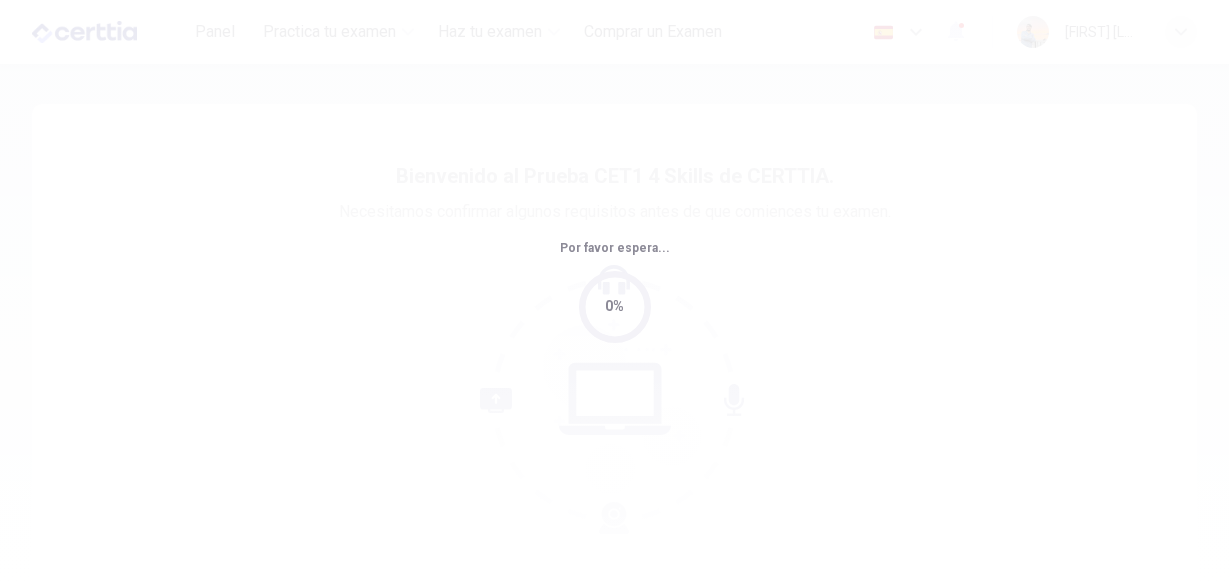 scroll, scrollTop: 0, scrollLeft: 0, axis: both 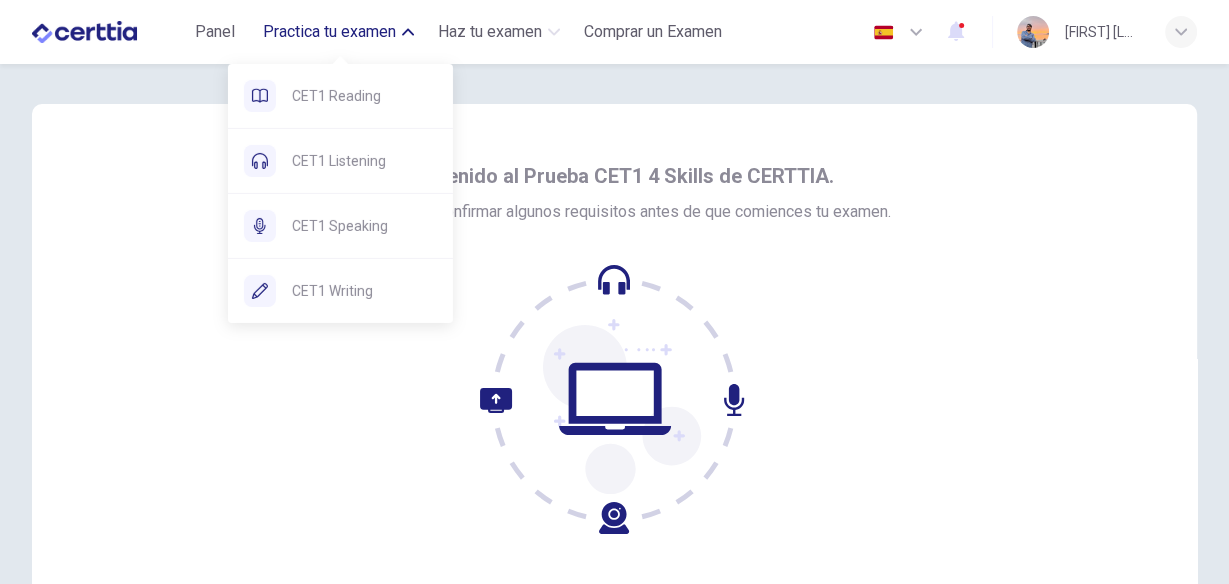 click on "Practica tu examen" at bounding box center (329, 32) 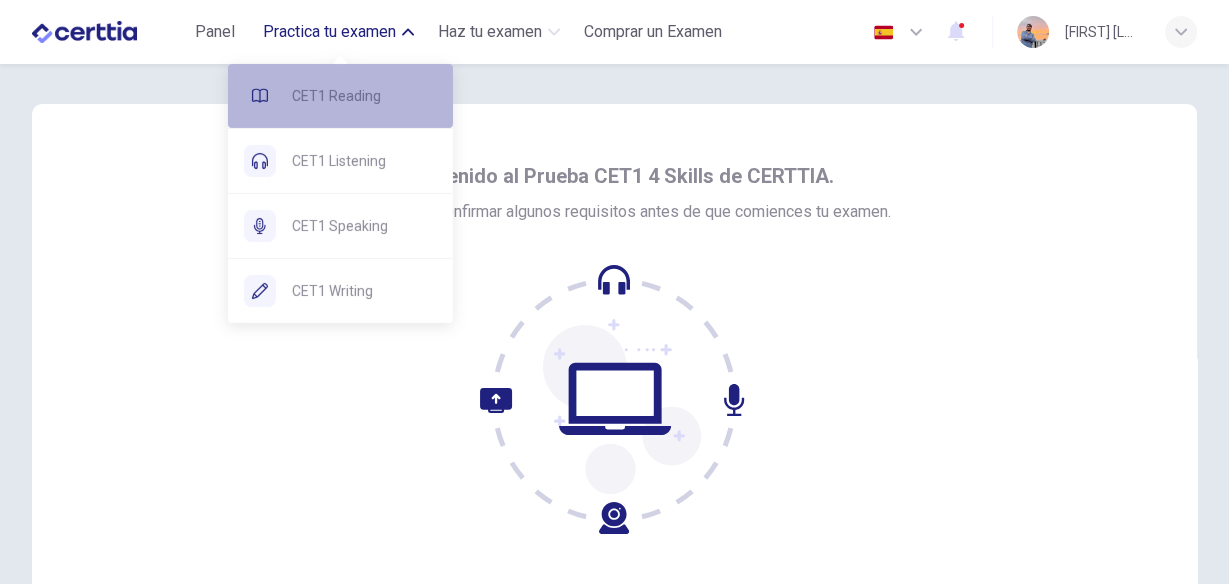 click on "CET1 Reading" at bounding box center [364, 96] 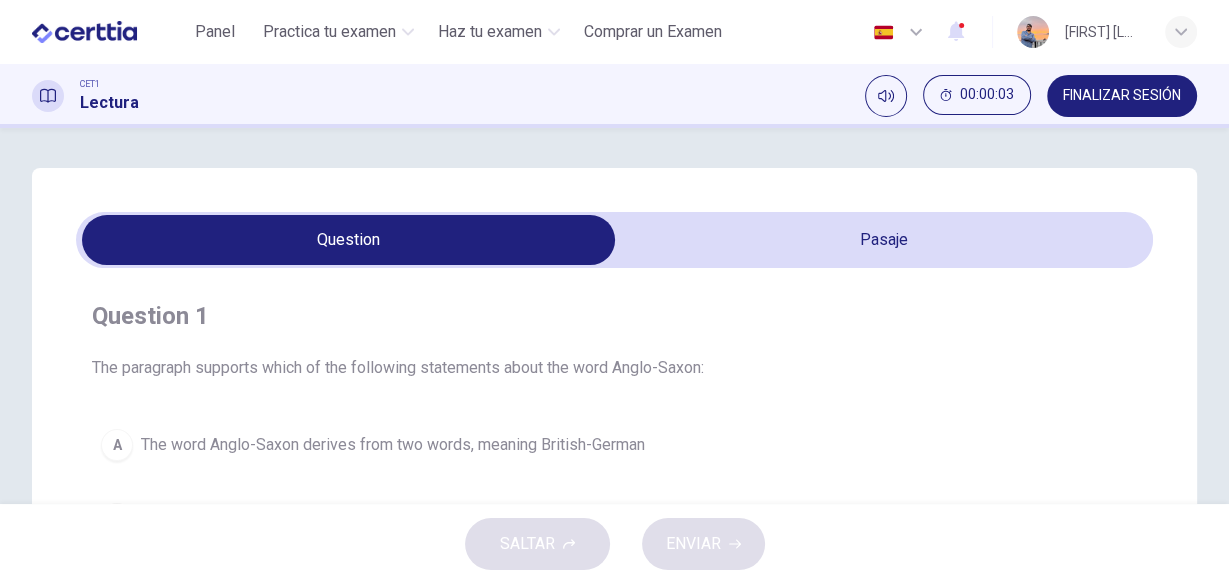 click on "Question Passage Question 1 The paragraph supports which of the following statements about the word Anglo-Saxon: A The word Anglo-Saxon derives from two words, meaning British-German B The word Anglo-Saxon derives from the British term Saxon for invaders C The word Anglo-Saxon derives from the German word Saxon for the British D The word Anglo-Saxon derives from the German term Saxon for invaders Anglo Saxons 1 In the fifth century AD, Britain was being attacked by the Irish, Pict and Germanic people from southern Denmark and Germany. These invaders were called Saxons. The term Anglo Saxon was developed in the eighth century. It was coined to distinguish between the British (Anglo) and the Germanic people (Saxons). The Roman-Britano leaders defended the land as best they could, but the invaders eventually began to settle into Britain. Irish kingdoms settled in both the west and north of the country. Meanwhile, the Angles, Saxons and Jute tribes took over the east part of Britain. 2 3 4 5 6 7" at bounding box center (614, 570) 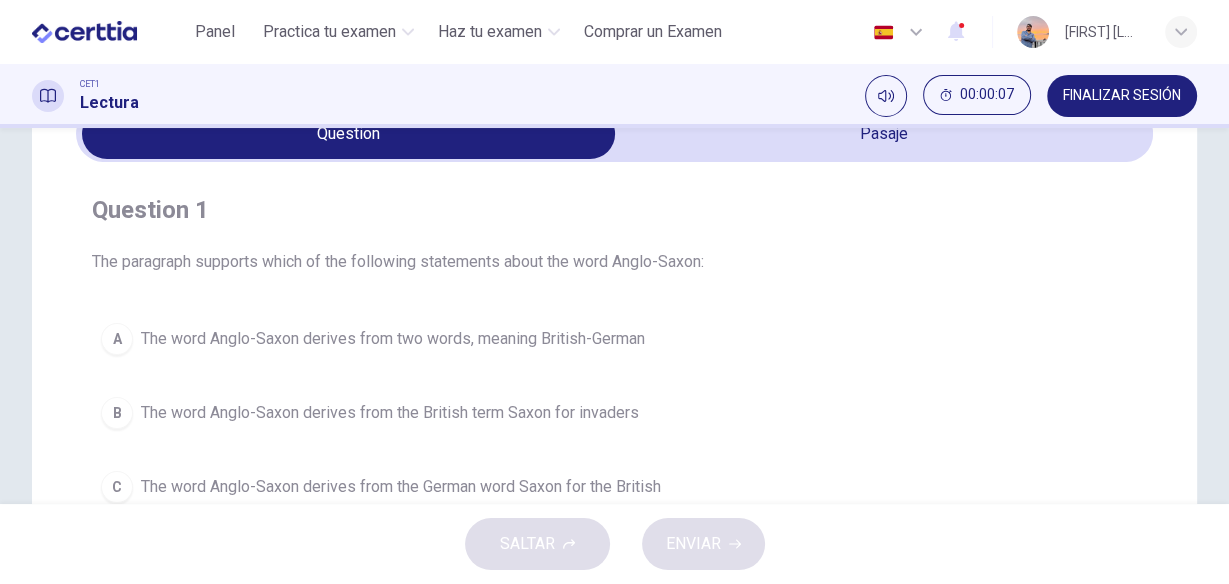 scroll, scrollTop: 0, scrollLeft: 0, axis: both 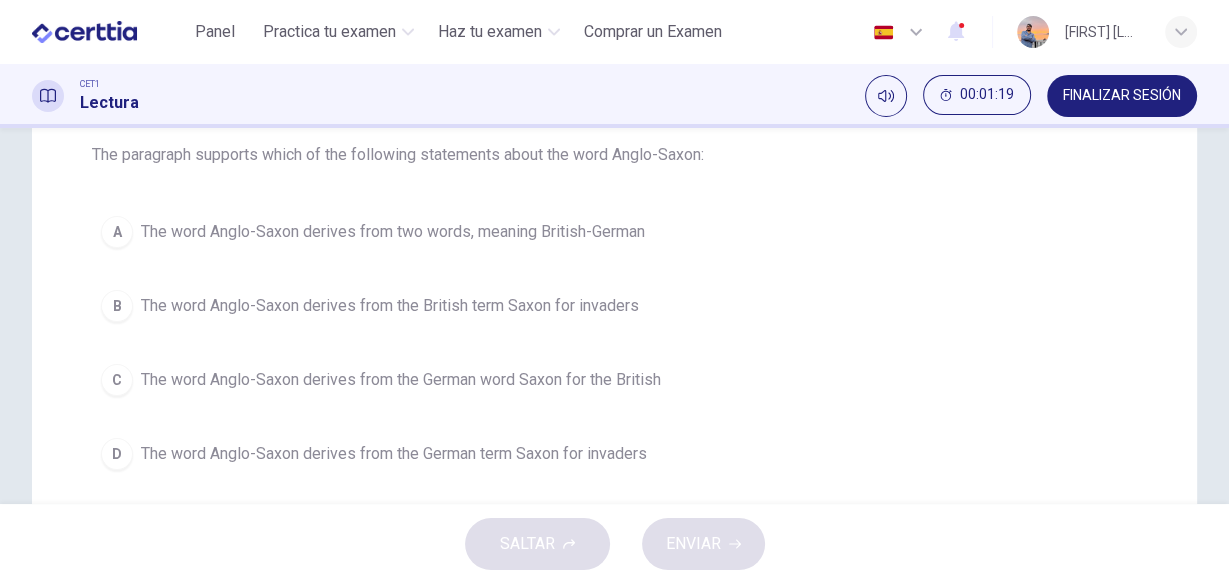 click on "The word Anglo-Saxon derives from two words, meaning British-German" at bounding box center [393, 232] 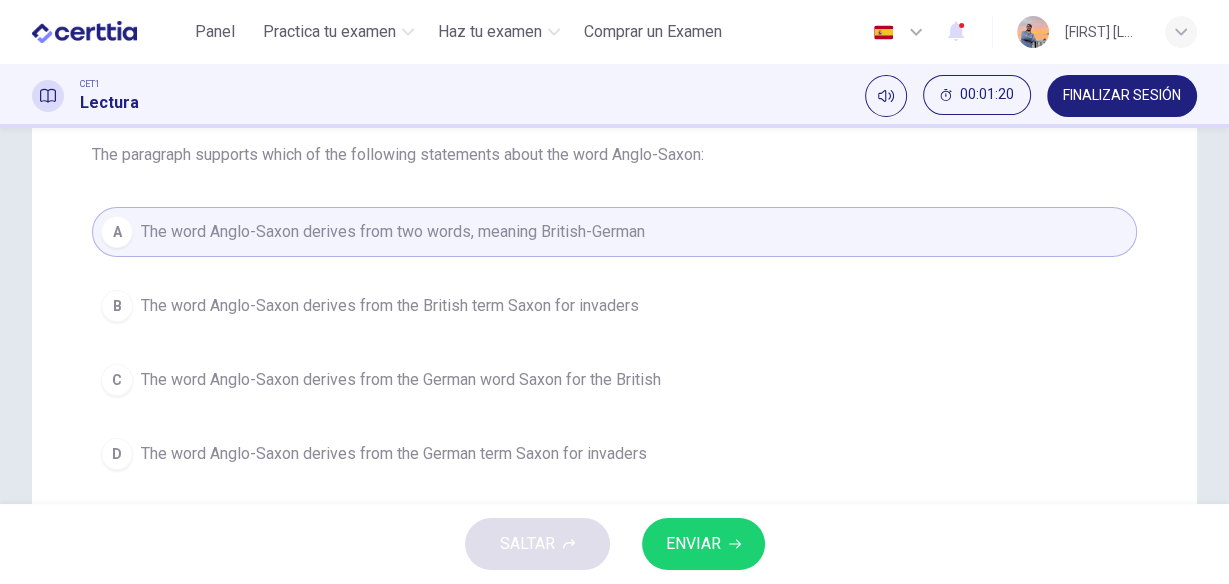 click on "ENVIAR" at bounding box center (693, 544) 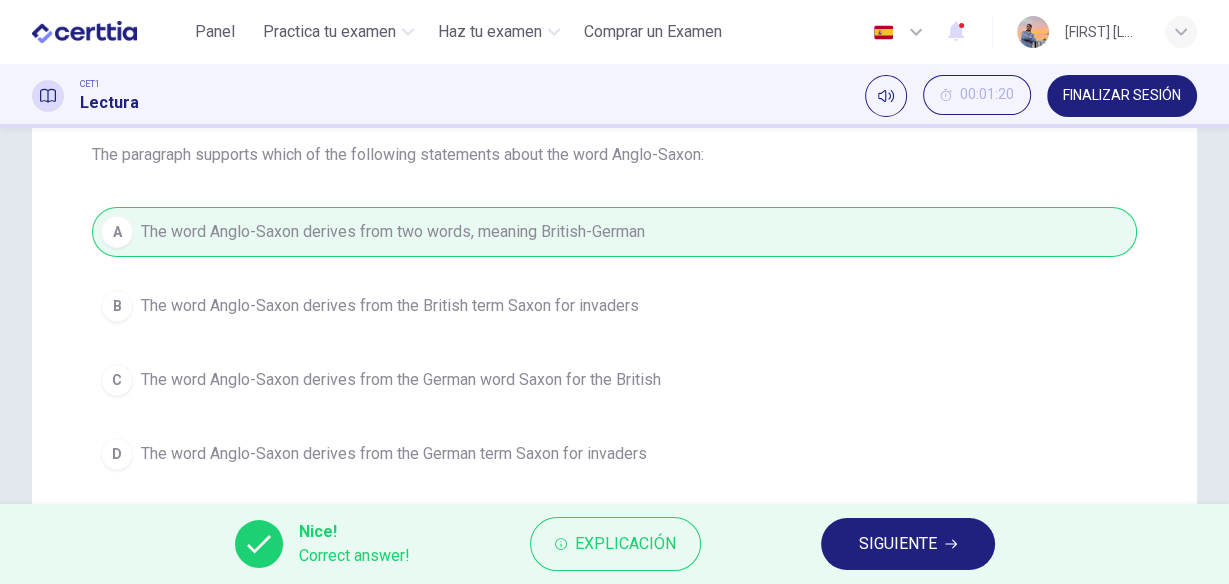 scroll, scrollTop: 320, scrollLeft: 0, axis: vertical 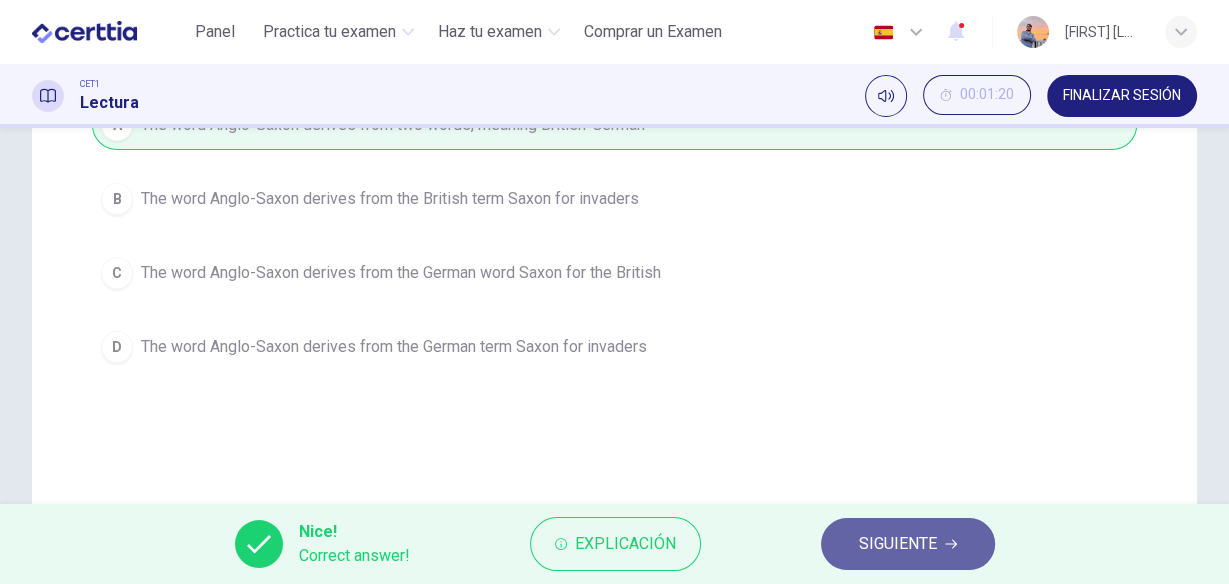 click on "SIGUIENTE" at bounding box center (898, 544) 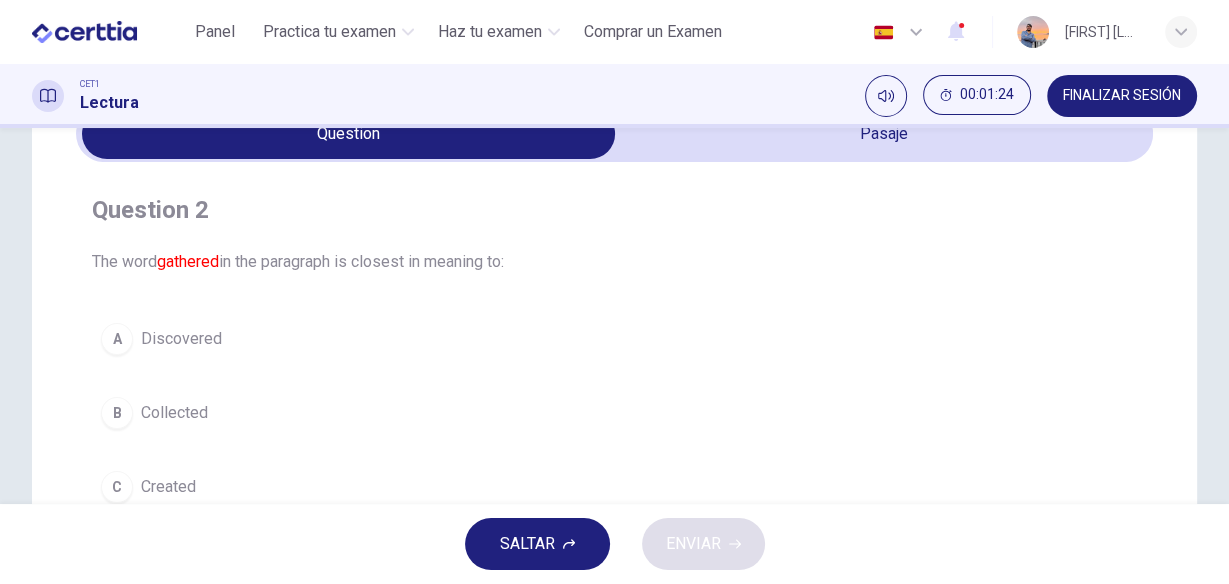 scroll, scrollTop: 0, scrollLeft: 0, axis: both 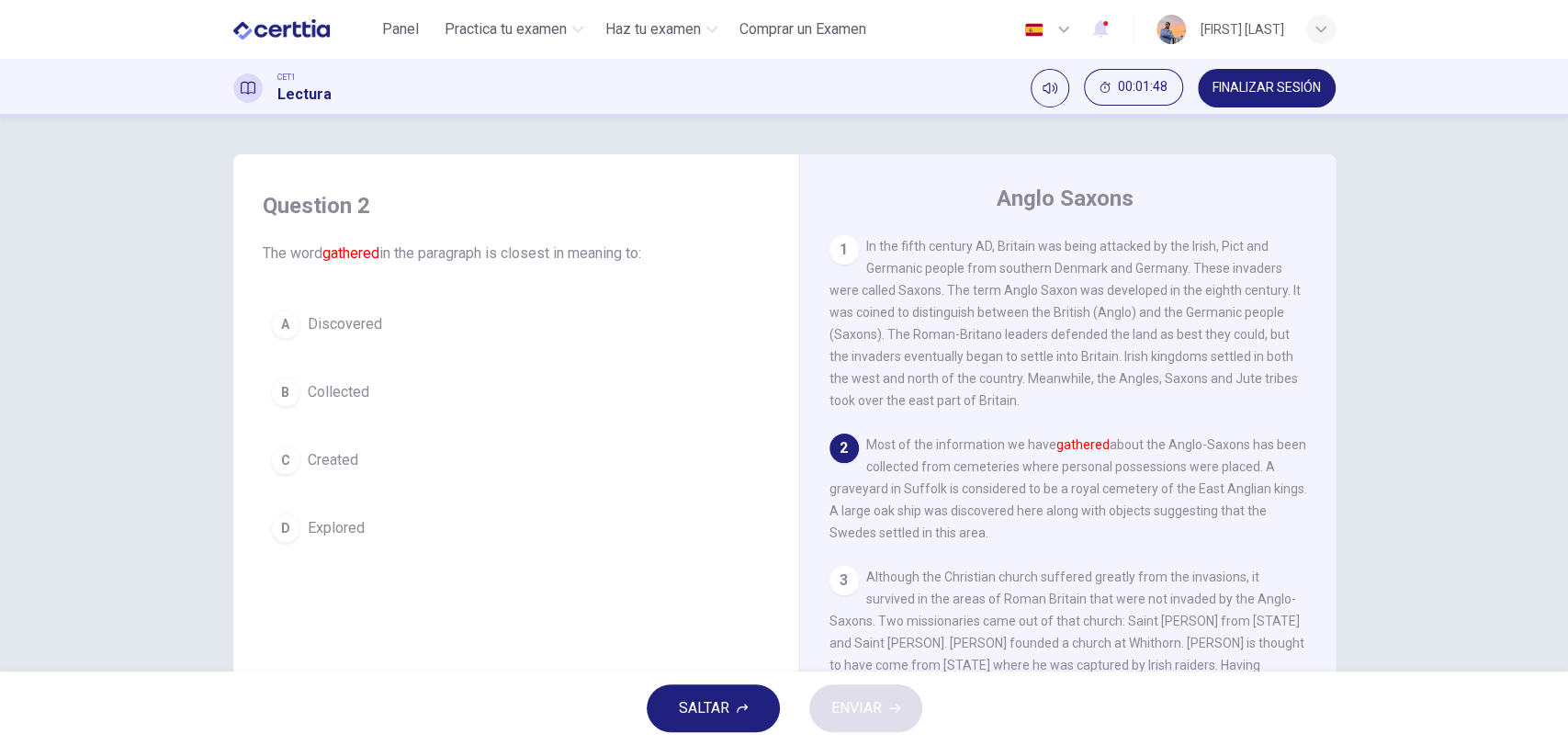 click on "B" at bounding box center (286, 392) 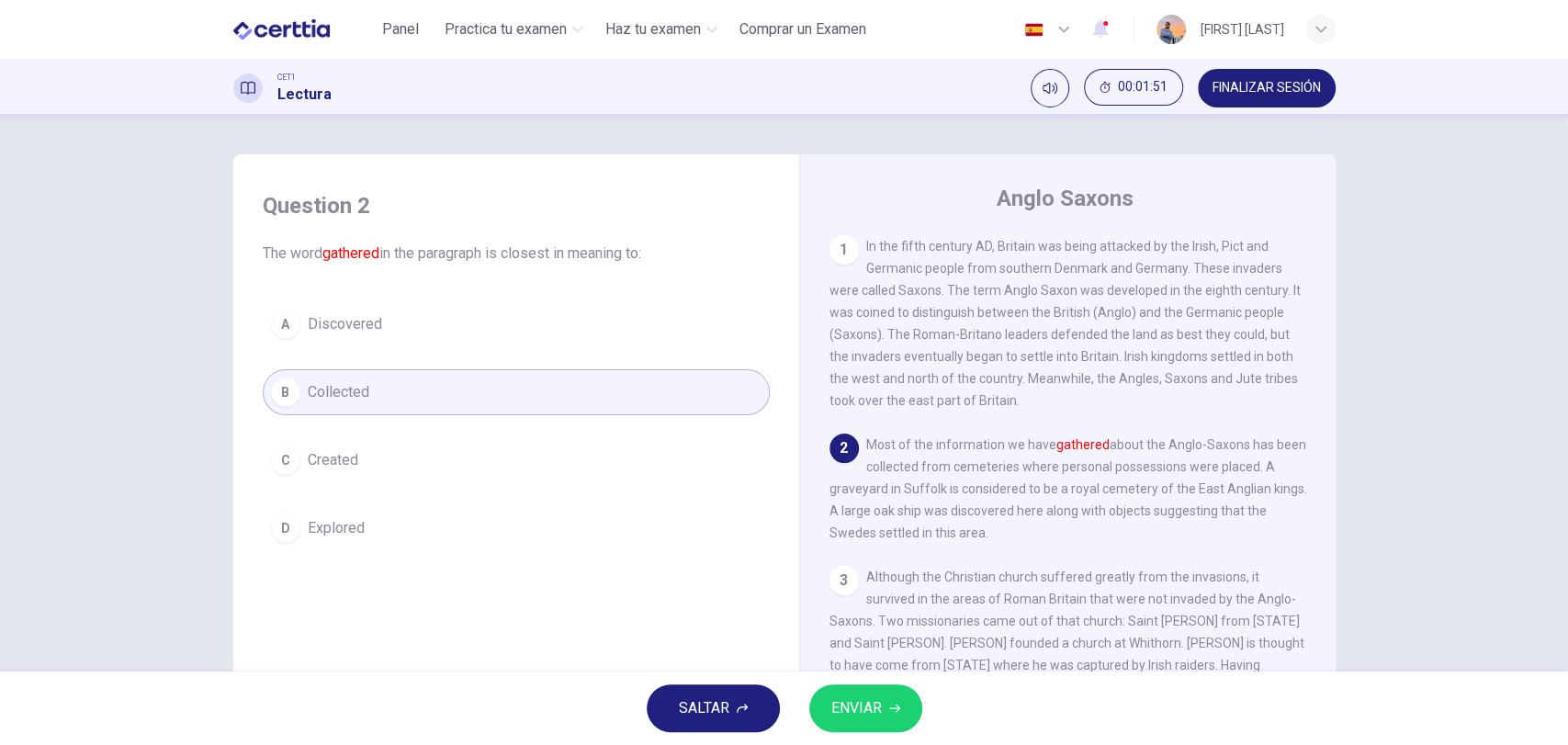 click on "ENVIAR" at bounding box center [856, 708] 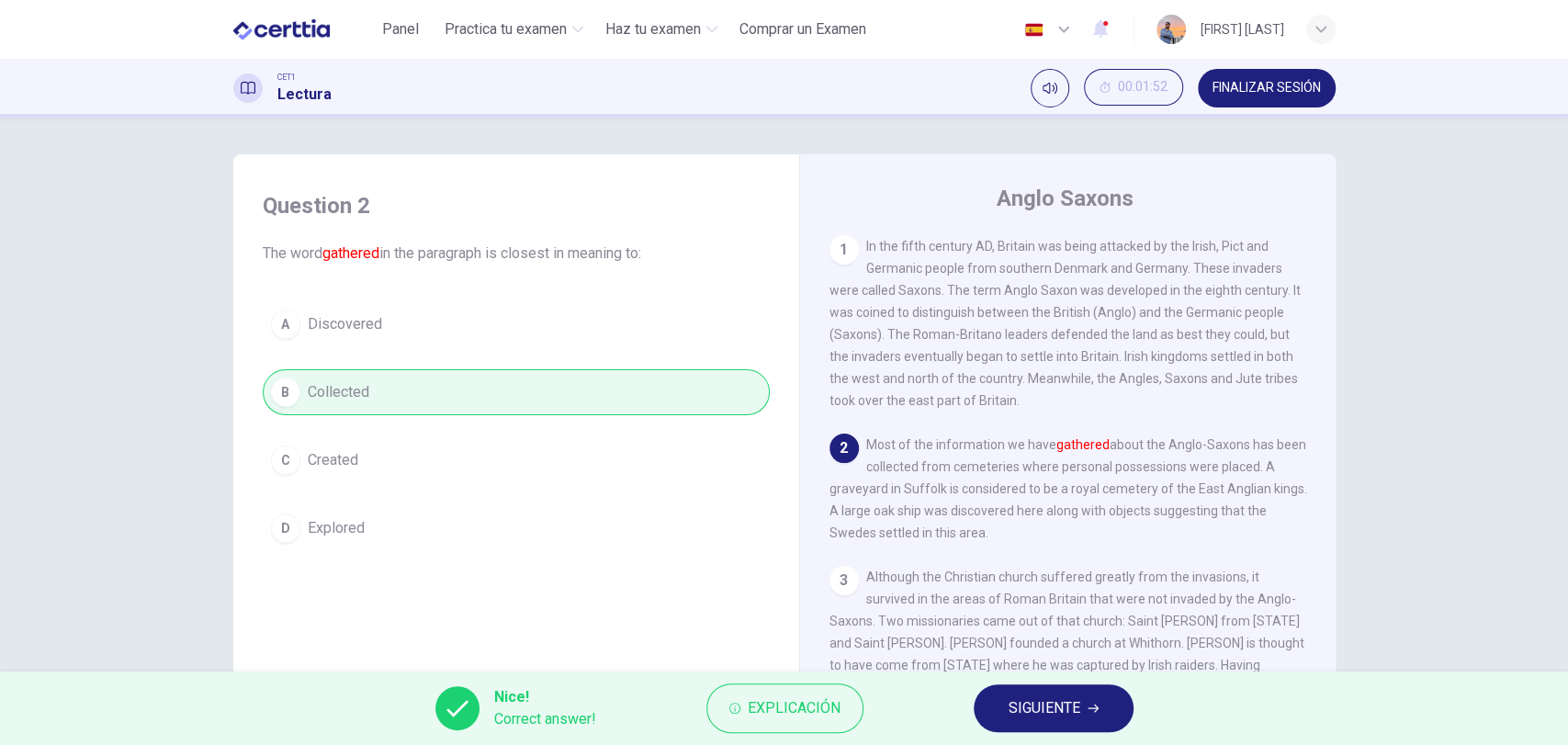 click on "SIGUIENTE" at bounding box center (1044, 708) 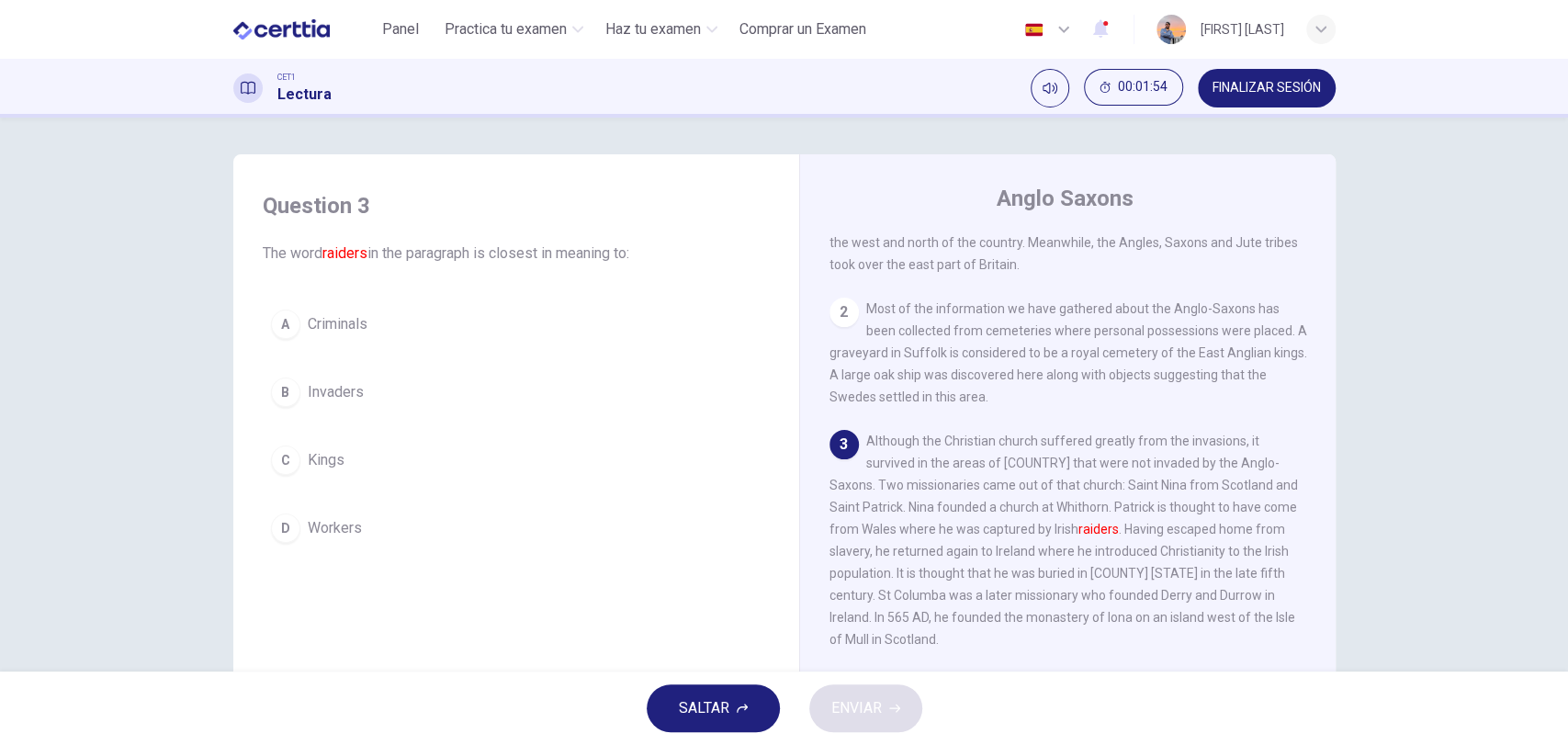 scroll, scrollTop: 272, scrollLeft: 0, axis: vertical 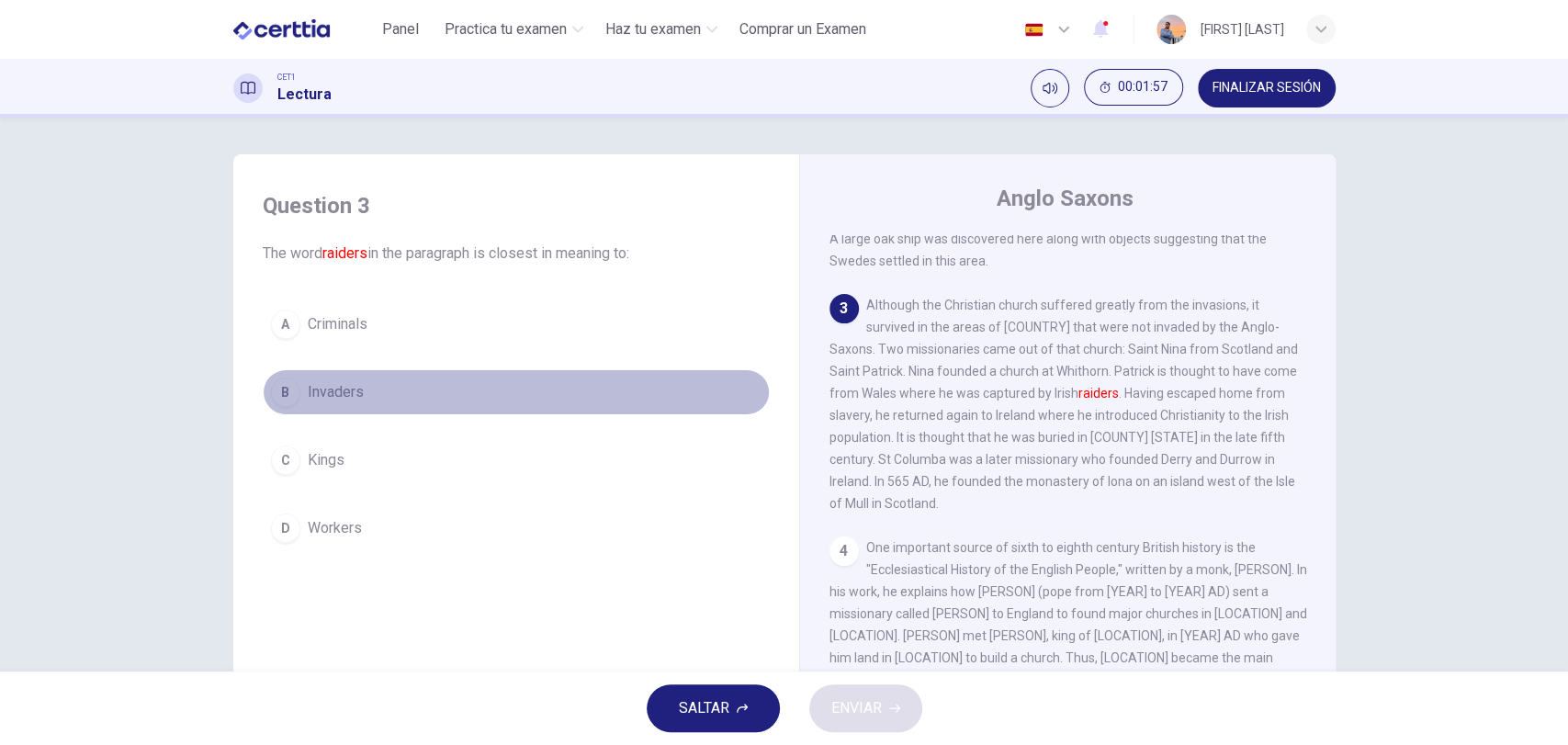 click on "Invaders" at bounding box center (335, 392) 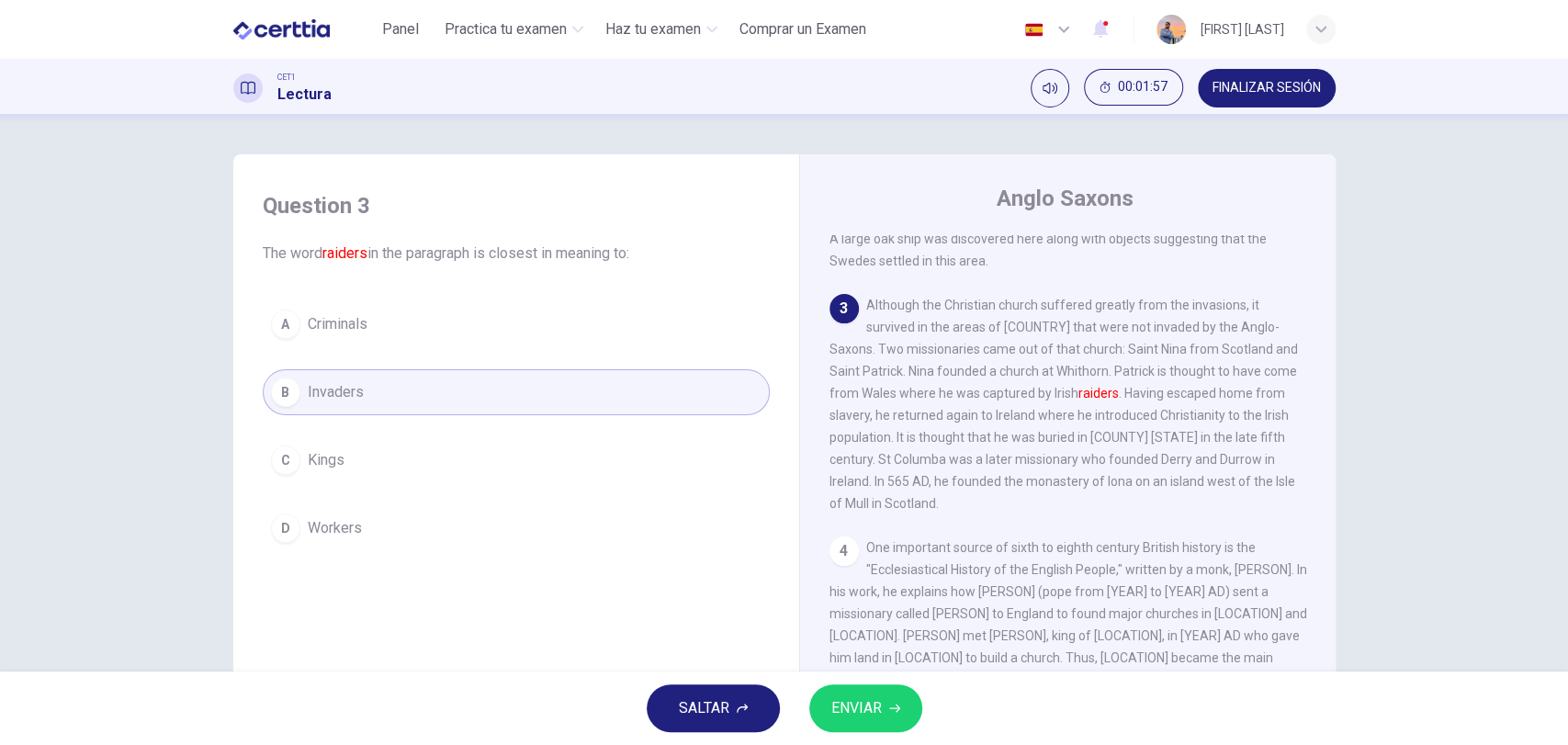 click on "ENVIAR" at bounding box center (856, 708) 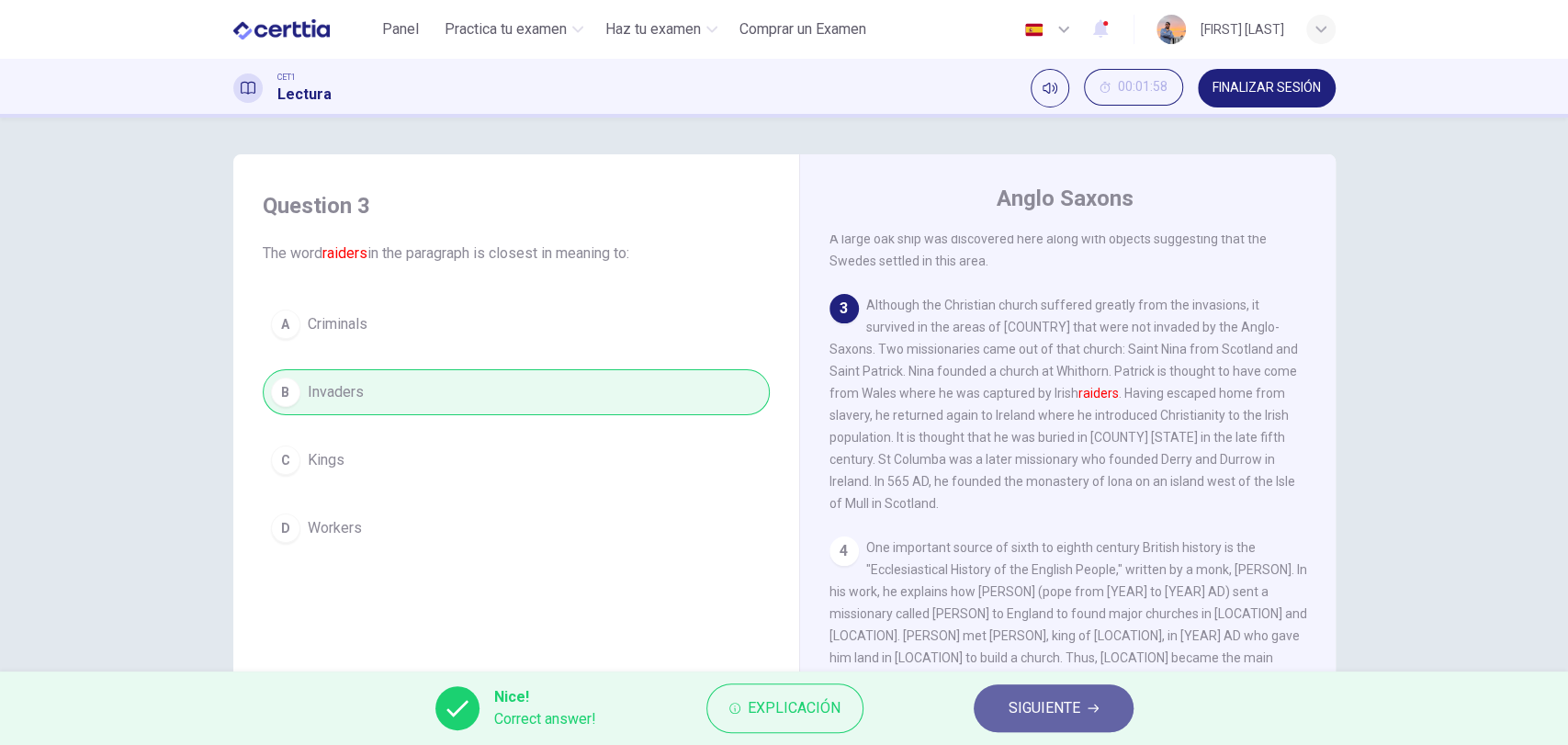 click on "SIGUIENTE" at bounding box center [1044, 708] 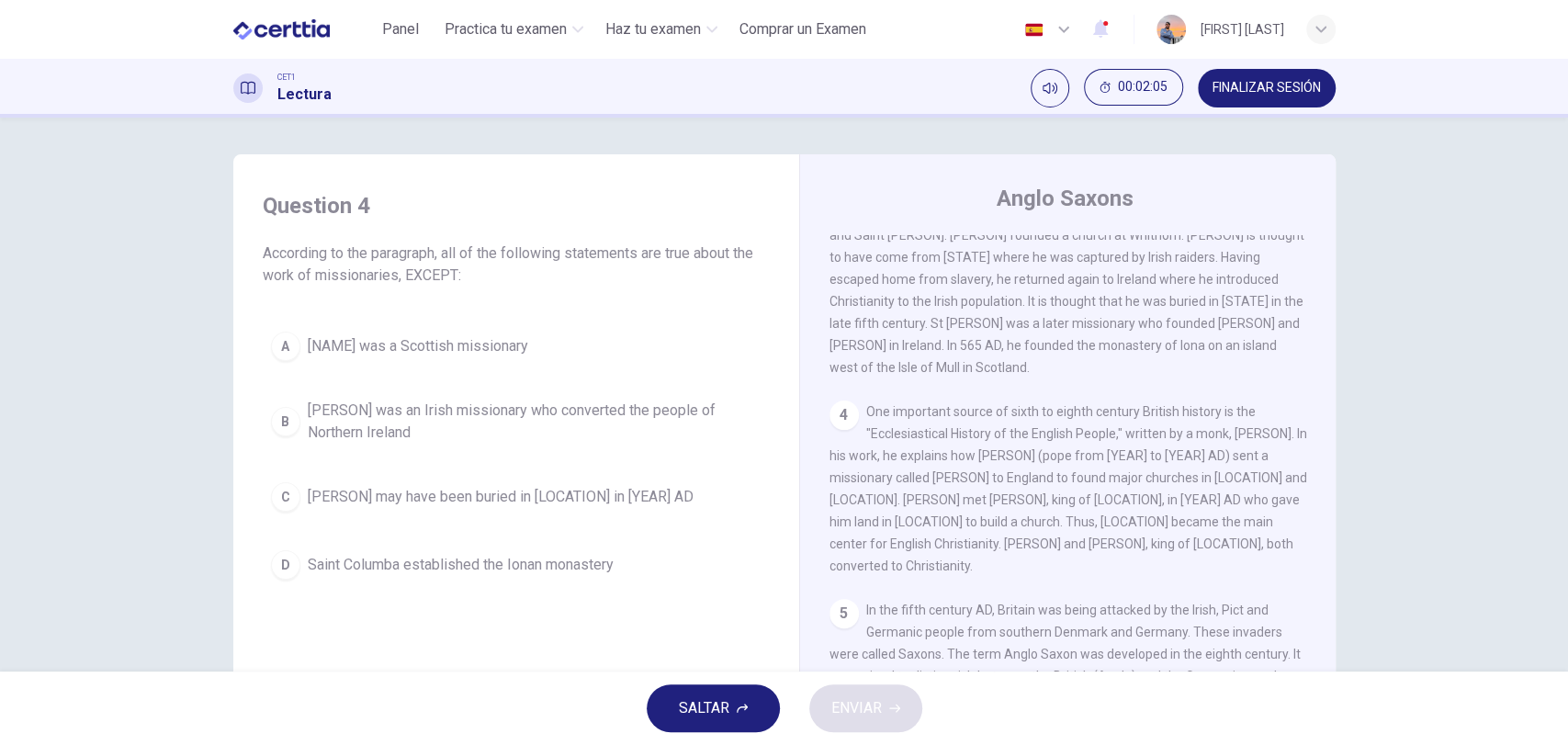 scroll, scrollTop: 272, scrollLeft: 0, axis: vertical 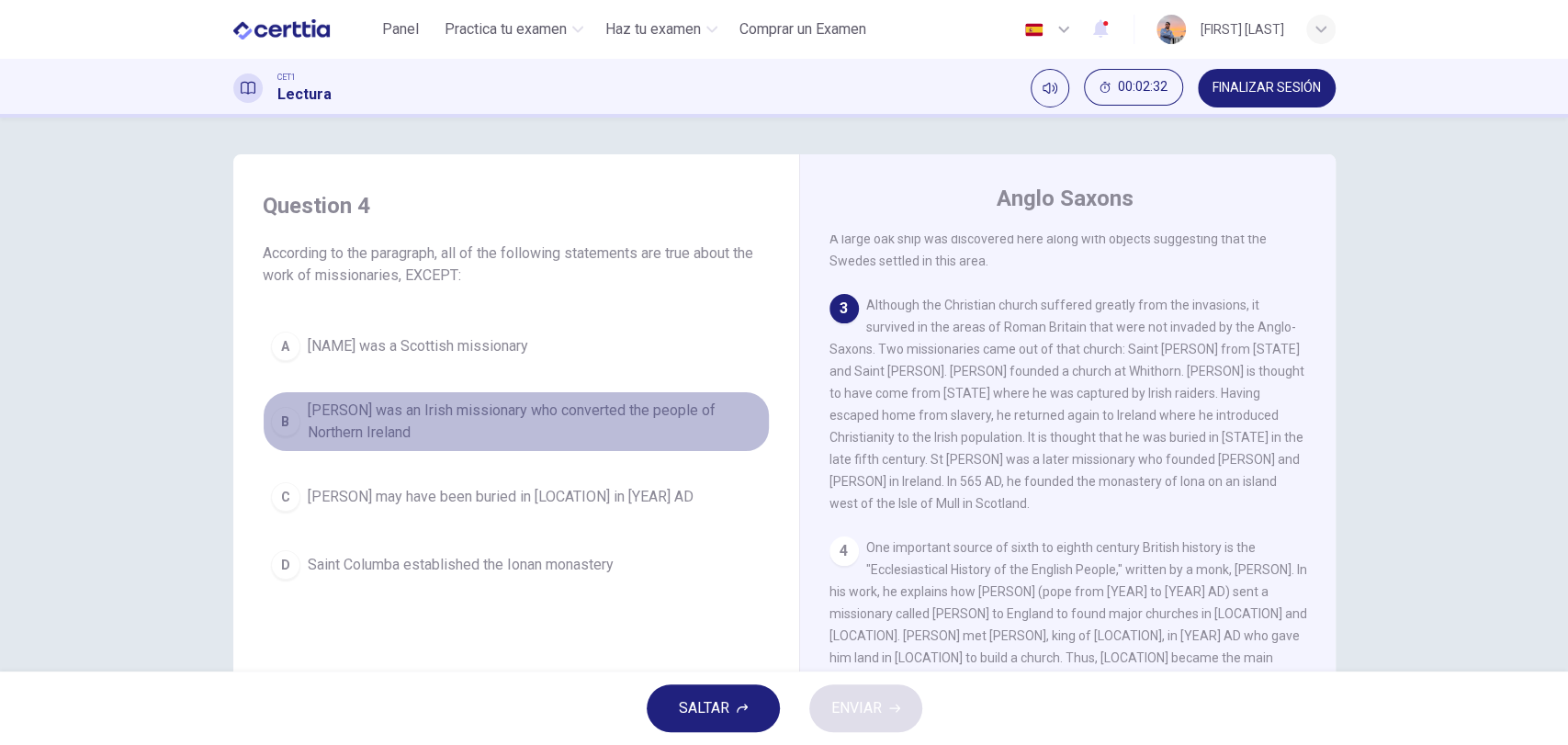 click on "[PERSON] was an Irish missionary who converted the people of Northern Ireland" at bounding box center [535, 422] 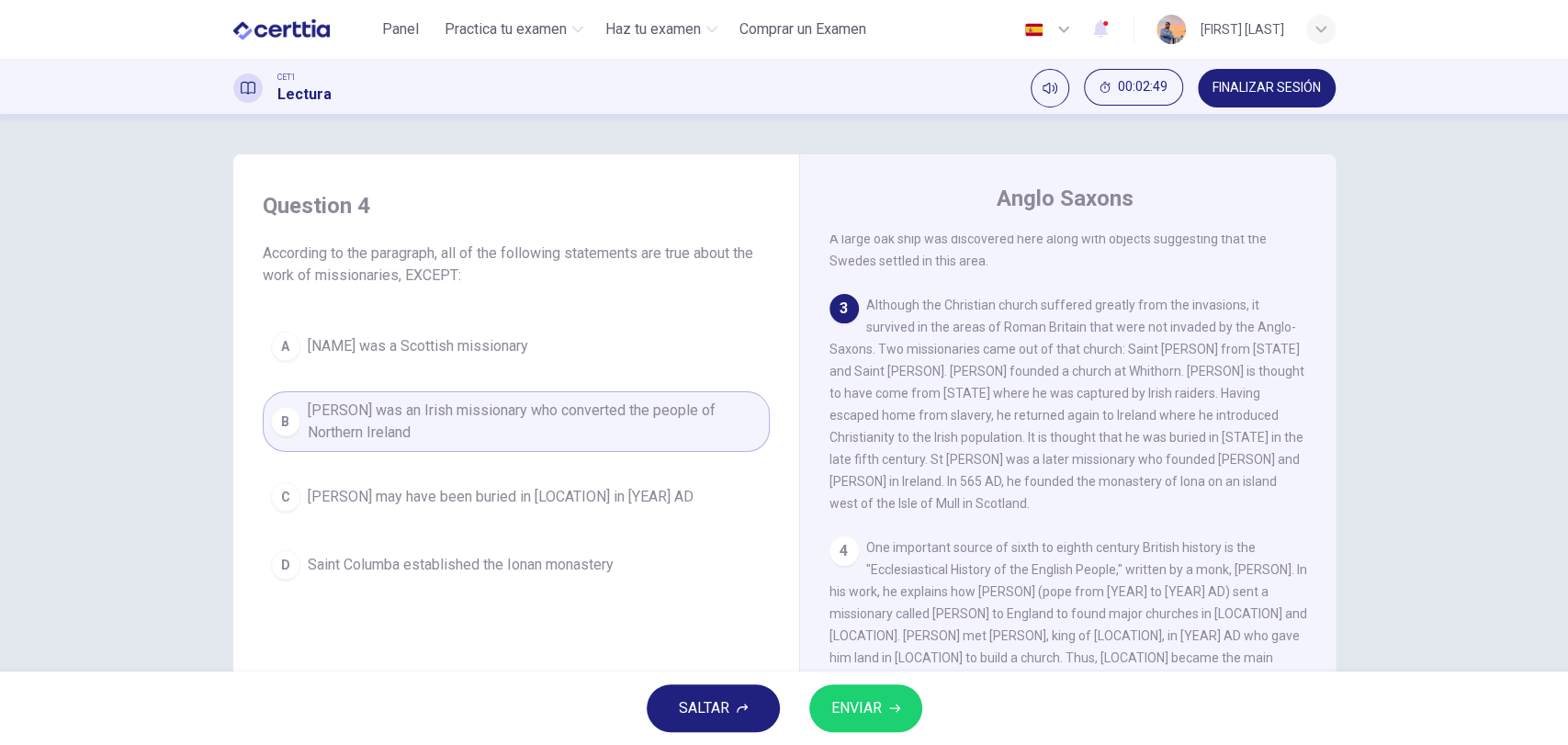 click on "ENVIAR" at bounding box center [856, 708] 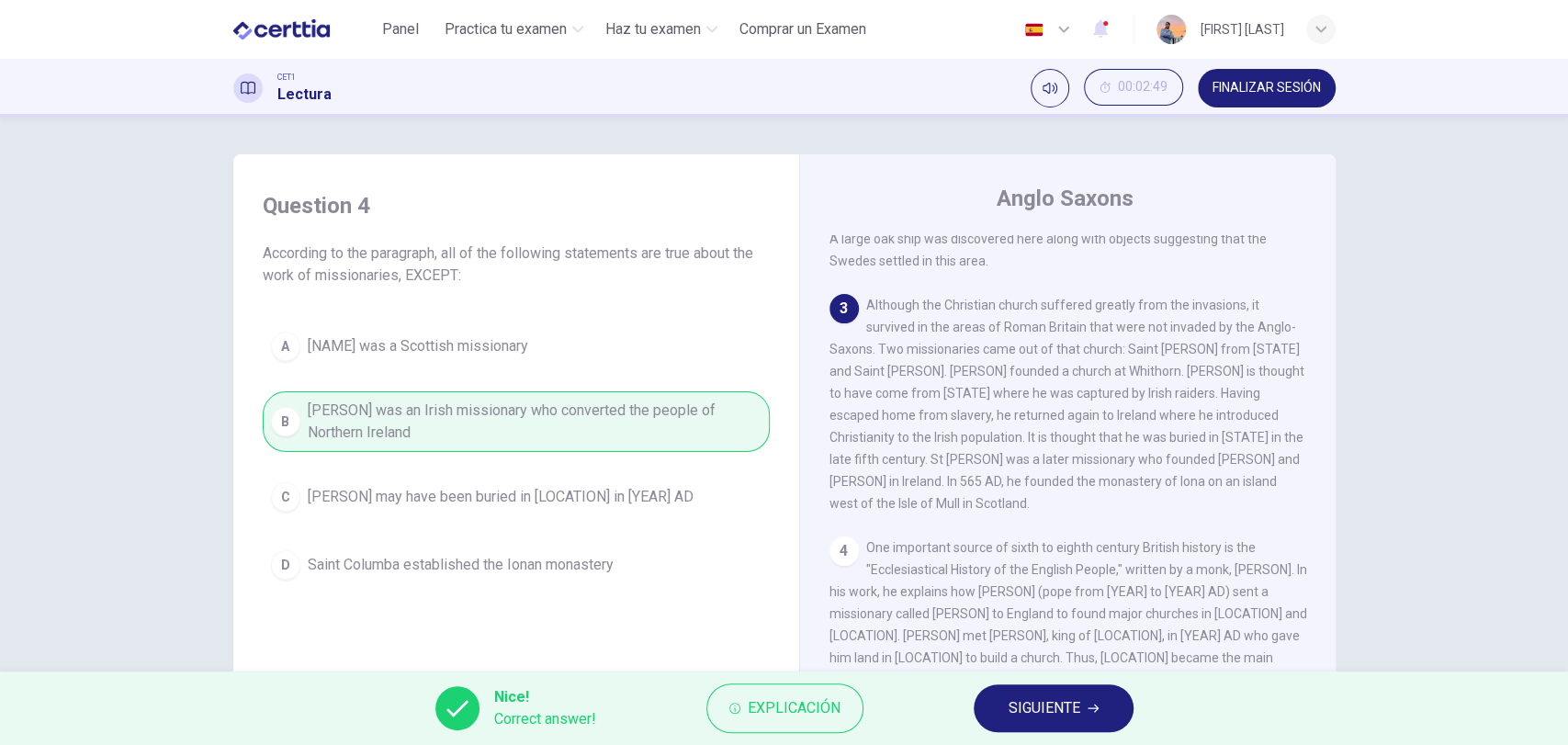 click on "SIGUIENTE" at bounding box center (1044, 708) 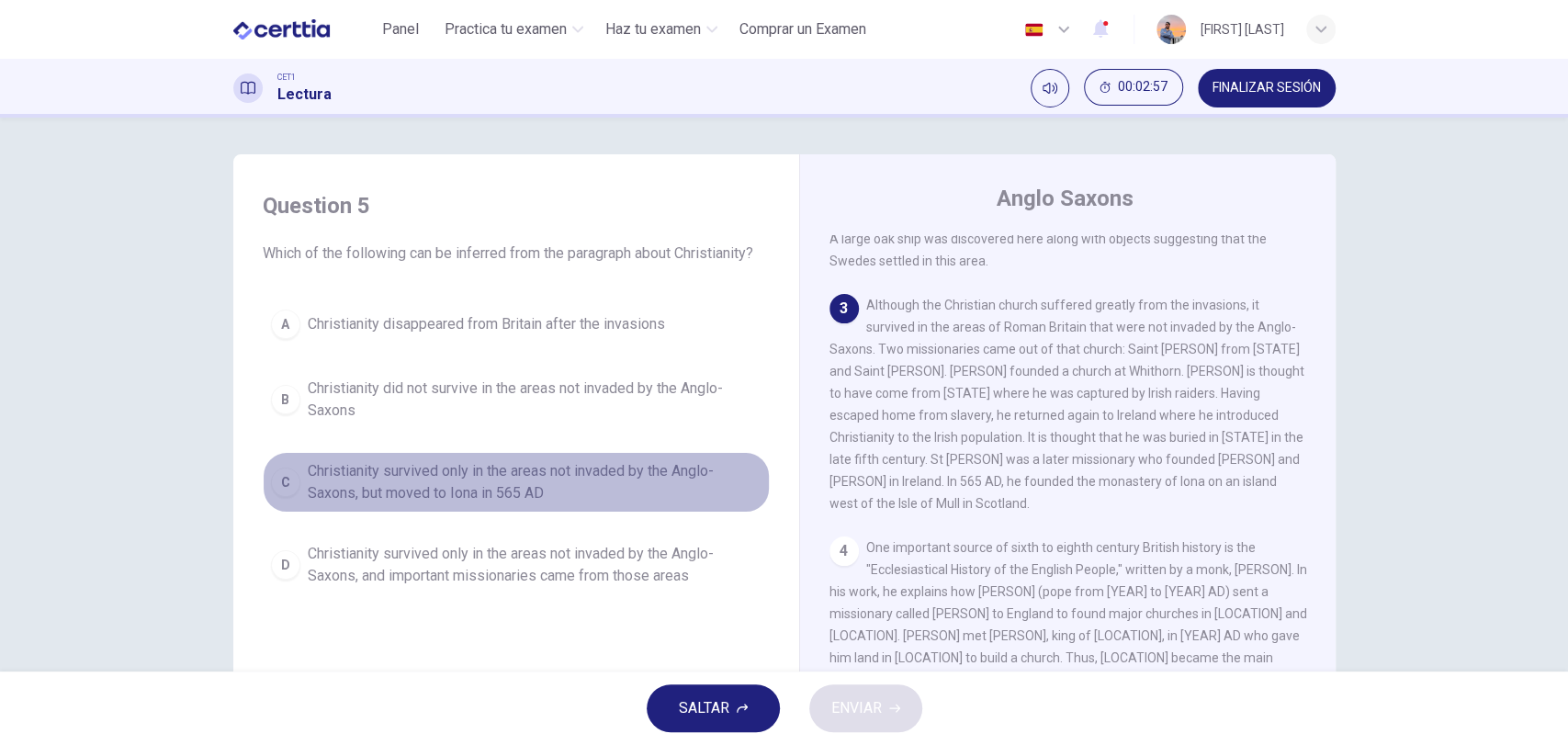 click on "Christianity survived only in the areas not invaded by the Anglo-Saxons, but moved to Iona in 565 AD" at bounding box center (535, 482) 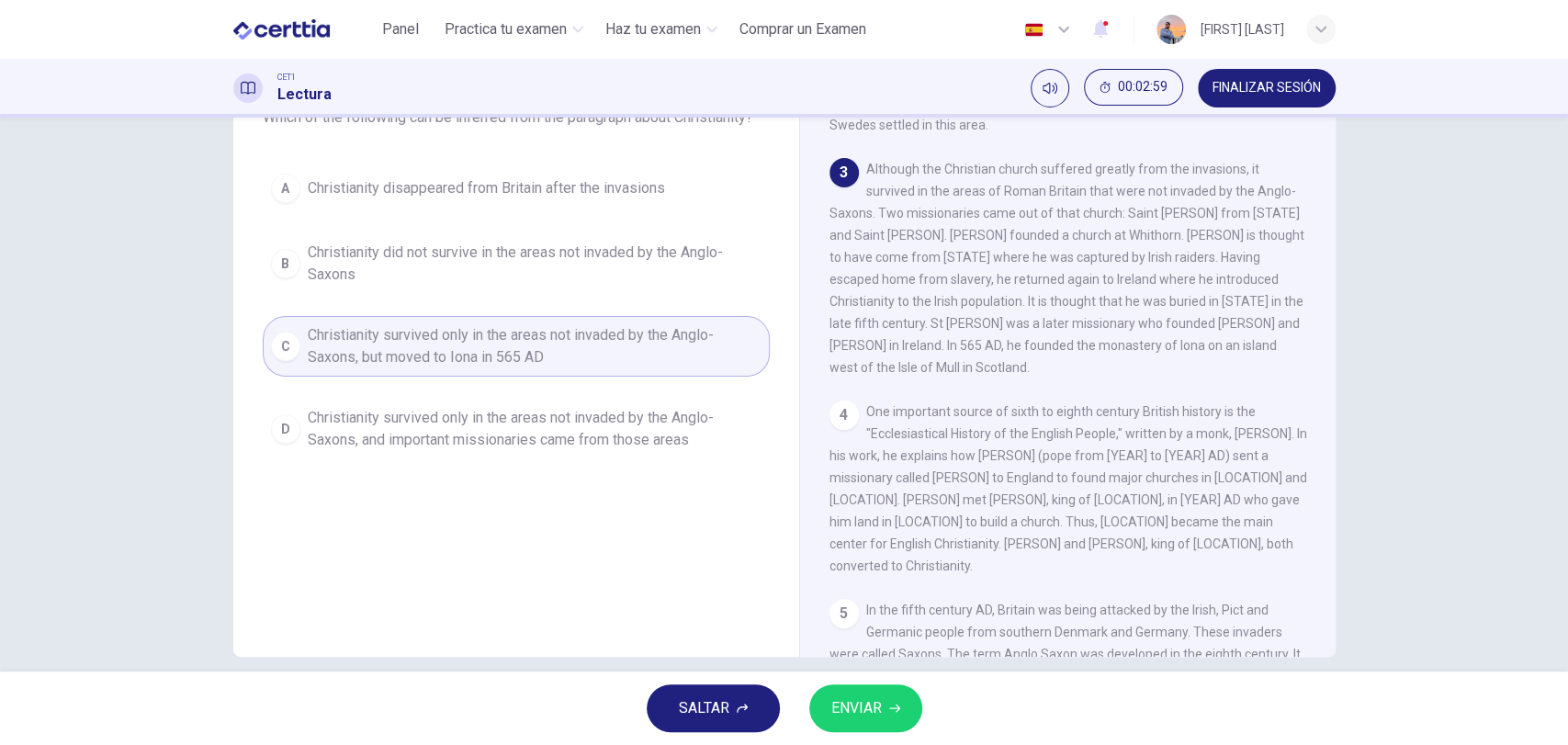 scroll, scrollTop: 0, scrollLeft: 0, axis: both 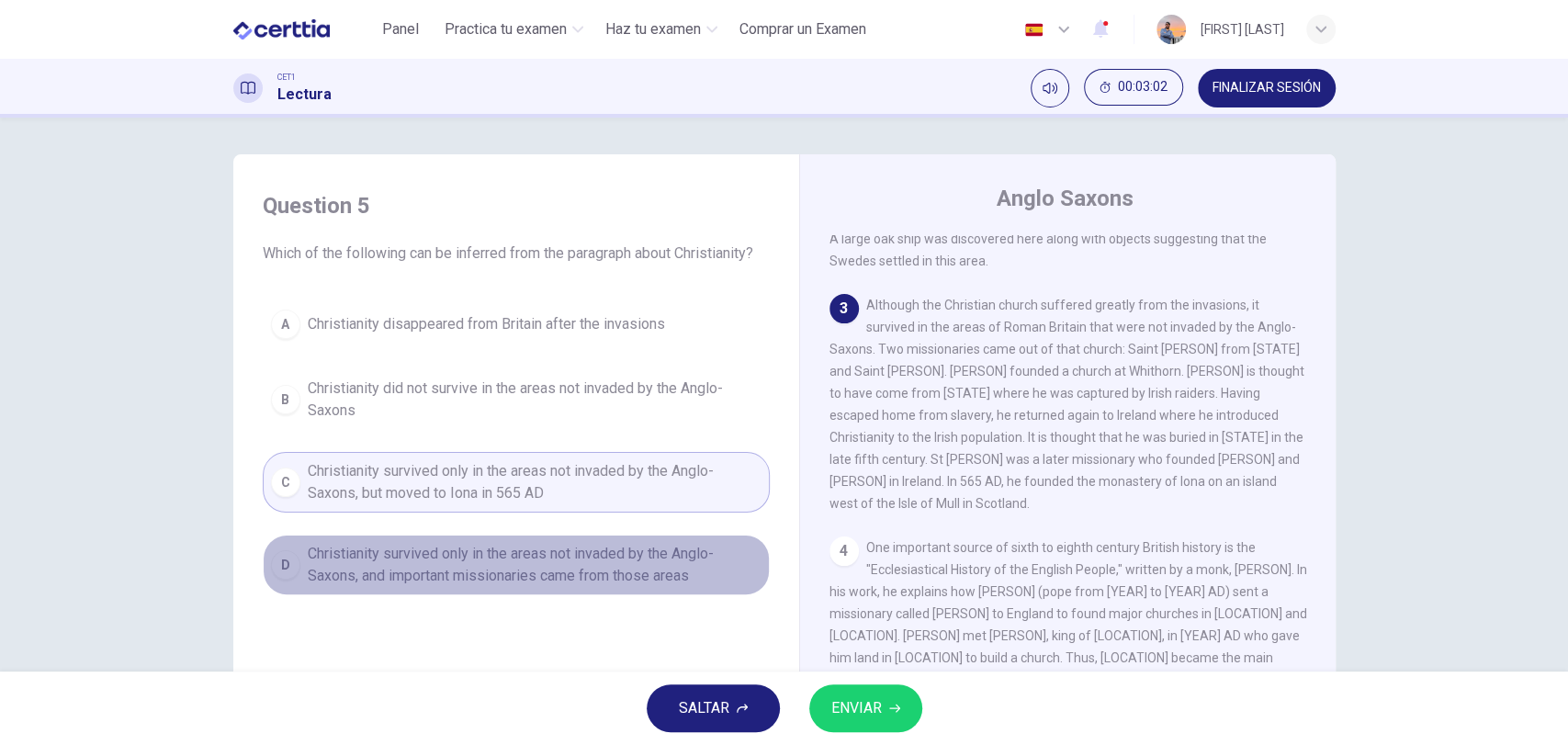 click on "Christianity survived only in the areas not invaded by the Anglo-Saxons, and important missionaries came from those areas" at bounding box center (535, 565) 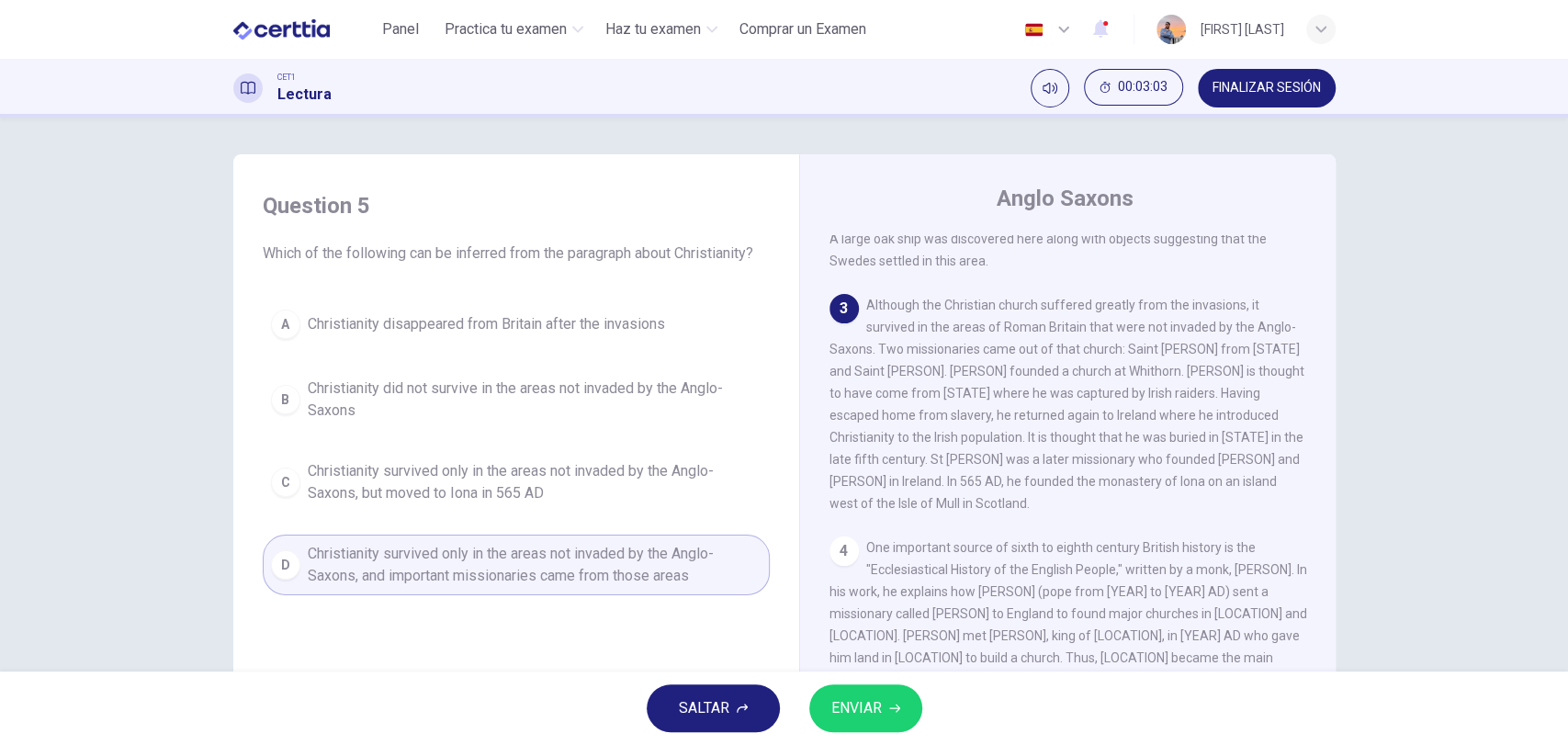 click on "ENVIAR" at bounding box center (856, 708) 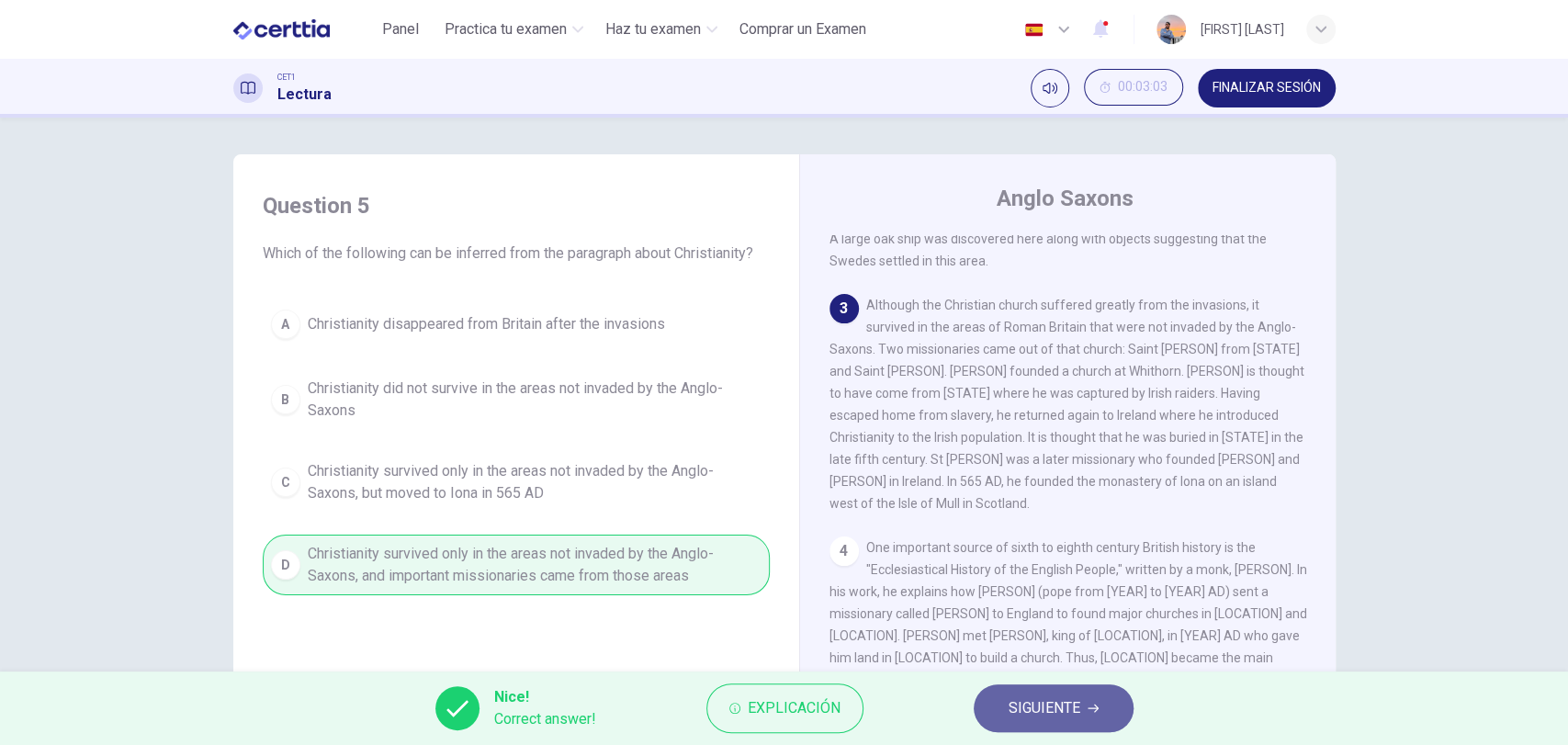 click on "SIGUIENTE" at bounding box center (1044, 708) 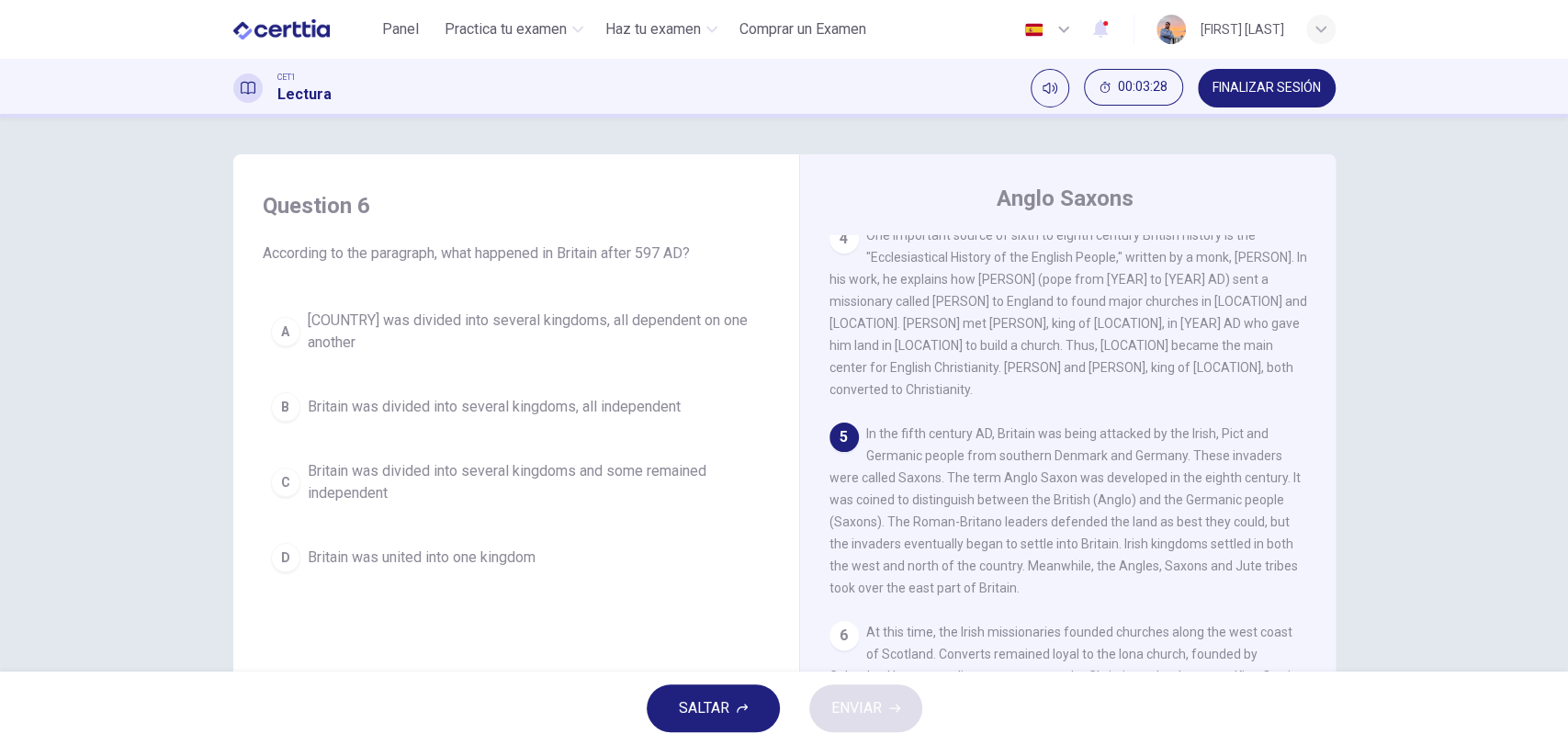 scroll, scrollTop: 720, scrollLeft: 0, axis: vertical 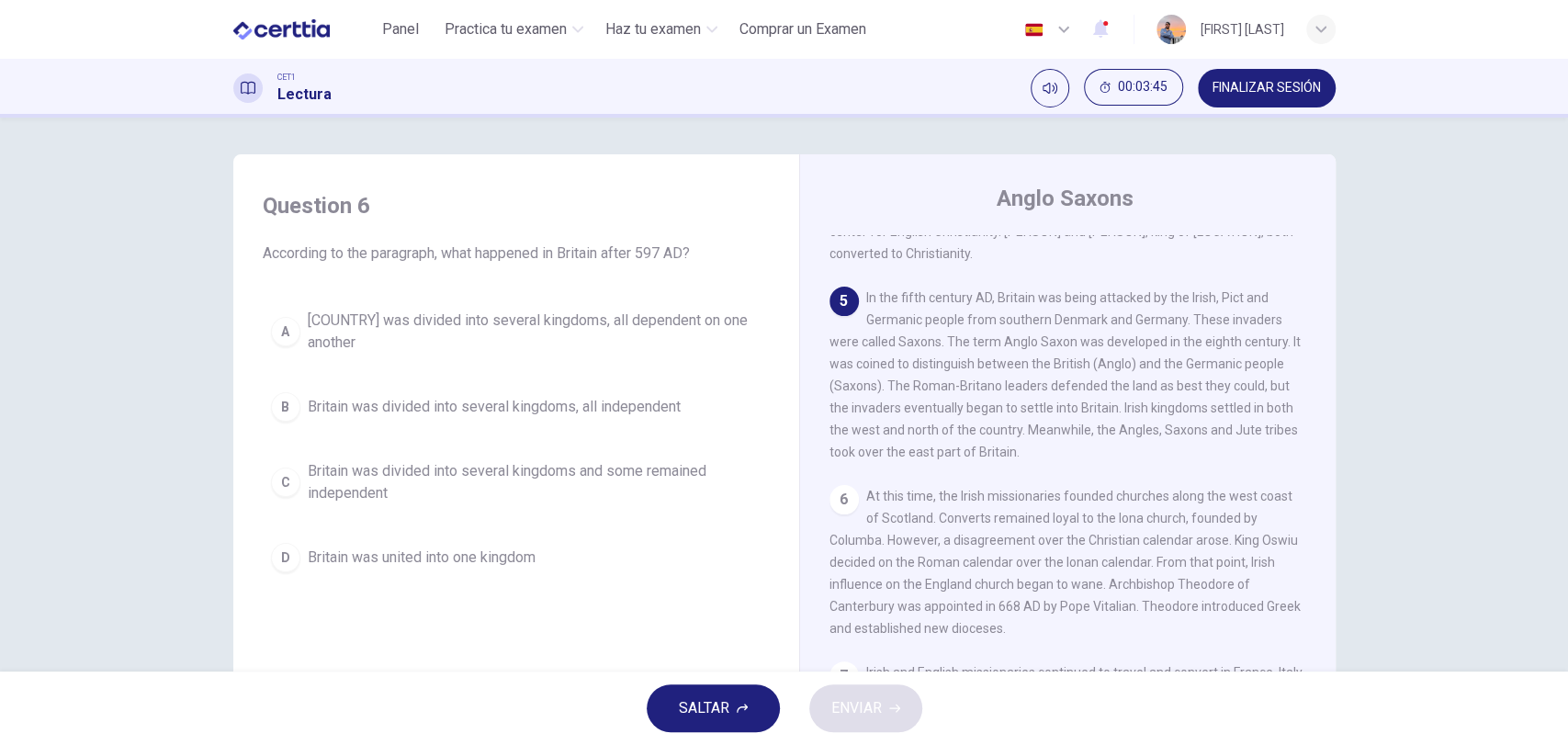 click on "Britain was divided into several kingdoms and some remained independent" at bounding box center [535, 482] 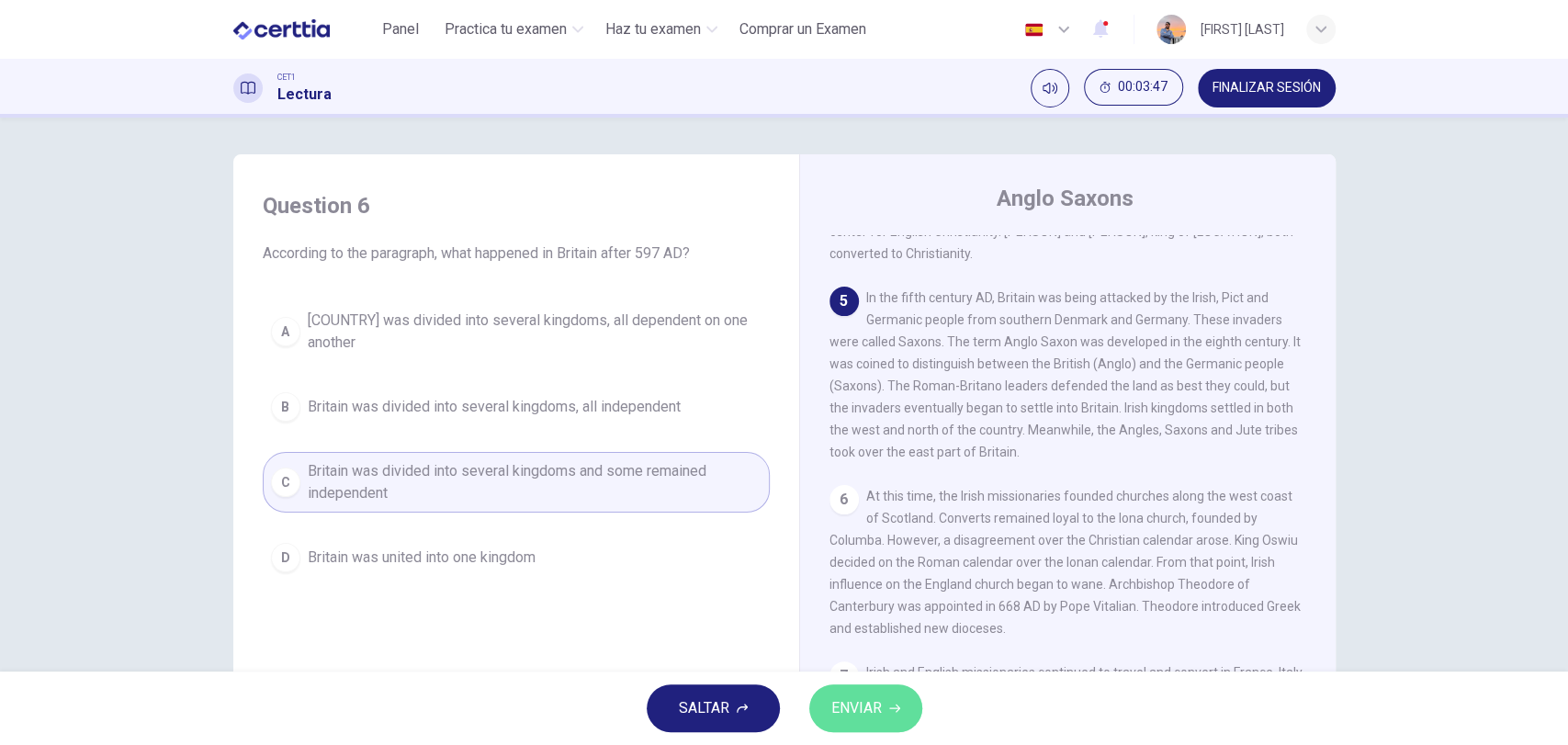 click on "ENVIAR" at bounding box center (856, 708) 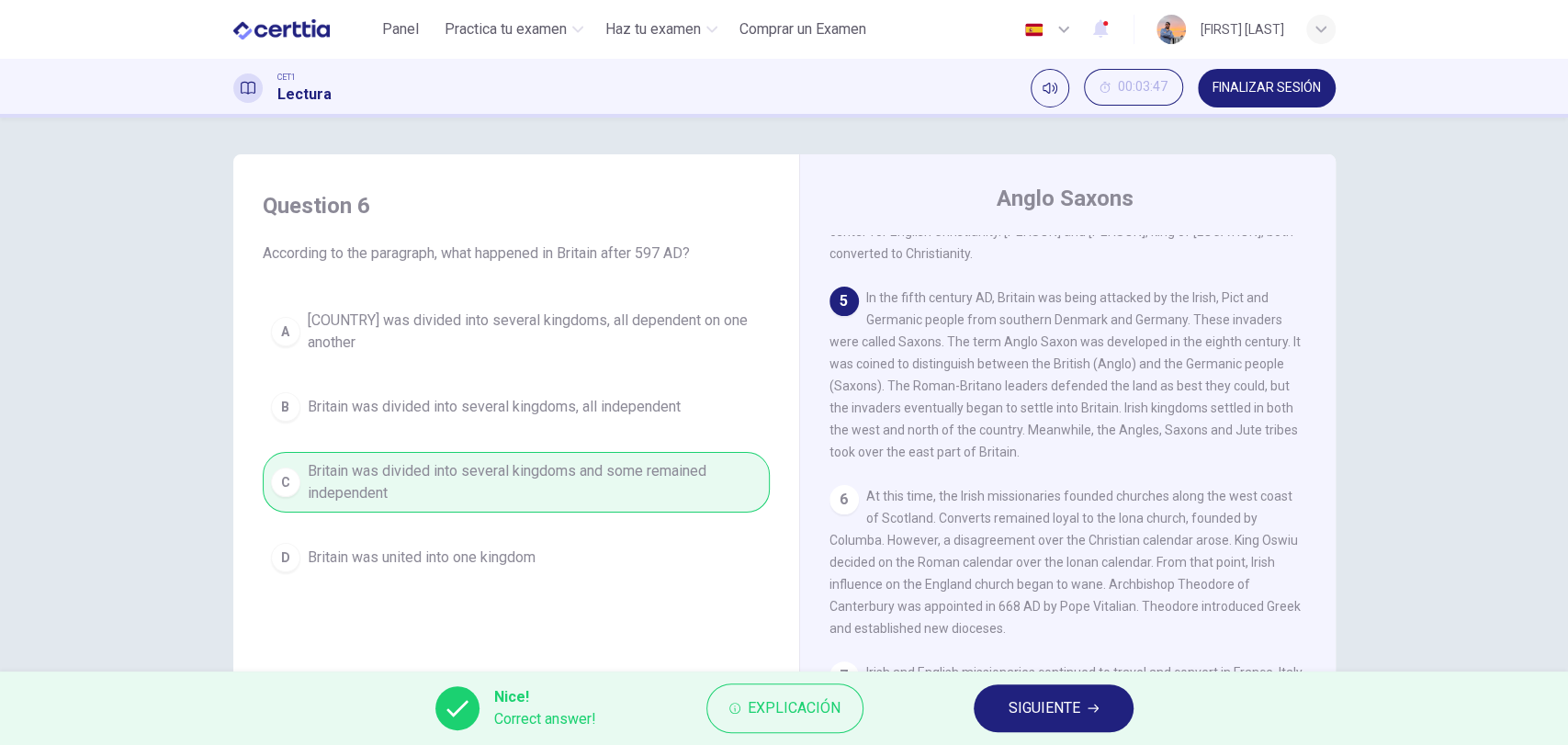 click on "SIGUIENTE" at bounding box center [1054, 708] 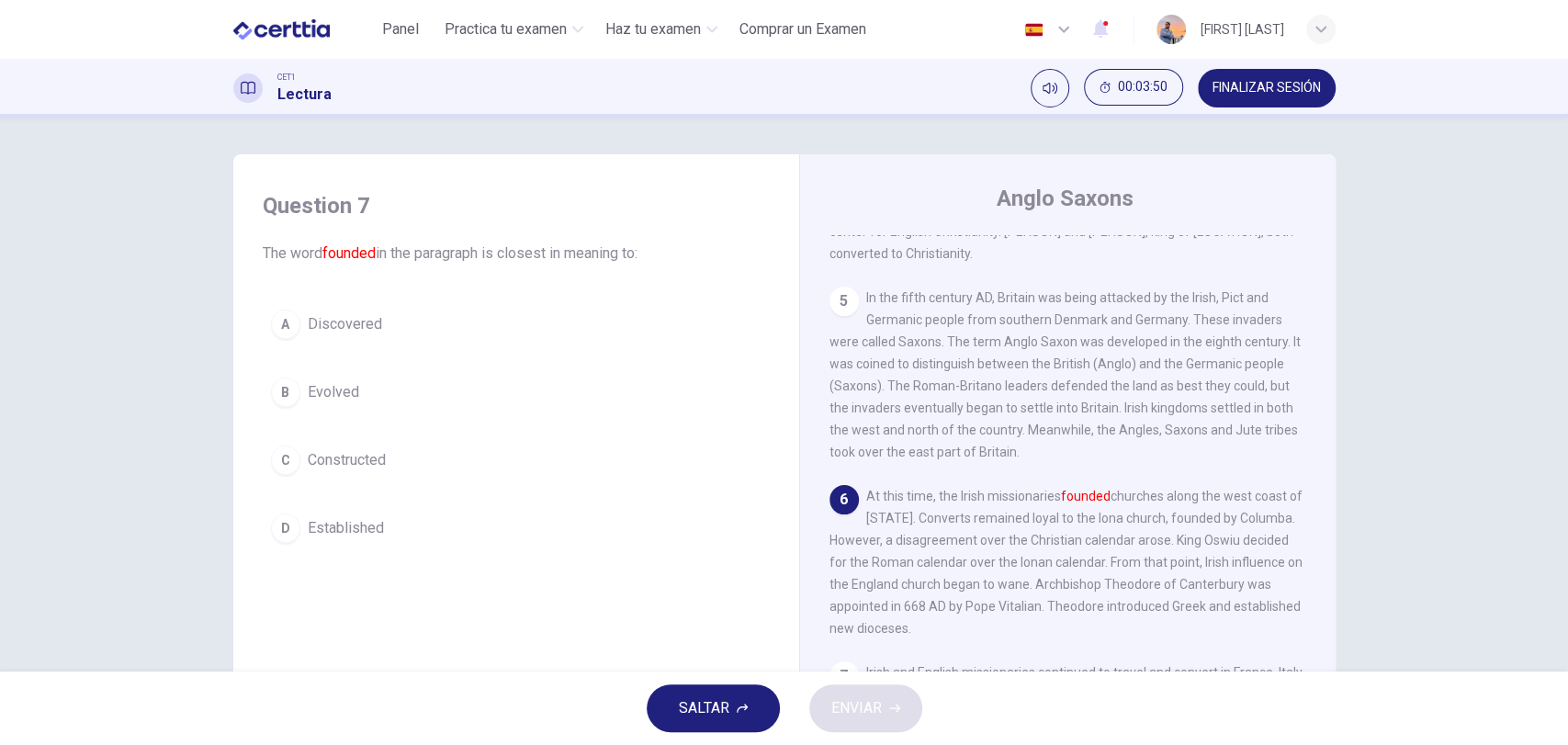 scroll, scrollTop: 136, scrollLeft: 0, axis: vertical 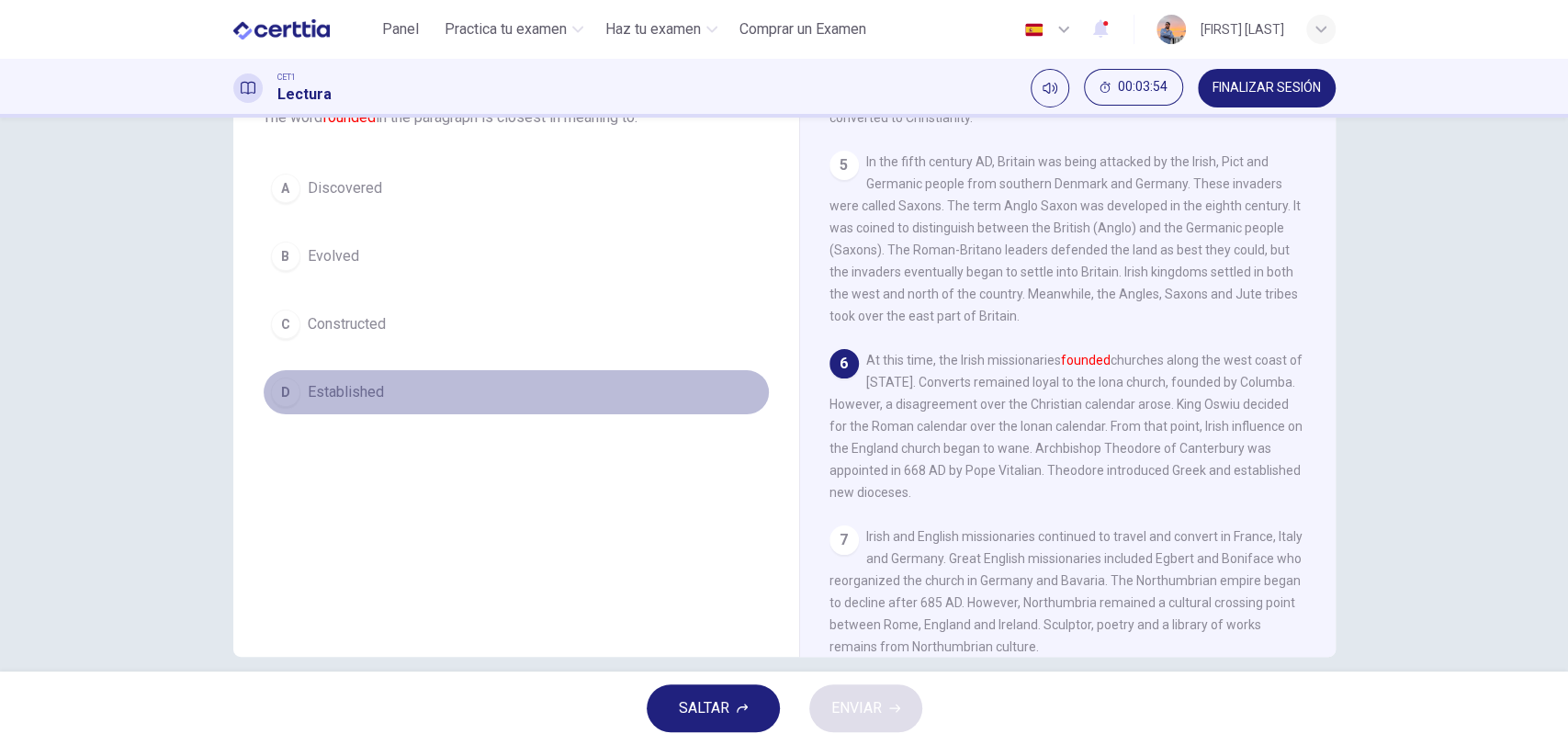 click on "Established" at bounding box center [345, 392] 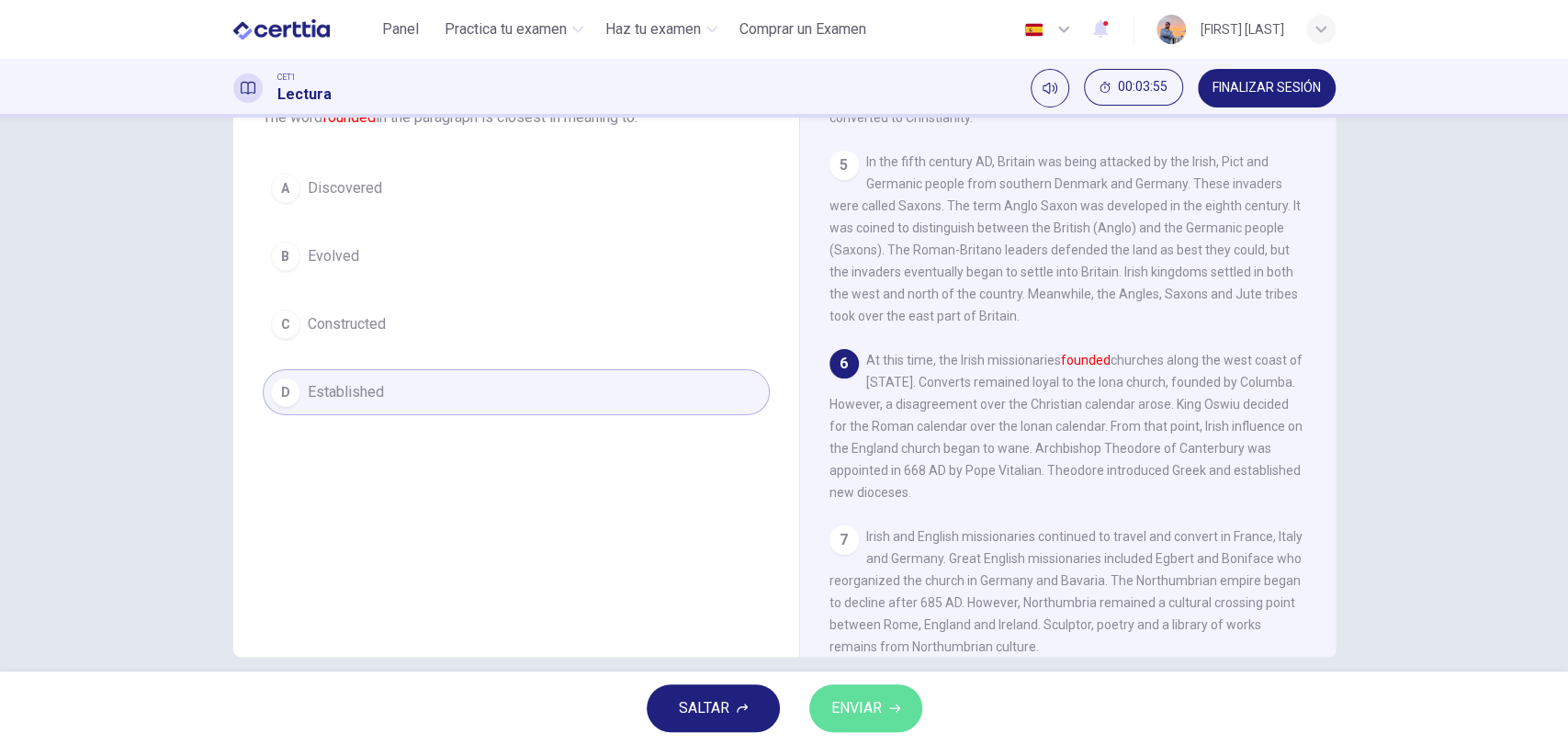 click on "ENVIAR" at bounding box center (856, 708) 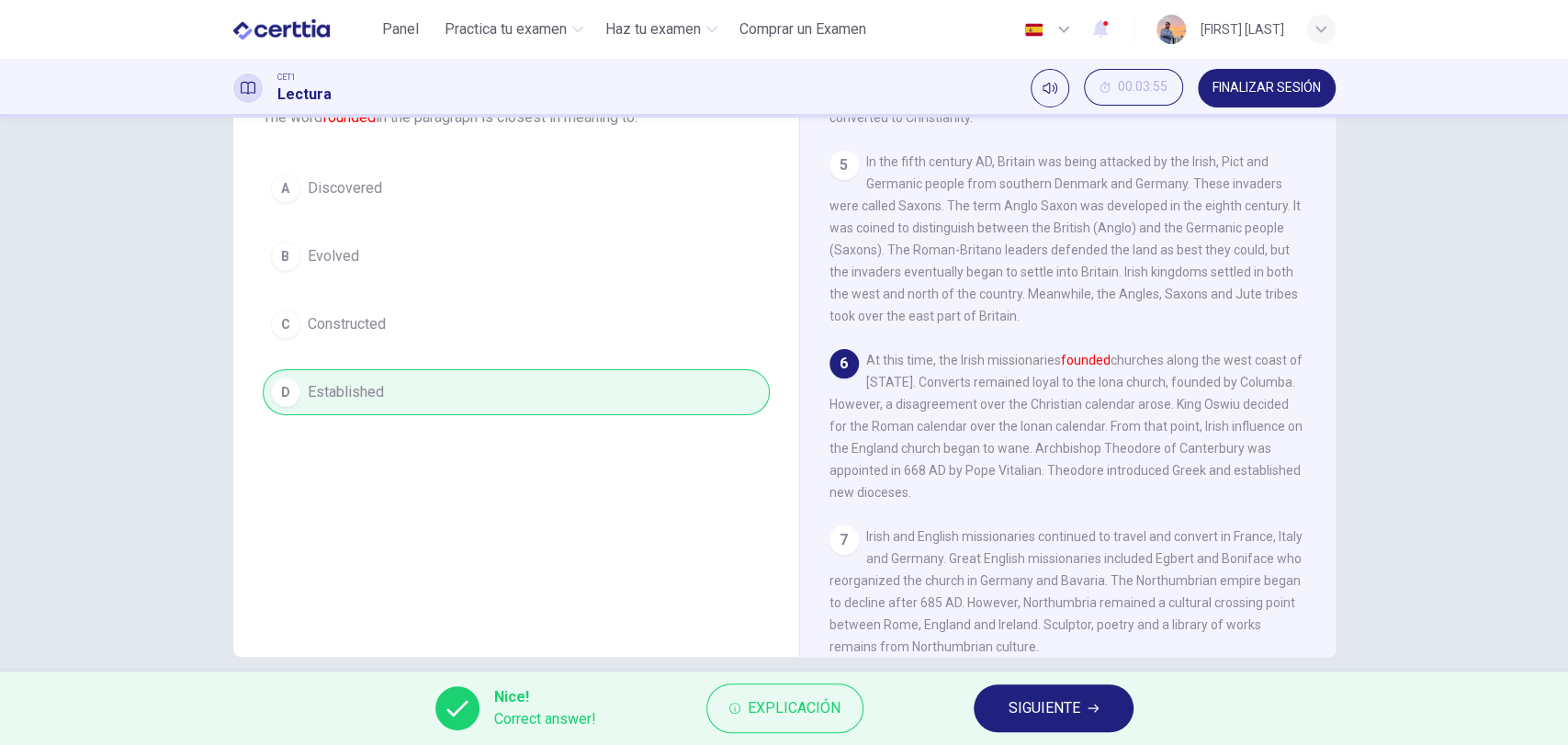 click on "SIGUIENTE" at bounding box center [1044, 708] 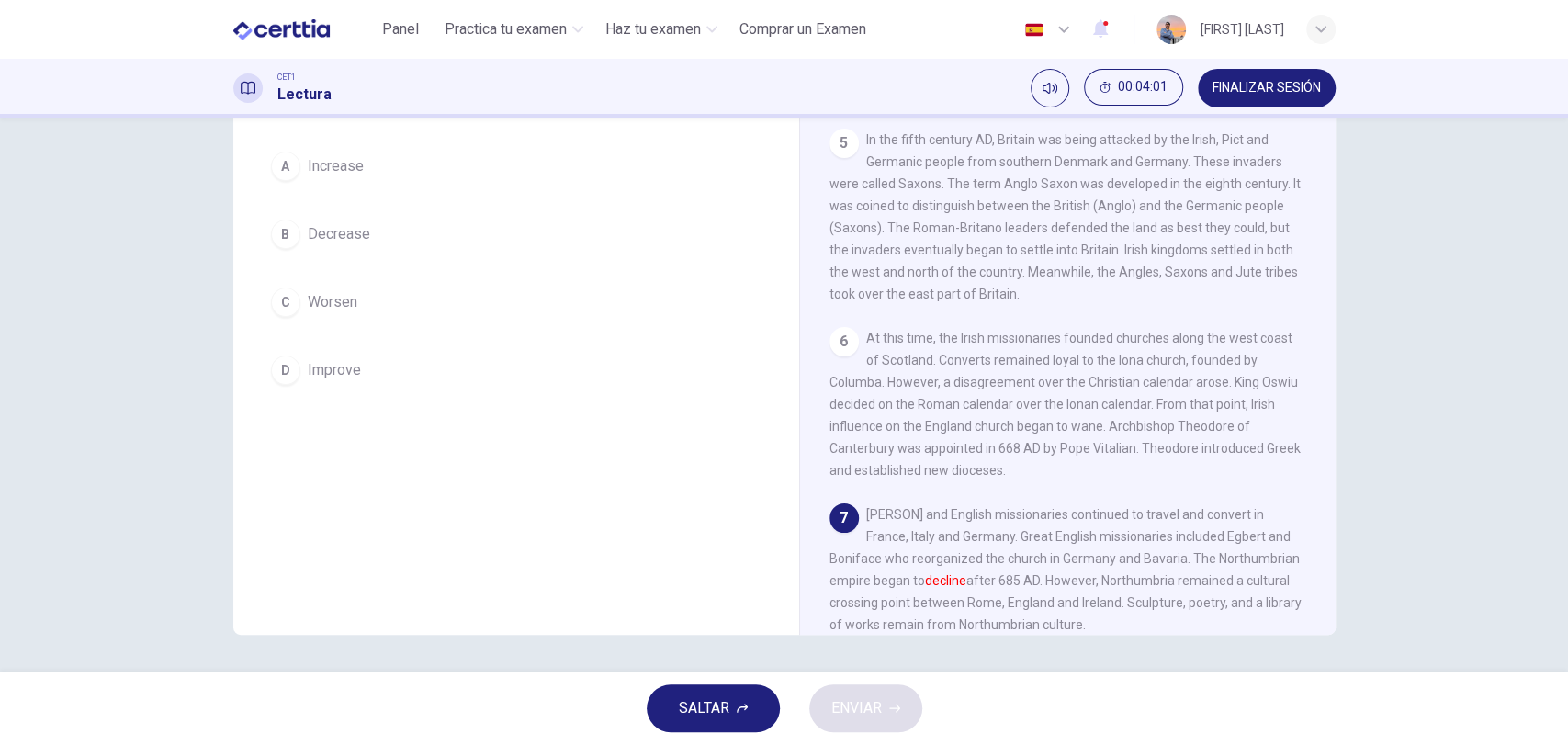 scroll, scrollTop: 22, scrollLeft: 0, axis: vertical 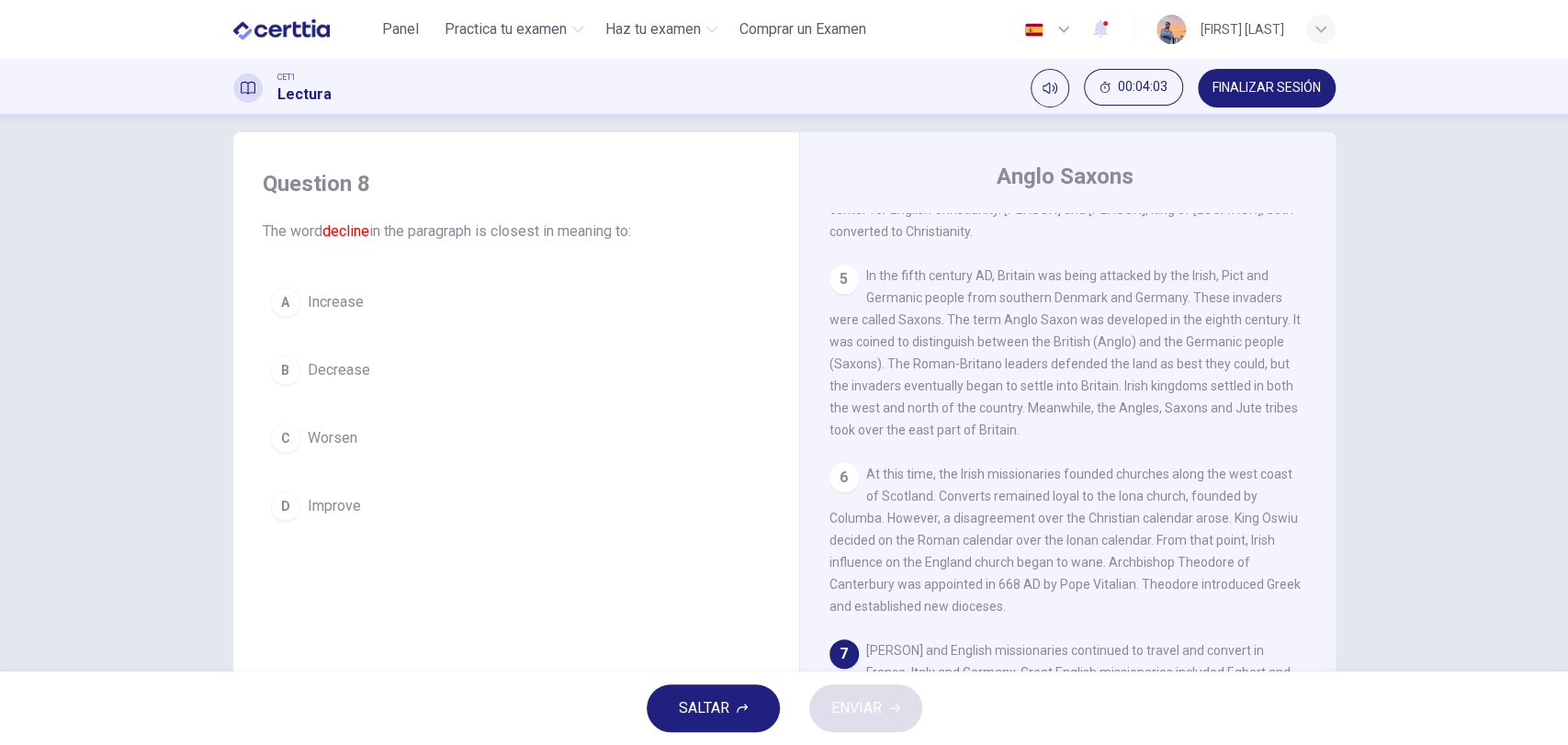 click on "C Worsen" at bounding box center [516, 438] 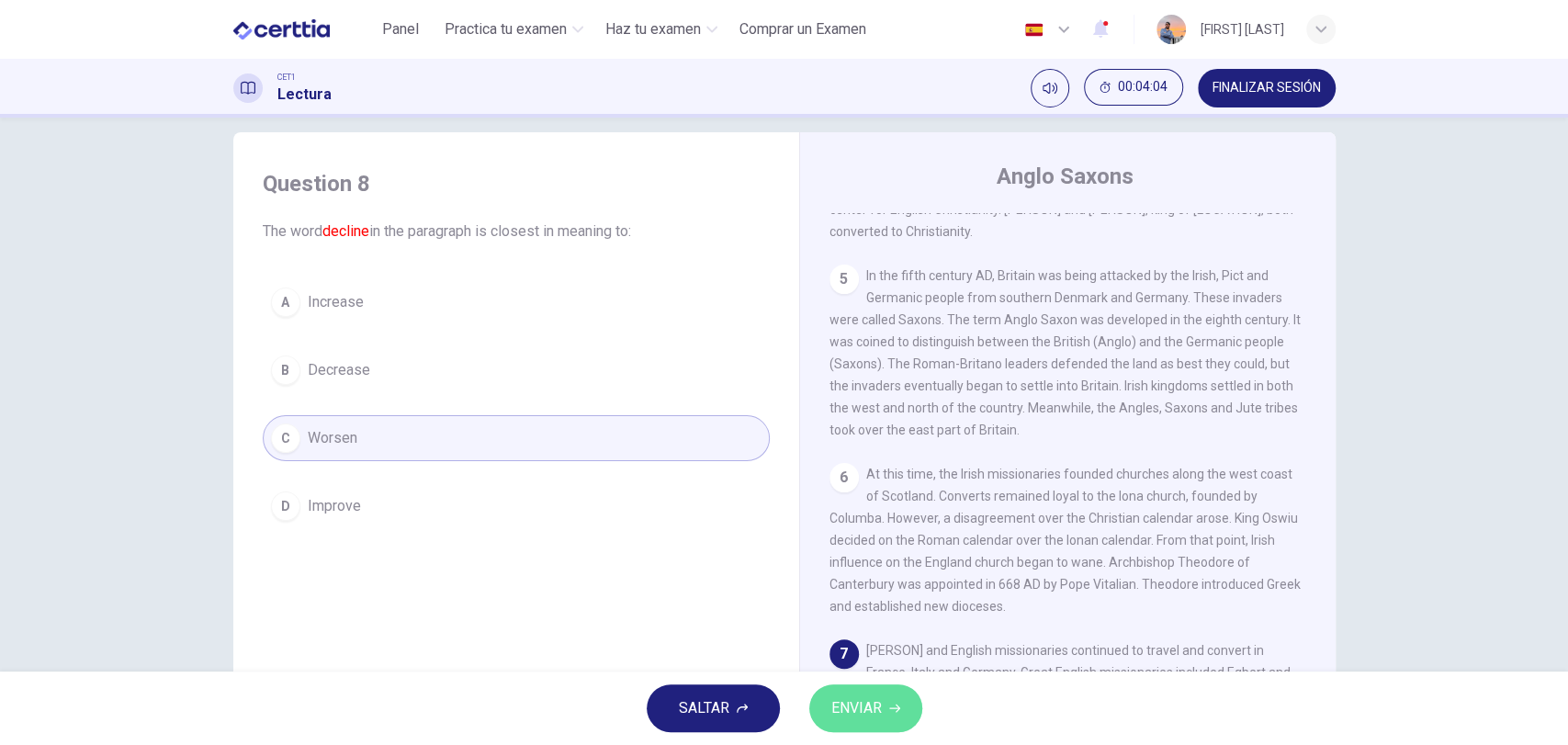 click on "ENVIAR" at bounding box center [856, 708] 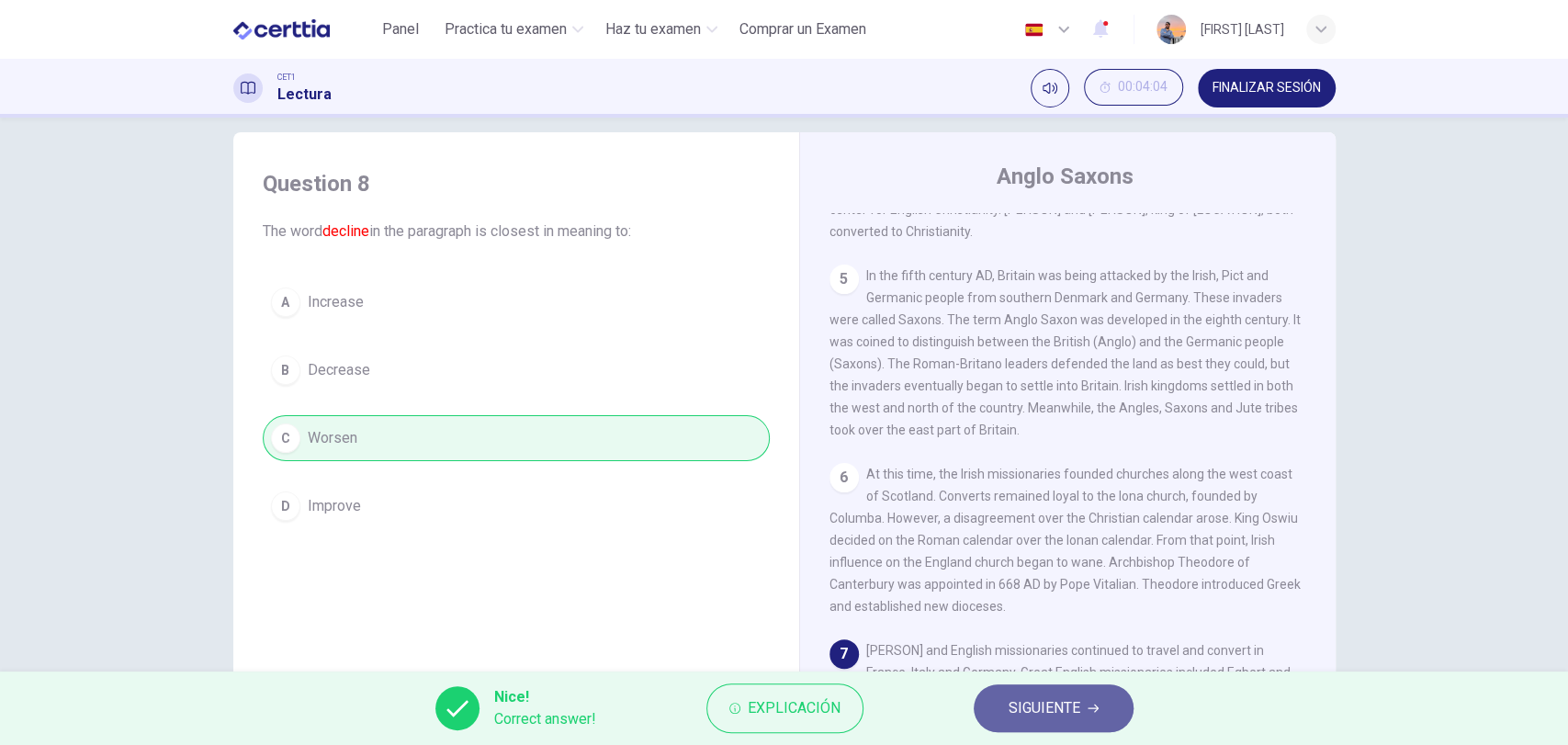 click on "SIGUIENTE" at bounding box center (1054, 708) 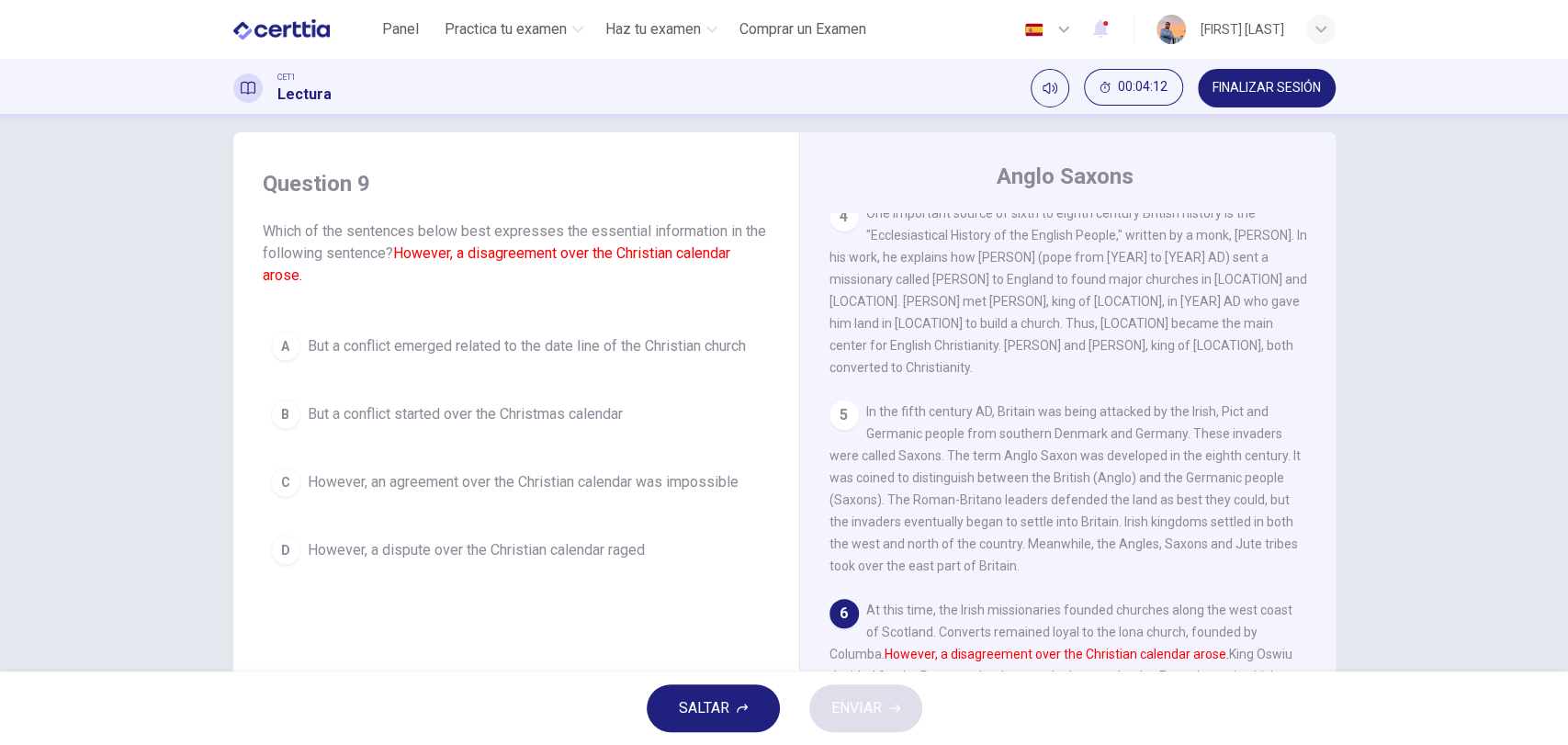 scroll, scrollTop: 720, scrollLeft: 0, axis: vertical 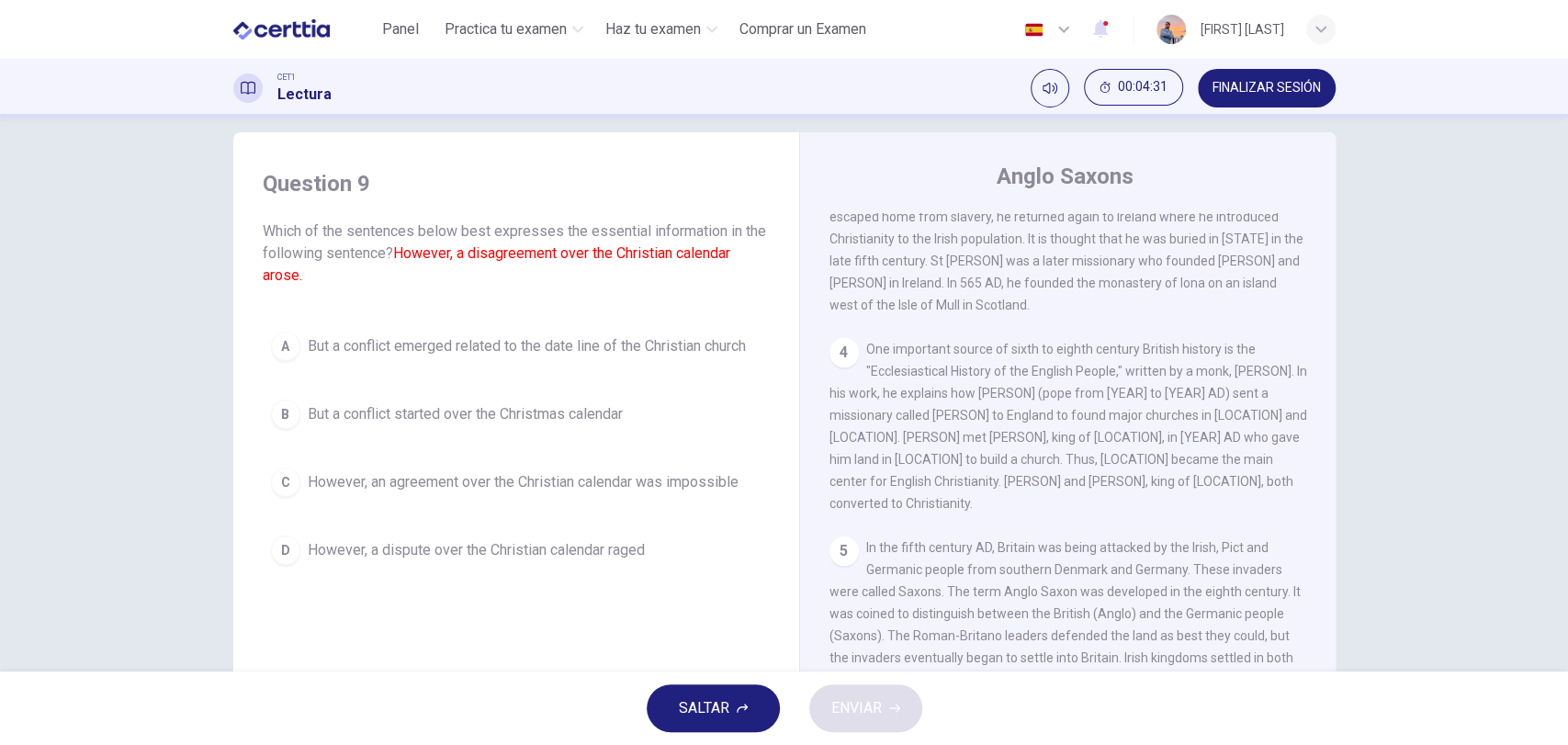 click on "However, a dispute over the Christian calendar raged" at bounding box center (476, 550) 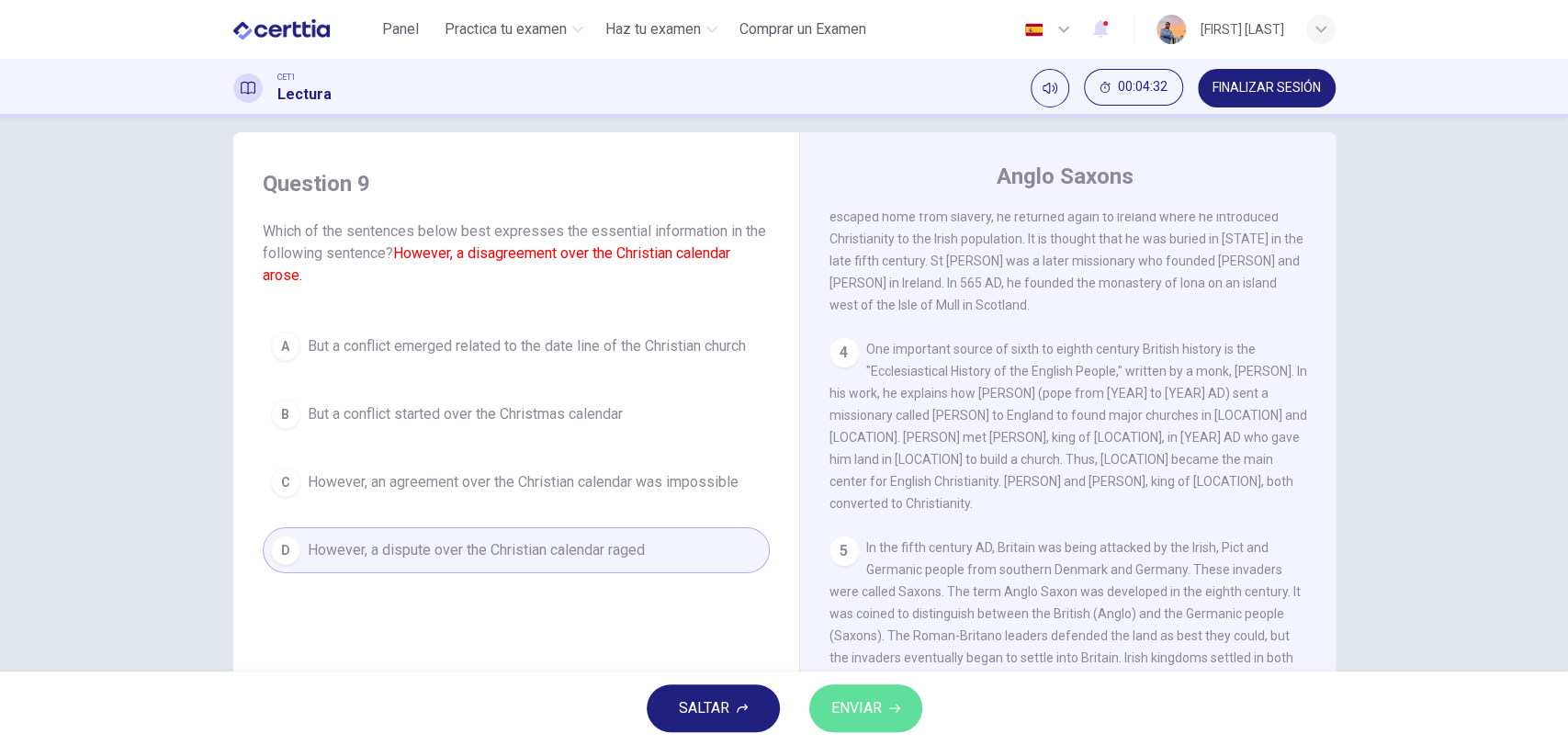 click on "ENVIAR" at bounding box center [865, 708] 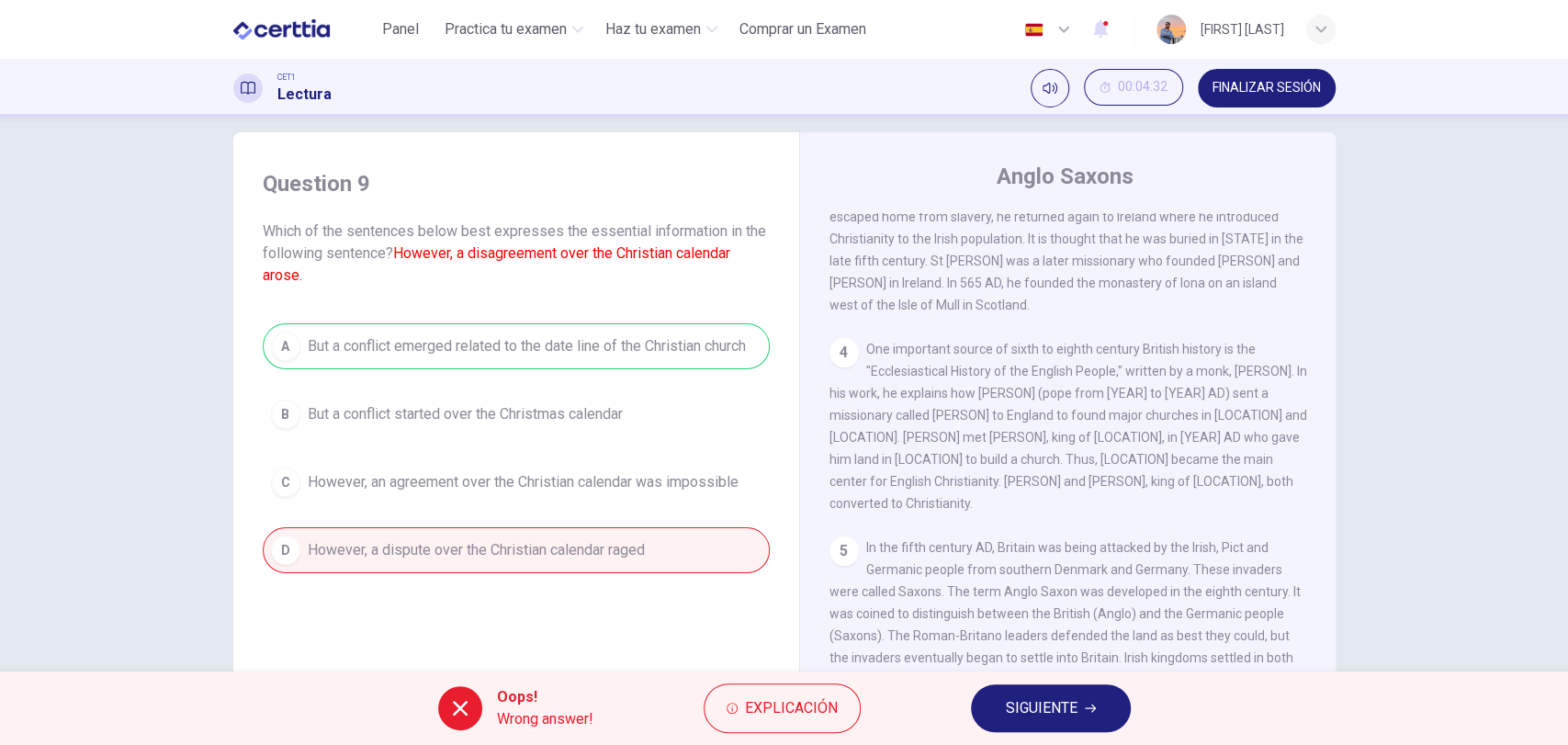 click on "SIGUIENTE" at bounding box center [1042, 708] 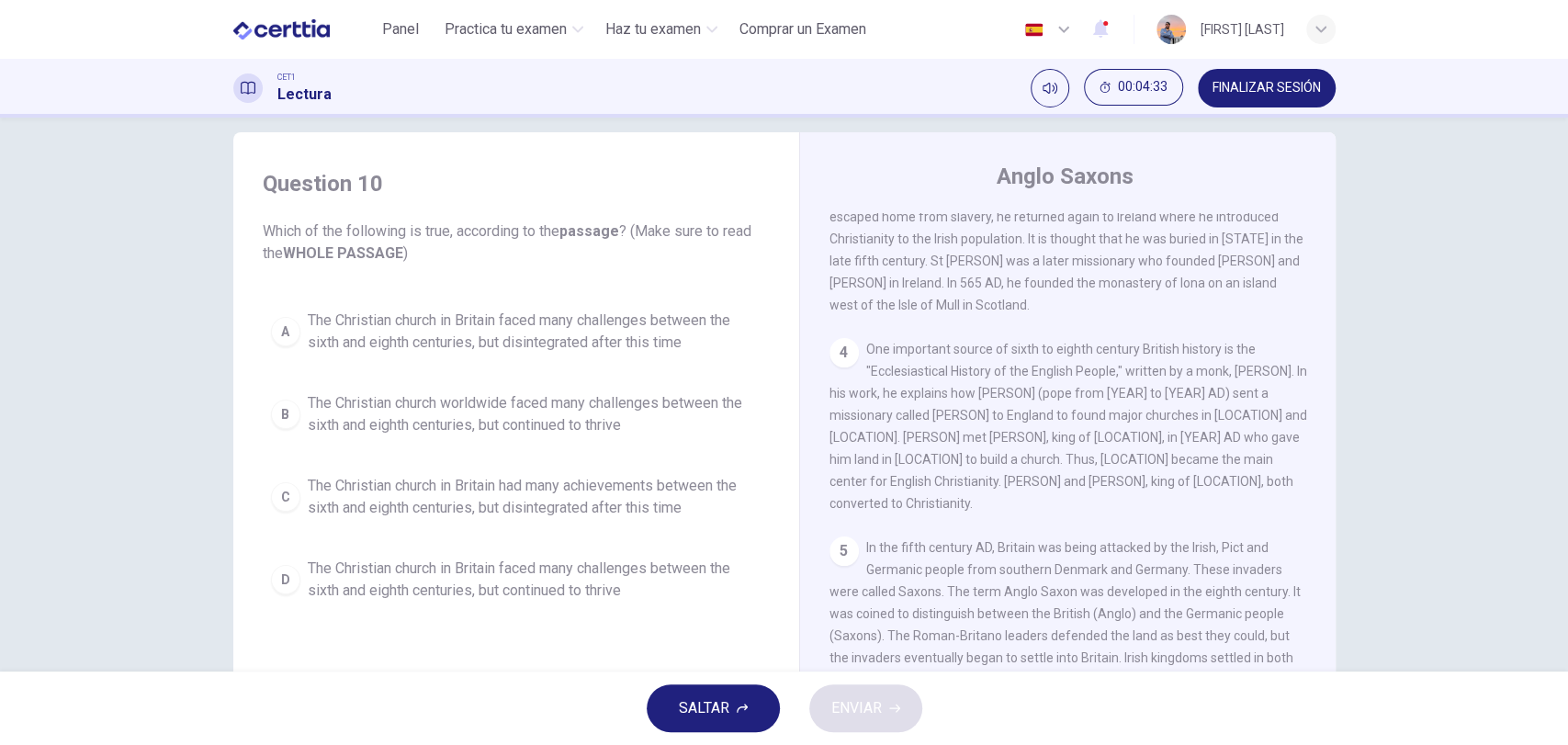 scroll, scrollTop: 584, scrollLeft: 0, axis: vertical 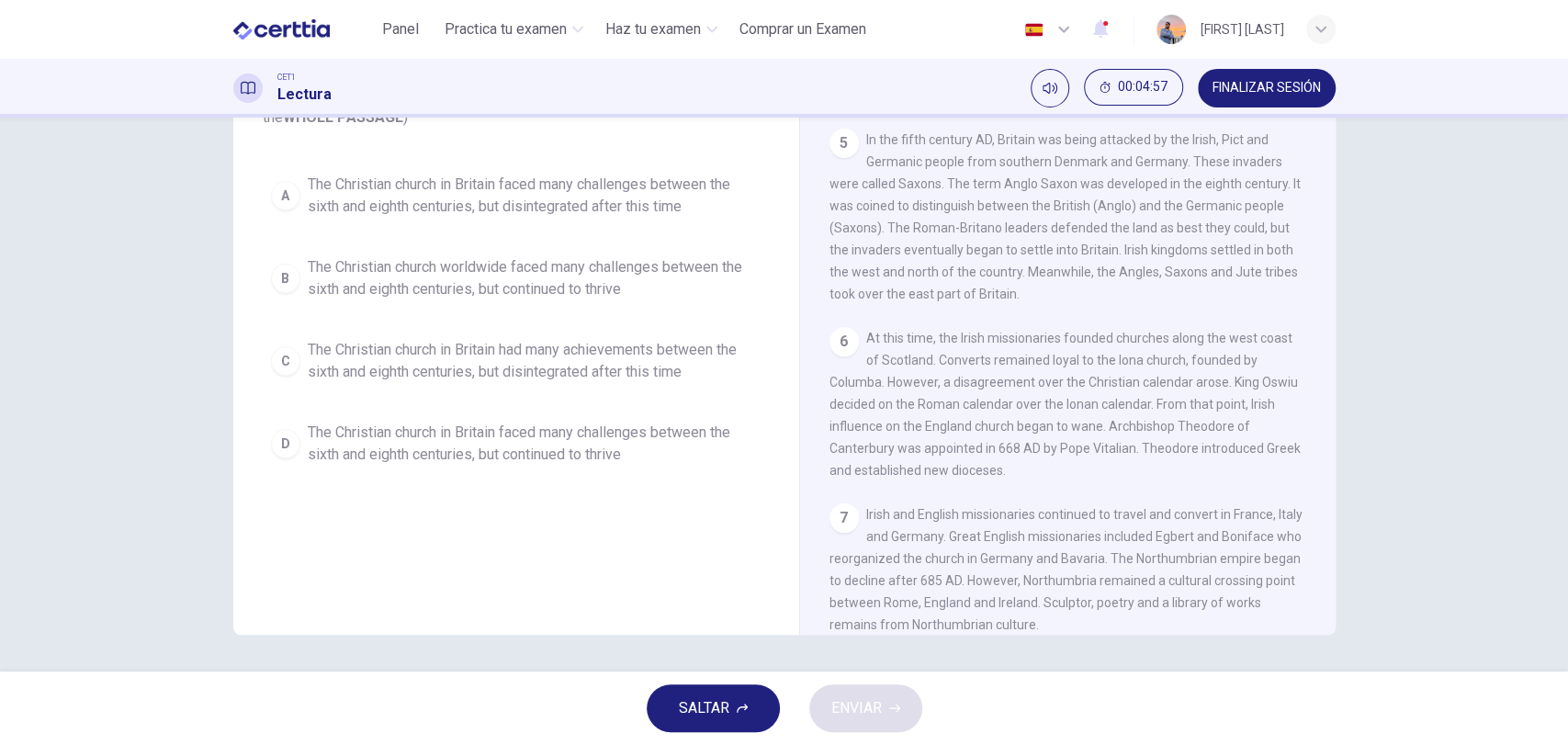 click on "The Christian church in Britain faced many challenges between the sixth and eighth centuries, but continued to thrive" at bounding box center [535, 444] 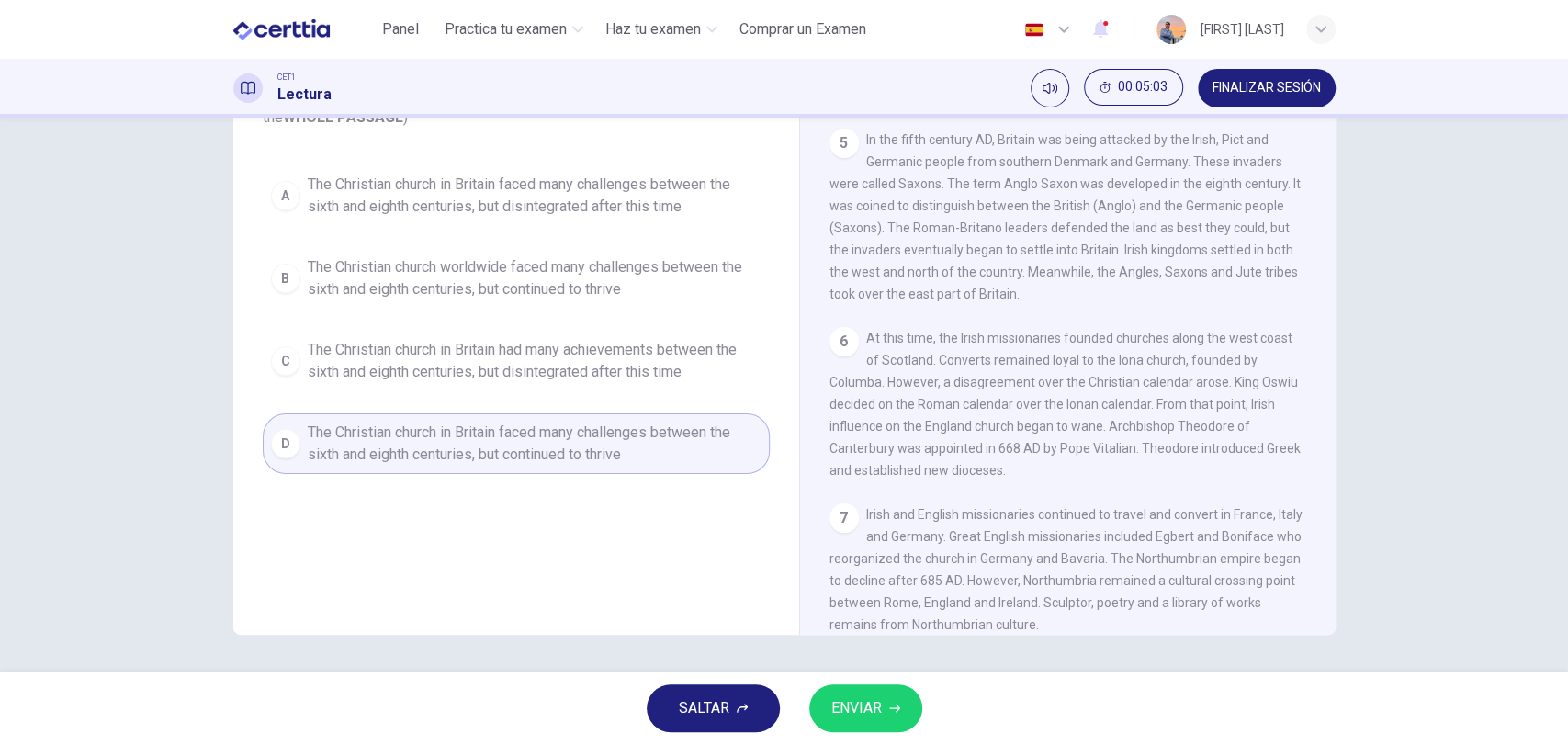 click on "ENVIAR" at bounding box center [856, 708] 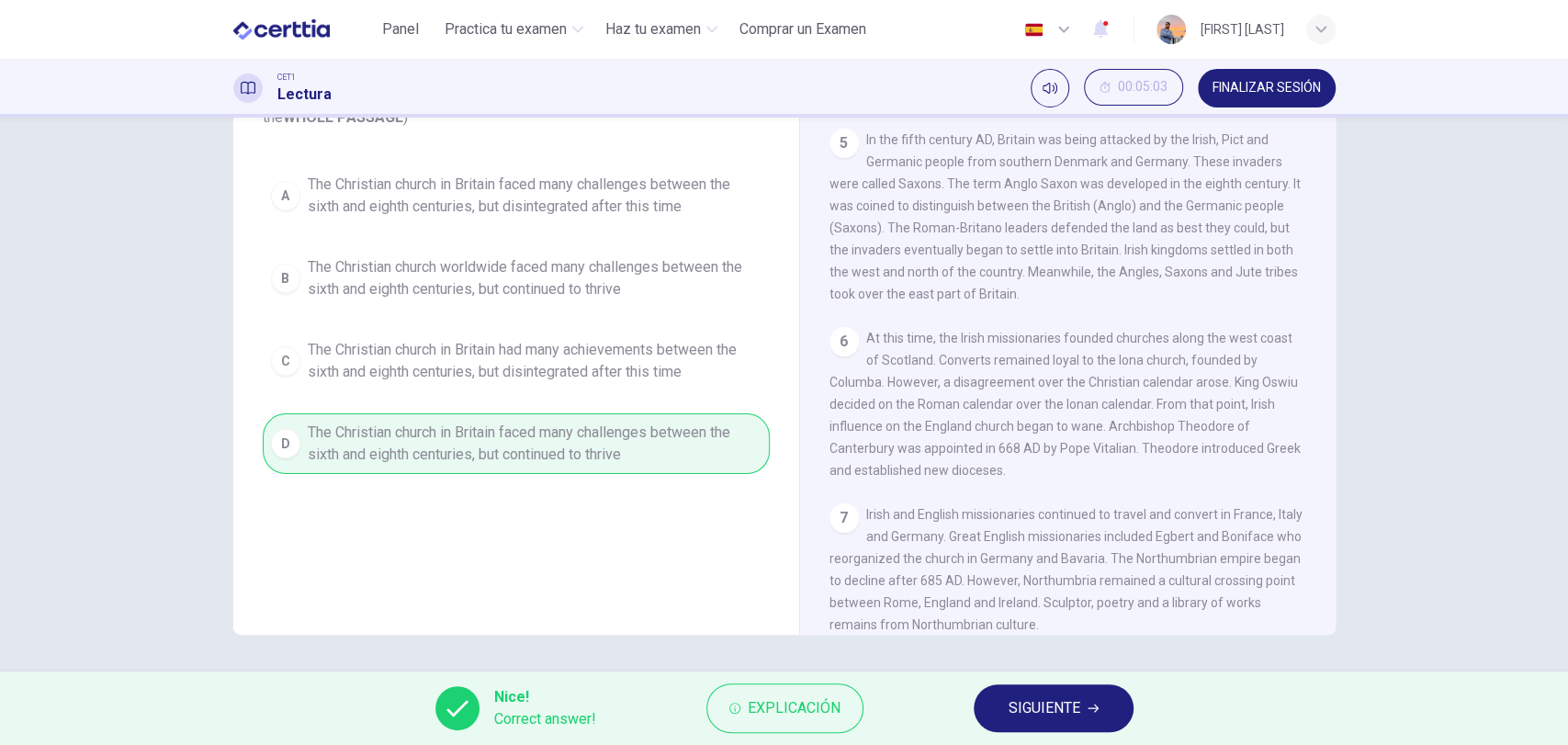 click on "SIGUIENTE" at bounding box center (1054, 708) 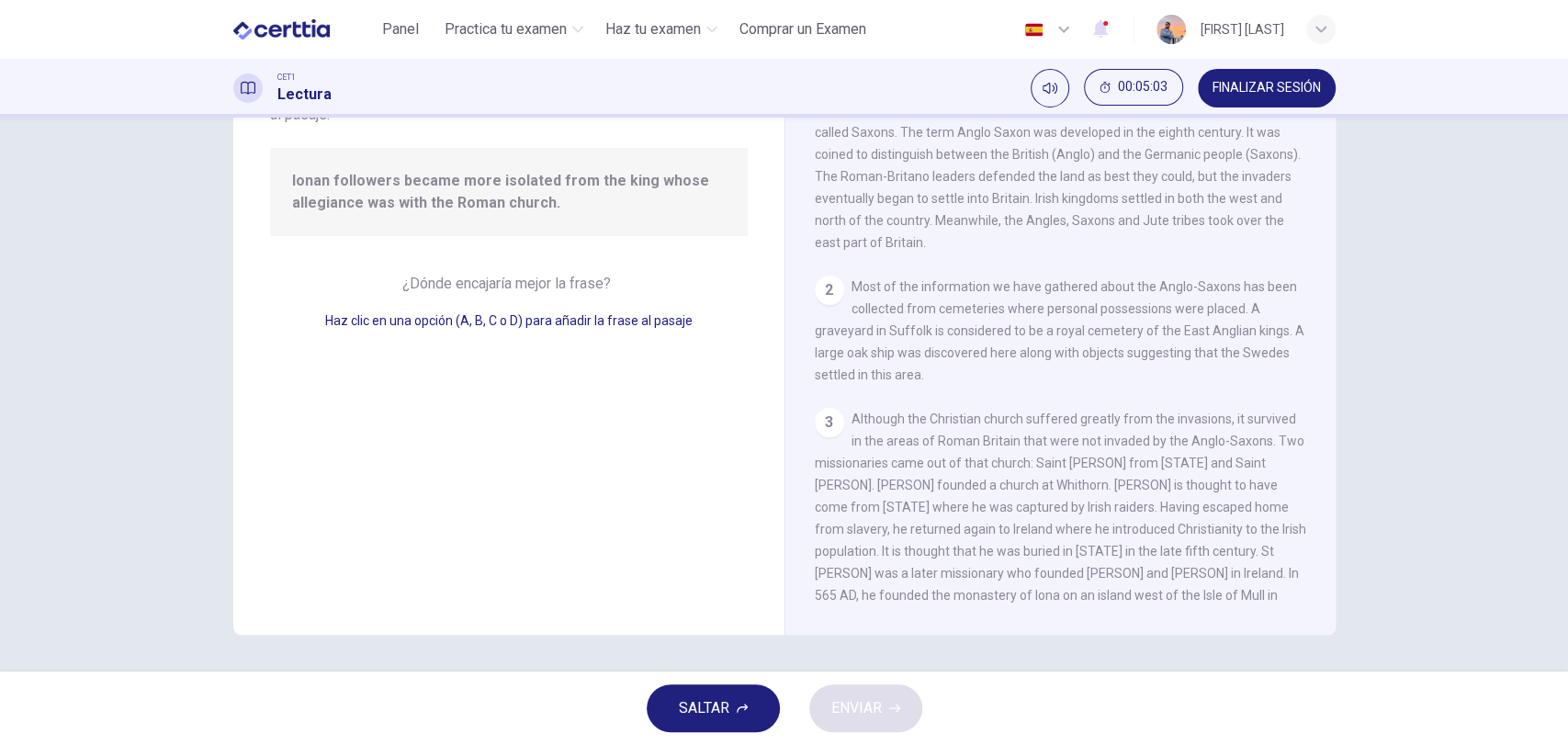 scroll, scrollTop: 750, scrollLeft: 0, axis: vertical 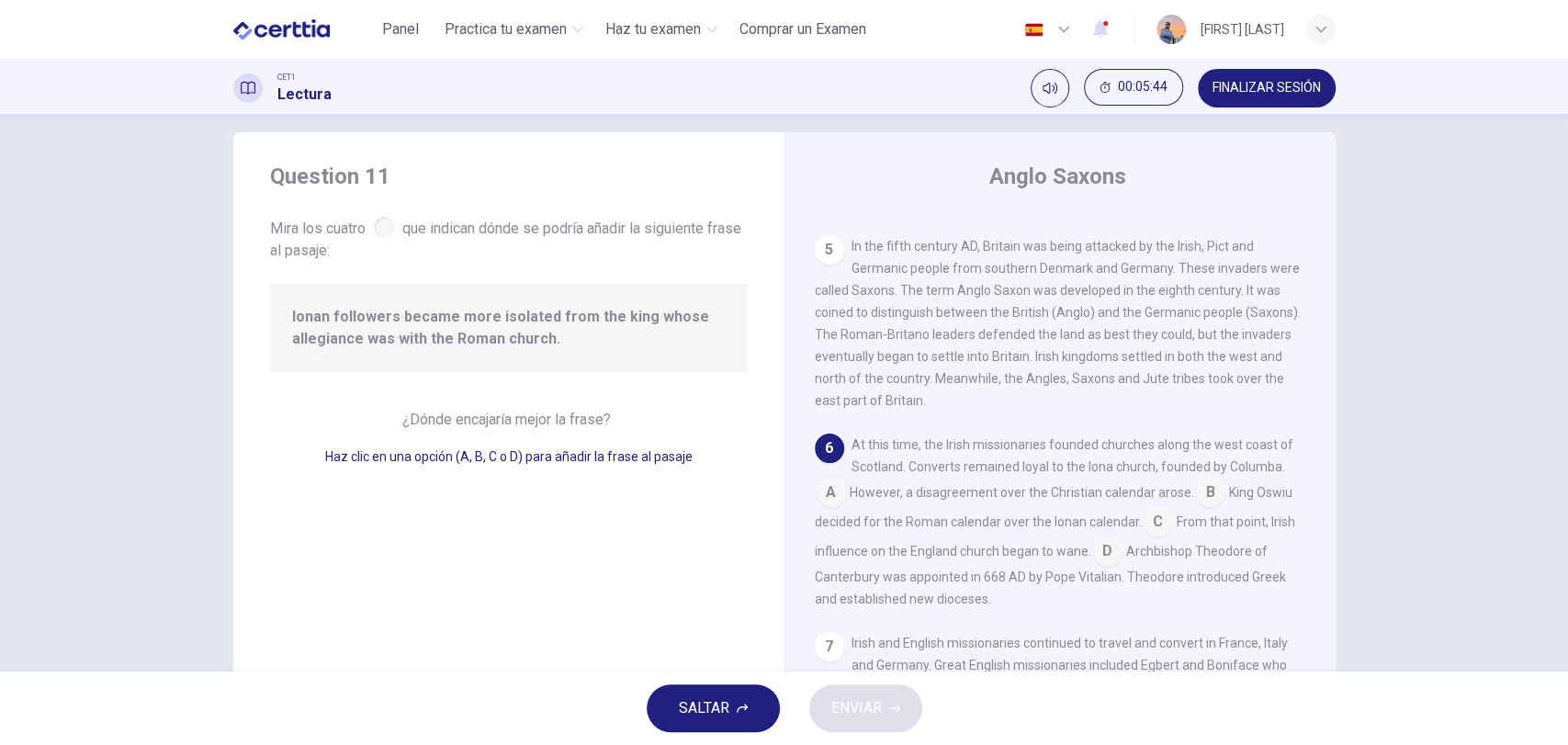 click at bounding box center (831, 494) 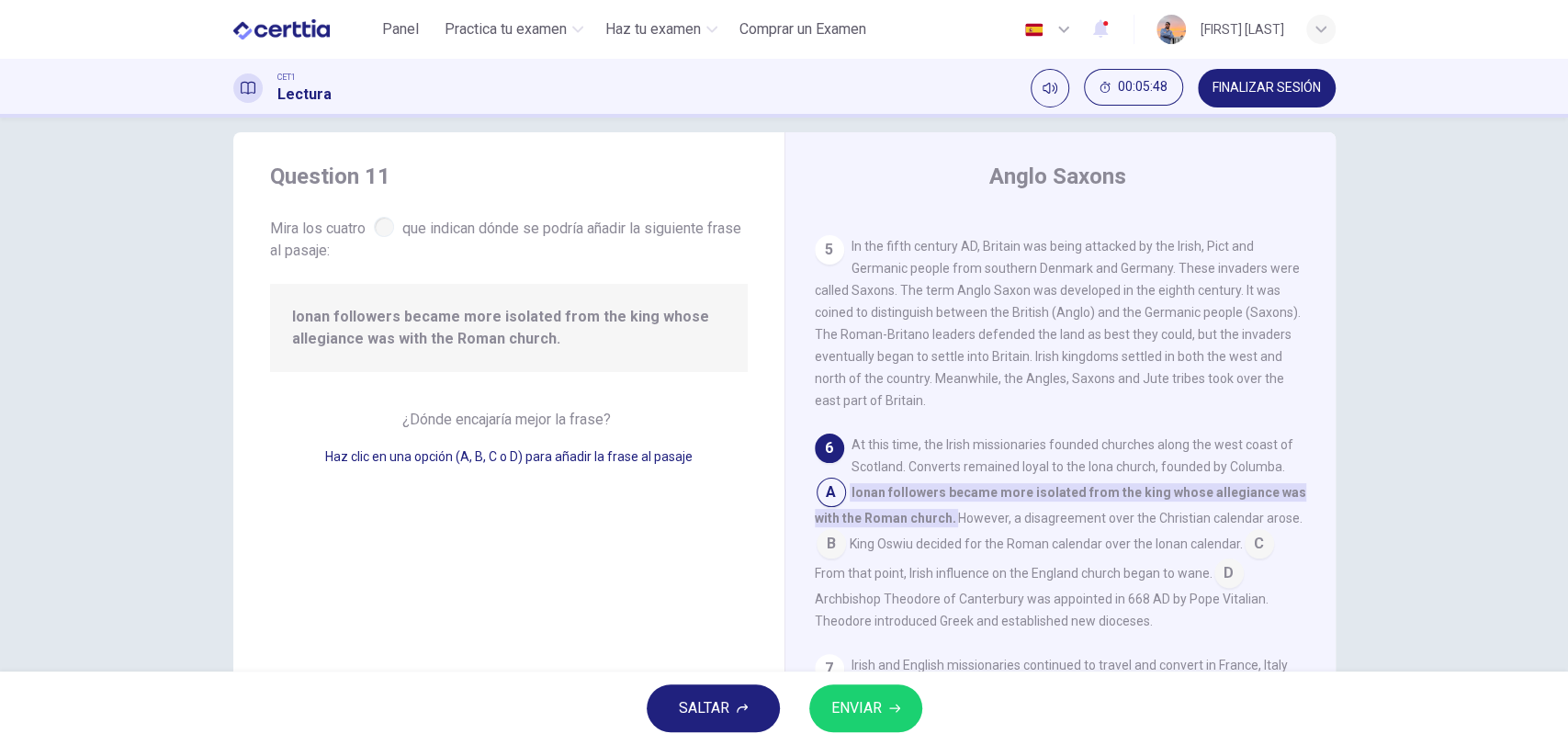 click at bounding box center [831, 494] 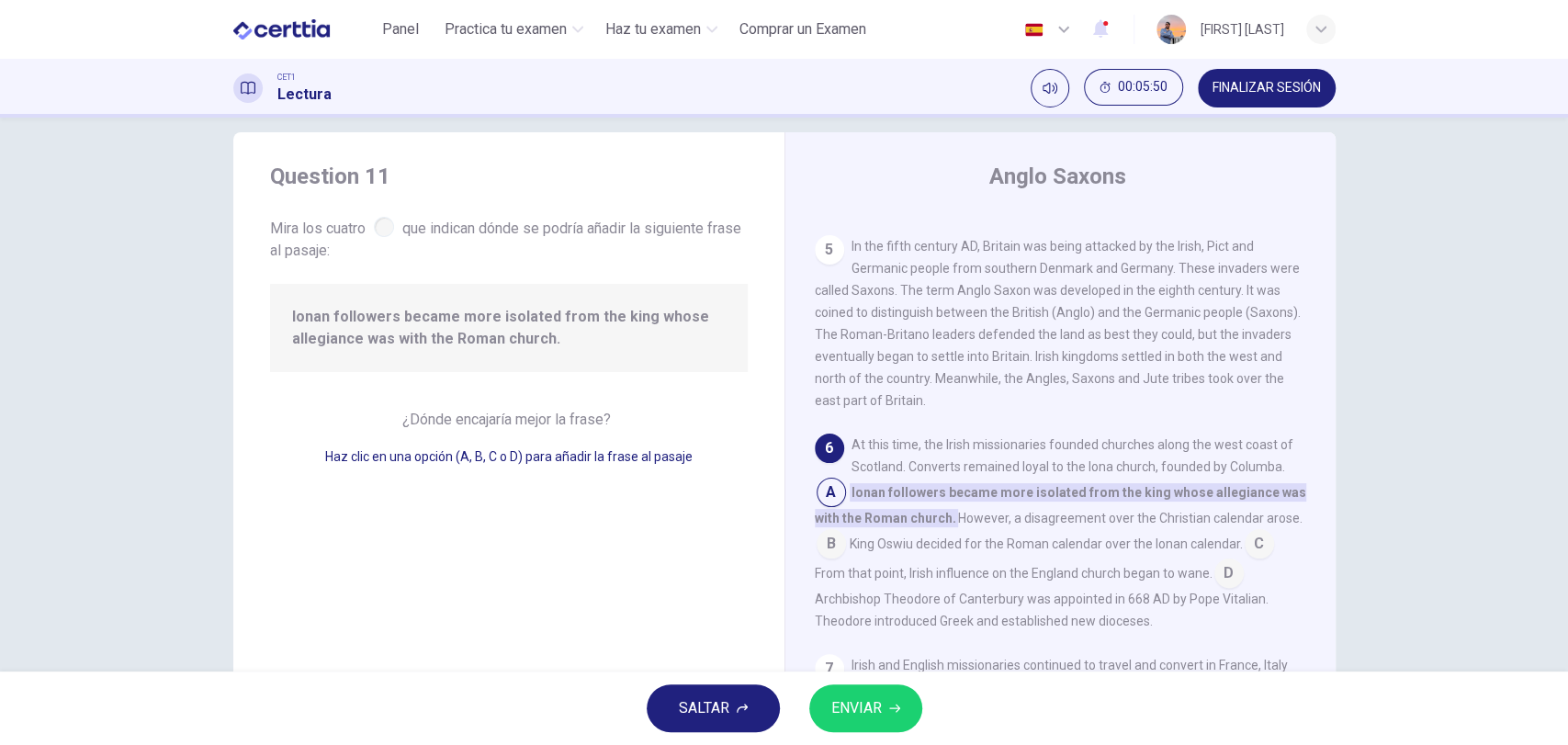 click at bounding box center (831, 546) 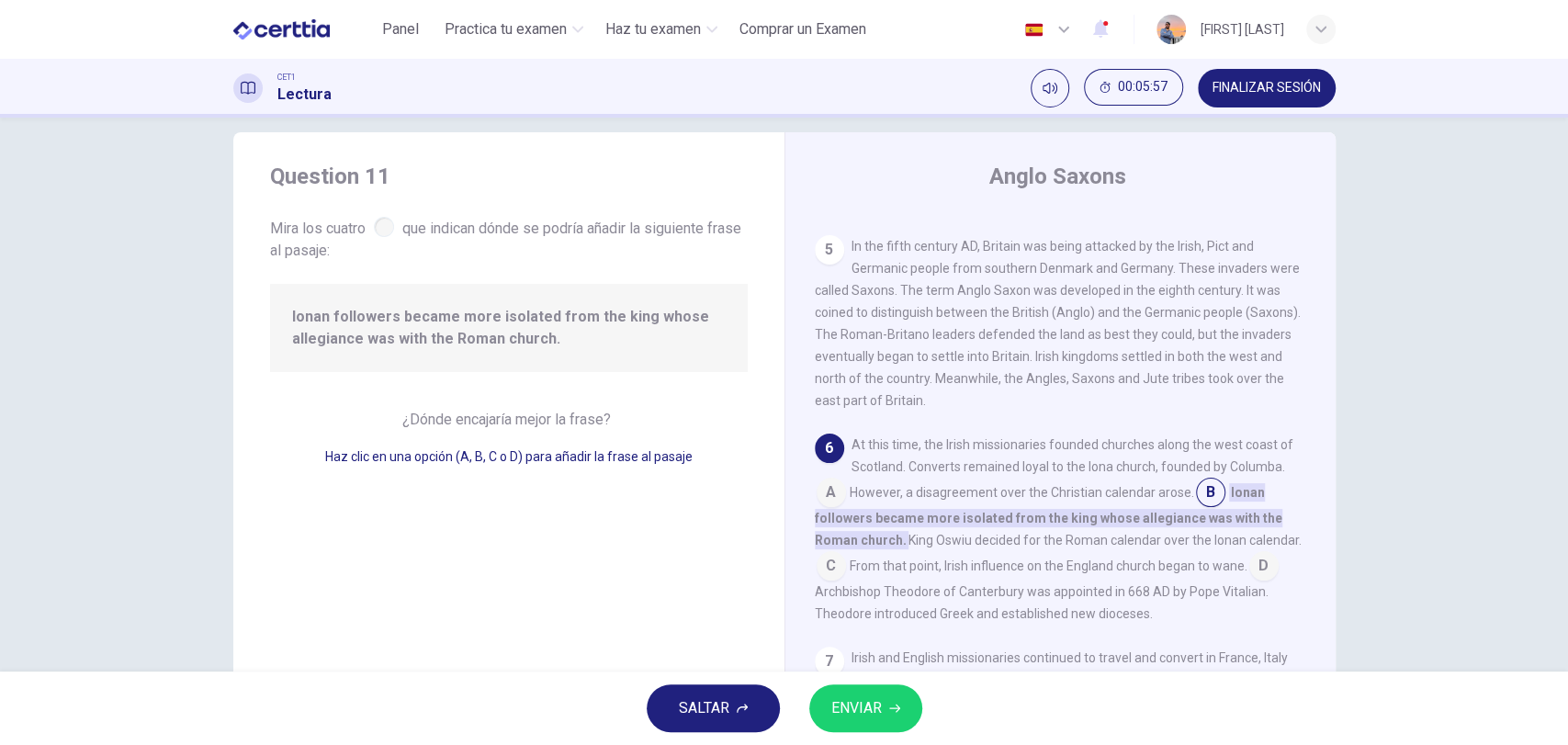 click at bounding box center (831, 568) 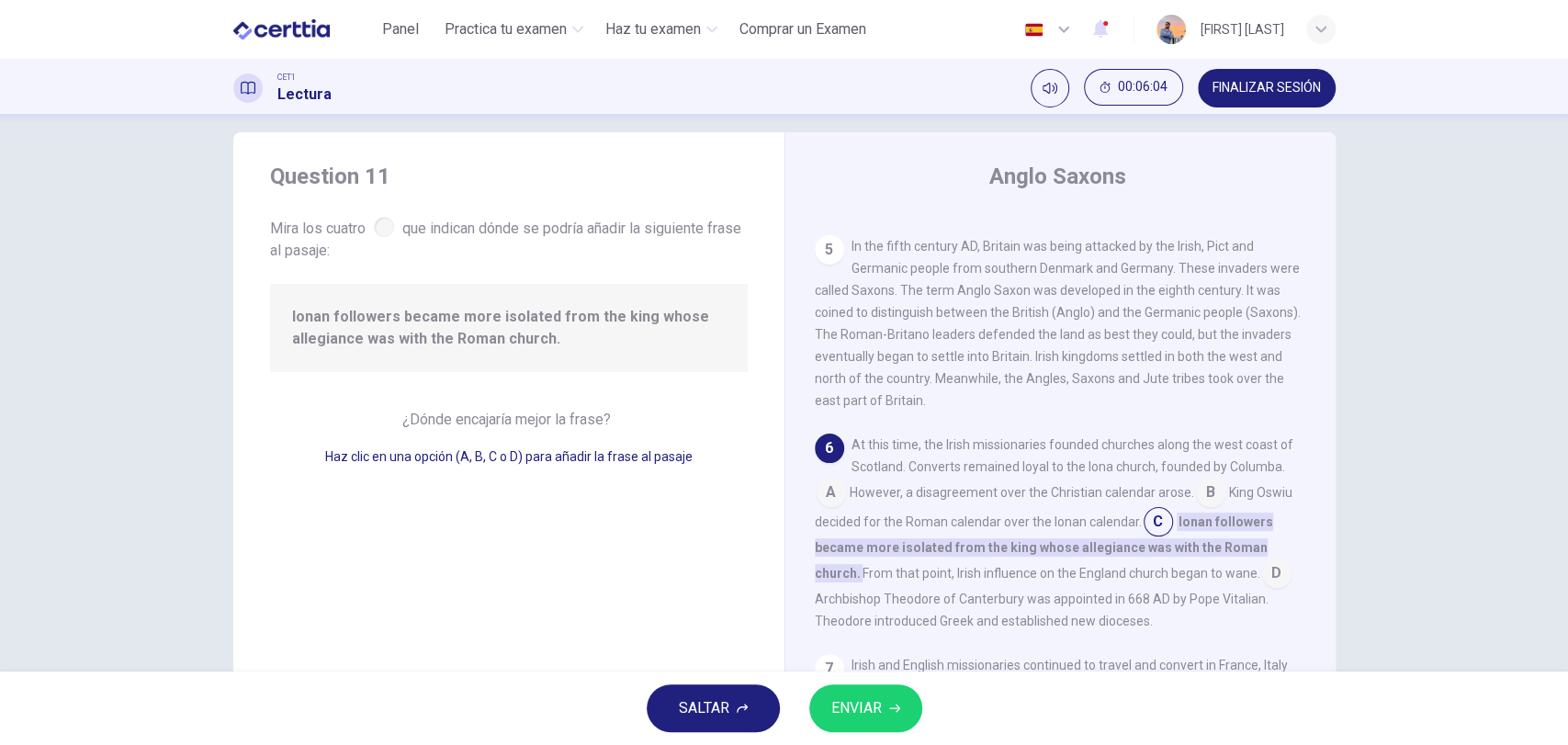 click at bounding box center (1277, 575) 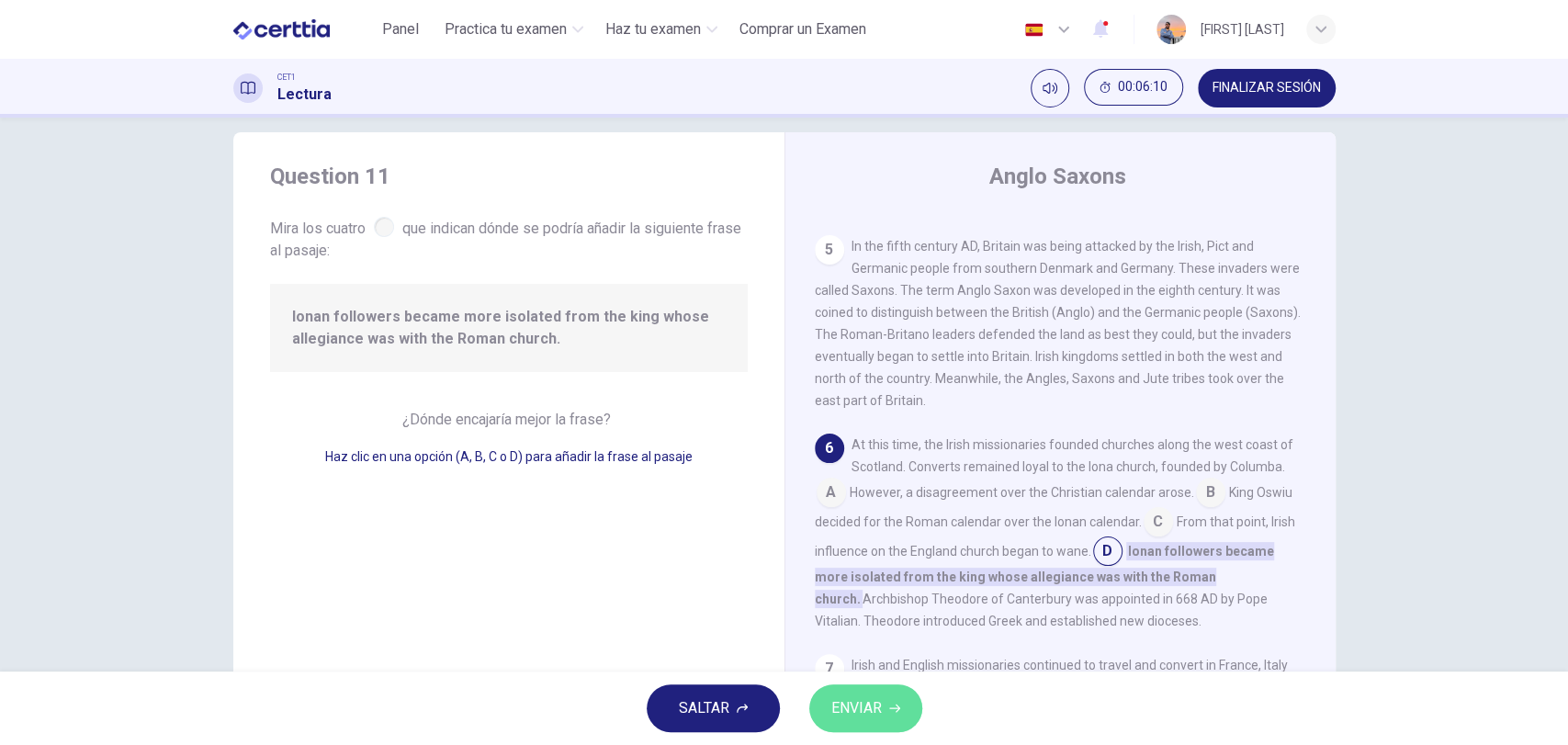 click on "ENVIAR" at bounding box center (865, 708) 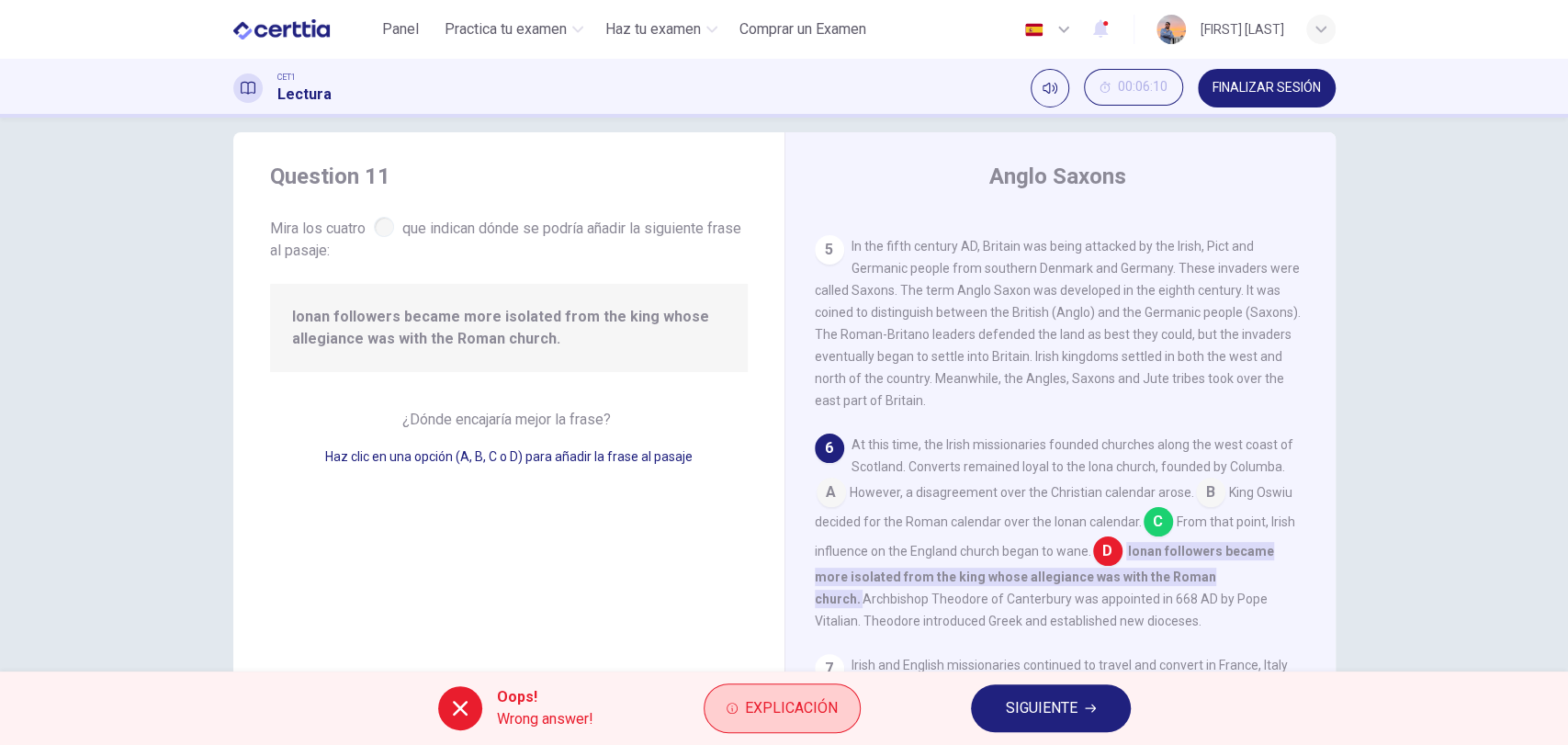 click on "Explicación" at bounding box center (791, 708) 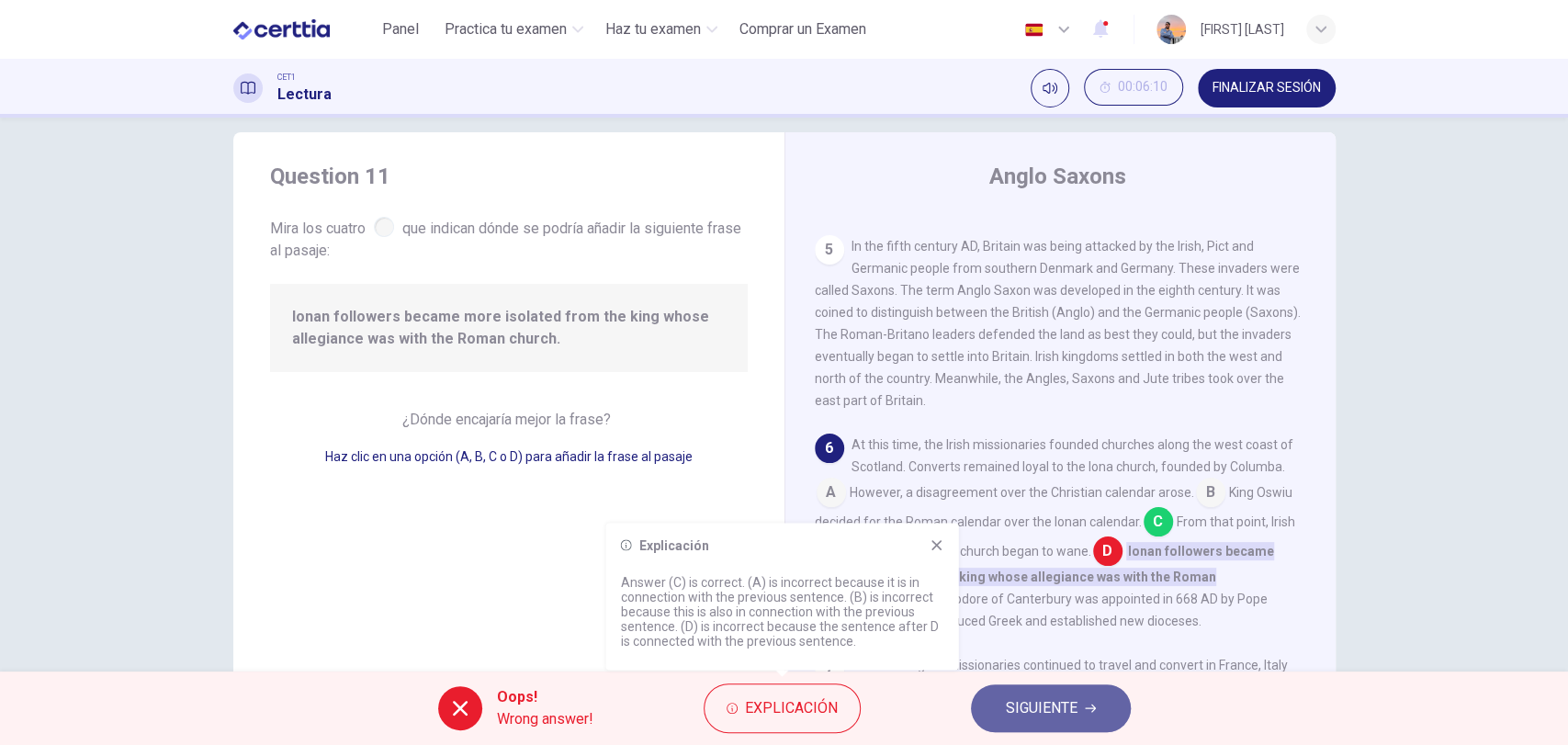 click on "SIGUIENTE" at bounding box center (1042, 708) 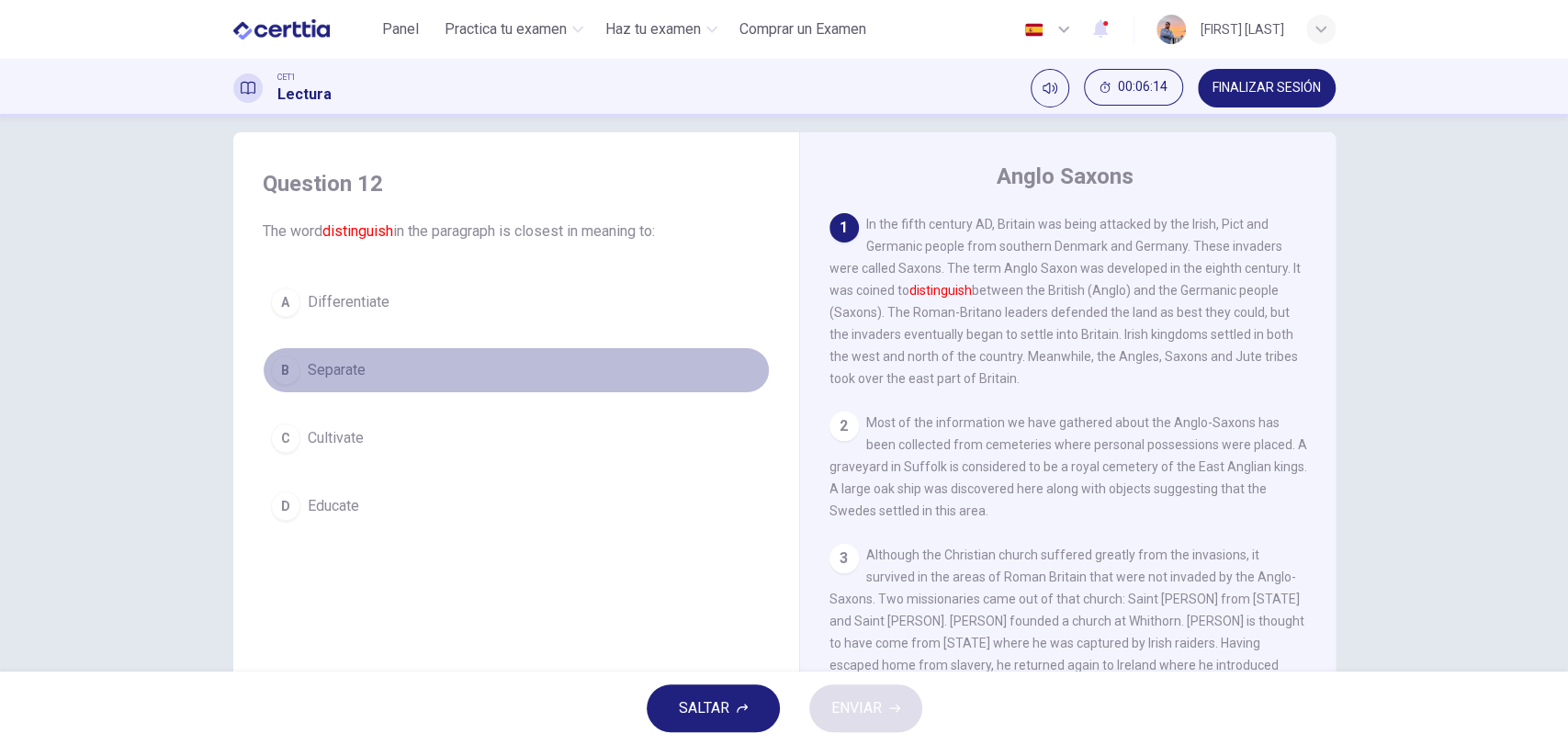click on "Separate" at bounding box center [336, 370] 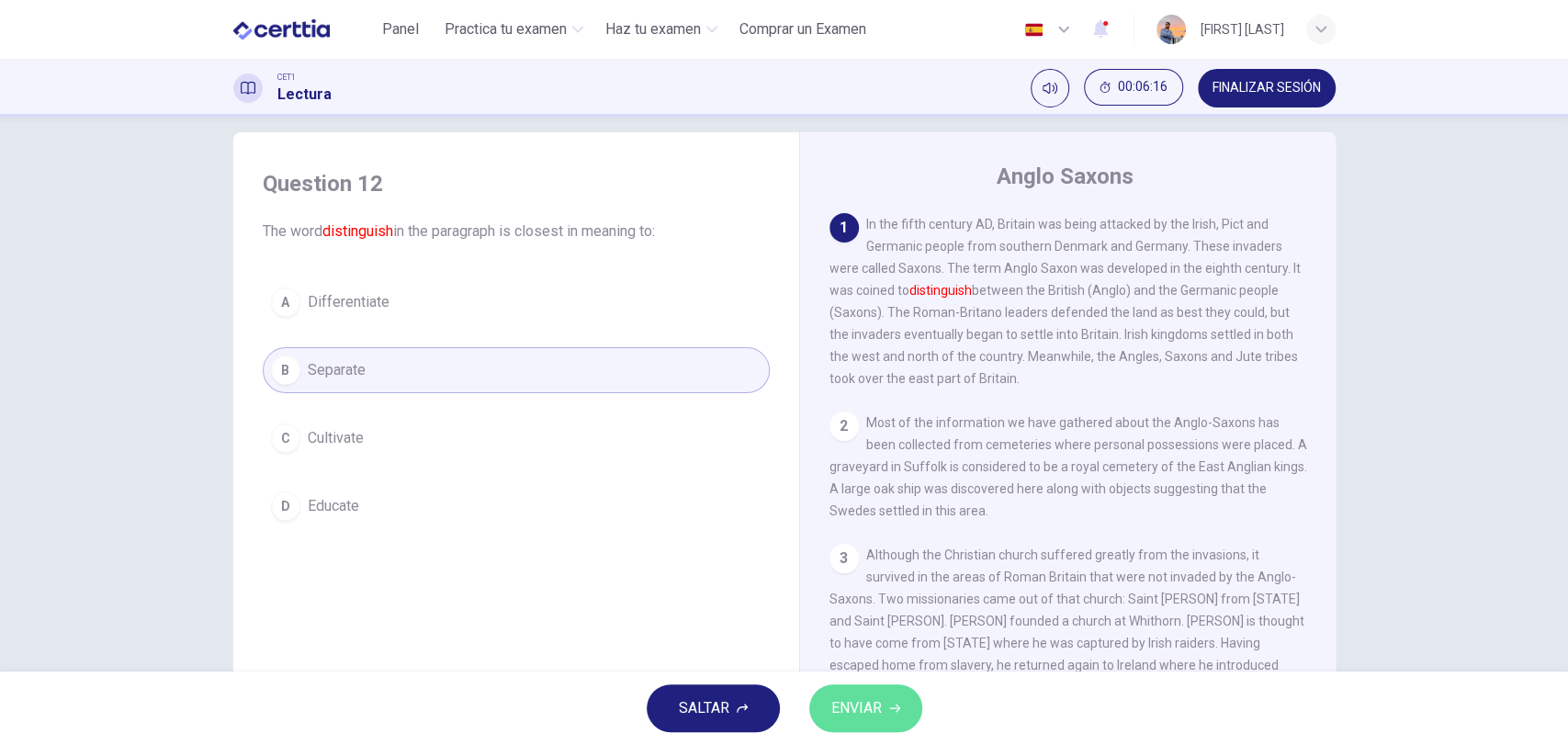 click on "ENVIAR" at bounding box center [865, 708] 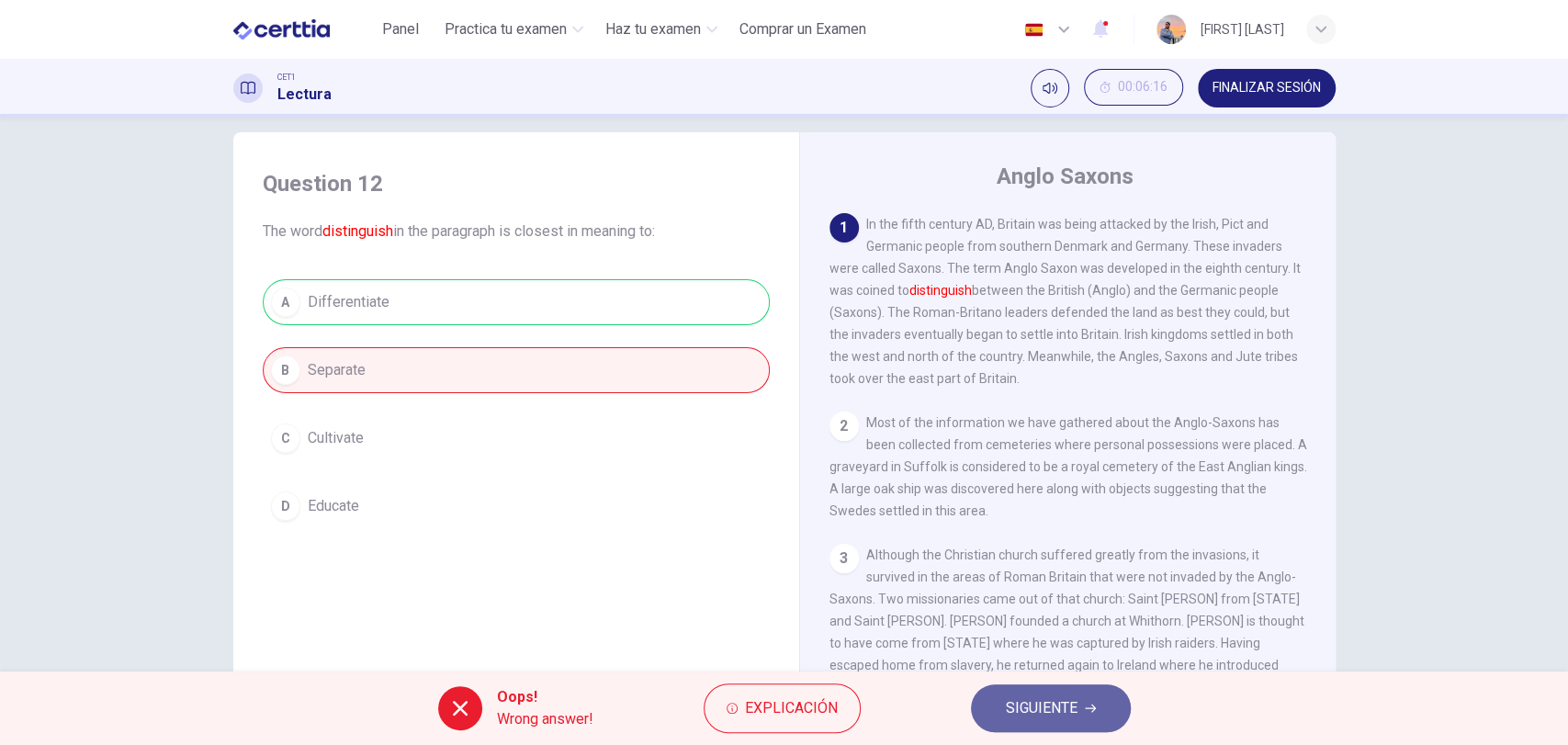 click on "SIGUIENTE" at bounding box center (1042, 708) 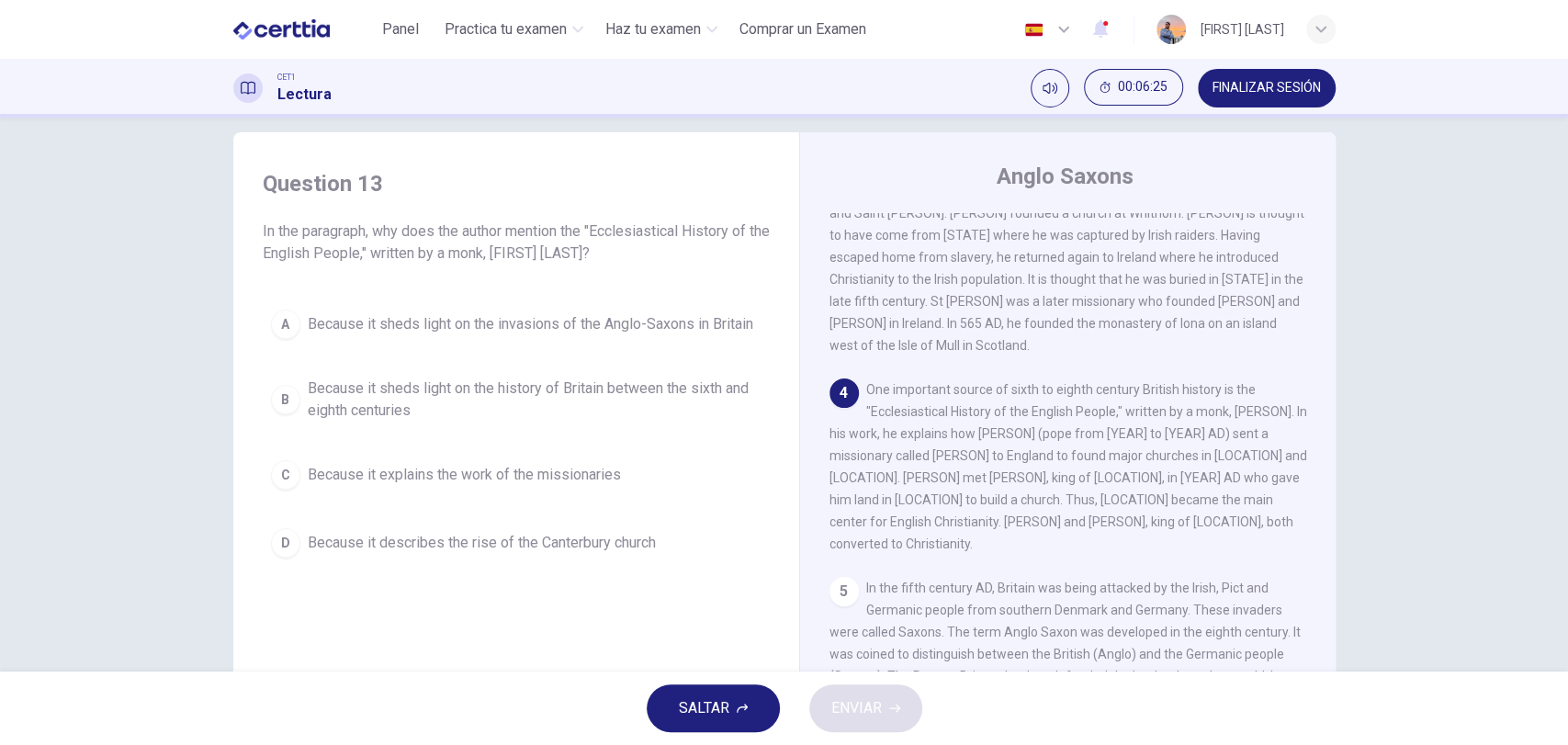 scroll, scrollTop: 544, scrollLeft: 0, axis: vertical 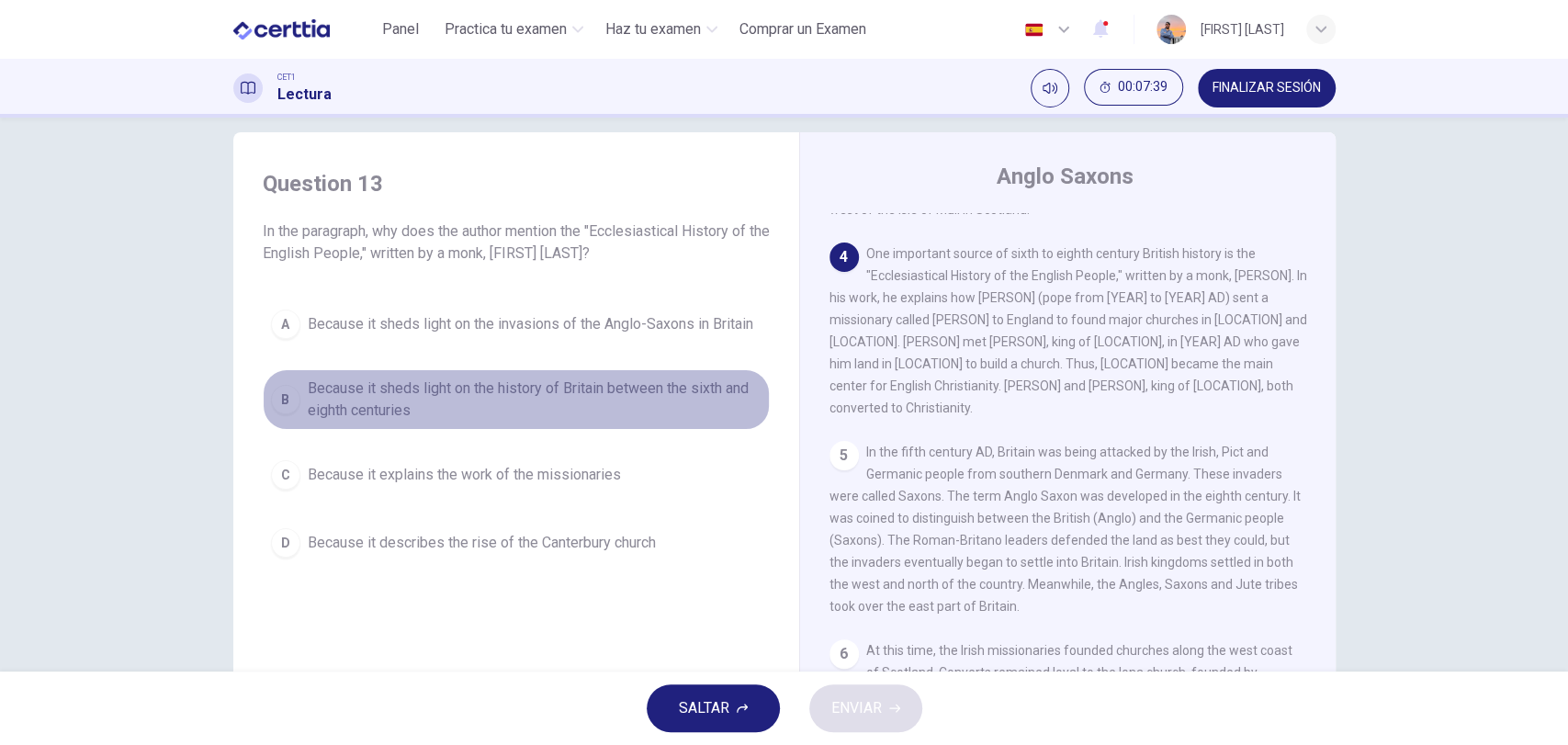 click on "Because it sheds light on the history of Britain between the sixth and eighth centuries" at bounding box center [535, 400] 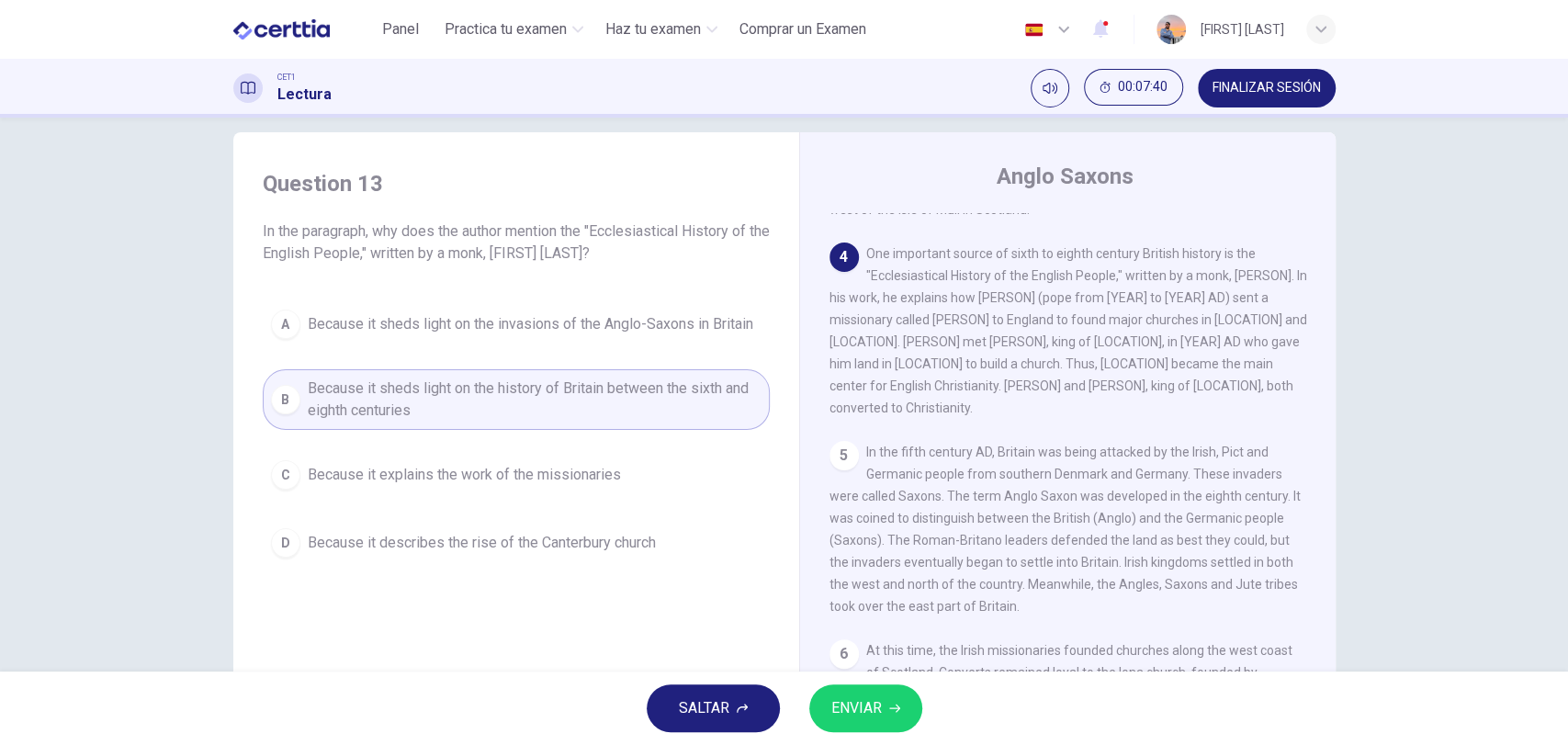 click on "ENVIAR" at bounding box center [856, 708] 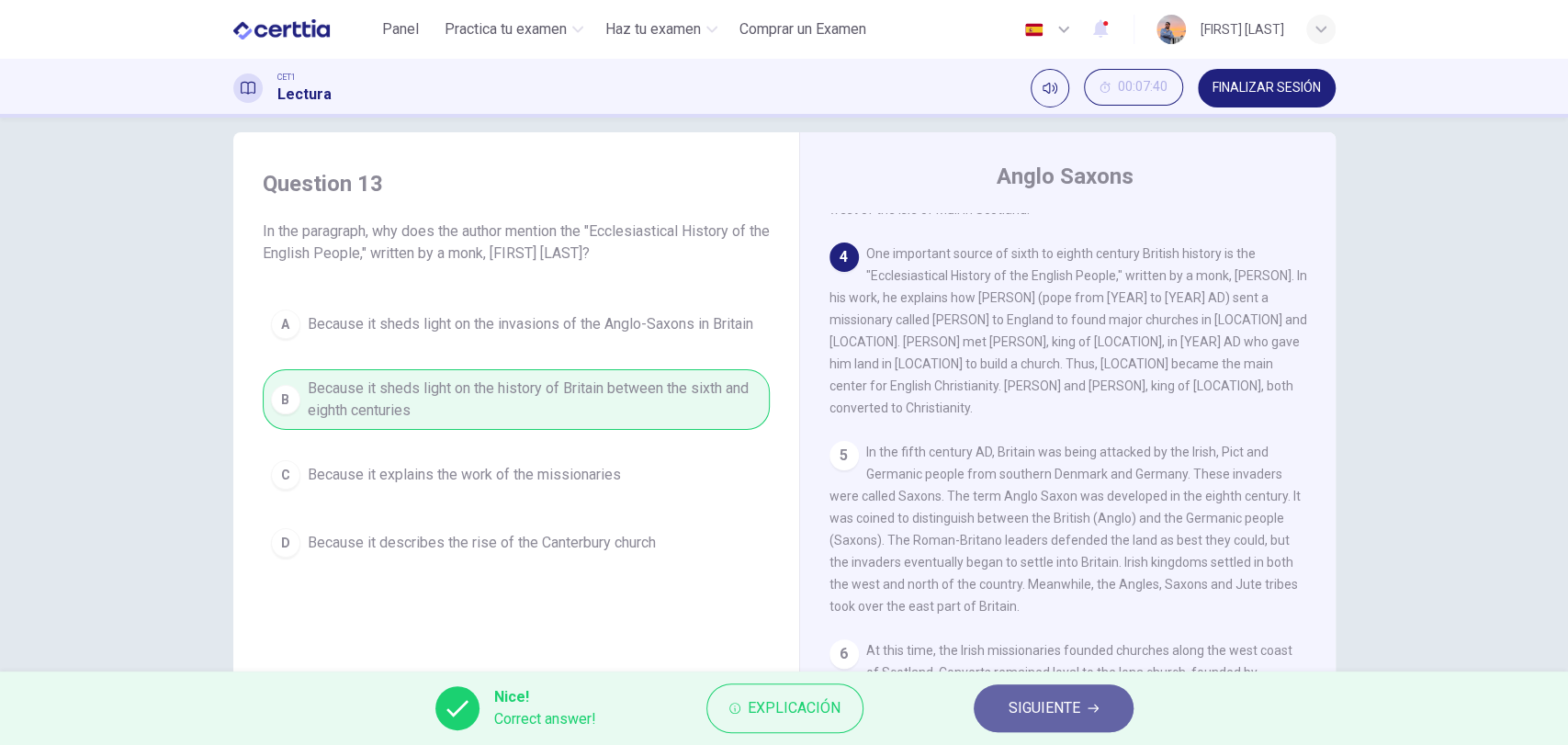 click on "SIGUIENTE" at bounding box center (1054, 708) 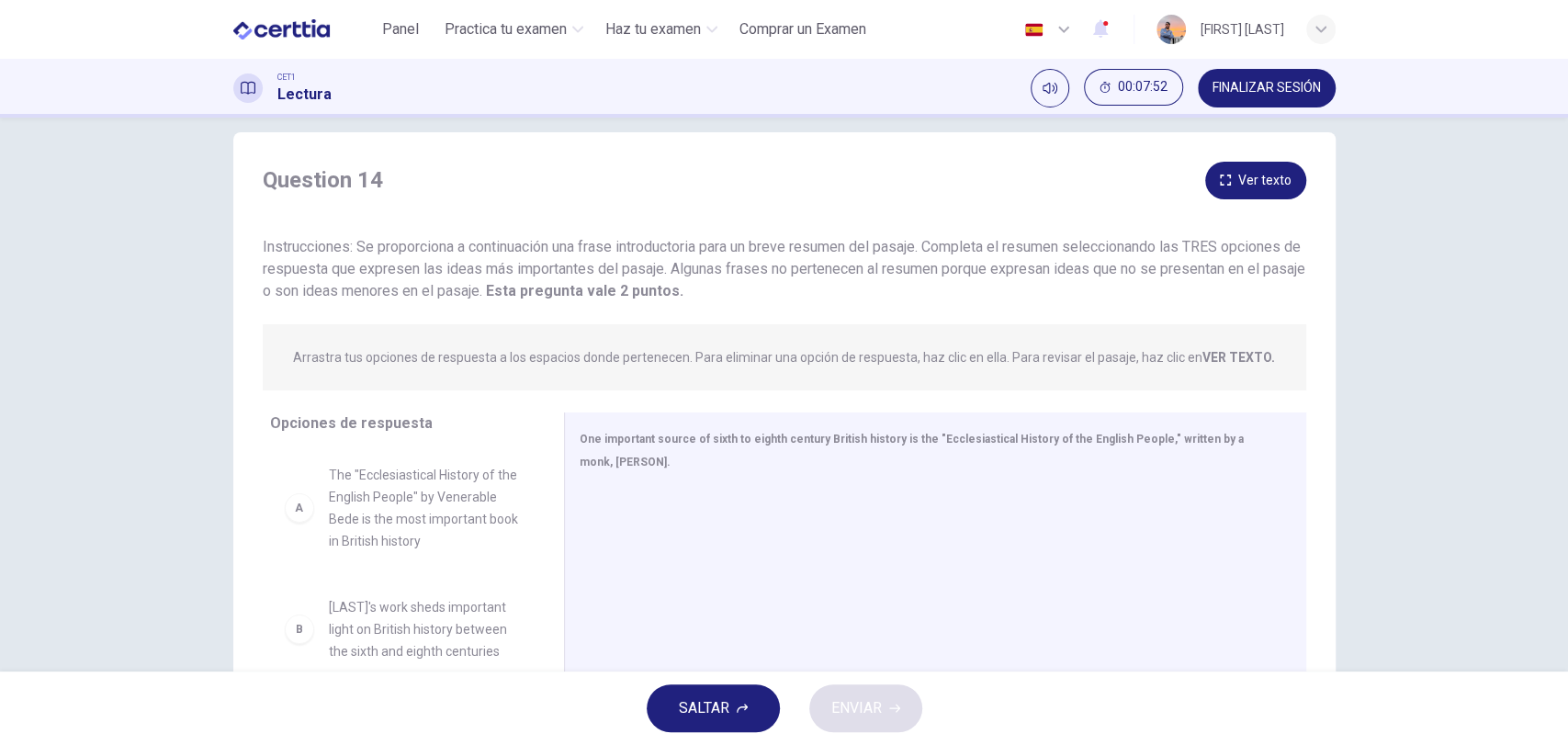 scroll, scrollTop: 158, scrollLeft: 0, axis: vertical 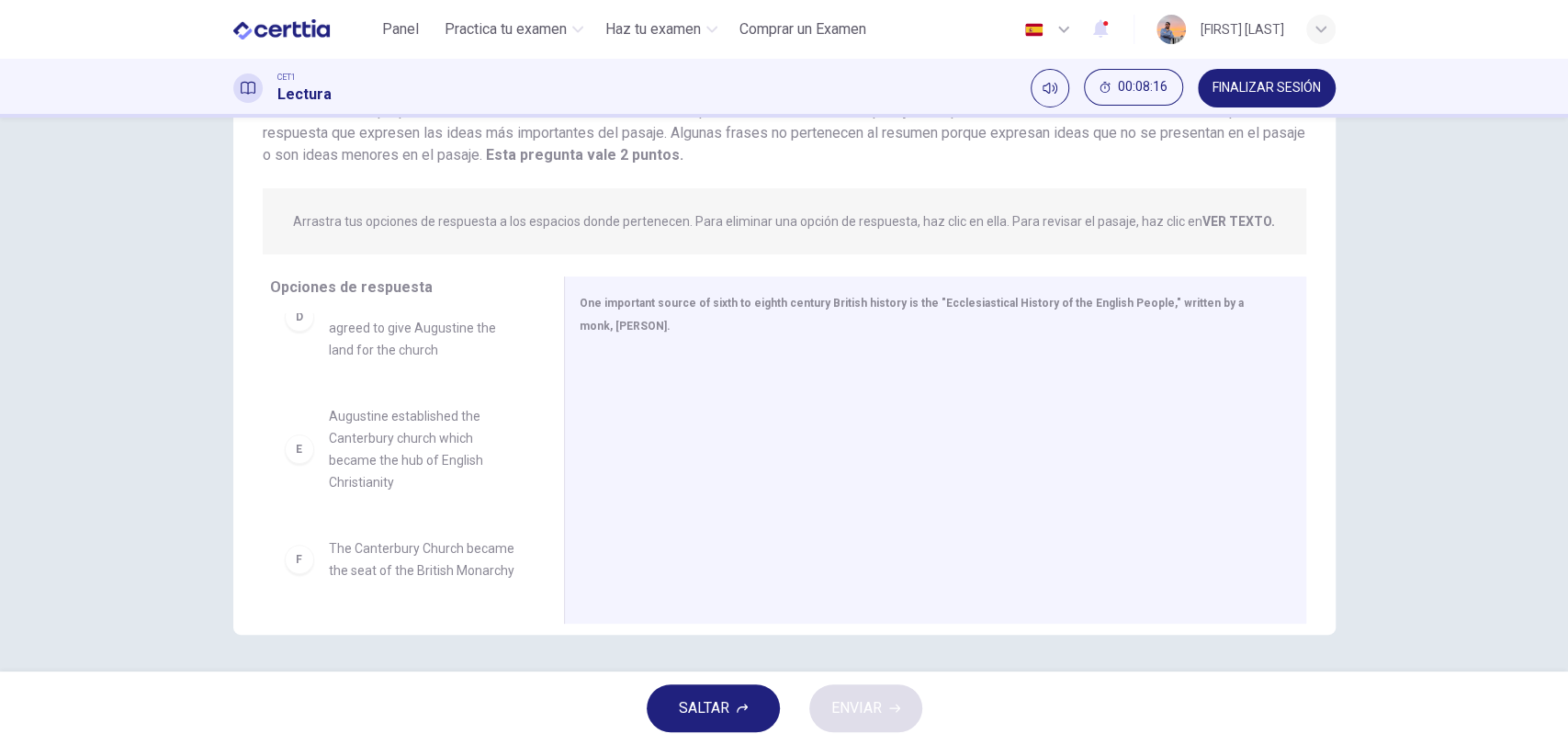 click on "E" at bounding box center [299, 449] 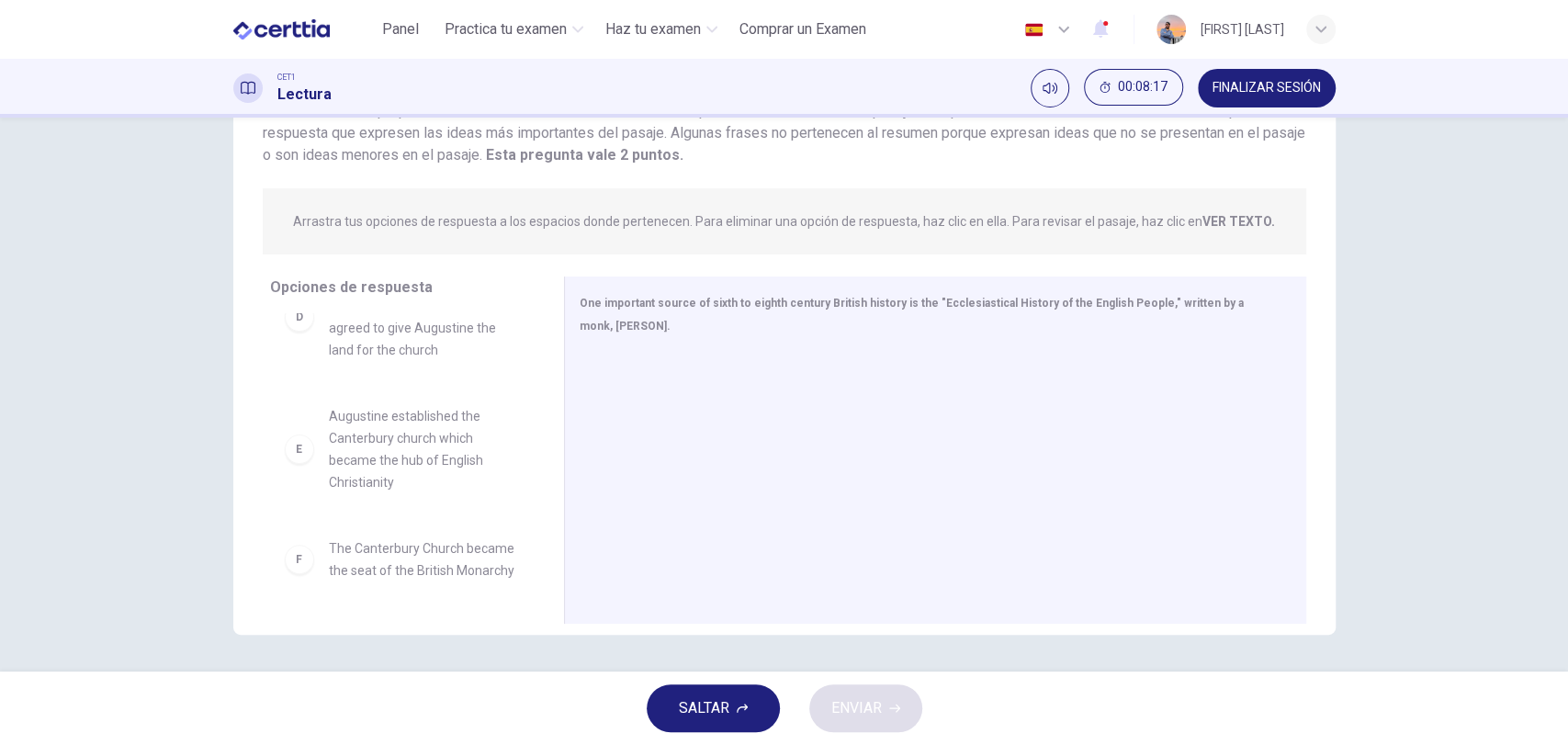 click on "E" at bounding box center [299, 449] 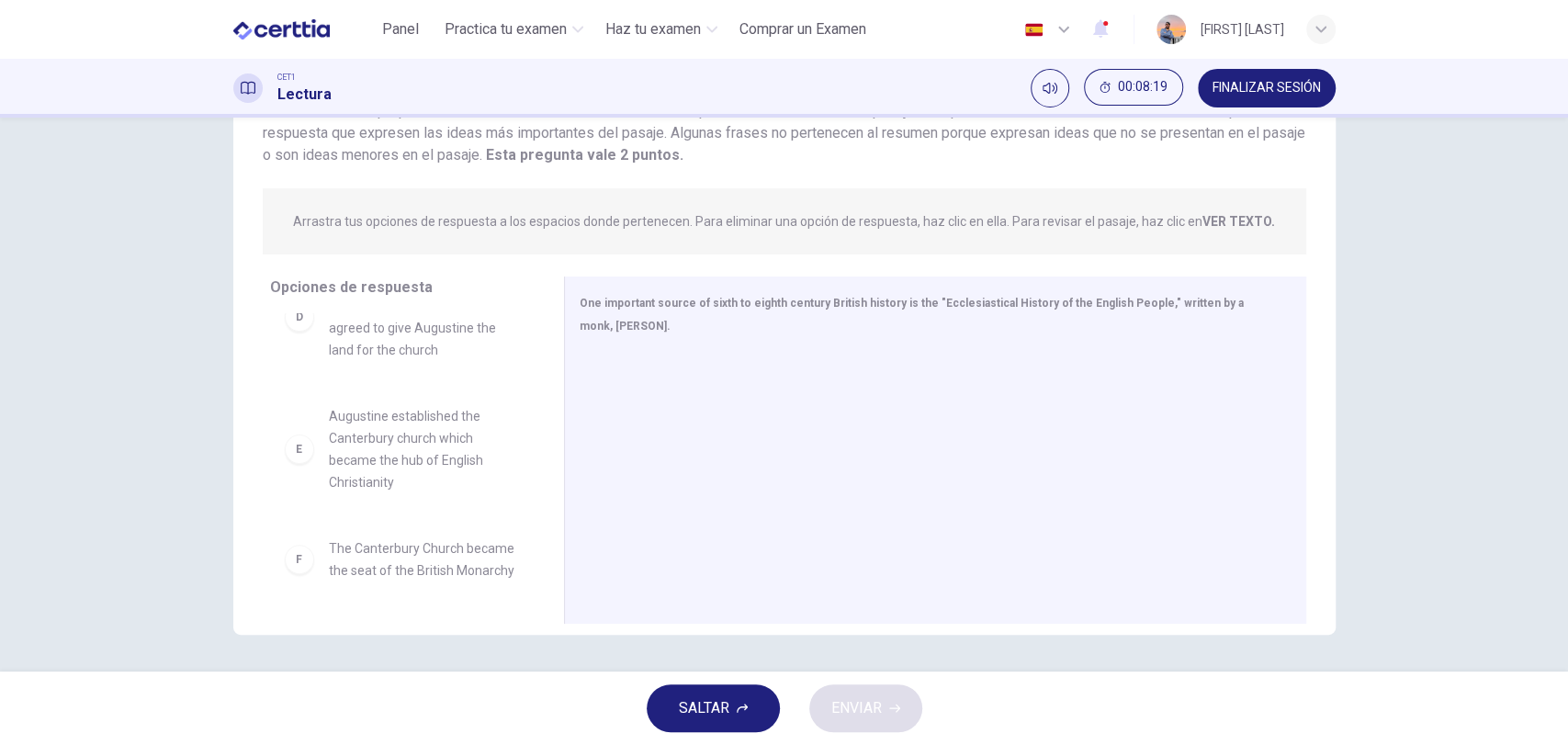 click on "E" at bounding box center (299, 449) 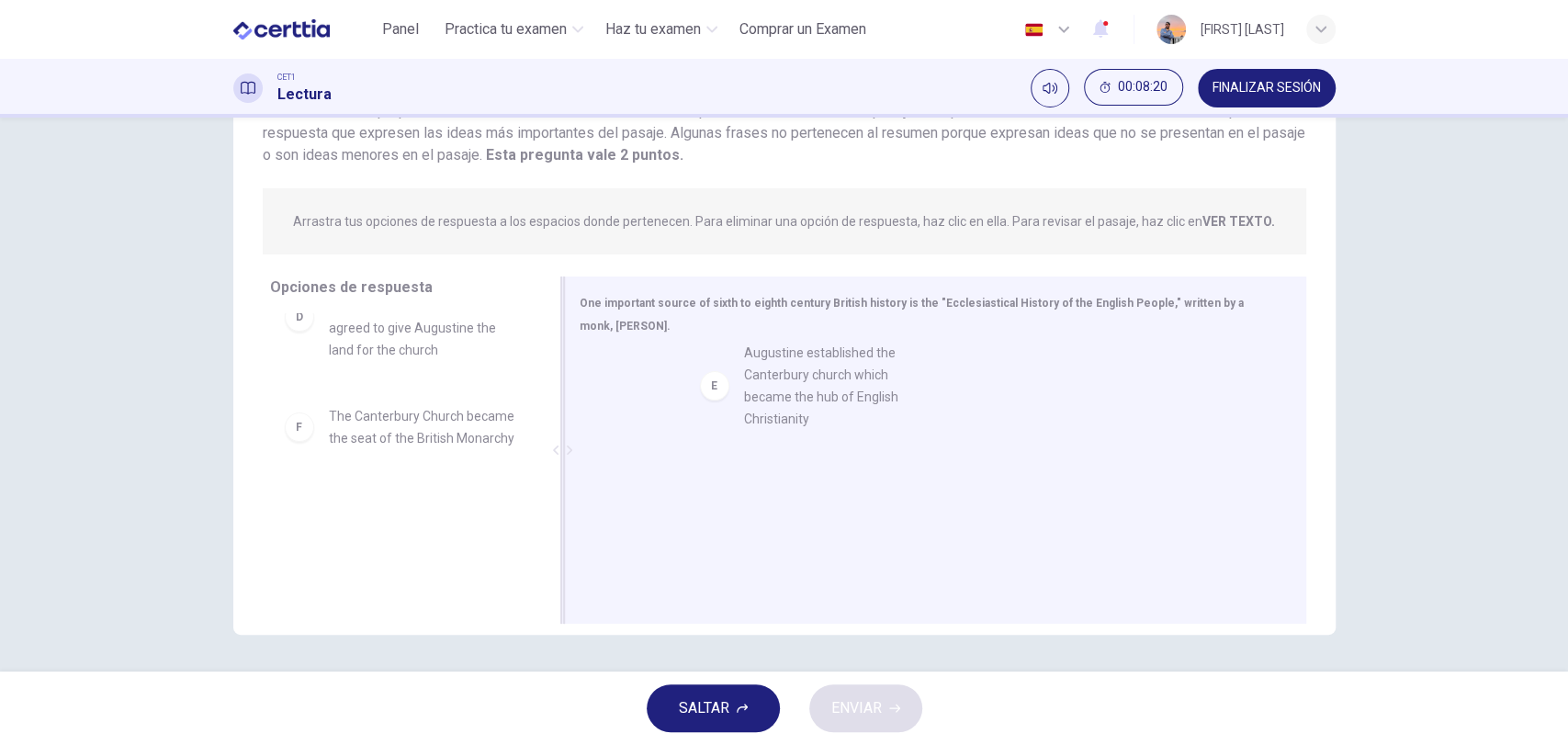 drag, startPoint x: 288, startPoint y: 428, endPoint x: 720, endPoint y: 389, distance: 433.75684 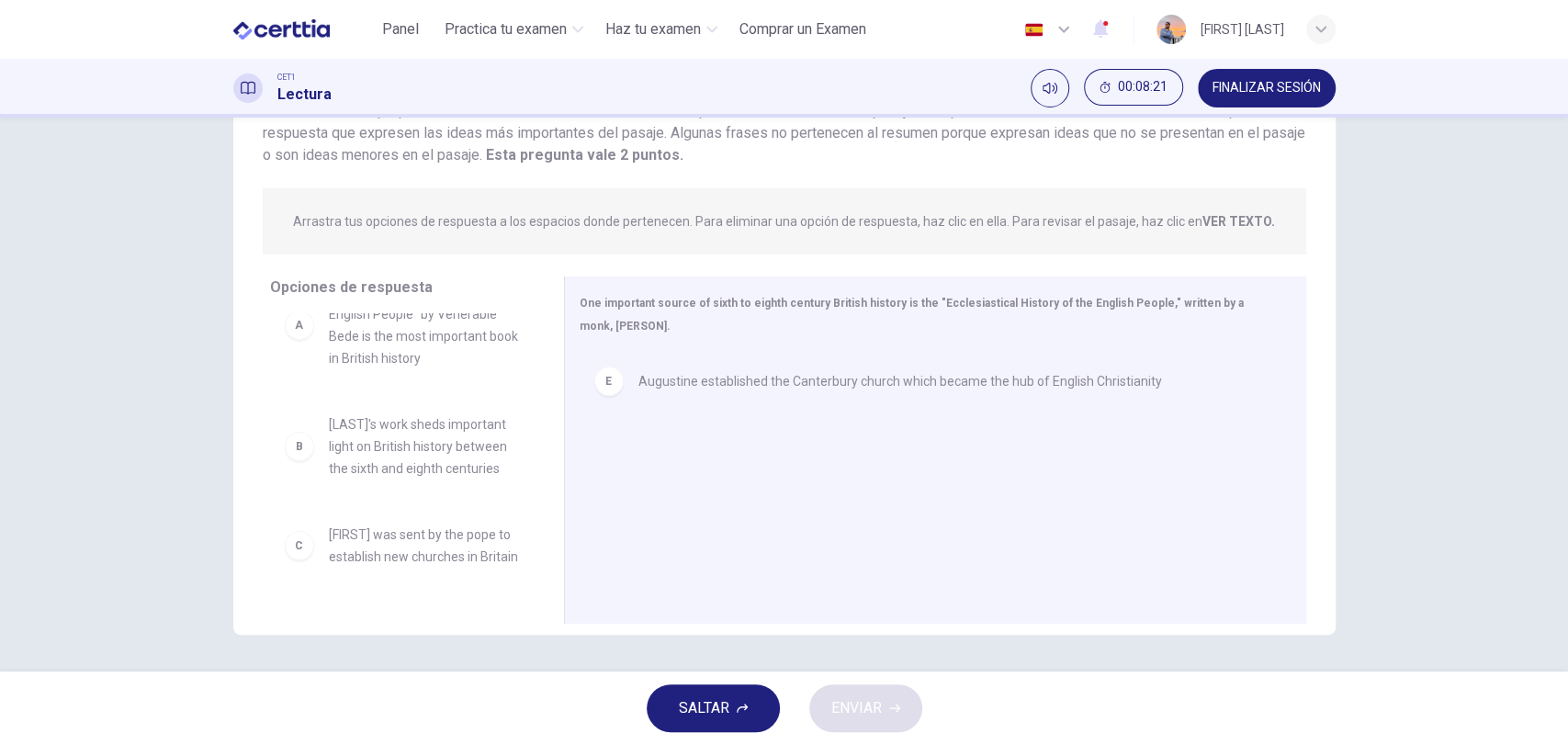 scroll, scrollTop: 0, scrollLeft: 0, axis: both 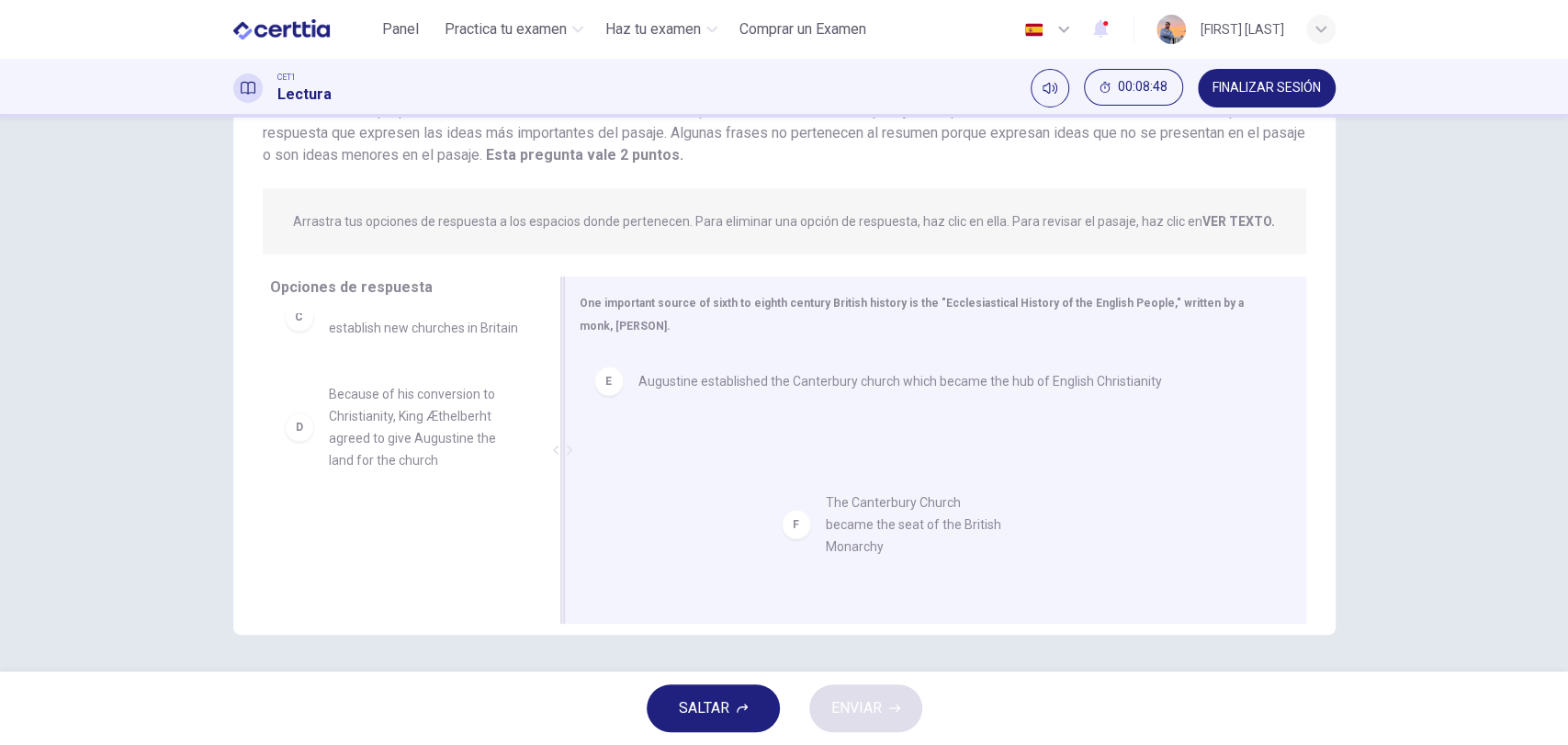 drag, startPoint x: 382, startPoint y: 563, endPoint x: 860, endPoint y: 527, distance: 479.35373 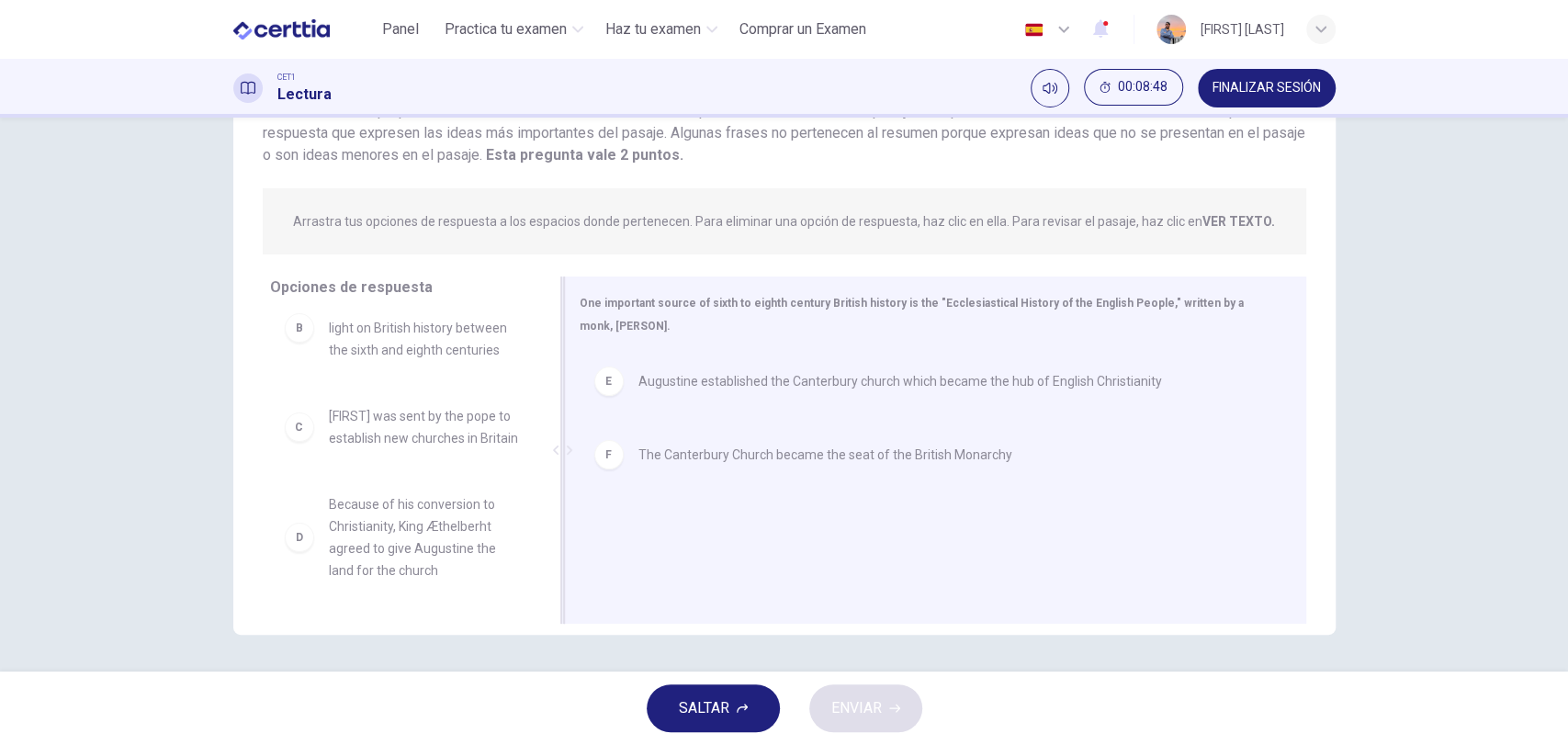 scroll, scrollTop: 209, scrollLeft: 0, axis: vertical 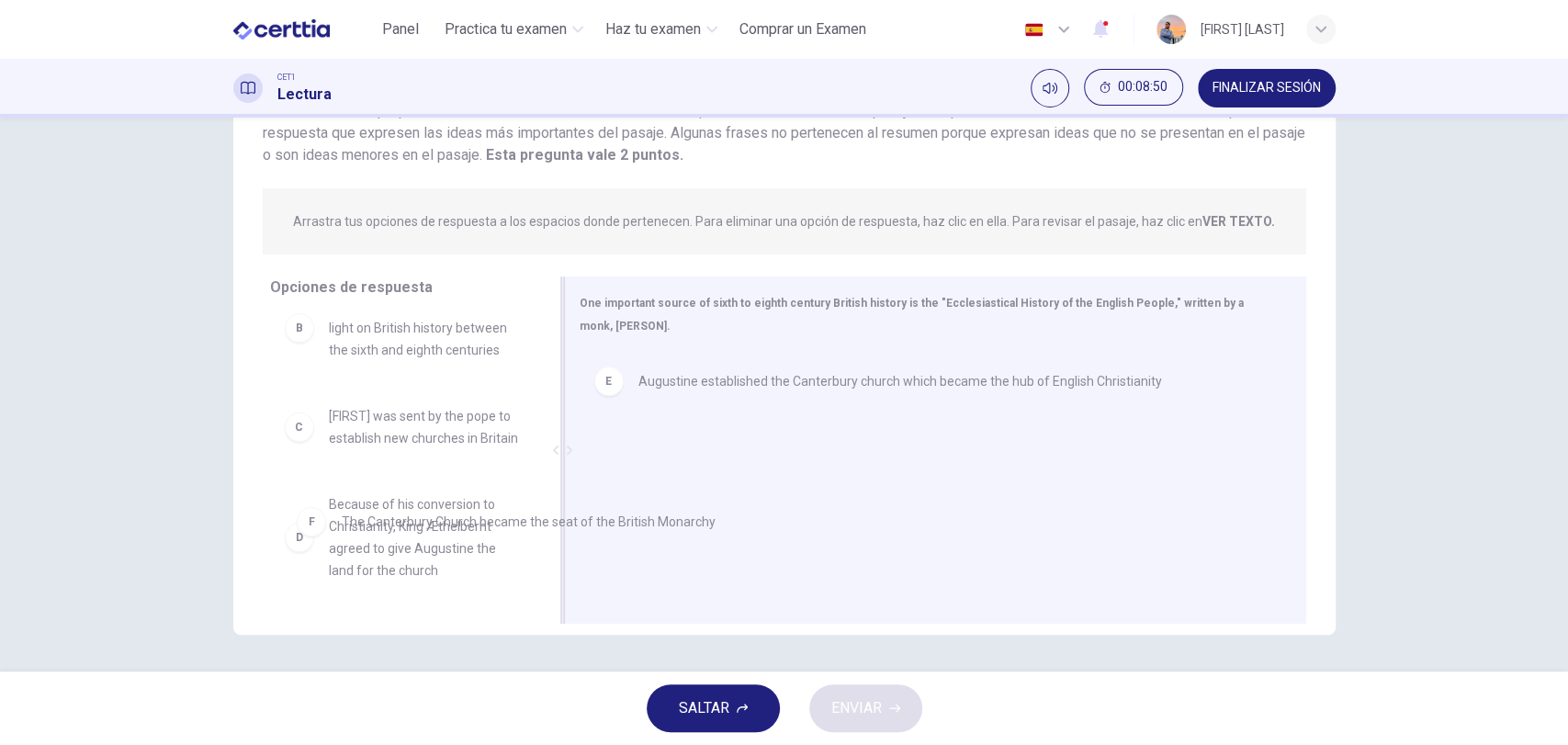 drag, startPoint x: 813, startPoint y: 451, endPoint x: 515, endPoint y: 522, distance: 306.34131 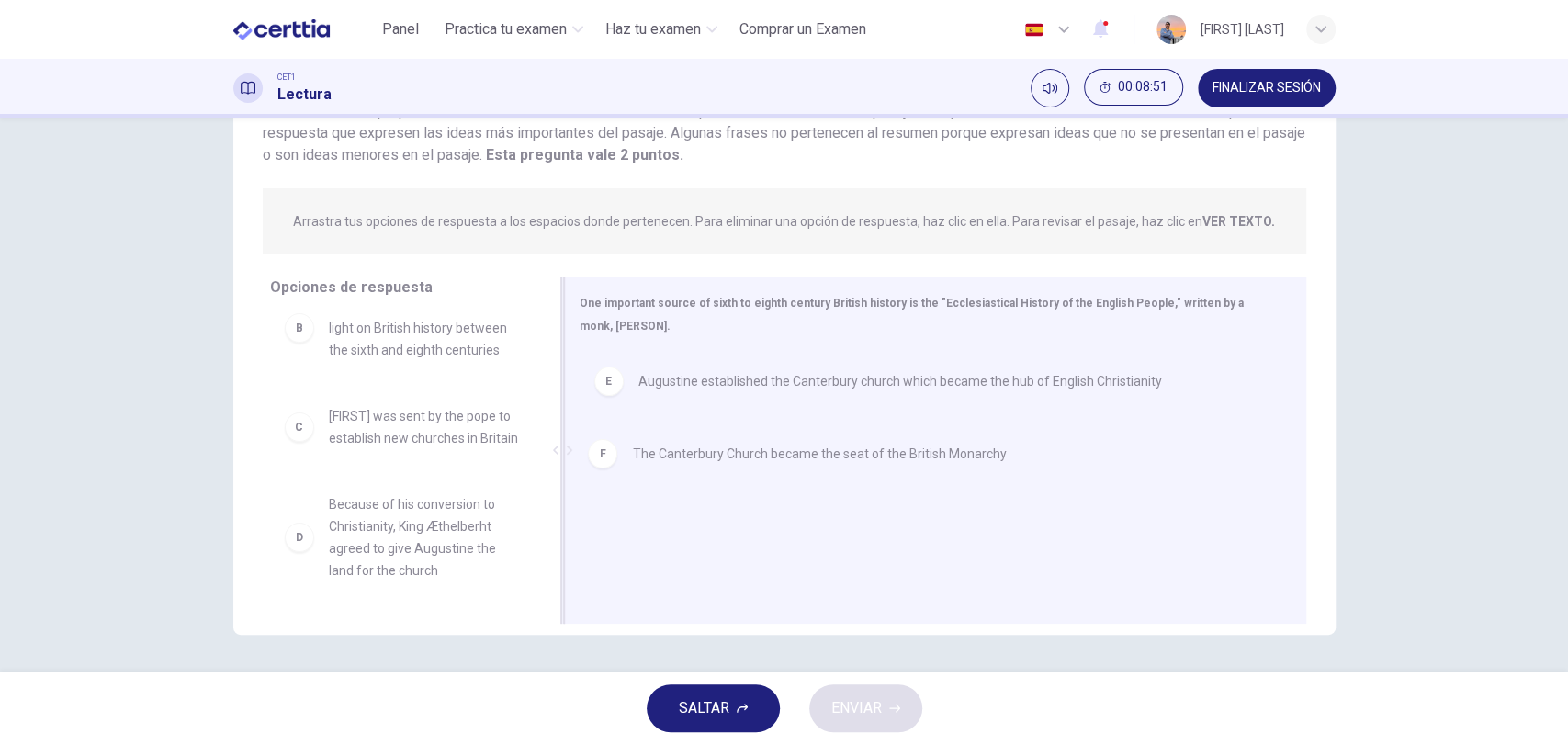 scroll, scrollTop: 0, scrollLeft: 0, axis: both 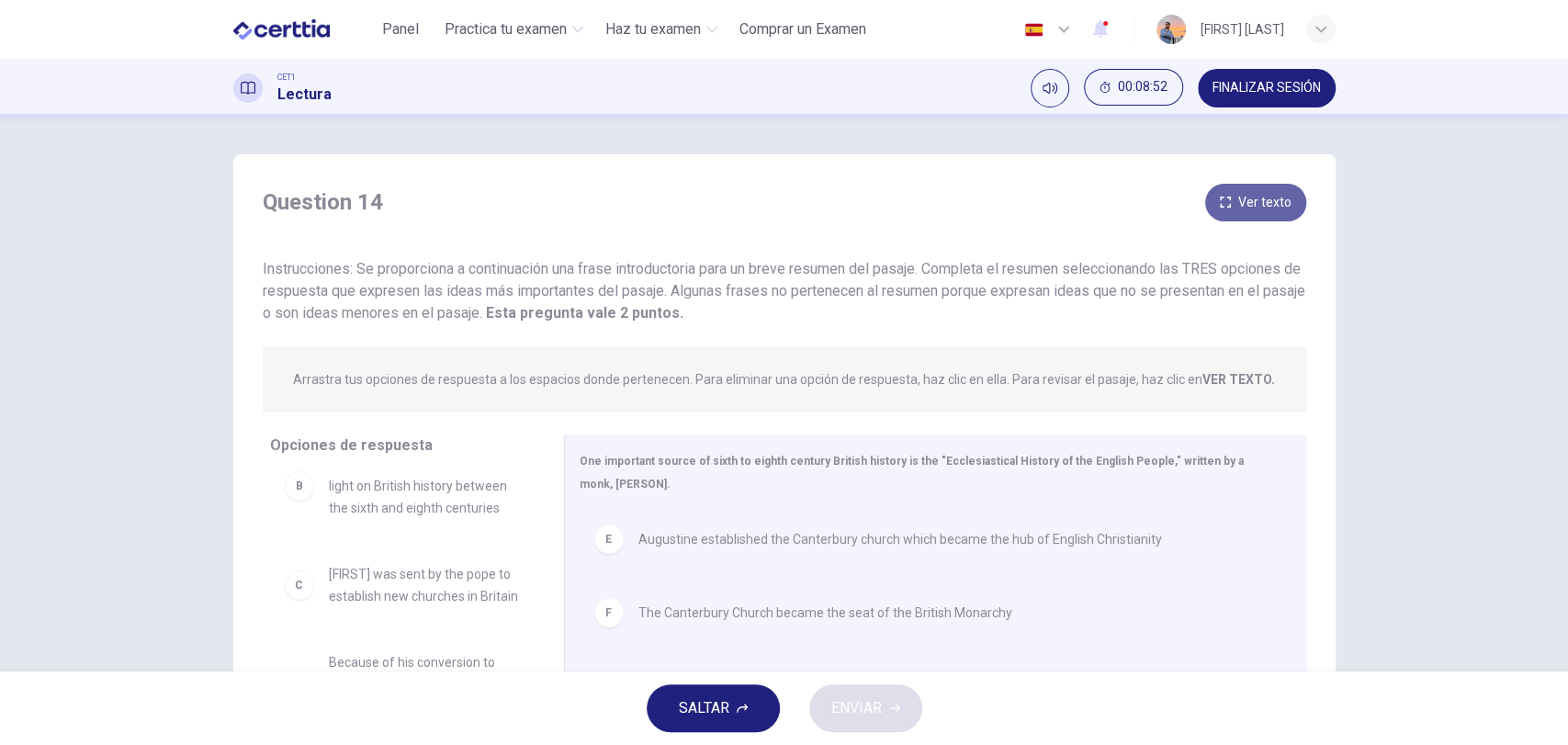 click on "Ver texto" at bounding box center (1256, 202) 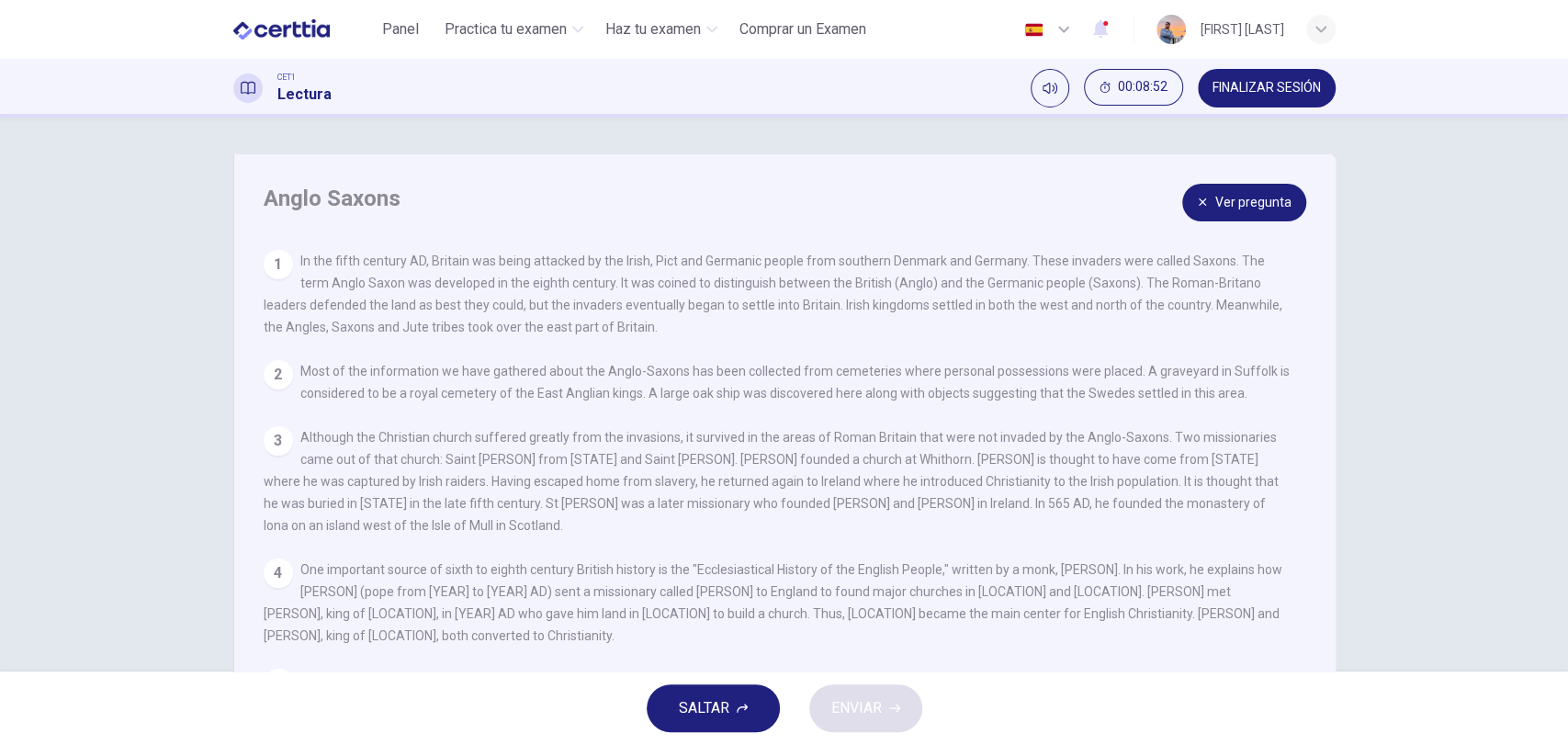 scroll, scrollTop: 154, scrollLeft: 0, axis: vertical 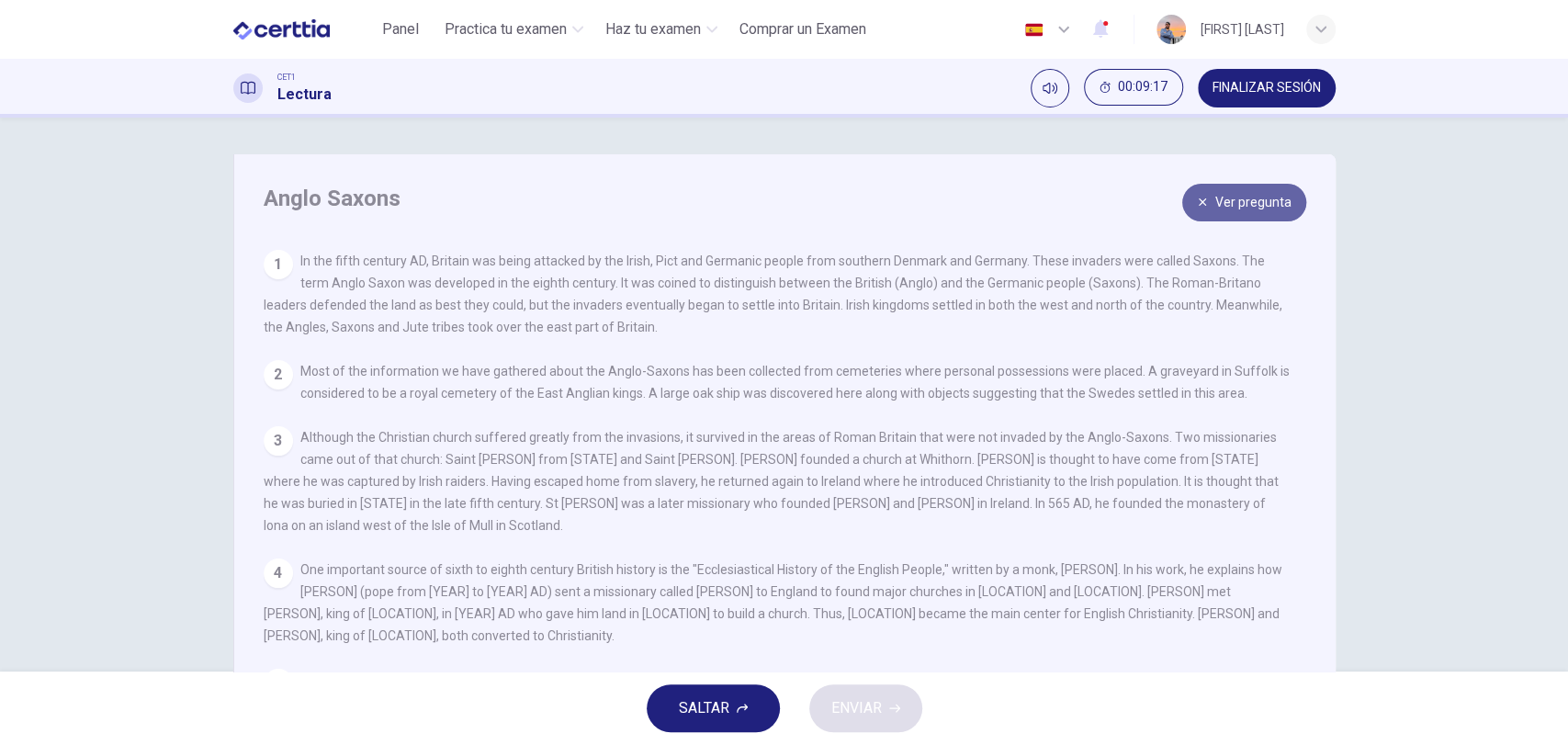 click on "Ver pregunta" at bounding box center (1244, 202) 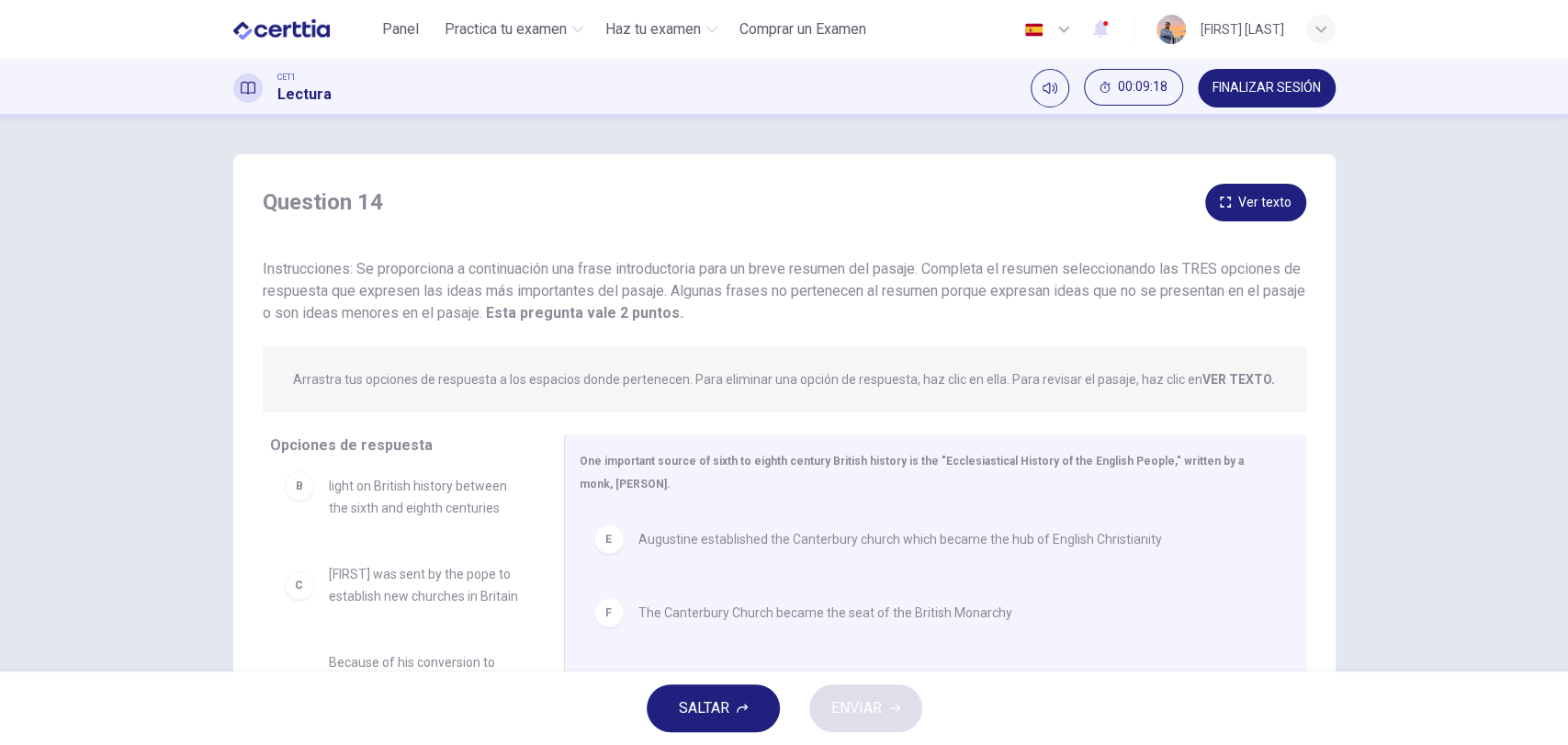 scroll, scrollTop: 158, scrollLeft: 0, axis: vertical 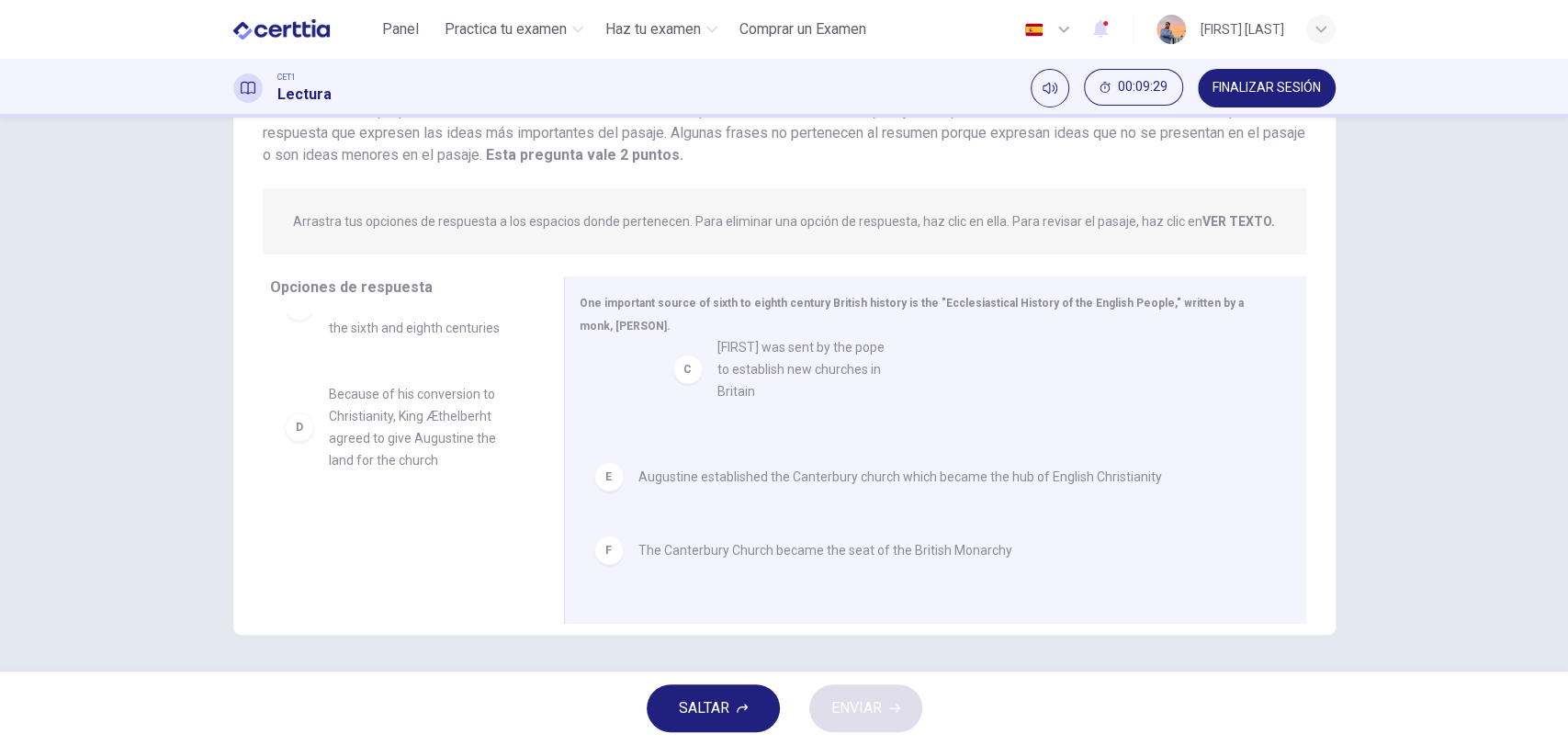drag, startPoint x: 338, startPoint y: 421, endPoint x: 739, endPoint y: 374, distance: 403.74497 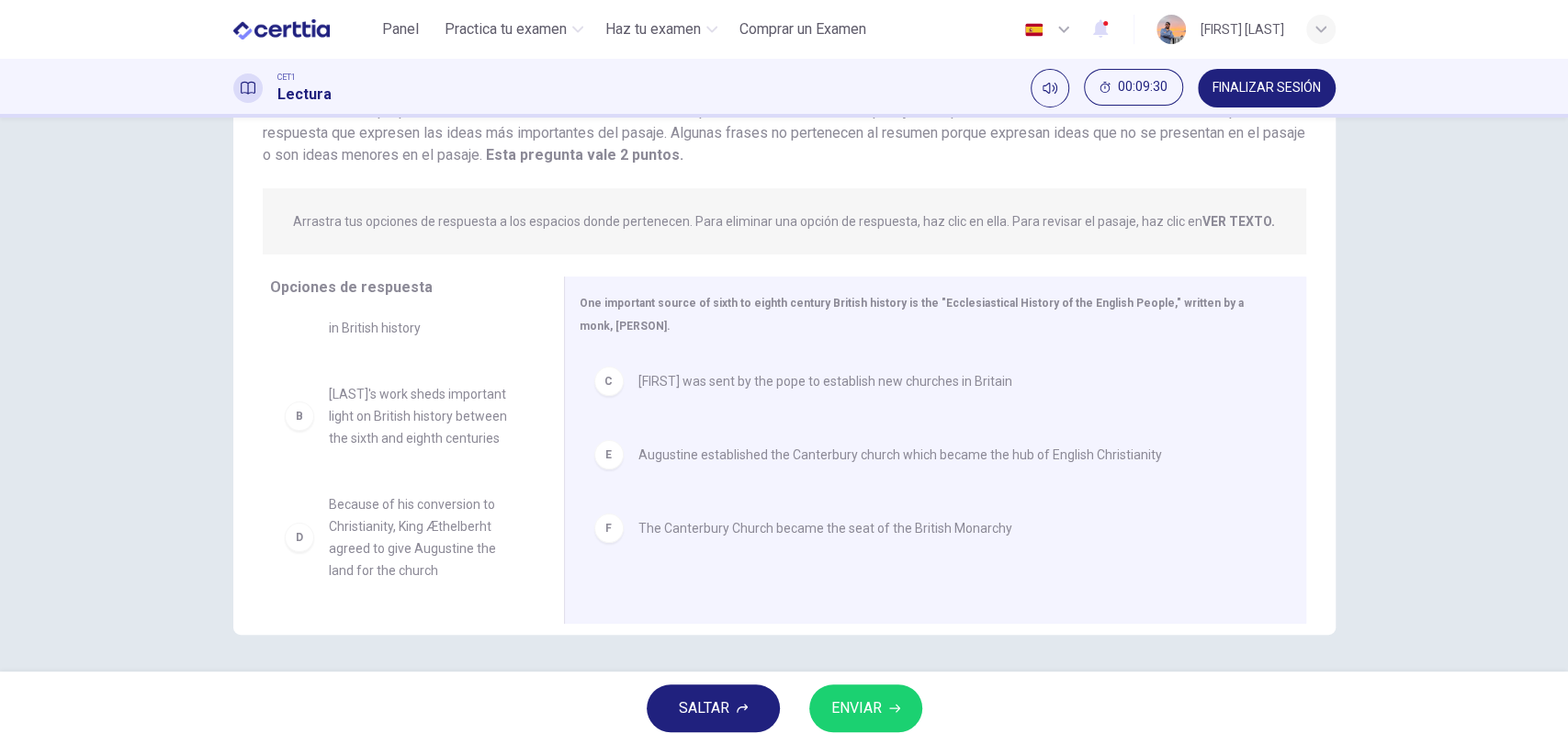 scroll, scrollTop: 98, scrollLeft: 0, axis: vertical 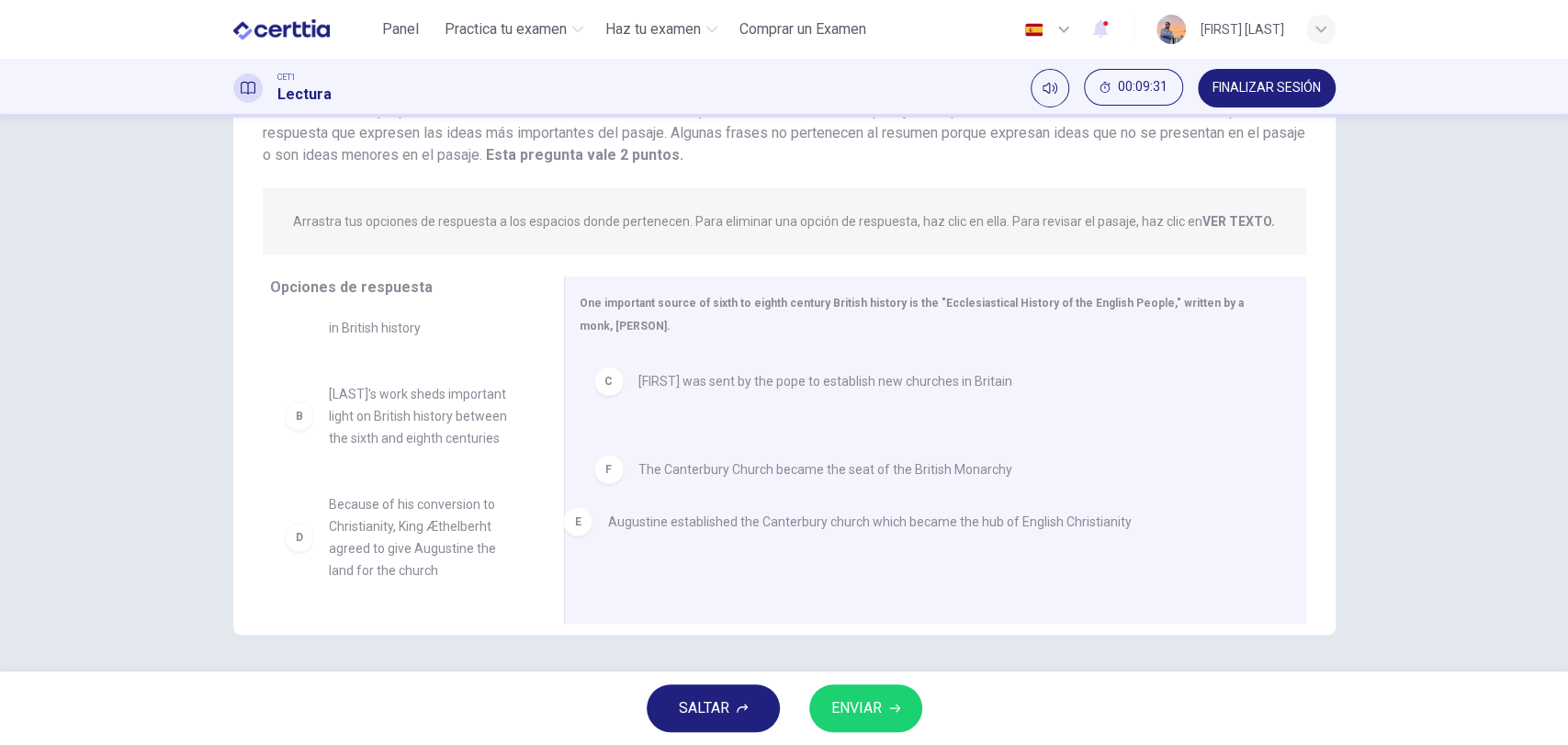 drag, startPoint x: 926, startPoint y: 460, endPoint x: 897, endPoint y: 535, distance: 80.4114 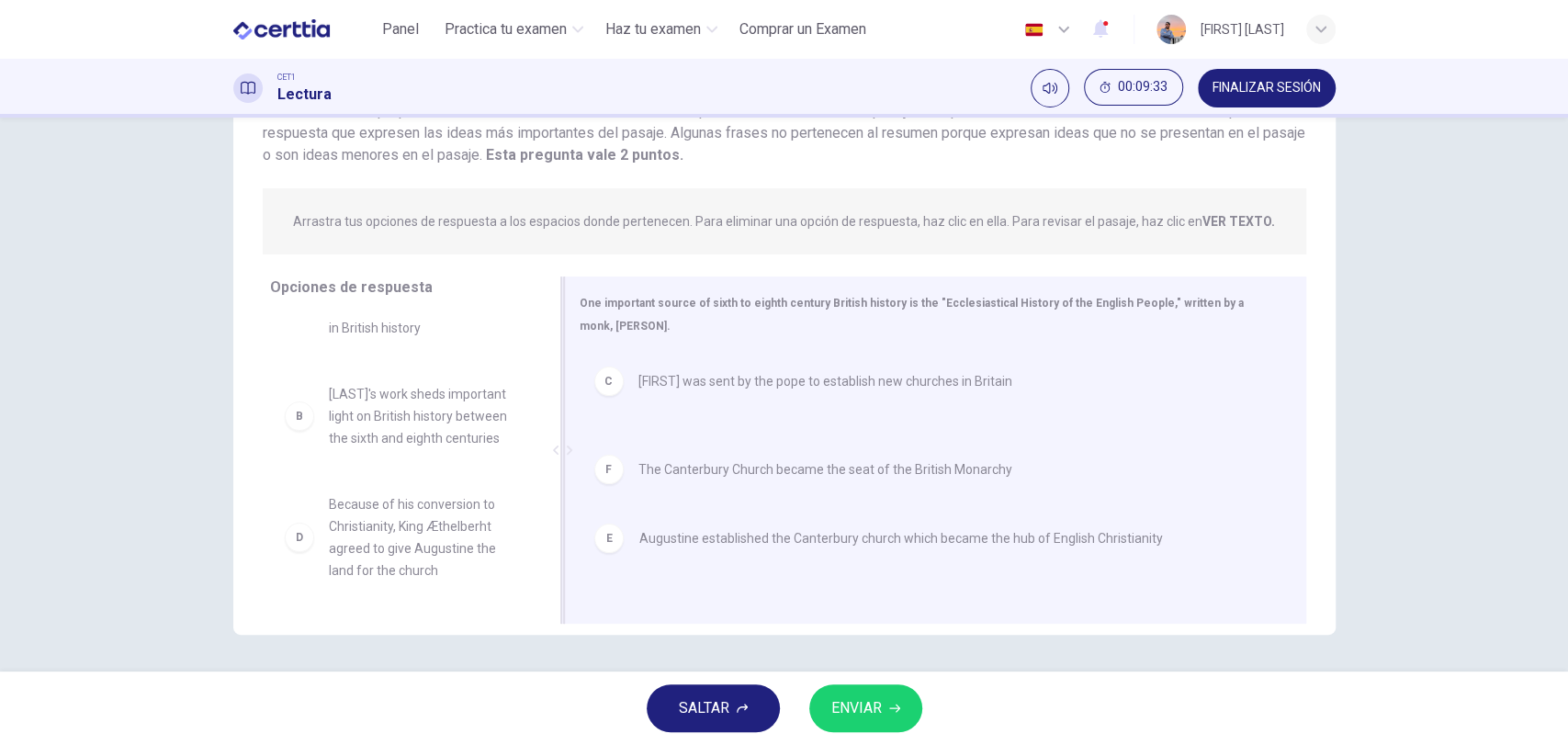 drag, startPoint x: 845, startPoint y: 463, endPoint x: 852, endPoint y: 553, distance: 90.27181 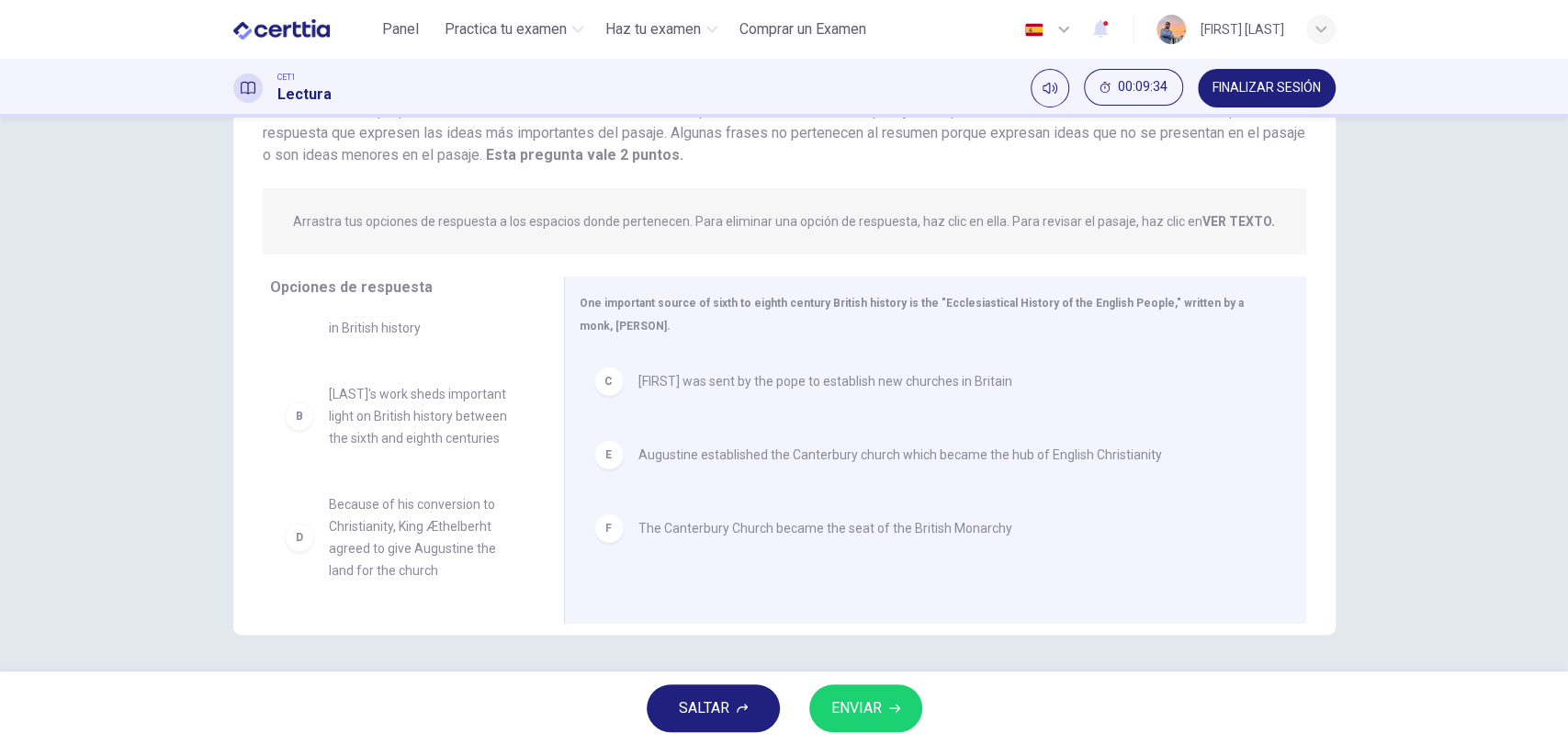 click on "ENVIAR" at bounding box center (856, 708) 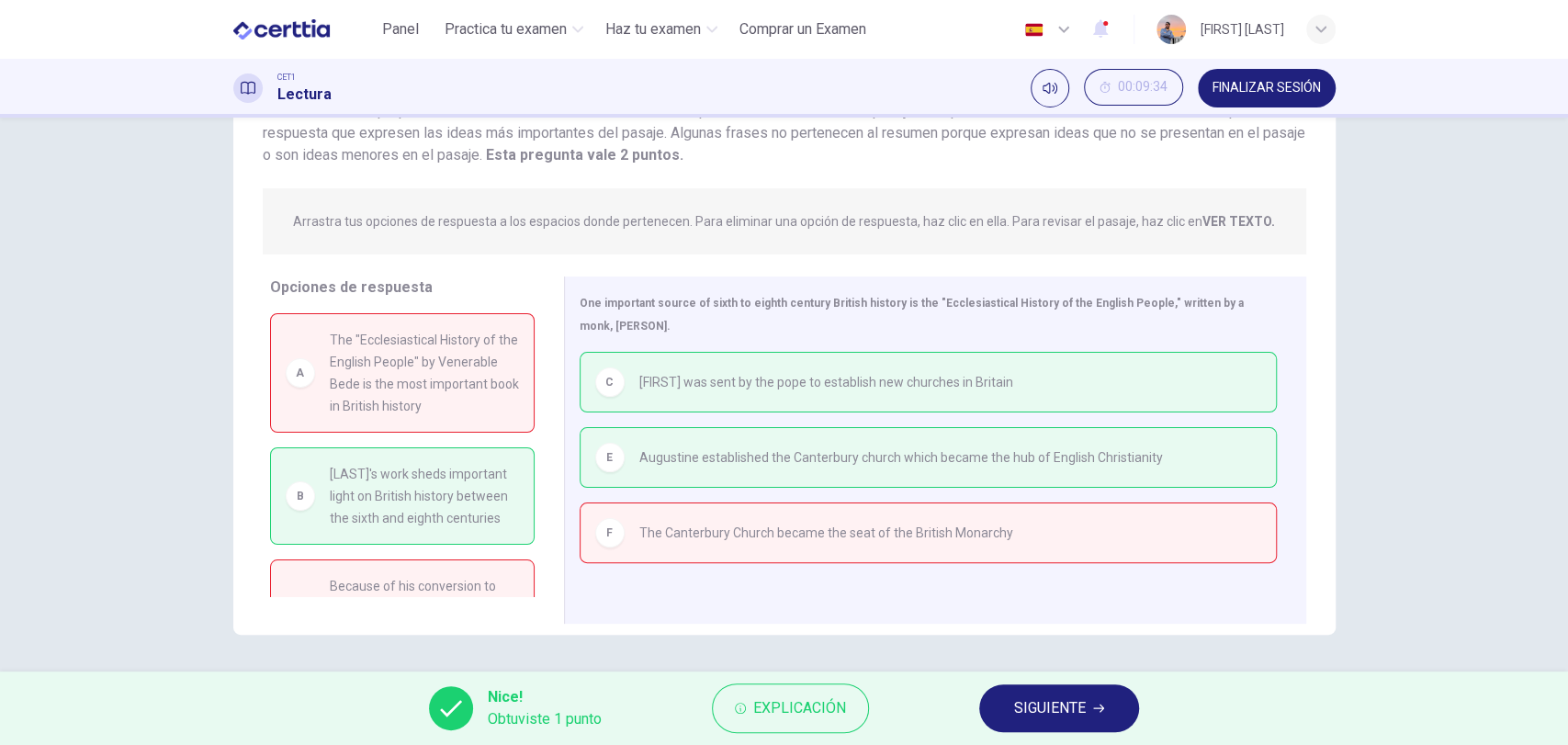 scroll, scrollTop: 103, scrollLeft: 0, axis: vertical 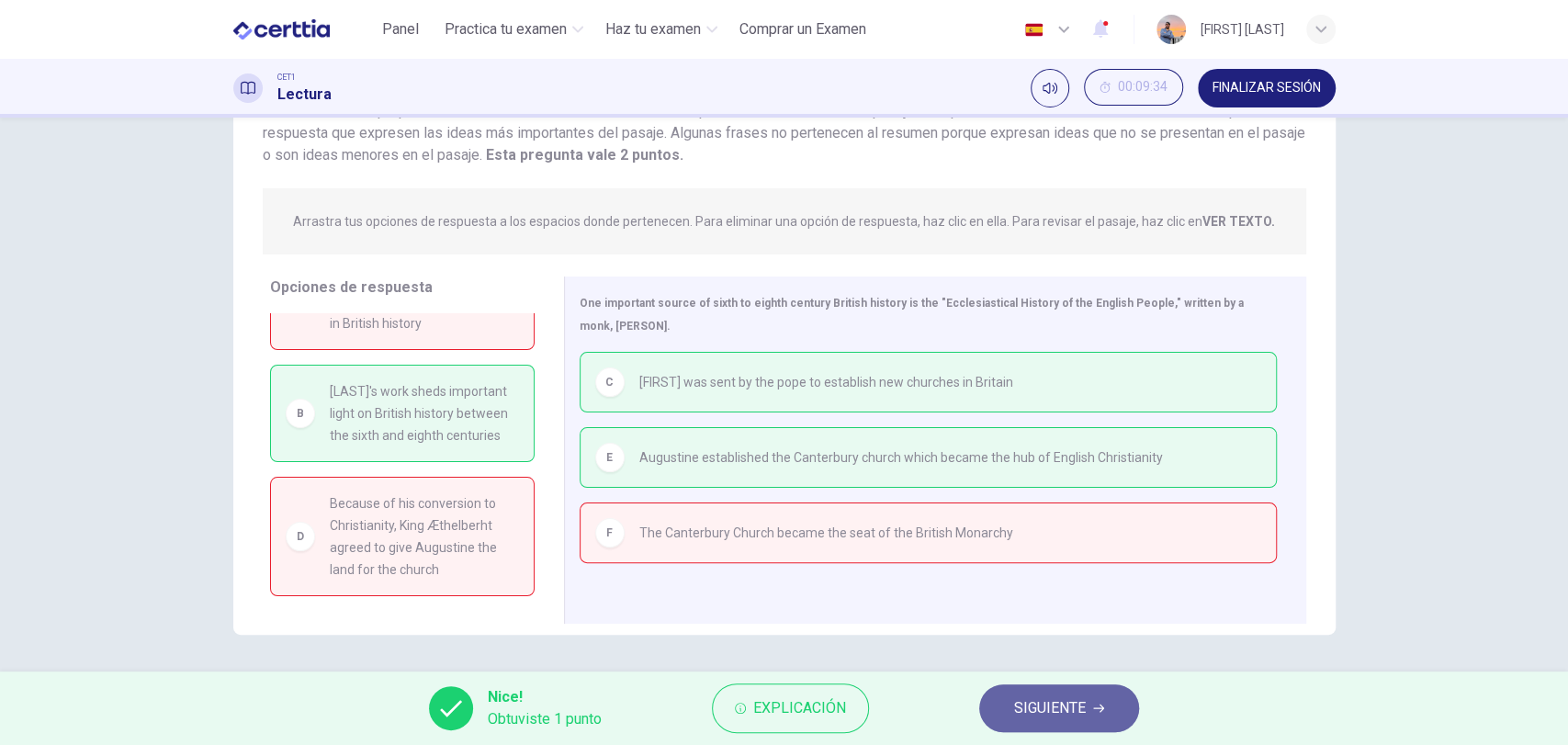click on "SIGUIENTE" at bounding box center [1050, 708] 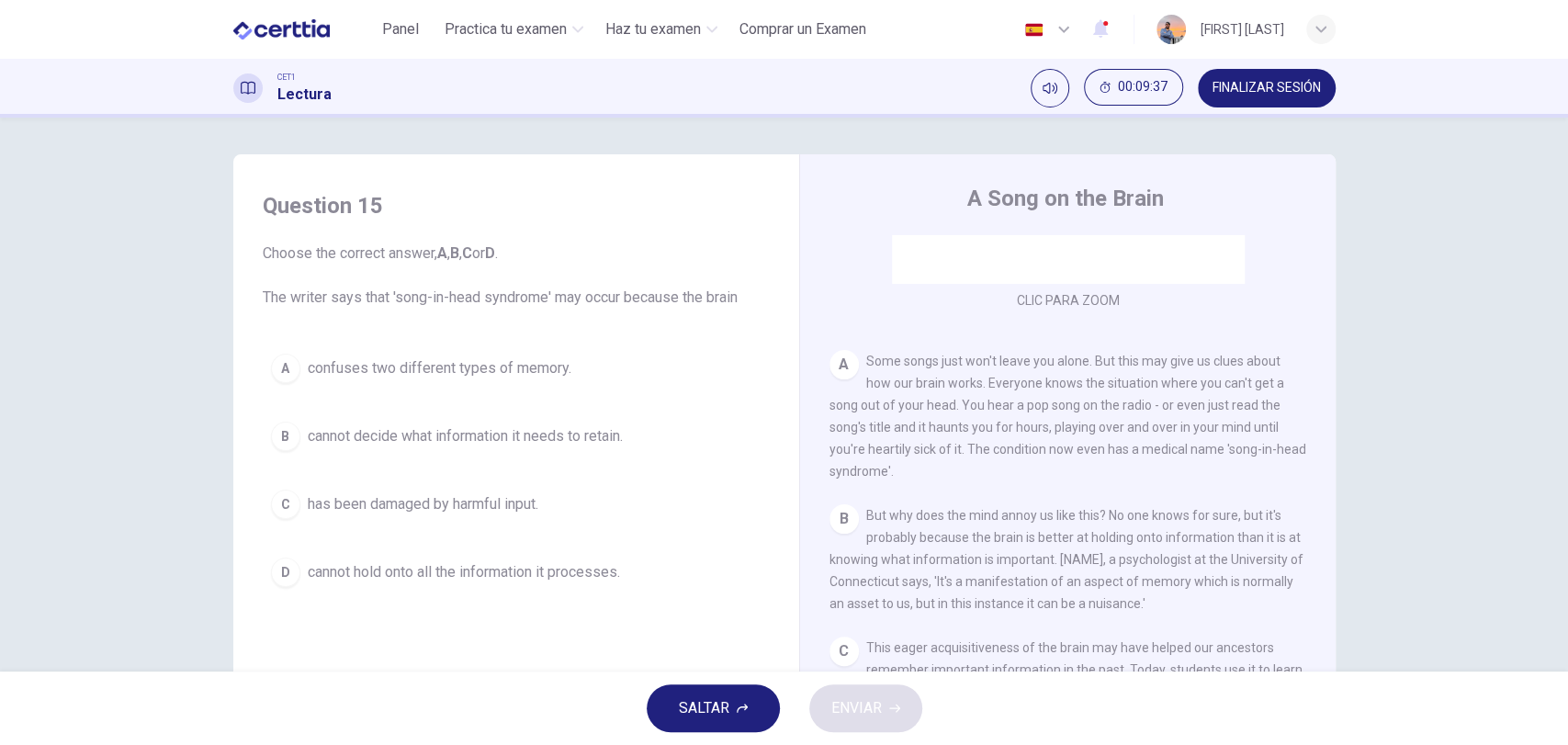scroll, scrollTop: 0, scrollLeft: 0, axis: both 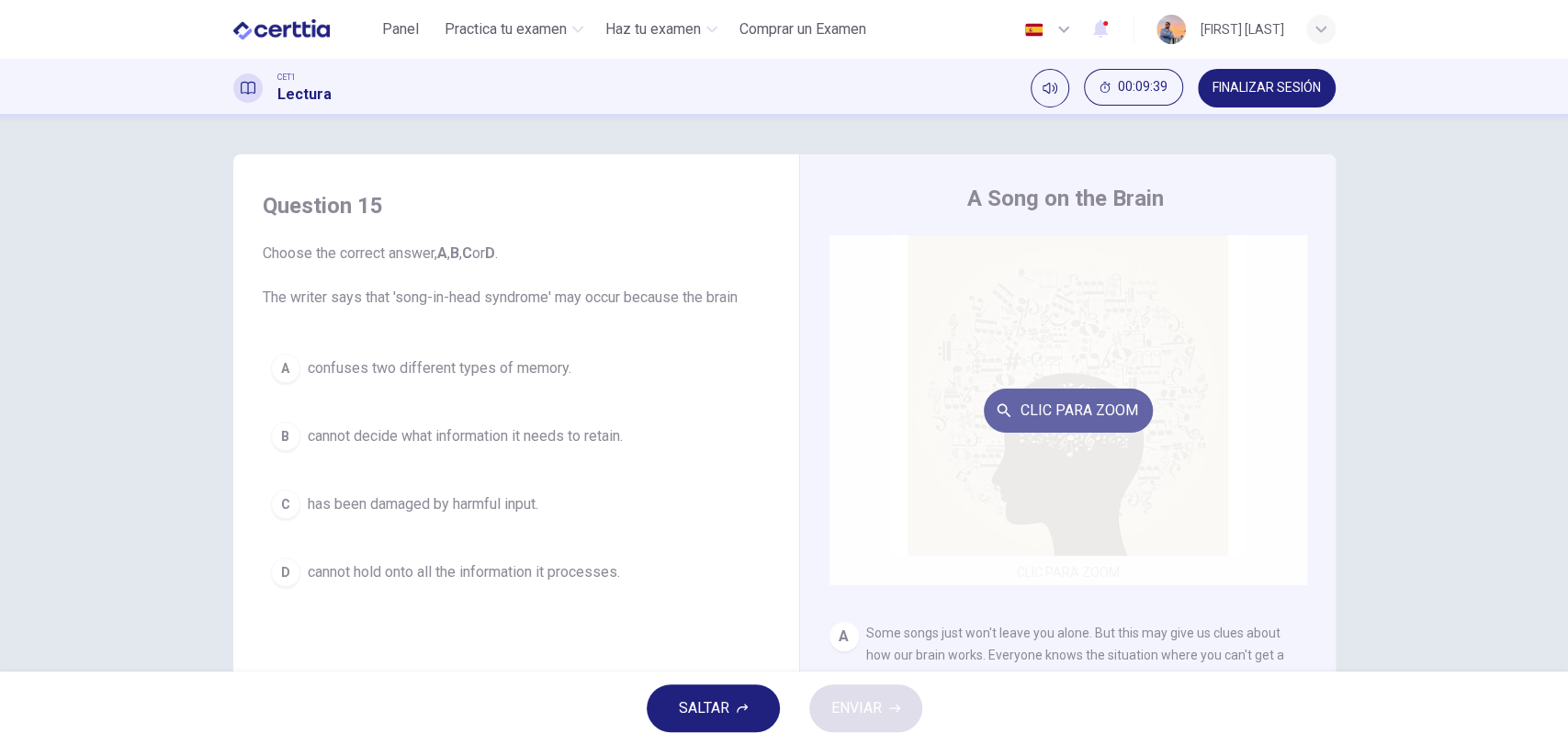 click on "Clic para zoom" at bounding box center [1068, 411] 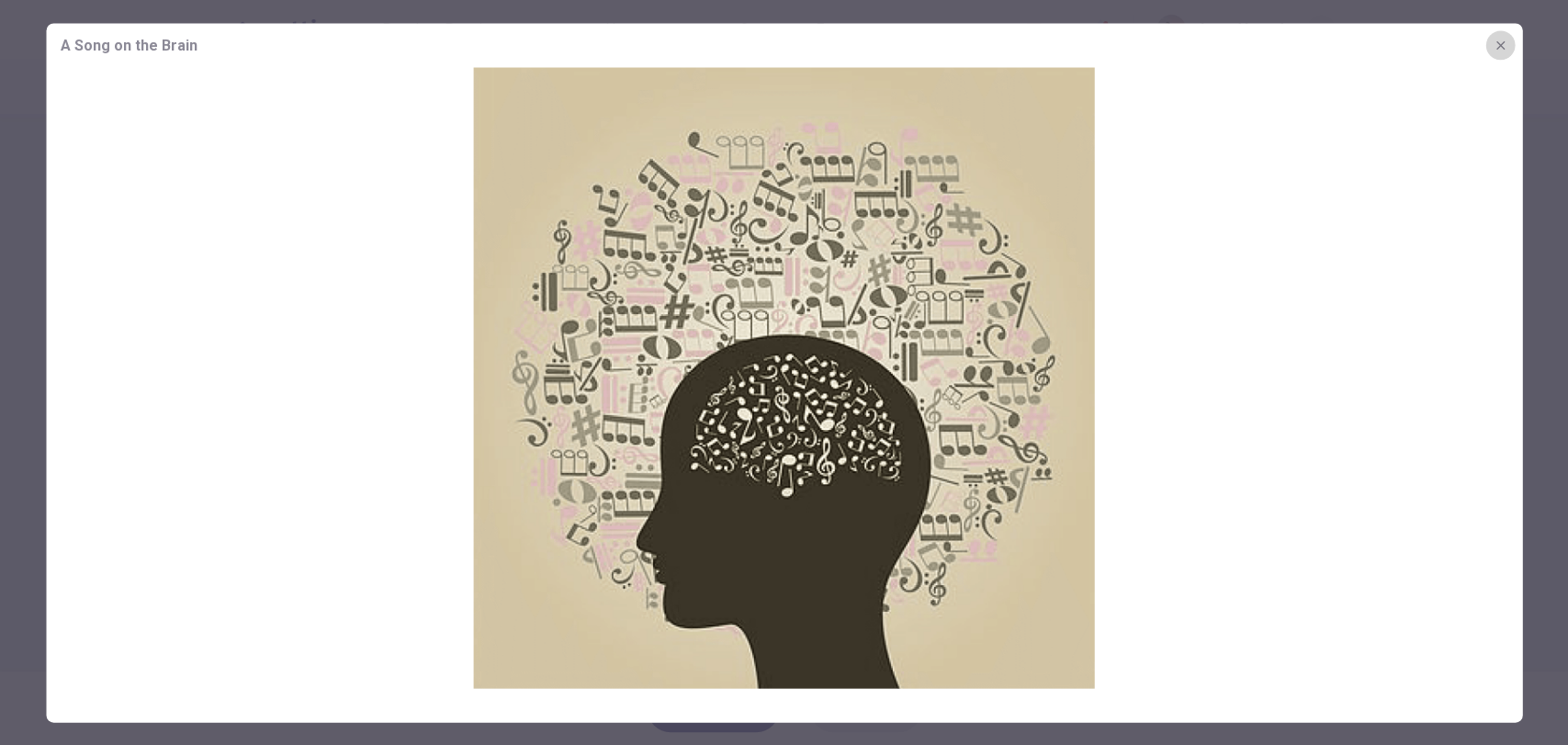 click 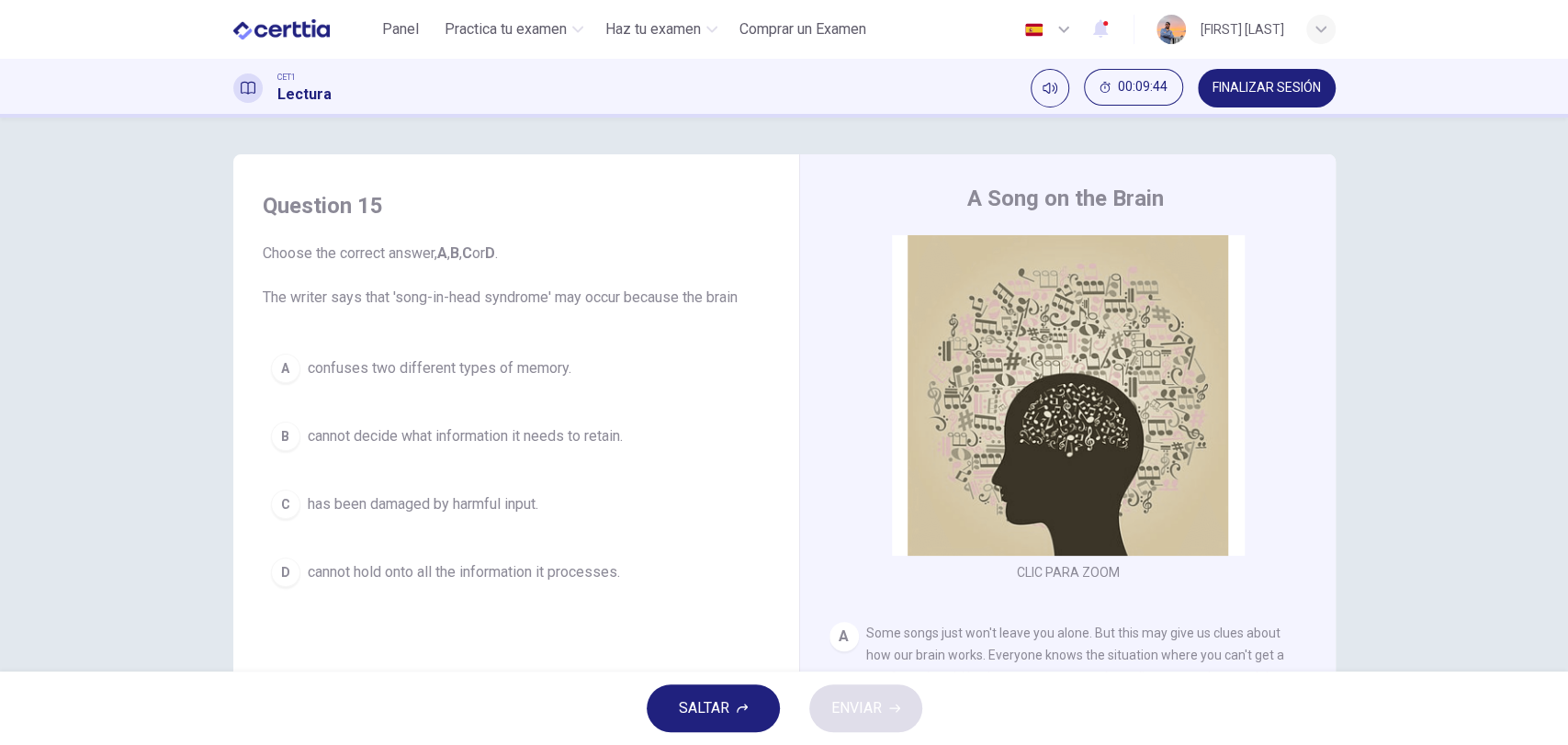 scroll, scrollTop: 136, scrollLeft: 0, axis: vertical 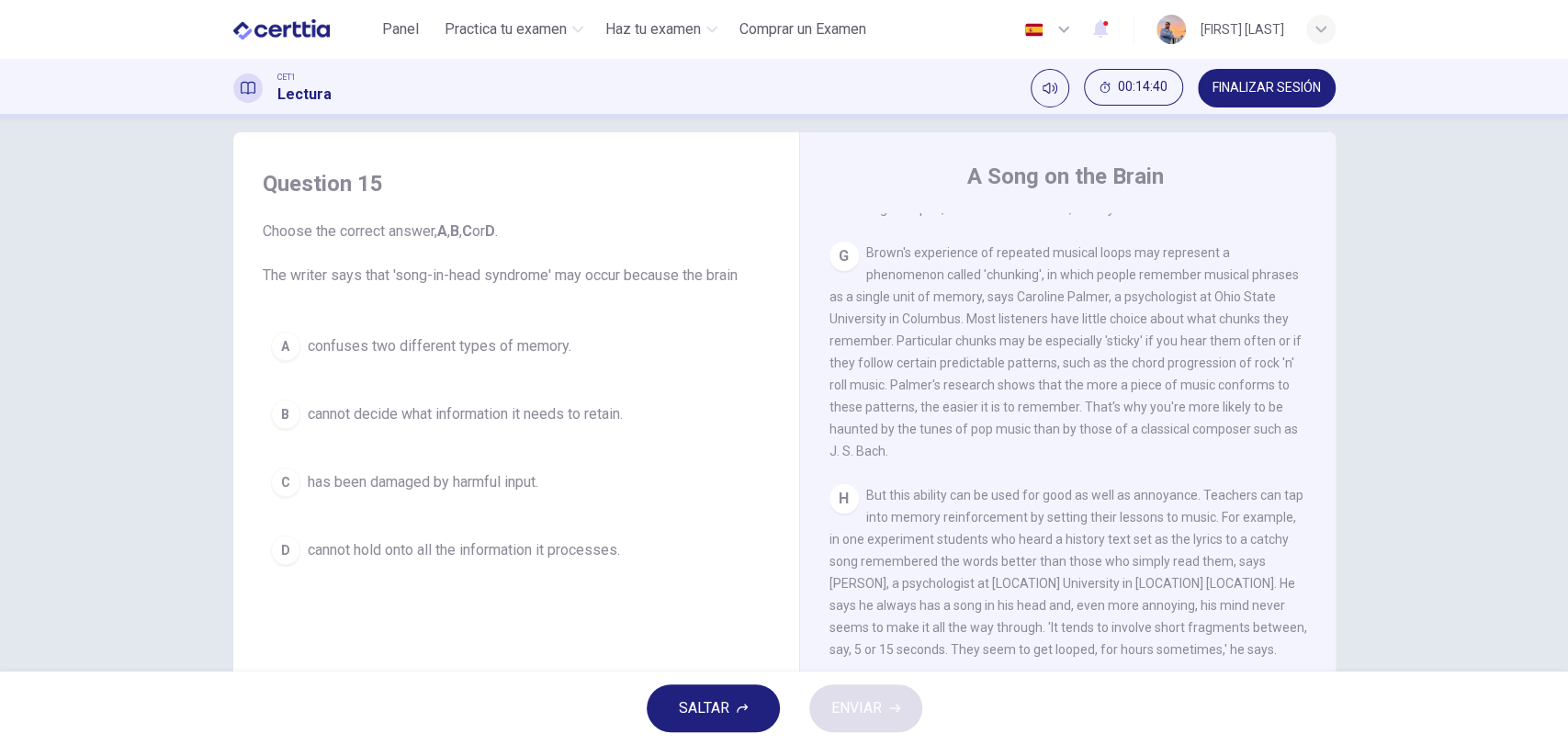 click on "cannot decide what information it needs to retain." at bounding box center (465, 414) 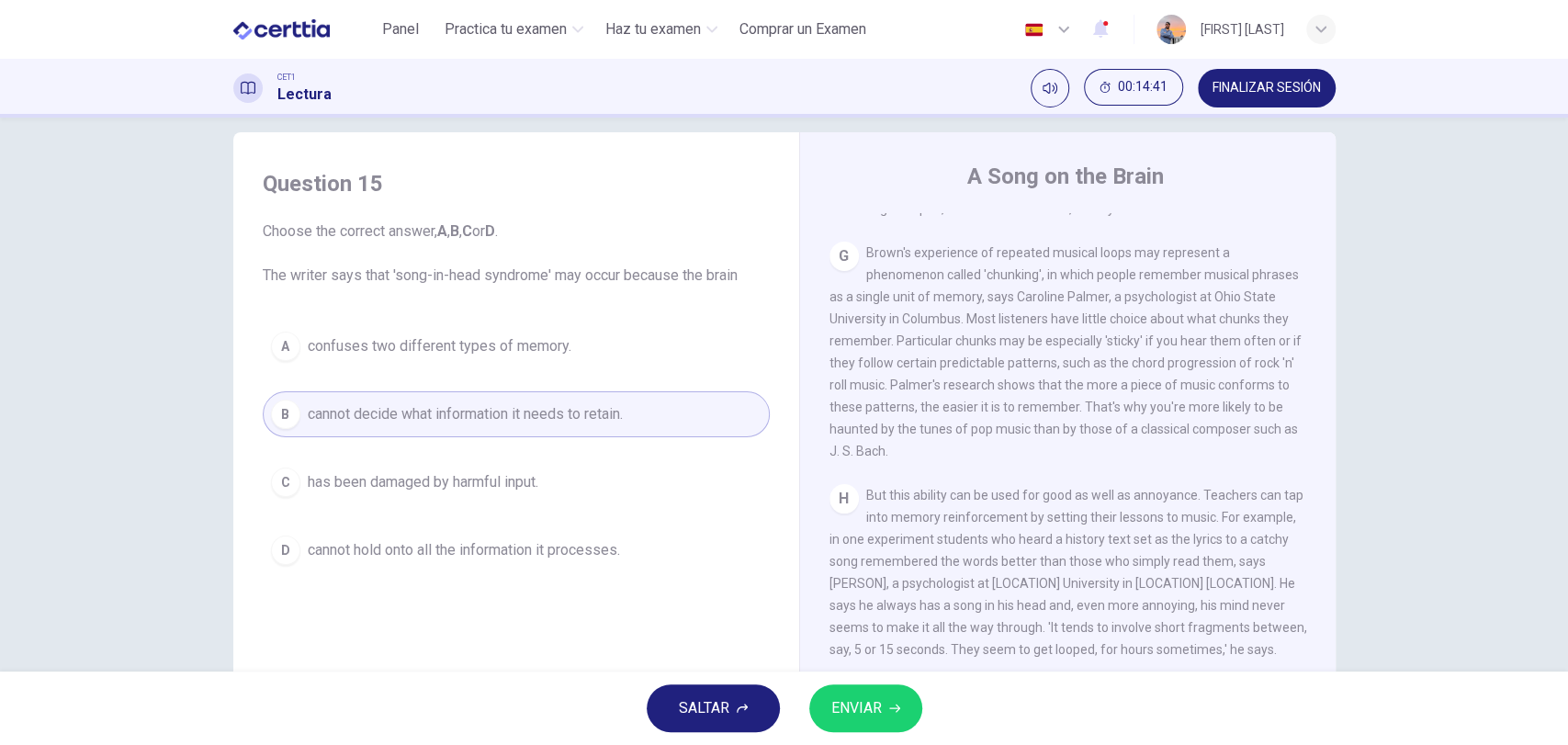click on "ENVIAR" at bounding box center (856, 708) 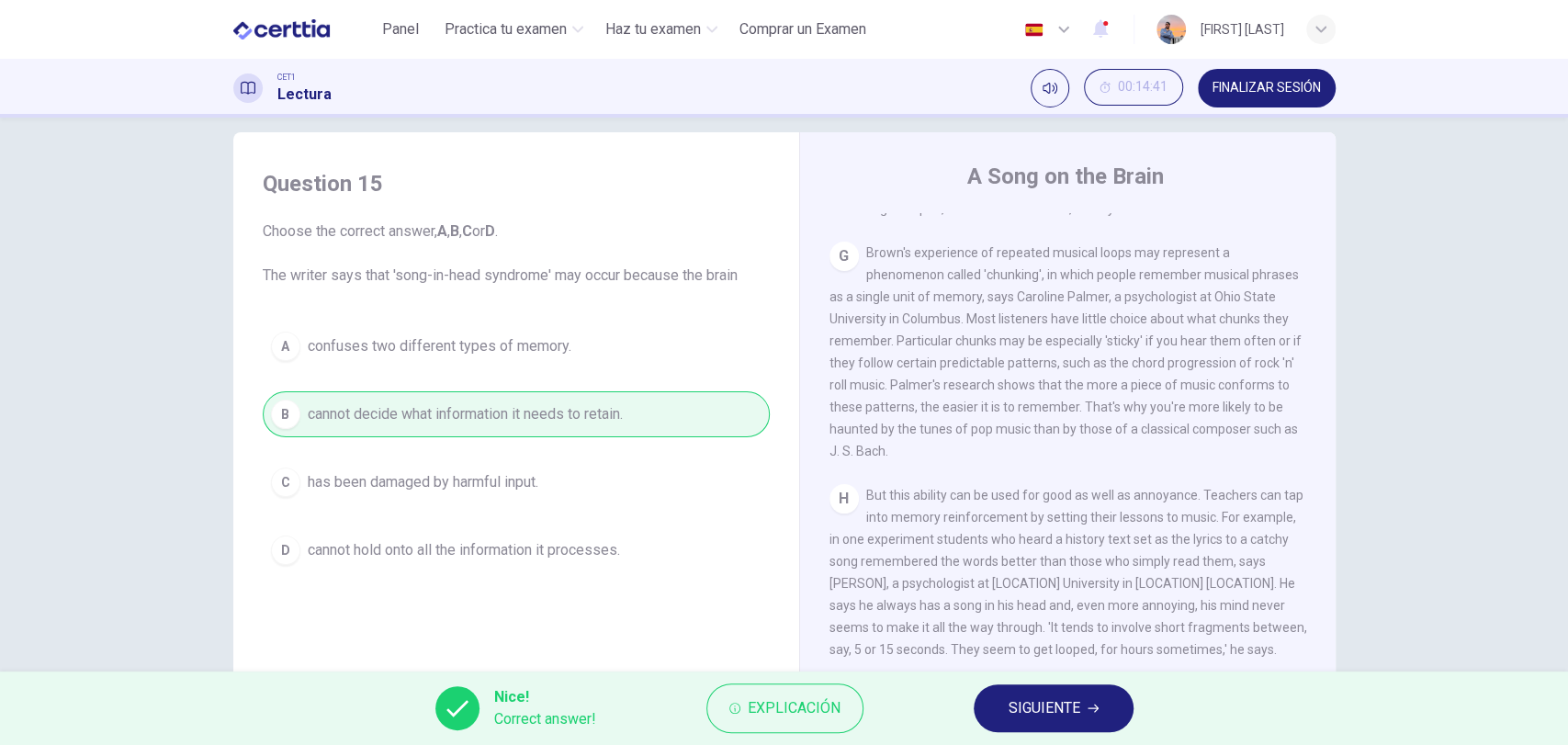 click on "SIGUIENTE" at bounding box center [1044, 708] 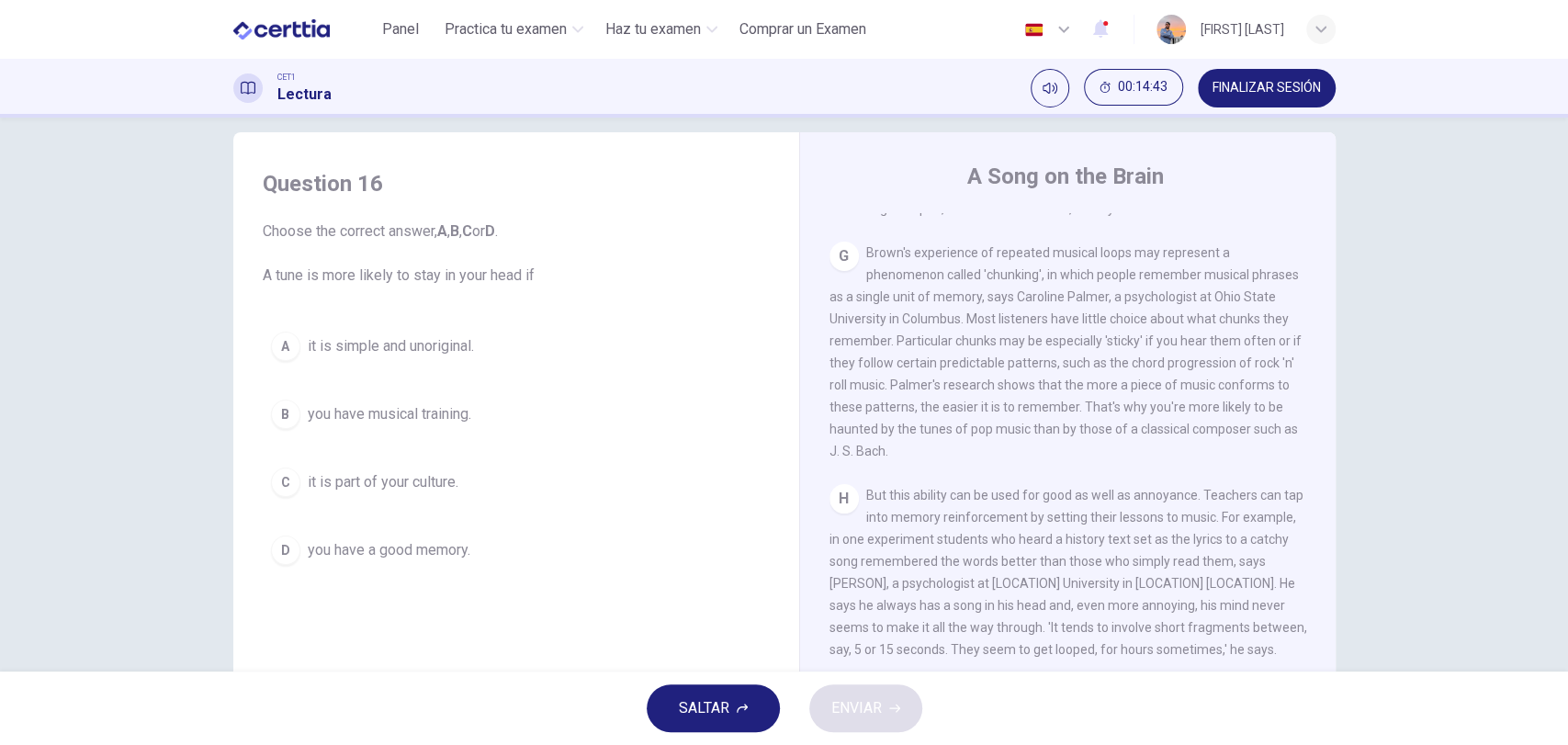 click on "it is simple and unoriginal." at bounding box center (390, 346) 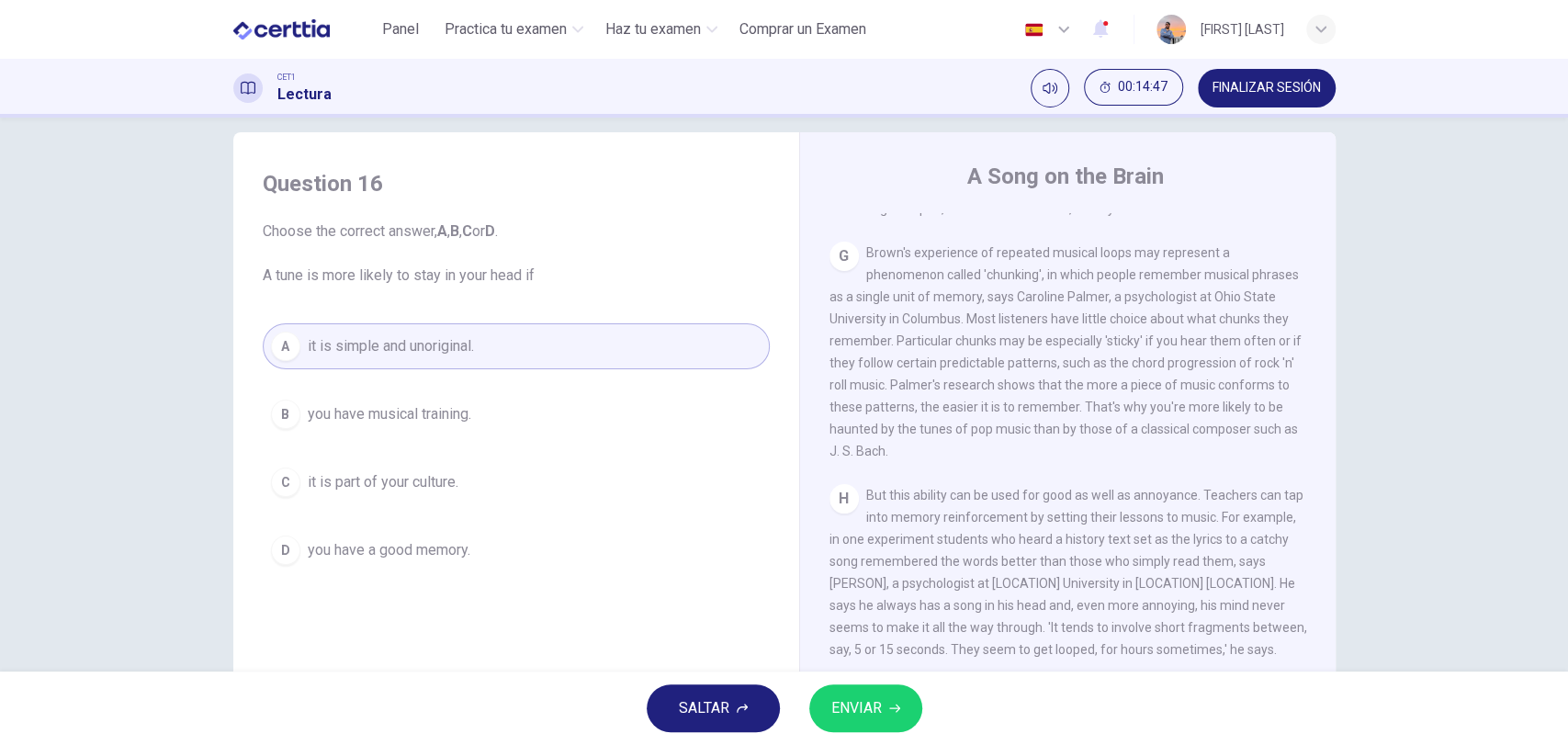 click on "ENVIAR" at bounding box center (856, 708) 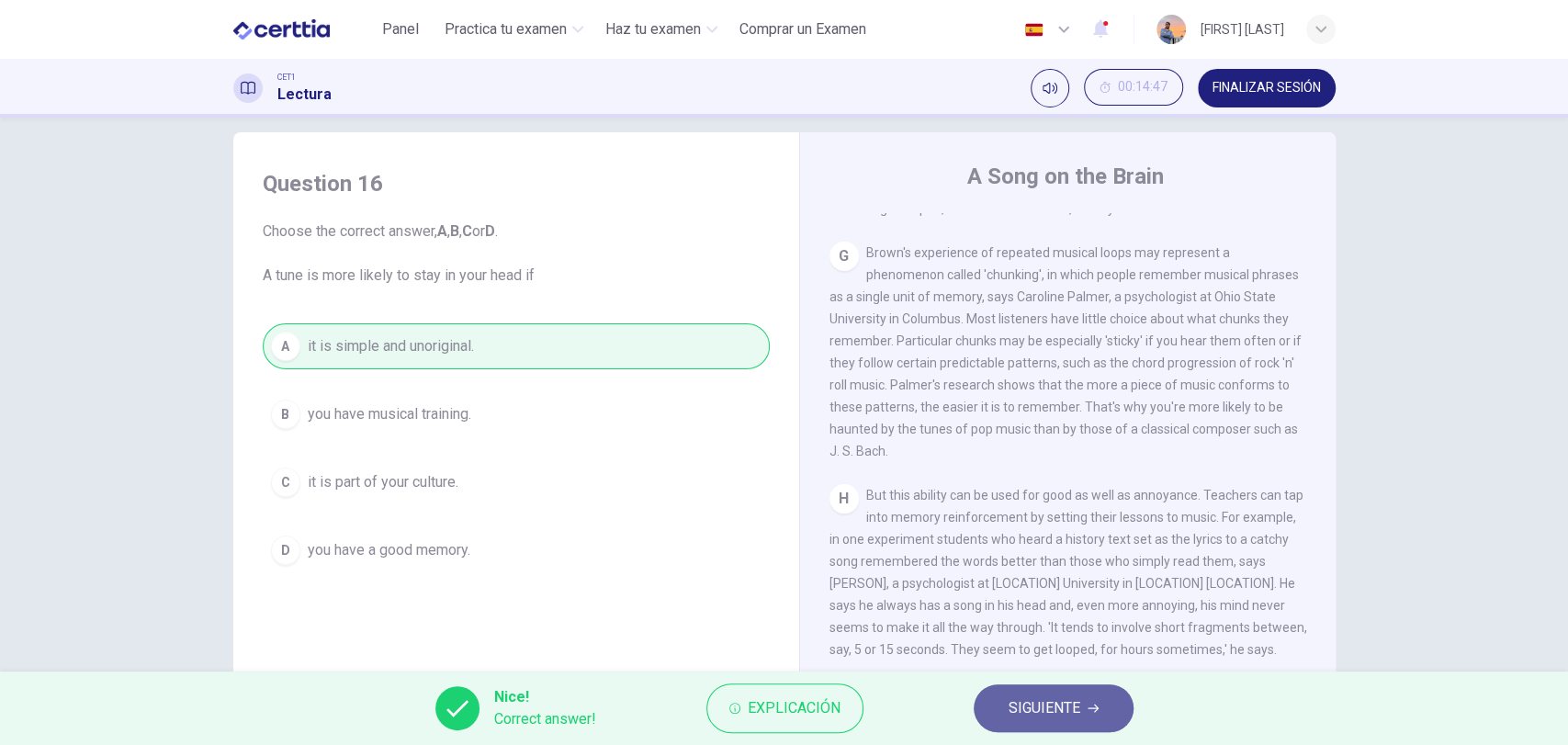 click on "SIGUIENTE" at bounding box center (1044, 708) 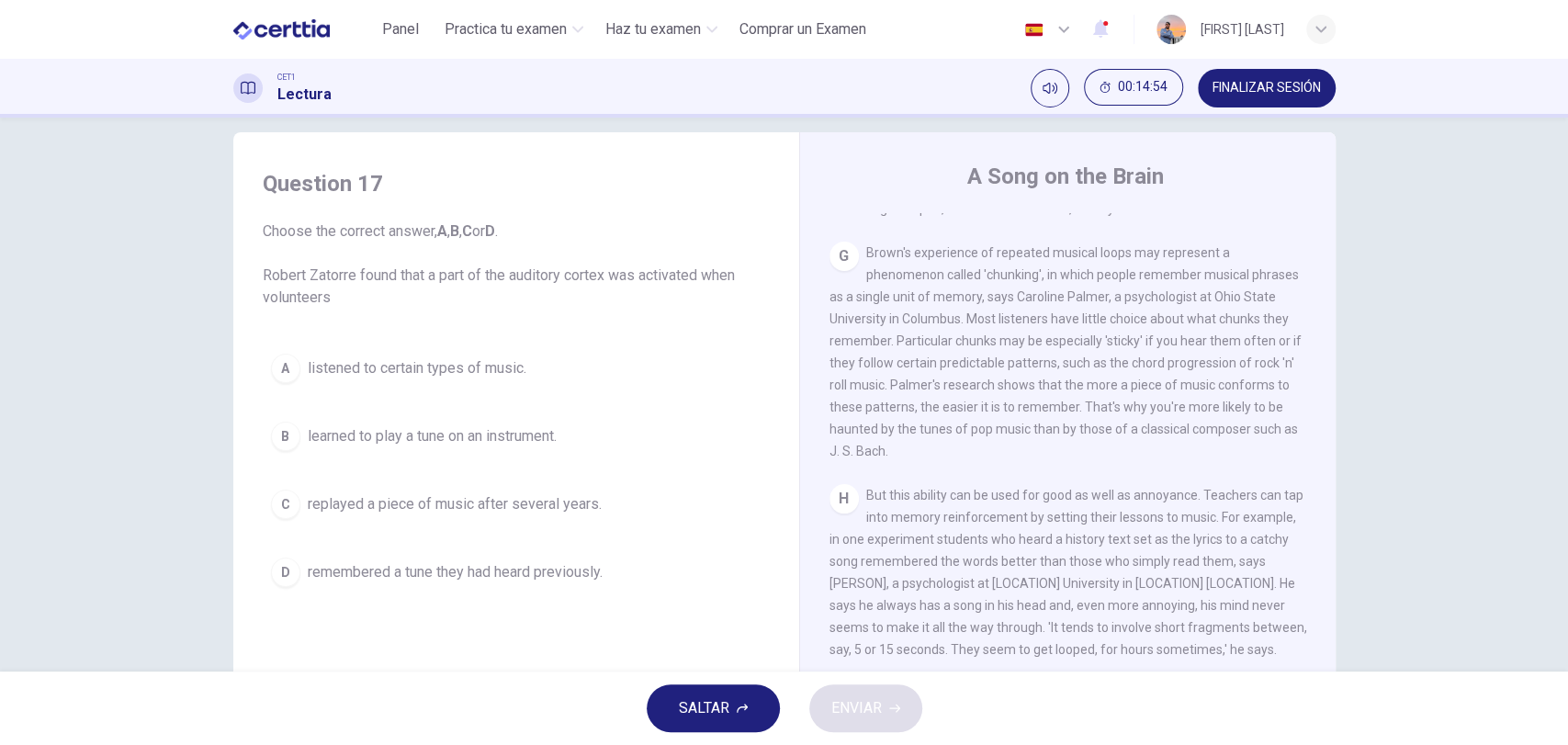 scroll, scrollTop: 158, scrollLeft: 0, axis: vertical 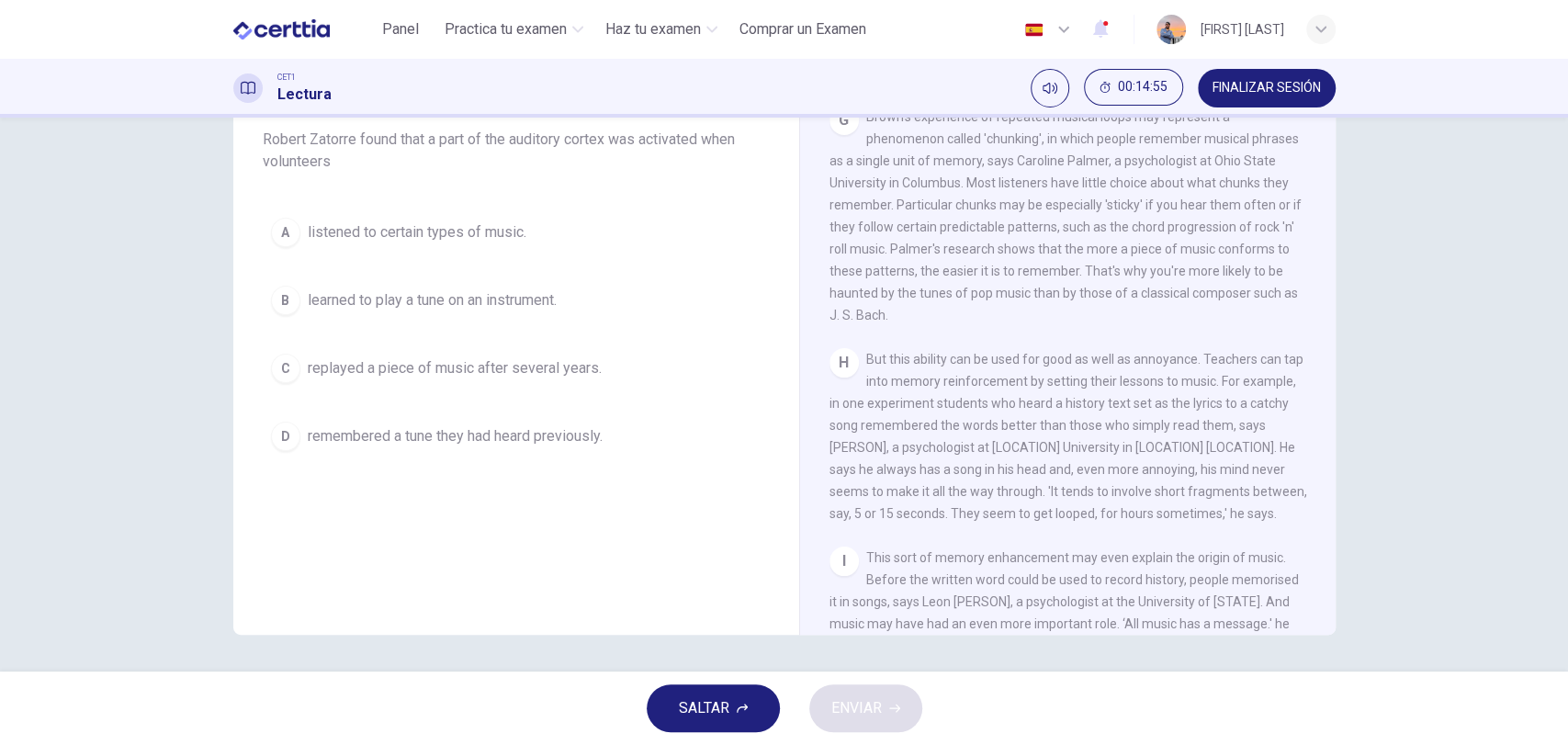 click on "D remembered a tune they had heard previously." at bounding box center [516, 436] 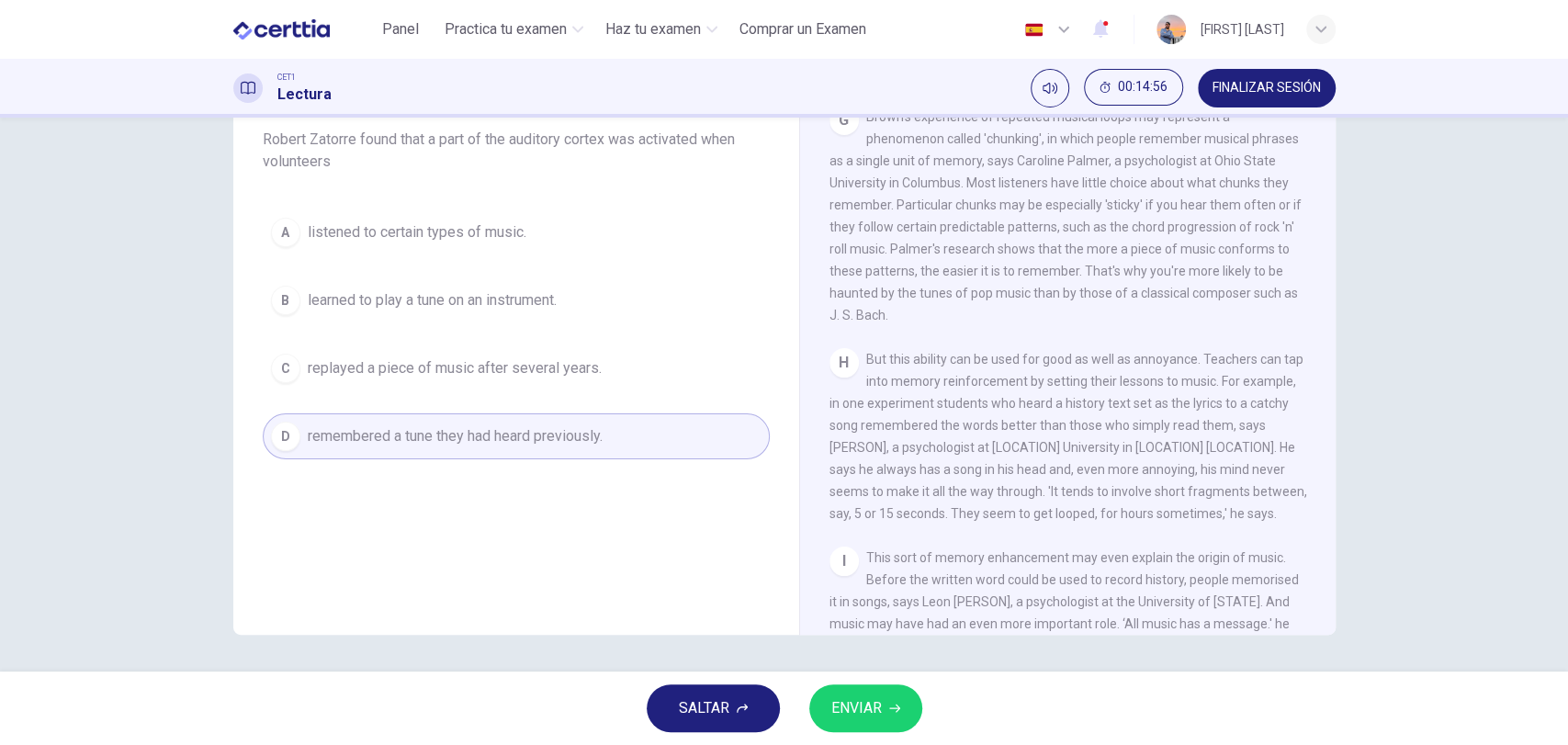 click on "ENVIAR" at bounding box center (856, 708) 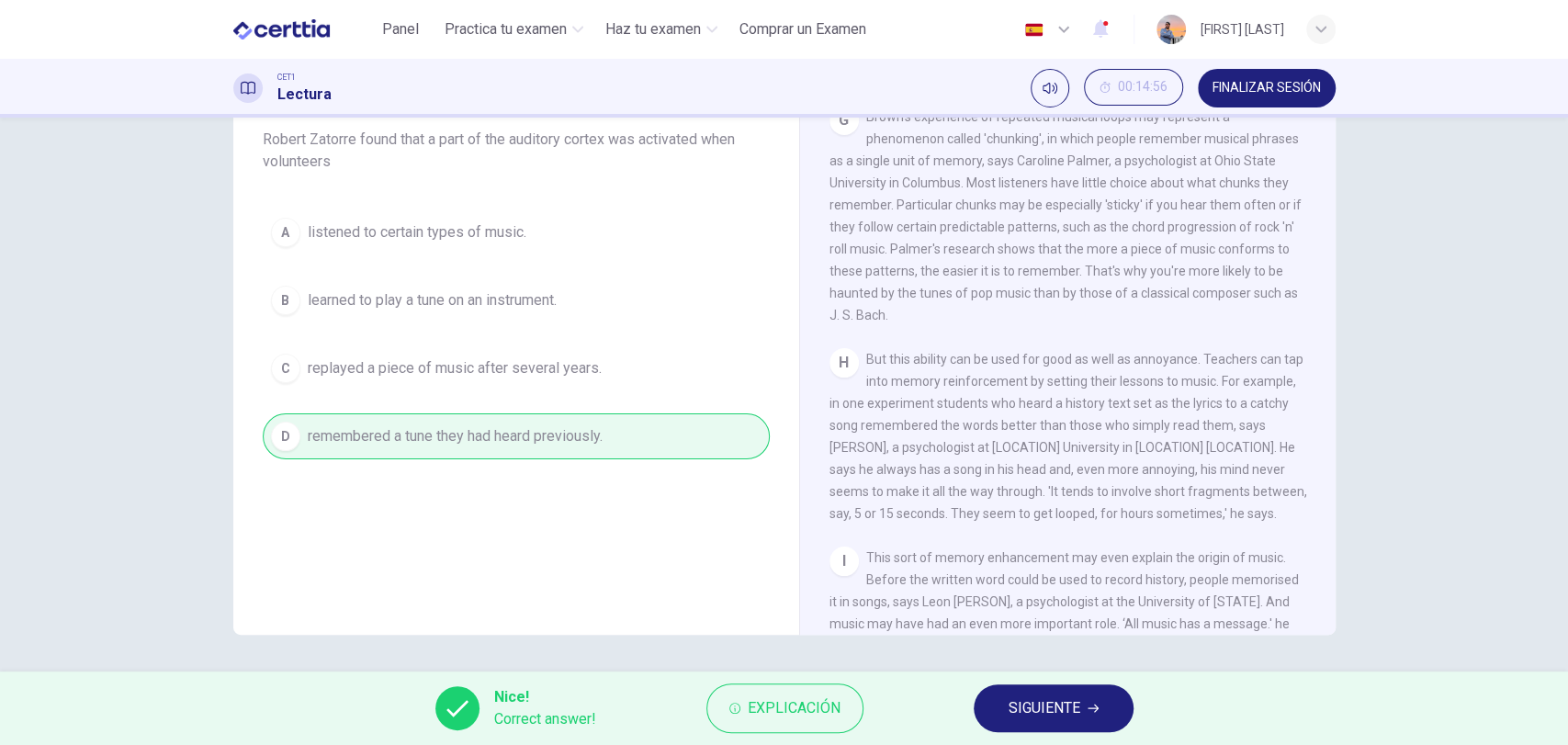 scroll, scrollTop: 0, scrollLeft: 0, axis: both 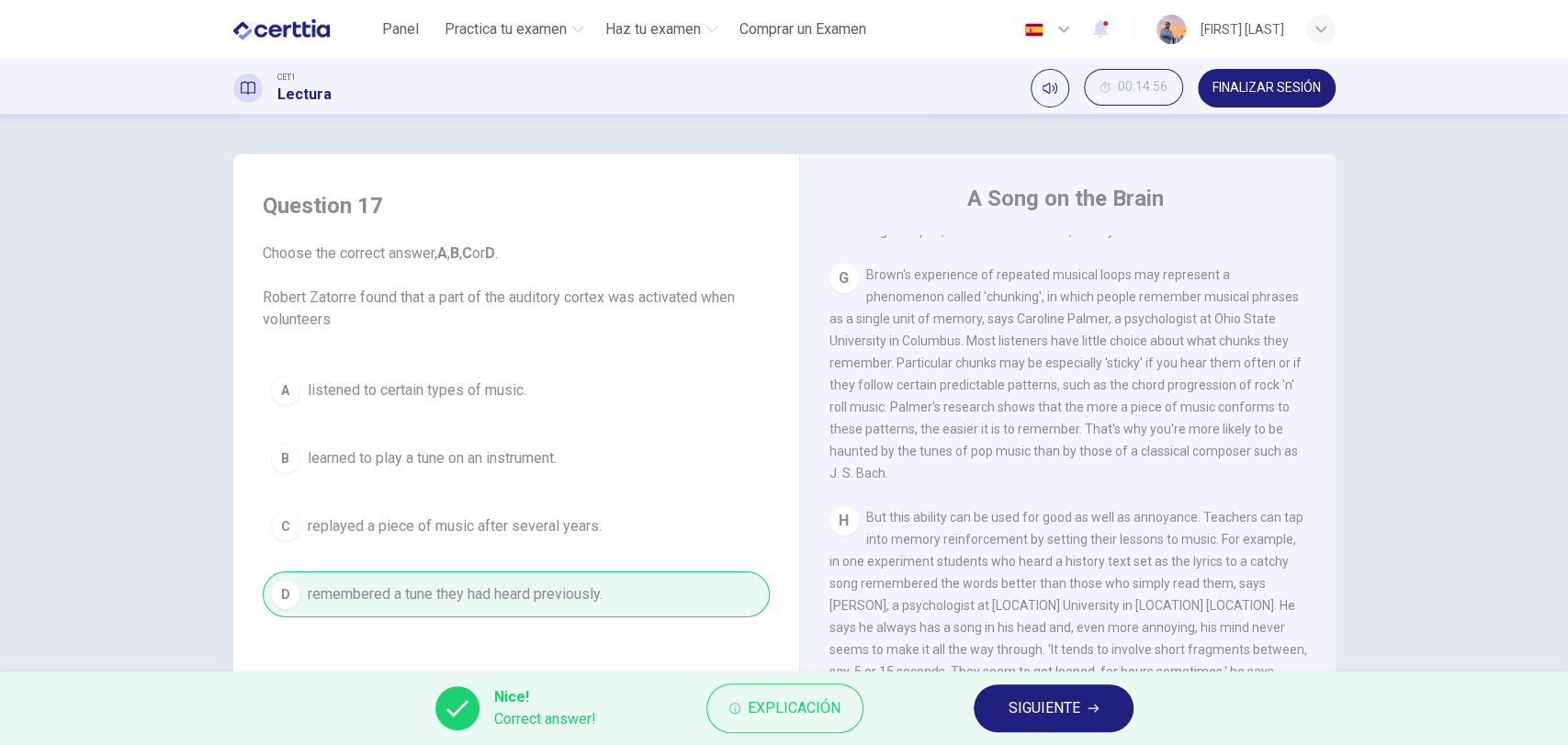 click on "SIGUIENTE" at bounding box center [1044, 708] 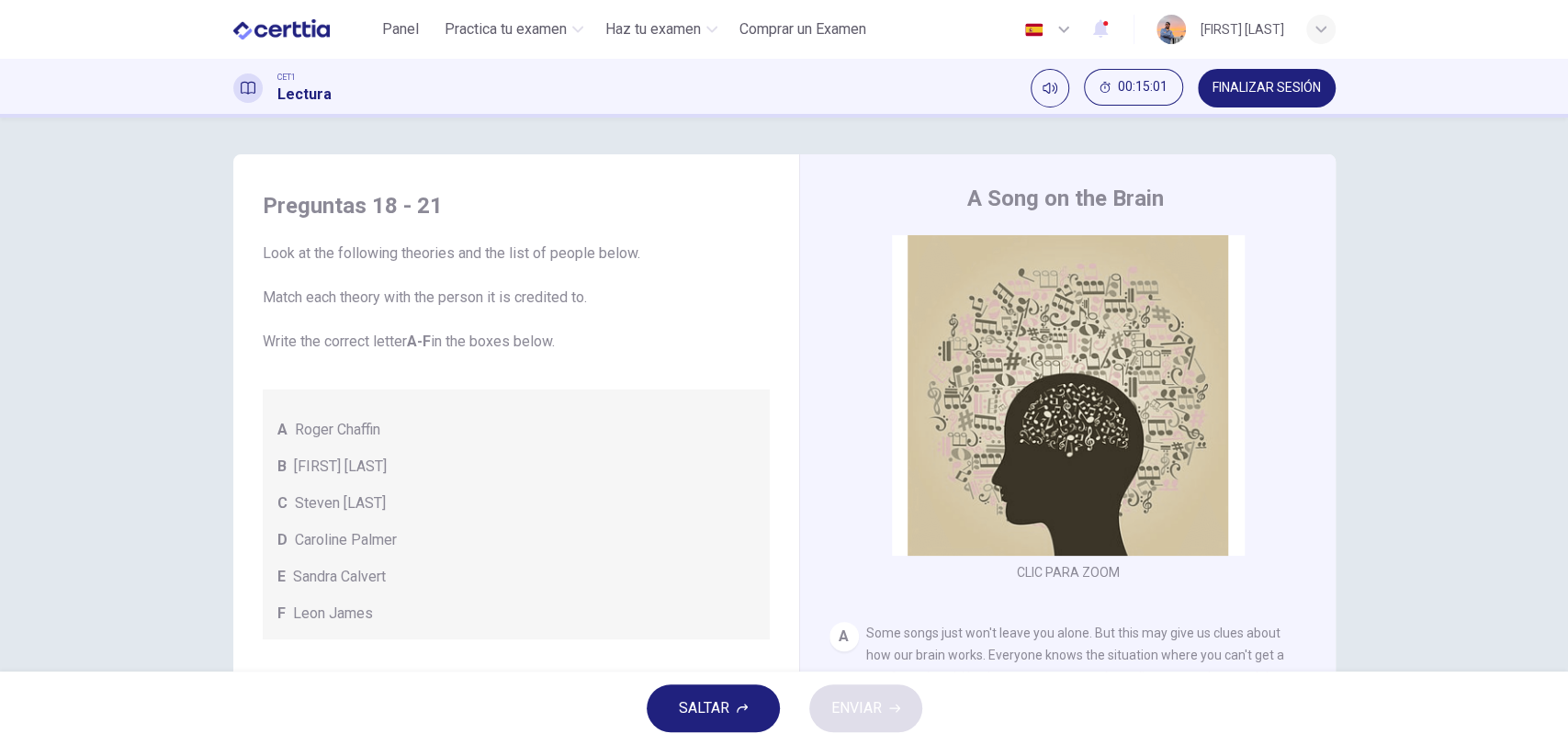 scroll, scrollTop: 103, scrollLeft: 0, axis: vertical 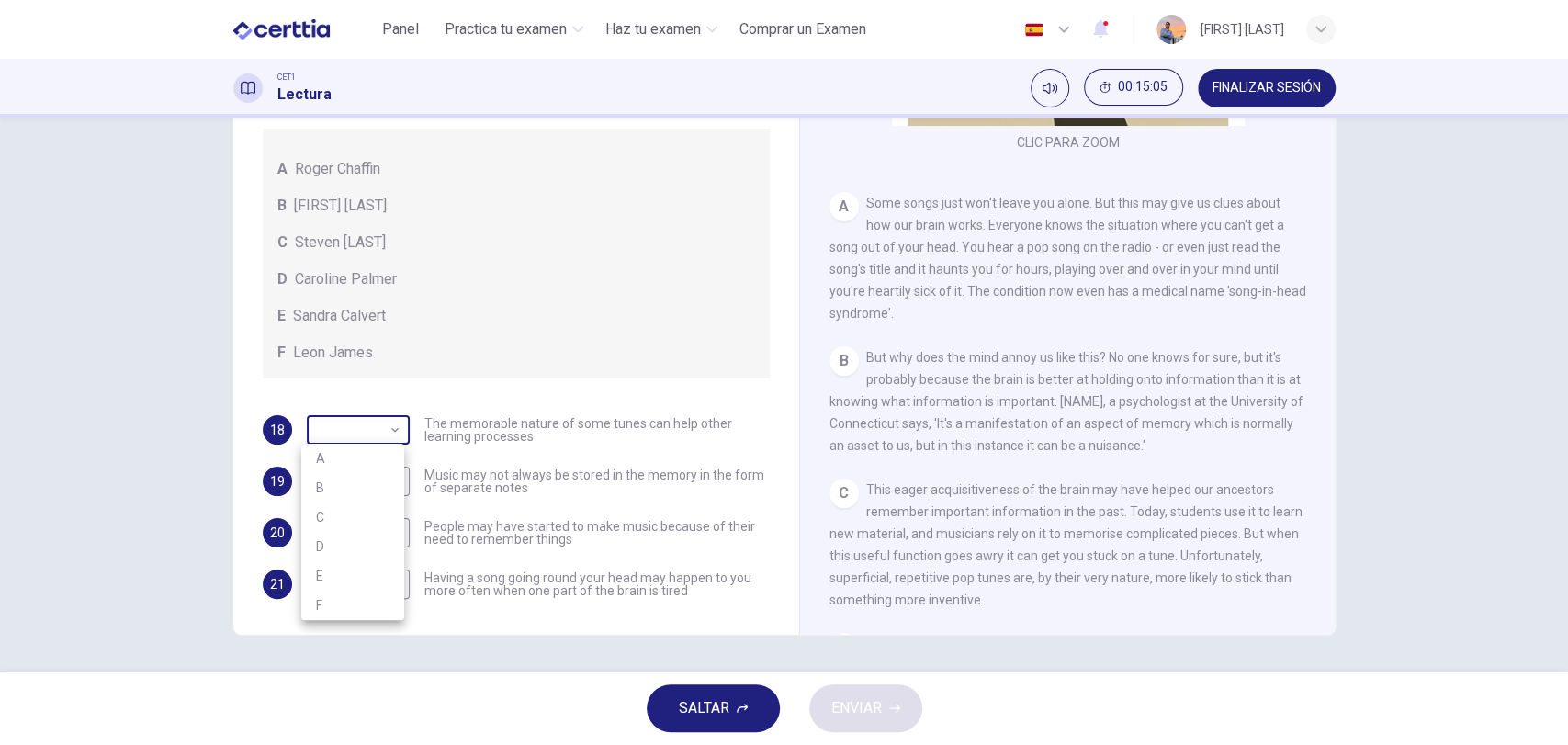 click on "Este sitio utiliza cookies, como se explica en nuestra  Política de Privacidad . Si acepta el uso de cookies, haga clic en el botón Aceptar y continúe navegando por nuestro sitio.   Política de Privacidad Aceptar Panel Practica tu examen Haz tu examen Comprar un Examen Español ** ​ [PERSON] CET1 Lectura 00:15:05 FINALIZAR SESIÓN Preguntas 18 - 21 Look at the following theories and the list of people below.
Match each theory with the person it is credited to.
Write the correct letter  A-F  in the boxes below. A Roger Chaffin B Susan Ball C Steven Brown D Caroline Palmer E Sandra Calvert F Leon James 18 ​ ​ The memorable nature of some tunes can help other learning processes 19 ​ ​ Music may not always be stored in the memory in the form of separate notes 20 ​ ​ People may have started to make music because of their need to remember things 21 ​ ​ Having a song going round your head may happen to you more often when one part of the brain is tired A Song on the Brain CLIC PARA ZOOM" at bounding box center [784, 372] 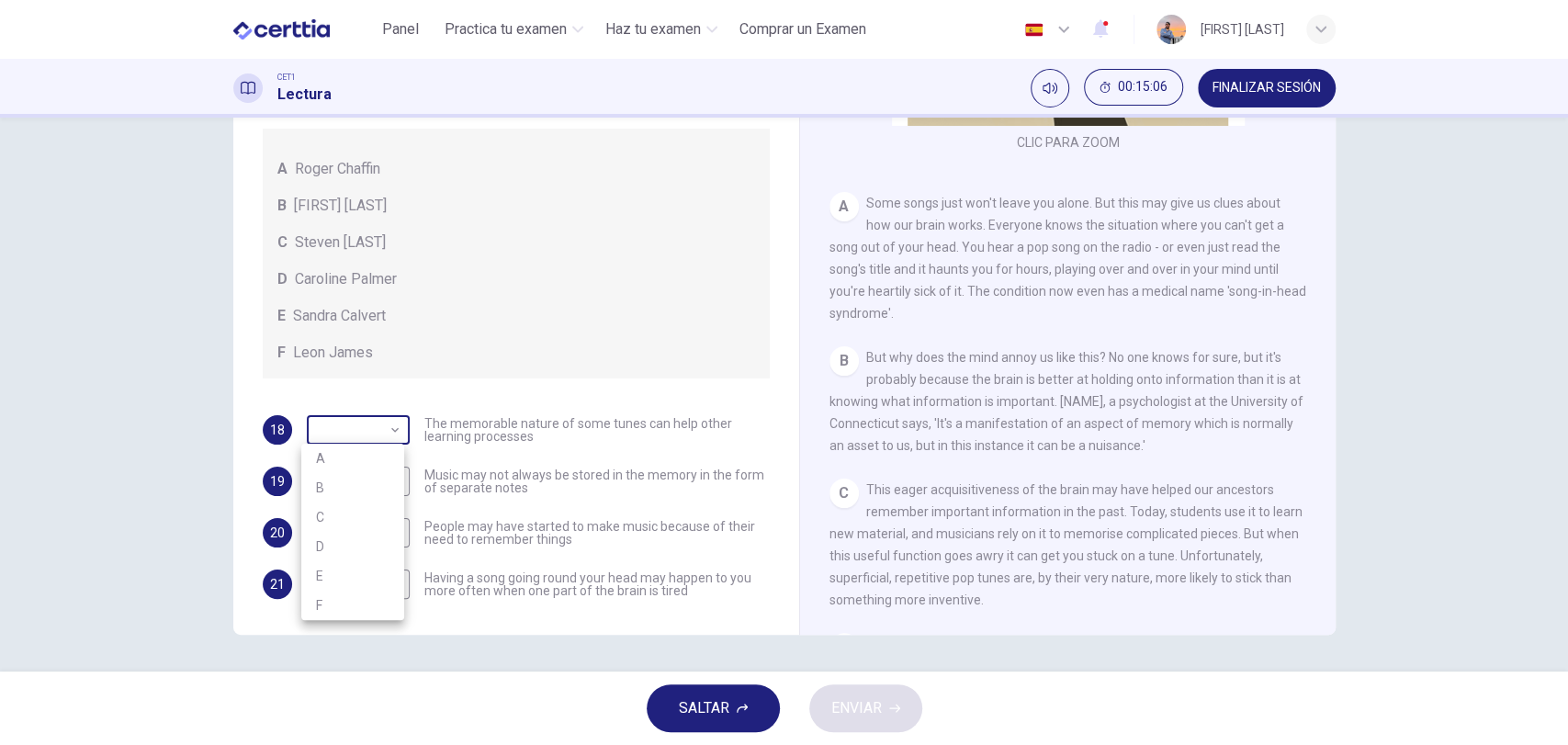 click at bounding box center [784, 372] 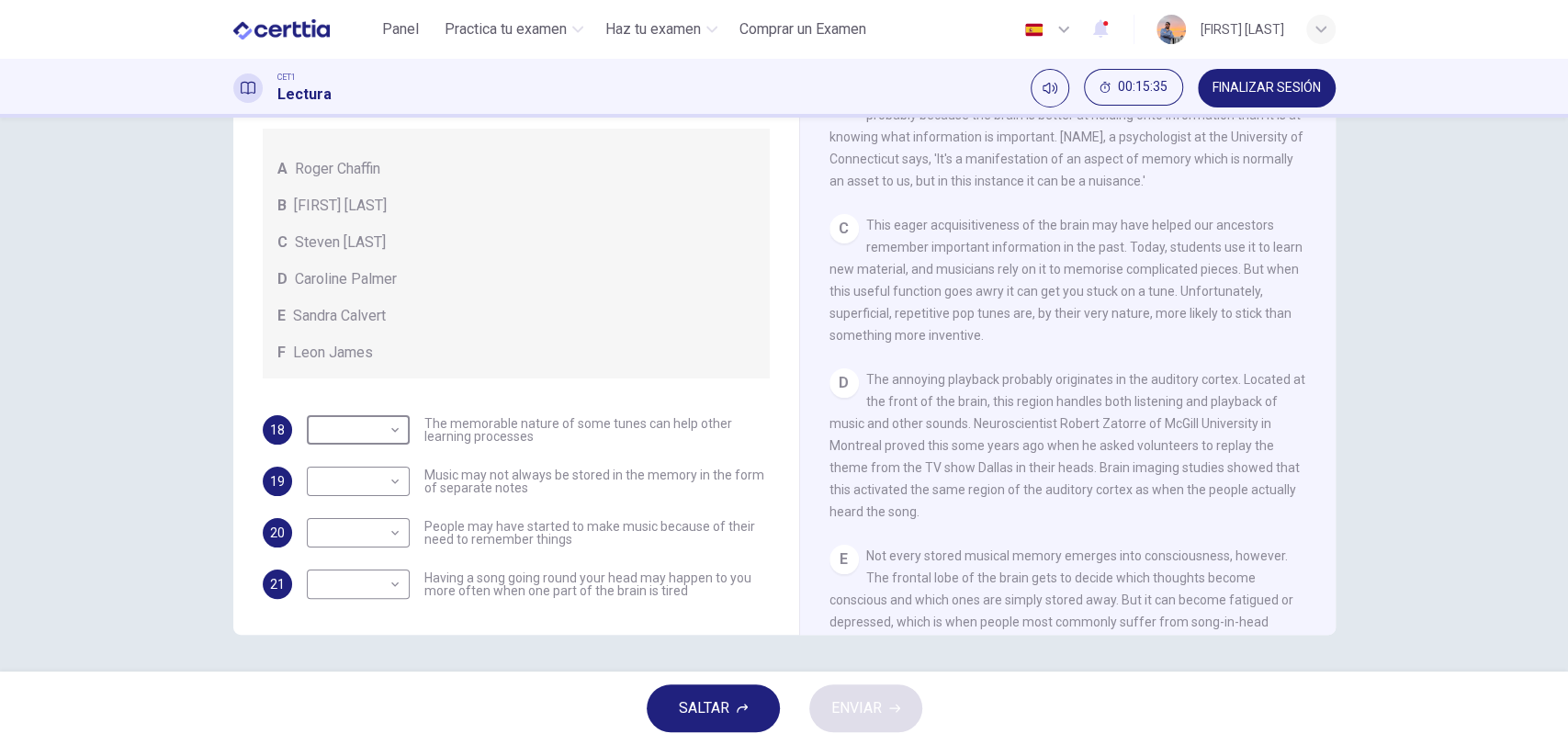 scroll, scrollTop: 603, scrollLeft: 0, axis: vertical 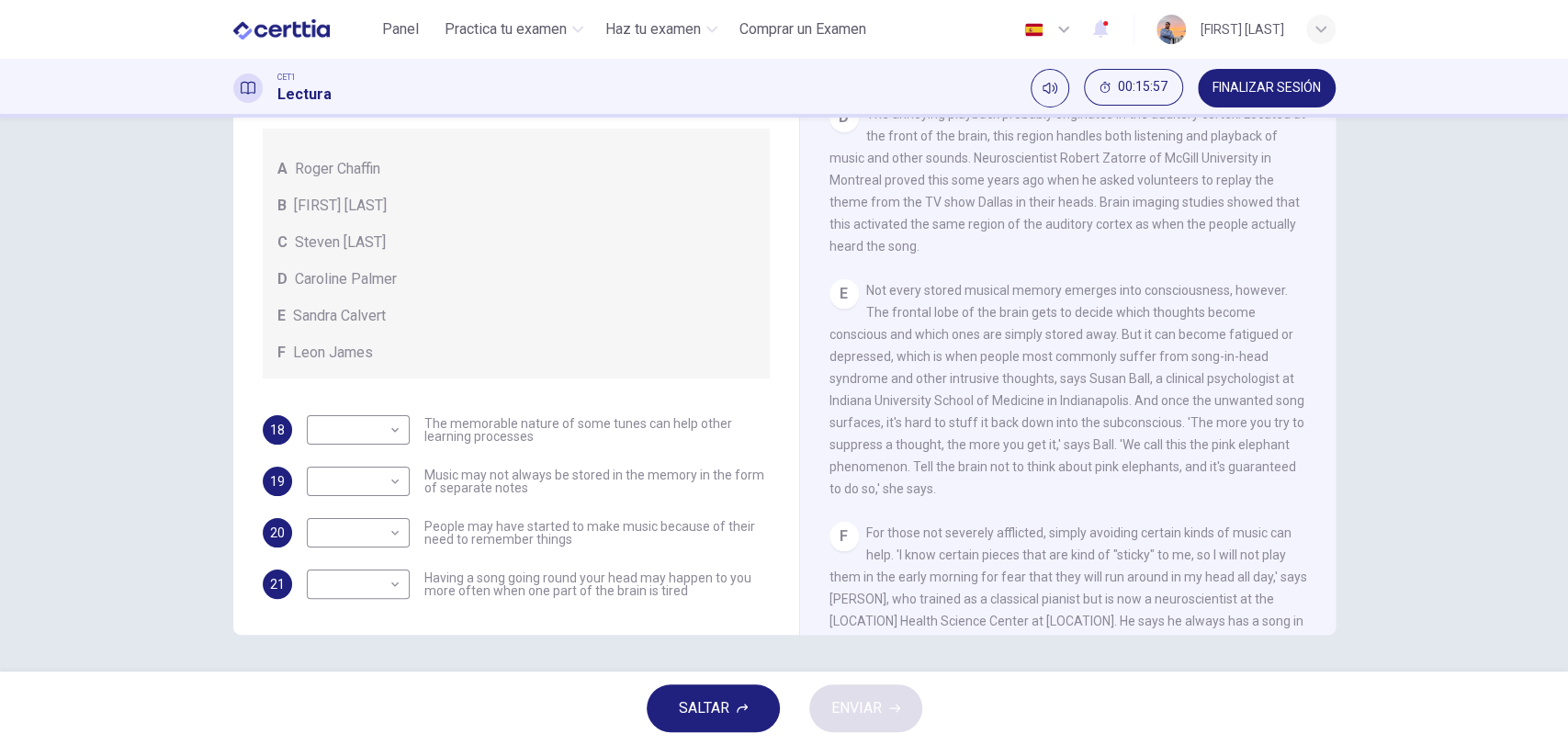 drag, startPoint x: 1324, startPoint y: 363, endPoint x: 1299, endPoint y: 417, distance: 59.506302 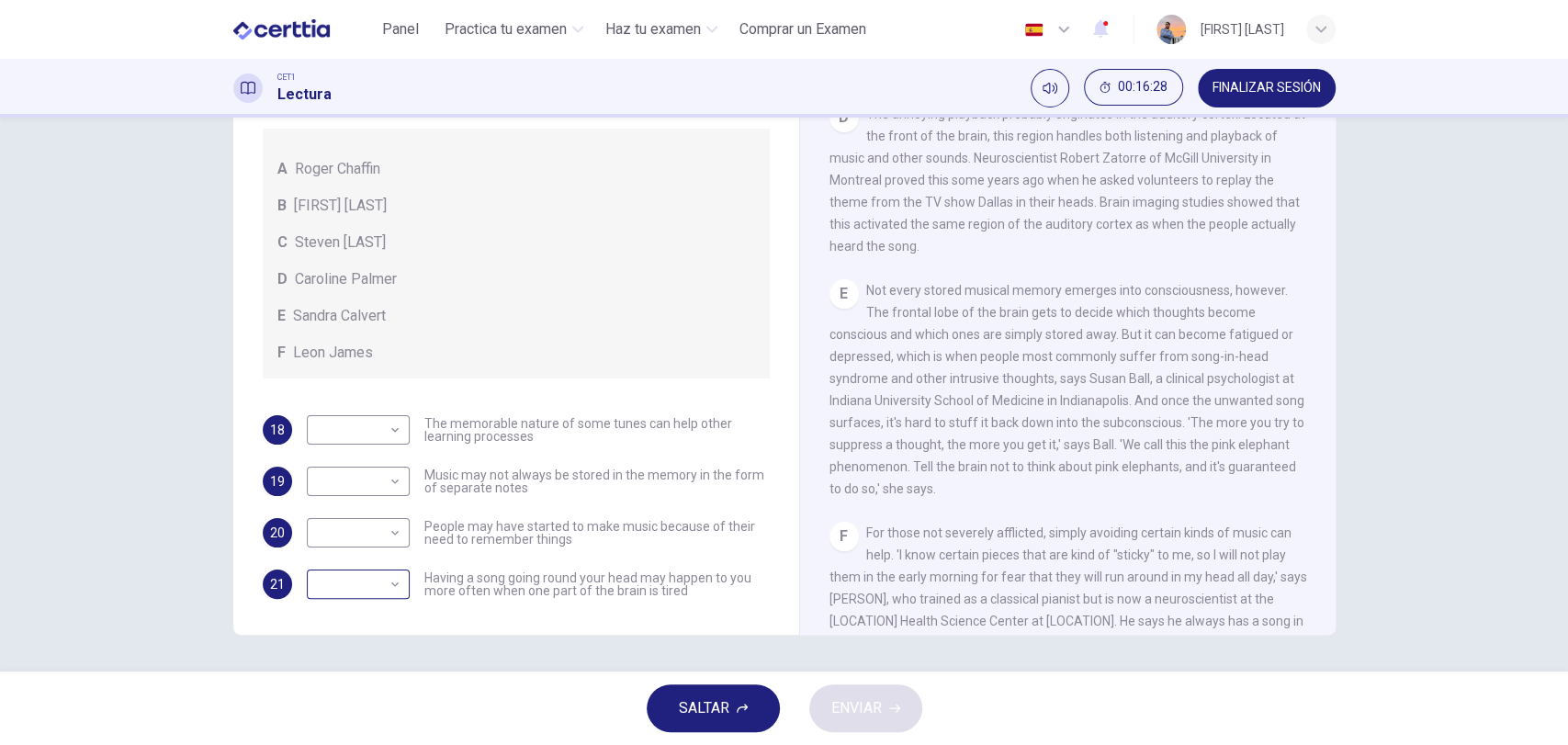 click on "Este sitio utiliza cookies, como se explica en nuestra  Política de Privacidad . Si acepta el uso de cookies, haga clic en el botón Aceptar y continúe navegando por nuestro sitio.   Política de Privacidad Aceptar Panel Practica tu examen Haz tu examen Comprar un Examen Español ** ​ [PERSON] CET1 Lectura 00:16:28 FINALIZAR SESIÓN Preguntas 18 - 21 Look at the following theories and the list of people below.
Match each theory with the person it is credited to.
Write the correct letter  A-F  in the boxes below. A Roger Chaffin B Susan Ball C Steven Brown D Caroline Palmer E Sandra Calvert F Leon James 18 ​ ​ The memorable nature of some tunes can help other learning processes 19 ​ ​ Music may not always be stored in the memory in the form of separate notes 20 ​ ​ People may have started to make music because of their need to remember things 21 ​ ​ Having a song going round your head may happen to you more often when one part of the brain is tired A Song on the Brain CLIC PARA ZOOM" at bounding box center (784, 372) 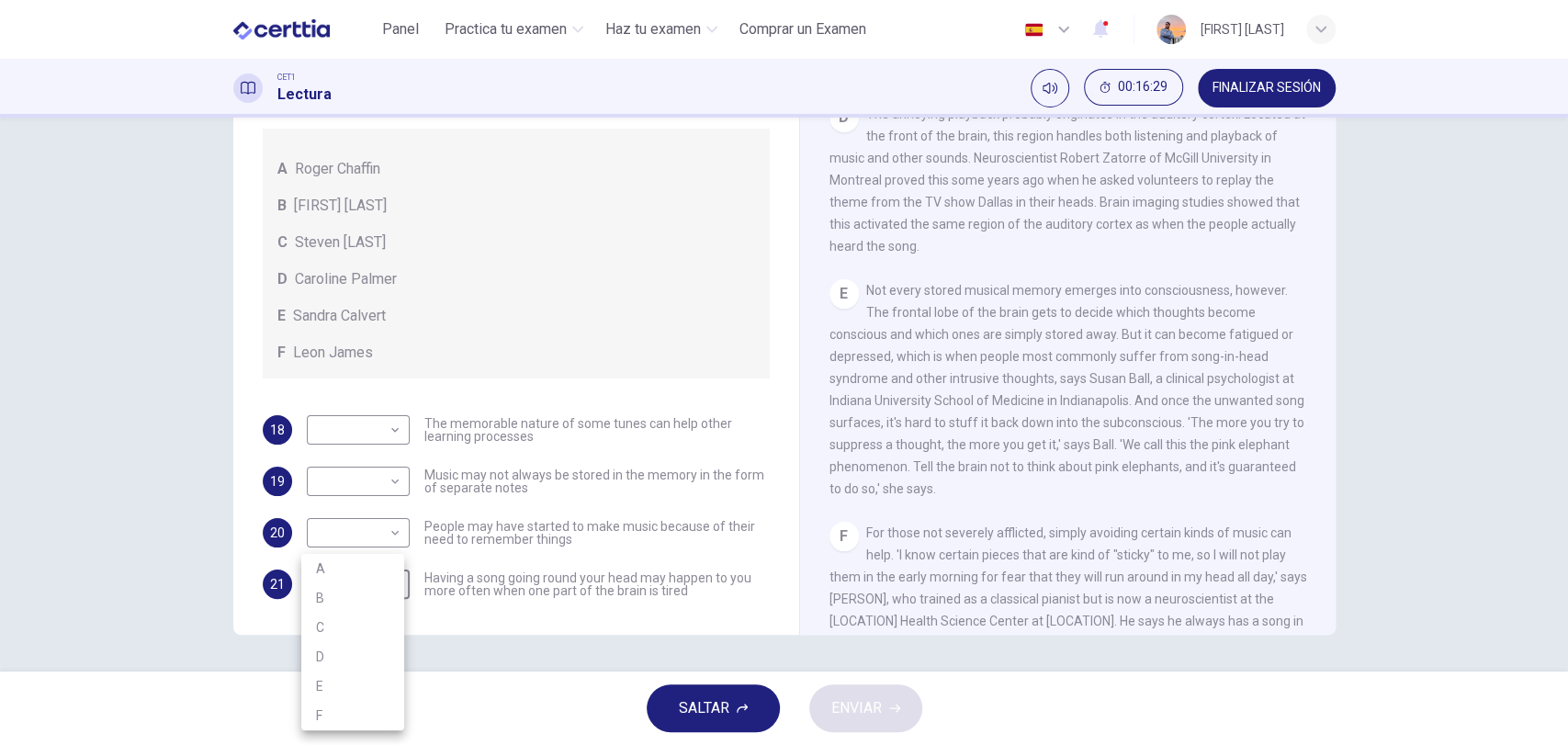 click at bounding box center (784, 372) 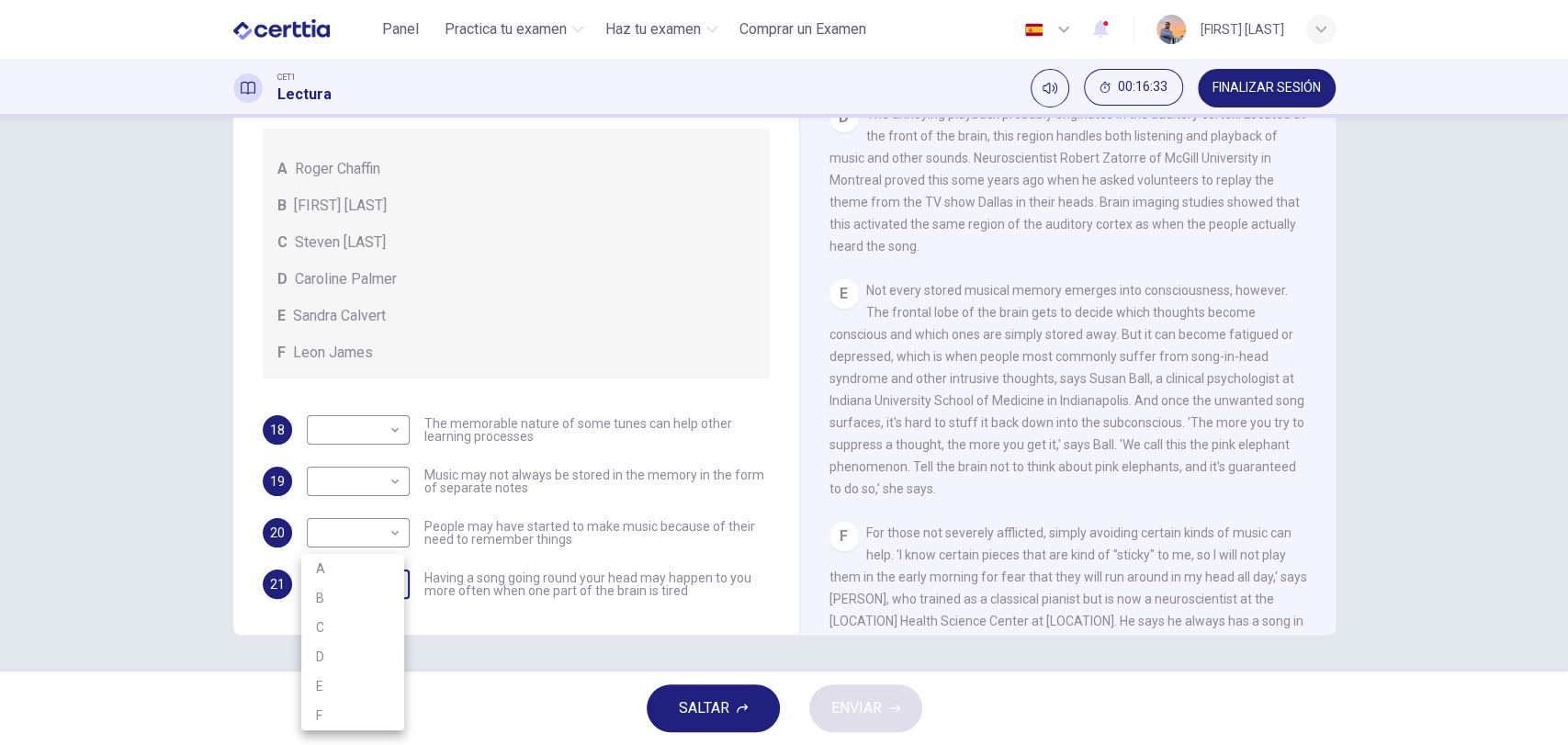 click on "A comparison of the value of green glass and other types of glass" at bounding box center [784, 372] 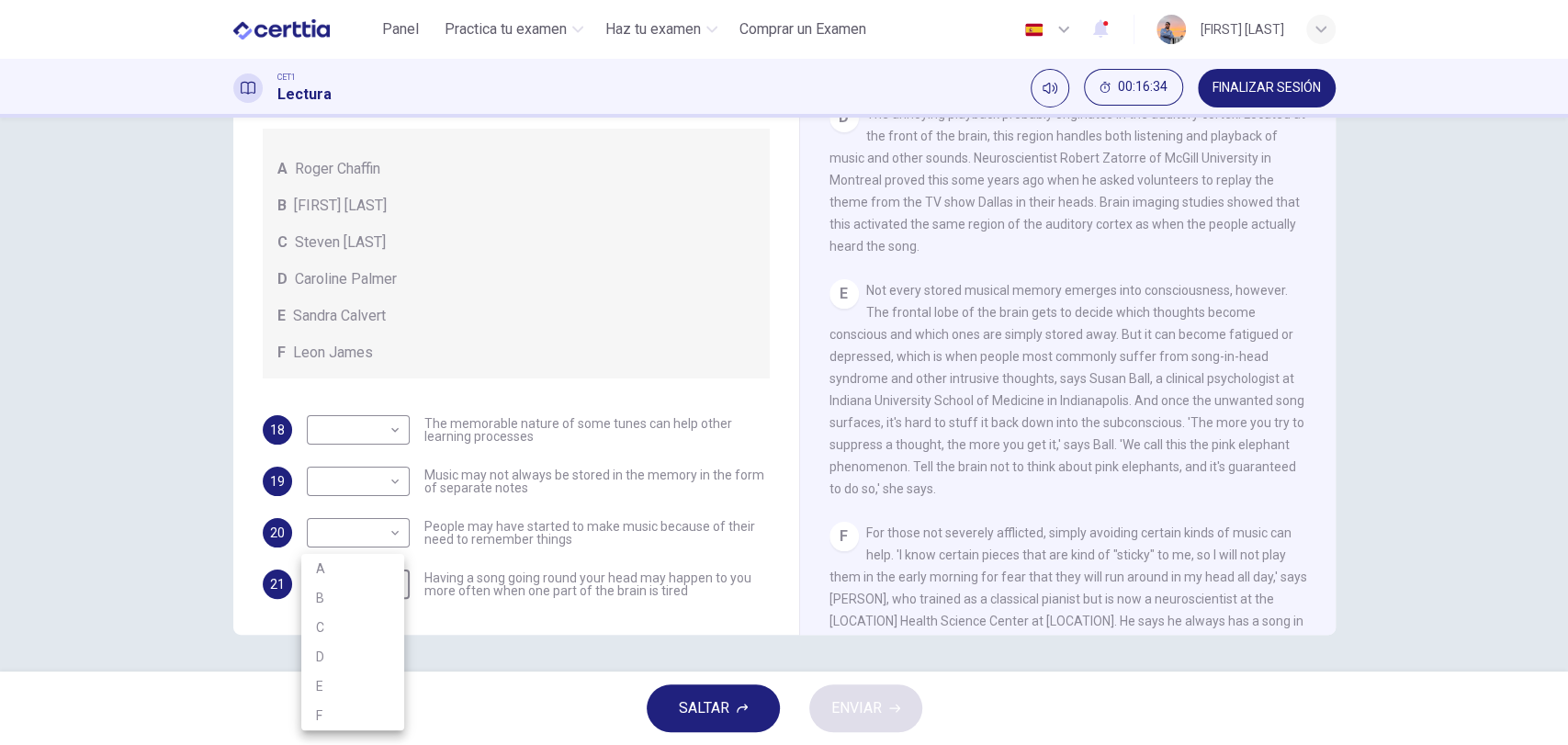click on "B" at bounding box center [353, 598] 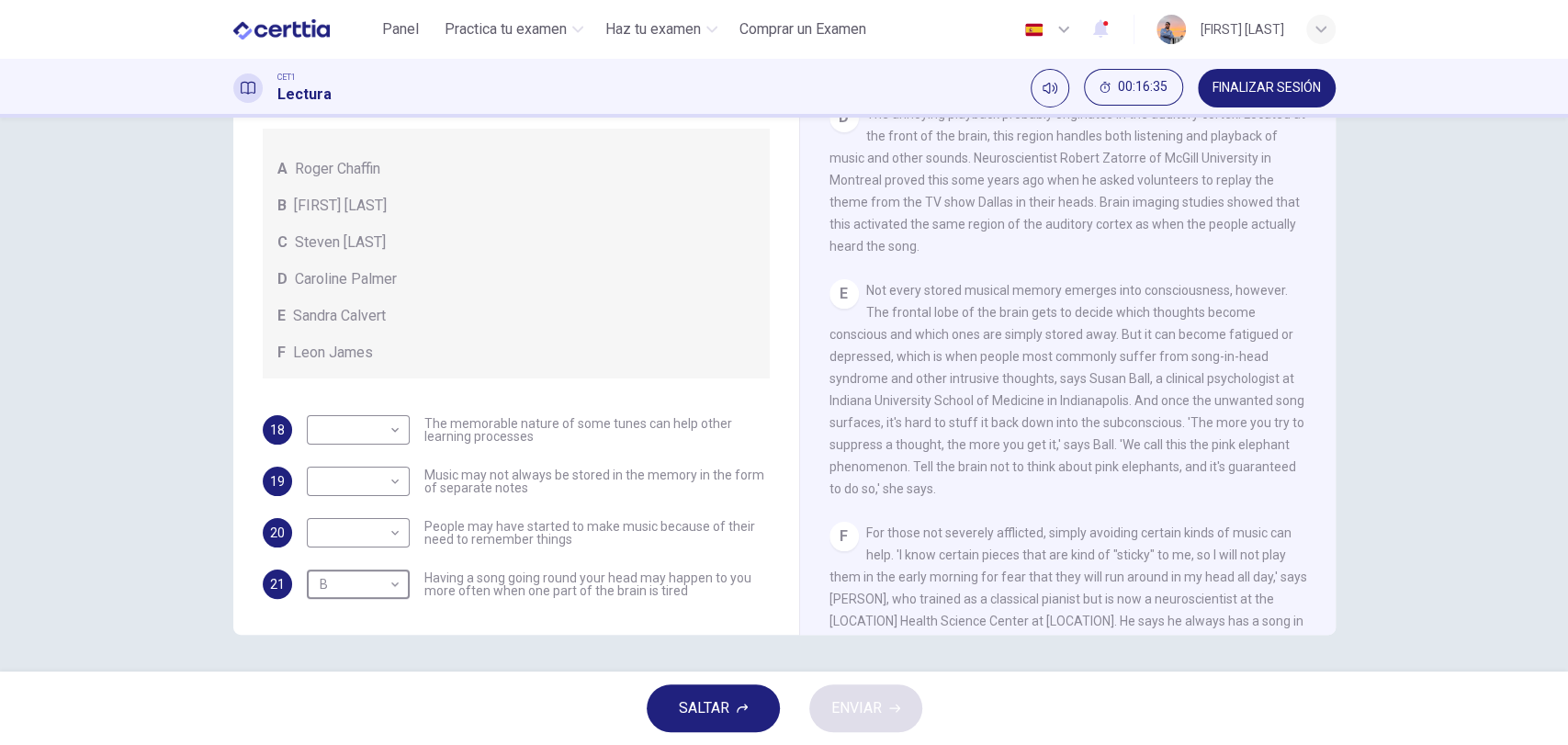 click on "Not every stored musical memory emerges into consciousness, however. The frontal lobe of the brain gets to decide which thoughts become conscious and which ones are simply stored away. But it can become fatigued or depressed, which is when people most commonly suffer from song-in-head syndrome and
other intrusive thoughts, says Susan Ball, a clinical psychologist at Indiana University School of Medicine in Indianapolis. And once the unwanted song surfaces, it's hard to stuff it back down into the subconscious. 'The more you try to suppress a thought, the more you get it,' says Ball. 'We call this the pink elephant phenomenon. Tell the brain not to think about pink elephants, and it's guaranteed to do so,' she says." at bounding box center (1066, 389) 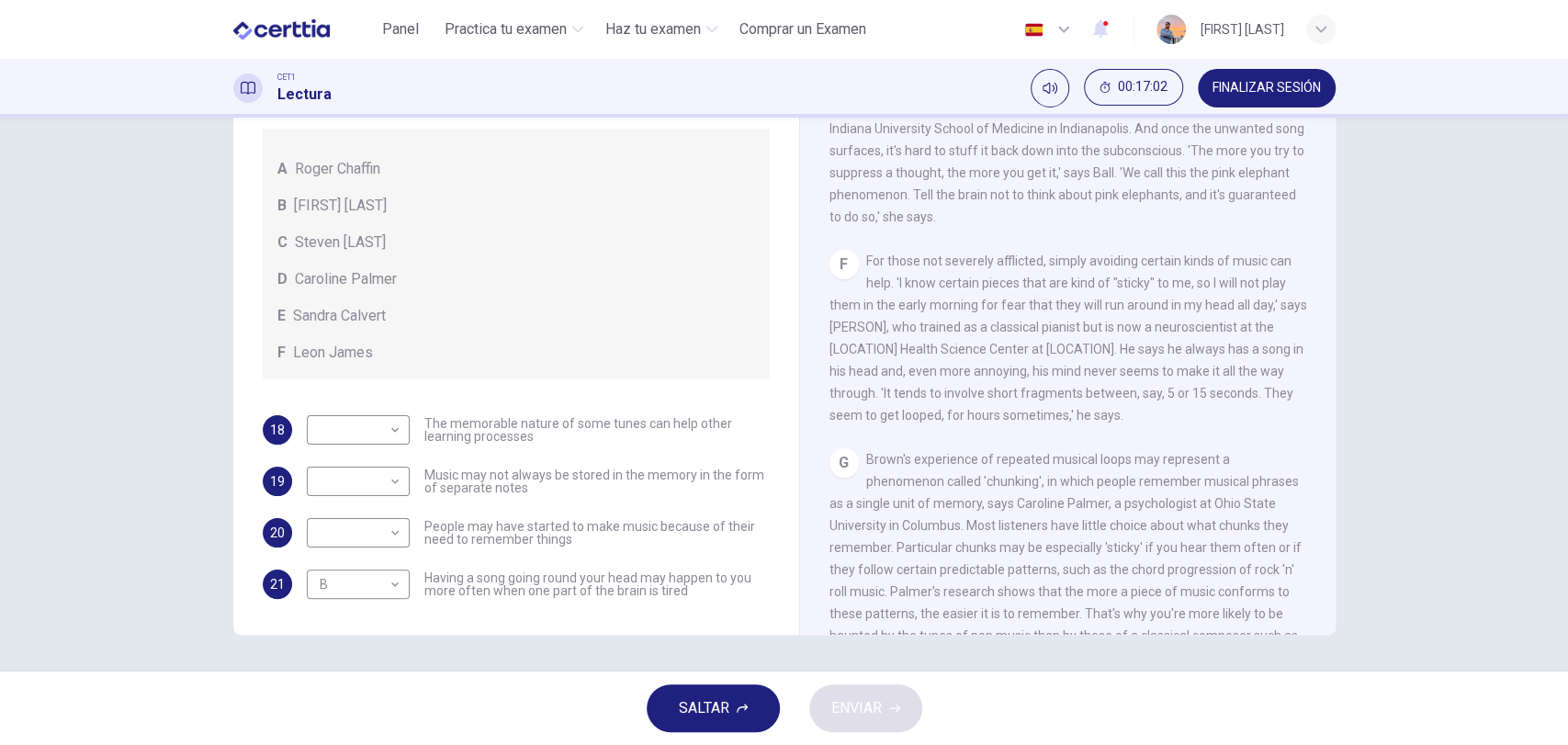 scroll, scrollTop: 1211, scrollLeft: 0, axis: vertical 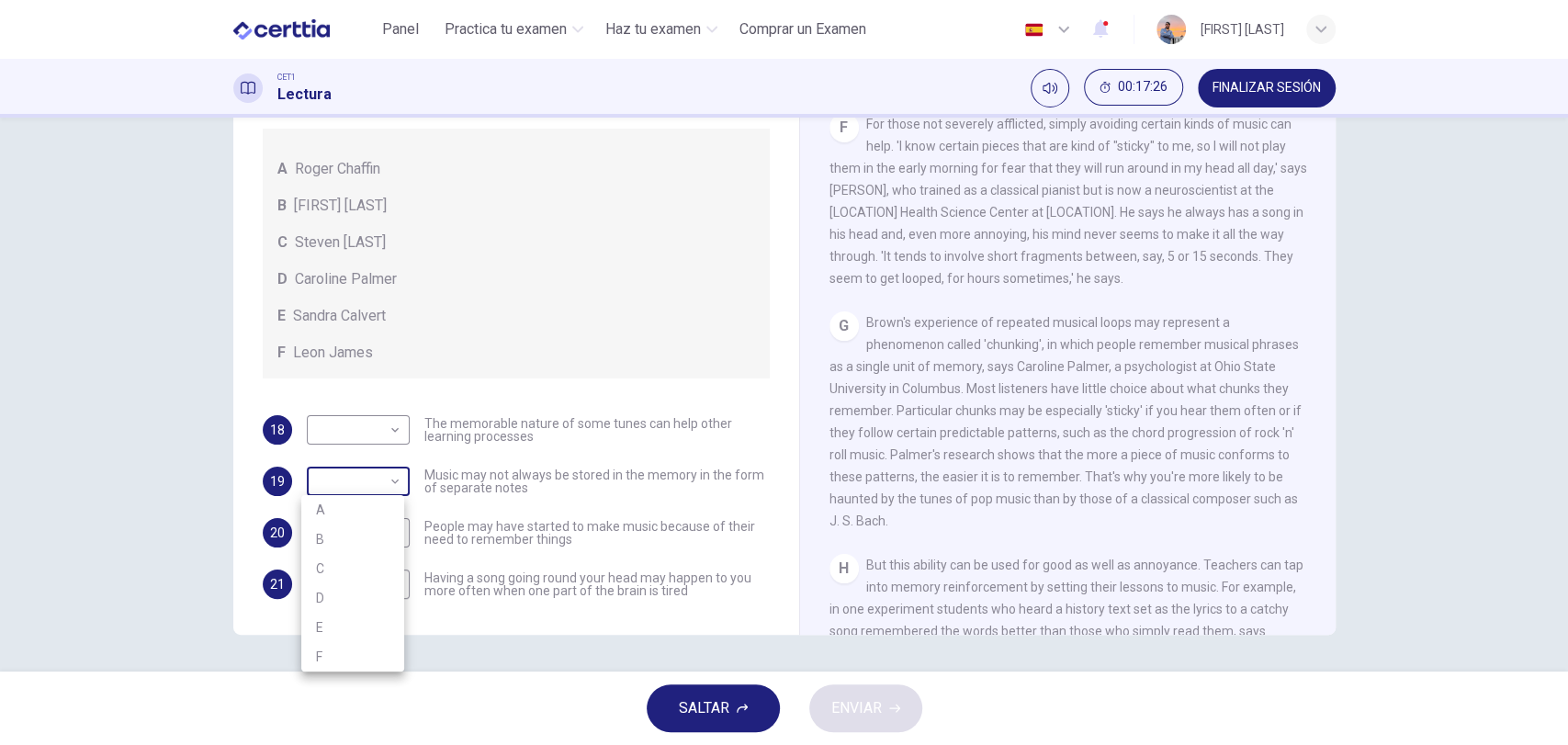click on "Este sitio utiliza cookies, como se explica en nuestra  Política de Privacidad . Si acepta el uso de cookies, haga clic en el botón Aceptar y continúe navegando por nuestro sitio.   Política de Privacidad Aceptar Panel Practica tu examen Haz tu examen Comprar un Examen Español ** ​ [PERSON] CET1 Lectura 00:17:26 FINALIZAR SESIÓN Preguntas 18 - 21 Look at the following theories and the list of people below.
Match each theory with the person it is credited to.
Write the correct letter  A-F  in the boxes below. A Roger Chaffin B Susan Ball C Steven Brown D Caroline Palmer E Sandra Calvert F Leon James 18 ​ ​ The memorable nature of some tunes can help other learning processes 19 ​ ​ Music may not always be stored in the memory in the form of separate notes 20 ​ ​ People may have started to make music because of their need to remember things 21 B * ​ Having a song going round your head may happen to you more often when one part of the brain is tired A Song on the Brain CLIC PARA ZOOM" at bounding box center (784, 372) 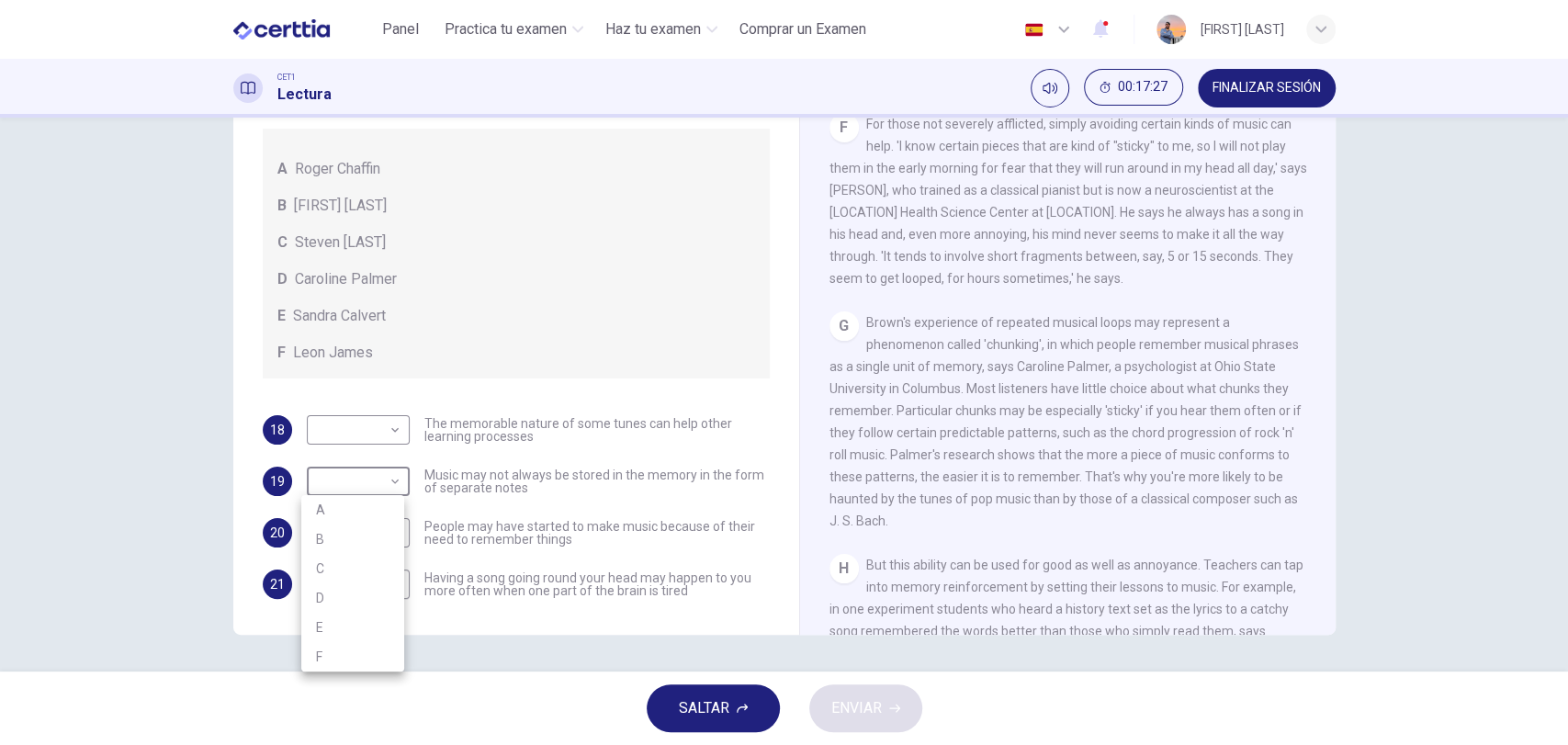 click on "D" at bounding box center (353, 598) 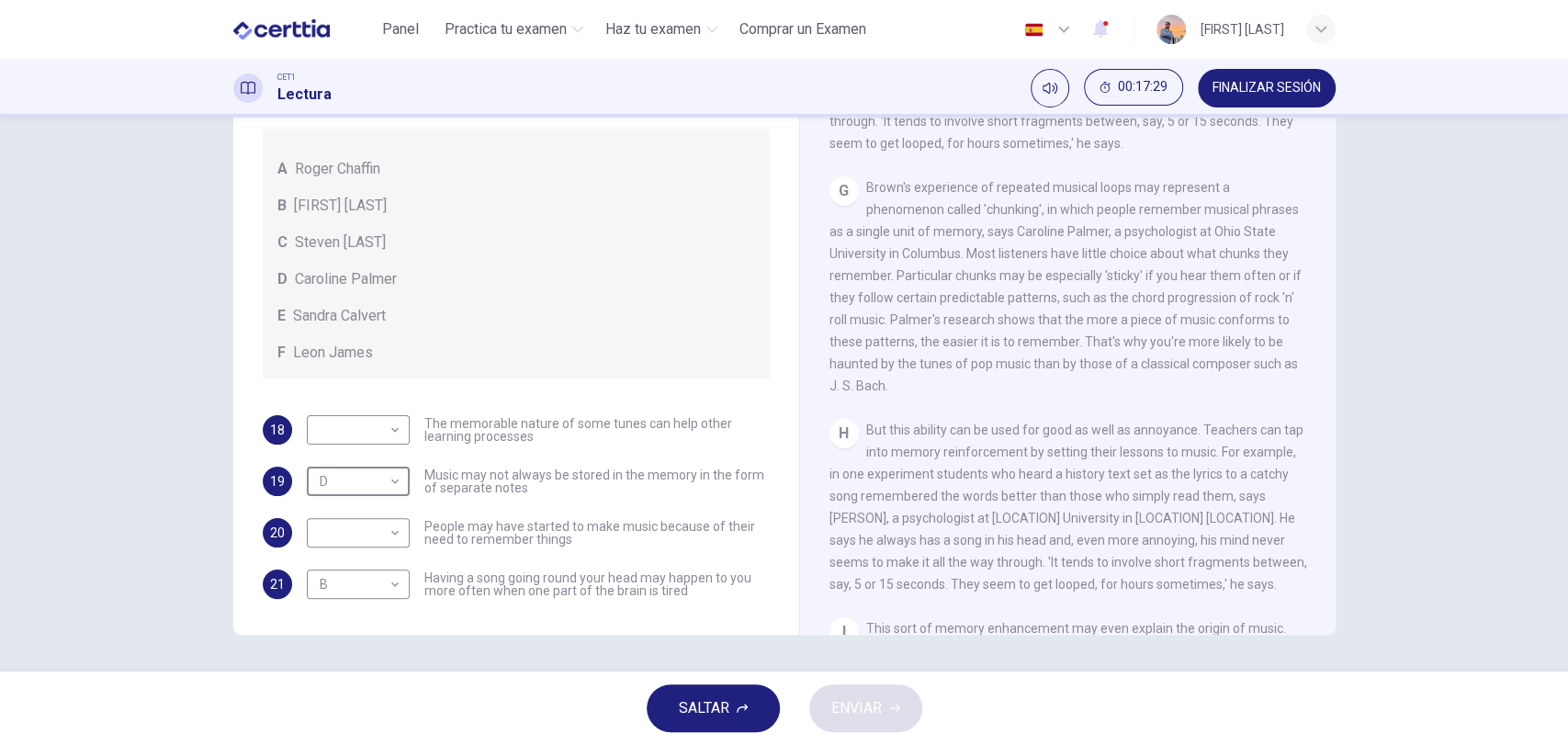 scroll, scrollTop: 1417, scrollLeft: 0, axis: vertical 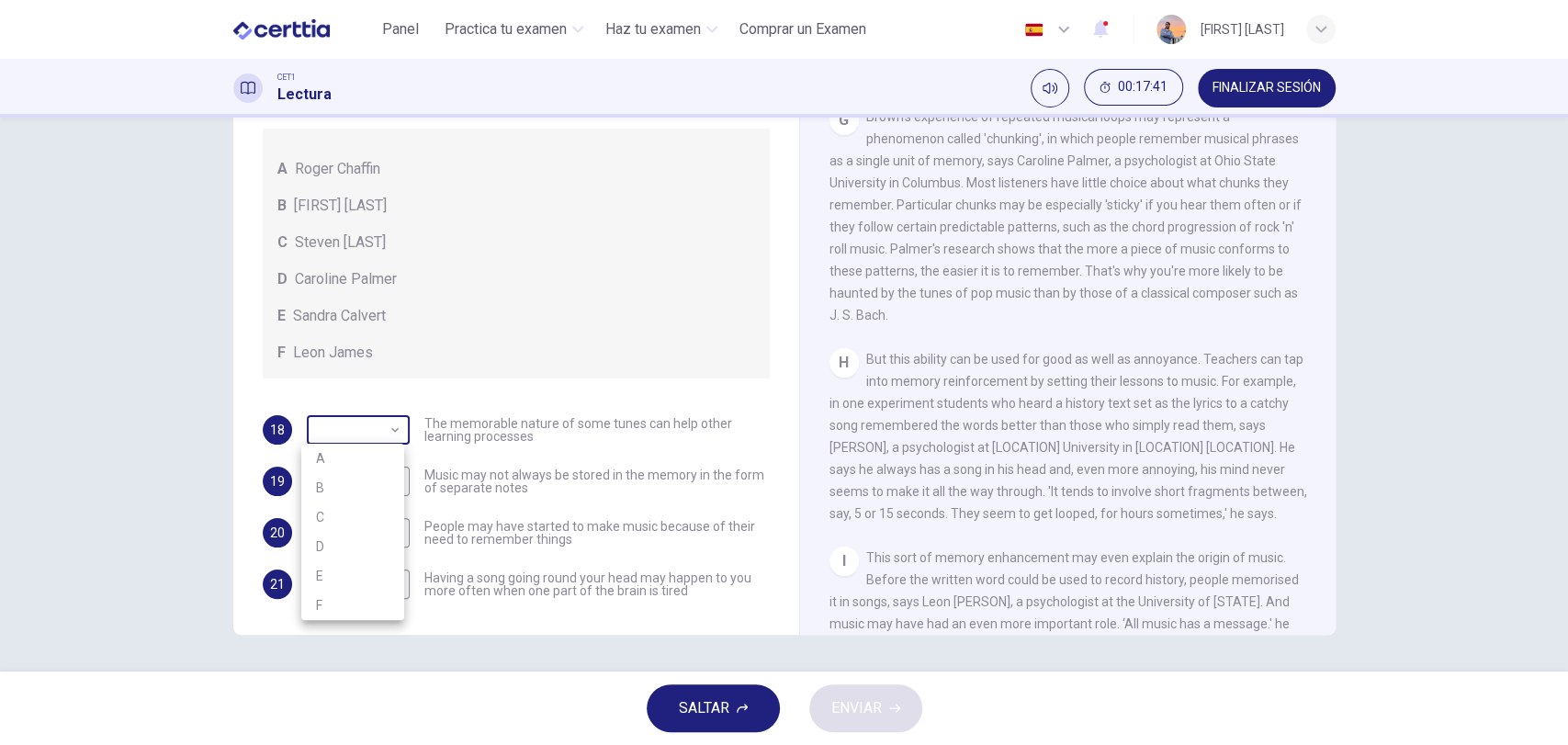 click on "Este sitio utiliza cookies, como se explica en nuestra  Política de Privacidad . Si acepta el uso de cookies, haga clic en el botón Aceptar y continúe navegando por nuestro sitio.   Política de Privacidad Aceptar Panel Practica tu examen Haz tu examen Comprar un Examen Español ** ​ Daniel [LAST] CET1 Lectura 00:17:41 FINALIZAR SESIÓN Preguntas 18 - 21 Look at the following theories and the list of people below.
Match each theory with the person it is credited to.
Write the correct letter  A-F  in the boxes below. A Roger [LAST] B Susan [LAST] C Steven [LAST] D Caroline [LAST] E Sandra [LAST] F Leon [LAST] 18 ​ ​ The memorable nature of some tunes can help other learning processes 19 D * ​ Music may not always be stored in the memory in the form of separate notes 20 ​ ​ People may have started to make music because of their need to remember things 21 B * ​ Having a song going round your head may happen to you more often when one part of the brain is tired A Song on the Brain CLIC PARA ZOOM" at bounding box center [784, 372] 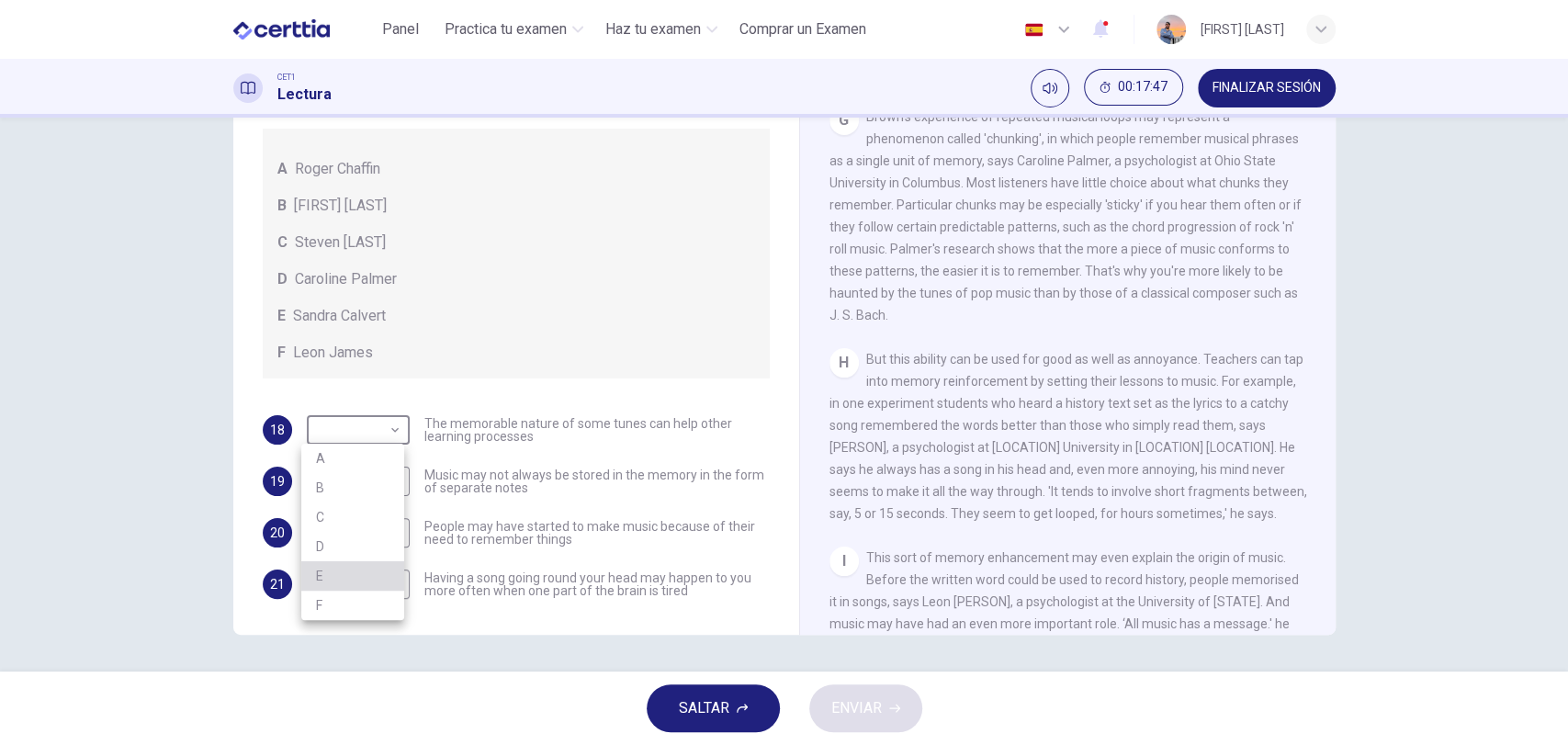 click on "E" at bounding box center [353, 576] 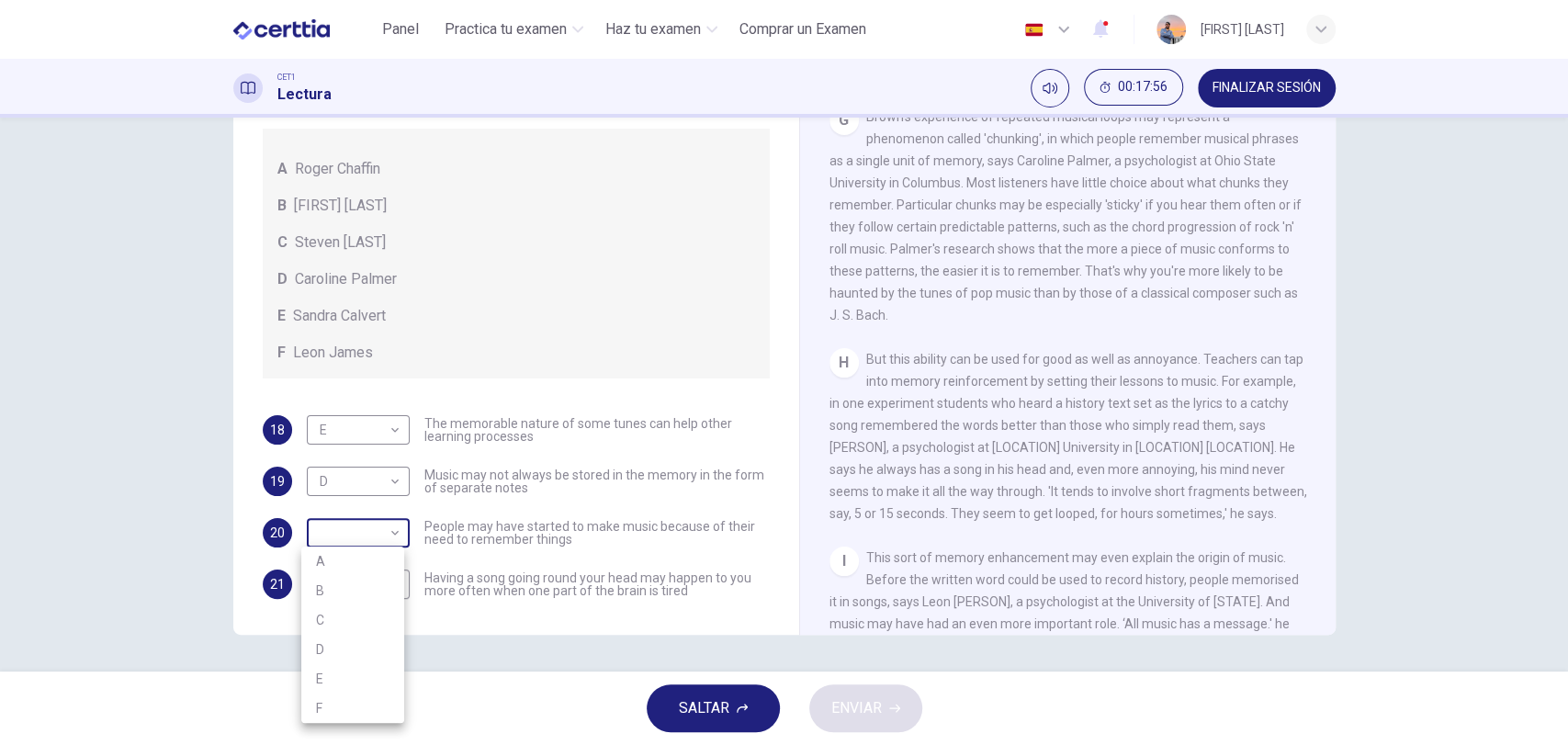 click on "Este sitio utiliza cookies, como se explica en nuestra  Política de Privacidad . Si acepta el uso de cookies, haga clic en el botón Aceptar y continúe navegando por nuestro sitio.   Política de Privacidad Aceptar Panel Practica tu examen Haz tu examen Comprar un Examen Español ** ​ [FIRST] [LAST] CET1 Lectura 00:17:56 FINALIZAR SESIÓN Preguntas 18 - 21 Look at the following theories and the list of people below.
Match each theory with the person it is credited to.
Write the correct letter  A-F  in the boxes below. A Roger Chaffin B Susan Ball C Steven Brown D Caroline Palmer E Sandra Calvert F Leon James 18 E * ​ The memorable nature of some tunes can help other learning processes 19 D * ​ Music may not always be stored in the memory in the form of separate notes 20 ​ ​ People may have started to make music because of their need to remember things 21 B * ​ Having a song going round your head may happen to you more often when one part of the brain is tired A Song on the Brain CLIC PARA ZOOM" at bounding box center (784, 372) 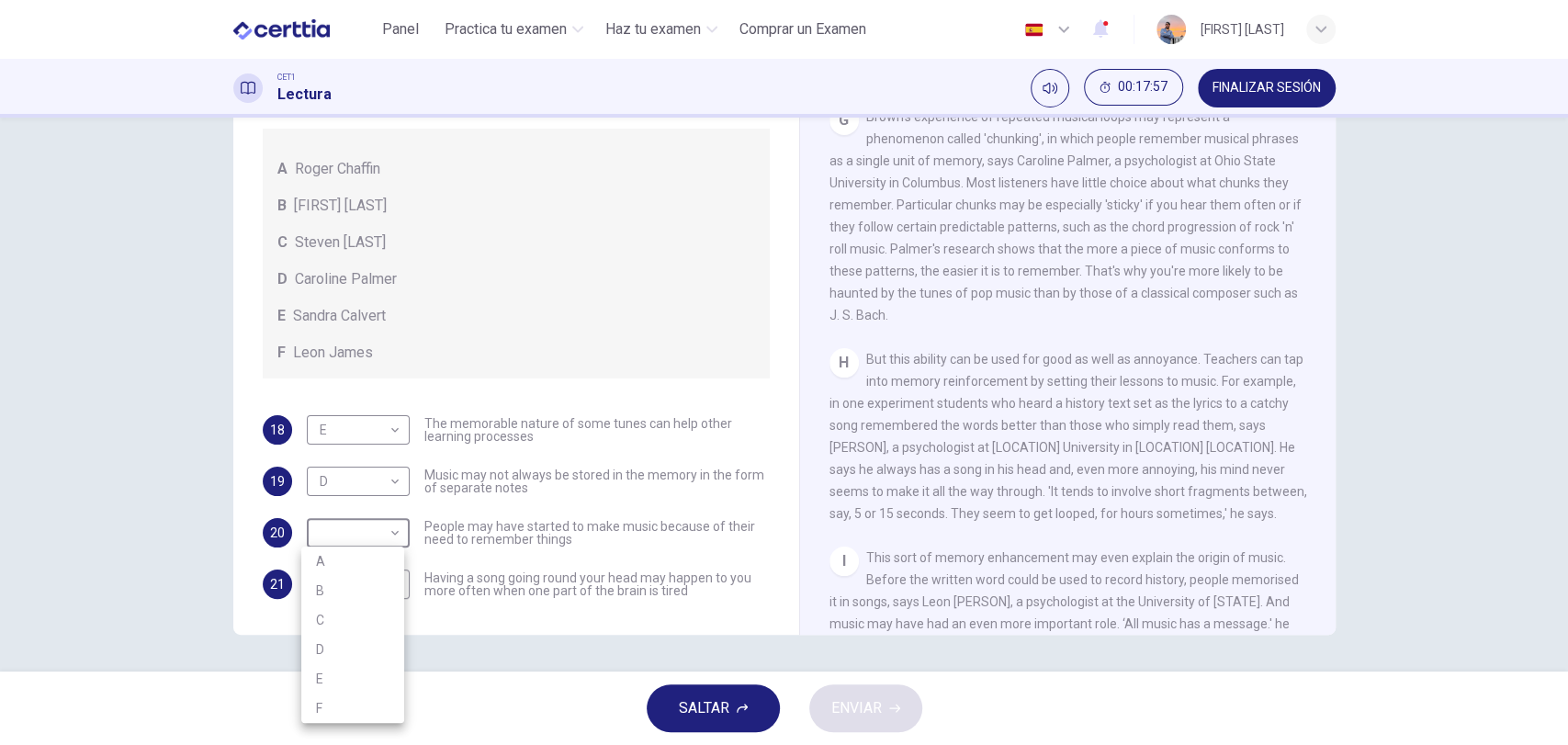 click on "F" at bounding box center [353, 708] 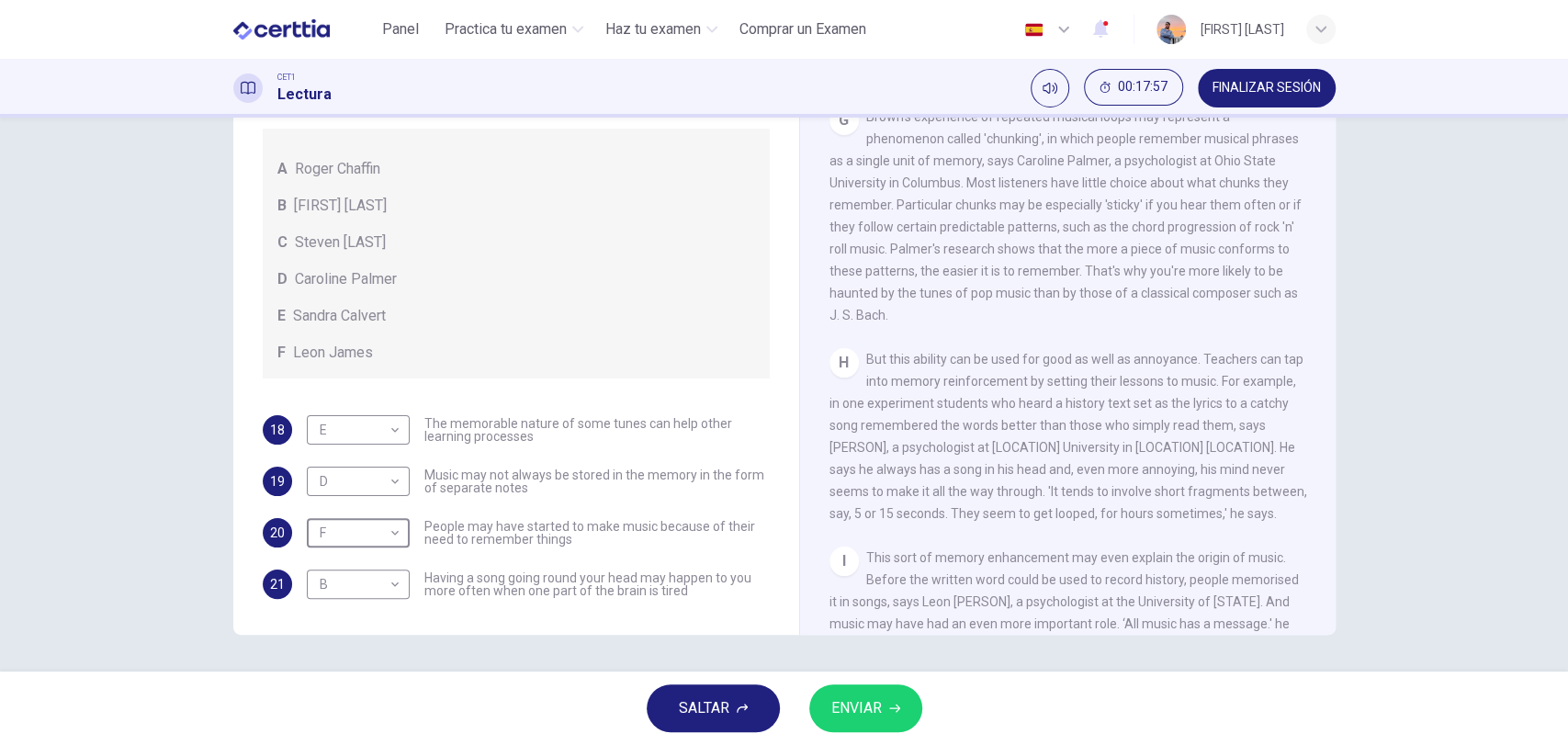 click on "ENVIAR" at bounding box center [856, 708] 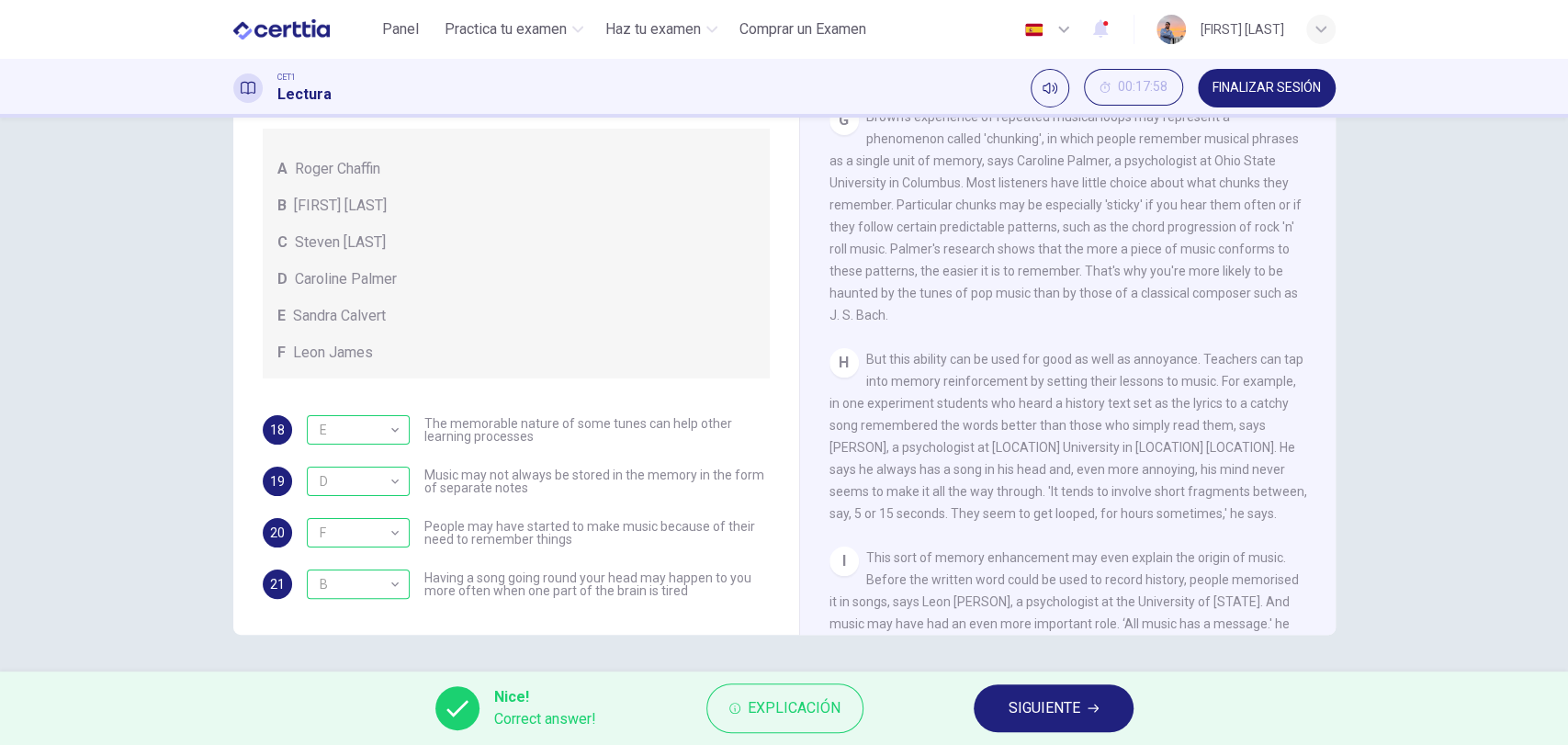 click on "SIGUIENTE" at bounding box center (1054, 708) 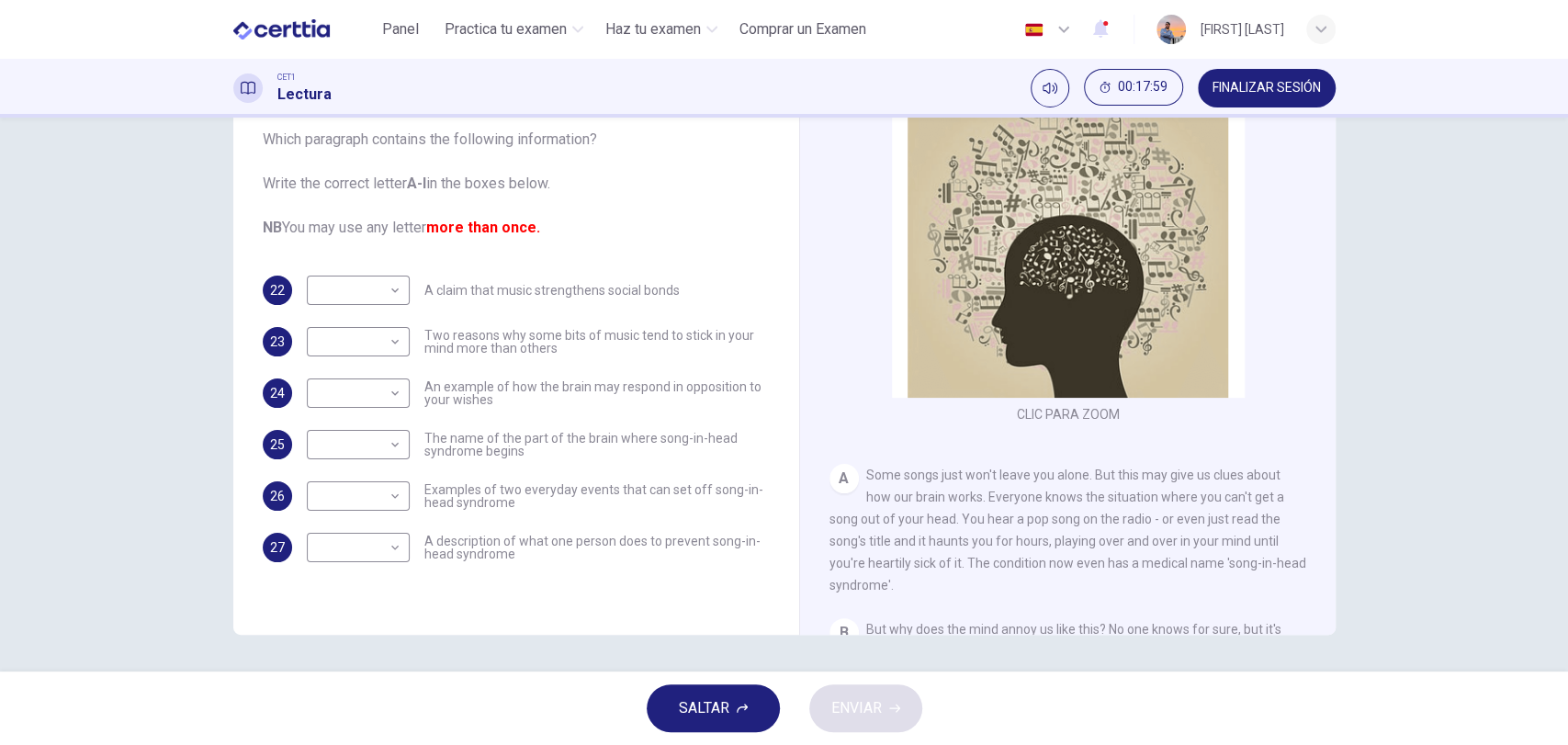scroll, scrollTop: 22, scrollLeft: 0, axis: vertical 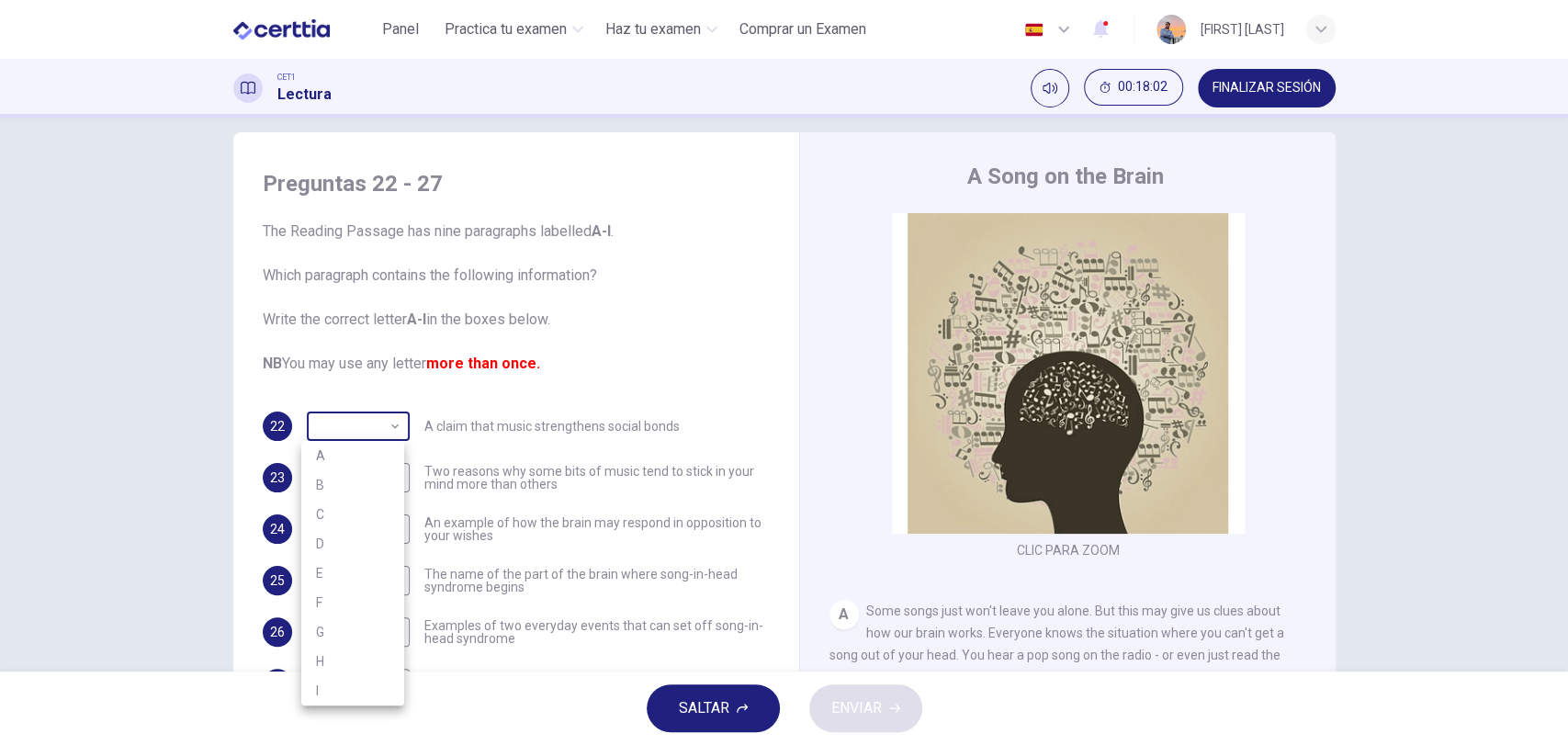 click on "Este sitio utiliza cookies, como se explica en nuestra  Política de Privacidad . Si acepta el uso de cookies, haga clic en el botón Aceptar y continúe navegando por nuestro sitio.   Política de Privacidad Aceptar Panel Practica tu examen Haz tu examen Comprar un Examen Español ** ​ Daniel Olguin CET1 Lectura 00:18:02 FINALIZAR SESIÓN Preguntas 22 - 27 The Reading Passage has nine paragraphs labelled  A-l .
Which paragraph contains the following information?
Write the correct letter  A-l  in the boxes below.
NB  You may use any letter  more than once. 22 ​ ​ A claim that music strengthens social bonds 23 ​ ​ Two reasons why some bits of music tend to stick in your mind more than others 24 ​ ​ An example of how the brain may respond in opposition to your wishes 25 ​ ​ The name of the part of the brain where song-in-head syndrome begins 26 ​ ​ Examples of two everyday events that can set off song-in-head syndrome 27 ​ ​ A Song on the Brain CLIC PARA ZOOM Clic para zoom A B C D" at bounding box center (784, 372) 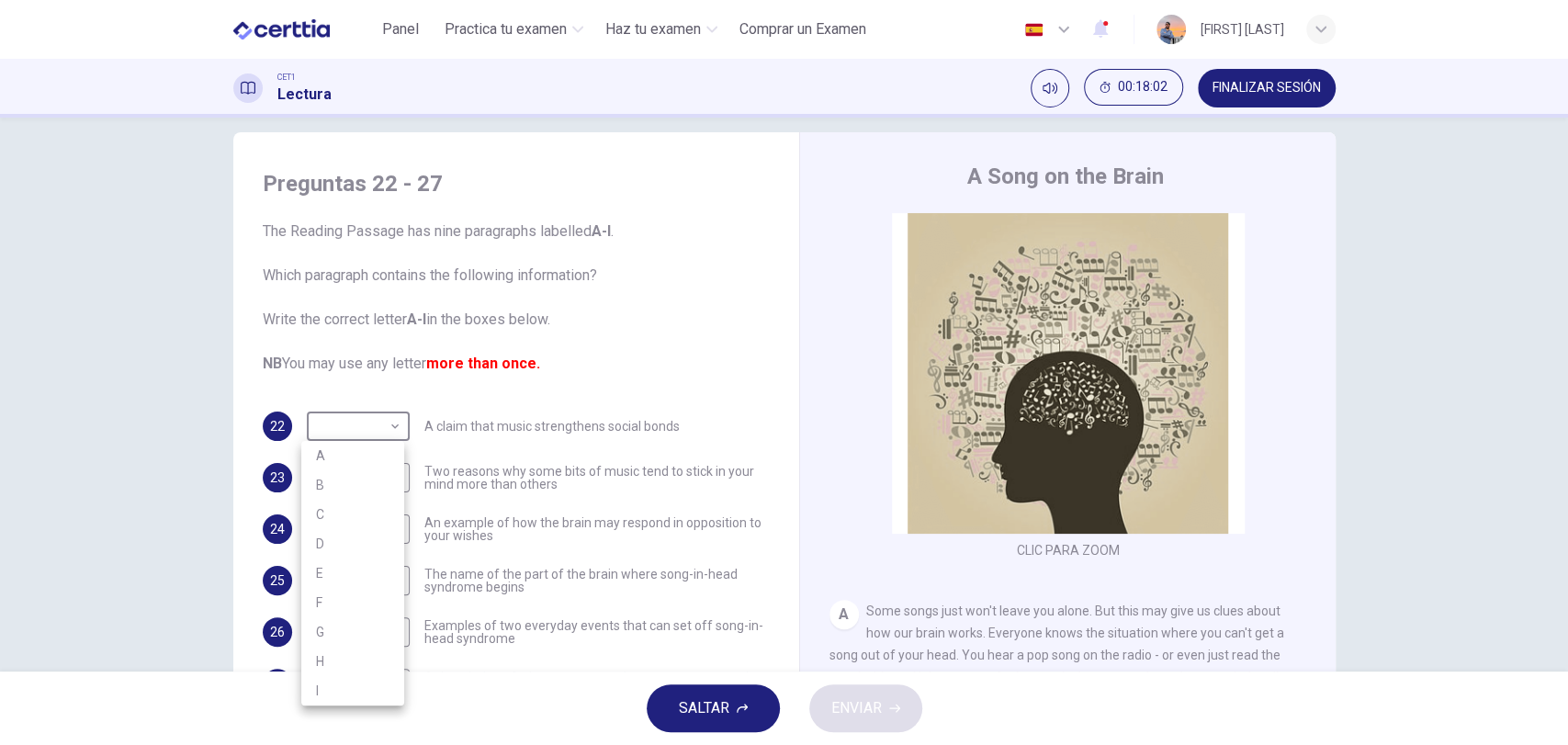 click on "A" at bounding box center (353, 456) 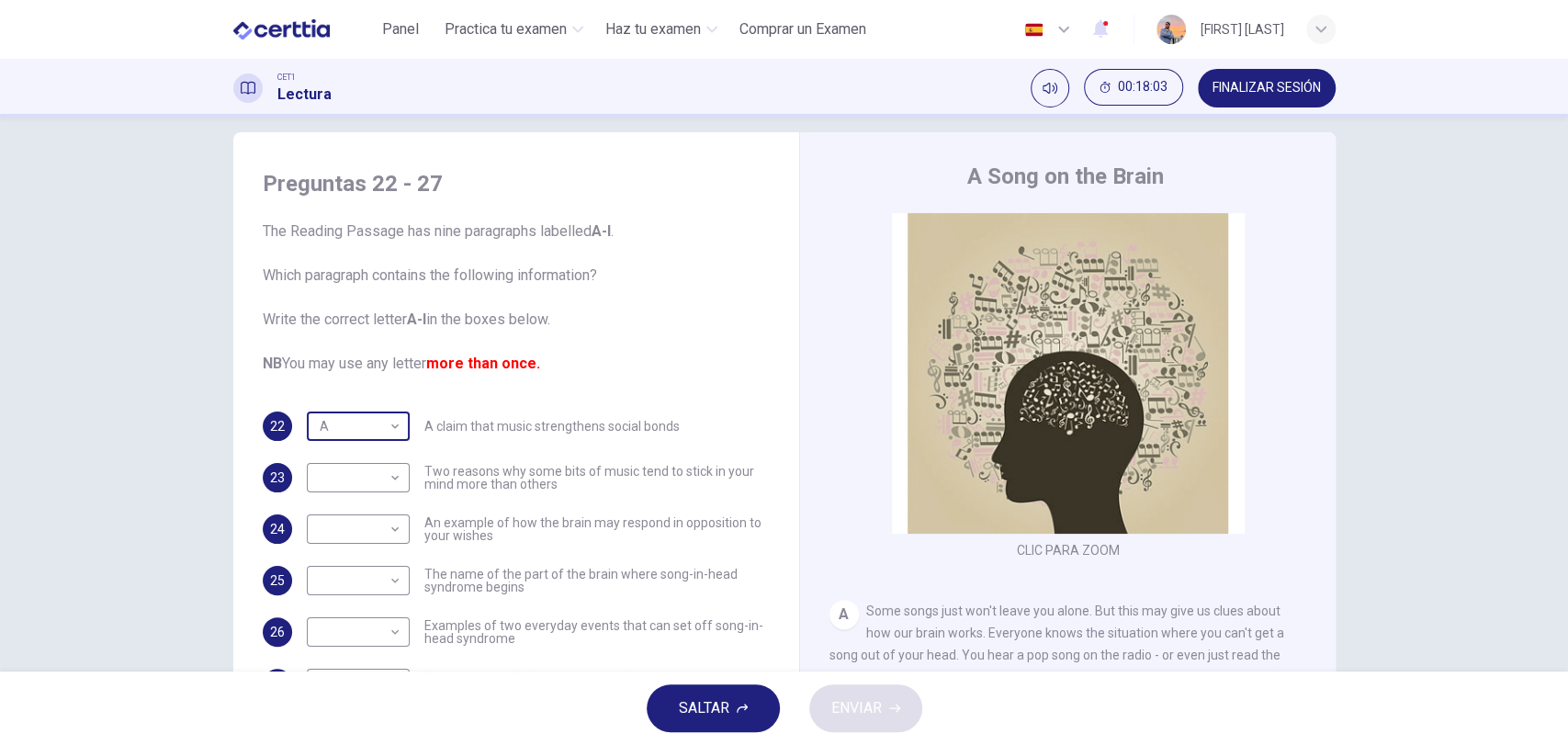 click on "Este sitio utiliza cookies, como se explica en nuestra  Política de Privacidad . Si acepta el uso de cookies, haga clic en el botón Aceptar y continúe navegando por nuestro sitio.   Política de Privacidad Aceptar Panel Practica tu examen Haz tu examen Comprar un Examen Español ** ​ [FIRST] [LAST] CET1 Lectura [TIME] FINALIZAR SESIÓN Preguntas 22 - 27 The Reading Passage has nine paragraphs labelled  A-l .
Which paragraph contains the following information?
Write the correct letter  A-l  in the boxes below.
NB  You may use any letter  more than once. 22 A * ​ A claim that music strengthens social bonds 23 ​ ​ Two reasons why some bits of music tend to stick in your mind more than others 24 ​ ​ An example of how the brain may respond in opposition to your wishes 25 ​ ​ The name of the part of the brain where song-in-head syndrome begins 26 ​ ​ Examples of two everyday events that can set off song-in-head syndrome 27 ​ ​ A Song on the Brain CLIC PARA ZOOM Clic para zoom A B C D" at bounding box center [784, 372] 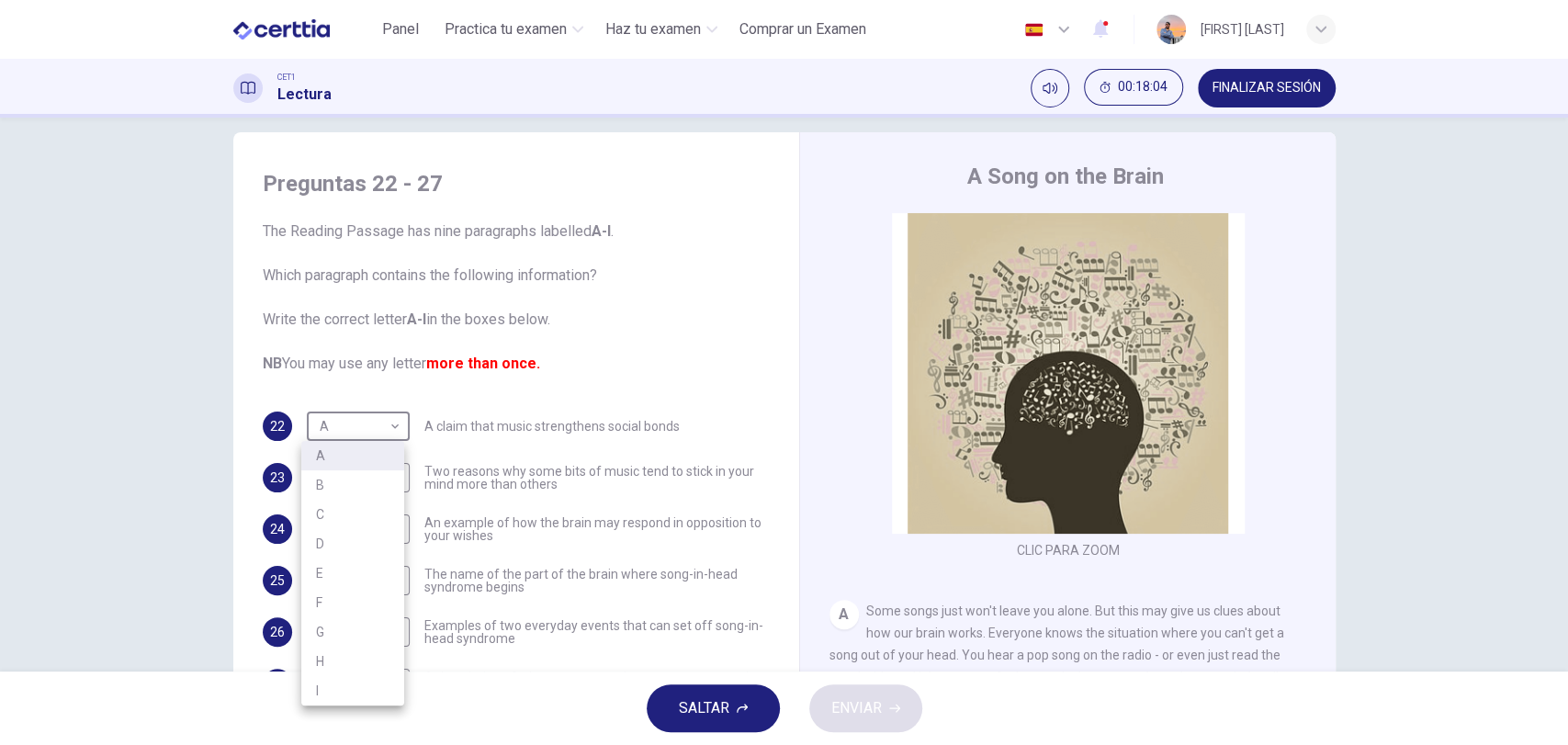 click on "A" at bounding box center [353, 456] 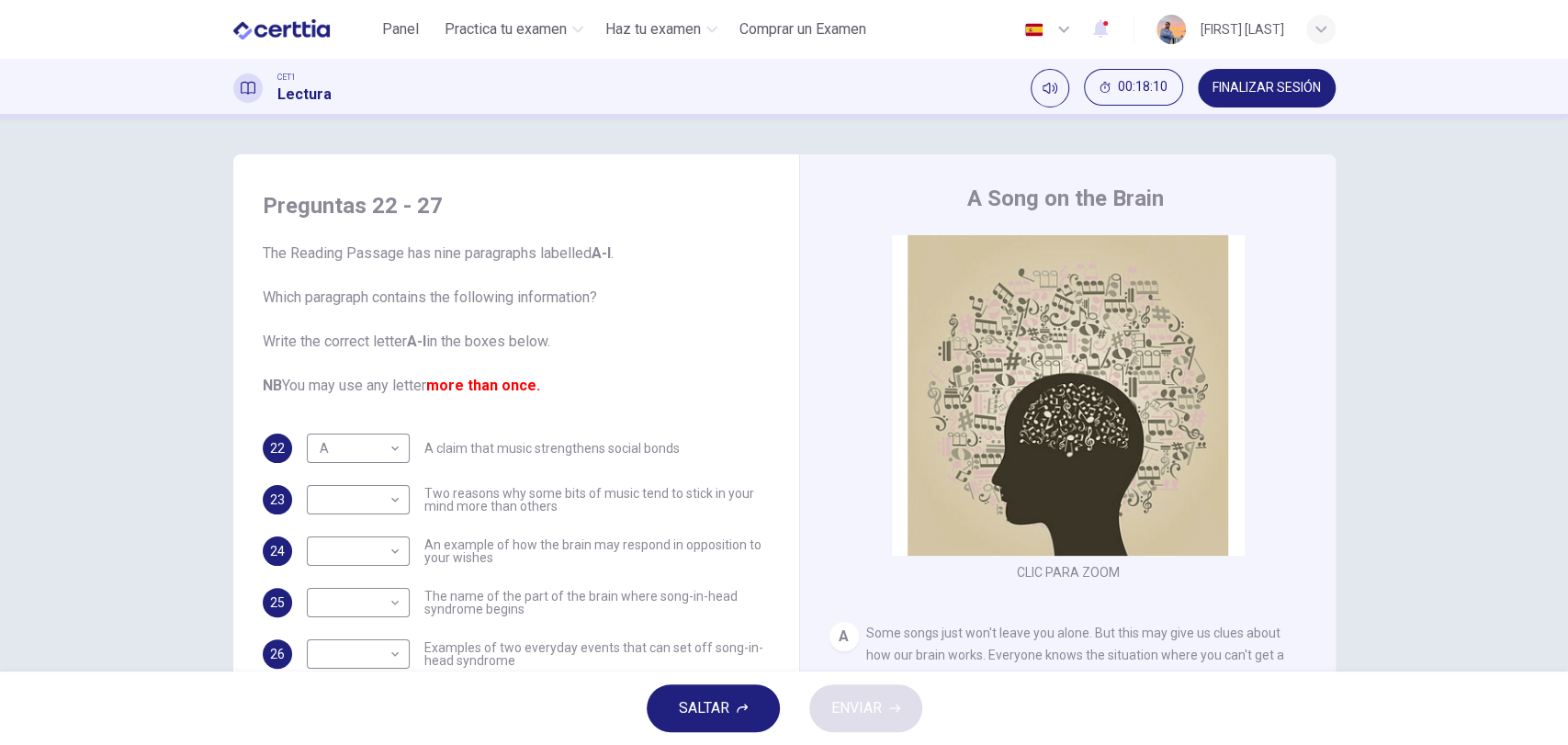 scroll, scrollTop: 136, scrollLeft: 0, axis: vertical 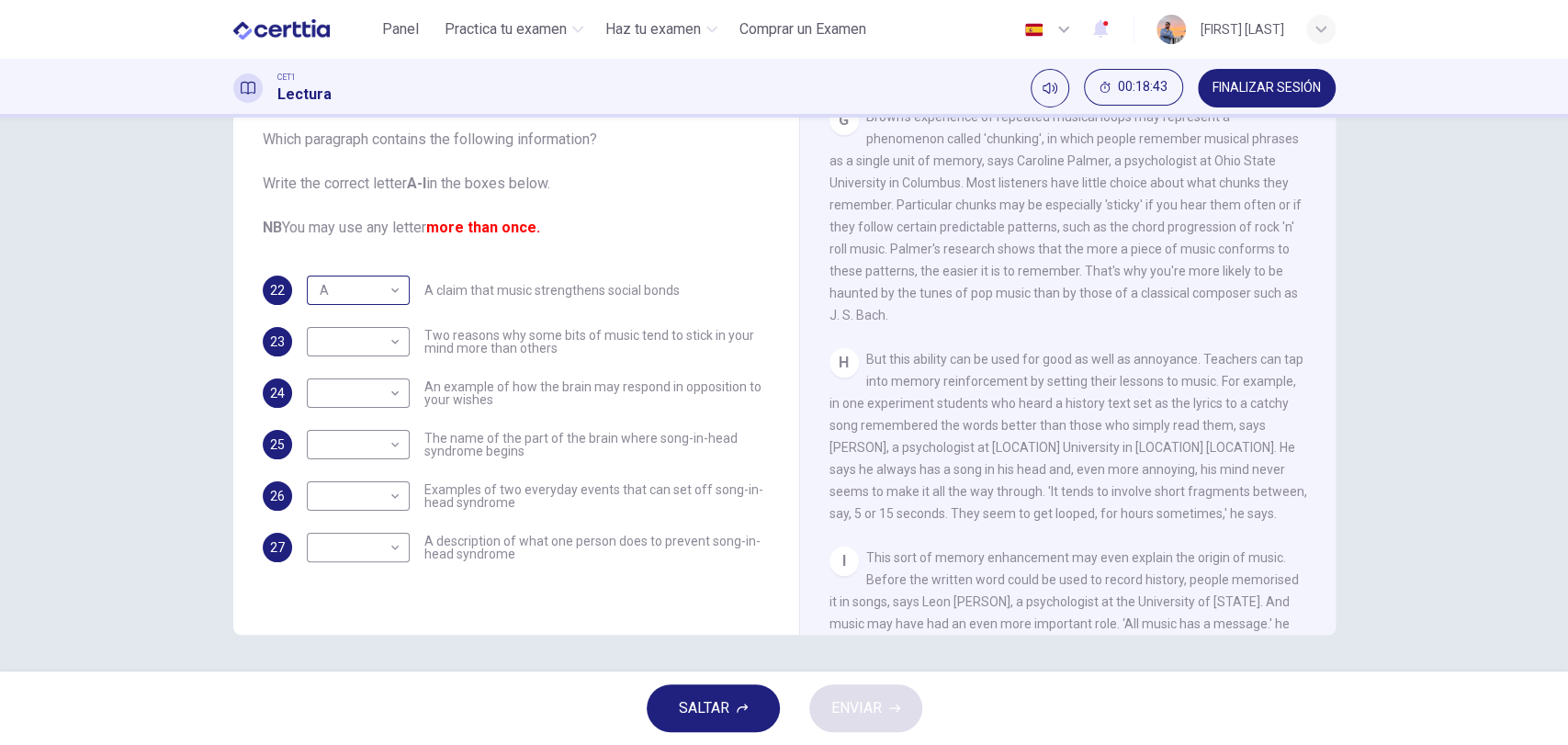 click on "Este sitio utiliza cookies, como se explica en nuestra  Política de Privacidad . Si acepta el uso de cookies, haga clic en el botón Aceptar y continúe navegando por nuestro sitio.   Política de Privacidad Aceptar Panel Practica tu examen Haz tu examen Comprar un Examen Español ** ​ Daniel Olguin CET1 Lectura 00:18:43 FINALIZAR SESIÓN Preguntas 22 - 27 The Reading Passage has nine paragraphs labelled  A-l .
Which paragraph contains the following information?
Write the correct letter  A-l  in the boxes below.
NB  You may use any letter  more than once. 22 A * ​ A claim that music strengthens social bonds 23 ​ ​ Two reasons why some bits of music tend to stick in your mind more than others 24 ​ ​ An example of how the brain may respond in opposition to your wishes 25 ​ ​ The name of the part of the brain where song-in-head syndrome begins 26 ​ ​ Examples of two everyday events that can set off song-in-head syndrome 27 ​ ​ A Song on the Brain CLIC PARA ZOOM Clic para zoom A B C D" at bounding box center [784, 372] 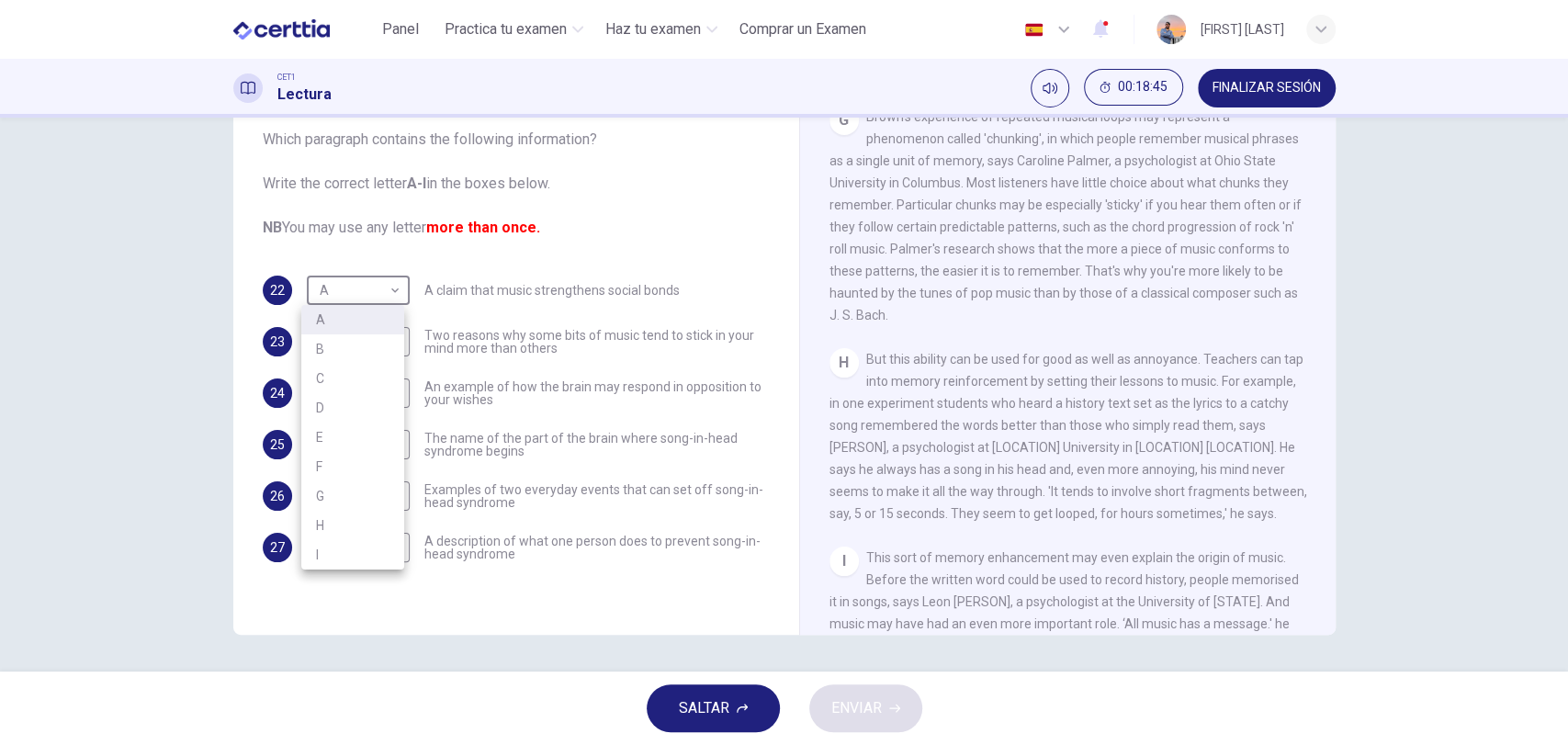 click on "I" at bounding box center (353, 555) 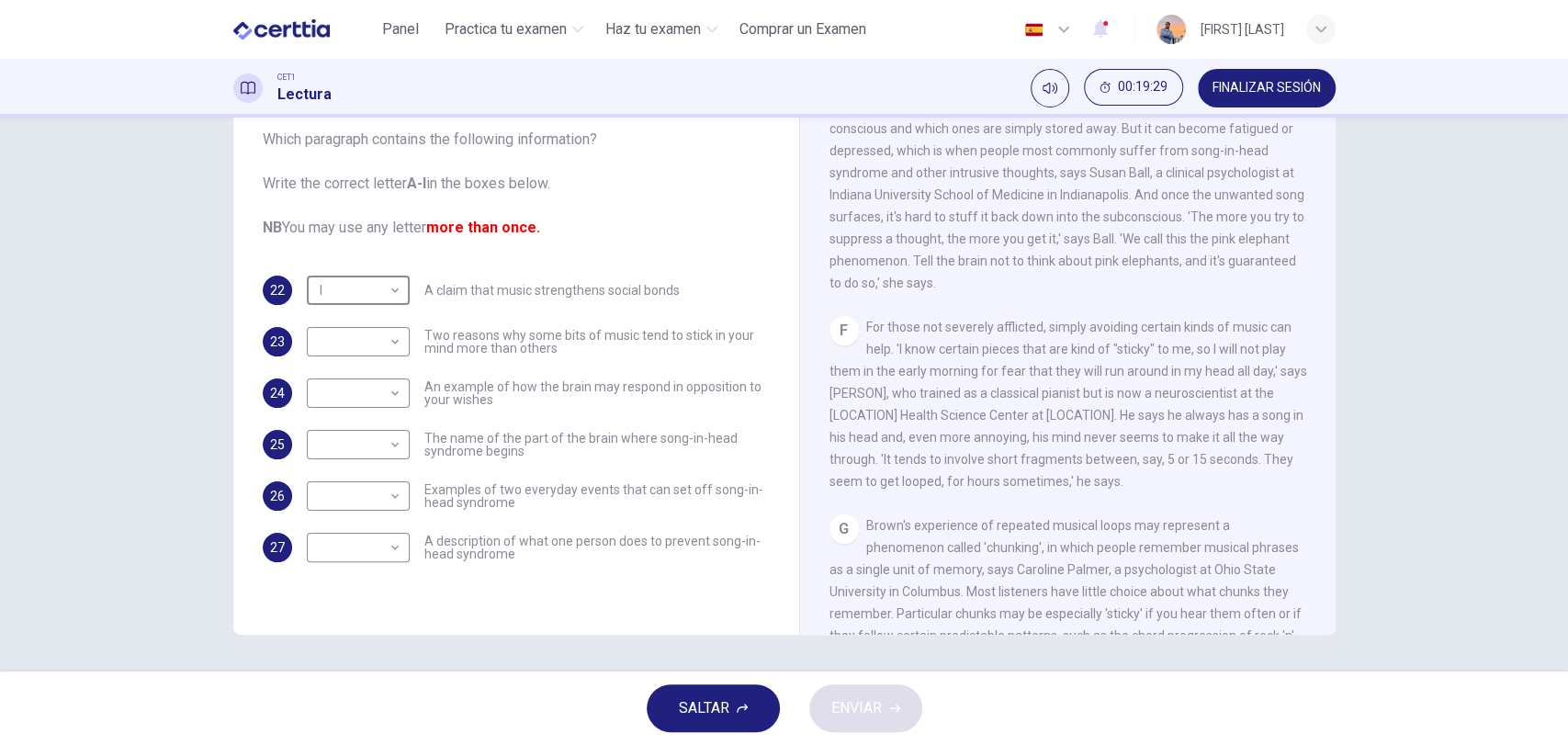 scroll, scrollTop: 1145, scrollLeft: 0, axis: vertical 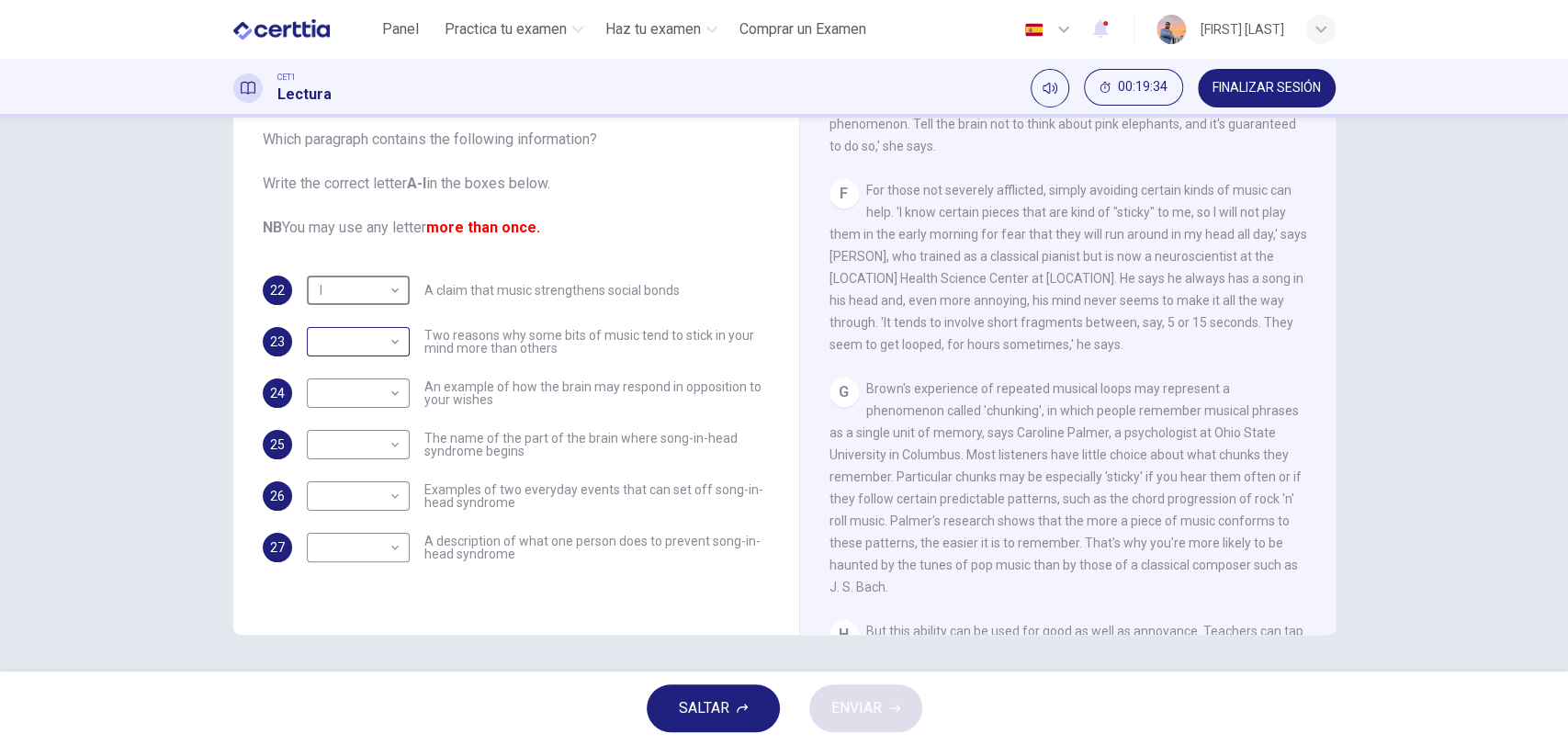 click on "Este sitio utiliza cookies, como se explica en nuestra Política de Privacidad. Si acepta el uso de cookies, haga clic en el botón Aceptar y continúe navegando por nuestro sitio. Política de Privacidad Aceptar Panel Practica tu examen Haz tu examen Comprar un Examen Español ** ​ [NAME] CET1 Lectura 00:19:34 FINALIZAR SESIÓN Preguntas 22 - 27 The Reading Passage has nine paragraphs labelled A-l. Which paragraph contains the following information? Write the correct letter A-l in the boxes below. NB You may use any letter more than once. 22 I * ​ A claim that music strengthens social bonds 23 ​ ​ Two reasons why some bits of music tend to stick in your mind more than others 24 ​ ​ An example of how the brain may respond in opposition to your wishes 25 ​ ​ The name of the part of the brain where song-in-head syndrome begins 26 ​ ​ Examples of two everyday events that can set off song-in-head syndrome 27 ​ ​ A Song on the Brain CLIC PARA ZOOM Clic para zoom A B C D" at bounding box center (784, 372) 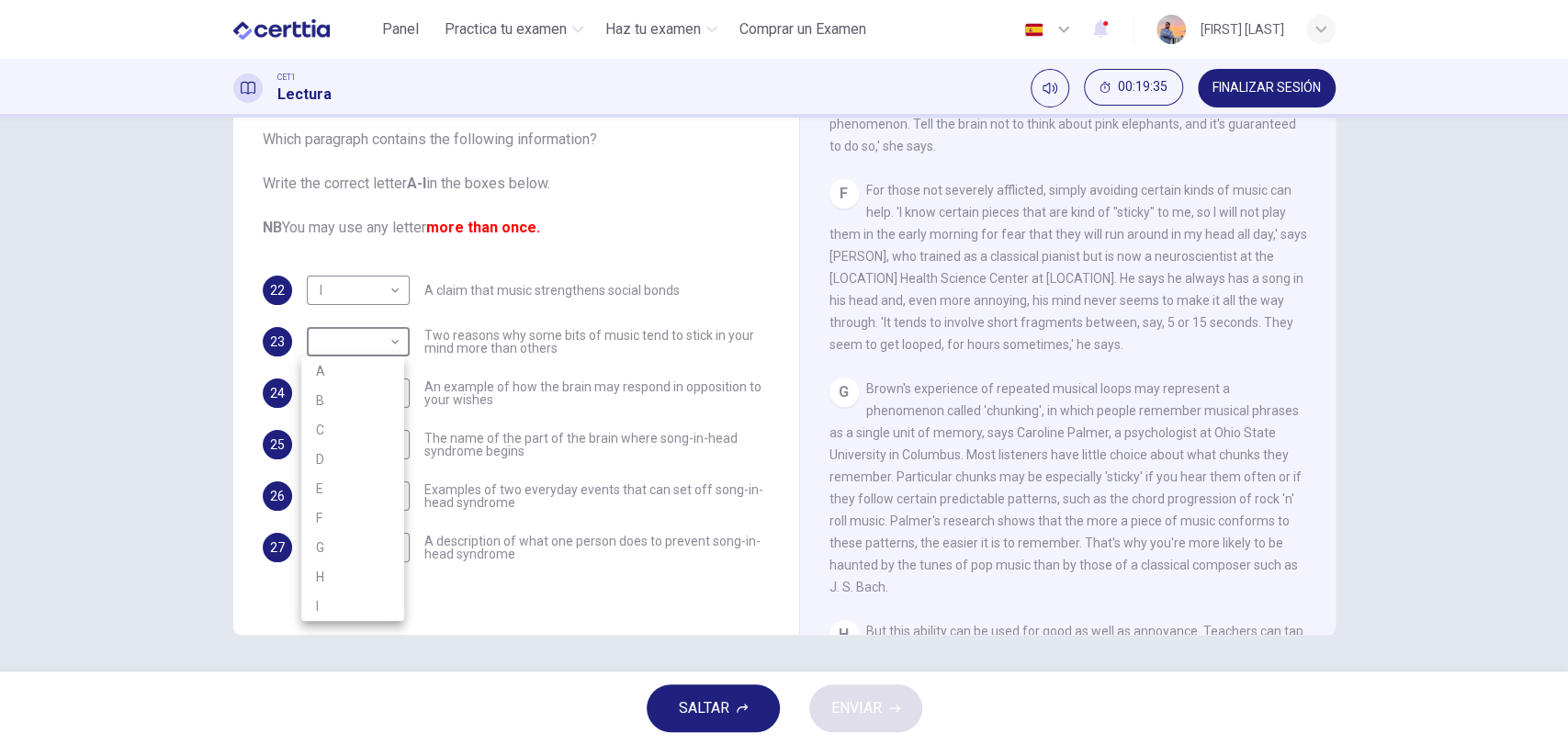 click on "F" at bounding box center (353, 518) 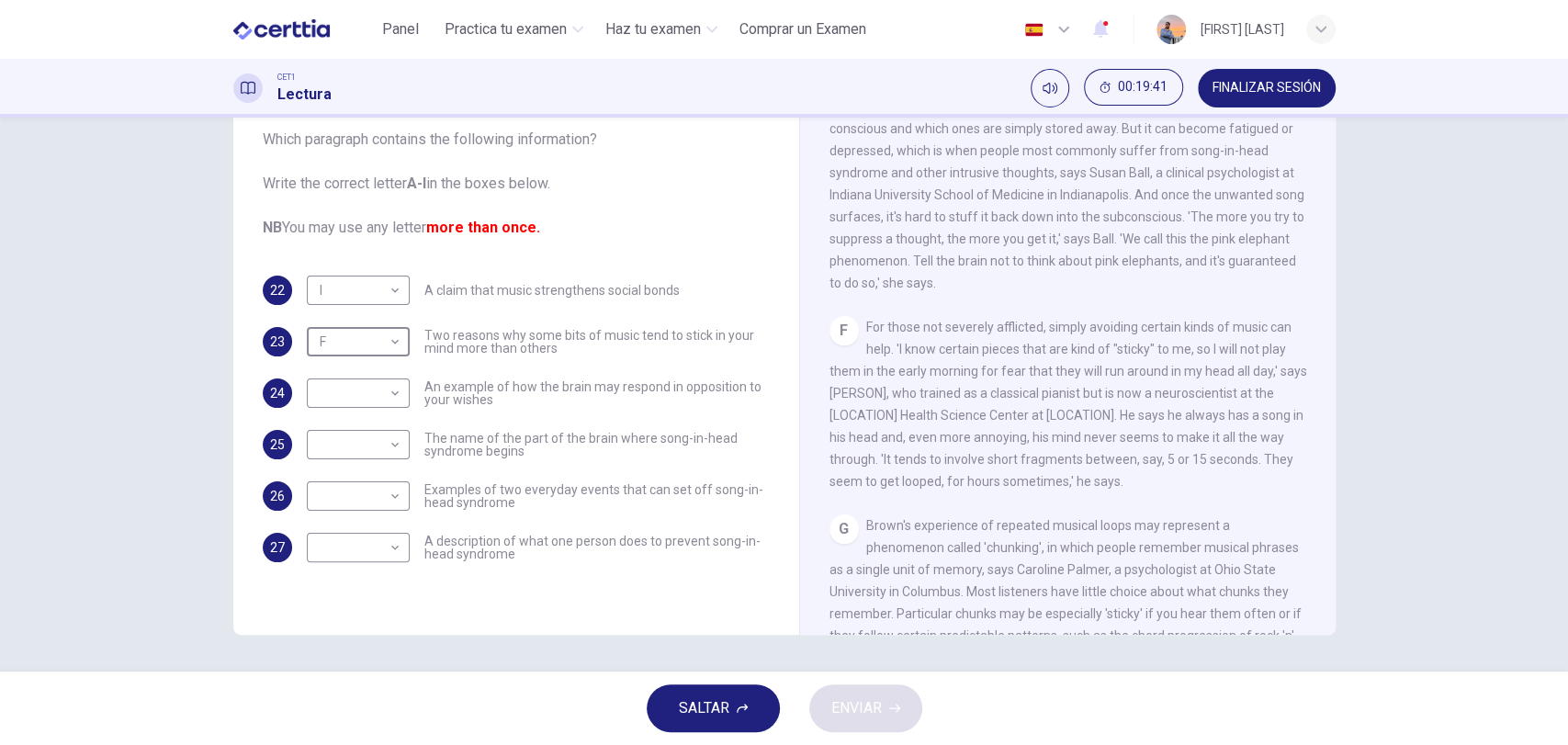 scroll, scrollTop: 736, scrollLeft: 0, axis: vertical 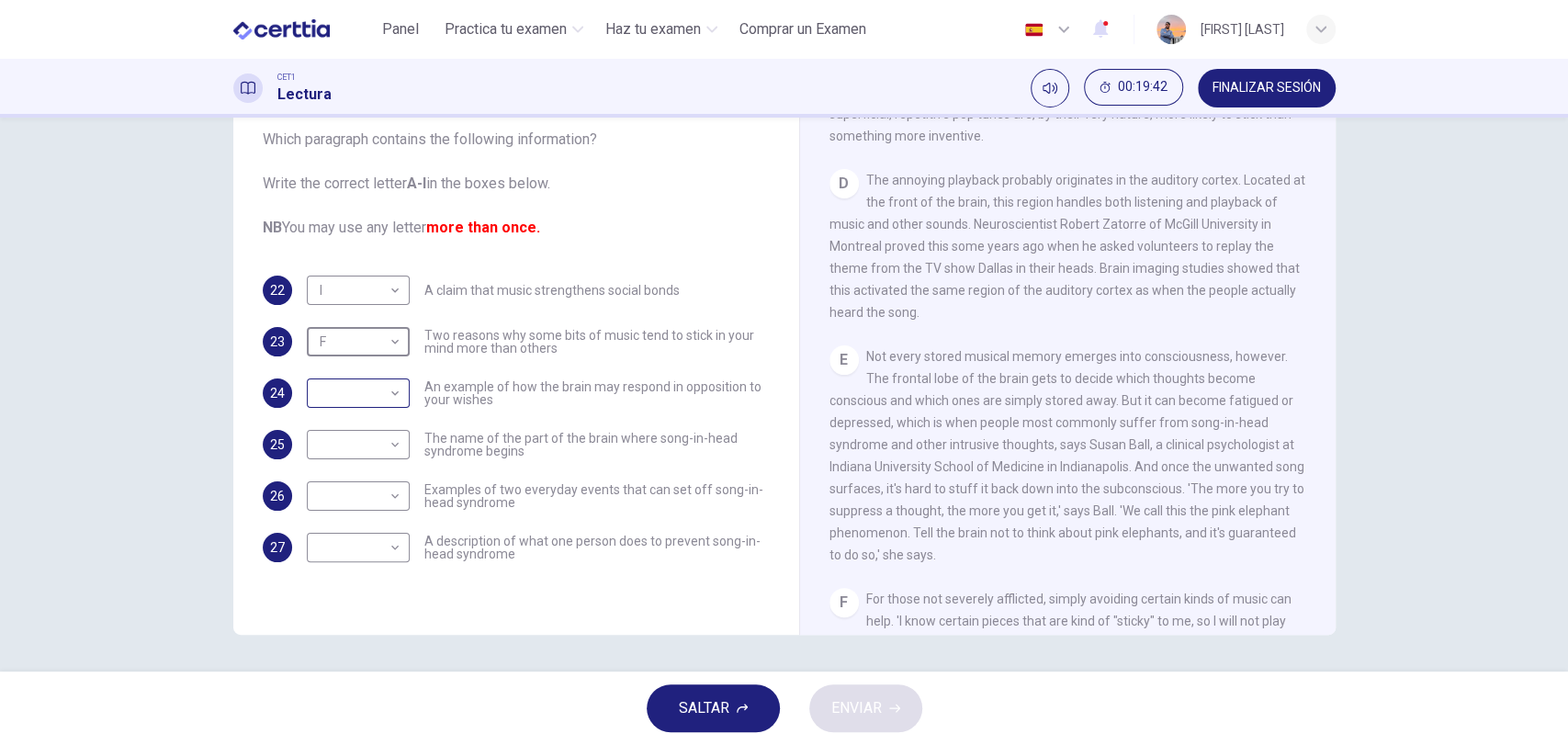 click on "Este sitio utiliza cookies, como se explica en nuestra  Política de Privacidad . Si acepta el uso de cookies, haga clic en el botón Aceptar y continúe navegando por nuestro sitio.   Política de Privacidad Aceptar Panel Practica tu examen Haz tu examen Comprar un Examen Español ** ​ [PERSON] CET1 Lectura 00:19:42 FINALIZAR SESIÓN Preguntas 22 - 27 The Reading Passage has nine paragraphs labelled  A-l .
Which paragraph contains the following information?
Write the correct letter  A-l  in the boxes below.
NB  You may use any letter  more than once. 22 I * ​ A claim that music strengthens social bonds 23 F * ​ Two reasons why some bits of music tend to stick in your mind more than others 24 ​ ​ An example of how the brain may respond in opposition to your wishes 25 ​ ​ The name of the part of the brain where song-in-head syndrome begins 26 ​ ​ Examples of two everyday events that can set off song-in-head syndrome 27 ​ ​ A Song on the Brain CLIC PARA ZOOM Clic para zoom A B C D" at bounding box center [784, 372] 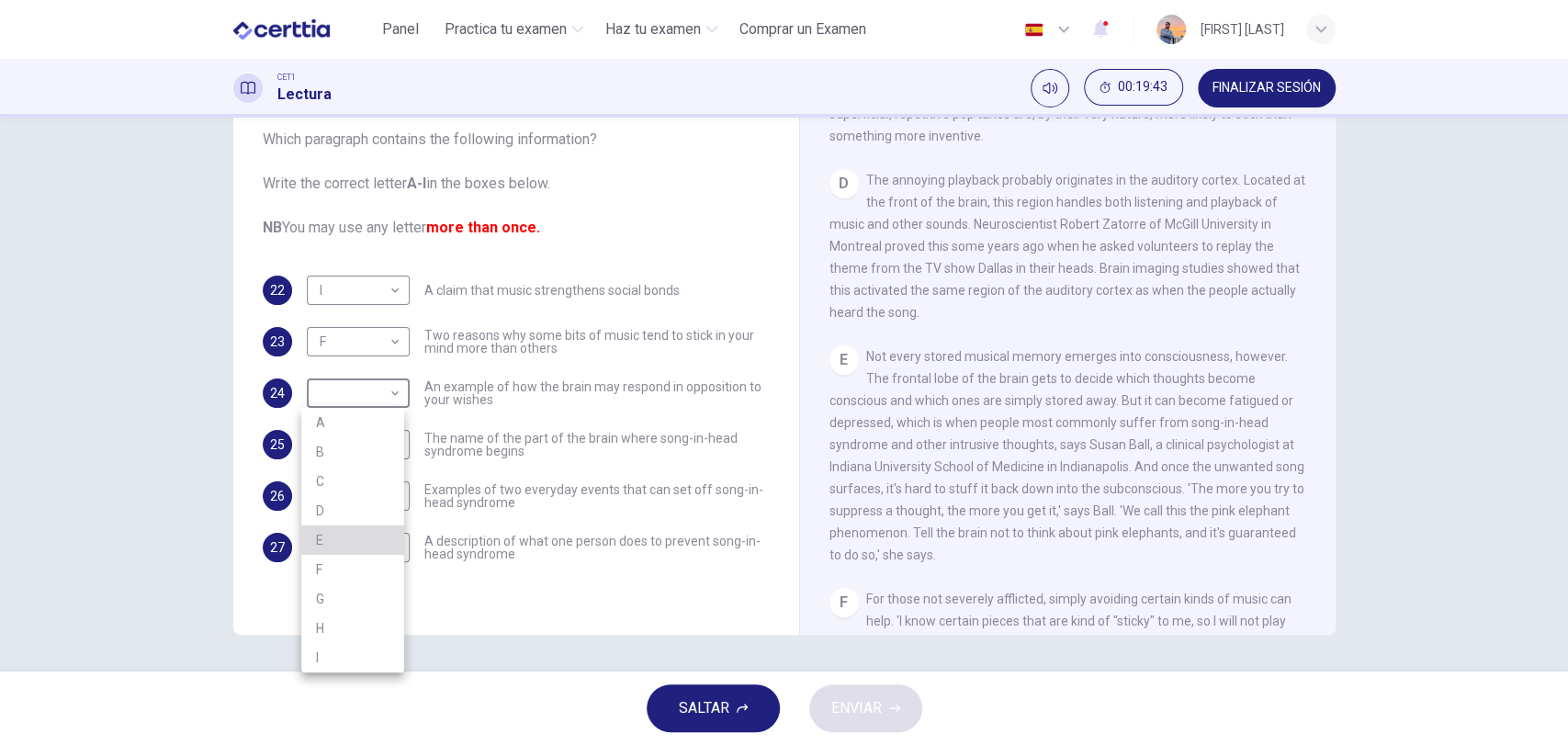 click on "E" at bounding box center [353, 540] 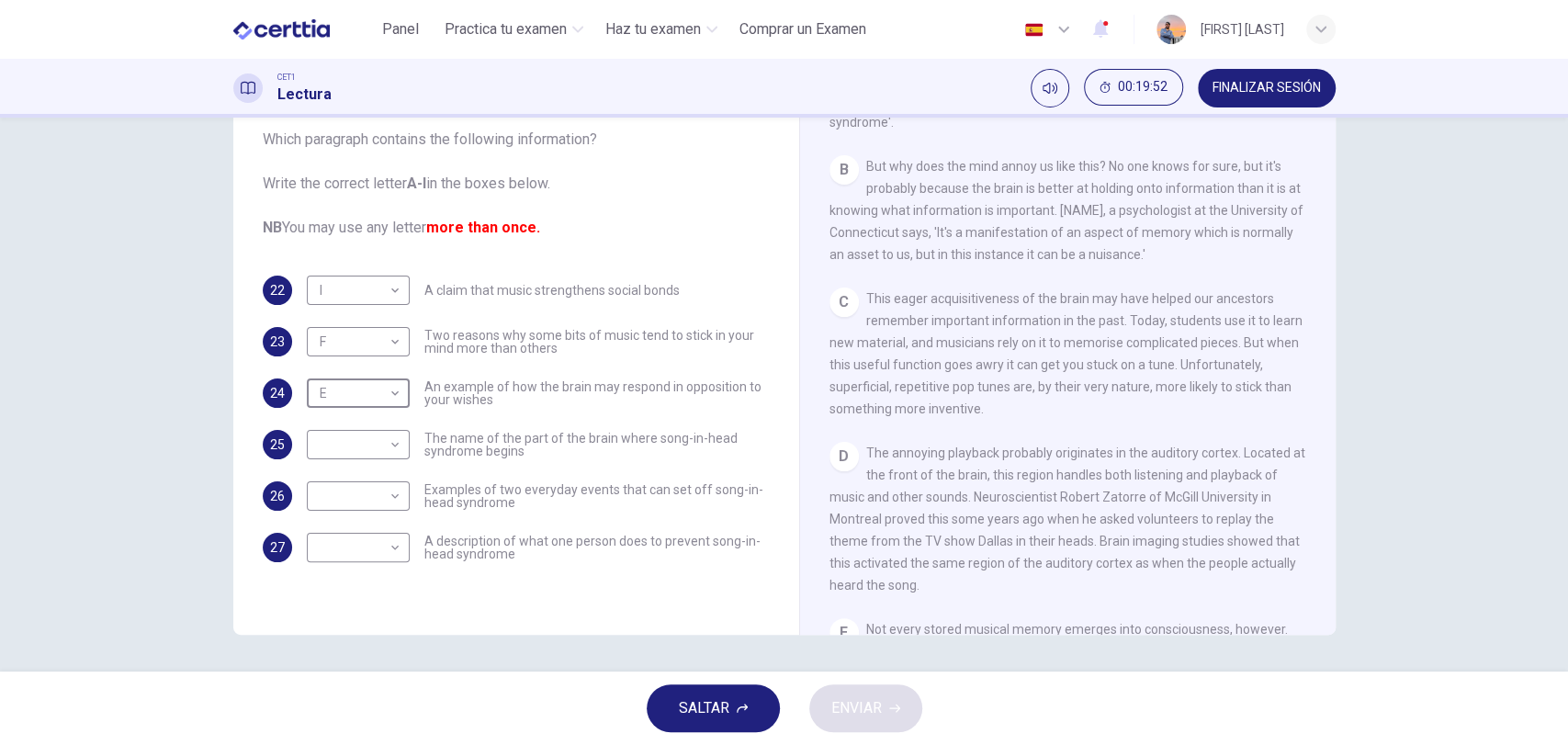 scroll, scrollTop: 600, scrollLeft: 0, axis: vertical 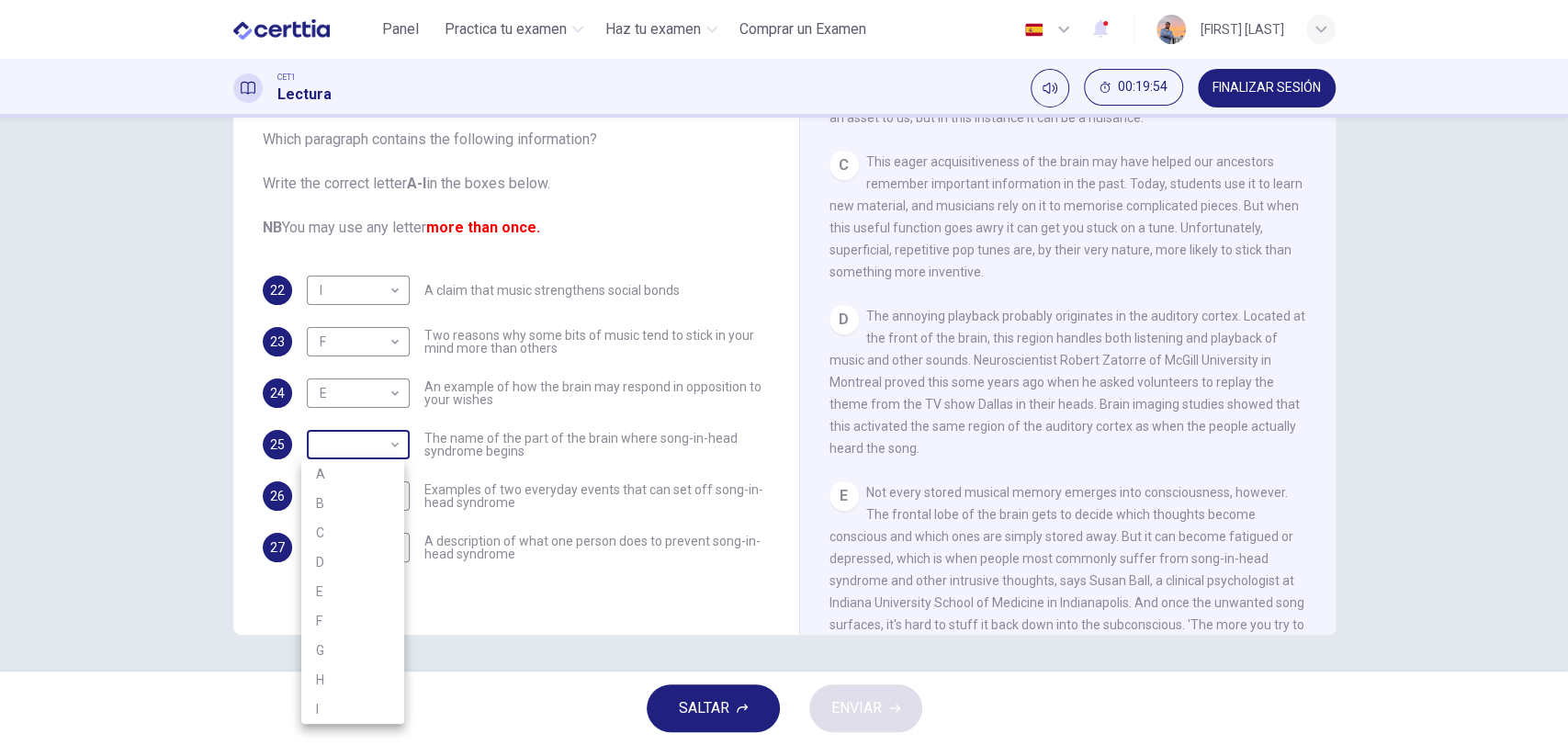 click on "Este sitio utiliza cookies, como se explica en nuestra  Política de Privacidad . Si acepta el uso de cookies, haga clic en el botón Aceptar y continúe navegando por nuestro sitio.   Política de Privacidad Aceptar Panel Practica tu examen Haz tu examen Comprar un Examen Español ** ​ Daniel Olguin CET1 Lectura 00:19:54 FINALIZAR SESIÓN Preguntas 22 - 27 The Reading Passage has nine paragraphs labelled  A-l .
Which paragraph contains the following information?
Write the correct letter  A-l  in the boxes below.
NB  You may use any letter  more than once. 22 I * ​ A claim that music strengthens social bonds 23 F * ​ Two reasons why some bits of music tend to stick in your mind more than others 24 E * ​ An example of how the brain may respond in opposition to your wishes 25 ​ ​ The name of the part of the brain where song-in-head syndrome begins 26 ​ ​ Examples of two everyday events that can set off song-in-head syndrome 27 ​ ​ A Song on the Brain CLIC PARA ZOOM A B C D" at bounding box center (784, 372) 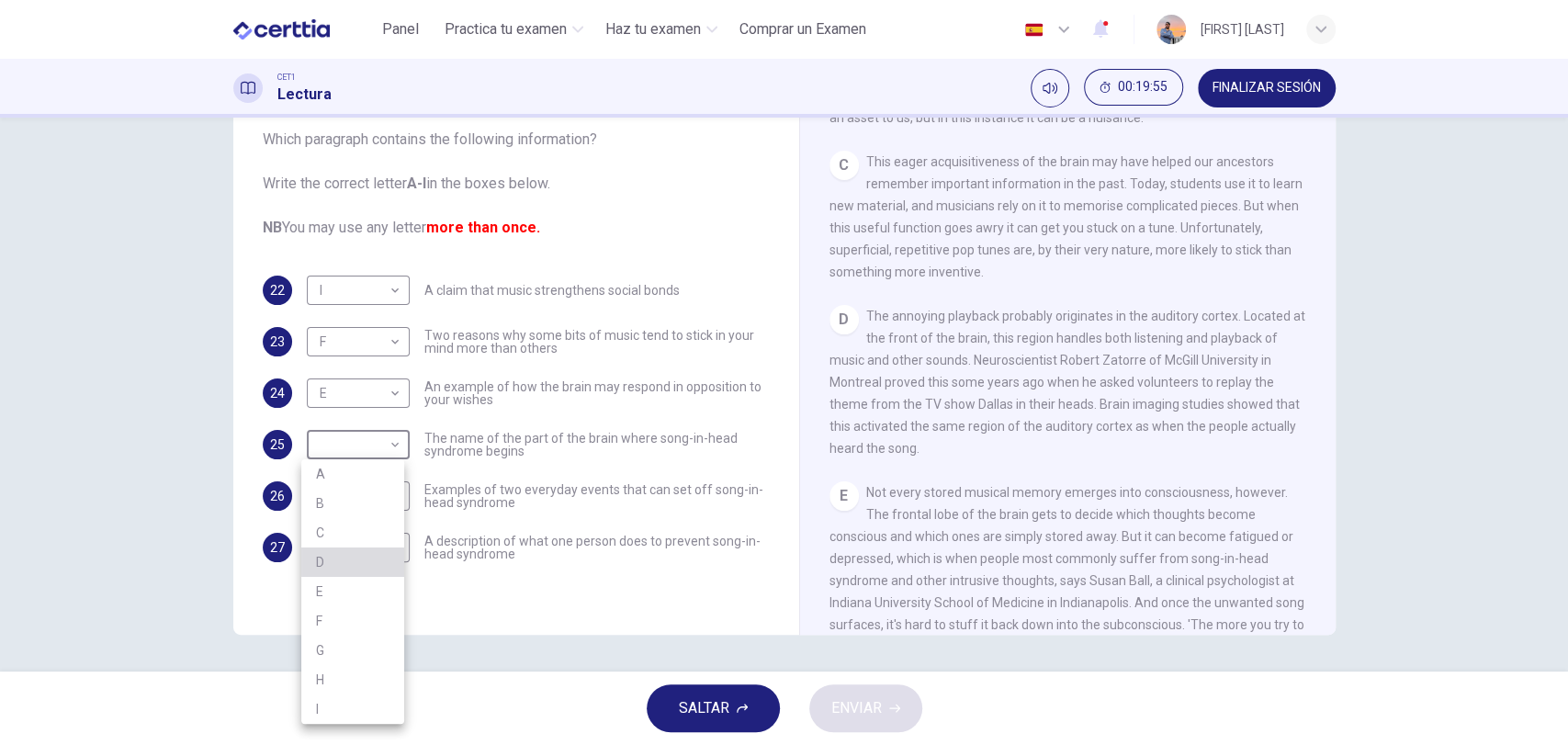 click on "D" at bounding box center [353, 562] 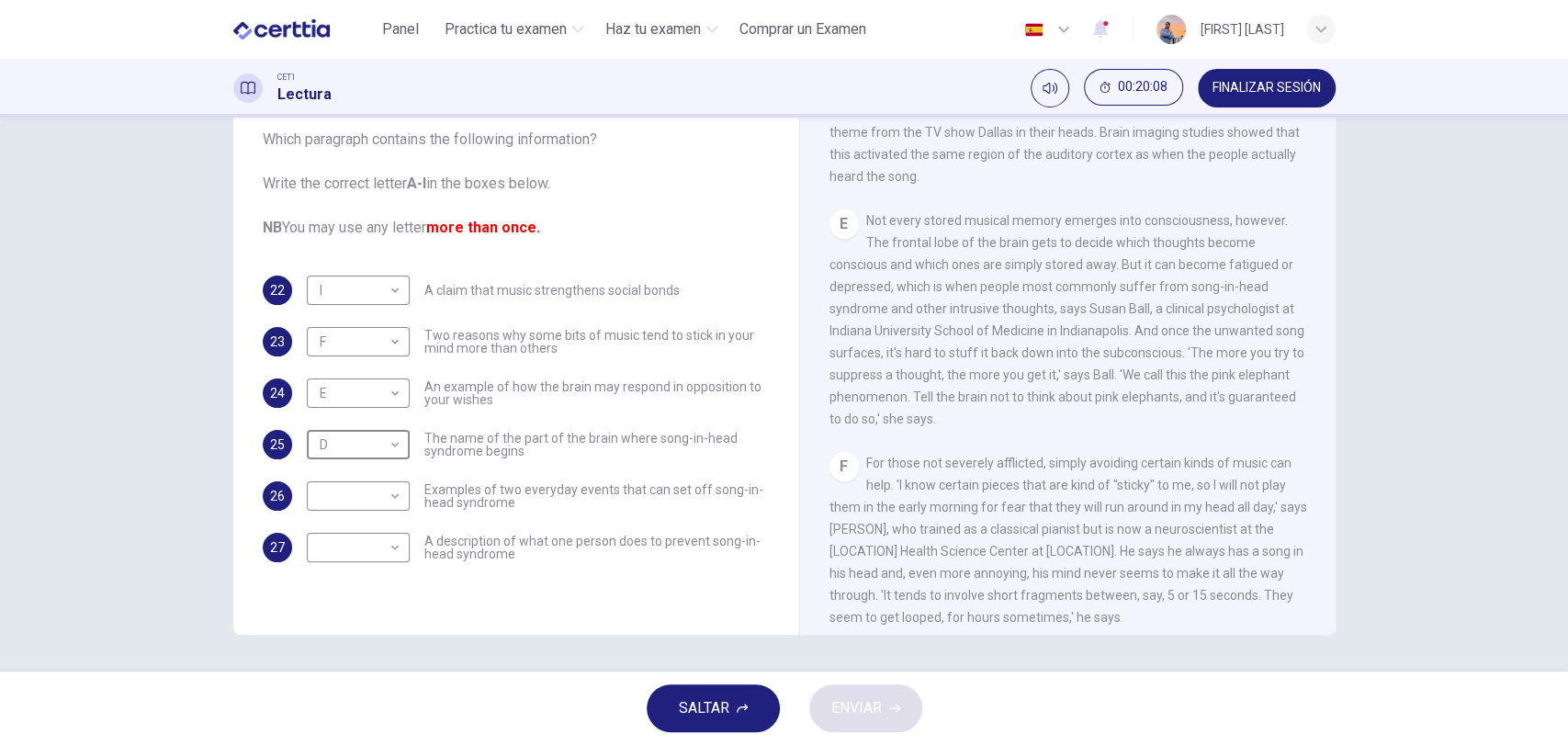 scroll, scrollTop: 1008, scrollLeft: 0, axis: vertical 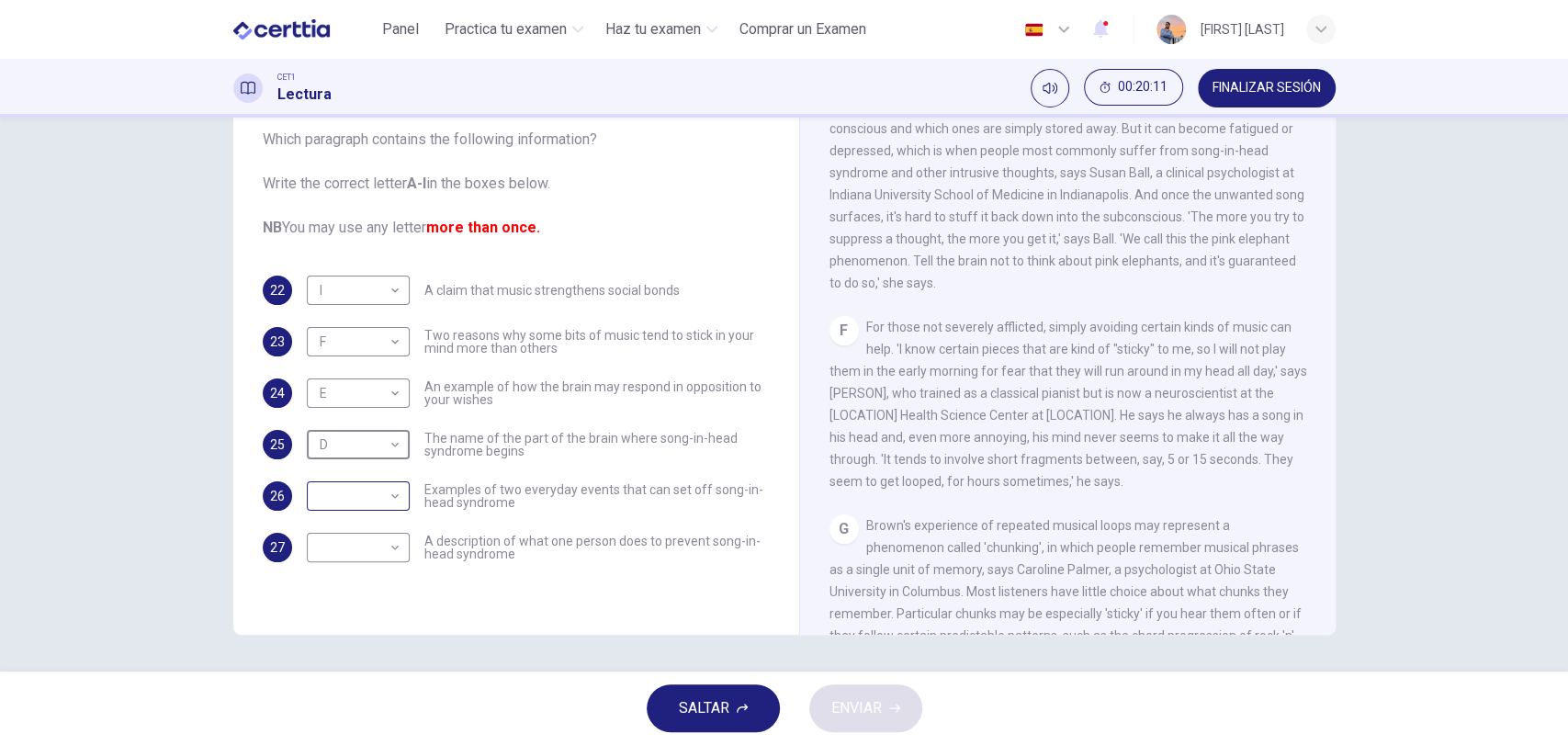 click on "Este sitio utiliza cookies, como se explica en nuestra Política de Privacidad . Si acepta el uso de cookies, haga clic en el botón Aceptar y continúe navegando por nuestro sitio. Política de Privacidad Aceptar Panel Practica tu examen Haz tu examen Comprar un Examen Español ** ​ [FIRST] [LAST] CET1 Lectura 00:20:11 FINALIZAR SESIÓN Preguntas 22 - 27 The Reading Passage has nine paragraphs labelled A-l.
Which paragraph contains the following information?
Write the correct letter A-l in the boxes below.
NB You may use any letter more than once. 22 I * ​ A claim that music strengthens social bonds 23 F * ​ Two reasons why some bits of music tend to stick in your mind more than others 24 E * ​ An example of how the brain may respond in opposition to your wishes 25 D * ​ The name of the part of the brain where song-in-head syndrome begins 26 ​ ​ Examples of two everyday events that can set off song-in-head syndrome 27 ​ ​ A Song on the Brain CLIC PARA ZOOM Clic para zoom A B C D" at bounding box center (784, 372) 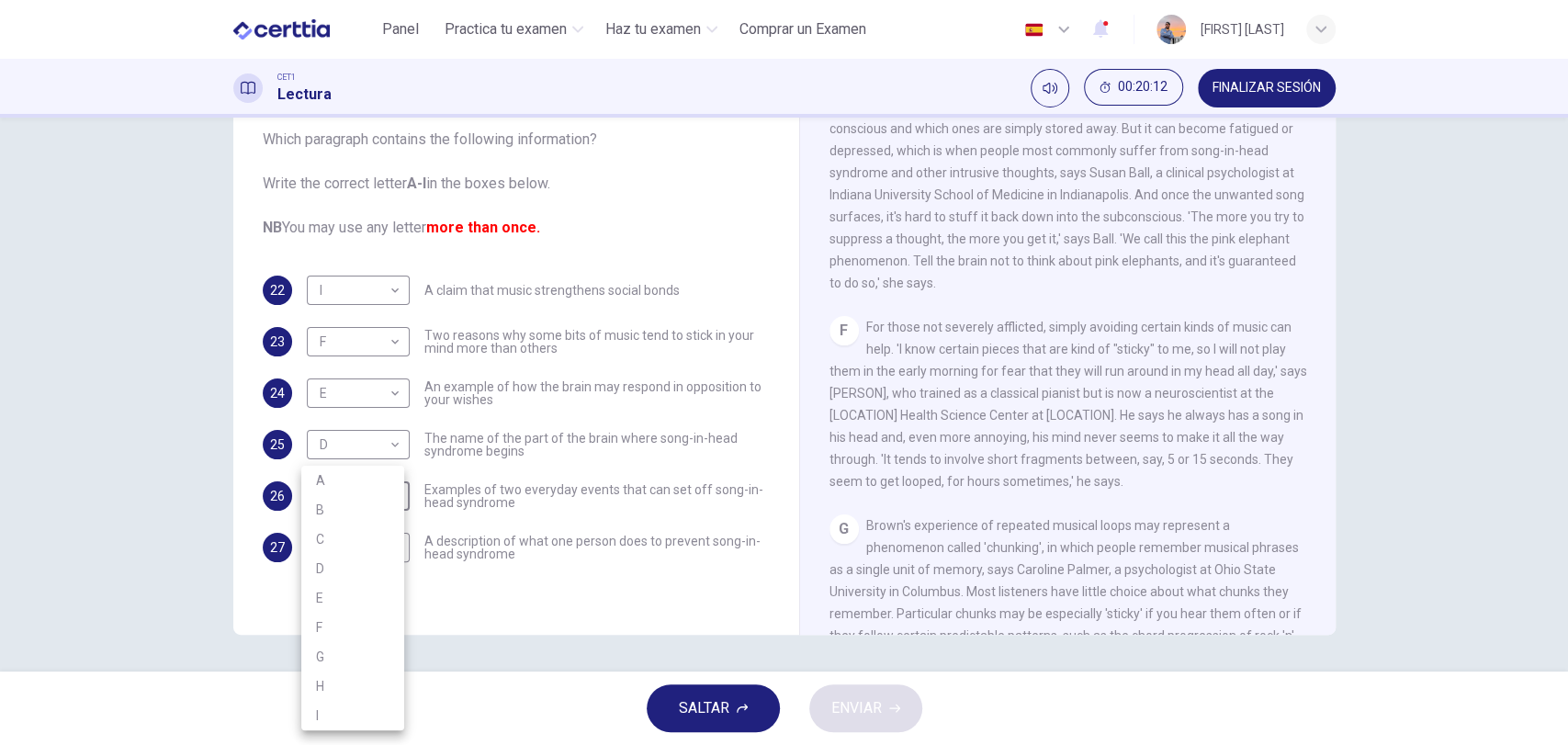 click on "F" at bounding box center [353, 627] 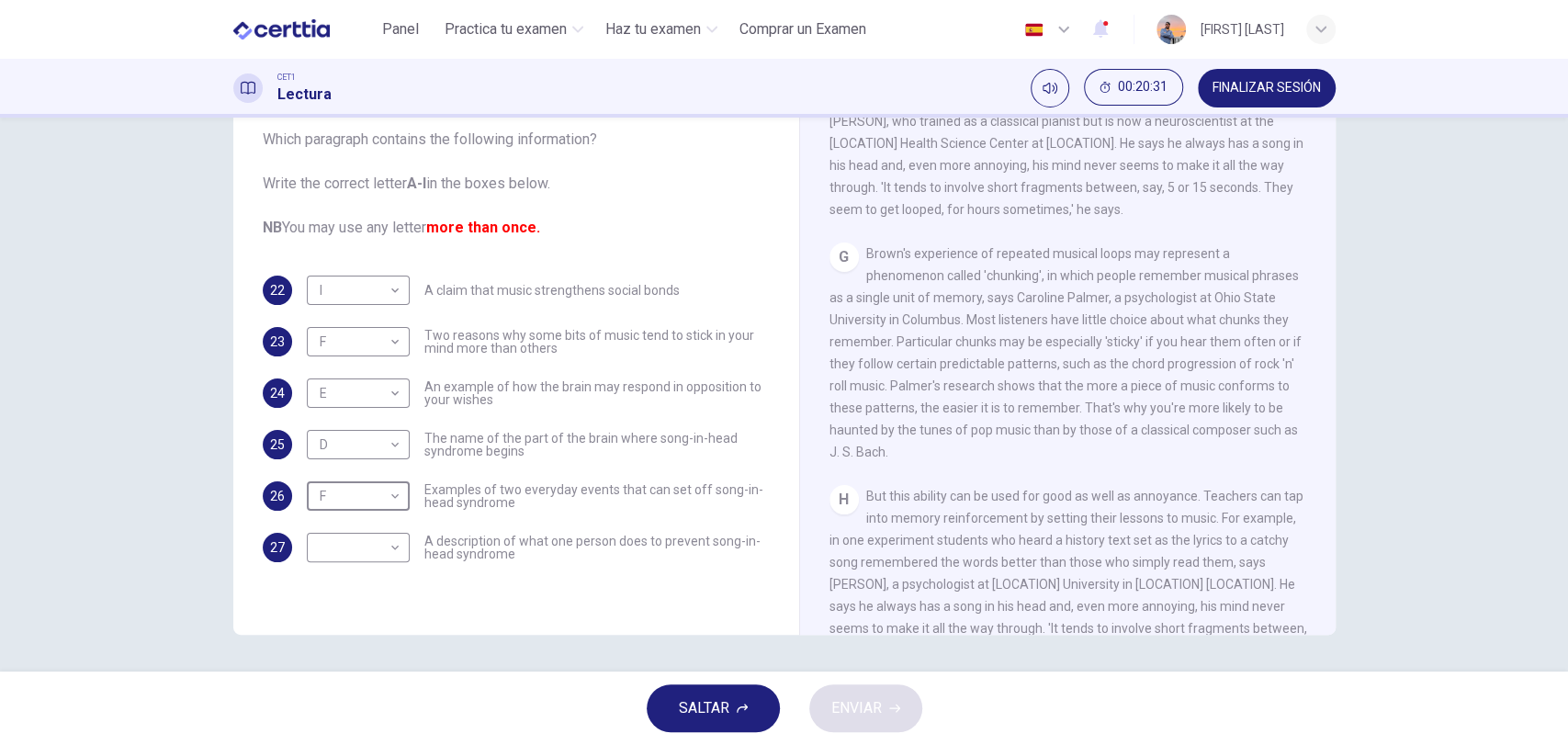 scroll, scrollTop: 1417, scrollLeft: 0, axis: vertical 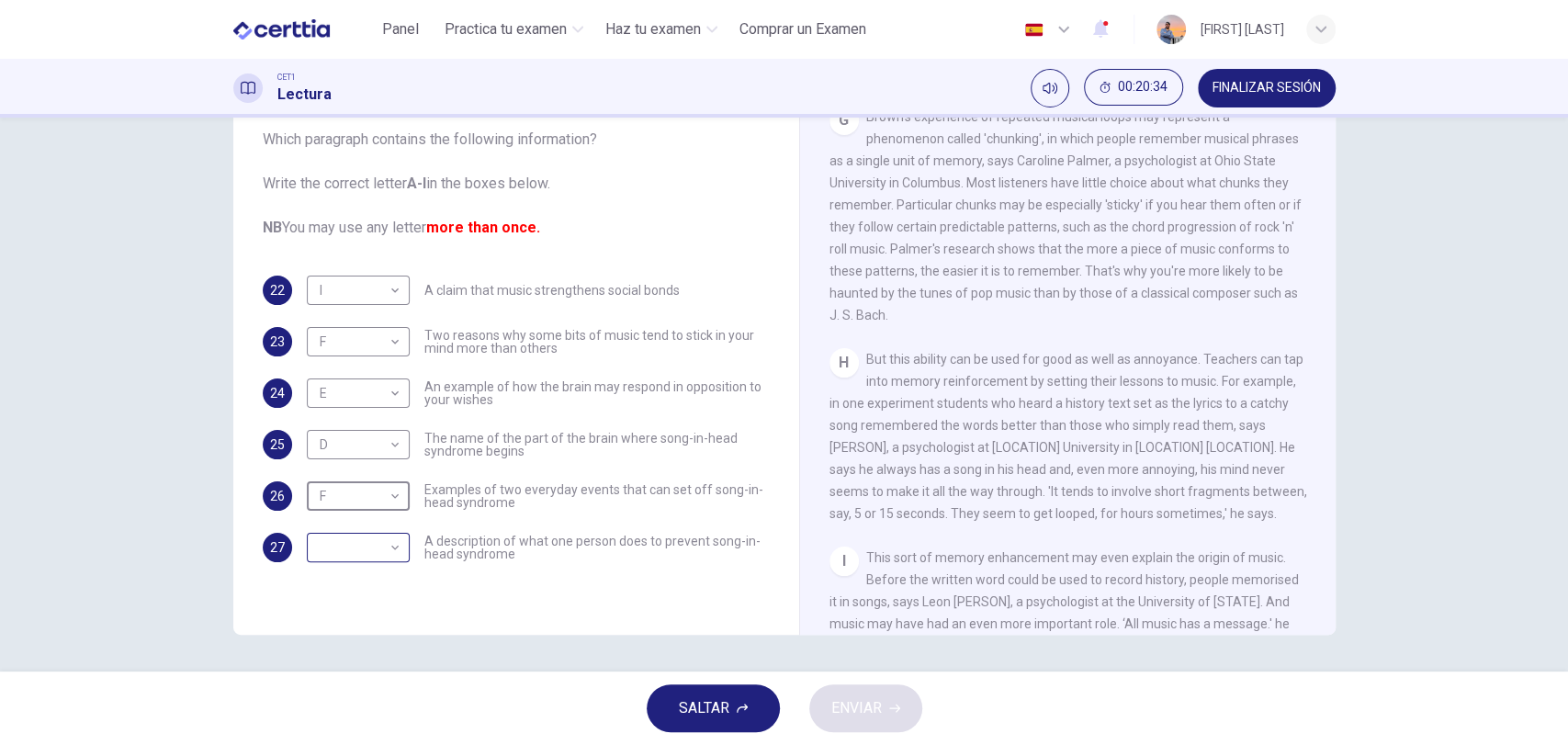 click on "Este sitio utiliza cookies, como se explica en nuestra  Política de Privacidad . Si acepta el uso de cookies, haga clic en el botón Aceptar y continúe navegando por nuestro sitio.   Política de Privacidad Aceptar Panel Practica tu examen Haz tu examen Comprar un Examen Español ** ​ [PERSON] CET1 Lectura 00:20:34 FINALIZAR SESIÓN Preguntas 22 - 27 The Reading Passage has nine paragraphs labelled  A-l .
Which paragraph contains the following information?
Write the correct letter  A-l  in the boxes below.
NB  You may use any letter  more than once. 22 I * ​ A claim that music strengthens social bonds 23 F * ​ Two reasons why some bits of music tend to stick in your mind more than others 24 E * ​ An example of how the brain may respond in opposition to your wishes 25 D * ​ The name of the part of the brain where song-in-head syndrome begins 26 F * ​ Examples of two everyday events that can set off song-in-head syndrome 27 ​ ​ A Song on the Brain CLIC PARA ZOOM Clic para zoom A B C D" at bounding box center (784, 372) 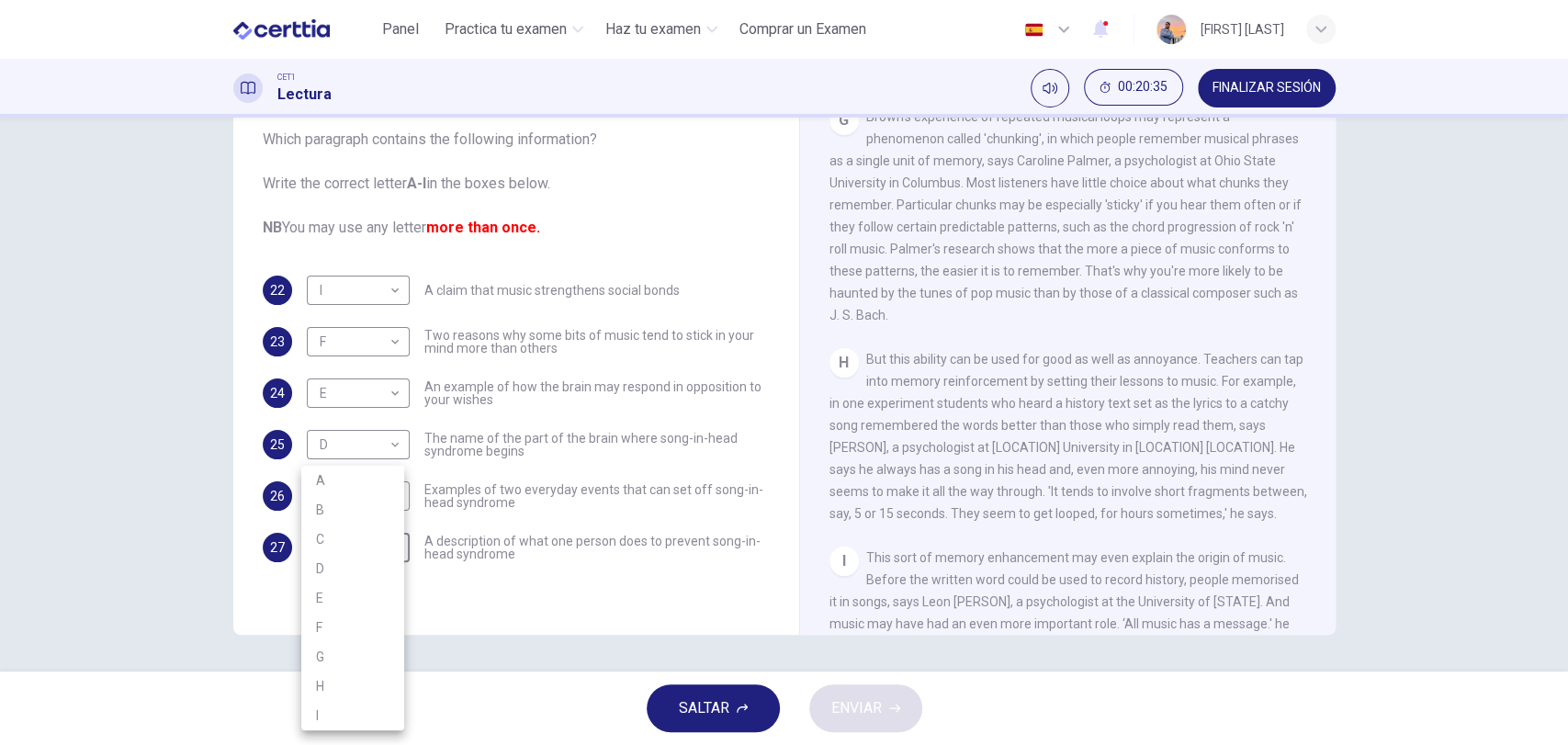 click on "F" at bounding box center [353, 627] 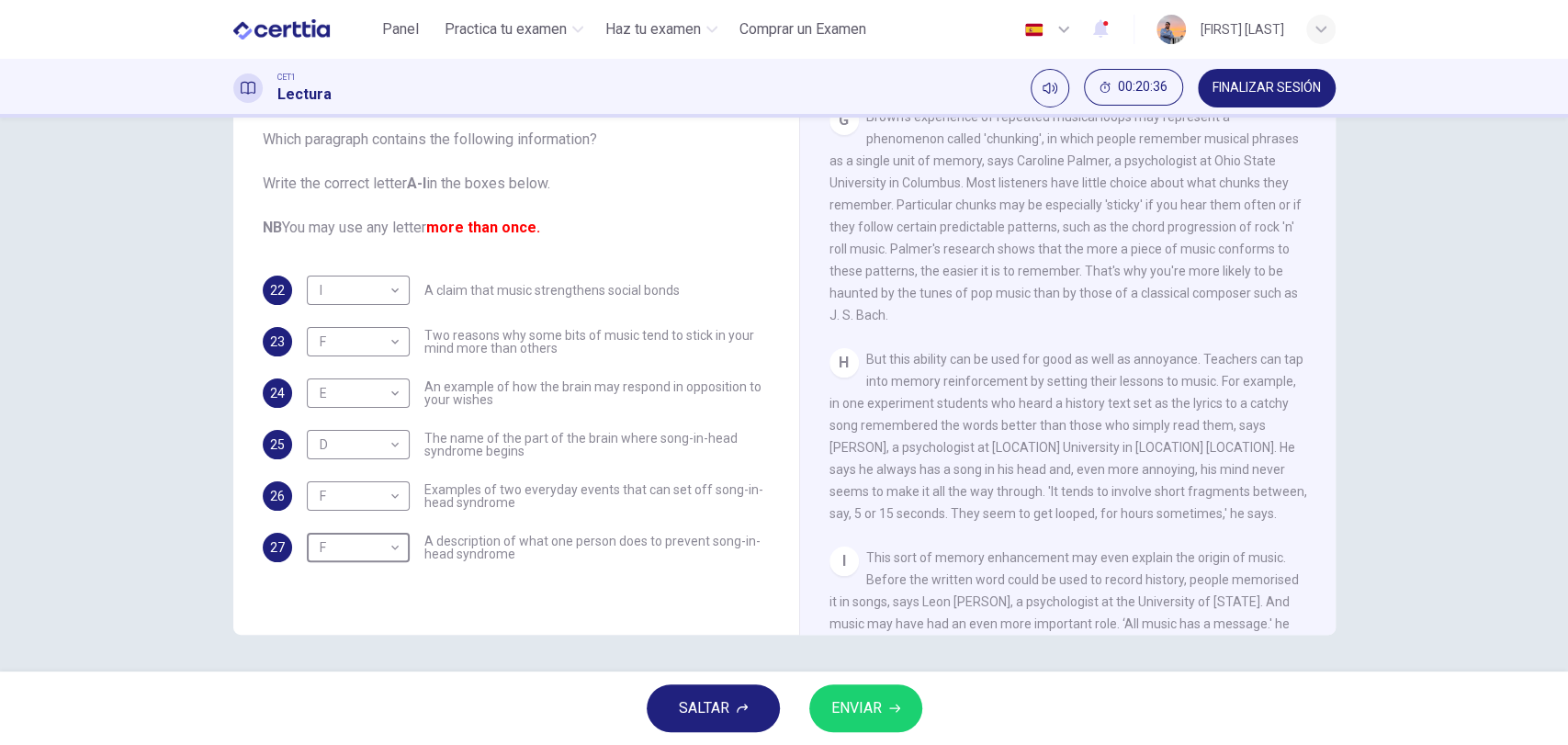 click on "ENVIAR" at bounding box center (856, 708) 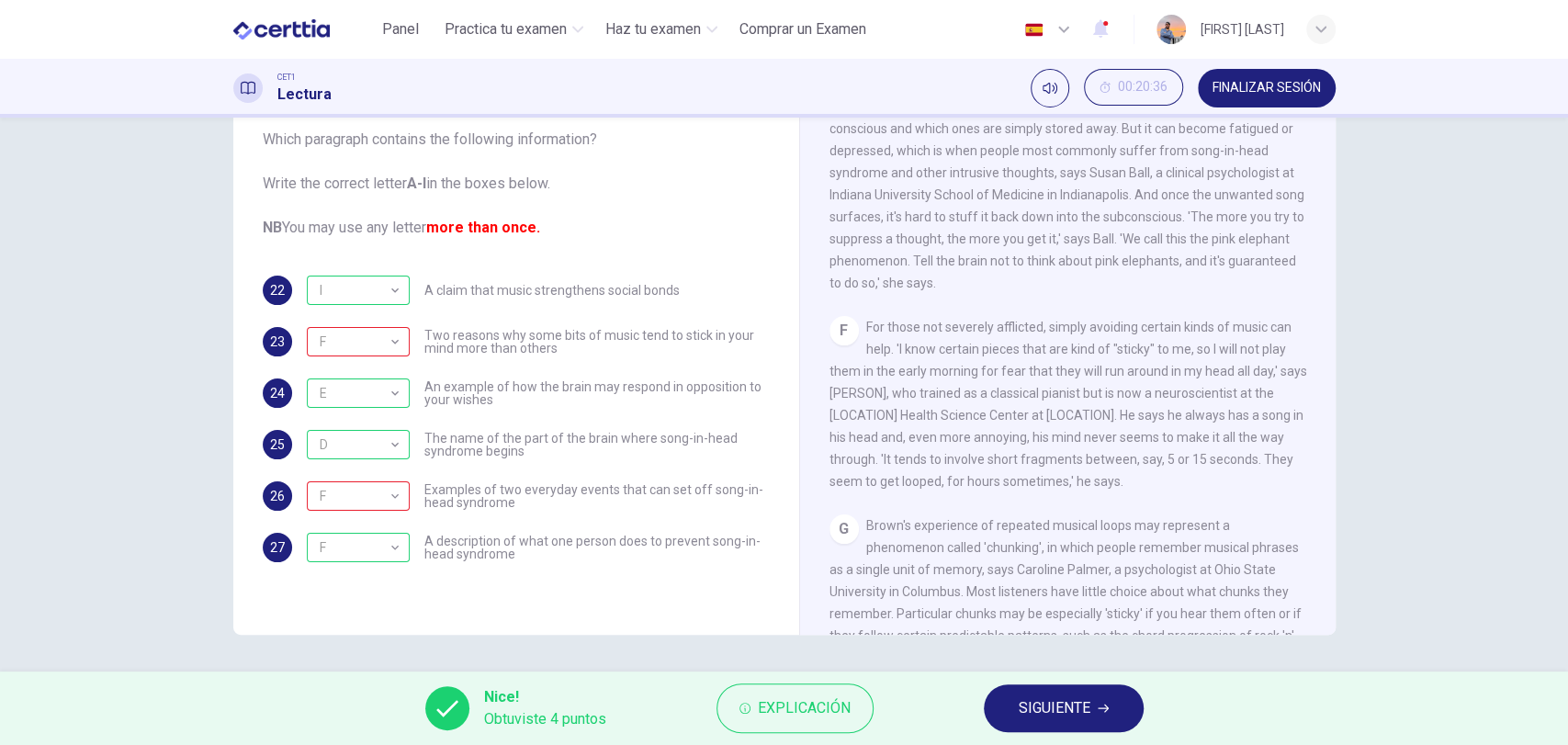 scroll, scrollTop: 1145, scrollLeft: 0, axis: vertical 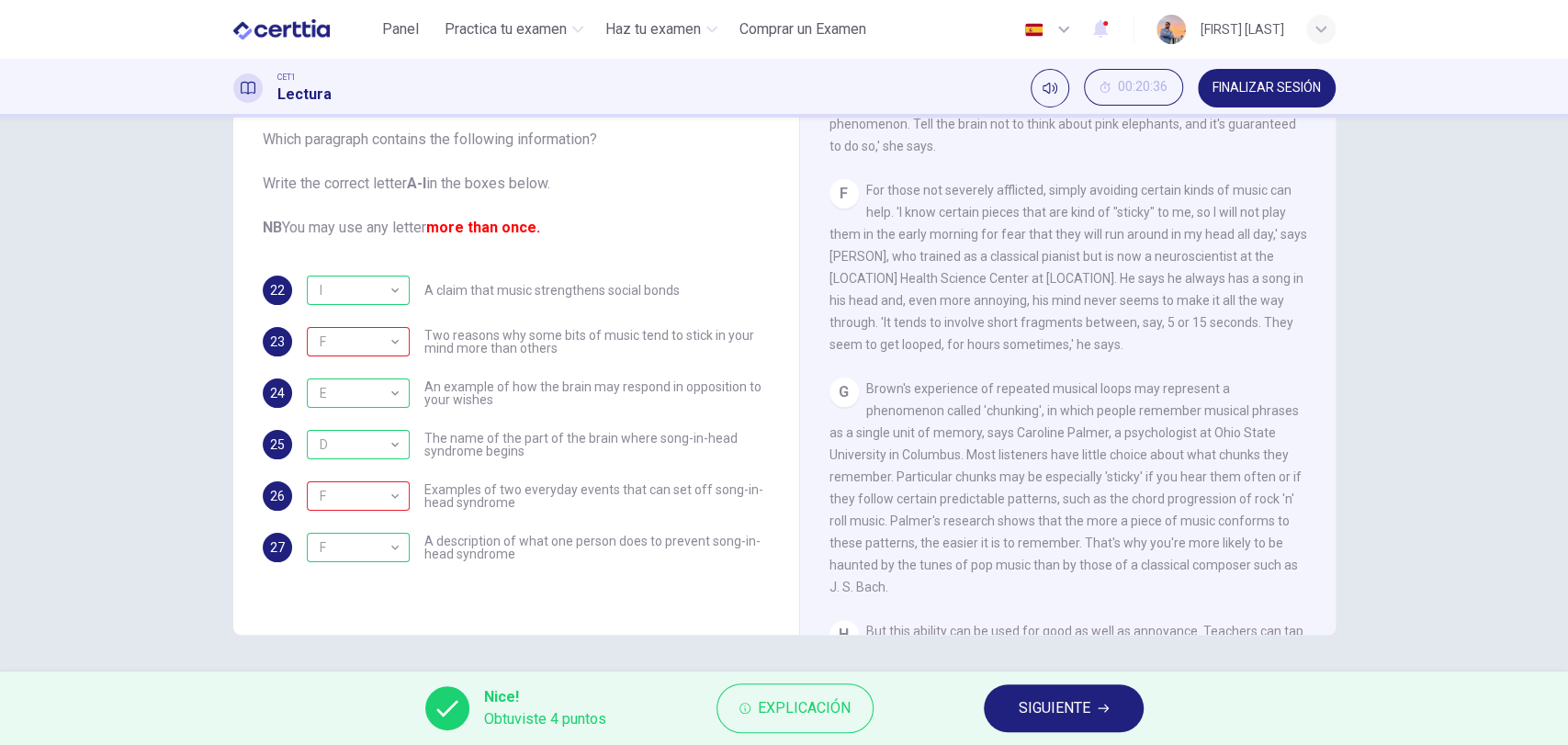 click on "SIGUIENTE" at bounding box center (1055, 708) 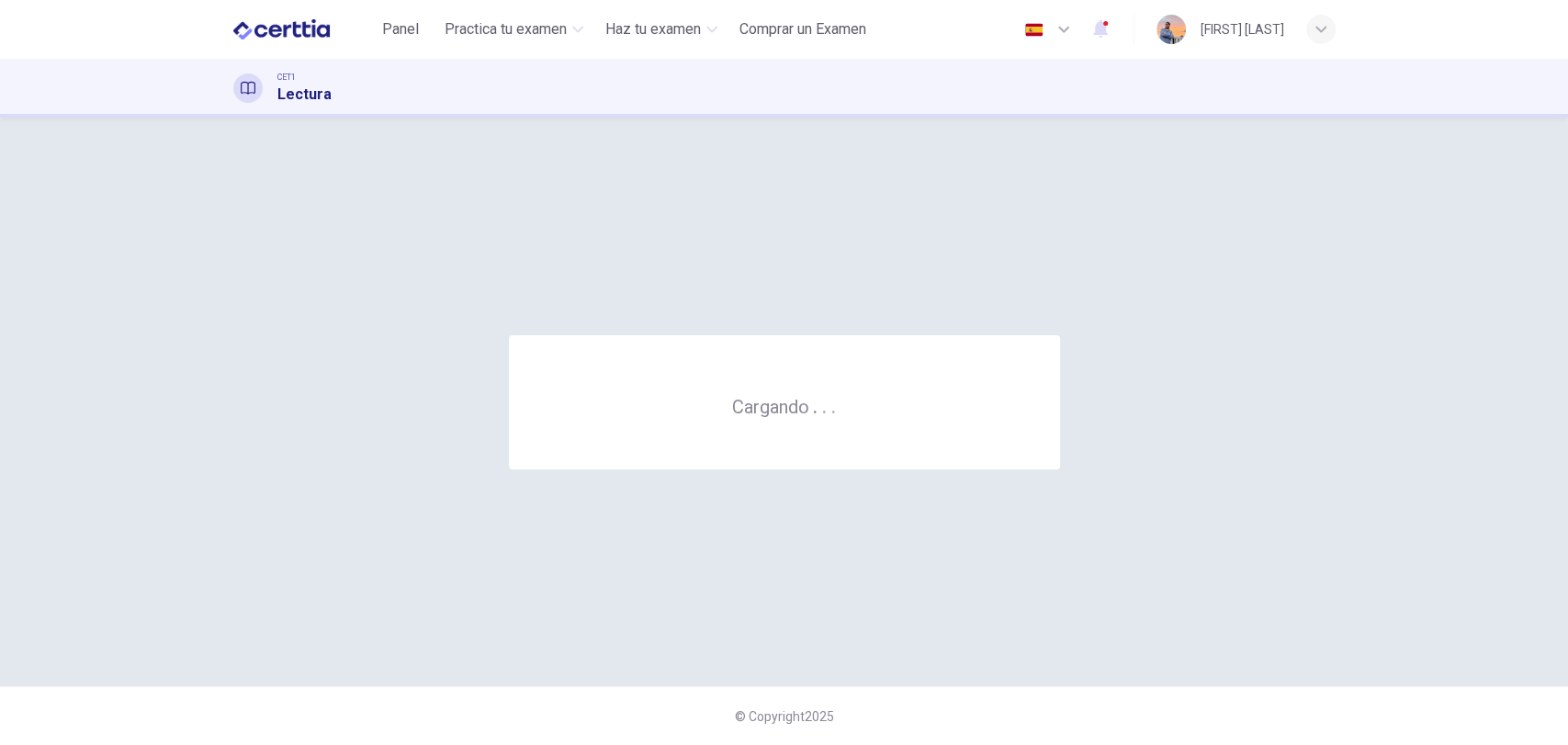 scroll, scrollTop: 0, scrollLeft: 0, axis: both 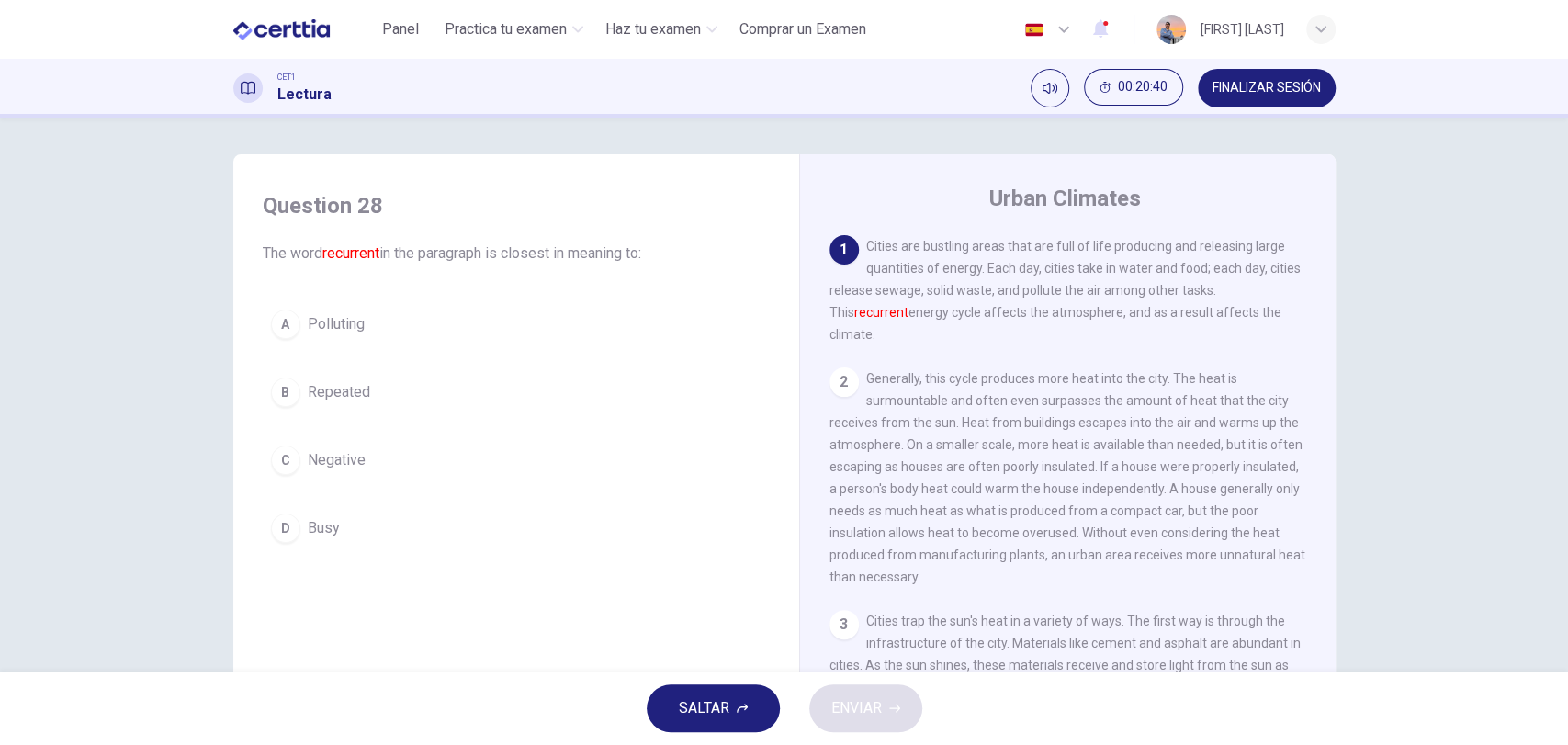 click on "B Repeated" at bounding box center [516, 392] 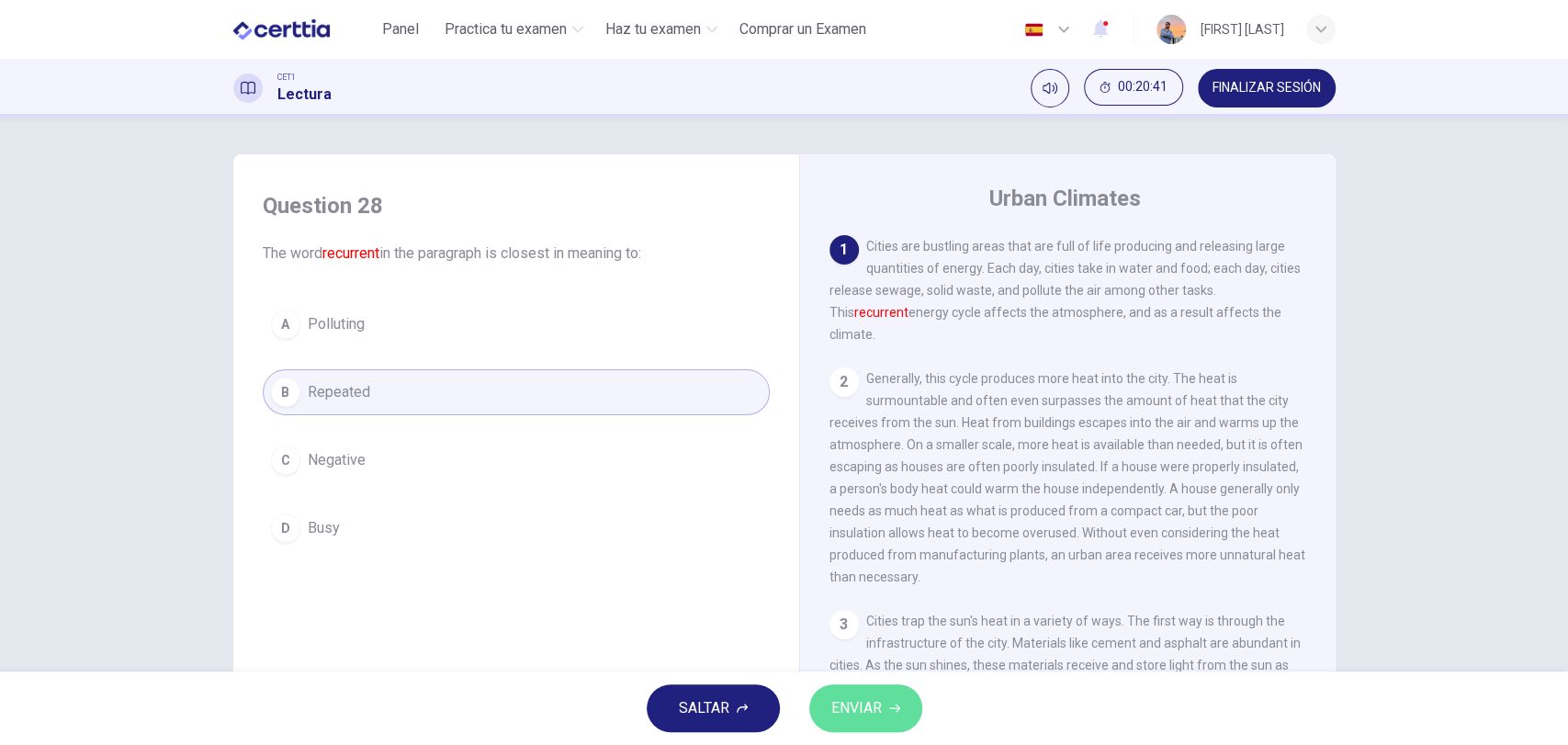 click on "ENVIAR" at bounding box center (856, 708) 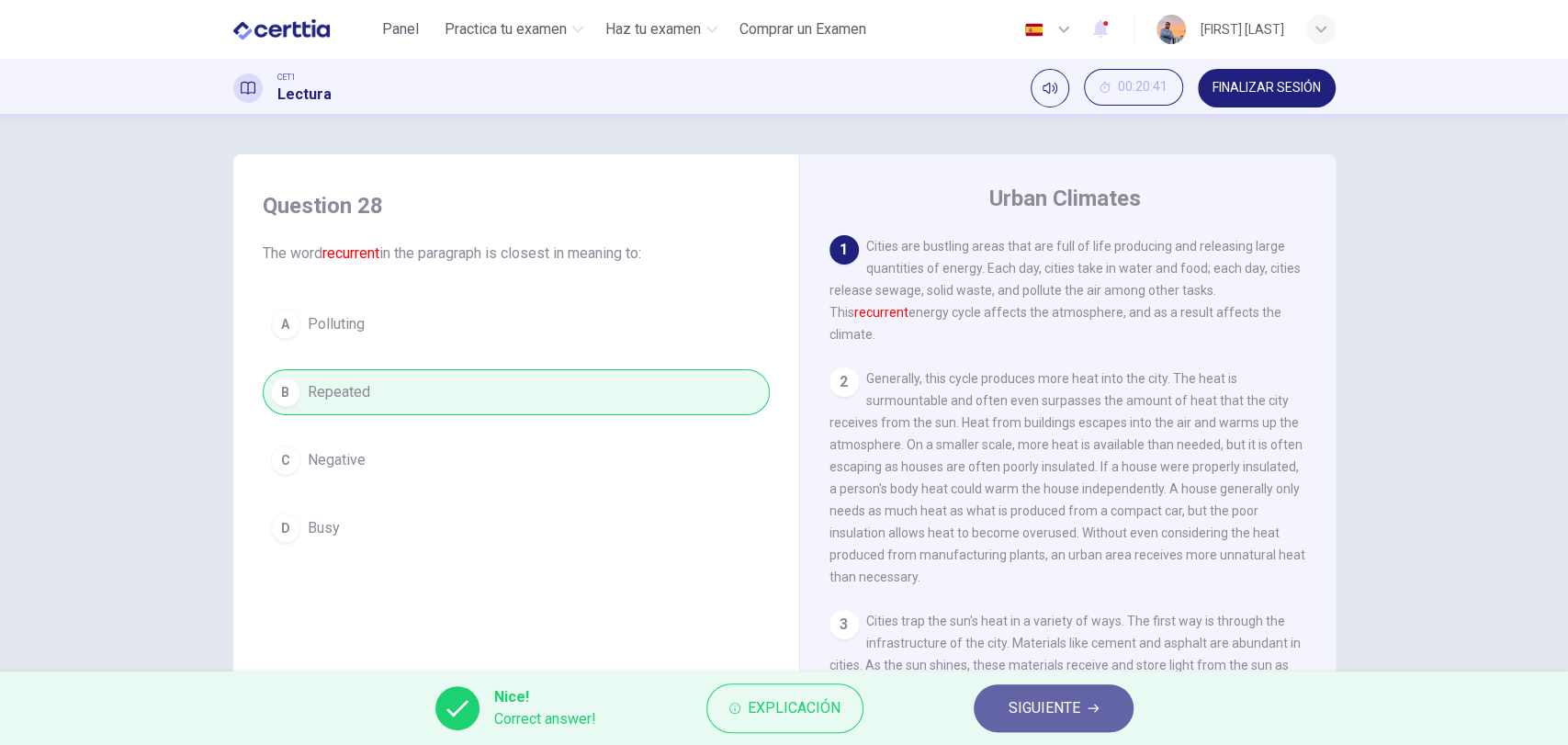 click on "SIGUIENTE" at bounding box center [1054, 708] 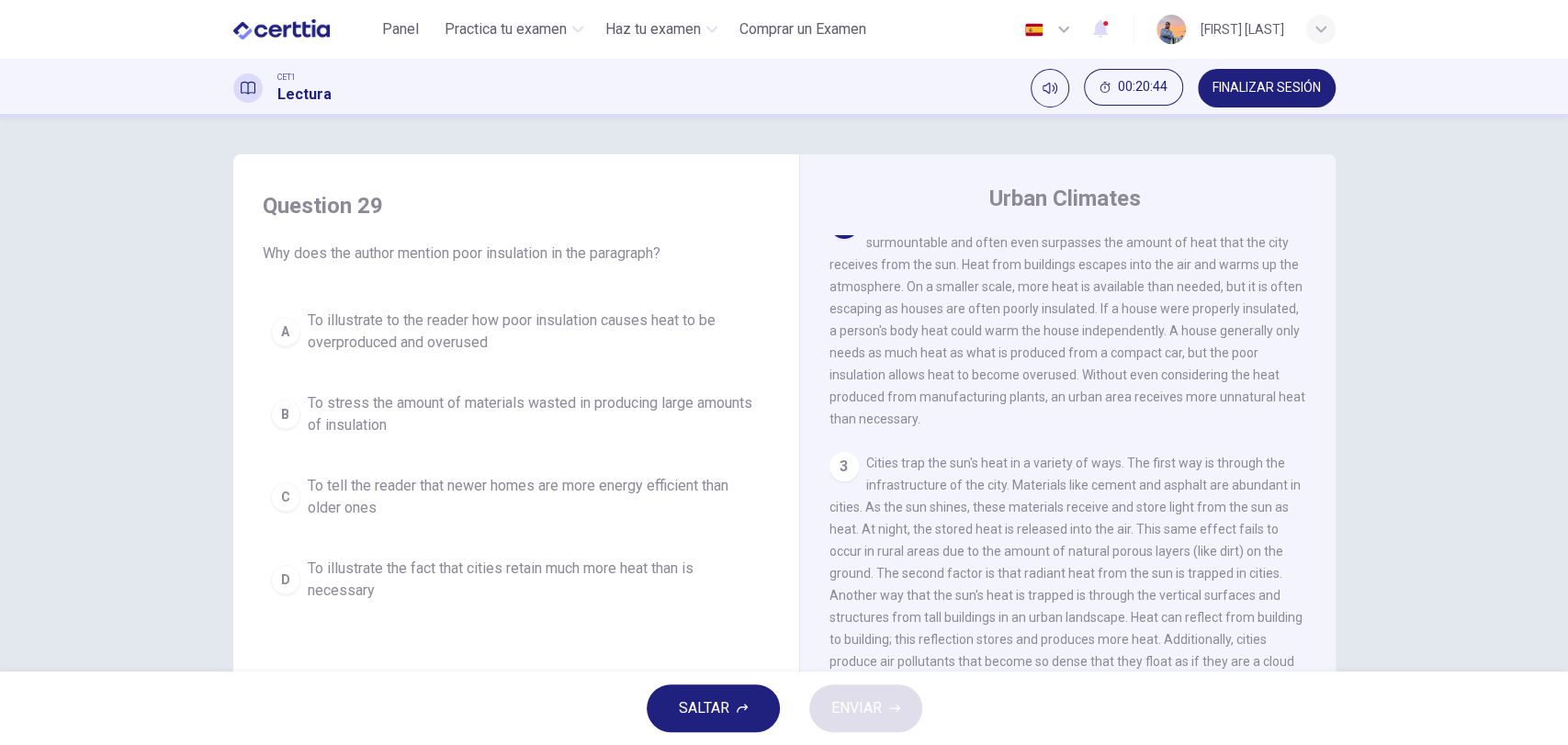 scroll, scrollTop: 0, scrollLeft: 0, axis: both 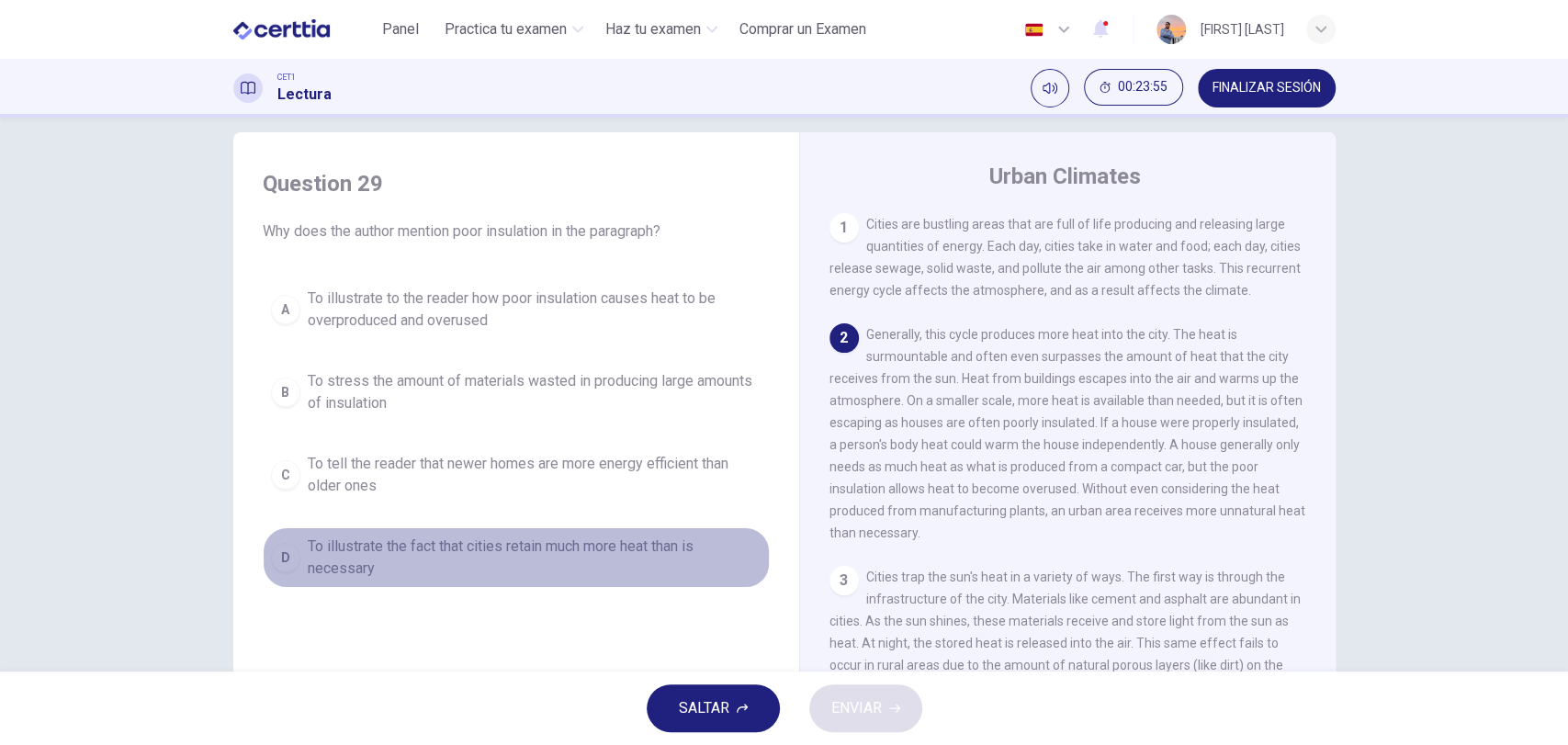 click on "To illustrate the fact that cities retain much more heat than is necessary" at bounding box center [535, 558] 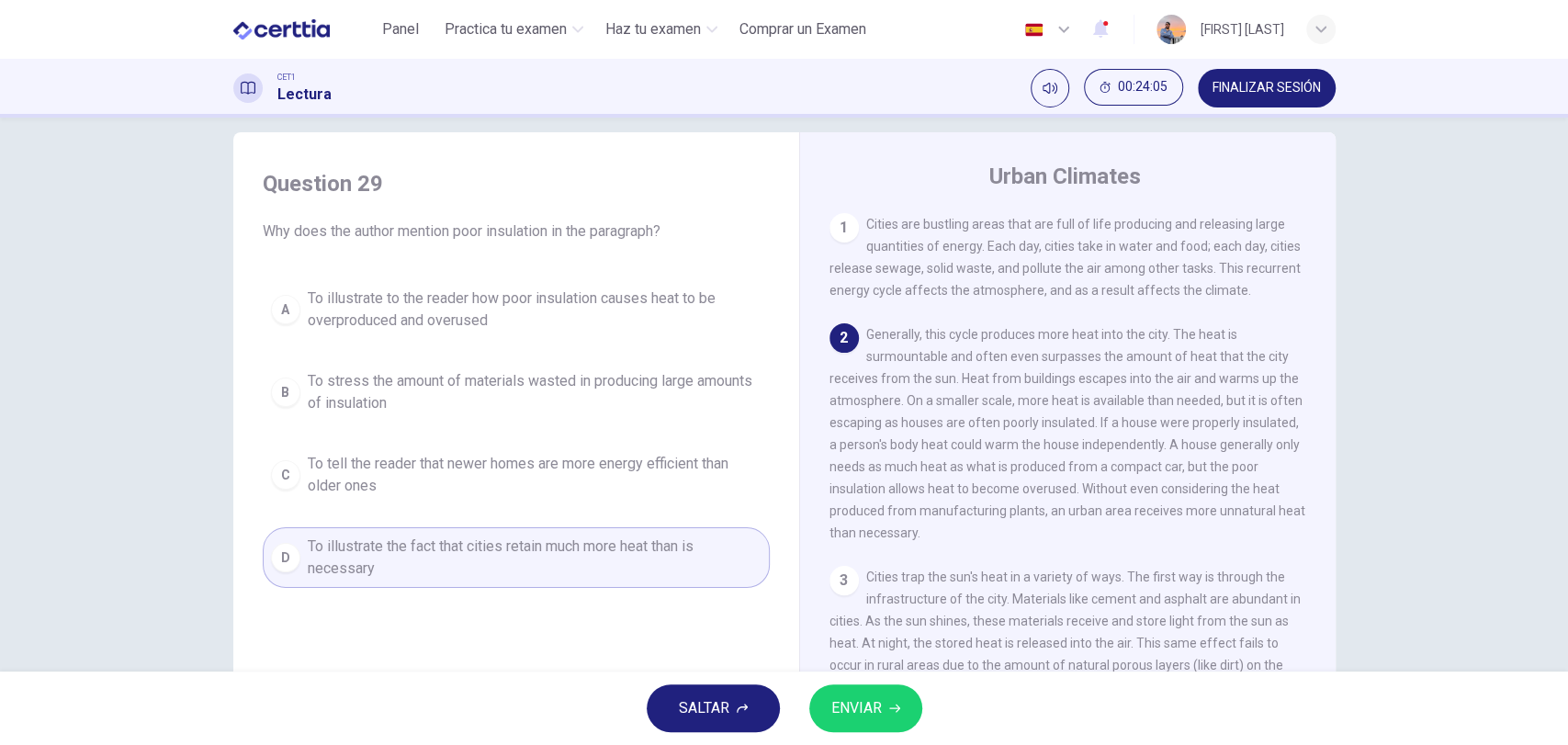 click on "To illustrate to the reader how poor insulation causes heat to be overproduced and overused" at bounding box center [535, 310] 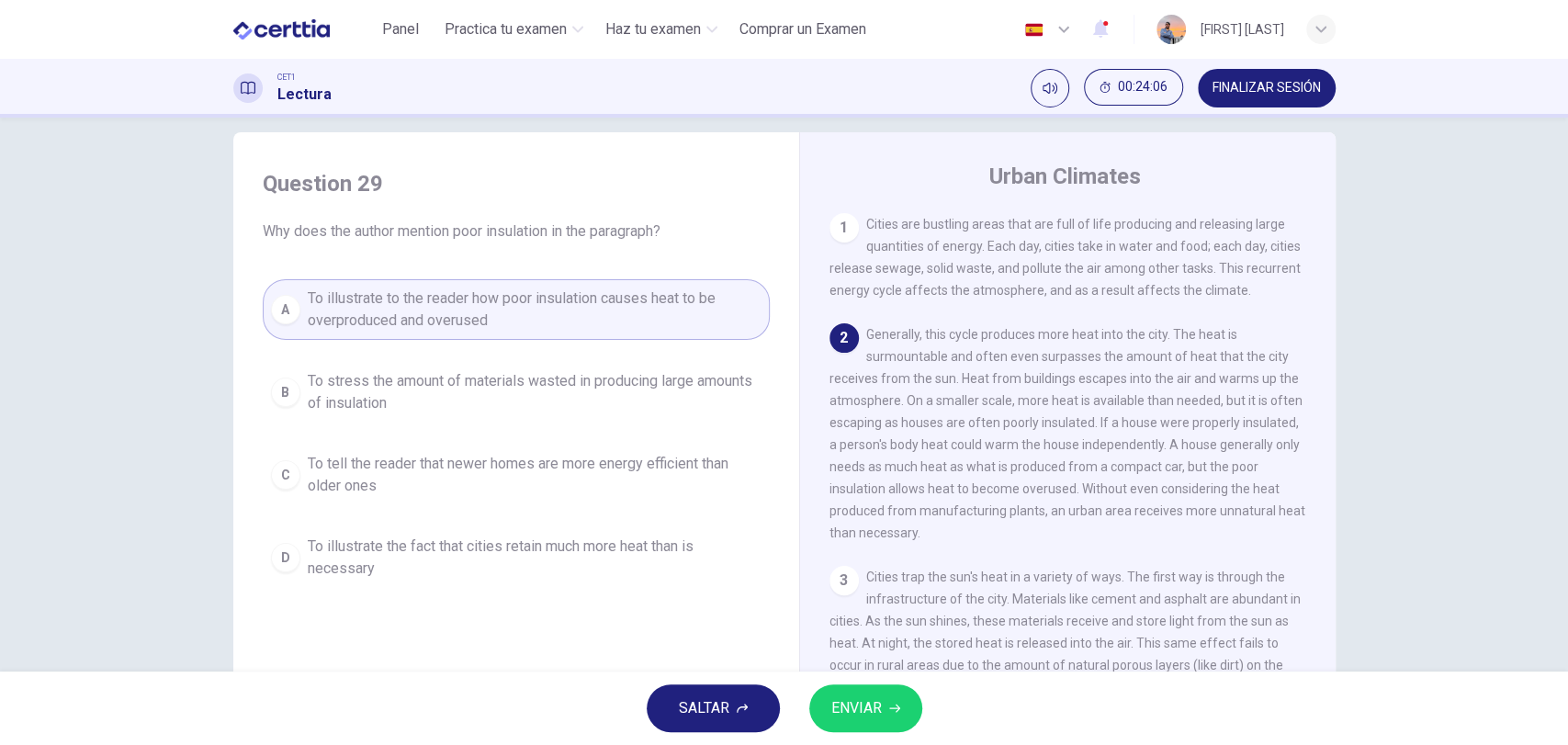 click 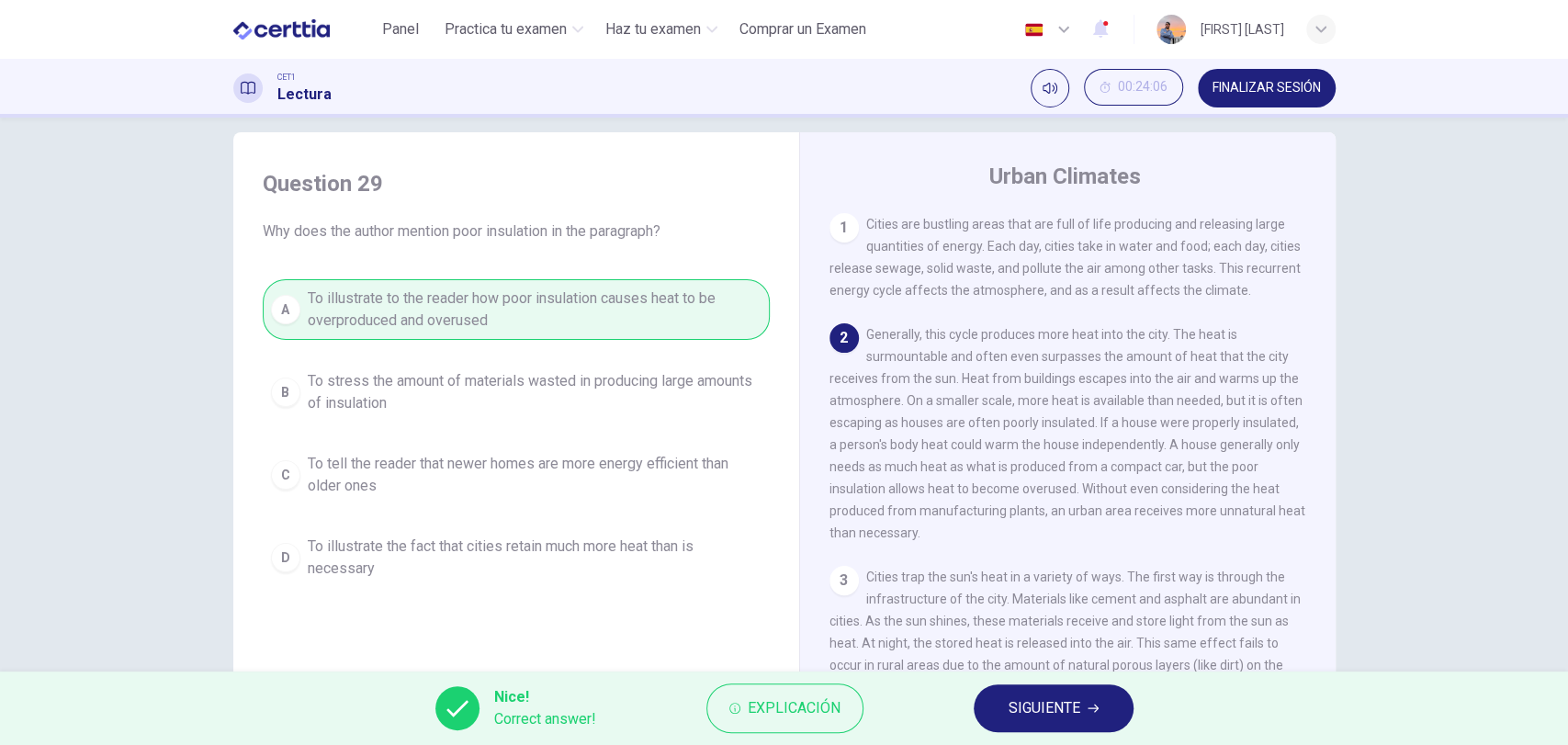 click on "SIGUIENTE" at bounding box center [1054, 708] 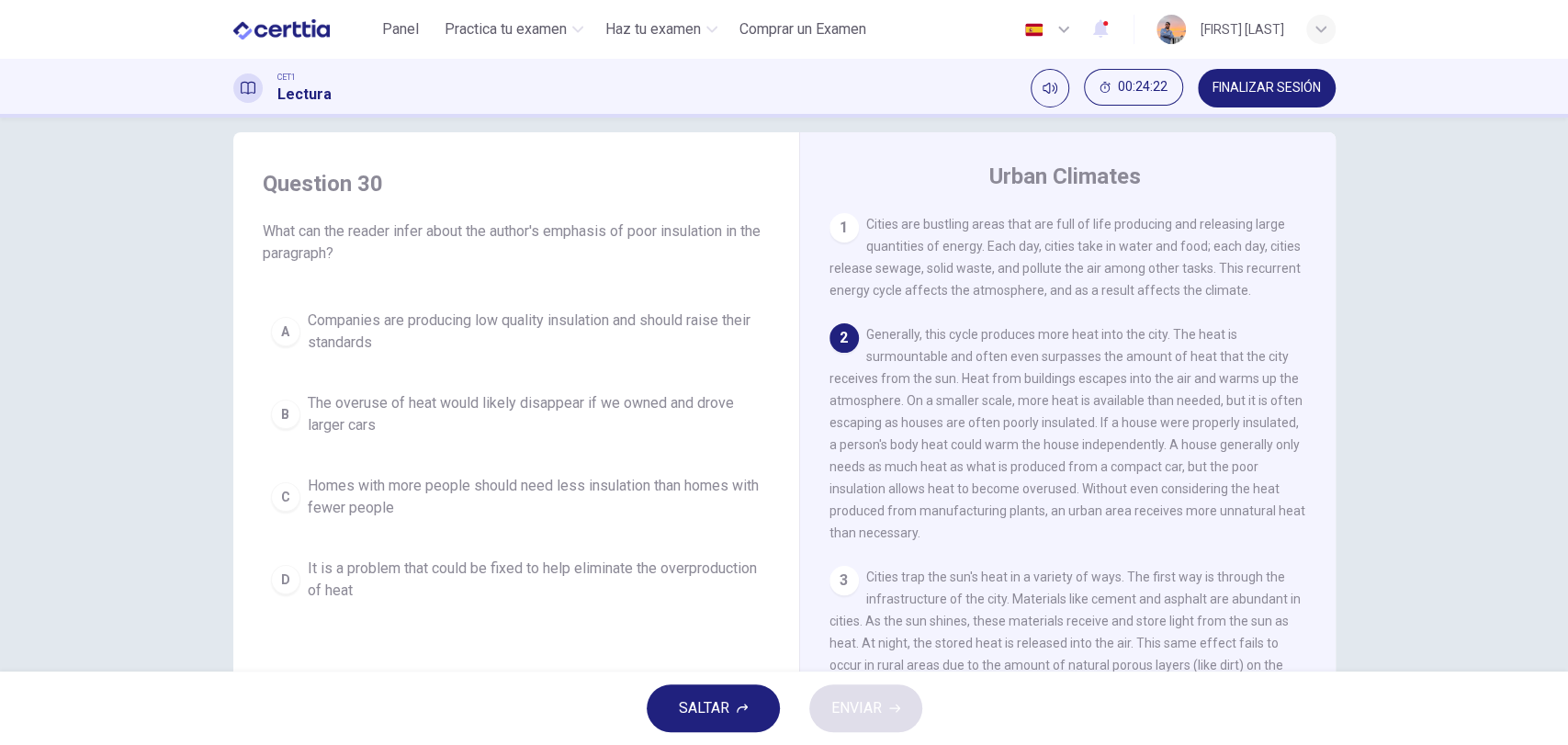 click on "It is a problem that could be fixed to help eliminate the overproduction of heat" at bounding box center (535, 580) 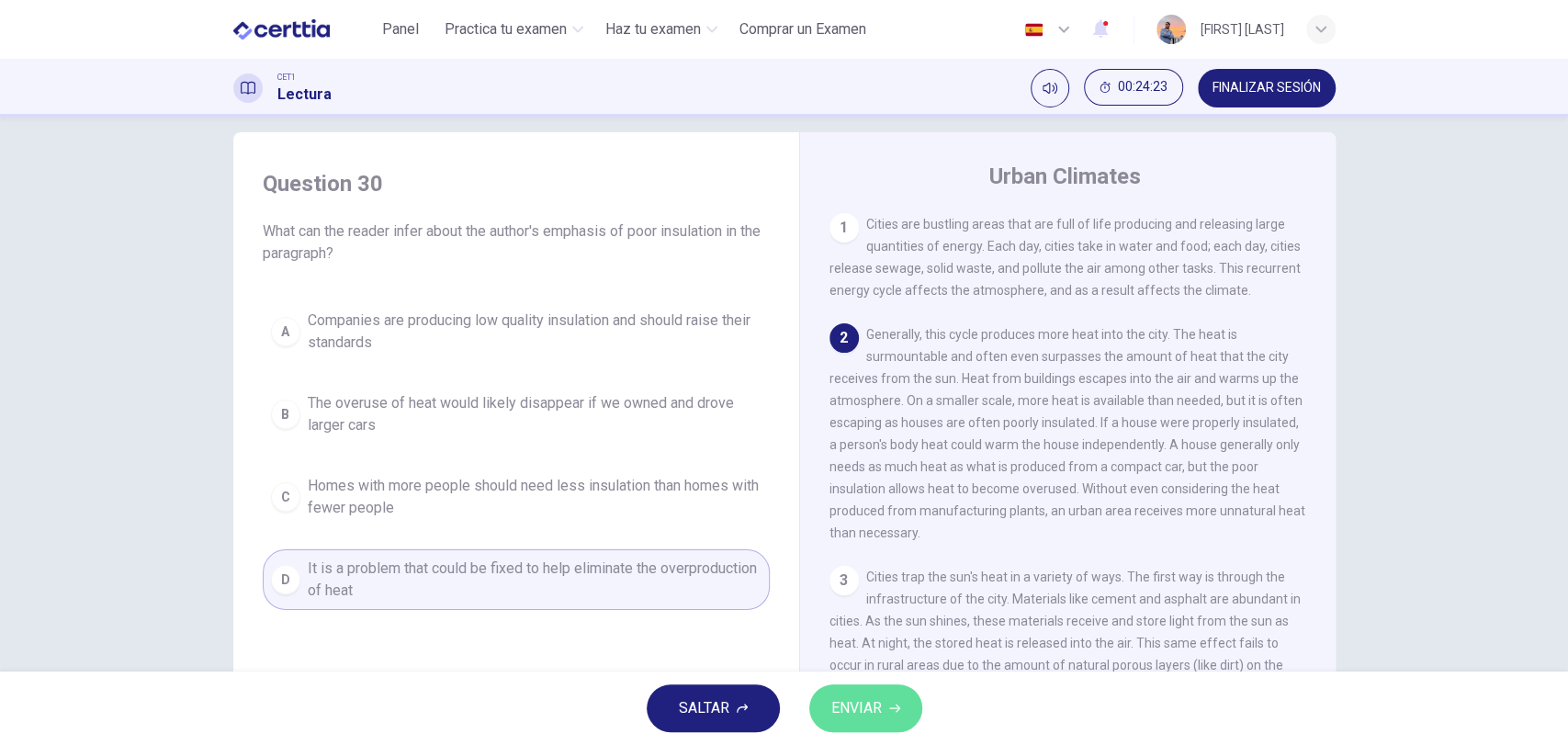 click on "ENVIAR" at bounding box center [865, 708] 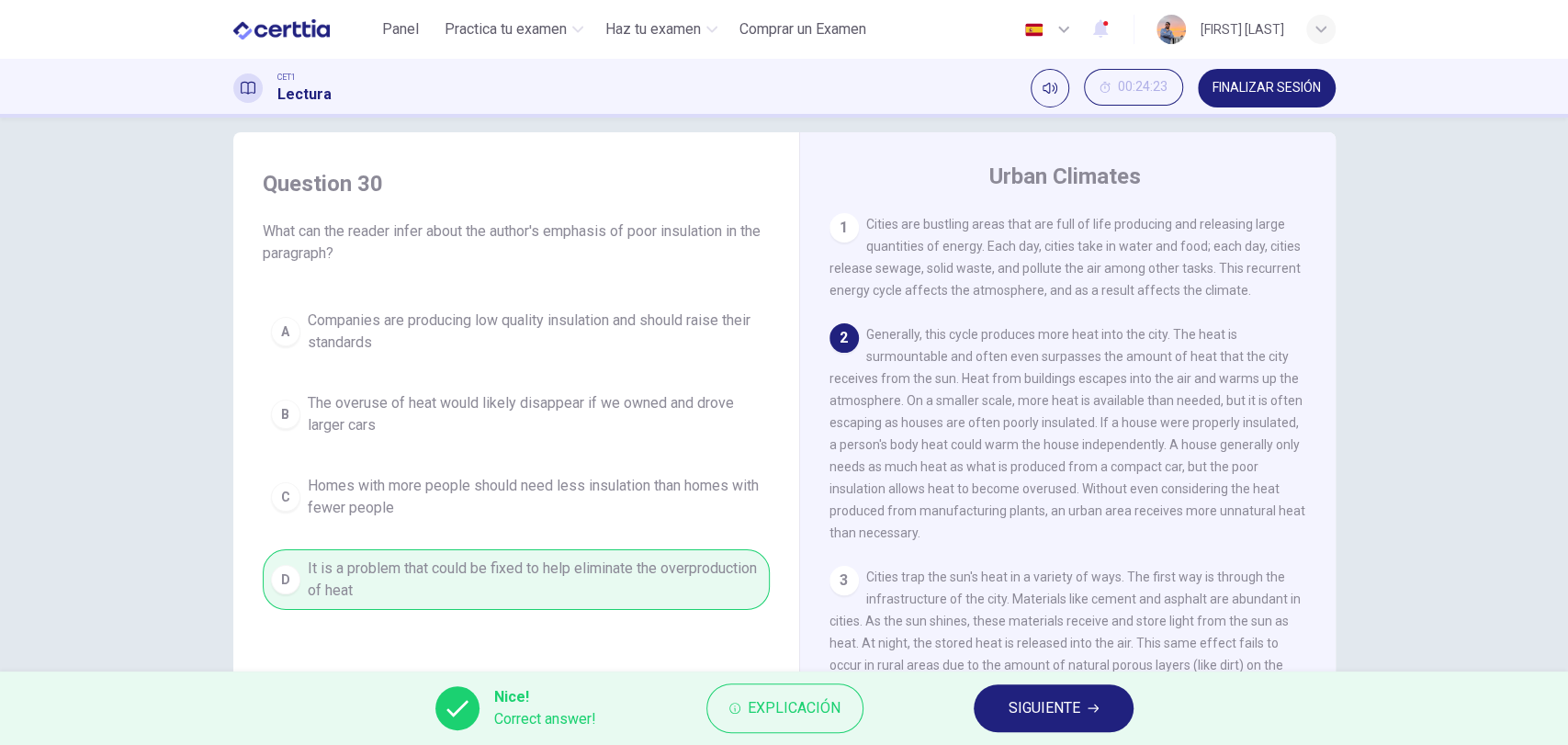 click on "Nice! Correct answer! Explicación SIGUIENTE" at bounding box center (784, 708) 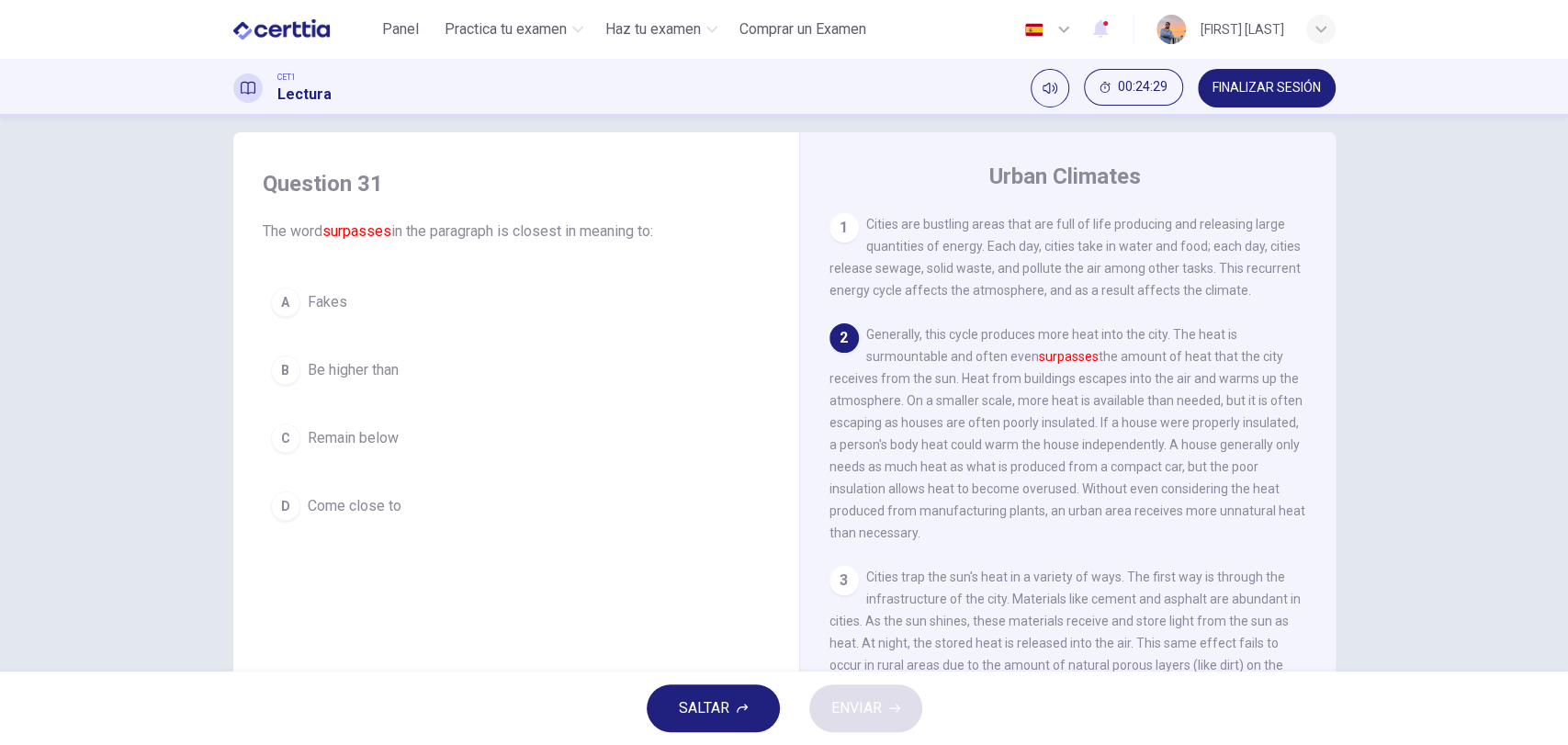 click on "Be higher than" at bounding box center (353, 370) 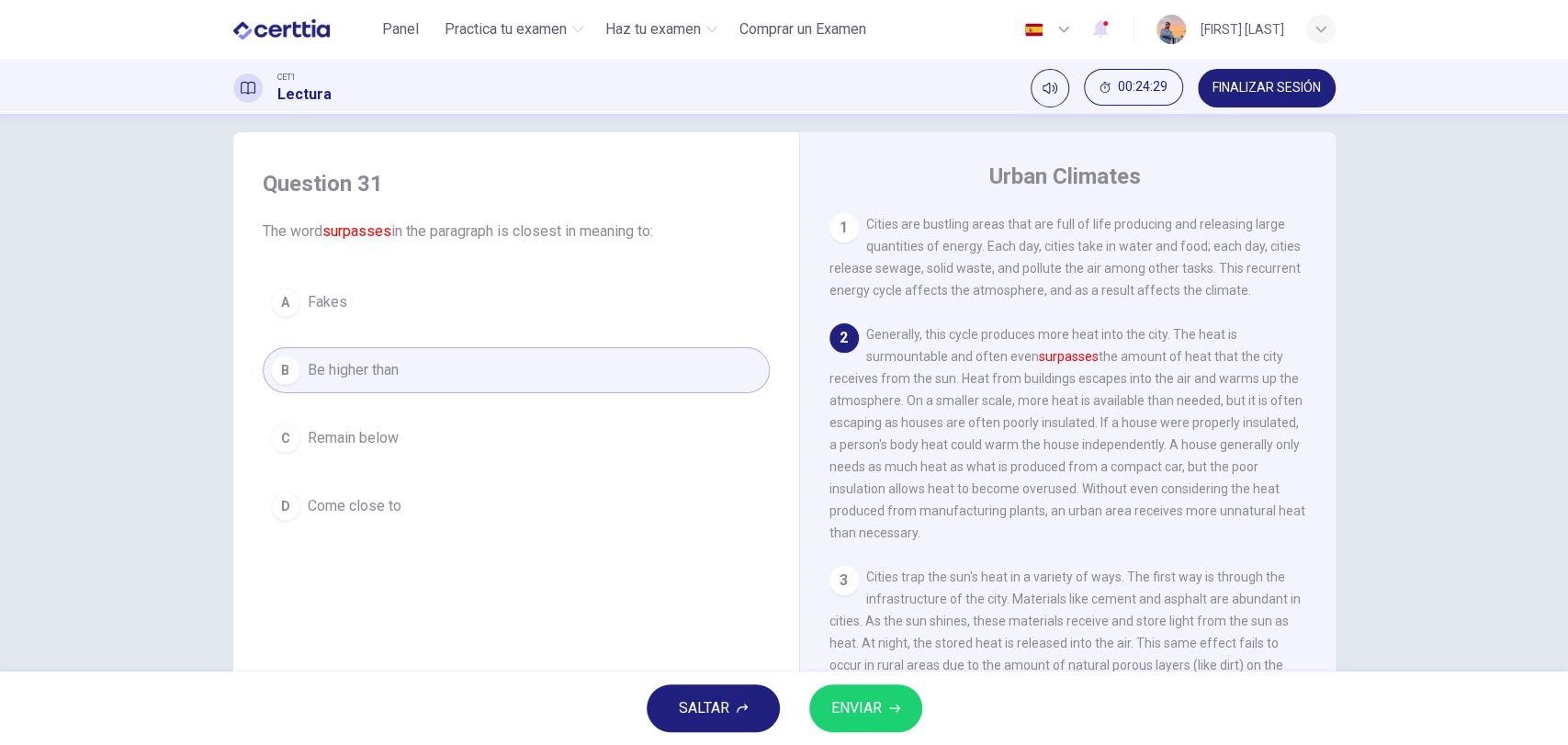 click on "ENVIAR" at bounding box center [856, 708] 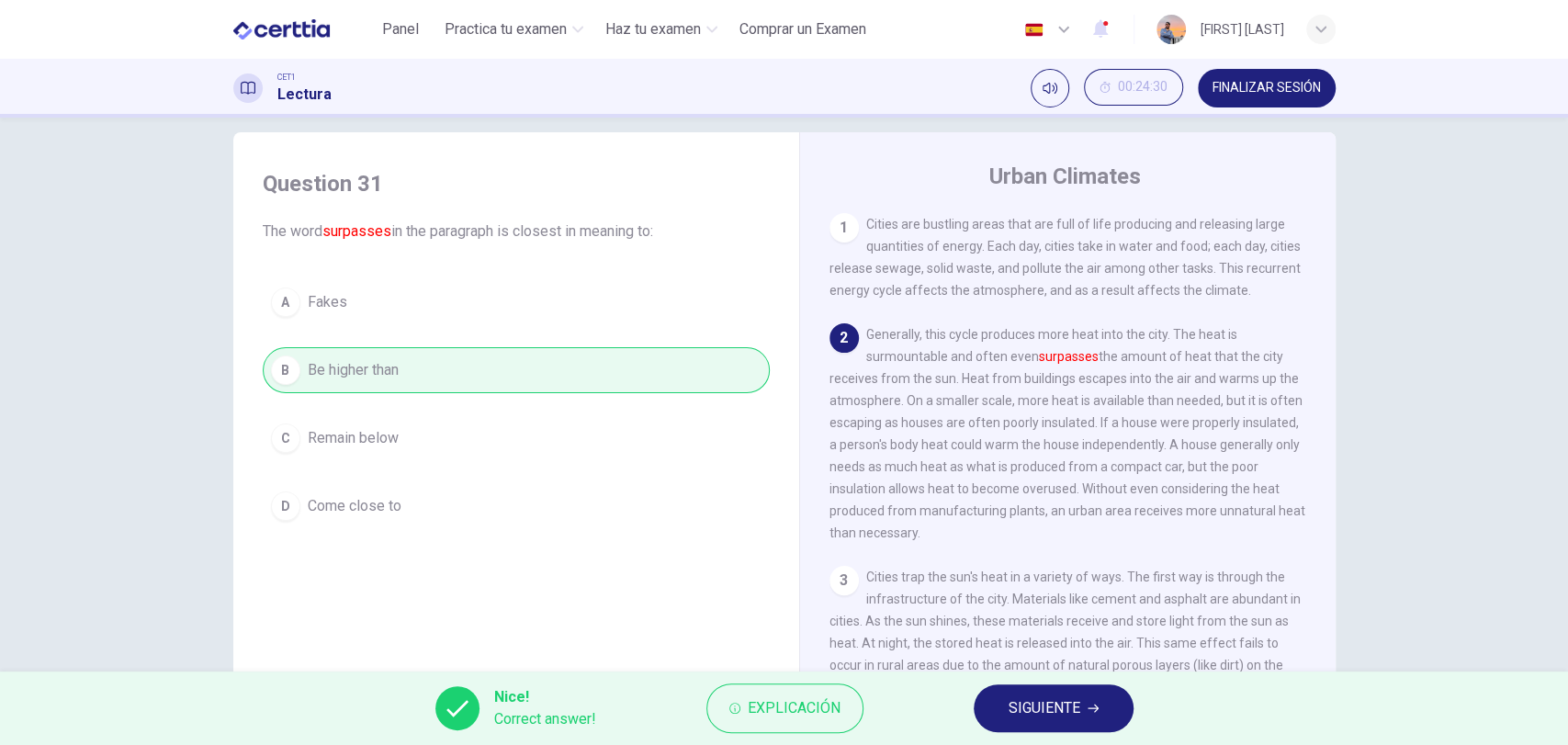 click on "SIGUIENTE" at bounding box center [1054, 708] 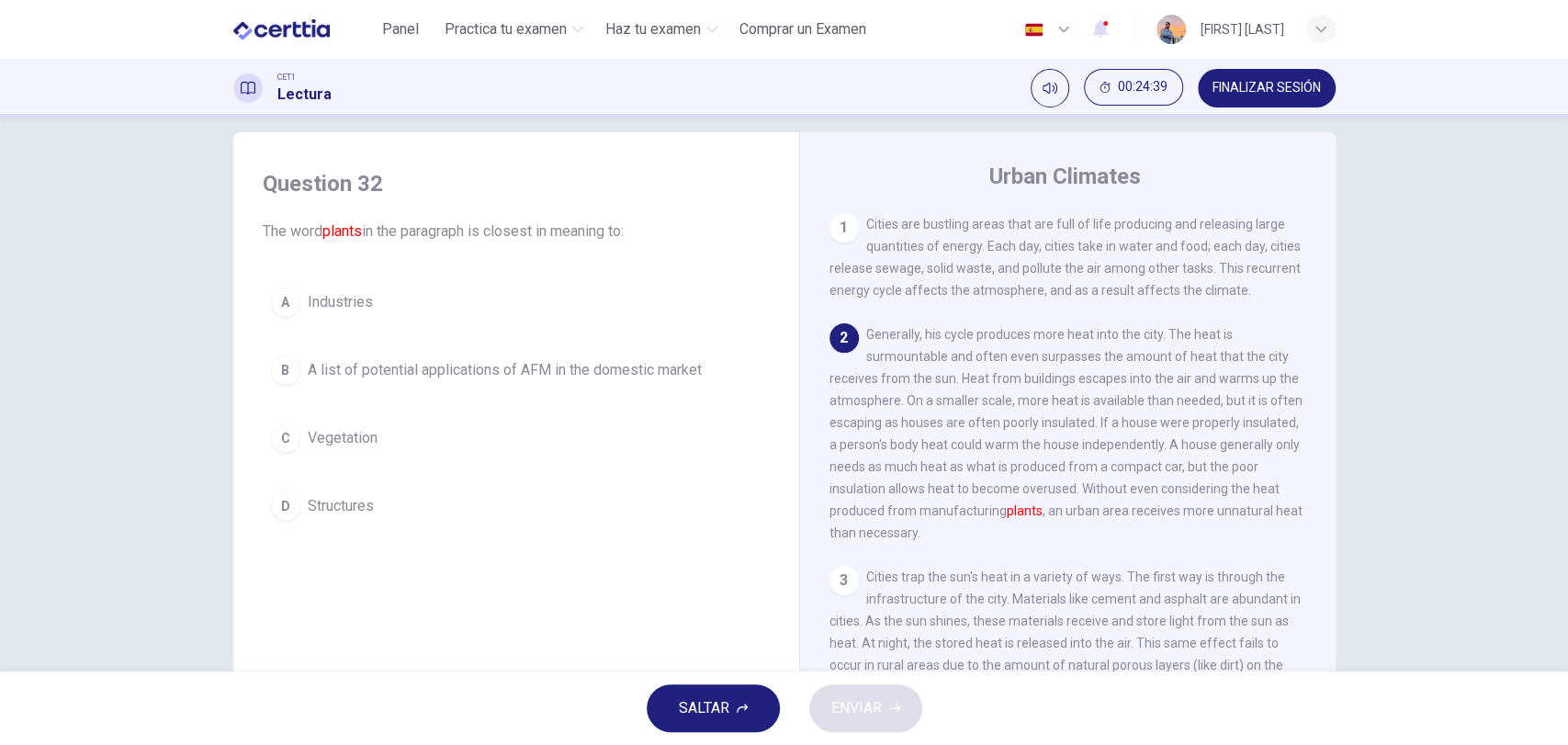 click on "A Industries" at bounding box center (516, 302) 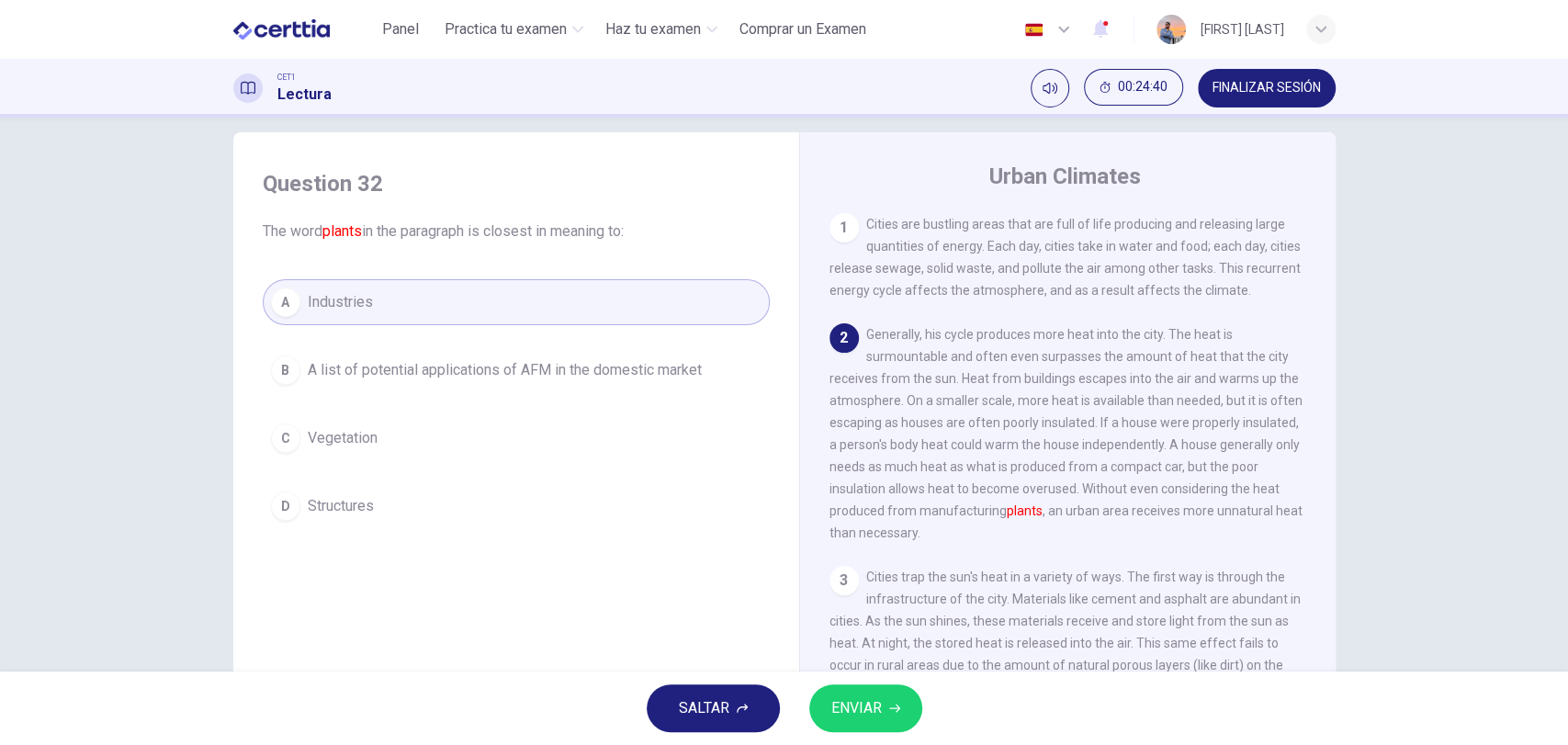 click on "ENVIAR" at bounding box center [856, 708] 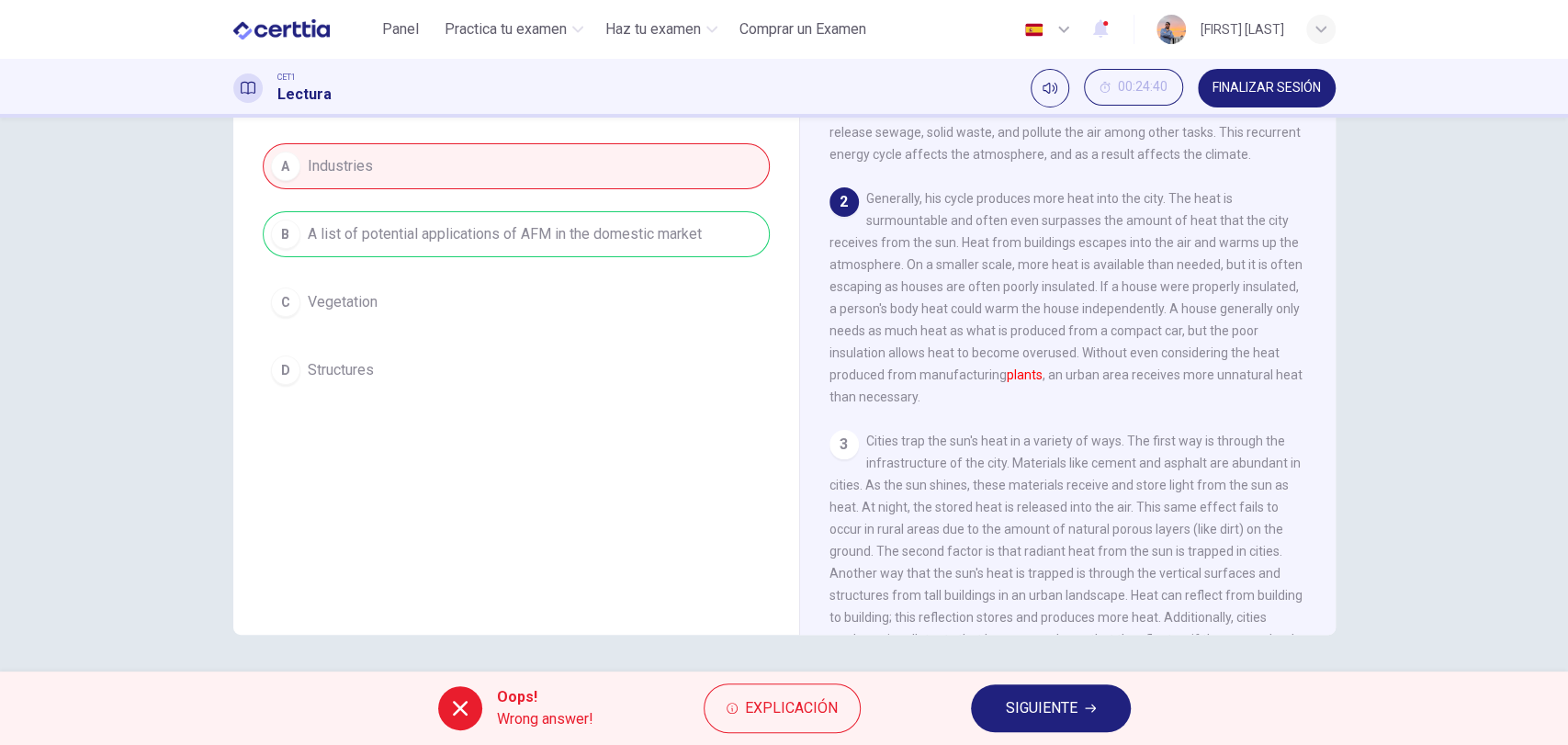 scroll, scrollTop: 22, scrollLeft: 0, axis: vertical 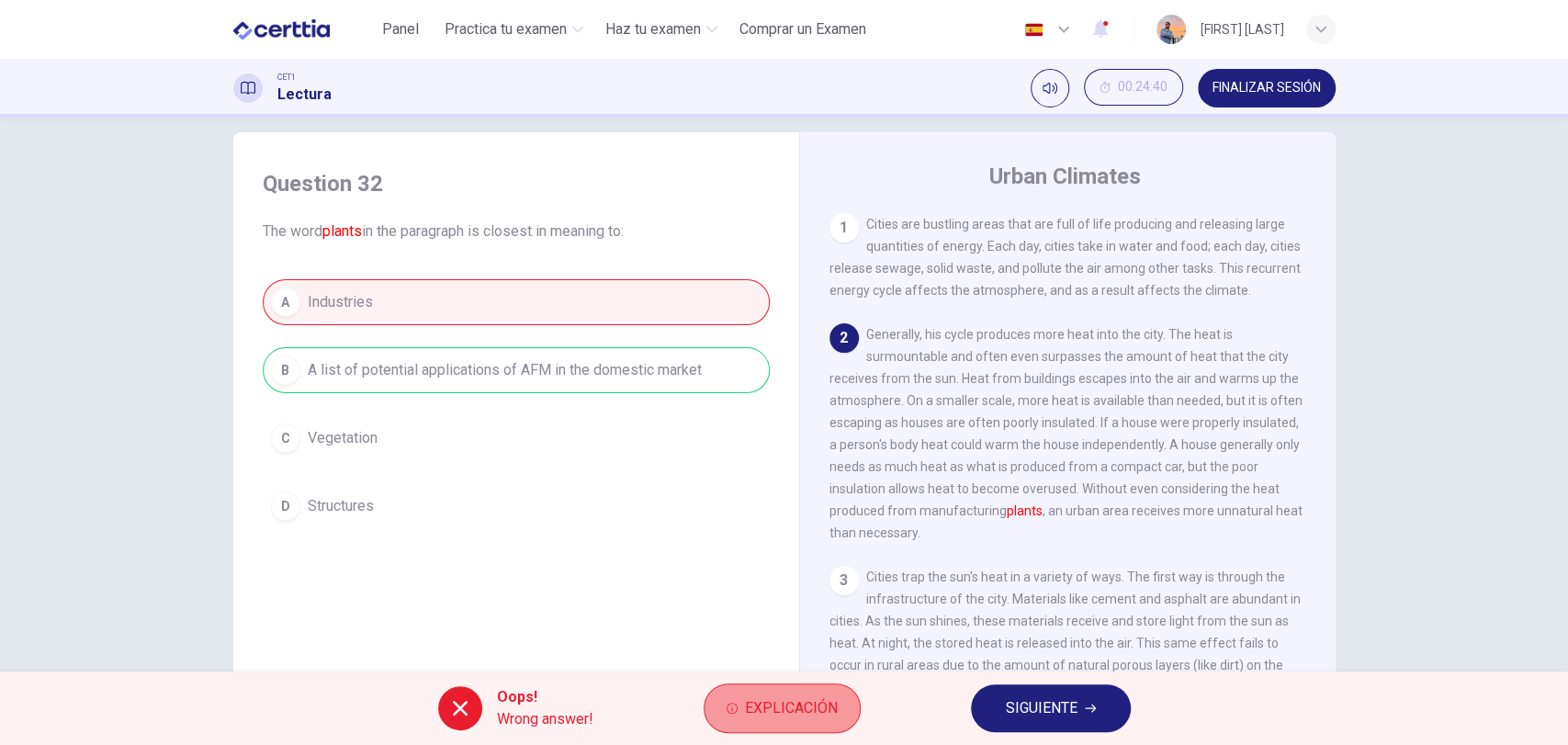 click on "Explicación" at bounding box center (782, 708) 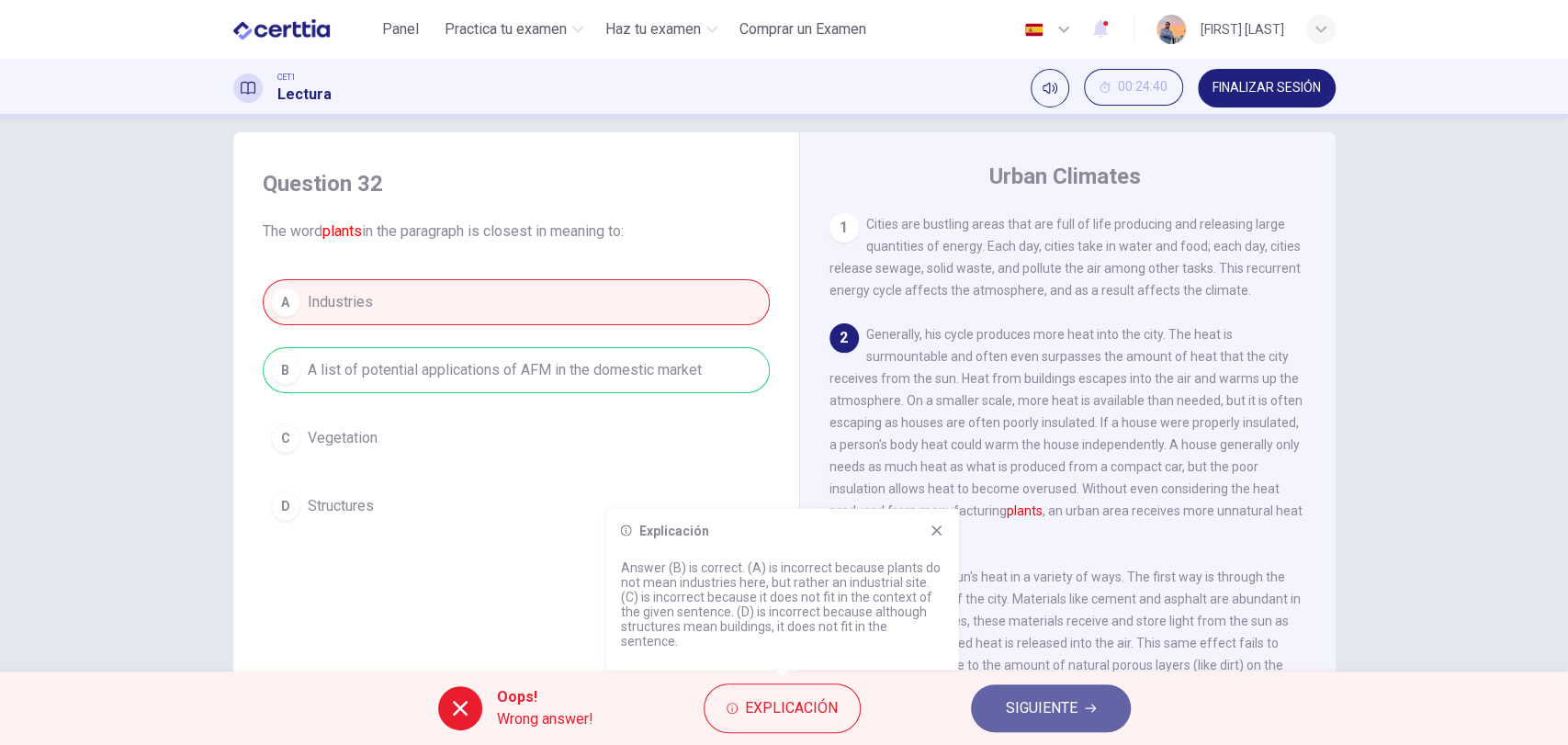 click on "SIGUIENTE" at bounding box center [1042, 708] 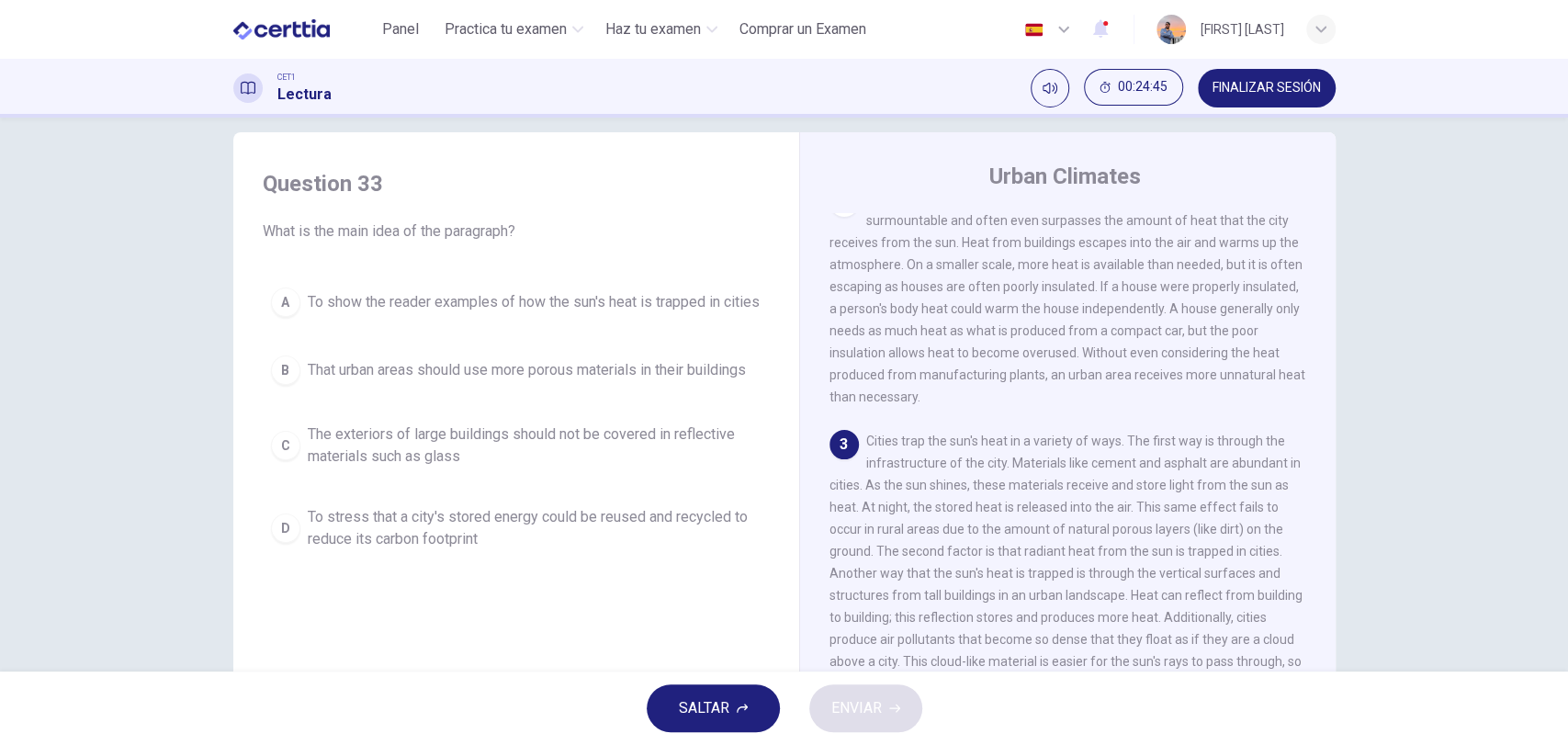 scroll, scrollTop: 272, scrollLeft: 0, axis: vertical 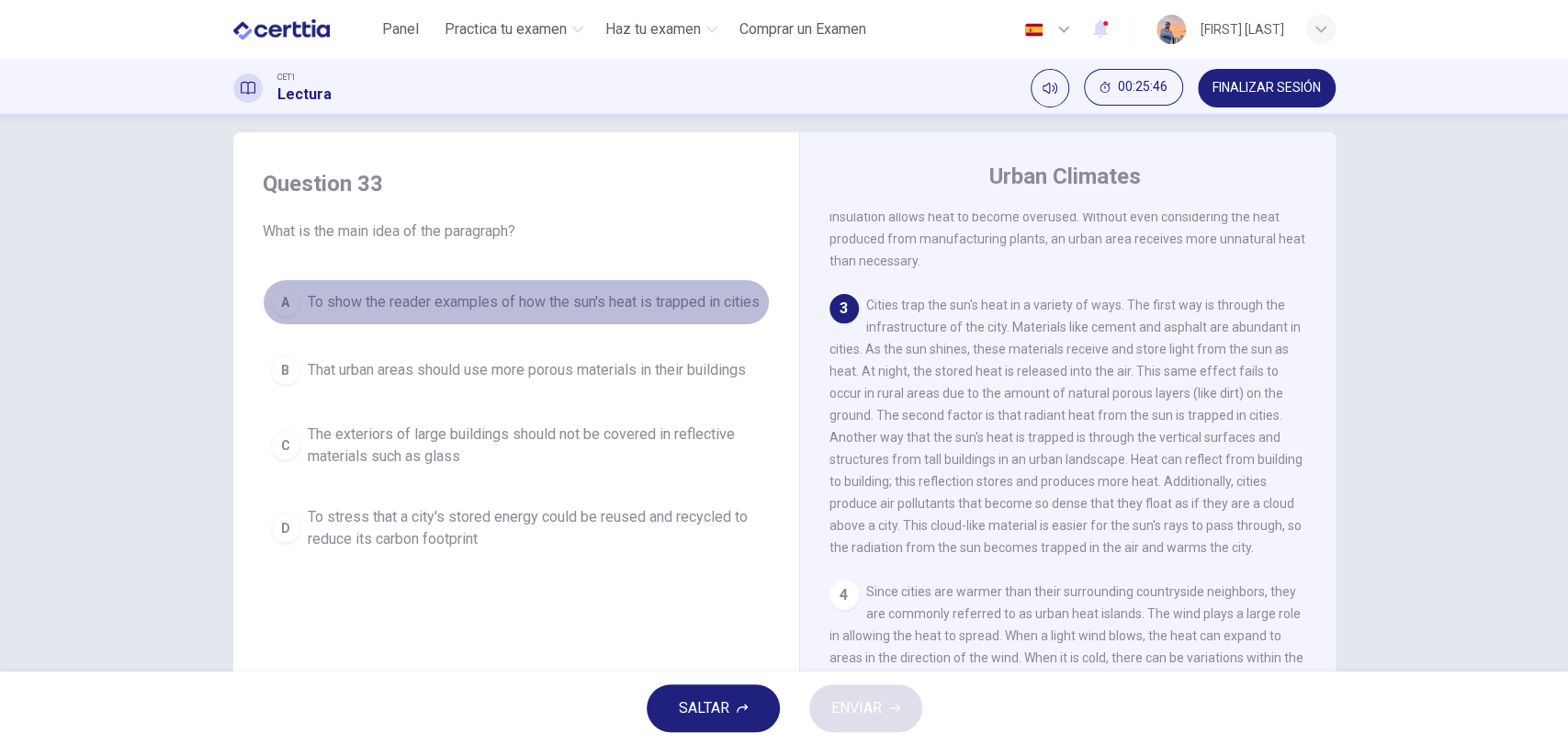 click on "To show the reader examples of how the sun's heat is trapped in cities" at bounding box center (534, 302) 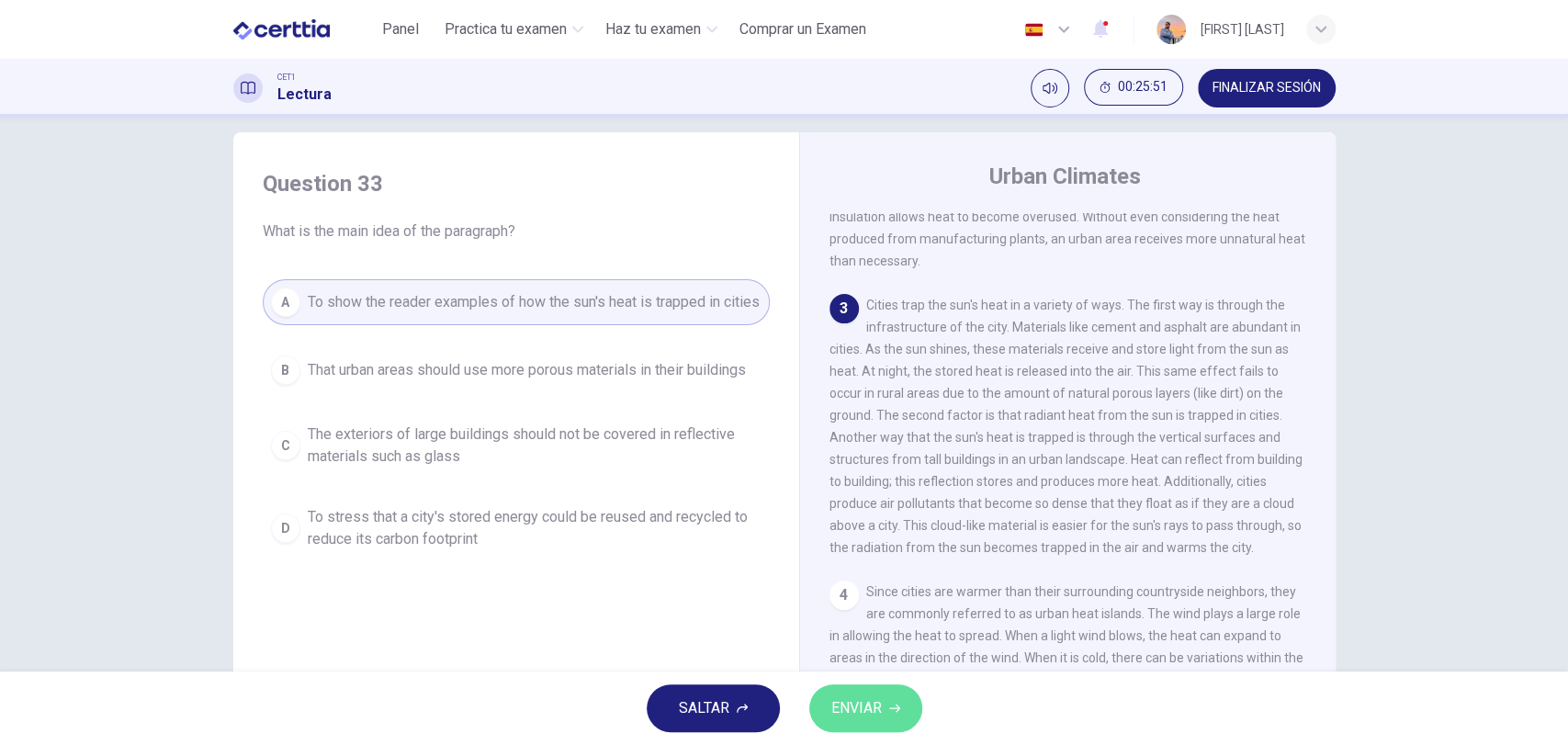 click on "ENVIAR" at bounding box center (856, 708) 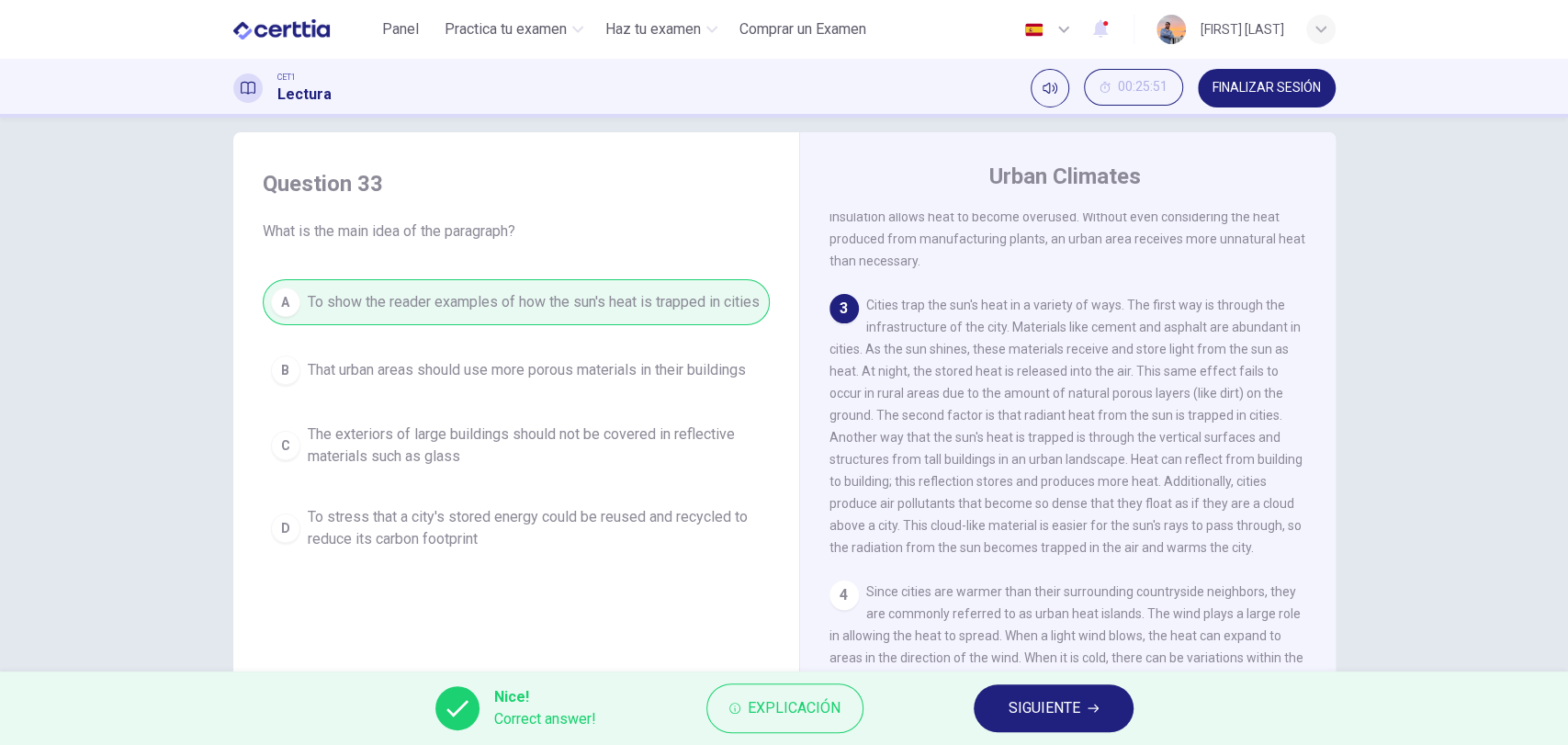 click on "SIGUIENTE" at bounding box center (1054, 708) 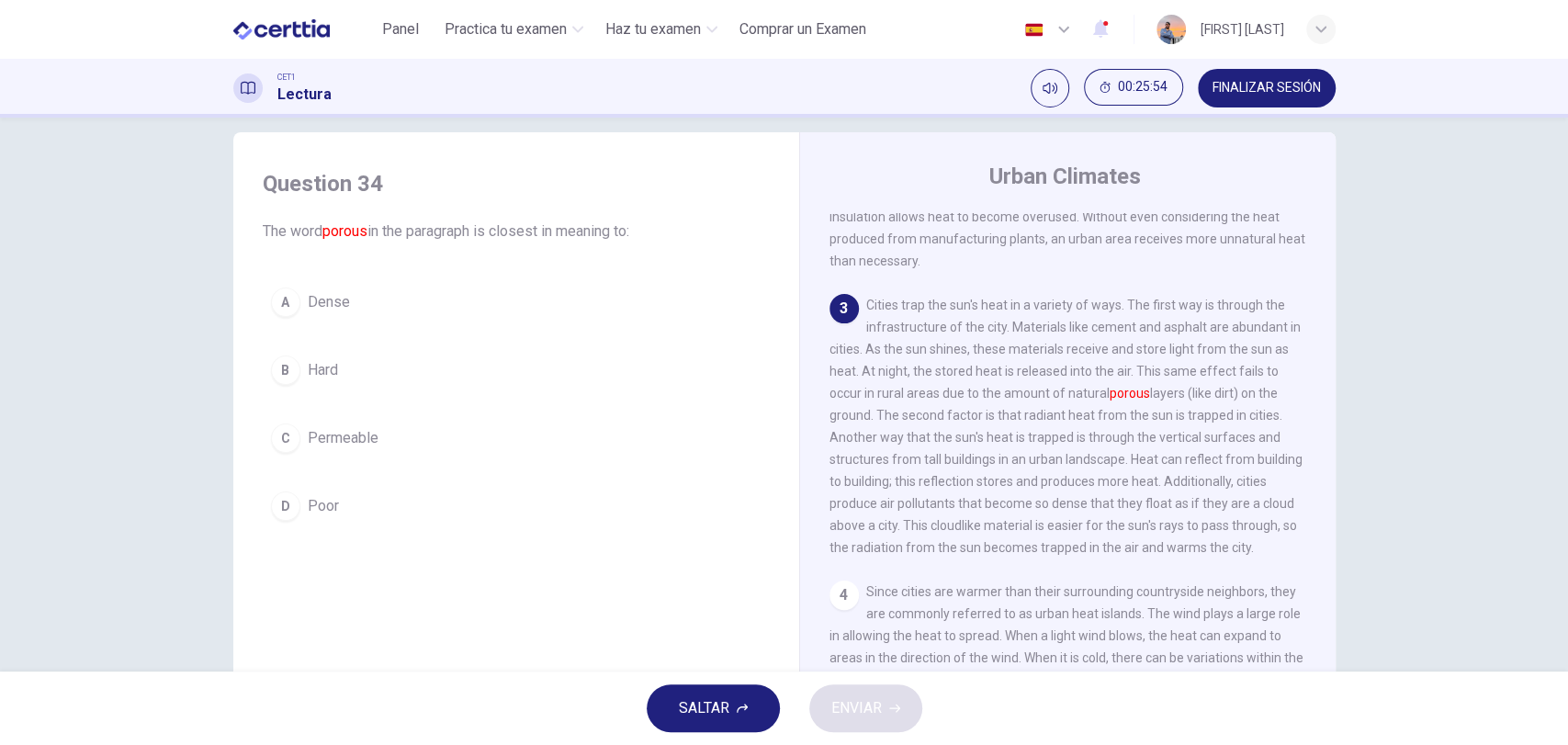 click on "Permeable" at bounding box center [343, 438] 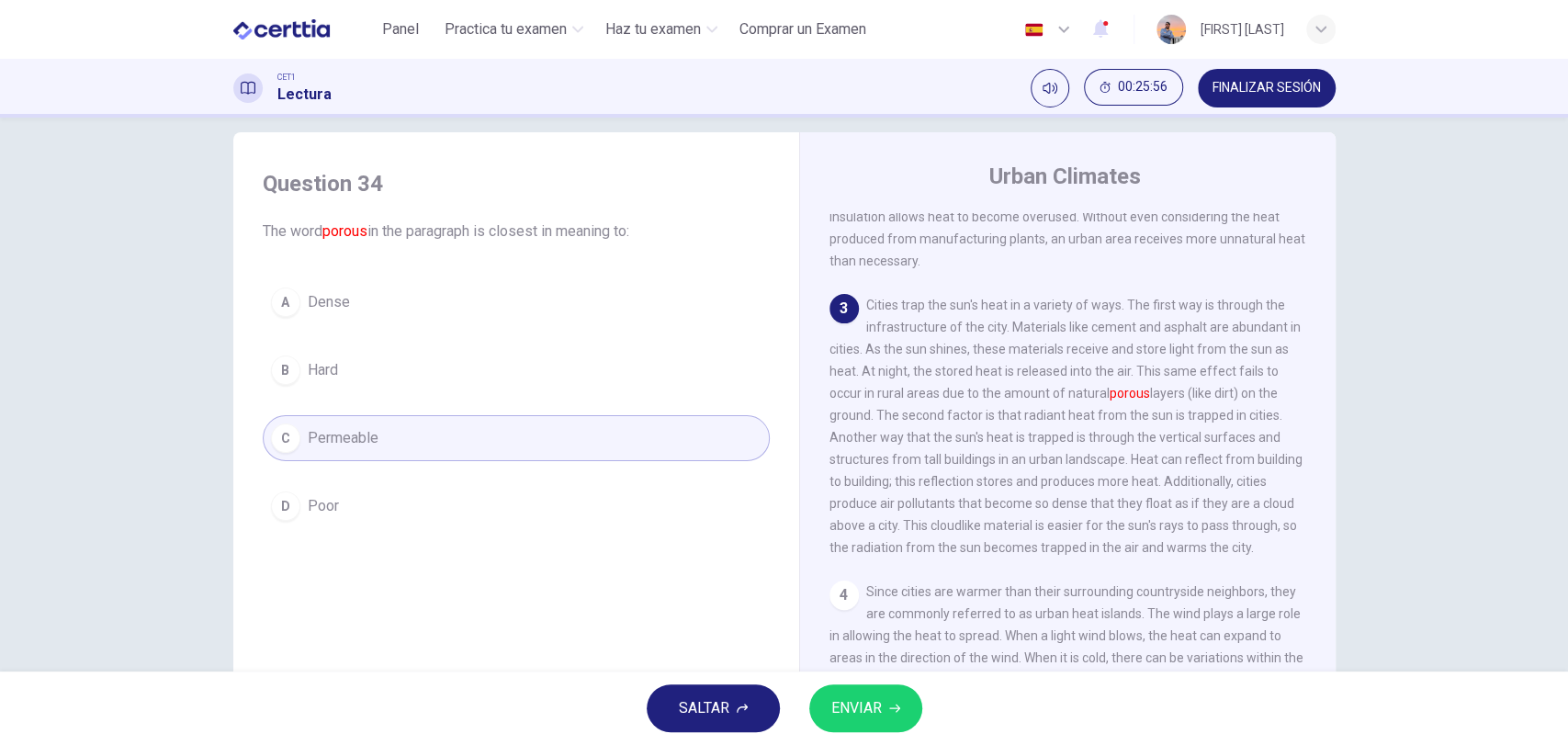 click on "ENVIAR" at bounding box center [865, 708] 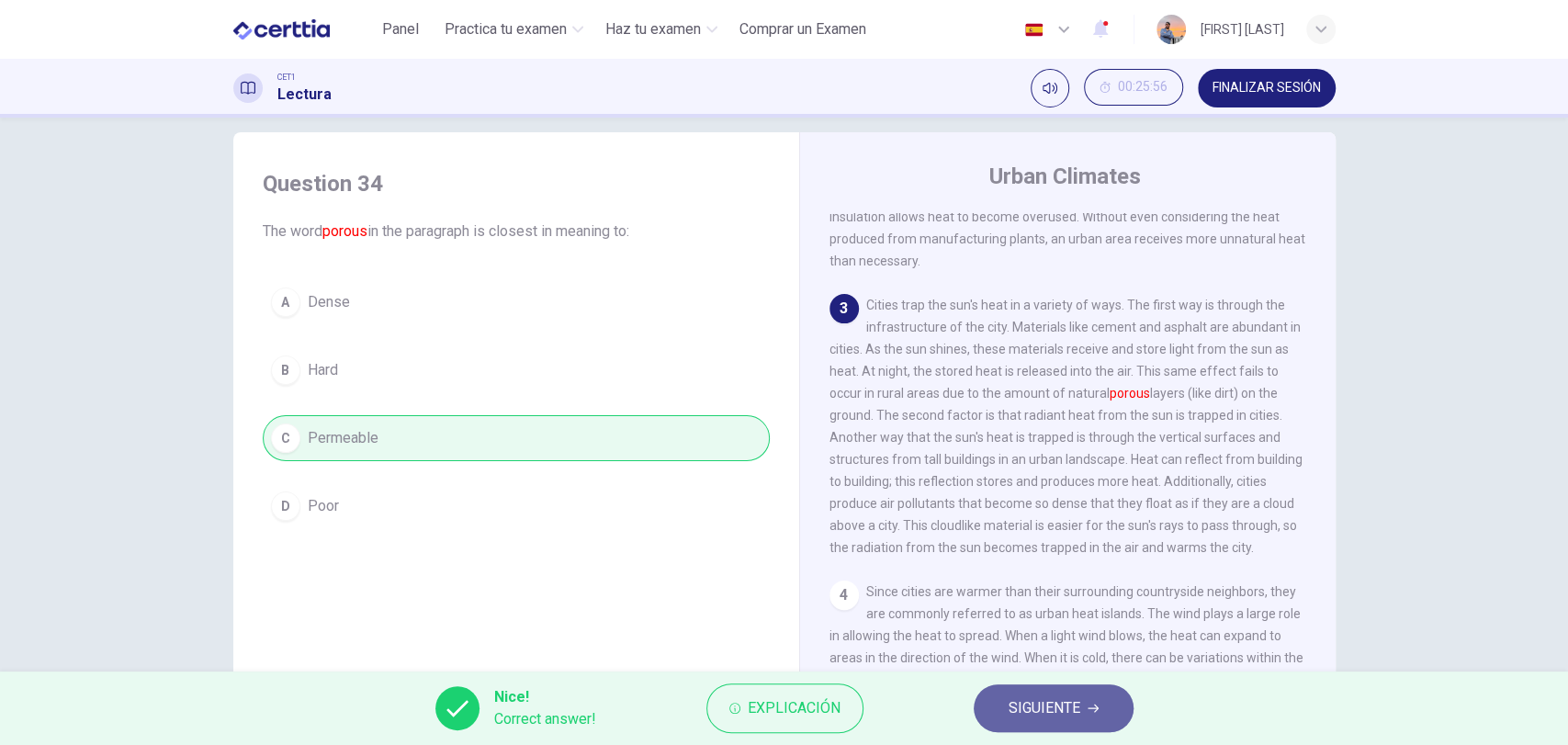 click on "SIGUIENTE" at bounding box center [1054, 708] 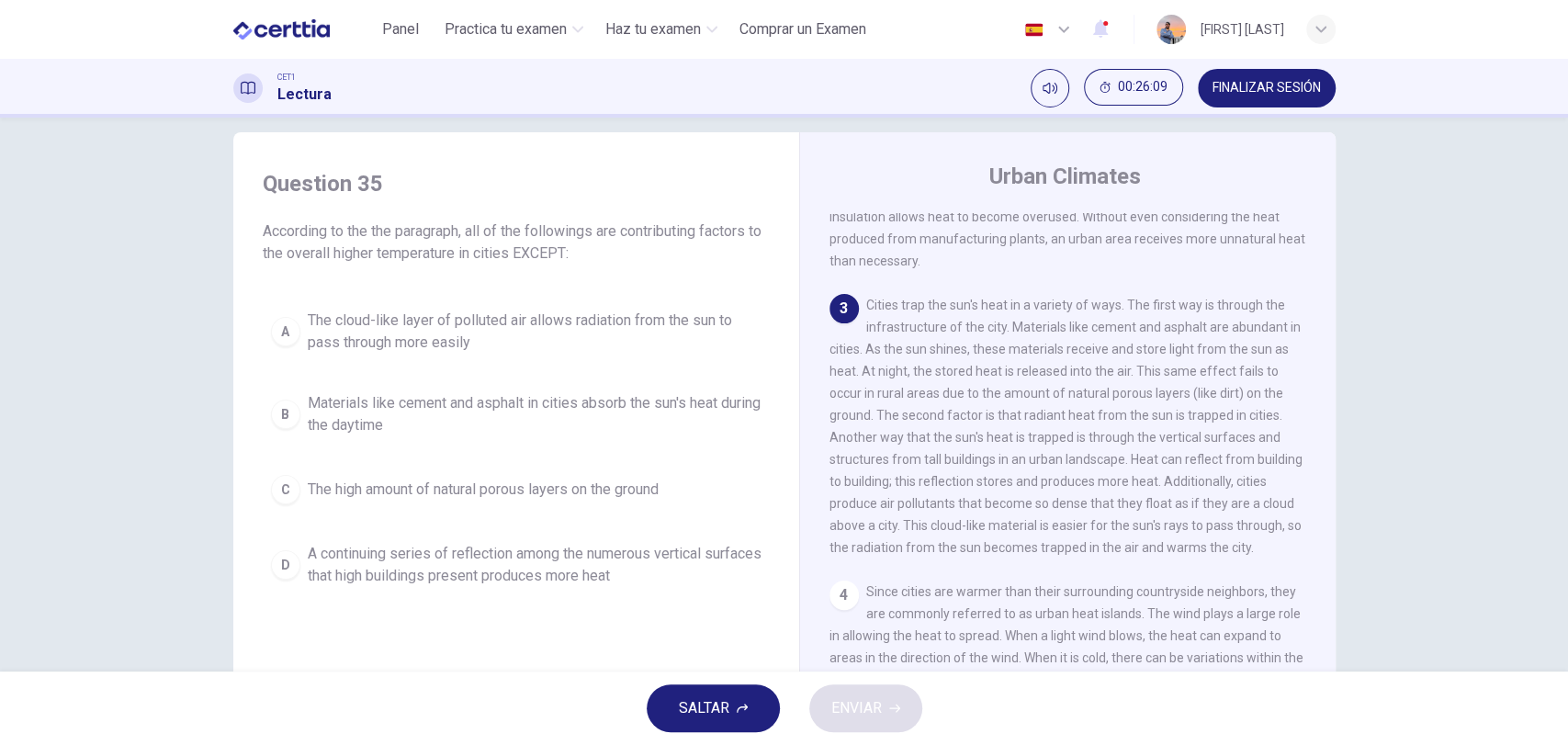 click on "The high amount of natural porous layers on the ground" at bounding box center (483, 490) 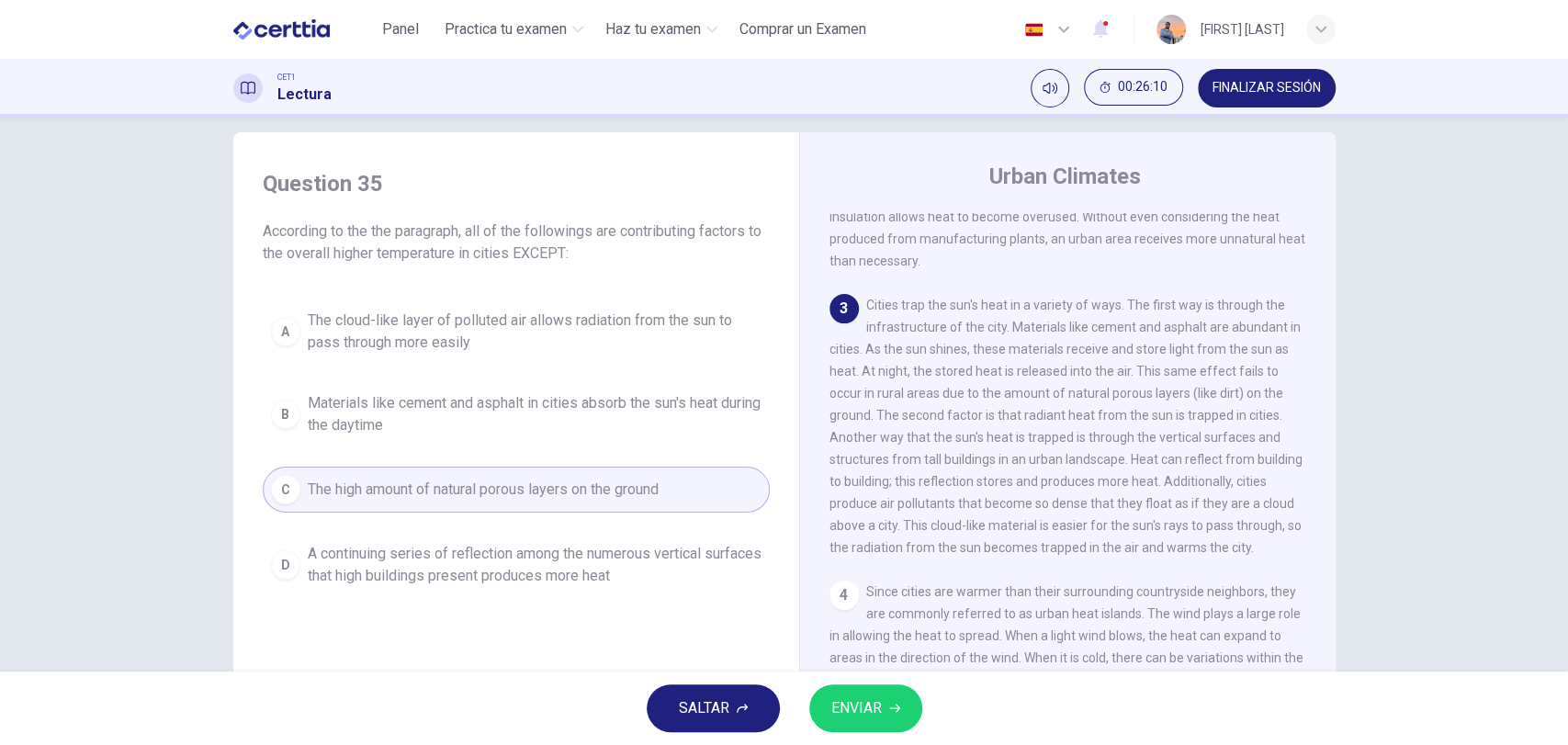 click on "ENVIAR" at bounding box center (856, 708) 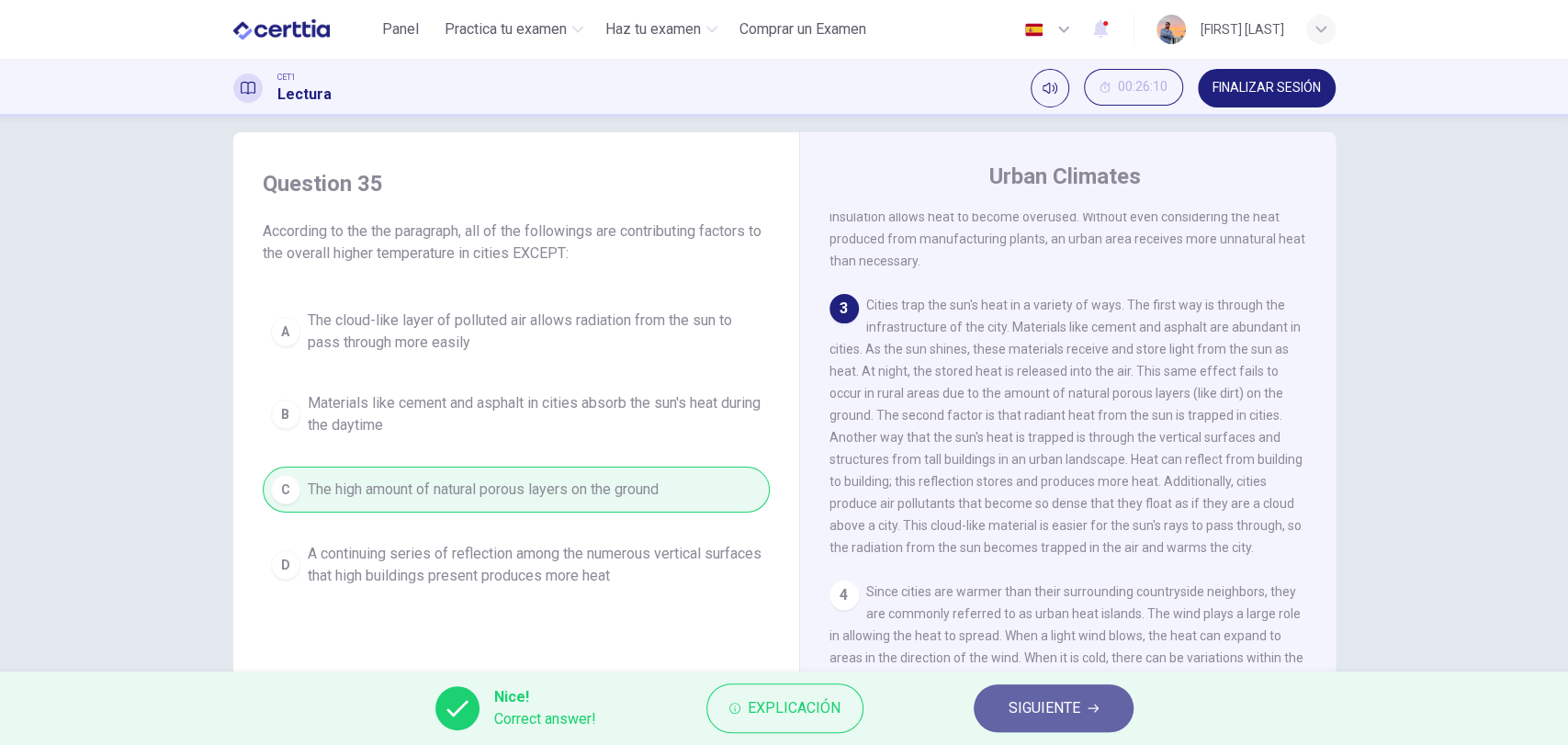 click on "SIGUIENTE" at bounding box center (1054, 708) 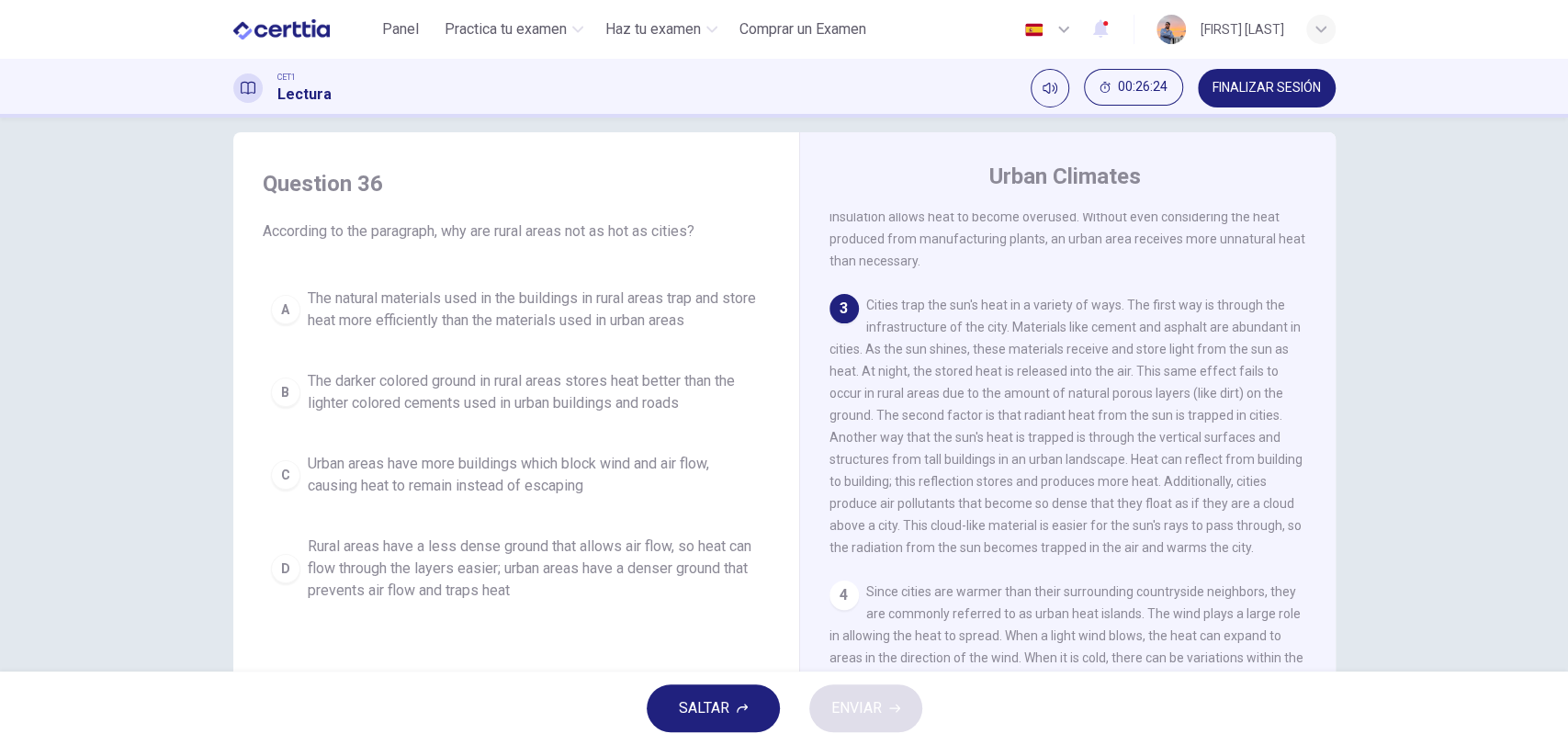 click on "Rural areas have a less dense ground that allows air flow, so heat can flow through the layers easier; urban areas have a denser ground that prevents air flow and traps heat" at bounding box center (535, 569) 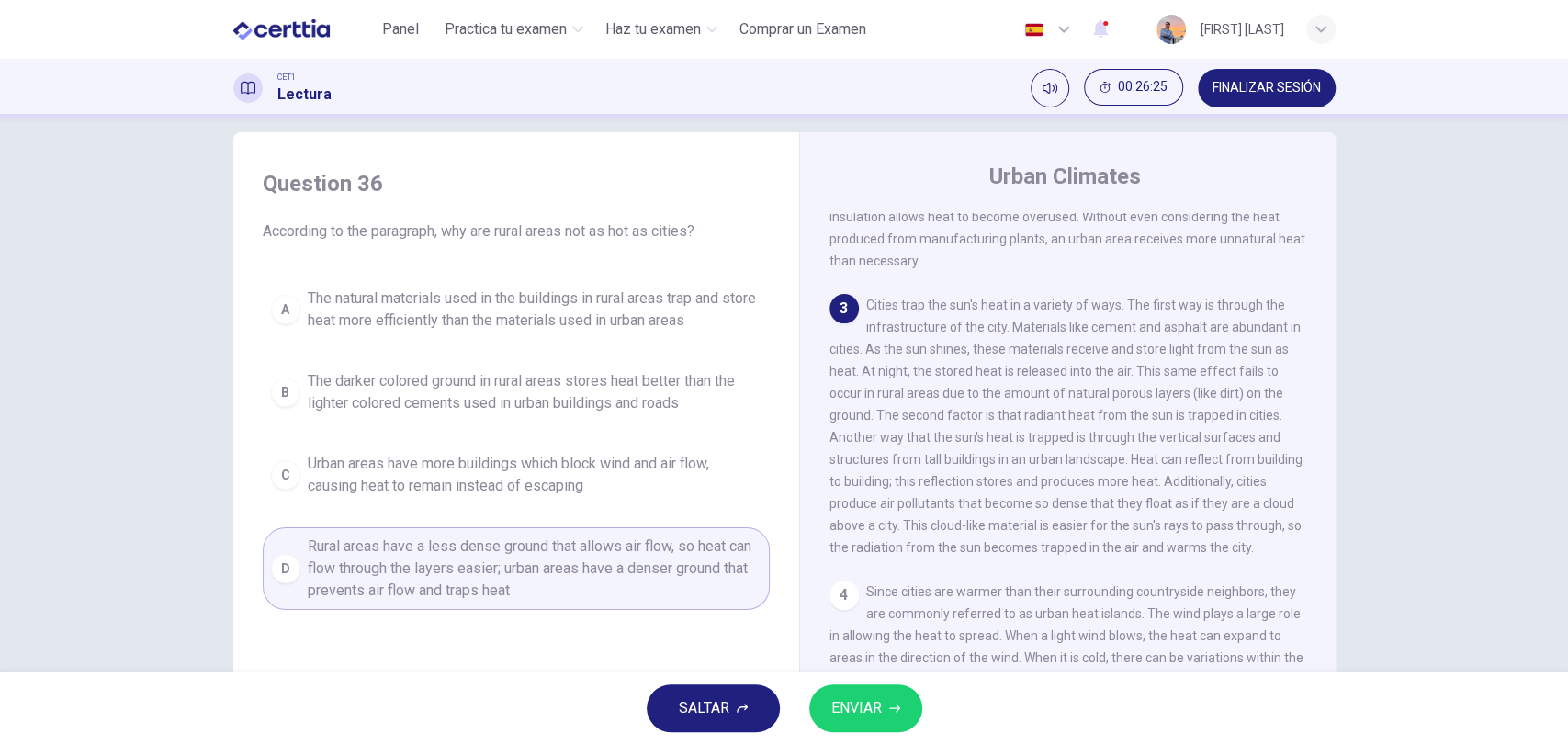 click on "ENVIAR" at bounding box center (865, 708) 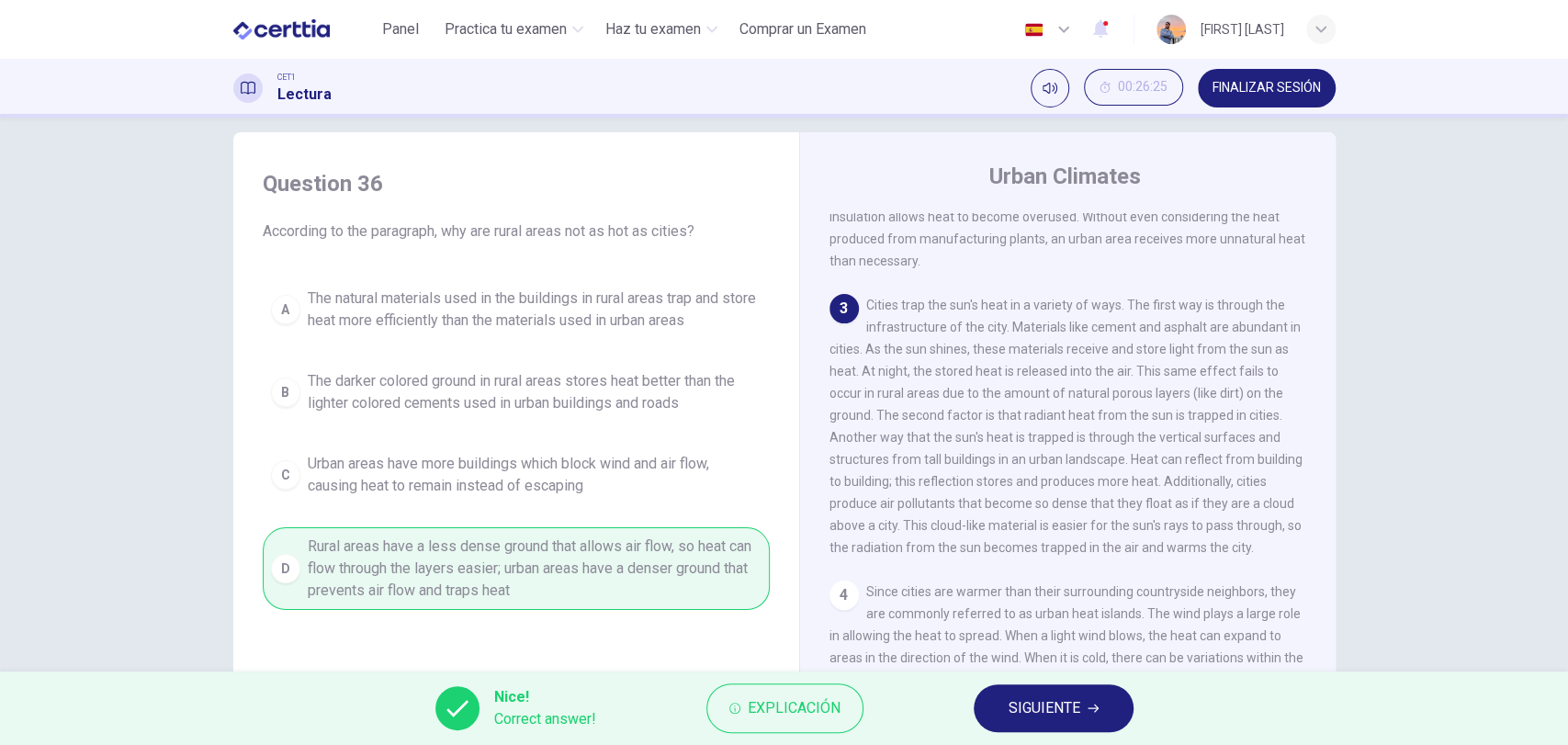scroll, scrollTop: 408, scrollLeft: 0, axis: vertical 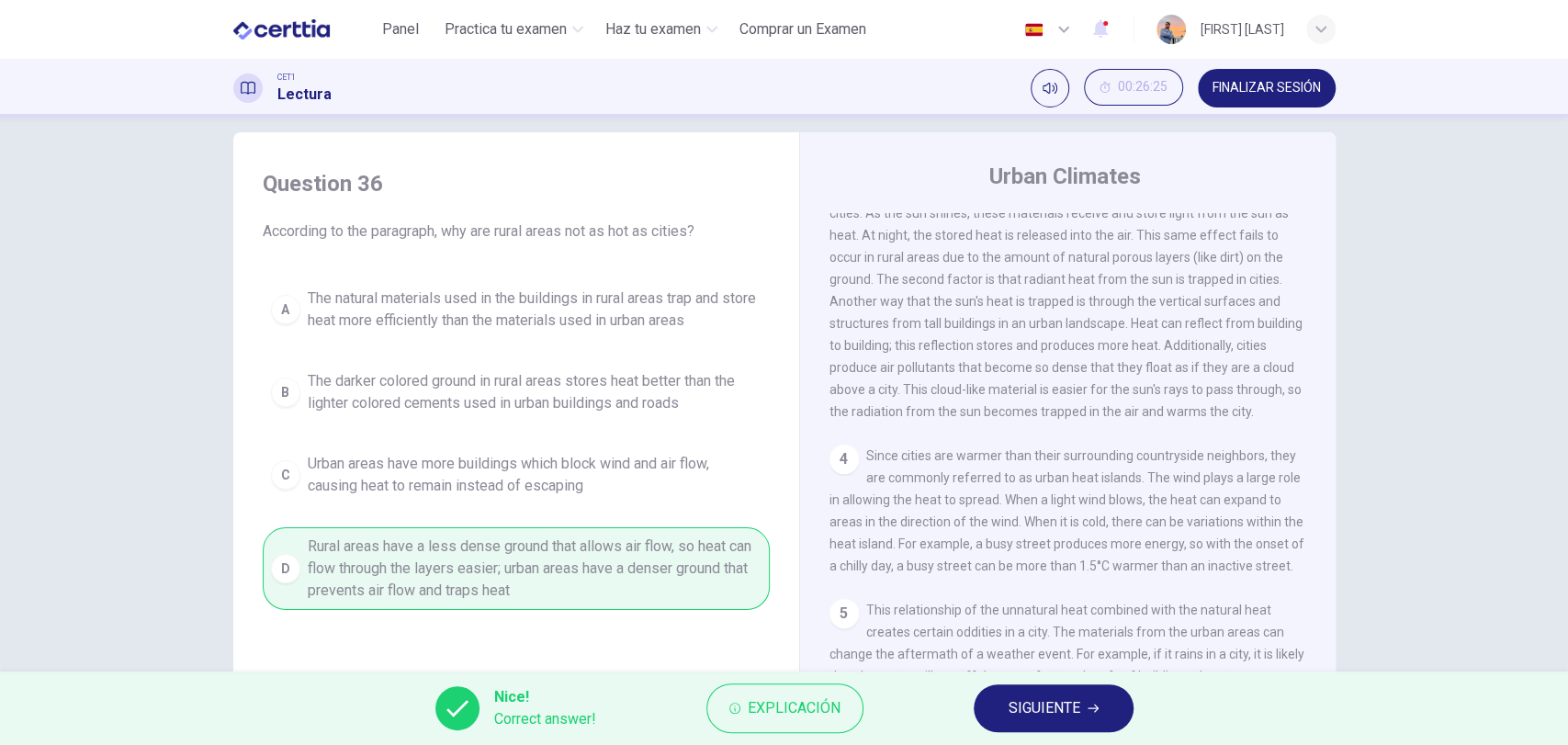 click on "SIGUIENTE" at bounding box center (1044, 708) 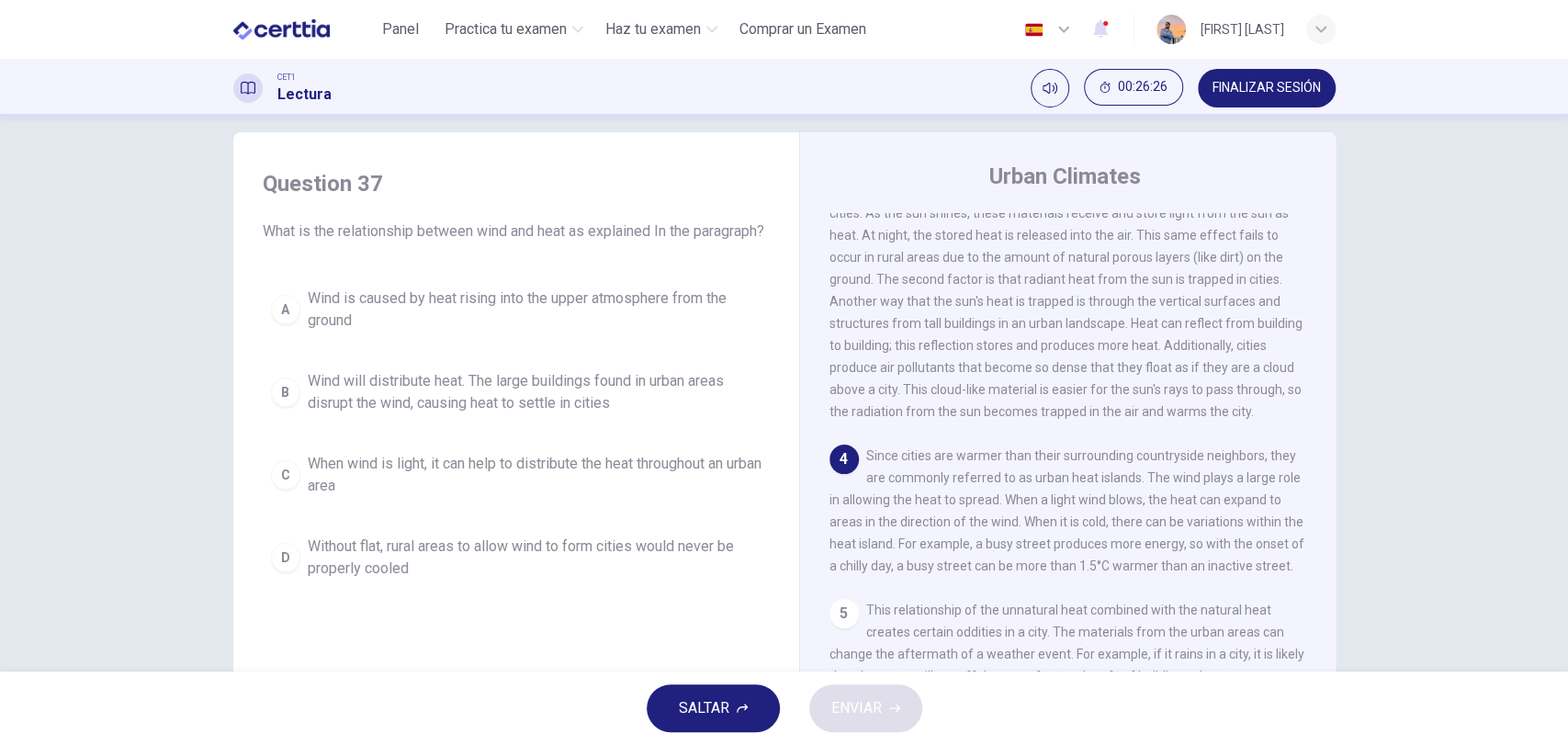 scroll, scrollTop: 500, scrollLeft: 0, axis: vertical 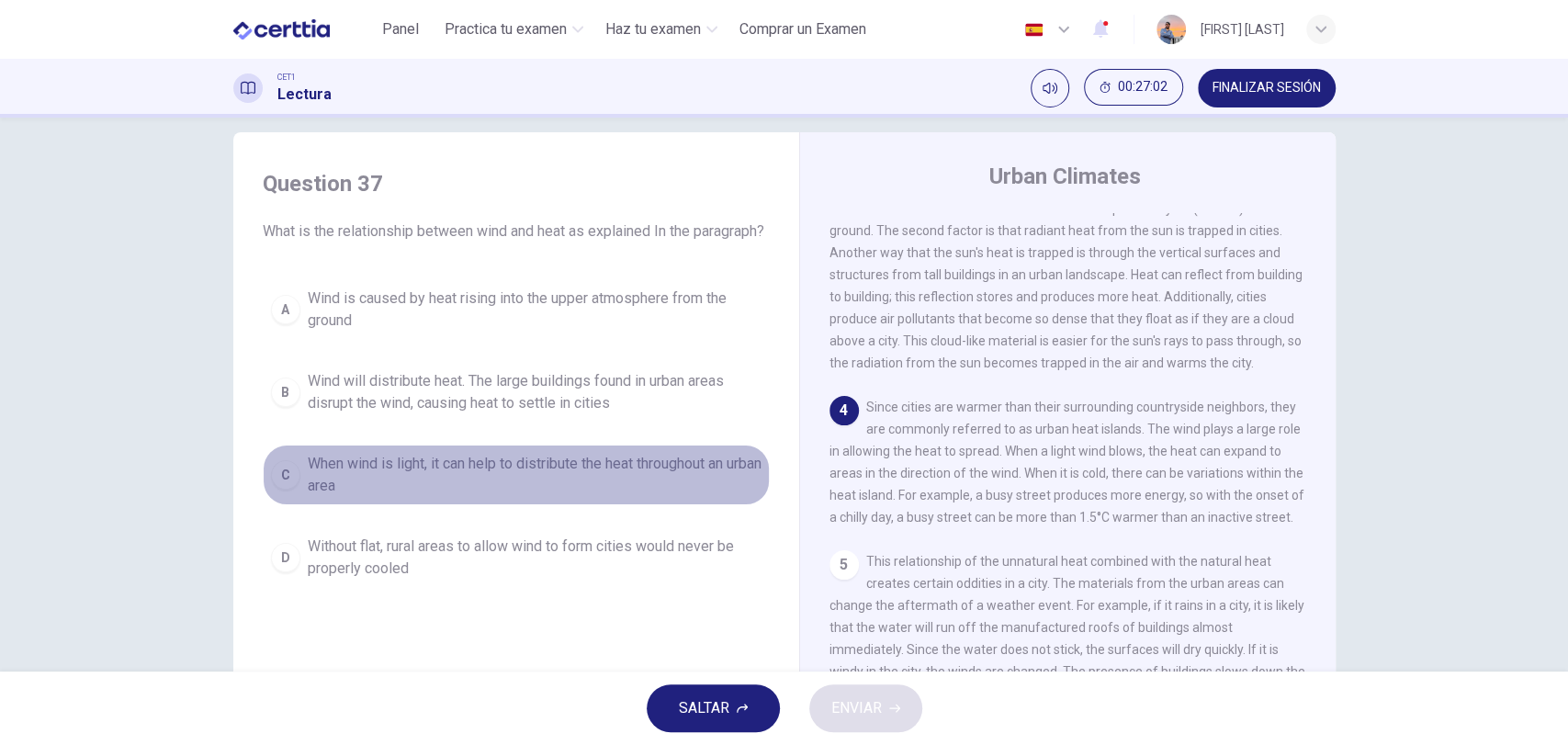 click on "When wind is light, it can help to distribute the heat throughout an urban area" at bounding box center (535, 475) 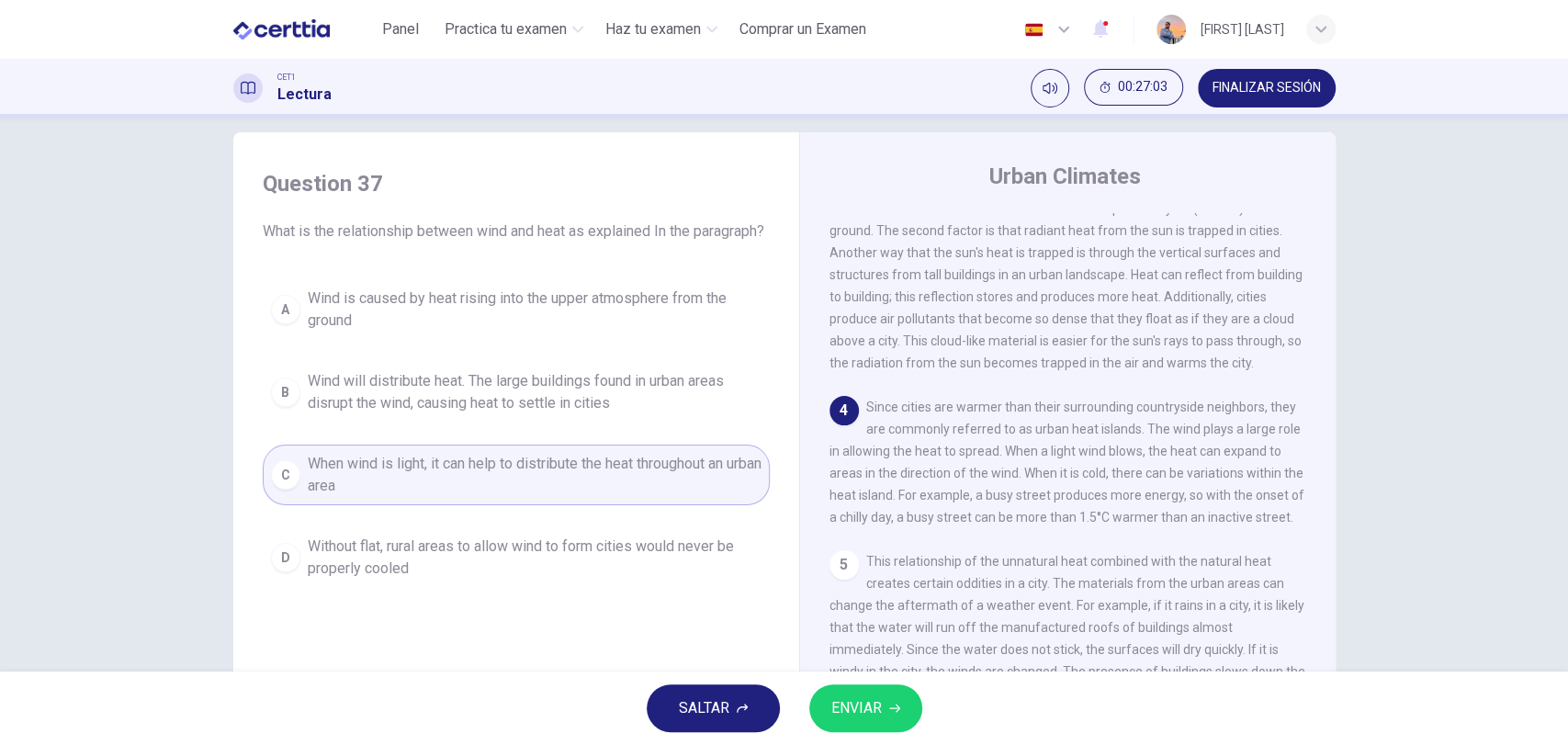 click on "ENVIAR" at bounding box center [865, 708] 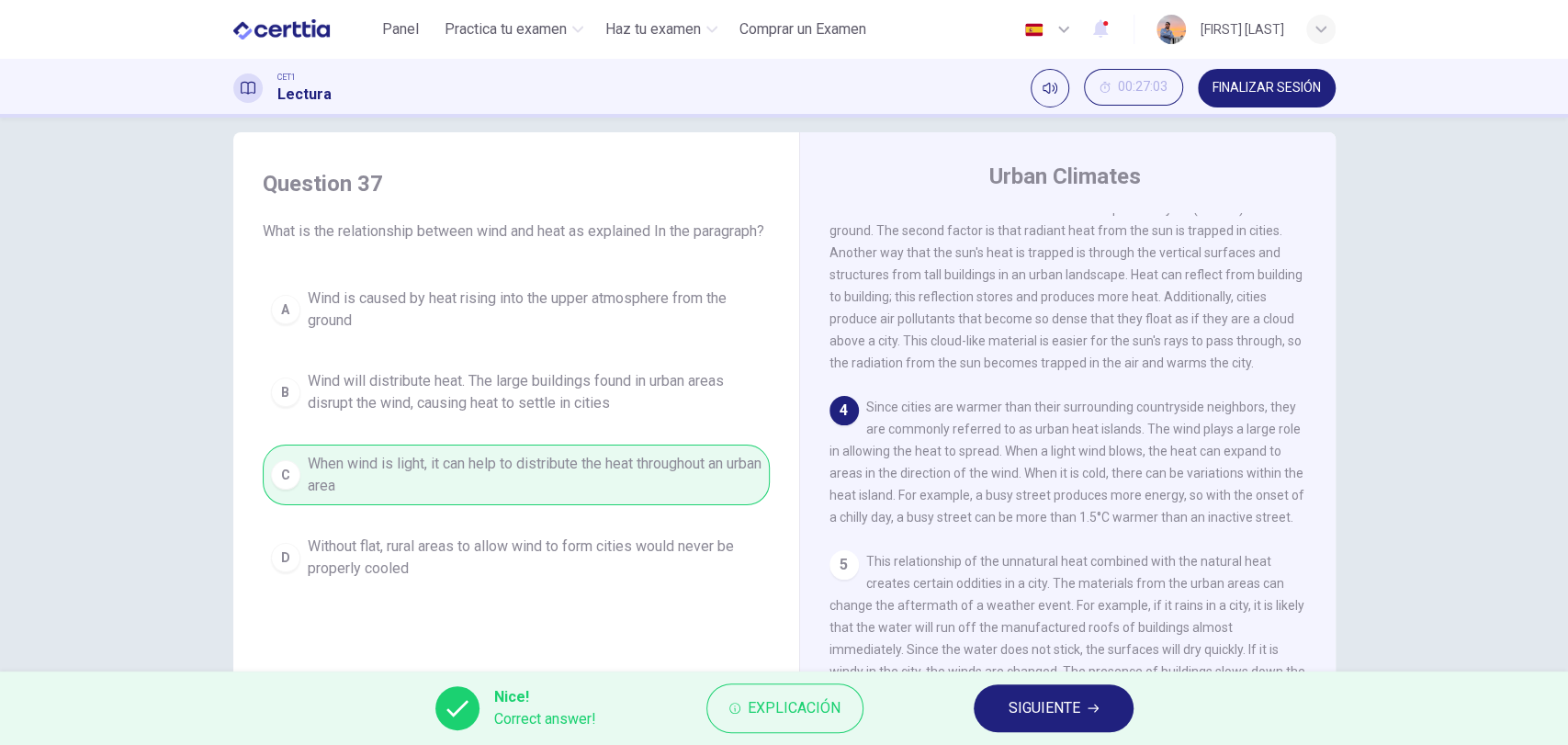 scroll, scrollTop: 158, scrollLeft: 0, axis: vertical 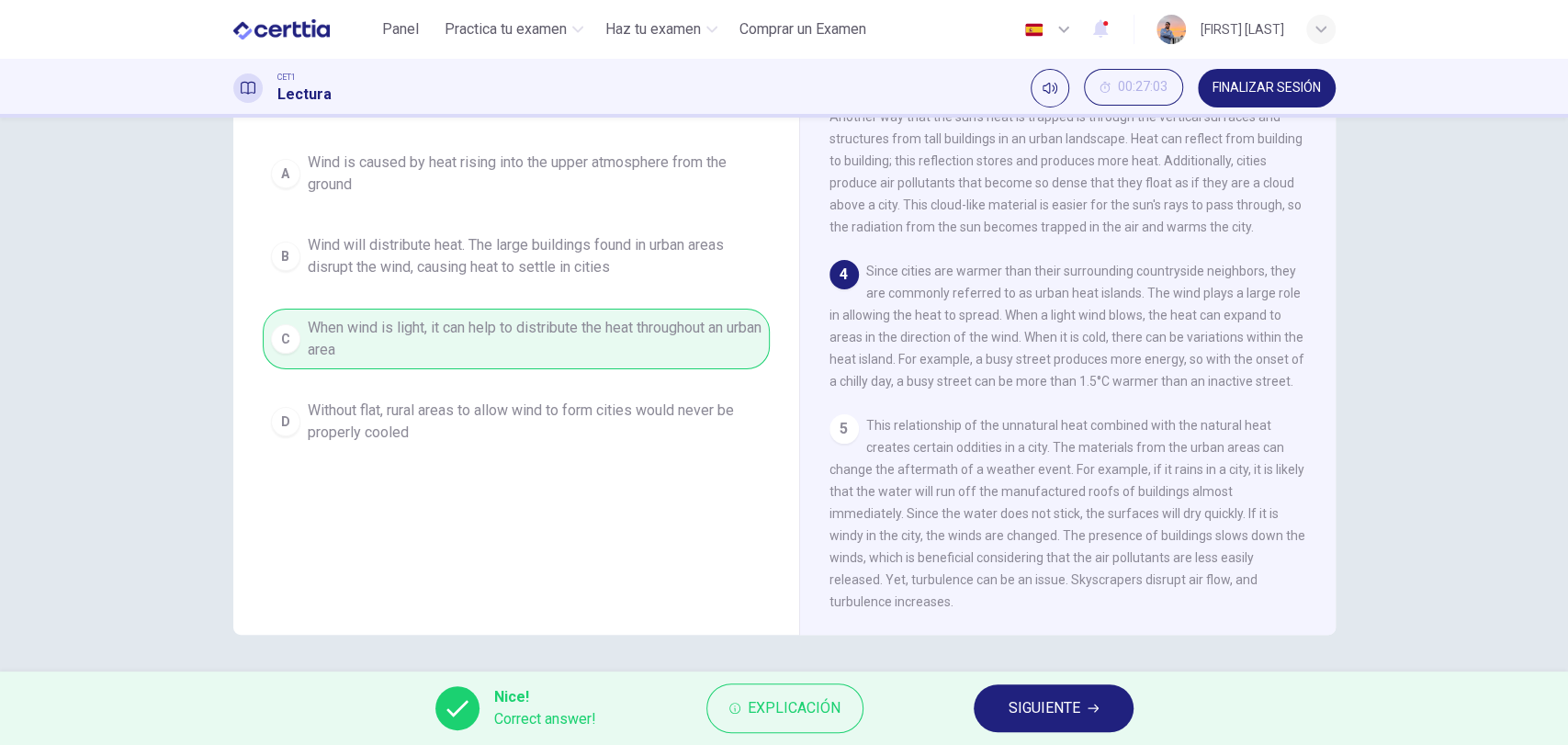 click on "SIGUIENTE" at bounding box center (1054, 708) 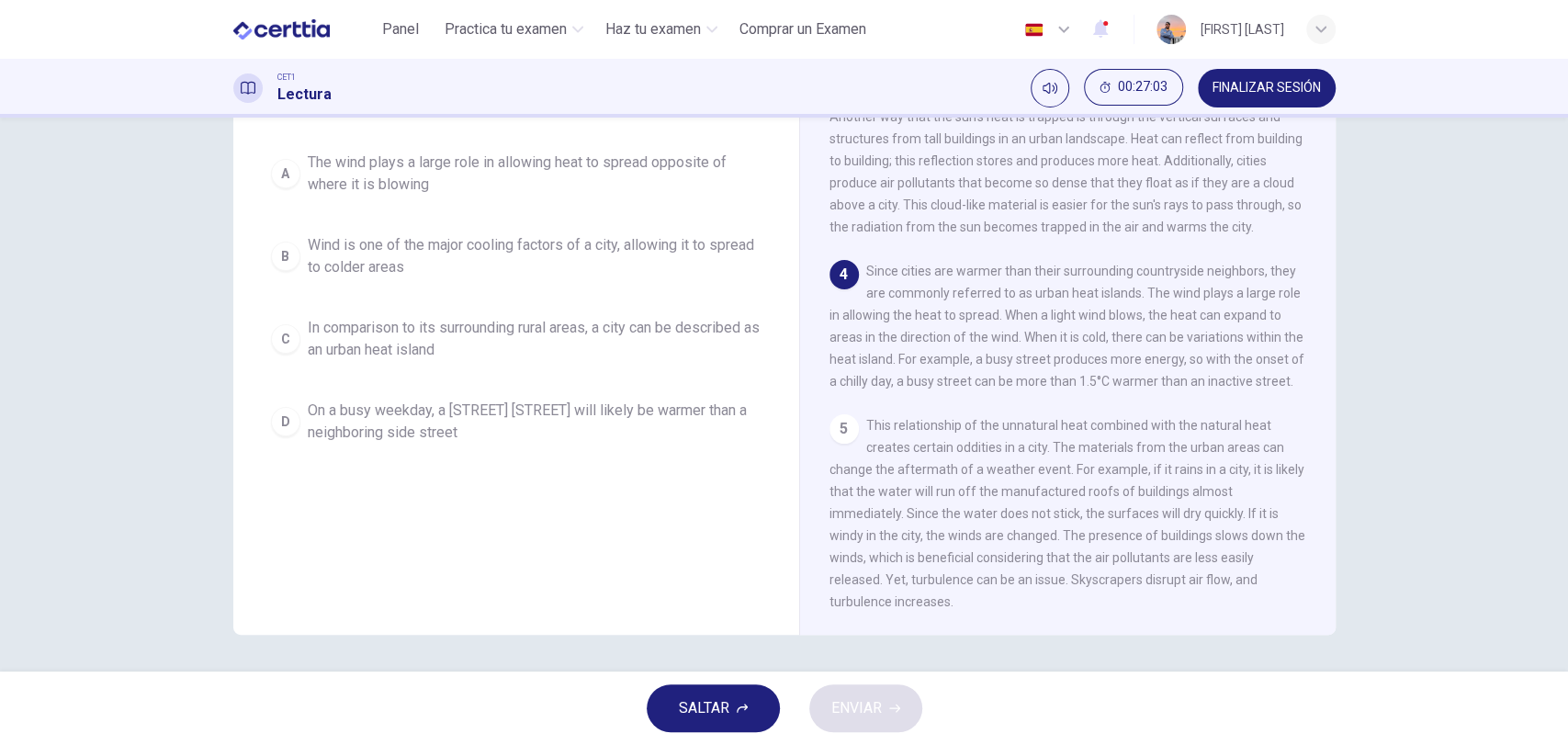 scroll, scrollTop: 22, scrollLeft: 0, axis: vertical 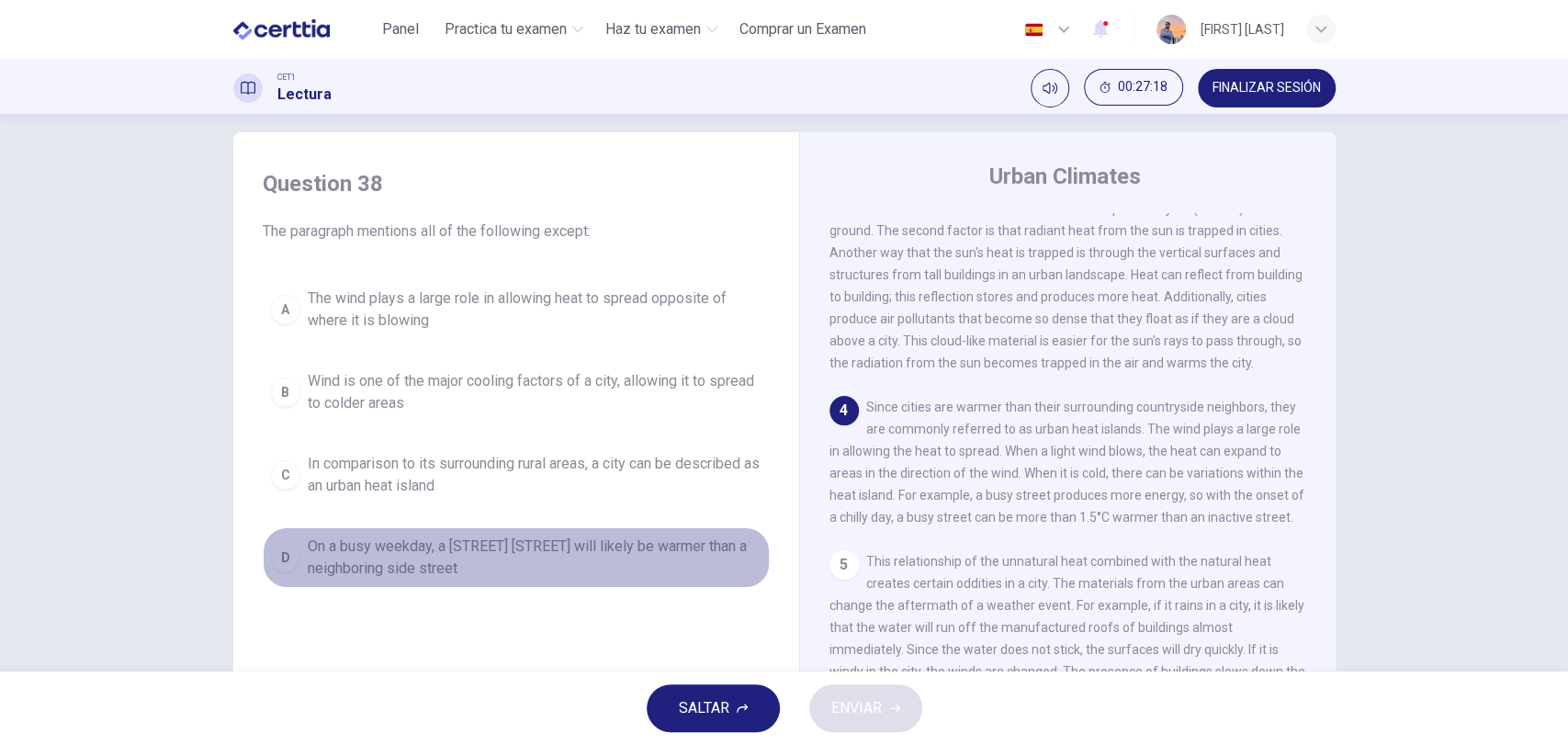 click on "On a busy weekday, a [STREET] [STREET] will likely be warmer than a neighboring side street" at bounding box center [535, 558] 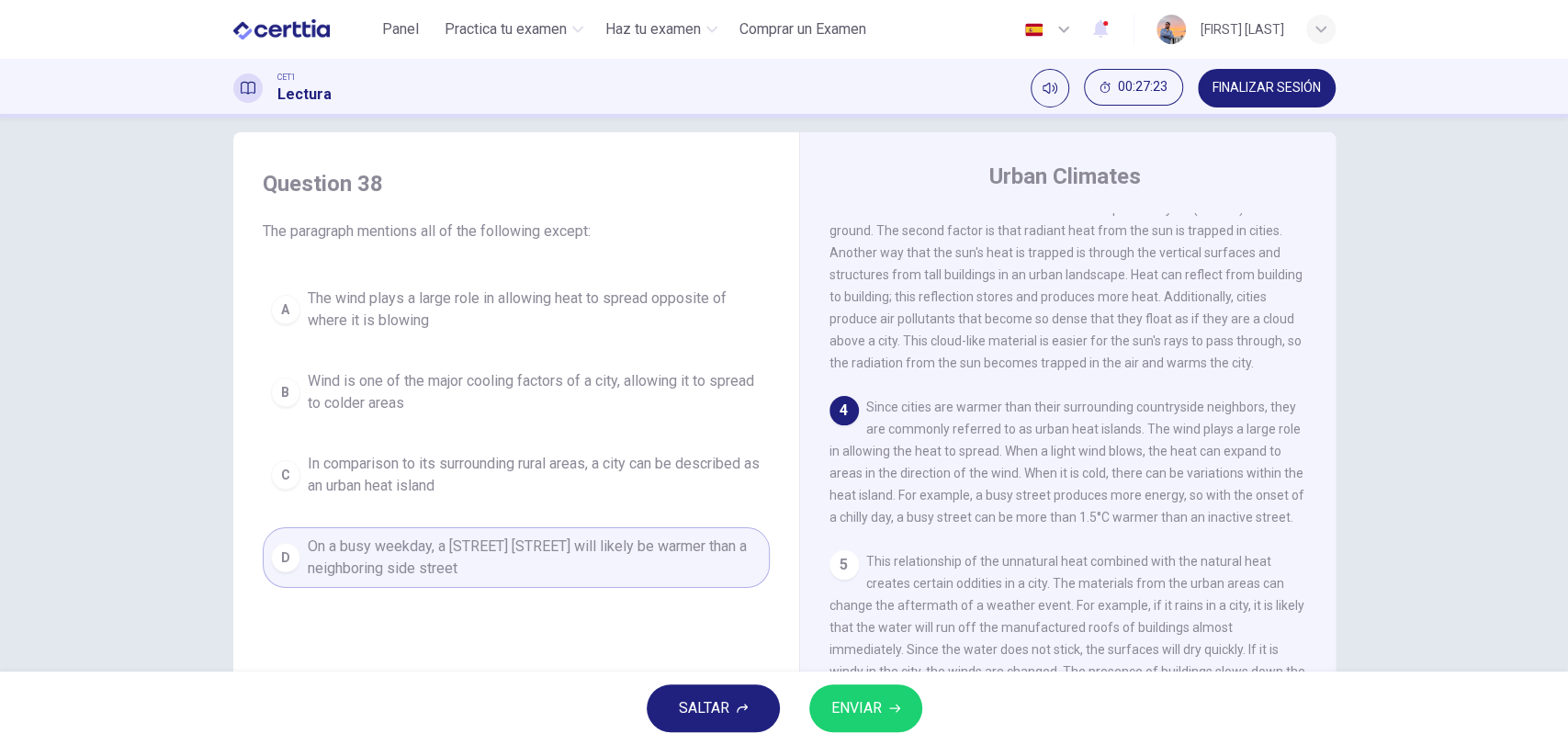click on "The wind plays a large role in allowing heat to spread opposite of where it is blowing" at bounding box center [535, 310] 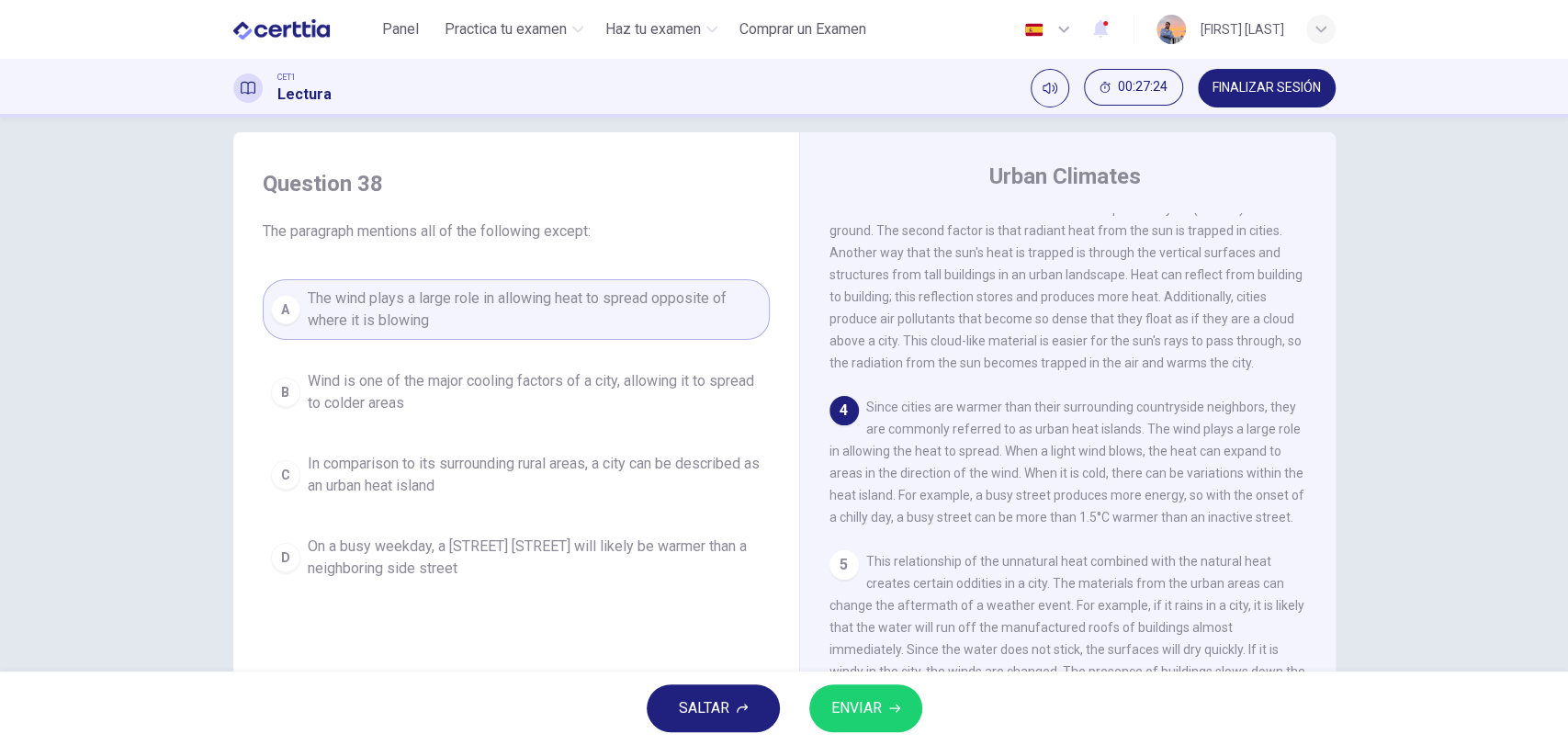 click on "ENVIAR" at bounding box center [856, 708] 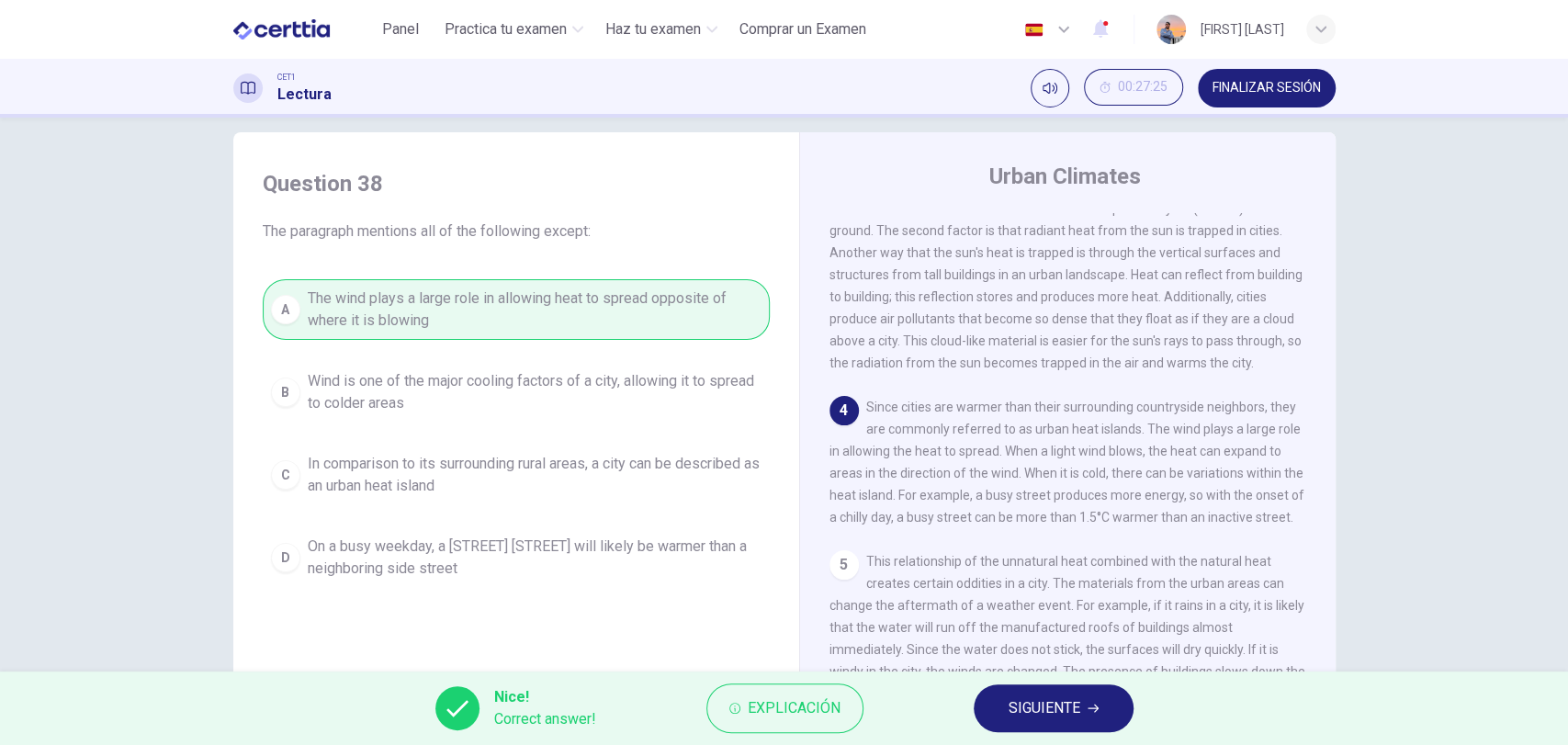 click on "SIGUIENTE" at bounding box center [1044, 708] 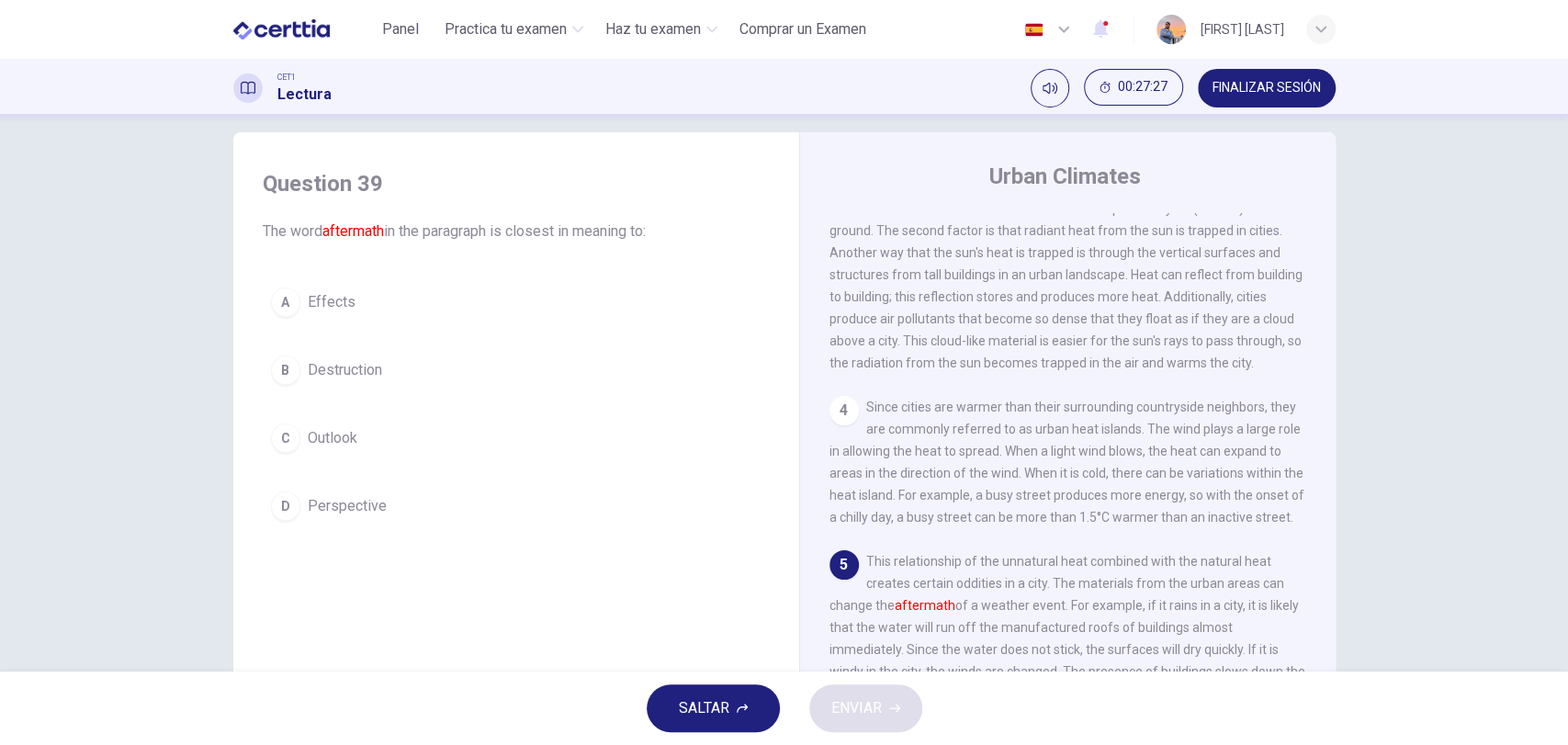 scroll, scrollTop: 158, scrollLeft: 0, axis: vertical 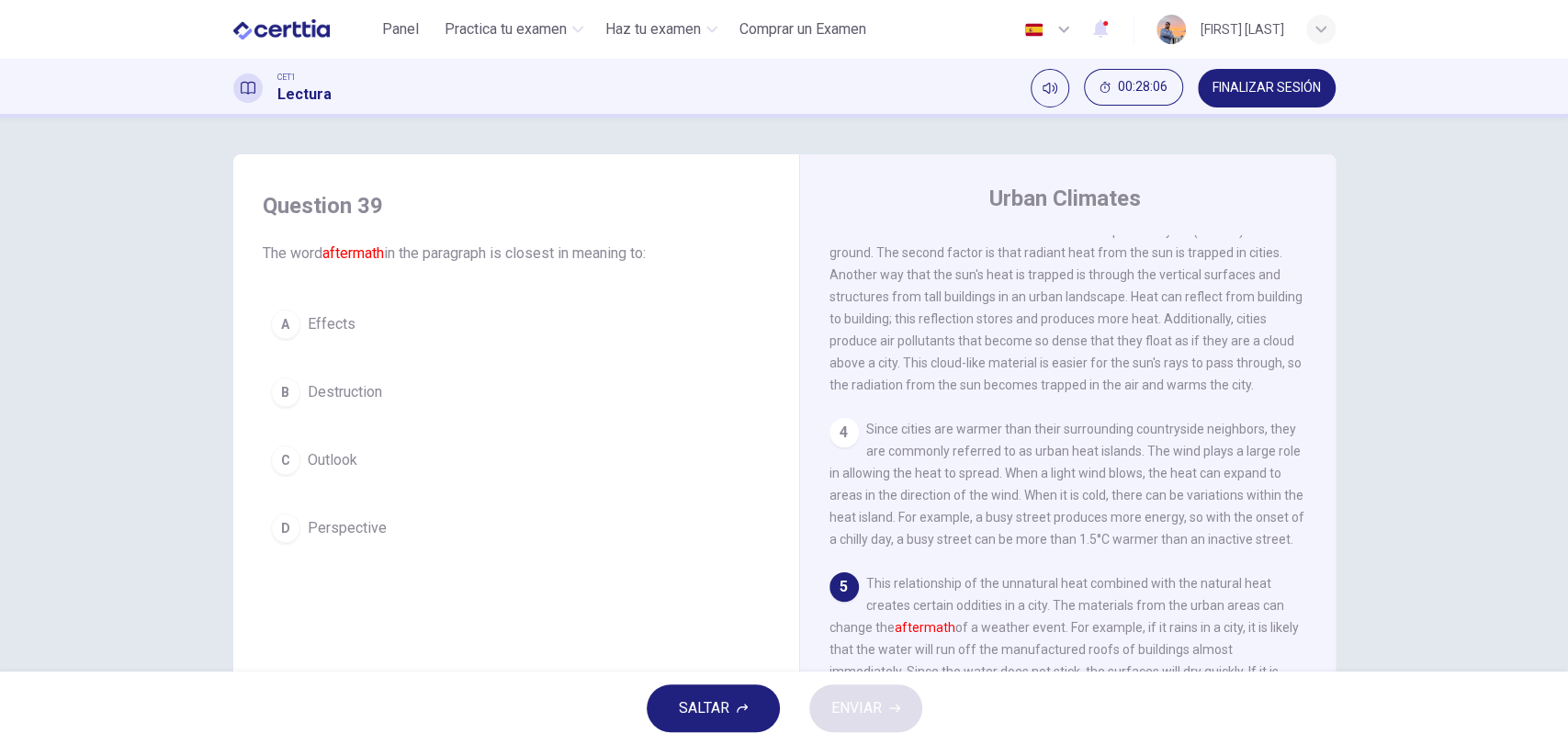 click on "A" at bounding box center [286, 324] 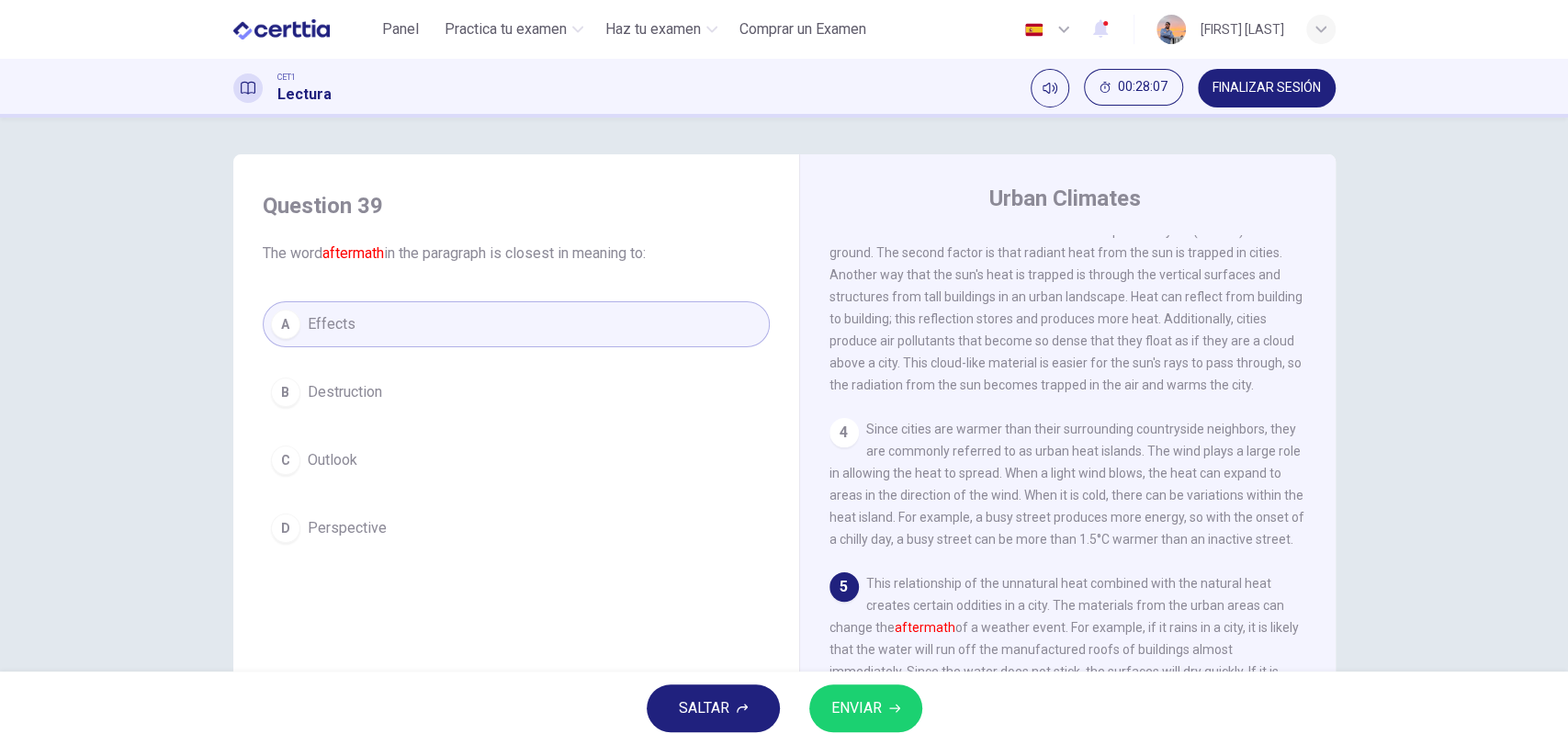 click on "ENVIAR" at bounding box center [856, 708] 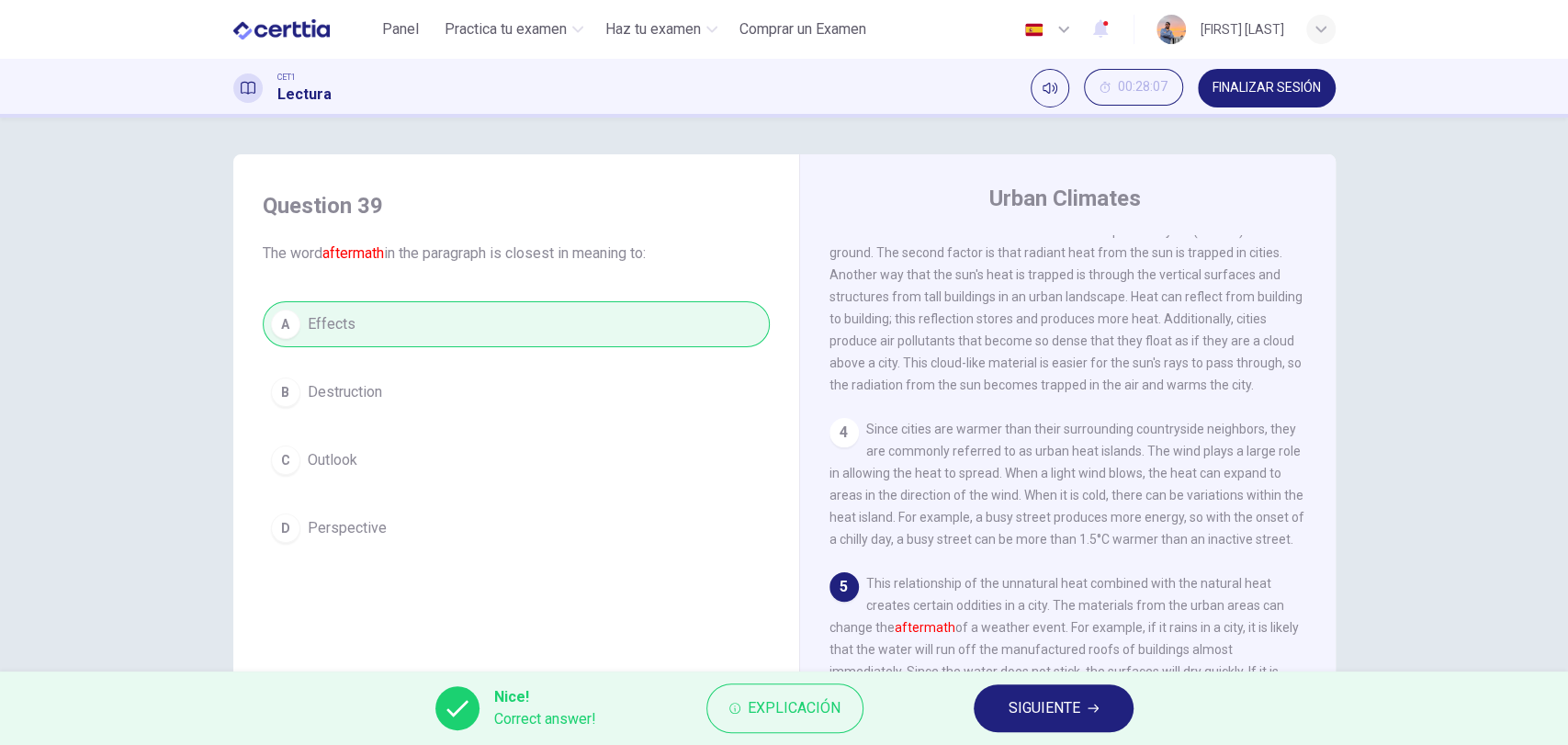 click on "SIGUIENTE" at bounding box center [1044, 708] 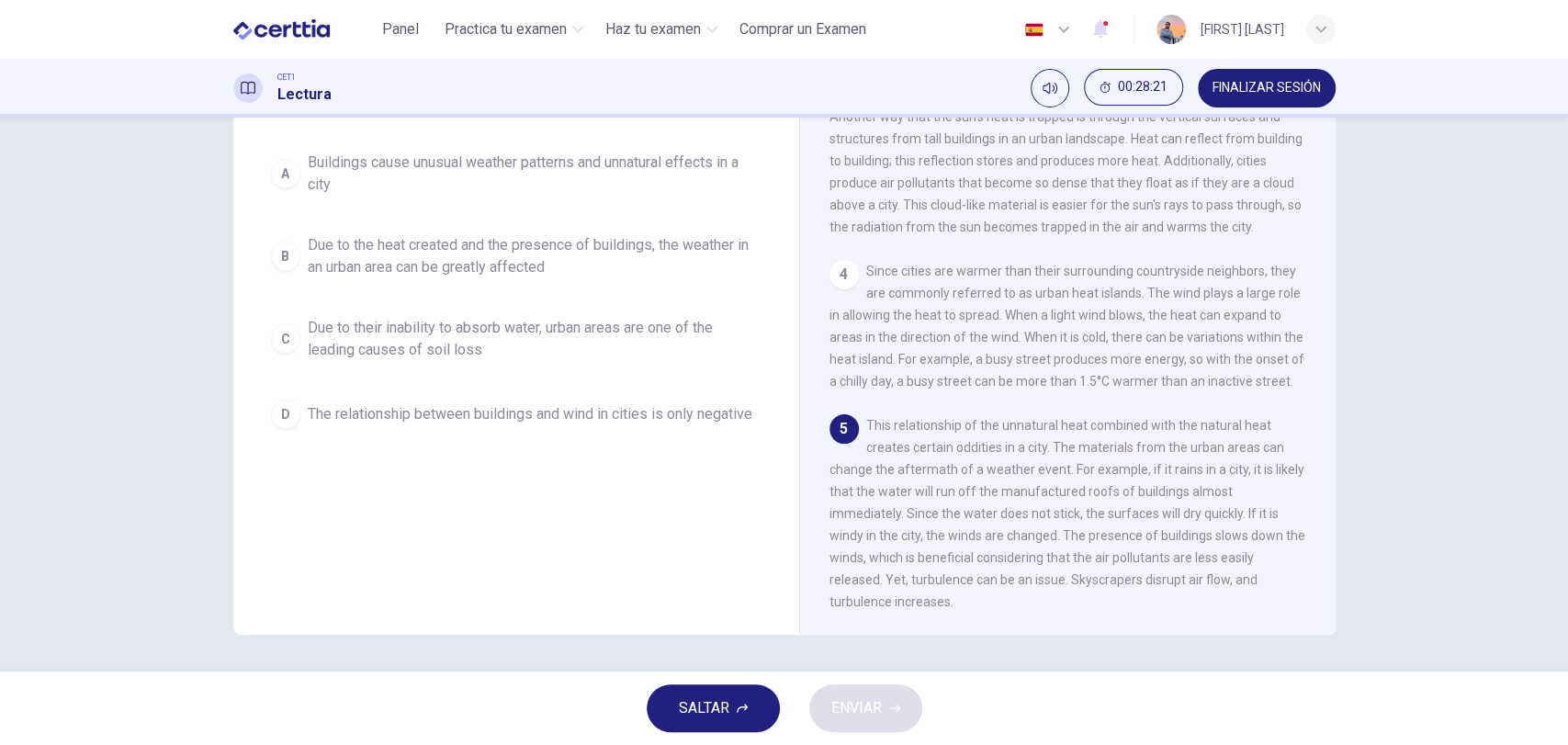 scroll, scrollTop: 22, scrollLeft: 0, axis: vertical 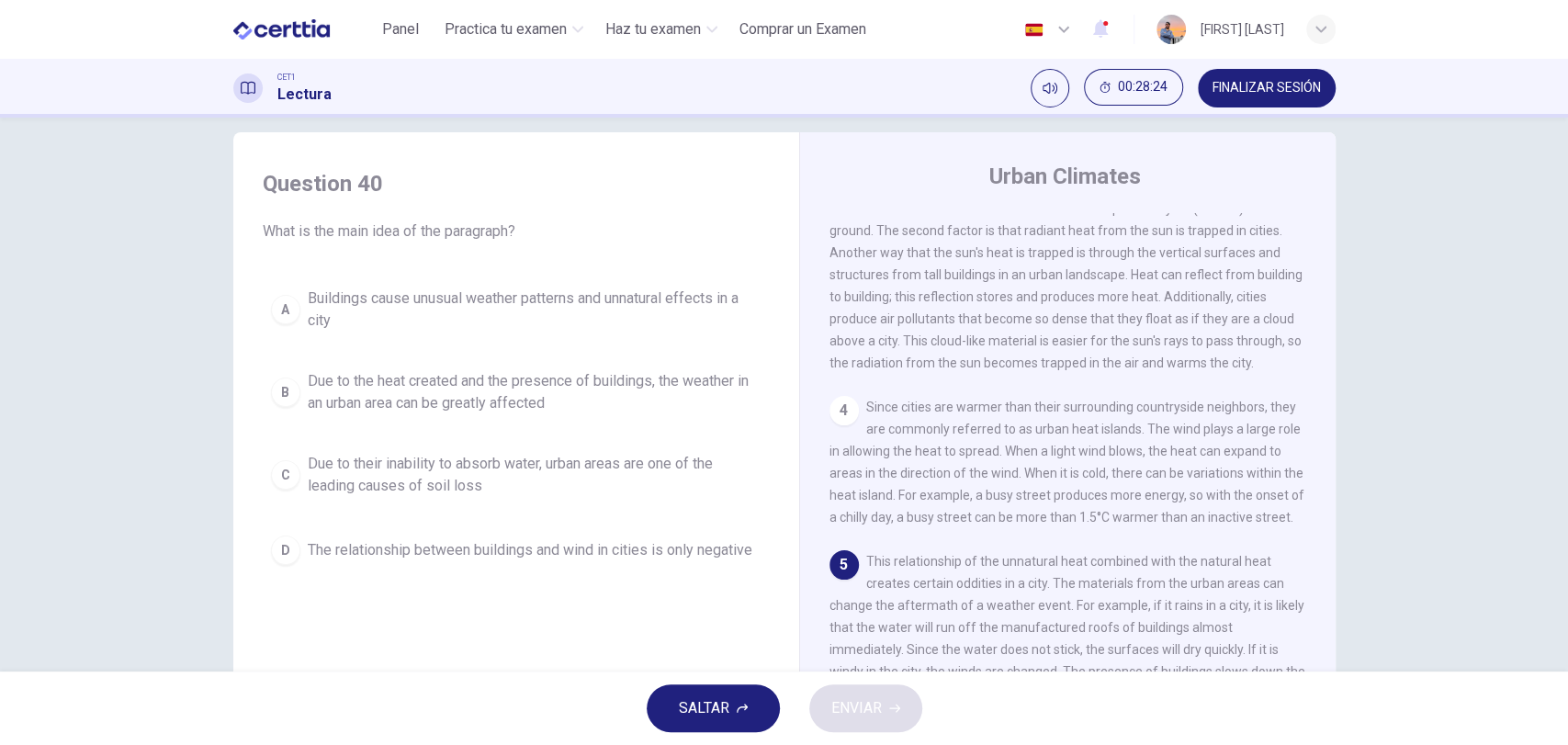 click on "Buildings cause unusual weather patterns and unnatural effects in a city" at bounding box center (535, 310) 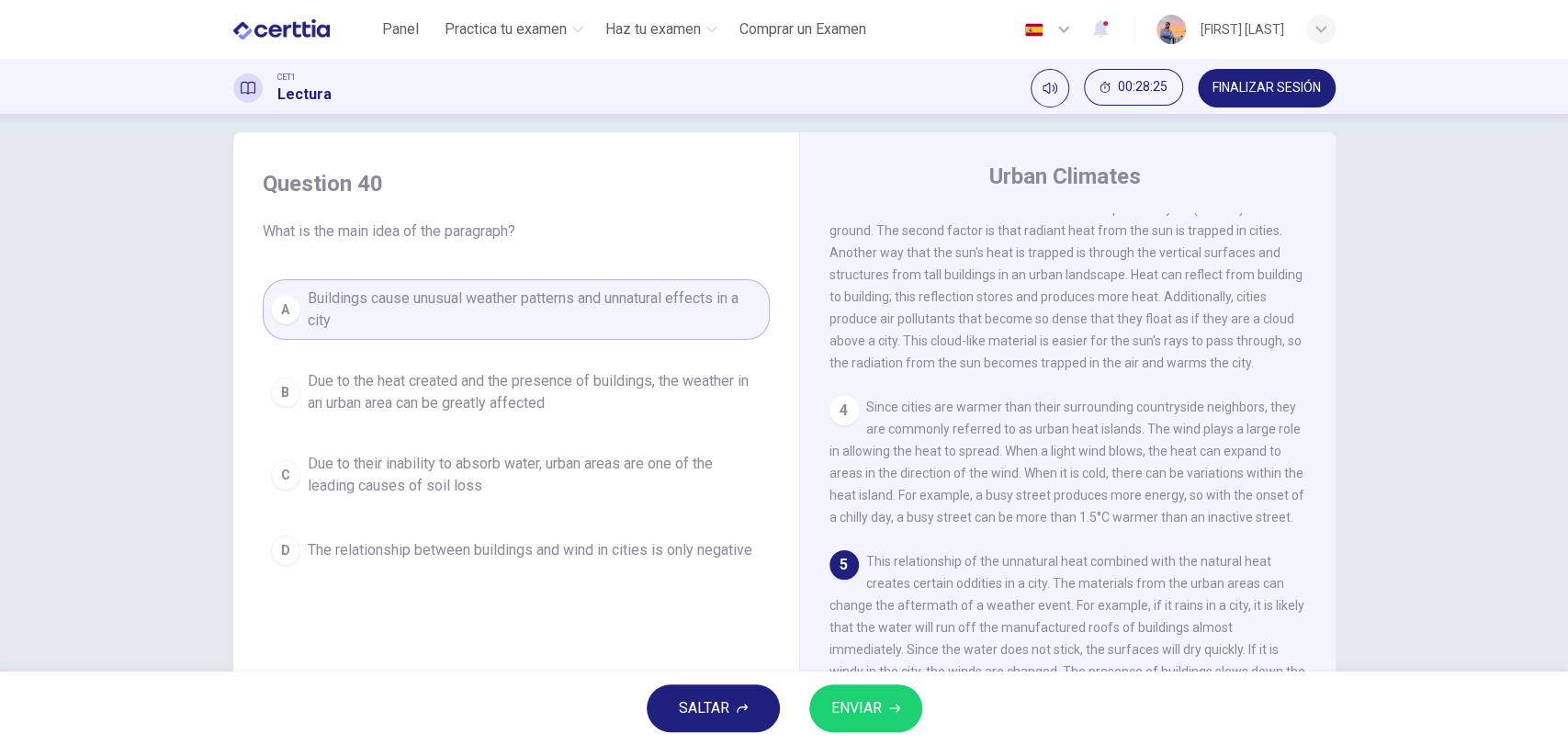 click on "ENVIAR" at bounding box center (856, 708) 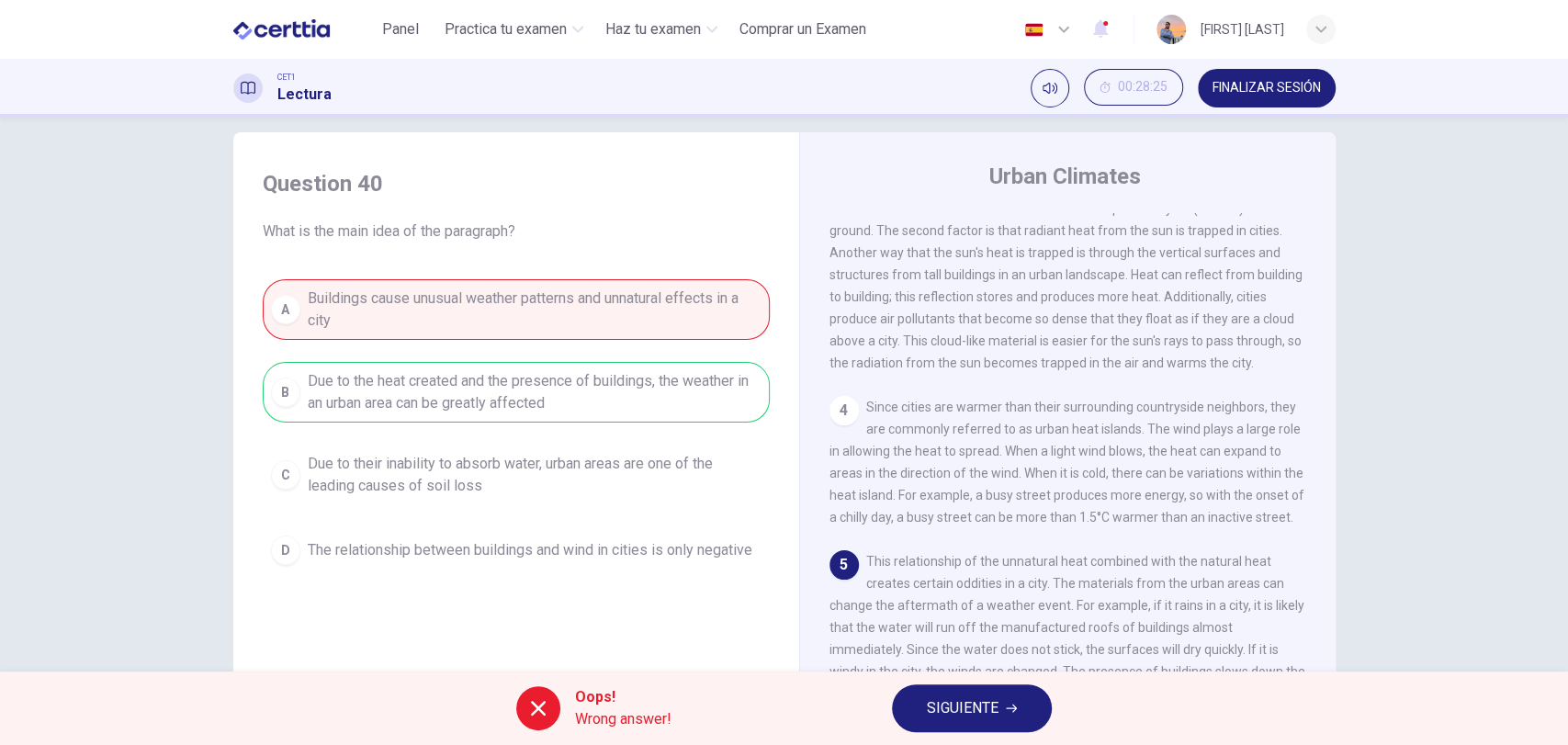 click on "Oops! Wrong answer! SIGUIENTE" at bounding box center [784, 708] 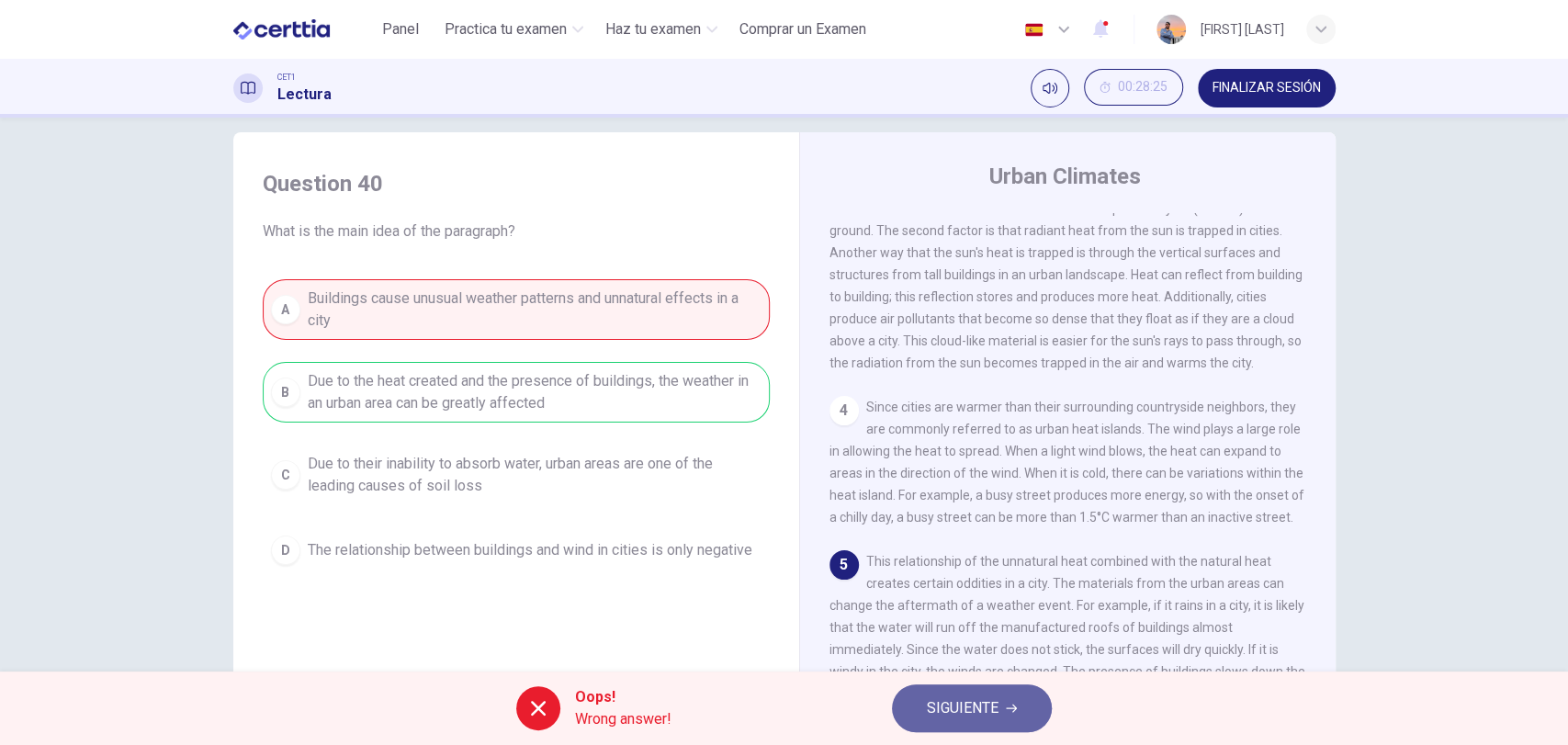 click on "SIGUIENTE" at bounding box center (963, 708) 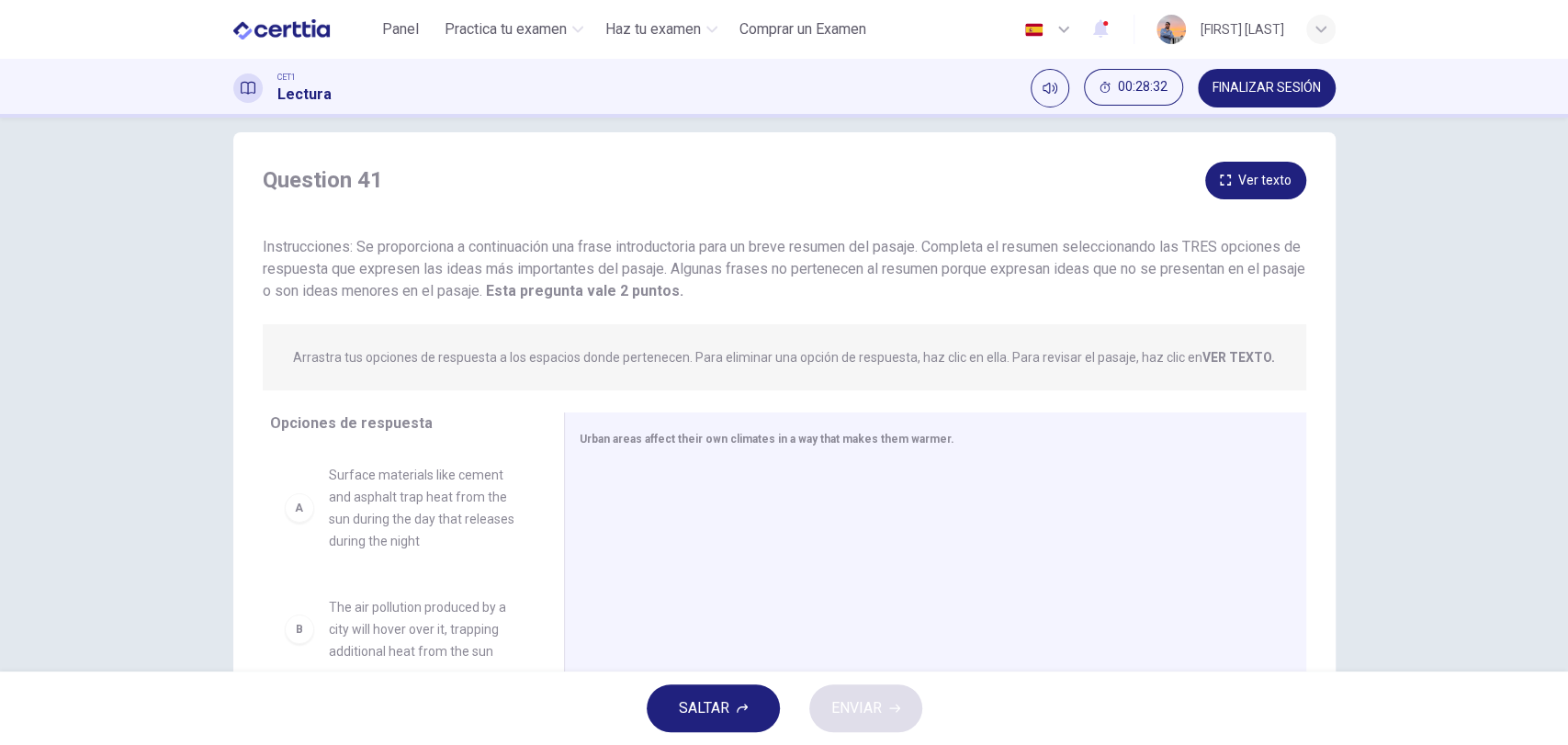scroll, scrollTop: 158, scrollLeft: 0, axis: vertical 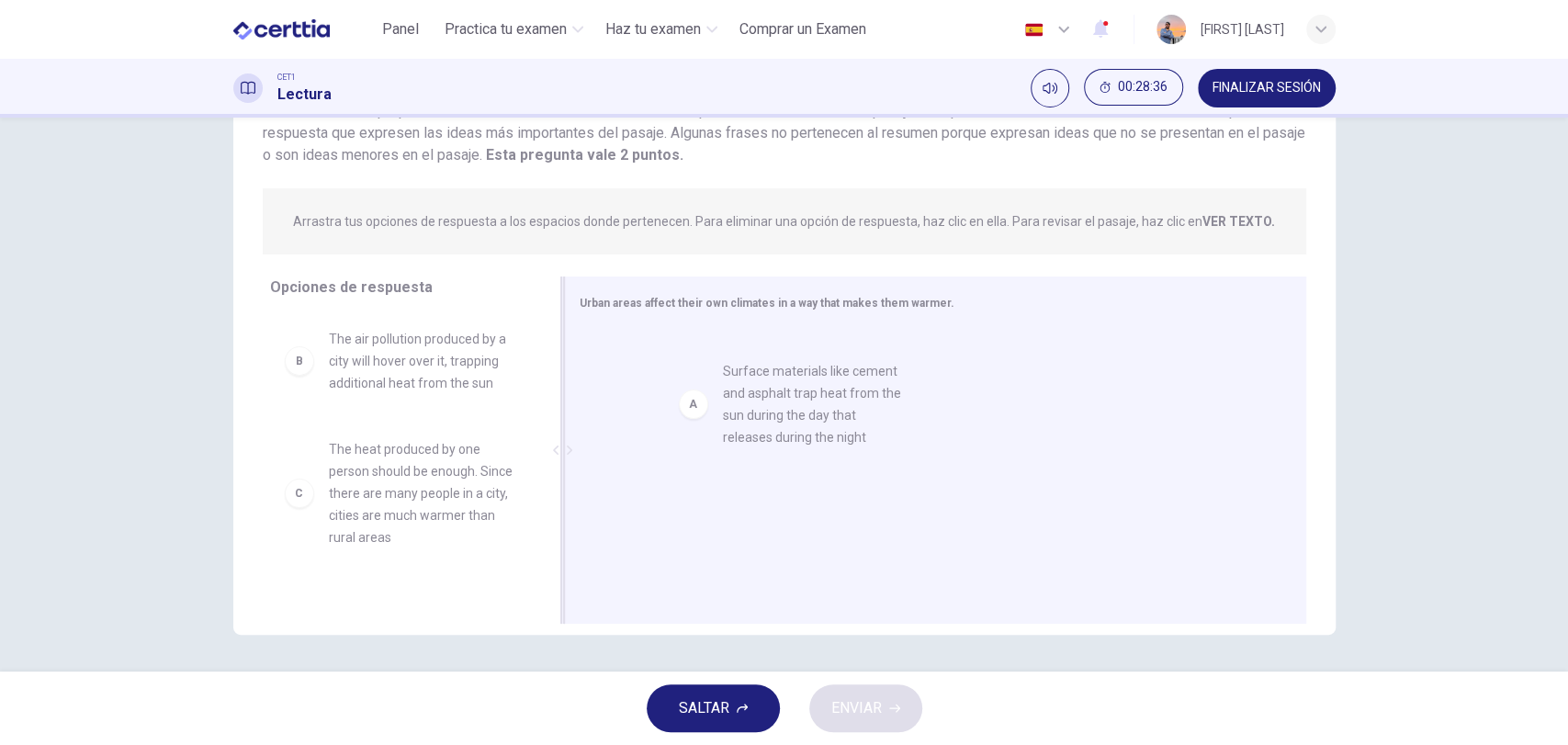 drag, startPoint x: 357, startPoint y: 380, endPoint x: 772, endPoint y: 416, distance: 416.5585 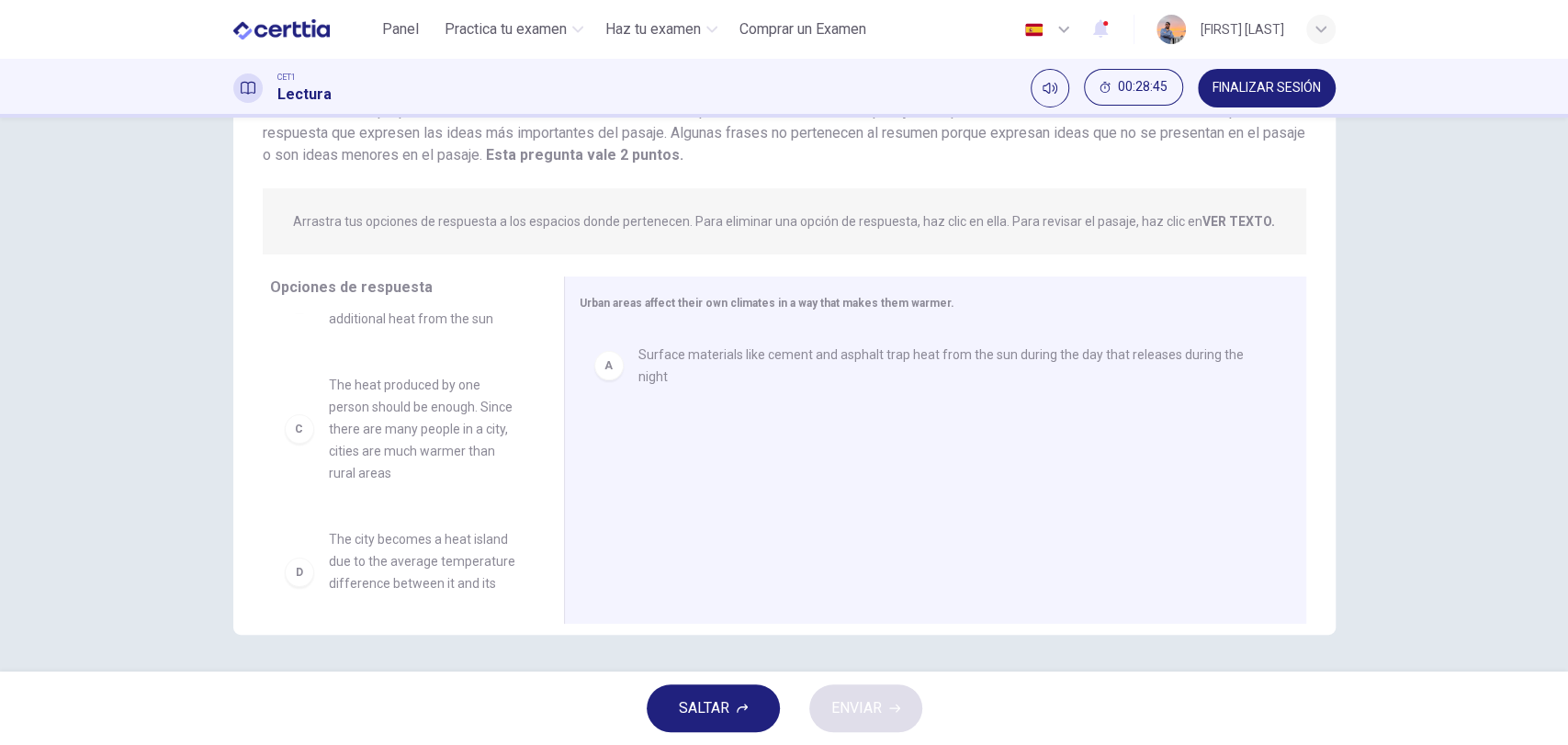 scroll, scrollTop: 0, scrollLeft: 0, axis: both 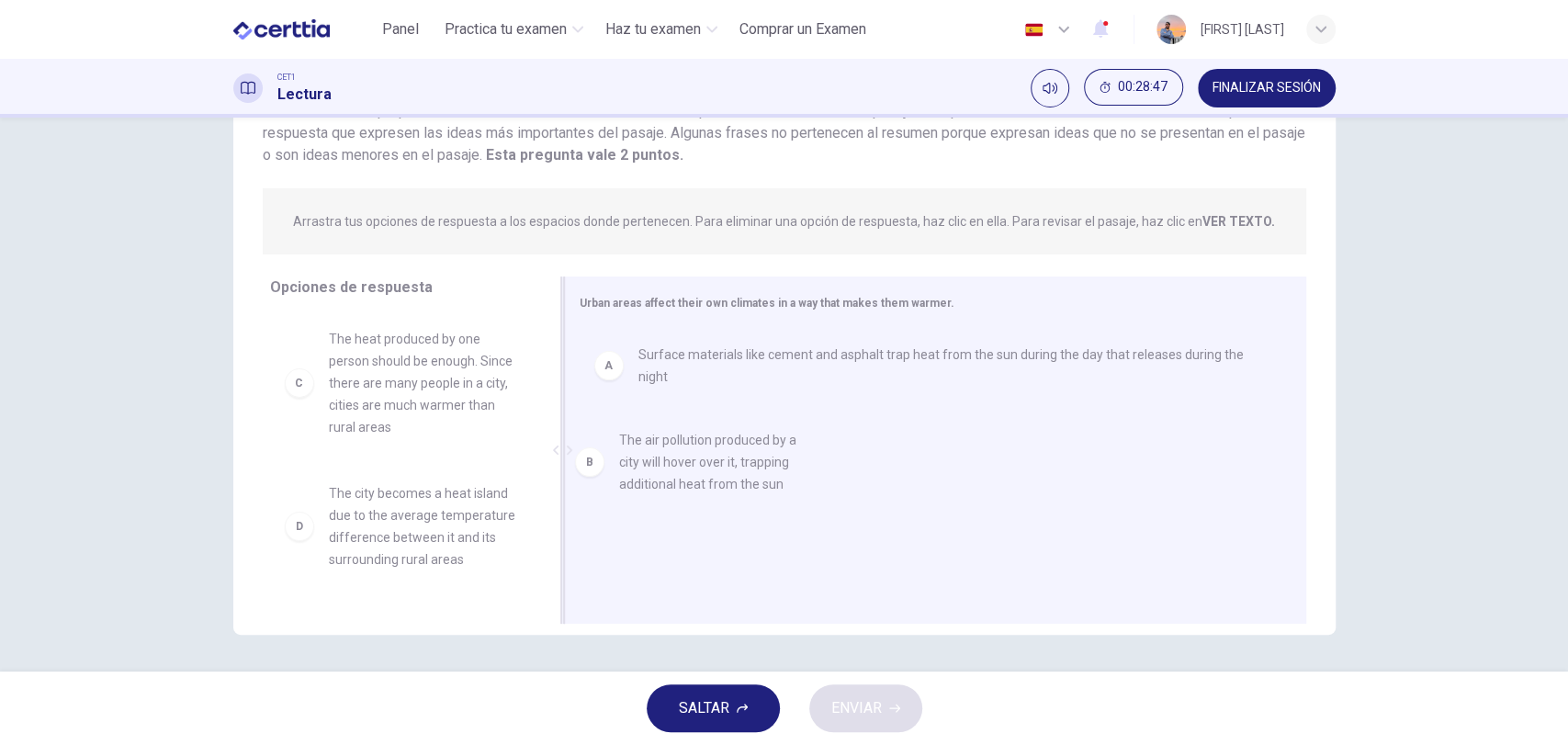 drag, startPoint x: 359, startPoint y: 367, endPoint x: 675, endPoint y: 477, distance: 334.59827 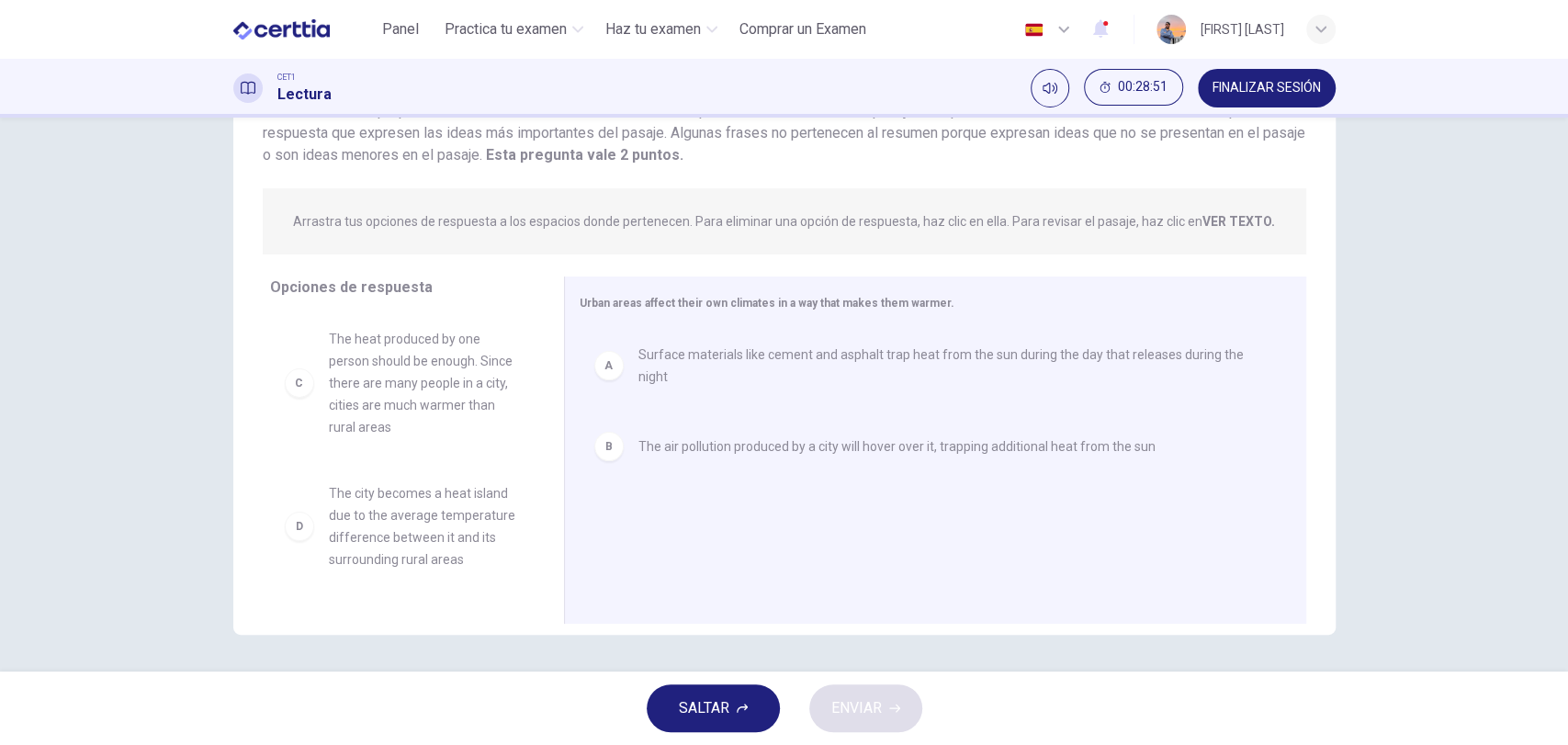 drag, startPoint x: 545, startPoint y: 405, endPoint x: 541, endPoint y: 422, distance: 17.464249 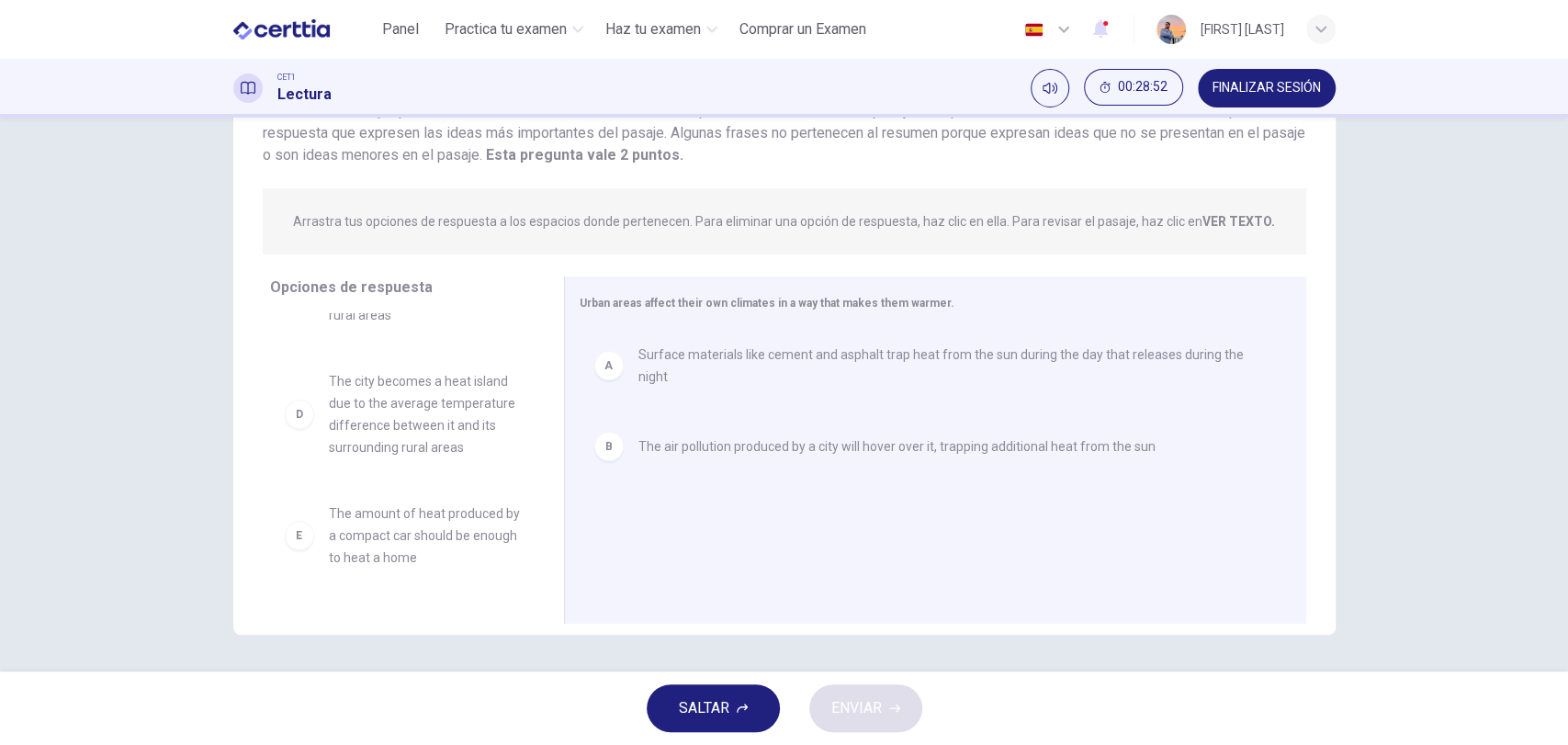 scroll, scrollTop: 117, scrollLeft: 0, axis: vertical 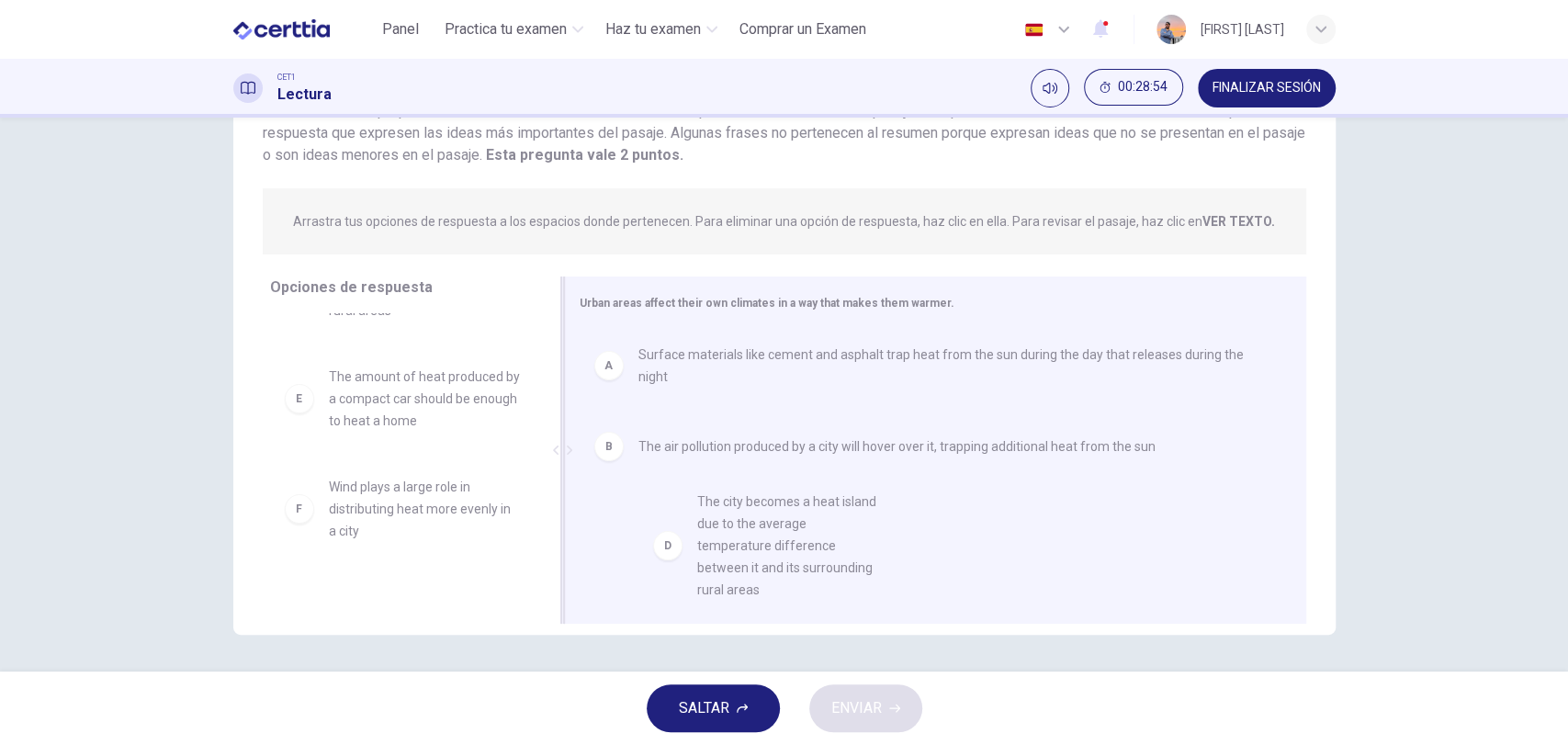 drag, startPoint x: 434, startPoint y: 436, endPoint x: 808, endPoint y: 562, distance: 394.65428 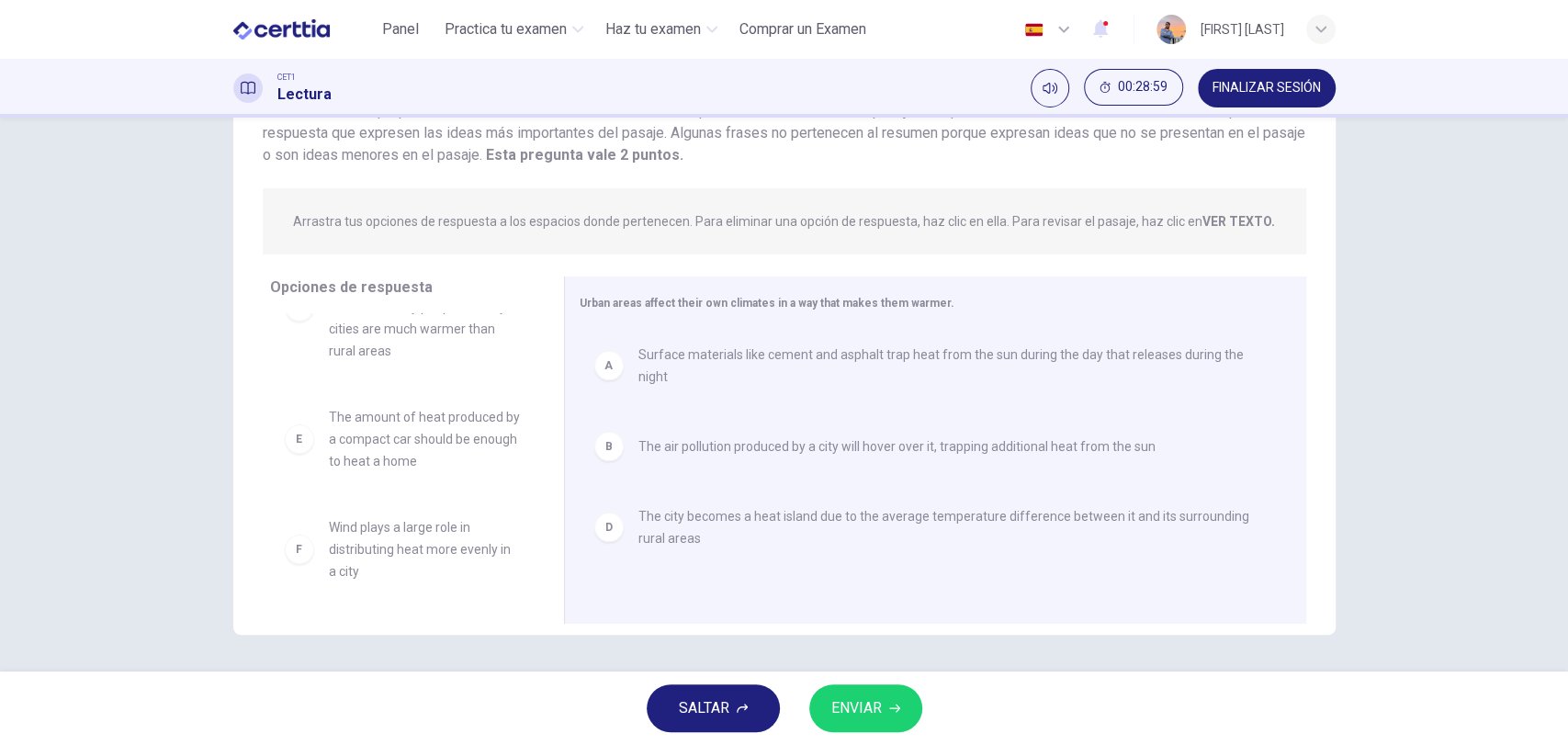 scroll, scrollTop: 0, scrollLeft: 0, axis: both 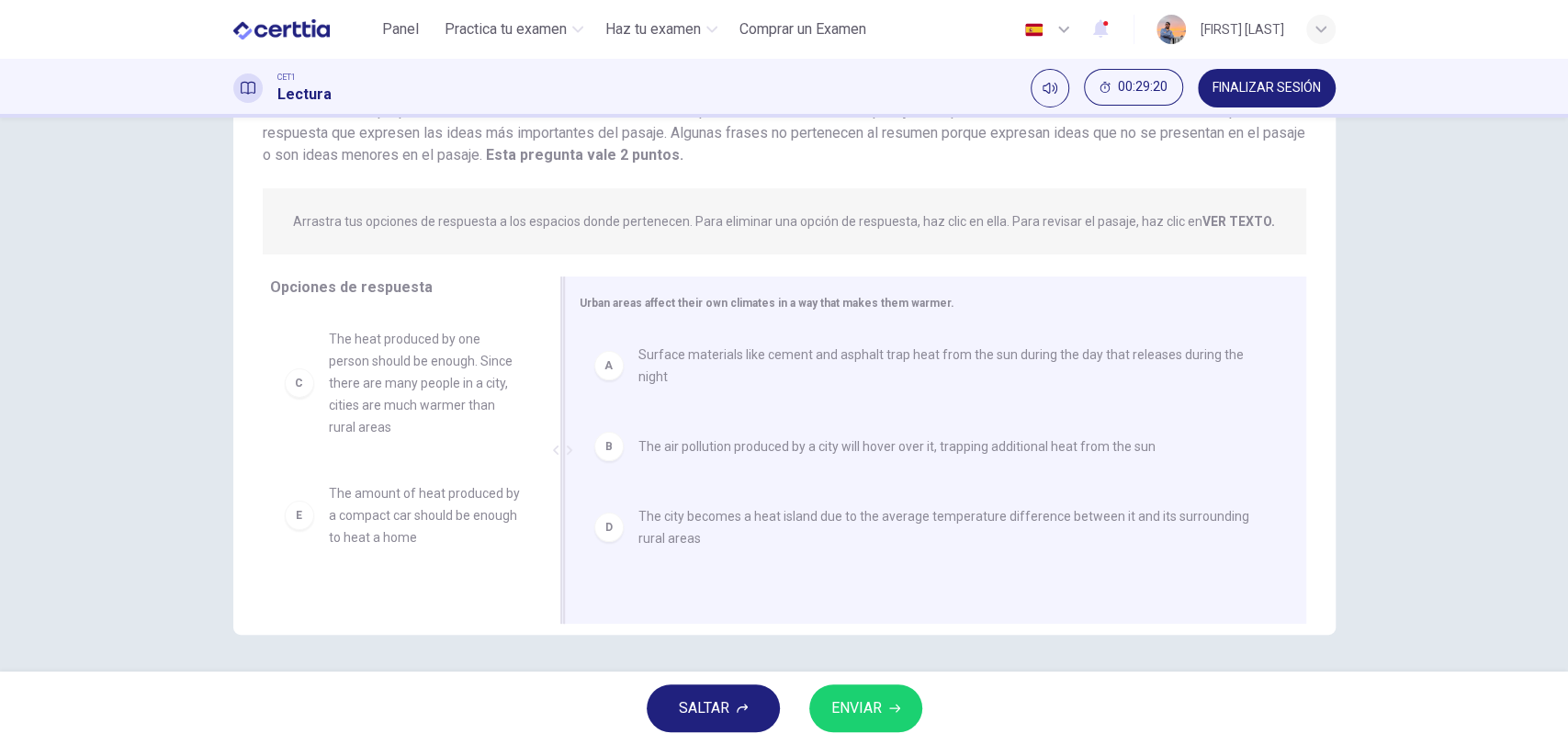 click on "B" at bounding box center (609, 446) 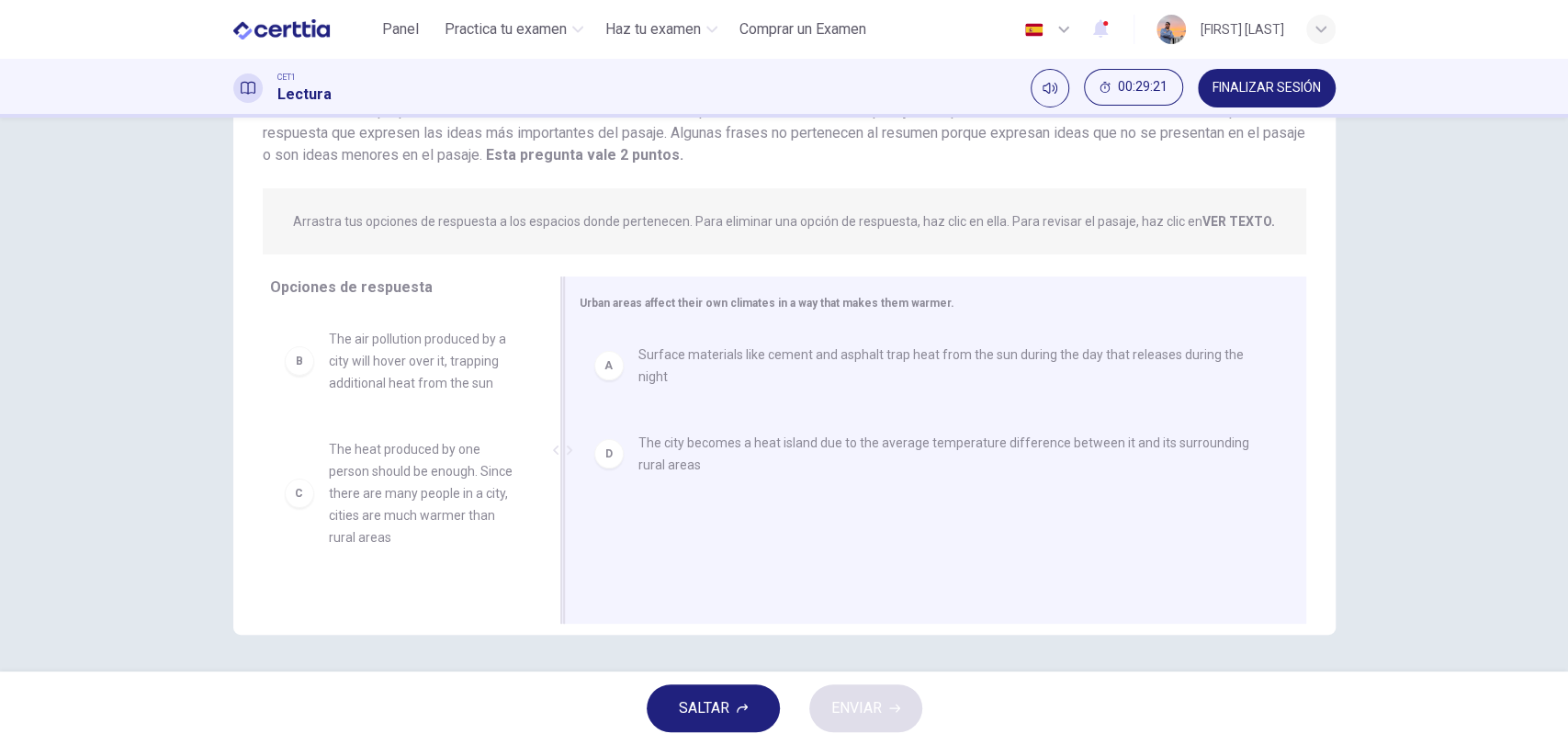 scroll, scrollTop: 186, scrollLeft: 0, axis: vertical 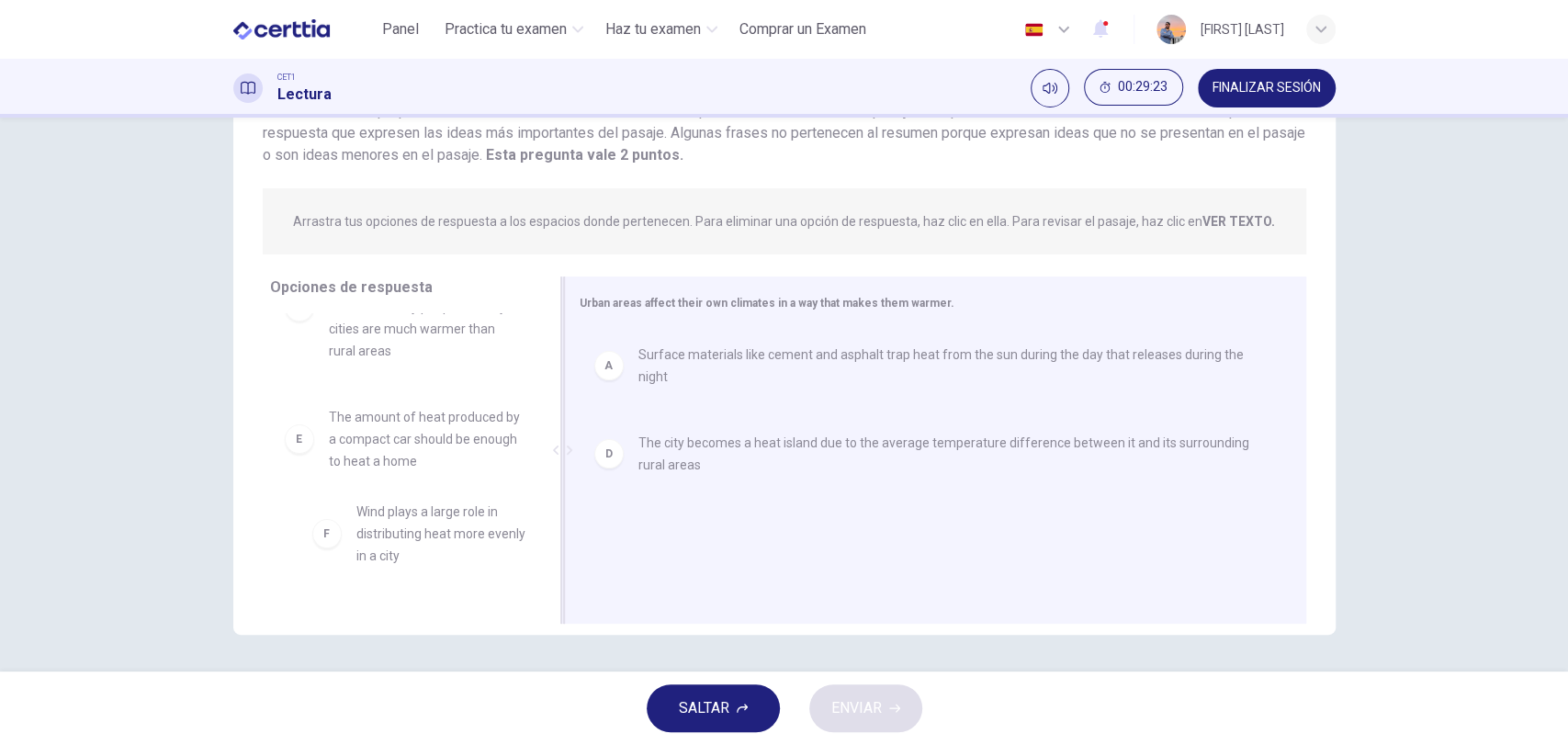 drag, startPoint x: 337, startPoint y: 554, endPoint x: 380, endPoint y: 539, distance: 45.54119 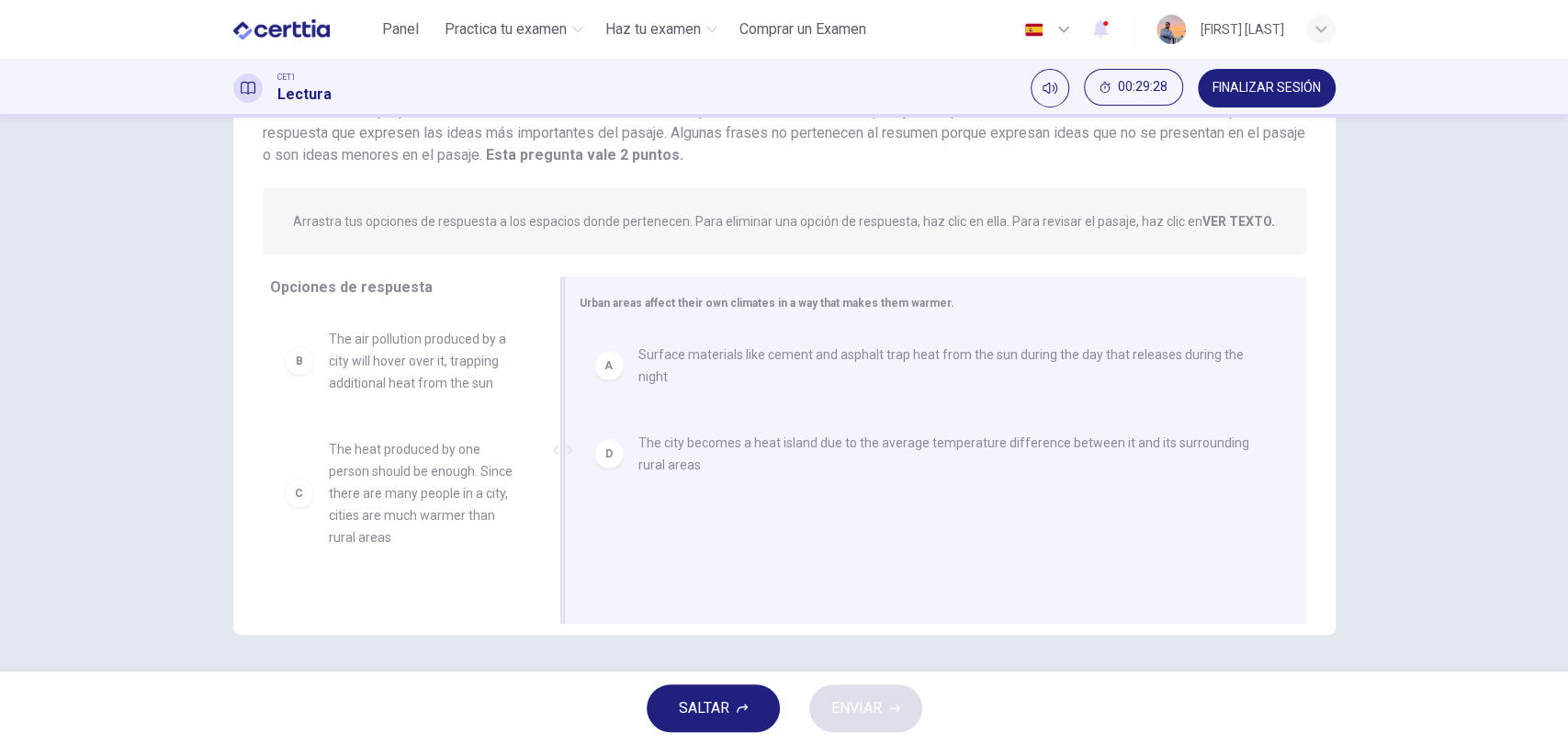 scroll, scrollTop: 186, scrollLeft: 0, axis: vertical 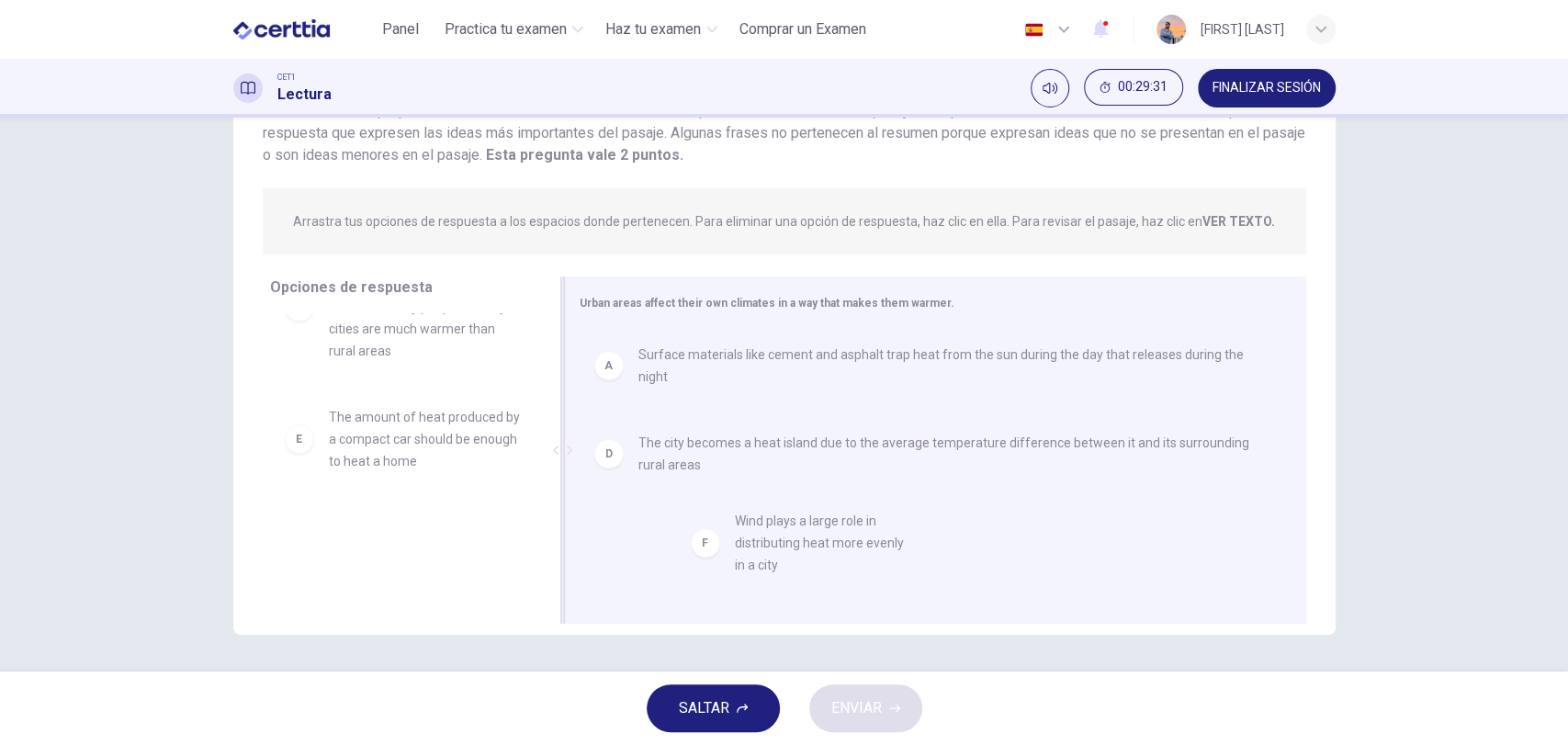 drag, startPoint x: 355, startPoint y: 559, endPoint x: 772, endPoint y: 554, distance: 417.02997 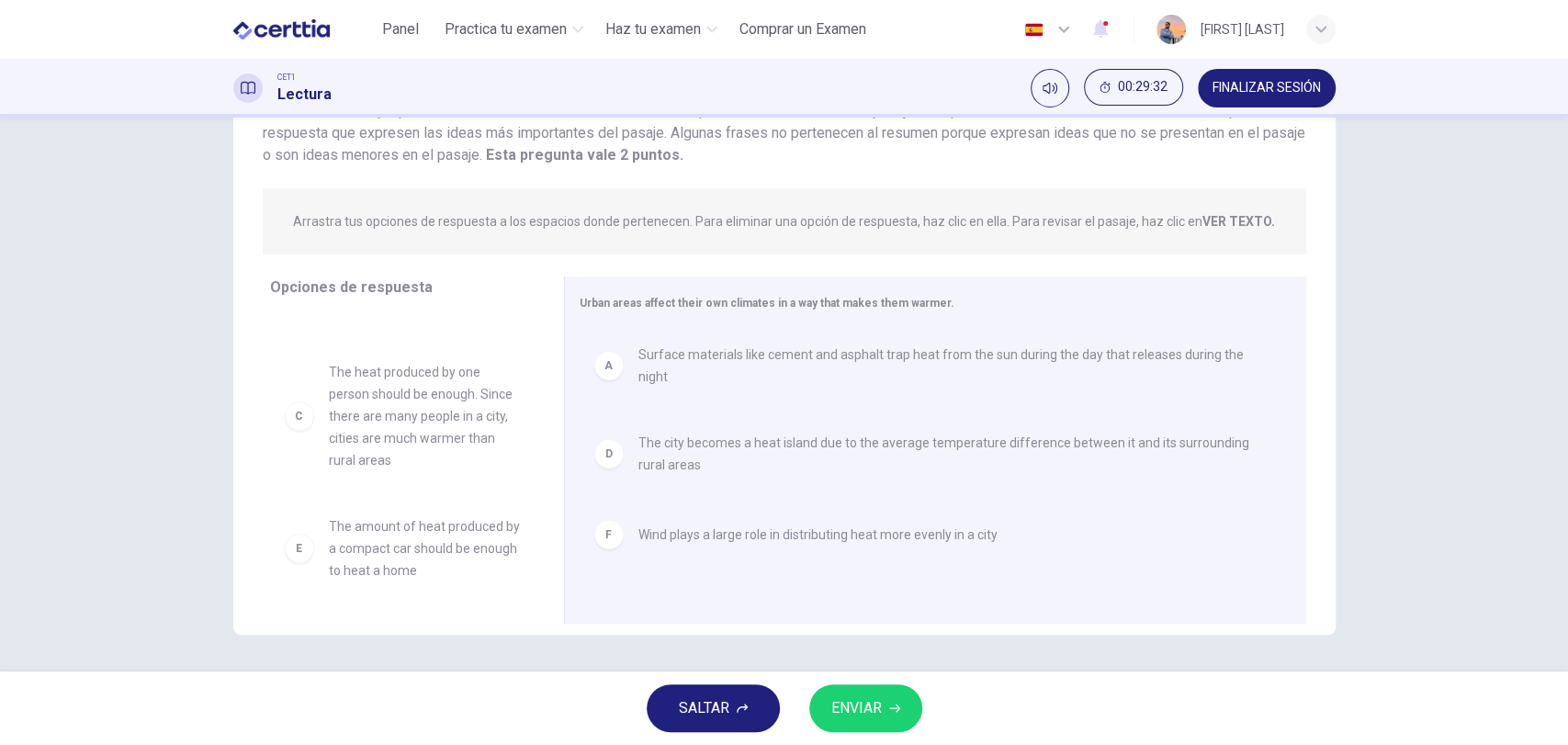 scroll, scrollTop: 76, scrollLeft: 0, axis: vertical 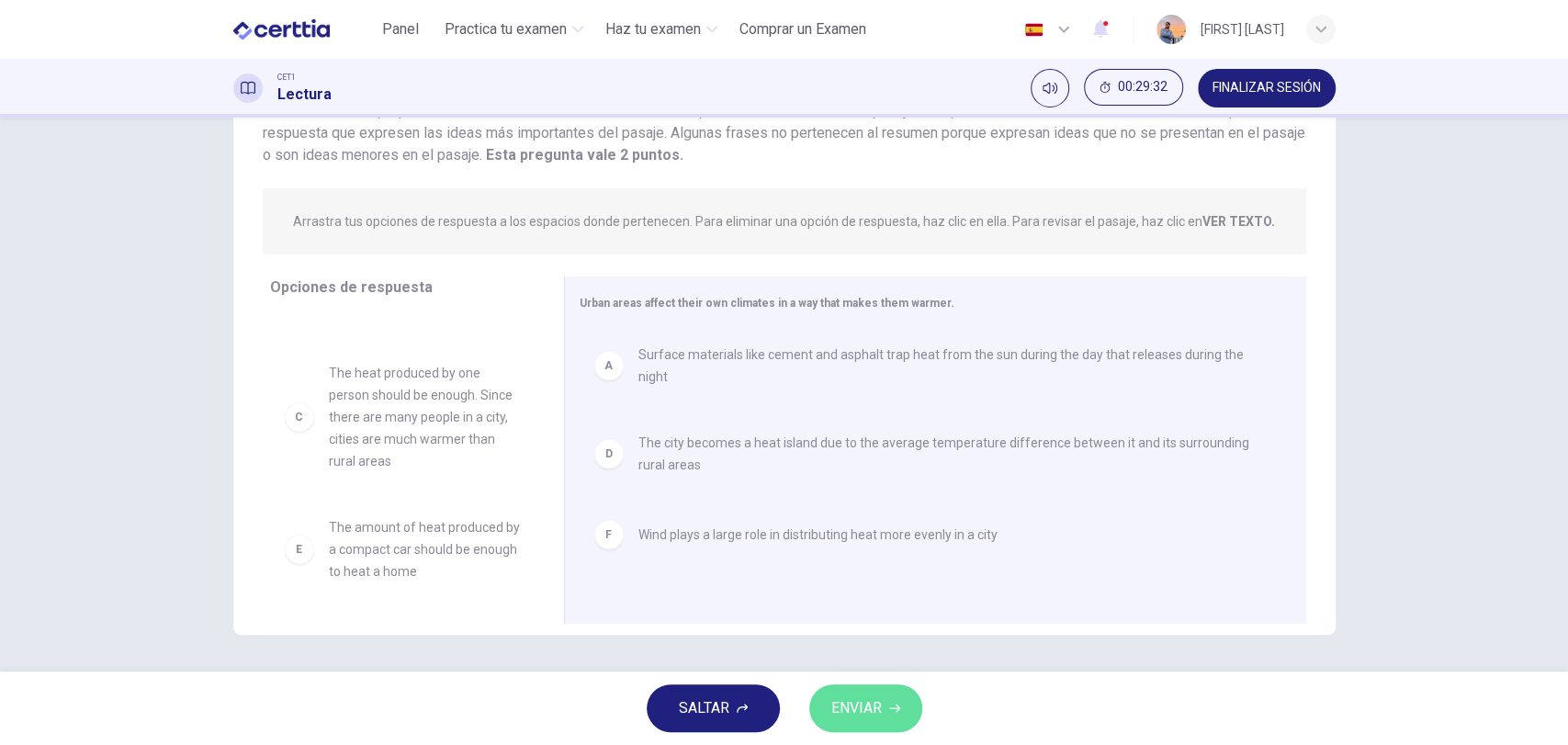 click on "ENVIAR" at bounding box center (856, 708) 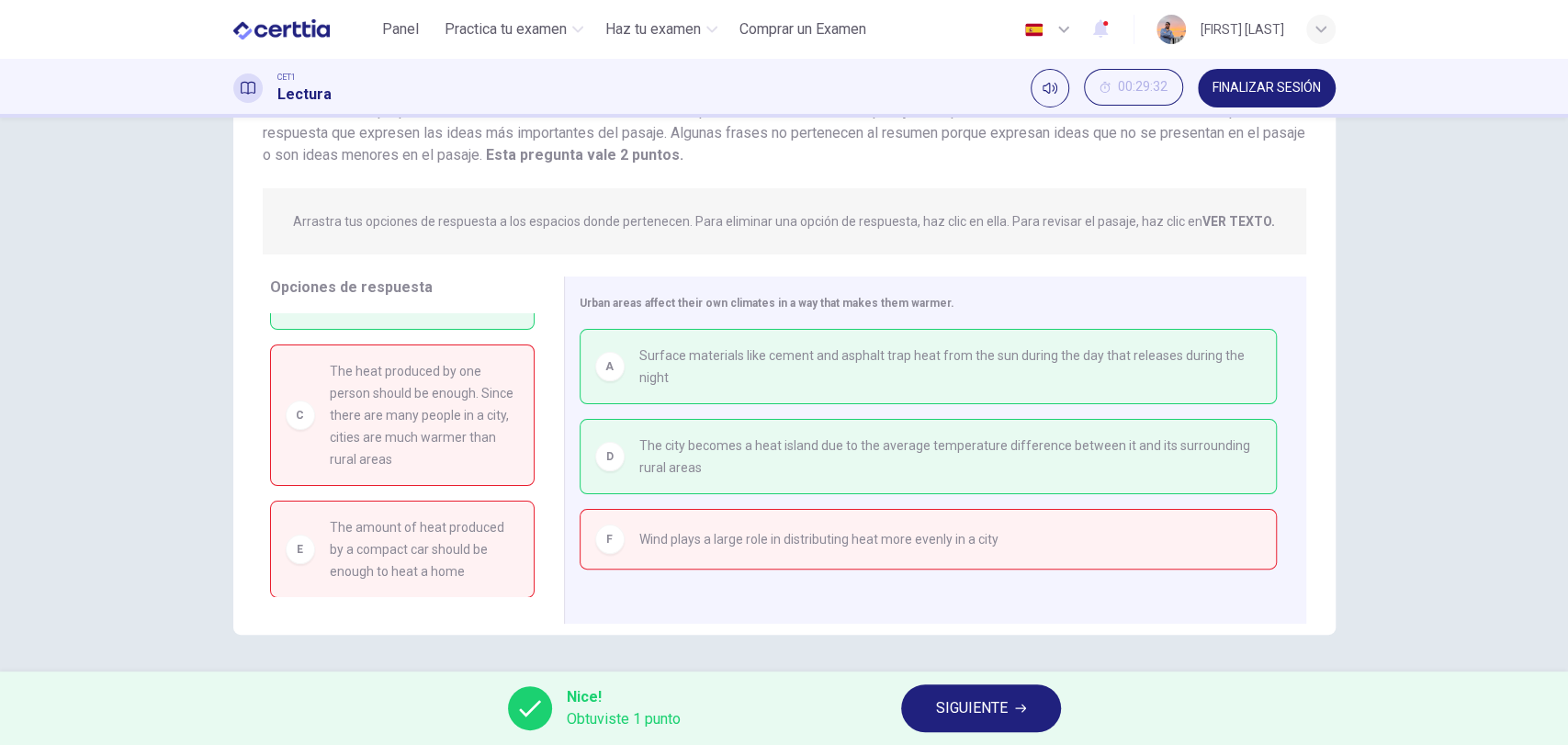 scroll, scrollTop: 0, scrollLeft: 0, axis: both 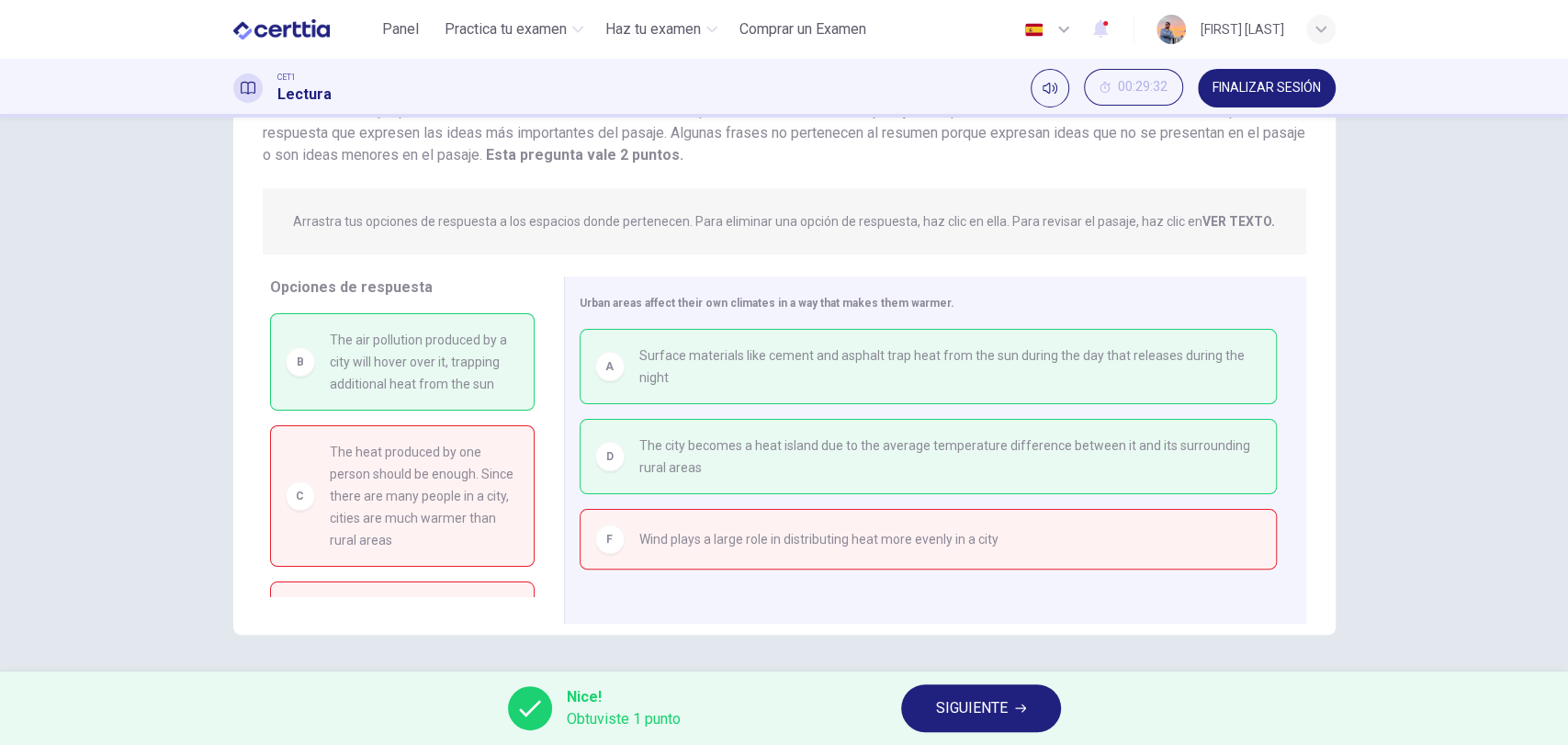 click on "SIGUIENTE" at bounding box center (981, 708) 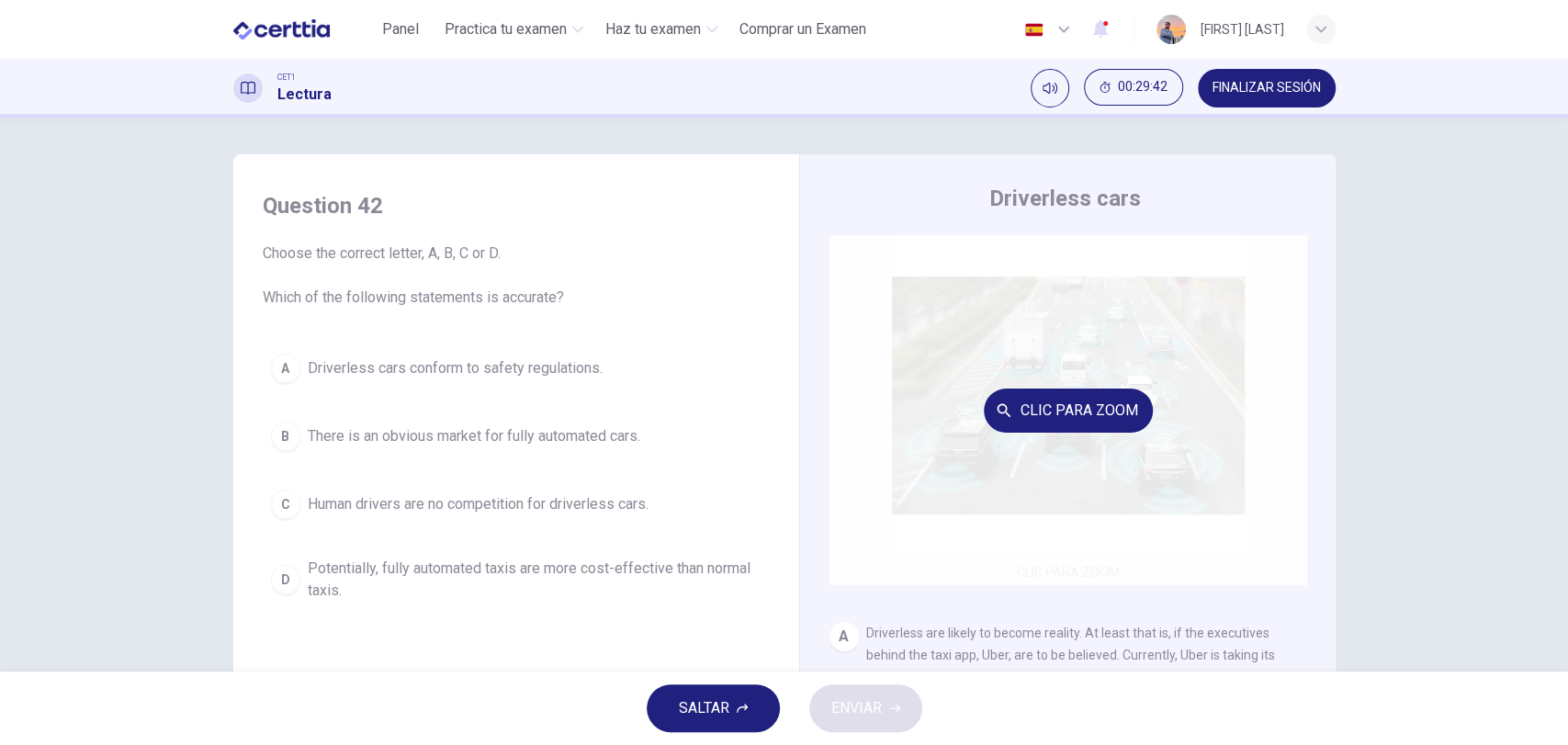 scroll, scrollTop: 158, scrollLeft: 0, axis: vertical 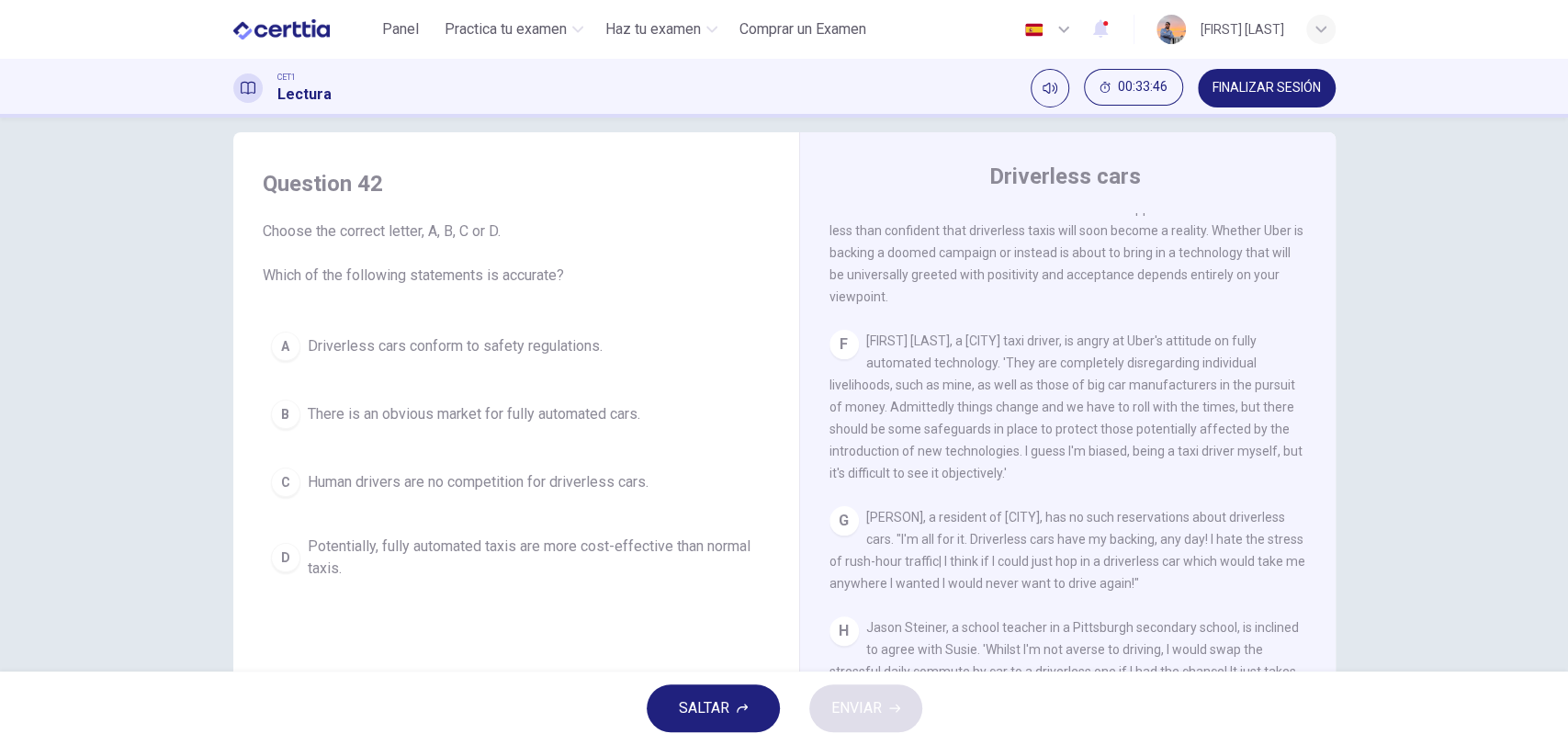 click on "There is an obvious market for fully automated cars." at bounding box center (474, 414) 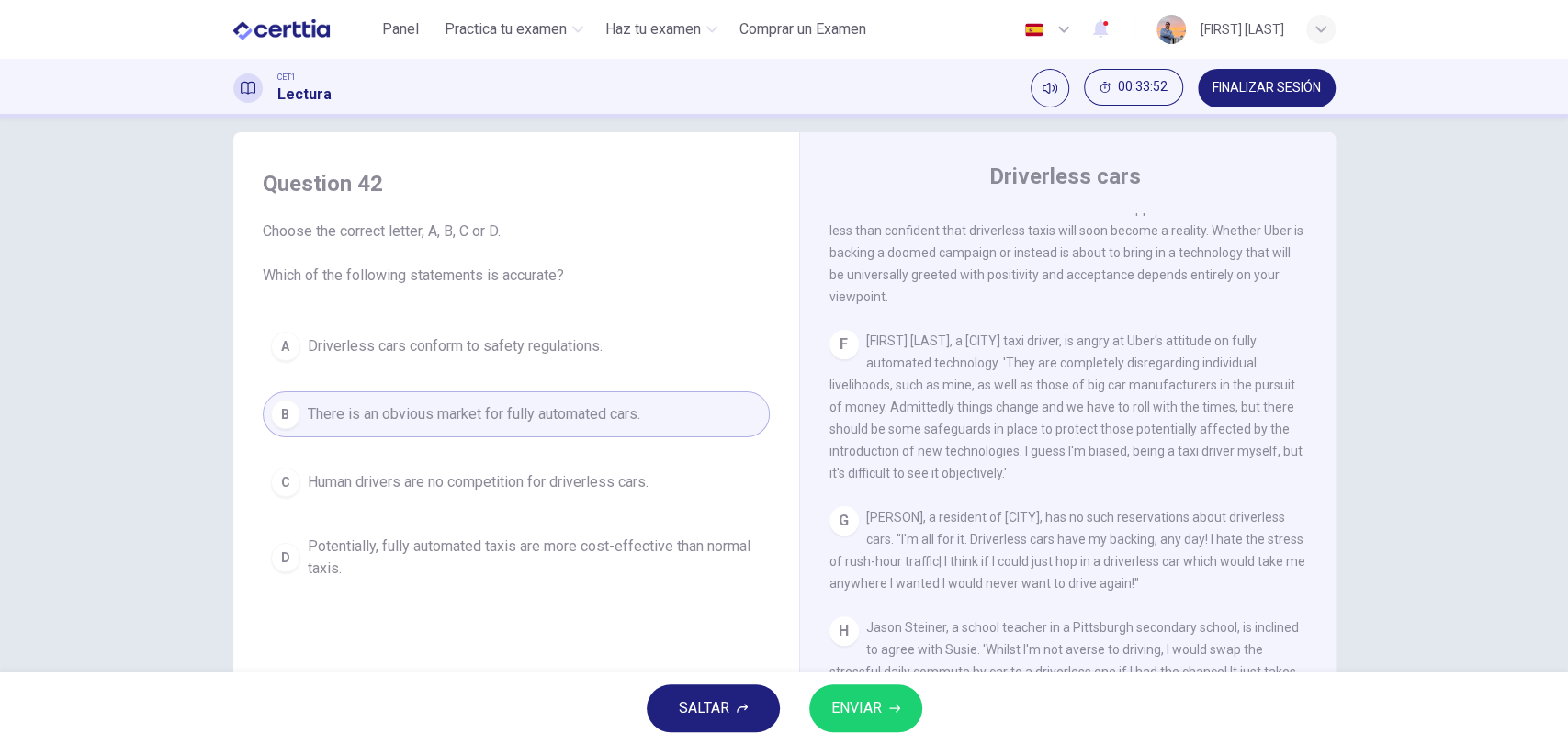 scroll, scrollTop: 158, scrollLeft: 0, axis: vertical 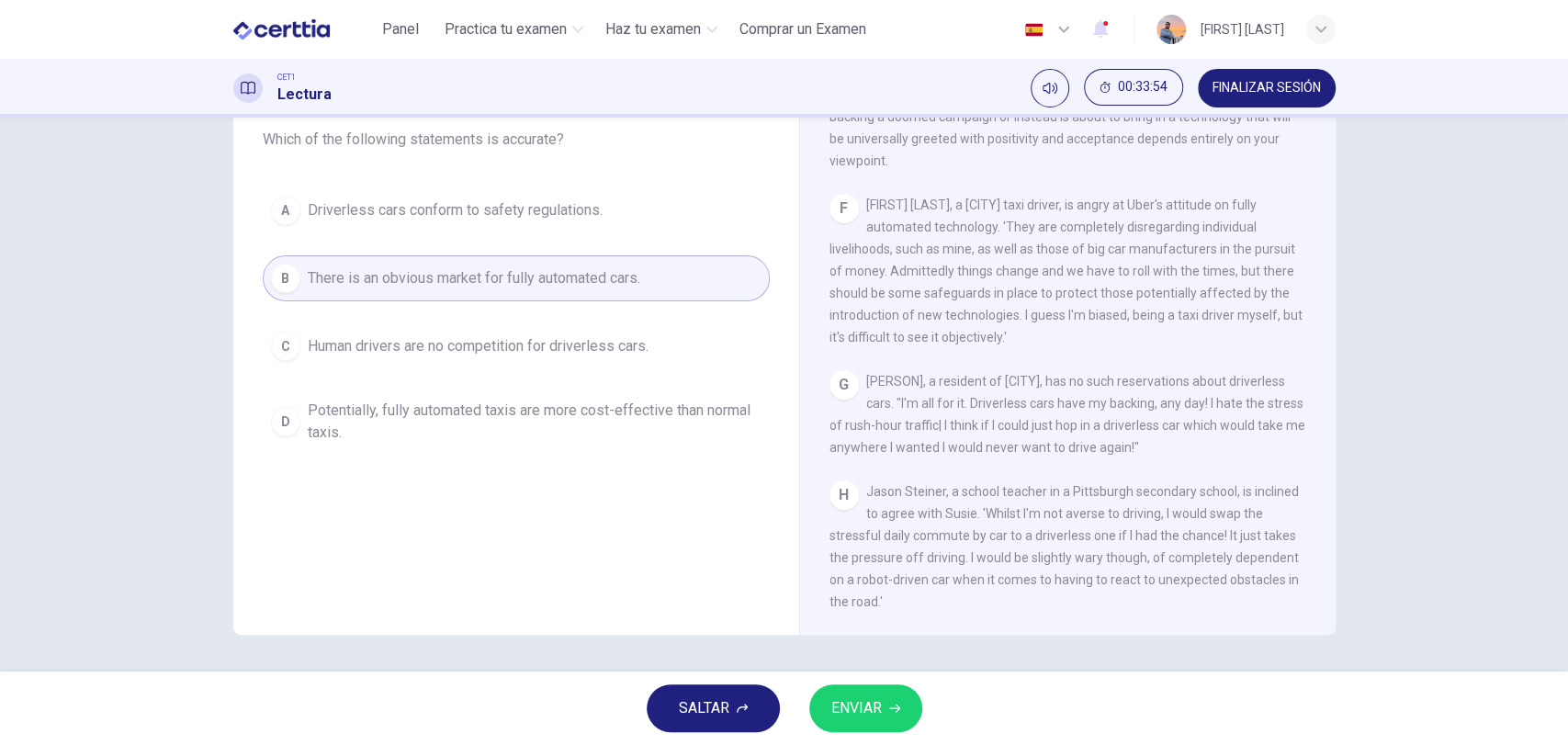 click on "ENVIAR" at bounding box center [865, 708] 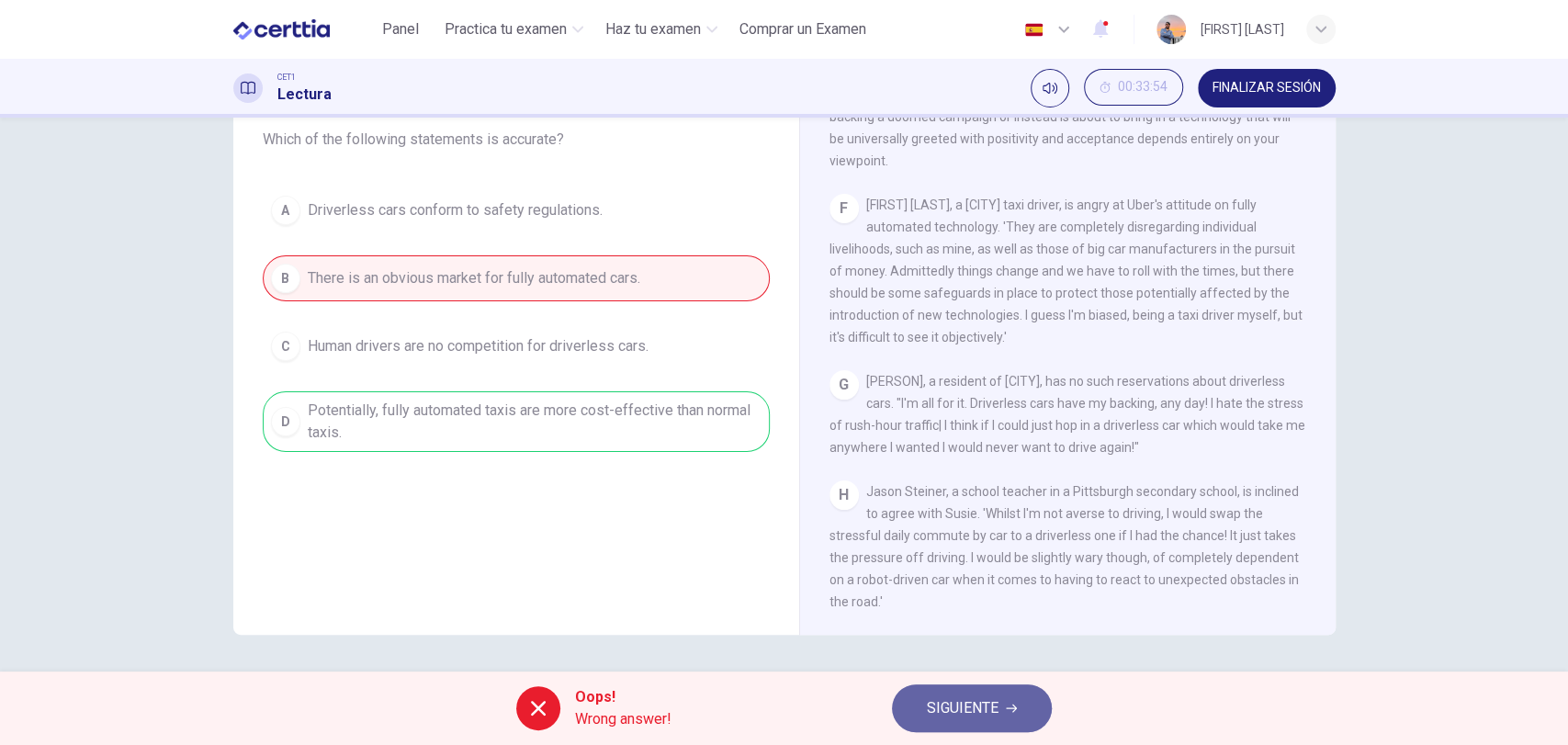 click on "SIGUIENTE" at bounding box center (963, 708) 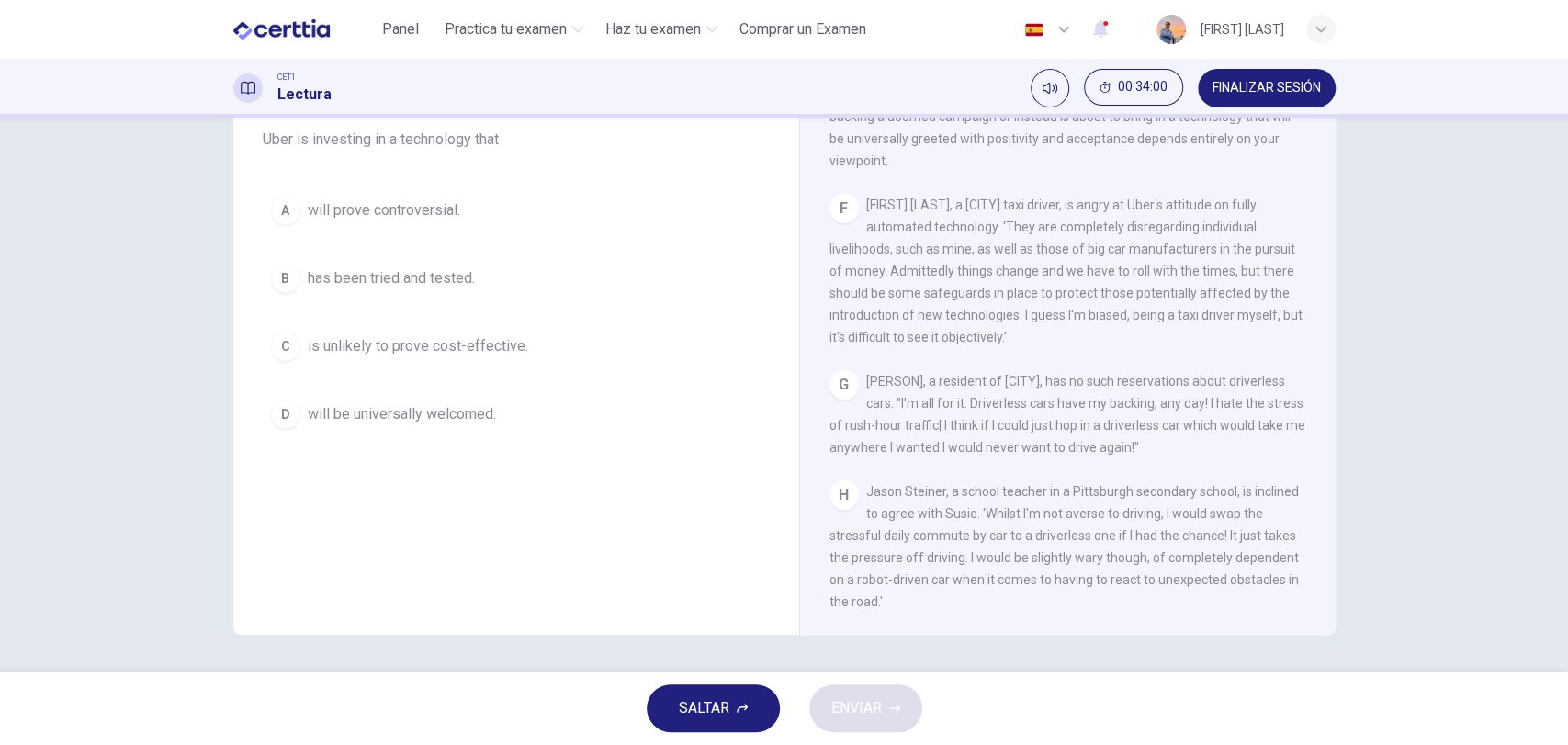 scroll, scrollTop: 22, scrollLeft: 0, axis: vertical 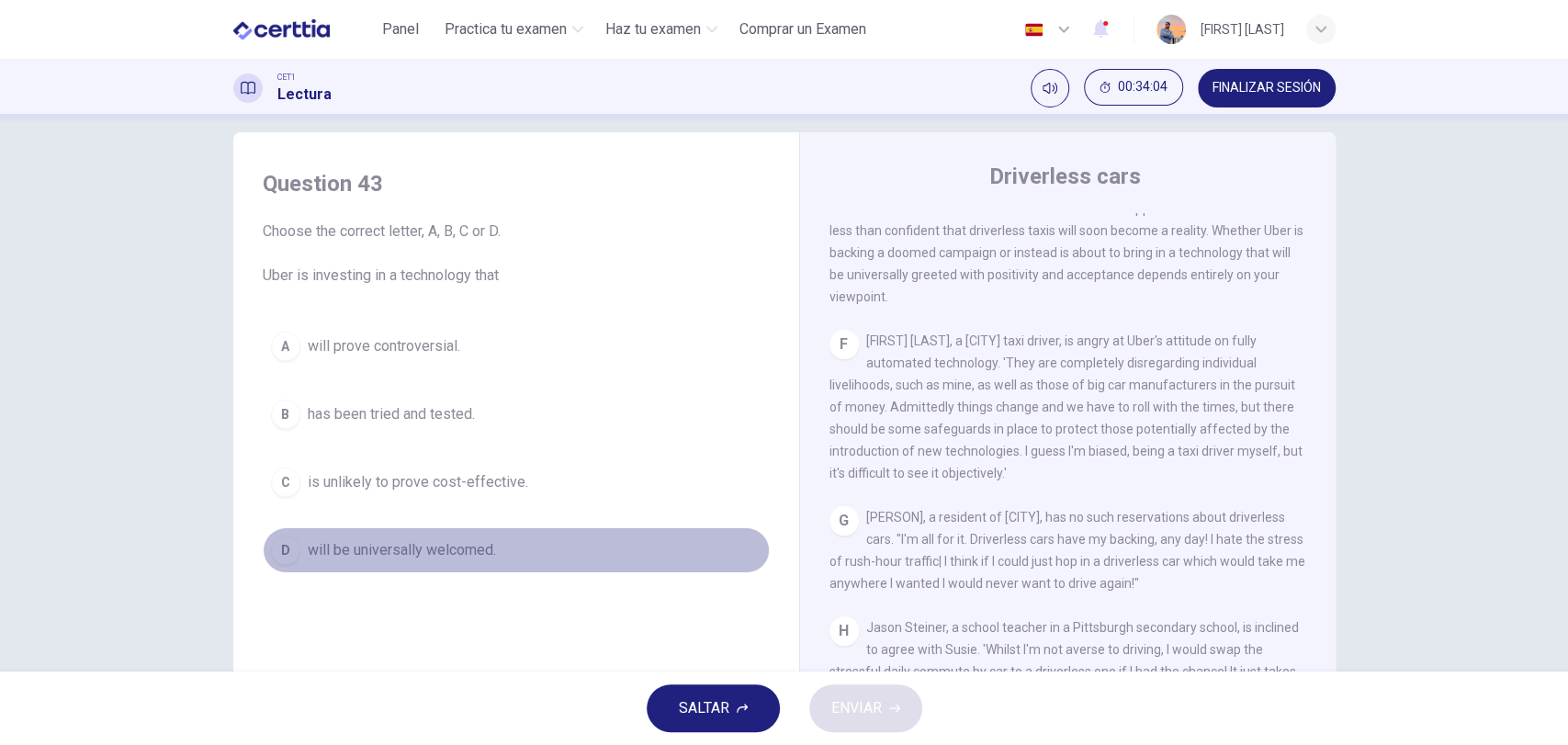 click on "will be universally welcomed." at bounding box center (401, 550) 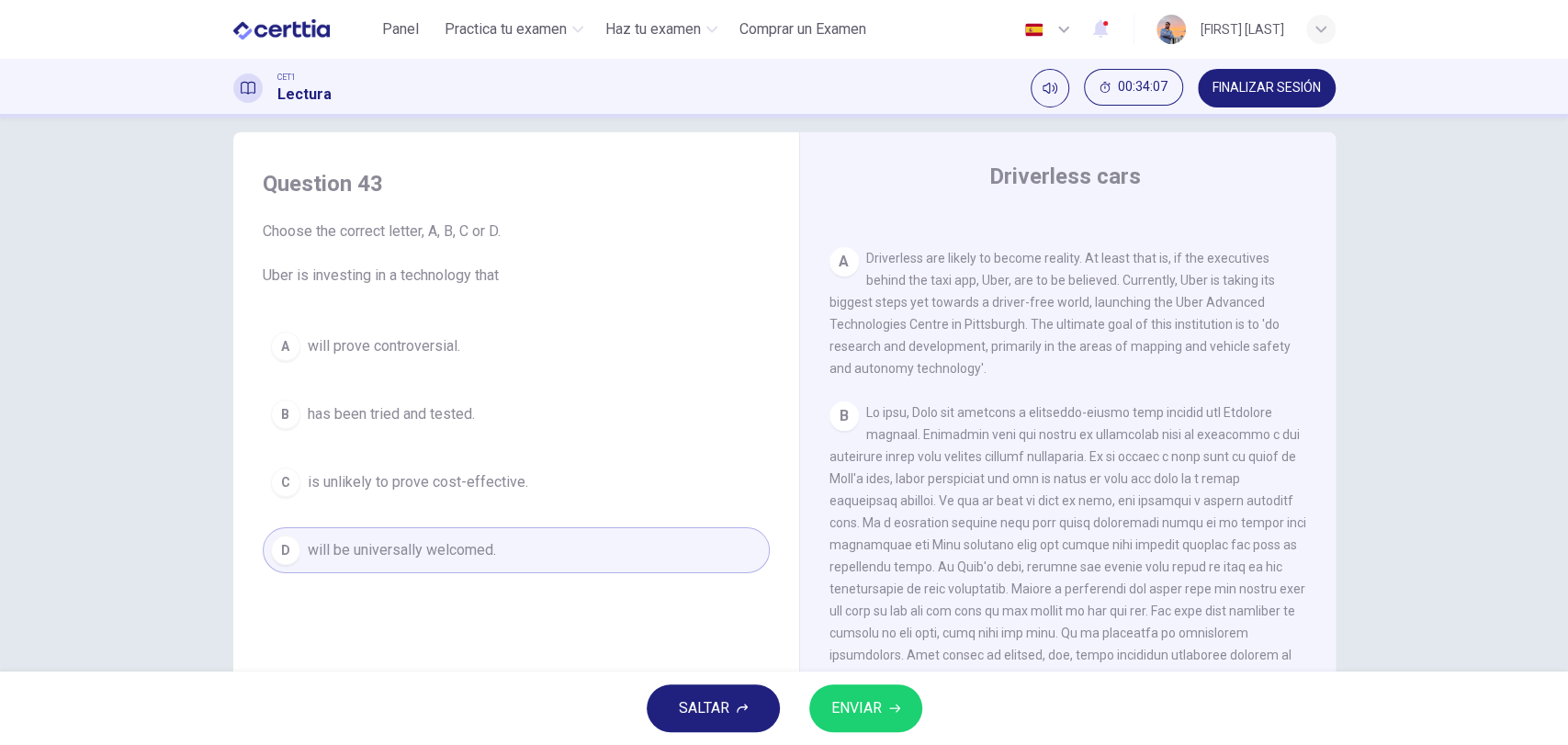 scroll, scrollTop: 490, scrollLeft: 0, axis: vertical 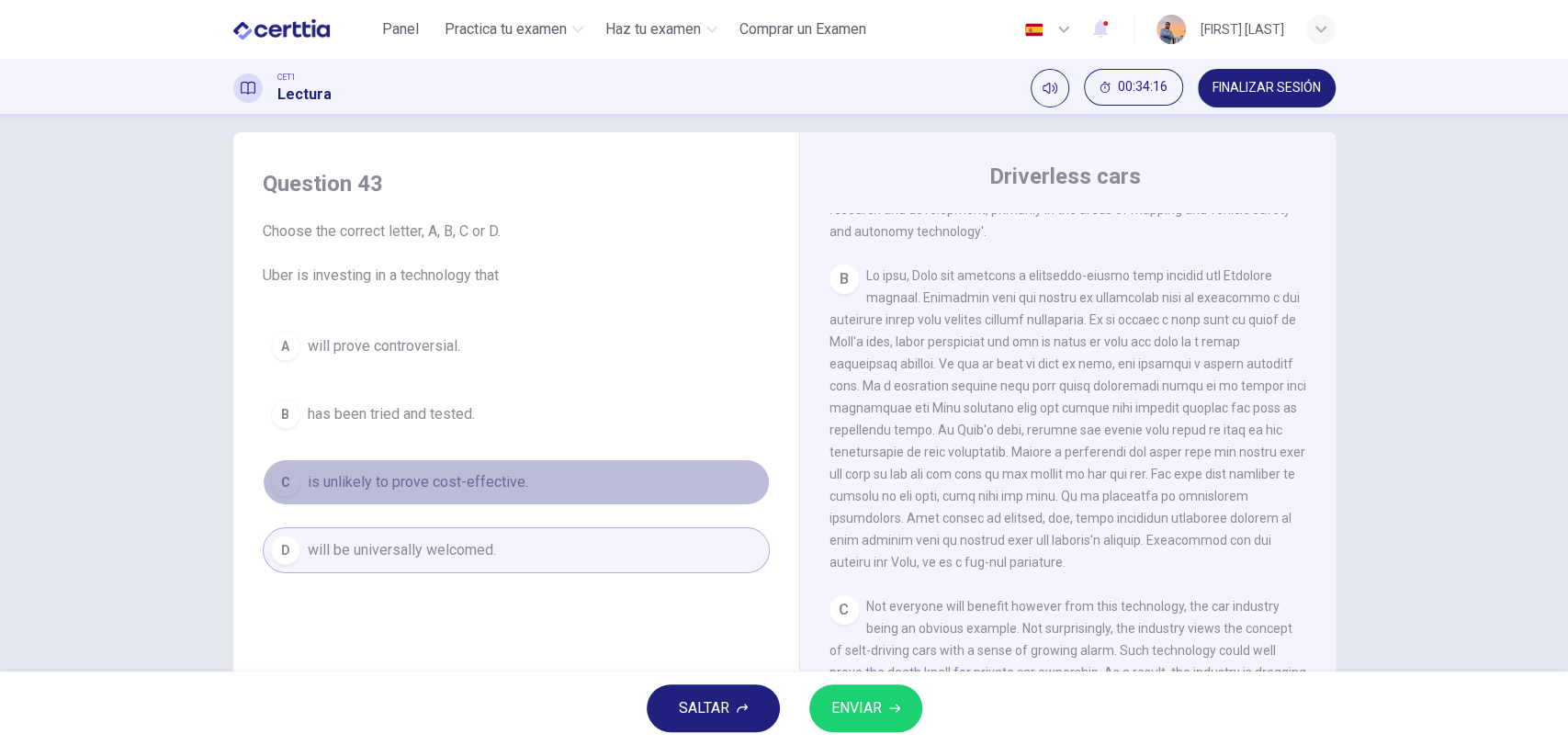 click on "C is unlikely to prove cost-effective." at bounding box center (516, 482) 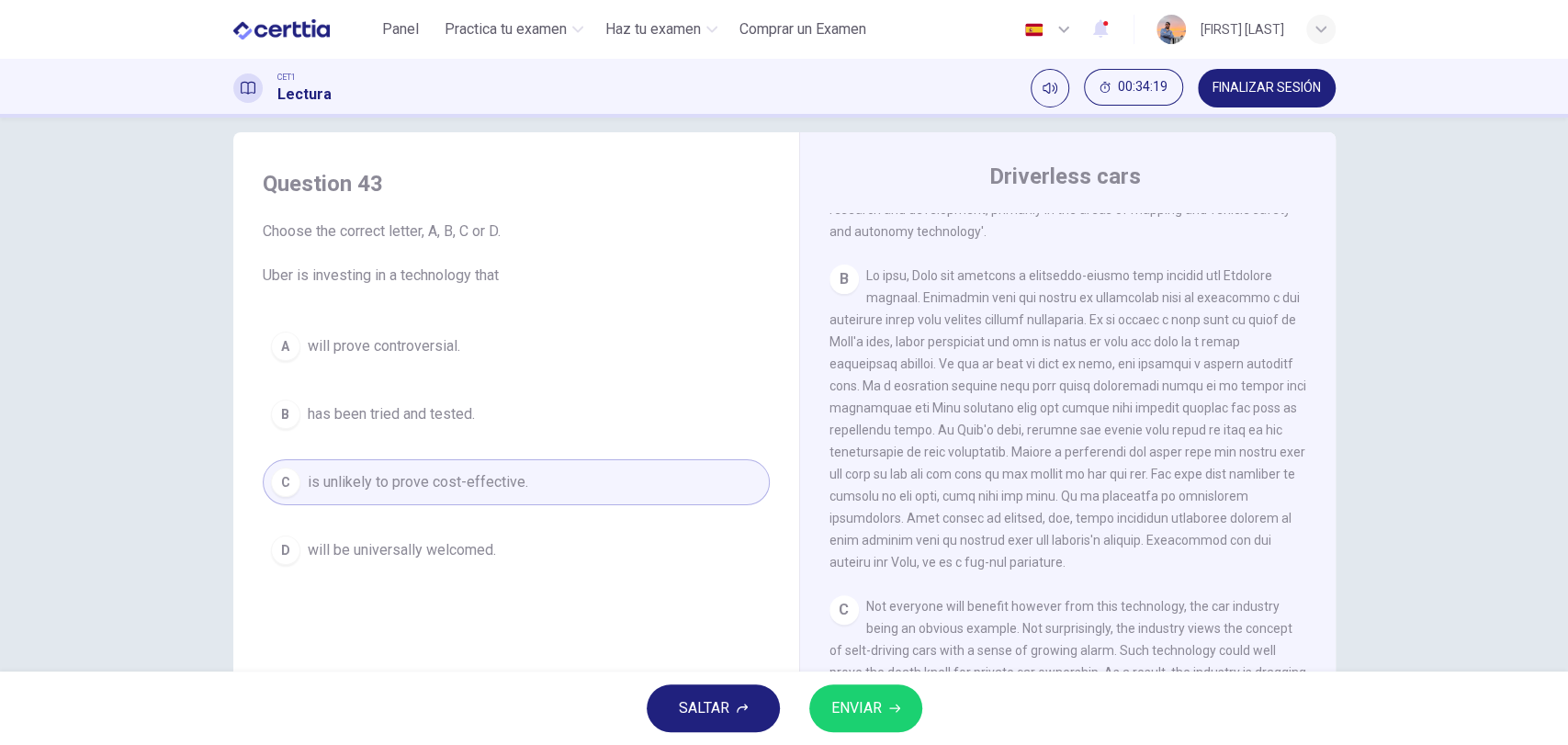 click on "ENVIAR" at bounding box center (856, 708) 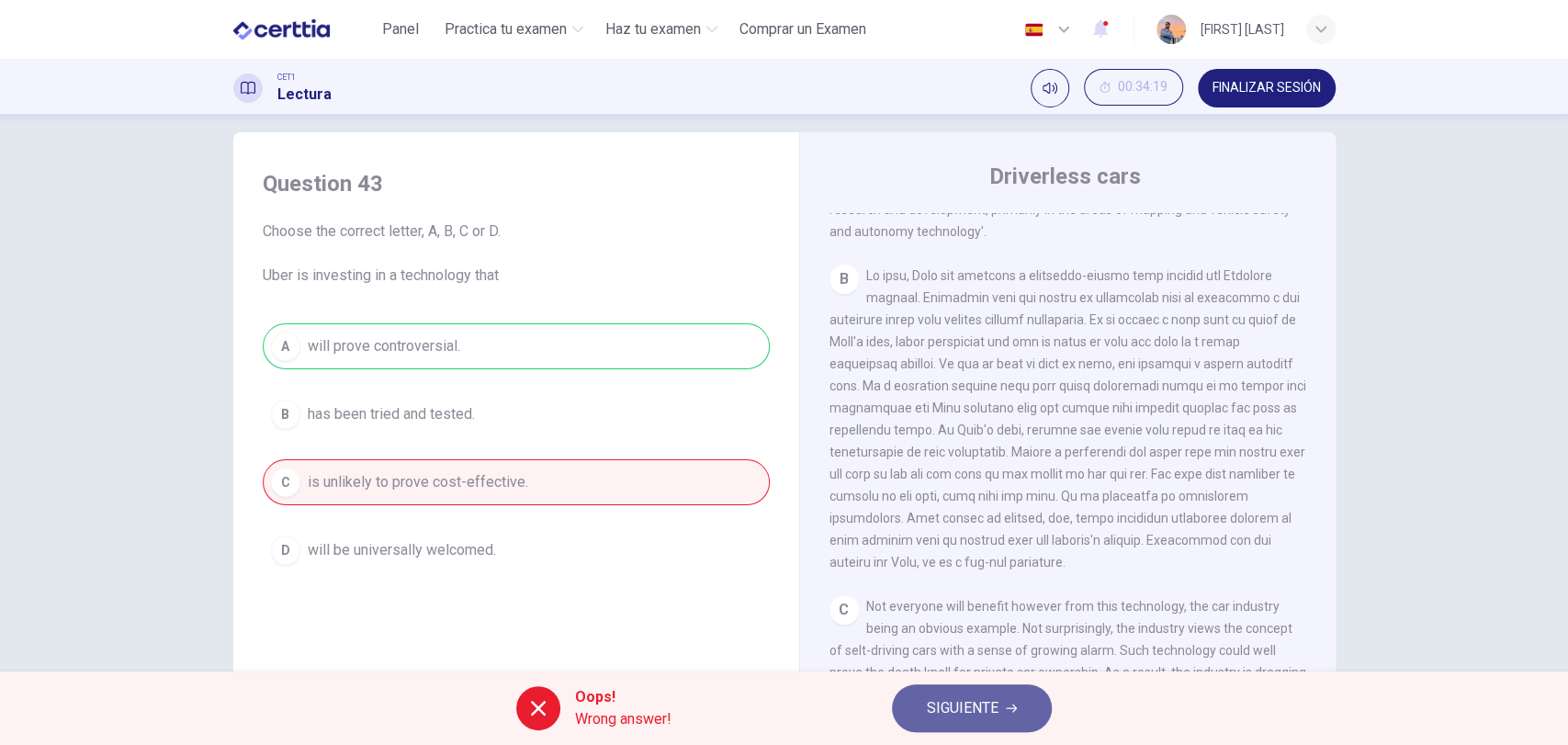 click on "SIGUIENTE" at bounding box center (972, 708) 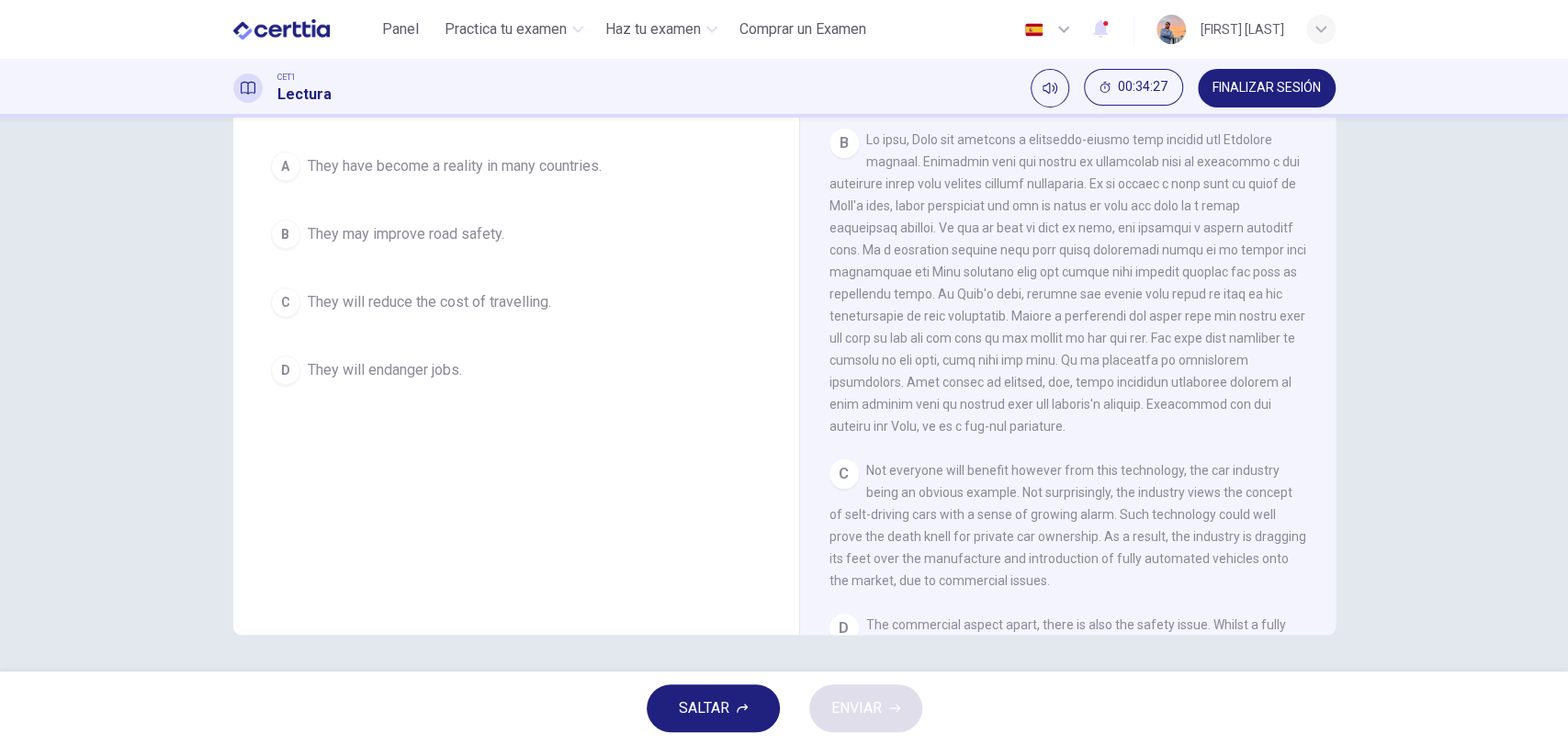 scroll, scrollTop: 22, scrollLeft: 0, axis: vertical 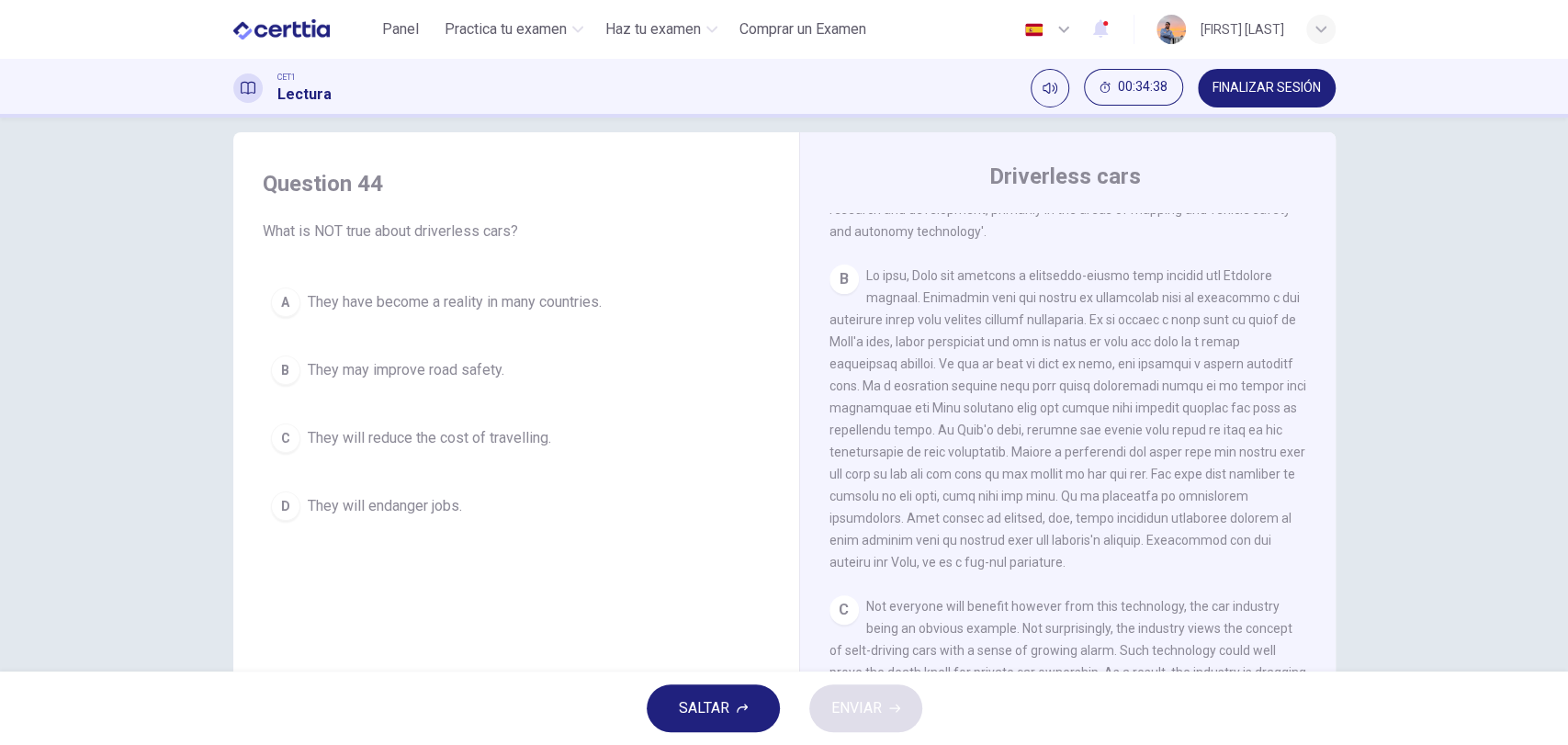 click on "They will endanger jobs." at bounding box center (385, 506) 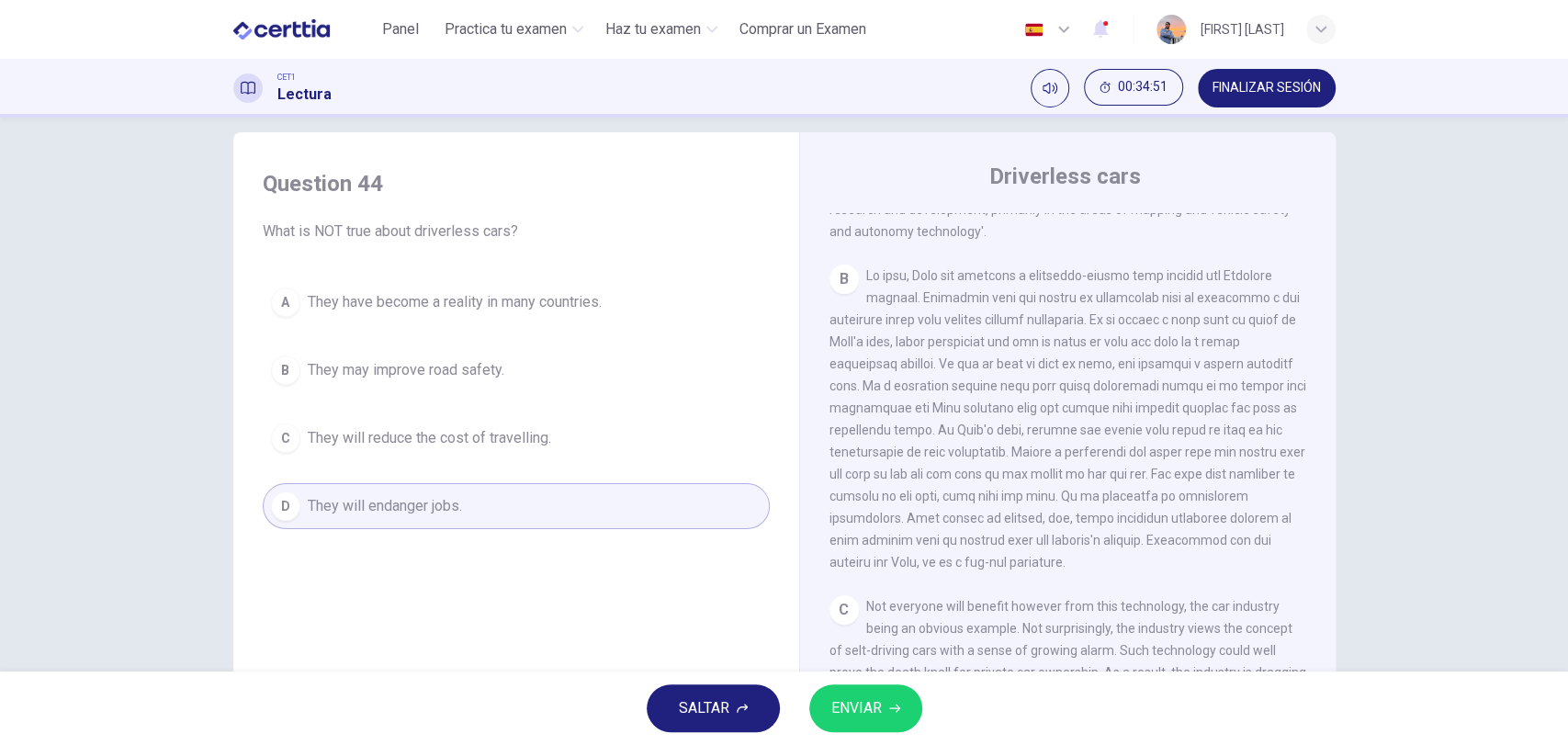 click on "They have become a reality in many countries." at bounding box center [455, 302] 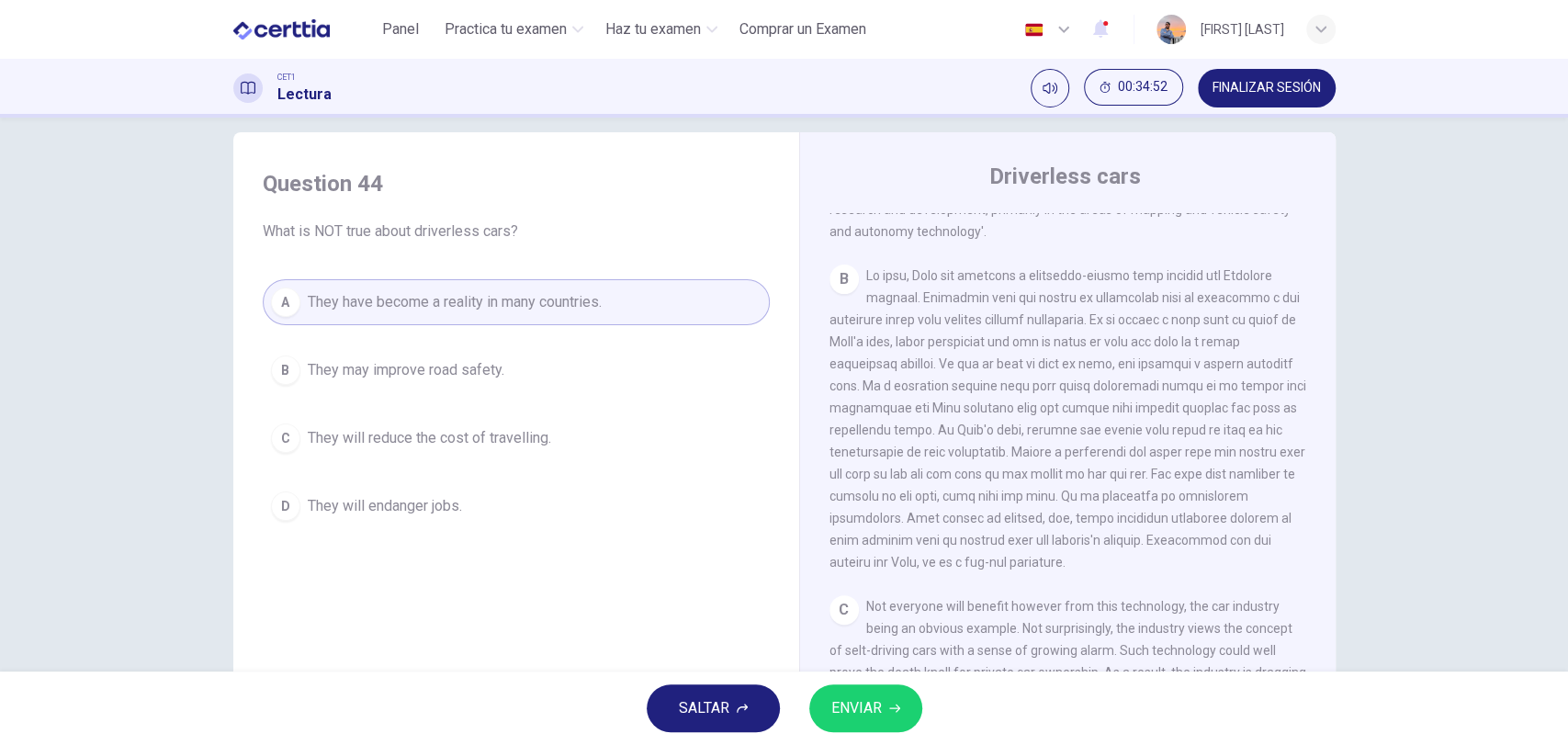 click on "ENVIAR" at bounding box center (856, 708) 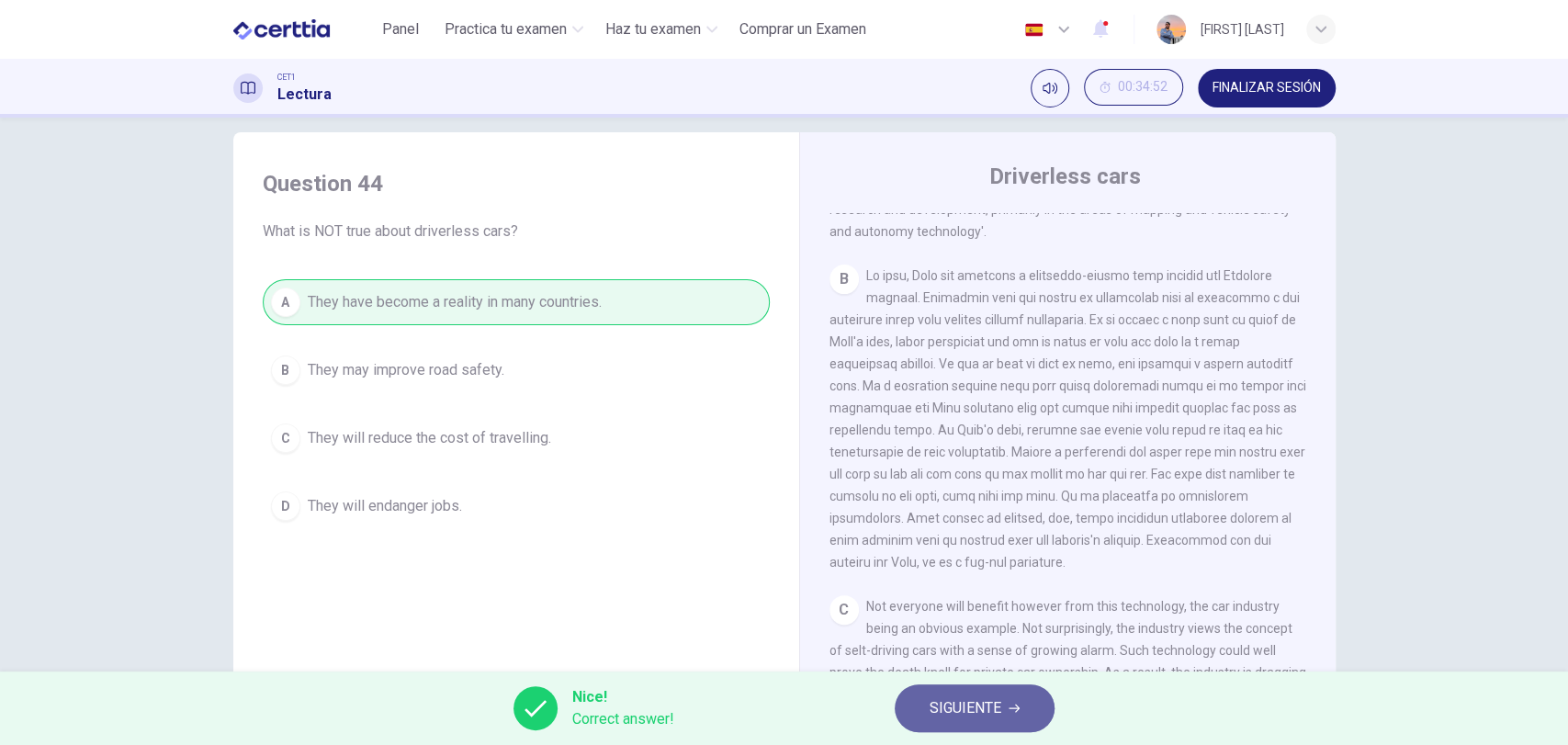 click on "SIGUIENTE" at bounding box center (975, 708) 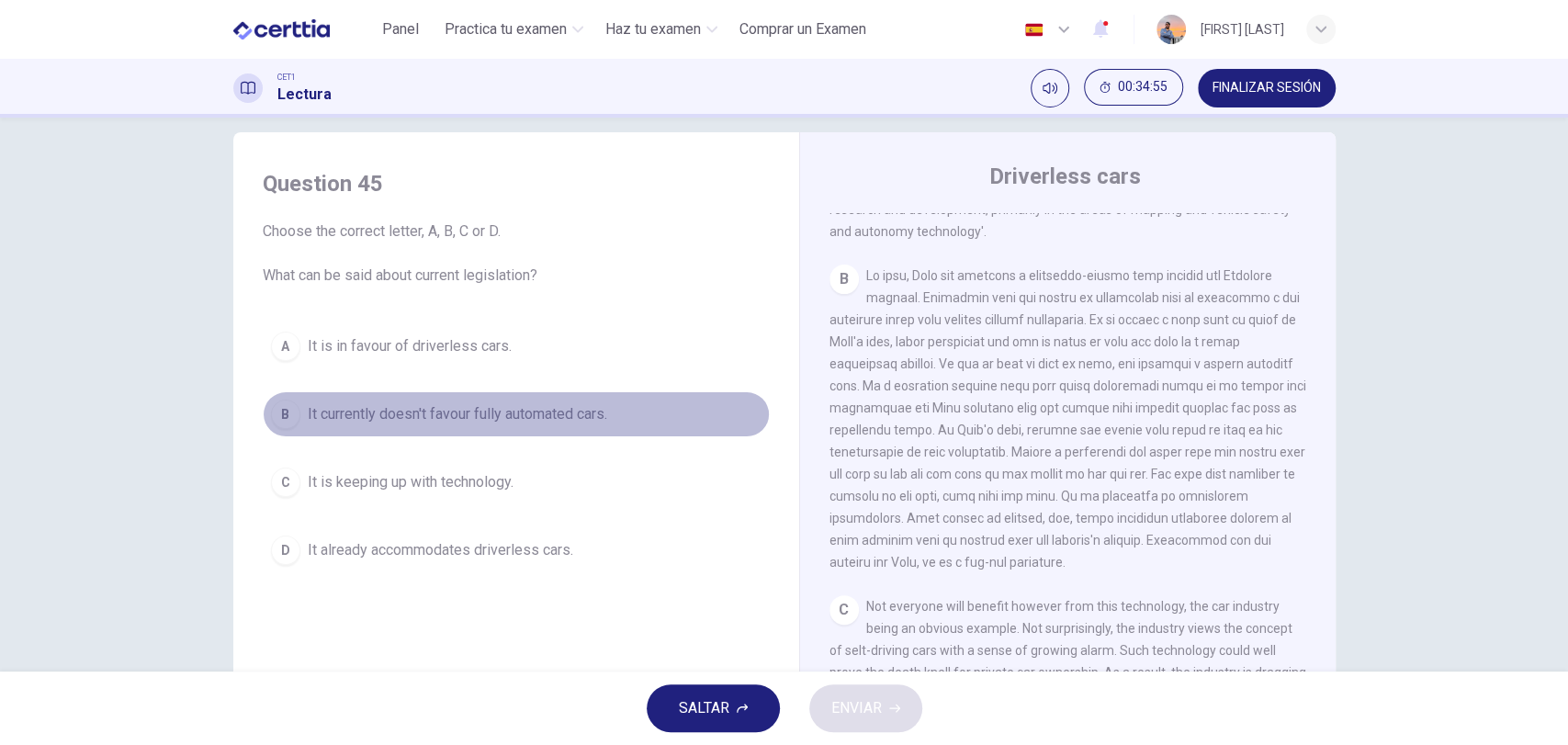 click on "It currently doesn't favour fully automated cars." at bounding box center [457, 414] 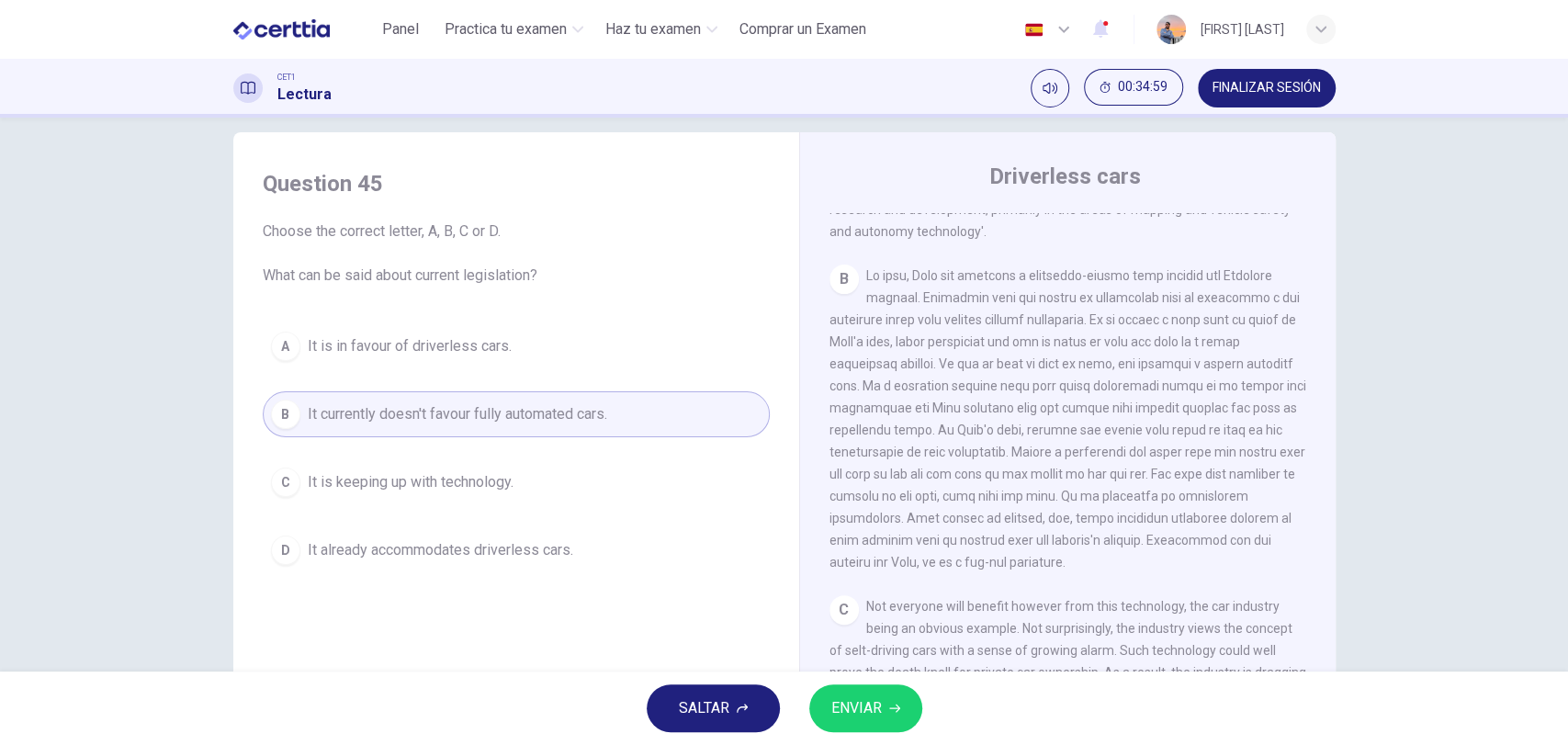 click on "ENVIAR" at bounding box center (865, 708) 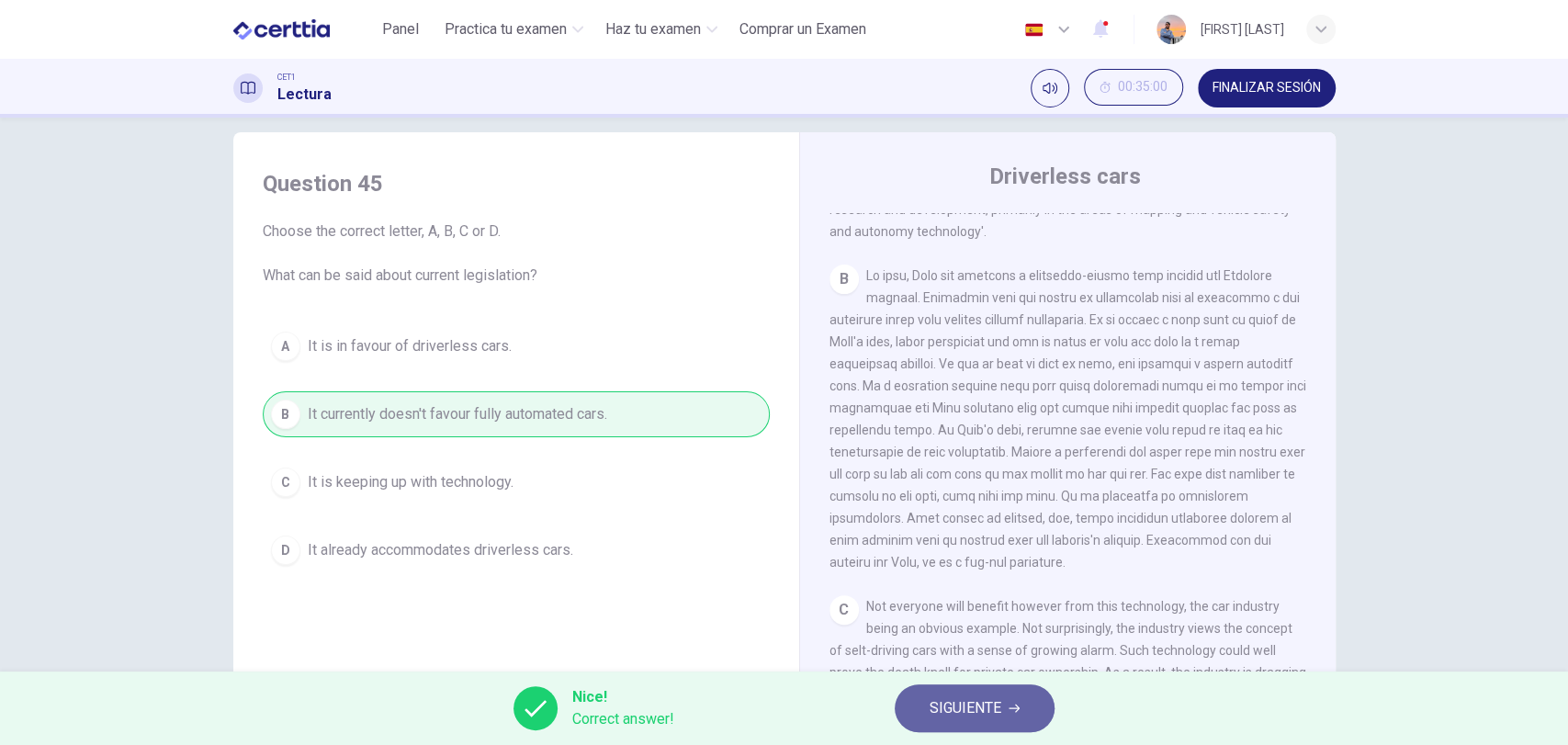 click on "SIGUIENTE" at bounding box center (965, 708) 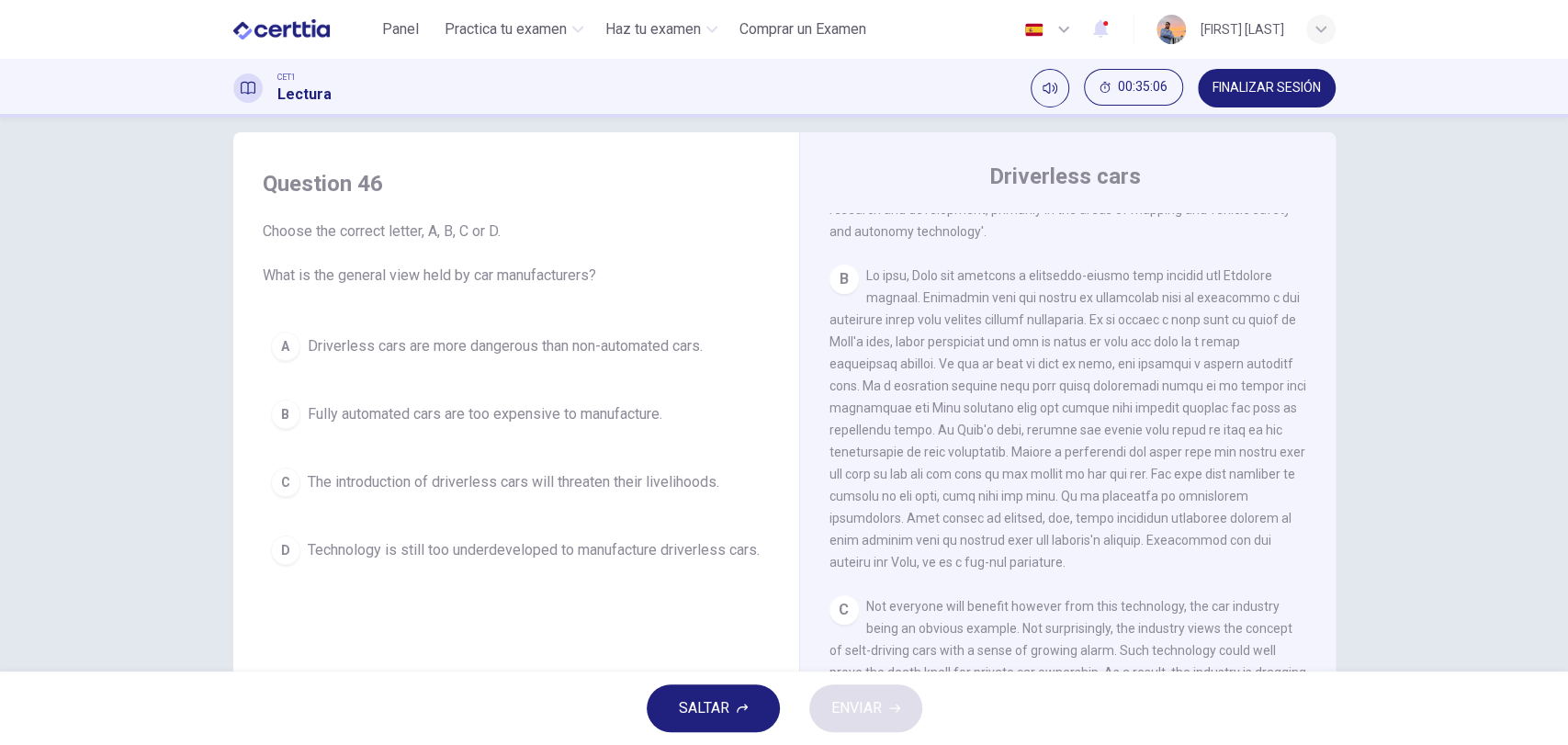 click on "The introduction of driverless cars will threaten their livelihoods." at bounding box center [513, 482] 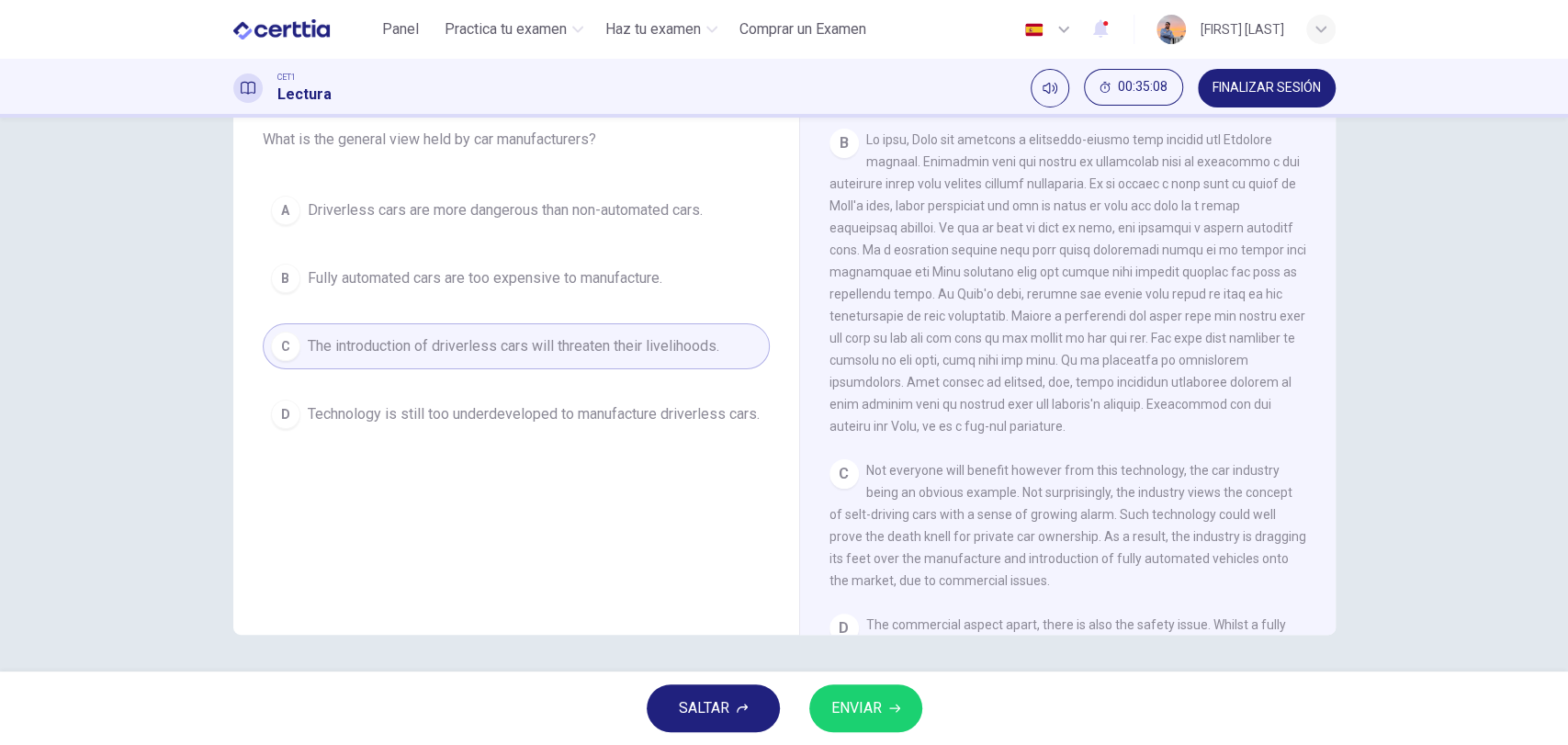 scroll, scrollTop: 22, scrollLeft: 0, axis: vertical 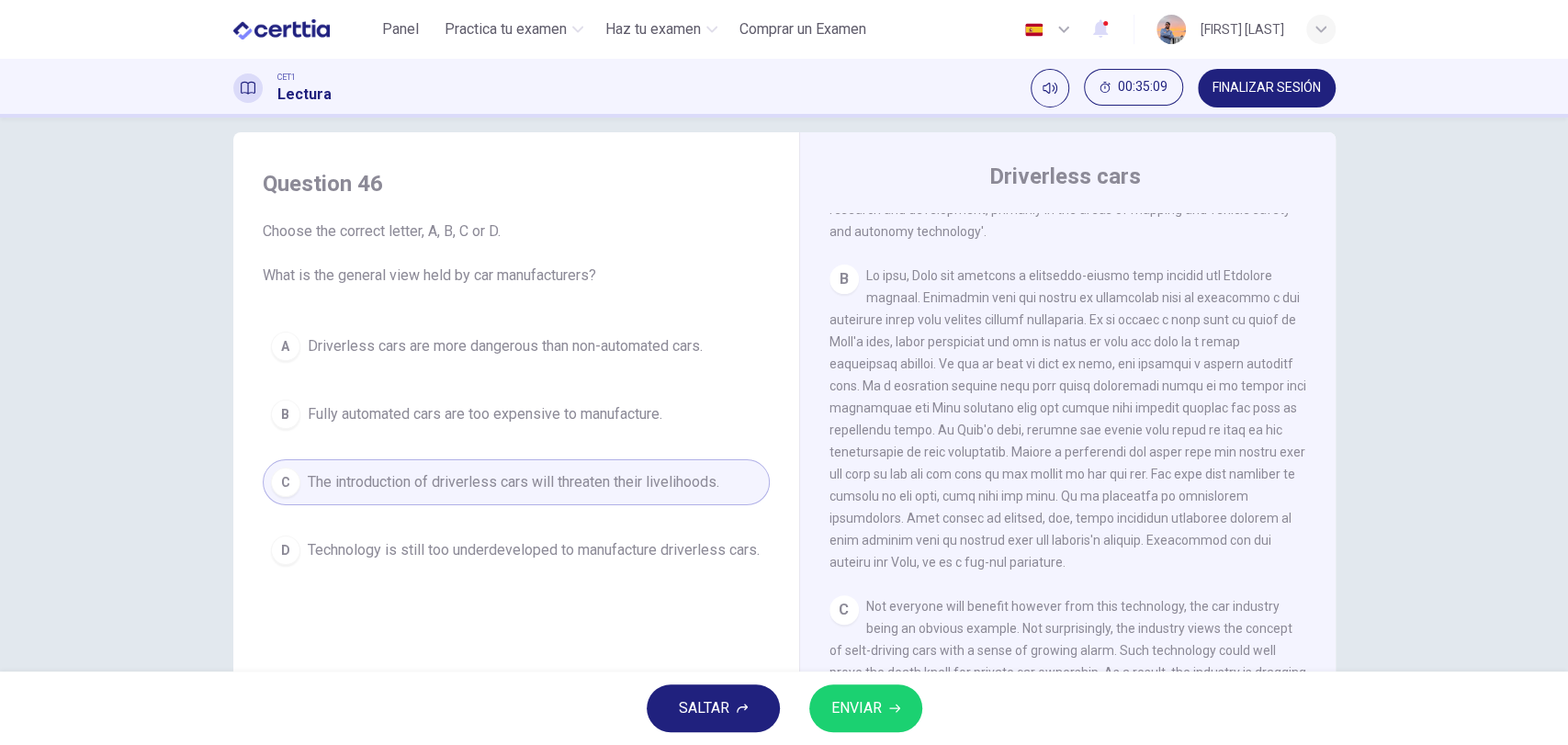 click on "ENVIAR" at bounding box center (865, 708) 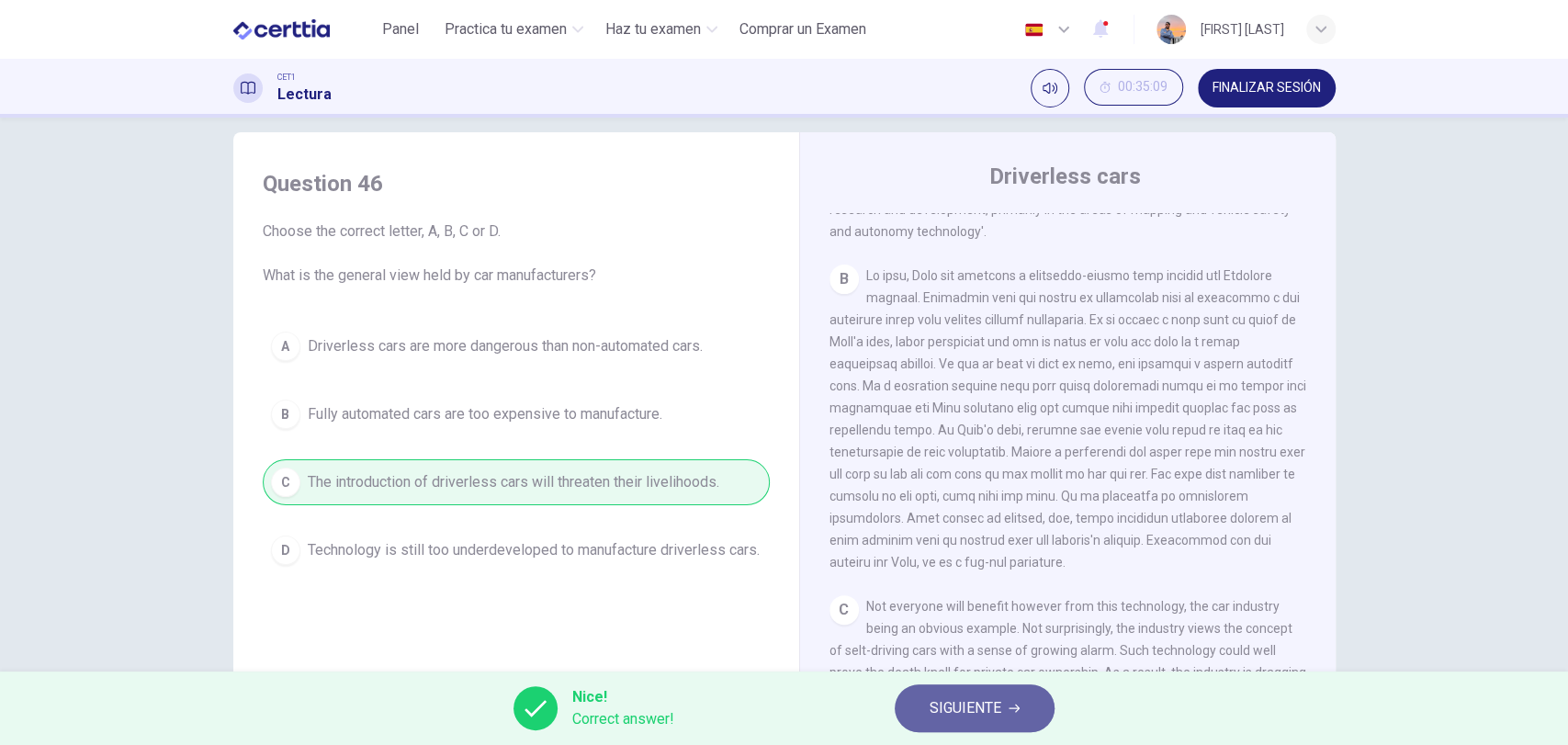 click on "SIGUIENTE" at bounding box center (975, 708) 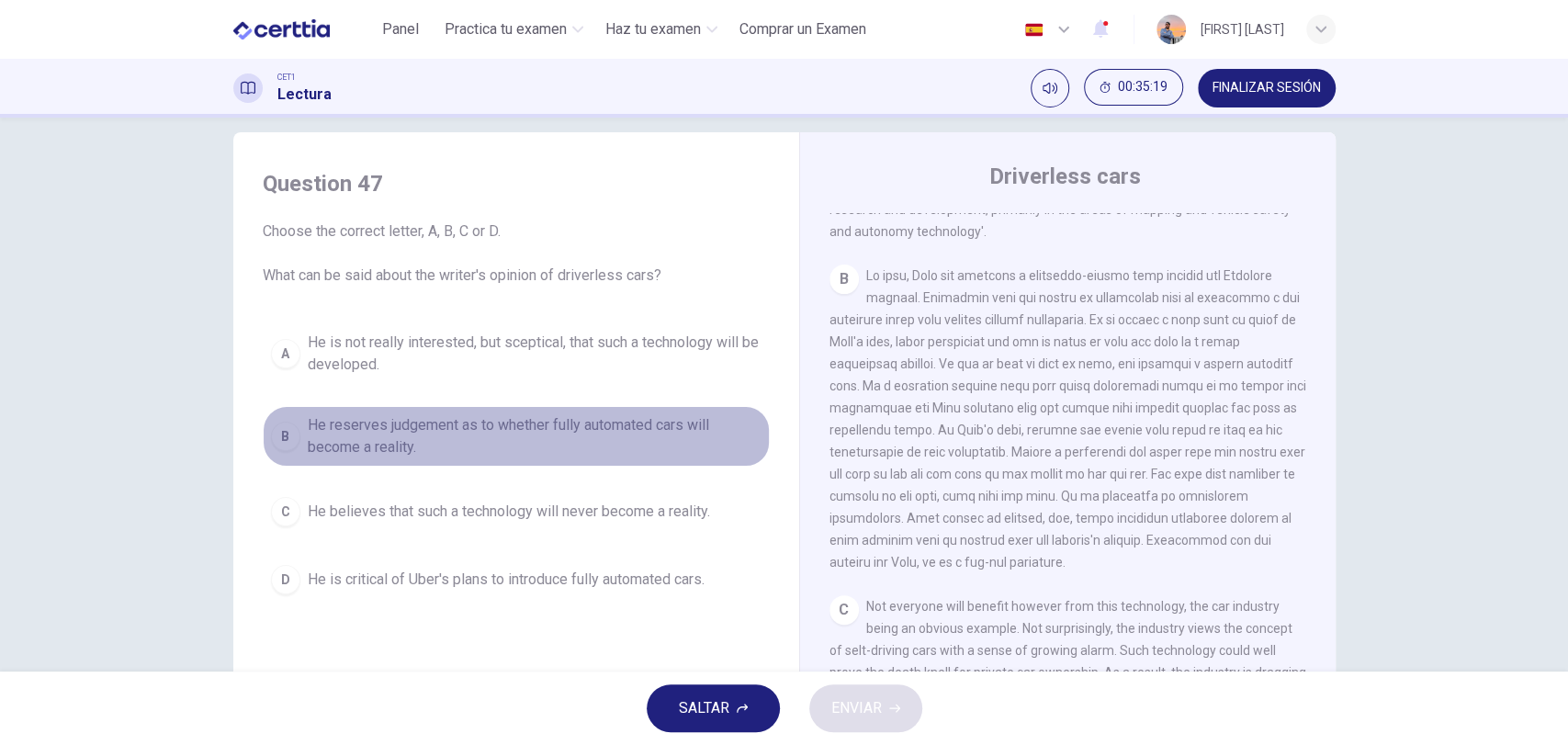 click on "He reserves judgement as to whether fully automated cars will become a reality." at bounding box center [535, 436] 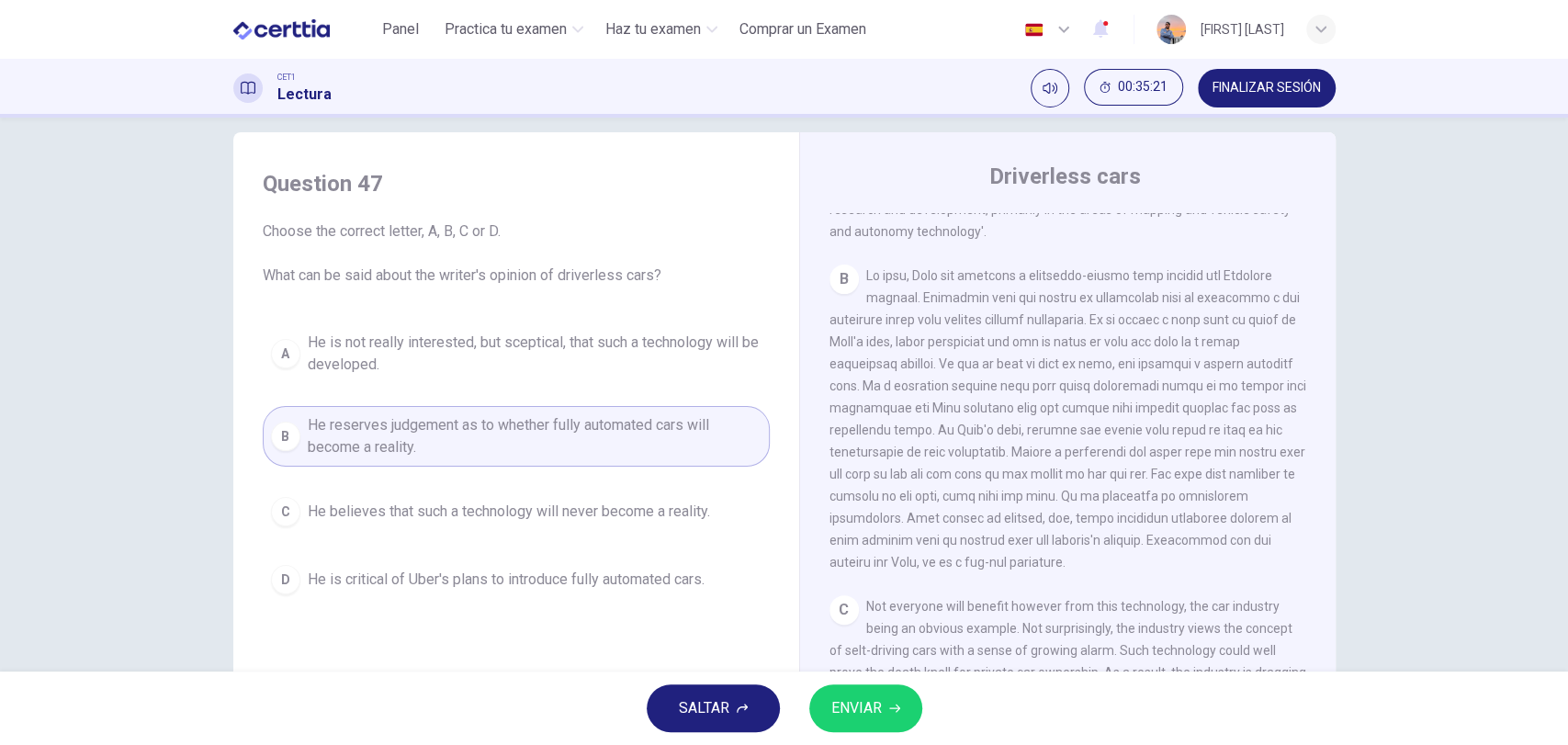 drag, startPoint x: 865, startPoint y: 674, endPoint x: 870, endPoint y: 711, distance: 37.336309 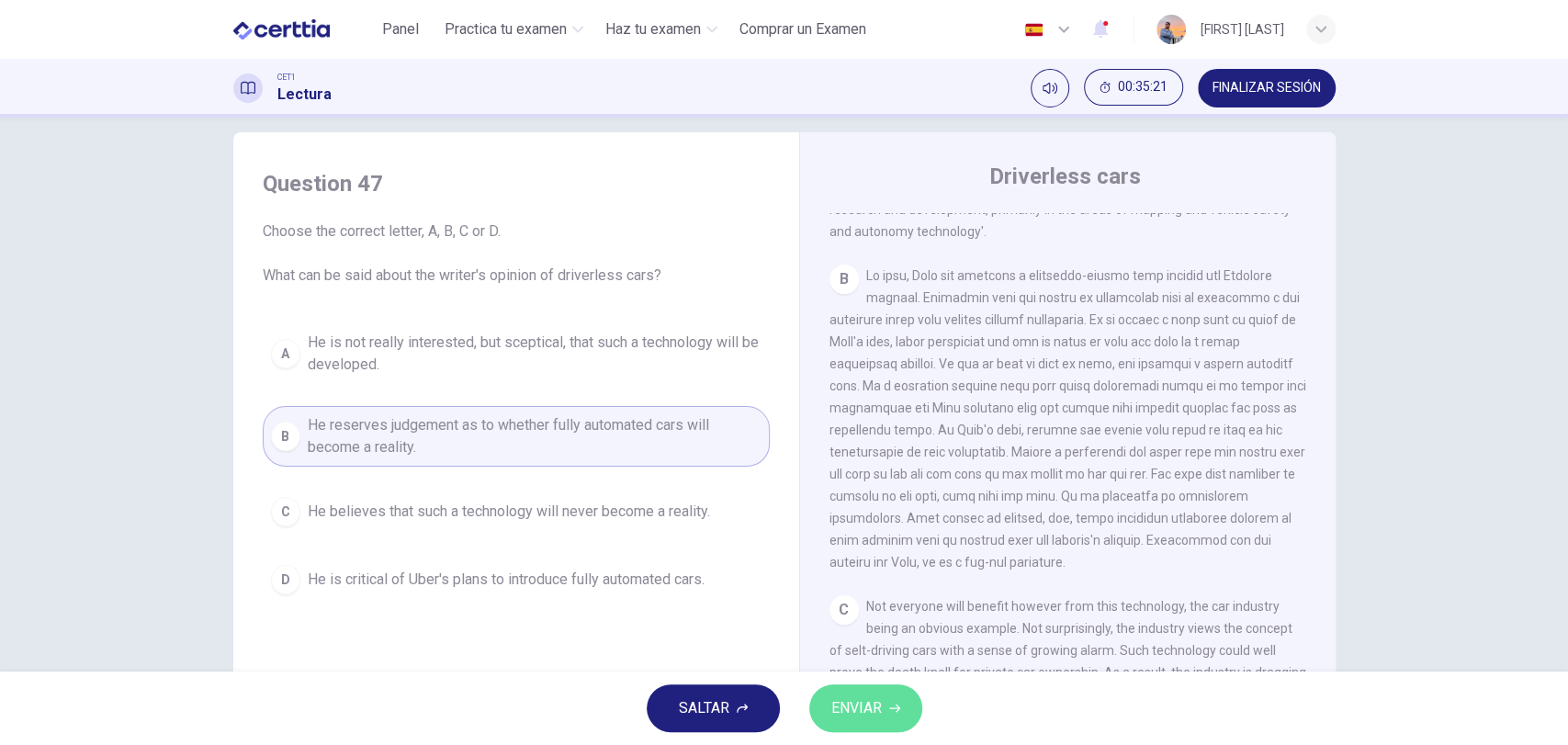 click on "ENVIAR" at bounding box center [856, 708] 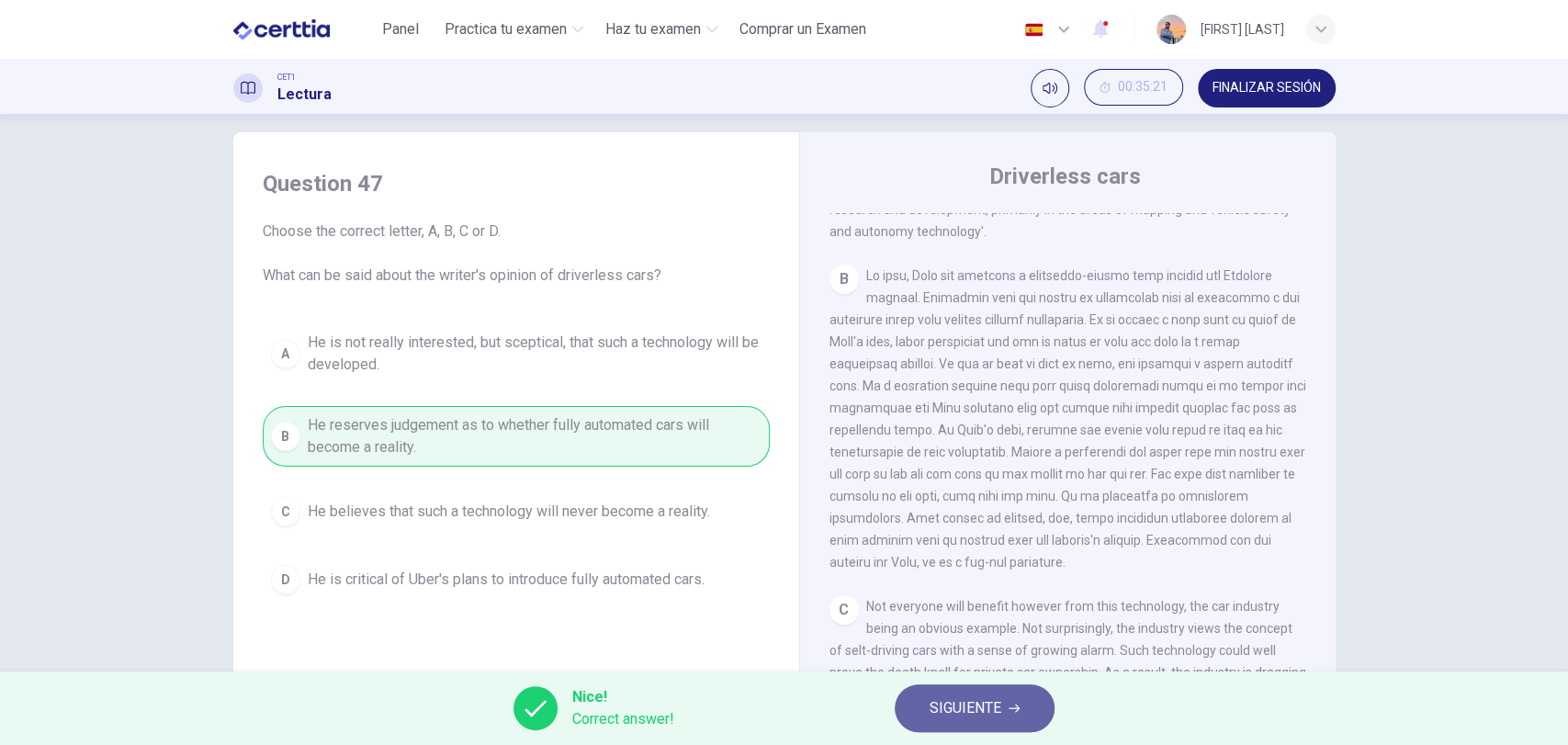 click on "SIGUIENTE" at bounding box center (975, 708) 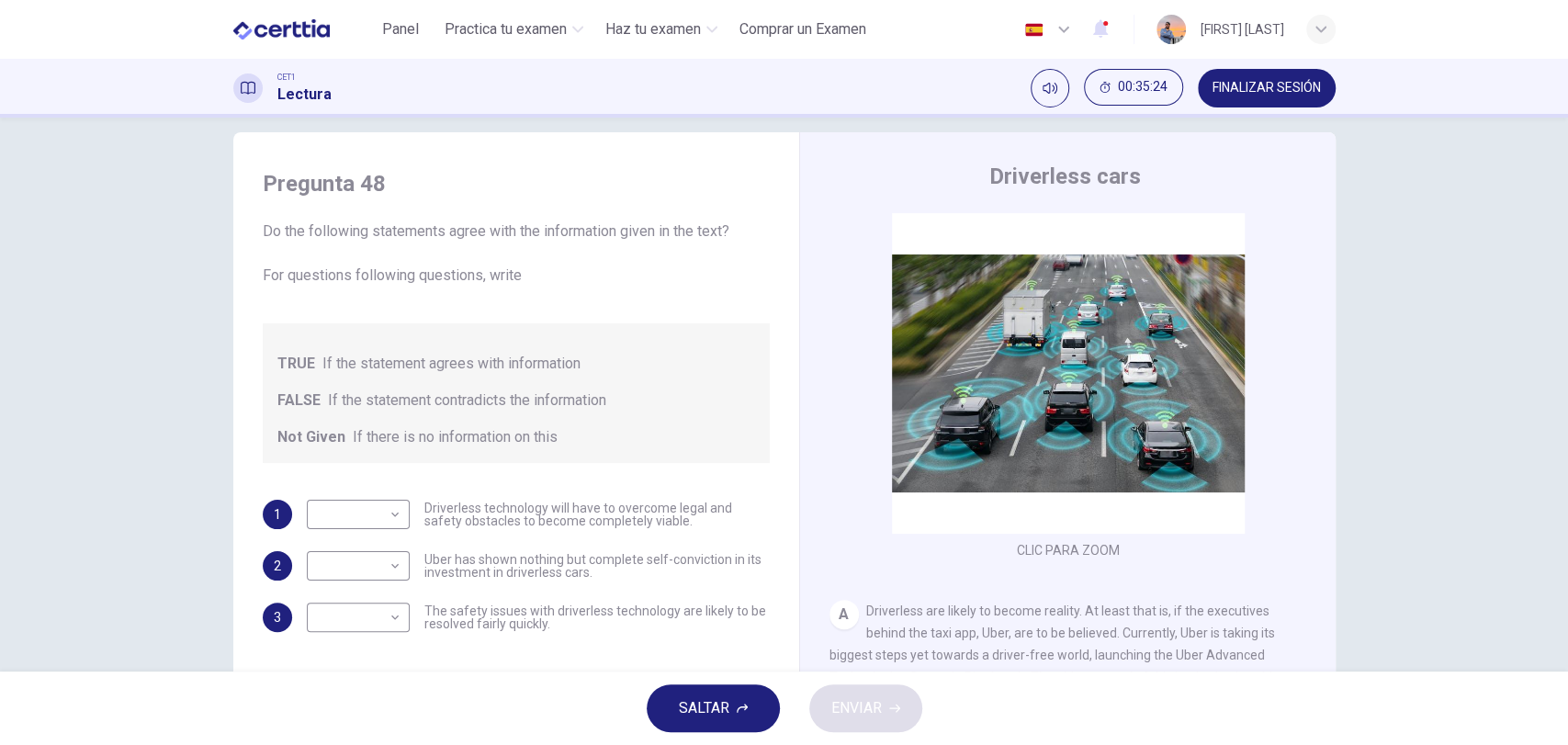 scroll, scrollTop: 158, scrollLeft: 0, axis: vertical 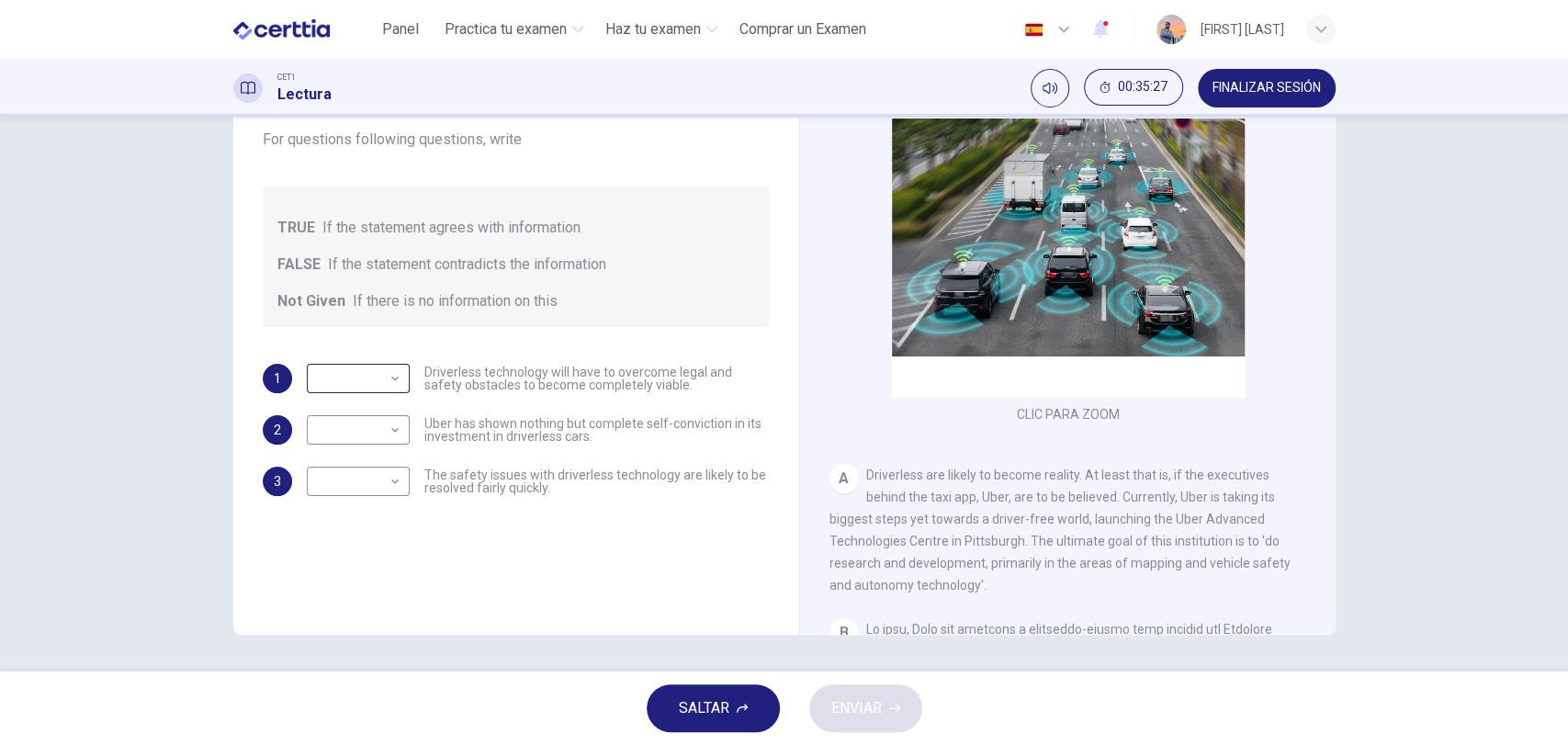 click on "Este sitio utiliza cookies, como se explica en nuestra Política de Privacidad. Si acepta el uso de cookies, haga clic en el botón Aceptar y continúe navegando por nuestro sitio. Política de Privacidad Aceptar Panel Practica tu examen Haz tu examen Comprar un Examen Español ** ​ [NAME] CET1 Lectura 00:35:27 FINALIZAR SESIÓN Pregunta 48 Do the following statements agree with the information given in the text? For questions following questions, write TRUE If the statement agrees with information FALSE If the statement contradicts the information Not Given If there is no information on this 1 ​ ​ Driverless technology will have to overcome legal and safety obstacles to become completely viable. 2 ​ ​ Uber has shown nothing but complete self-conviction in its investment in driverless cars. 3 ​ ​ The safety issues with driverless technology are likely to be resolved fairly quickly. Driverless cars CLIC PARA ZOOM Clic para zoom A B C D E F G H SALTAR ENVIAR Panel Practica tu examen   2" at bounding box center (784, 372) 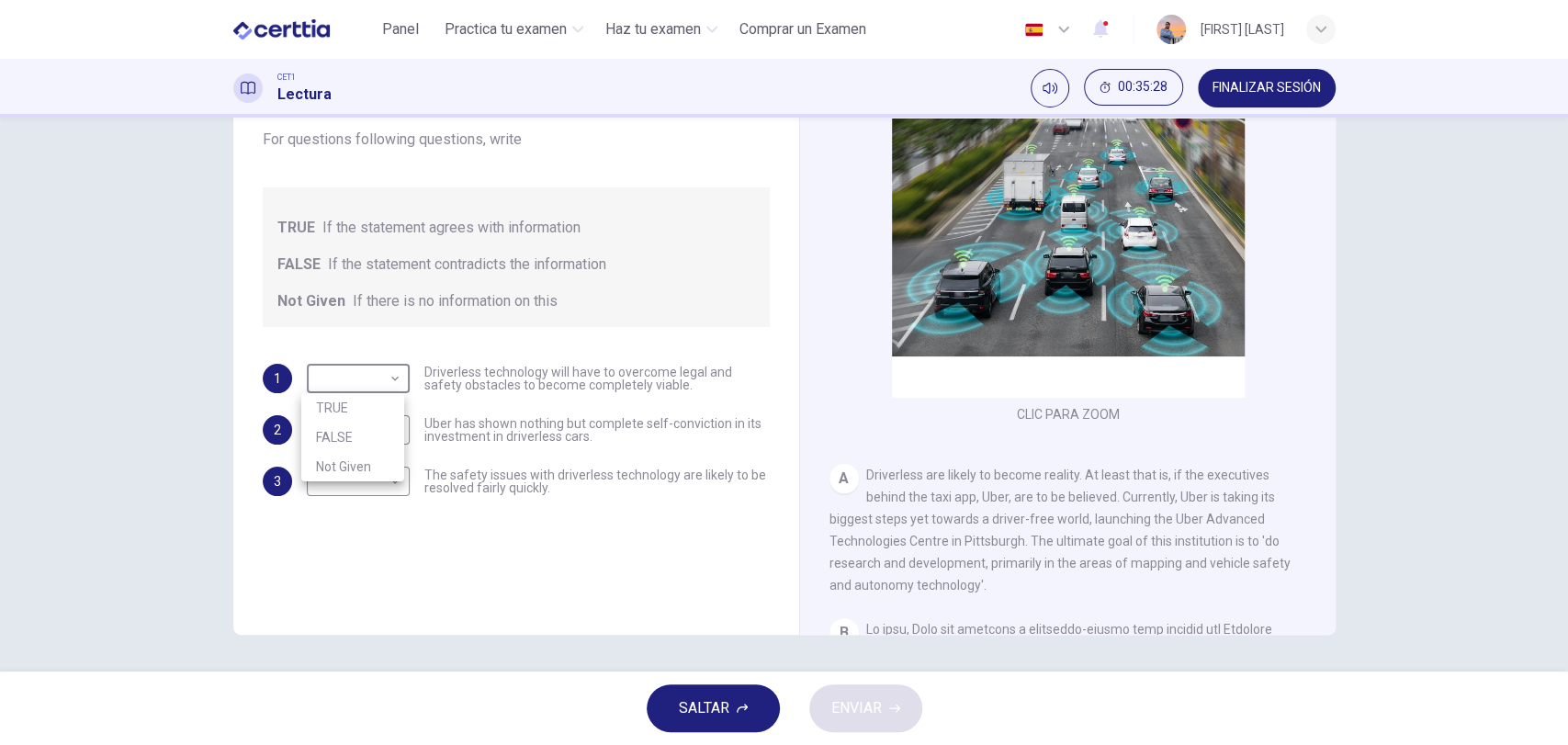click on "TRUE" at bounding box center (353, 408) 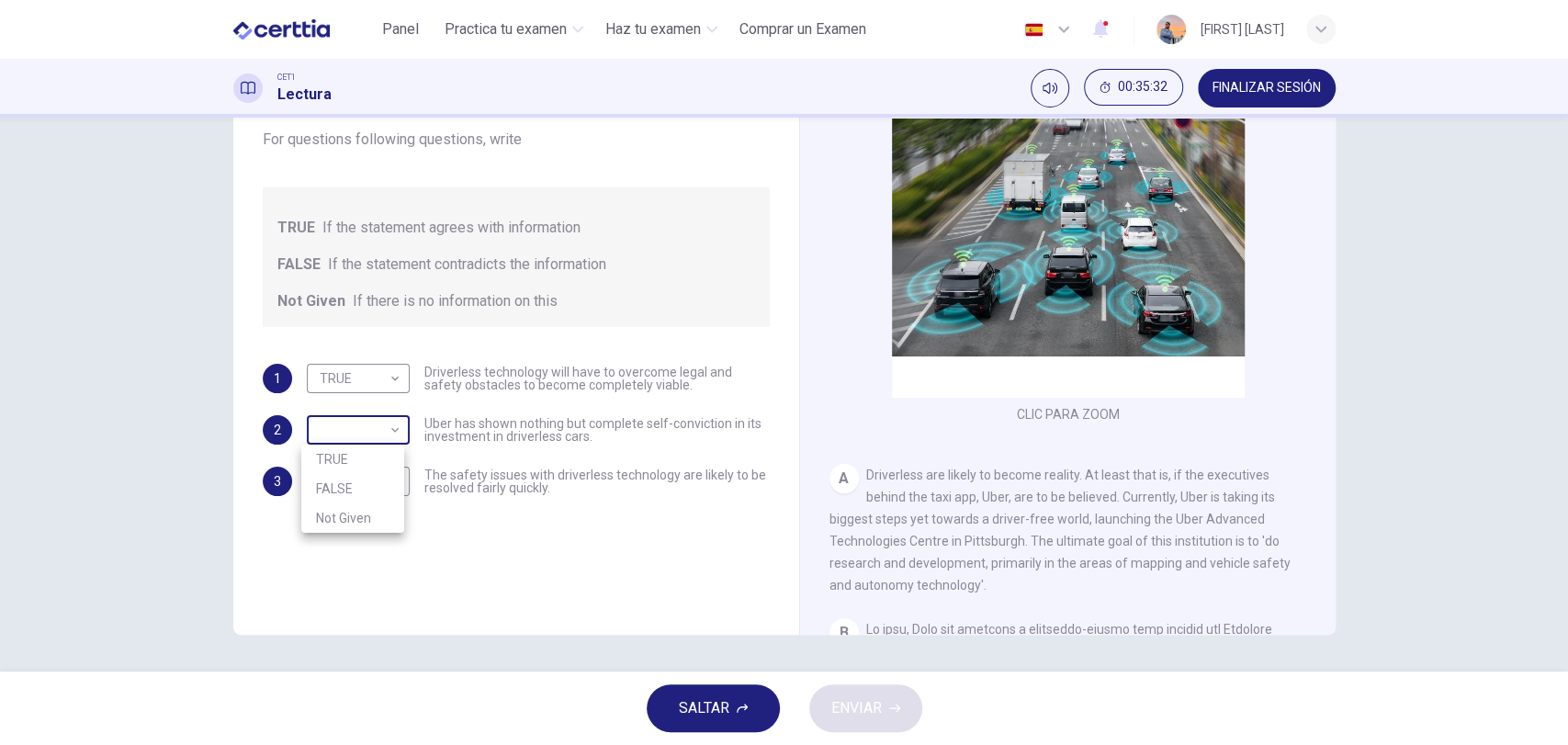 click on "Este sitio utiliza cookies, como se explica en nuestra  Política de Privacidad . Si acepta el uso de cookies, haga clic en el botón Aceptar y continúe navegando por nuestro sitio.   Política de Privacidad Aceptar Panel Practica tu examen Haz tu examen Comprar un Examen Español ** ​ Daniel Olguin CET1 Lectura 00:35:32 FINALIZAR SESIÓN Pregunta 48 Do the following statements agree with the information given in the text? For questions following questions, write TRUE If the statement agrees with information FALSE If the statement contradicts the information Not Given If there is no information on this 1 TRUE **** ​ Driverless technology will have to overcome legal and safety obstacles to become completely viable. 2 ​ ​ Uber has shown nothing but complete self-conviction in its investment in driverless cars. 3 ​ ​ The safety issues with driverless technology are likely to be resolved fairly quickly. Driverless cars CLIC PARA ZOOM Clic para zoom A B C D E F G H SALTAR ENVIAR Panel Haz tu examen" at bounding box center (784, 372) 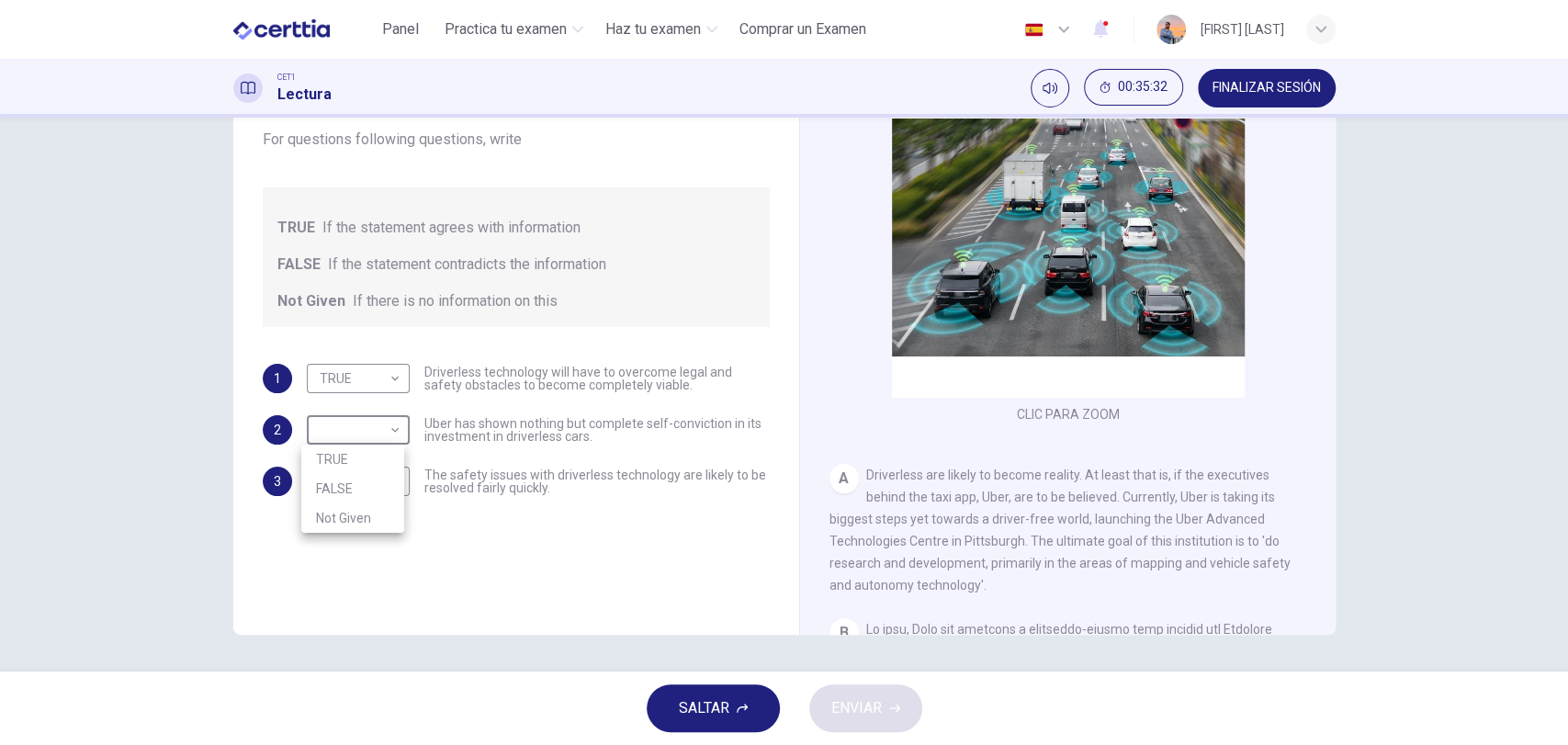 click on "FALSE" at bounding box center [353, 489] 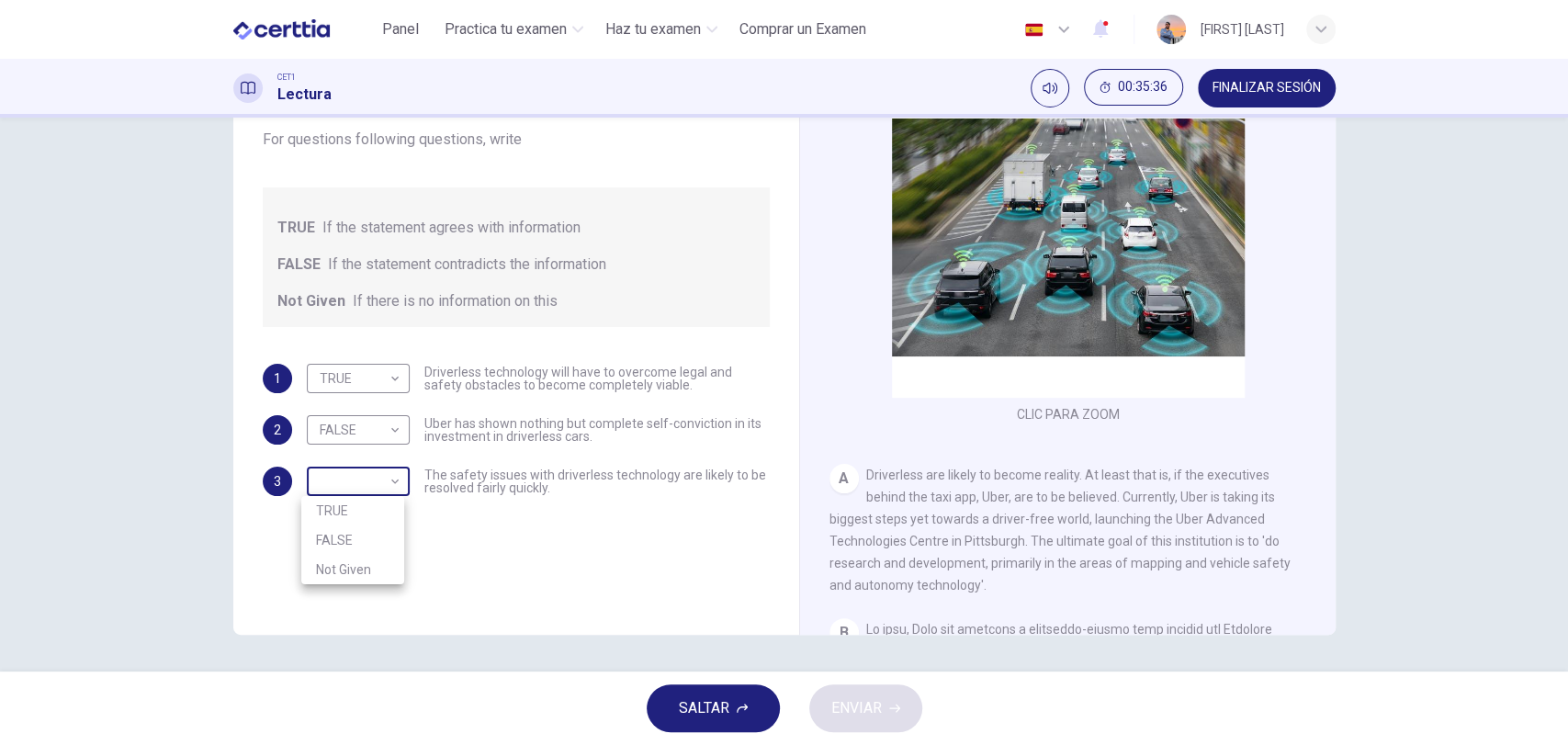 click on "Este sitio utiliza cookies, como se explica en nuestra  Política de Privacidad . Si acepta el uso de cookies, haga clic en el botón Aceptar y continúe navegando por nuestro sitio.   Política de Privacidad Aceptar Panel Practica tu examen Haz tu examen Comprar un Examen Español ** ​ [PERSON] CET1 Lectura 00:35:36 FINALIZAR SESIÓN Pregunta 48 Do the following statements agree with the information given in the text? For questions following questions, write TRUE If the statement agrees with information FALSE If the statement contradicts the information Not Given If there is no information on this 1 TRUE **** ​ Driverless technology will have to overcome legal and safety obstacles to become completely viable. 2 FALSE ***** ​ Uber has shown nothing but complete self-conviction in its investment in driverless cars. 3 ​ ​ The safety issues with driverless technology are likely to be resolved fairly quickly. Driverless cars CLIC PARA ZOOM Clic para zoom A B C D E F G H SALTAR ENVIAR Panel   2 2025" at bounding box center [784, 372] 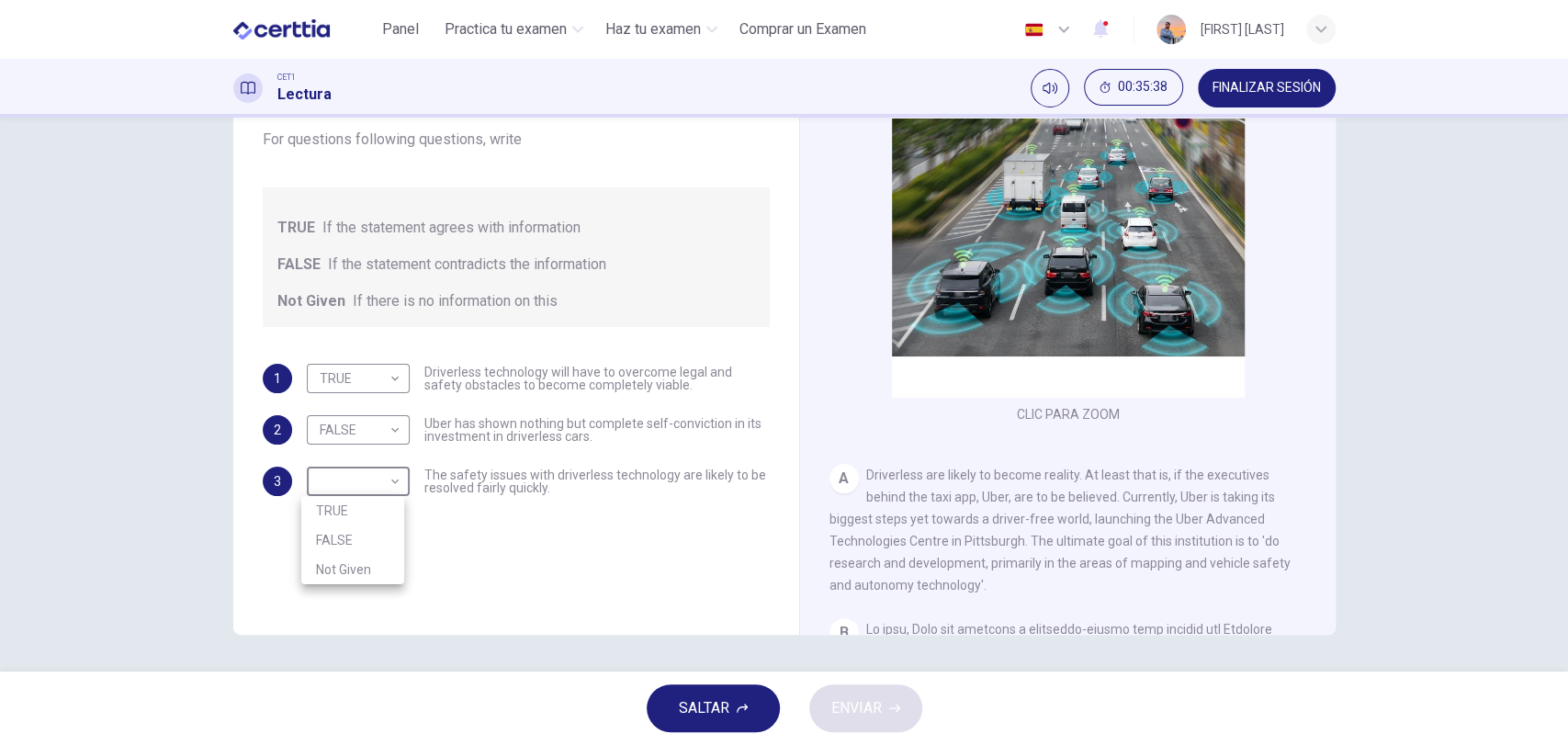 click on "FALSE" at bounding box center (353, 540) 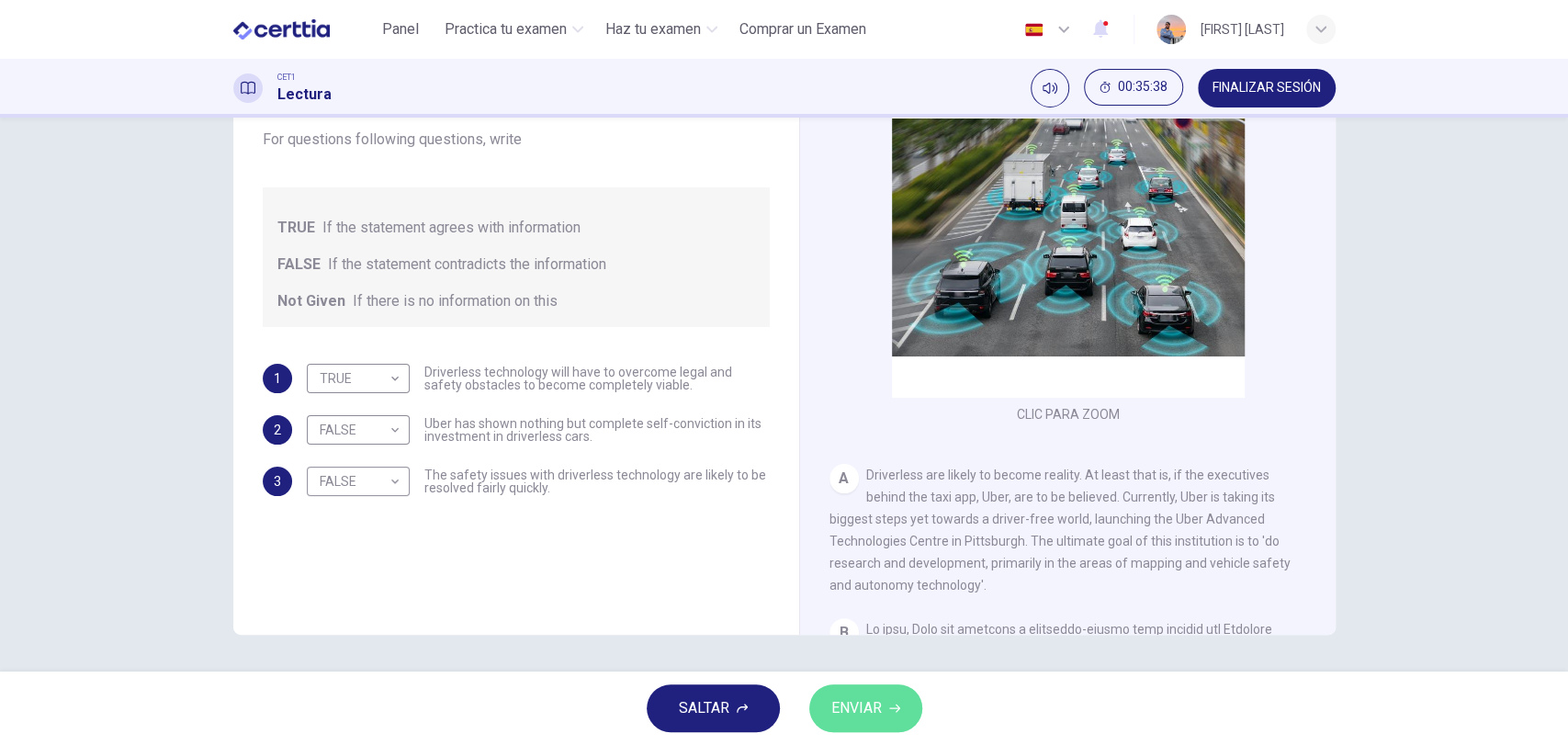 click on "ENVIAR" at bounding box center (856, 708) 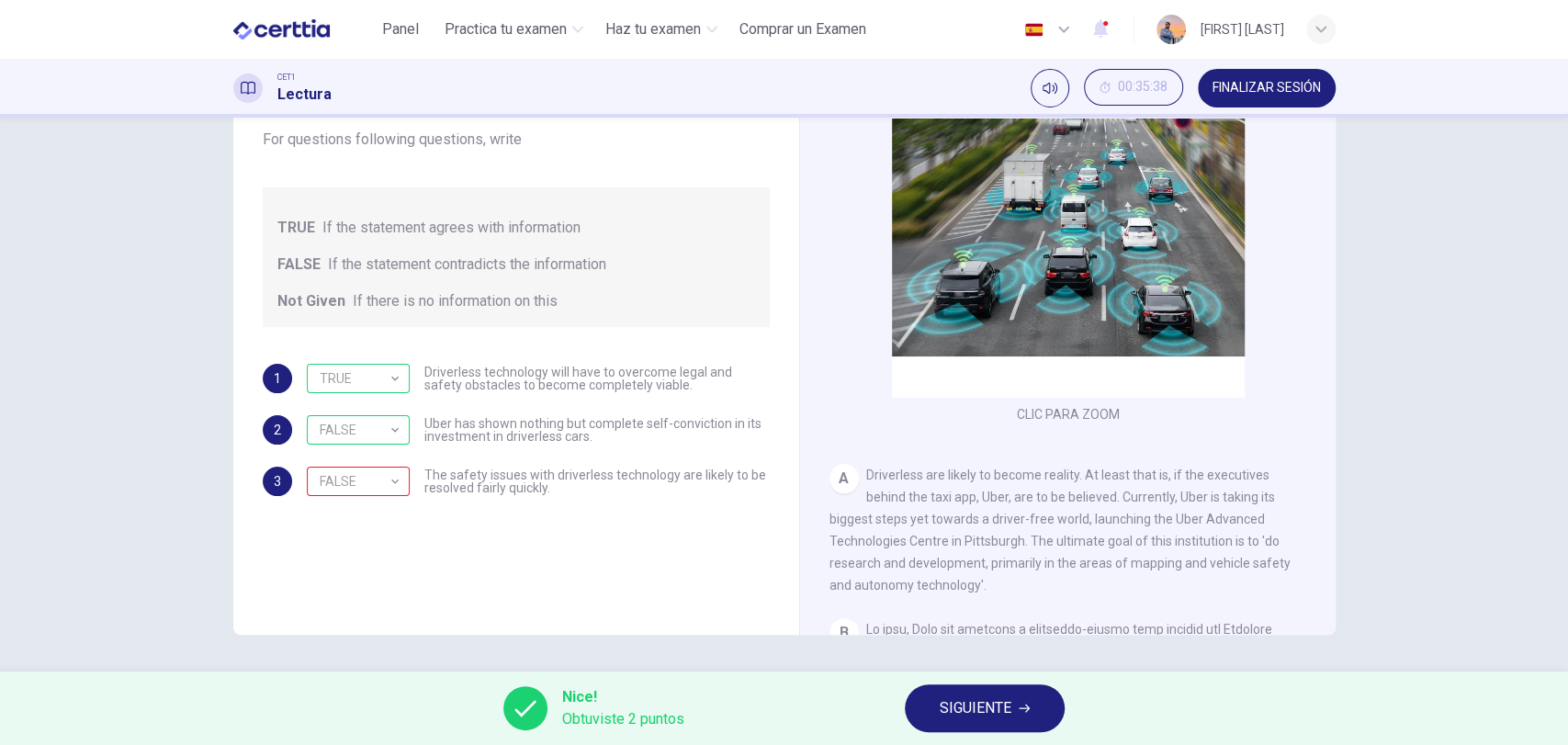 click on "SIGUIENTE" at bounding box center [985, 708] 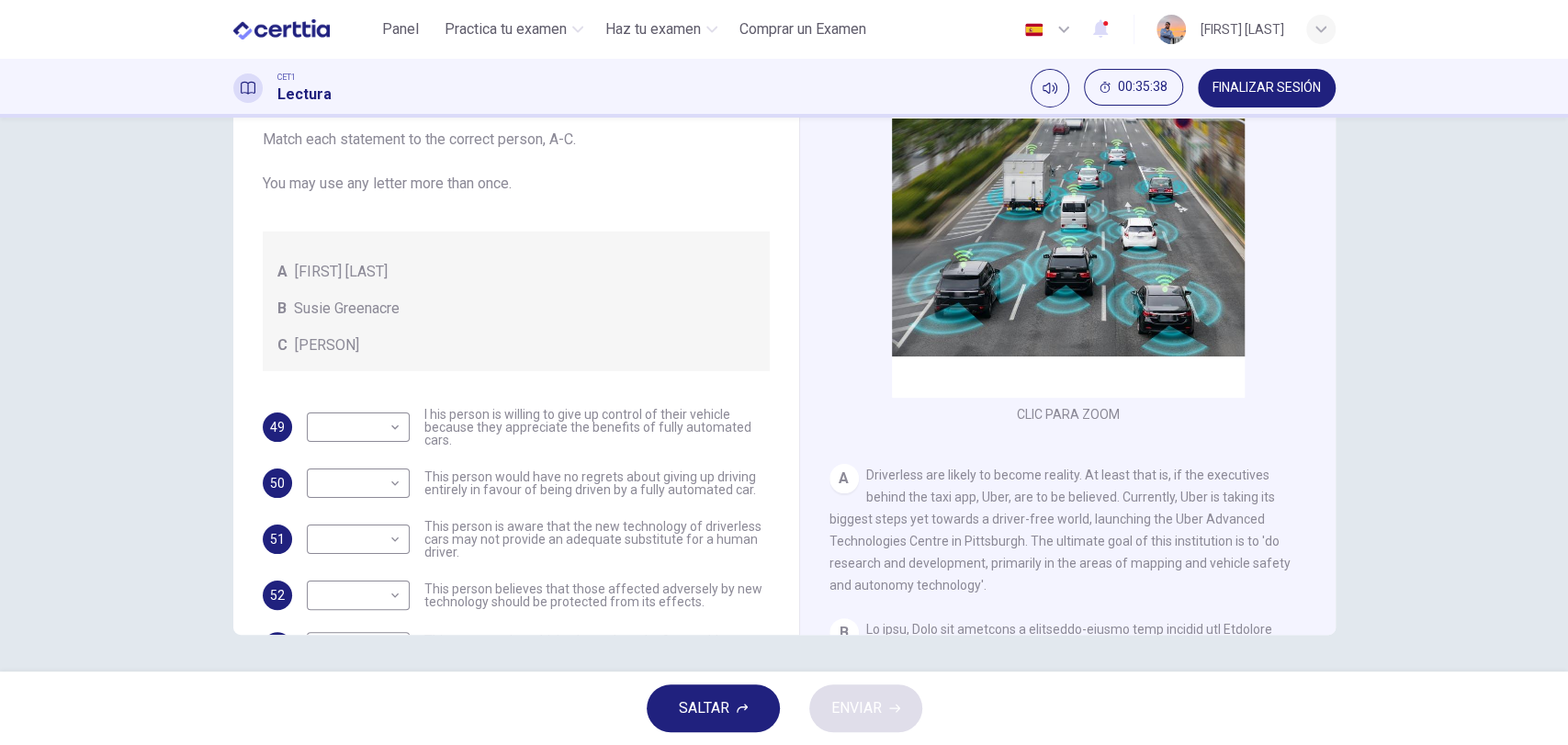 scroll, scrollTop: 22, scrollLeft: 0, axis: vertical 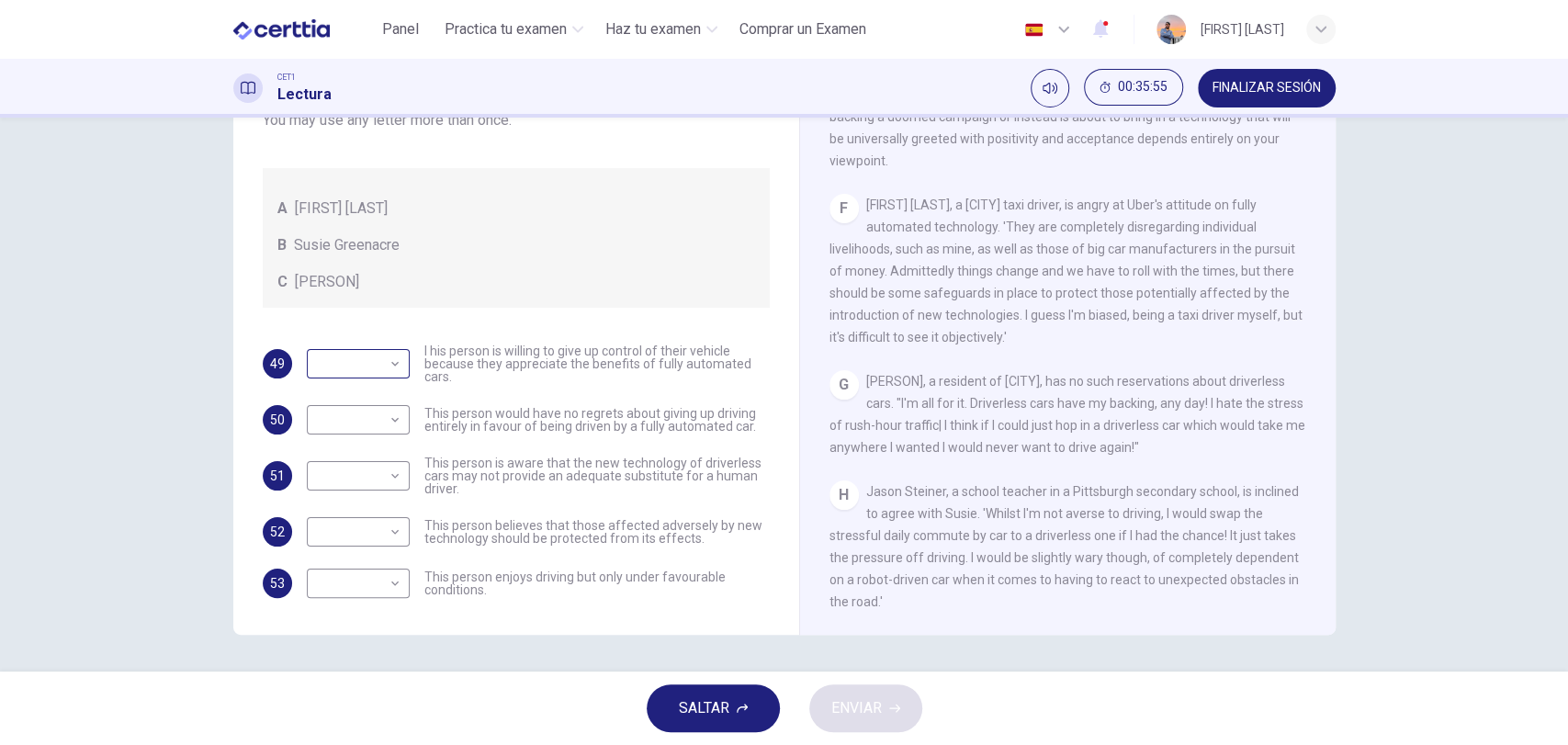 click on "Este sitio utiliza cookies, como se explica en nuestra  Política de Privacidad . Si acepta el uso de cookies, haga clic en el botón Aceptar y continúe navegando por nuestro sitio.   Política de Privacidad Aceptar Panel Practica tu examen Haz tu examen Comprar un Examen Español ** ​ [NAME] CET1 Lectura 00:35:55 FINALIZAR SESIÓN Preguntas 49 - 53 Look at the following statements, and the list of people. Match each statement to the correct person, A-C. You may use any letter more than once.
A [NAME] B [NAME] C [NAME] 49 ​ ​ I his person is willing to give up control of their vehicle because they appreciate the benefits of fully automated cars. 50 ​ ​ This person would have no regrets about giving up driving entirely in favour of being driven by a fully automated car. 51 ​ ​ This person is aware that the new technology of driverless cars may not provide an adequate substitute for a human driver. 52 ​ ​ 53 ​ ​ Driverless cars CLIC PARA ZOOM Clic para zoom" at bounding box center (784, 372) 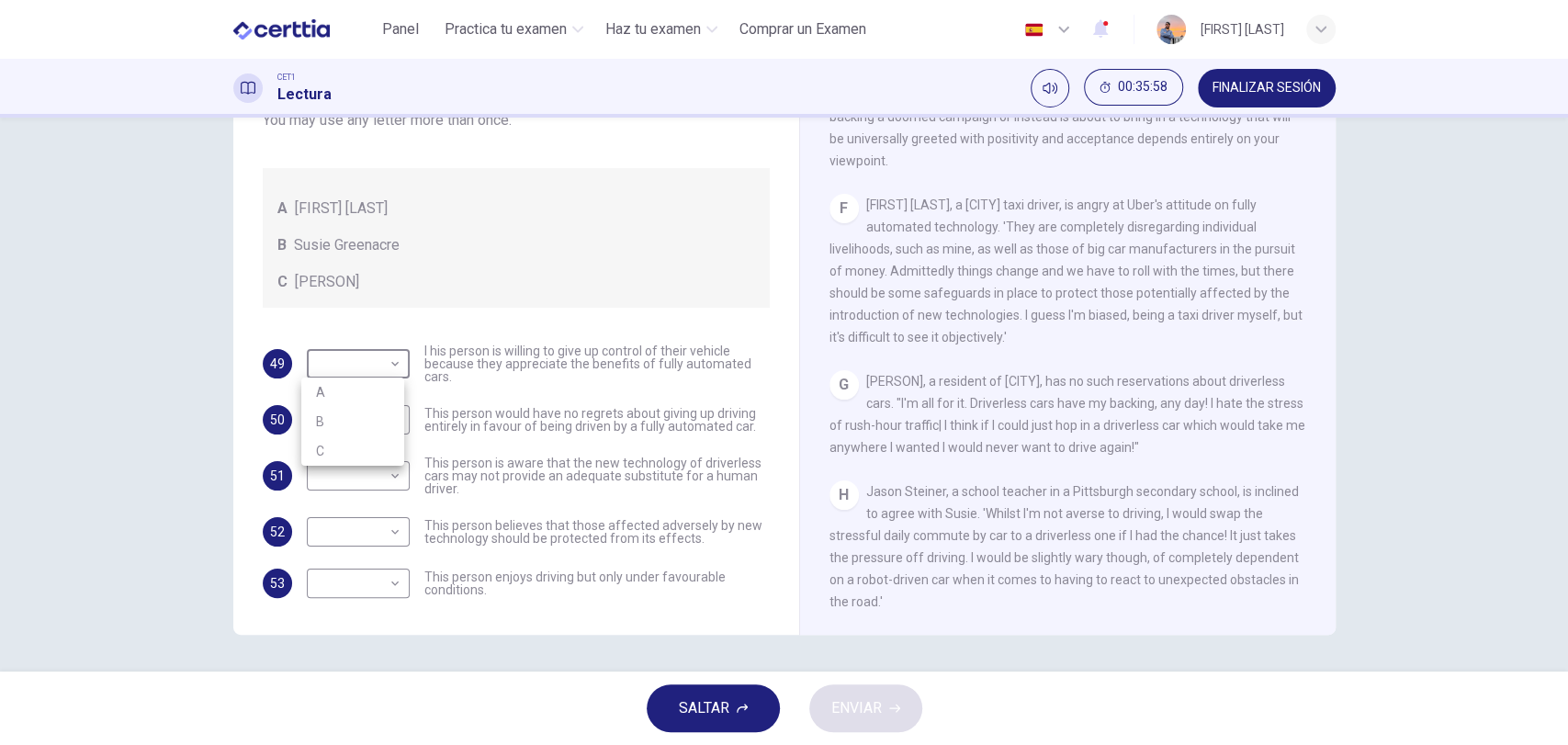 click on "C" at bounding box center (353, 451) 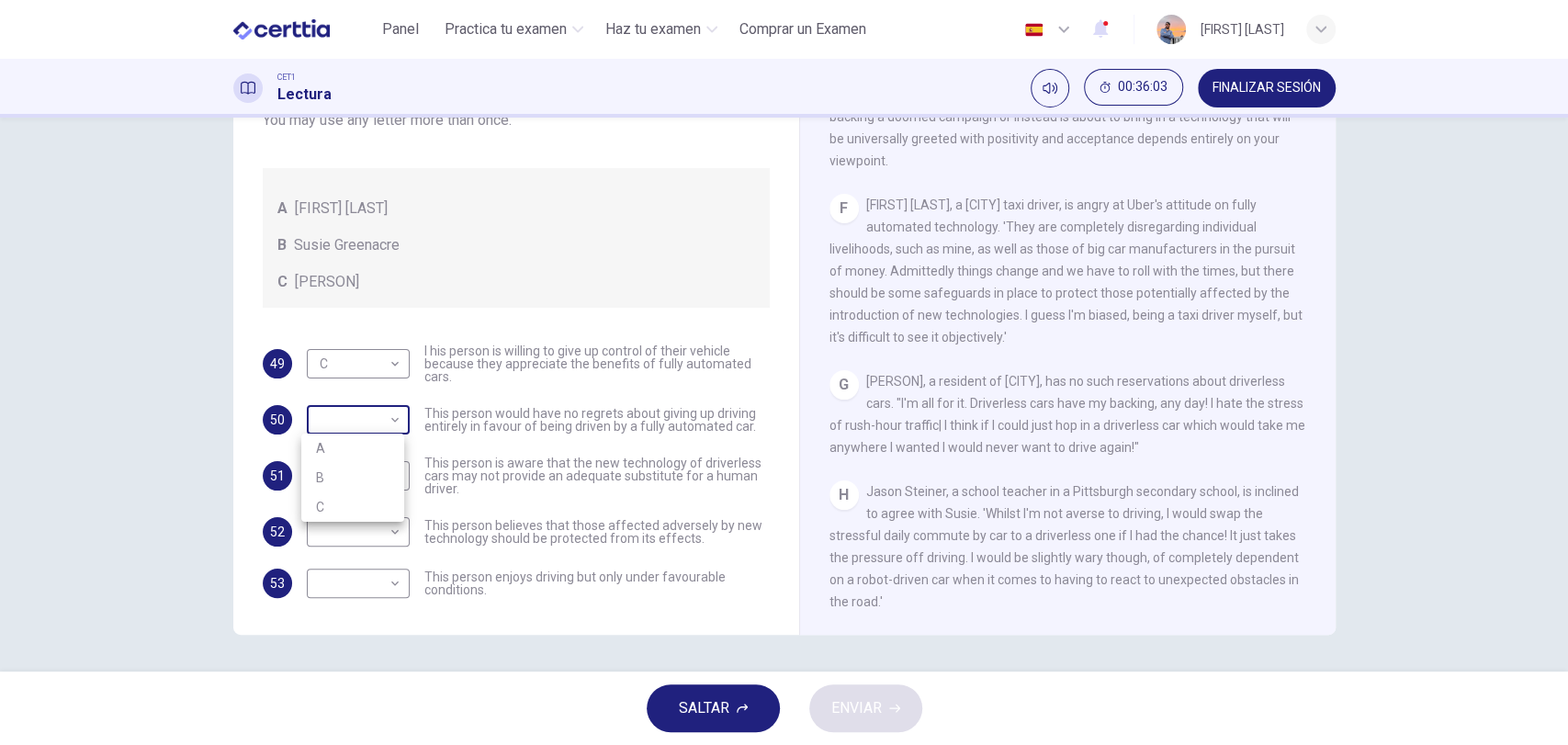 click on "Este sitio utiliza cookies, como se explica en nuestra  Política de Privacidad . Si acepta el uso de cookies, haga clic en el botón Aceptar y continúe navegando por nuestro sitio.   Política de Privacidad Aceptar Panel Practica tu examen Haz tu examen Comprar un Examen Español ** ​ [PERSON] CET1 Lectura 00:36:03 FINALIZAR SESIÓN Preguntas 49 - 53 Look at the following statements, and the list of people. Match each statement to the correct person, A-C. You may use any letter more than once.
A [PERSON] B [PERSON] C [PERSON] 49 C * ​ I his person is willing to give up control of their vehicle because they appreciate the benefits of fully automated cars. 50 ​ ​ This person would have no regrets about giving up driving entirely in favour of being driven by a fully automated car. 51 ​ ​ This person is aware that the new technology of driverless cars may not provide an adequate substitute for a human driver. 52 ​ ​ 53 ​ ​ Driverless cars CLIC PARA ZOOM Clic para zoom" at bounding box center [784, 372] 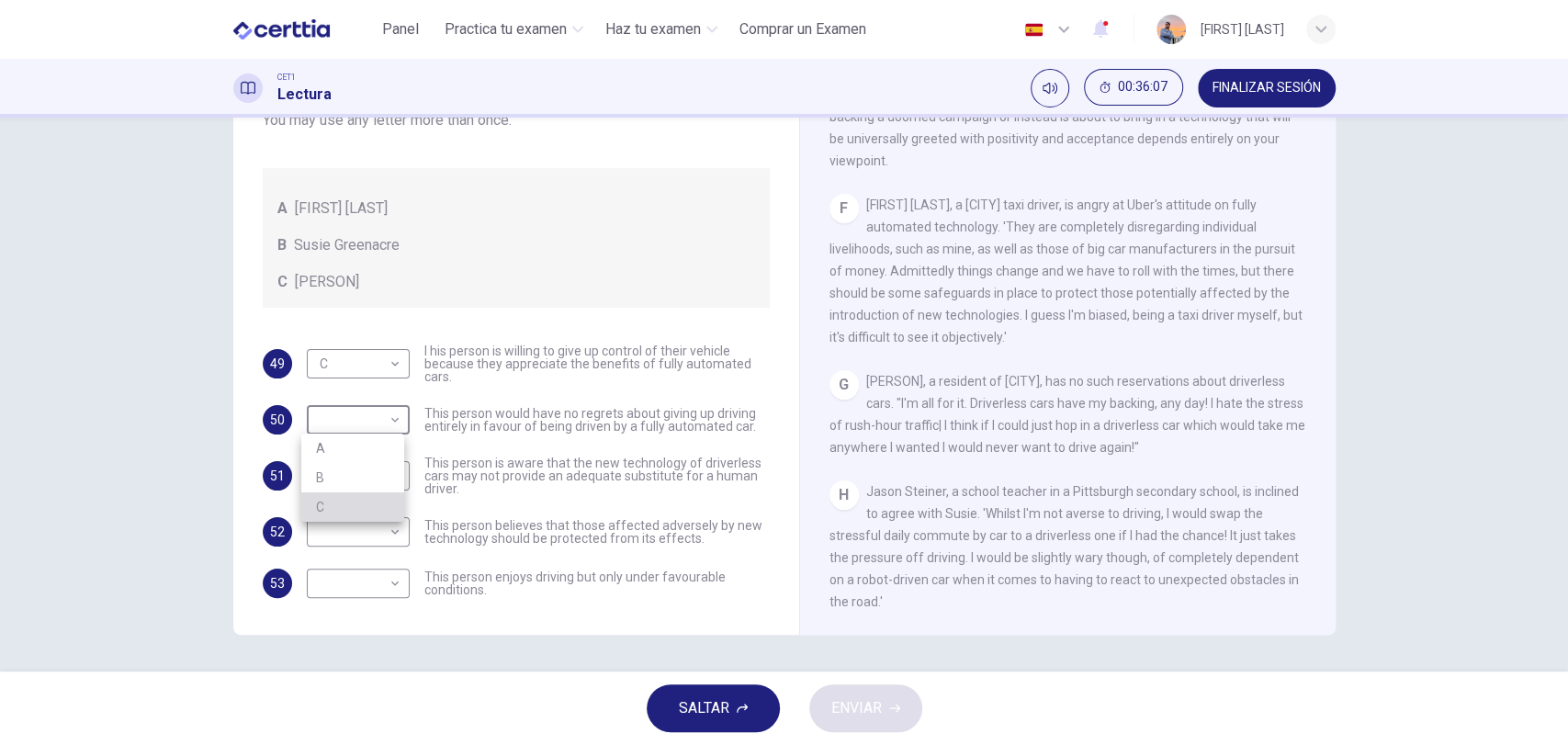 click on "C" at bounding box center [353, 507] 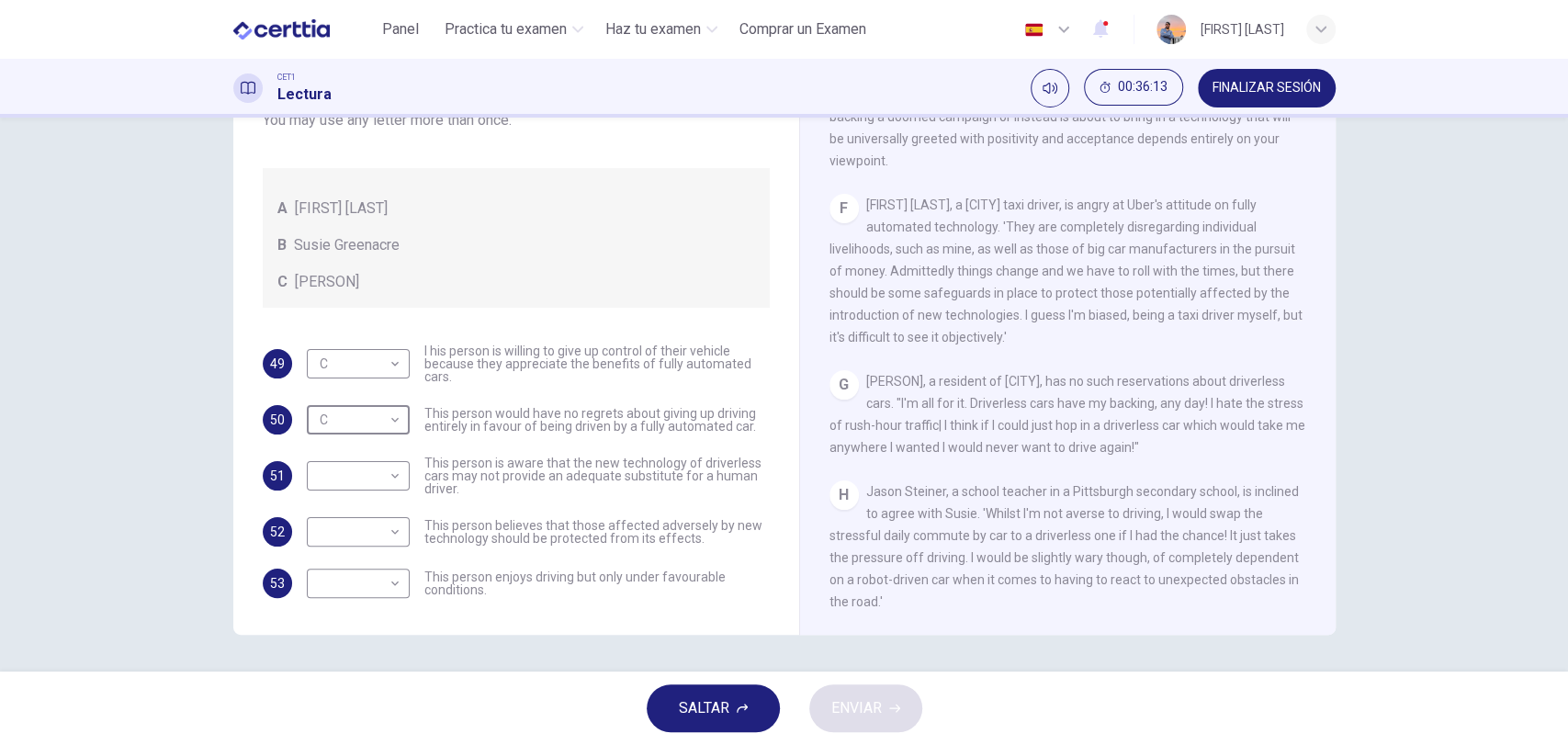 click on "[PERSON], a resident of [CITY], has no such reservations about driverless cars. "I'm all for it. Driverless cars have my backing, any day! I hate the stress of rush-hour traffic| I think if I could just hop in a driverless car which would take me anywhere I wanted I would never want to drive again!"" at bounding box center [1067, 414] 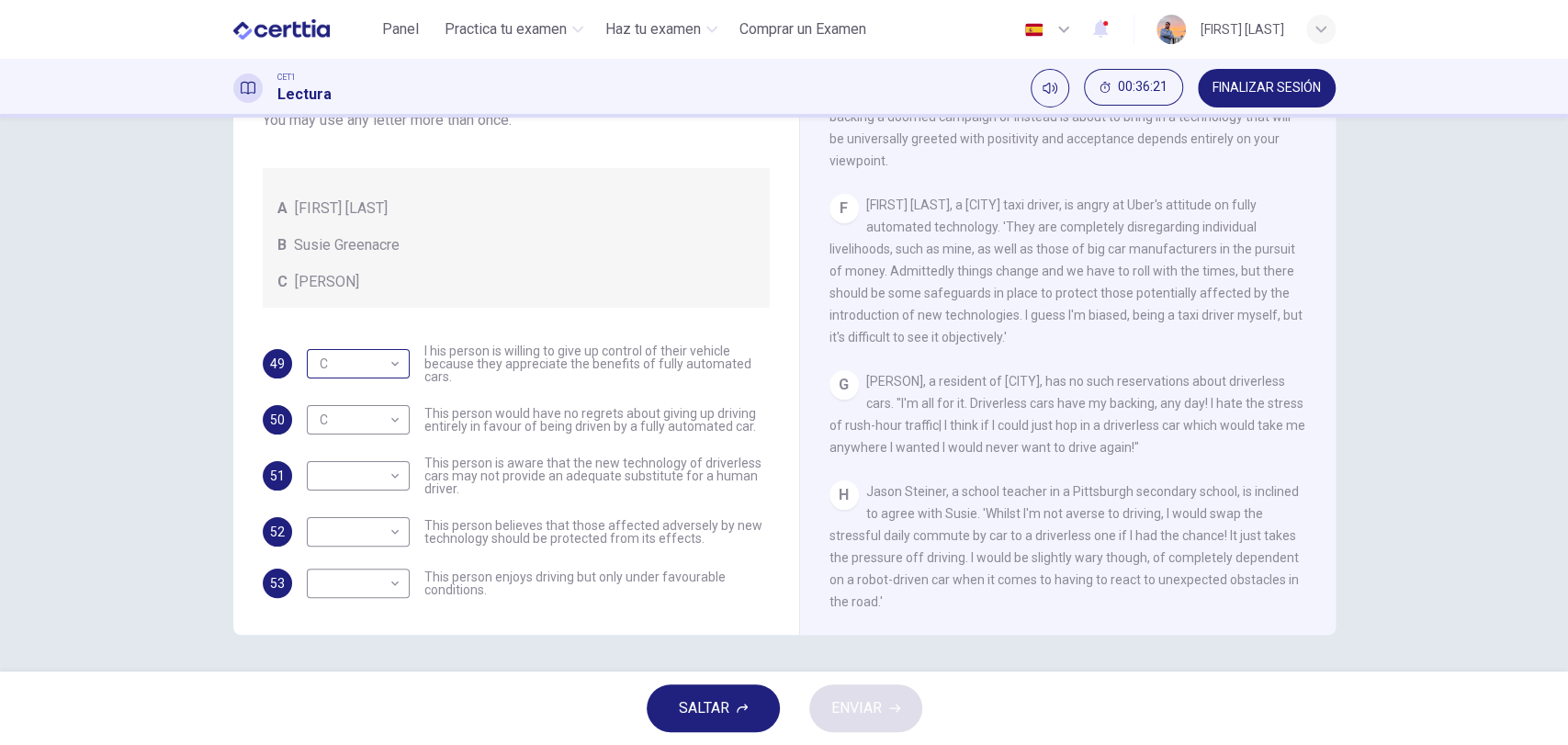 click on "Este sitio utiliza cookies, como se explica en nuestra  Política de Privacidad . Si acepta el uso de cookies, haga clic en el botón Aceptar y continúe navegando por nuestro sitio.   Política de Privacidad Aceptar Panel Practica tu examen Haz tu examen Comprar un Examen Español ** ​ [PERSON] CET1 Lectura 00:36:21 FINALIZAR SESIÓN Preguntas 49 - 53 Look at the following statements, and the list of people. Match each statement to the correct person, A-C. You may use any letter more than once.
A [PERSON] B [PERSON] C [PERSON] 49 C * ​ I his person is willing to give up control of their vehicle because they appreciate the benefits of fully automated cars. 50 C * ​ This person would have no regrets about giving up driving entirely in favour of being driven by a fully automated car. 51 ​ ​ This person is aware that the new technology of driverless cars may not provide an adequate substitute for a human driver. 52 ​ ​ 53 ​ ​ Driverless cars CLIC PARA ZOOM Clic para zoom" at bounding box center [784, 372] 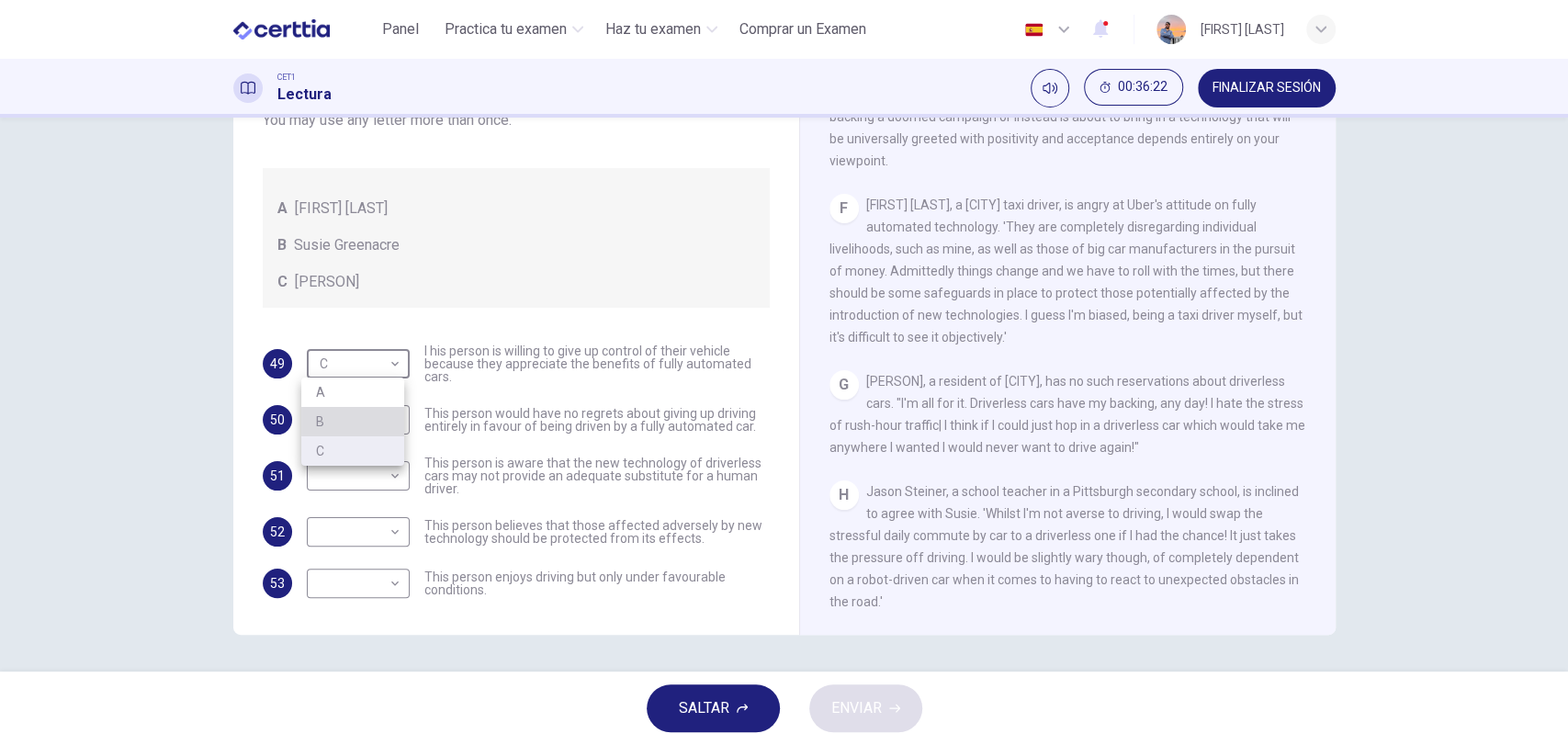 click on "B" at bounding box center [353, 422] 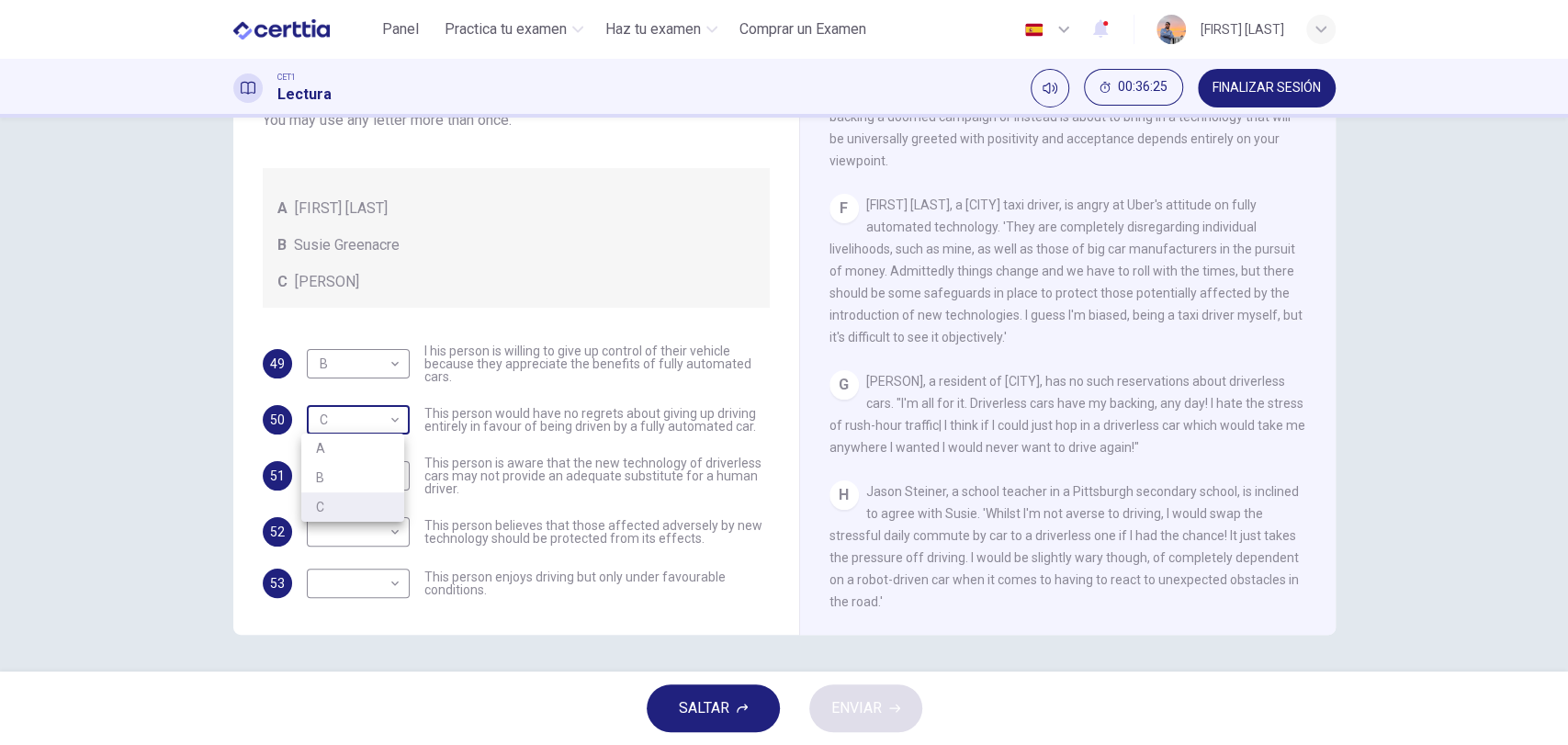 click on "Este sitio utiliza cookies, como se explica en nuestra Política de Privacidad . Si acepta el uso de cookies, haga clic en el botón Aceptar y continúe navegando por nuestro sitio. Política de Privacidad Aceptar Panel Practica tu examen Haz tu examen Comprar un Examen Español ** ​ [FIRST] [LAST] CET1 Lectura 00:36:25 FINALIZAR SESIÓN Preguntas 49 - 53 Look at the following statements, and the list of people. Match each statement to the correct person, A-C. You may use any letter more than once.
A [FIRST] [LAST] B [FIRST] [LAST] C [FIRST] [LAST] 49 C * ​ This person is willing to give up control of their vehicle because they appreciate the benefits of fully automated cars. 50 C * ​ This person would have no regrets about giving up driving entirely in favour of being driven by a fully automated car. 51 ​ ​ This person is aware that the new technology of driverless cars may not provide an adequate substitute for a human driver. 52 ​ ​ 53 ​ ​ Driverless cars CLIC PARA ZOOM Clic para zoom" at bounding box center [784, 372] 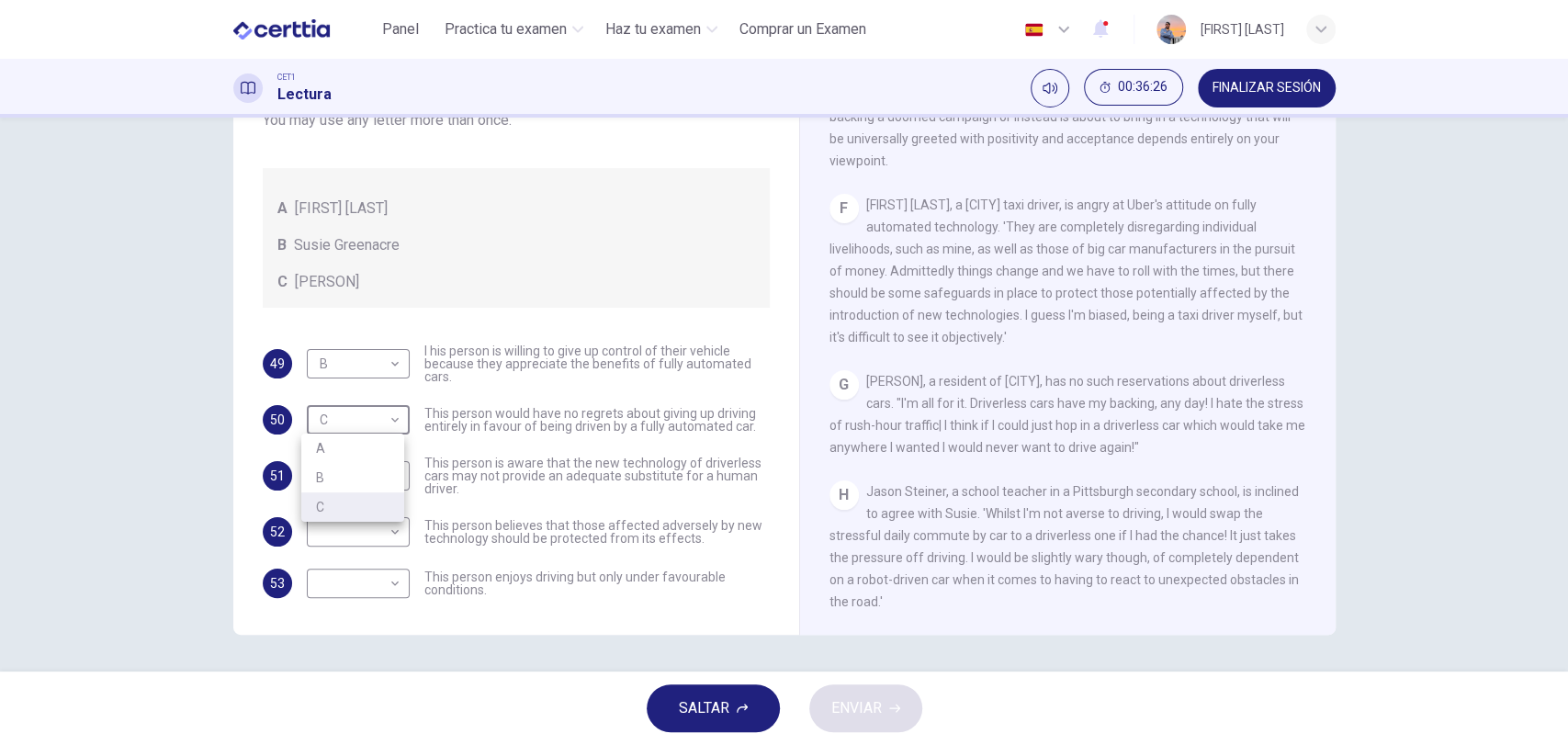 click on "B" at bounding box center (353, 478) 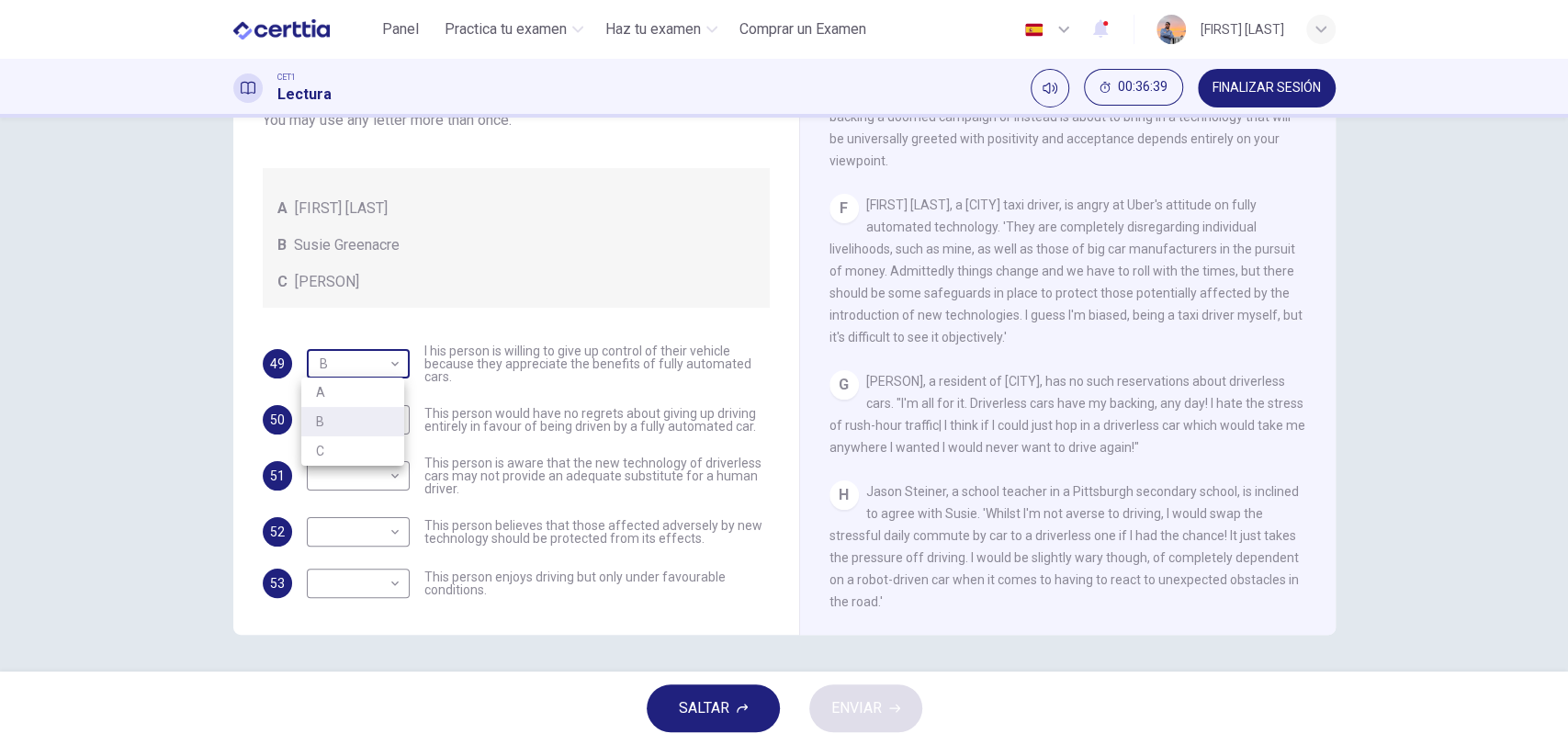 click on "Este sitio utiliza cookies, como se explica en nuestra  Política de Privacidad . Si acepta el uso de cookies, haga clic en el botón Aceptar y continúe navegando por nuestro sitio.   Política de Privacidad Aceptar Panel Practica tu examen Haz tu examen Comprar un Examen Español ** ​ [PERSON] CET1 Lectura 01:29:32 FINALIZAR SESIÓN Preguntas 121 - 125 Do the following statements agree with the information given in the Reading Passage?  In the boxes below, write YES if the statement agrees with the views of the writer NO if the statement contradicts the views of the writer NOT GIVEN if it is impossible to say what the writer thinks about this 121 YES *** ​ Karel Capek successfully predicted our current uses for robots 122 YES *** ​ Lives were saved by the NASA robot, Dante 123 NO ** ​ Robots are able to make fine visual judgements 124 ​ ​ The internal workings of the brain can be replicated by robots 125 ​ ​ The Japanese have the most advanced robot systems Robots CLIC PARA ZOOM 1 A B C" at bounding box center (784, 372) 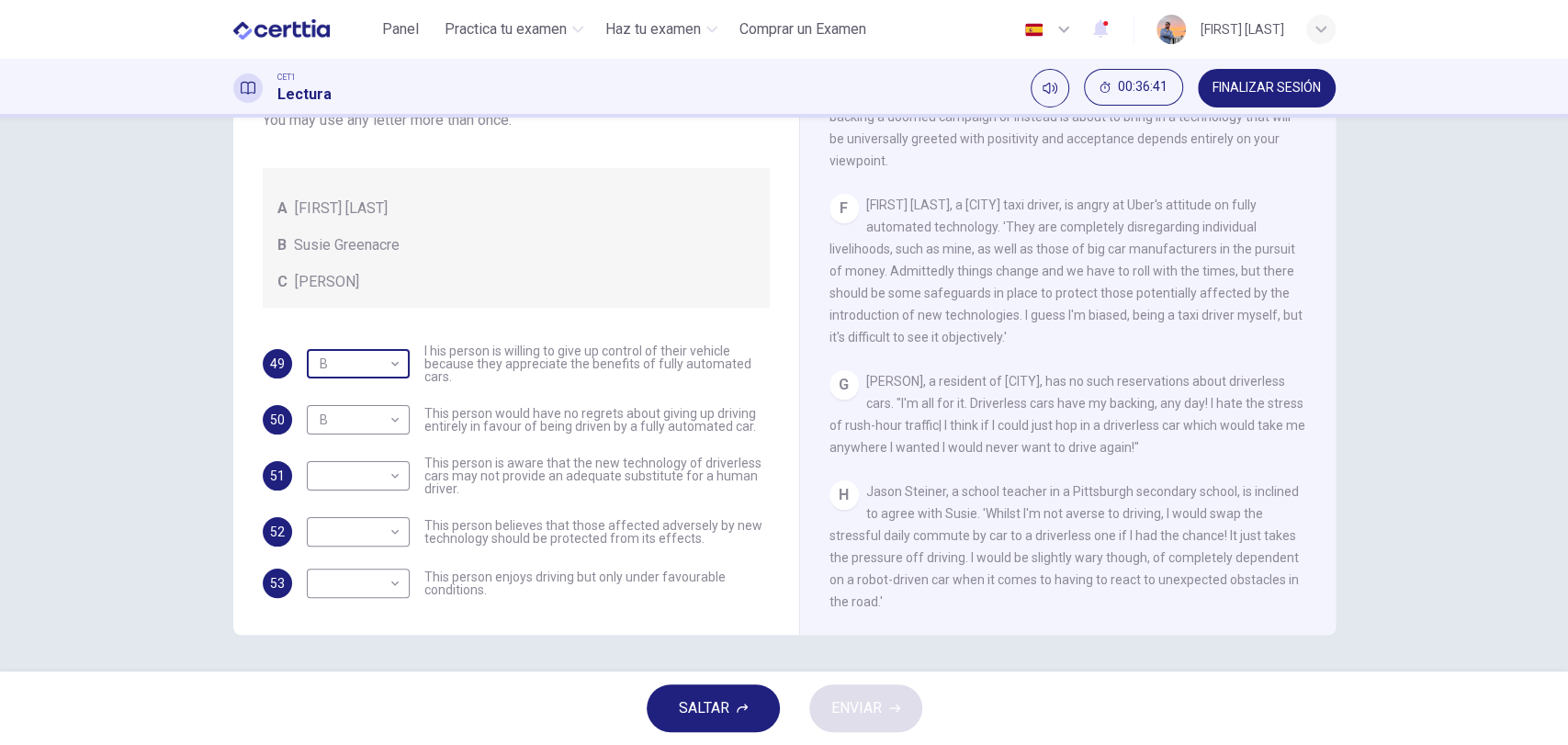 click on "Este sitio utiliza cookies, como se explica en nuestra  Política de Privacidad . Si acepta el uso de cookies, haga clic en el botón Aceptar y continúe navegando por nuestro sitio.   Política de Privacidad Aceptar Panel Practica tu examen Haz tu examen Comprar un Examen Español ** ​ [PERSON] CET1 Lectura 00:36:41 FINALIZAR SESIÓN Preguntas 49 - 53 Look at the following statements, and the list of people. Match each statement to the correct person, A-C. You may use any letter more than once.  A [PERSON] B [PERSON] C [PERSON] 49 B * ​ I his person is willing to give up control of their vehicle because they appreciate the benefits of fully automated cars. 50 B * ​ This person would have no regrets about giving up driving entirely in favour of being driven by a fully automated car. 51 ​ ​ This person is aware that the new technology of driverless cars may not provide an adequate substitute for a human driver. 52 ​ ​ 53 ​ ​ Driverless cars CLIC PARA ZOOM Clic para zoom" at bounding box center [784, 372] 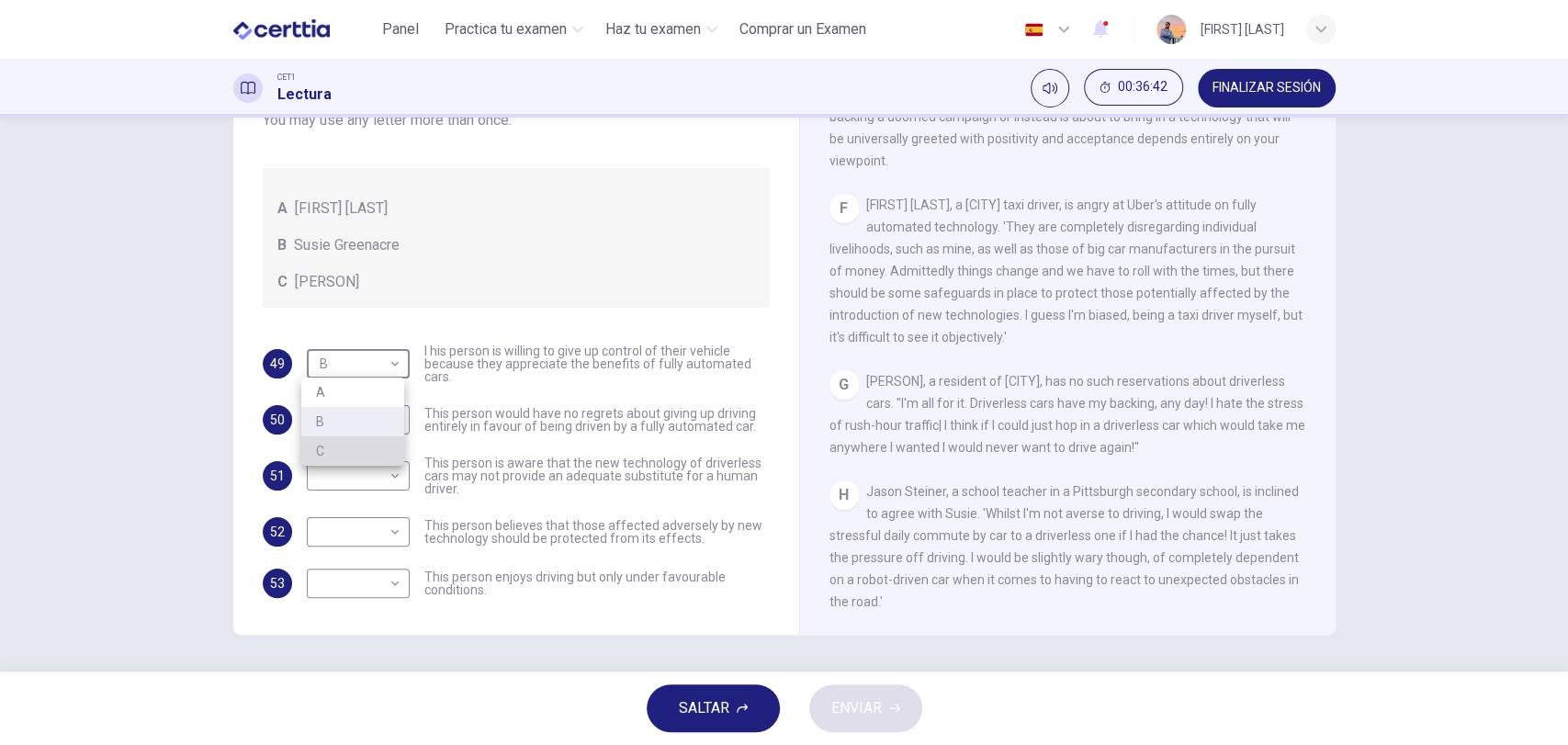 click on "C" at bounding box center (353, 451) 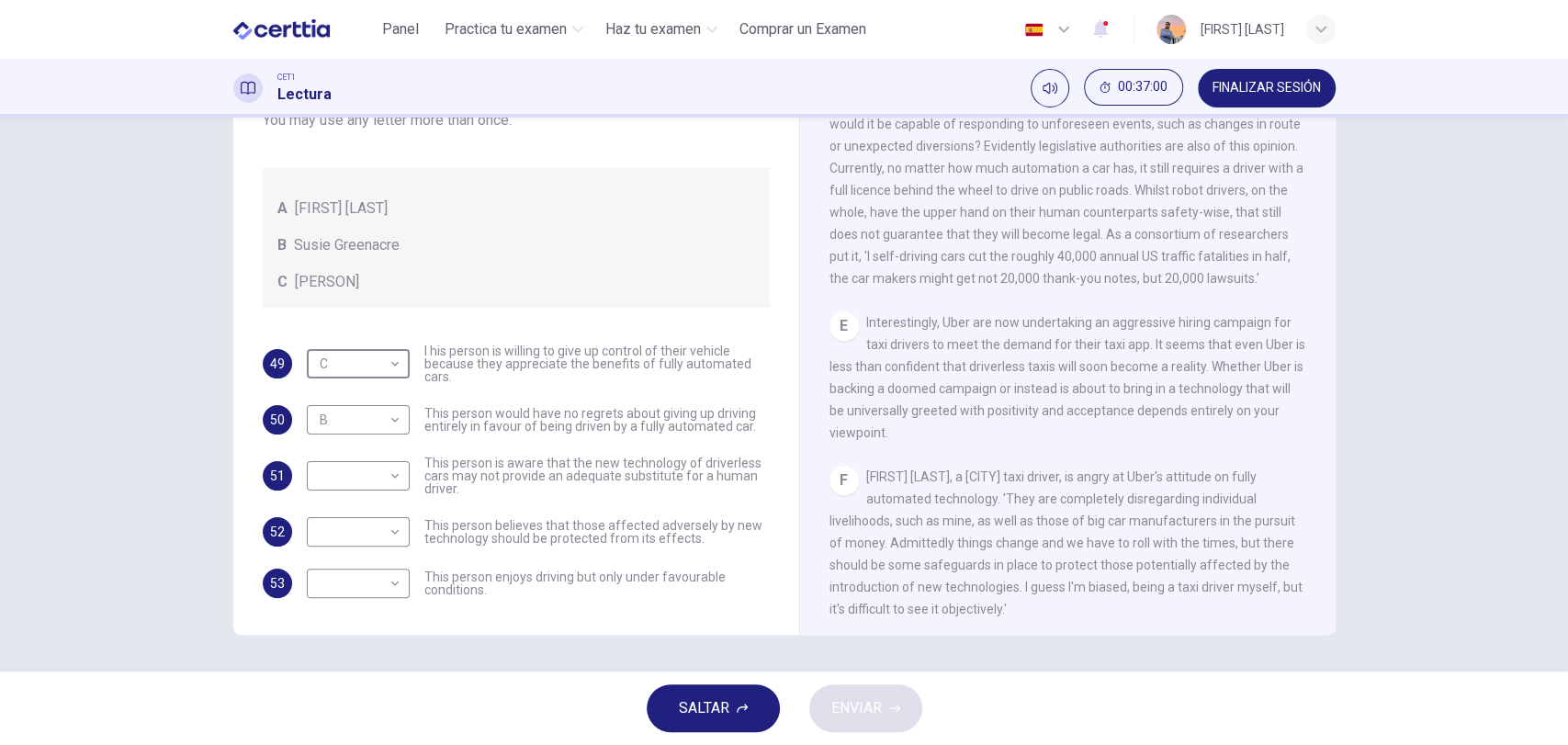 scroll, scrollTop: 1169, scrollLeft: 0, axis: vertical 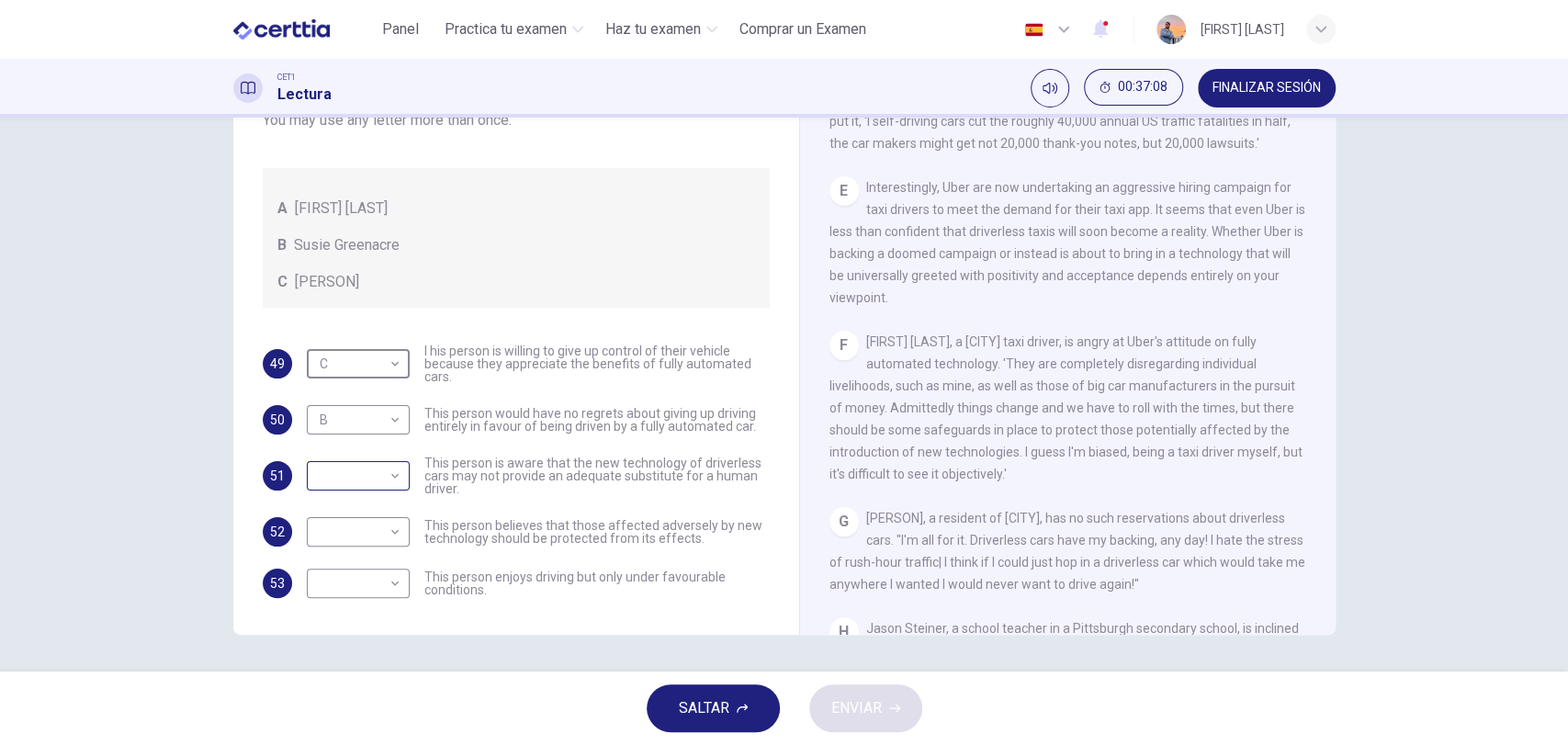 click on "Este sitio utiliza cookies, como se explica en nuestra  Política de Privacidad . Si acepta el uso de cookies, haga clic en el botón Aceptar y continúe navegando por nuestro sitio.   Política de Privacidad Aceptar Panel Practica tu examen Haz tu examen Comprar un Examen Español ** ​ [NAME] CET1 Lectura 00:37:08 FINALIZAR SESIÓN Preguntas 49 - 53 Look at the following statements, and the list of people. Match each statement to the correct person, A-C. You may use any letter more than once.
A [NAME] B [NAME] C [NAME] 49 C * ​ I his person is willing to give up control of their vehicle because they appreciate the benefits of fully automated cars. 50 B * ​ This person would have no regrets about giving up driving entirely in favour of being driven by a fully automated car. 51 ​ ​ This person is aware that the new technology of driverless cars may not provide an adequate substitute for a human driver. 52 ​ ​ 53 ​ ​ Driverless cars CLIC PARA ZOOM Clic para zoom" at bounding box center [784, 372] 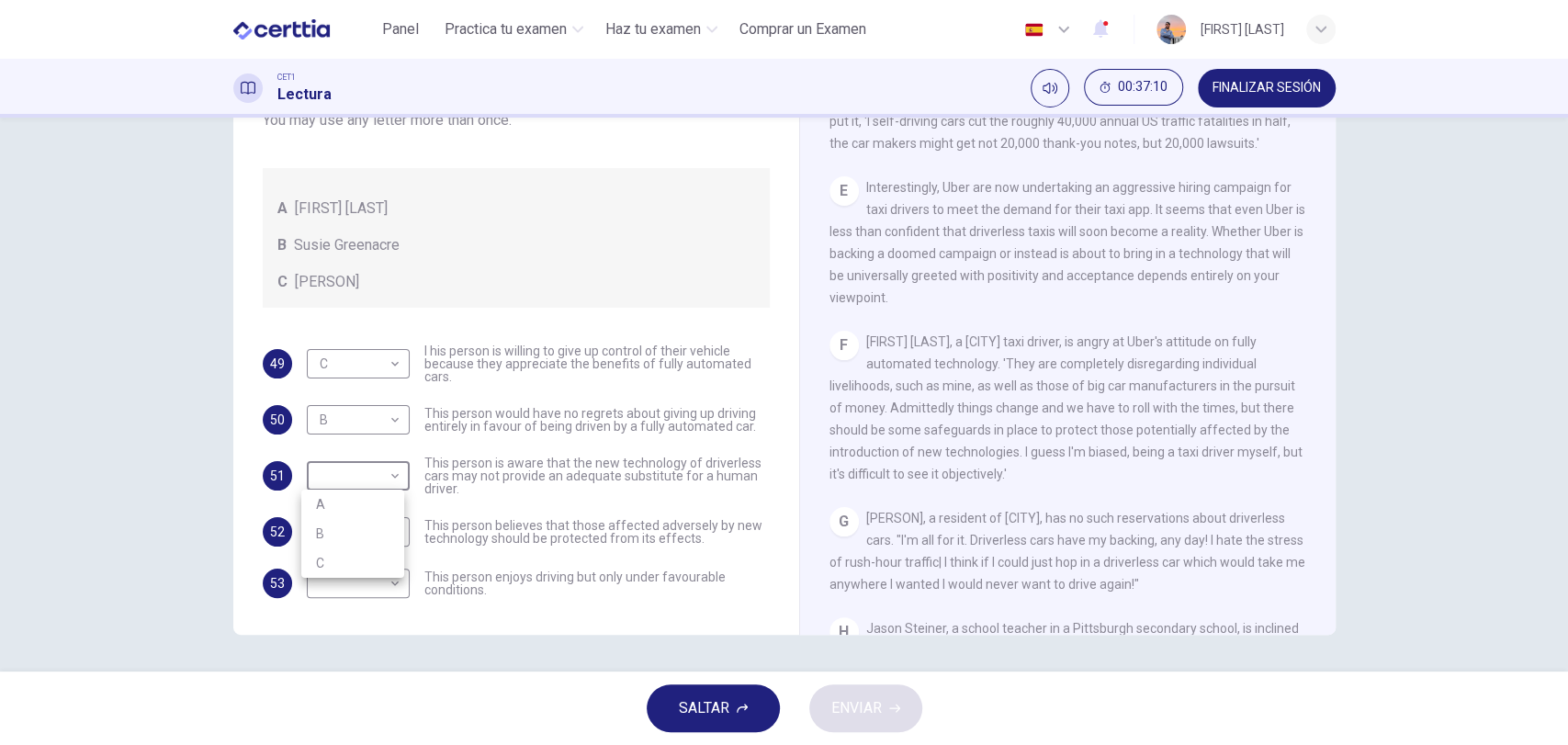 click on "C" at bounding box center (353, 563) 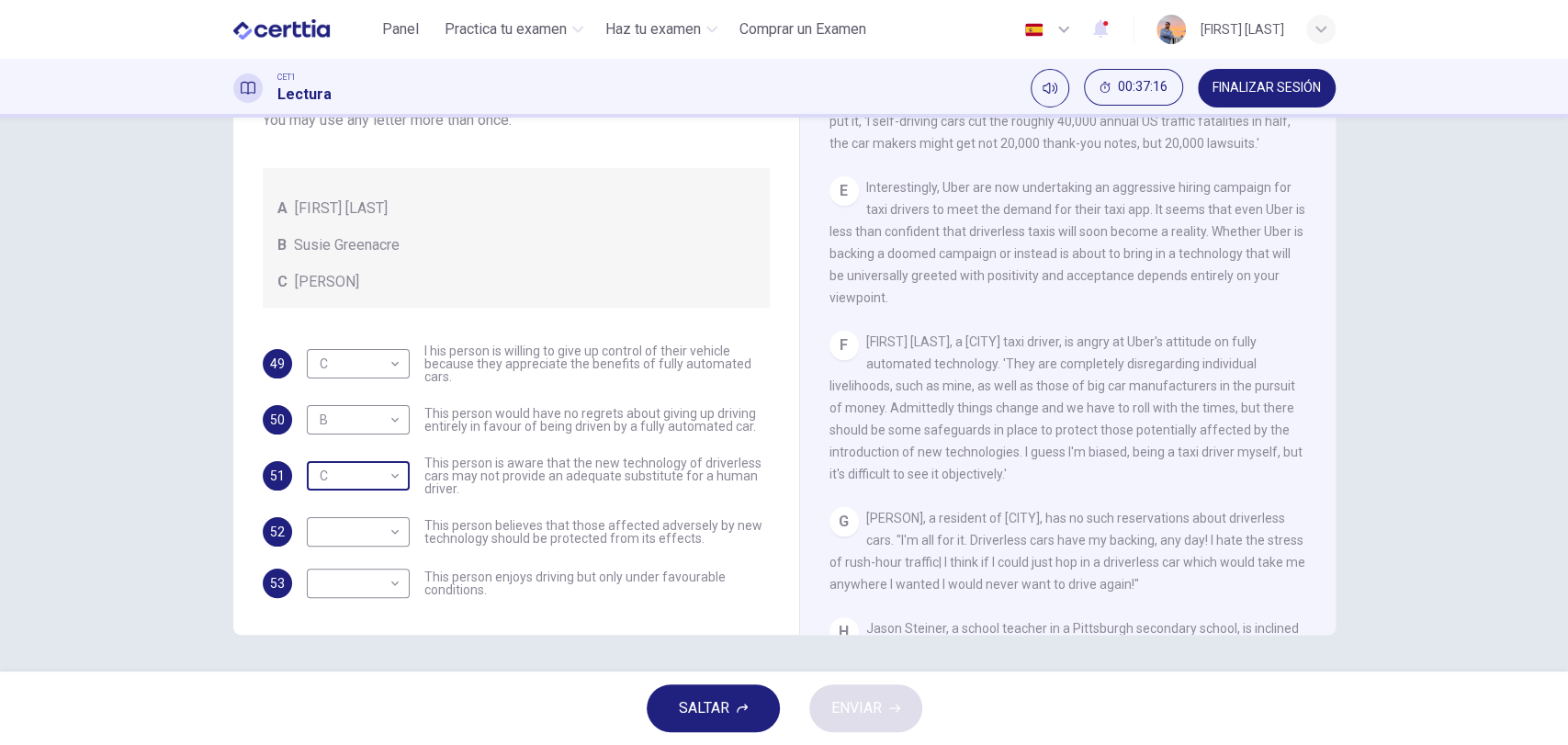 click on "Este sitio utiliza cookies, como se explica en nuestra  Política de Privacidad . Si acepta el uso de cookies, haga clic en el botón Aceptar y continúe navegando por nuestro sitio.   Política de Privacidad Aceptar Panel Practica tu examen Haz tu examen Comprar un Examen Español ** ​ [PERSON] CET1 Lectura 00:37:16 FINALIZAR SESIÓN Preguntas 49 - 53 Look at the following statements, and the list of people. Match each statement to the correct person, A-C. You may use any letter more than once.
A John Reynolds B Susie Greenacre C Jason Steiner 49 C * ​ I his person is willing to give up control of their vehicle because they appreciate the benefits of fully automated cars. 50 B * ​ This person would have no regrets about giving up driving entirely in favour of being driven by a fully automated car. 51 C * ​ This person is aware that the new technology of driverless cars may not provide an adequate substitute for a human driver. 52 ​ ​ 53 ​ ​ Driverless cars CLIC PARA ZOOM Clic para zoom" at bounding box center (784, 372) 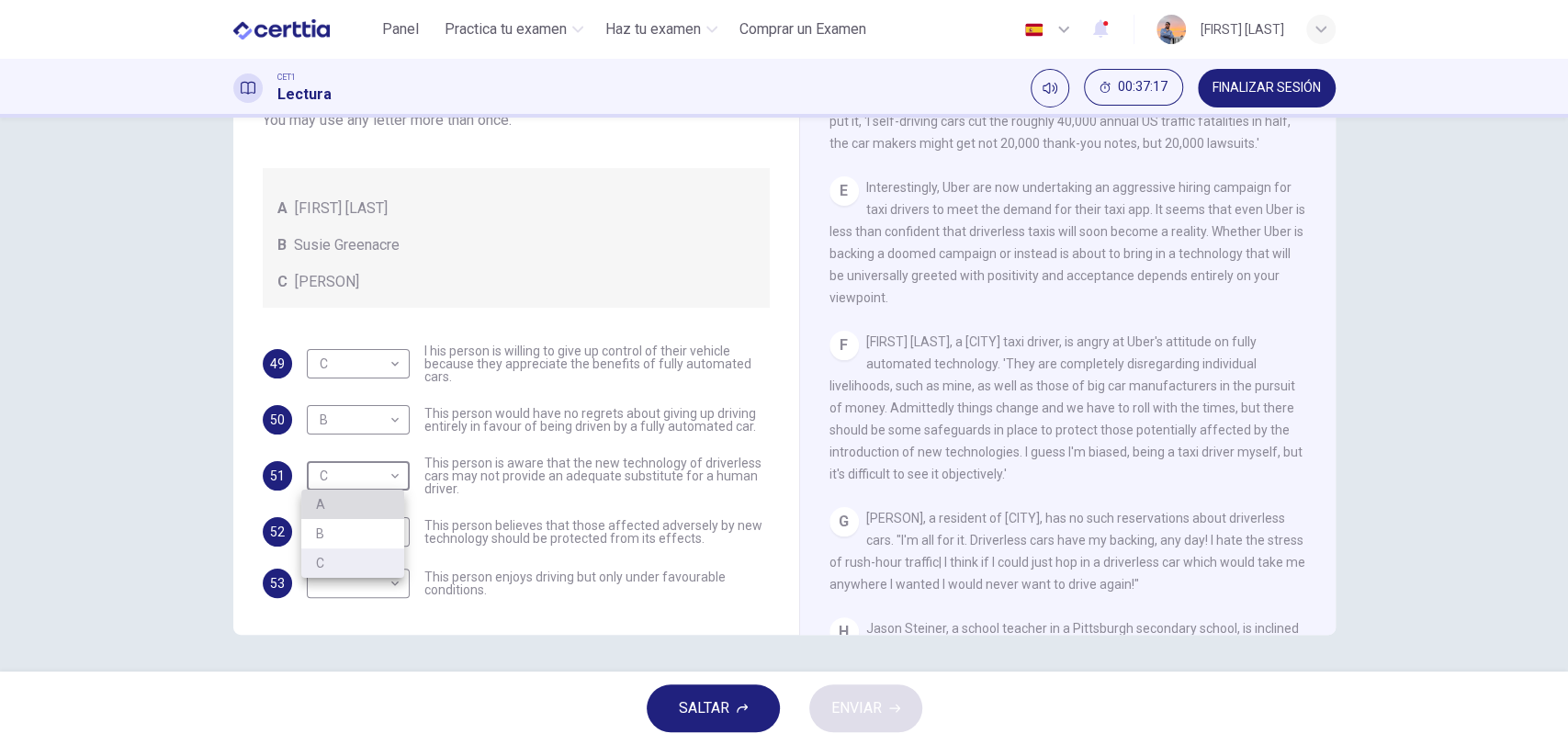 click on "A" at bounding box center [353, 504] 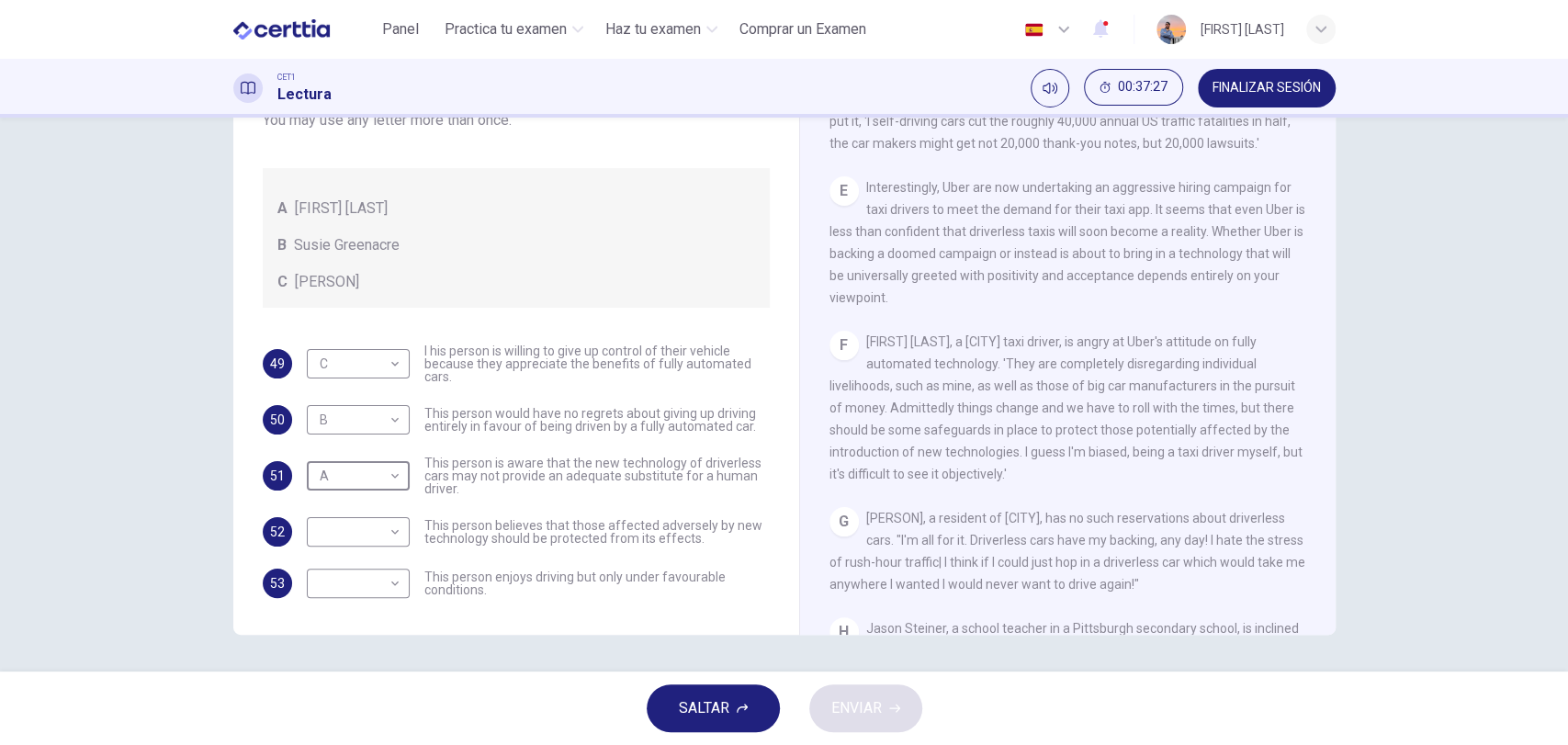 scroll, scrollTop: 1306, scrollLeft: 0, axis: vertical 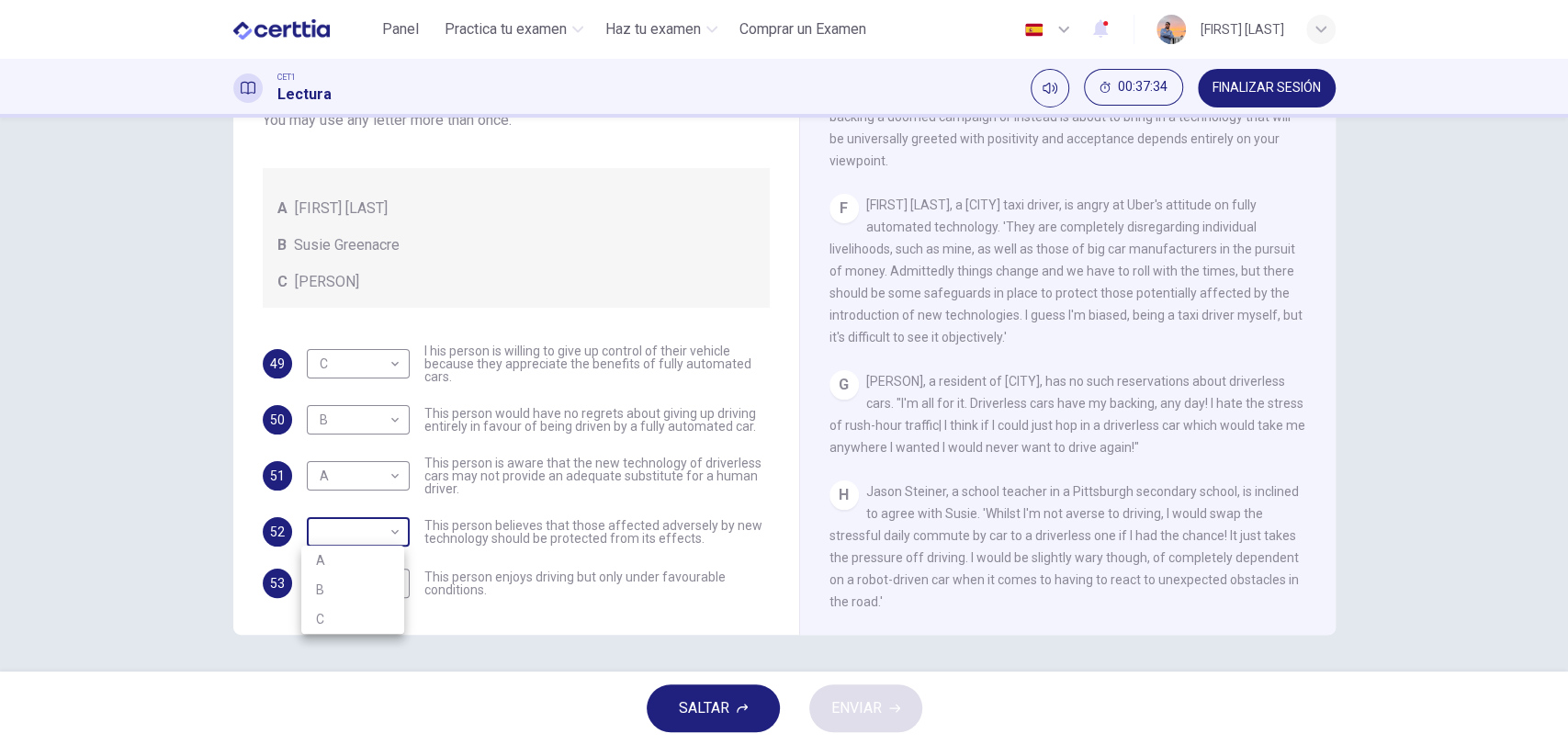 click on "Este sitio utiliza cookies, como se explica en nuestra  Política de Privacidad . Si acepta el uso de cookies, haga clic en el botón Aceptar y continúe navegando por nuestro sitio.   Política de Privacidad Aceptar Panel Practica tu examen Haz tu examen Comprar un Examen Español ** ​ [PERSON] CET1 Lectura 00:37:34 FINALIZAR SESIÓN Preguntas 49 - 53 Look at the following statements, and the list of people. Match each statement to the correct person, A-C. You may use any letter more than once.
A John Reynolds B Susie Greenacre C Jason Steiner 49 C * ​ I his person is willing to give up control of their vehicle because they appreciate the benefits of fully automated cars. 50 B * ​ This person would have no regrets about giving up driving entirely in favour of being driven by a fully automated car. 51 A * ​ This person is aware that the new technology of driverless cars may not provide an adequate substitute for a human driver. 52 ​ ​ 53 ​ ​ Driverless cars CLIC PARA ZOOM Clic para zoom" at bounding box center [784, 372] 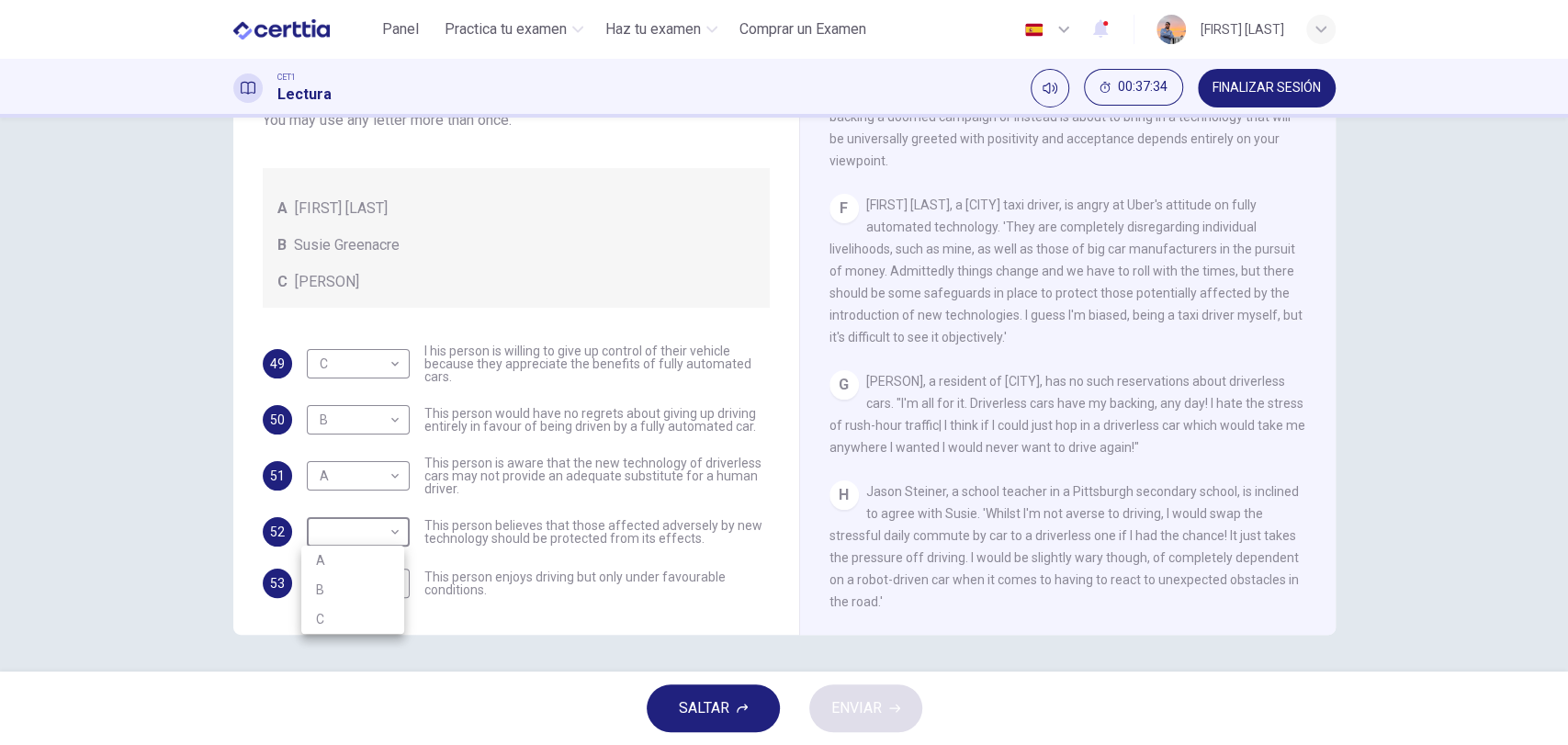 click on "A" at bounding box center (353, 560) 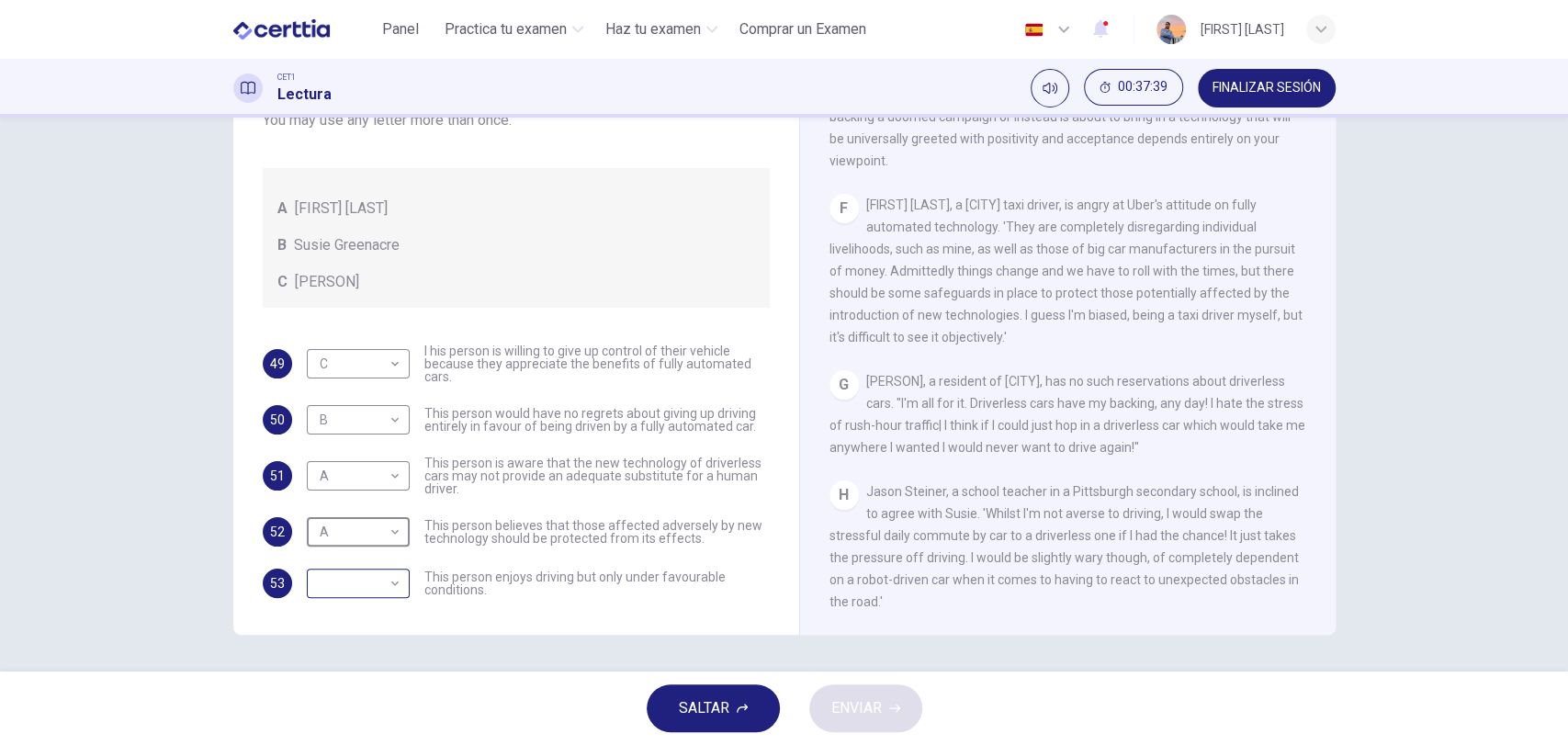 click on "Este sitio utiliza cookies, como se explica en nuestra  Política de Privacidad . Si acepta el uso de cookies, haga clic en el botón Aceptar y continúe navegando por nuestro sitio.   Política de Privacidad Aceptar Panel Practica tu examen Haz tu examen Comprar un Examen Español ** ​ [PERSON] CET1 Lectura 00:37:39 FINALIZAR SESIÓN Preguntas 49 - 53 Look at the following statements, and the list of people. Match each statement to the correct person, A-C. You may use any letter more than once.
A [PERSON] B [PERSON] C [PERSON] 49 C * ​ I his person is willing to give up control of their vehicle because they appreciate the benefits of fully automated cars. 50 B * ​ This person would have no regrets about giving up driving entirely in favour of being driven by a fully automated car. 51 A * ​ This person is aware that the new technology of driverless cars may not provide an adequate substitute for a human driver. 52 A * ​ 53 ​ ​ Driverless cars CLIC PARA ZOOM Clic para zoom" at bounding box center [784, 372] 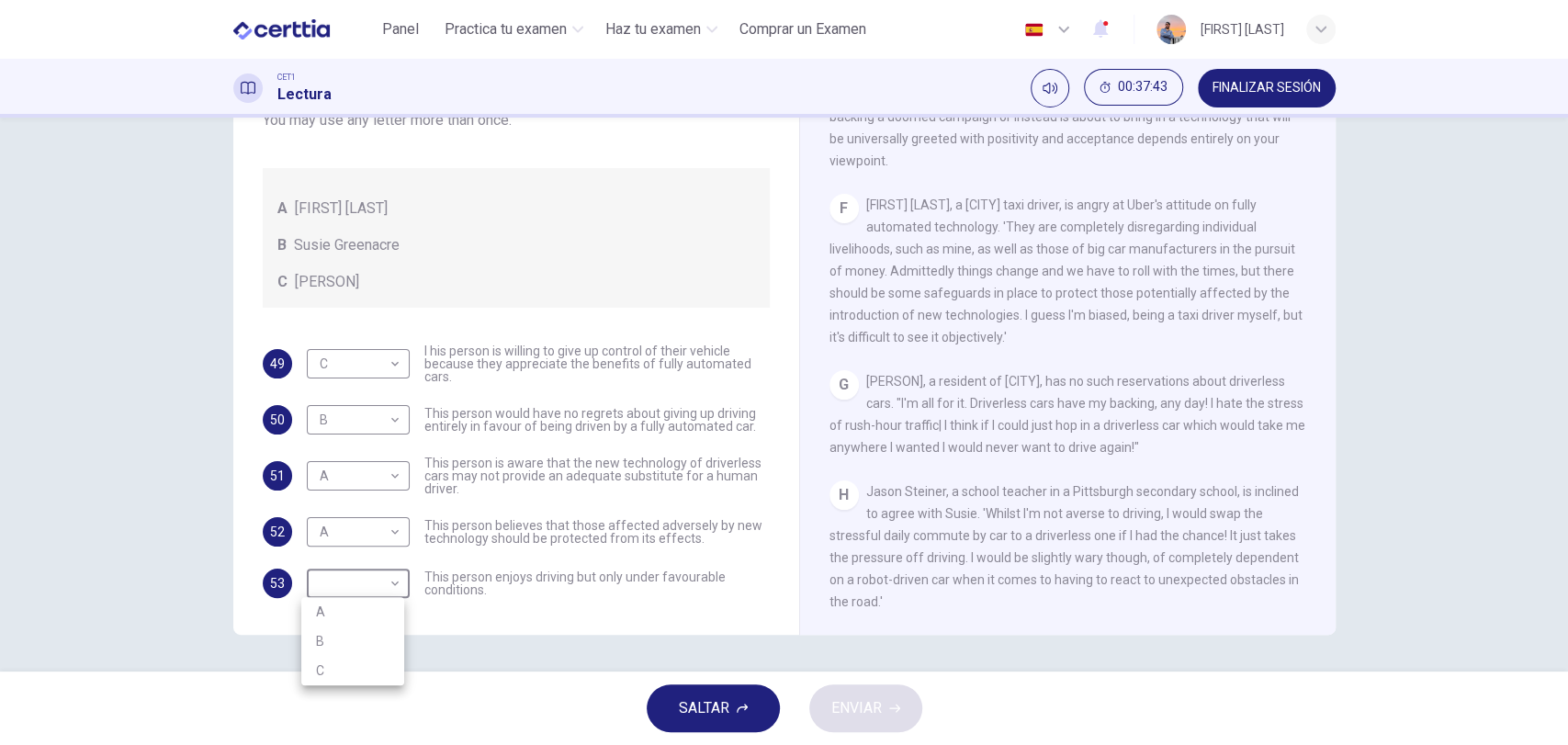 click on "C" at bounding box center [353, 671] 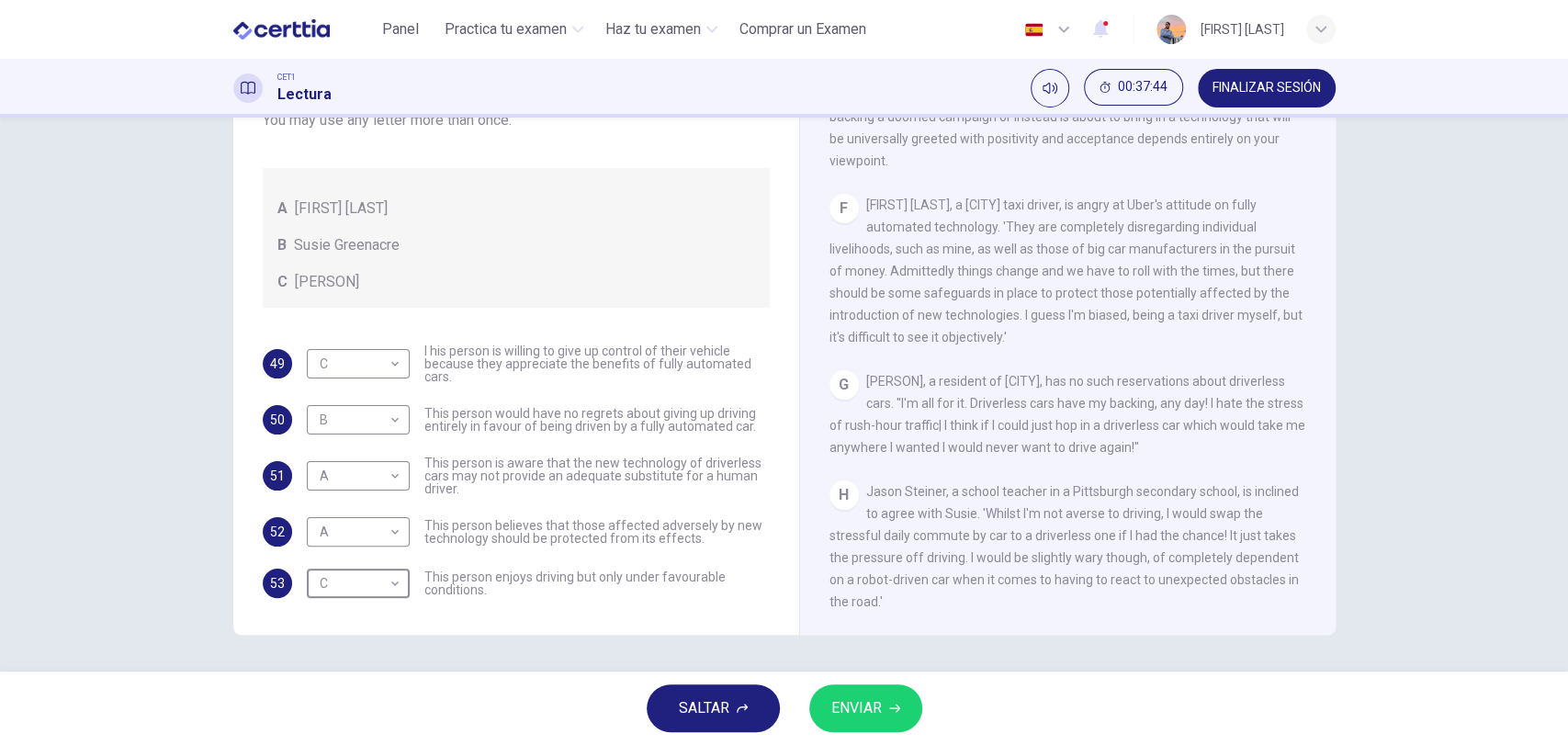 click on "ENVIAR" at bounding box center [865, 708] 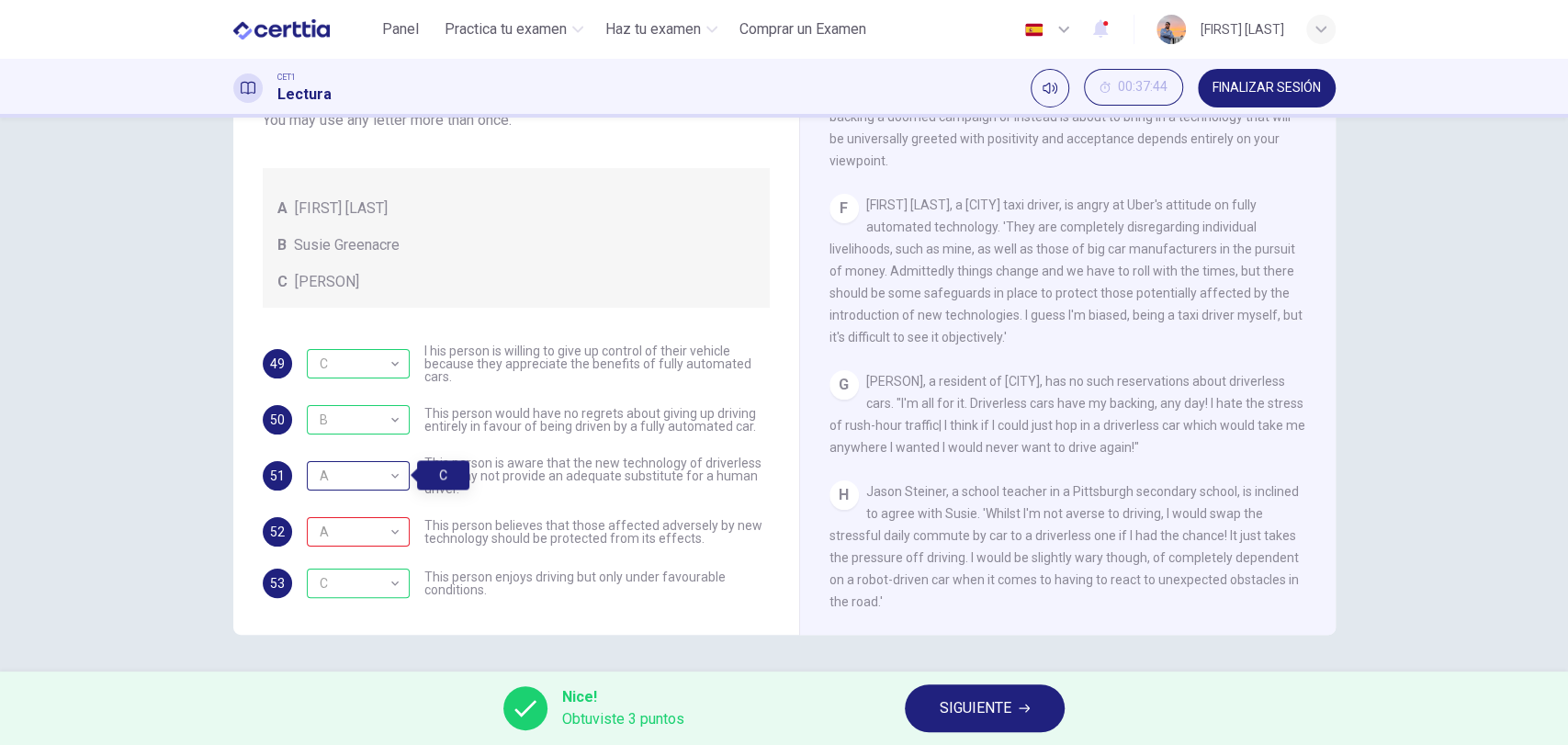 click on "A" at bounding box center [355, 476] 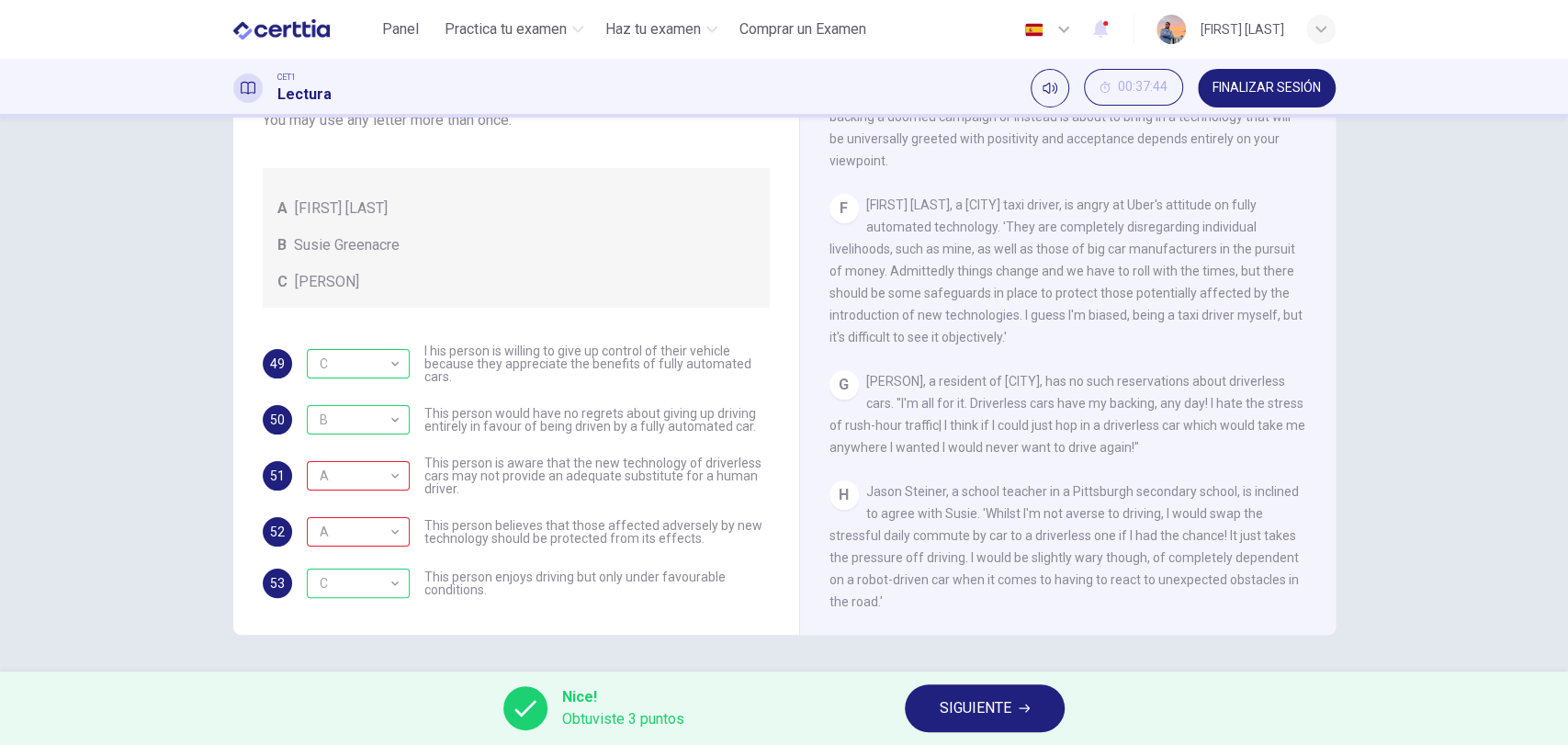 click on "SIGUIENTE" at bounding box center (976, 708) 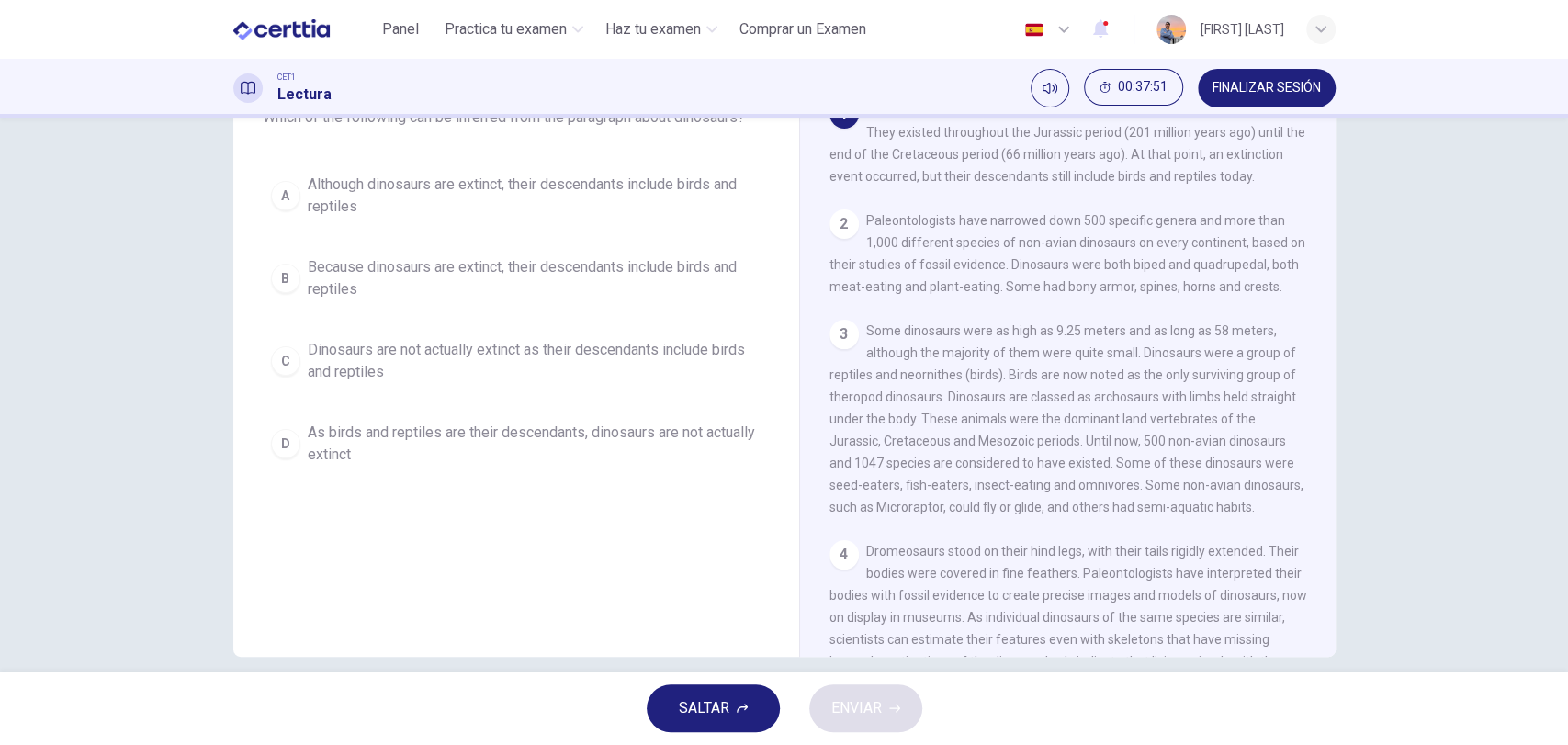 scroll, scrollTop: 0, scrollLeft: 0, axis: both 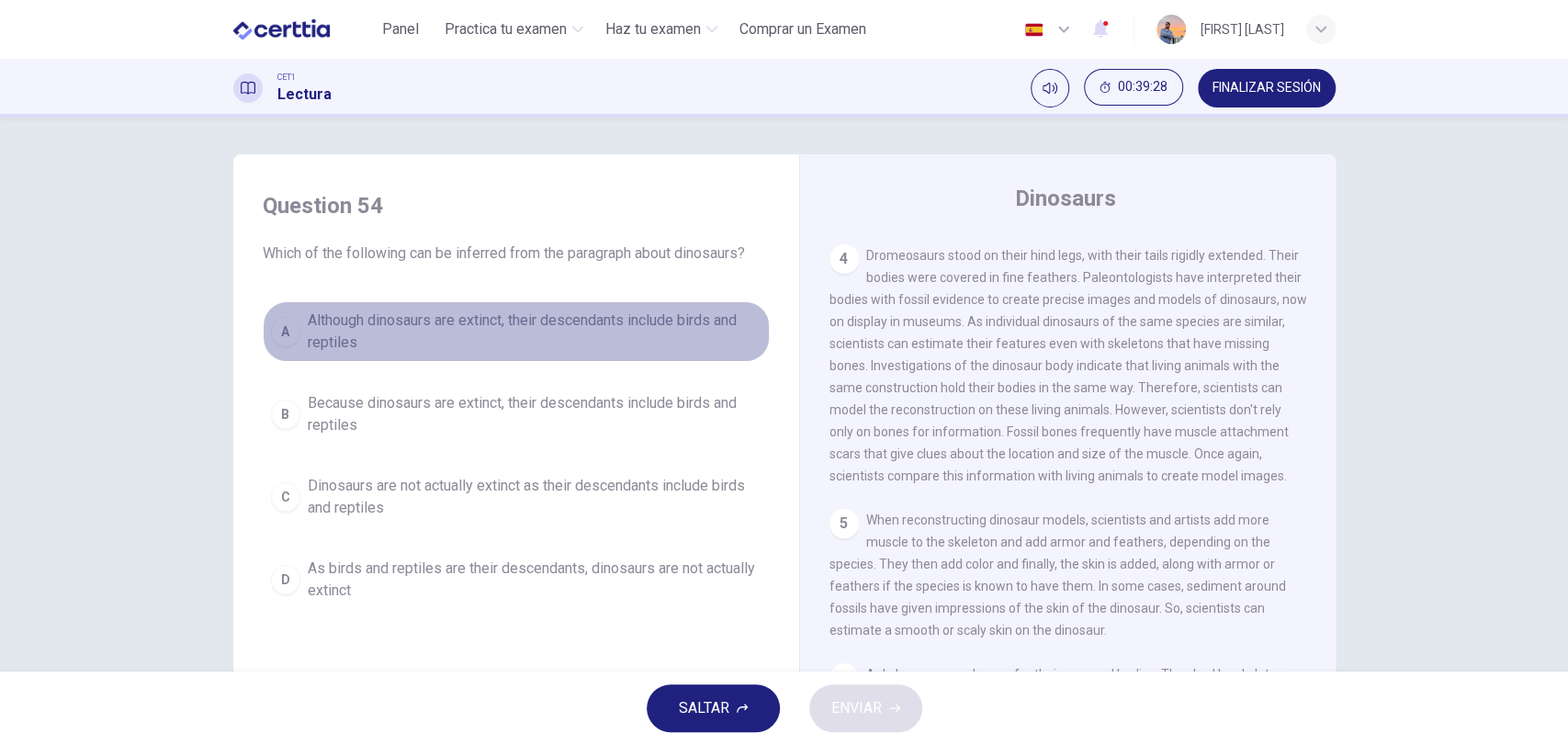 click on "Although dinosaurs are extinct, their descendants include birds and reptiles" at bounding box center (535, 332) 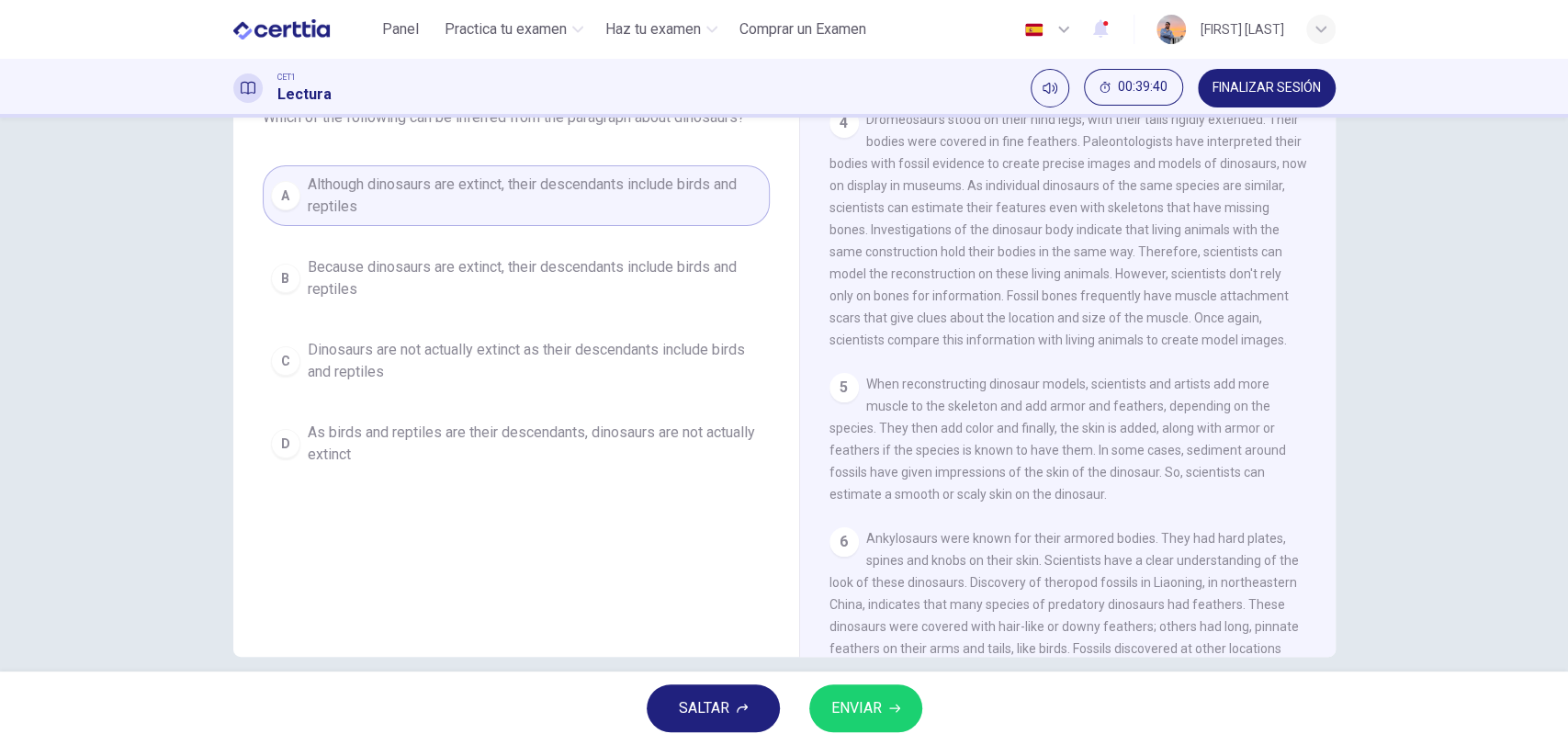 scroll, scrollTop: 0, scrollLeft: 0, axis: both 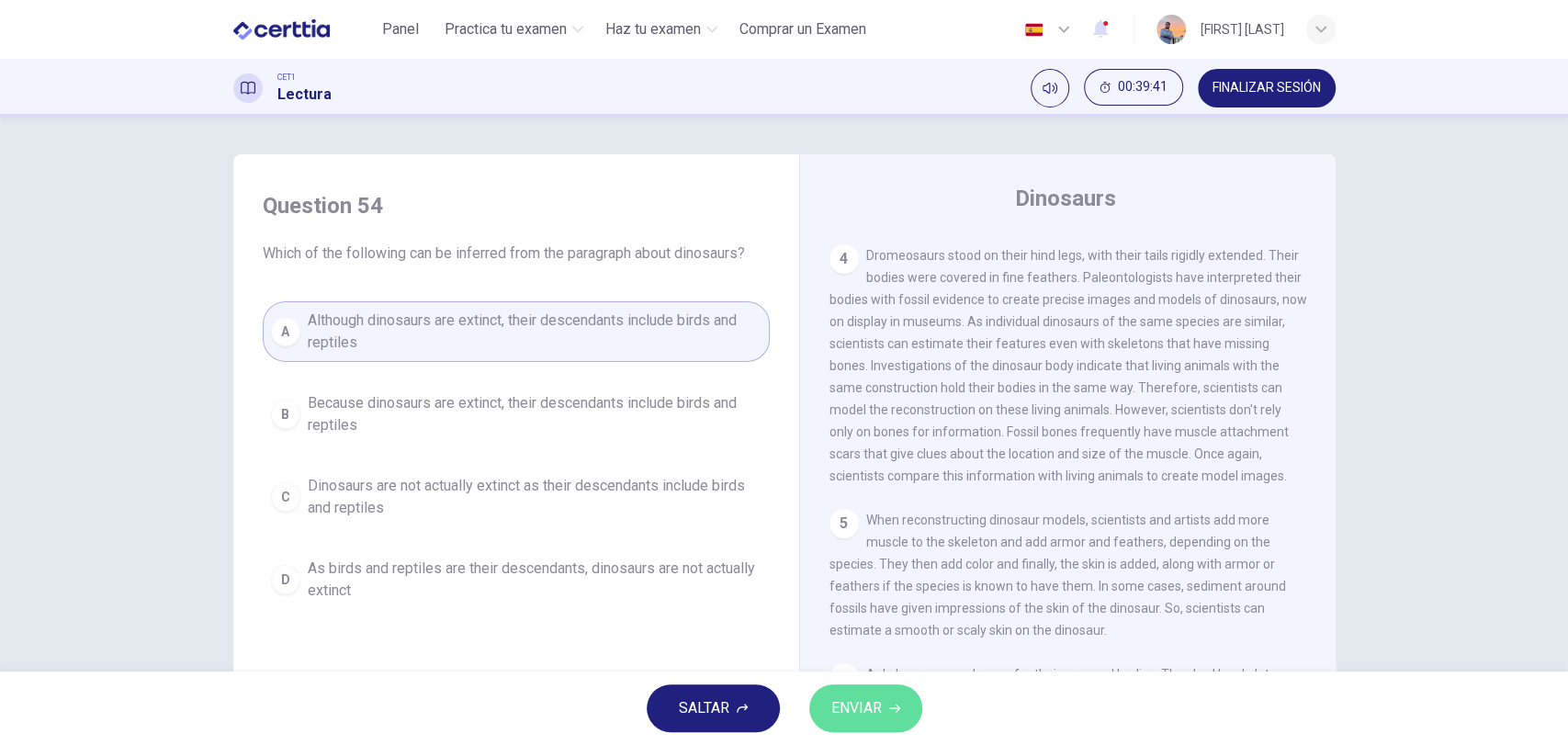 click on "ENVIAR" at bounding box center [856, 708] 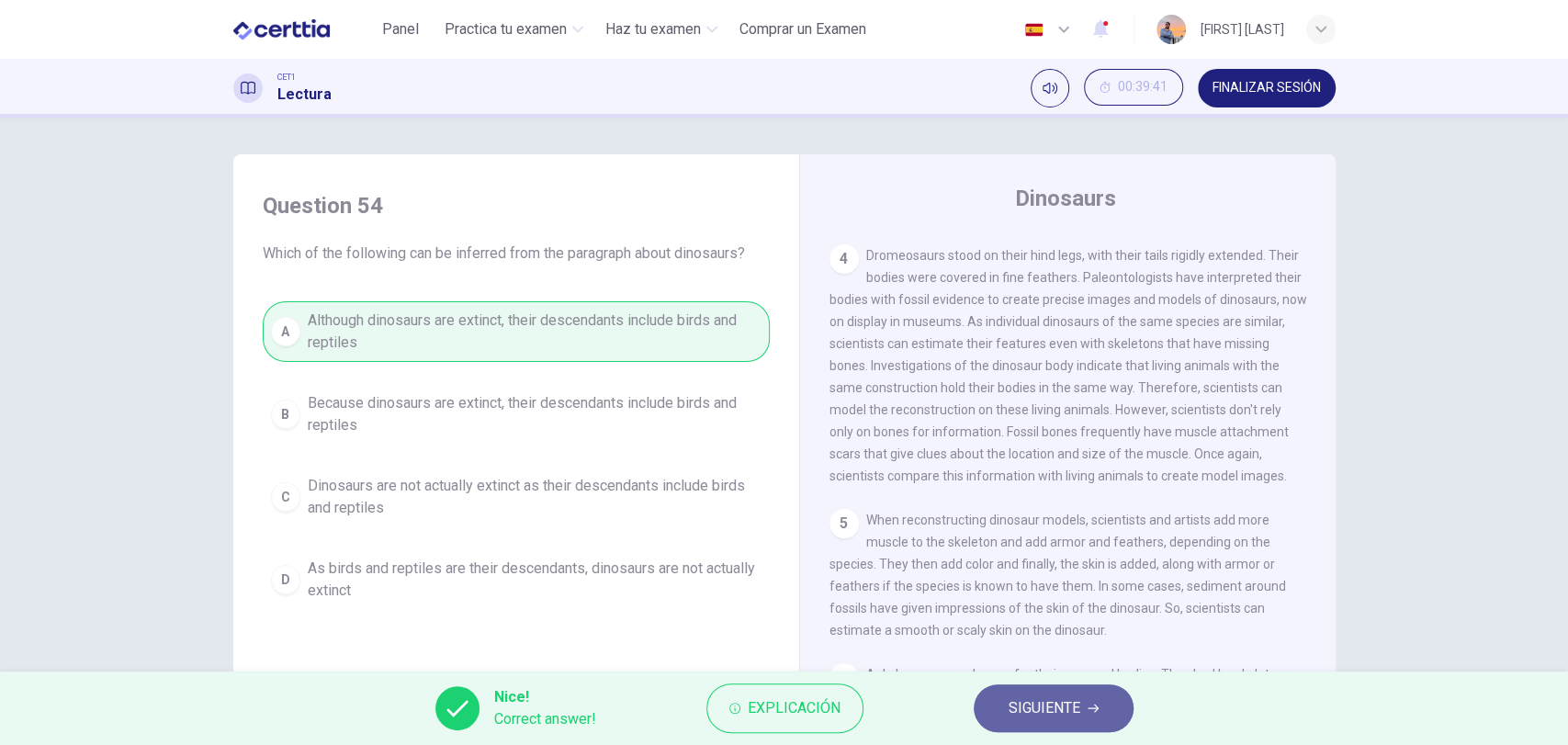 click on "SIGUIENTE" at bounding box center [1054, 708] 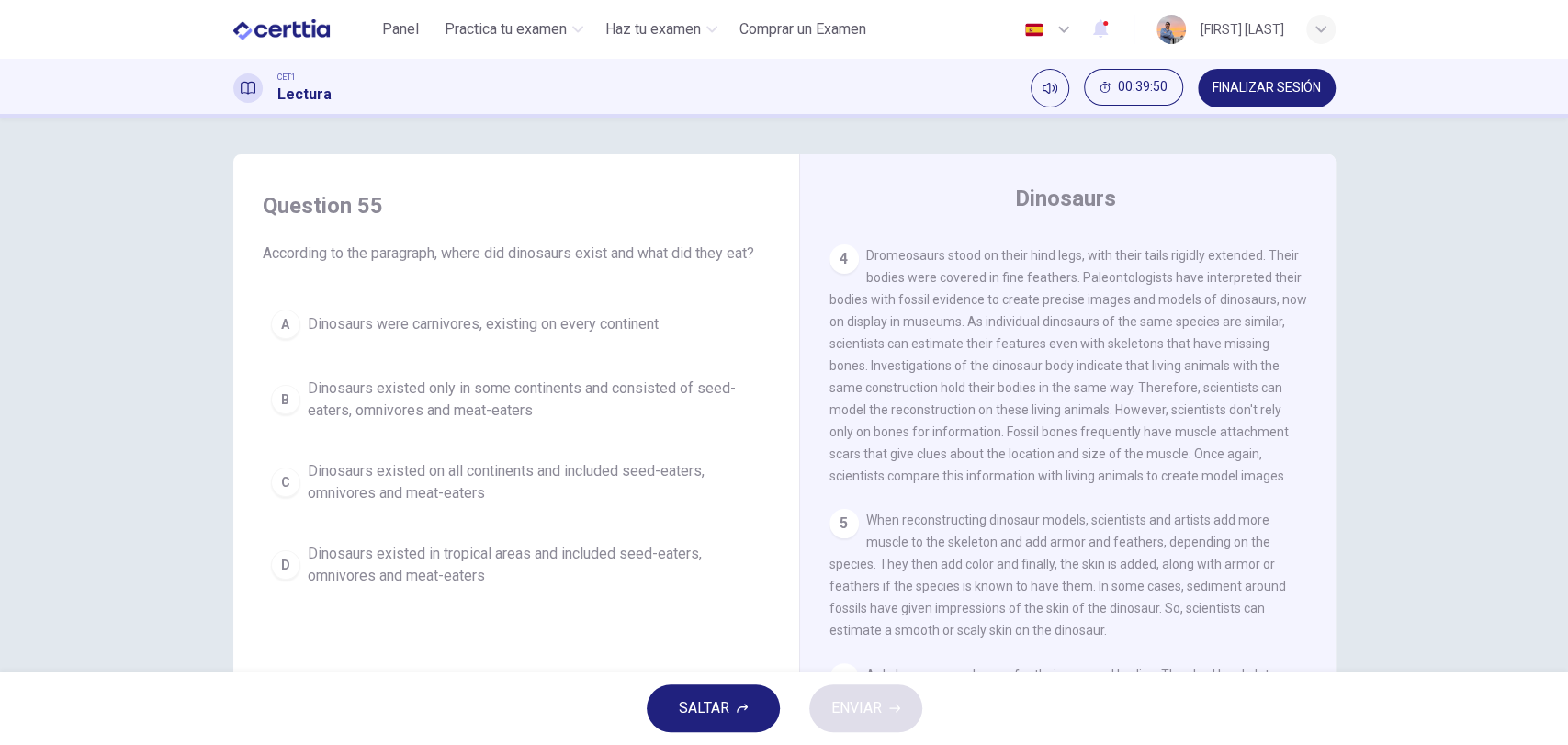 scroll, scrollTop: 136, scrollLeft: 0, axis: vertical 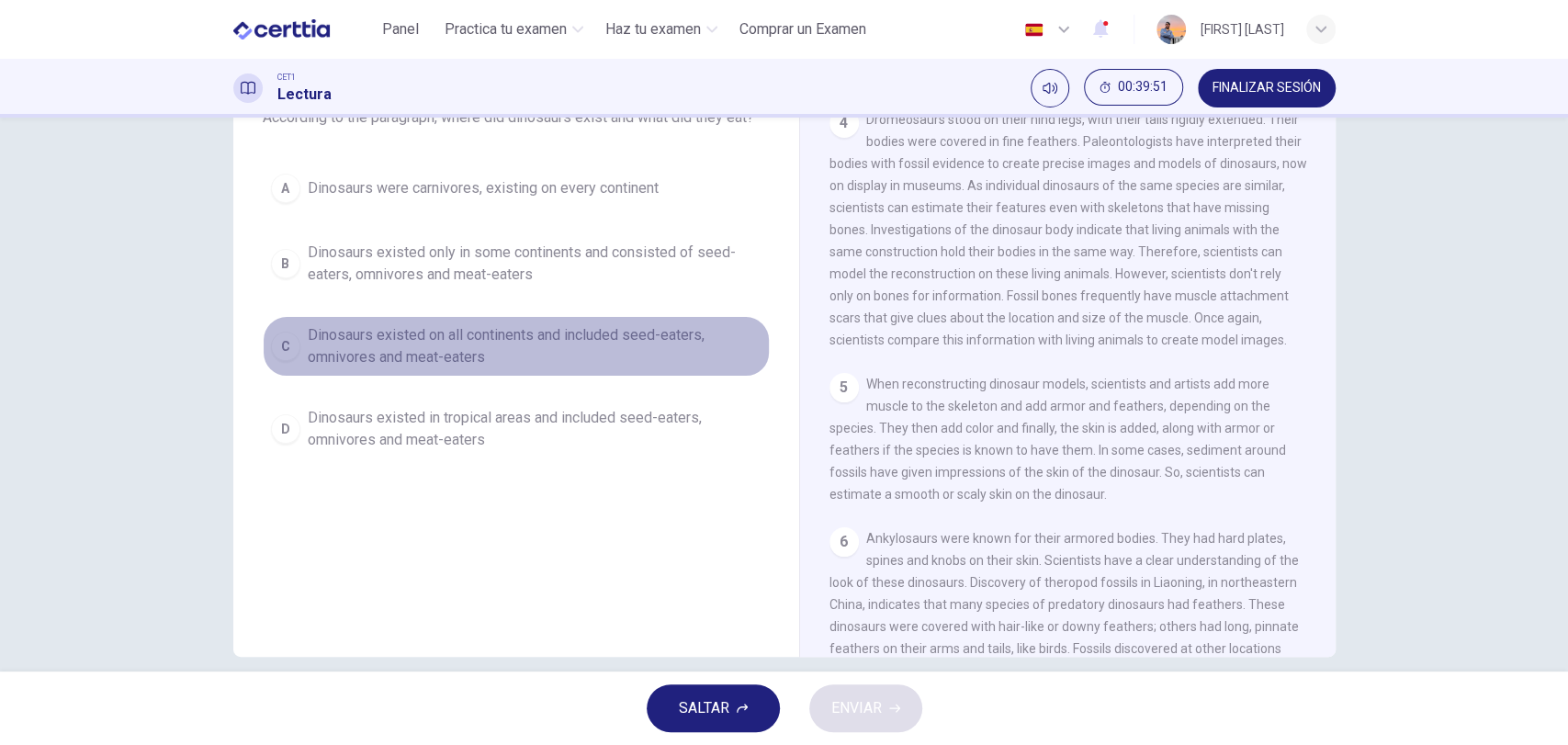 click on "Dinosaurs existed on all continents and included seed-eaters, omnivores and meat-eaters" at bounding box center (535, 346) 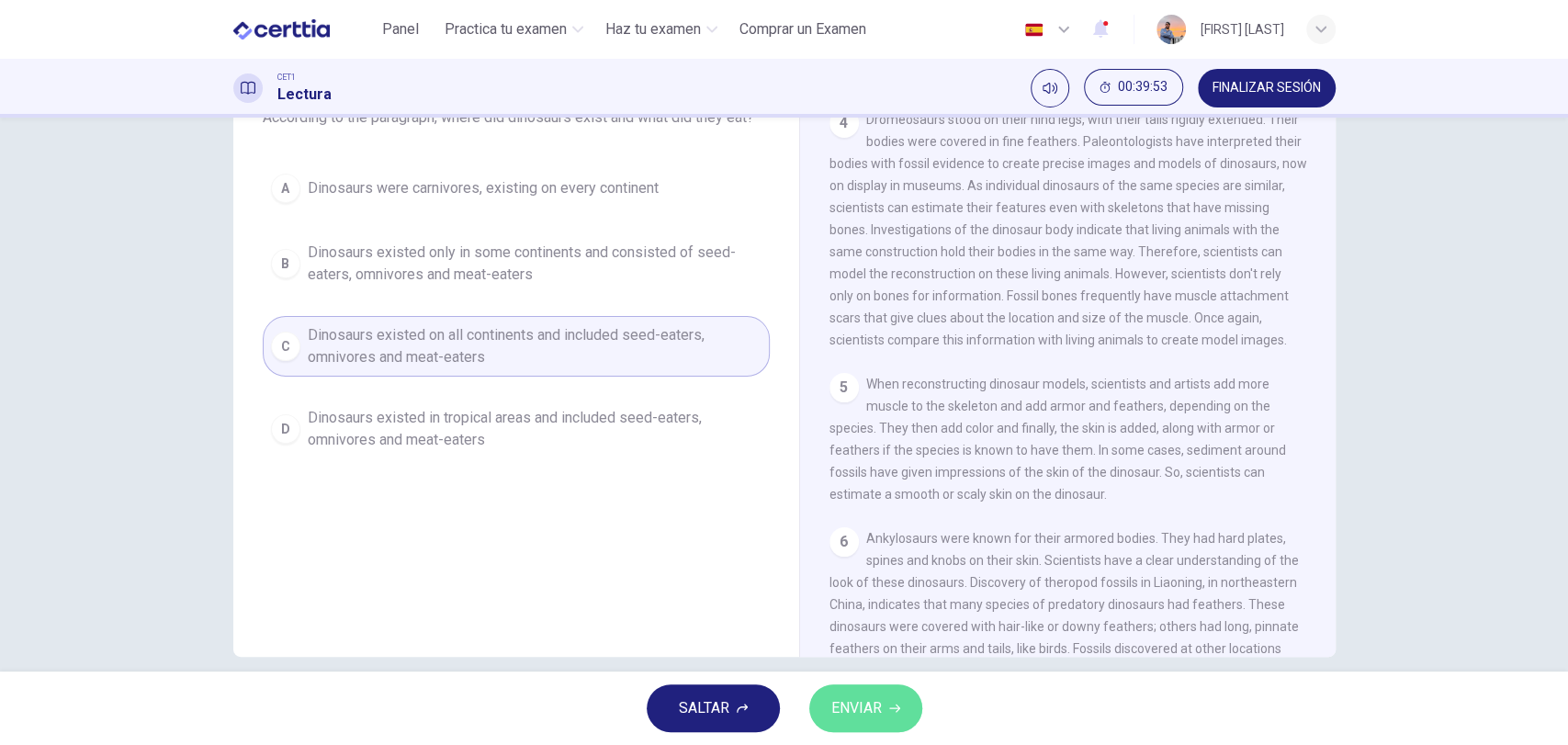 click on "ENVIAR" at bounding box center (856, 708) 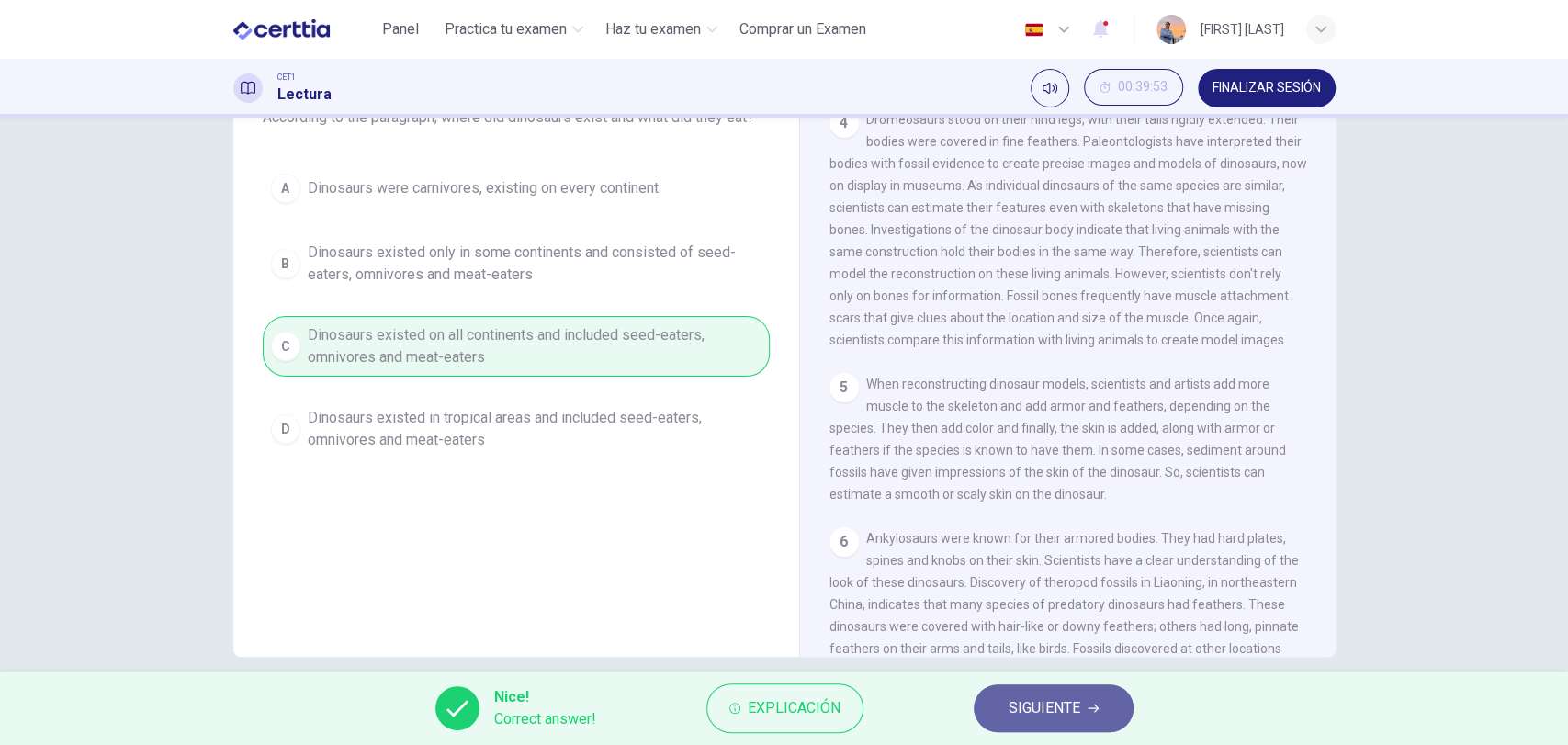 click on "SIGUIENTE" at bounding box center [1054, 708] 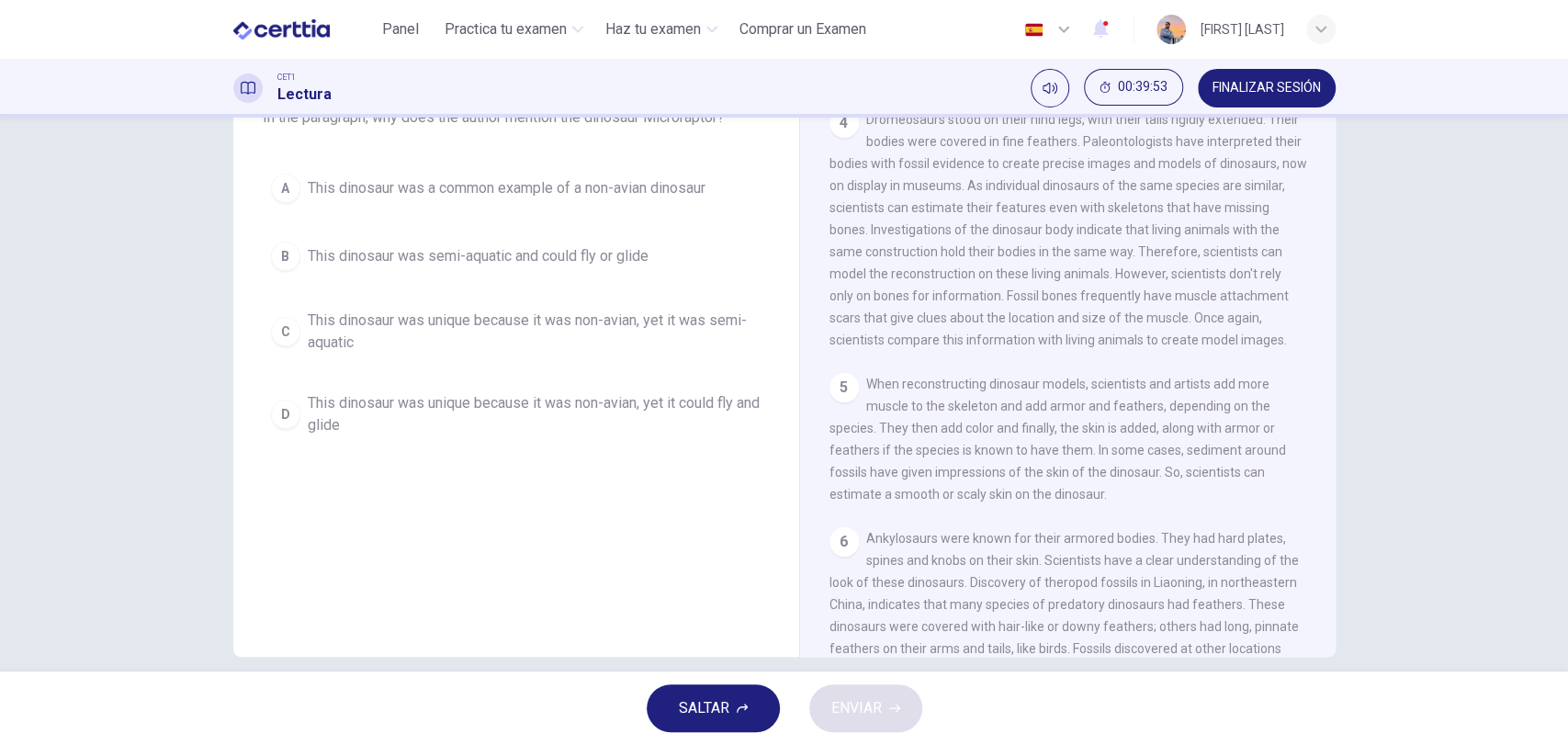 scroll, scrollTop: 0, scrollLeft: 0, axis: both 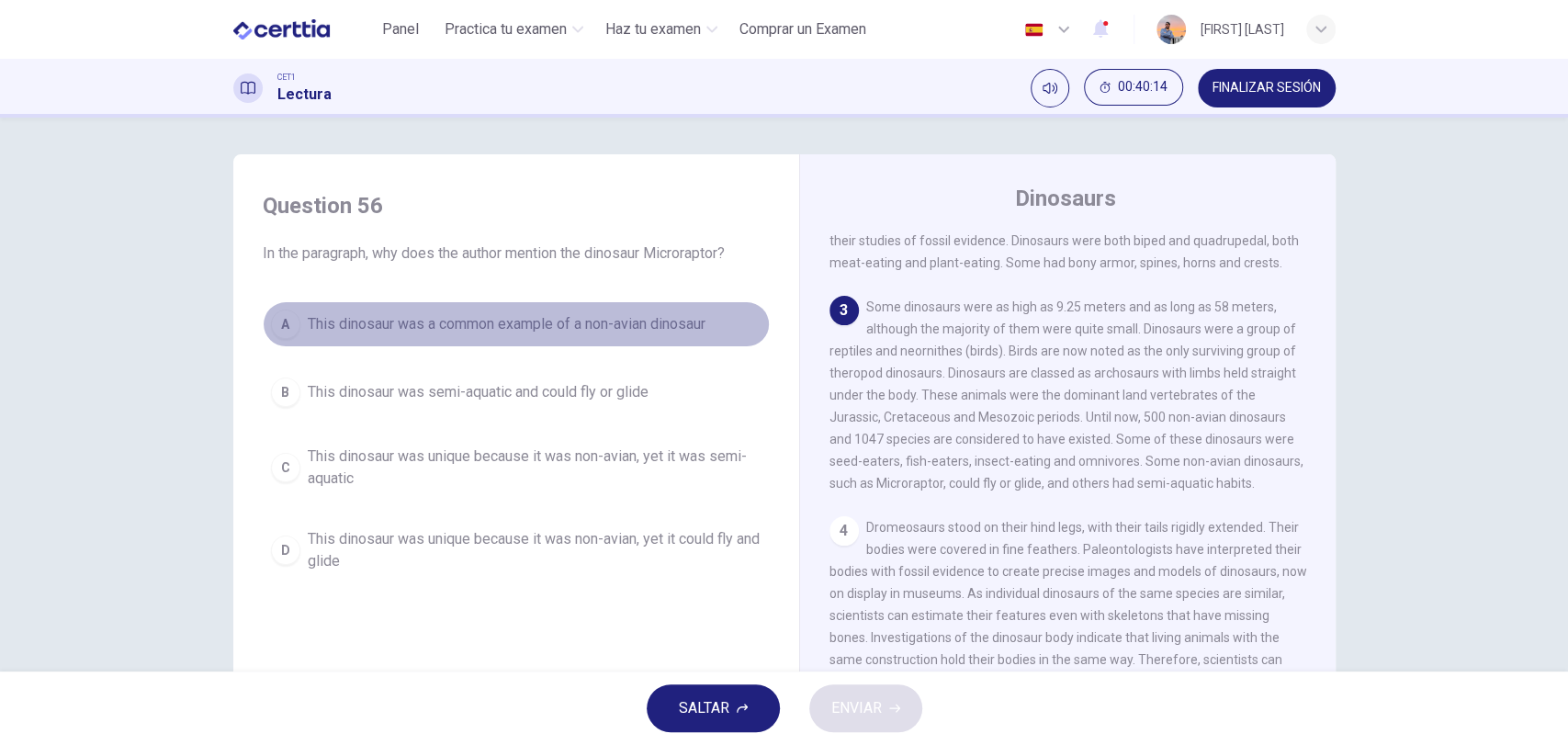 click on "This dinosaur was a common example of a non-avian dinosaur" at bounding box center [506, 324] 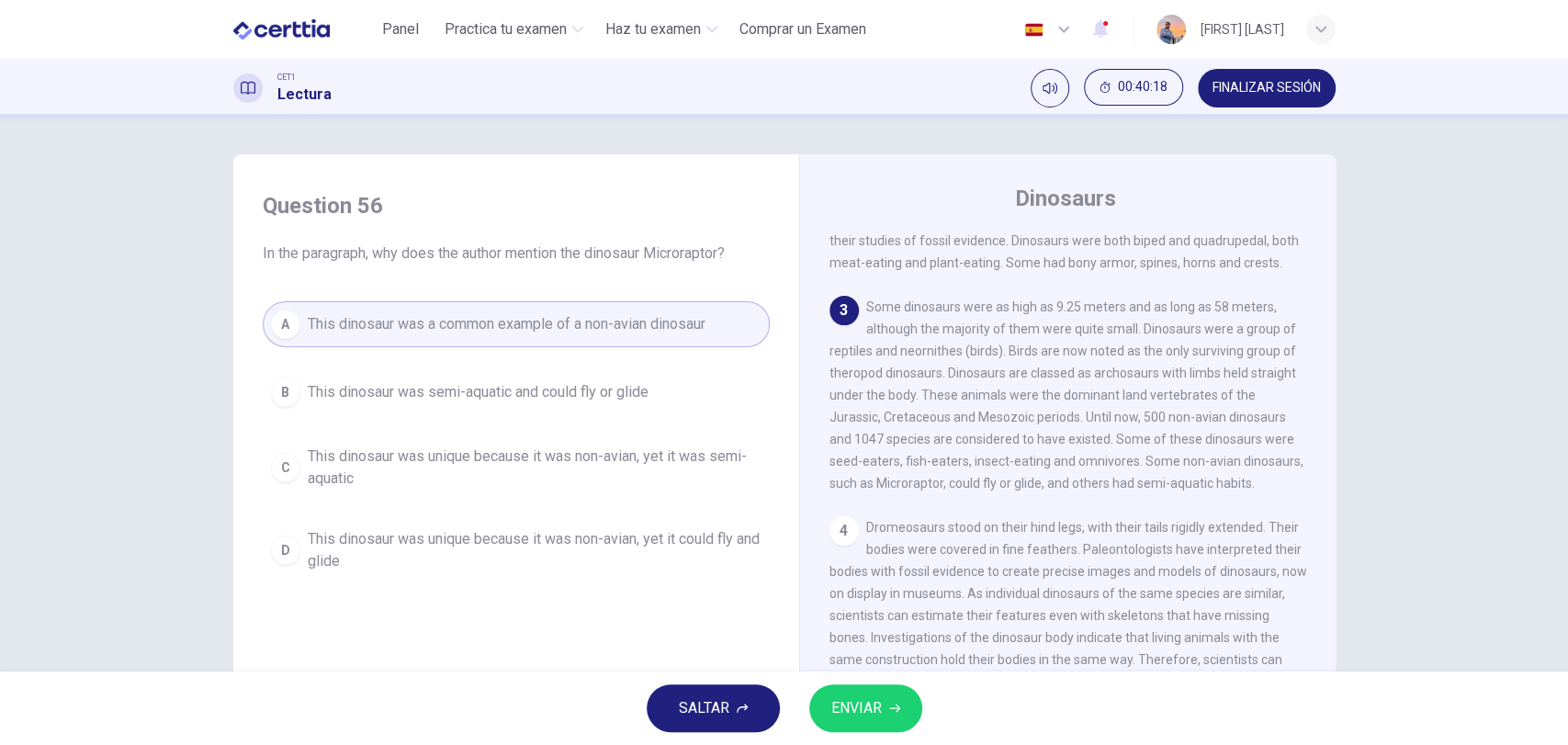 click on "ENVIAR" at bounding box center (856, 708) 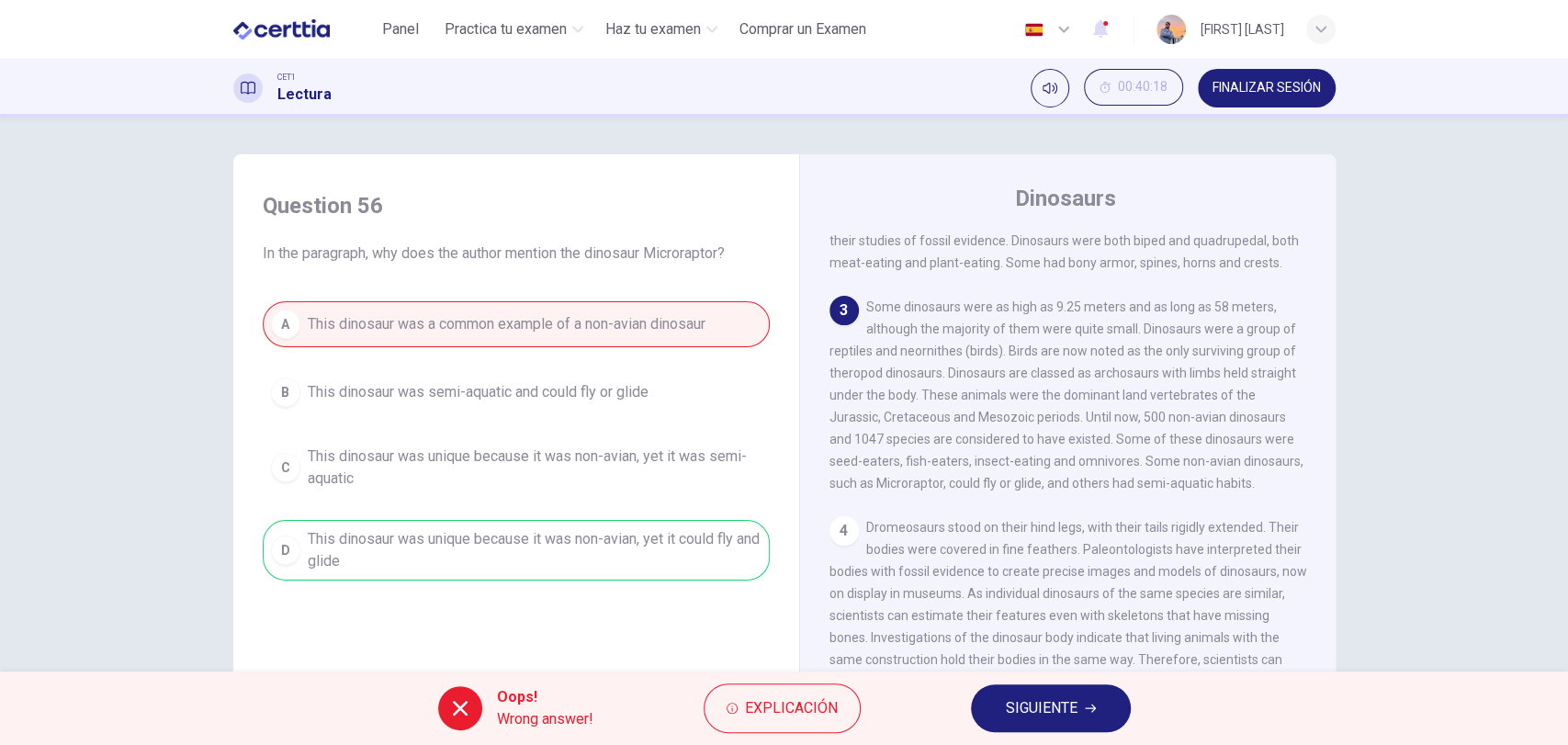 click on "SIGUIENTE" at bounding box center (1042, 708) 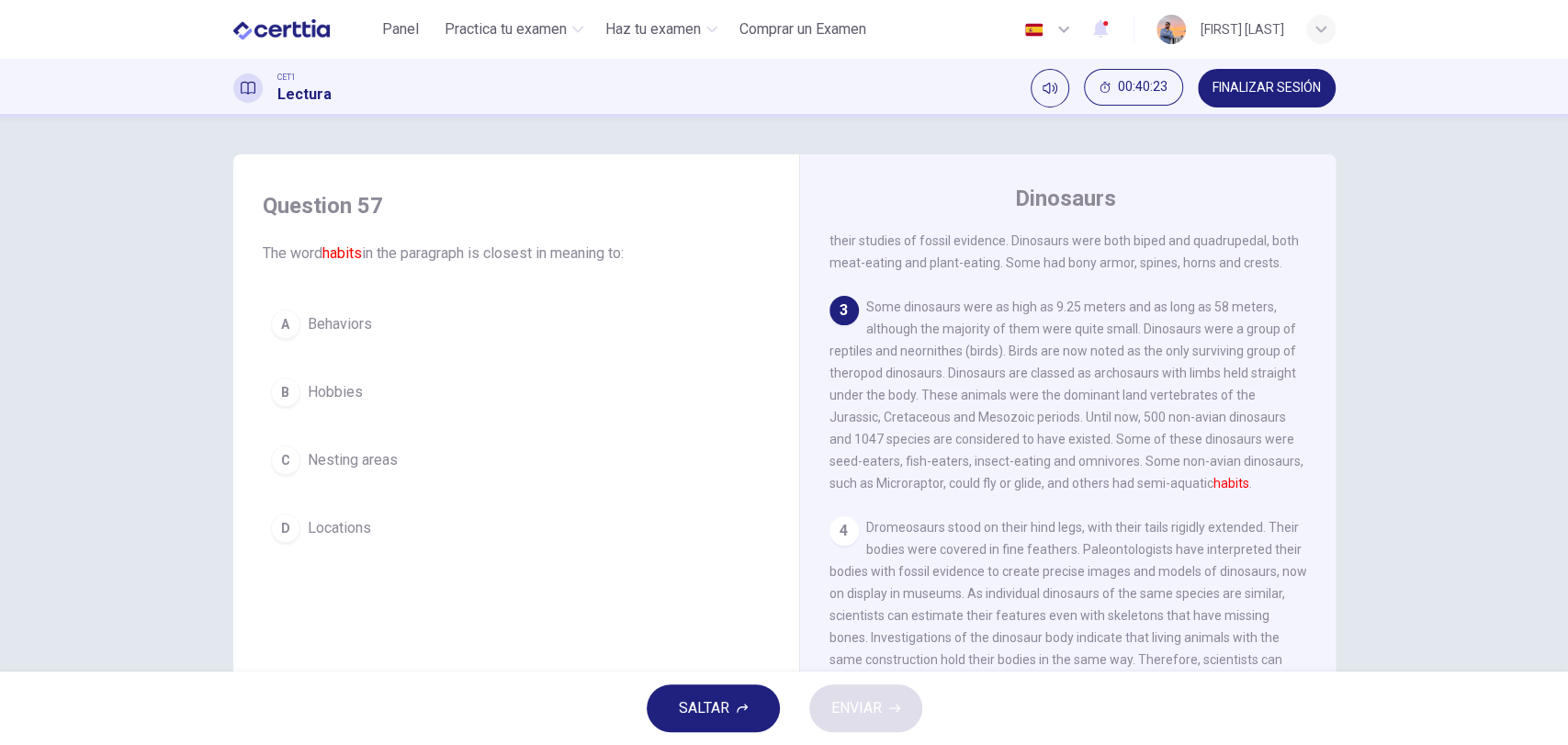 click on "Behaviors" at bounding box center [340, 324] 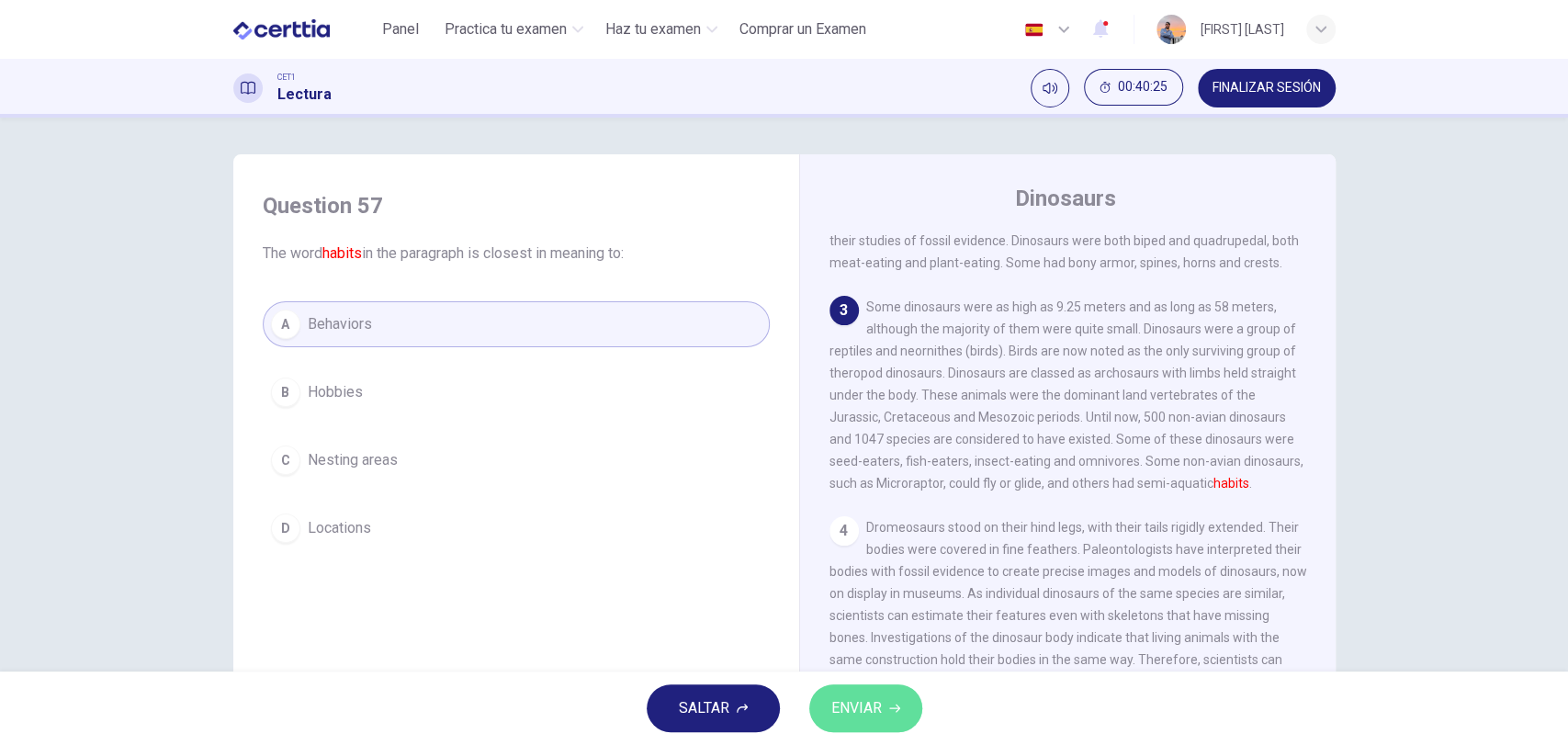 click on "ENVIAR" at bounding box center (856, 708) 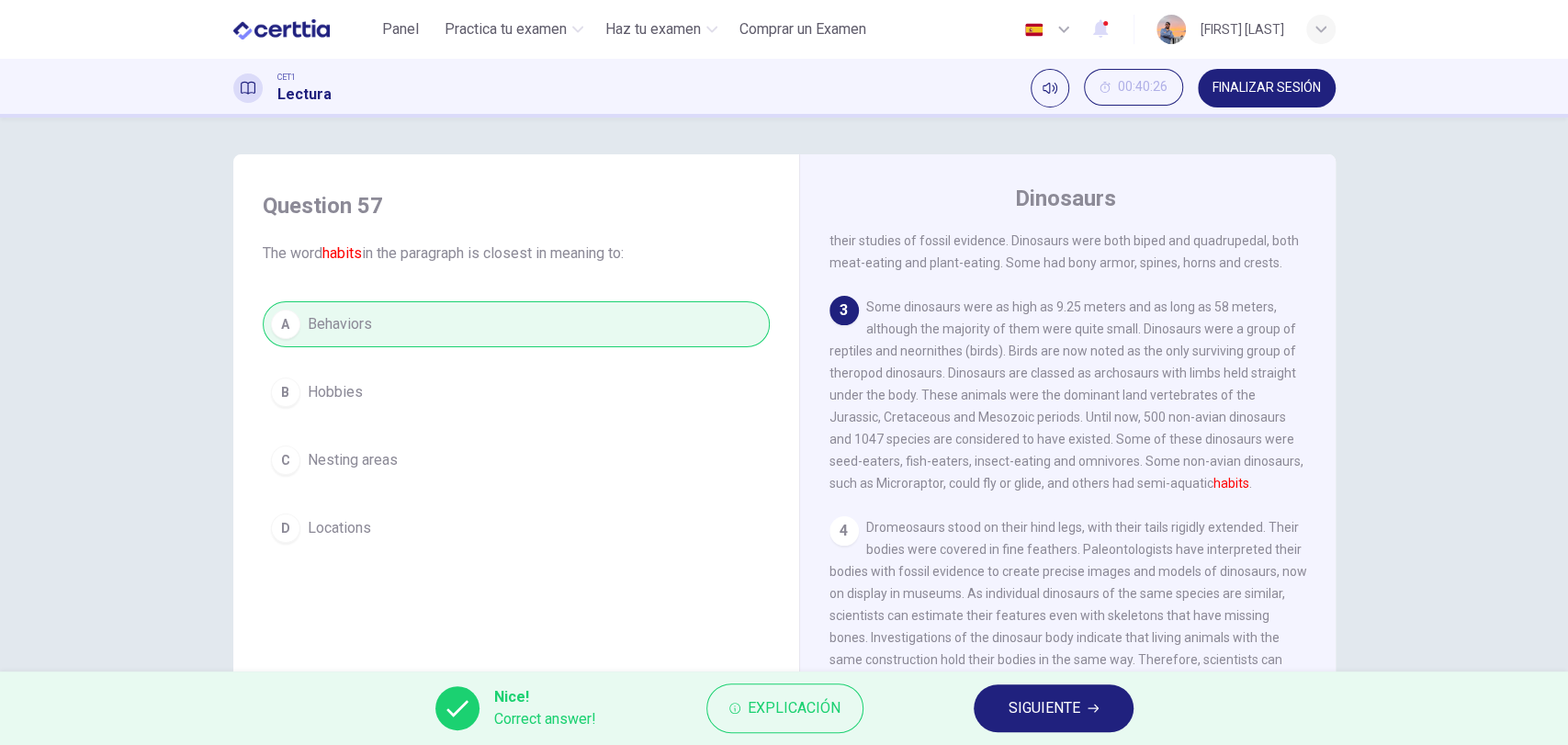 click on "SIGUIENTE" at bounding box center [1044, 708] 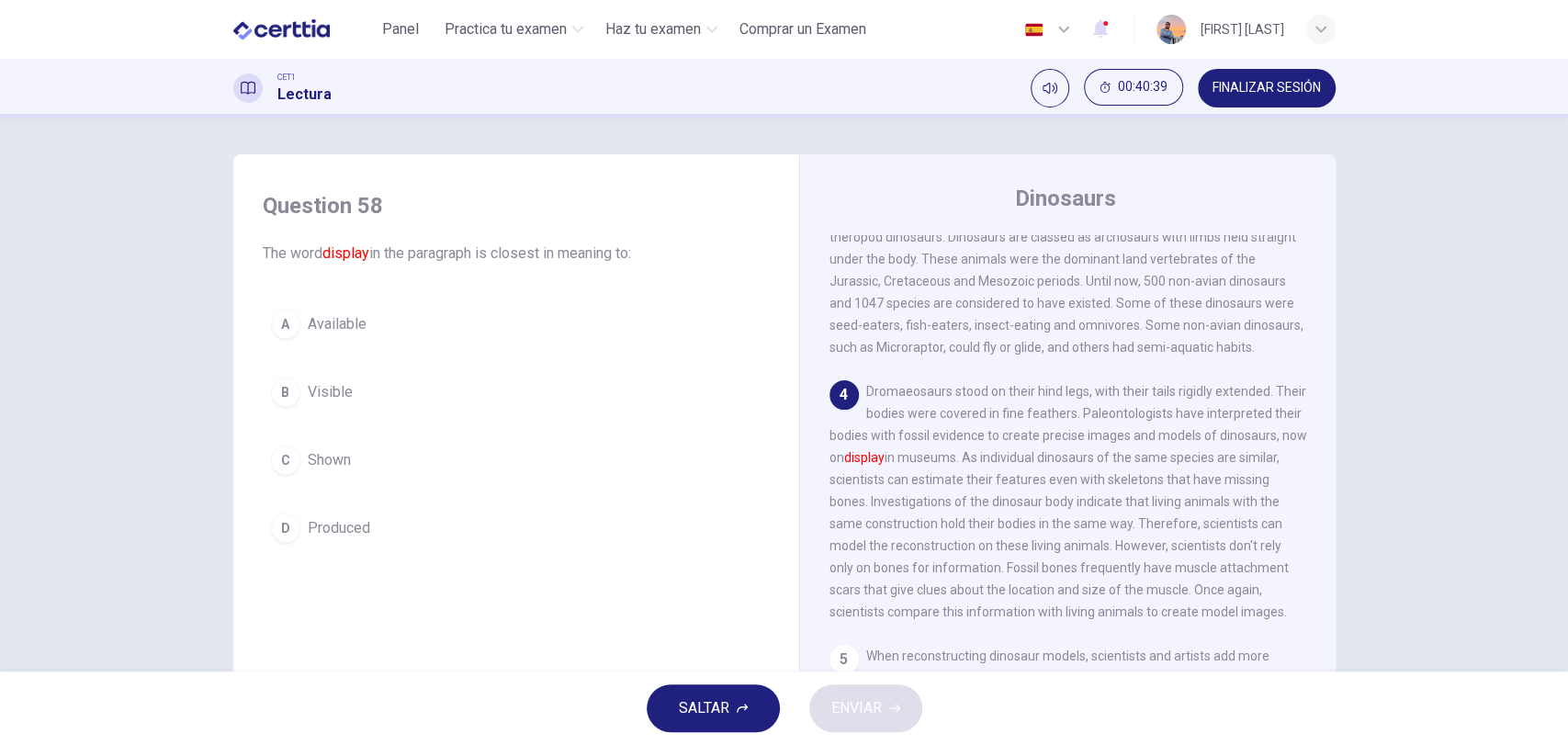 scroll, scrollTop: 432, scrollLeft: 0, axis: vertical 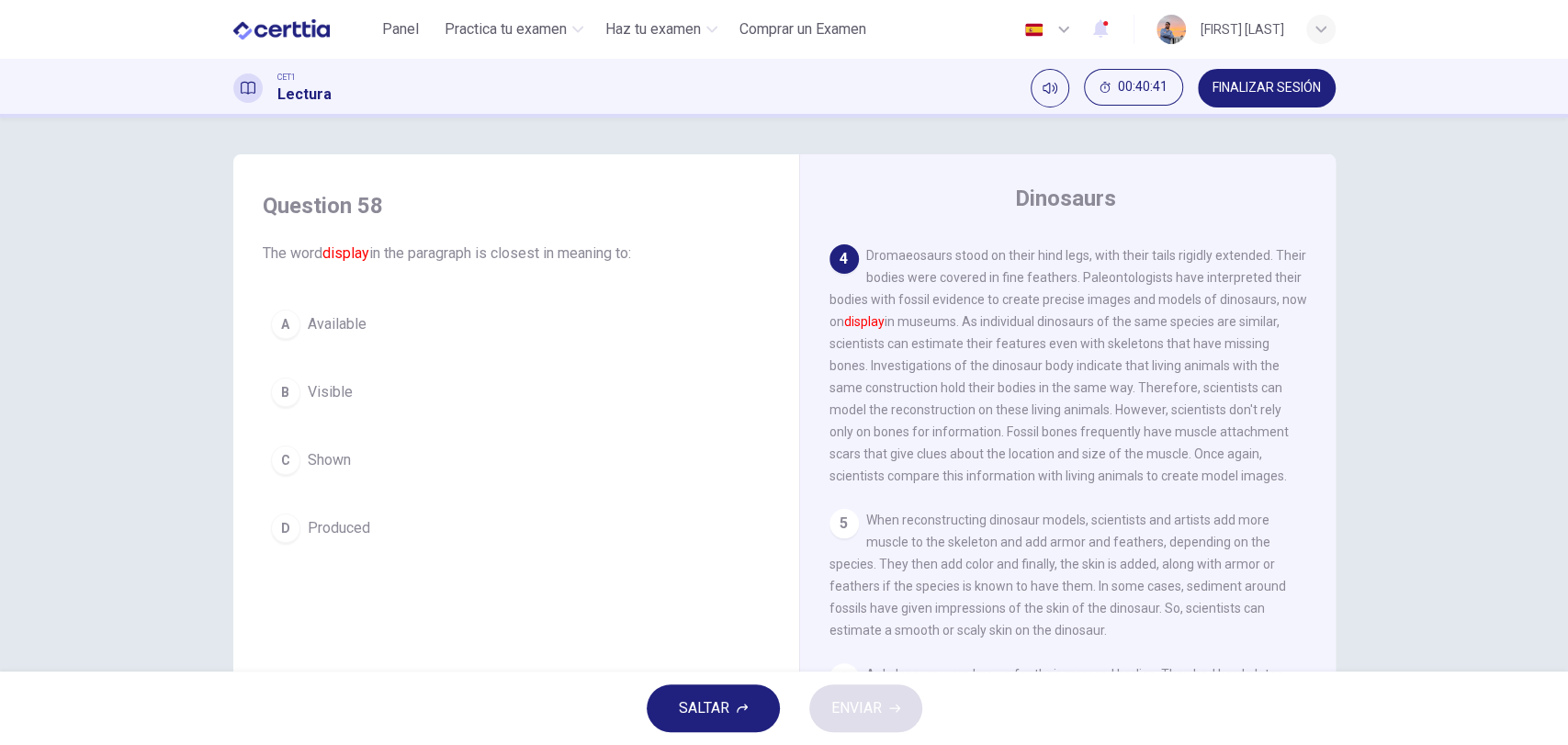 click on "B Visible" at bounding box center [516, 392] 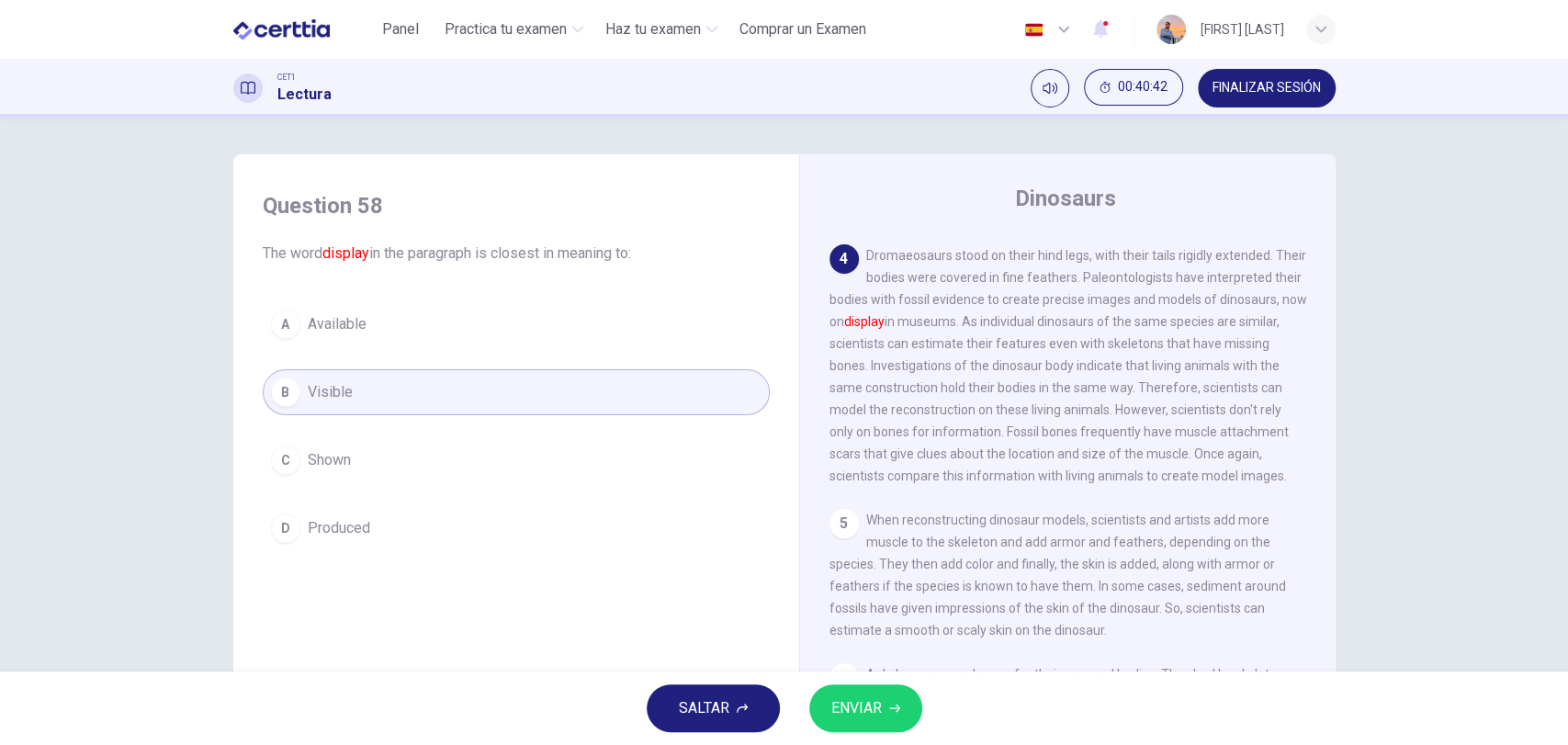 click on "C Shown" at bounding box center (516, 460) 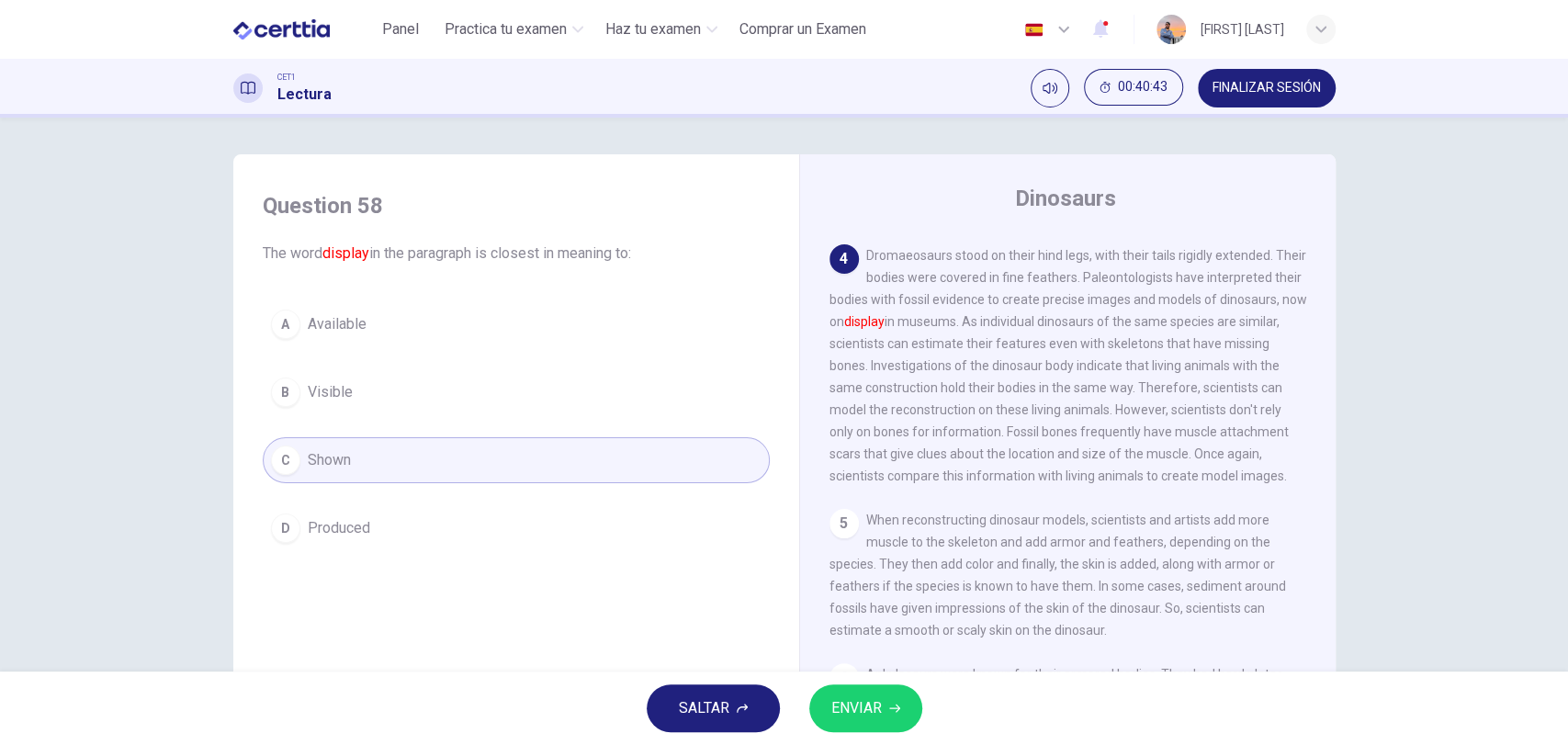click on "ENVIAR" at bounding box center (856, 708) 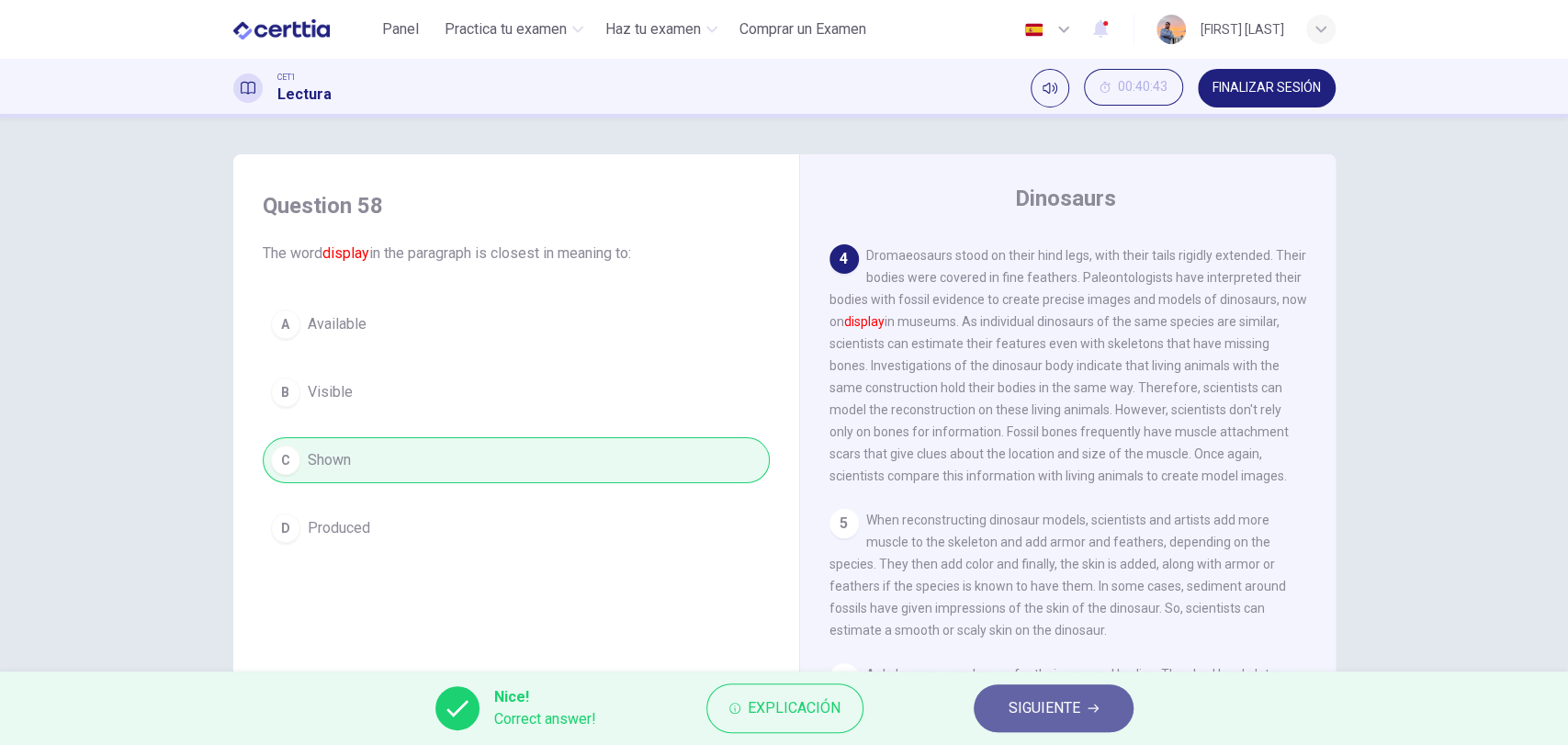 click on "SIGUIENTE" at bounding box center [1054, 708] 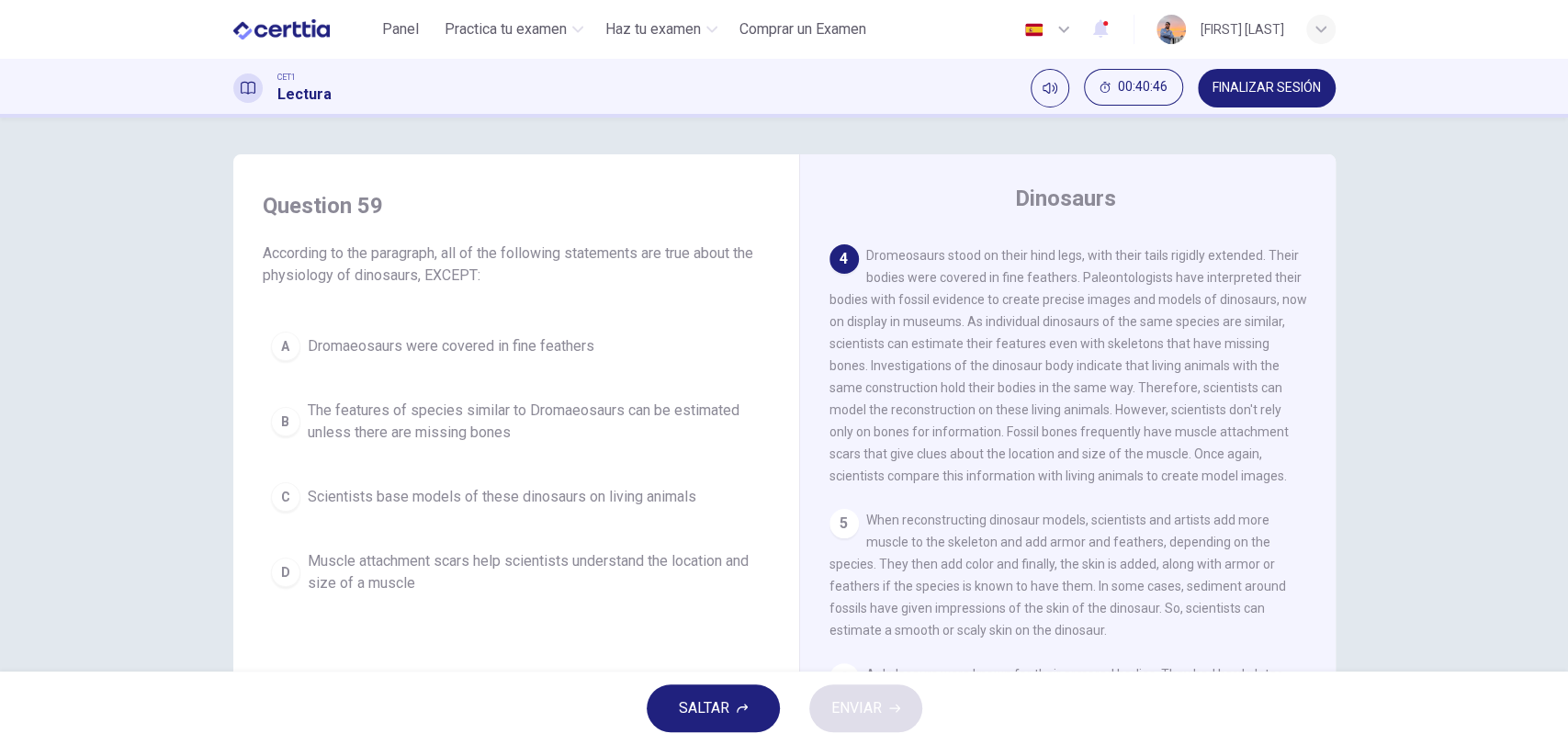 scroll, scrollTop: 296, scrollLeft: 0, axis: vertical 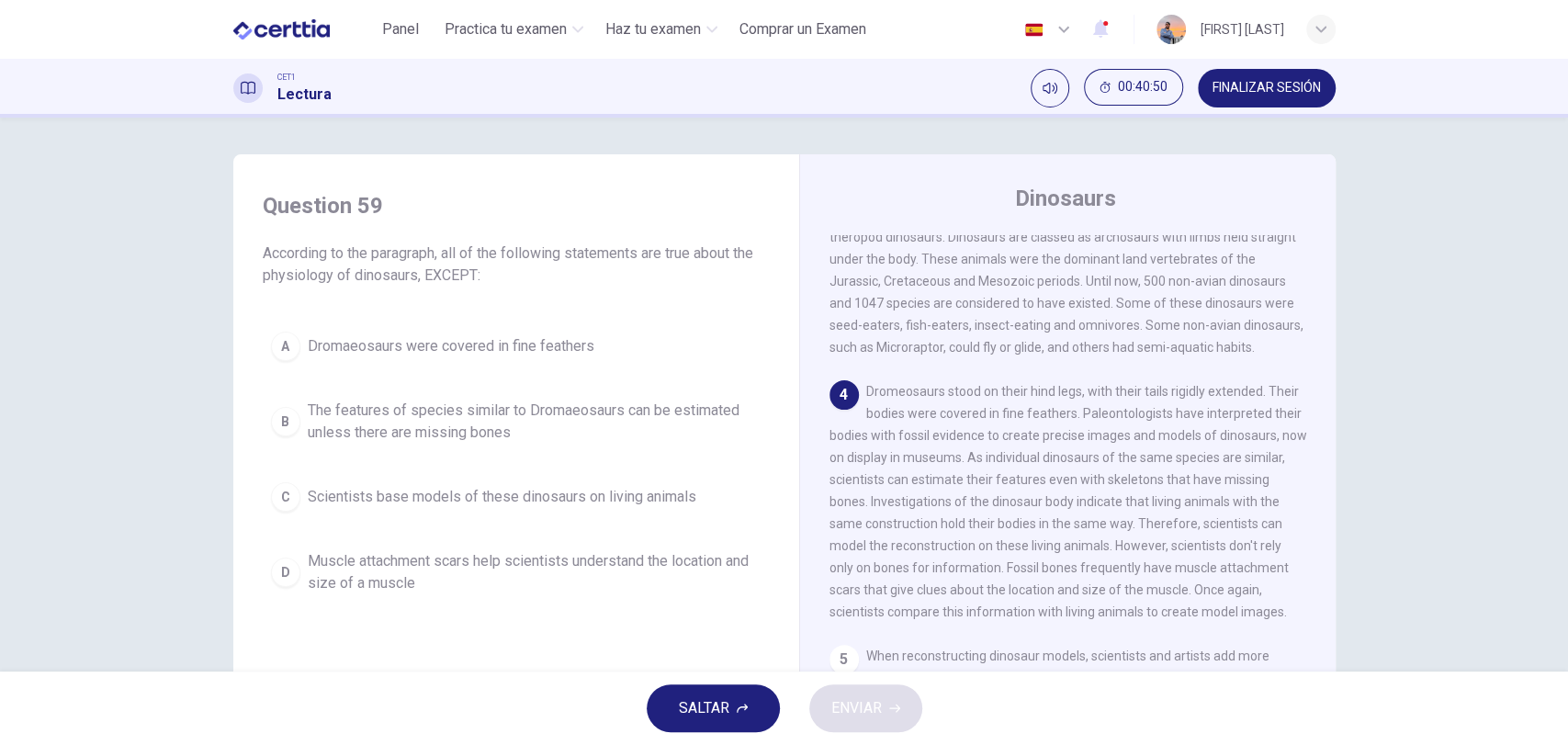 drag, startPoint x: 1327, startPoint y: 429, endPoint x: 1315, endPoint y: 464, distance: 37 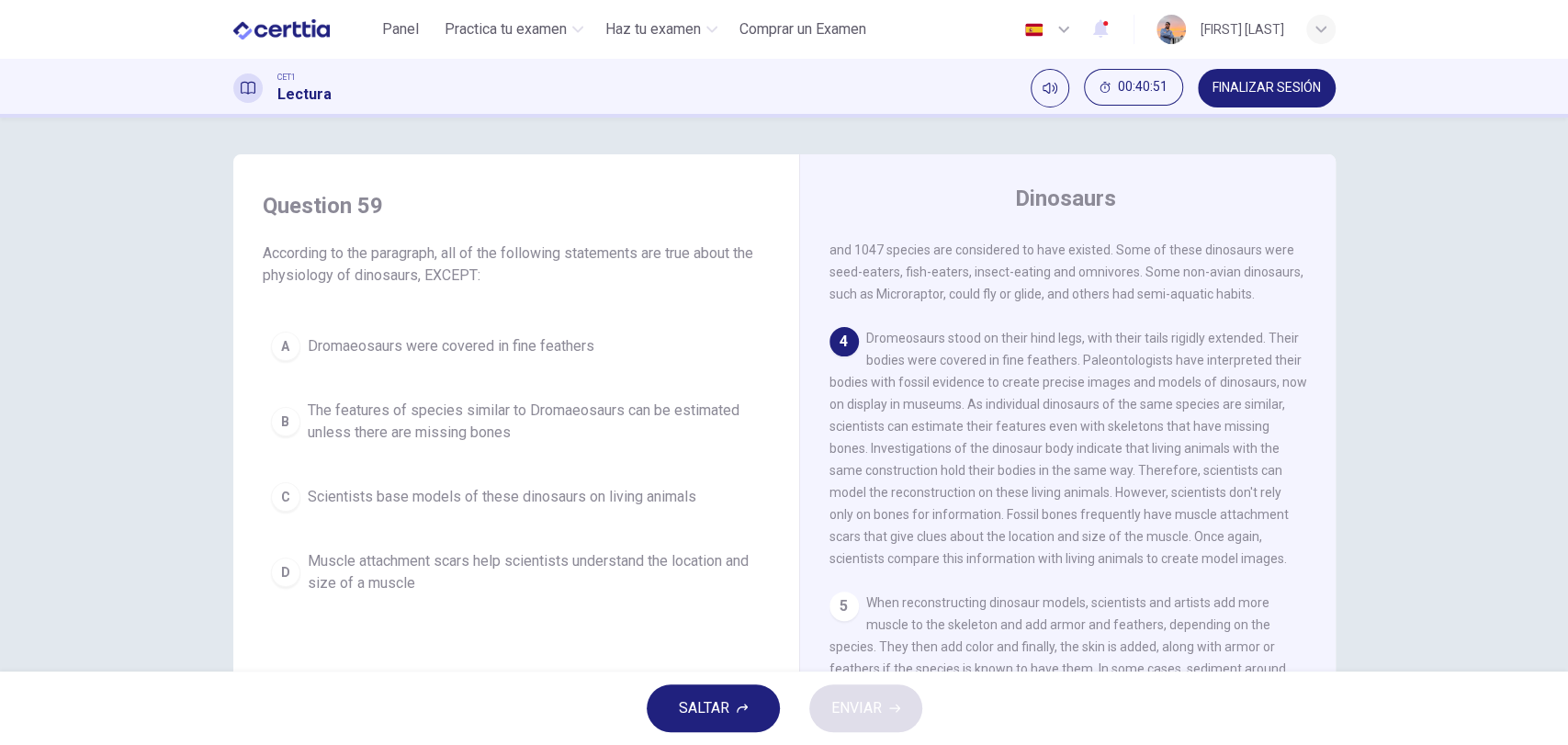 scroll, scrollTop: 367, scrollLeft: 0, axis: vertical 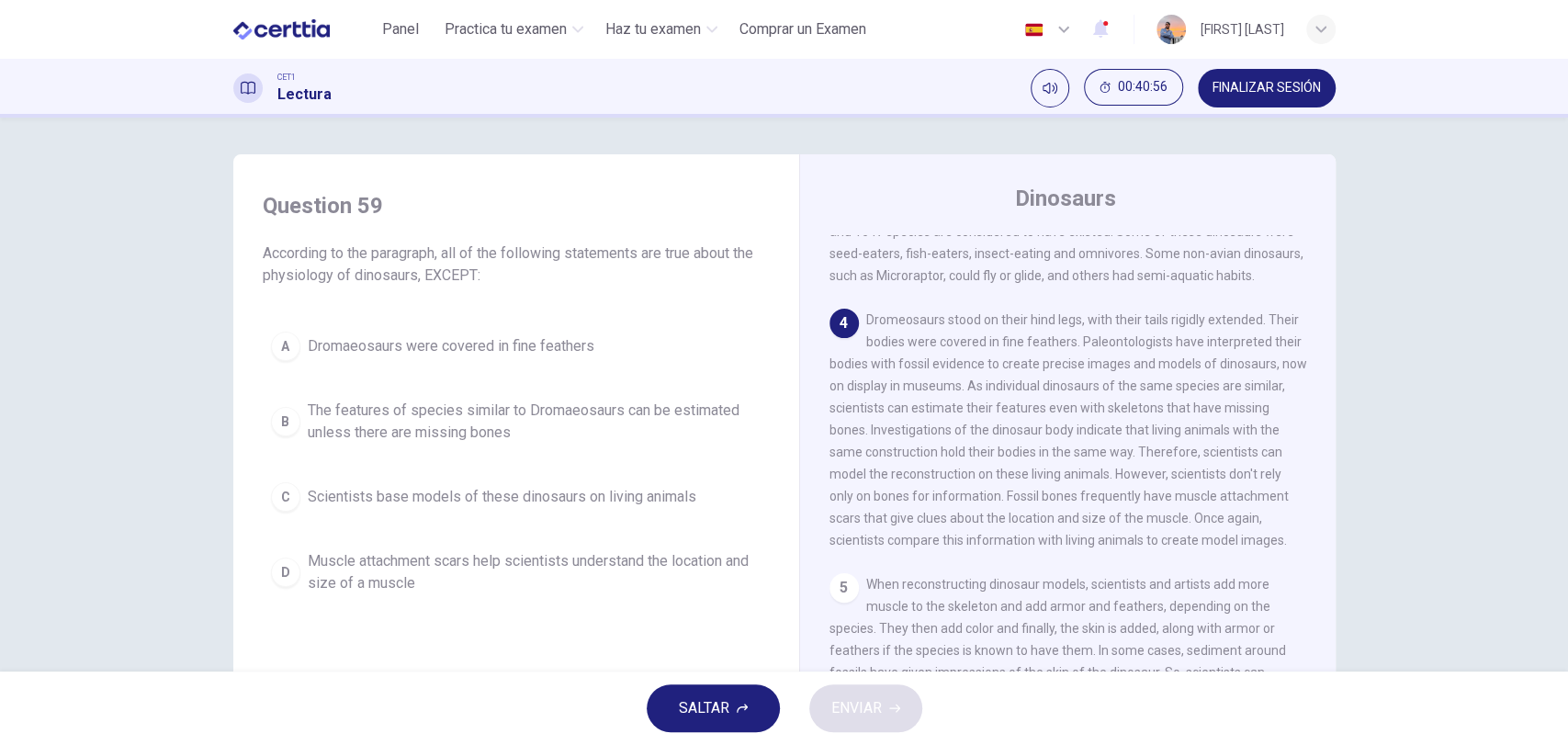 drag, startPoint x: 1324, startPoint y: 449, endPoint x: 1309, endPoint y: 474, distance: 29.15476 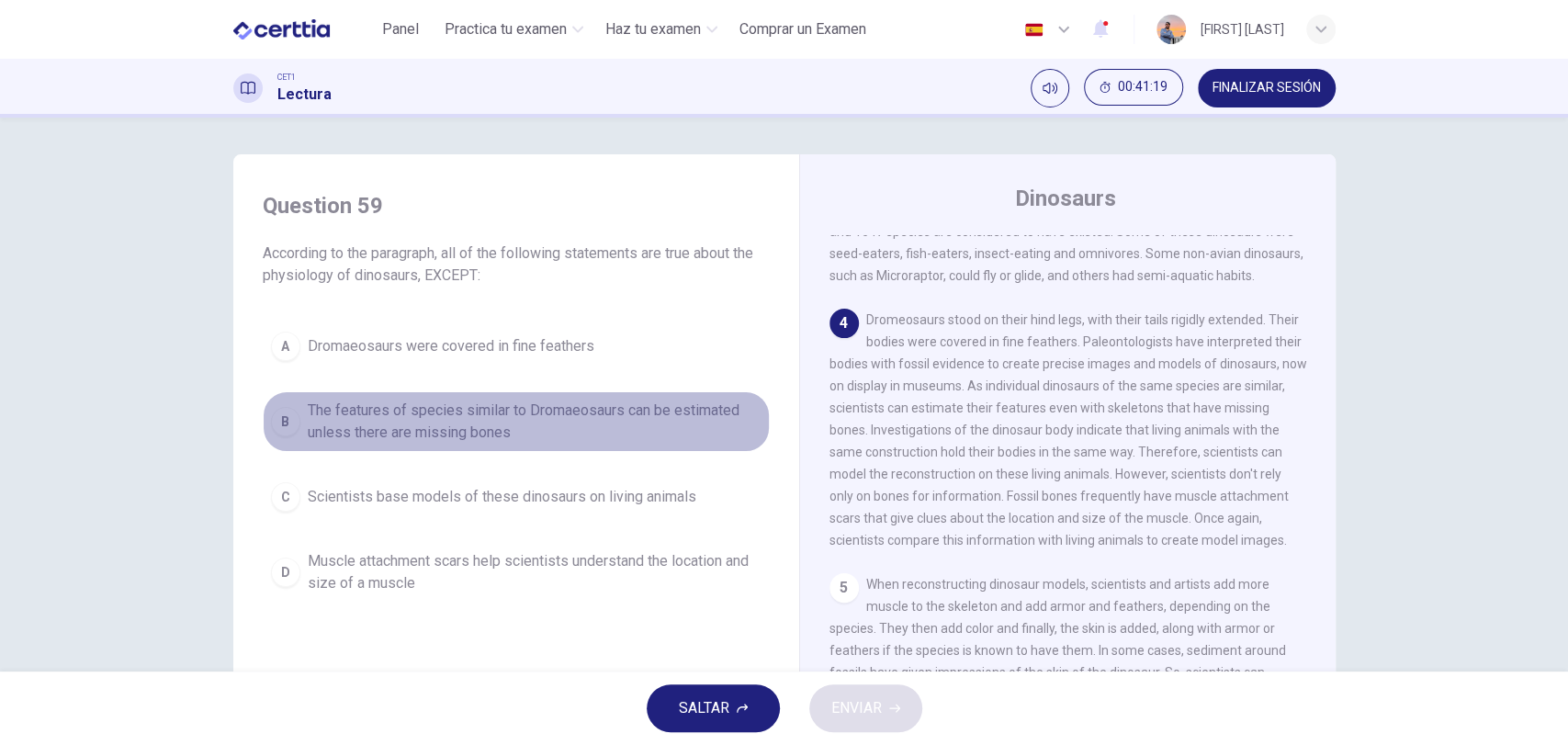 click on "The features of species similar to Dromaeosaurs can be estimated unless there are missing bones" at bounding box center [535, 422] 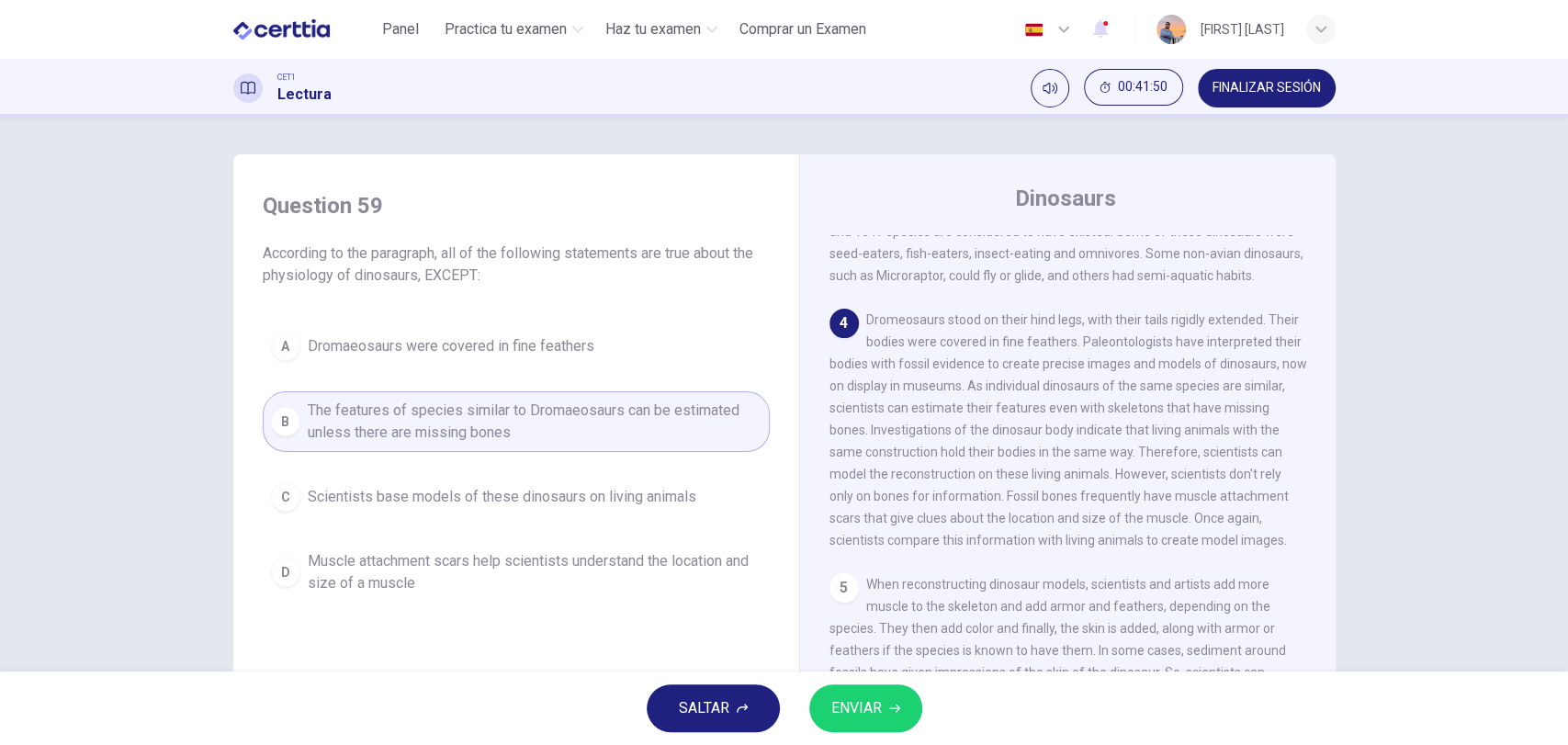click on "ENVIAR" at bounding box center [856, 708] 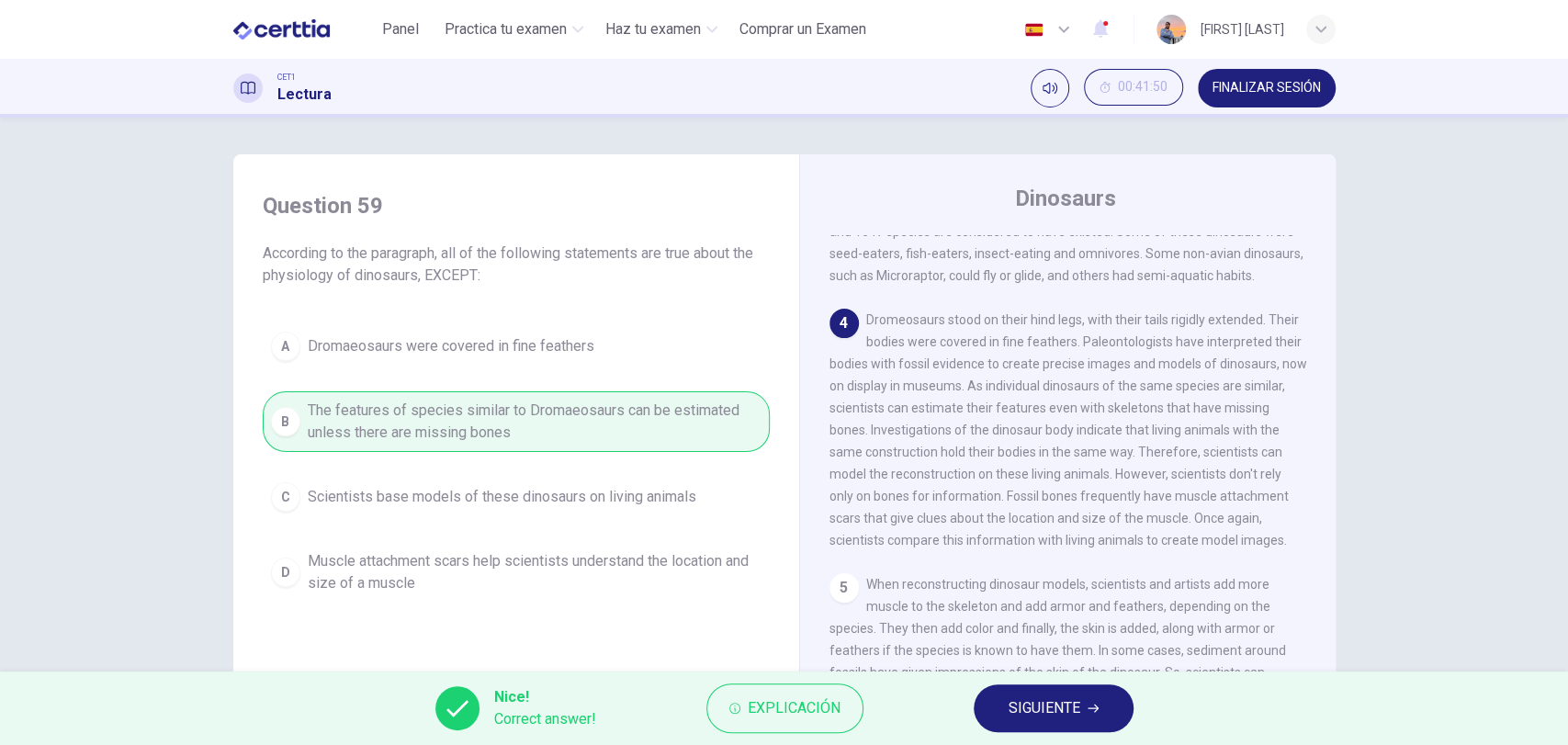 click on "Nice! Correct answer! Explicación SIGUIENTE" at bounding box center [784, 708] 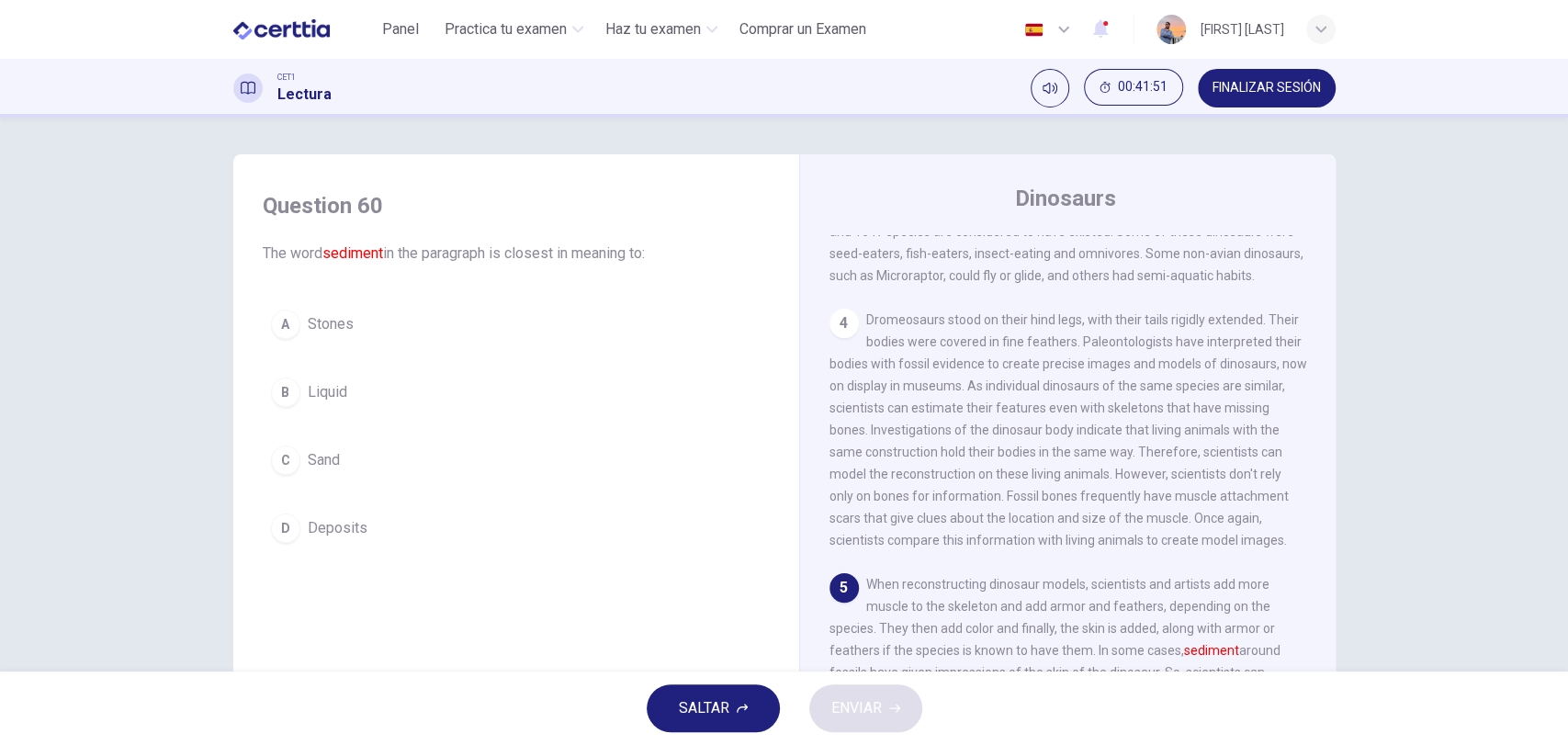 scroll, scrollTop: 639, scrollLeft: 0, axis: vertical 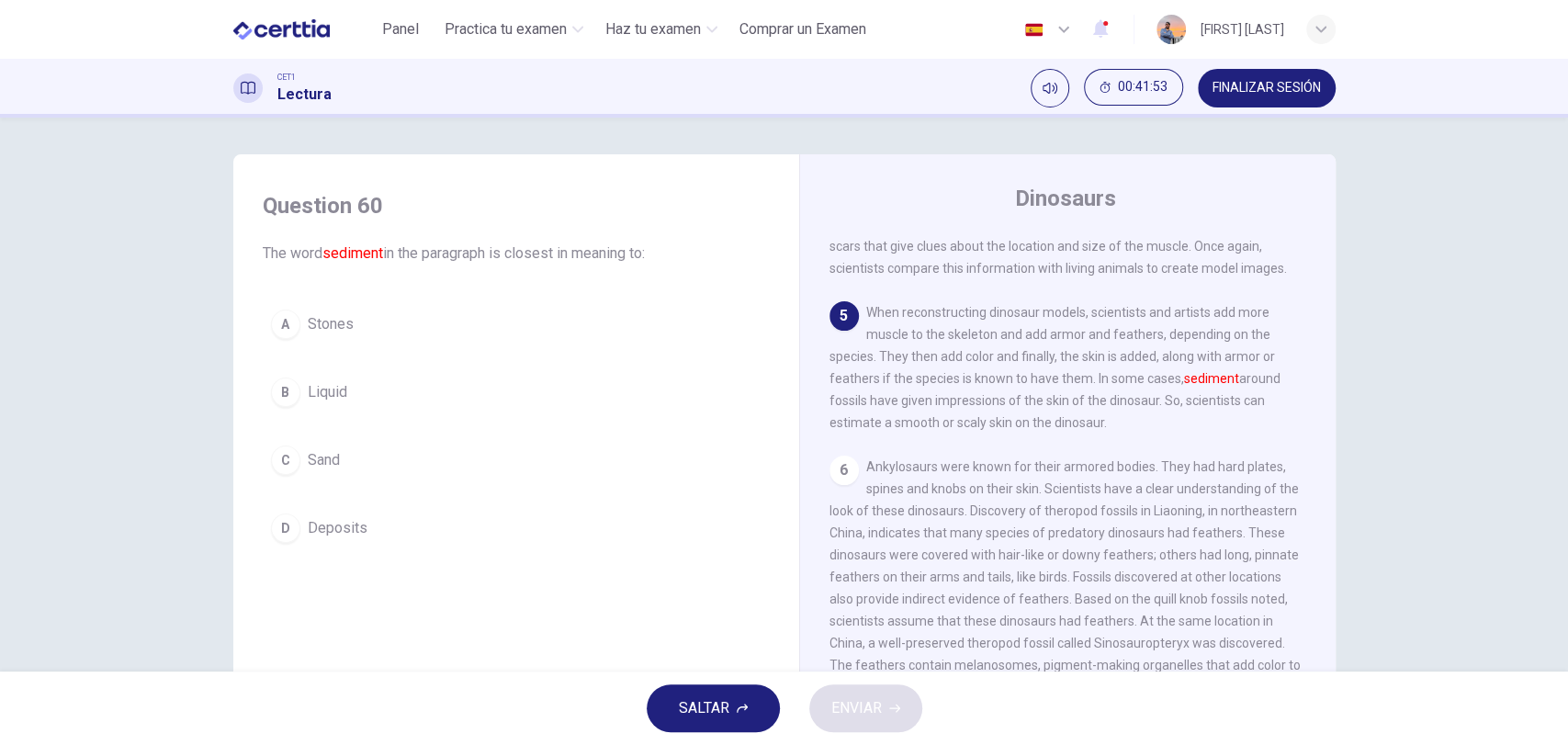 click on "C" at bounding box center (286, 460) 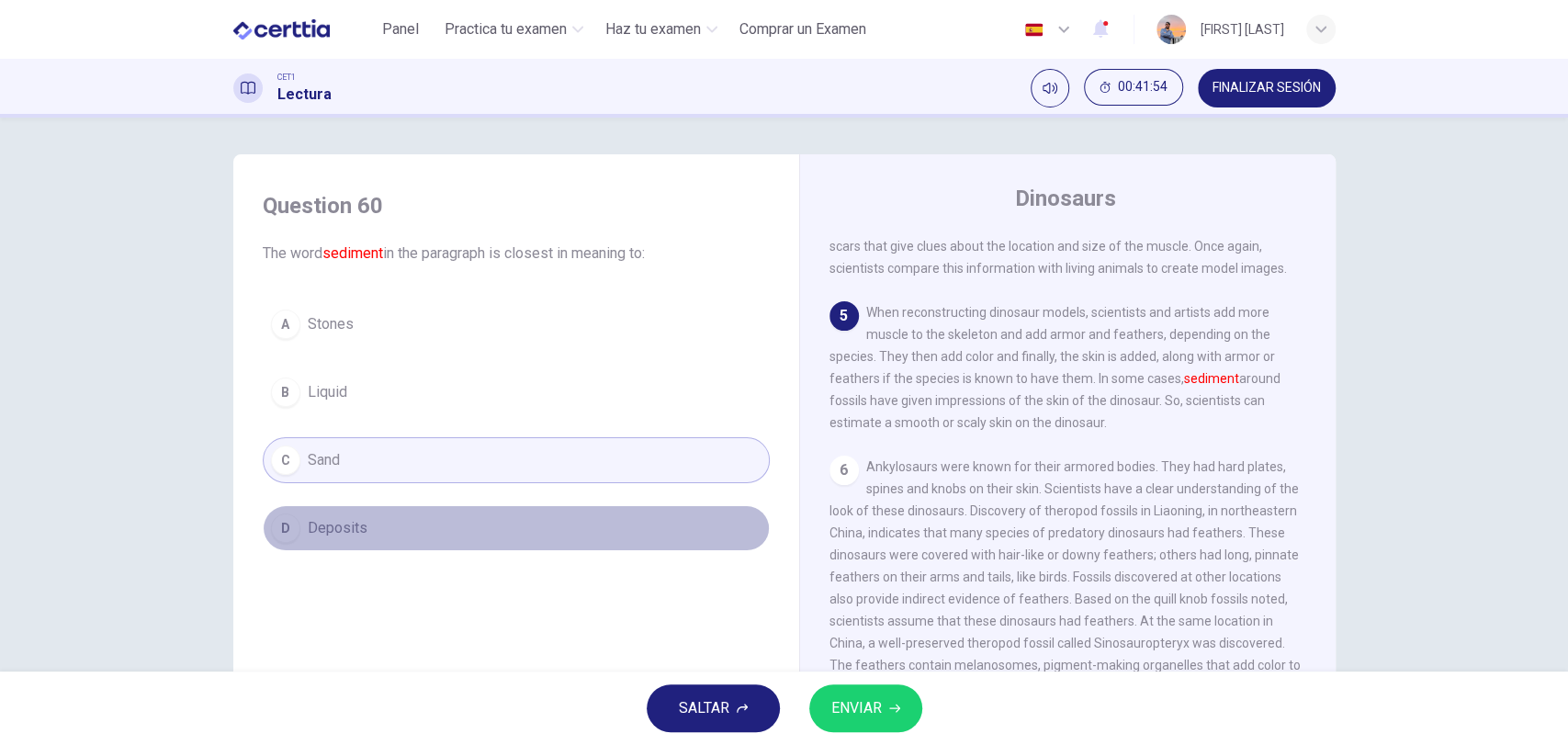 click on "Deposits" at bounding box center (337, 528) 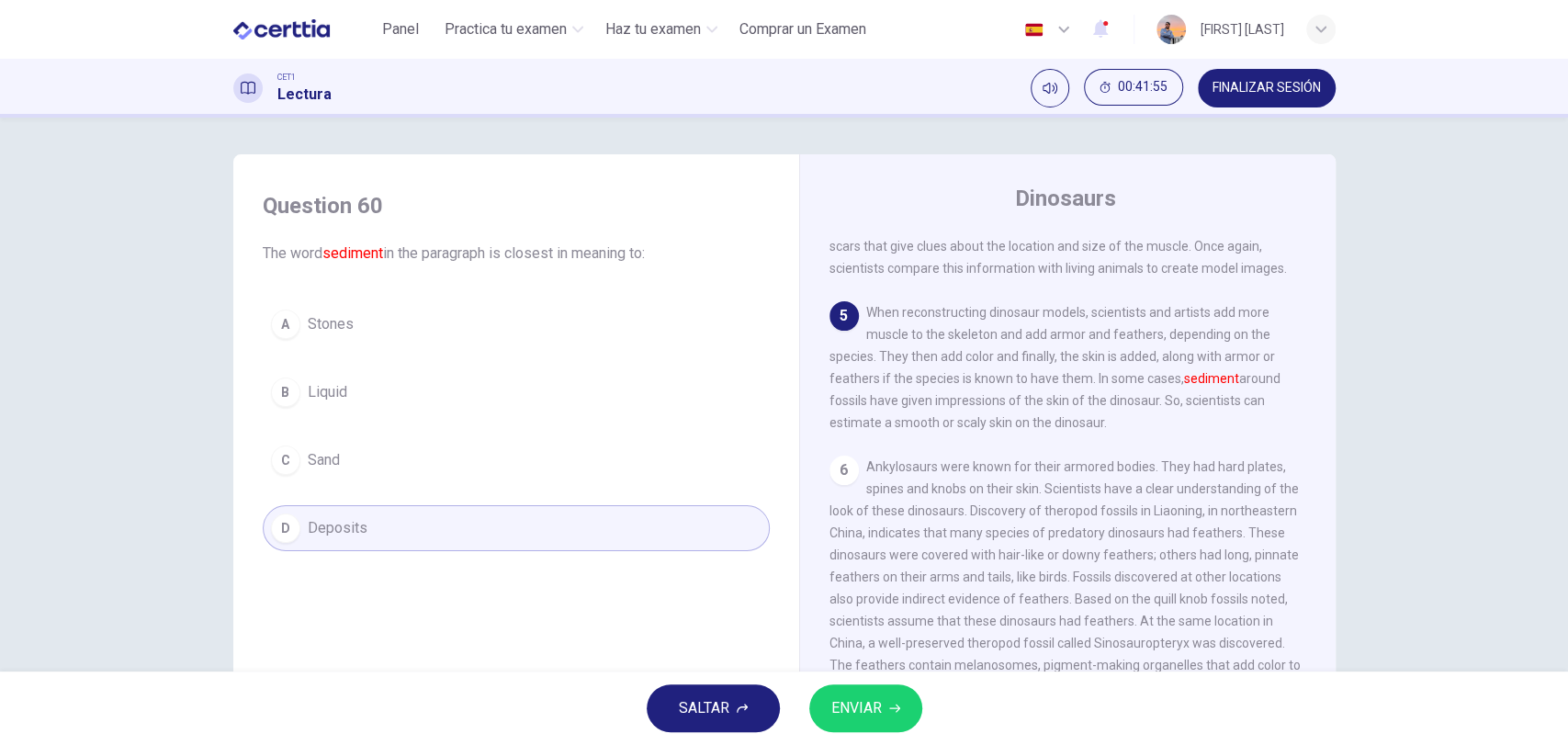click on "ENVIAR" at bounding box center (856, 708) 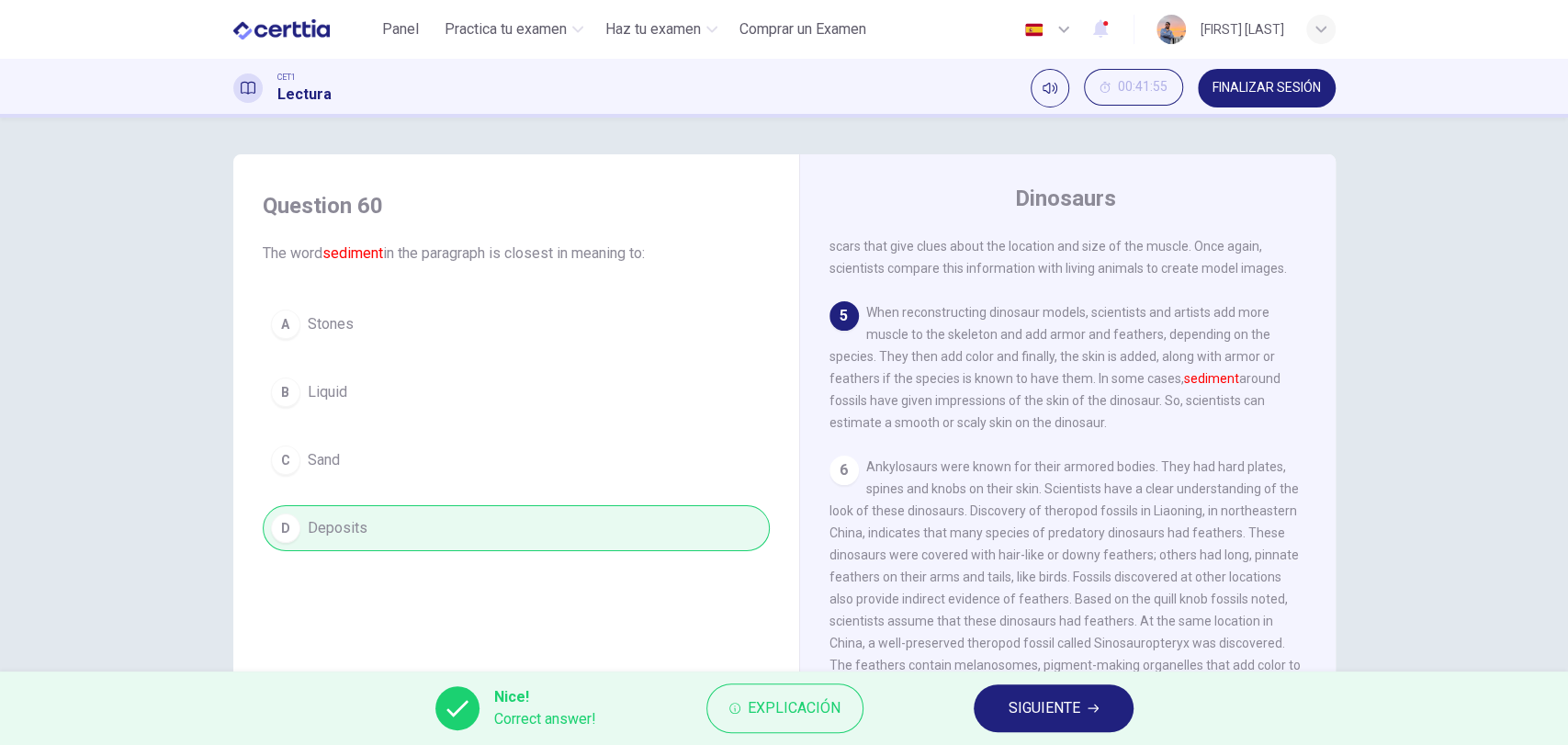 click on "SIGUIENTE" at bounding box center [1044, 708] 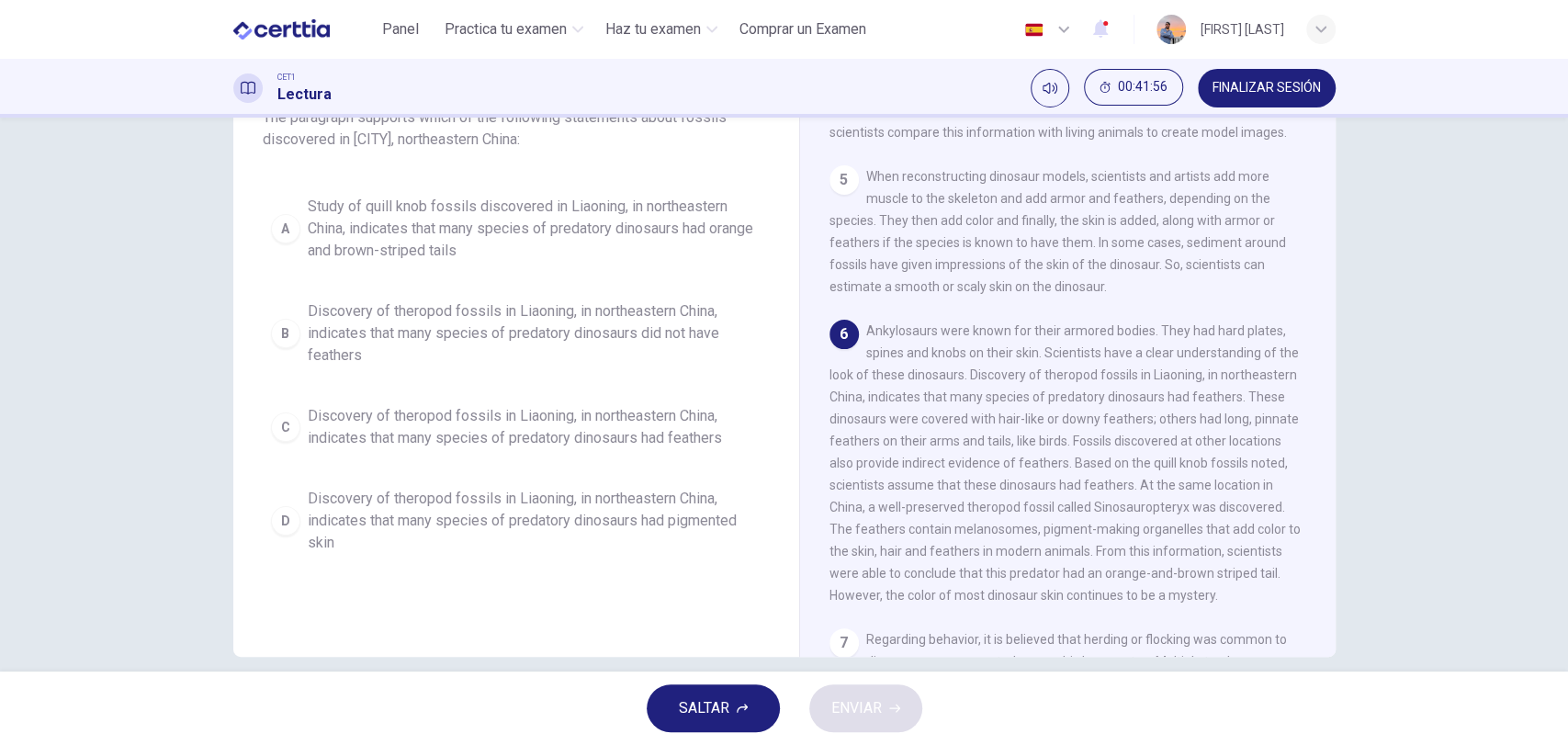 scroll, scrollTop: 0, scrollLeft: 0, axis: both 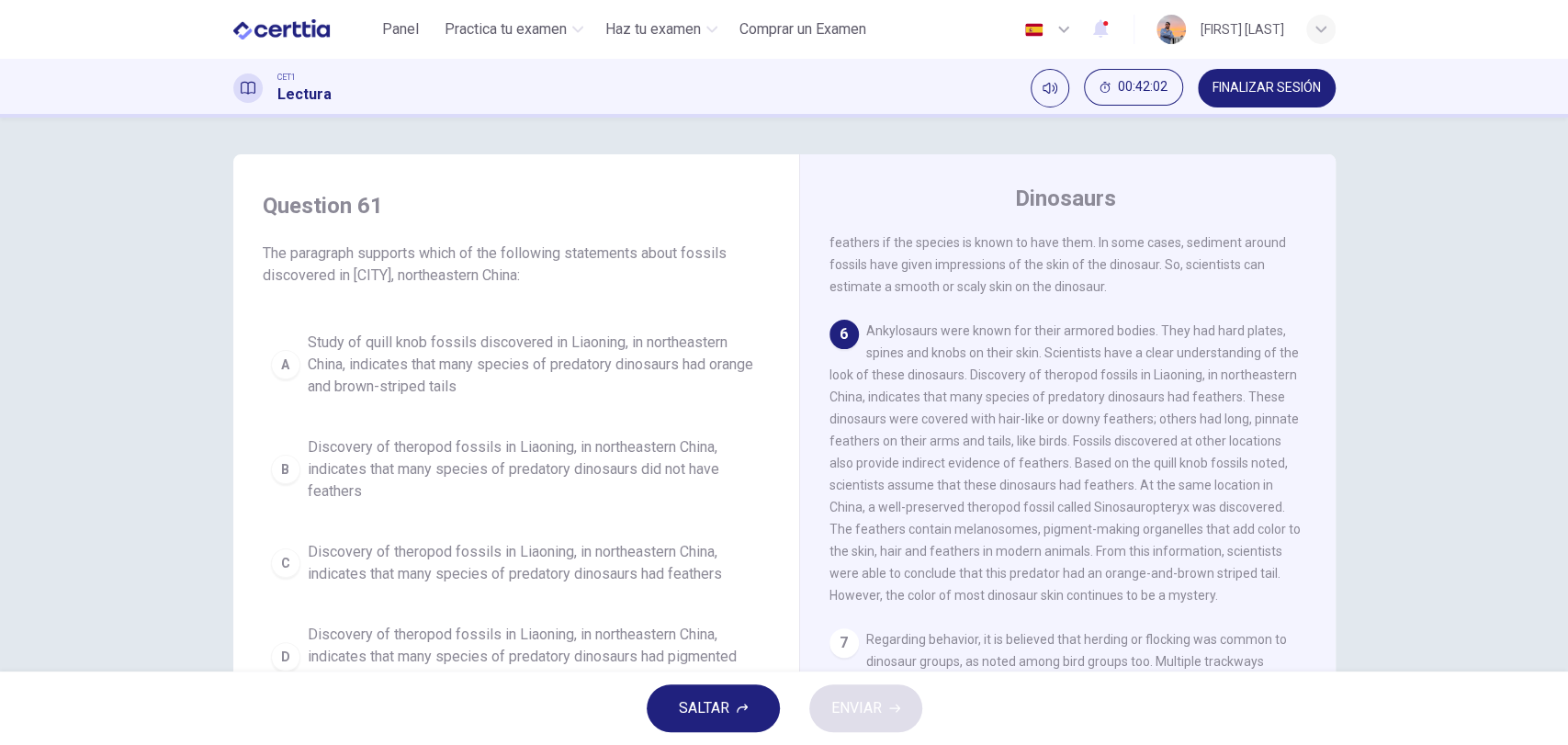 drag, startPoint x: 1332, startPoint y: 560, endPoint x: 1318, endPoint y: 579, distance: 24 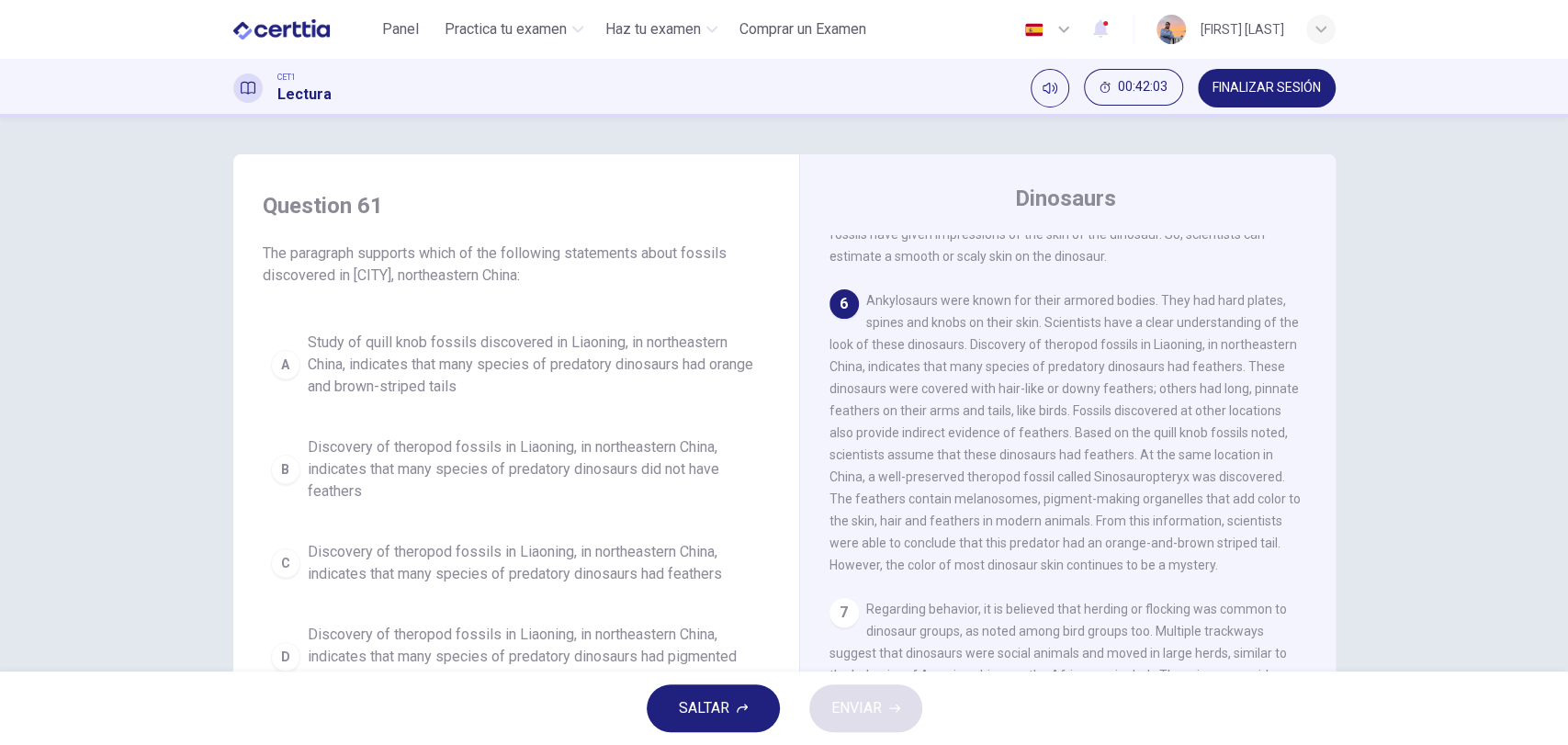 scroll, scrollTop: 829, scrollLeft: 0, axis: vertical 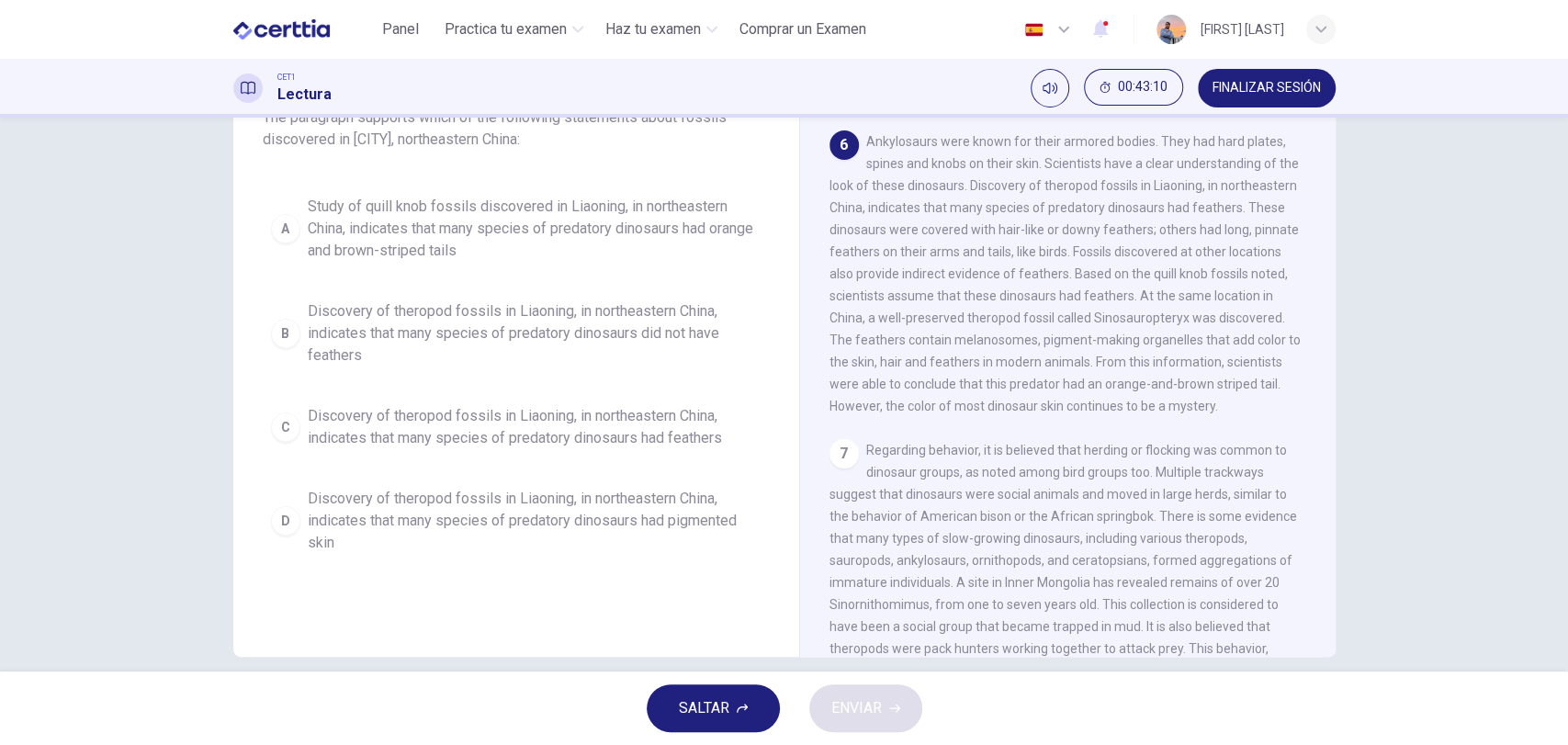 click on "Discovery of theropod fossils in Liaoning, in northeastern China, indicates that many species of predatory dinosaurs had pigmented skin" at bounding box center (535, 521) 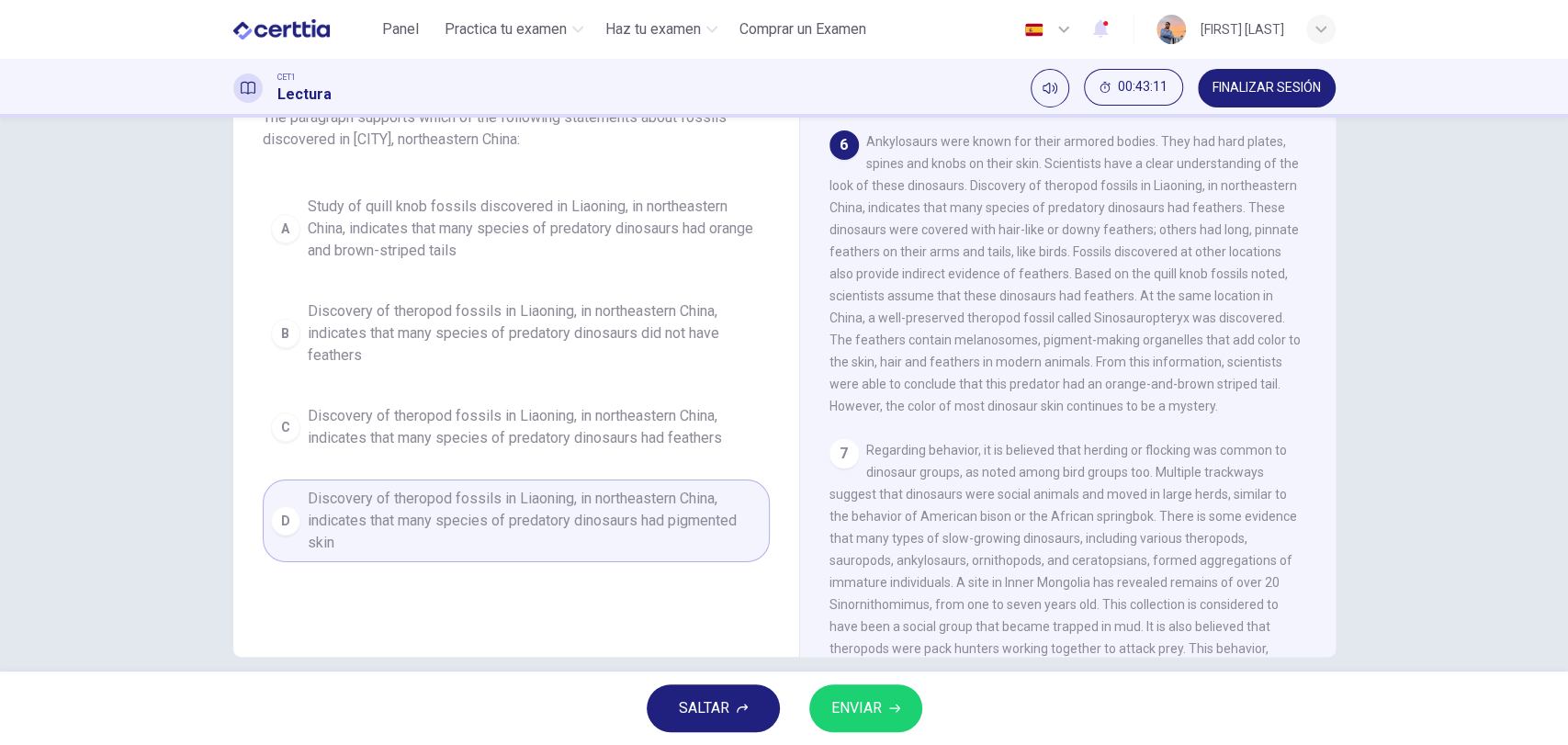 click on "Discovery of theropod fossils in Liaoning, in northeastern China, indicates that many species of predatory dinosaurs had pigmented skin" at bounding box center [535, 521] 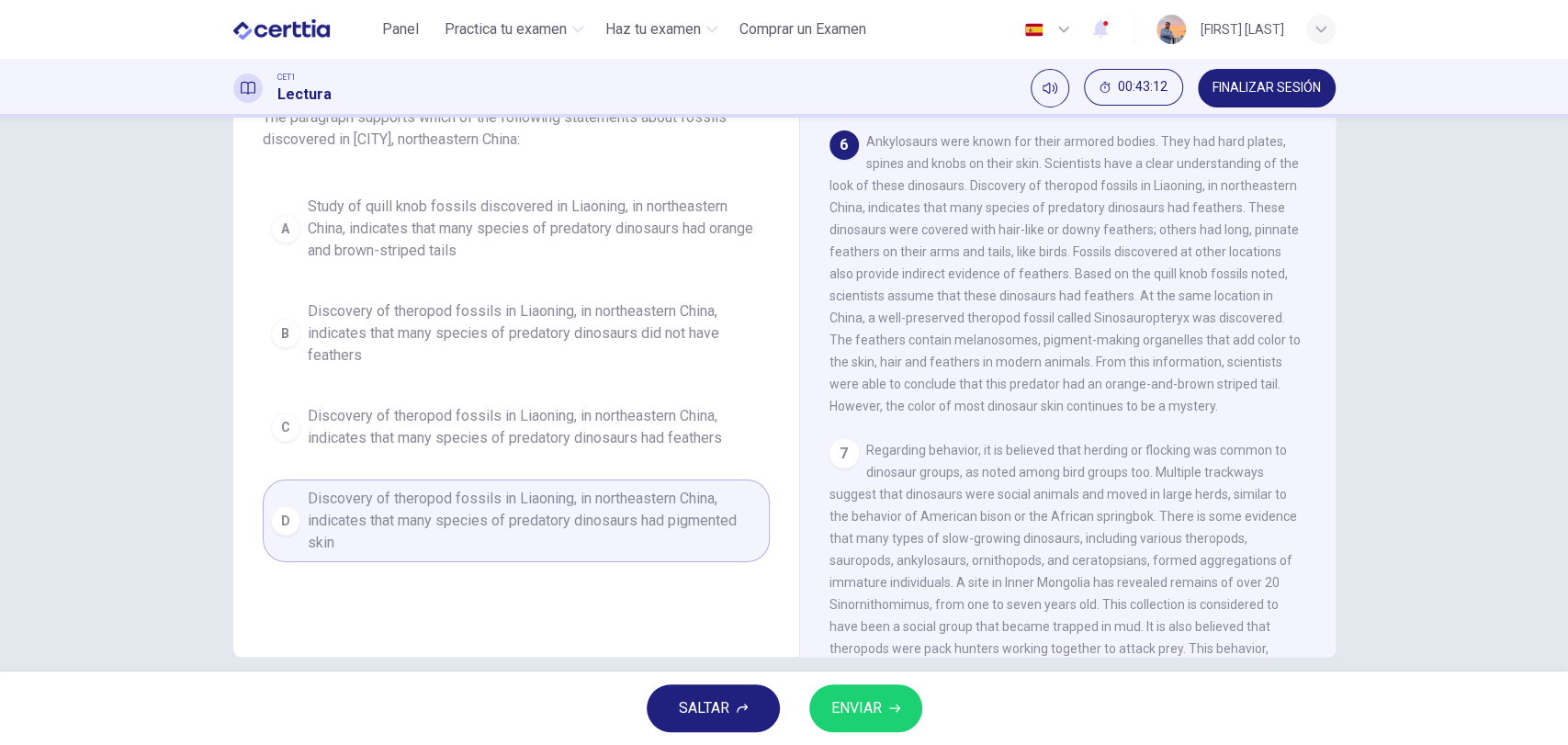 click on "C Discovery of theropod fossils in Liaoning, in northeastern China, indicates that many species of predatory dinosaurs had feathers" at bounding box center (516, 427) 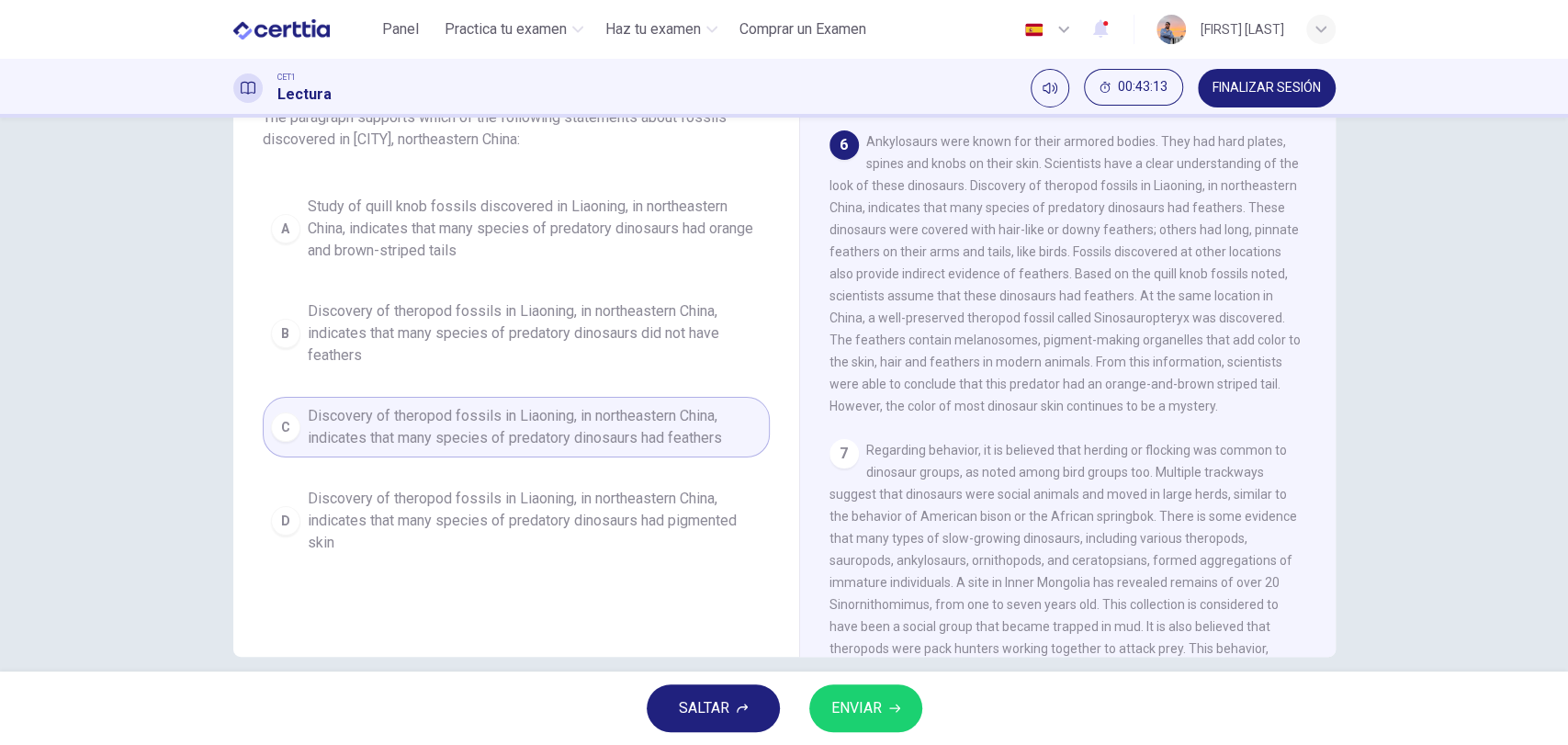 click on "Study of quill knob fossils discovered in Liaoning, in northeastern China, indicates that many species of predatory dinosaurs had orange and brown-striped tails" at bounding box center [535, 229] 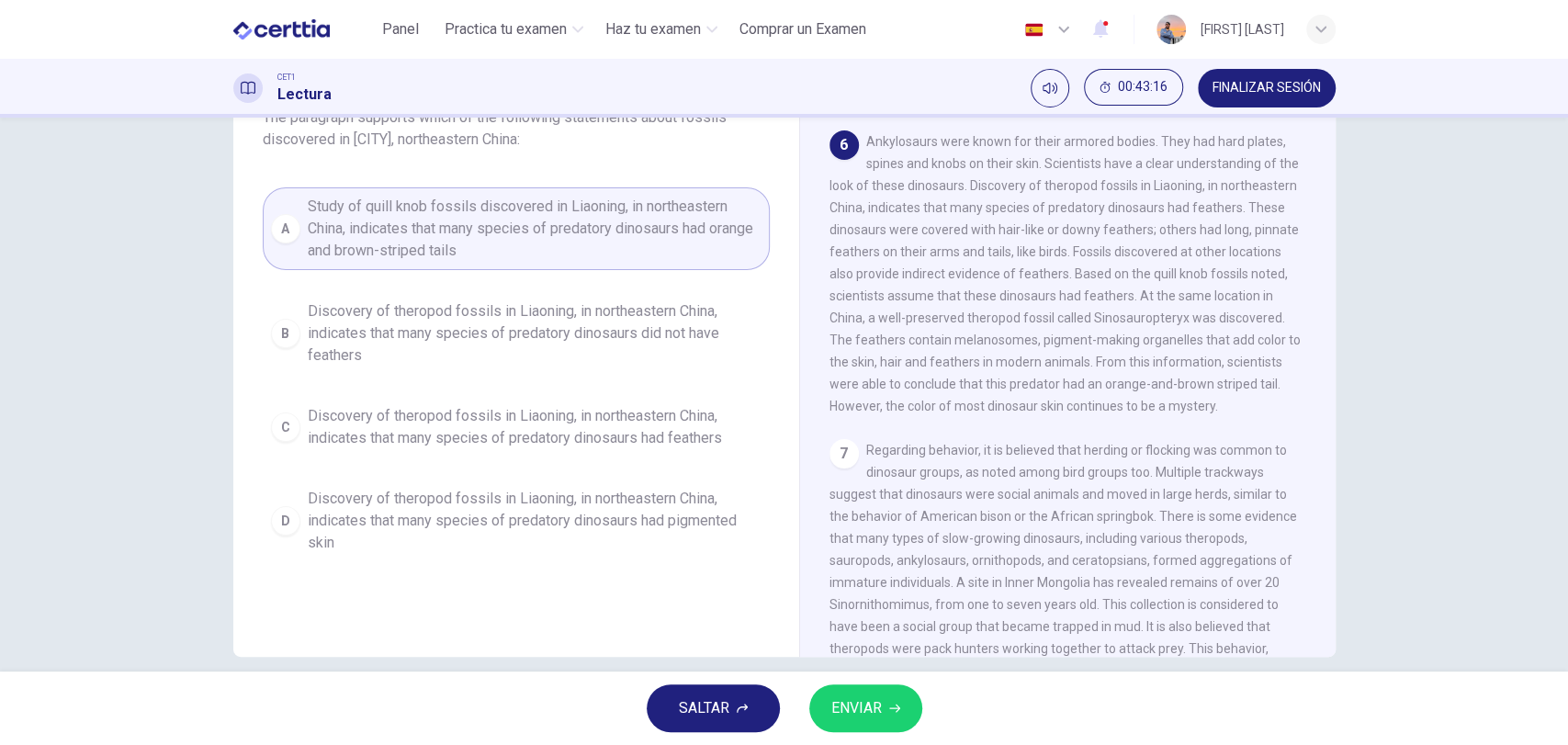 click on "ENVIAR" at bounding box center [856, 708] 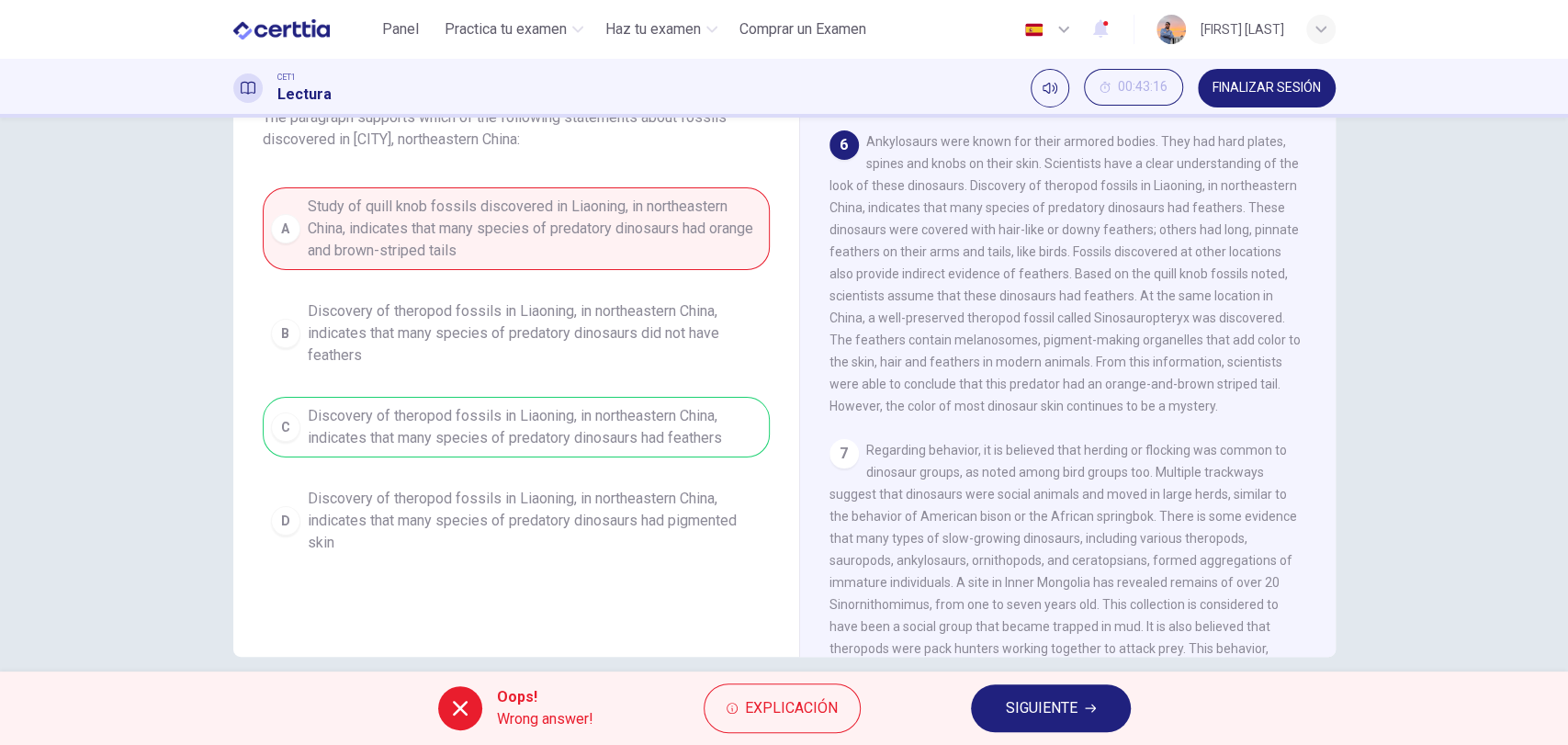 click on "SIGUIENTE" at bounding box center [1042, 708] 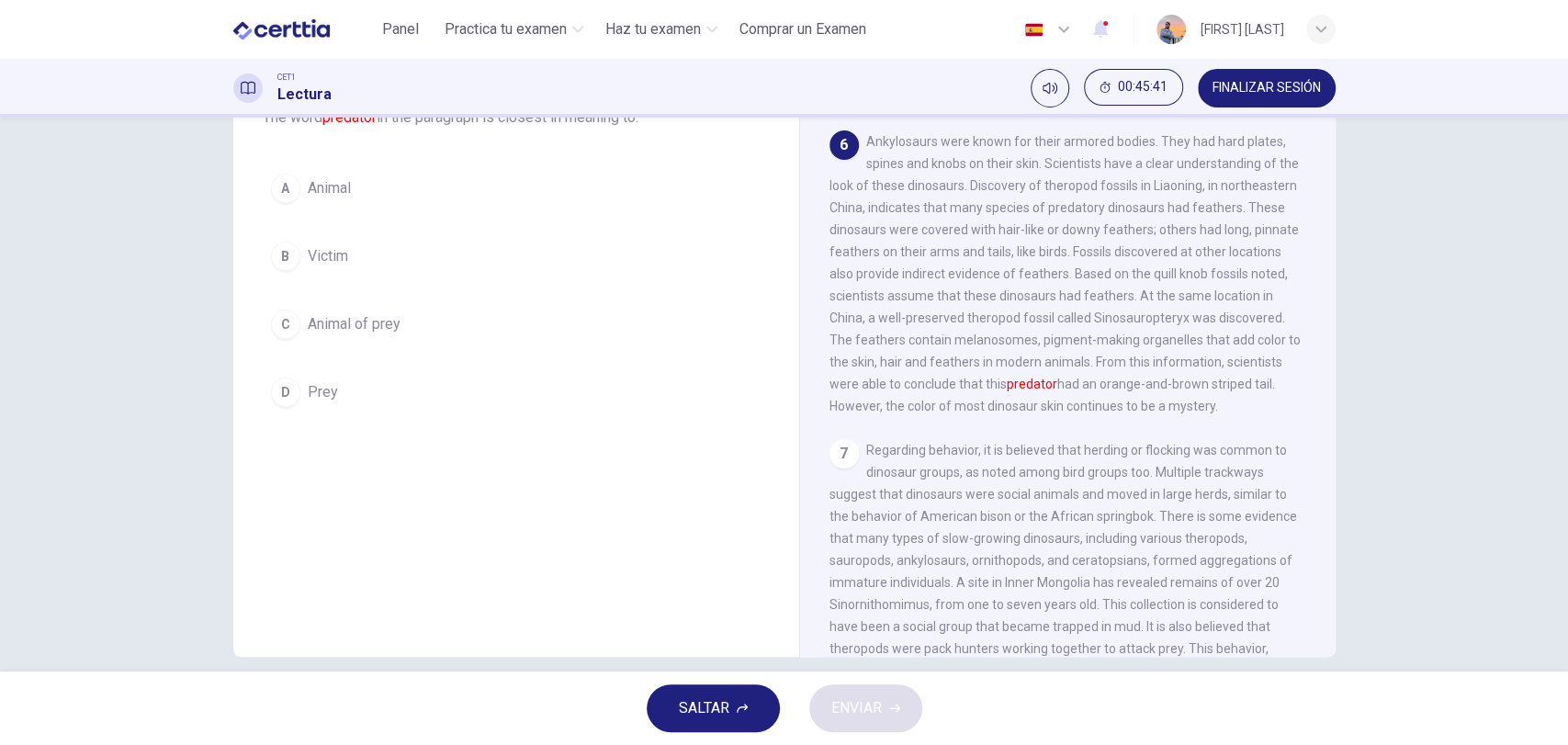 scroll, scrollTop: 0, scrollLeft: 0, axis: both 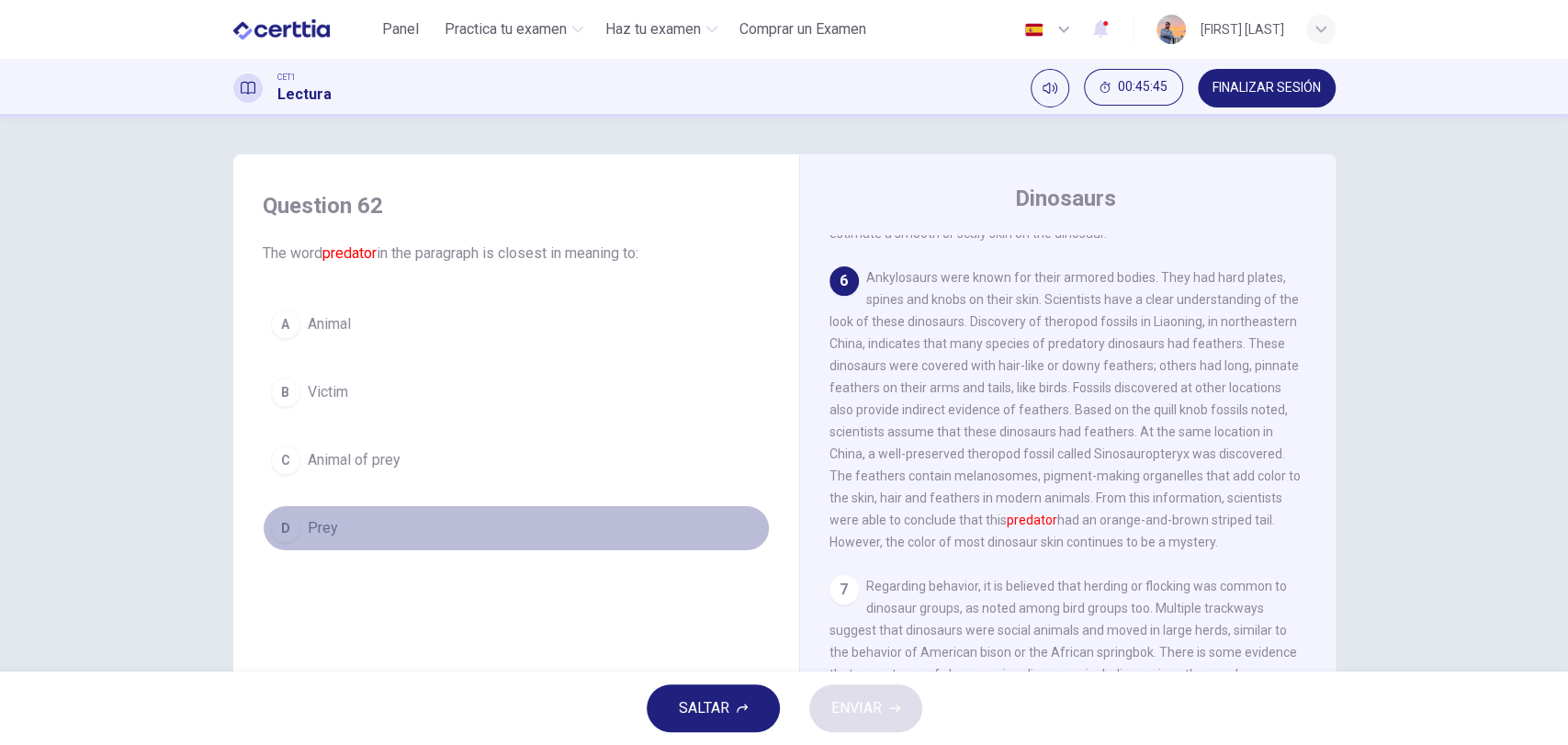 click on "D Prey" at bounding box center (516, 528) 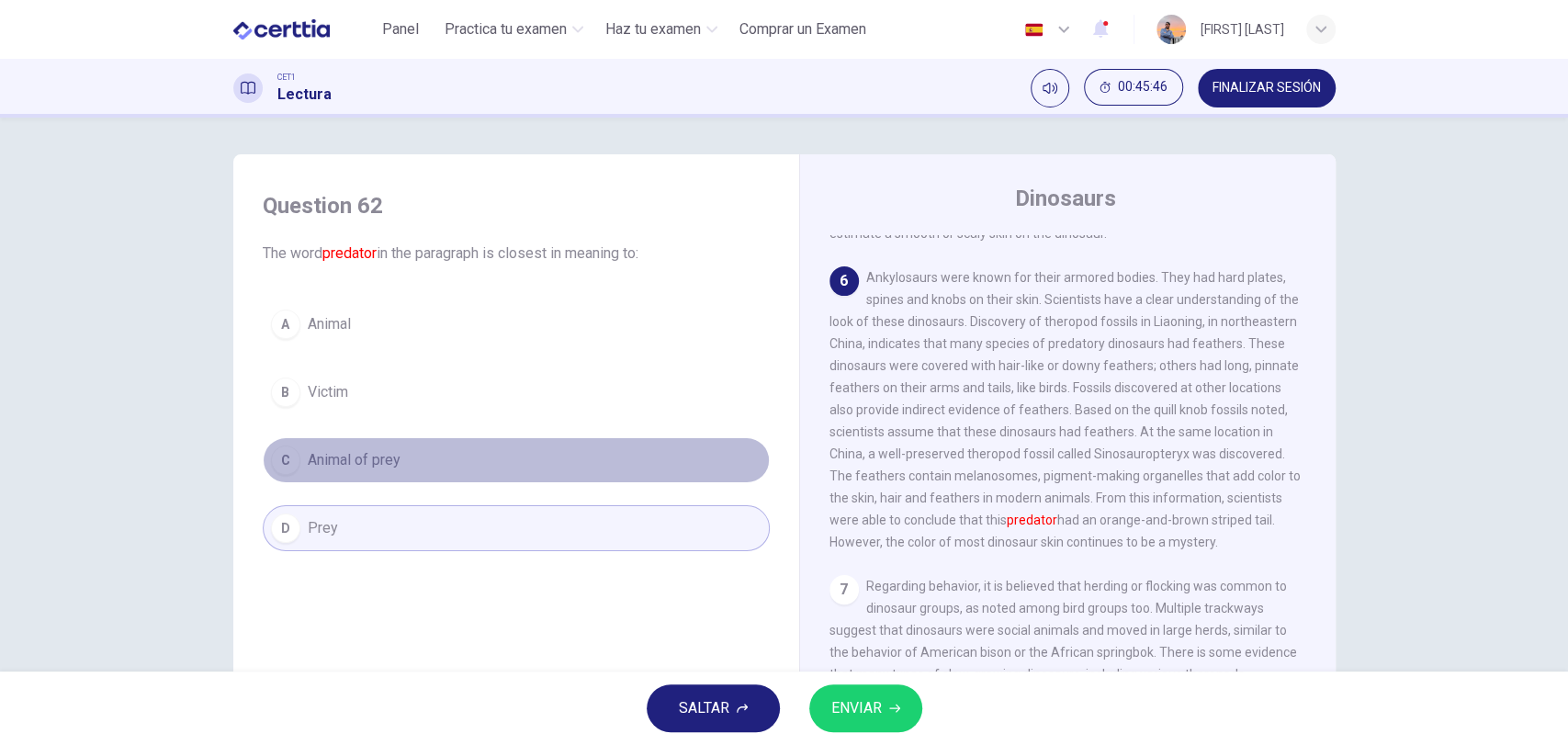 click on "C Animal of prey" at bounding box center (516, 460) 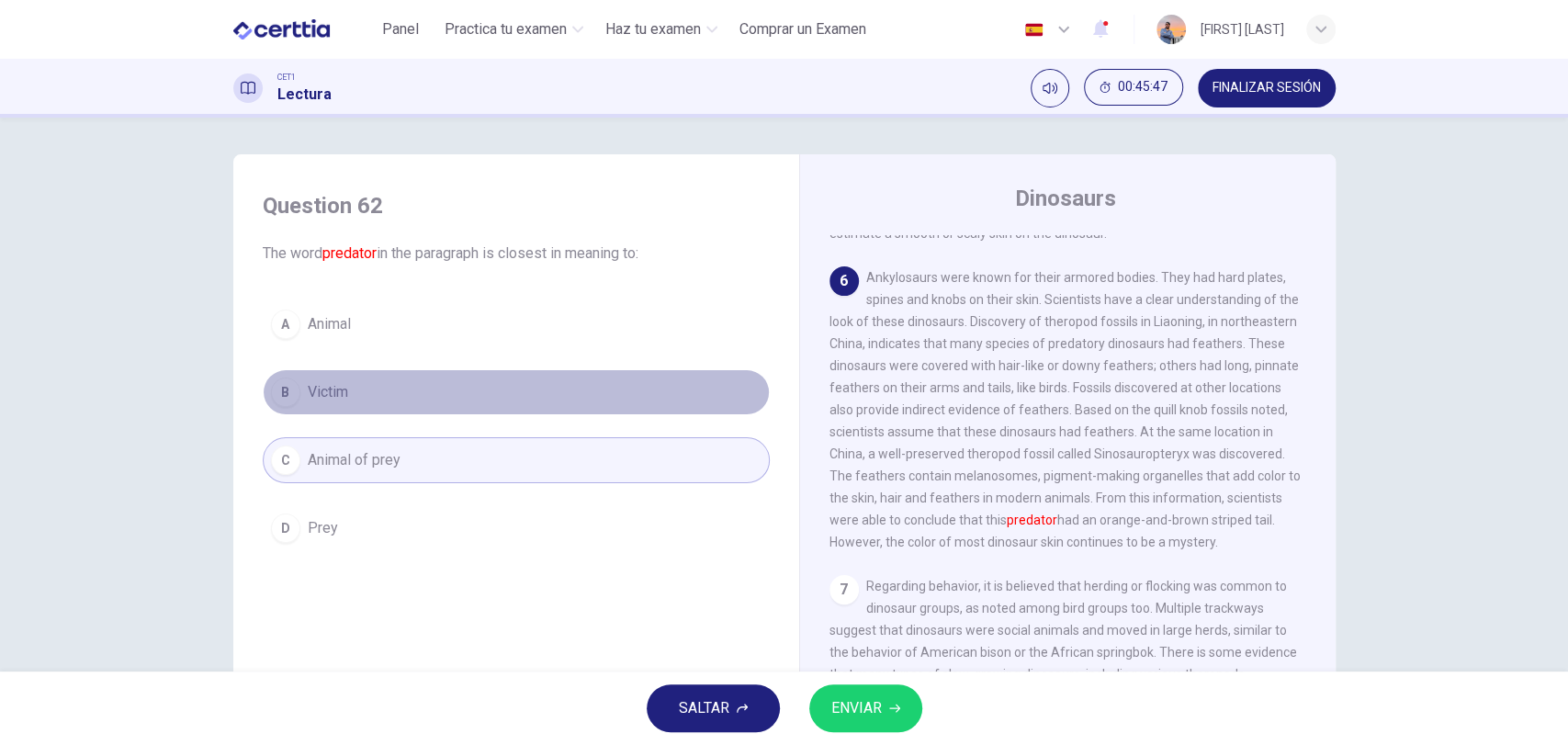 click on "Victim" at bounding box center (328, 392) 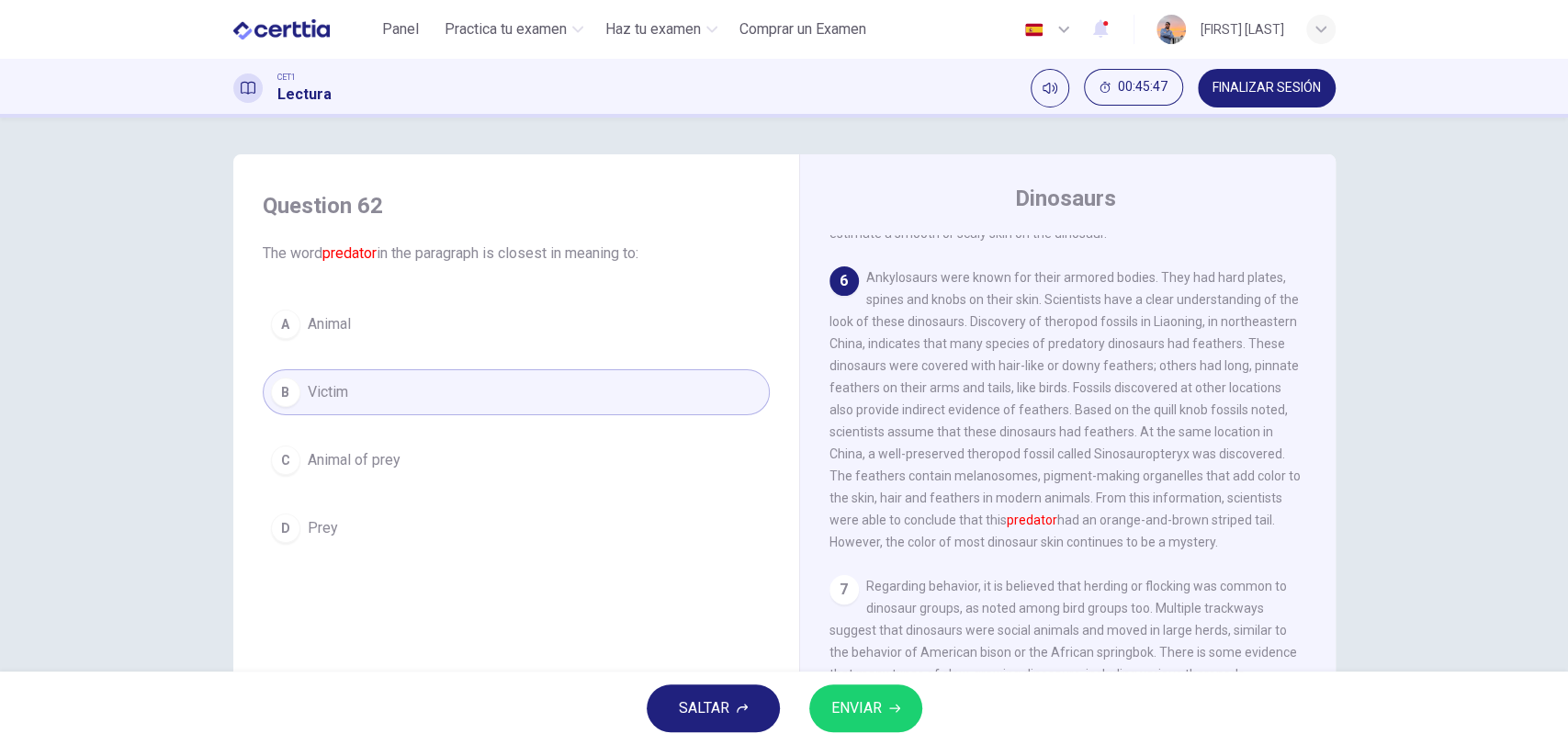 click on "A Animal" at bounding box center (516, 324) 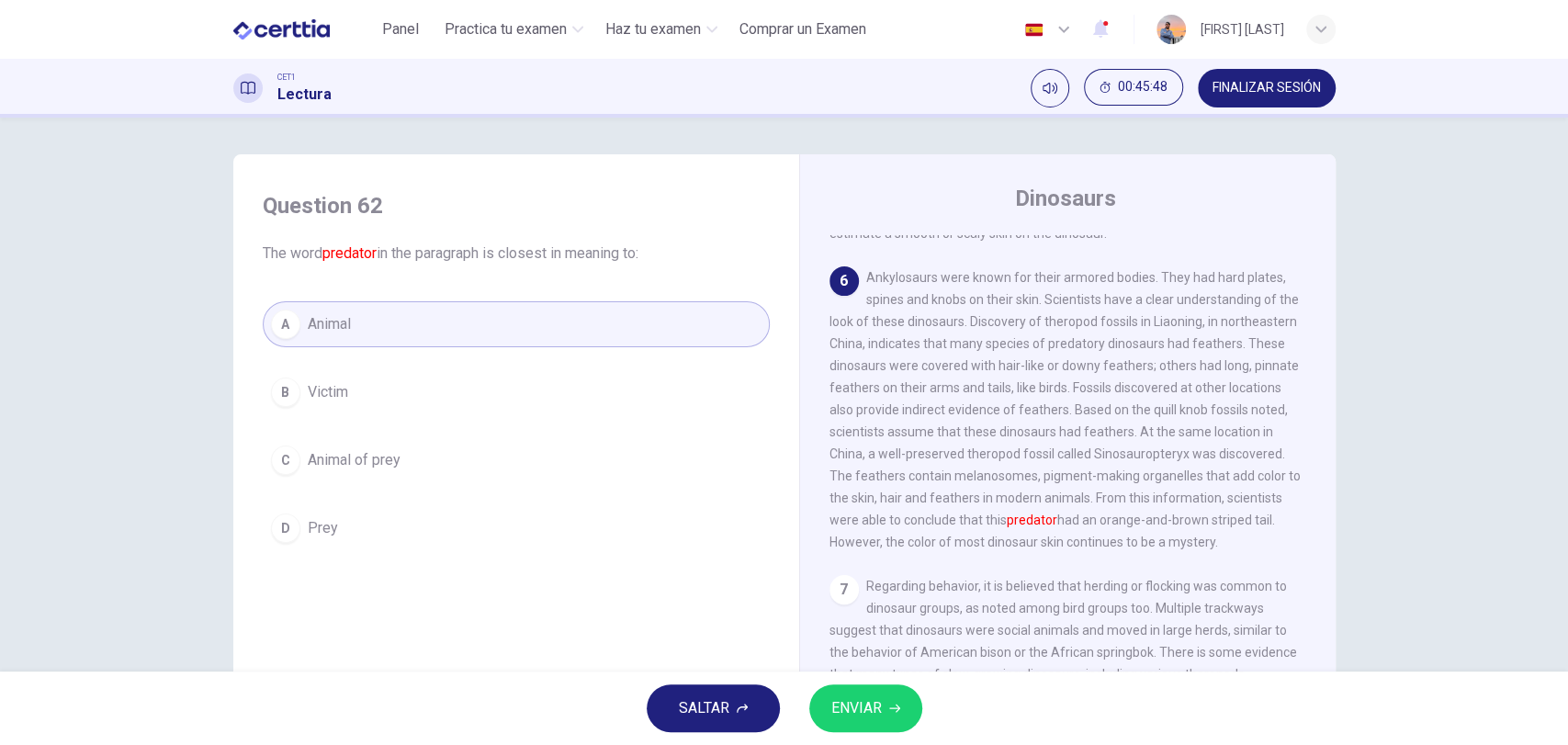 click on "ENVIAR" at bounding box center (865, 708) 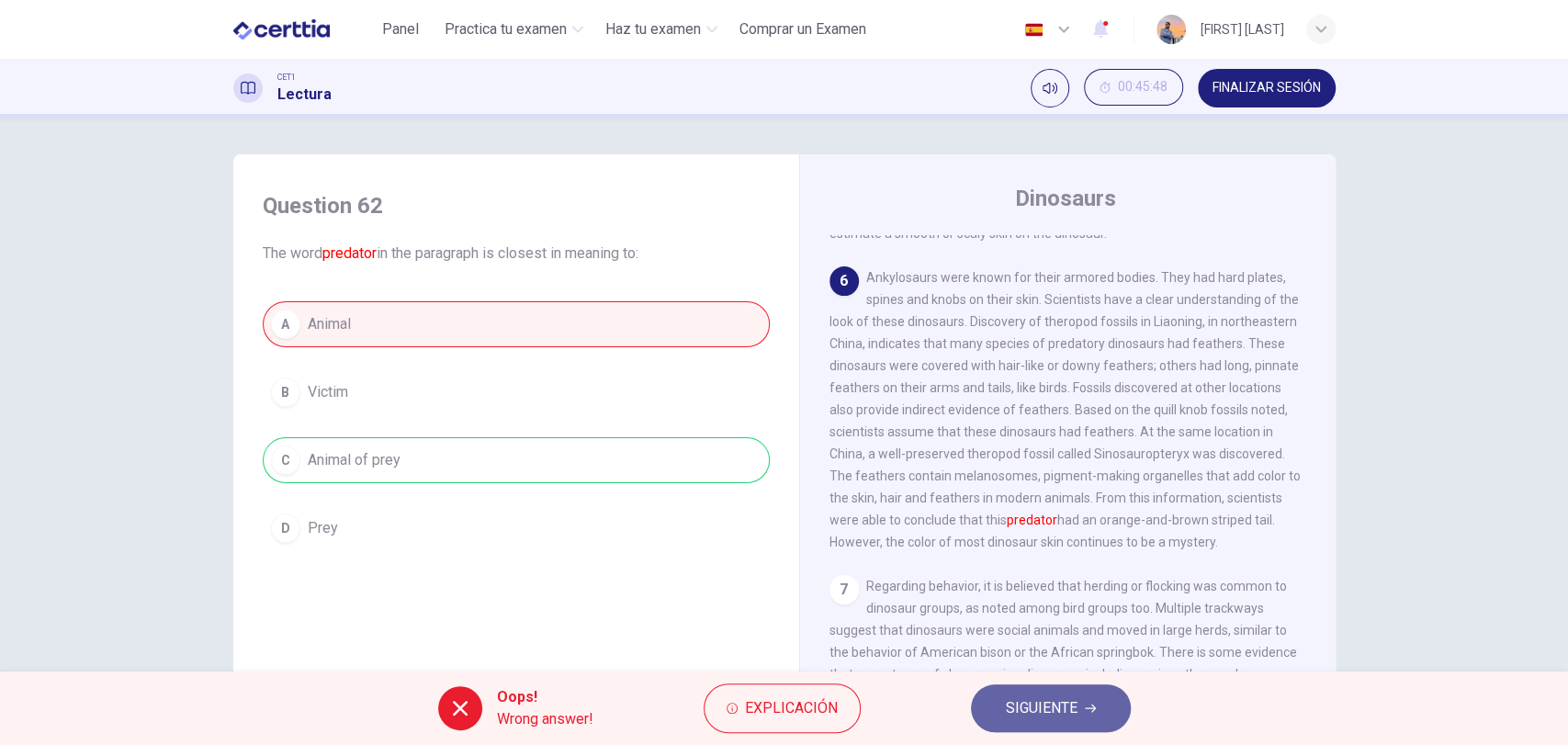 click on "SIGUIENTE" at bounding box center (1042, 708) 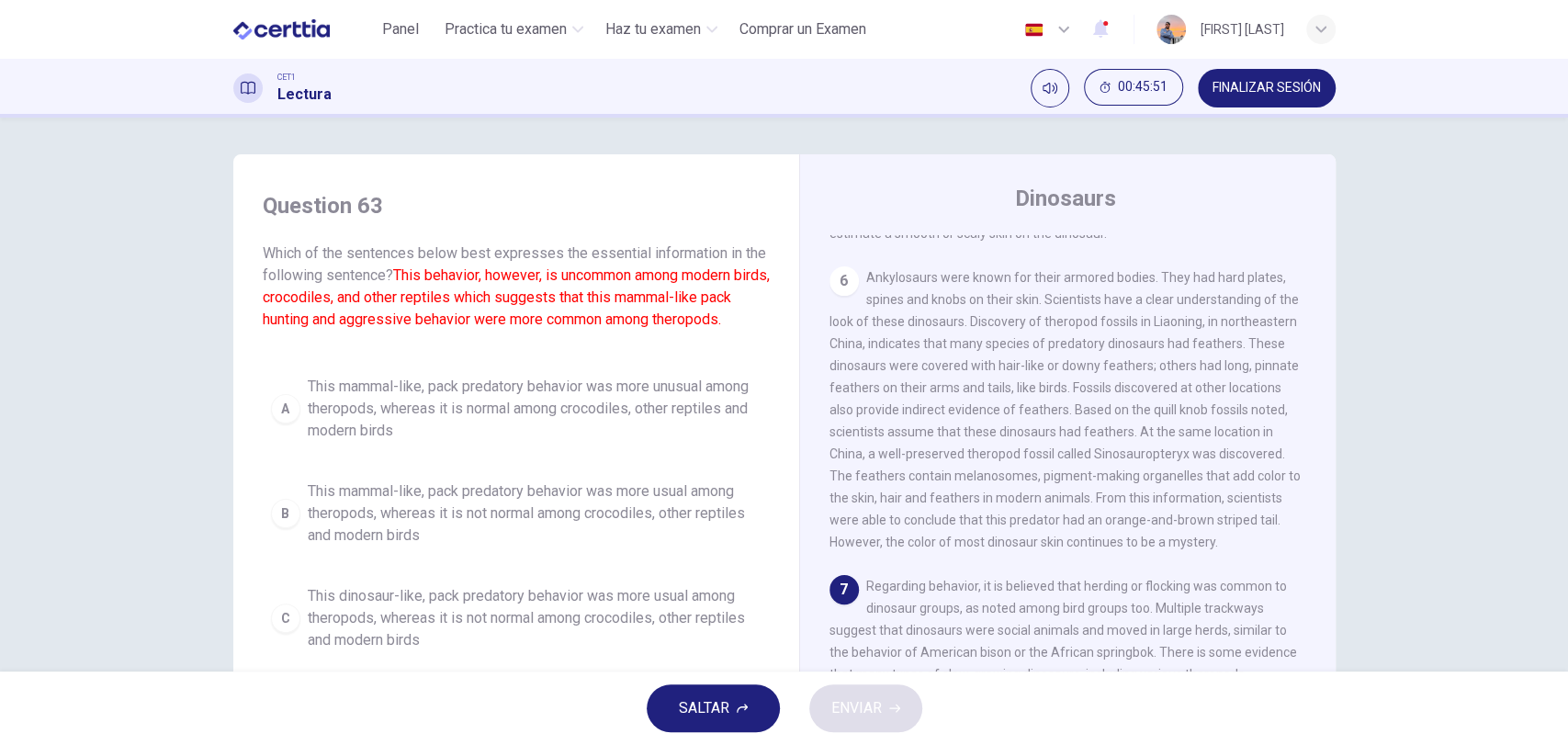scroll, scrollTop: 963, scrollLeft: 0, axis: vertical 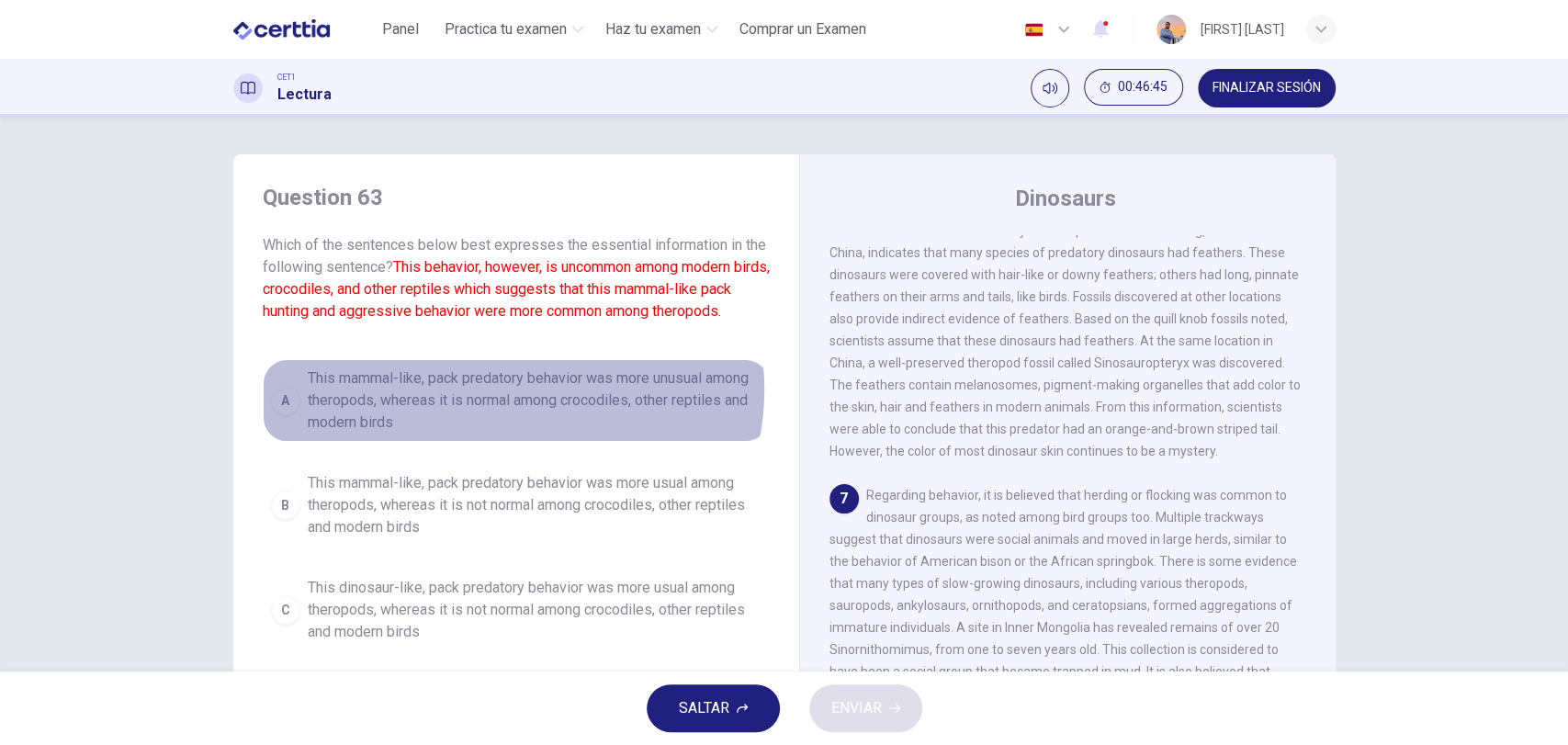 click on "This mammal-like, pack predatory behavior was more unusual among theropods, whereas it is normal among crocodiles, other reptiles and modern birds" at bounding box center (535, 401) 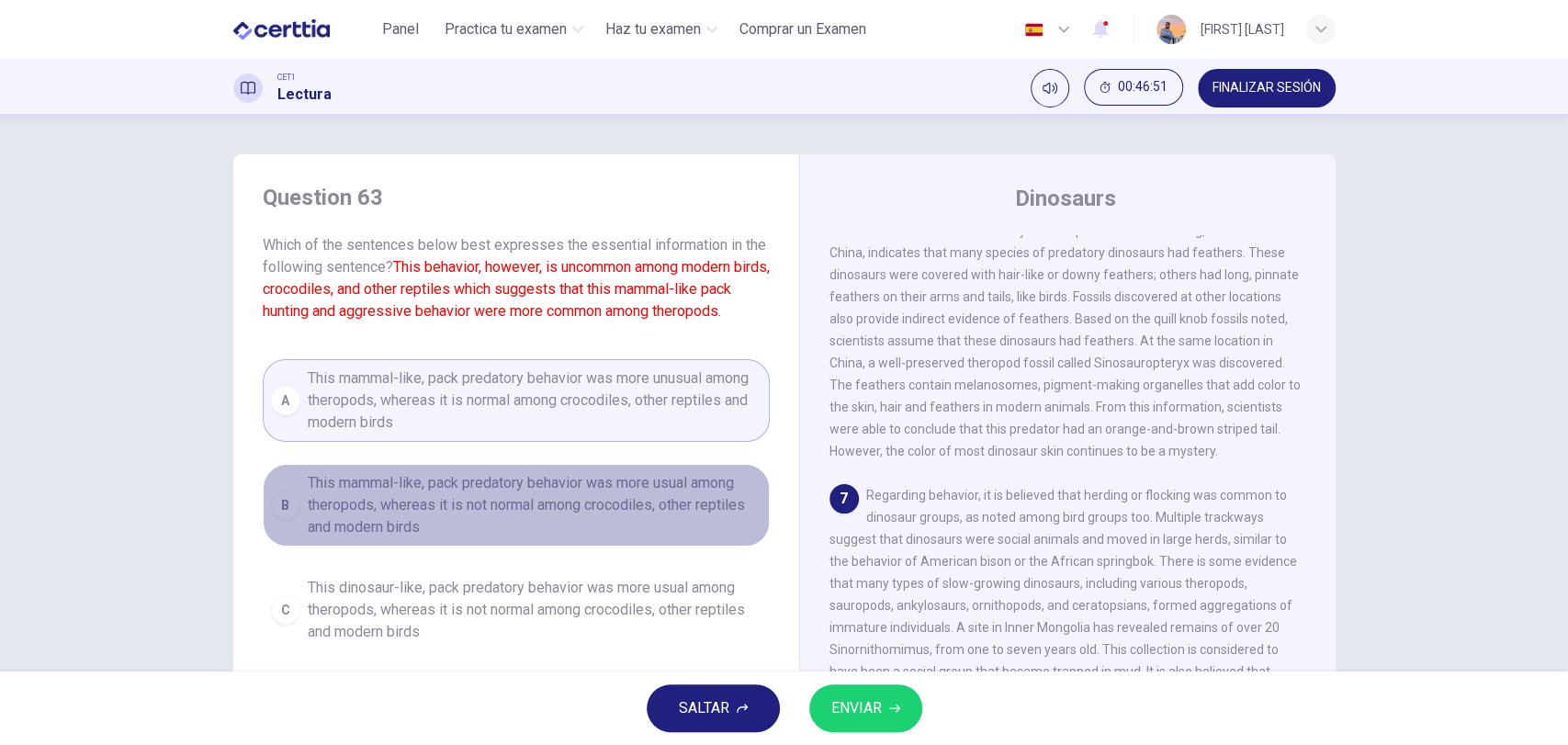 click on "This mammal-like, pack predatory behavior was more usual among theropods, whereas it is not normal among crocodiles, other reptiles and modern birds" at bounding box center [535, 505] 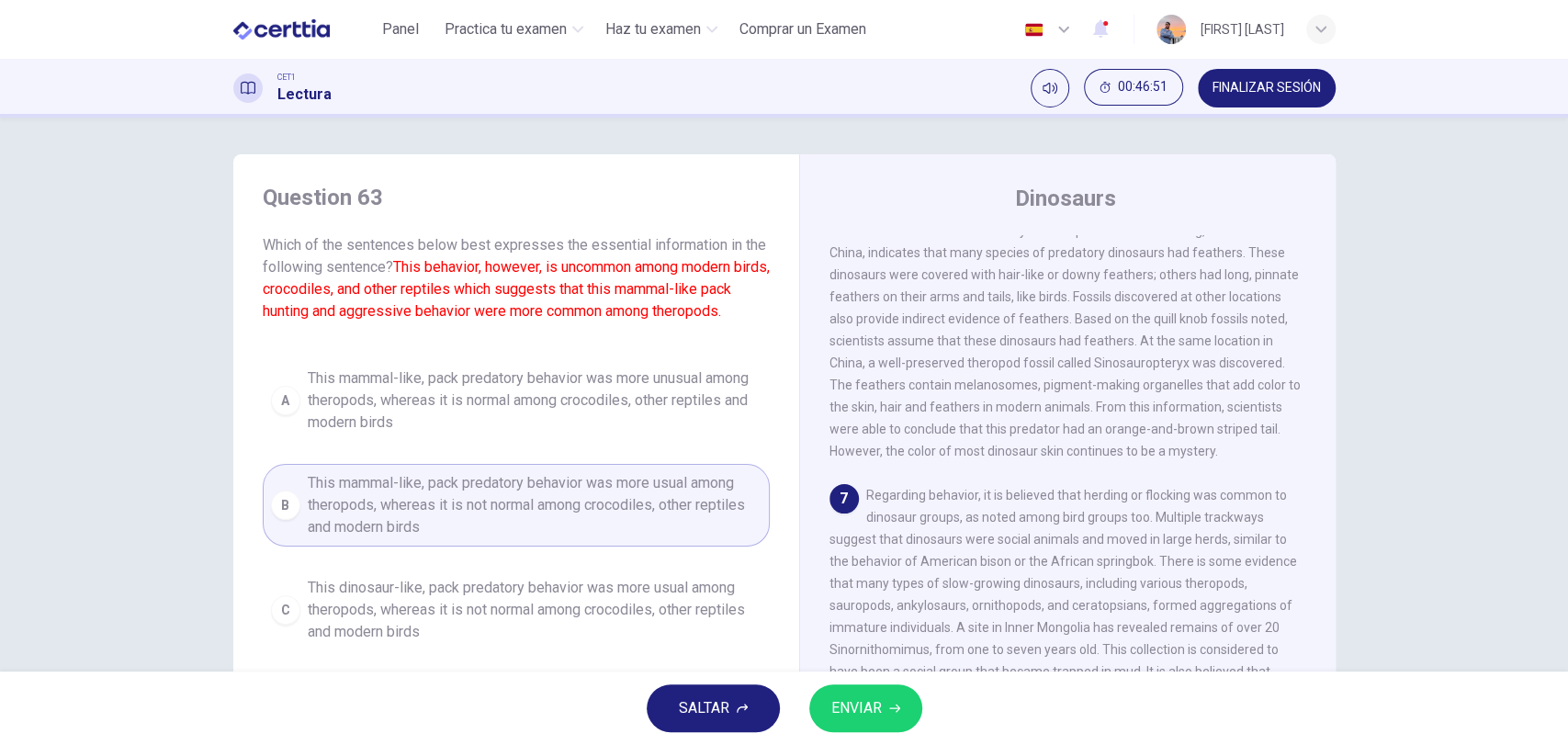 scroll, scrollTop: 136, scrollLeft: 0, axis: vertical 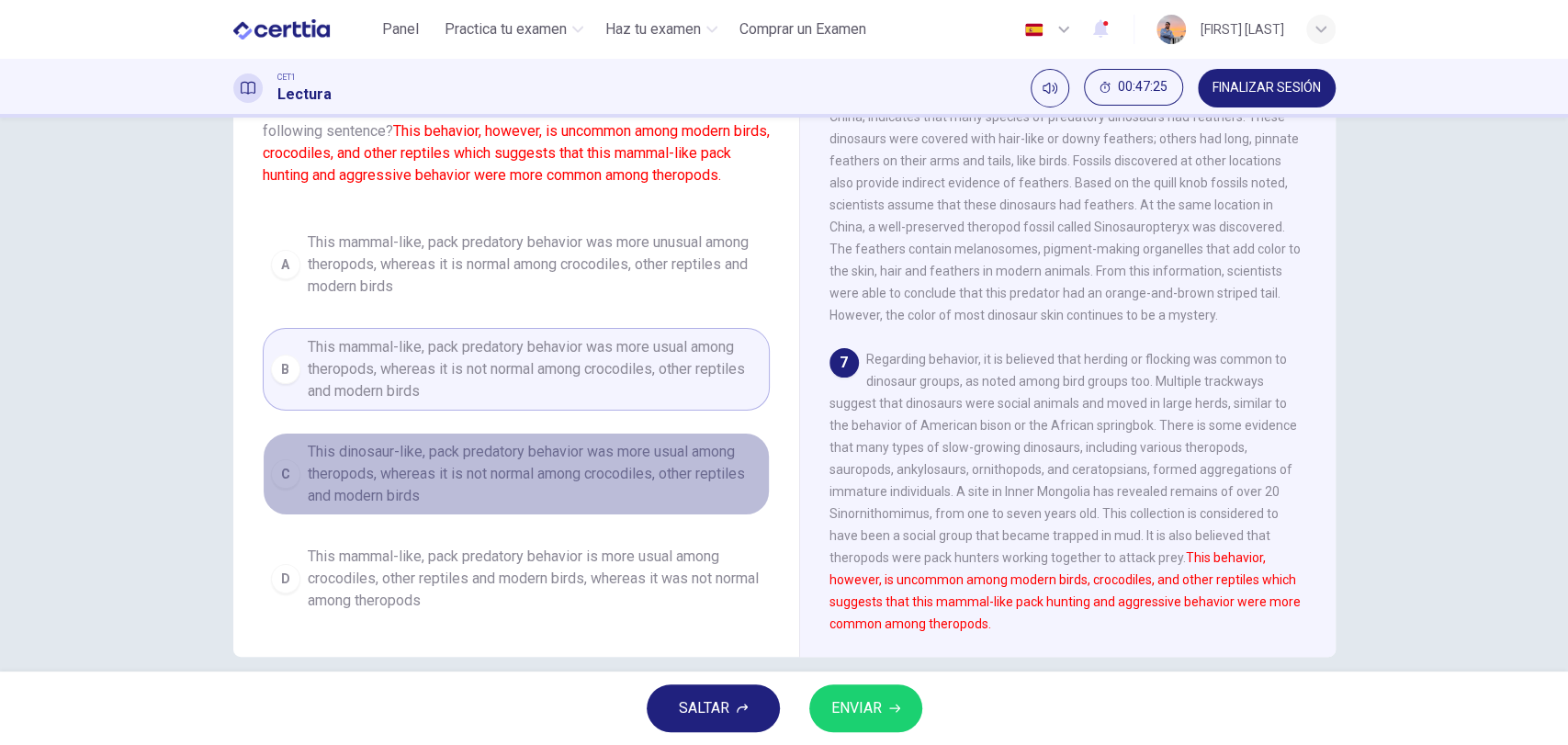 click on "This dinosaur-like, pack predatory behavior was more usual among theropods, whereas it is not normal among crocodiles, other reptiles and modern birds" at bounding box center [535, 474] 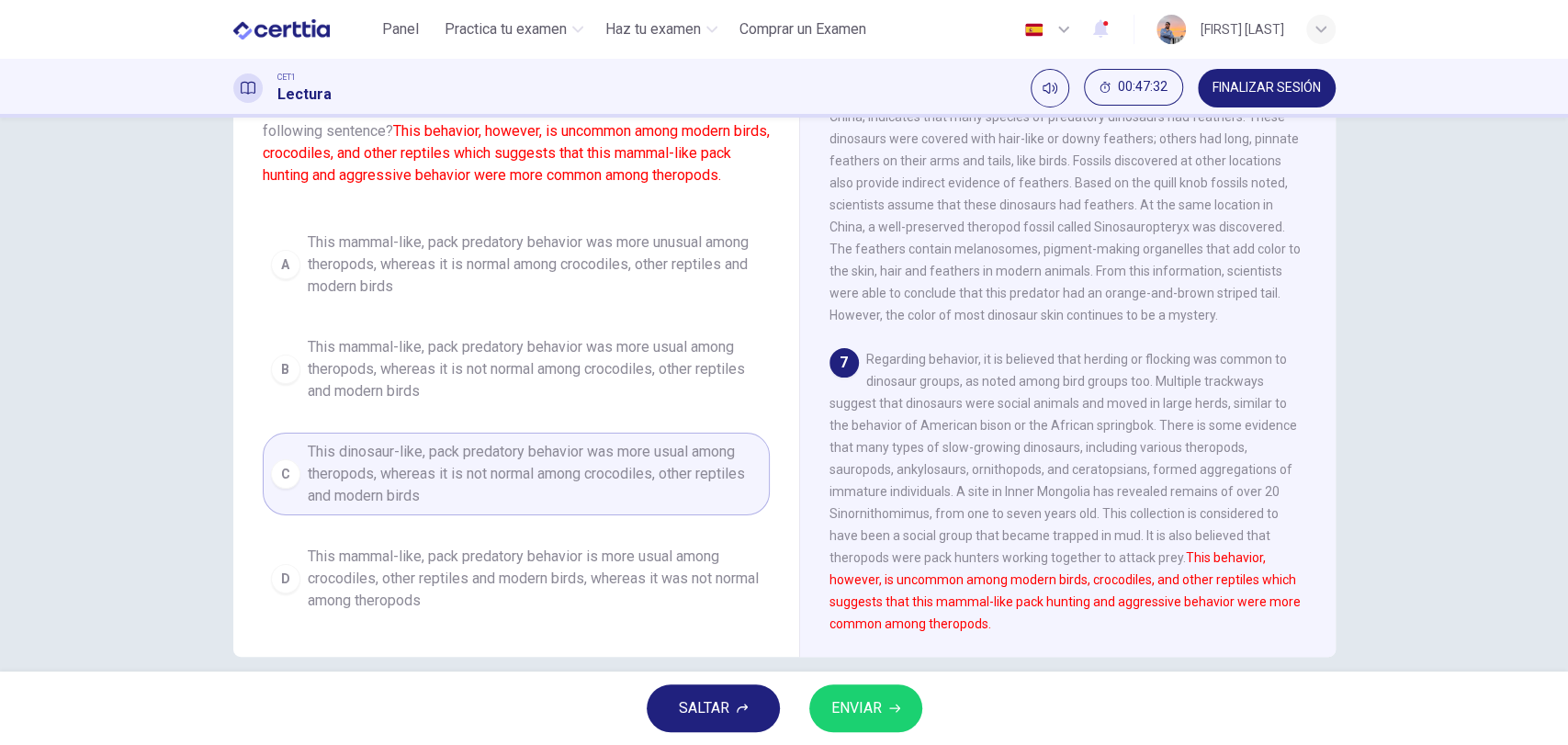scroll, scrollTop: 158, scrollLeft: 0, axis: vertical 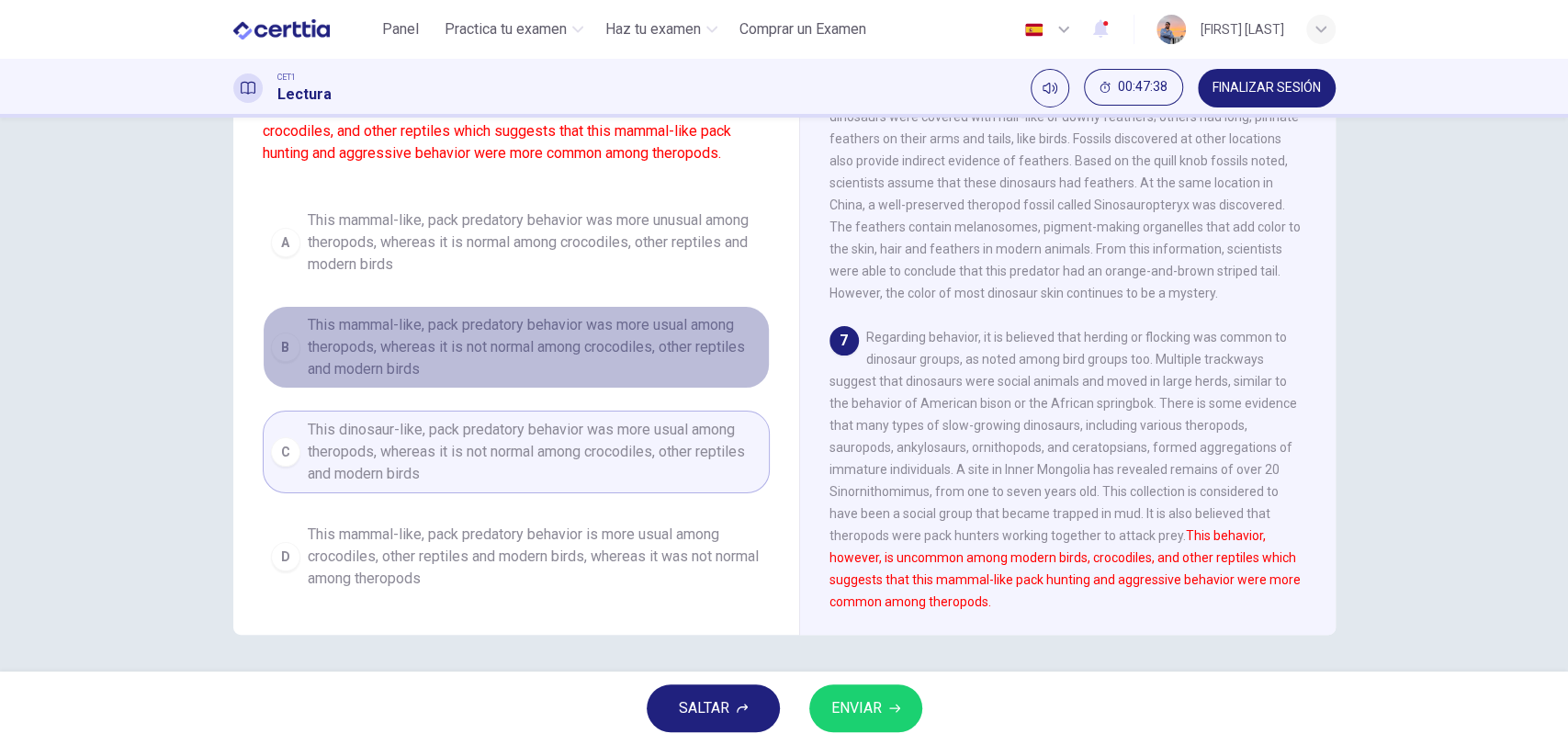click on "This mammal-like, pack predatory behavior was more usual among theropods, whereas it is not normal among crocodiles, other reptiles and modern birds" at bounding box center (535, 347) 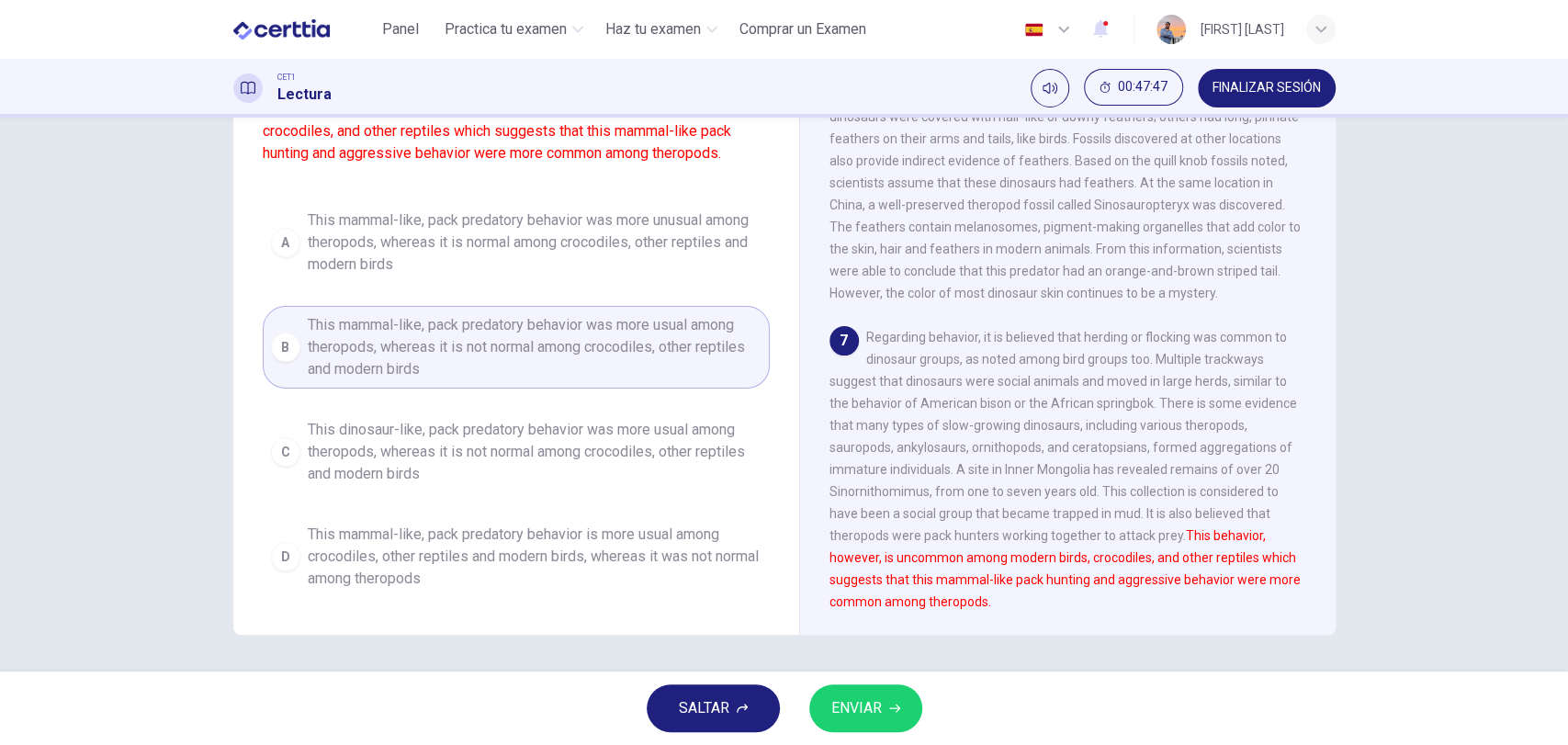 click on "ENVIAR" at bounding box center [856, 708] 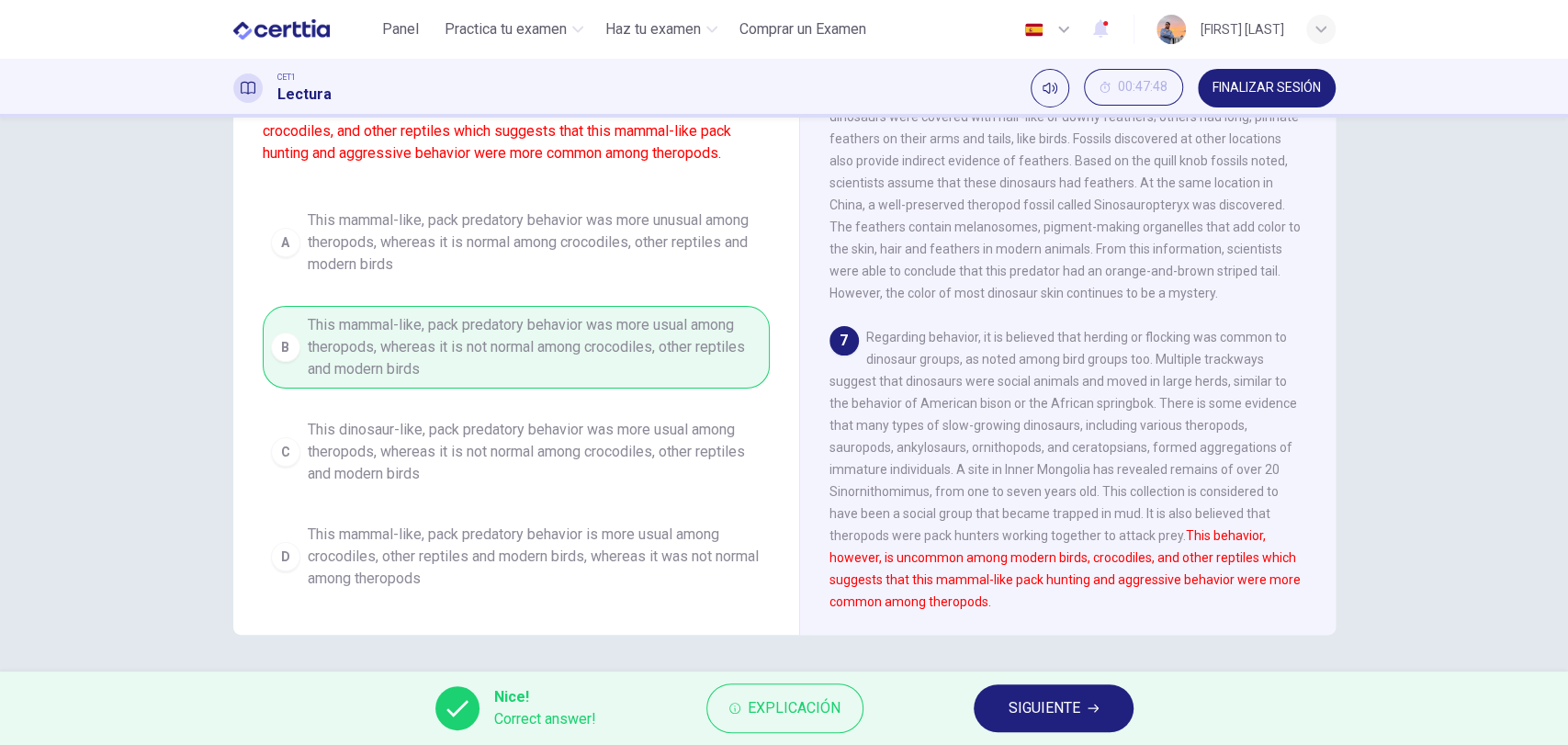 drag, startPoint x: 1094, startPoint y: 676, endPoint x: 1095, endPoint y: 722, distance: 46.01 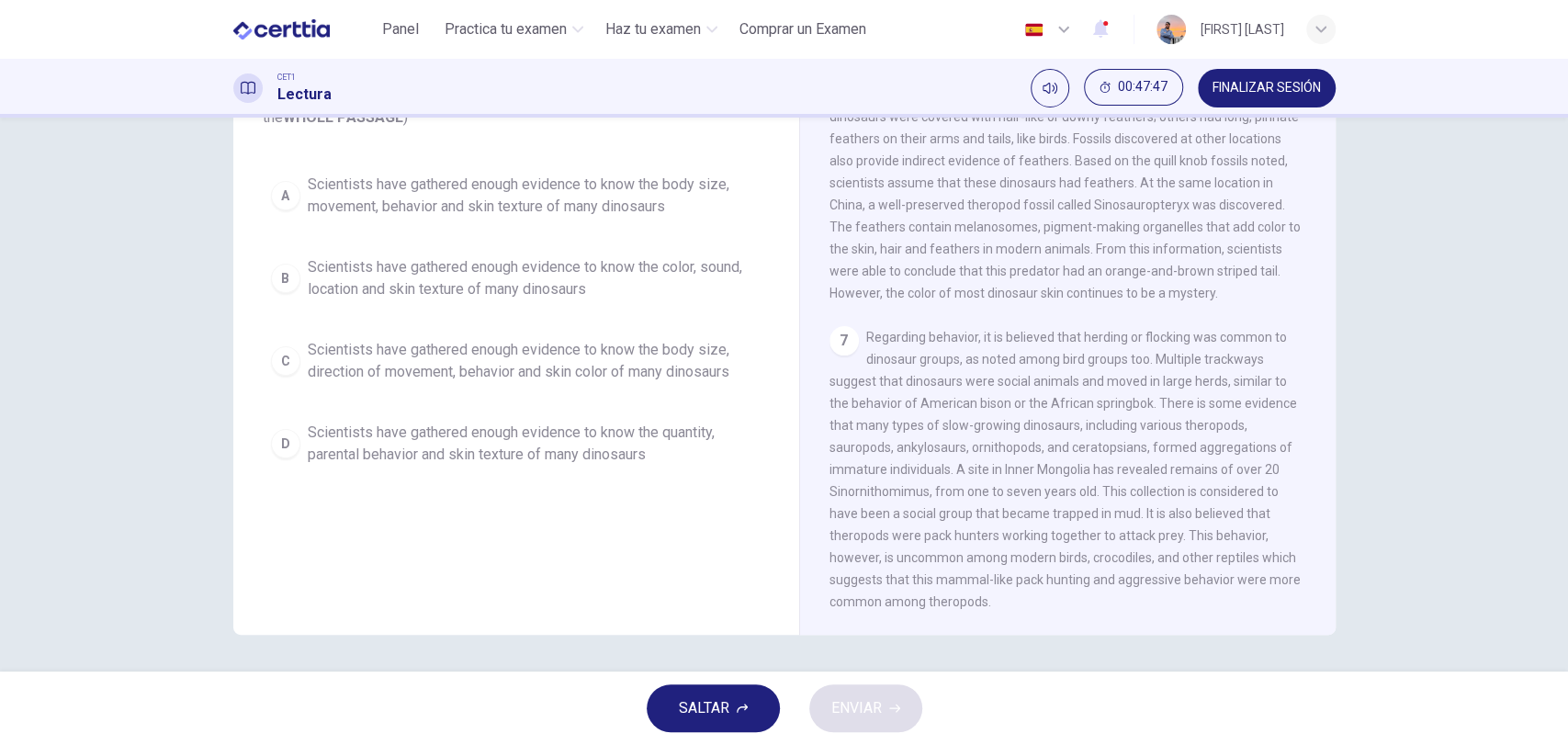 scroll, scrollTop: 827, scrollLeft: 0, axis: vertical 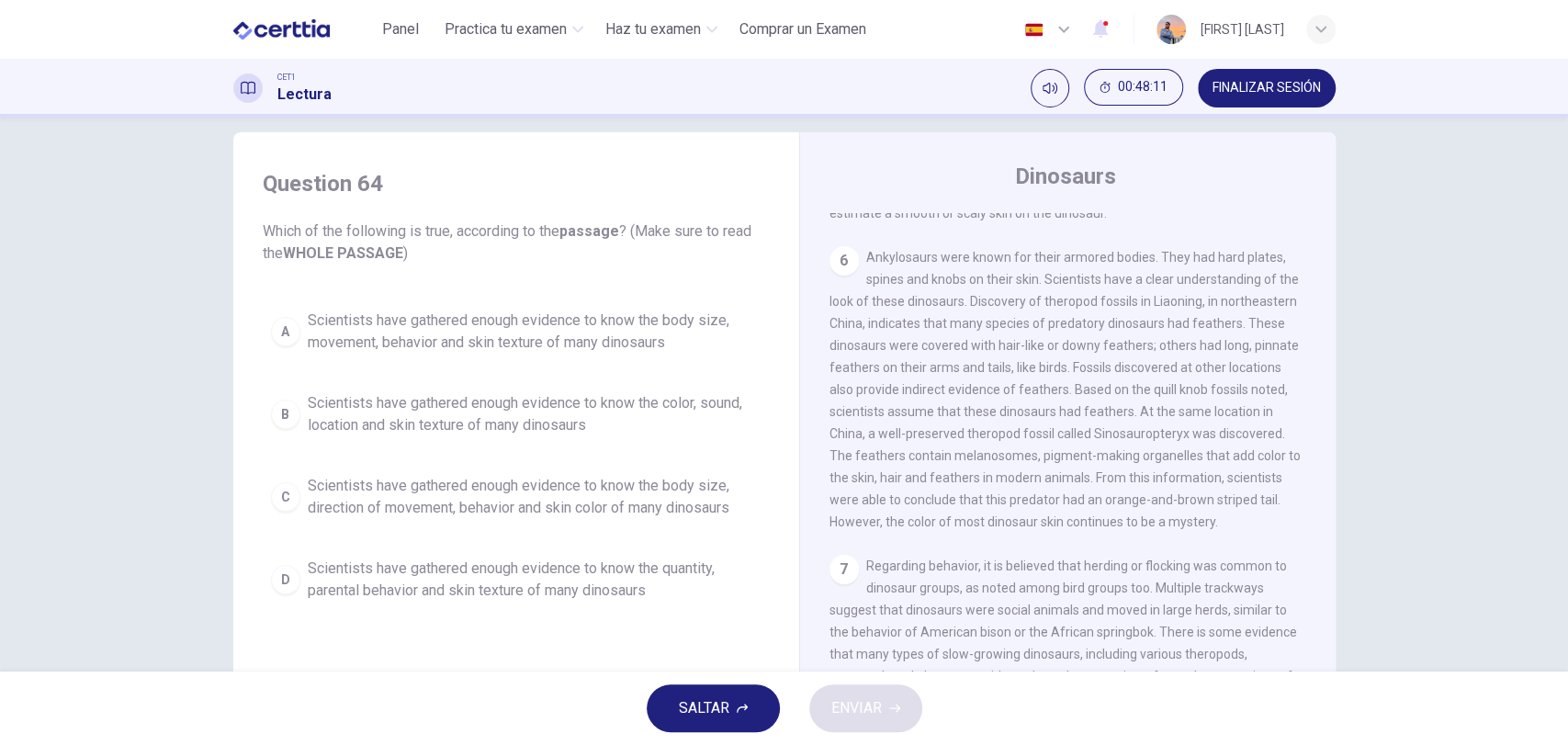 click on "Scientists have gathered enough evidence to know the body size, movement, behavior and skin texture of many dinosaurs" at bounding box center [535, 332] 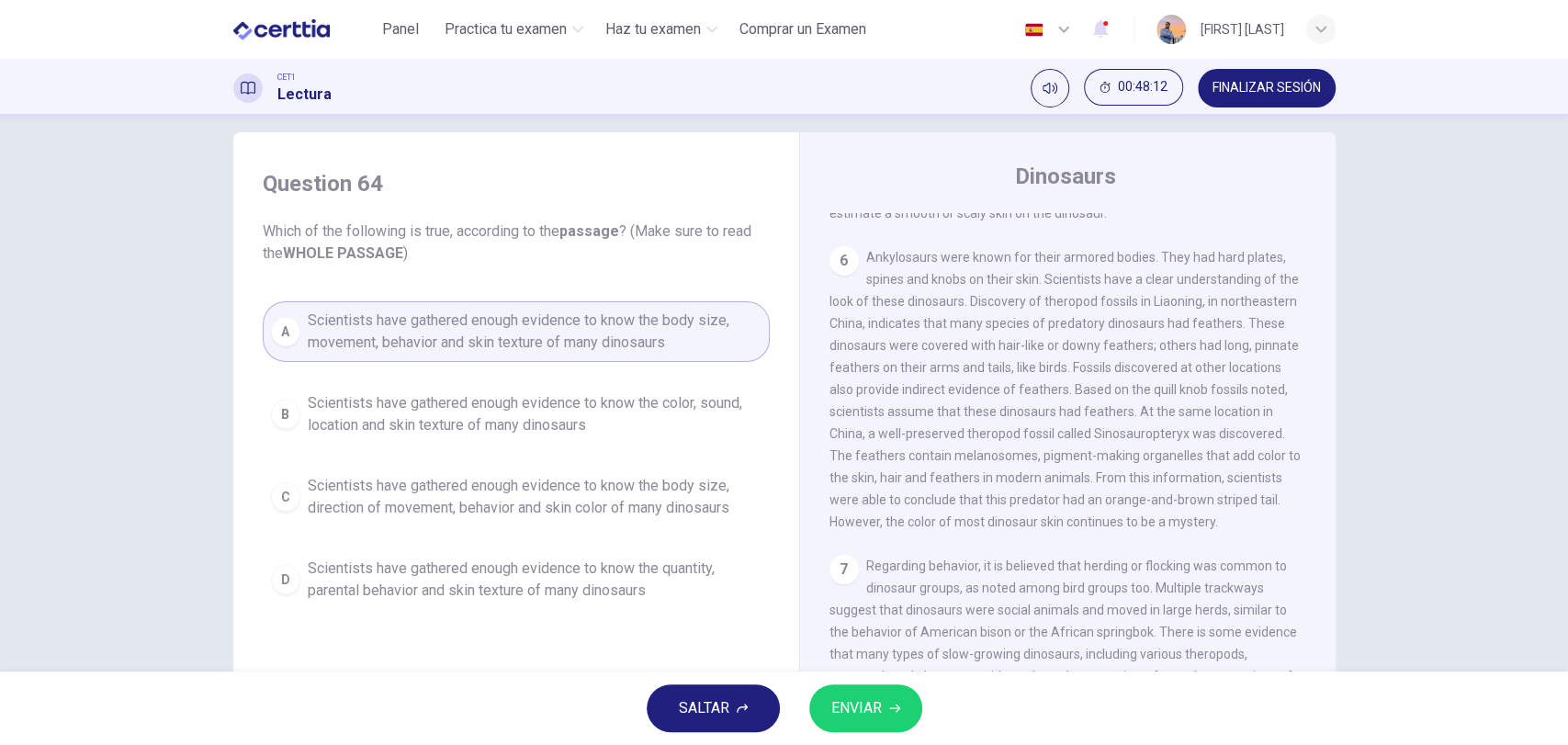 click on "ENVIAR" at bounding box center [856, 708] 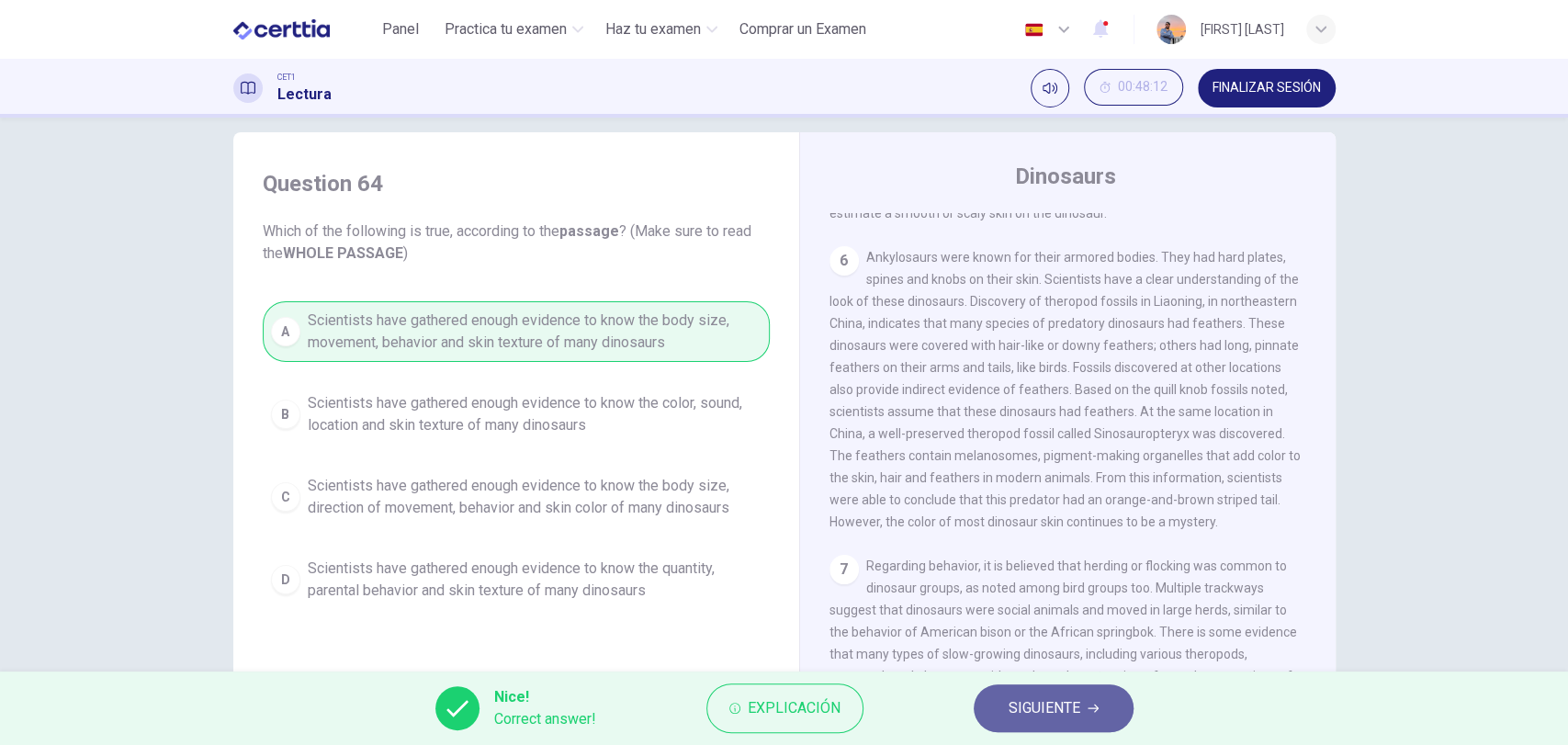 click on "SIGUIENTE" at bounding box center (1054, 708) 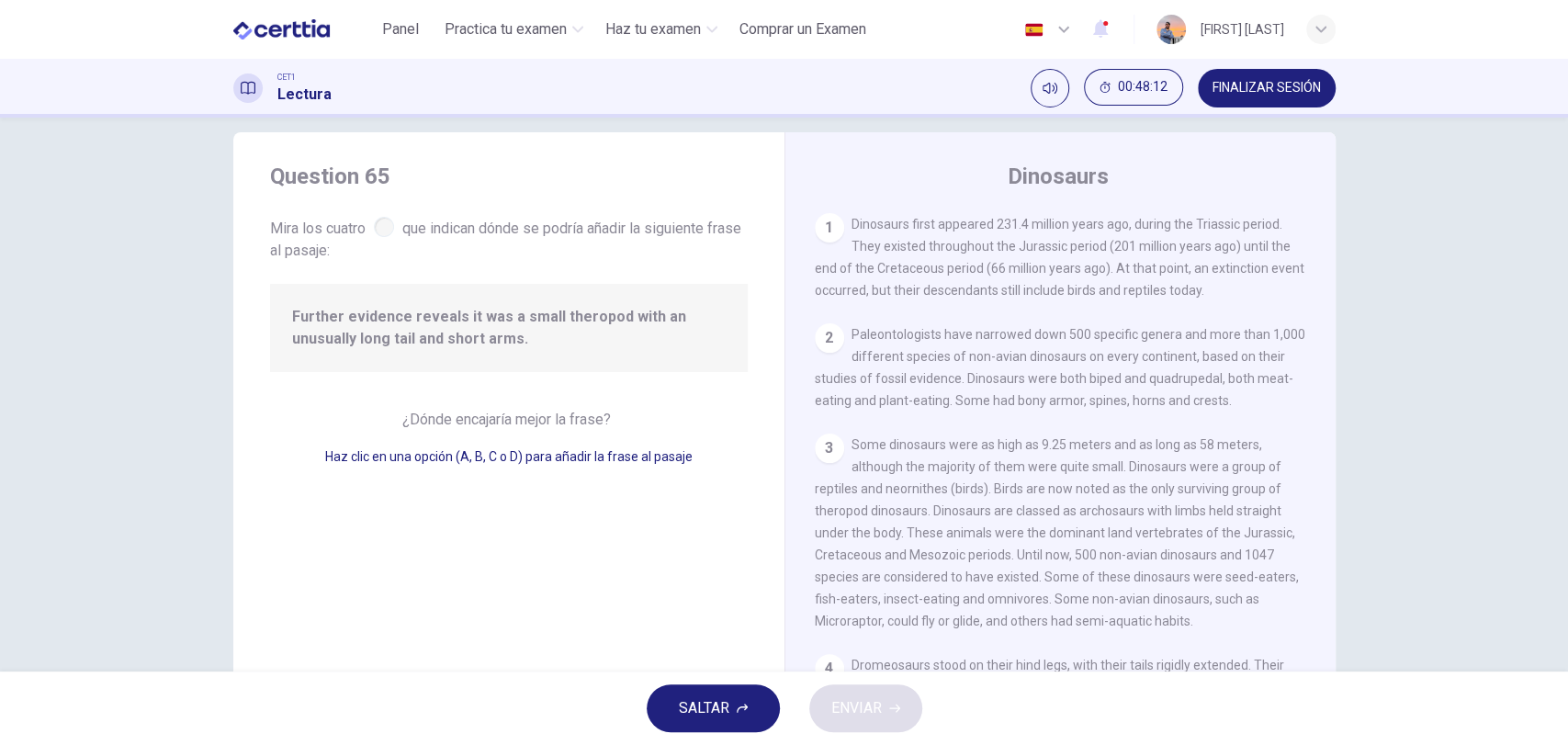 scroll, scrollTop: 830, scrollLeft: 0, axis: vertical 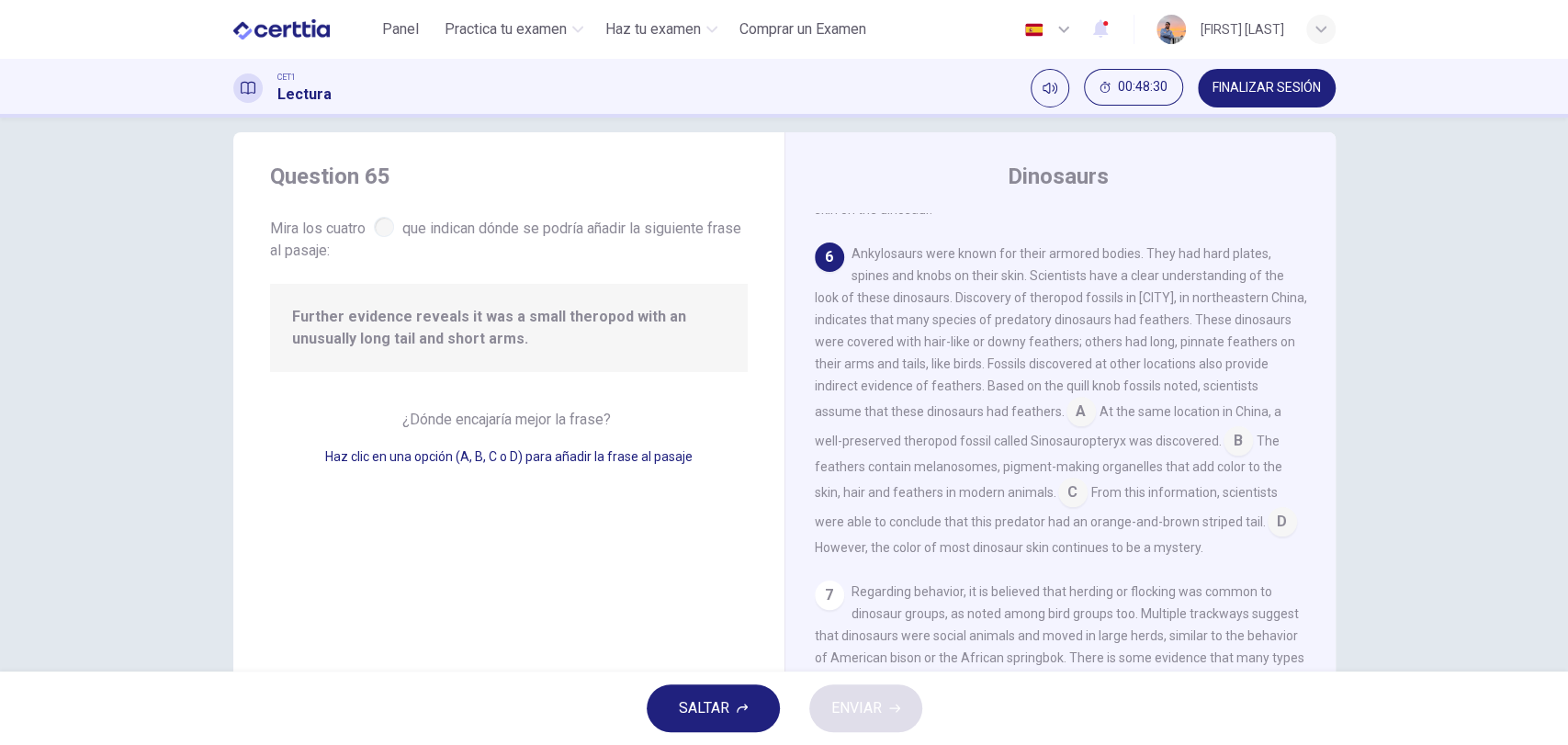 click at bounding box center [1081, 413] 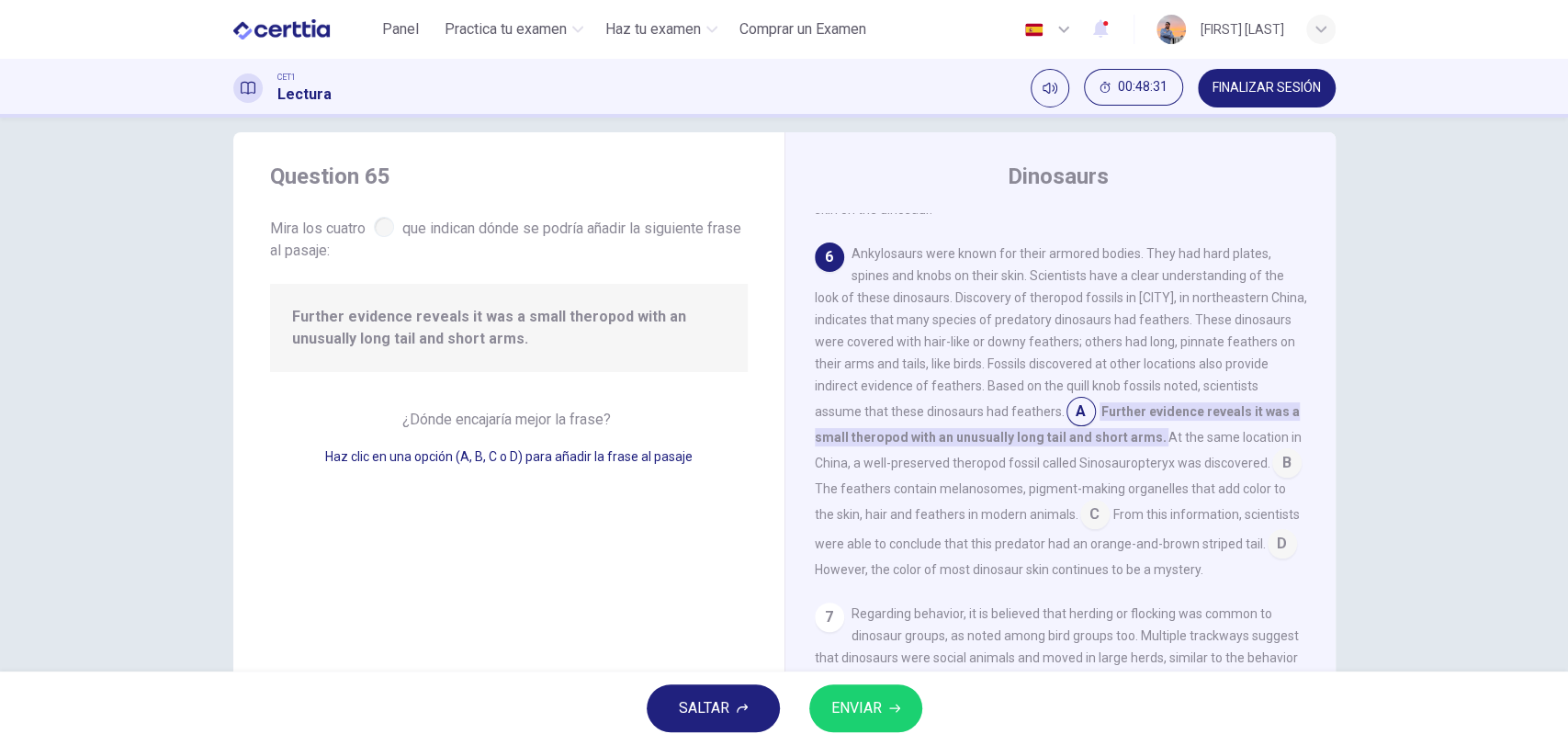 click at bounding box center [1081, 413] 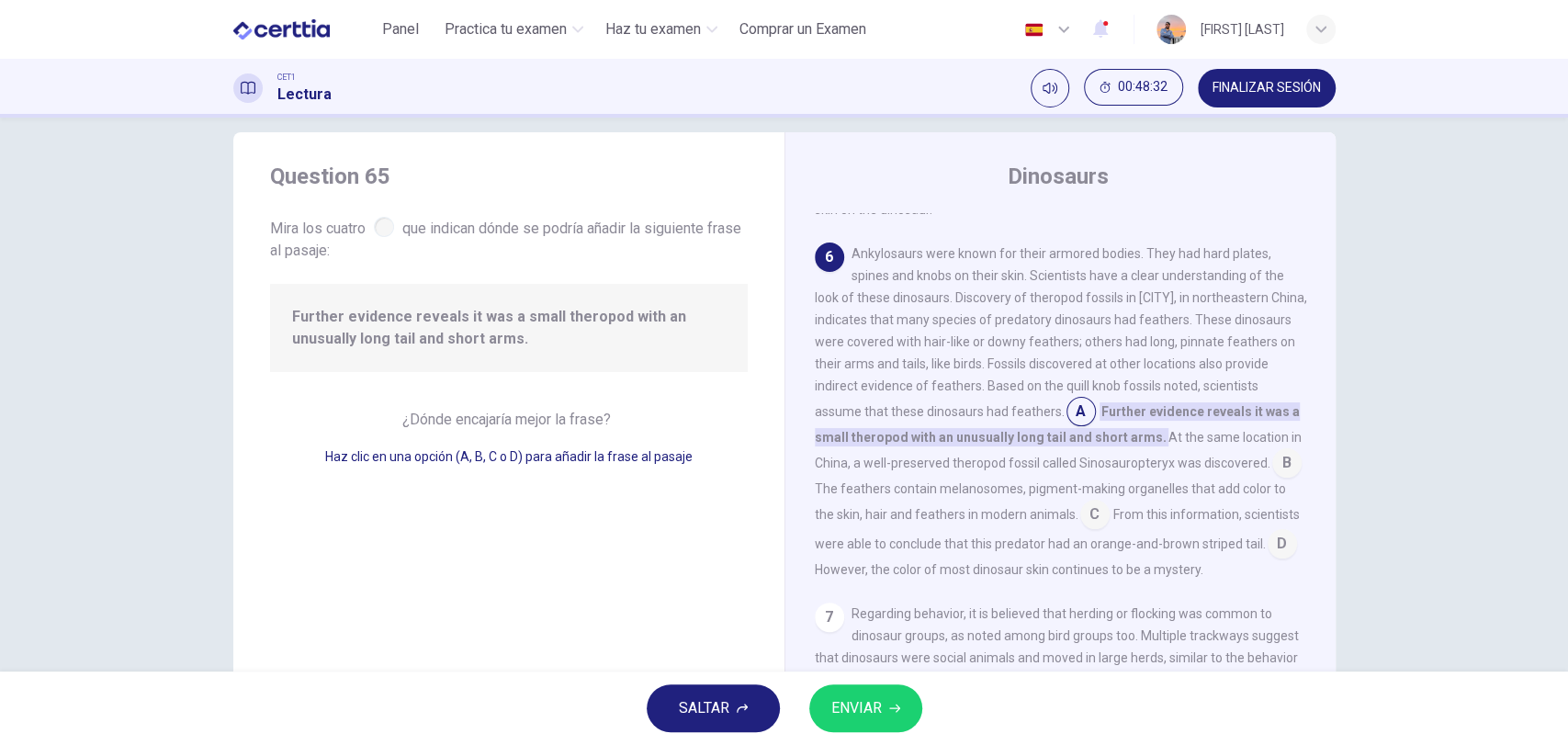 click at bounding box center [1287, 465] 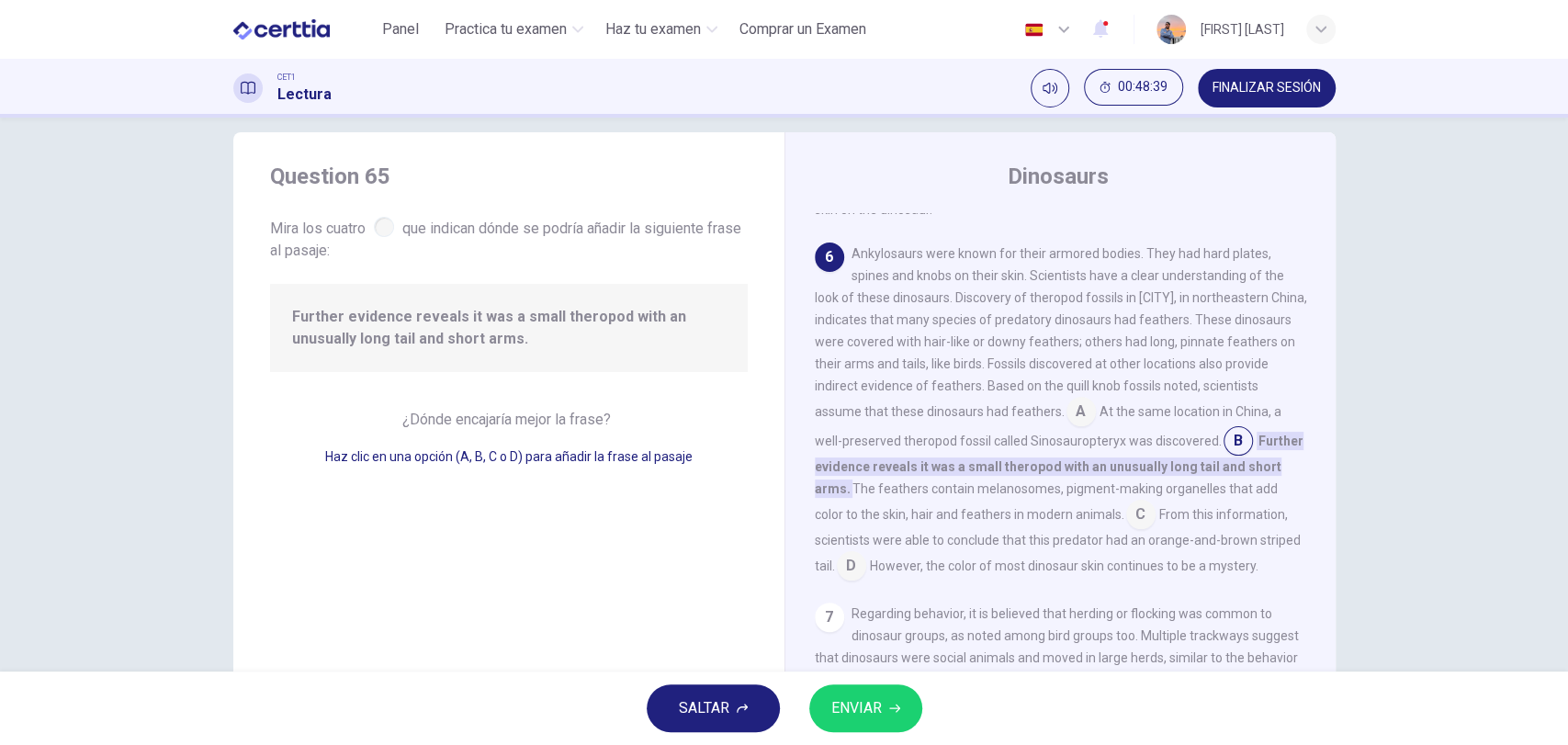 click at bounding box center (1141, 516) 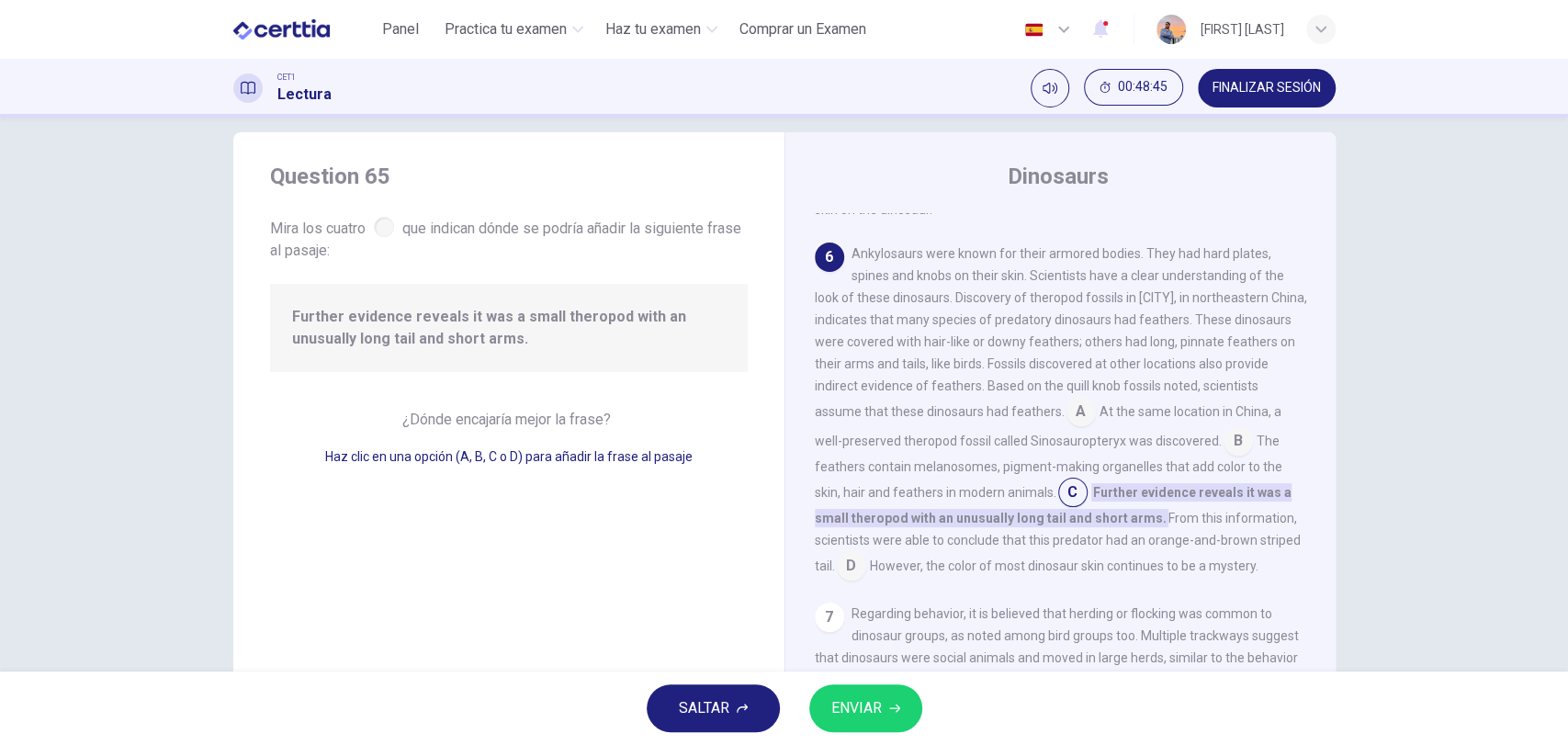 scroll, scrollTop: 967, scrollLeft: 0, axis: vertical 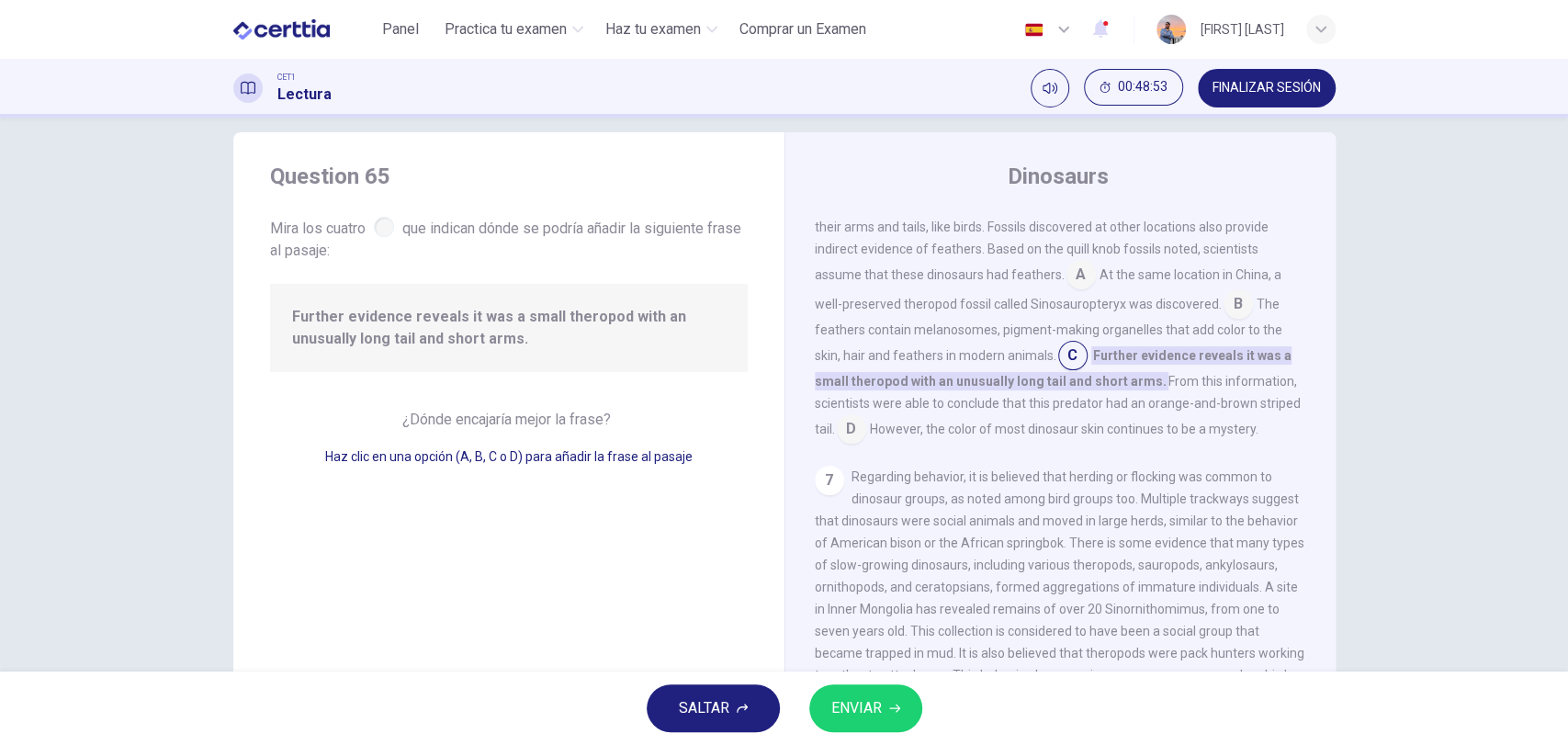 click at bounding box center (852, 431) 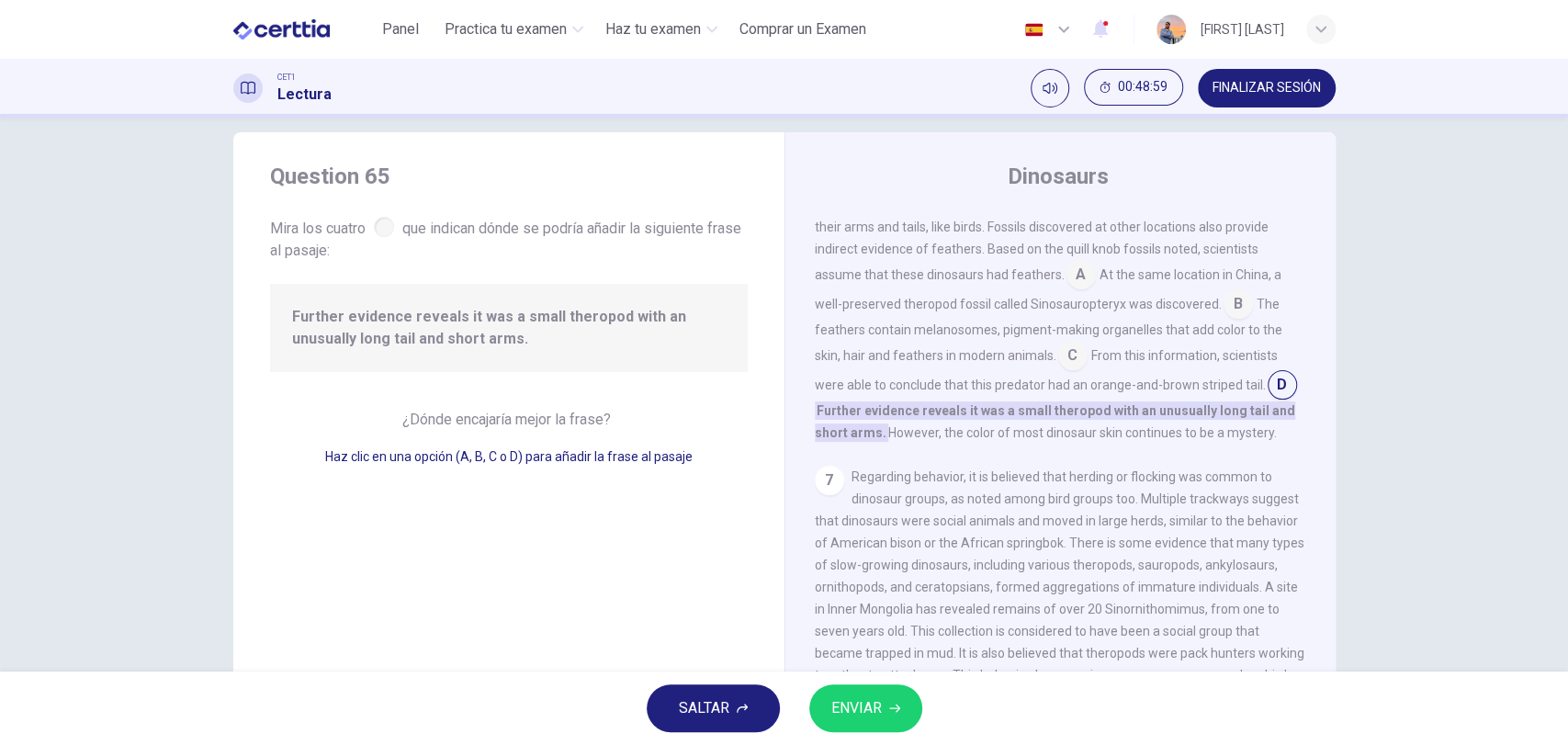 click on "ENVIAR" at bounding box center (856, 708) 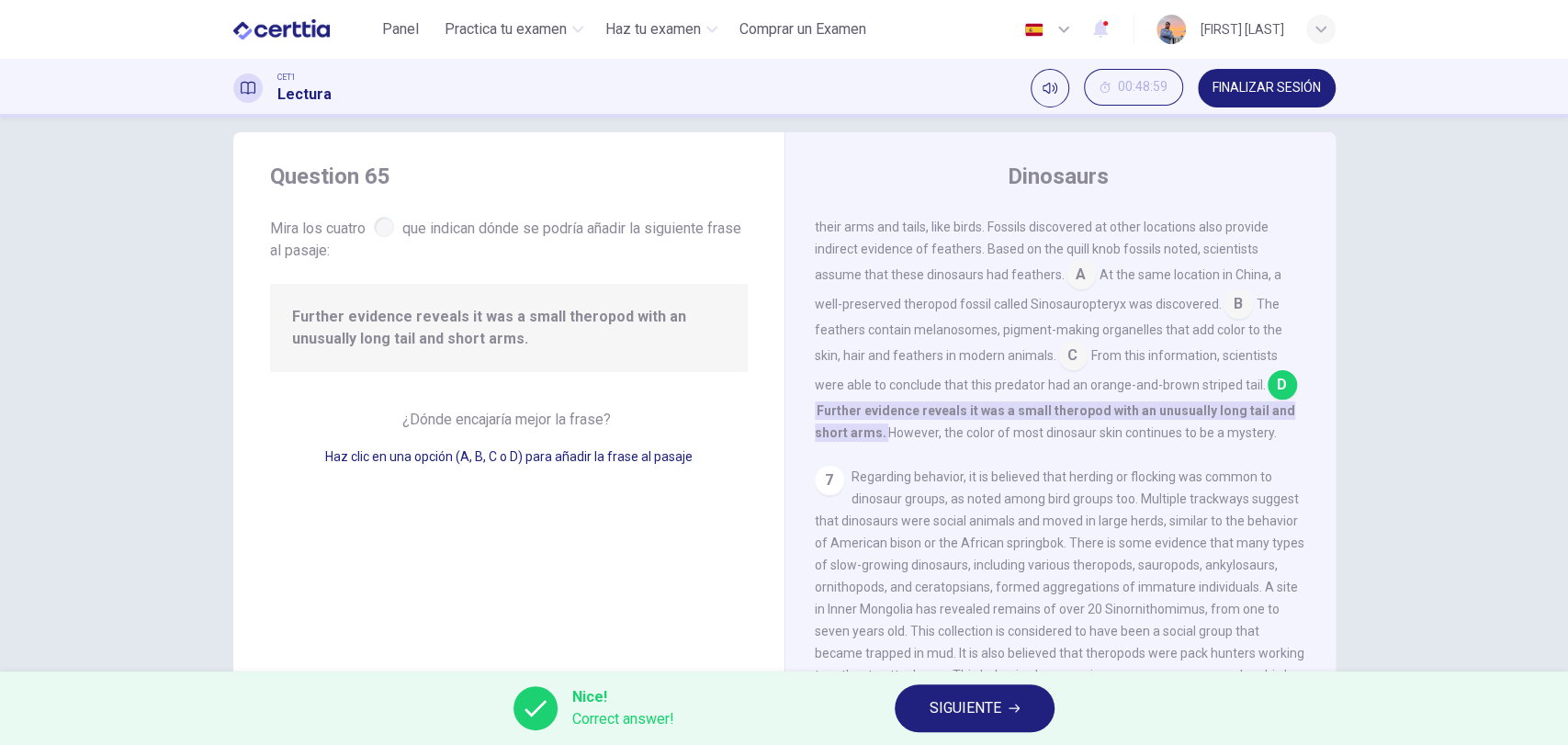 click on "SIGUIENTE" at bounding box center (975, 708) 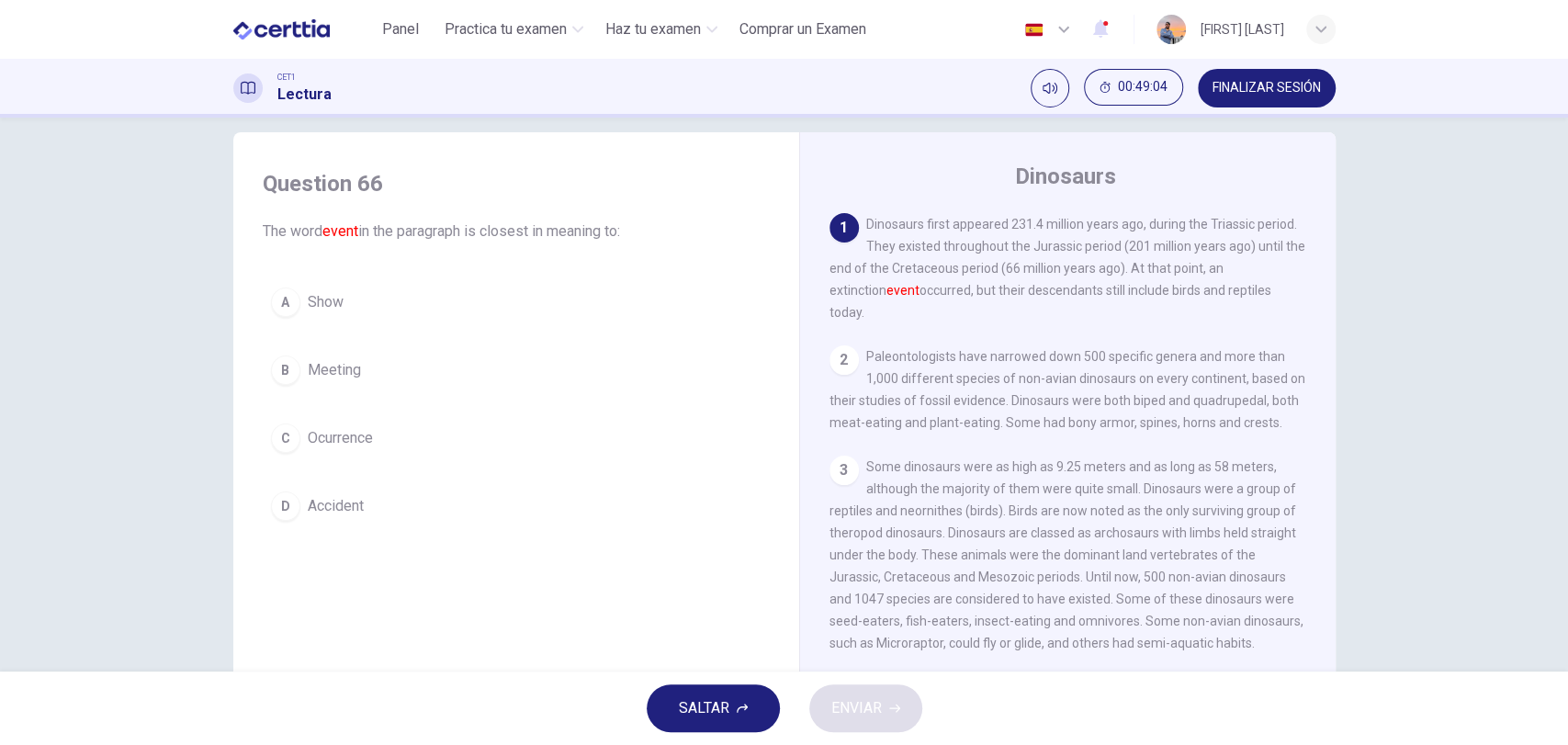 click on "C Ocurrence" at bounding box center [516, 438] 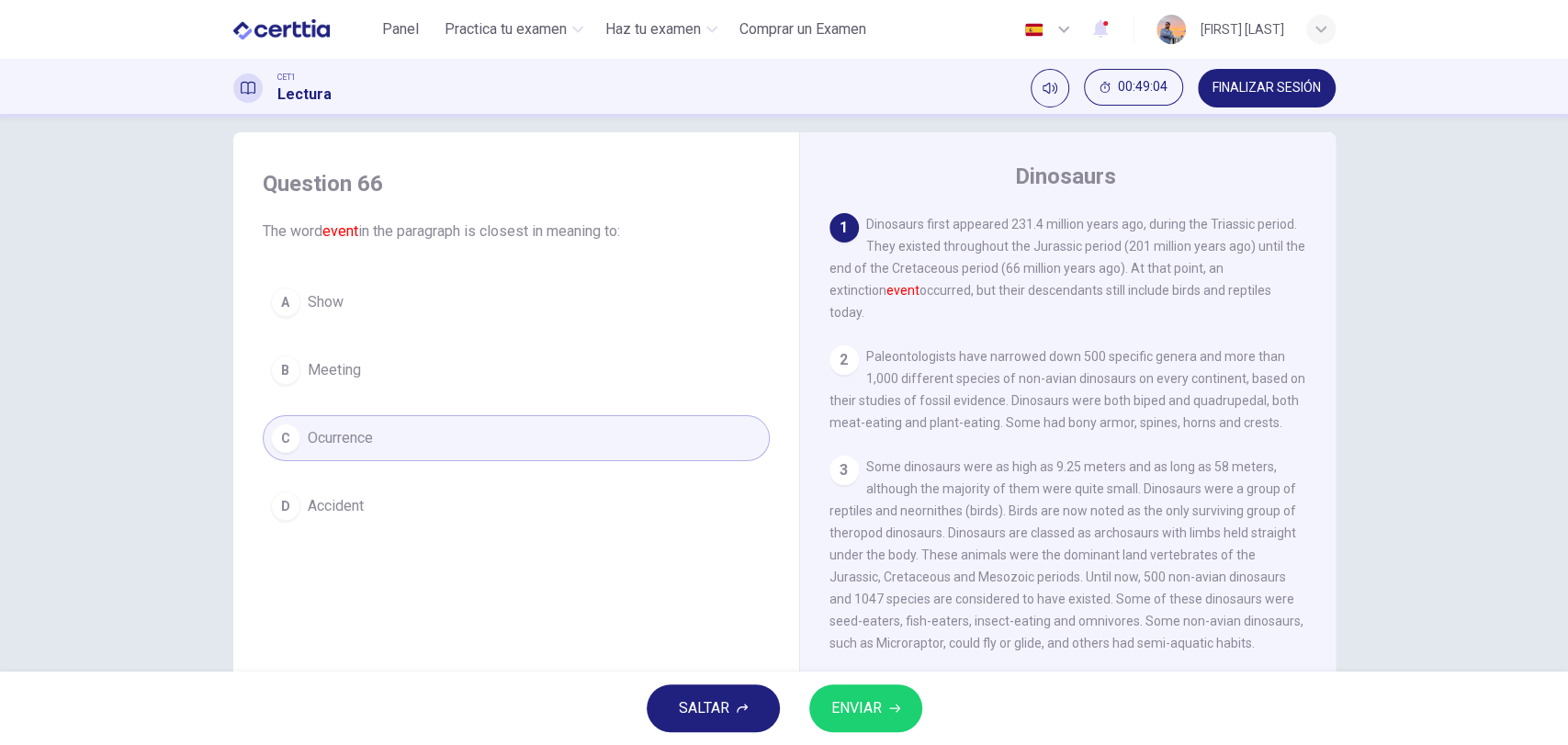 click on "ENVIAR" at bounding box center [856, 708] 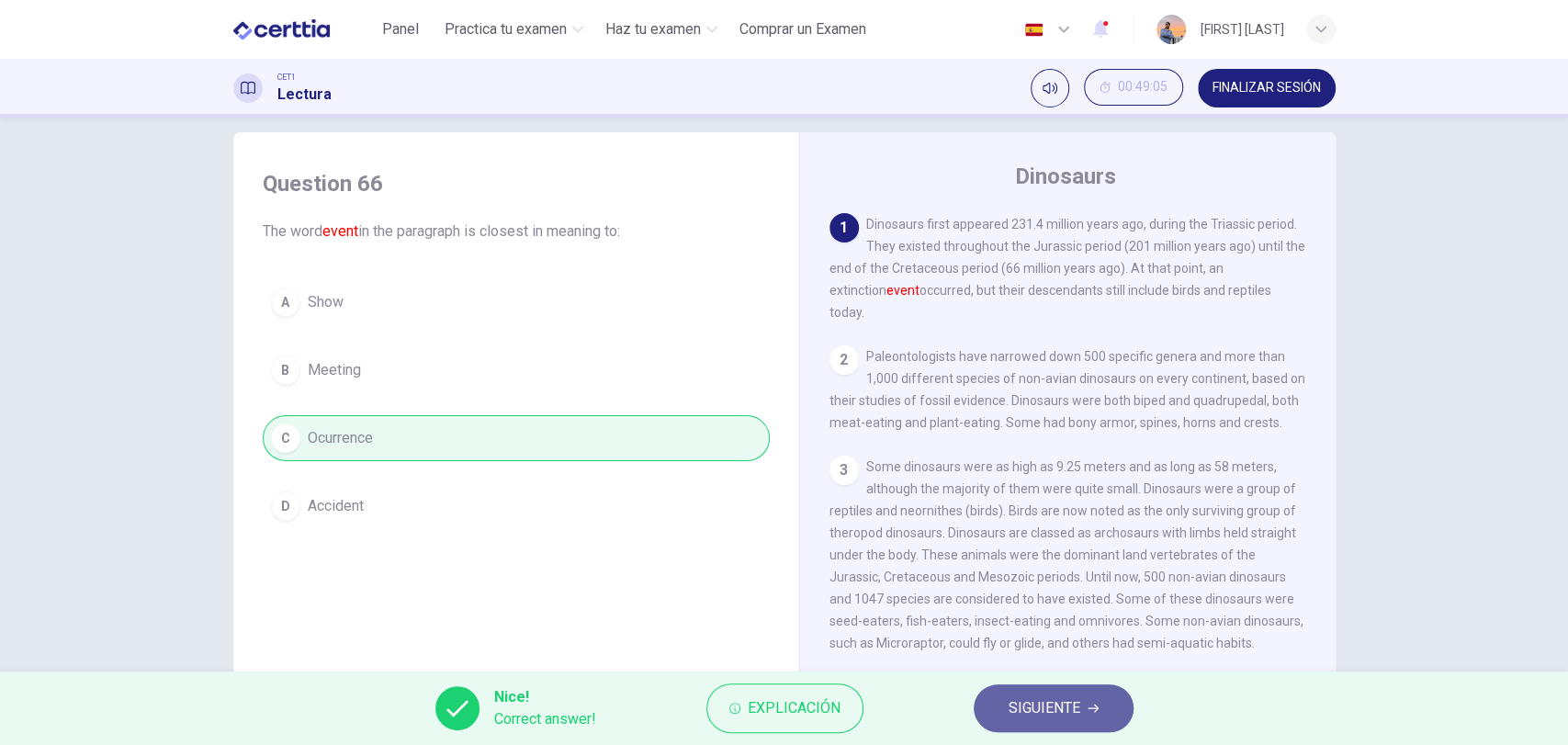 click on "SIGUIENTE" at bounding box center (1044, 708) 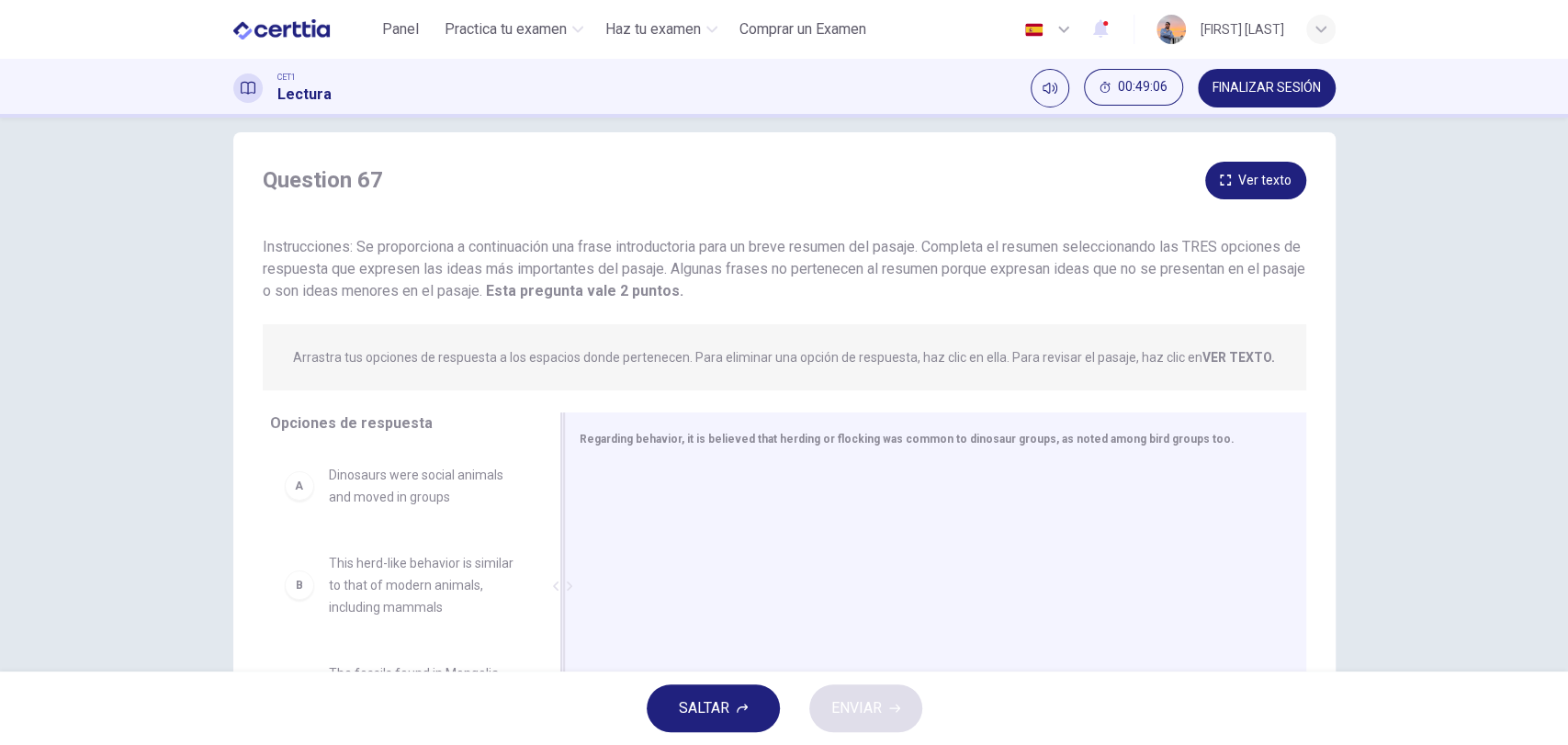 scroll, scrollTop: 158, scrollLeft: 0, axis: vertical 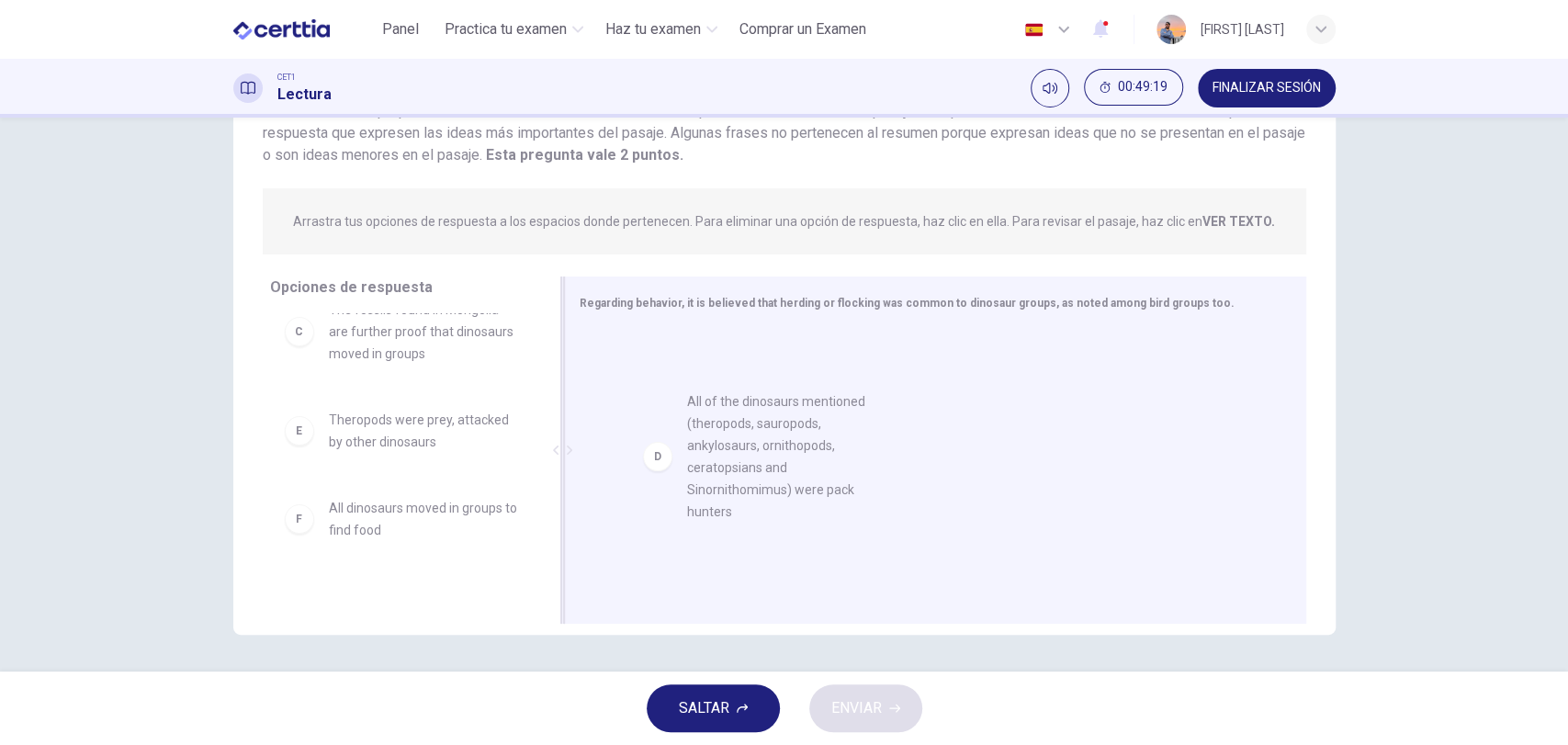 drag, startPoint x: 370, startPoint y: 476, endPoint x: 740, endPoint y: 457, distance: 370.48752 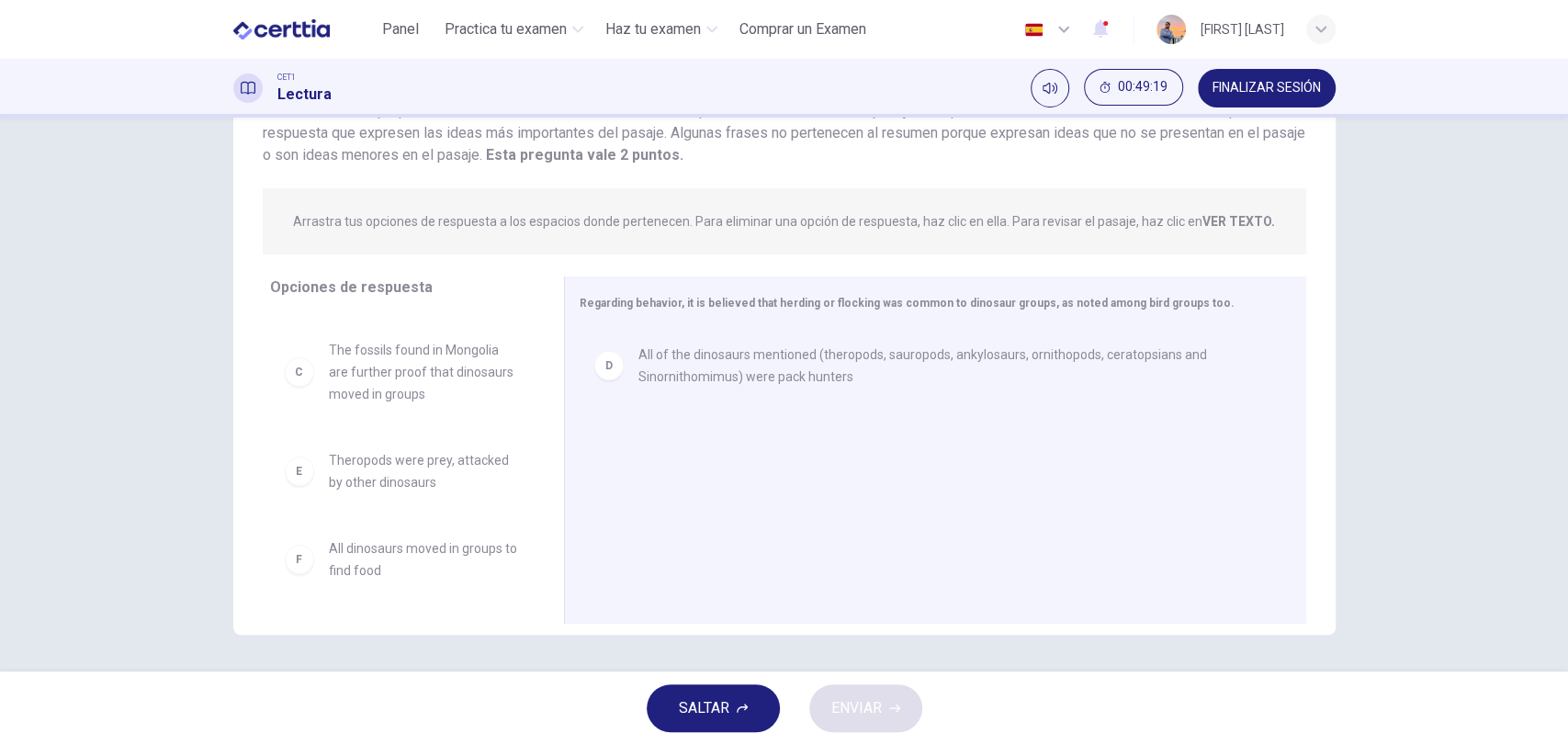 scroll, scrollTop: 75, scrollLeft: 0, axis: vertical 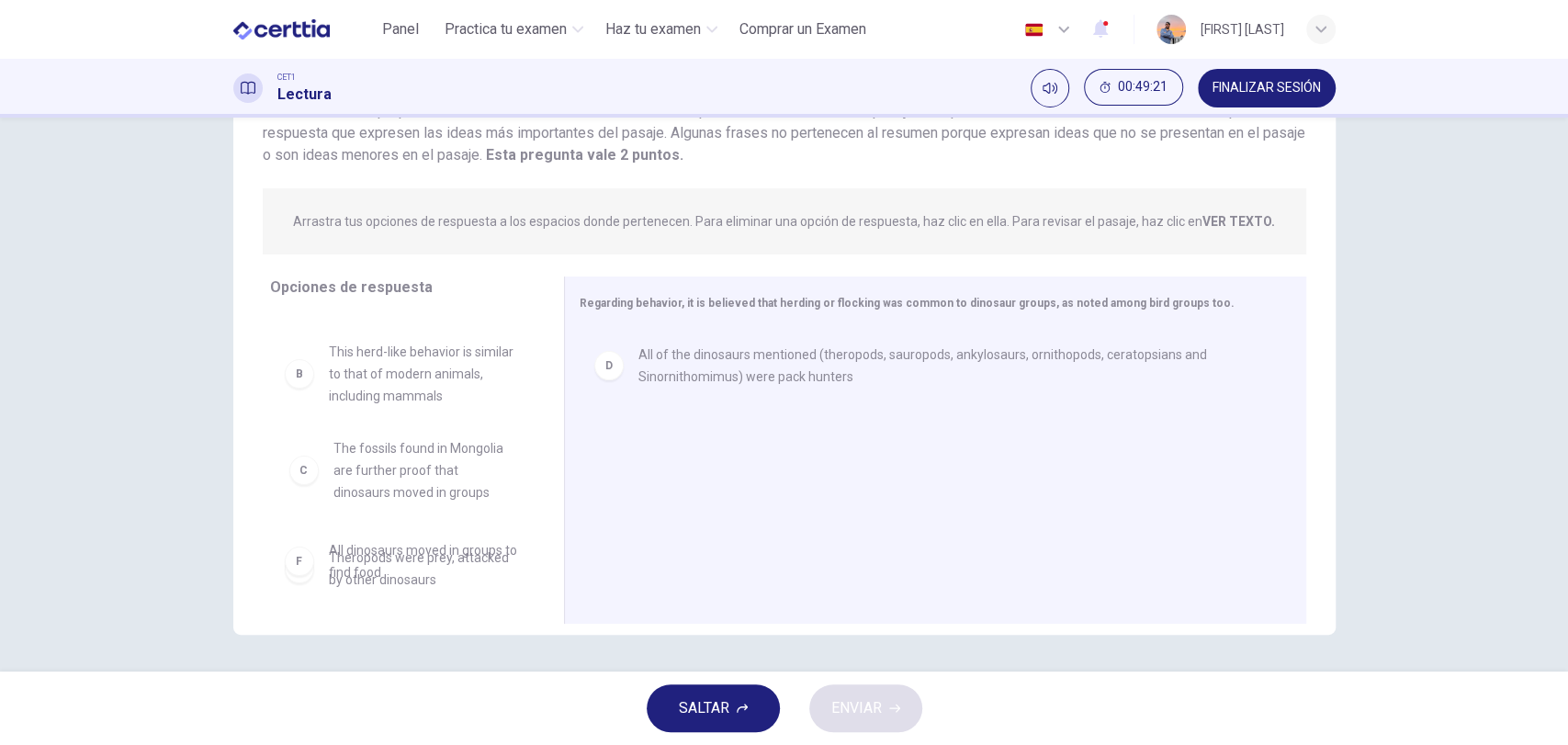 drag, startPoint x: 361, startPoint y: 493, endPoint x: 376, endPoint y: 480, distance: 19.849433 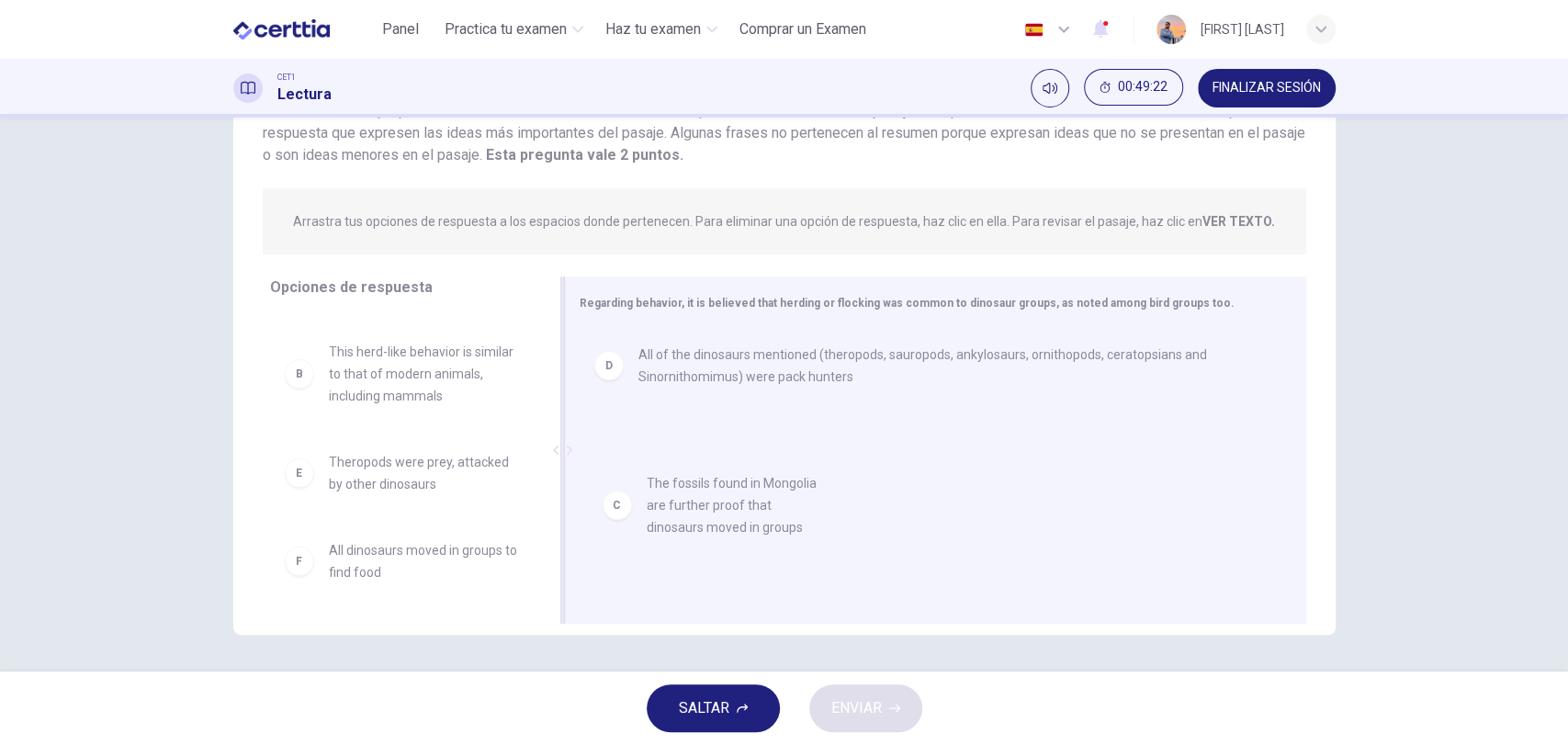 drag, startPoint x: 317, startPoint y: 491, endPoint x: 693, endPoint y: 506, distance: 376.29908 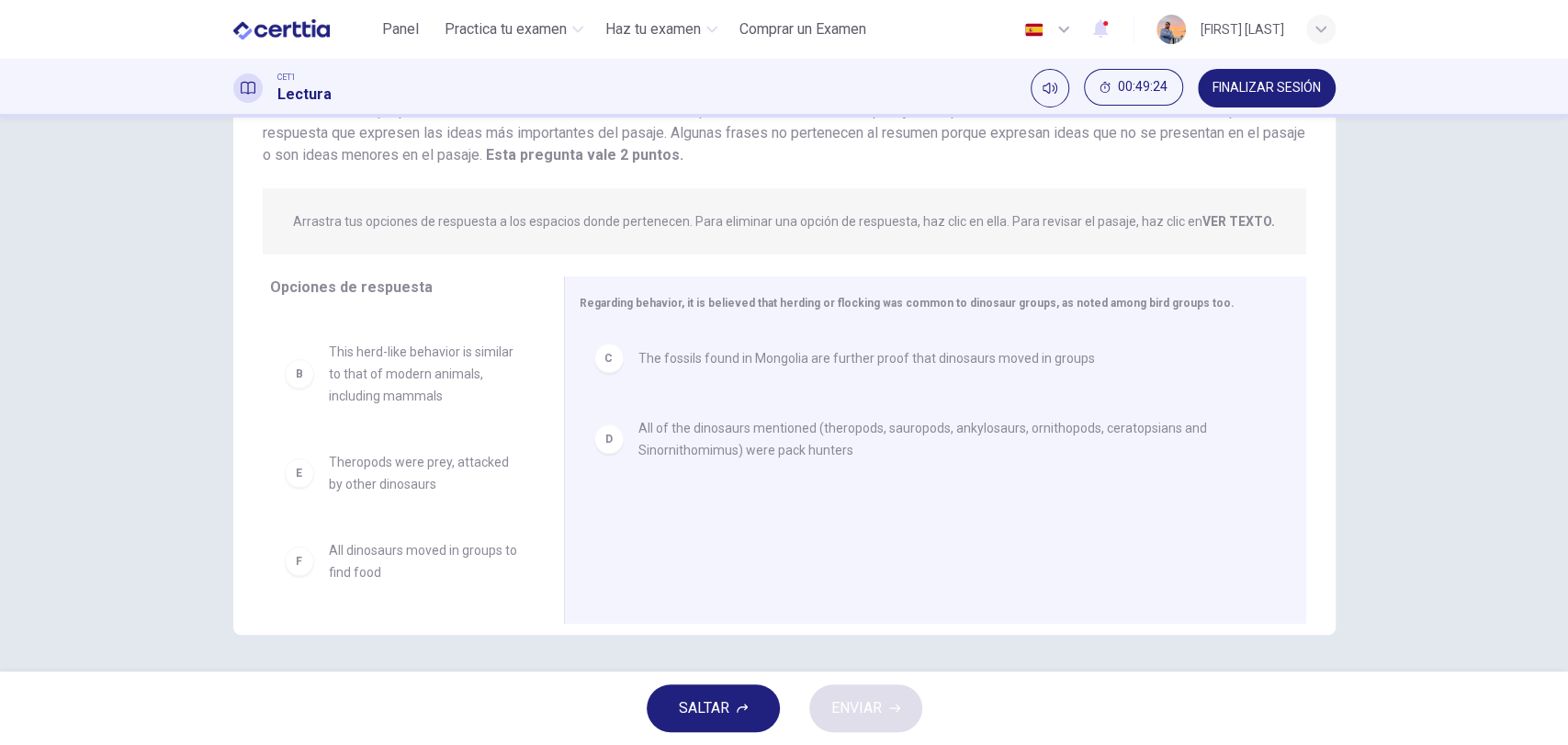 scroll, scrollTop: 73, scrollLeft: 0, axis: vertical 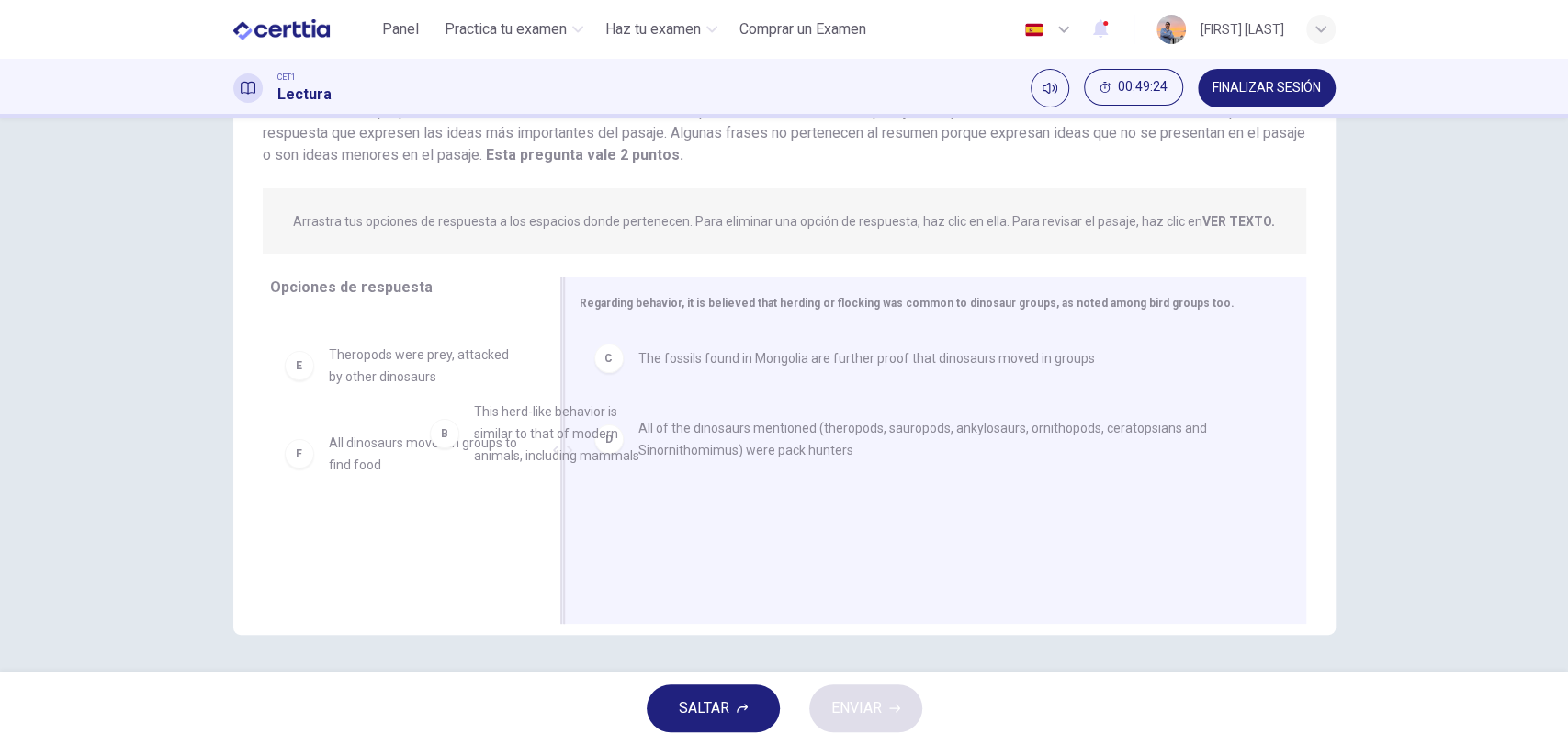 drag, startPoint x: 378, startPoint y: 367, endPoint x: 707, endPoint y: 495, distance: 353.02266 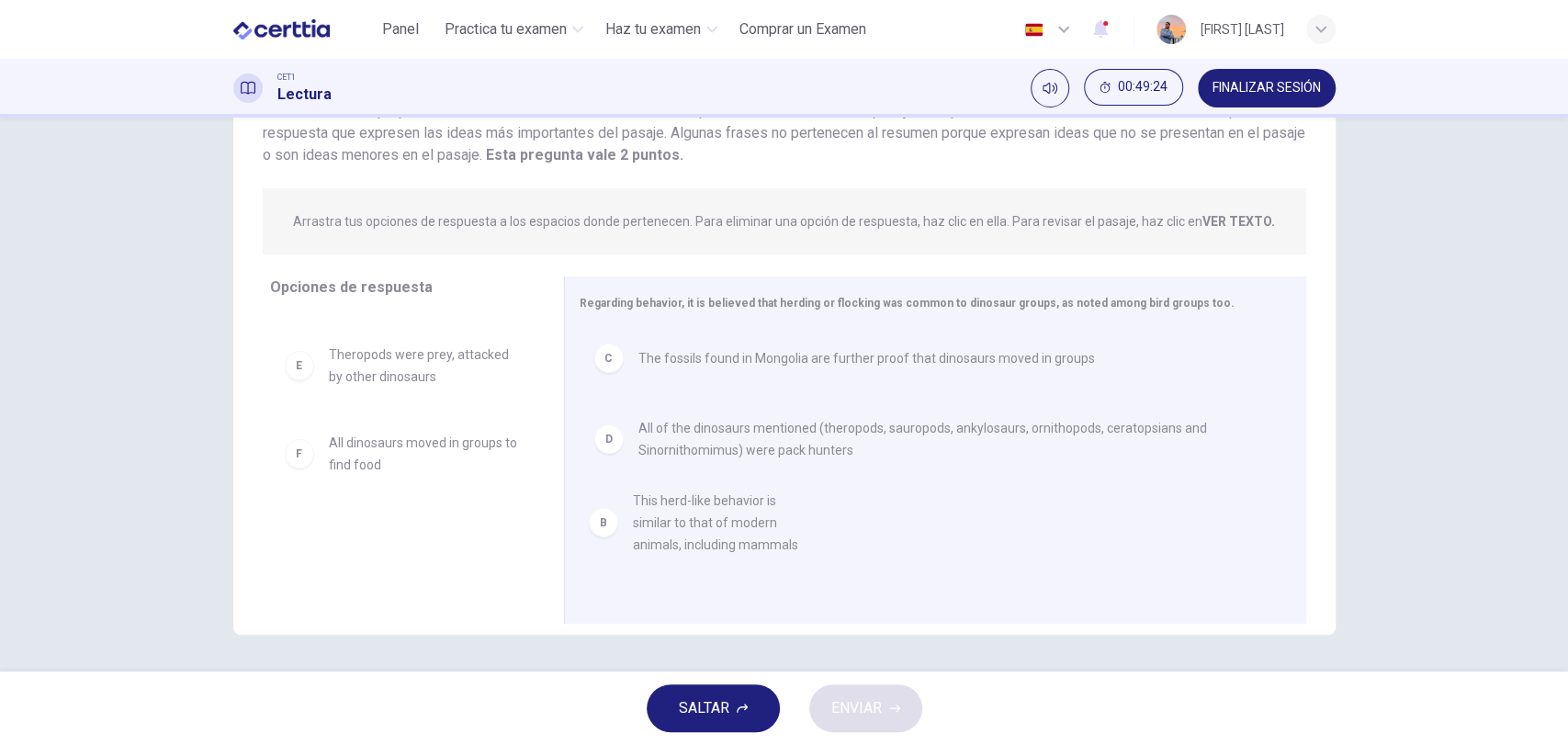 scroll, scrollTop: 0, scrollLeft: 0, axis: both 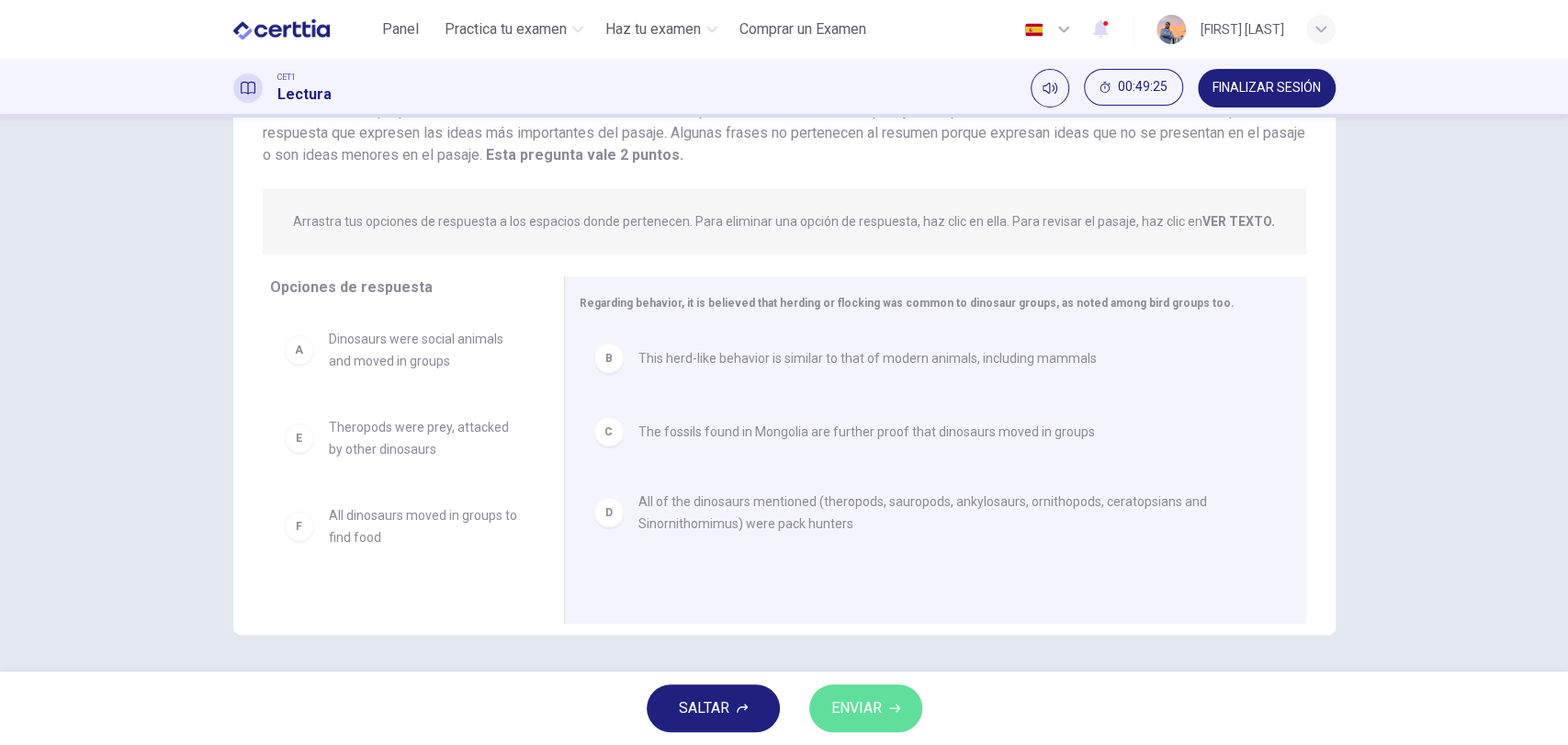 click on "ENVIAR" at bounding box center [865, 708] 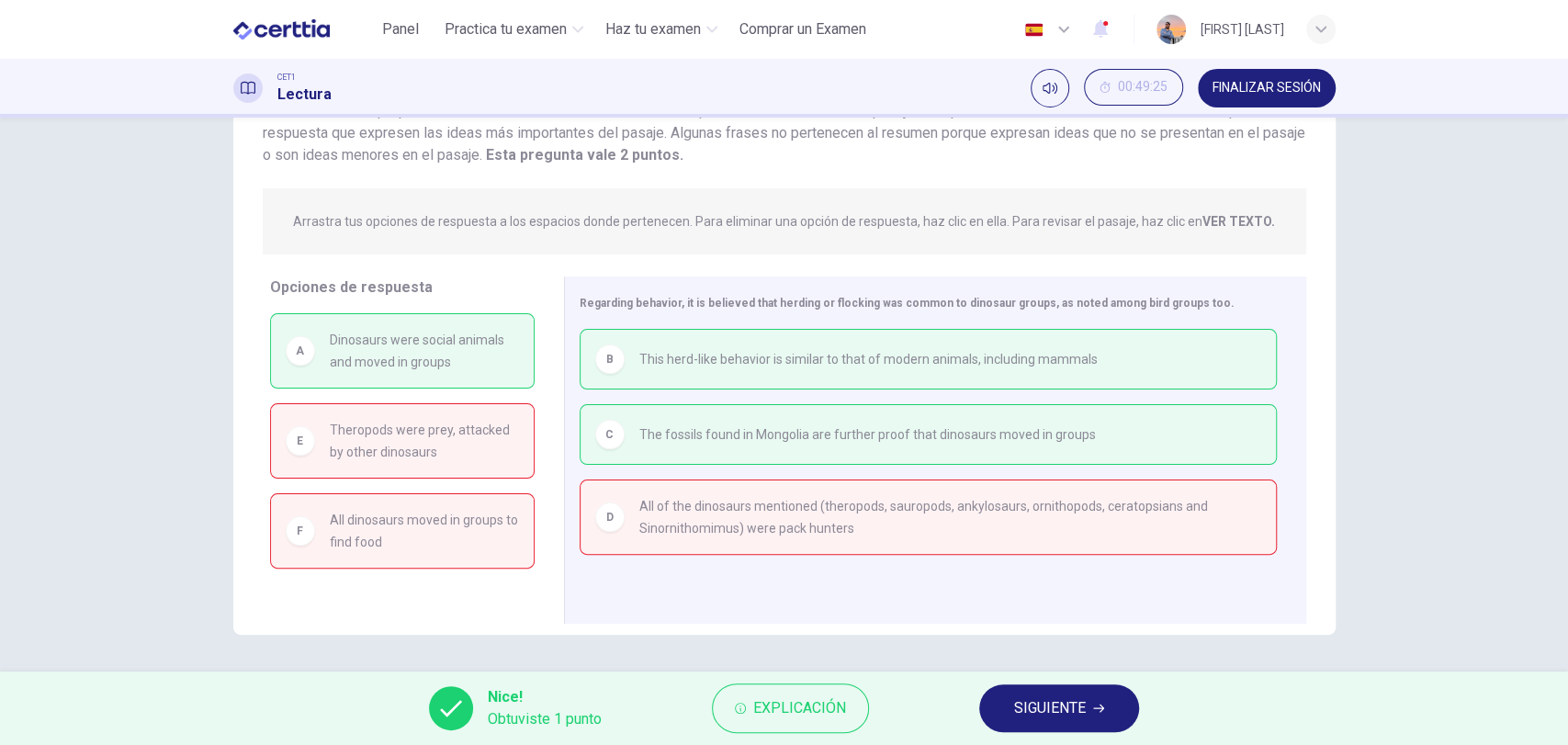 click on "SIGUIENTE" at bounding box center [1059, 708] 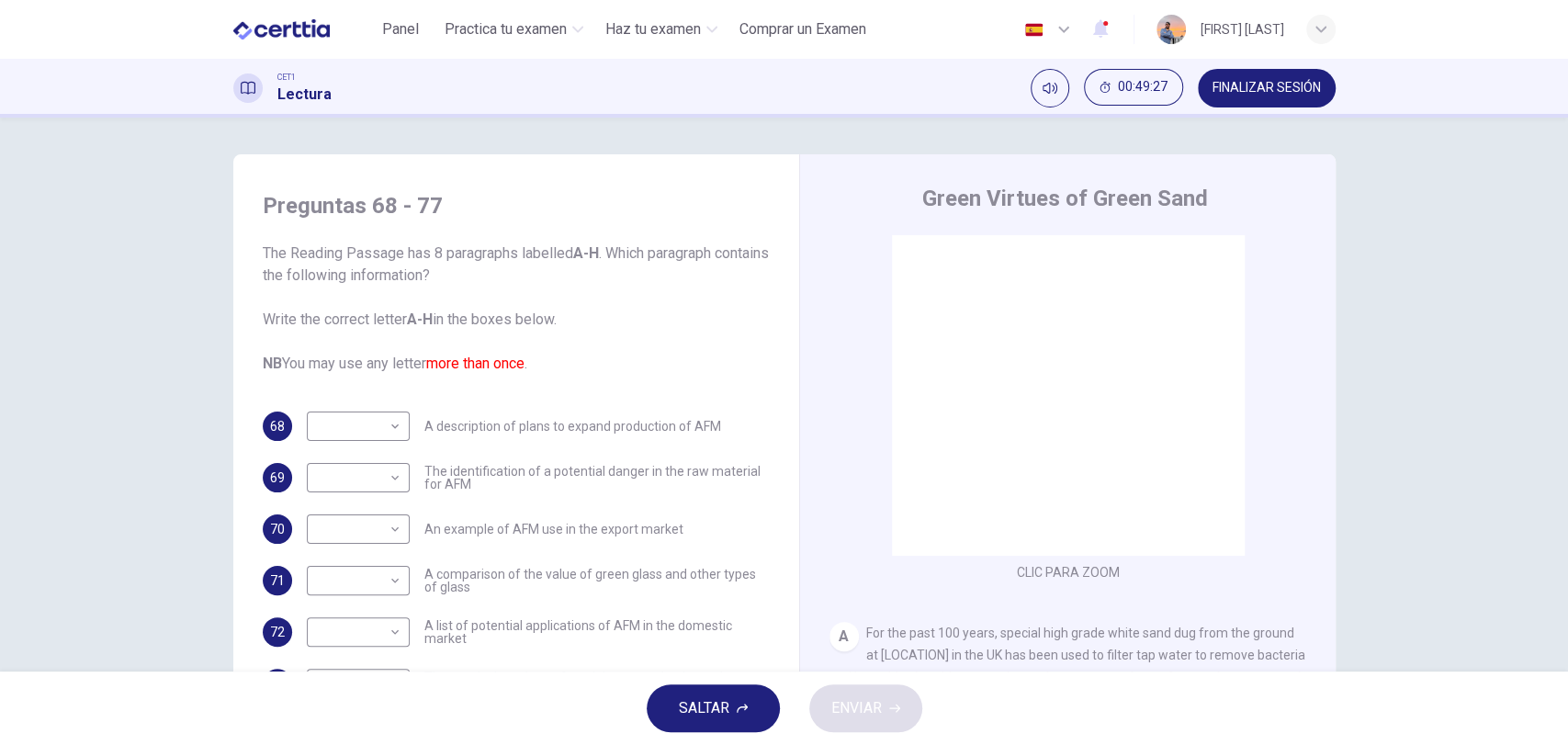 scroll, scrollTop: 136, scrollLeft: 0, axis: vertical 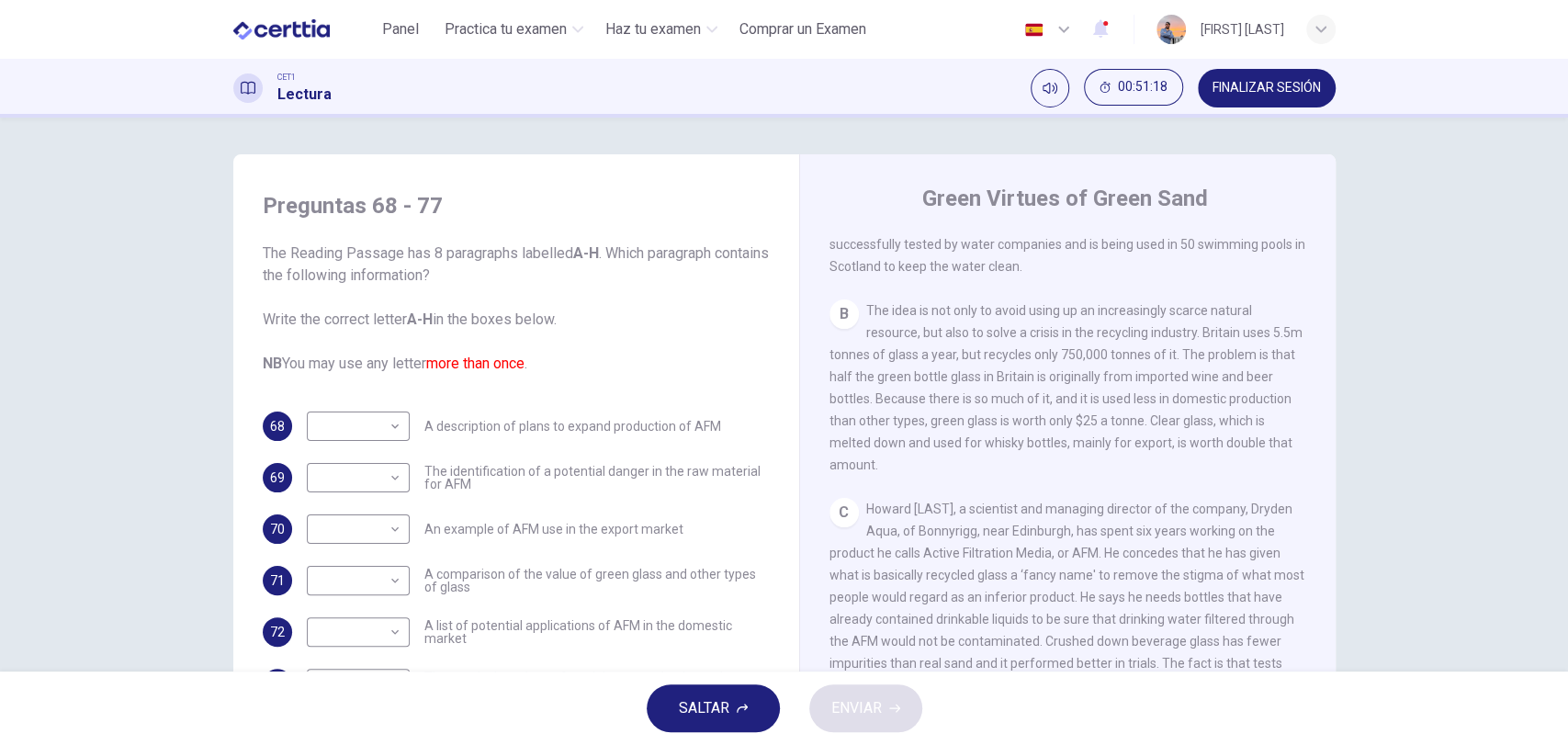 drag, startPoint x: 1326, startPoint y: 463, endPoint x: 1326, endPoint y: 476, distance: 13 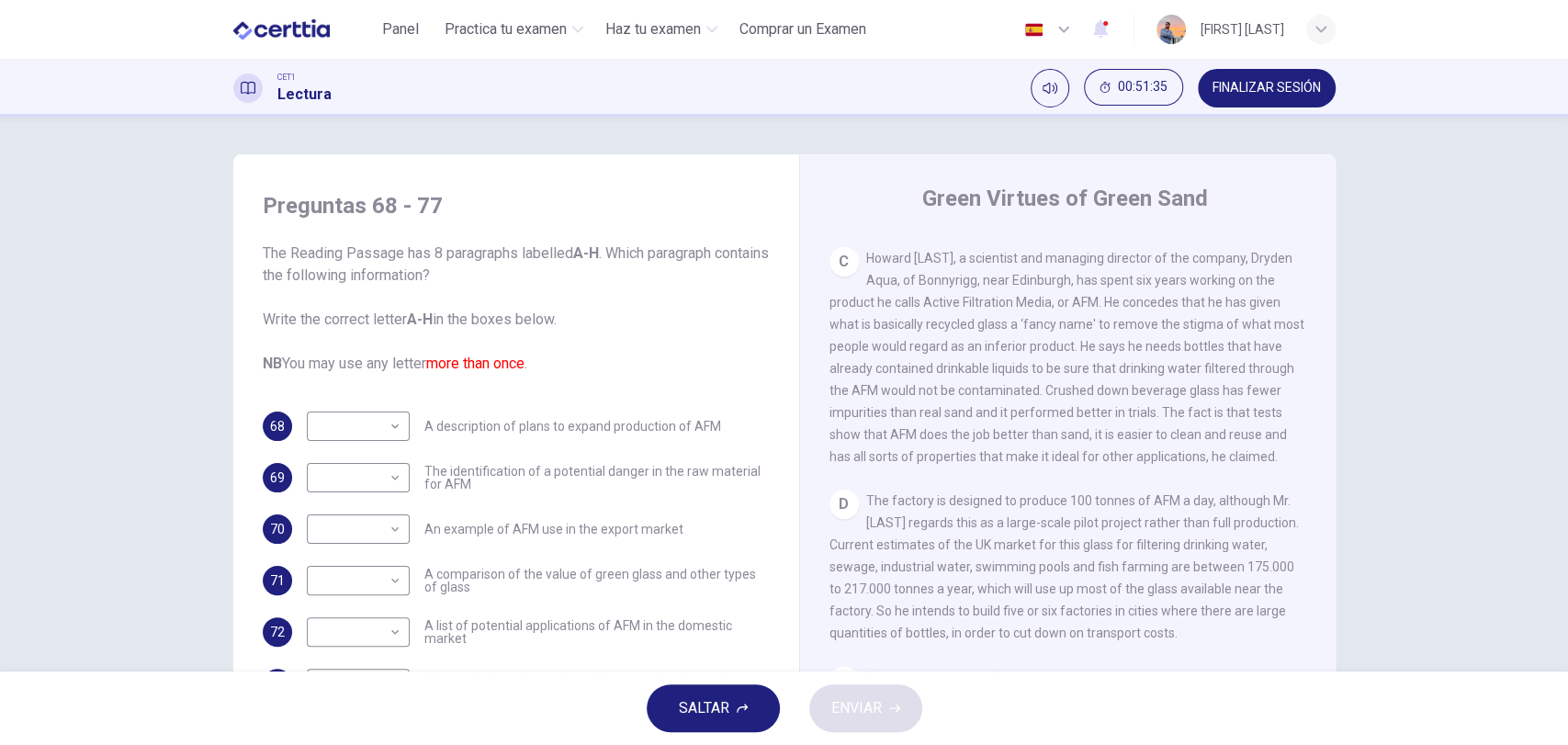 scroll, scrollTop: 804, scrollLeft: 0, axis: vertical 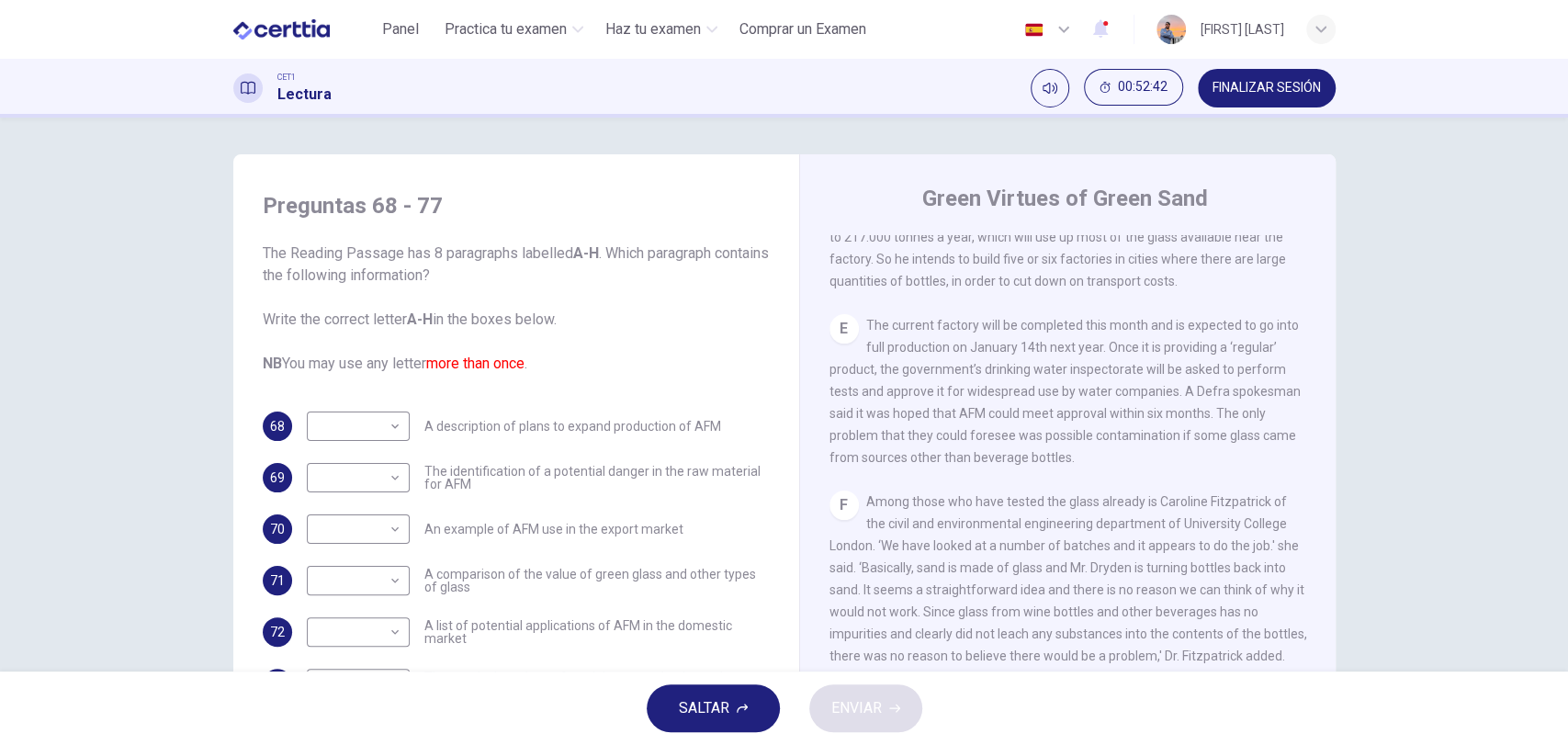 drag, startPoint x: 891, startPoint y: 384, endPoint x: 1038, endPoint y: 423, distance: 152.0855 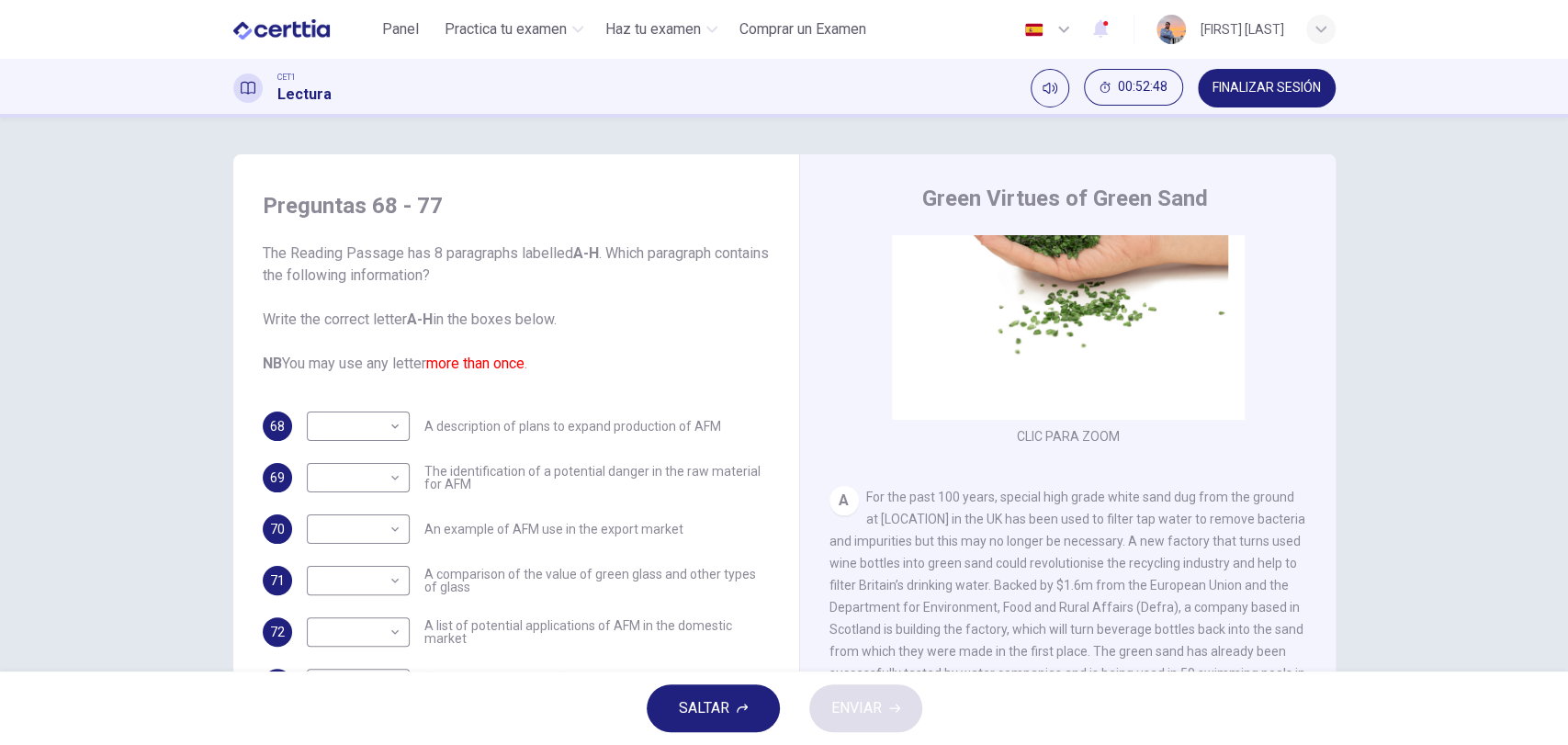 scroll, scrollTop: 272, scrollLeft: 0, axis: vertical 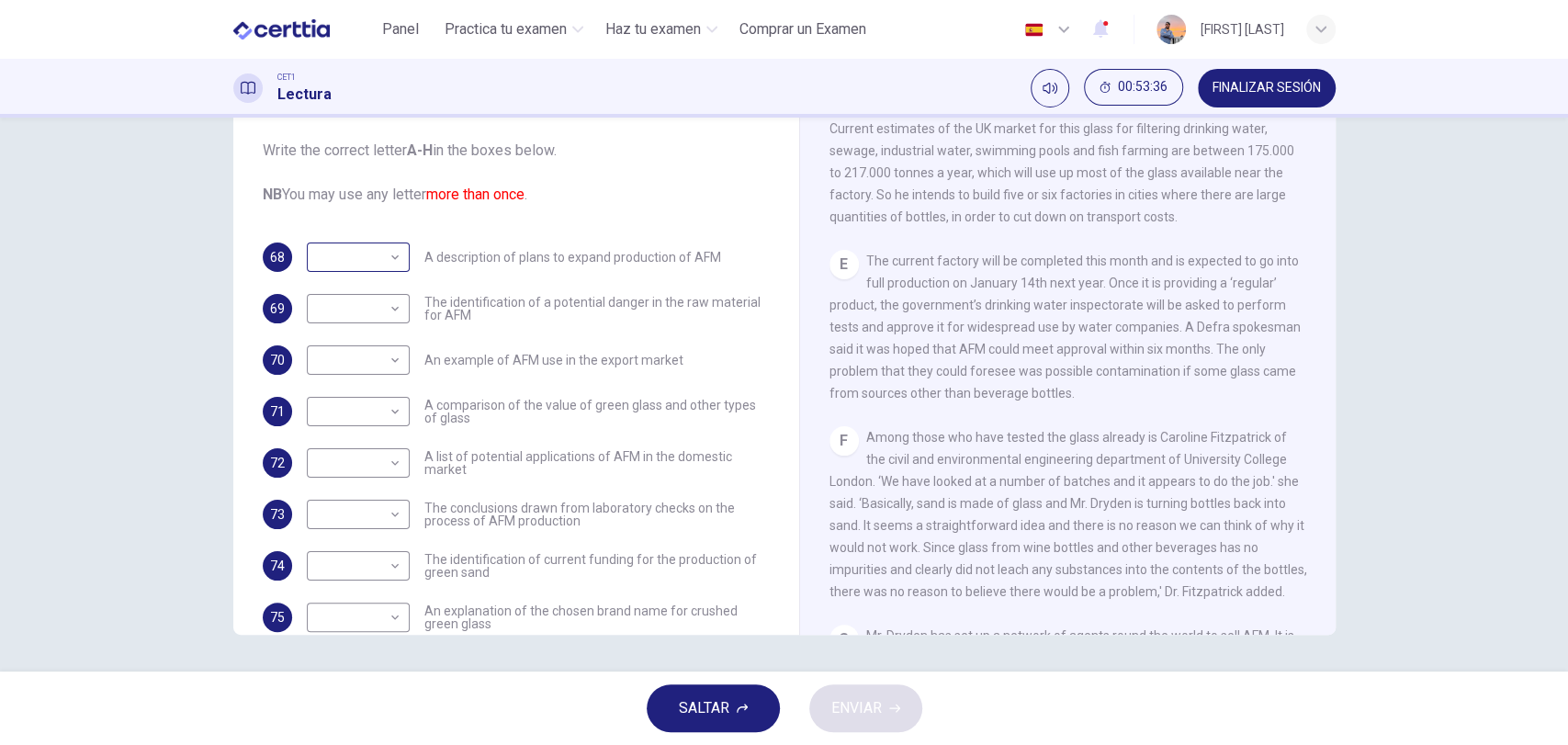 click on "Este sitio utiliza cookies, como se explica en nuestra  Política de Privacidad . Si acepta el uso de cookies, haga clic en el botón Aceptar y continúe navegando por nuestro sitio.   Política de Privacidad Aceptar Panel Practica tu examen Haz tu examen Comprar un Examen Español ** ​ Daniel Olguin CET1 Lectura 00:53:36 FINALIZAR SESIÓN Preguntas 68 - 77 The Reading Passage has 8 paragraphs labelled  A-H . Which paragraph contains the following information?
Write the correct letter  A-H  in the boxes below.
NB  You may use any letter  more than once . 68 ​ ​ A description of plans to expand production of AFM 69 ​ ​ The identification of a potential danger in the raw material for AFM 70 ​ ​ An example of AFM use in the export market 71 ​ ​ A comparison of the value of green glass and other types of glass 72 ​ ​ A list of potential applications of AFM in the domestic market 73 ​ ​ The conclusions drawn from laboratory checks on the process of AFM production 74 ​ ​ 75 ​ ​" at bounding box center (784, 372) 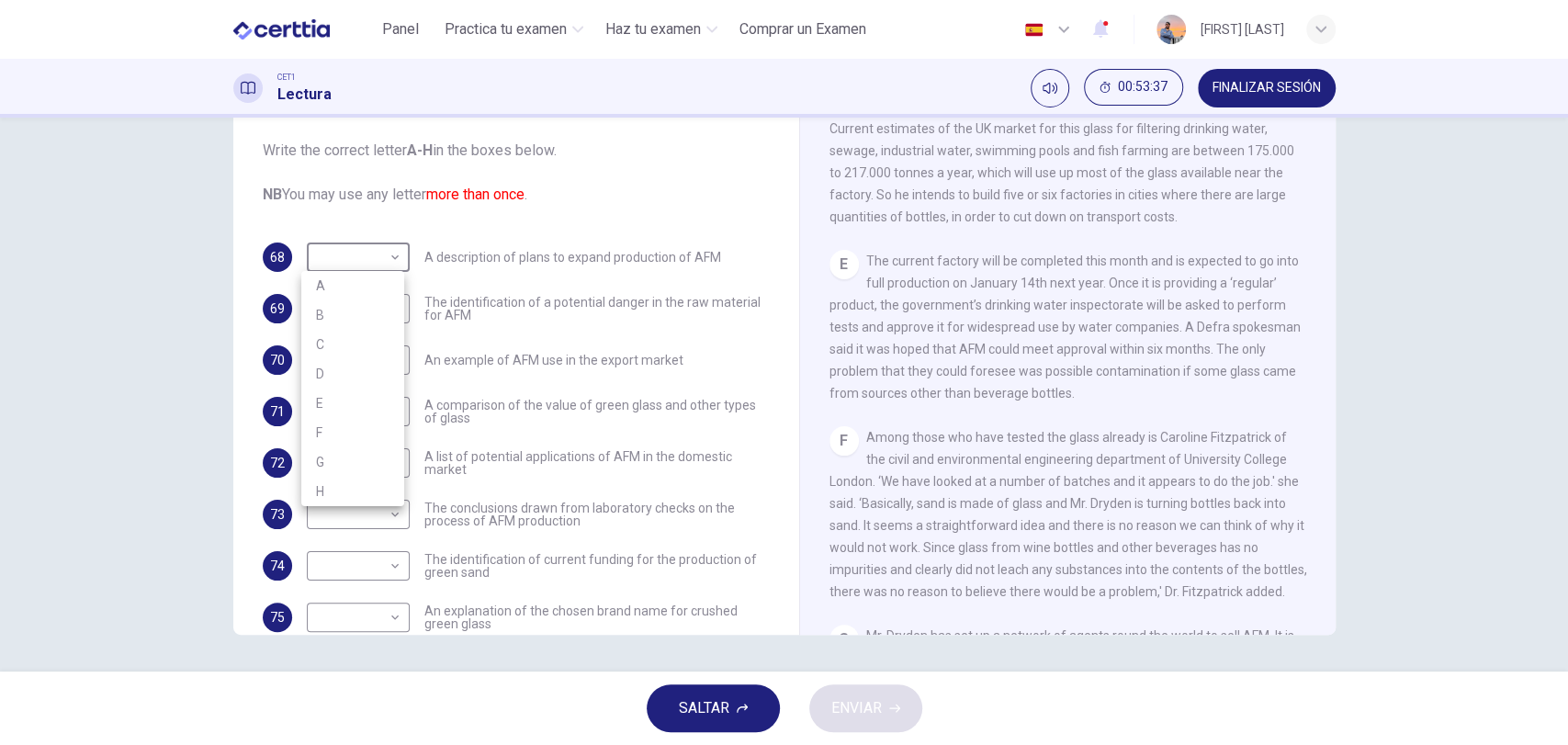 click on "E" at bounding box center [353, 403] 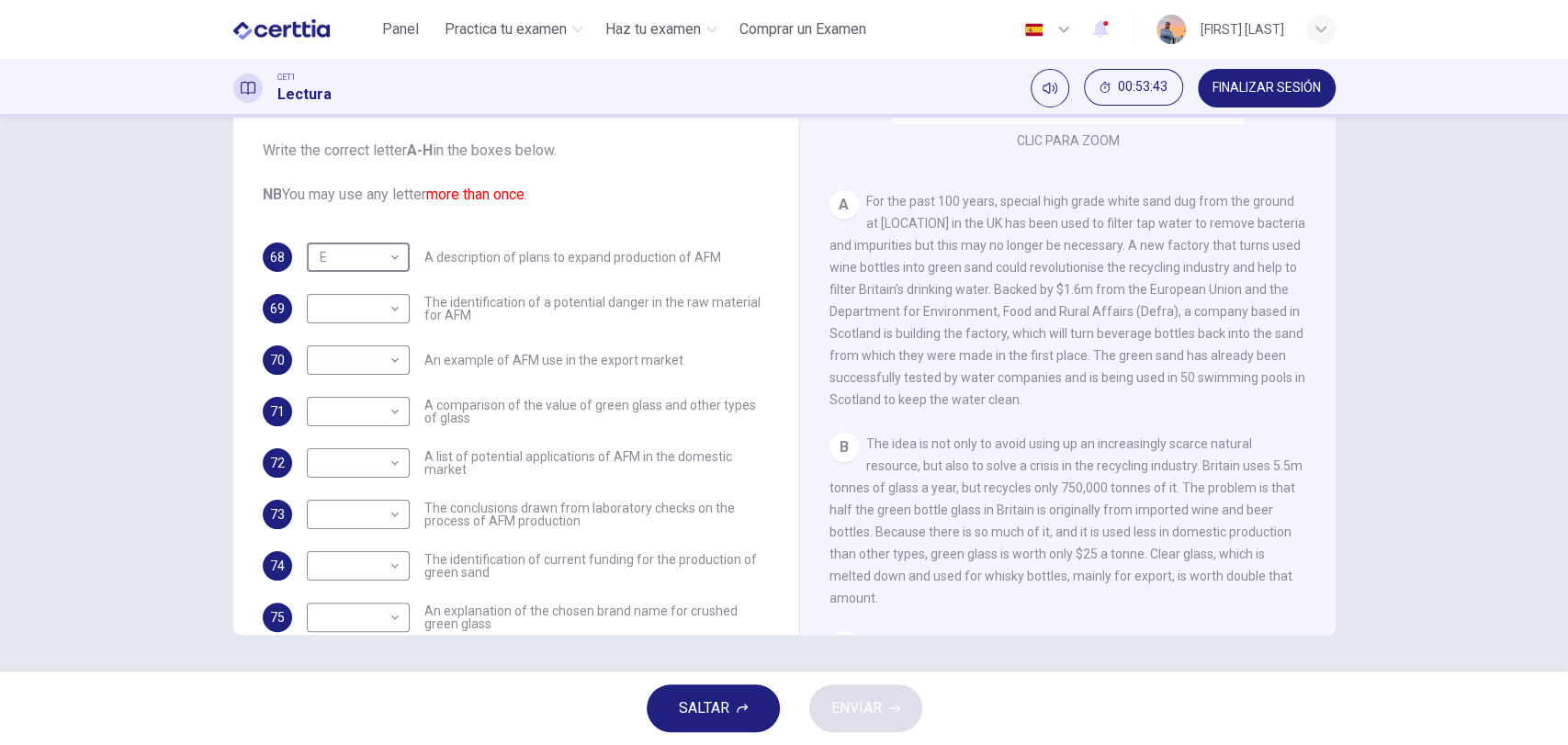 scroll, scrollTop: 275, scrollLeft: 0, axis: vertical 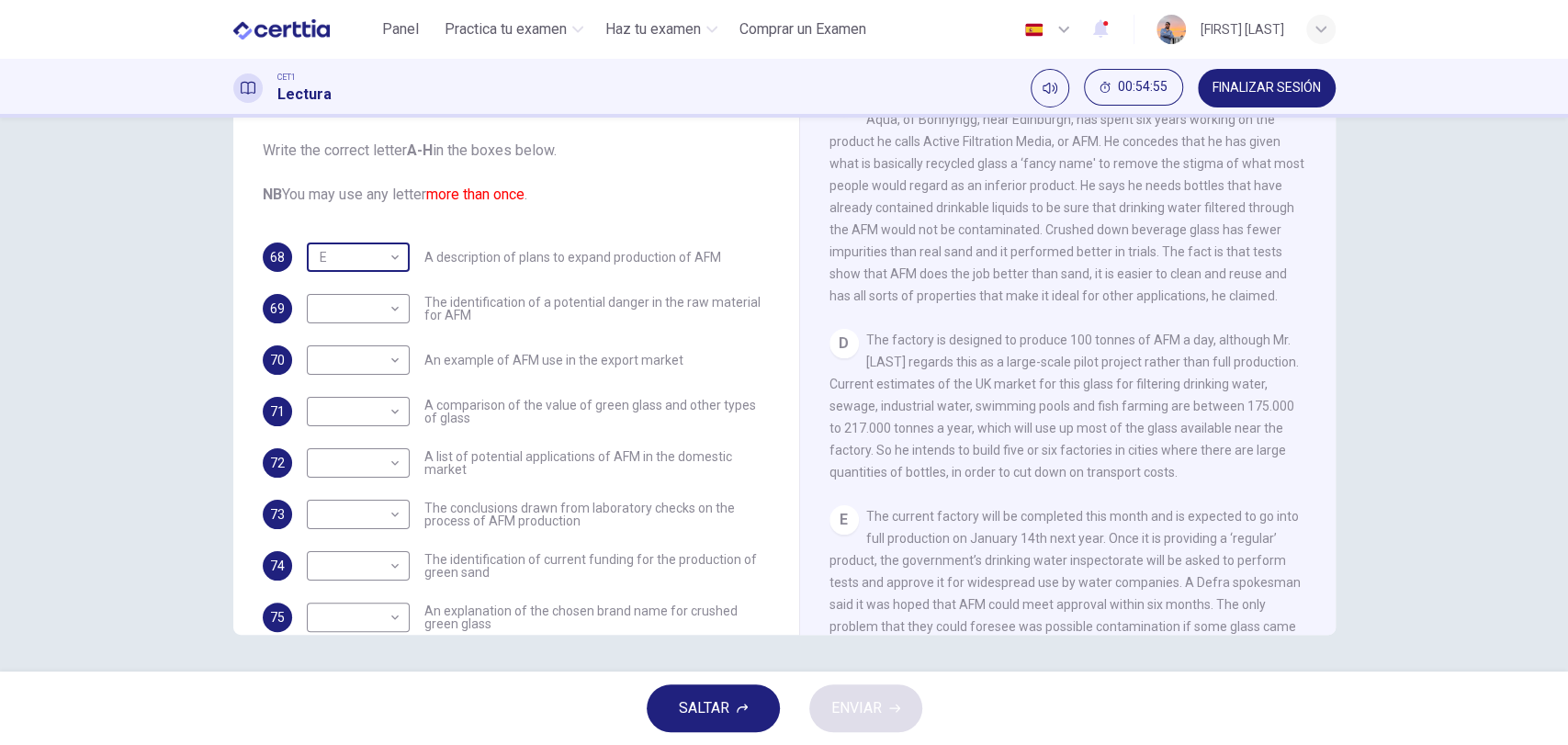 click on "Este sitio utiliza cookies, como se explica en nuestra  Política de Privacidad . Si acepta el uso de cookies, haga clic en el botón Aceptar y continúe navegando por nuestro sitio.   Política de Privacidad Aceptar Panel Practica tu examen Haz tu examen Comprar un Examen Español ** ​ [PERSON] CET1 Lectura 00:54:55 FINALIZAR SESIÓN Preguntas 68 - 77 The Reading Passage has 8 paragraphs labelled  A-H . Which paragraph contains the following information?
Write the correct letter  A-H  in the boxes below.
NB  You may use any letter  more than once . 68 E * ​ A description of plans to expand production of AFM 69 ​ ​ The identification of a potential danger in the raw material for AFM 70 ​ ​ An example of AFM use in the export market 71 ​ ​ A comparison of the value of green glass and other types of glass 72 ​ ​ A list of potential applications of AFM in the domestic market 73 ​ ​ The conclusions drawn from laboratory checks on the process of AFM production 74 ​ ​ 75 ​ ​" at bounding box center (784, 372) 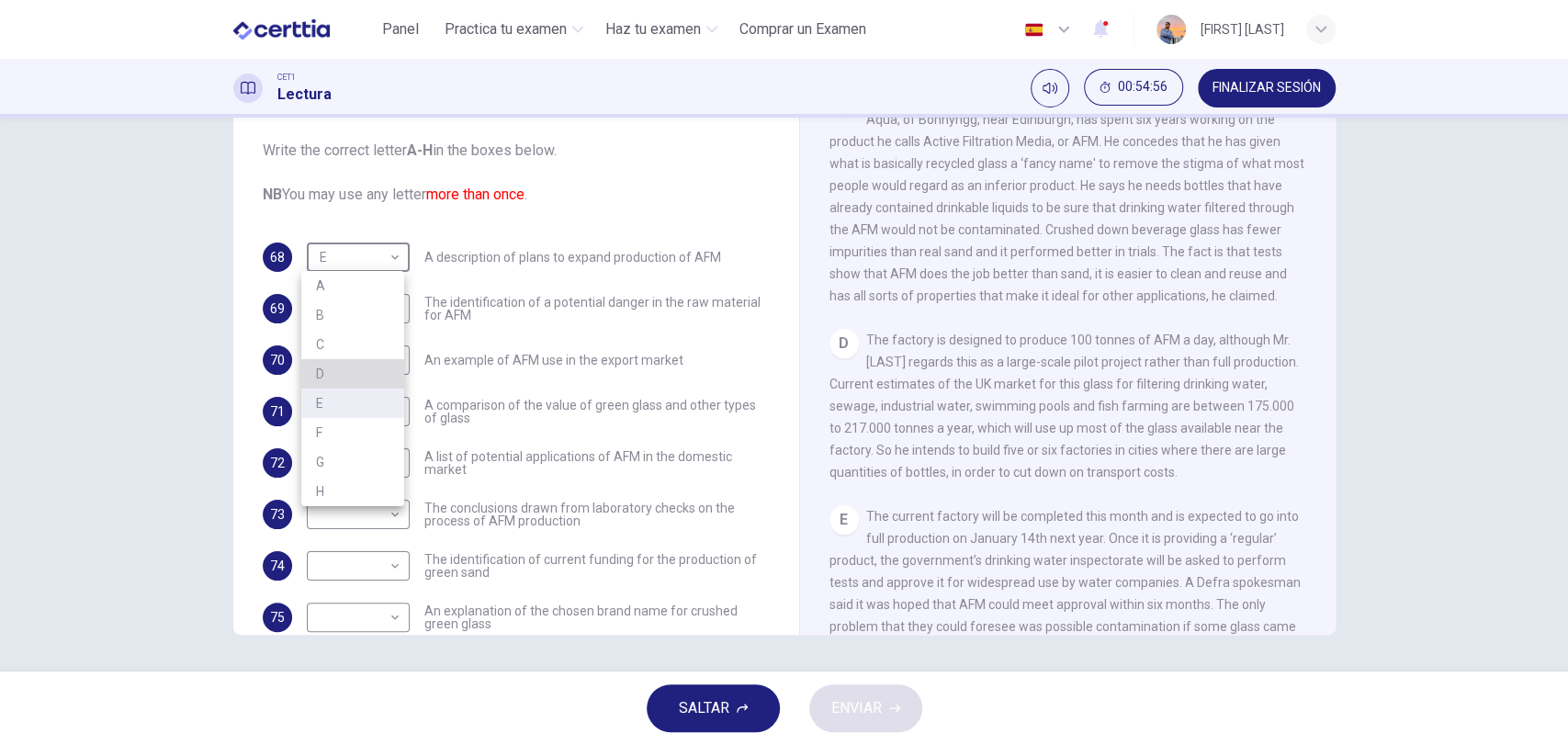 click on "D" at bounding box center [353, 374] 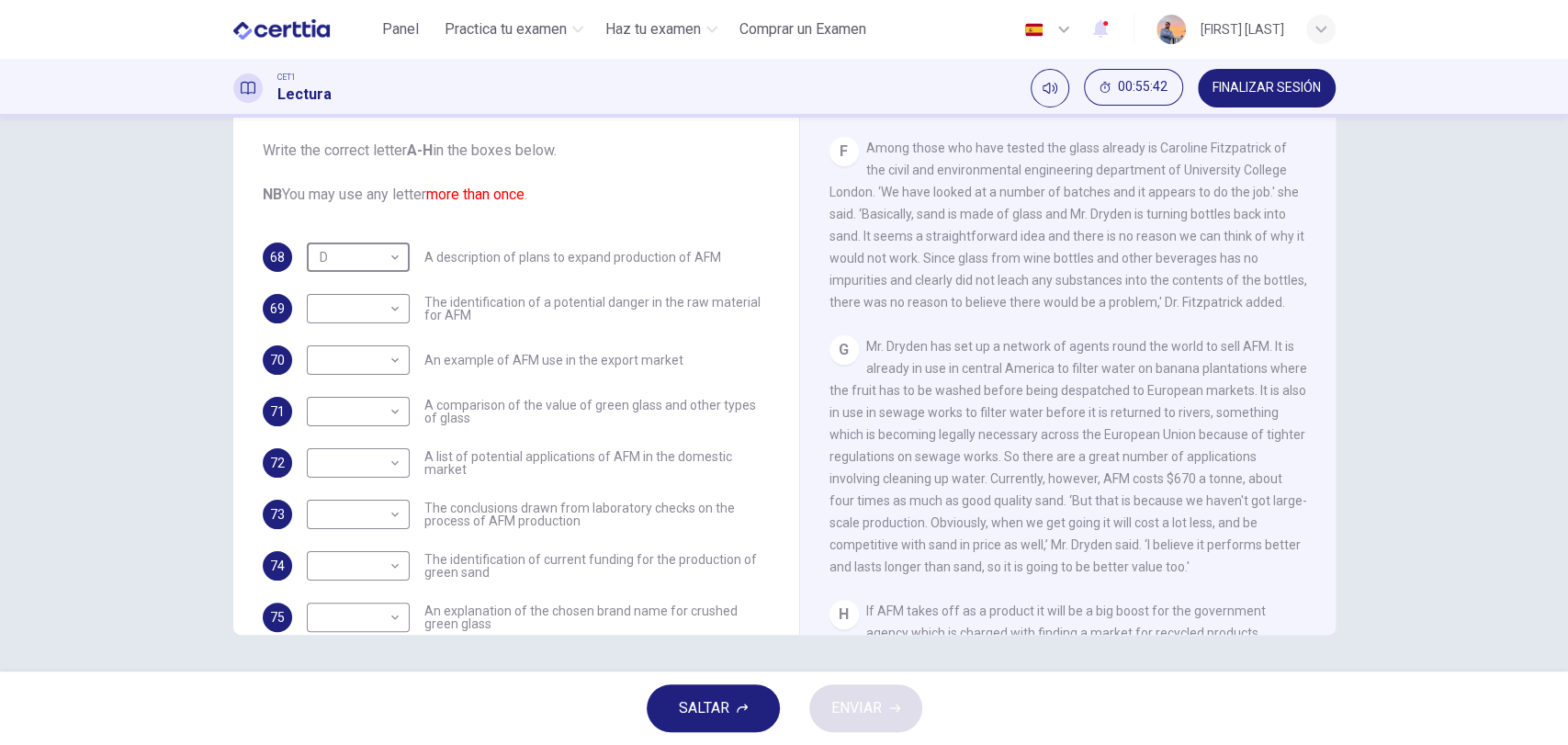 scroll, scrollTop: 1483, scrollLeft: 0, axis: vertical 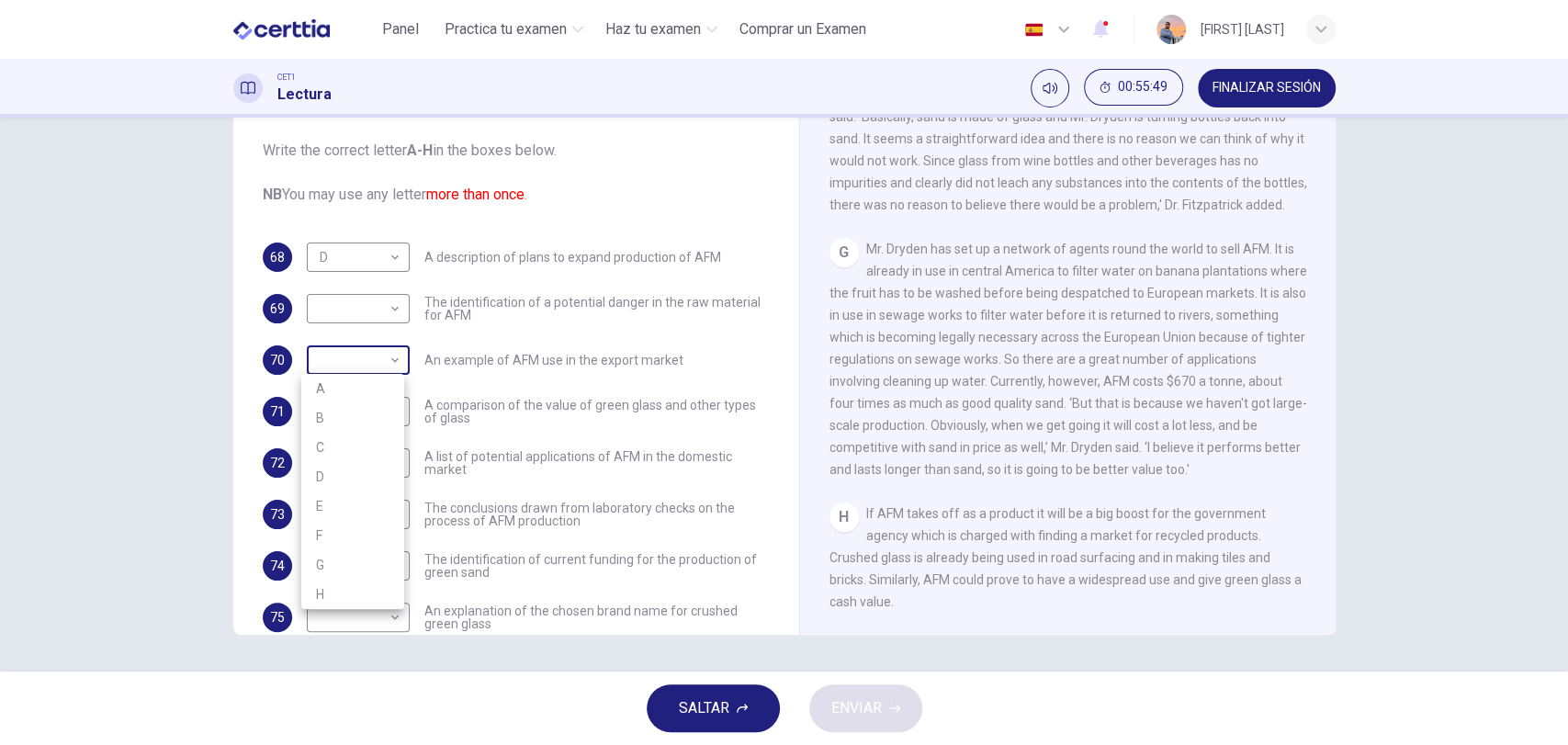 click on "Este sitio utiliza cookies, como se explica en nuestra  Política de Privacidad . Si acepta el uso de cookies, haga clic en el botón Aceptar y continúe navegando por nuestro sitio.   Política de Privacidad Aceptar Panel Practica tu examen Haz tu examen Comprar un Examen Español ** ​ Daniel Olguin CET1 Lectura 00:55:49 FINALIZAR SESIÓN Preguntas 68 - 77 The Reading Passage has 8 paragraphs labelled  A-H . Which paragraph contains the following information?
Write the correct letter  A-H  in the boxes below.
NB  You may use any letter  more than once . 68 D * ​ A description of plans to expand production of AFM 69 ​ ​ The identification of a potential danger in the raw material for AFM 70 ​ ​ An example of AFM use in the export market 71 ​ ​ A comparison of the value of green glass and other types of glass 72 ​ ​ A list of potential applications of AFM in the domestic market 73 ​ ​ The conclusions drawn from laboratory checks on the process of AFM production 74 ​ ​ 75 ​ ​" at bounding box center [784, 372] 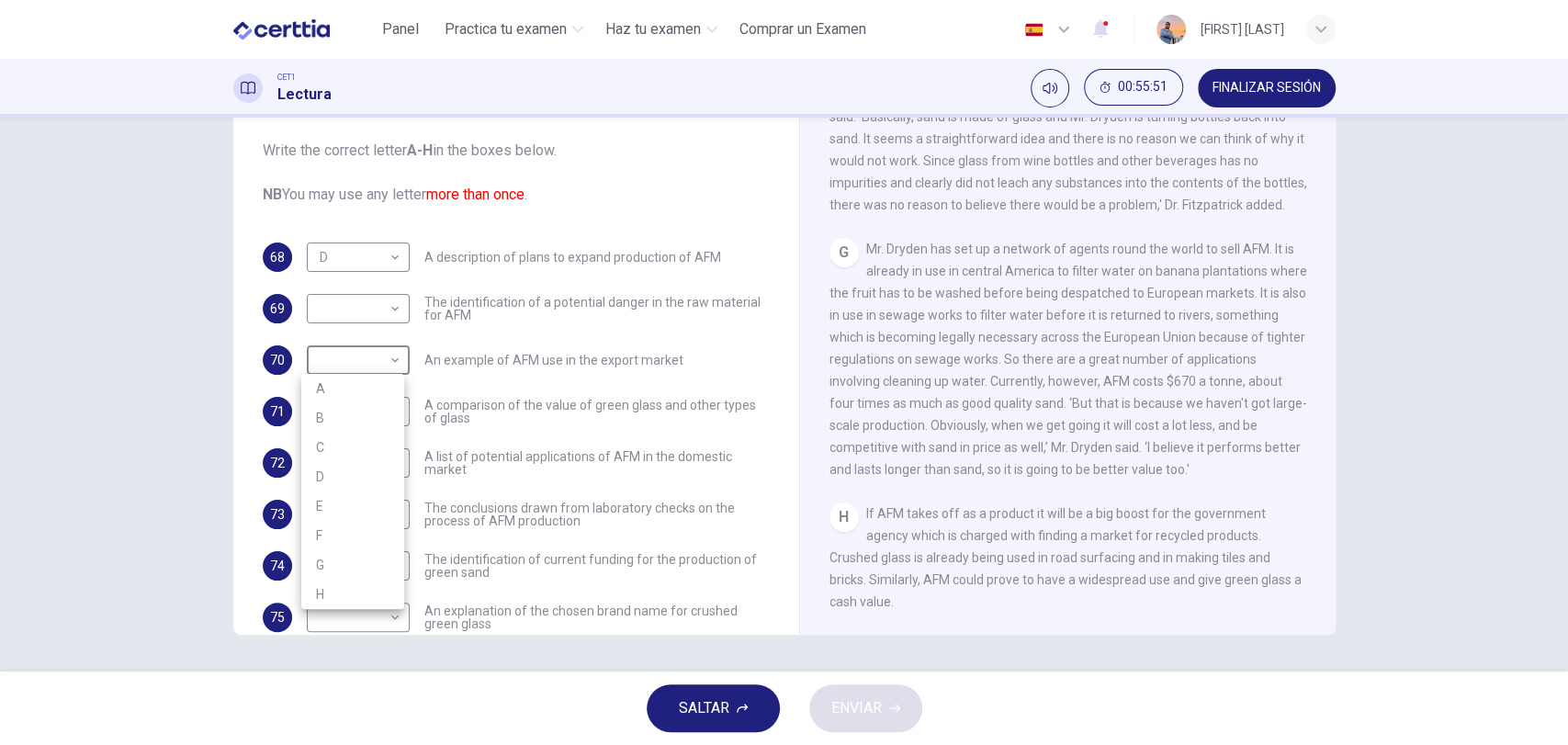 click on "G" at bounding box center (353, 565) 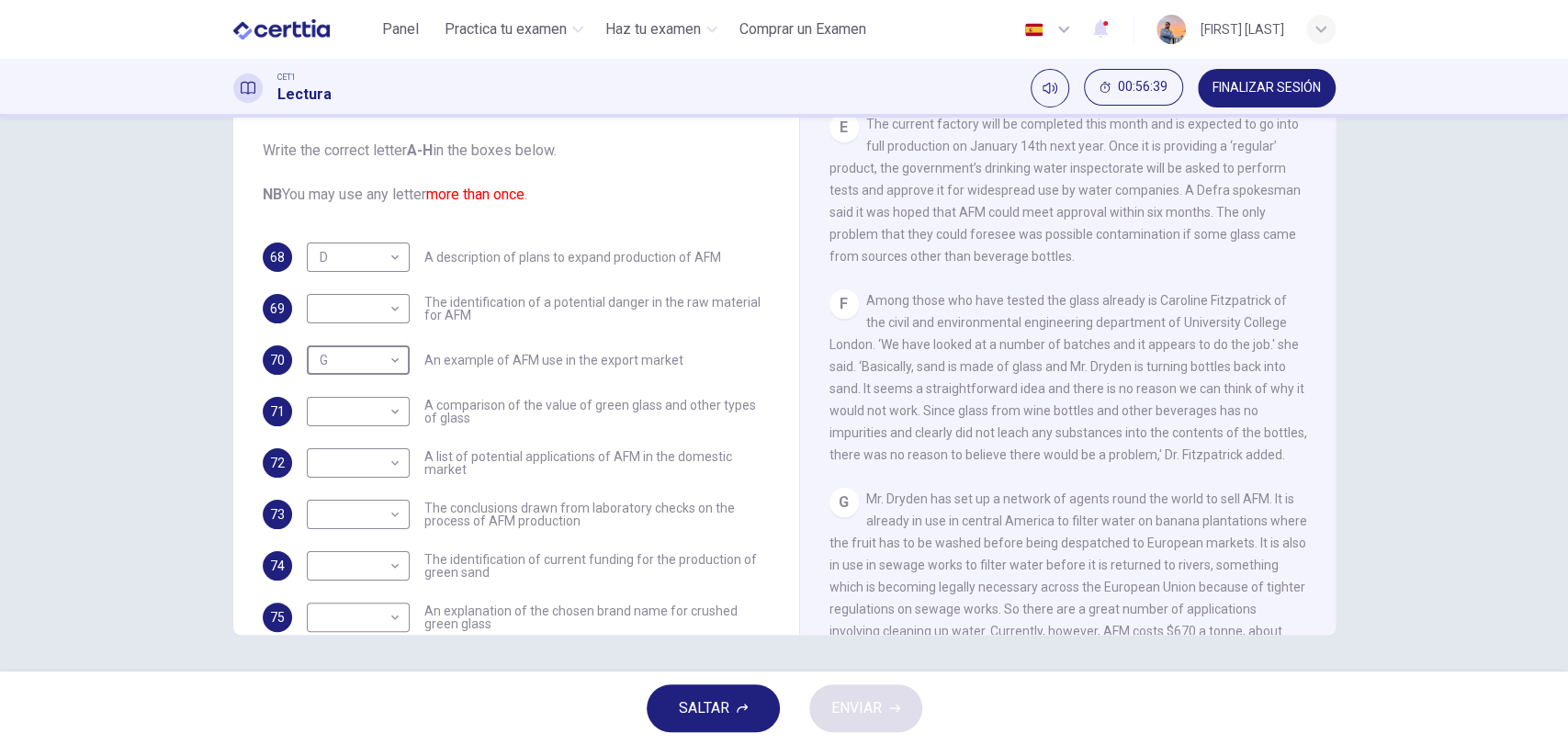 scroll, scrollTop: 1074, scrollLeft: 0, axis: vertical 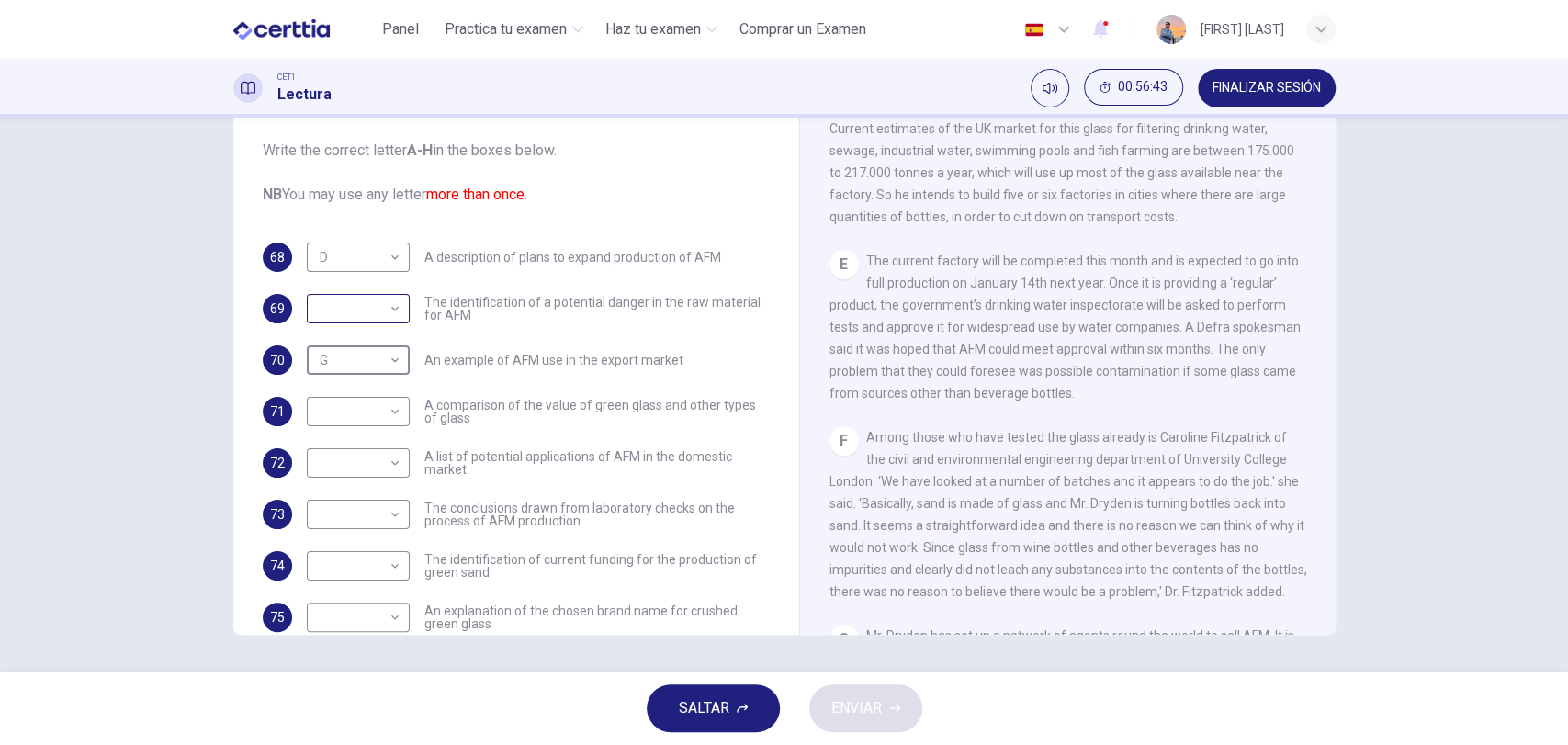 click on "Este sitio utiliza cookies, como se explica en nuestra  Política de Privacidad . Si acepta el uso de cookies, haga clic en el botón Aceptar y continúe navegando por nuestro sitio.   Política de Privacidad Aceptar Panel Practica tu examen Haz tu examen Comprar un Examen Español ** ​ Daniel Olguin CET1 Lectura 01:08:38 FINALIZAR SESIÓN Preguntas 68 - 77 The Reading Passage has 8 paragraphs labelled  A-H . Which paragraph contains the following information?
Write the correct letter  A-H  in the boxes below.
NB  You may use any letter  more than once . 68 D * ​ A description of plans to expand production of AFM 69 ​ ​ The identification of a potential danger in the raw material for AFM 70 G * ​ An example of AFM use in the export market 71 ​ ​ A comparison of the value of green glass and other types of glass 72 ​ ​ A list of potential applications of AFM in the domestic market 73 ​ ​ The conclusions drawn from laboratory checks on the process of AFM production 74 ​ ​ 75 ​ ​" at bounding box center [784, 372] 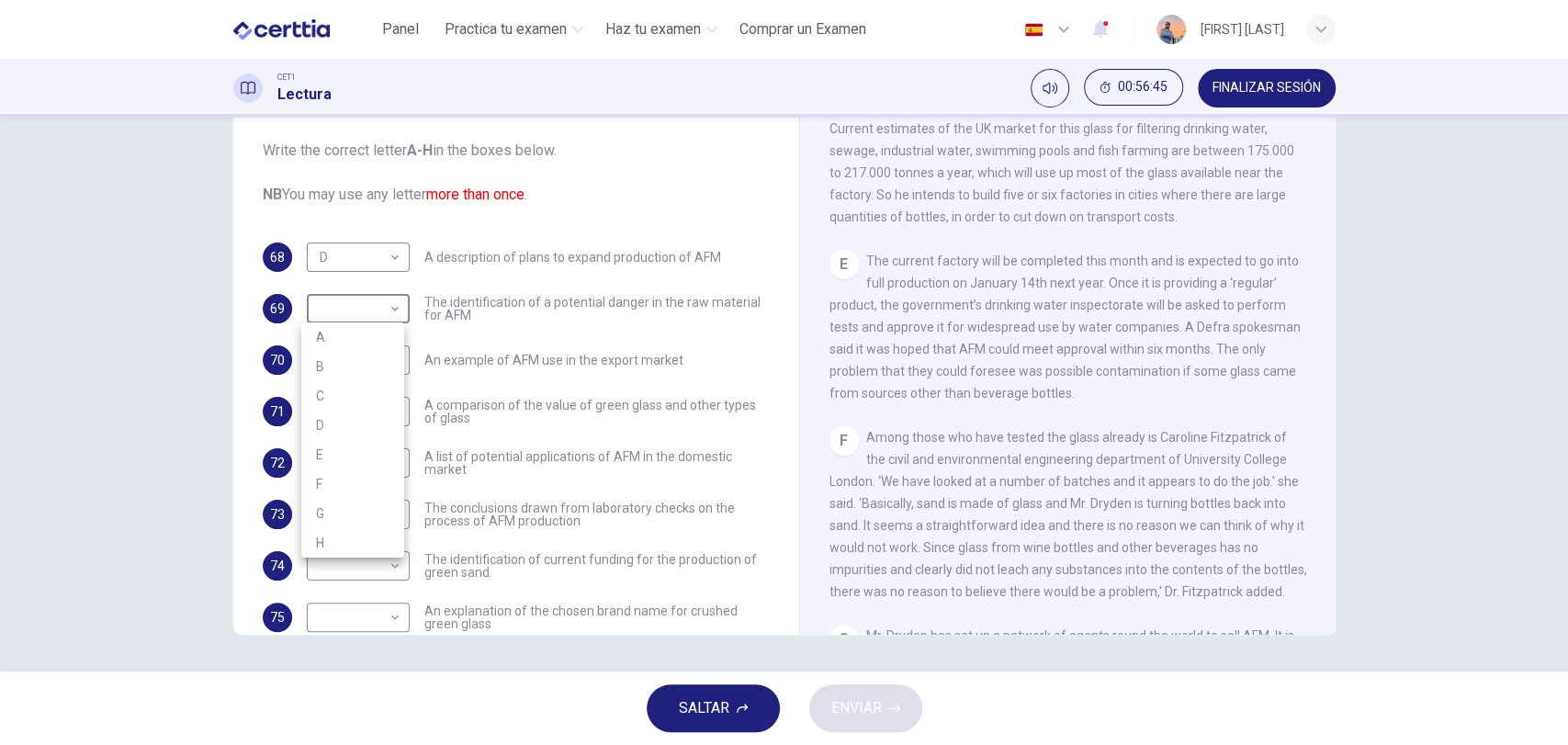 click on "E" at bounding box center (353, 455) 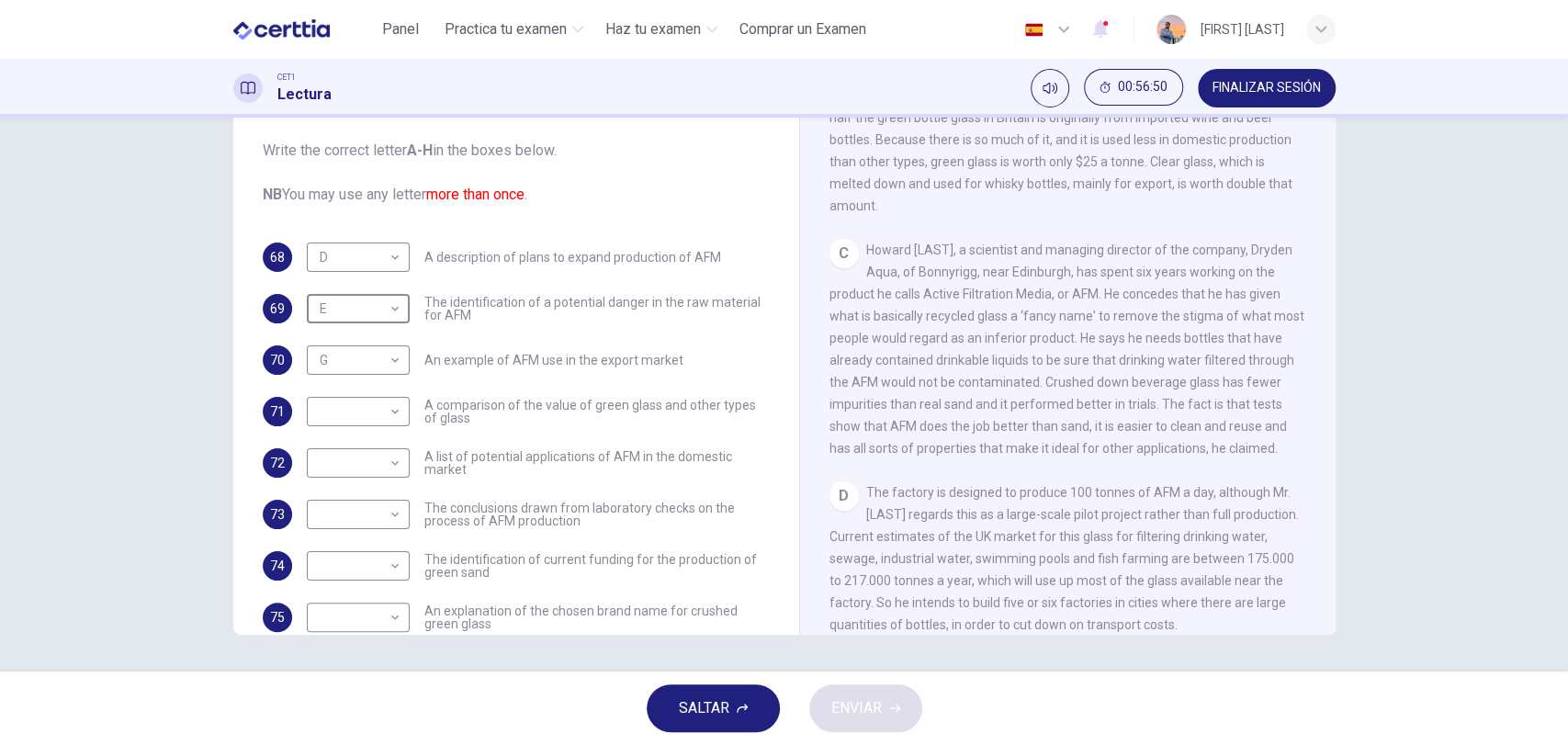 scroll, scrollTop: 394, scrollLeft: 0, axis: vertical 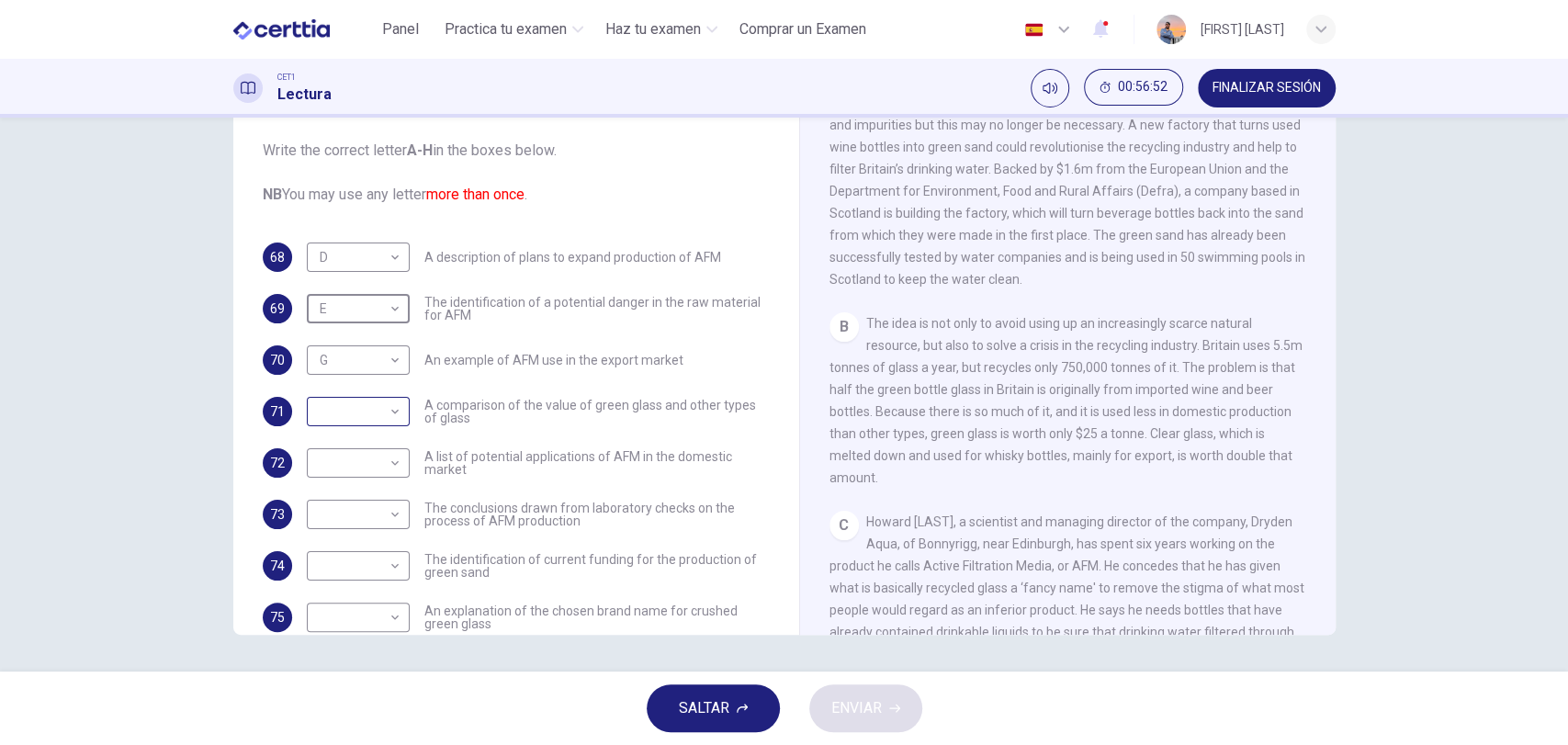 click on "Este sitio utiliza cookies, como se explica en nuestra  Política de Privacidad . Si acepta el uso de cookies, haga clic en el botón Aceptar y continúe navegando por nuestro sitio.   Política de Privacidad Aceptar Panel Practica tu examen Haz tu examen Comprar un Examen Español ** ​ [NAME] CET1 Lectura 00:56:52 FINALIZAR SESIÓN Preguntas 68 - 77 The Reading Passage has 8 paragraphs labelled  A-H . Which paragraph contains the following information?
Write the correct letter  A-H  in the boxes below.
NB  You may use any letter  more than once . 68 D * ​ A description of plans to expand production of AFM 69 E * ​ The identification of a potential danger in the raw material for AFM 70 G * ​ An example of AFM use in the export market 71 ​ ​ A comparison of the value of green glass and other types of glass 72 ​ ​ A list of potential applications of AFM in the domestic market 73 ​ ​ The conclusions drawn from laboratory checks on the process of AFM production 74 ​ ​ 75 ​ ​" at bounding box center [784, 372] 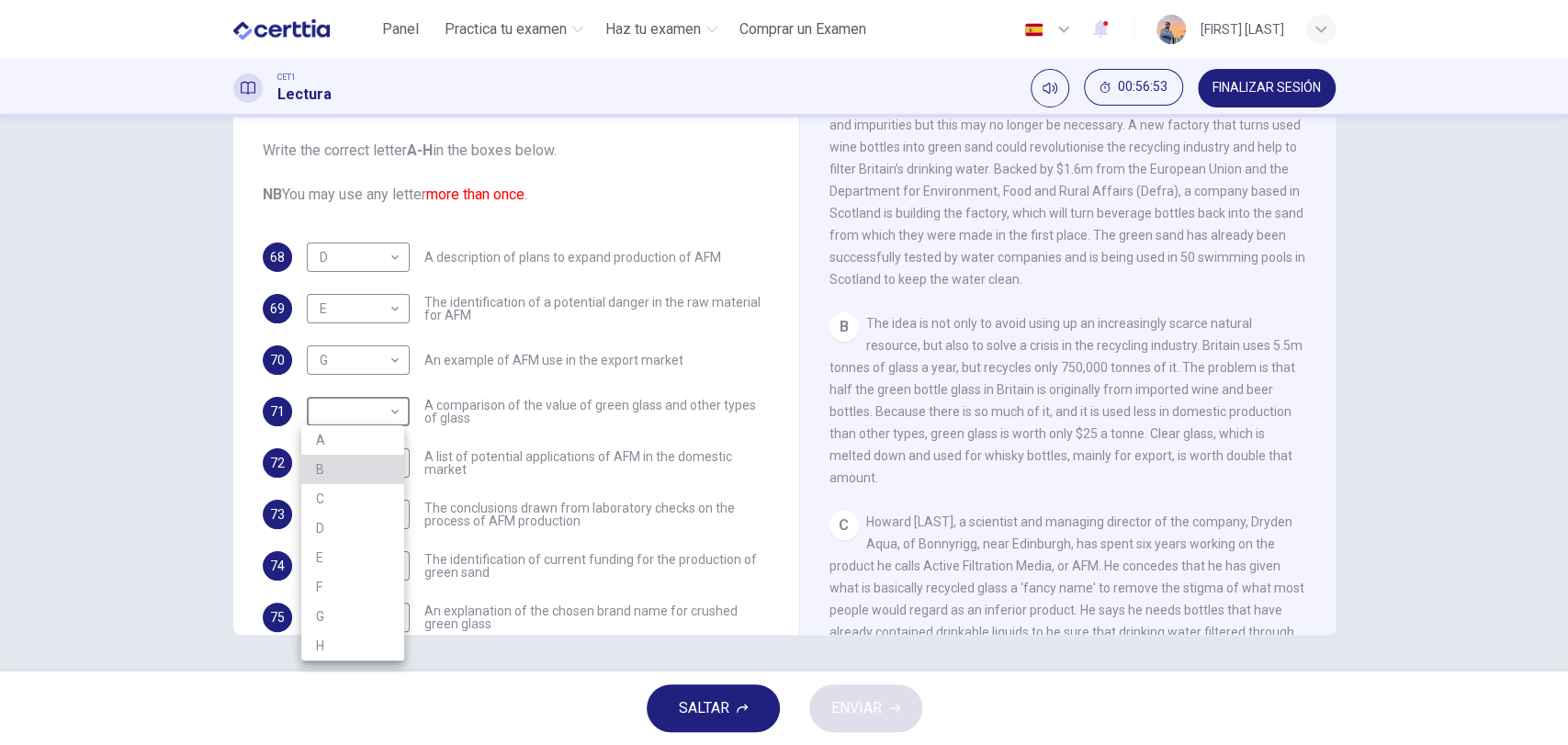 click on "B" at bounding box center (353, 469) 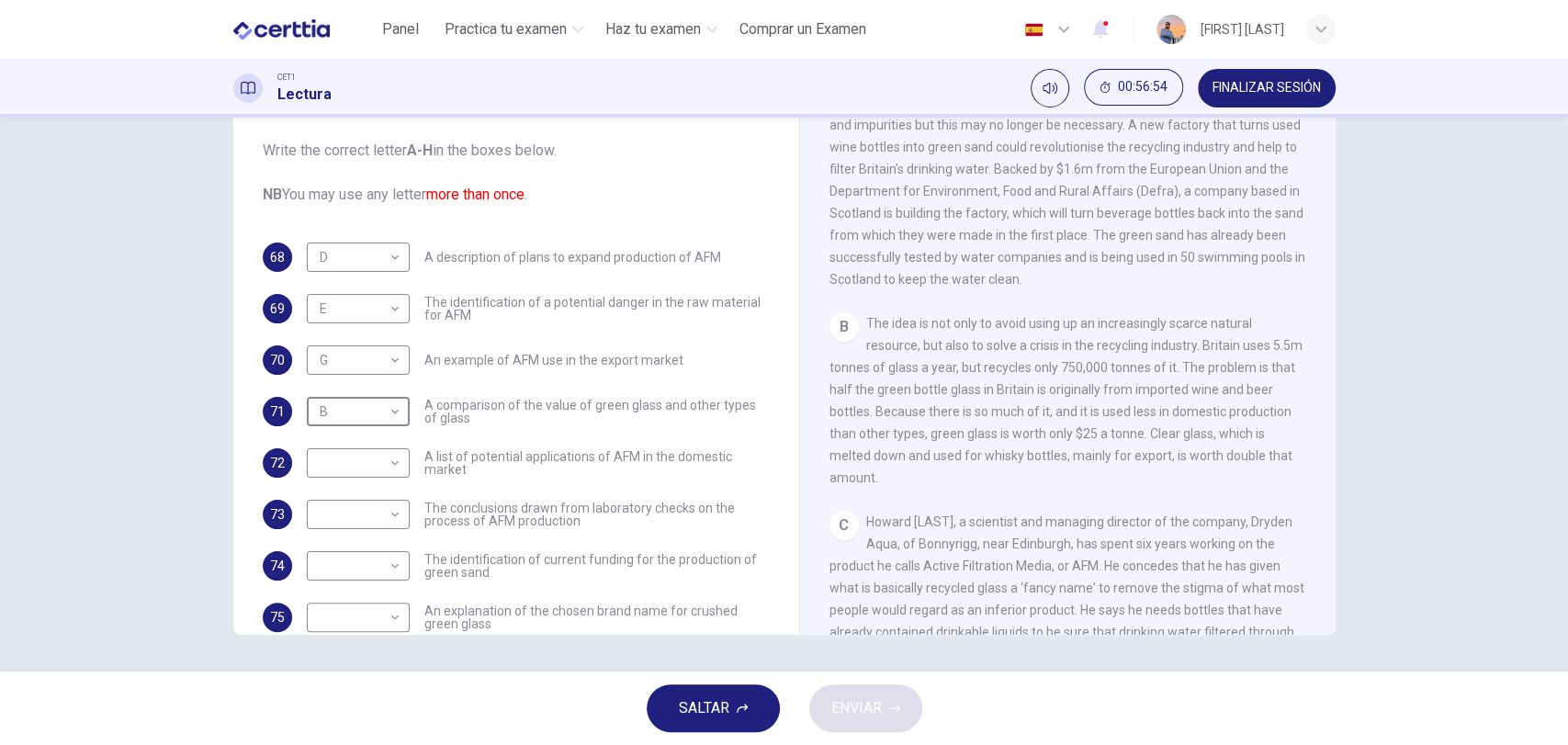 scroll, scrollTop: 147, scrollLeft: 0, axis: vertical 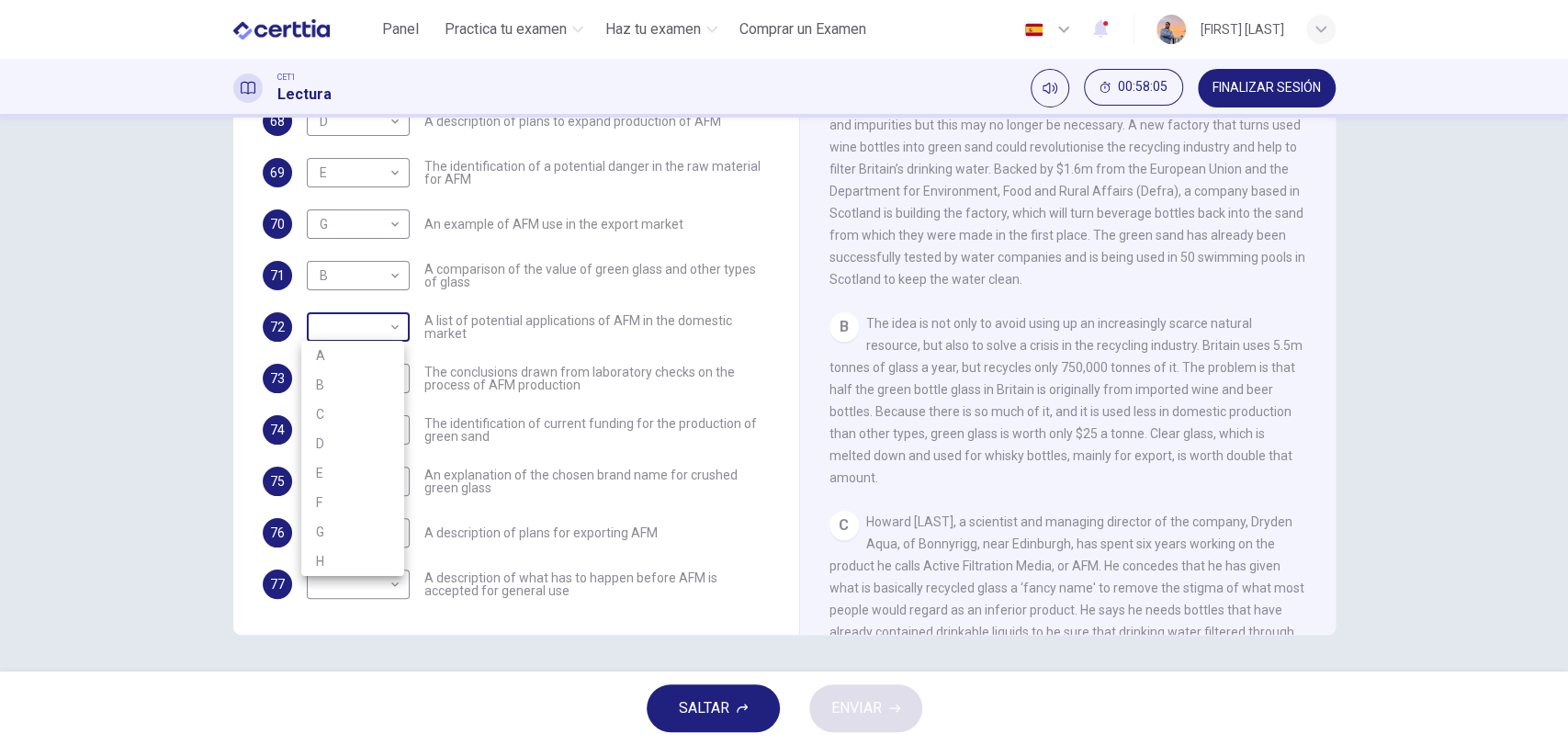click on "Este sitio utiliza cookies, como se explica en nuestra  Política de Privacidad . Si acepta el uso de cookies, haga clic en el botón Aceptar y continúe navegando por nuestro sitio.   Política de Privacidad Aceptar Panel Practica tu examen Haz tu examen Comprar un Examen Español ** ​ [PERSON] CET1 Lectura 00:58:05 FINALIZAR SESIÓN Preguntas 68 - 77 The Reading Passage has 8 paragraphs labelled  A-H . Which paragraph contains the following information?
Write the correct letter  A-H  in the boxes below.
NB  You may use any letter  more than once . 68 D * ​ A description of plans to expand production of AFM 69 E * ​ The identification of a potential danger in the raw material for AFM 70 G * ​ An example of AFM use in the export market 71 B * ​ A comparison of the value of green glass and other types of glass 72 ​ ​ A list of potential applications of AFM in the domestic market 73 ​ ​ The conclusions drawn from laboratory checks on the process of AFM production 74 ​ ​ 75 ​ ​" at bounding box center (784, 372) 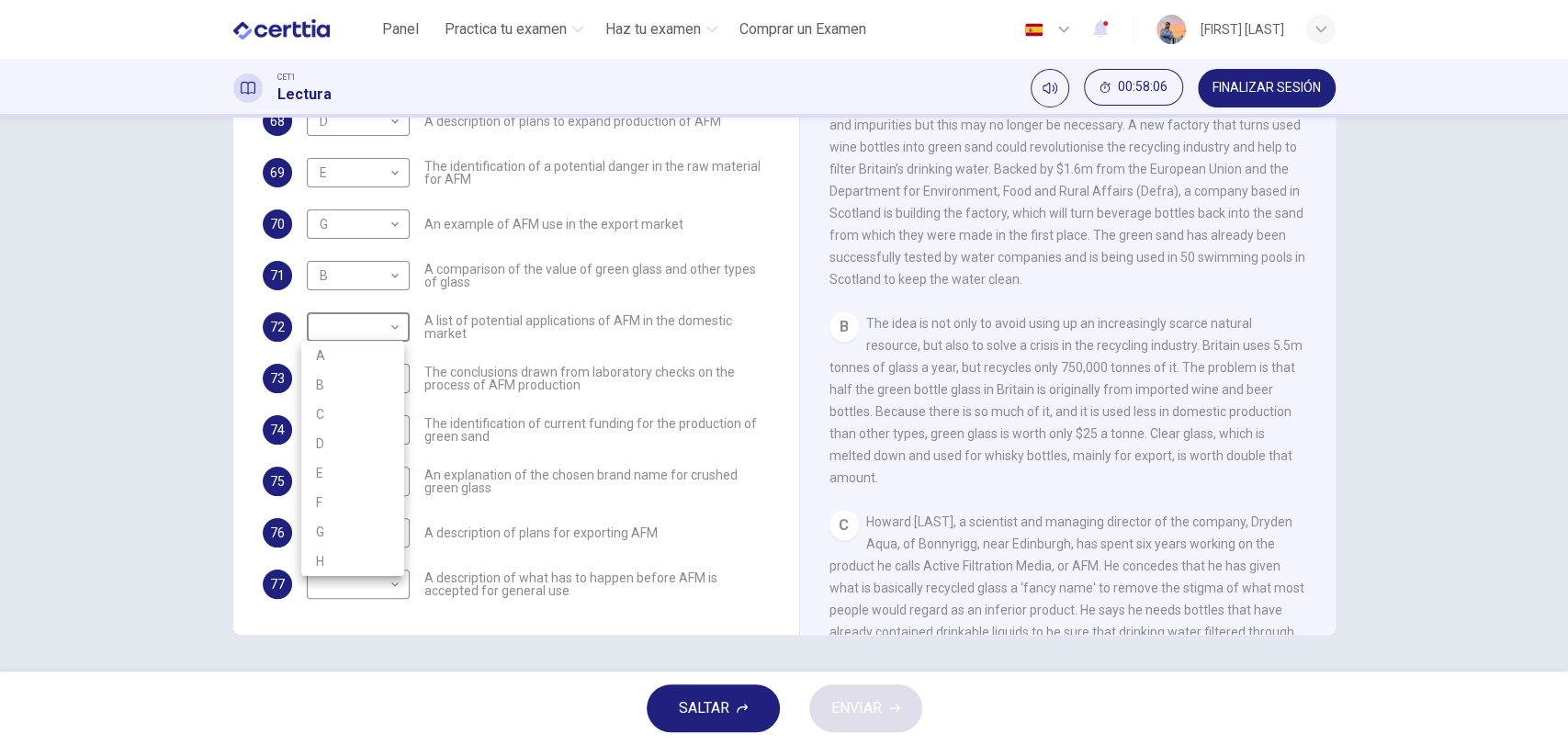 click at bounding box center (784, 372) 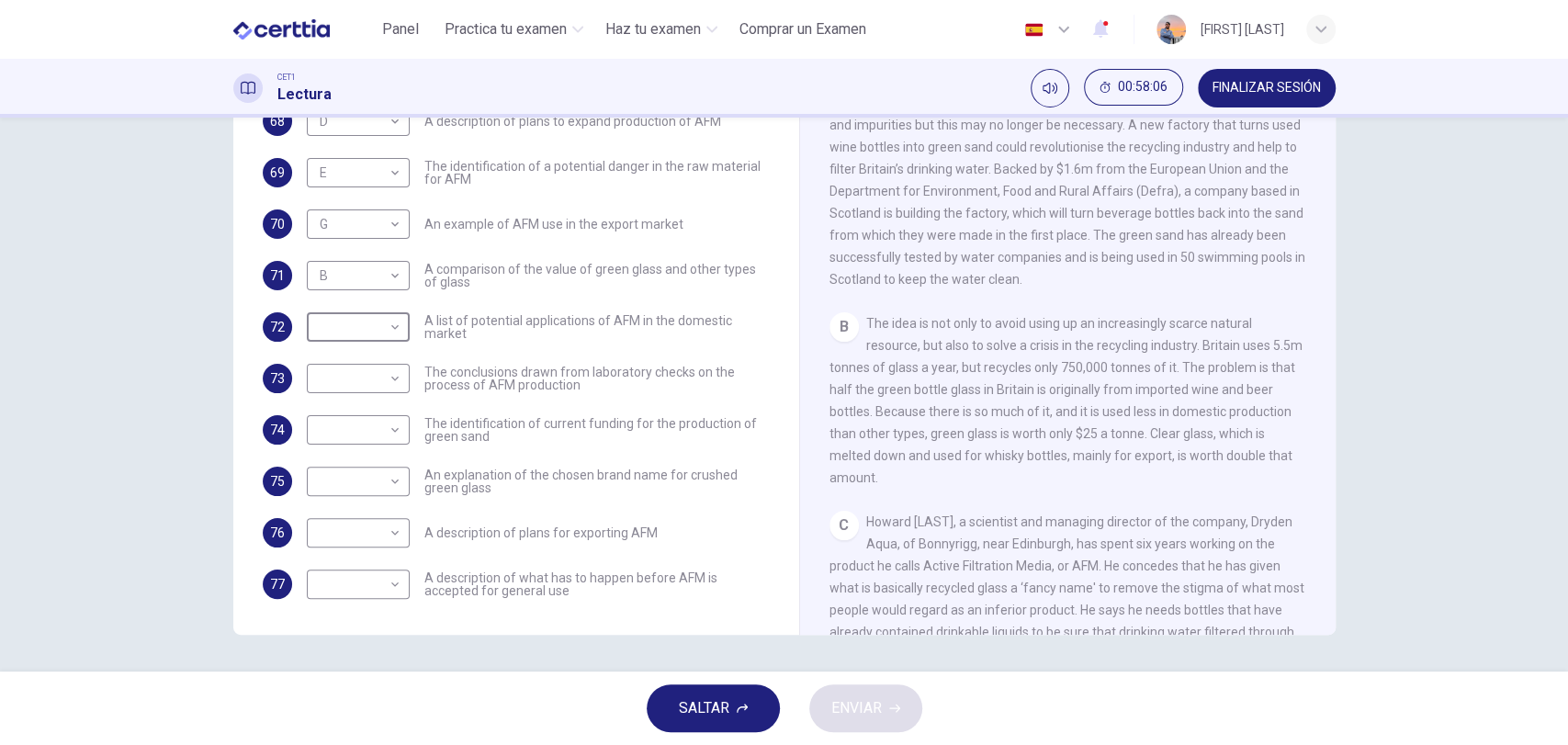 scroll, scrollTop: 257, scrollLeft: 0, axis: vertical 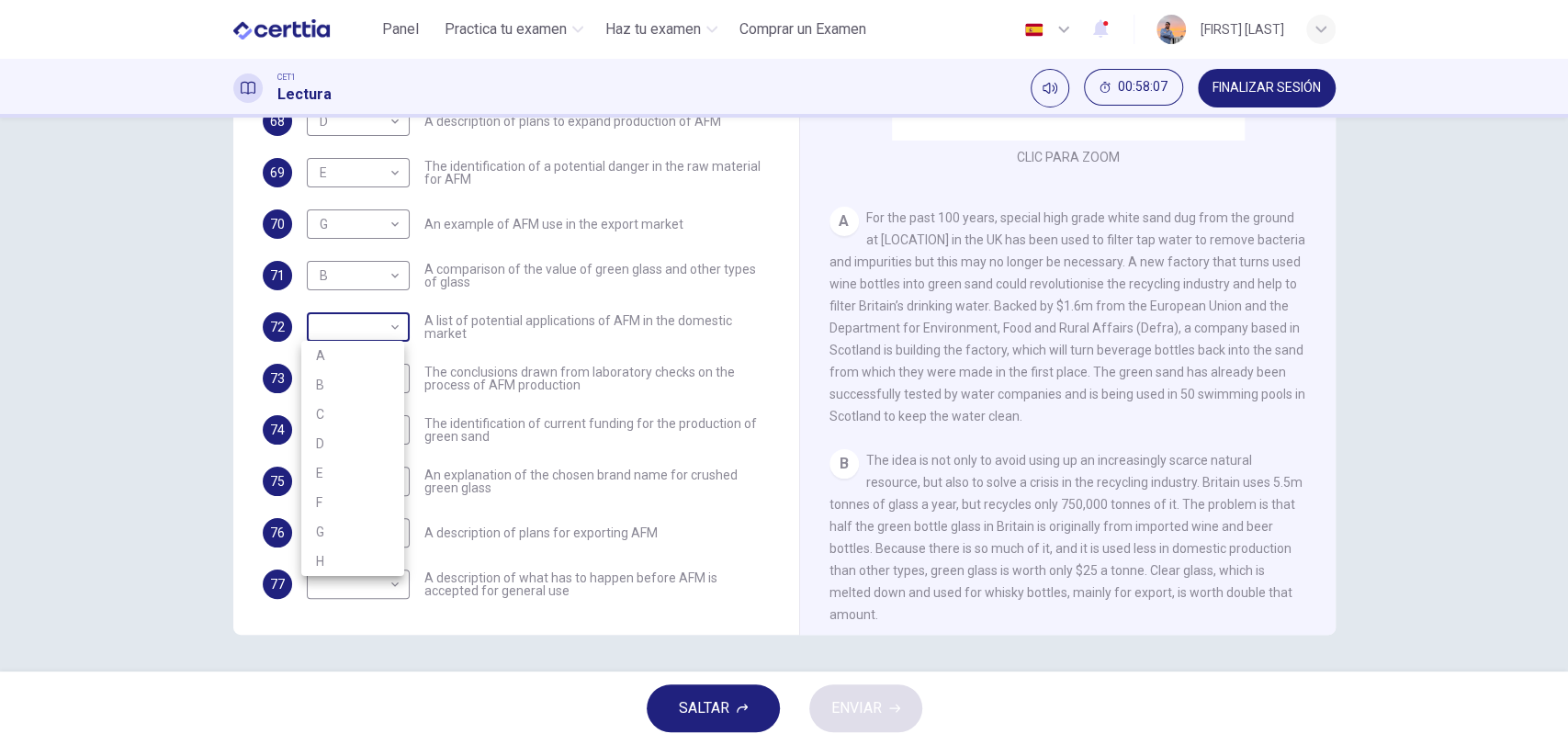 click on "Este sitio utiliza cookies, como se explica en nuestra Política de Privacidad . Si acepta el uso de cookies, haga clic en el botón Aceptar y continúe navegando por nuestro sitio. Política de Privacidad Aceptar Panel Practica tu examen Haz tu examen Comprar un Examen Español ** ​ [FIRST] [LAST] CET1 Lectura 00:58:07 FINALIZAR SESIÓN Preguntas 68 - 77 The Reading Passage has 8 paragraphs labelled A-H. Which paragraph contains the following information?
Write the correct letter A-H in the boxes below.
NB You may use any letter more than once. 68 D * ​ A description of plans to expand production of AFM 69 E * ​ The identification of a potential danger in the raw material for AFM 70 G * ​ An example of AFM use in the export market 71 B * ​ A comparison of the value of green glass and other types of glass 72 ​ ​ A list of potential applications of AFM in the domestic market 73 ​ ​ The conclusions drawn from laboratory checks on the process of AFM production 74 ​ ​ 75 ​ ​" at bounding box center [784, 372] 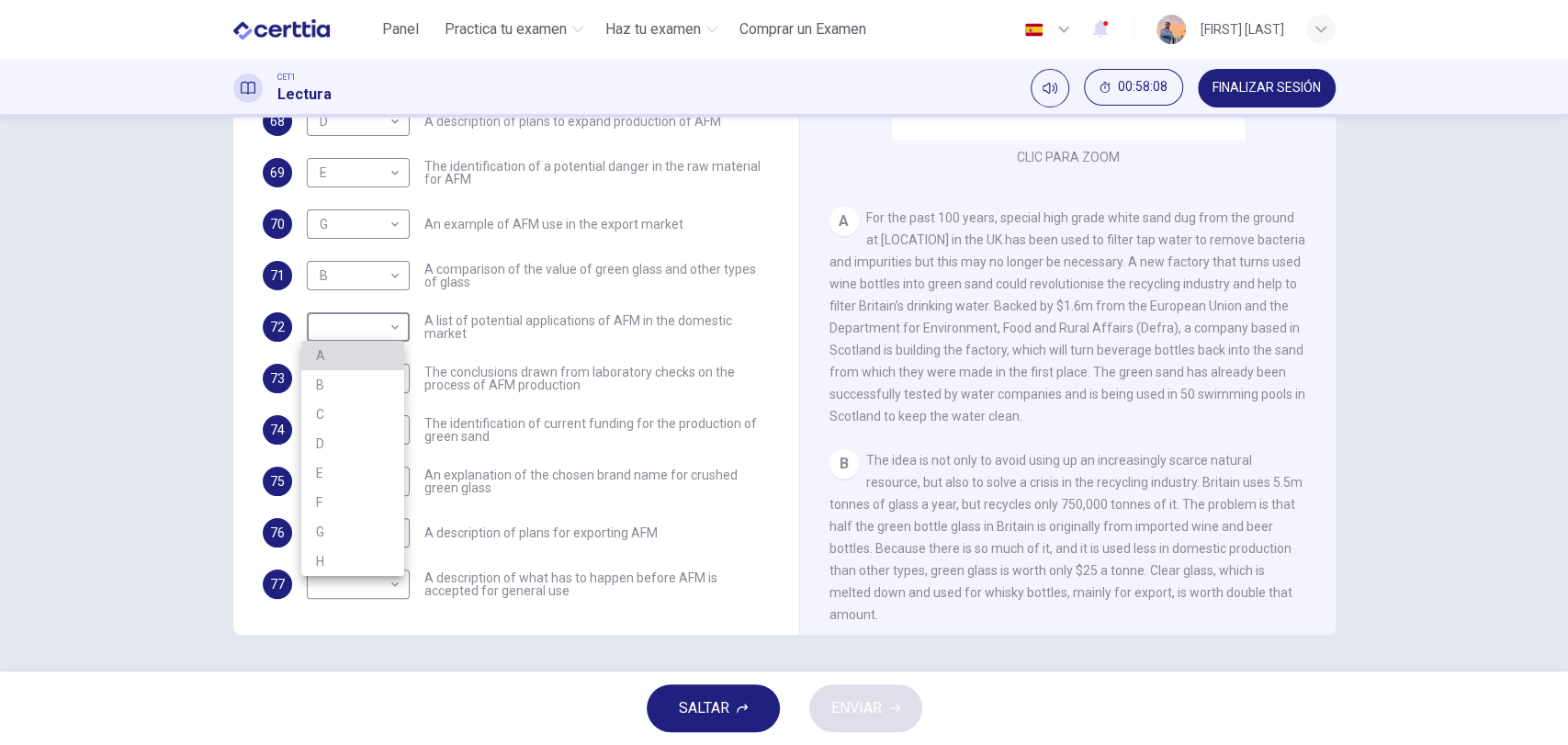 click on "A" at bounding box center [353, 356] 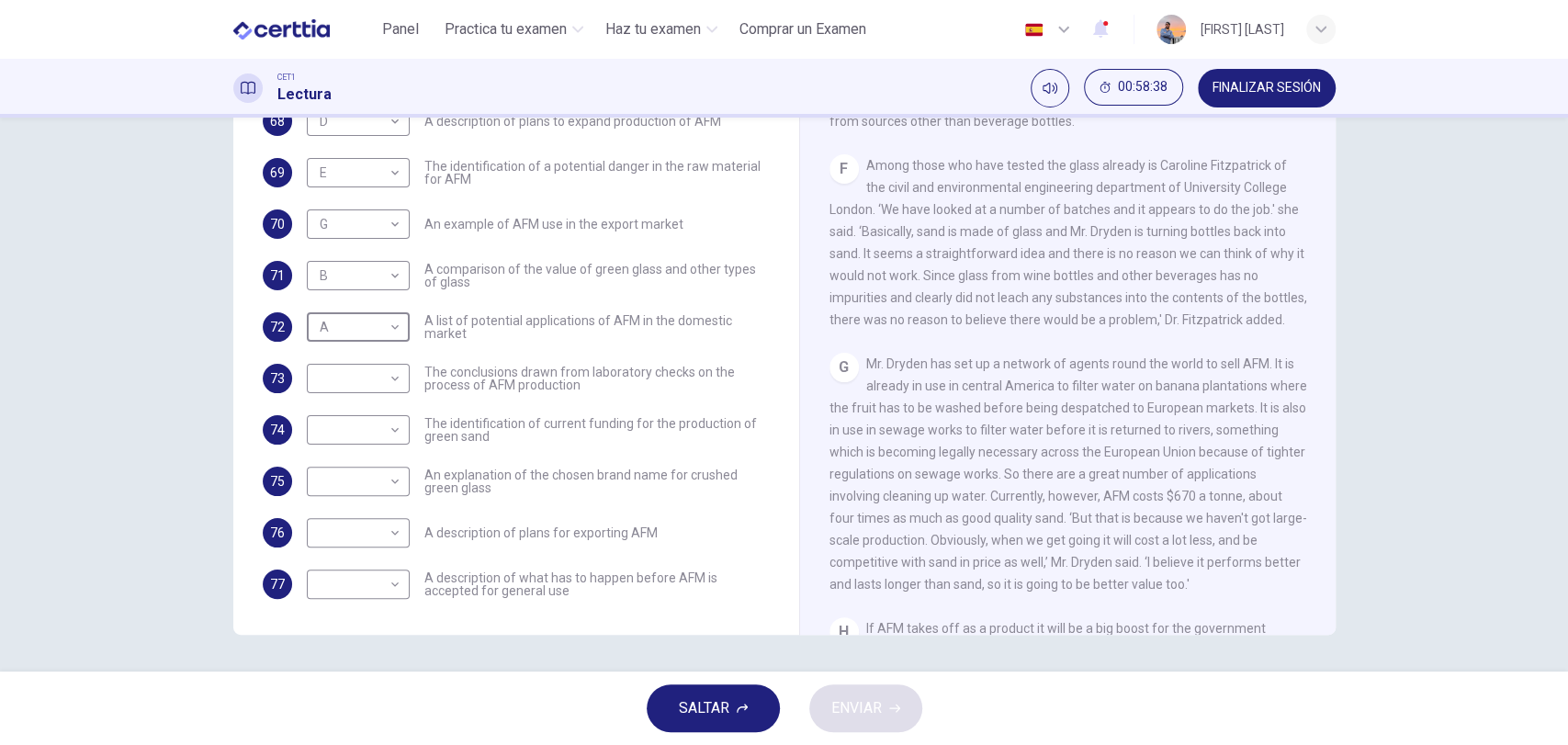 scroll, scrollTop: 1483, scrollLeft: 0, axis: vertical 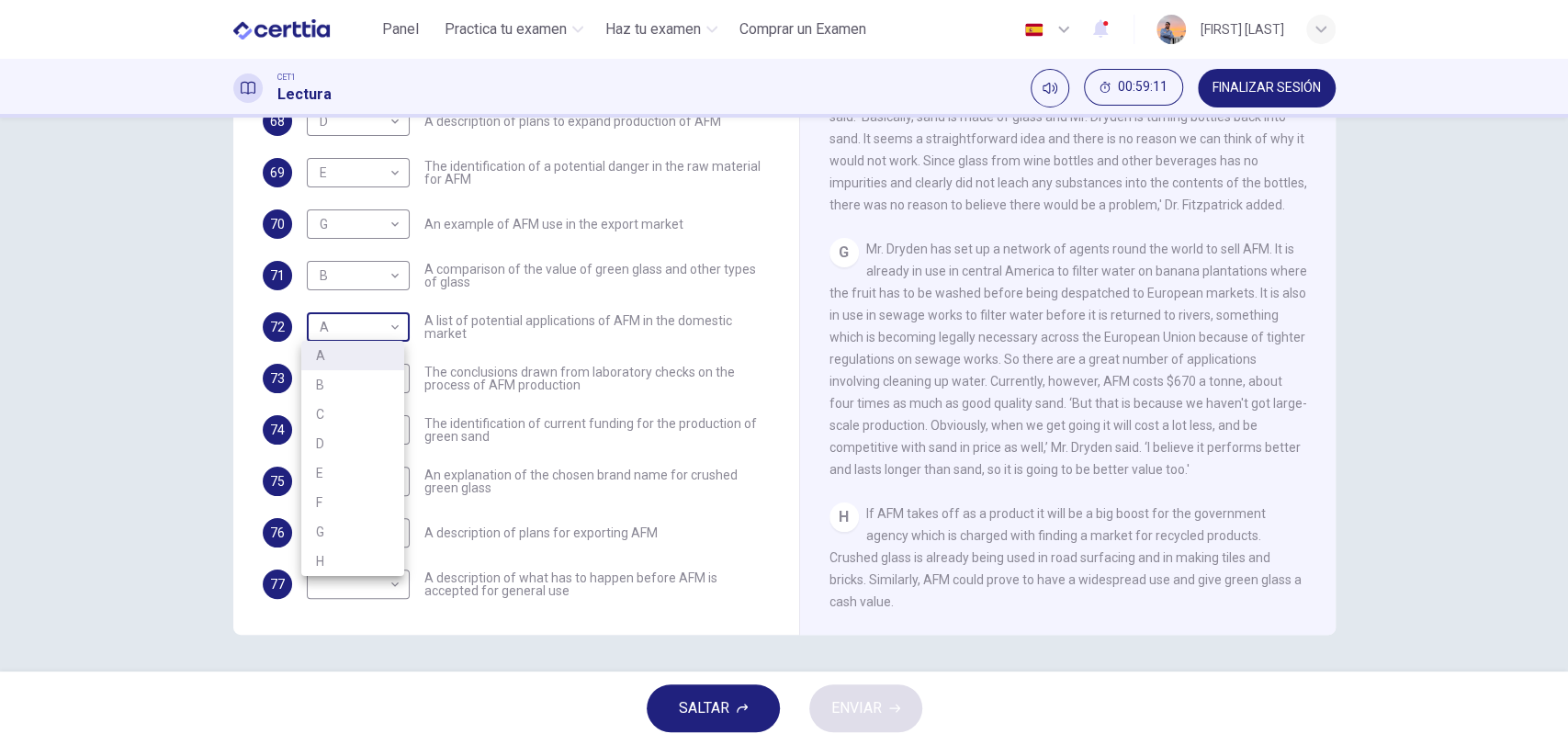 click on "Este sitio utiliza cookies, como se explica en nuestra  Política de Privacidad . Si acepta el uso de cookies, haga clic en el botón Aceptar y continúe navegando por nuestro sitio.   Política de Privacidad Aceptar Panel Practica tu examen Haz tu examen Comprar un Examen Español ** ​ Daniel Olguin CET1 Lectura 00:59:11 FINALIZAR SESIÓN Preguntas 68 - 77 The Reading Passage has 8 paragraphs labelled  A-H . Which paragraph contains the following information?
Write the correct letter  A-H  in the boxes below.
NB  You may use any letter  more than once . 68 D * ​ A description of plans to expand production of AFM 69 E * ​ The identification of a potential danger in the raw material for AFM 70 G * ​ An example of AFM use in the export market 71 B * ​ A comparison of the value of green glass and other types of glass 72 A * ​ A list of potential applications of AFM in the domestic market 73 ​ ​ The conclusions drawn from laboratory checks on the process of AFM production 74 ​ ​ 75 ​ ​" at bounding box center (784, 372) 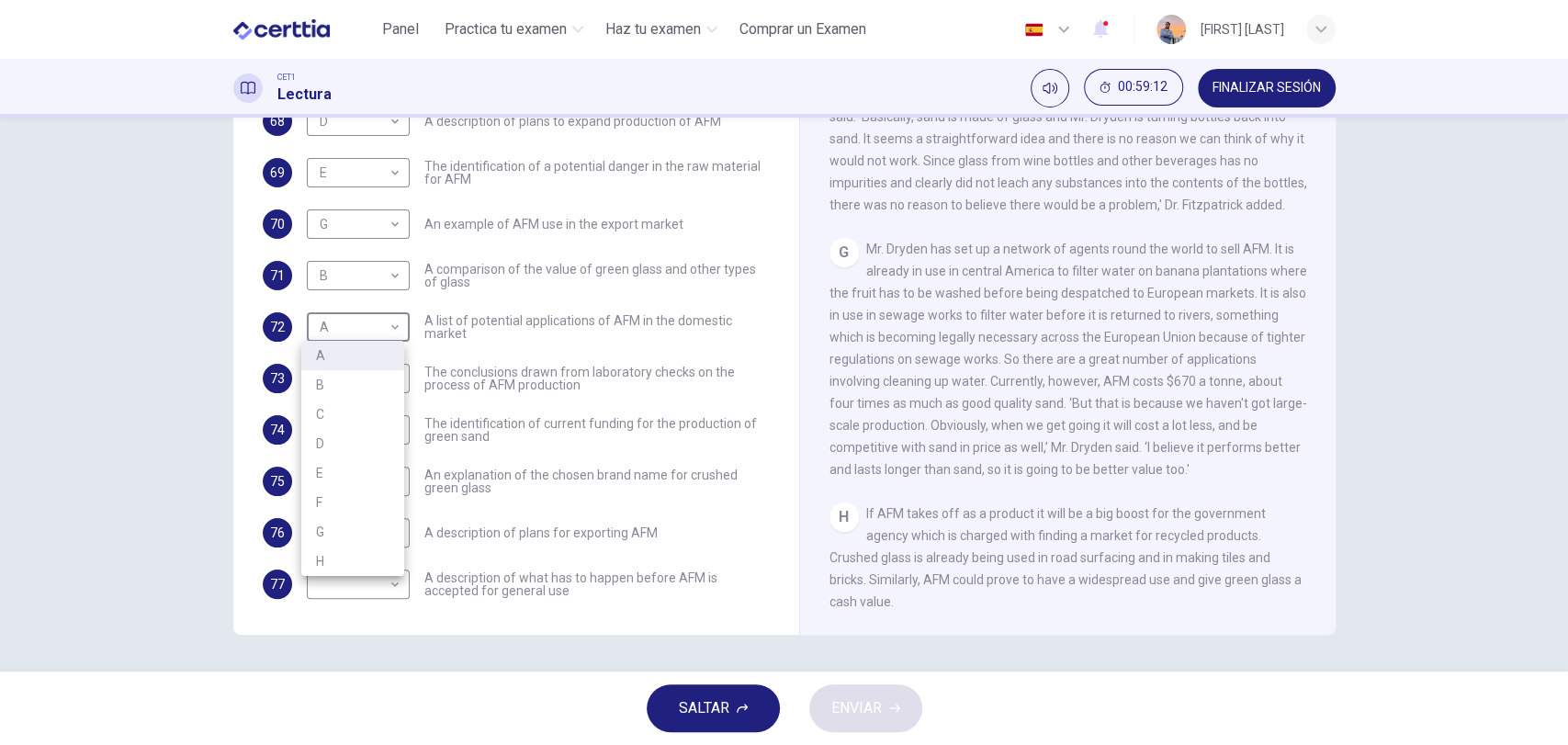 click on "H" at bounding box center [353, 561] 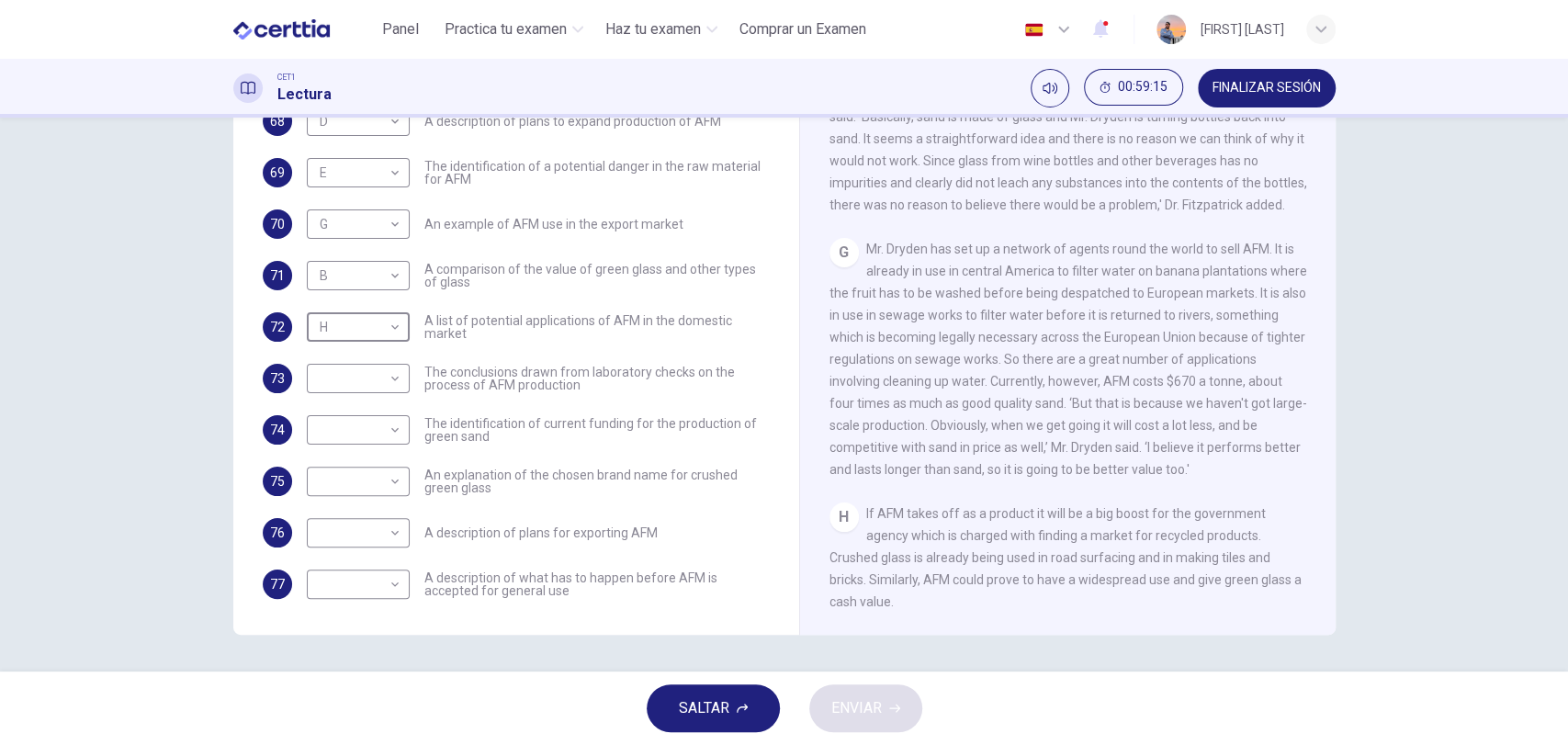 scroll, scrollTop: 1346, scrollLeft: 0, axis: vertical 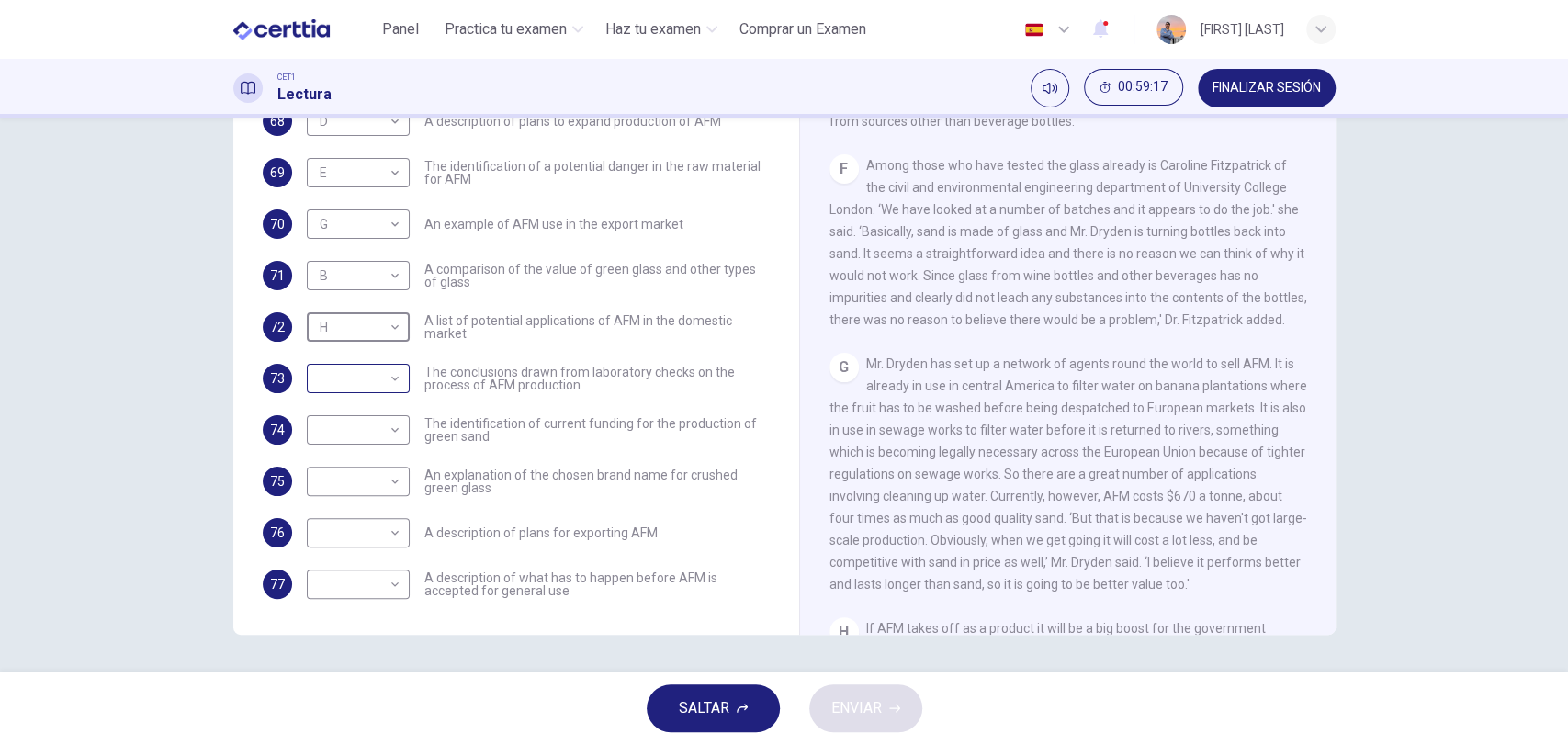 click on "Este sitio utiliza cookies, como se explica en nuestra  Política de Privacidad . Si acepta el uso de cookies, haga clic en el botón Aceptar y continúe navegando por nuestro sitio.   Política de Privacidad Aceptar Panel Practica tu examen Haz tu examen Comprar un Examen Español ** ​ [PERSON] CET1 Lectura [TIME] FINALIZAR SESIÓN Preguntas 68 - 77 The Reading Passage has 8 paragraphs labelled  A-H . Which paragraph contains the following information?
Write the correct letter  A-H  in the boxes below.
NB  You may use any letter  more than once . 68 D * ​ A description of plans to expand production of AFM 69 E * ​ The identification of a potential danger in the raw material for AFM 70 G * ​ An example of AFM use in the export market 71 B * ​ A comparison of the value of green glass and other types of glass 72 H * ​ A list of potential applications of AFM in the domestic market 73 F * ​ The conclusions drawn from laboratory checks on the process of AFM production 74 ​ ​ 75 ​ ​" at bounding box center (784, 372) 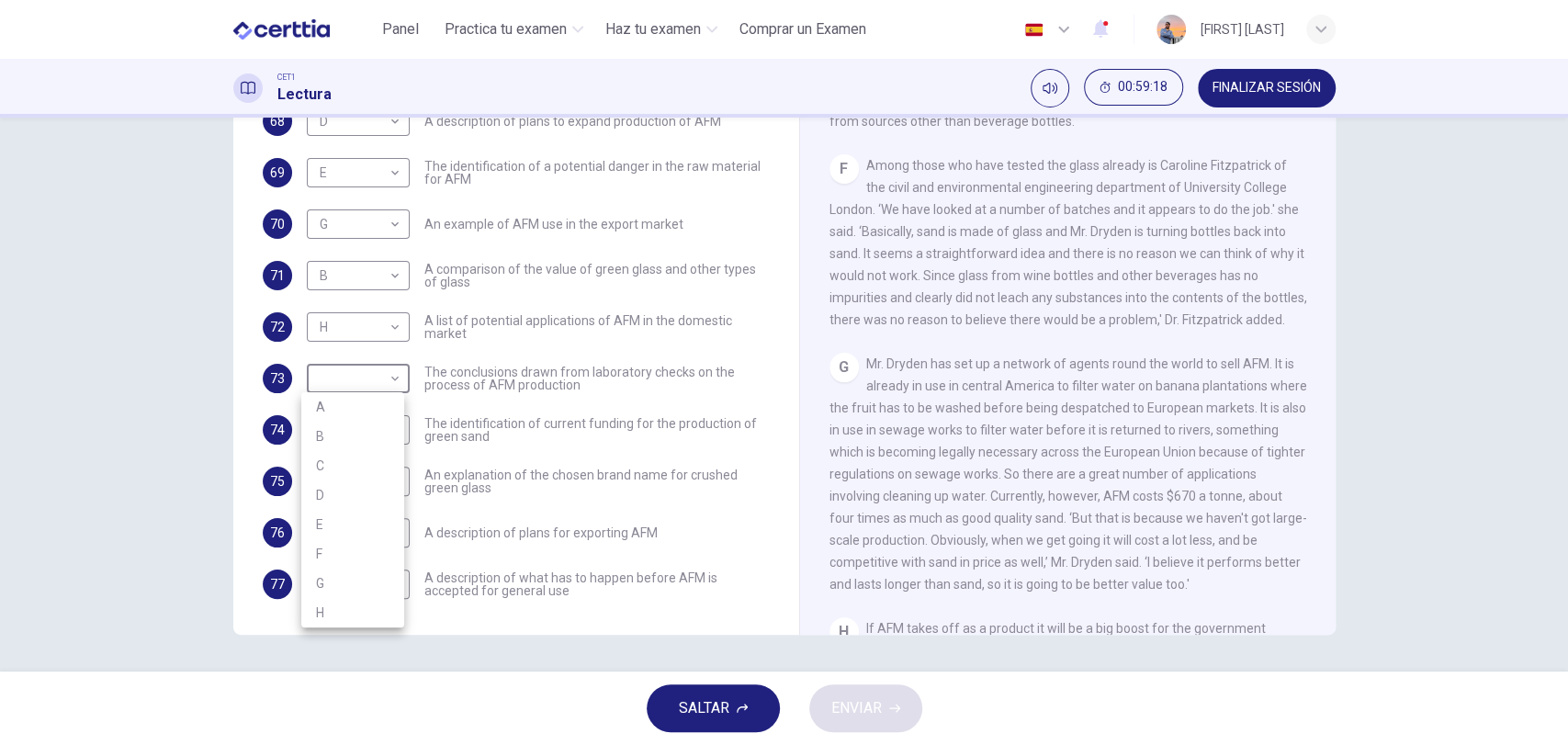click on "F" at bounding box center (353, 554) 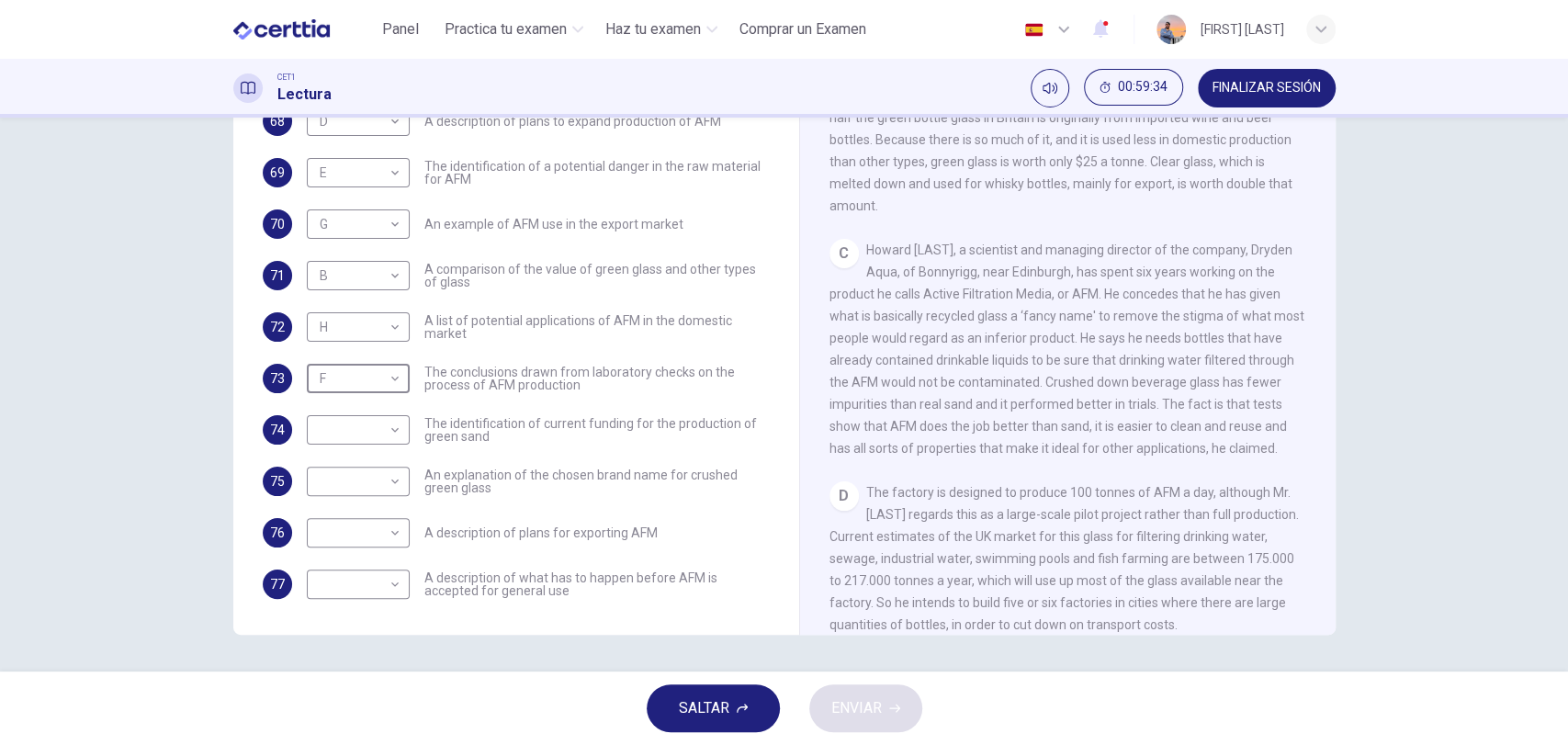 scroll, scrollTop: 802, scrollLeft: 0, axis: vertical 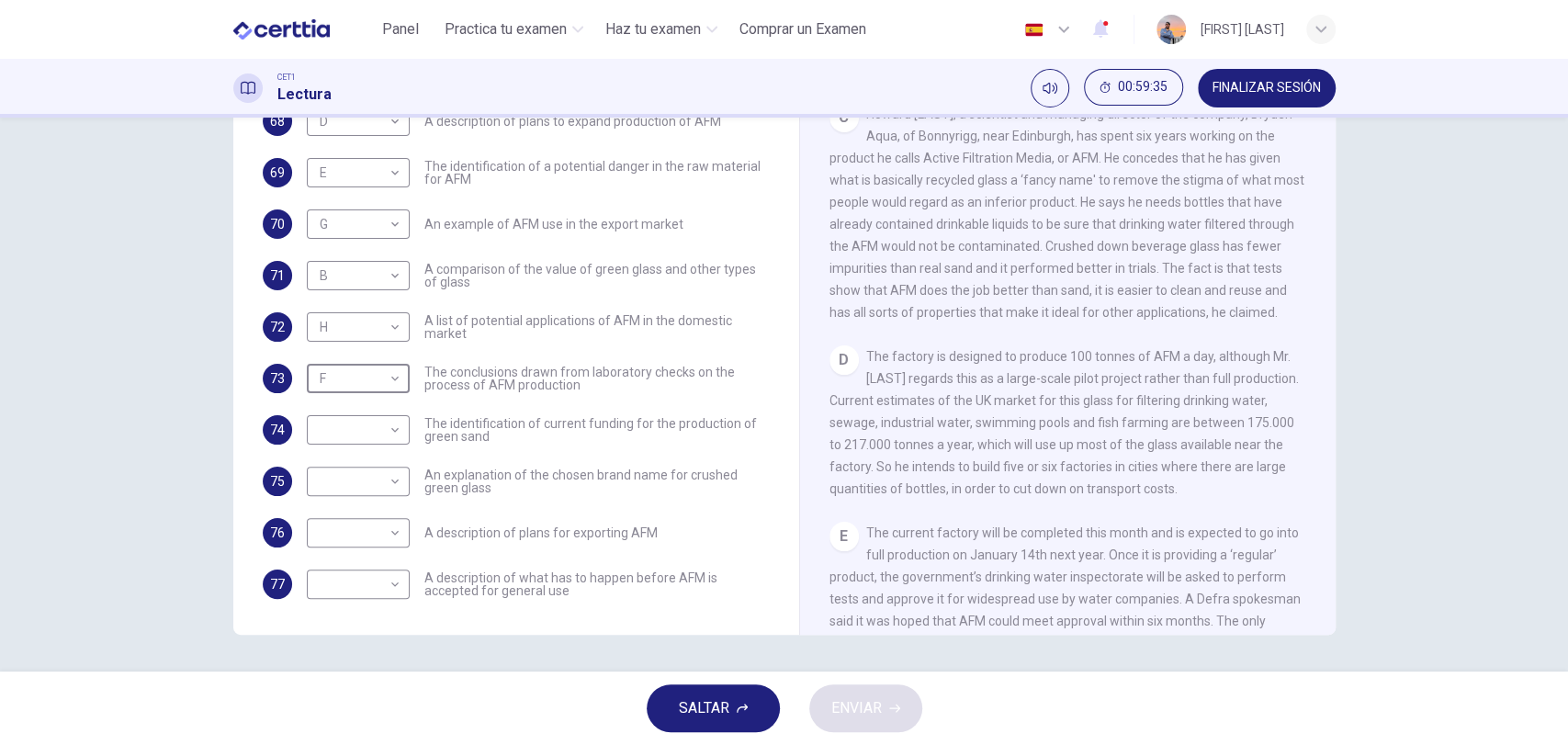 click on "74 ​ ​ The identification of current funding for the production of green sand" at bounding box center (516, 430) 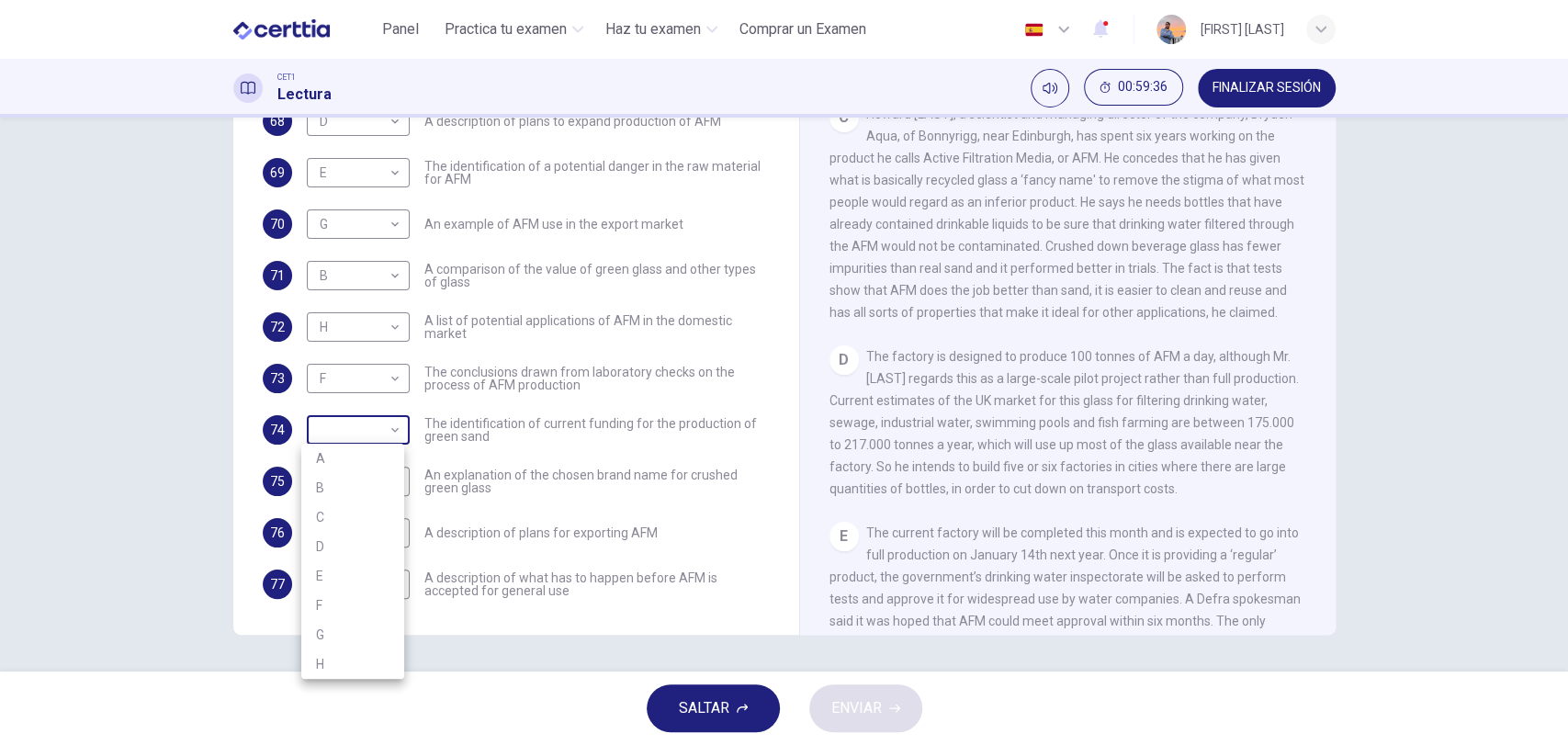 click on "Este sitio utiliza cookies, como se explica en nuestra  Política de Privacidad . Si acepta el uso de cookies, haga clic en el botón Aceptar y continúe navegando por nuestro sitio.   Política de Privacidad Aceptar Panel Practica tu examen Haz tu examen Comprar un Examen Español ** ​ [PERSON] CET1 Lectura [TIME] FINALIZAR SESIÓN Preguntas 68 - 77 The Reading Passage has 8 paragraphs labelled  A-H . Which paragraph contains the following information?
Write the correct letter  A-H  in the boxes below.
NB  You may use any letter  more than once . 68 D * ​ A description of plans to expand production of AFM 69 E * ​ The identification of a potential danger in the raw material for AFM 70 G * ​ An example of AFM use in the export market 71 B * ​ A comparison of the value of green glass and other types of glass 72 H * ​ A list of potential applications of AFM in the domestic market 73 F * ​ The conclusions drawn from laboratory checks on the process of AFM production 74 ​ ​ 75 ​ ​" at bounding box center [784, 372] 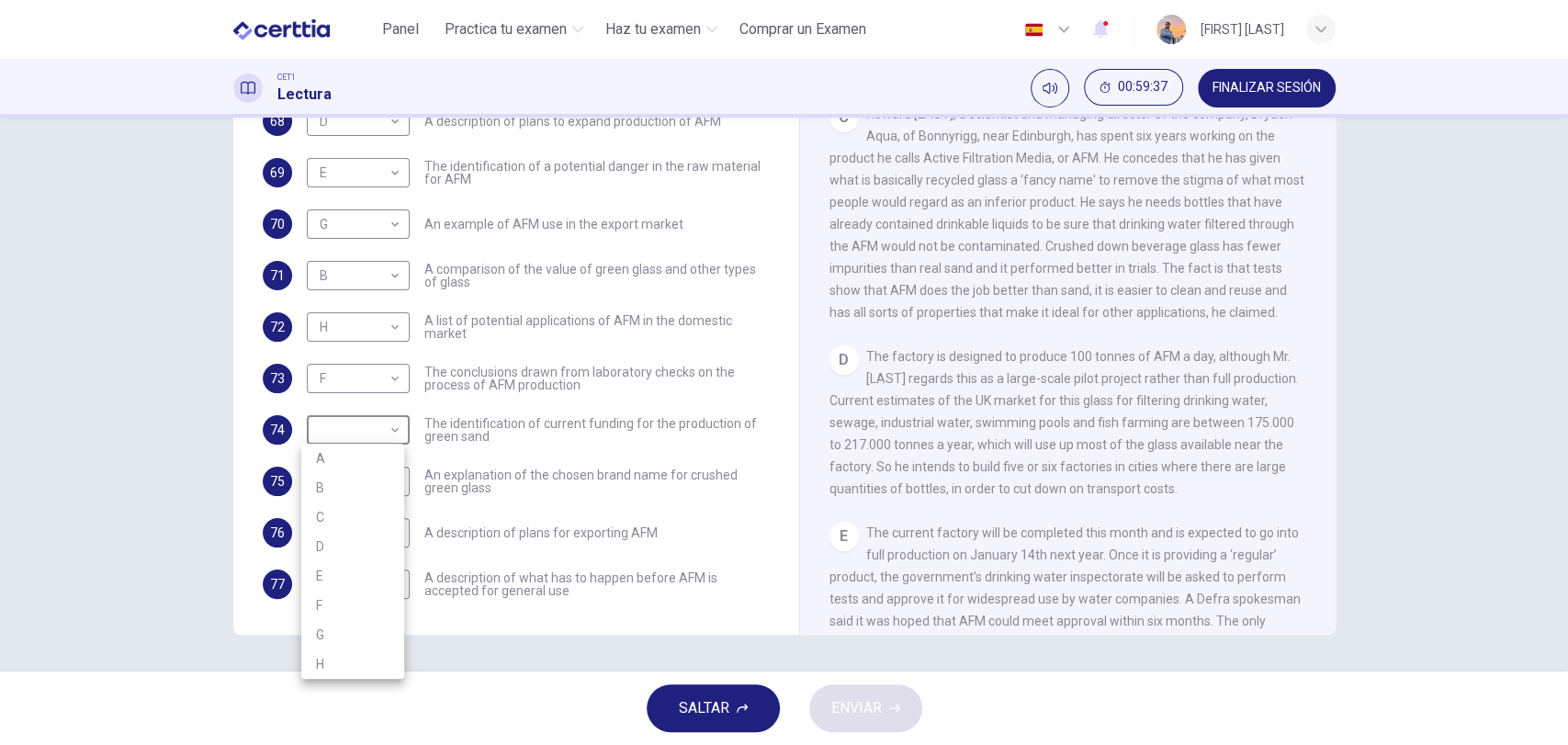 click on "C" at bounding box center [353, 517] 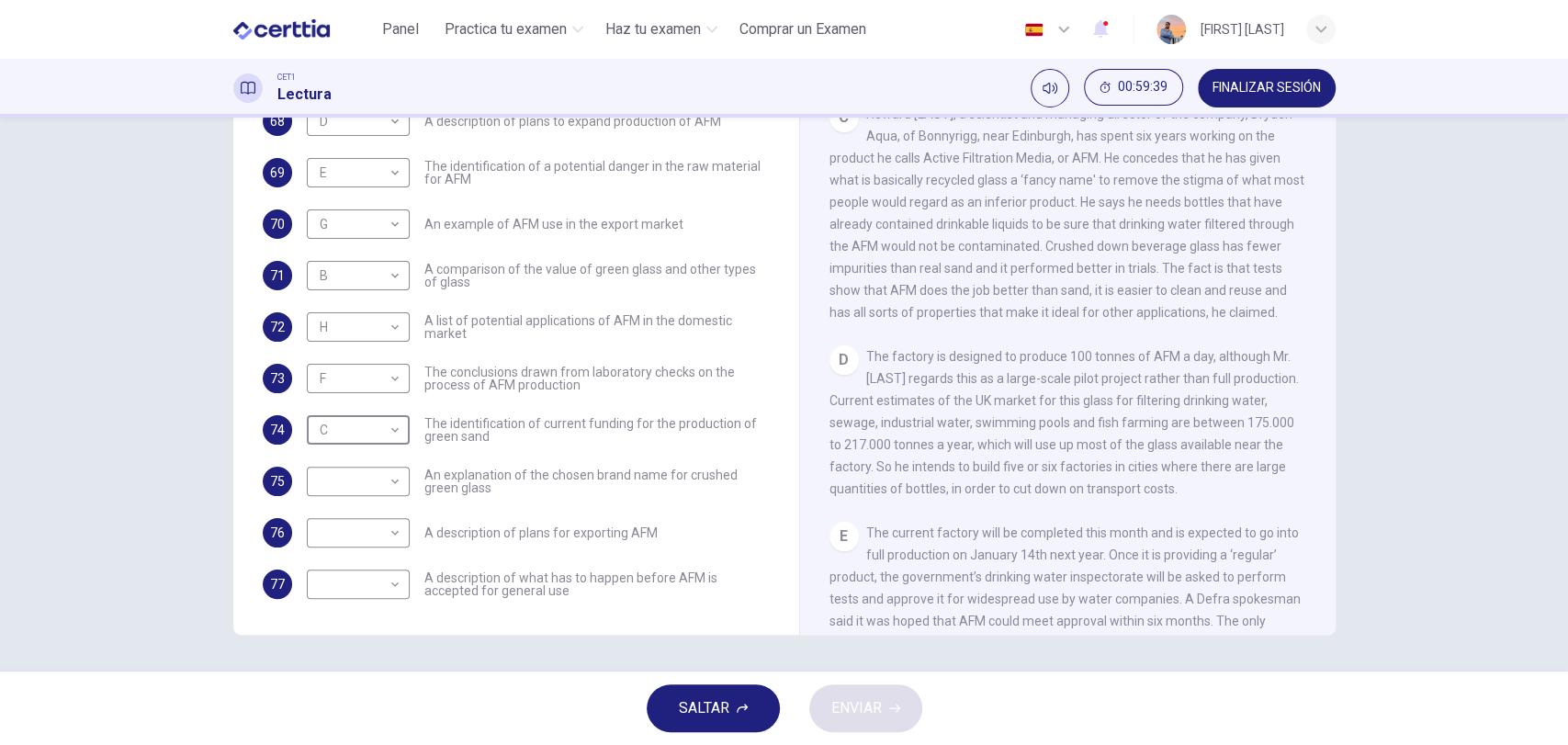 scroll, scrollTop: 529, scrollLeft: 0, axis: vertical 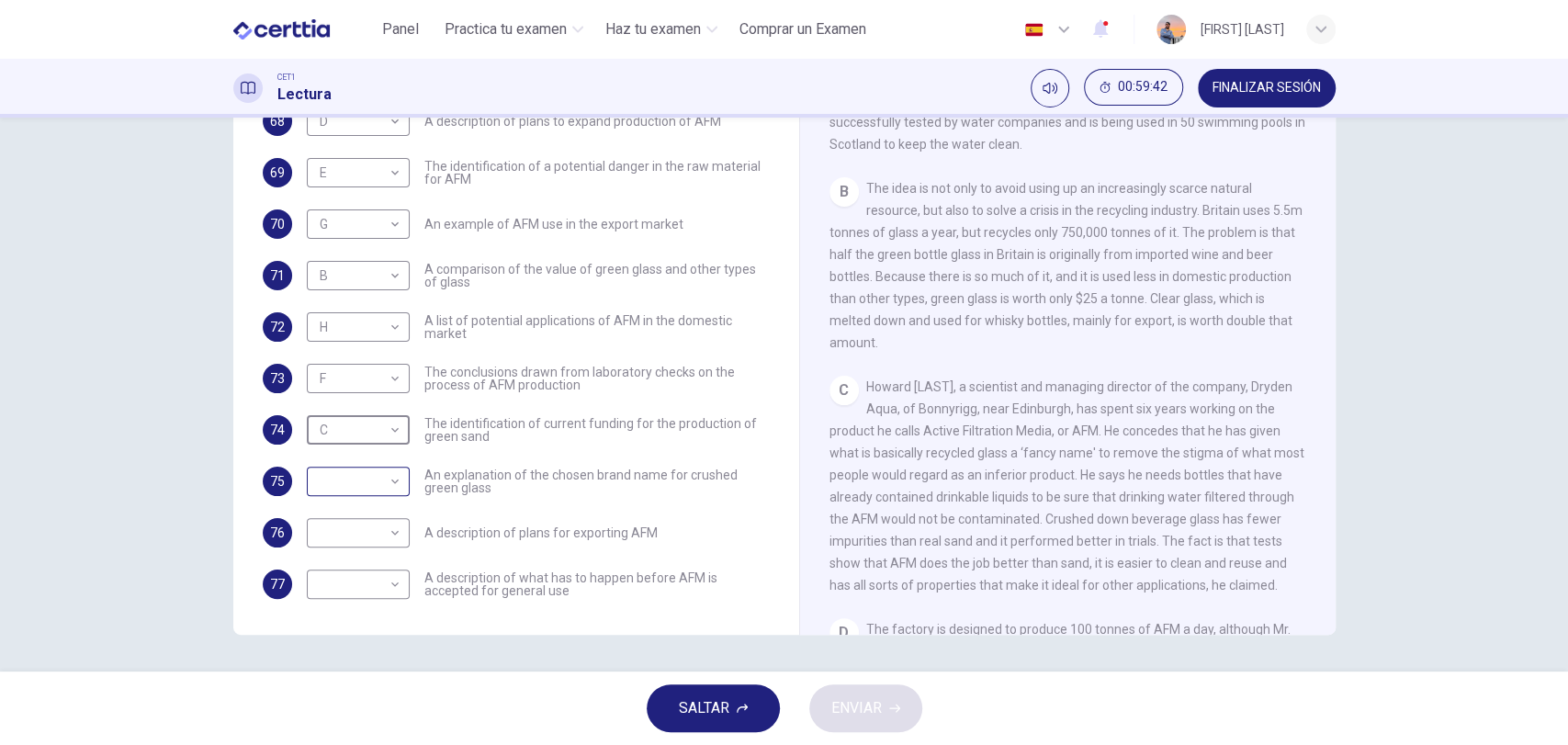 click on "Este sitio utiliza cookies, como se explica en nuestra  Política de Privacidad . Si acepta el uso de cookies, haga clic en el botón Aceptar y continúe navegando por nuestro sitio.   Política de Privacidad Aceptar Panel Practica tu examen Haz tu examen Comprar un Examen Español ** ​ [PERSON] CET1 Lectura 00:59:42 FINALIZAR SESIÓN Preguntas 68 - 77 The Reading Passage has 8 paragraphs labelled  A-H . Which paragraph contains the following information?
Write the correct letter  A-H  in the boxes below.
NB  You may use any letter  more than once . 68 D * ​ A description of plans to expand production of AFM 69 E * ​ The identification of a potential danger in the raw material for AFM 70 G * ​ An example of AFM use in the export market 71 B * ​ A comparison of the value of green glass and other types of glass 72 H * ​ A list of potential applications of AFM in the domestic market 73 F * ​ The conclusions drawn from laboratory checks on the process of AFM production 74 C * ​ 75 ​ ​" at bounding box center (784, 372) 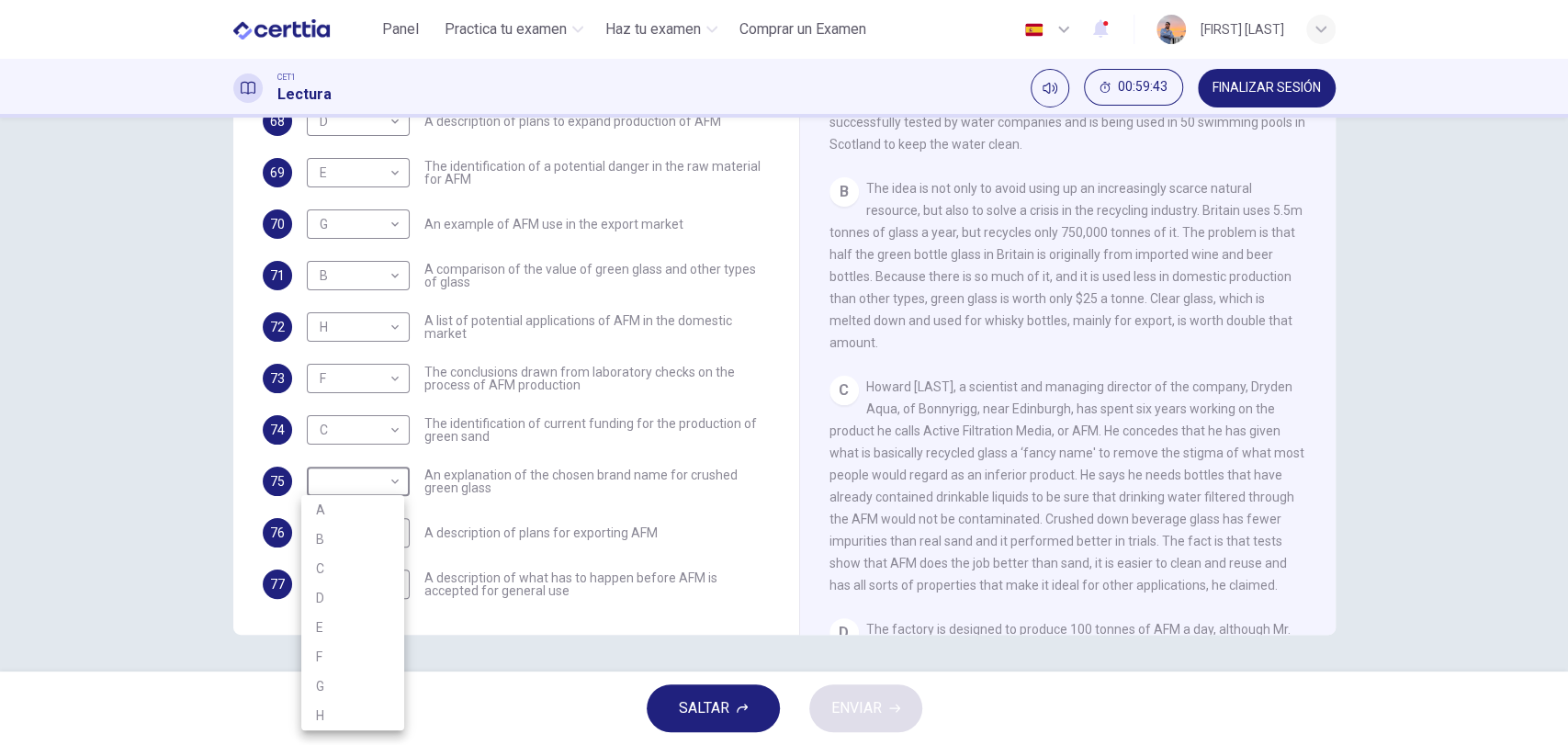 click on "C" at bounding box center (353, 569) 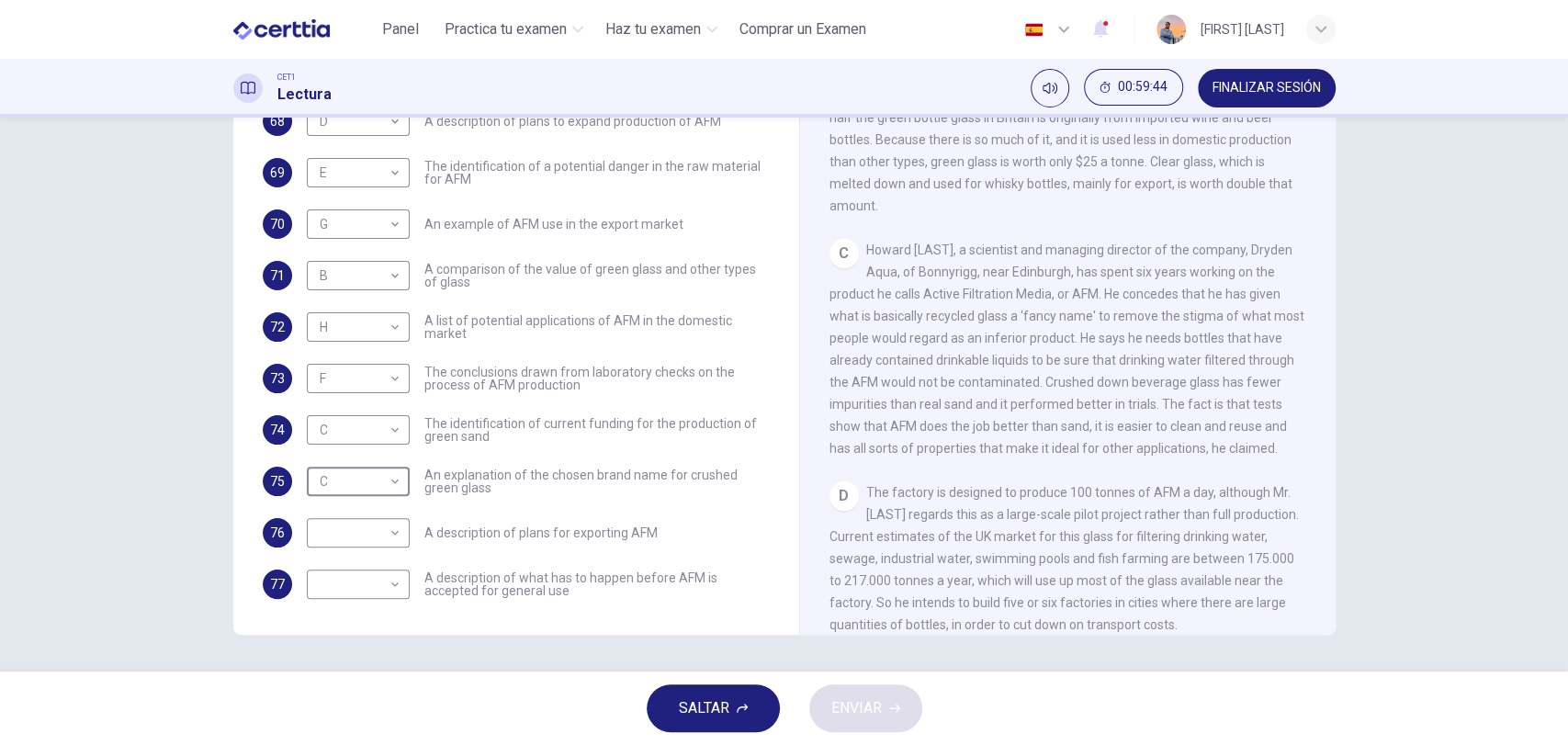 scroll, scrollTop: 802, scrollLeft: 0, axis: vertical 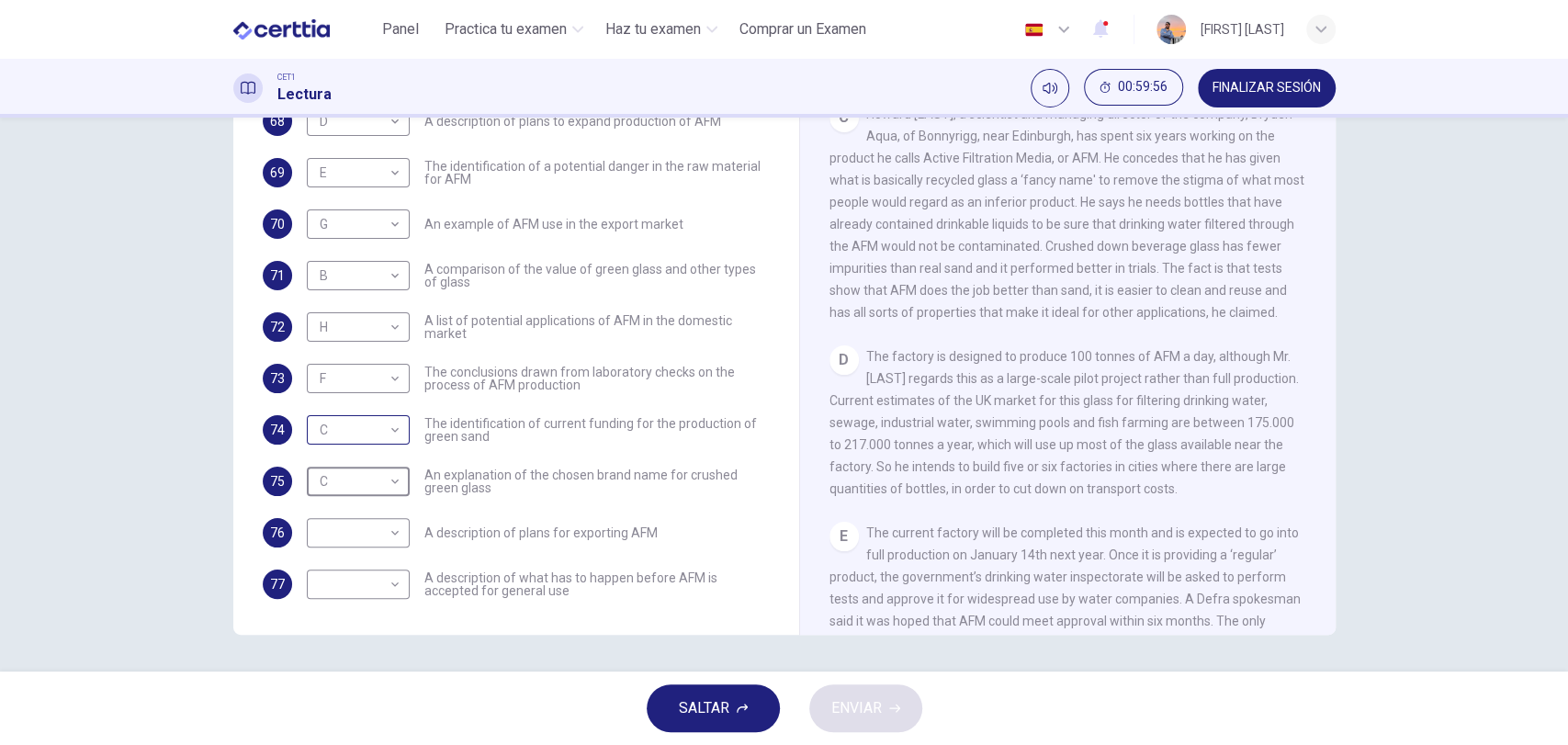 click on "Este sitio utiliza cookies, como se explica en nuestra  Política de Privacidad . Si acepta el uso de cookies, haga clic en el botón Aceptar y continúe navegando por nuestro sitio.   Política de Privacidad Aceptar Panel Practica tu examen Haz tu examen Comprar un Examen Español ** ​ [NAME] CET1 Lectura 00:59:56 FINALIZAR SESIÓN Preguntas 68 - 77 The Reading Passage has 8 paragraphs labelled  A-H . Which paragraph contains the following information?
Write the correct letter  A-H  in the boxes below.
NB  You may use any letter  more than once . 68 D * ​ A description of plans to expand production of AFM 69 E * ​ The identification of a potential danger in the raw material for AFM 70 G * ​ An example of AFM use in the export market 71 B * ​ A comparison of the value of green glass and other types of glass 72 H * ​ A list of potential applications of AFM in the domestic market 73 F * ​ The conclusions drawn from laboratory checks on the process of AFM production 74 C * ​ 75 C * ​" at bounding box center [784, 372] 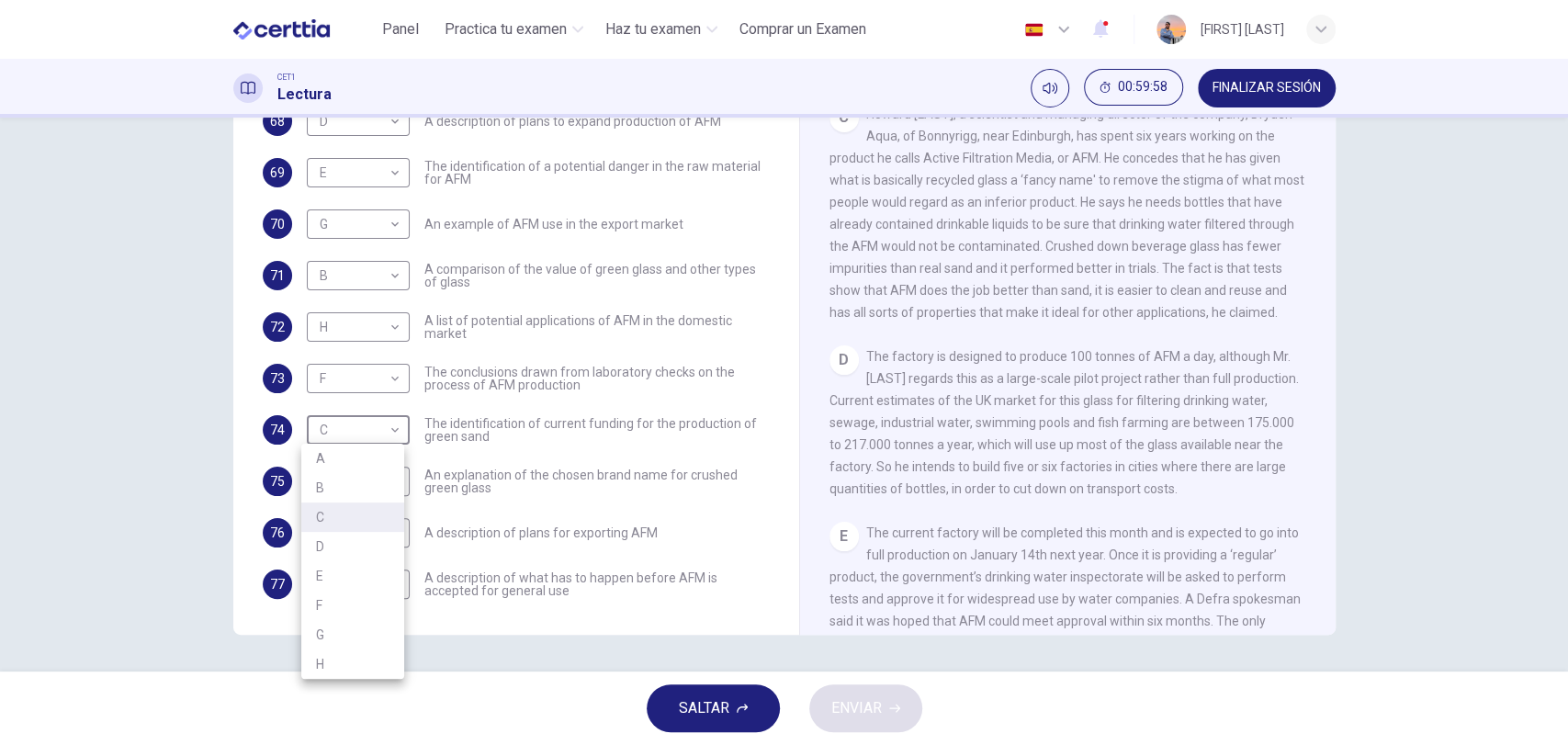 click on "D" at bounding box center [353, 547] 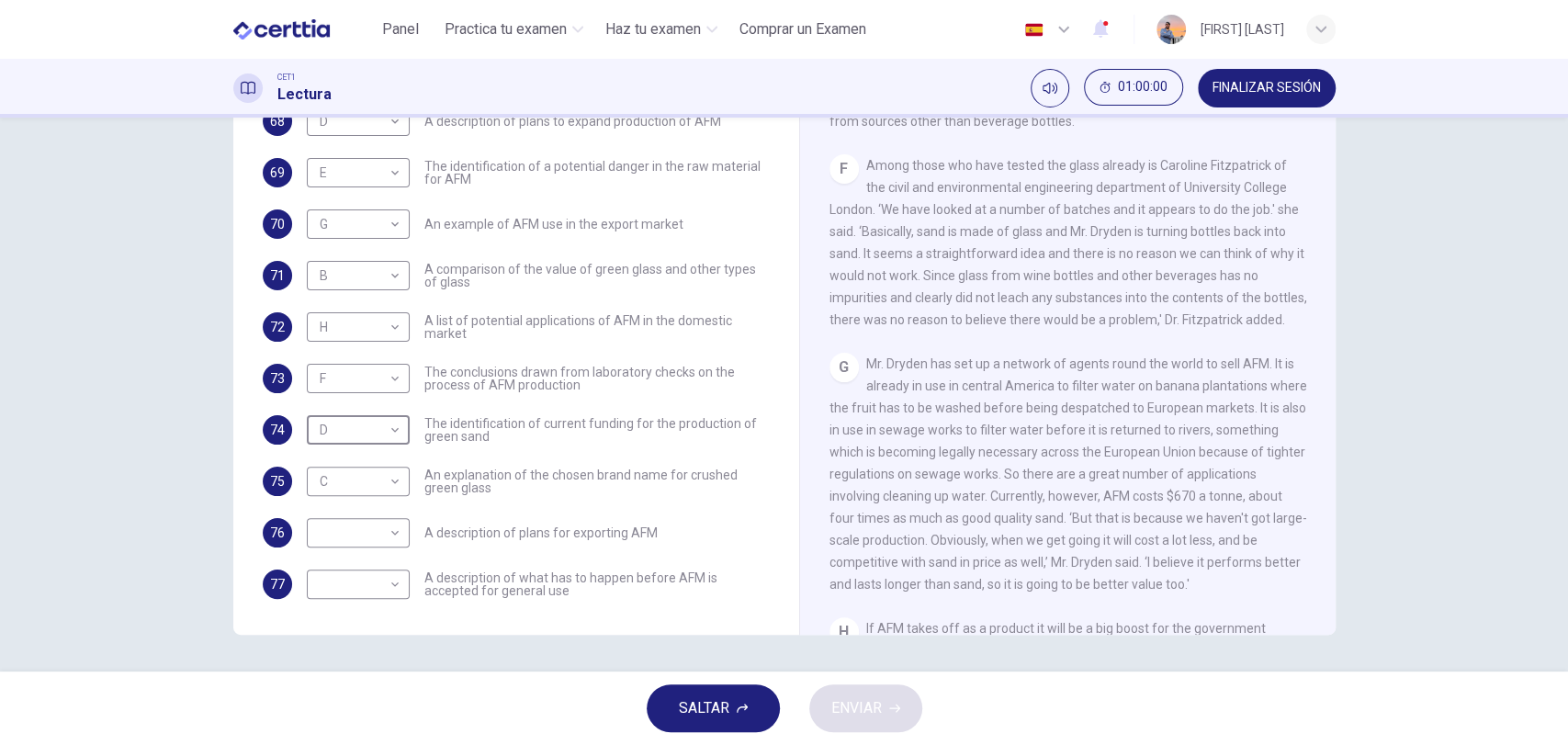 scroll, scrollTop: 1483, scrollLeft: 0, axis: vertical 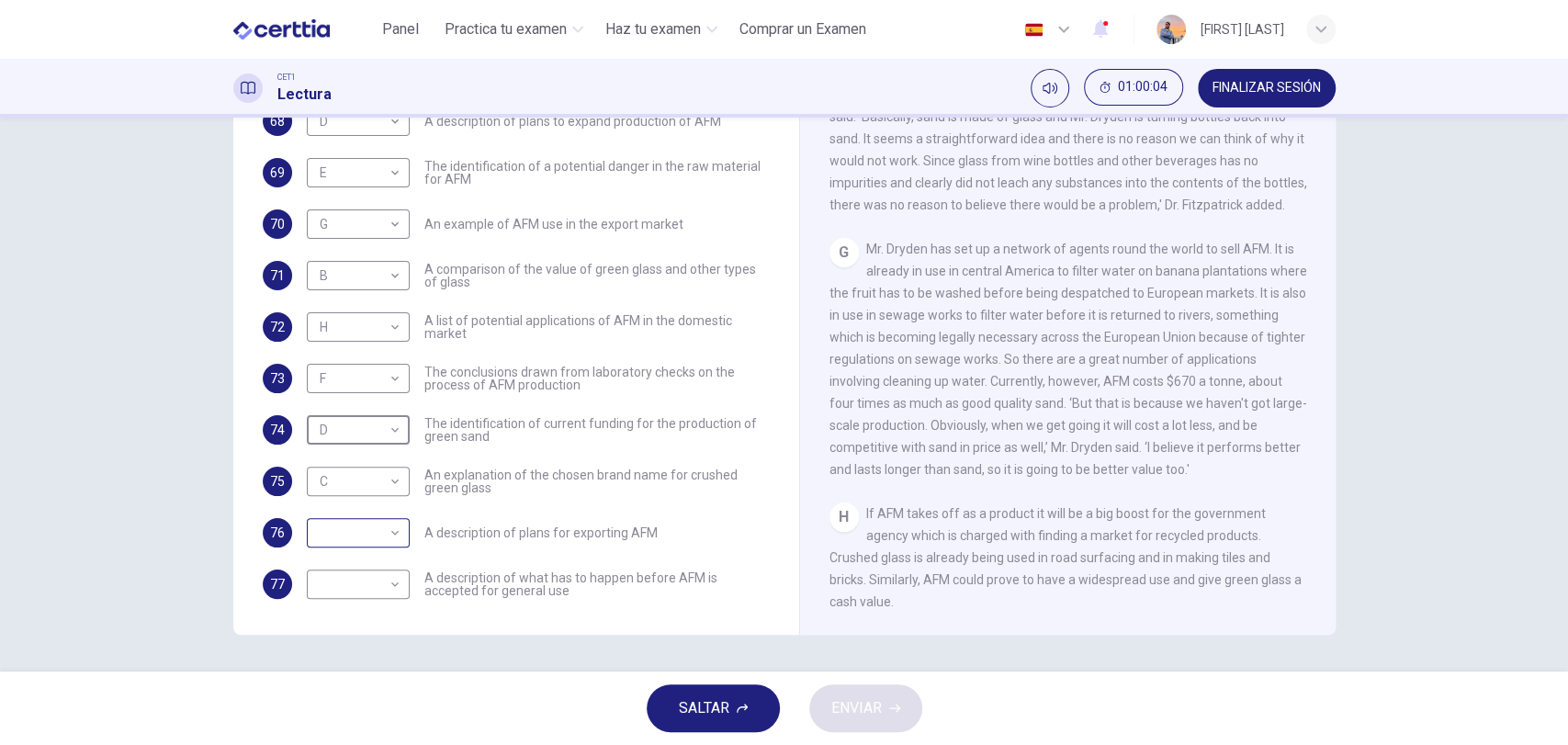 click on "Este sitio utiliza cookies, como se explica en nuestra  Política de Privacidad . Si acepta el uso de cookies, haga clic en el botón Aceptar y continúe navegando por nuestro sitio.   Política de Privacidad Aceptar Panel Practica tu examen Haz tu examen Comprar un Examen Español ** ​ [NAME] CET1 Lectura 01:00:04 FINALIZAR SESIÓN Preguntas 68 - 77 The Reading Passage has 8 paragraphs labelled  A-H . Which paragraph contains the following information?
Write the correct letter  A-H  in the boxes below.
NB  You may use any letter  more than once . 68 D * ​ A description of plans to expand production of AFM 69 E * ​ The identification of a potential danger in the raw material for AFM 70 G * ​ An example of AFM use in the export market 71 B * ​ A comparison of the value of green glass and other types of glass 72 H * ​ A list of potential applications of AFM in the domestic market 73 F * ​ The conclusions drawn from laboratory checks on the process of AFM production 74 D * ​ 75 C * ​" at bounding box center [784, 372] 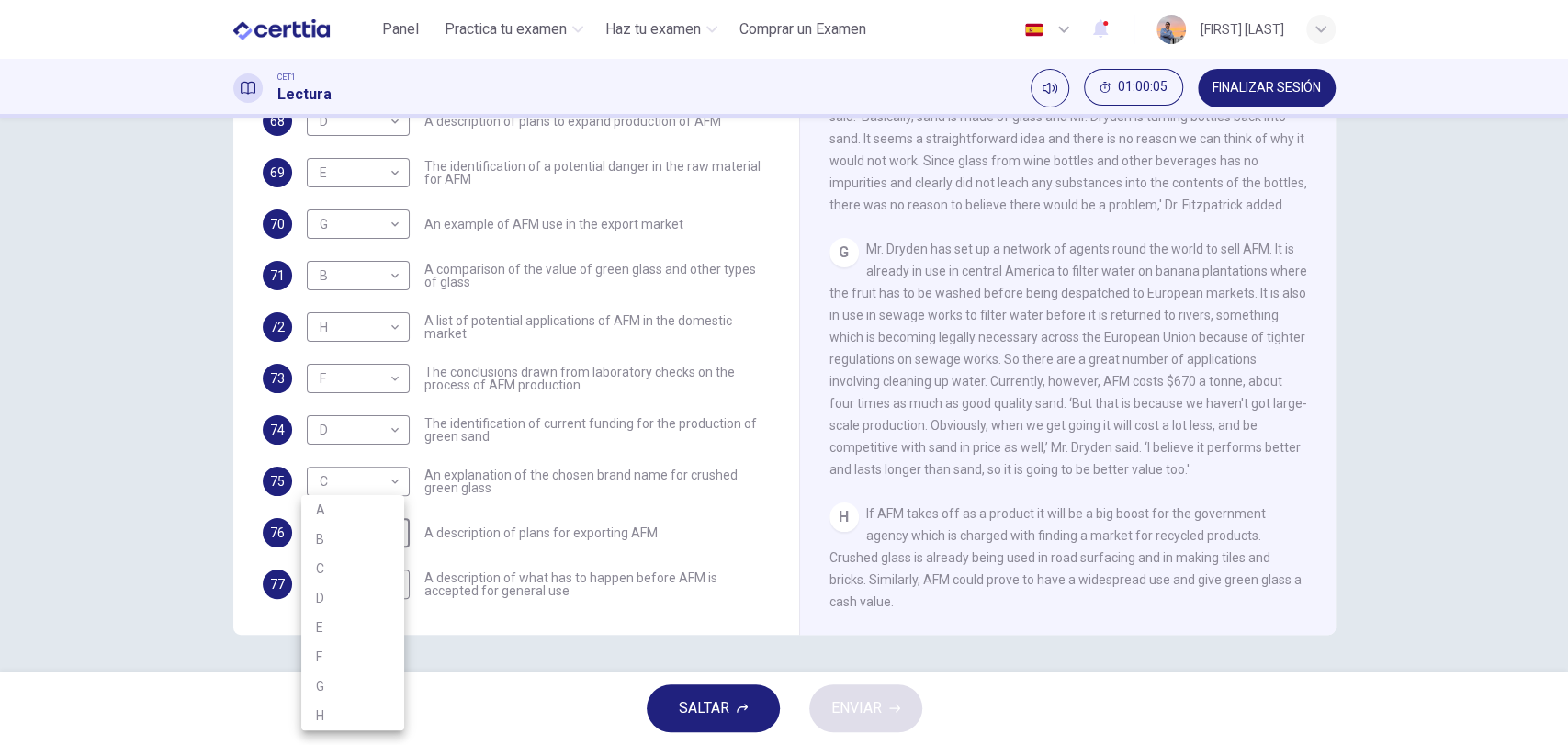 click at bounding box center [784, 372] 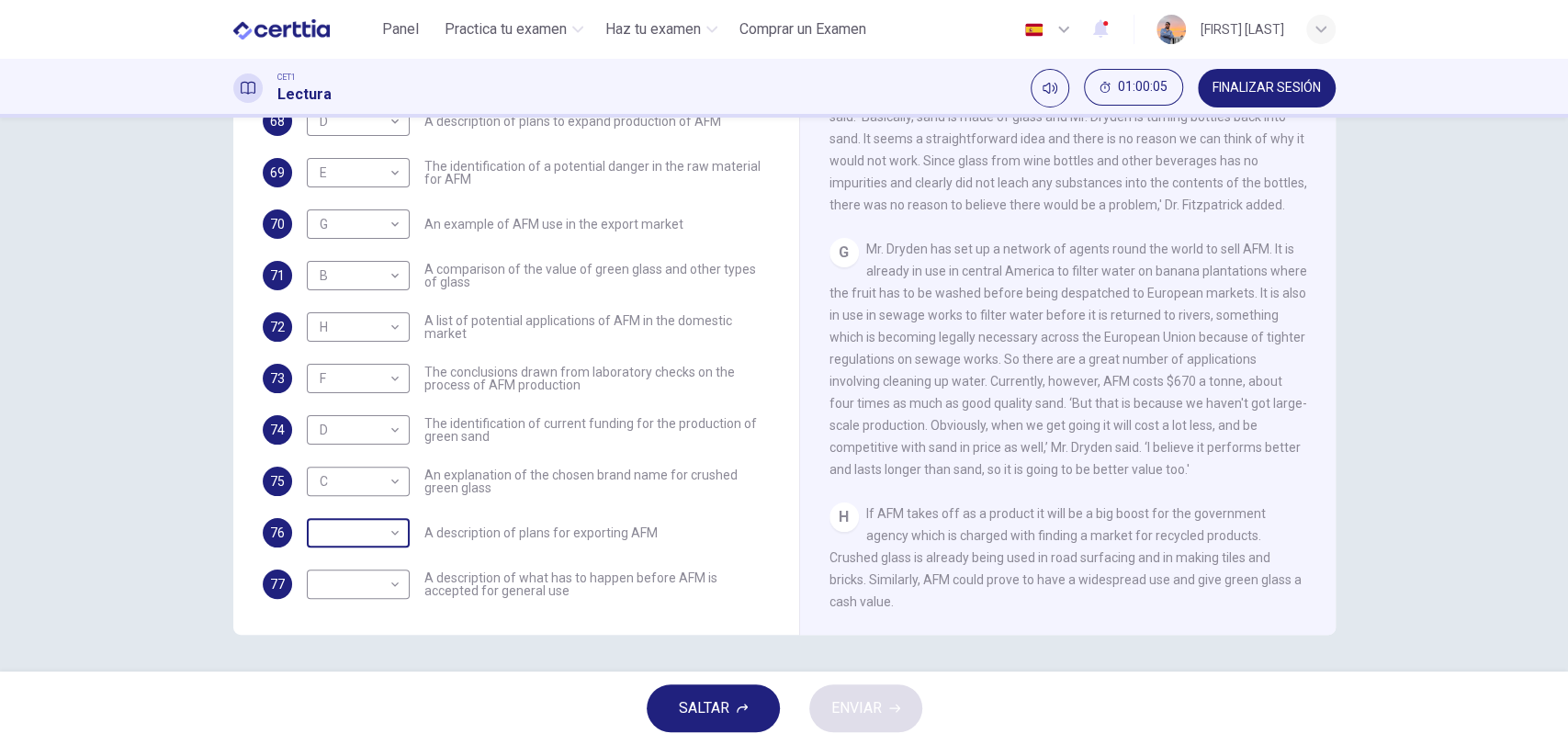 click on "Este sitio utiliza cookies, como se explica en nuestra  Política de Privacidad . Si acepta el uso de cookies, haga clic en el botón Aceptar y continúe navegando por nuestro sitio.   Política de Privacidad Aceptar Panel Practica tu examen Haz tu examen Comprar un Examen Español ** ​ [PERSON] CET1 Lectura 01:00:05 FINALIZAR SESIÓN Preguntas 68 - 77 The Reading Passage has 8 paragraphs labelled  A-H . Which paragraph contains the following information?
Write the correct letter  A-H  in the boxes below.
NB  You may use any letter  more than once . 68 D * ​ A description of plans to expand production of AFM 69 E * ​ The identification of a potential danger in the raw material for AFM 70 G * ​ An example of AFM use in the export market 71 B * ​ A comparison of the value of green glass and other types of glass 72 H * ​ A list of potential applications of AFM in the domestic market 73 F * ​ The conclusions drawn from laboratory checks on the process of AFM production 74 D * ​ 75 C * ​" at bounding box center [784, 372] 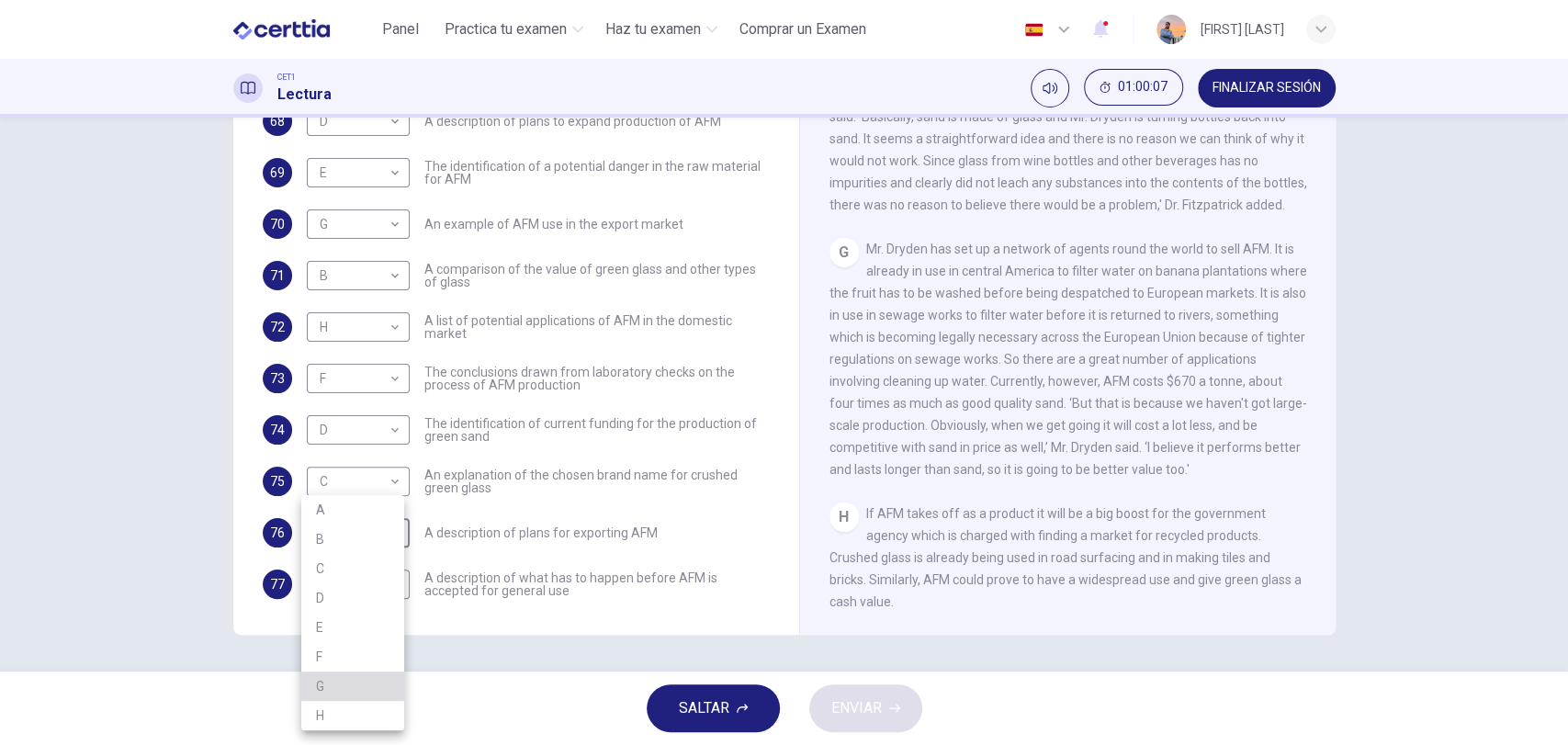 click on "G" at bounding box center [353, 686] 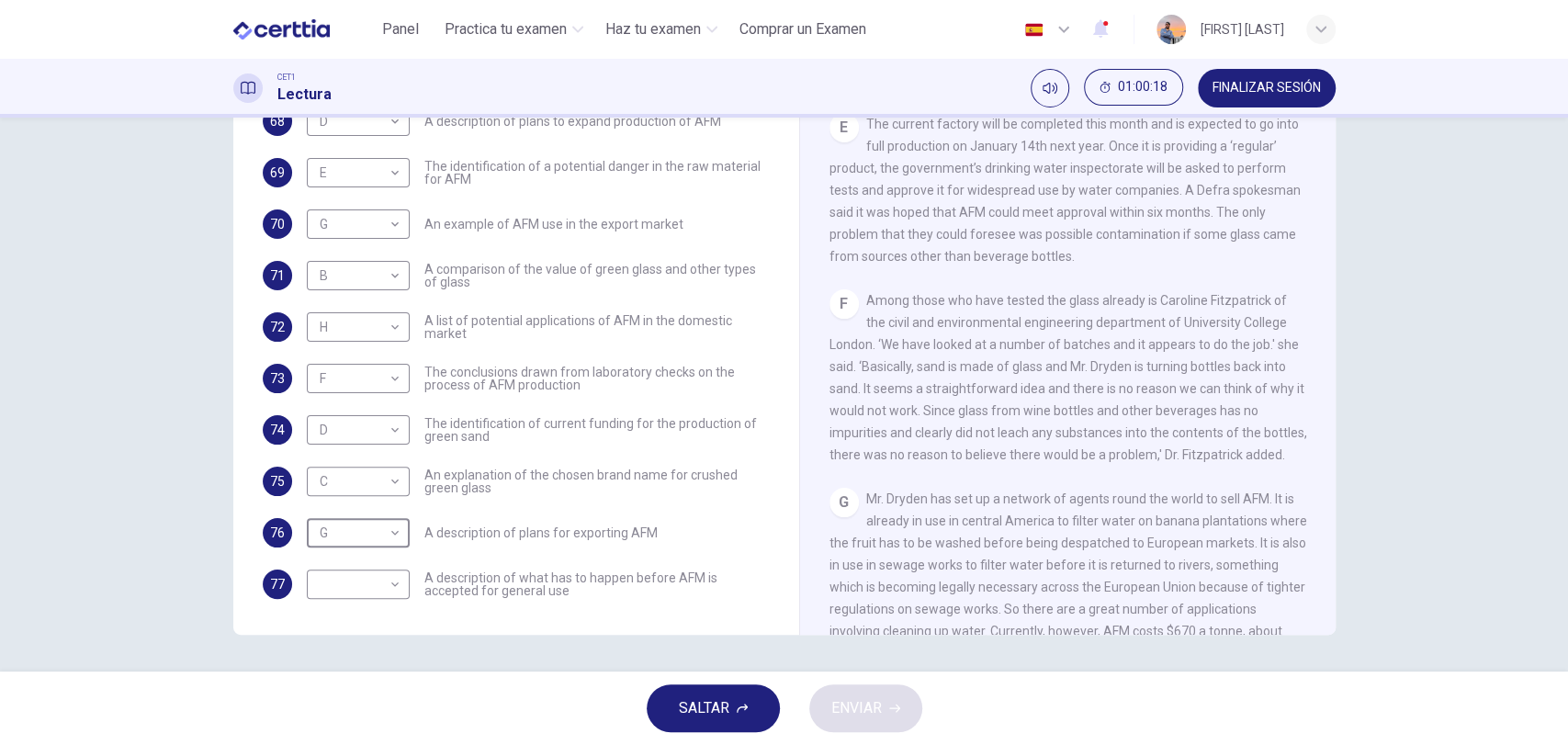 scroll, scrollTop: 1483, scrollLeft: 0, axis: vertical 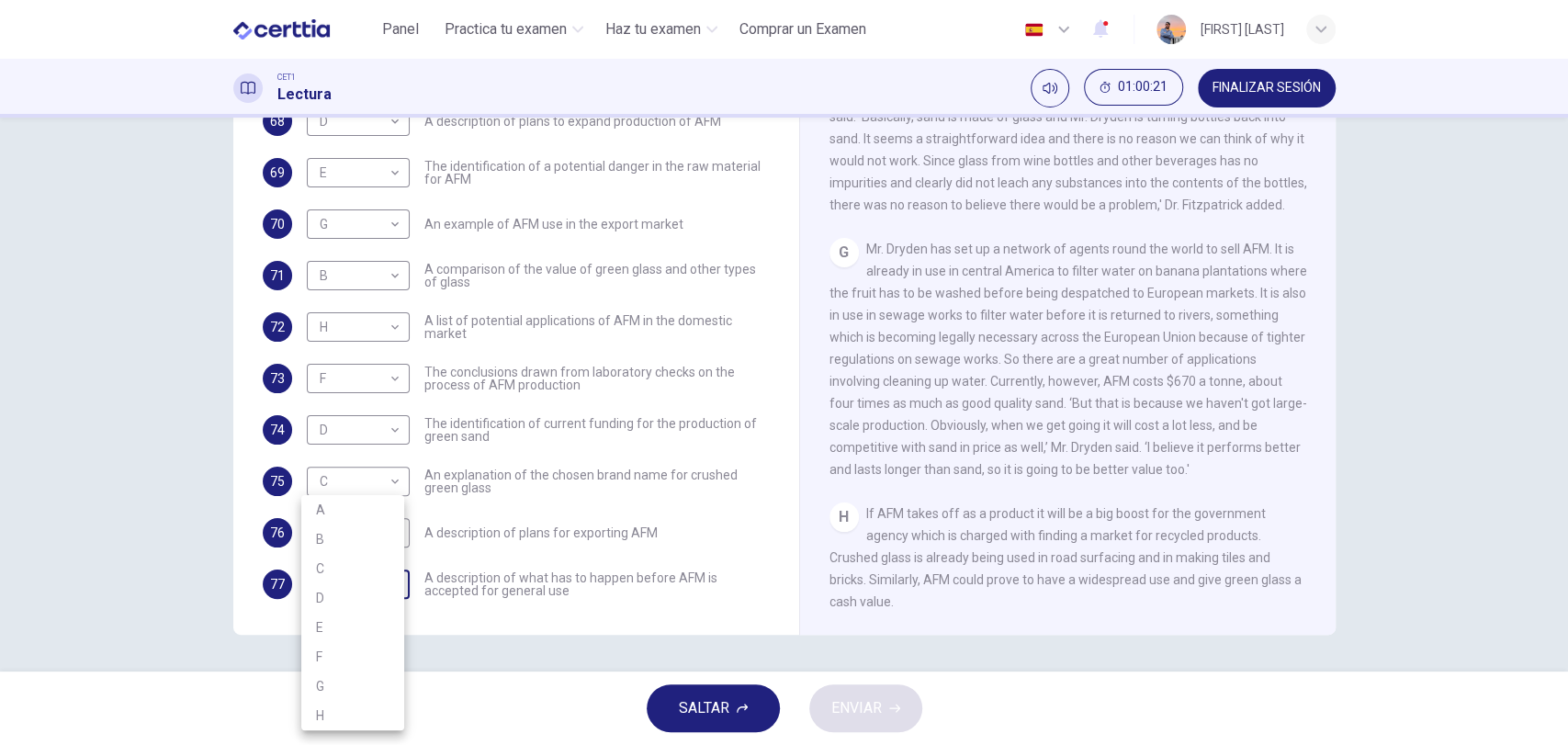 click on "Este sitio utiliza cookies, como se explica en nuestra Política de Privacidad. Si acepta el uso de cookies, haga clic en el botón Aceptar y continúe navegando por nuestro sitio. Política de Privacidad Aceptar Panel Practica tu examen Haz tu examen Comprar un Examen Español ** ​ [NAME] CET1 Lectura 01:00:21 FINALIZAR SESIÓN Preguntas 68 - 77 The Reading Passage has 8 paragraphs labelled A-H. Which paragraph contains the following information? Write the correct letter A-H in the boxes below. NB You may use any letter more than once . 68 D * ​ A description of plans to expand production of AFM 69 E * ​ The identification of a potential danger in the raw material for AFM 70 G * ​ An example of AFM use in the export market 71 B * ​ A comparison of the value of green glass and other types of glass 72 H * ​ A list of potential applications of AFM in the domestic market 73 F * ​ The conclusions drawn from laboratory checks on the process of AFM production 74 D * ​ 75 C * ​" at bounding box center [784, 372] 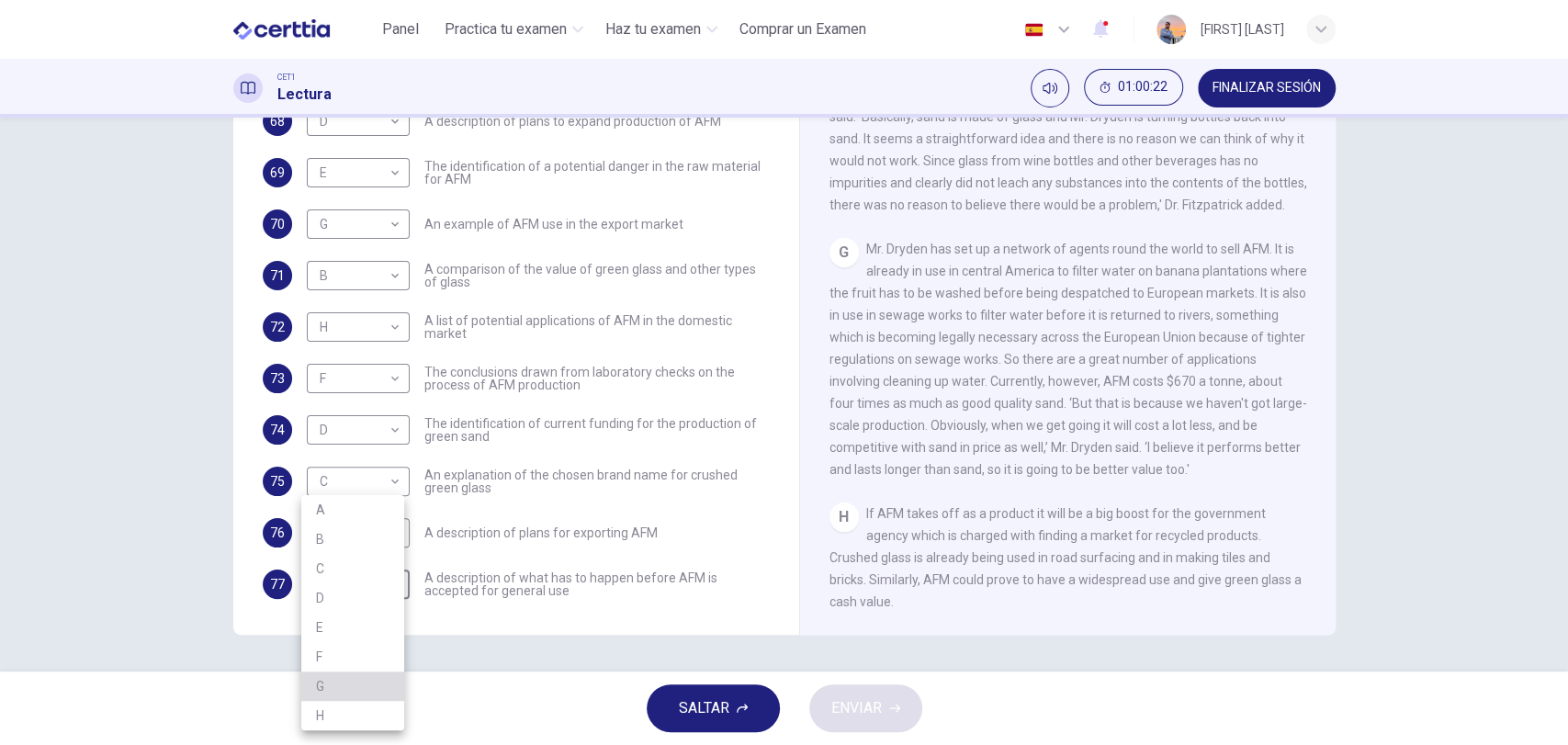 click on "G" at bounding box center (353, 686) 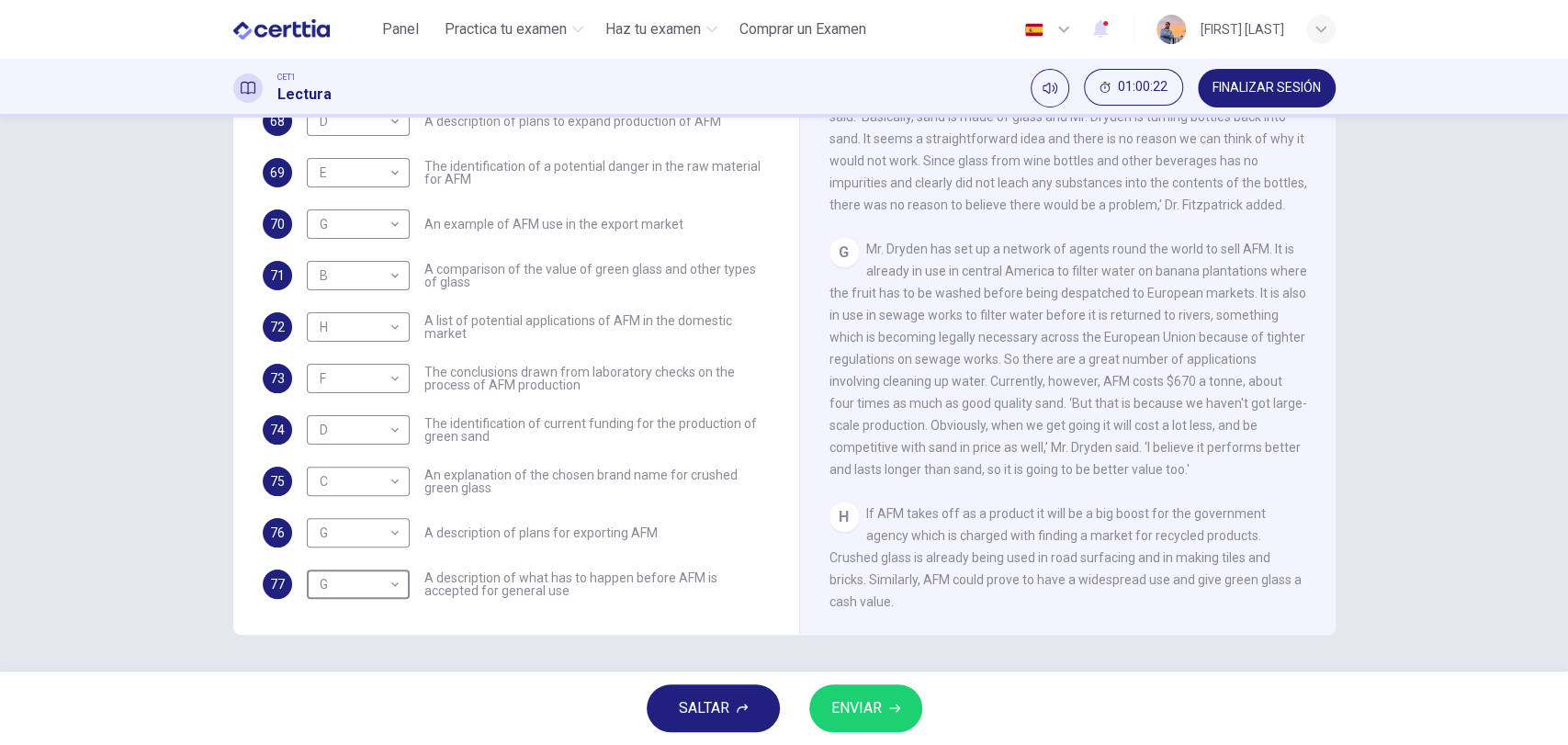 click on "ENVIAR" at bounding box center [865, 708] 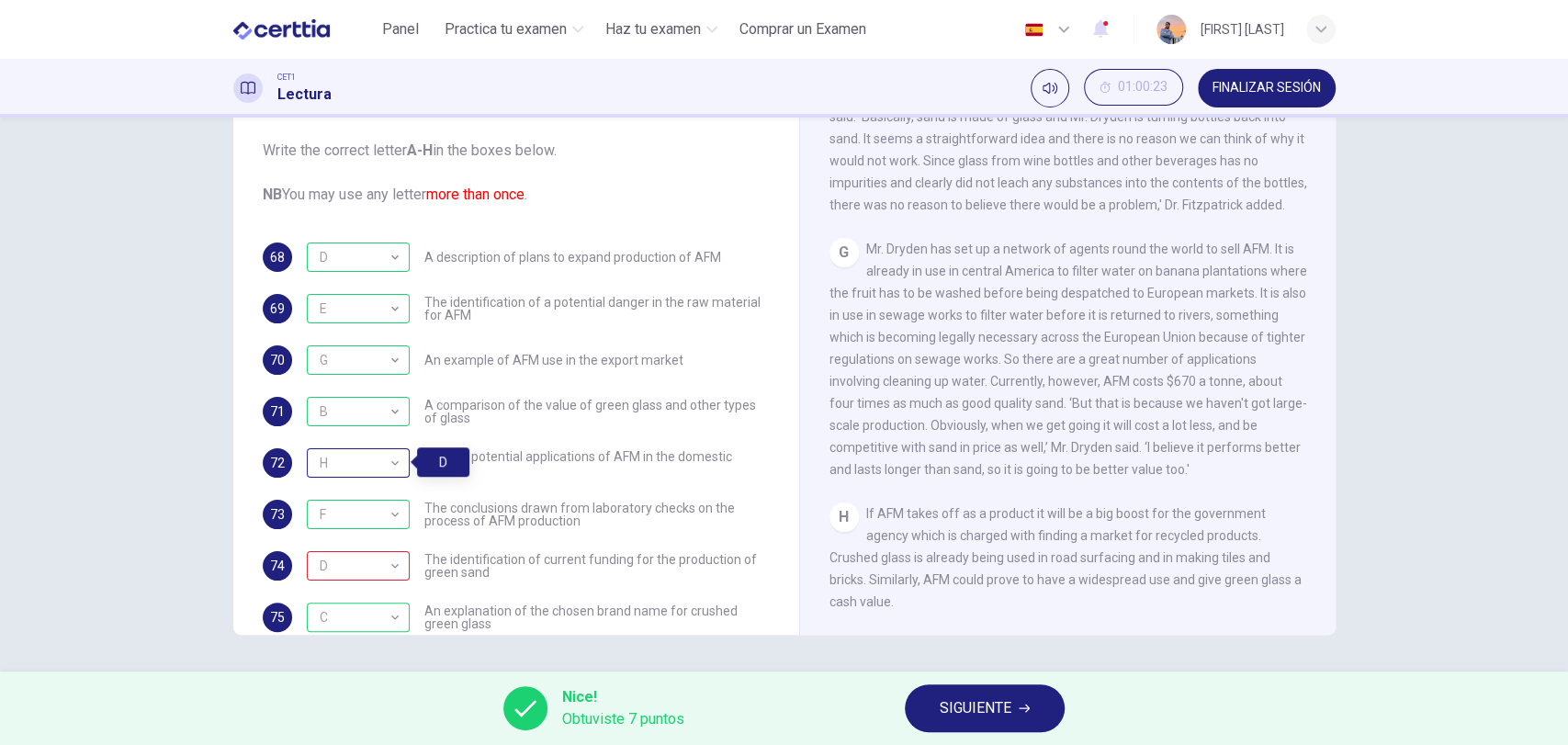 scroll, scrollTop: 147, scrollLeft: 0, axis: vertical 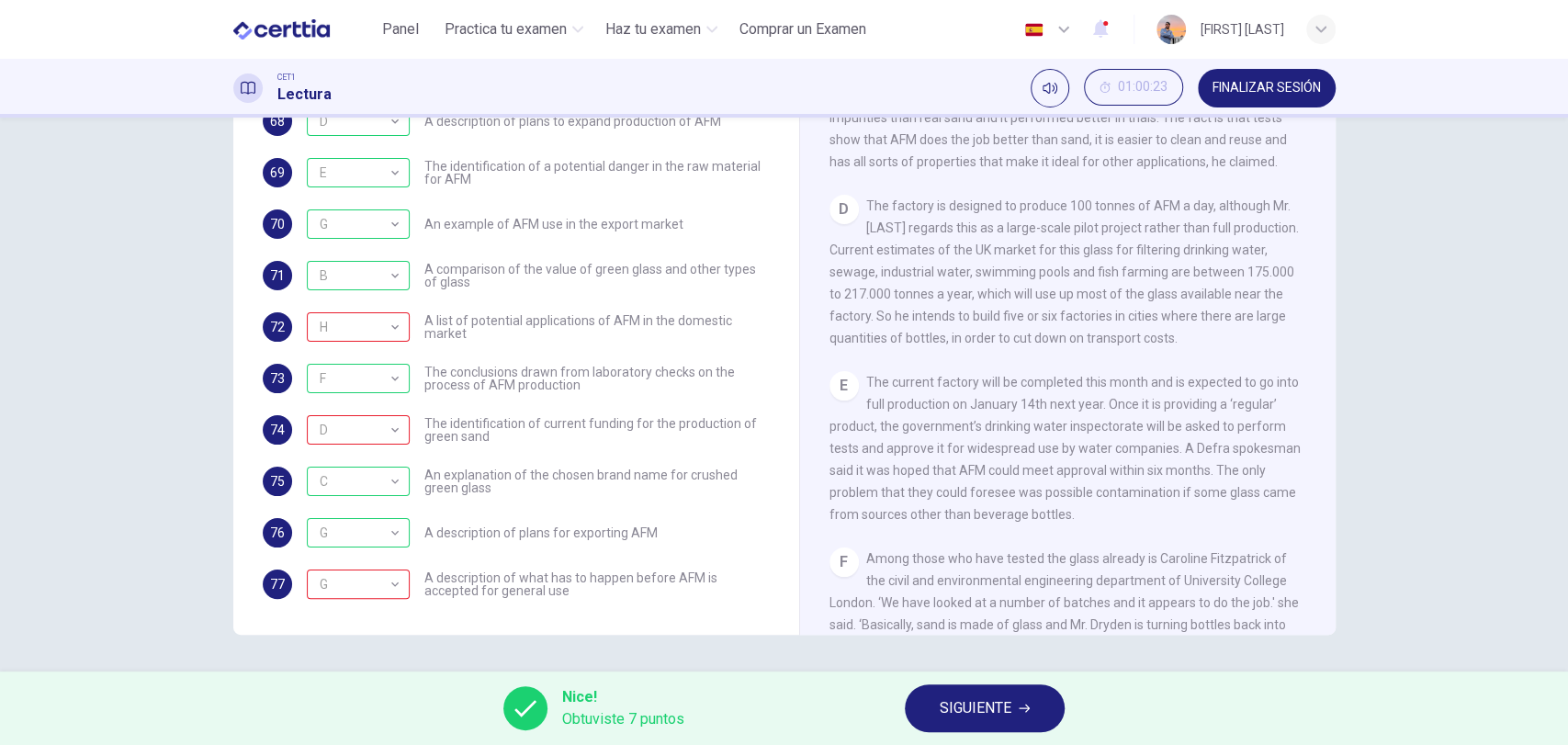 click on "SIGUIENTE" at bounding box center [976, 708] 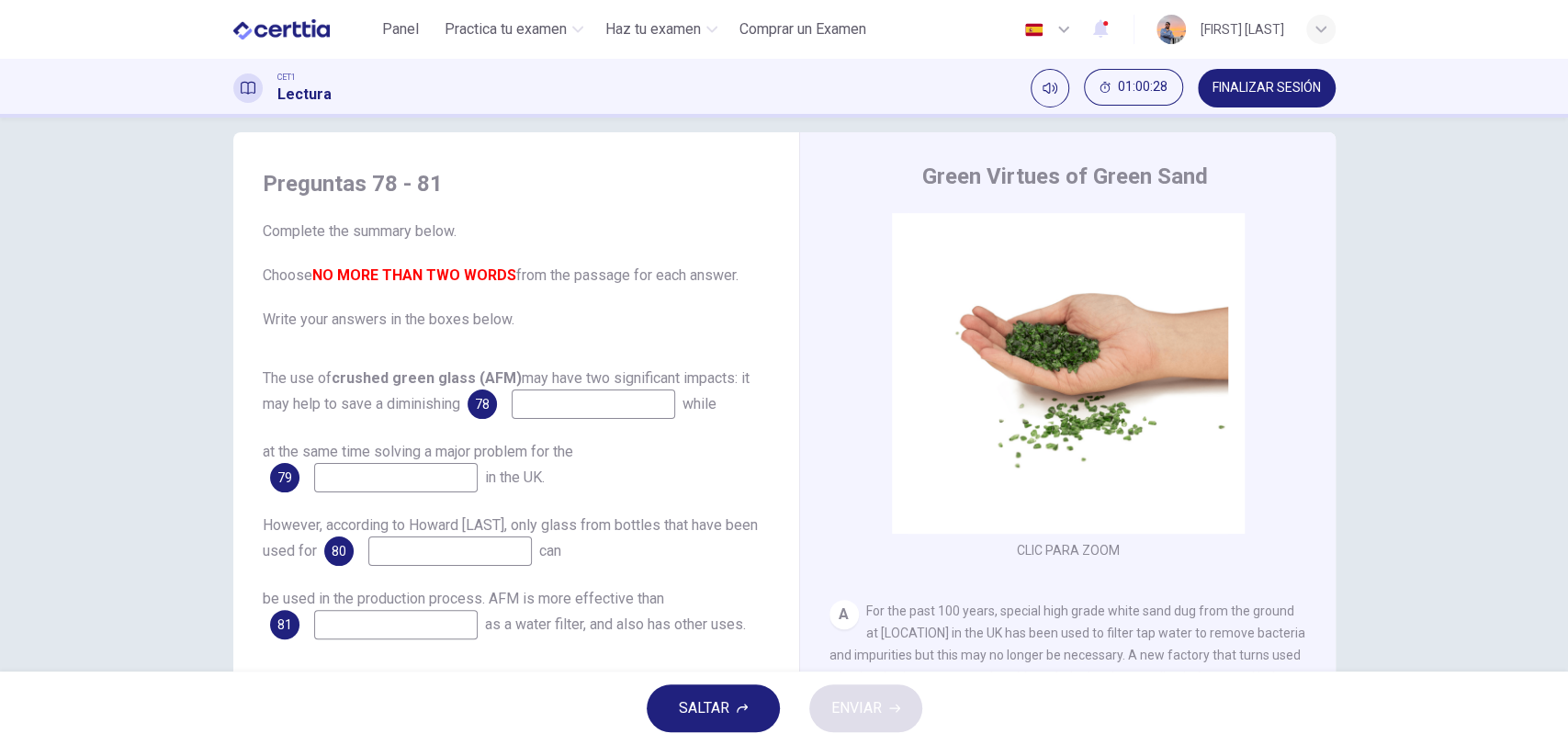 scroll, scrollTop: 158, scrollLeft: 0, axis: vertical 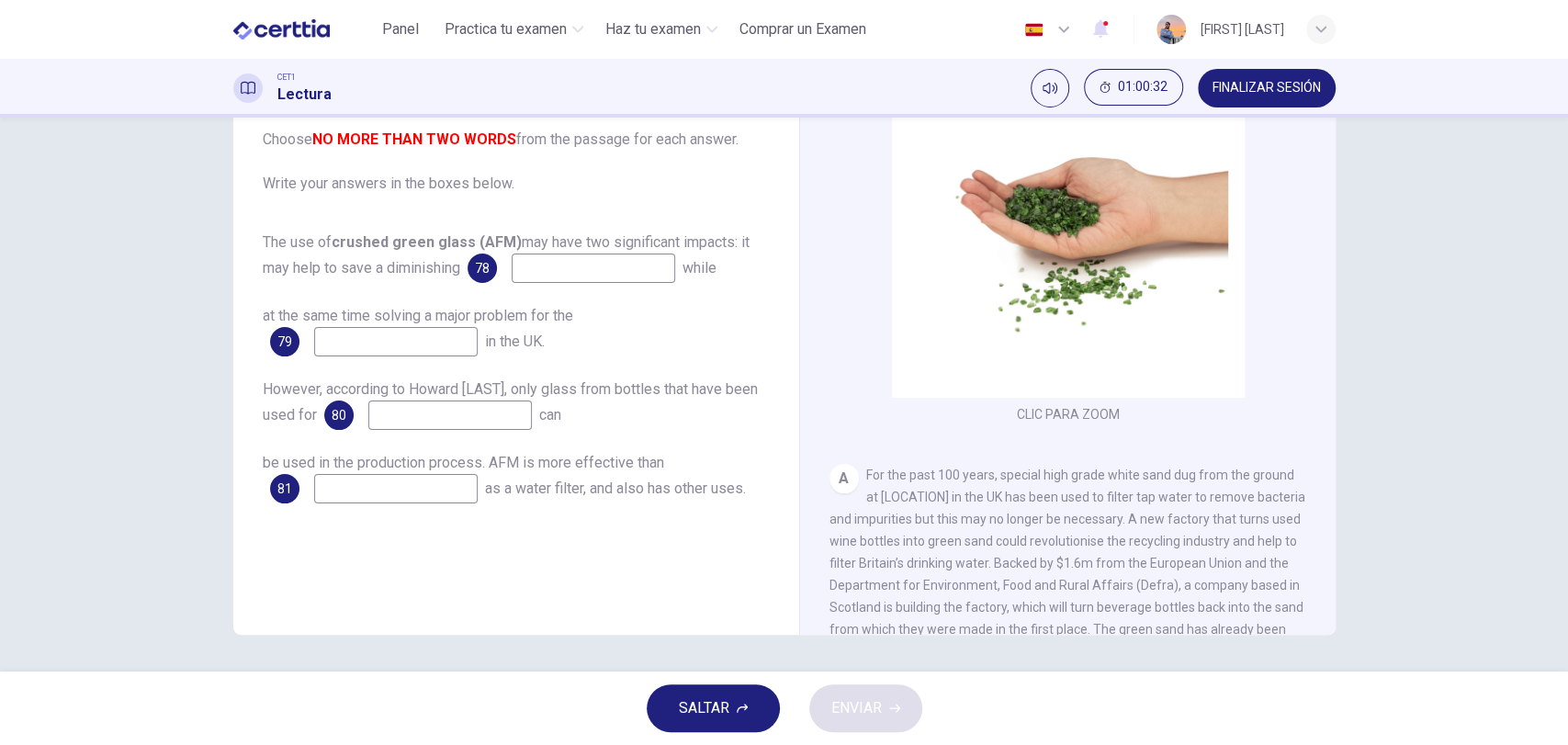 click at bounding box center (593, 268) 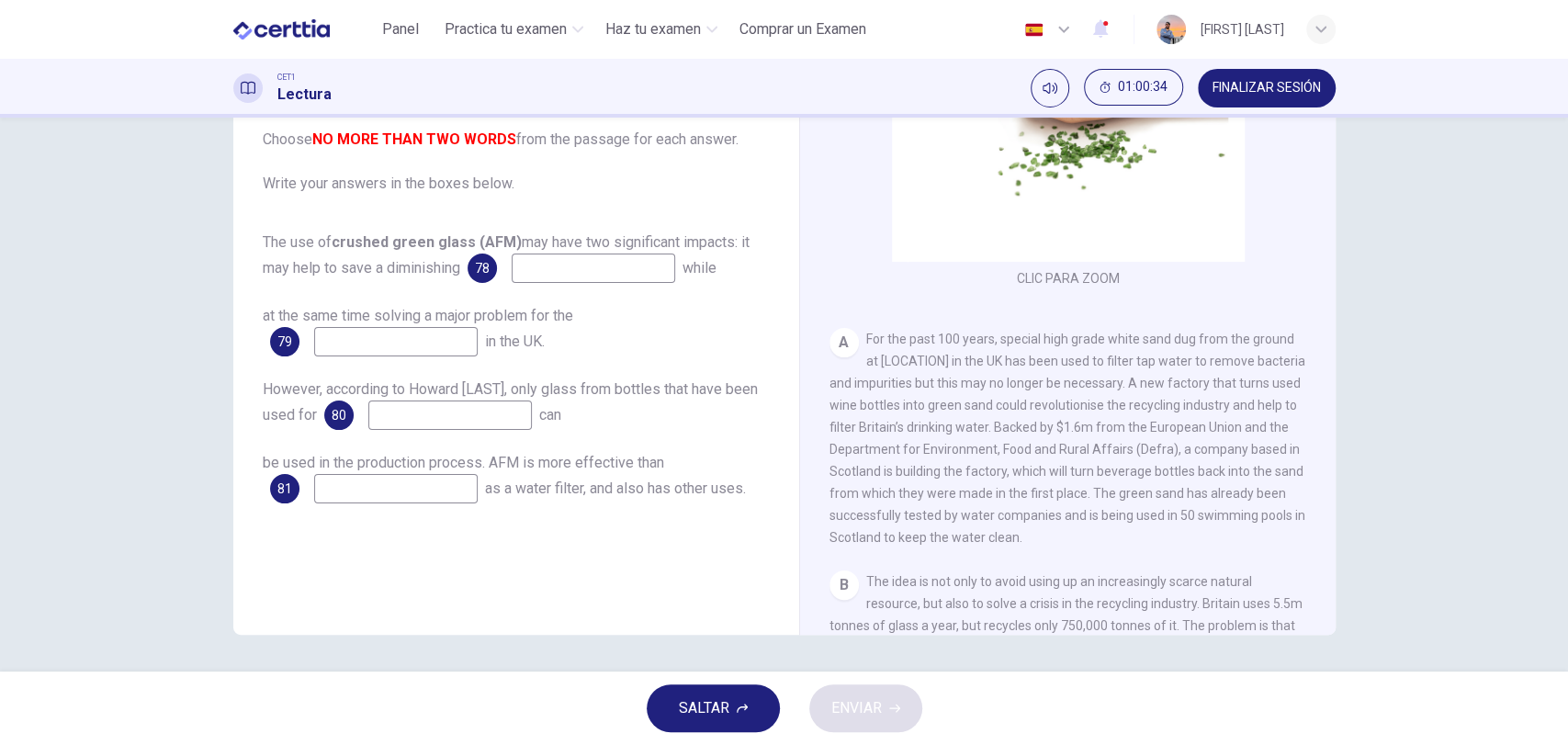 scroll, scrollTop: 272, scrollLeft: 0, axis: vertical 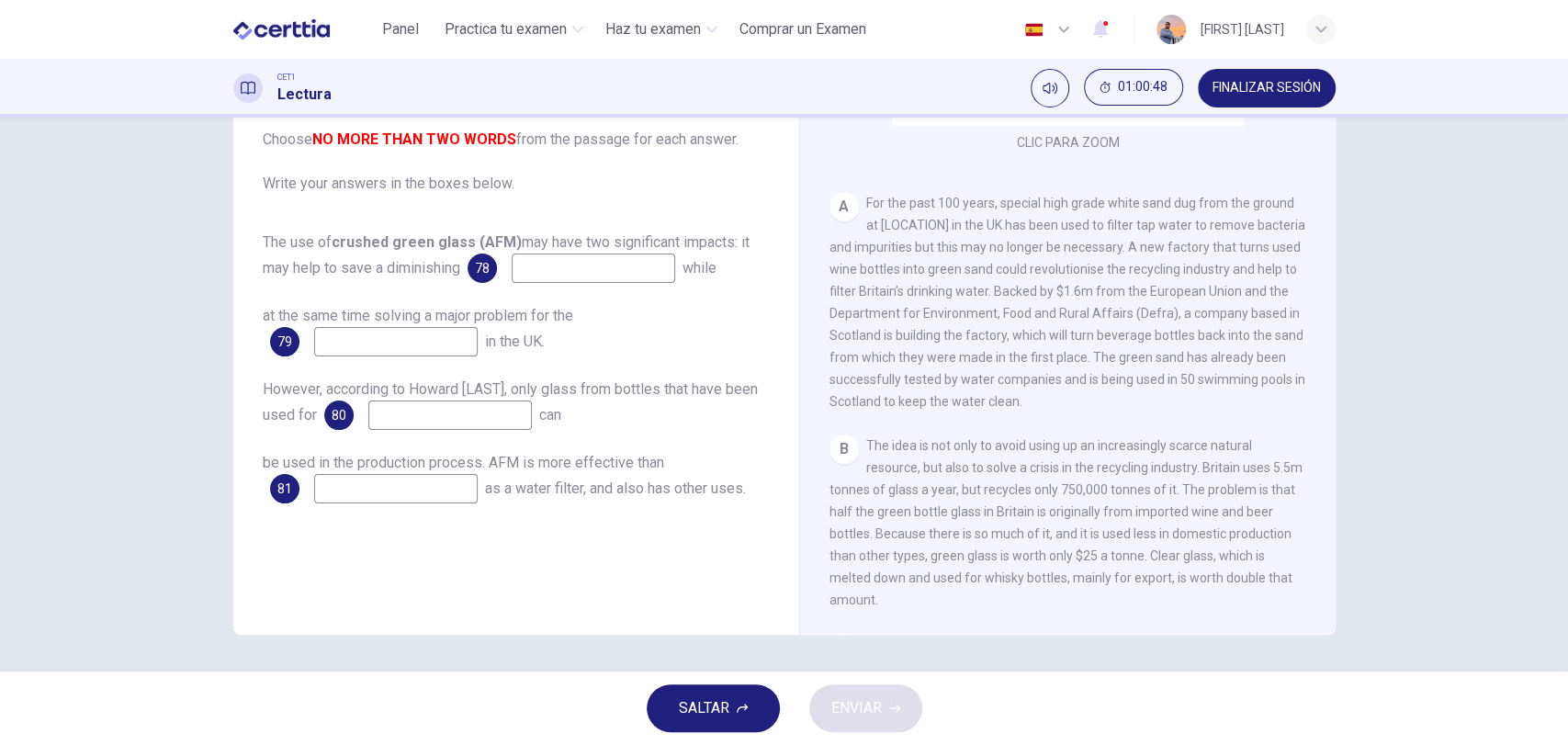click at bounding box center [396, 342] 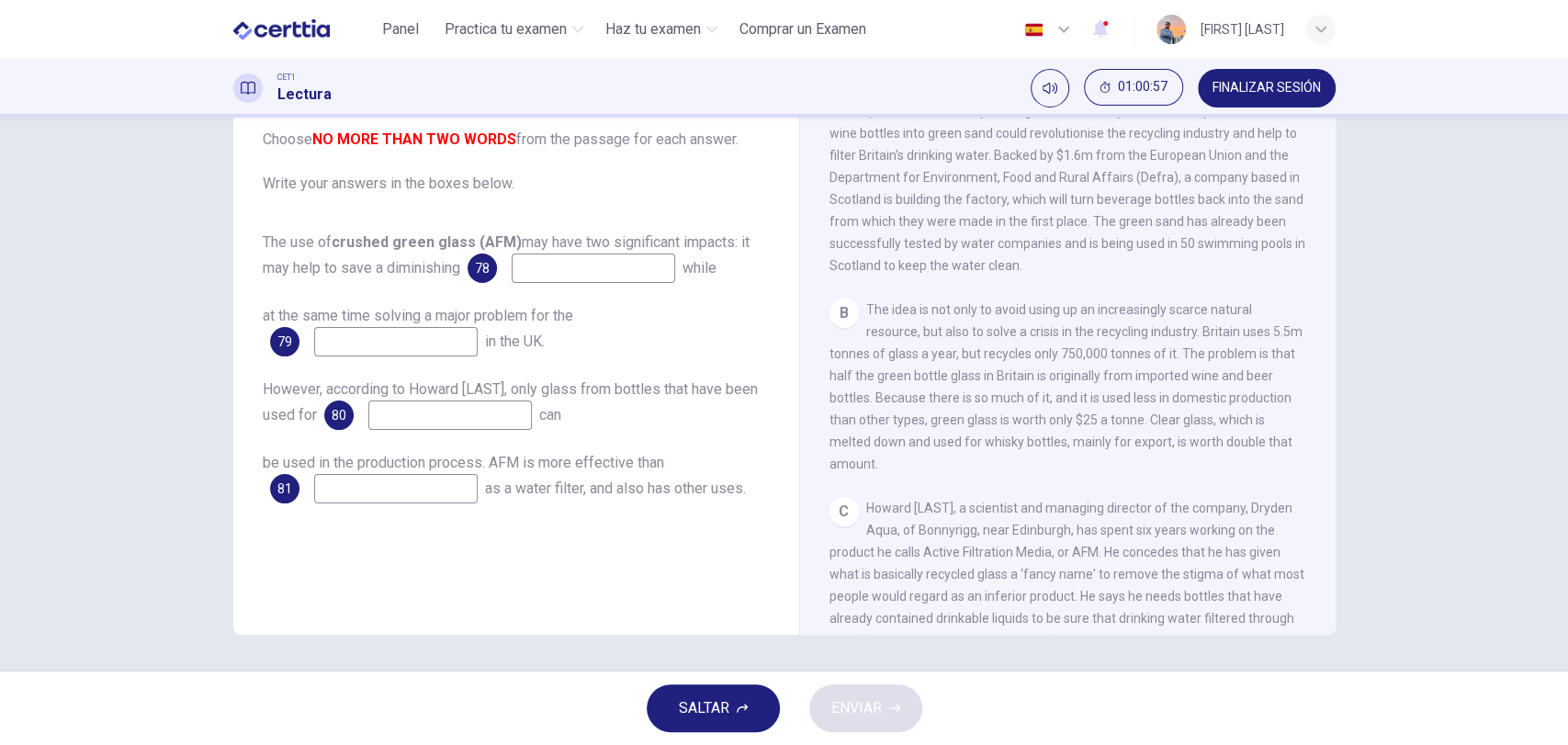 scroll, scrollTop: 544, scrollLeft: 0, axis: vertical 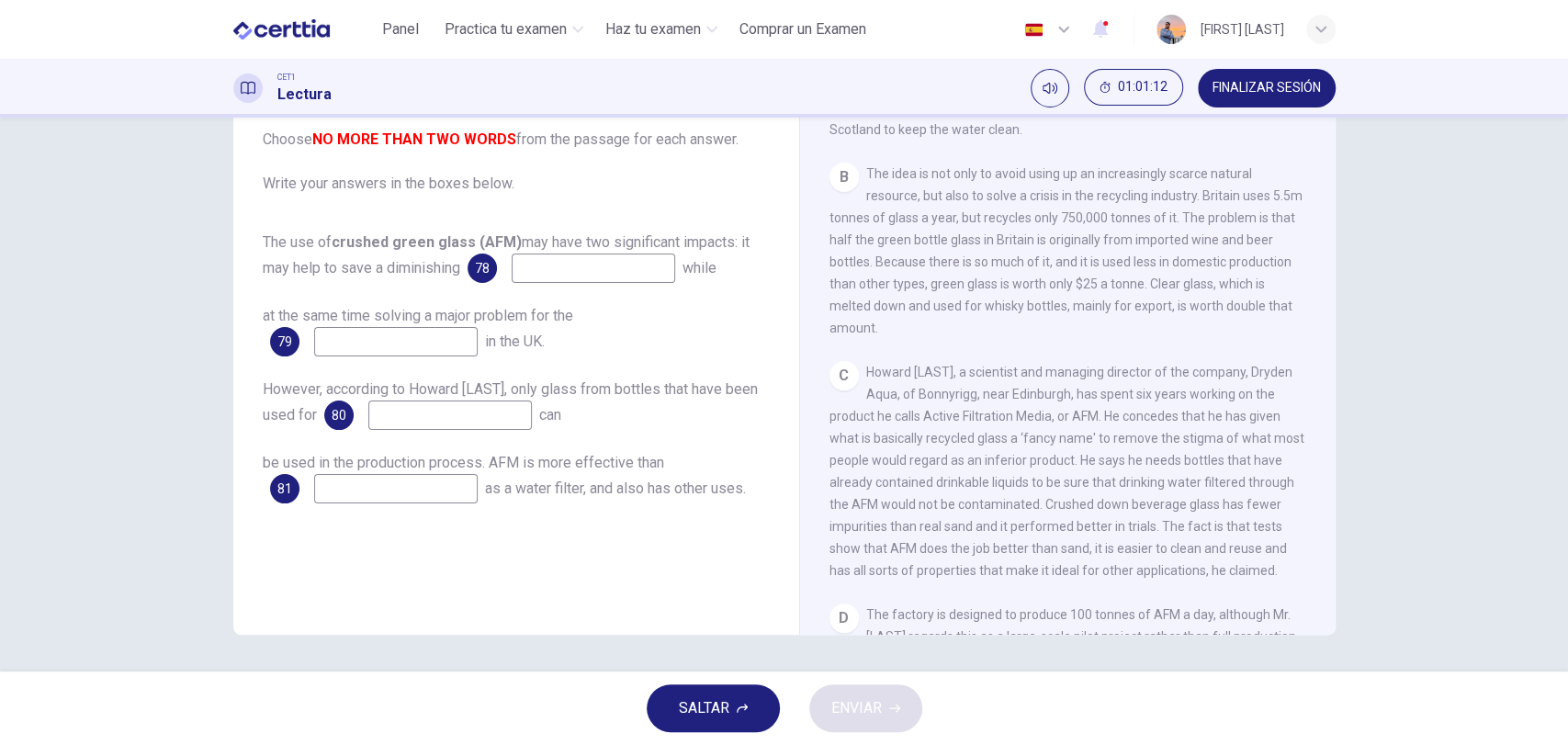click at bounding box center (450, 415) 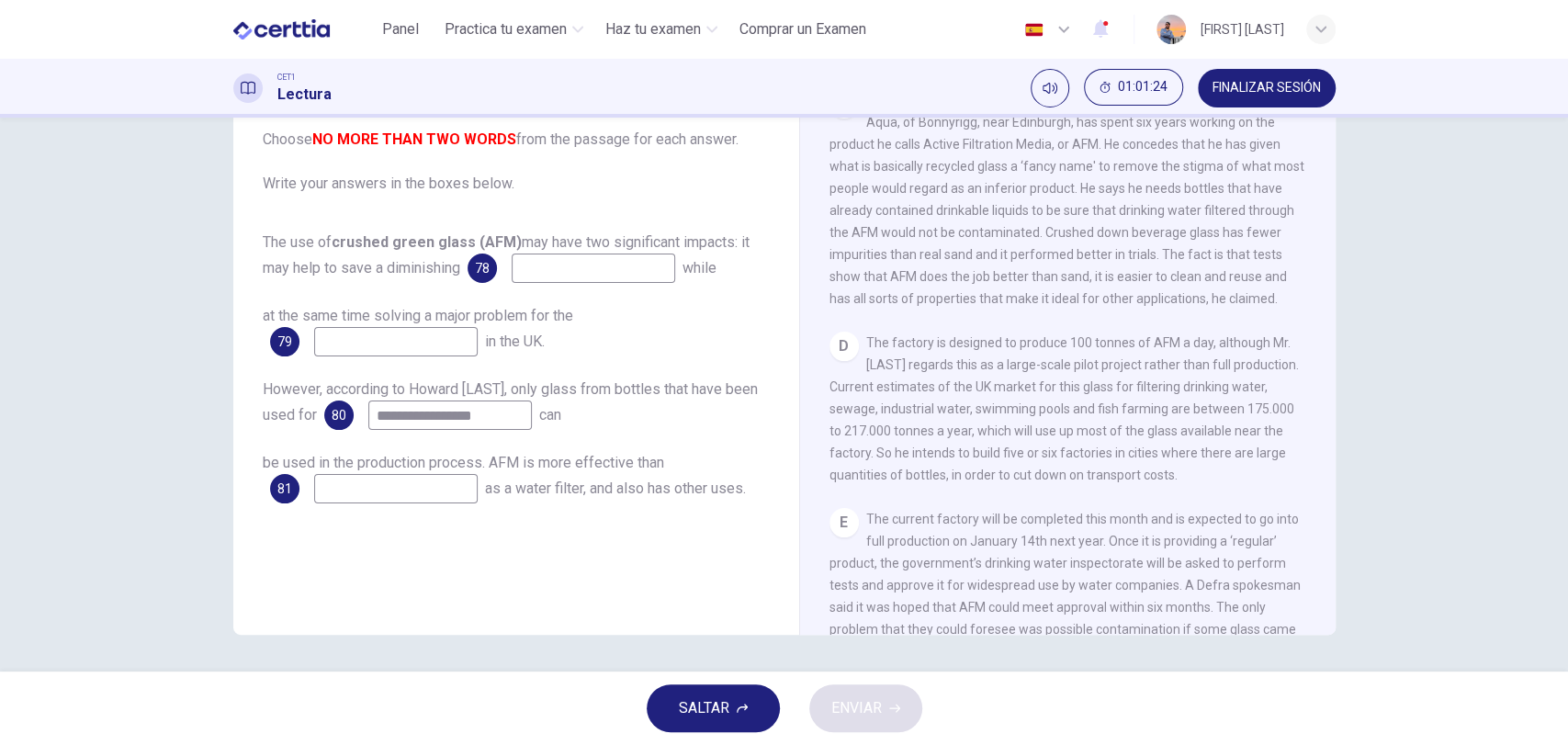scroll, scrollTop: 953, scrollLeft: 0, axis: vertical 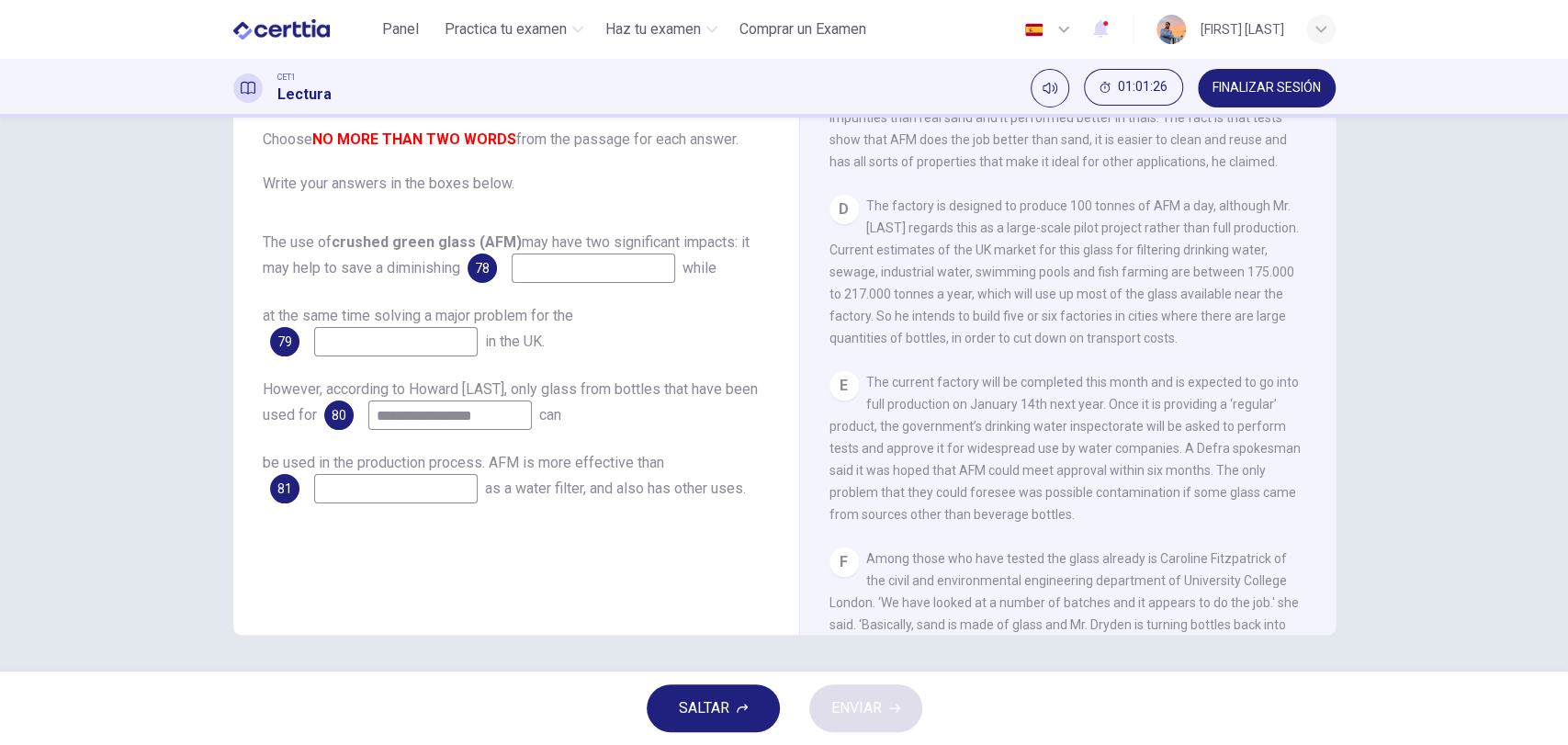type on "**********" 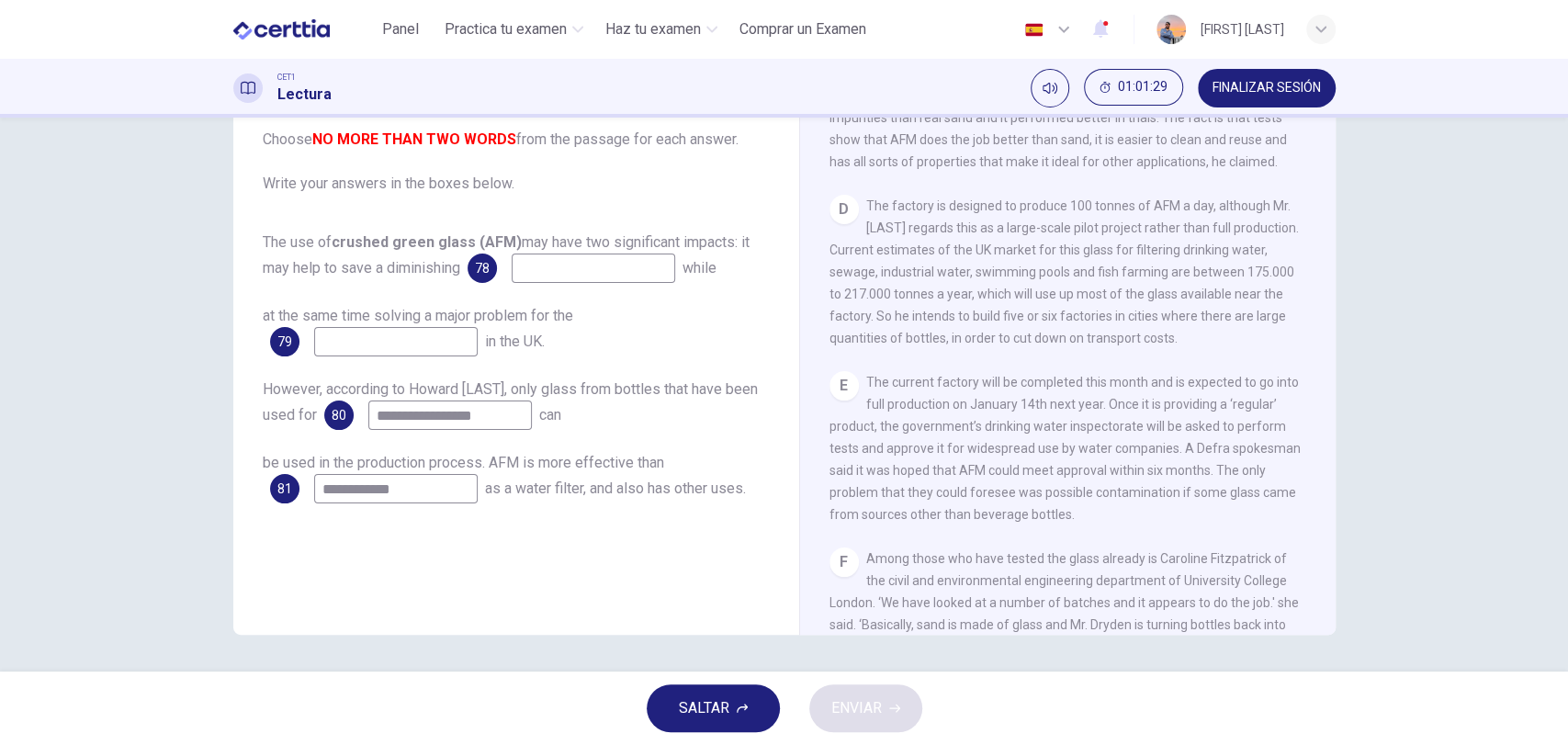 scroll, scrollTop: 22, scrollLeft: 0, axis: vertical 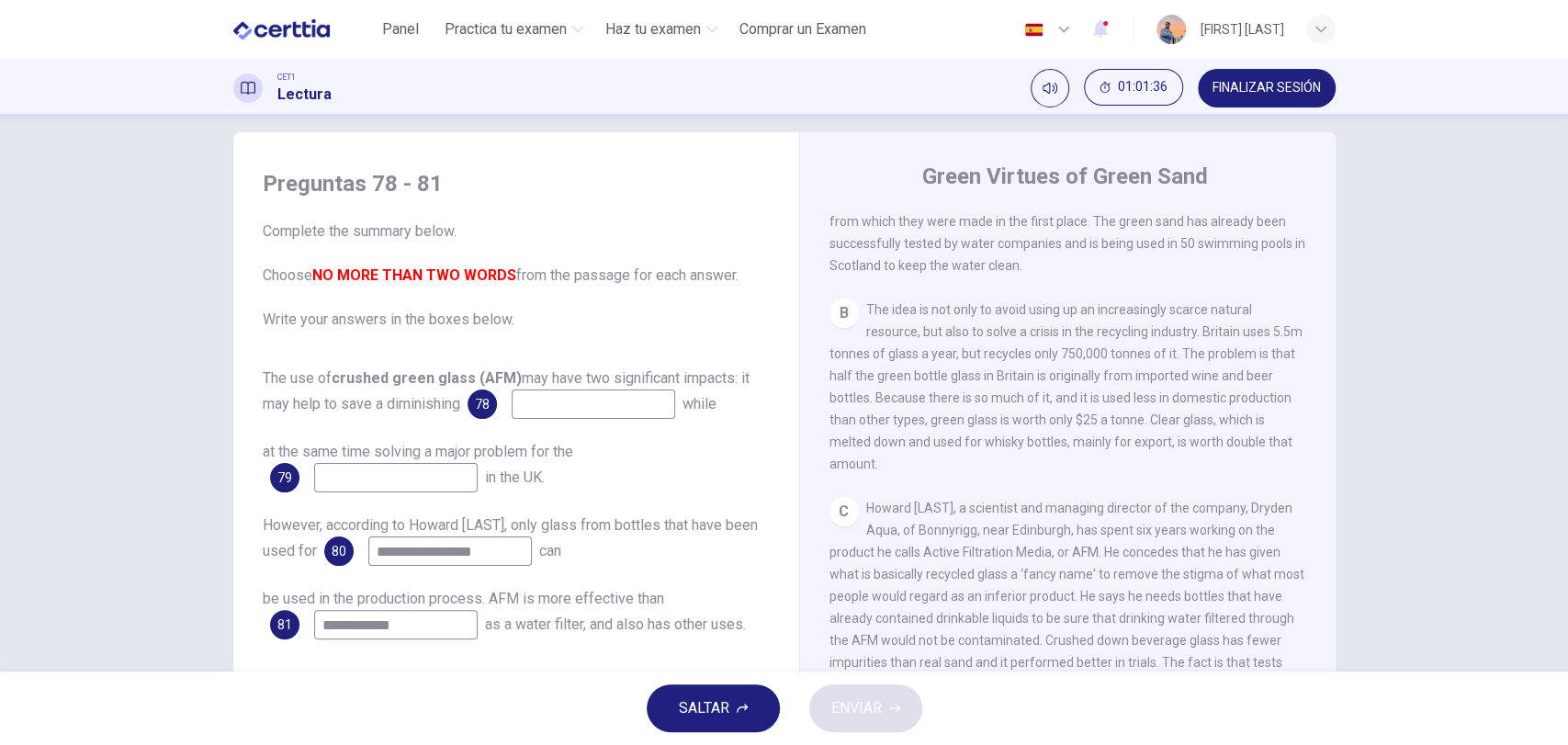 type on "**********" 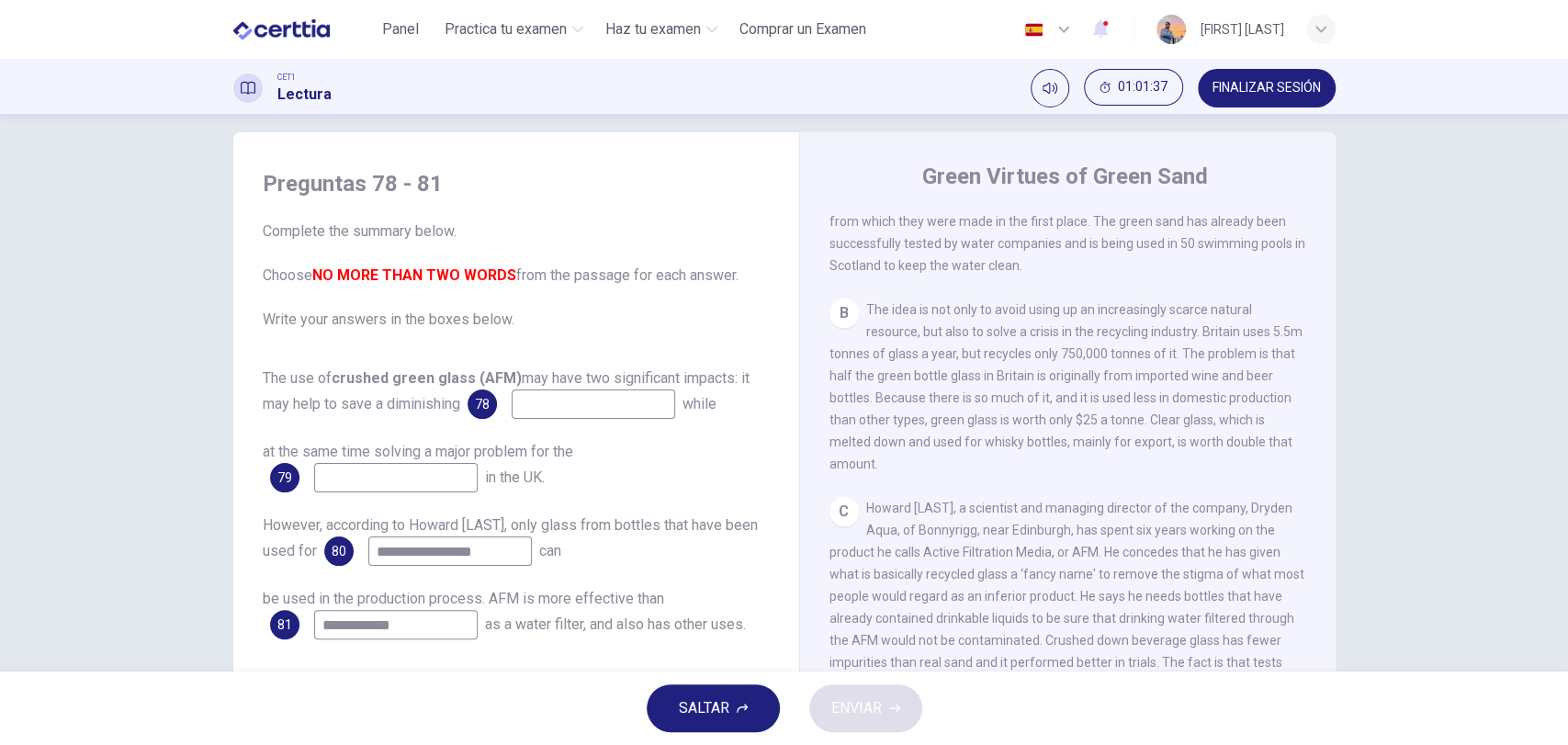 click at bounding box center [593, 404] 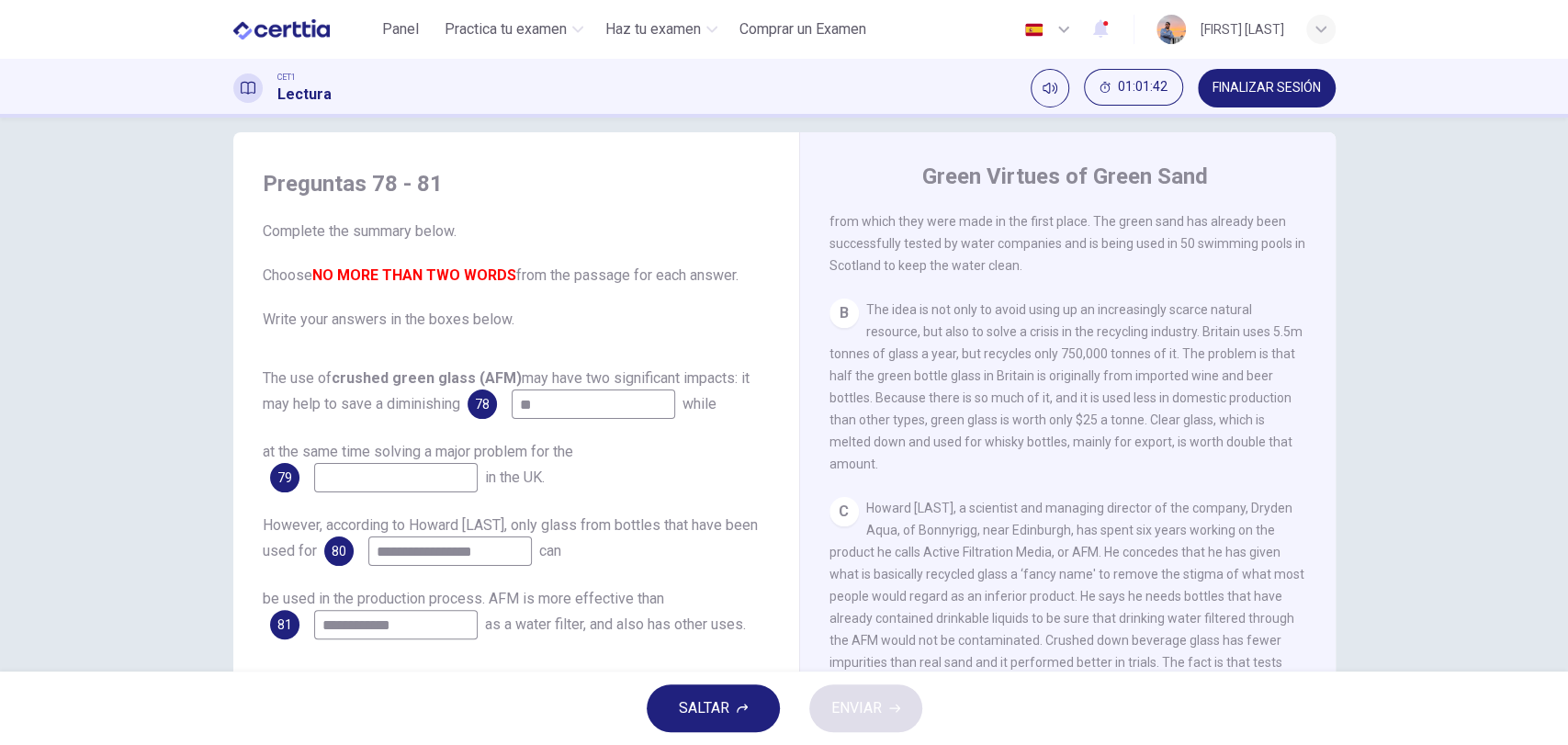 type on "*" 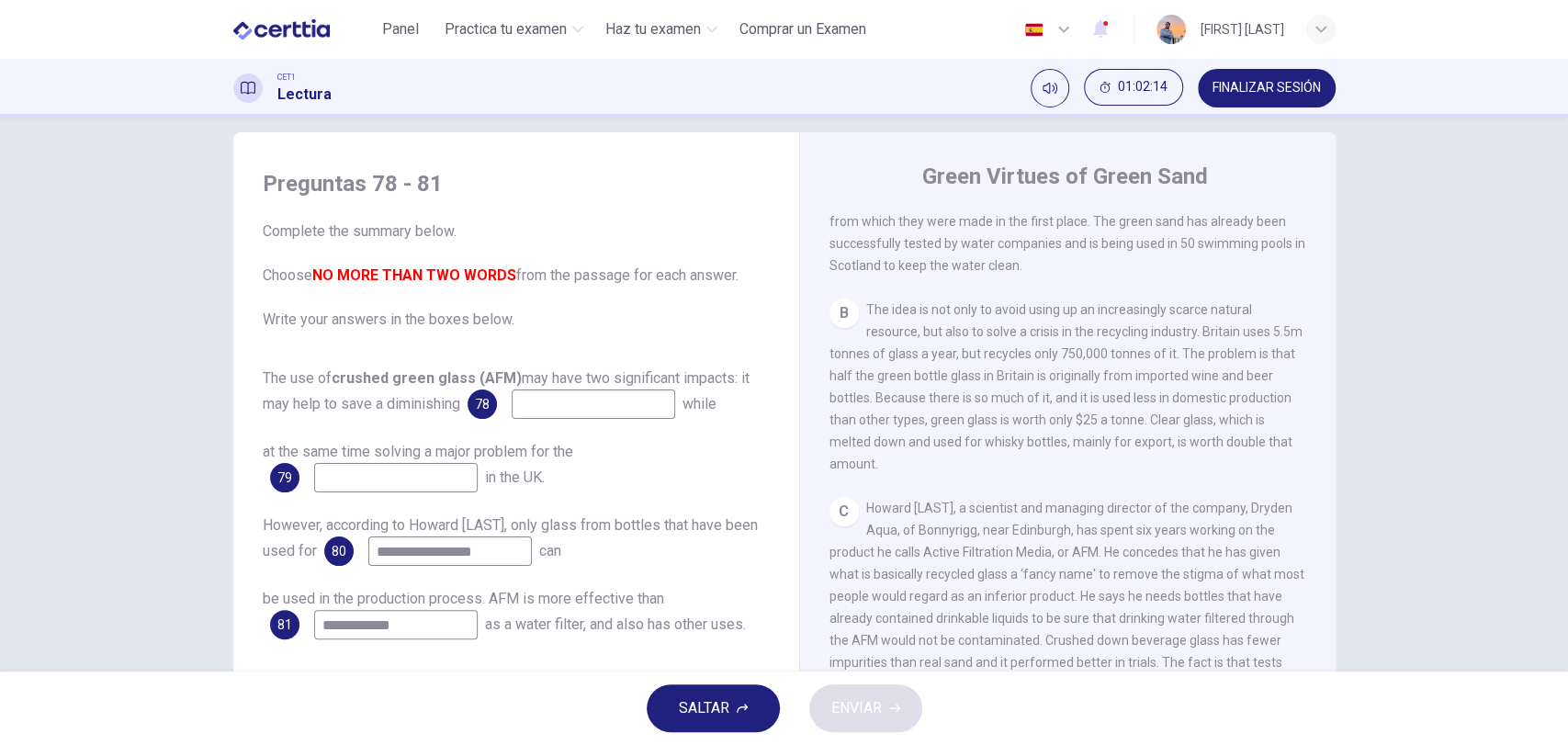 scroll, scrollTop: 680, scrollLeft: 0, axis: vertical 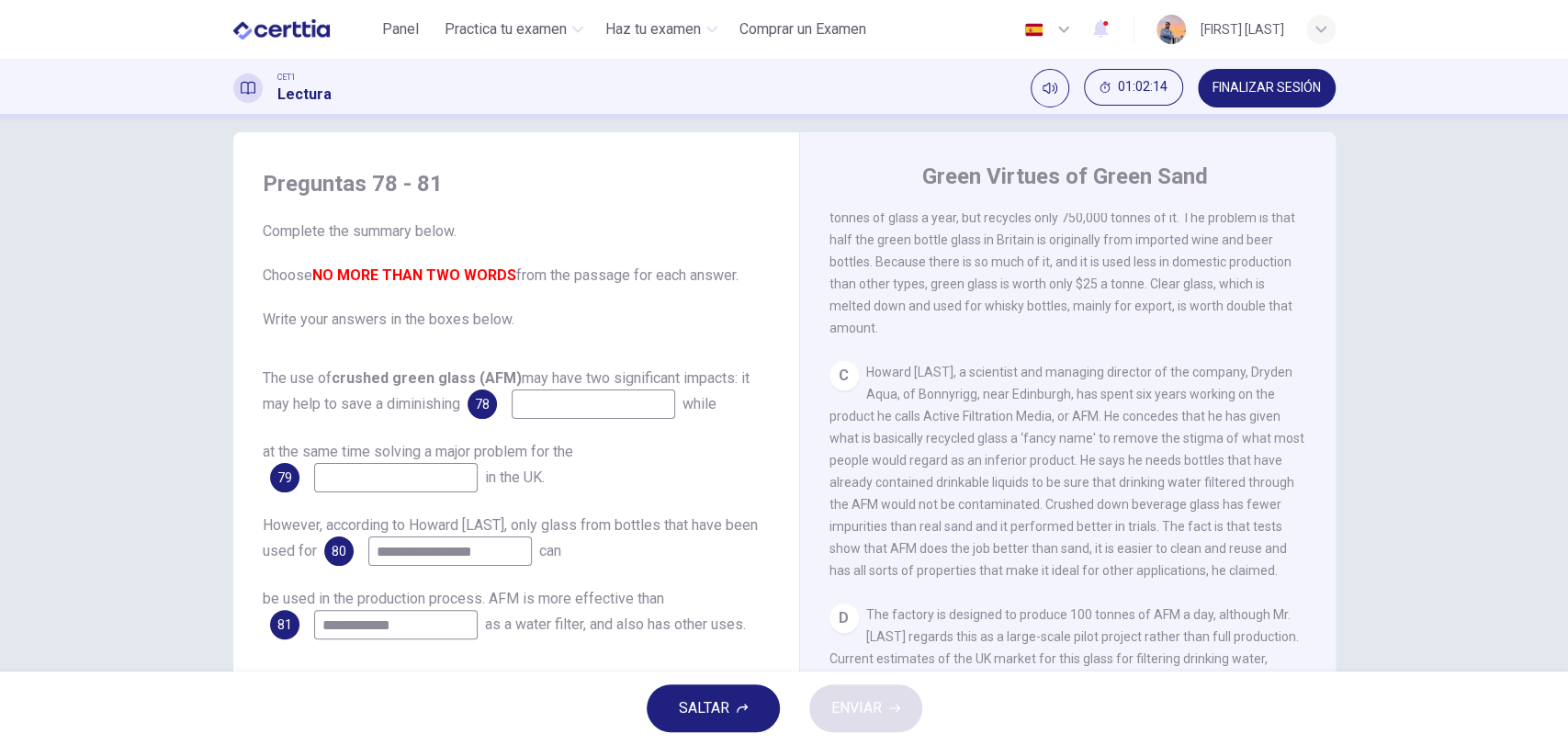 click on "SALTAR ENVIAR" at bounding box center (784, 708) 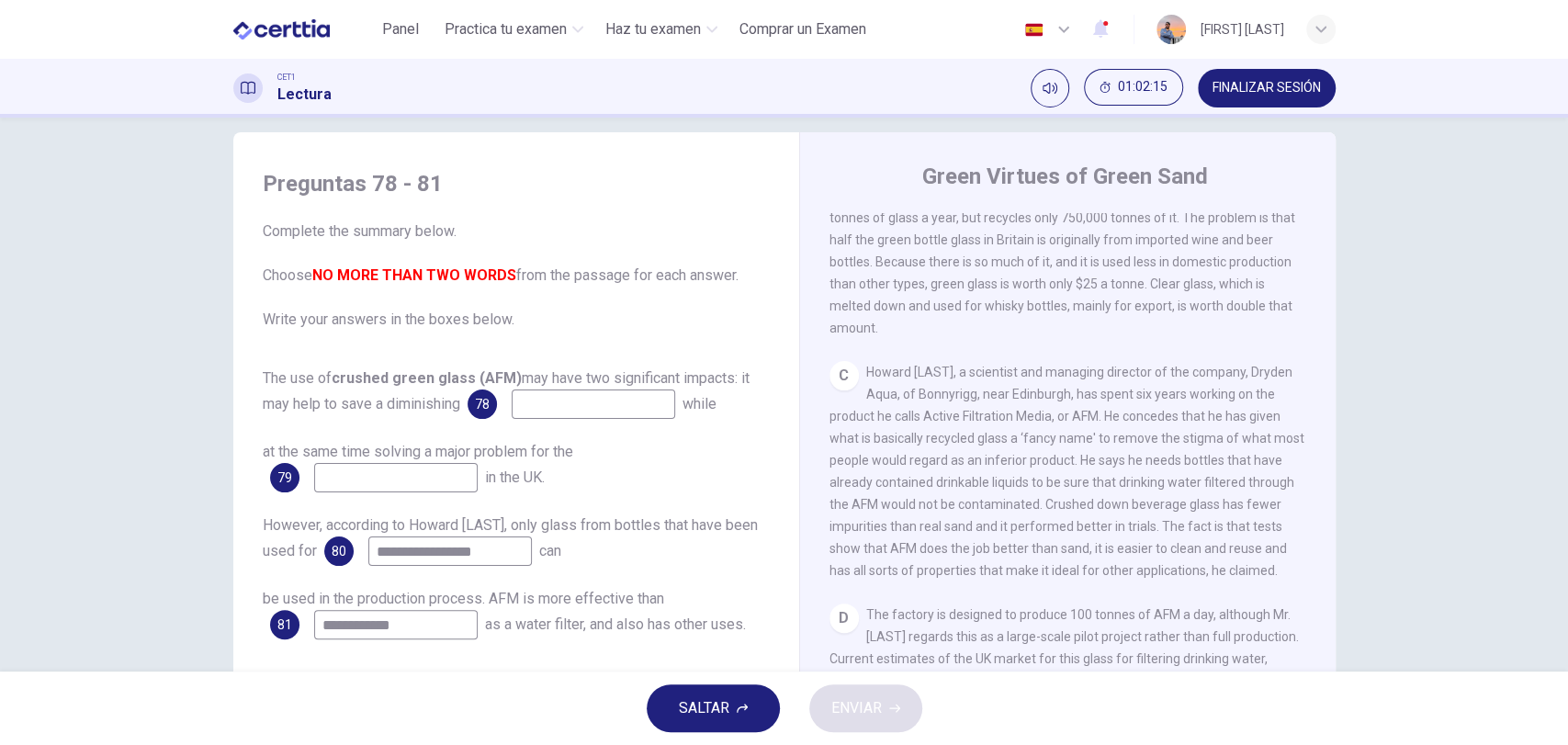 click at bounding box center [593, 404] 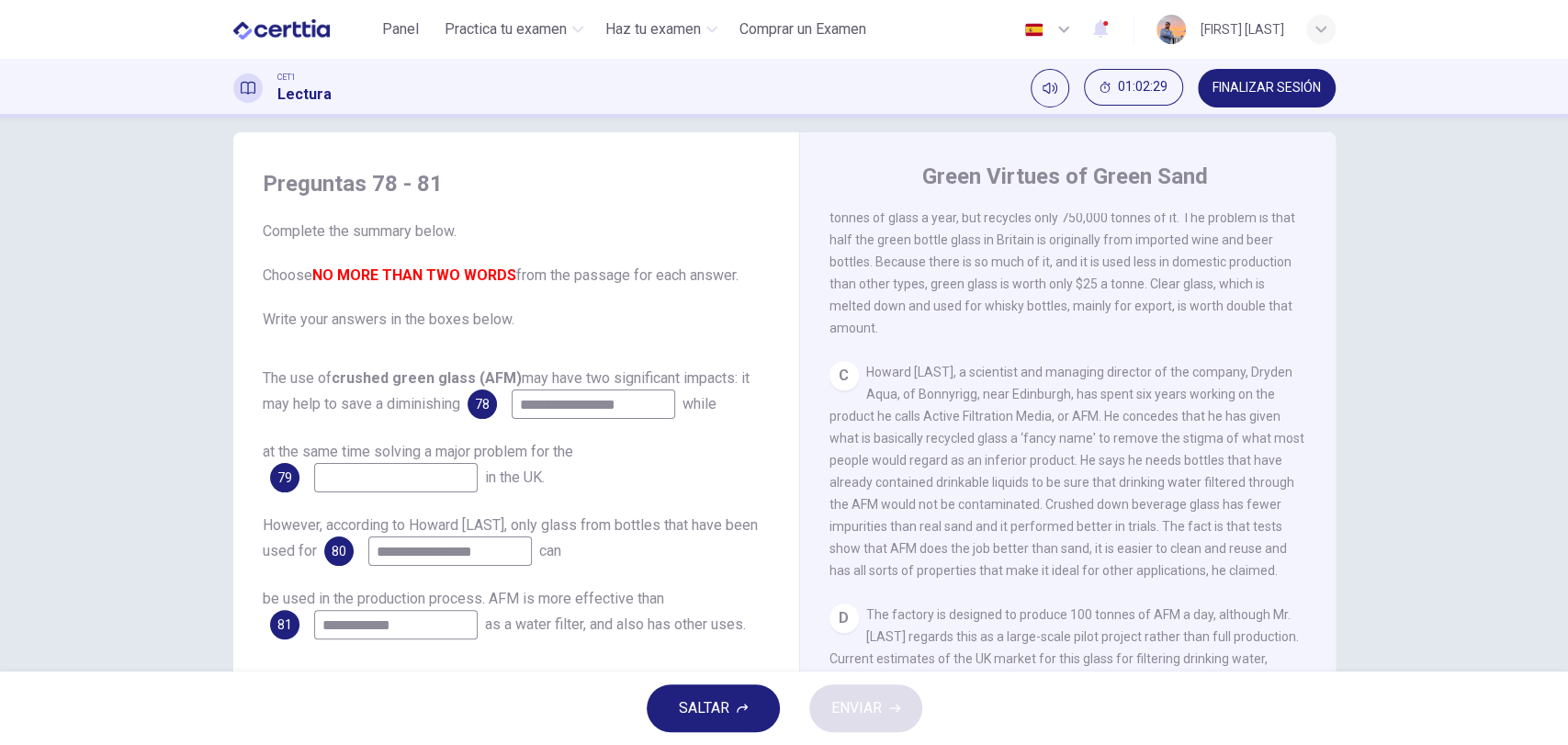 type on "**********" 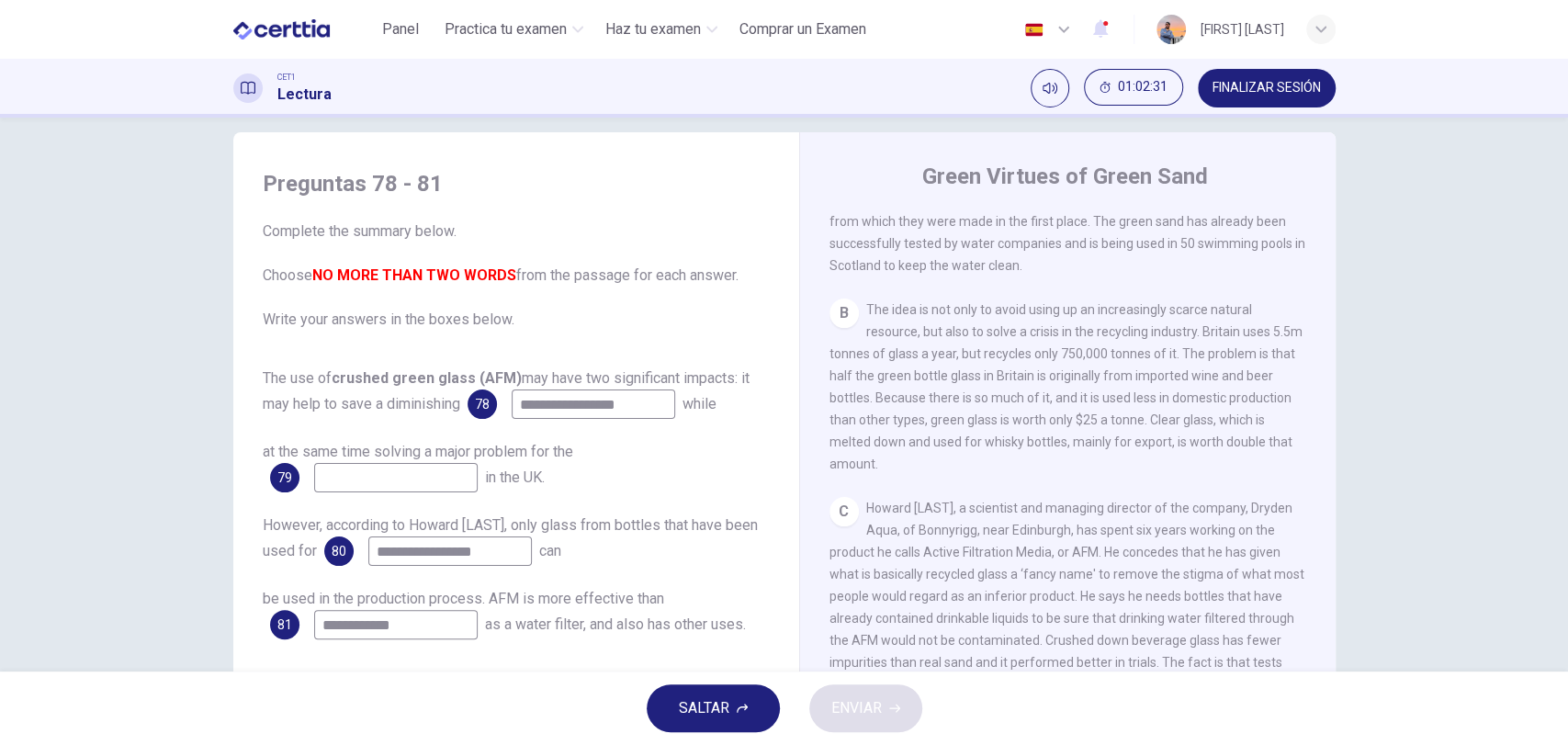 scroll, scrollTop: 272, scrollLeft: 0, axis: vertical 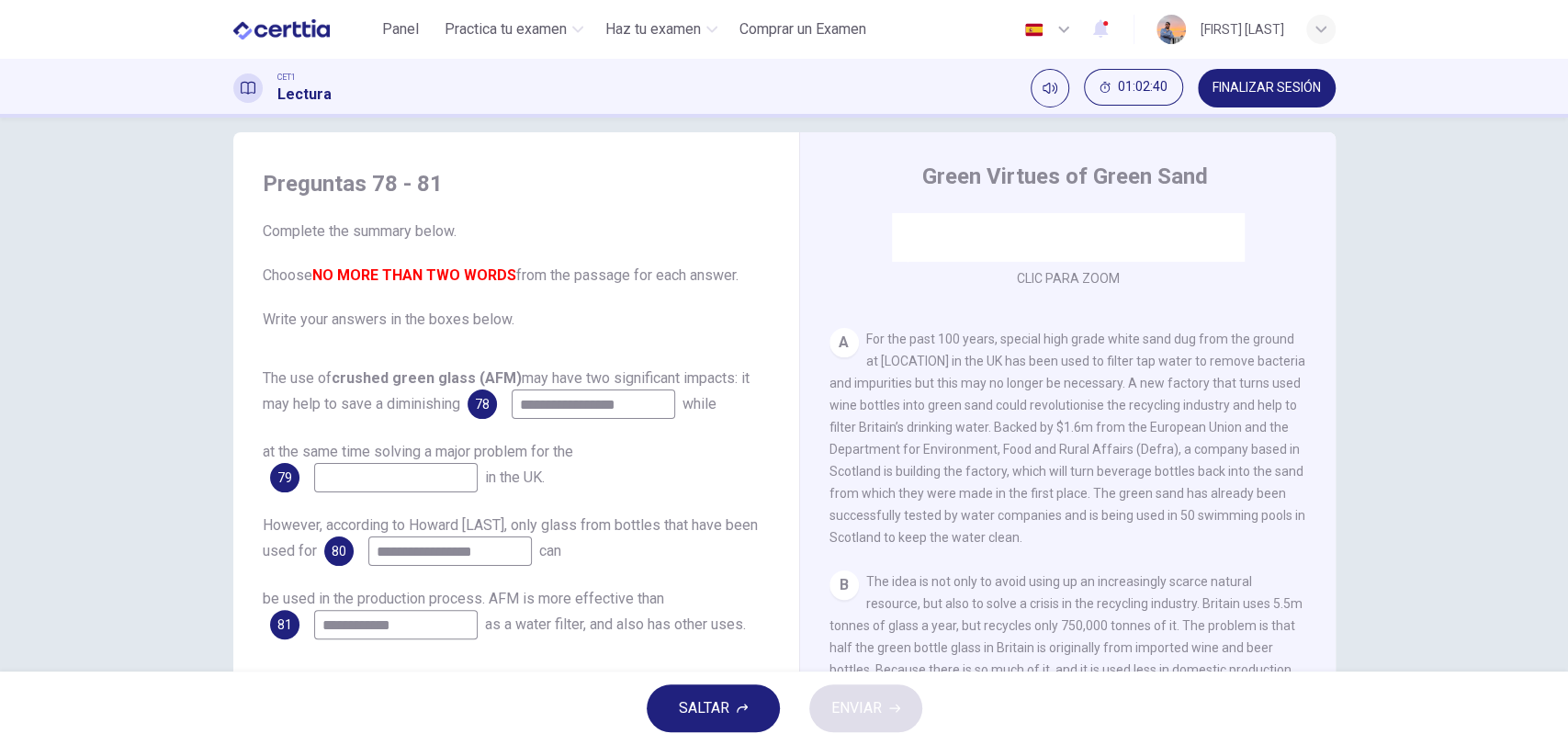 drag, startPoint x: 682, startPoint y: 401, endPoint x: 515, endPoint y: 399, distance: 167.01198 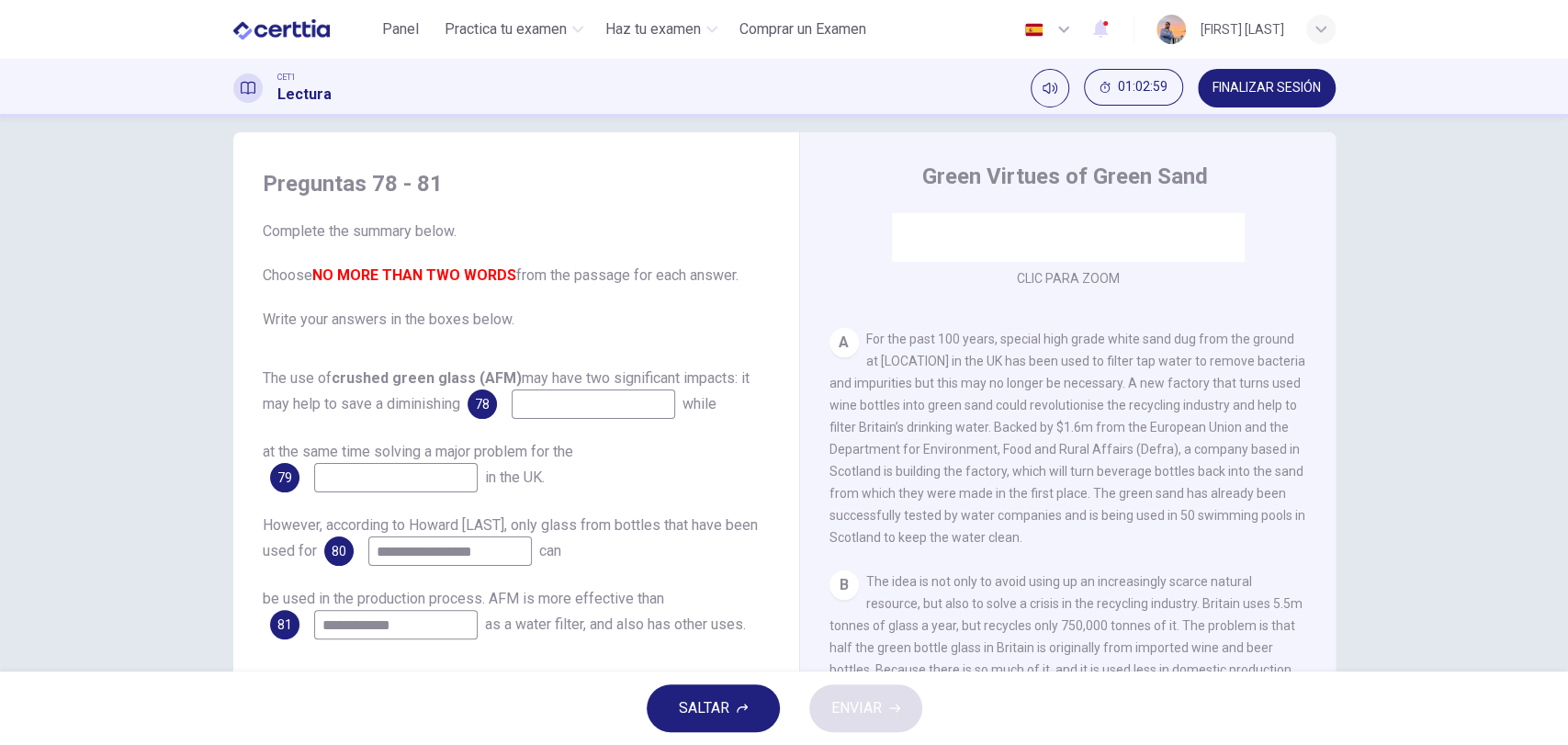 type on "*" 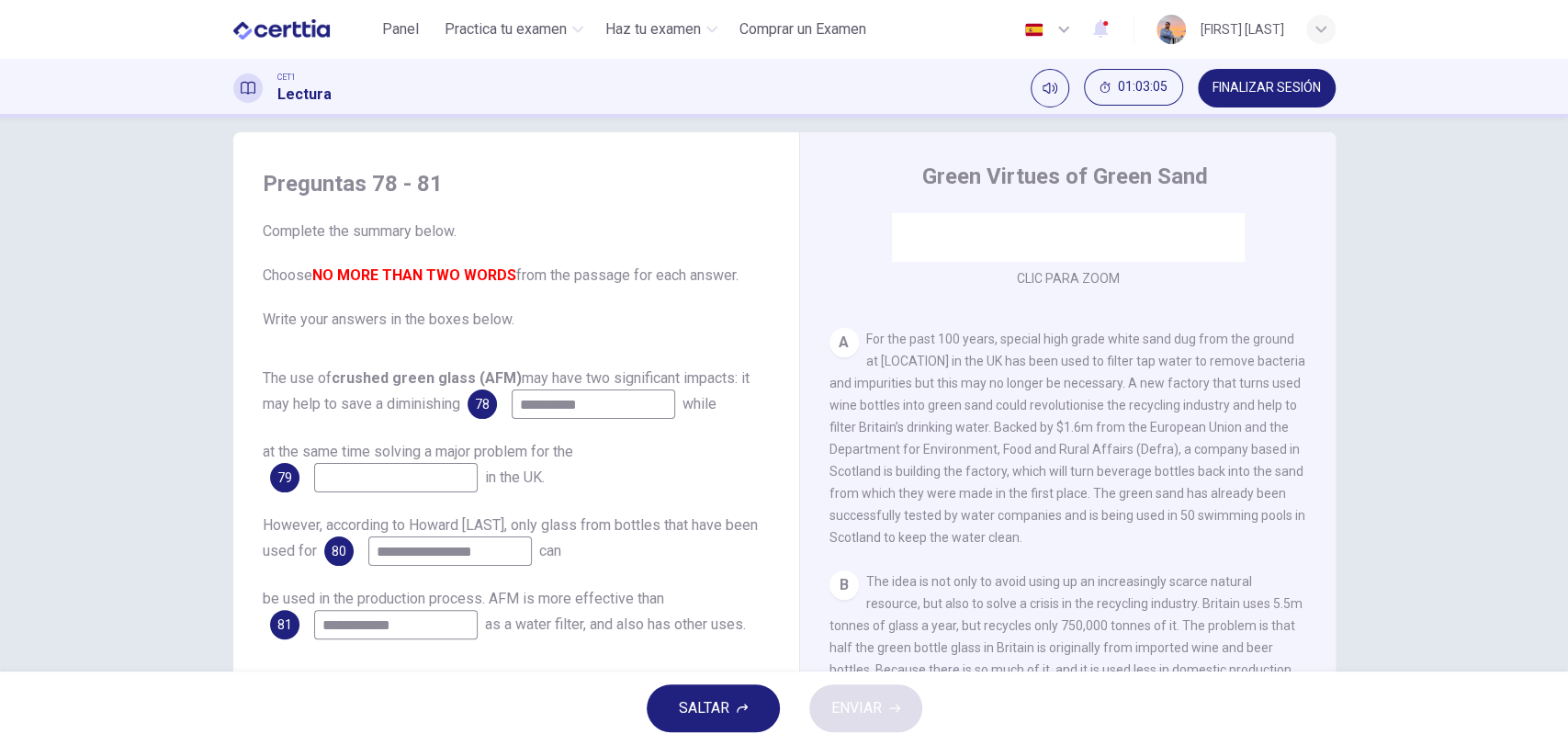 type on "**********" 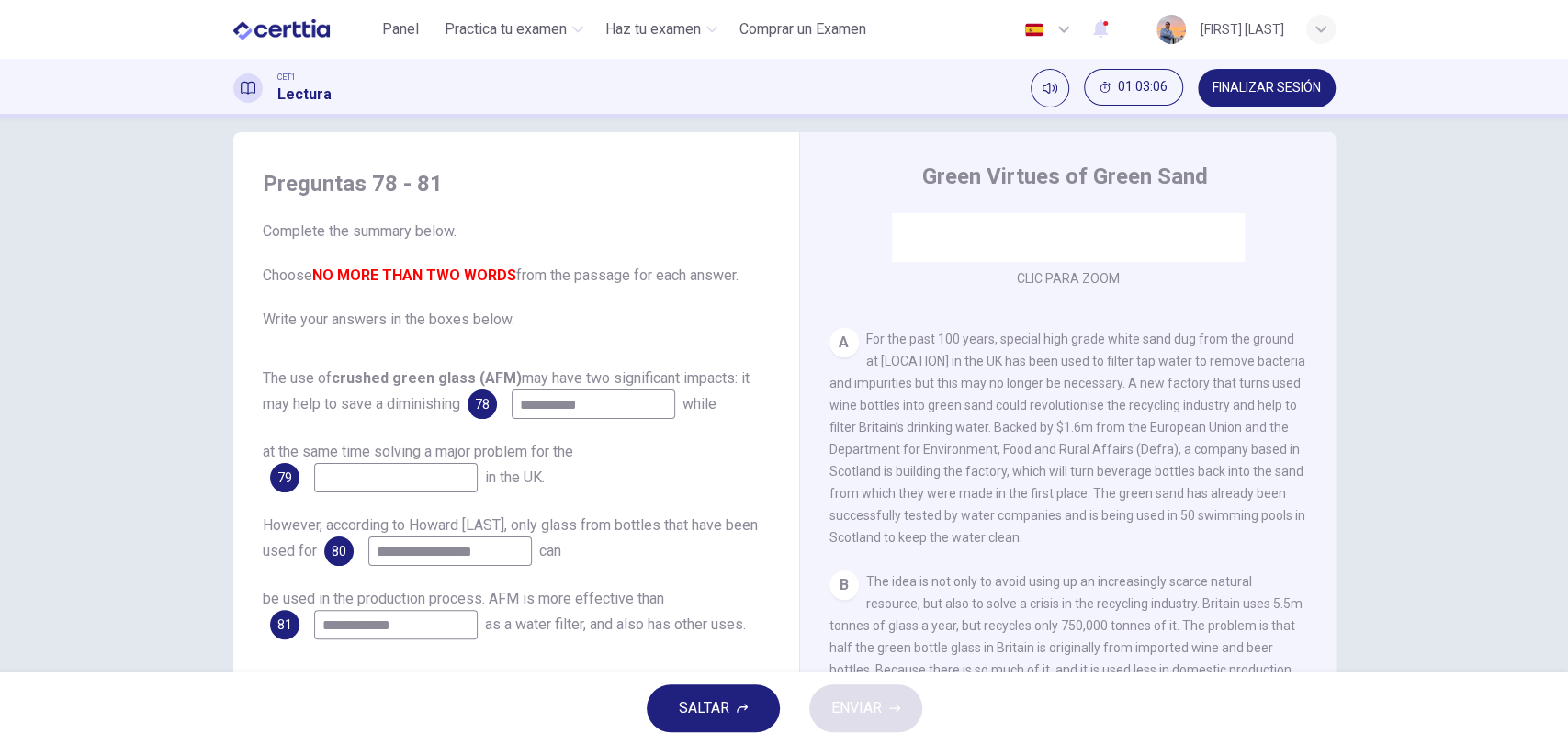 drag, startPoint x: 378, startPoint y: 474, endPoint x: 376, endPoint y: 486, distance: 12.165525 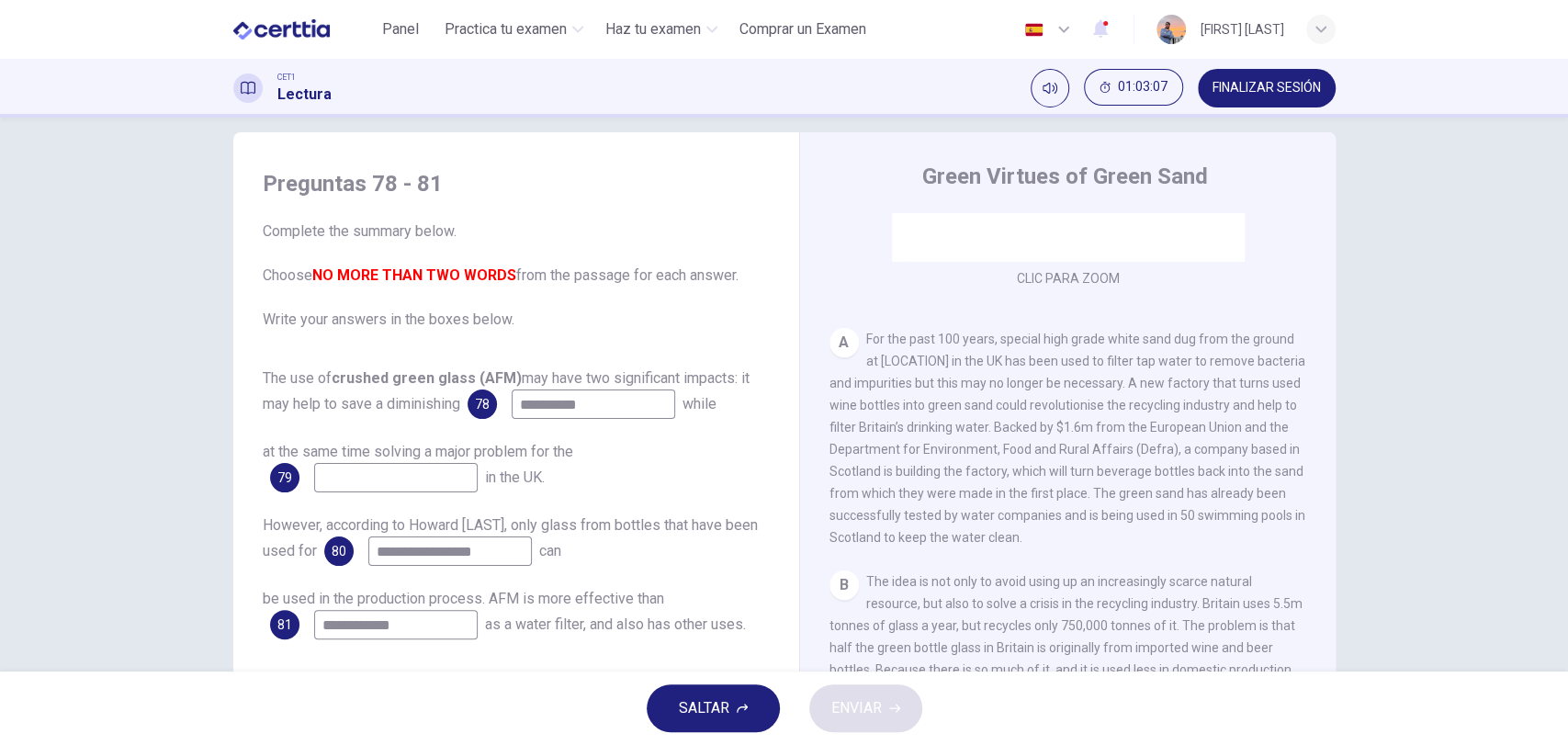 click at bounding box center (396, 478) 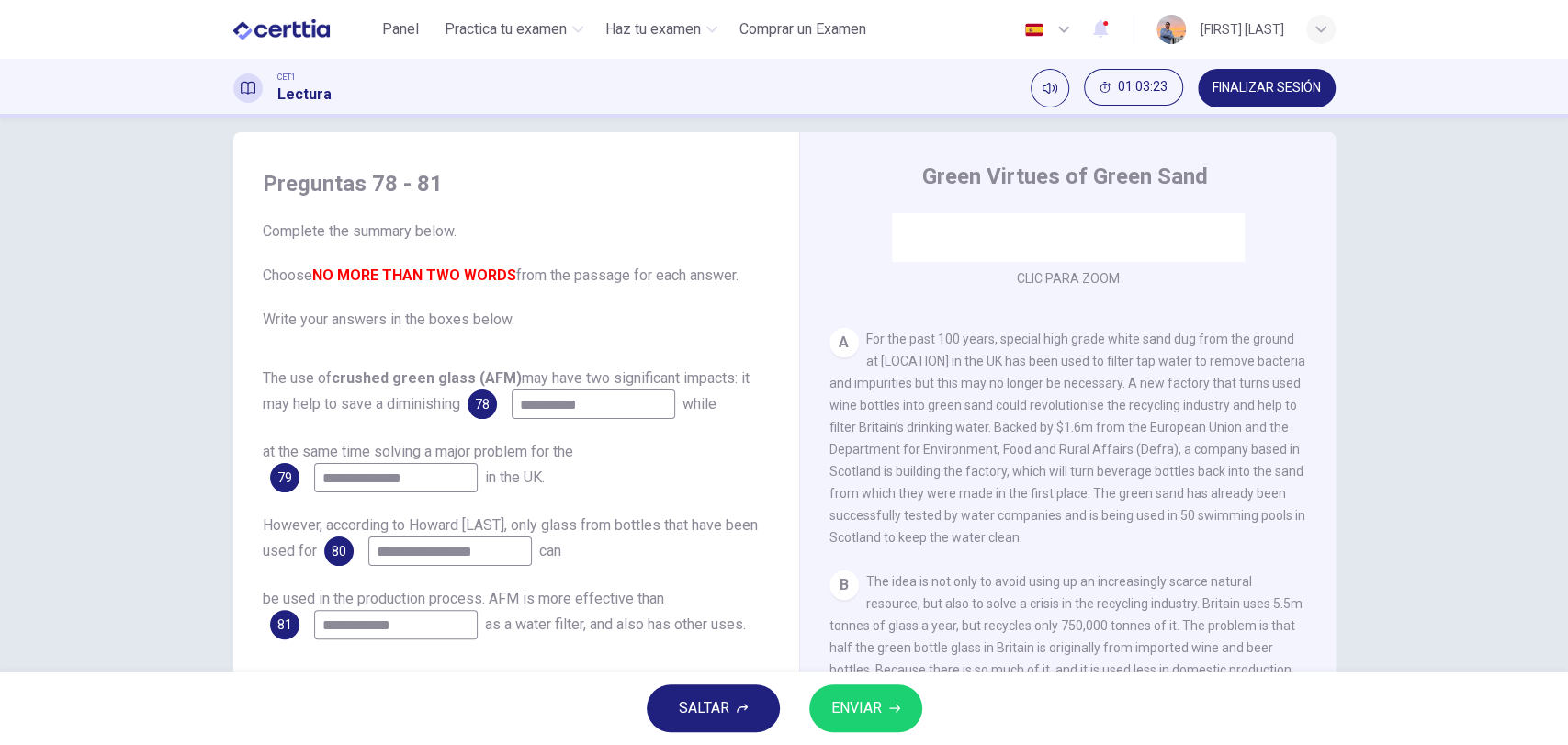 type on "**********" 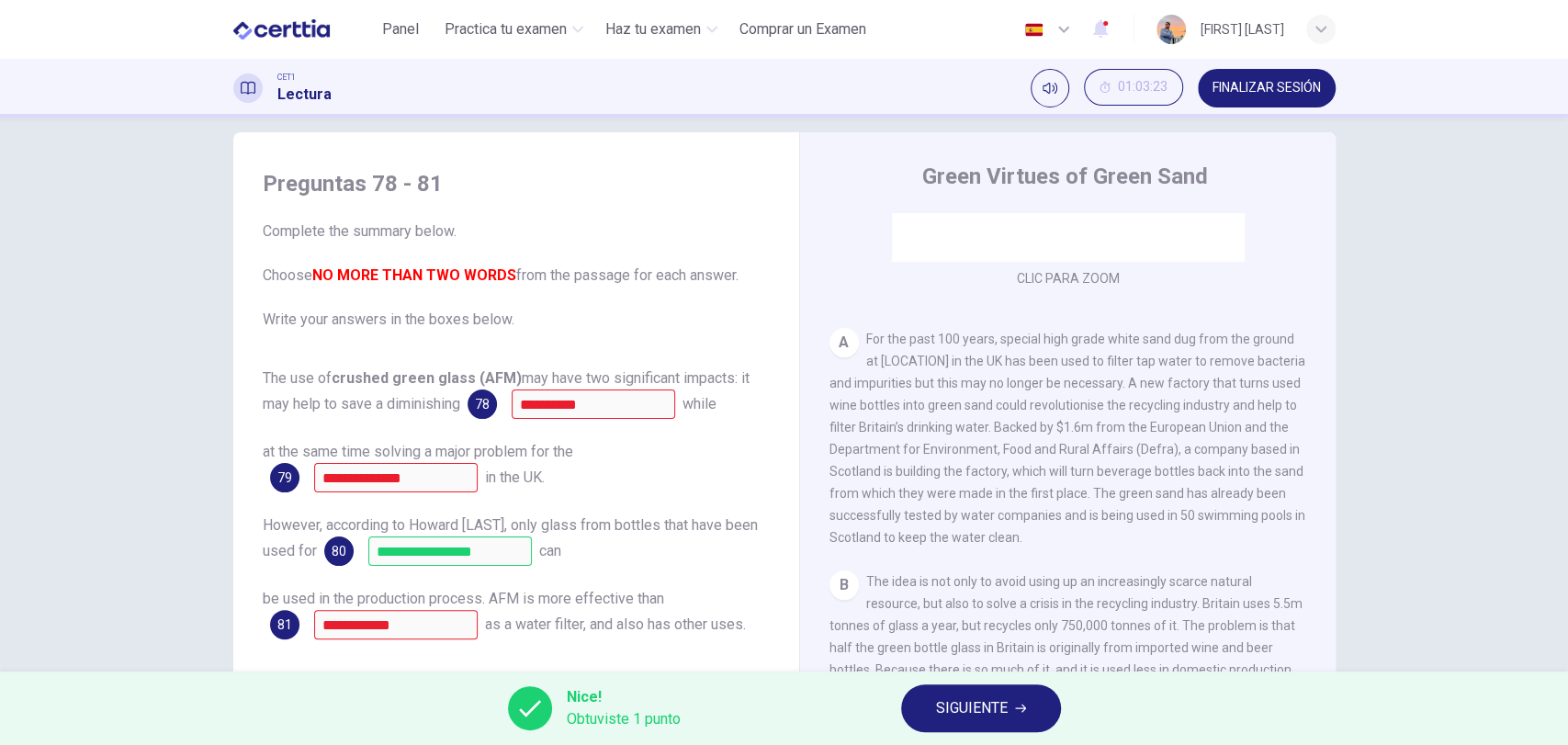 scroll, scrollTop: 408, scrollLeft: 0, axis: vertical 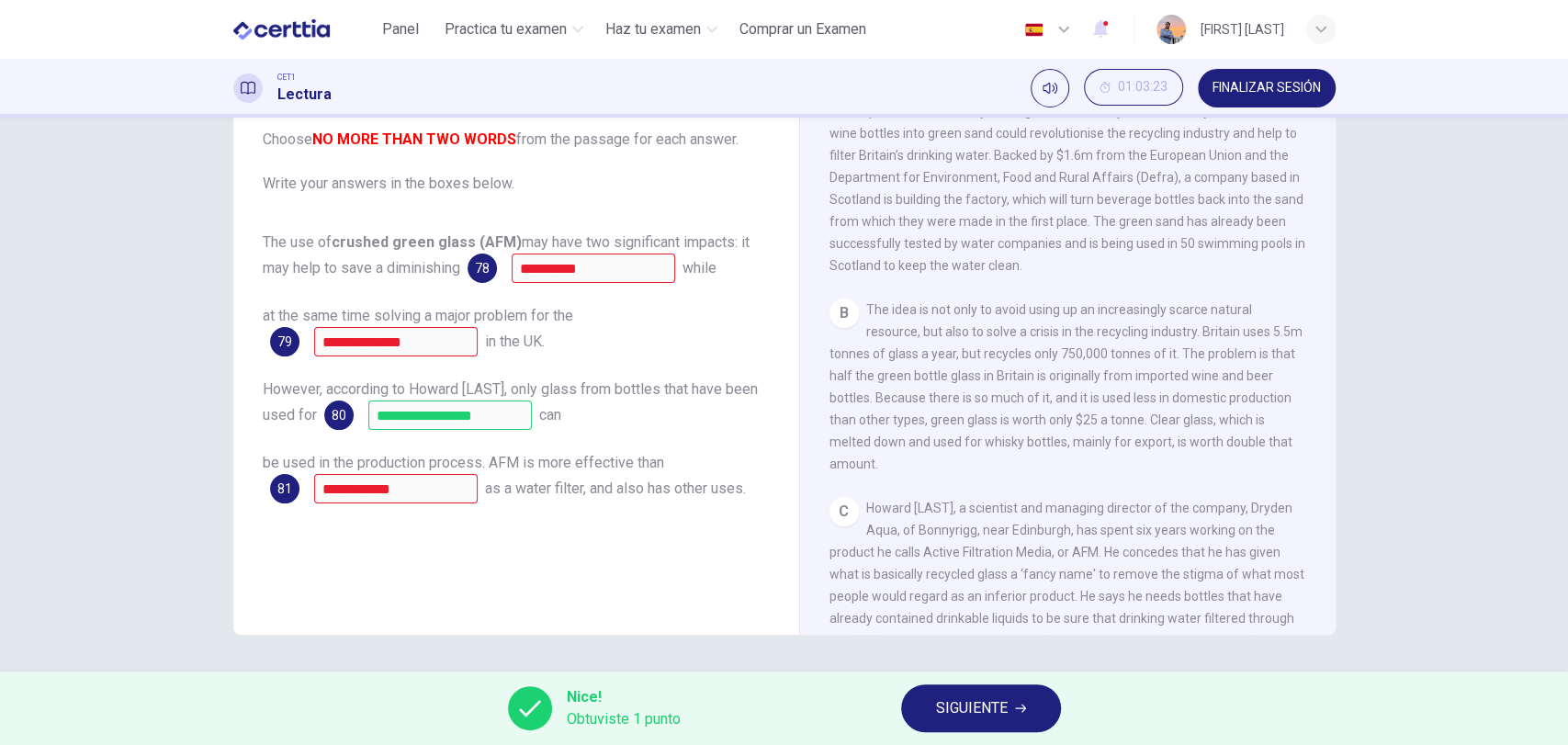 click on "SIGUIENTE" at bounding box center [972, 708] 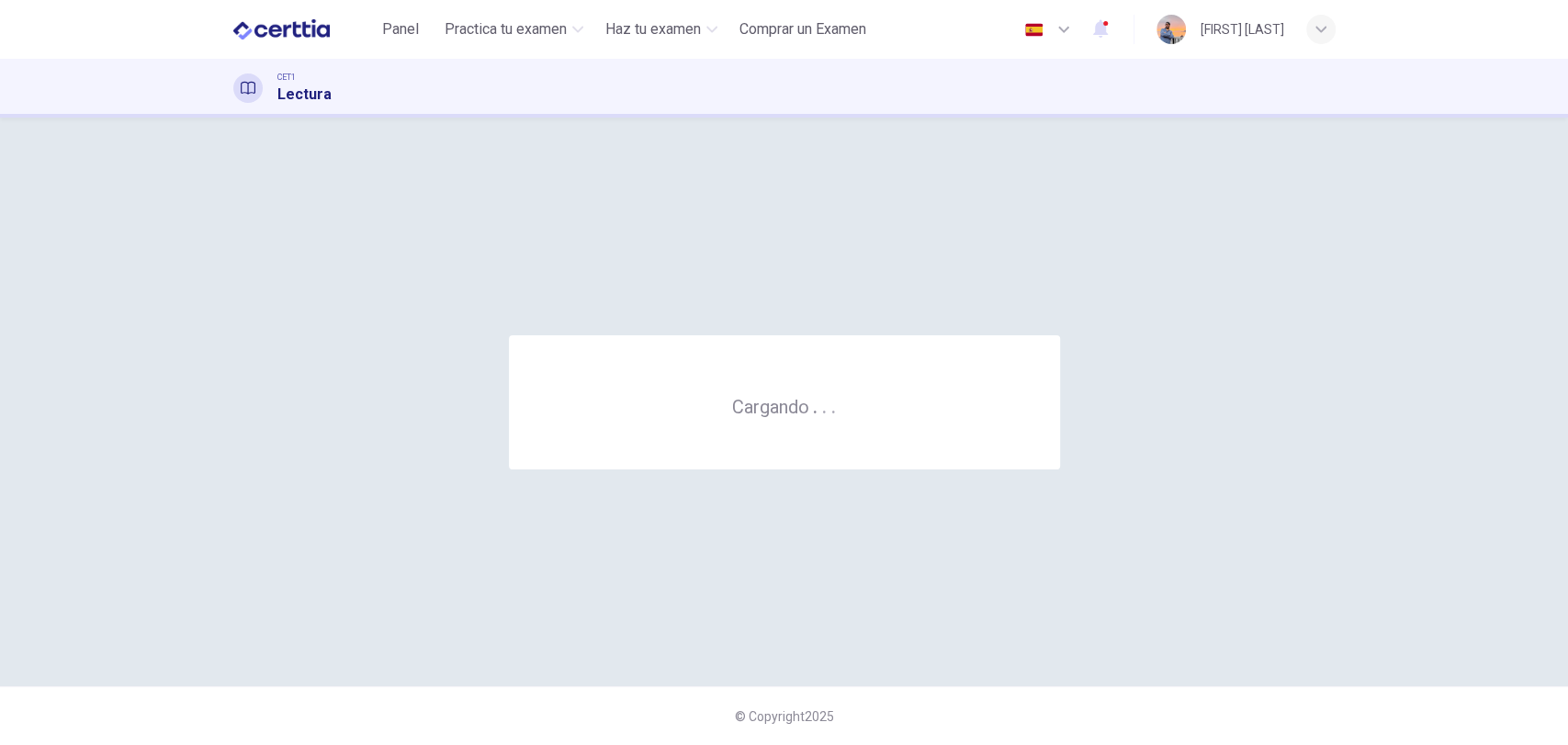 scroll, scrollTop: 0, scrollLeft: 0, axis: both 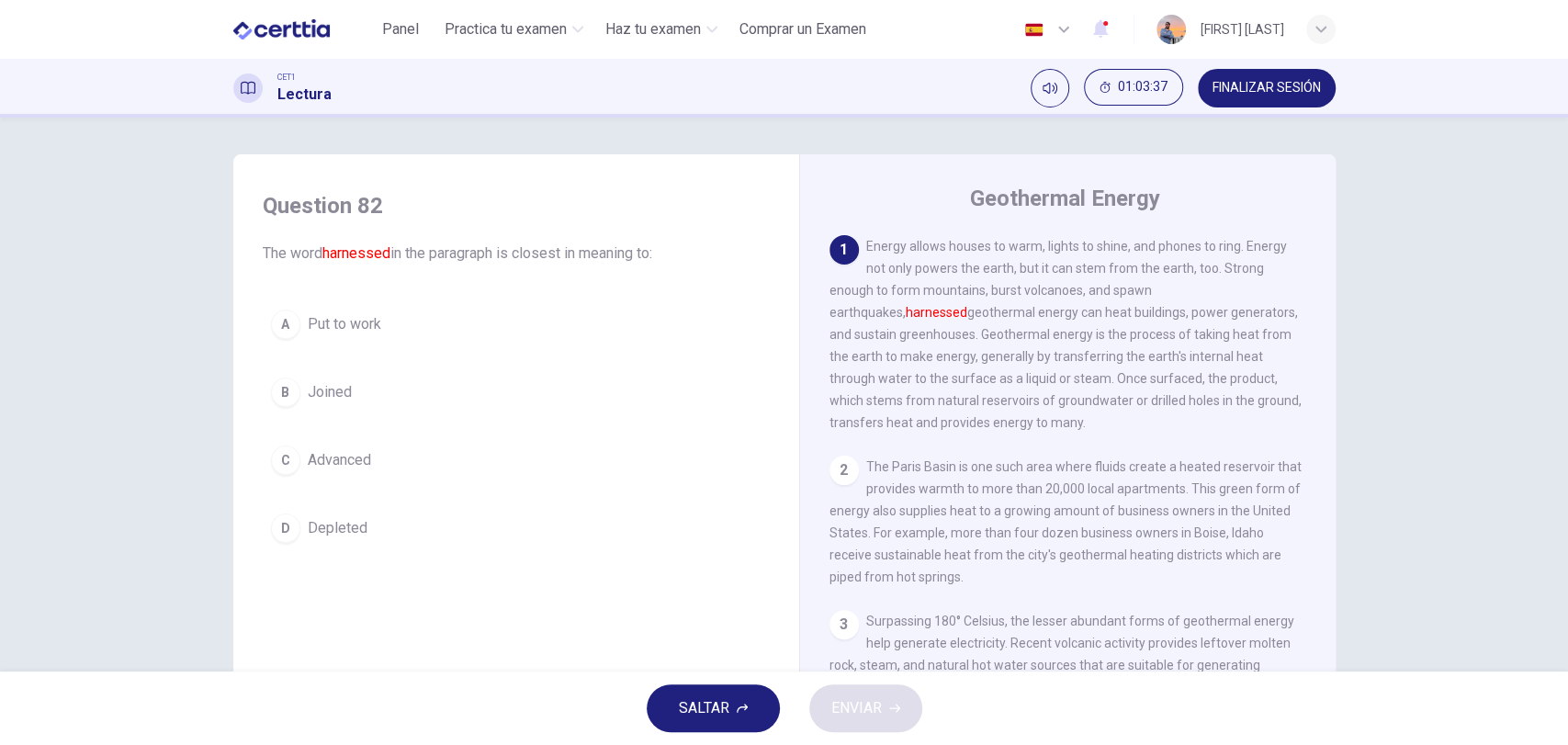 click on "Advanced" at bounding box center (339, 460) 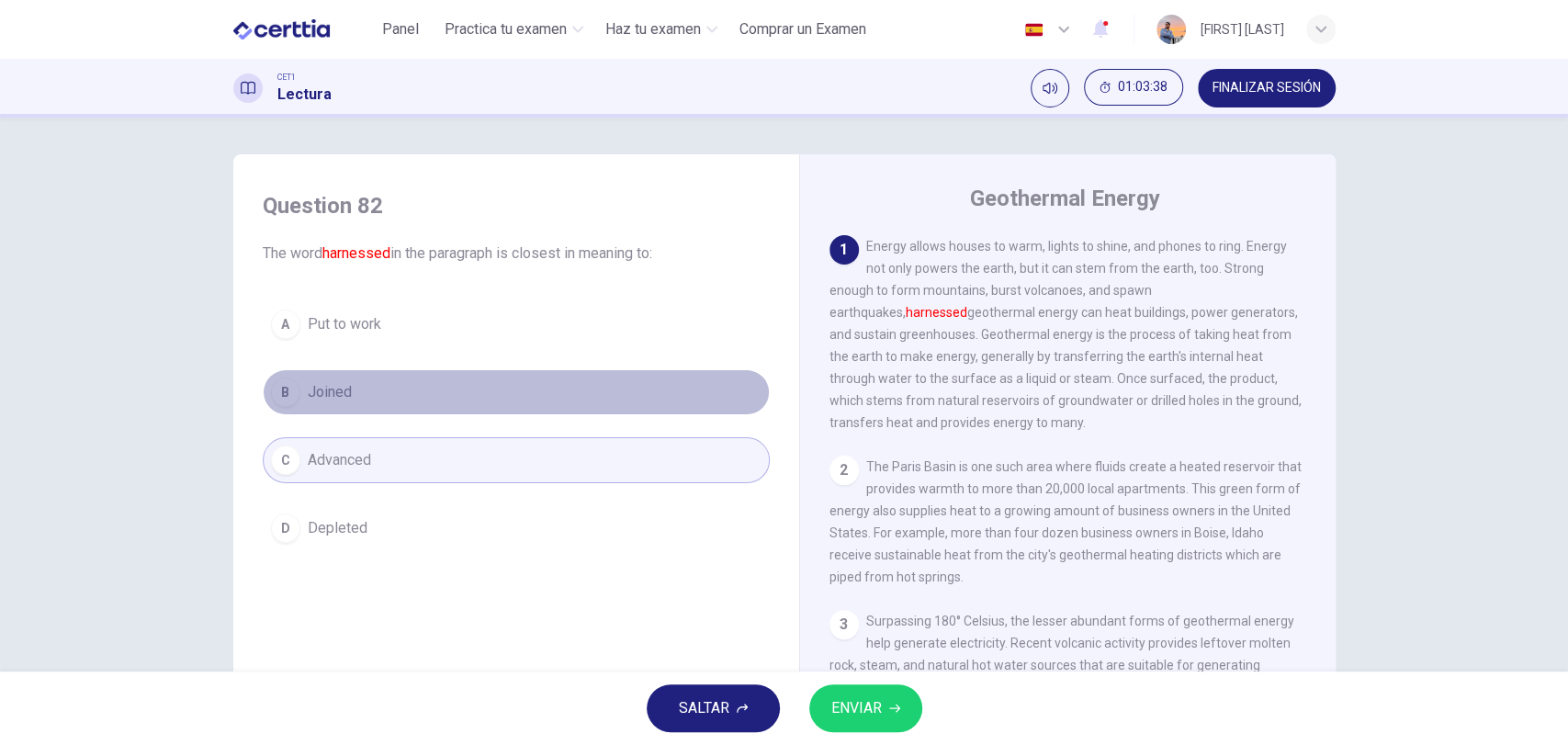click on "Joined" at bounding box center [330, 392] 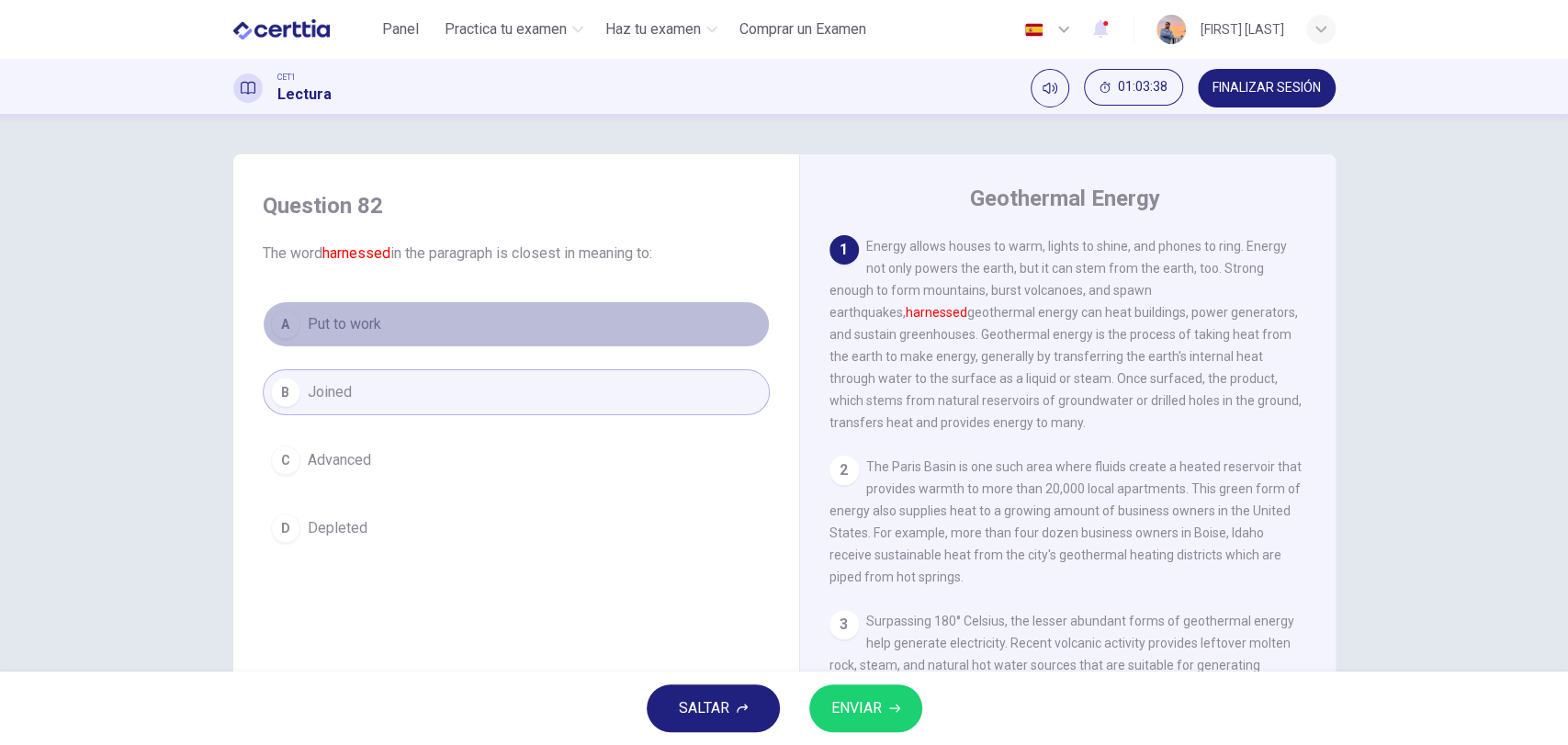 click on "Put to work" at bounding box center (344, 324) 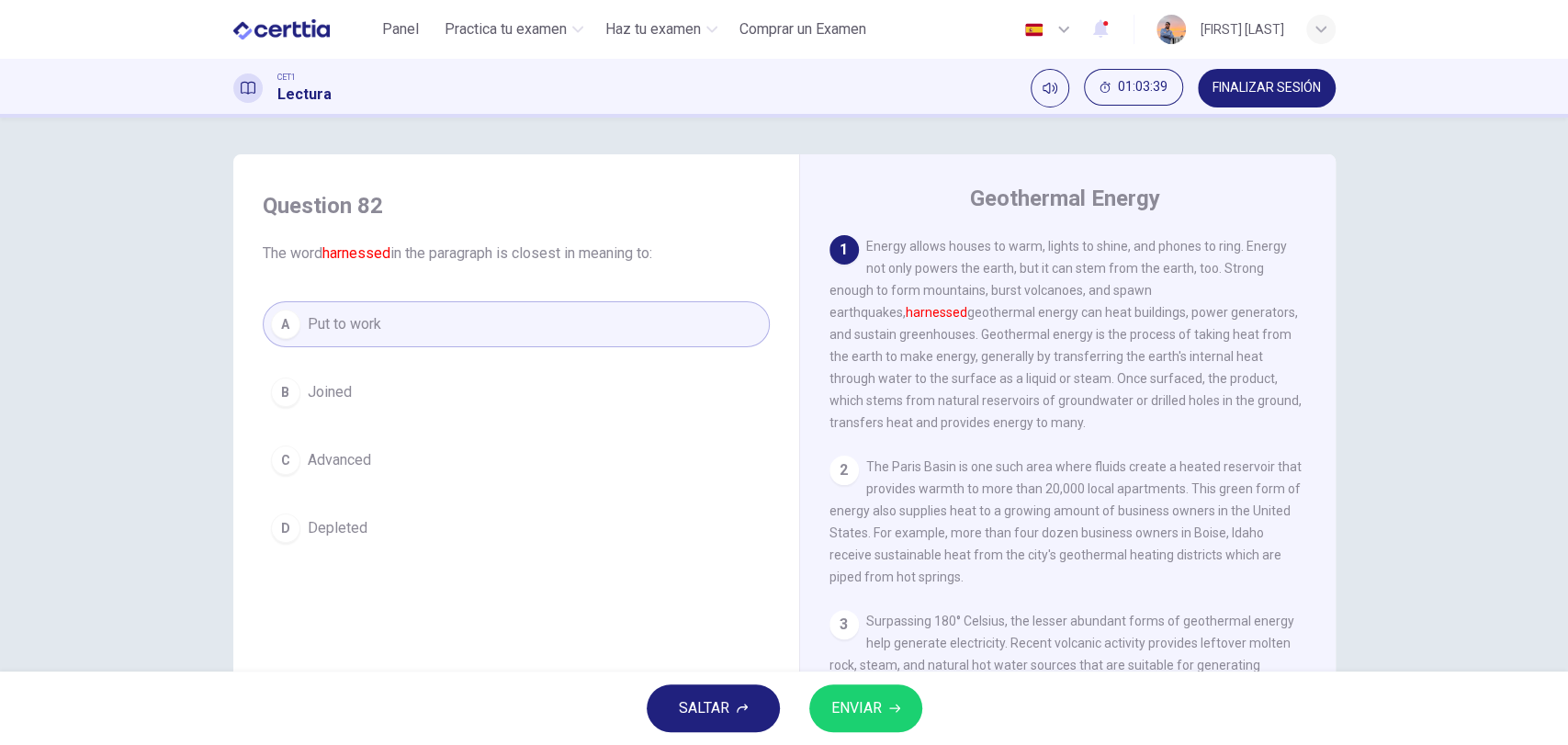click on "Question 82 The word  harnessed  in the paragraph is closest in meaning to:" at bounding box center [516, 228] 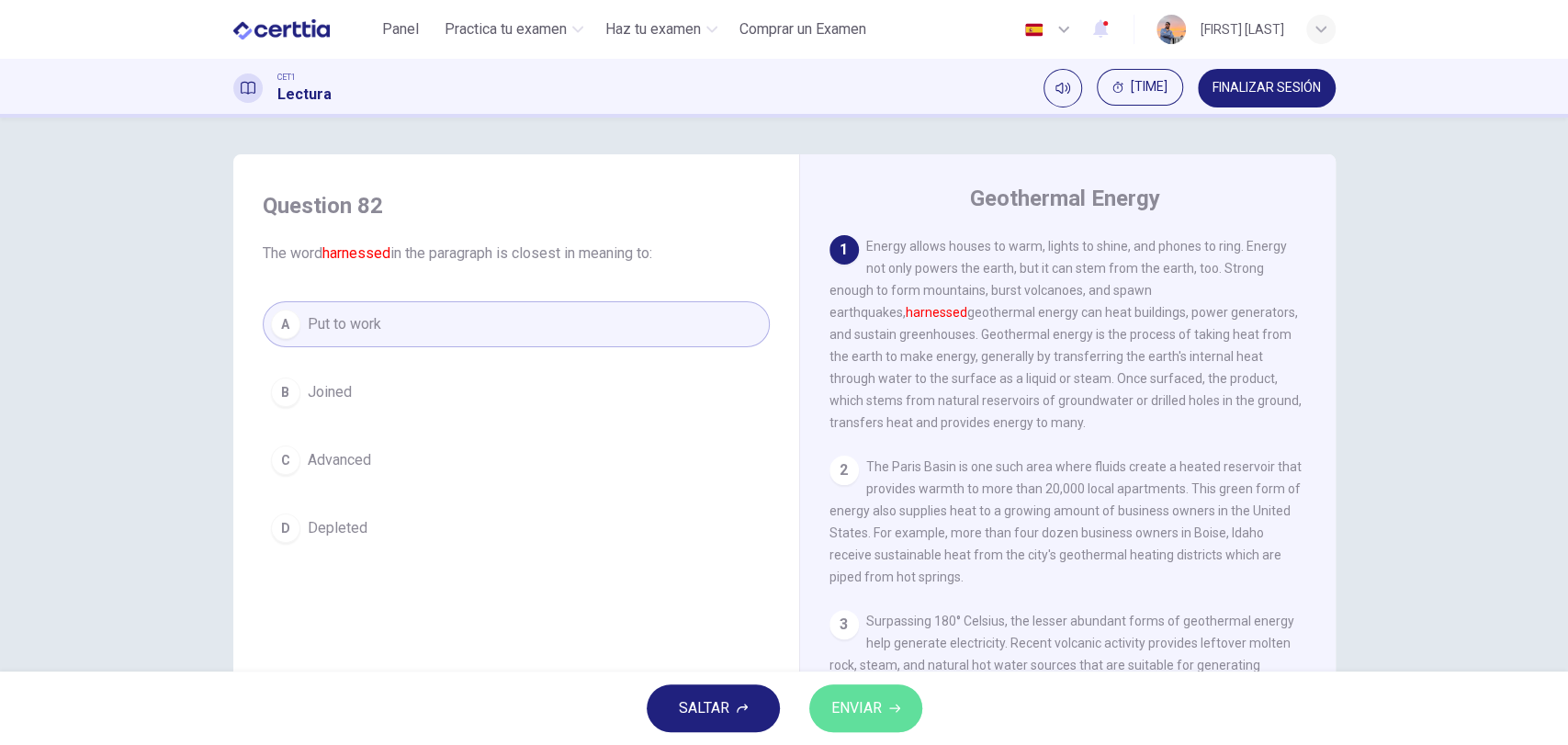 click on "ENVIAR" at bounding box center [865, 708] 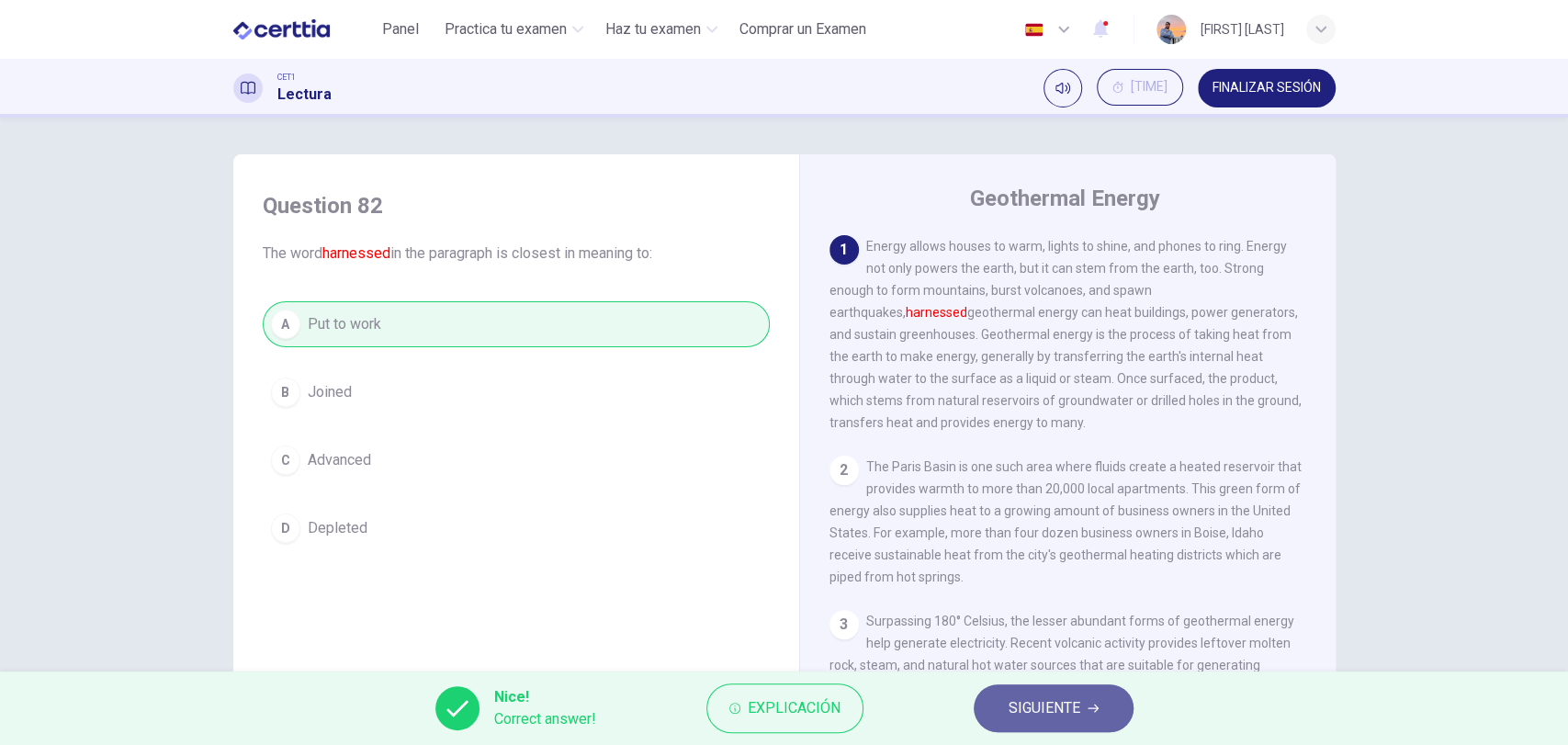 click on "SIGUIENTE" at bounding box center (1054, 708) 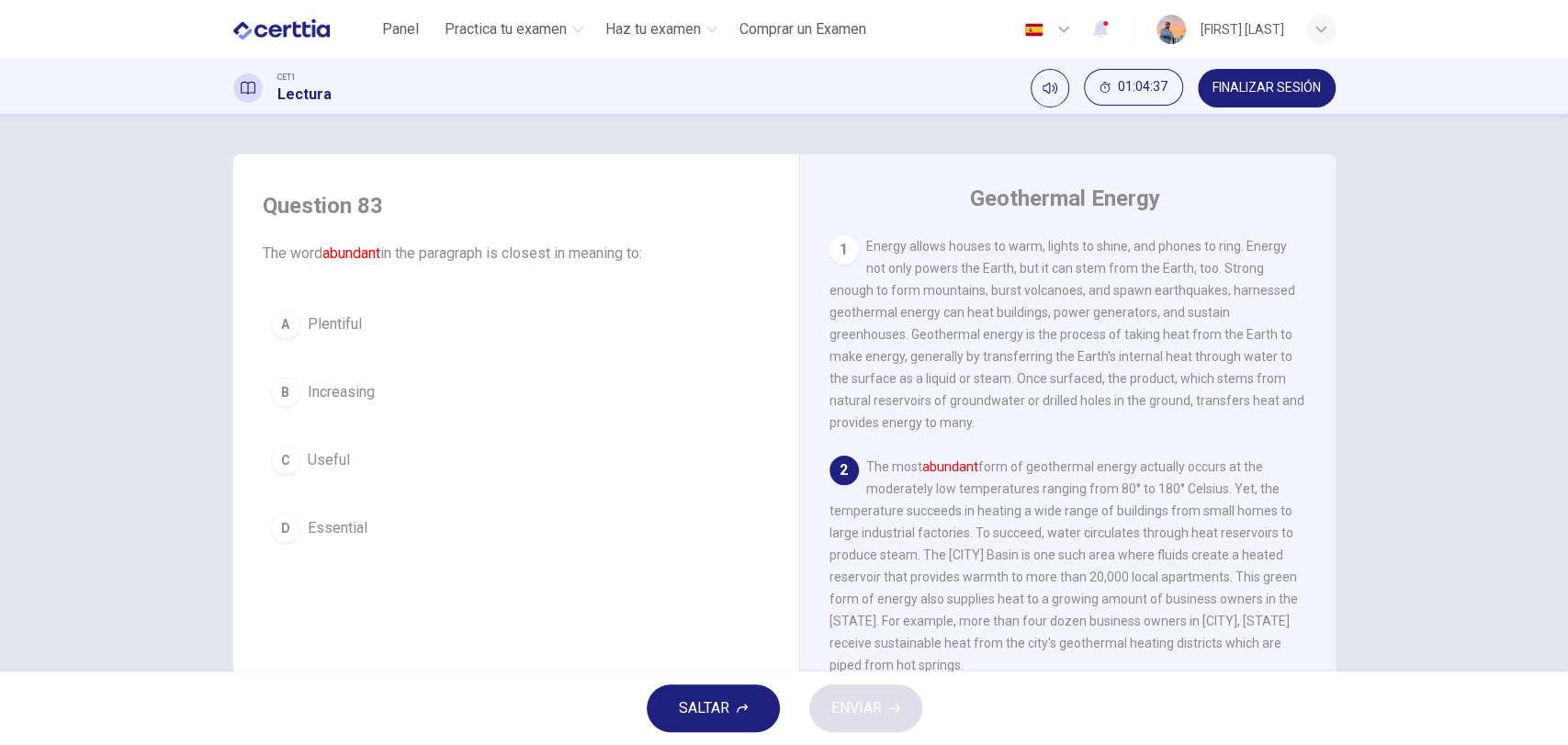 click on "Plentiful" at bounding box center (334, 324) 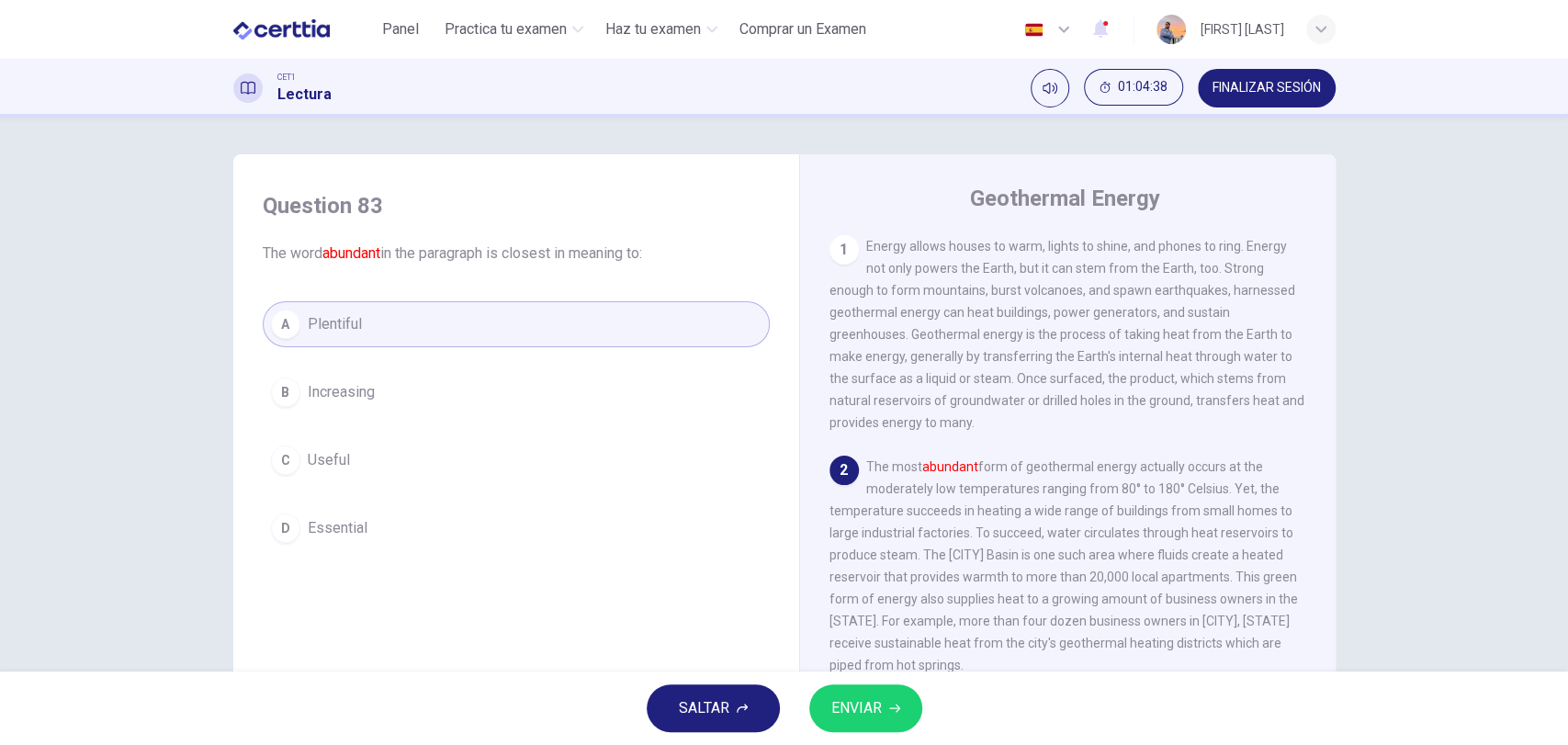 click on "ENVIAR" at bounding box center [856, 708] 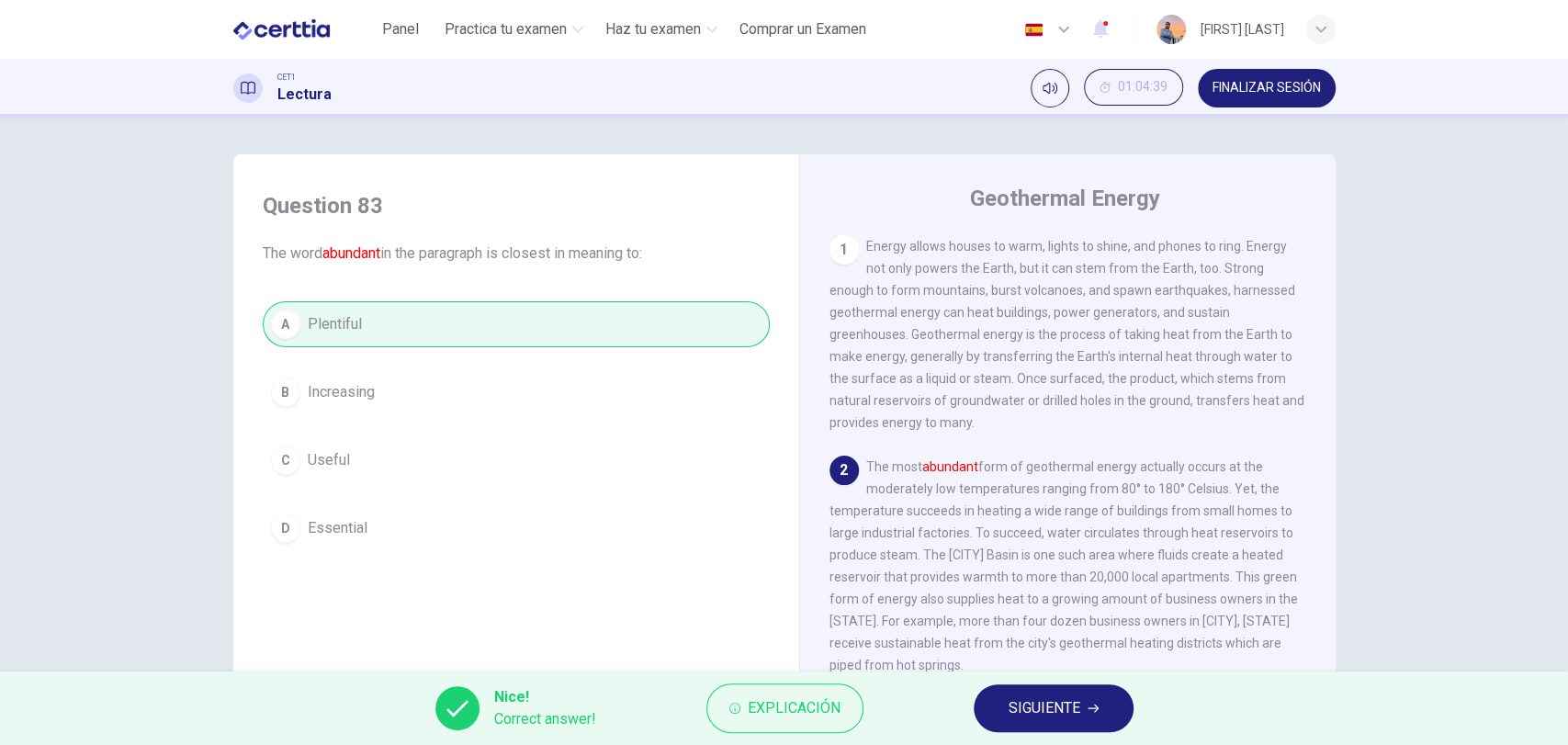 click on "SIGUIENTE" at bounding box center (1044, 708) 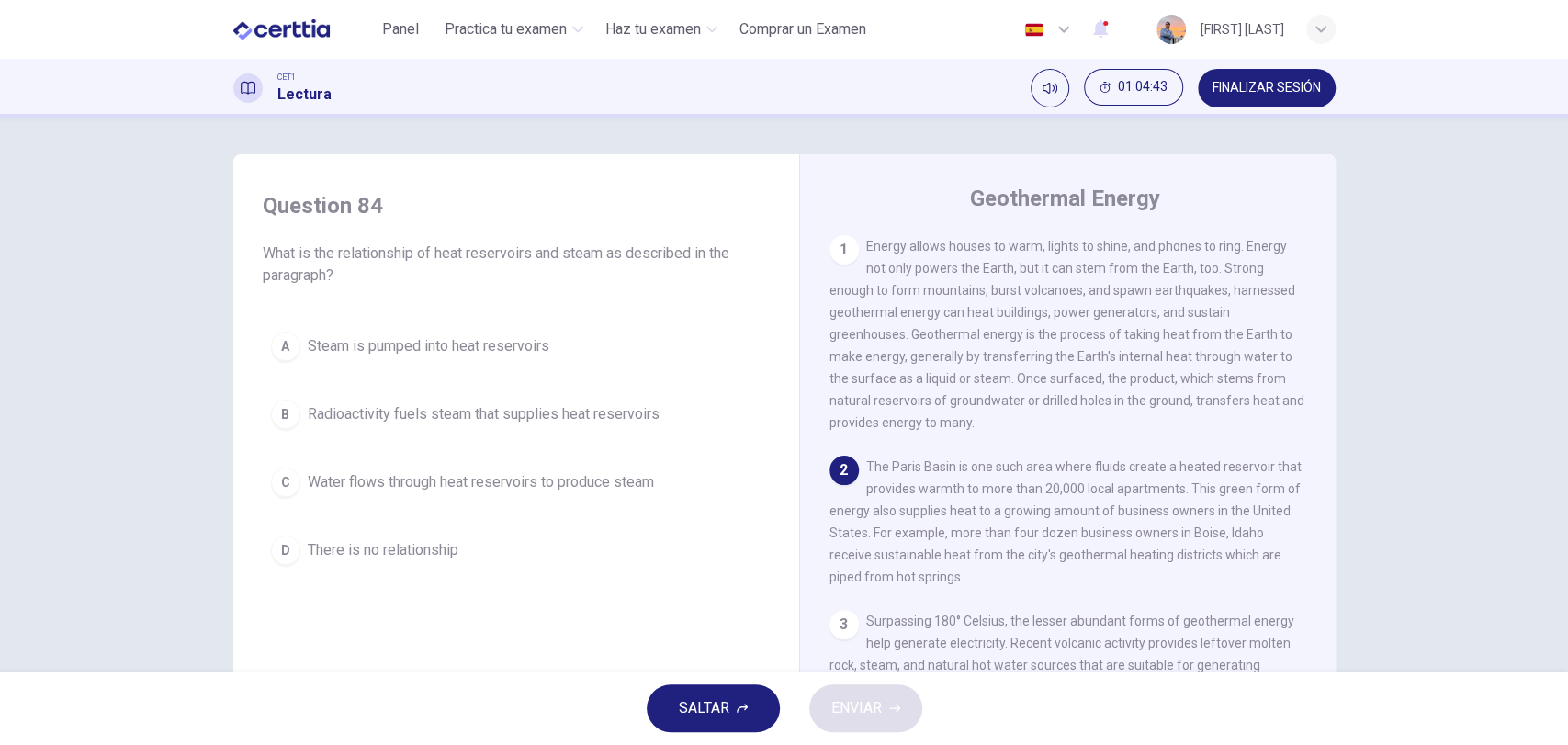 scroll, scrollTop: 136, scrollLeft: 0, axis: vertical 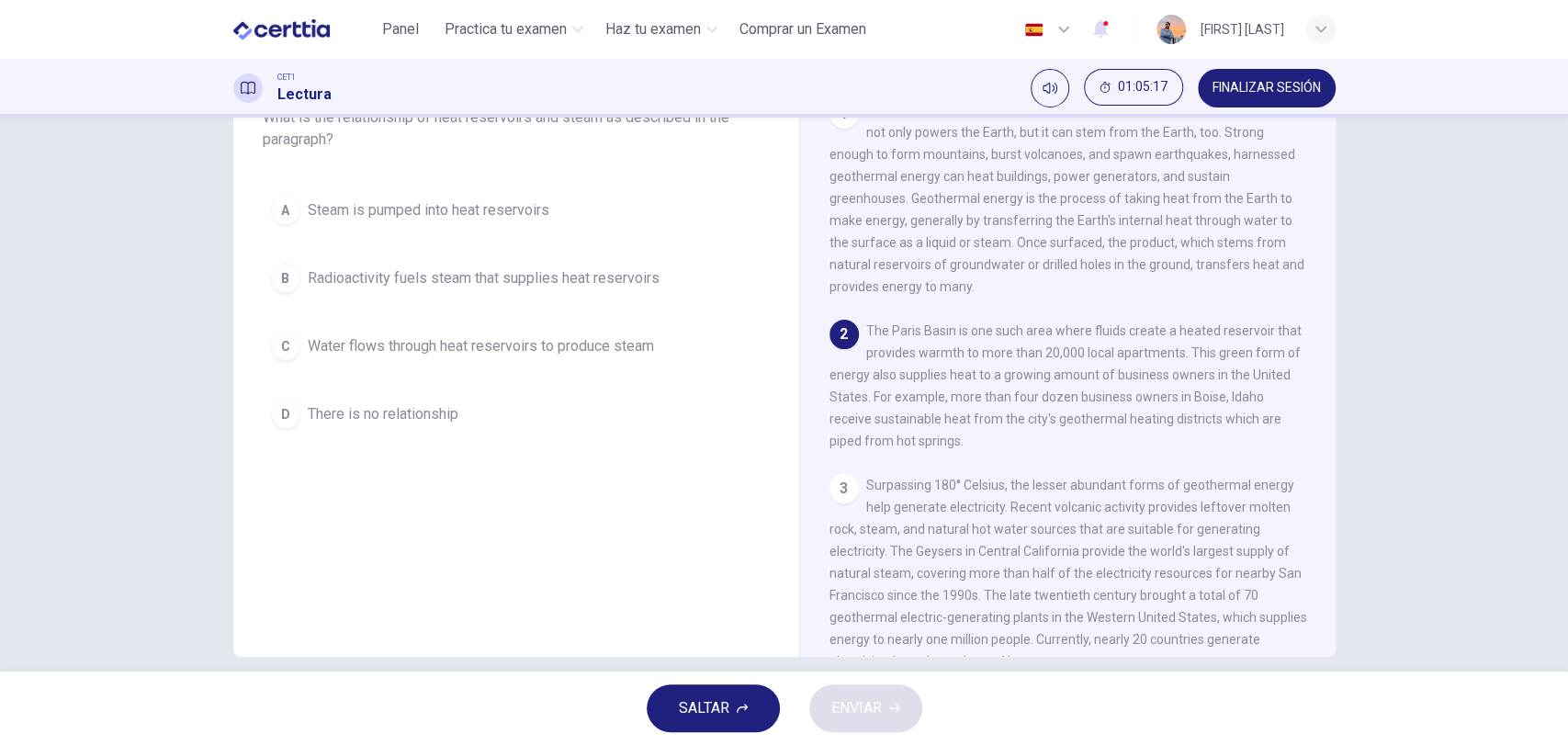 click on "Water flows through heat reservoirs to produce steam" at bounding box center (480, 346) 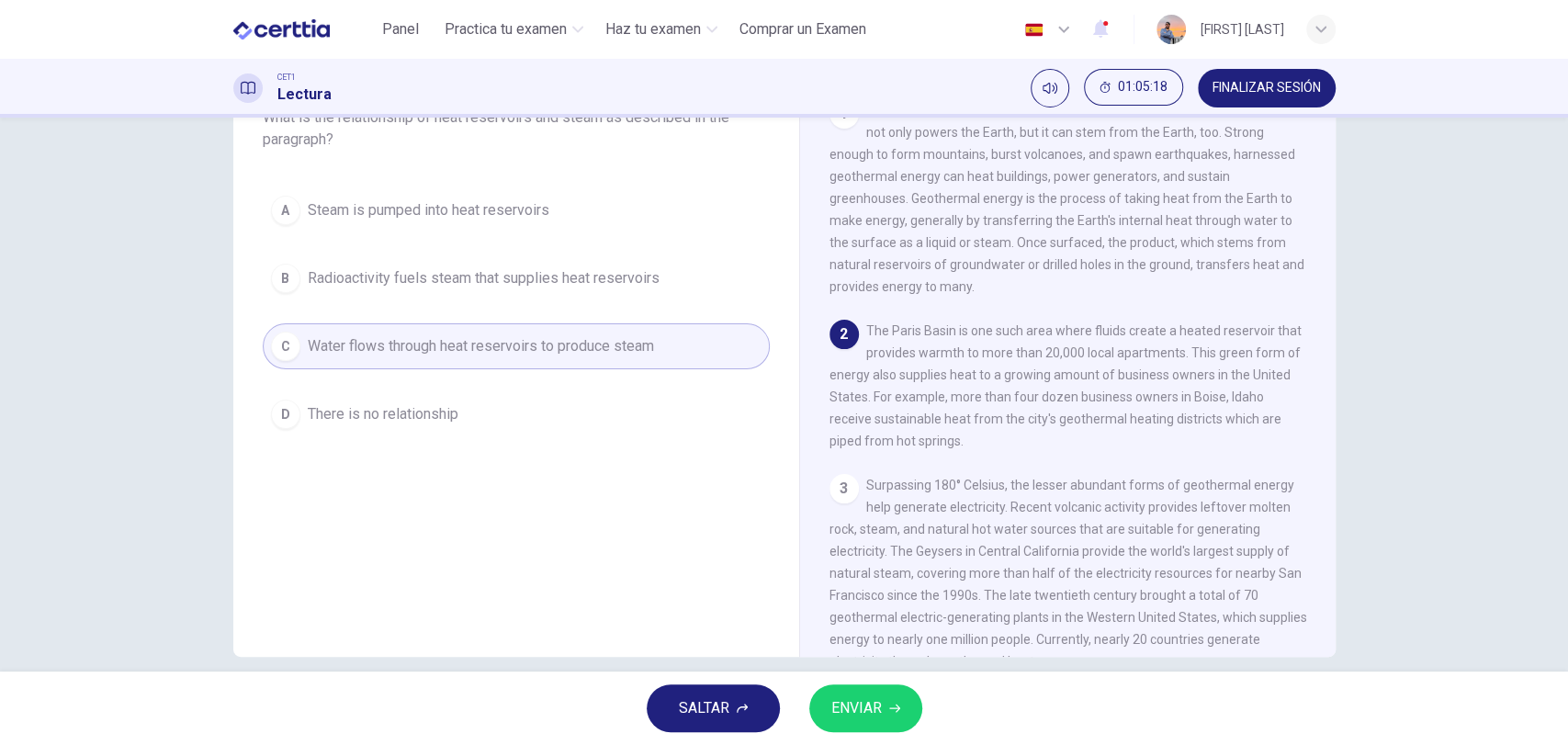 scroll, scrollTop: 0, scrollLeft: 0, axis: both 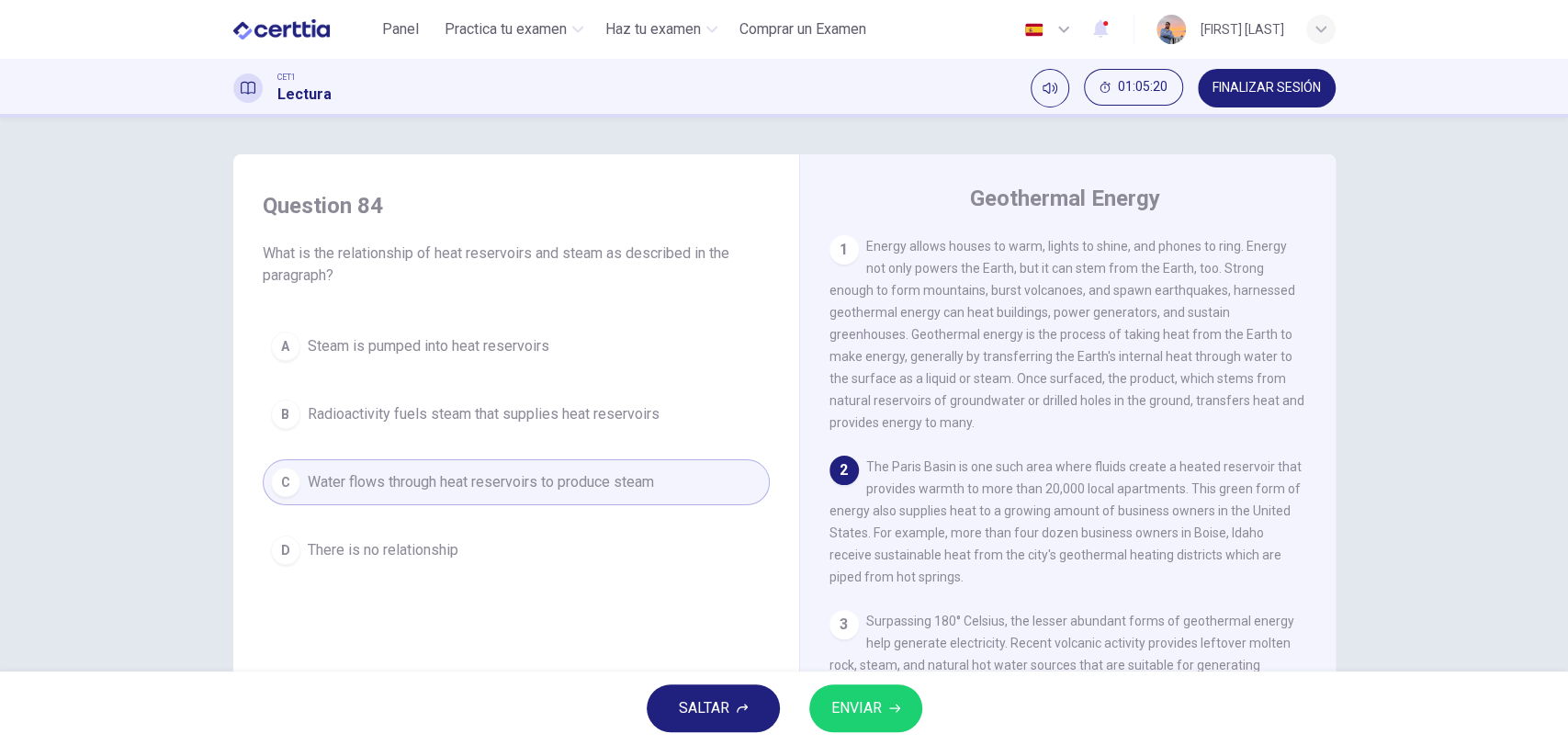 click on "ENVIAR" at bounding box center (856, 708) 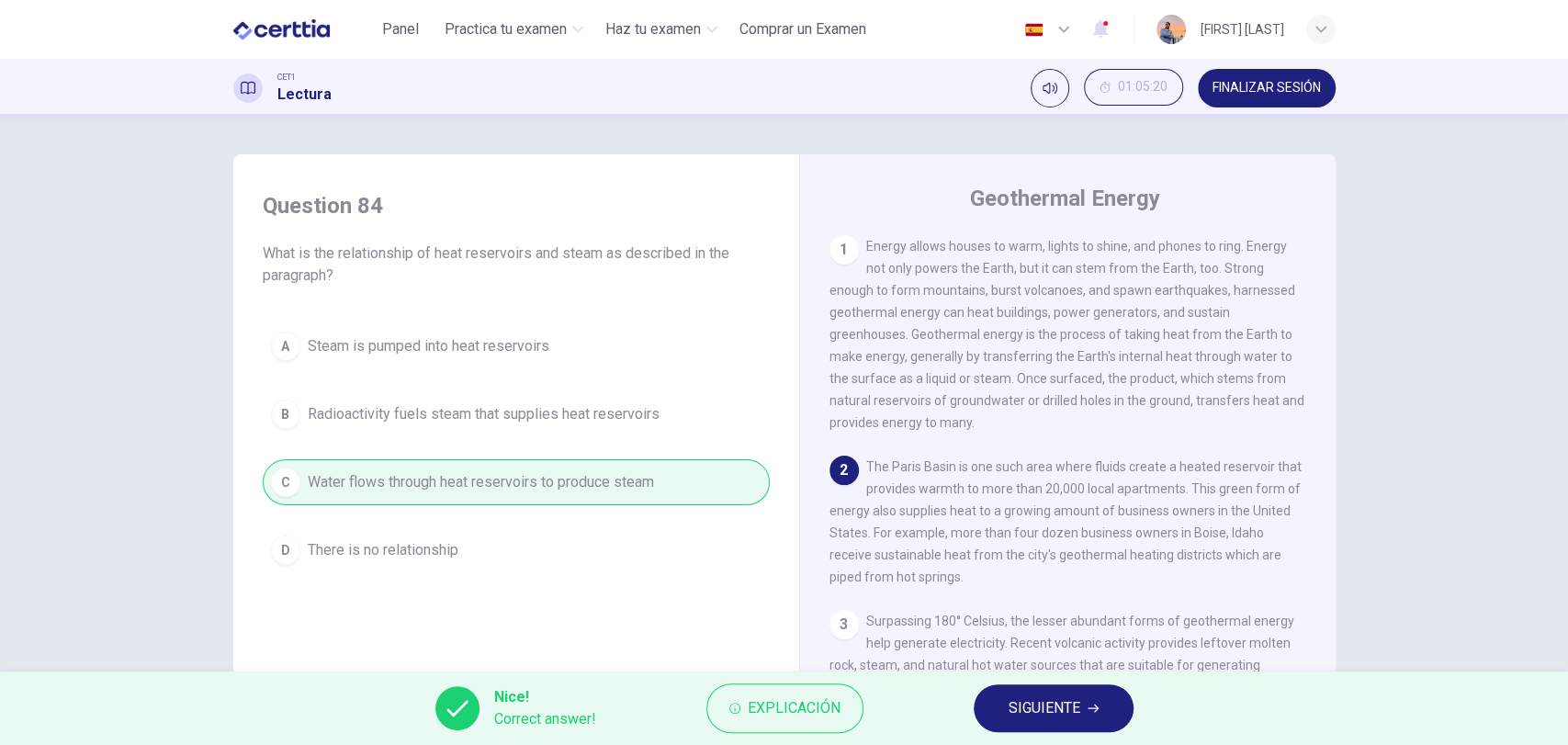 click on "SIGUIENTE" at bounding box center (1044, 708) 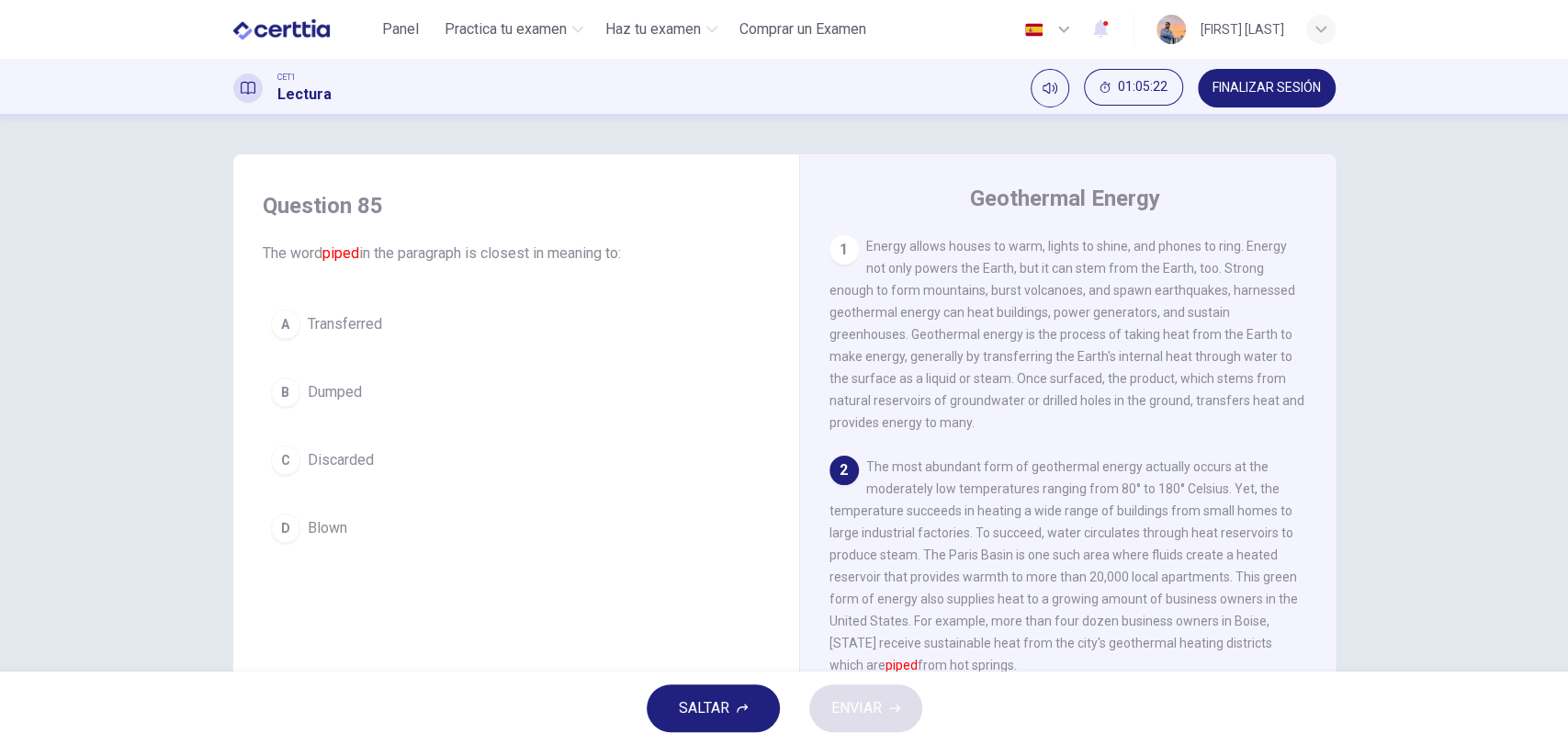 click on "Transferred" at bounding box center [344, 324] 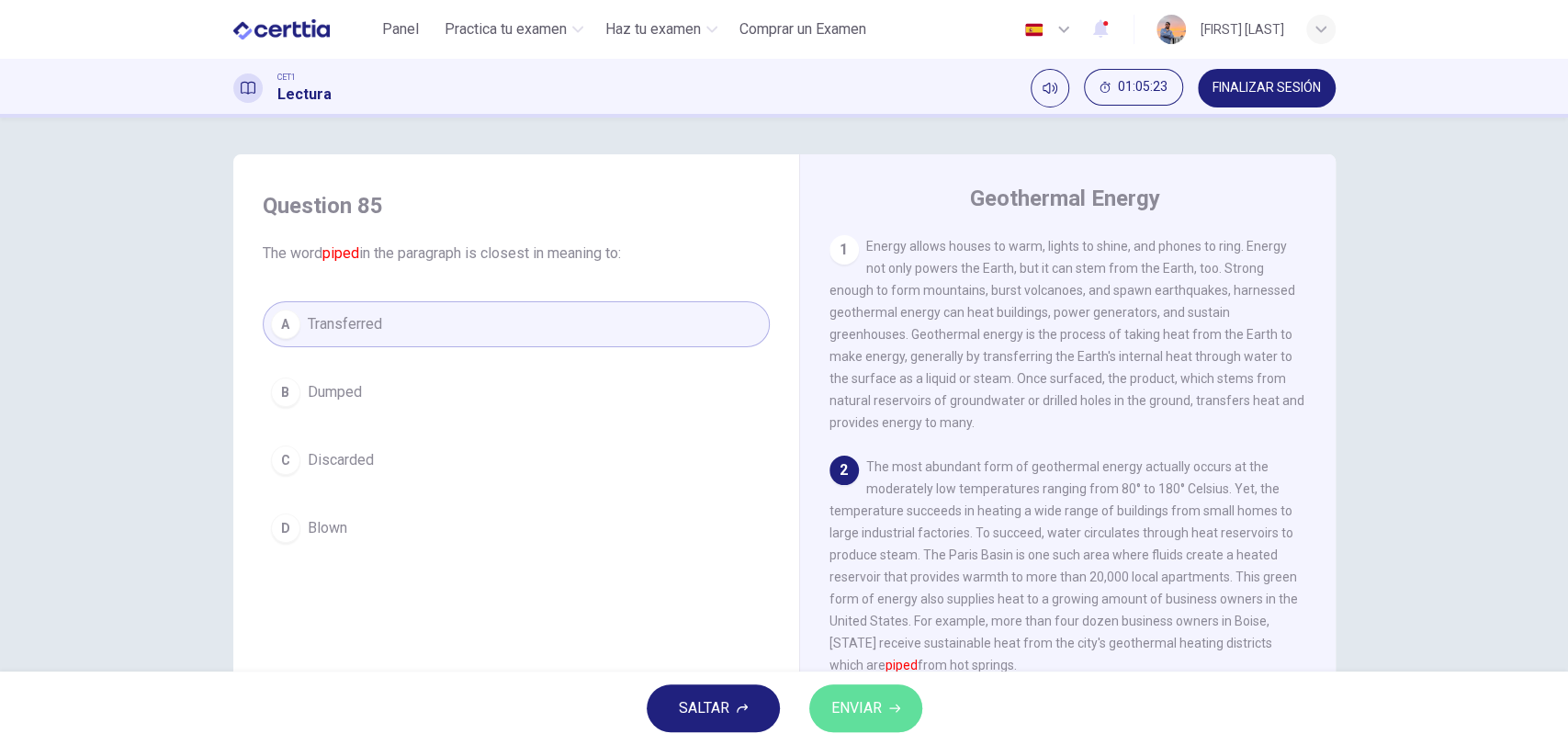 click on "ENVIAR" at bounding box center [865, 708] 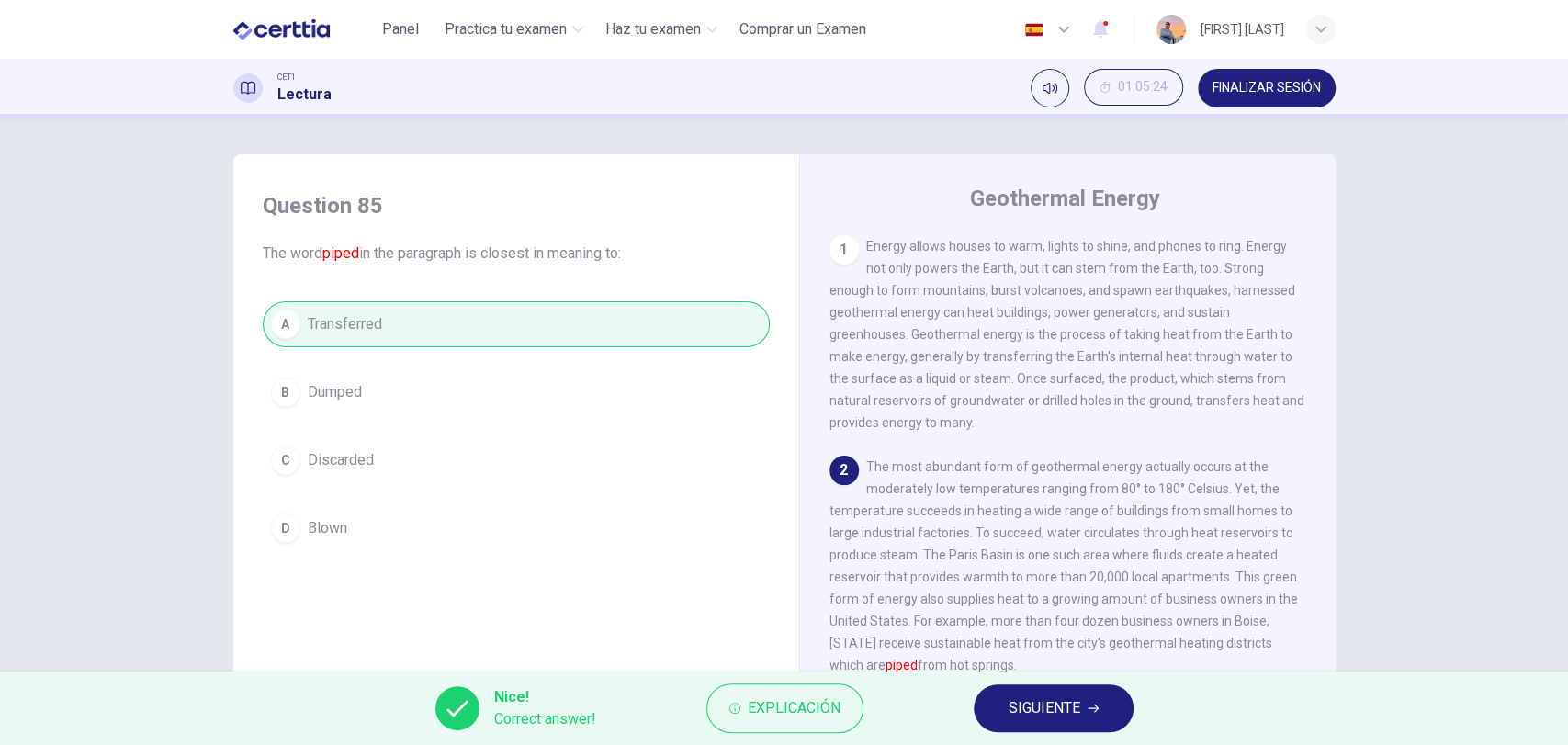 click on "Nice! Correct answer! Explicación SIGUIENTE" at bounding box center [784, 708] 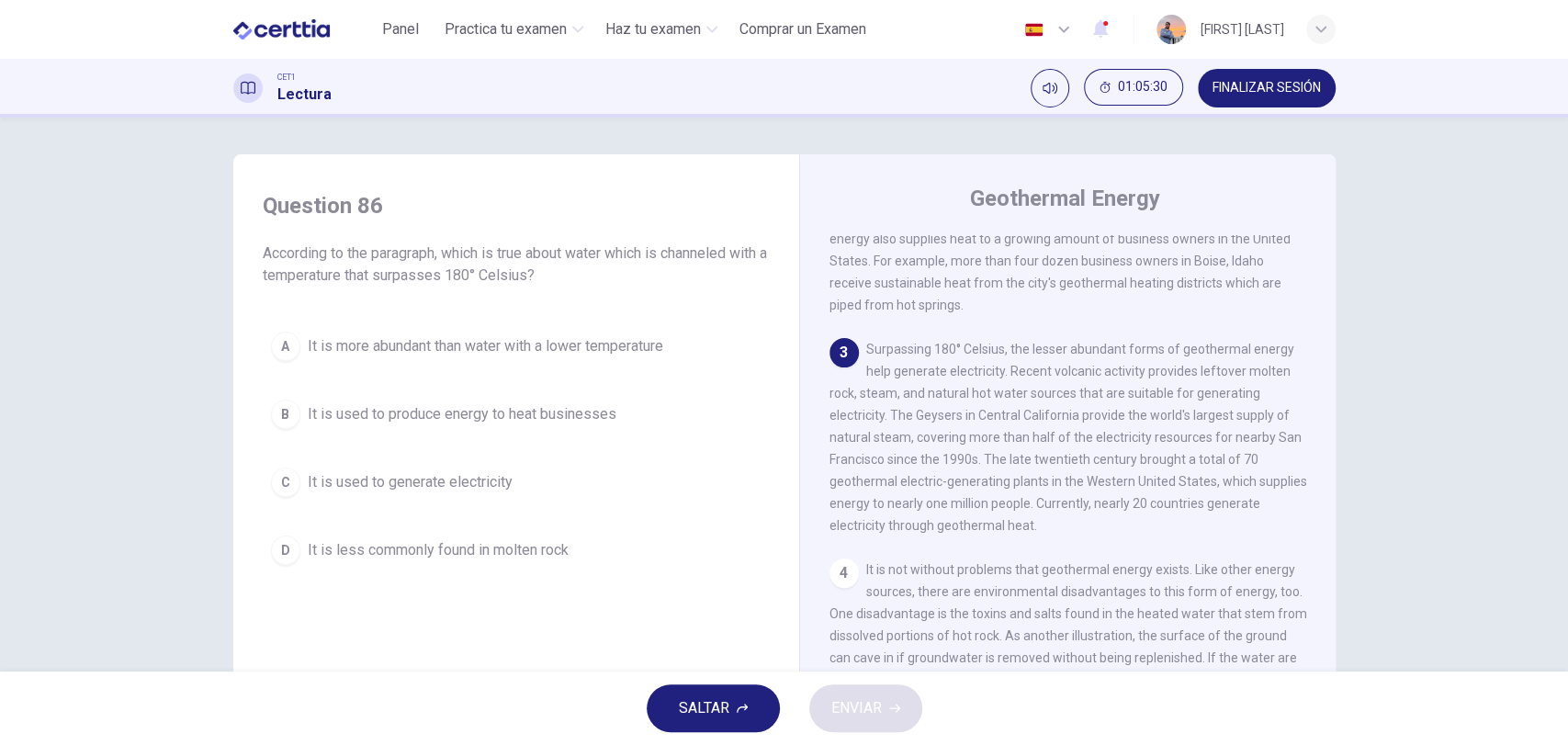 scroll, scrollTop: 408, scrollLeft: 0, axis: vertical 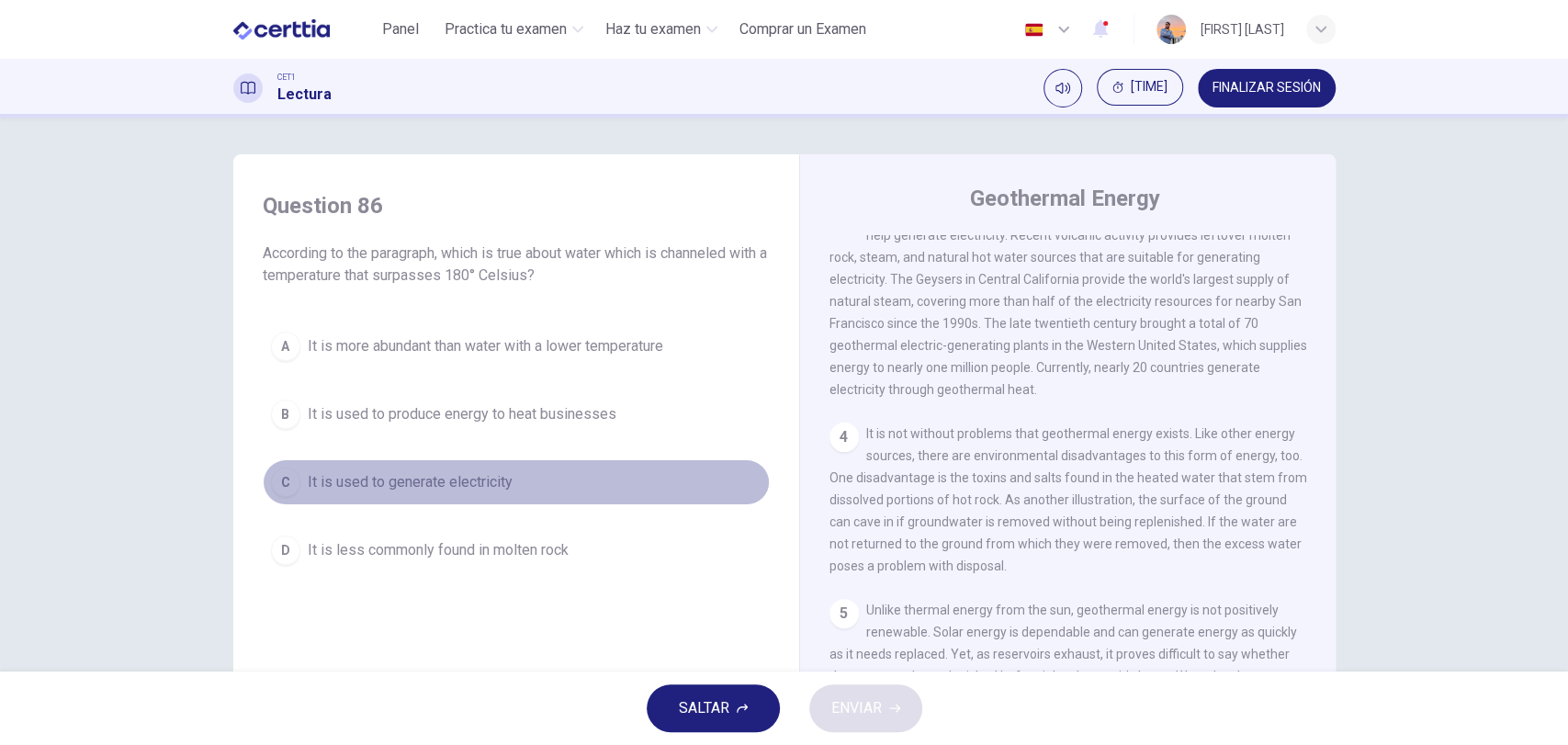 click on "It is used to generate electricity" at bounding box center [410, 482] 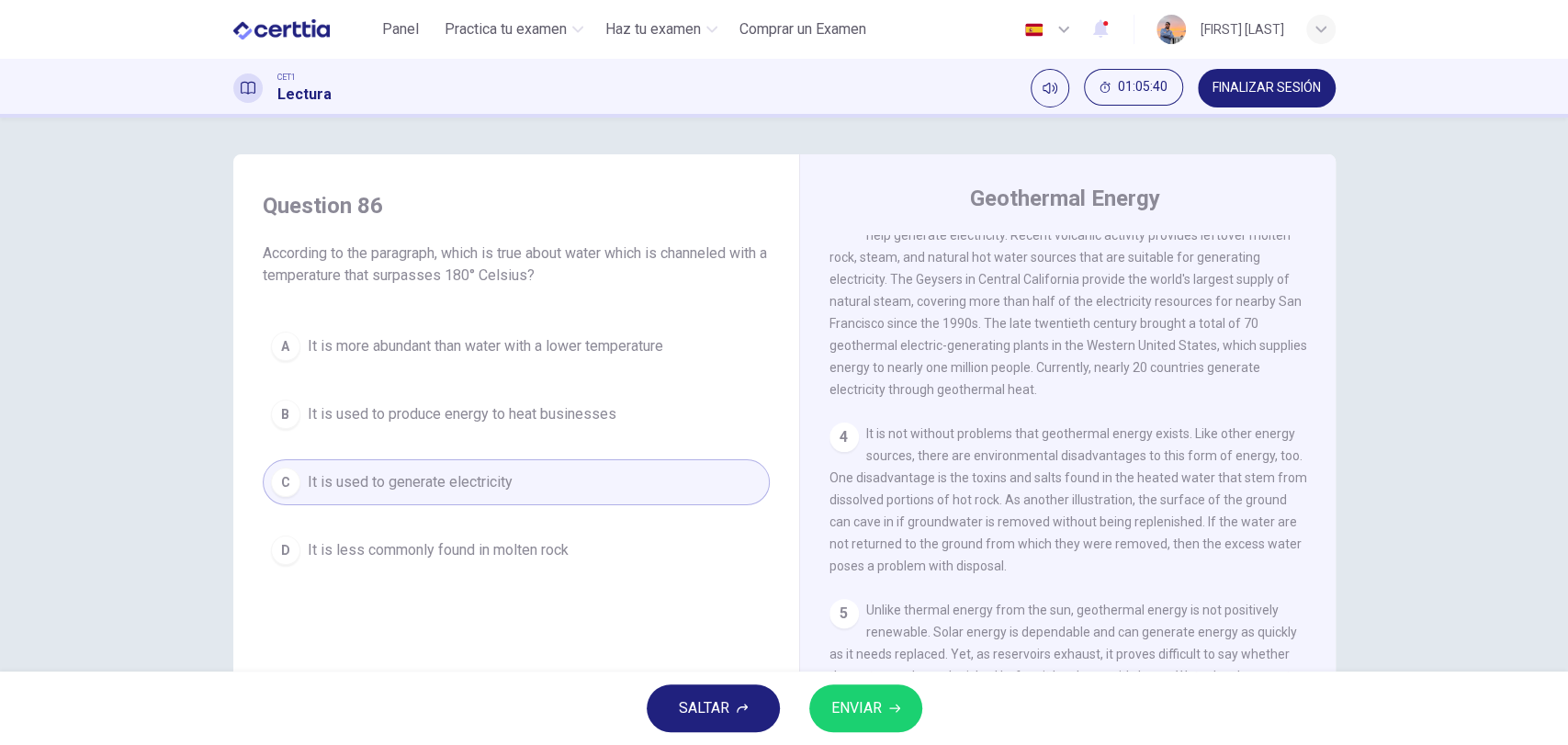 click on "It is less commonly found in molten rock" at bounding box center [438, 550] 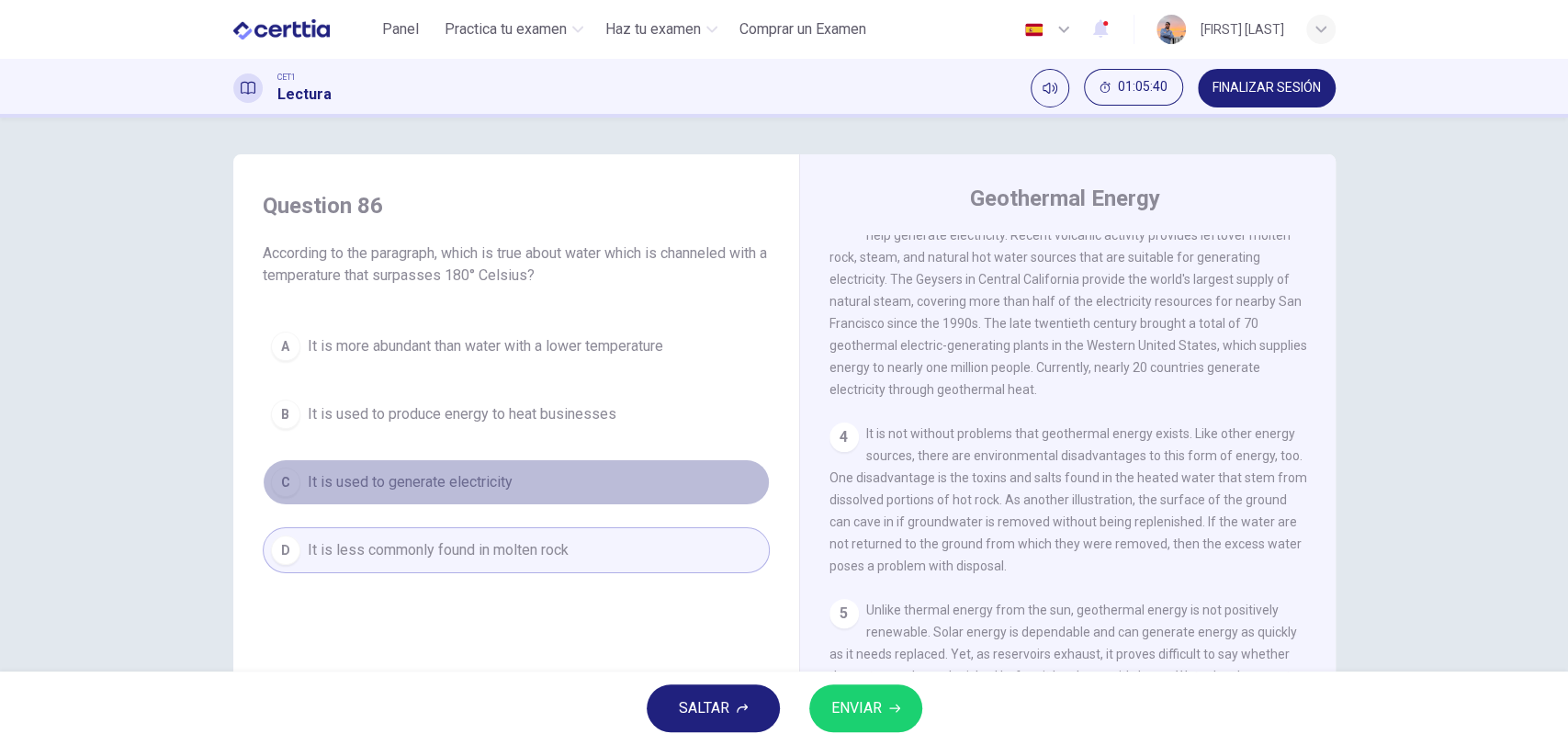 click on "C It is used to generate electricity" at bounding box center [516, 482] 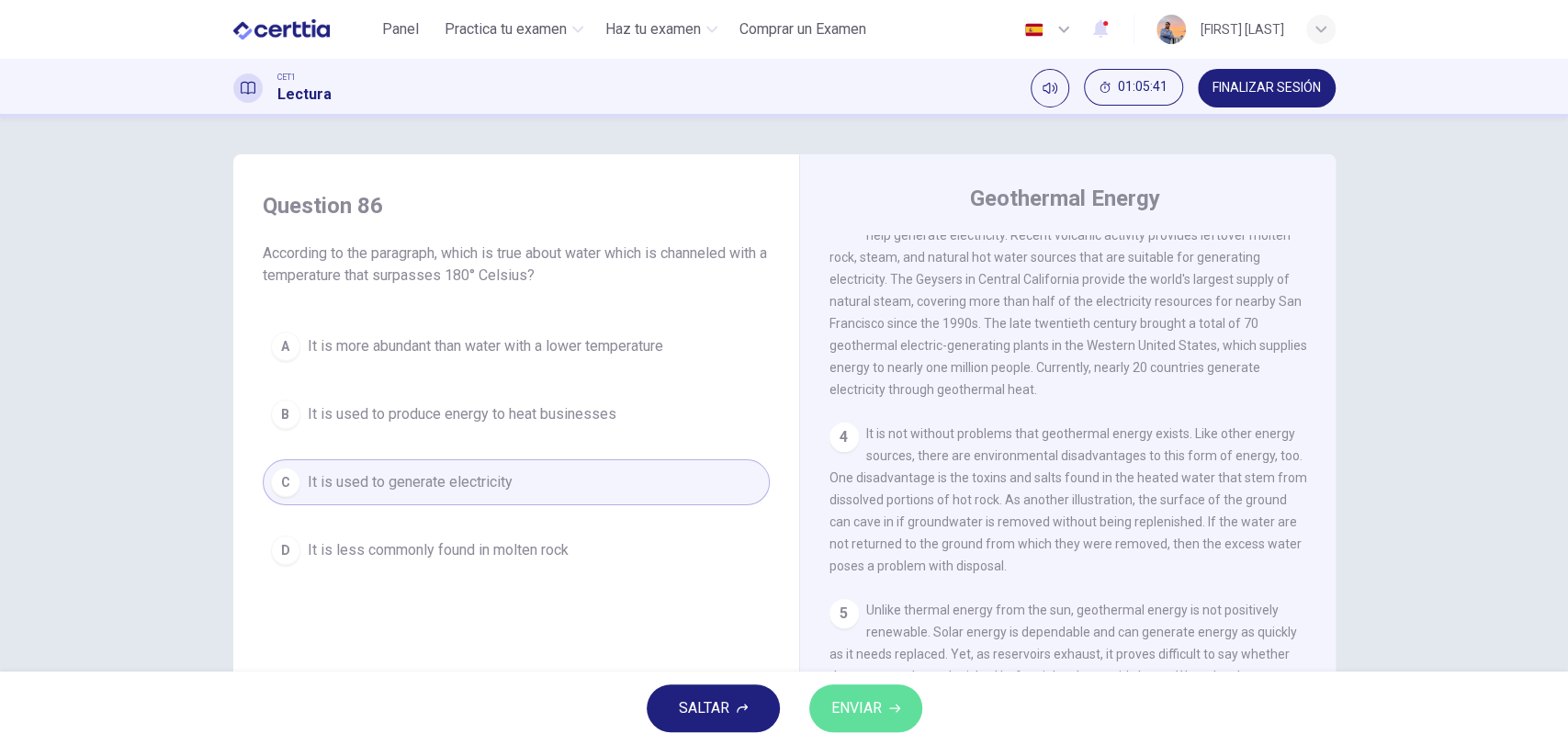 click on "ENVIAR" at bounding box center (865, 708) 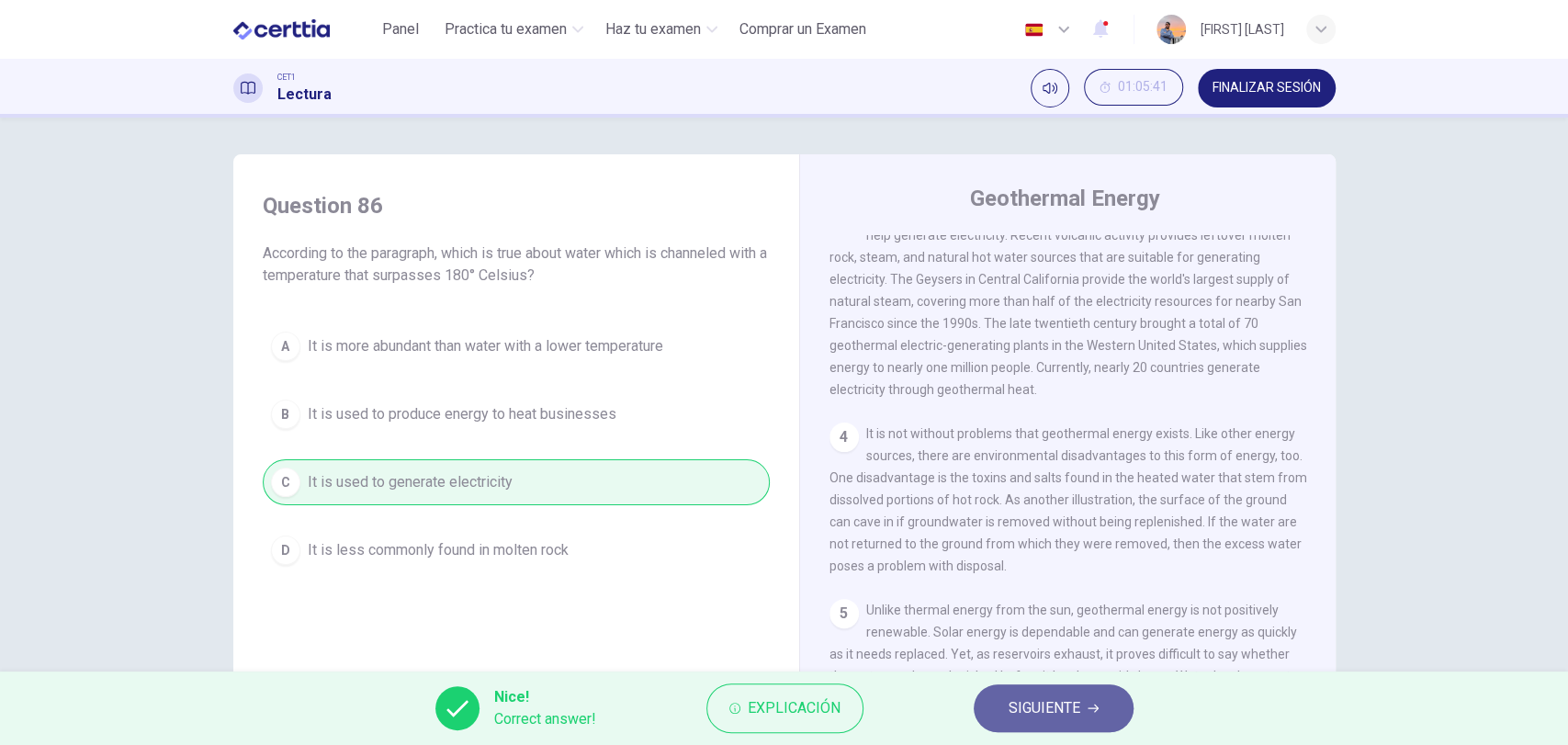 click on "SIGUIENTE" at bounding box center (1044, 708) 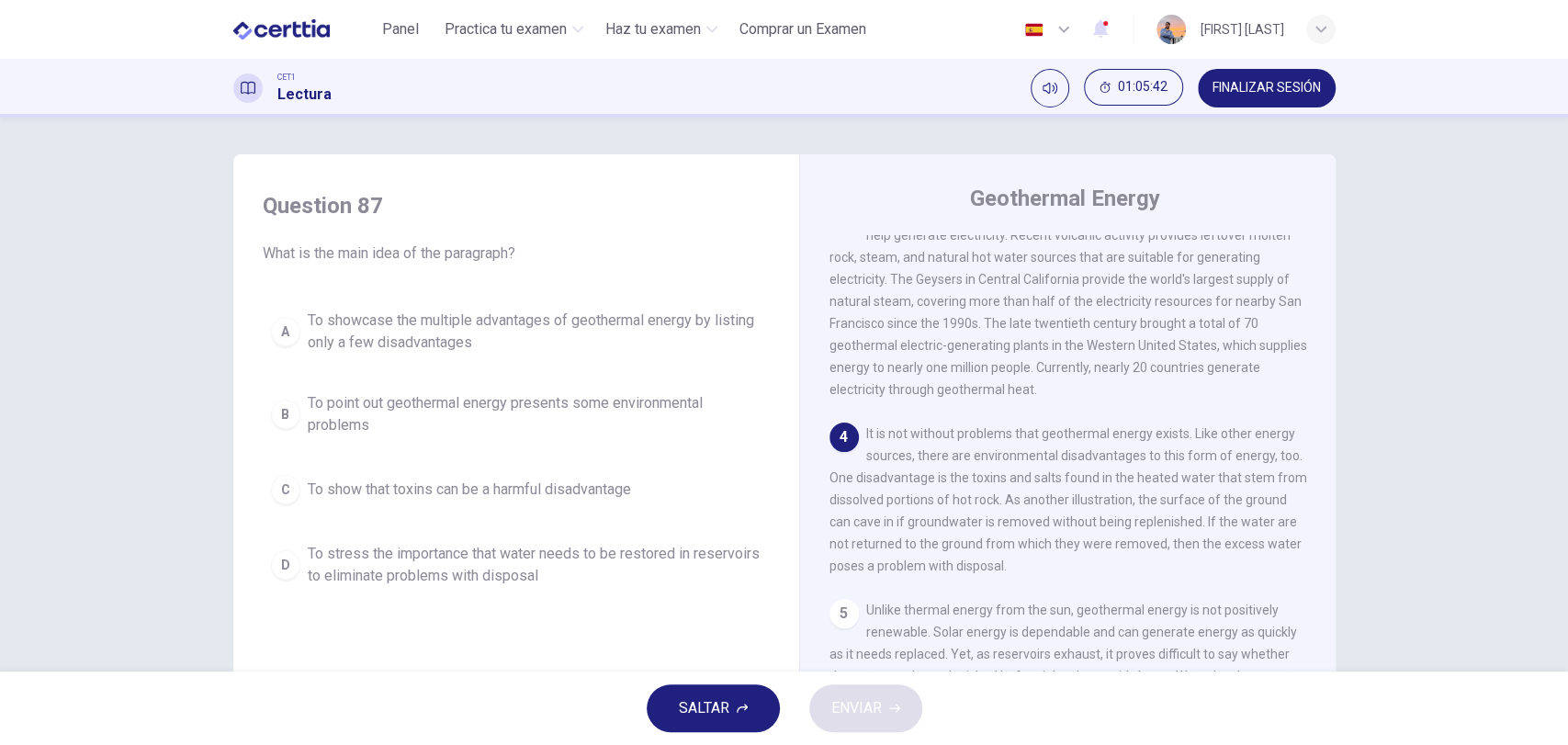 scroll, scrollTop: 544, scrollLeft: 0, axis: vertical 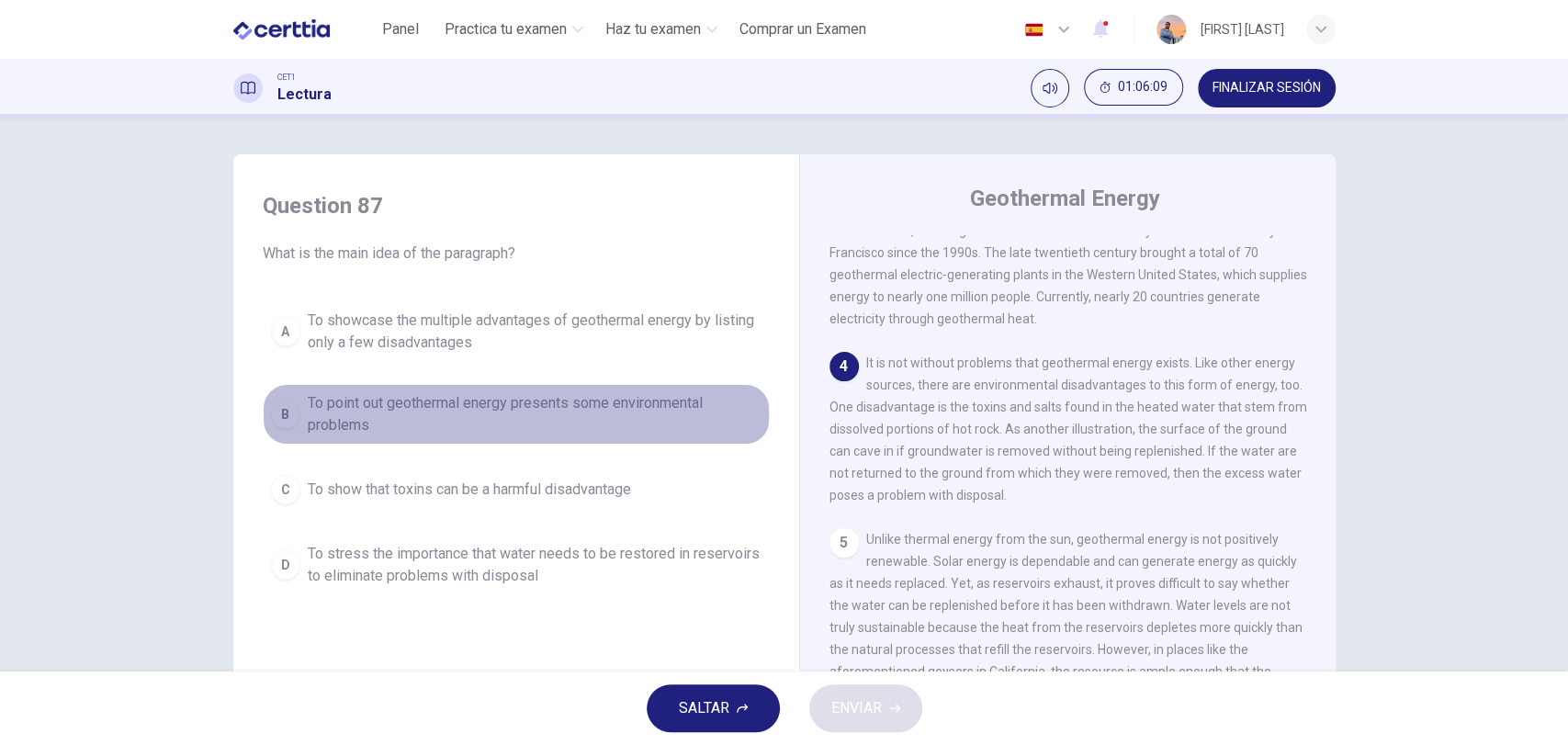 click on "To point out geothermal energy presents some environmental problems" at bounding box center [535, 414] 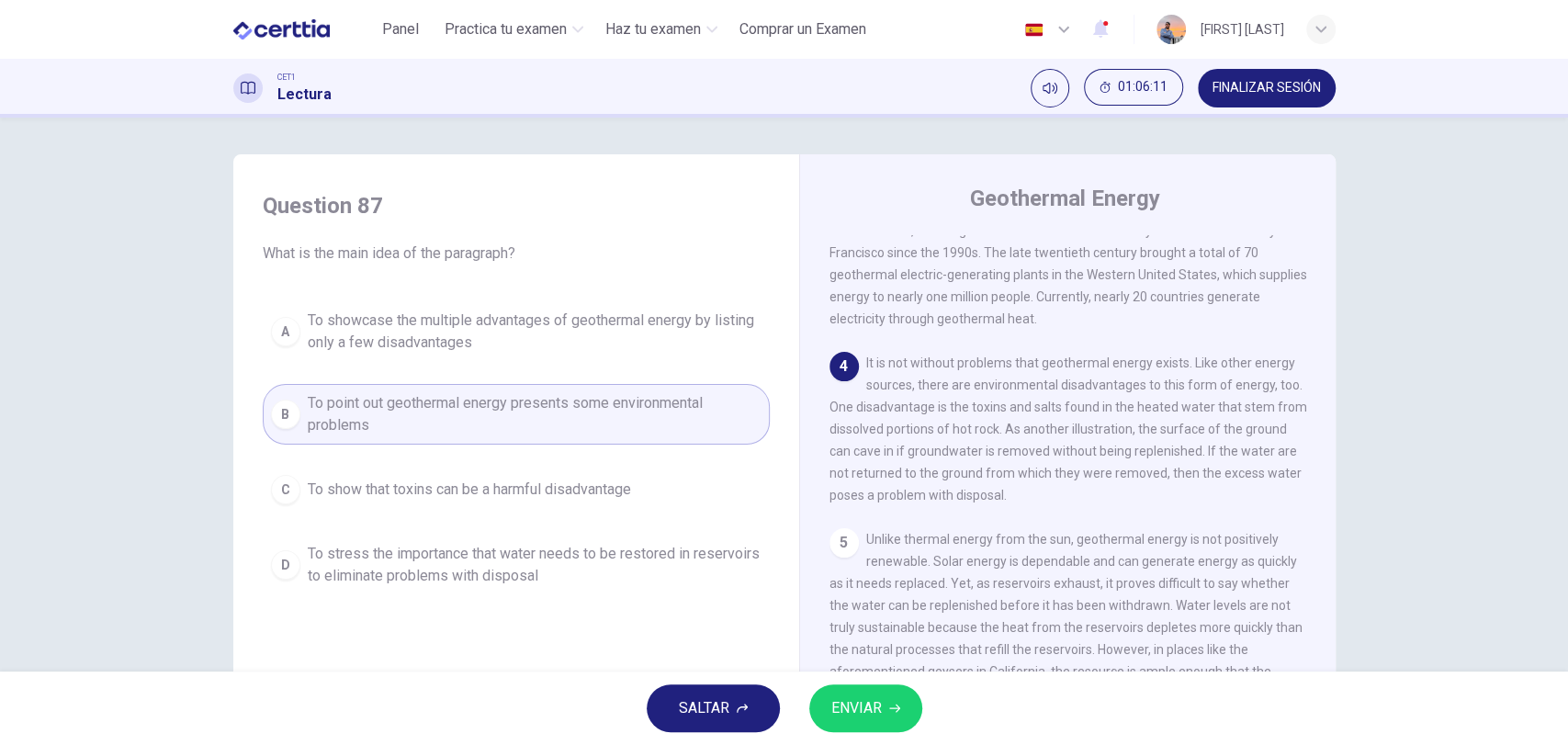 click on "ENVIAR" at bounding box center (865, 708) 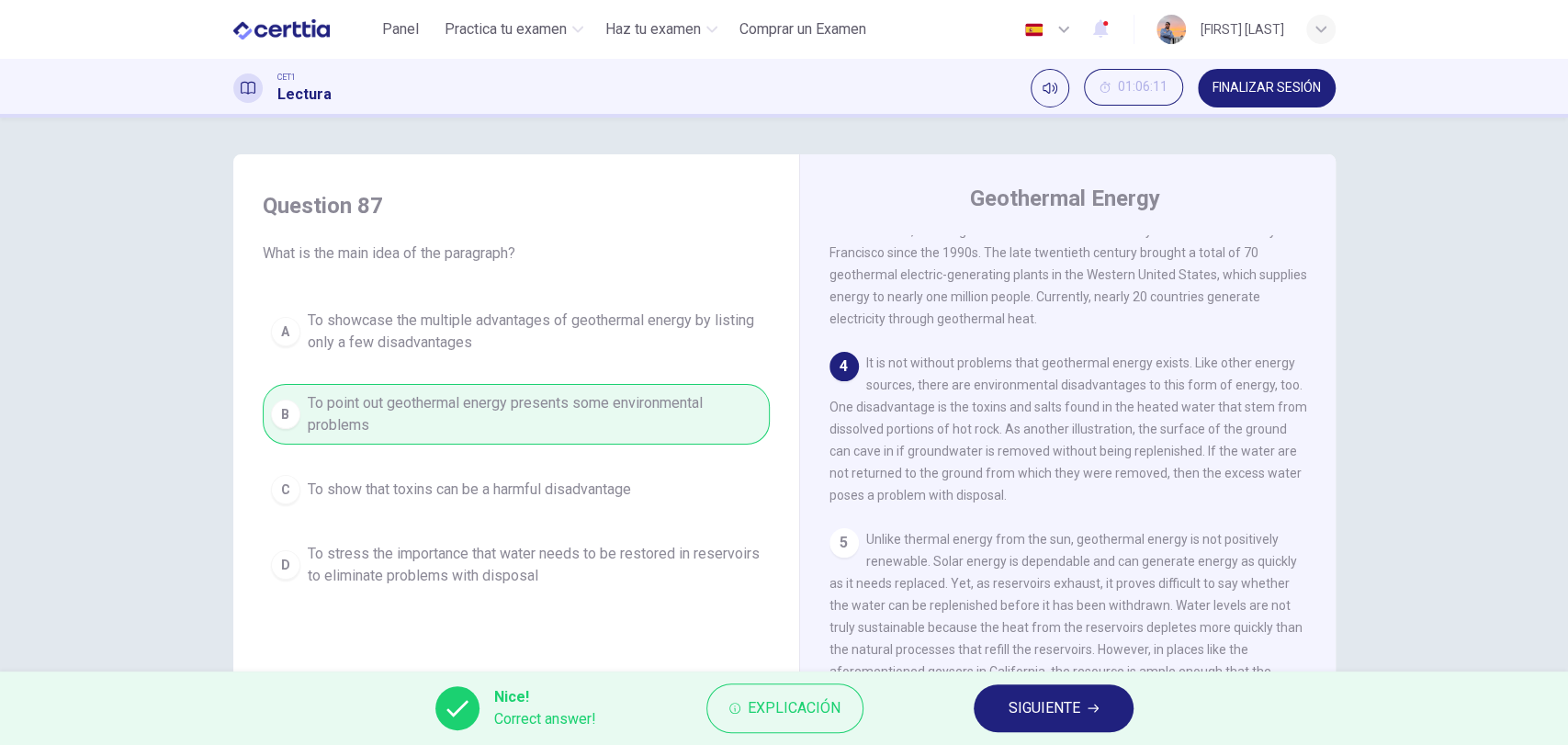 click on "Nice! Correct answer! Explicación SIGUIENTE" at bounding box center (784, 708) 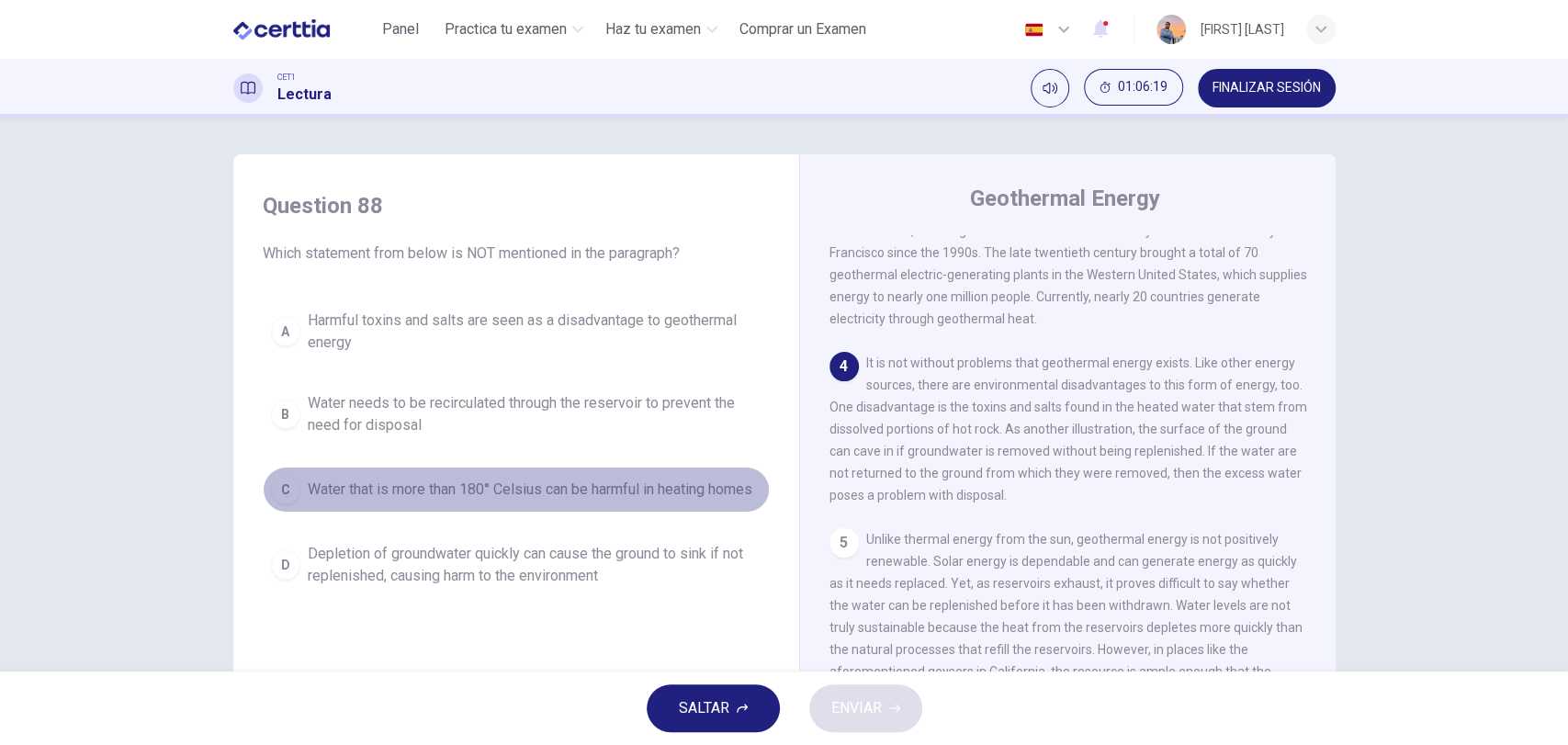 click on "Water that is more than 180° Celsius can be harmful in heating homes" at bounding box center (530, 490) 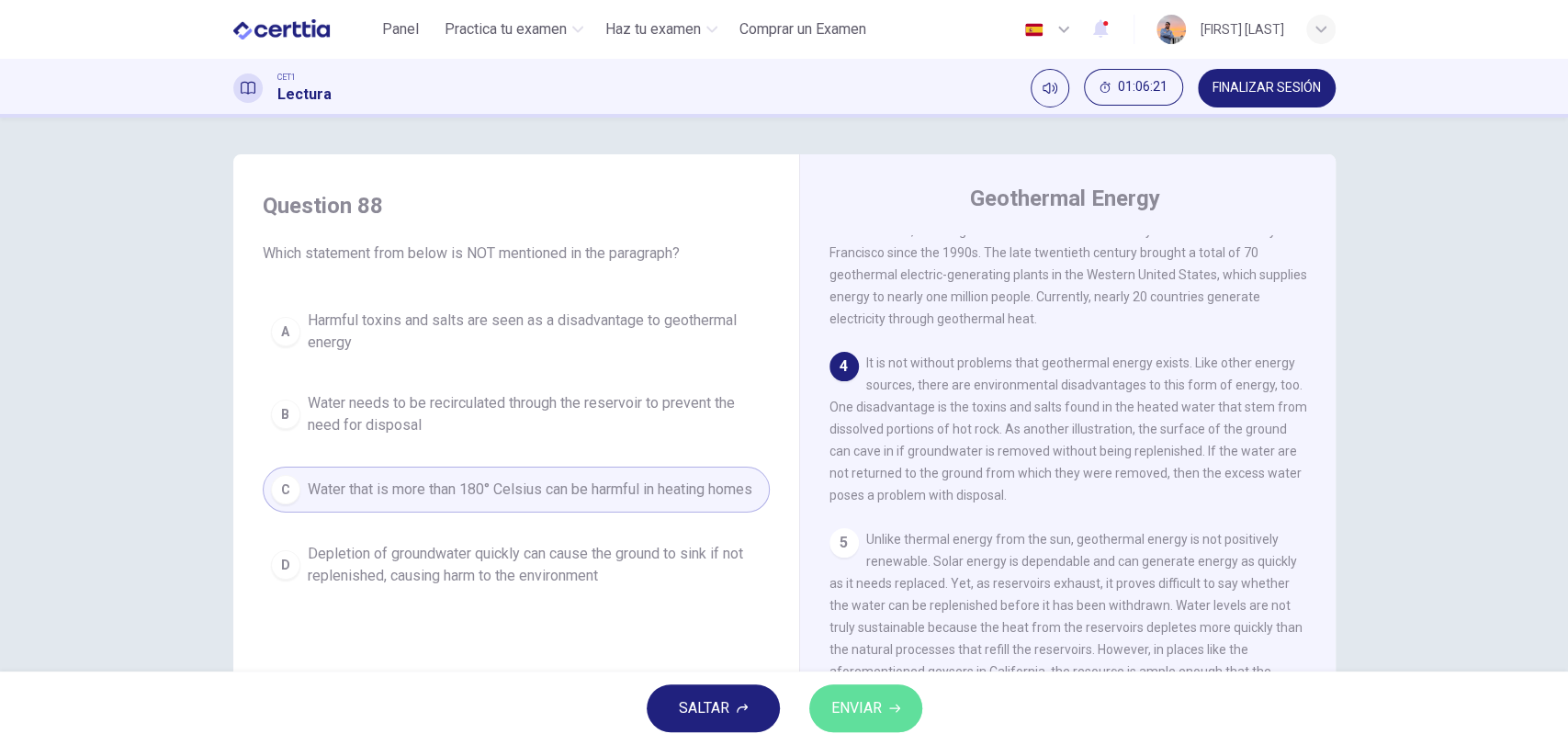 click on "ENVIAR" at bounding box center (856, 708) 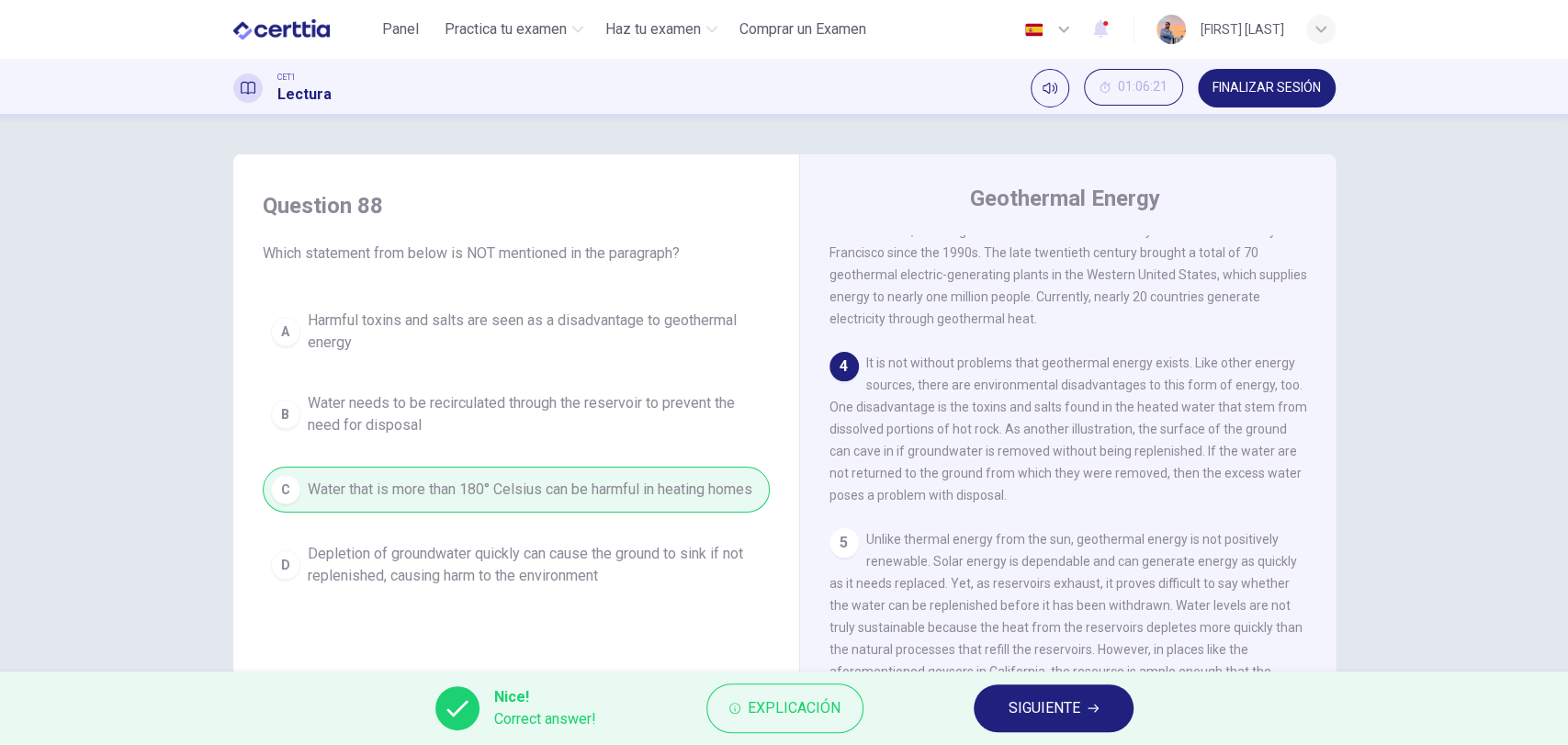 click on "SIGUIENTE" at bounding box center (1044, 708) 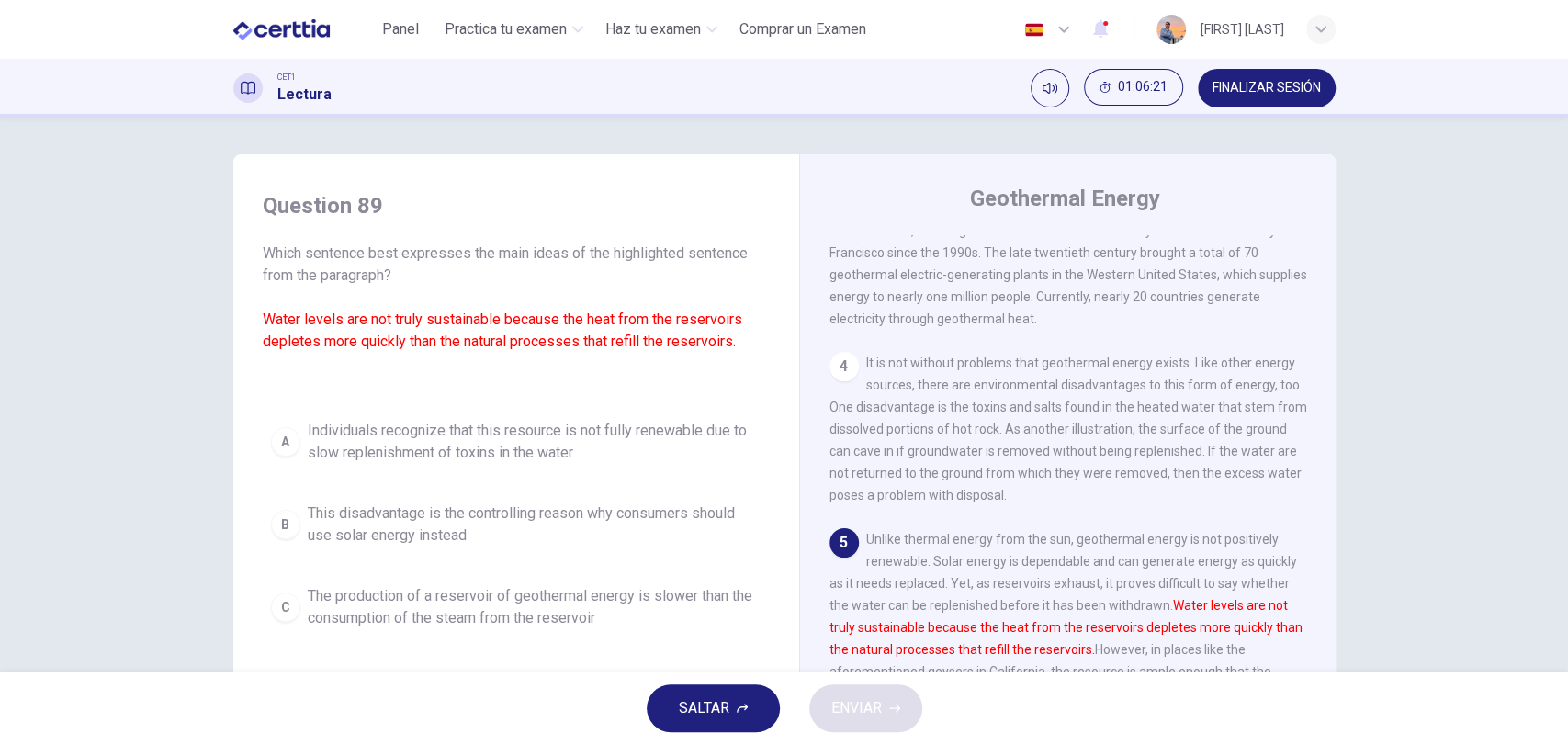 scroll, scrollTop: 566, scrollLeft: 0, axis: vertical 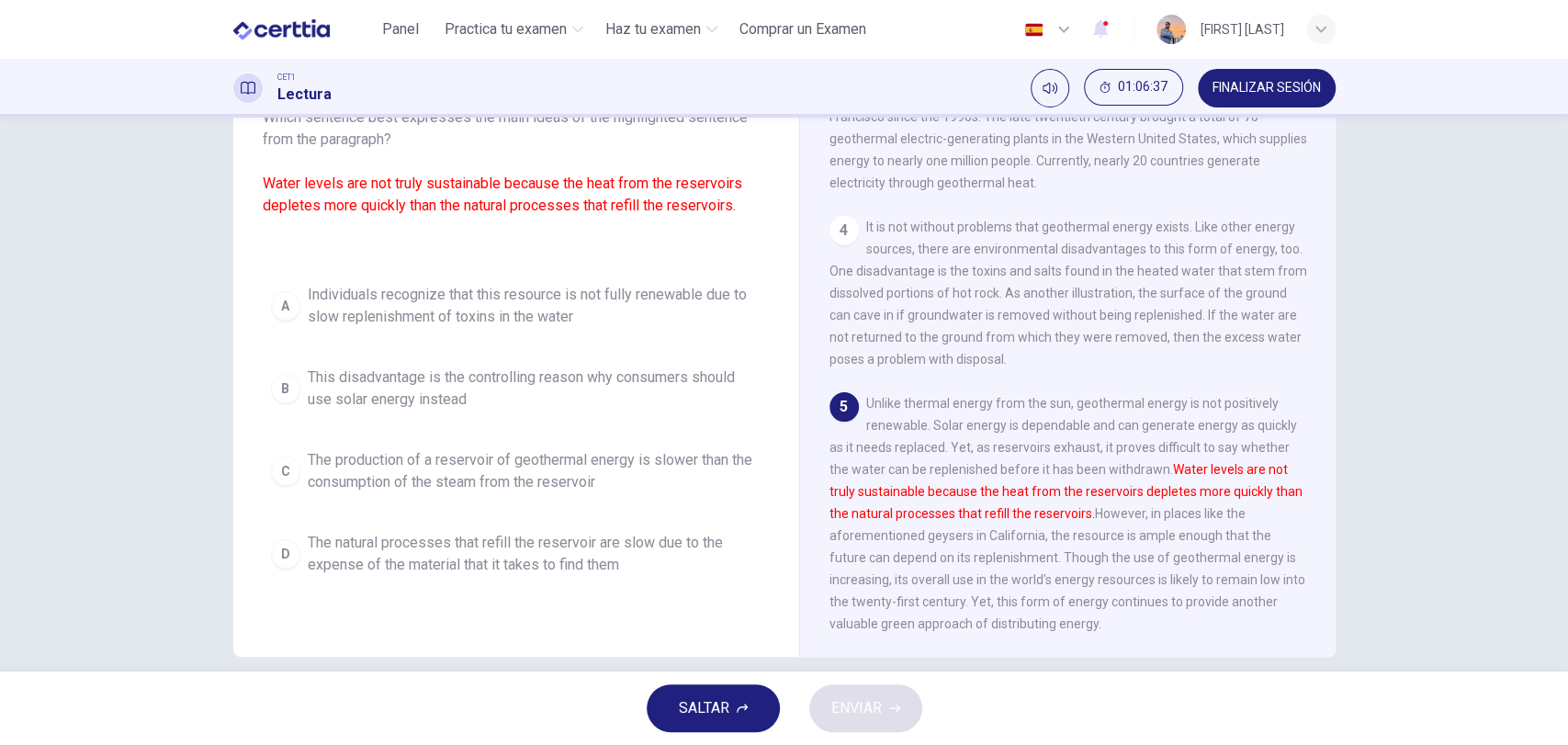 click on "The production of a reservoir of geothermal energy is slower than the consumption of the steam from the reservoir" at bounding box center [535, 471] 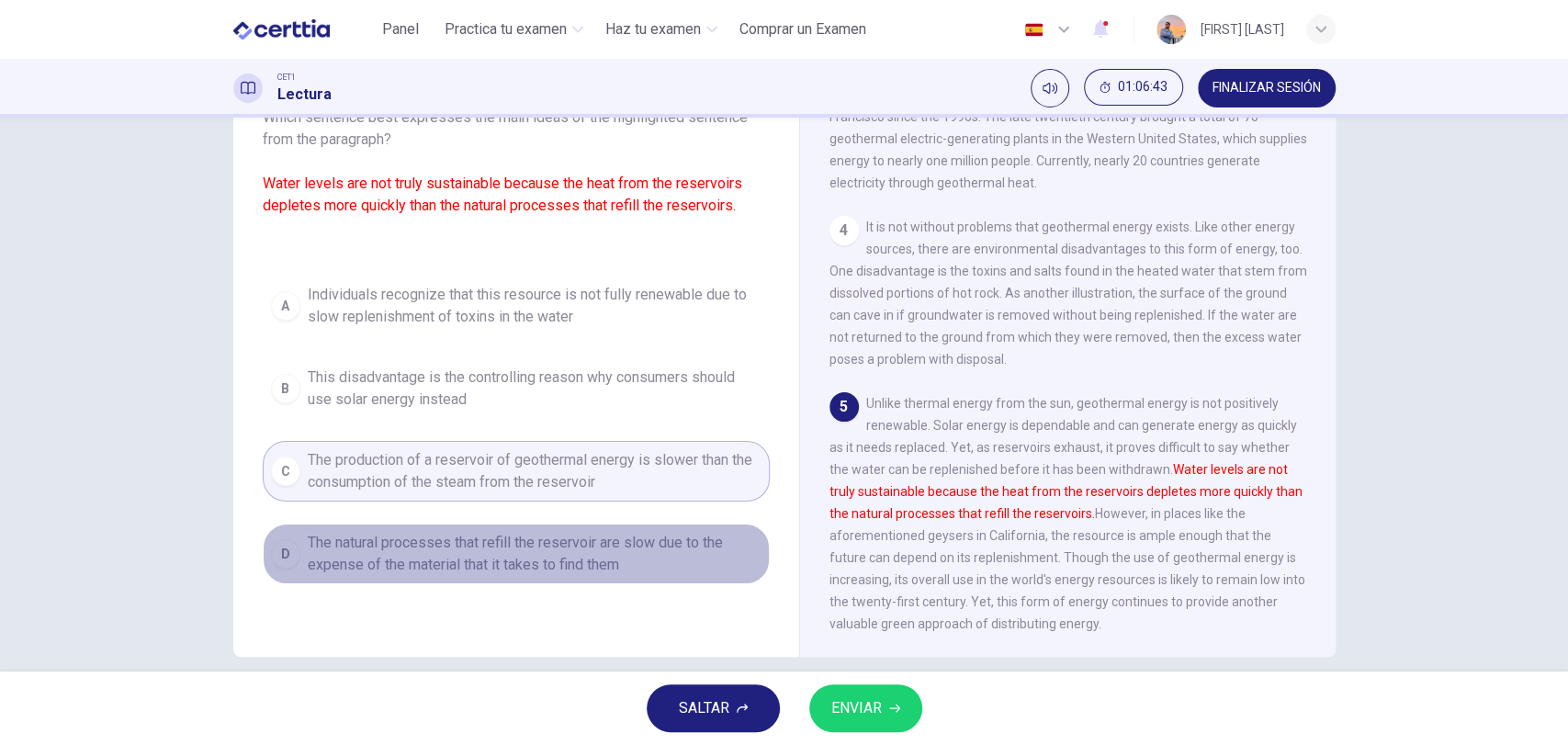 click on "The natural processes that refill the reservoir are slow due to the expense of the material that it takes to find them" at bounding box center [535, 554] 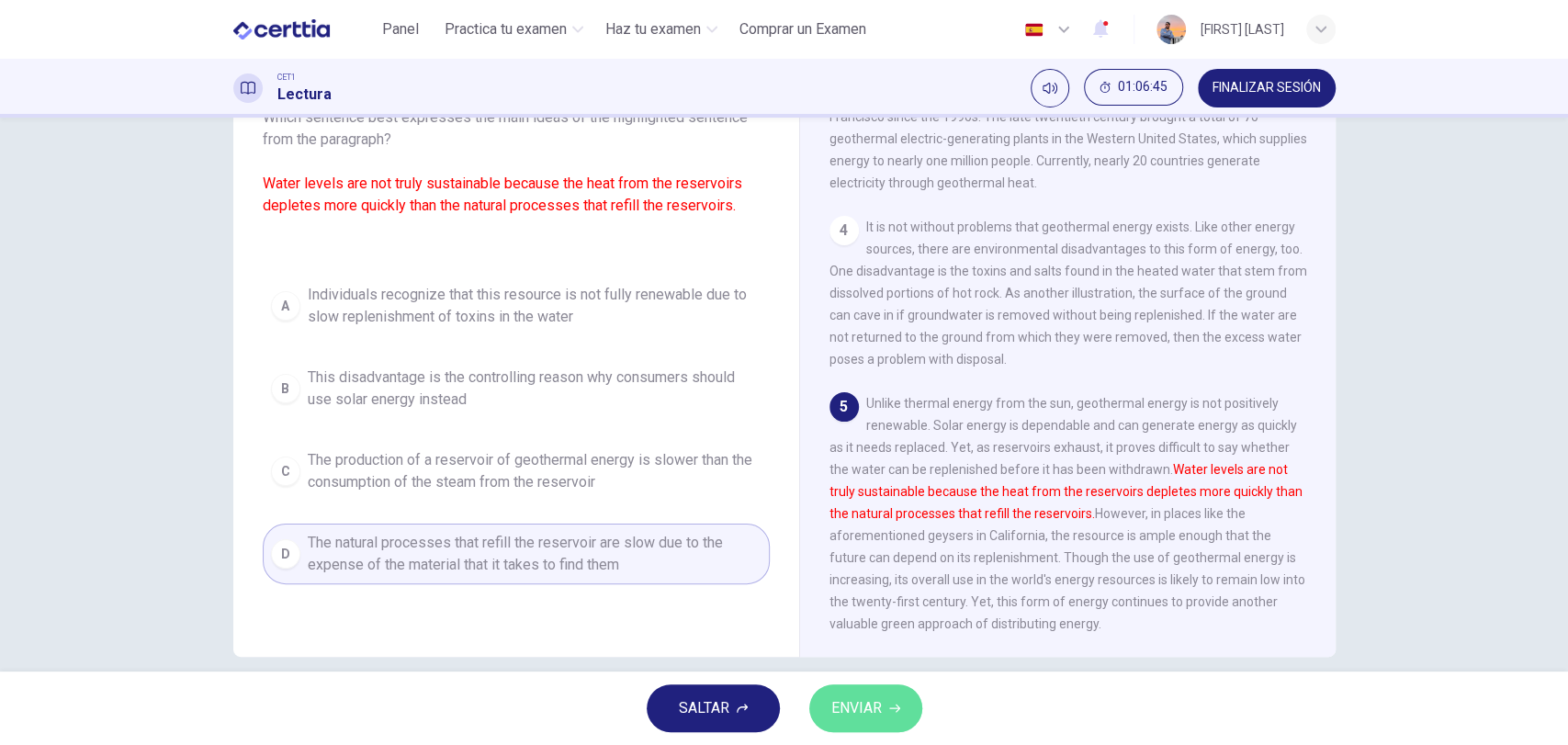 click on "ENVIAR" at bounding box center (865, 708) 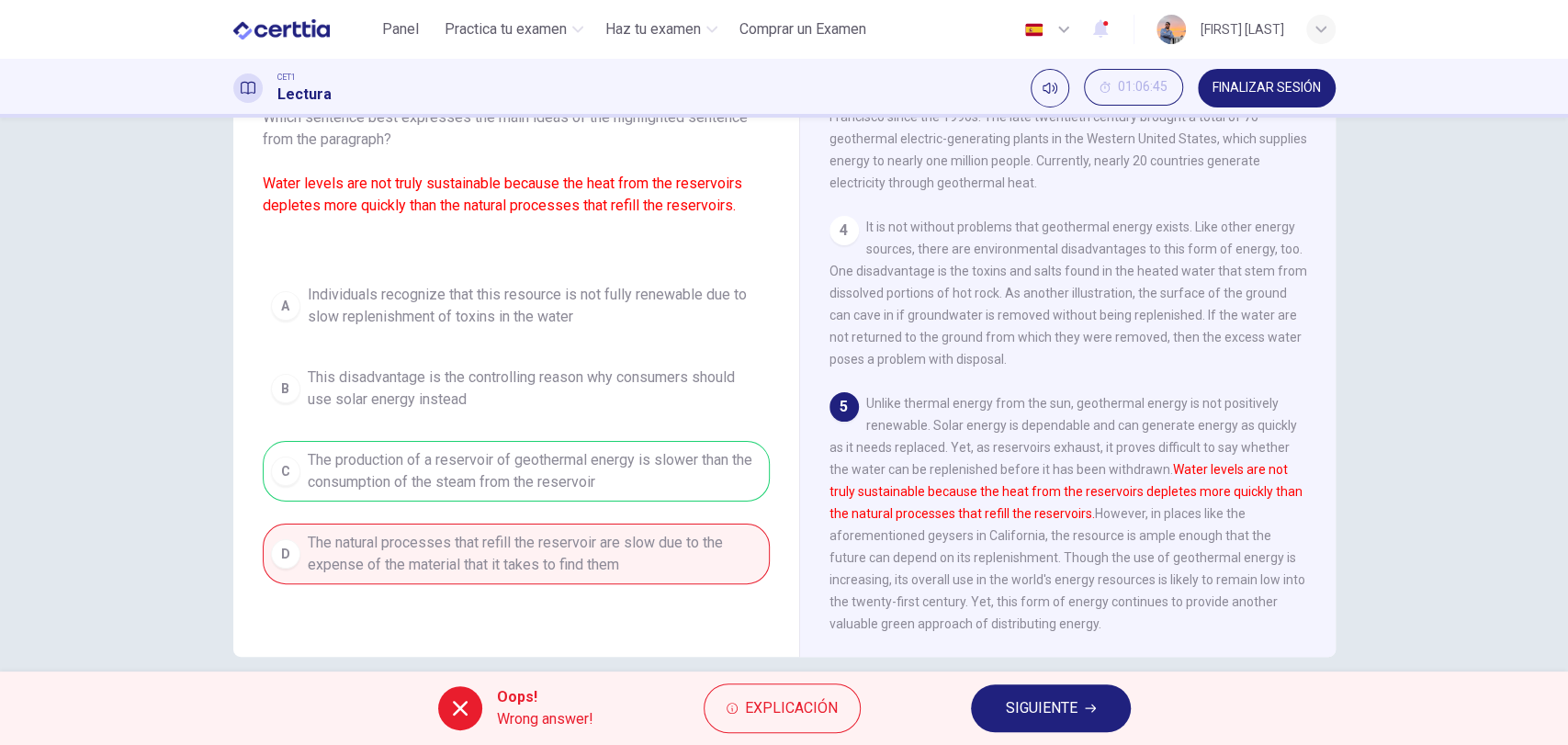 click on "SIGUIENTE" at bounding box center [1042, 708] 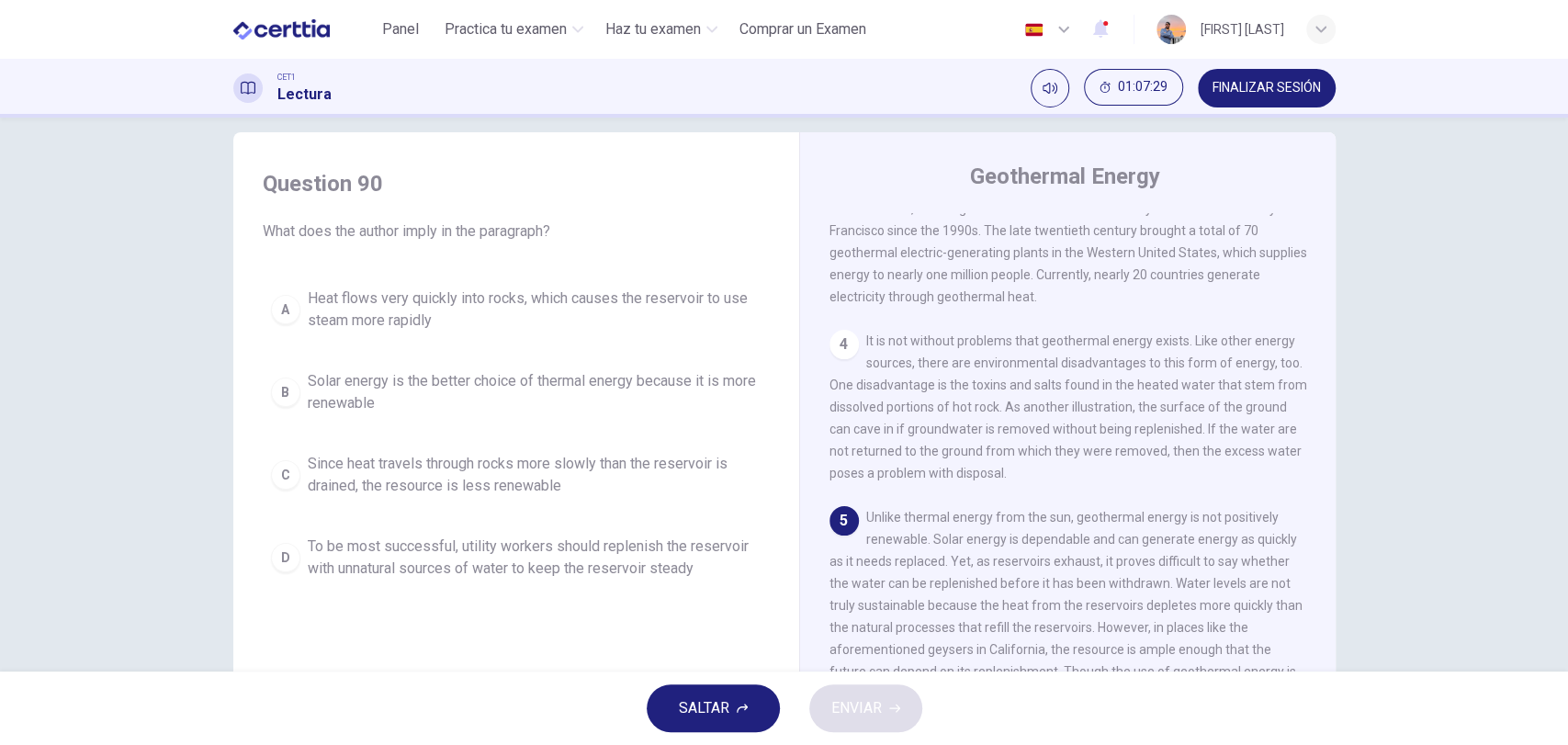 scroll, scrollTop: 158, scrollLeft: 0, axis: vertical 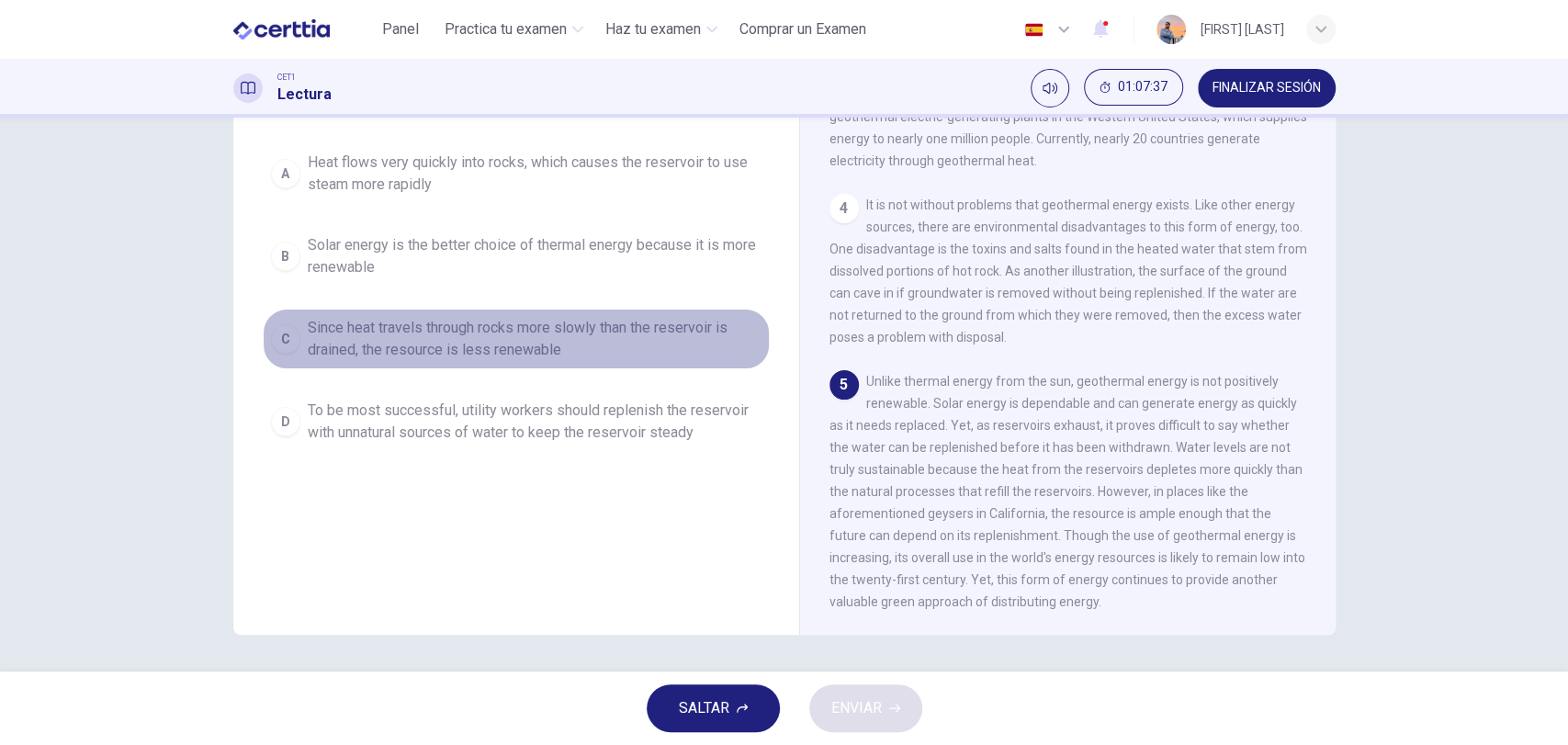 click on "Since heat travels through rocks more slowly than the reservoir is drained, the resource is less renewable" at bounding box center [535, 339] 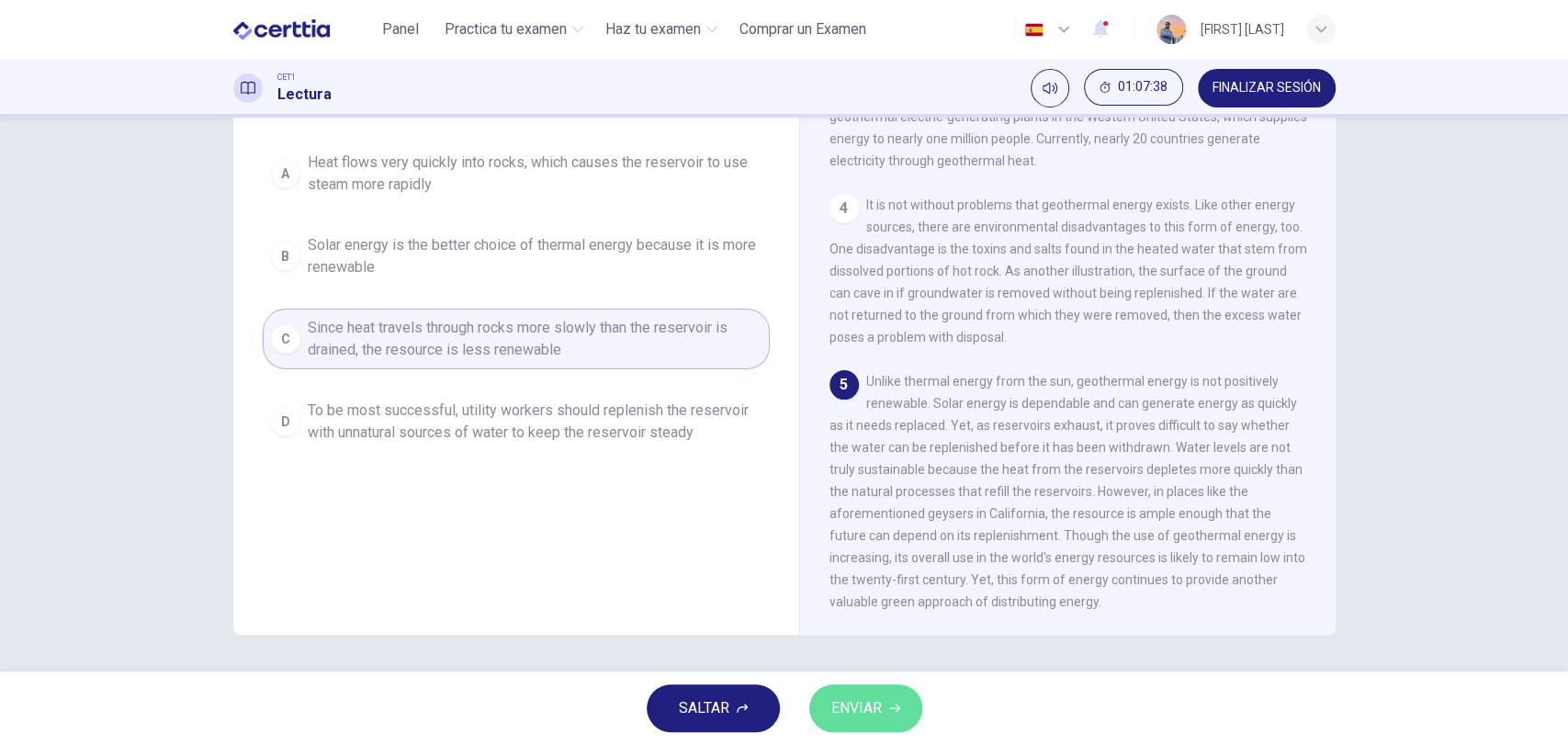 click on "ENVIAR" at bounding box center (865, 708) 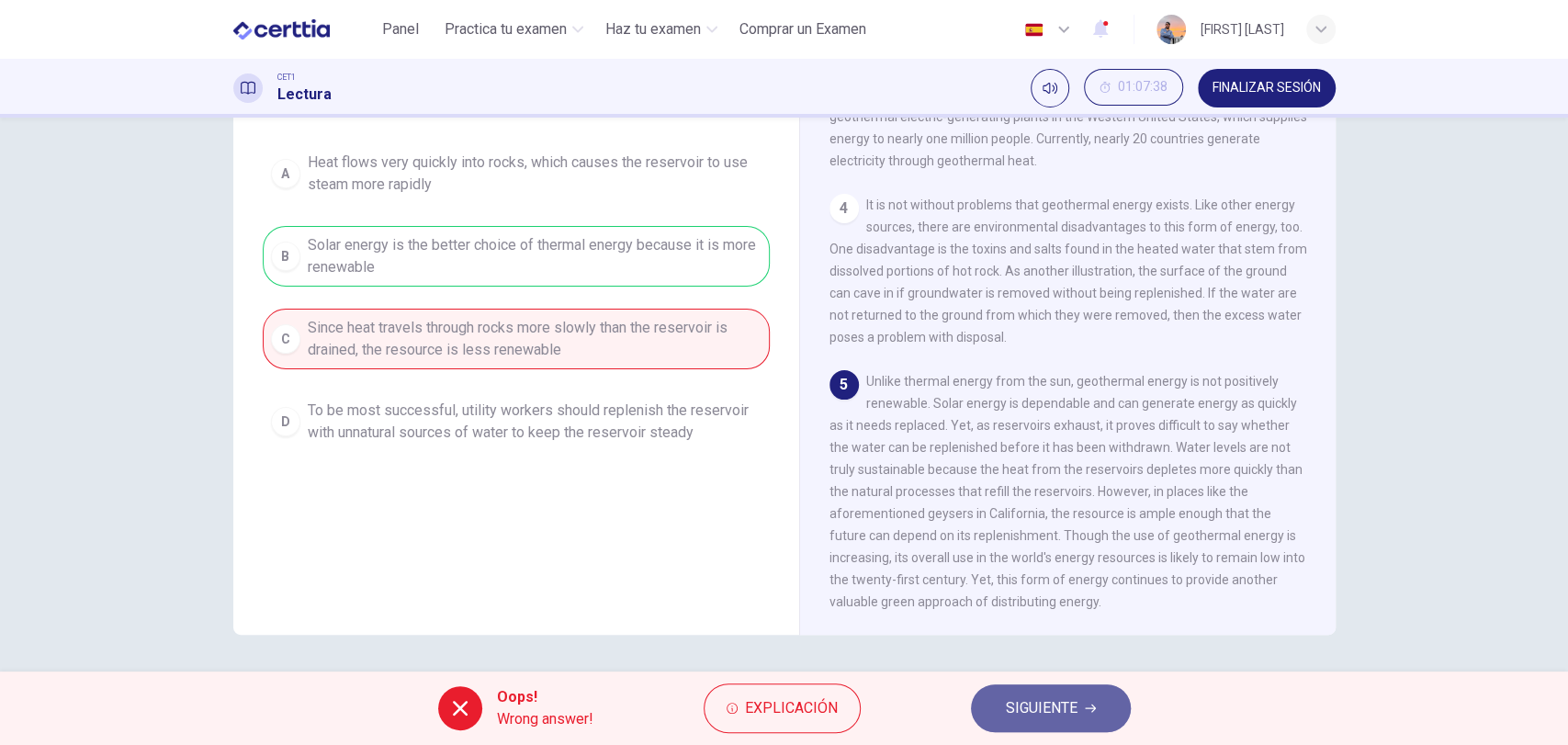 click on "SIGUIENTE" at bounding box center (1042, 708) 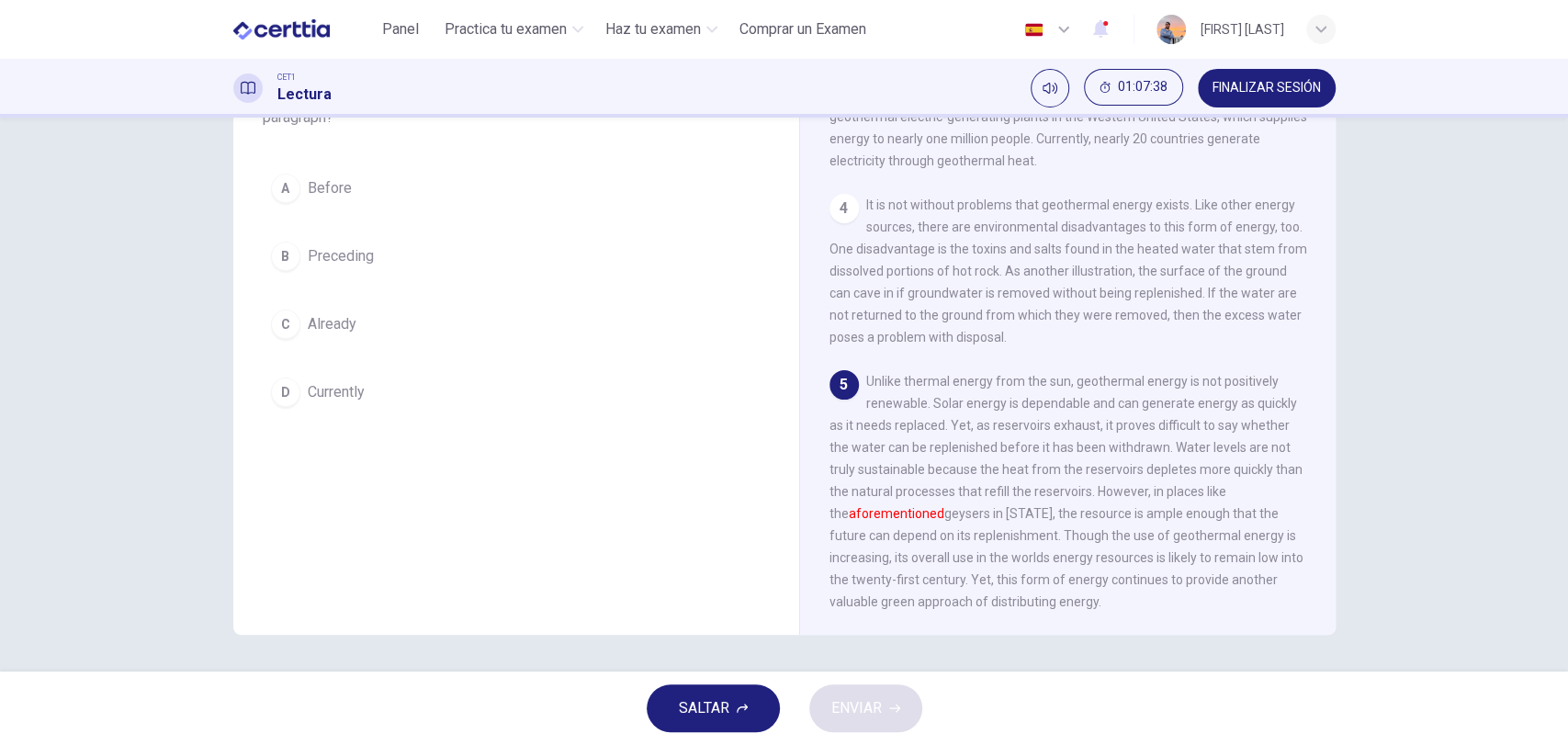 scroll, scrollTop: 0, scrollLeft: 0, axis: both 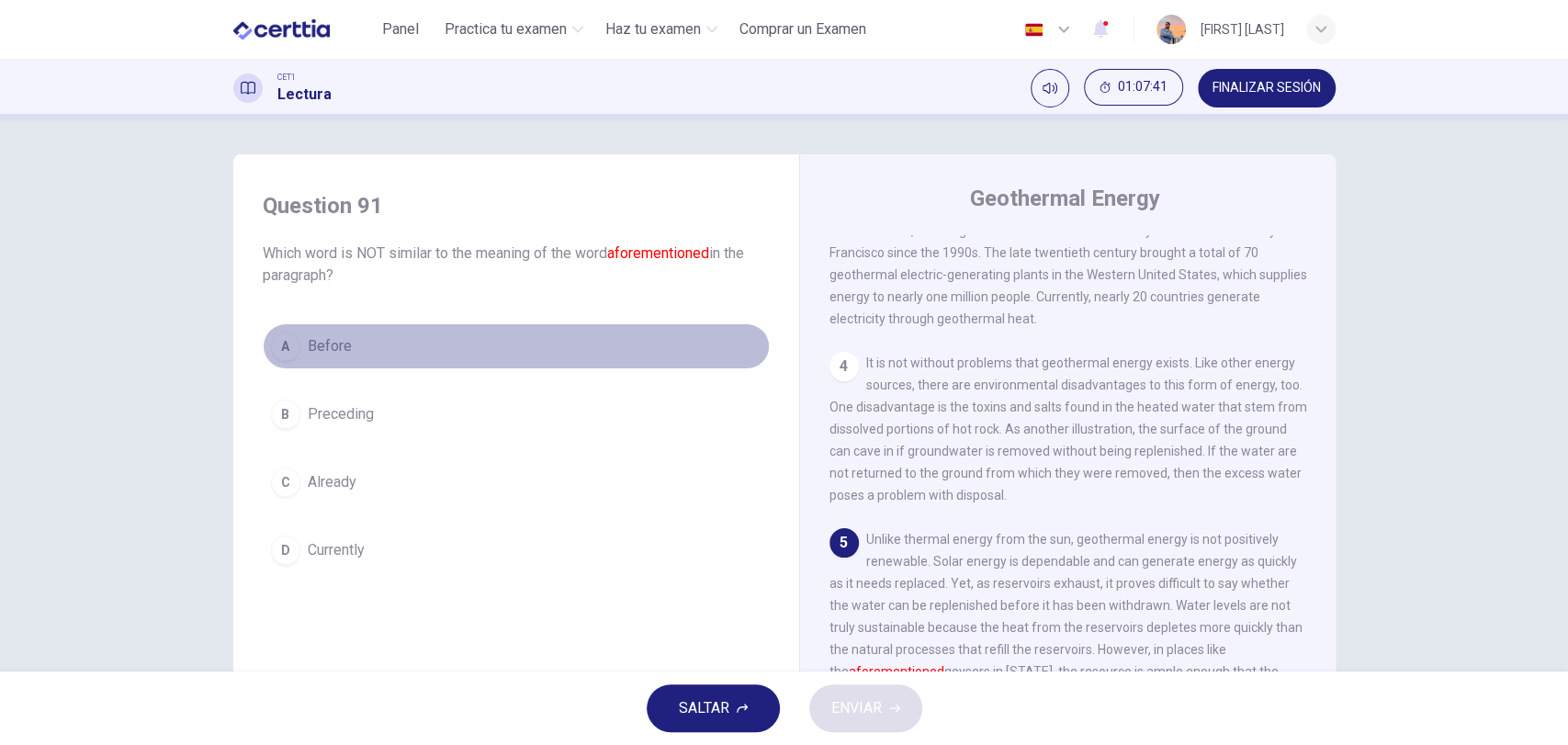 click on "Before" at bounding box center (330, 346) 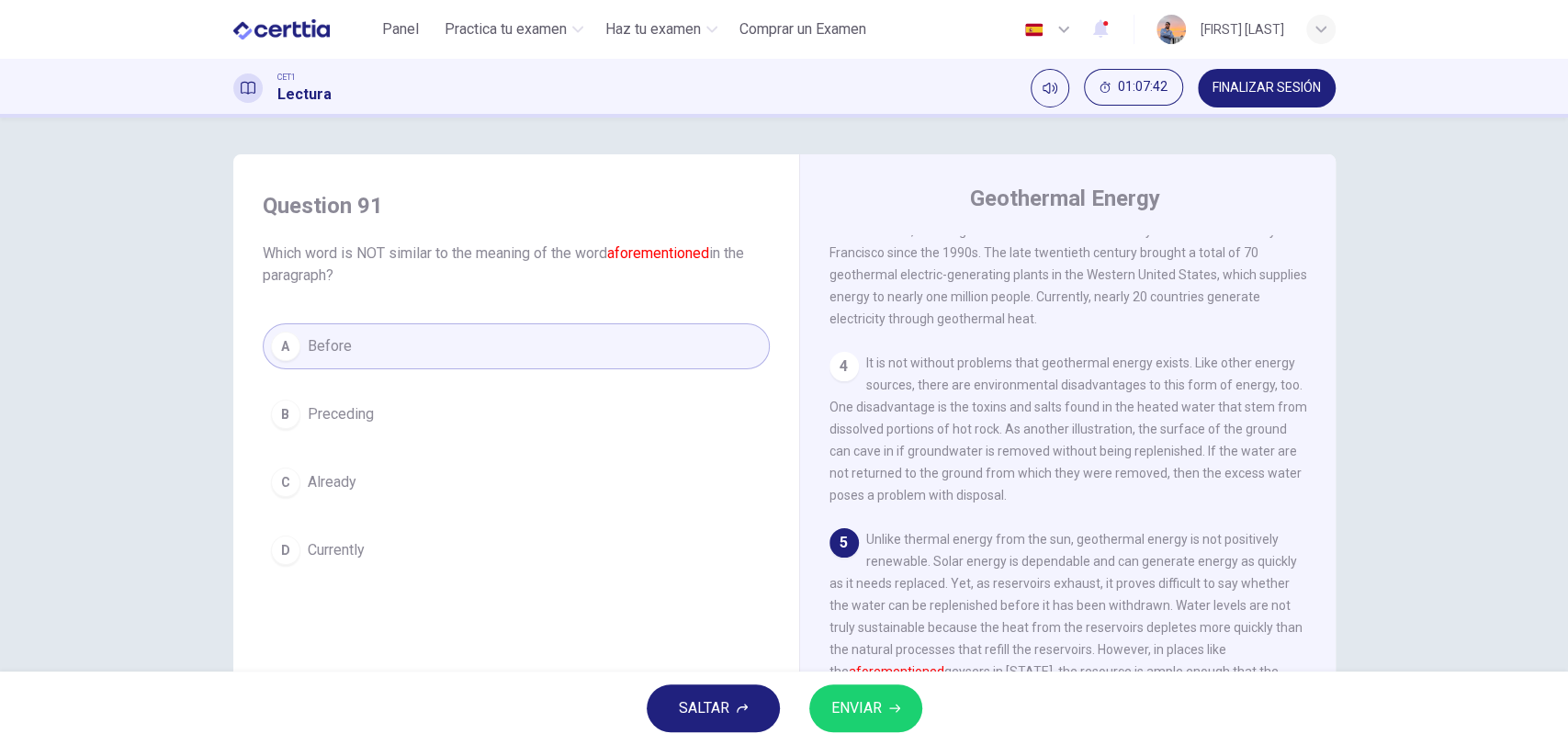 click on "C Already" at bounding box center [516, 482] 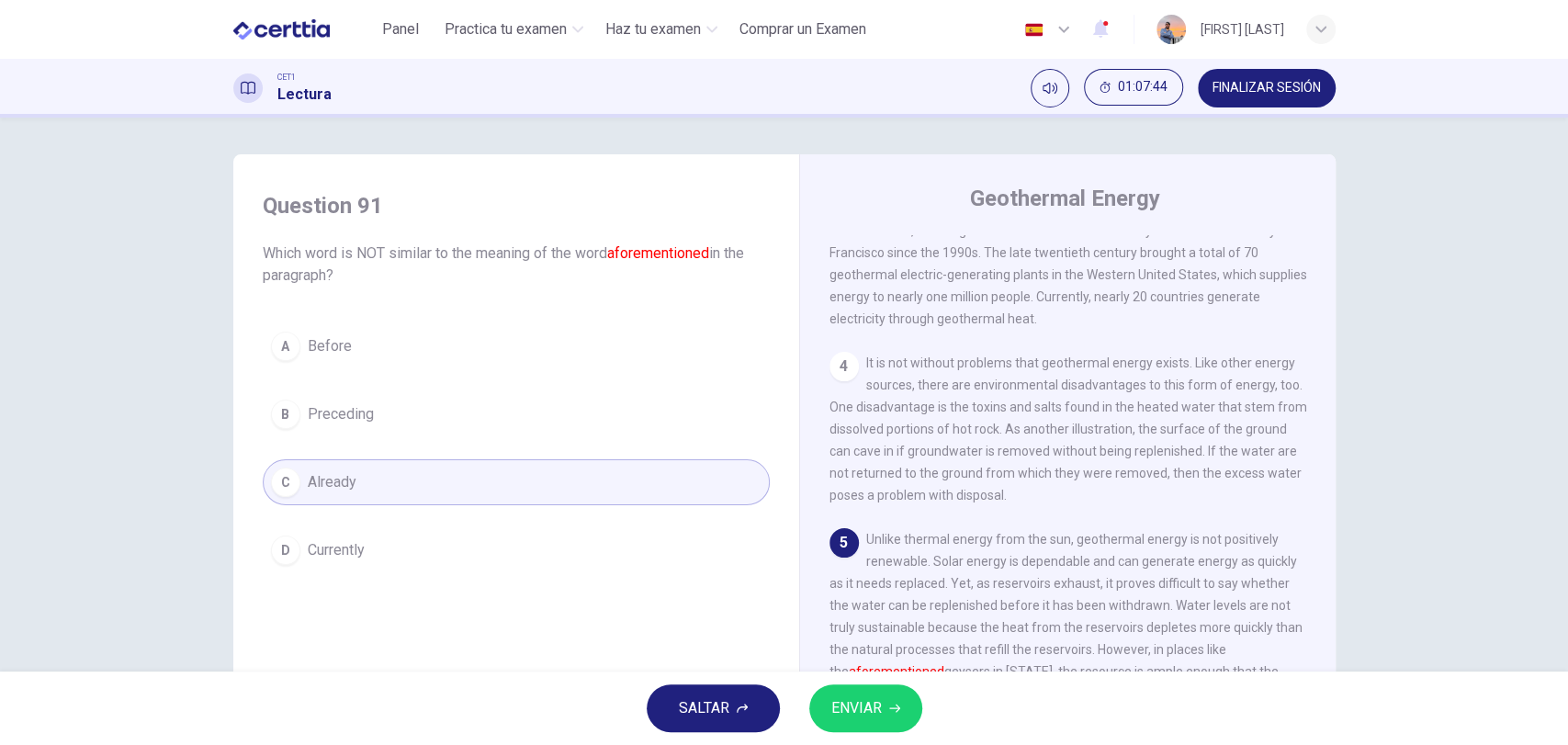 click on "ENVIAR" at bounding box center (856, 708) 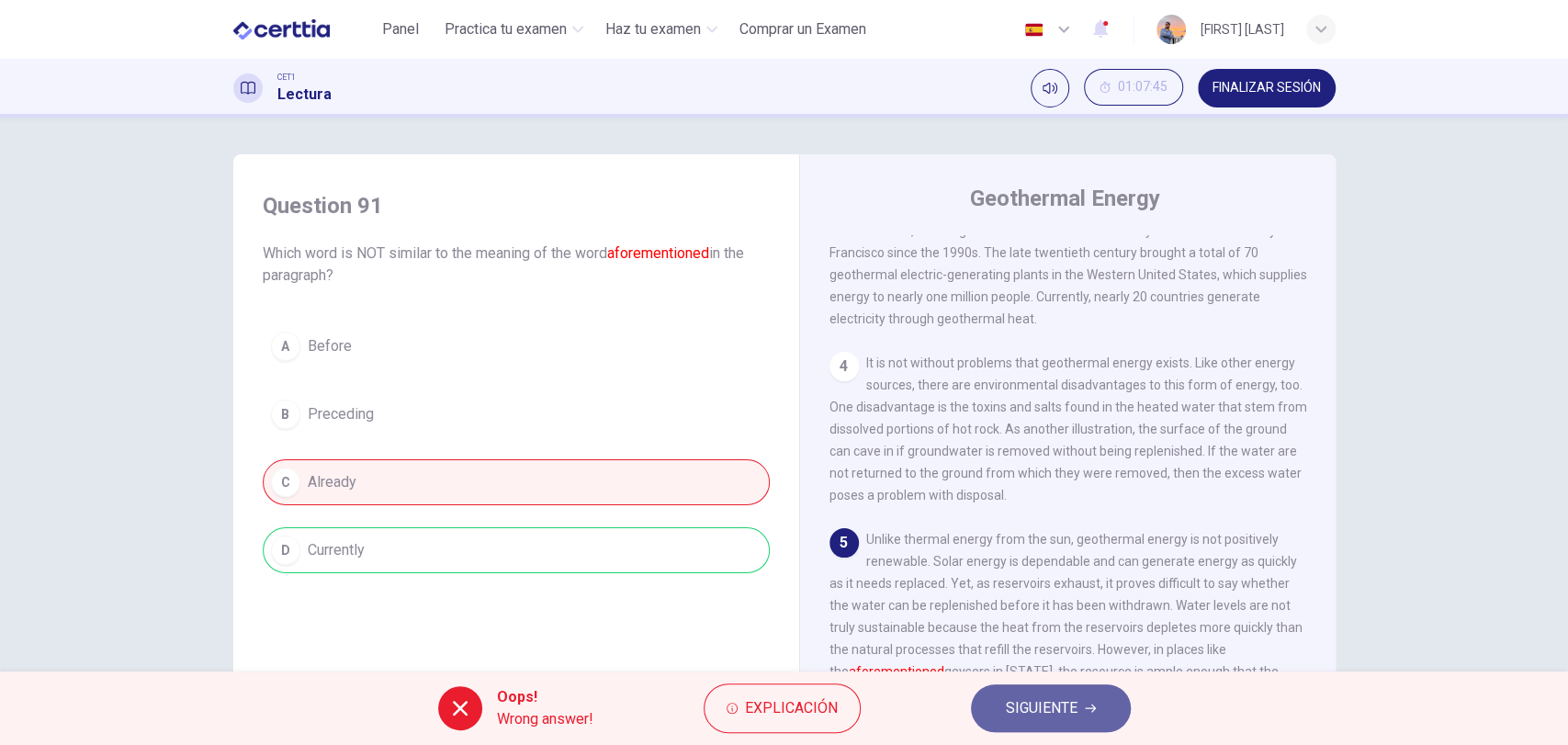 click on "SIGUIENTE" at bounding box center (1042, 708) 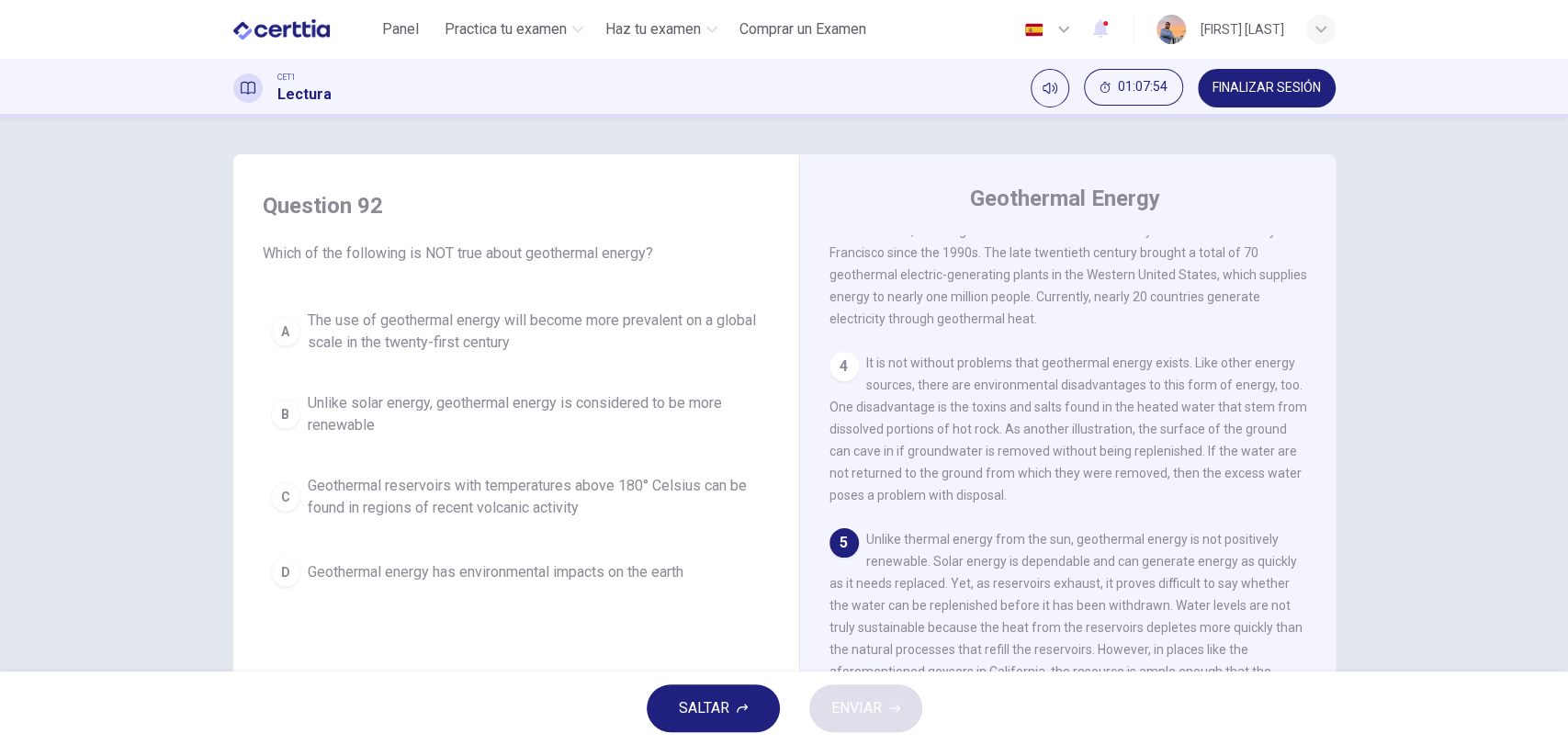 click on "Unlike solar energy, geothermal energy is considered to be more renewable" at bounding box center (535, 414) 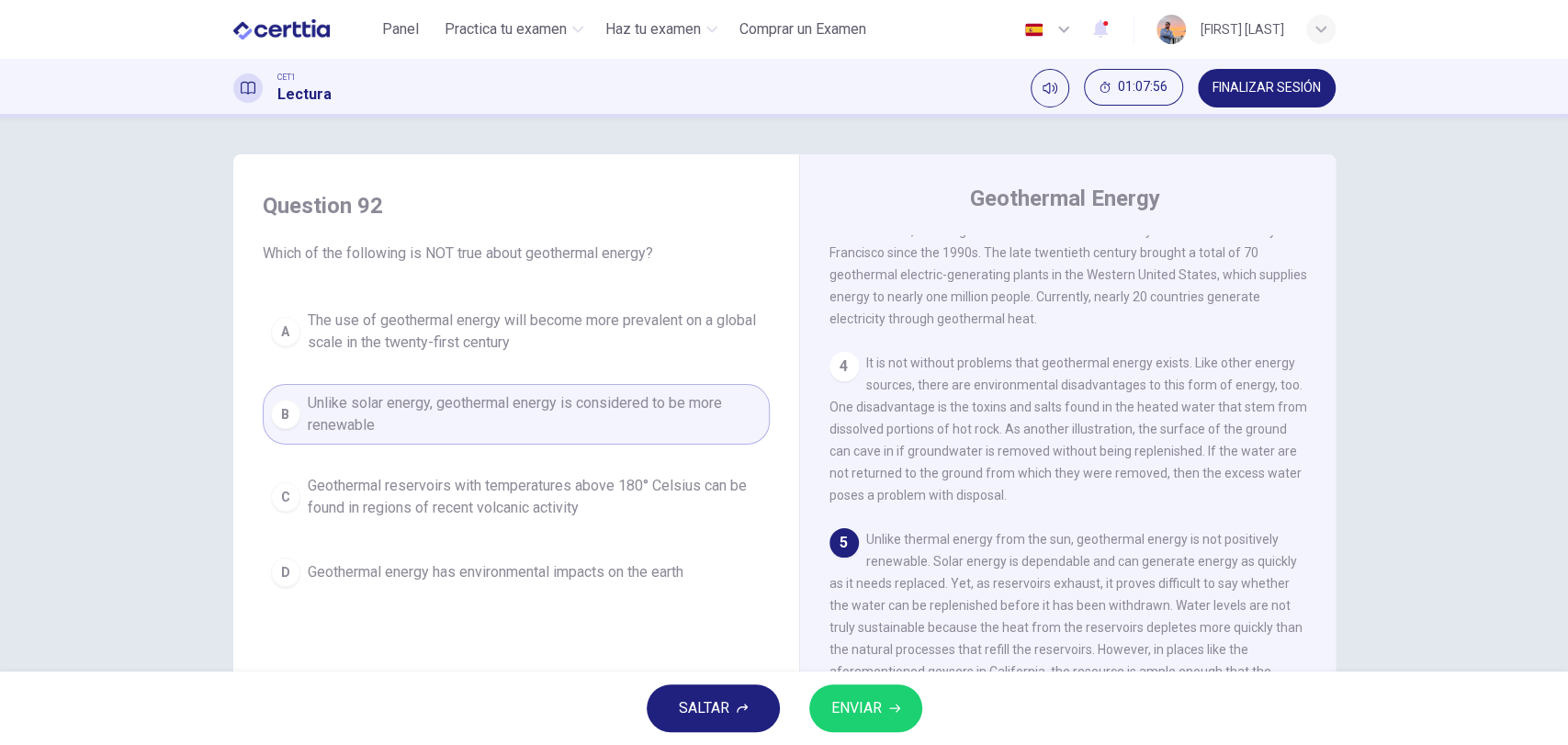 click on "ENVIAR" at bounding box center [865, 708] 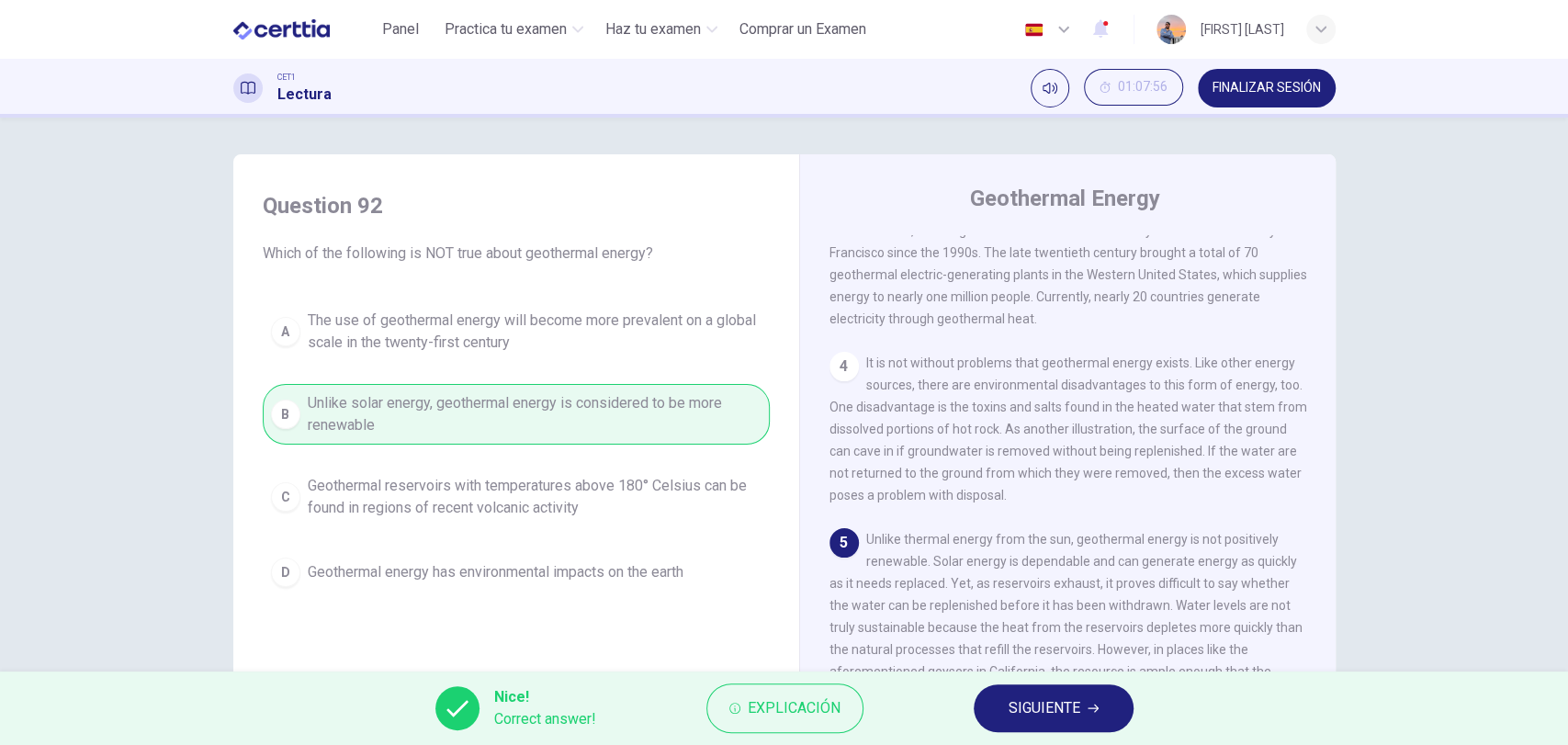 click on "Nice! Correct answer! Explicación SIGUIENTE" at bounding box center (784, 708) 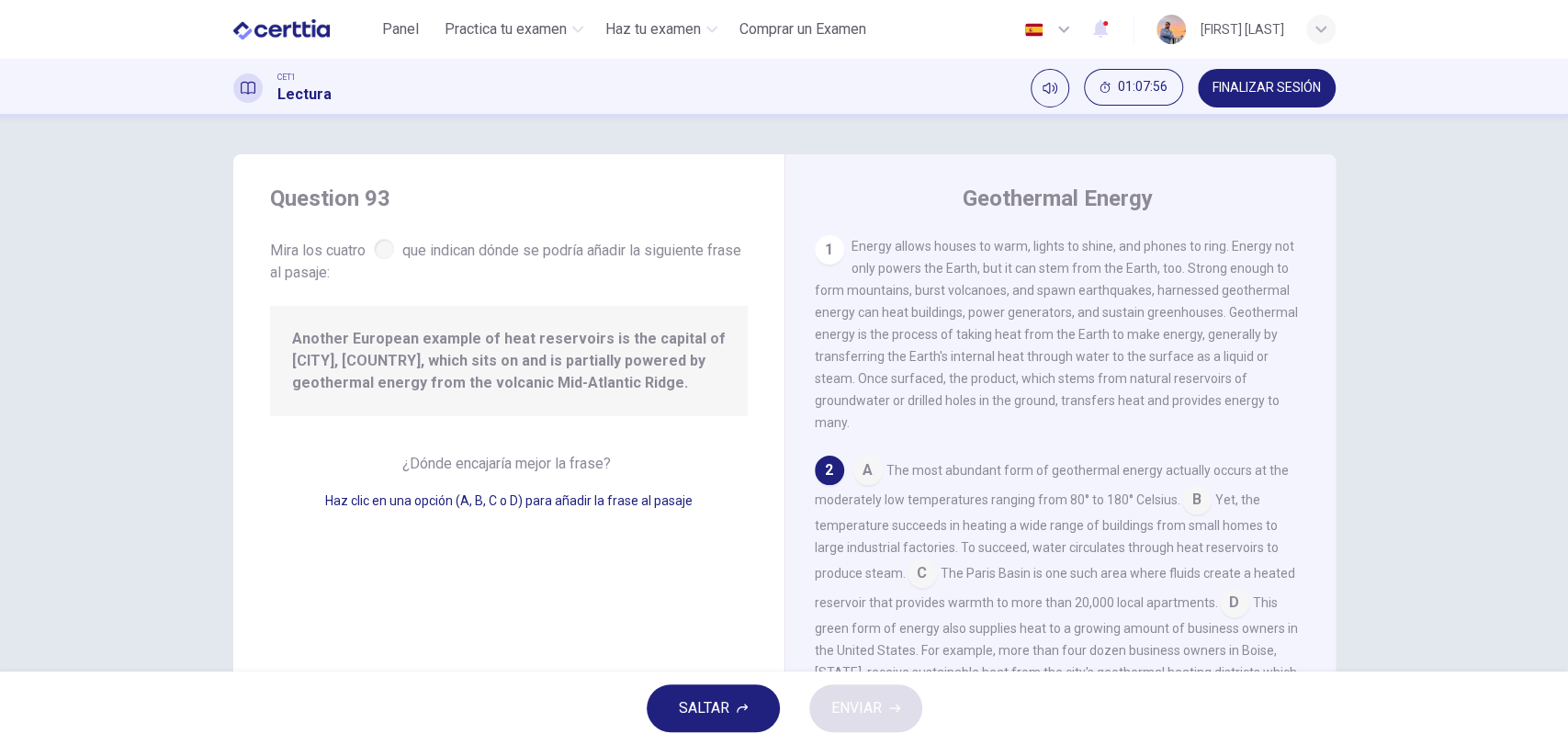 scroll, scrollTop: 125, scrollLeft: 0, axis: vertical 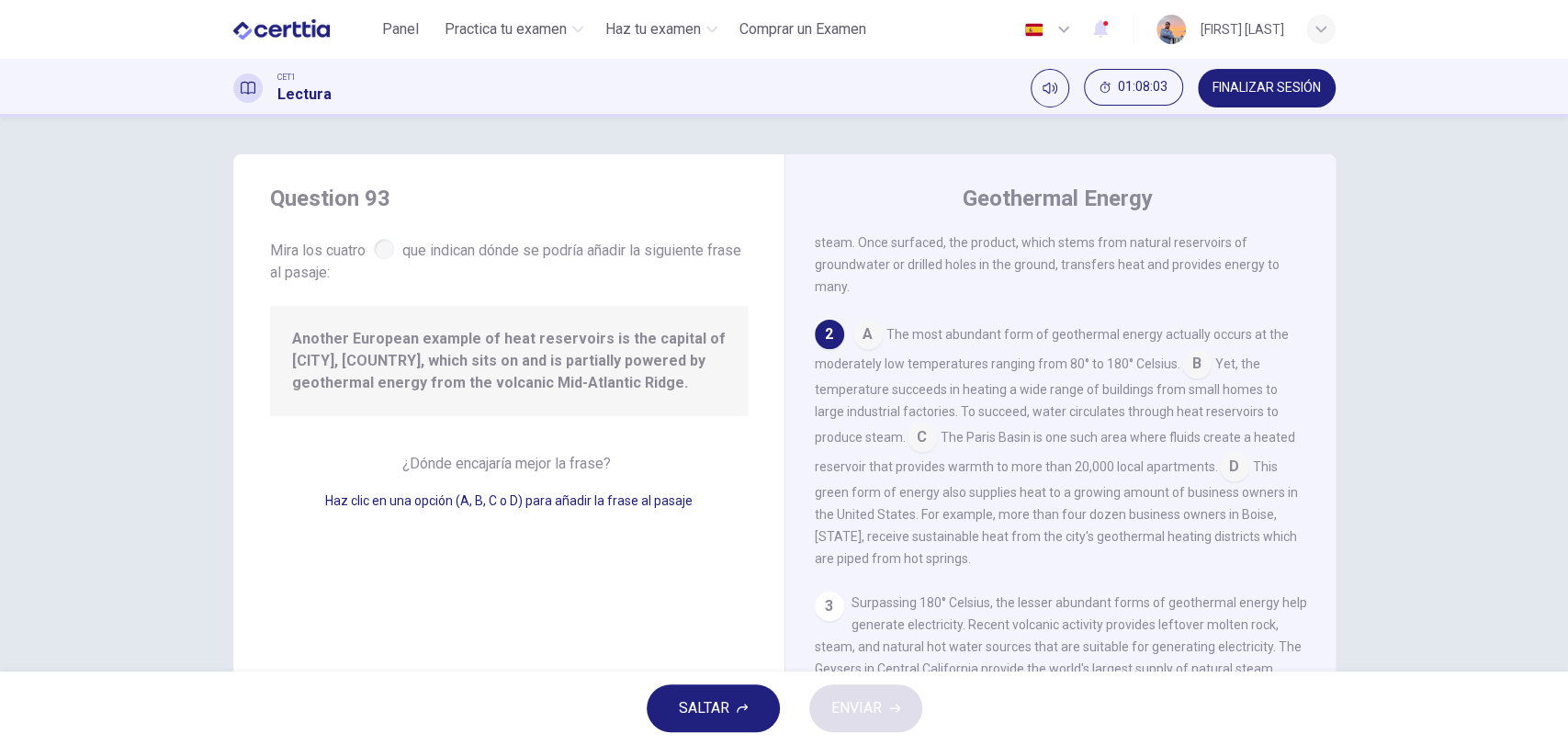 click at bounding box center (868, 336) 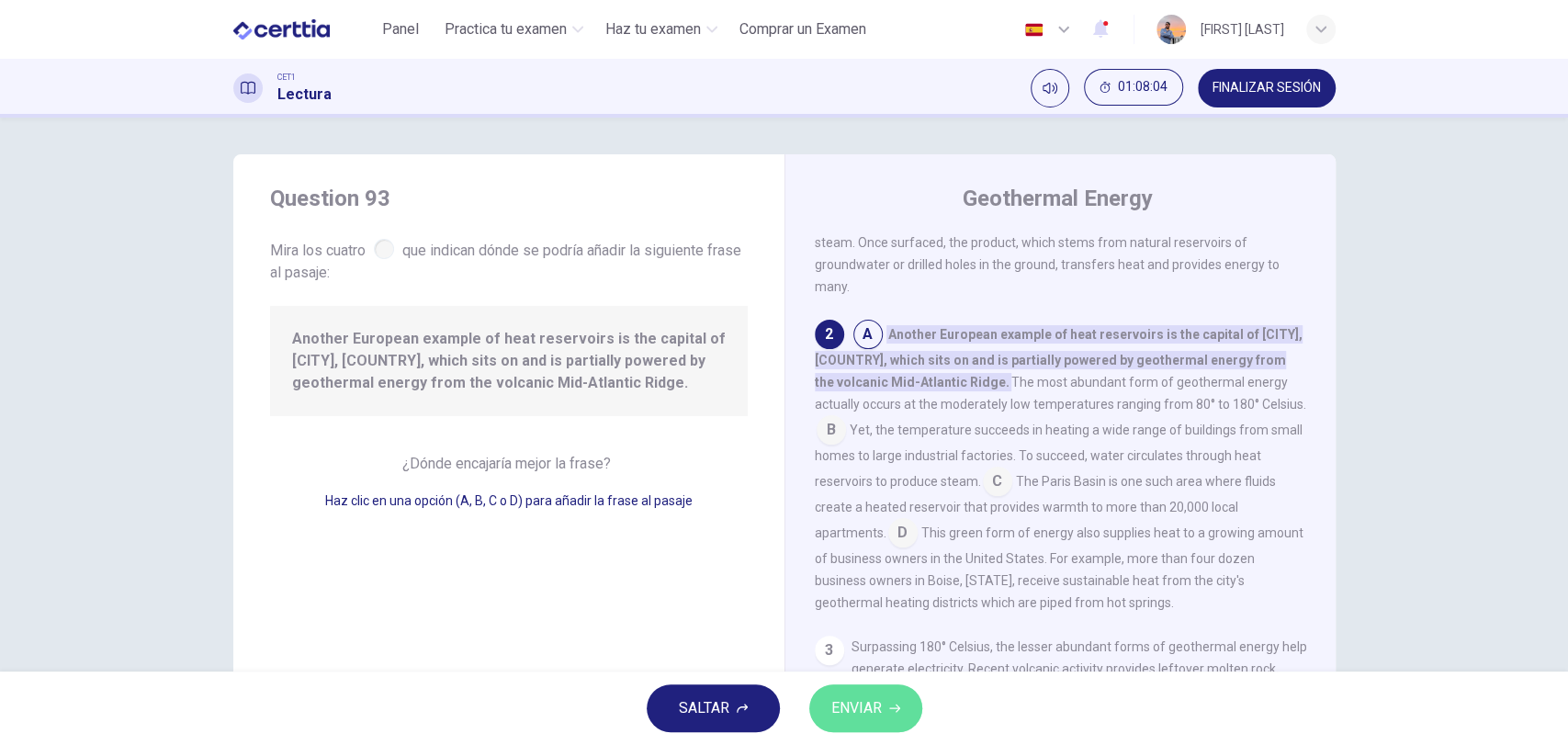 click on "ENVIAR" at bounding box center (856, 708) 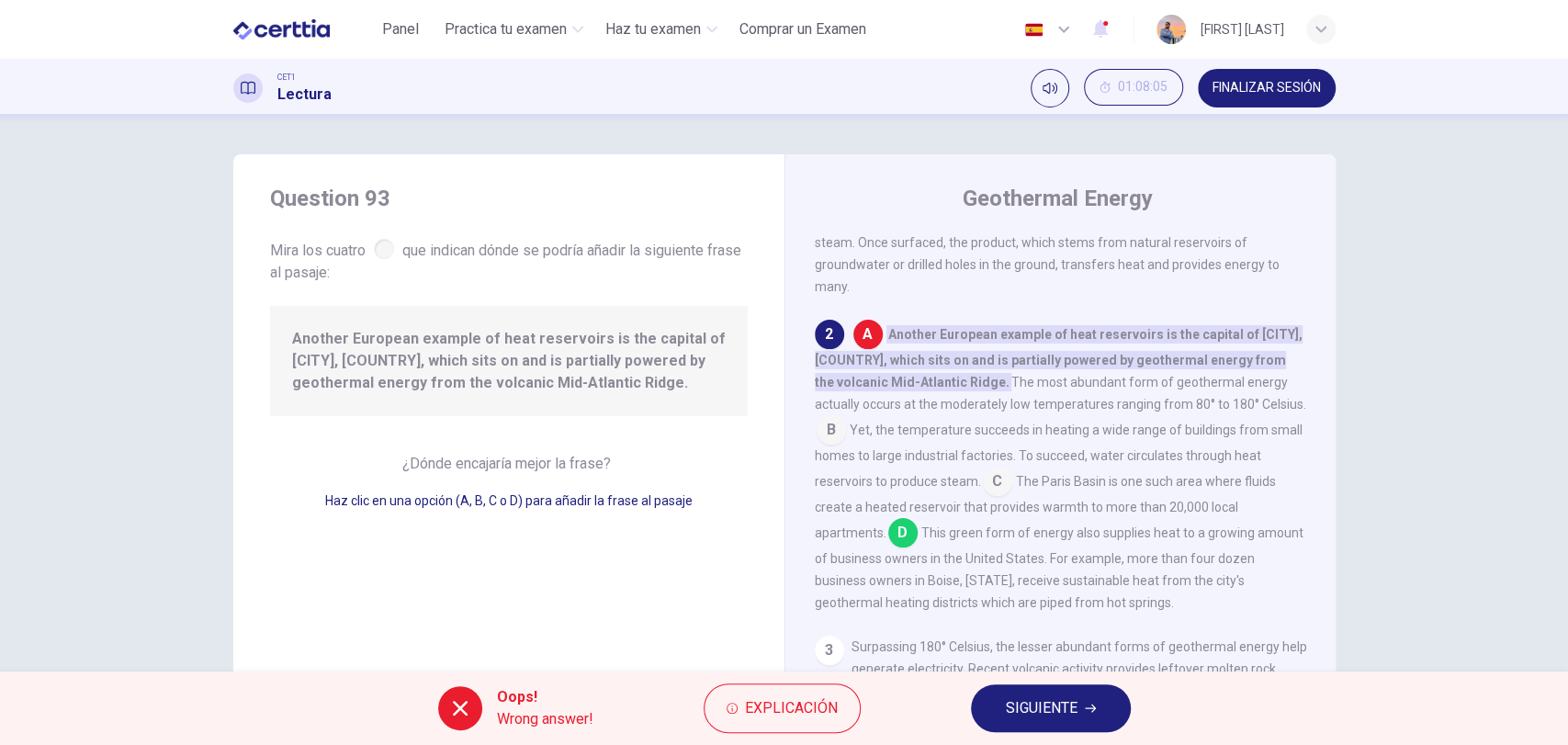 click on "SIGUIENTE" at bounding box center [1051, 708] 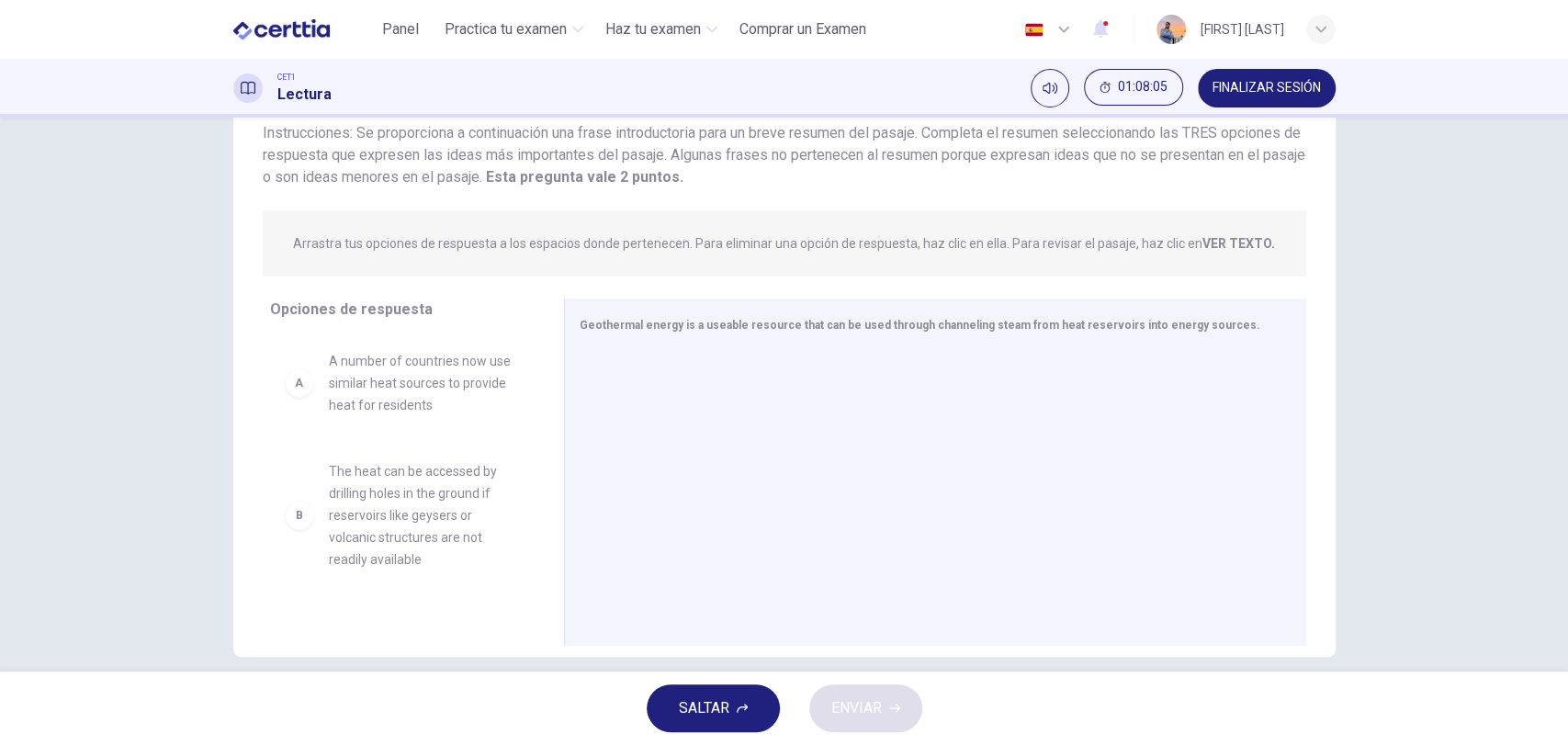 scroll, scrollTop: 158, scrollLeft: 0, axis: vertical 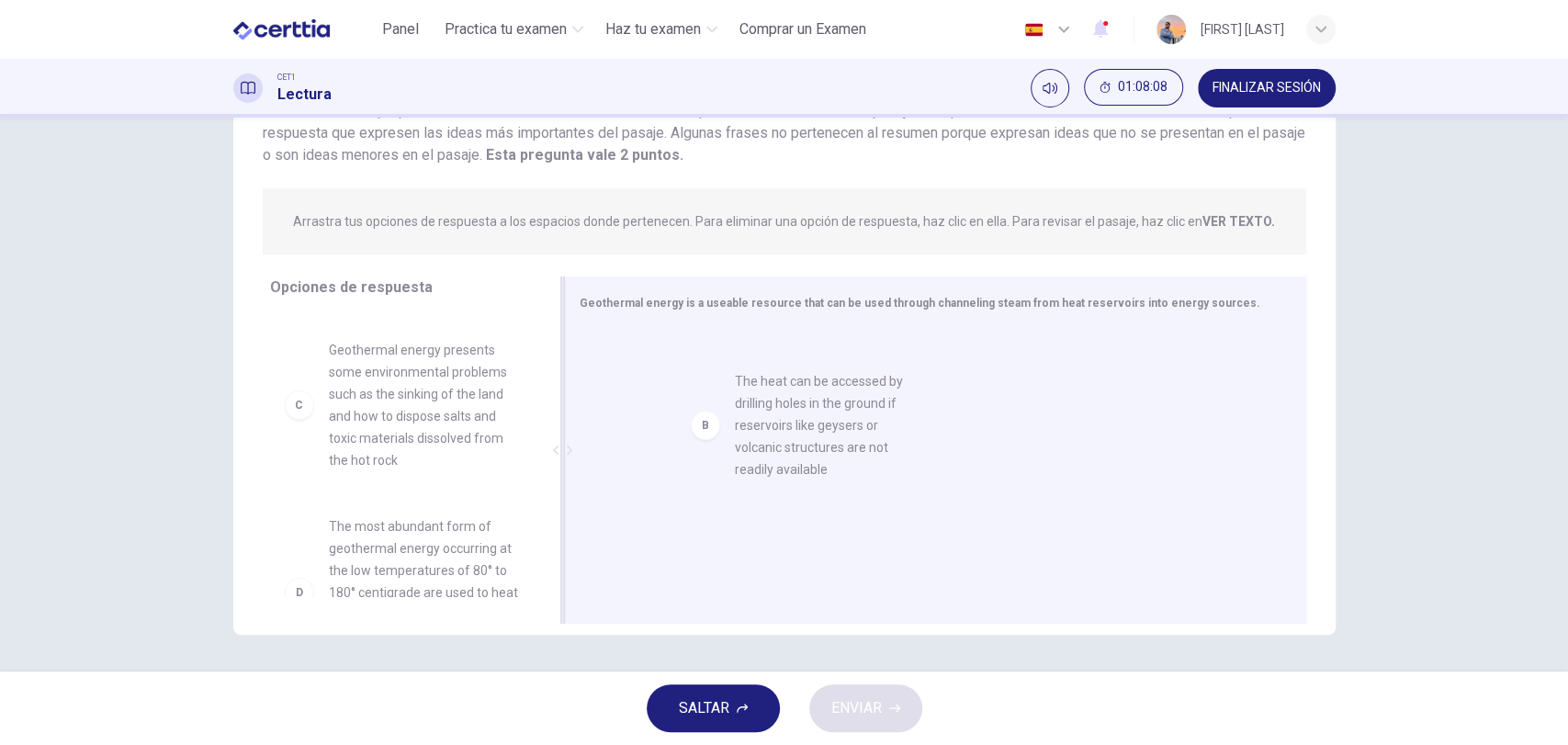 drag, startPoint x: 394, startPoint y: 389, endPoint x: 819, endPoint y: 422, distance: 426.279 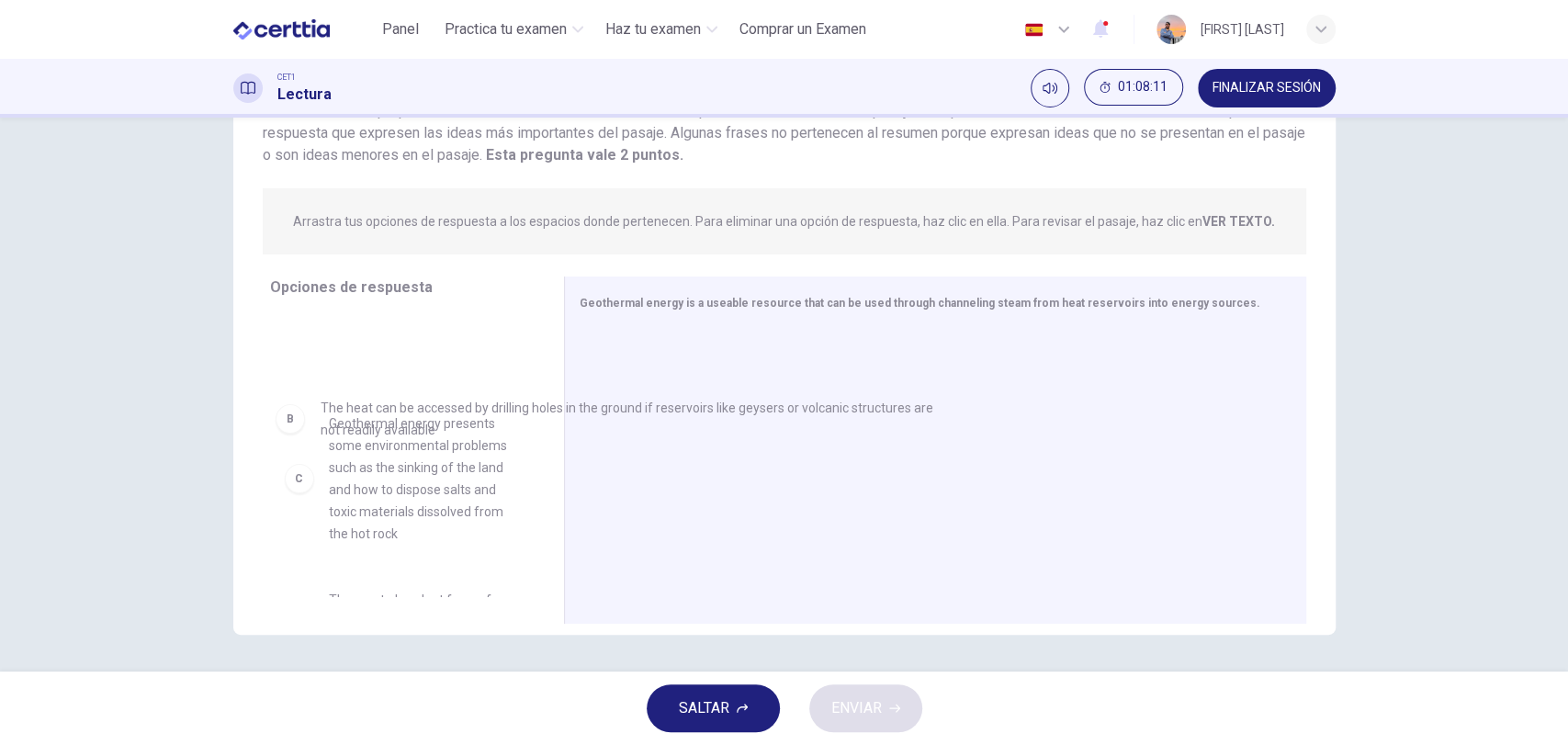 drag, startPoint x: 825, startPoint y: 370, endPoint x: 463, endPoint y: 426, distance: 366.30588 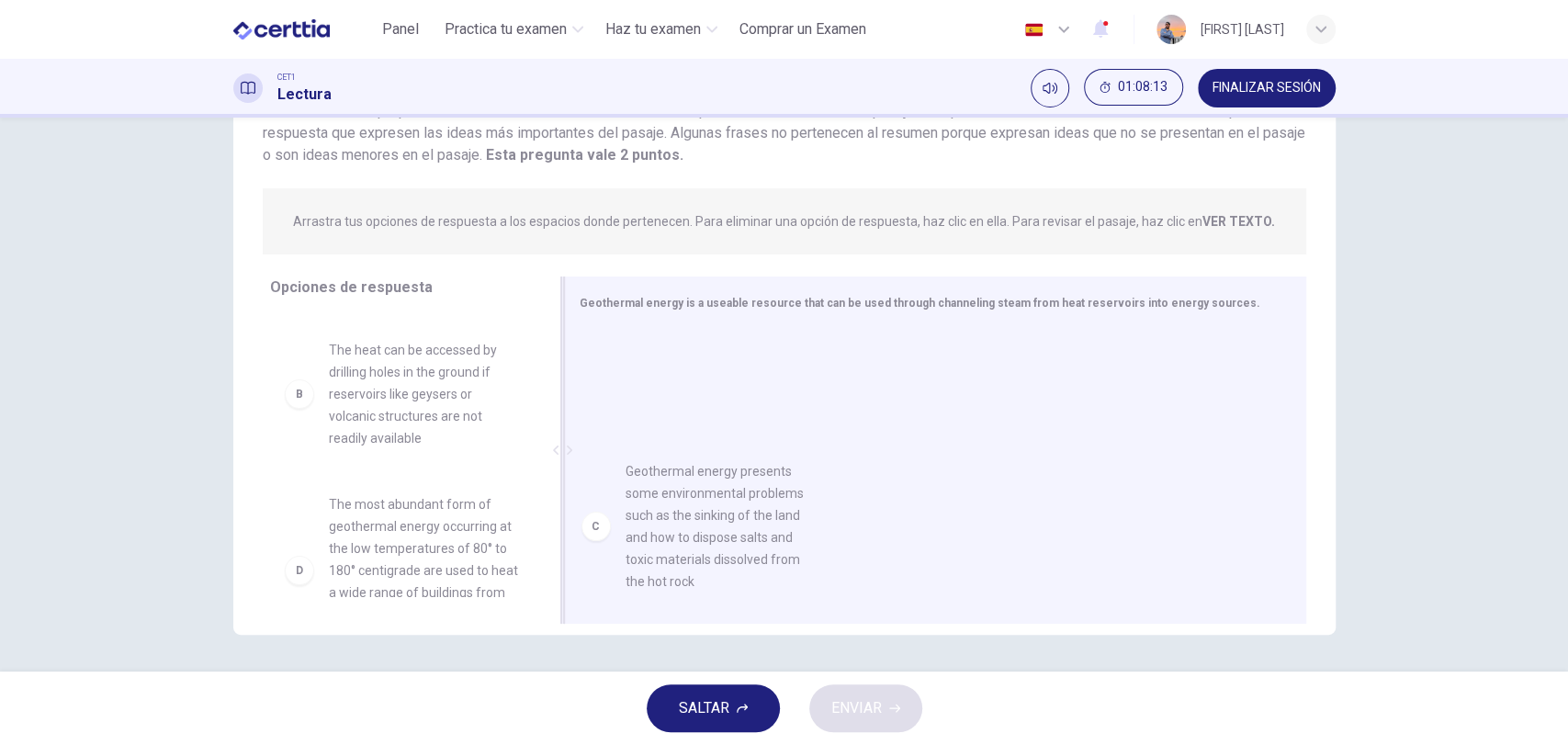 scroll, scrollTop: 105, scrollLeft: 0, axis: vertical 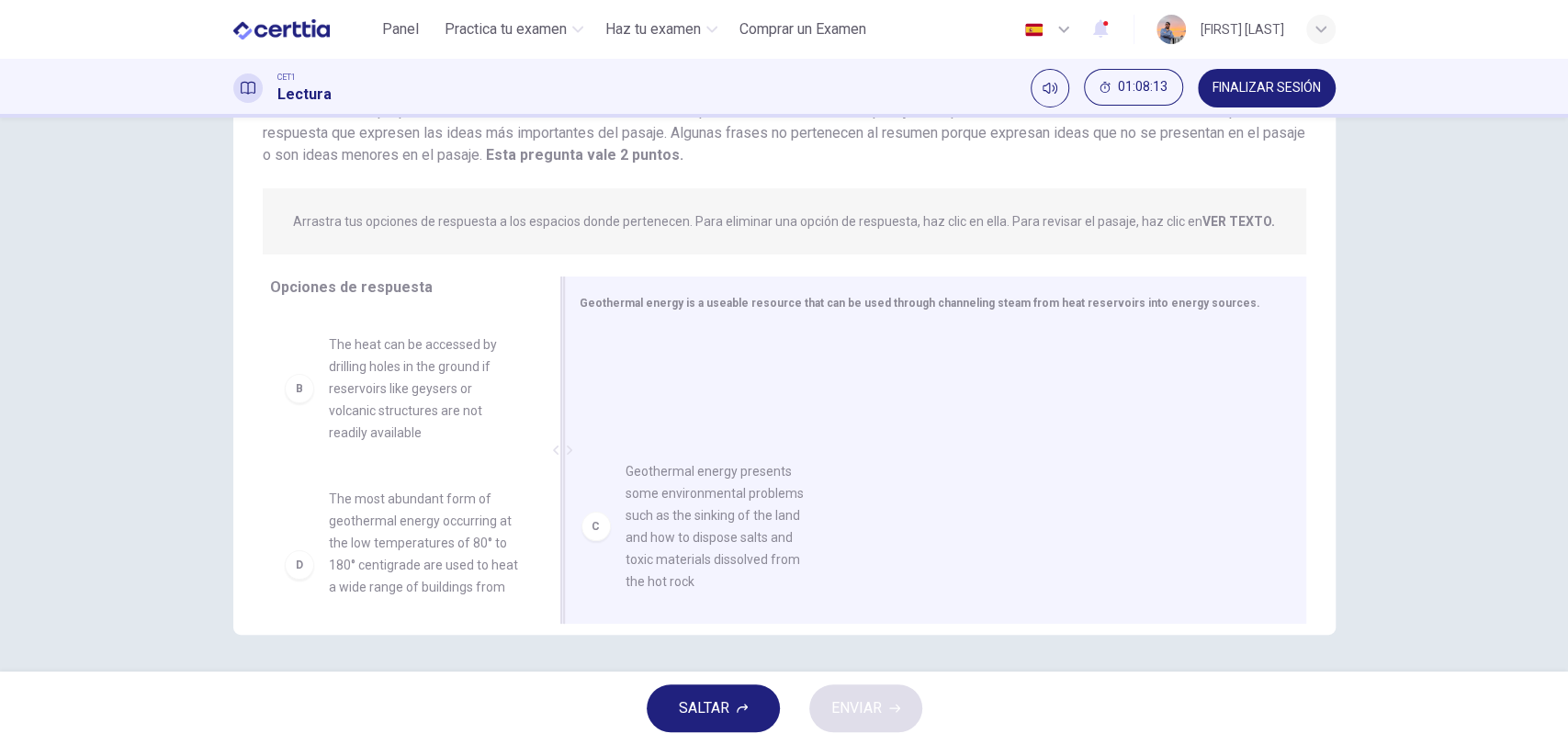 drag, startPoint x: 395, startPoint y: 527, endPoint x: 838, endPoint y: 468, distance: 446.91162 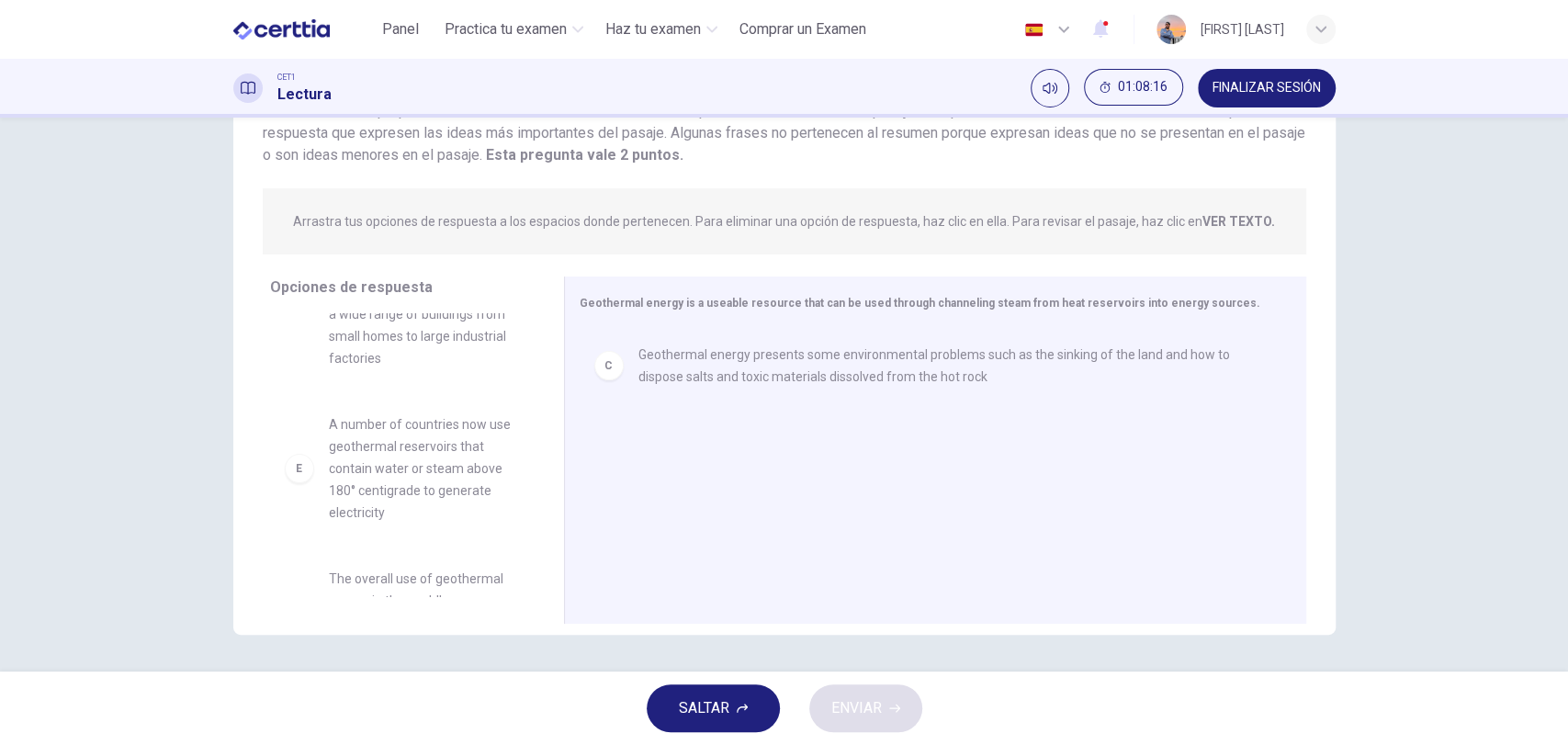 scroll, scrollTop: 242, scrollLeft: 0, axis: vertical 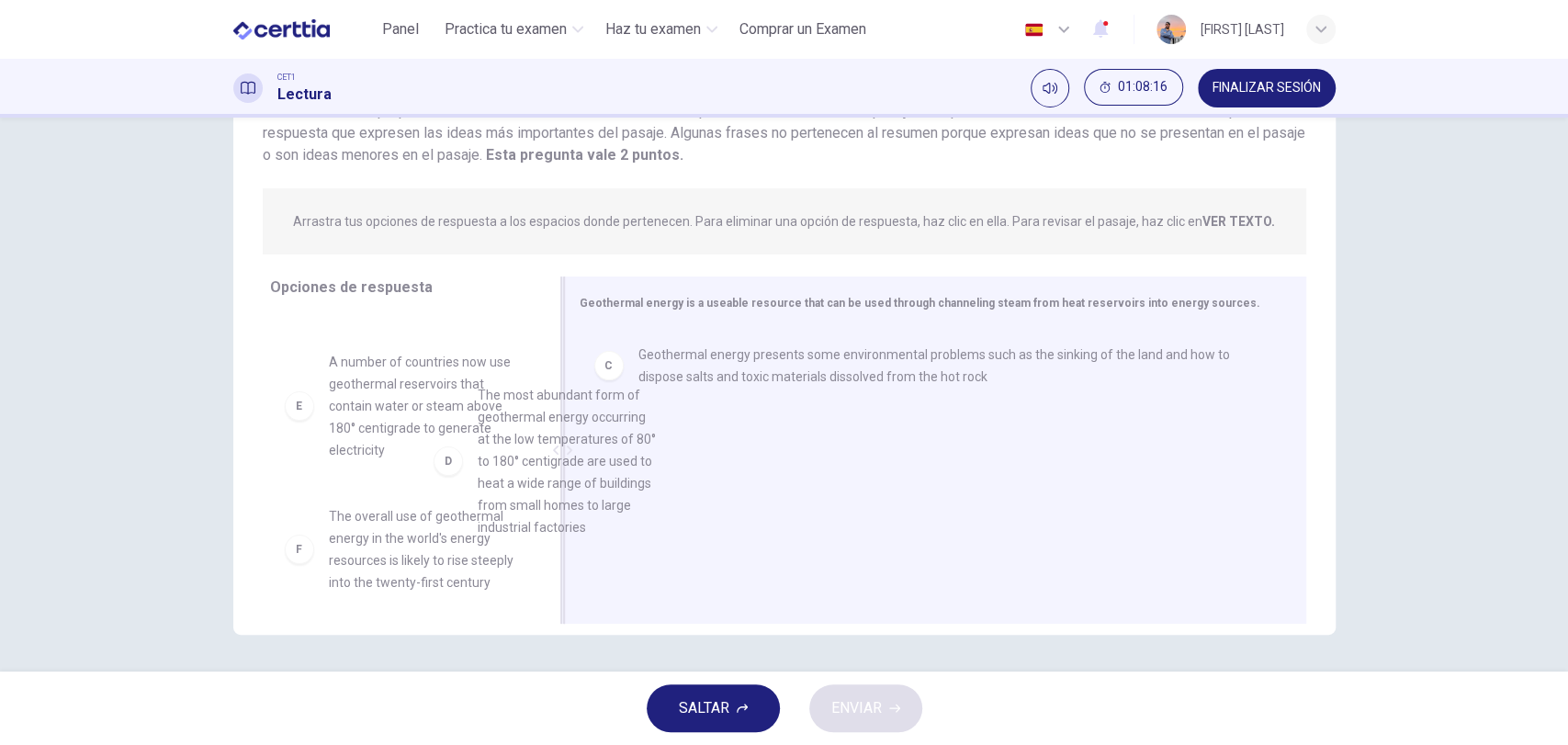 drag, startPoint x: 401, startPoint y: 425, endPoint x: 801, endPoint y: 492, distance: 405.57243 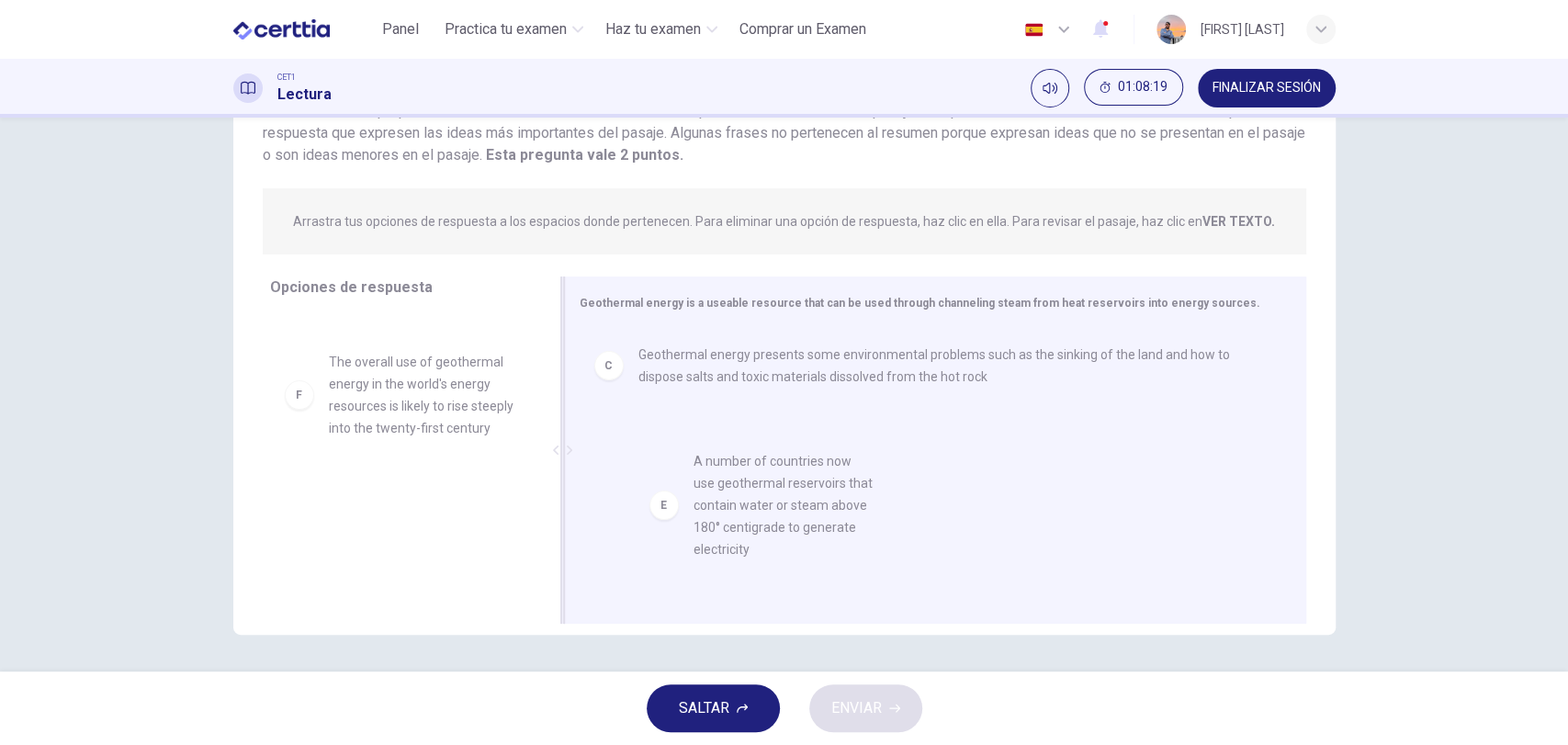 drag, startPoint x: 380, startPoint y: 389, endPoint x: 756, endPoint y: 493, distance: 390.118 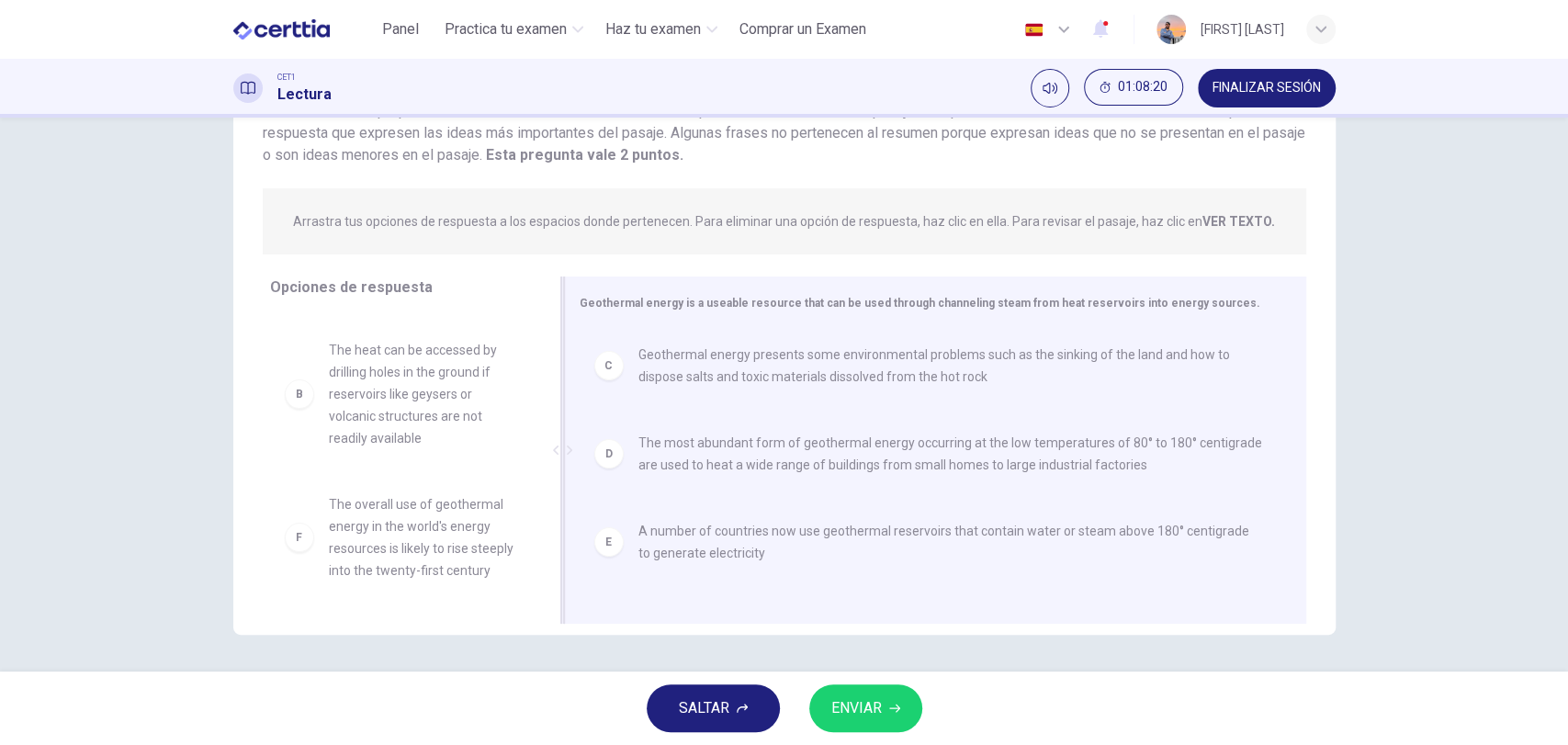 scroll, scrollTop: 120, scrollLeft: 0, axis: vertical 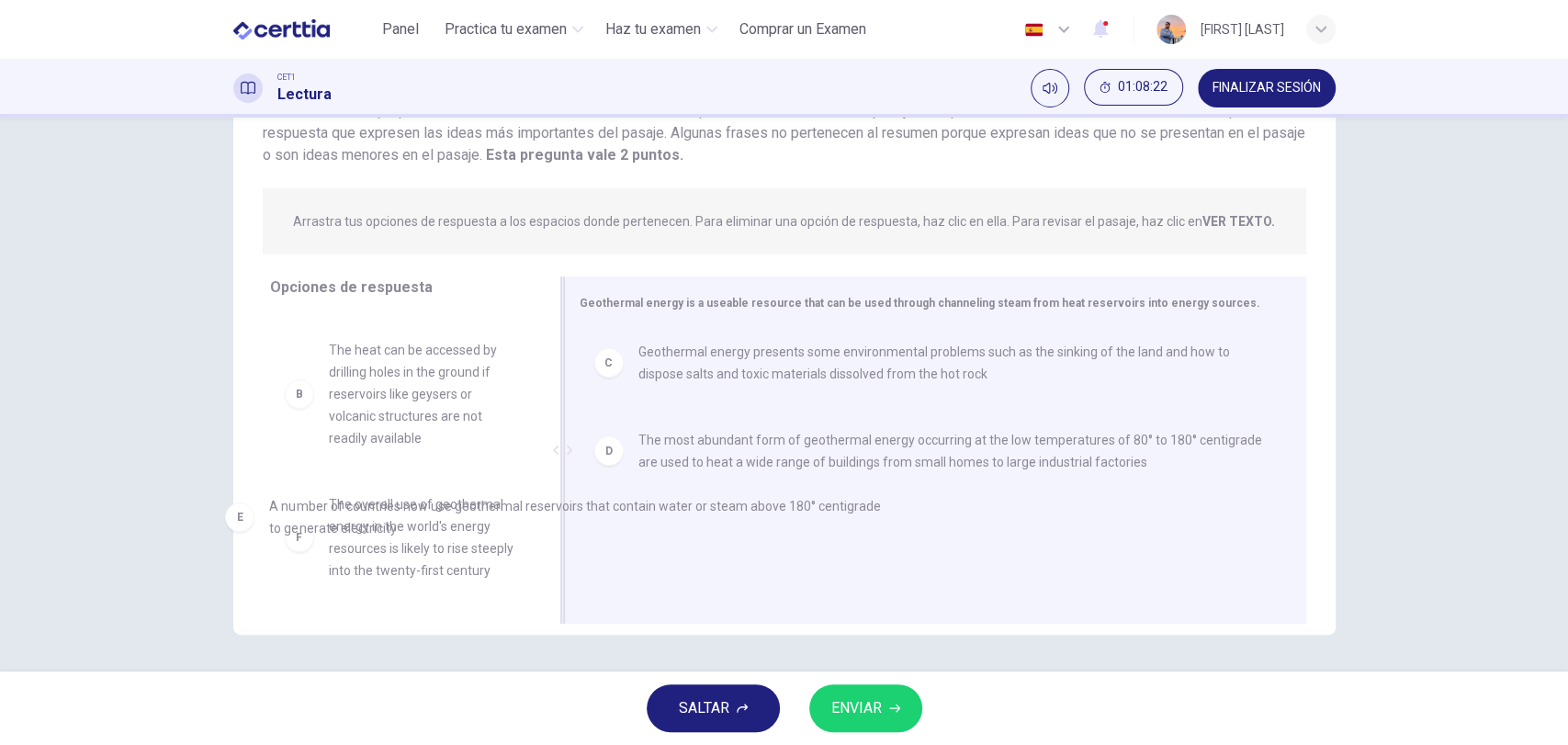 drag, startPoint x: 818, startPoint y: 531, endPoint x: 497, endPoint y: 513, distance: 321.5043 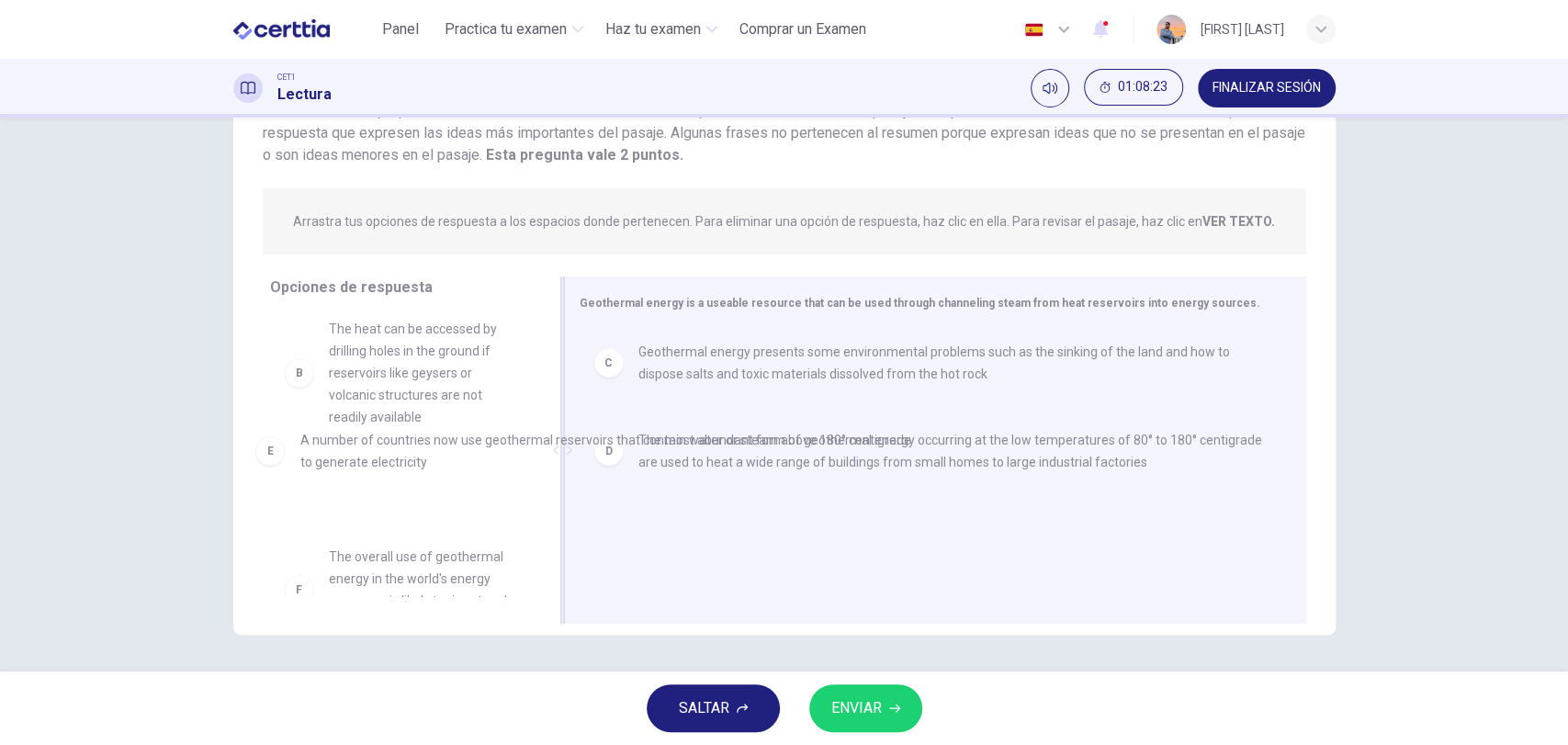 drag, startPoint x: 700, startPoint y: 553, endPoint x: 359, endPoint y: 454, distance: 355.08027 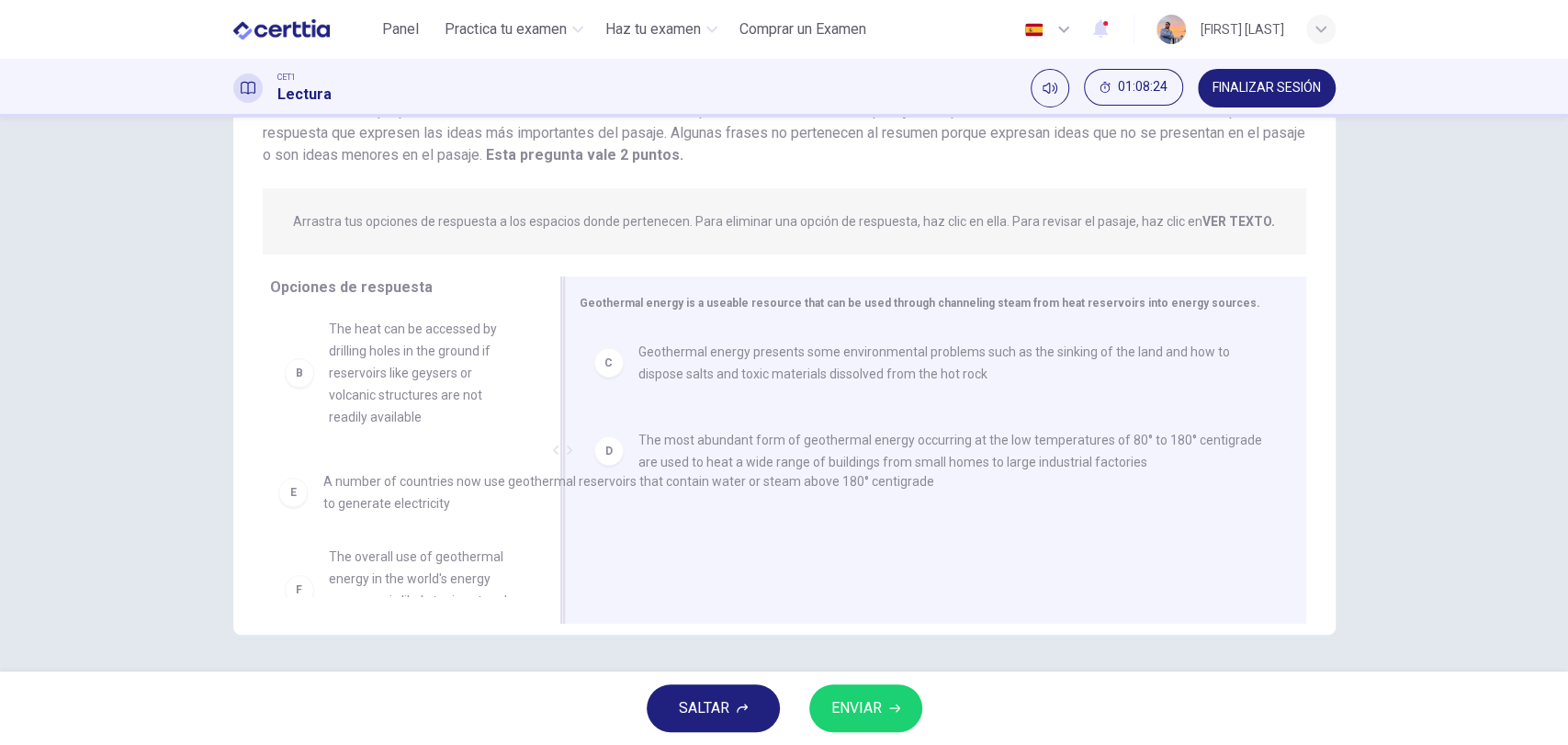 scroll, scrollTop: 0, scrollLeft: 0, axis: both 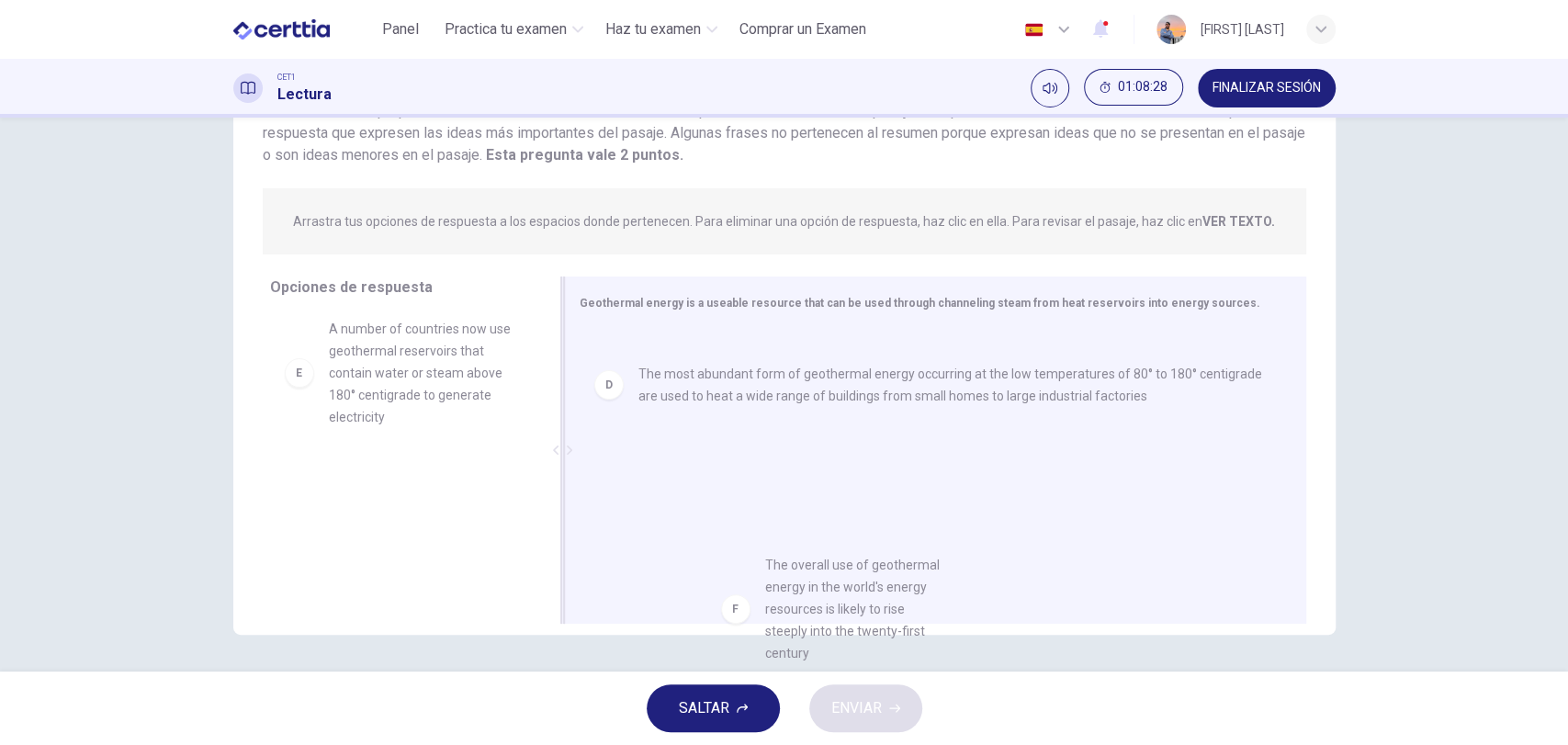drag, startPoint x: 373, startPoint y: 527, endPoint x: 820, endPoint y: 612, distance: 455.00989 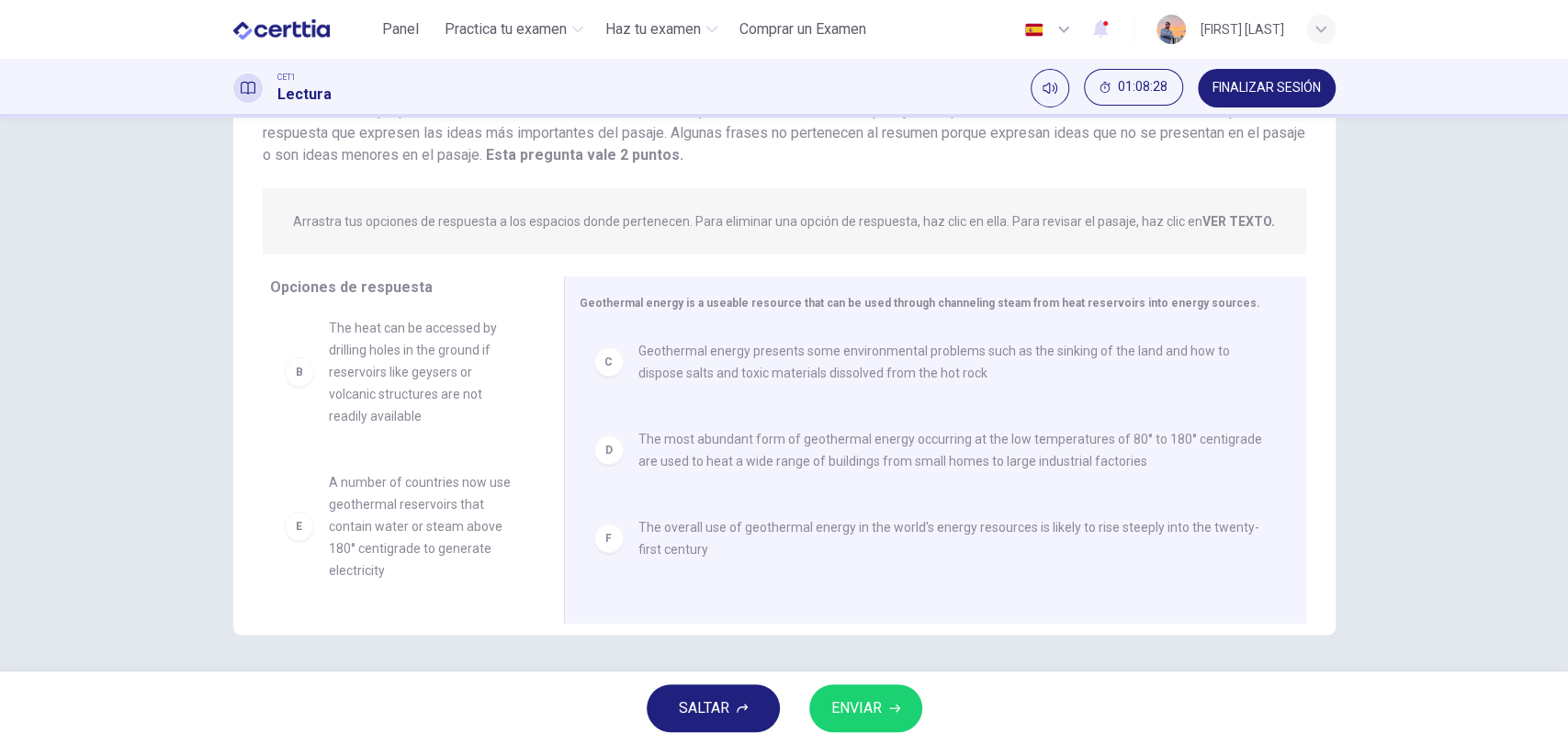 scroll, scrollTop: 3, scrollLeft: 0, axis: vertical 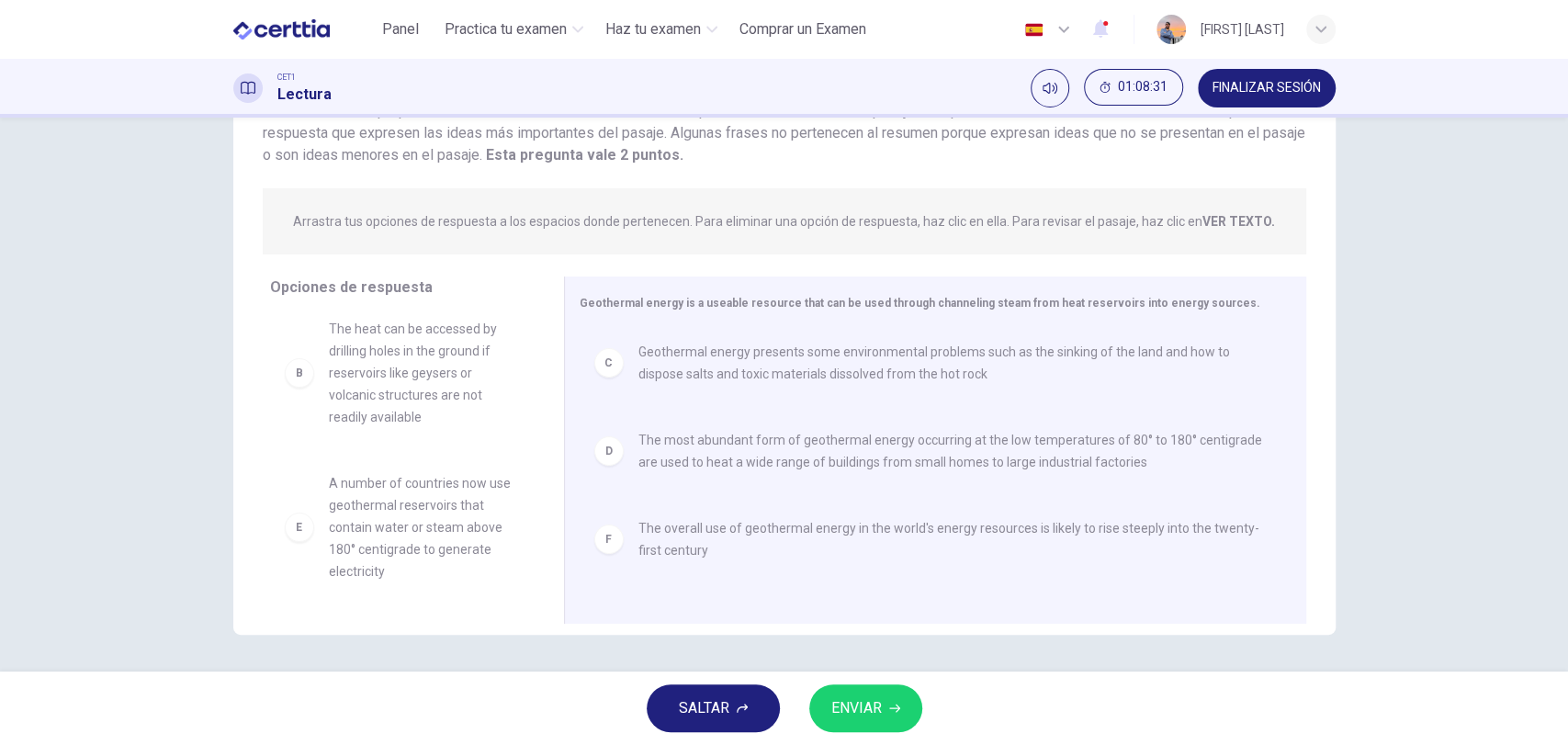click on "ENVIAR" at bounding box center (865, 708) 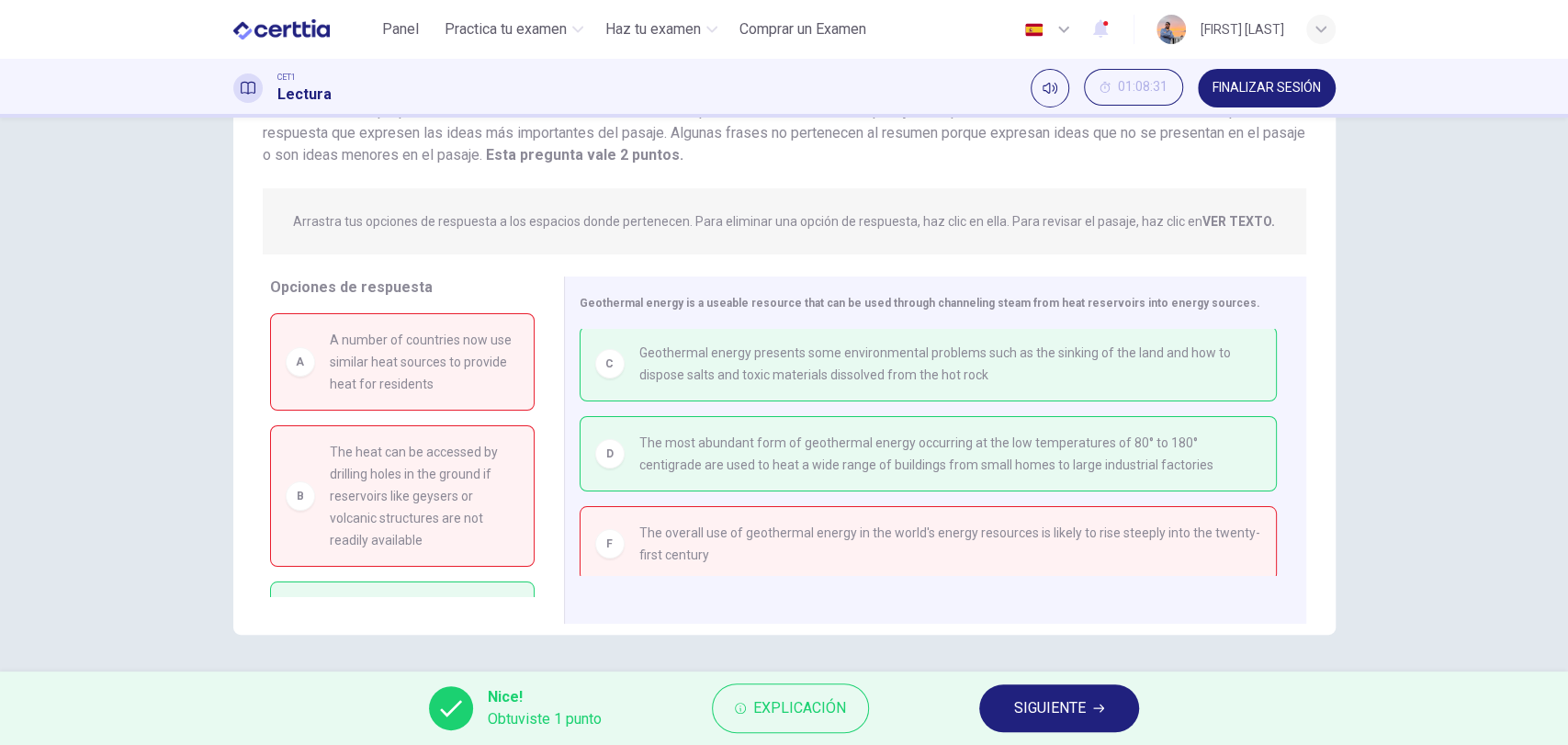 scroll, scrollTop: 125, scrollLeft: 0, axis: vertical 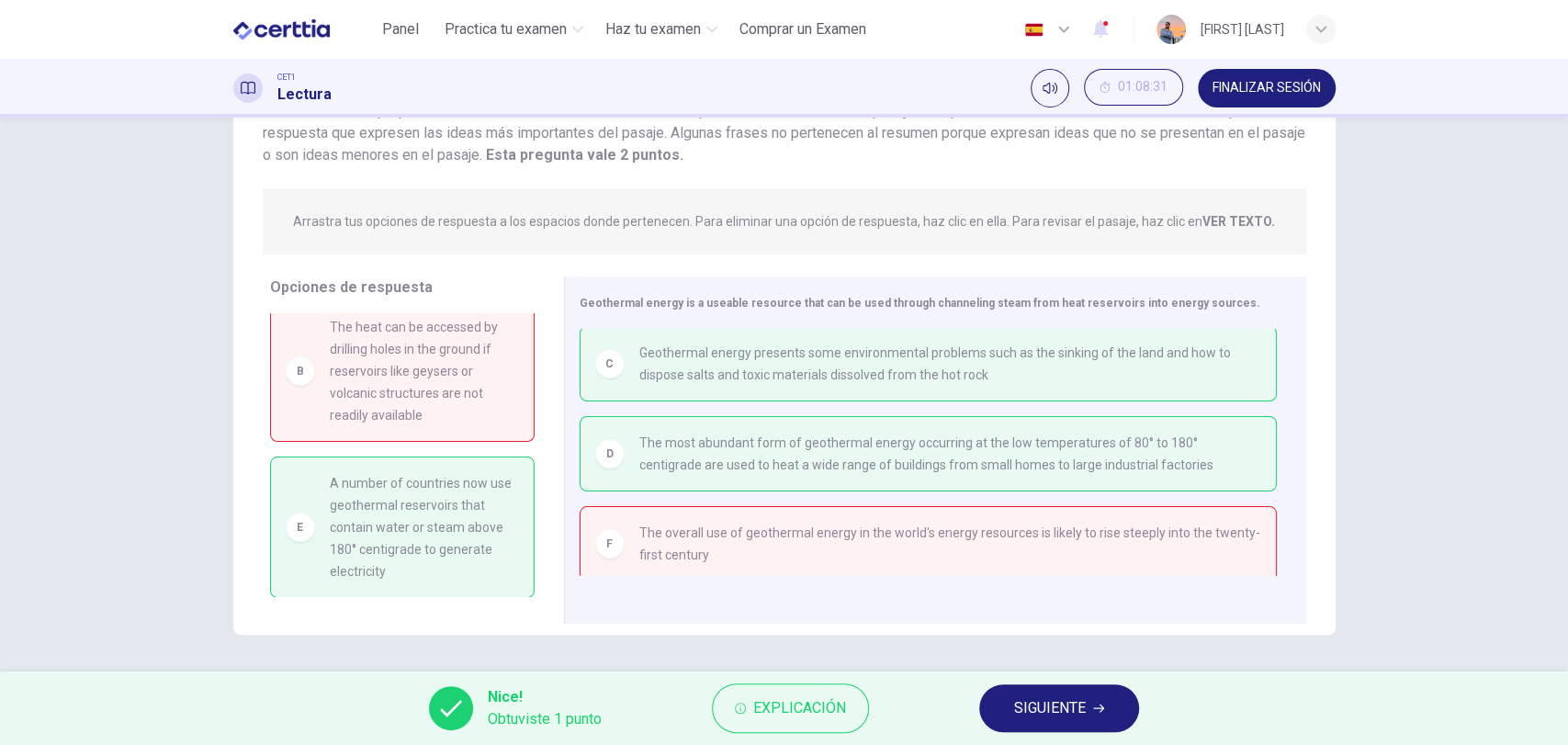 drag, startPoint x: 1066, startPoint y: 677, endPoint x: 1075, endPoint y: 728, distance: 51.788 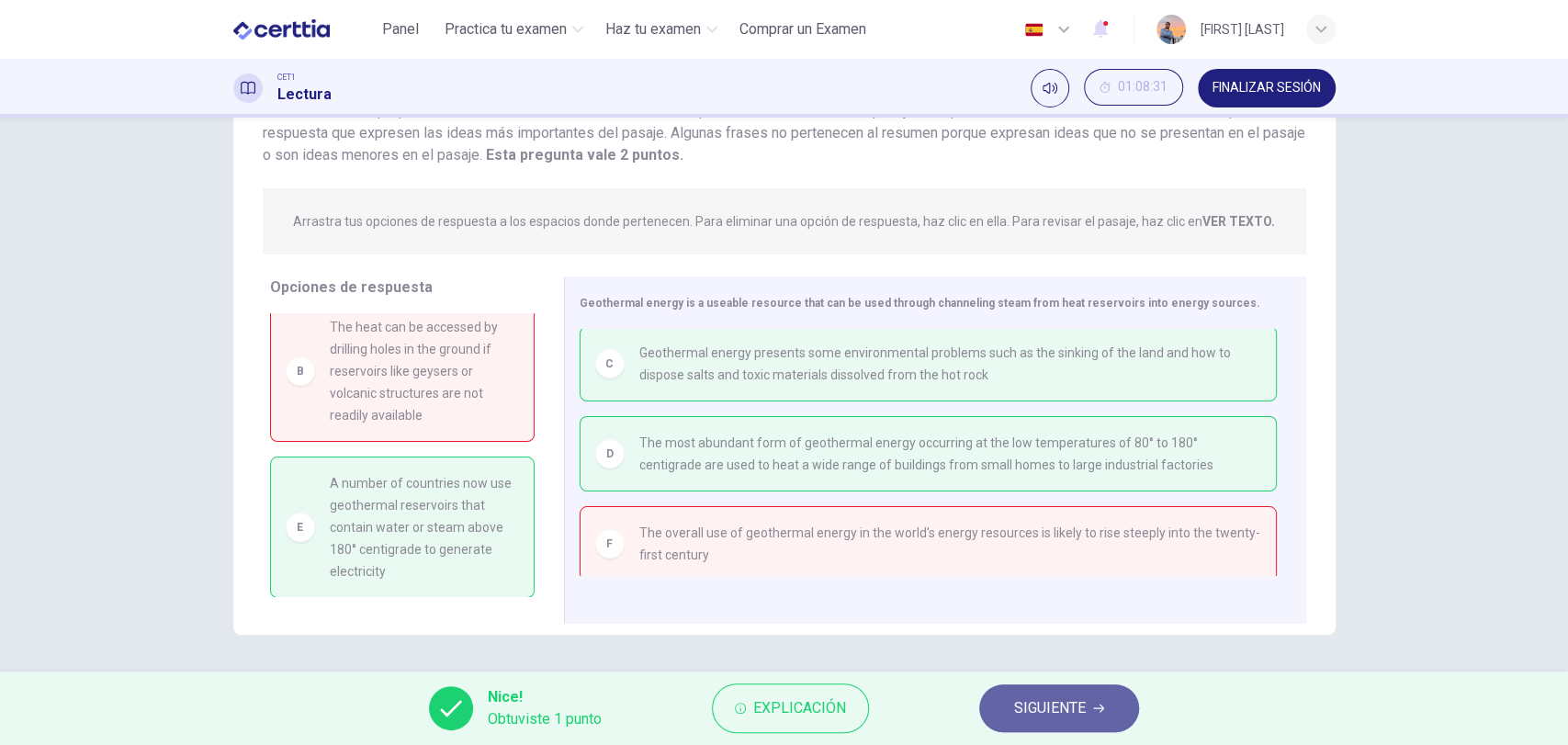 click on "SIGUIENTE" at bounding box center (1059, 708) 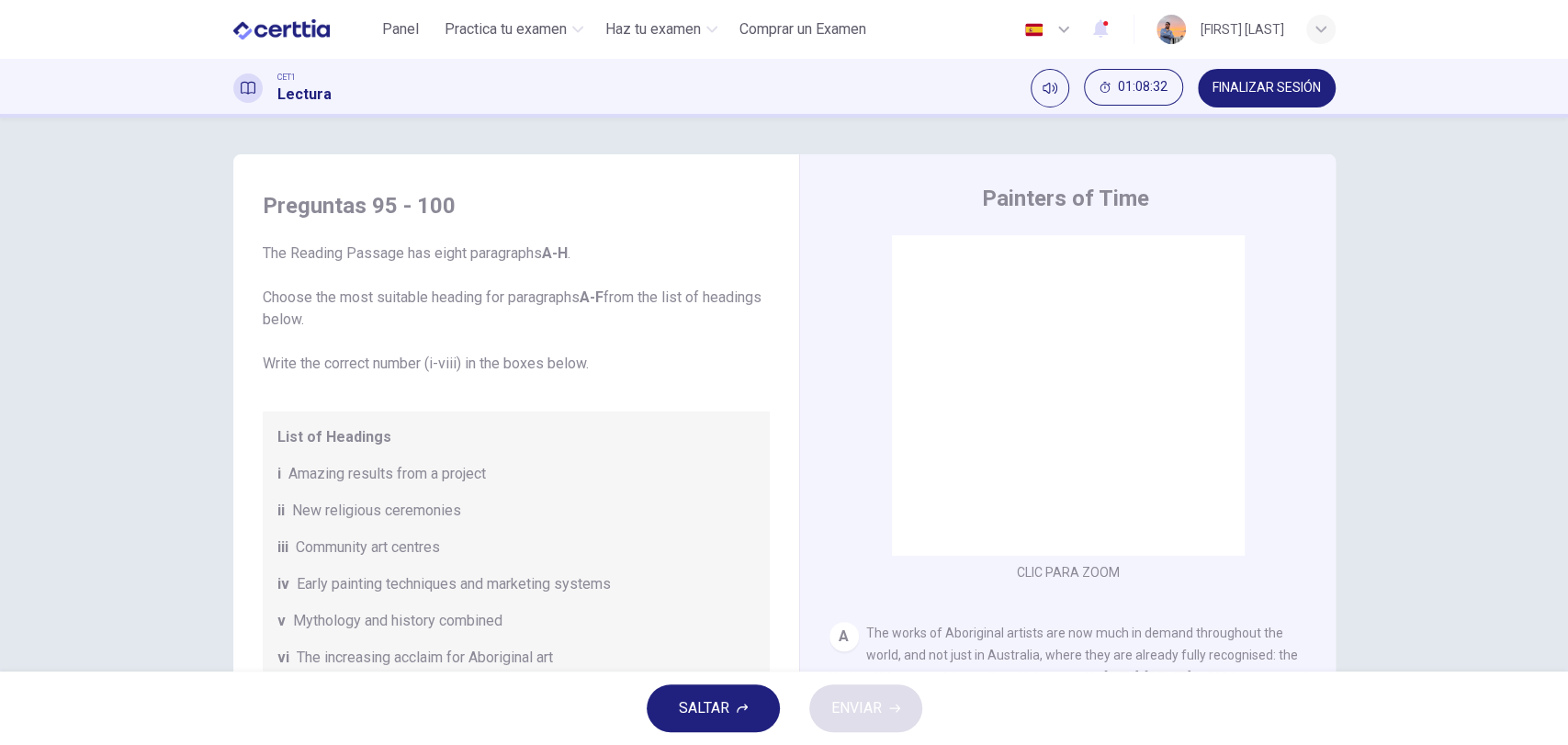 scroll, scrollTop: 323, scrollLeft: 0, axis: vertical 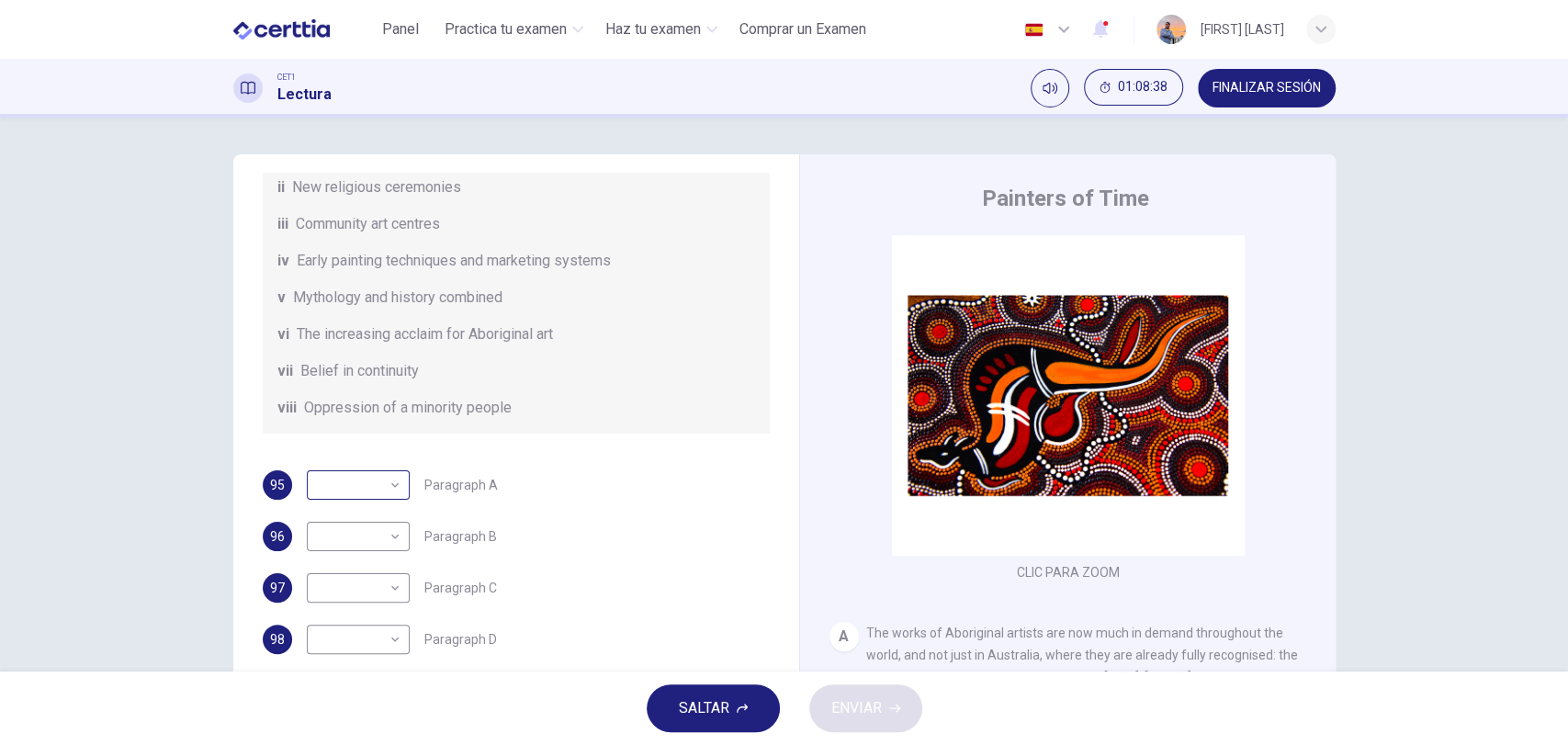 click on "Este sitio utiliza cookies, como se explica en nuestra  Política de Privacidad . Si acepta el uso de cookies, haga clic en el botón Aceptar y continúe navegando por nuestro sitio.   Política de Privacidad Aceptar Panel Practica tu examen Haz tu examen Comprar un Examen Español ** ​ Daniel Olguin CET1 Lectura 01:08:38 FINALIZAR SESIÓN Preguntas 95 - 100 The Reading Passage has eight paragraphs  A-H .
Choose the most suitable heading for paragraphs  A-F  from the list of headings below.
Write the correct number (i-viii) in the boxes below. List of Headings i Amazing results from a project ii New religious ceremonies iii Community art centres iv Early painting techniques and marketing systems v Mythology and history combined vi The increasing acclaim for Aboriginal art vii Belief in continuity viii Oppression of a minority people 95 ​ ​ Paragraph A 96 ​ ​ Paragraph B 97 ​ ​ Paragraph C 98 ​ ​ Paragraph D 99 ​ ​ Paragraph E 100 ​ ​ Paragraph F Painters of Time CLIC PARA ZOOM A B" at bounding box center [784, 372] 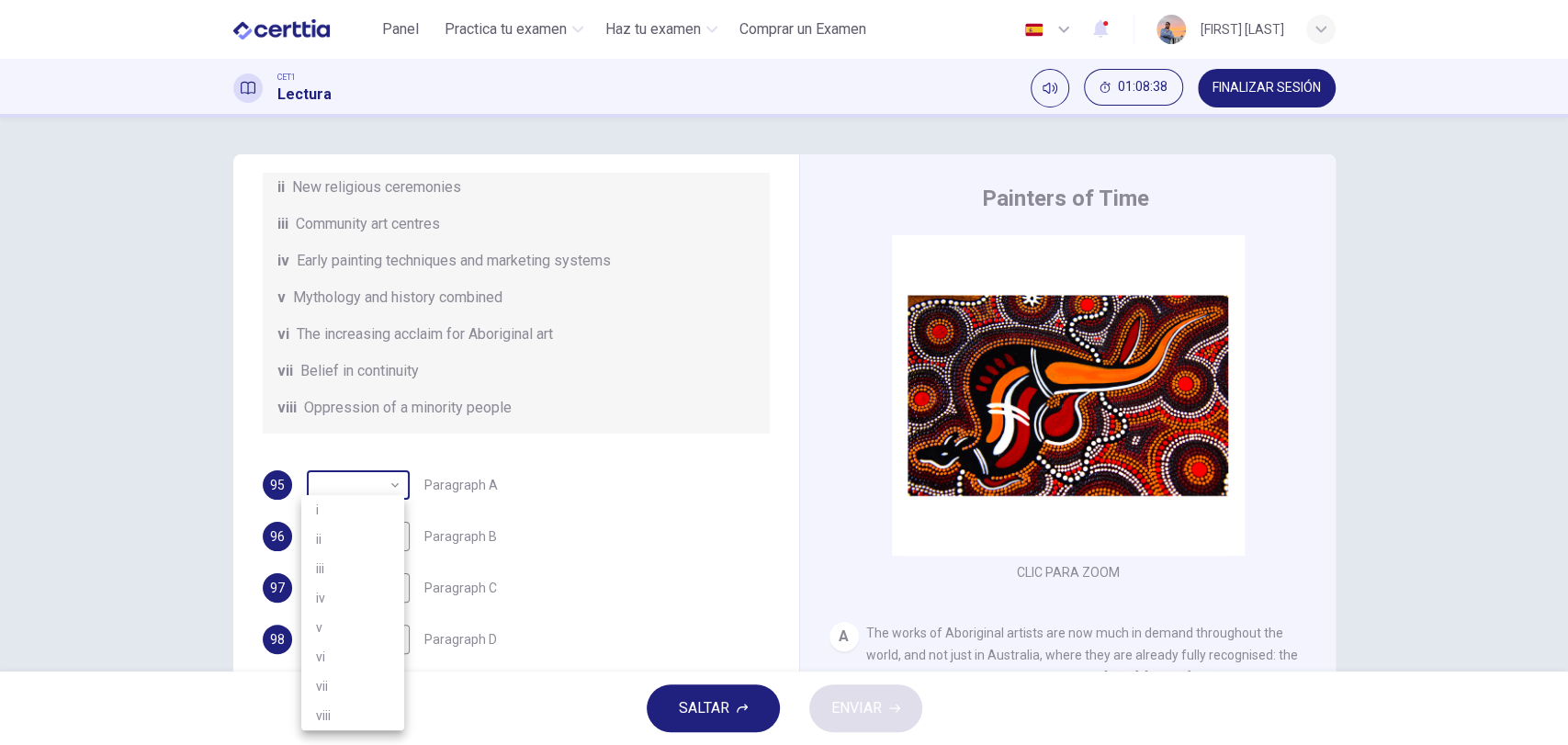 click at bounding box center [784, 372] 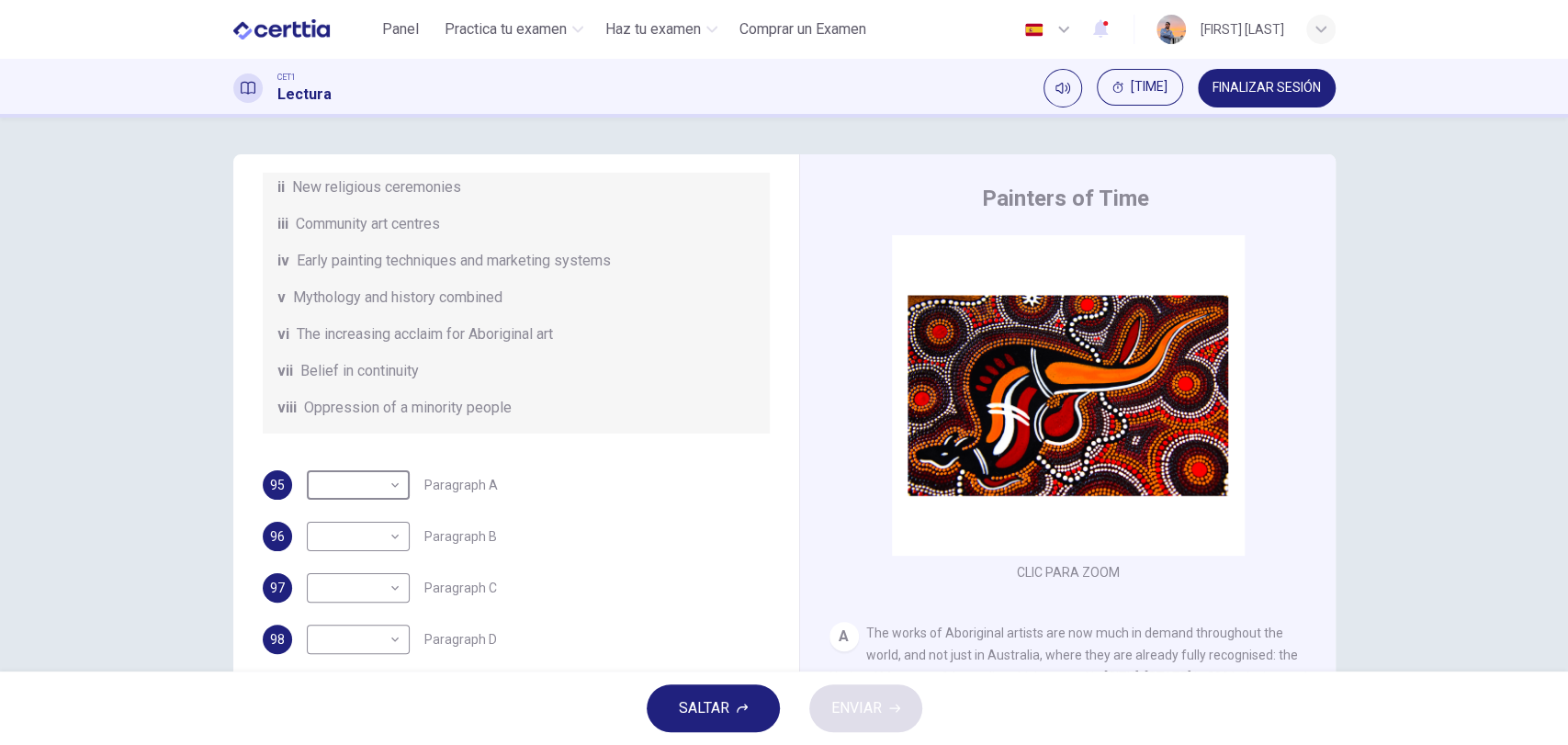 click on "Preguntas 95 - 100 The Reading Passage has eight paragraphs  A-H .
Choose the most suitable heading for paragraphs  A-F  from the list of headings below.
Write the correct number (i-viii) in the boxes below. List of Headings i Amazing results from a project ii New religious ceremonies iii Community art centres iv Early painting techniques and marketing systems v Mythology and history combined vi The increasing acclaim for Aboriginal art vii Belief in continuity viii Oppression of a minority people 95 ​ ​ Paragraph A 96 ​ ​ Paragraph B 97 ​ ​ Paragraph C 98 ​ ​ Paragraph D 99 ​ ​ Paragraph E 100 ​ ​ Paragraph F" at bounding box center [516, 312] 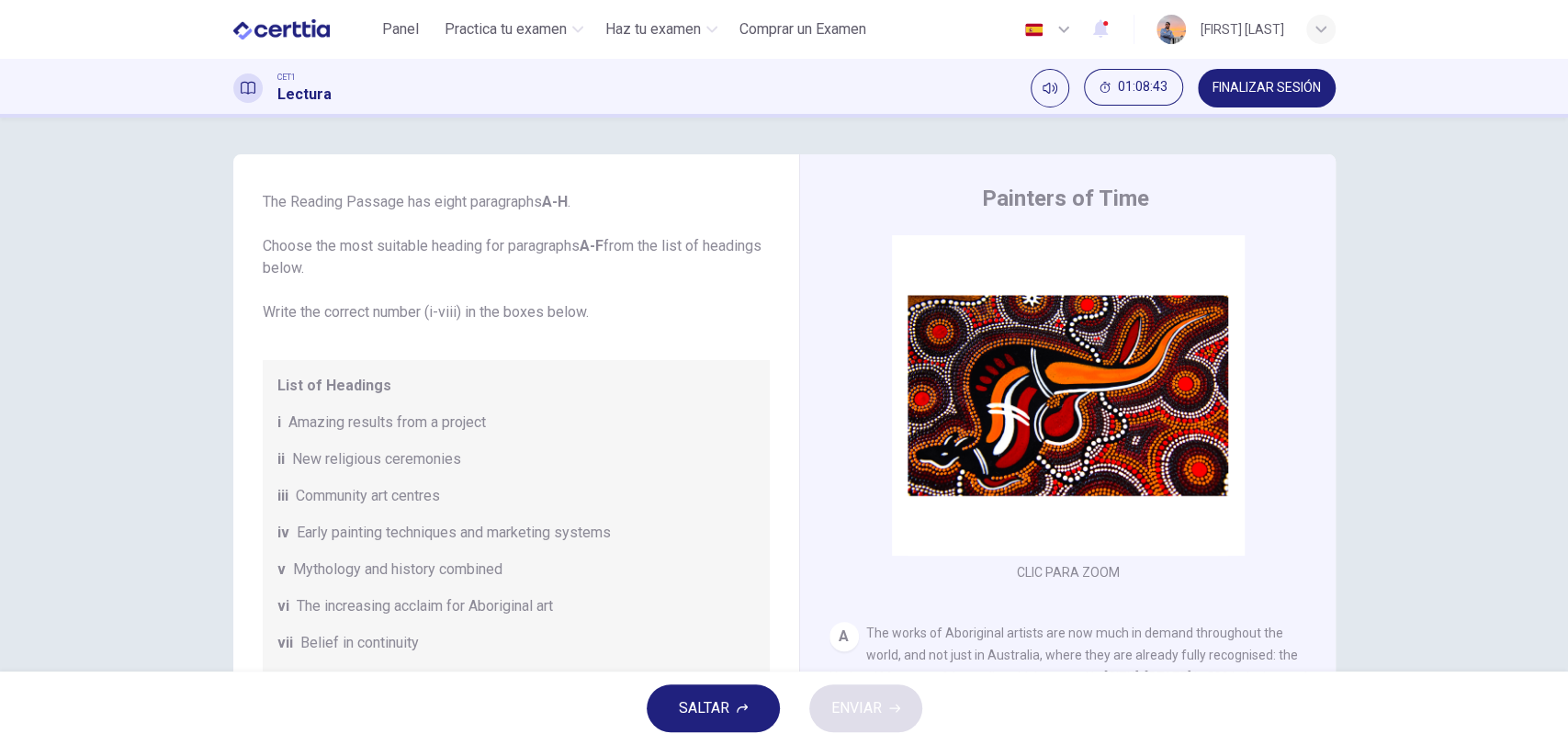 scroll, scrollTop: 323, scrollLeft: 0, axis: vertical 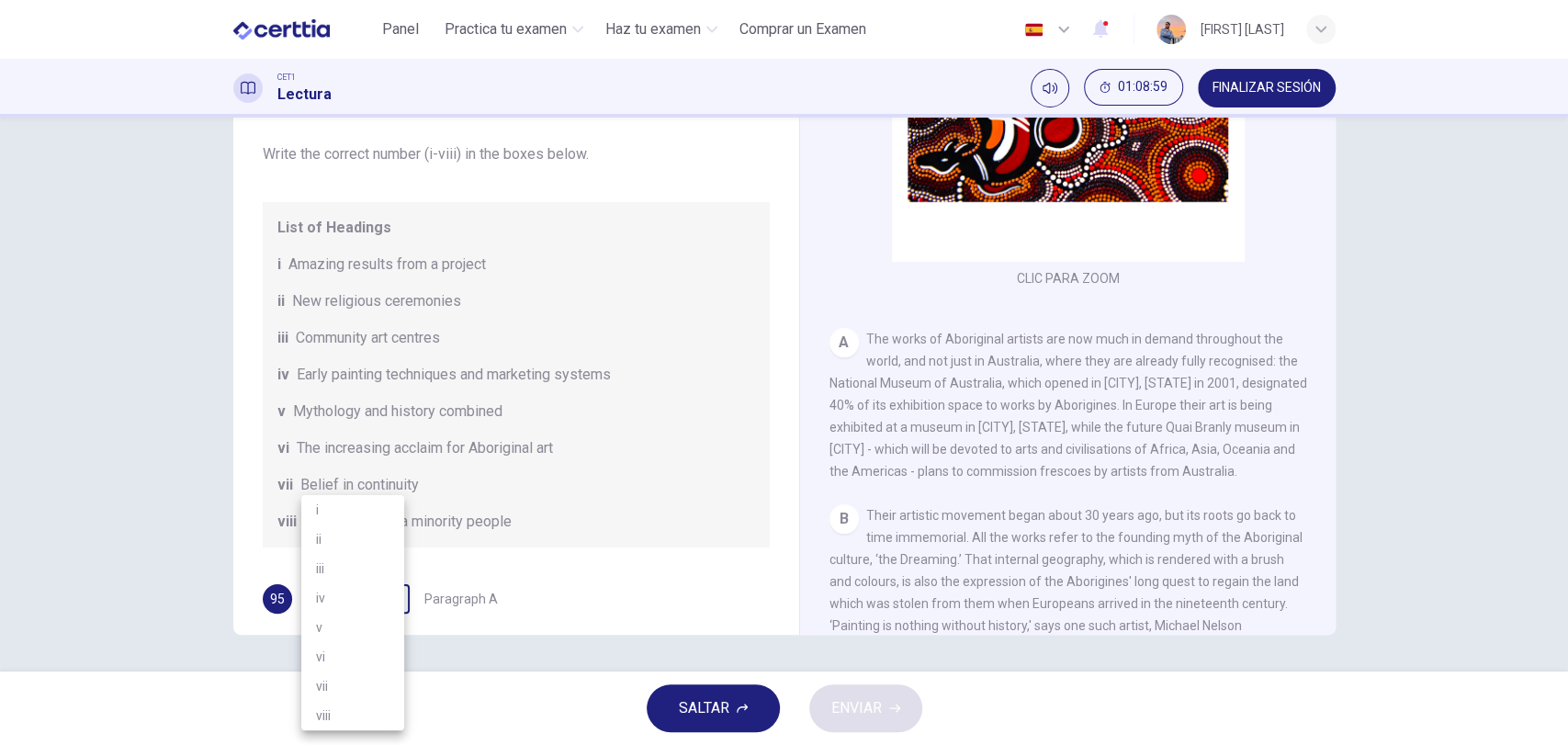 click on "Este sitio utiliza cookies, como se explica en nuestra  Política de Privacidad . Si acepta el uso de cookies, haga clic en el botón Aceptar y continúe navegando por nuestro sitio.   Política de Privacidad Aceptar Panel Practica tu examen Haz tu examen Comprar un Examen Español ** ​ [PERSON] CET1 Lectura 01:08:59 FINALIZAR SESIÓN Preguntas 95 - 100 The Reading Passage has eight paragraphs  A-H .
Choose the most suitable heading for paragraphs  A-F  from the list of headings below.
Write the correct number (i-viii) in the boxes below. List of Headings i Amazing results from a project ii New religious ceremonies iii Community art centres iv Early painting techniques and marketing systems v Mythology and history combined vi The increasing acclaim for Aboriginal art vii Belief in continuity viii Oppression of a minority people 95 ​ ​ Paragraph A 96 ​ ​ Paragraph B 97 ​ ​ Paragraph C 98 ​ ​ Paragraph D 99 ​ ​ Paragraph E 100 ​ ​ Paragraph F Painters of Time CLIC PARA ZOOM A B" at bounding box center [784, 372] 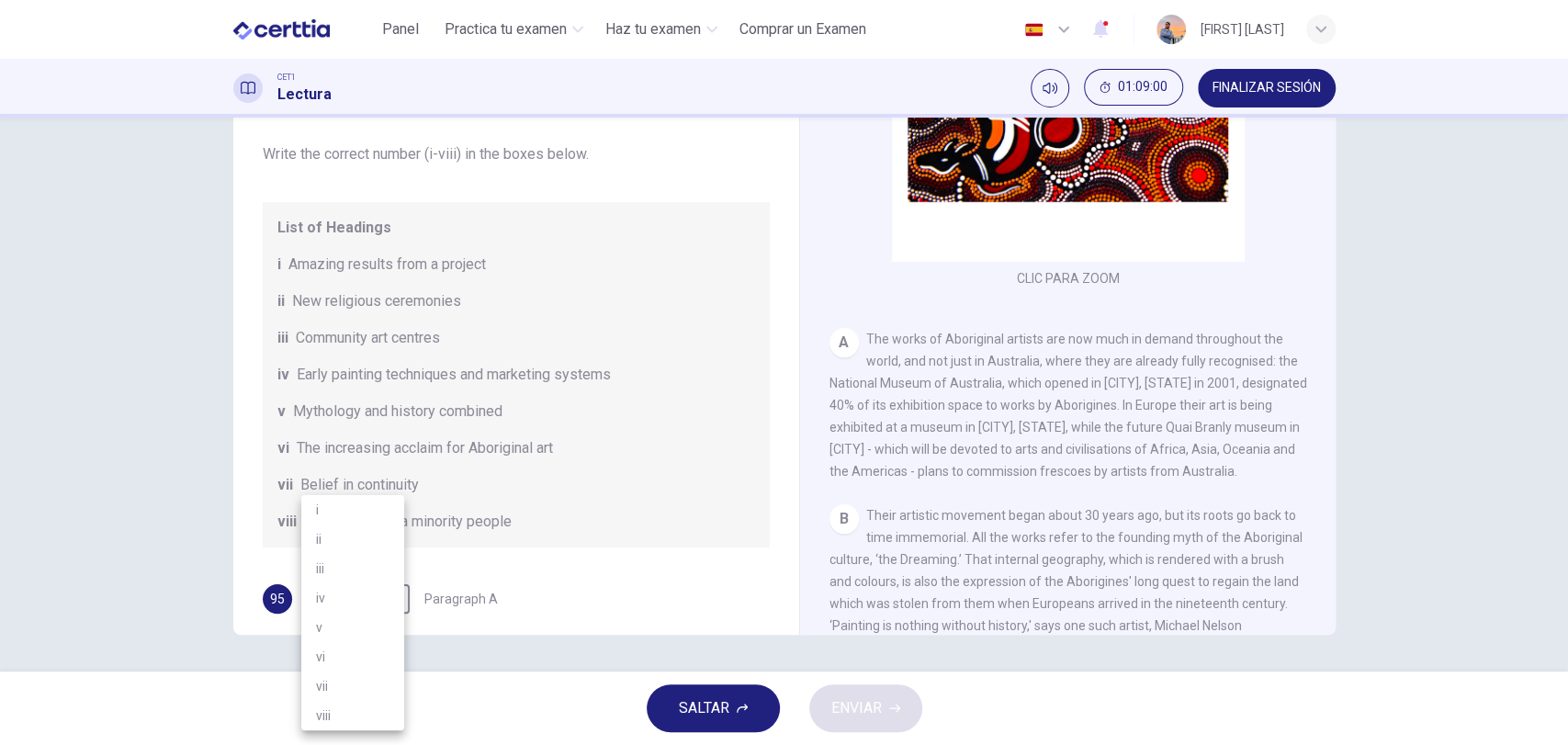 click on "vi" at bounding box center (353, 657) 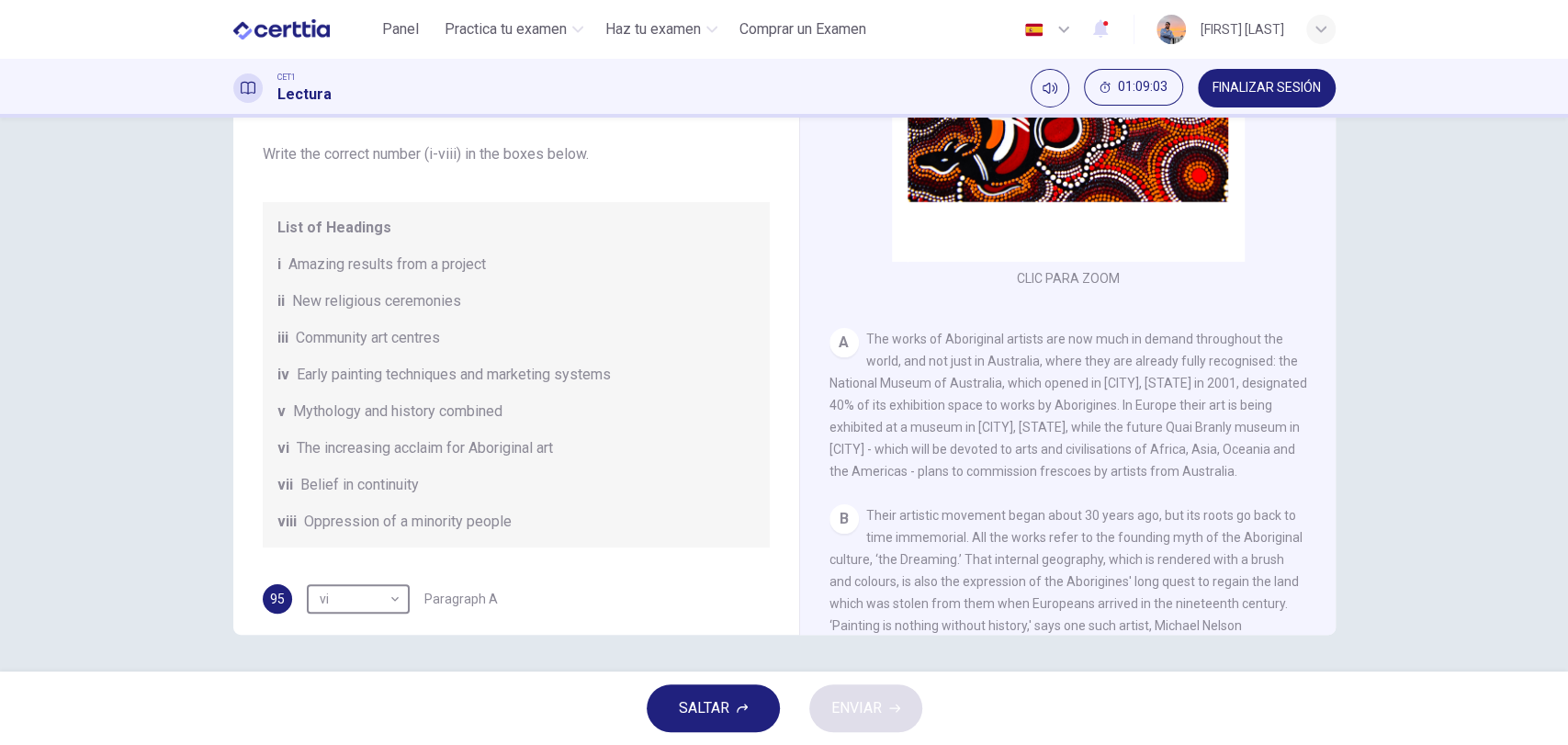 scroll, scrollTop: 0, scrollLeft: 0, axis: both 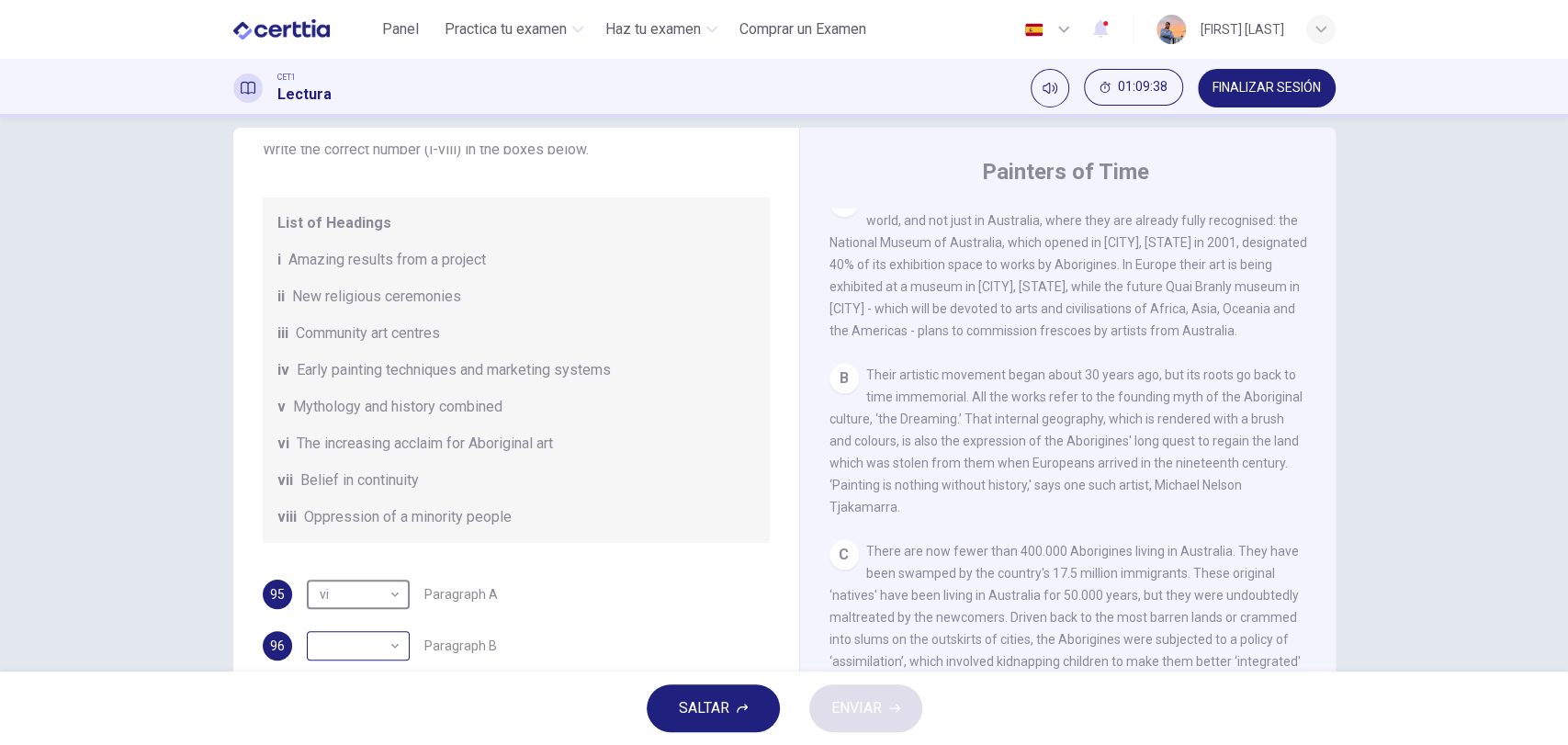 click on "Este sitio utiliza cookies, como se explica en nuestra  Política de Privacidad . Si acepta el uso de cookies, haga clic en el botón Aceptar y continúe navegando por nuestro sitio.   Política de Privacidad Aceptar Panel Practica tu examen Haz tu examen Comprar un Examen Español ** ​ Daniel Olguin CET1 Lectura 01:09:38 FINALIZAR SESIÓN Preguntas 95 - 100 The Reading Passage has eight paragraphs  A-H .
Choose the most suitable heading for paragraphs  A-F  from the list of headings below.
Write the correct number (i-viii) in the boxes below. List of Headings i Amazing results from a project ii New religious ceremonies iii Community art centres iv Early painting techniques and marketing systems v Mythology and history combined vi The increasing acclaim for Aboriginal art vii Belief in continuity viii Oppression of a minority people 95 vi ** ​ Paragraph A 96 ​ ​ Paragraph B 97 ​ ​ Paragraph C 98 ​ ​ Paragraph D 99 ​ ​ Paragraph E 100 ​ ​ Paragraph F Painters of Time CLIC PARA ZOOM A" at bounding box center [784, 372] 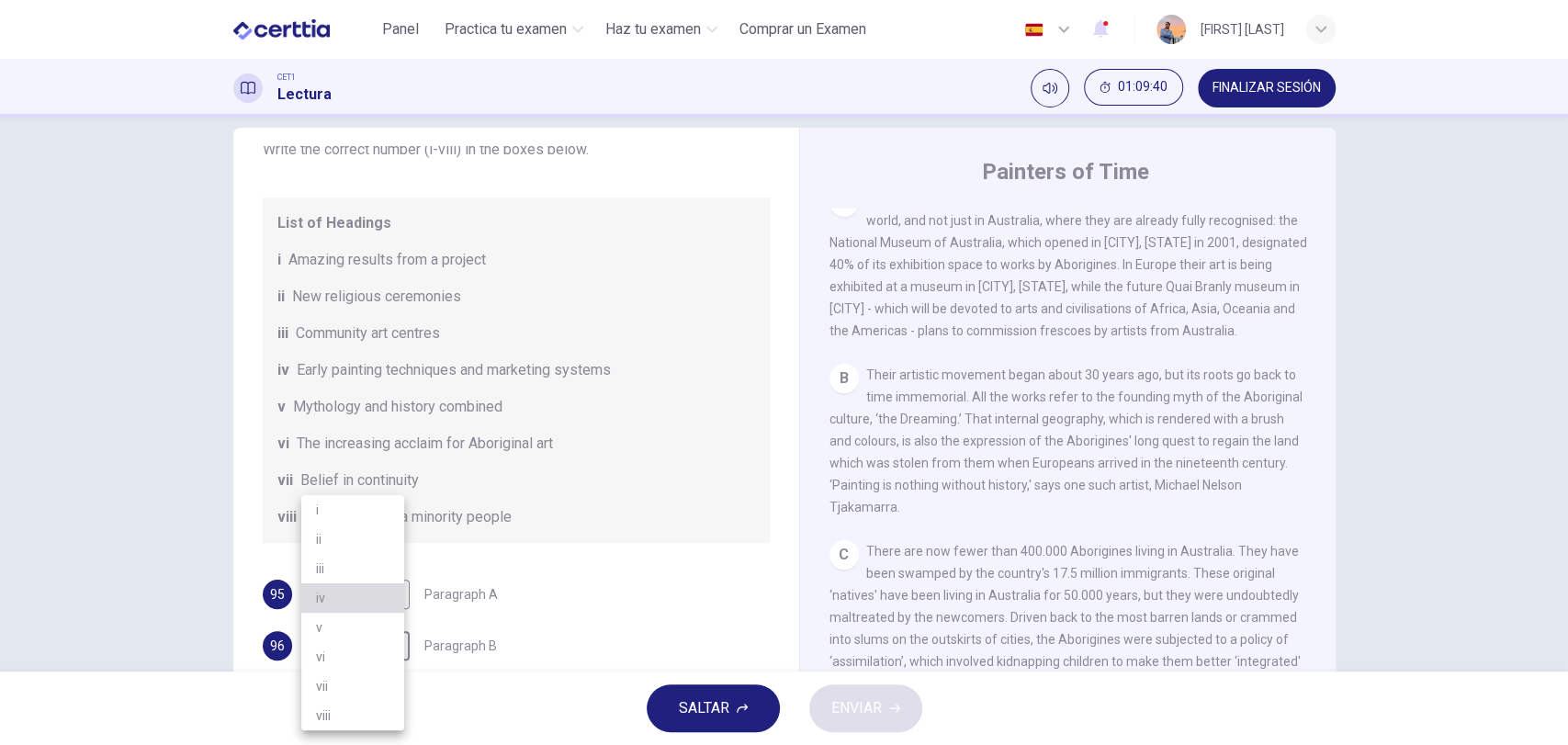 click on "iv" at bounding box center [353, 598] 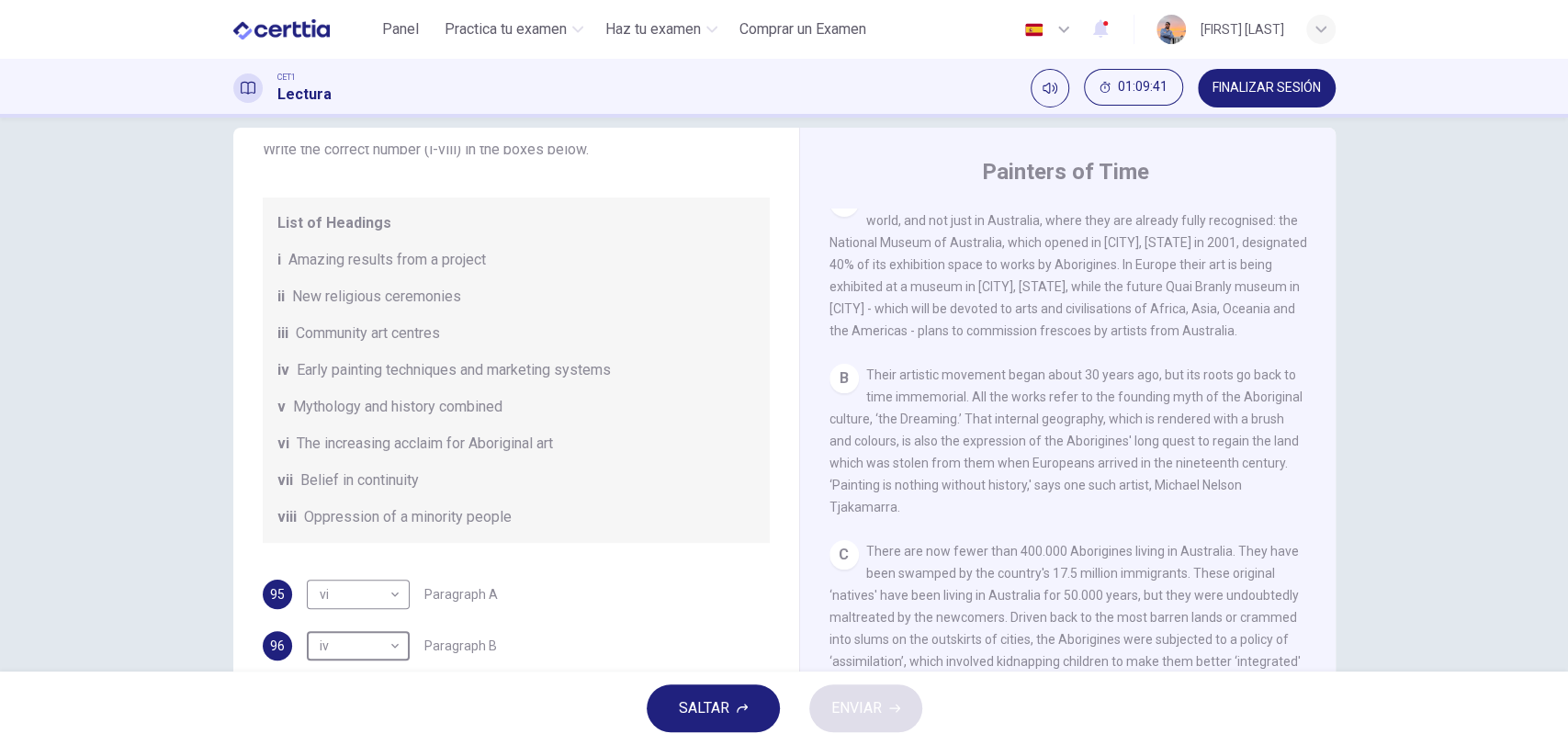 scroll, scrollTop: 544, scrollLeft: 0, axis: vertical 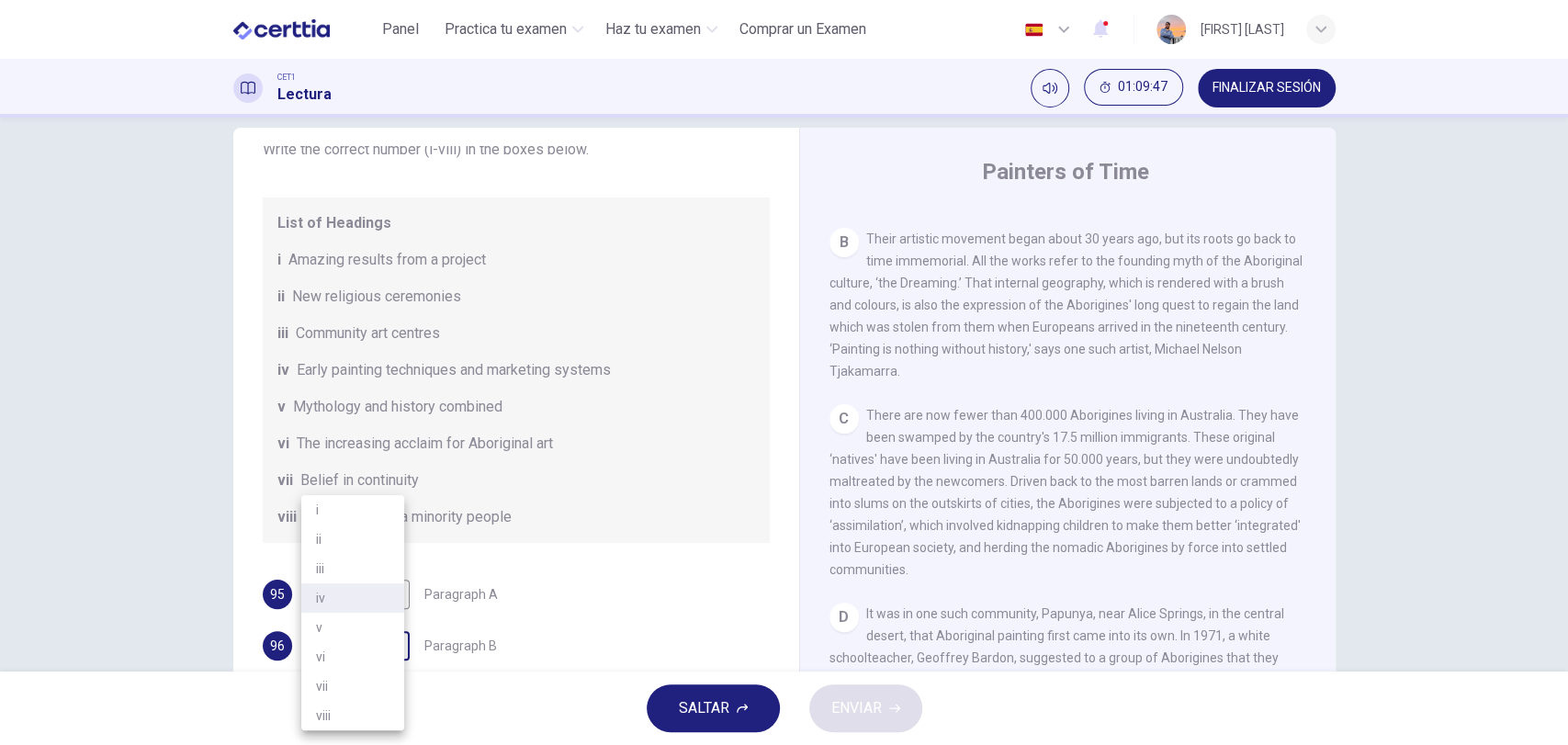 click on "Este sitio utiliza cookies, como se explica en nuestra  Política de Privacidad . Si acepta el uso de cookies, haga clic en el botón Aceptar y continúe navegando por nuestro sitio.   Política de Privacidad Aceptar Panel Practica tu examen Haz tu examen Comprar un Examen Español ** ​ [FIRST] [LAST] CET1 Lectura 01:09:47 FINALIZAR SESIÓN Preguntas 95 - 100 The Reading Passage has eight paragraphs  A-H .
Choose the most suitable heading for paragraphs  A-F  from the list of headings below.
Write the correct number (i-viii) in the boxes below. List of Headings i Amazing results from a project ii New religious ceremonies iii Community art centres iv Early painting techniques and marketing systems v Mythology and history combined vi The increasing acclaim for Aboriginal art vii Belief in continuity viii Oppression of a minority people 95 vi ** ​ Paragraph A 96 iv ** ​ Paragraph B 97 ​ ​ Paragraph C 98 ​ ​ Paragraph D 99 ​ ​ Paragraph E 100 ​ ​ Paragraph F Painters of Time CLIC PARA ZOOM" at bounding box center [784, 372] 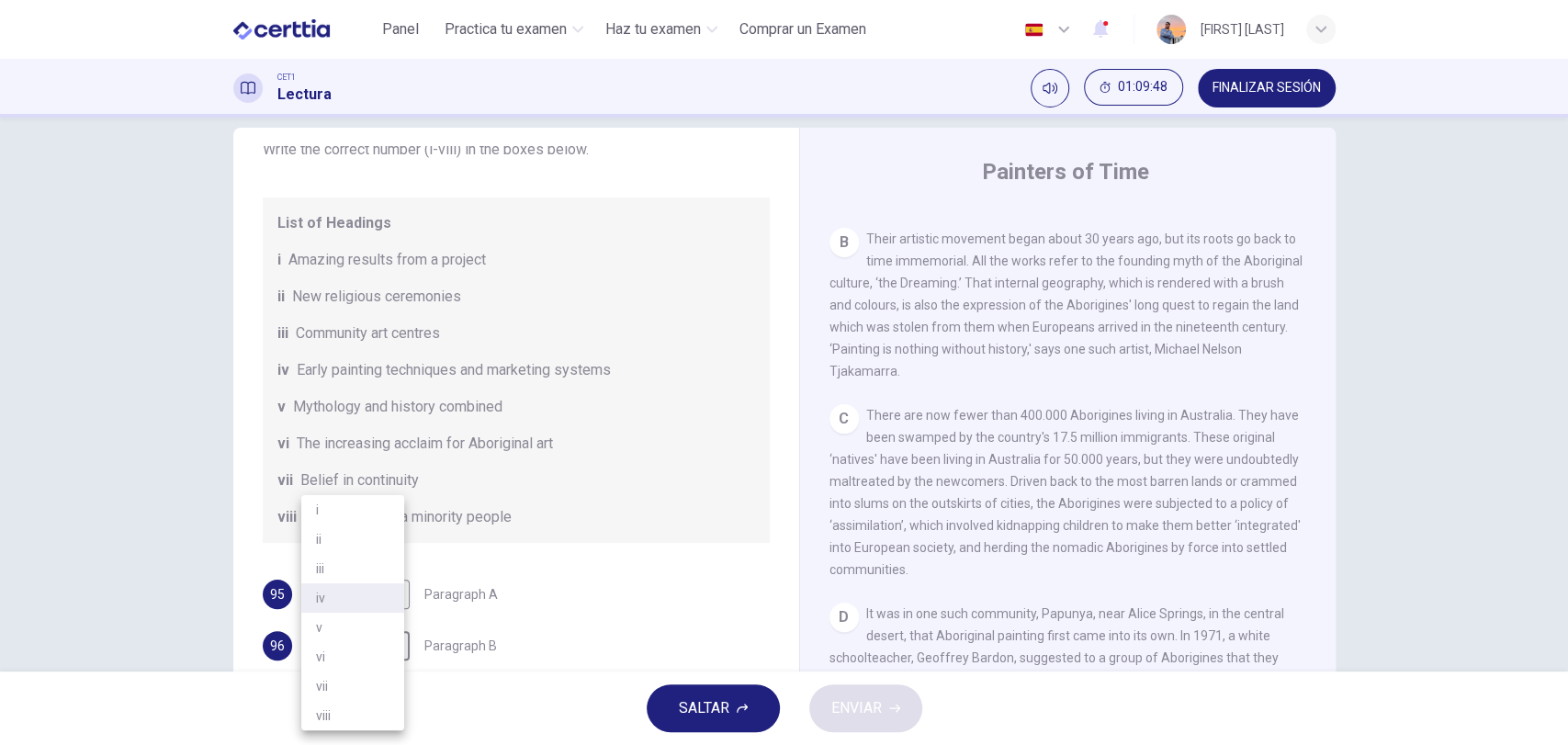 click at bounding box center [784, 372] 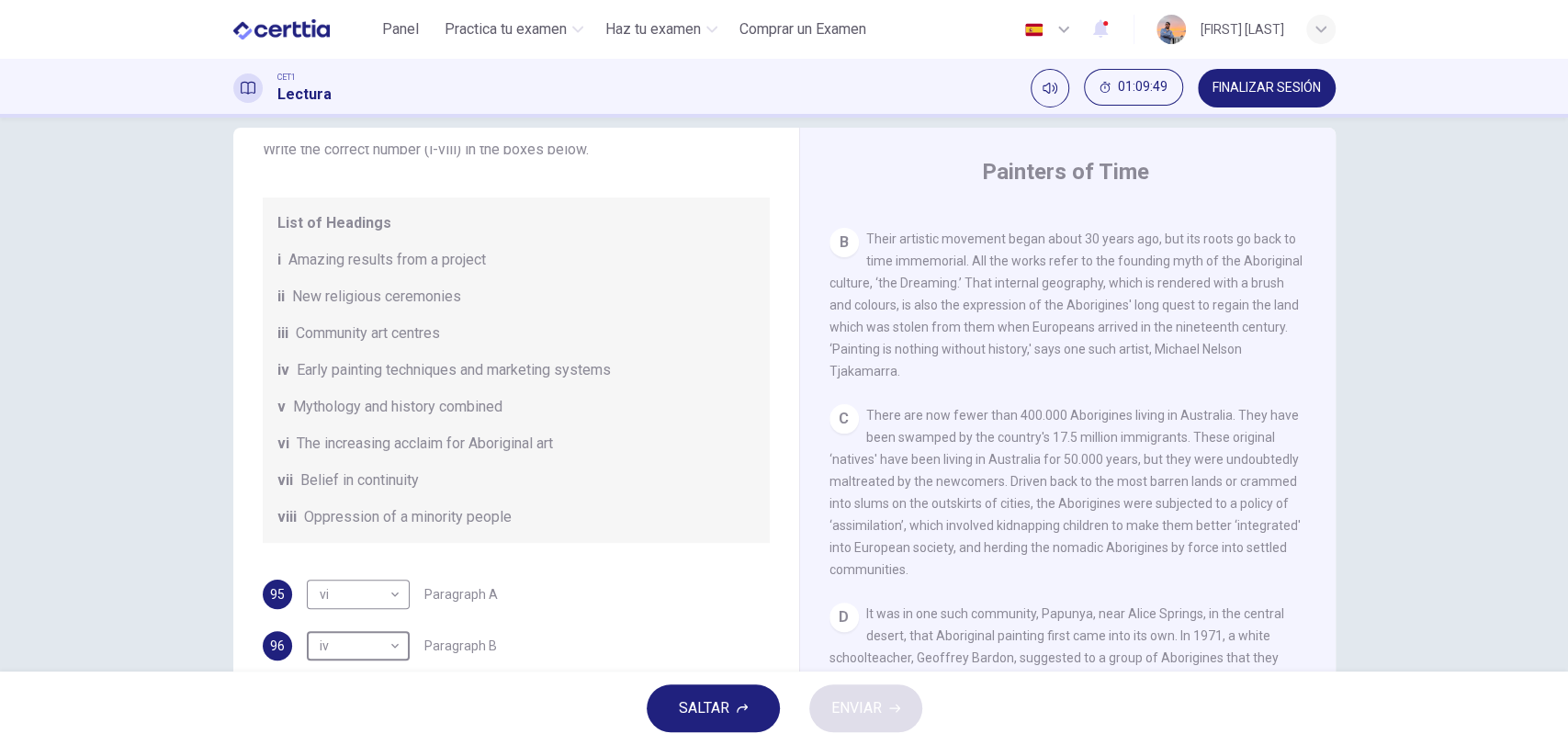 scroll, scrollTop: 323, scrollLeft: 0, axis: vertical 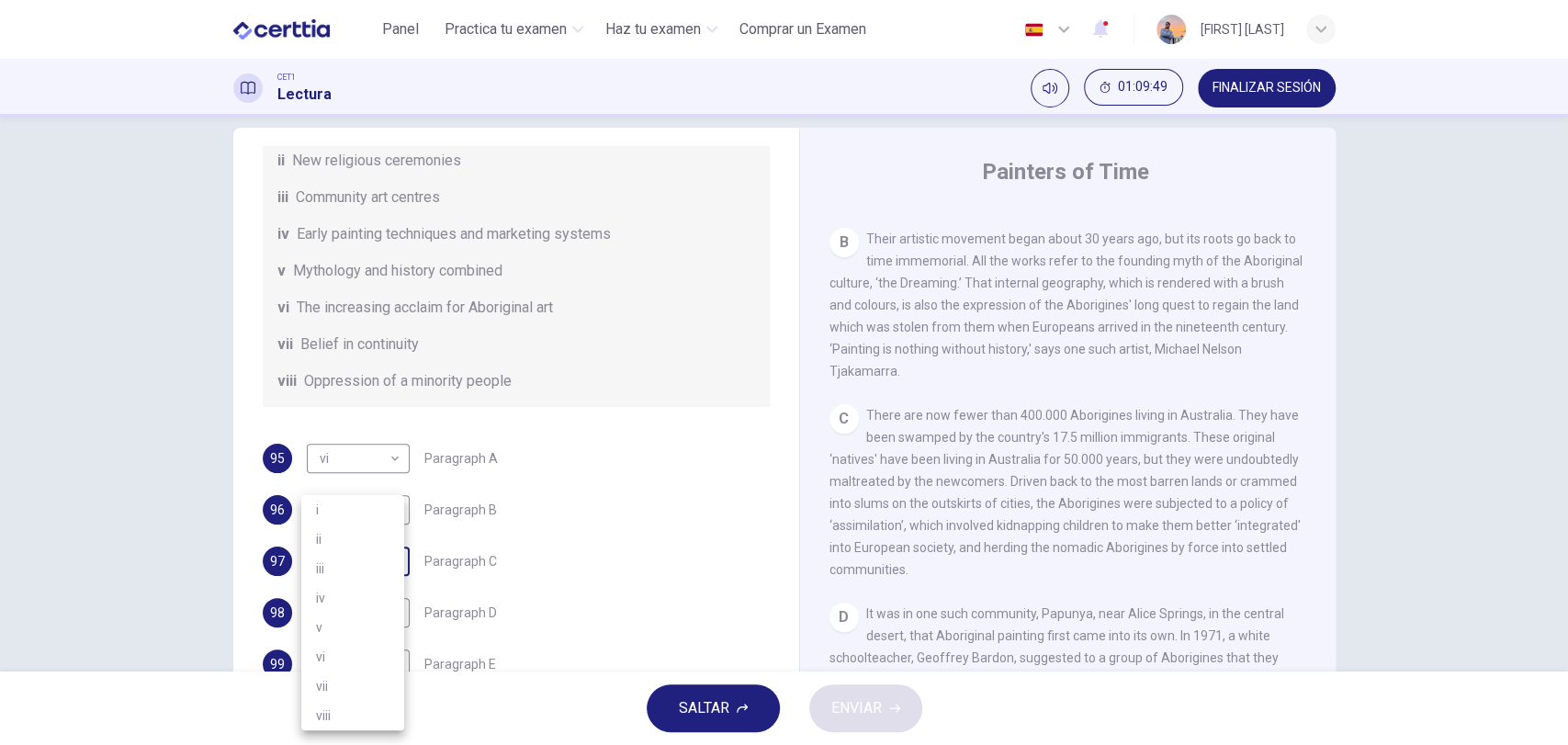 click on "Este sitio utiliza cookies, como se explica en nuestra  Política de Privacidad . Si acepta el uso de cookies, haga clic en el botón Aceptar y continúe navegando por nuestro sitio.   Política de Privacidad Aceptar Panel Practica tu examen Haz tu examen Comprar un Examen Español ** ​ [PERSON] CET1 Lectura 01:09:49 FINALIZAR SESIÓN Preguntas 95 - 100 The Reading Passage has eight paragraphs  A-H .
Choose the most suitable heading for paragraphs  A-F  from the list of headings below.
Write the correct number (i-viii) in the boxes below. List of Headings i Amazing results from a project ii New religious ceremonies iii Community art centres iv Early painting techniques and marketing systems v Mythology and history combined vi The increasing acclaim for Aboriginal art vii Belief in continuity viii Oppression of a minority people 95 vi ** ​ Paragraph A 96 iv ** ​ Paragraph B 97 ​ ​ Paragraph C 98 ​ ​ Paragraph D 99 ​ ​ Paragraph E 100 ​ ​ Paragraph F Painters of Time CLIC PARA ZOOM" at bounding box center (784, 372) 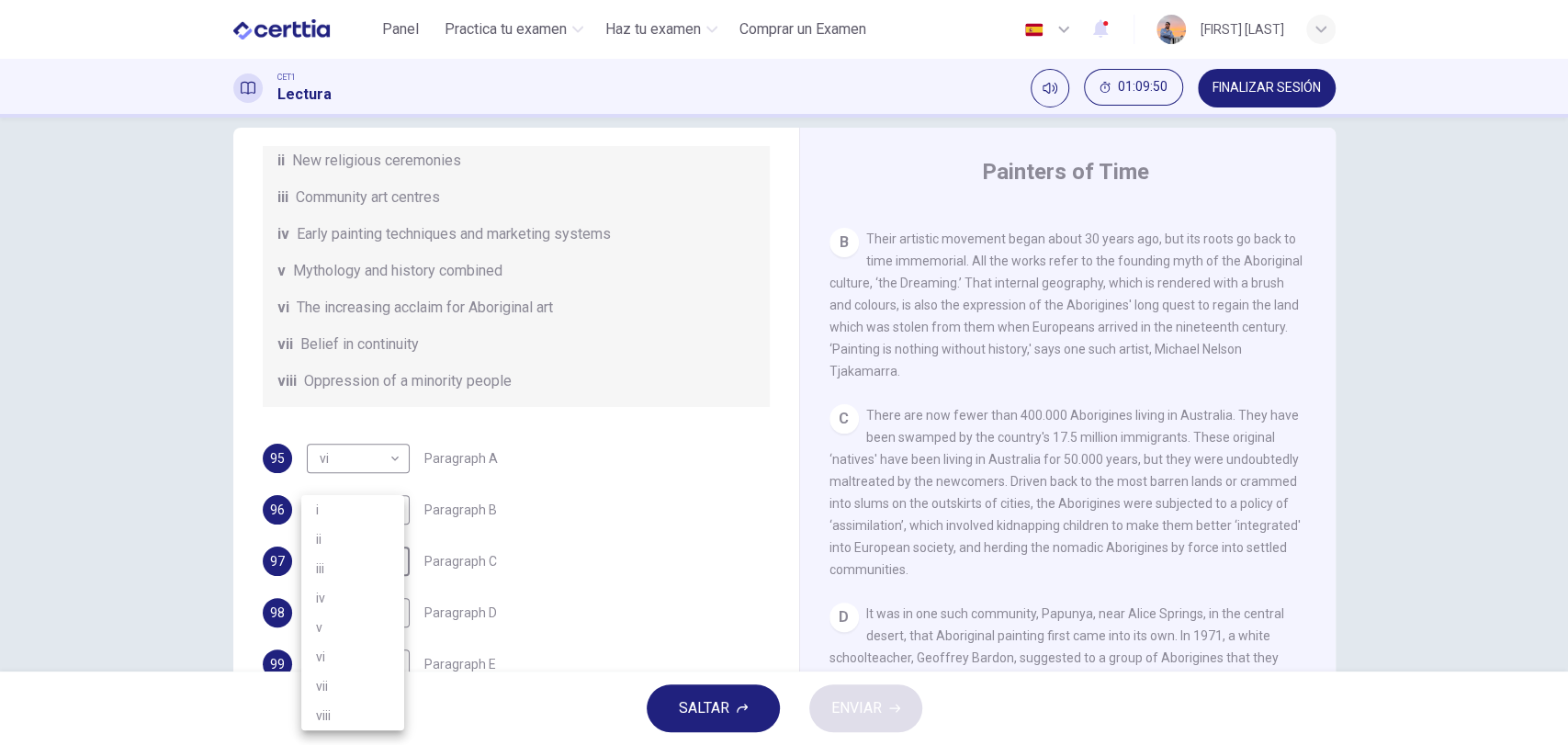 click on "iv" at bounding box center [353, 598] 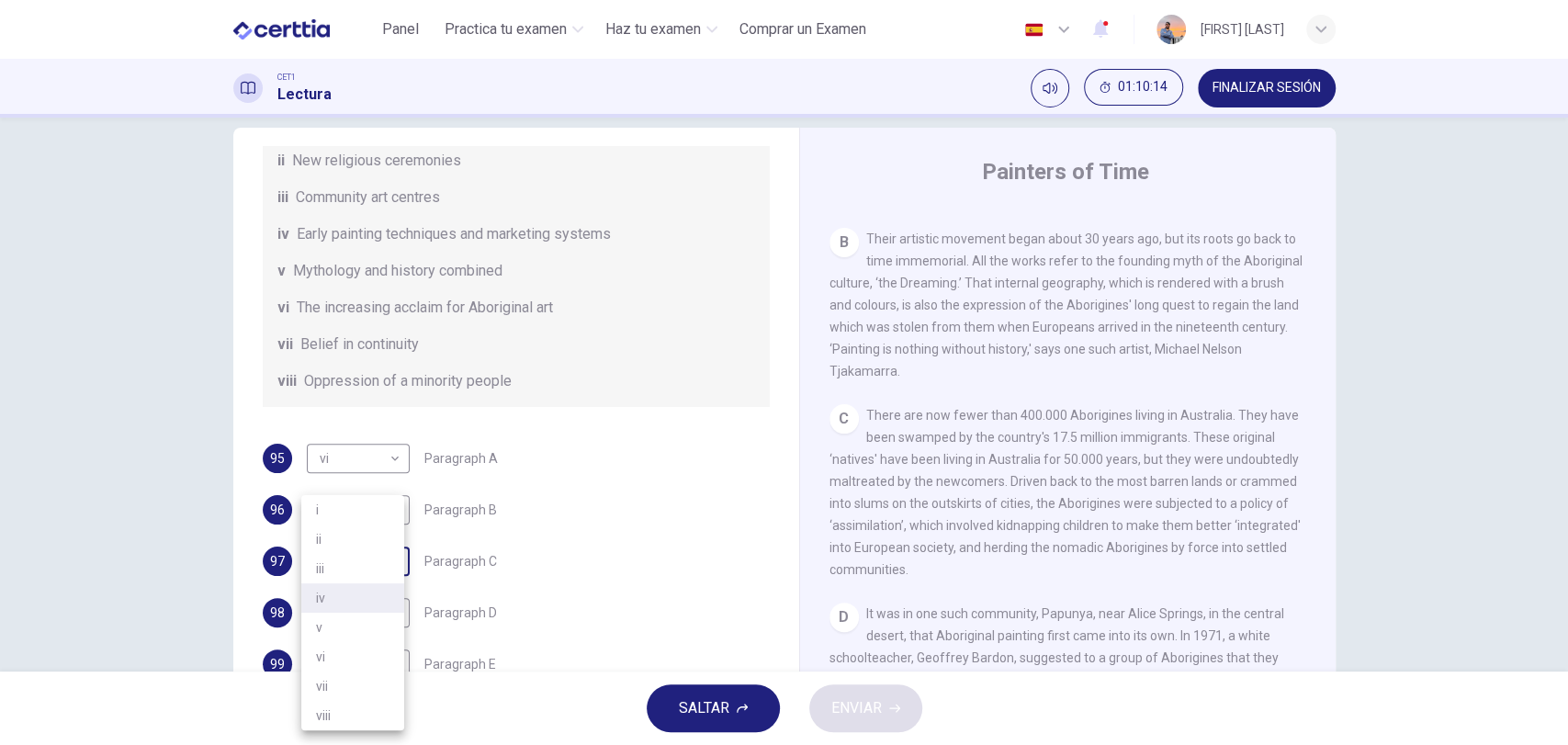 click on "Este sitio utiliza cookies, como se explica en nuestra  Política de Privacidad . Si acepta el uso de cookies, haga clic en el botón Aceptar y continúe navegando por nuestro sitio.   Política de Privacidad Aceptar Panel Practica tu examen Haz tu examen Comprar un Examen Español ** ​ [FIRST] [LAST] CET1 Lectura [TIME] FINALIZAR SESIÓN Preguntas 95 - 100 The Reading Passage has eight paragraphs  A-H .
Choose the most suitable heading for paragraphs  A-F  from the list of headings below.
Write the correct number (i-viii) in the boxes below. List of Headings i Amazing results from a project ii New religious ceremonies iii Community art centres iv Early painting techniques and marketing systems v Mythology and history combined vi The increasing acclaim for Aboriginal art vii Belief in continuity viii Oppression of a minority people 95 vi ** ​ Paragraph A 96 iv ** ​ Paragraph B 97 iv ** ​ Paragraph C 98 ​ ​ Paragraph D 99 ​ ​ Paragraph E 100 ​ ​ Paragraph F Painters of Time A B C D E F G" at bounding box center (784, 372) 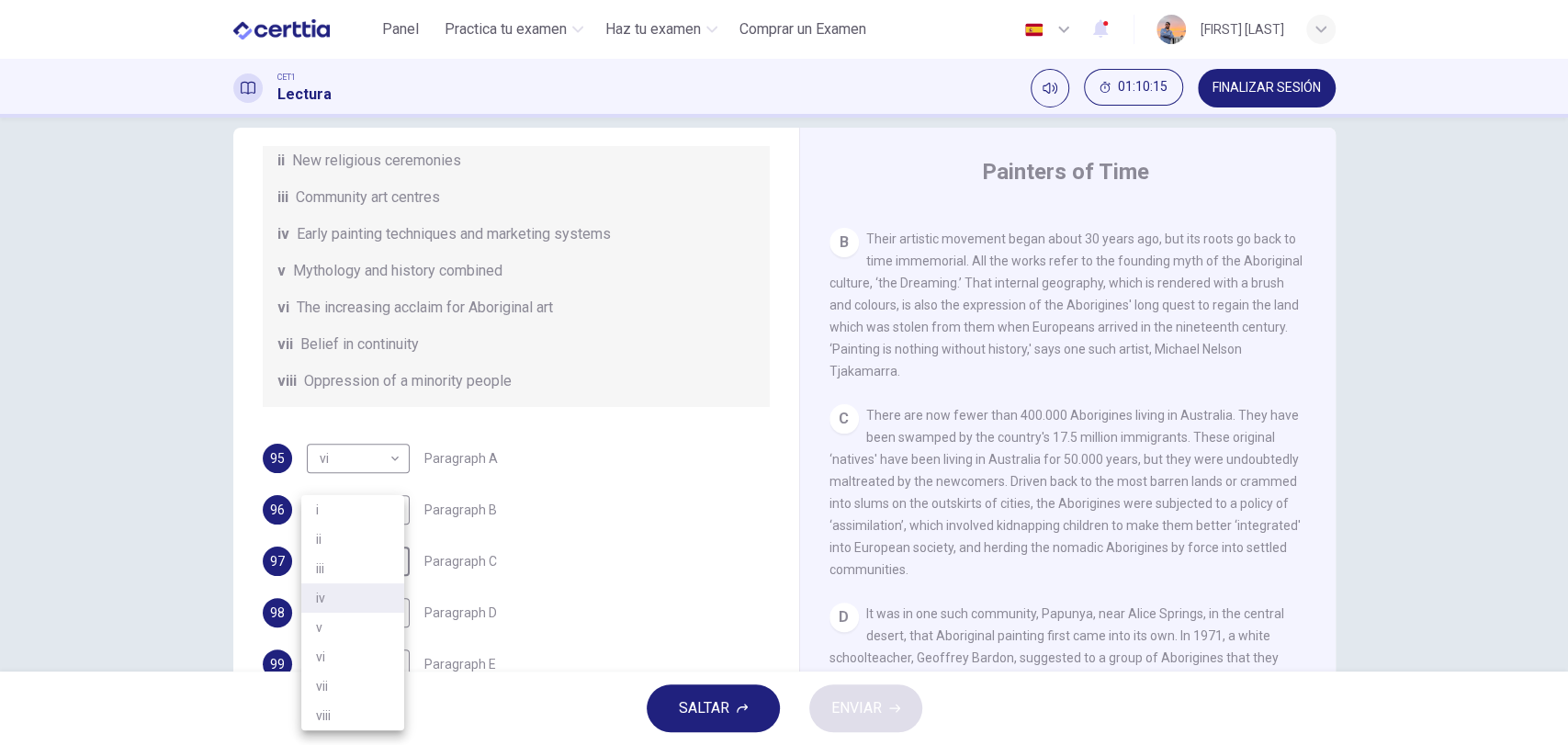 click on "viii" at bounding box center (353, 716) 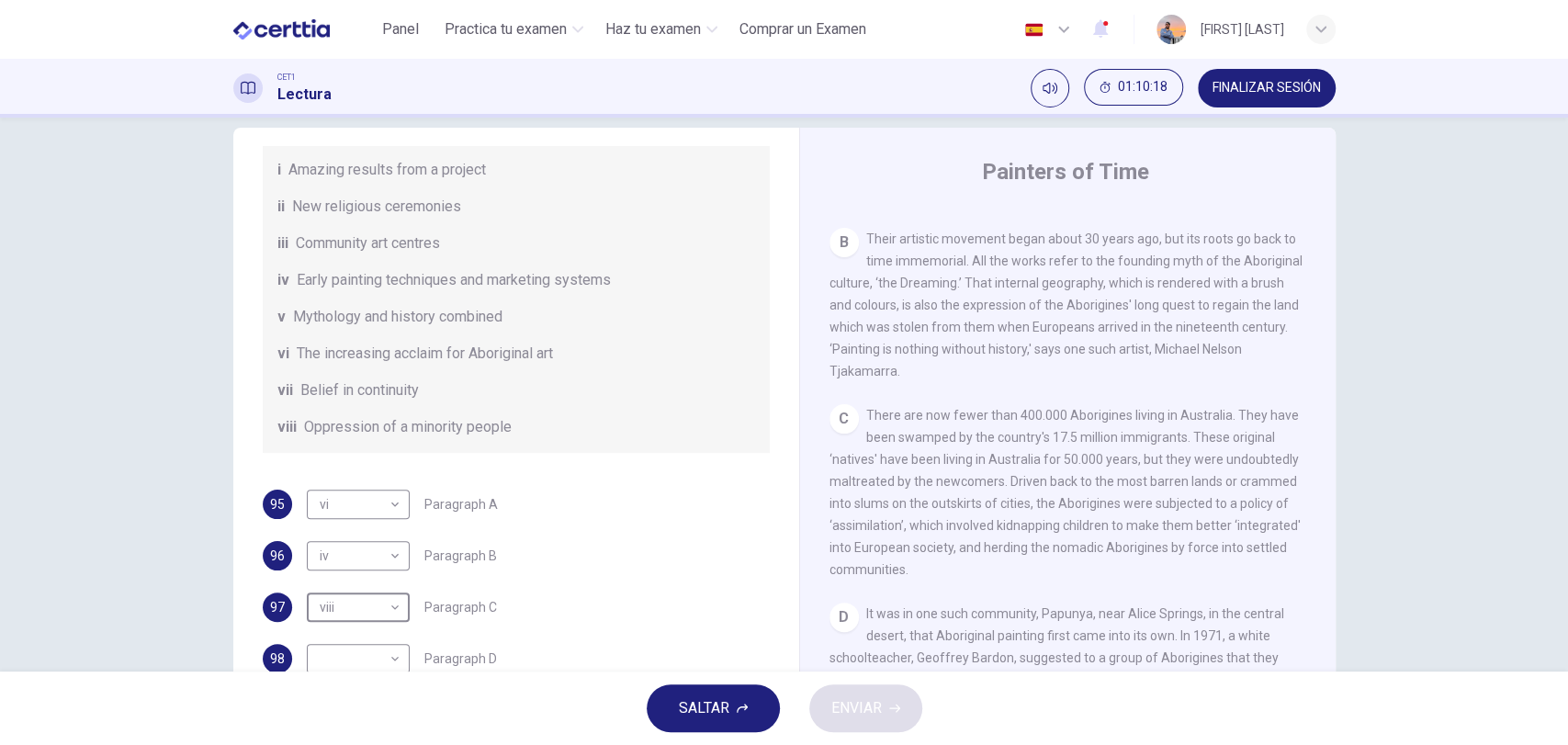 scroll, scrollTop: 310, scrollLeft: 0, axis: vertical 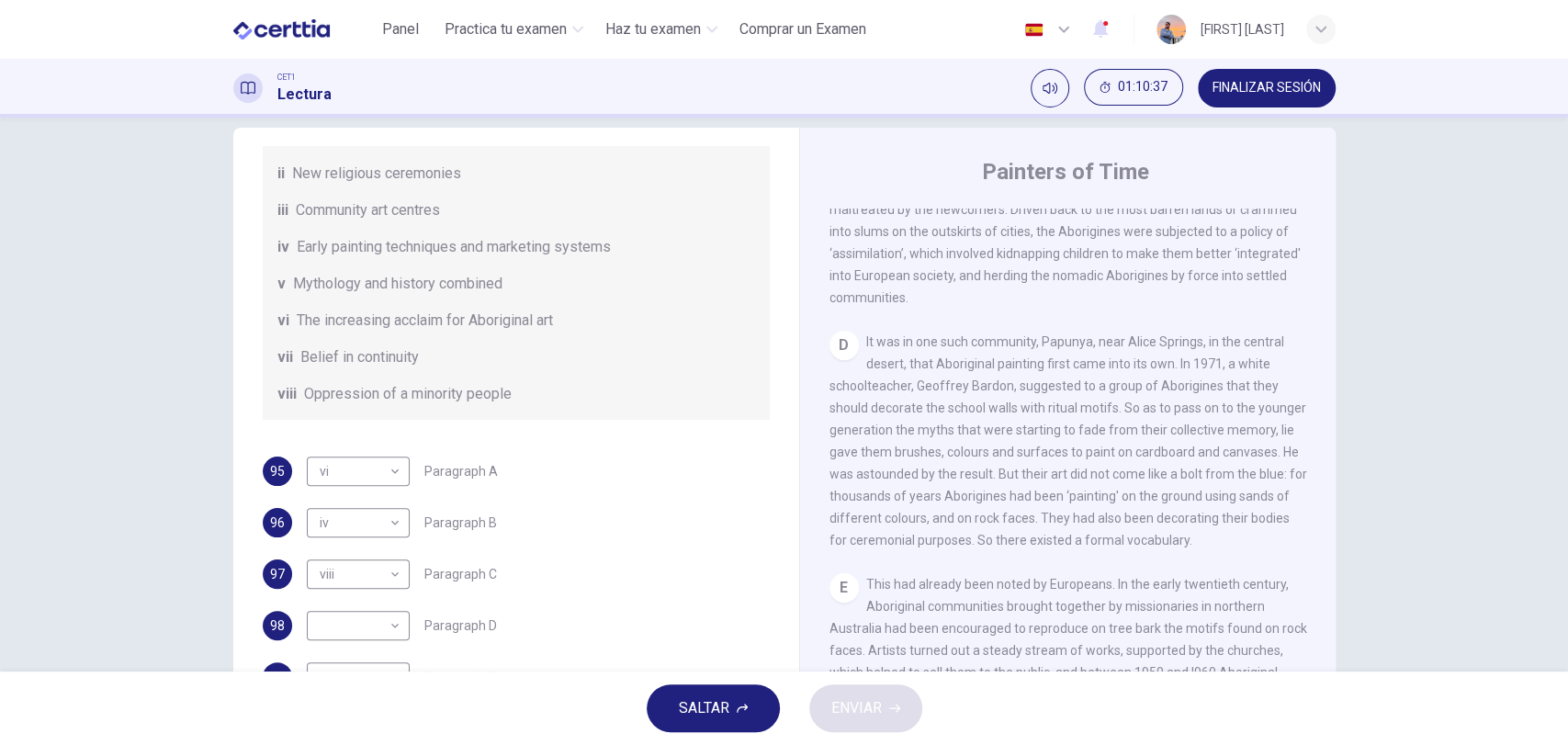 drag, startPoint x: 766, startPoint y: 381, endPoint x: 760, endPoint y: 326, distance: 55.3263 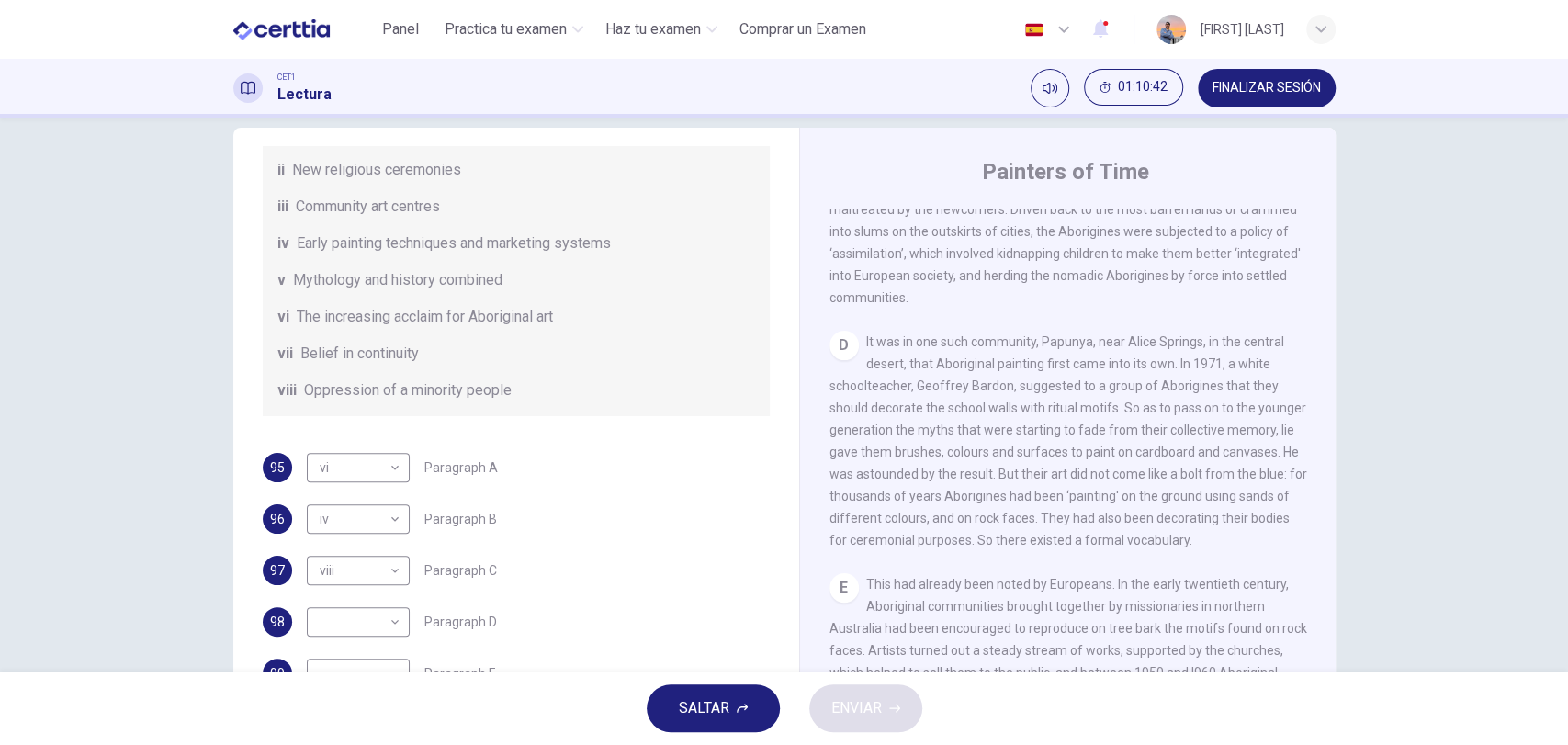 scroll, scrollTop: 323, scrollLeft: 0, axis: vertical 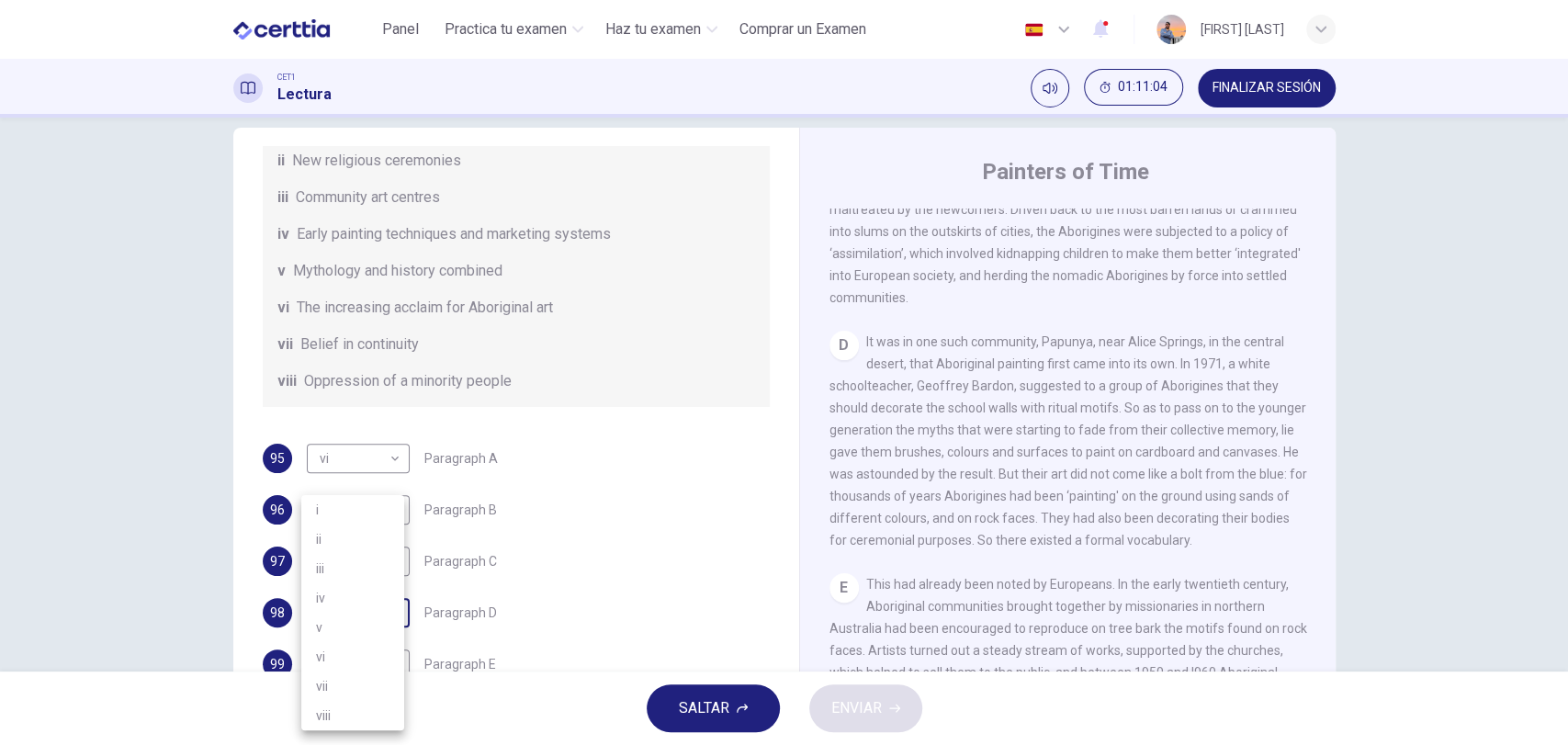 click on "Este sitio utiliza cookies, como se explica en nuestra  Política de Privacidad . Si acepta el uso de cookies, haga clic en el botón Aceptar y continúe navegando por nuestro sitio.   Política de Privacidad Aceptar Panel Practica tu examen Haz tu examen Comprar un Examen Español ** ​ [PERSON] CET1 Lectura 01:11:04 FINALIZAR SESIÓN Preguntas 95 - 100 The Reading Passage has eight paragraphs  A-H .
Choose the most suitable heading for paragraphs  A-F  from the list of headings below.
Write the correct number (i-viii) in the boxes below. List of Headings i Amazing results from a project ii New religious ceremonies iii Community art centres iv Early painting techniques and marketing systems v Mythology and history combined vi The increasing acclaim for Aboriginal art vii Belief in continuity viii Oppression of a minority people 95 vi ** ​ Paragraph A 96 iv ** ​ Paragraph B 97 viii **** ​ Paragraph C 98 ​ ​ Paragraph D 99 ​ ​ Paragraph E 100 ​ ​ Paragraph F Painters of Time A B C D E" at bounding box center [784, 372] 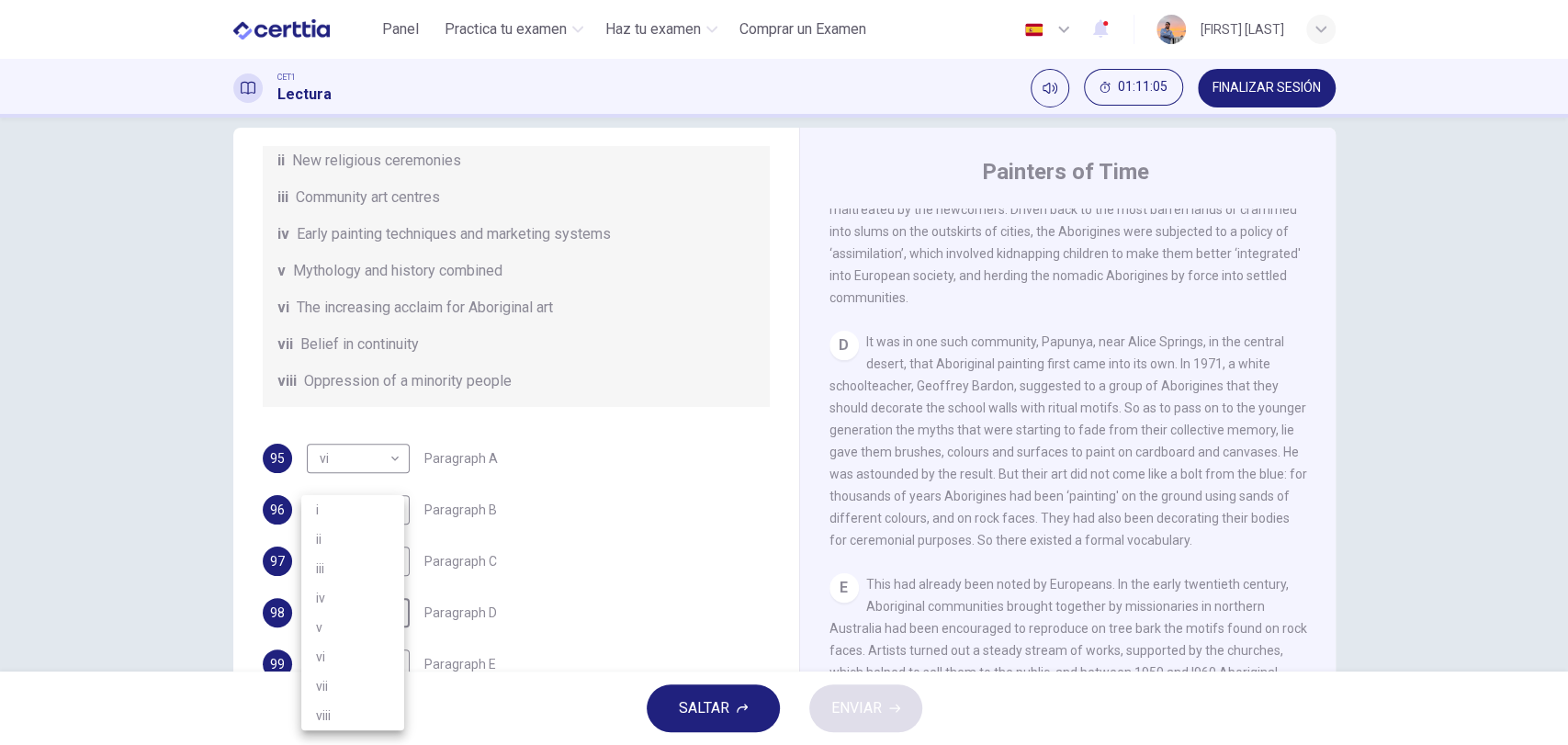 click on "iv" at bounding box center [353, 598] 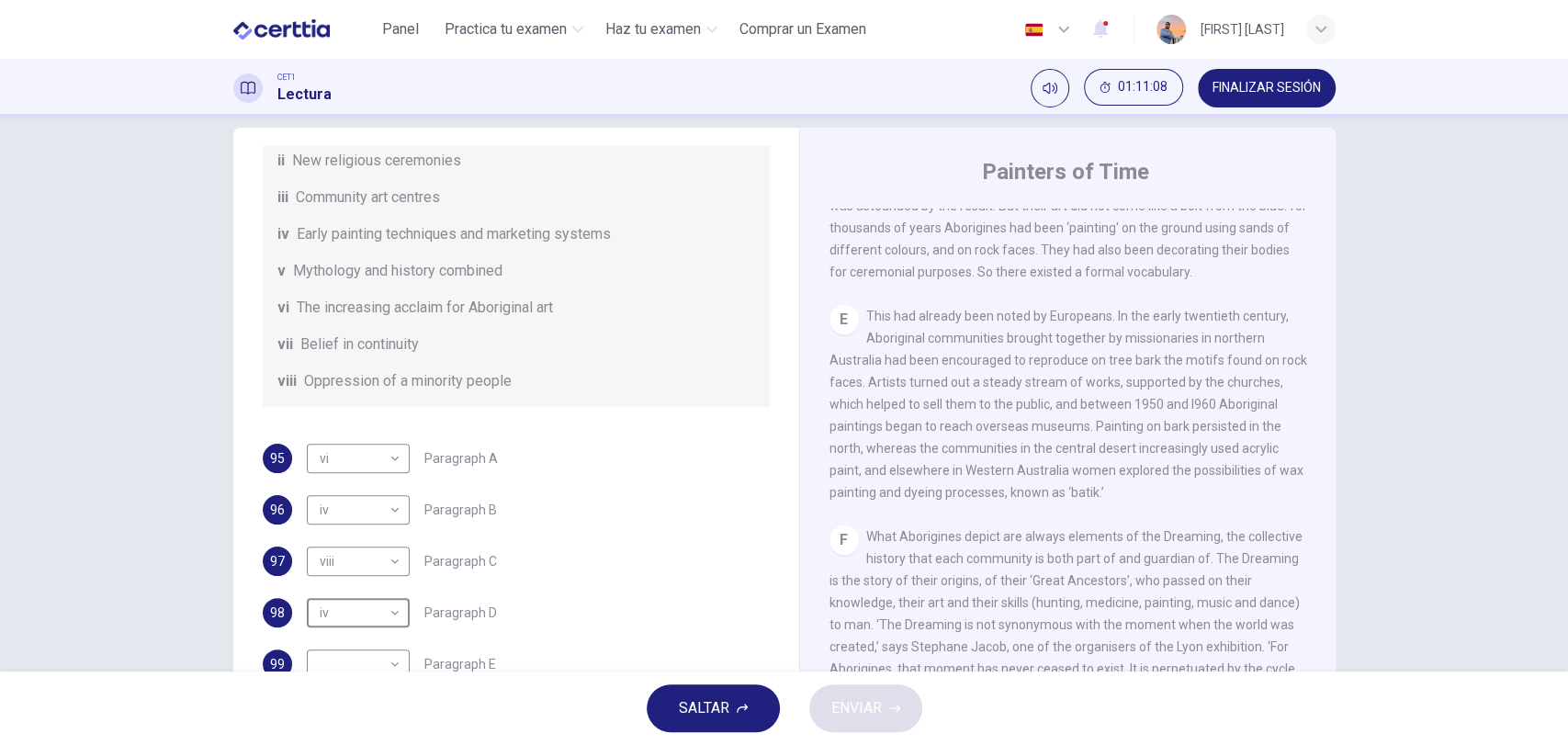 scroll, scrollTop: 1101, scrollLeft: 0, axis: vertical 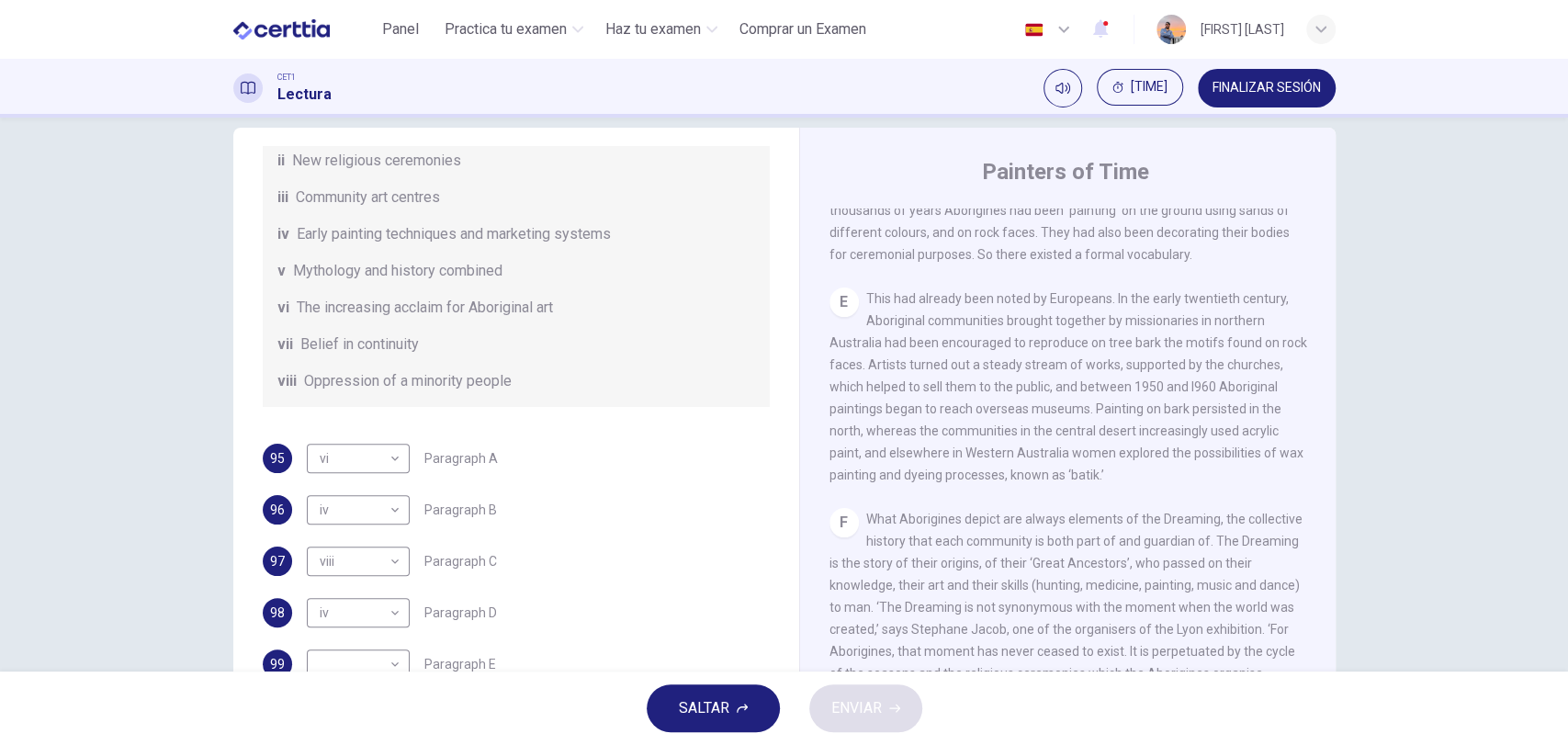 drag, startPoint x: 778, startPoint y: 468, endPoint x: 702, endPoint y: 529, distance: 97.45255 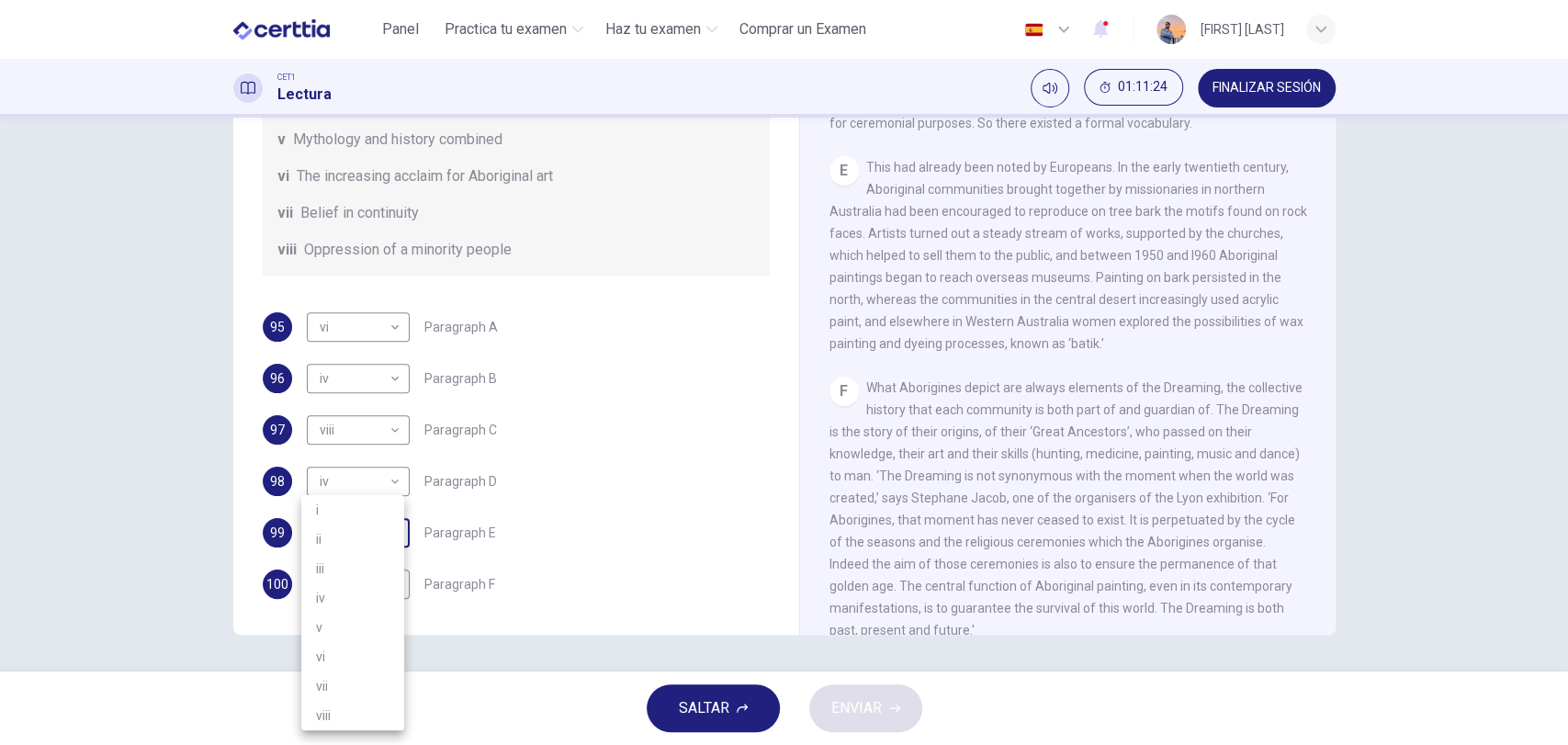 click on "Este sitio utiliza cookies, como se explica en nuestra  Política de Privacidad . Si acepta el uso de cookies, haga clic en el botón Aceptar y continúe navegando por nuestro sitio.   Política de Privacidad Aceptar Panel Practica tu examen Haz tu examen Comprar un Examen Español ** ​ Daniel Olguin CET1 Lectura 01:11:24 FINALIZAR SESIÓN Preguntas 95 - 100 The Reading Passage has eight paragraphs  A-H .
Choose the most suitable heading for paragraphs  A-F  from the list of headings below.
Write the correct number (i-viii) in the boxes below. List of Headings i Amazing results from a project ii New religious ceremonies iii Community art centres iv Early painting techniques and marketing systems v Mythology and history combined vi The increasing acclaim for Aboriginal art vii Belief in continuity viii Oppression of a minority people 95 vi ** ​ Paragraph A 96 iv ** ​ Paragraph B 97 viii **** ​ Paragraph C 98 iv ** ​ Paragraph D 99 ​ ​ Paragraph E 100 ​ ​ Paragraph F Painters of Time A B C D" at bounding box center [784, 372] 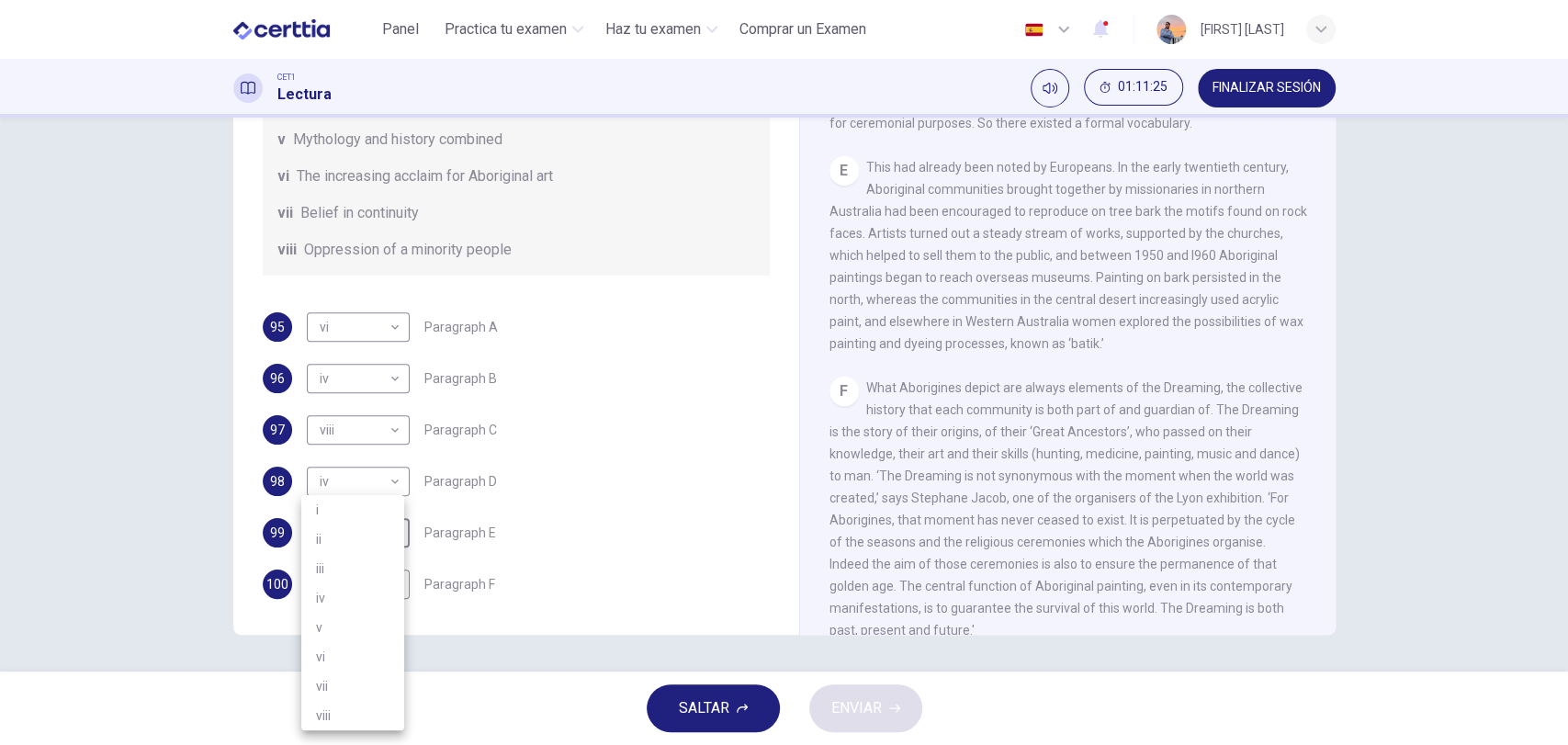 click on "iv" at bounding box center [353, 598] 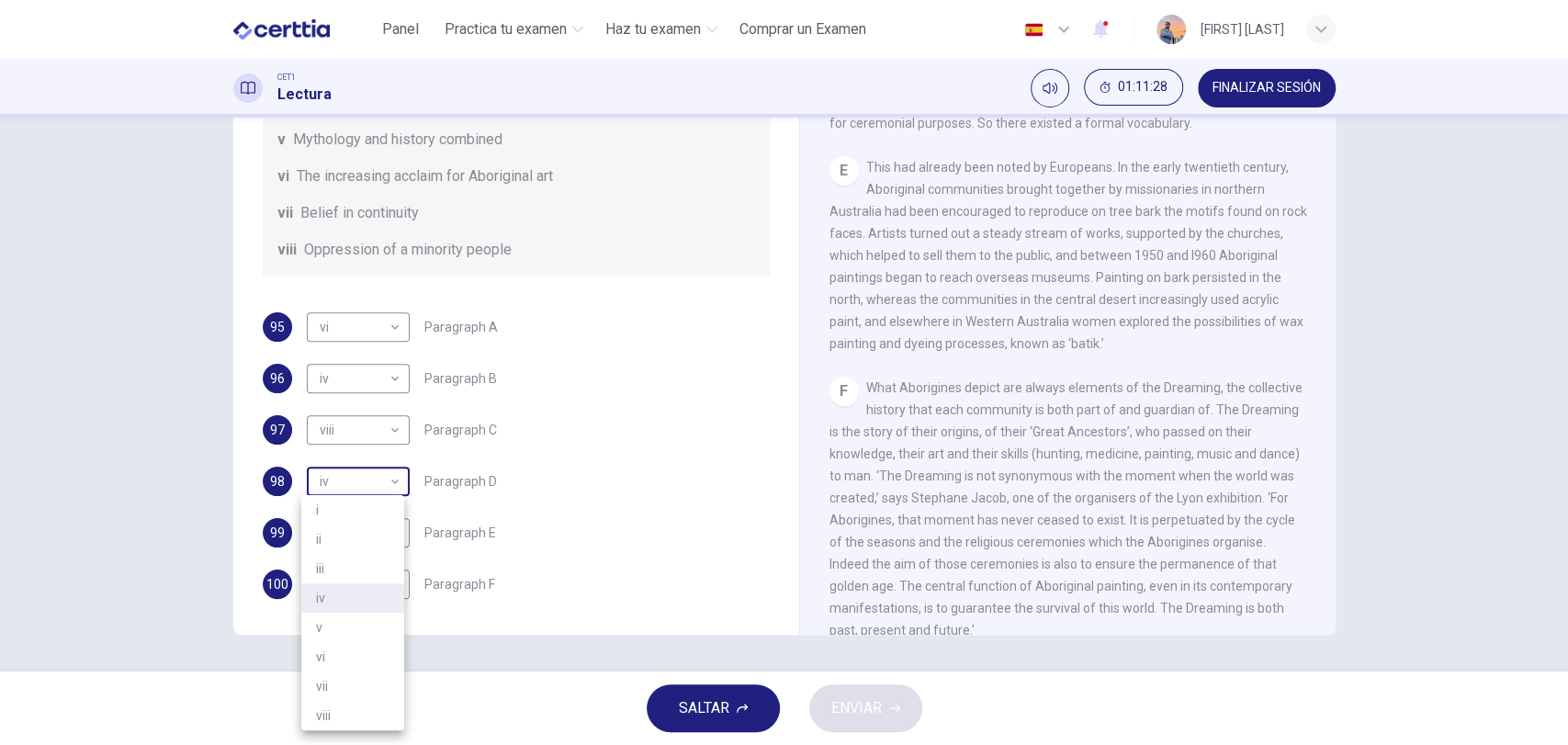 click on "Este sitio utiliza cookies, como se explica en nuestra  Política de Privacidad . Si acepta el uso de cookies, haga clic en el botón Aceptar y continúe navegando por nuestro sitio.   Política de Privacidad Aceptar Panel Practica tu examen Haz tu examen Comprar un Examen Español ** ​ Daniel Olguin CET1 Lectura 01:11:28 FINALIZAR SESIÓN Preguntas 95 - 100 The Reading Passage has eight paragraphs  A-H .
Choose the most suitable heading for paragraphs  A-F  from the list of headings below.
Write the correct number (i-viii) in the boxes below. List of Headings i Amazing results from a project ii New religious ceremonies iii Community art centres iv Early painting techniques and marketing systems v Mythology and history combined vi The increasing acclaim for Aboriginal art vii Belief in continuity viii Oppression of a minority people 95 vi ** ​ Paragraph A 96 iv ** ​ Paragraph B 97 viii **** ​ Paragraph C 98 iv ** ​ Paragraph D 99 iv ** ​ Paragraph E 100 ​ ​ Paragraph F Painters of Time A B C" at bounding box center [784, 372] 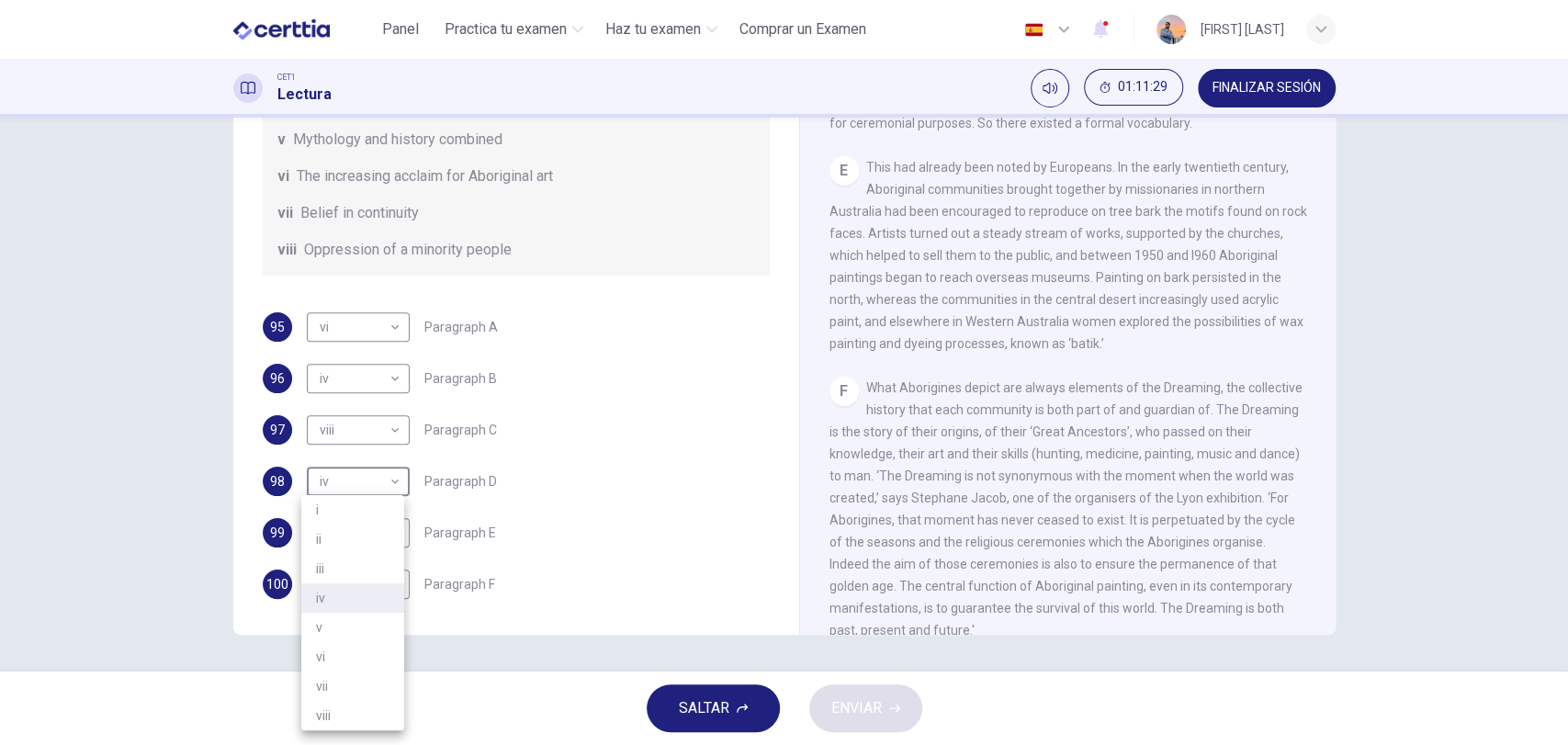 click on "i" at bounding box center (353, 510) 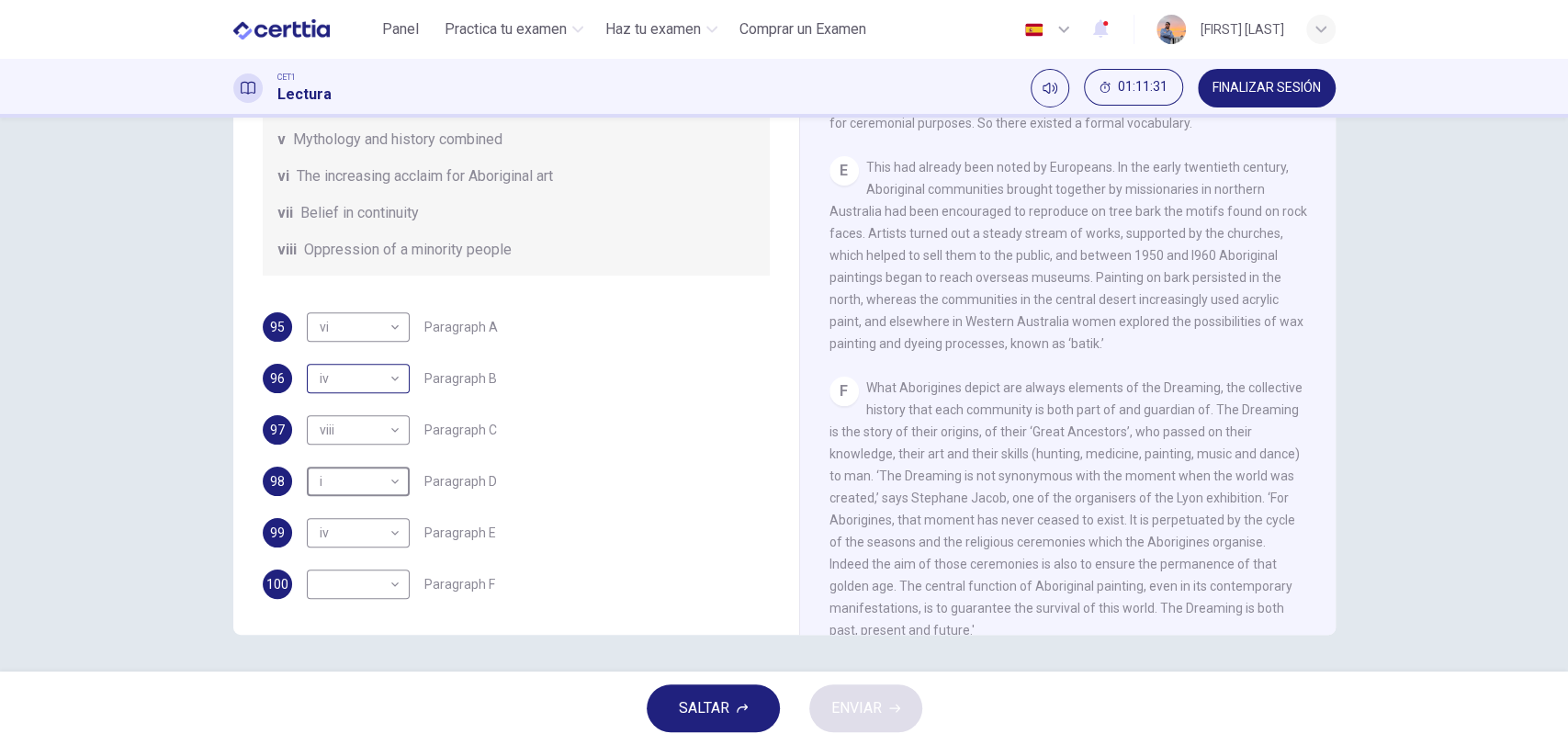 click on "Este sitio utiliza cookies, como se explica en nuestra  Política de Privacidad . Si acepta el uso de cookies, haga clic en el botón Aceptar y continúe navegando por nuestro sitio.   Política de Privacidad Aceptar Panel Practica tu examen Haz tu examen Comprar un Examen Español ** ​ [NAME] CET1 Lectura 01:11:31 FINALIZAR SESIÓN Preguntas 95 - 100 The Reading Passage has eight paragraphs  A-H .
Choose the most suitable heading for paragraphs  A-F  from the list of headings below.
Write the correct number (i-viii) in the boxes below. List of Headings i Amazing results from a project ii New religious ceremonies iii Community art centres iv Early painting techniques and marketing systems v Mythology and history combined vi The increasing acclaim for Aboriginal art vii Belief in continuity viii Oppression of a minority people 95 vi ** ​ Paragraph A 96 iv ** ​ Paragraph B 97 viii **** ​ Paragraph C 98 i * ​ Paragraph D 99 iv ** ​ Paragraph E 100 ​ ​ Paragraph F Painters of Time A B C D" at bounding box center [784, 372] 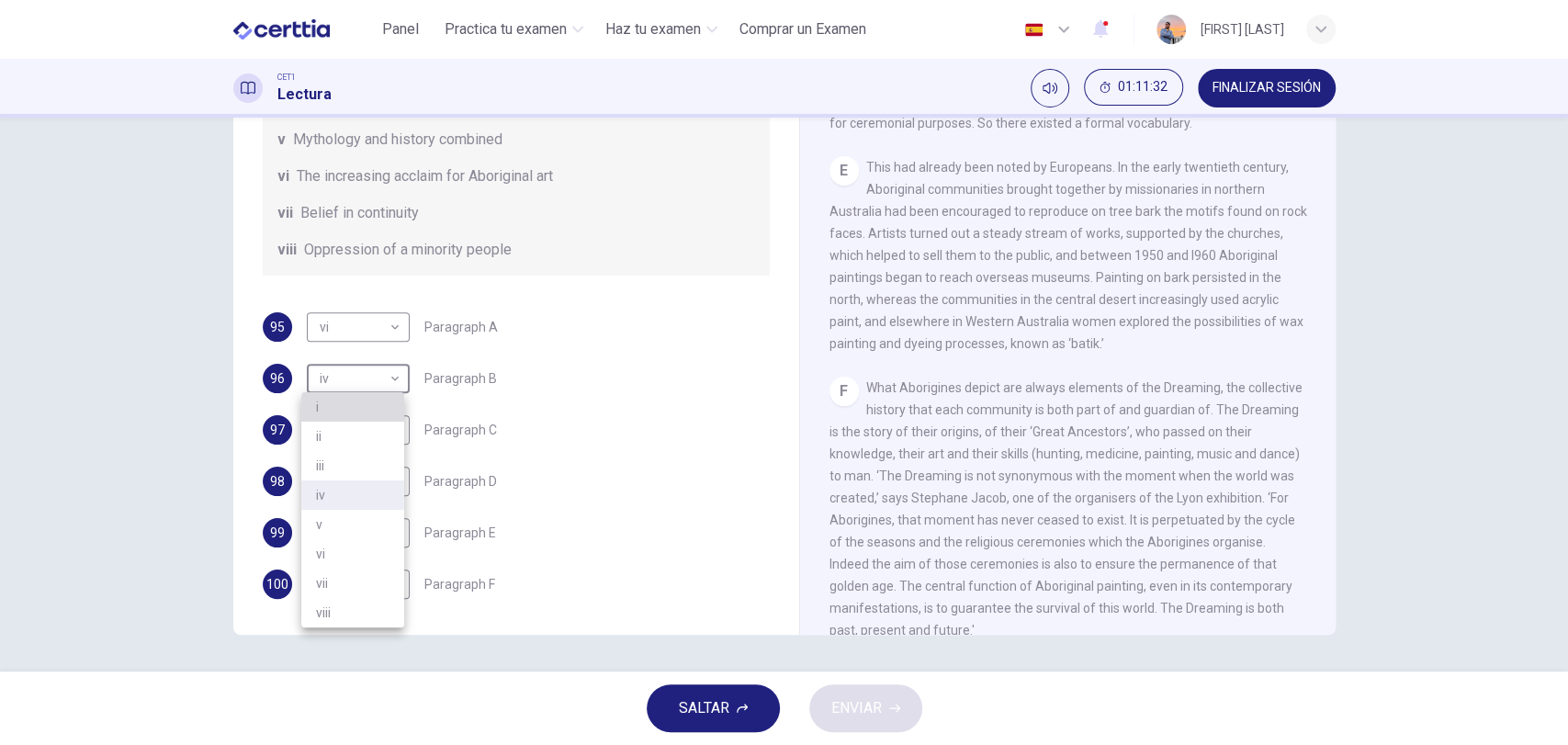 click on "i" at bounding box center (353, 407) 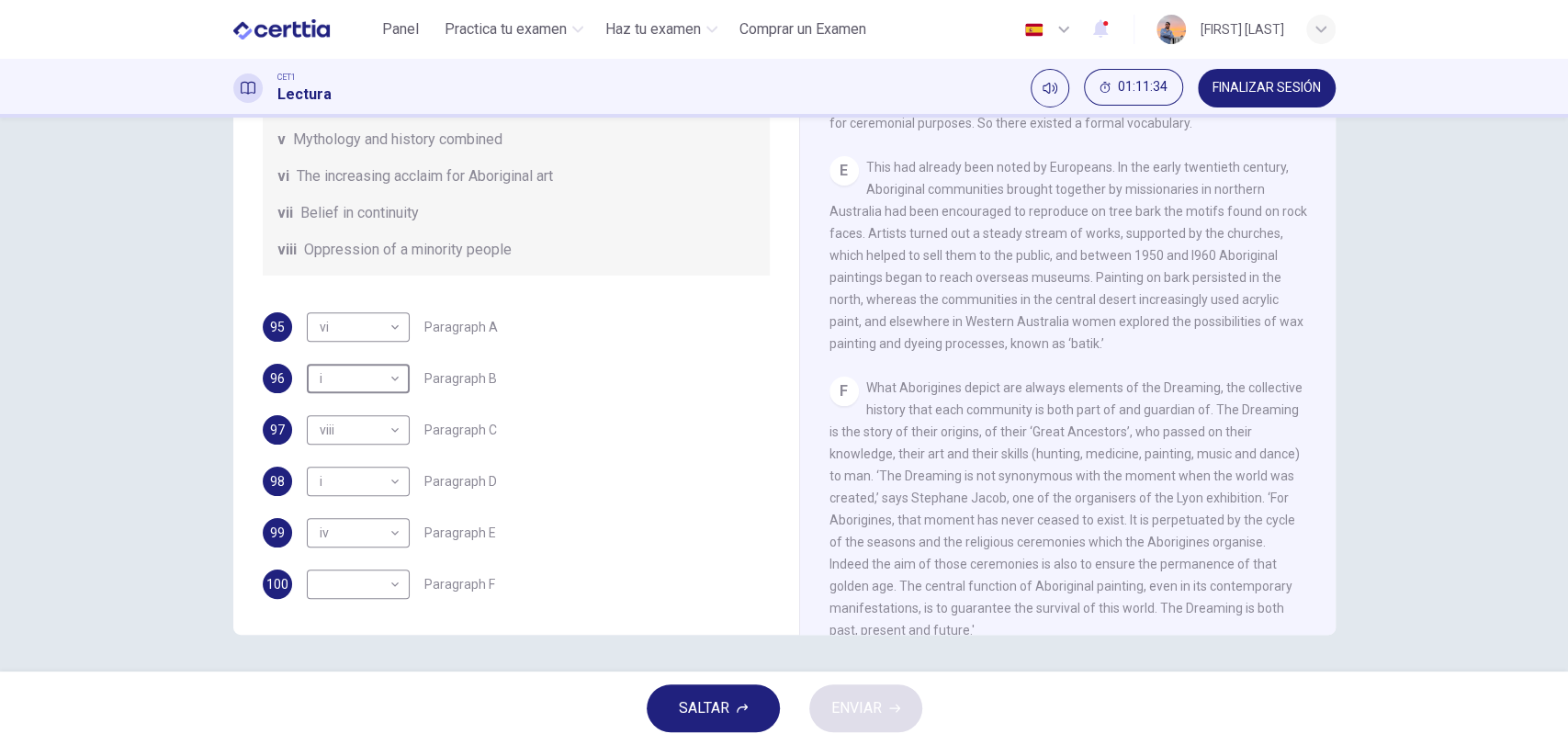 scroll, scrollTop: 1237, scrollLeft: 0, axis: vertical 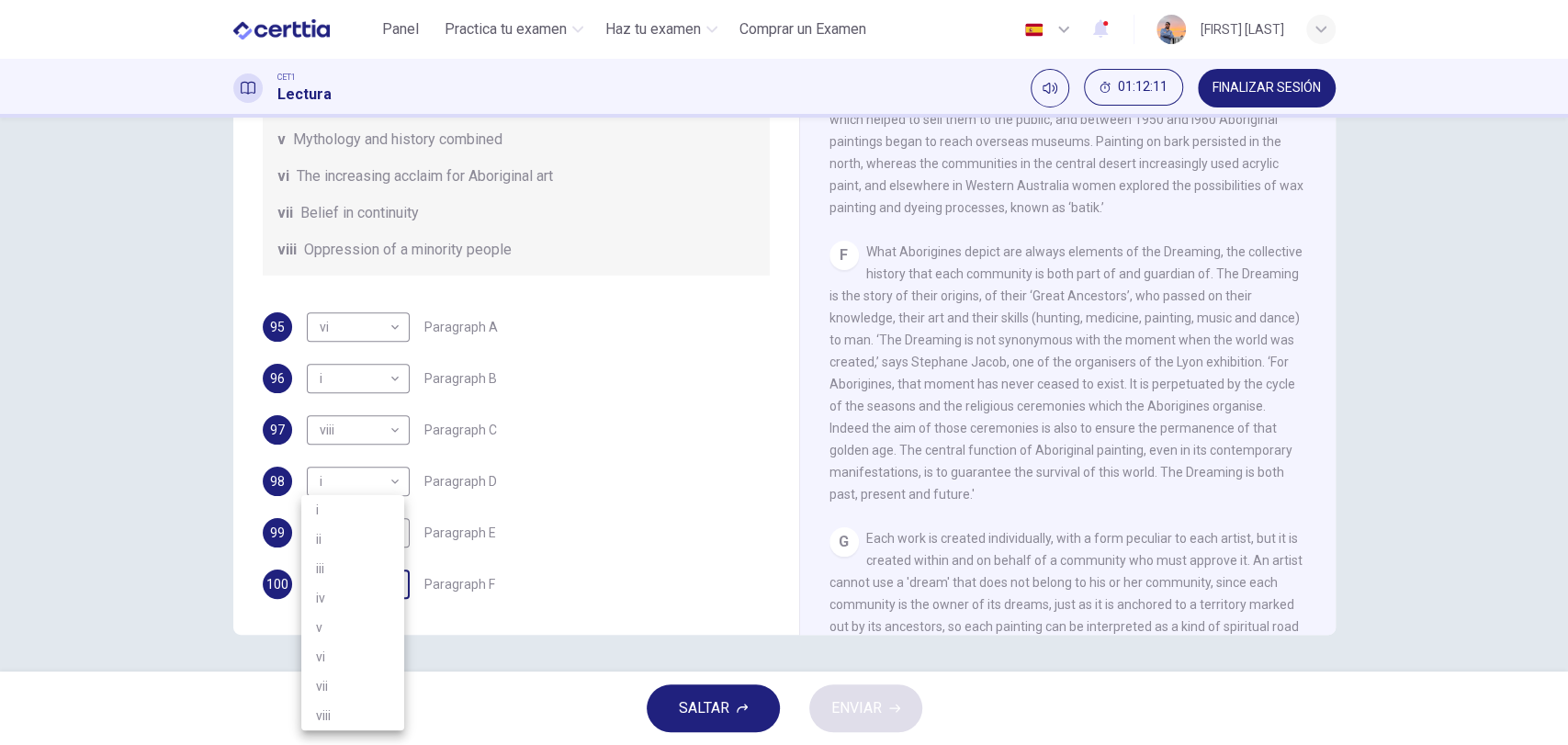 click on "Este sitio utiliza cookies, como se explica en nuestra  Política de Privacidad . Si acepta el uso de cookies, haga clic en el botón Aceptar y continúe navegando por nuestro sitio.   Política de Privacidad Aceptar Panel Practica tu examen Haz tu examen Comprar un Examen Español ** ​ Daniel Olguin CET1 Lectura 01:12:11 FINALIZAR SESIÓN Preguntas 95 - 100 The Reading Passage has eight paragraphs  A-H .
Choose the most suitable heading for paragraphs  A-F  from the list of headings below.
Write the correct number (i-viii) in the boxes below. List of Headings i Amazing results from a project ii New religious ceremonies iii Community art centres iv Early painting techniques and marketing systems v Mythology and history combined vi The increasing acclaim for Aboriginal art vii Belief in continuity viii Oppression of a minority people 95 vi ** ​ Paragraph A 96 i * ​ Paragraph B 97 viii **** ​ Paragraph C 98 i * ​ Paragraph D 99 iv ** ​ Paragraph E 100 ​ ​ Paragraph F Painters of Time A B C D E" at bounding box center (784, 372) 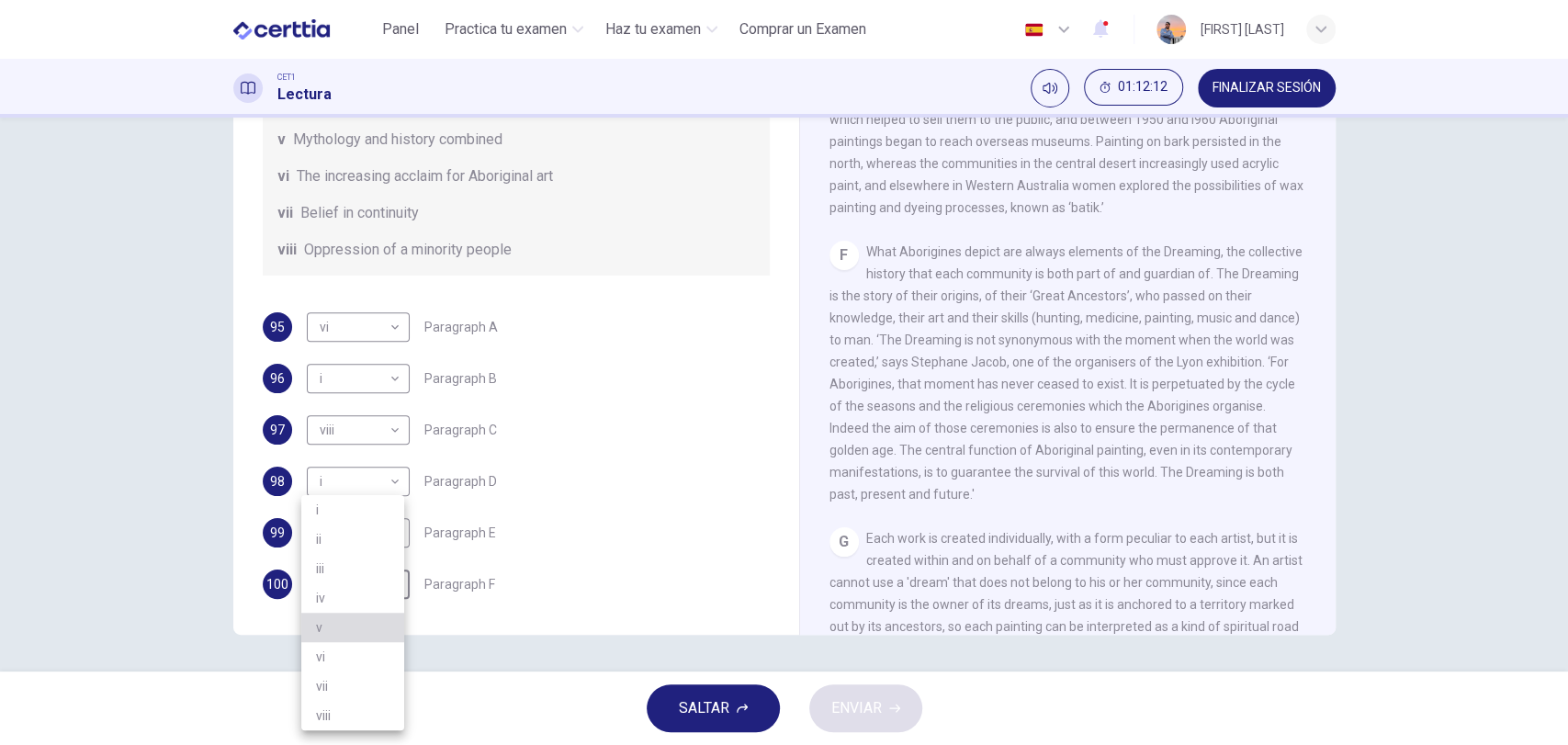 click on "v" at bounding box center (353, 627) 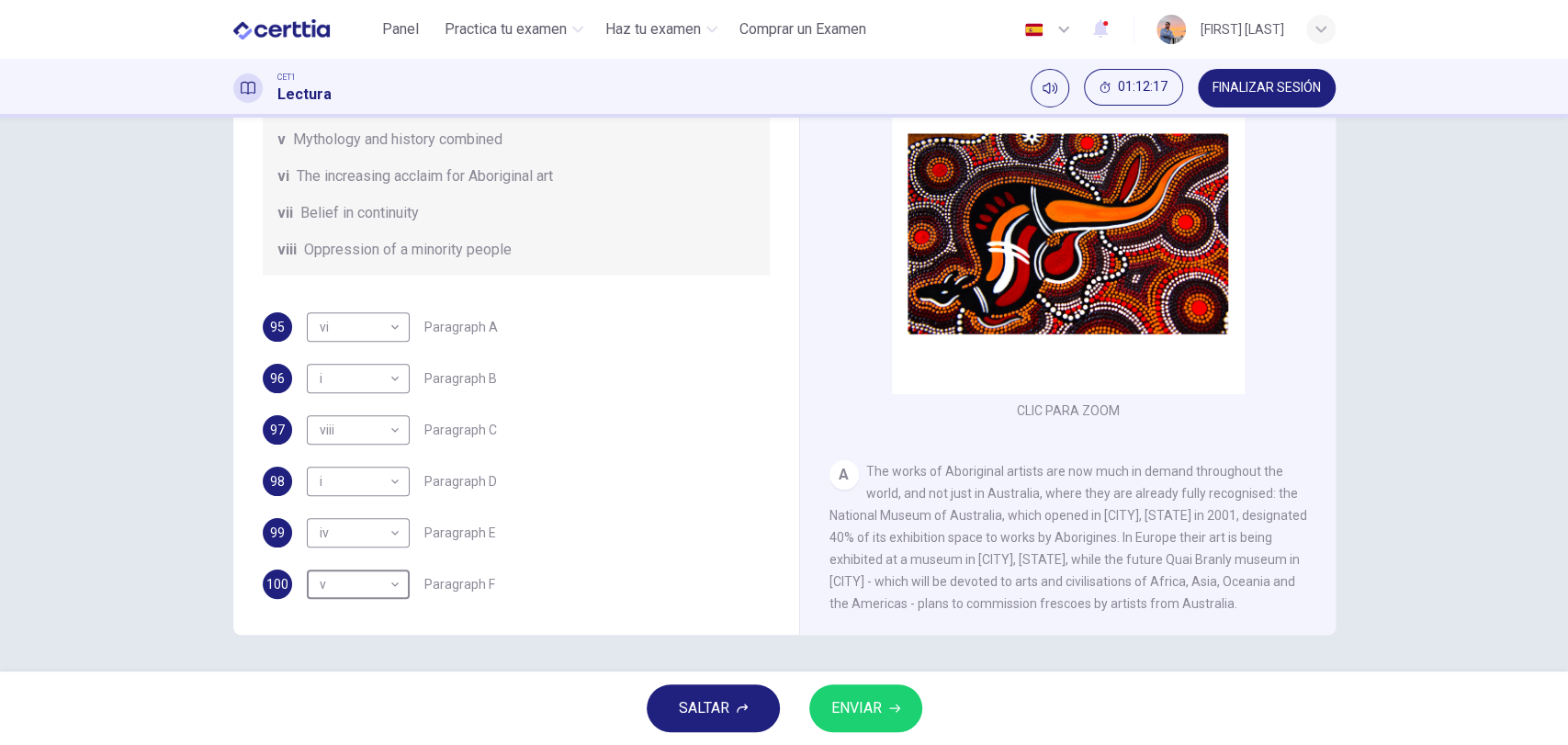 scroll, scrollTop: 140, scrollLeft: 0, axis: vertical 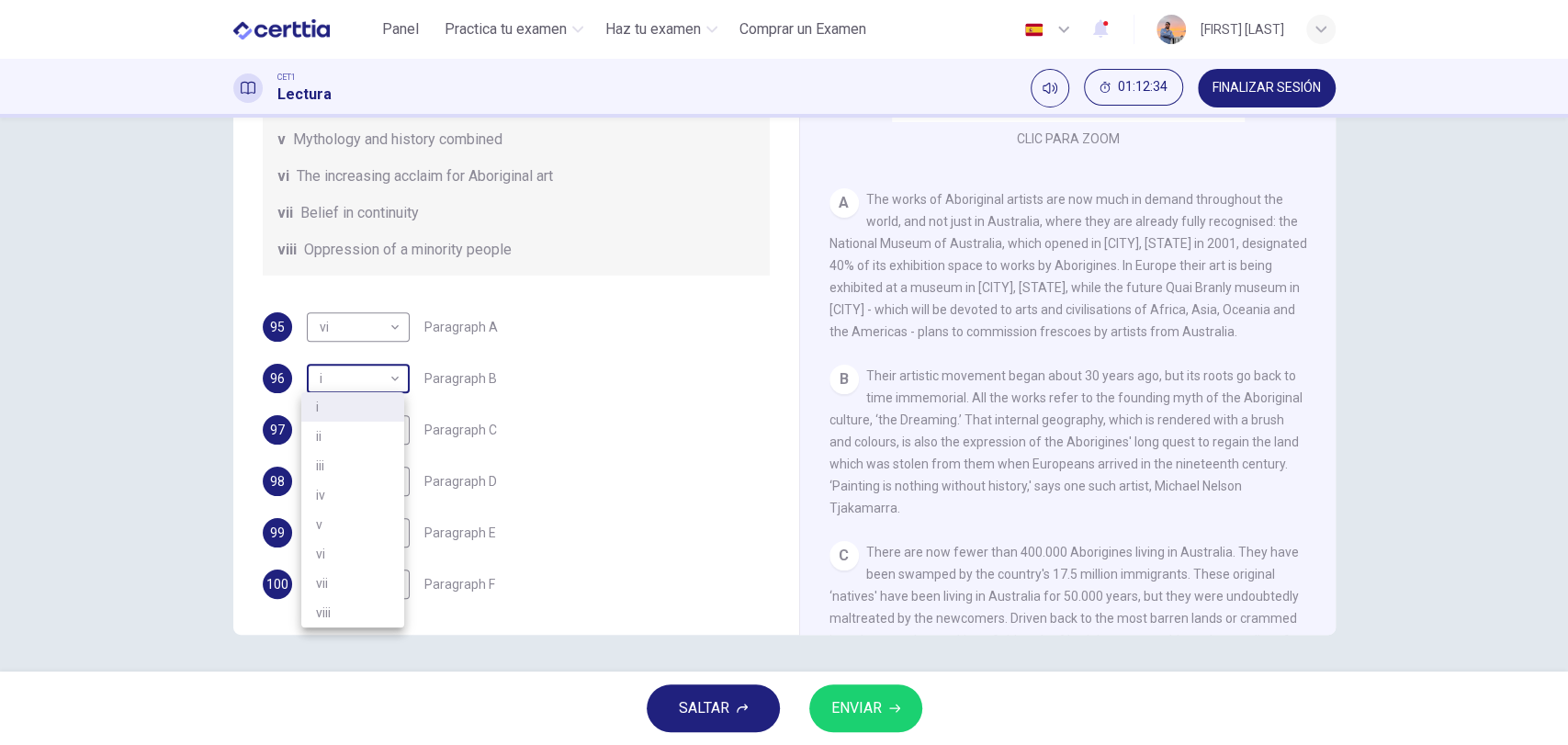 click on "Este sitio utiliza cookies, como se explica en nuestra  Política de Privacidad . Si acepta el uso de cookies, haga clic en el botón Aceptar y continúe navegando por nuestro sitio.   Política de Privacidad Aceptar Panel Practica tu examen Haz tu examen Comprar un Examen Español ** ​ [FIRST] [LAST] CET1 Lectura 01:12:34 FINALIZAR SESIÓN Preguntas 95 - 100 The Reading Passage has eight paragraphs  A-H .
Choose the most suitable heading for paragraphs  A-F  from the list of headings below.
Write the correct number (i-viii) in the boxes below. List of Headings i Amazing results from a project ii New religious ceremonies iii Community art centres iv Early painting techniques and marketing systems v Mythology and history combined vi The increasing acclaim for Aboriginal art vii Belief in continuity viii Oppression of a minority people 95 vi ** ​ Paragraph A 96 i * ​ Paragraph B 97 viii **** ​ Paragraph C 98 i * ​ Paragraph D 99 iv ** ​ Paragraph E 100 v * ​ Paragraph F Painters of Time A B C D E" at bounding box center [784, 372] 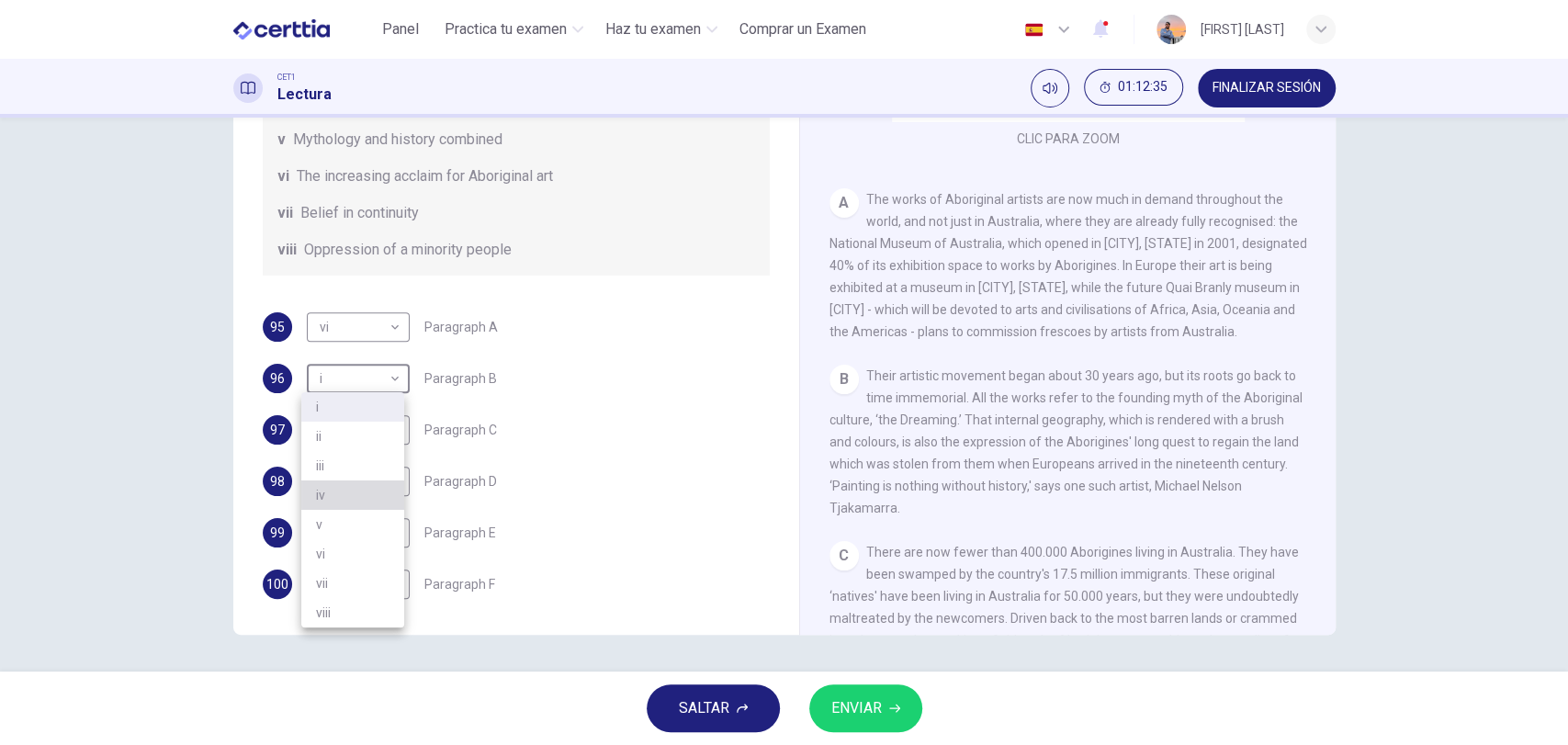 click on "iv" at bounding box center (353, 495) 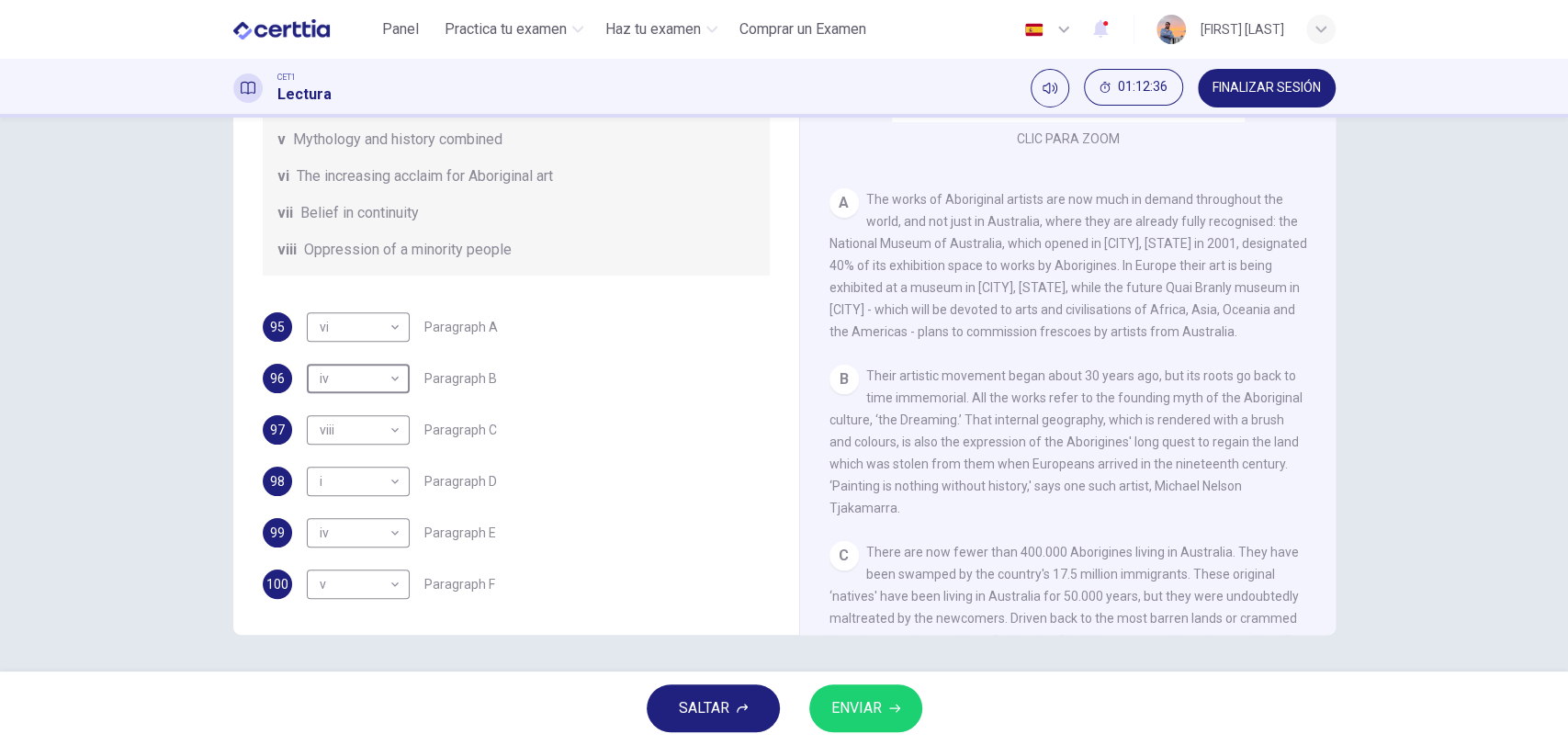 scroll, scrollTop: 412, scrollLeft: 0, axis: vertical 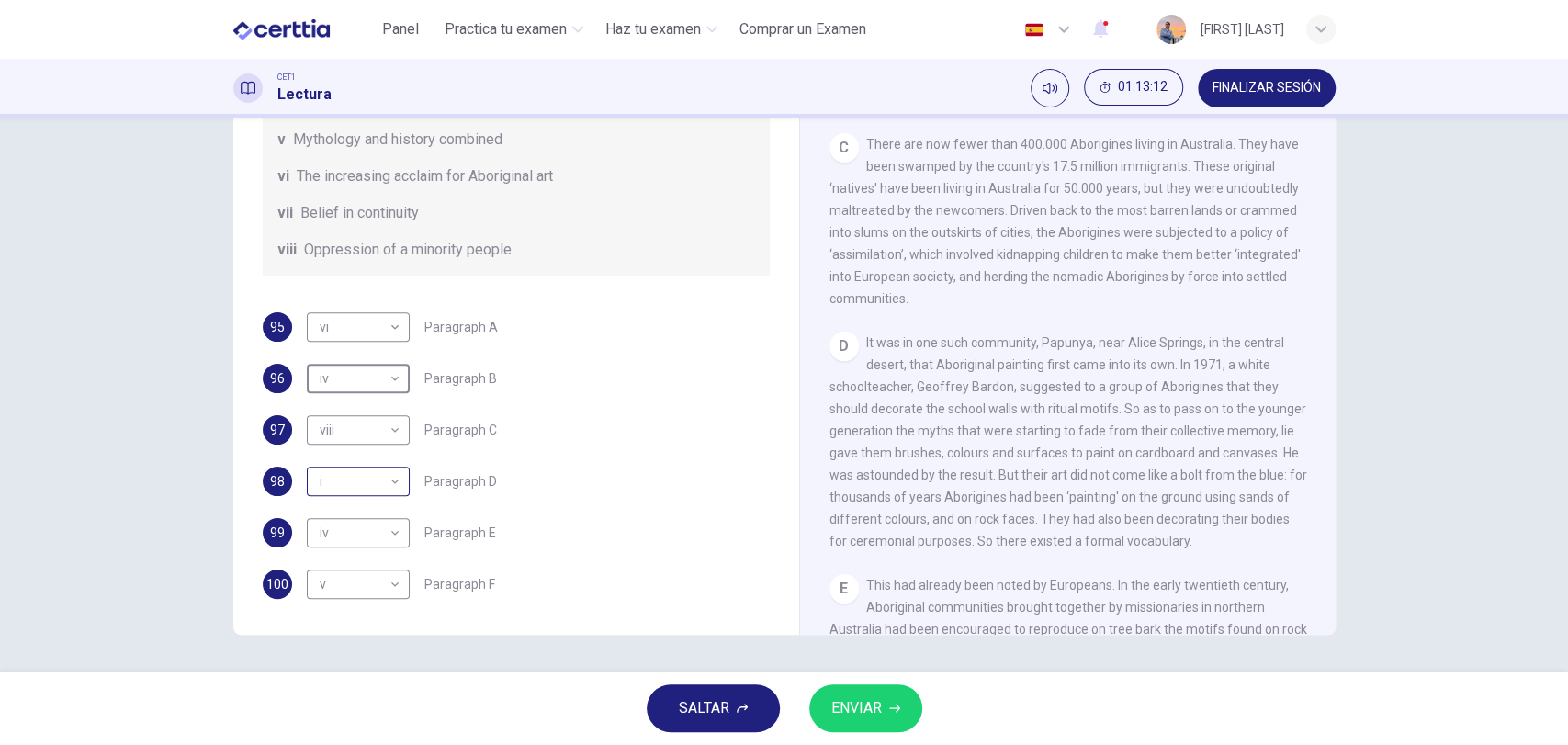 click on "Este sitio utiliza cookies, como se explica en nuestra  Política de Privacidad . Si acepta el uso de cookies, haga clic en el botón Aceptar y continúe navegando por nuestro sitio.   Política de Privacidad Aceptar Panel Practica tu examen Haz tu examen Comprar un Examen Español ** ​ [PERSON] CET1 Lectura 01:13:12 FINALIZAR SESIÓN Preguntas 95 - 100 The Reading Passage has eight paragraphs  A-H .
Choose the most suitable heading for paragraphs  A-F  from the list of headings below.
Write the correct number (i-viii) in the boxes below. List of Headings i Amazing results from a project ii New religious ceremonies iii Community art centres iv Early painting techniques and marketing systems v Mythology and history combined vi The increasing acclaim for Aboriginal art vii Belief in continuity viii Oppression of a minority people 95 vi ** ​ Paragraph A 96 iv ** ​ Paragraph B 97 viii **** ​ Paragraph C 98 i * ​ Paragraph D 99 iv ** ​ Paragraph E 100 v * ​ Paragraph F Painters of Time A B C D" at bounding box center [784, 372] 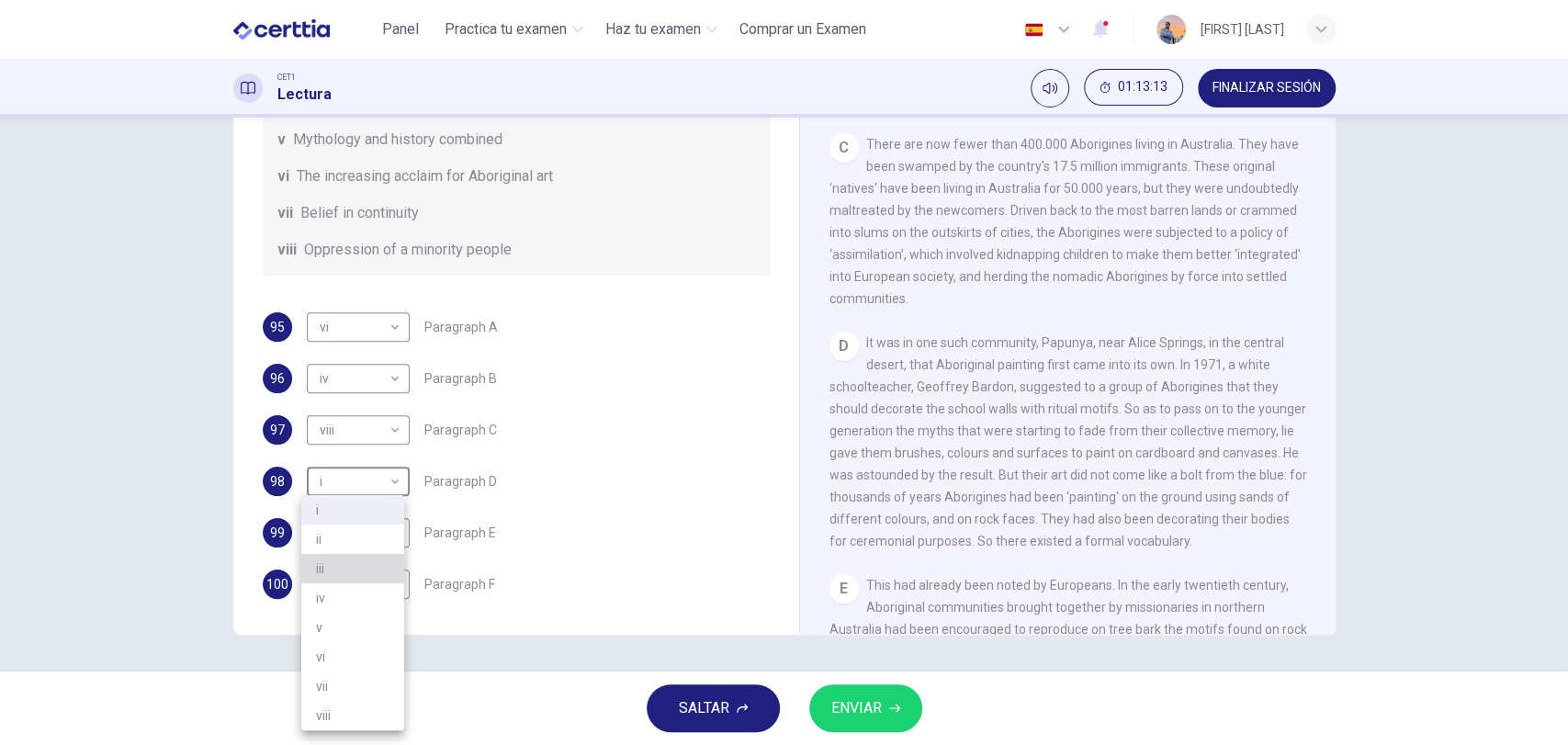 click on "iii" at bounding box center (353, 569) 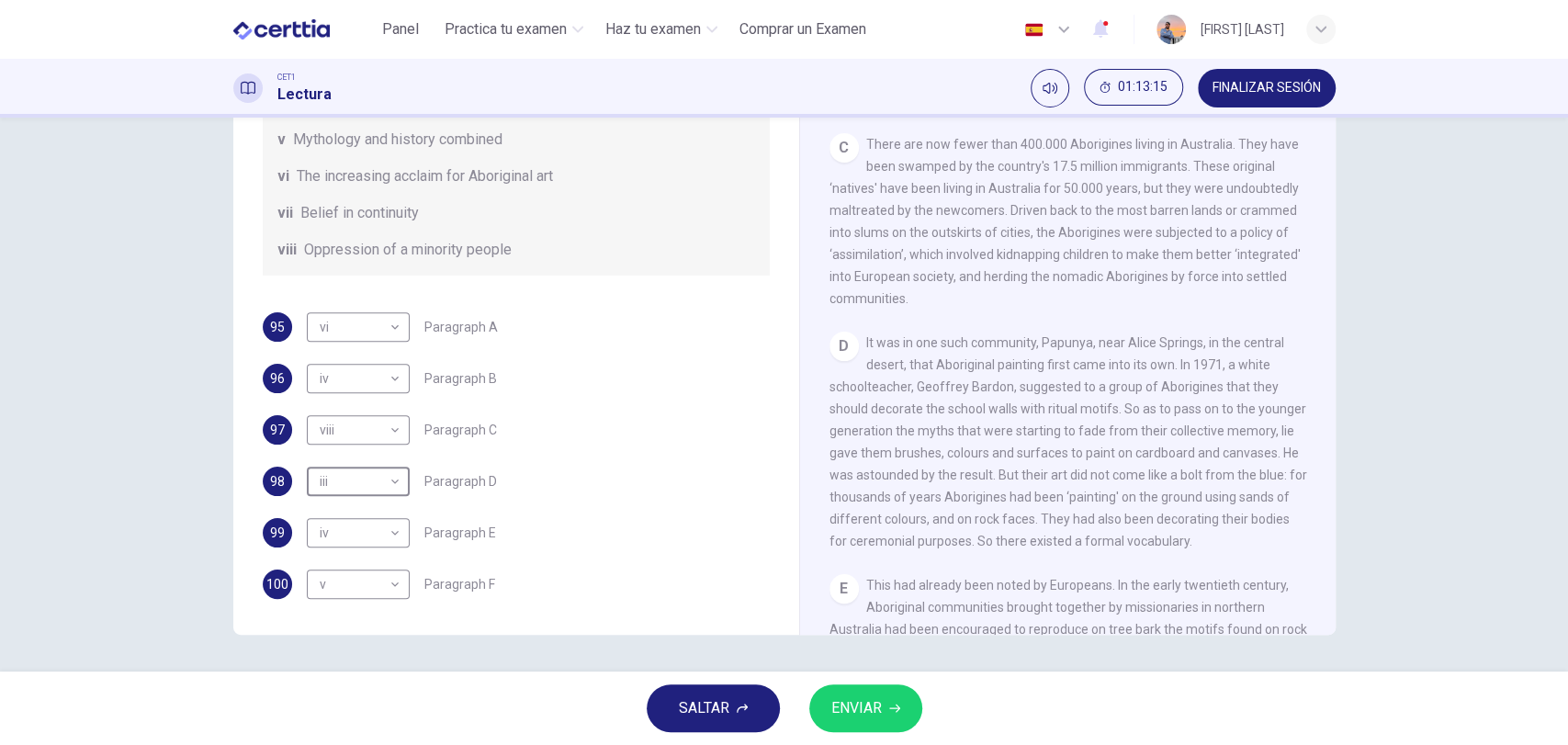 click on "ENVIAR" at bounding box center (865, 708) 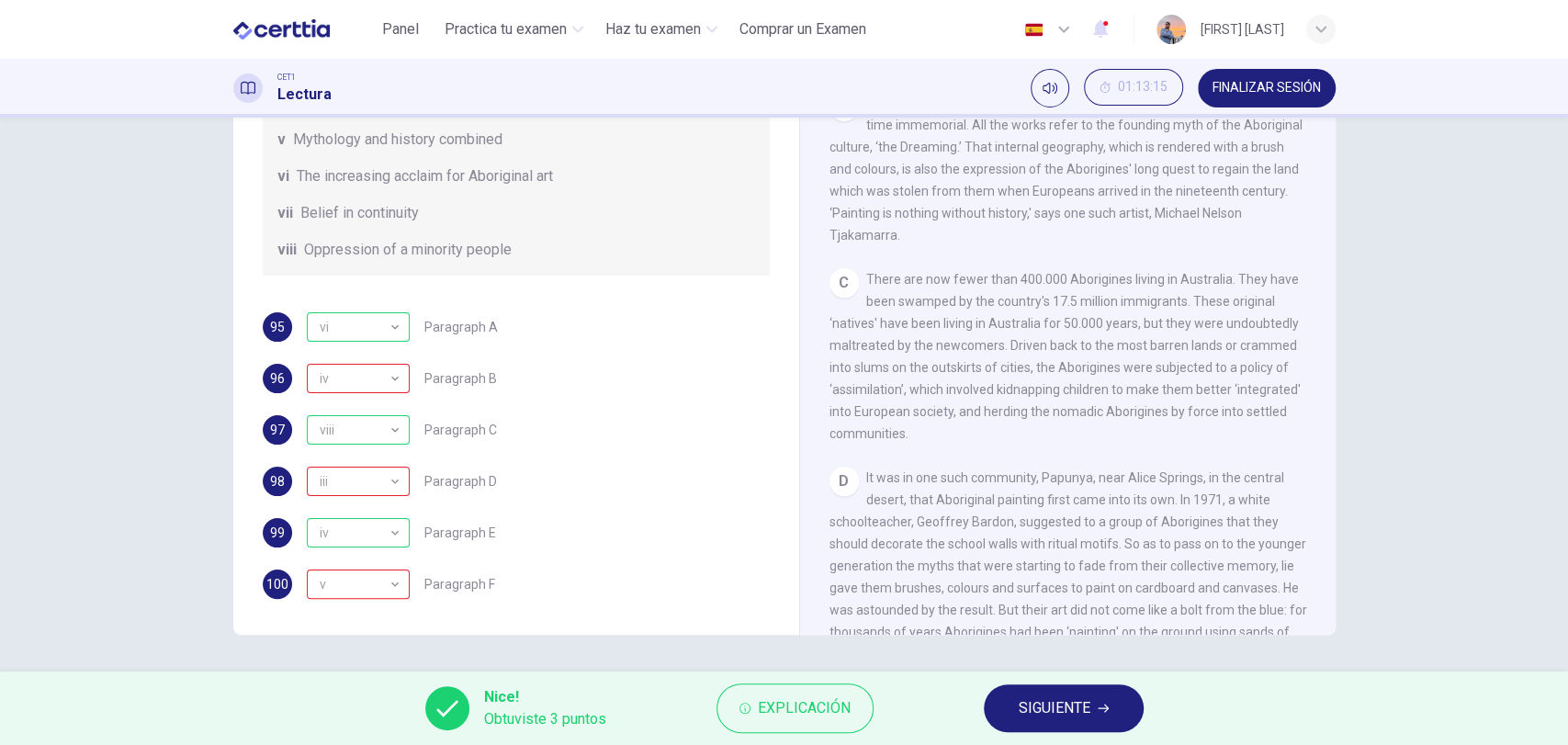 scroll, scrollTop: 683, scrollLeft: 0, axis: vertical 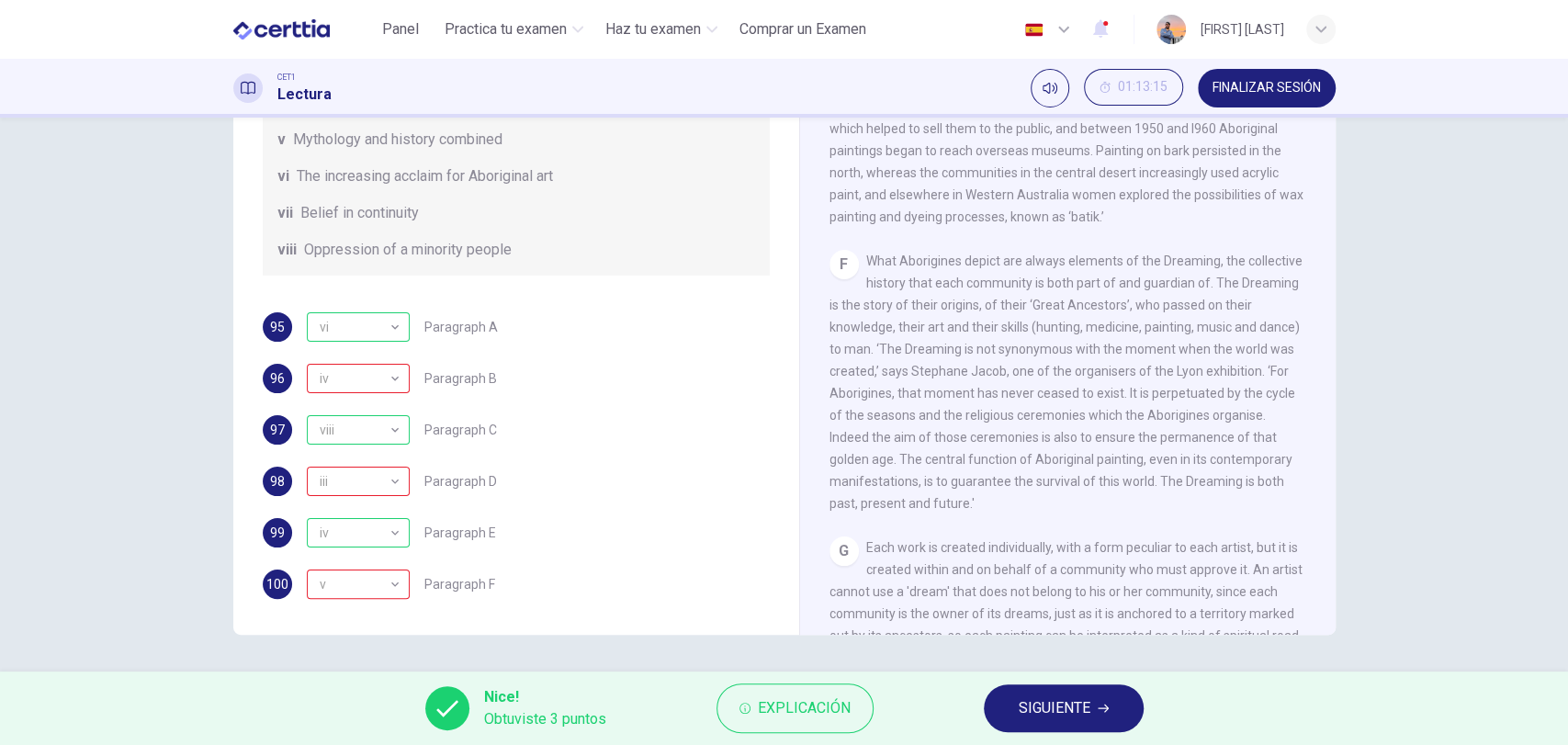 click on "SIGUIENTE" at bounding box center [1064, 708] 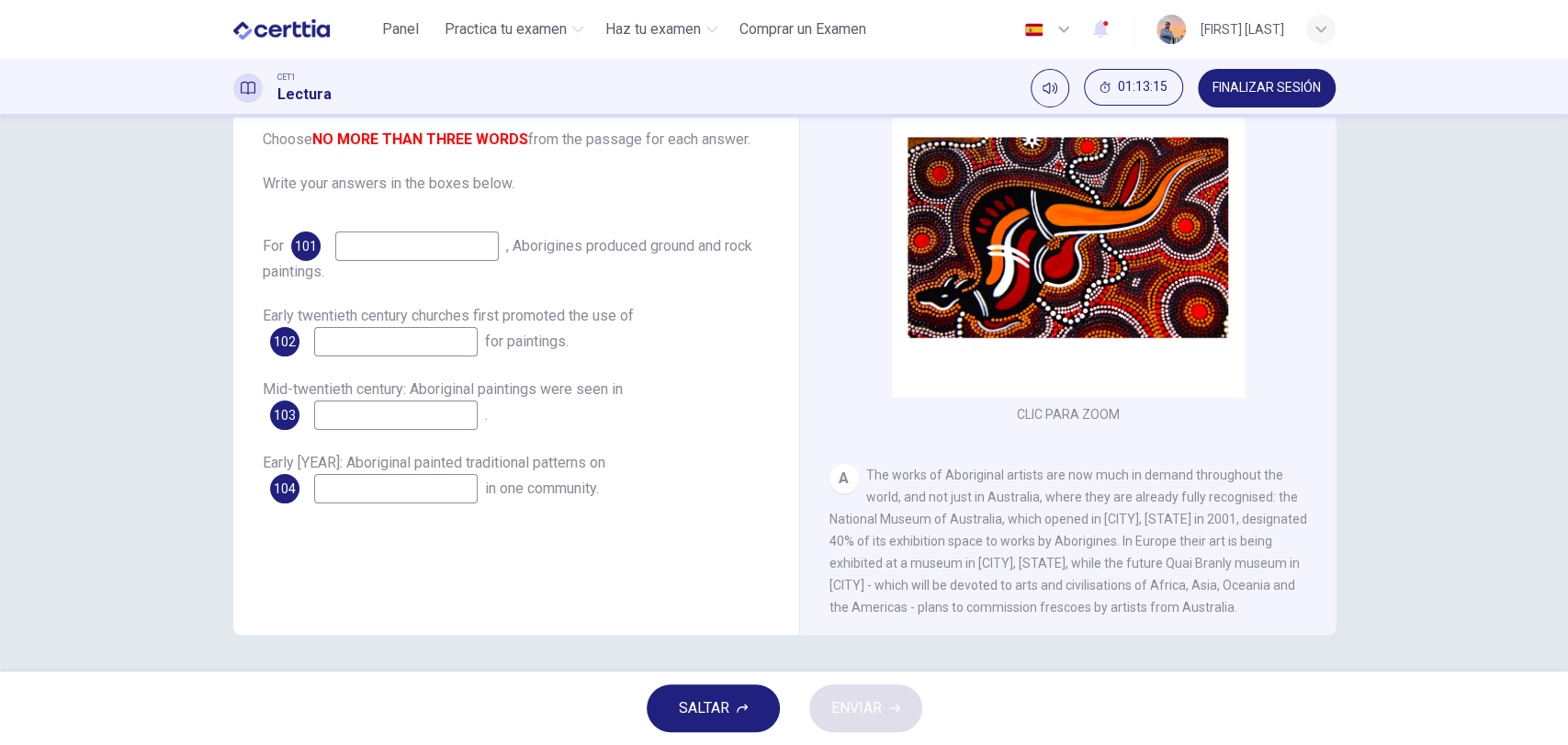 scroll, scrollTop: 22, scrollLeft: 0, axis: vertical 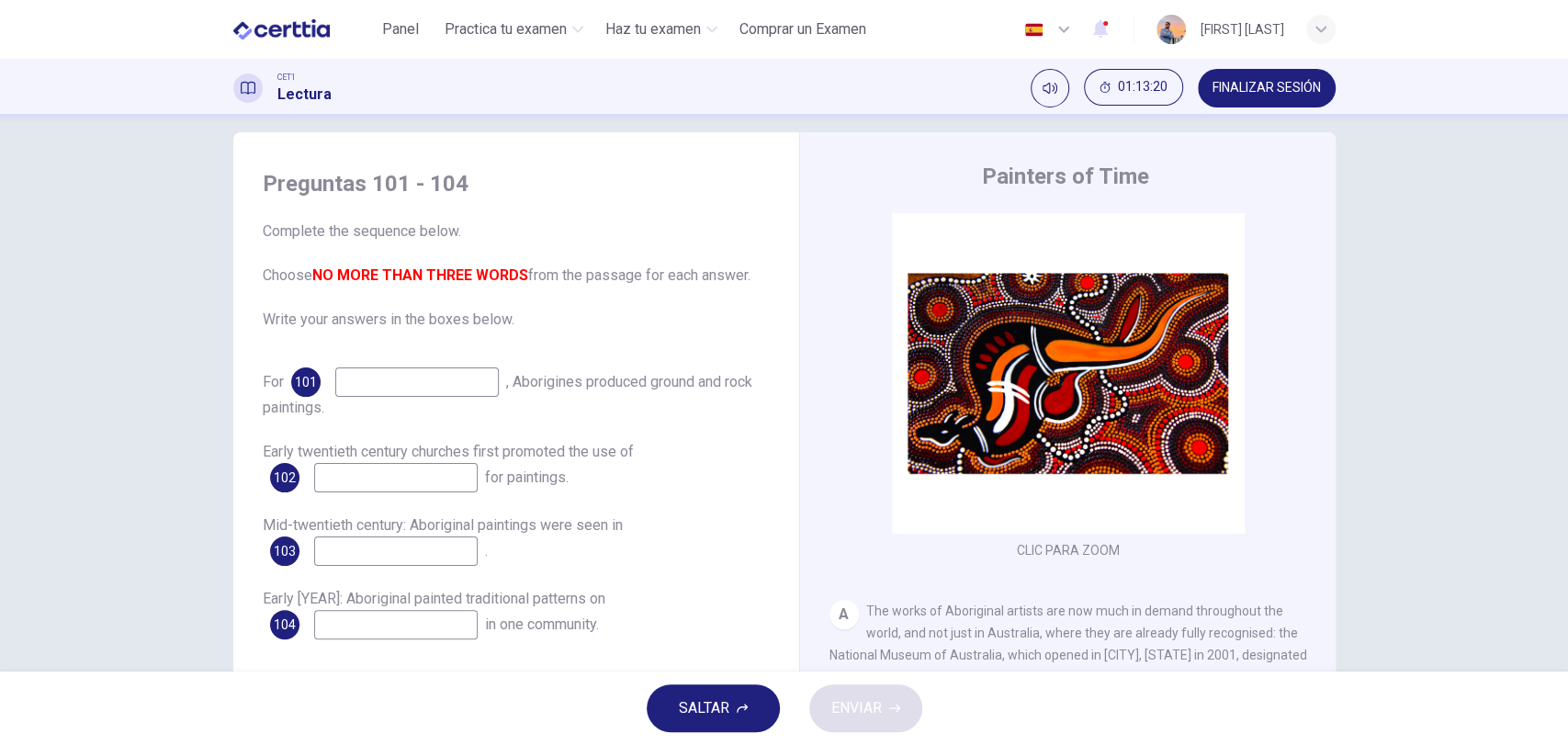 click on "FINALIZAR SESIÓN" at bounding box center (1267, 88) 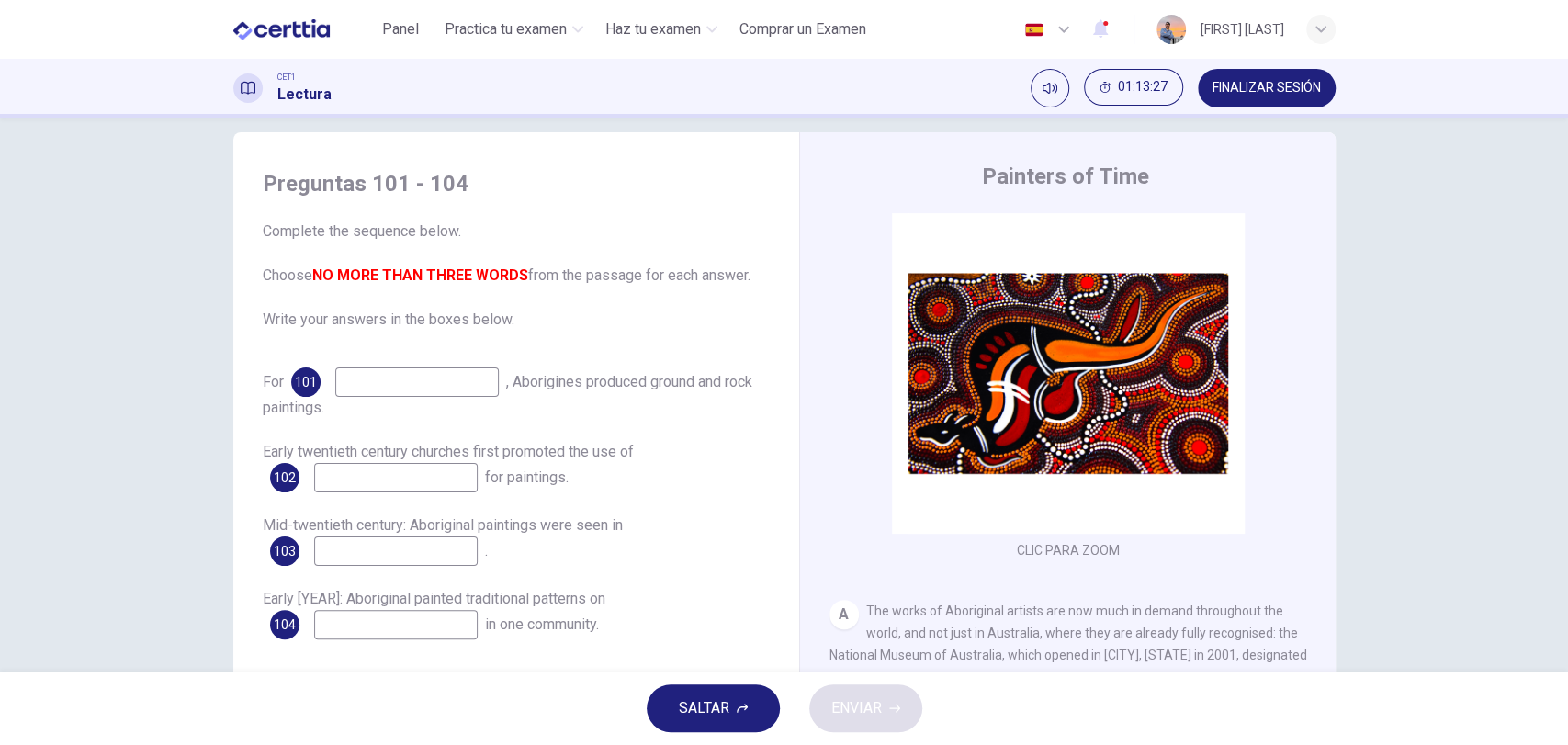 scroll, scrollTop: 158, scrollLeft: 0, axis: vertical 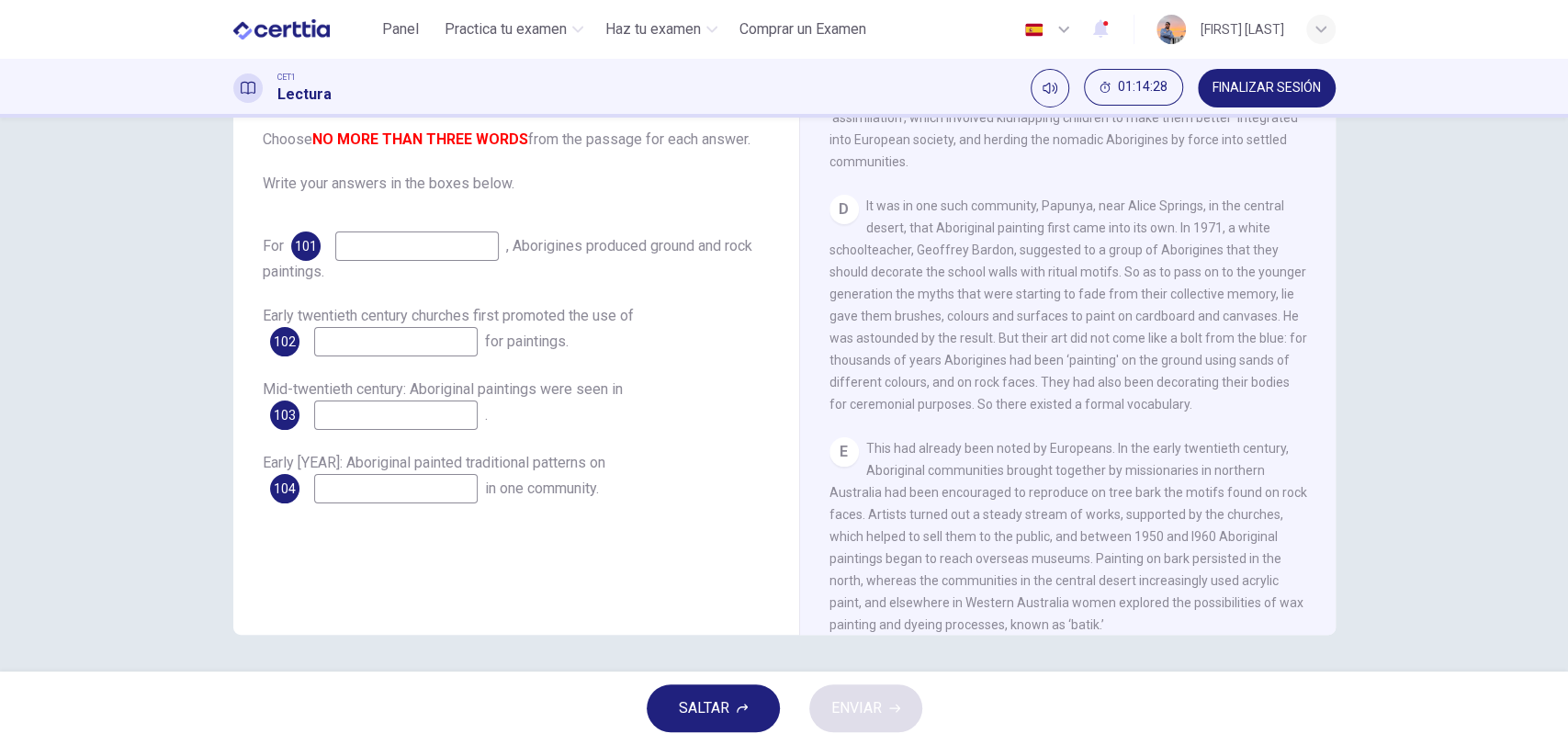 click at bounding box center (417, 246) 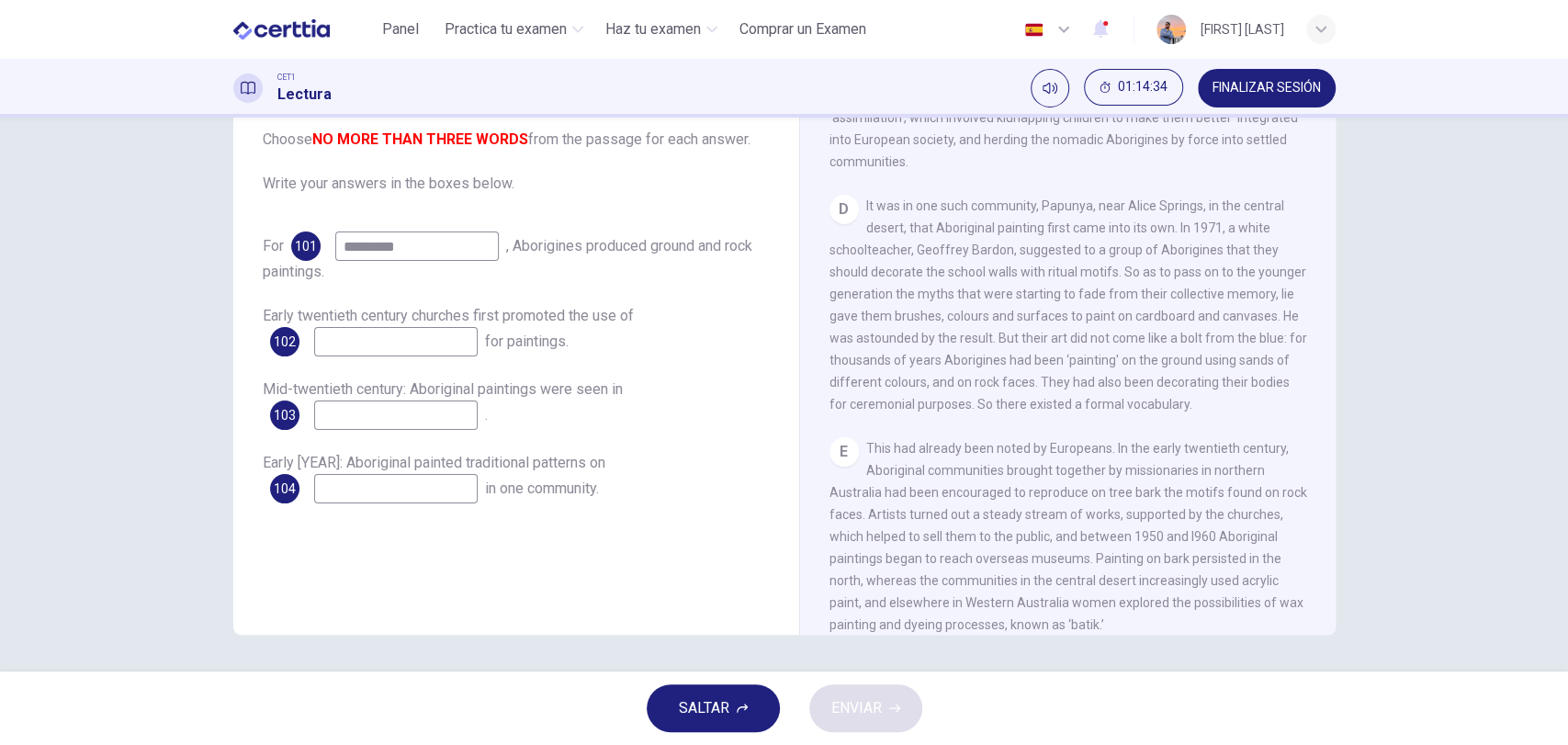click at bounding box center (396, 342) 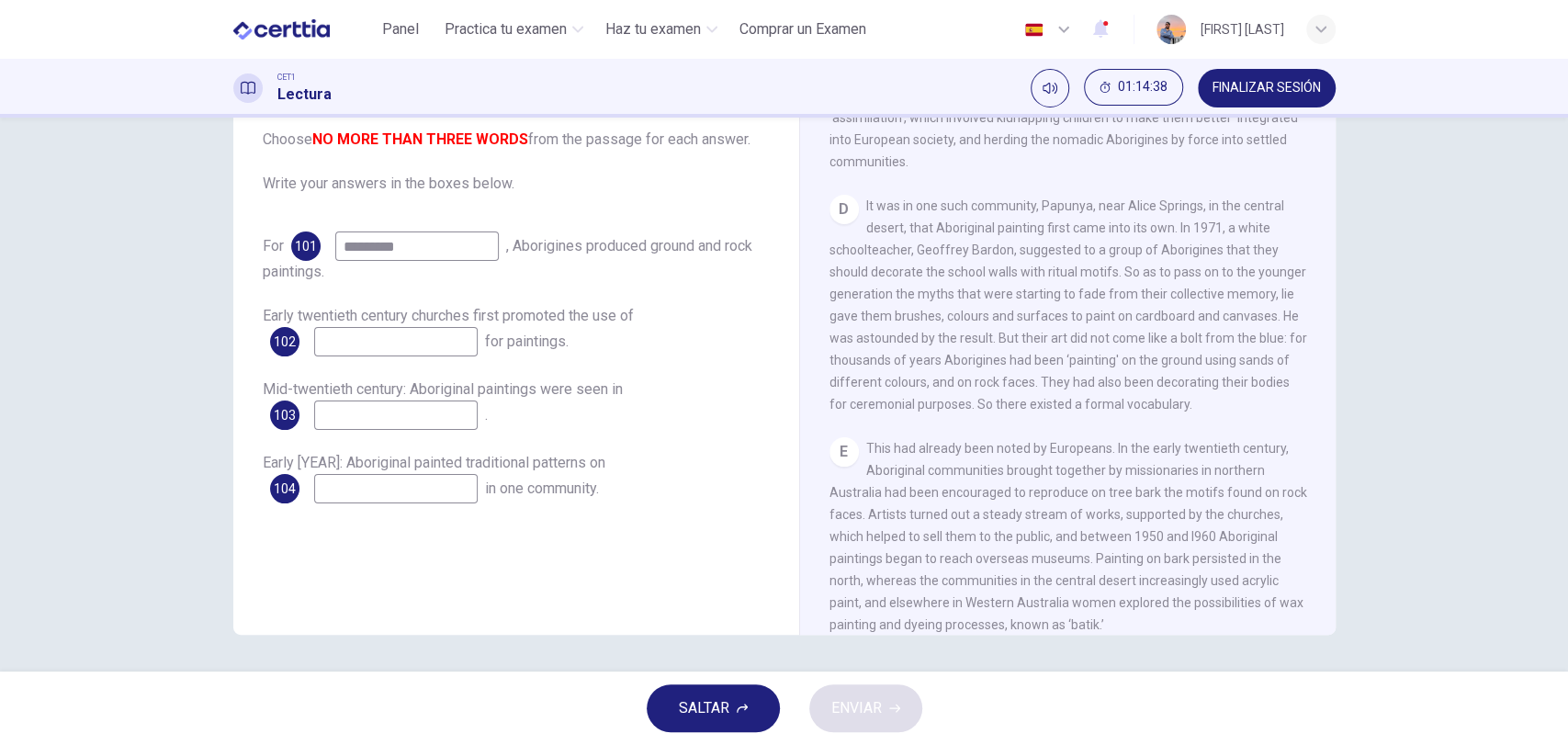 drag, startPoint x: 451, startPoint y: 243, endPoint x: 294, endPoint y: 246, distance: 157.0287 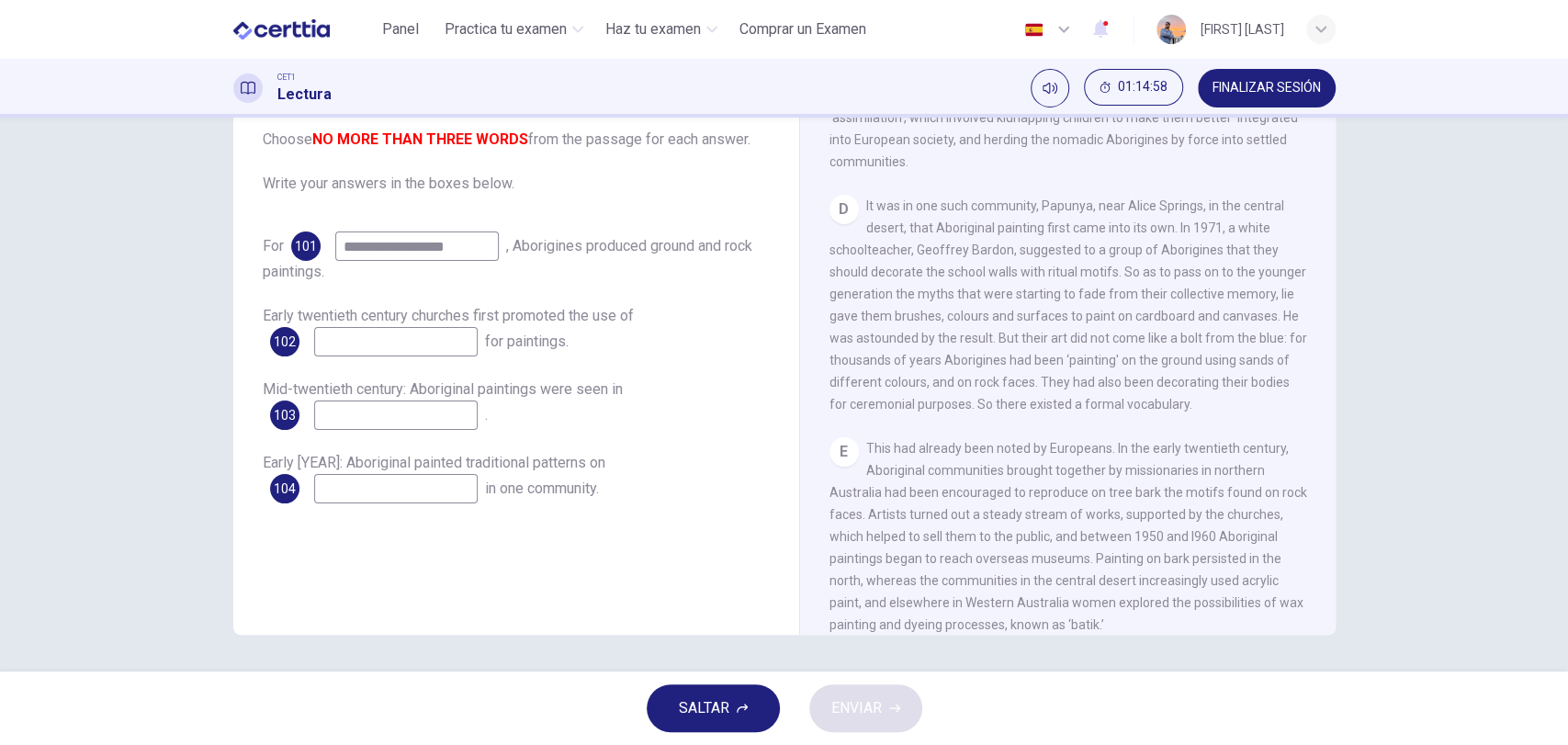 scroll, scrollTop: 956, scrollLeft: 0, axis: vertical 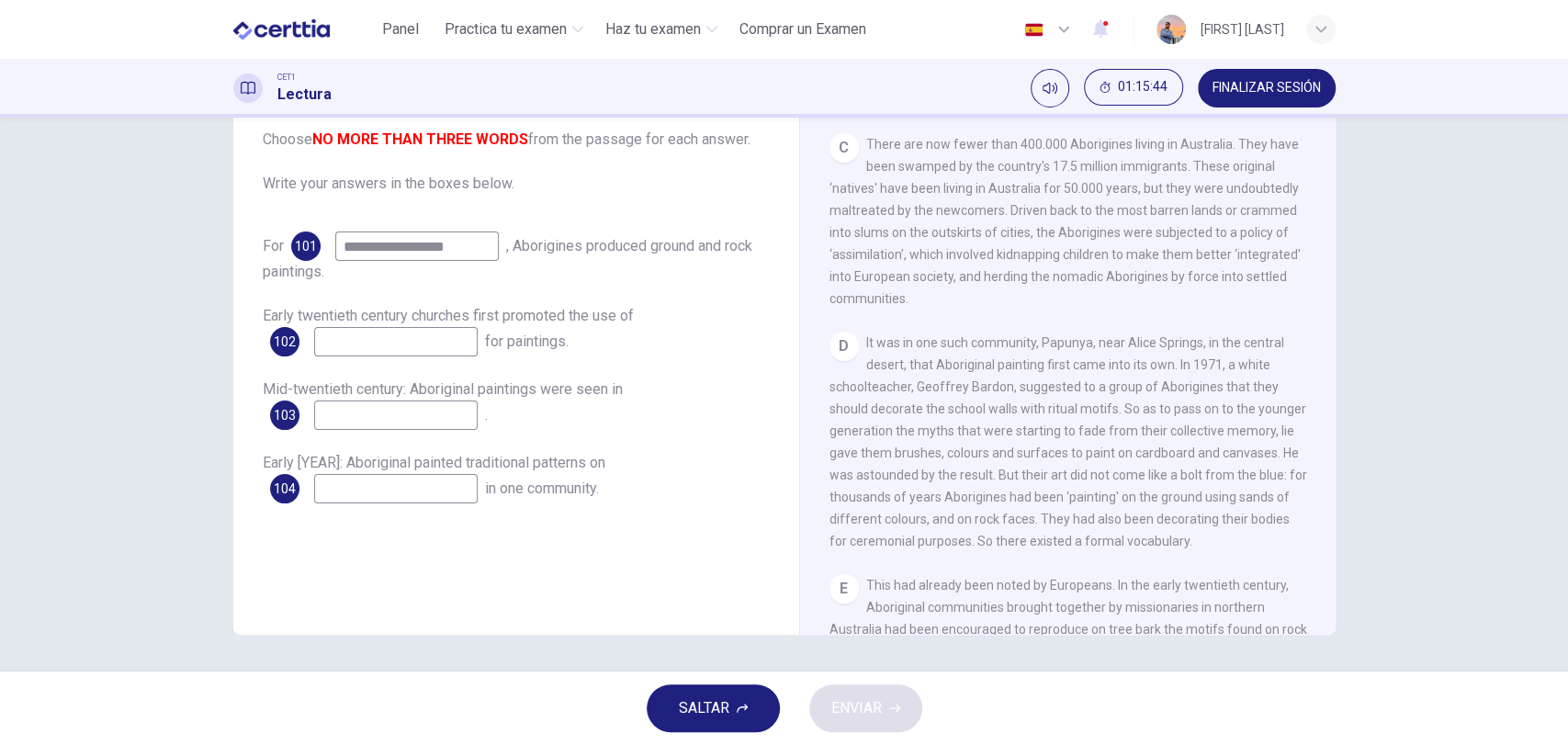 type on "**********" 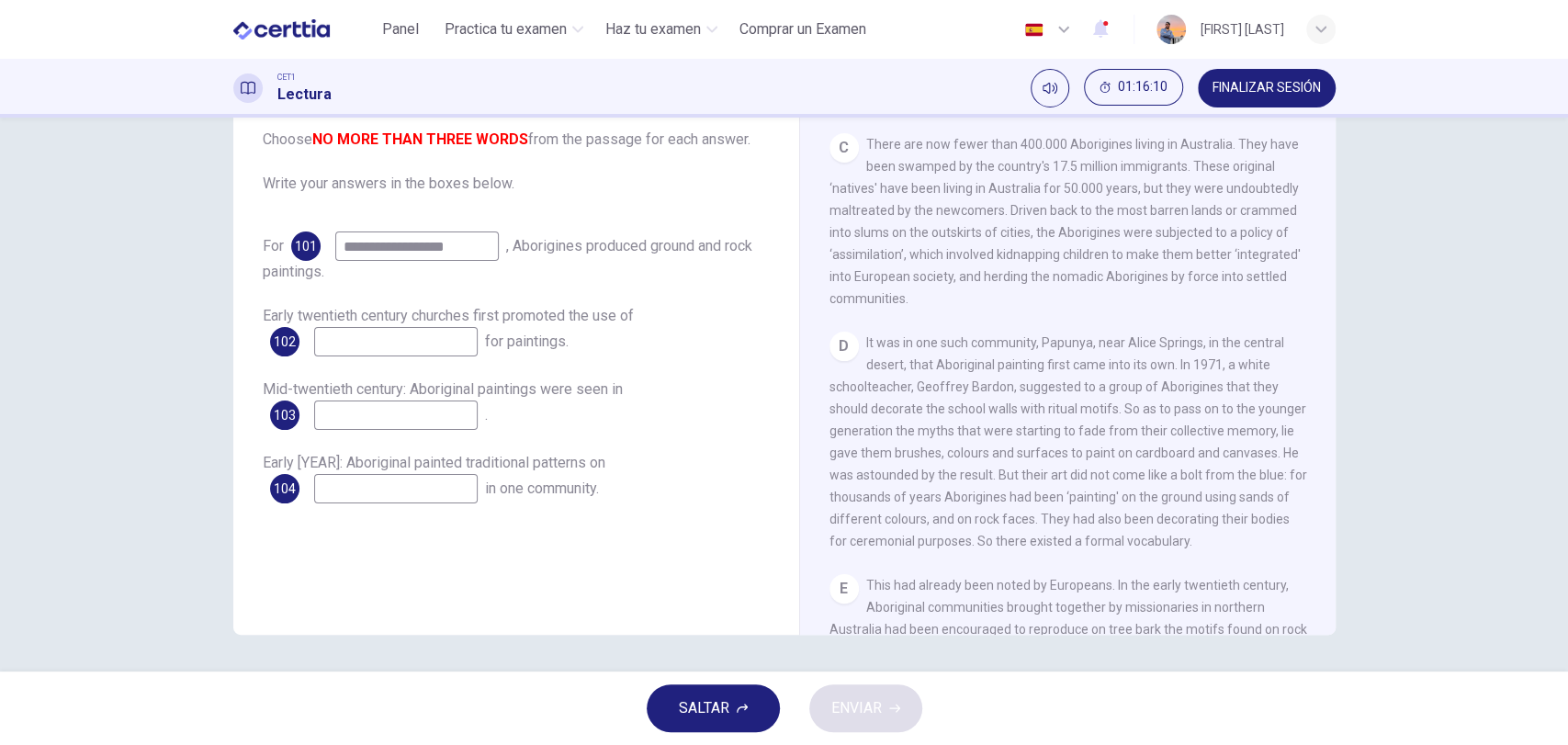 click on "Painters of Time CLIC PARA ZOOM Clic para zoom A The works of Aboriginal artists are now much in demand throughout the world, and not just in Australia, where they are already fully recognised: the National Museum of Australia, which opened in Canberra in 2001, designated 40% of its exhibition space to works by Aborigines. In Europe their art is being exhibited at a museum in Lyon, France, while the future Quai Branly museum in Paris - which will be devoted to arts and civilisations of Africa, Asia, Oceania and the Americas - plans to commission frescoes by artists from Australia. B C D E F G H Nowadays, each community is organised as a cooperative and draws on the services of an art adviser, a government-employed agent who provides the artists with materials, deals with galleries and museums and redistributes the proceeds from sales among the artists." at bounding box center (1067, 330) 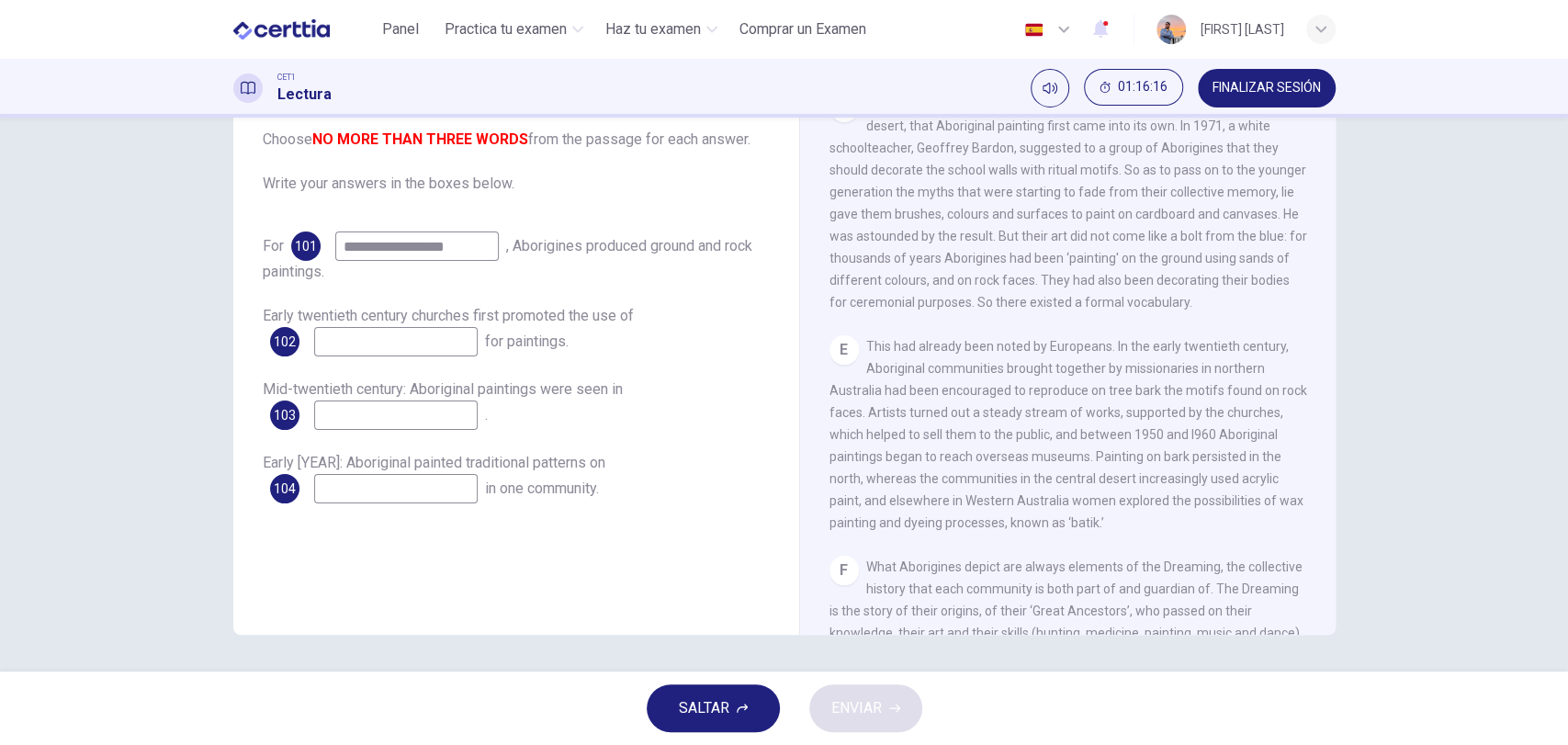 scroll, scrollTop: 932, scrollLeft: 0, axis: vertical 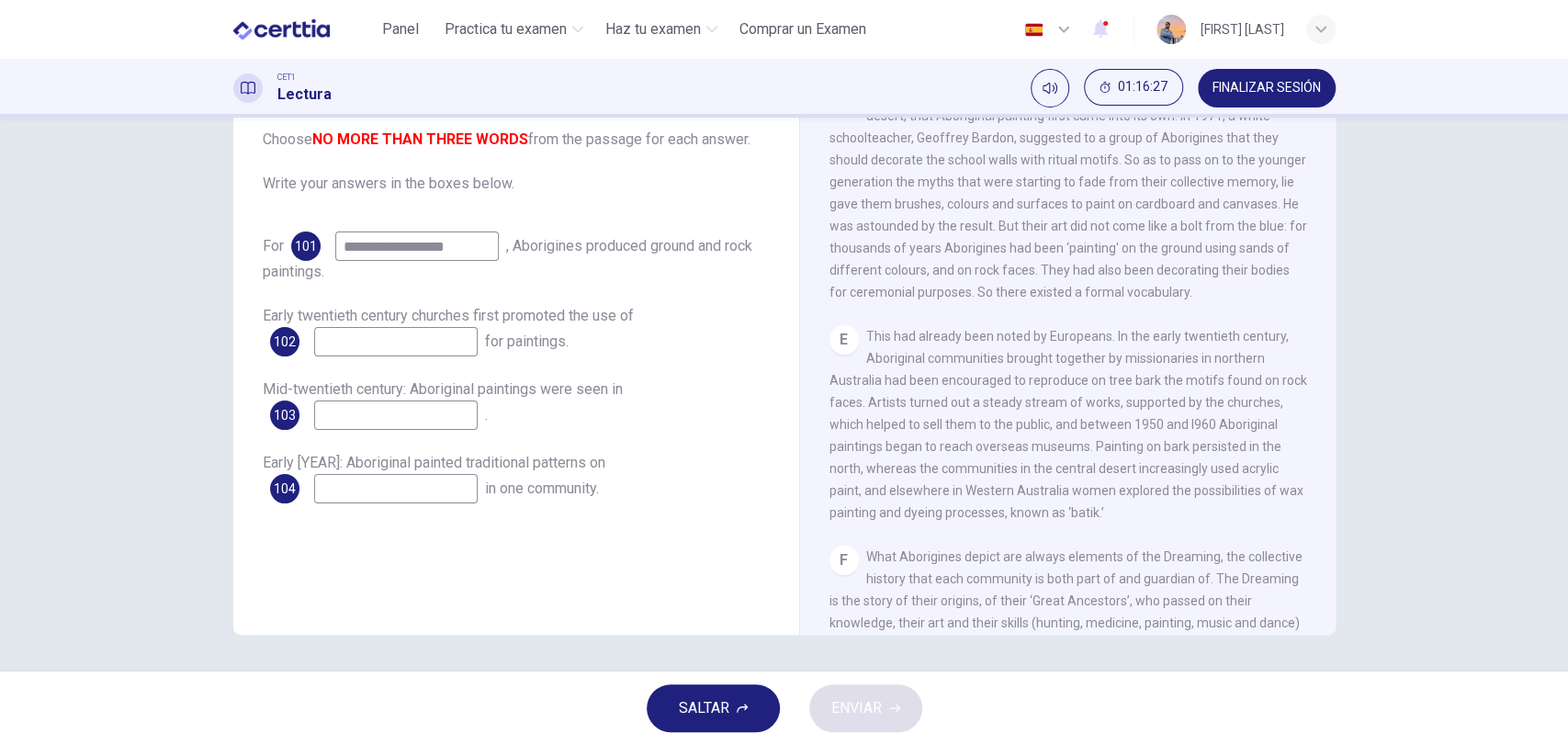 click at bounding box center [396, 342] 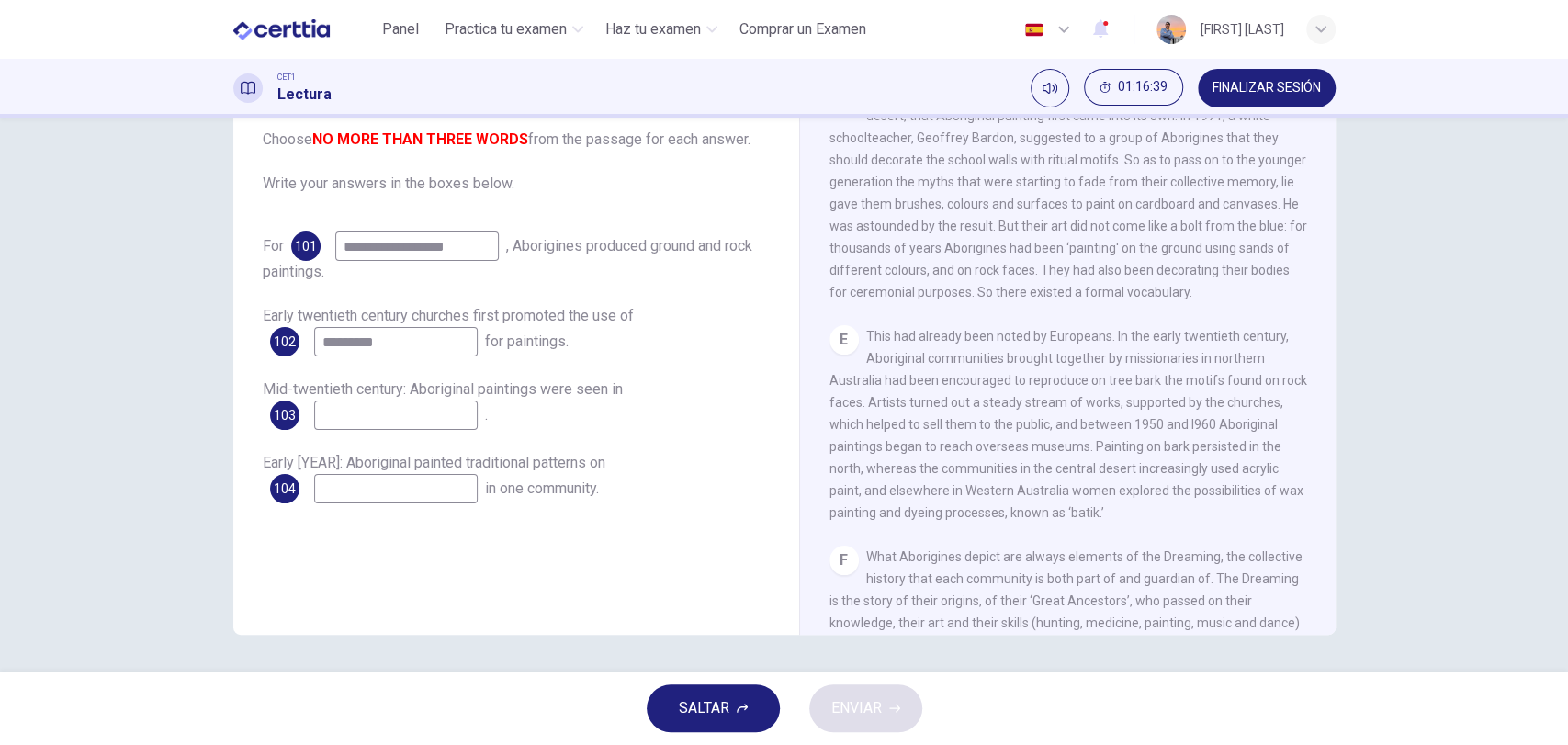click on "*********" at bounding box center (396, 342) 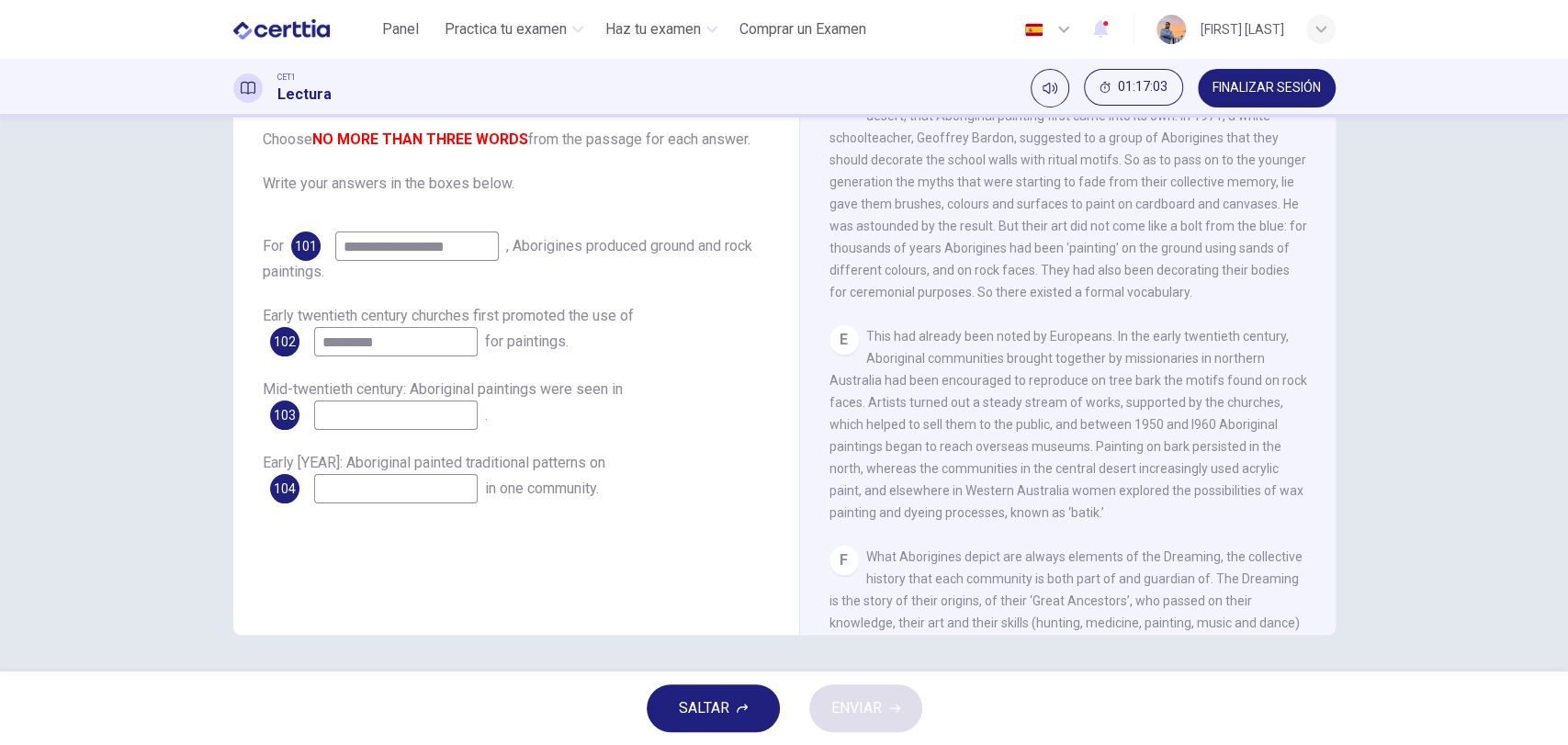 type on "*********" 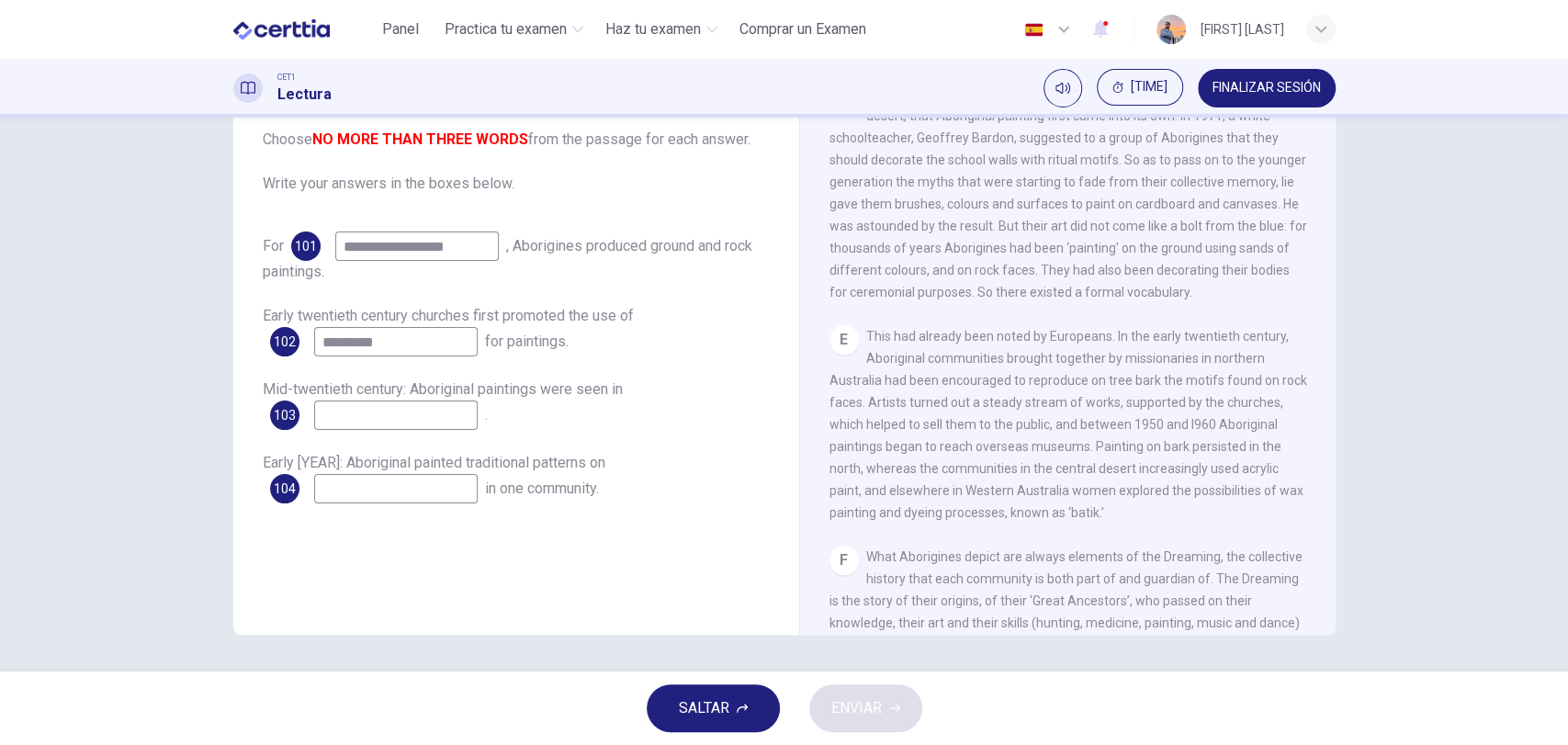 click at bounding box center [396, 415] 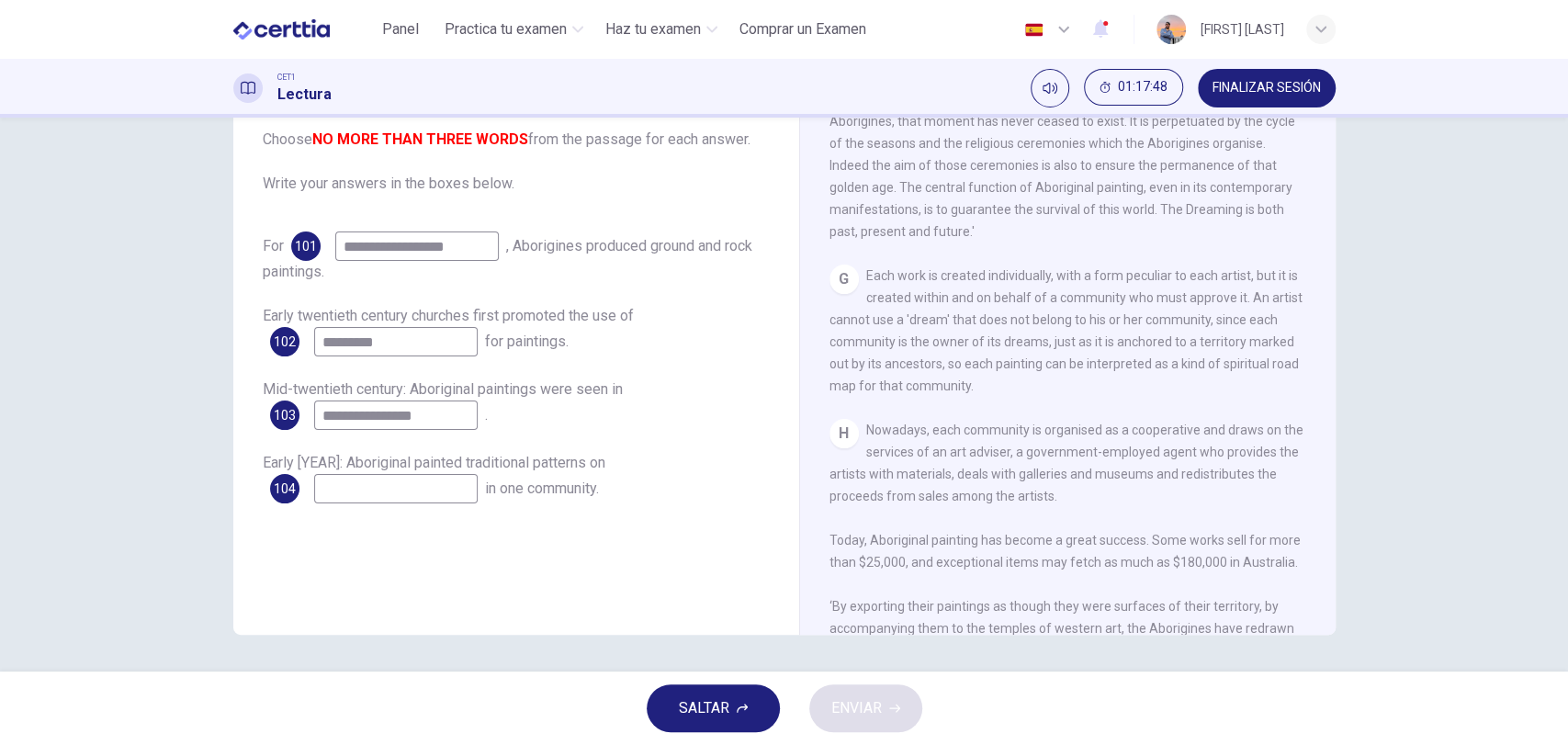 scroll, scrollTop: 1637, scrollLeft: 0, axis: vertical 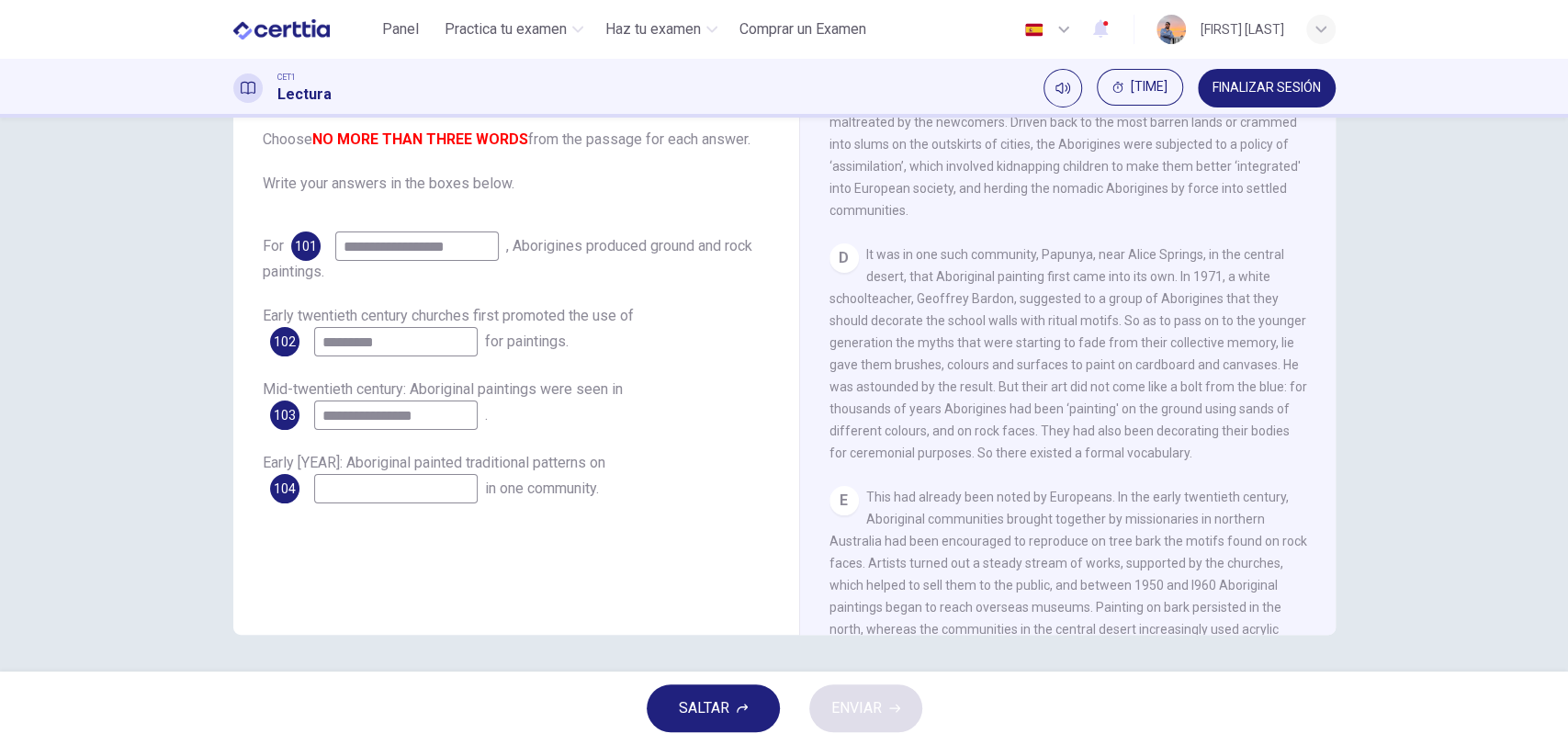 type on "**********" 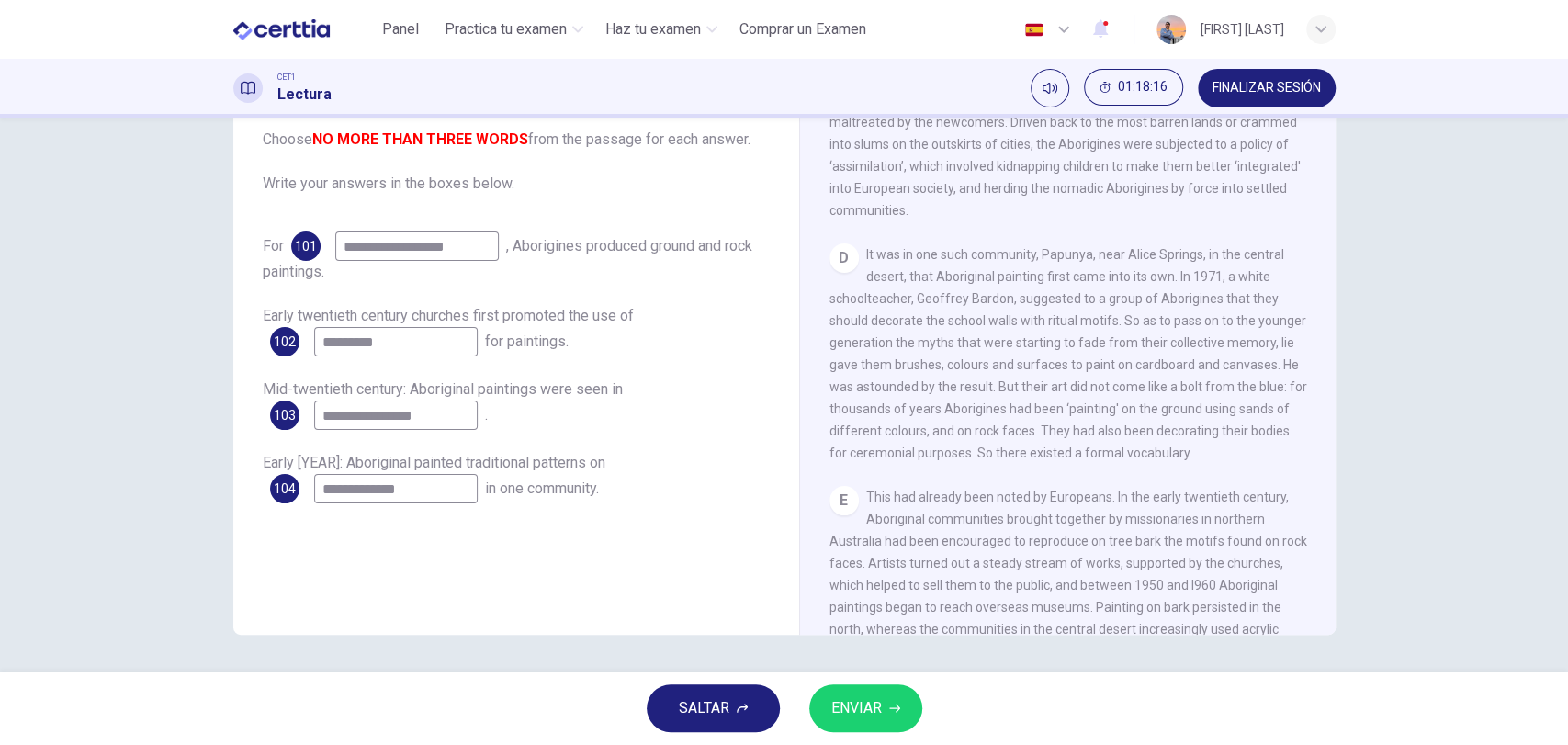 drag, startPoint x: 330, startPoint y: 492, endPoint x: 302, endPoint y: 489, distance: 28.160256 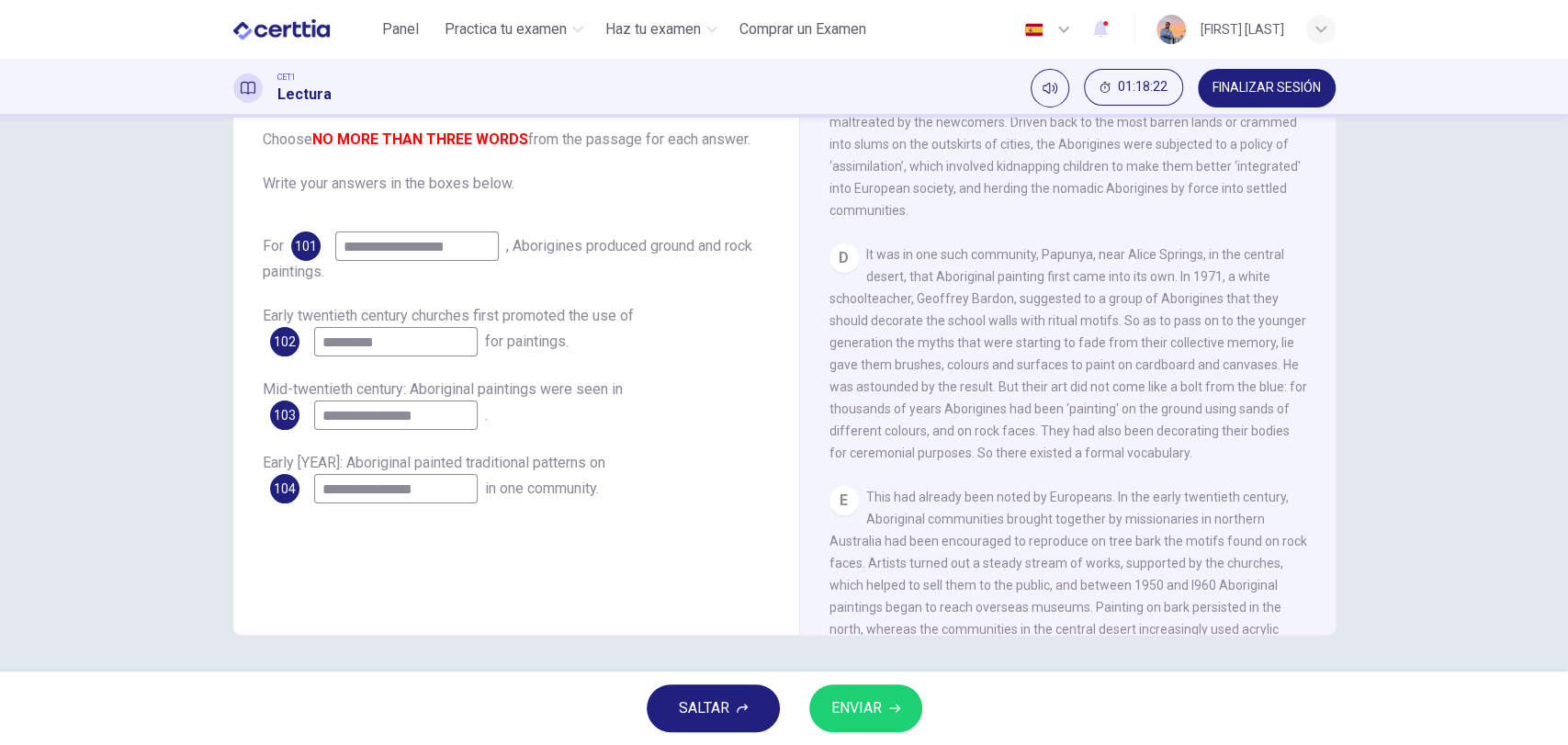 type on "**********" 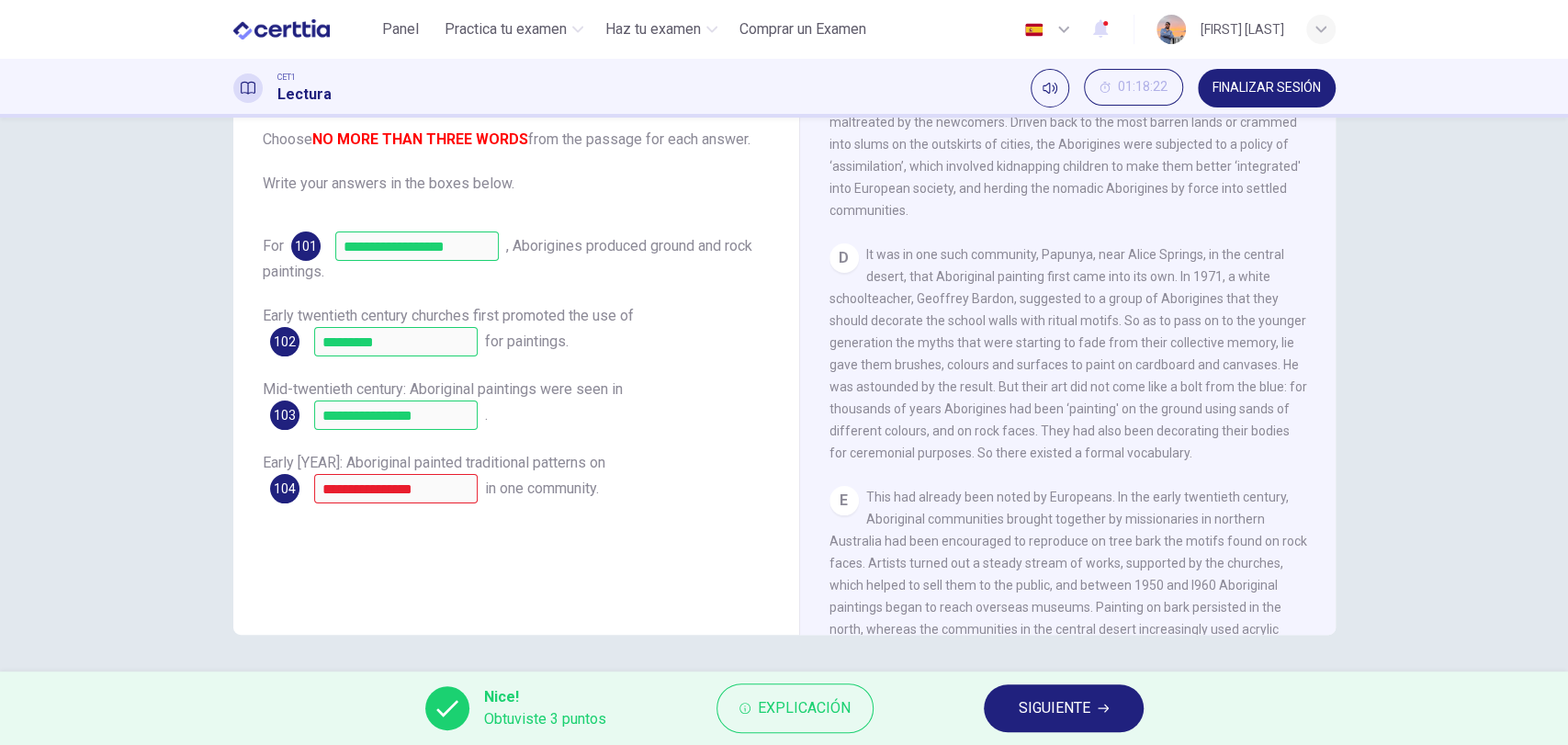 click on "SIGUIENTE" at bounding box center [1055, 708] 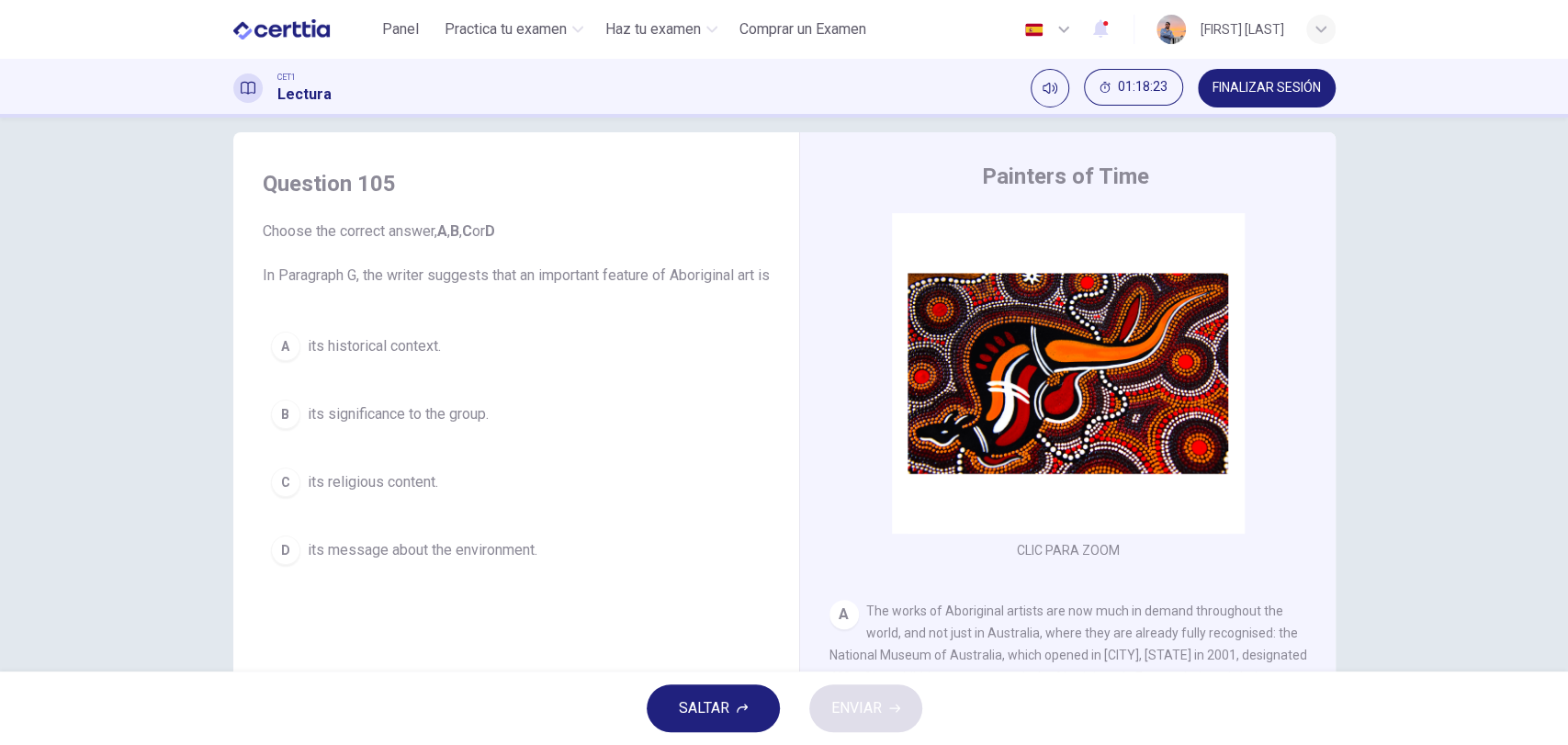 scroll, scrollTop: 0, scrollLeft: 0, axis: both 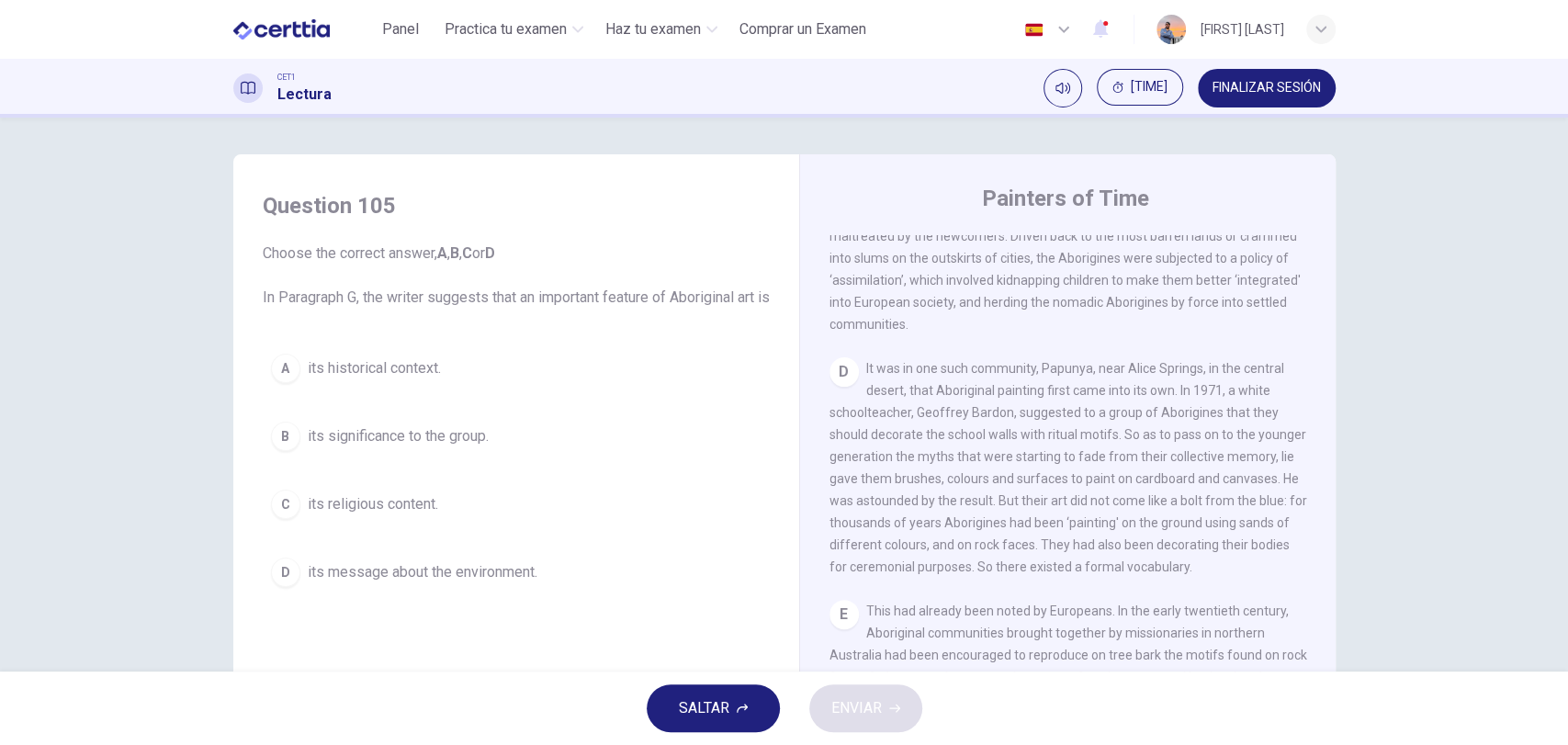 click on "C" at bounding box center [286, 504] 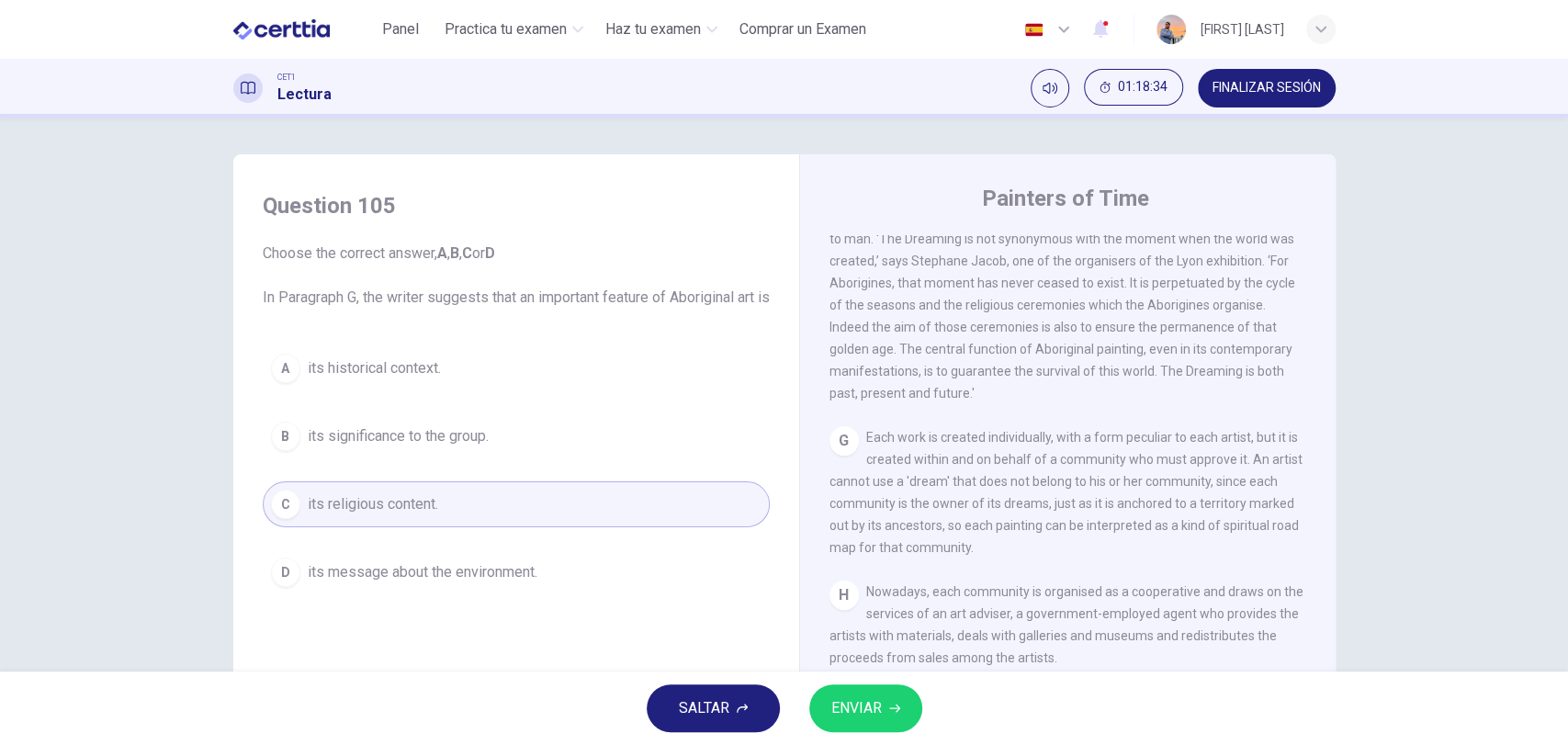 scroll, scrollTop: 1632, scrollLeft: 0, axis: vertical 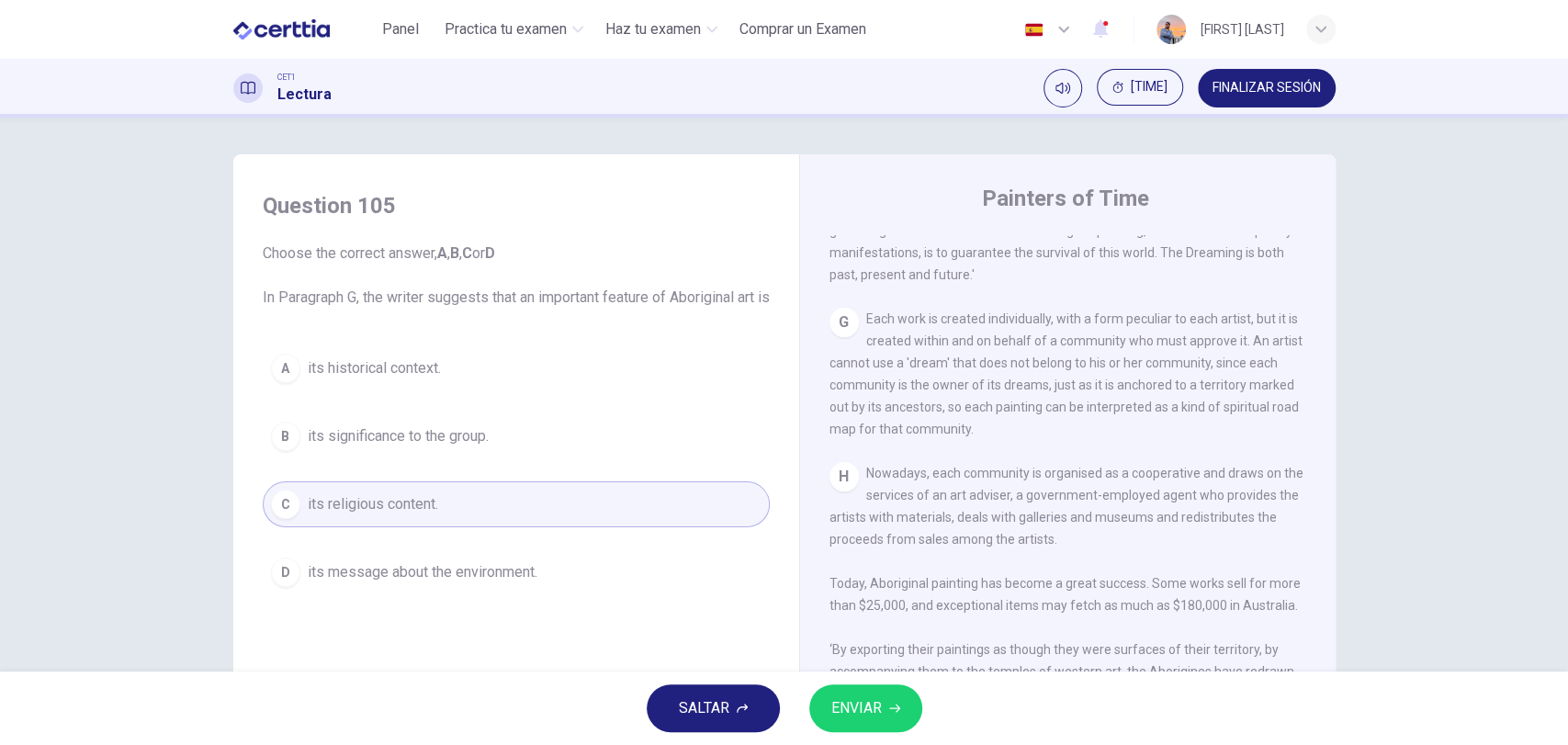 click on "B its significance to the group." at bounding box center (516, 436) 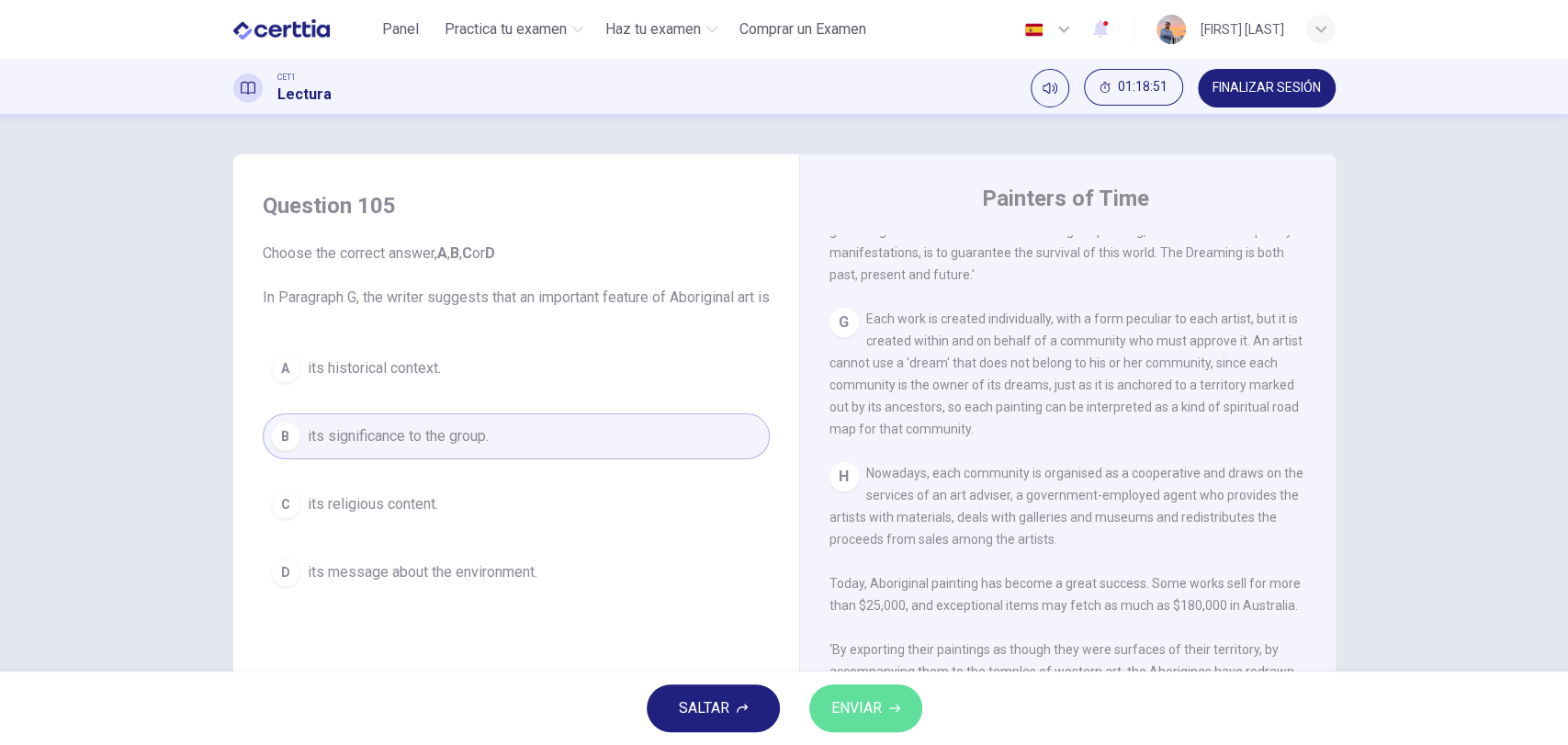click on "ENVIAR" at bounding box center (865, 708) 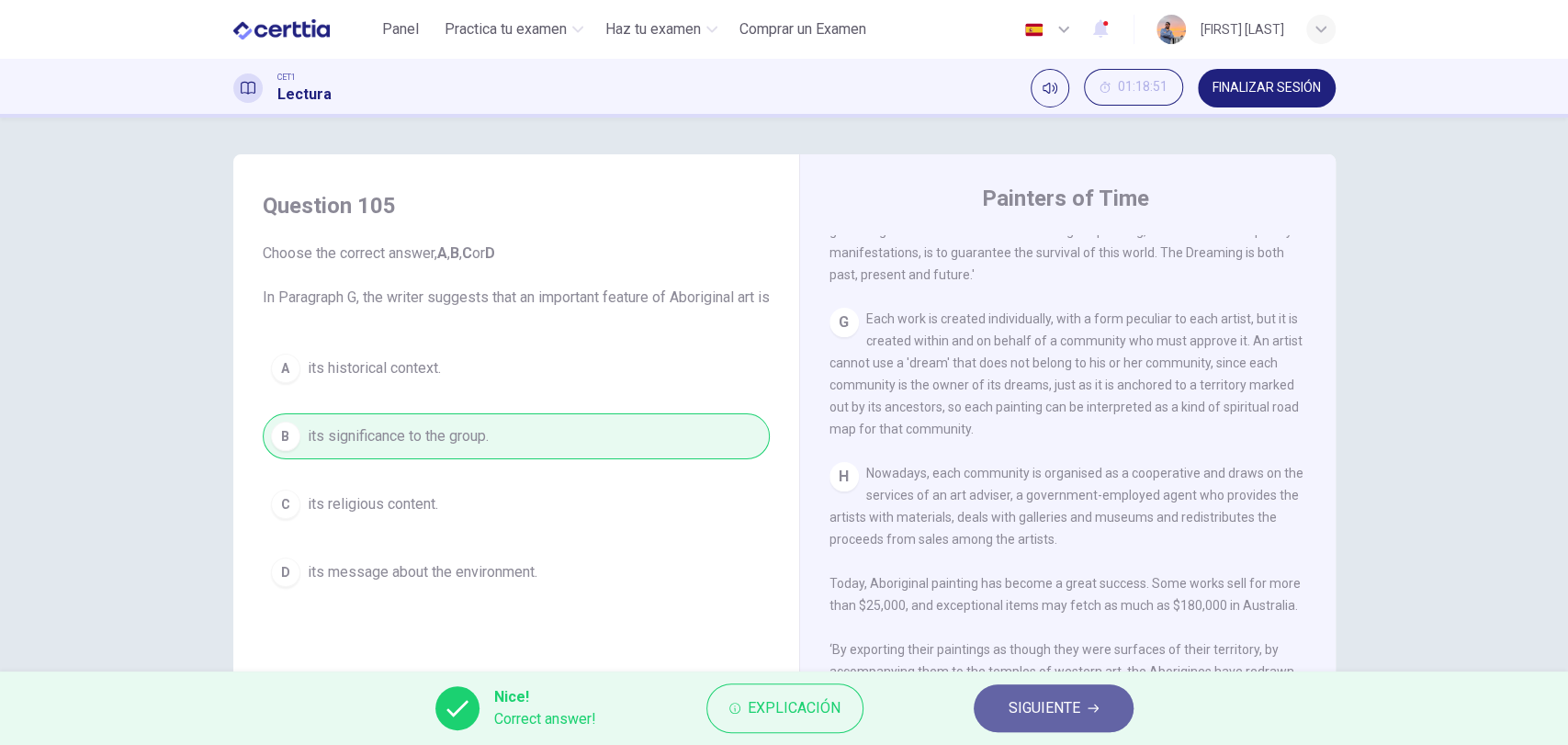drag, startPoint x: 1083, startPoint y: 685, endPoint x: 1068, endPoint y: 715, distance: 33.54102 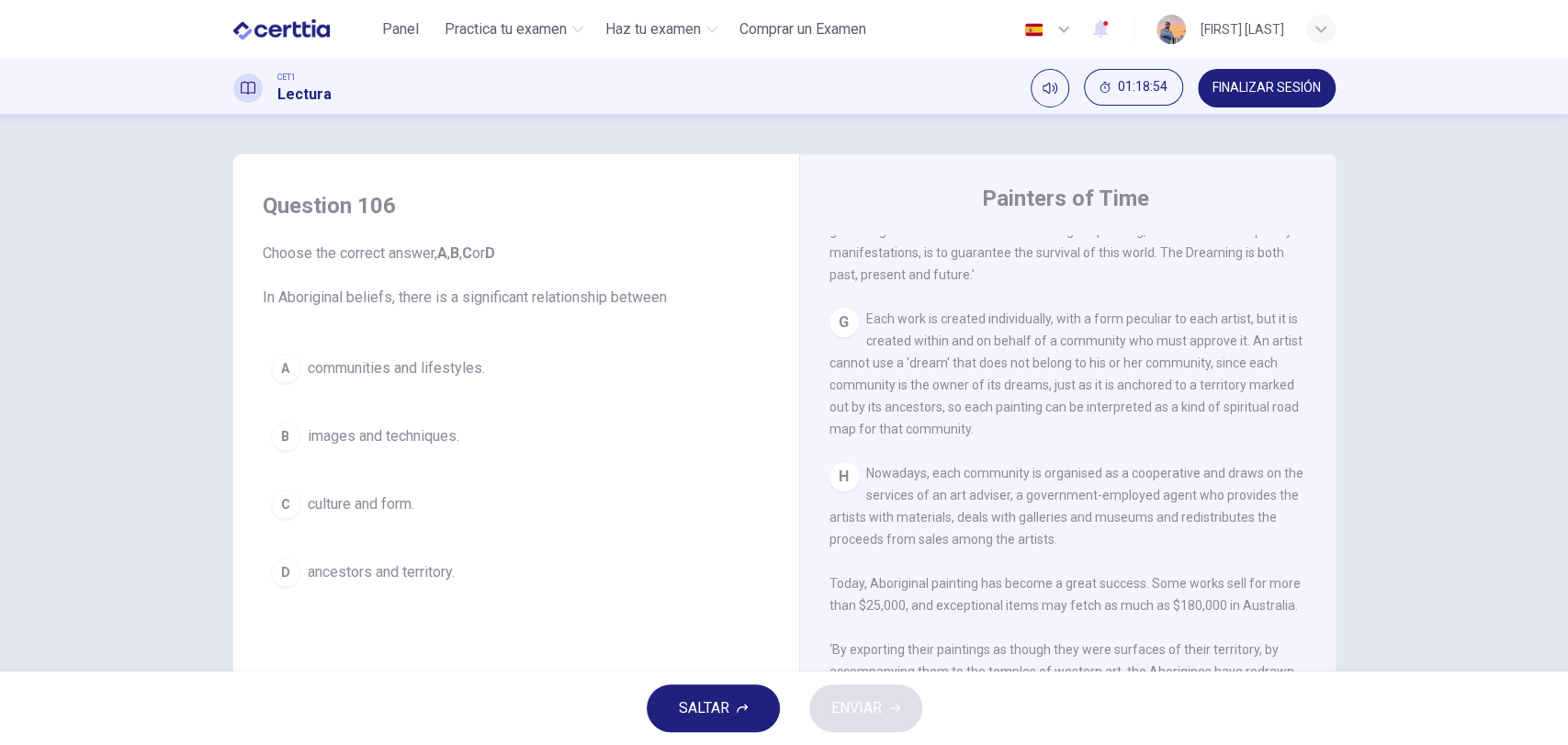 scroll, scrollTop: 136, scrollLeft: 0, axis: vertical 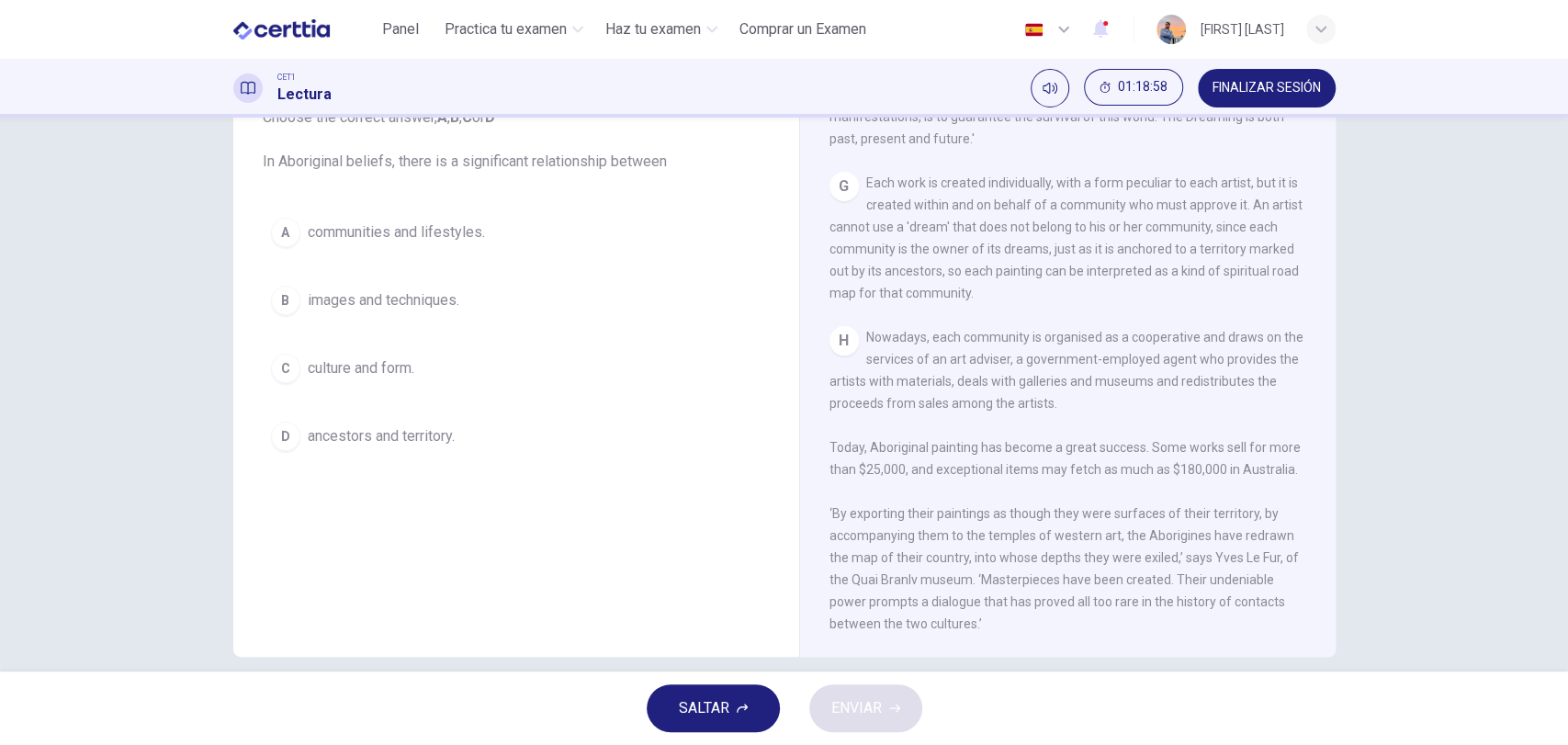 click on "ancestors and territory." at bounding box center (381, 436) 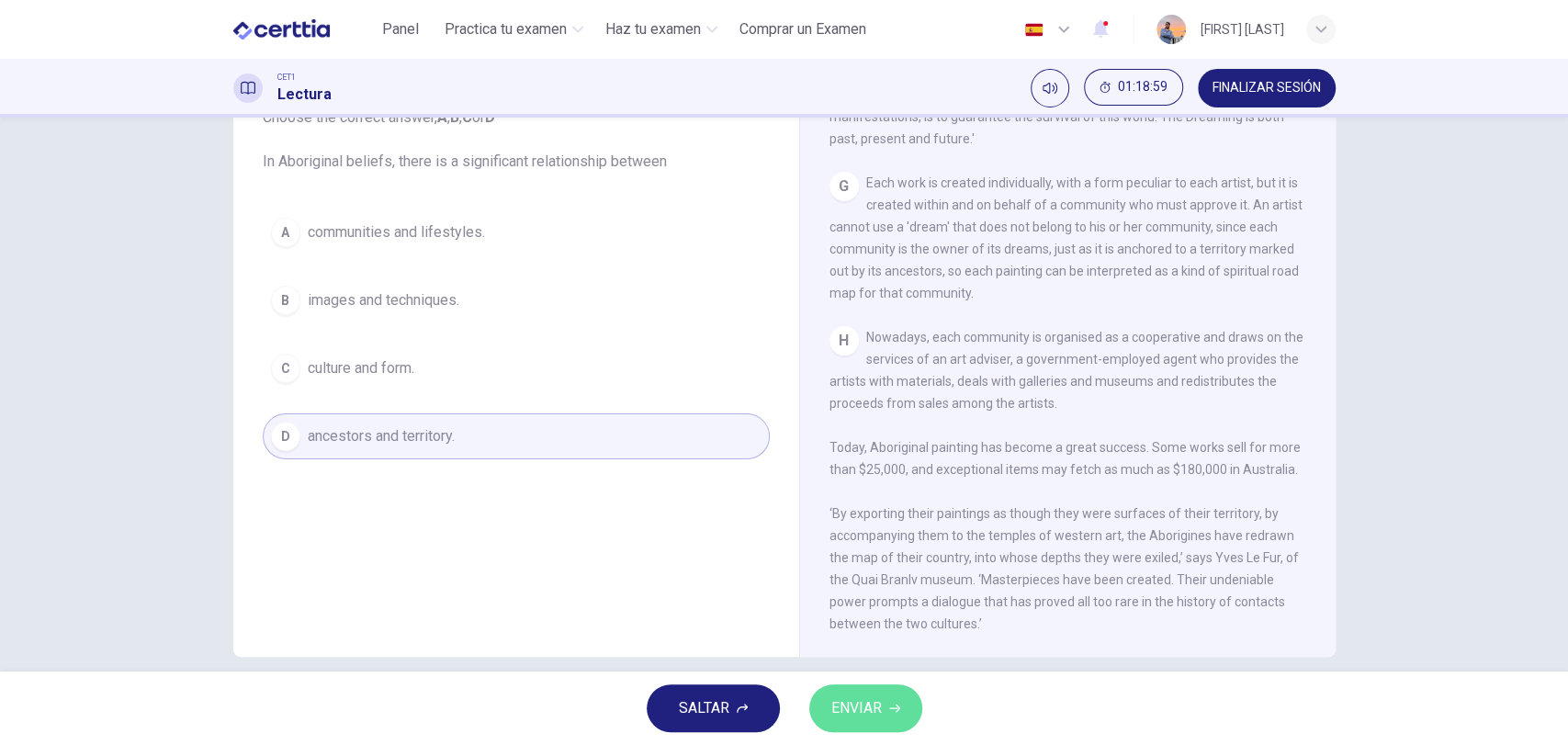 click on "ENVIAR" at bounding box center [865, 708] 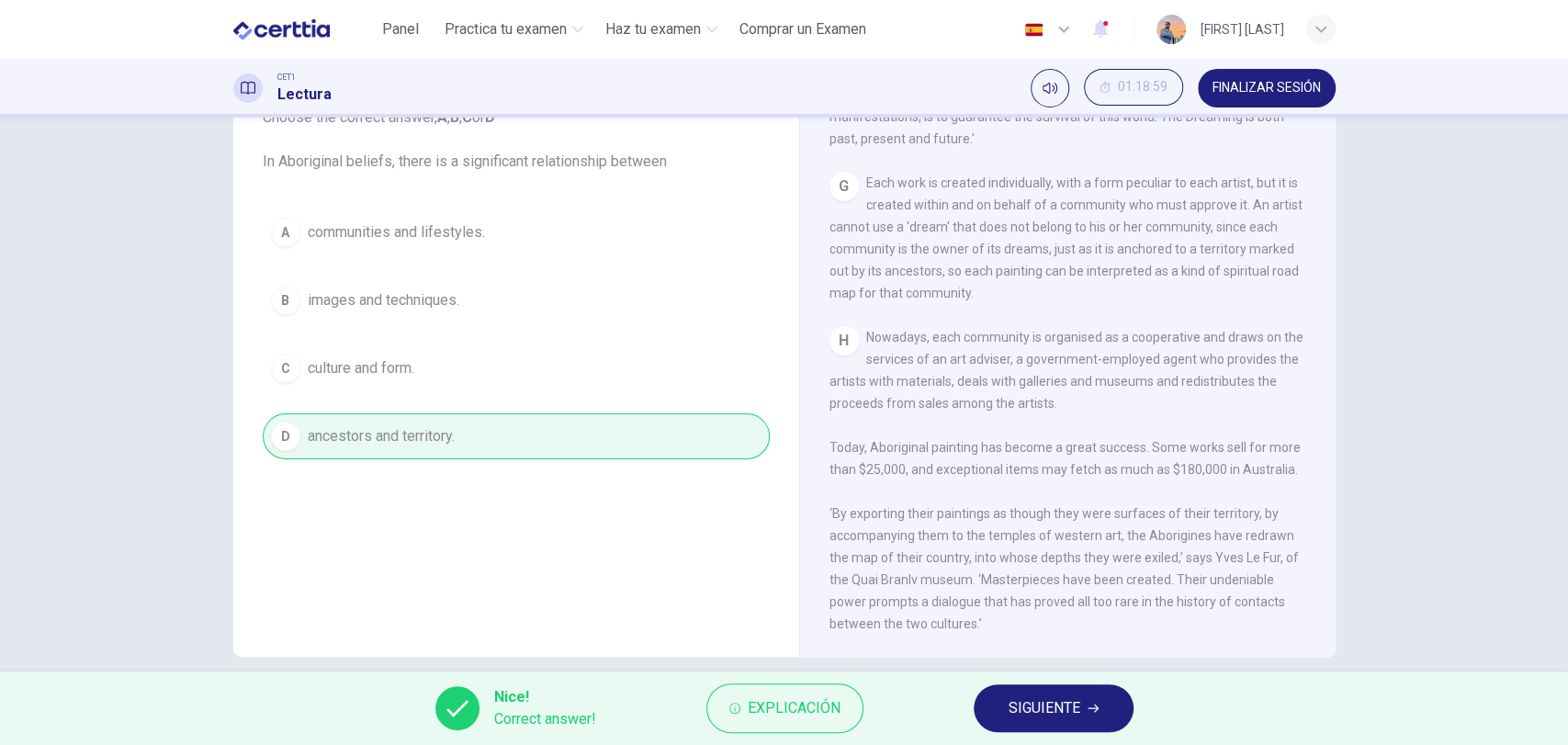 drag, startPoint x: 1081, startPoint y: 674, endPoint x: 1079, endPoint y: 686, distance: 12.165525 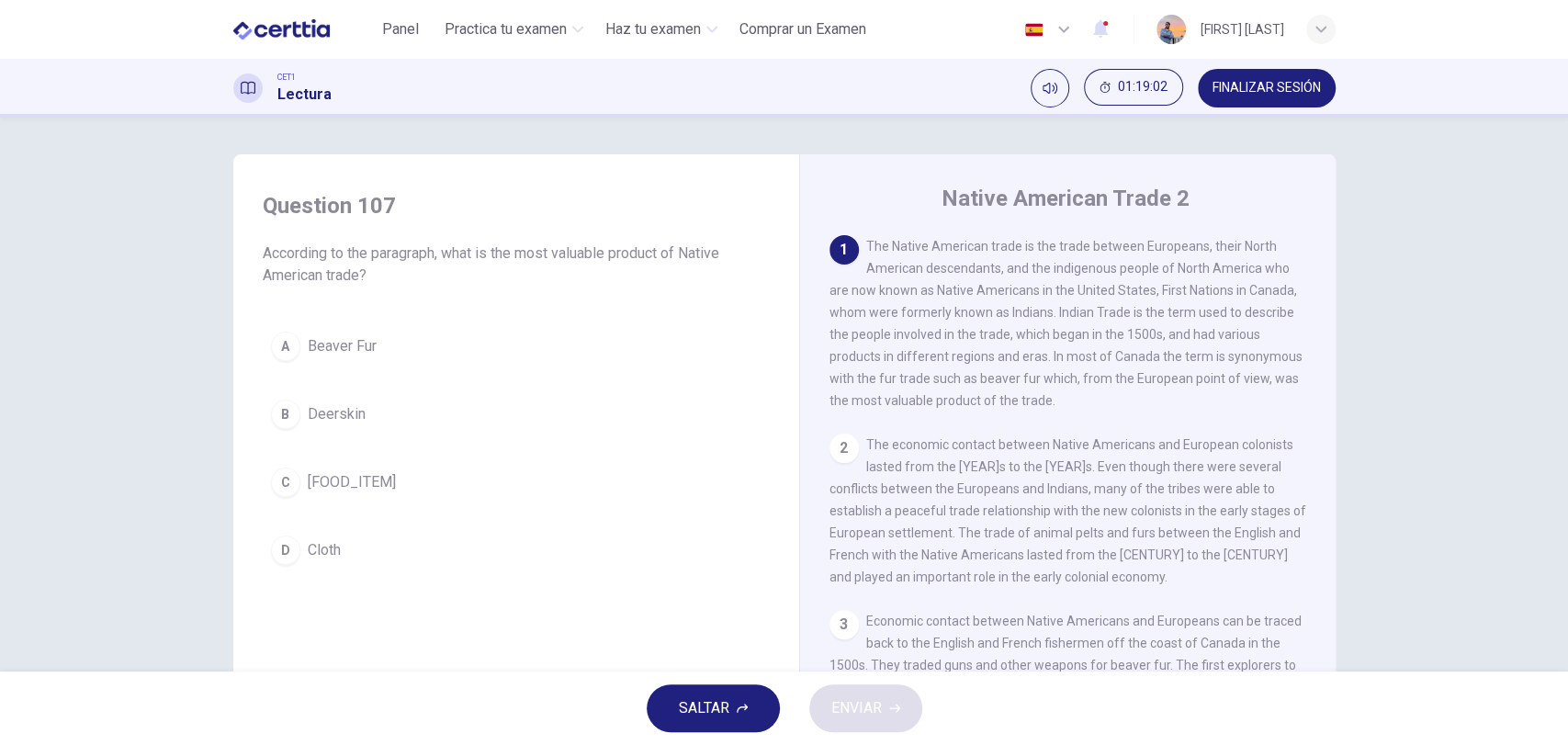 scroll, scrollTop: 632, scrollLeft: 0, axis: vertical 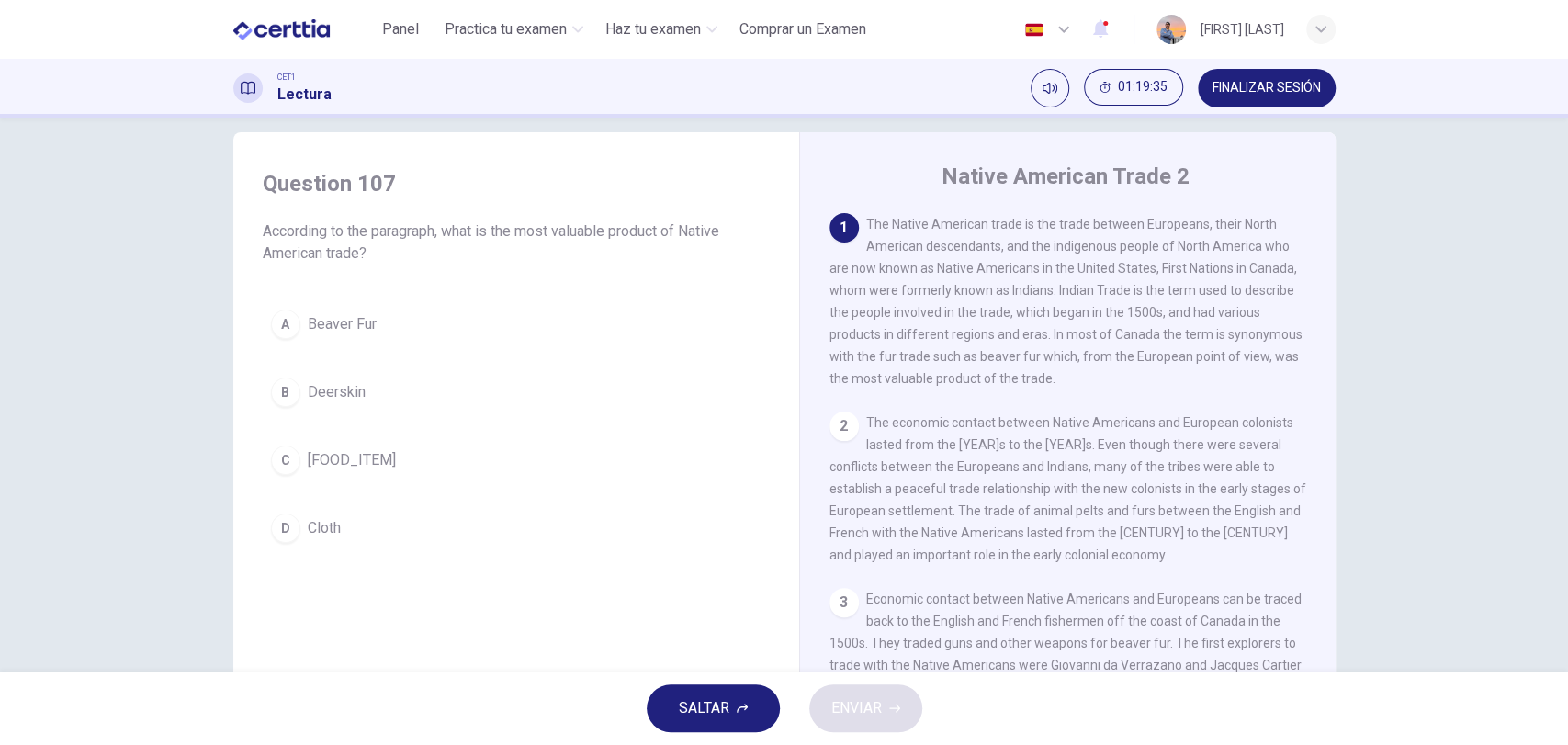 click on "A Beaver Fur" at bounding box center [516, 324] 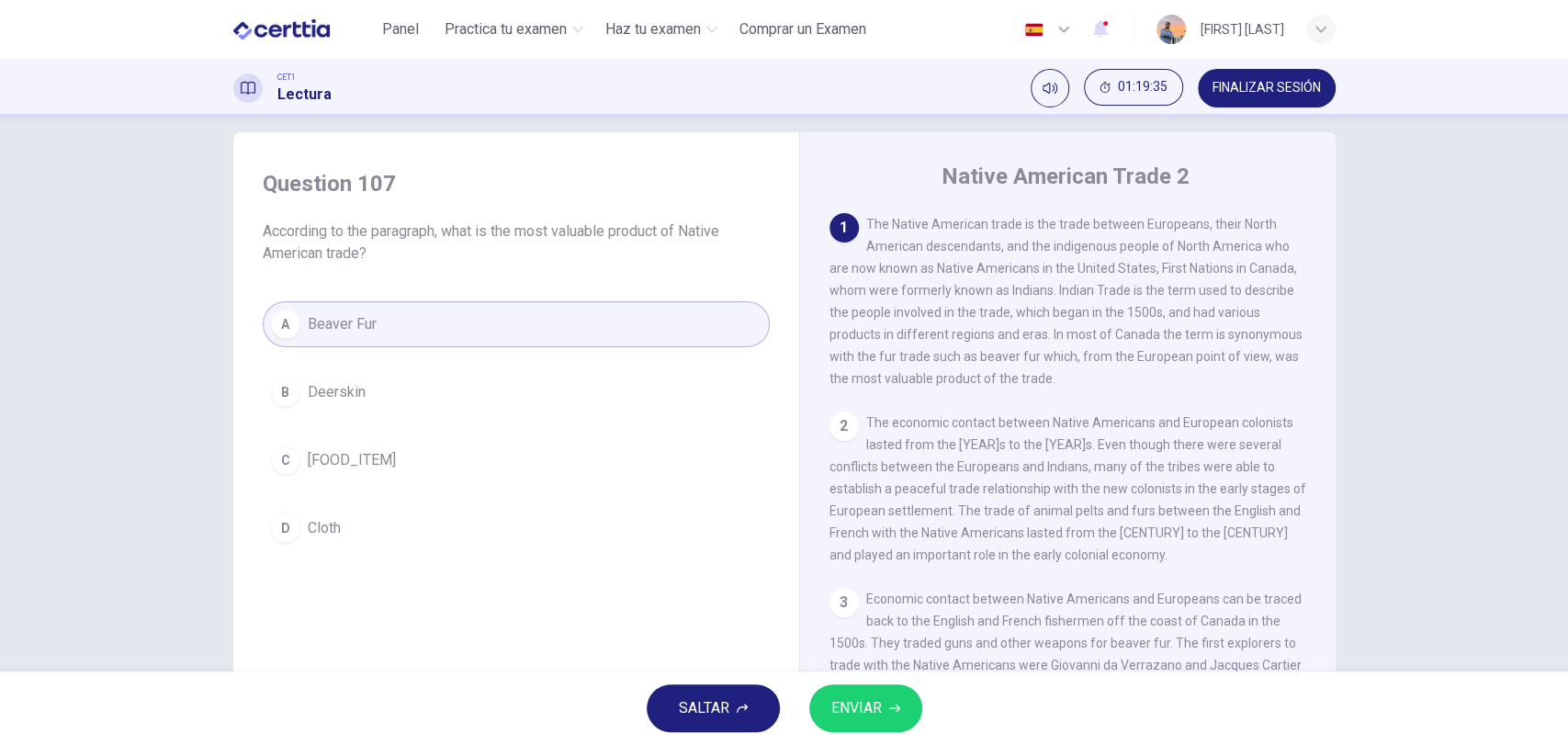 click on "ENVIAR" at bounding box center (865, 708) 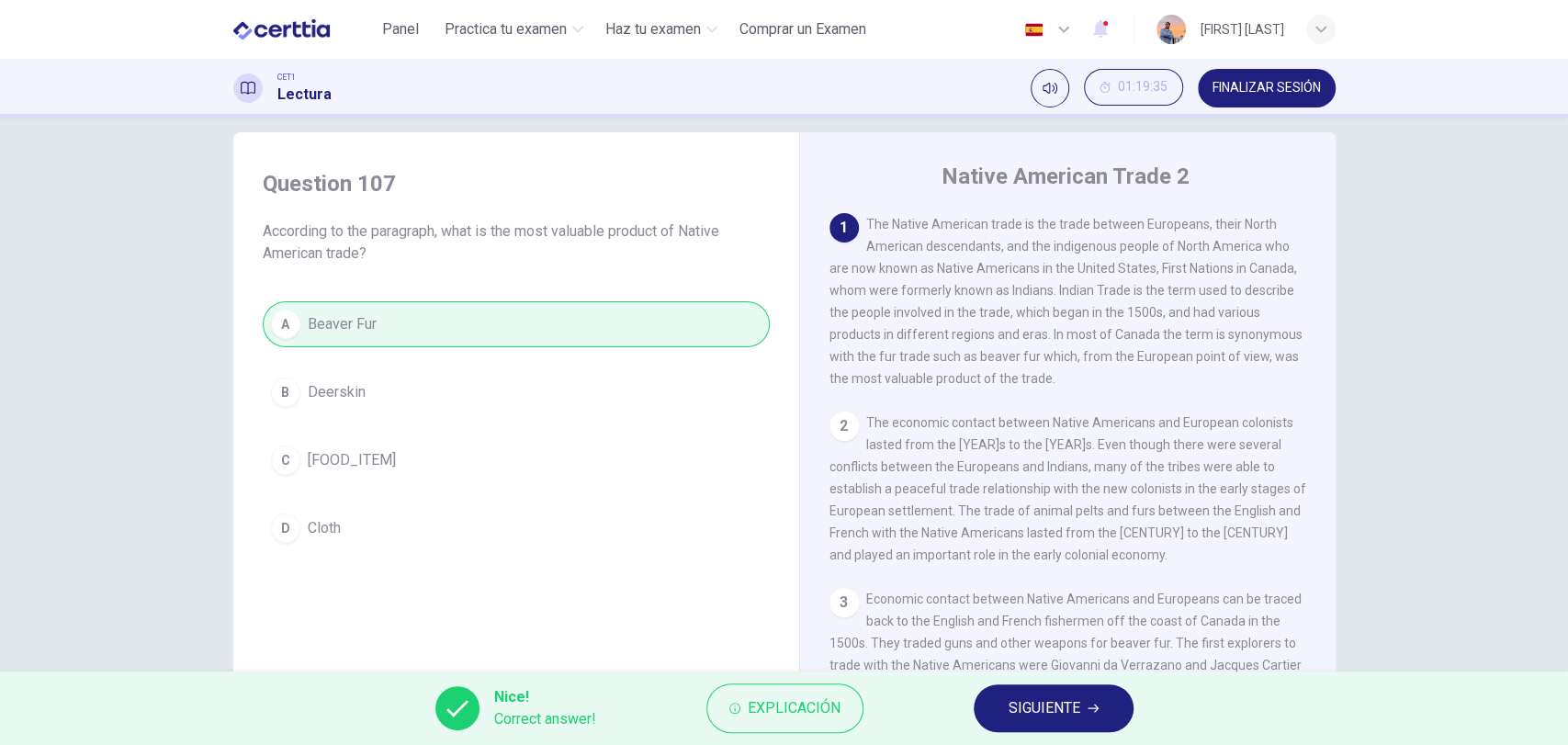 click on "SIGUIENTE" at bounding box center [1054, 708] 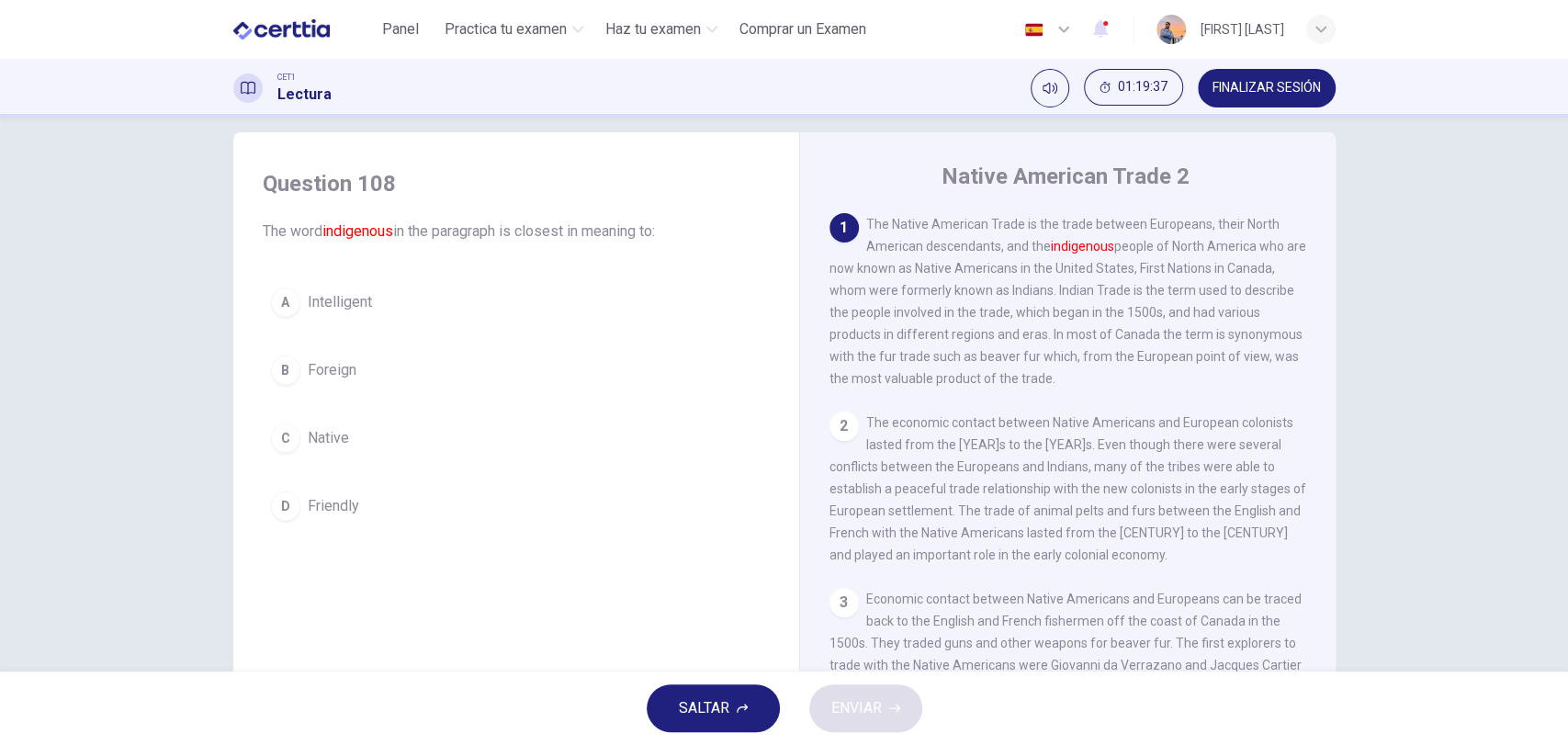 click on "Native" at bounding box center (328, 438) 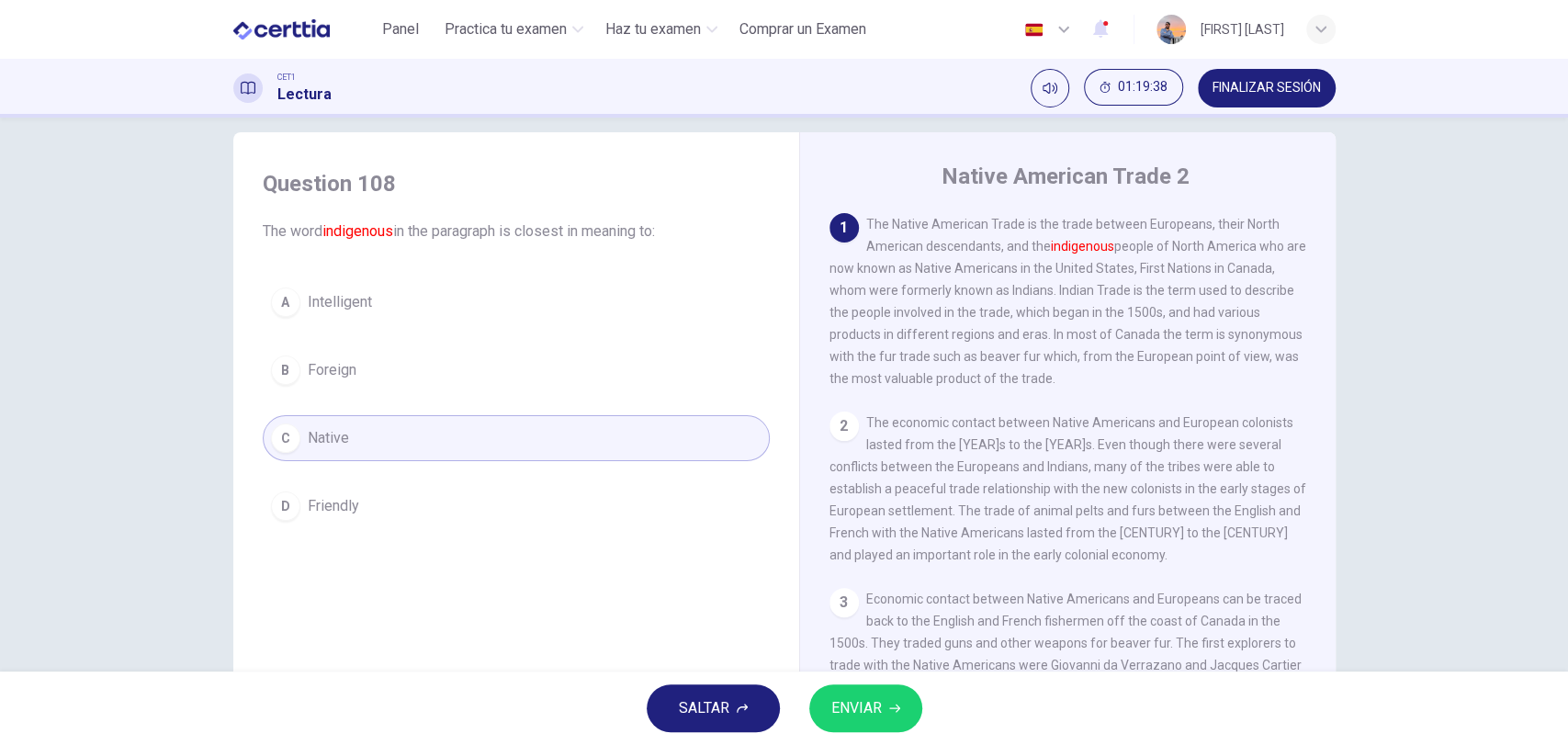 click 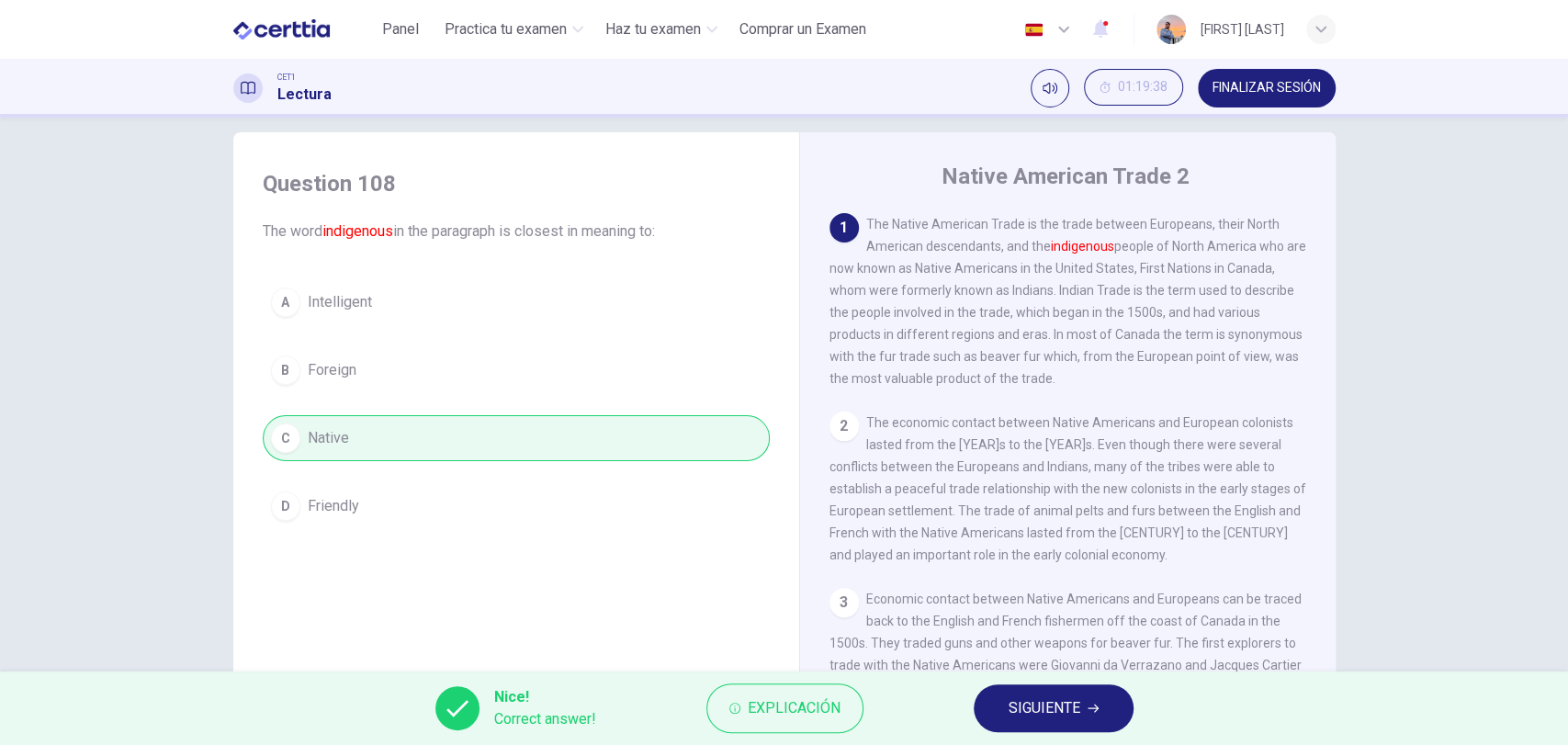 click on "SIGUIENTE" at bounding box center [1044, 708] 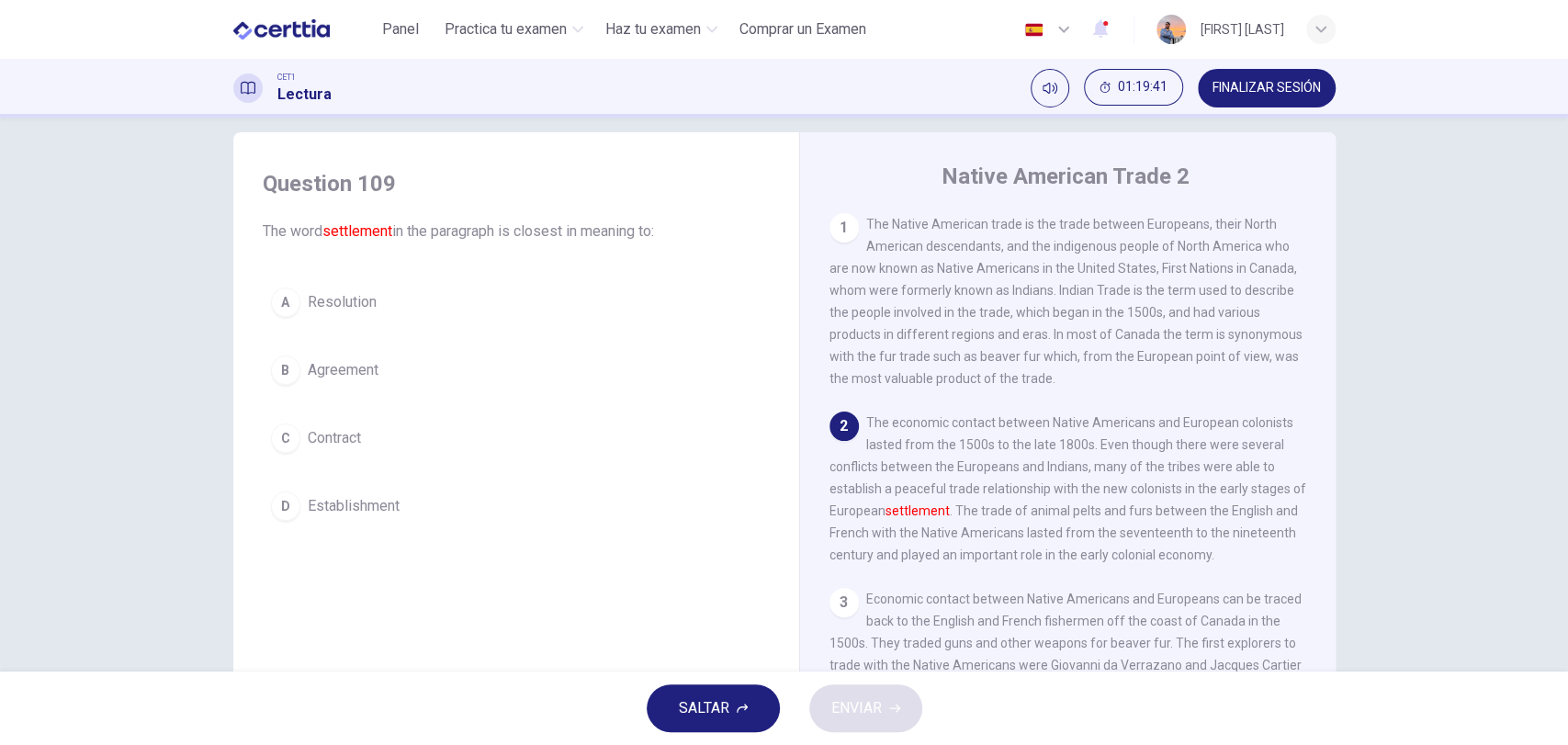 click on "Establishment" at bounding box center (354, 506) 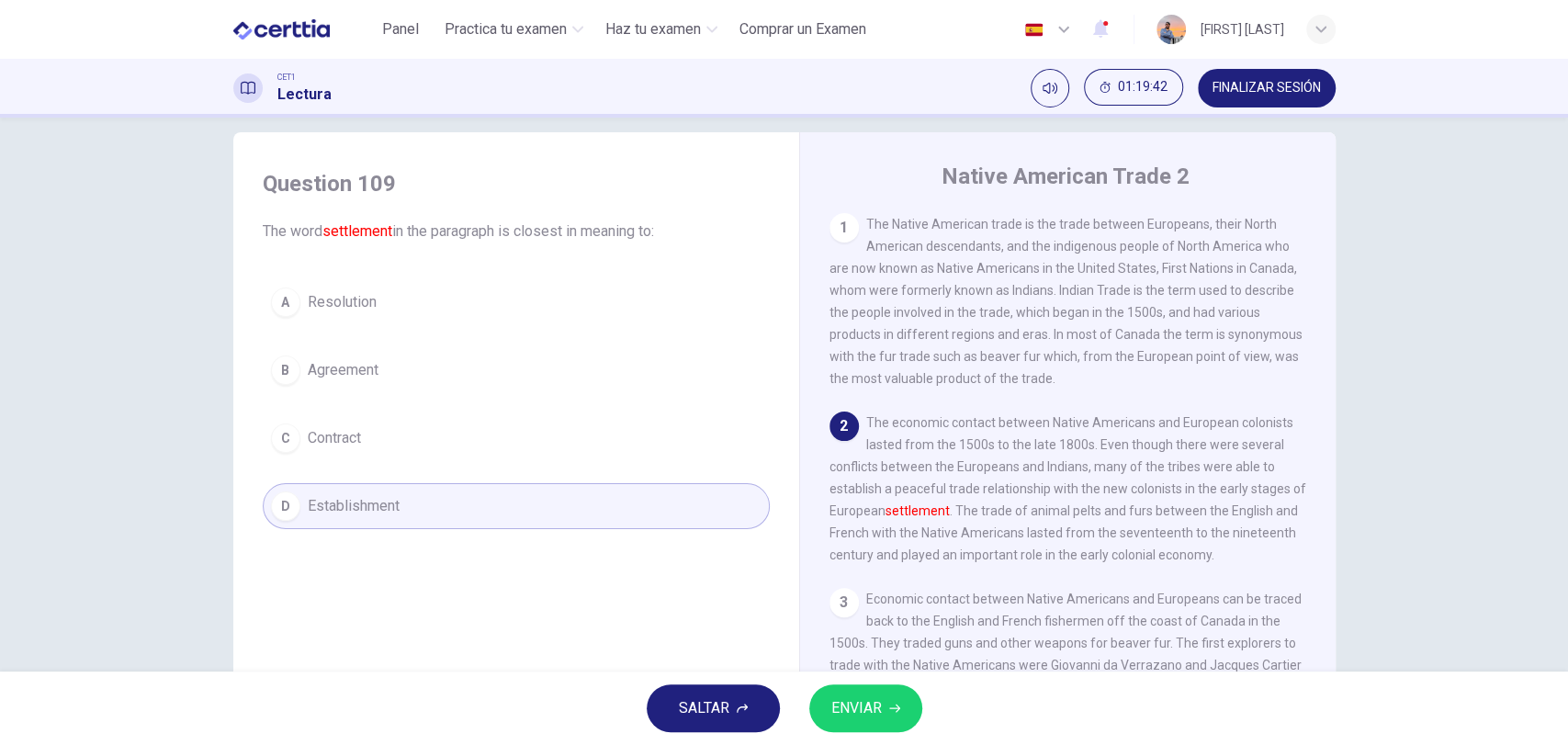 click on "ENVIAR" at bounding box center (856, 708) 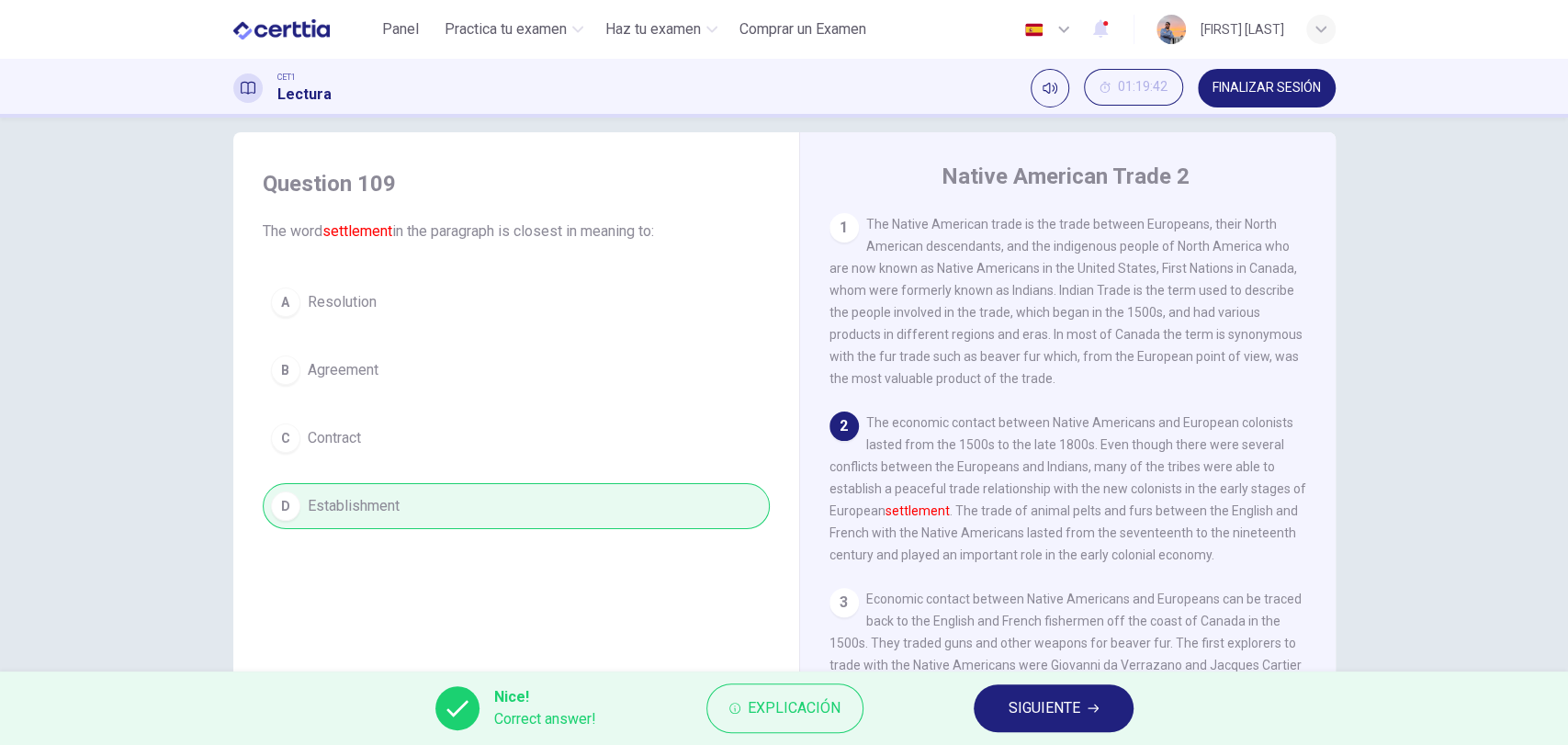 click on "SIGUIENTE" at bounding box center (1044, 708) 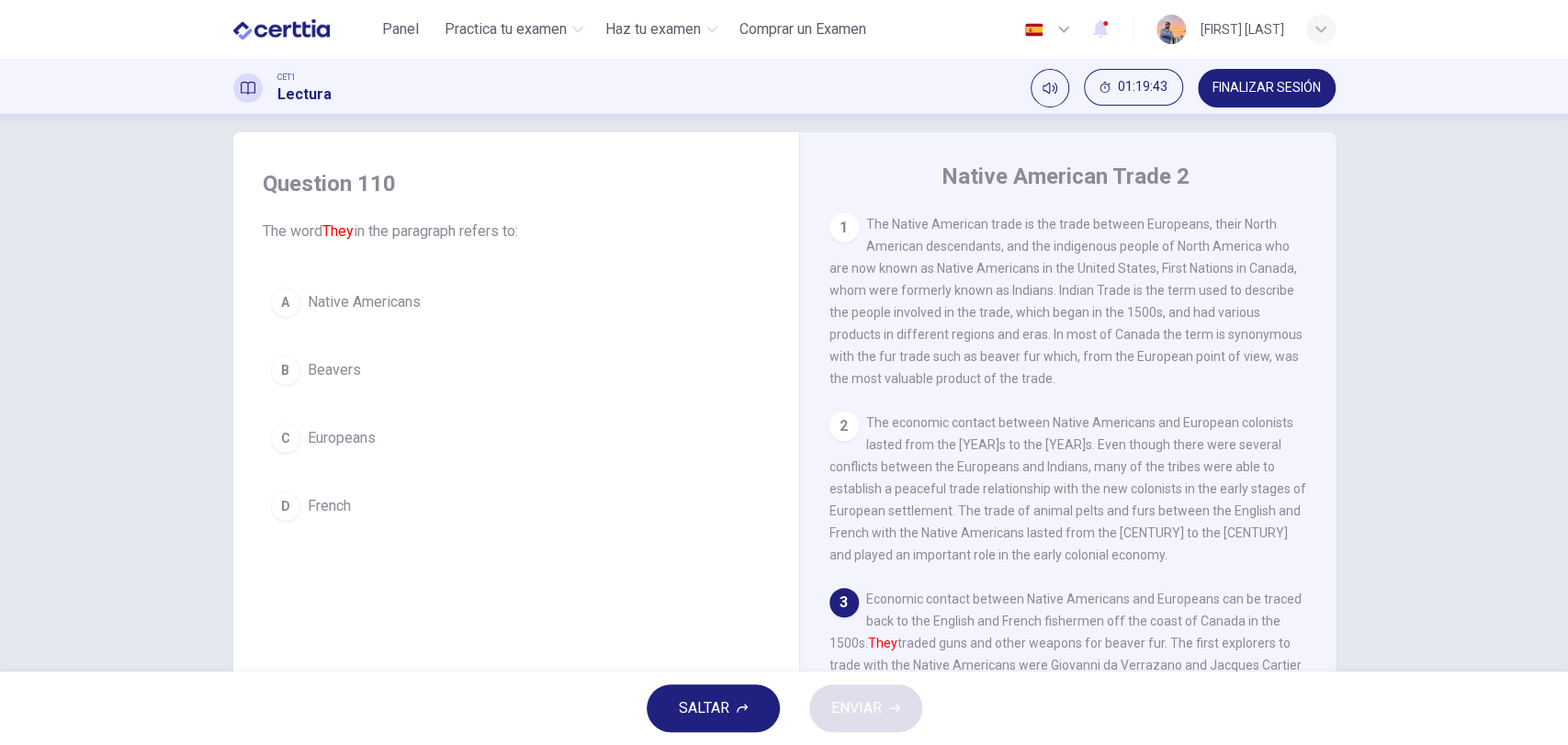 scroll, scrollTop: 136, scrollLeft: 0, axis: vertical 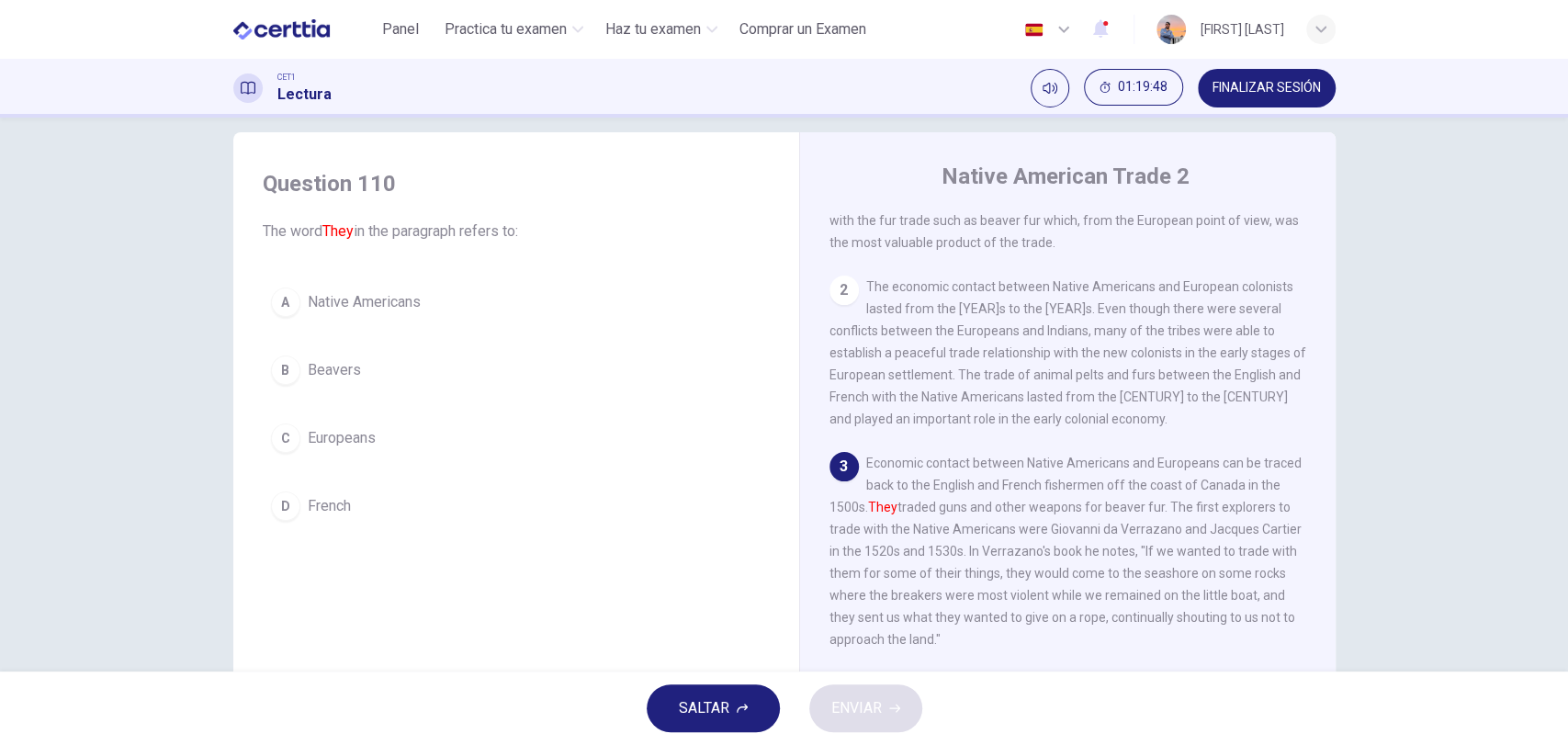 click on "Europeans" at bounding box center (342, 438) 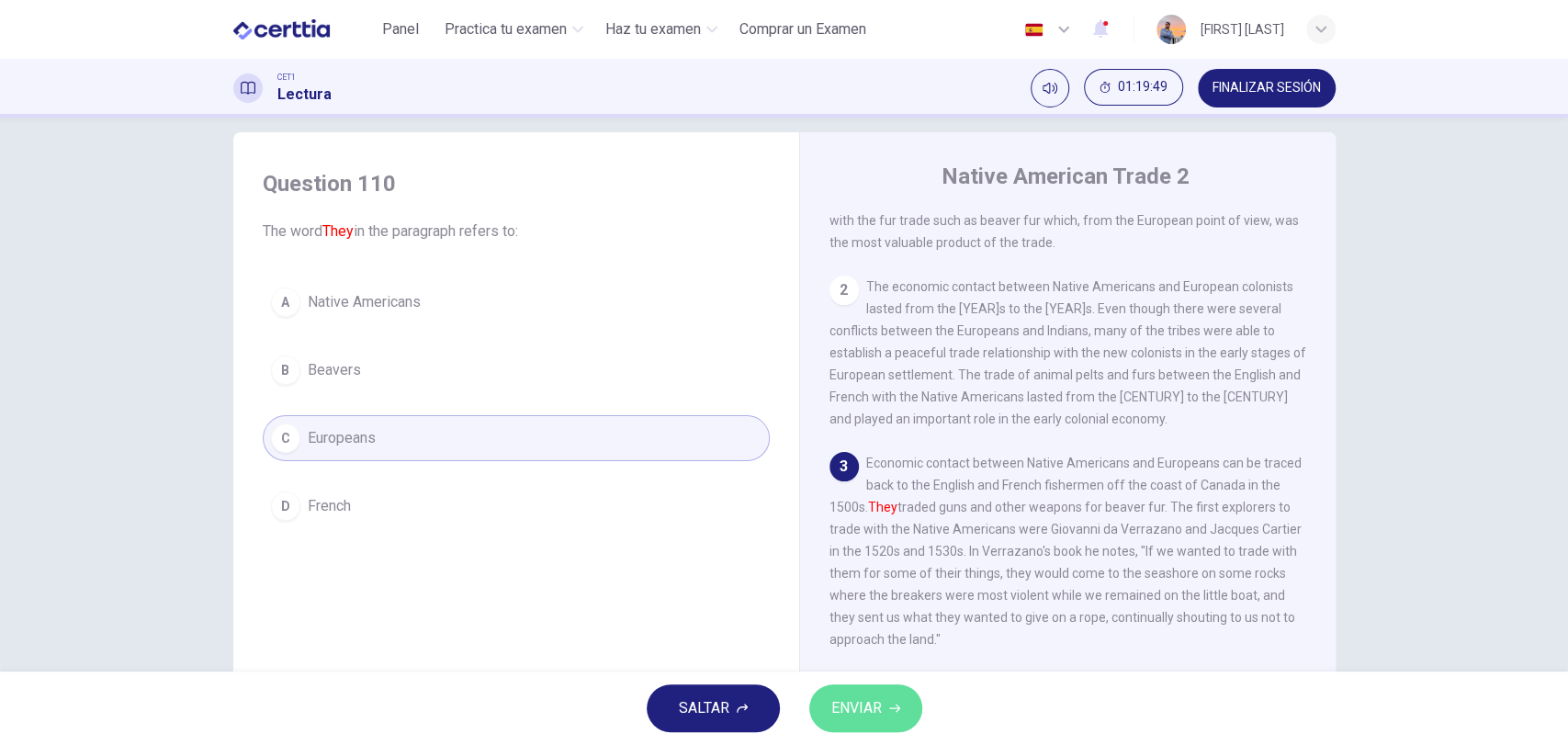 click on "ENVIAR" at bounding box center [865, 708] 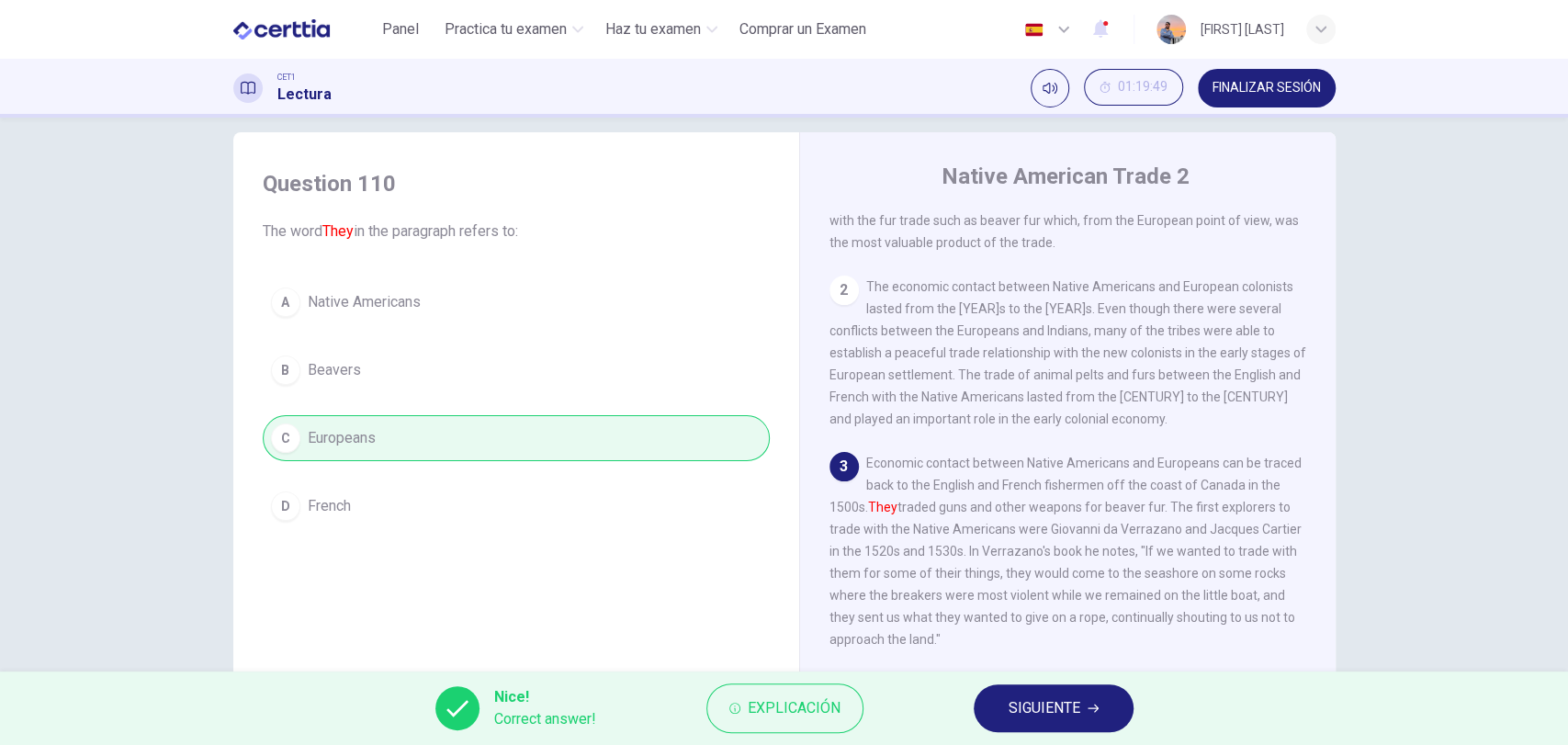 drag, startPoint x: 1095, startPoint y: 668, endPoint x: 1089, endPoint y: 710, distance: 42.42641 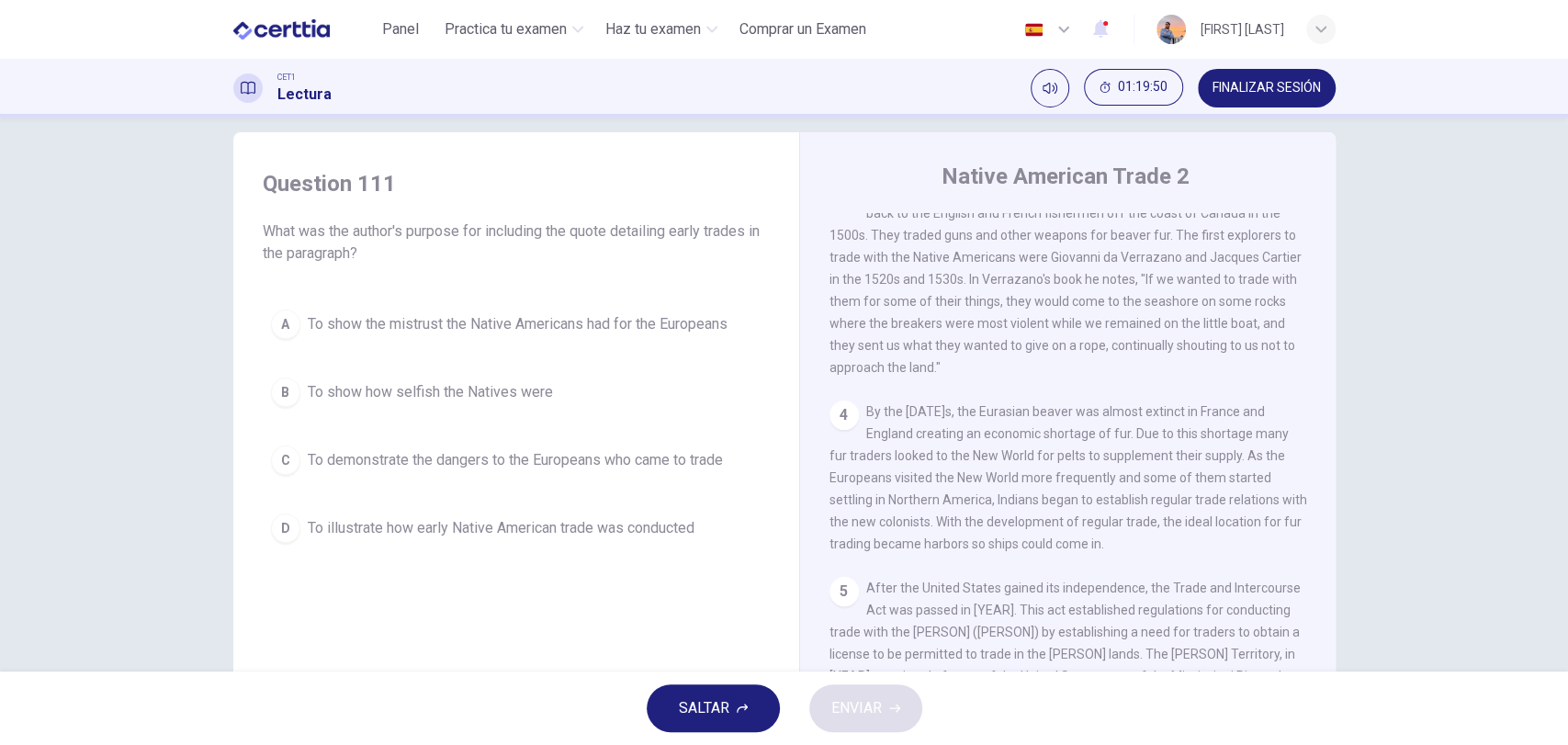 scroll, scrollTop: 632, scrollLeft: 0, axis: vertical 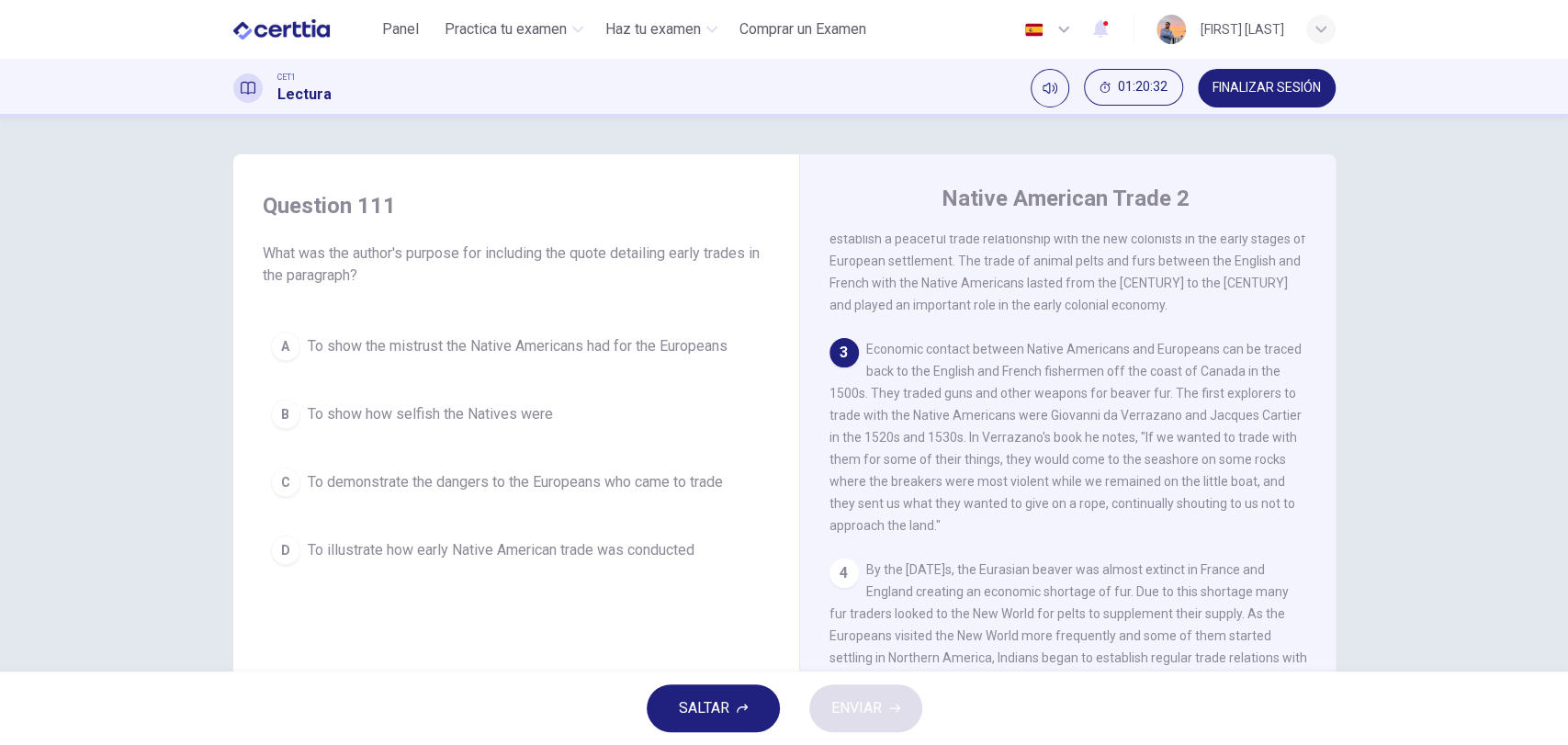 click on "To illustrate how early Native American trade was conducted" at bounding box center (501, 550) 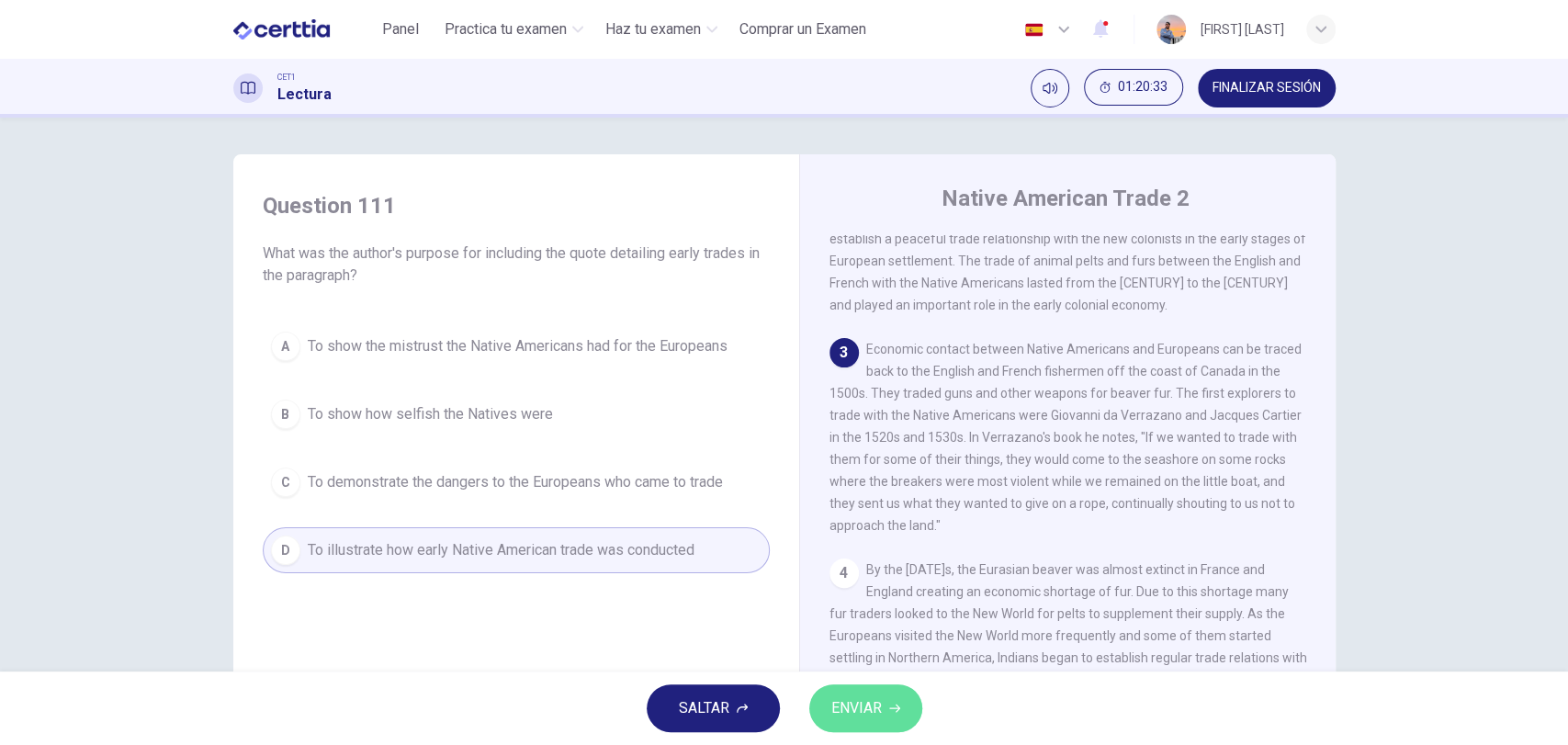 click on "ENVIAR" at bounding box center [856, 708] 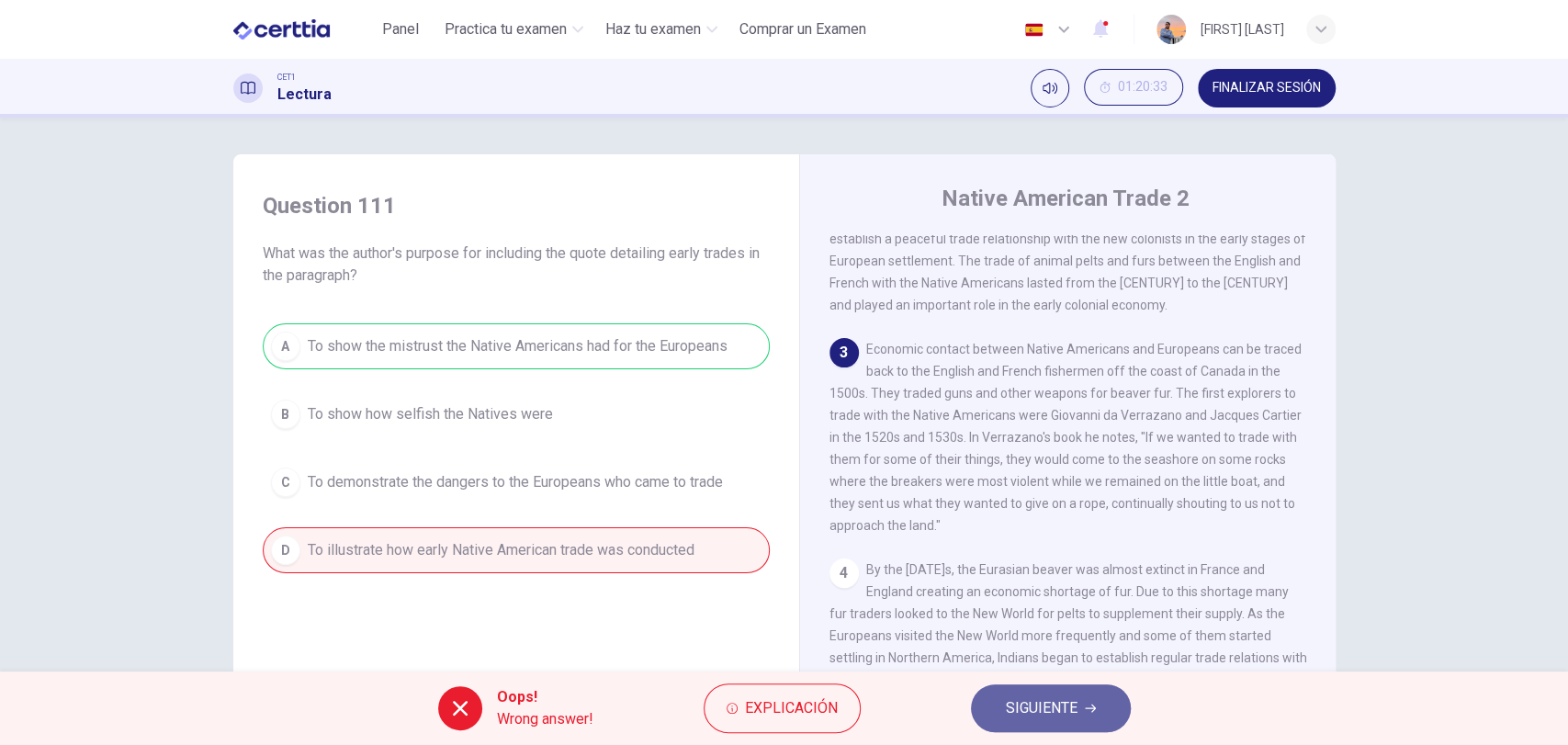 click on "SIGUIENTE" at bounding box center [1042, 708] 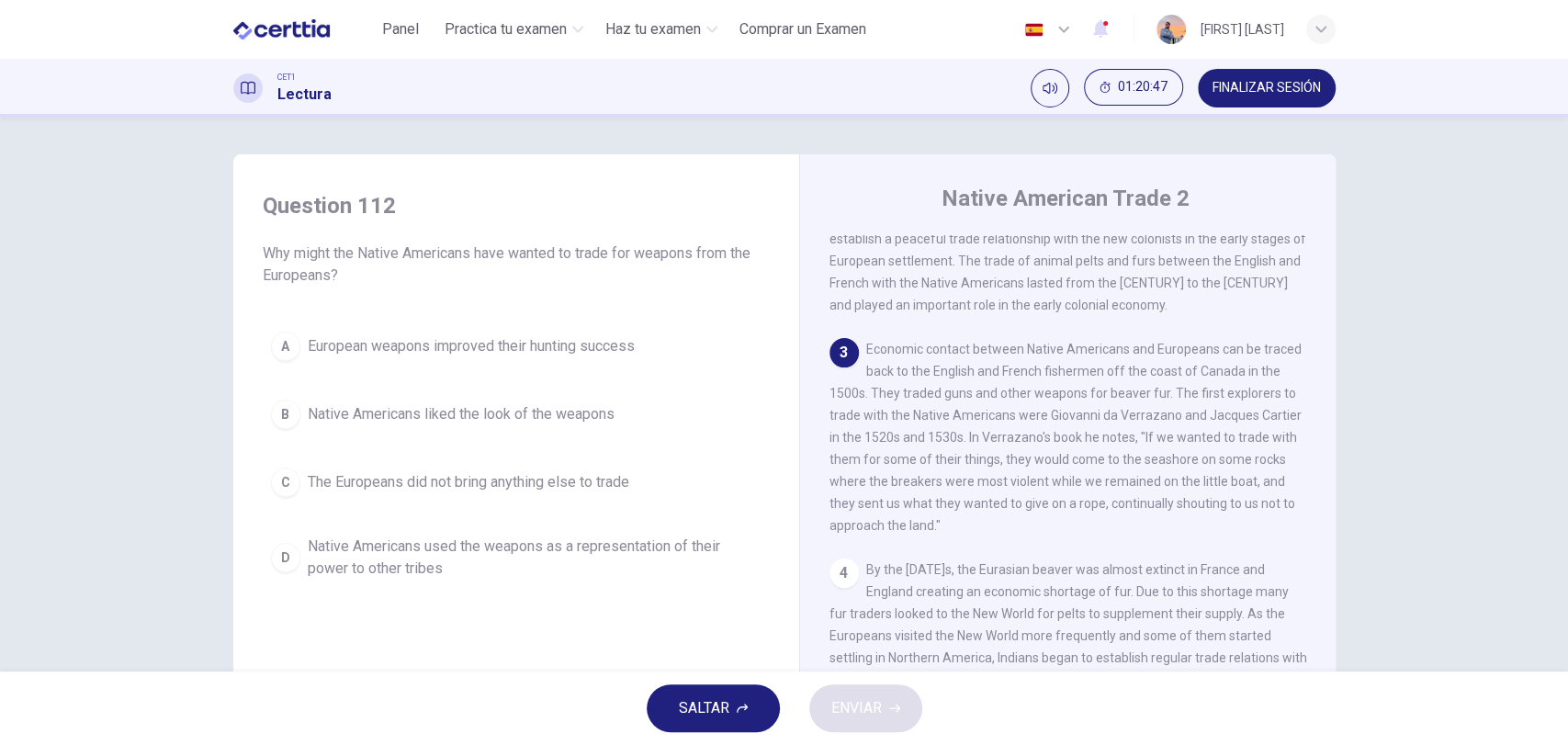 click on "A European weapons improved their hunting success" at bounding box center (516, 346) 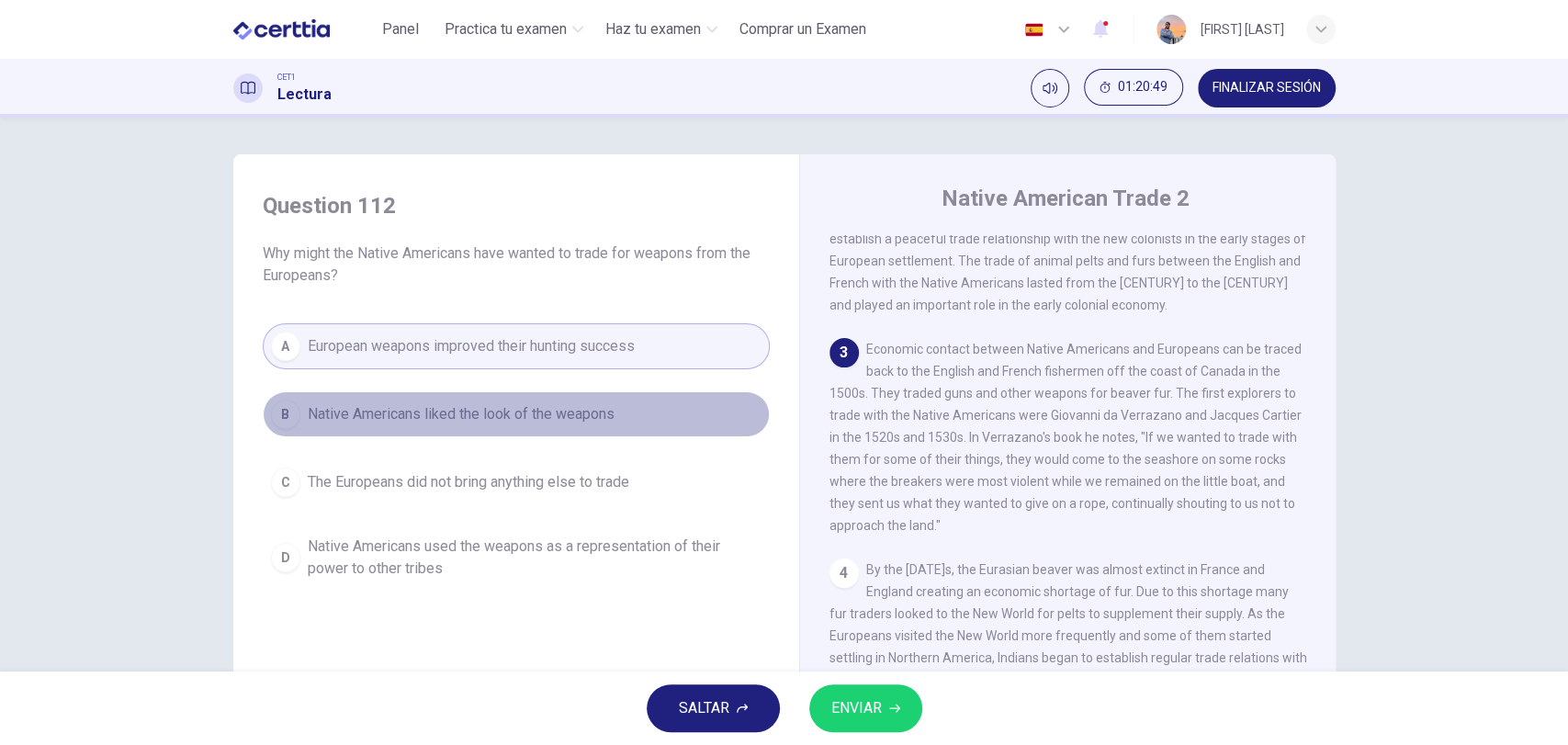click on "B Native Americans liked the look of the weapons" at bounding box center (516, 414) 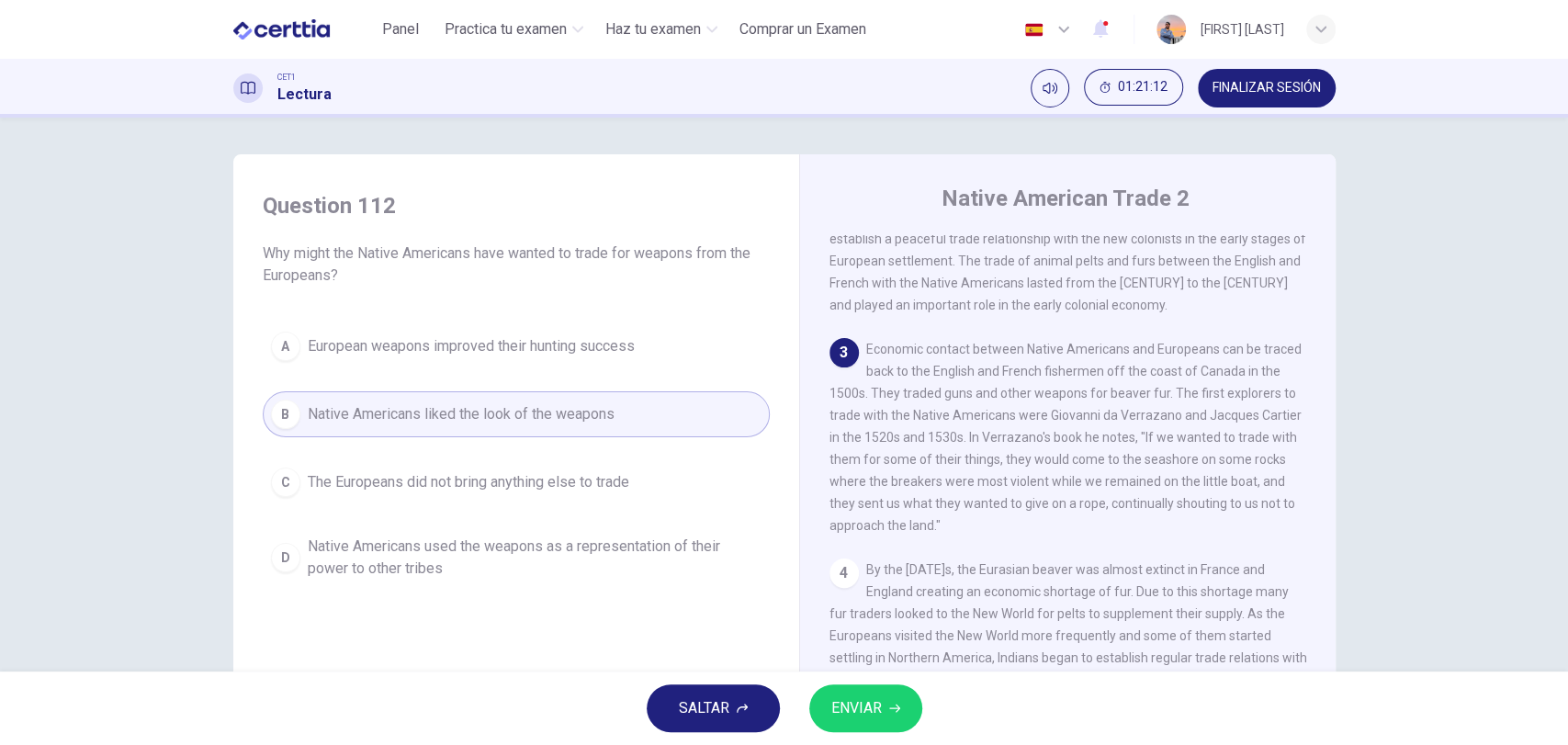 click on "European weapons improved their hunting success" at bounding box center [471, 346] 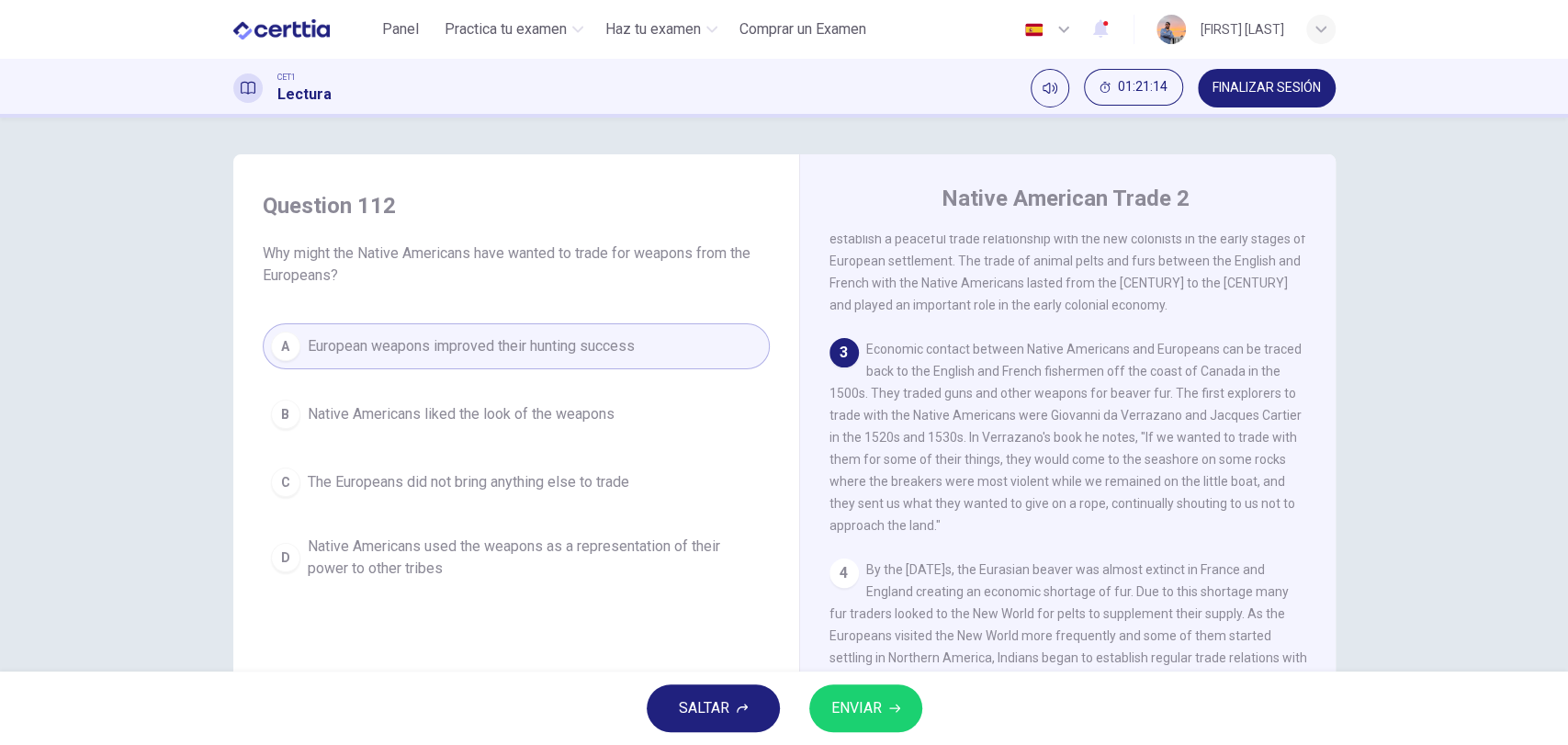 click on "The Europeans did not bring anything else to trade" at bounding box center [468, 482] 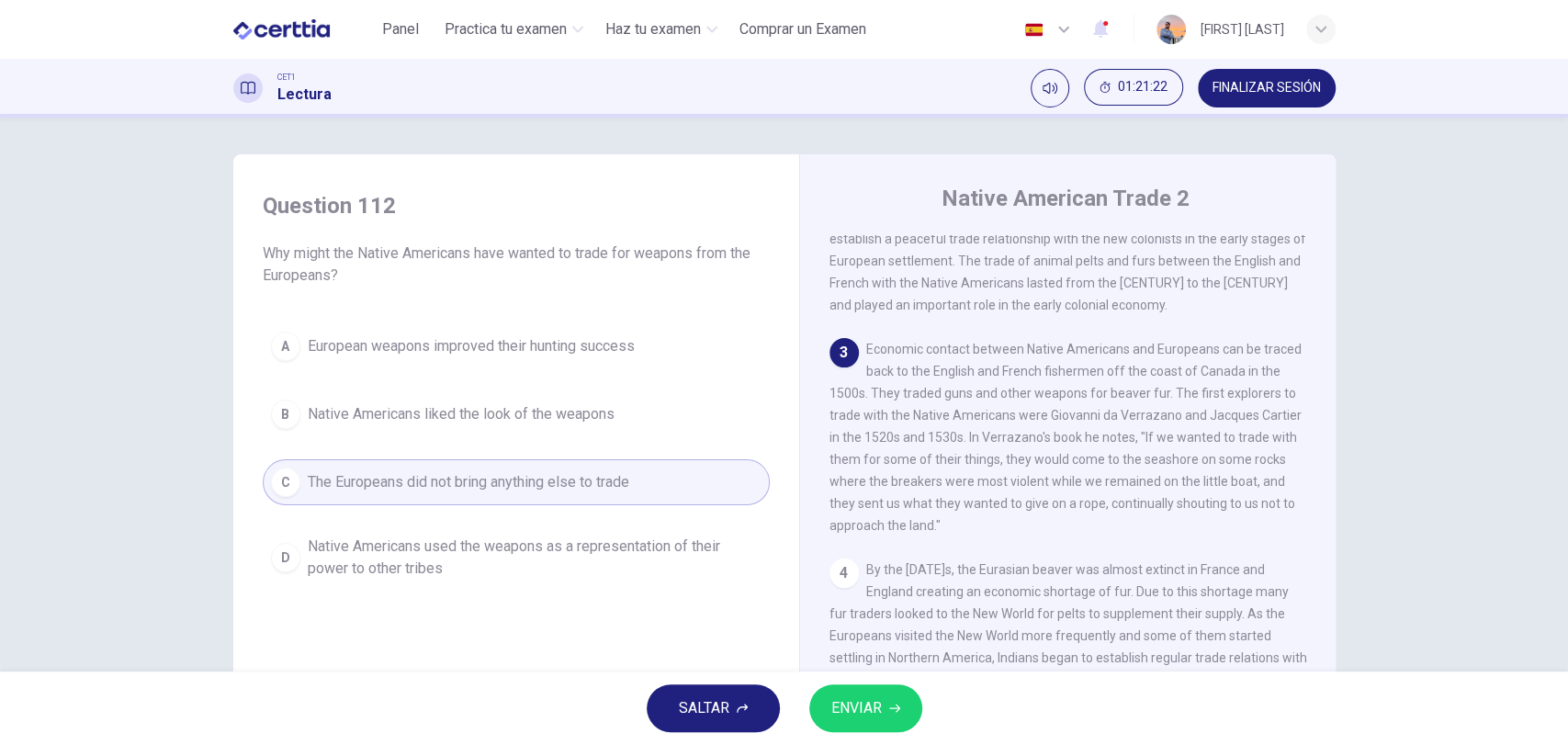 click on "ENVIAR" at bounding box center (856, 708) 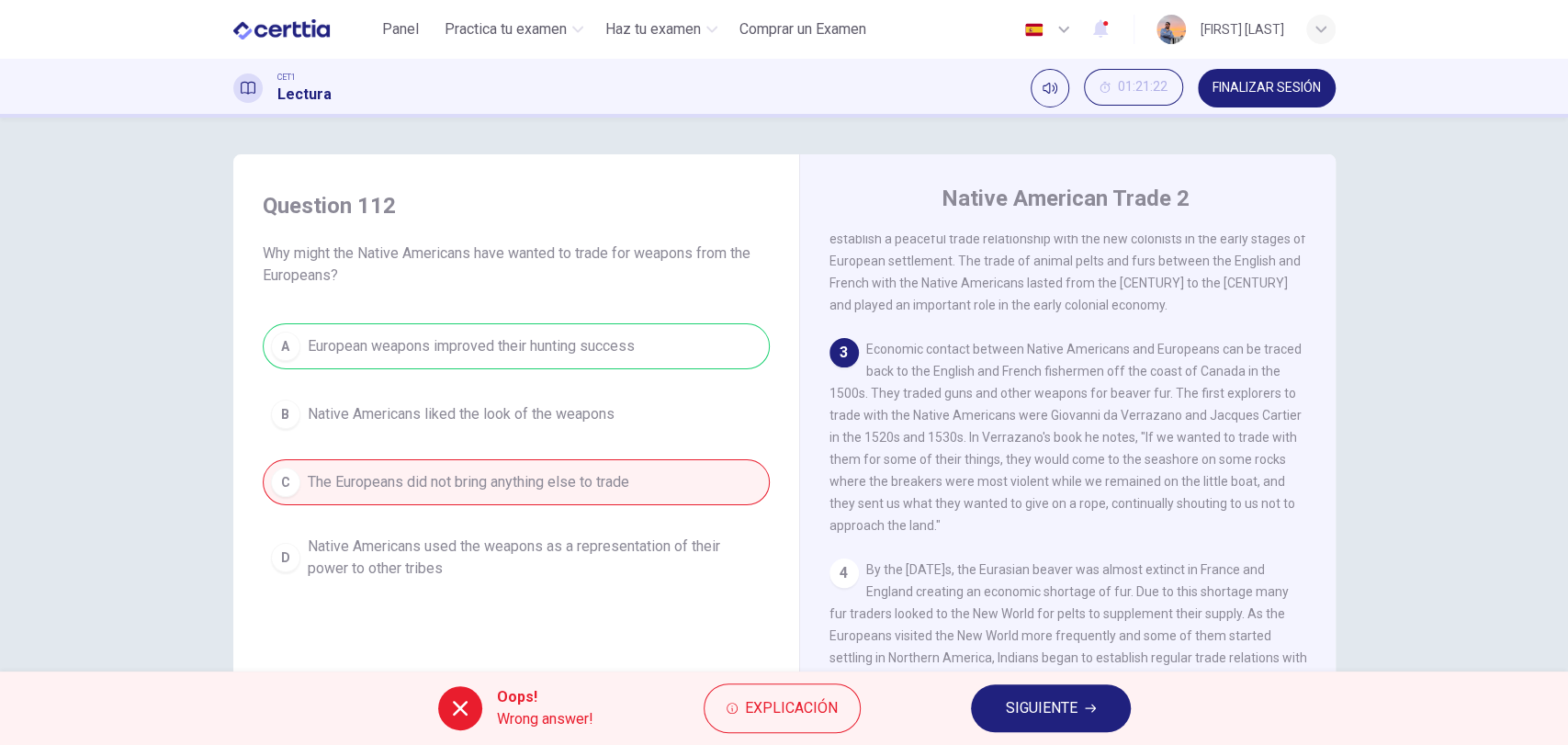 click on "Oops! Wrong answer! Explicación SIGUIENTE" at bounding box center (784, 708) 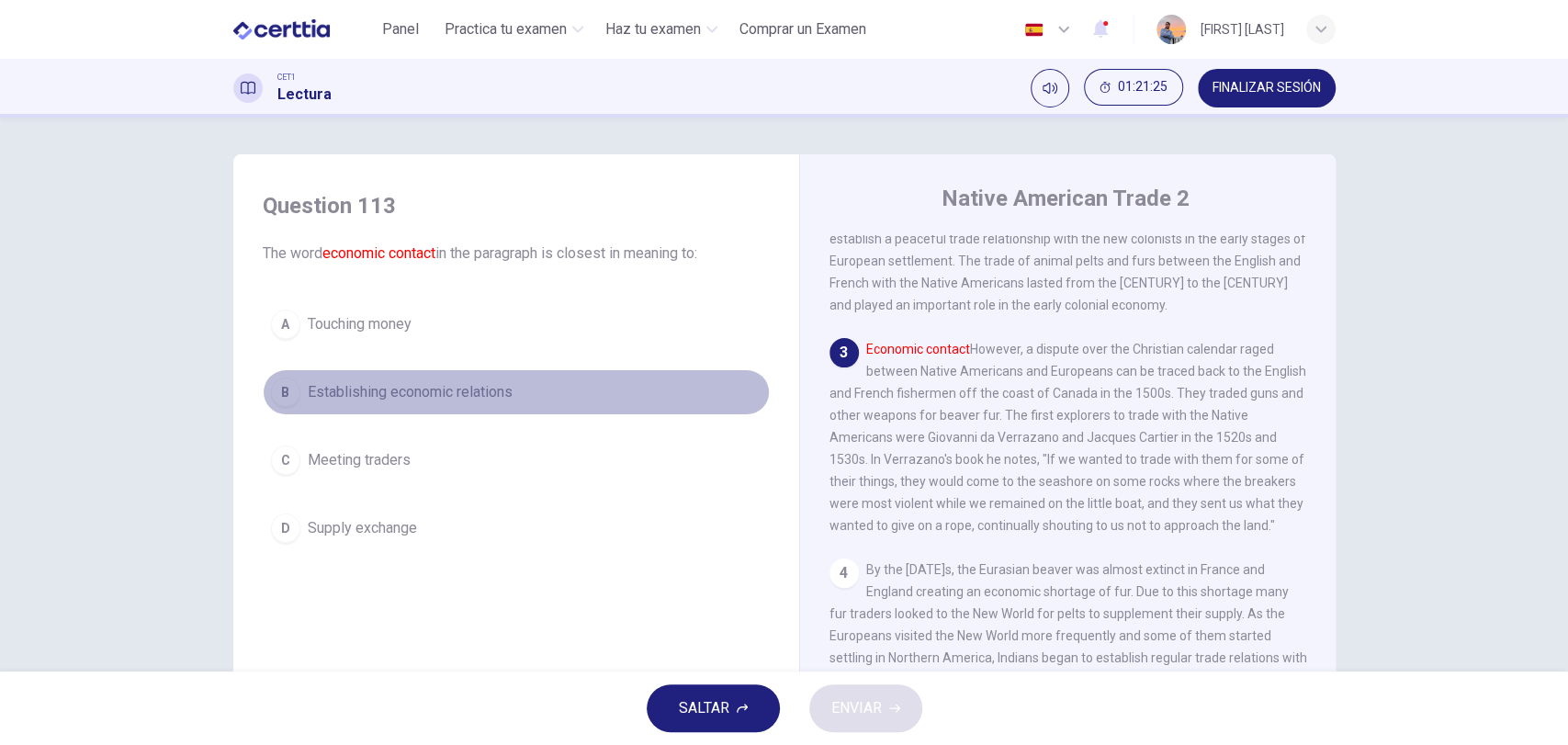 click on "Establishing economic relations" at bounding box center [410, 392] 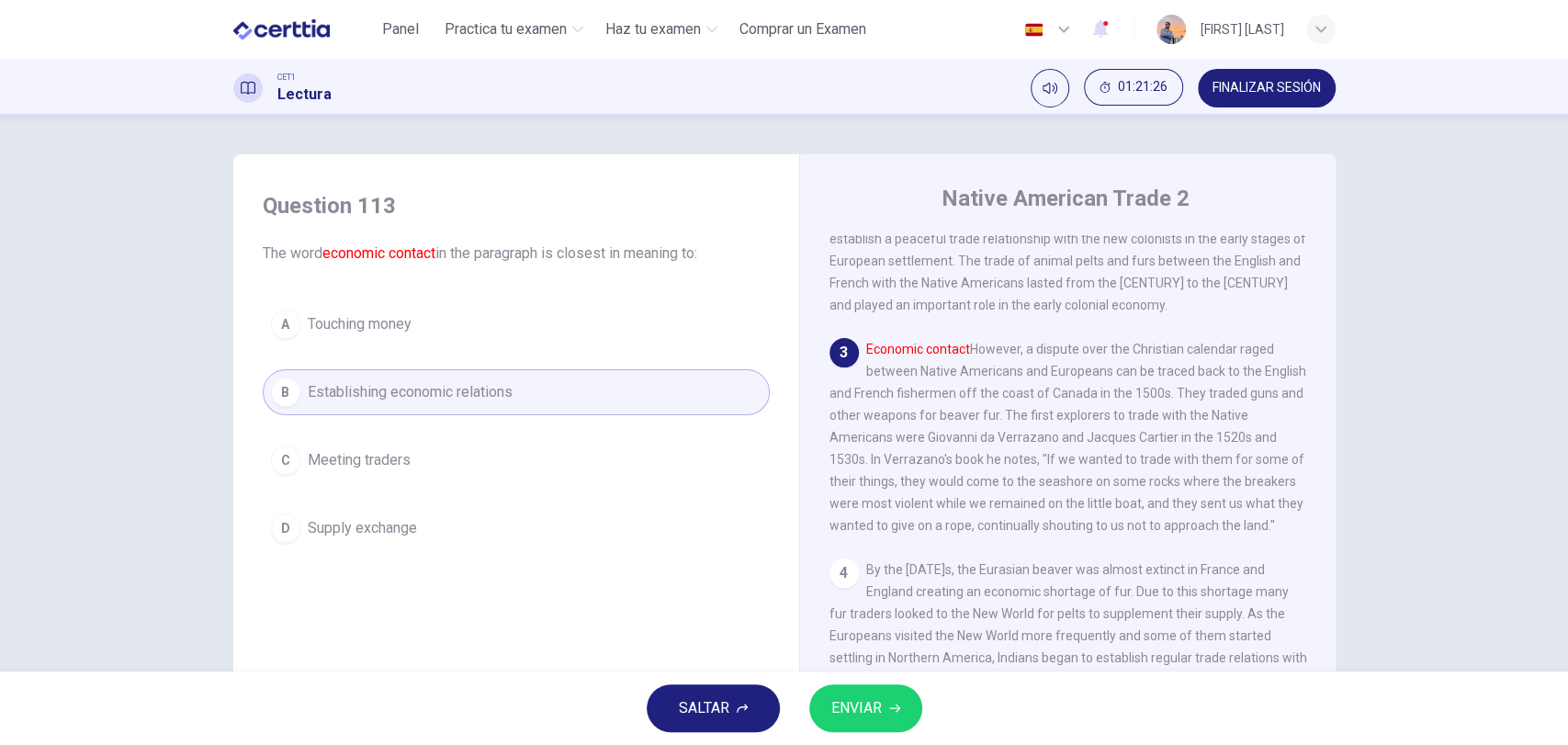 click on "ENVIAR" at bounding box center (865, 708) 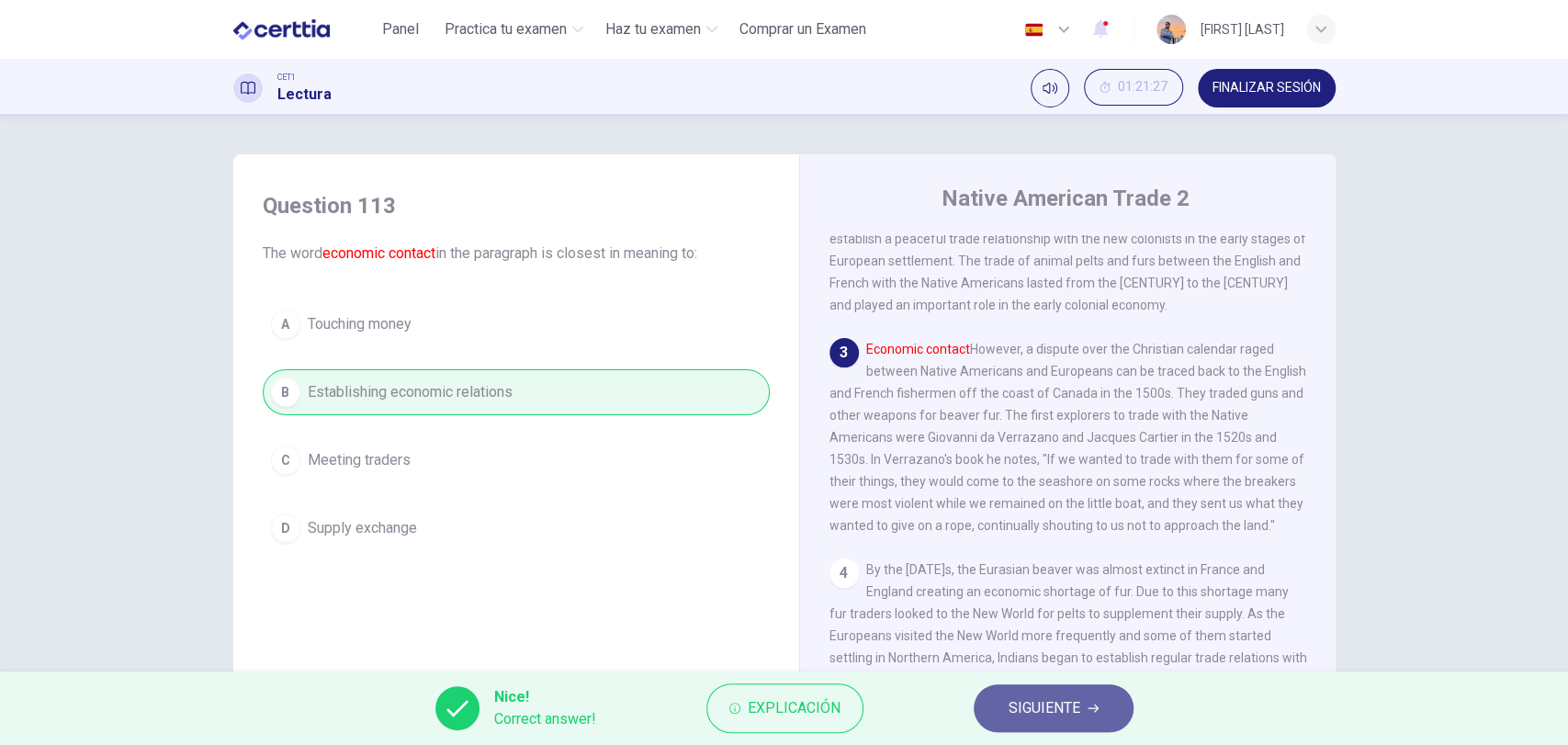 click on "SIGUIENTE" at bounding box center [1044, 708] 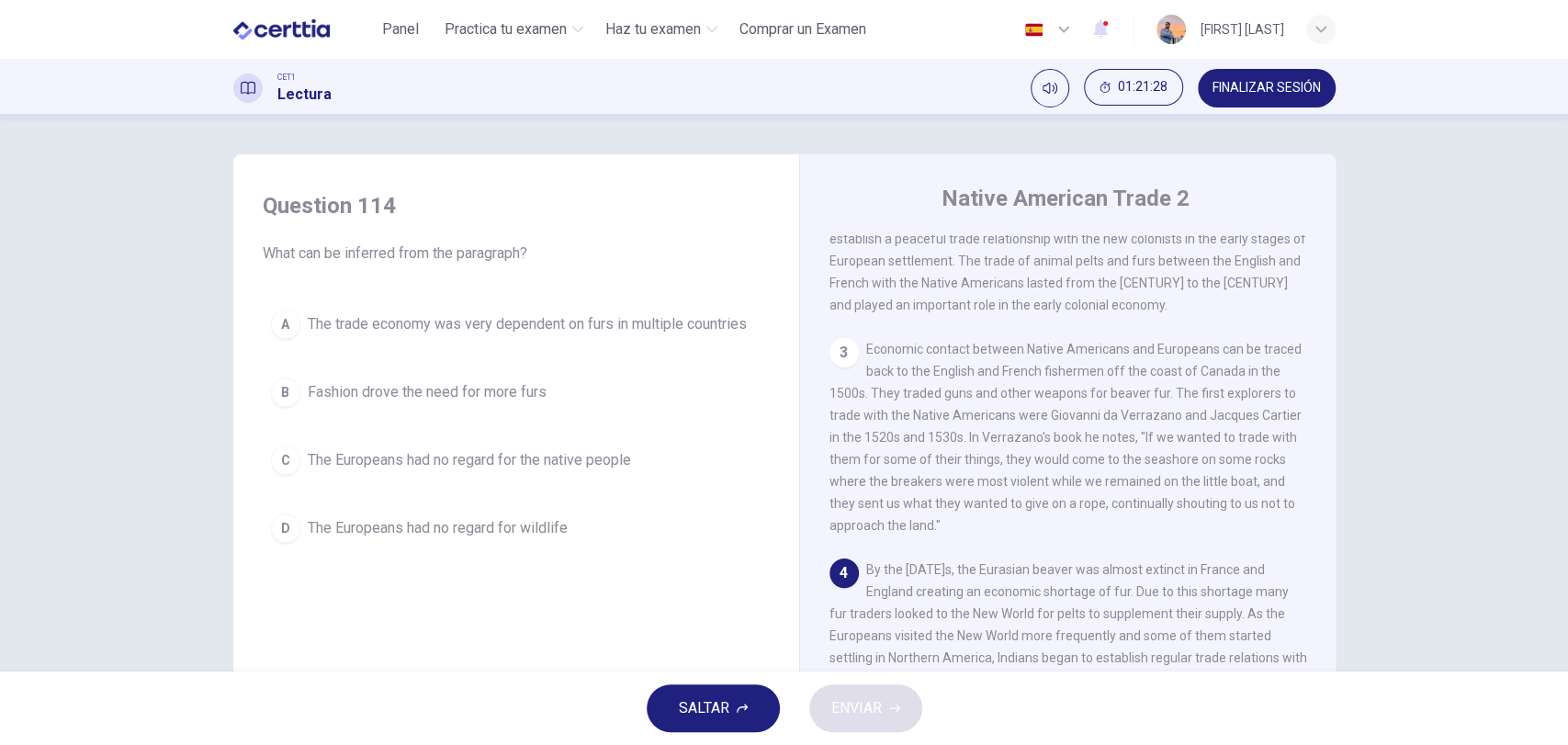 scroll, scrollTop: 544, scrollLeft: 0, axis: vertical 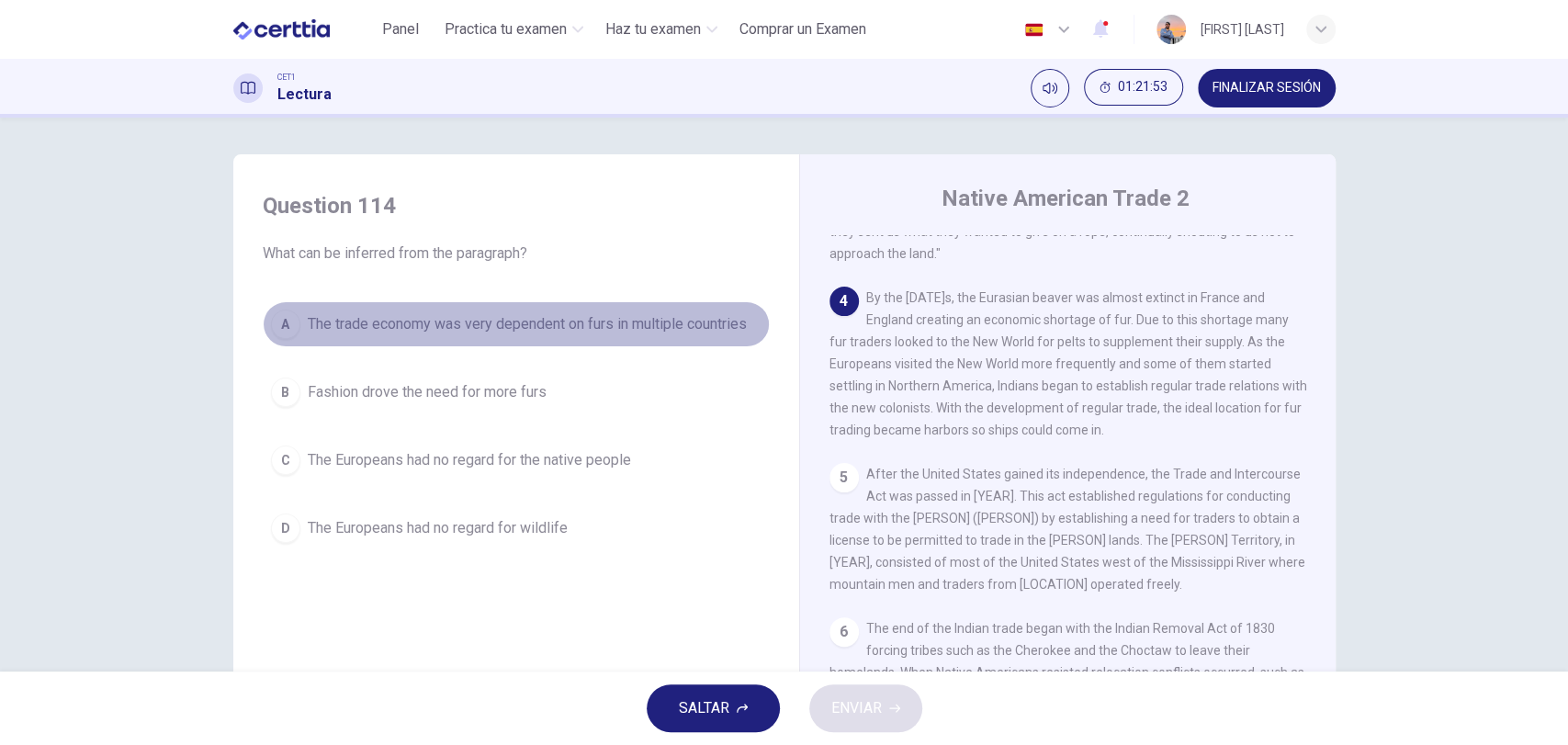 click on "The trade economy was very dependent on furs in multiple countries" at bounding box center (527, 324) 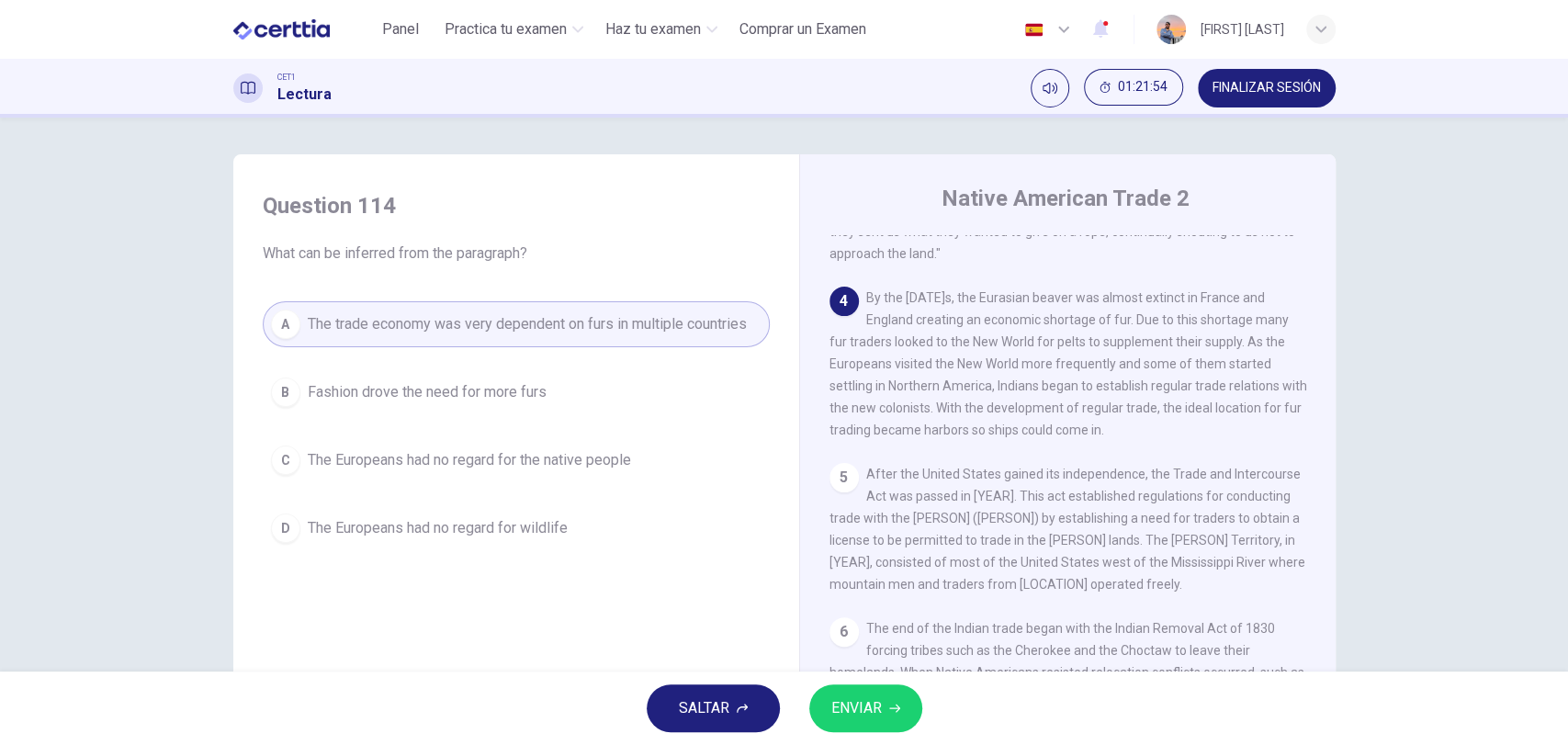 click on "SALTAR ENVIAR" at bounding box center (784, 708) 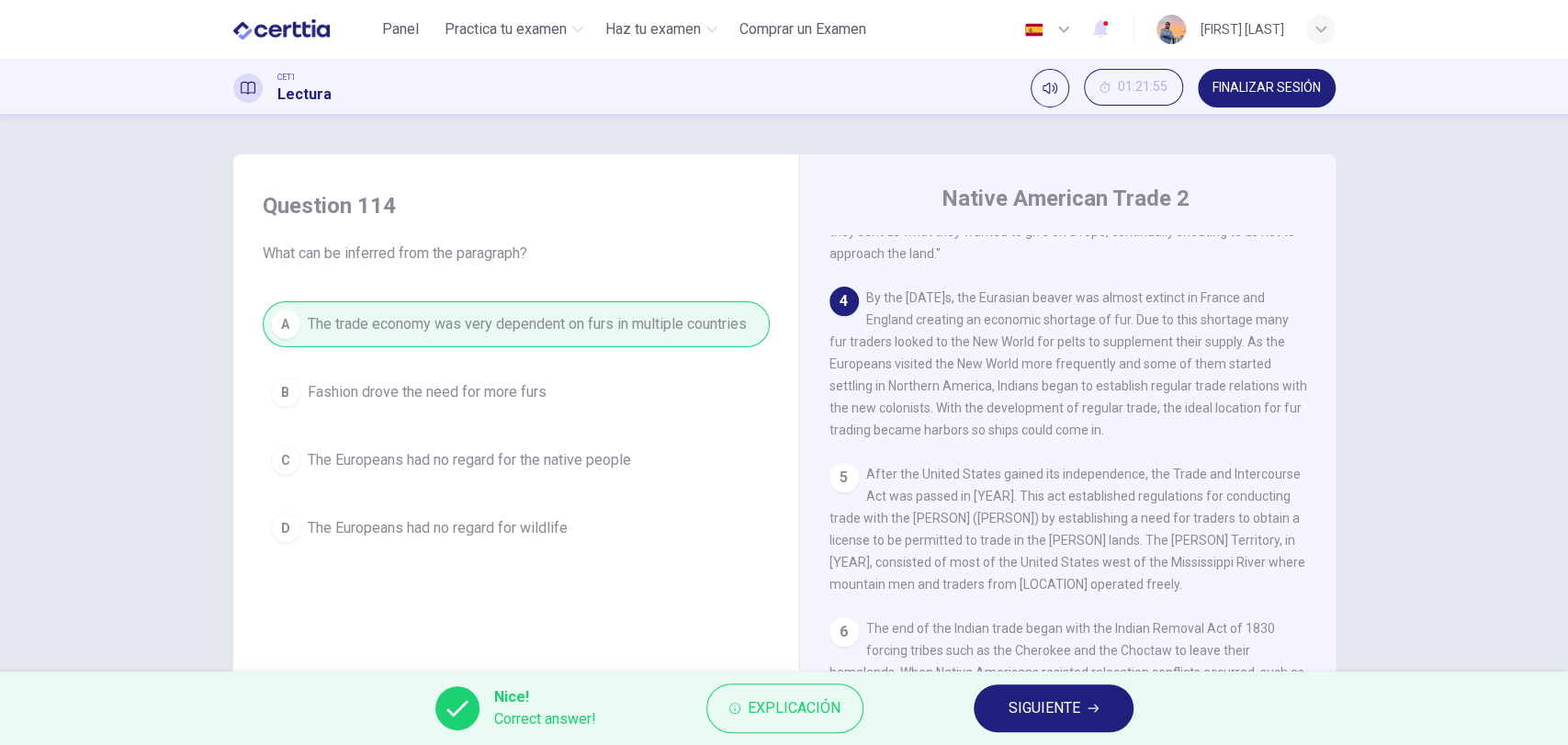 click on "SIGUIENTE" at bounding box center [1054, 708] 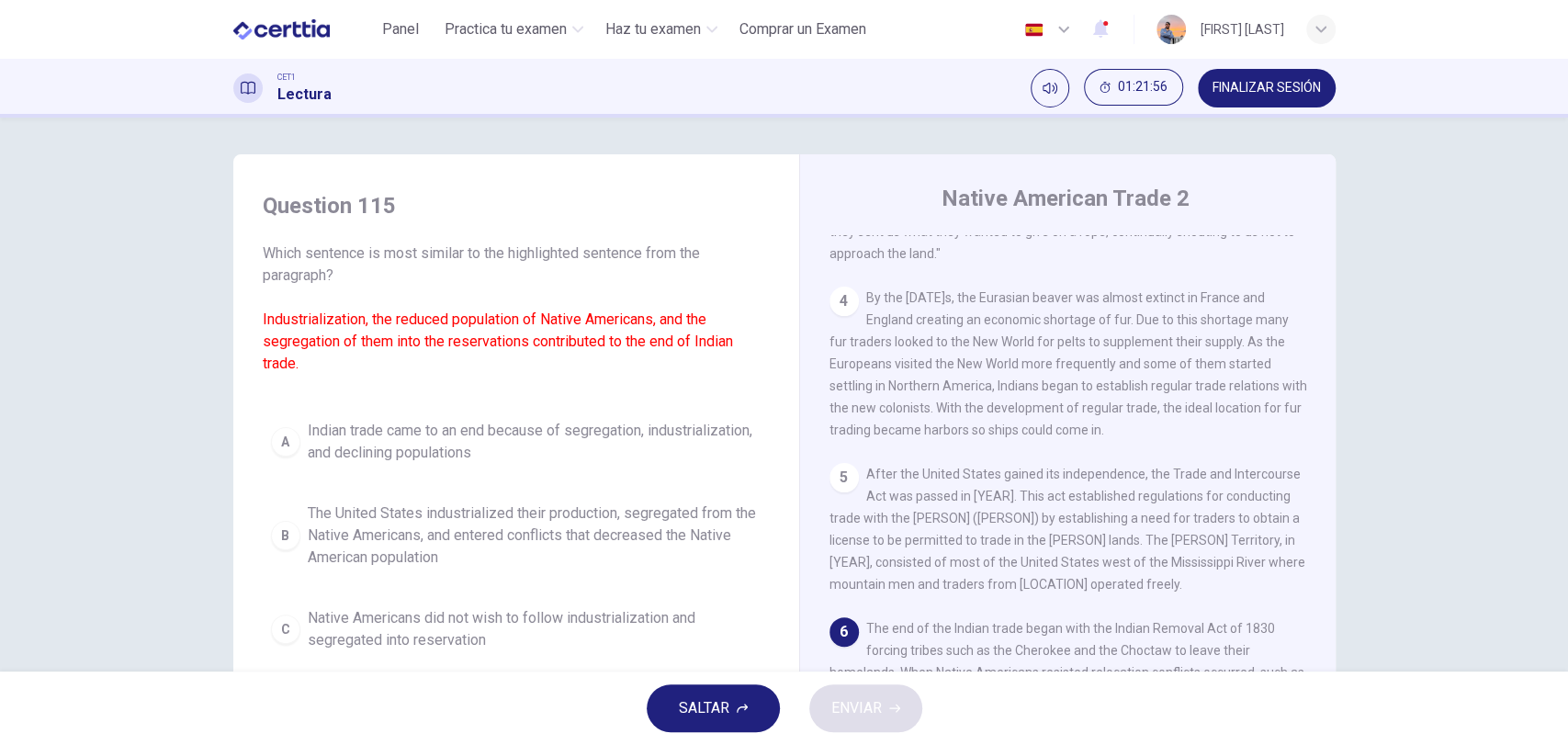 scroll, scrollTop: 136, scrollLeft: 0, axis: vertical 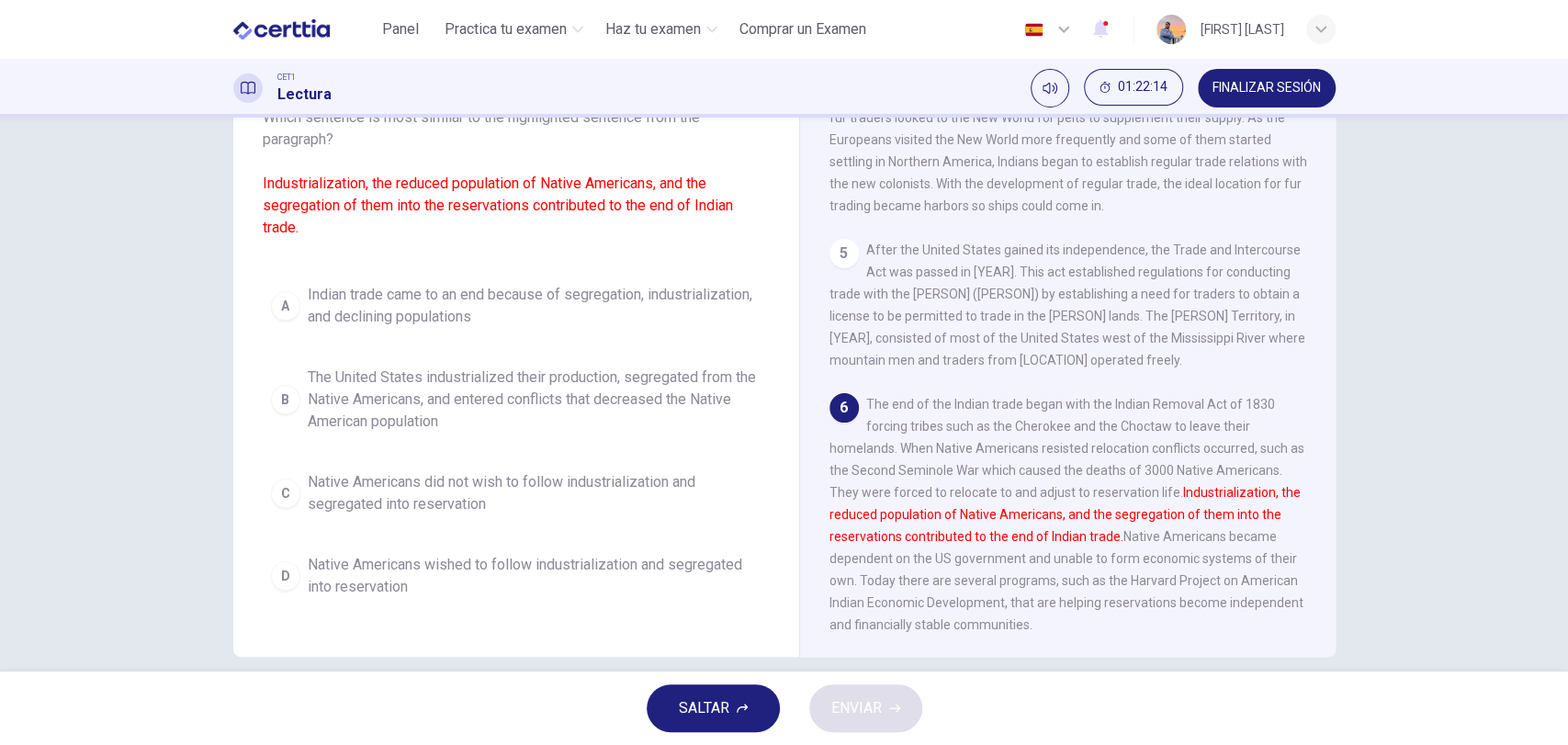 click on "C Britain was divided into several kingdoms and some remained independent" at bounding box center [516, 306] 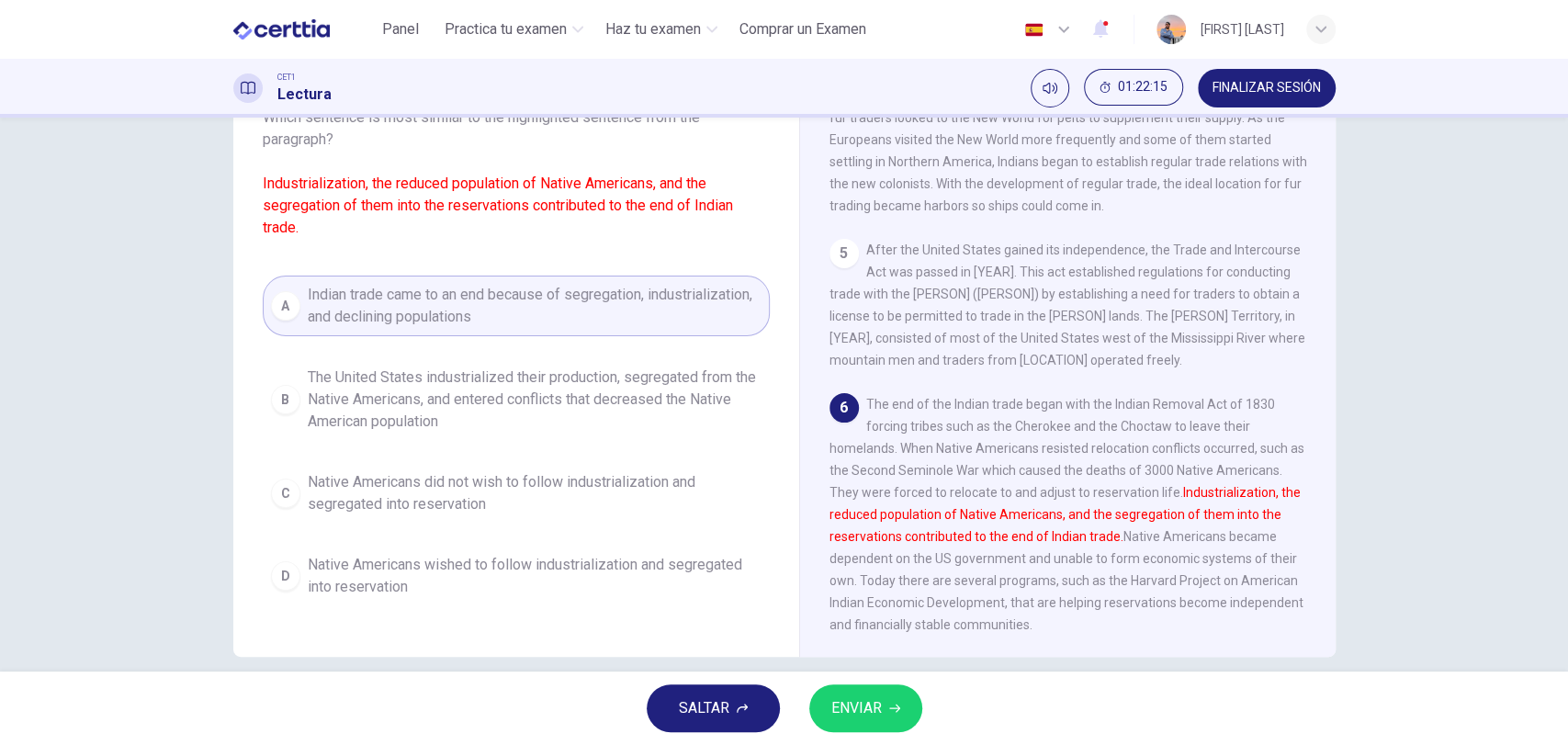 click on "ENVIAR" at bounding box center [865, 708] 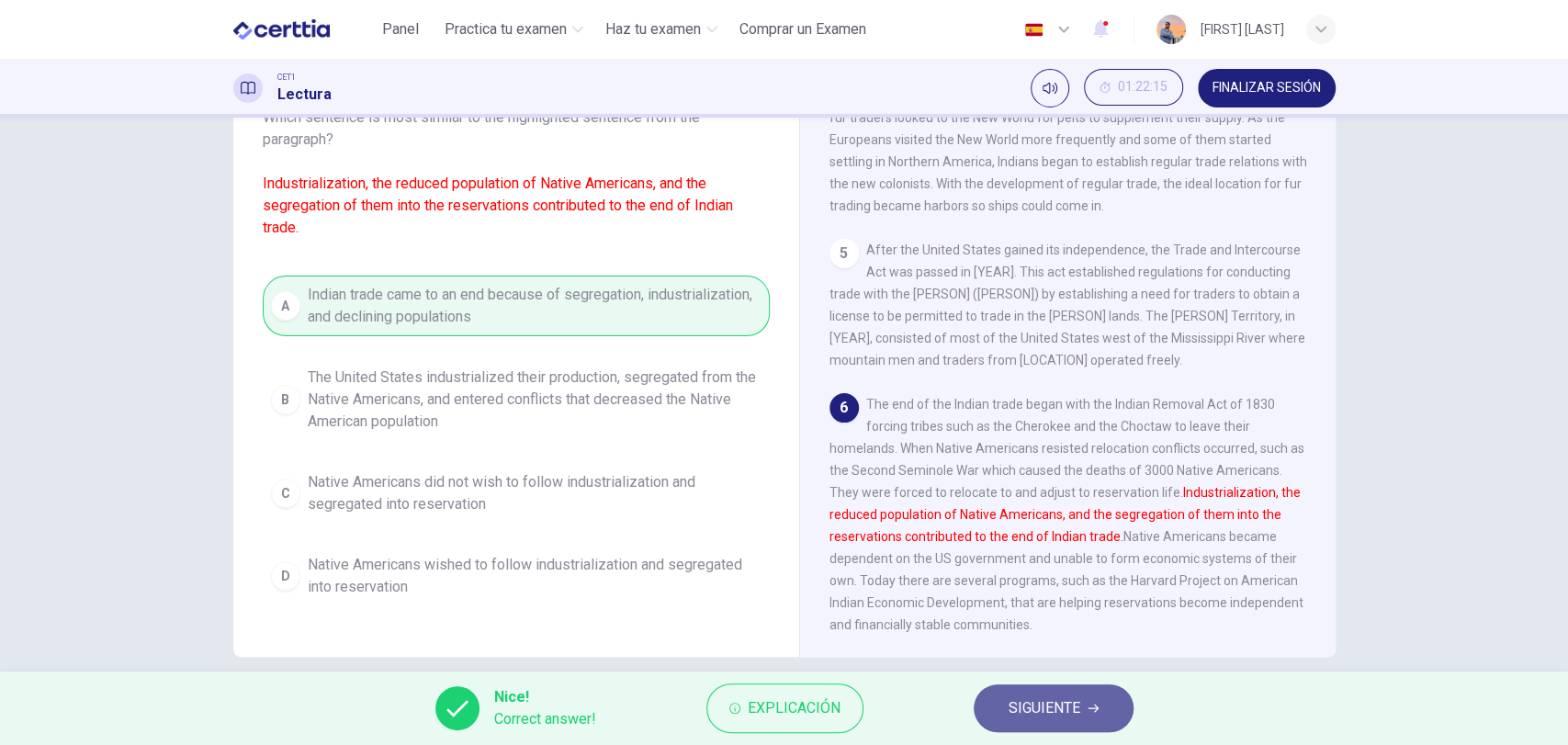 click on "SIGUIENTE" at bounding box center (1054, 708) 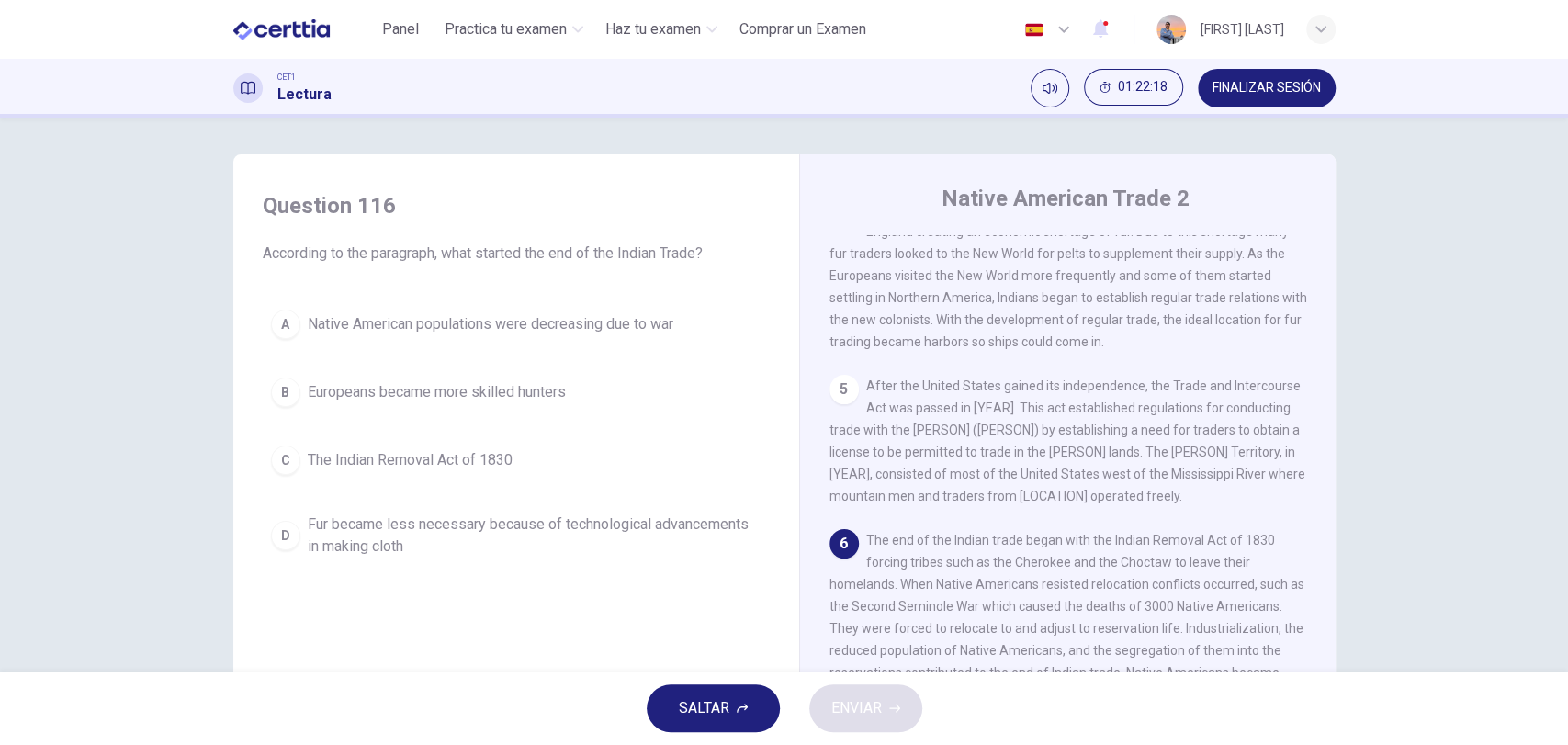 scroll, scrollTop: 136, scrollLeft: 0, axis: vertical 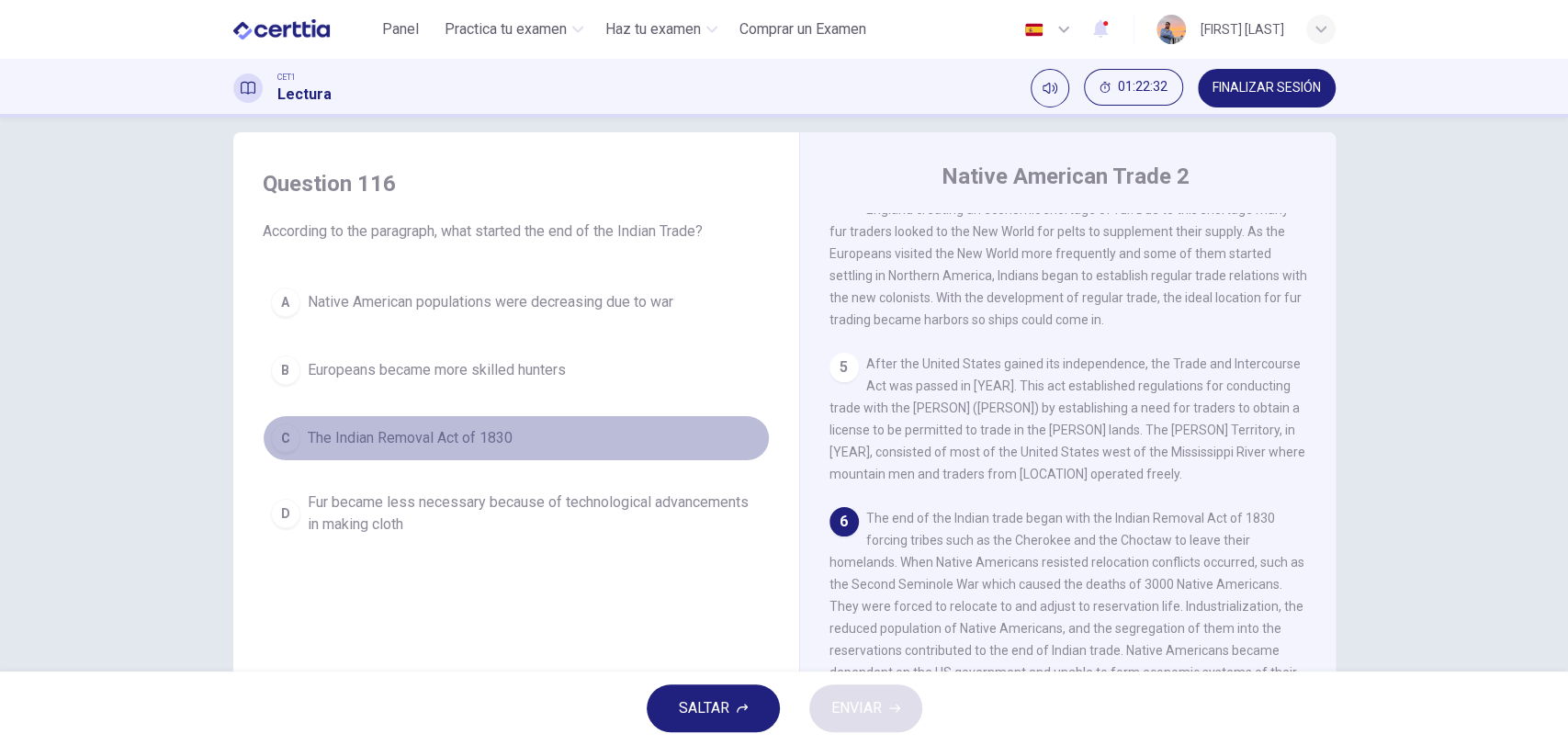 click on "The Indian Removal Act of 1830" at bounding box center (410, 438) 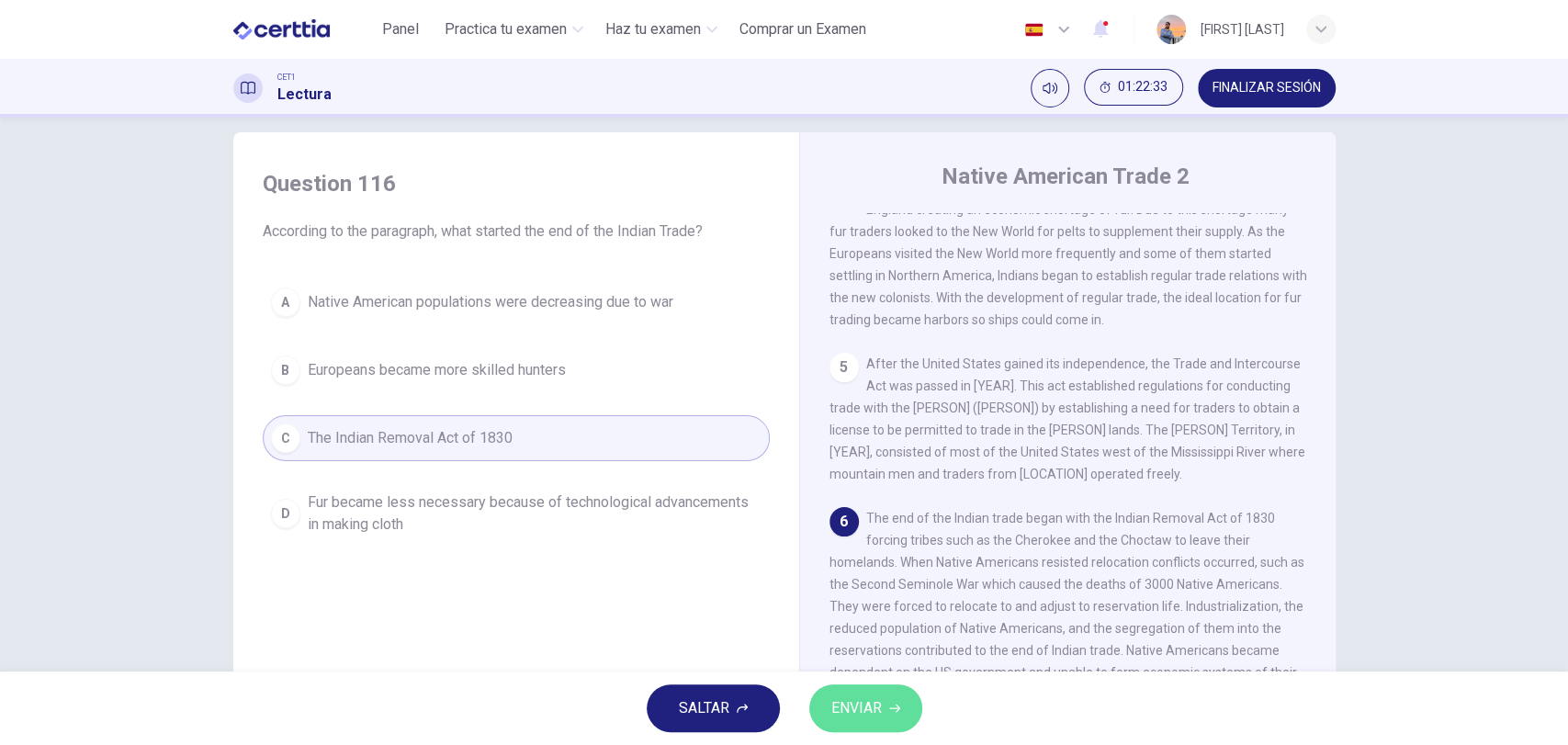 click on "ENVIAR" at bounding box center (856, 708) 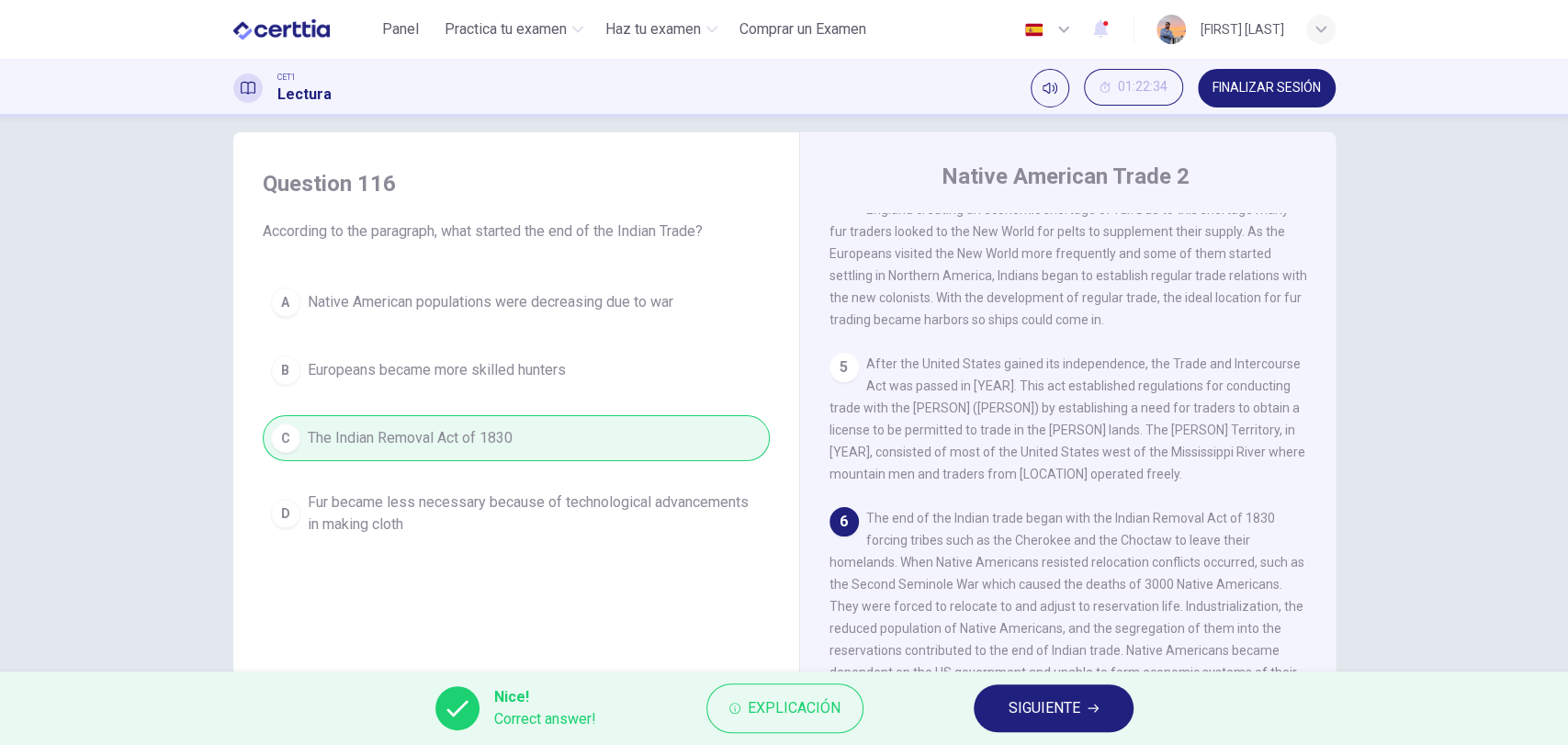 click on "SIGUIENTE" at bounding box center (1054, 708) 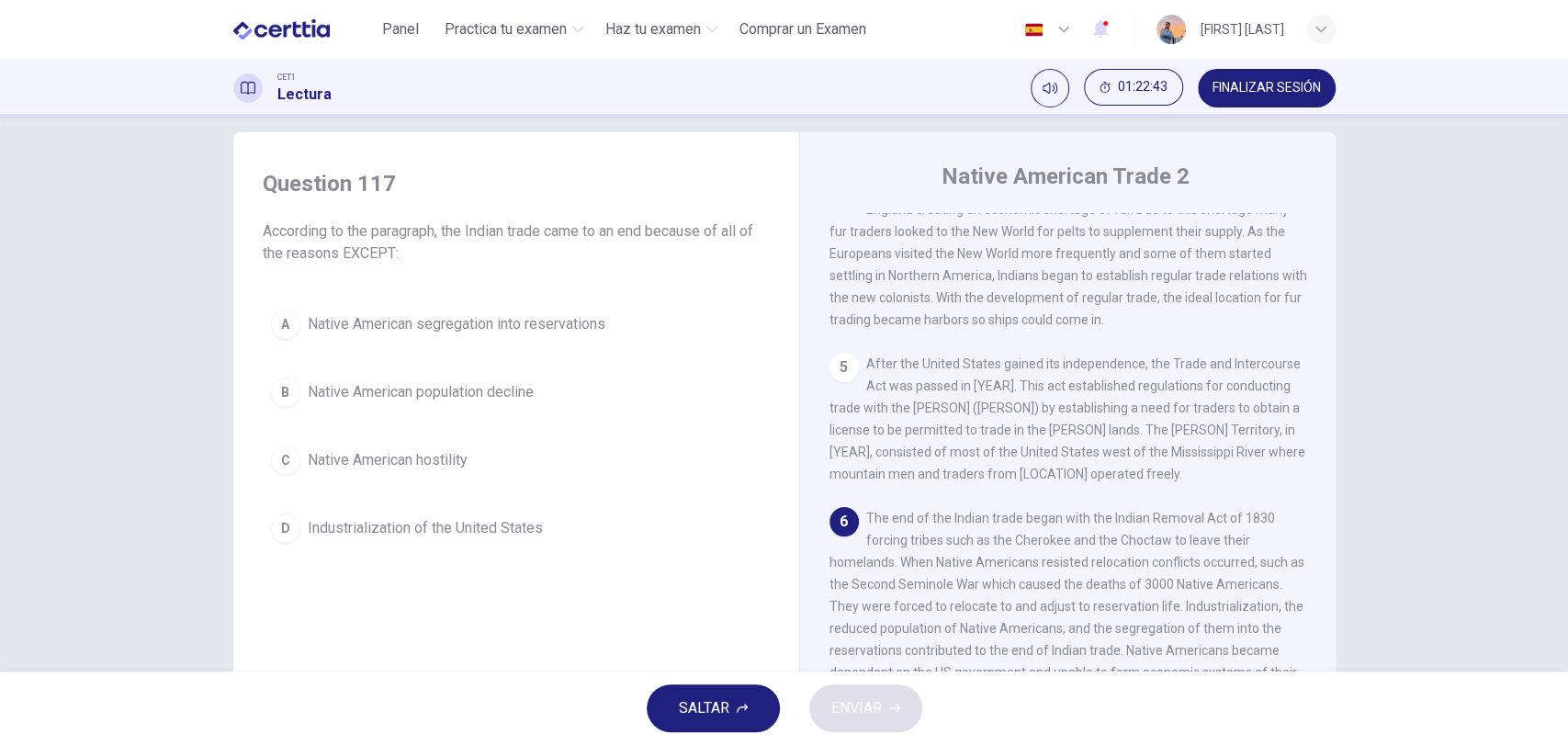 scroll, scrollTop: 158, scrollLeft: 0, axis: vertical 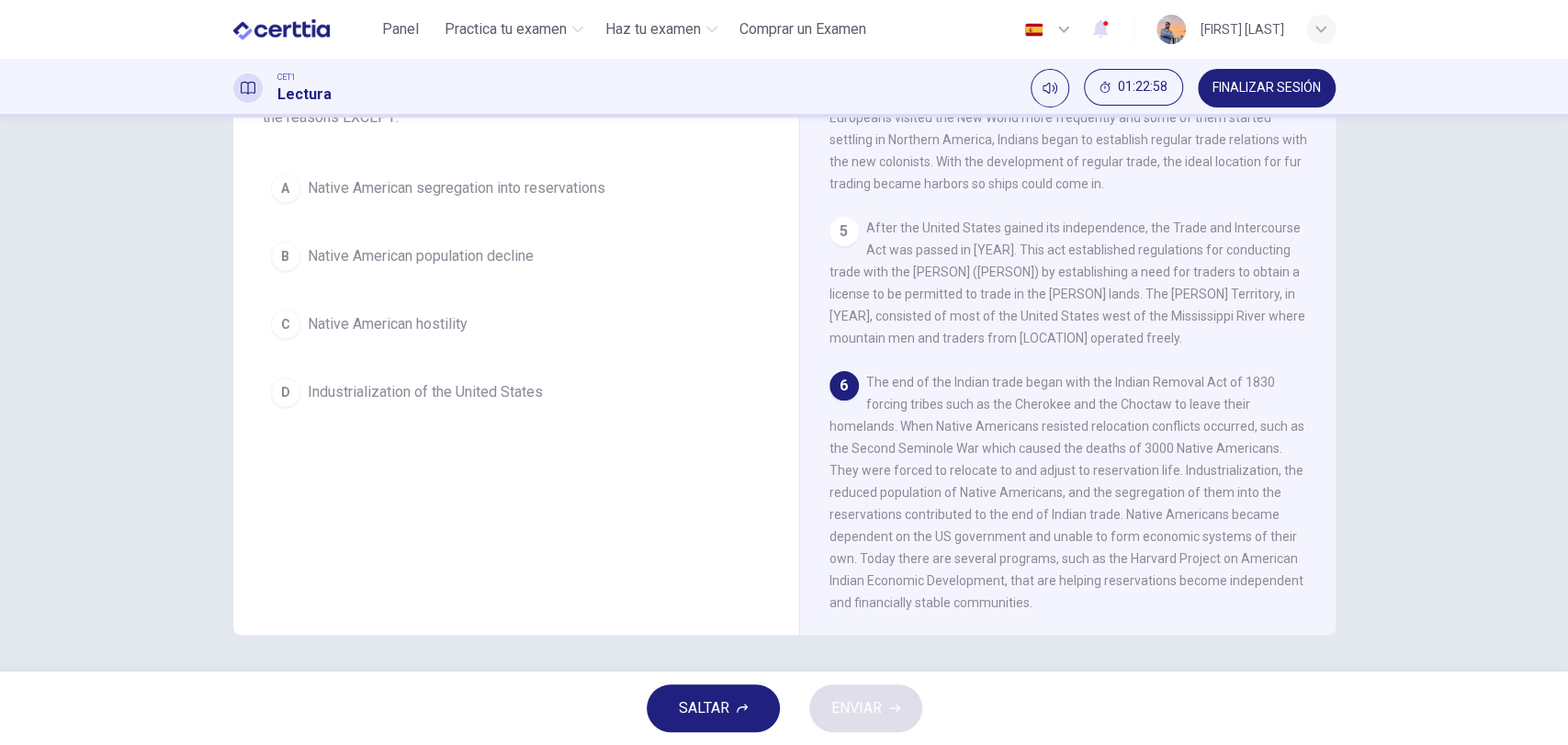 drag, startPoint x: 427, startPoint y: 288, endPoint x: 442, endPoint y: 342, distance: 56.04463 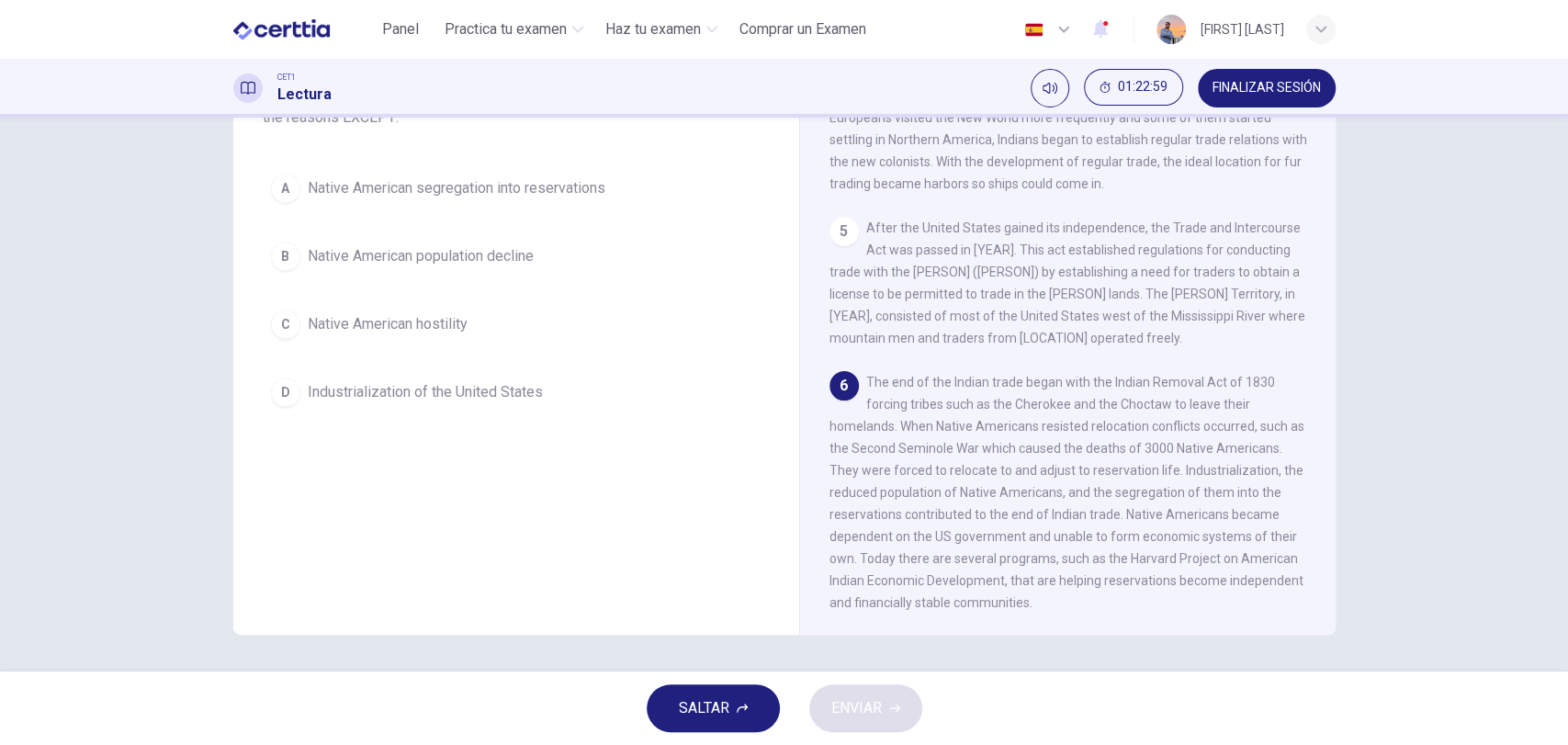 click on "C Native American hostility" at bounding box center [516, 324] 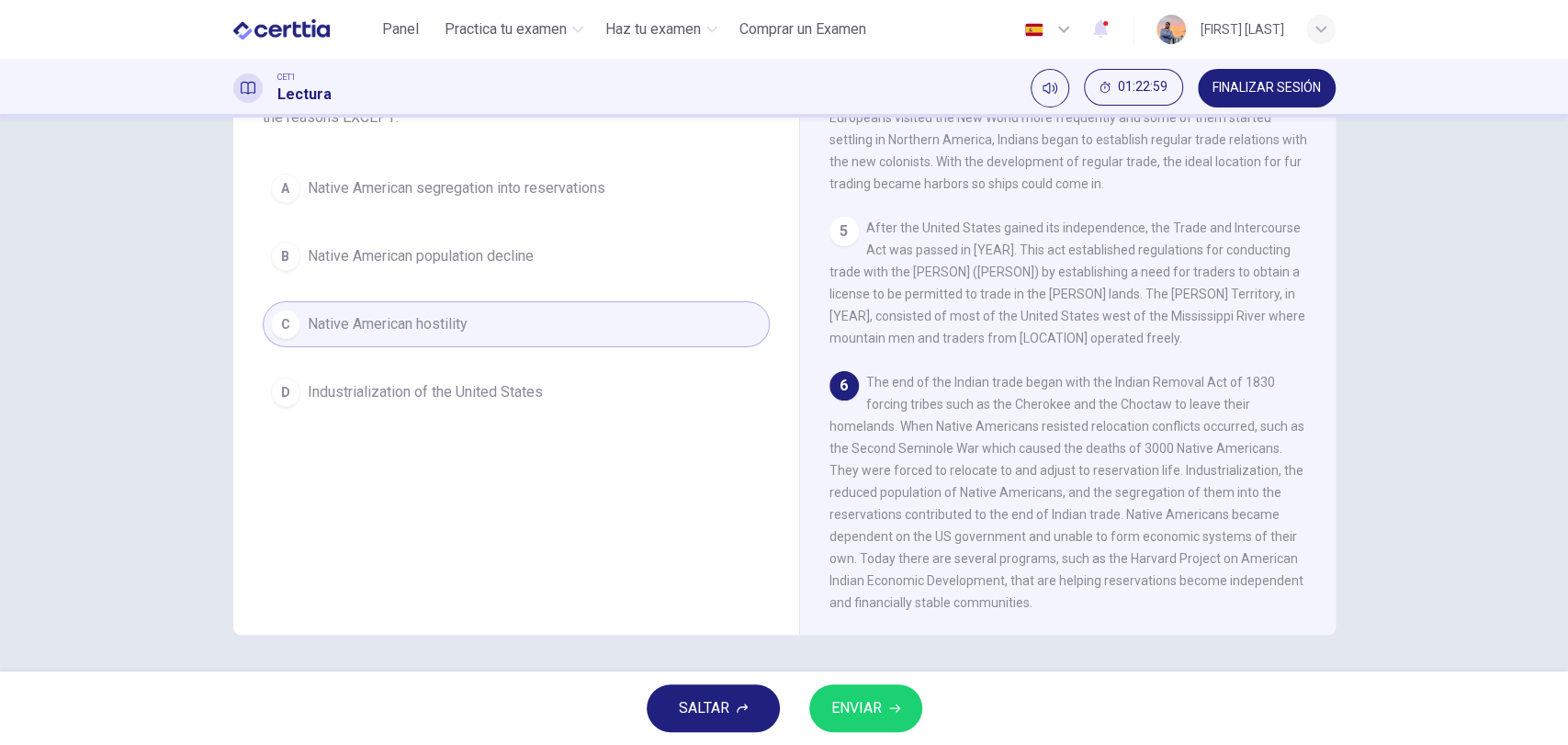 click on "ENVIAR" at bounding box center (856, 708) 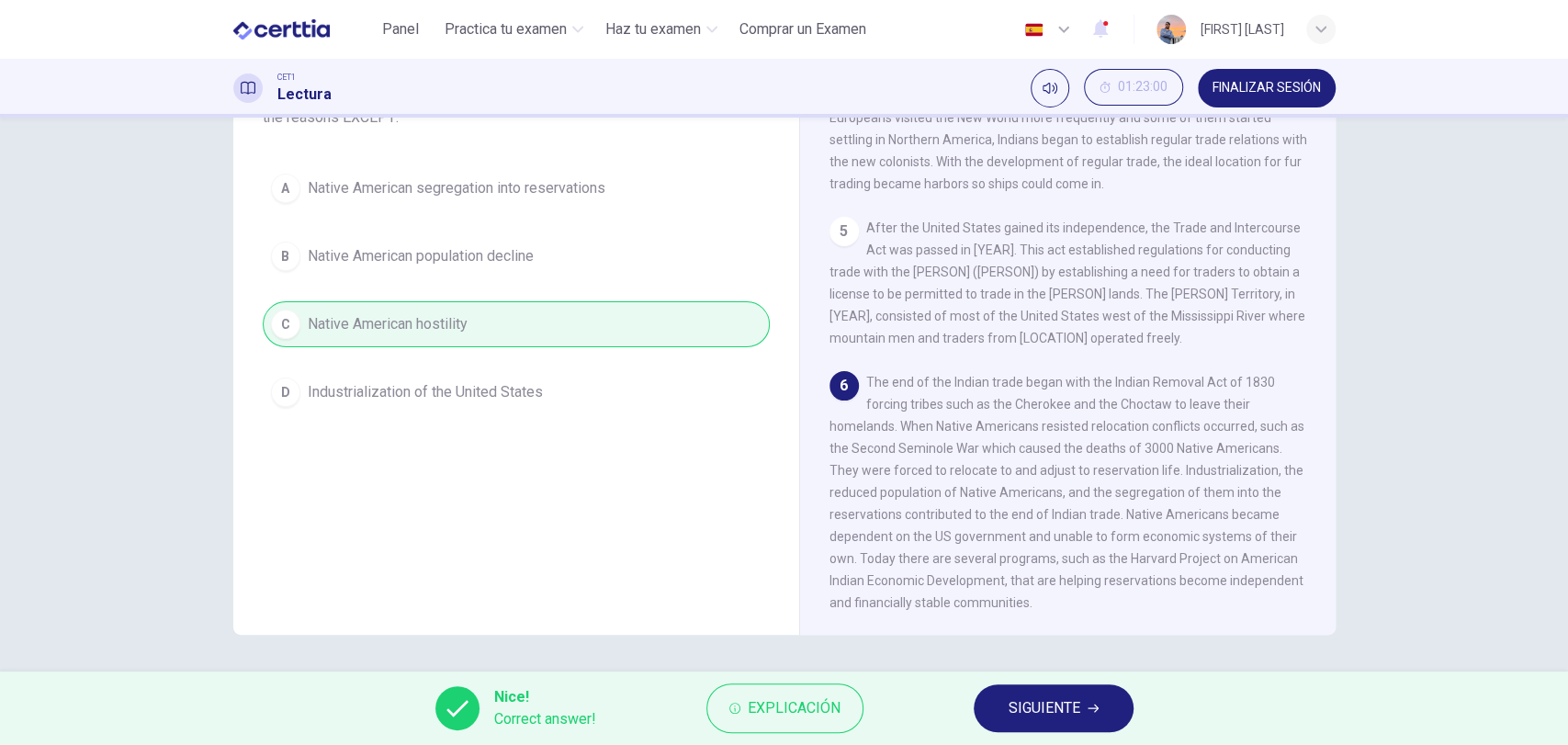 drag, startPoint x: 1054, startPoint y: 692, endPoint x: 1050, endPoint y: 707, distance: 15.524175 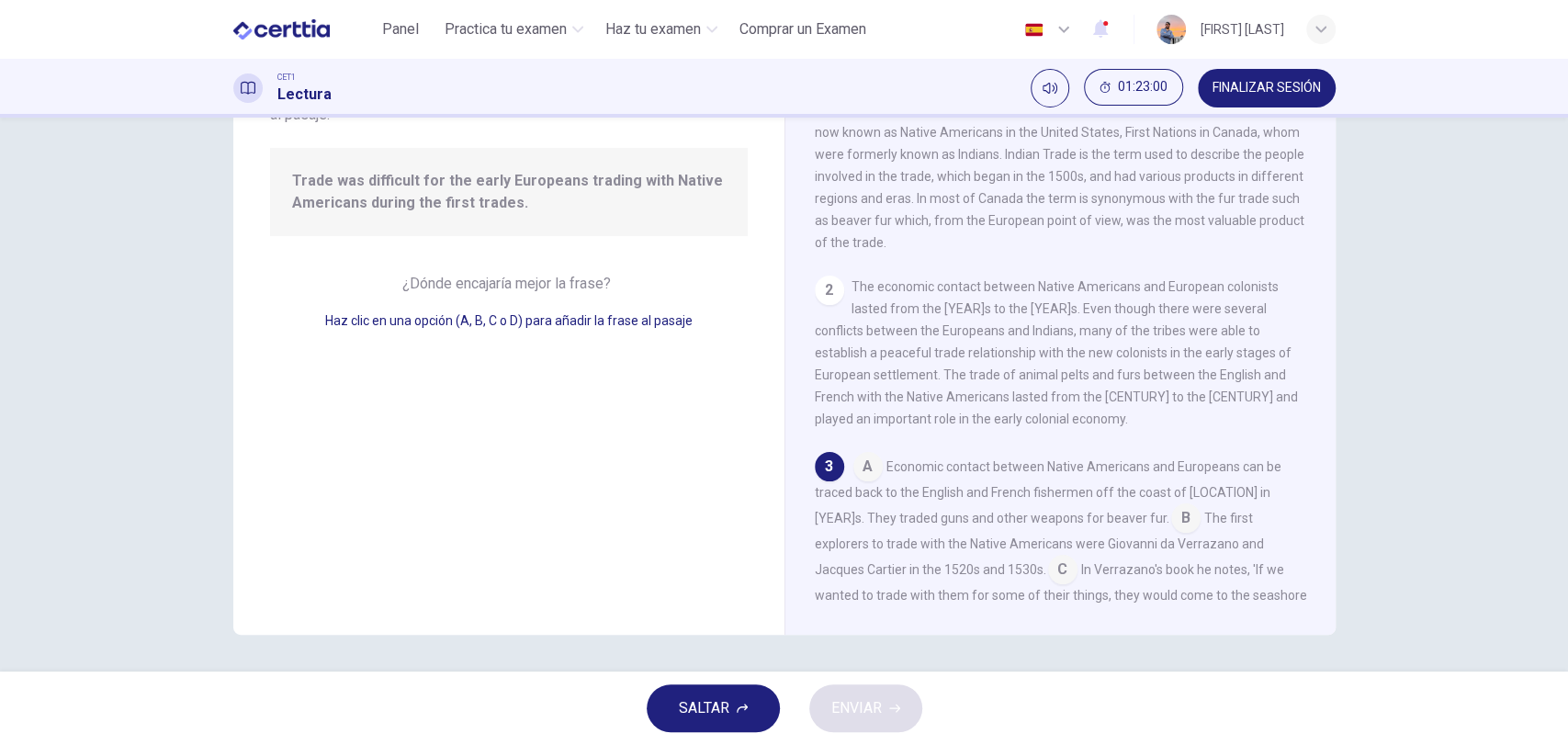 scroll, scrollTop: 257, scrollLeft: 0, axis: vertical 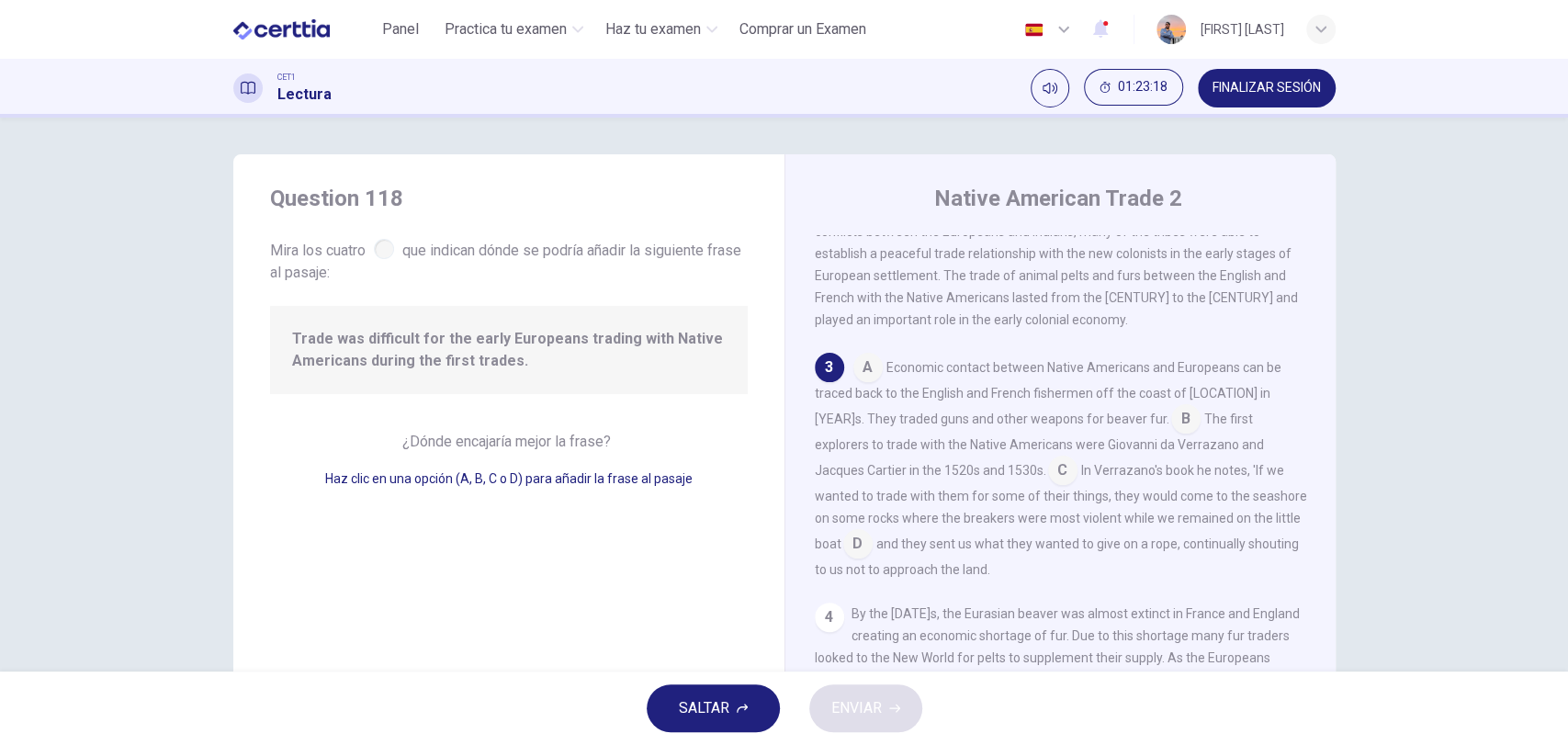 click at bounding box center [1063, 472] 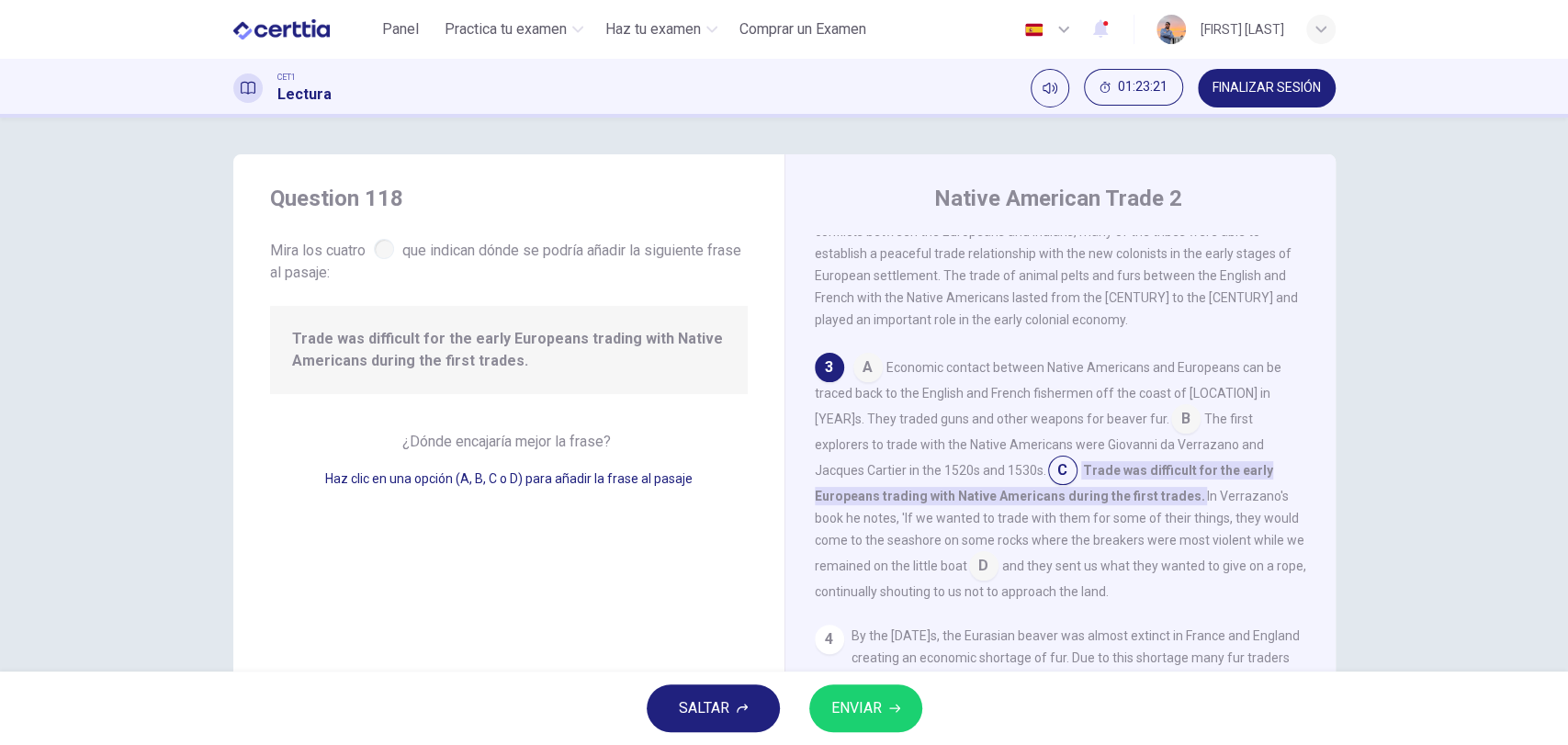 click on "ENVIAR" at bounding box center [865, 708] 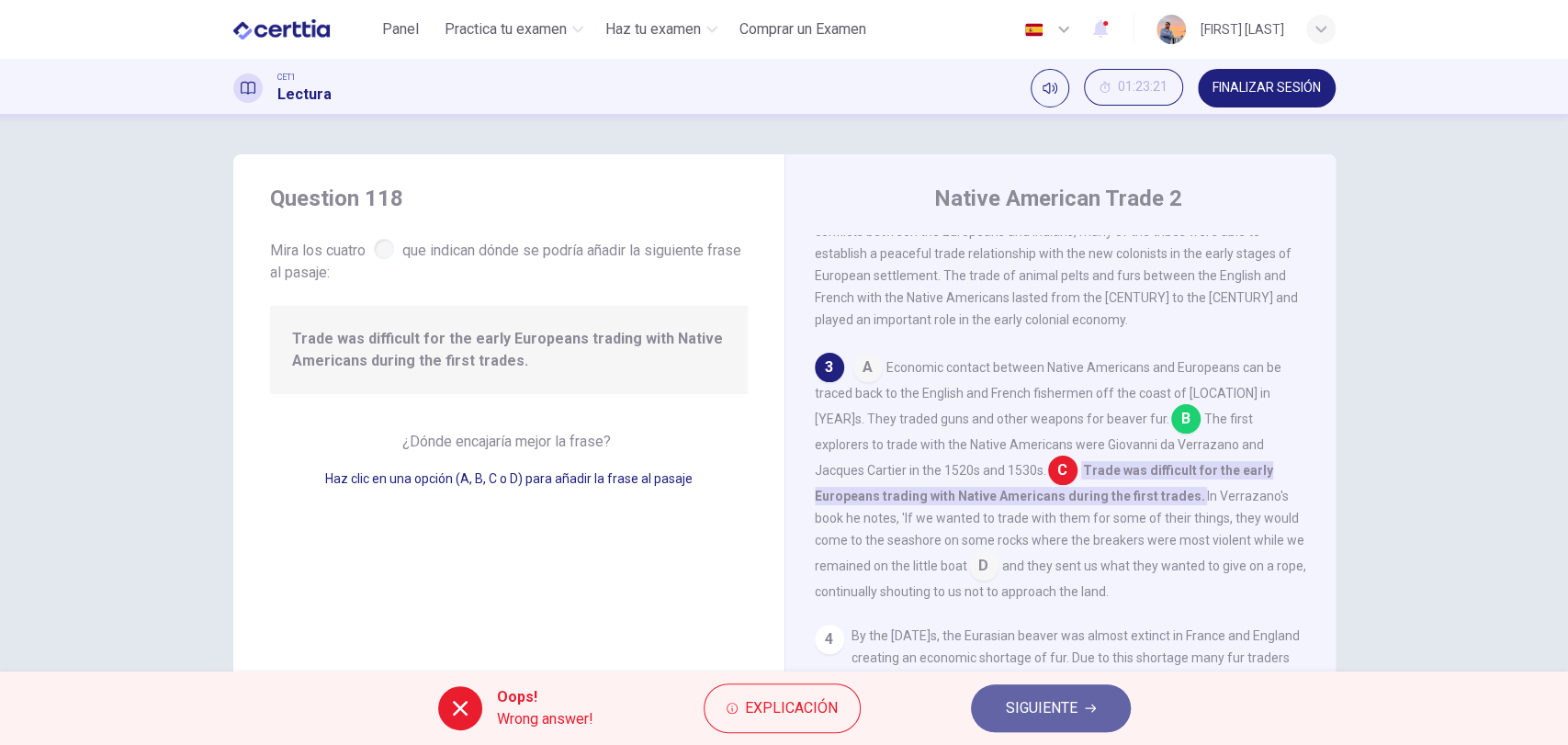 click on "SIGUIENTE" at bounding box center [1051, 708] 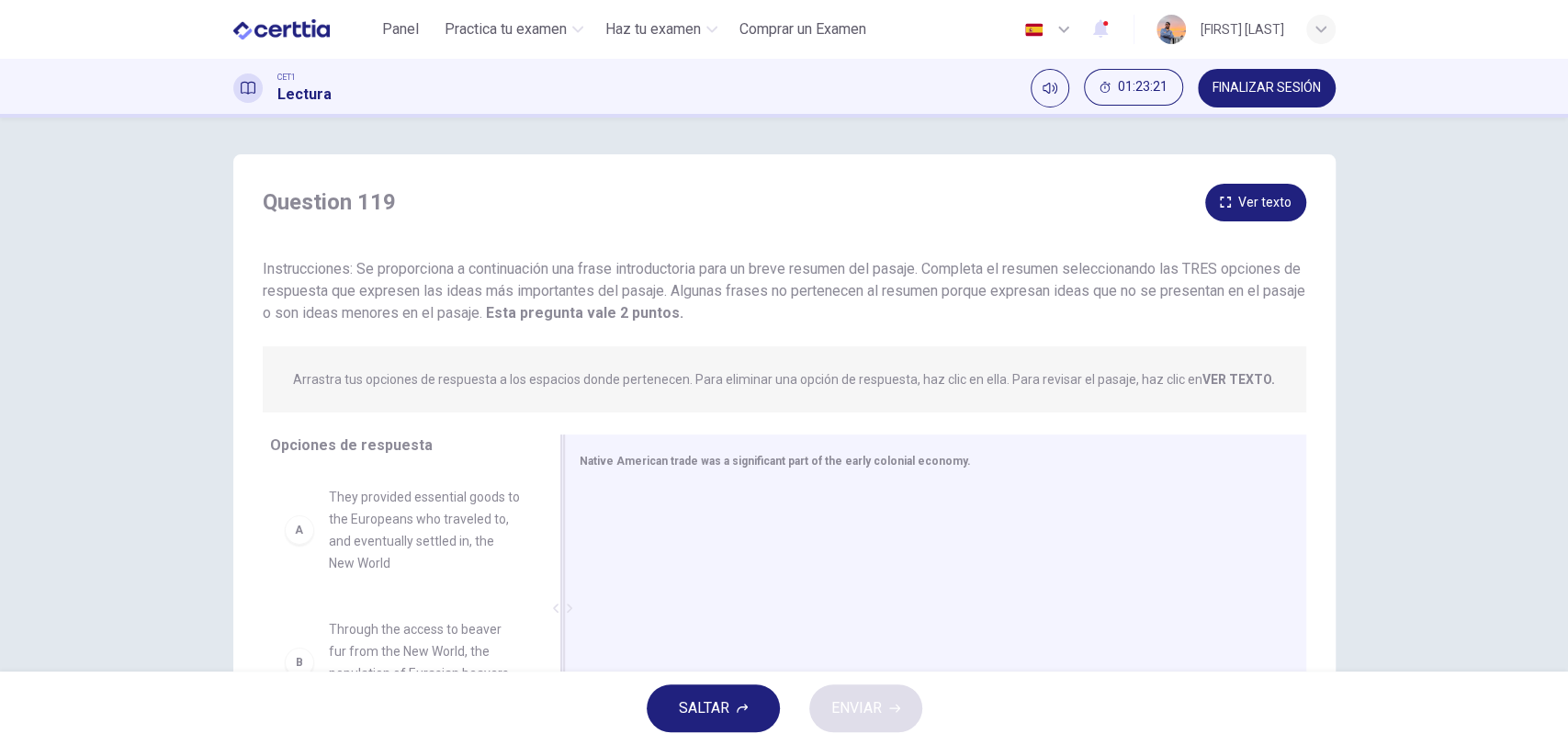 scroll, scrollTop: 158, scrollLeft: 0, axis: vertical 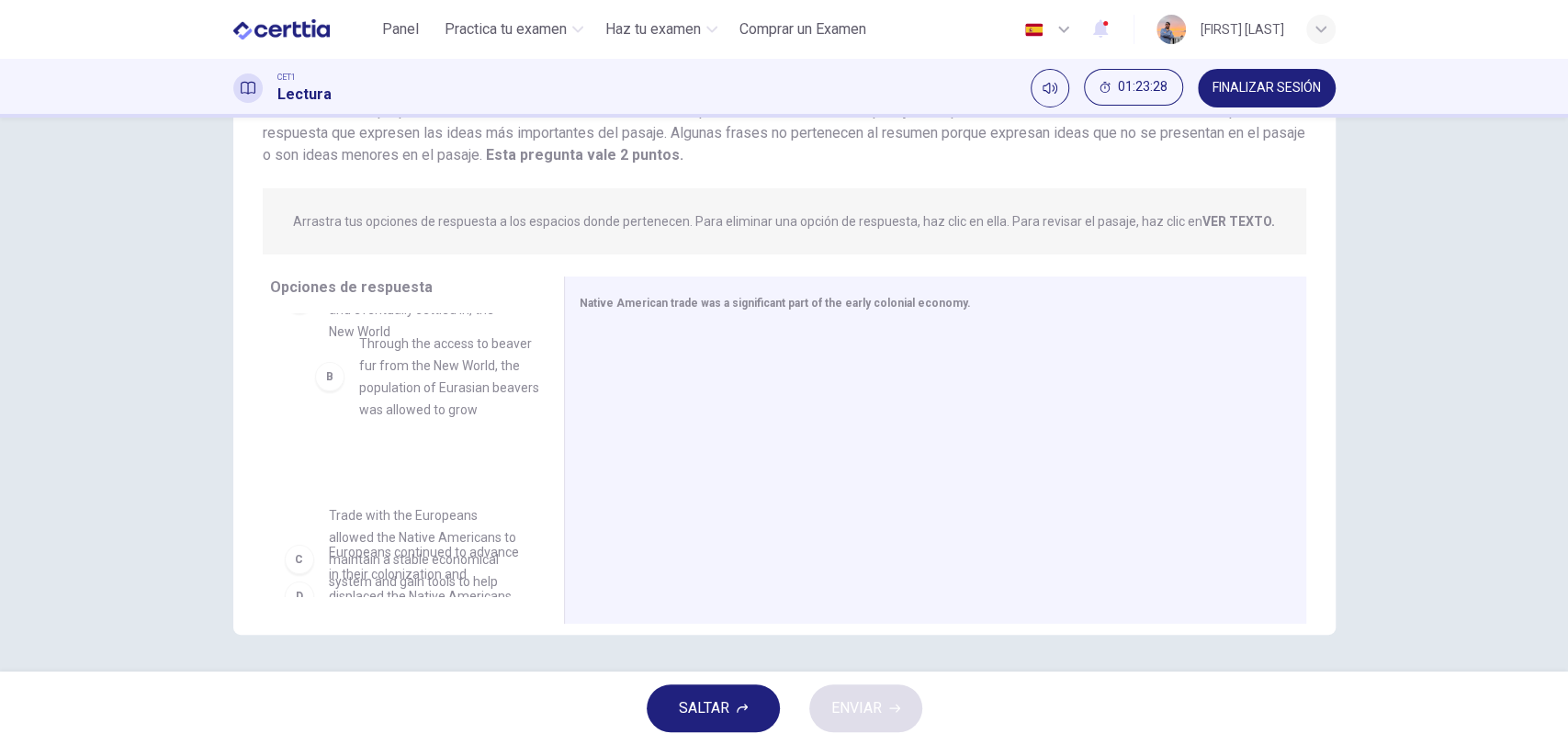drag, startPoint x: 396, startPoint y: 412, endPoint x: 438, endPoint y: 392, distance: 46.518813 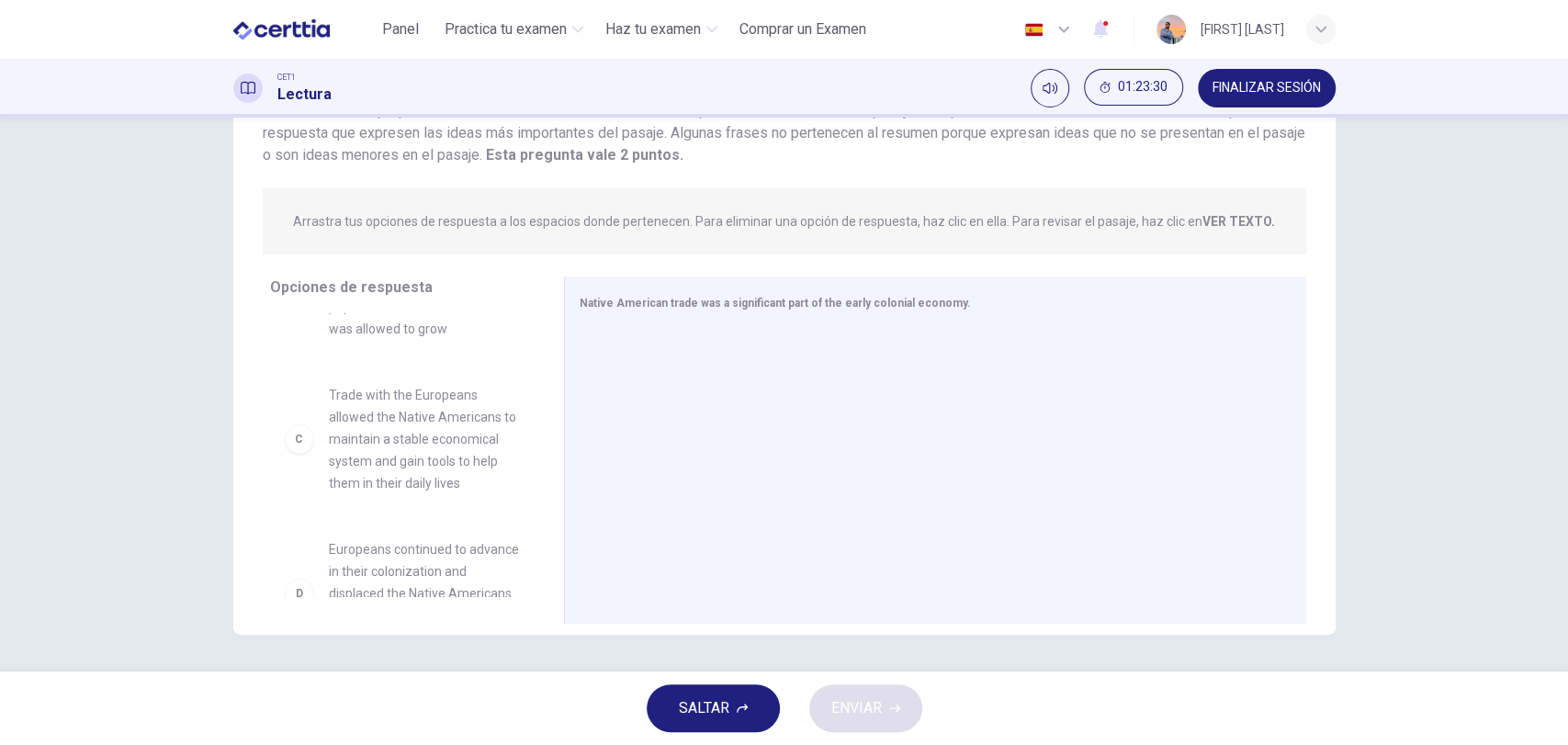 scroll, scrollTop: 73, scrollLeft: 0, axis: vertical 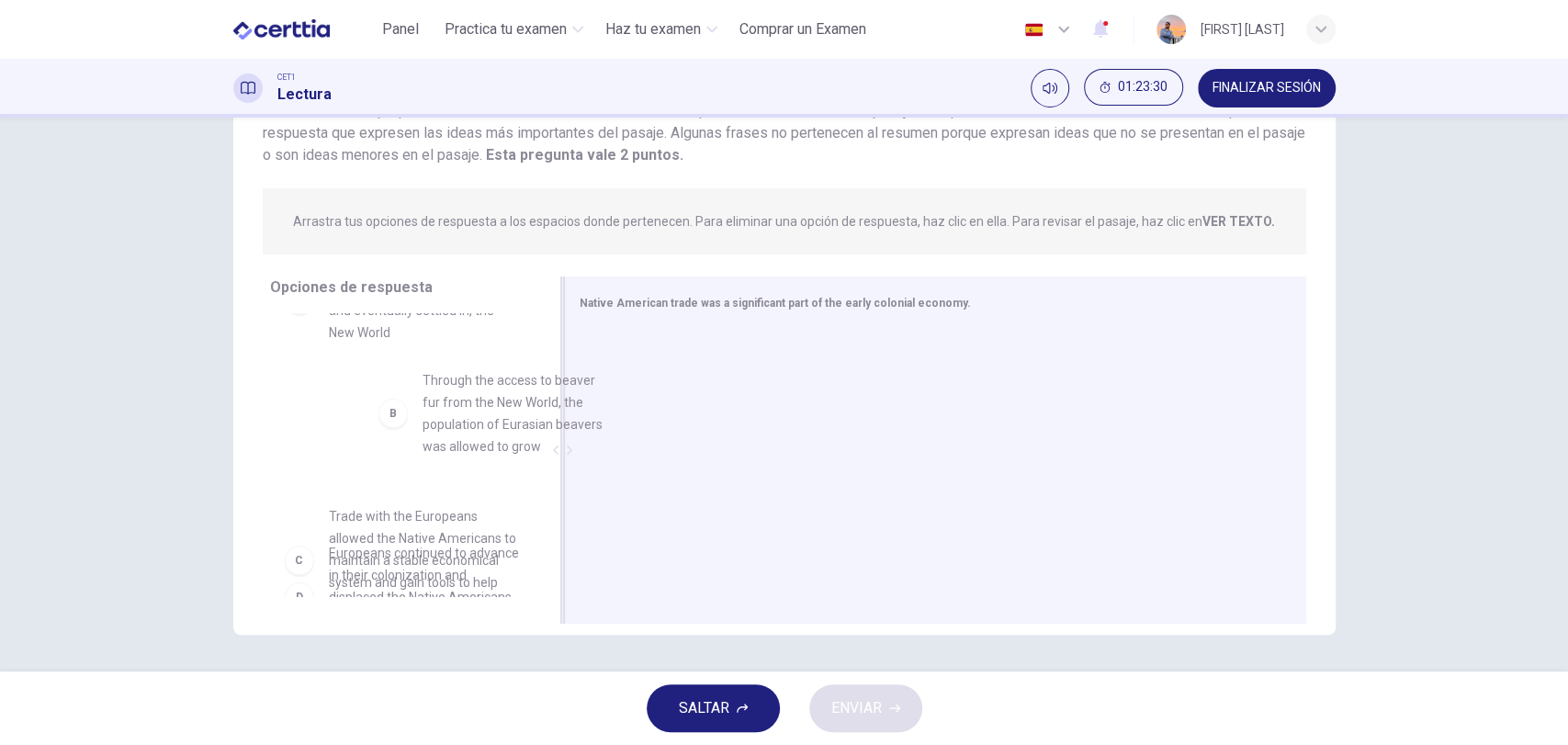 drag, startPoint x: 393, startPoint y: 443, endPoint x: 750, endPoint y: 423, distance: 357.55979 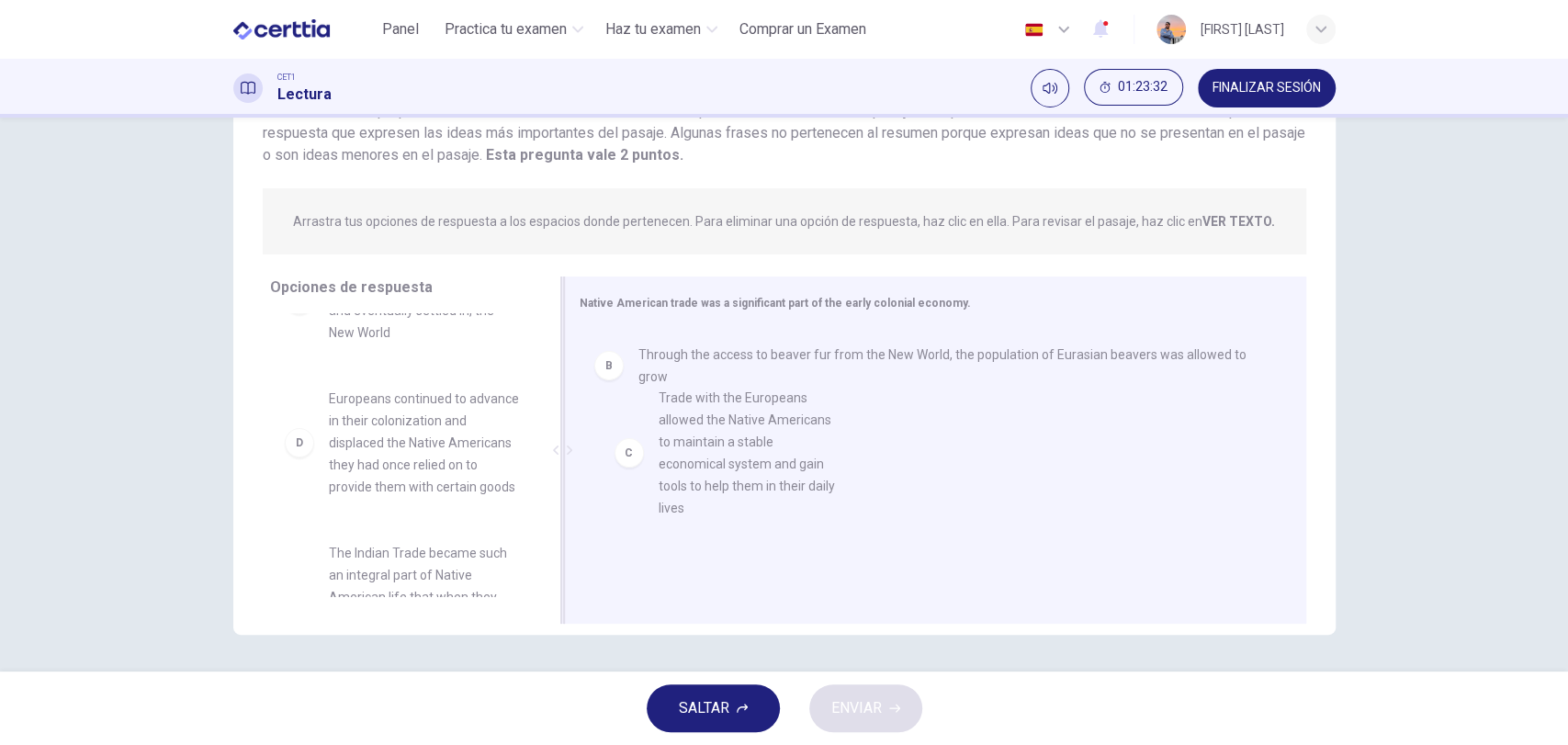 drag, startPoint x: 404, startPoint y: 414, endPoint x: 746, endPoint y: 414, distance: 342 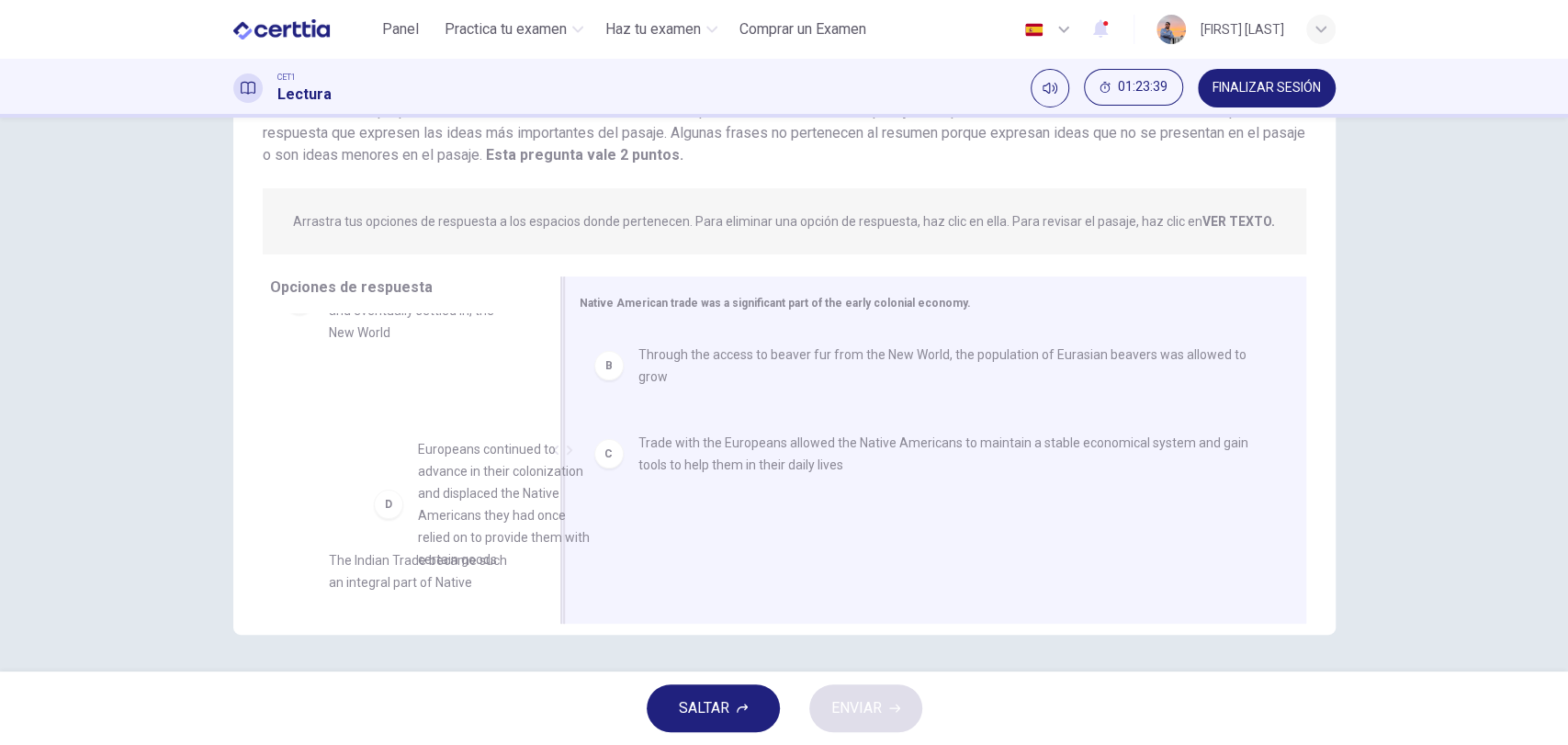 drag, startPoint x: 436, startPoint y: 461, endPoint x: 592, endPoint y: 517, distance: 165.74679 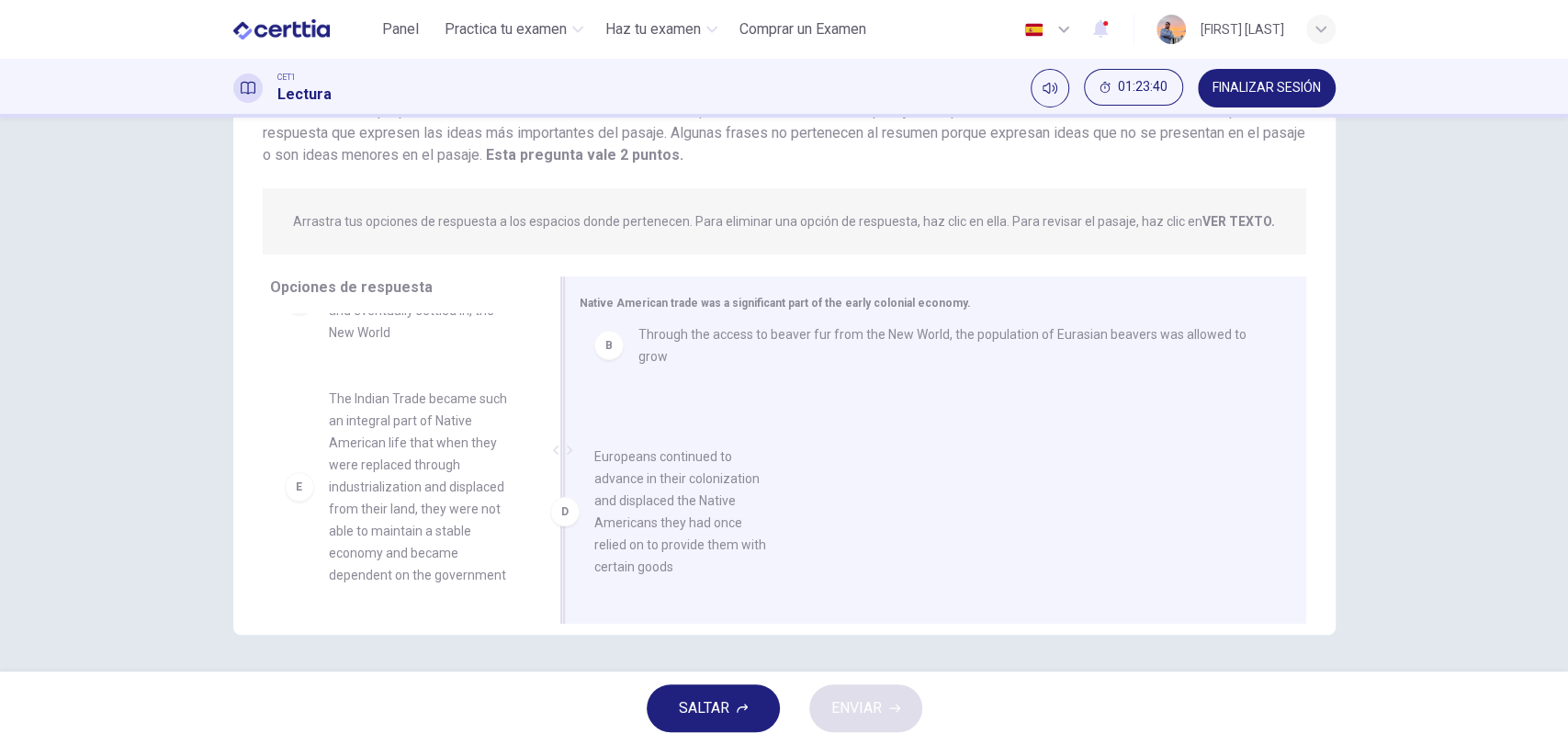 drag, startPoint x: 442, startPoint y: 463, endPoint x: 847, endPoint y: 552, distance: 414.6637 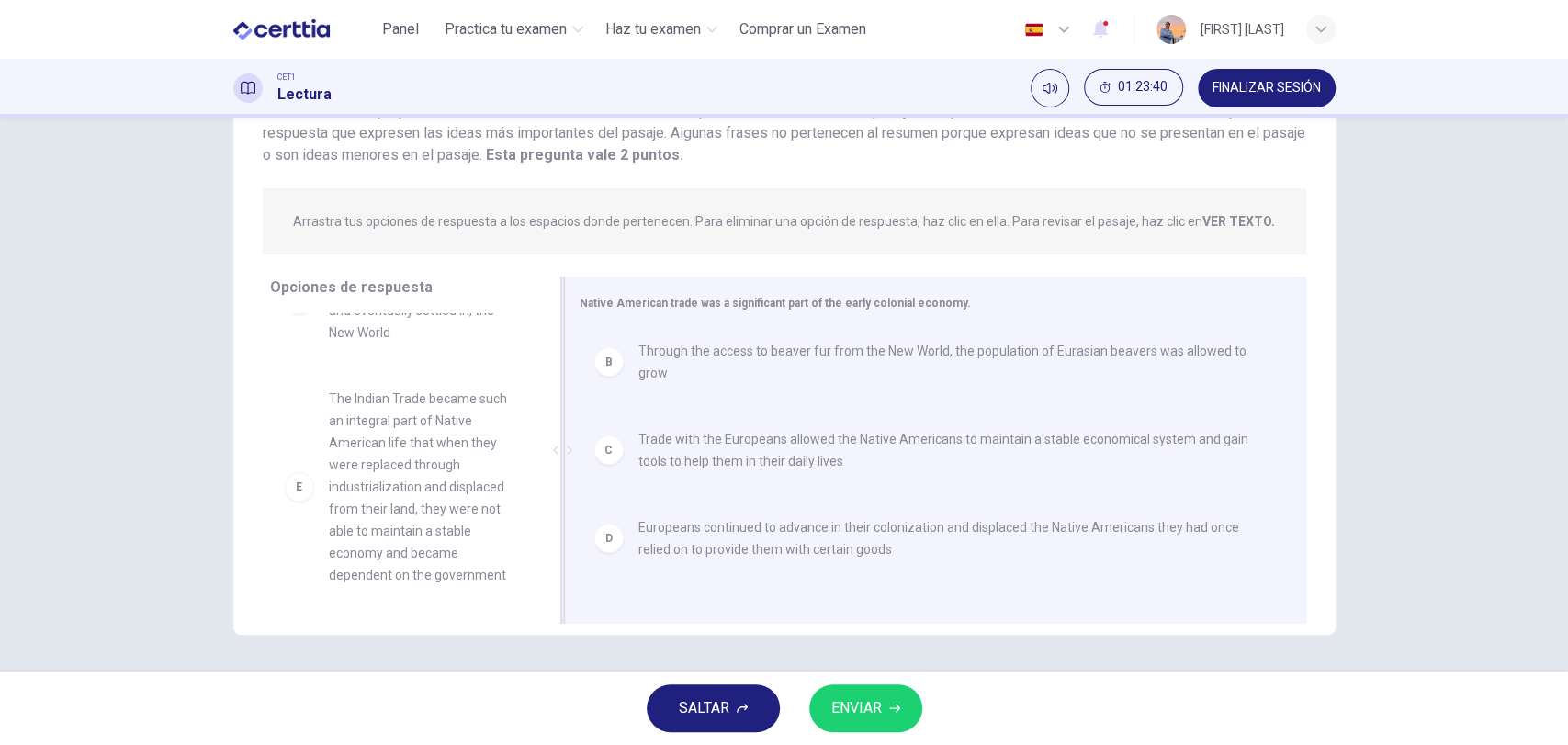 scroll, scrollTop: 3, scrollLeft: 0, axis: vertical 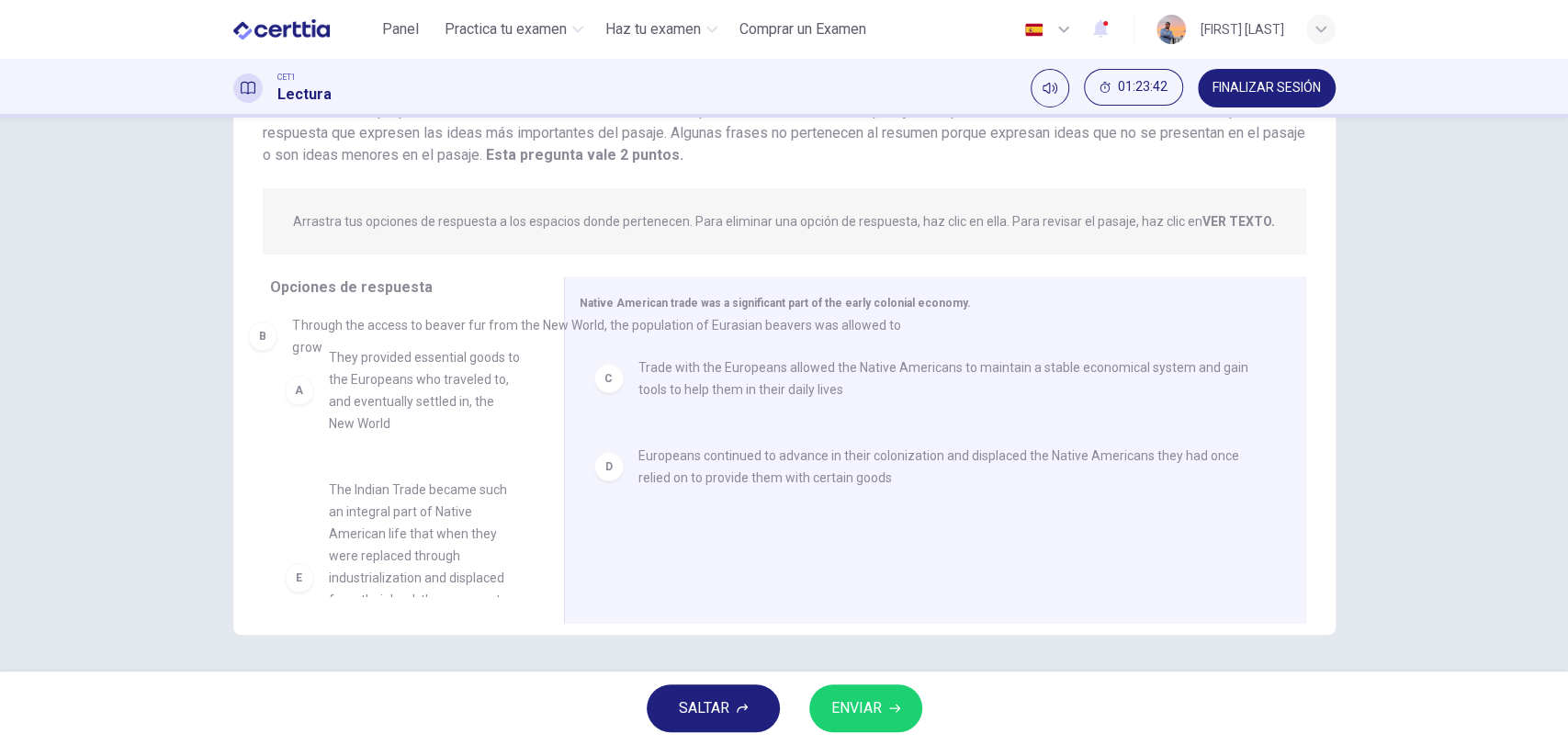 drag, startPoint x: 669, startPoint y: 362, endPoint x: 318, endPoint y: 342, distance: 351.569 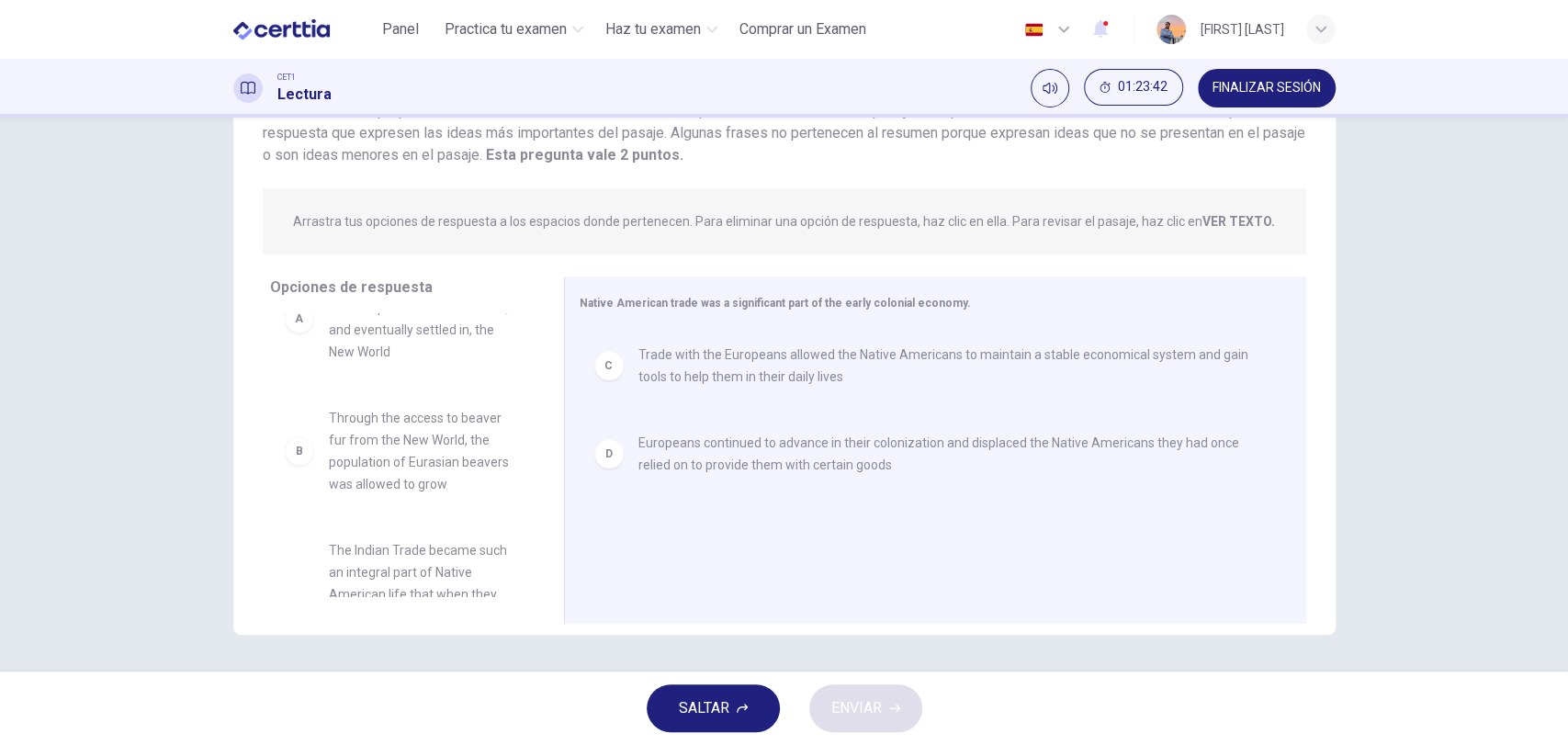 scroll, scrollTop: 0, scrollLeft: 0, axis: both 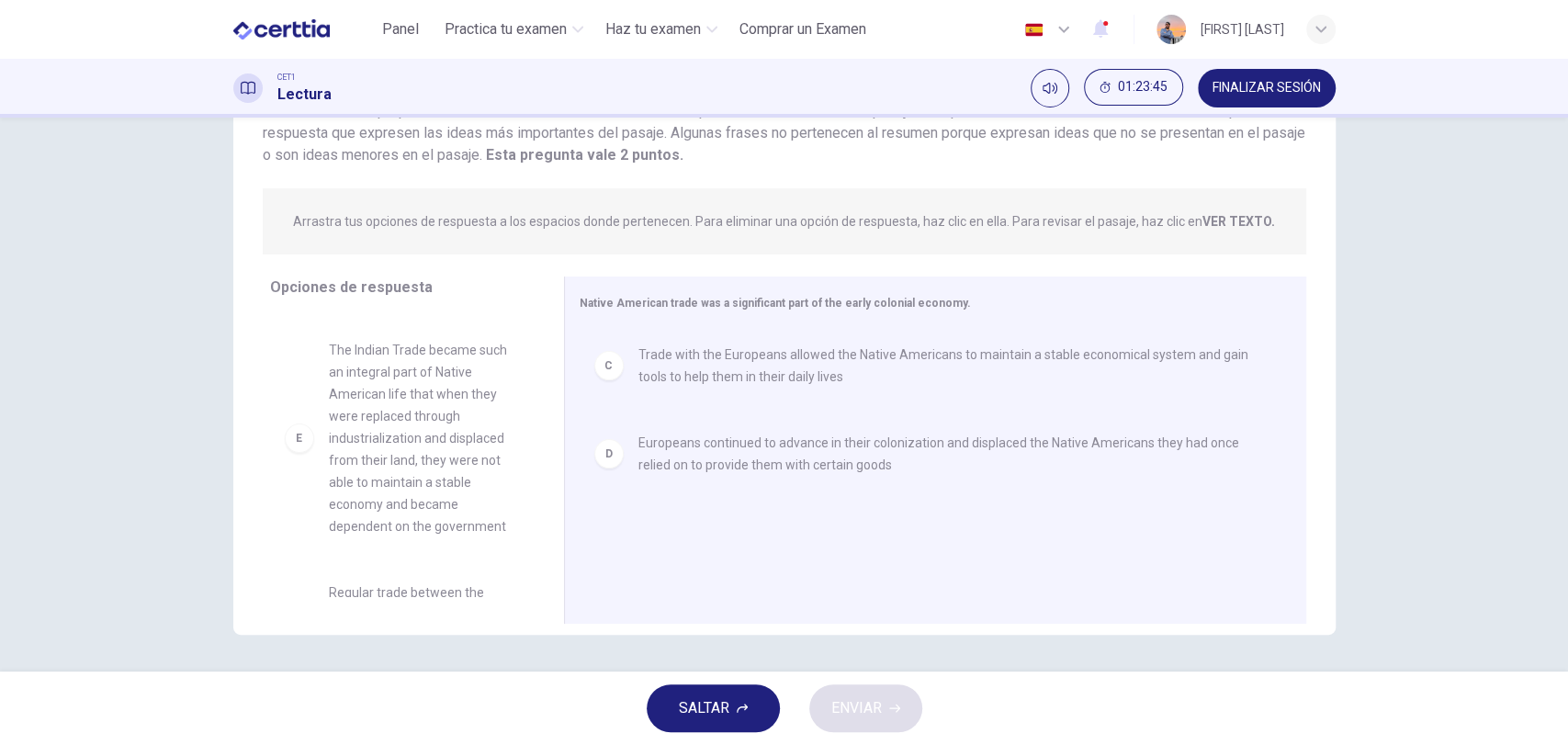 drag, startPoint x: 543, startPoint y: 453, endPoint x: 535, endPoint y: 473, distance: 21.540659 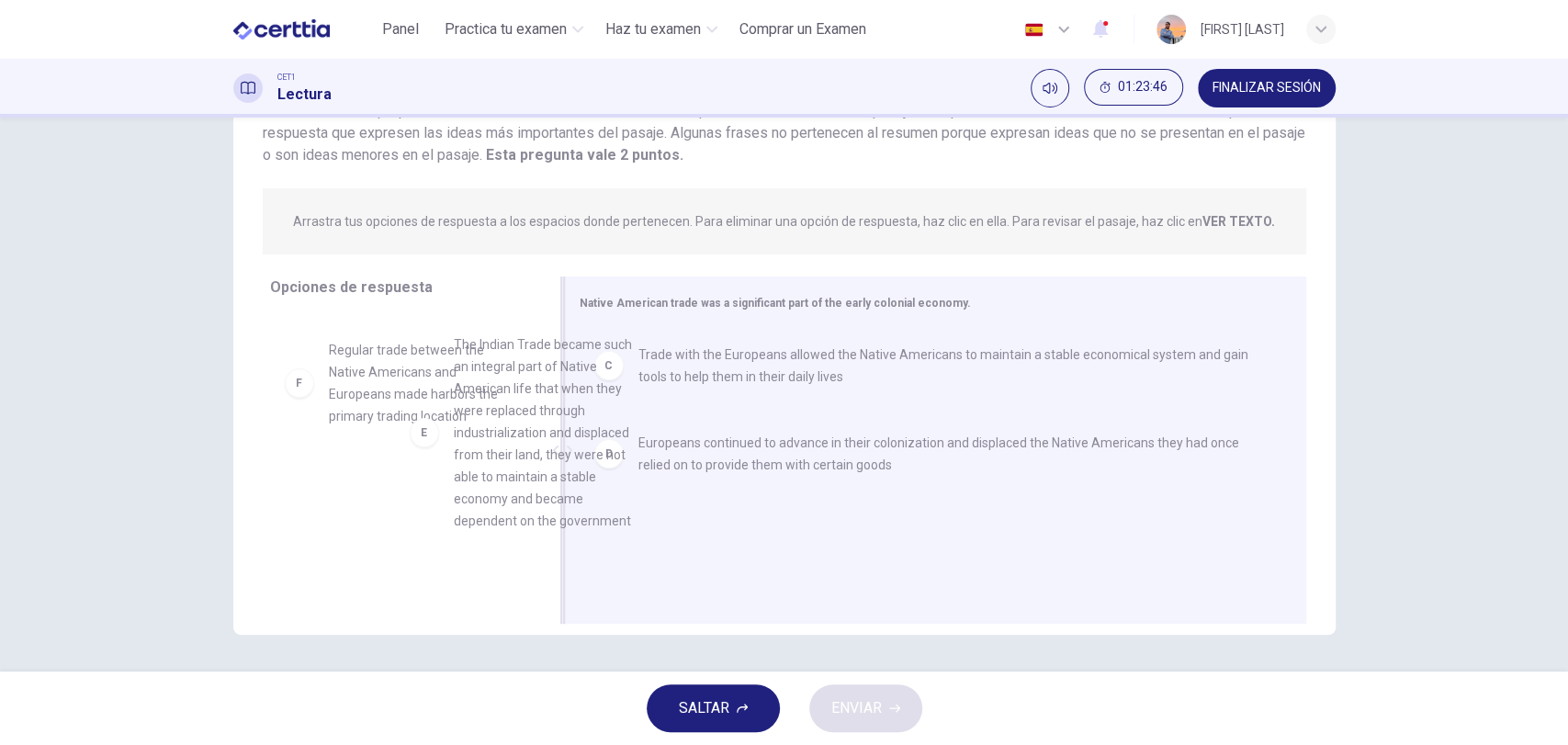 drag, startPoint x: 454, startPoint y: 429, endPoint x: 649, endPoint y: 420, distance: 195.20758 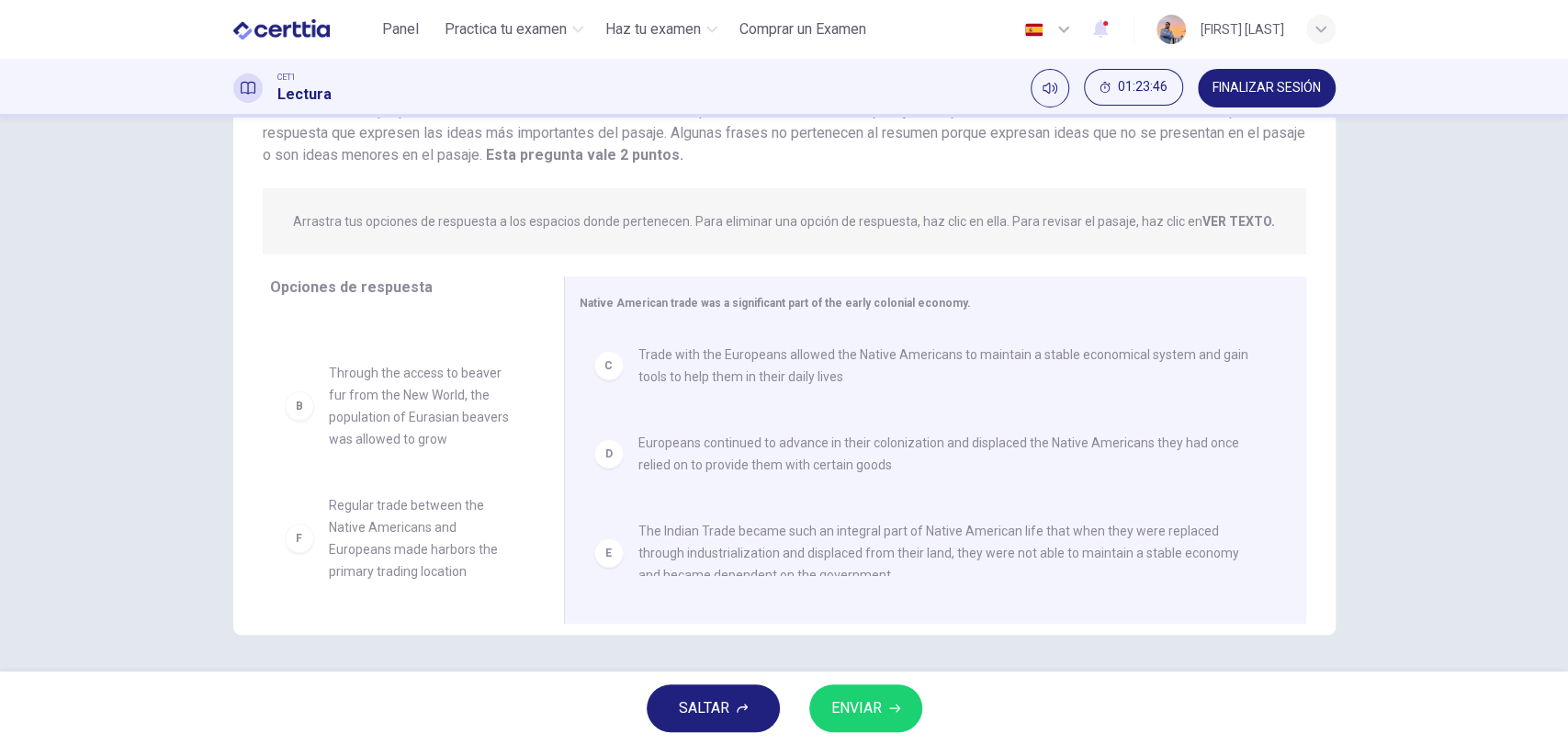 scroll, scrollTop: 98, scrollLeft: 0, axis: vertical 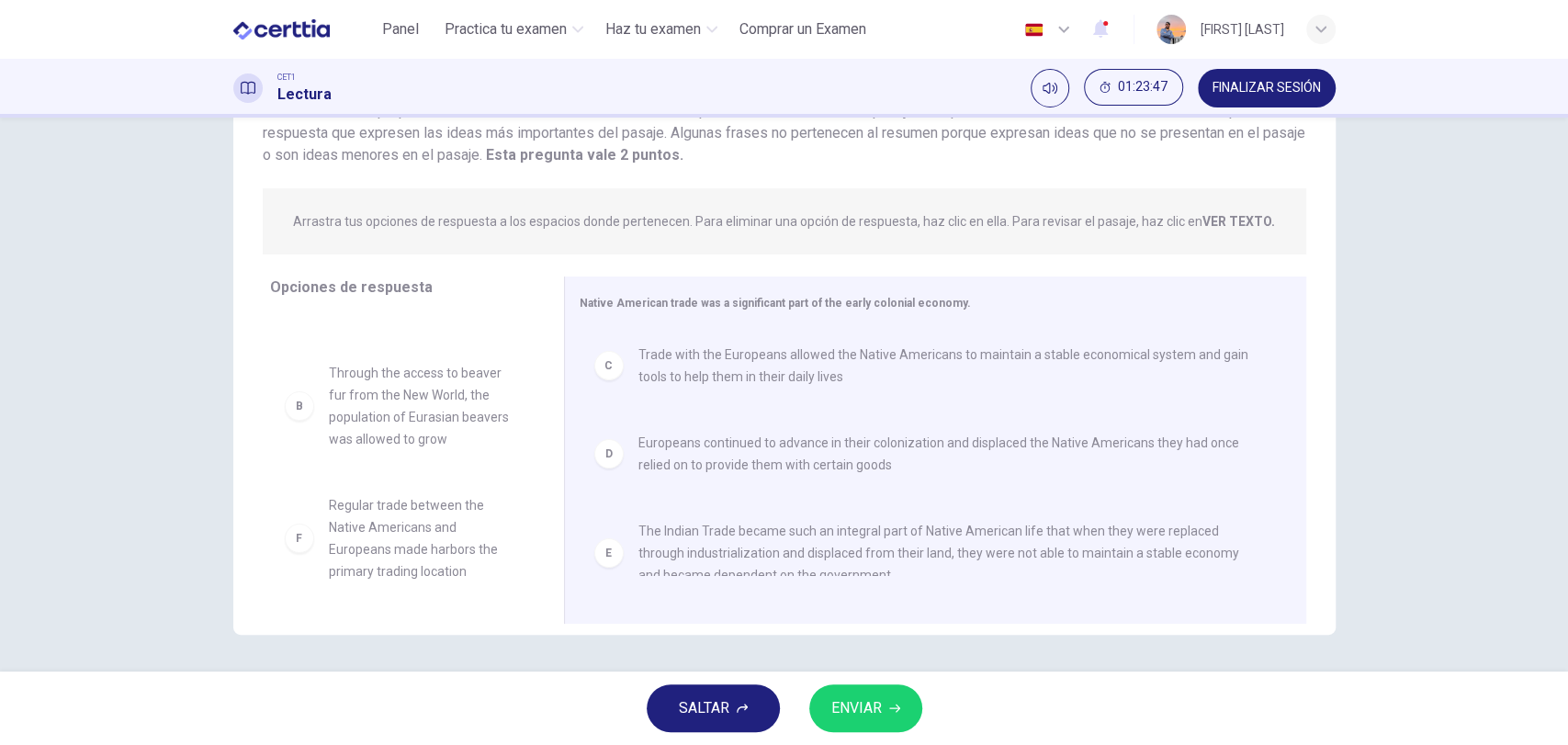 click on "ENVIAR" at bounding box center (856, 708) 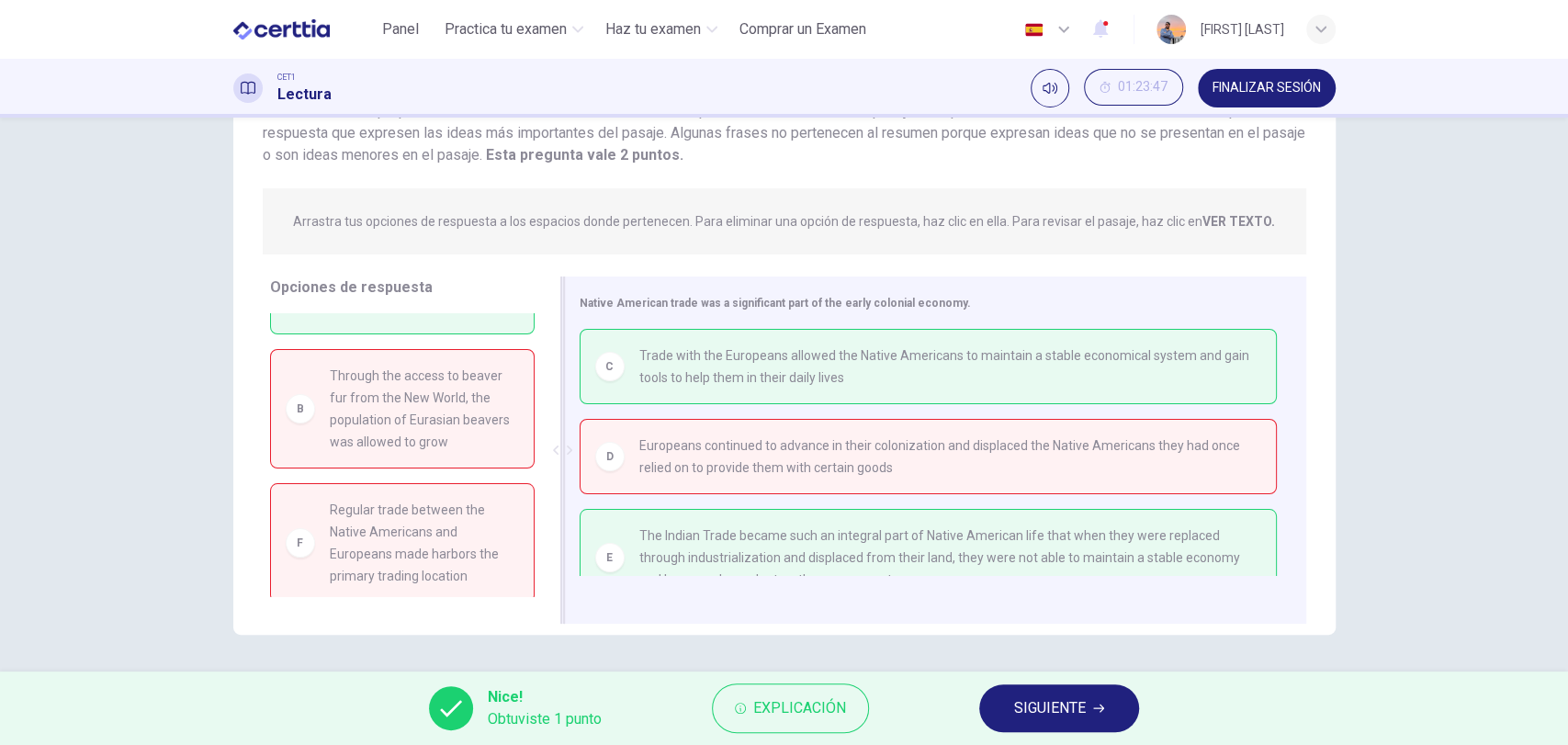 scroll, scrollTop: 29, scrollLeft: 0, axis: vertical 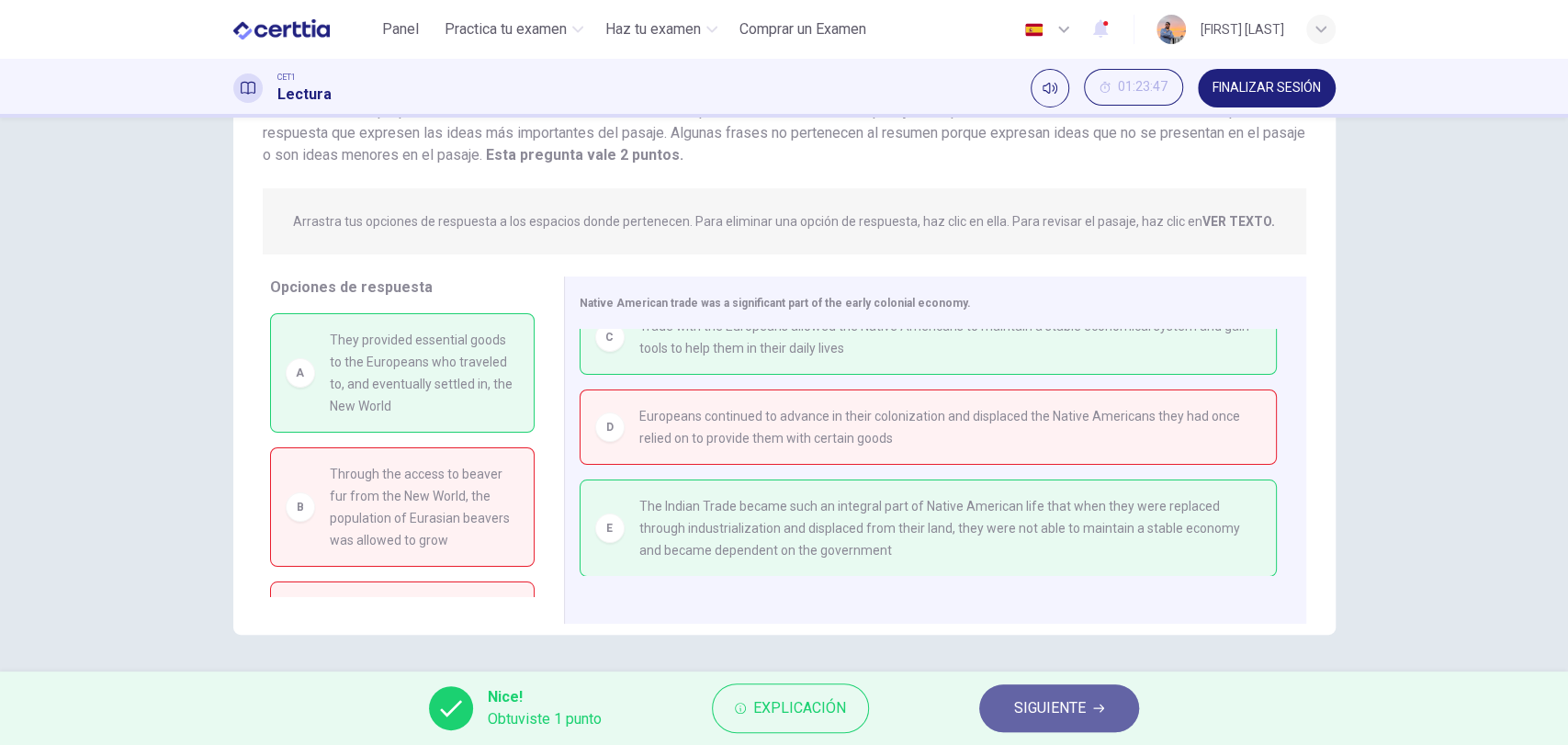 click on "SIGUIENTE" at bounding box center (1050, 708) 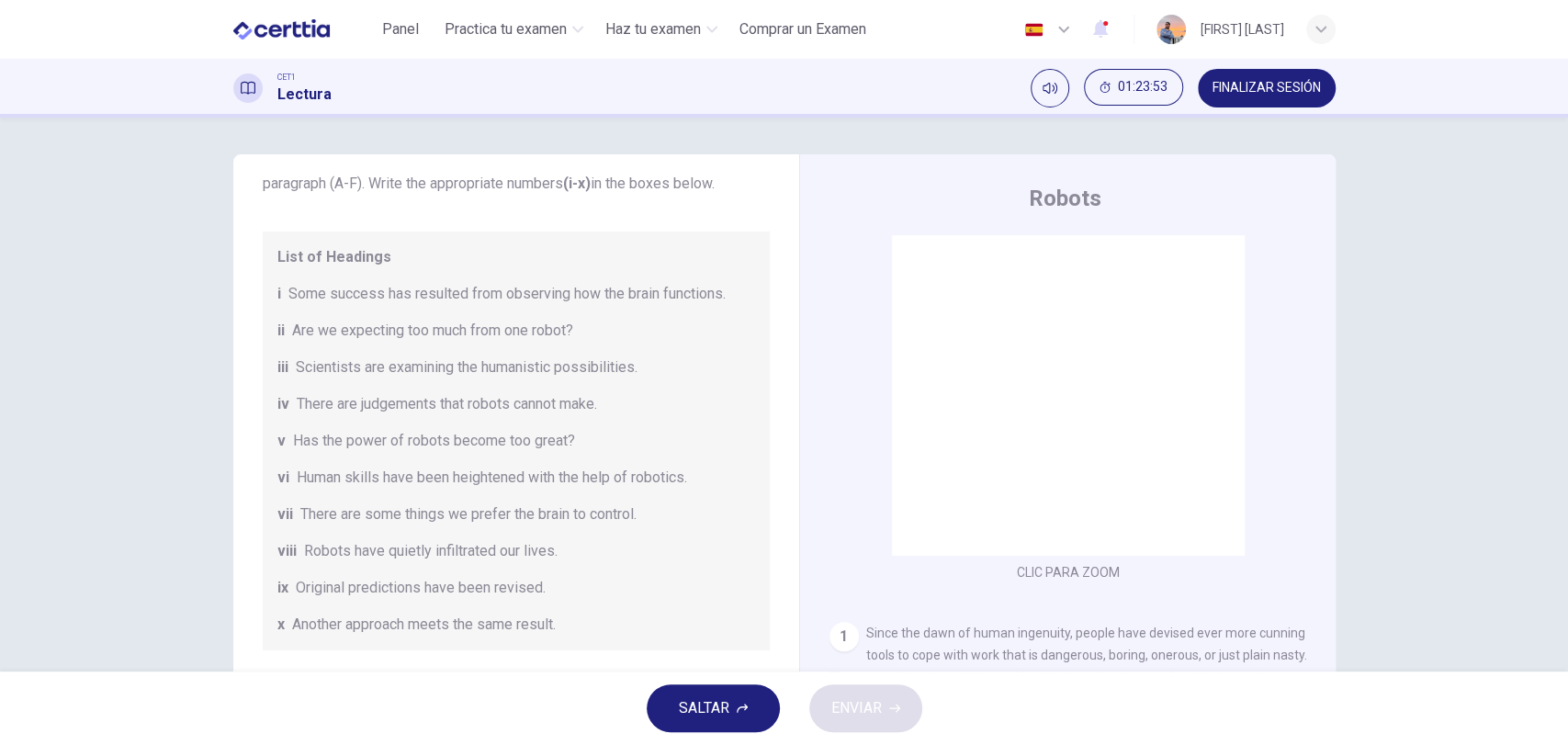 scroll, scrollTop: 353, scrollLeft: 0, axis: vertical 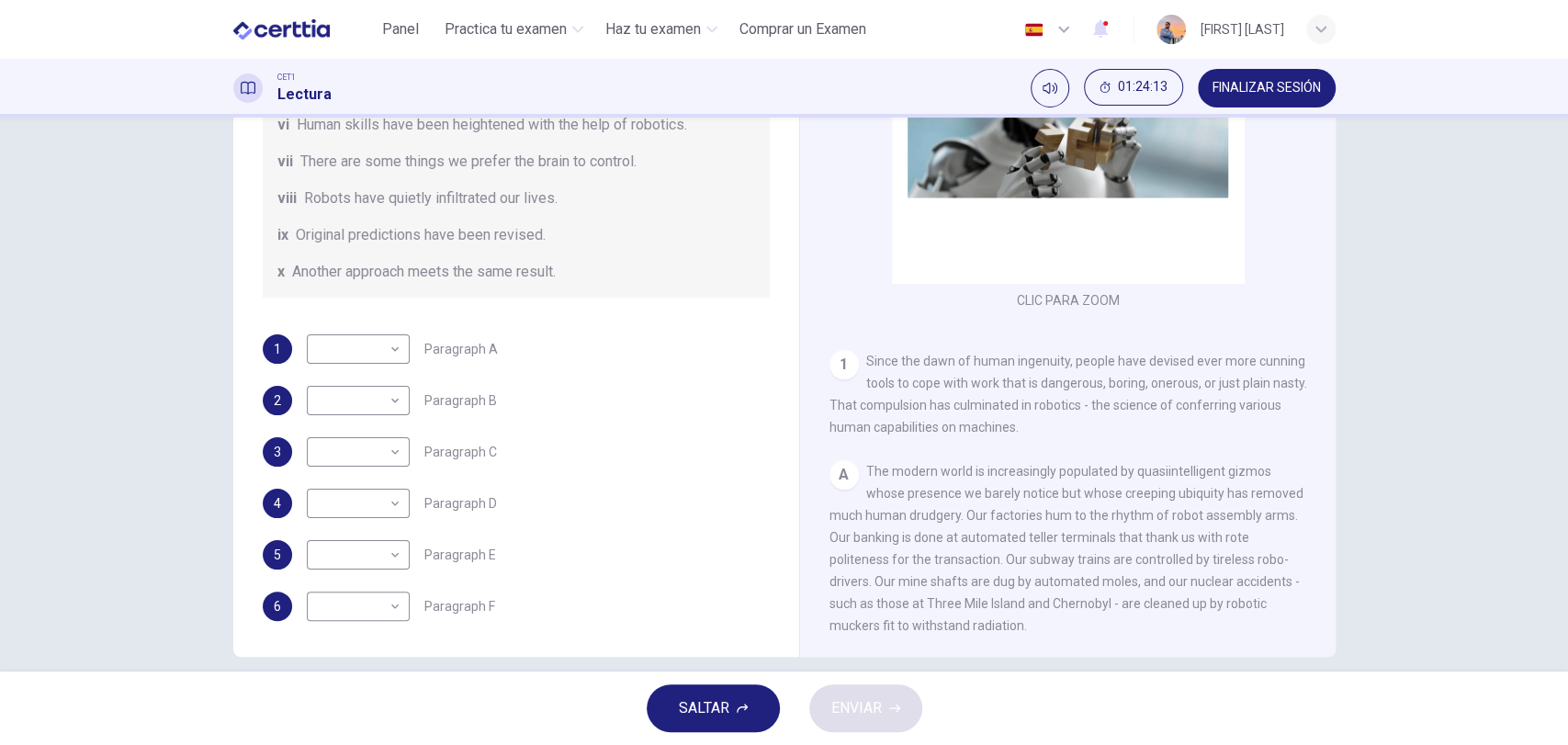 drag, startPoint x: 878, startPoint y: 403, endPoint x: 1082, endPoint y: 441, distance: 207.50904 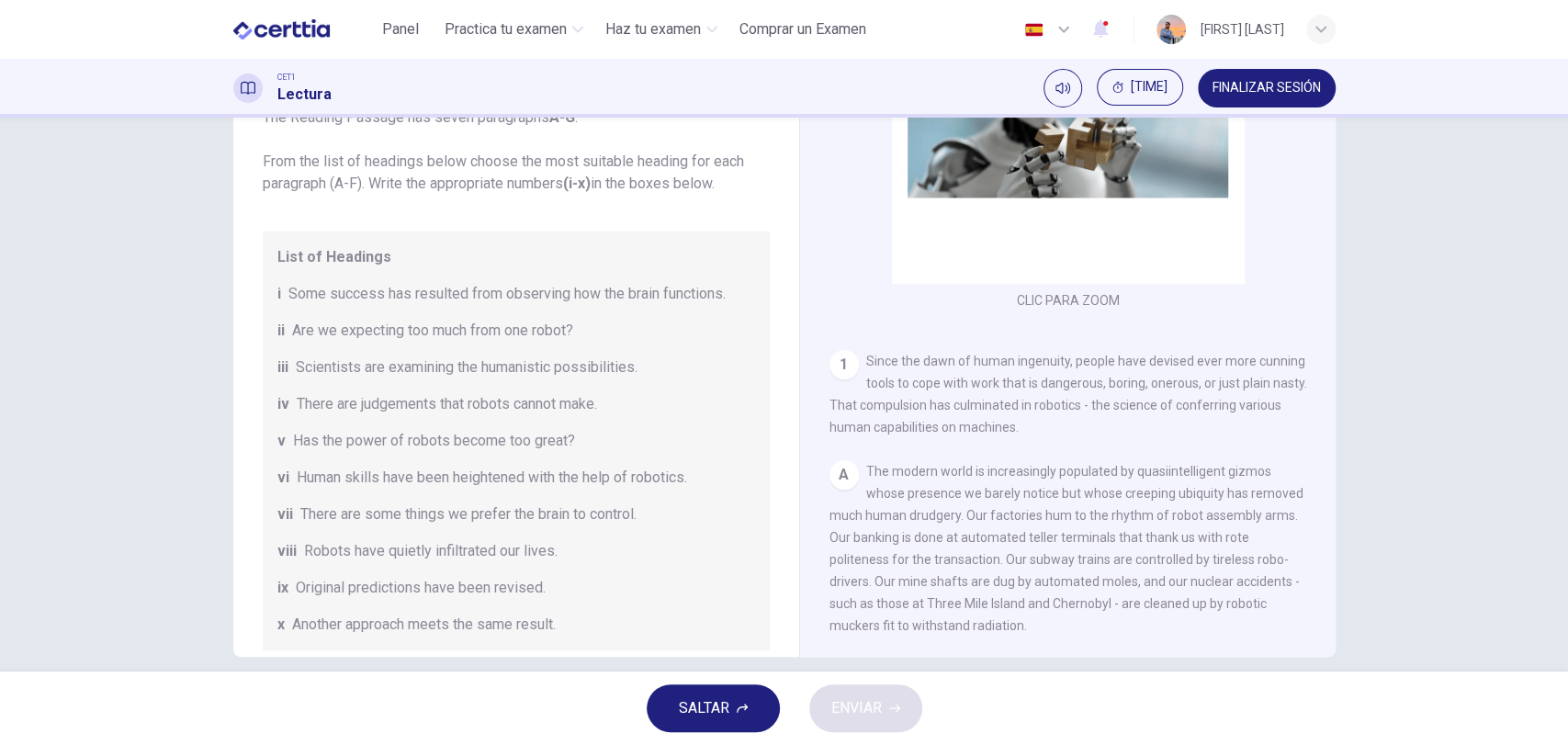scroll, scrollTop: 136, scrollLeft: 0, axis: vertical 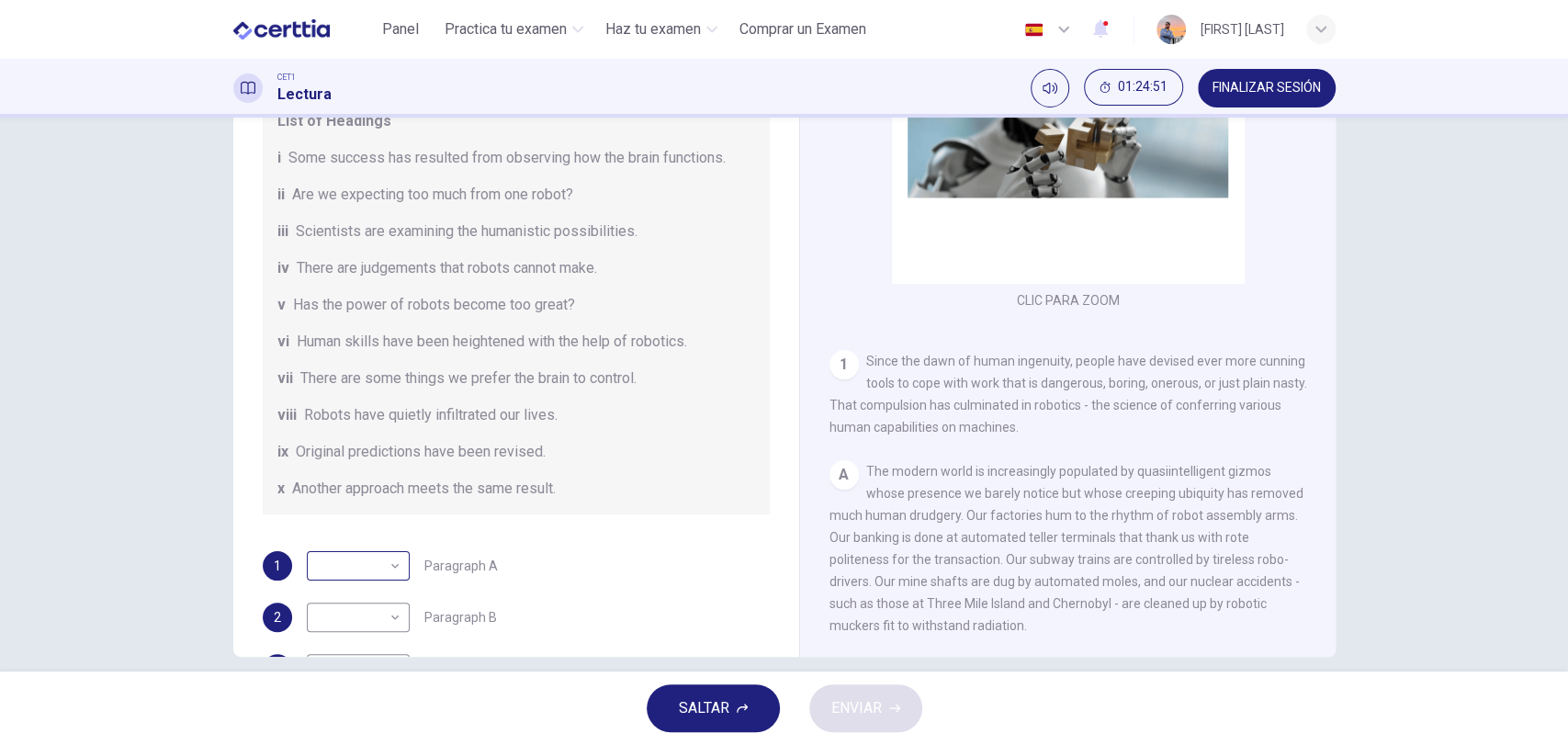 click on "Este sitio utiliza cookies, como se explica en nuestra  Política de Privacidad . Si acepta el uso de cookies, haga clic en el botón Aceptar y continúe navegando por nuestro sitio.   Política de Privacidad Aceptar Panel Practica tu examen Haz tu examen Comprar un Examen Español ** ​ [PERSON] CET1 Lectura 01:24:51 FINALIZAR SESIÓN Pregunta 120 The Reading Passage has seven paragraphs  A-G .  From the list of headings below choose the most suitable heading for each
paragraph (A-F).
Write the appropriate numbers  (i-x)  in the boxes below. List of Headings i Some success has resulted from observing how the brain functions. ii Are we expecting too much from one robot? iii Scientists are examining the humanistic possibilities. iv There are judgements that robots cannot make. v Has the power of robots become too great? vi Human skills have been heightened with the help of robotics. vii There are some things we prefer the brain to control. viii Robots have quietly infiltrated our lives. ix x 1 ​ ​ 2" at bounding box center (784, 372) 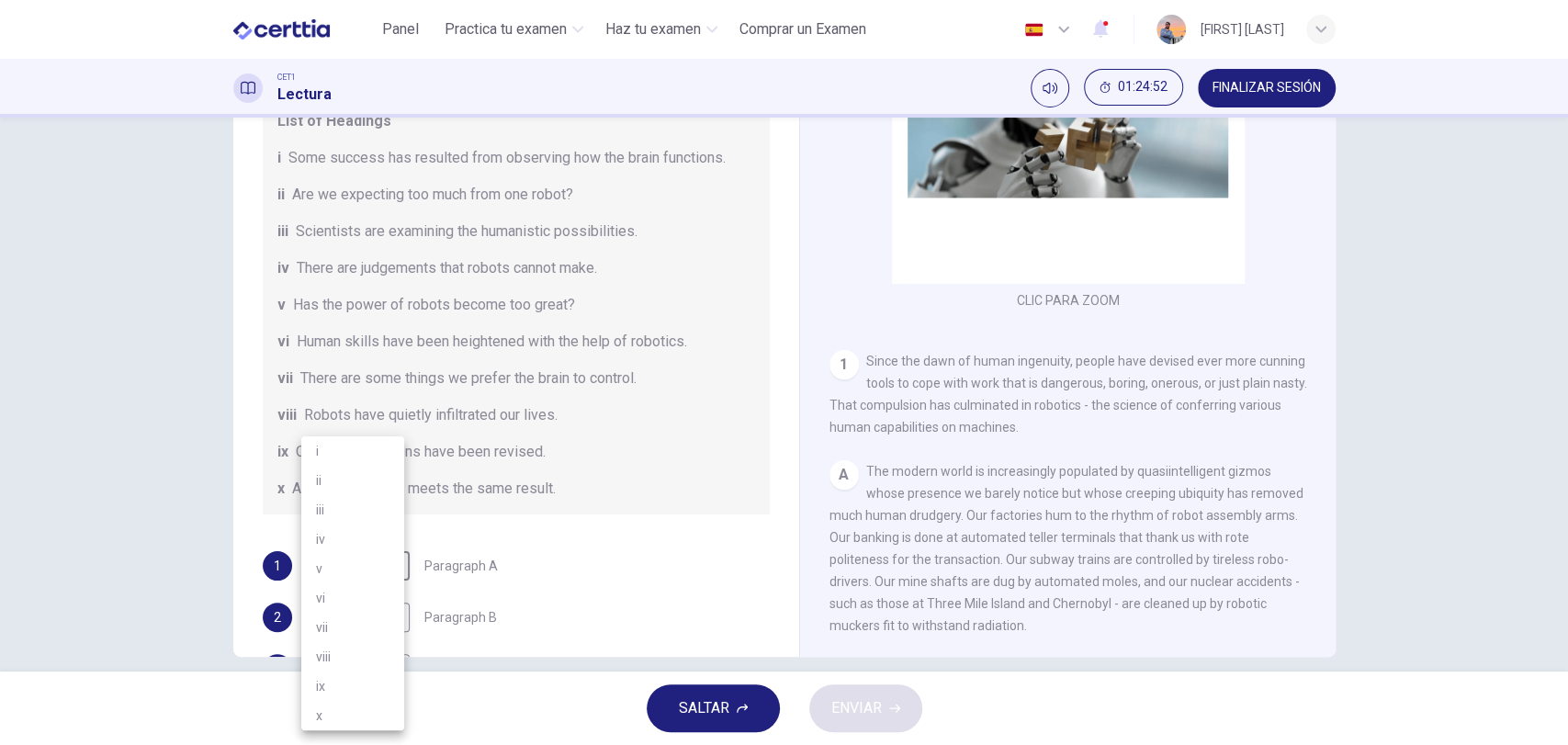 click on "vi" at bounding box center [353, 598] 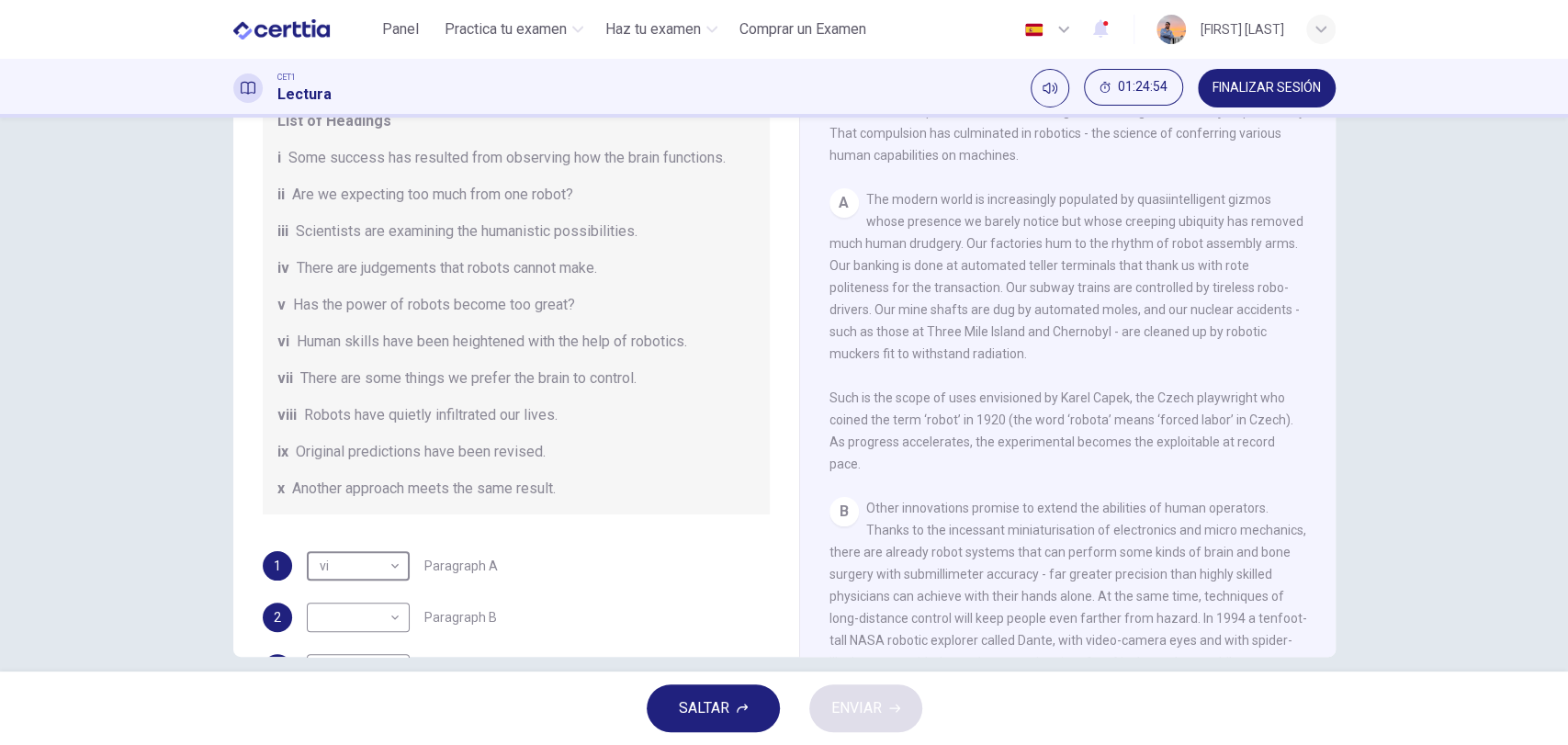 scroll, scrollTop: 136, scrollLeft: 0, axis: vertical 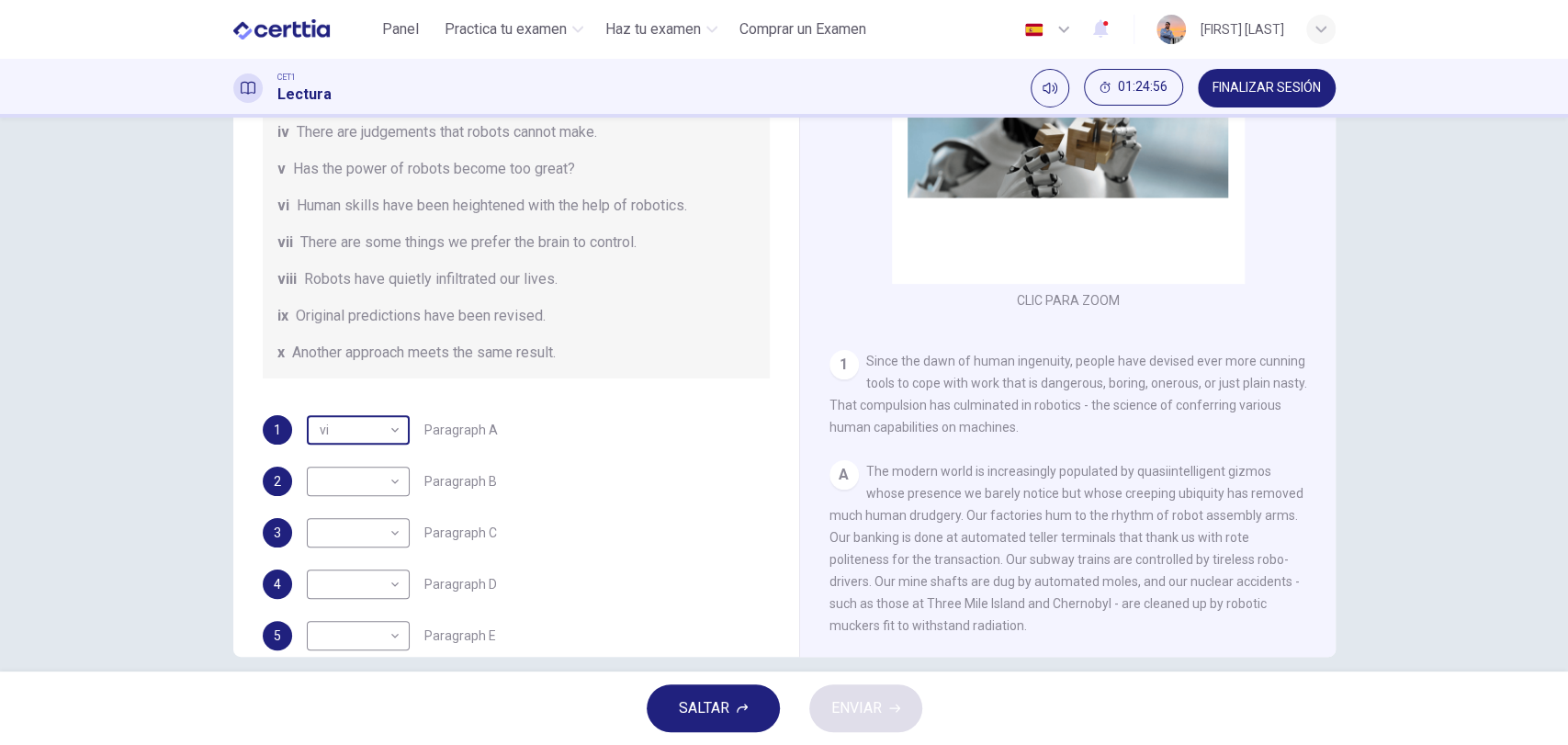 click on "Este sitio utiliza cookies, como se explica en nuestra  Política de Privacidad . Si acepta el uso de cookies, haga clic en el botón Aceptar y continúe navegando por nuestro sitio.   Política de Privacidad Aceptar Panel Practica tu examen Haz tu examen Comprar un Examen Español ** ​ [PERSON] CET1 Lectura 01:24:56 FINALIZAR SESIÓN Pregunta 120 The Reading Passage has seven paragraphs  A-G .  From the list of headings below choose the most suitable heading for each
paragraph (A-F).
Write the appropriate numbers  (i-x)  in the boxes below. List of Headings i Some success has resulted from observing how the brain functions. ii Are we expecting too much from one robot? iii Scientists are examining the humanistic possibilities. iv There are judgements that robots cannot make. v Has the power of robots become too great? vi Human skills have been heightened with the help of robotics. vii There are some things we prefer the brain to control. viii Robots have quietly infiltrated our lives. ix x 1 vi ** ​" at bounding box center [784, 372] 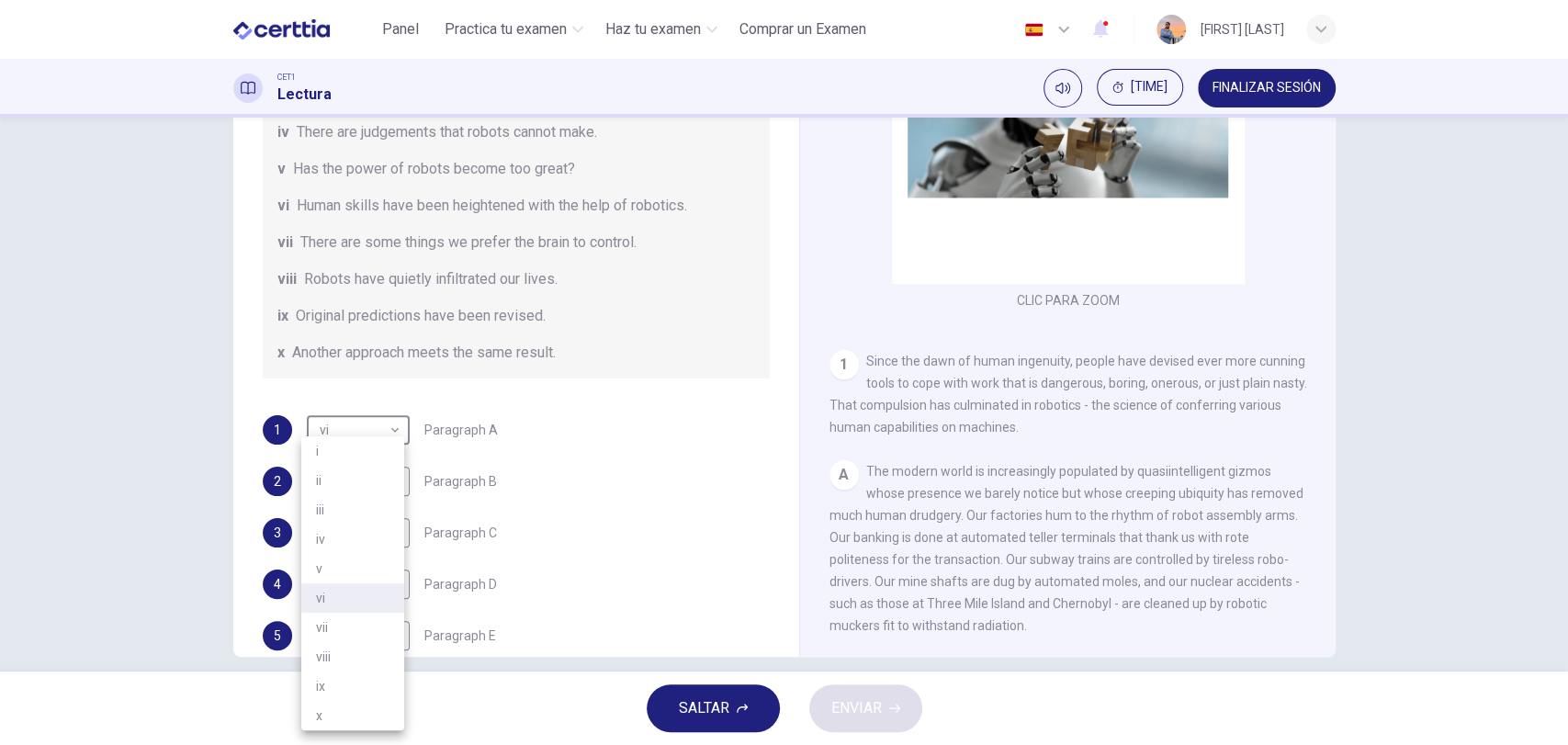 click on "i" at bounding box center [353, 451] 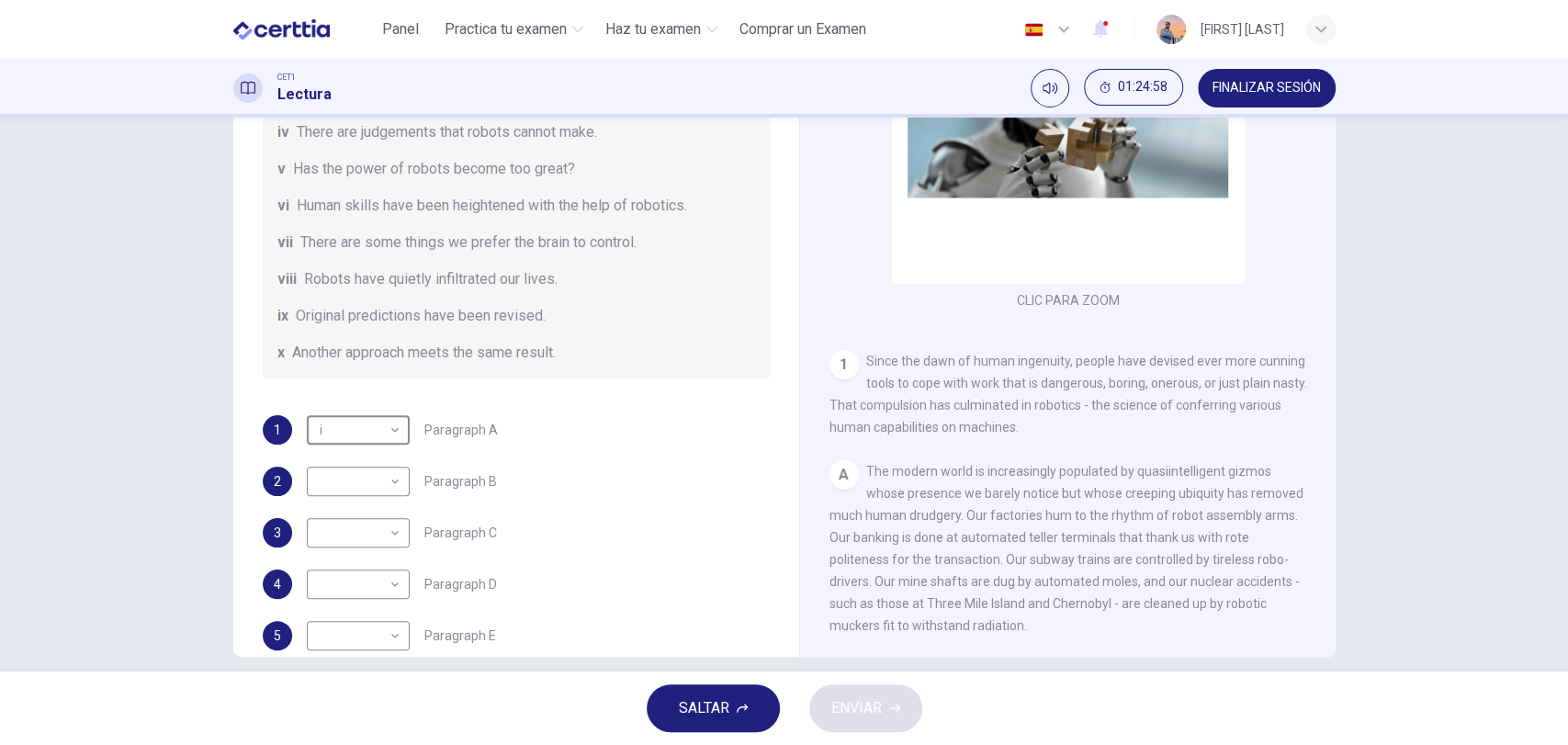 scroll, scrollTop: 272, scrollLeft: 0, axis: vertical 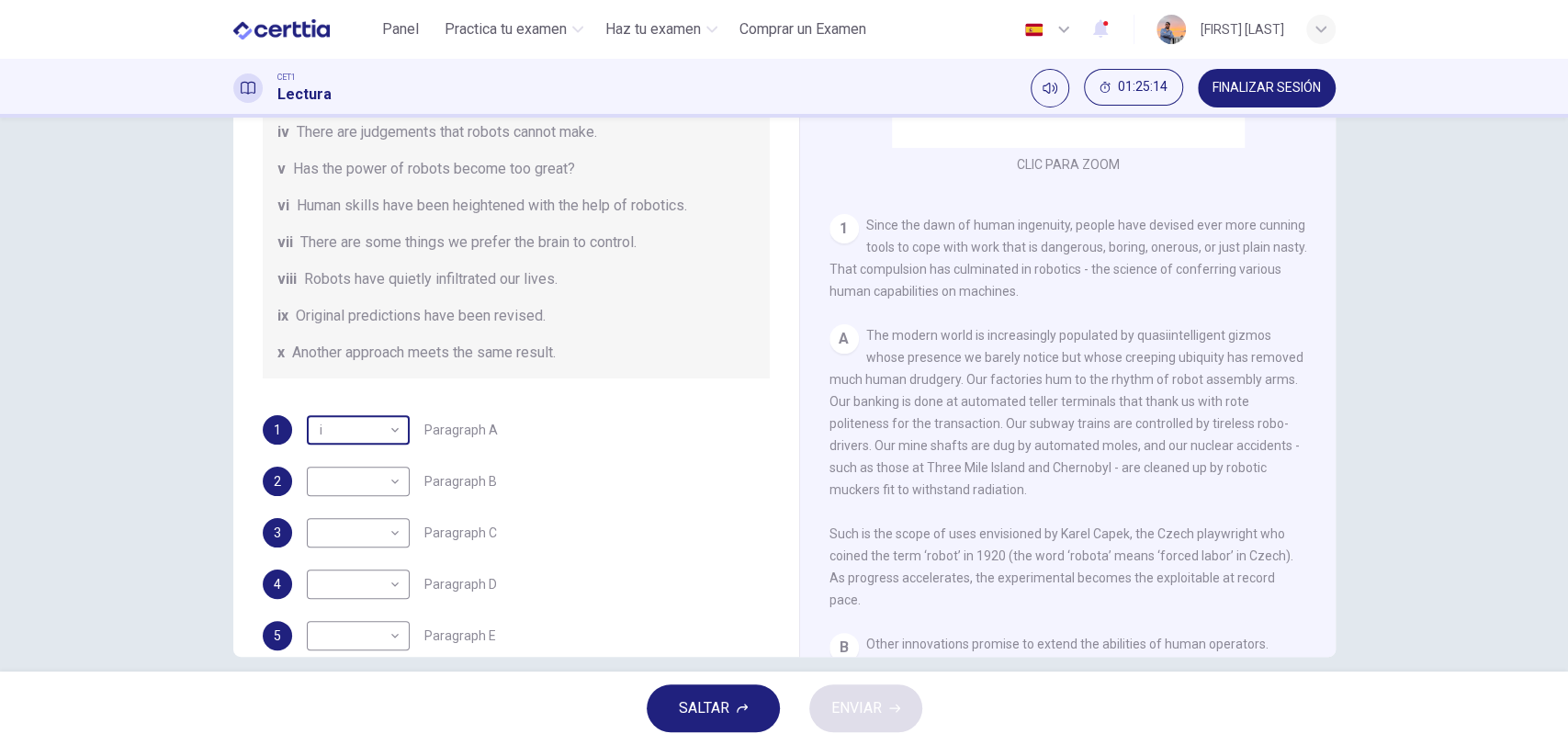 click on "Este sitio utiliza cookies, como se explica en nuestra  Política de Privacidad . Si acepta el uso de cookies, haga clic en el botón Aceptar y continúe navegando por nuestro sitio.   Política de Privacidad Aceptar Panel Practica tu examen Haz tu examen Comprar un Examen Español ** ​ Daniel Olguin CET1 Lectura 01:25:14 FINALIZAR SESIÓN Pregunta 120 The Reading Passage has seven paragraphs  A-G .  From the list of headings below choose the most suitable heading for each
paragraph (A-F).
Write the appropriate numbers  (i-x)  in the boxes below. List of Headings i Some success has resulted from observing how the brain functions. ii Are we expecting too much from one robot? iii Scientists are examining the humanistic possibilities. iv There are judgements that robots cannot make. v Has the power of robots become too great? vi Human skills have been heightened with the help of robotics. vii There are some things we prefer the brain to control. viii Robots have quietly infiltrated our lives. ix x 1 i * ​ 2" at bounding box center [784, 372] 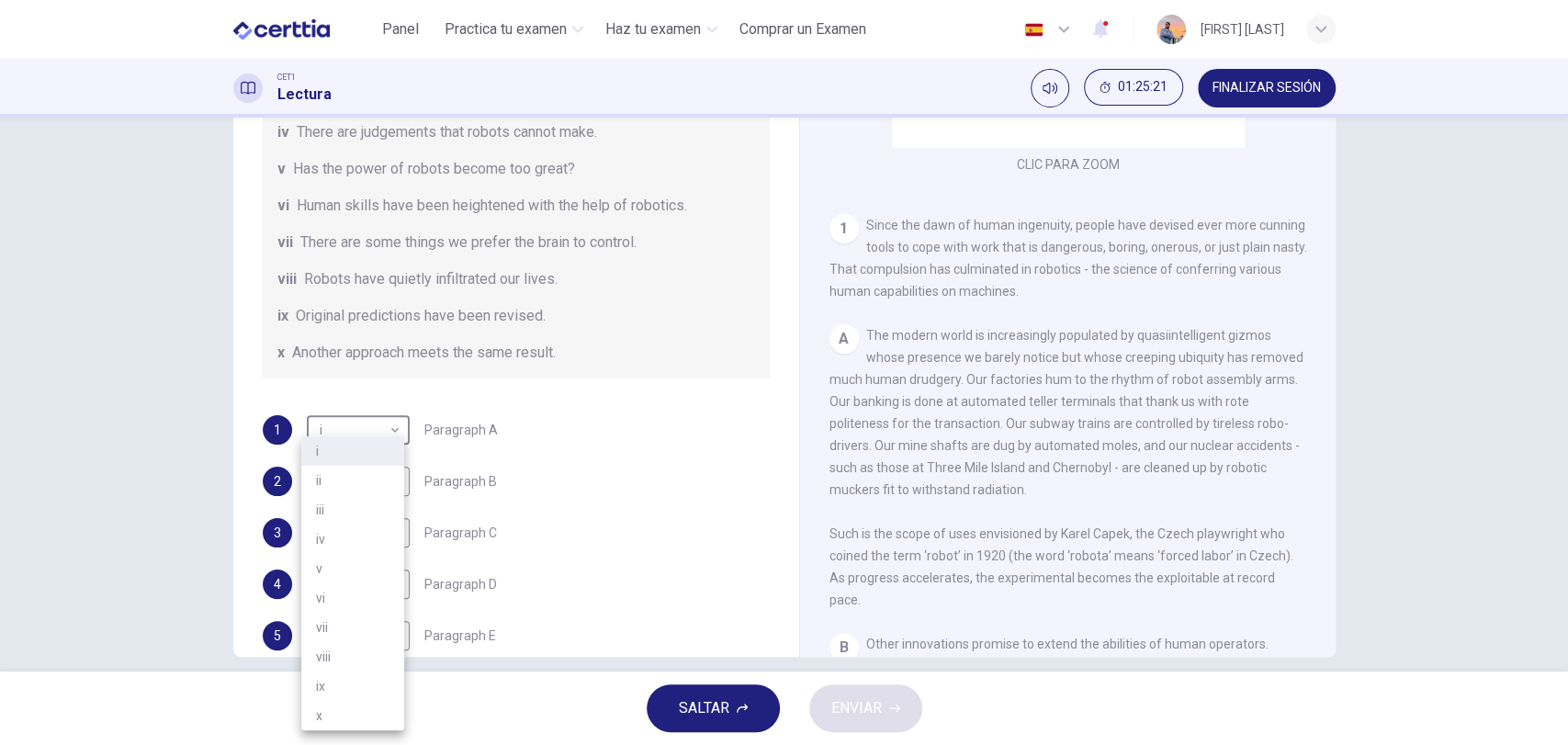click at bounding box center [784, 372] 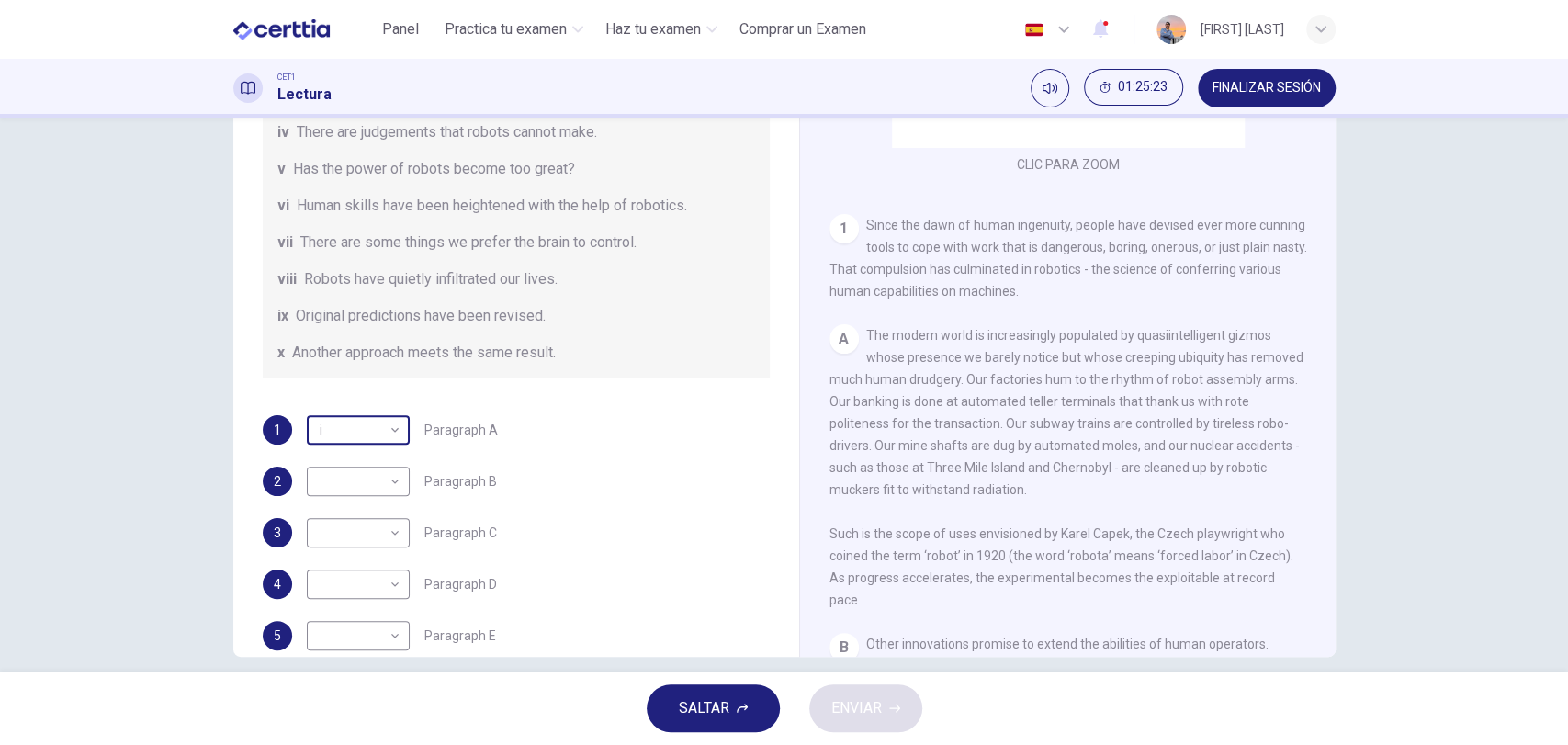 click on "Este sitio utiliza cookies, como se explica en nuestra  Política de Privacidad . Si acepta el uso de cookies, haga clic en el botón Aceptar y continúe navegando por nuestro sitio.   Política de Privacidad Aceptar Panel Practica tu examen Haz tu examen Comprar un Examen Español ** ​ [PERSON] CET1 Lectura 01:25:23 FINALIZAR SESIÓN Pregunta 120 The Reading Passage has seven paragraphs  A-G .  From the list of headings below choose the most suitable heading for each
paragraph (A-F).
Write the appropriate numbers  (i-x)  in the boxes below. List of Headings i Some success has resulted from observing how the brain functions. ii Are we expecting too much from one robot? iii Scientists are examining the humanistic possibilities. iv There are judgements that robots cannot make. v Has the power of robots become too great? vi Human skills have been heightened with the help of robotics. vii There are some things we prefer the brain to control. viii Robots have quietly infiltrated our lives. ix x 1 i * ​ 2" at bounding box center [784, 372] 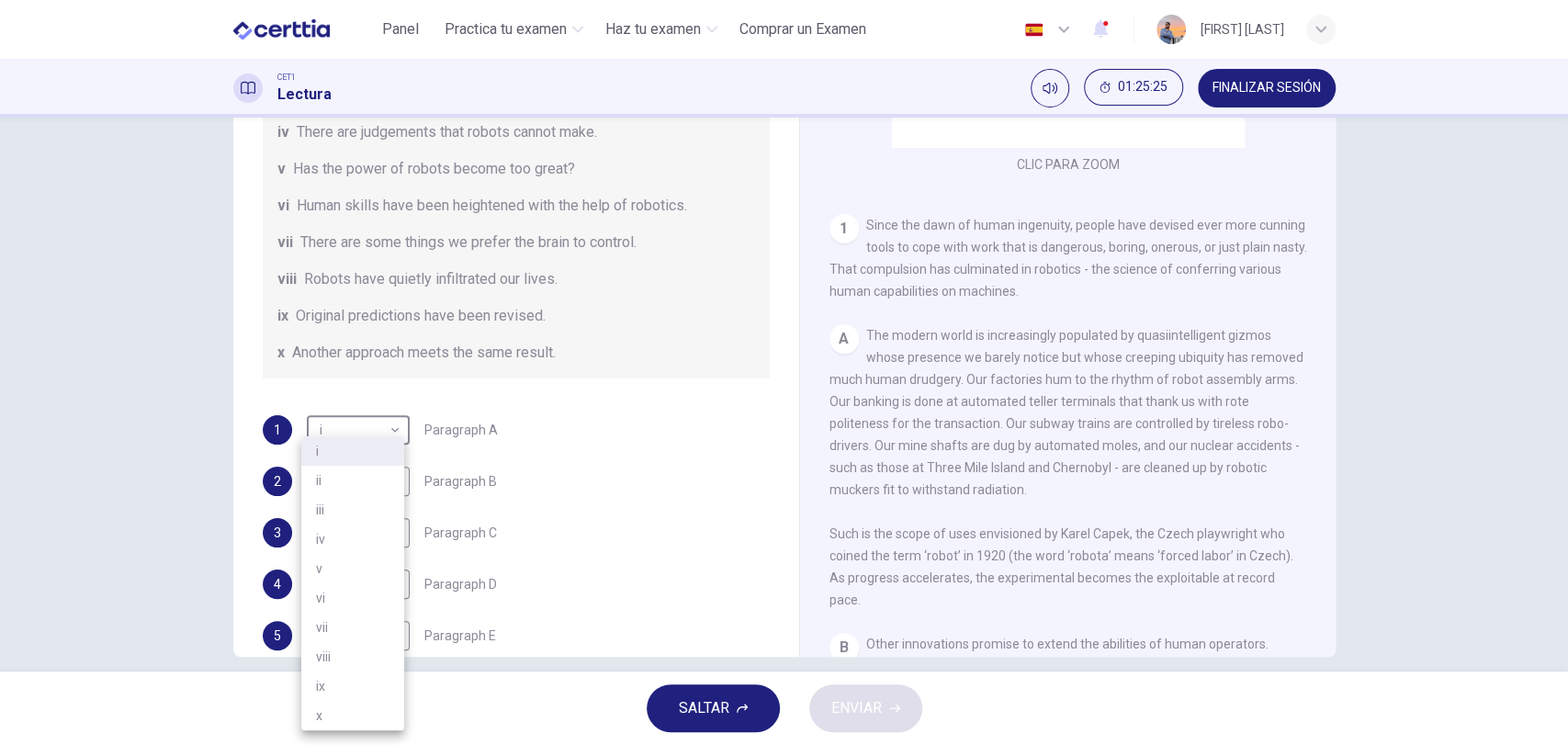 click on "viii" at bounding box center [353, 657] 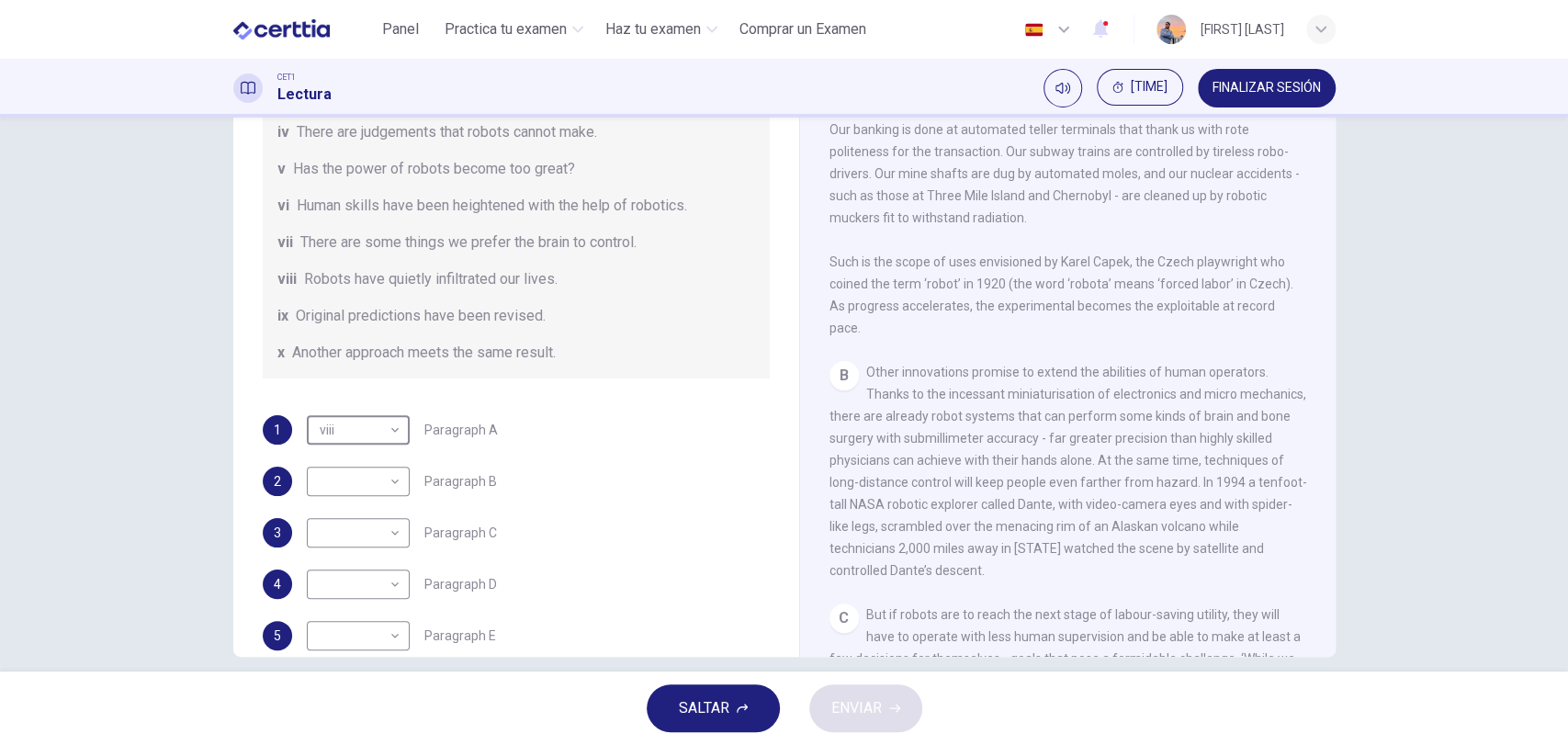 scroll, scrollTop: 680, scrollLeft: 0, axis: vertical 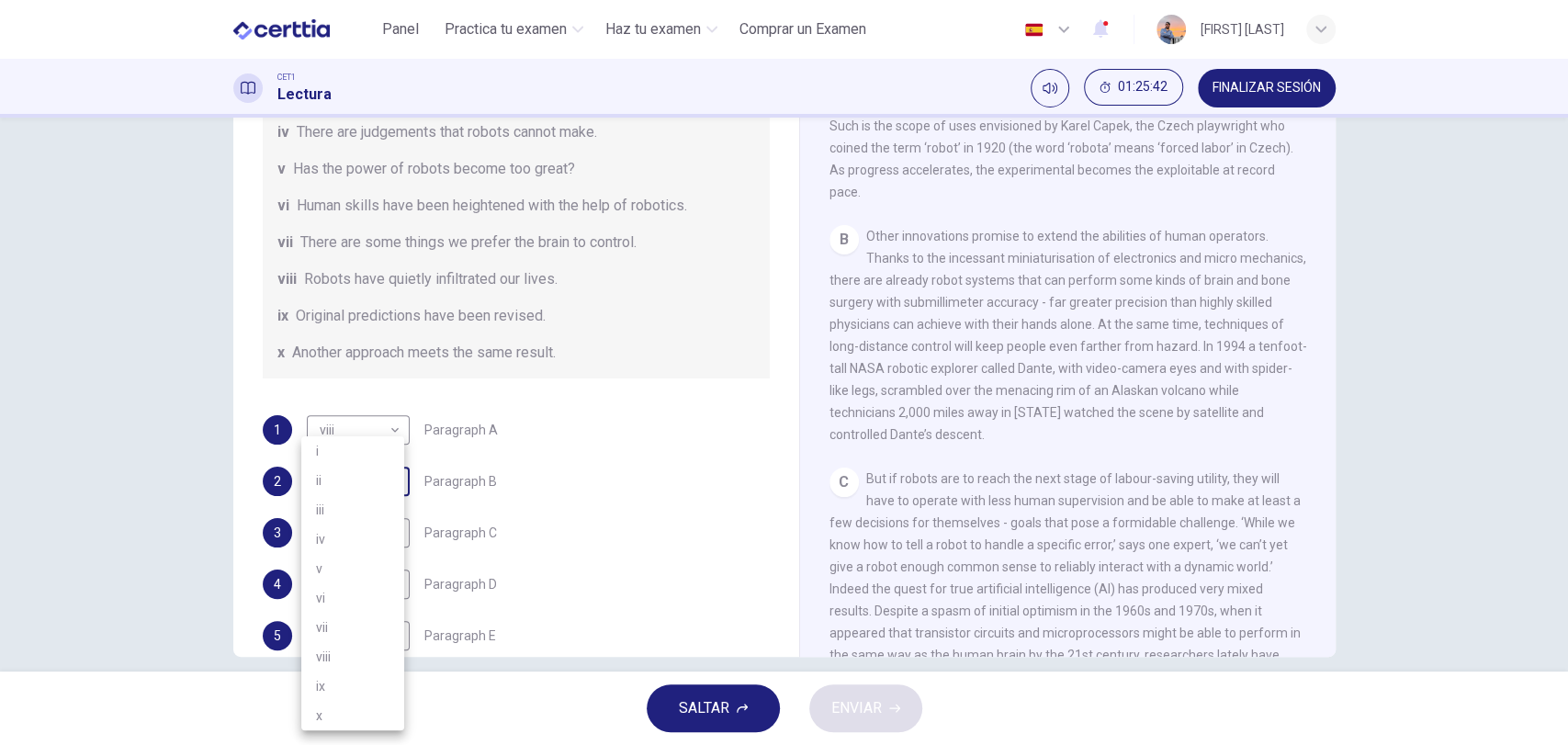 click on "Este sitio utiliza cookies, como se explica en nuestra  Política de Privacidad . Si acepta el uso de cookies, haga clic en el botón Aceptar y continúe navegando por nuestro sitio.   Política de Privacidad Aceptar Panel Practica tu examen Haz tu examen Comprar un Examen Español ** ​ [PERSON] CET1 Lectura 01:25:42 FINALIZAR SESIÓN Pregunta 120 The Reading Passage has seven paragraphs  A-G .  From the list of headings below choose the most suitable heading for each
paragraph (A-F).
Write the appropriate numbers  (i-x)  in the boxes below. List of Headings i Some success has resulted from observing how the brain functions. ii Are we expecting too much from one robot? iii Scientists are examining the humanistic possibilities. iv There are judgements that robots cannot make. v Has the power of robots become too great? vi Human skills have been heightened with the help of robotics. vii There are some things we prefer the brain to control. viii Robots have quietly infiltrated our lives. ix x 1 viii ****" at bounding box center [784, 372] 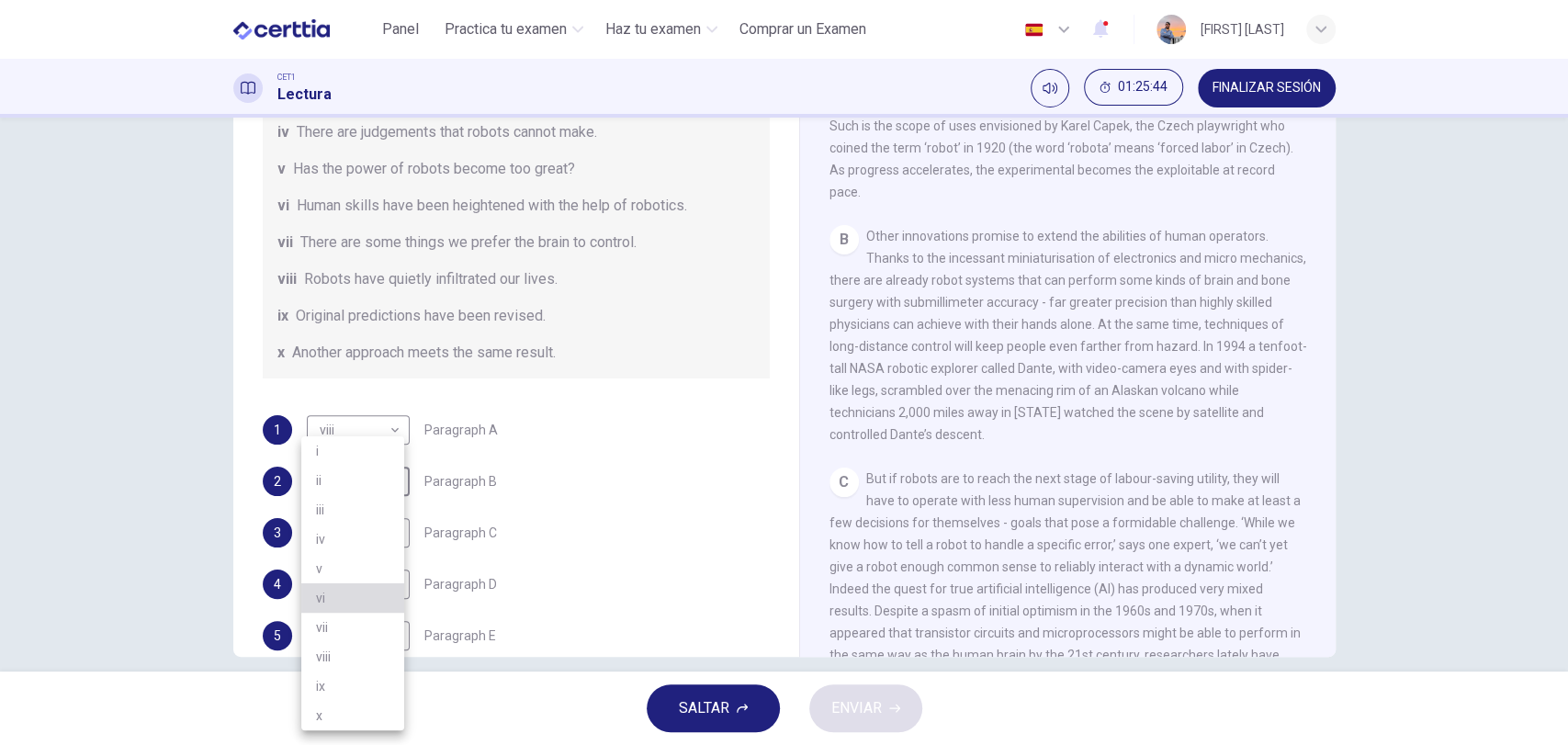 click on "vi" at bounding box center (353, 598) 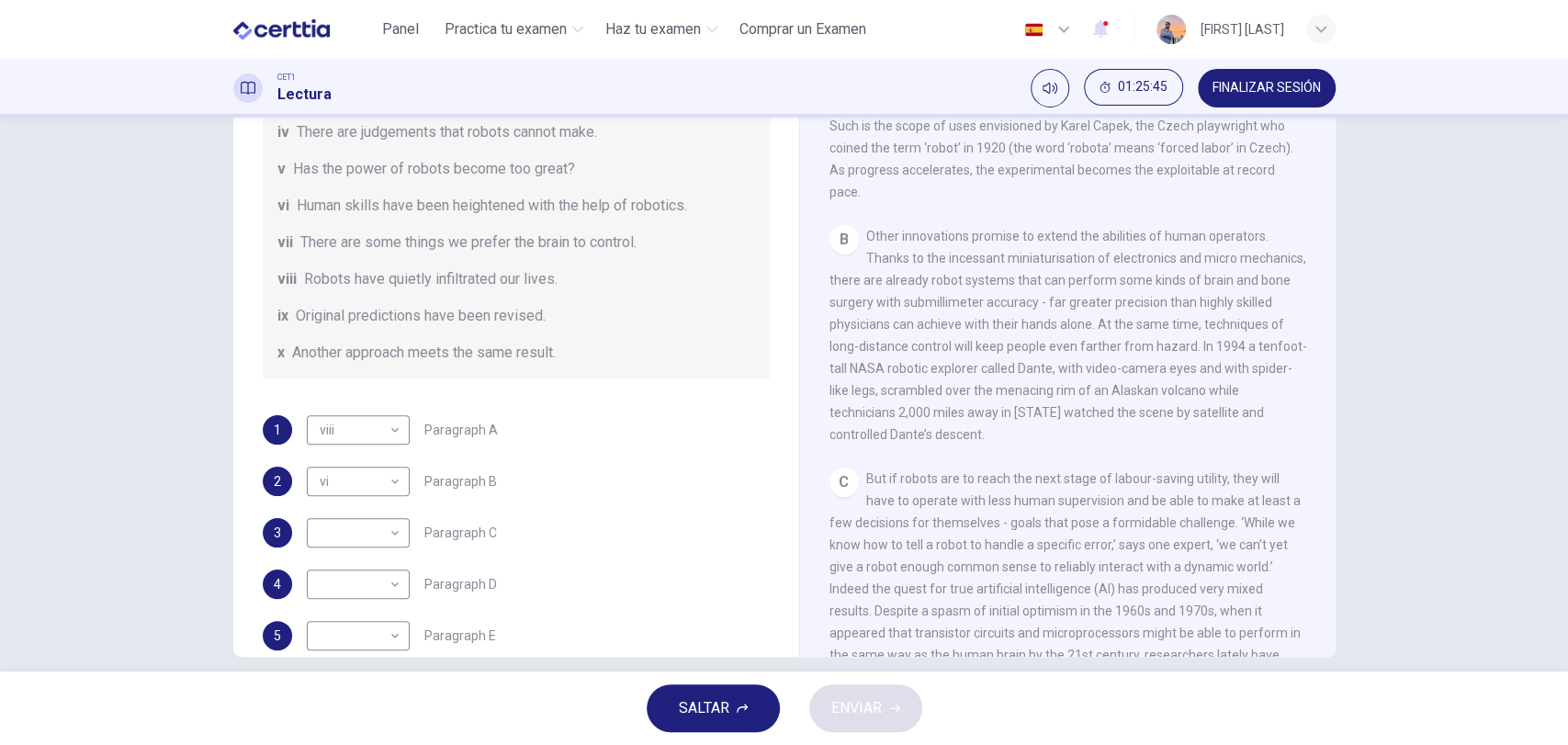 click on "2 vi ** ​ Paragraph B" at bounding box center [516, 481] 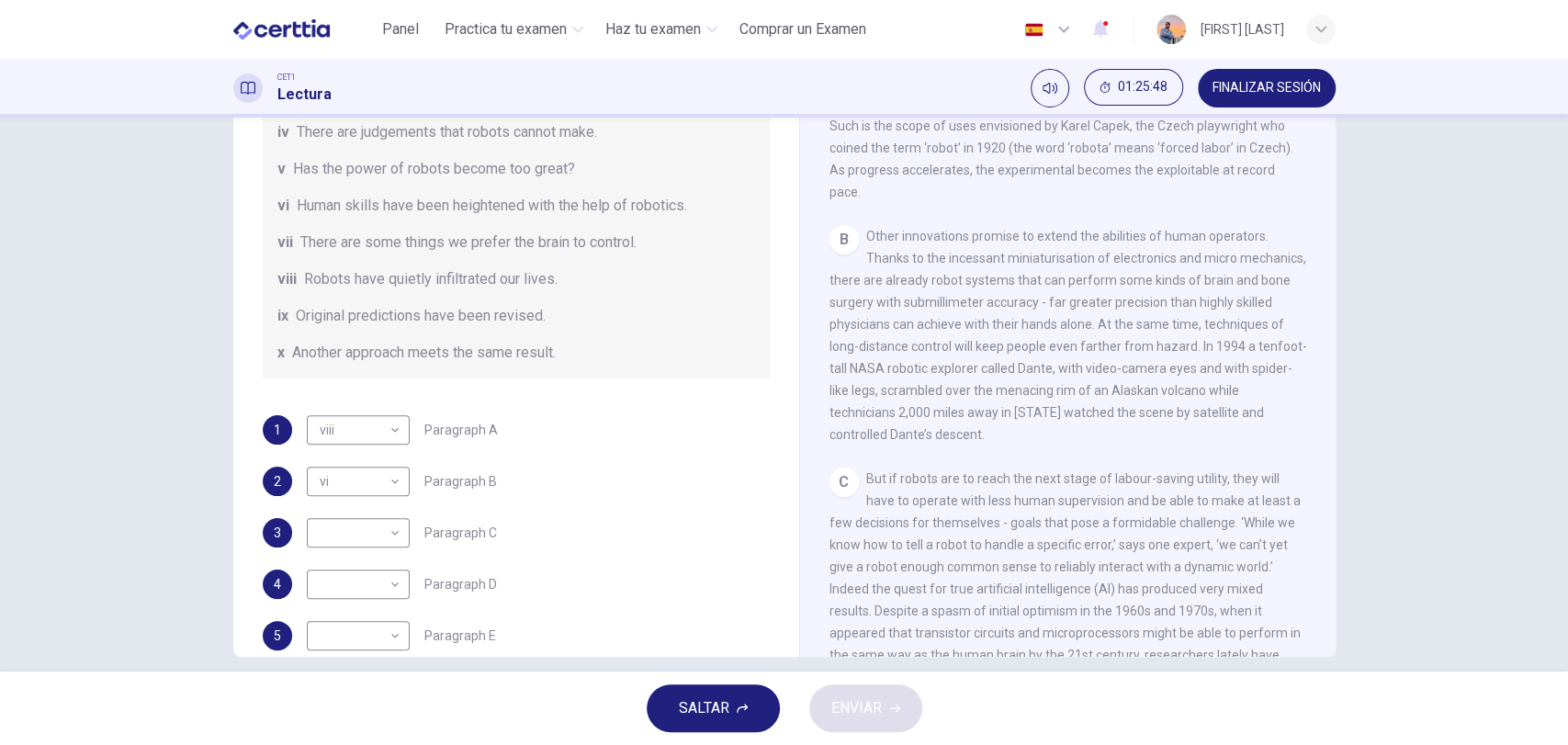 scroll, scrollTop: 816, scrollLeft: 0, axis: vertical 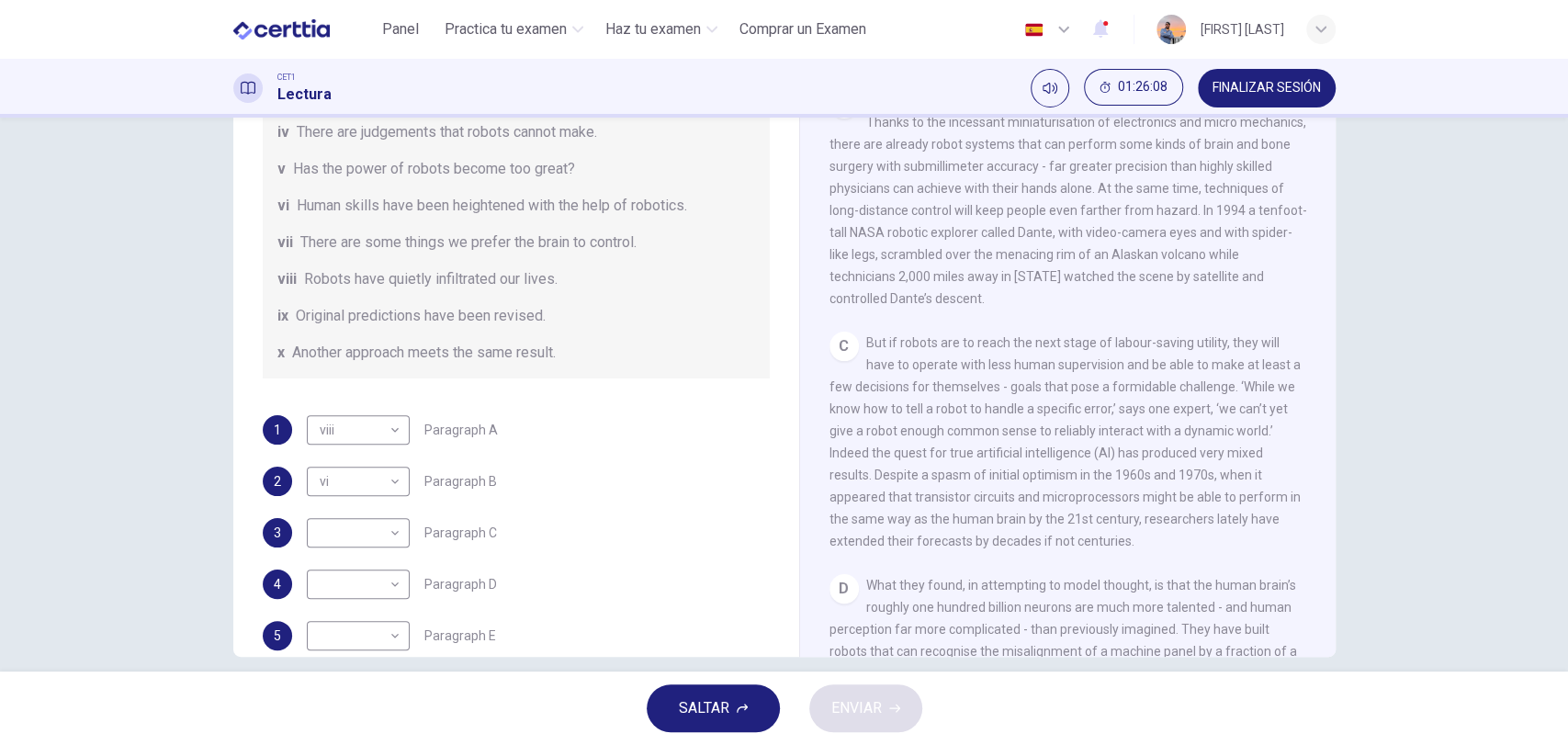 drag, startPoint x: 782, startPoint y: 388, endPoint x: 782, endPoint y: 346, distance: 42 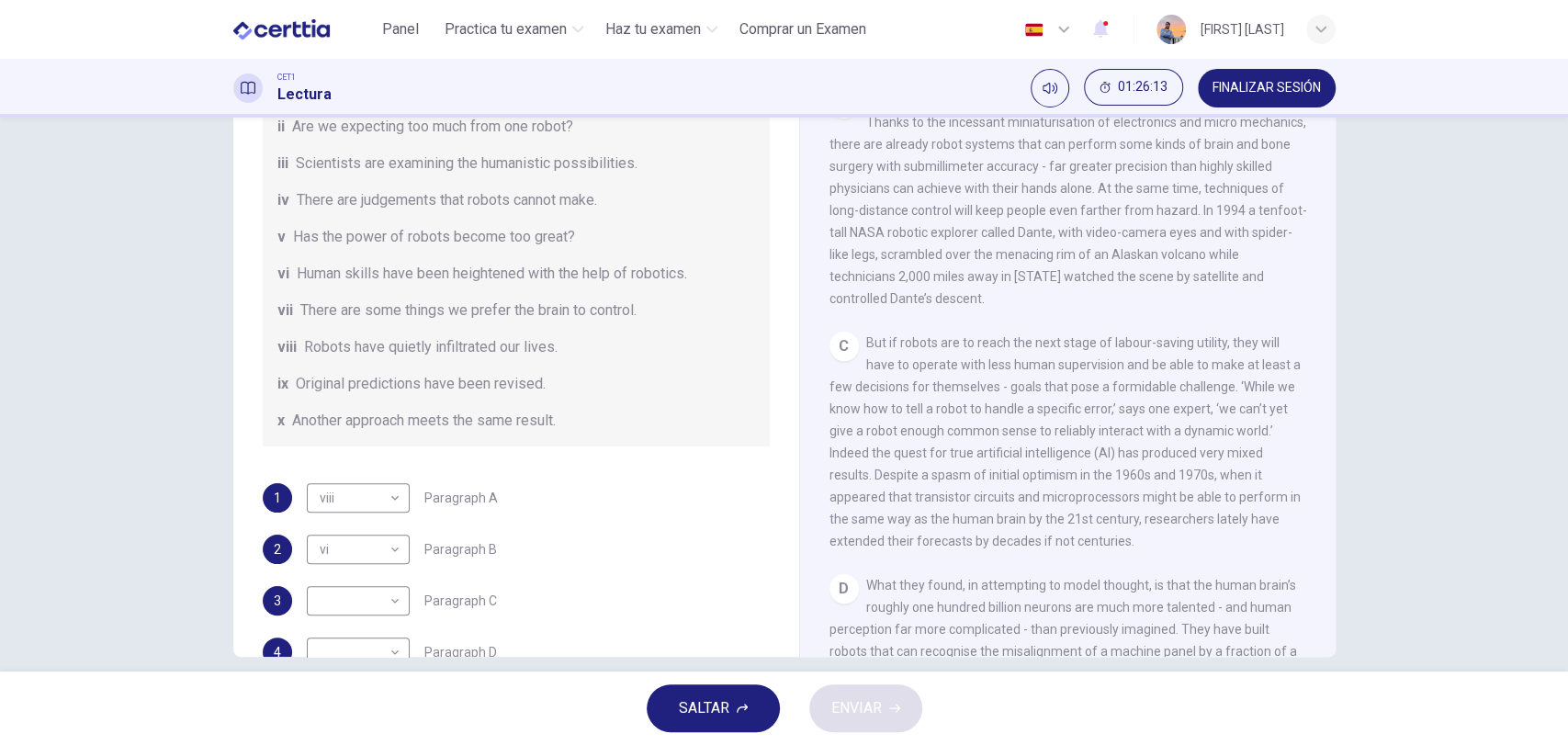 scroll, scrollTop: 210, scrollLeft: 0, axis: vertical 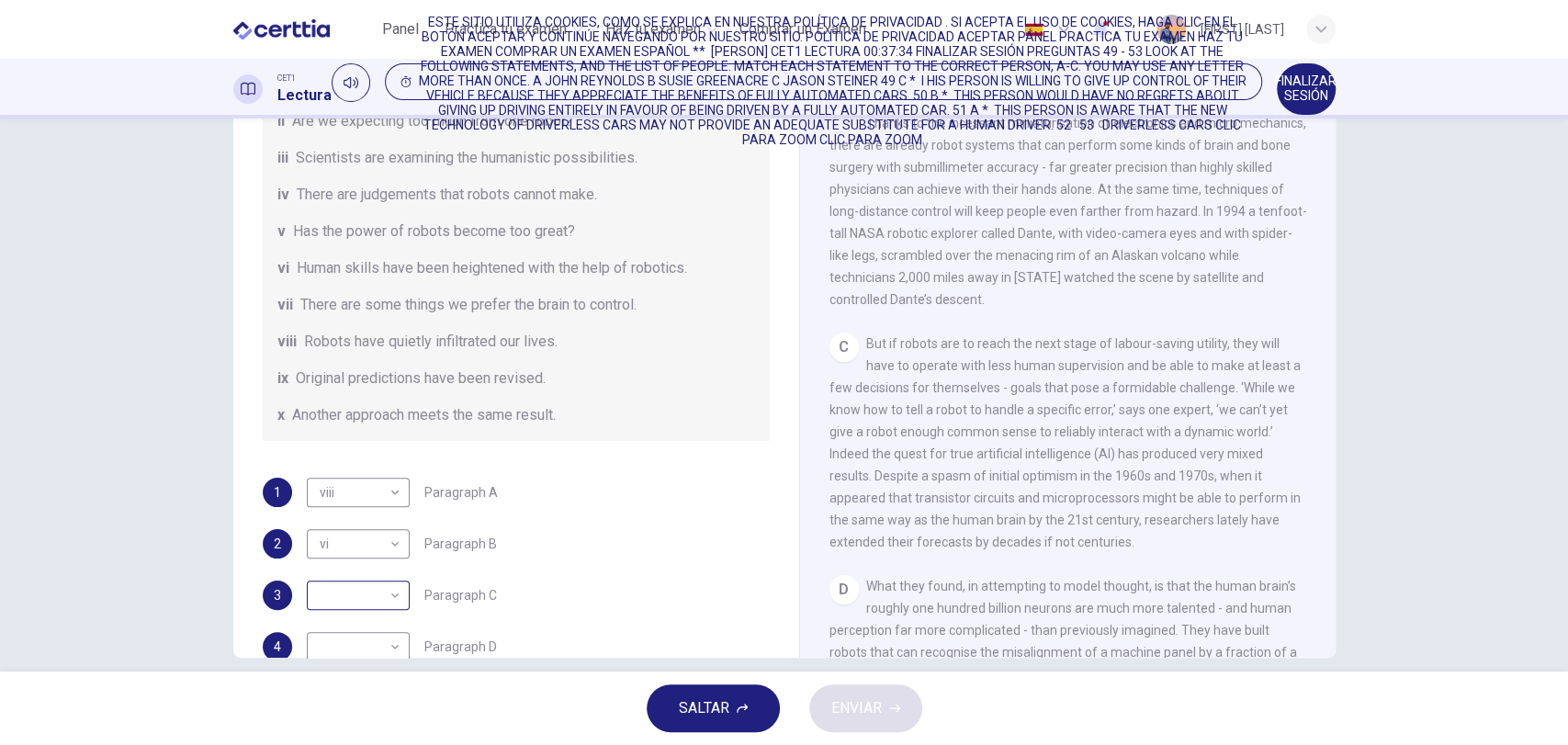 click on "Este sitio utiliza cookies, como se explica en nuestra  Política de Privacidad . Si acepta el uso de cookies, haga clic en el botón Aceptar y continúe navegando por nuestro sitio.   Política de Privacidad Aceptar Panel Practica tu examen Haz tu examen Comprar un Examen Español ** ​ [PERSON] CET1 Lectura 01:26:14 FINALIZAR SESIÓN Pregunta 120 The Reading Passage has seven paragraphs  A-G .  From the list of headings below choose the most suitable heading for each
paragraph (A-F).
Write the appropriate numbers  (i-x)  in the boxes below. List of Headings i Some success has resulted from observing how the brain functions. ii Are we expecting too much from one robot? iii Scientists are examining the humanistic possibilities. iv There are judgements that robots cannot make. v Has the power of robots become too great? vi Human skills have been heightened with the help of robotics. vii There are some things we prefer the brain to control. viii Robots have quietly infiltrated our lives. ix x 1 viii ****" at bounding box center [784, 372] 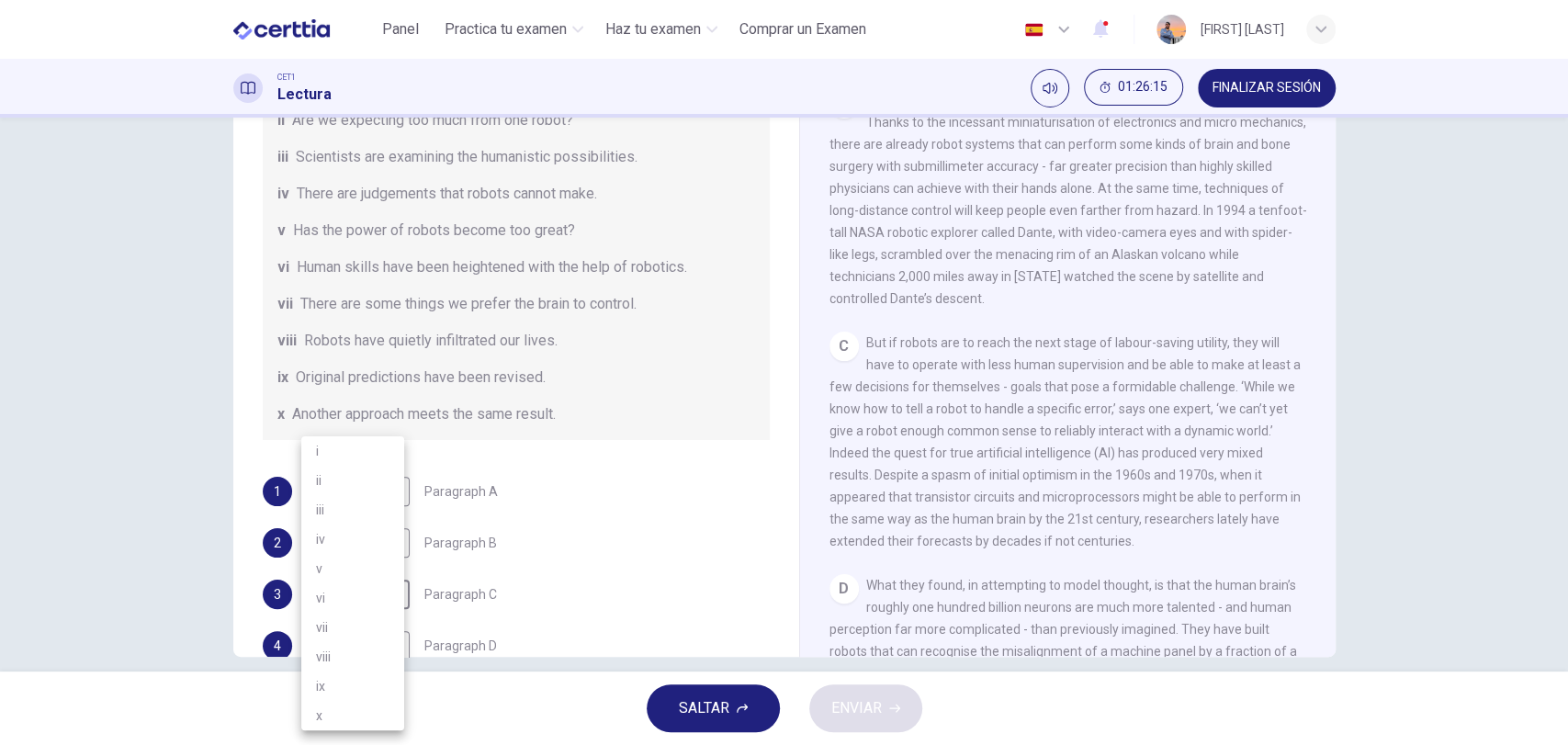 click on "ii" at bounding box center (353, 480) 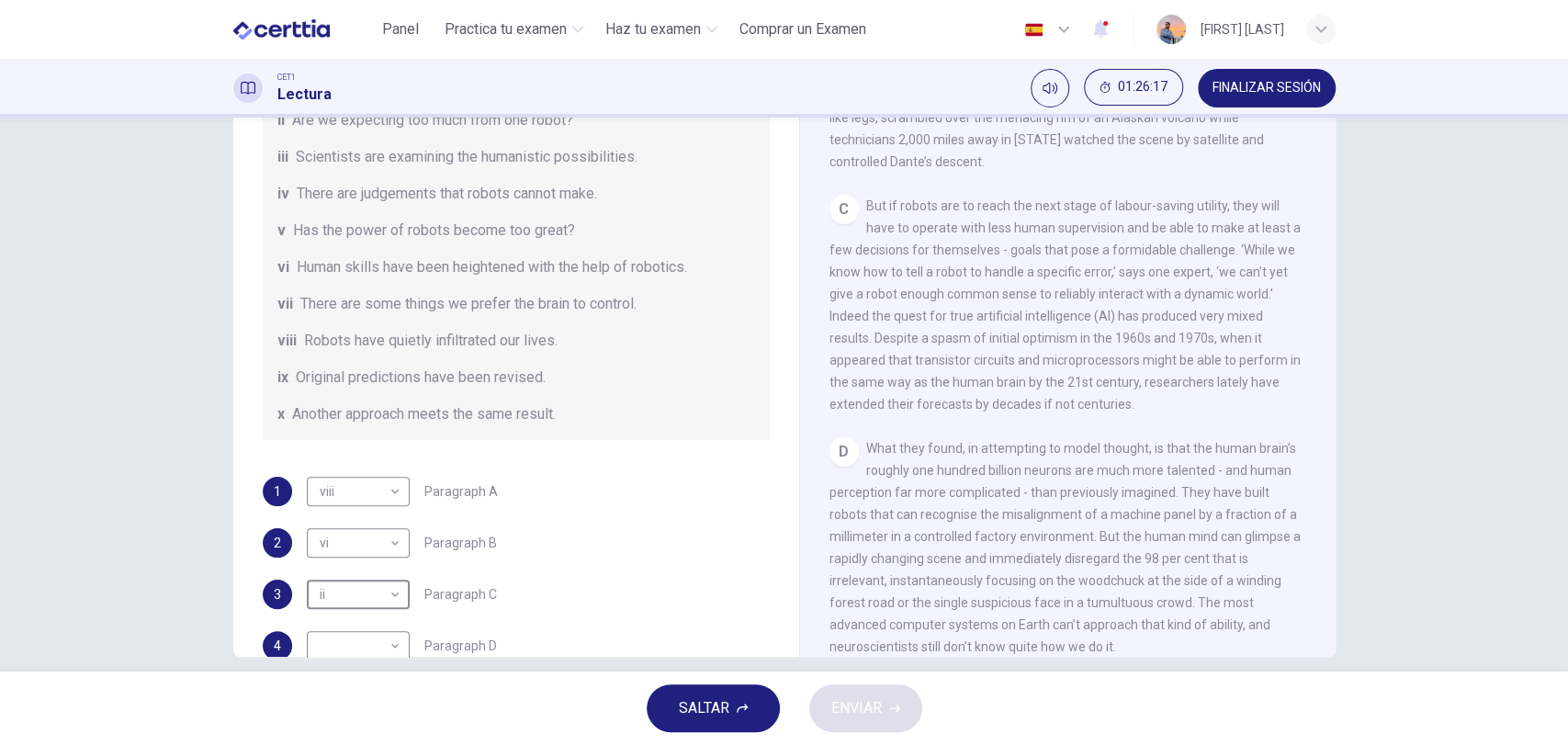scroll, scrollTop: 1088, scrollLeft: 0, axis: vertical 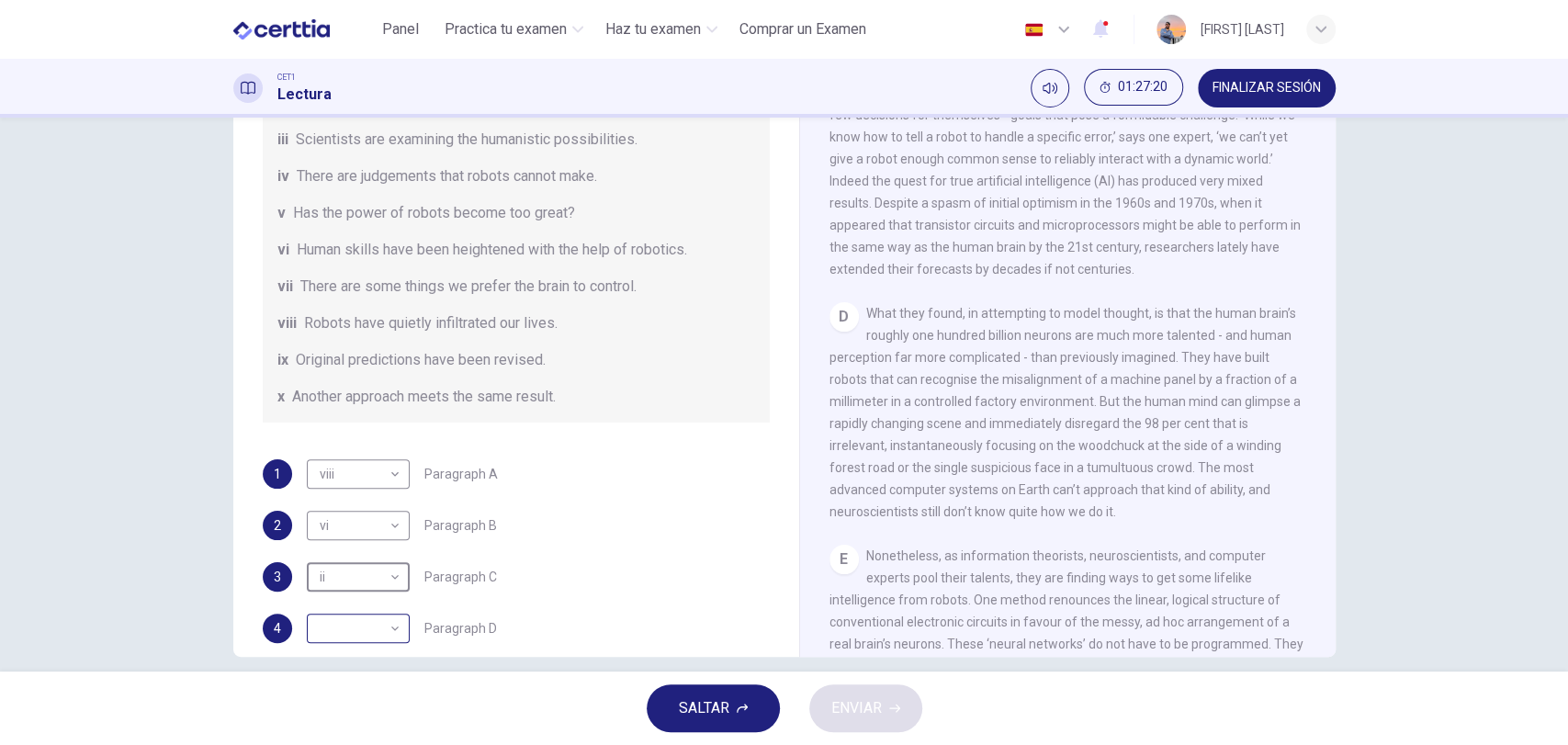 click on "Este sitio utiliza cookies, como se explica en nuestra  Política de Privacidad . Si acepta el uso de cookies, haga clic en el botón Aceptar y continúe navegando por nuestro sitio.   Política de Privacidad Aceptar Panel Practica tu examen Haz tu examen Comprar un Examen Español ** ​ [FIRST] [LAST] CET1 Lectura [TIME] FINALIZAR SESIÓN Pregunta 120 The Reading Passage has seven paragraphs  A-G .  From the list of headings below choose the most suitable heading for each
paragraph (A-F).
Write the appropriate numbers  (i-x)  in the boxes below. List of Headings i Some success has resulted from observing how the brain functions. ii Are we expecting too much from one robot? iii Scientists are examining the humanistic possibilities. iv There are judgements that robots cannot make. v Has the power of robots become too great? vi Human skills have been heightened with the help of robotics. vii There are some things we prefer the brain to control. viii Robots have quietly infiltrated our lives. ix x 1 viii ****" at bounding box center [784, 372] 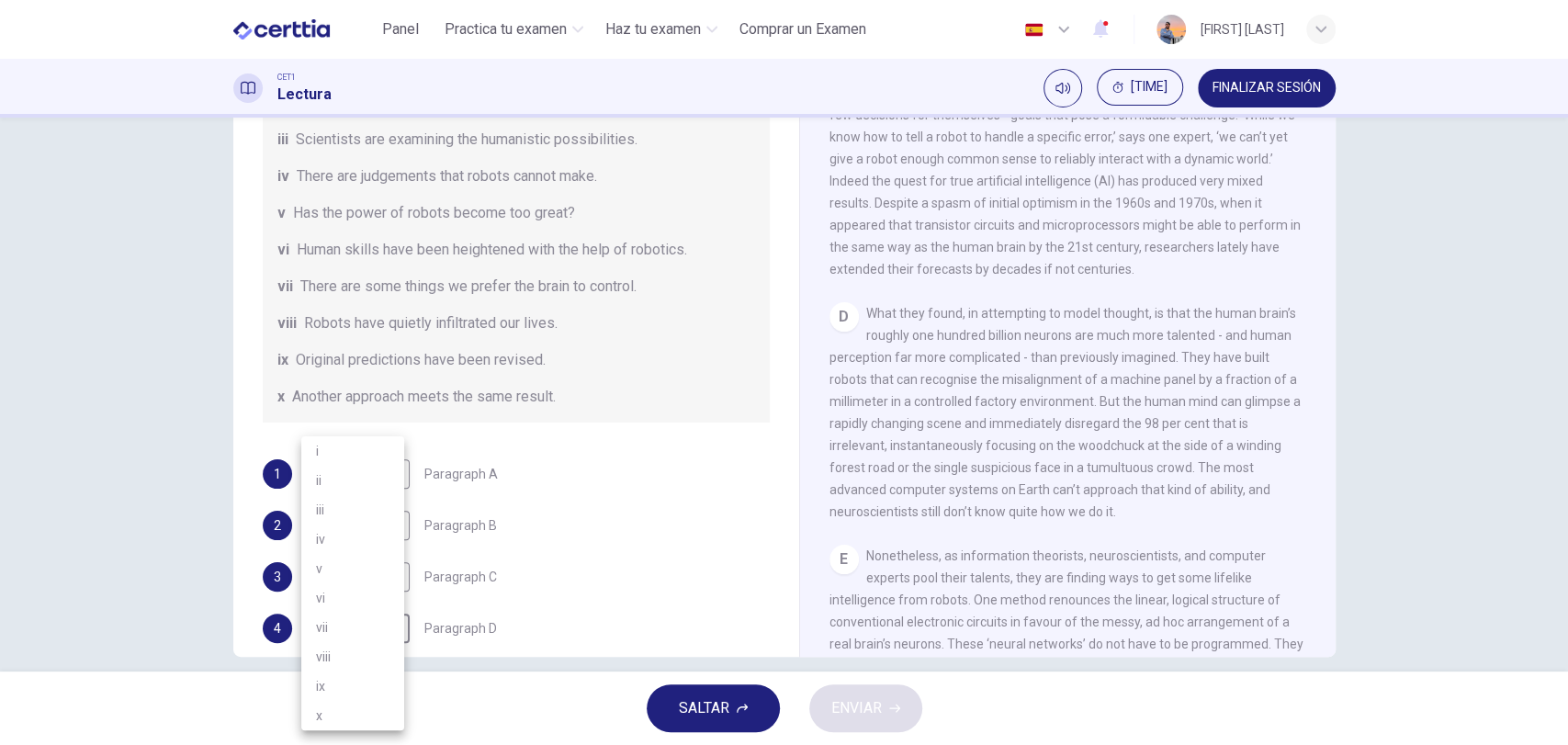 click on "ii" at bounding box center (353, 480) 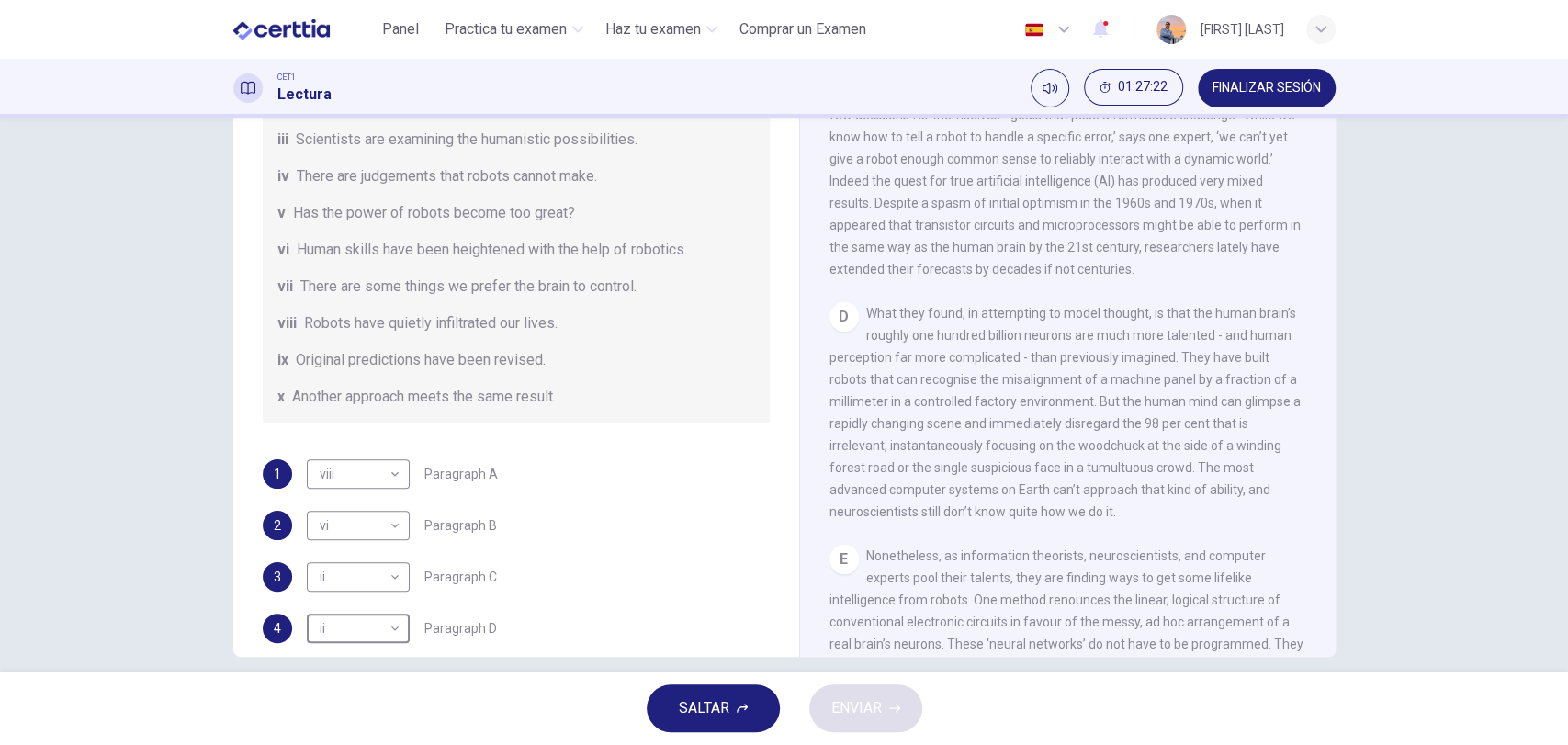 scroll, scrollTop: 953, scrollLeft: 0, axis: vertical 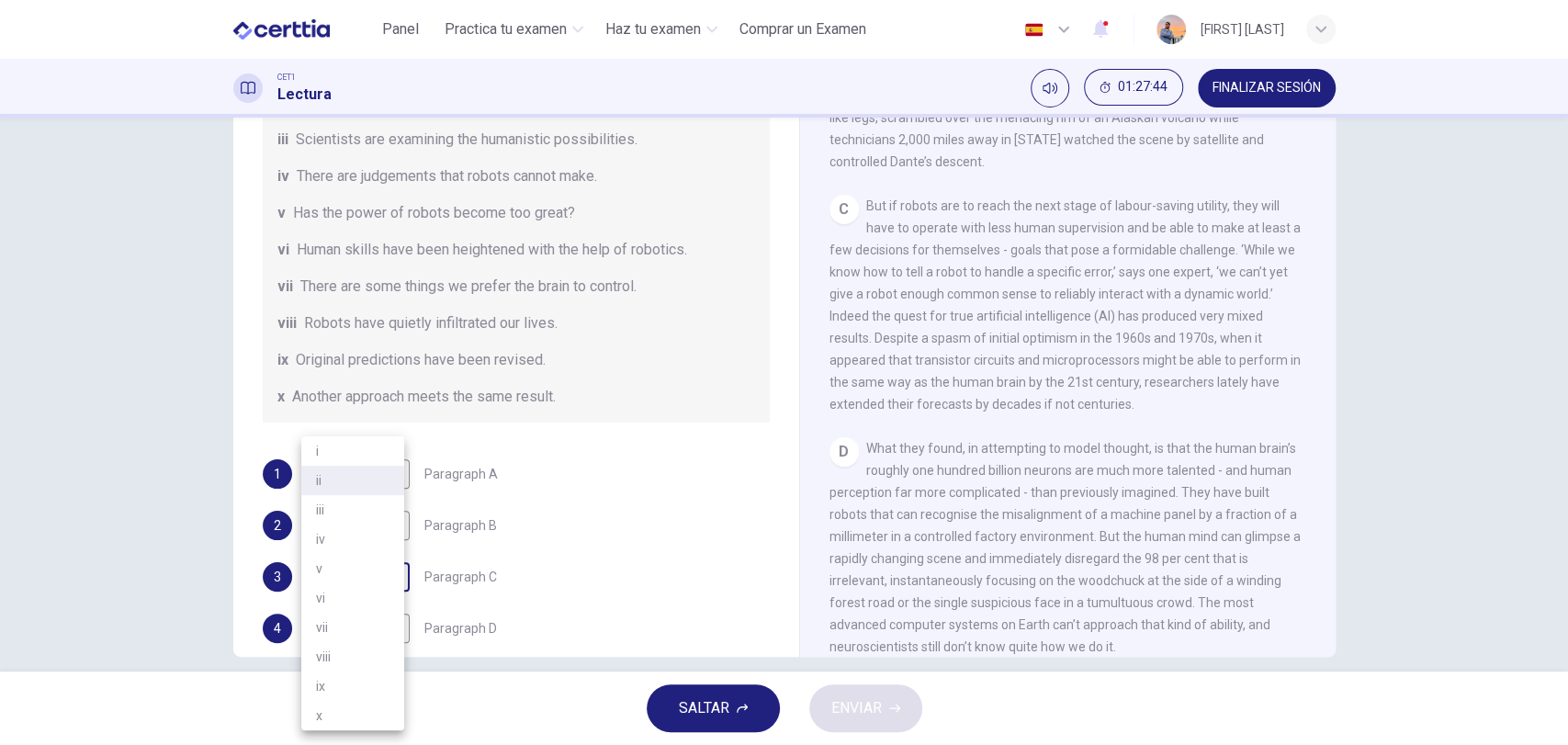 click on "Este sitio utiliza cookies, como se explica en nuestra  Política de Privacidad . Si acepta el uso de cookies, haga clic en el botón Aceptar y continúe navegando por nuestro sitio.   Política de Privacidad Aceptar Panel Practica tu examen Haz tu examen Comprar un Examen Español ** ​ [PERSON] CET1 Lectura 01:27:44 FINALIZAR SESIÓN Pregunta 120 The Reading Passage has seven paragraphs  A-G .  From the list of headings below choose the most suitable heading for each
paragraph (A-F).
Write the appropriate numbers  (i-x)  in the boxes below. List of Headings i Some success has resulted from observing how the brain functions. ii Are we expecting too much from one robot? iii Scientists are examining the humanistic possibilities. iv There are judgements that robots cannot make. v Has the power of robots become too great? vi Human skills have been heightened with the help of robotics. vii There are some things we prefer the brain to control. viii Robots have quietly infiltrated our lives. ix x 1 viii ****" at bounding box center (784, 372) 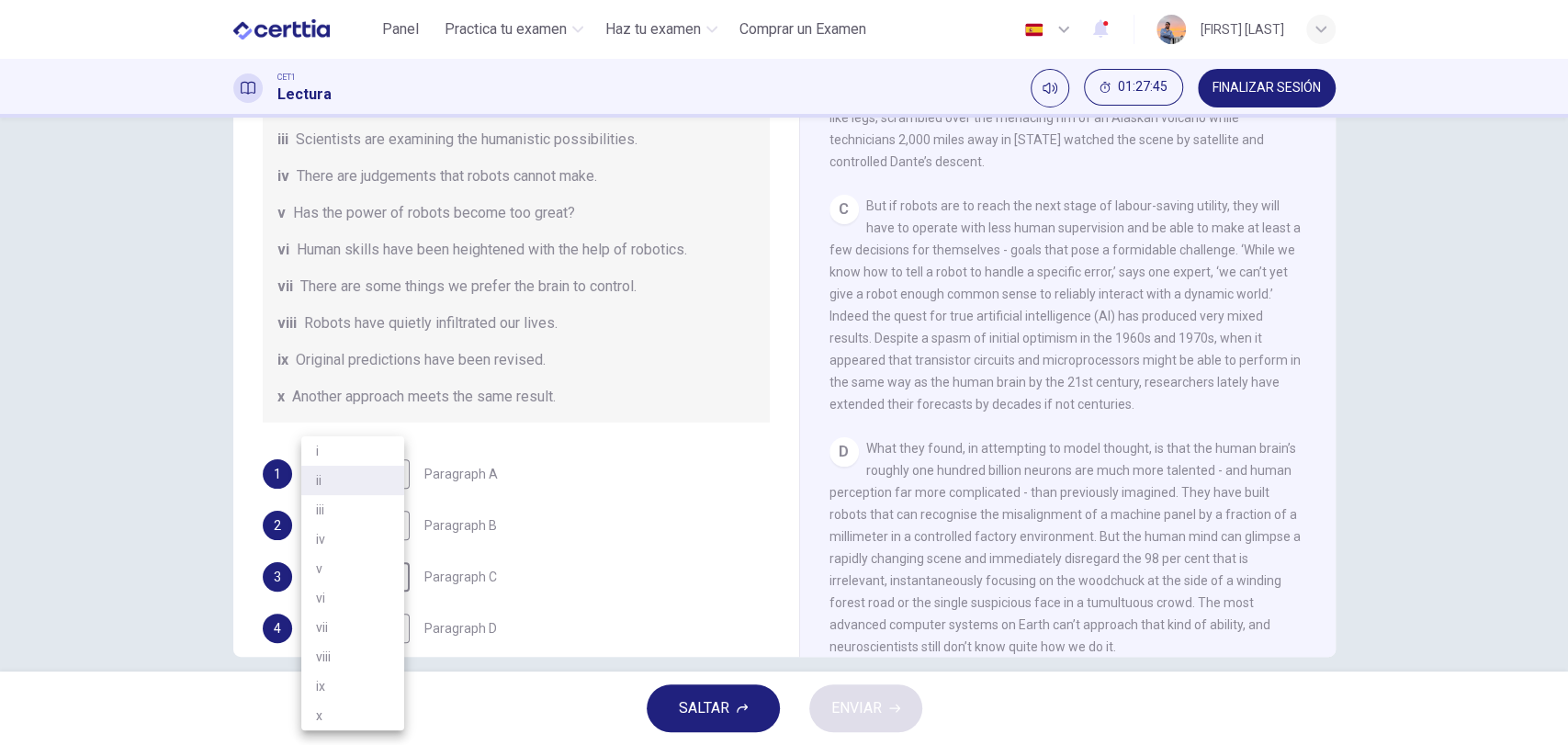 click on "ix" at bounding box center (353, 686) 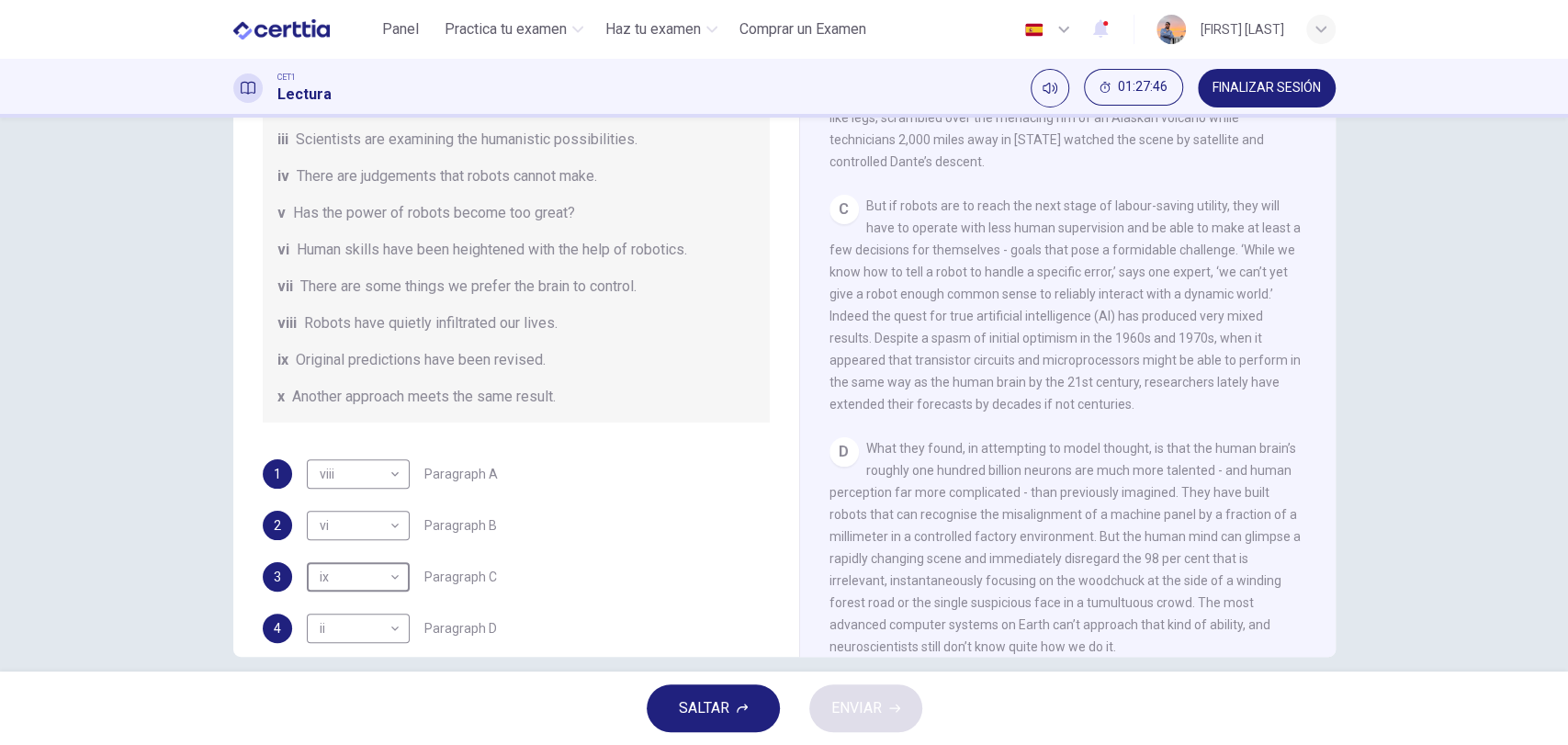 scroll, scrollTop: 353, scrollLeft: 0, axis: vertical 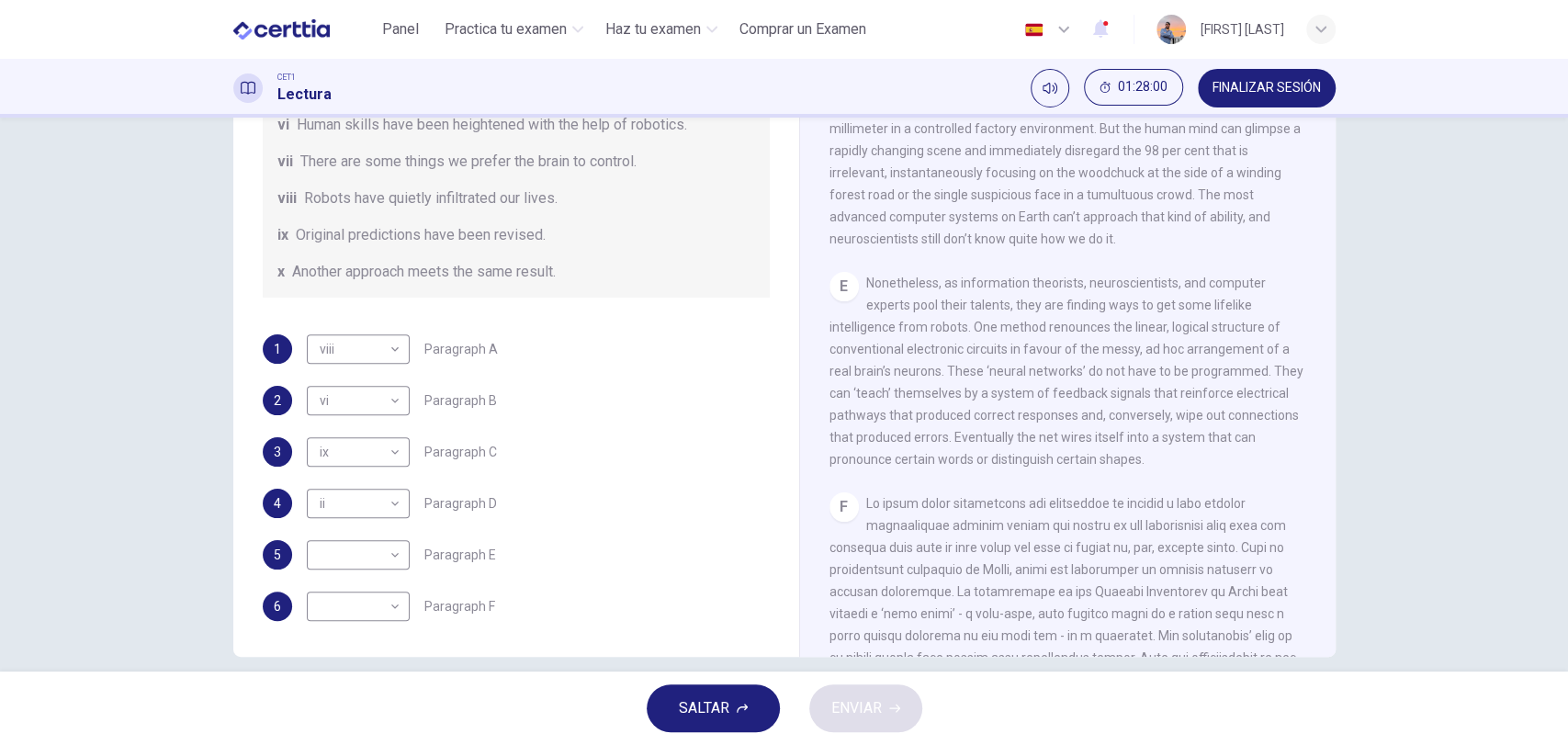 drag, startPoint x: 779, startPoint y: 416, endPoint x: 780, endPoint y: 265, distance: 151.00331 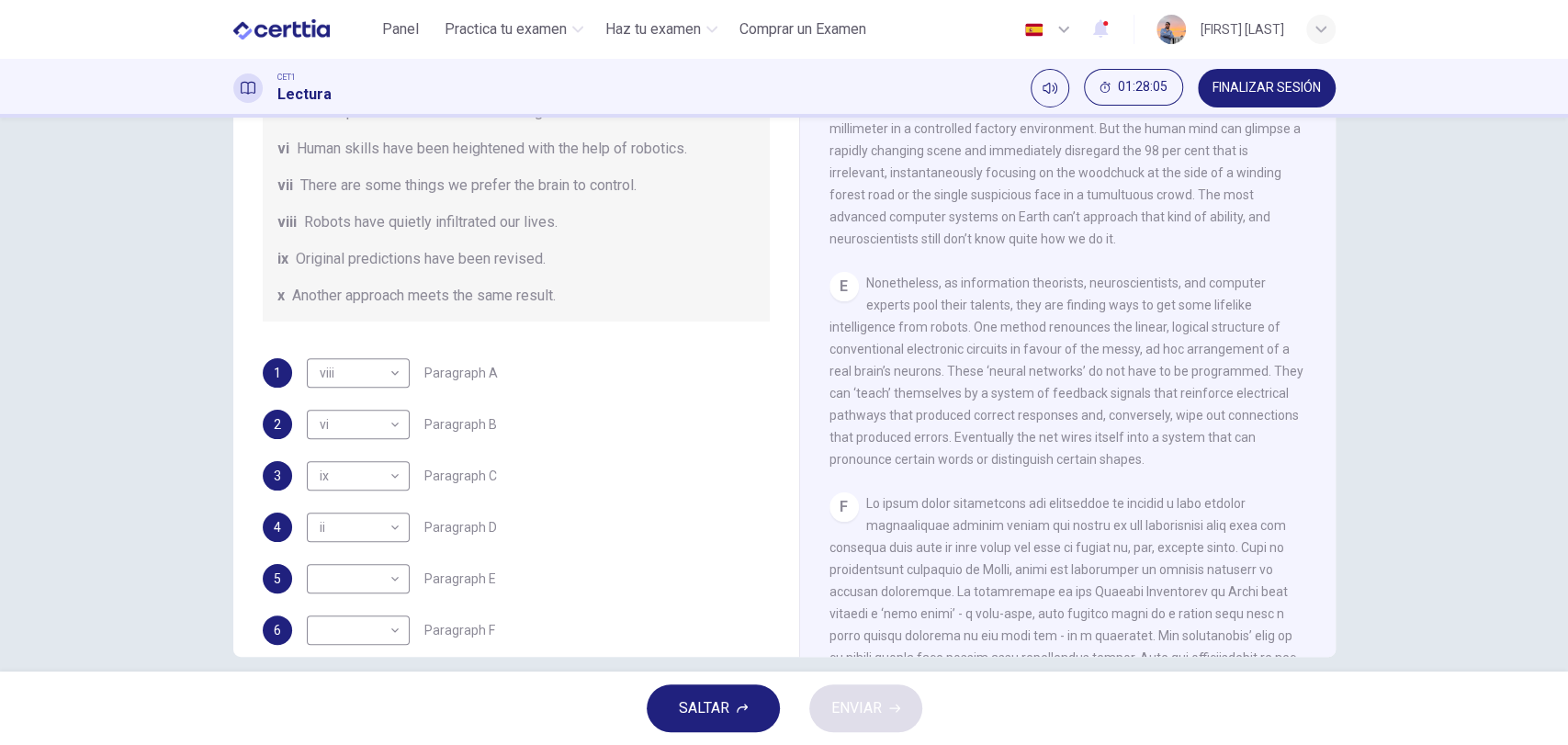 scroll, scrollTop: 353, scrollLeft: 0, axis: vertical 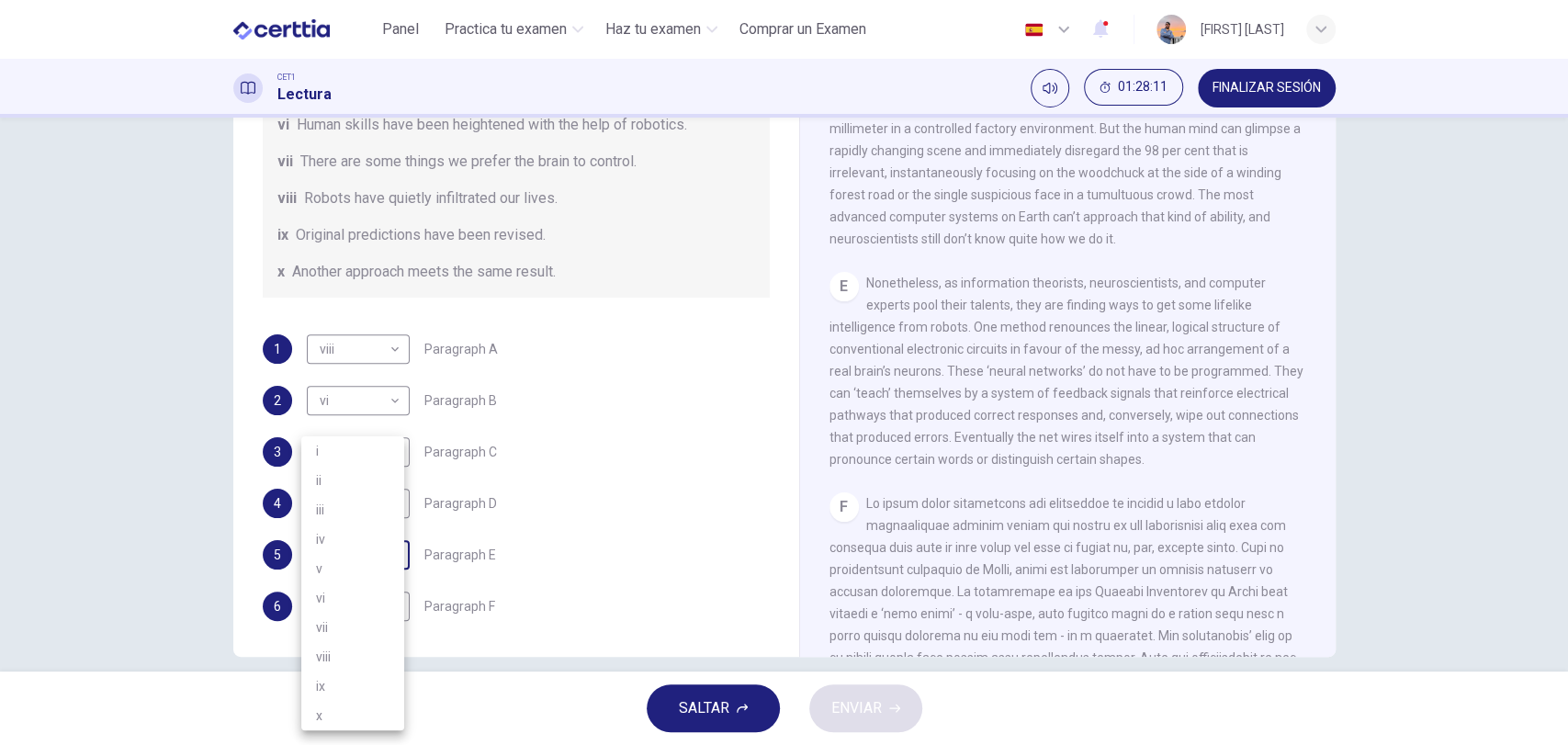 click on "Este sitio utiliza cookies, como se explica en nuestra  Política de Privacidad . Si acepta el uso de cookies, haga clic en el botón Aceptar y continúe navegando por nuestro sitio.   Política de Privacidad Aceptar Panel Practica tu examen Haz tu examen Comprar un Examen Español ** ​ [PERSON] CET1 Lectura 01:28:11 FINALIZAR SESIÓN Pregunta 120 The Reading Passage has seven paragraphs  A-G .  From the list of headings below choose the most suitable heading for each
paragraph (A-F).
Write the appropriate numbers  (i-x)  in the boxes below. List of Headings i Some success has resulted from observing how the brain functions. ii Are we expecting too much from one robot? iii Scientists are examining the humanistic possibilities. iv There are judgements that robots cannot make. v Has the power of robots become too great? vi Human skills have been heightened with the help of robotics. vii There are some things we prefer the brain to control. viii Robots have quietly infiltrated our lives. ix x 1 viii ****" at bounding box center [784, 372] 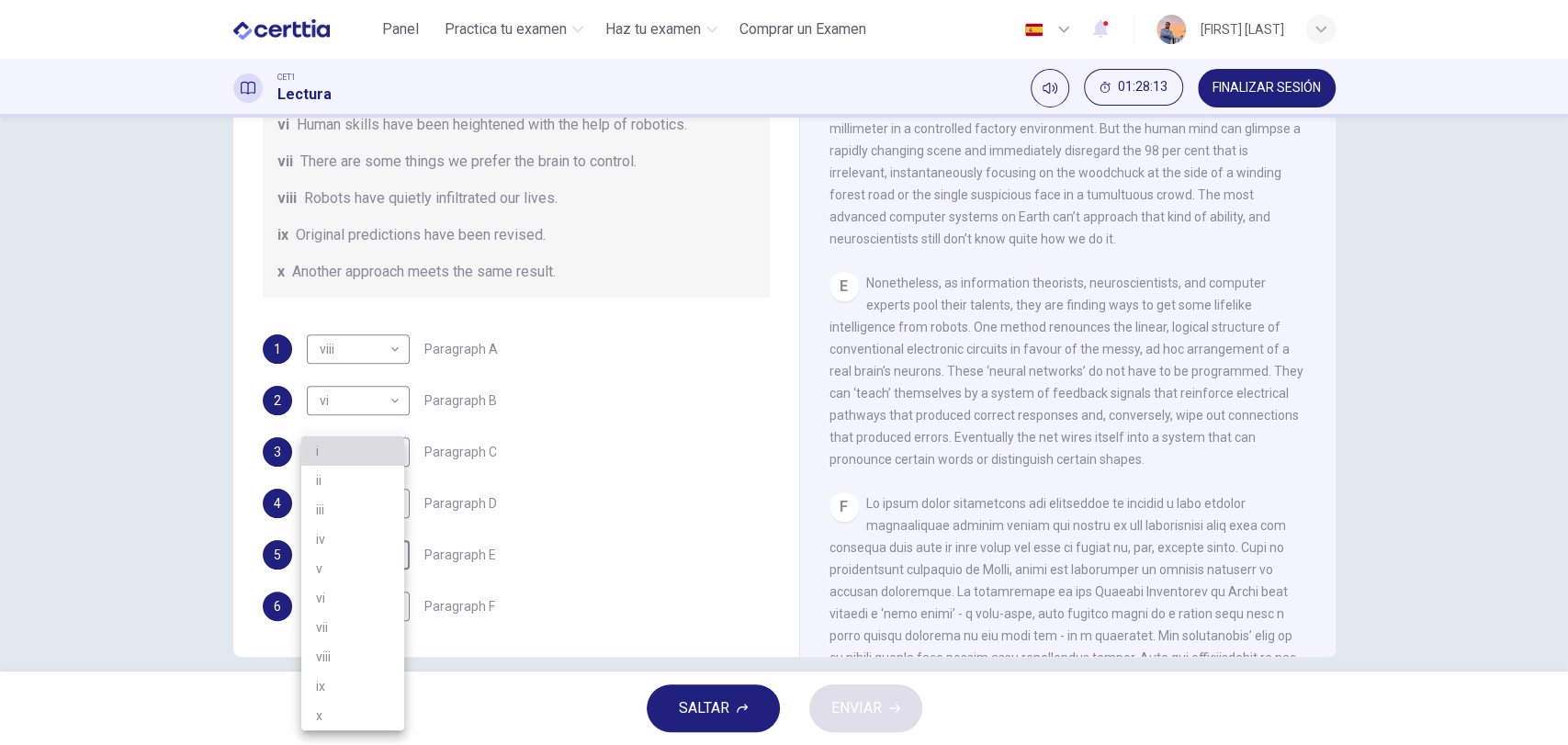 click on "i" at bounding box center (353, 451) 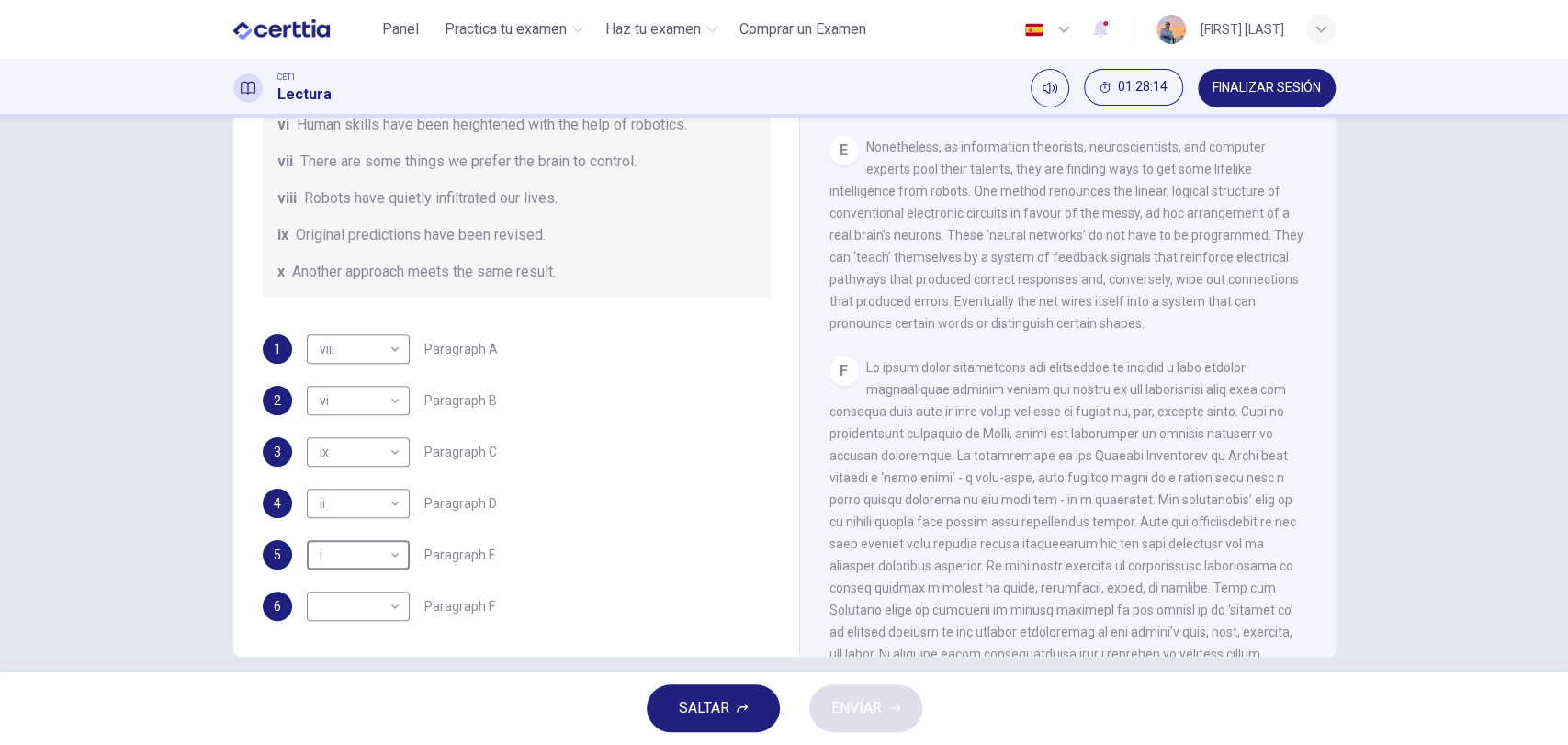 scroll, scrollTop: 1632, scrollLeft: 0, axis: vertical 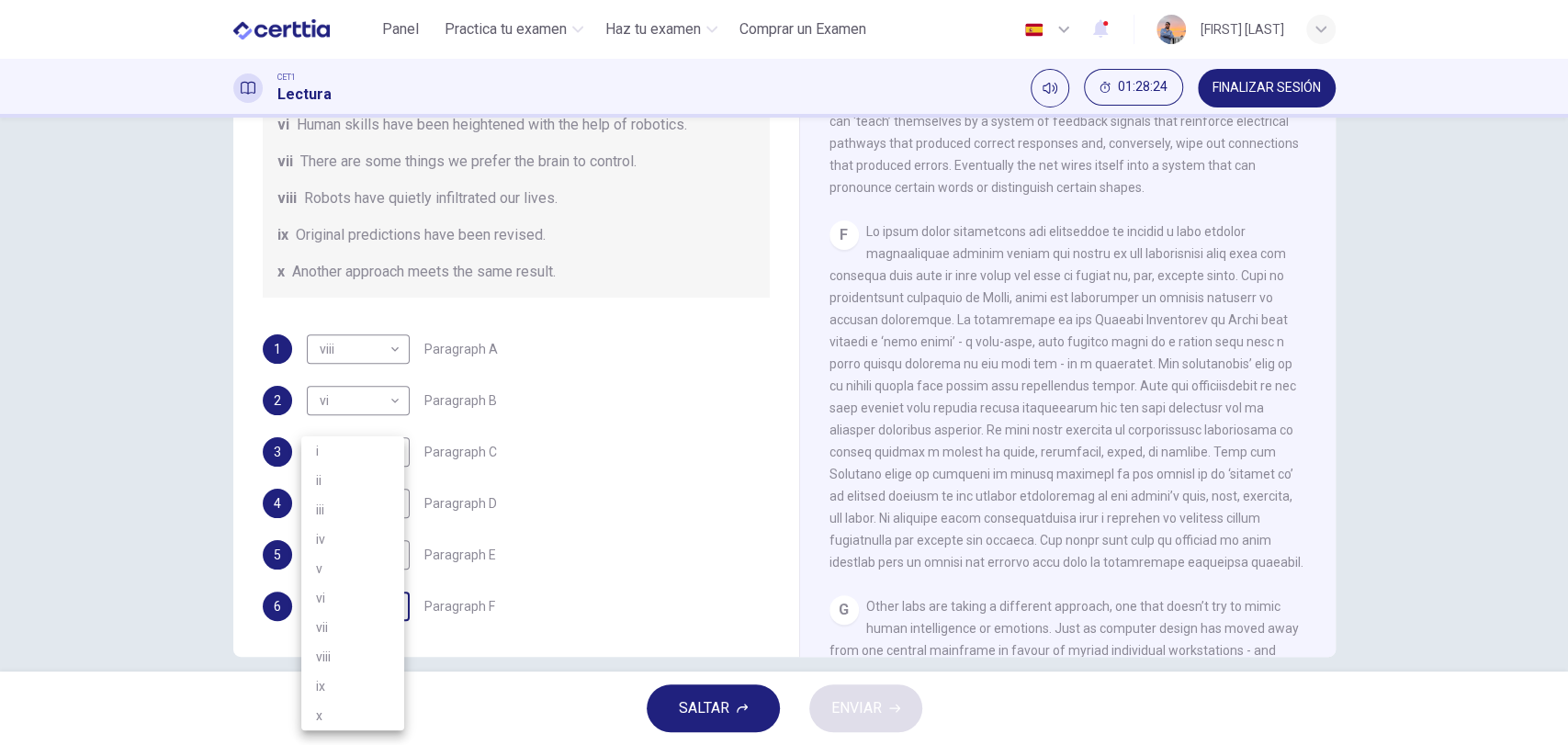 click on "Este sitio utiliza cookies, como se explica en nuestra  Política de Privacidad . Si acepta el uso de cookies, haga clic en el botón Aceptar y continúe navegando por nuestro sitio.   Política de Privacidad Aceptar Panel Practica tu examen Haz tu examen Comprar un Examen Español ** ​ Daniel [LAST] CET1 Lectura 01:28:24 FINALIZAR SESIÓN Pregunta 120 The Reading Passage has seven paragraphs  A-G .  From the list of headings below choose the most suitable heading for each
paragraph (A-F).
Write the appropriate numbers  (i-x)  in the boxes below. List of Headings i Some success has resulted from observing how the brain functions. ii Are we expecting too much from one robot? iii Scientists are examining the humanistic possibilities. iv There are judgements that robots cannot make. v Has the power of robots become too great? vi Human skills have been heightened with the help of robotics. vii There are some things we prefer the brain to control. viii Robots have quietly infiltrated our lives. ix x 1 viii ****" at bounding box center [784, 372] 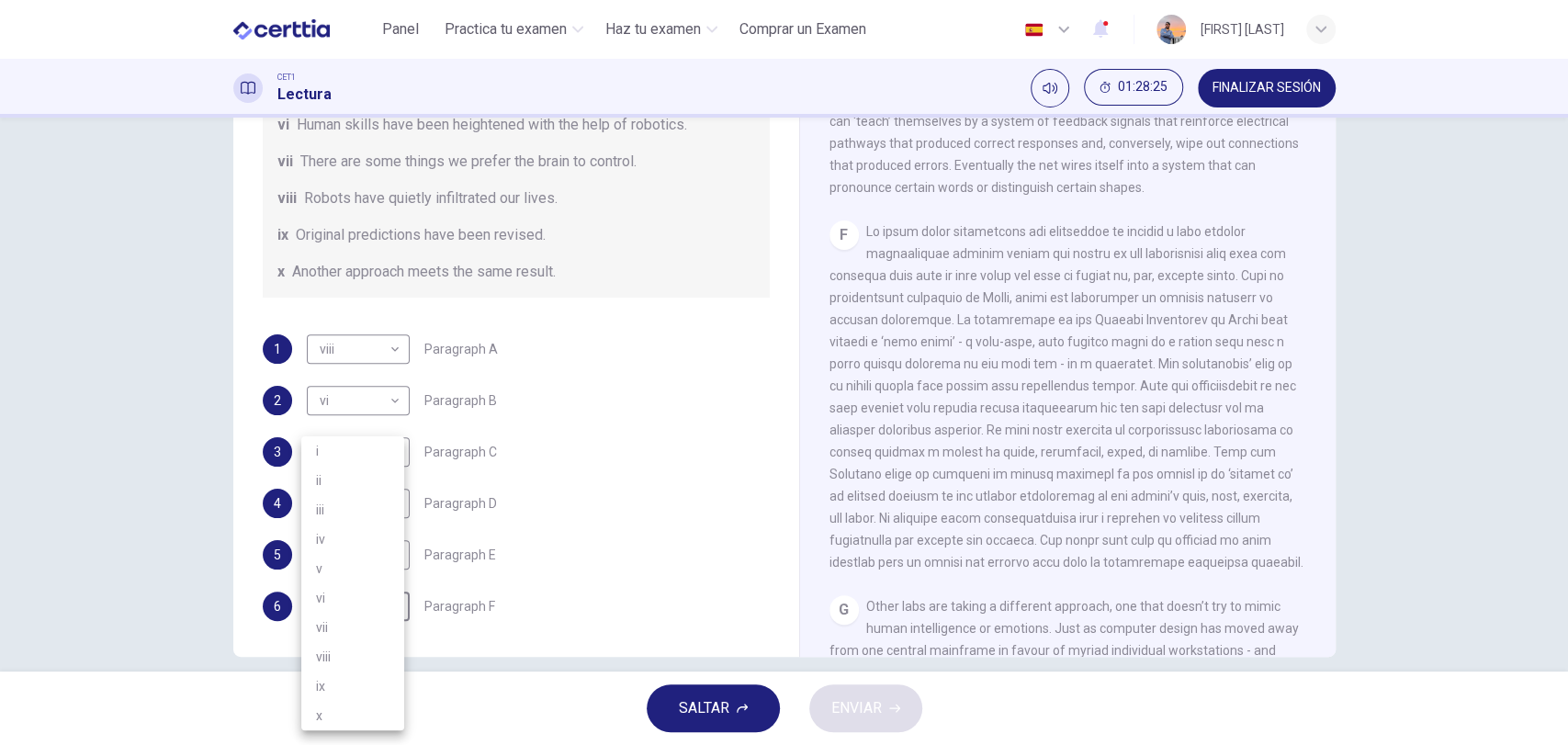 click on "i ii iii iv v vi vii viii ix x" at bounding box center [353, 583] 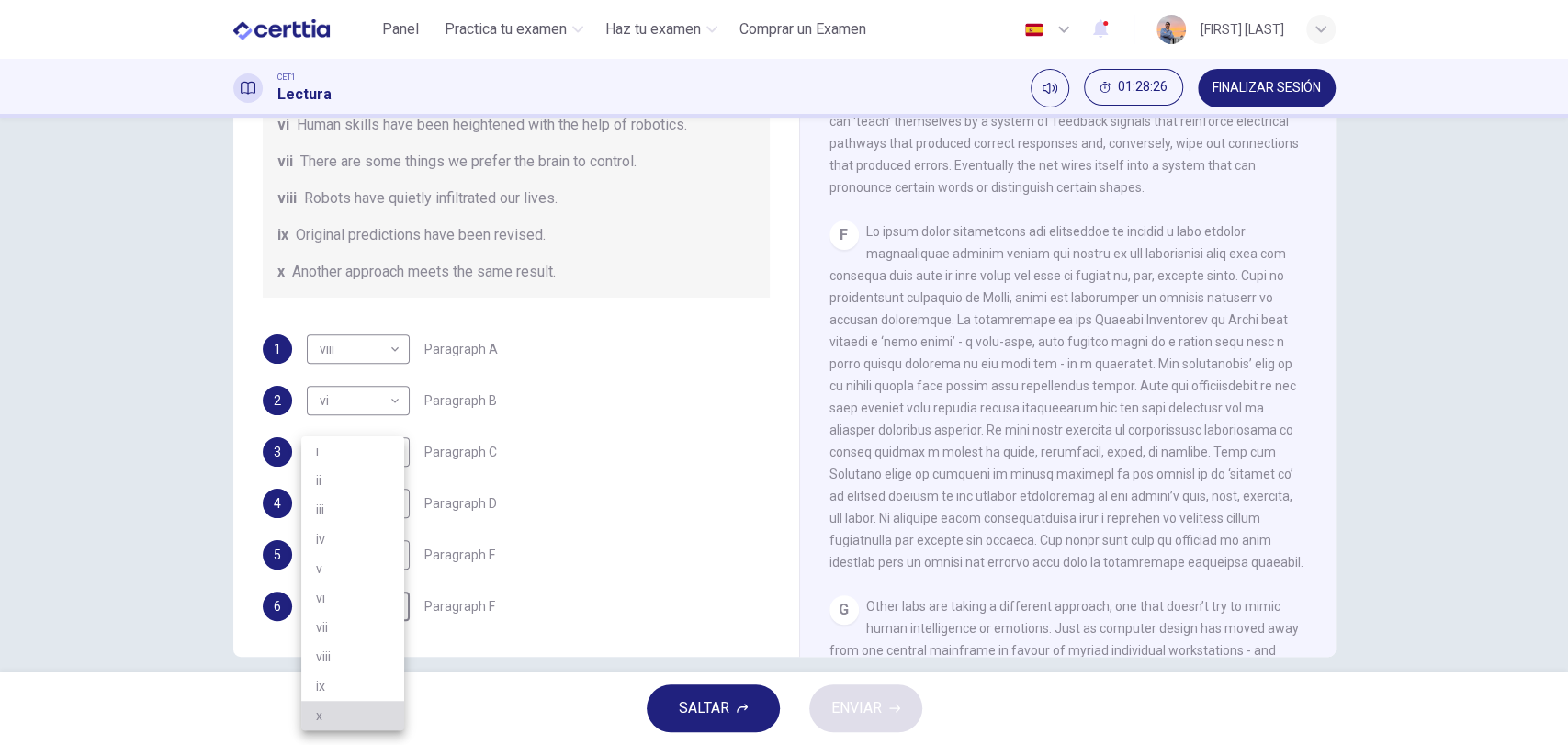 click on "x" at bounding box center [353, 716] 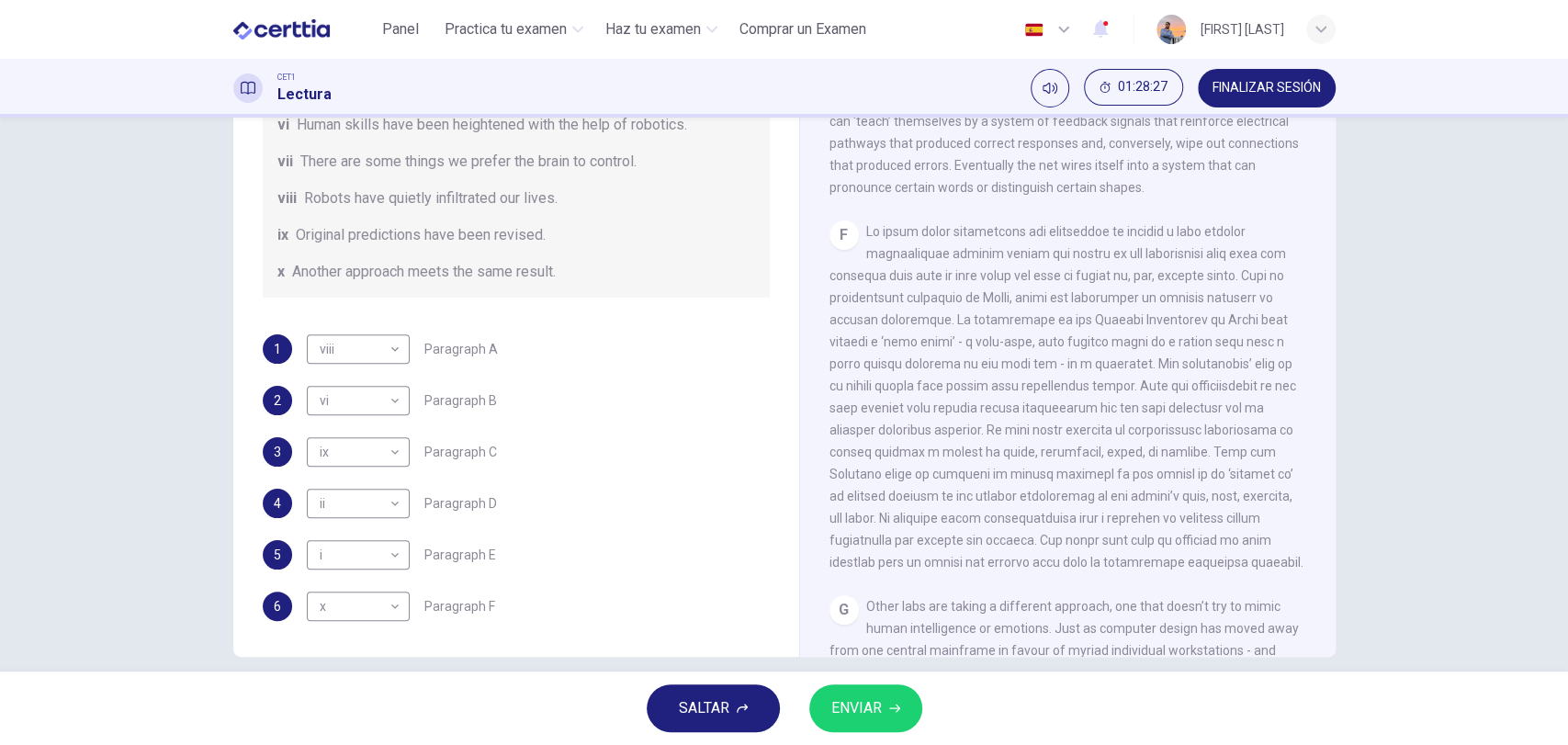 click on "1 viii **** ​ Paragraph A 2 vi ** ​ Paragraph B 3 ix ** ​ Paragraph C 4 ii ** ​ Paragraph D 5 i * ​ Paragraph E 6 x * ​ Paragraph F" at bounding box center (516, 478) 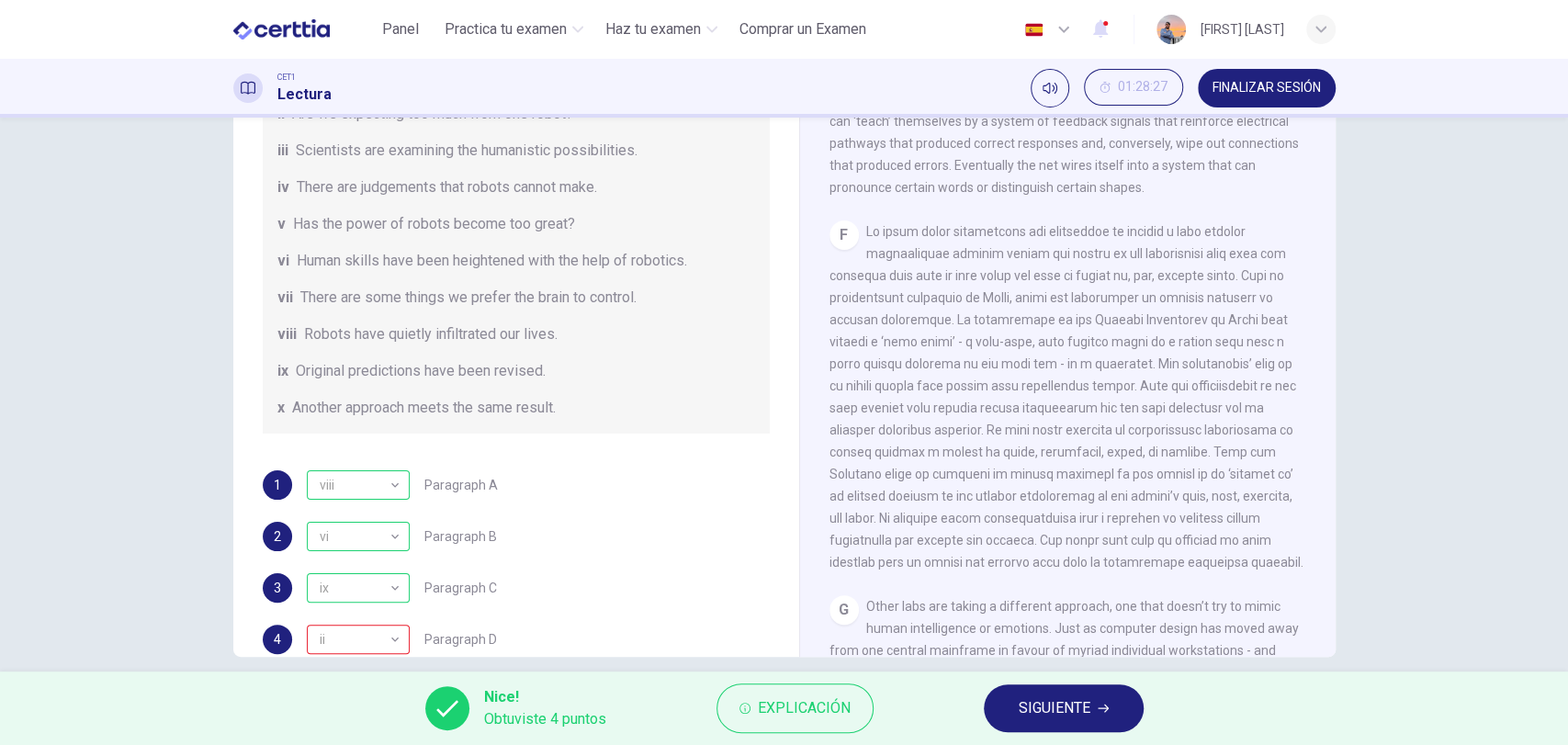 scroll, scrollTop: 81, scrollLeft: 0, axis: vertical 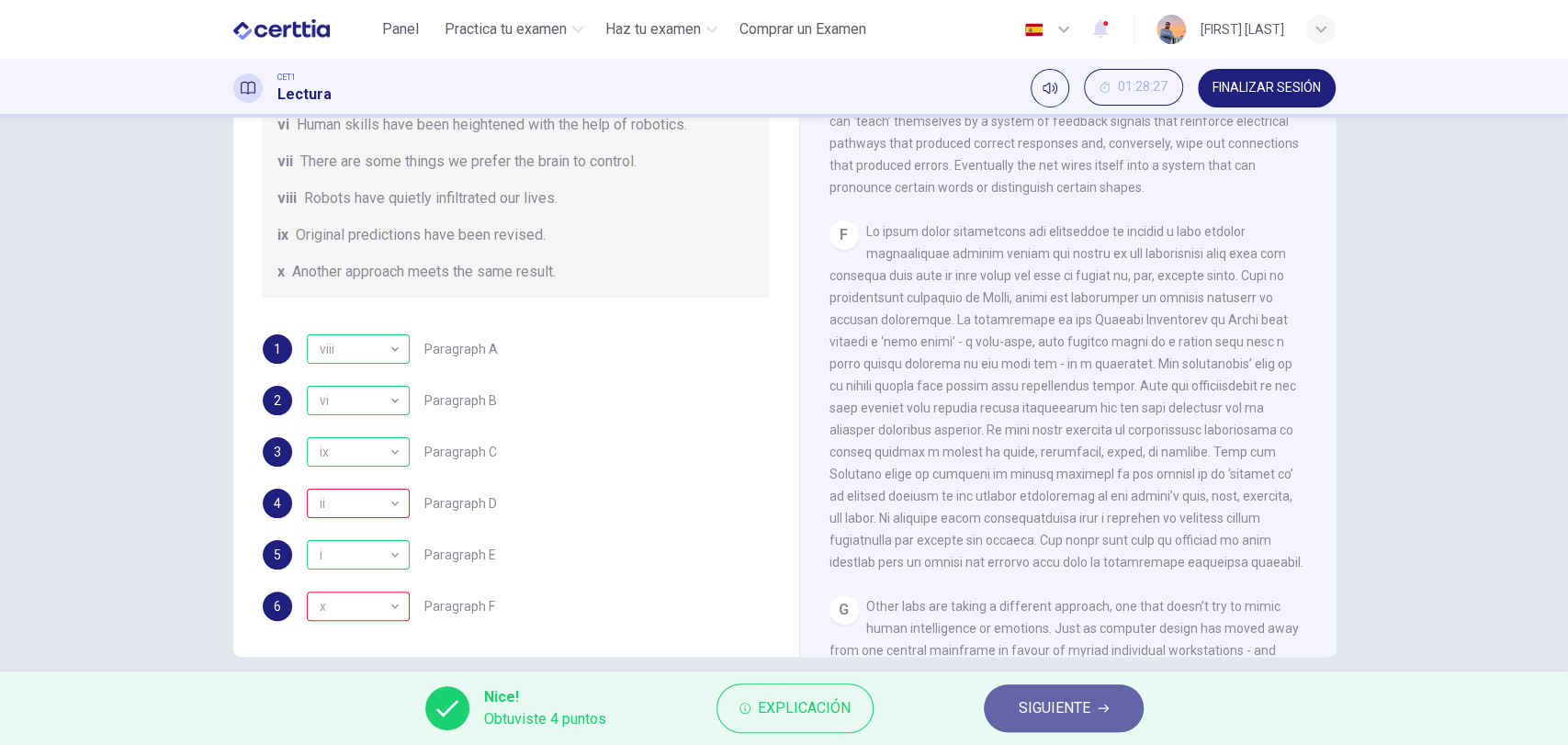 click on "SIGUIENTE" at bounding box center [1064, 708] 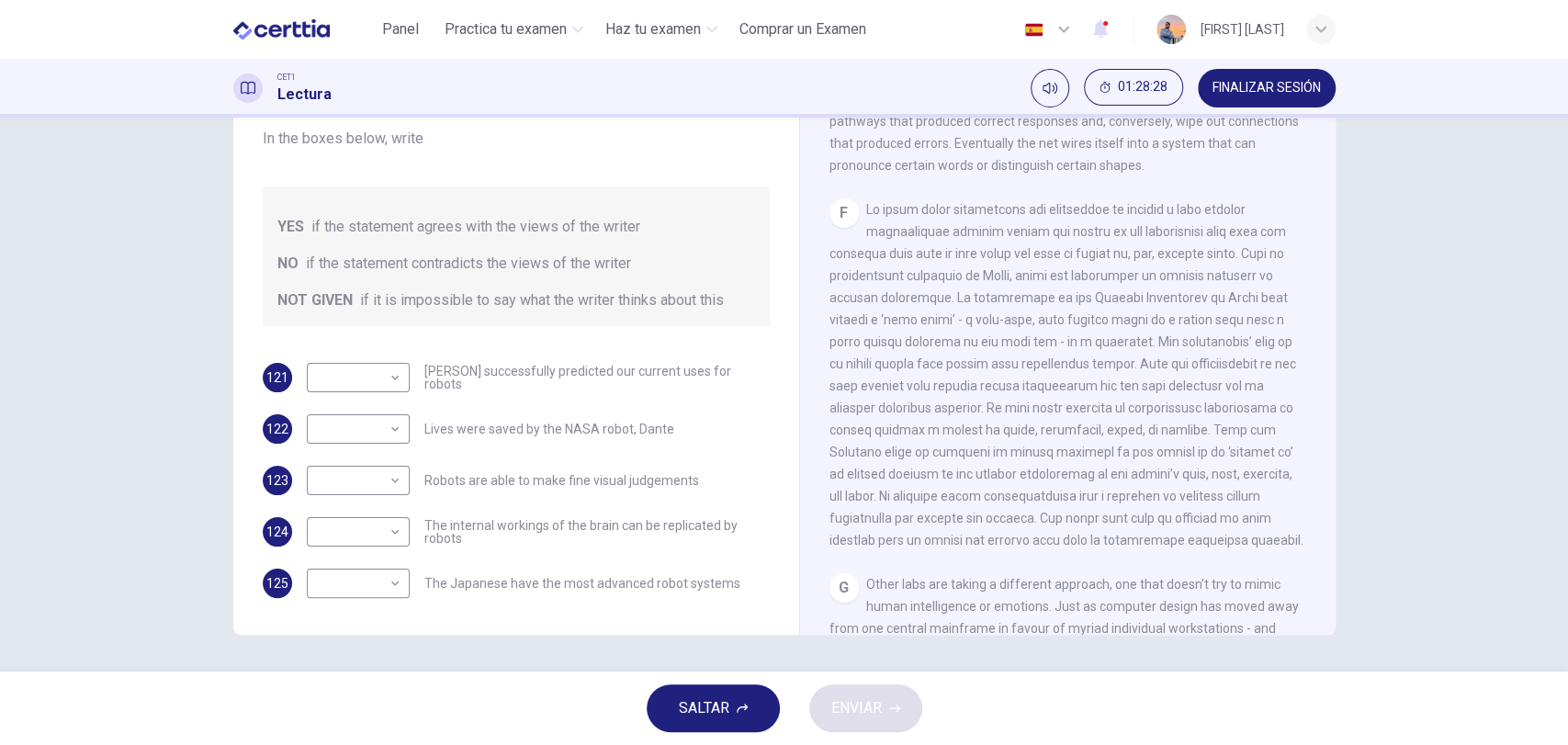 scroll, scrollTop: 0, scrollLeft: 0, axis: both 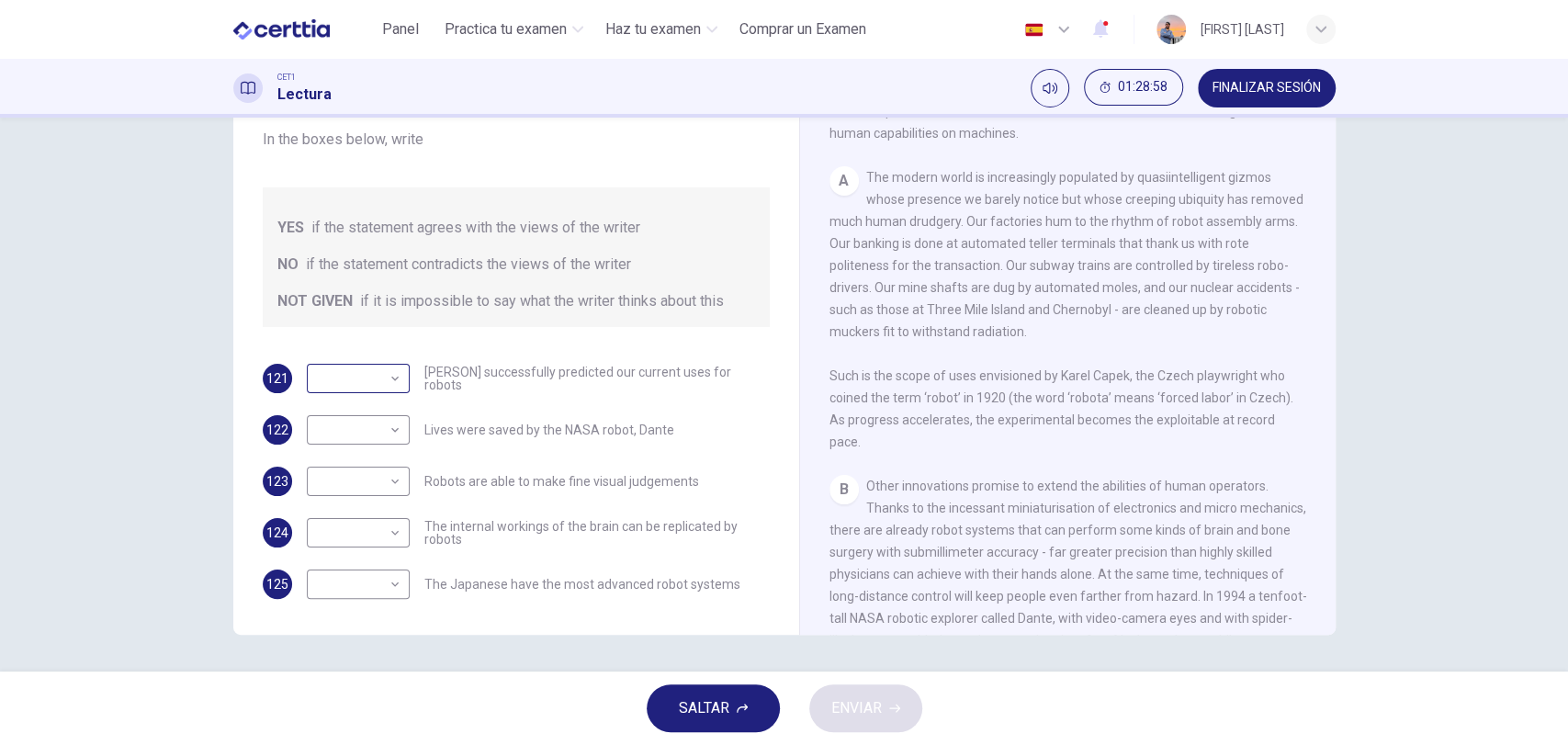 click on "Este sitio utiliza cookies, como se explica en nuestra  Política de Privacidad . Si acepta el uso de cookies, haga clic en el botón Aceptar y continúe navegando por nuestro sitio.   Política de Privacidad Aceptar Panel Practica tu examen Haz tu examen Comprar un Examen Español ** ​ [PERSON] CET1 Lectura 01:28:58 FINALIZAR SESIÓN Preguntas 121 - 125 Do the following statements agree with the information given in the Reading Passage?  In the boxes below, write YES if the statement agrees with the views of the writer NO if the statement contradicts the views of the writer NOT GIVEN if it is impossible to say what the writer thinks about this 121 ​ ​ Karel Capek successfully predicted our current uses for robots 122 ​ ​ Lives were saved by the NASA robot, Dante 123 ​ ​ Robots are able to make fine visual judgements 124 ​ ​ The internal workings of the brain can be replicated by robots 125 ​ ​ The Japanese have the most advanced robot systems Robots CLIC PARA ZOOM Clic para zoom" at bounding box center (784, 372) 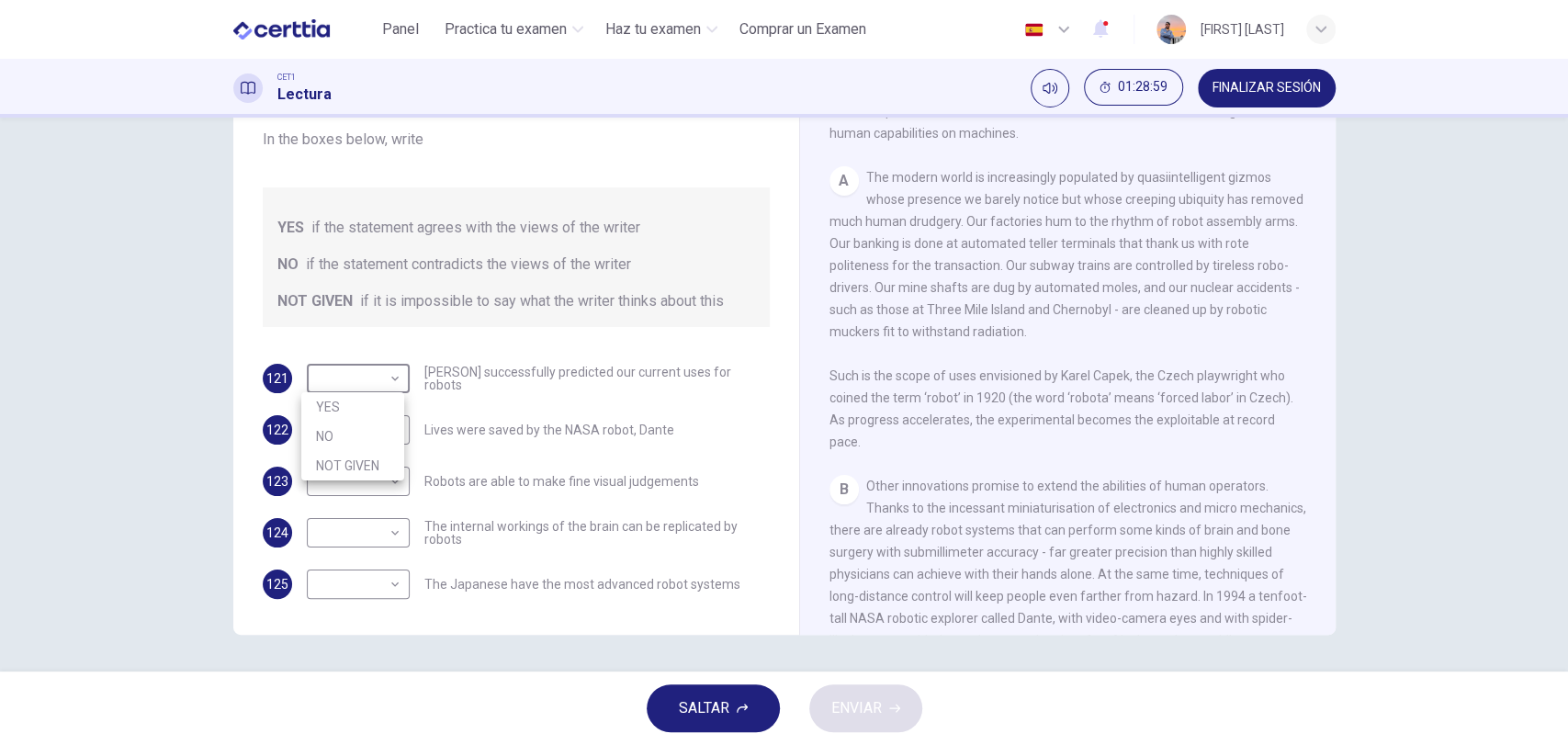 click on "YES" at bounding box center [353, 407] 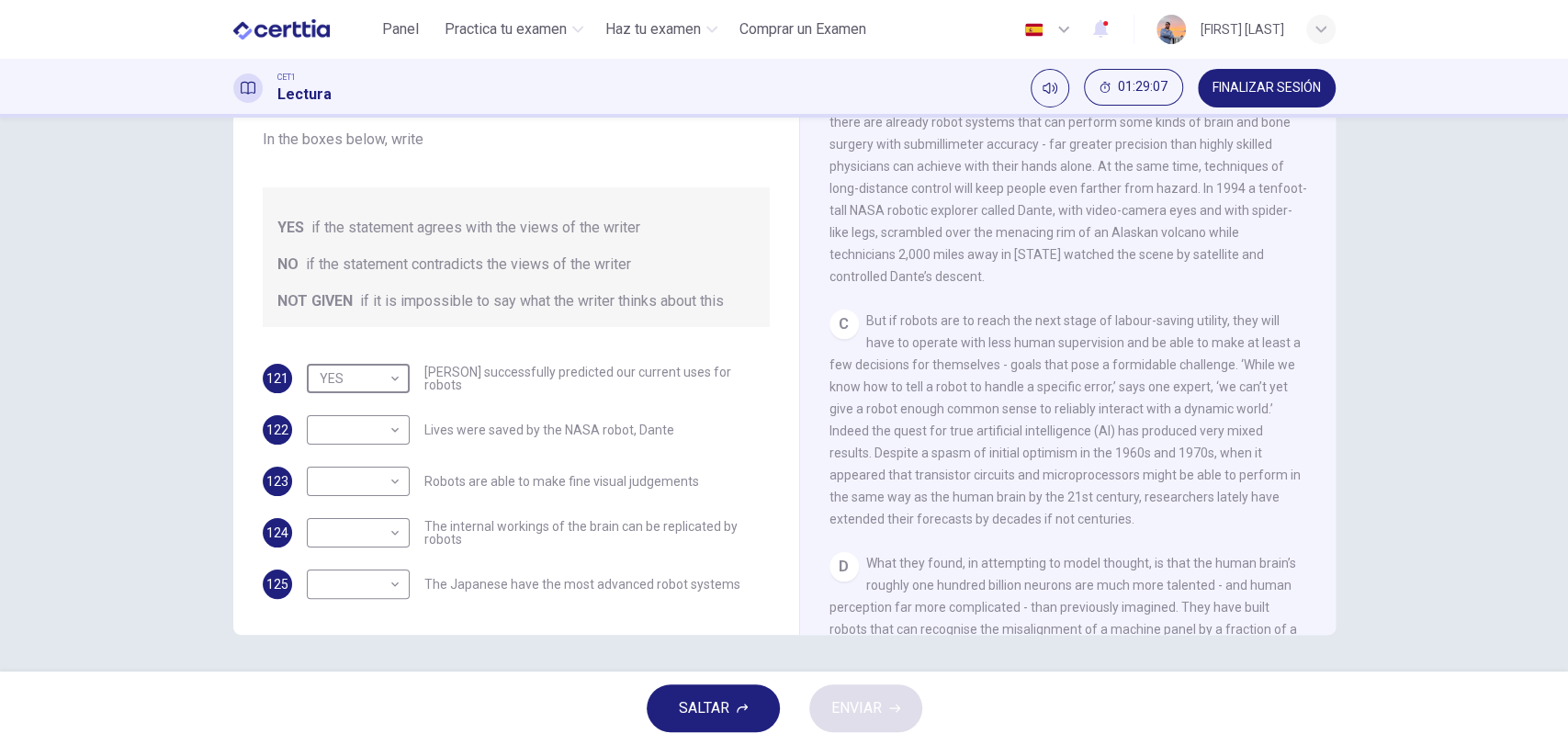 scroll, scrollTop: 680, scrollLeft: 0, axis: vertical 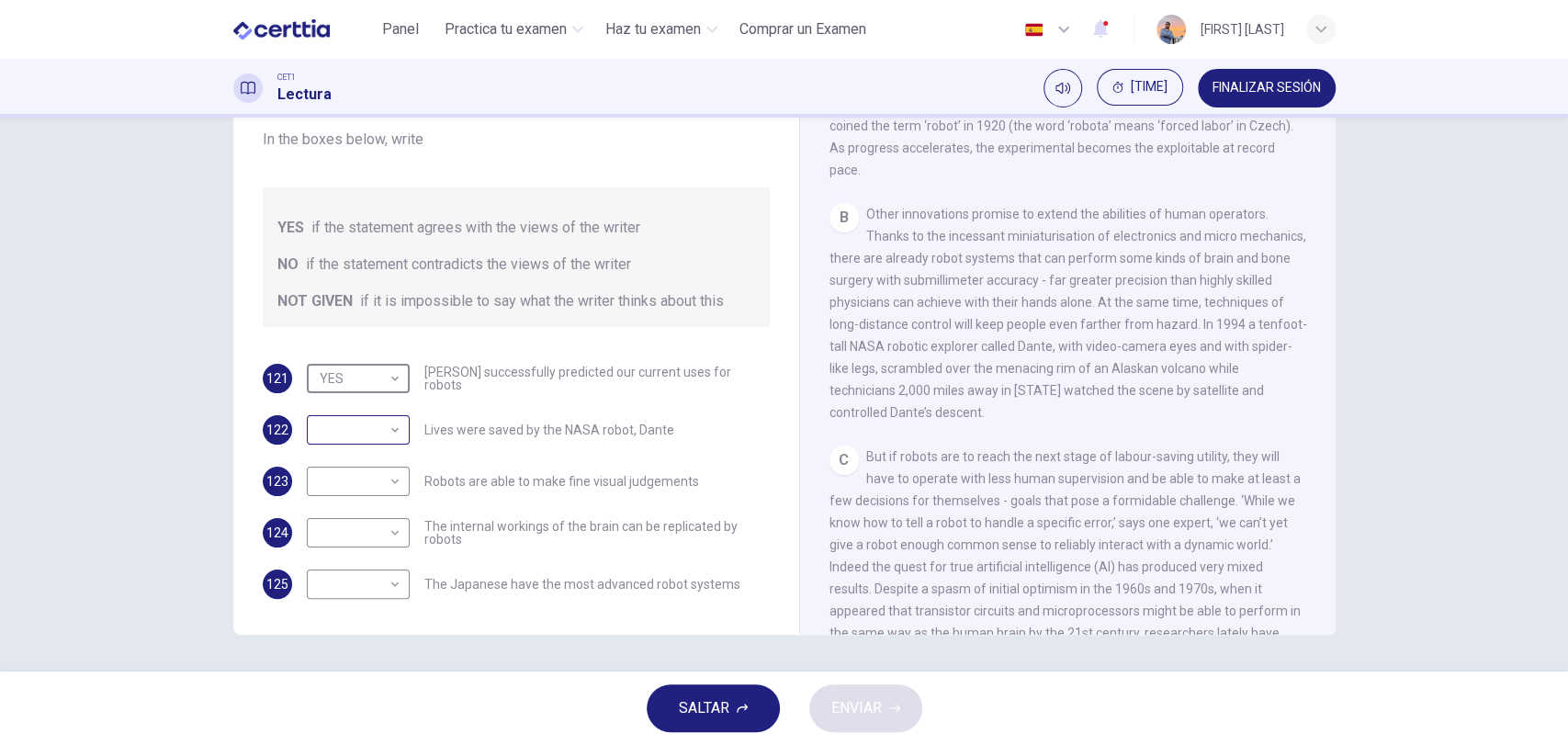 click on "​ ​" at bounding box center (358, 430) 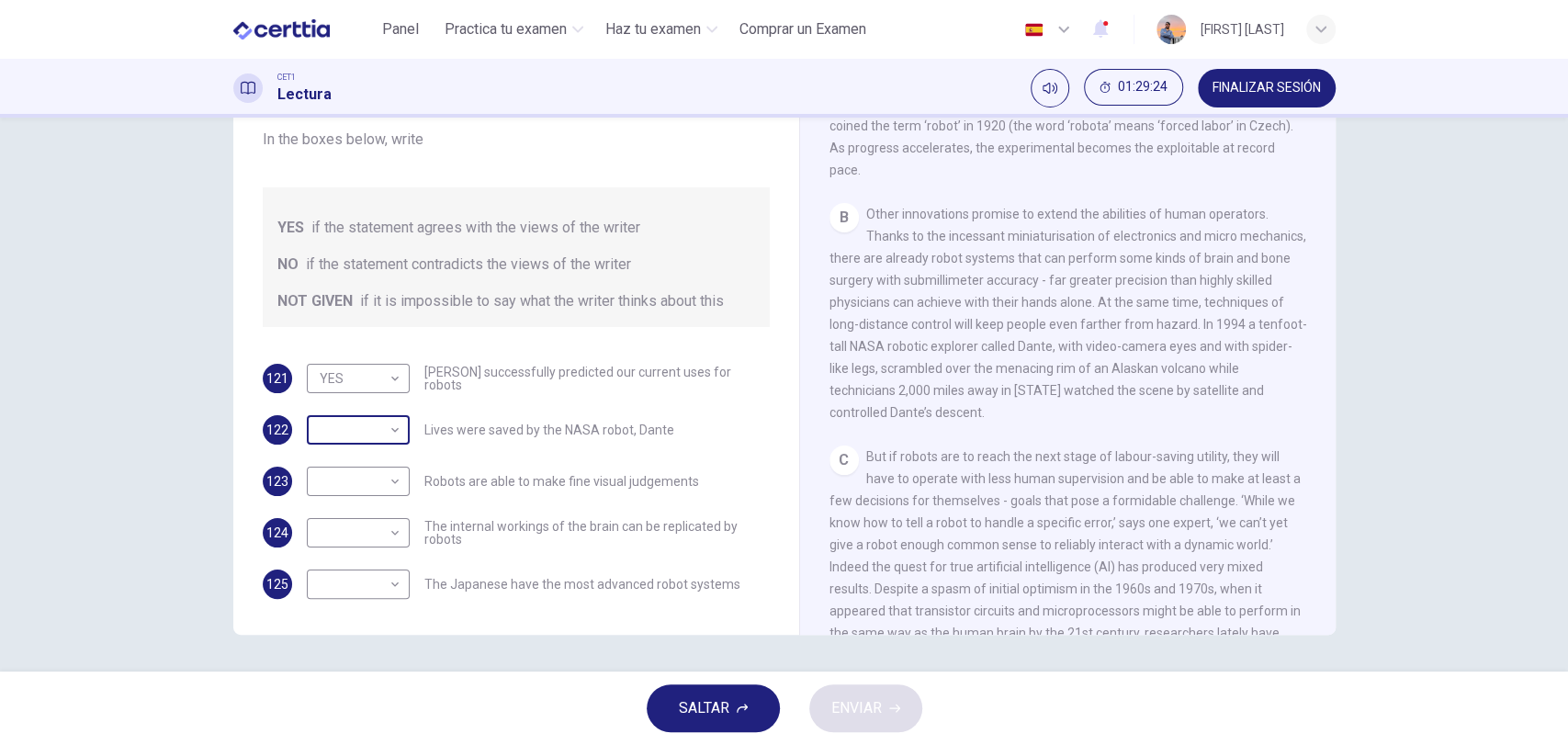 click on "Este sitio utiliza cookies, como se explica en nuestra  Política de Privacidad . Si acepta el uso de cookies, haga clic en el botón Aceptar y continúe navegando por nuestro sitio.   Política de Privacidad Aceptar Panel Practica tu examen Haz tu examen Comprar un Examen Español ** ​ Daniel Olguin CET1 Lectura 01:29:24 FINALIZAR SESIÓN Preguntas 121 - 125 Do the following statements agree with the information given in the Reading Passage?  In the boxes below, write YES if the statement agrees with the views of the writer NO if the statement contradicts the views of the writer NOT GIVEN if it is impossible to say what the writer thinks about this 121 YES *** ​ Karel Capek successfully predicted our current uses for robots 122 ​ ​ Lives were saved by the NASA robot, Dante 123 ​ ​ Robots are able to make fine visual judgements 124 ​ ​ The internal workings of the brain can be replicated by robots 125 ​ ​ The Japanese have the most advanced robot systems Robots CLIC PARA ZOOM 1 A B C D E F" at bounding box center (784, 372) 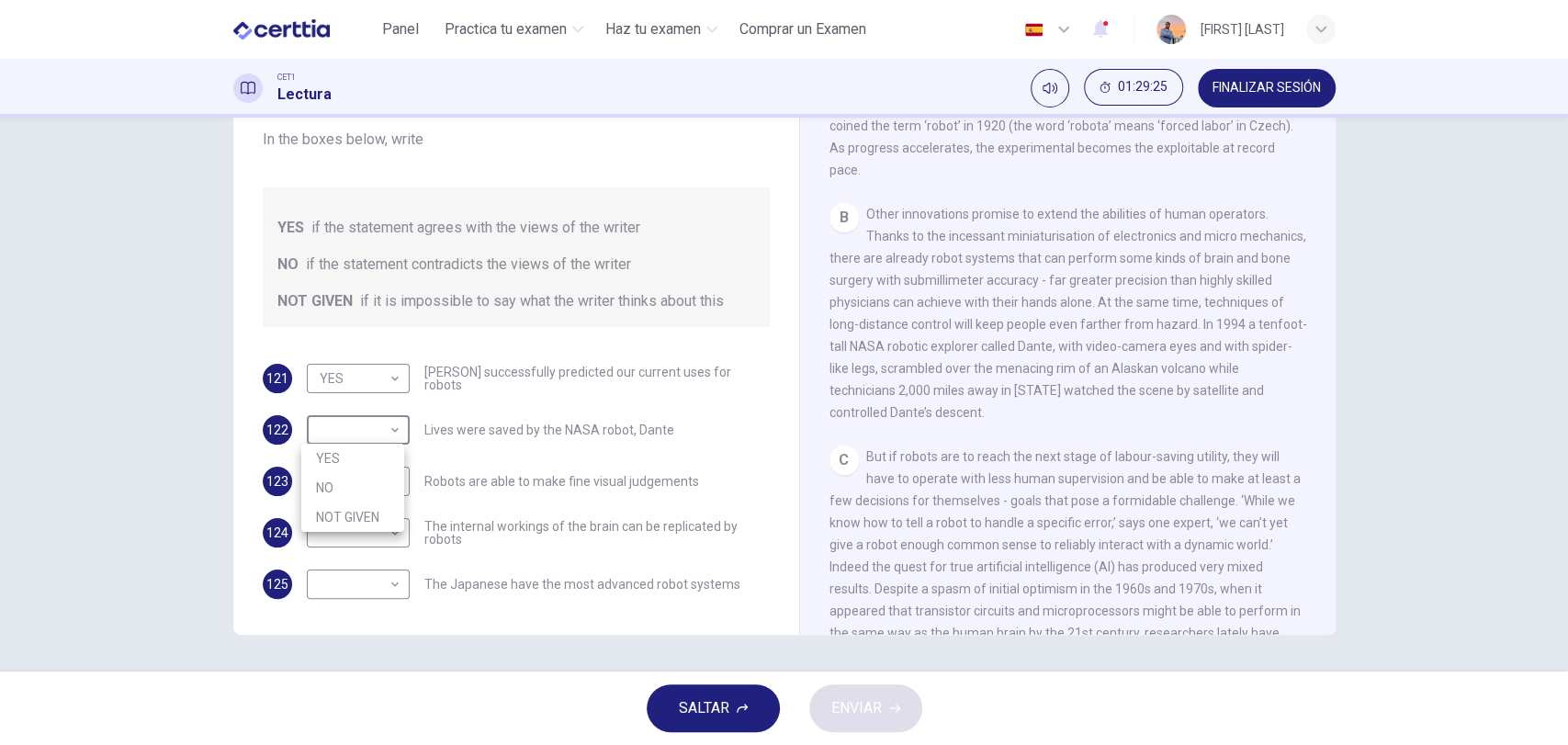 click on "YES" at bounding box center (353, 458) 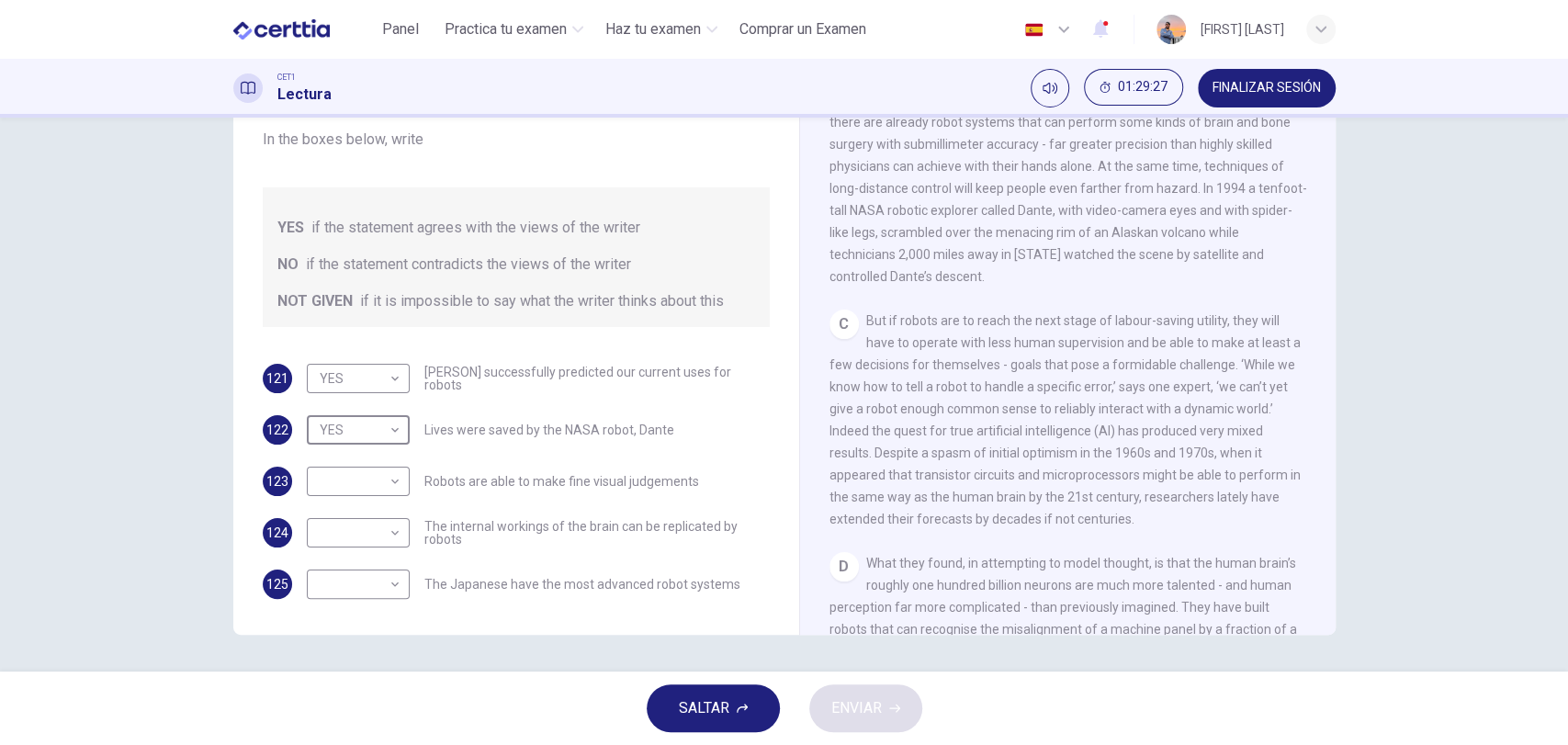 scroll, scrollTop: 953, scrollLeft: 0, axis: vertical 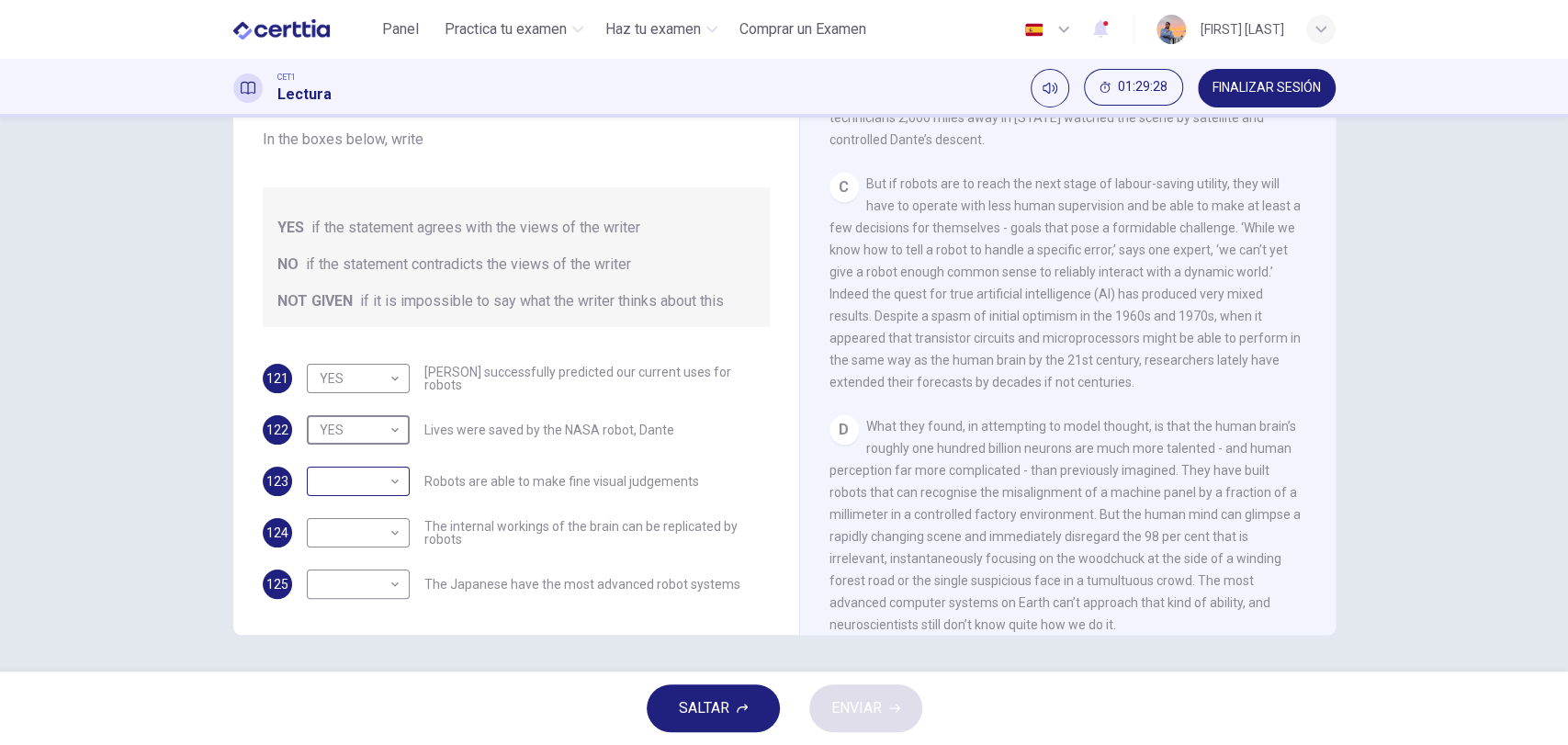 click on "Este sitio utiliza cookies, como se explica en nuestra  Política de Privacidad . Si acepta el uso de cookies, haga clic en el botón Aceptar y continúe navegando por nuestro sitio.   Política de Privacidad Aceptar Panel Practica tu examen Haz tu examen Comprar un Examen Español ** ​ [PERSON] CET1 Lectura 01:29:28 FINALIZAR SESIÓN Preguntas 121 - 125 Do the following statements agree with the information given in the Reading Passage?  In the boxes below, write YES if the statement agrees with the views of the writer NO if the statement contradicts the views of the writer NOT GIVEN if it is impossible to say what the writer thinks about this 121 YES *** ​ Karel Capek successfully predicted our current uses for robots 122 YES *** ​ Lives were saved by the NASA robot, Dante 123 ​ ​ Robots are able to make fine visual judgements 124 ​ ​ The internal workings of the brain can be replicated by robots 125 ​ ​ The Japanese have the most advanced robot systems Robots CLIC PARA ZOOM 1 A B C D" at bounding box center (784, 372) 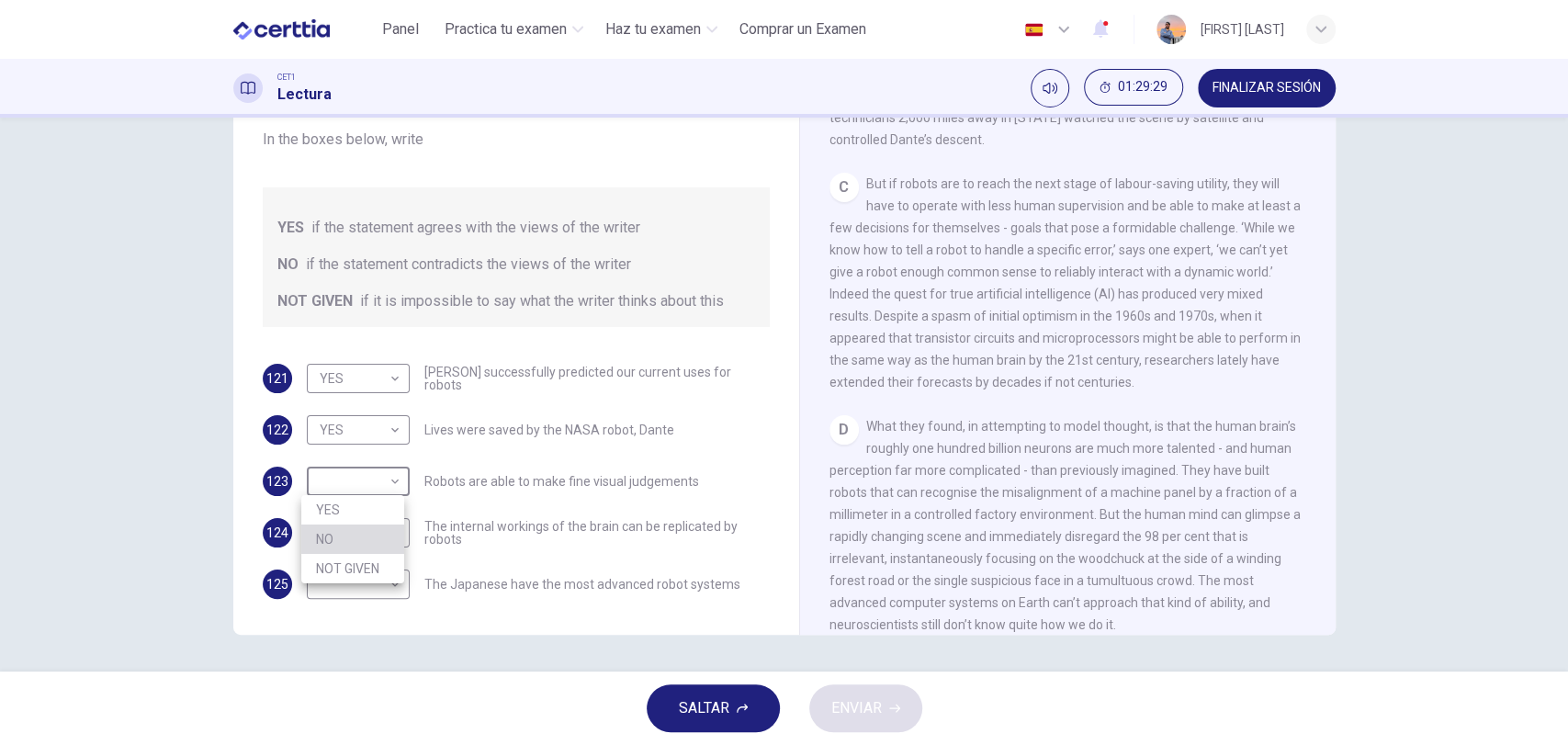 click on "NO" at bounding box center [353, 539] 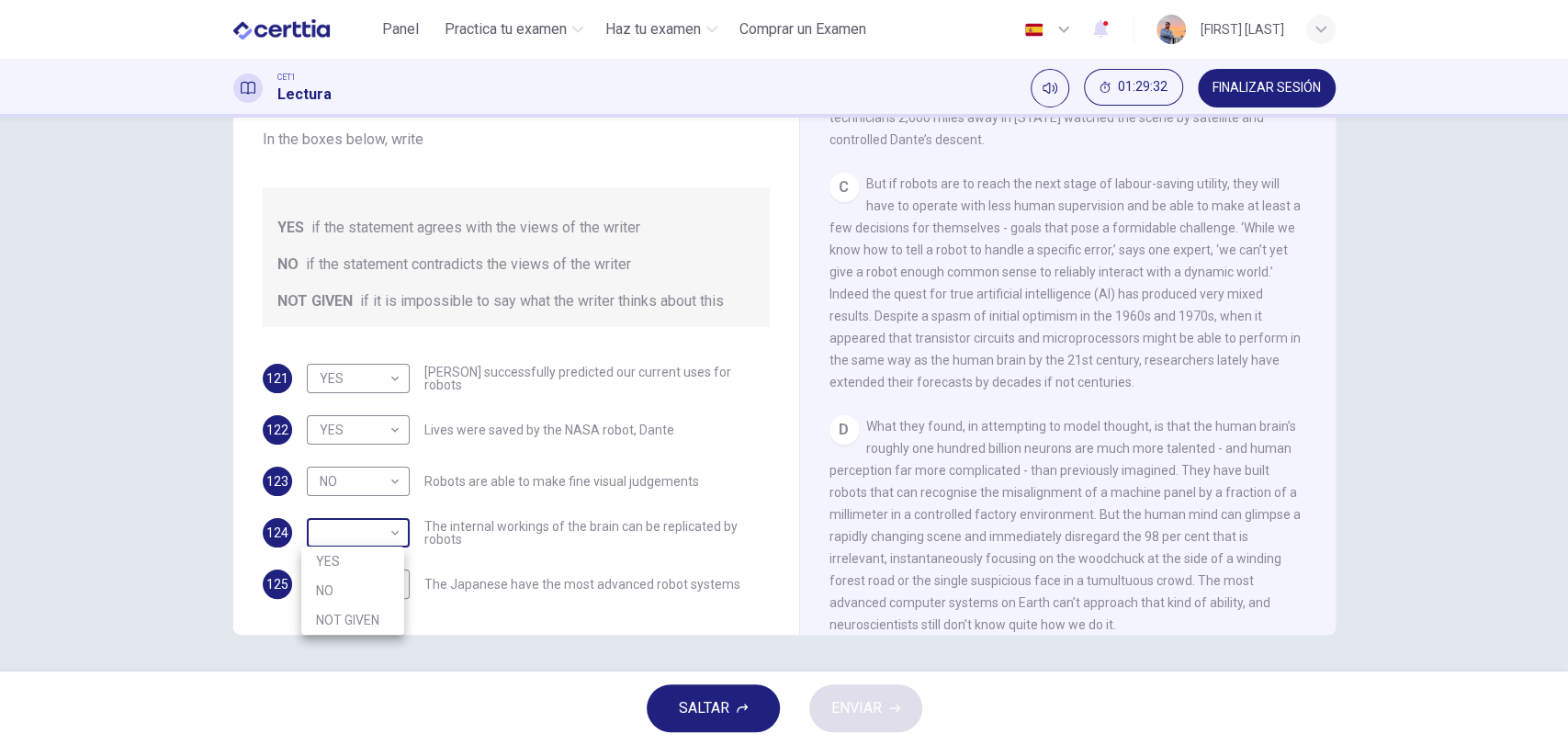 click on "Este sitio utiliza cookies, como se explica en nuestra  Política de Privacidad . Si acepta el uso de cookies, haga clic en el botón Aceptar y continúe navegando por nuestro sitio.   Política de Privacidad Aceptar Panel Practica tu examen Haz tu examen Comprar un Examen Español ** ​ [PERSON] CET1 Lectura 01:43:18 FINALIZAR SESIÓN Preguntas 170 - 179 The Reading Passage has 8 paragraphs labelled  A-H . Which paragraph contains the following information?
Write the correct letter  A-H  in the boxes below.
NB  You may use any letter  more than once . 170 ​ ​ A description of plans to expand production of AFM 171 ​ ​ The identification of a potential danger in the raw material for AFM 172 G * ​ An example of AFM use in the export market 173 B * ​ A comparison of the value of green glass and other types of glass 174 A * ​ A list of potential applications of AFM in the domestic market 175 ​ ​ The conclusions drawn from laboratory checks on the process of AFM production 176 ​ ​ A" at bounding box center (784, 372) 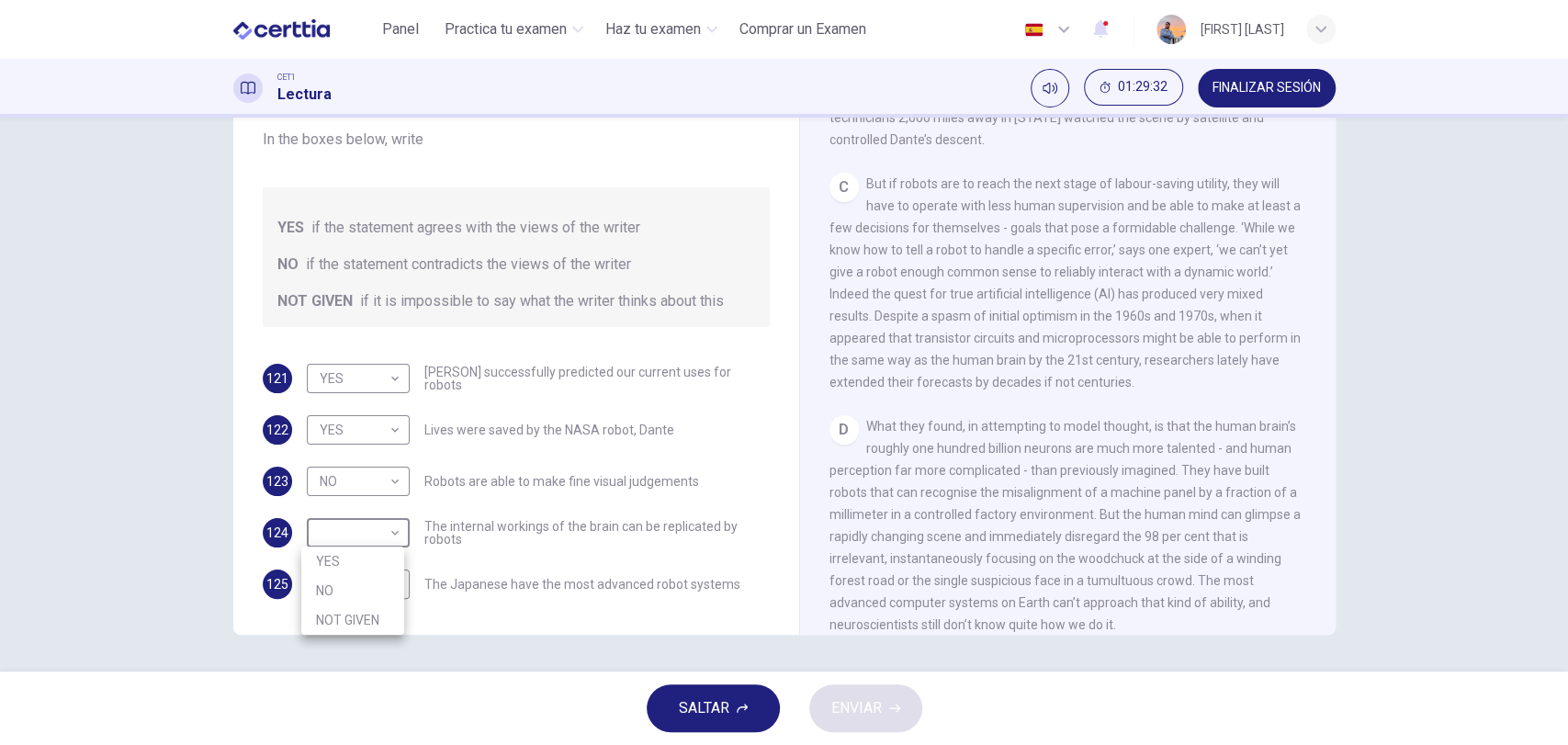 click on "YES" at bounding box center [353, 561] 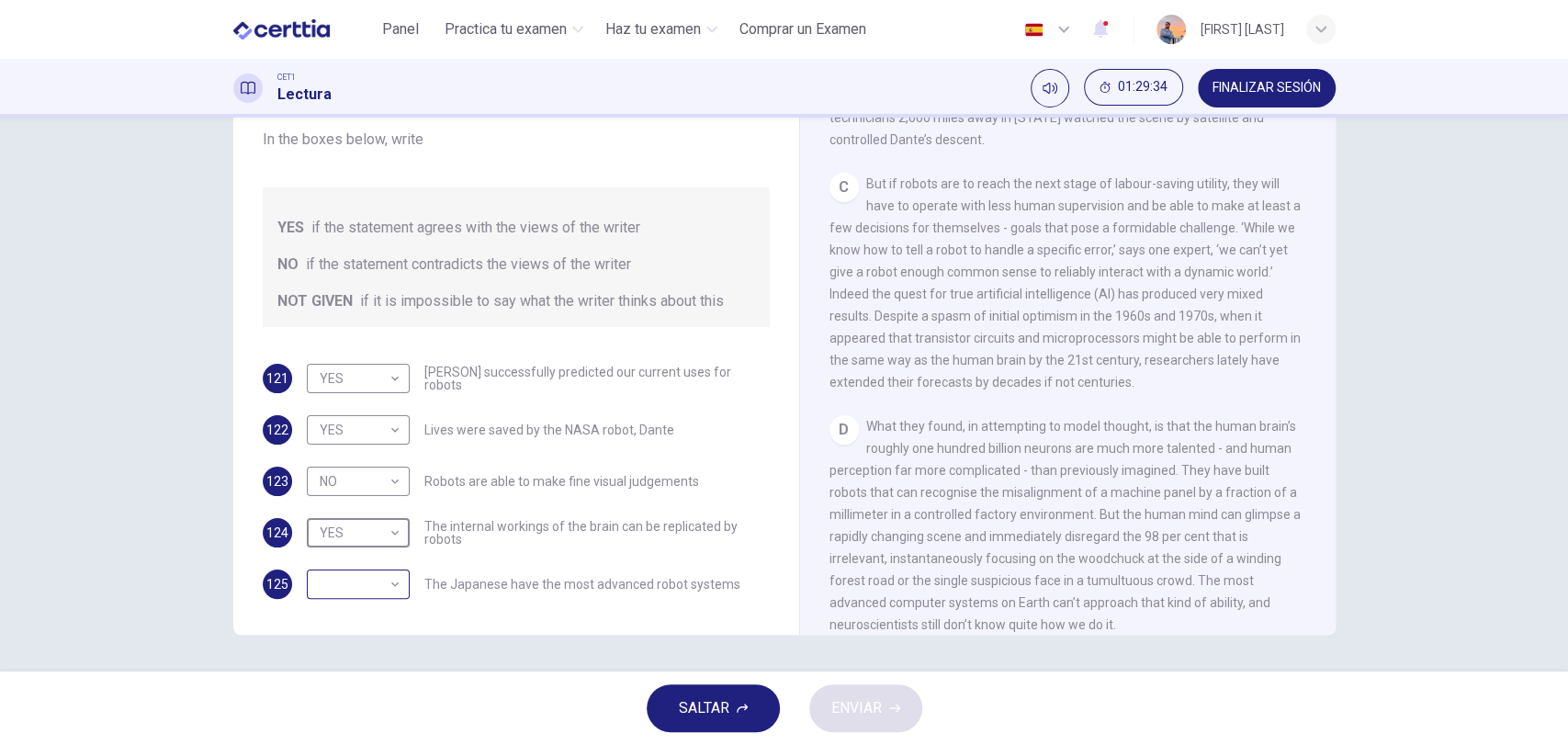 click on "Este sitio utiliza cookies, como se explica en nuestra  Política de Privacidad . Si acepta el uso de cookies, haga clic en el botón Aceptar y continúe navegando por nuestro sitio.   Política de Privacidad Aceptar Panel Practica tu examen Haz tu examen Comprar un Examen Español ** ​ Daniel Olguin CET1 Lectura 01:29:34 FINALIZAR SESIÓN Preguntas 121 - 125 Do the following statements agree with the information given in the Reading Passage?  In the boxes below, write YES if the statement agrees with the views of the writer NO if the statement contradicts the views of the writer NOT GIVEN if it is impossible to say what the writer thinks about this 121 YES *** ​ Karel Capek successfully predicted our current uses for robots 122 YES *** ​ Lives were saved by the NASA robot, Dante 123 NO ** ​ Robots are able to make fine visual judgements 124 YES *** ​ The internal workings of the brain can be replicated by robots 125 ​ ​ The Japanese have the most advanced robot systems Robots CLIC PARA ZOOM 1 A" at bounding box center [784, 372] 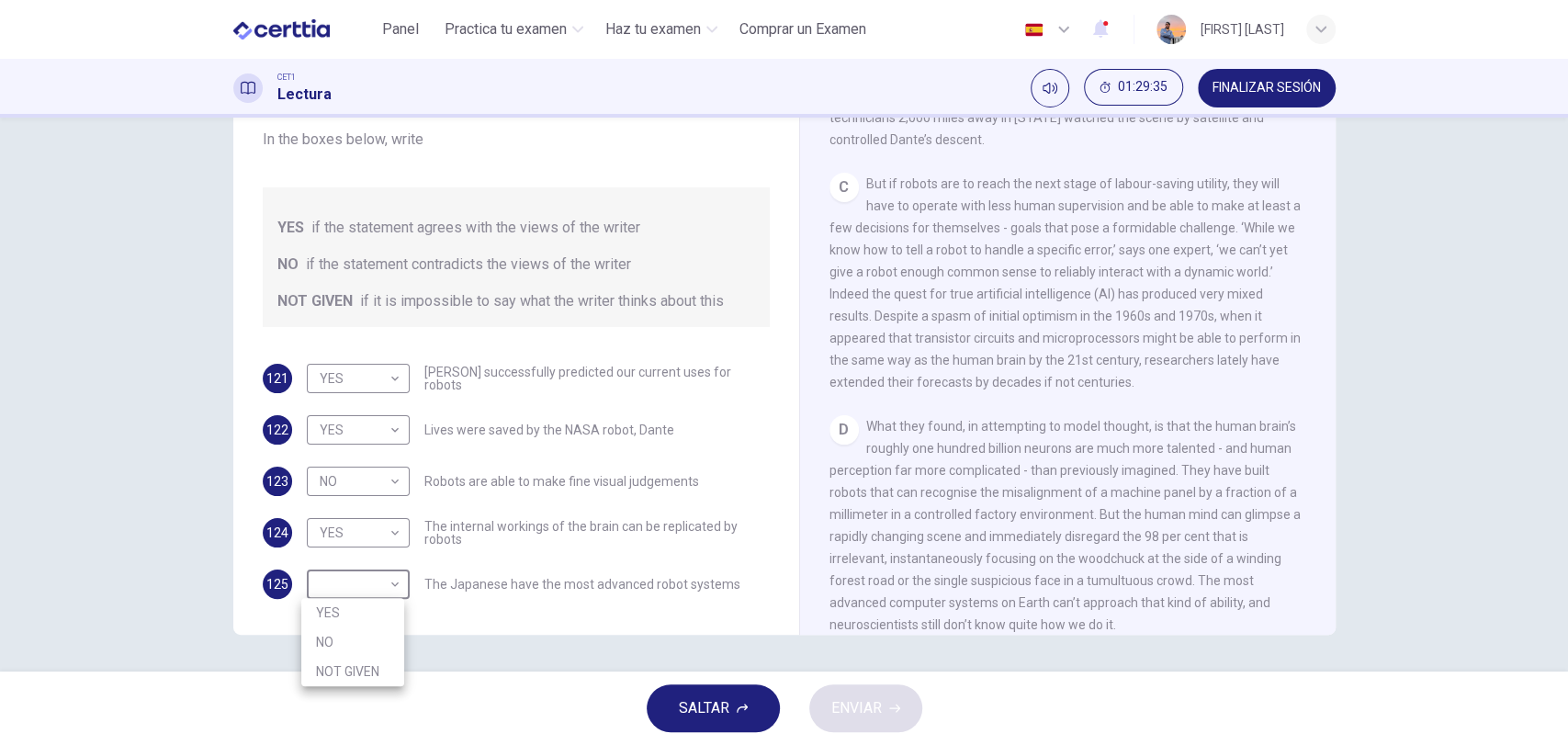 click on "YES" at bounding box center (353, 613) 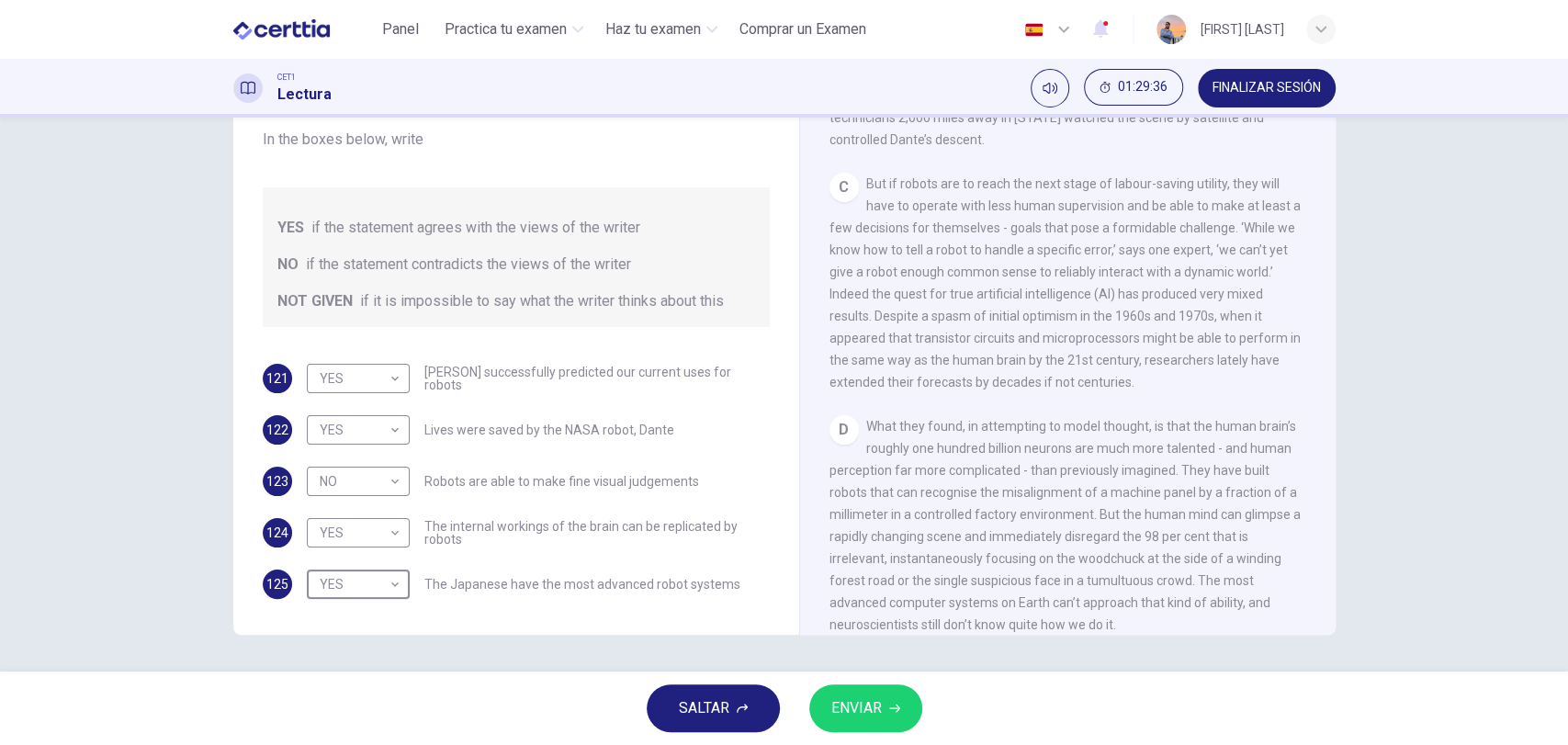 click on "ENVIAR" at bounding box center [856, 708] 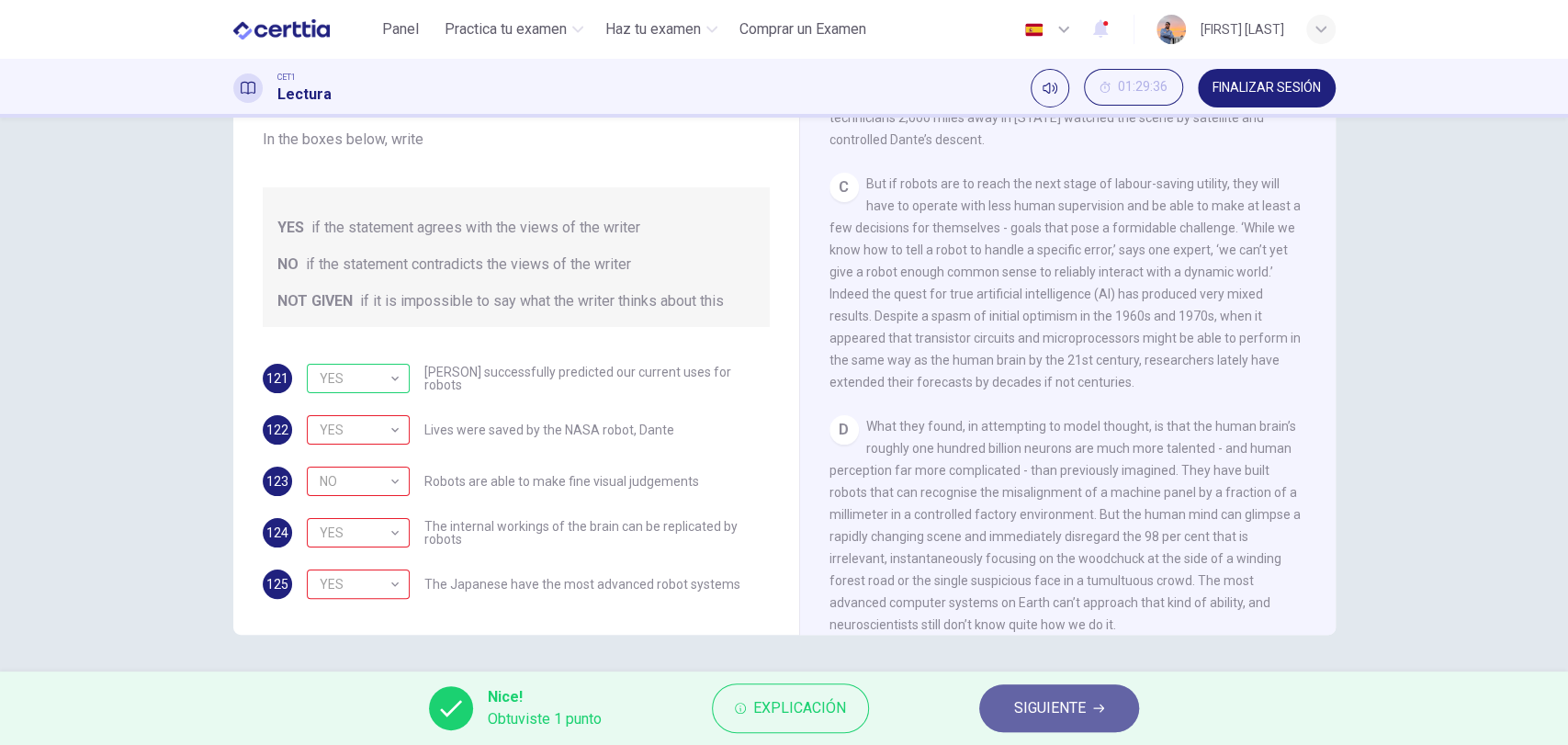 click on "SIGUIENTE" at bounding box center (1059, 708) 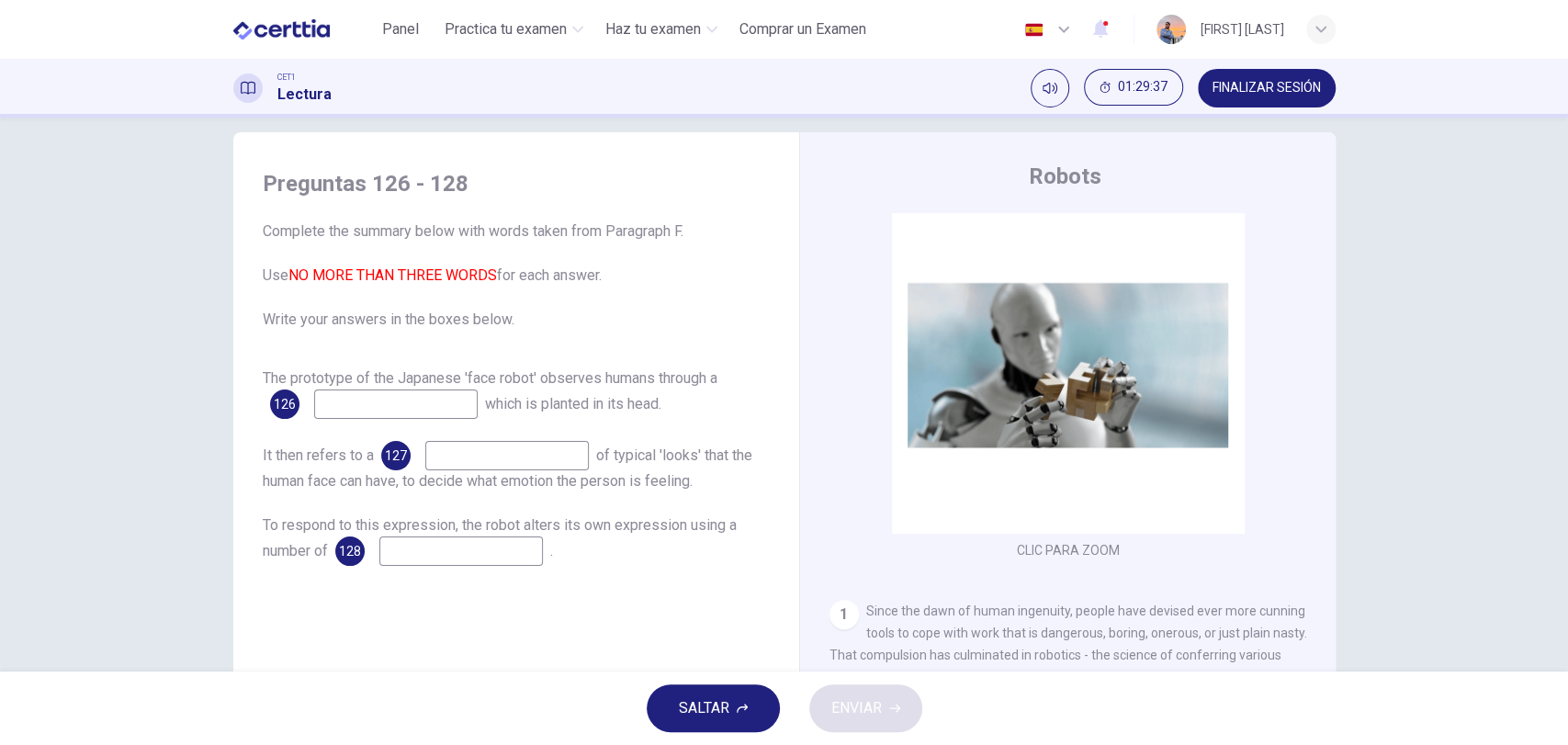 scroll, scrollTop: 158, scrollLeft: 0, axis: vertical 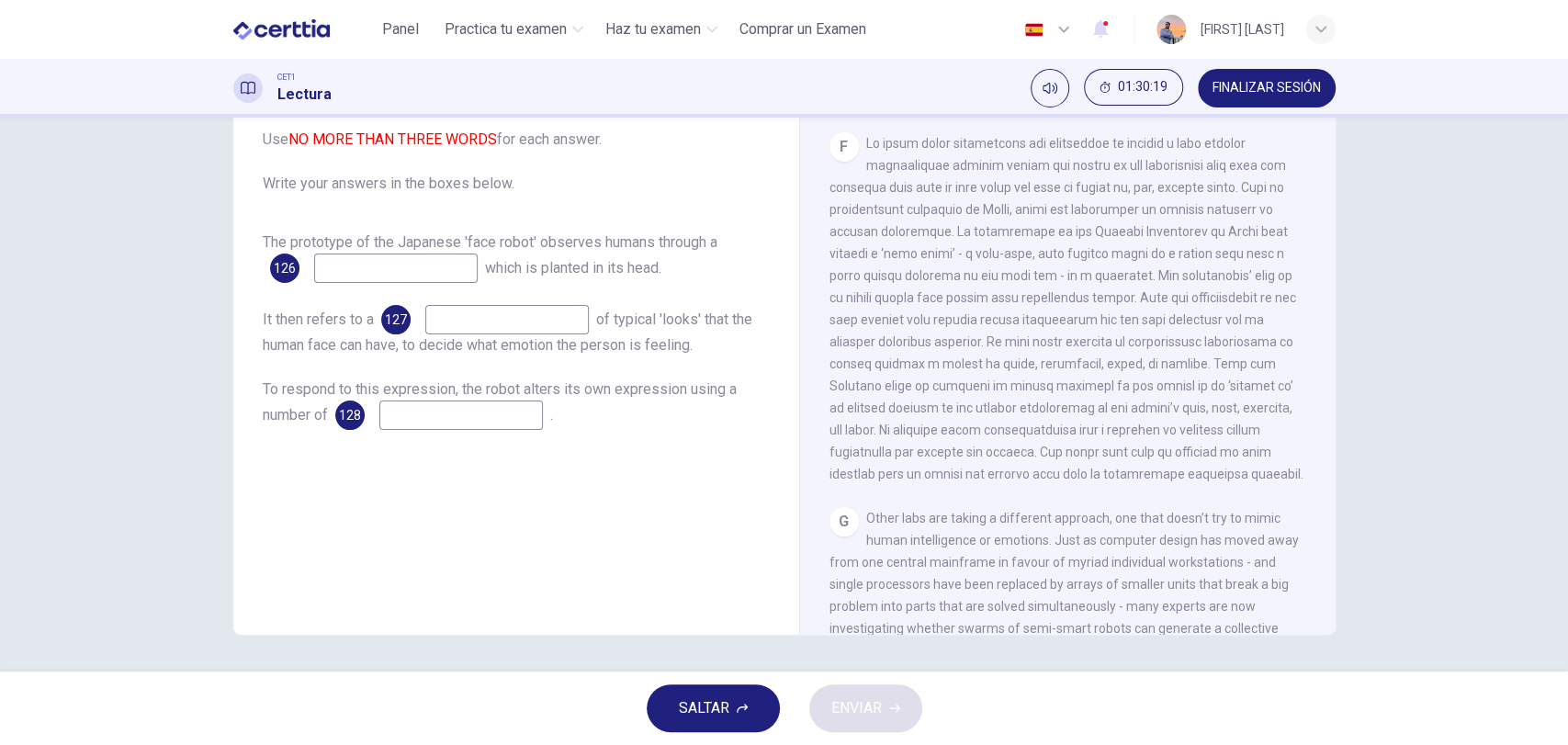 click at bounding box center (396, 268) 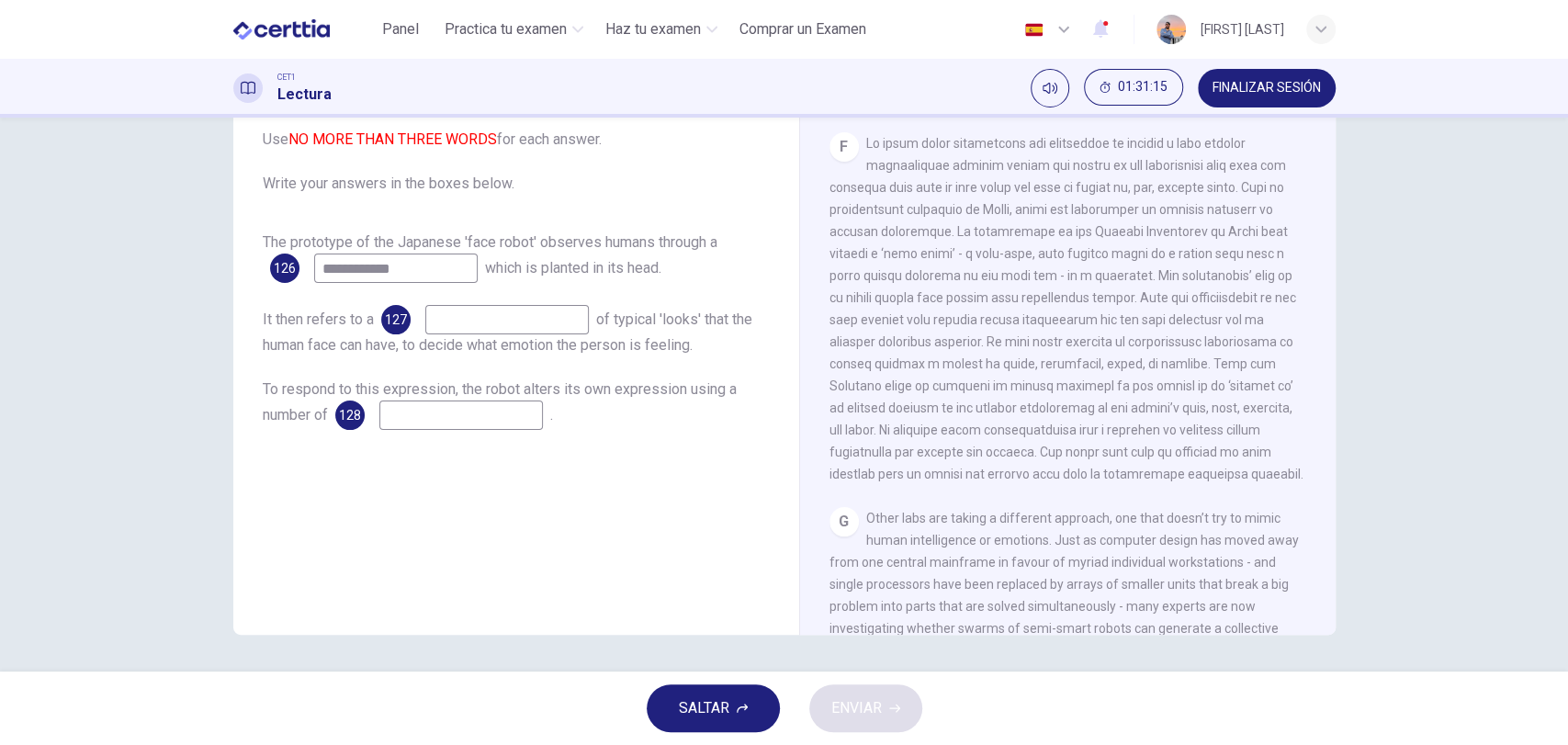 type on "**********" 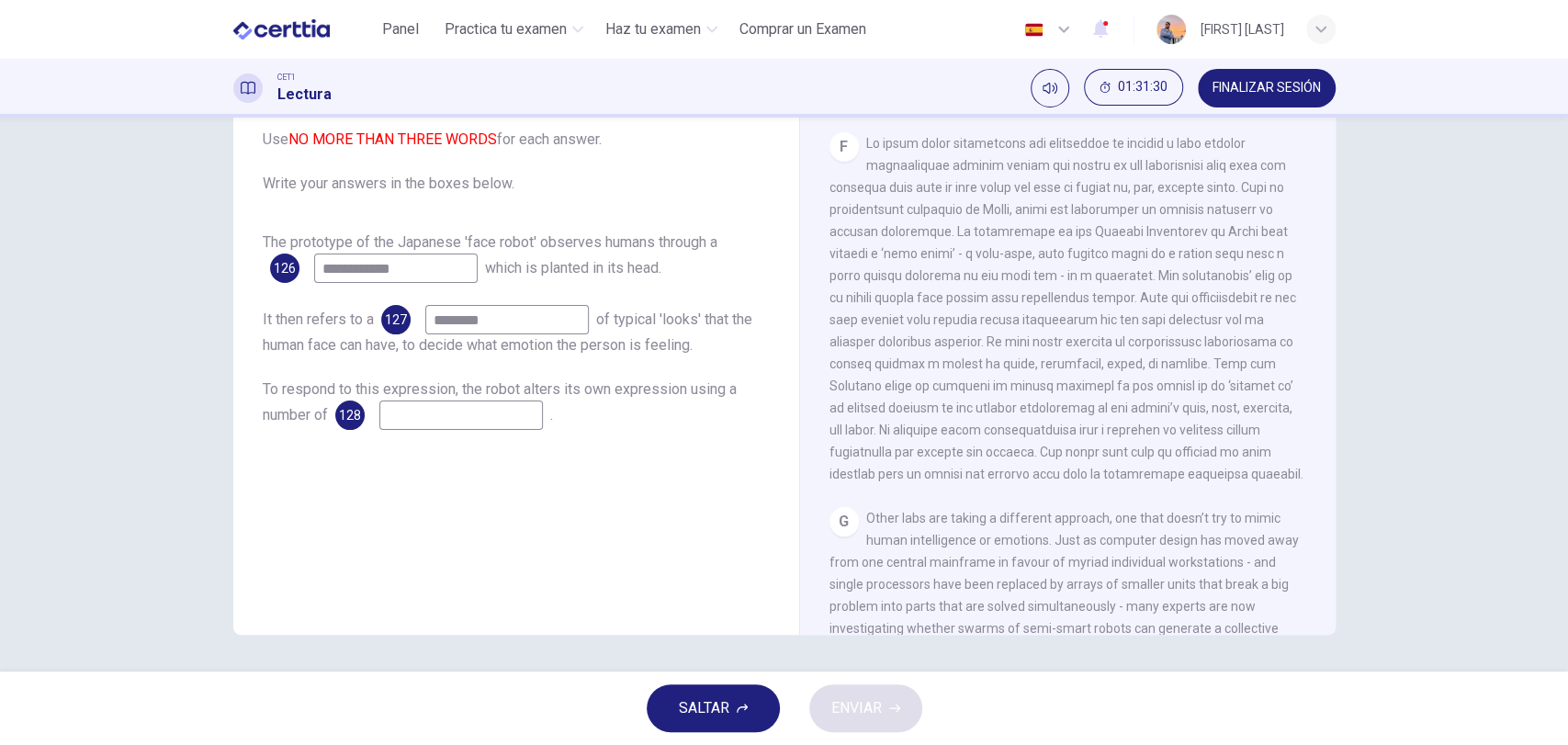 type on "********" 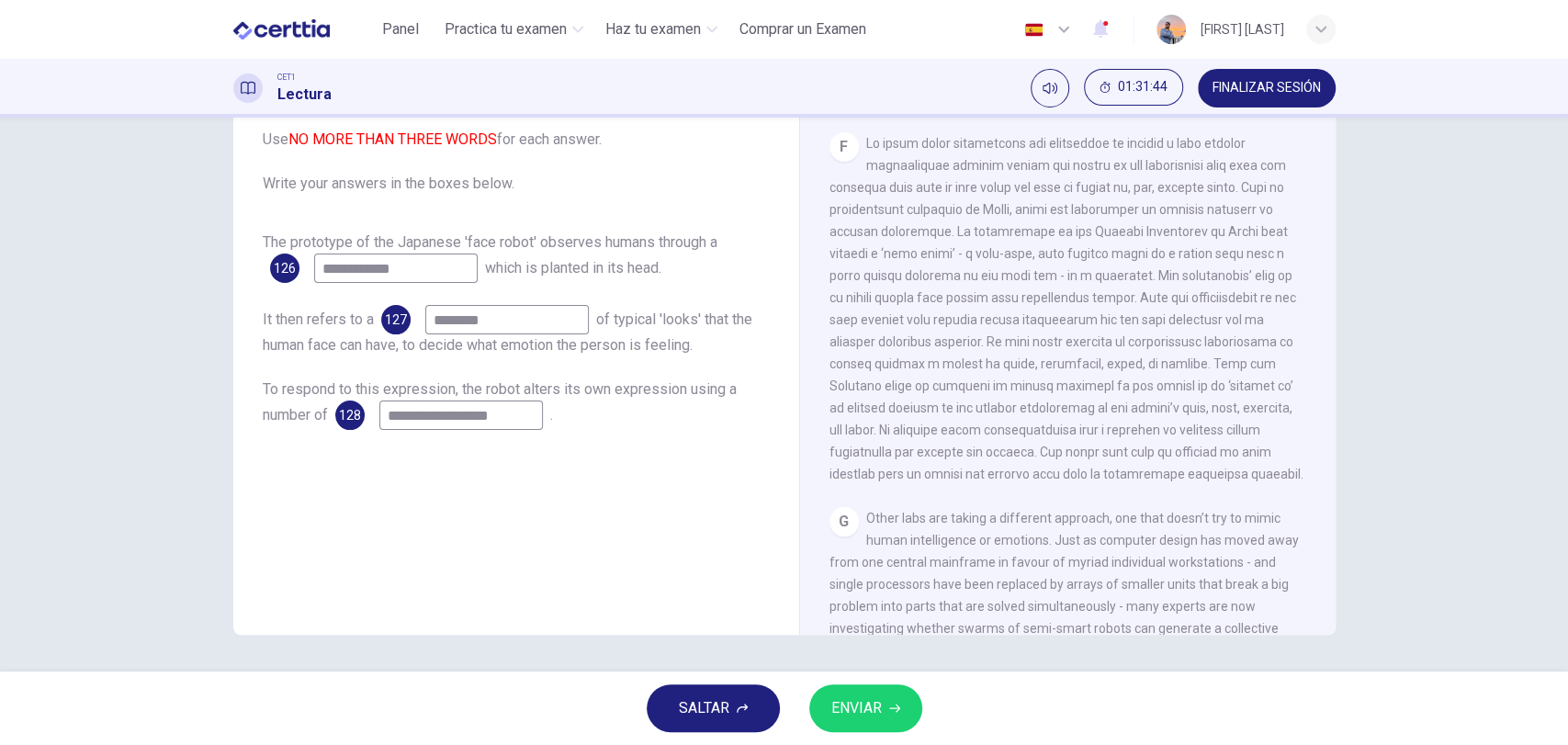 type on "**********" 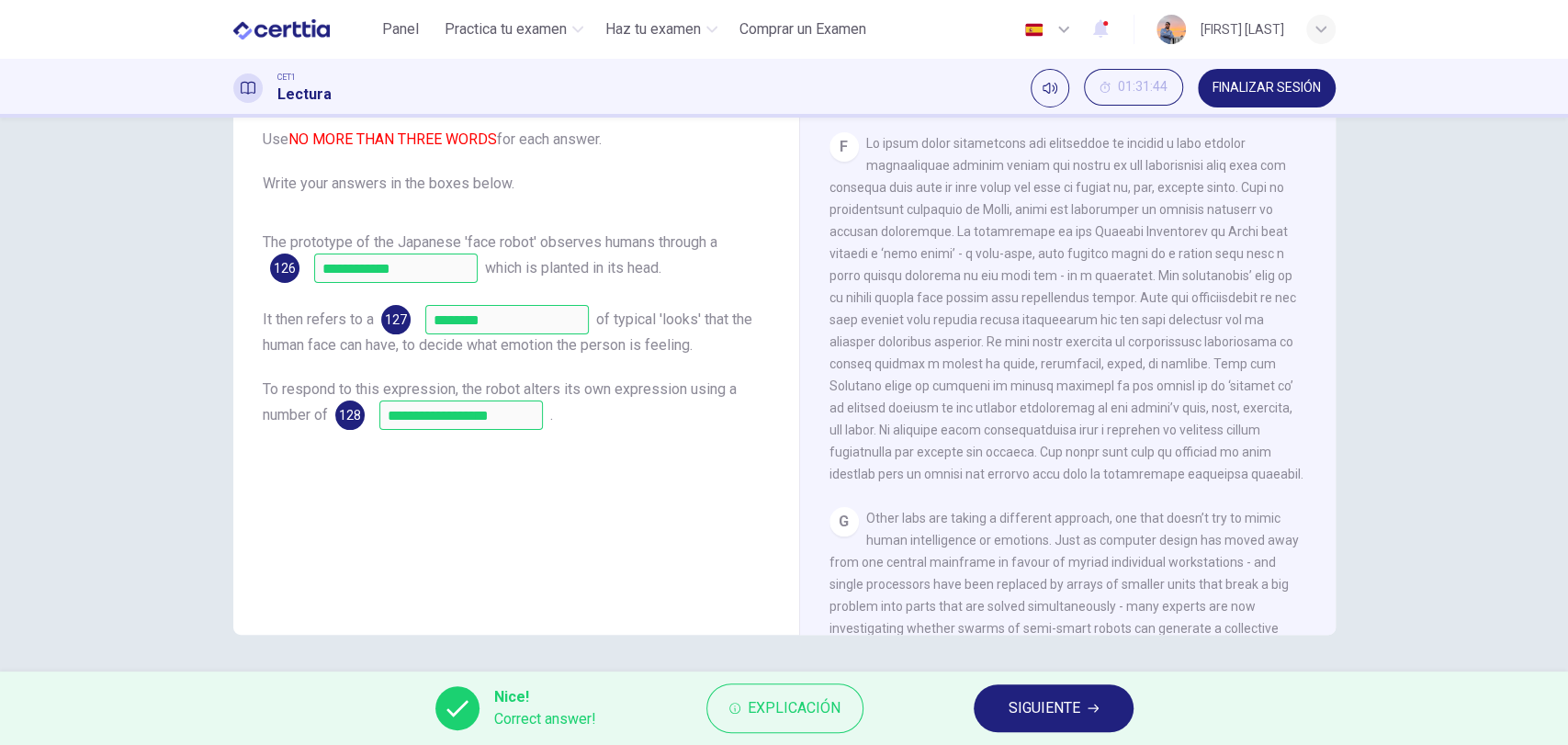 click on "SIGUIENTE" at bounding box center (1054, 708) 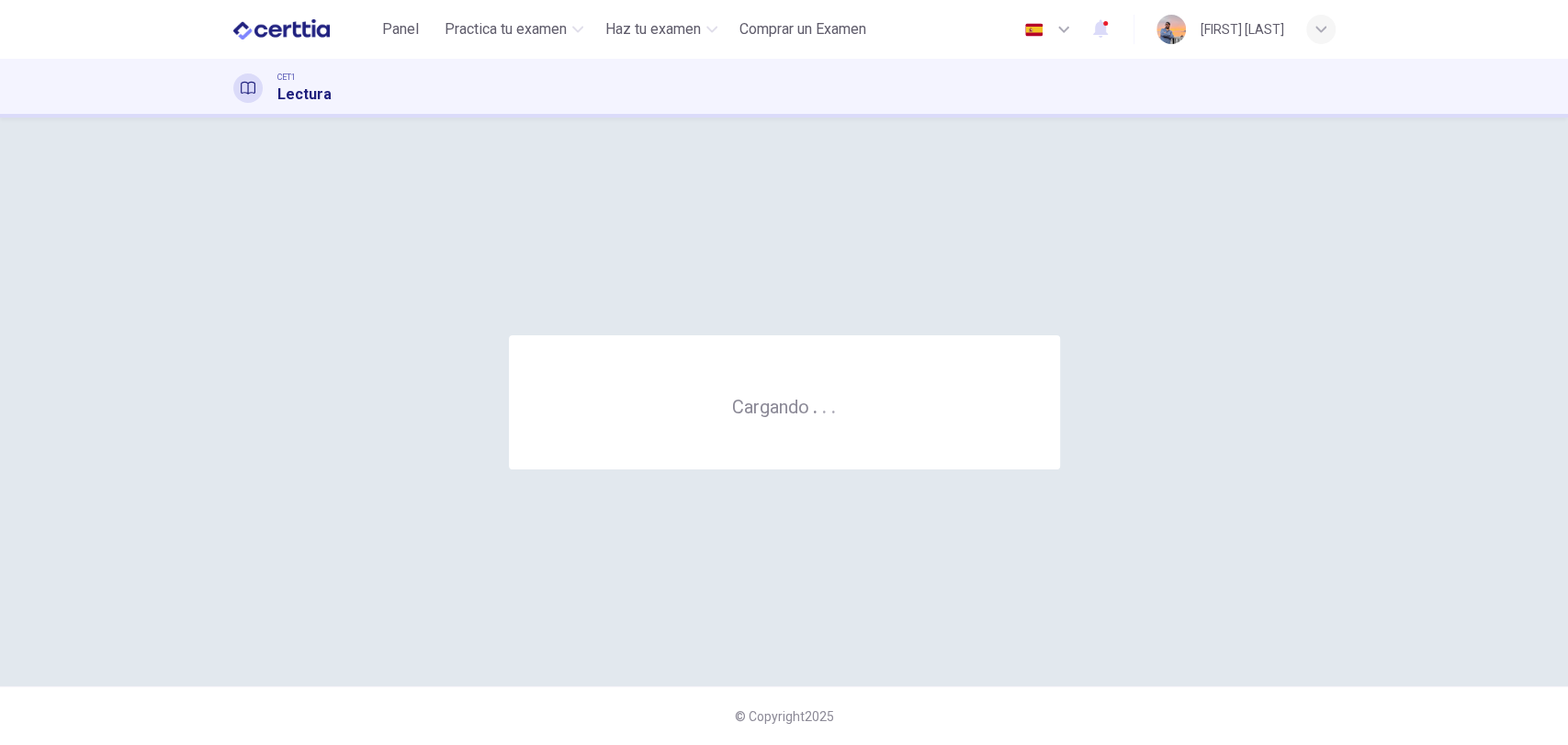 scroll, scrollTop: 0, scrollLeft: 0, axis: both 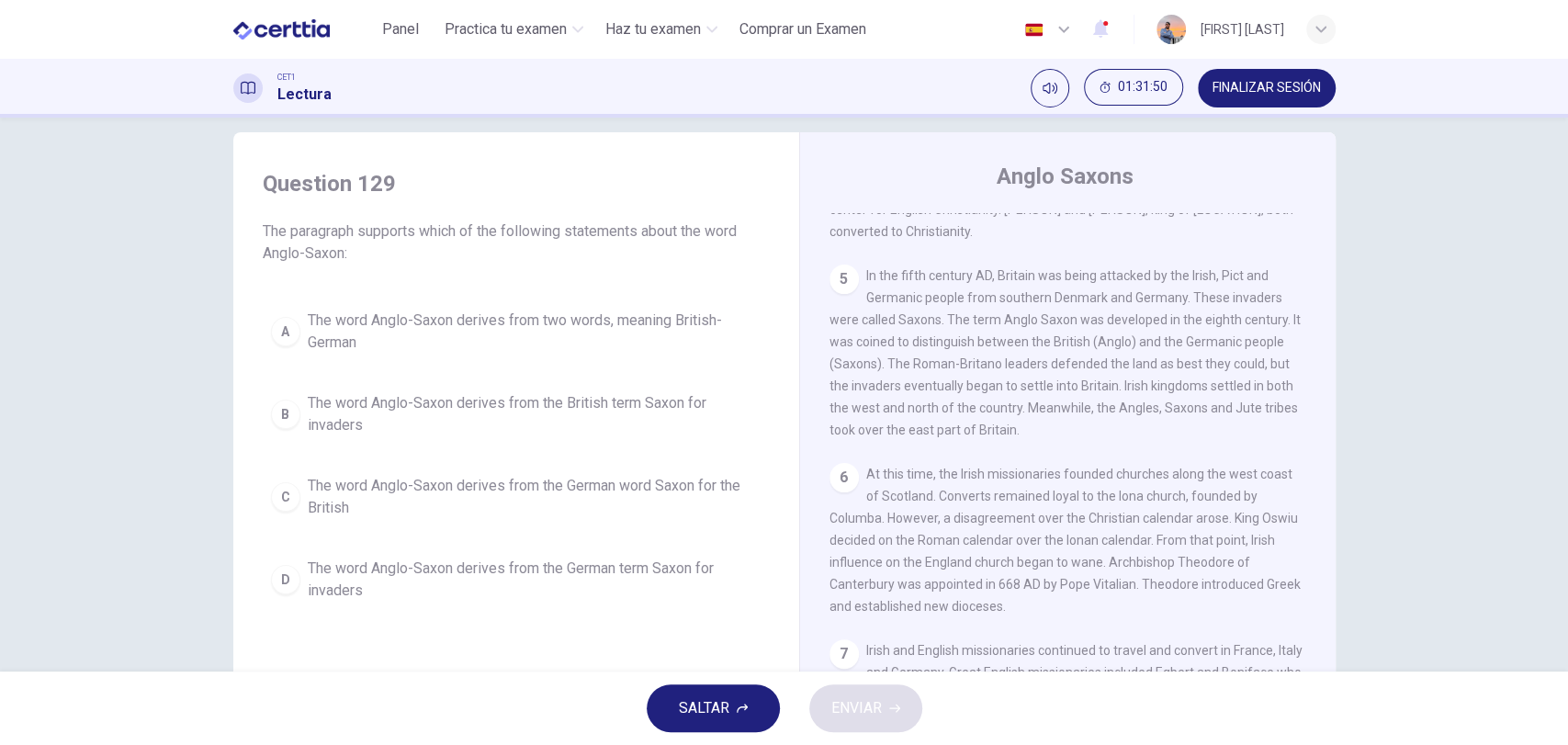 click on "The word Anglo-Saxon derives from two words, meaning British-German" at bounding box center [535, 332] 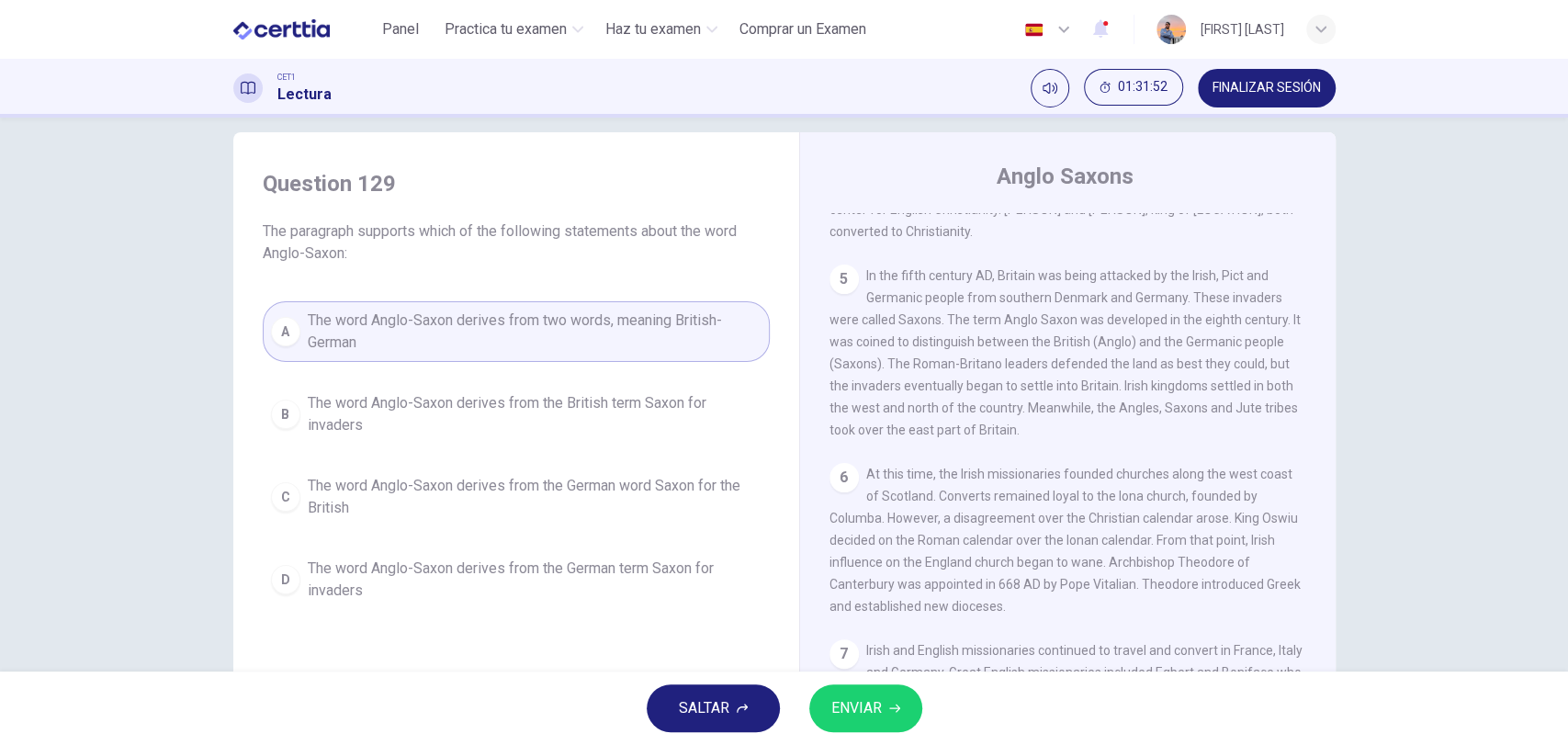 click on "SALTAR ENVIAR" at bounding box center [784, 708] 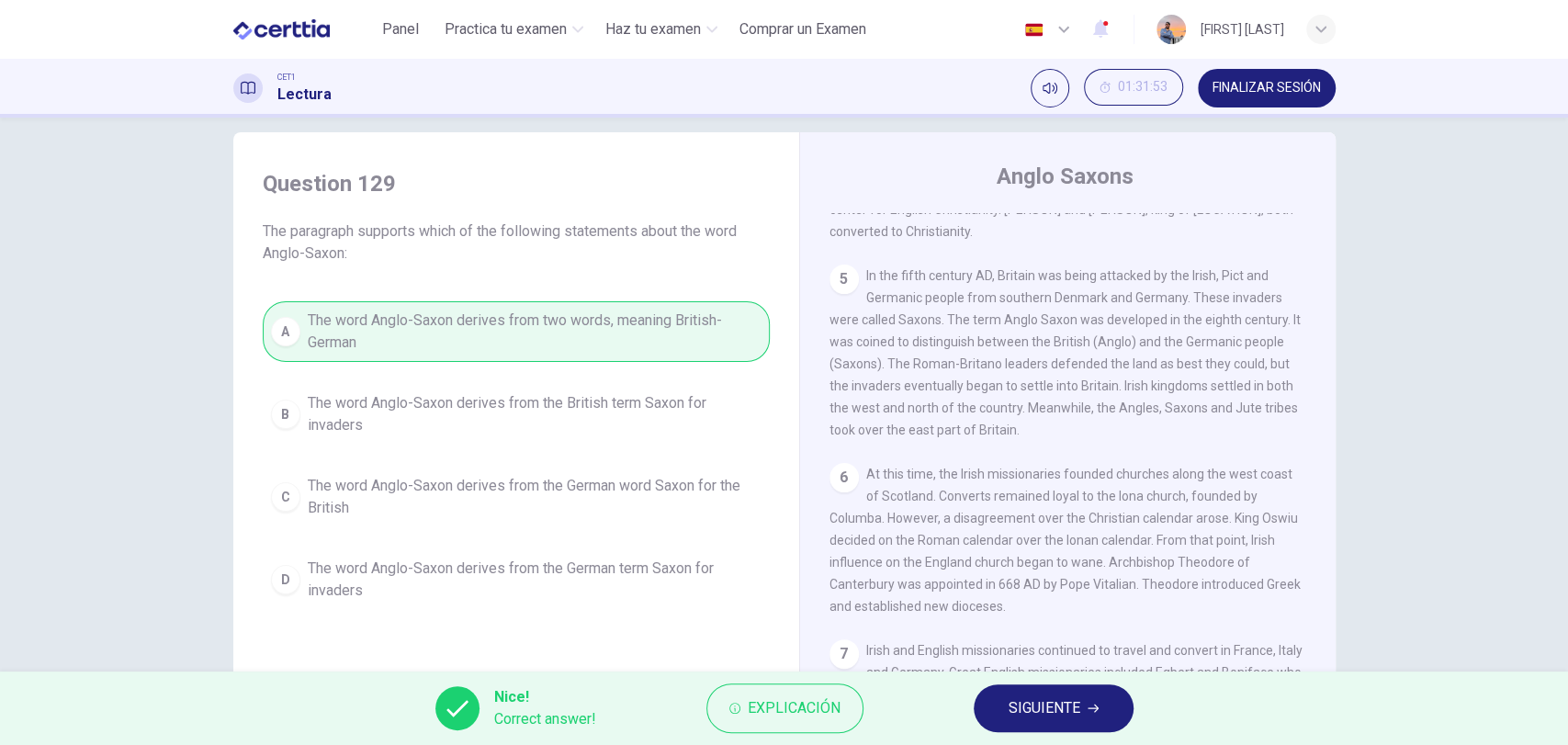 click on "SIGUIENTE" at bounding box center (1044, 708) 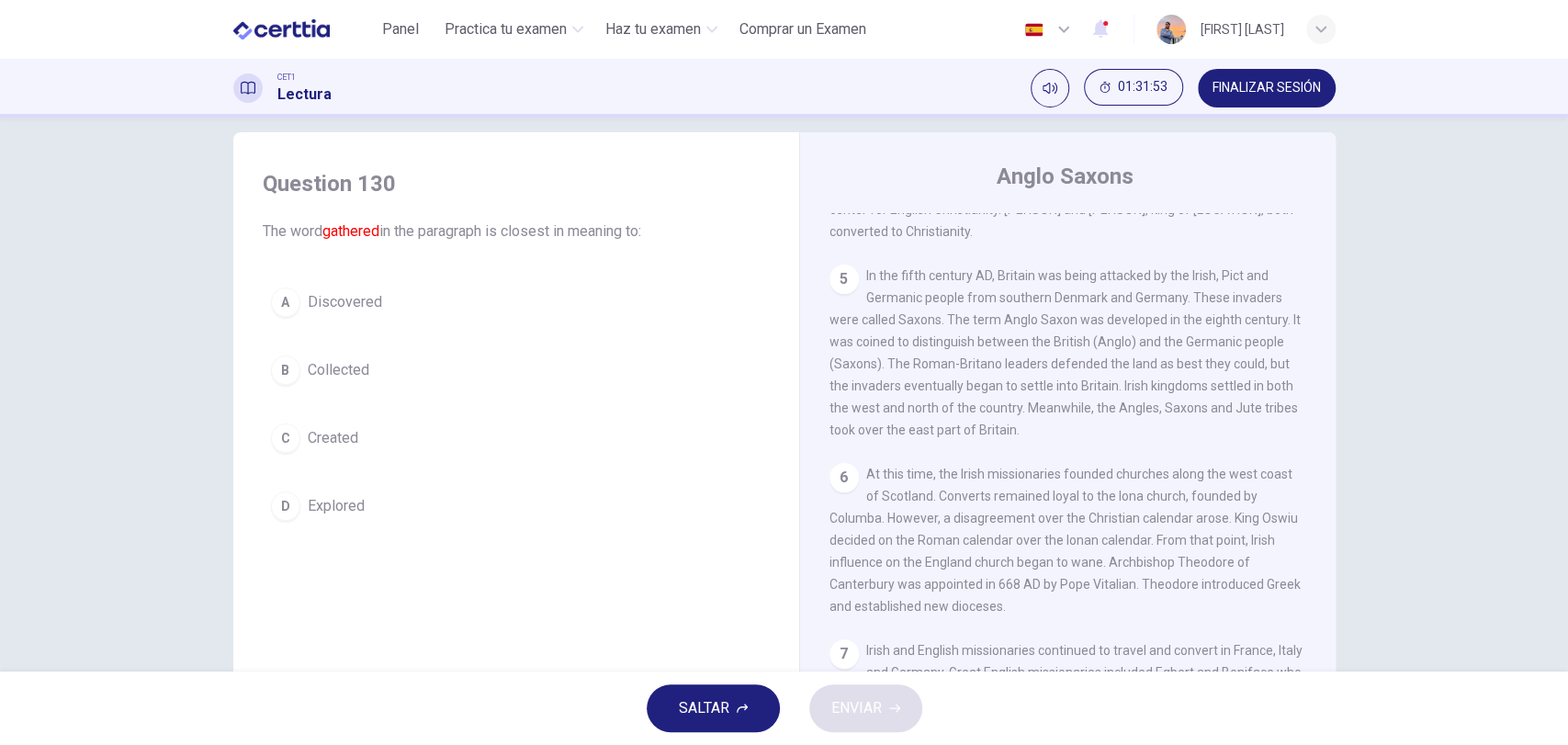 click on "Collected" at bounding box center (338, 370) 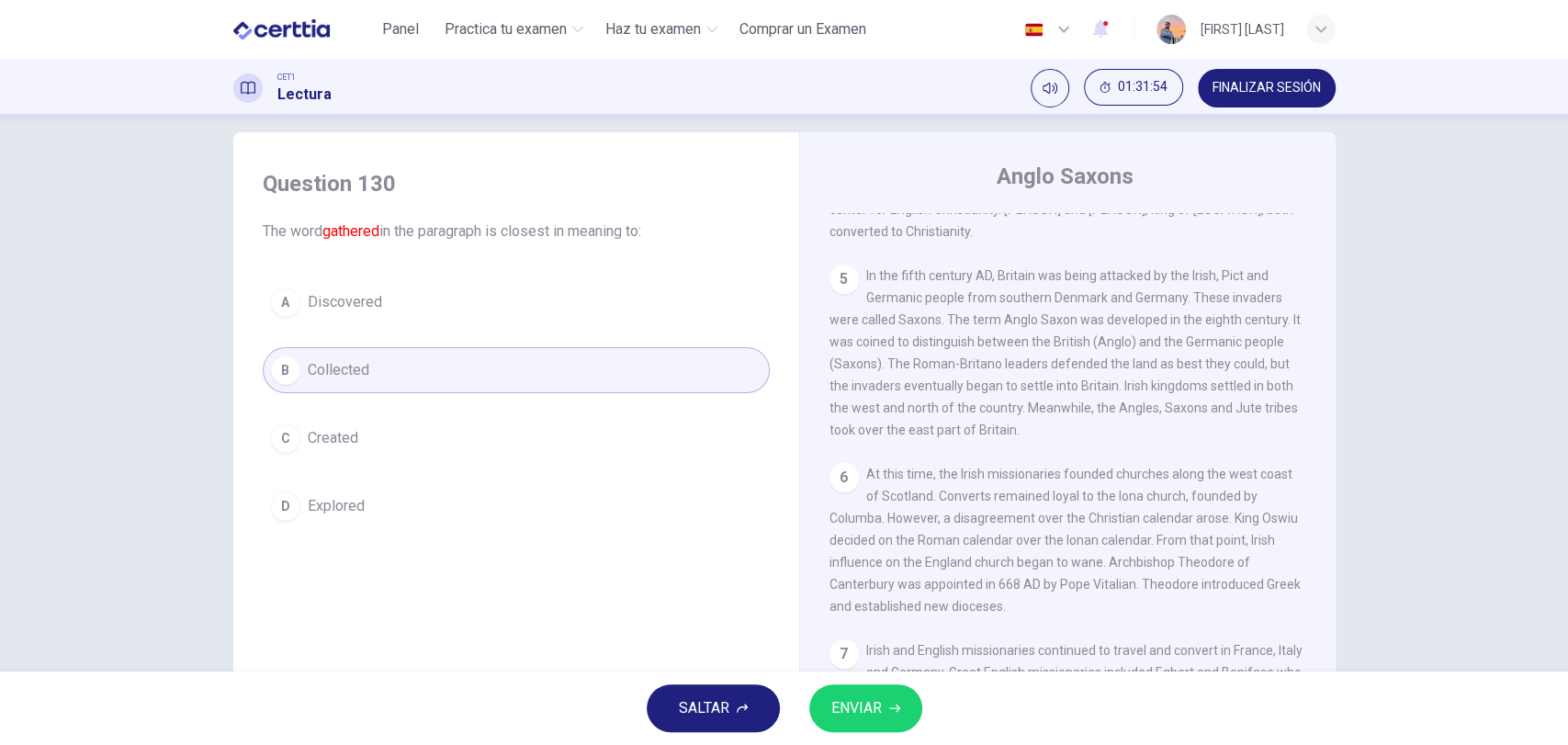 click on "ENVIAR" at bounding box center [856, 708] 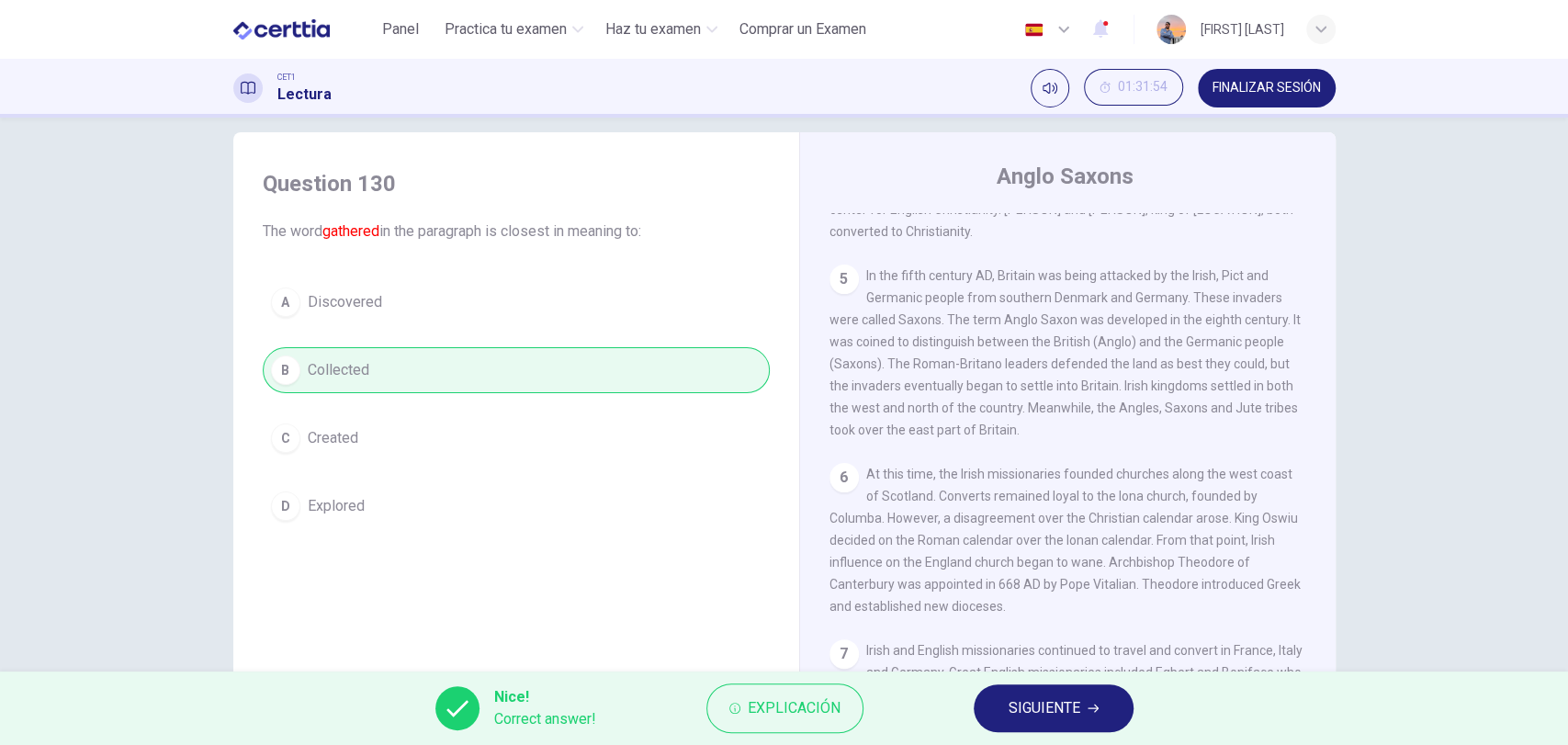 click on "SIGUIENTE" at bounding box center [1044, 708] 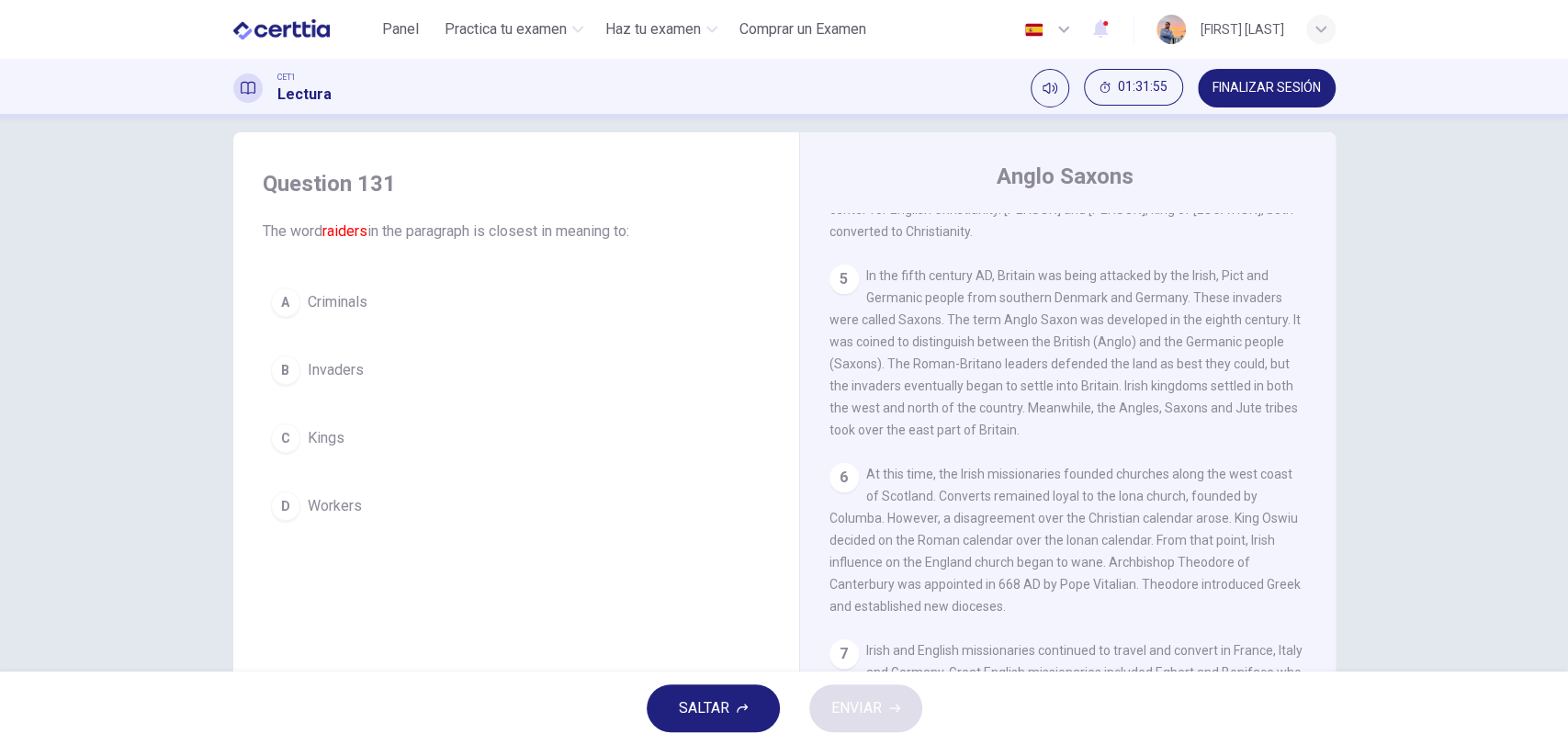 click on "Invaders" at bounding box center [335, 370] 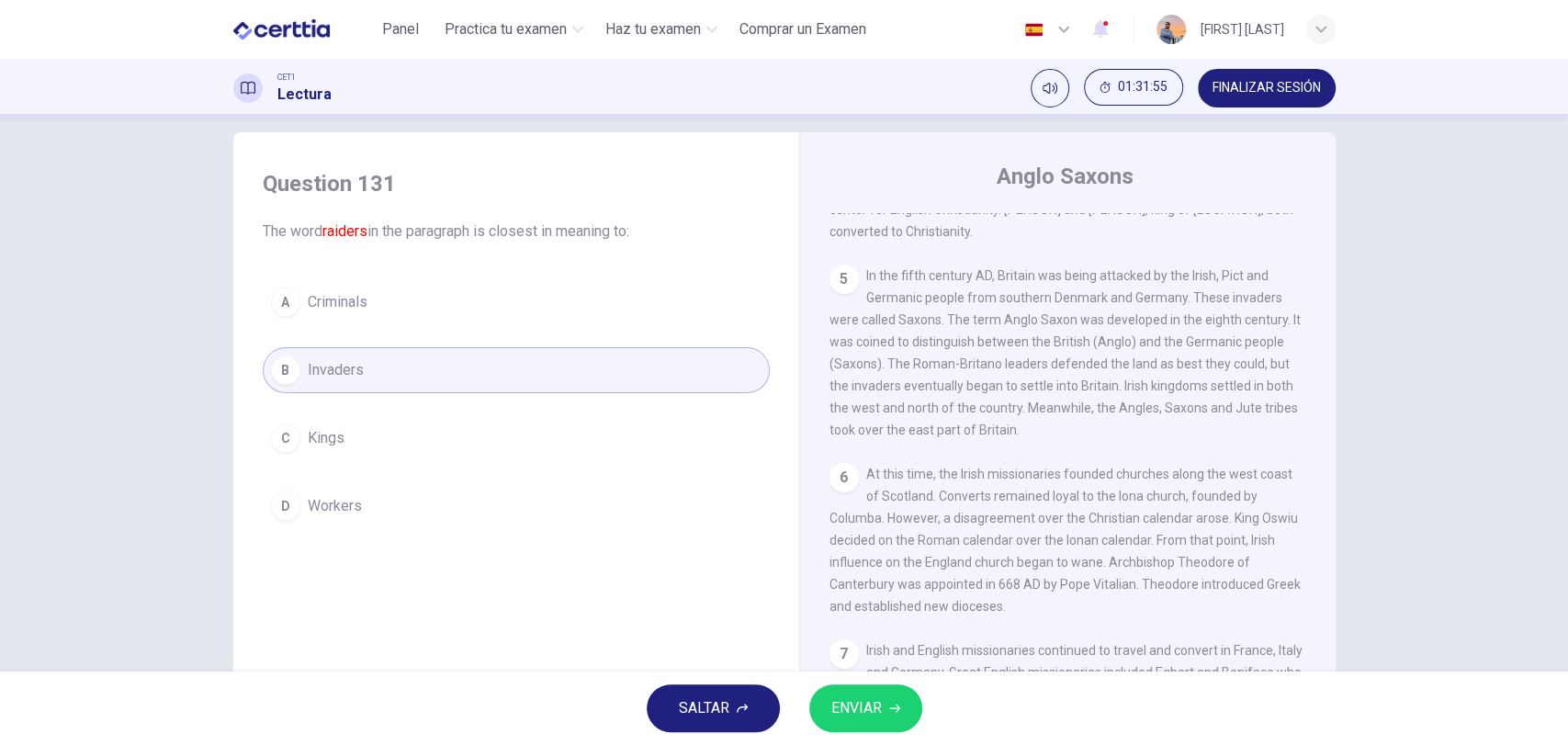click on "ENVIAR" at bounding box center (856, 708) 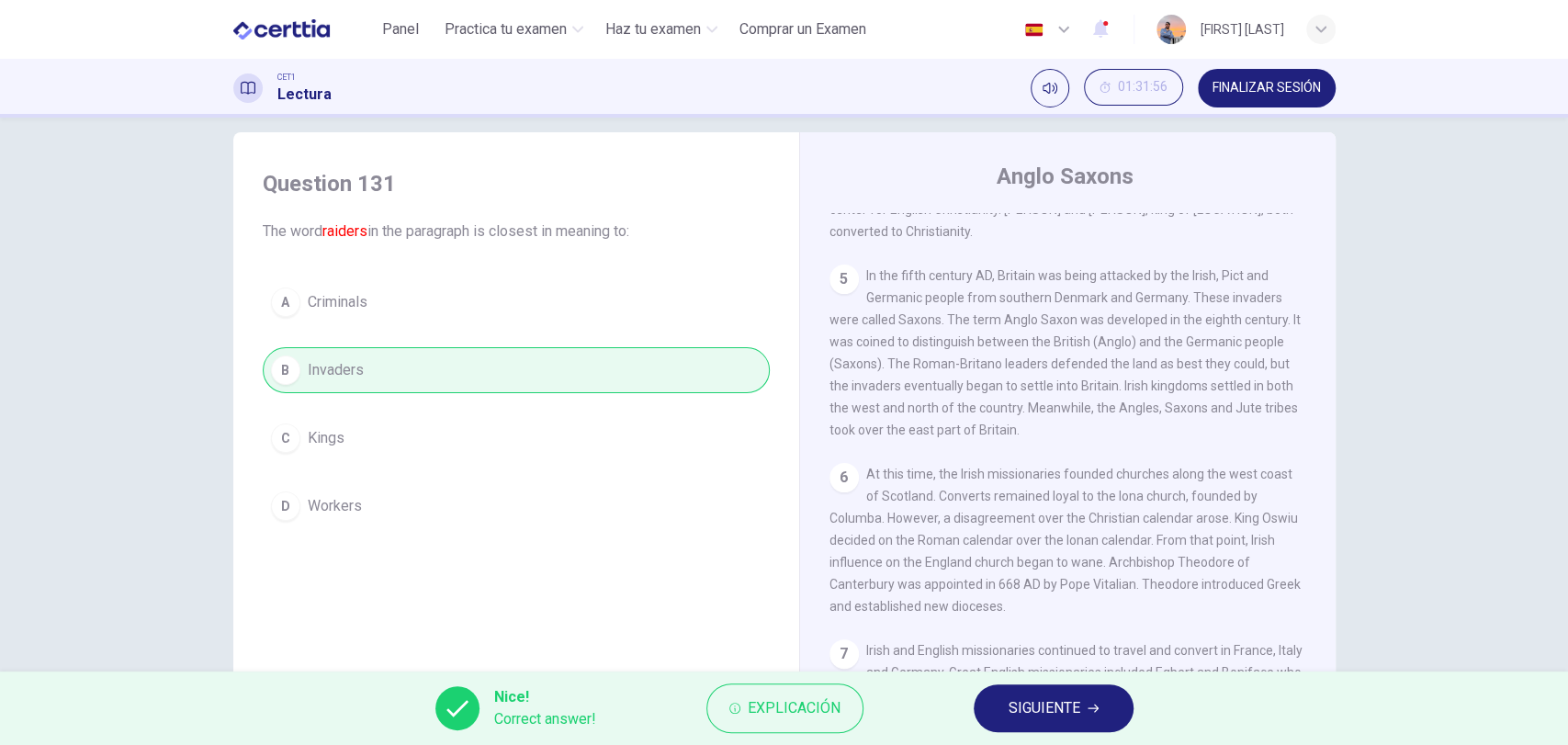 click on "Nice! Correct answer! Explicación SIGUIENTE" at bounding box center [784, 708] 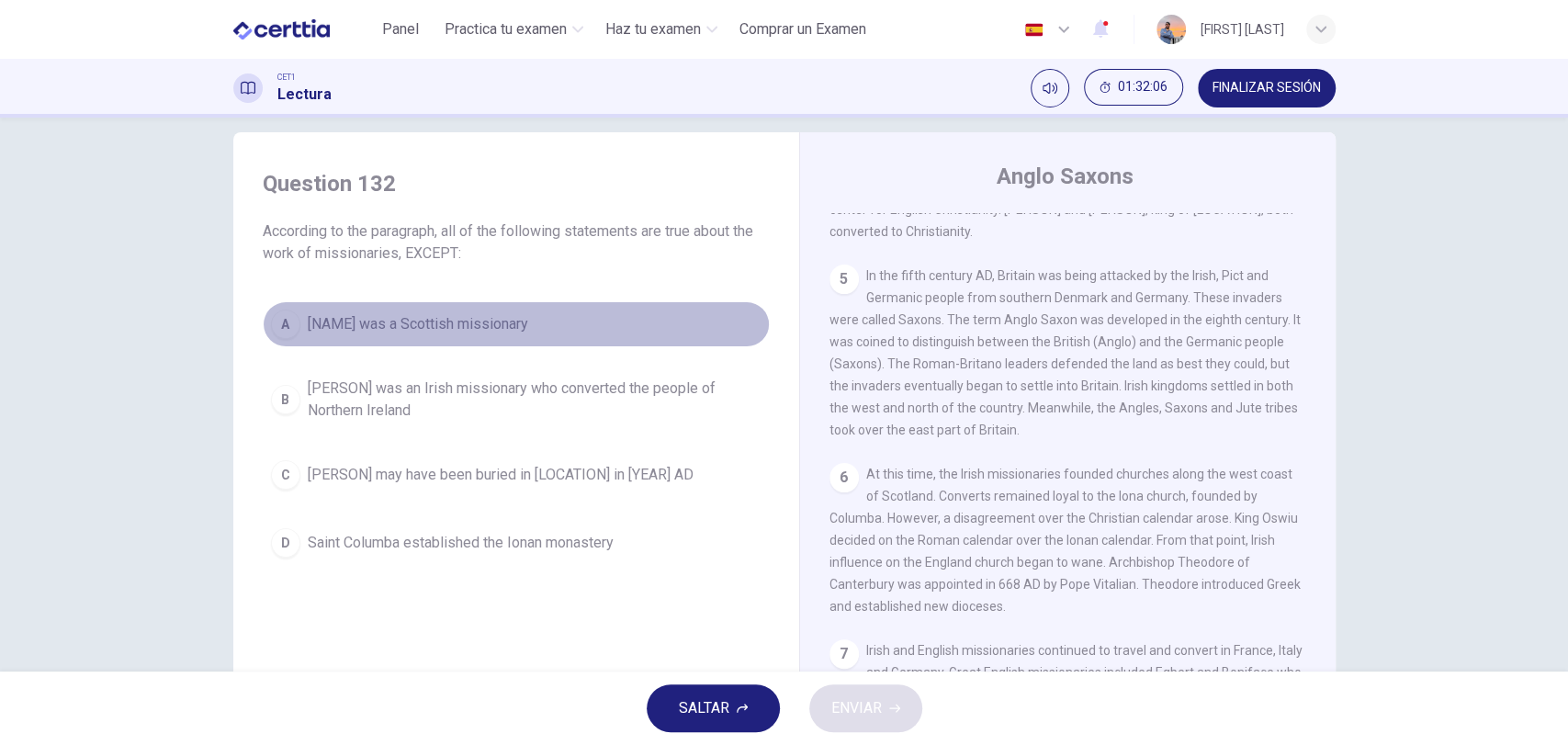 click on "[NAME] was a Scottish missionary" at bounding box center (418, 324) 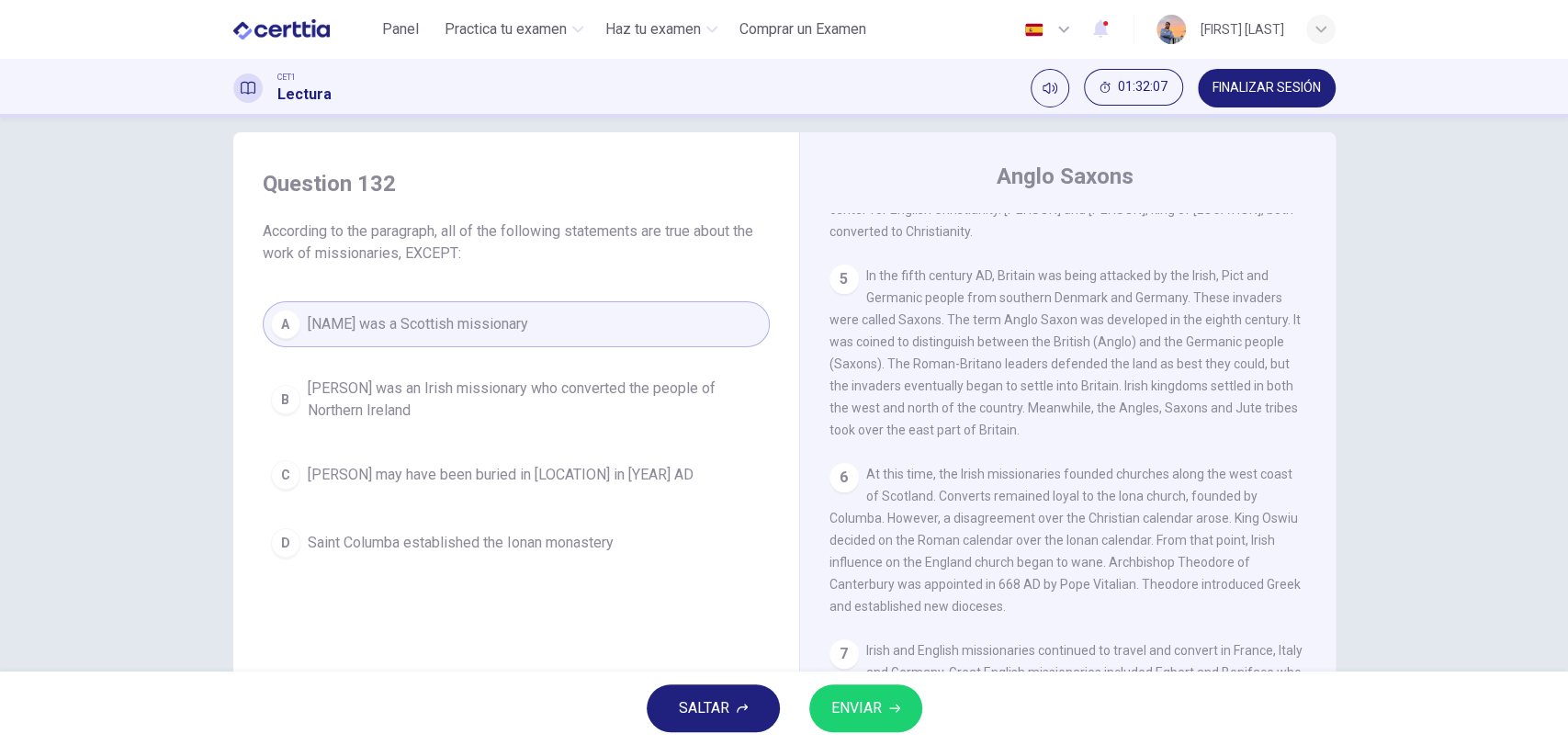 drag, startPoint x: 846, startPoint y: 681, endPoint x: 851, endPoint y: 691, distance: 11.18034 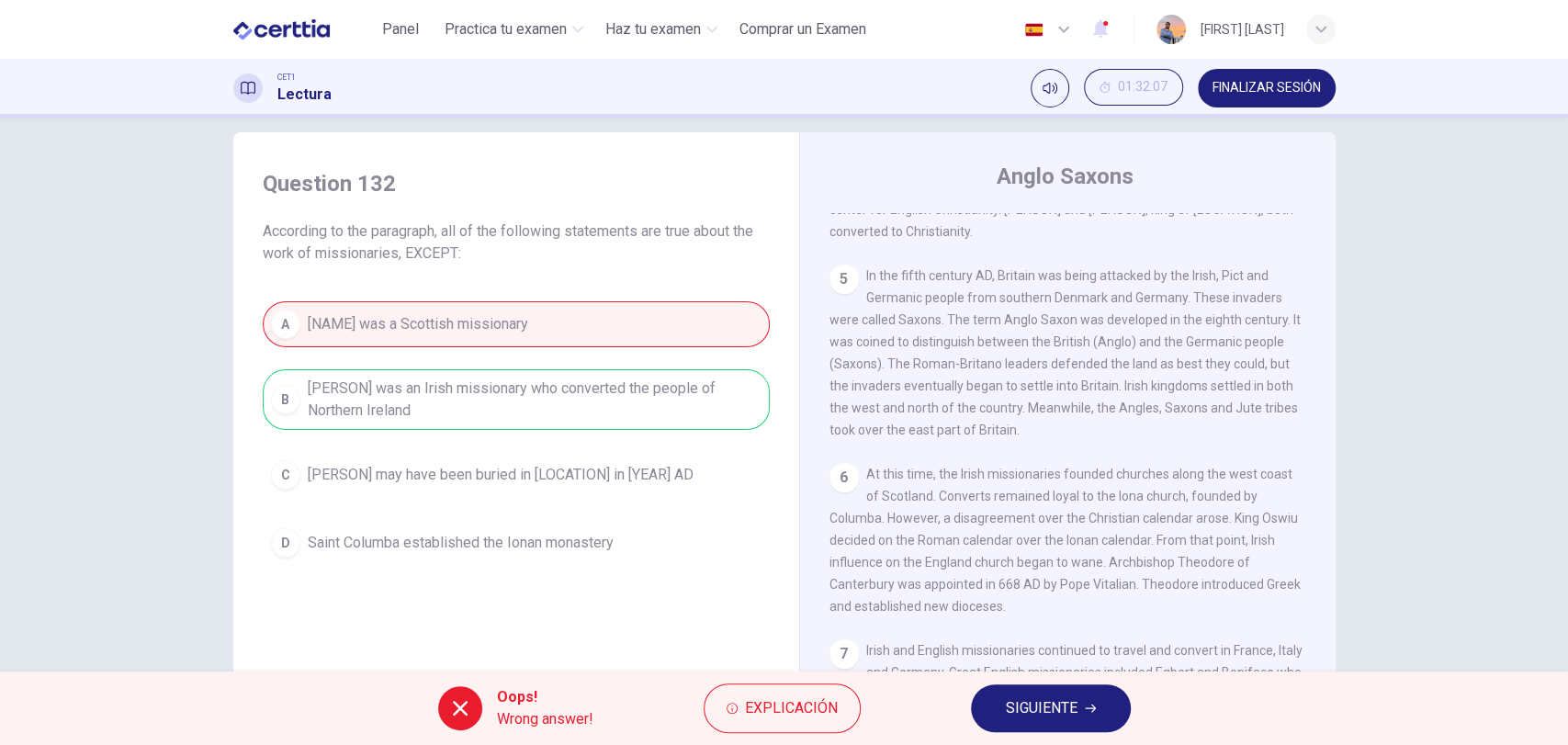 click on "SIGUIENTE" at bounding box center (1042, 708) 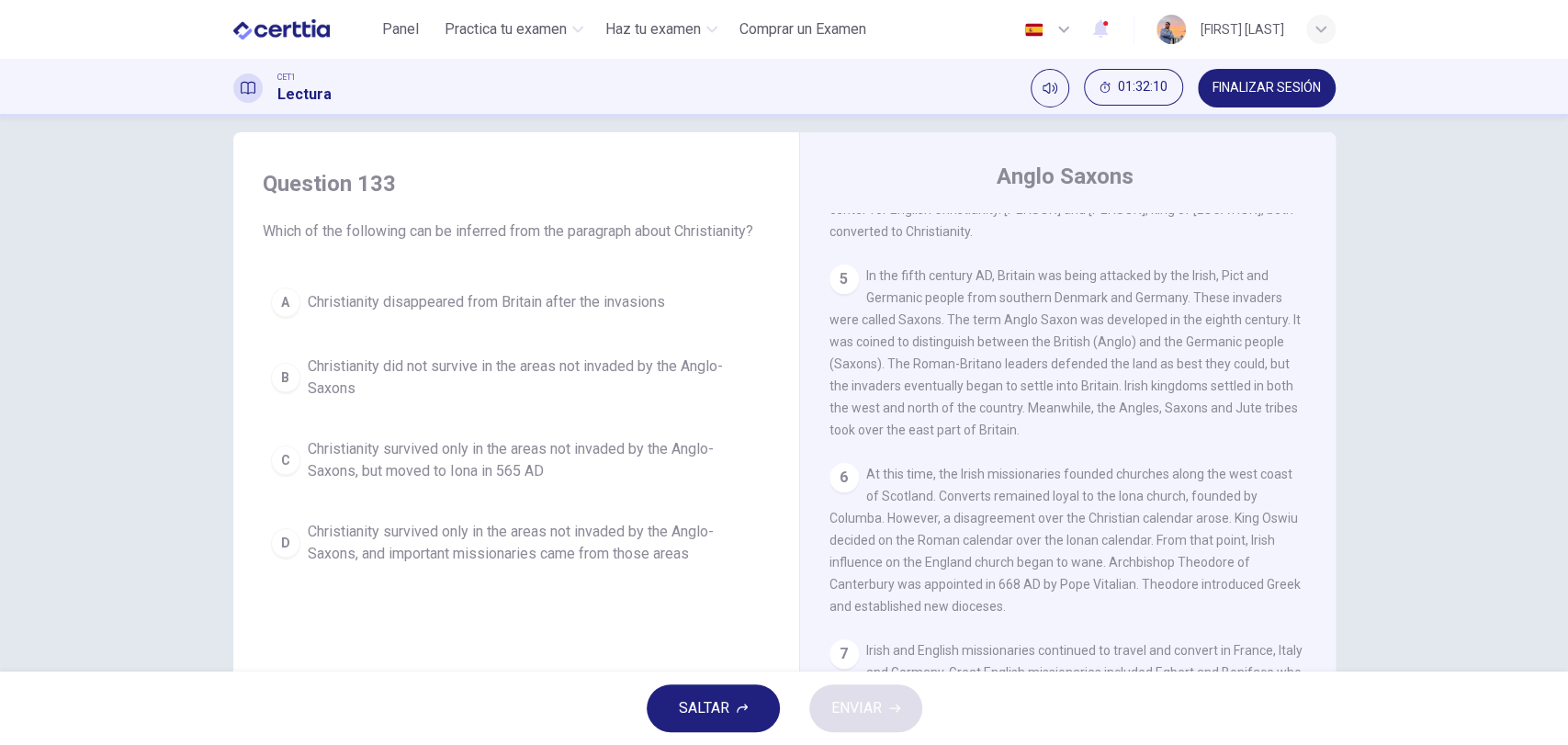 click on "Christianity survived only in the areas not invaded by the Anglo-Saxons, but moved to Iona in 565 AD" at bounding box center [535, 460] 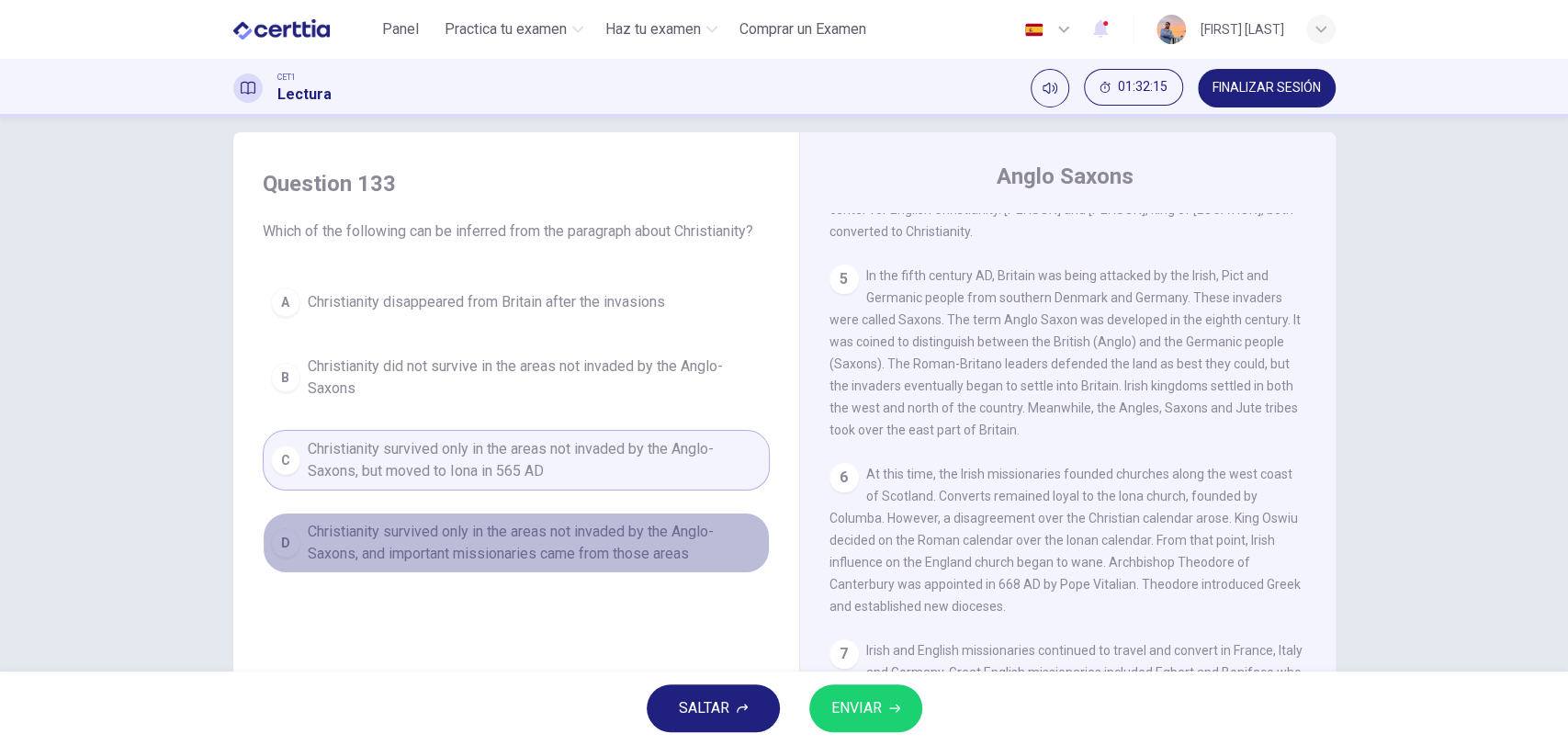 click on "Christianity survived only in the areas not invaded by the Anglo-Saxons, and important missionaries came from those areas" at bounding box center [535, 543] 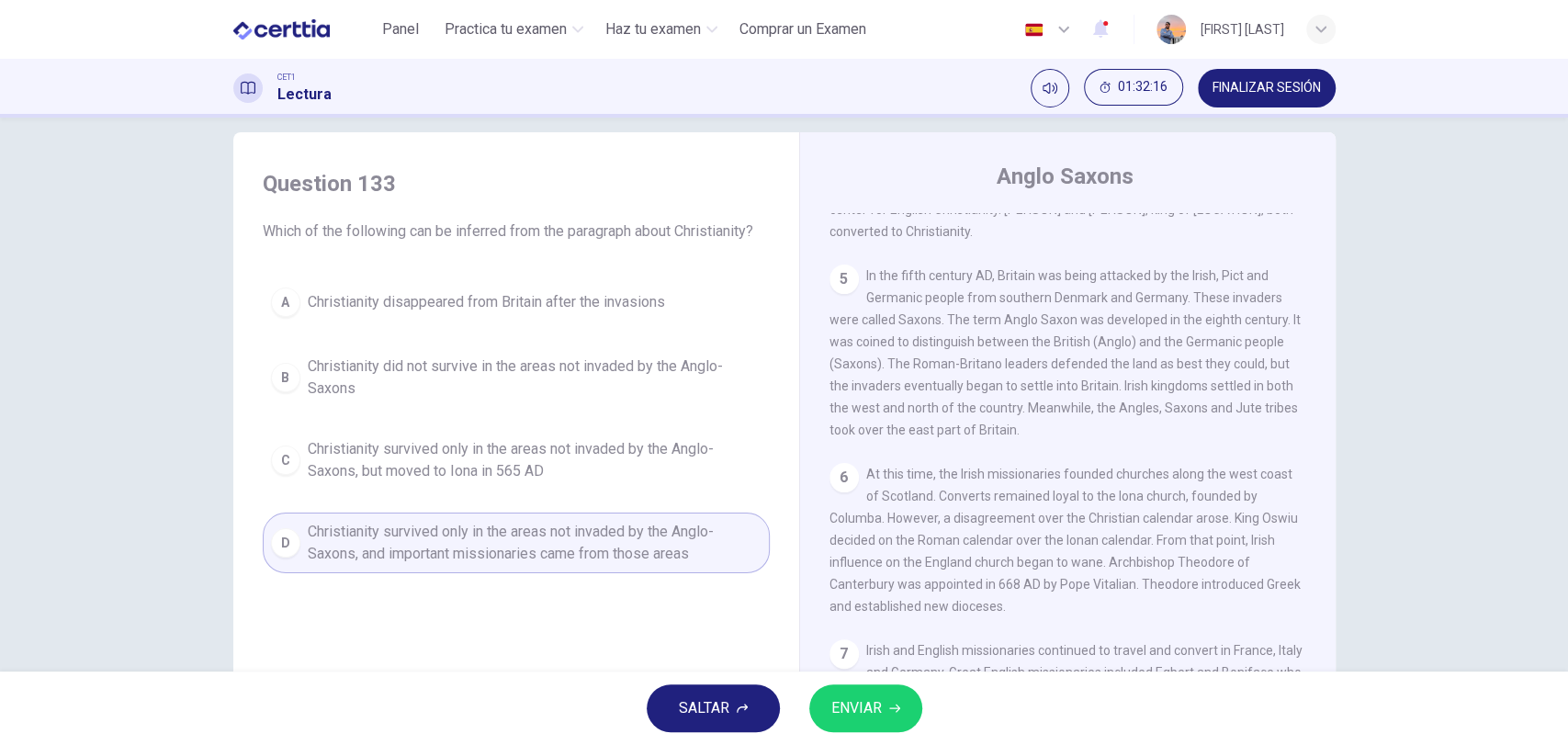 click on "ENVIAR" at bounding box center [856, 708] 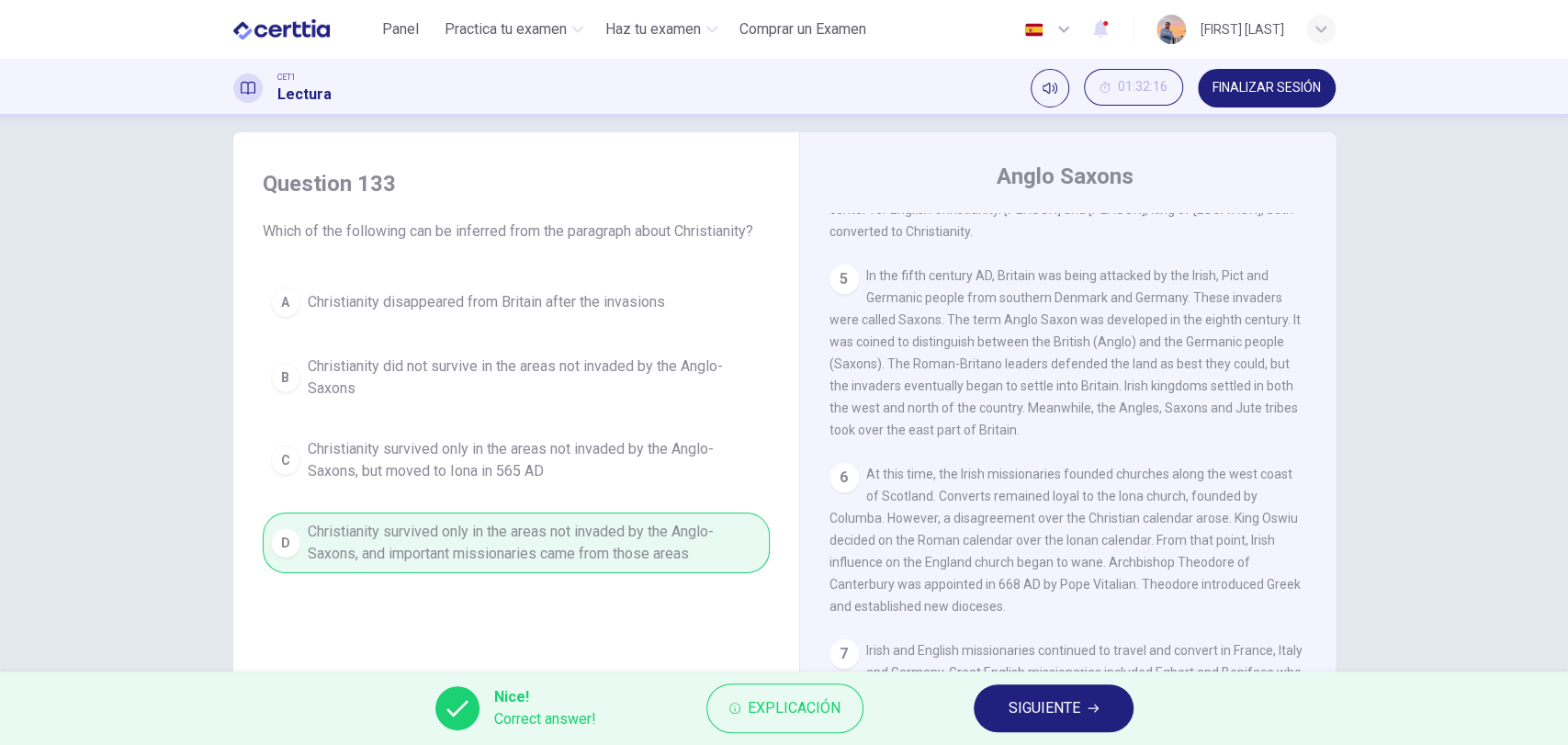 click on "SIGUIENTE" at bounding box center (1044, 708) 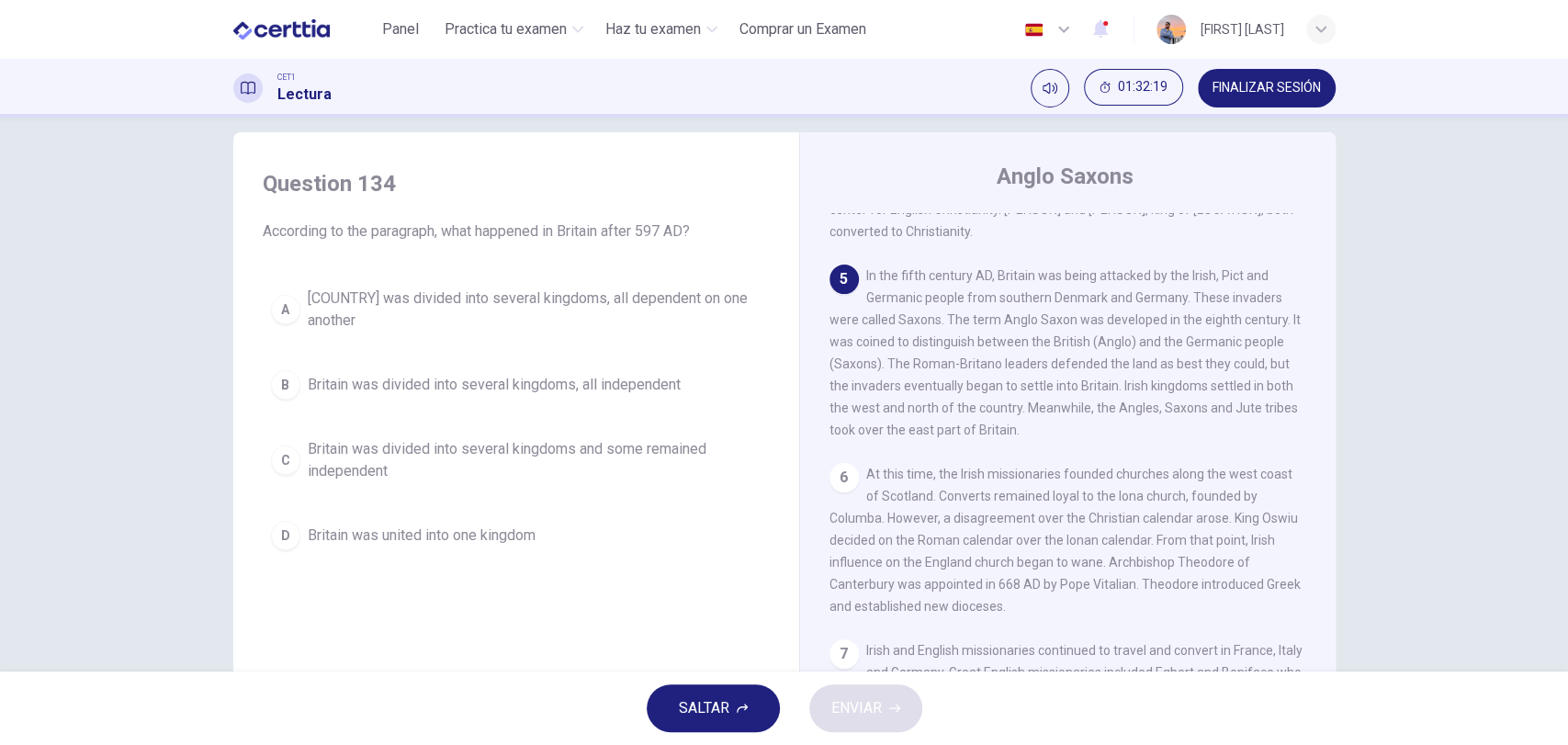 scroll, scrollTop: 584, scrollLeft: 0, axis: vertical 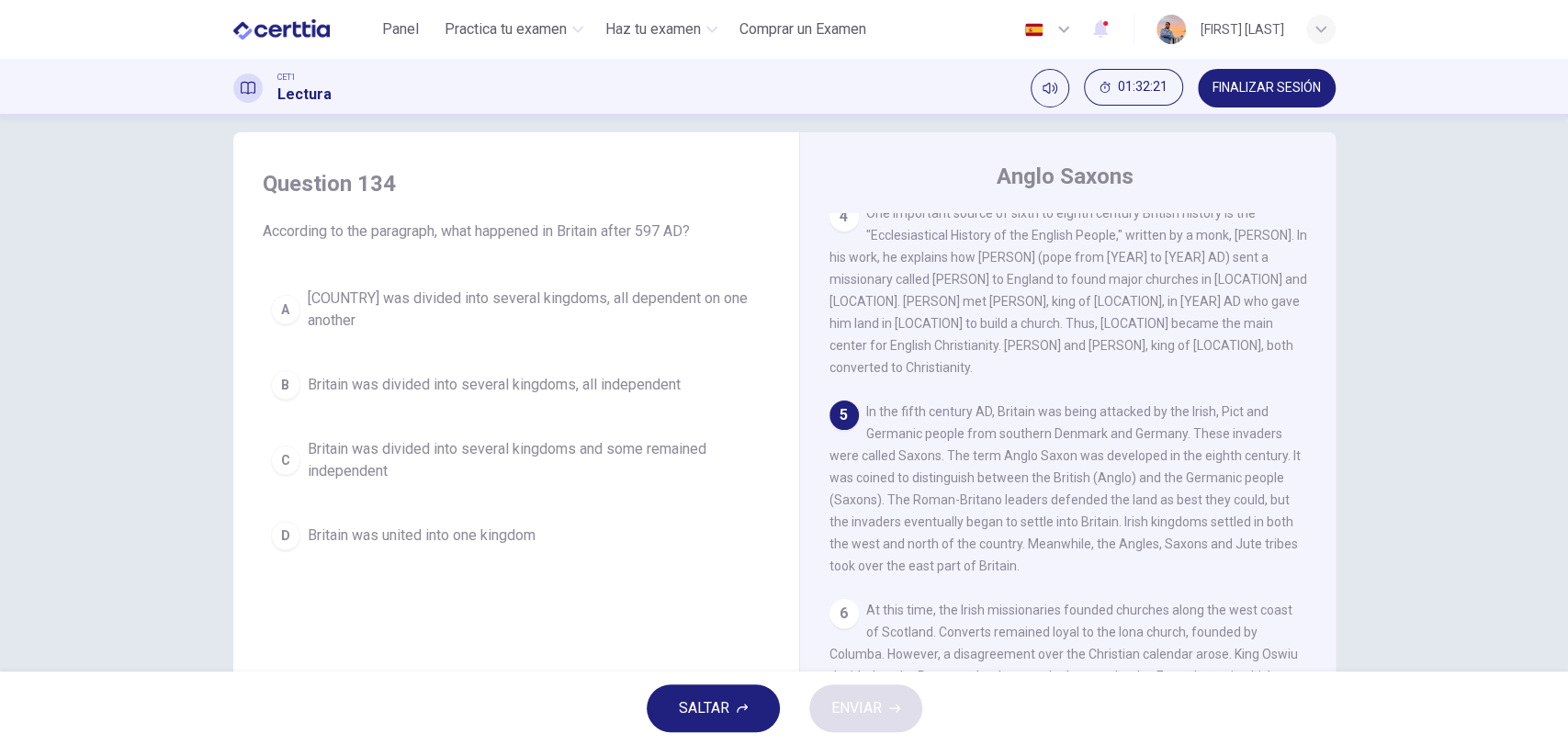 click on "Britain was divided into several kingdoms and some remained independent" at bounding box center [535, 460] 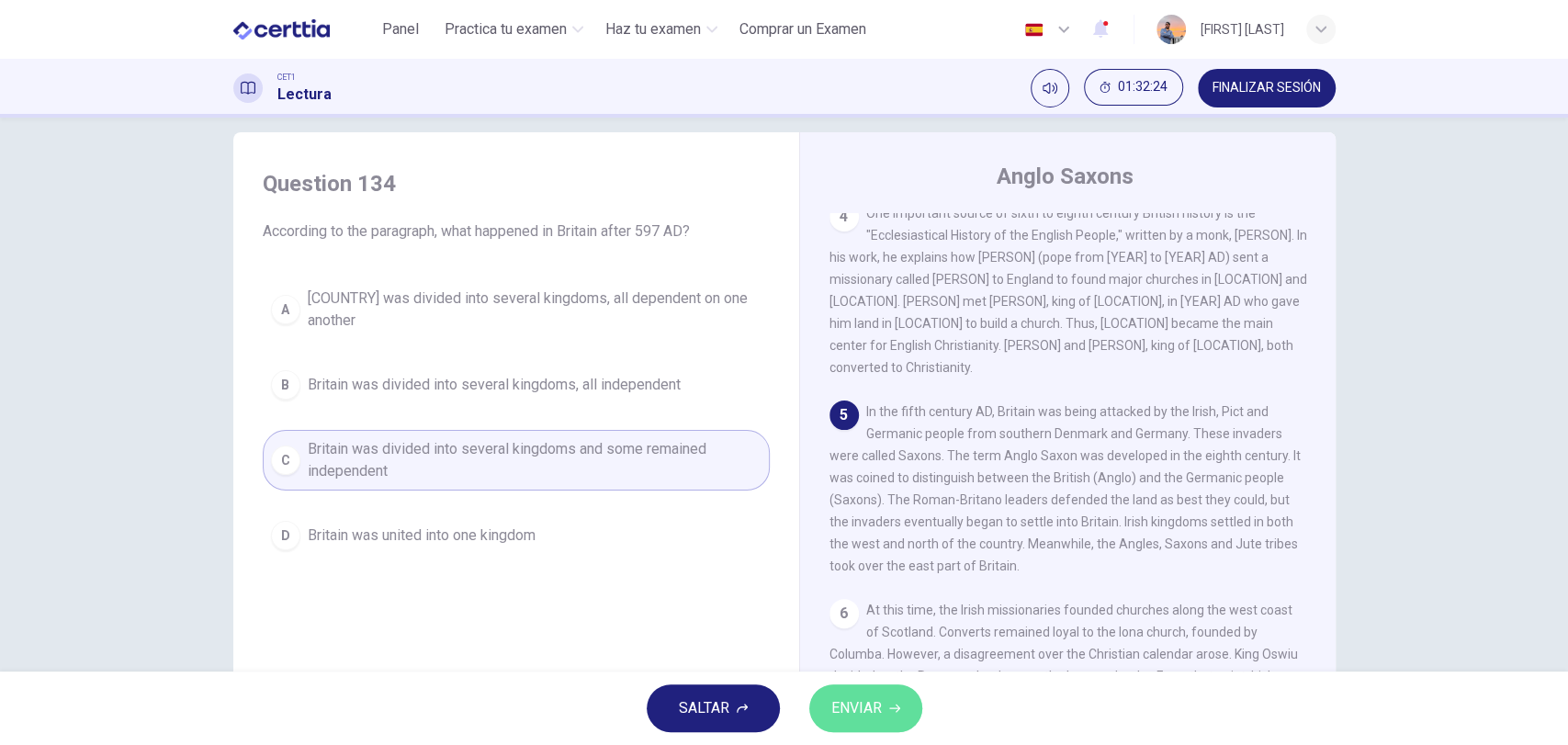 click on "ENVIAR" at bounding box center (856, 708) 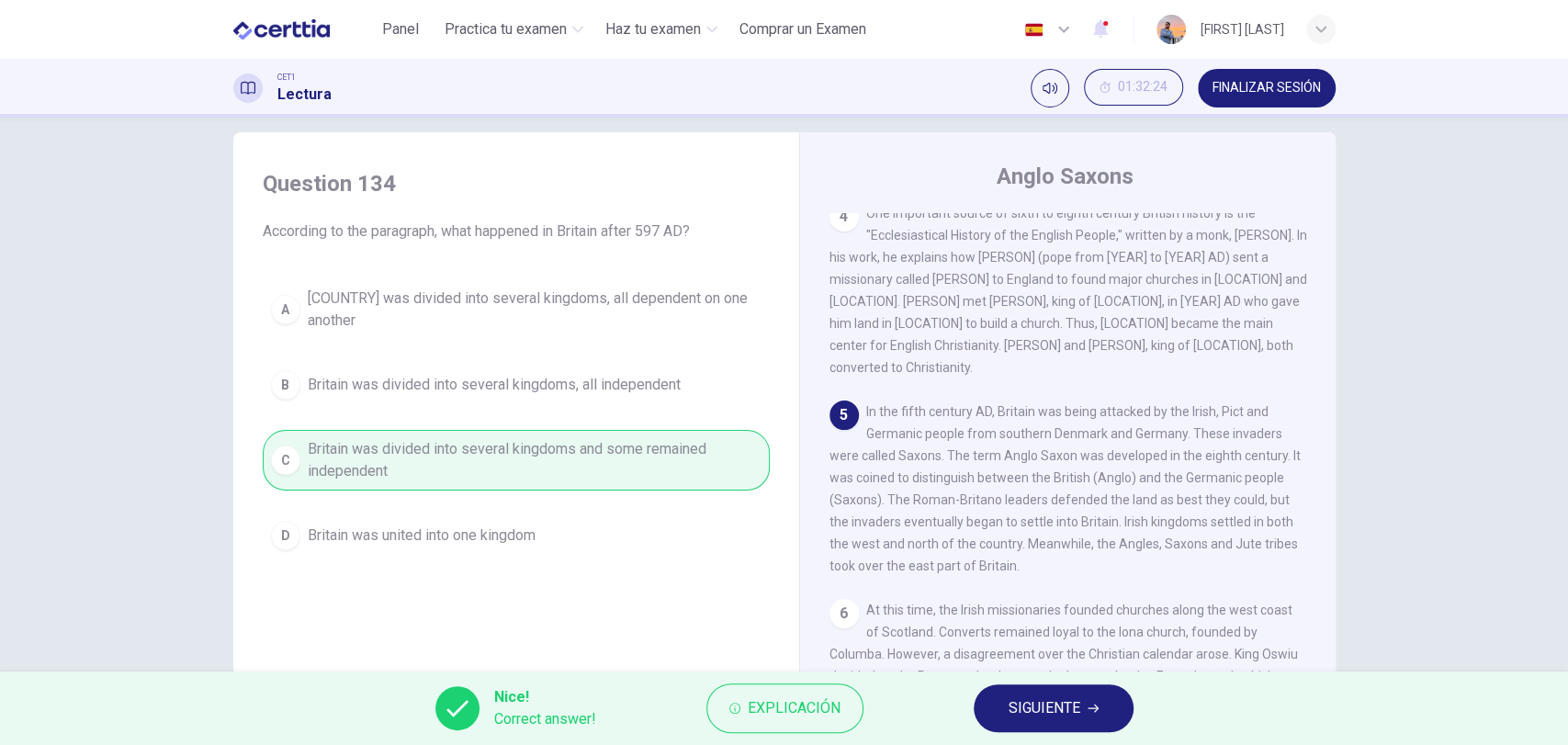 click on "SIGUIENTE" at bounding box center [1054, 708] 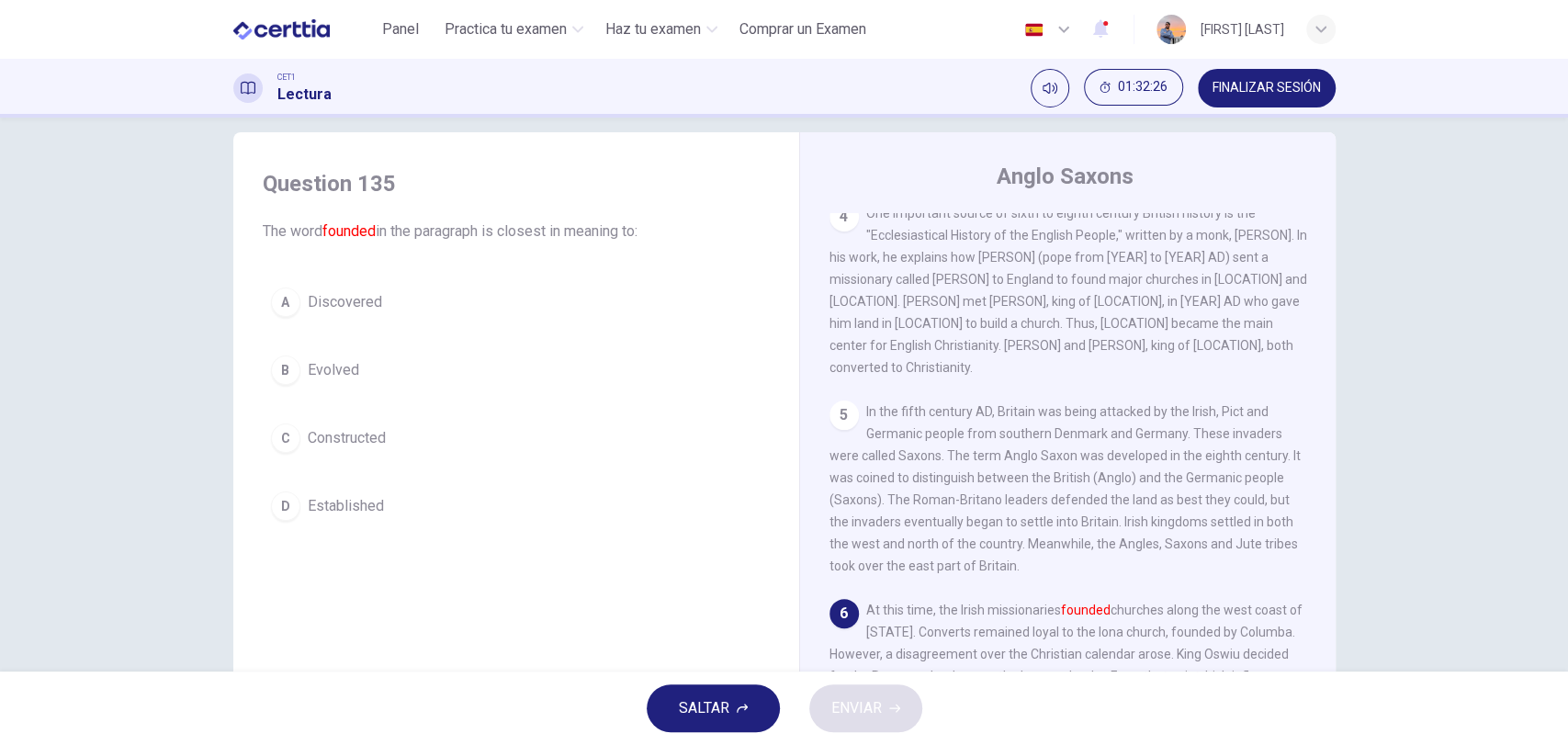 drag, startPoint x: 352, startPoint y: 502, endPoint x: 447, endPoint y: 544, distance: 103.87011 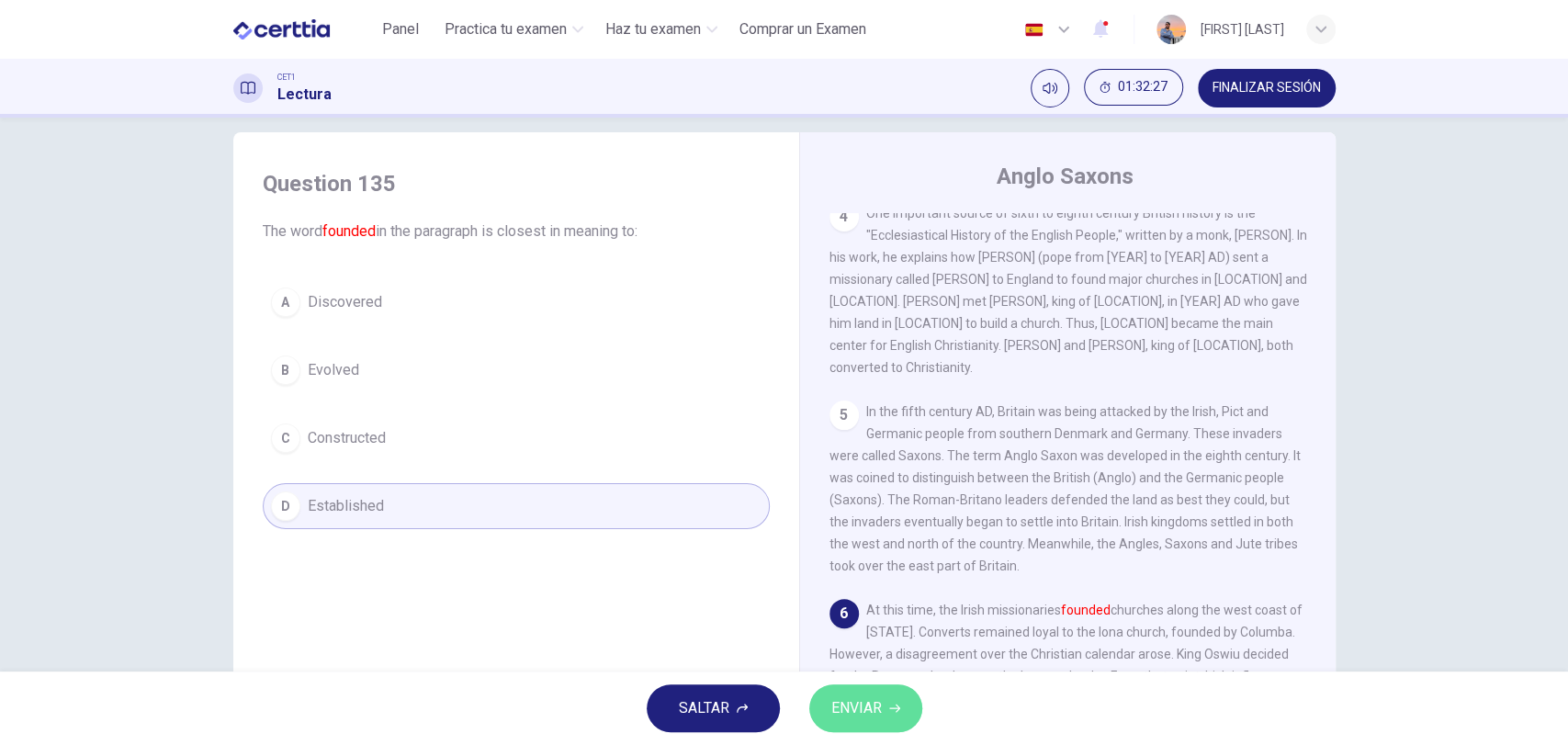 click on "ENVIAR" at bounding box center (865, 708) 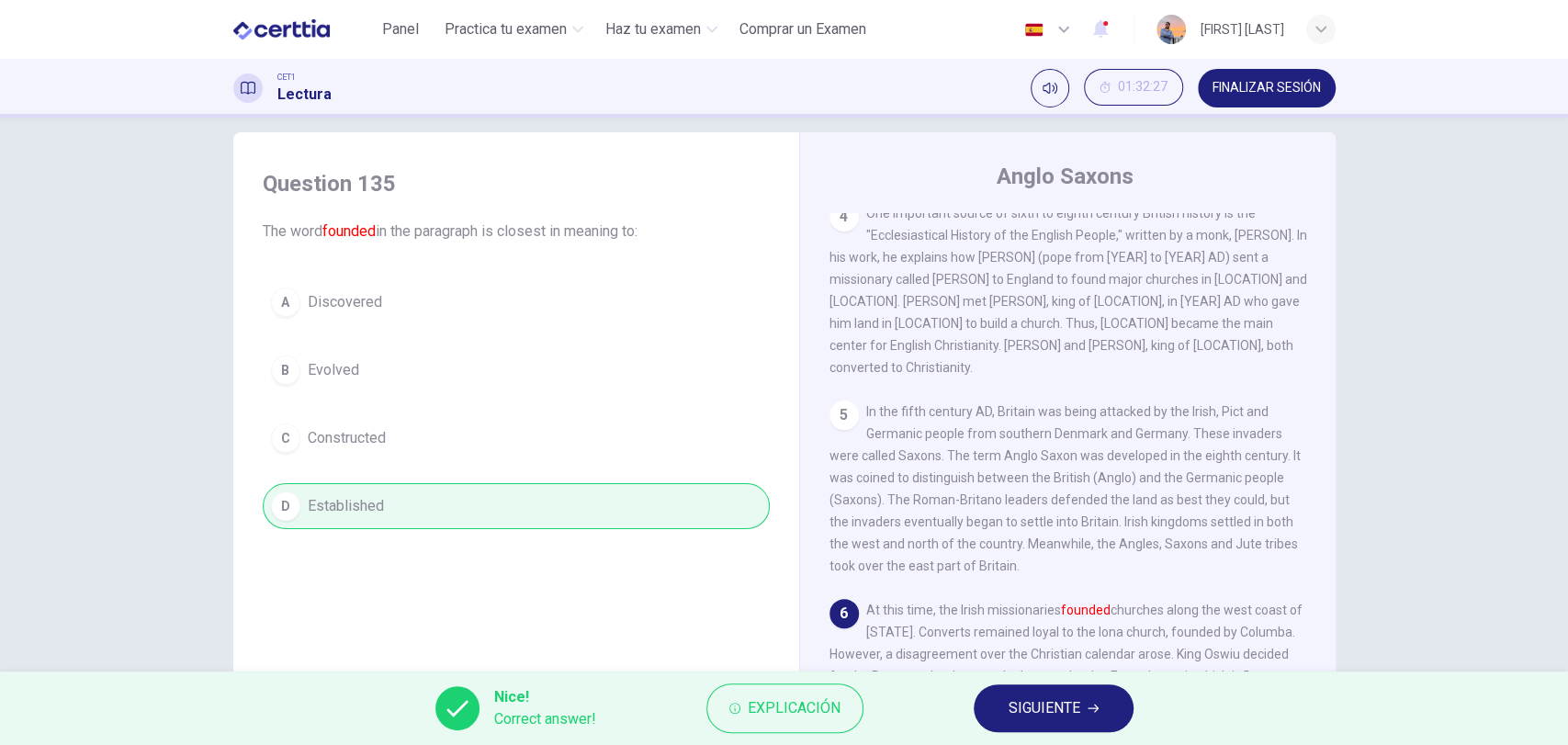 click on "SIGUIENTE" at bounding box center [1044, 708] 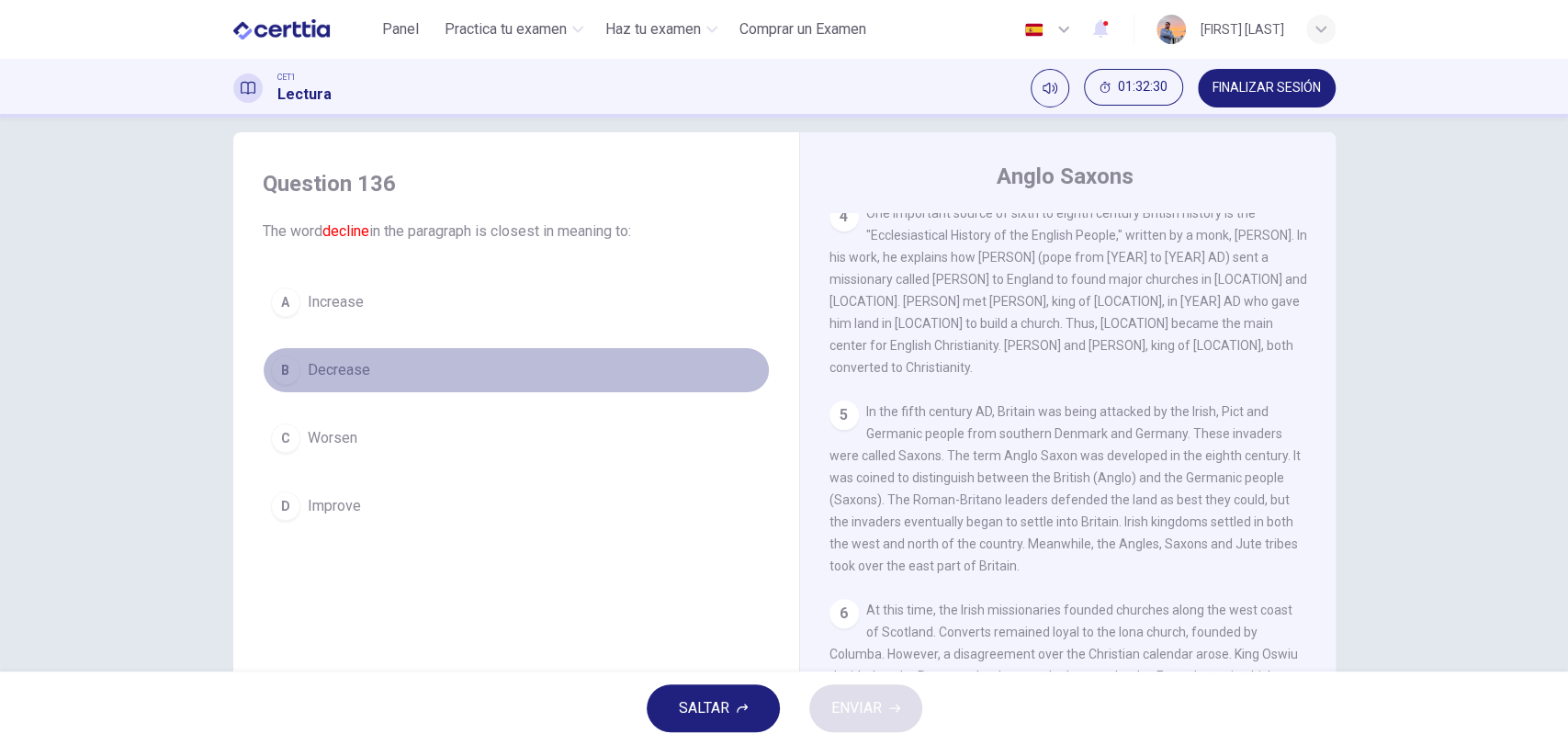 click on "B Decrease" at bounding box center (516, 370) 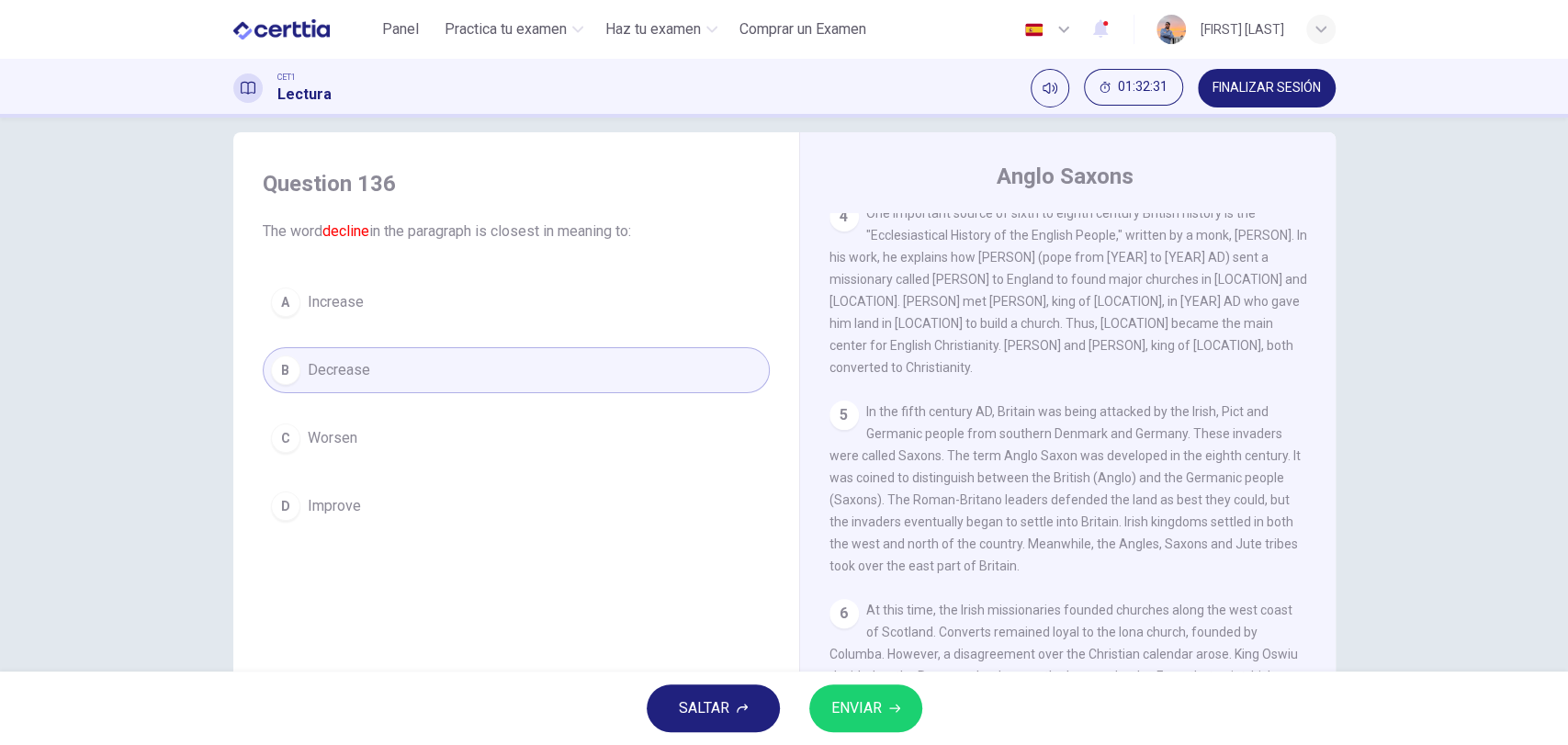 click on "C Worsen" at bounding box center (516, 438) 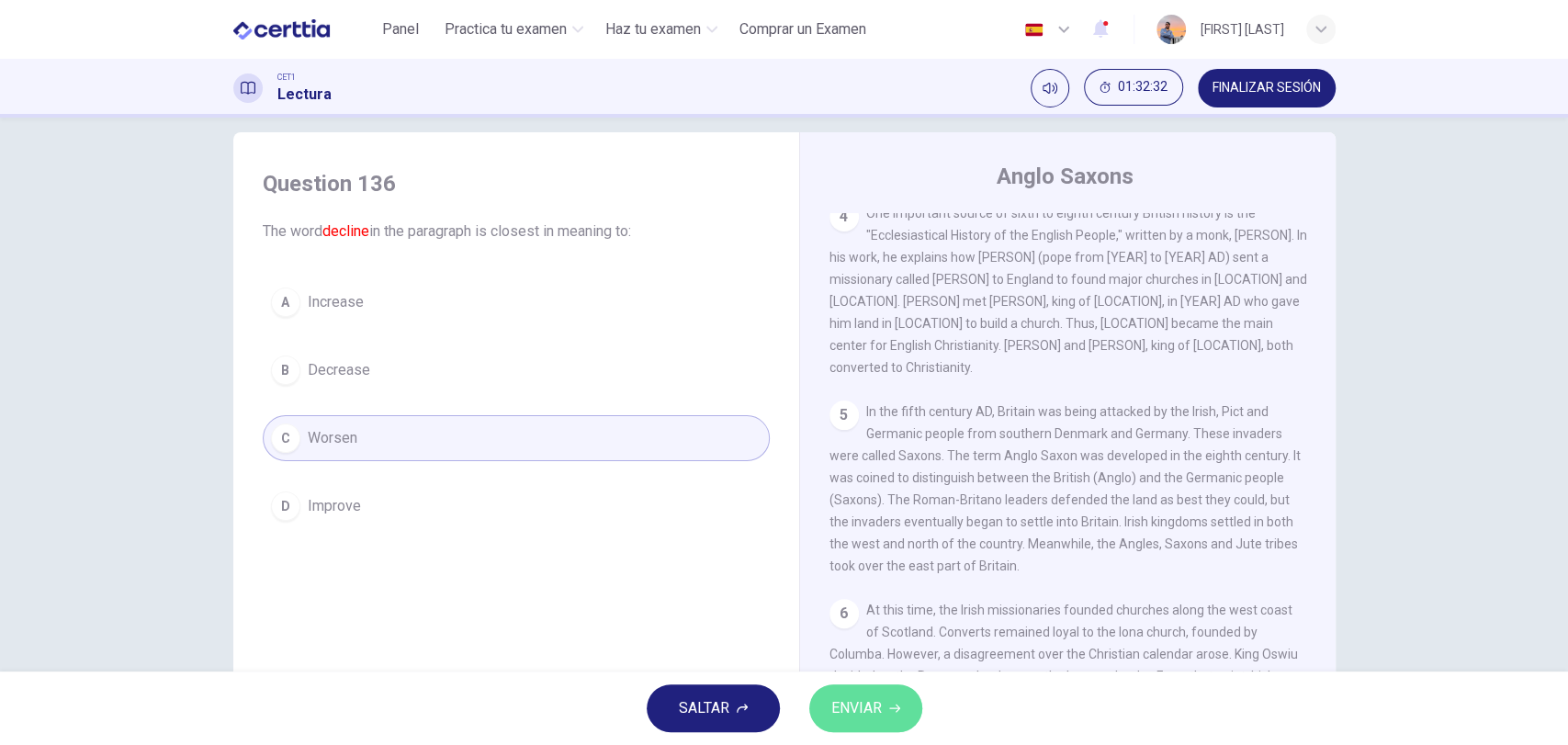 click on "ENVIAR" at bounding box center [865, 708] 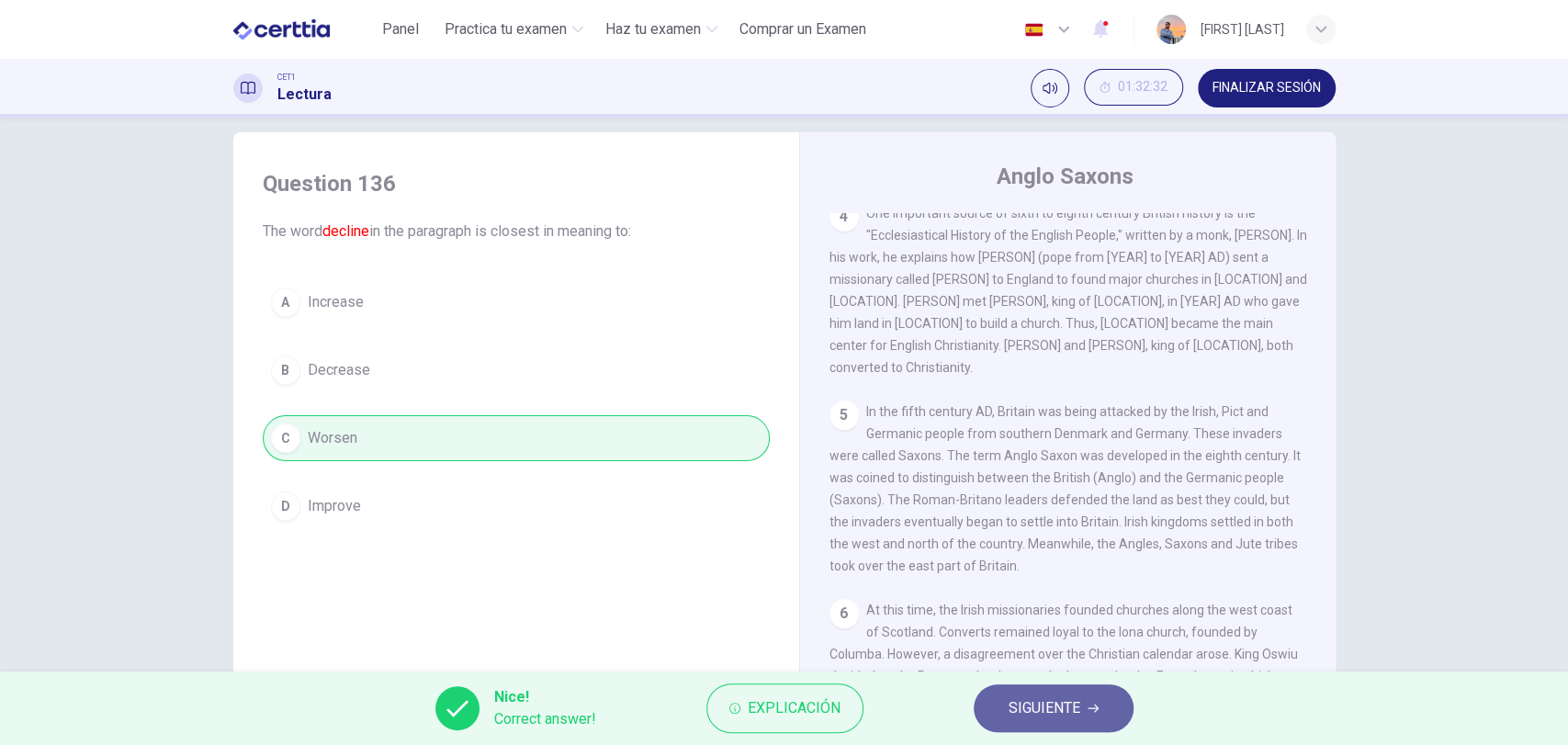 click on "SIGUIENTE" at bounding box center (1044, 708) 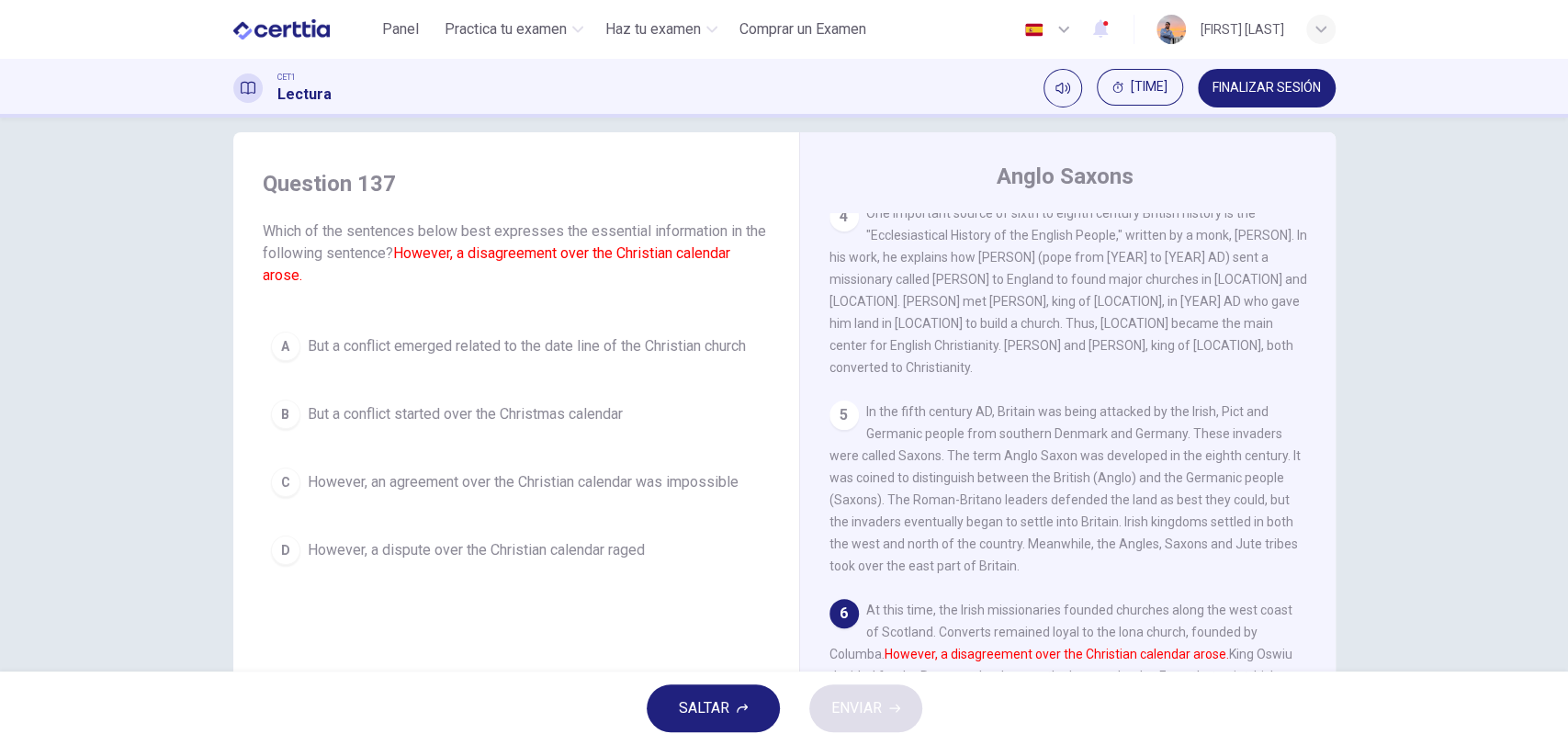 click on "But a conflict emerged related to the date line of the Christian church" at bounding box center (526, 346) 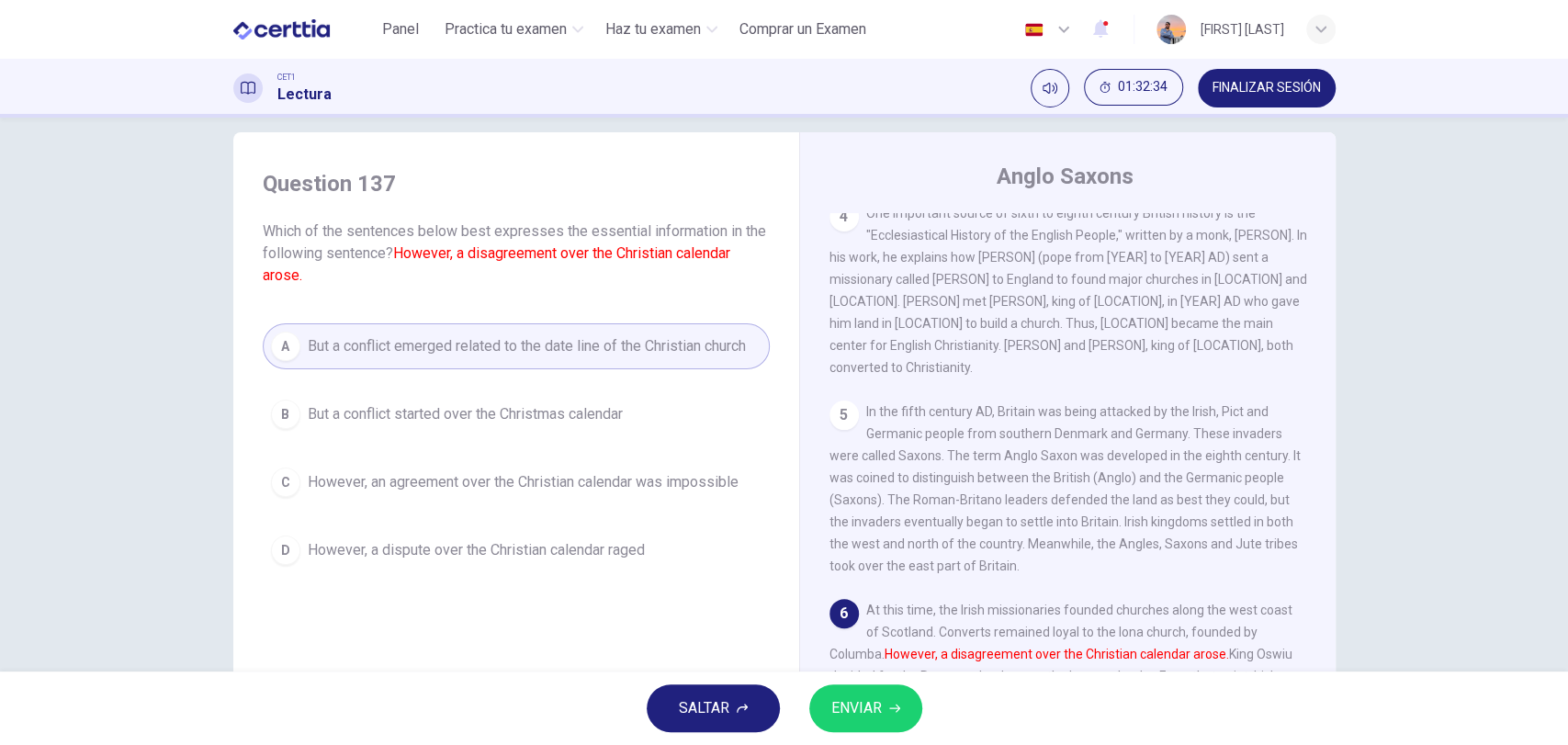 click 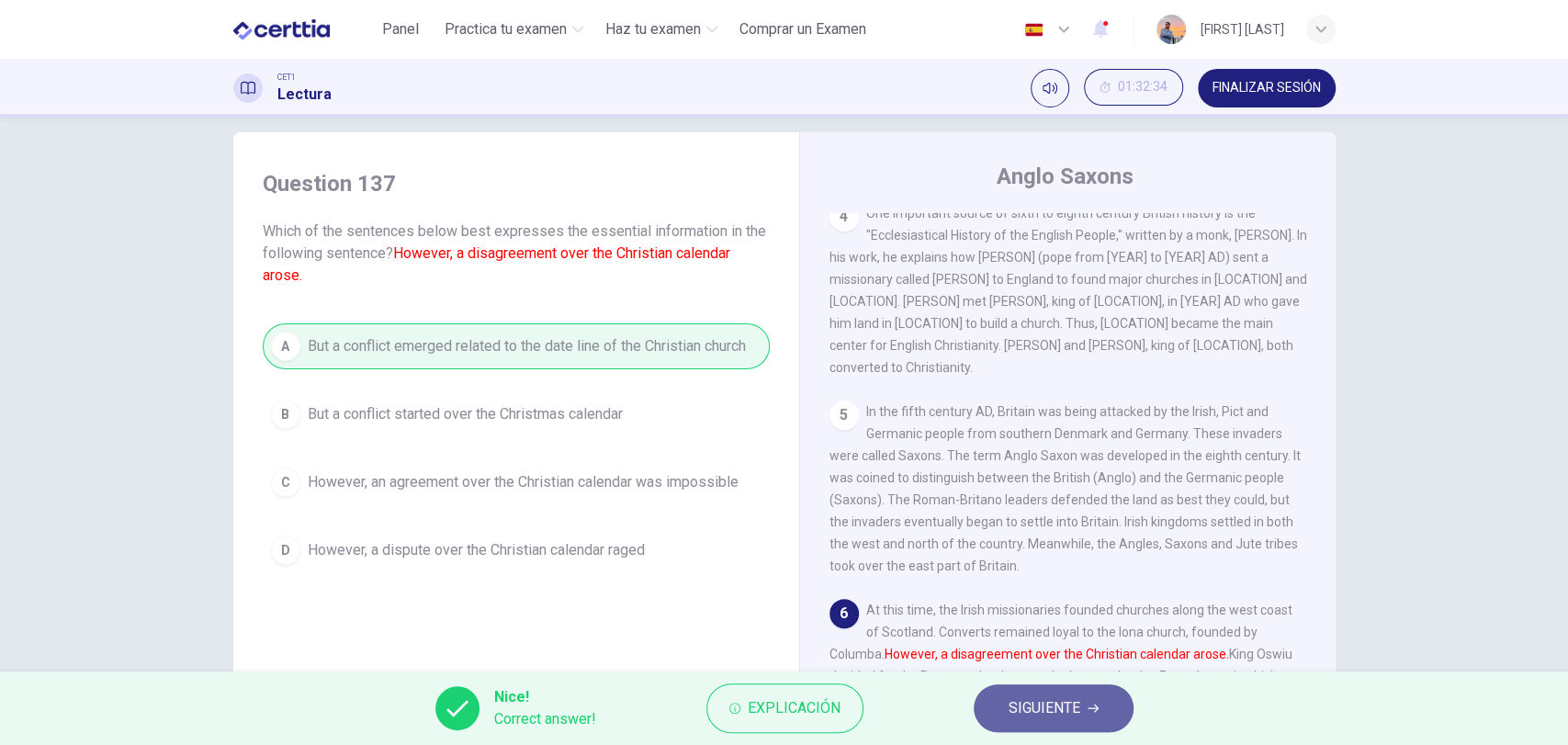 click on "SIGUIENTE" at bounding box center [1044, 708] 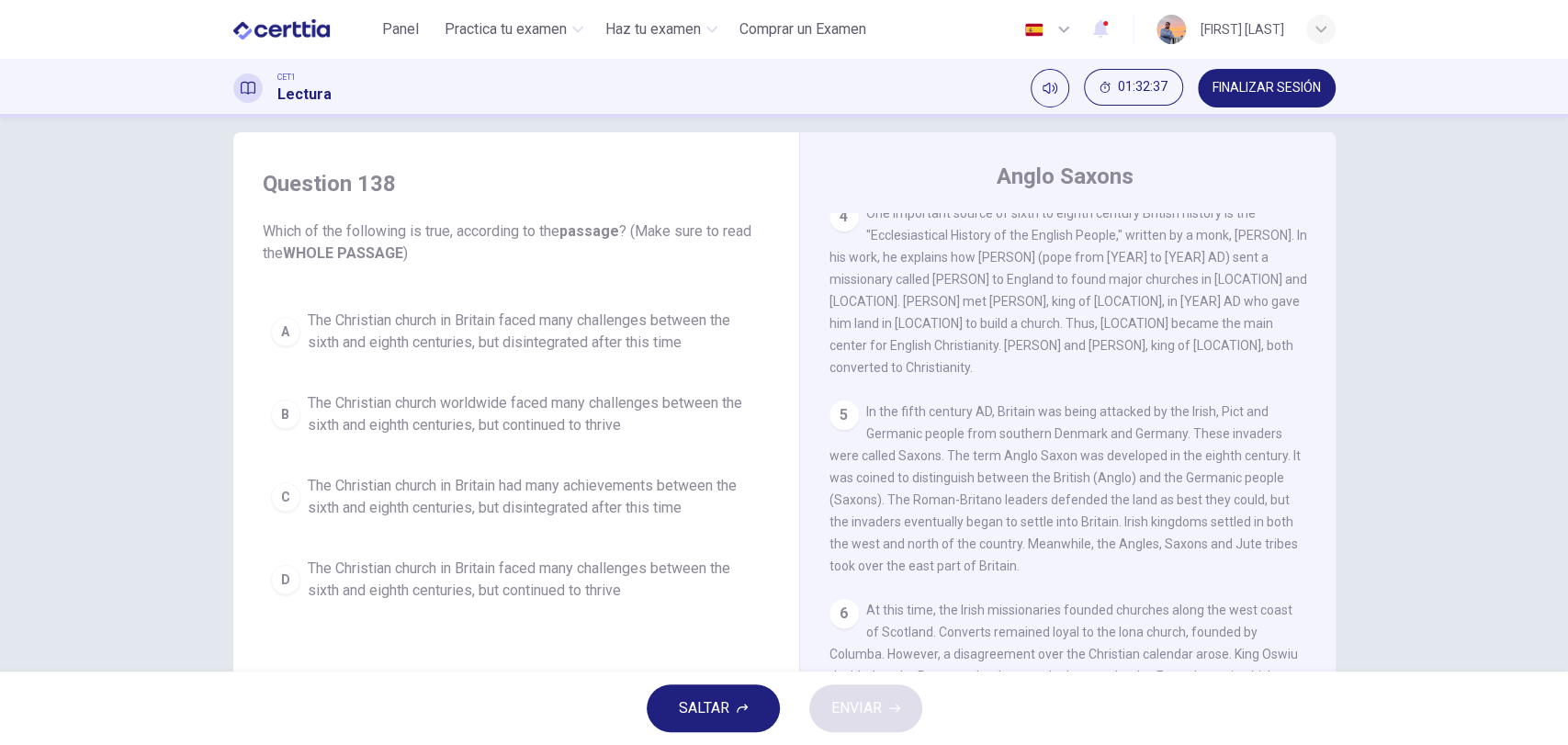 click on "The Christian church in Britain faced many challenges between the sixth and eighth centuries, but disintegrated after this time" at bounding box center [535, 332] 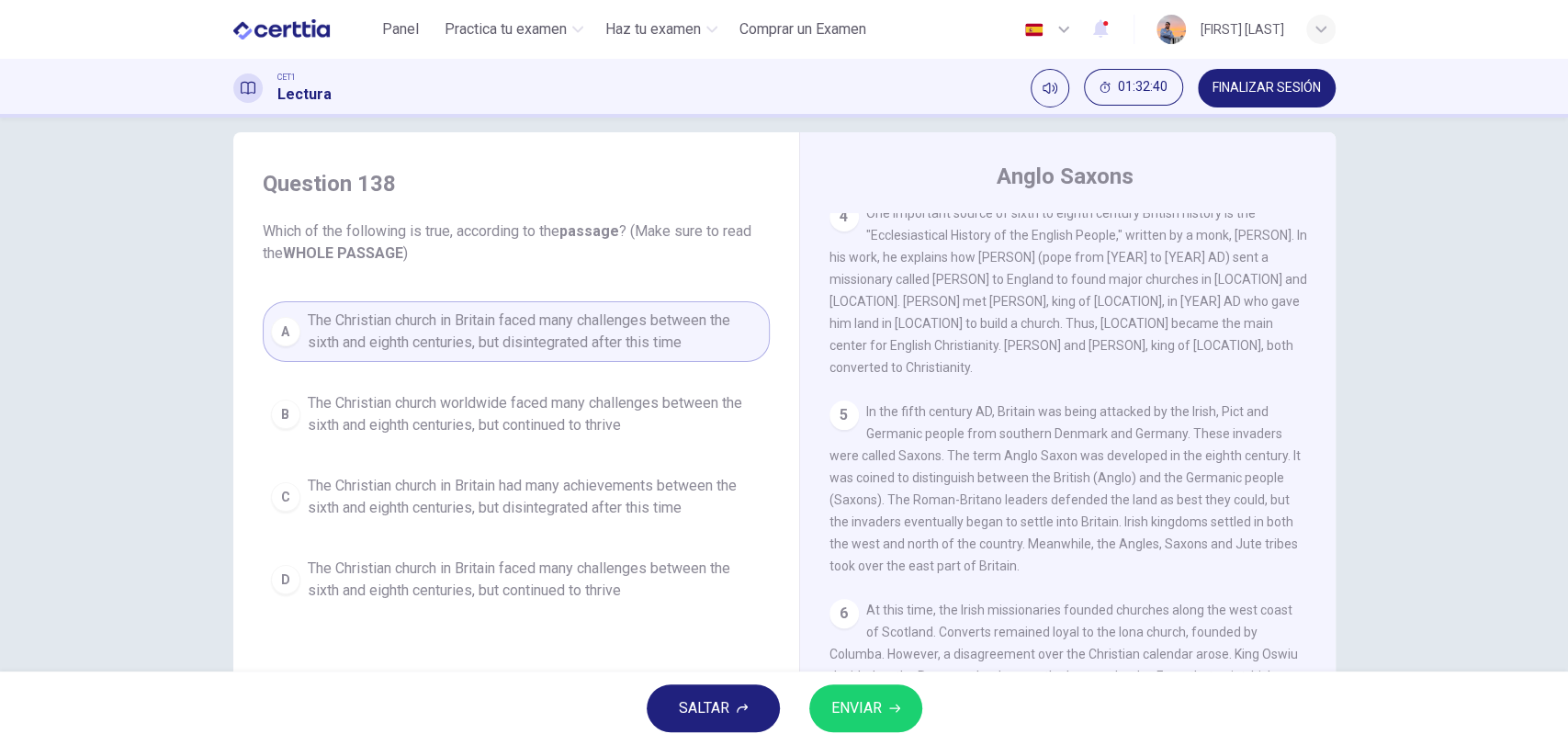 click on "ENVIAR" at bounding box center (856, 708) 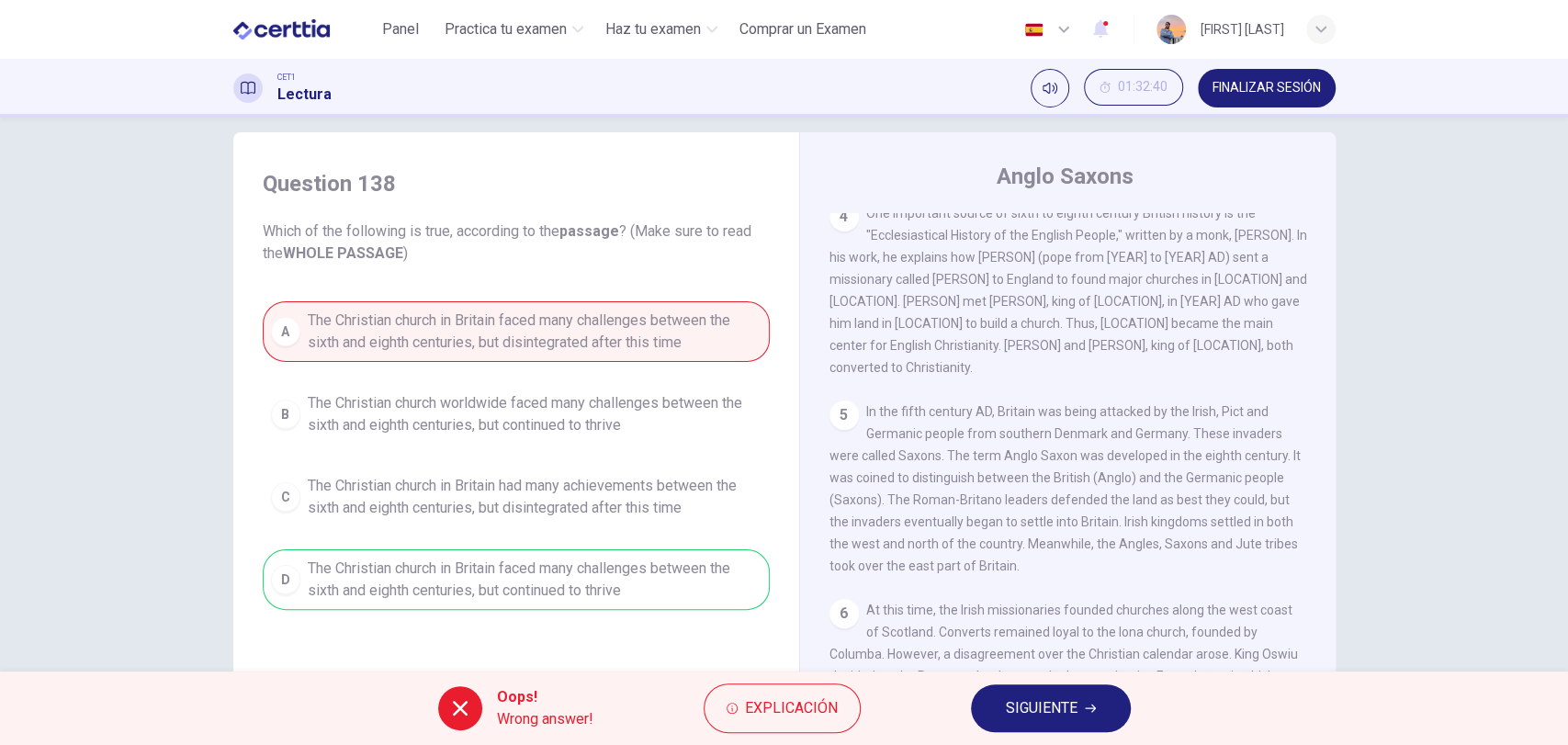 click on "SIGUIENTE" at bounding box center [1042, 708] 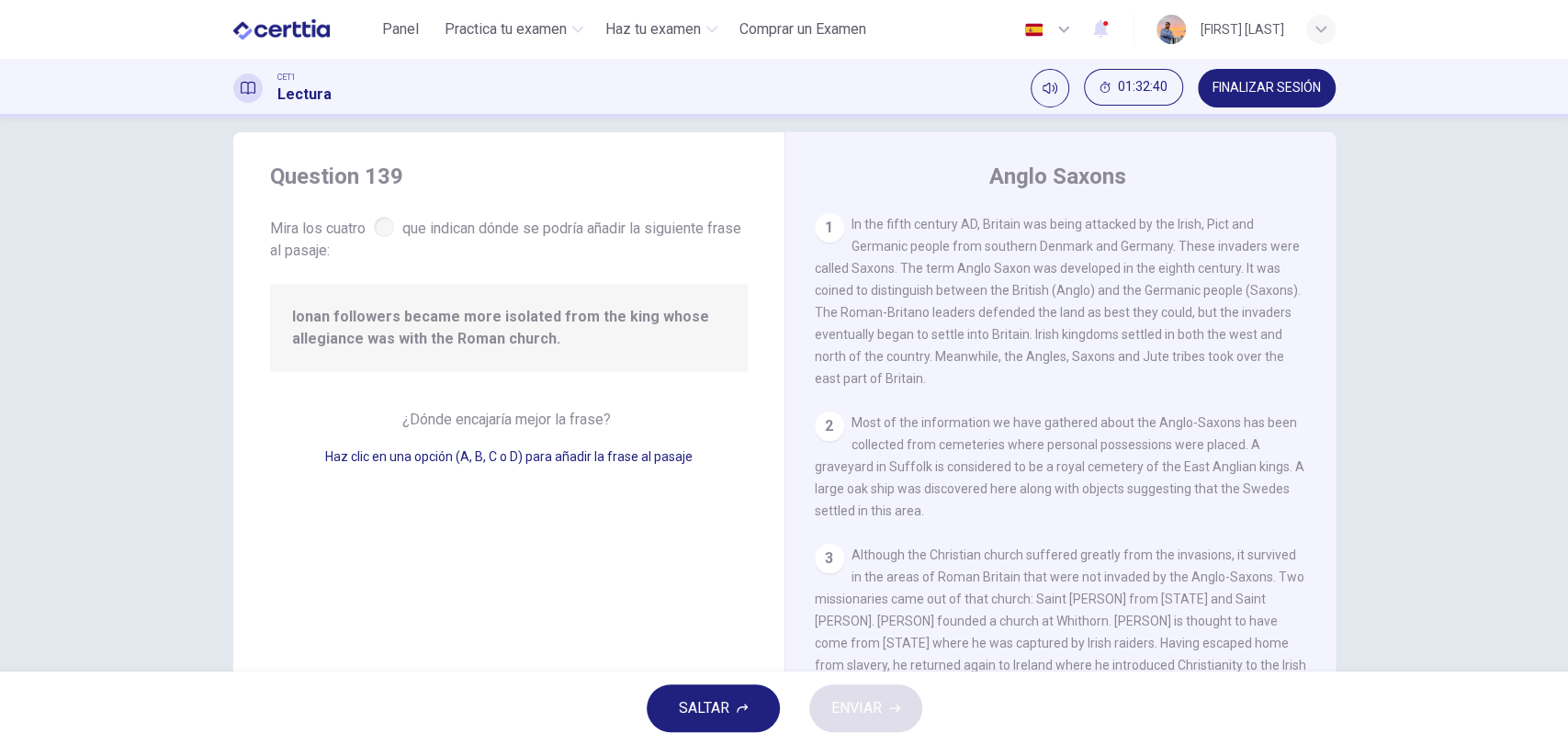 scroll, scrollTop: 750, scrollLeft: 0, axis: vertical 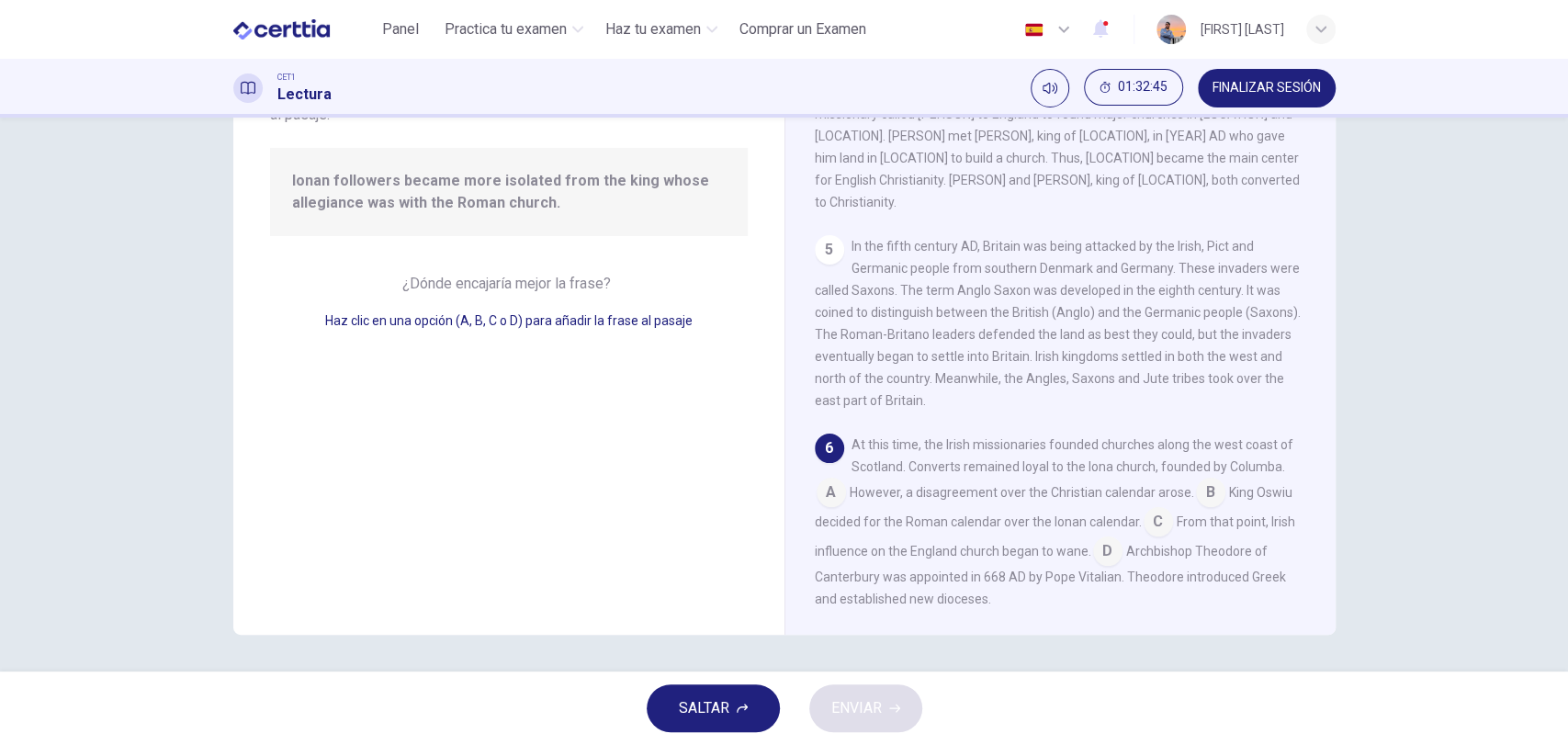click at bounding box center [1108, 553] 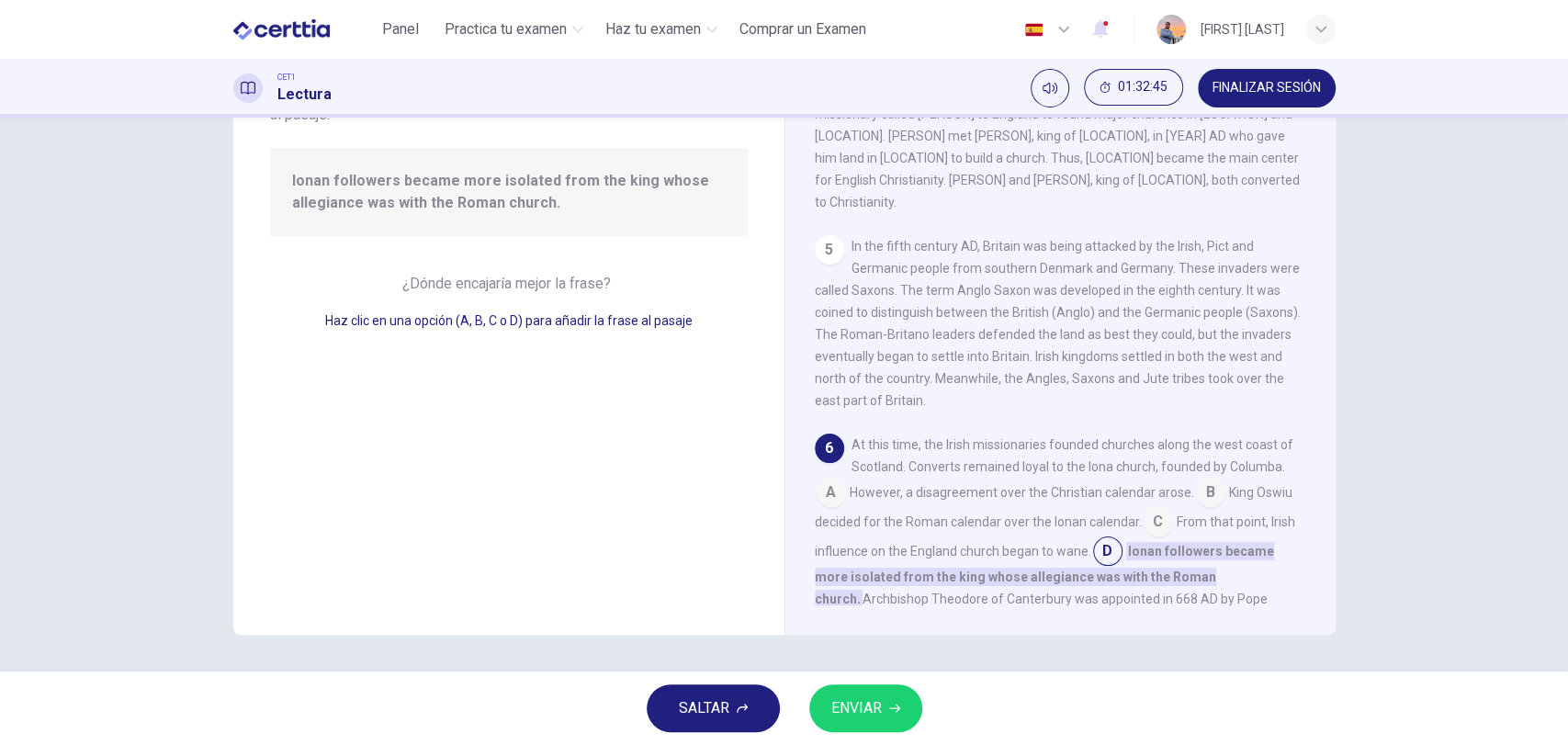 click on "SALTAR ENVIAR" at bounding box center [784, 708] 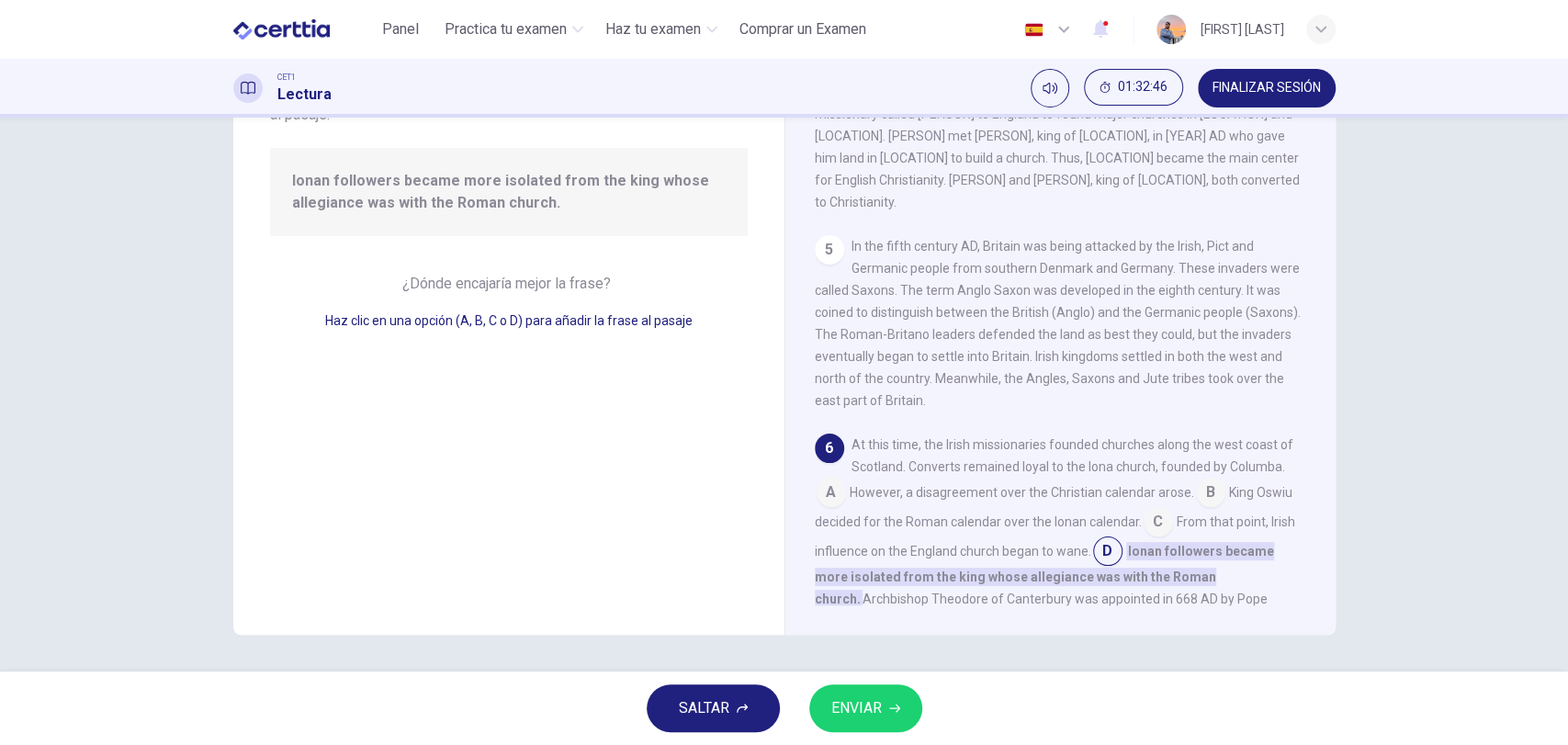 click on "ENVIAR" at bounding box center [856, 708] 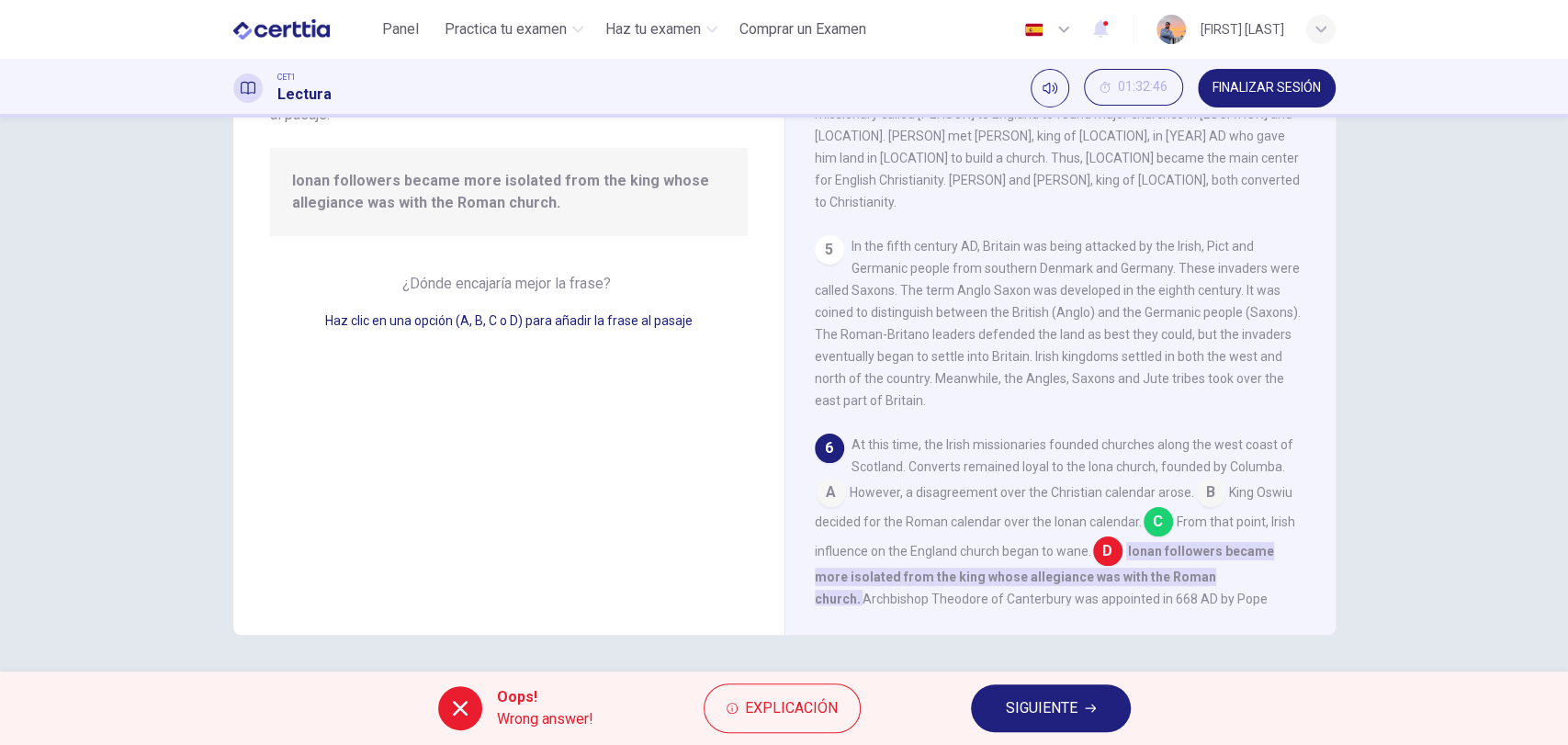 click on "SIGUIENTE" at bounding box center [1042, 708] 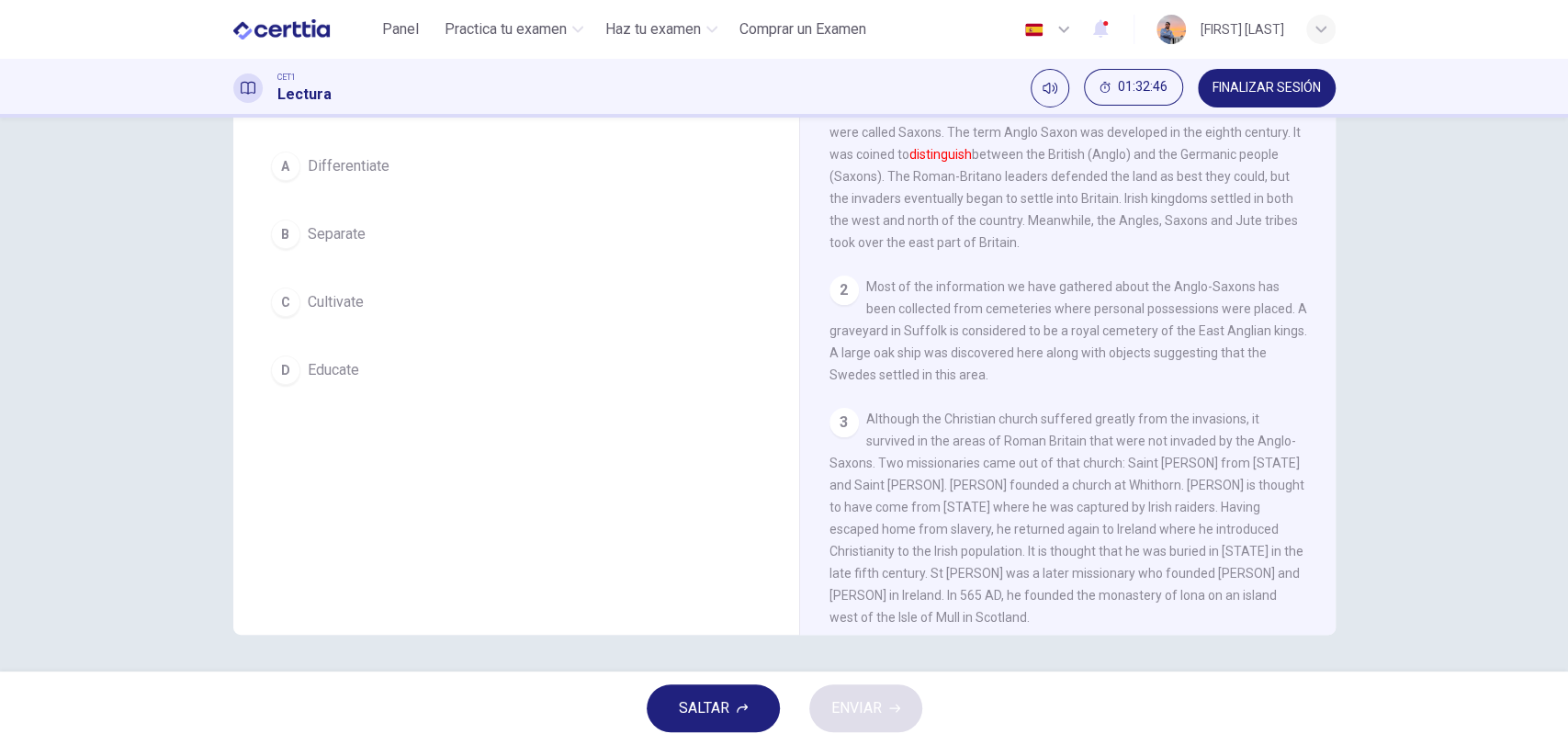 scroll, scrollTop: 22, scrollLeft: 0, axis: vertical 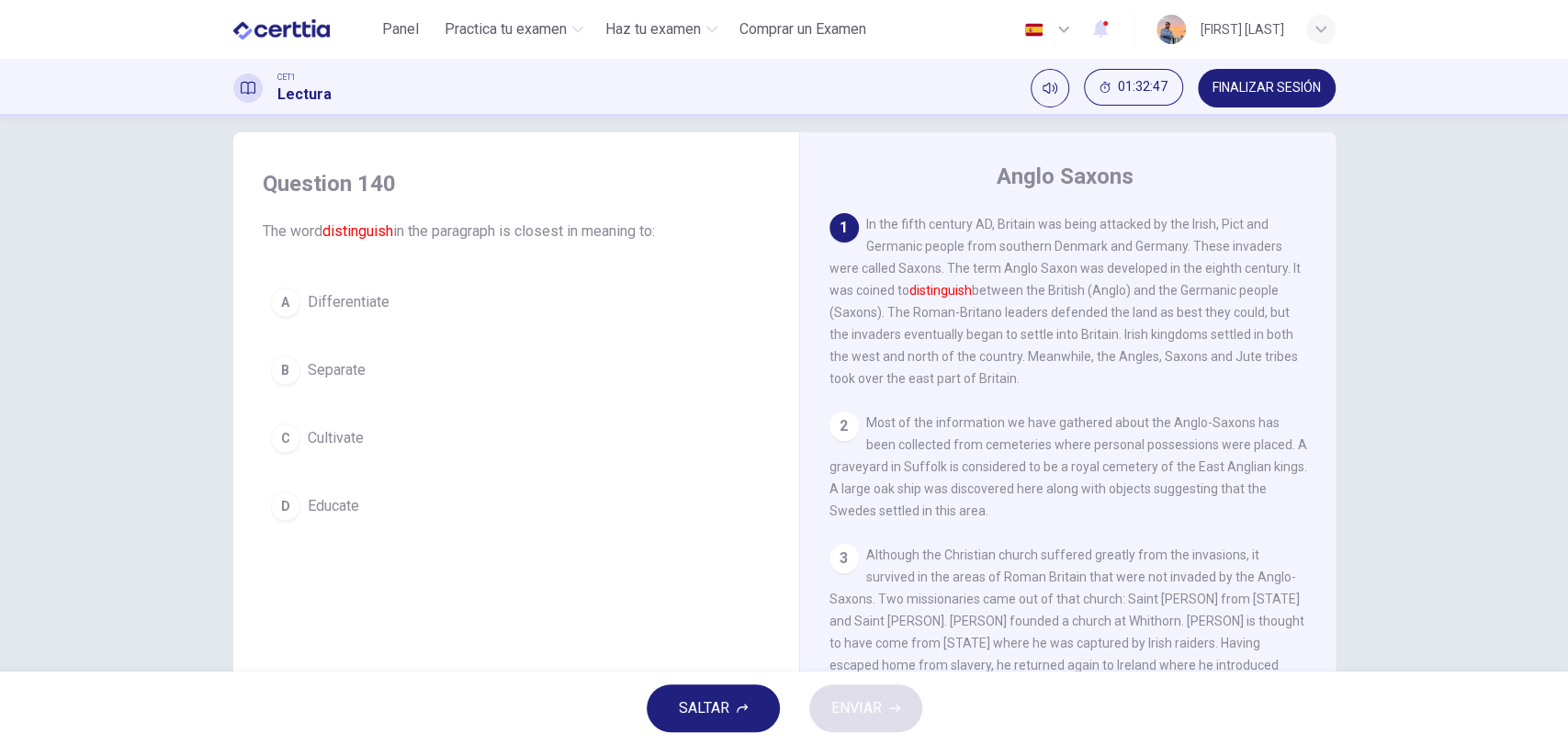 click on "A Differentiate" at bounding box center [516, 302] 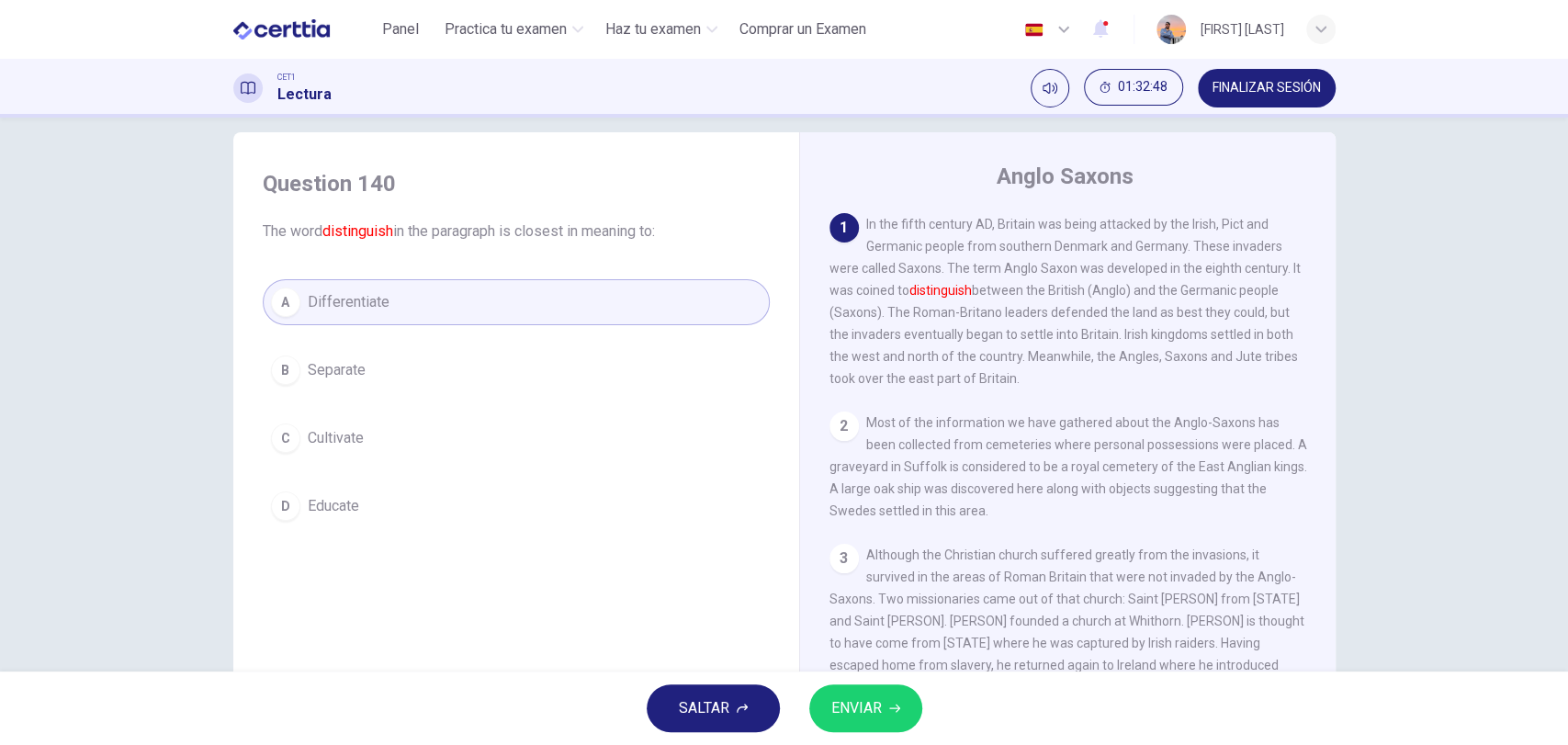 click 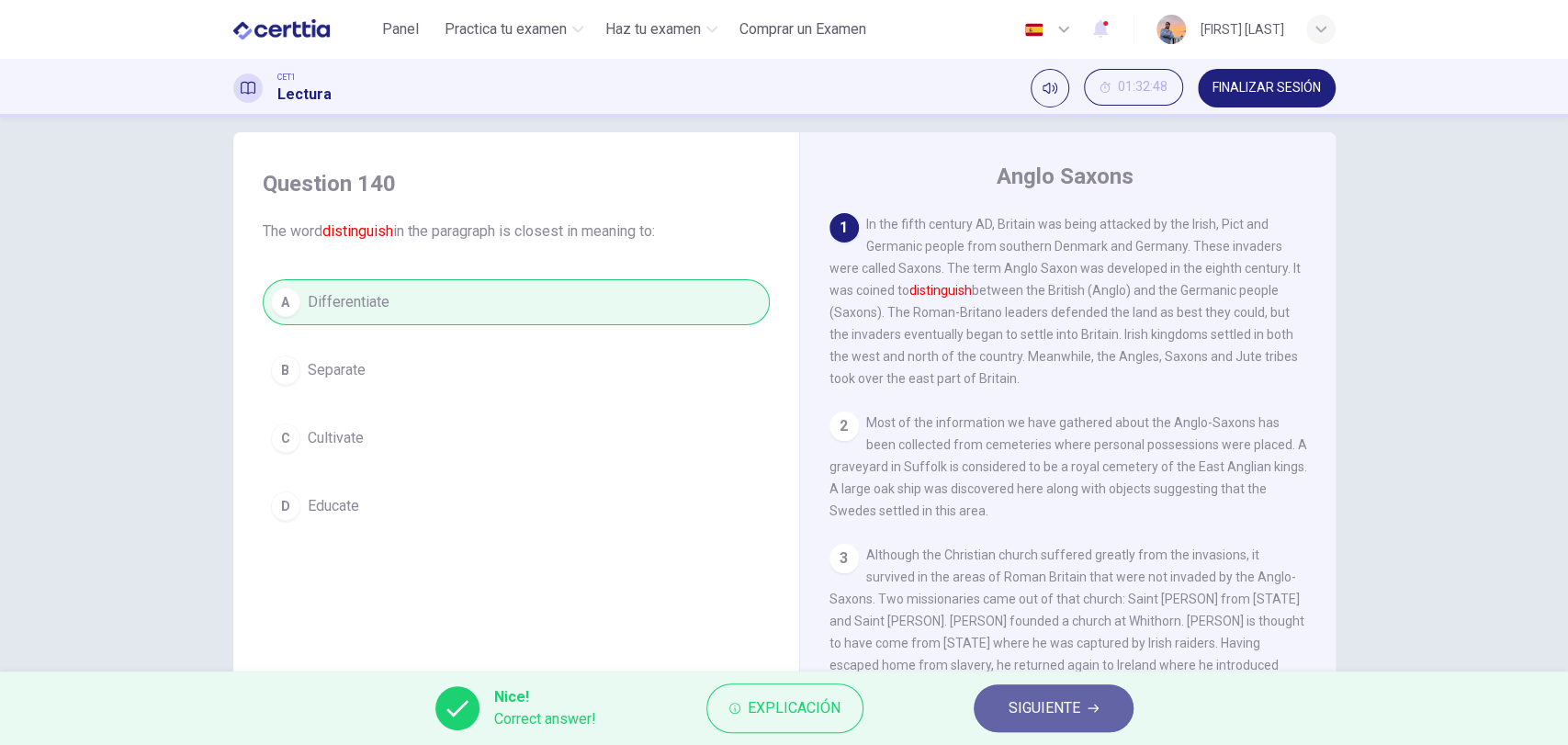click on "SIGUIENTE" at bounding box center (1044, 708) 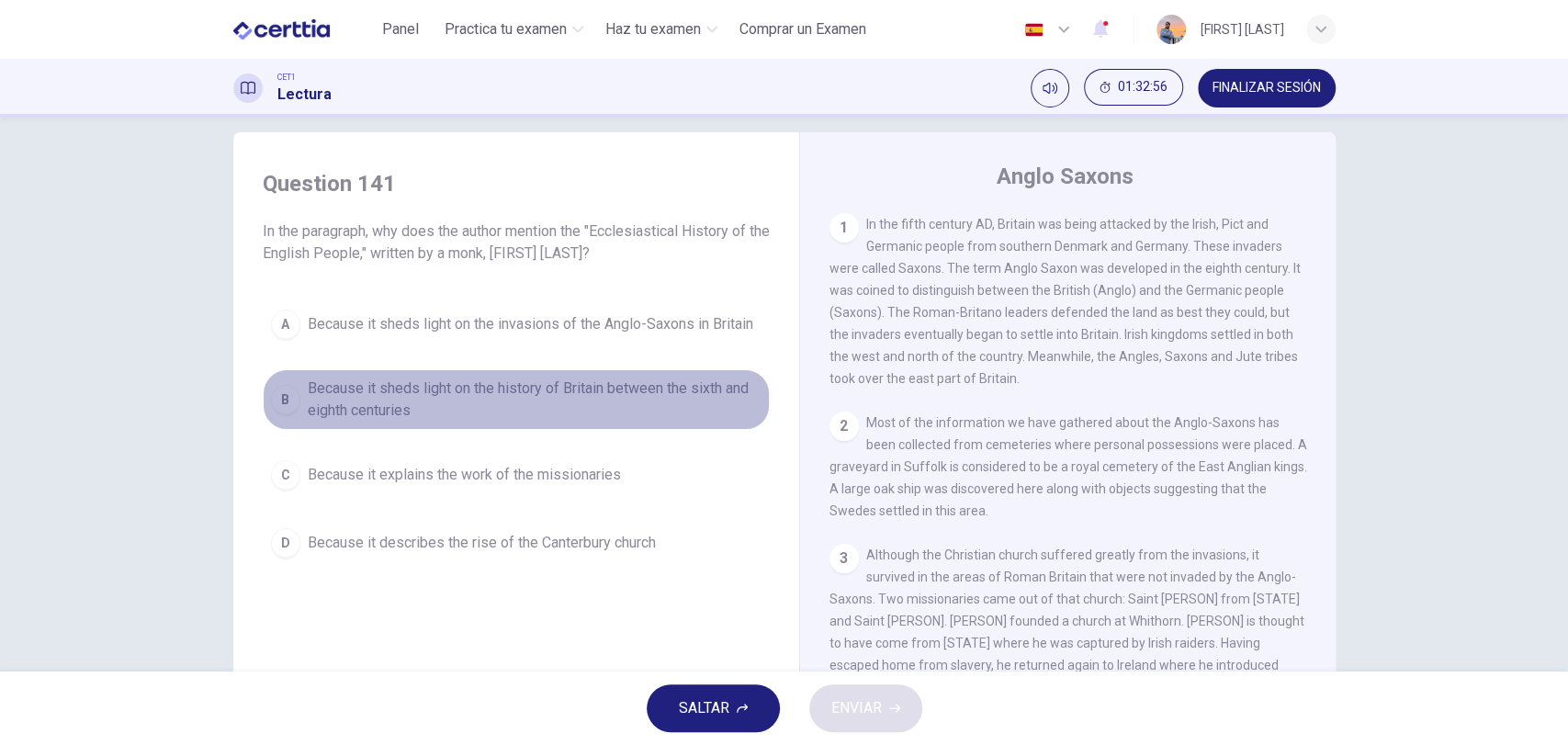 click on "Because it sheds light on the history of Britain between the sixth and eighth centuries" at bounding box center [535, 400] 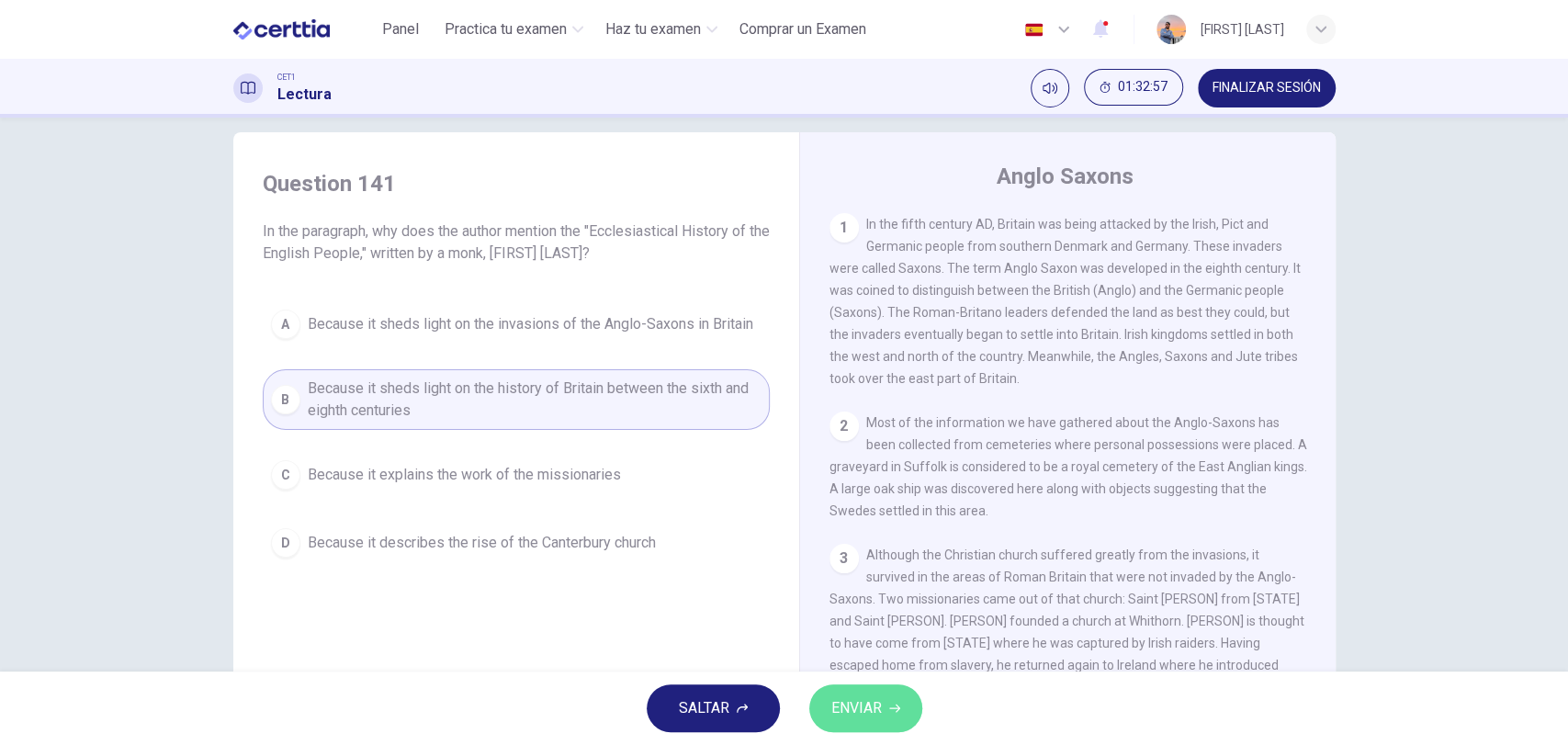 click on "ENVIAR" at bounding box center (865, 708) 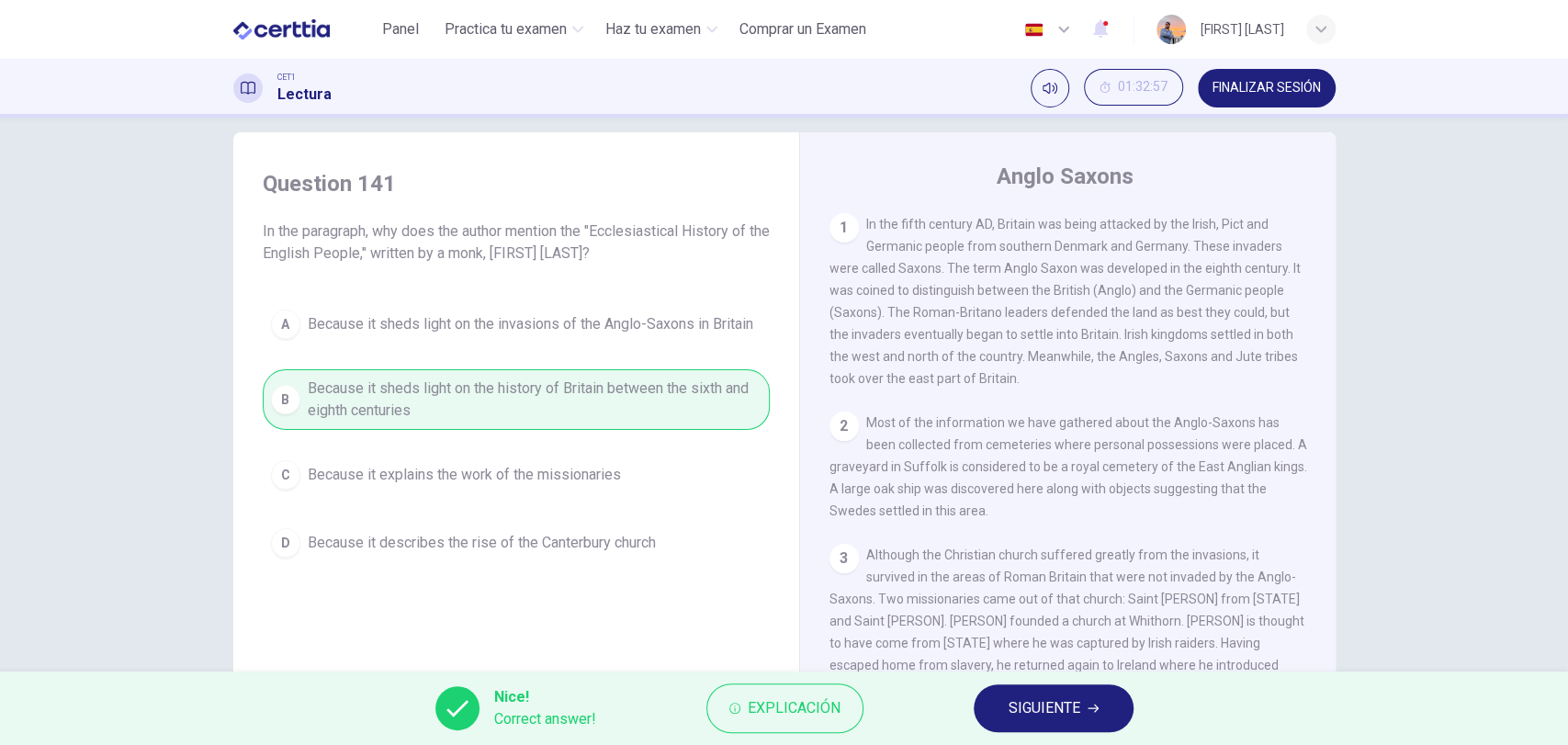 click on "SIGUIENTE" at bounding box center (1044, 708) 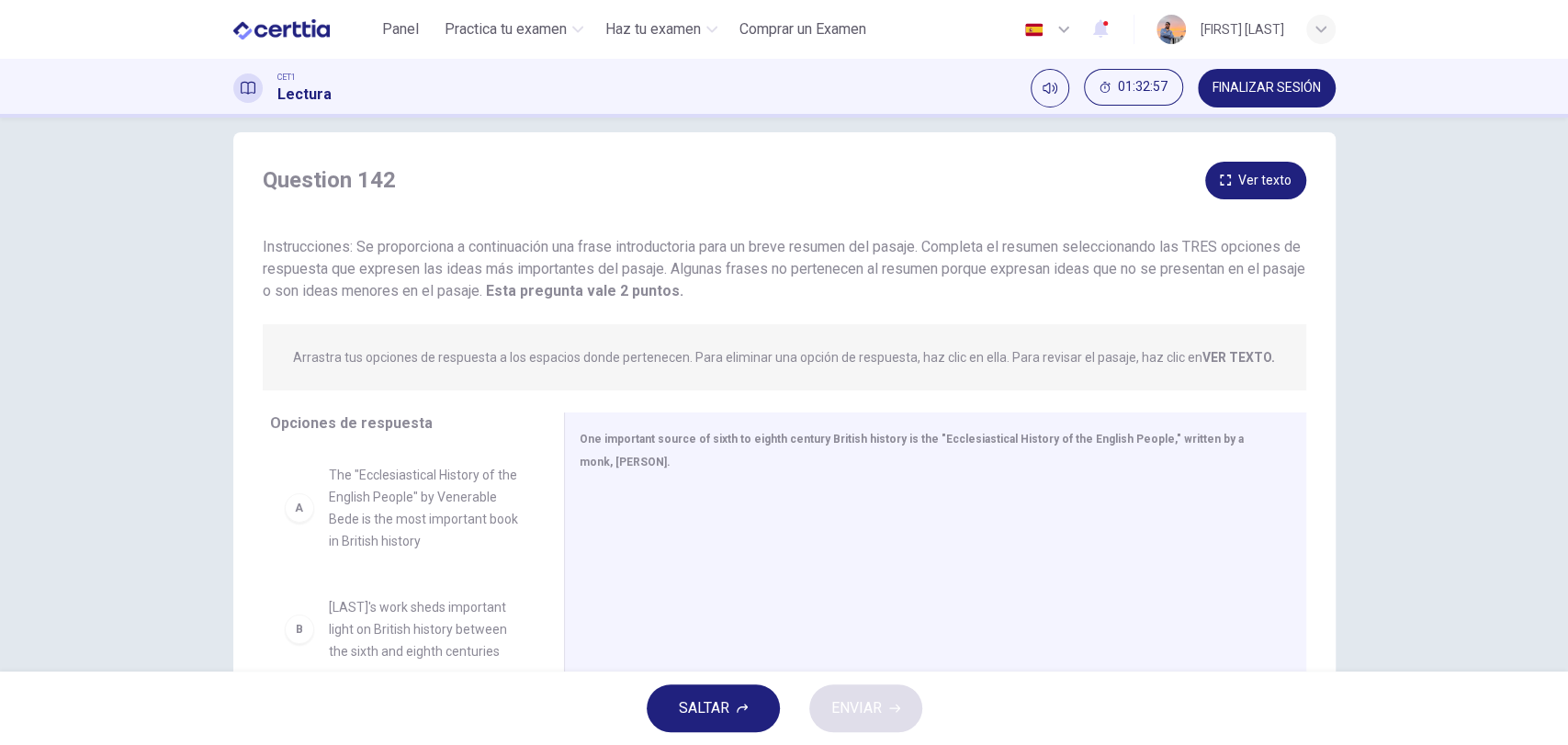 scroll, scrollTop: 158, scrollLeft: 0, axis: vertical 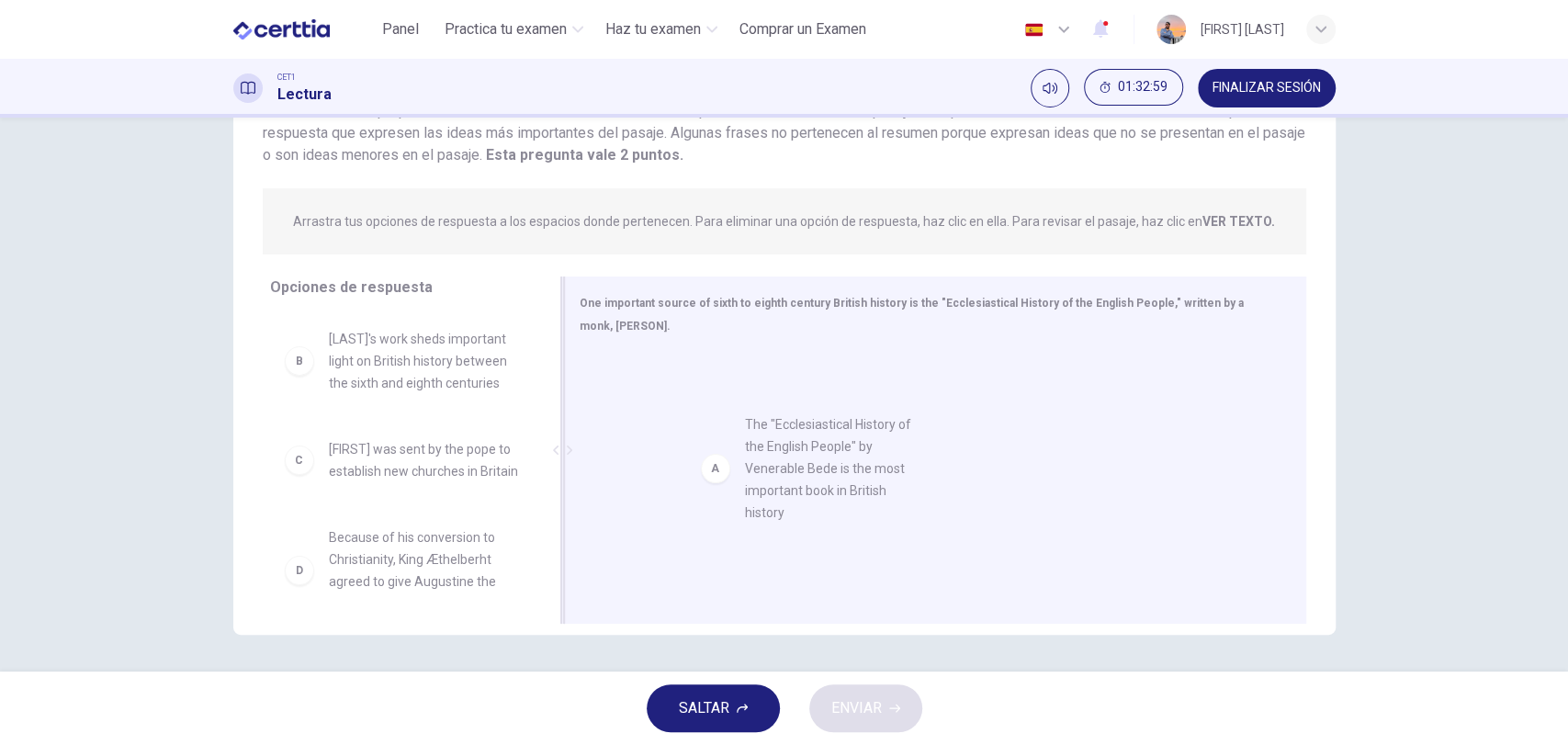 drag, startPoint x: 419, startPoint y: 376, endPoint x: 847, endPoint y: 465, distance: 437.15558 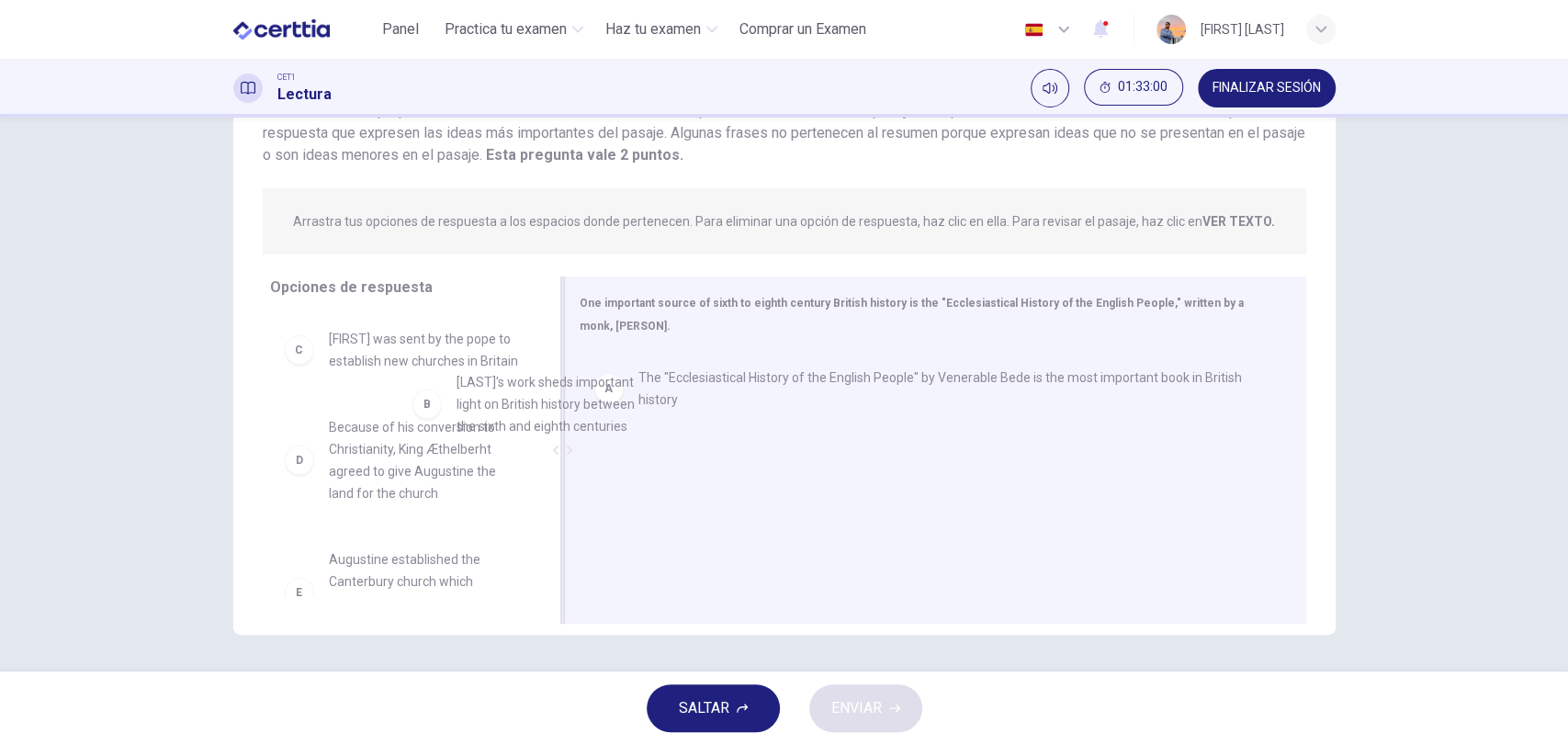 drag, startPoint x: 432, startPoint y: 377, endPoint x: 742, endPoint y: 459, distance: 320.66182 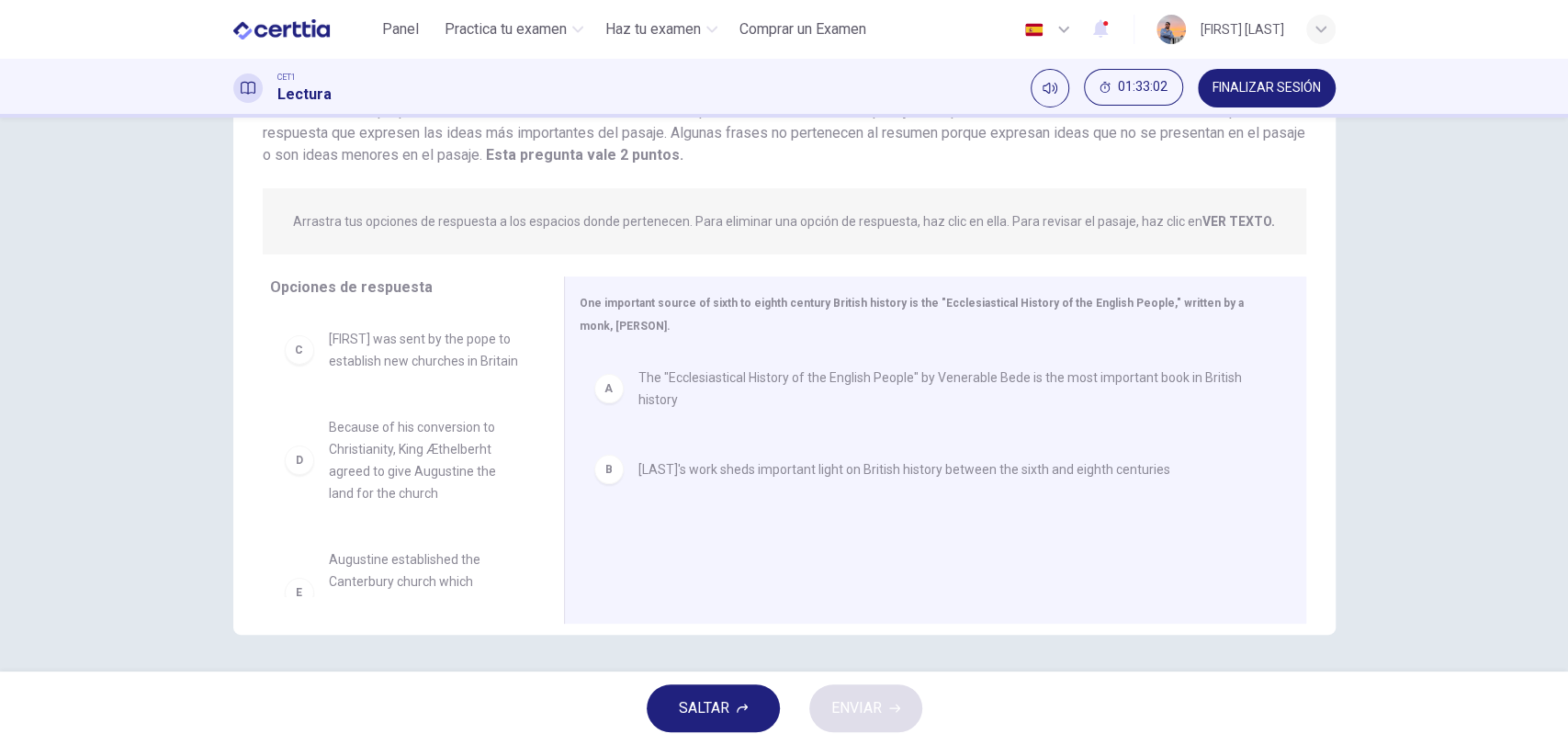 scroll, scrollTop: 136, scrollLeft: 0, axis: vertical 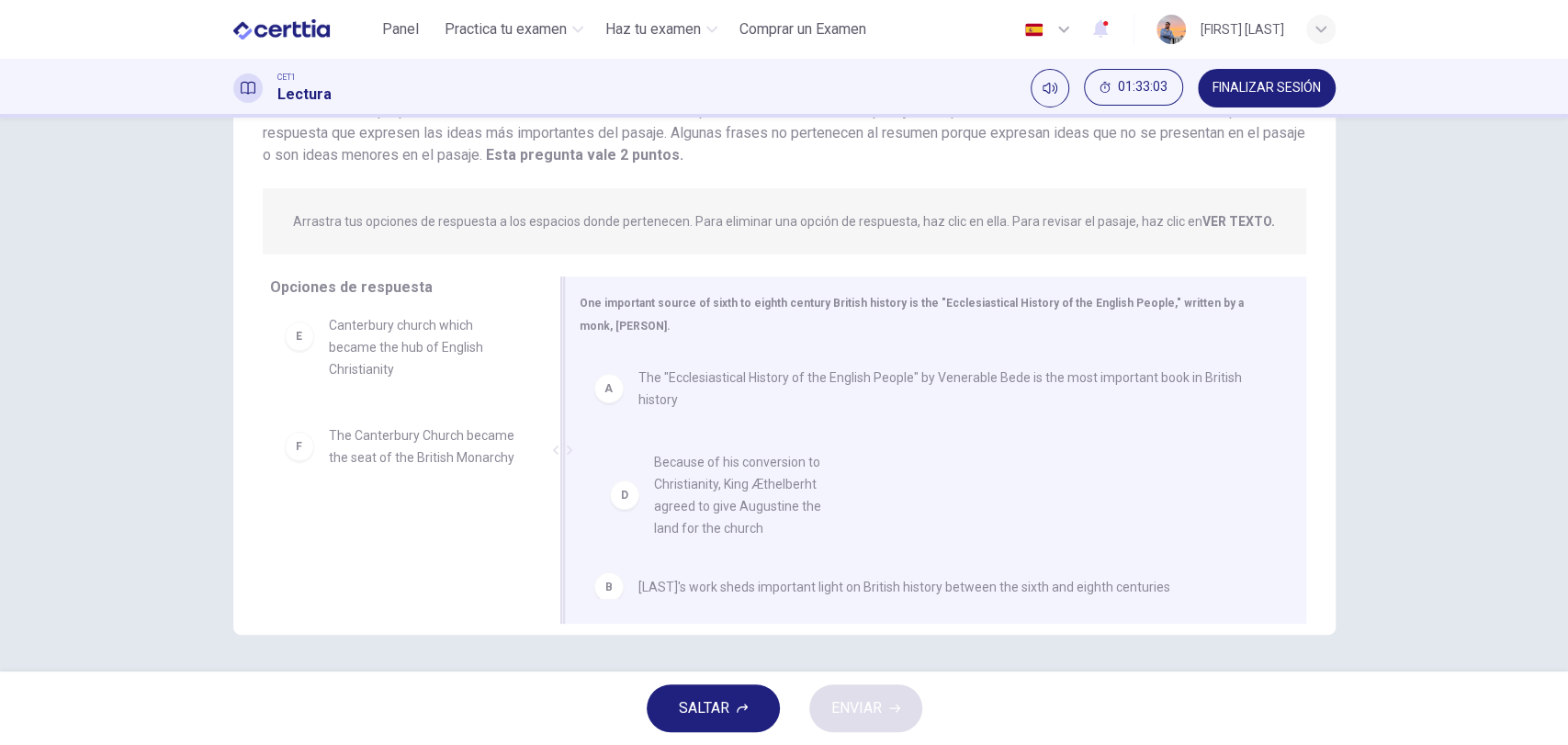 drag, startPoint x: 391, startPoint y: 353, endPoint x: 741, endPoint y: 508, distance: 382.7858 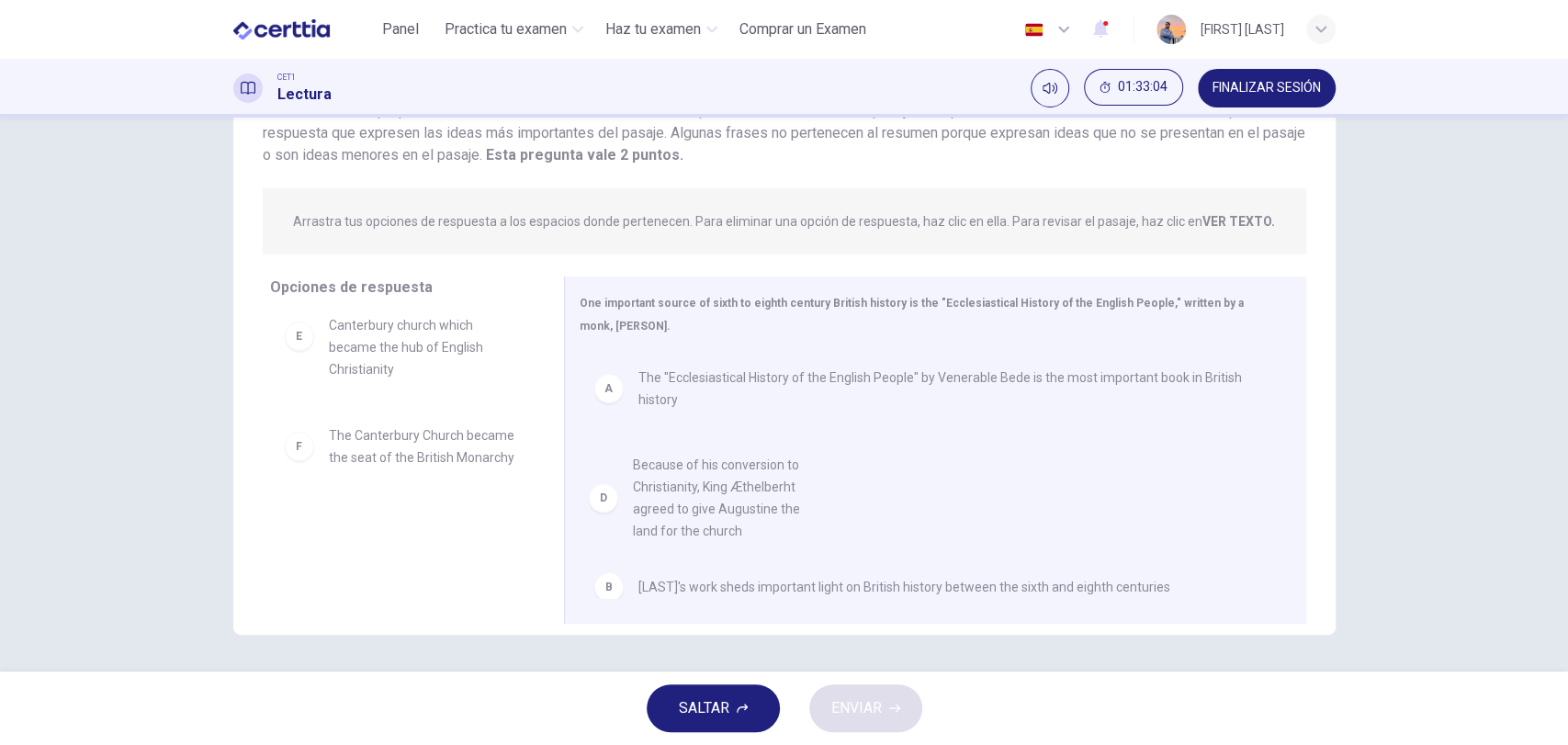 scroll, scrollTop: 54, scrollLeft: 0, axis: vertical 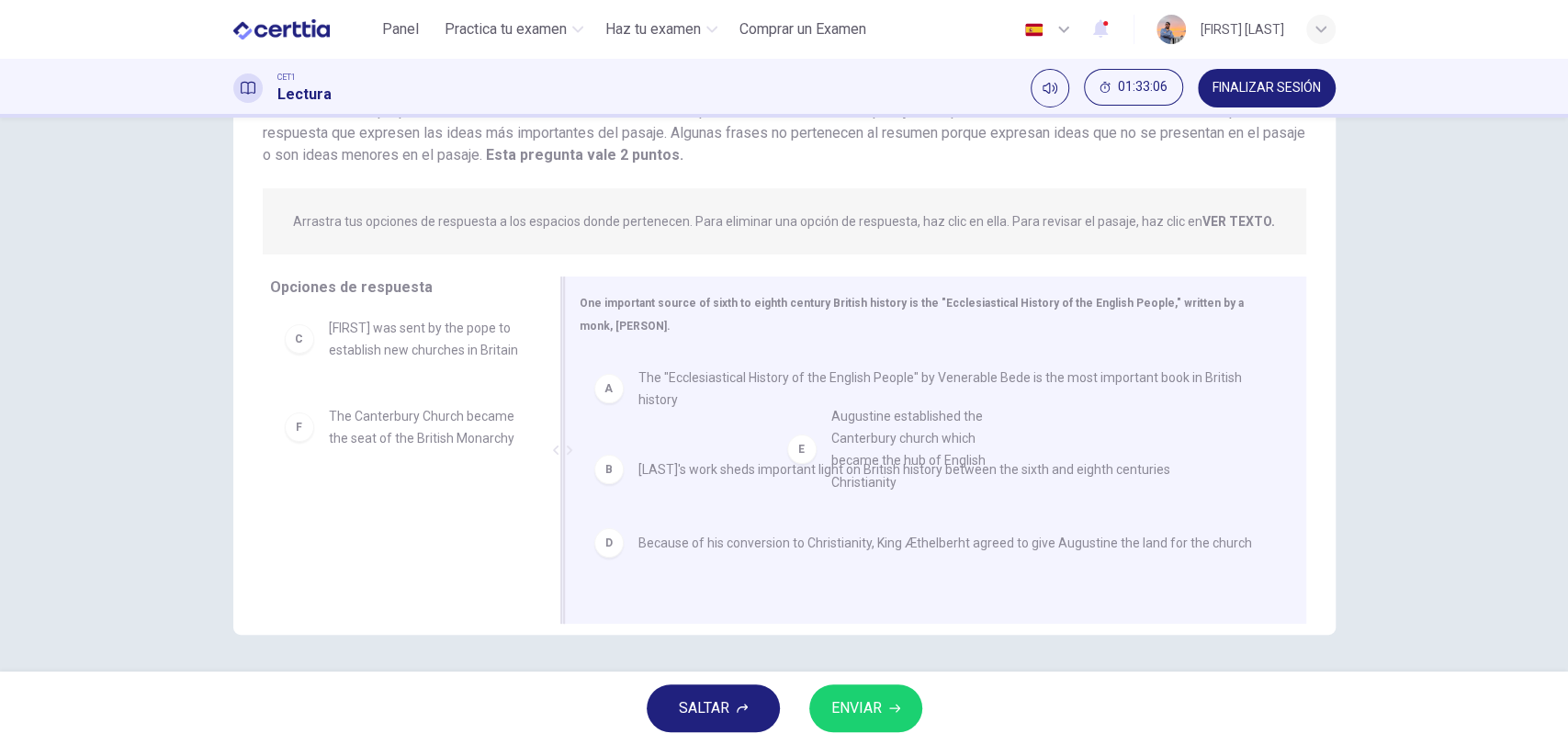 drag, startPoint x: 385, startPoint y: 425, endPoint x: 903, endPoint y: 449, distance: 518.556 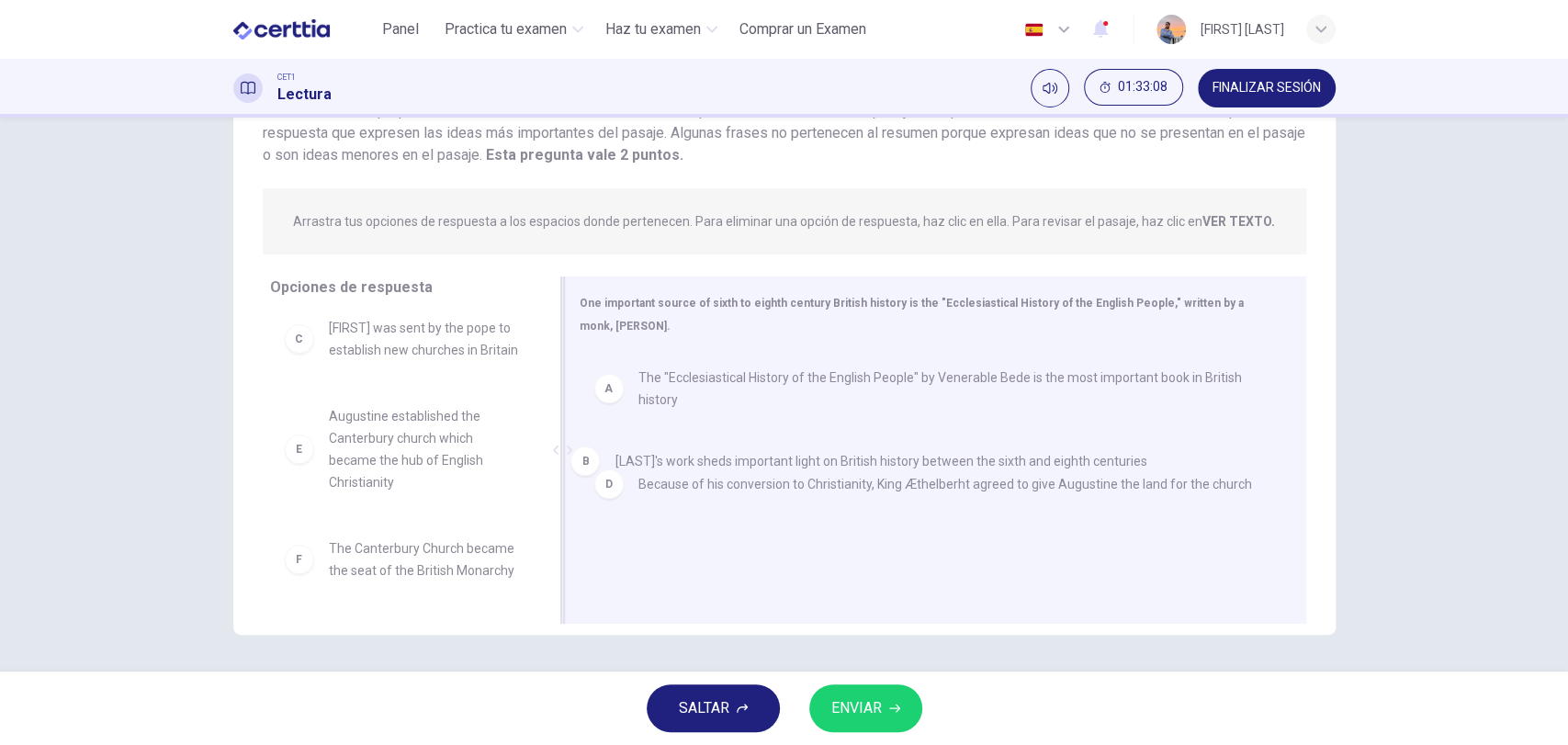 drag, startPoint x: 760, startPoint y: 464, endPoint x: 736, endPoint y: 457, distance: 25 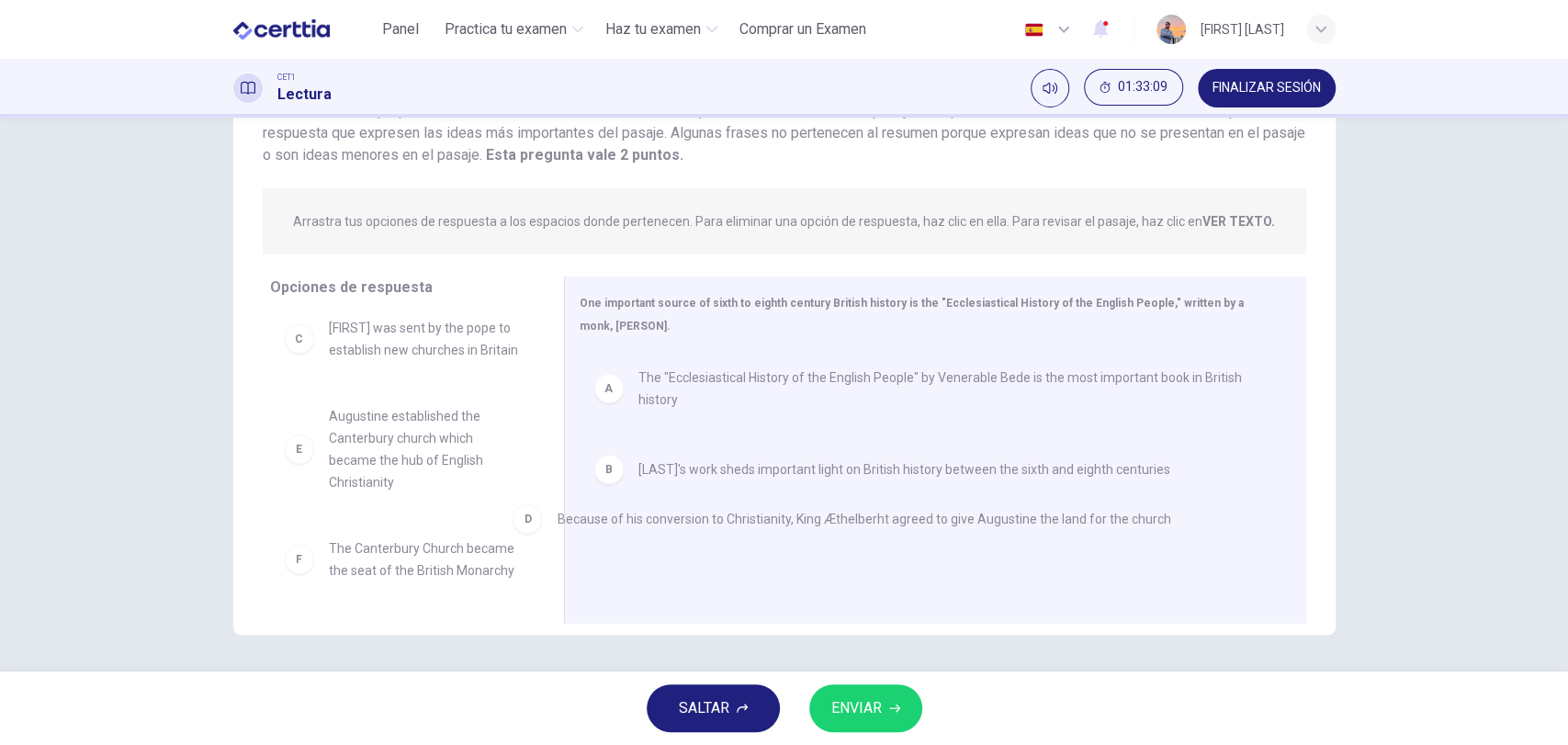 drag, startPoint x: 876, startPoint y: 549, endPoint x: 489, endPoint y: 413, distance: 410.20117 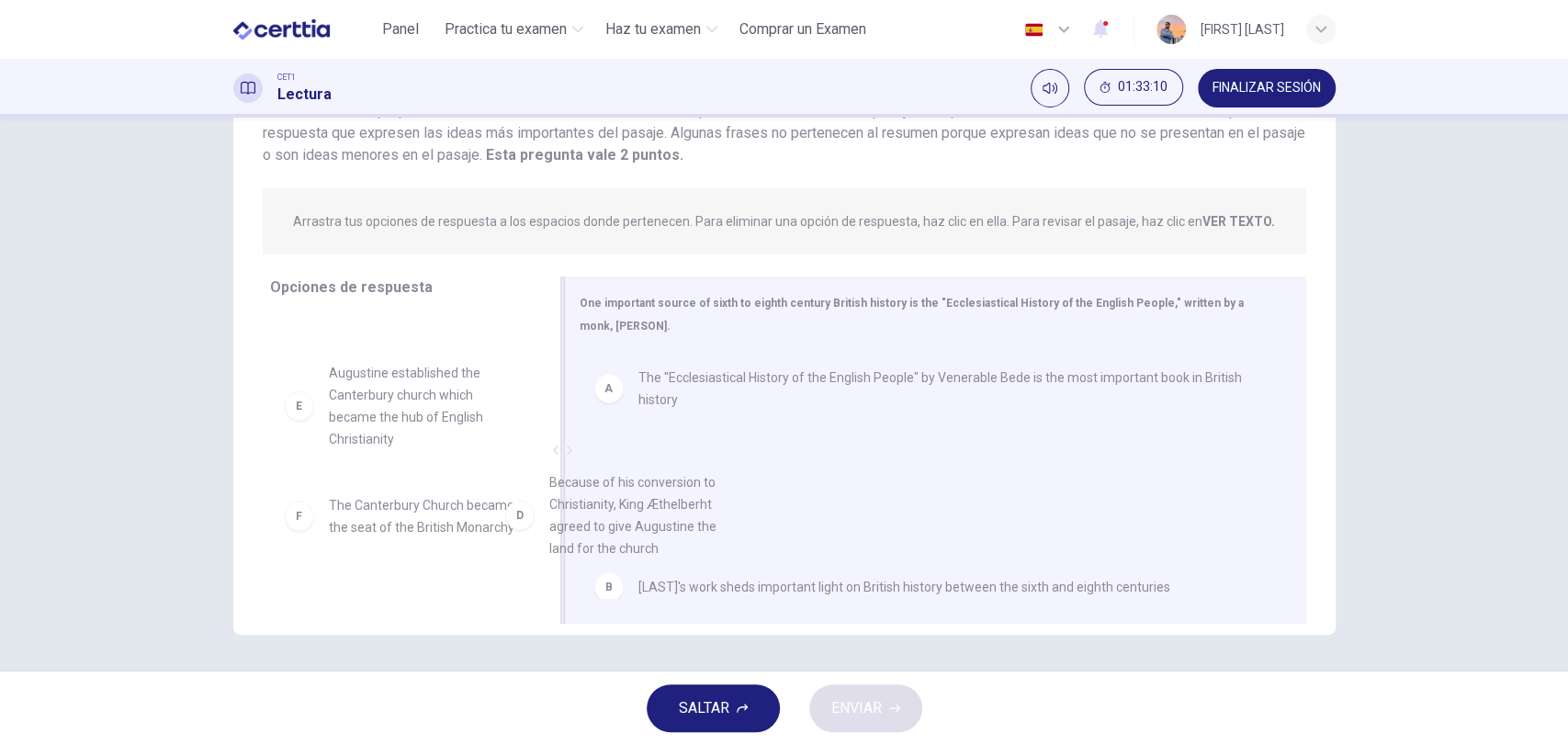 scroll, scrollTop: 13, scrollLeft: 0, axis: vertical 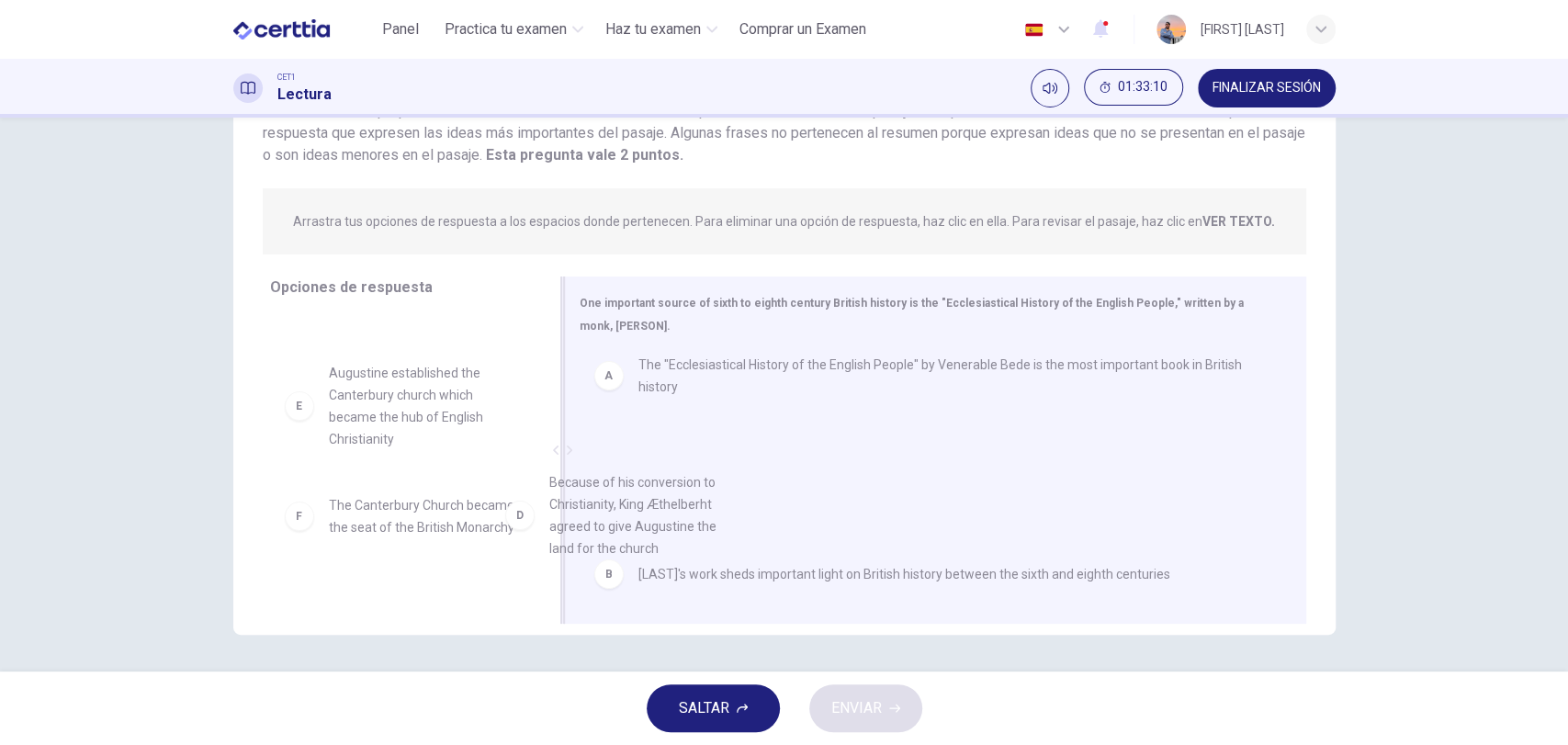 drag, startPoint x: 404, startPoint y: 439, endPoint x: 864, endPoint y: 584, distance: 482.3121 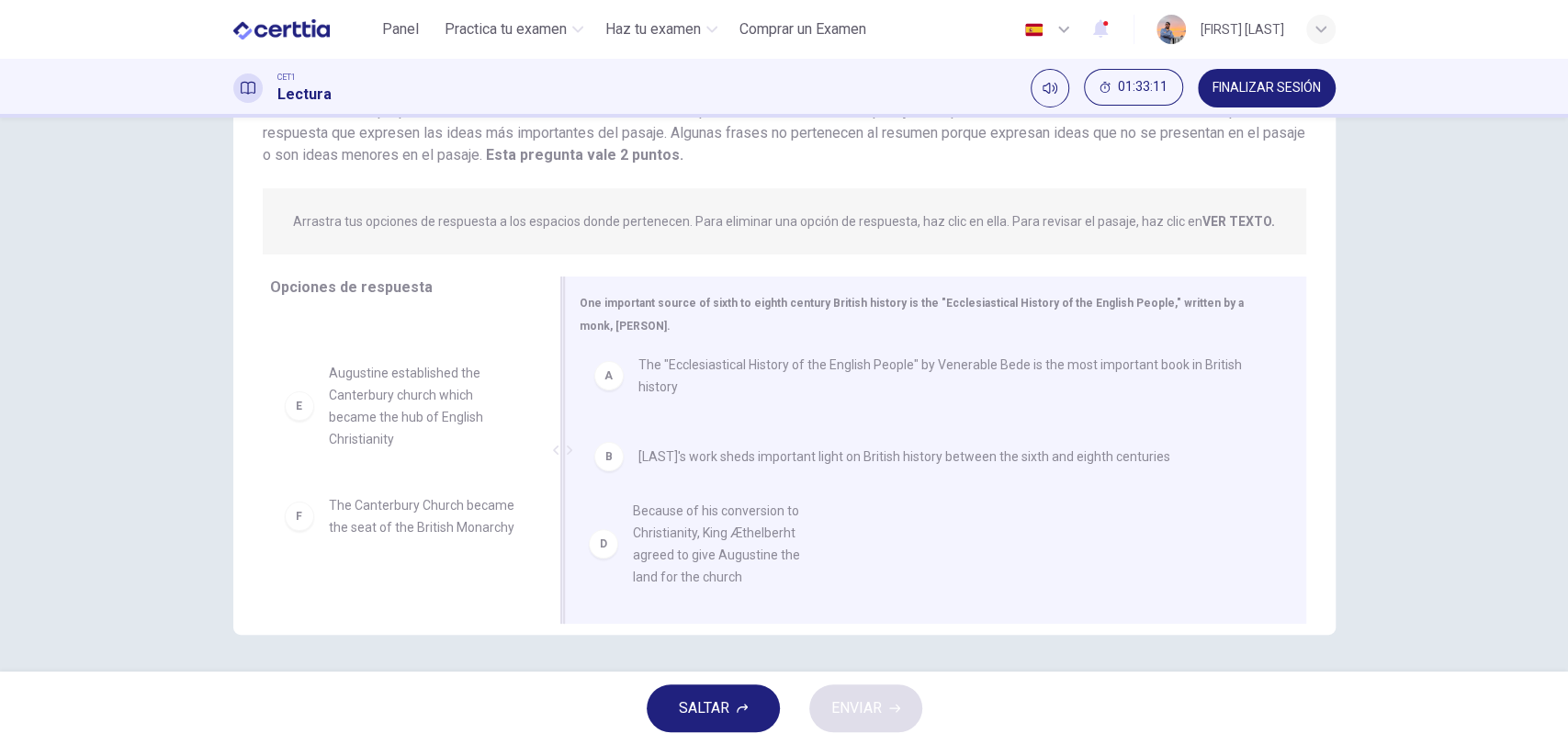 scroll, scrollTop: 0, scrollLeft: 0, axis: both 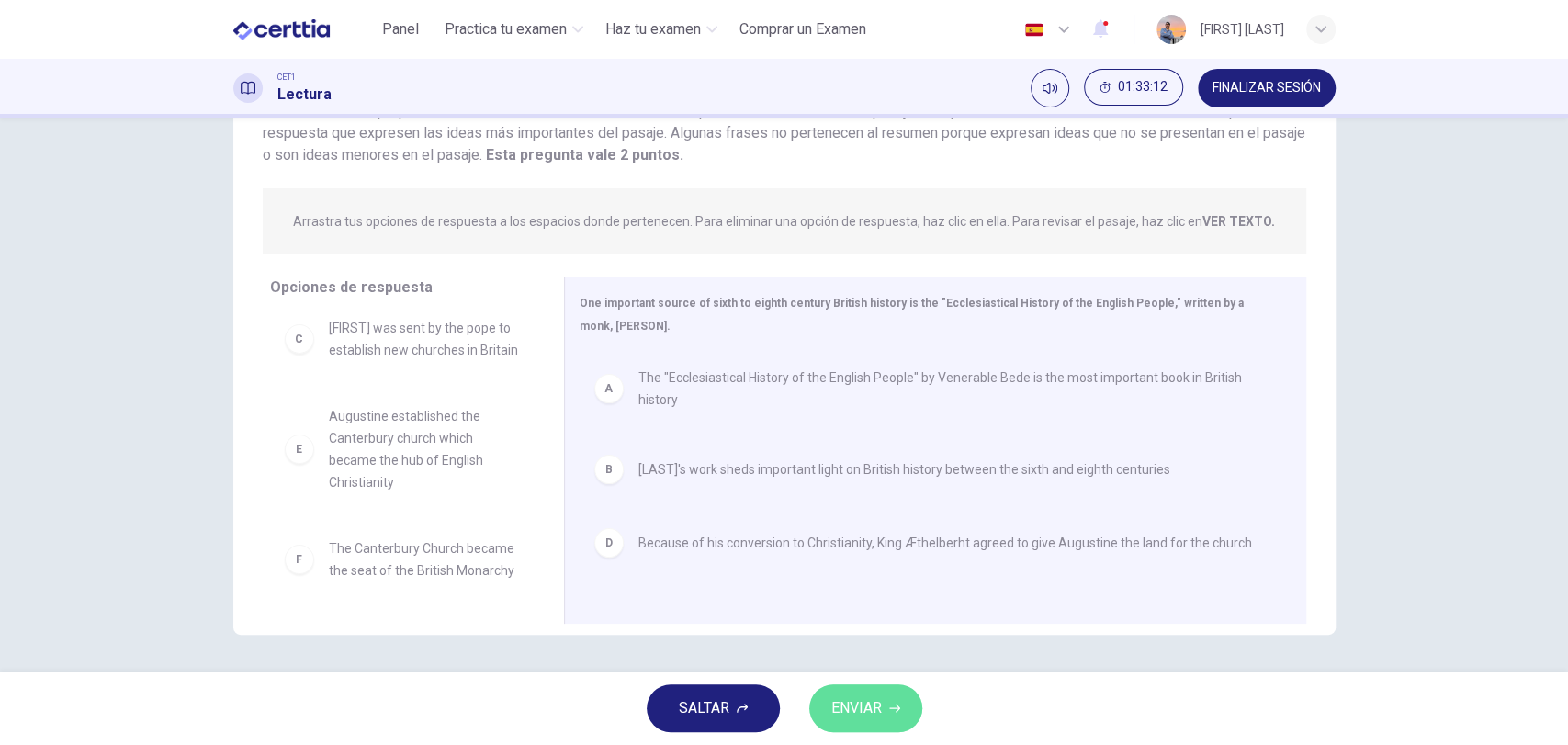 click on "ENVIAR" at bounding box center [865, 708] 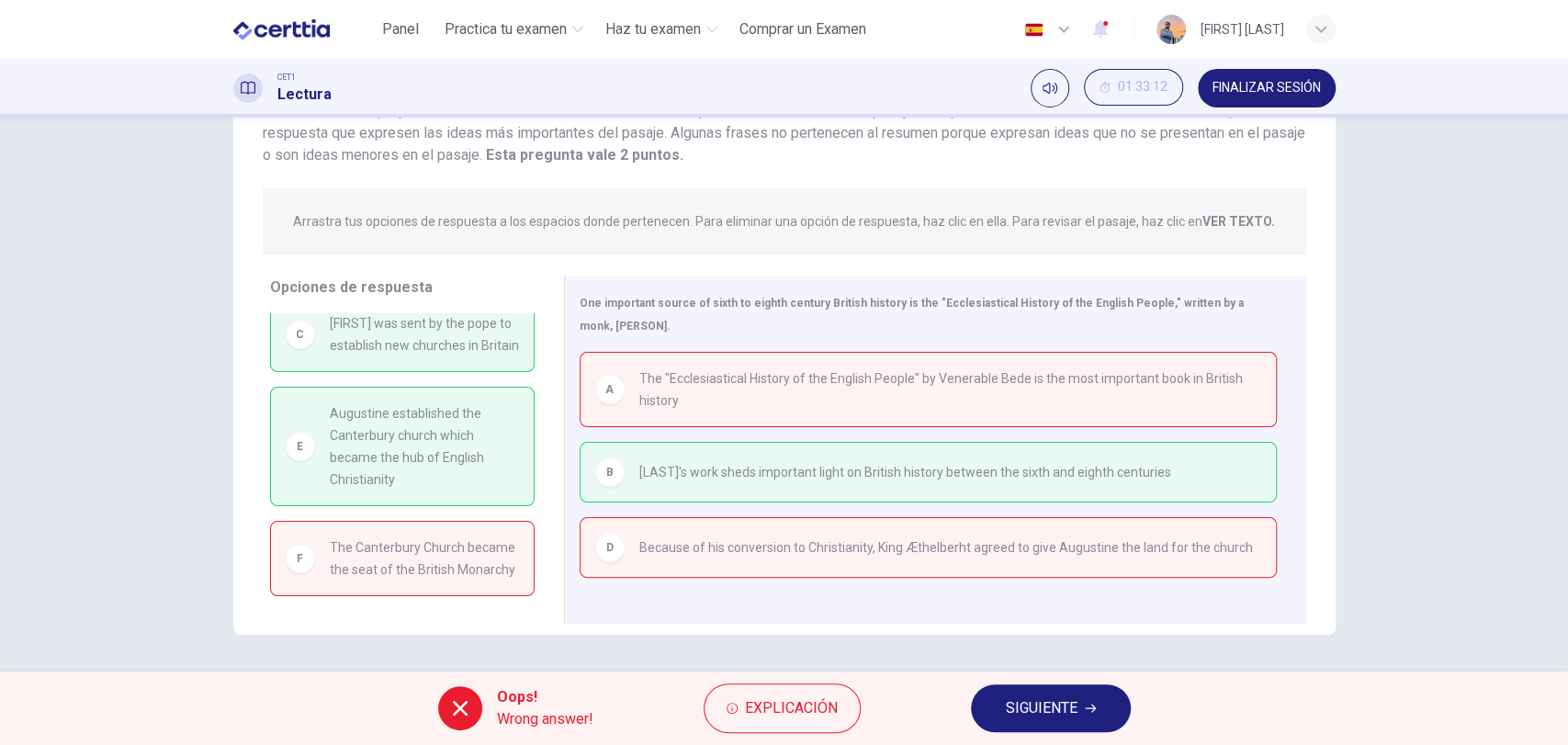 scroll, scrollTop: 0, scrollLeft: 0, axis: both 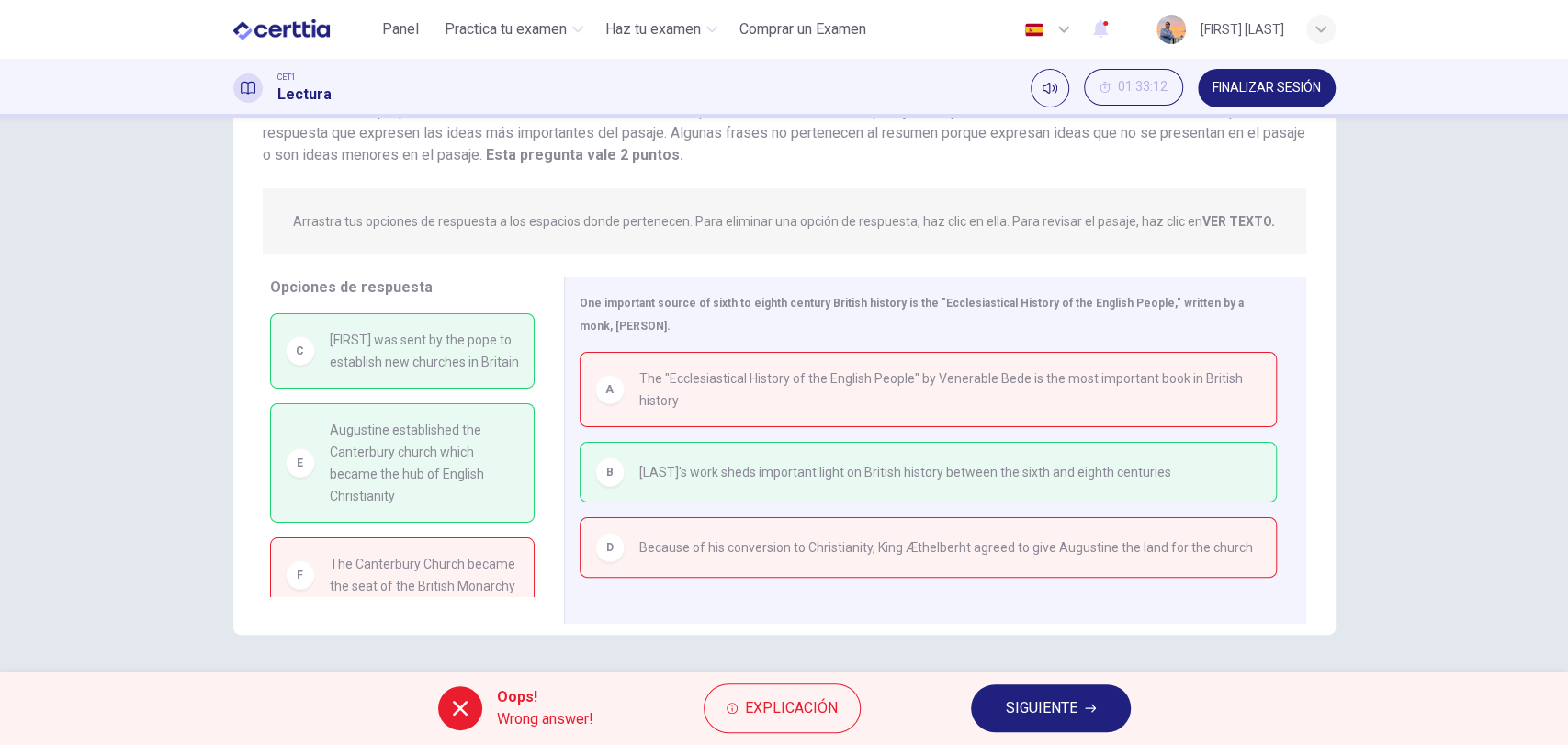 click on "SIGUIENTE" at bounding box center (1042, 708) 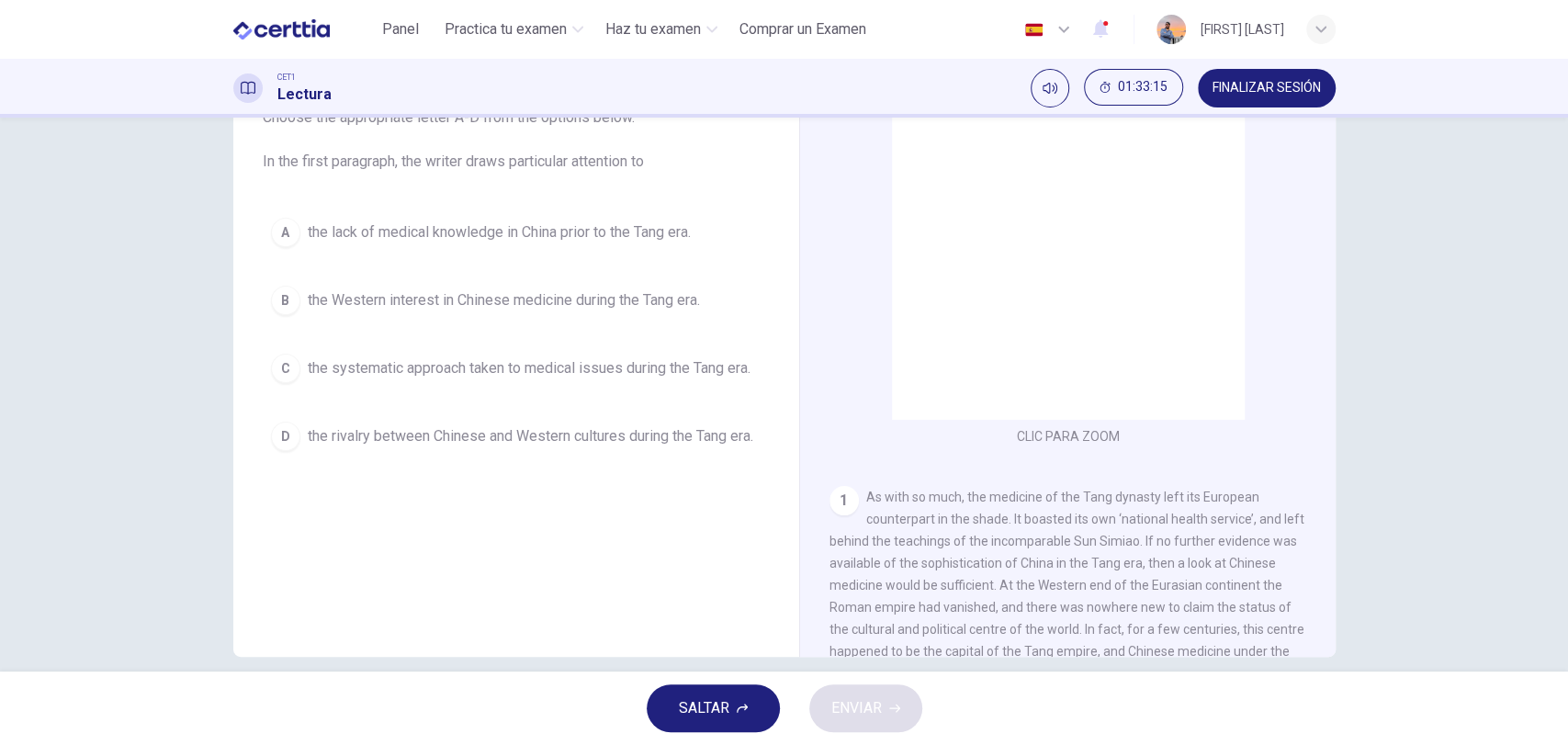 scroll, scrollTop: 0, scrollLeft: 0, axis: both 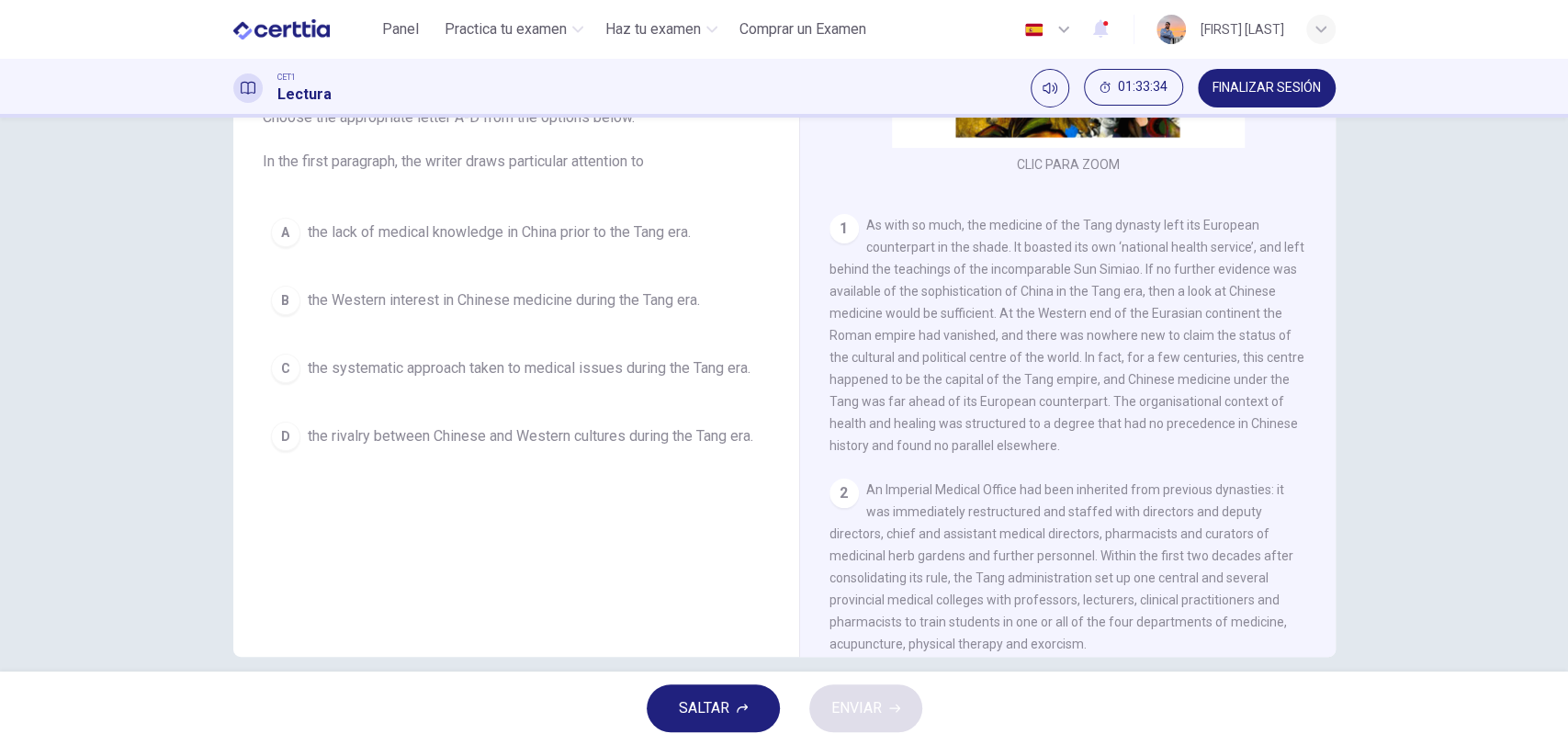 click on "the lack of medical knowledge in China prior to the Tang era." at bounding box center [499, 232] 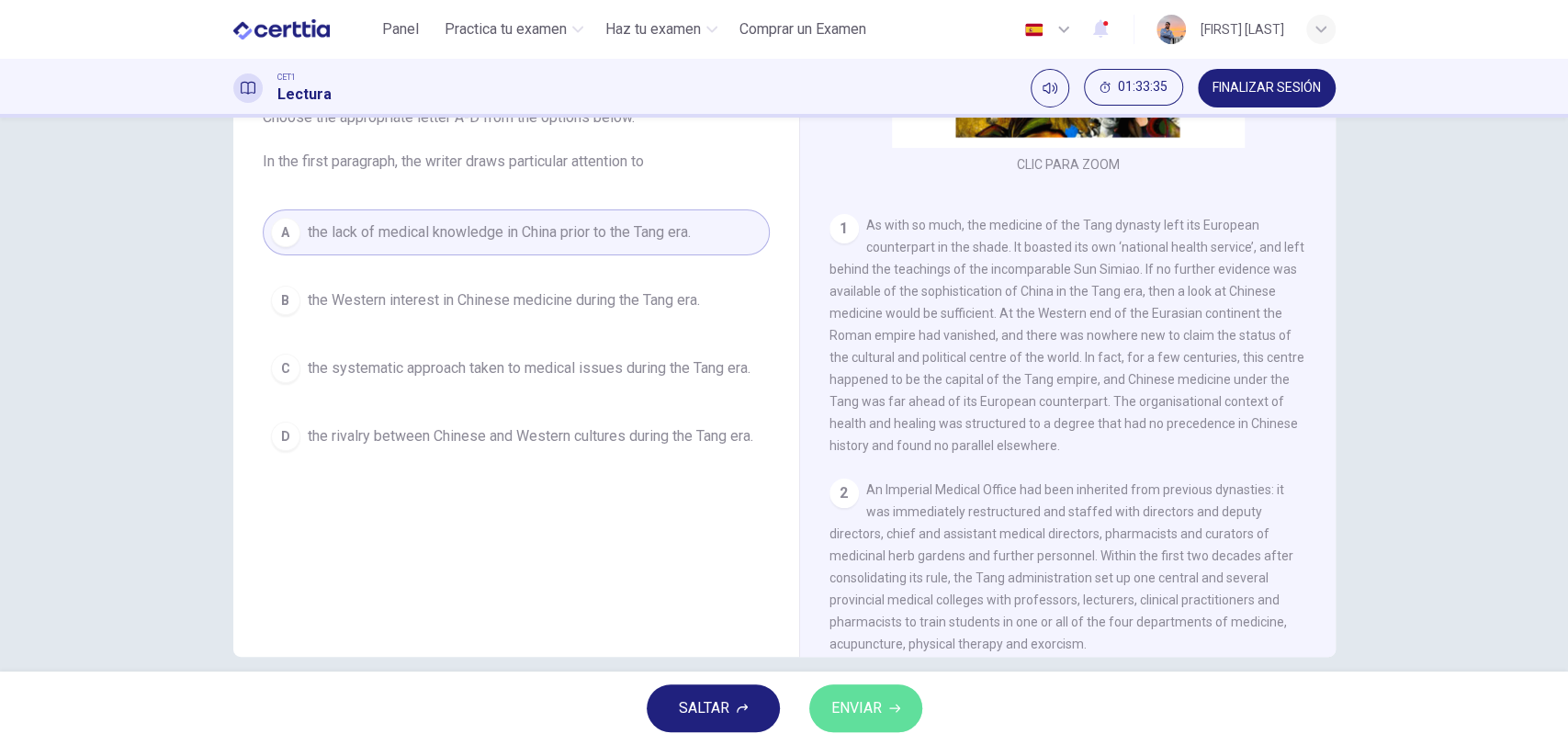 click on "ENVIAR" at bounding box center [865, 708] 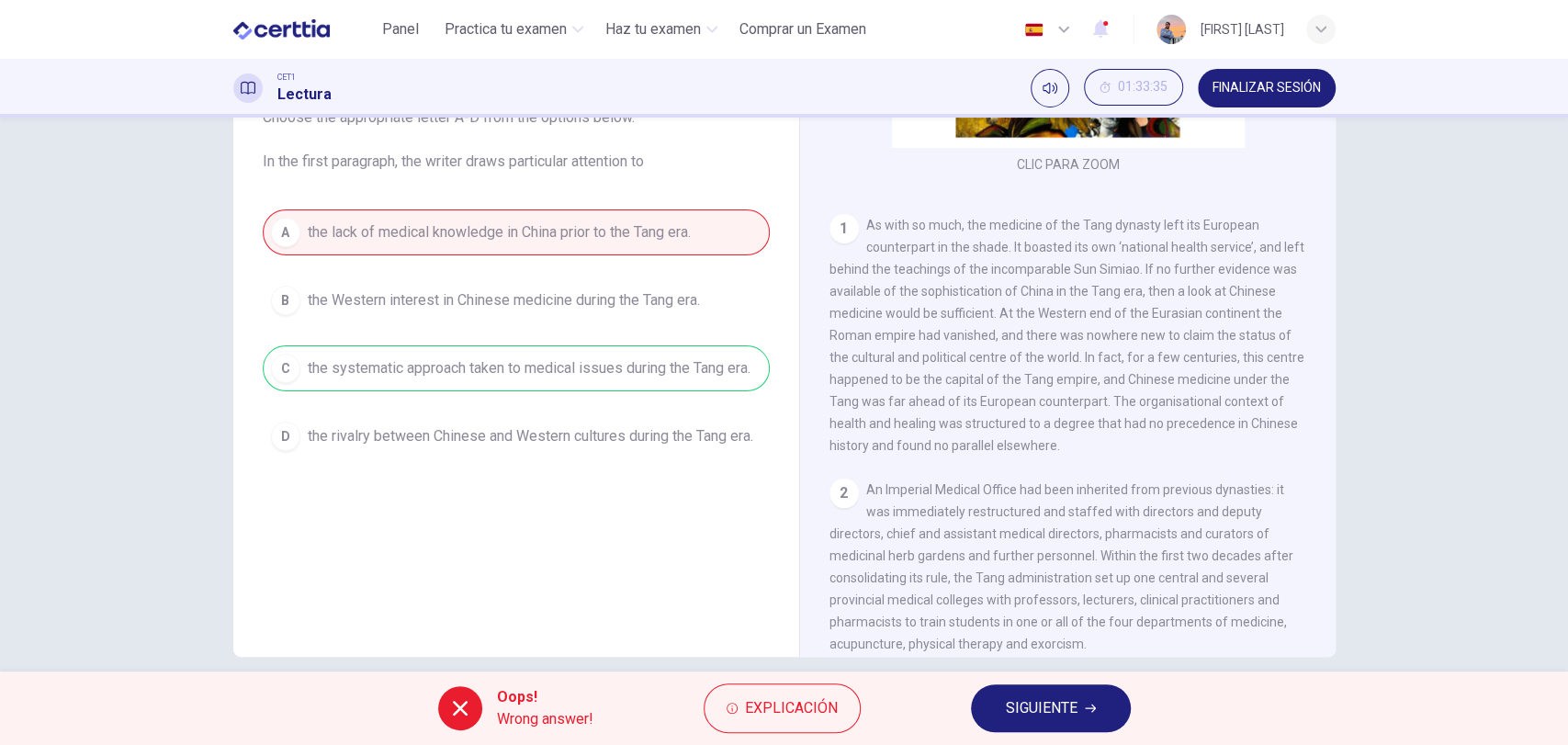 click on "SIGUIENTE" at bounding box center (1042, 708) 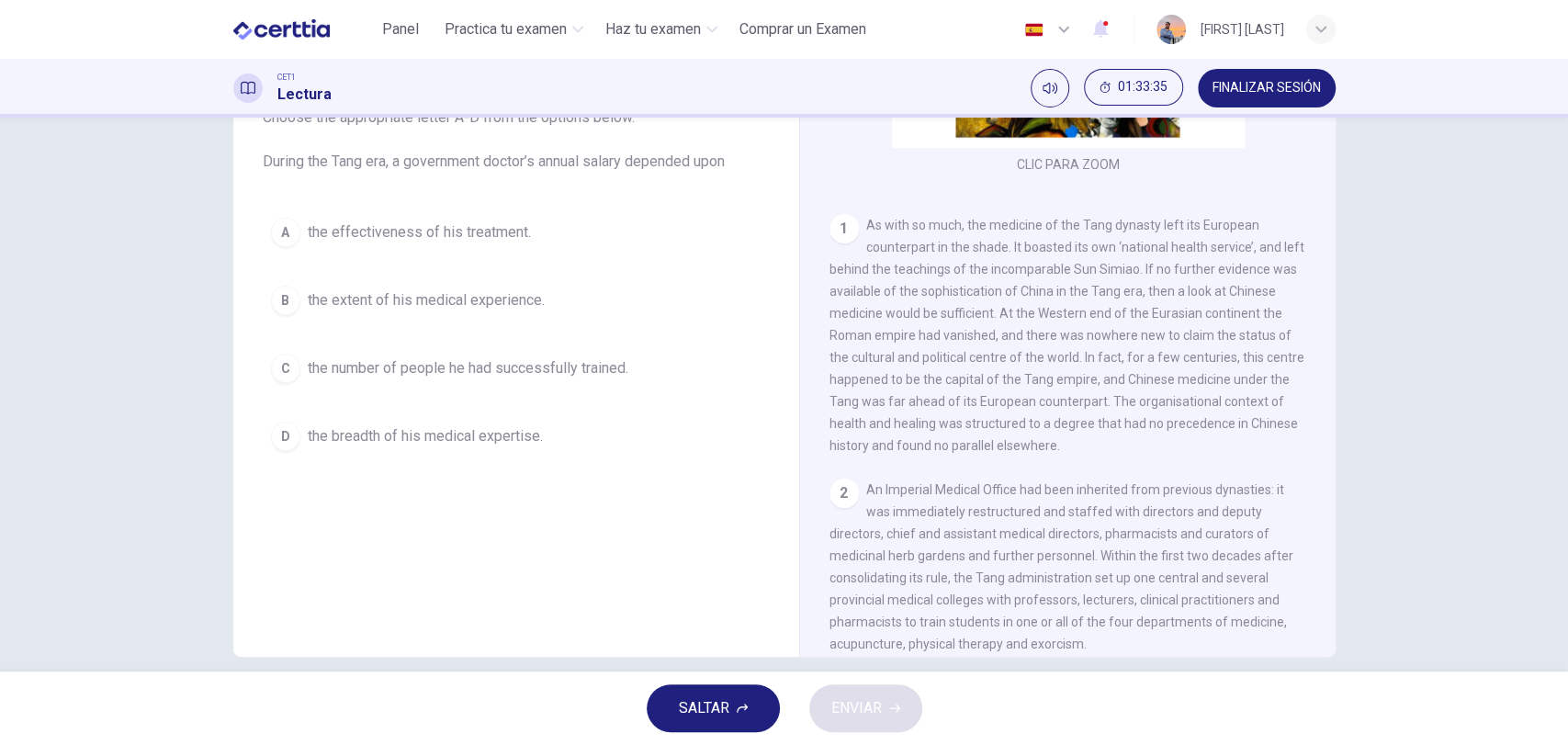 scroll, scrollTop: 0, scrollLeft: 0, axis: both 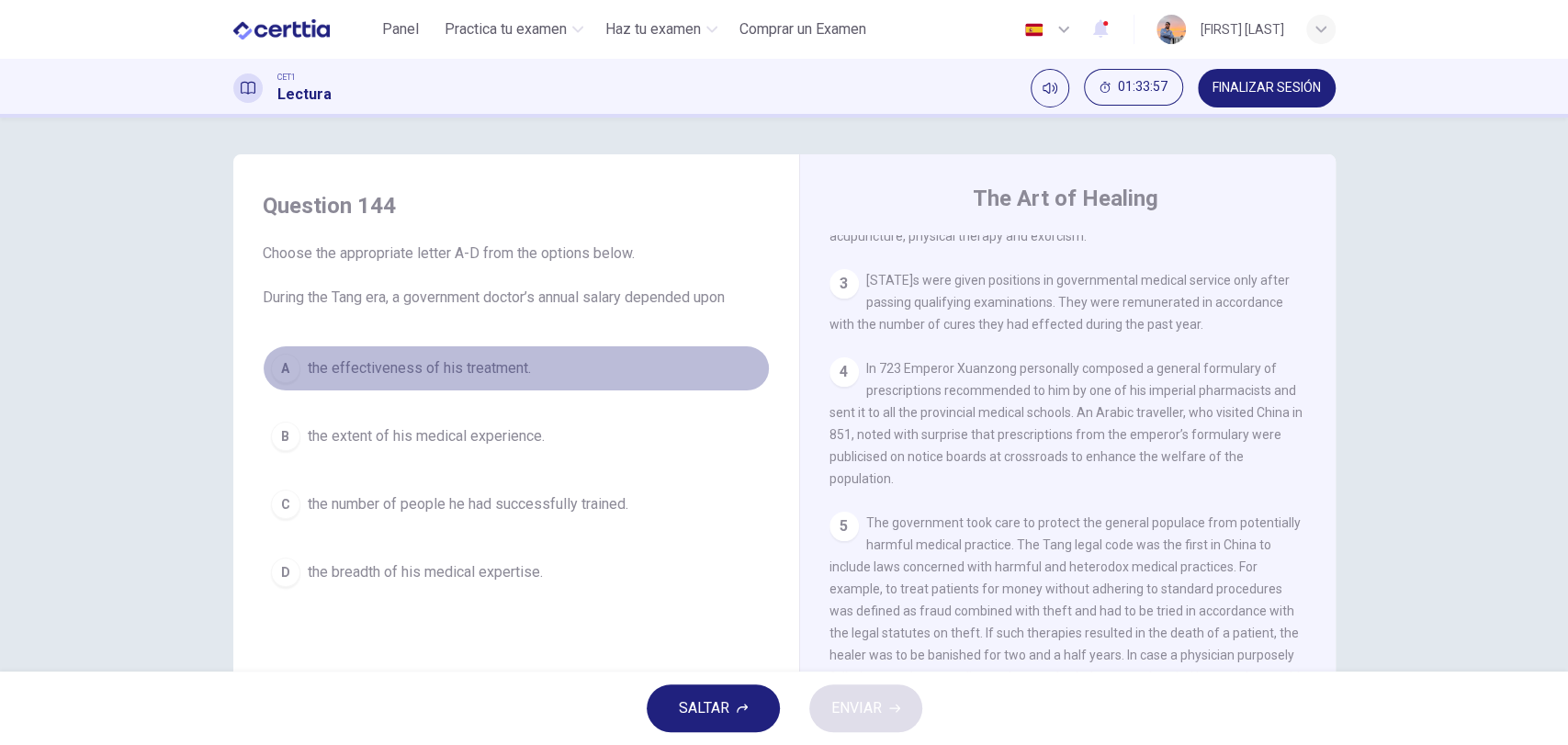 click on "the effectiveness of his treatment." at bounding box center [419, 368] 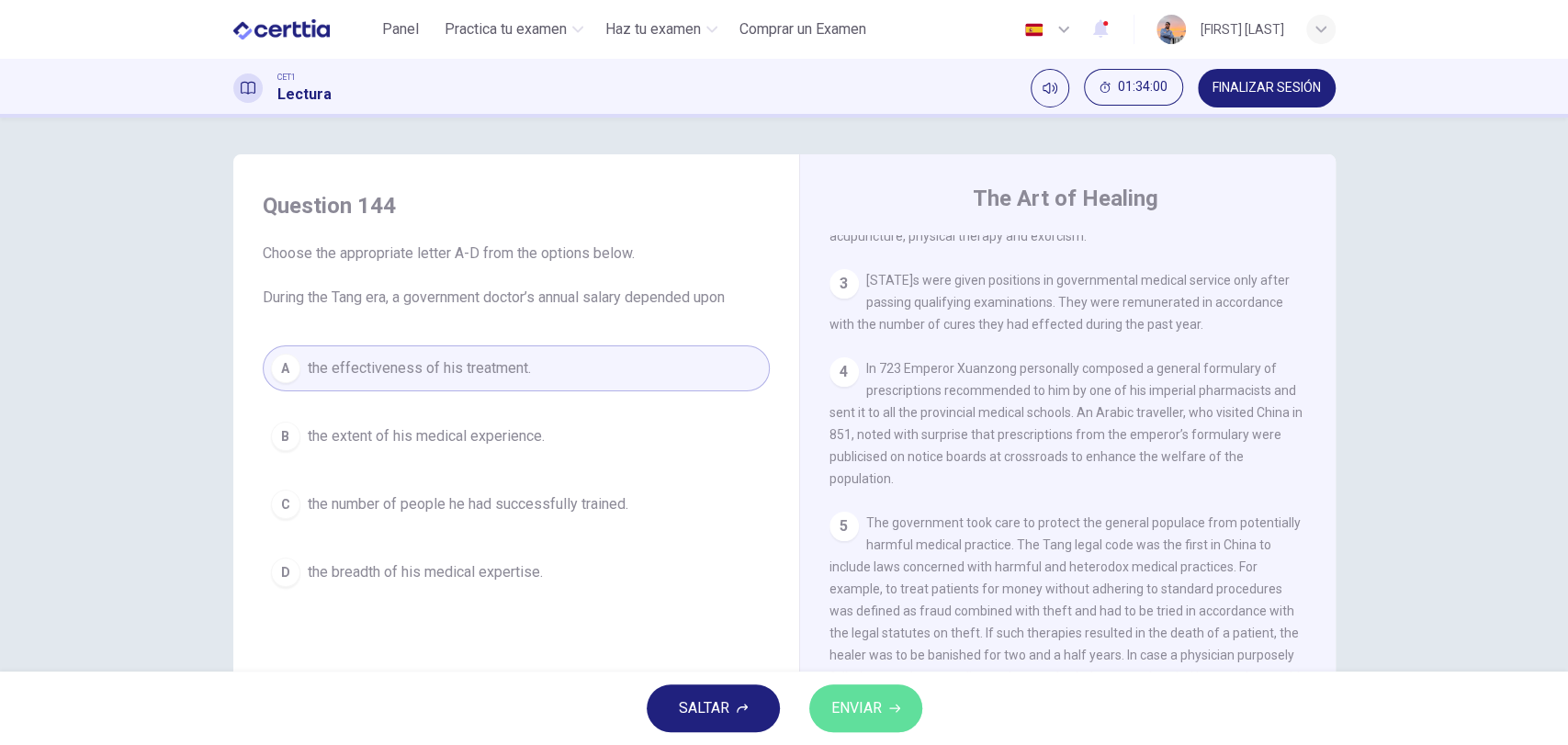 click on "ENVIAR" at bounding box center (856, 708) 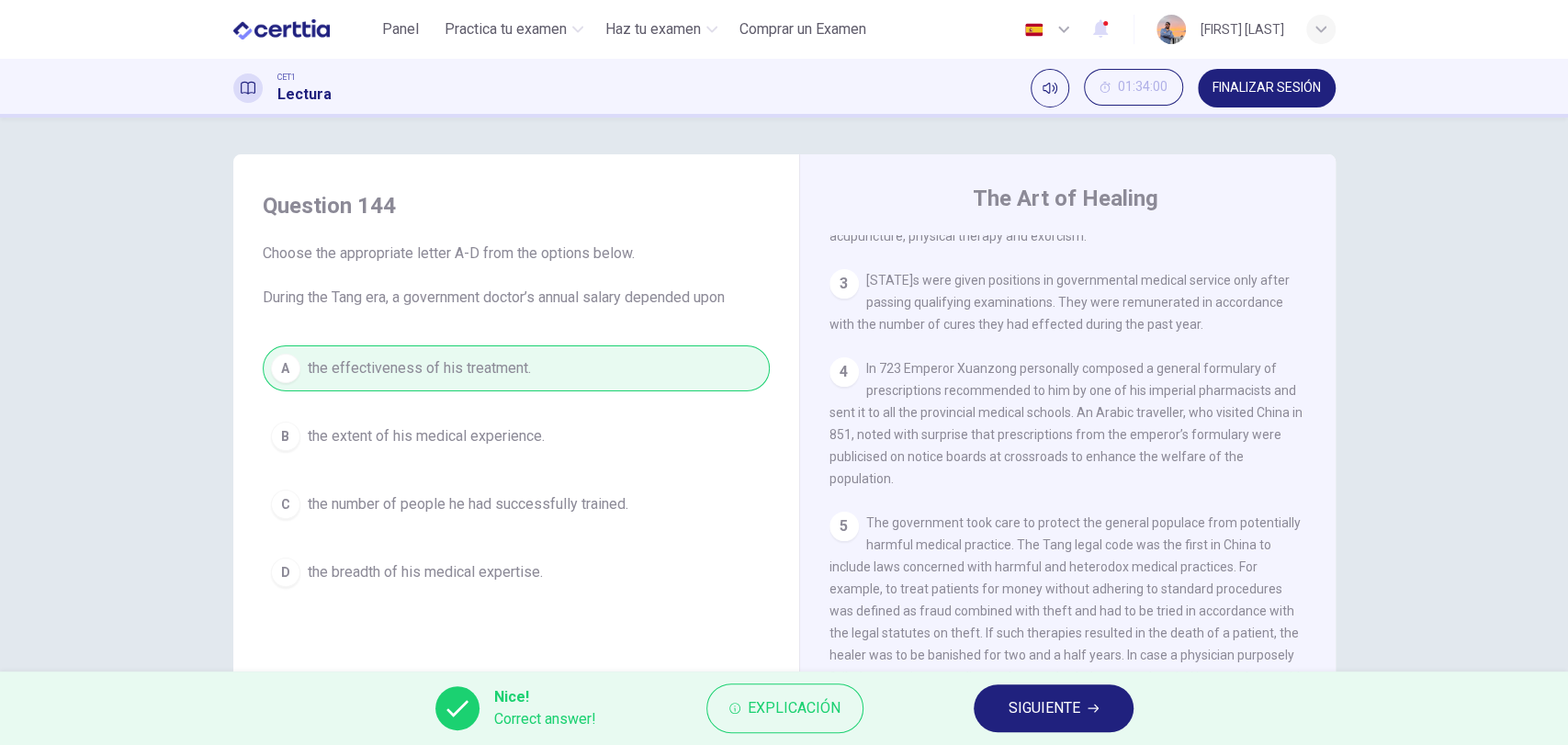 click on "SIGUIENTE" at bounding box center [1054, 708] 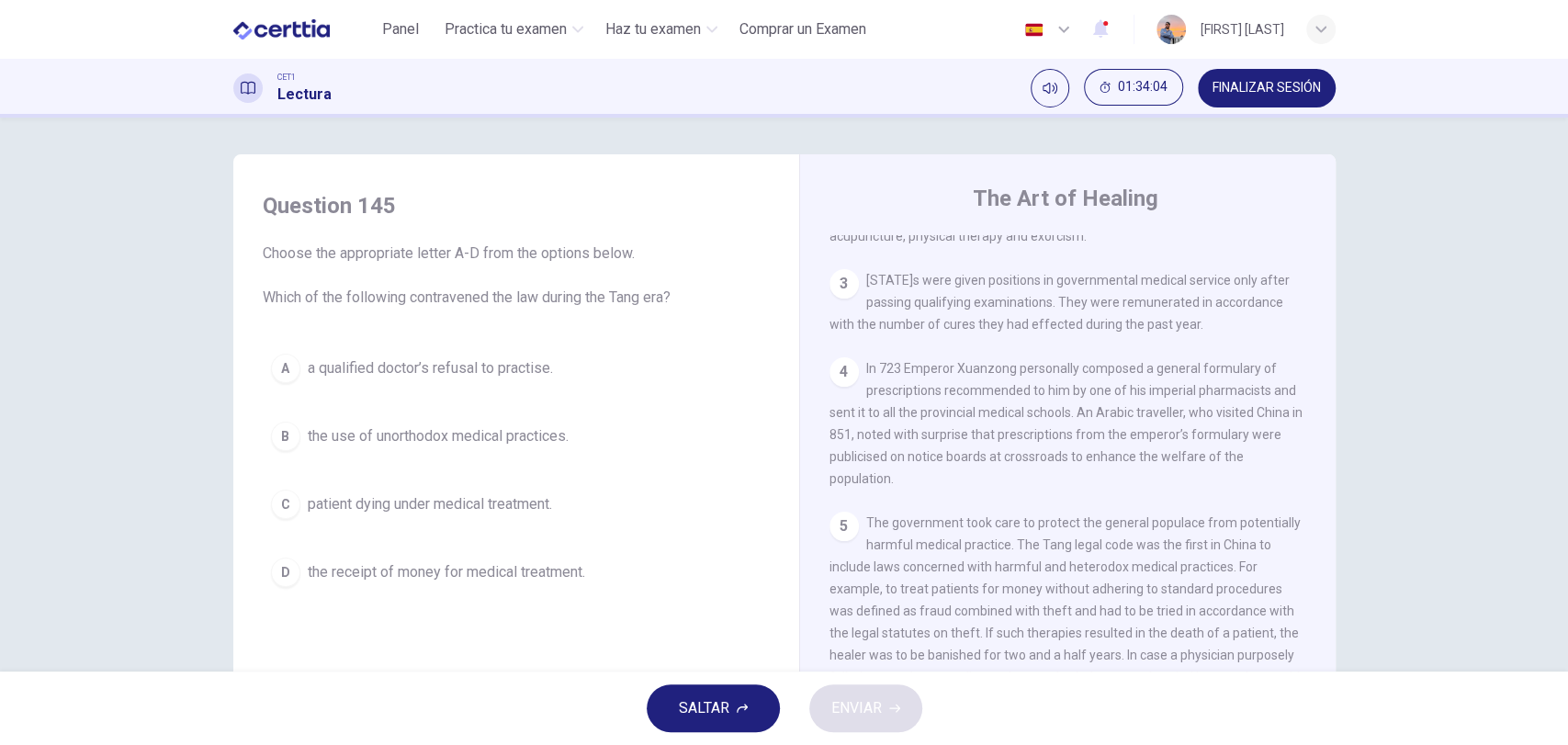 click on "the use of unorthodox medical practices." at bounding box center (438, 436) 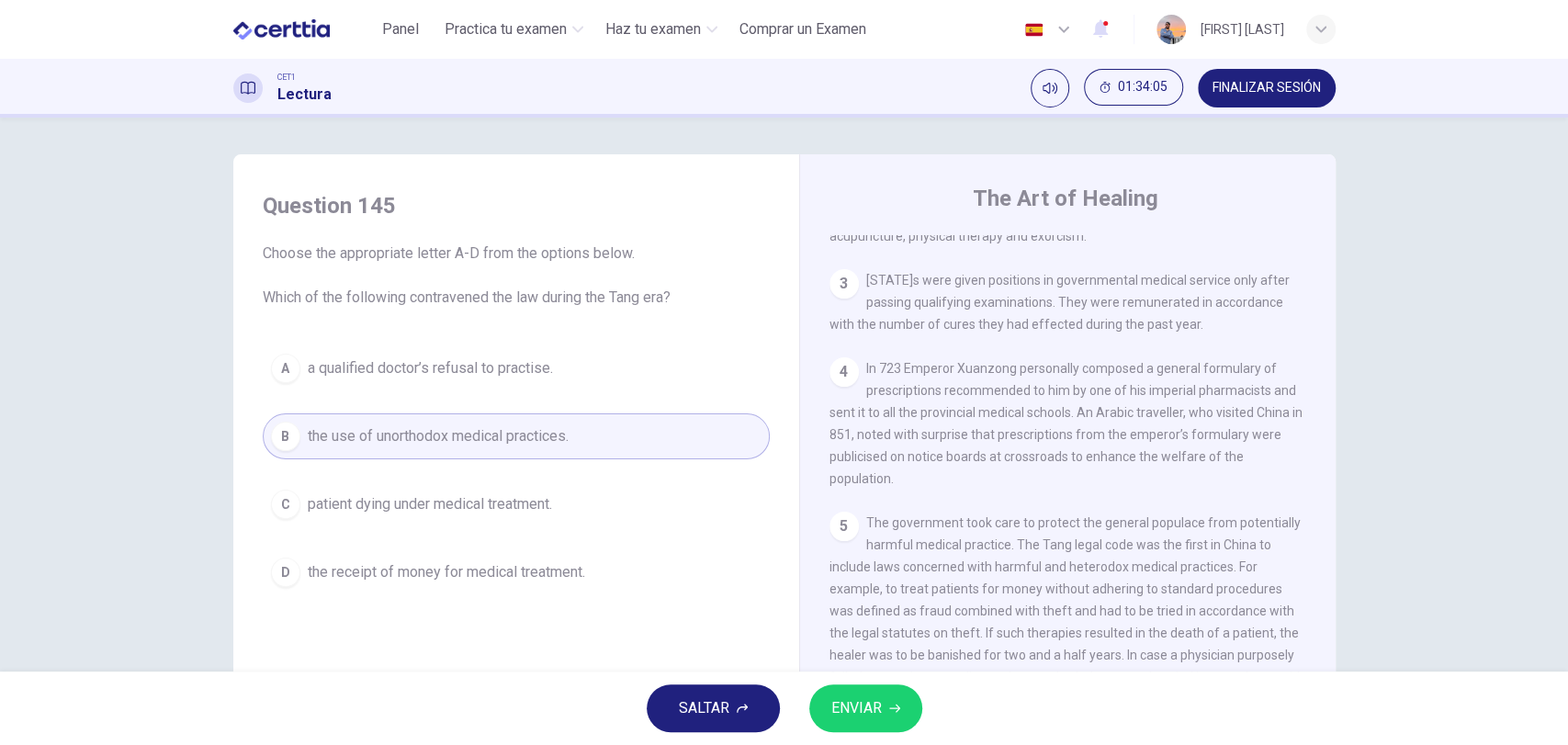 click on "SALTAR ENVIAR" at bounding box center [784, 708] 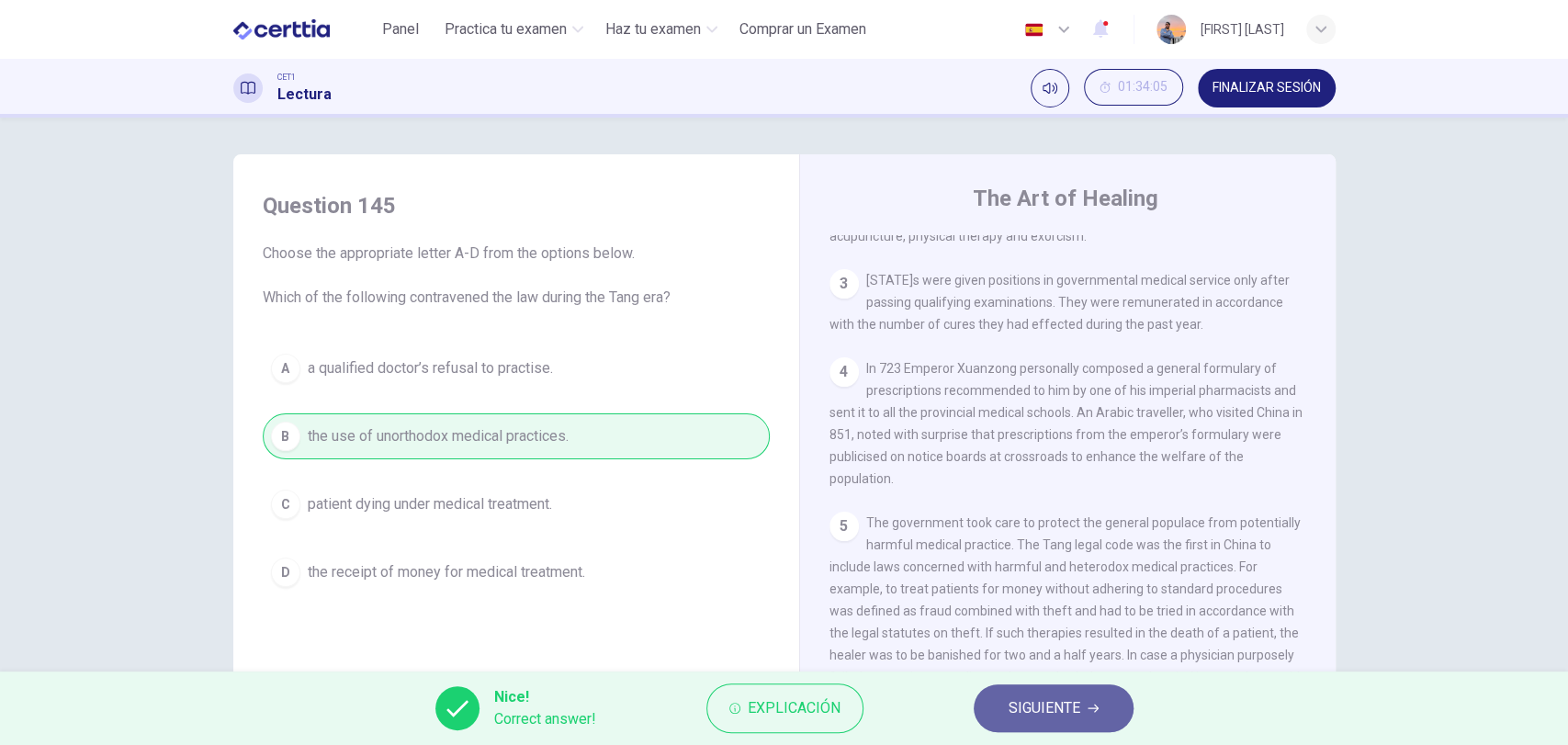 click on "SIGUIENTE" at bounding box center [1054, 708] 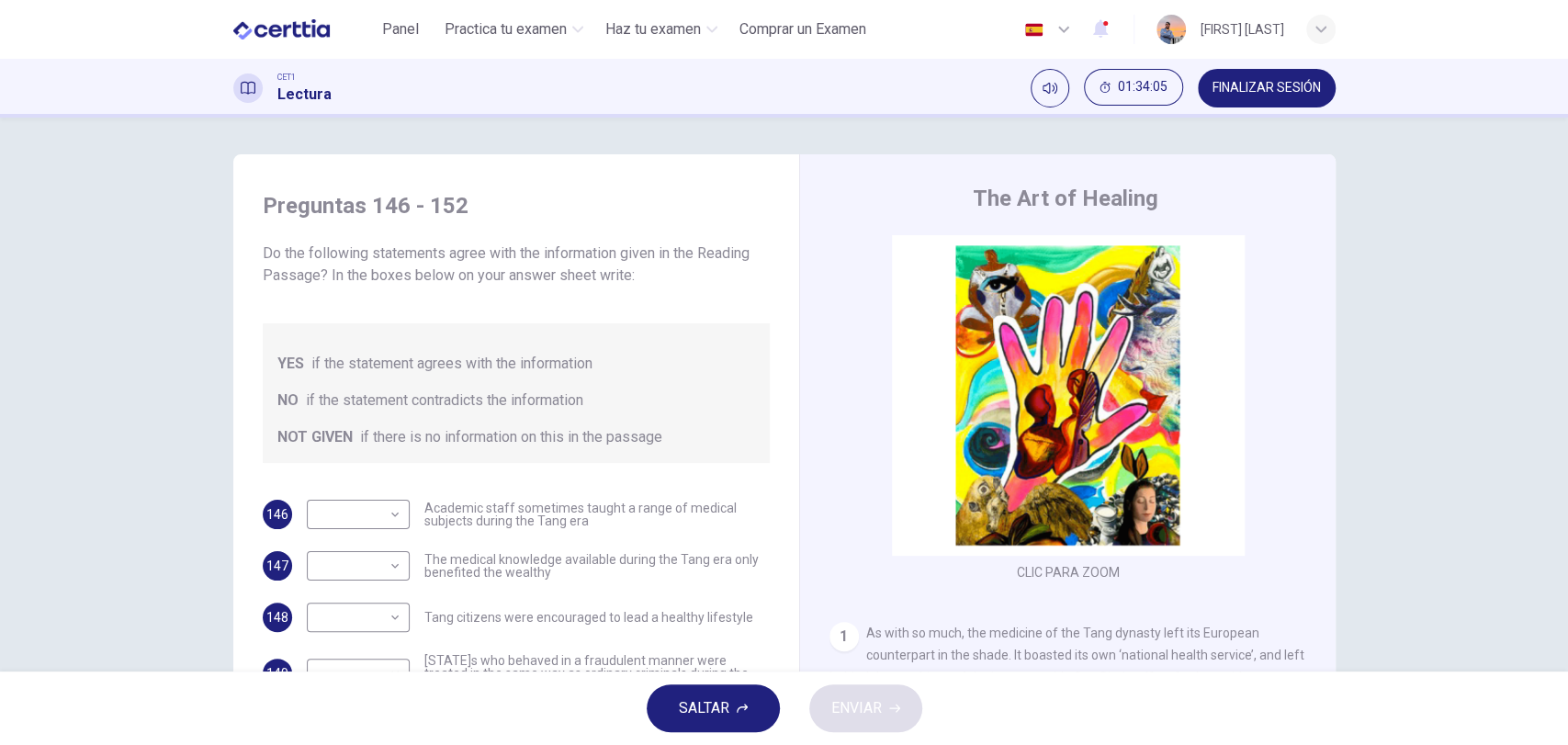 scroll, scrollTop: 81, scrollLeft: 0, axis: vertical 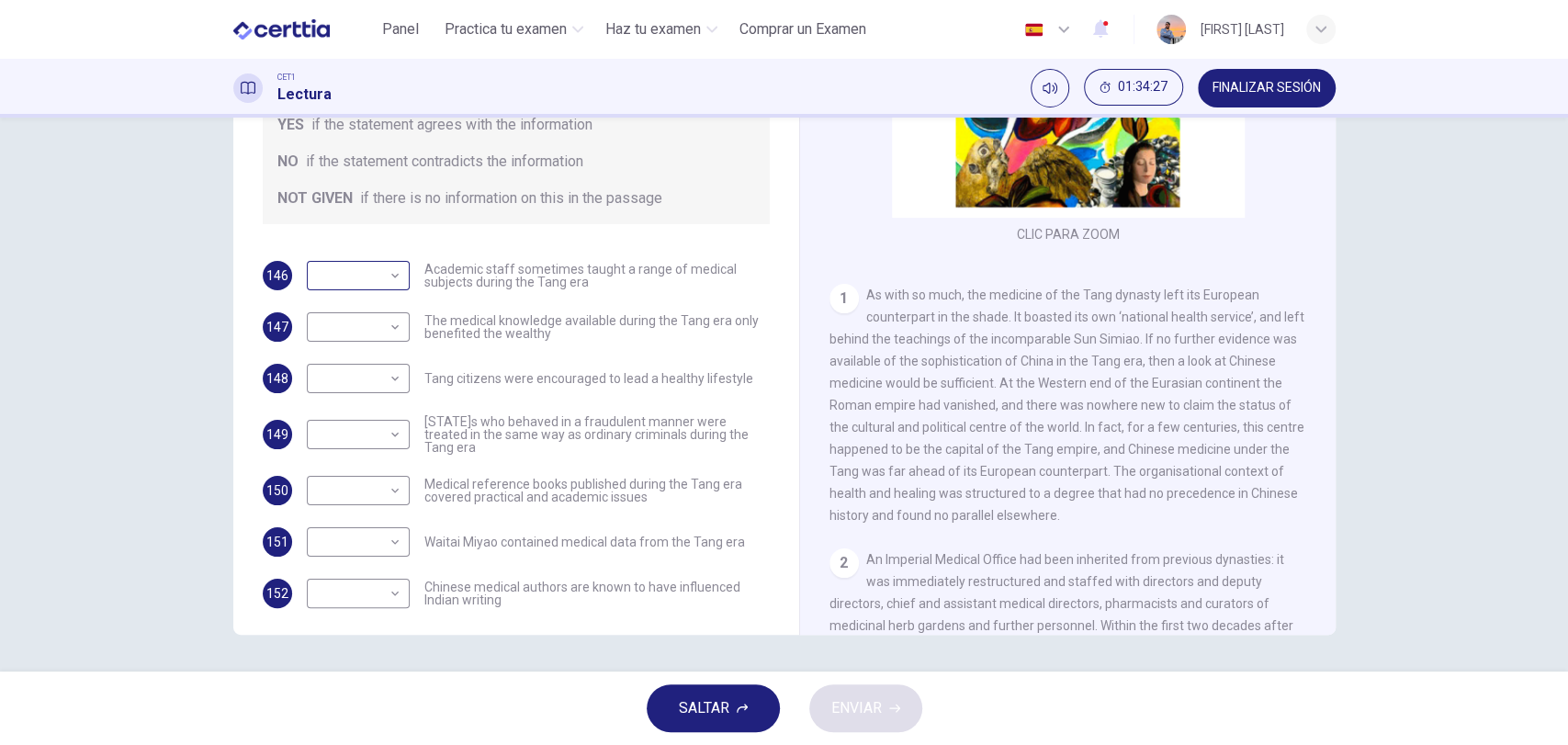 click on "Este sitio utiliza cookies, como se explica en nuestra  Política de Privacidad . Si acepta el uso de cookies, haga clic en el botón Aceptar y continúe navegando por nuestro sitio.   Política de Privacidad Aceptar Panel Practica tu examen Haz tu examen Comprar un Examen Español ** ​ [NAME] CET1 Lectura 01:34:27 FINALIZAR SESIÓN Preguntas 146 - 152 Do the following statements agree with the information given in the Reading Passage?
In the boxes below on your answer sheet write: YES if the statement agrees with the information NO if the statement contradicts the information NOT GIVEN if there is no information on this in the passage 146 ​ ​ Academic staff sometimes taught a range of medical subjects during the Tang era 147 ​ ​ The medical knowledge available during the Tang era only benefited the wealthy 148 ​ ​ Tang citizens were encouraged to lead a healthy lifestyle 149 ​ ​ 150 ​ ​ Medical reference books published during the Tang era covered practical and academic issues 1" at bounding box center (784, 372) 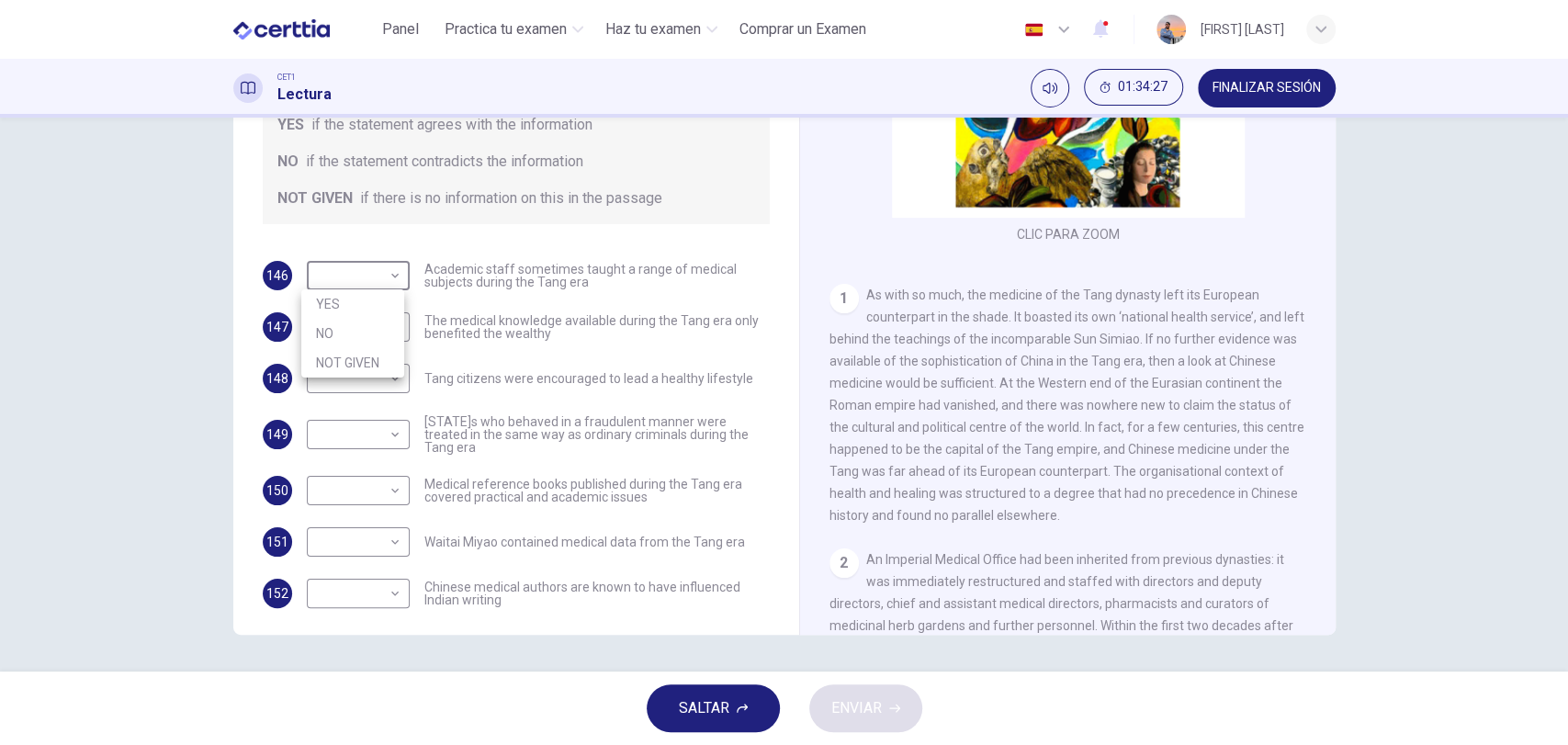 click on "NO" at bounding box center (353, 333) 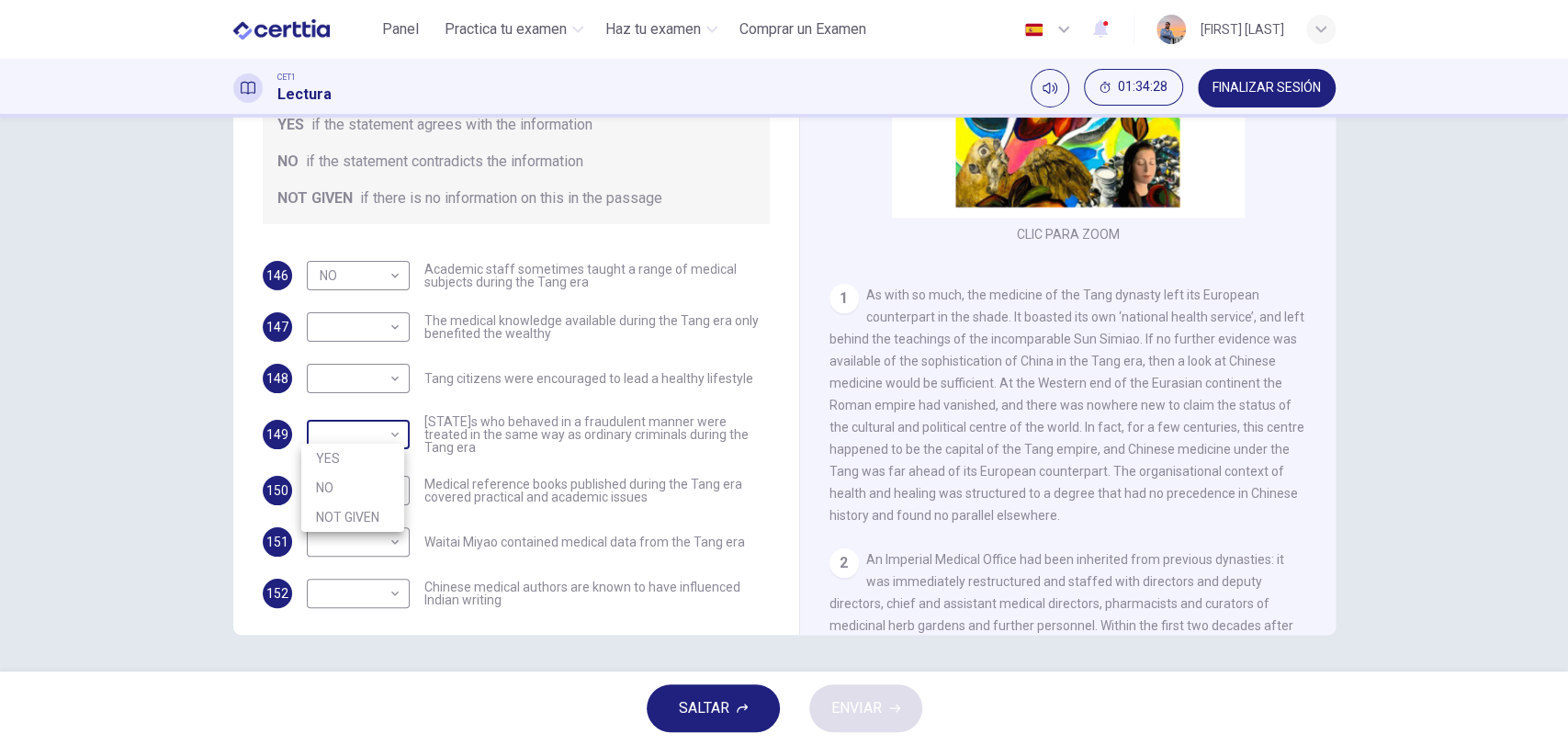 click on "Este sitio utiliza cookies, como se explica en nuestra  Política de Privacidad . Si acepta el uso de cookies, haga clic en el botón Aceptar y continúe navegando por nuestro sitio.   Política de Privacidad Aceptar Panel Practica tu examen Haz tu examen Comprar un Examen Español ** ​ Daniel Olguin CET1 Lectura 01:34:28 FINALIZAR SESIÓN Preguntas 146 - 152 Do the following statements agree with the information given in the Reading Passage?
In the boxes below on your answer sheet write: YES if the statement agrees with the information NO if the statement contradicts the information NOT GIVEN if there is no information on this in the passage 146 NO ** ​ Academic staff sometimes taught a range of medical subjects during the Tang era 147 ​ ​ The medical knowledge available during the Tang era only benefited the wealthy 148 ​ ​ Tang citizens were encouraged to lead a healthy lifestyle 149 ​ ​ 150 ​ ​ Medical reference books published during the Tang era covered practical and academic issues" at bounding box center [784, 372] 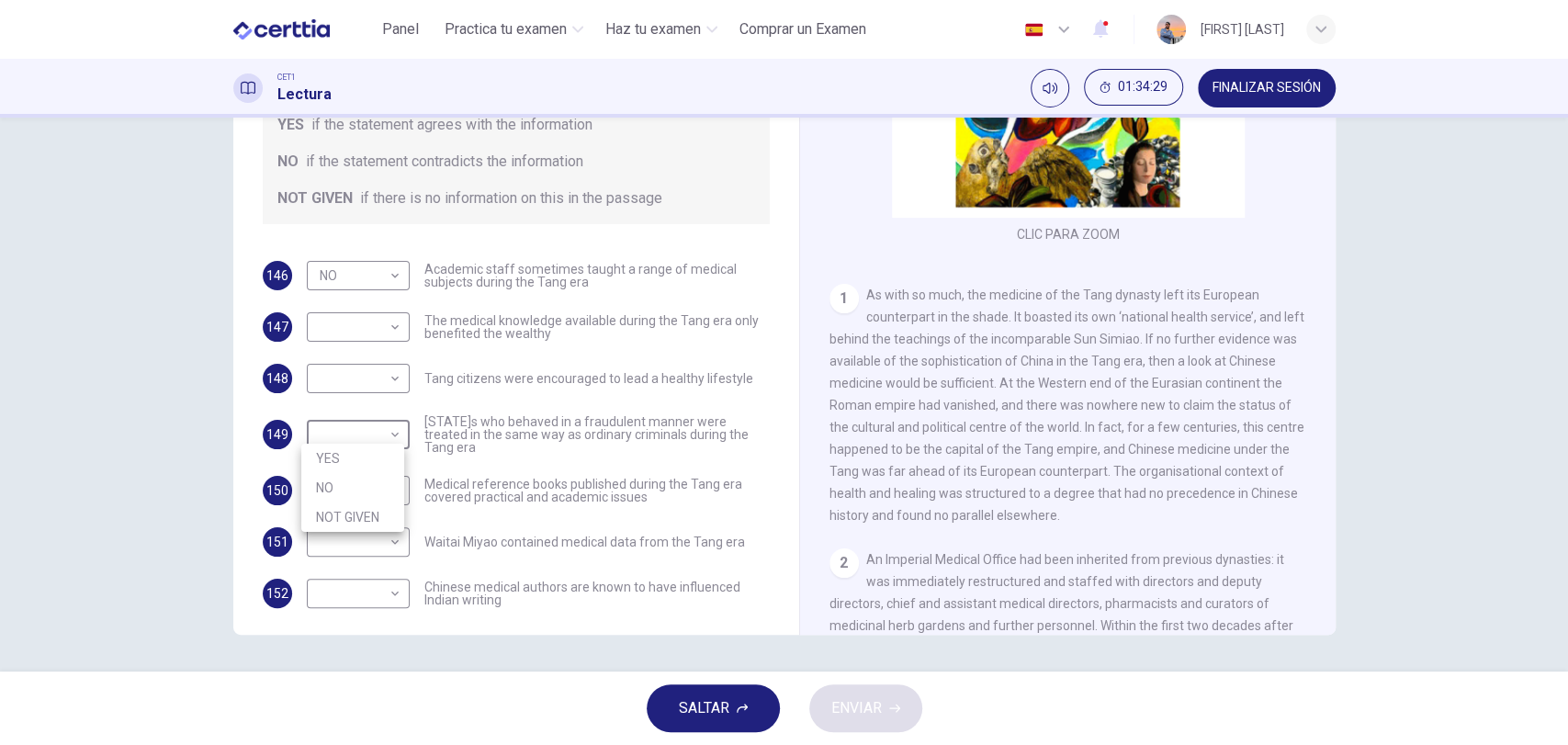 click at bounding box center (784, 372) 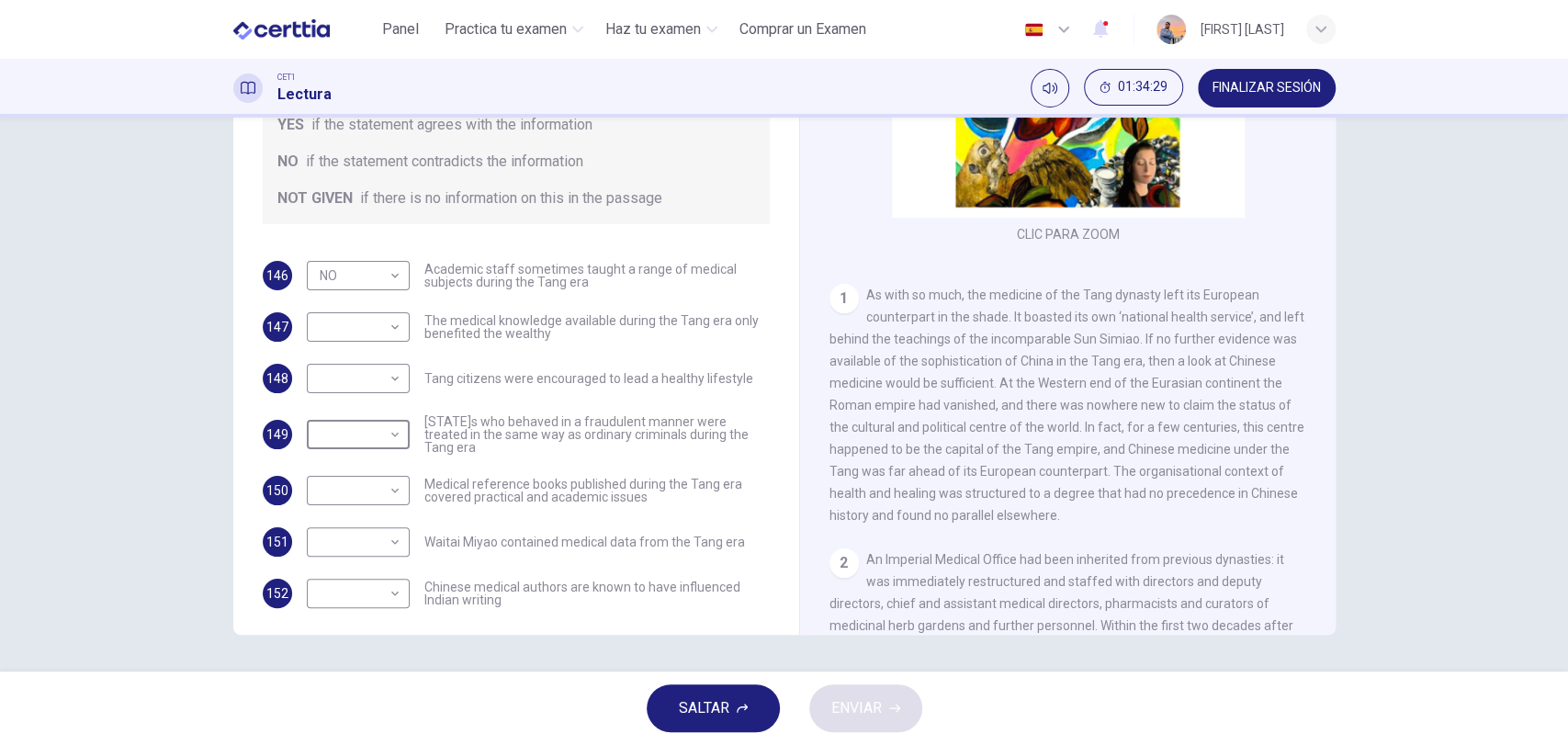 click on "The medical knowledge available during the Tang era only benefited the wealthy" at bounding box center [597, 327] 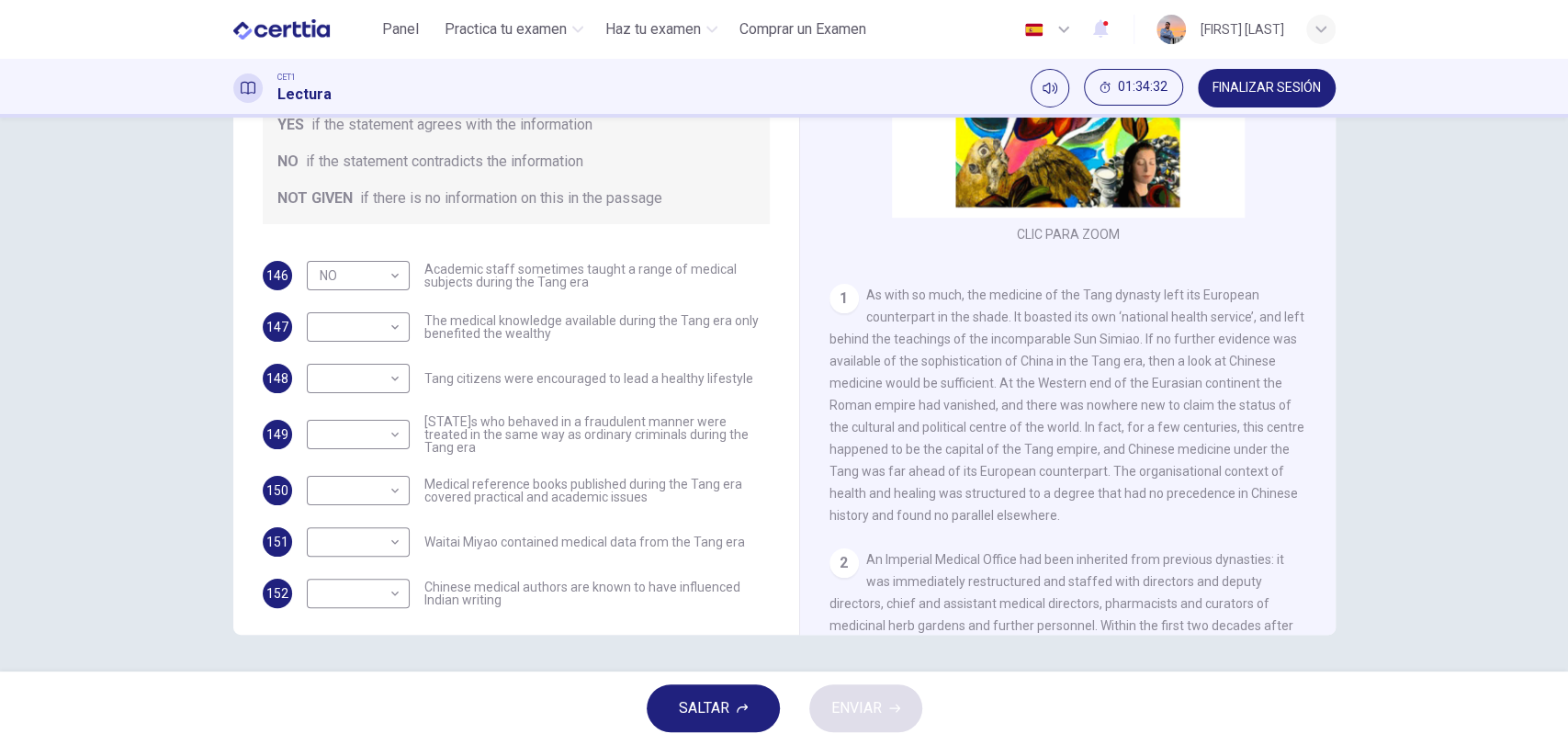click 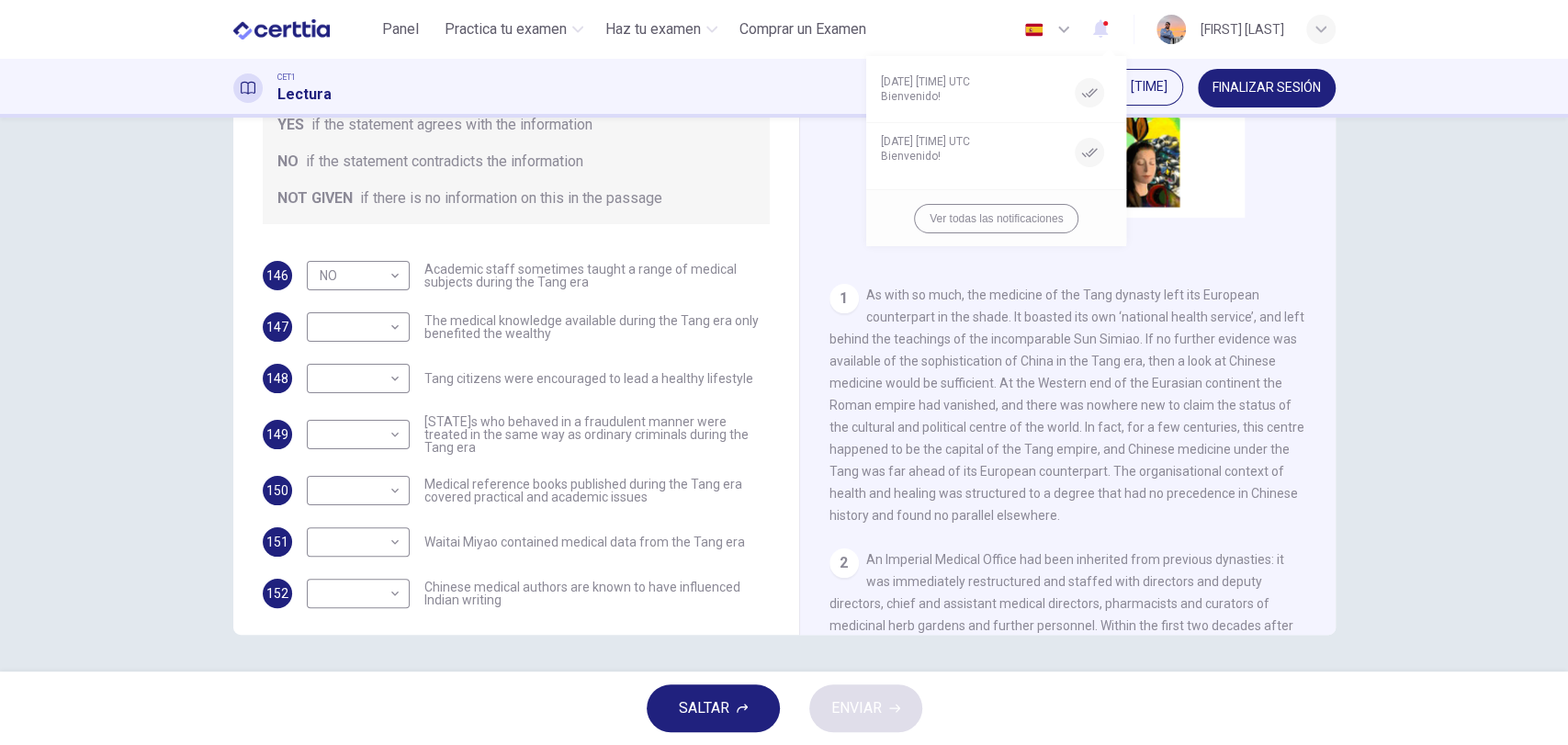 click at bounding box center [784, 372] 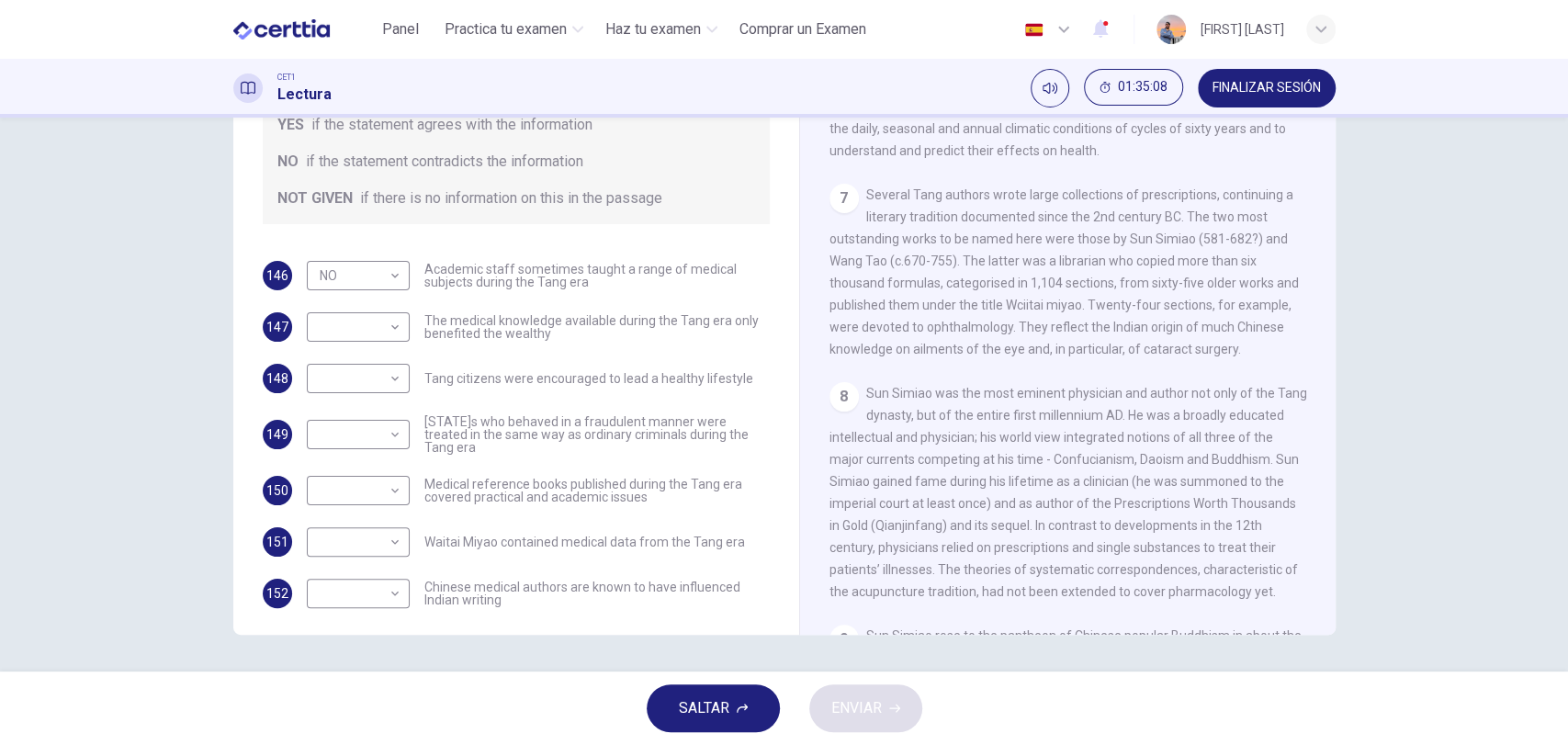 scroll, scrollTop: 1541, scrollLeft: 0, axis: vertical 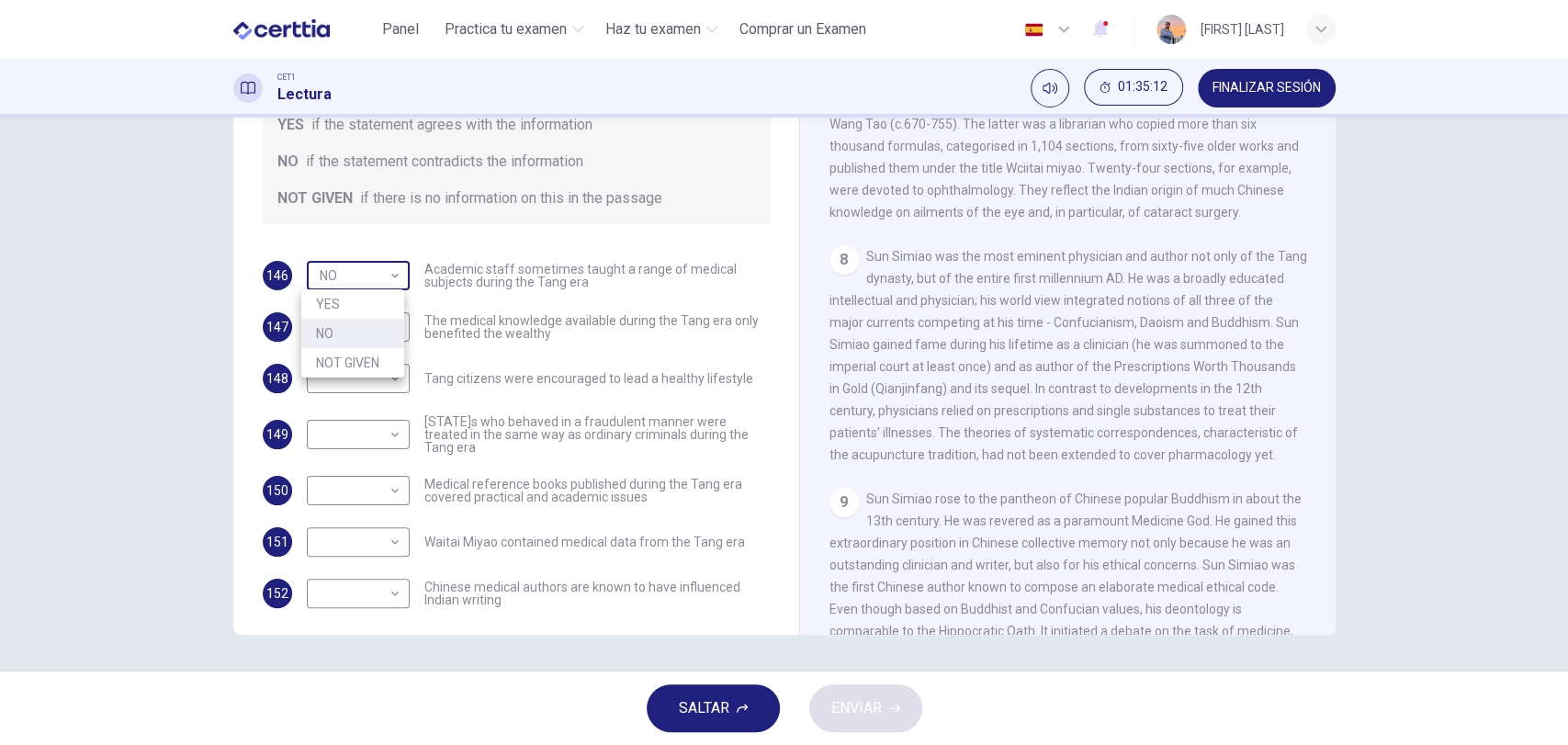 click on "Este sitio utiliza cookies, como se explica en nuestra  Política de Privacidad . Si acepta el uso de cookies, haga clic en el botón Aceptar y continúe navegando por nuestro sitio.   Política de Privacidad Aceptar Panel Practica tu examen Haz tu examen Comprar un Examen Español ** ​ [FIRST] [LAST] CET1 Lectura 01:35:12 FINALIZAR SESIÓN Preguntas 146 - 152 Do the following statements agree with the information given in the Reading Passage?
In the boxes below on your answer sheet write: YES if the statement agrees with the information NO if the statement contradicts the information NOT GIVEN if there is no information on this in the passage 146 NO ** ​ Academic staff sometimes taught a range of medical subjects during the Tang era 147 ​ ​ The medical knowledge available during the Tang era only benefited the wealthy 148 ​ ​ Tang citizens were encouraged to lead a healthy lifestyle 149 ​ ​ 150 ​ ​ Medical reference books published during the Tang era covered practical and academic issues" at bounding box center [784, 372] 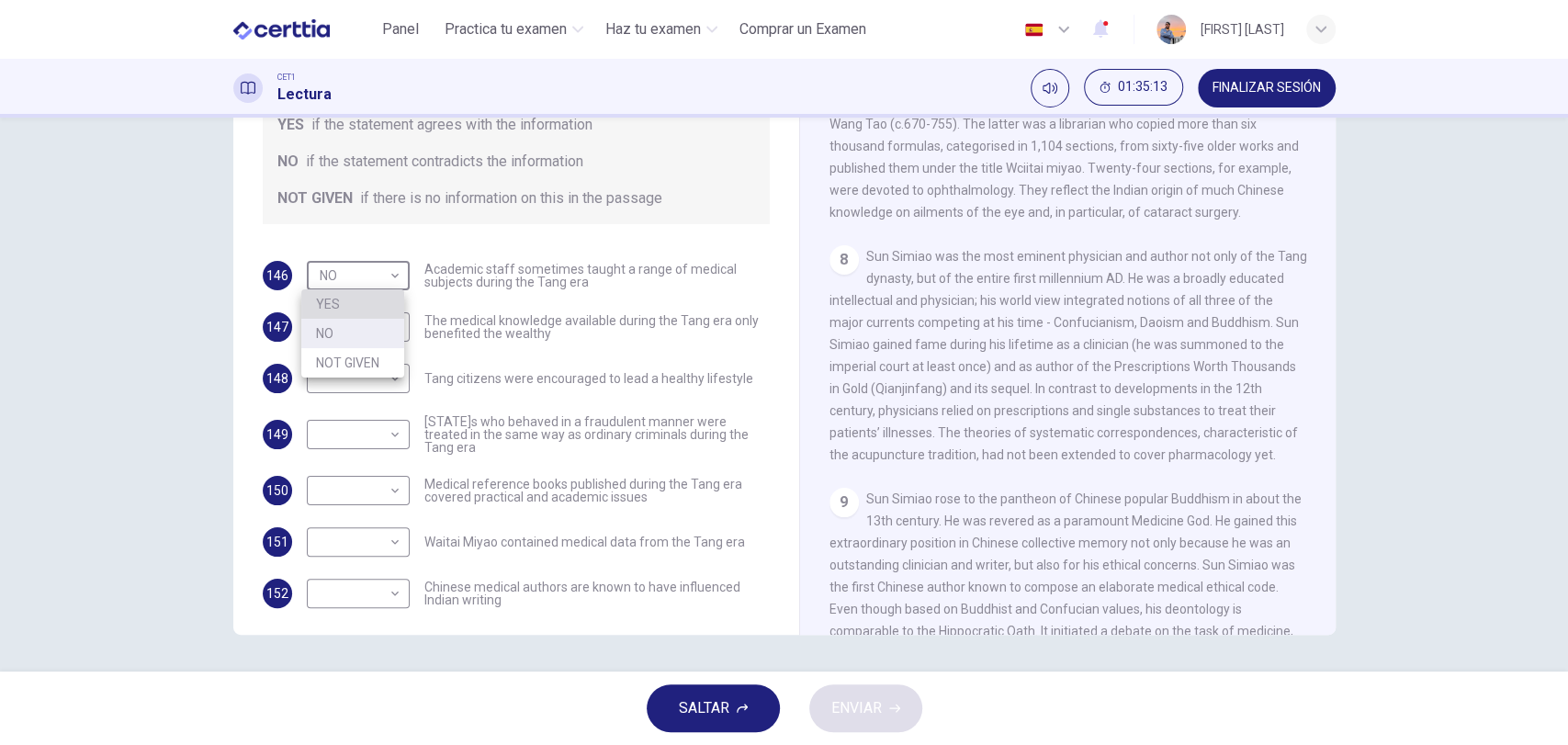 click on "YES" at bounding box center [353, 304] 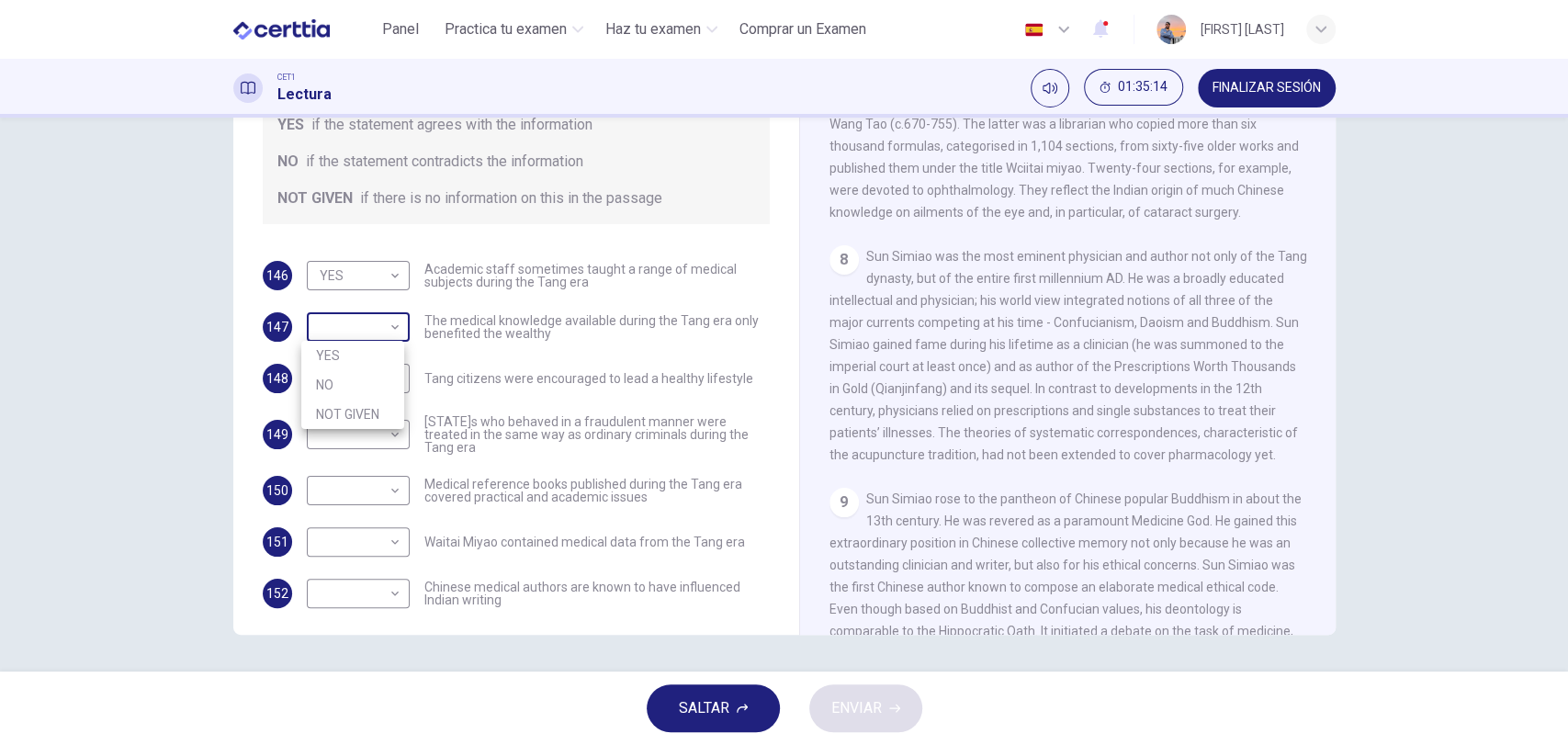 click on "Este sitio utiliza cookies, como se explica en nuestra  Política de Privacidad . Si acepta el uso de cookies, haga clic en el botón Aceptar y continúe navegando por nuestro sitio.   Política de Privacidad Aceptar Panel Practica tu examen Haz tu examen Comprar un Examen Español ** ​ Daniel Olguin CET1 Lectura 01:35:14 FINALIZAR SESIÓN Preguntas 146 - 152 Do the following statements agree with the information given in the Reading Passage?
In the boxes below on your answer sheet write: YES if the statement agrees with the information NO if the statement contradicts the information NOT GIVEN if there is no information on this in the passage 146 YES *** ​ Academic staff sometimes taught a range of medical subjects during the Tang era 147 ​ ​ The medical knowledge available during the Tang era only benefited the wealthy 148 ​ ​ Tang citizens were encouraged to lead a healthy lifestyle 149 ​ ​ 150 ​ ​ 151 ​ ​ Waitai Miyao contained medical data from the Tang era 152 ​ ​ 1 2 3 4 5 6" at bounding box center (784, 372) 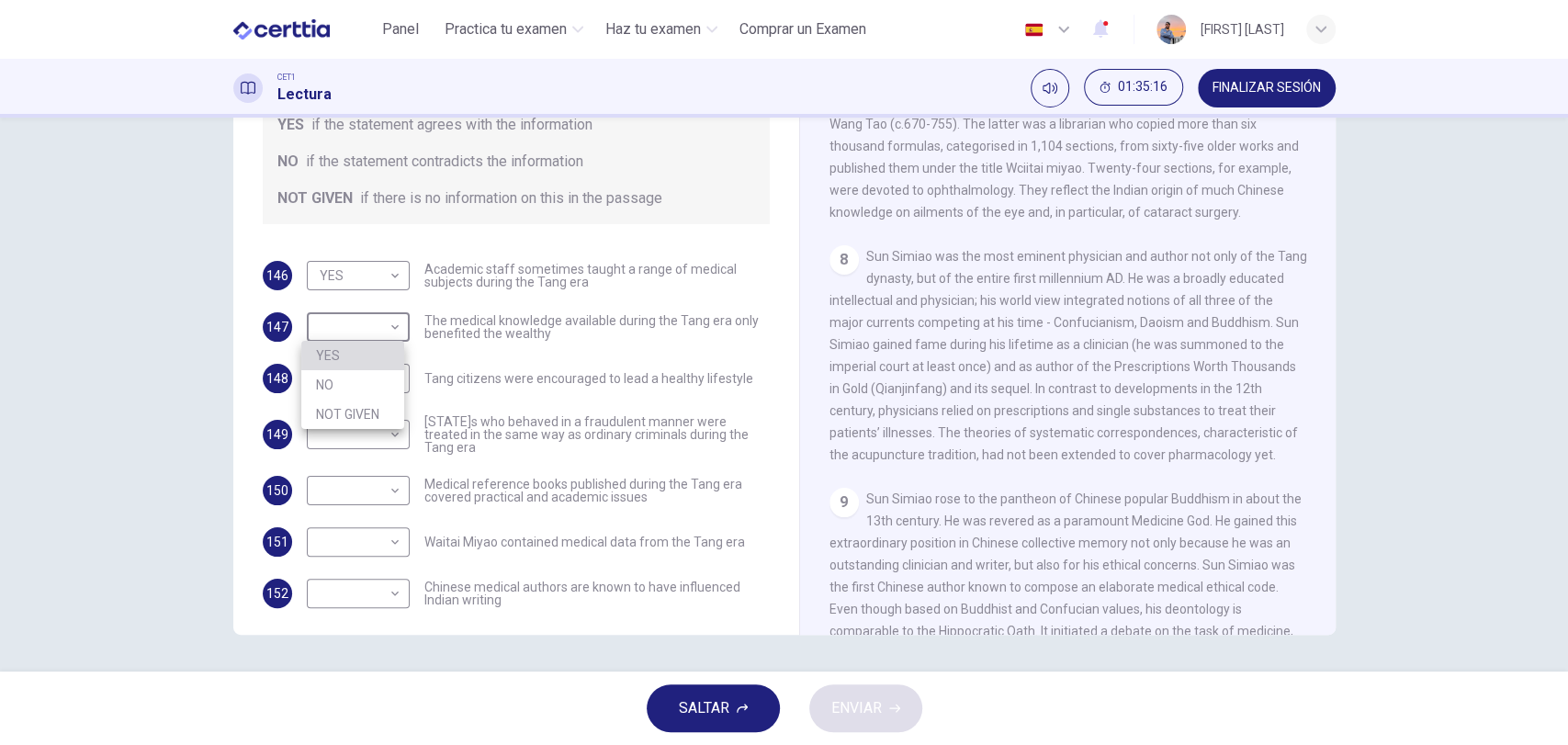 click on "YES" at bounding box center (353, 356) 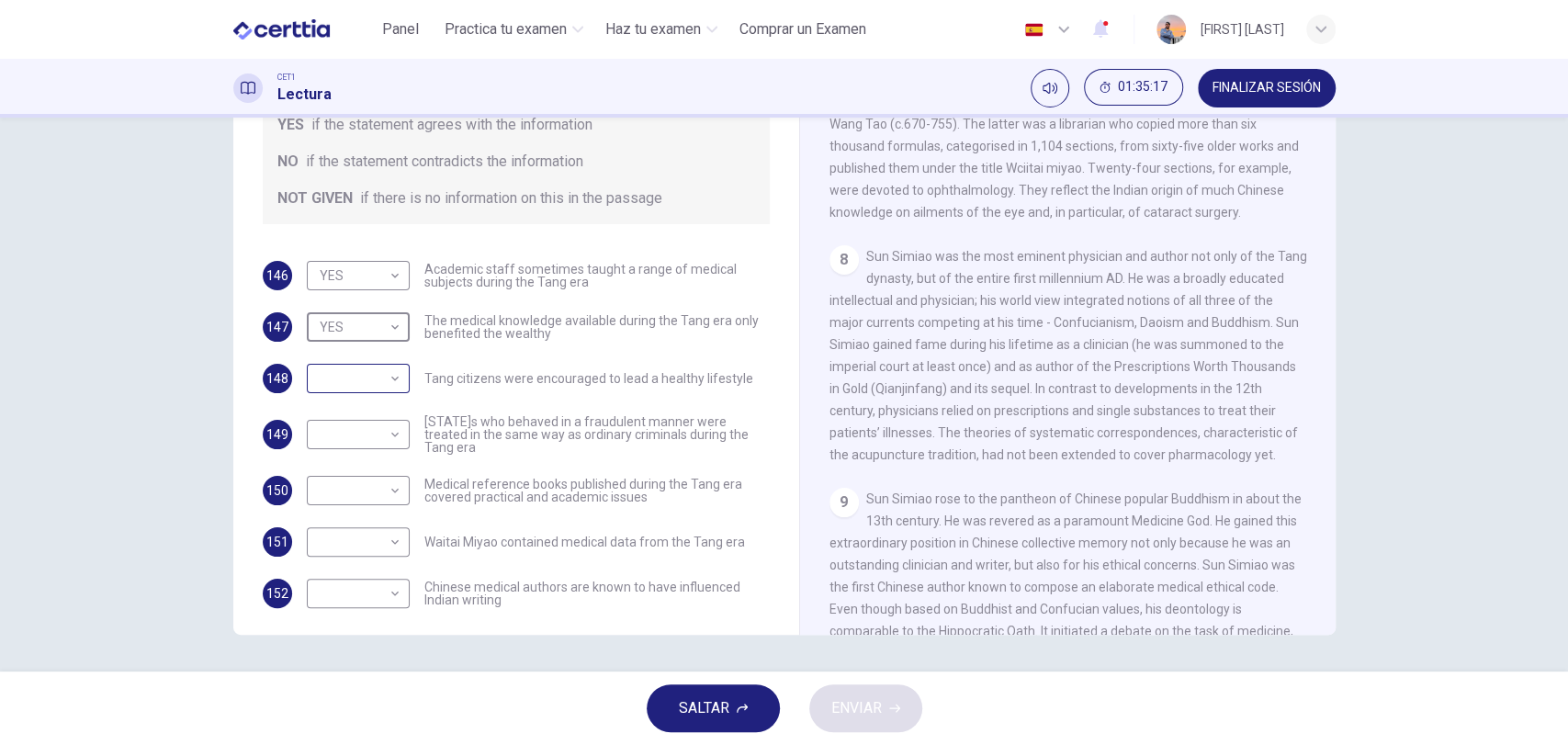 click on "Este sitio utiliza cookies, como se explica en nuestra  Política de Privacidad . Si acepta el uso de cookies, haga clic en el botón Aceptar y continúe navegando por nuestro sitio.   Política de Privacidad Aceptar Panel Practica tu examen Haz tu examen Comprar un Examen Español ** ​ [PERSON] CET1 Lectura 01:35:17 FINALIZAR SESIÓN Preguntas 146 - 152 Do the following statements agree with the information given in the Reading Passage?
In the boxes below on your answer sheet write: YES if the statement agrees with the information NO if the statement contradicts the information NOT GIVEN if there is no information on this in the passage 146 YES *** ​ Academic staff sometimes taught a range of medical subjects during the Tang era 147 YES *** ​ The medical knowledge available during the Tang era only benefited the wealthy 148 ​ ​ Tang citizens were encouraged to lead a healthy lifestyle 149 ​ ​ 150 ​ ​ 151 ​ ​ Waitai Miyao contained medical data from the Tang era 152 ​ ​ 1 2 3 4" at bounding box center (784, 372) 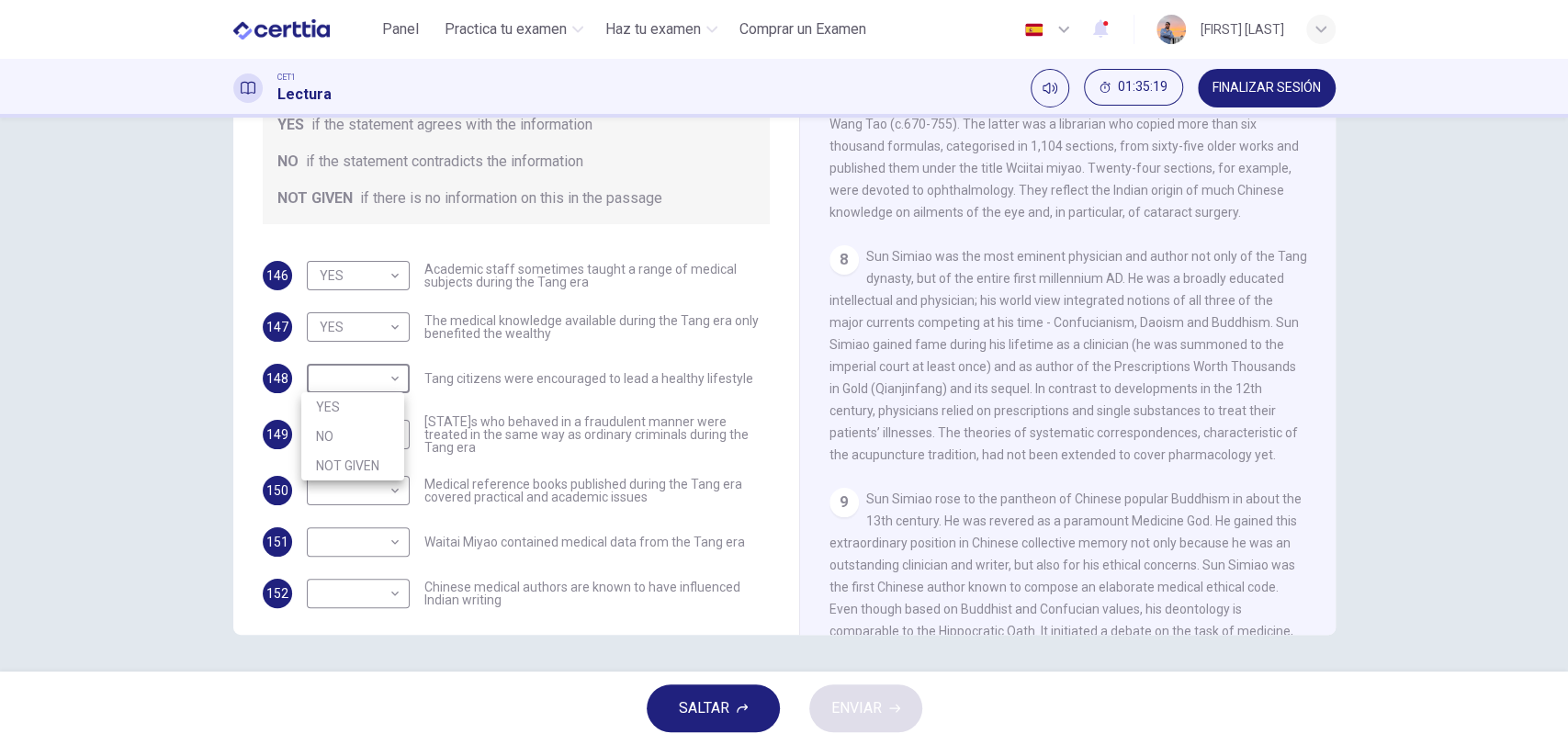 click on "NO" at bounding box center (353, 436) 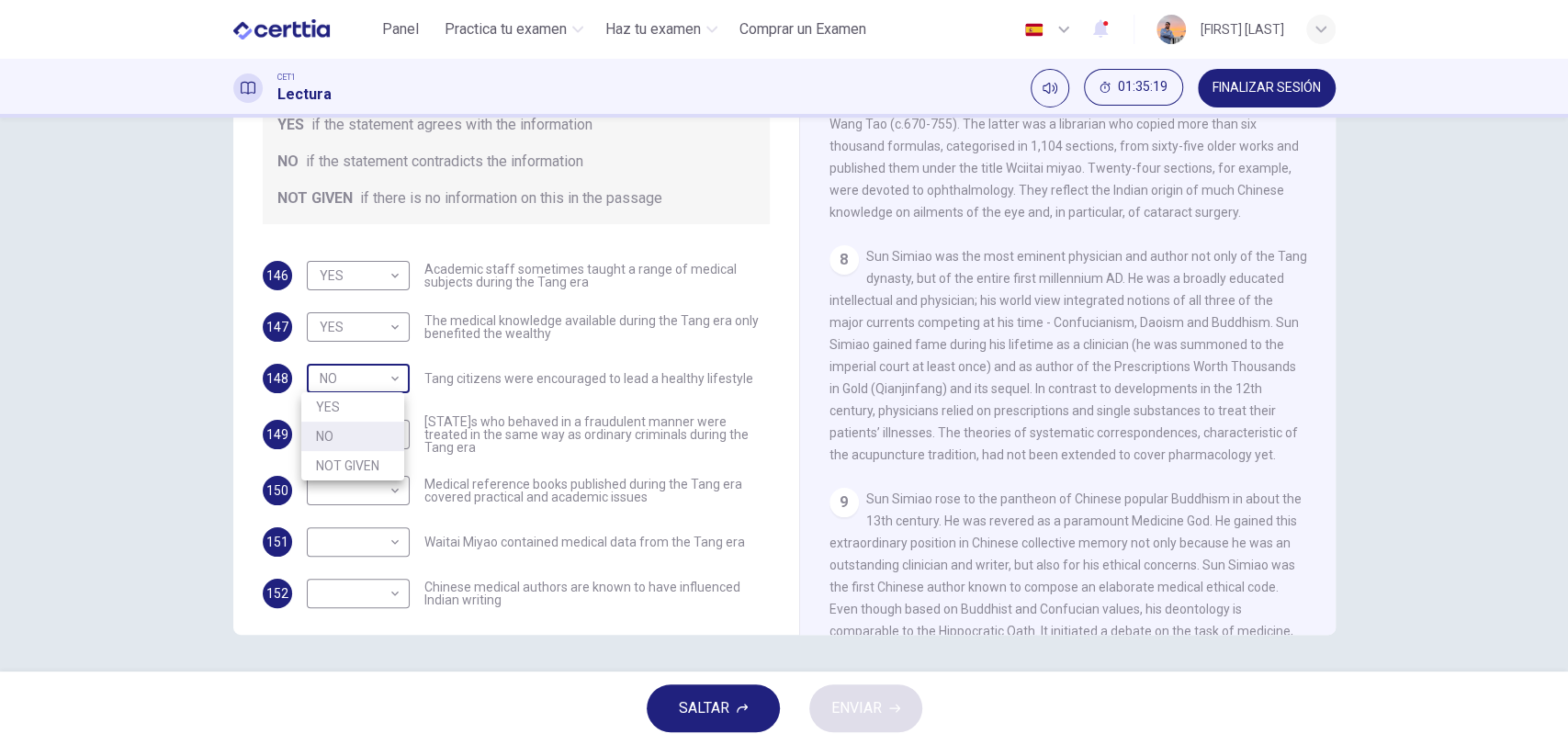 click on "Este sitio utiliza cookies, como se explica en nuestra  Política de Privacidad . Si acepta el uso de cookies, haga clic en el botón Aceptar y continúe navegando por nuestro sitio.   Política de Privacidad Aceptar Panel Practica tu examen Haz tu examen Comprar un Examen Español ** ​ [NAME] CET1 Lectura 01:35:19 FINALIZAR SESIÓN Preguntas 146 - 152 Do the following statements agree with the information given in the Reading Passage?
In the boxes below on your answer sheet write: YES if the statement agrees with the information NO if the statement contradicts the information NOT GIVEN if there is no information on this in the passage 146 YES *** ​ Academic staff sometimes taught a range of medical subjects during the Tang era 147 YES *** ​ The medical knowledge available during the Tang era only benefited the wealthy 148 NO ** ​ Tang citizens were encouraged to lead a healthy lifestyle 149 ​ ​ 150 ​ ​ 151 ​ ​ Waitai Miyao contained medical data from the Tang era 152 ​ ​ 1 2 3" at bounding box center (784, 372) 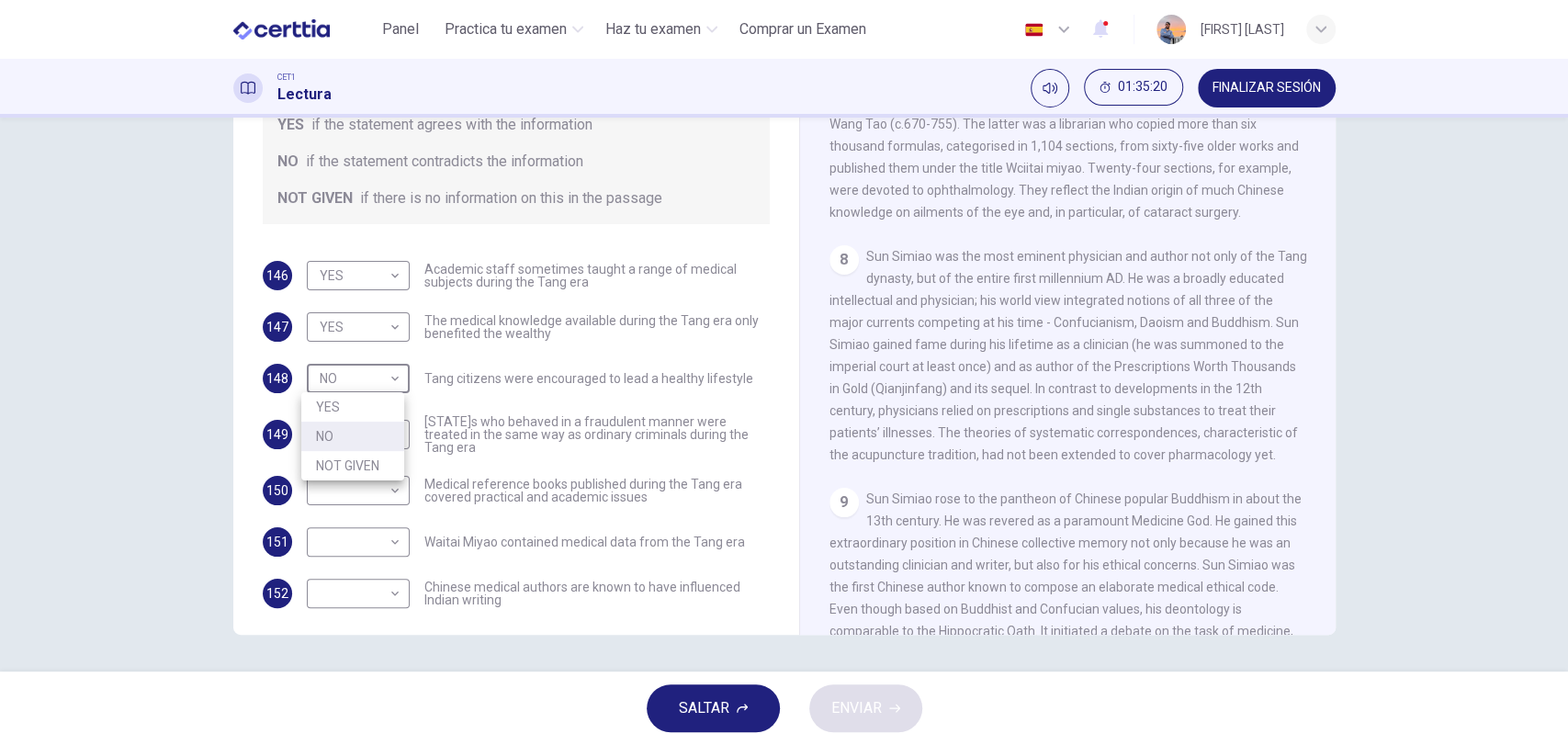 click on "NOT GIVEN" at bounding box center (353, 466) 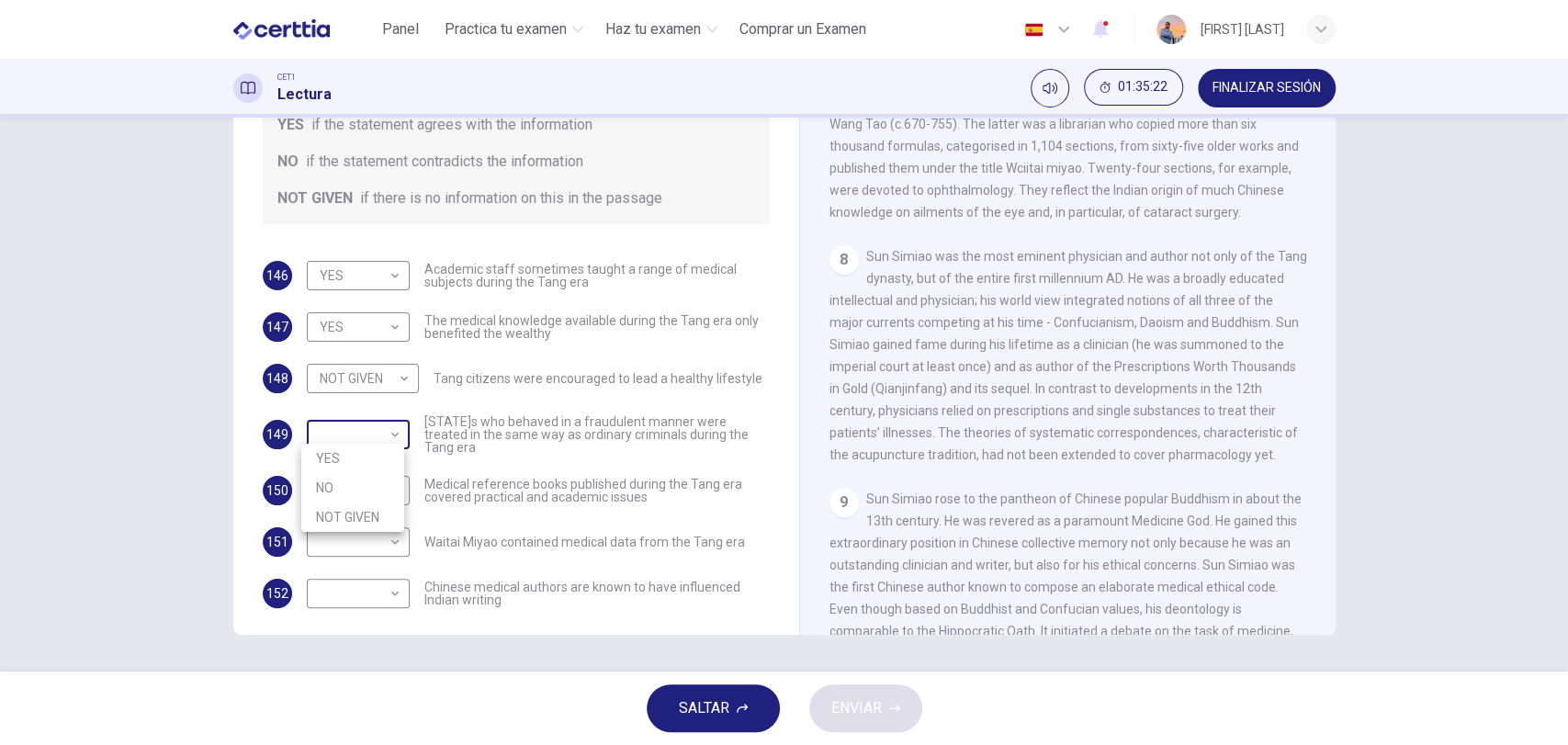 click on "Este sitio utiliza cookies, como se explica en nuestra  Política de Privacidad . Si acepta el uso de cookies, haga clic en el botón Aceptar y continúe navegando por nuestro sitio.   Política de Privacidad Aceptar Panel Practica tu examen Haz tu examen Comprar un Examen Español ** ​ [PERSON] CET1 Lectura 01:35:22 FINALIZAR SESIÓN Preguntas 146 - 152 Do the following statements agree with the information given in the Reading Passage?
In the boxes below on your answer sheet write: YES if the statement agrees with the information NO if the statement contradicts the information NOT GIVEN if there is no information on this in the passage 146 YES *** ​ Academic staff sometimes taught a range of medical subjects during the Tang era 147 YES *** ​ The medical knowledge available during the Tang era only benefited the wealthy 148 NOT GIVEN ********* ​ Tang citizens were encouraged to lead a healthy lifestyle 149 ​ ​ 150 ​ ​ 151 ​ ​ Waitai Miyao contained medical data from the Tang era 152" at bounding box center (784, 372) 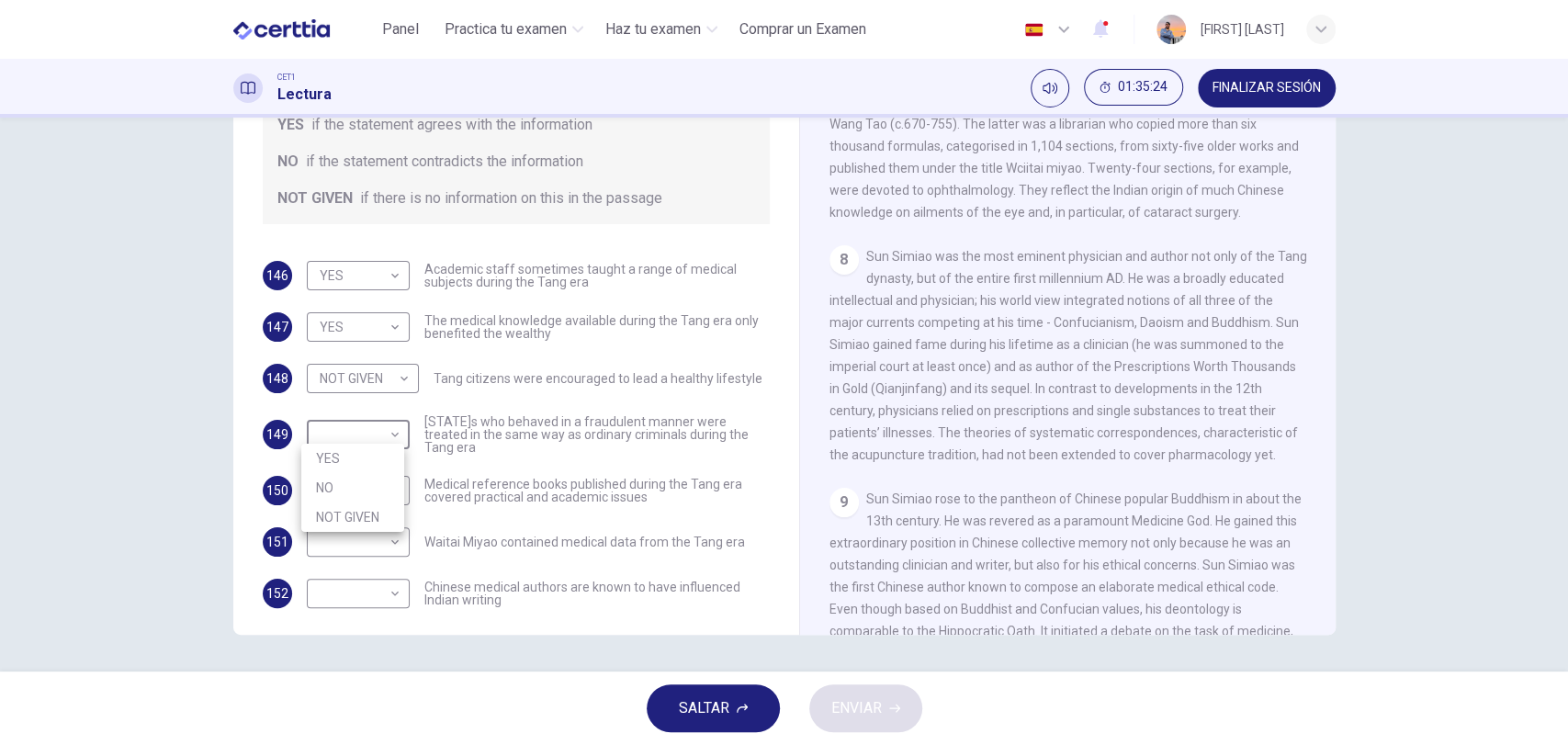 click on "NOT GIVEN" at bounding box center (353, 517) 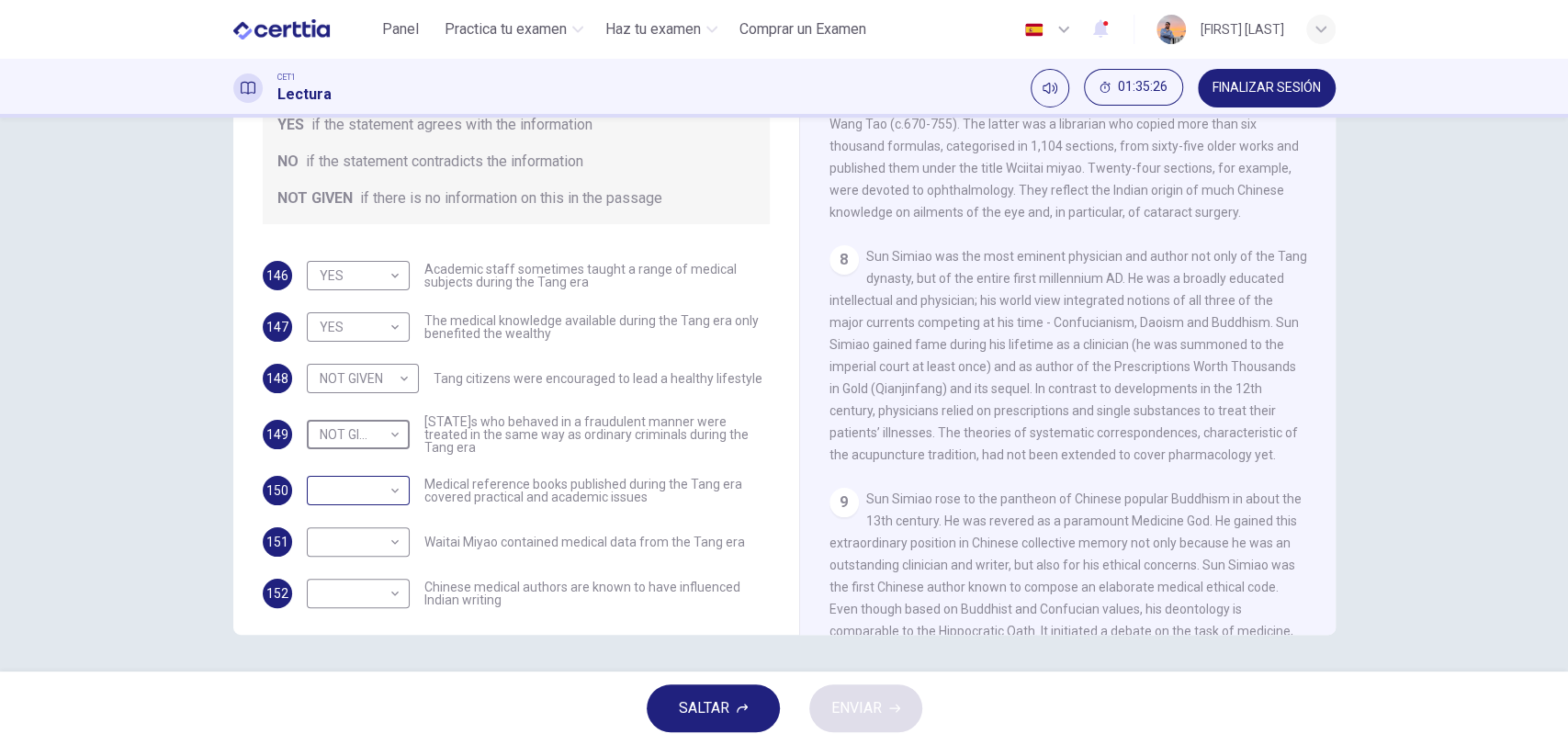 click on "Este sitio utiliza cookies, como se explica en nuestra  Política de Privacidad . Si acepta el uso de cookies, haga clic en el botón Aceptar y continúe navegando por nuestro sitio.   Política de Privacidad Aceptar Panel Practica tu examen Haz tu examen Comprar un Examen Español ** ​ [PERSON] CET1 Lectura [TIME] FINALIZAR SESIÓN Preguntas 146 - 152 Do the following statements agree with the information given in the Reading Passage?
In the boxes below on your answer sheet write: YES if the statement agrees with the information NO if the statement contradicts the information NOT GIVEN if there is no information on this in the passage 146 YES *** ​ Academic staff sometimes taught a range of medical subjects during the Tang era 147 YES *** ​ The medical knowledge available during the Tang era only benefited the wealthy 148 NOT GIVEN ********* ​ Tang citizens were encouraged to lead a healthy lifestyle 149 NOT GIVEN ********* ​ 150 ​ ​ 151 ​ ​ 152 ​ ​ The Art of Healing 1 2 3 4 5" at bounding box center (784, 372) 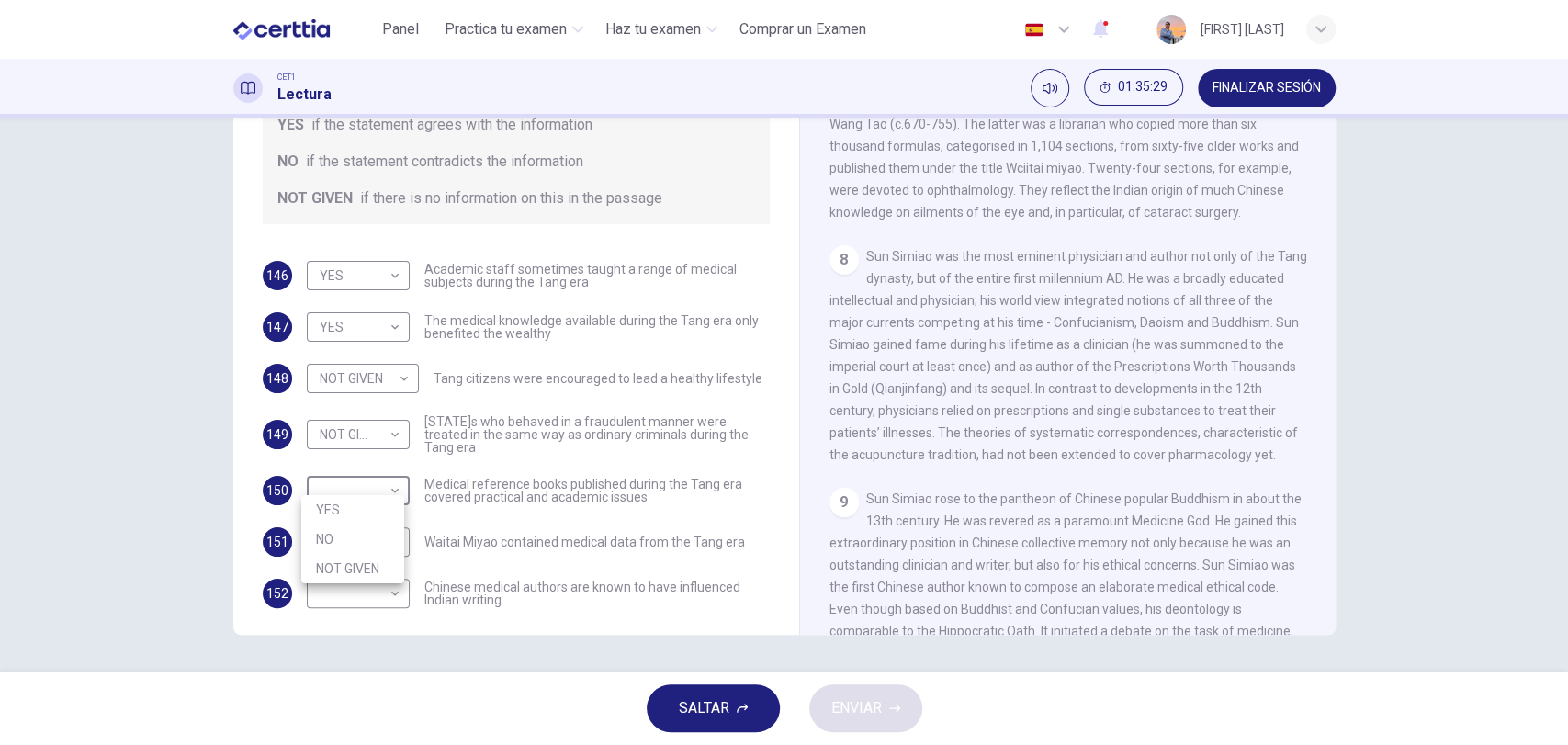 click on "NOT GIVEN" at bounding box center (353, 569) 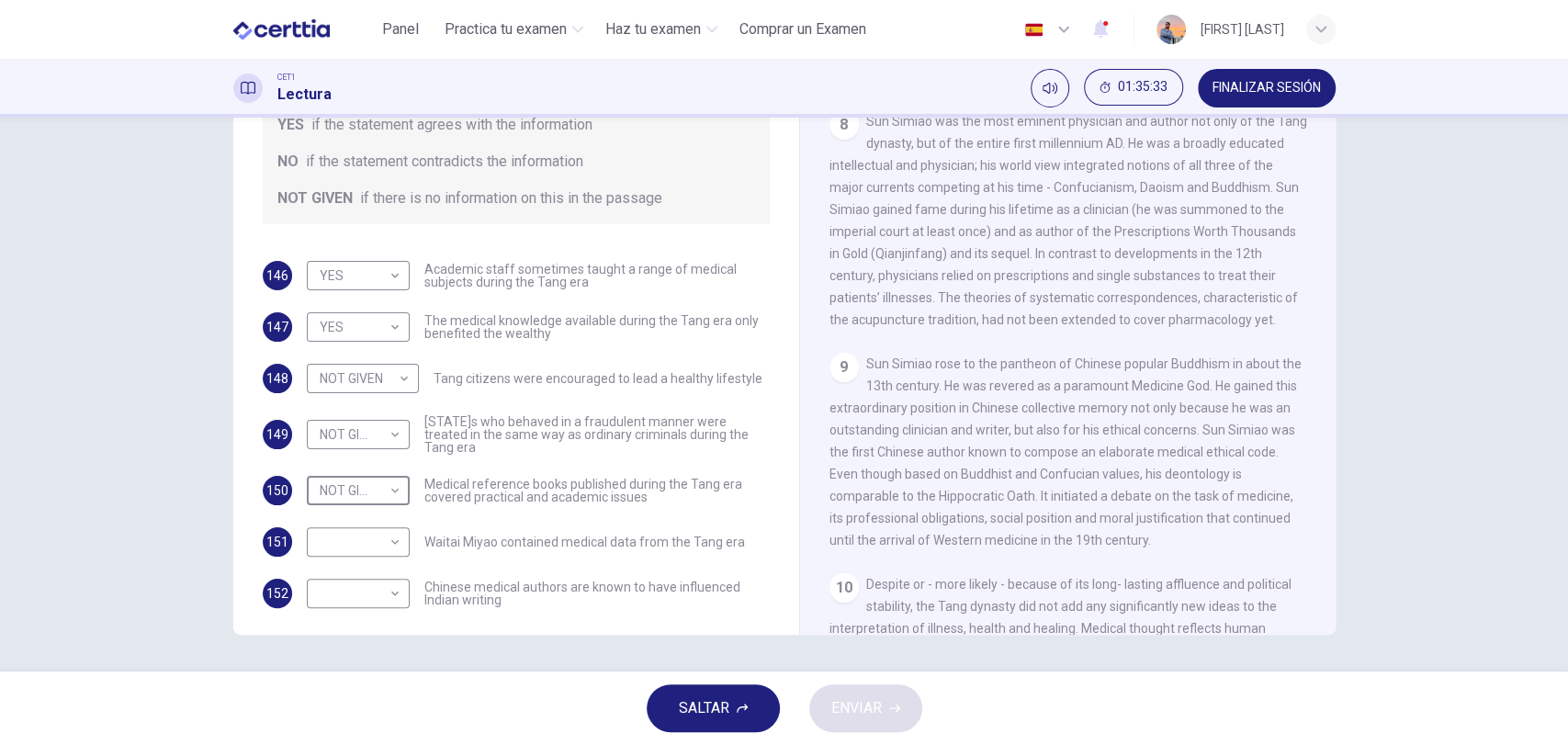 scroll, scrollTop: 1813, scrollLeft: 0, axis: vertical 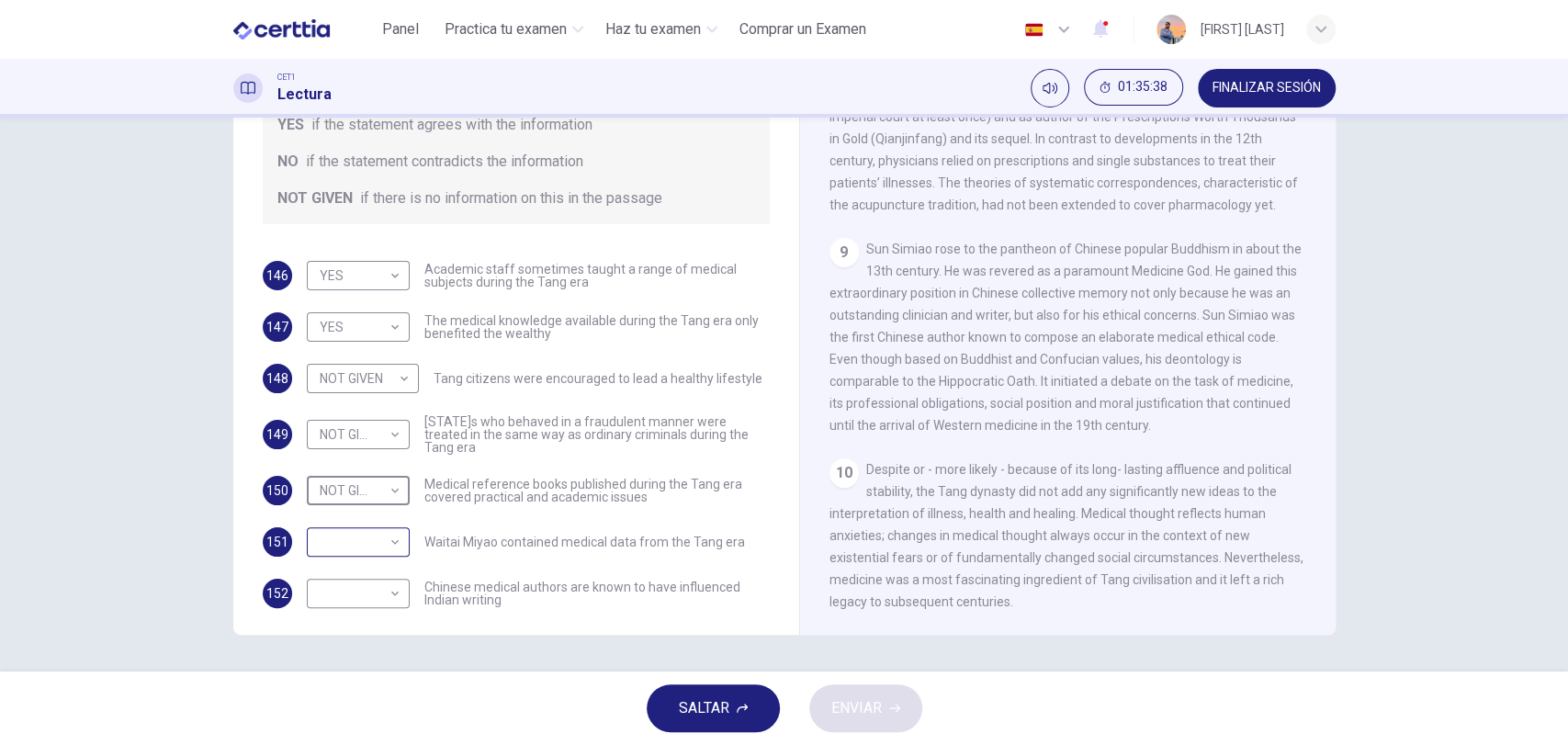 click on "Este sitio utiliza cookies, como se explica en nuestra  Política de Privacidad . Si acepta el uso de cookies, haga clic en el botón Aceptar y continúe navegando por nuestro sitio.   Política de Privacidad Aceptar Panel Practica tu examen Haz tu examen Comprar un Examen Español ** ​ [PERSON] CET1 Lectura 01:35:38 FINALIZAR SESIÓN Preguntas 146 - 152 Do the following statements agree with the information given in the Reading Passage?
In the boxes below on your answer sheet write: YES if the statement agrees with the information NO if the statement contradicts the information NOT GIVEN if there is no information on this in the passage 146 YES *** ​ Academic staff sometimes taught a range of medical subjects during the Tang era 147 YES *** ​ The medical knowledge available during the Tang era only benefited the wealthy 148 NOT GIVEN ********* ​ Tang citizens were encouraged to lead a healthy lifestyle 149 NOT GIVEN ********* ​ 150 NOT GIVEN ********* ​ 151 ​ ​ 152 ​ ​ 1 2 3 4 5 6 7" at bounding box center [784, 372] 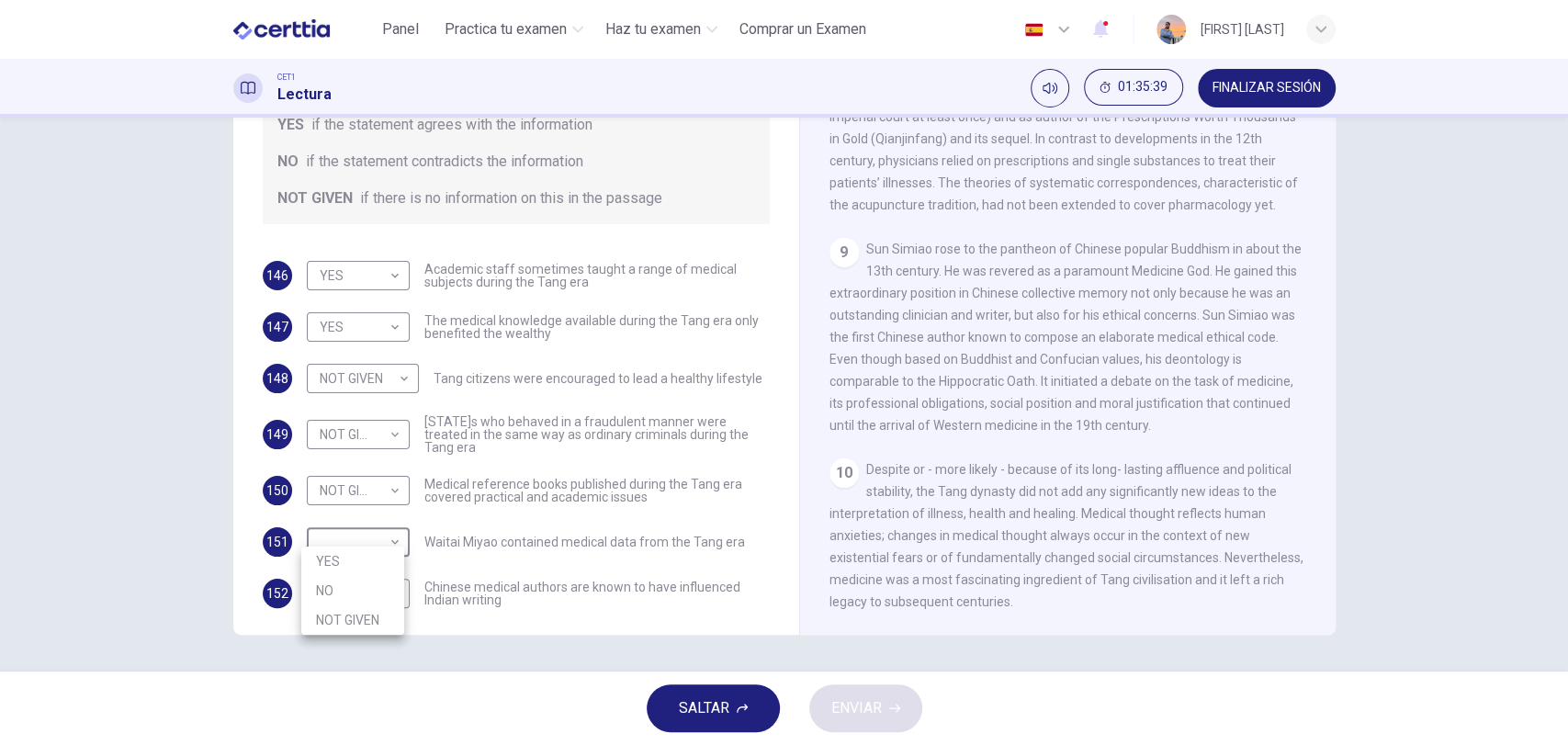 drag, startPoint x: 355, startPoint y: 582, endPoint x: 353, endPoint y: 612, distance: 30.066593 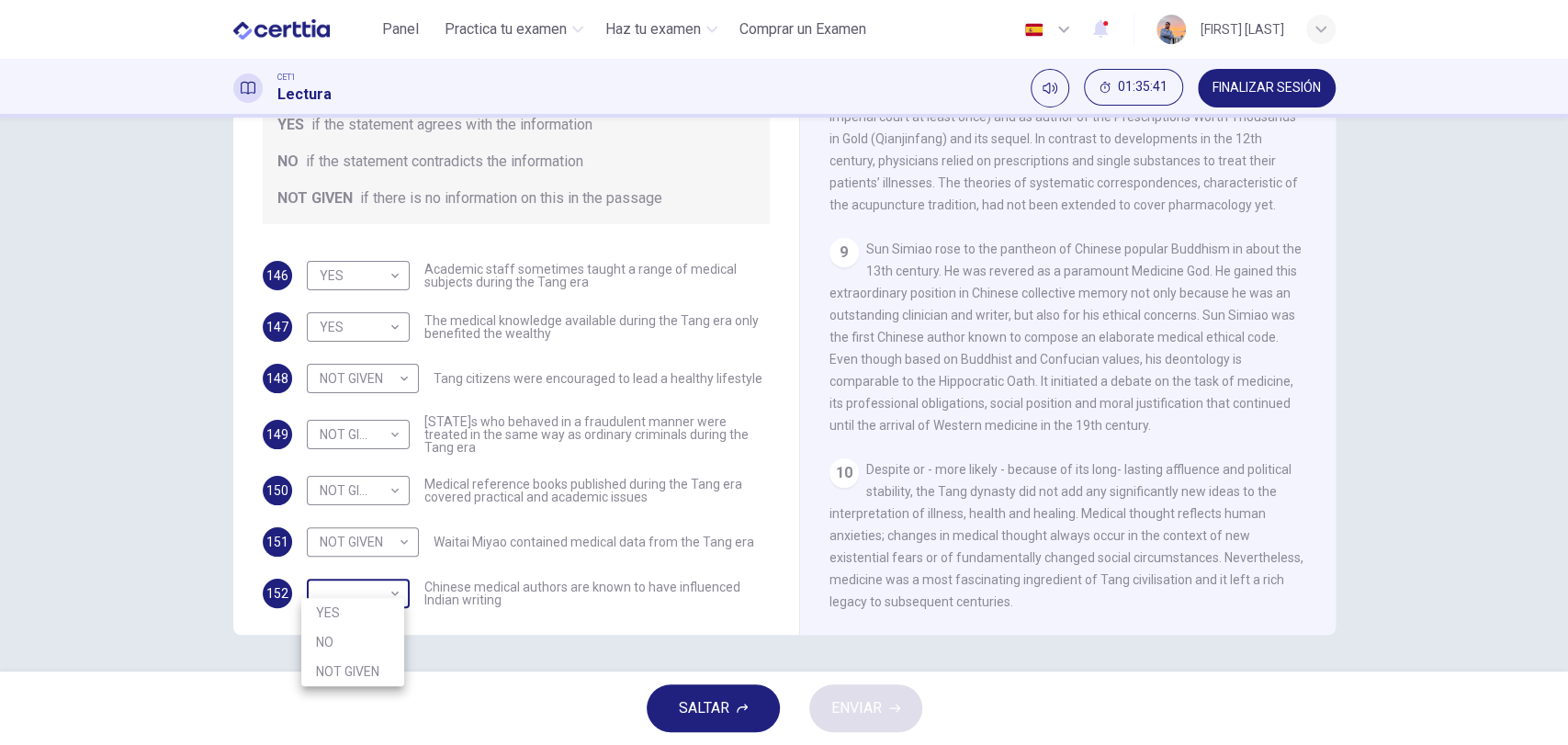 click on "Este sitio utiliza cookies, como se explica en nuestra  Política de Privacidad . Si acepta el uso de cookies, haga clic en el botón Aceptar y continúe navegando por nuestro sitio.   Política de Privacidad Aceptar Panel Practica tu examen Haz tu examen Comprar un Examen Español ** ​ [FIRST] [LAST] CET1 Lectura [TIME] FINALIZAR SESIÓN Preguntas 146 - 152 Do the following statements agree with the information given in the Reading Passage?
In the boxes below on your answer sheet write: YES if the statement agrees with the information NO if the statement contradicts the information NOT GIVEN if there is no information on this in the passage 146 YES *** ​ Academic staff sometimes taught a range of medical subjects during the Tang era 147 YES *** ​ The medical knowledge available during the Tang era only benefited the wealthy 148 NOT GIVEN ********* ​ Tang citizens were encouraged to lead a healthy lifestyle 149 NOT GIVEN ********* ​ 150 NOT GIVEN ********* ​ 151 NOT GIVEN ********* ​ 152 ​ 1" at bounding box center (784, 372) 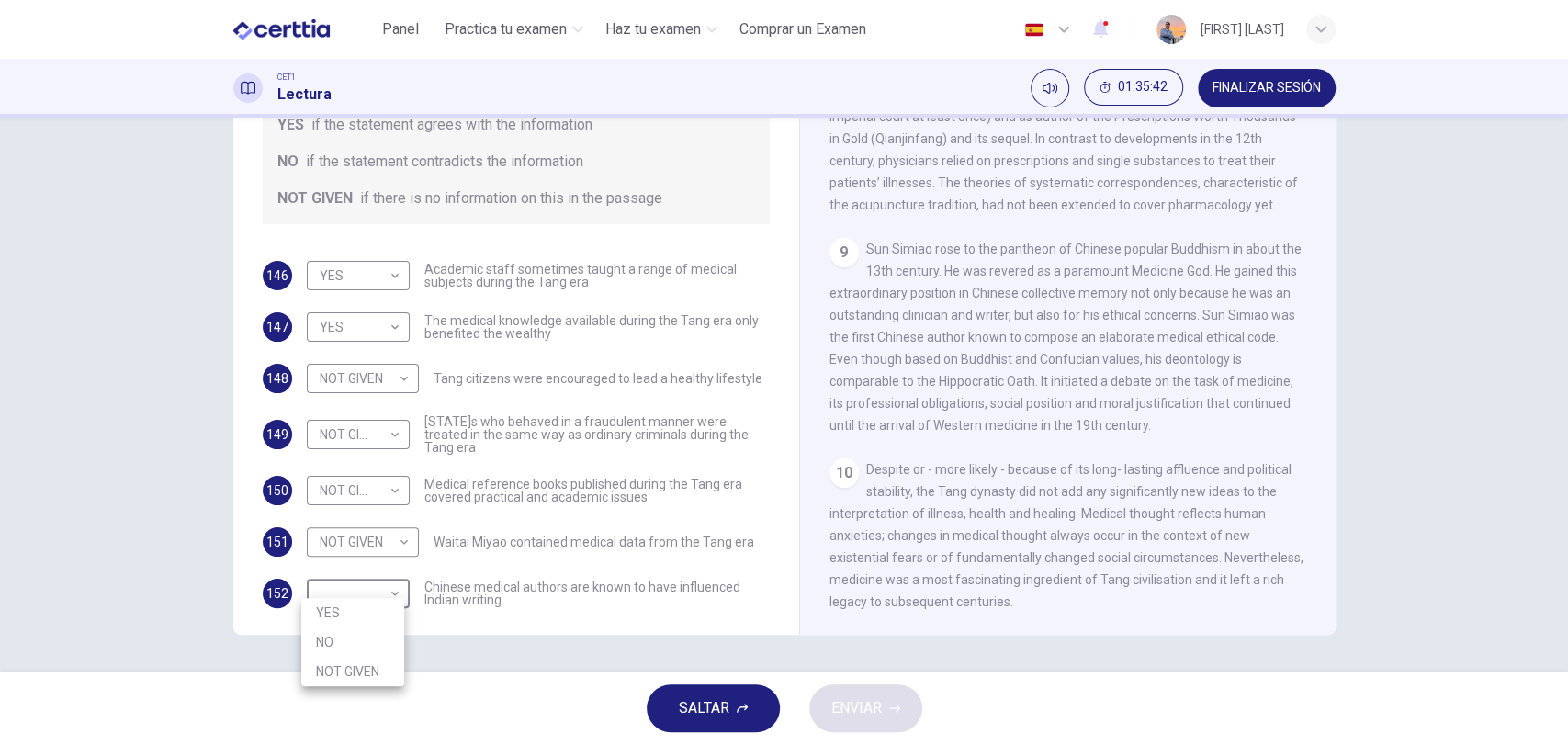 click on "NOT GIVEN" at bounding box center [353, 672] 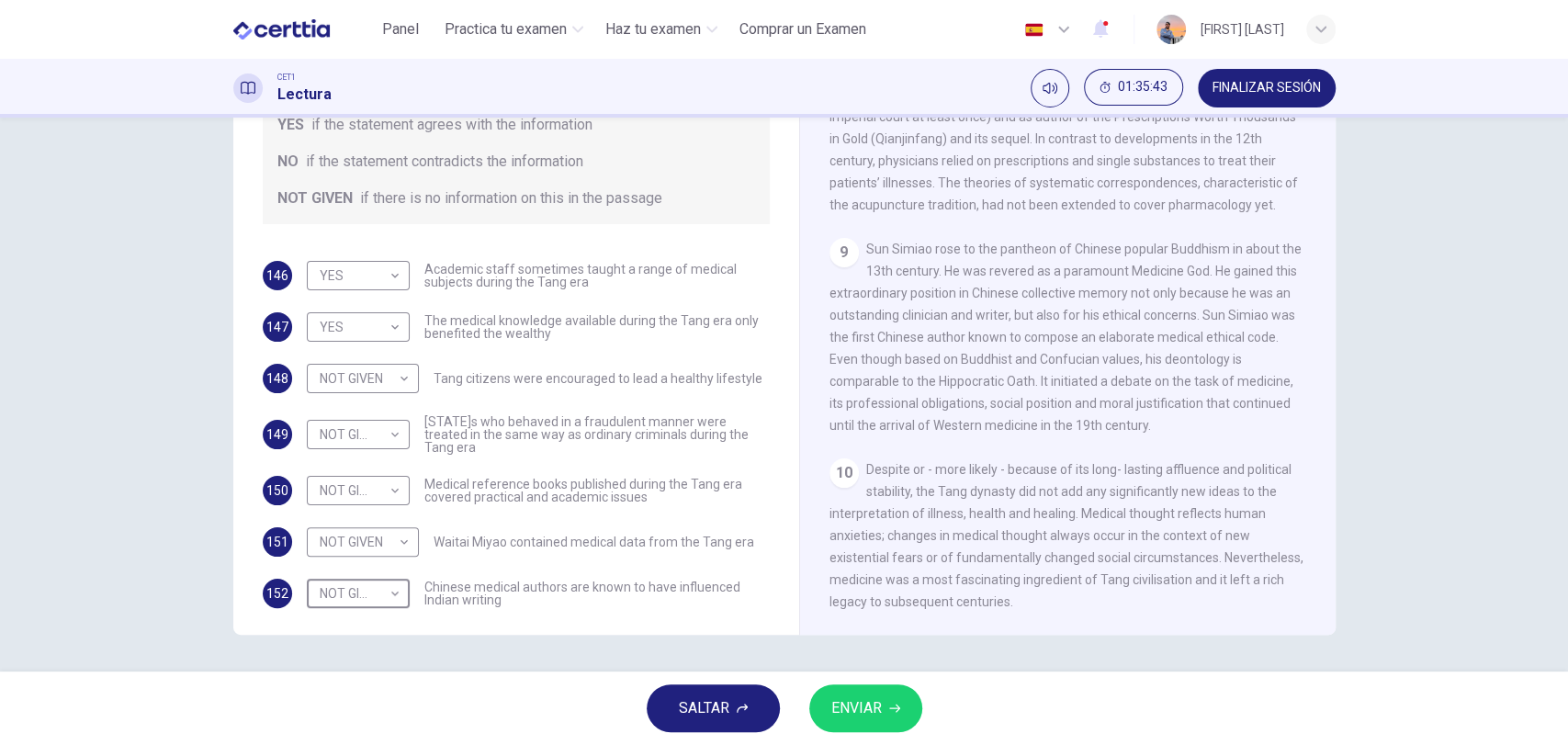 click on "ENVIAR" at bounding box center [856, 708] 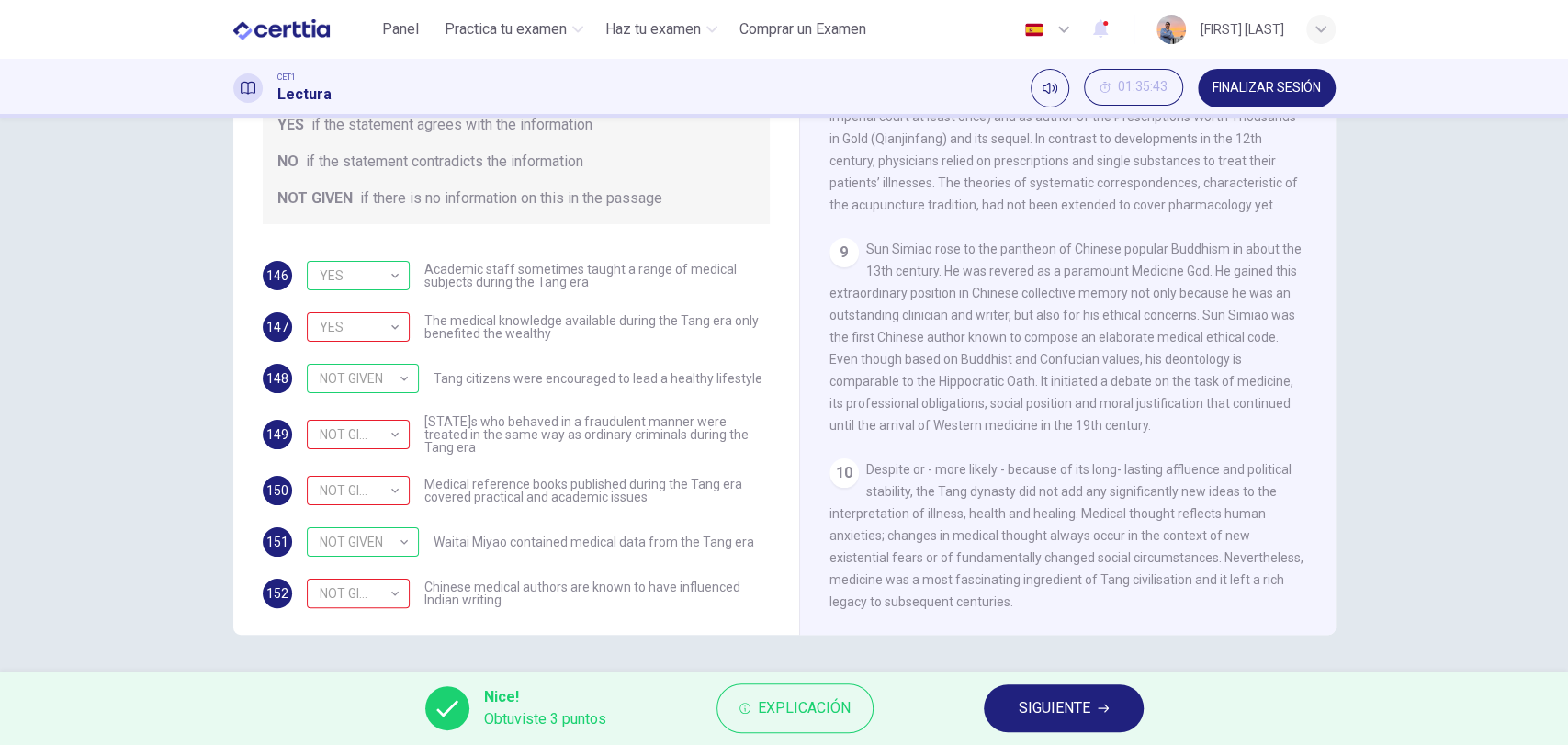 click on "SIGUIENTE" at bounding box center [1055, 708] 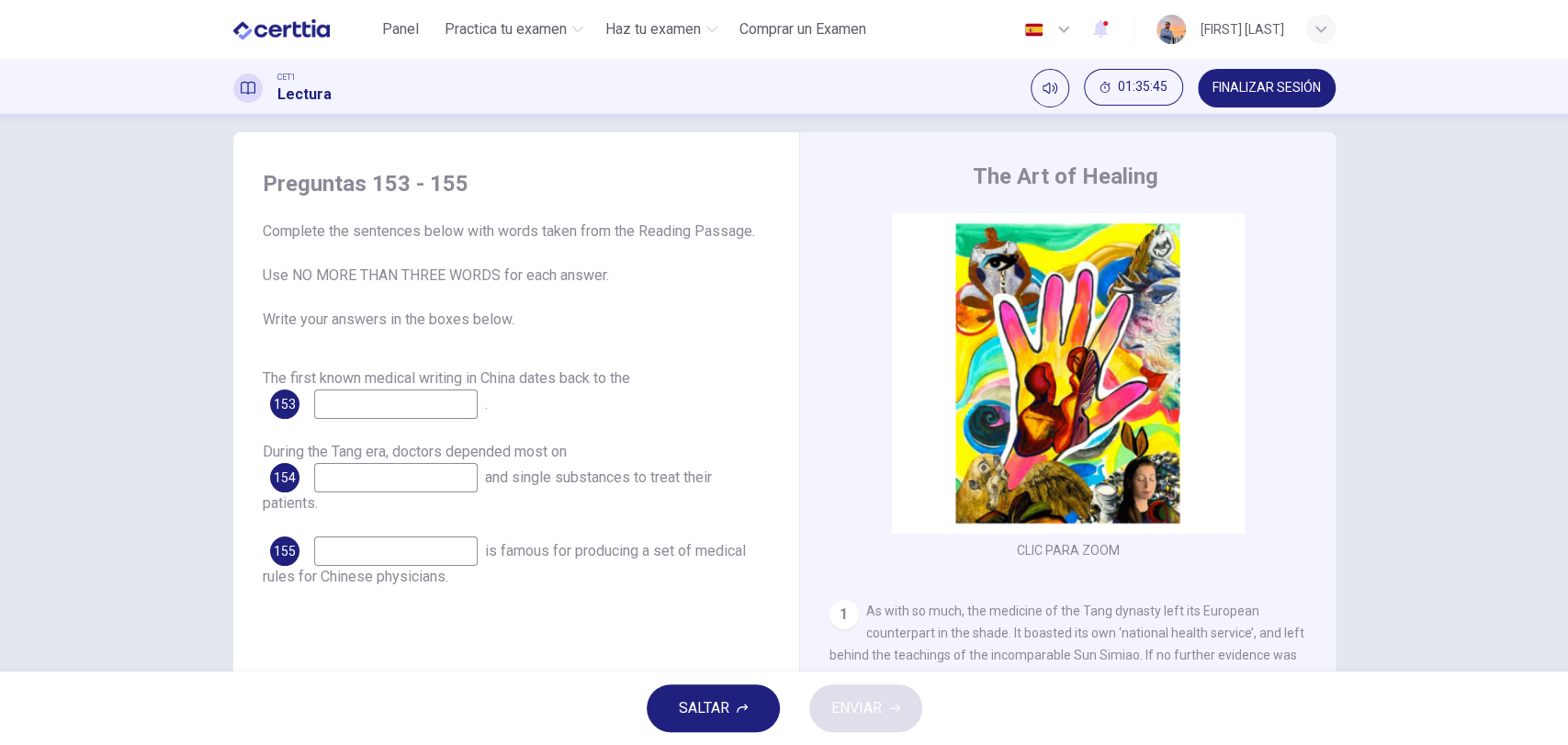 scroll, scrollTop: 158, scrollLeft: 0, axis: vertical 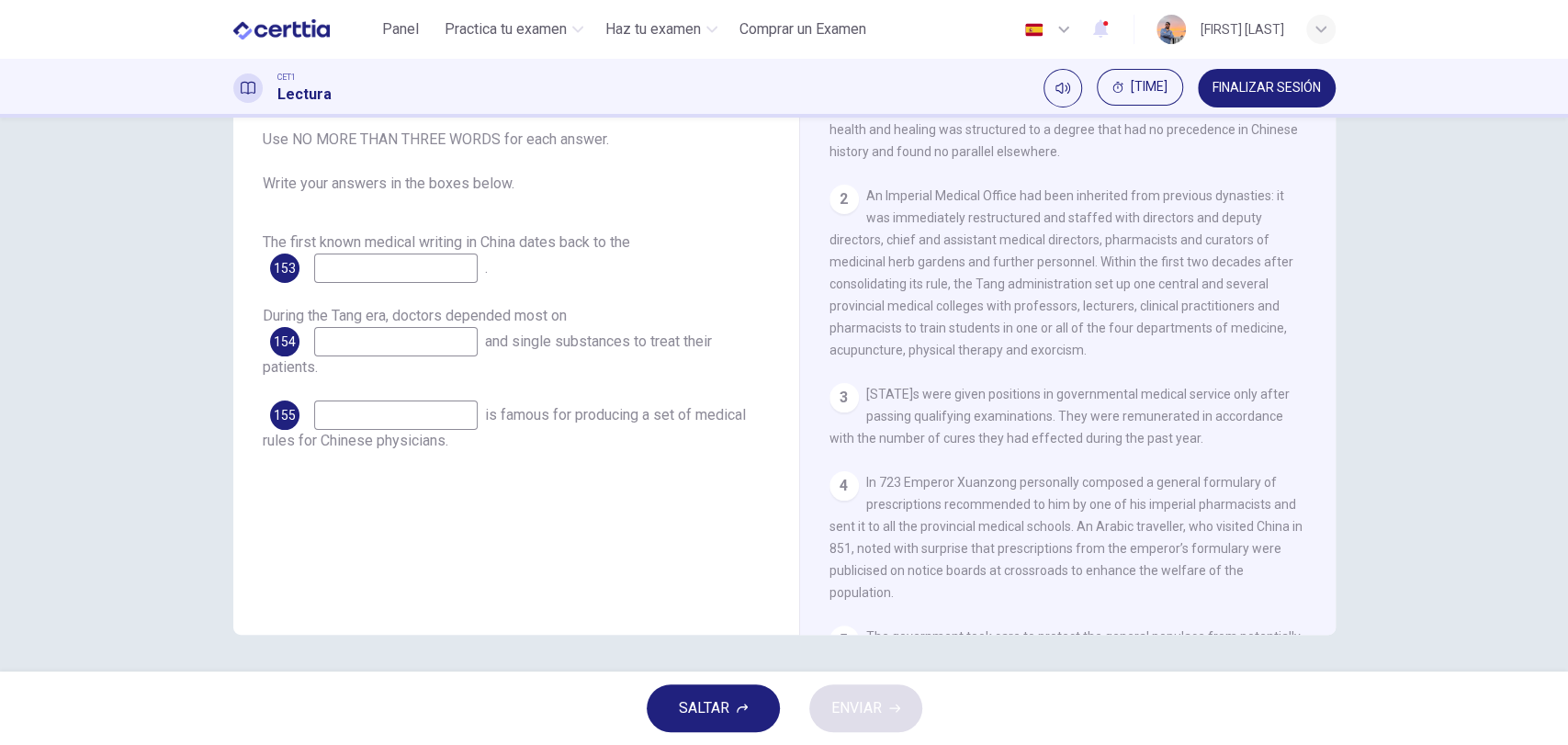 click at bounding box center [396, 268] 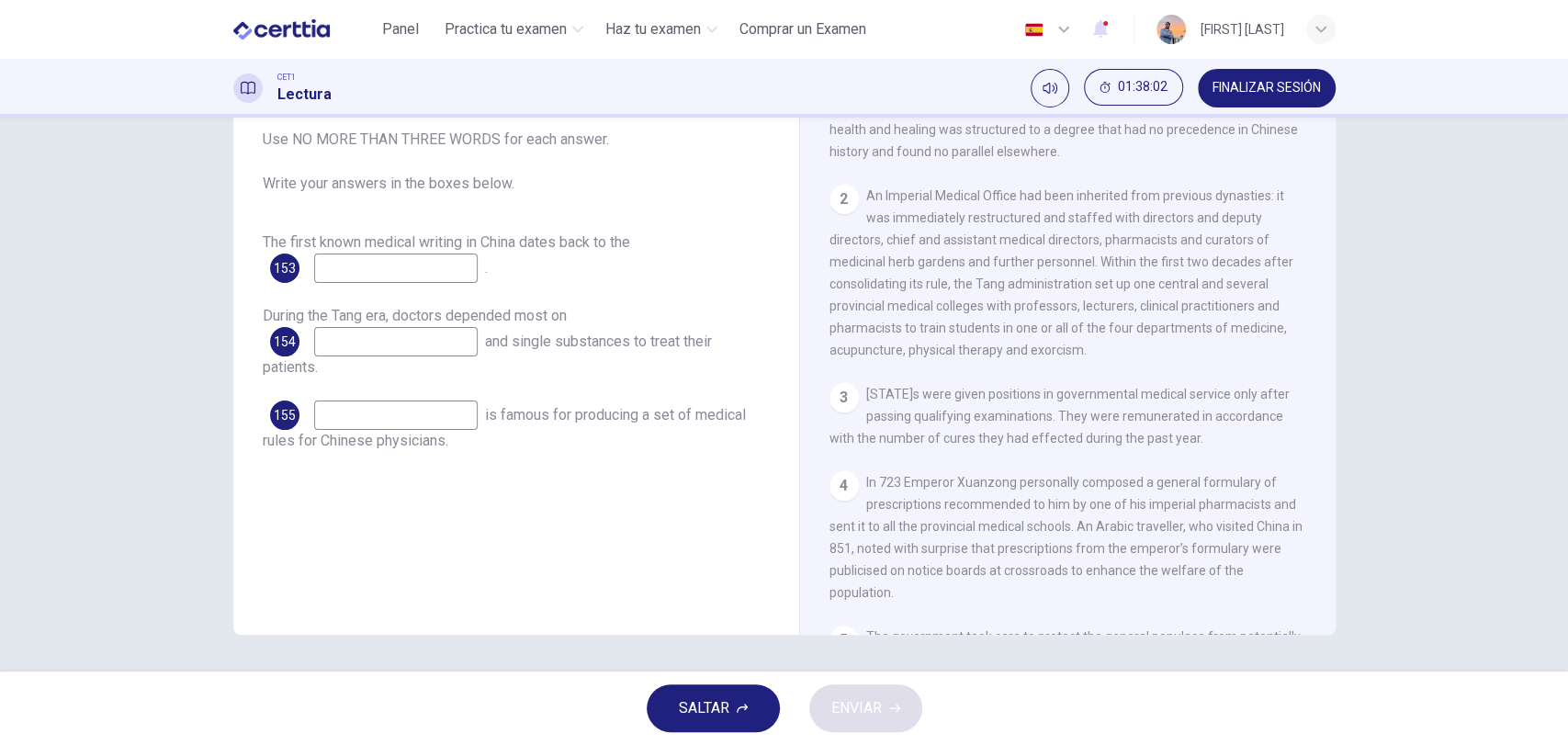 scroll, scrollTop: 680, scrollLeft: 0, axis: vertical 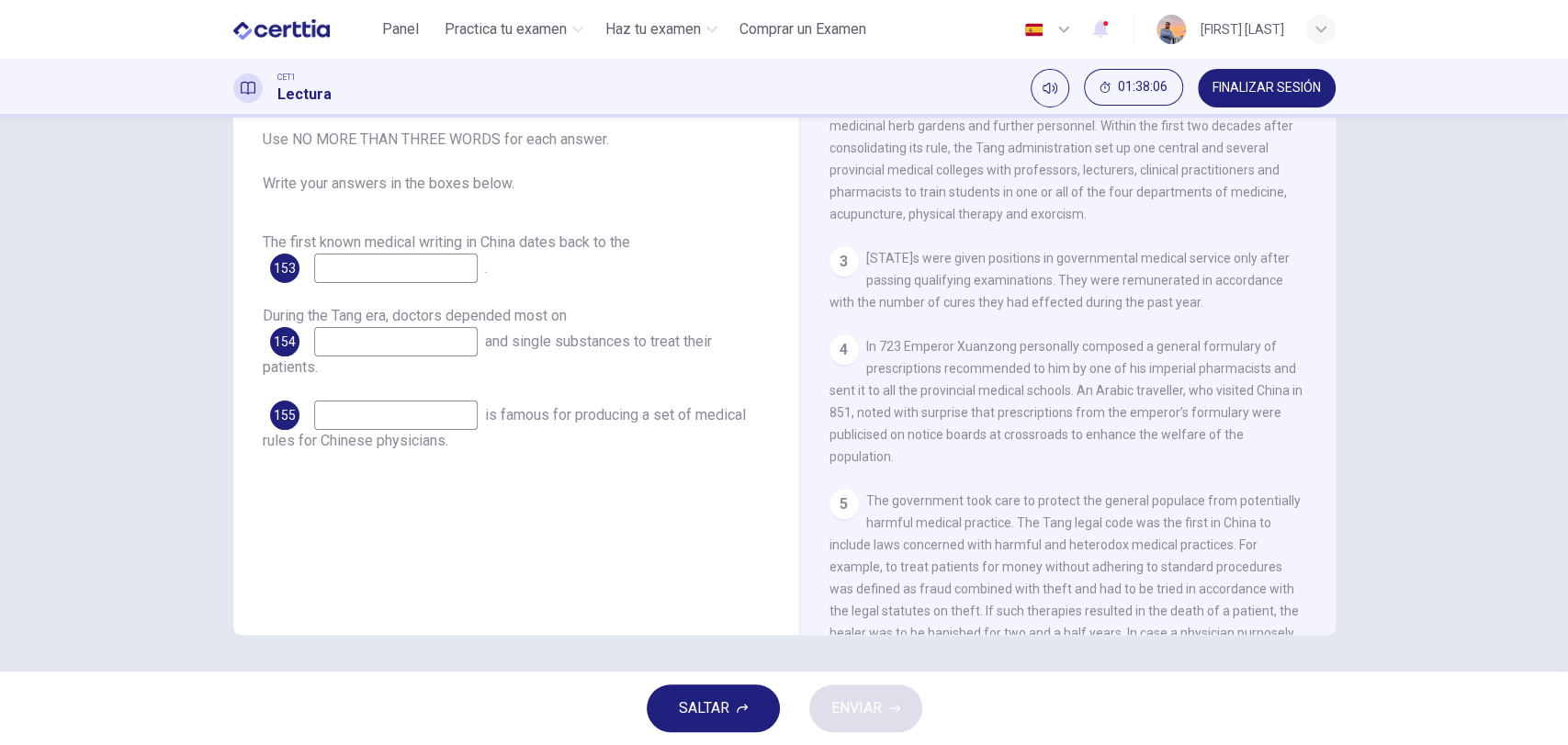 click at bounding box center [396, 268] 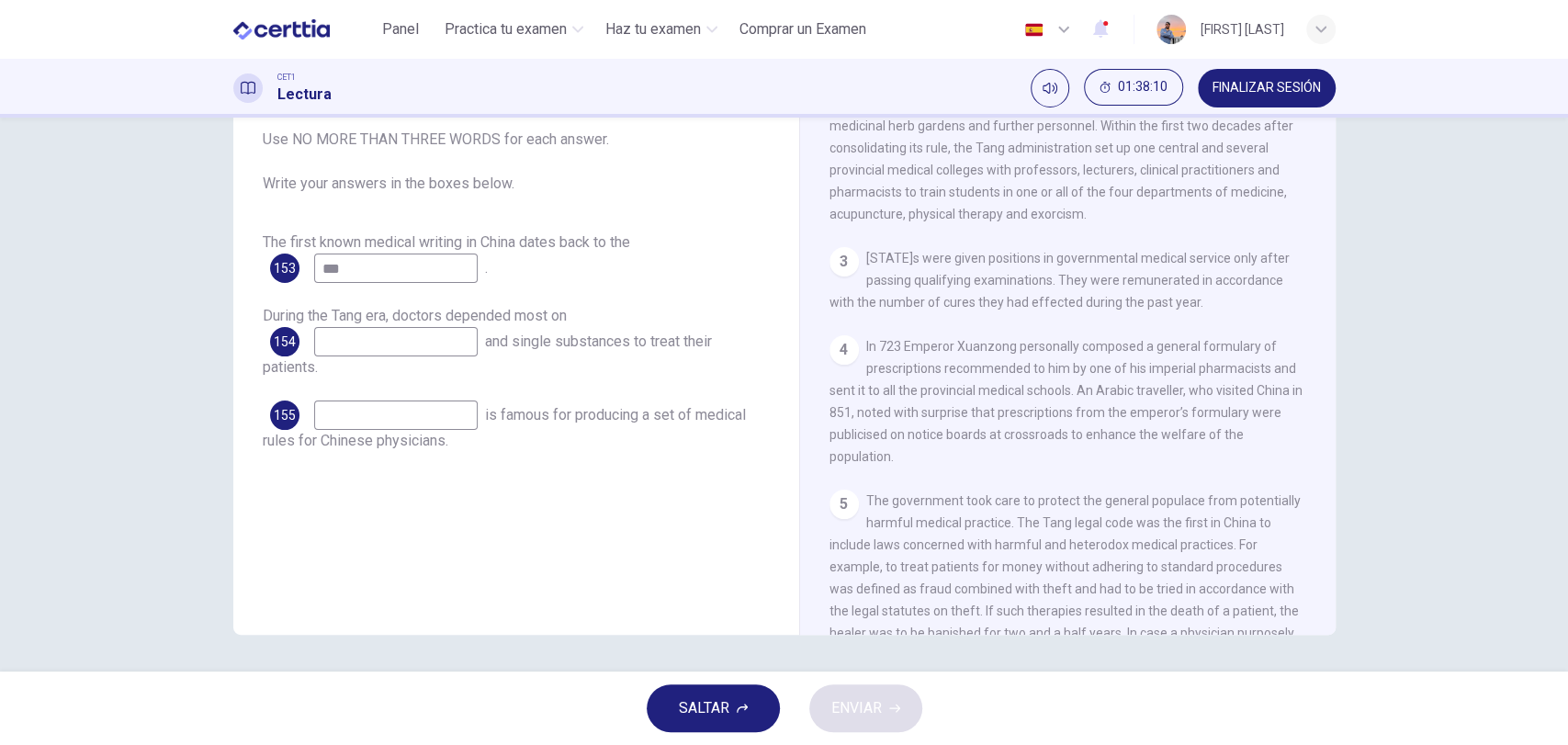 type on "***" 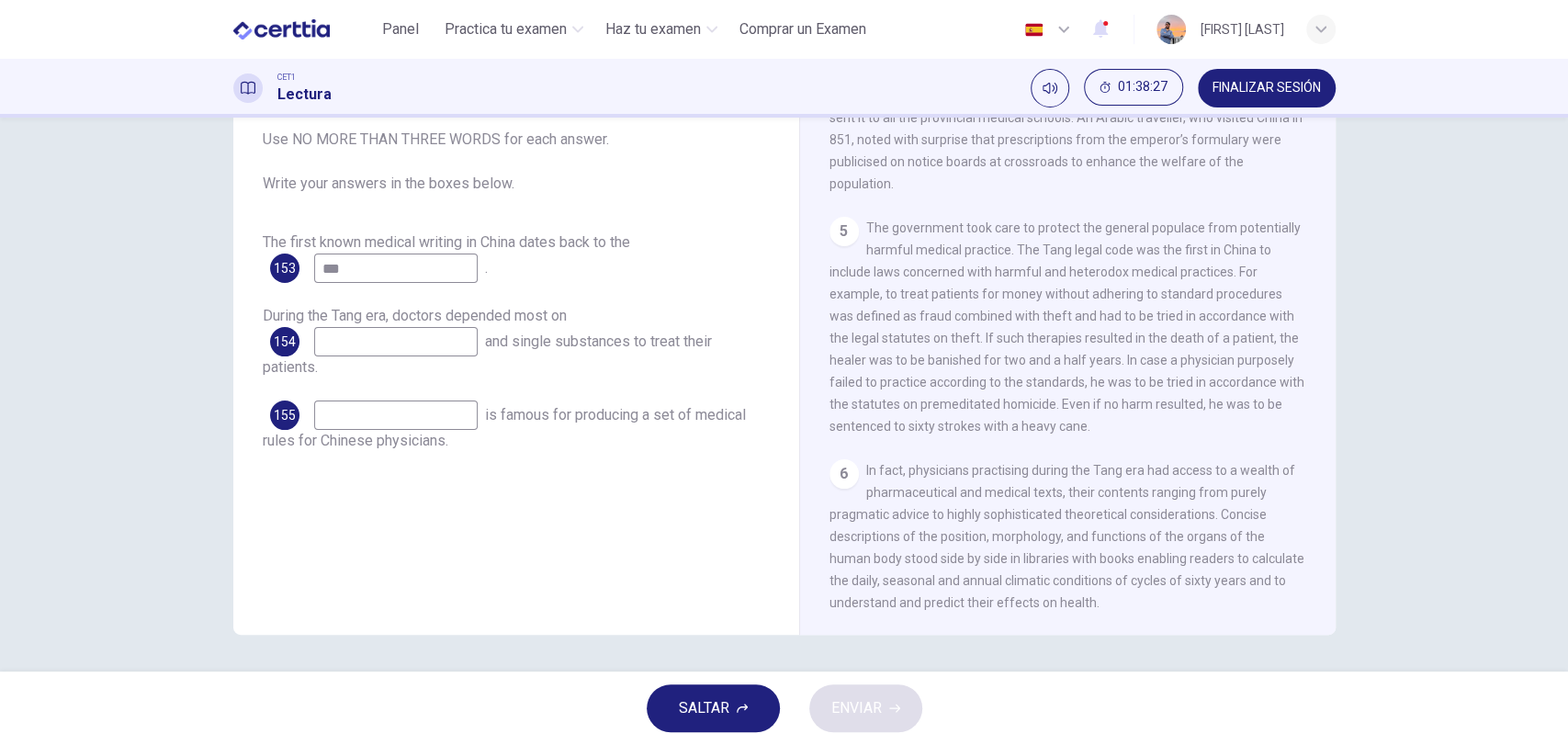 scroll, scrollTop: 1088, scrollLeft: 0, axis: vertical 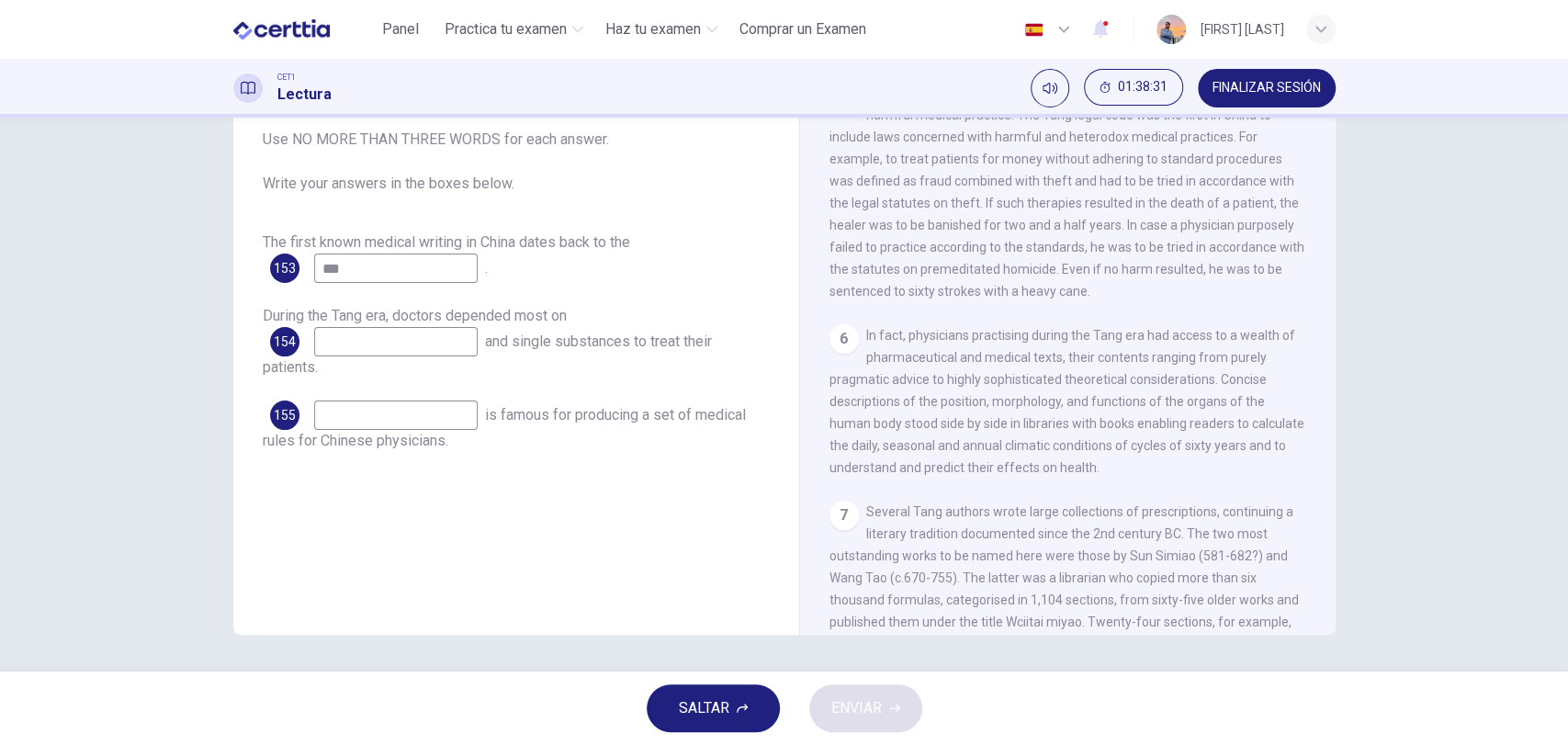 click at bounding box center [396, 342] 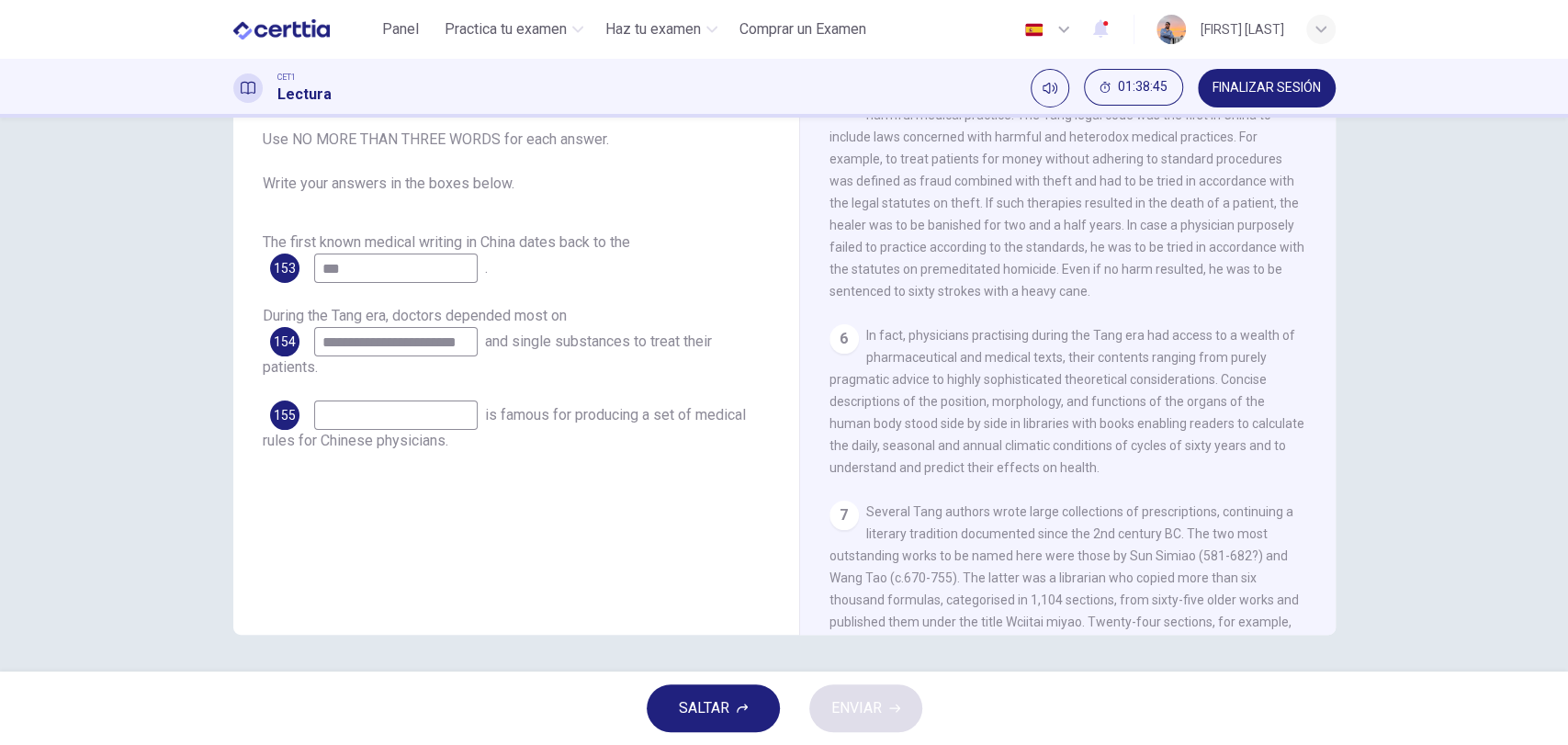 drag, startPoint x: 331, startPoint y: 339, endPoint x: 367, endPoint y: 355, distance: 39.395431 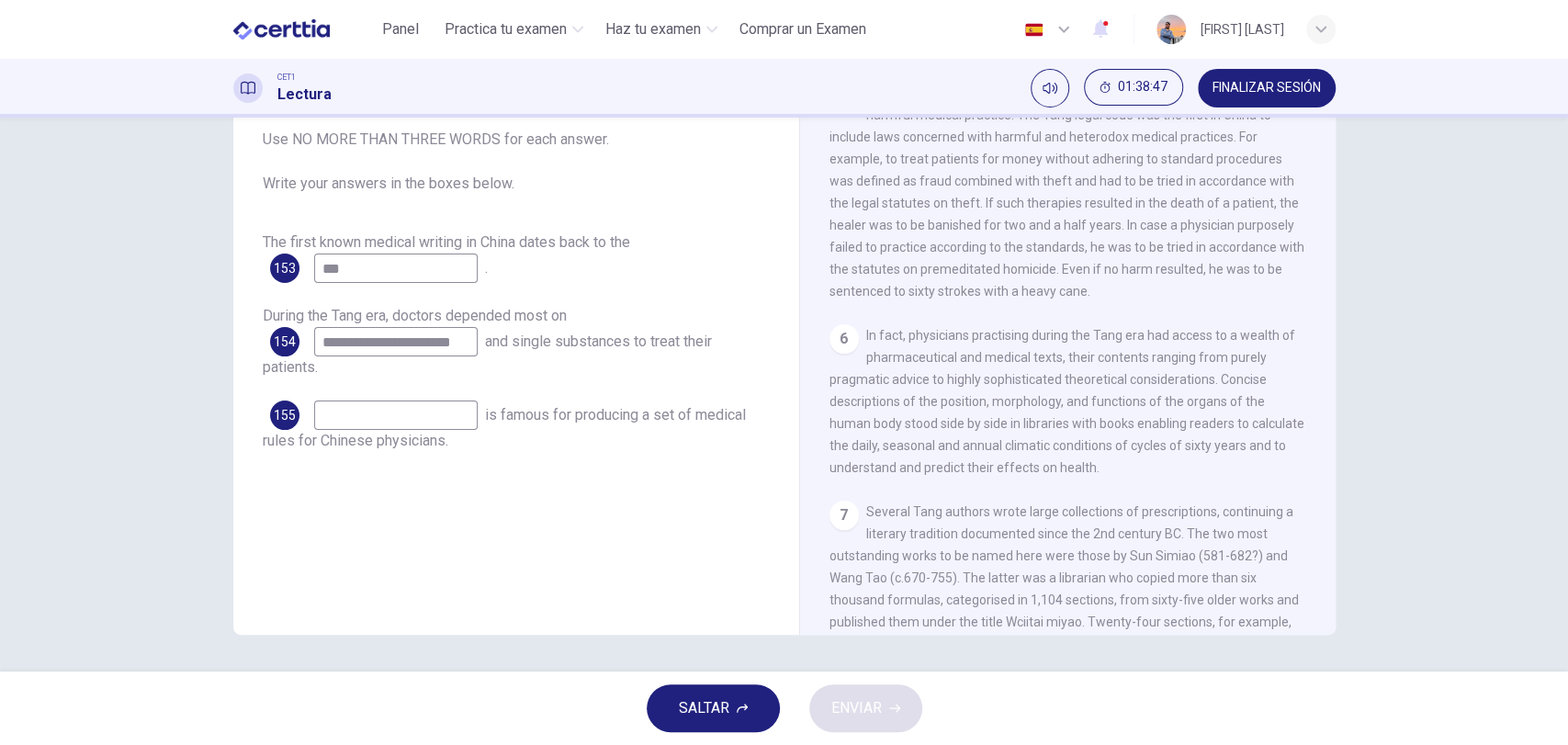 type on "**********" 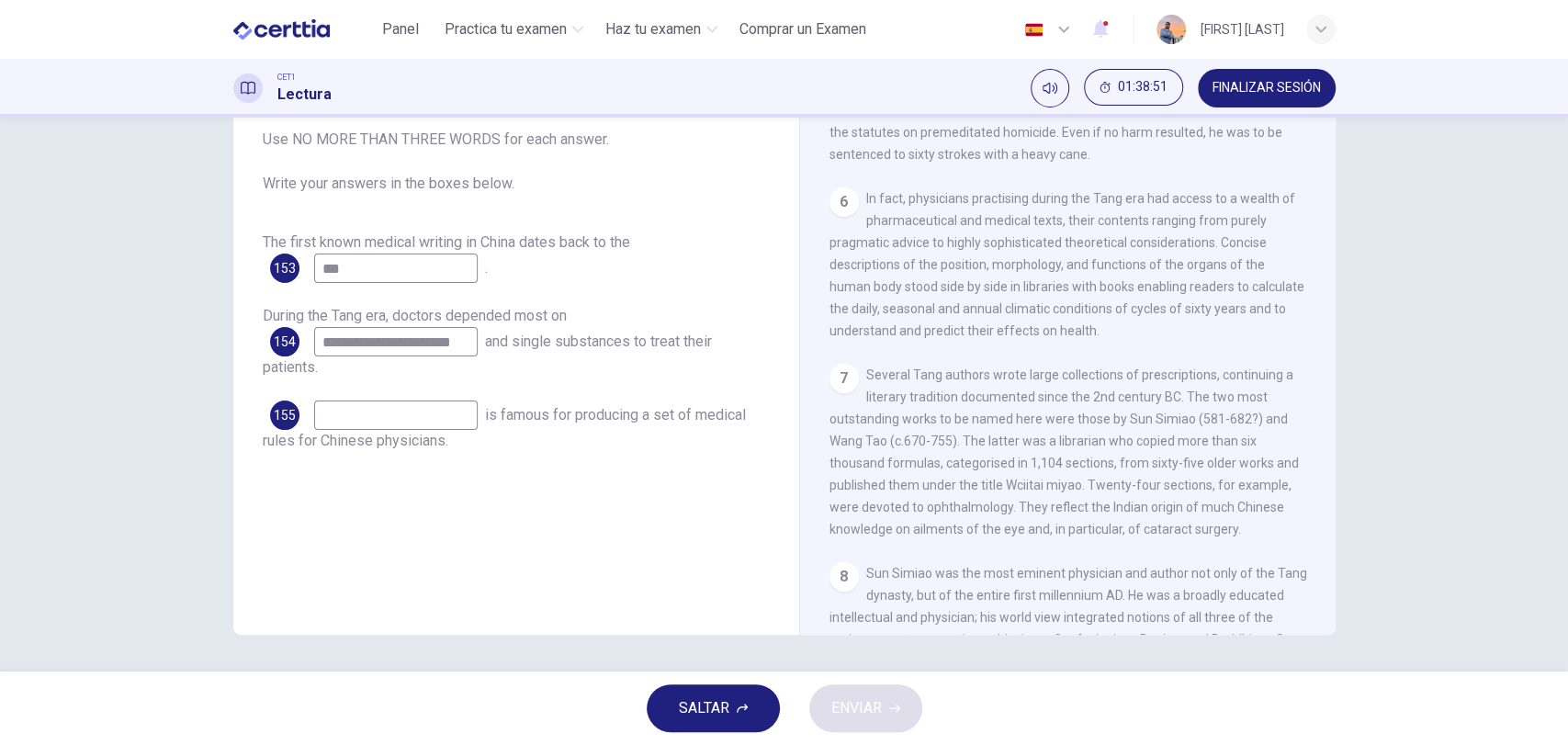 scroll, scrollTop: 1360, scrollLeft: 0, axis: vertical 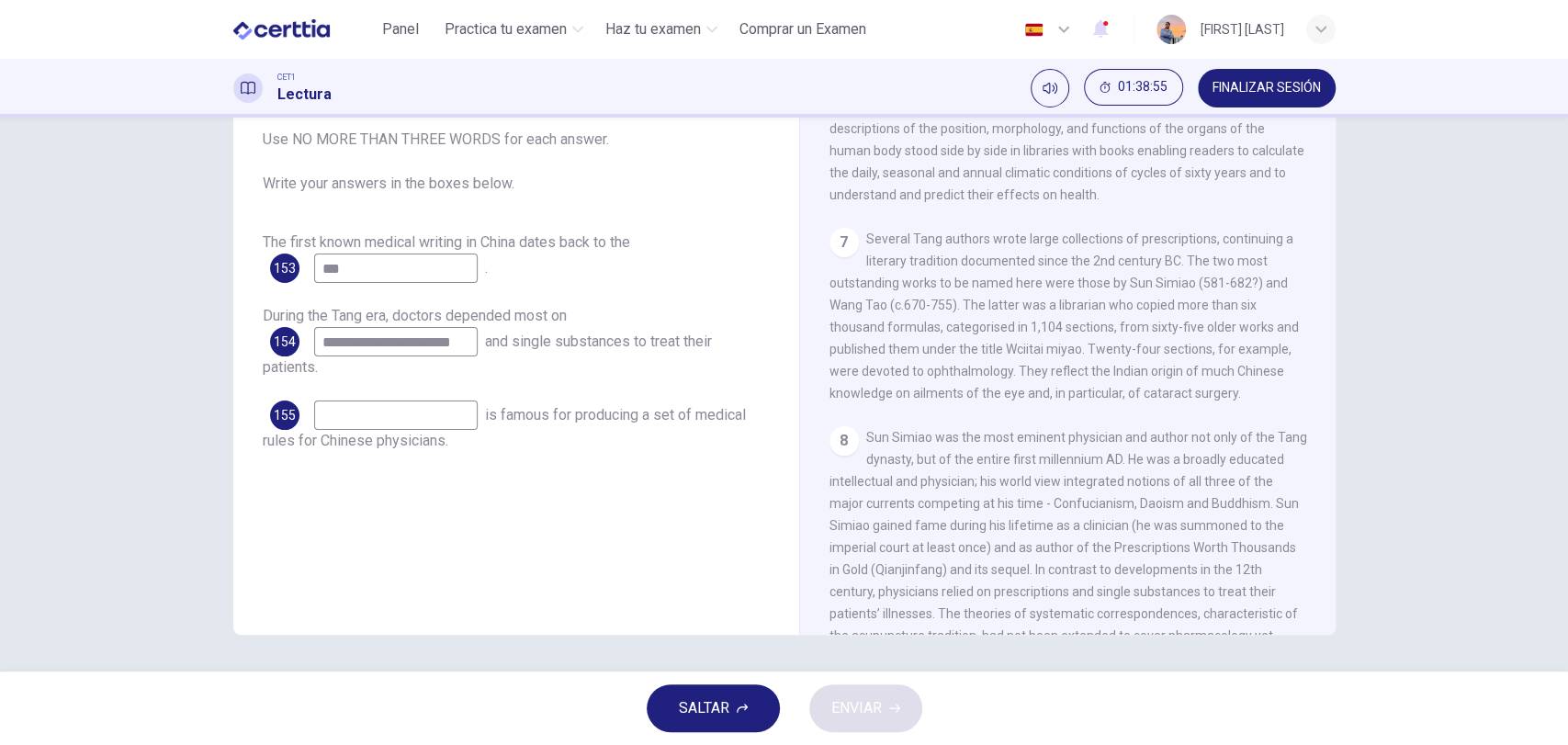 drag, startPoint x: 326, startPoint y: 259, endPoint x: 267, endPoint y: 248, distance: 60.01666 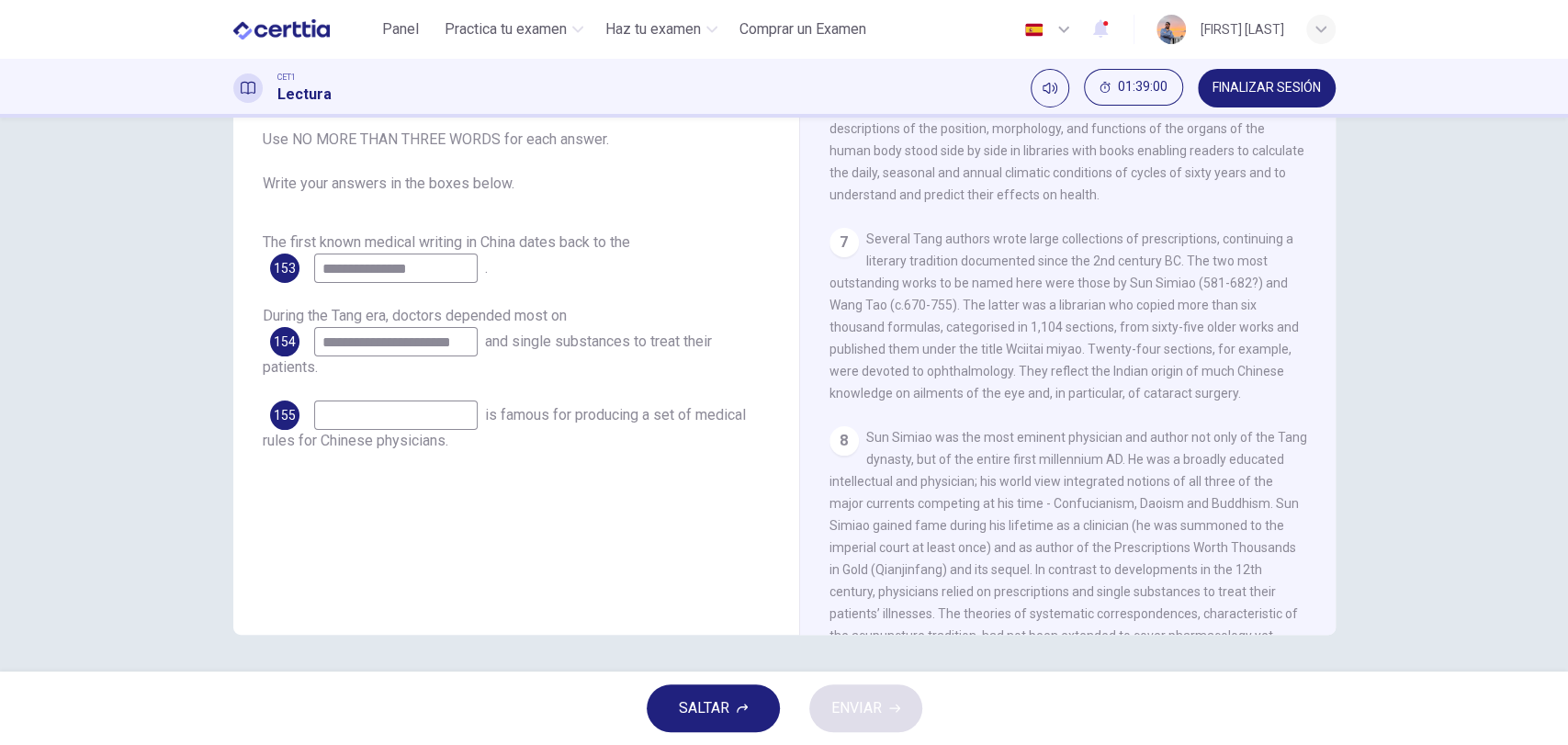 type on "**********" 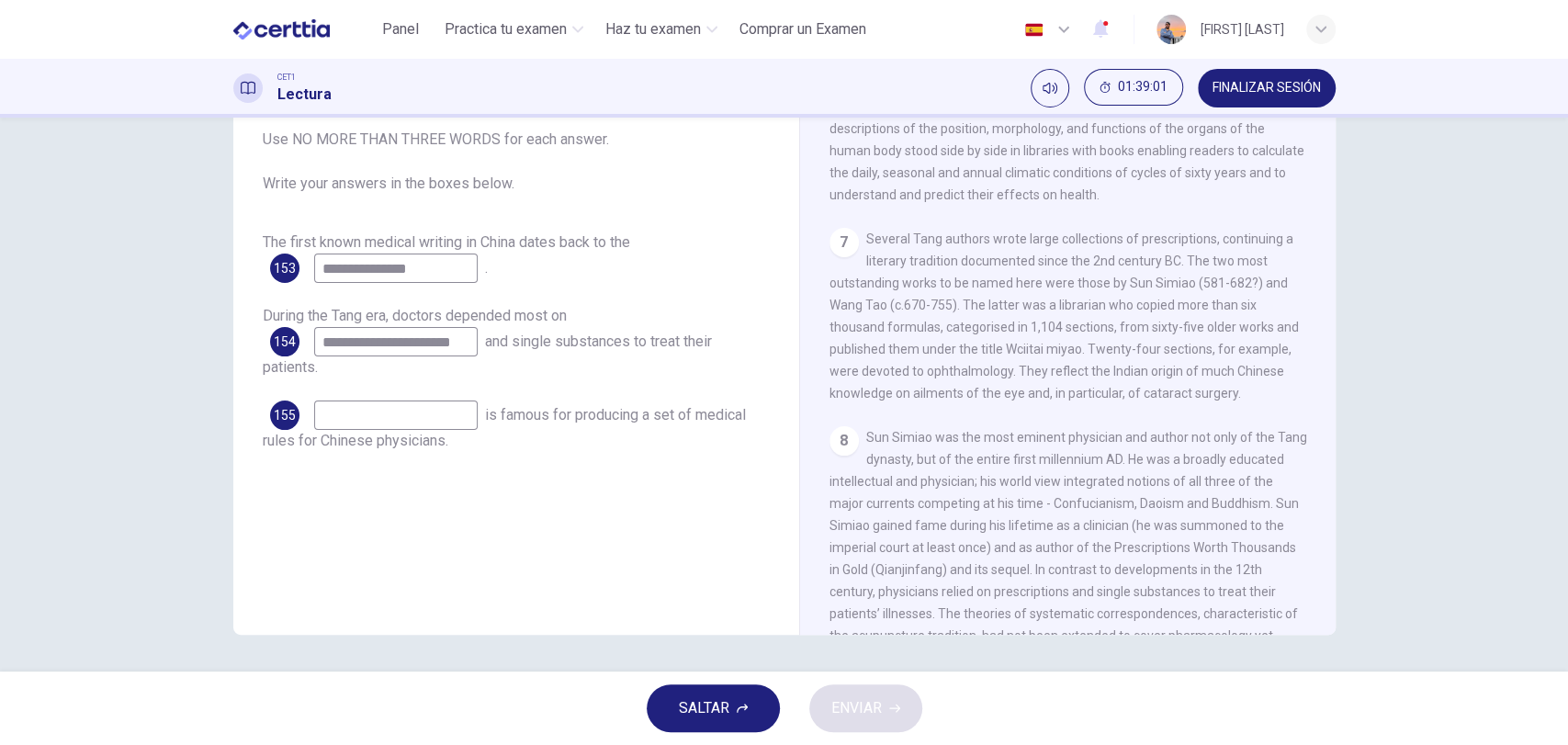 scroll, scrollTop: 1496, scrollLeft: 0, axis: vertical 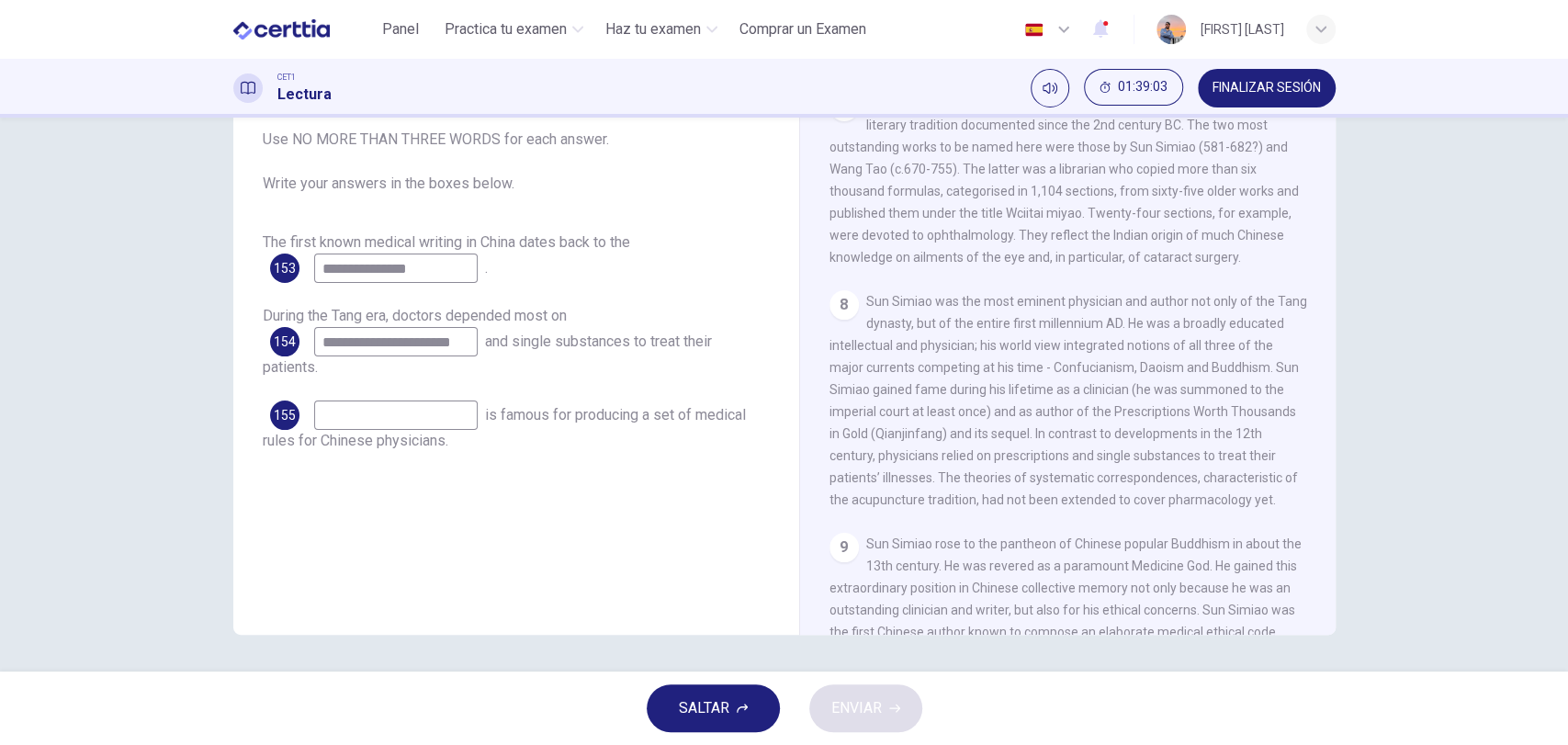 type on "*" 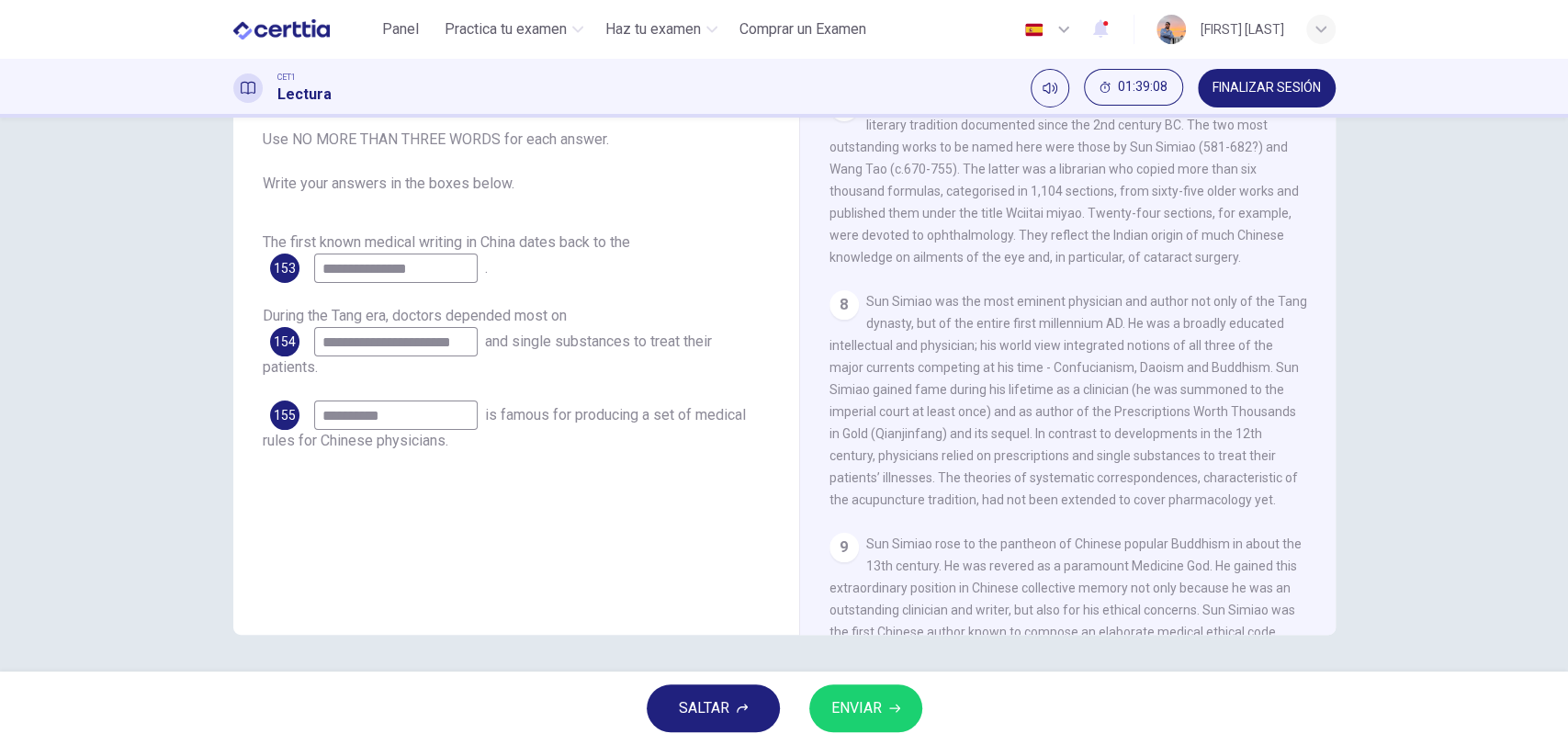 type on "**********" 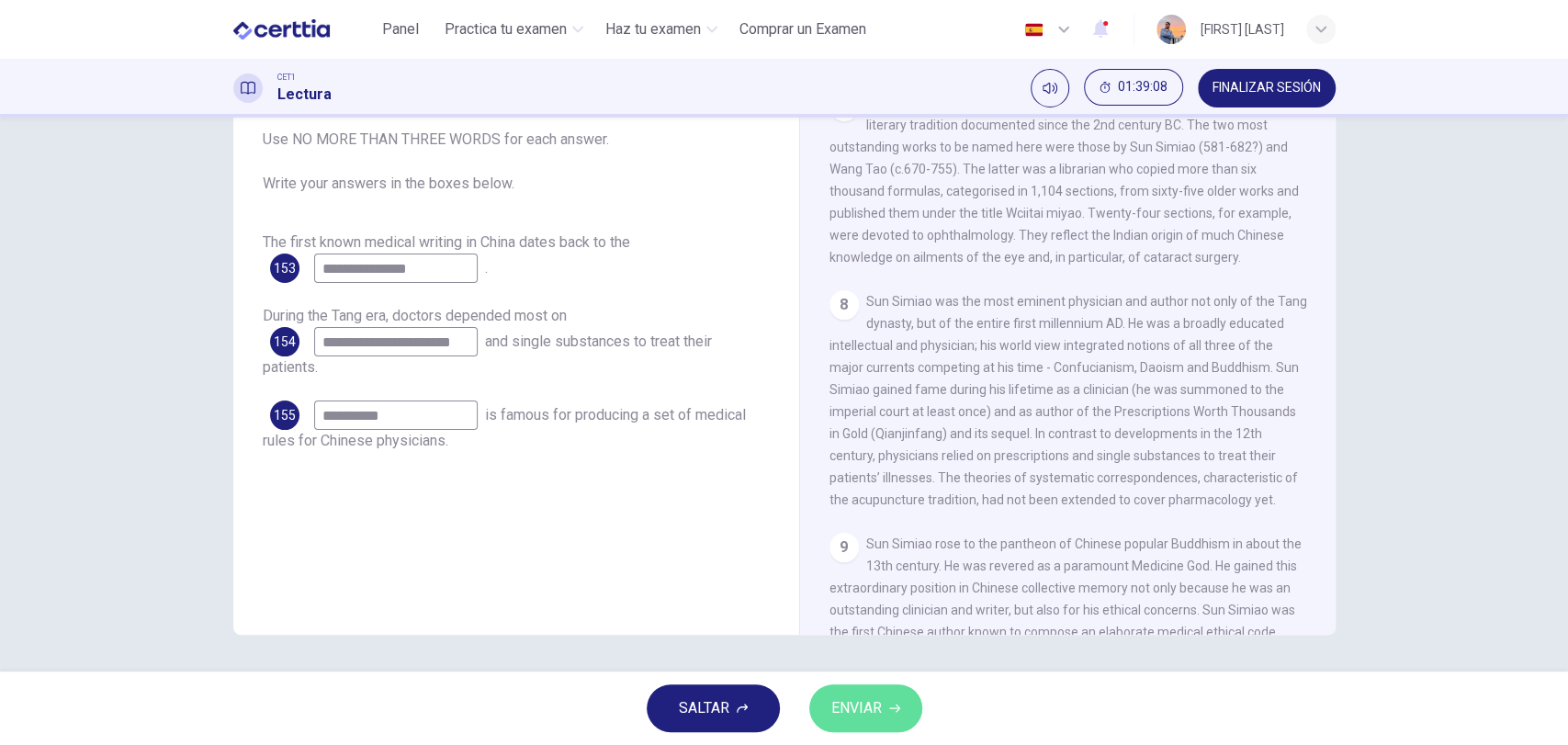 click on "ENVIAR" at bounding box center [865, 708] 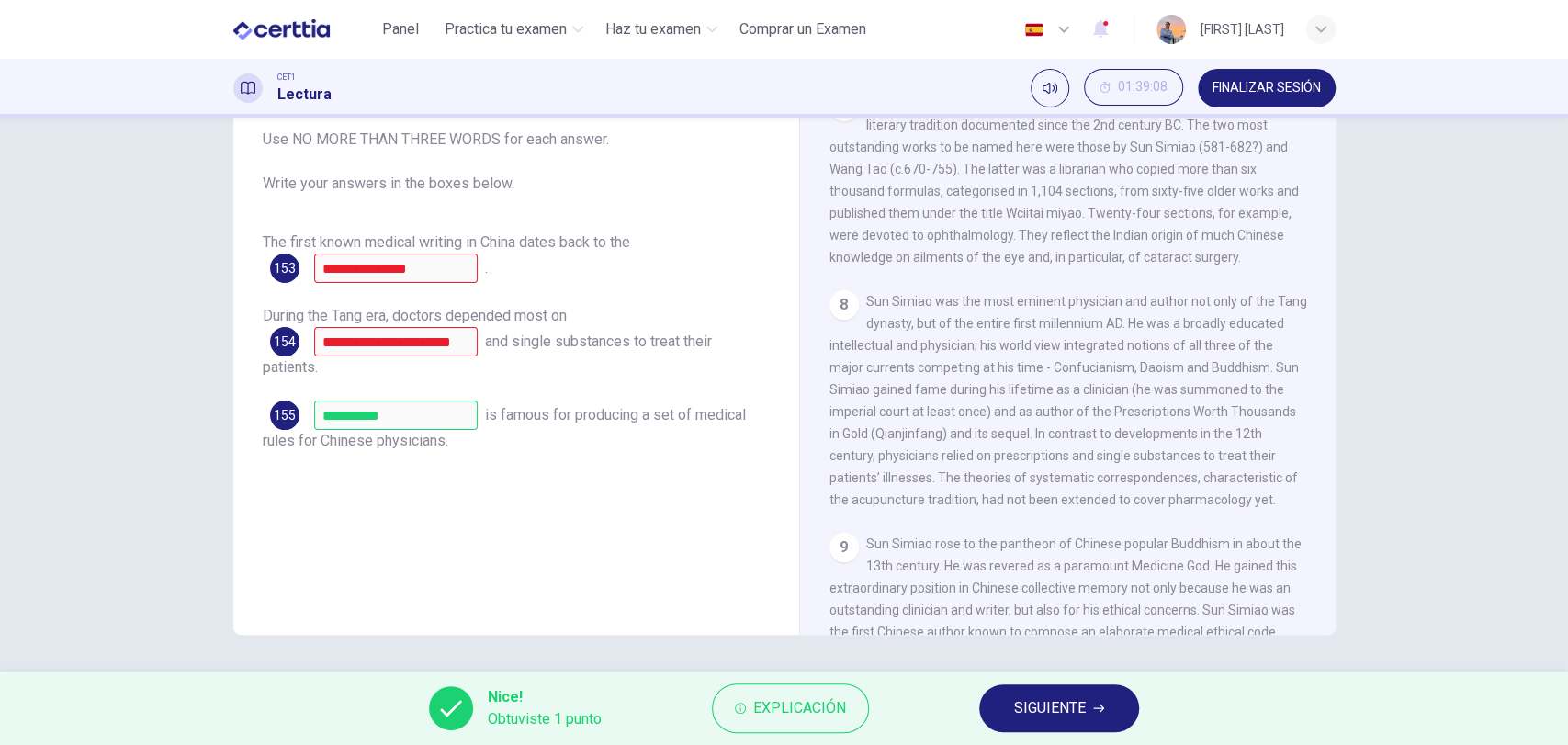 click on "SIGUIENTE" at bounding box center [1059, 708] 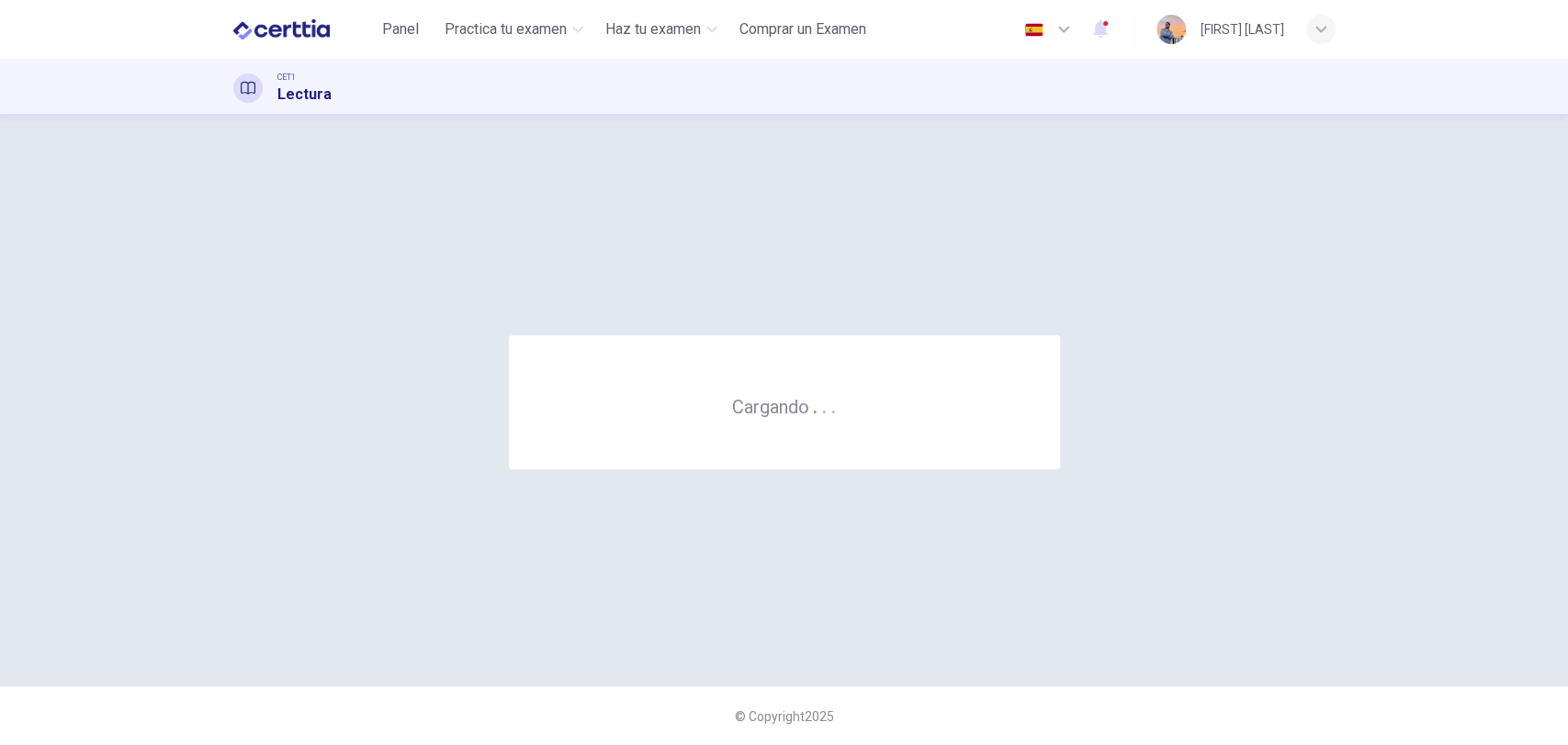 scroll, scrollTop: 0, scrollLeft: 0, axis: both 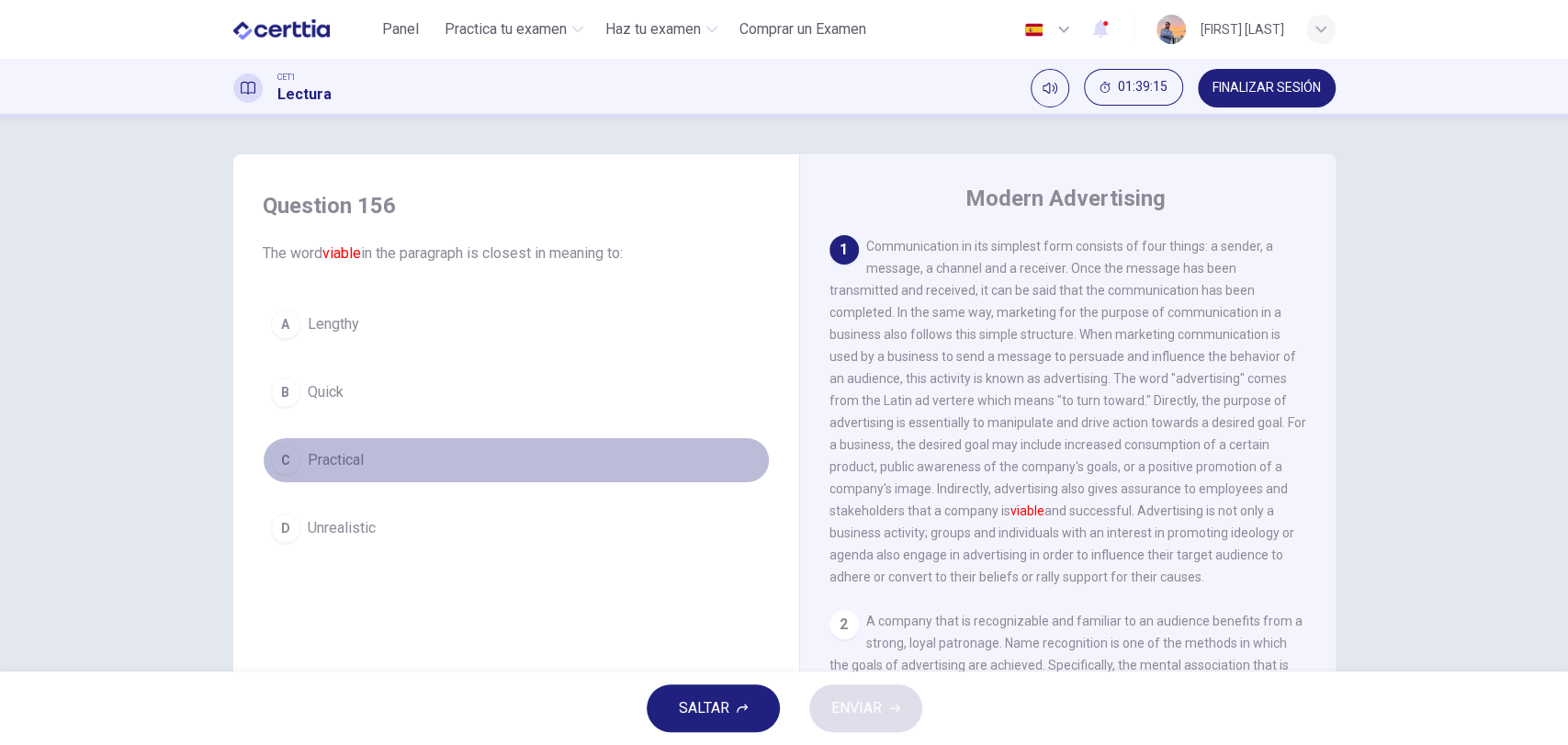 drag, startPoint x: 310, startPoint y: 458, endPoint x: 643, endPoint y: 636, distance: 377.5884 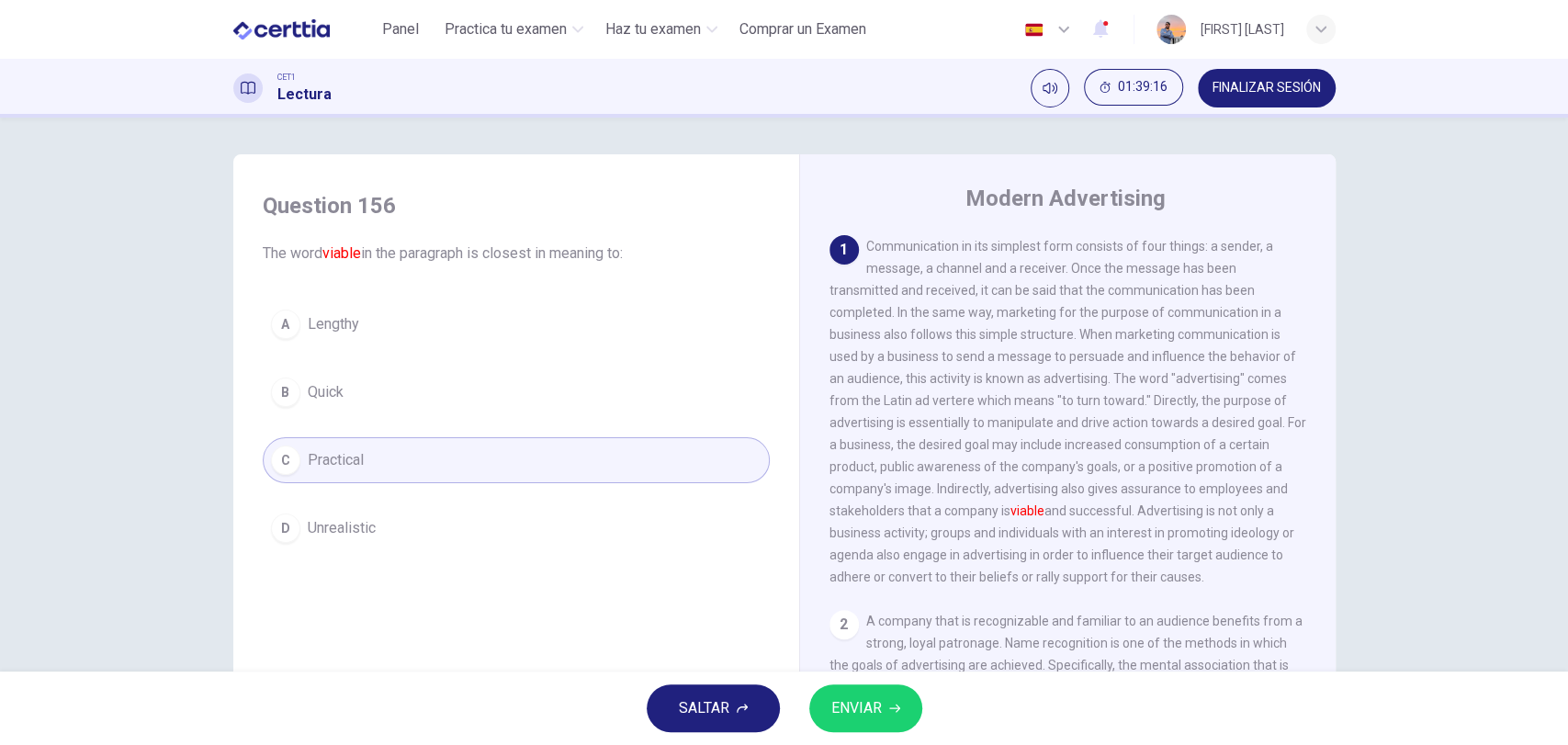 click on "ENVIAR" at bounding box center [856, 708] 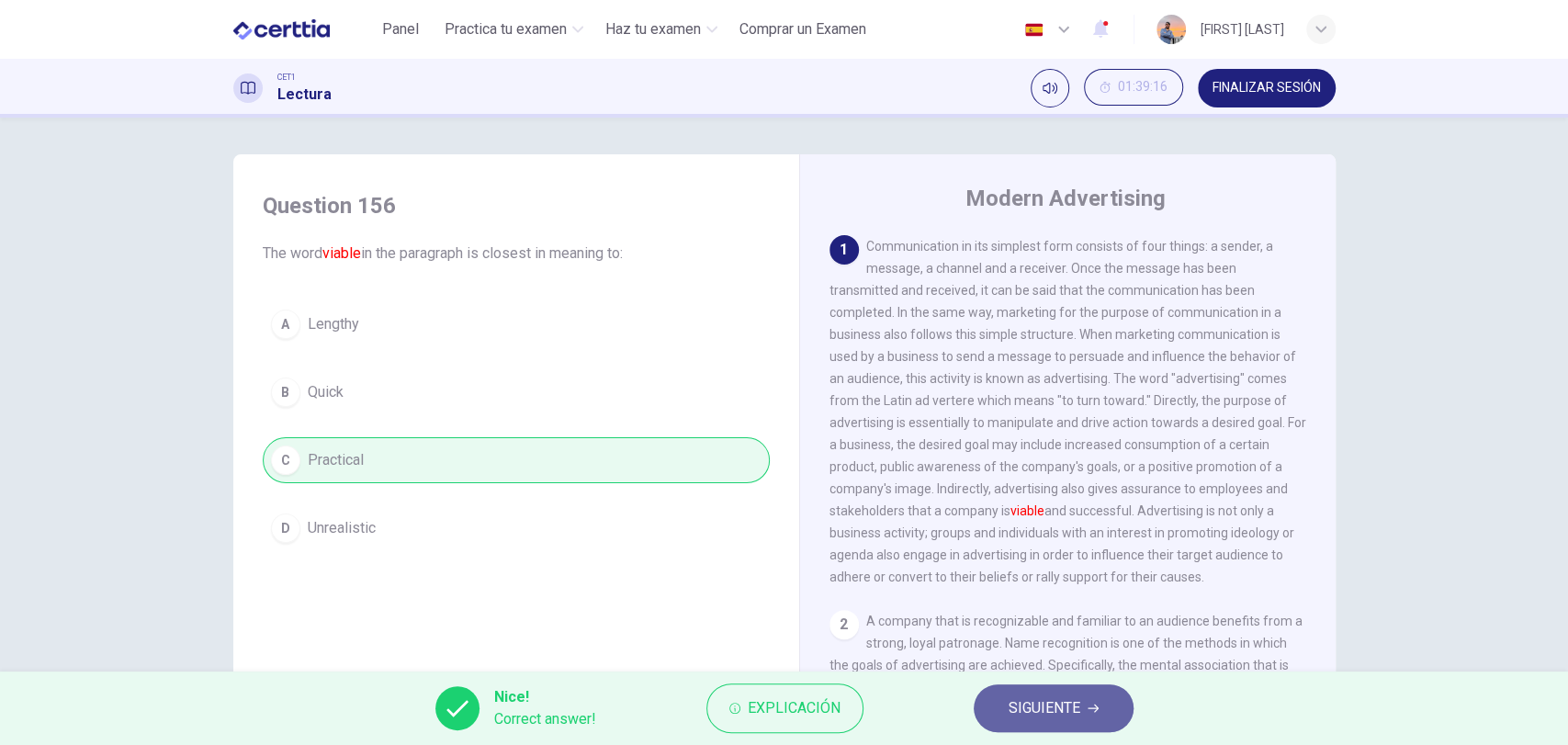 click on "SIGUIENTE" at bounding box center (1044, 708) 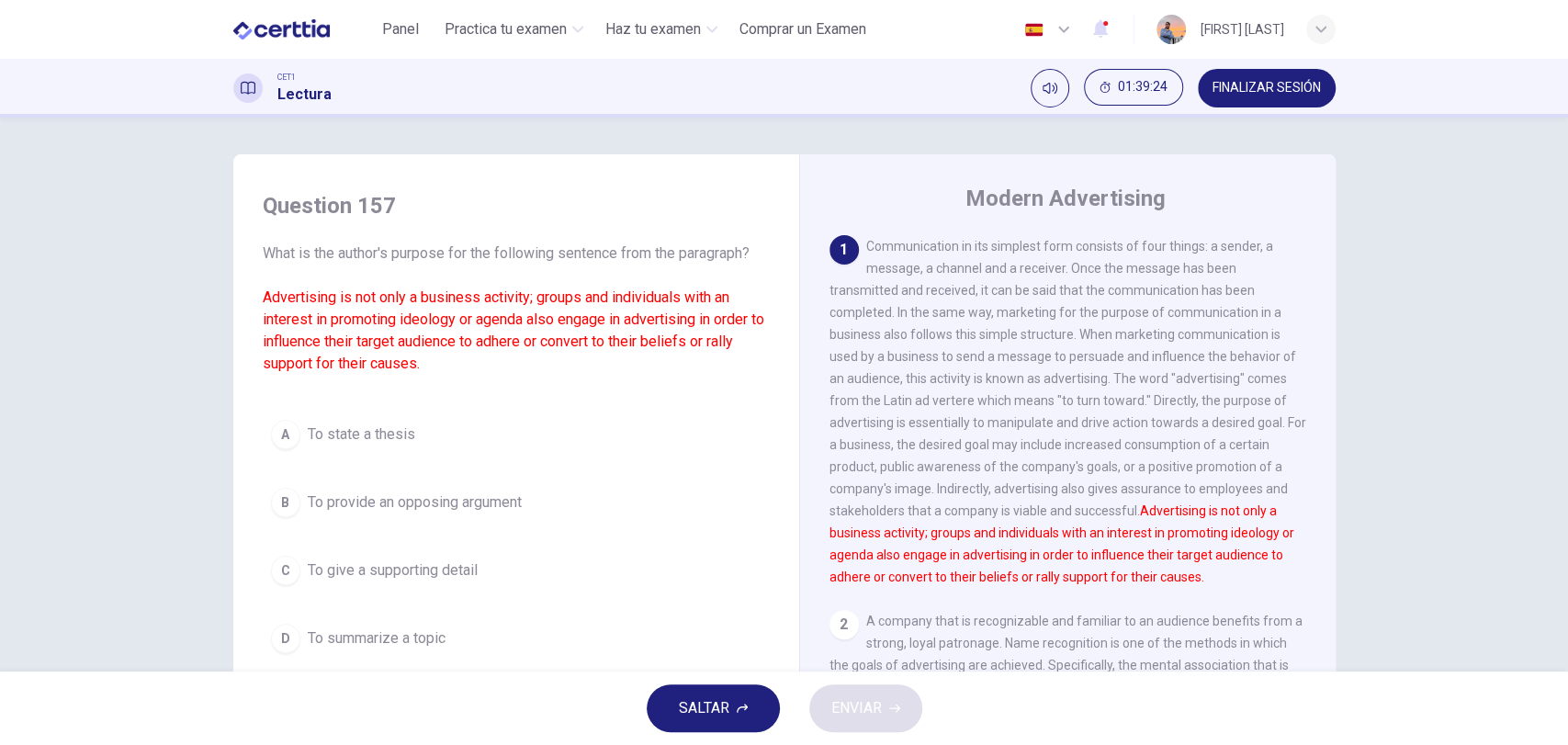 scroll, scrollTop: 158, scrollLeft: 0, axis: vertical 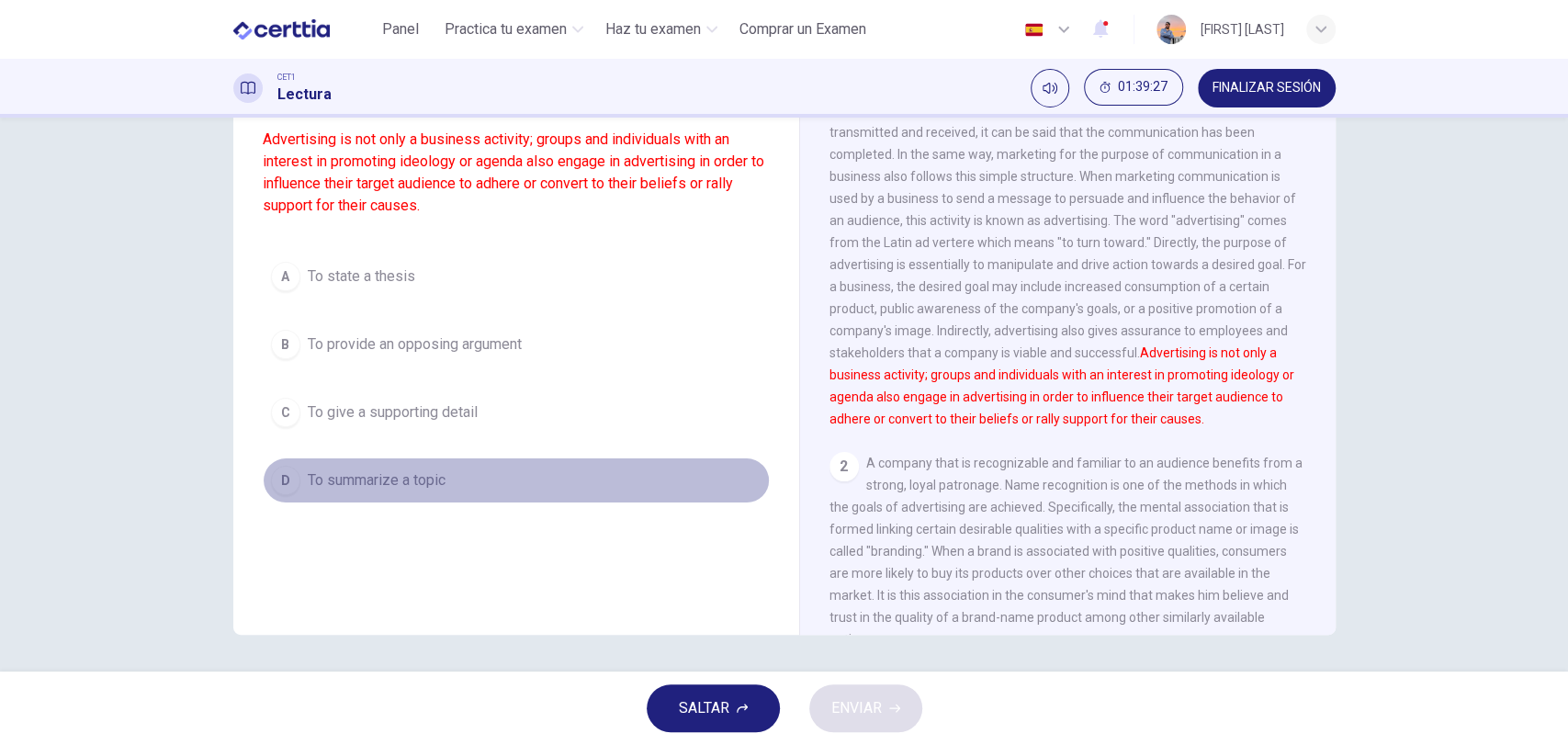 click on "To summarize a topic" at bounding box center (377, 480) 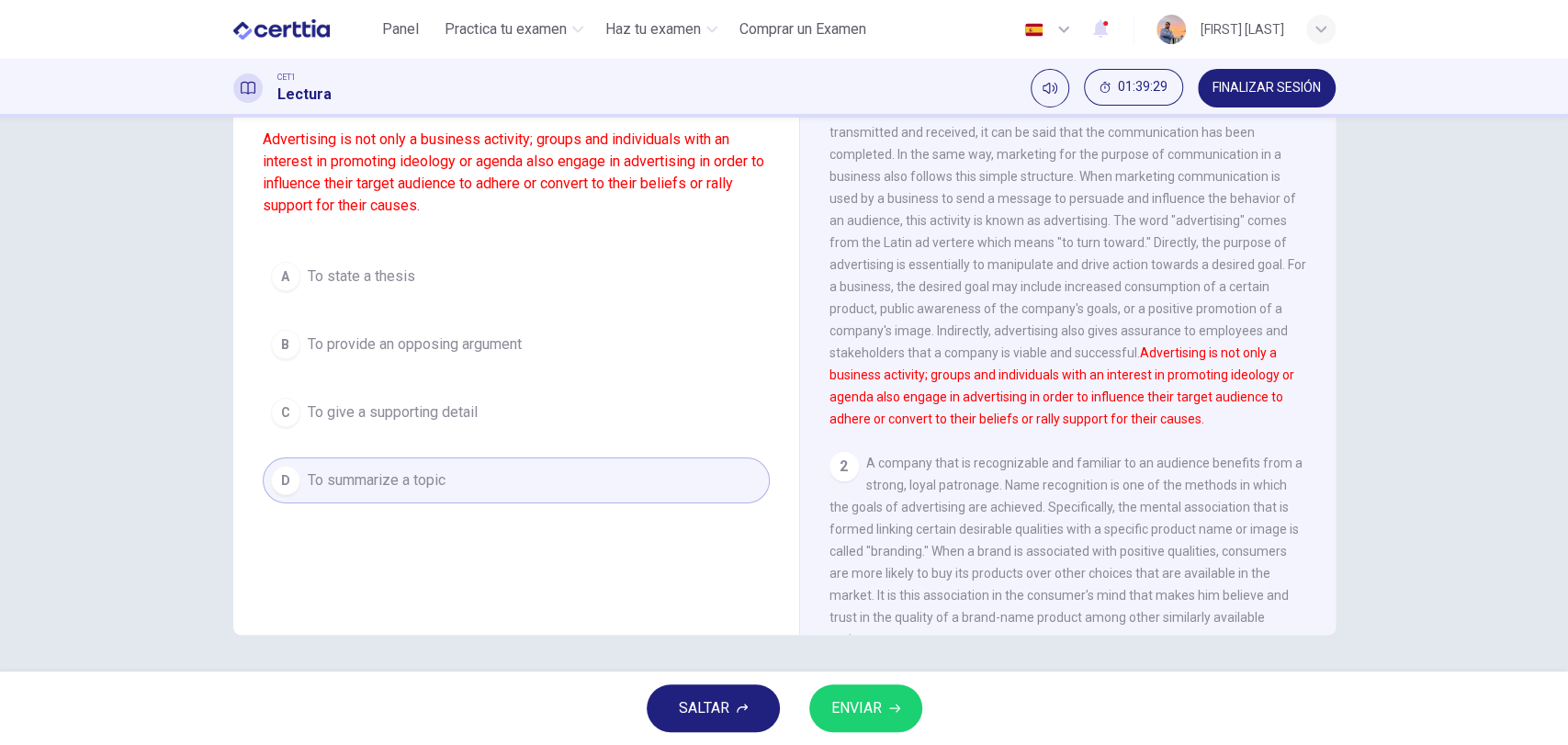click on "SALTAR ENVIAR" at bounding box center (784, 708) 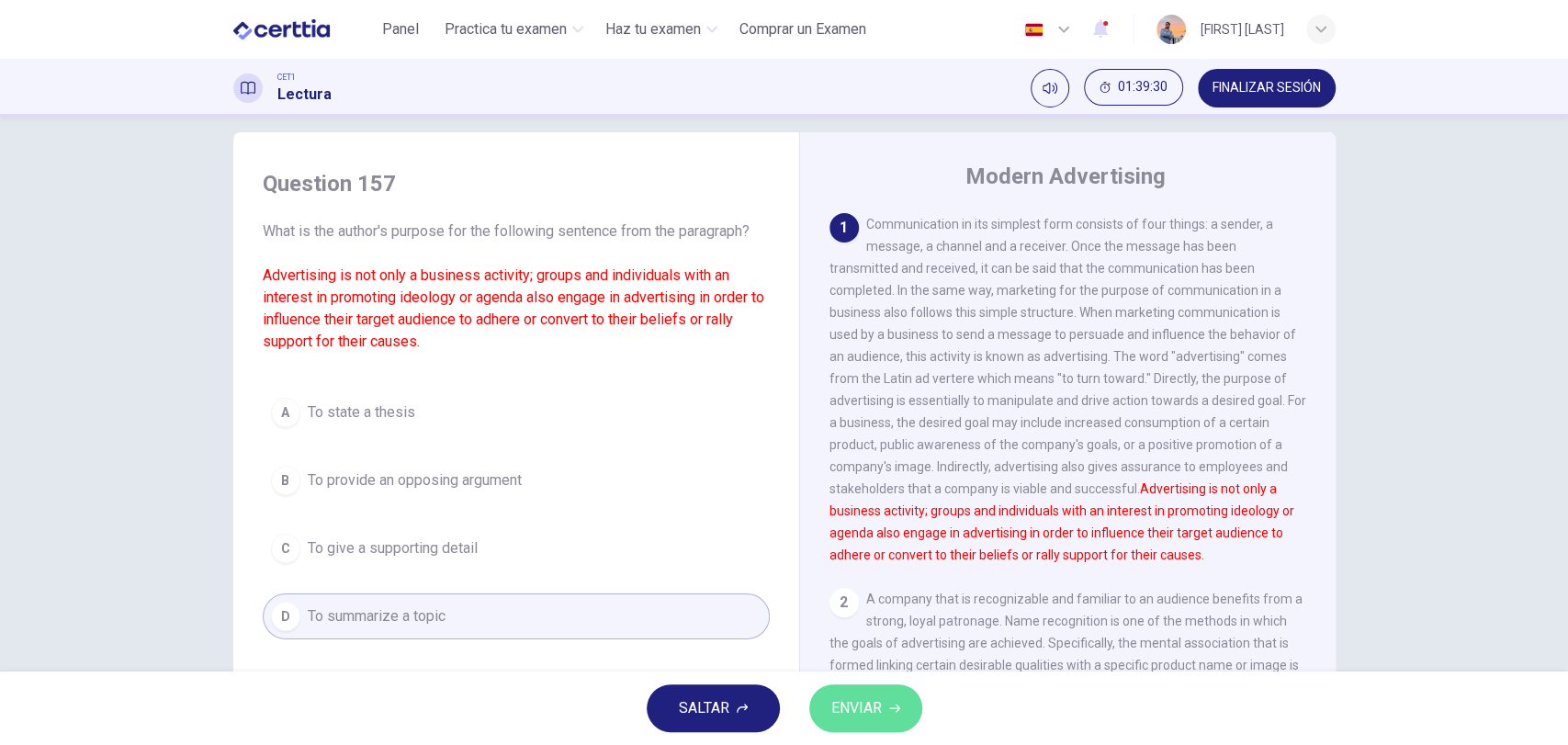 click on "ENVIAR" at bounding box center (856, 708) 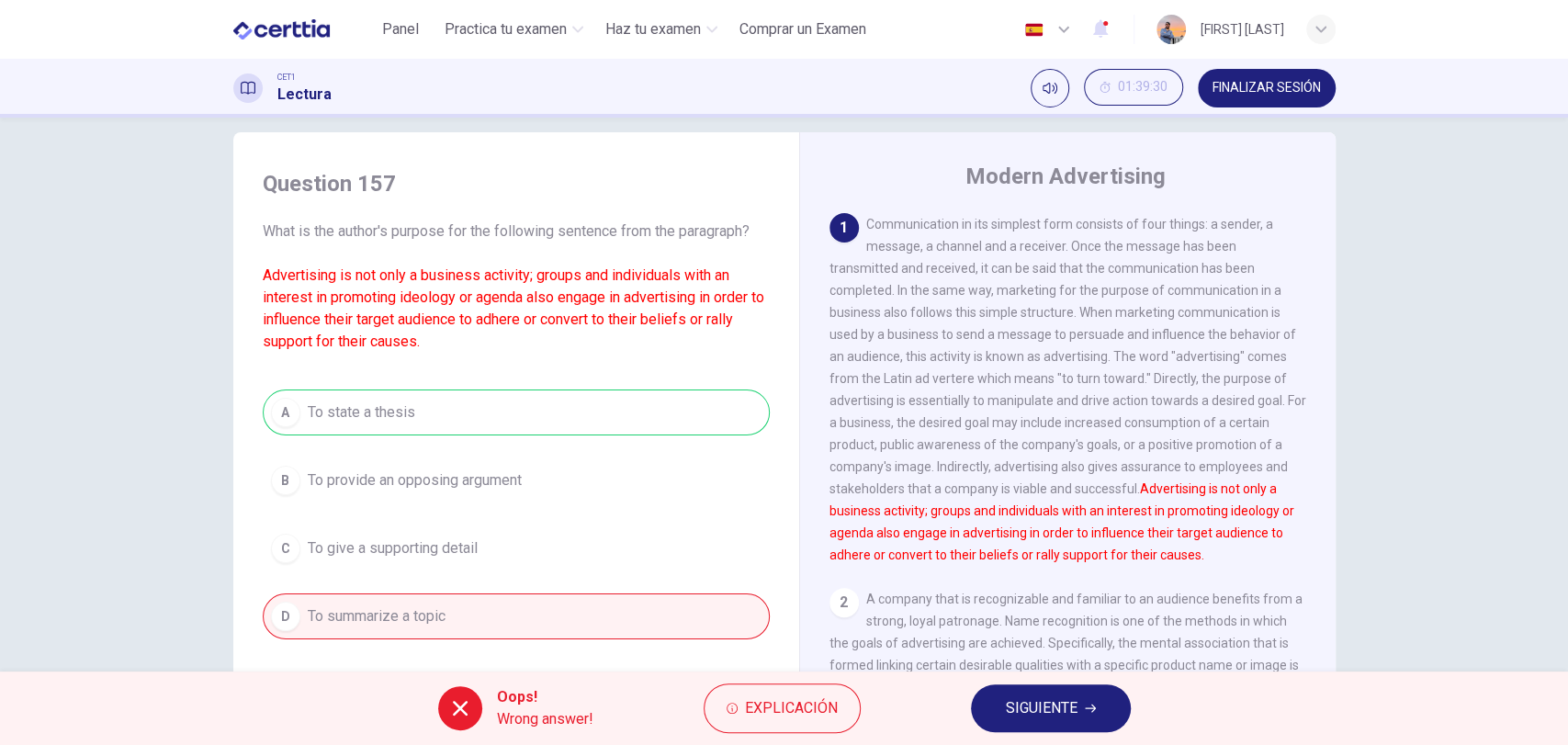 click on "SIGUIENTE" at bounding box center (1051, 708) 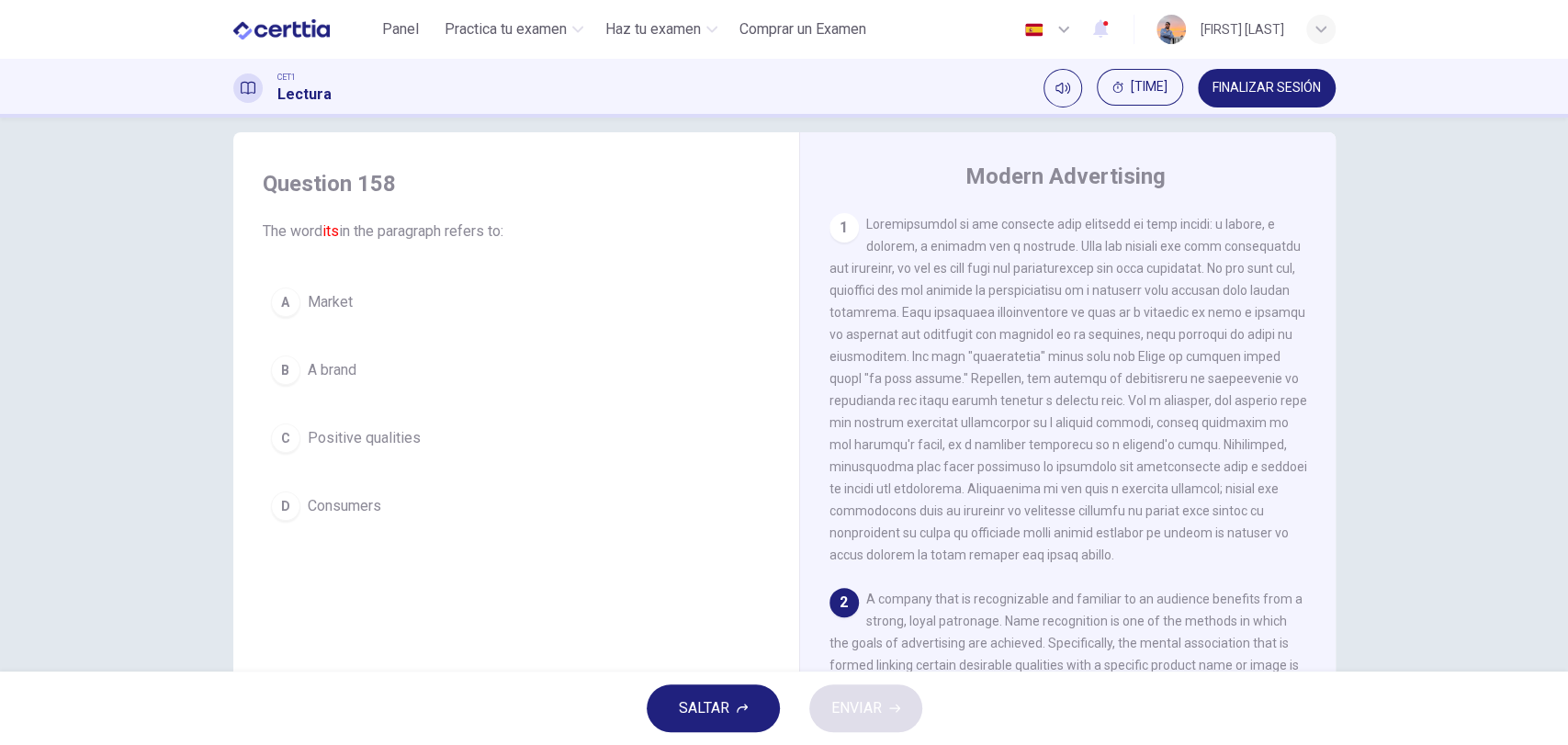 scroll, scrollTop: 272, scrollLeft: 0, axis: vertical 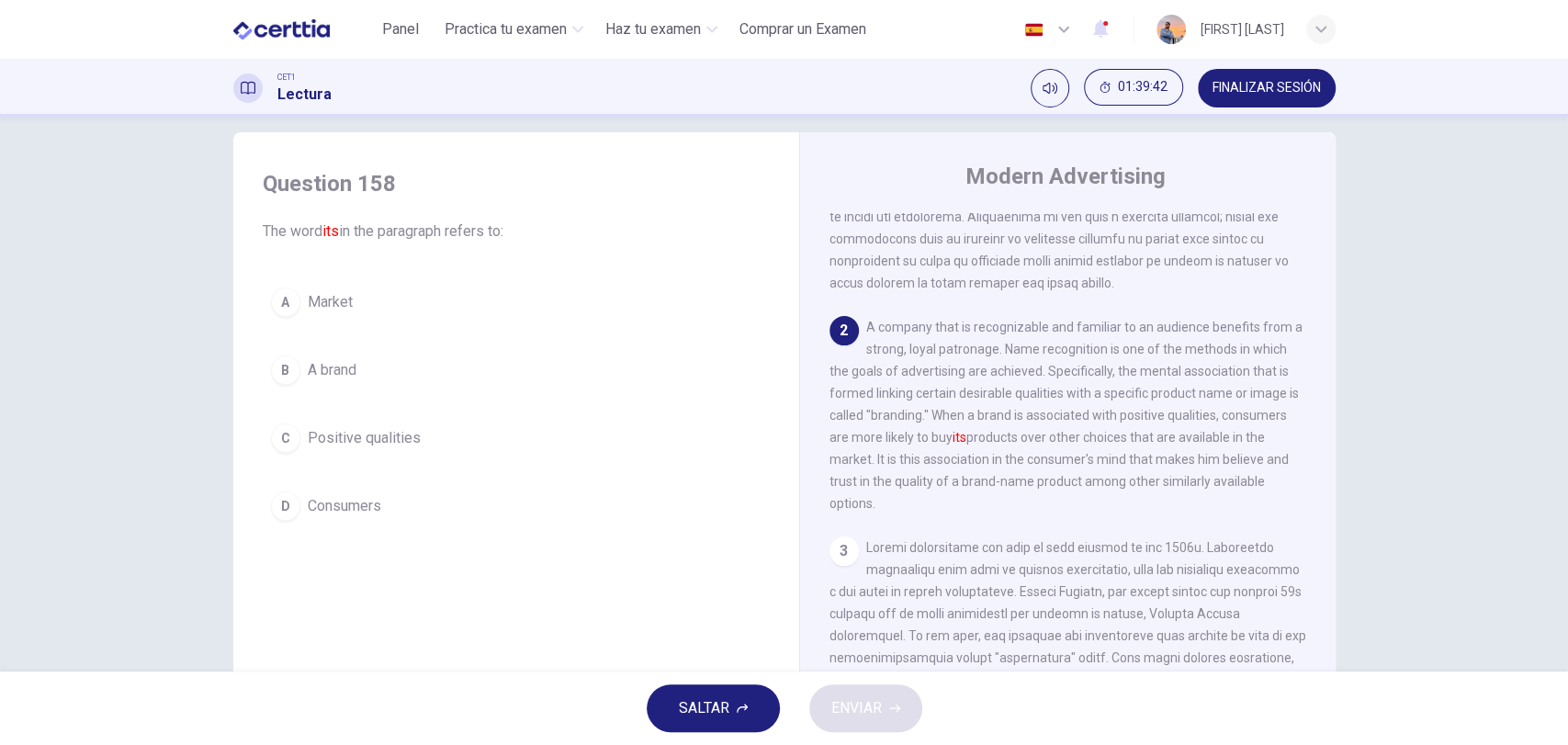 click on "A brand" at bounding box center [332, 370] 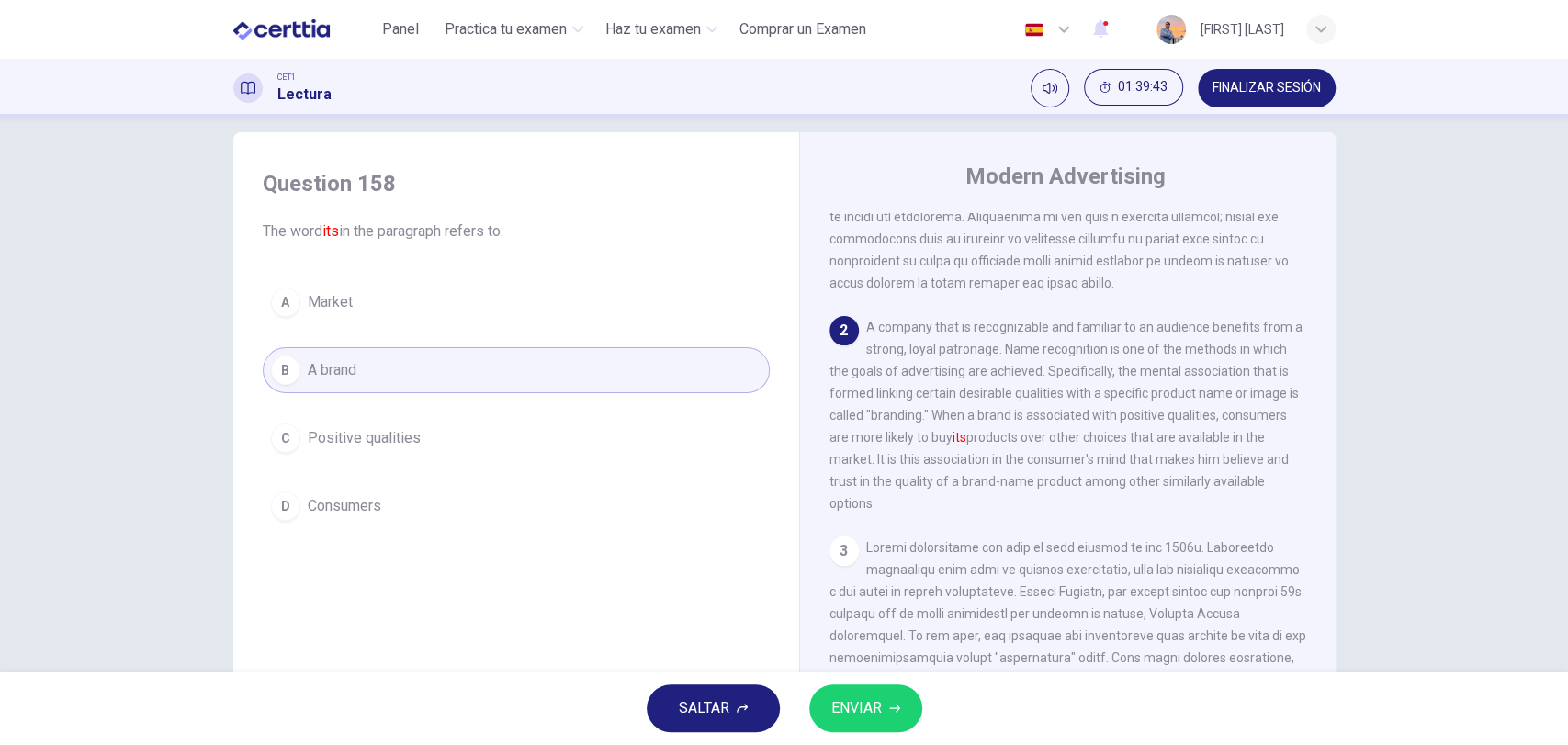 click on "ENVIAR" at bounding box center (865, 708) 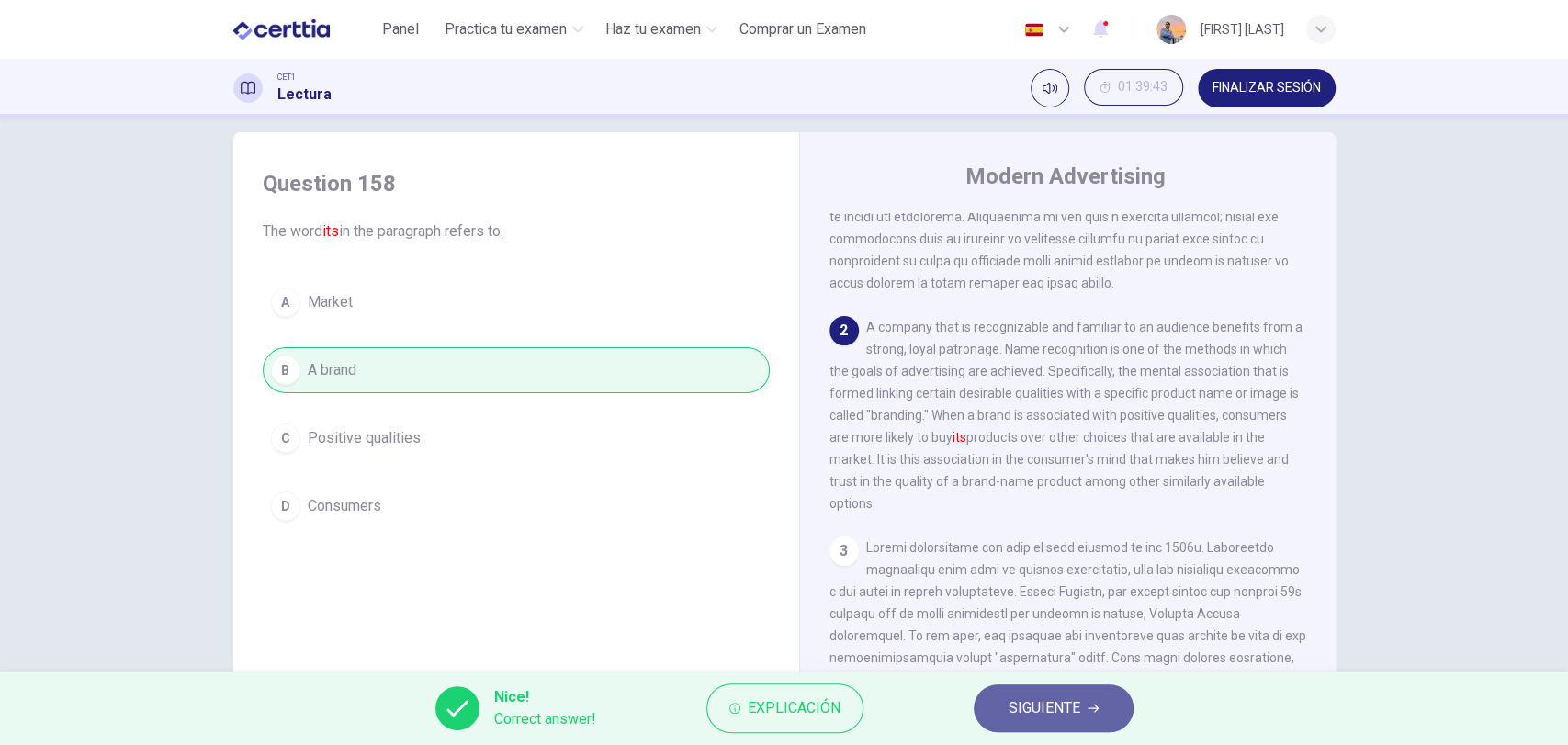 click on "SIGUIENTE" at bounding box center (1054, 708) 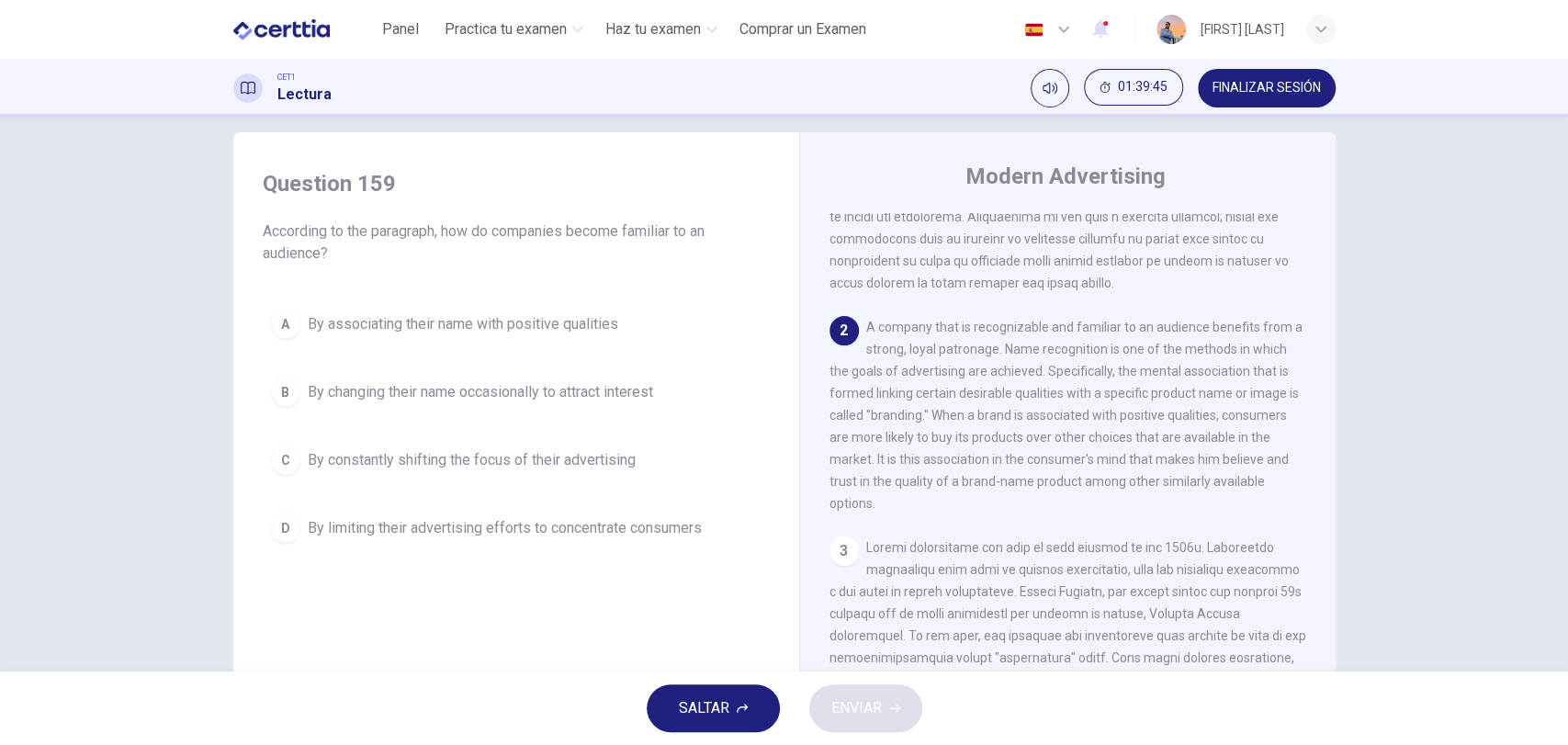 scroll, scrollTop: 136, scrollLeft: 0, axis: vertical 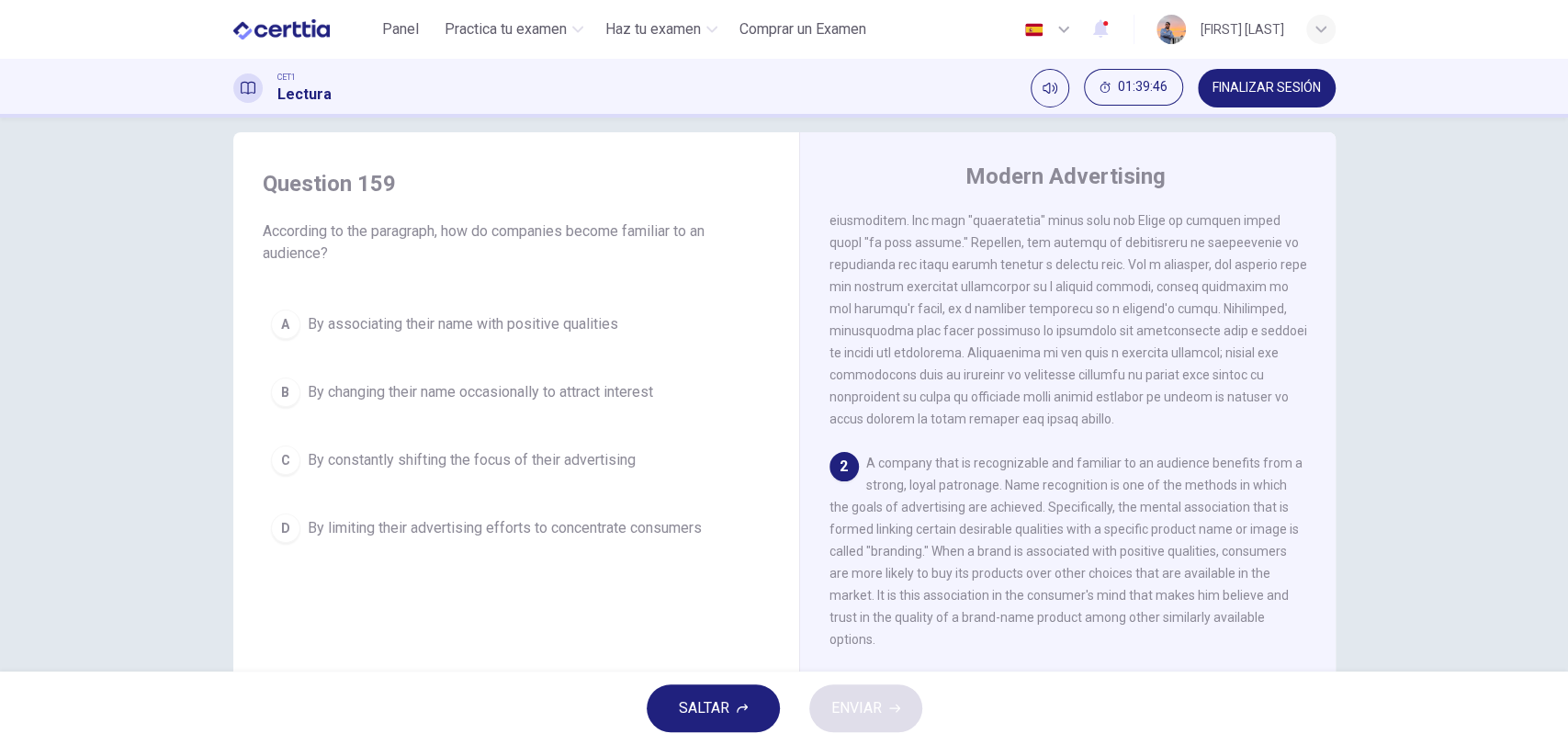 click on "By associating their name with positive qualities" at bounding box center (463, 324) 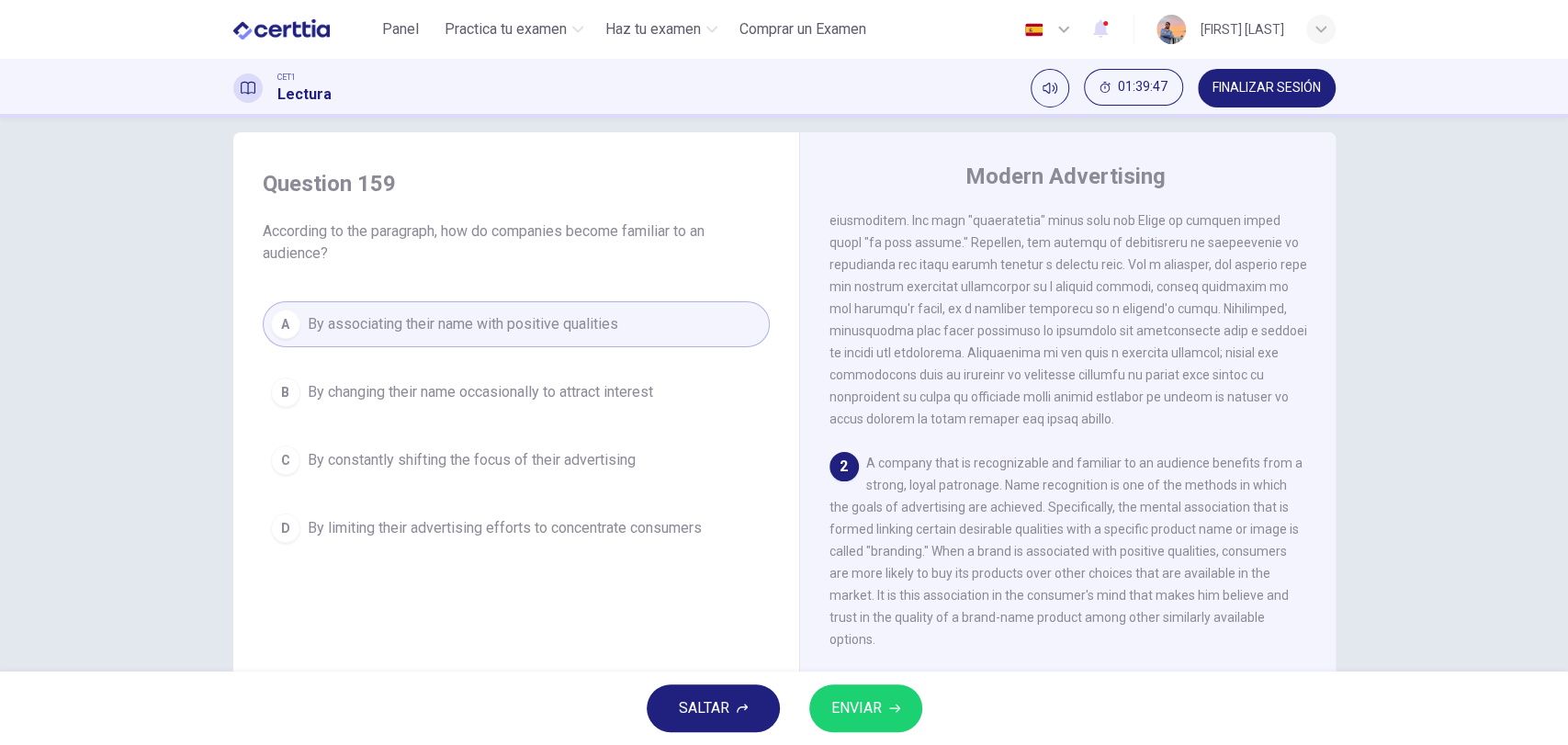 click on "ENVIAR" at bounding box center [856, 708] 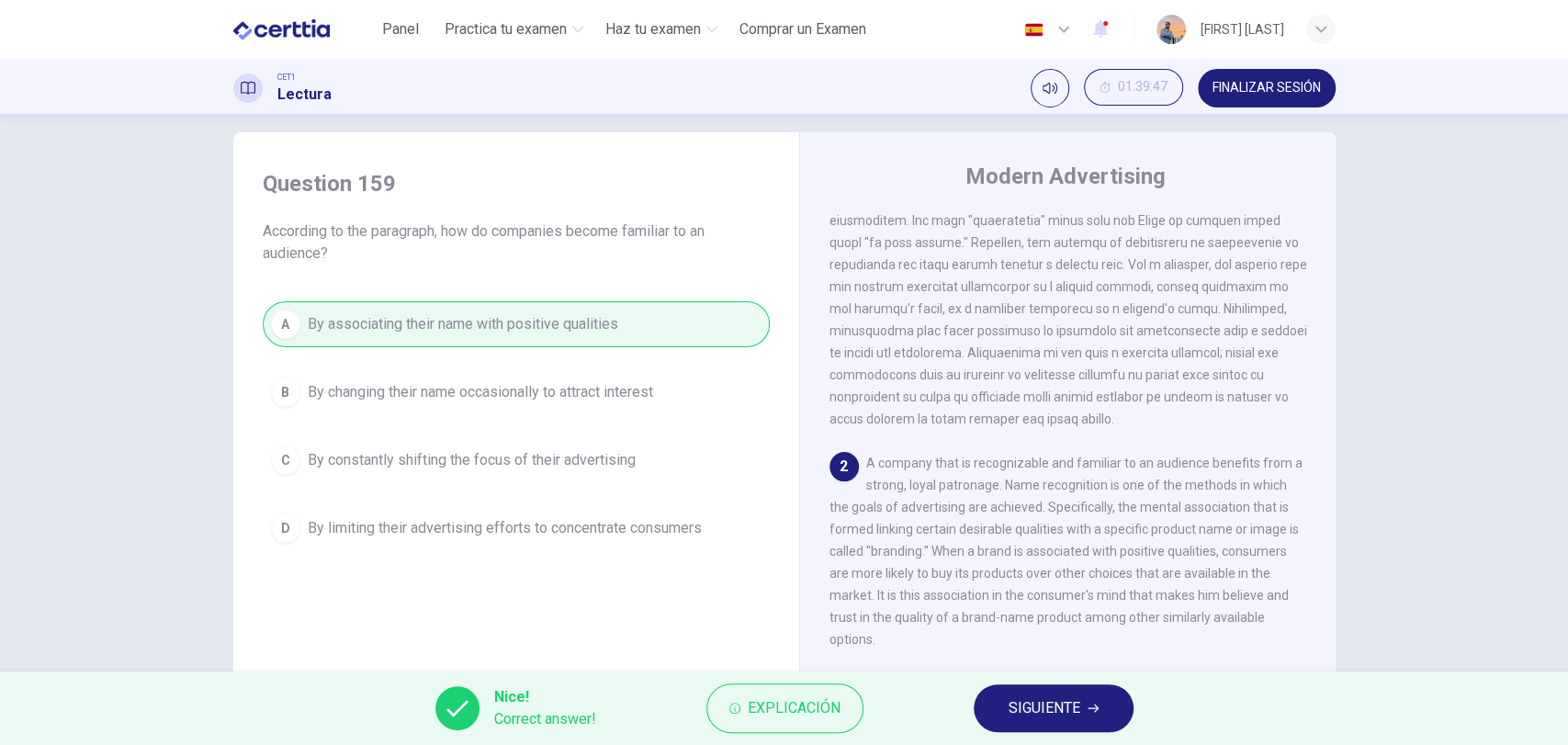 click on "SIGUIENTE" at bounding box center [1044, 708] 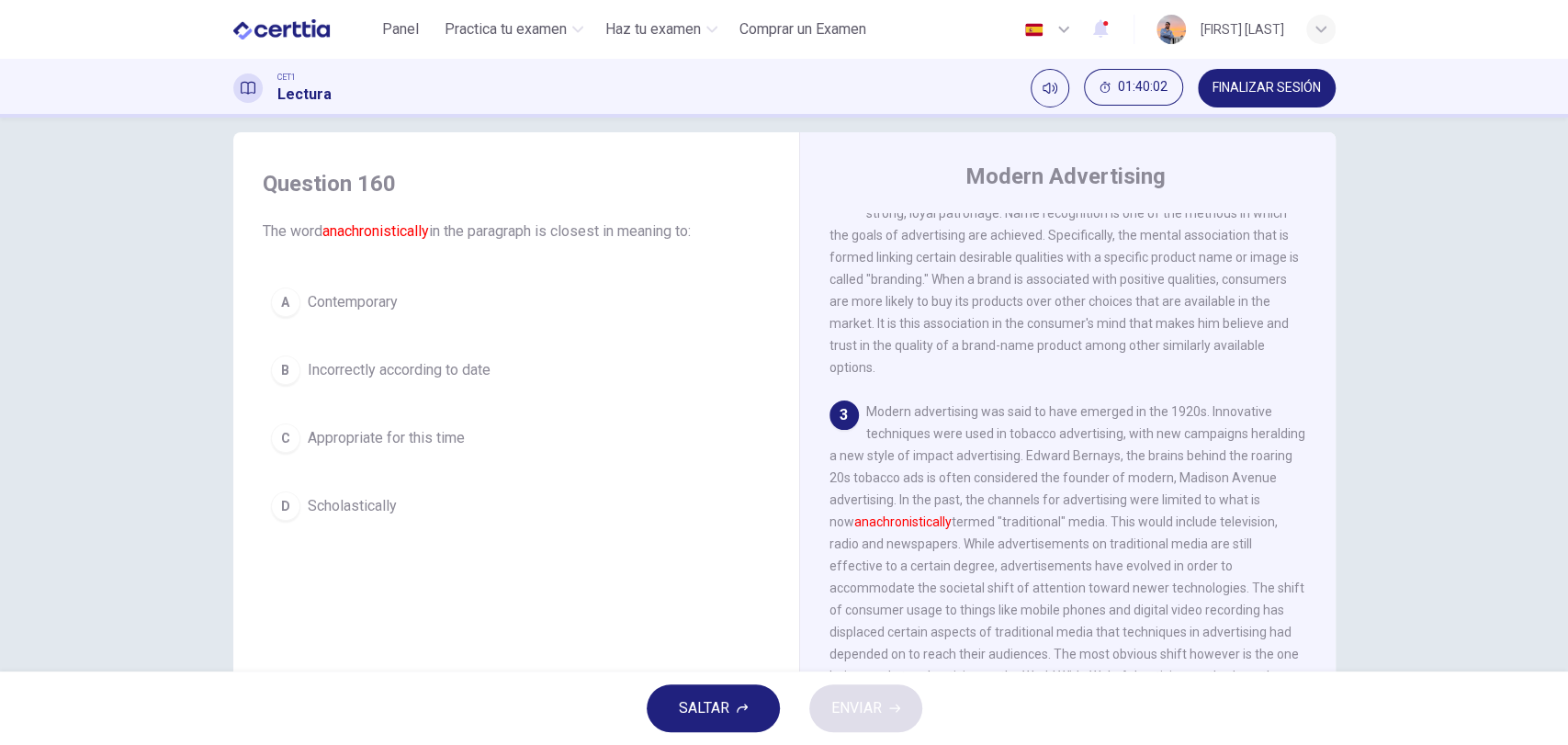 scroll, scrollTop: 544, scrollLeft: 0, axis: vertical 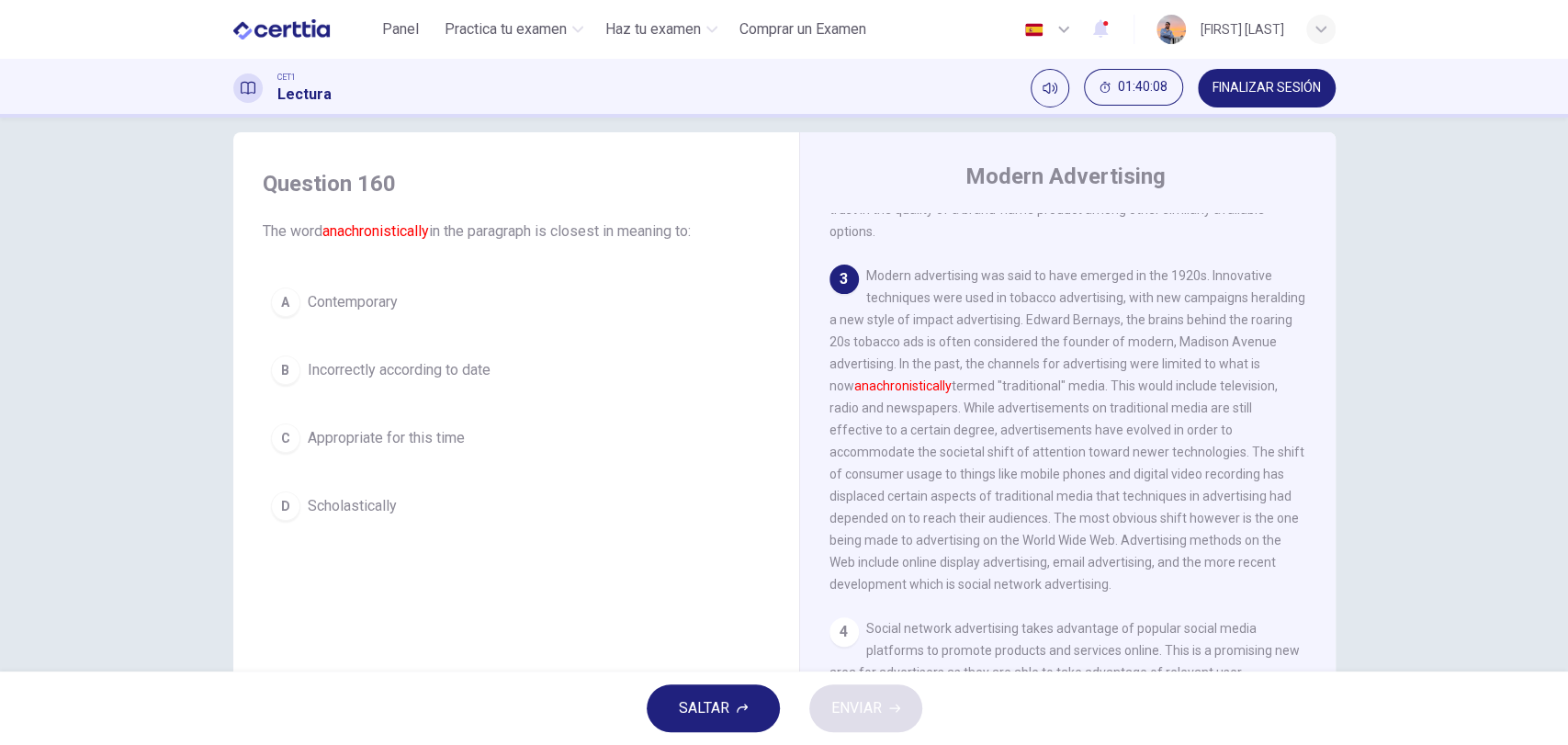 click on "Contemporary" at bounding box center [353, 302] 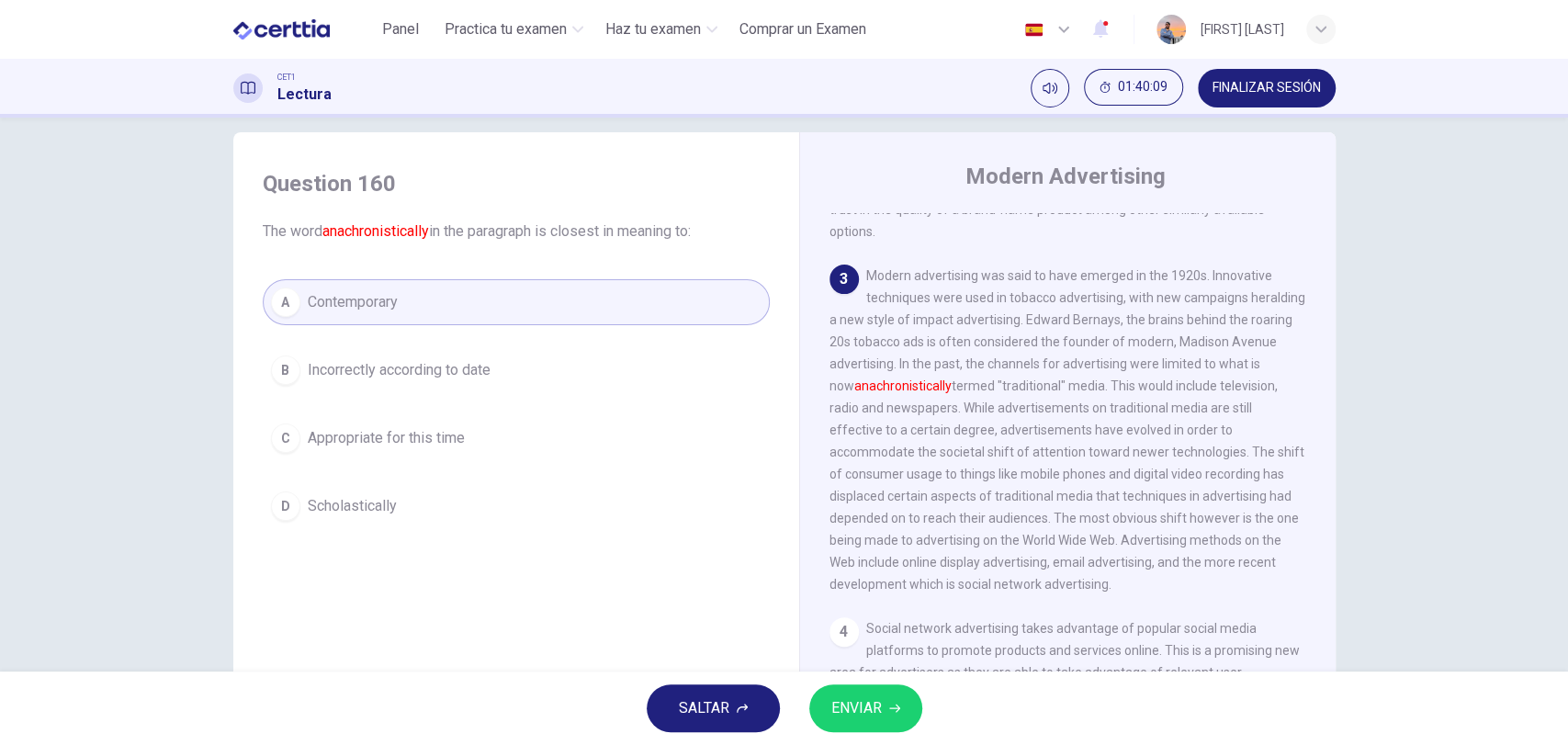 click 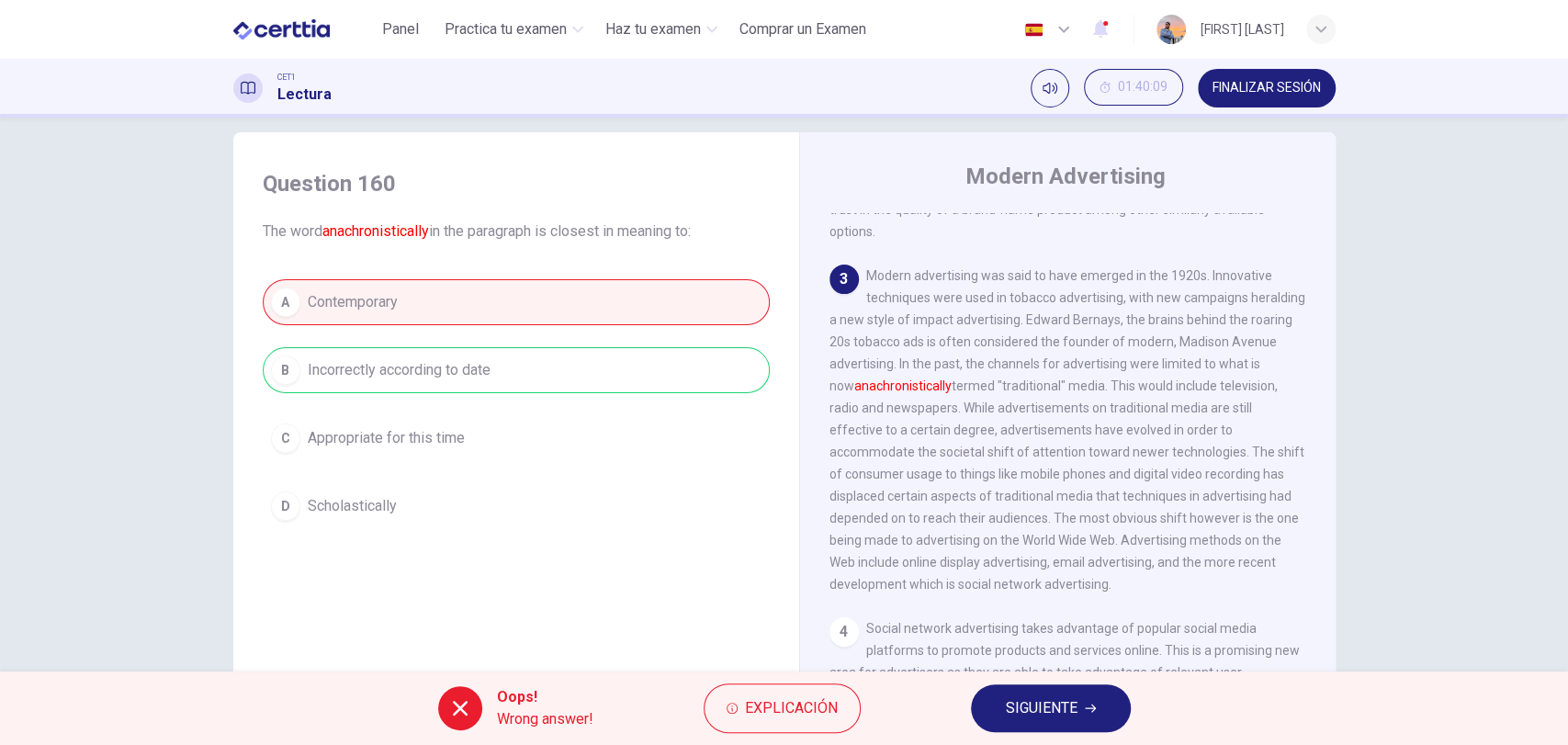 click on "Oops! Wrong answer! Explicación SIGUIENTE" at bounding box center [784, 708] 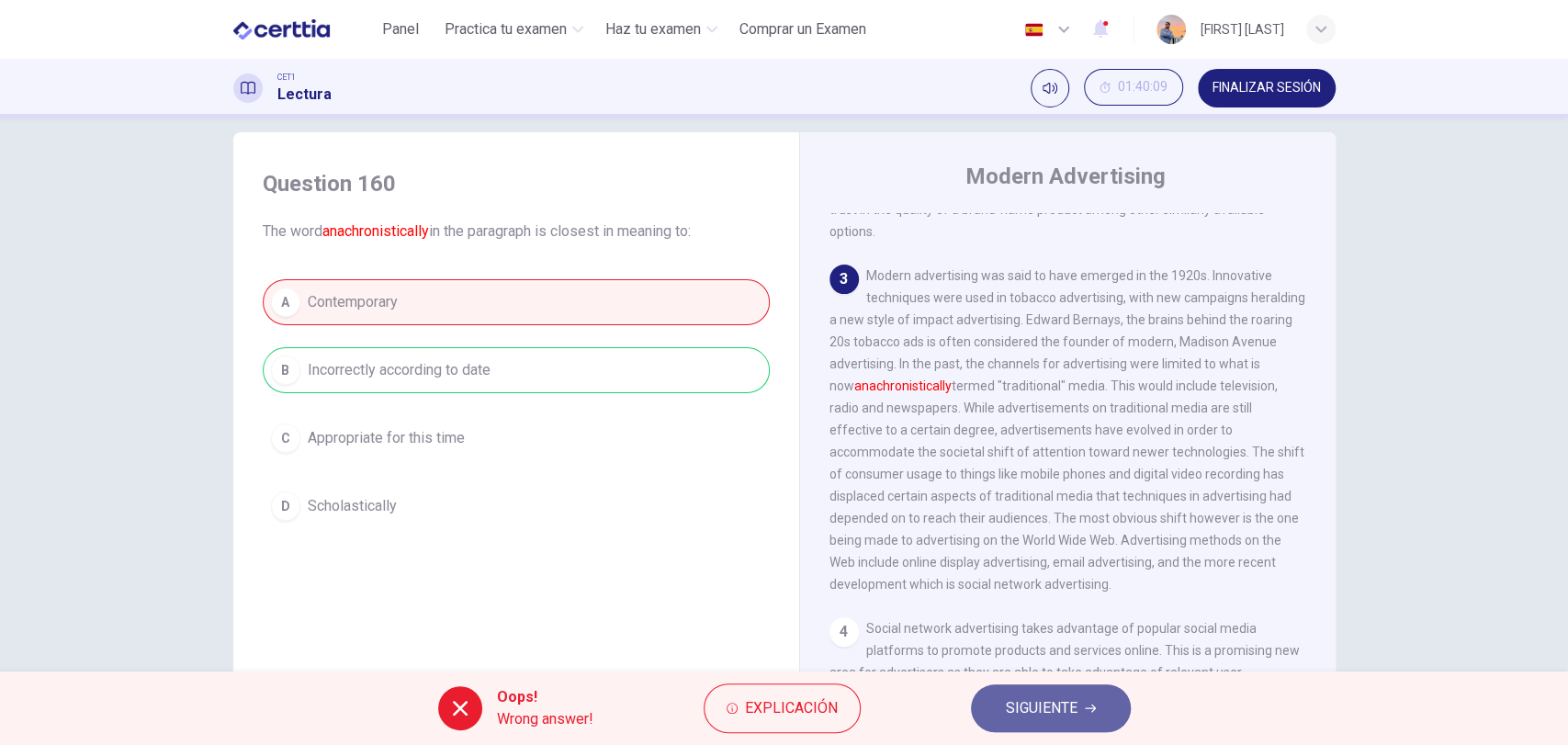 click on "SIGUIENTE" at bounding box center (1051, 708) 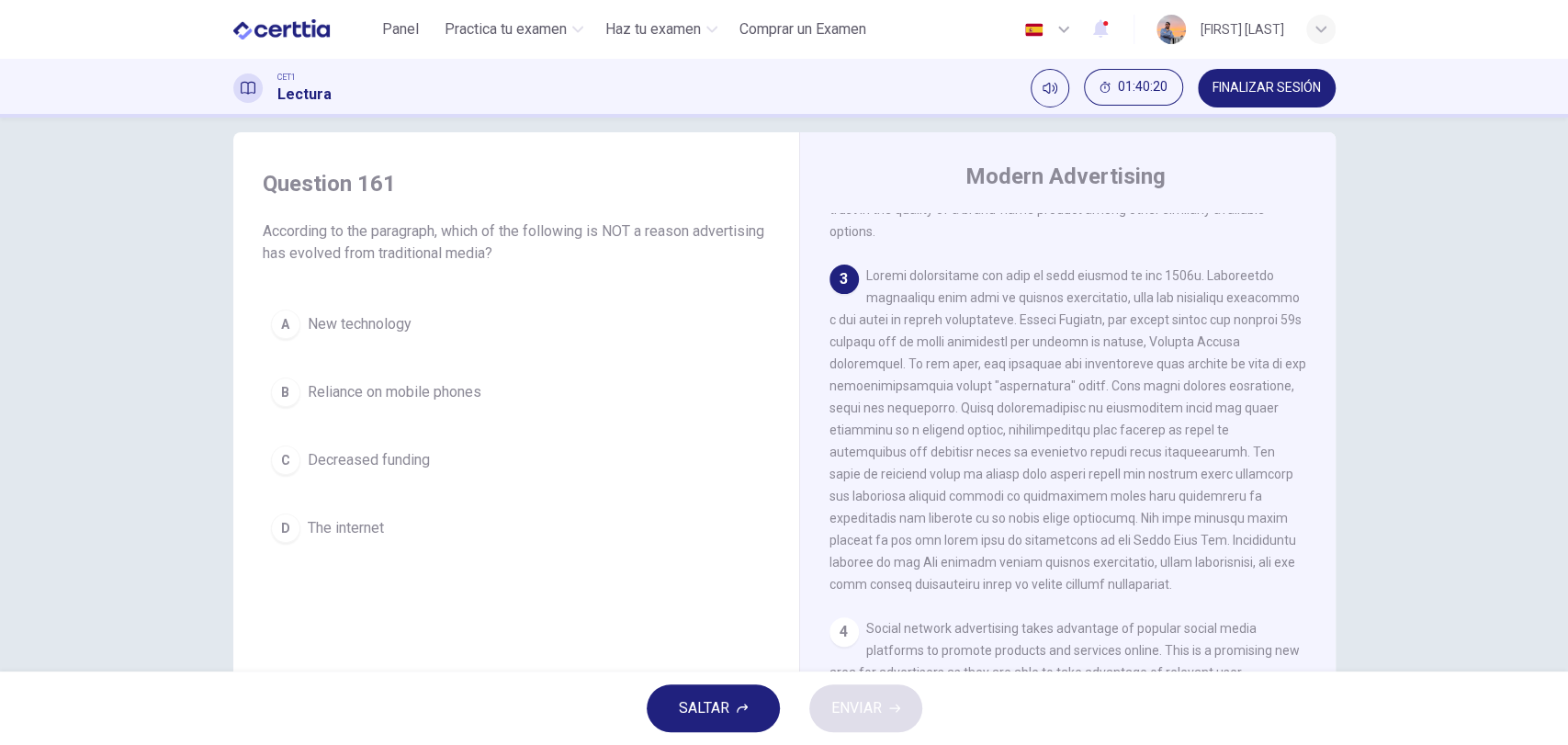 click on "Decreased funding" at bounding box center (368, 460) 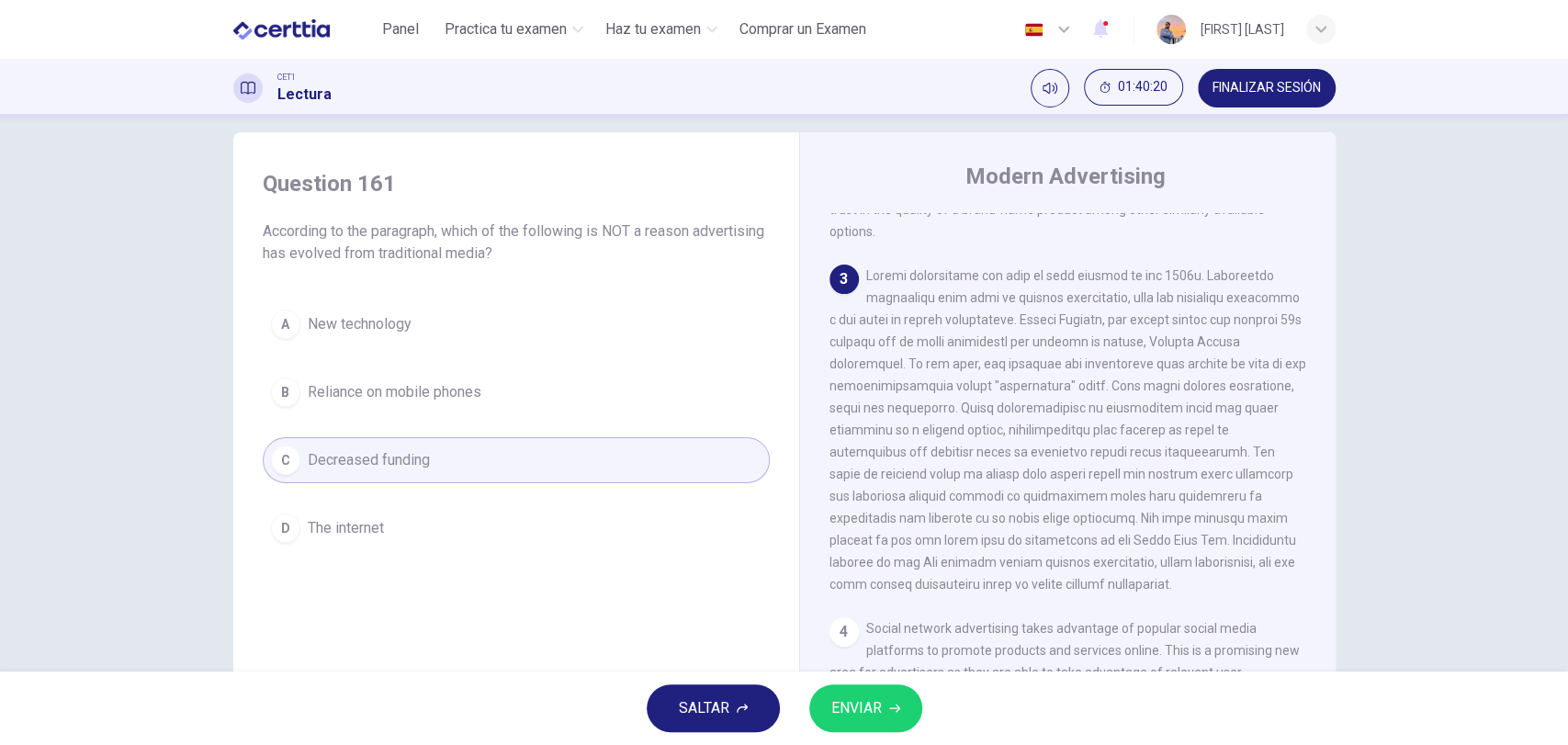 click on "B Reliance on mobile phones" at bounding box center [516, 392] 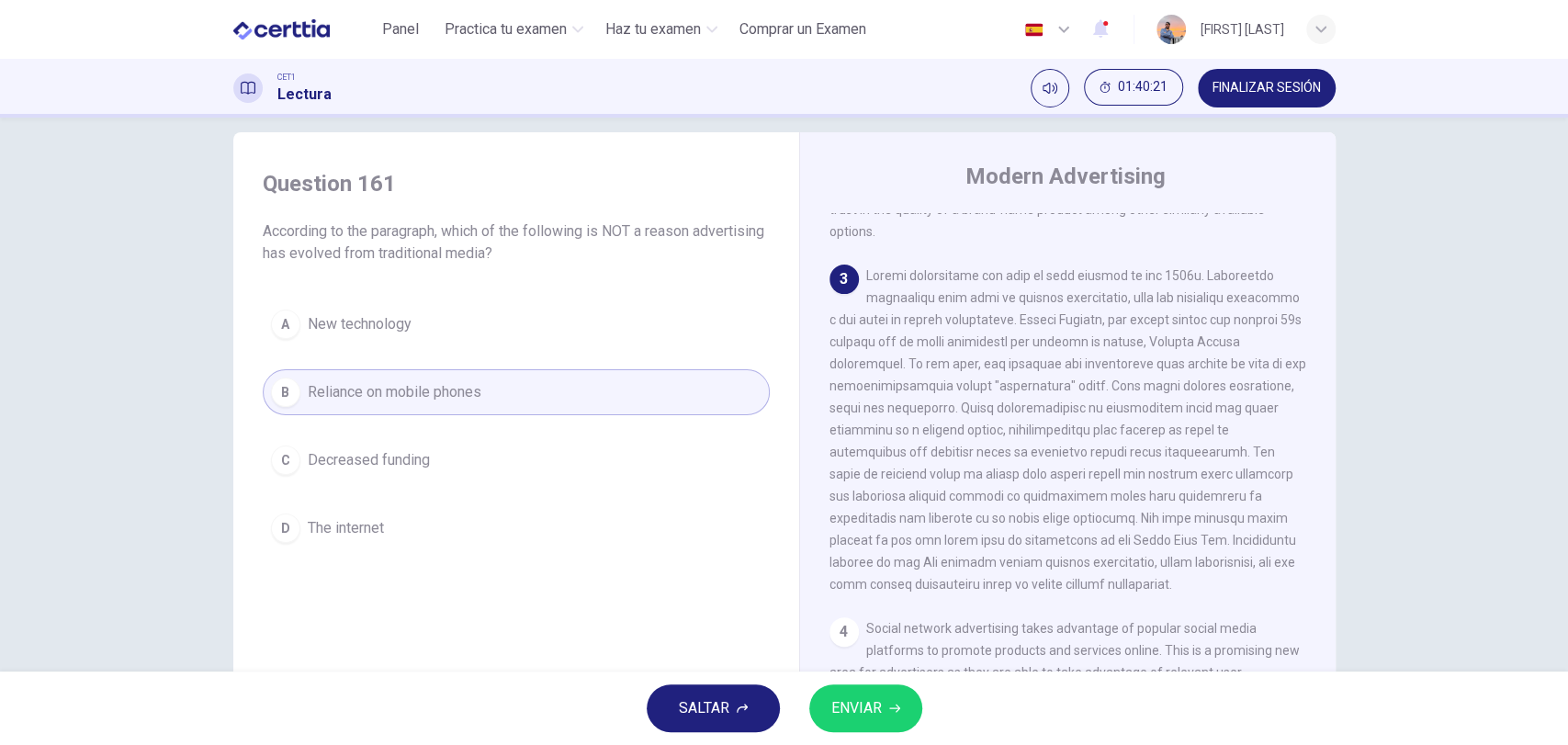 click on "ENVIAR" at bounding box center (856, 708) 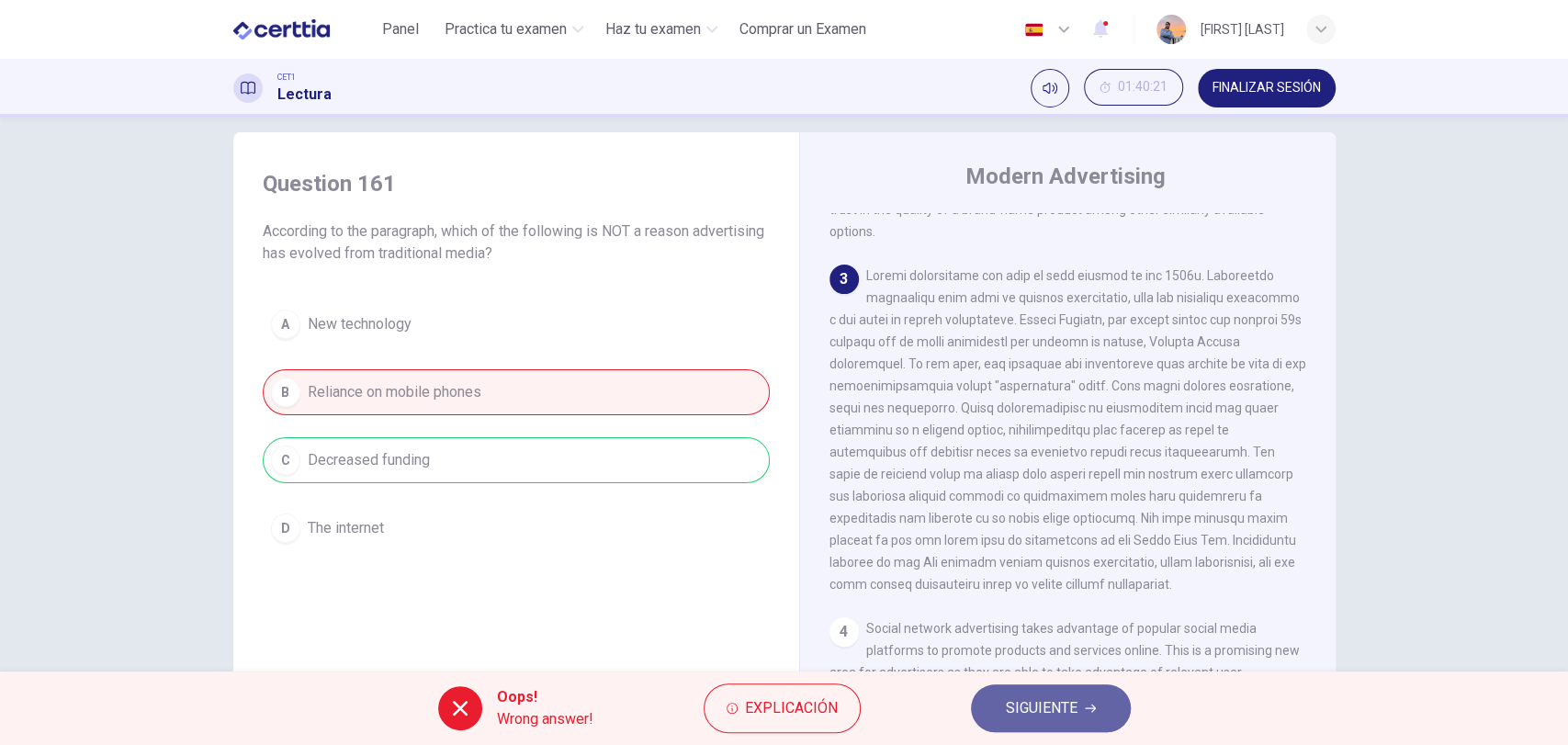 click on "SIGUIENTE" at bounding box center (1051, 708) 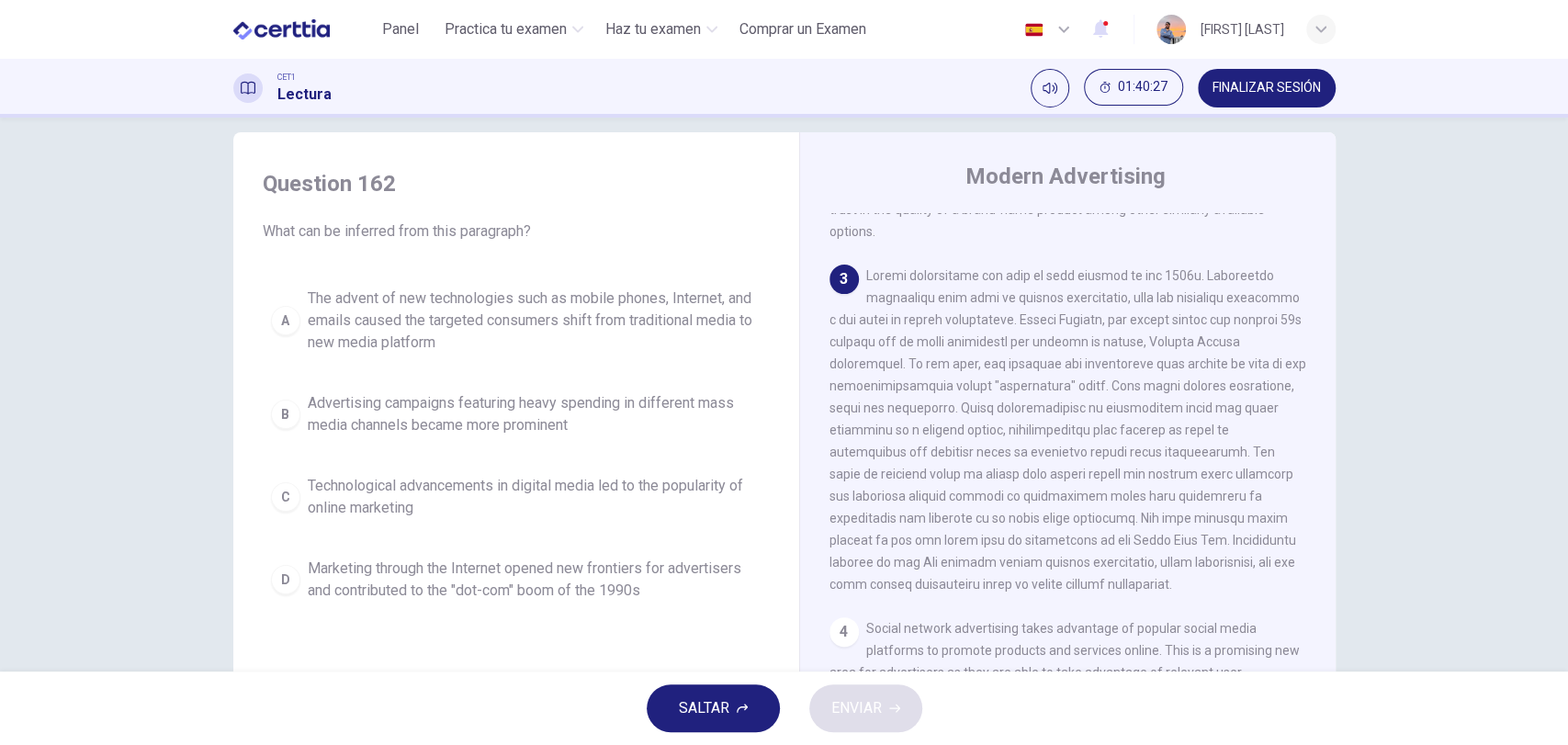 click on "The advent of new technologies such as mobile phones, Internet, and emails caused the targeted consumers shift from traditional media to new media platform" at bounding box center (535, 321) 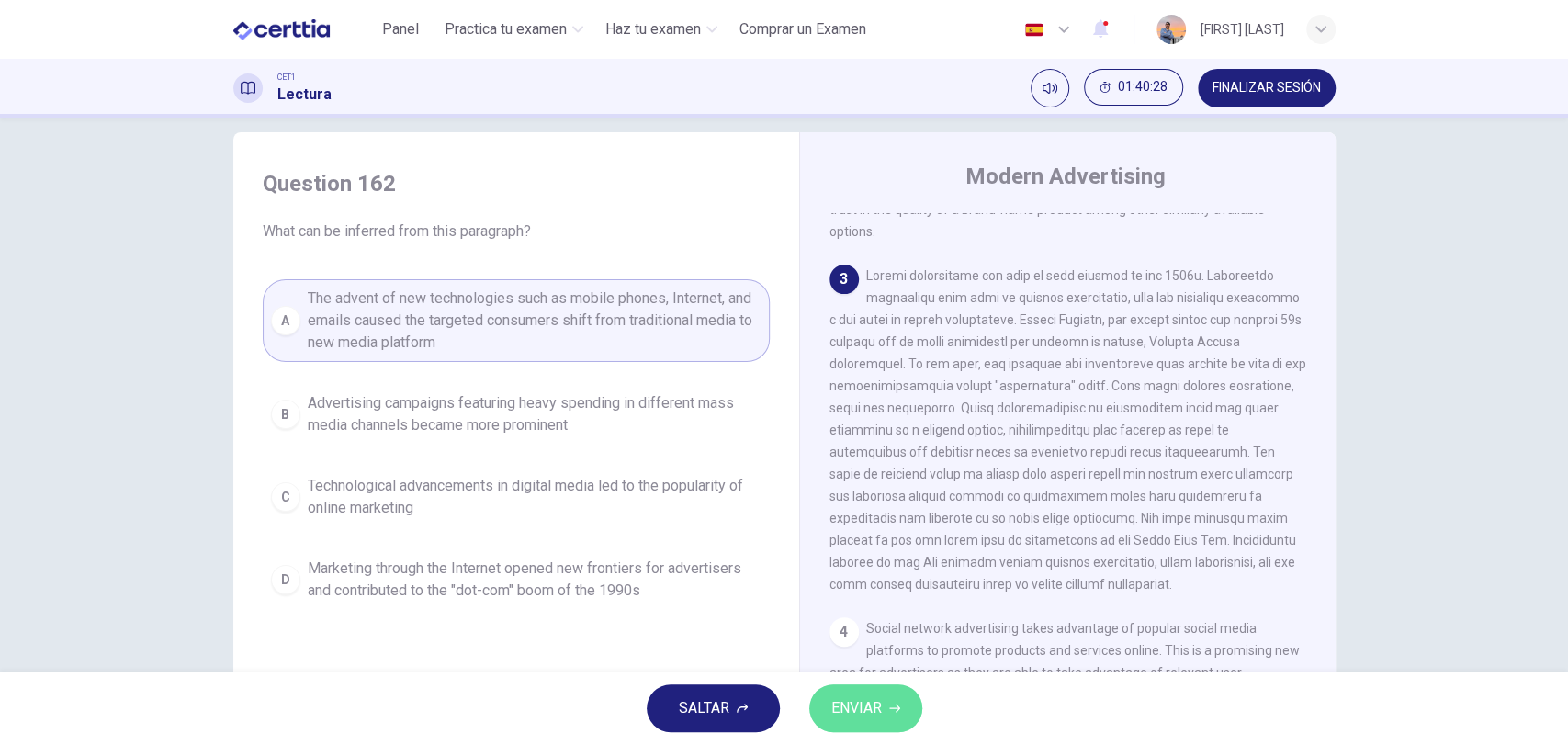click on "ENVIAR" at bounding box center [856, 708] 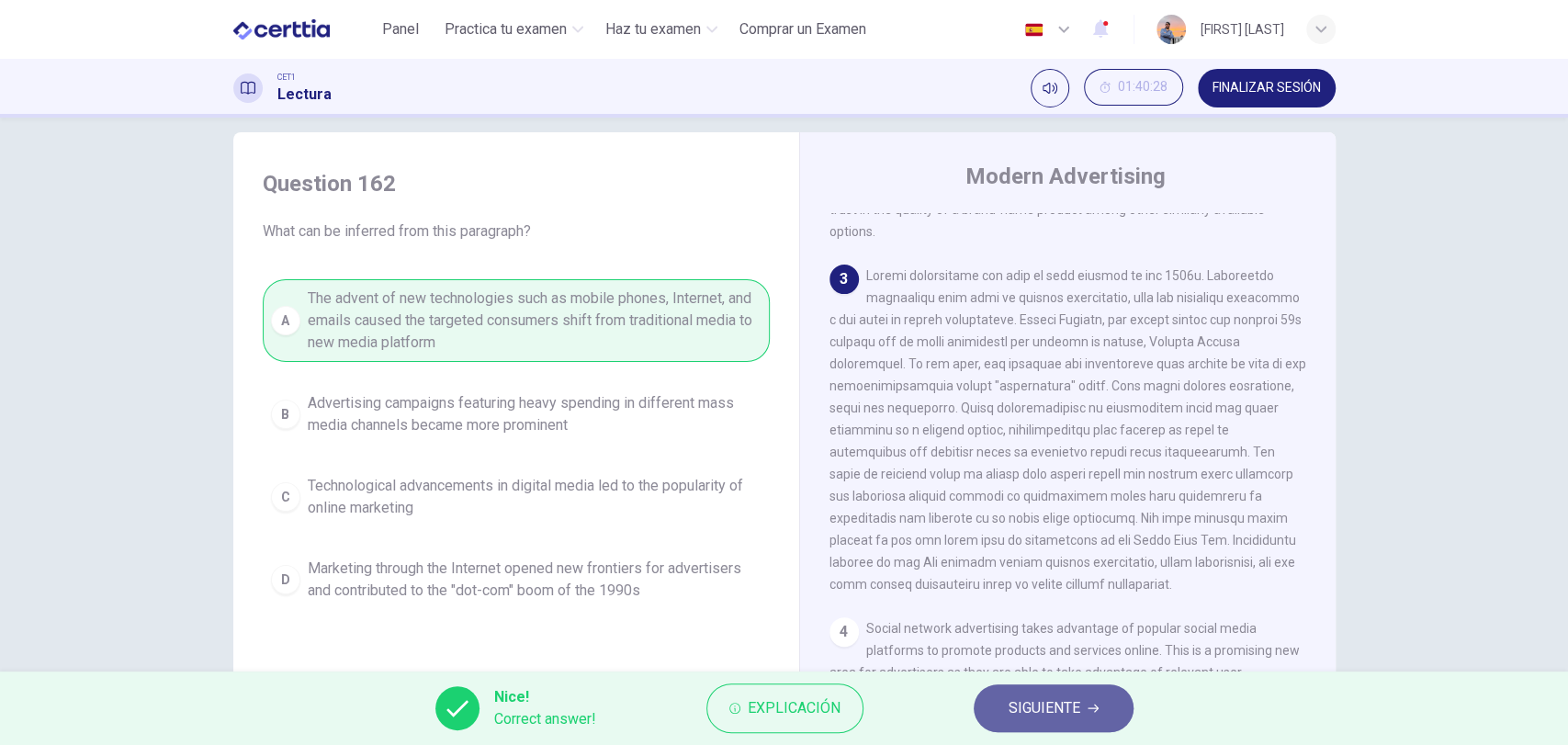 click on "SIGUIENTE" at bounding box center (1054, 708) 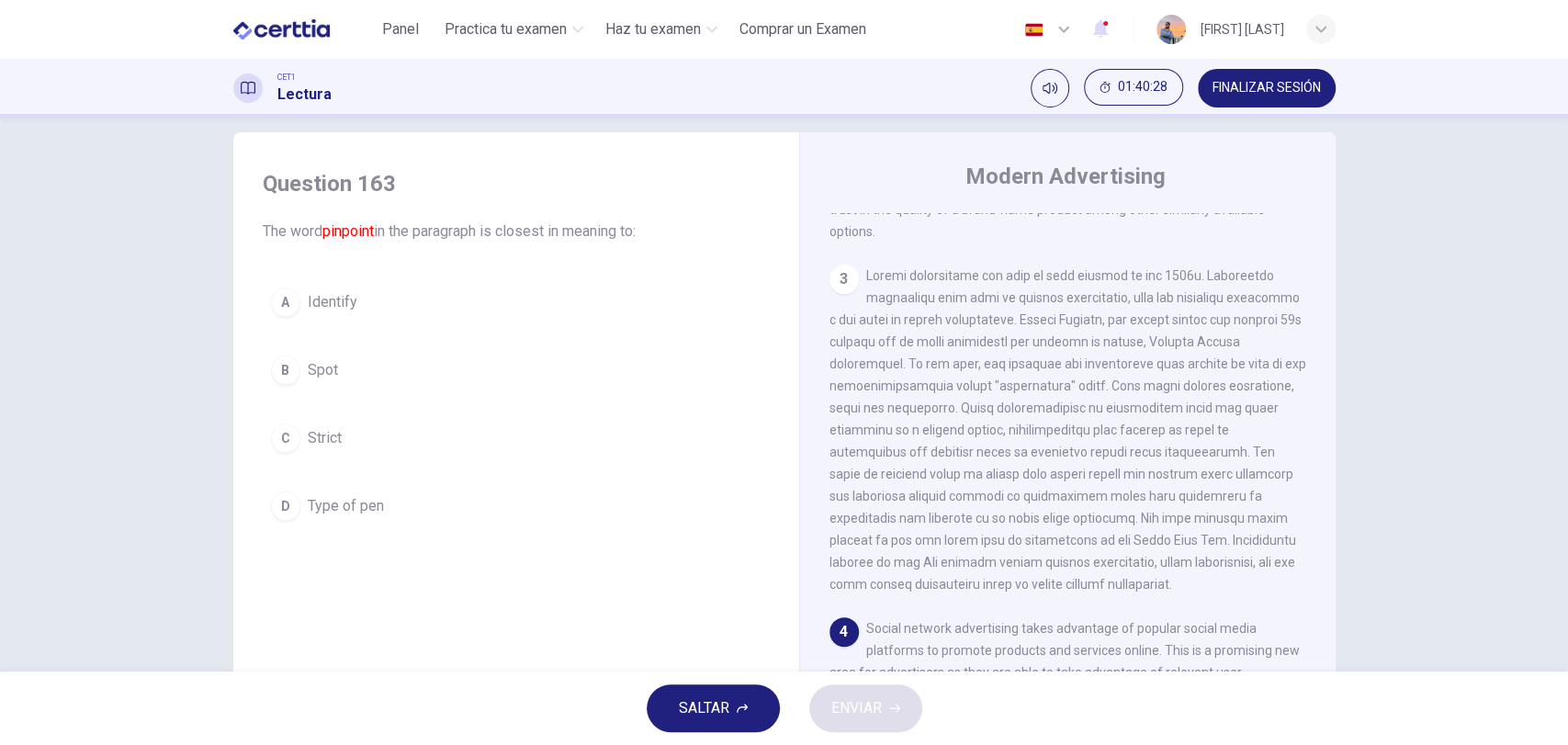 scroll, scrollTop: 680, scrollLeft: 0, axis: vertical 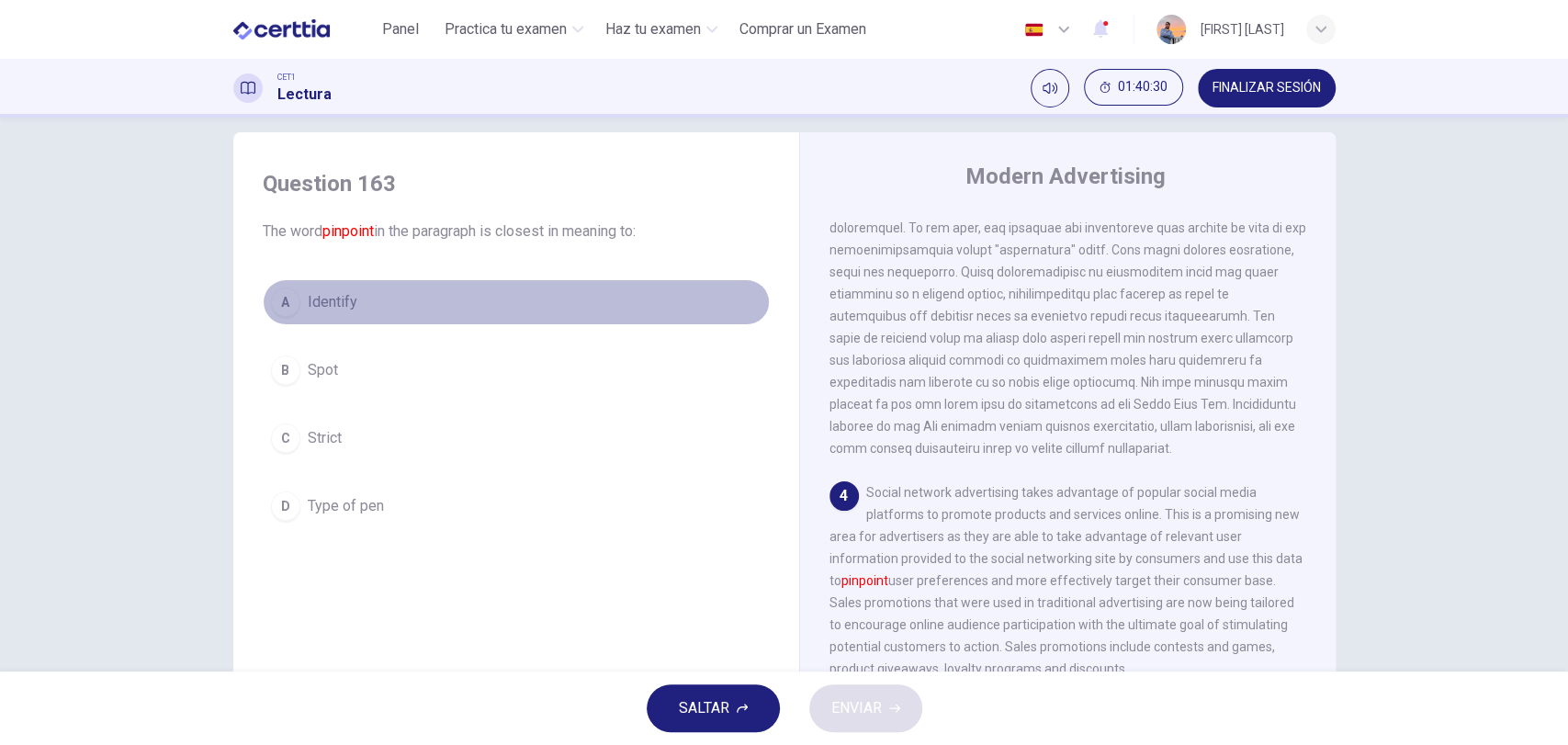 click on "Identify" at bounding box center [333, 302] 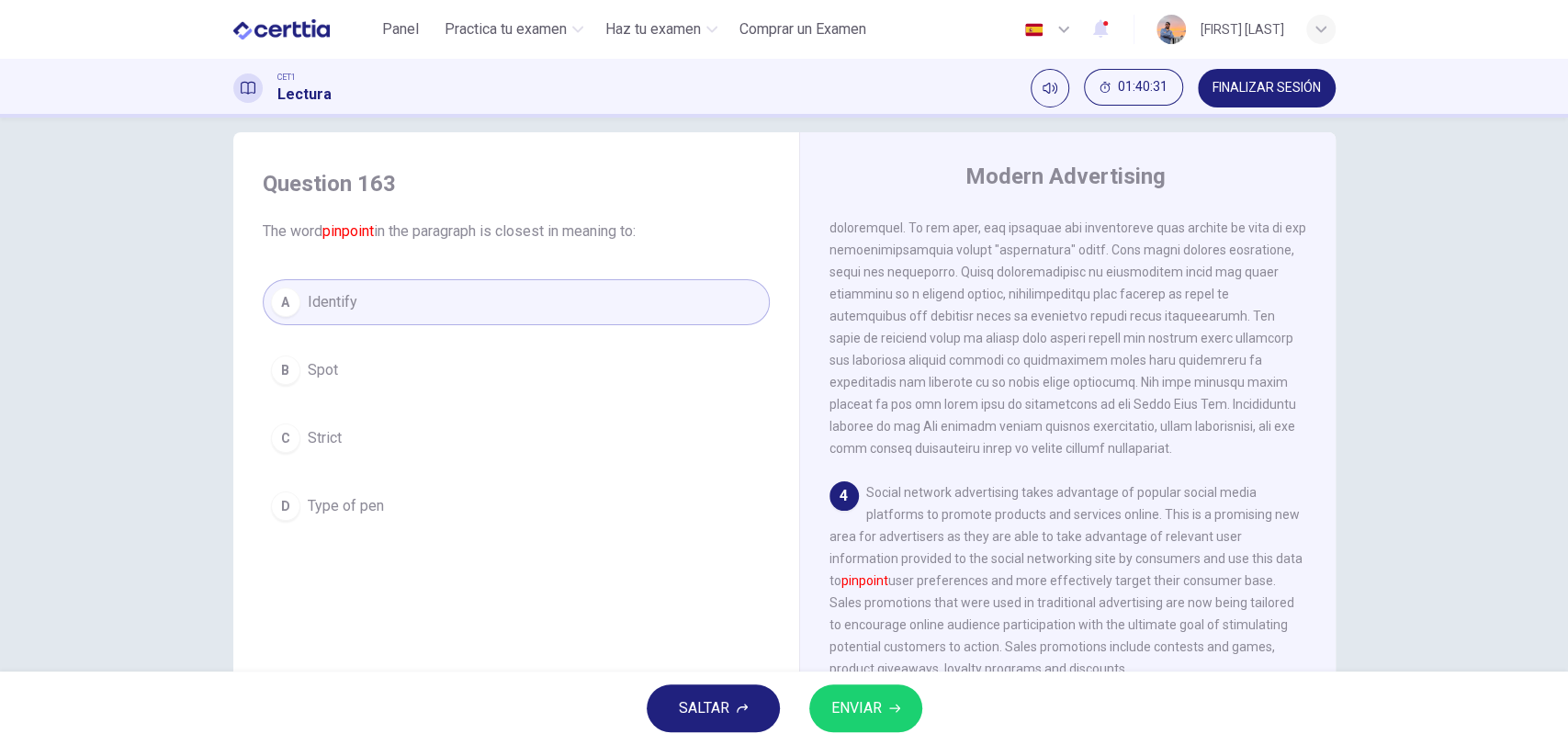 click on "B Spot" at bounding box center (516, 370) 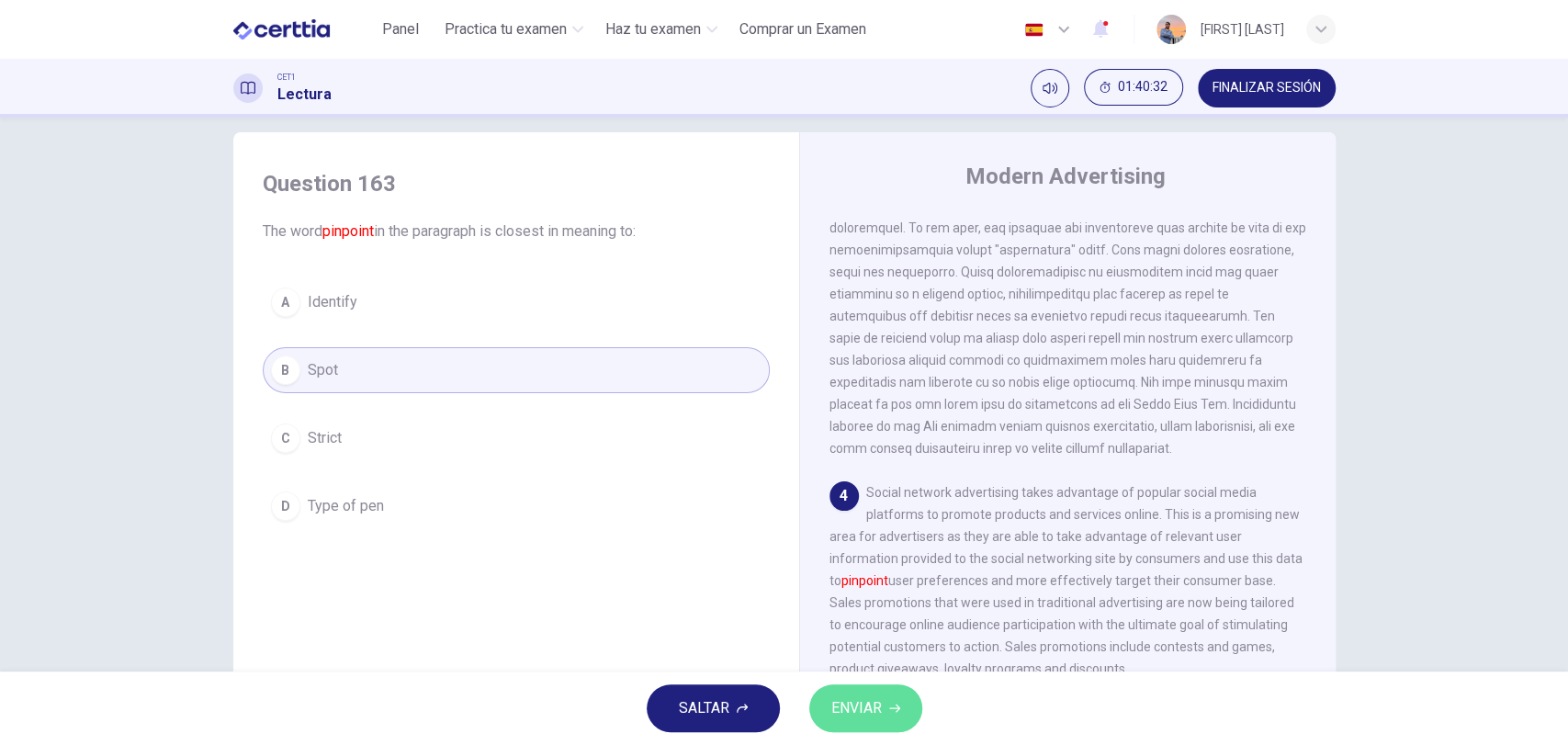 click on "ENVIAR" at bounding box center [865, 708] 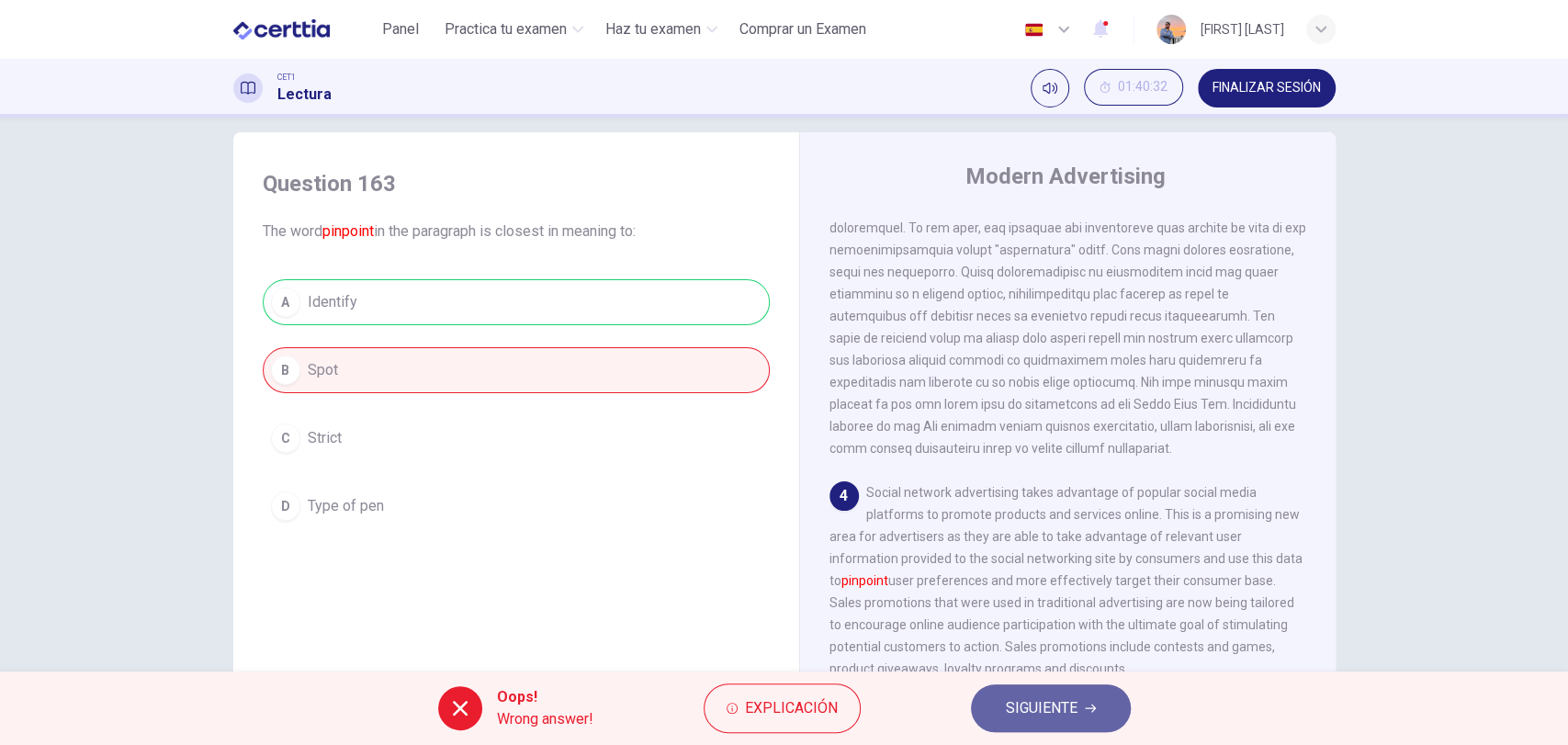 click on "SIGUIENTE" at bounding box center [1042, 708] 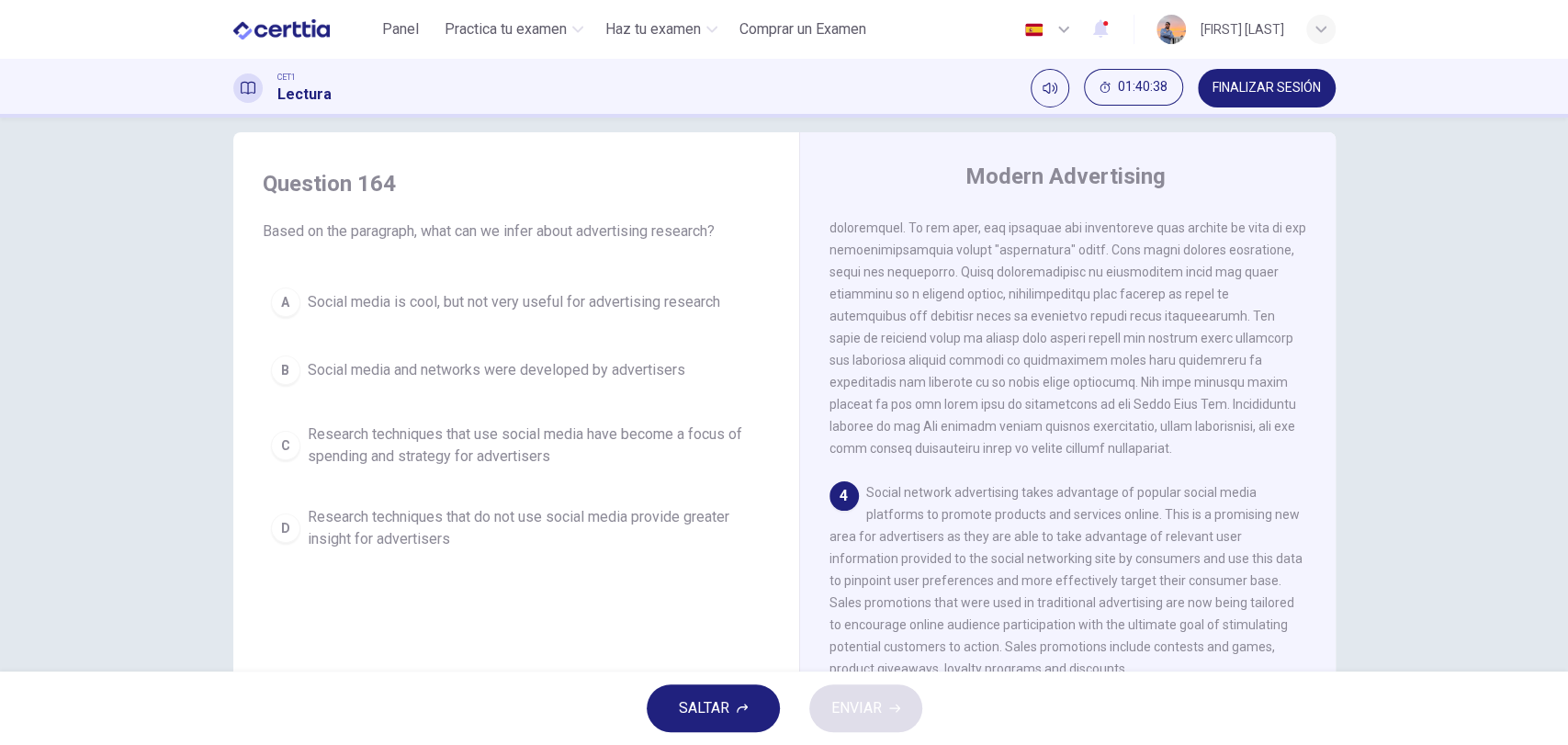 scroll, scrollTop: 897, scrollLeft: 0, axis: vertical 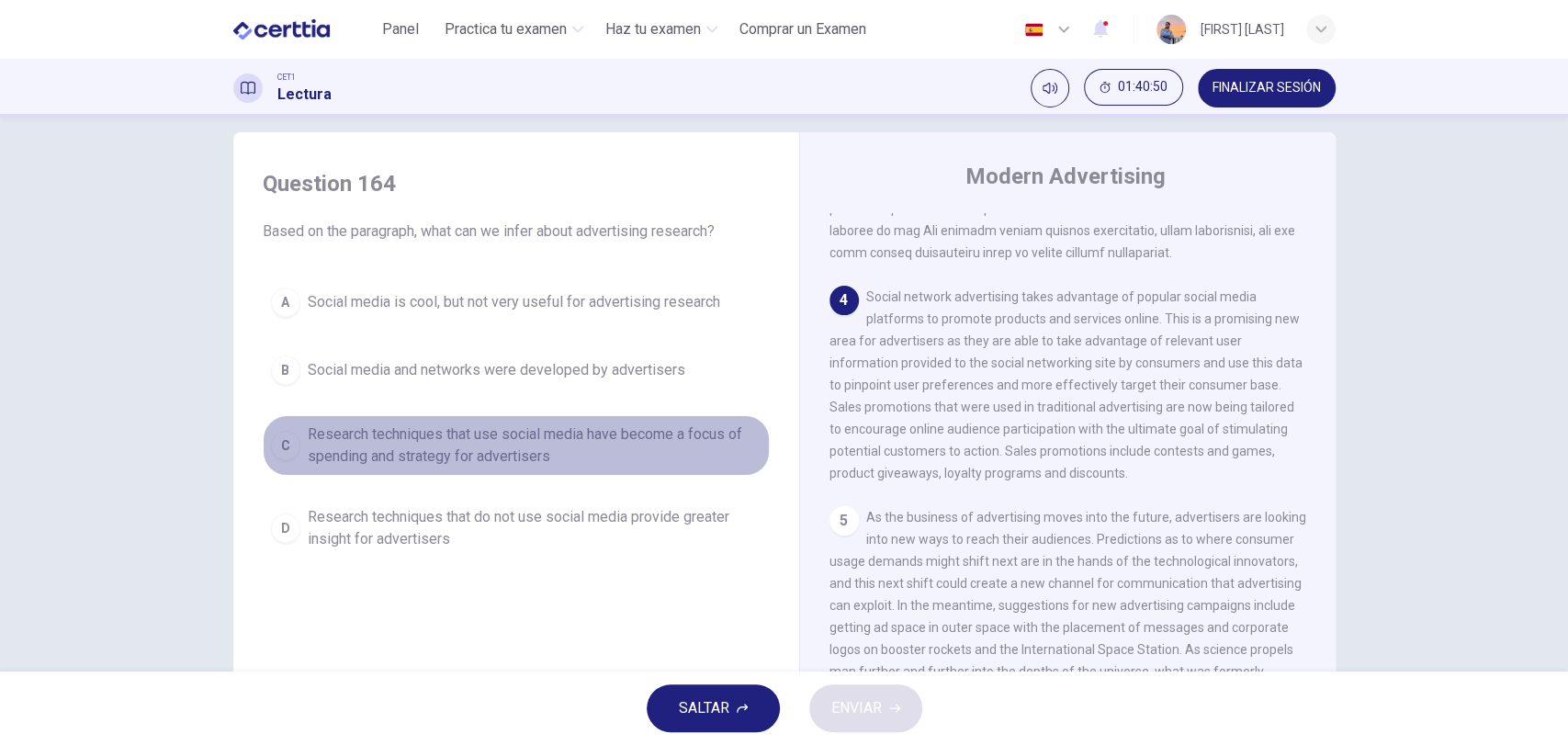 click on "Research techniques that use social media have become a focus of spending and strategy for advertisers" at bounding box center [535, 446] 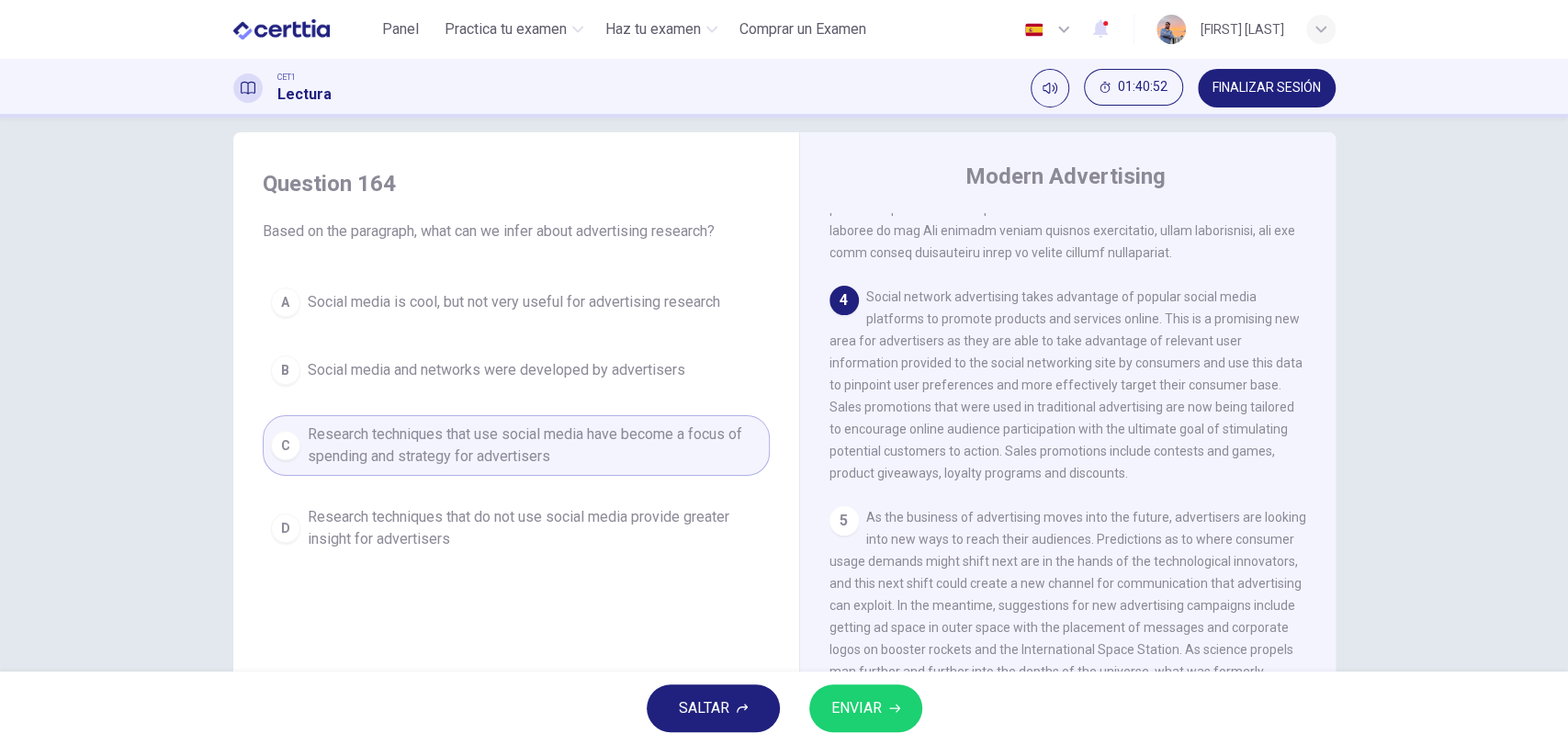 click on "ENVIAR" at bounding box center (856, 708) 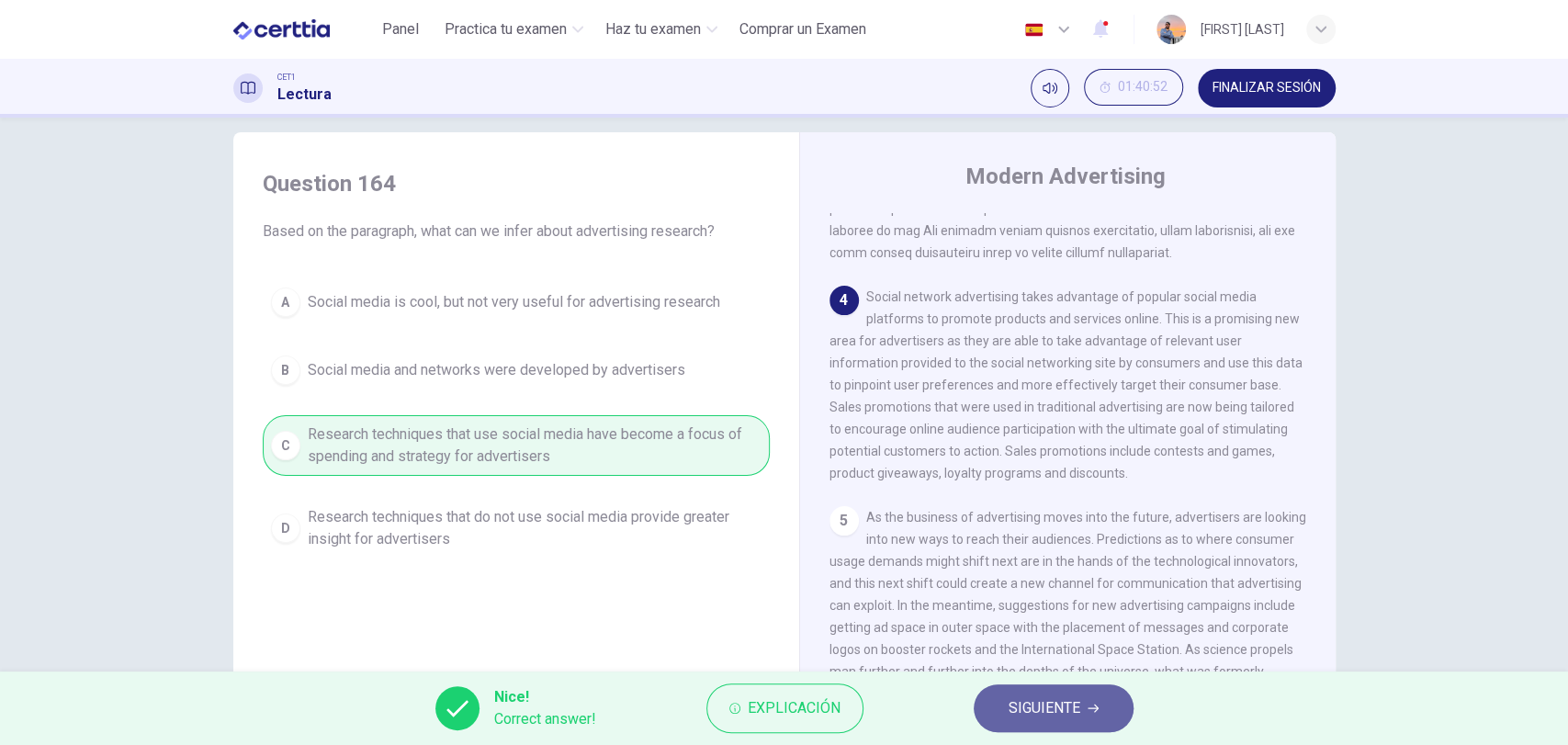 click on "SIGUIENTE" at bounding box center (1044, 708) 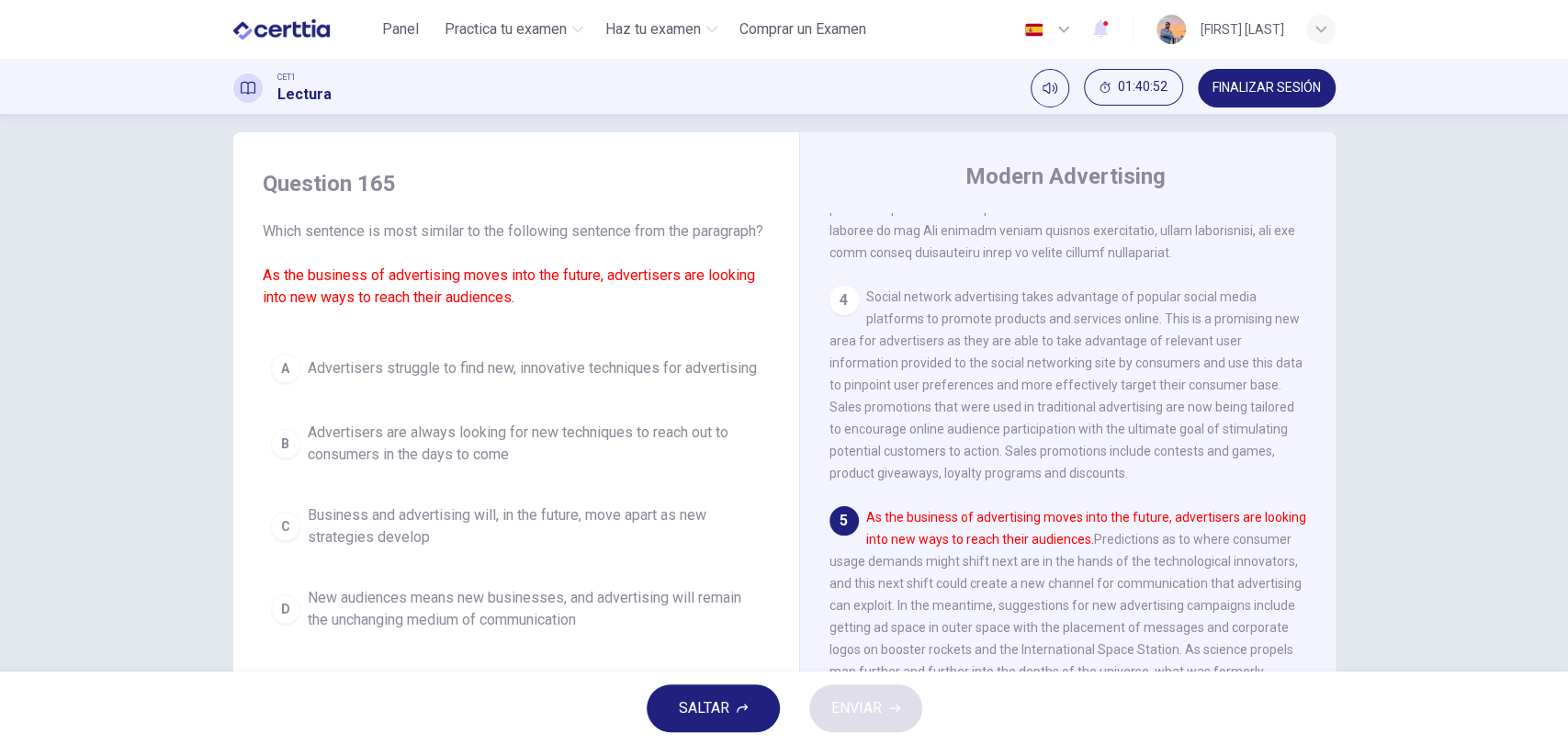 scroll, scrollTop: 158, scrollLeft: 0, axis: vertical 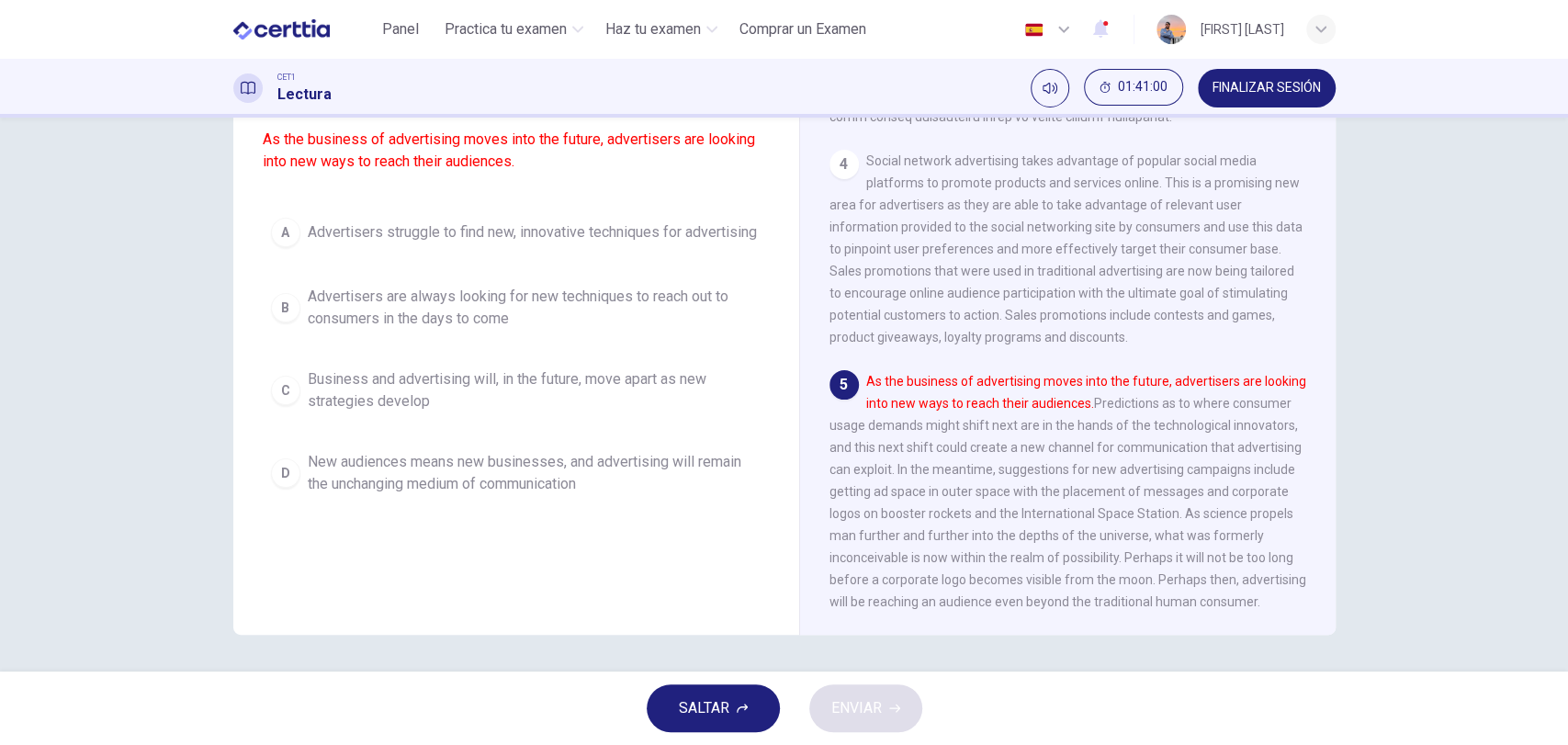click on "Advertisers are always looking for new techniques to reach out to consumers in the days to come" at bounding box center (535, 308) 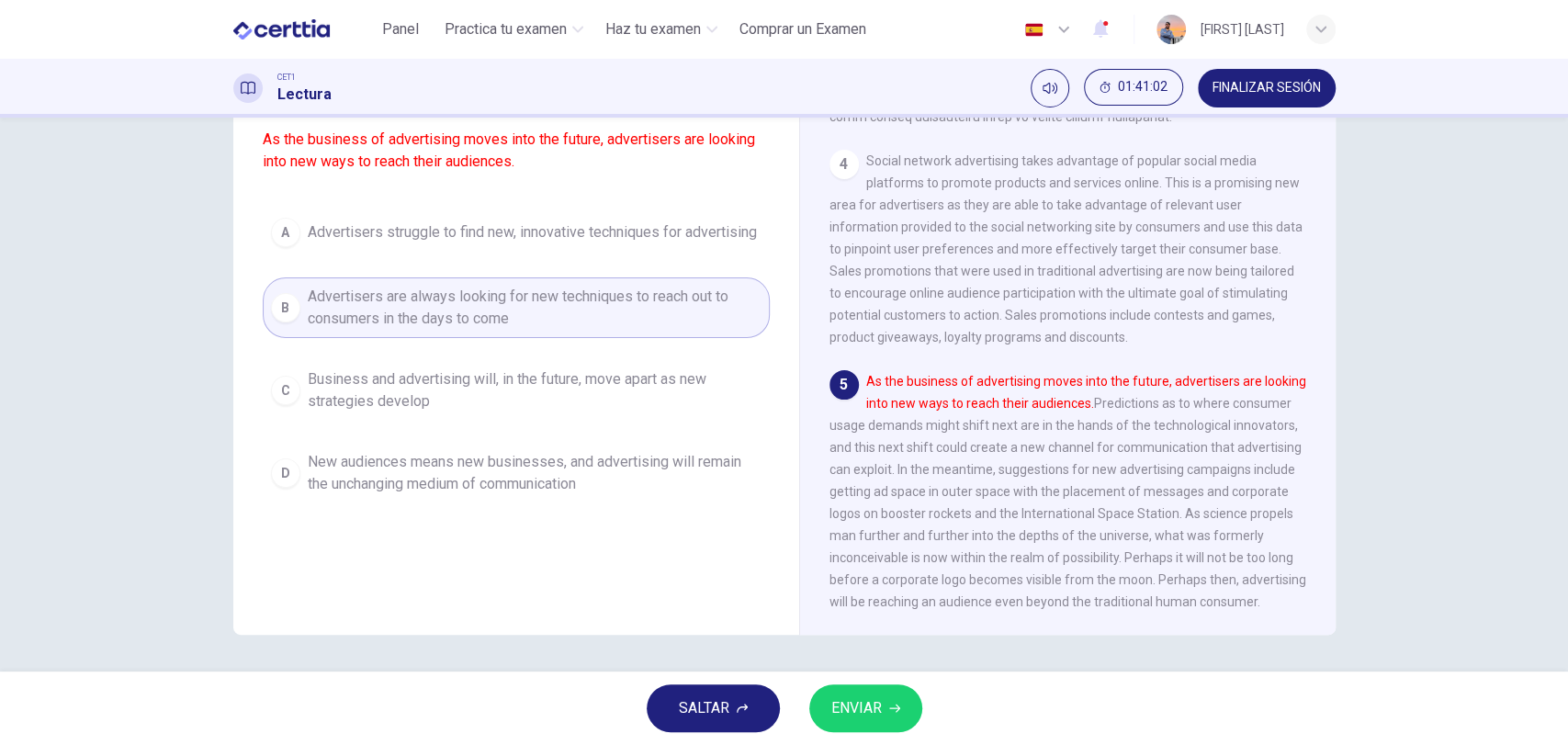 click on "SALTAR ENVIAR" at bounding box center (784, 708) 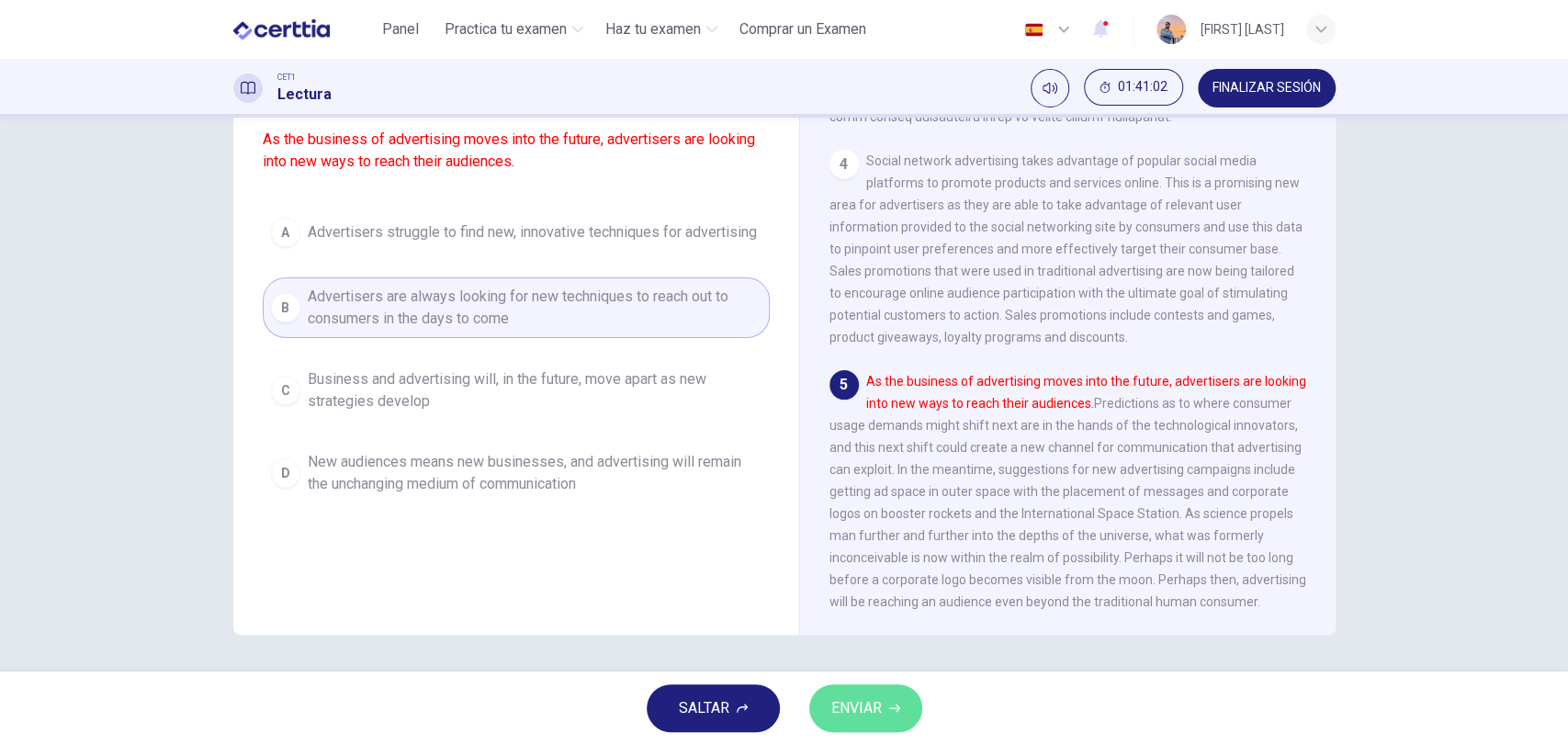 click on "ENVIAR" at bounding box center [856, 708] 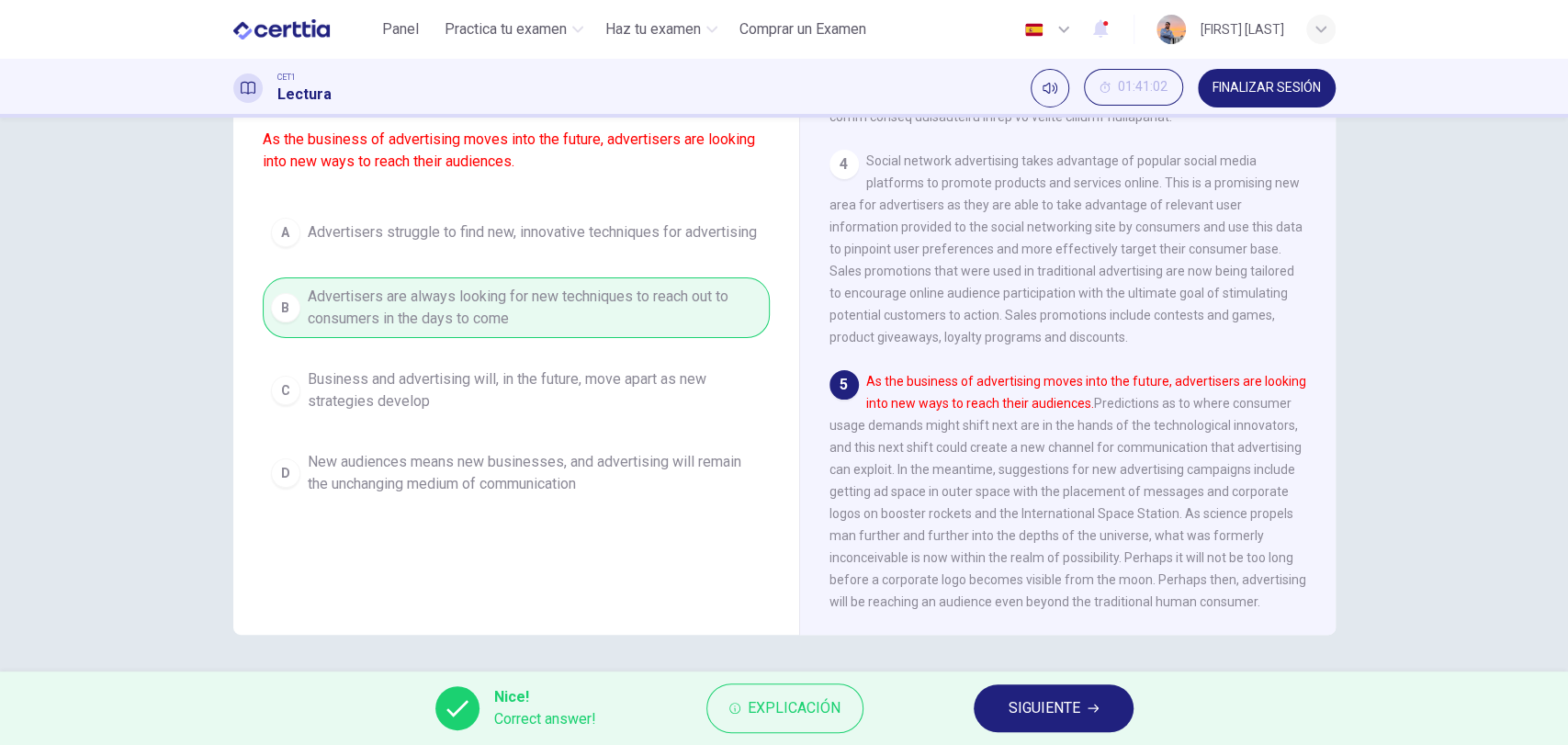 click on "SIGUIENTE" at bounding box center [1054, 708] 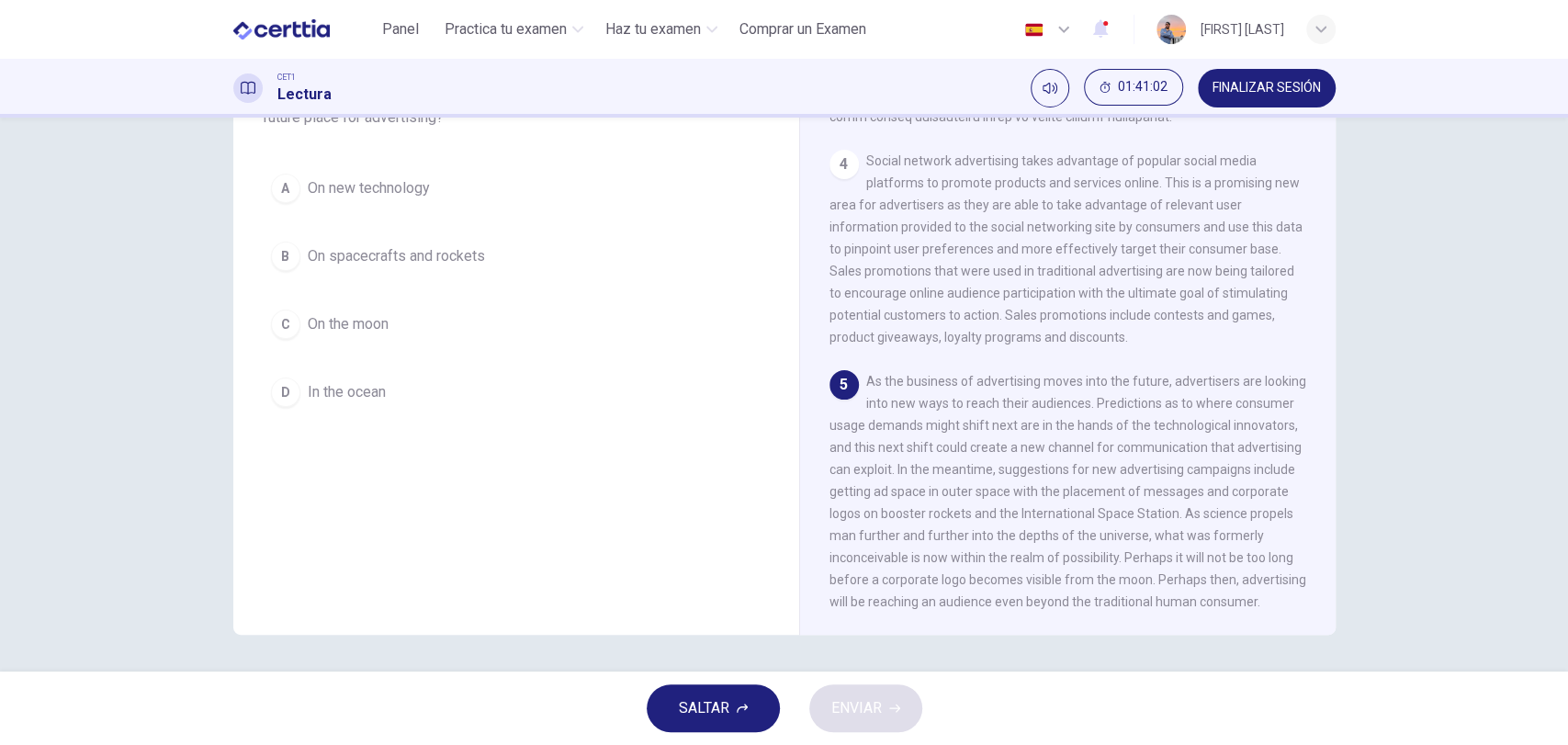 scroll, scrollTop: 22, scrollLeft: 0, axis: vertical 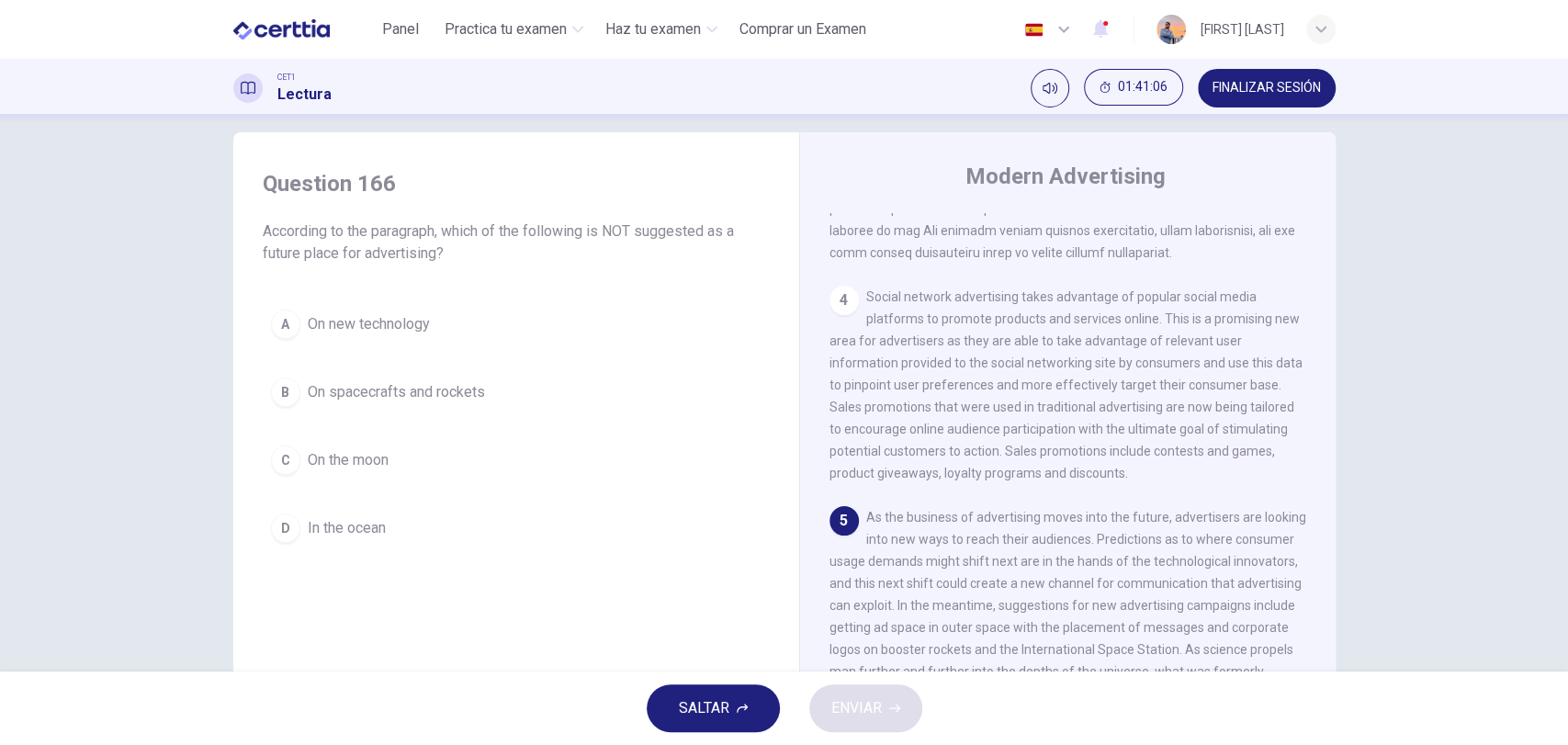 click on "B On spacecrafts and rockets" at bounding box center [516, 392] 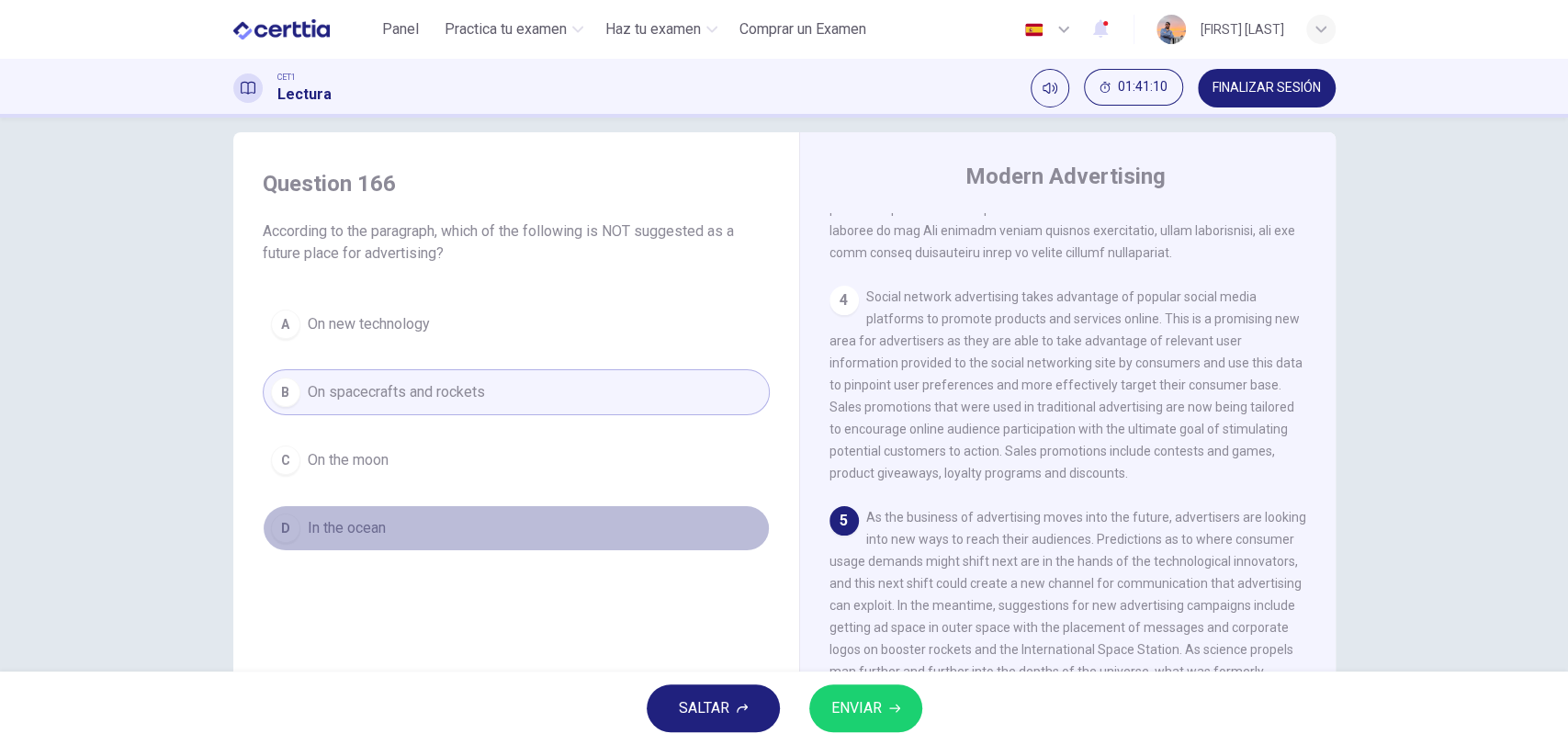click on "In the ocean" at bounding box center [346, 528] 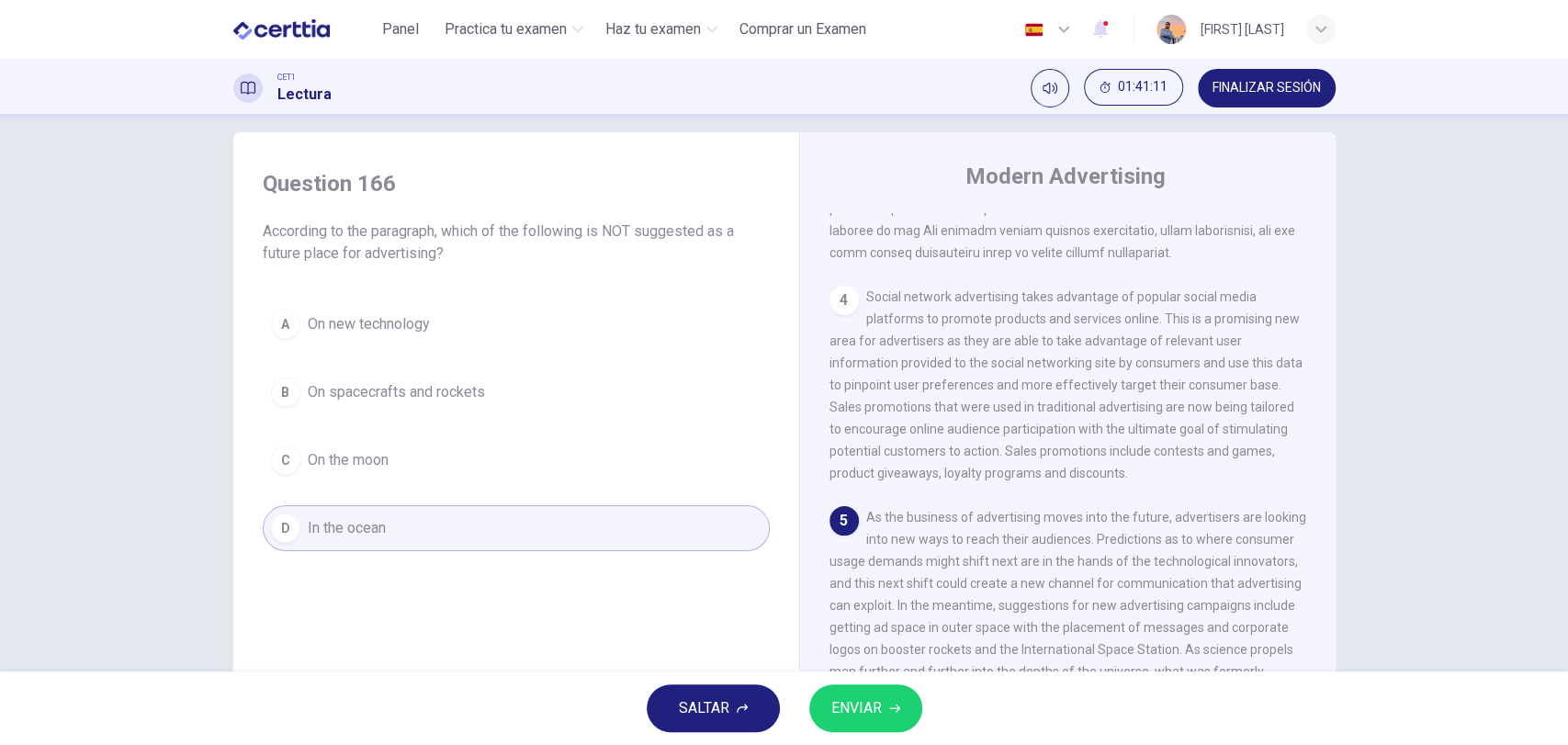 scroll, scrollTop: 158, scrollLeft: 0, axis: vertical 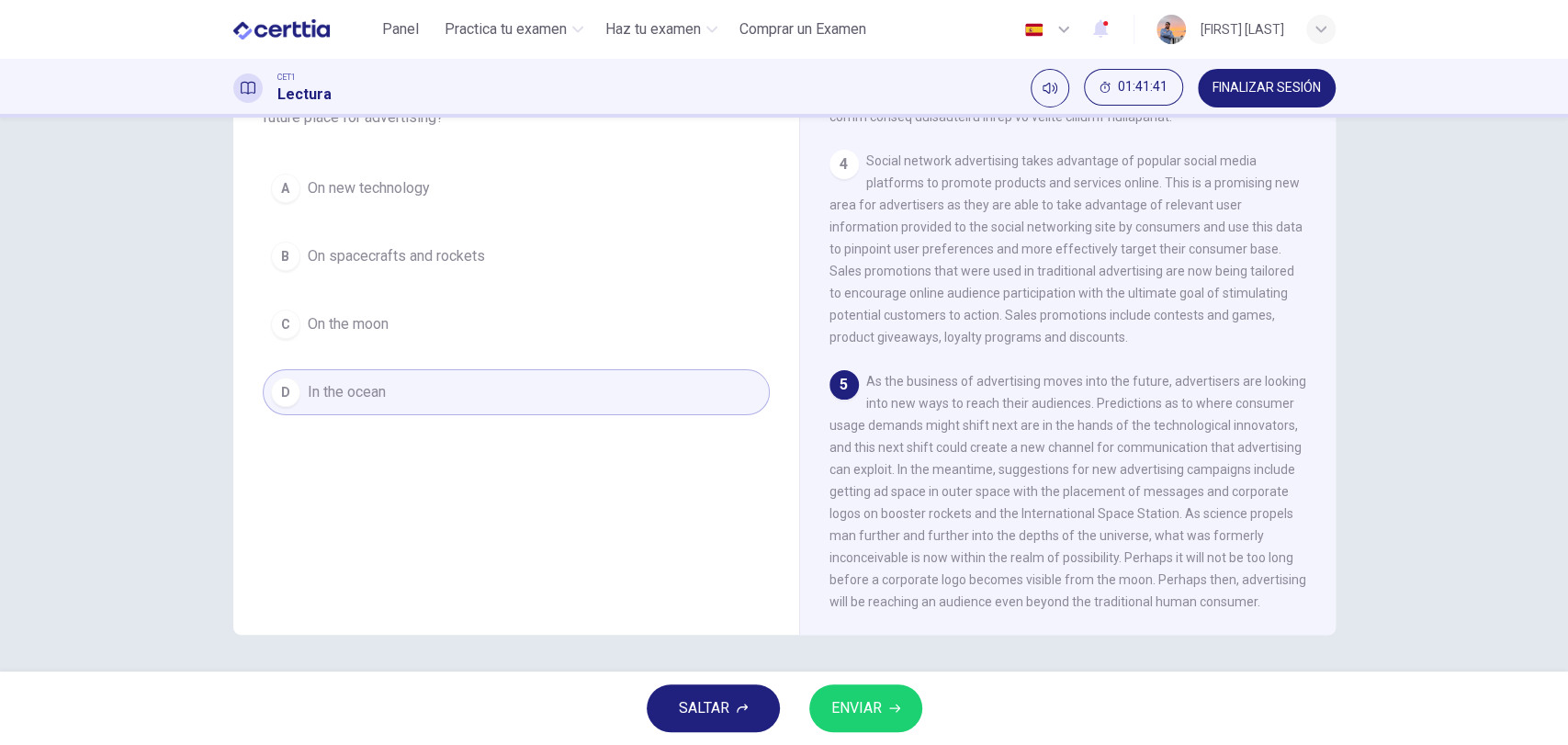 click on "ENVIAR" at bounding box center (856, 708) 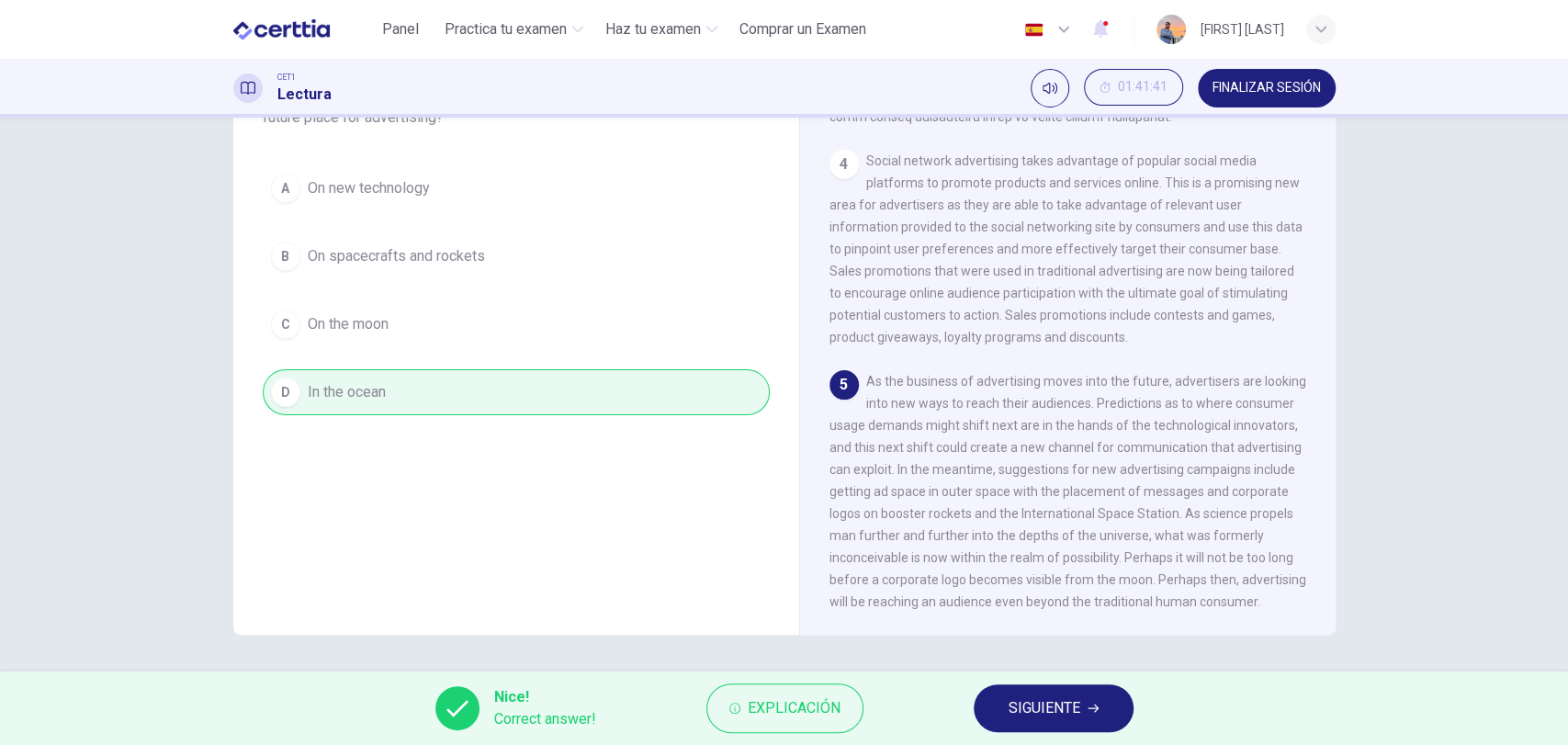 click on "SIGUIENTE" at bounding box center (1044, 708) 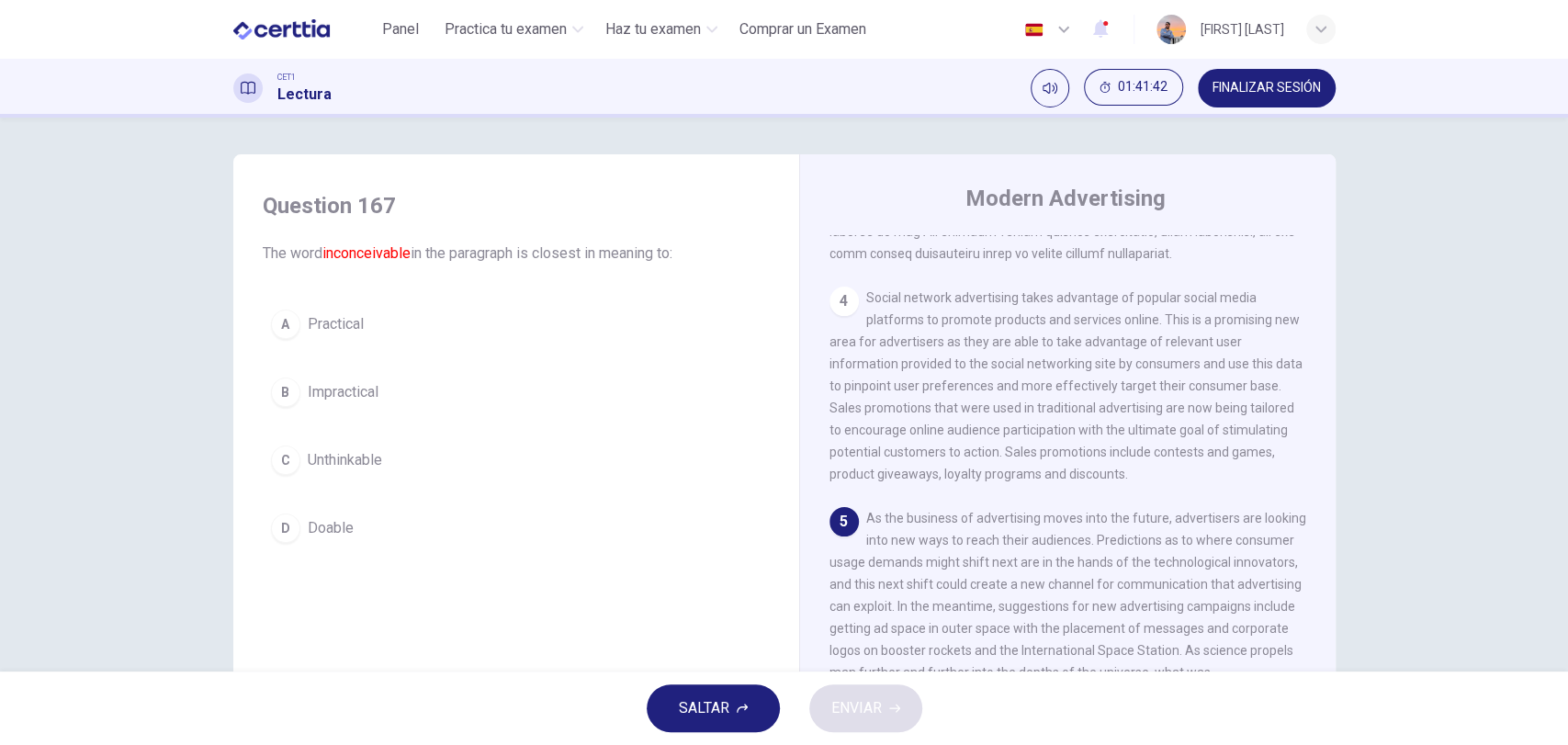 scroll, scrollTop: 158, scrollLeft: 0, axis: vertical 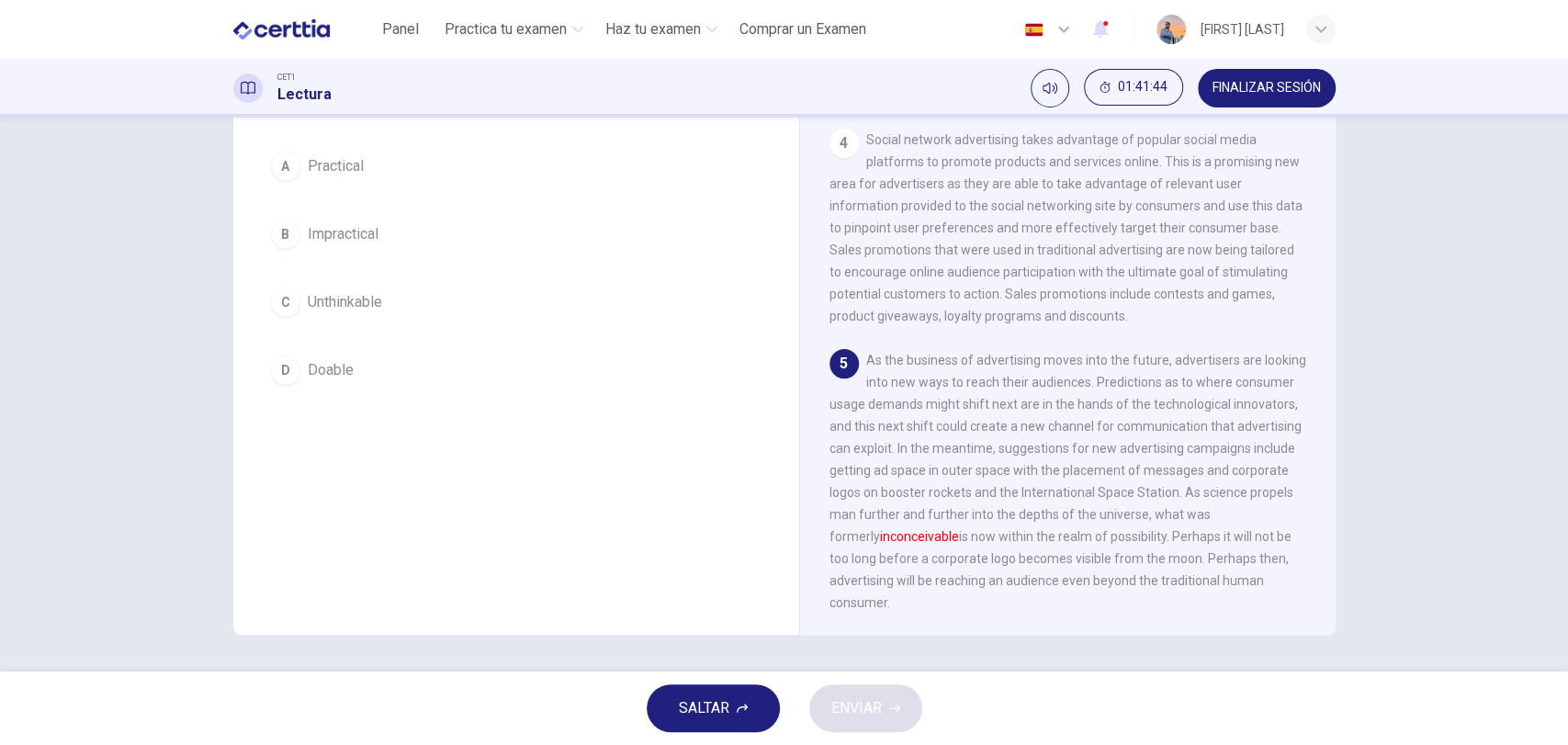click on "B Impractical" at bounding box center [516, 234] 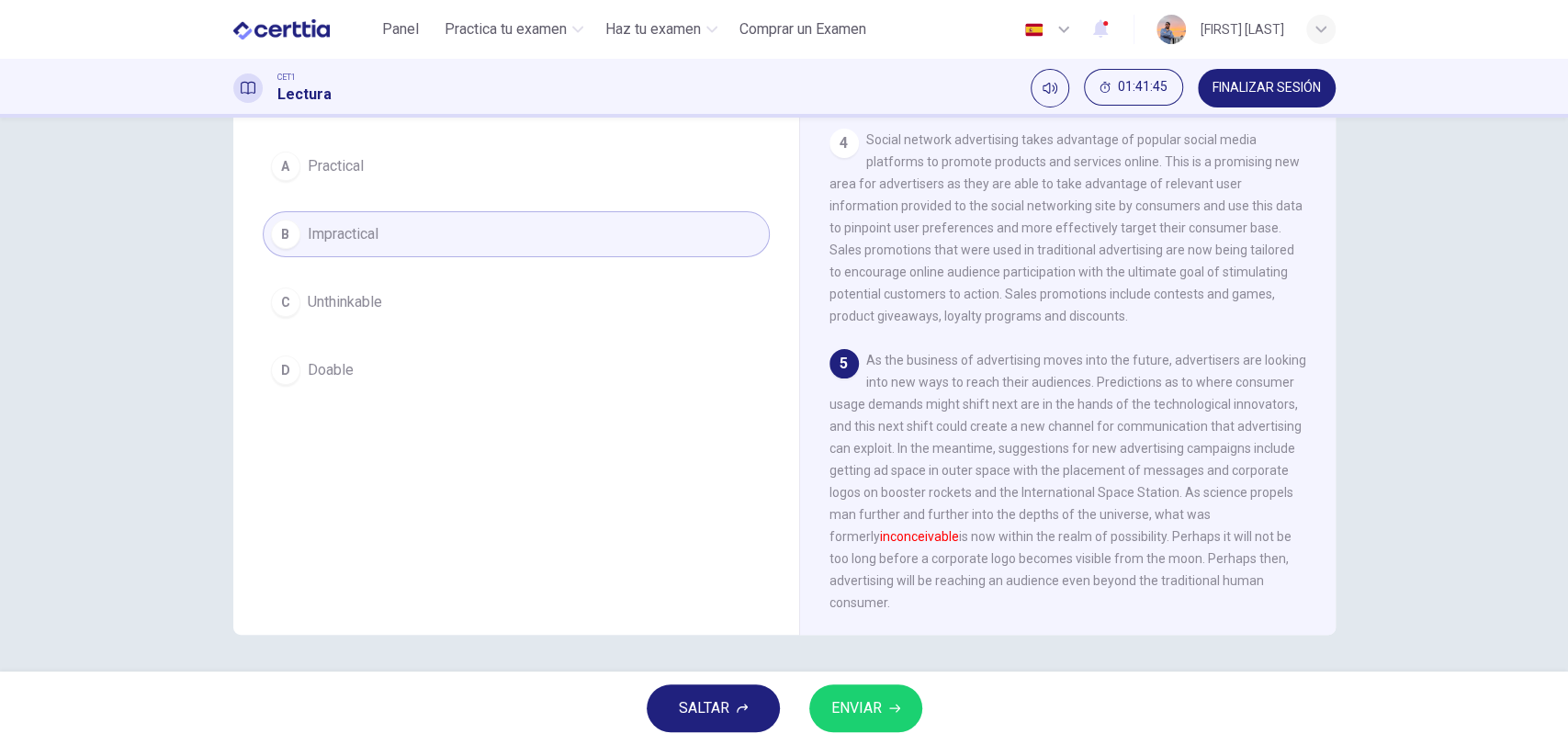 click on "C Unthinkable" at bounding box center (516, 302) 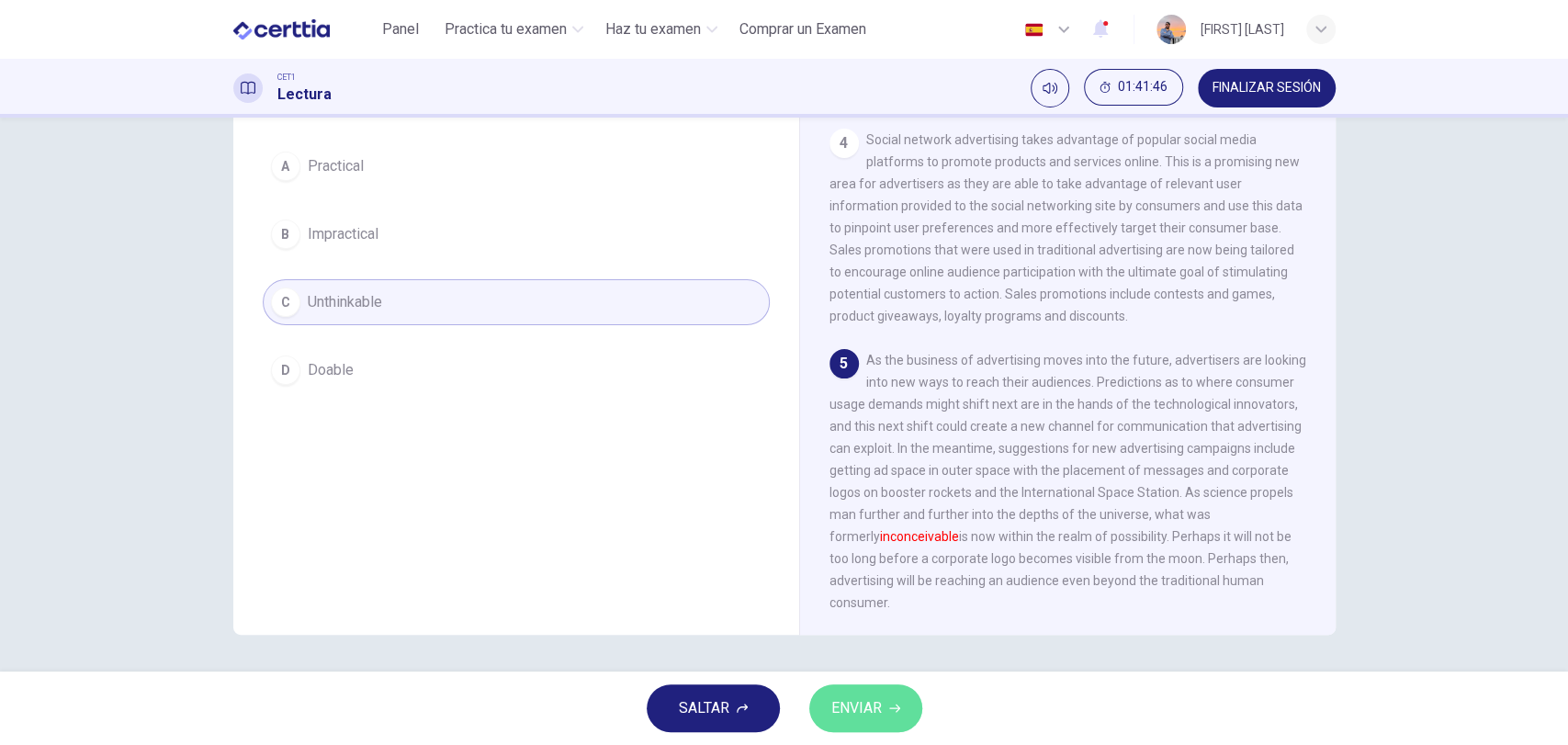 click on "ENVIAR" at bounding box center (865, 708) 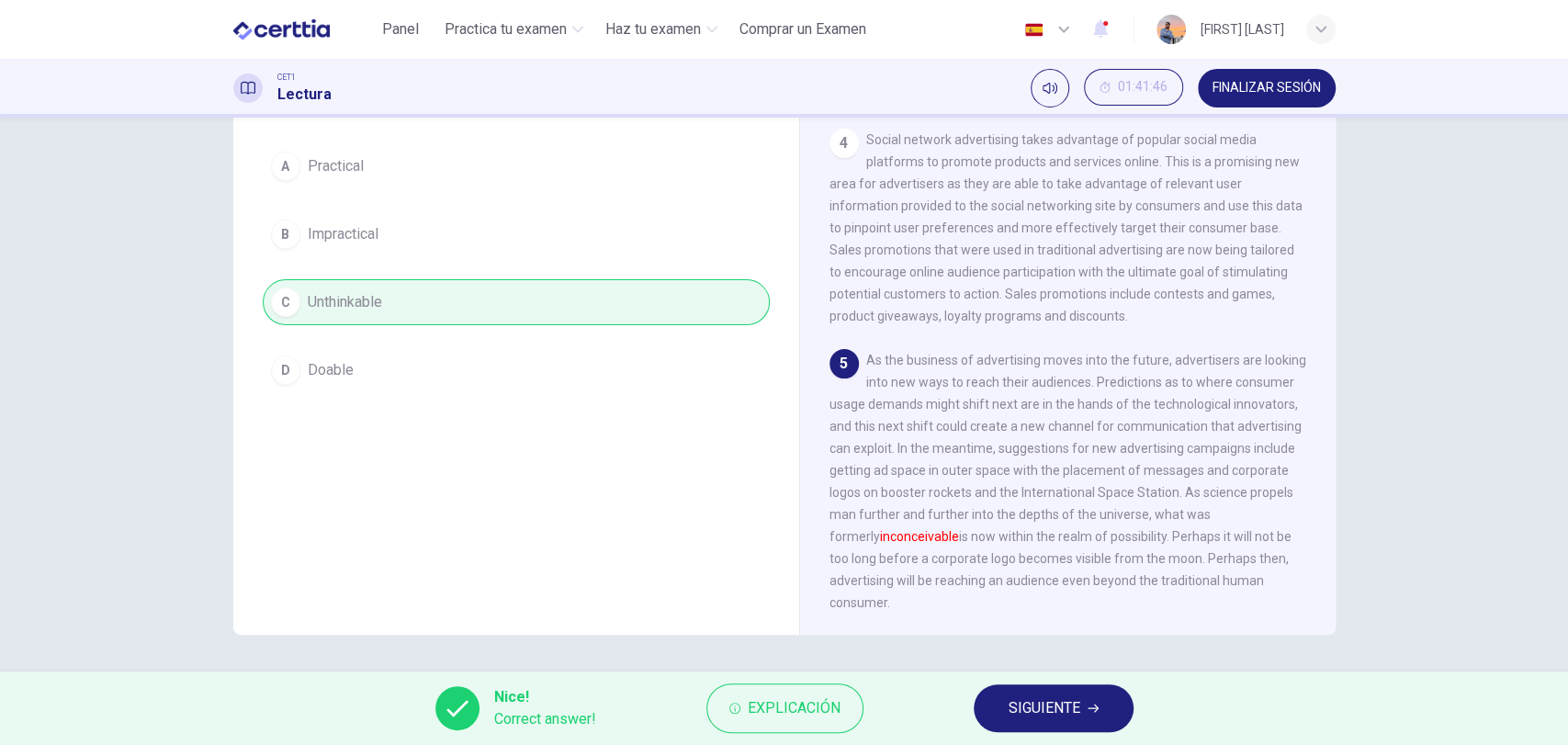 click on "SIGUIENTE" at bounding box center [1044, 708] 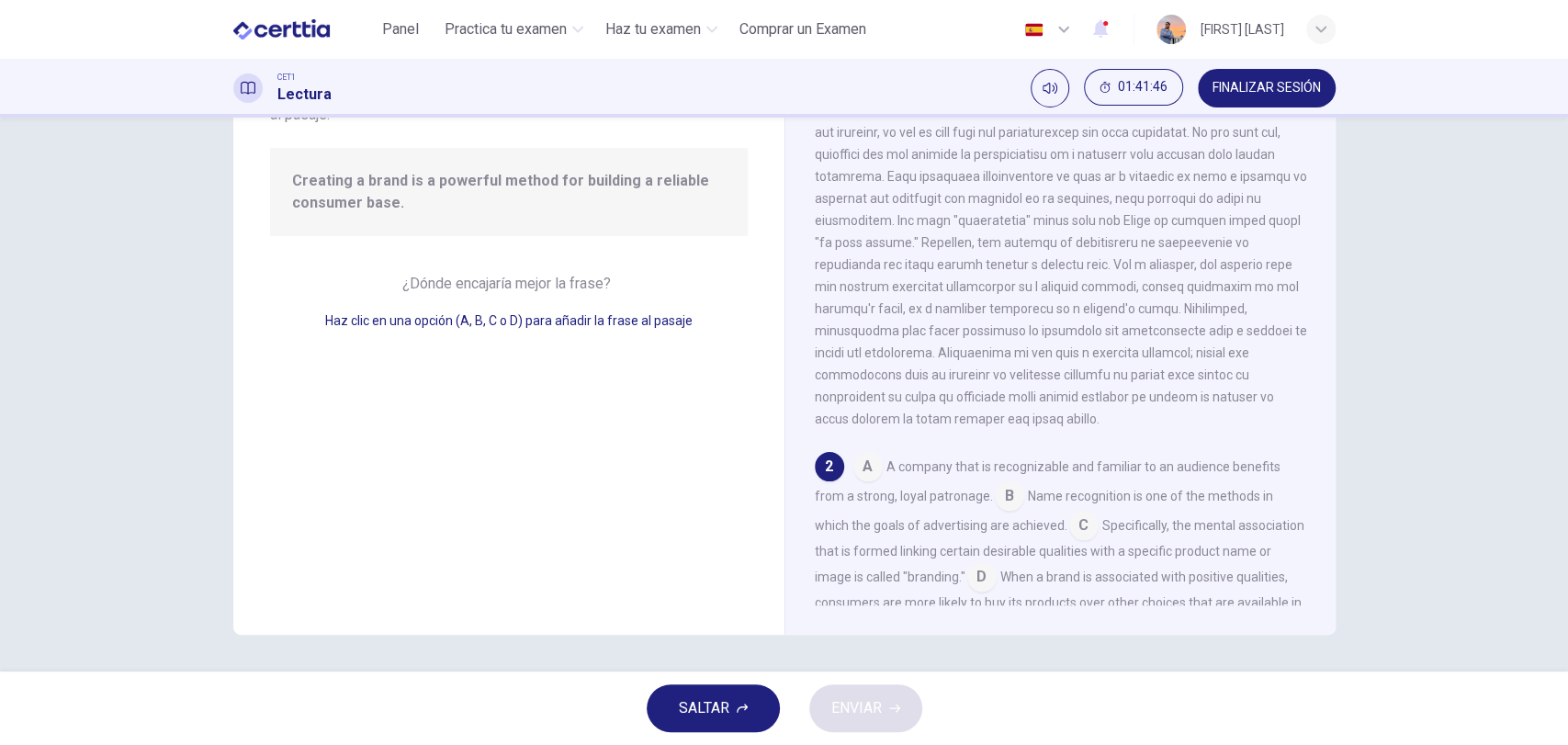 scroll, scrollTop: 213, scrollLeft: 0, axis: vertical 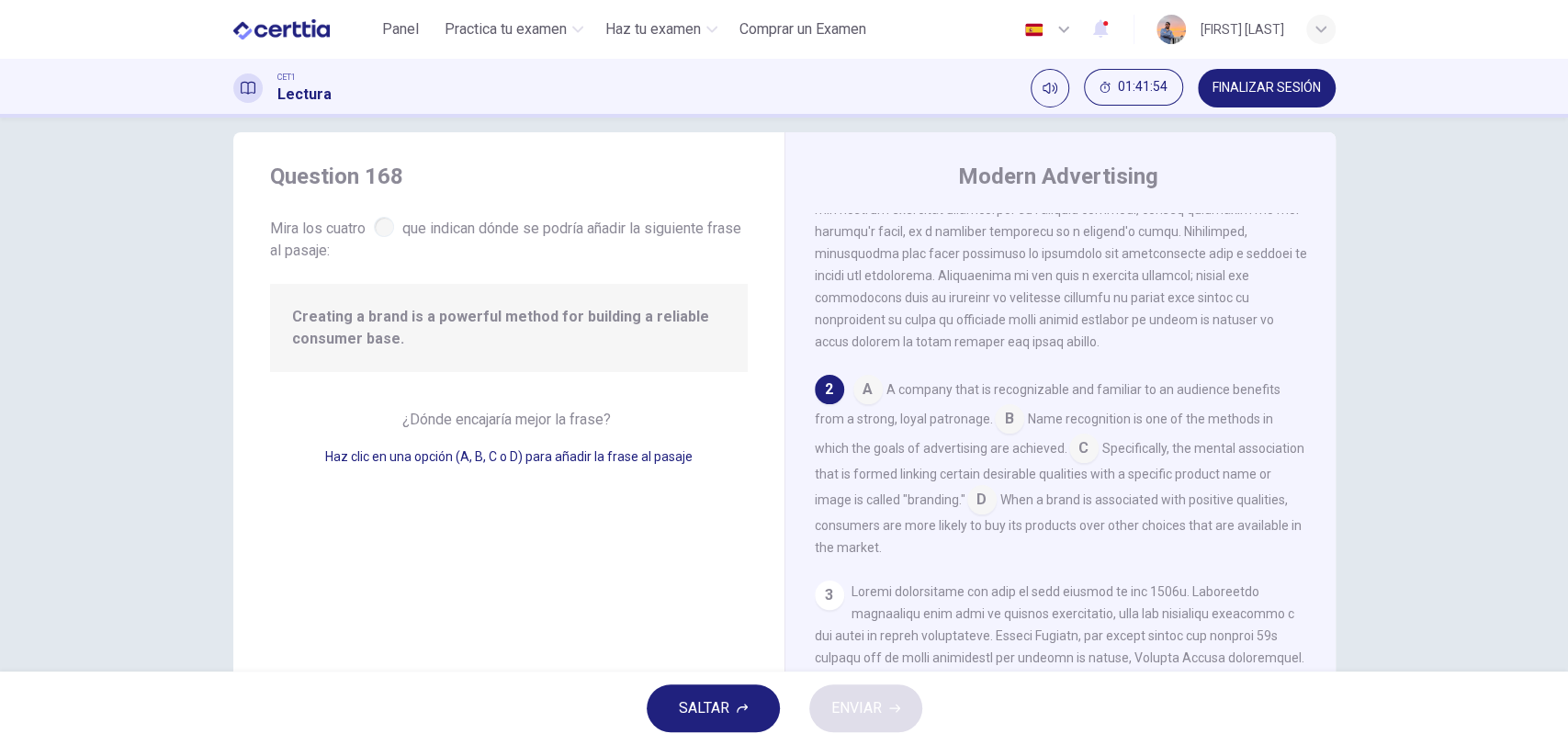 drag, startPoint x: 862, startPoint y: 389, endPoint x: 852, endPoint y: 387, distance: 10.198039 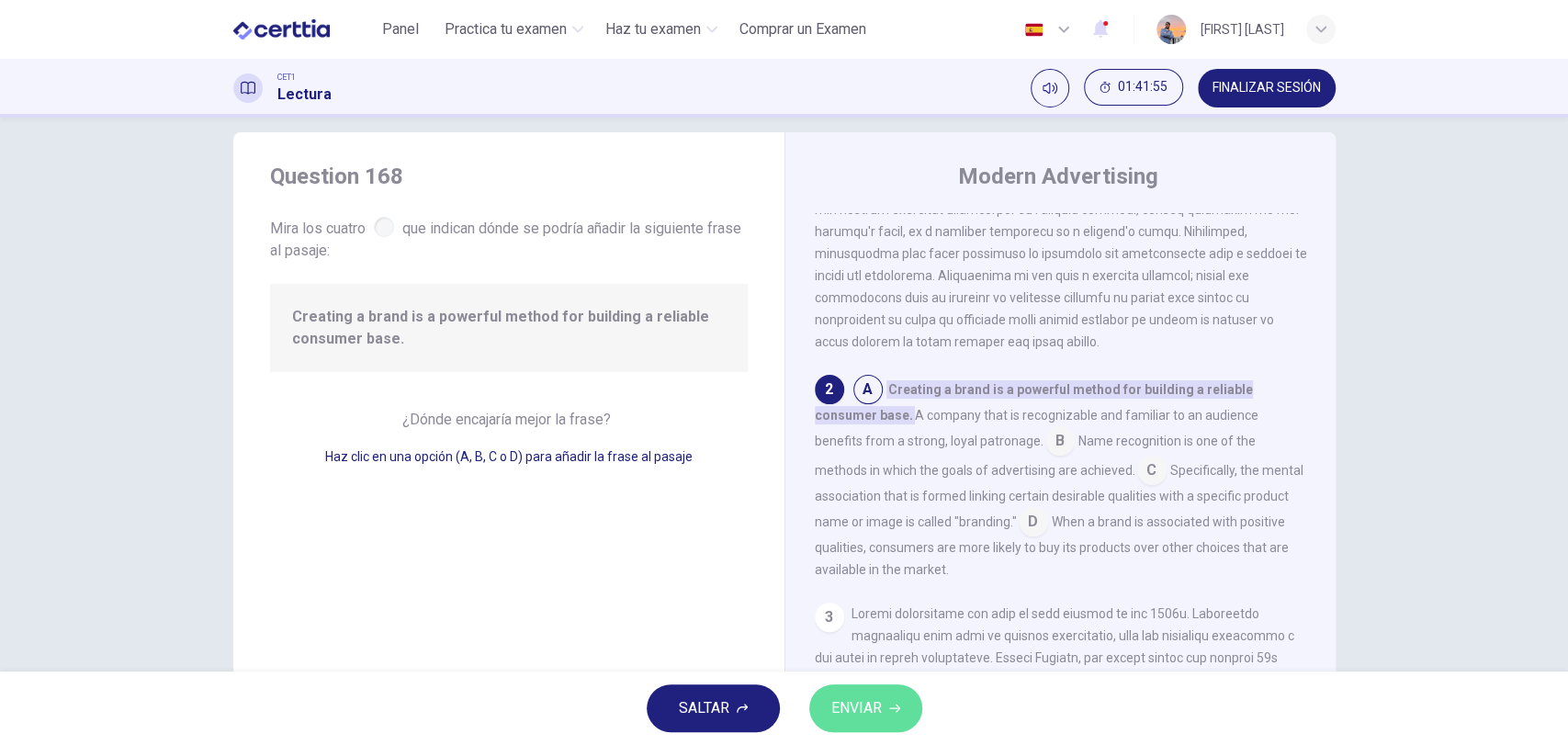 click on "ENVIAR" at bounding box center [856, 708] 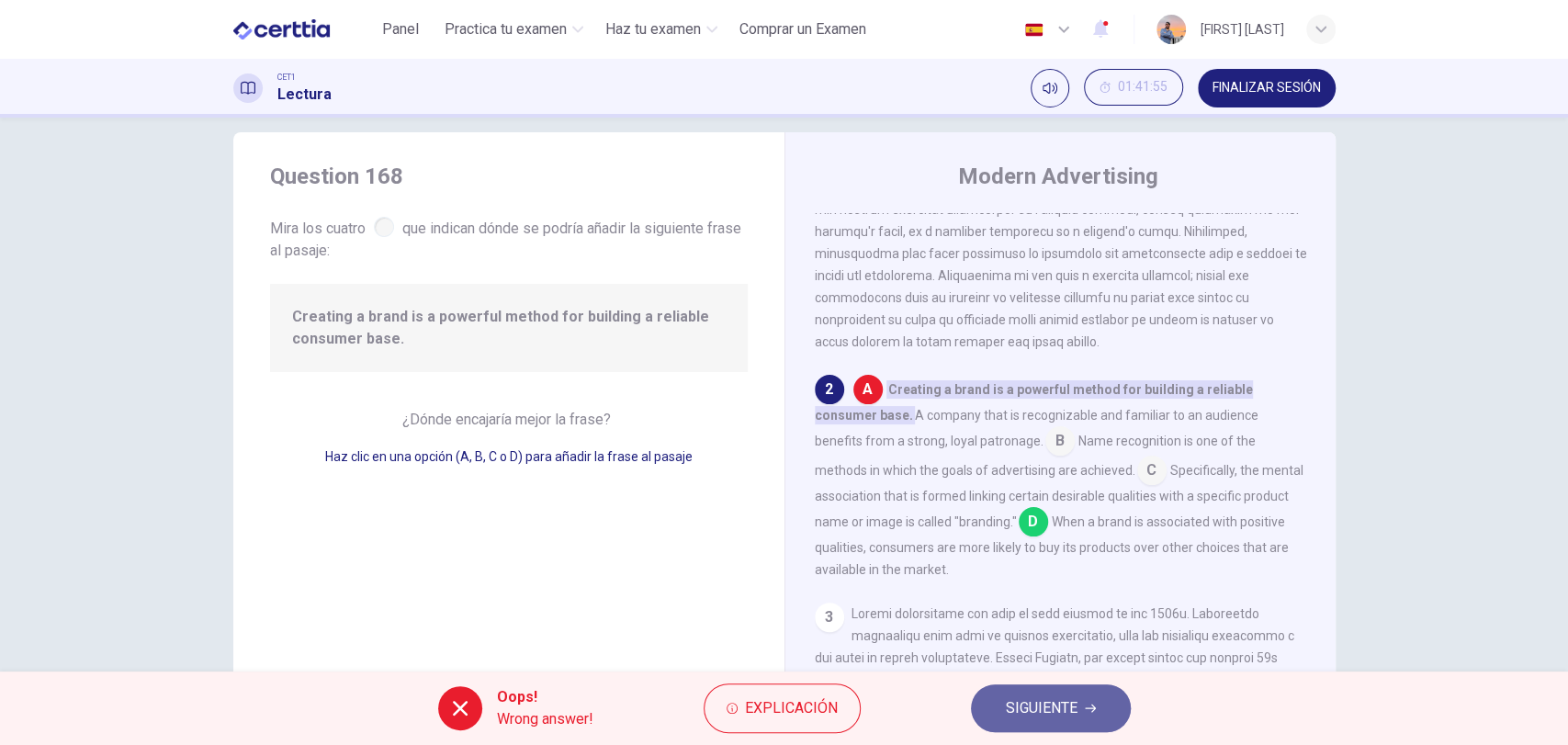 click on "SIGUIENTE" at bounding box center [1042, 708] 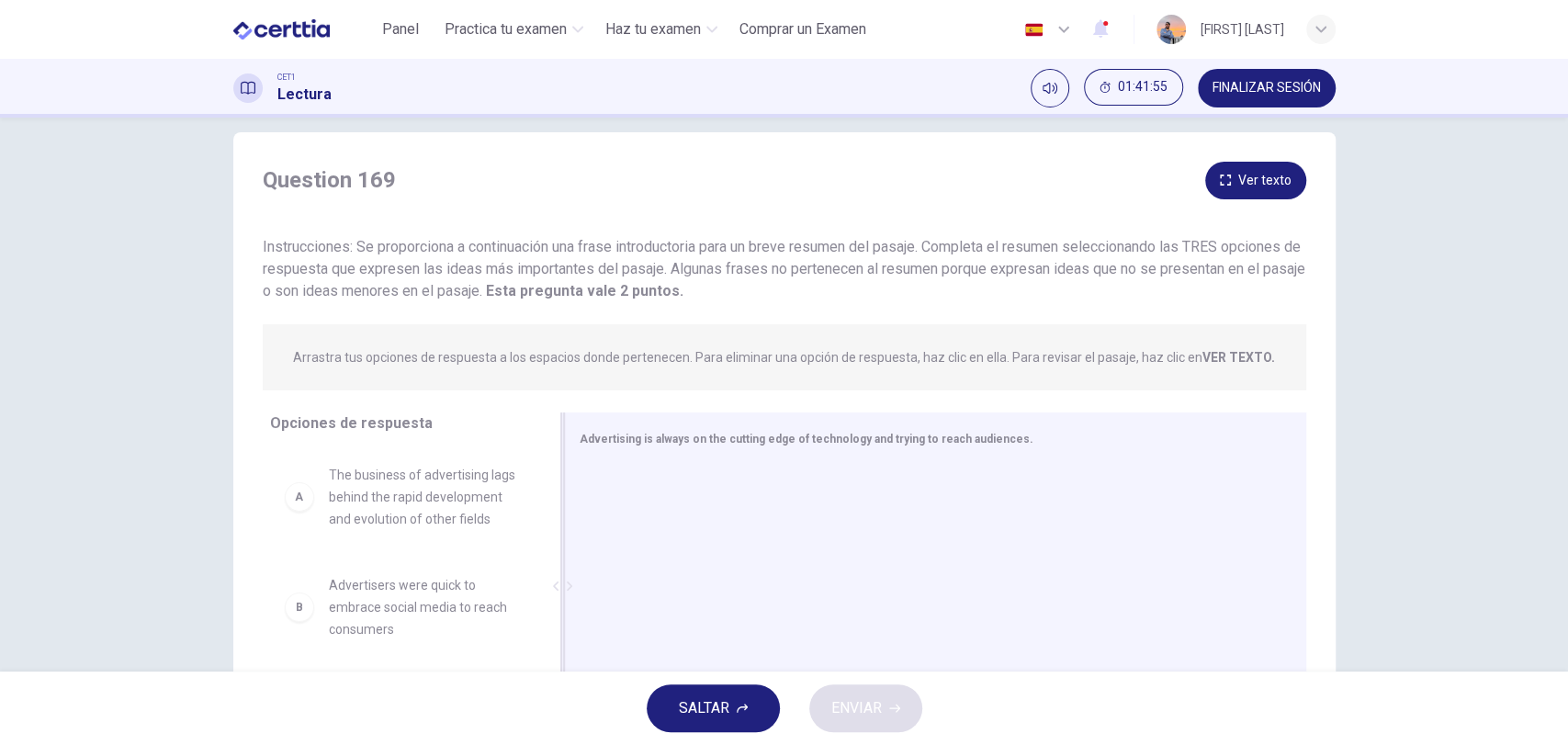 scroll, scrollTop: 158, scrollLeft: 0, axis: vertical 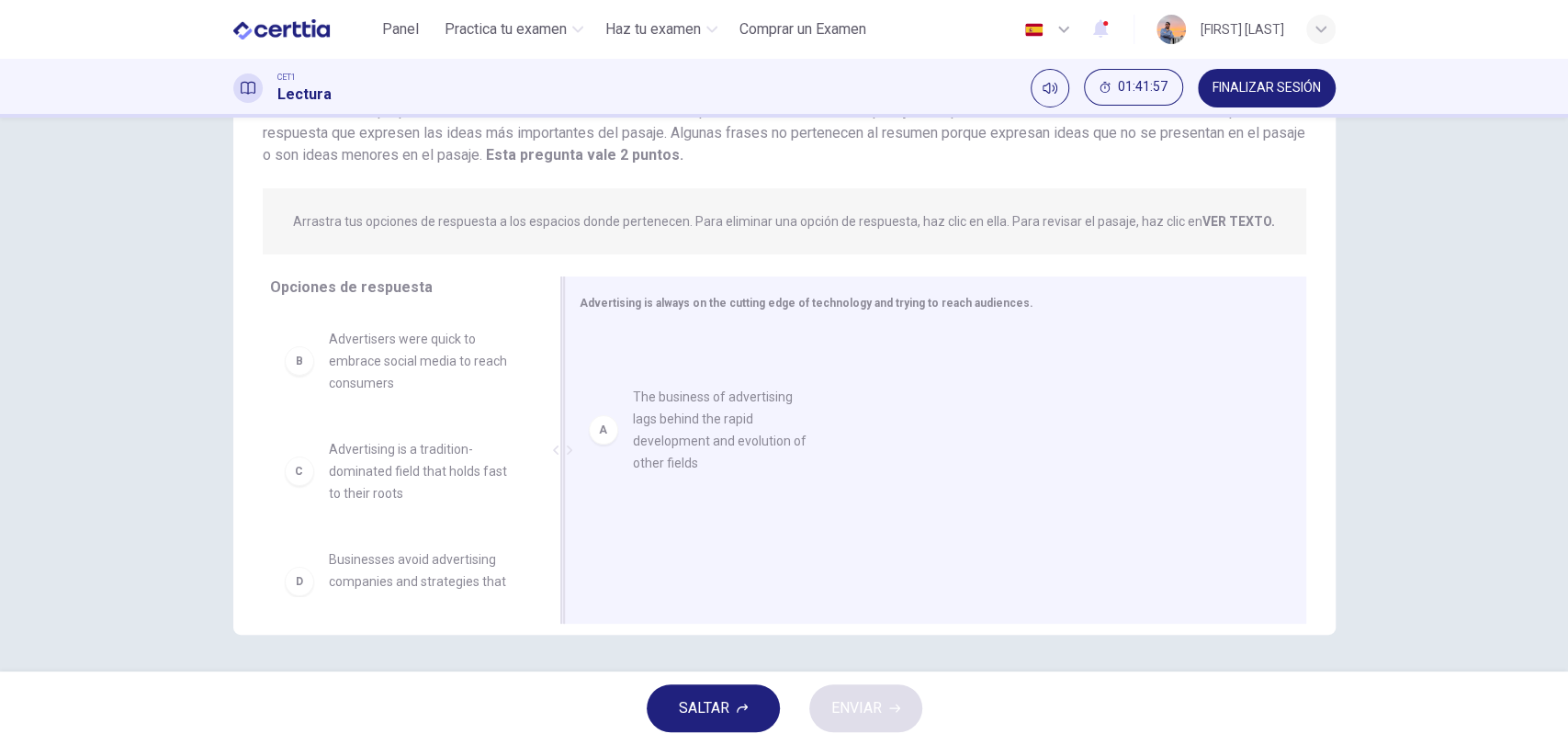 drag, startPoint x: 412, startPoint y: 352, endPoint x: 812, endPoint y: 403, distance: 403.23814 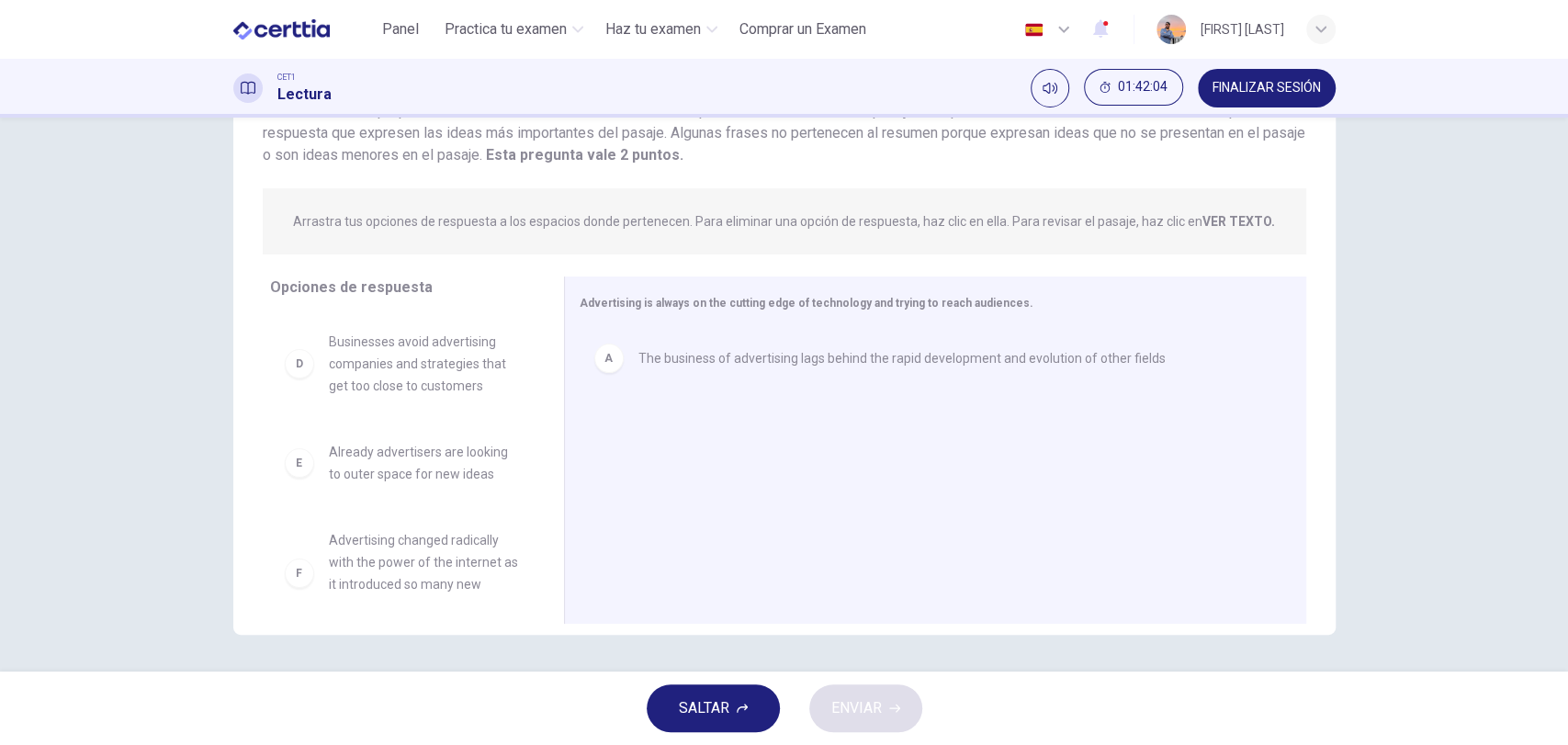 scroll, scrollTop: 253, scrollLeft: 0, axis: vertical 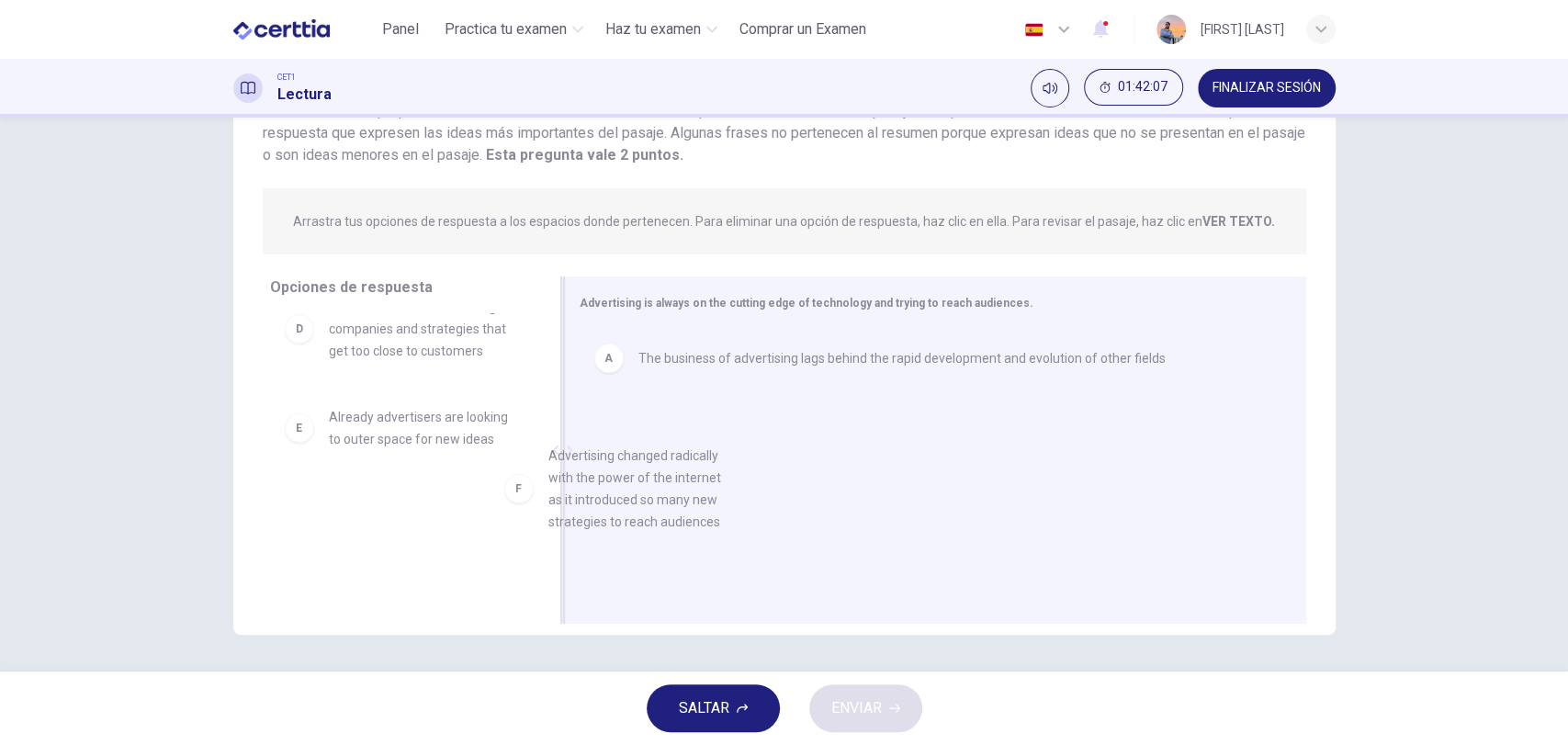drag, startPoint x: 423, startPoint y: 553, endPoint x: 660, endPoint y: 500, distance: 242.85387 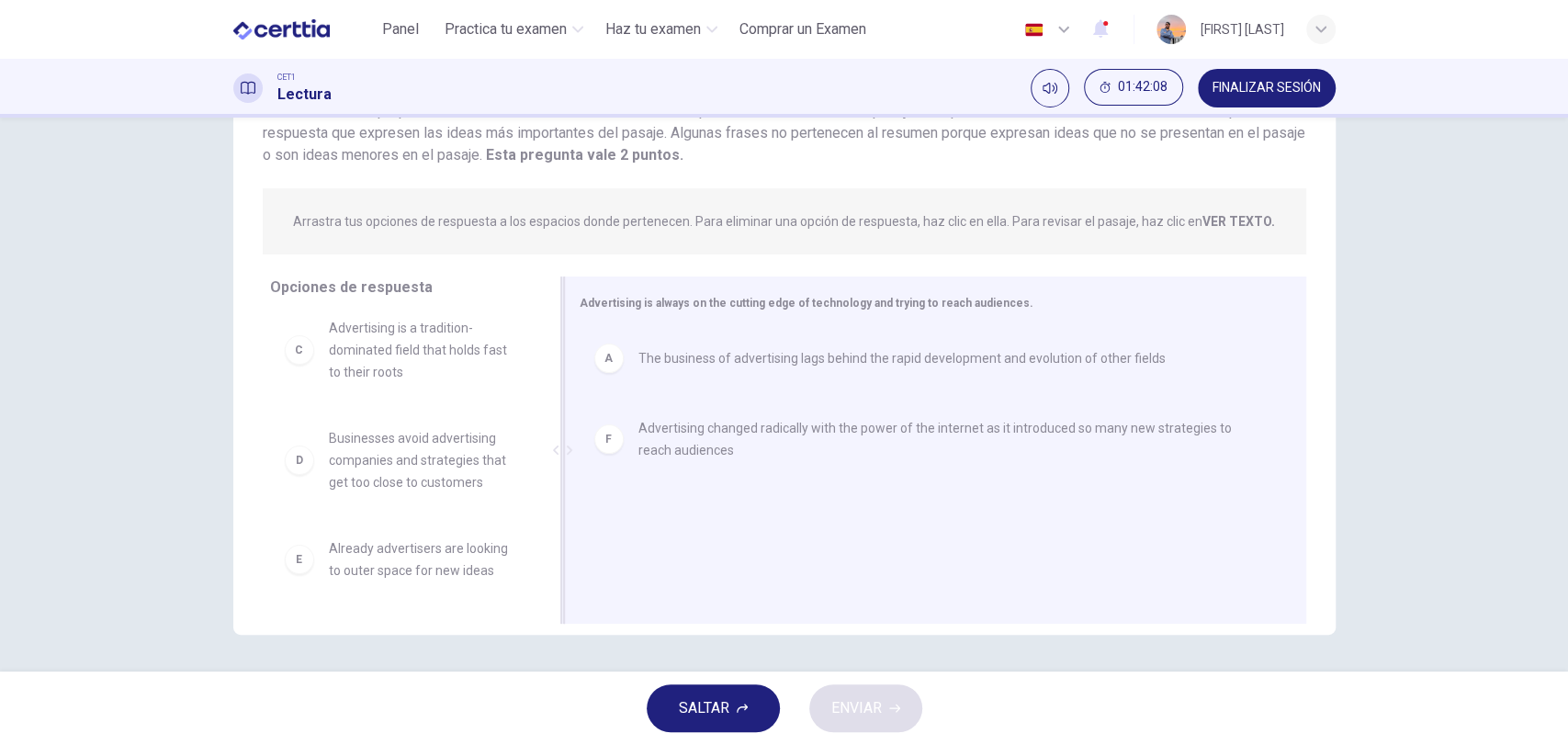 scroll, scrollTop: 120, scrollLeft: 0, axis: vertical 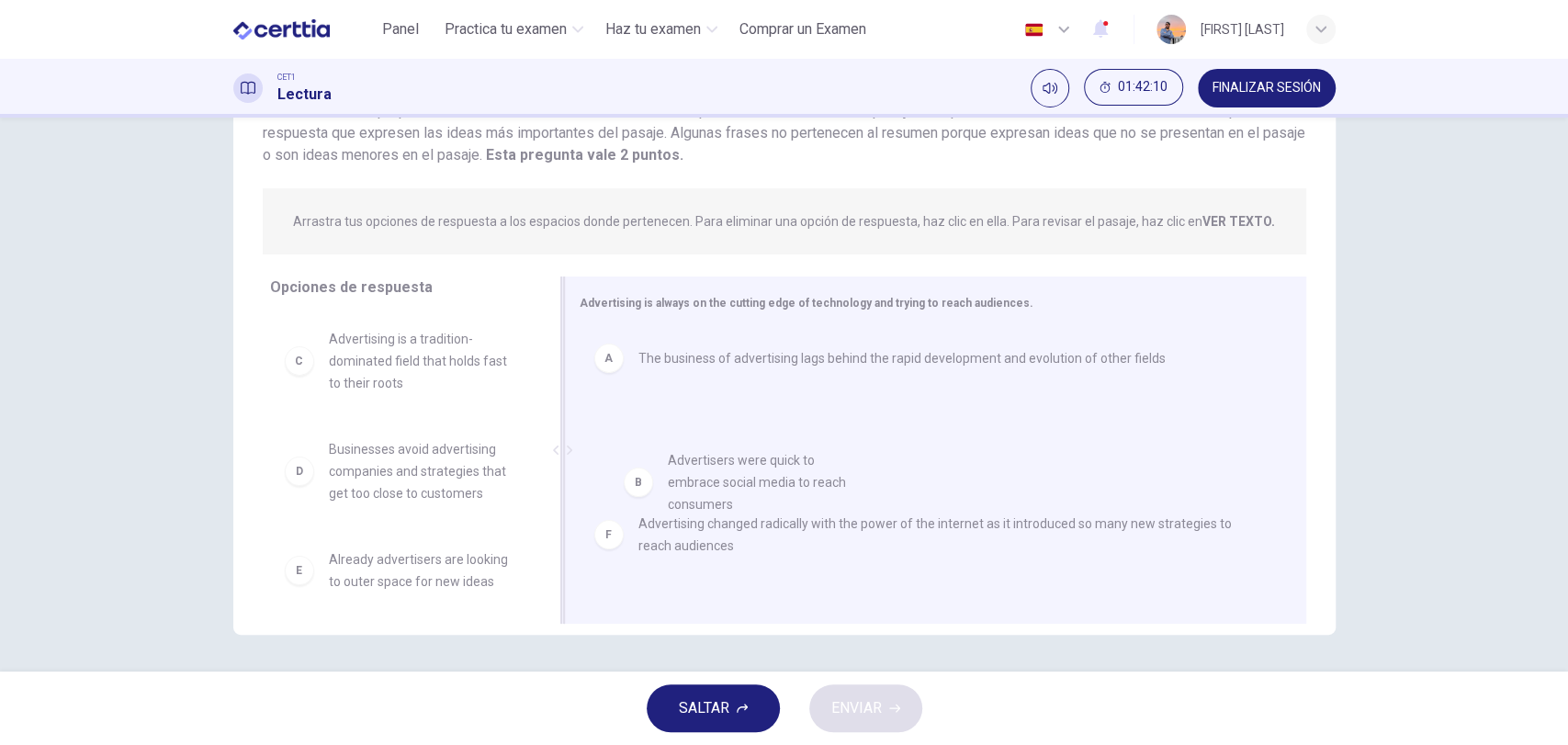 drag, startPoint x: 360, startPoint y: 333, endPoint x: 750, endPoint y: 472, distance: 414.03019 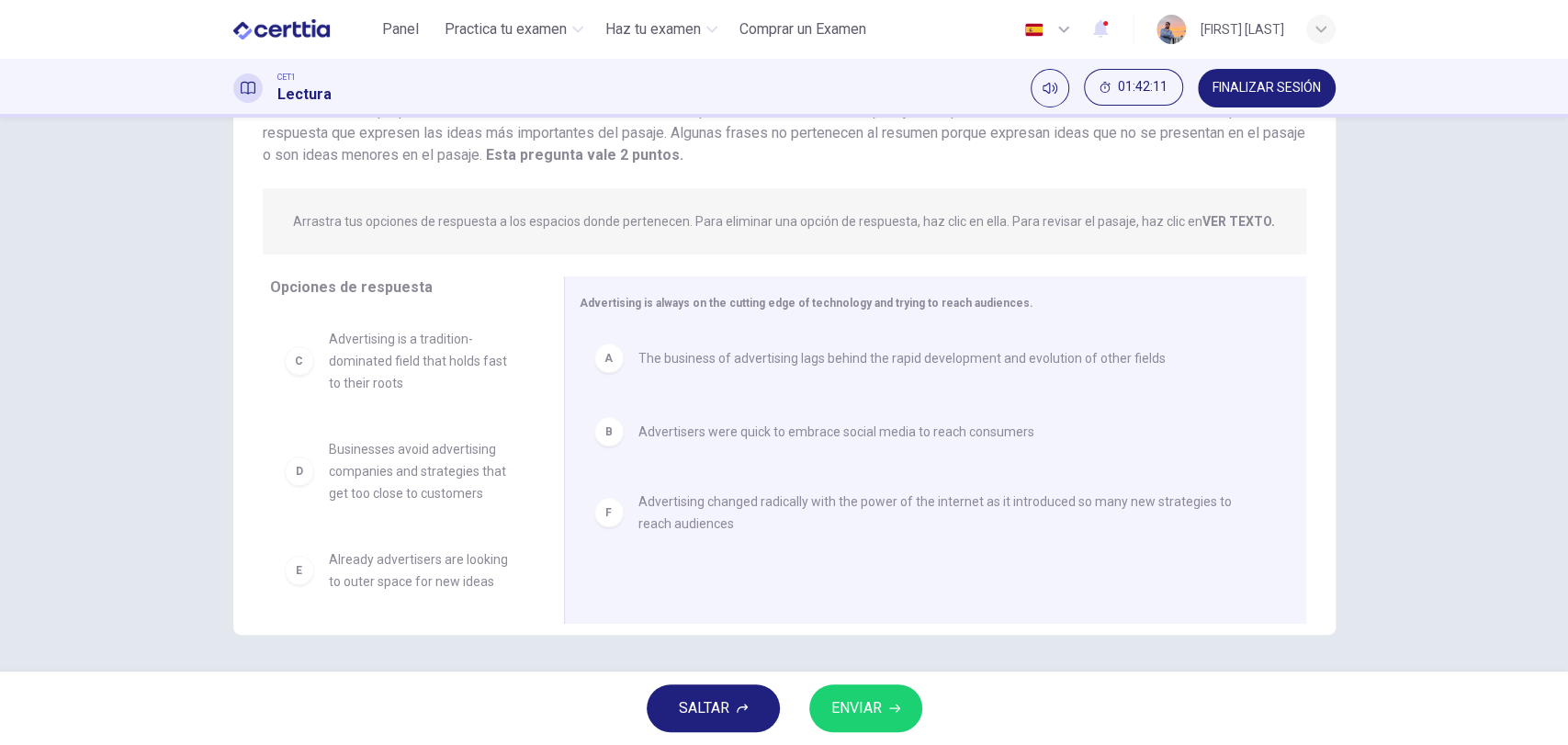 click on "SALTAR ENVIAR" at bounding box center [784, 708] 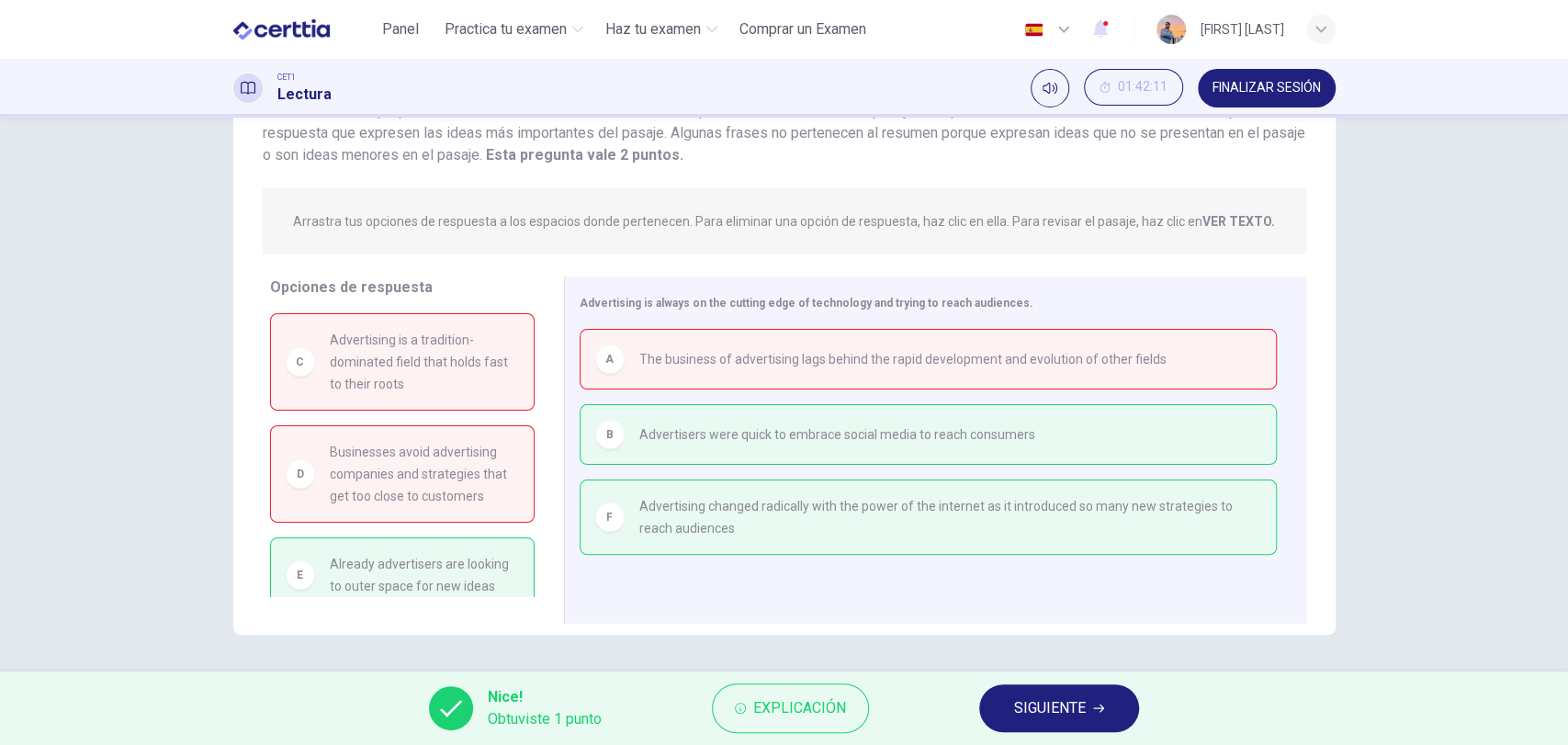 scroll, scrollTop: 15, scrollLeft: 0, axis: vertical 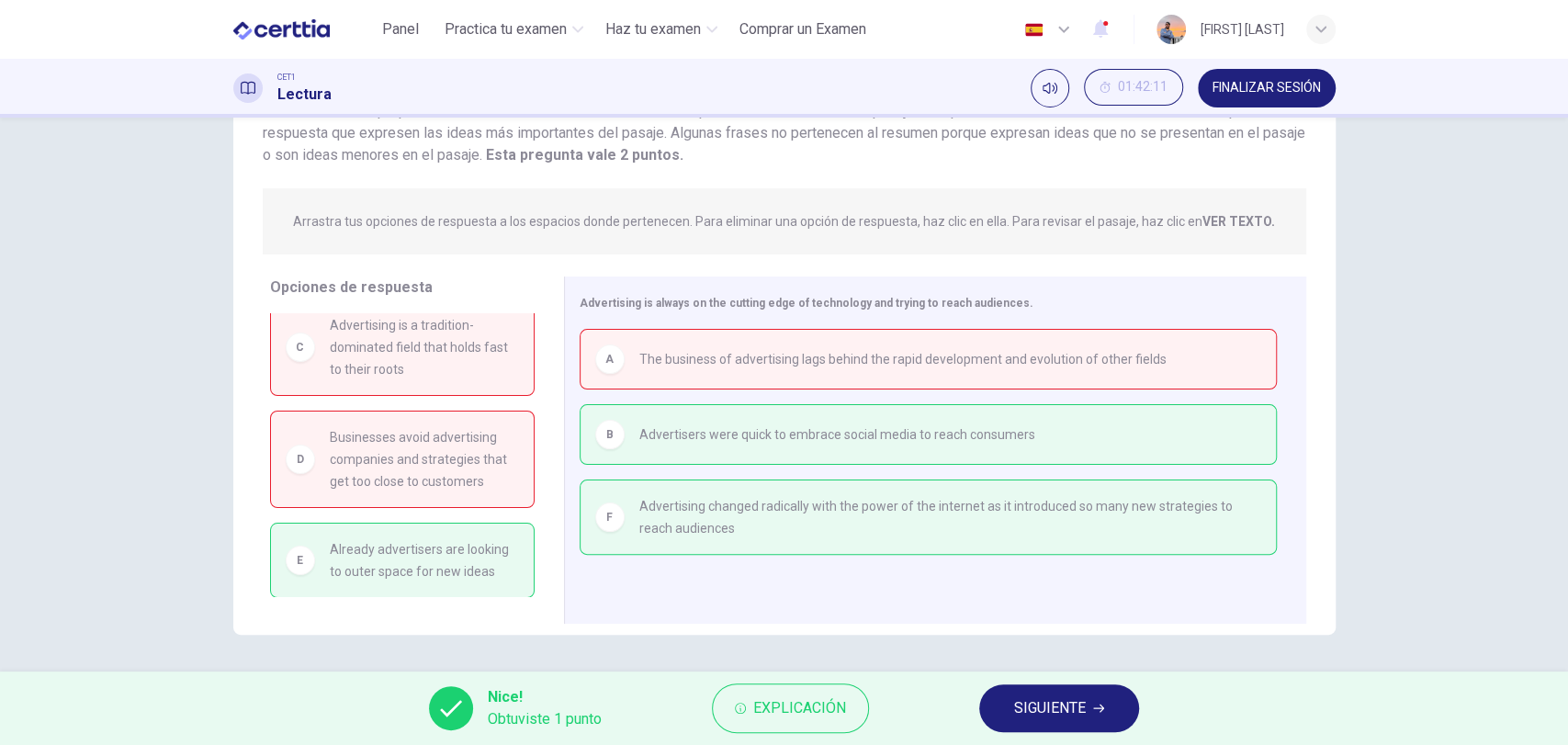 click on "SIGUIENTE" at bounding box center (1059, 708) 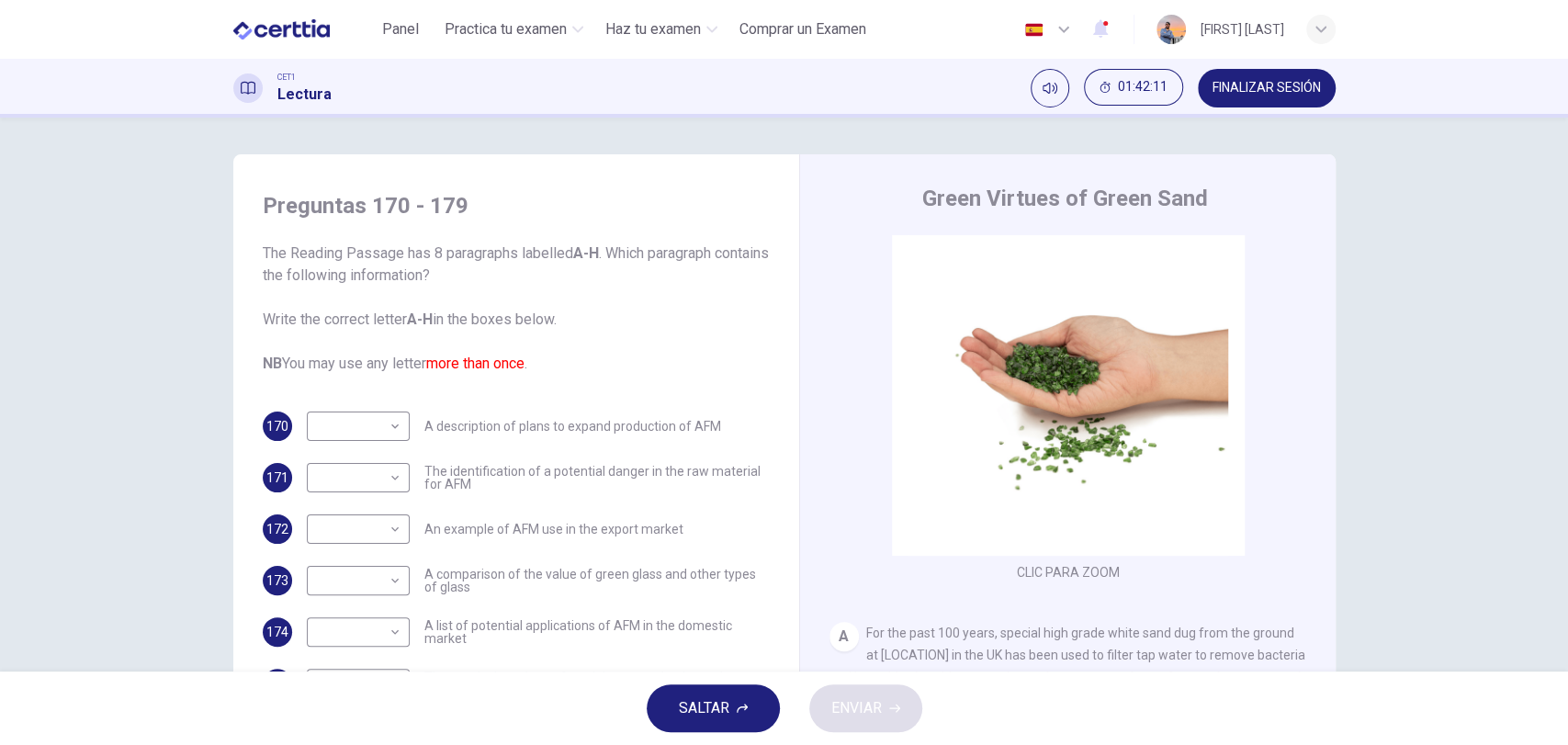 scroll, scrollTop: 136, scrollLeft: 0, axis: vertical 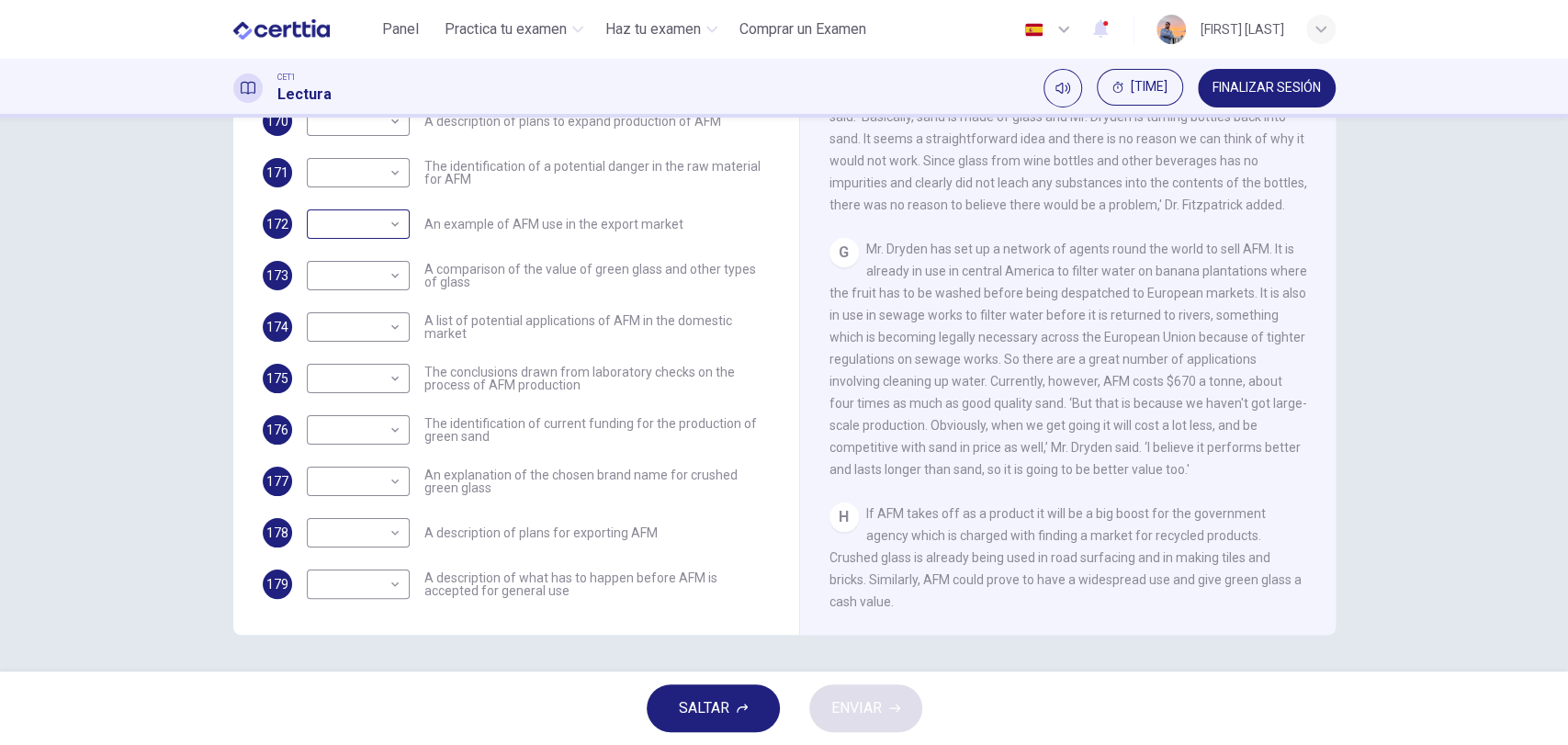 click on "01:36:51" at bounding box center (784, 372) 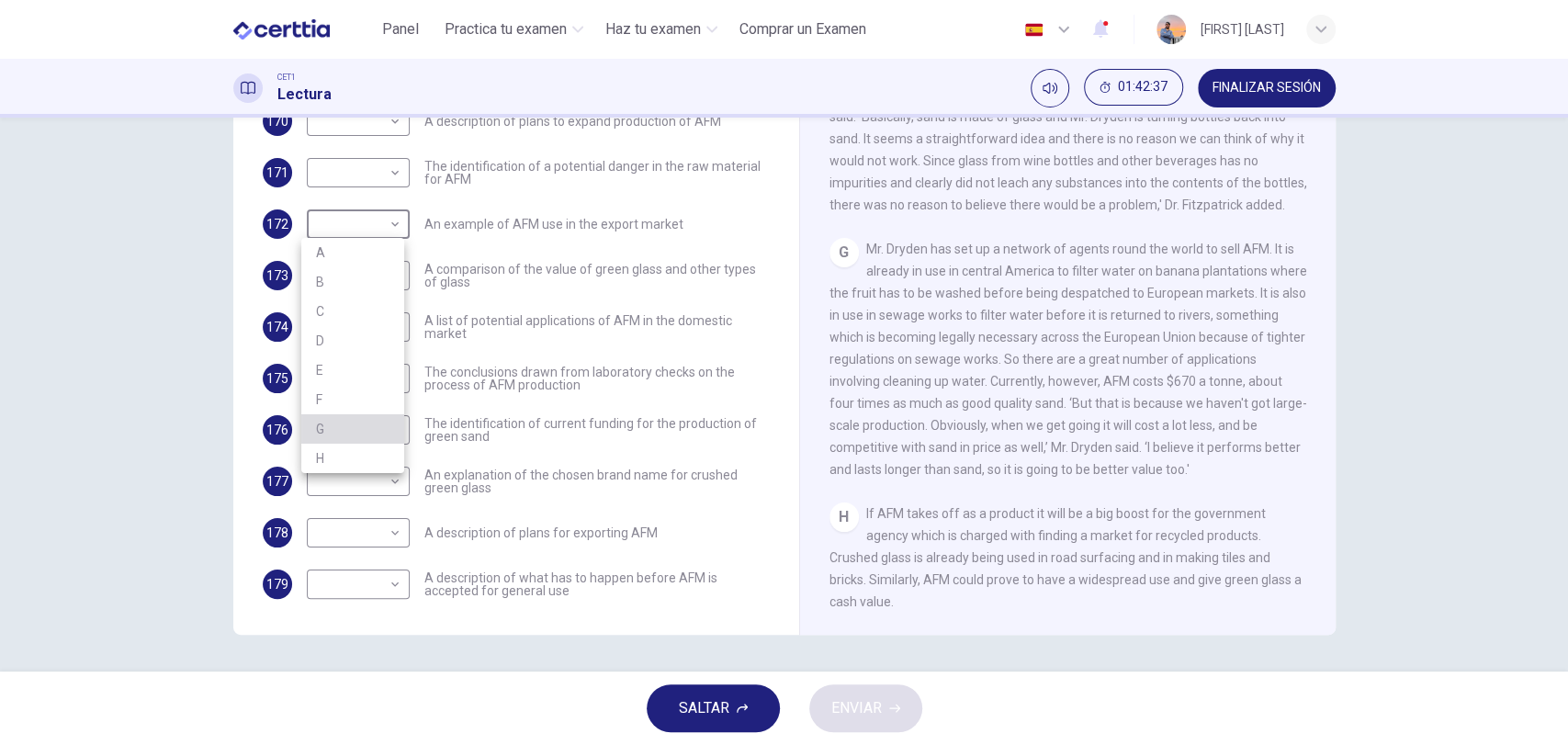 click on "G" at bounding box center [353, 429] 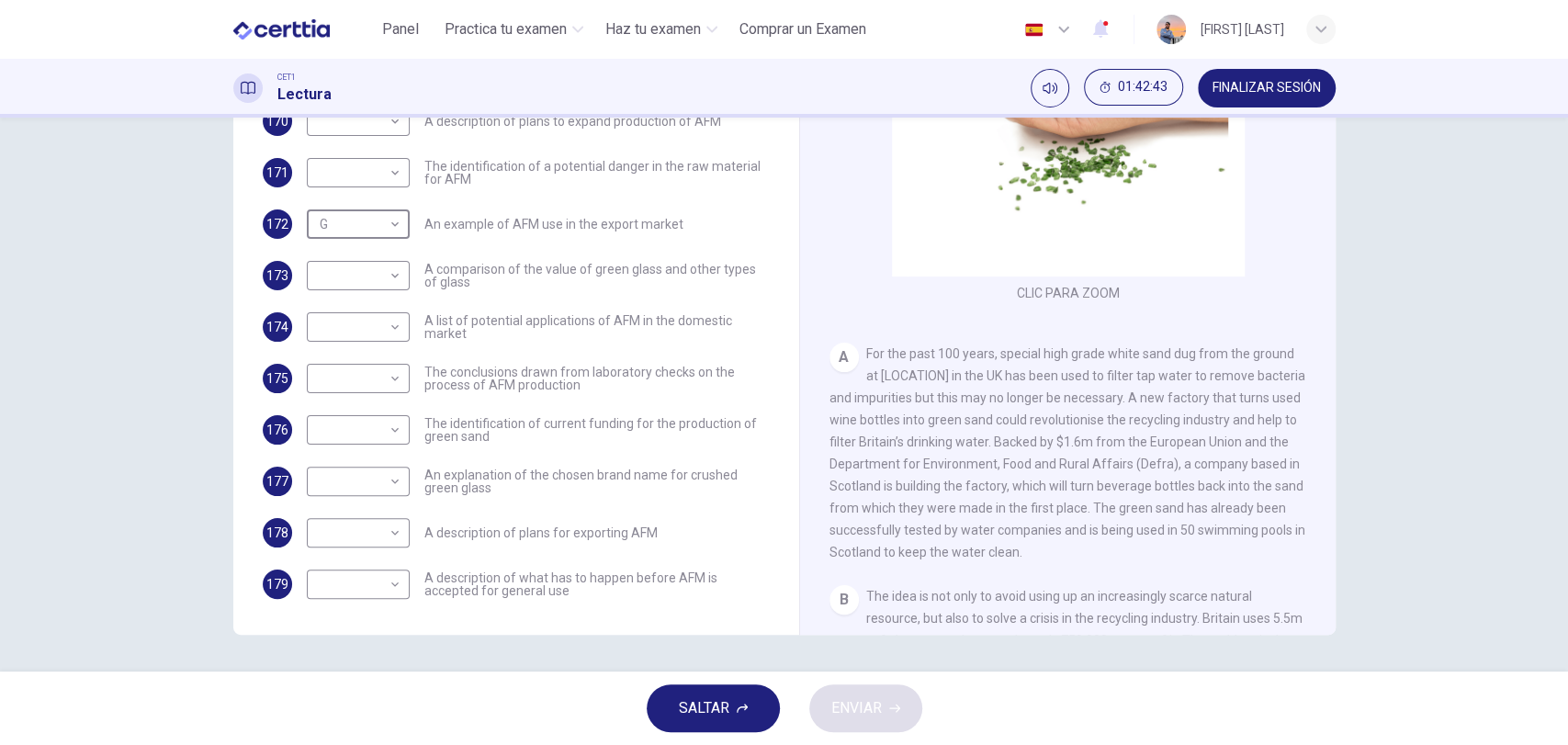 scroll, scrollTop: 394, scrollLeft: 0, axis: vertical 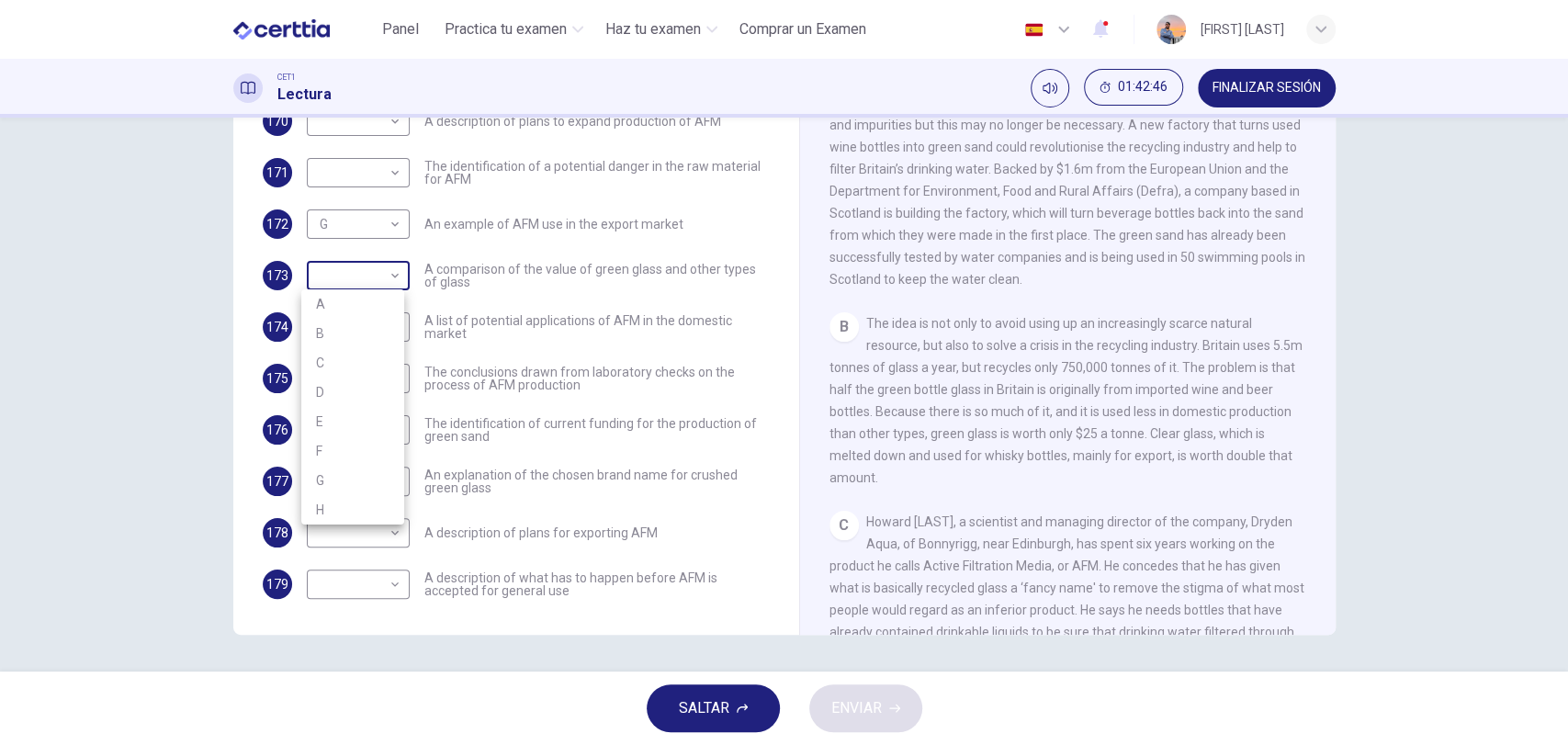 click on "The conclusions drawn from laboratory checks on the process of AFM production" at bounding box center [784, 372] 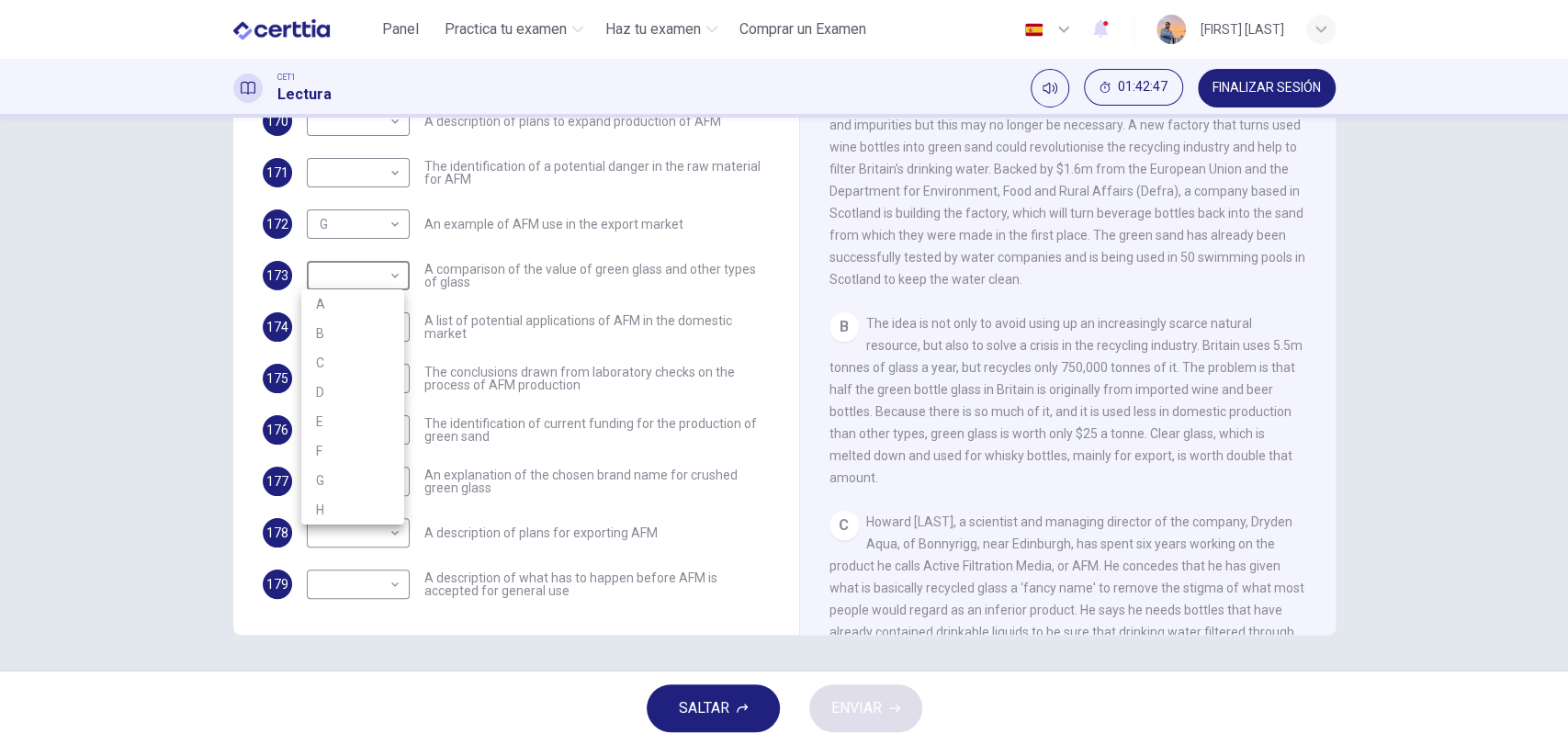 click on "B" at bounding box center [353, 333] 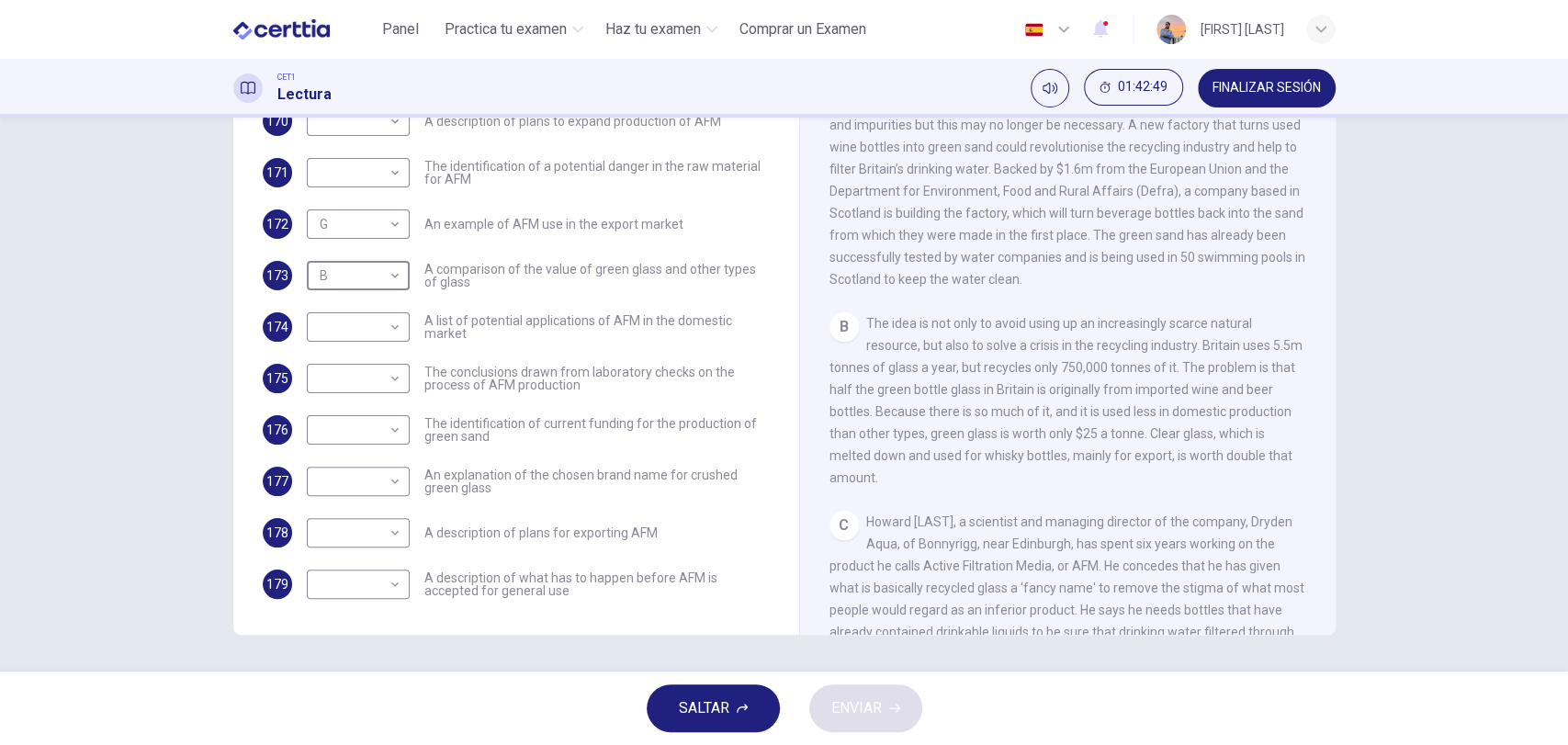 scroll, scrollTop: 121, scrollLeft: 0, axis: vertical 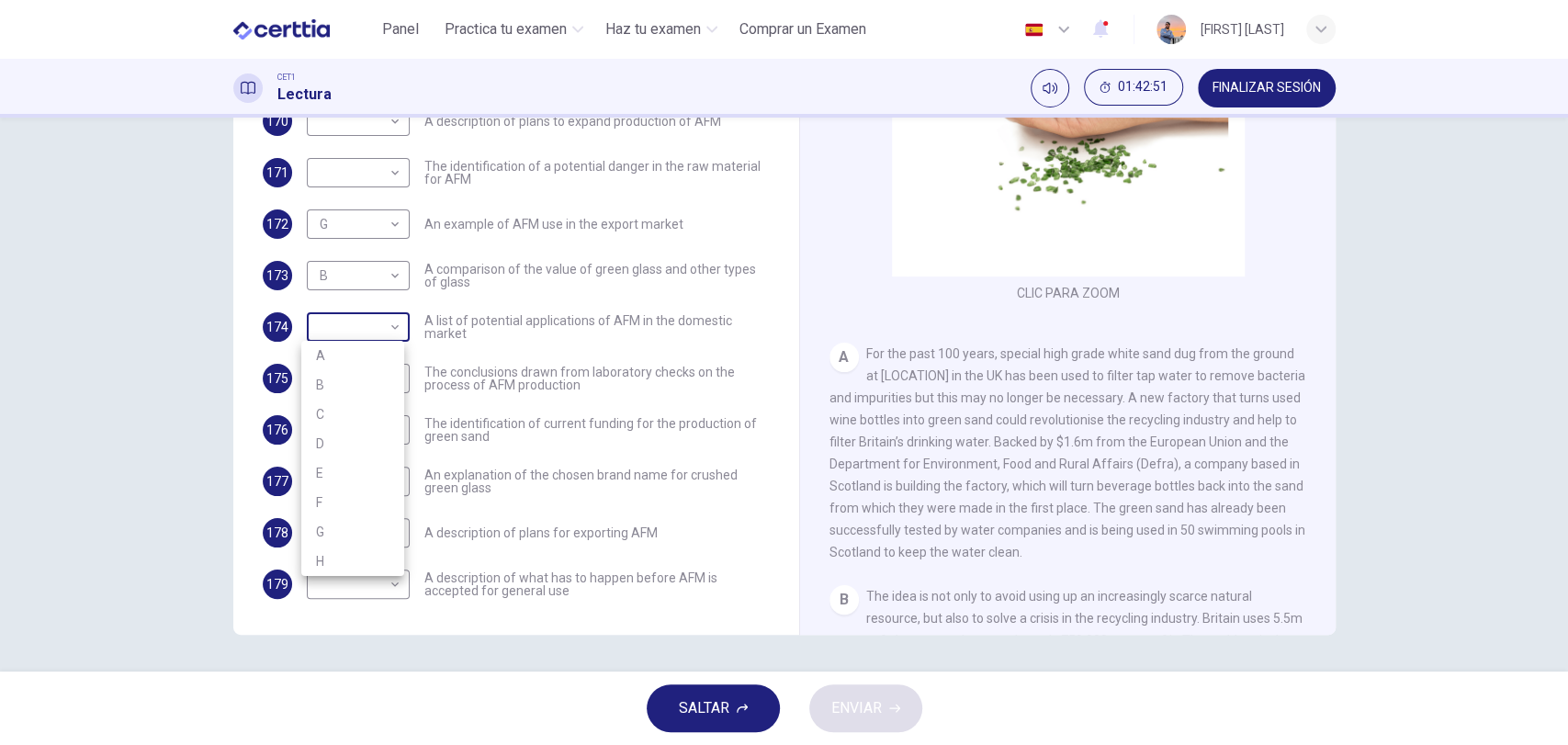 drag, startPoint x: 380, startPoint y: 319, endPoint x: 388, endPoint y: 345, distance: 27.202941 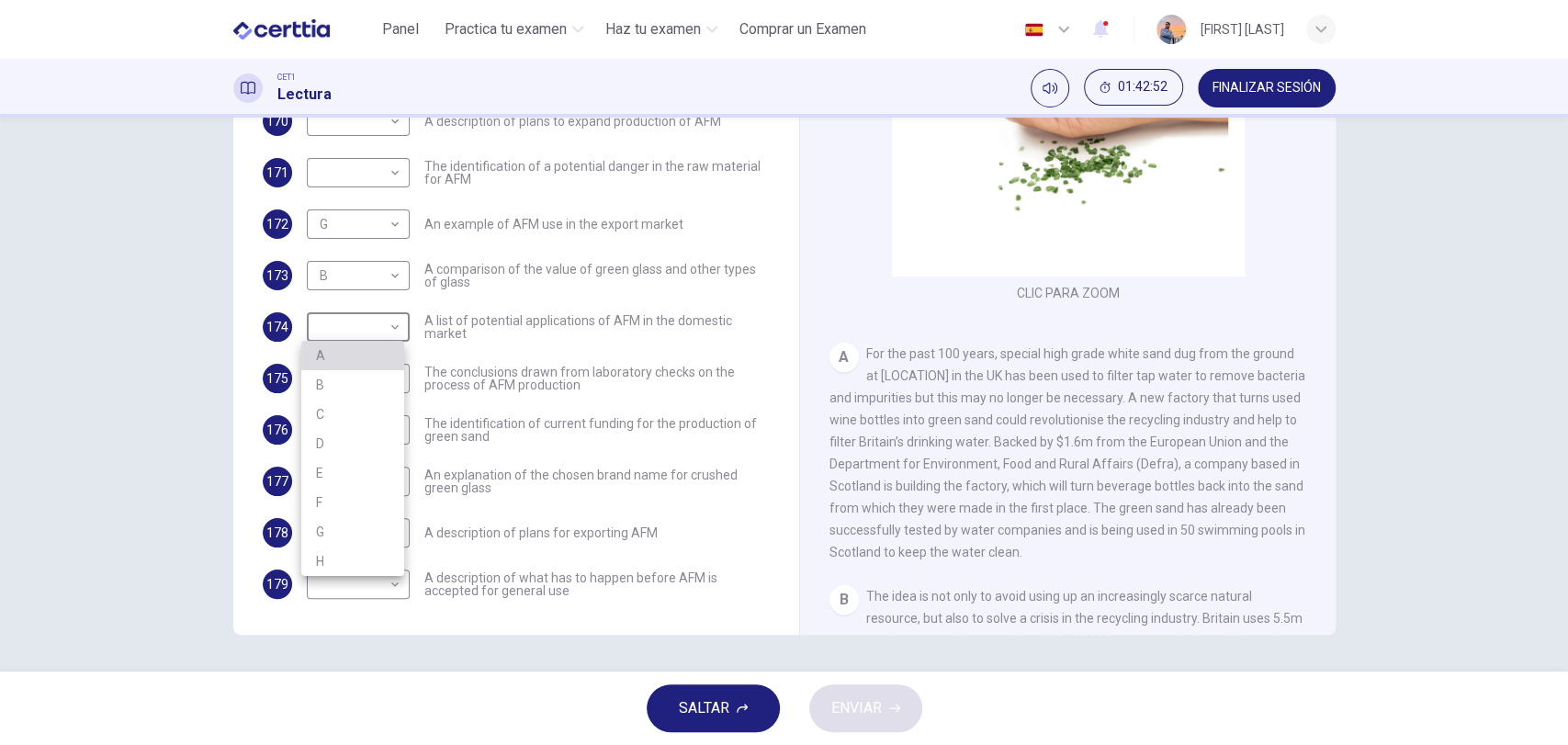 click on "A" at bounding box center [353, 356] 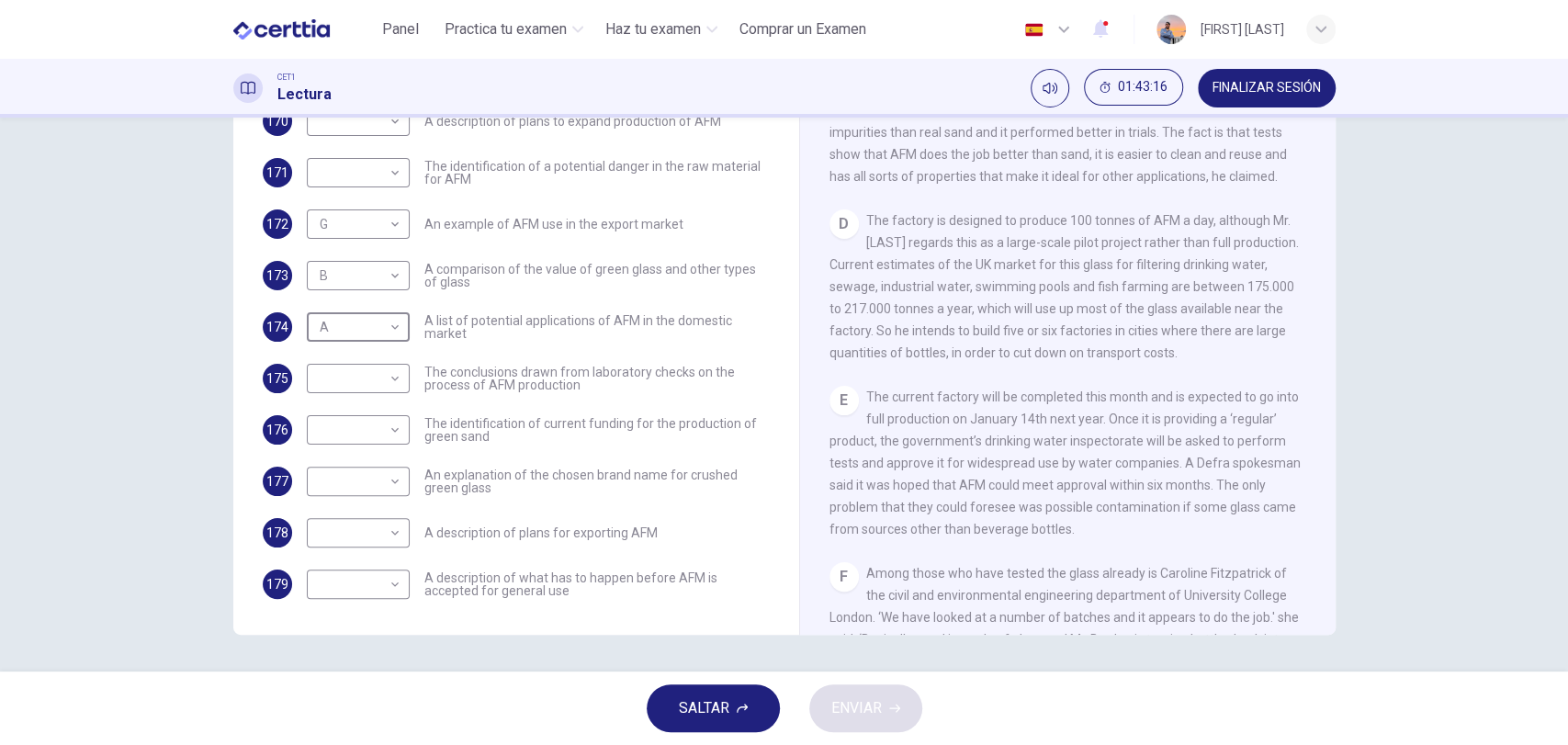 scroll, scrollTop: 1074, scrollLeft: 0, axis: vertical 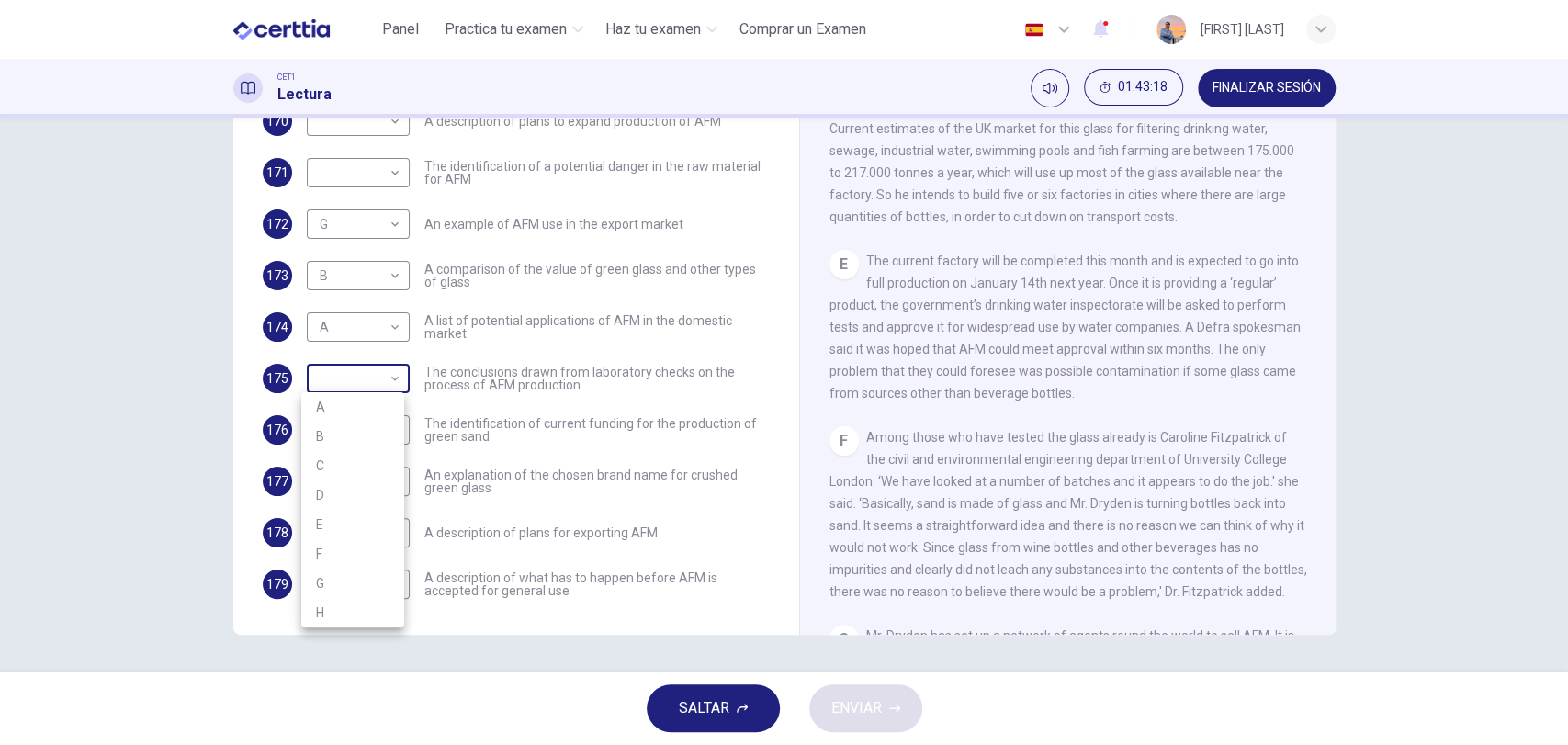 click on "Este sitio utiliza cookies, como se explica en nuestra  Política de Privacidad . Si acepta el uso de cookies, haga clic en el botón Aceptar y continúe navegando por nuestro sitio.   Política de Privacidad Aceptar Panel Practica tu examen Haz tu examen Comprar un Examen Español ** ​ [PERSON] CET1 Lectura 00:35:32 FINALIZAR SESIÓN Pregunta 48 Do the following statements agree with the information given in the text? For questions following questions, write TRUE If the statement agrees with information FALSE If the statement contradicts the information Not Given If there is no information on this 1 TRUE **** ​ Driverless technology will have to overcome legal and safety obstacles to become completely viable. 2 ​ ​ Uber has shown nothing but complete self-conviction in its investment in driverless cars. 3 ​ ​ The safety issues with driverless technology are likely to be resolved fairly quickly. Driverless cars CLIC PARA ZOOM Clic para zoom A B C D E F G H SALTAR ENVIAR Panel Haz tu examen" at bounding box center [784, 372] 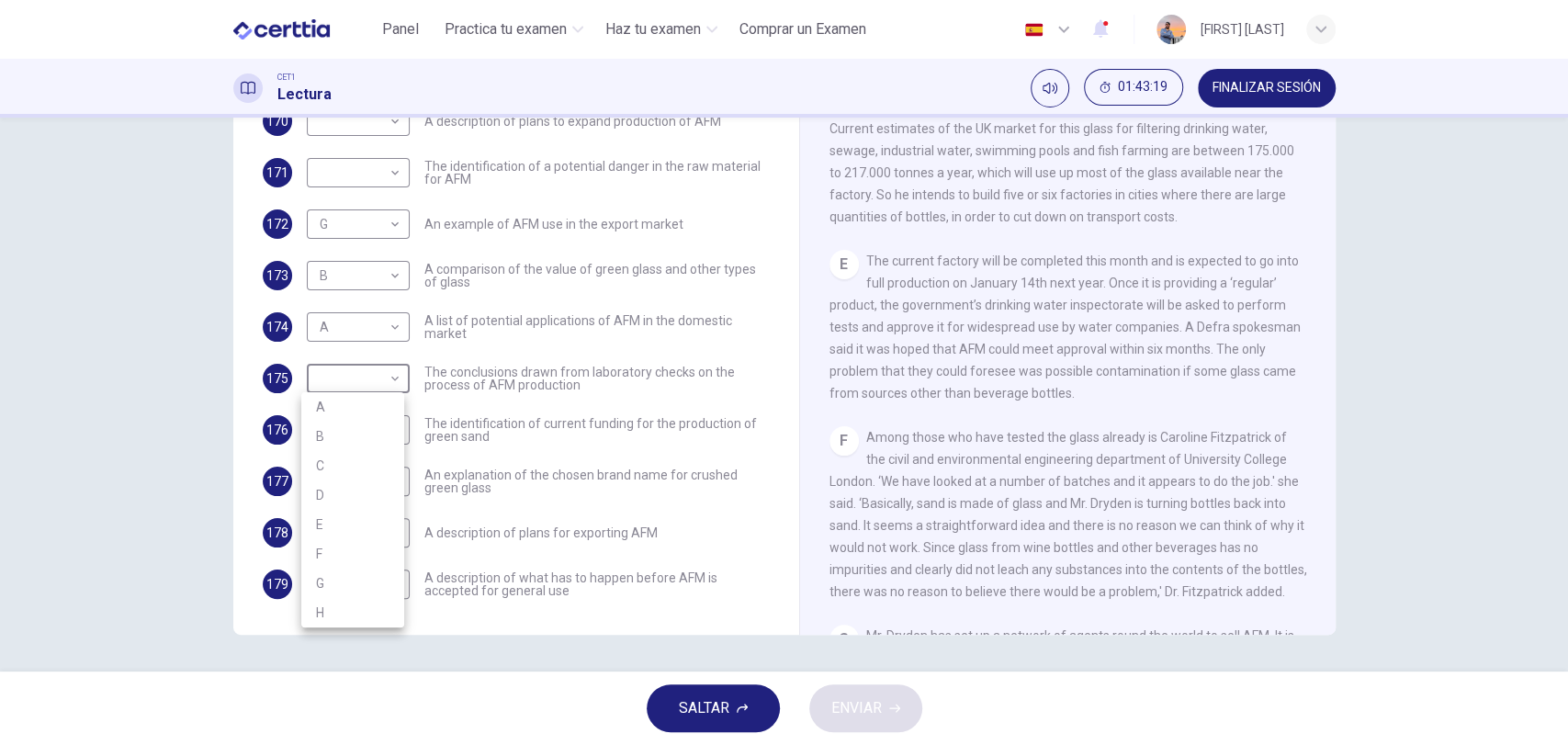 click on "F" at bounding box center [353, 554] 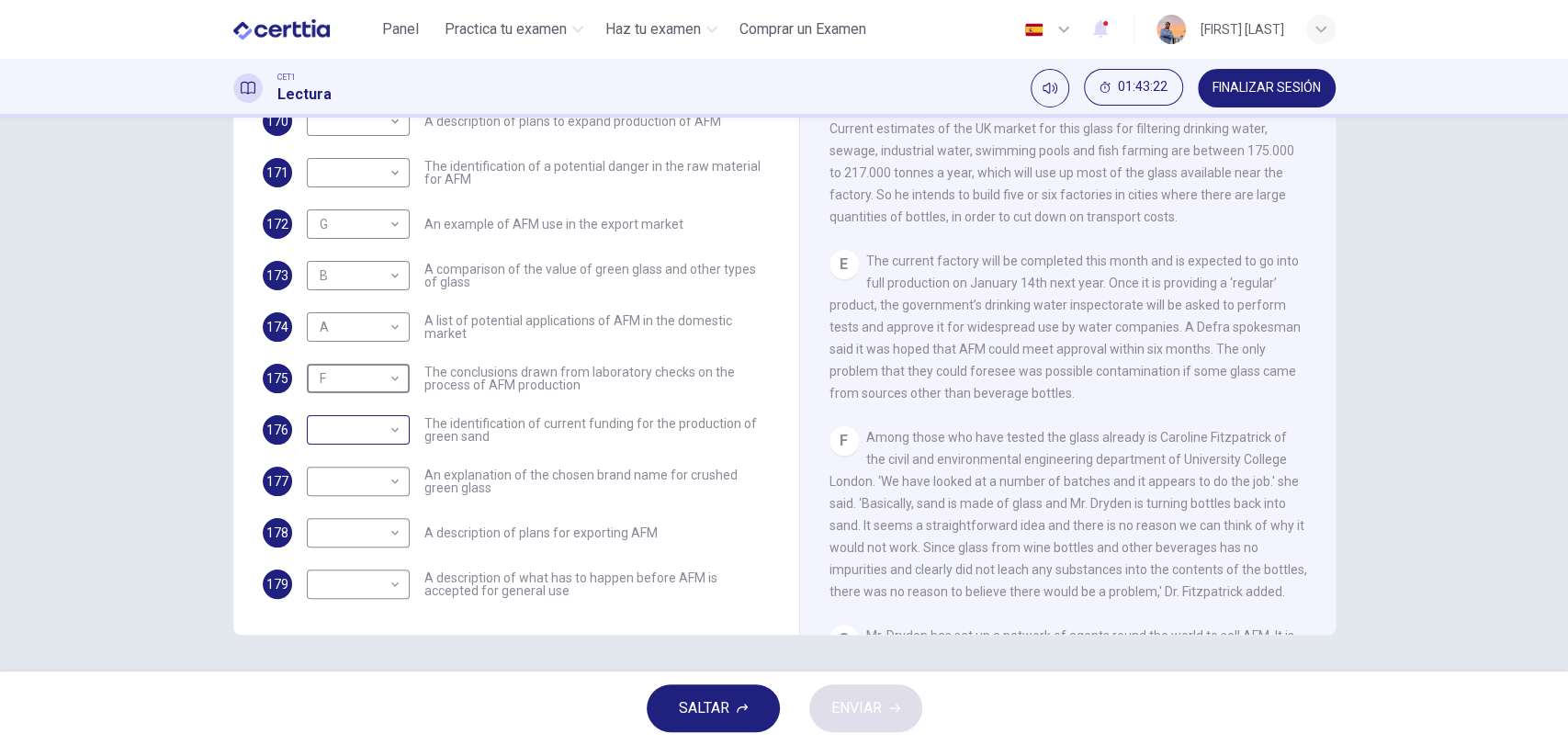 click on "Este sitio utiliza cookies, como se explica en nuestra  Política de Privacidad . Si acepta el uso de cookies, haga clic en el botón Aceptar y continúe navegando por nuestro sitio.   Política de Privacidad Aceptar Panel Practica tu examen Haz tu examen Comprar un Examen Español ** ​ Daniel Olguin CET1 Lectura 01:43:22 FINALIZAR SESIÓN Preguntas 170 - 179 The Reading Passage has 8 paragraphs labelled  A-H . Which paragraph contains the following information?
Write the correct letter  A-H  in the boxes below.
NB  You may use any letter  more than once . 170 ​ ​ A description of plans to expand production of AFM 171 ​ ​ The identification of a potential danger in the raw material for AFM 172 G * ​ An example of AFM use in the export market 173 B * ​ A comparison of the value of green glass and other types of glass 174 A * ​ A list of potential applications of AFM in the domestic market 175 F * ​ The conclusions drawn from laboratory checks on the process of AFM production 176 ​ ​ A" at bounding box center [784, 372] 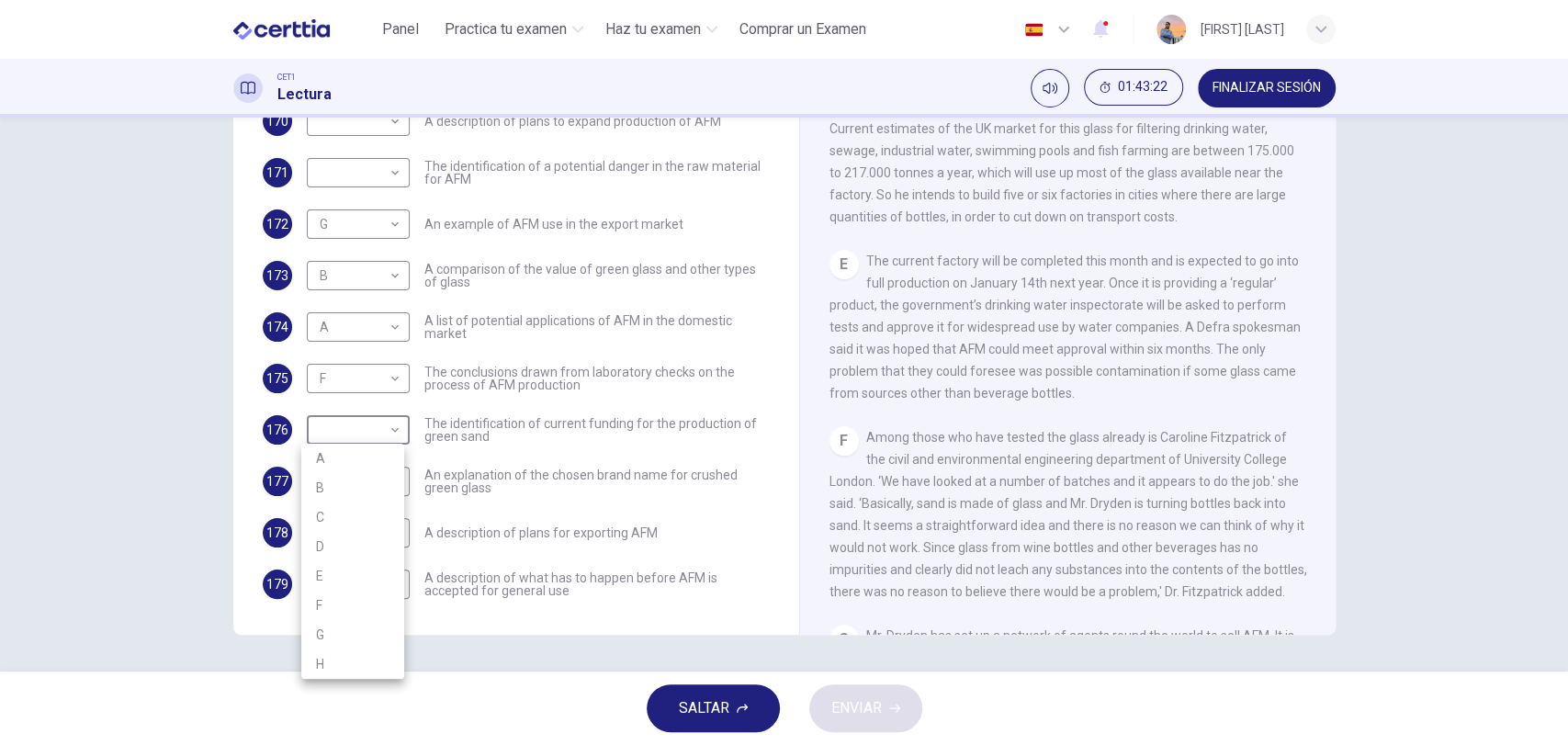 click on "A" at bounding box center (353, 458) 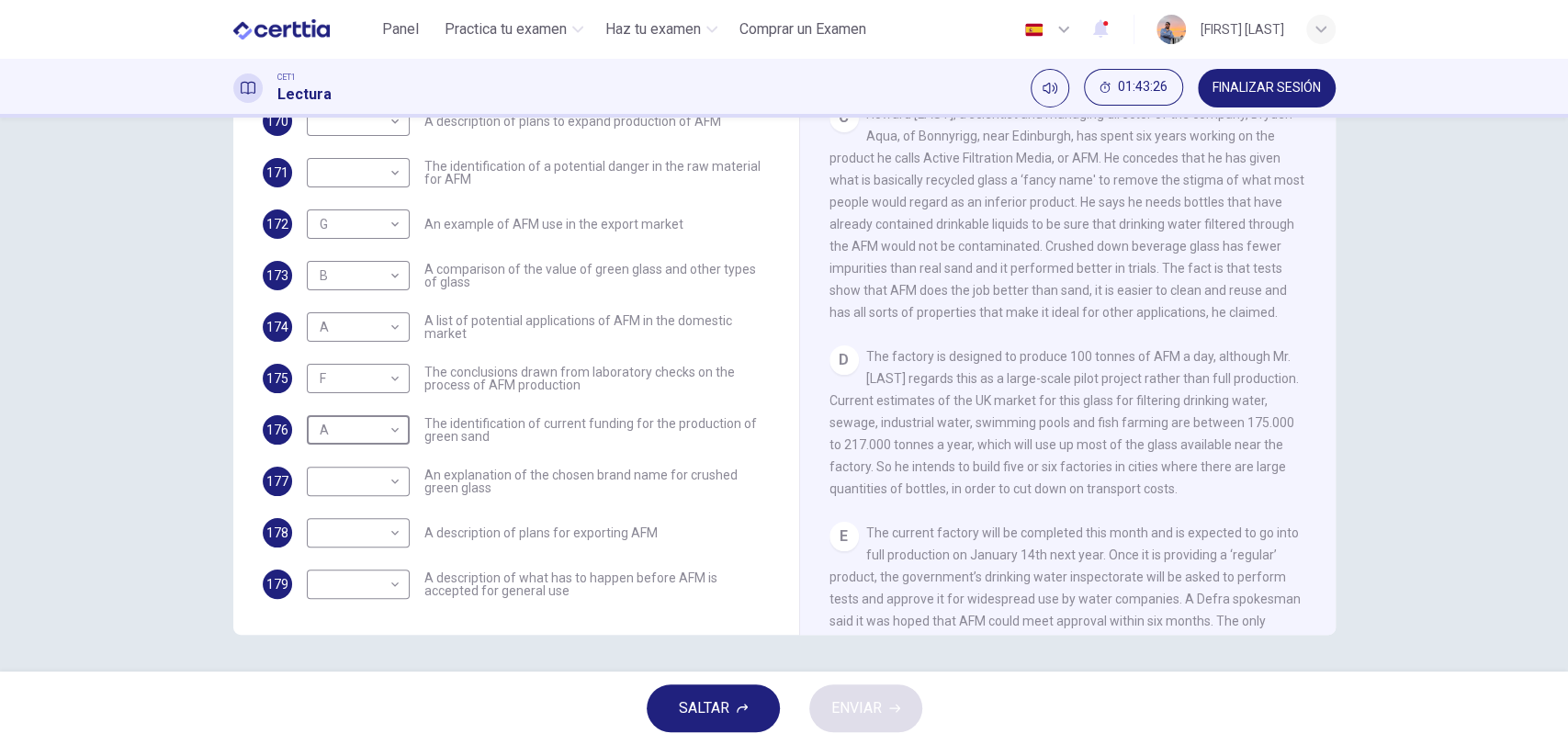 scroll, scrollTop: 666, scrollLeft: 0, axis: vertical 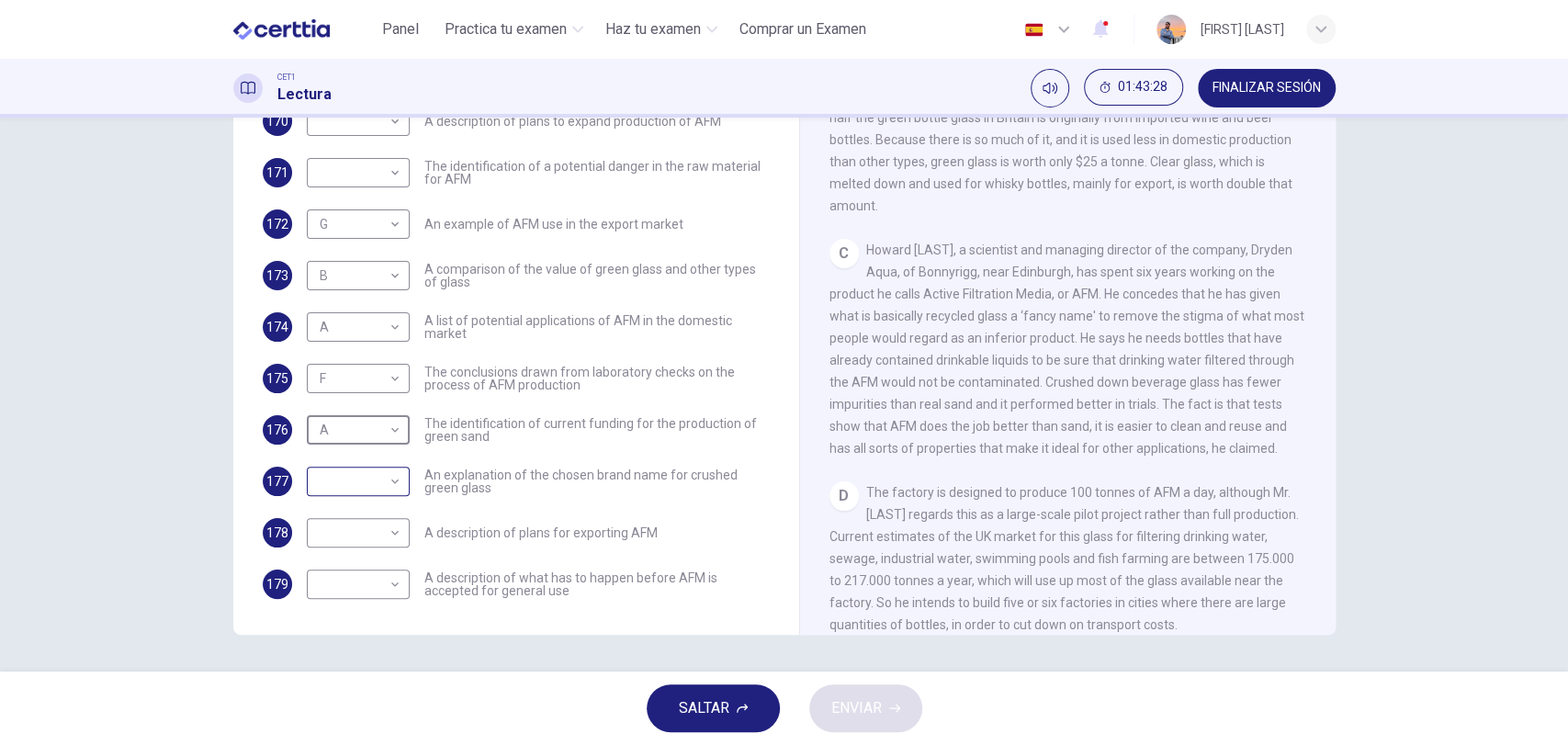 click on "Este sitio utiliza cookies, como se explica en nuestra  Política de Privacidad . Si acepta el uso de cookies, haga clic en el botón Aceptar y continúe navegando por nuestro sitio.   Política de Privacidad Aceptar Panel Practica tu examen Haz tu examen Comprar un Examen Español ** ​ [PERSON] CET1 Lectura 01:43:28 FINALIZAR SESIÓN Preguntas 170 - 179 The Reading Passage has 8 paragraphs labelled  A-H . Which paragraph contains the following information?
Write the correct letter  A-H  in the boxes below.
NB  You may use any letter  more than once . 170 ​ ​ A description of plans to expand production of AFM 171 ​ ​ The identification of a potential danger in the raw material for AFM 172 G * ​ An example of AFM use in the export market 173 B * ​ A comparison of the value of green glass and other types of glass 174 A * ​ A list of potential applications of AFM in the domestic market 175 F * ​ The conclusions drawn from laboratory checks on the process of AFM production 176 A *" at bounding box center [784, 372] 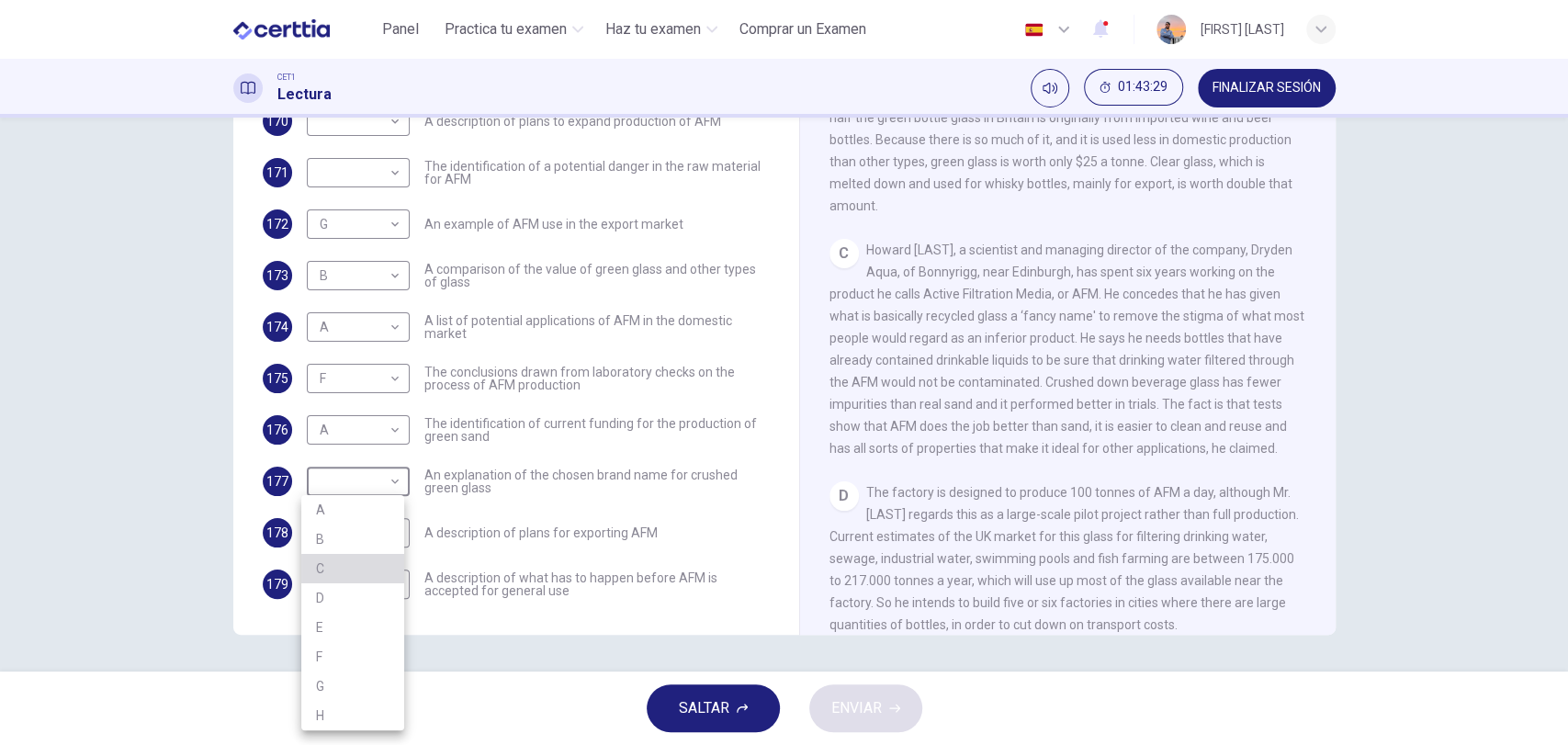 click on "C" at bounding box center (353, 569) 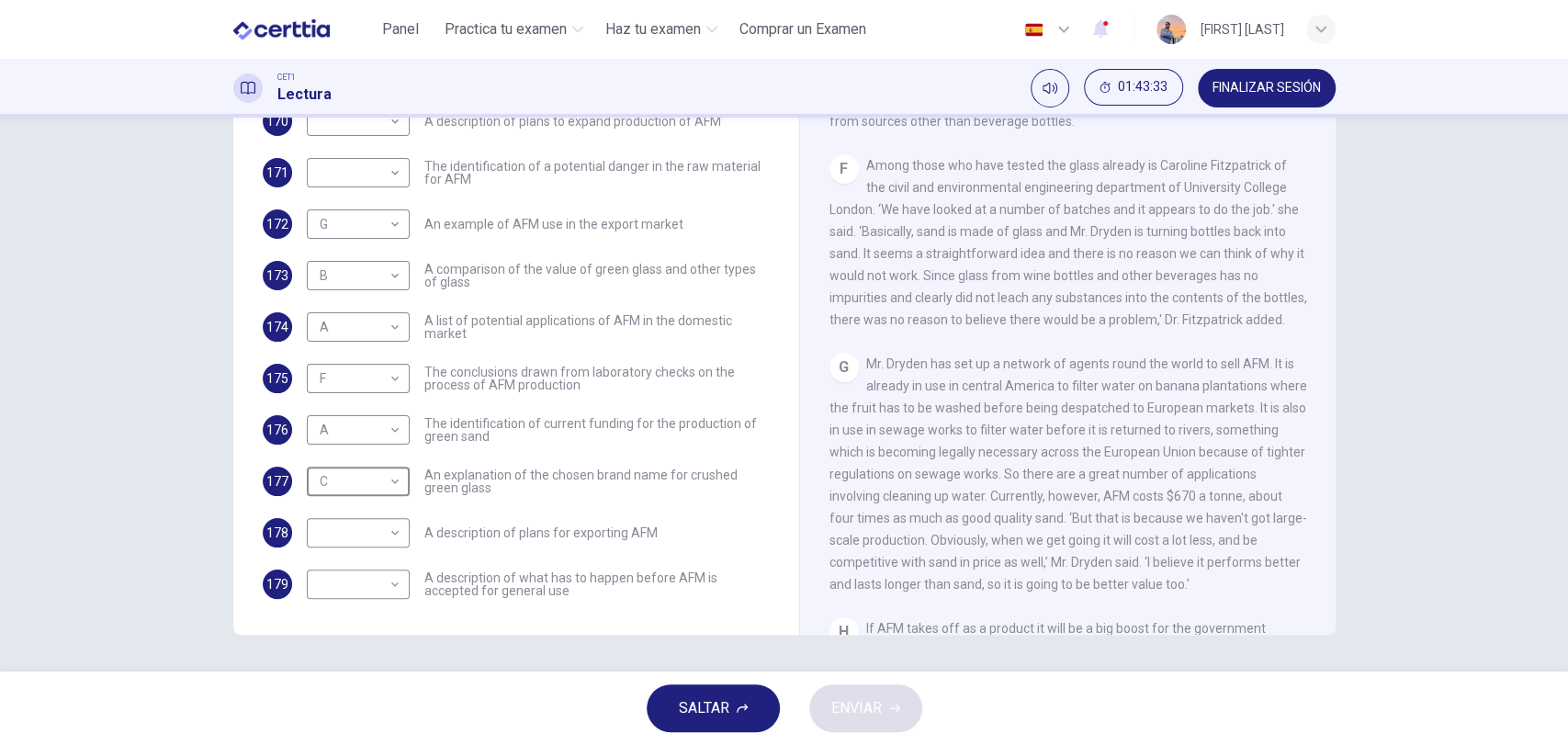 scroll, scrollTop: 1483, scrollLeft: 0, axis: vertical 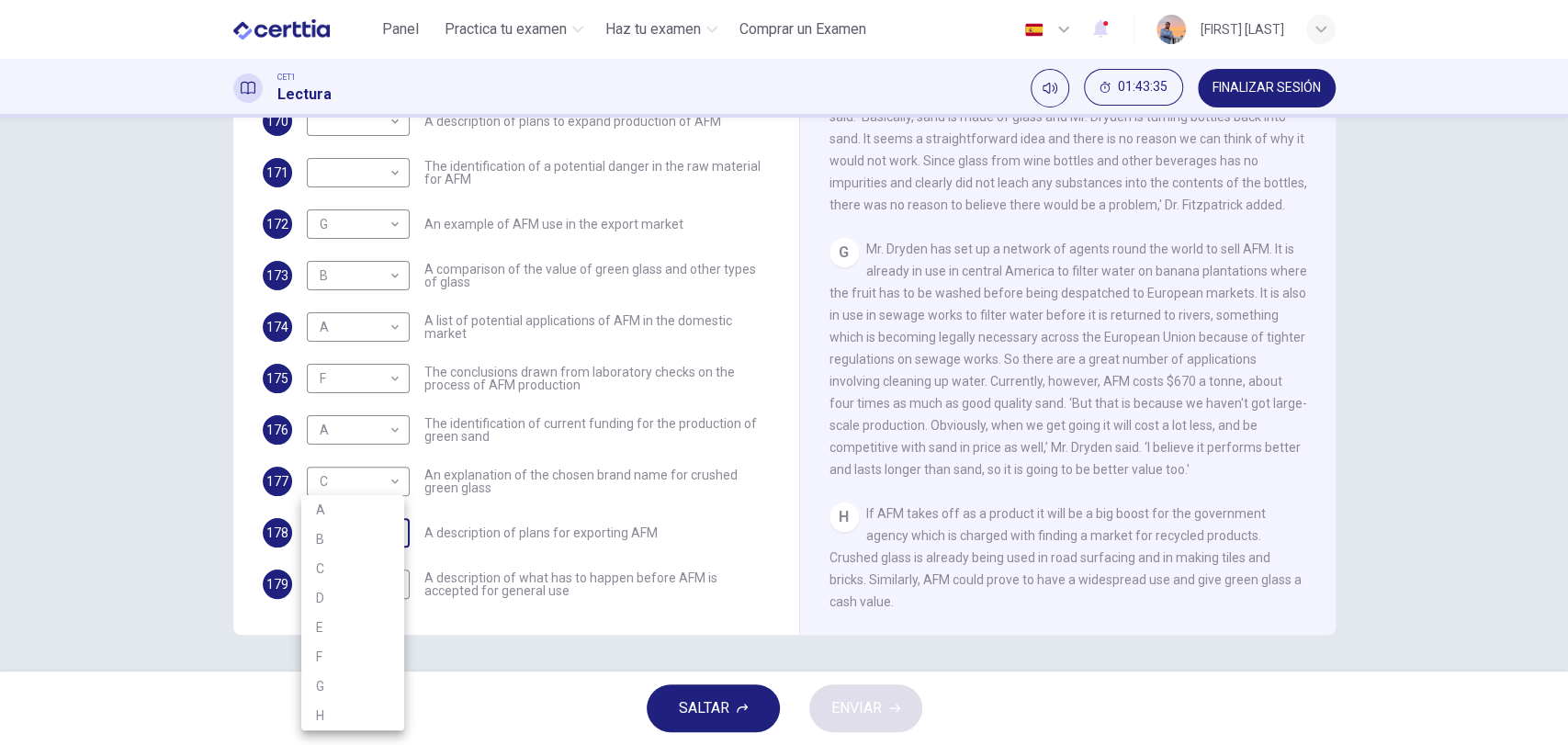 click on "Este sitio utiliza cookies, como se explica en nuestra  Política de Privacidad . Si acepta el uso de cookies, haga clic en el botón Aceptar y continúe navegando por nuestro sitio.   Política de Privacidad Aceptar Panel Practica tu examen Haz tu examen Comprar un Examen Español ** ​ [PERSON] CET1 Lectura 01:43:35 FINALIZAR SESIÓN Preguntas 170 - 179 The Reading Passage has 8 paragraphs labelled  A-H . Which paragraph contains the following information?
Write the correct letter  A-H  in the boxes below.
NB  You may use any letter  more than once . 170 ​ ​ A description of plans to expand production of AFM 171 ​ ​ The identification of a potential danger in the raw material for AFM 172 G * ​ An example of AFM use in the export market 173 B * ​ A comparison of the value of green glass and other types of glass 174 A * ​ A list of potential applications of AFM in the domestic market 175 F * ​ The conclusions drawn from laboratory checks on the process of AFM production 176 A * ​ C" at bounding box center (784, 372) 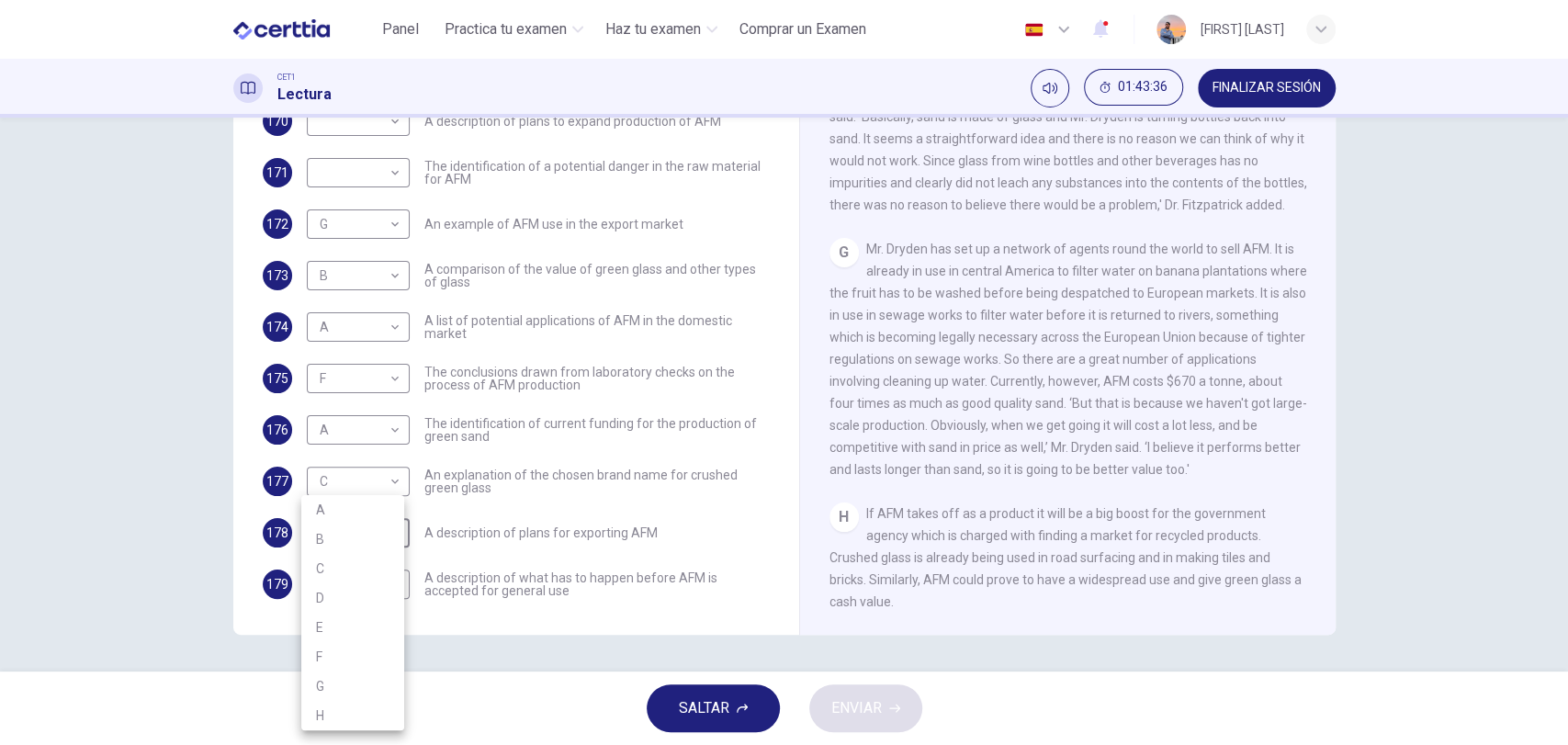 click on "G" at bounding box center [353, 686] 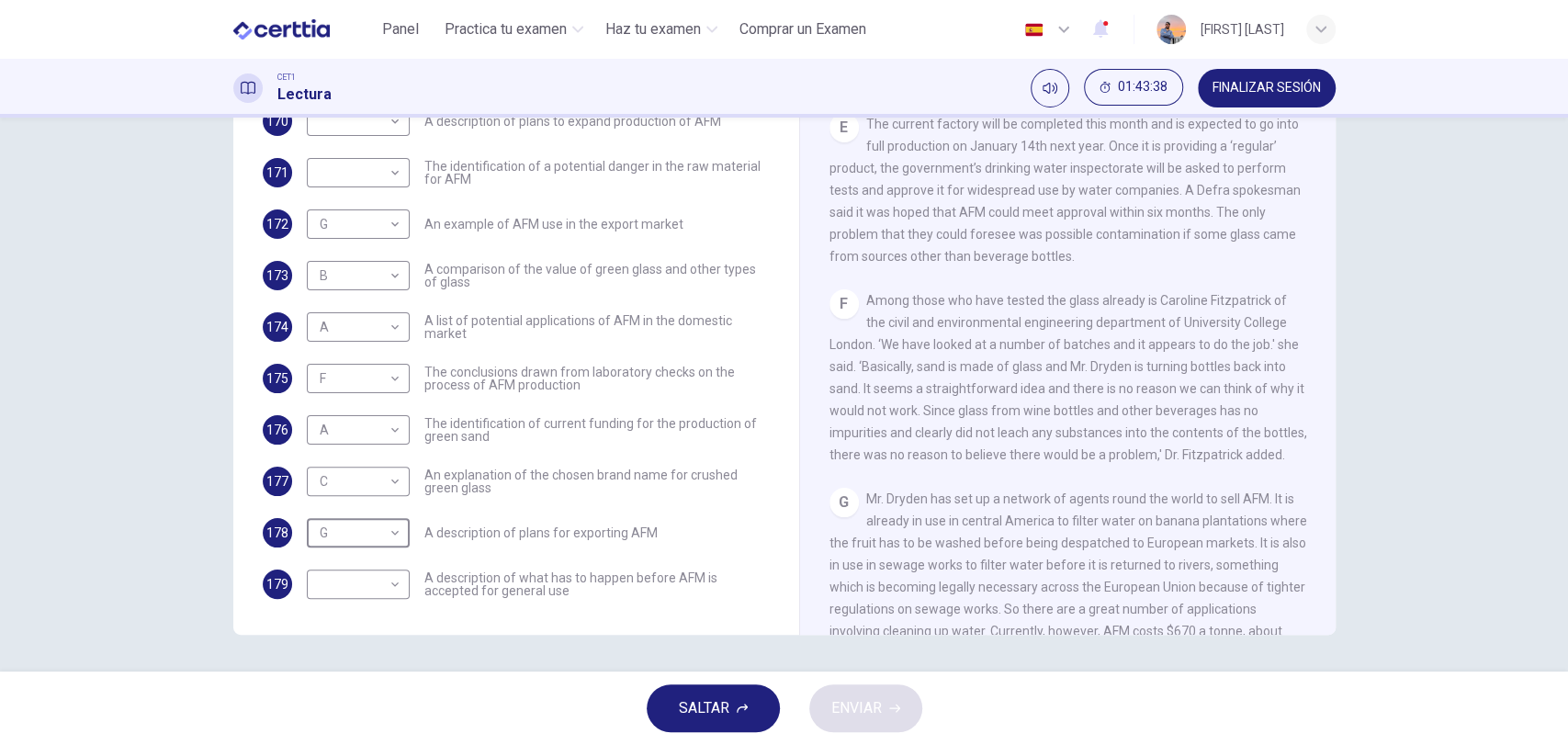 scroll, scrollTop: 1074, scrollLeft: 0, axis: vertical 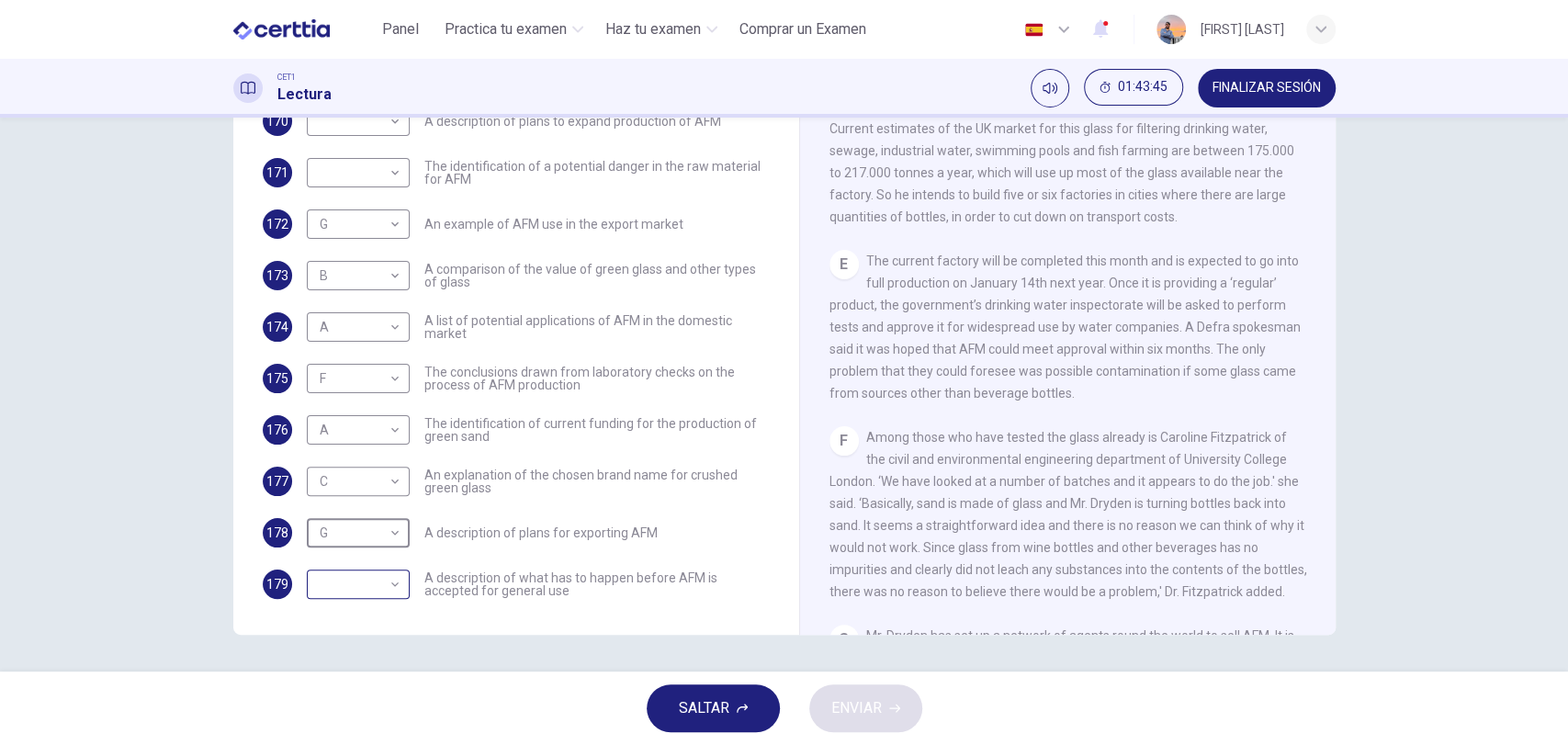 click on "Este sitio utiliza cookies, como se explica en nuestra  Política de Privacidad . Si acepta el uso de cookies, haga clic en el botón Aceptar y continúe navegando por nuestro sitio.   Política de Privacidad Aceptar Panel Practica tu examen Haz tu examen Comprar un Examen Español ** ​ [PERSON] CET1 Lectura 01:43:45 FINALIZAR SESIÓN Preguntas 170 - 179 The Reading Passage has 8 paragraphs labelled  A-H . Which paragraph contains the following information?
Write the correct letter  A-H  in the boxes below.
NB  You may use any letter  more than once . 170 ​ ​ A description of plans to expand production of AFM 171 ​ ​ The identification of a potential danger in the raw material for AFM 172 G * ​ An example of AFM use in the export market 173 B * ​ A comparison of the value of green glass and other types of glass 174 A * ​ A list of potential applications of AFM in the domestic market 175 F * ​ The conclusions drawn from laboratory checks on the process of AFM production 176 A * ​ C" at bounding box center [784, 372] 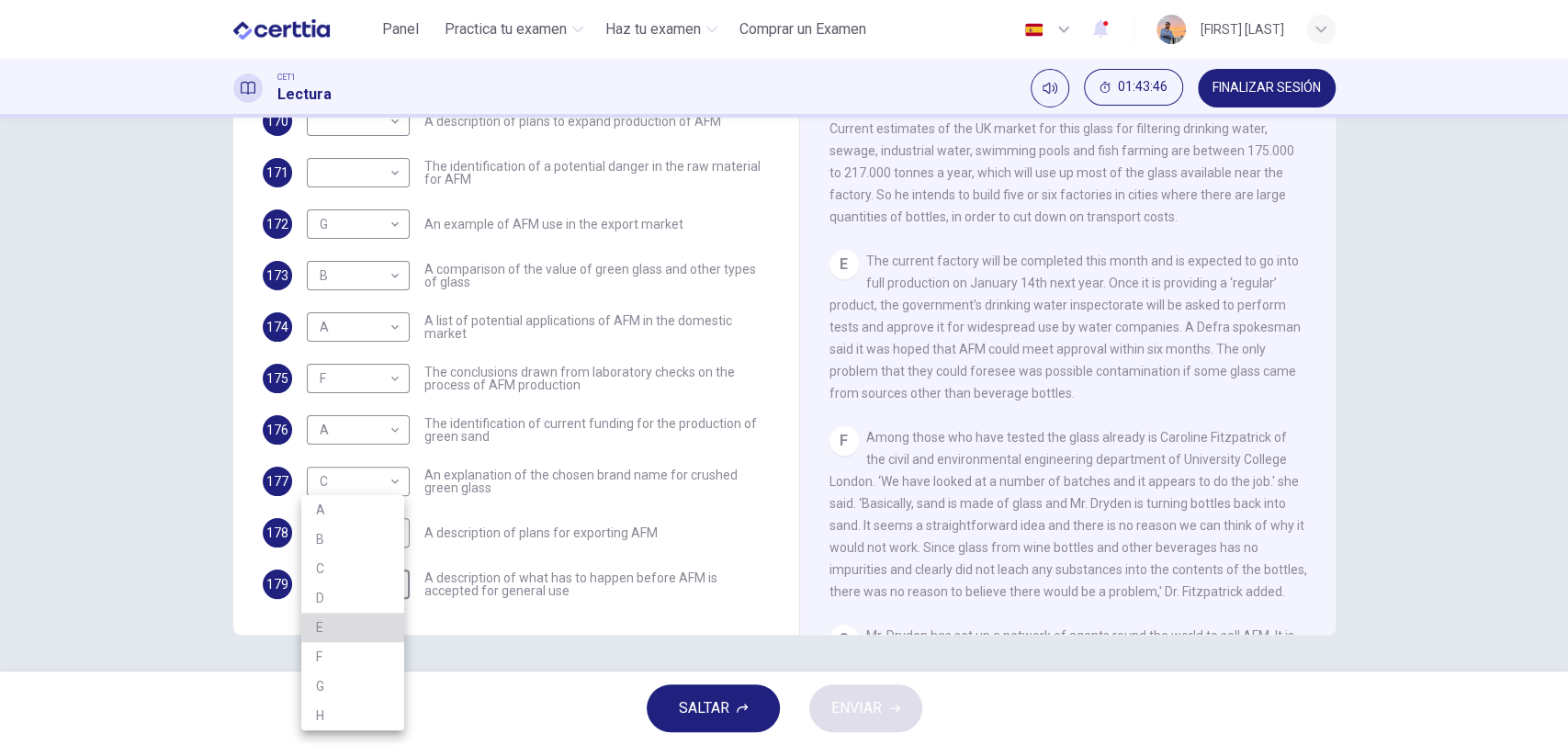click on "E" at bounding box center (353, 627) 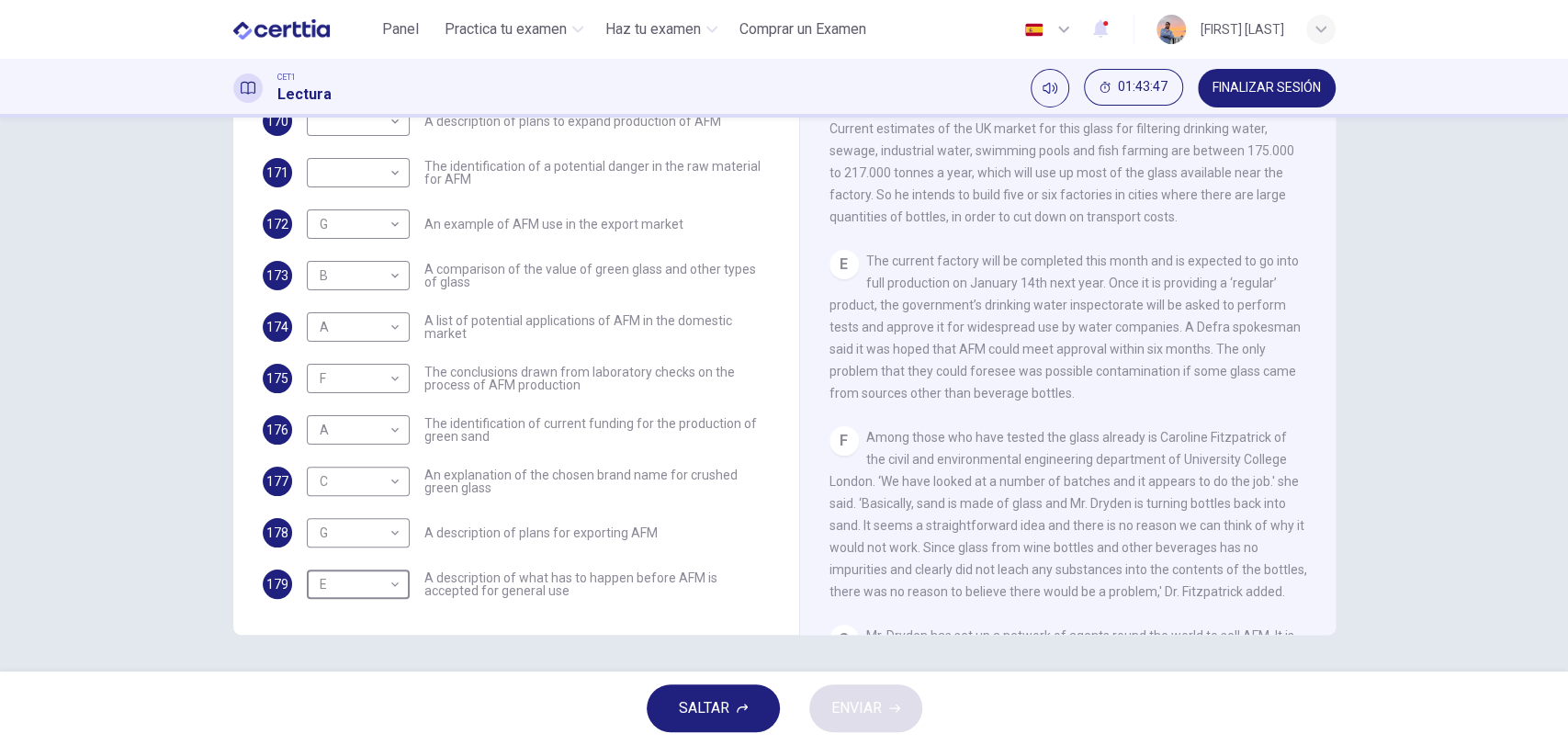 scroll, scrollTop: 0, scrollLeft: 0, axis: both 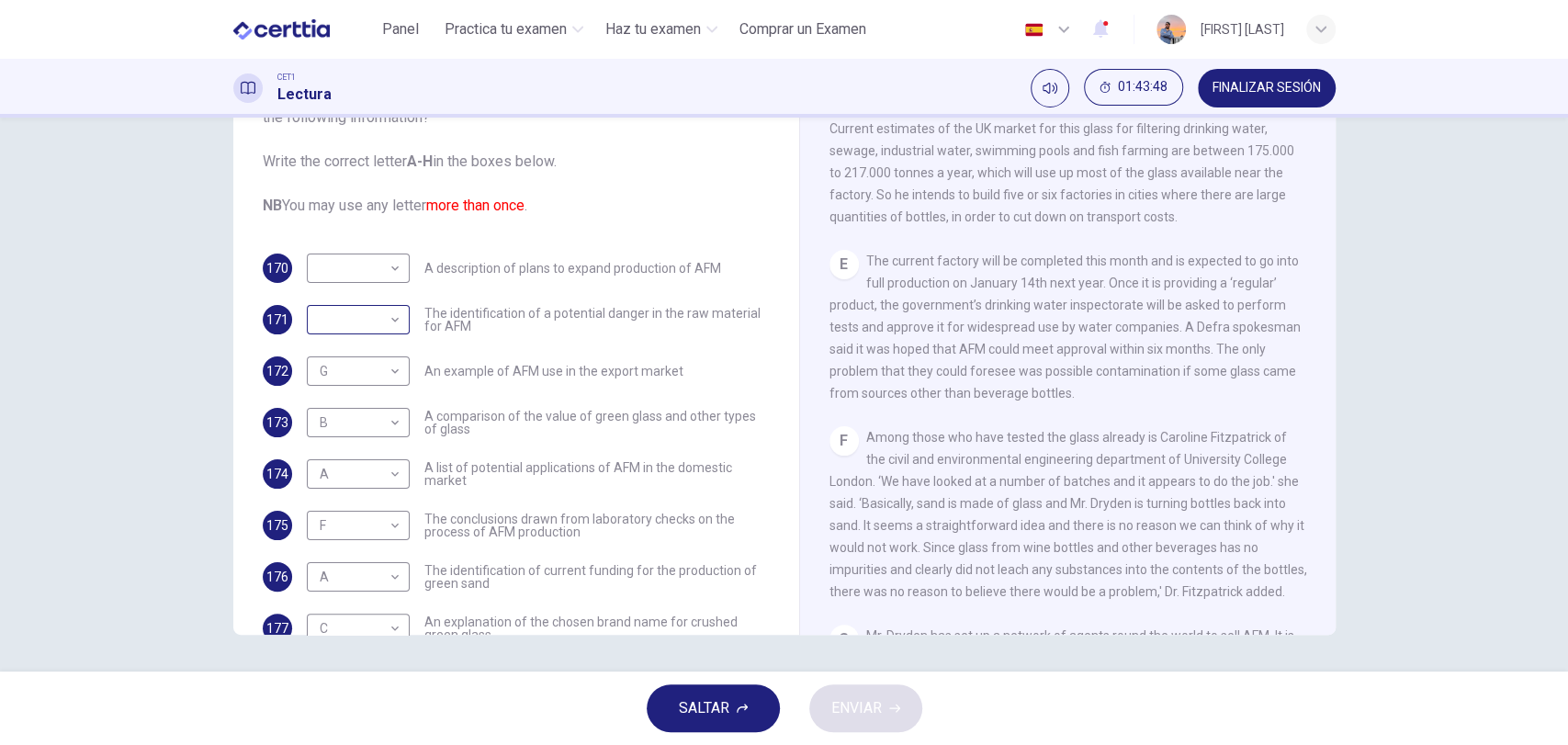 click on "Este sitio utiliza cookies, como se explica en nuestra  Política de Privacidad . Si acepta el uso de cookies, haga clic en el botón Aceptar y continúe navegando por nuestro sitio.   Política de Privacidad Aceptar Panel Practica tu examen Haz tu examen Comprar un Examen Español ** ​ Daniel Olguin CET1 Lectura 01:43:48 FINALIZAR SESIÓN Preguntas 170 - 179 The Reading Passage has 8 paragraphs labelled  A-H . Which paragraph contains the following information?
Write the correct letter  A-H  in the boxes below.
NB  You may use any letter  more than once . 170 ​ ​ A description of plans to expand production of AFM 171 ​ ​ The identification of a potential danger in the raw material for AFM 172 G * ​ An example of AFM use in the export market 173 B * ​ A comparison of the value of green glass and other types of glass 174 A * ​ A list of potential applications of AFM in the domestic market 175 F * ​ The conclusions drawn from laboratory checks on the process of AFM production 176 A * ​ C" at bounding box center (784, 372) 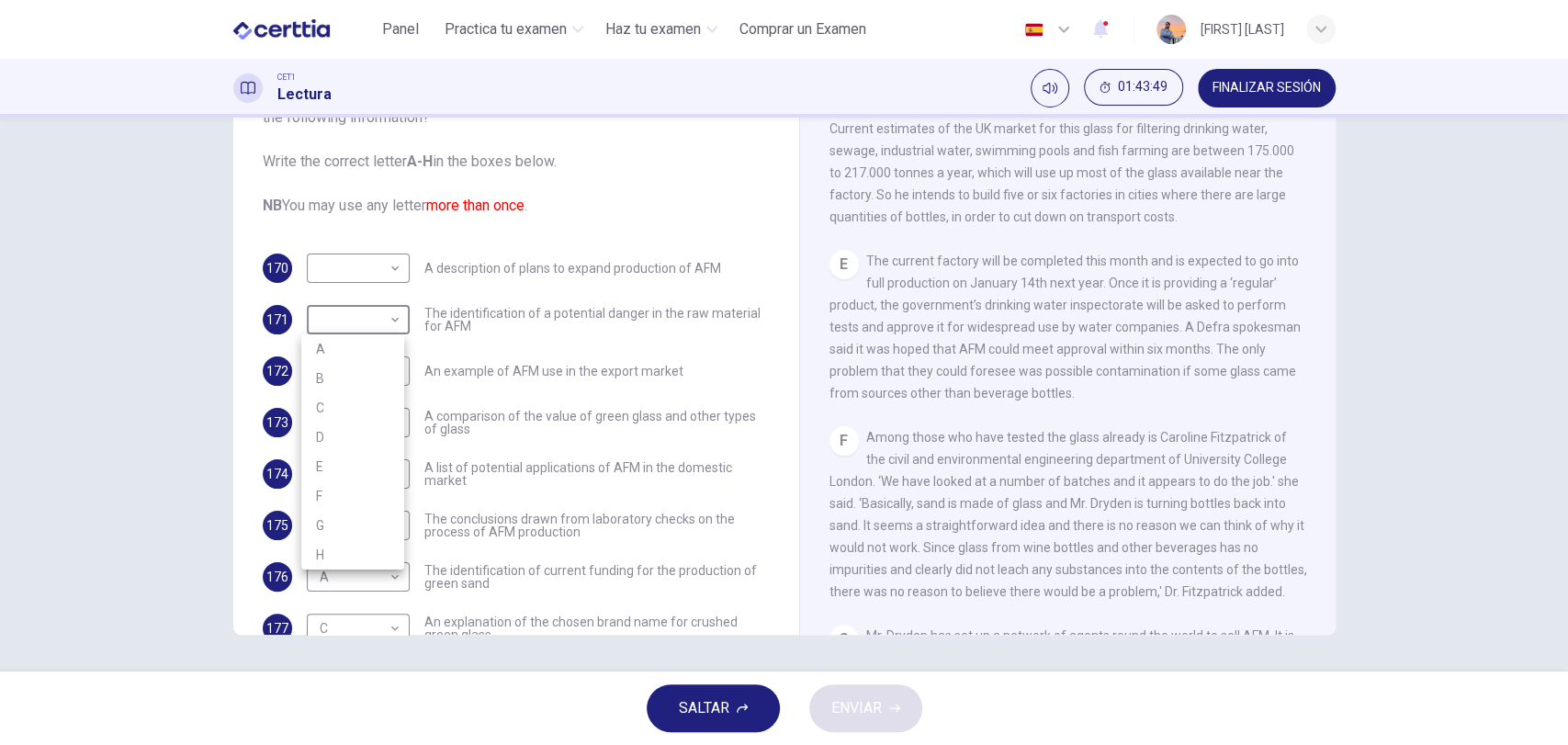 click on "E" at bounding box center (353, 467) 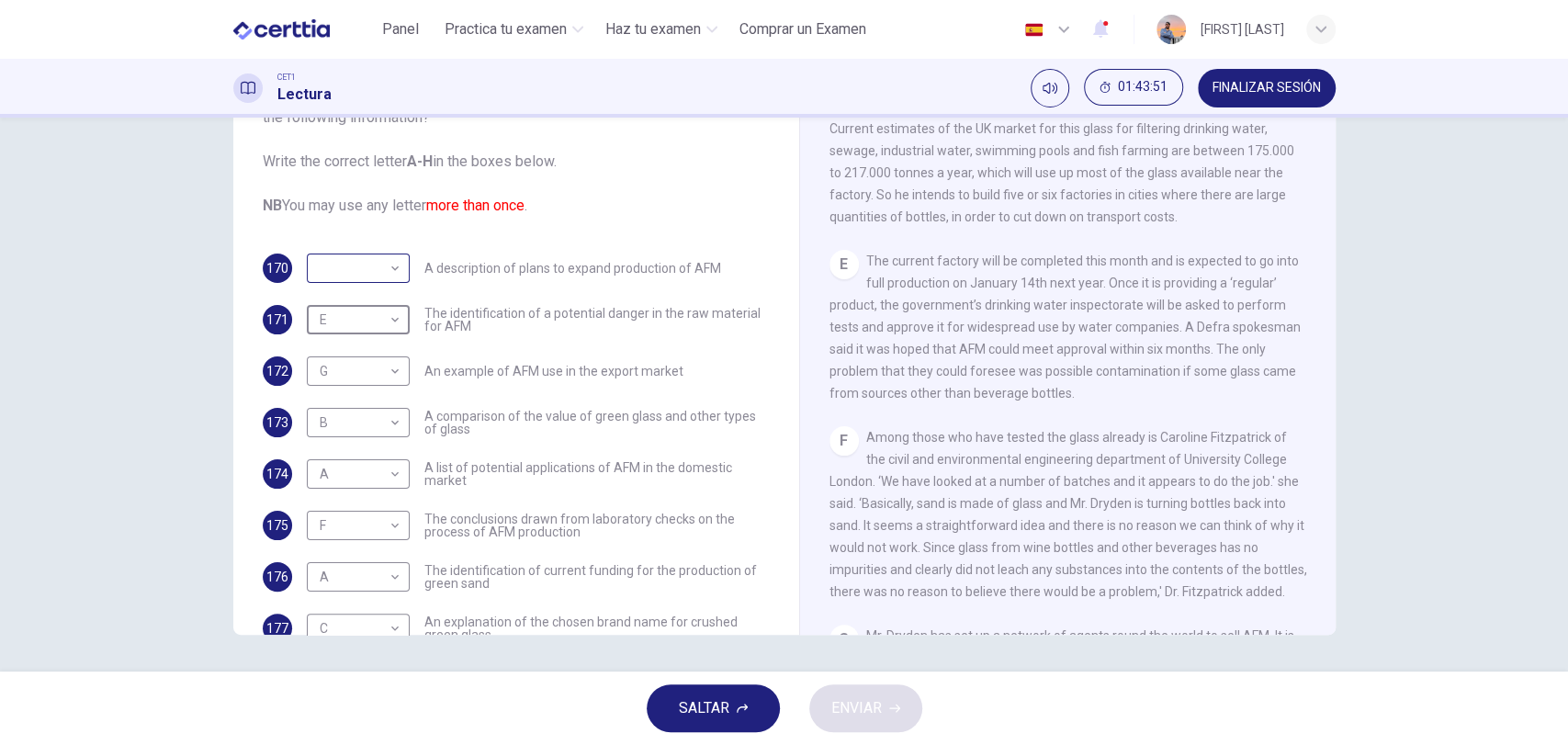 click on "Este sitio utiliza cookies, como se explica en nuestra  Política de Privacidad . Si acepta el uso de cookies, haga clic en el botón Aceptar y continúe navegando por nuestro sitio.   Política de Privacidad Aceptar Panel Practica tu examen Haz tu examen Comprar un Examen Español ** ​ [PERSON] CET1 Lectura 01:43:51 FINALIZAR SESIÓN Preguntas 170 - 179 The Reading Passage has 8 paragraphs labelled  A-H . Which paragraph contains the following information?
Write the correct letter  A-H  in the boxes below.
NB  You may use any letter  more than once . 170 ​ ​ A description of plans to expand production of AFM 171 E * ​ The identification of a potential danger in the raw material for AFM 172 G * ​ An example of AFM use in the export market 173 B * ​ A comparison of the value of green glass and other types of glass 174 A * ​ A list of potential applications of AFM in the domestic market 175 F * ​ The conclusions drawn from laboratory checks on the process of AFM production 176 A * ​ C" at bounding box center (784, 372) 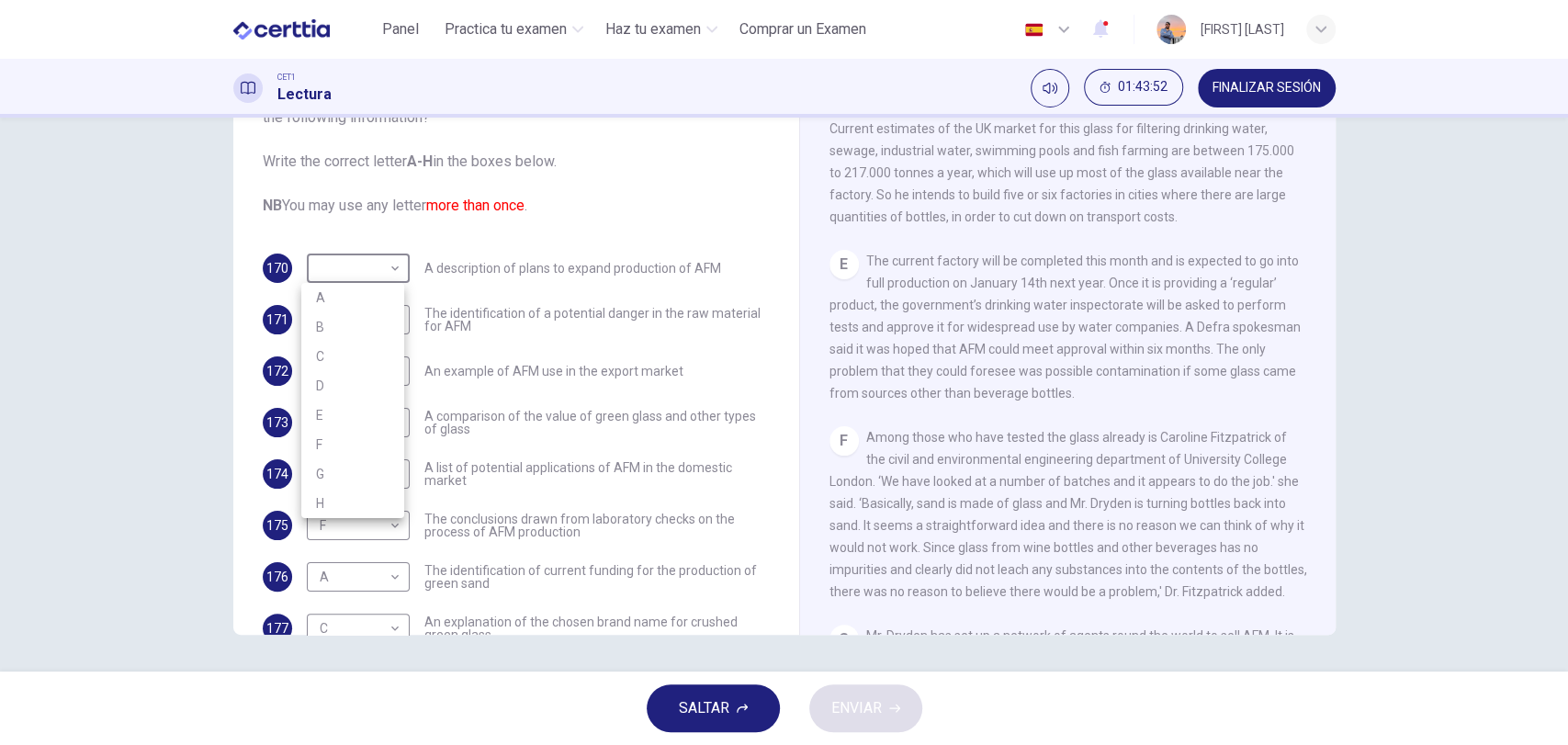 click at bounding box center (784, 372) 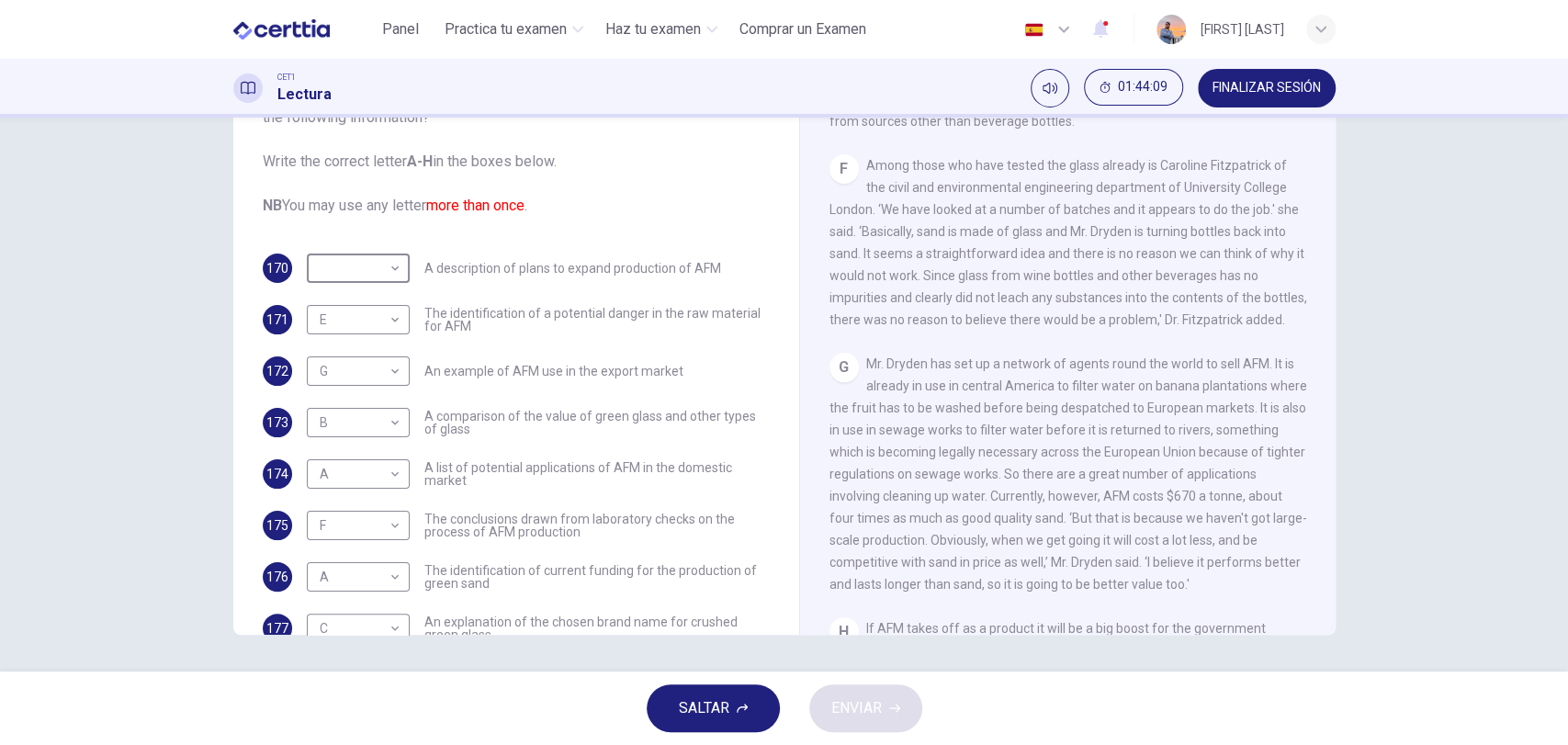 scroll, scrollTop: 1483, scrollLeft: 0, axis: vertical 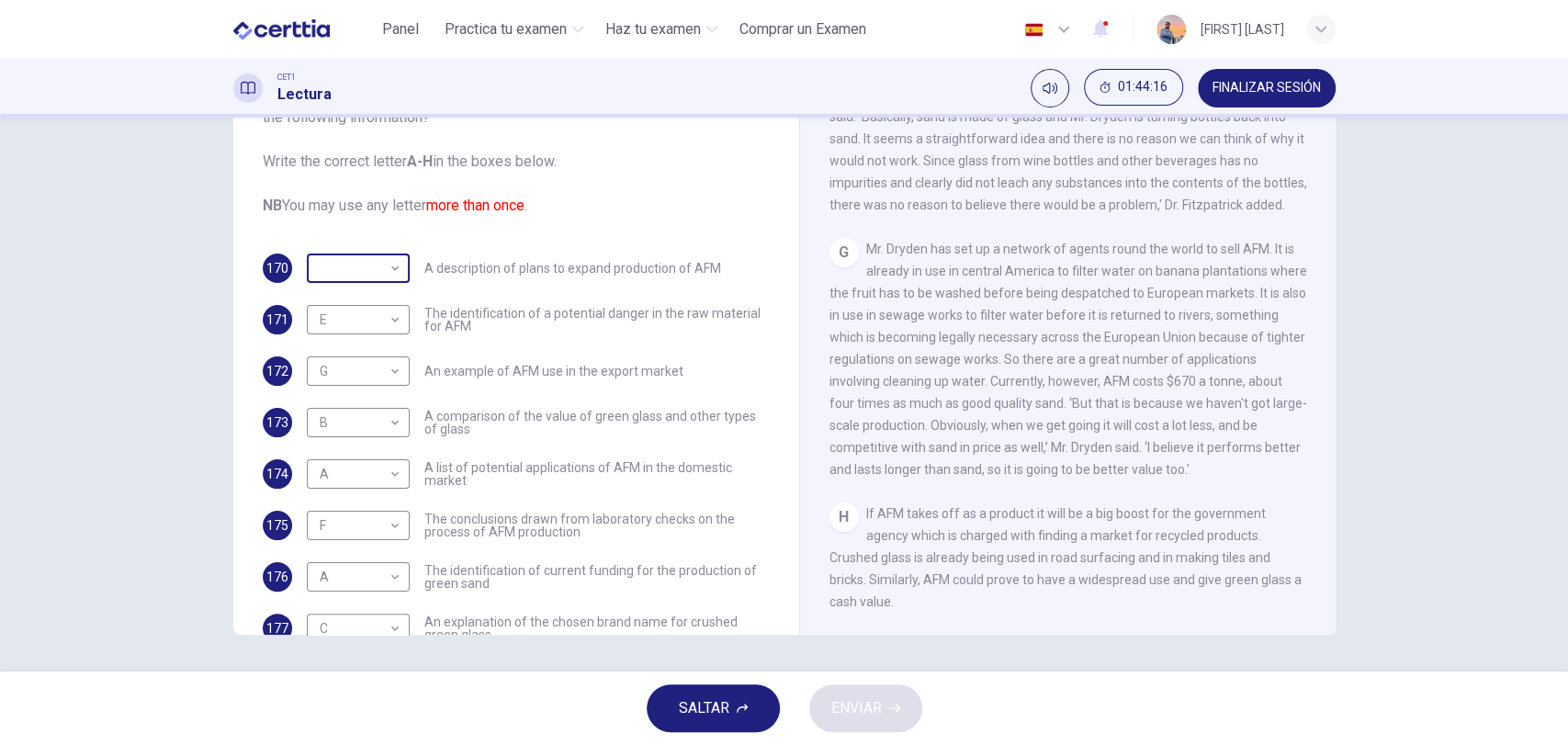 click on "Este sitio utiliza cookies, como se explica en nuestra  Política de Privacidad . Si acepta el uso de cookies, haga clic en el botón Aceptar y continúe navegando por nuestro sitio.   Política de Privacidad Aceptar Panel Practica tu examen Haz tu examen Comprar un Examen Español ** ​ [PERSON] CET1 Lectura 01:44:16 FINALIZAR SESIÓN Preguntas 170 - 179 The Reading Passage has 8 paragraphs labelled  A-H . Which paragraph contains the following information?
Write the correct letter  A-H  in the boxes below.
NB  You may use any letter  more than once . 170 ​ ​ A description of plans to expand production of AFM 171 E * ​ The identification of a potential danger in the raw material for AFM 172 G * ​ An example of AFM use in the export market 173 B * ​ A comparison of the value of green glass and other types of glass 174 A * ​ A list of potential applications of AFM in the domestic market 175 F * ​ The conclusions drawn from laboratory checks on the process of AFM production 176 A * ​ C" at bounding box center [784, 372] 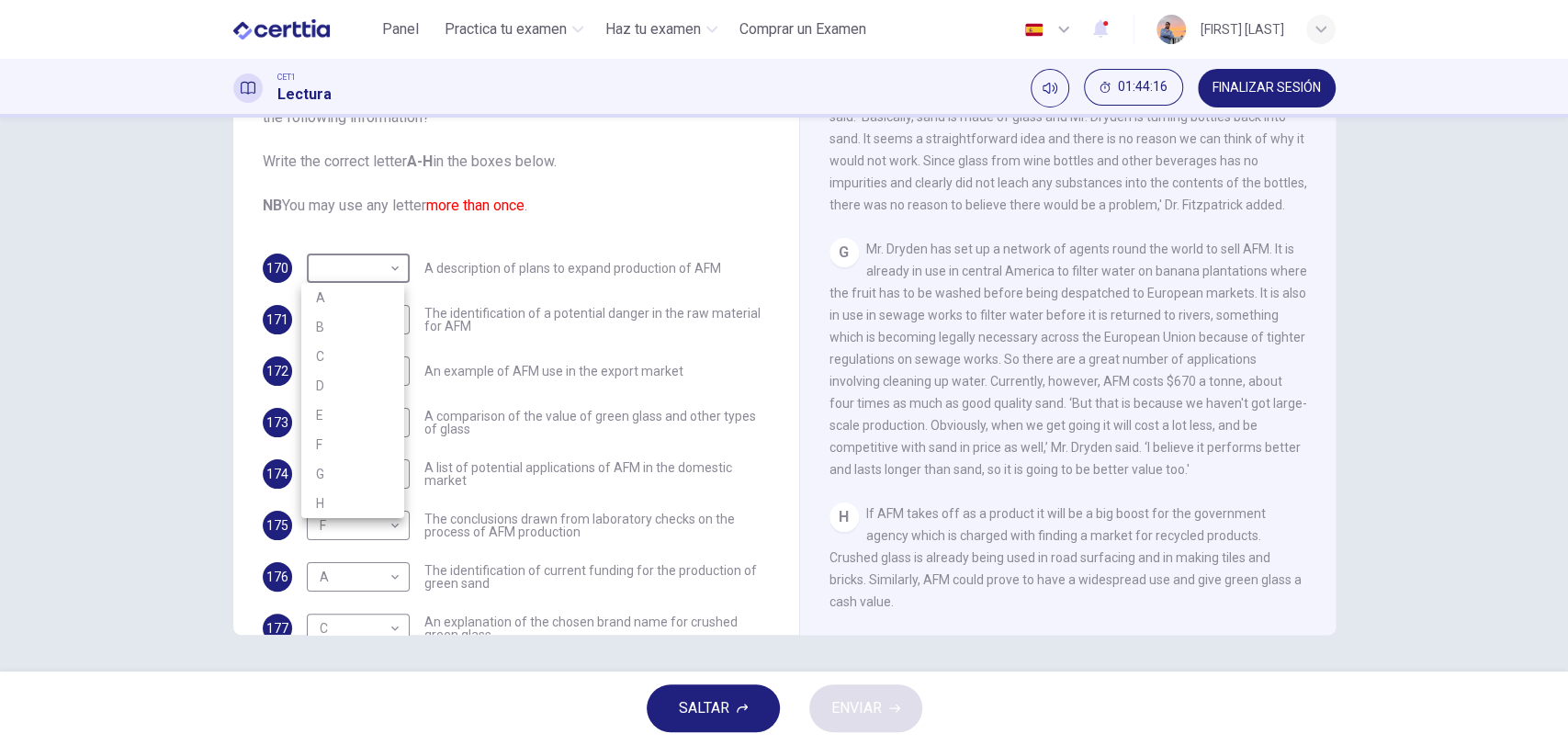 click on "G" at bounding box center [353, 474] 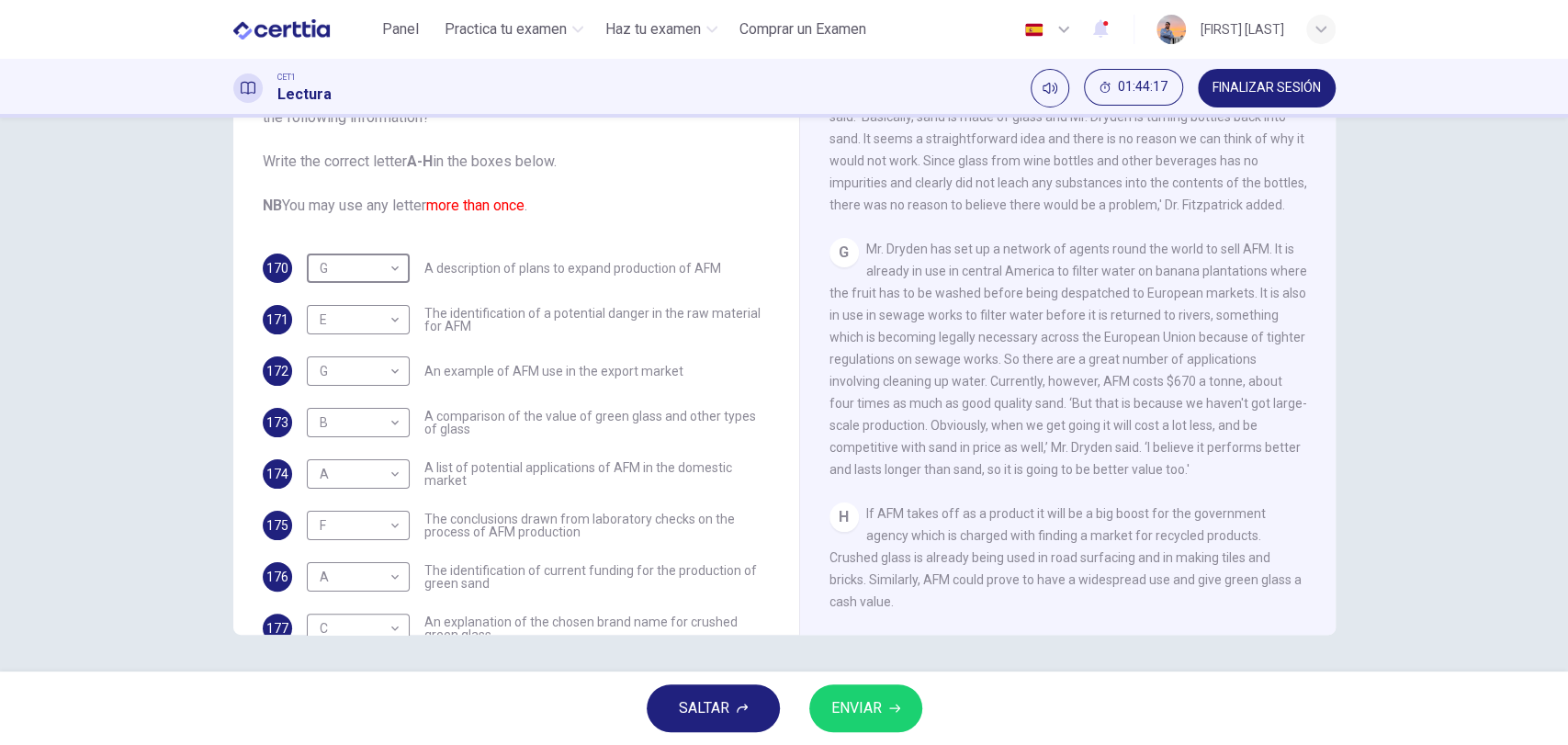click on "ENVIAR" at bounding box center [865, 708] 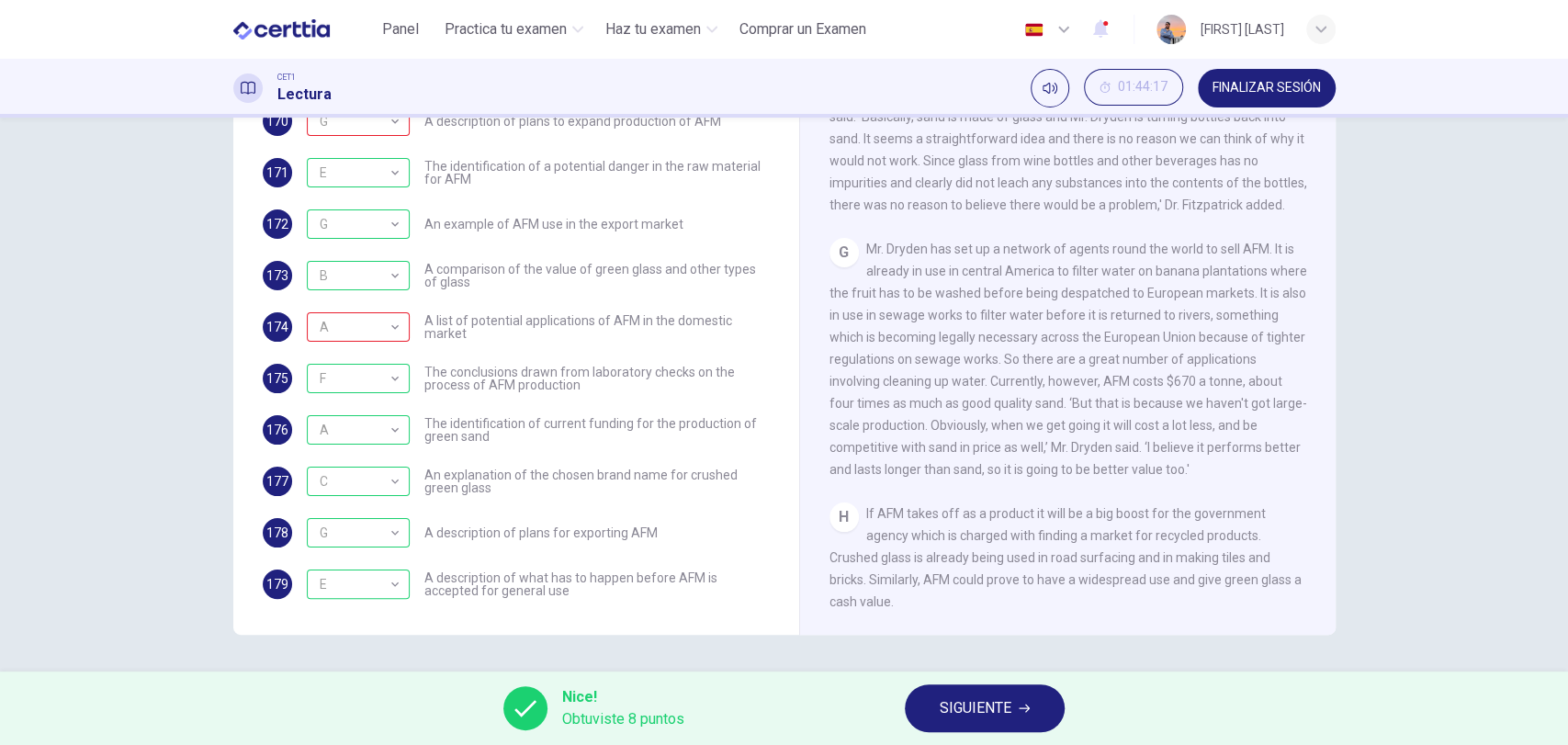 scroll, scrollTop: 11, scrollLeft: 0, axis: vertical 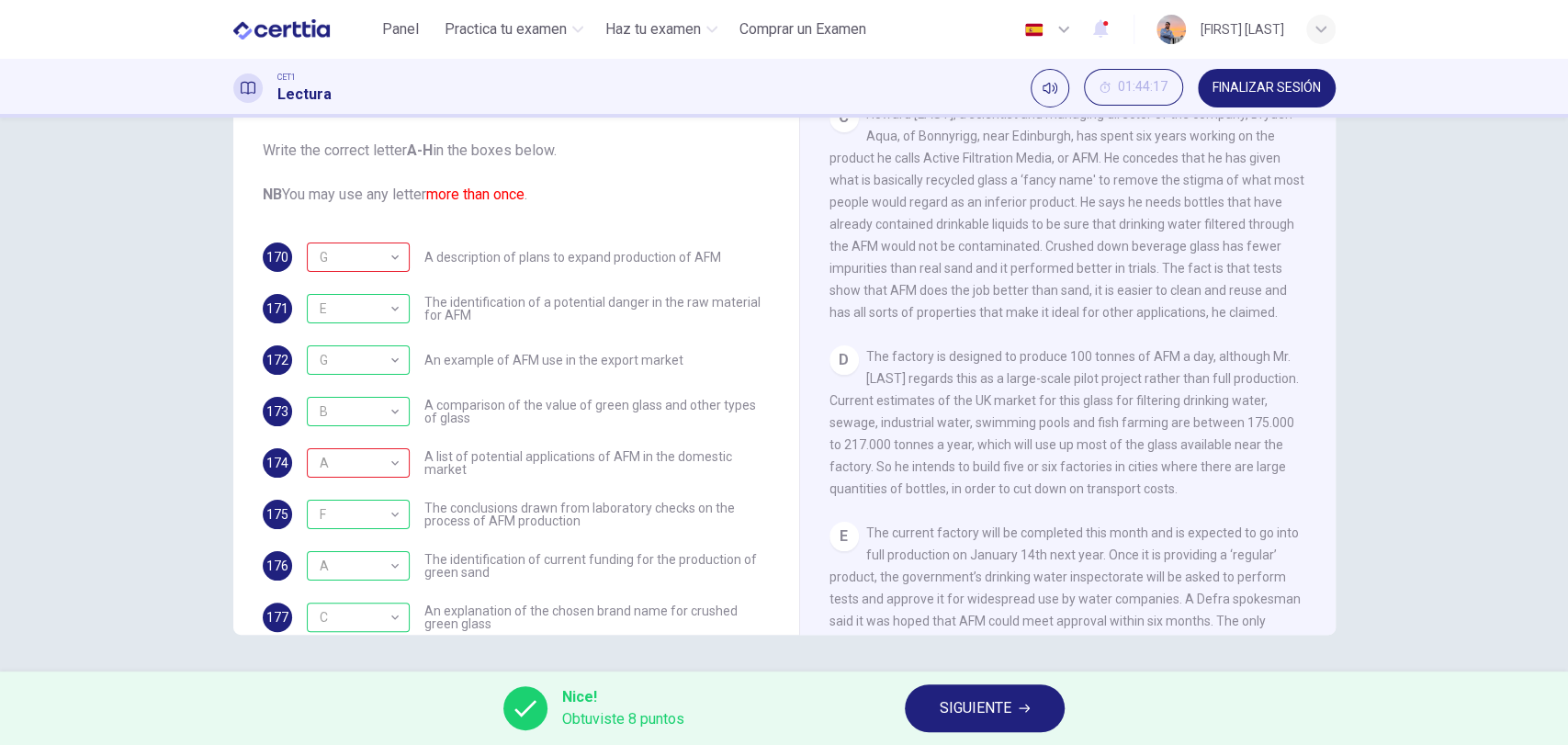 click on "SIGUIENTE" at bounding box center (985, 708) 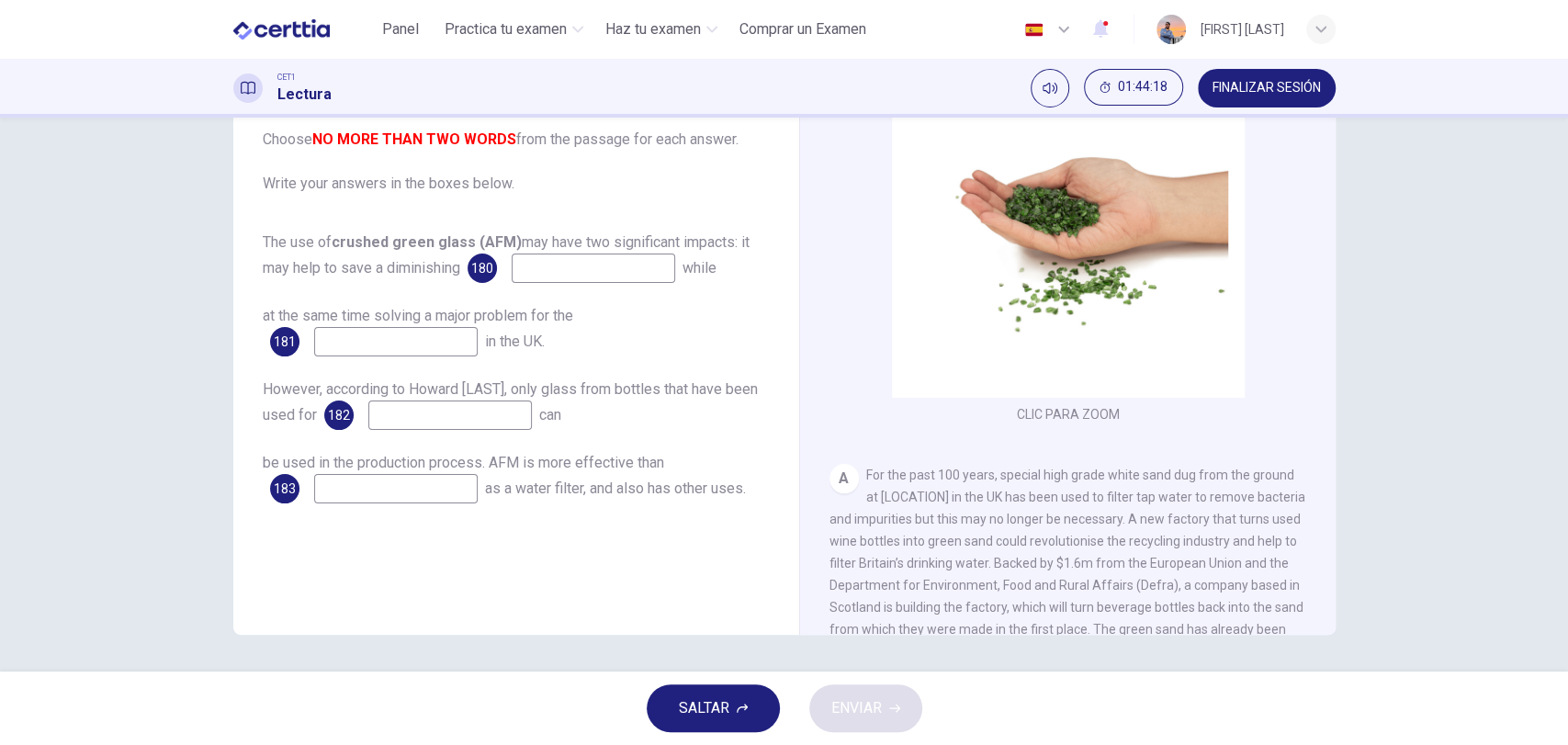 click at bounding box center [593, 268] 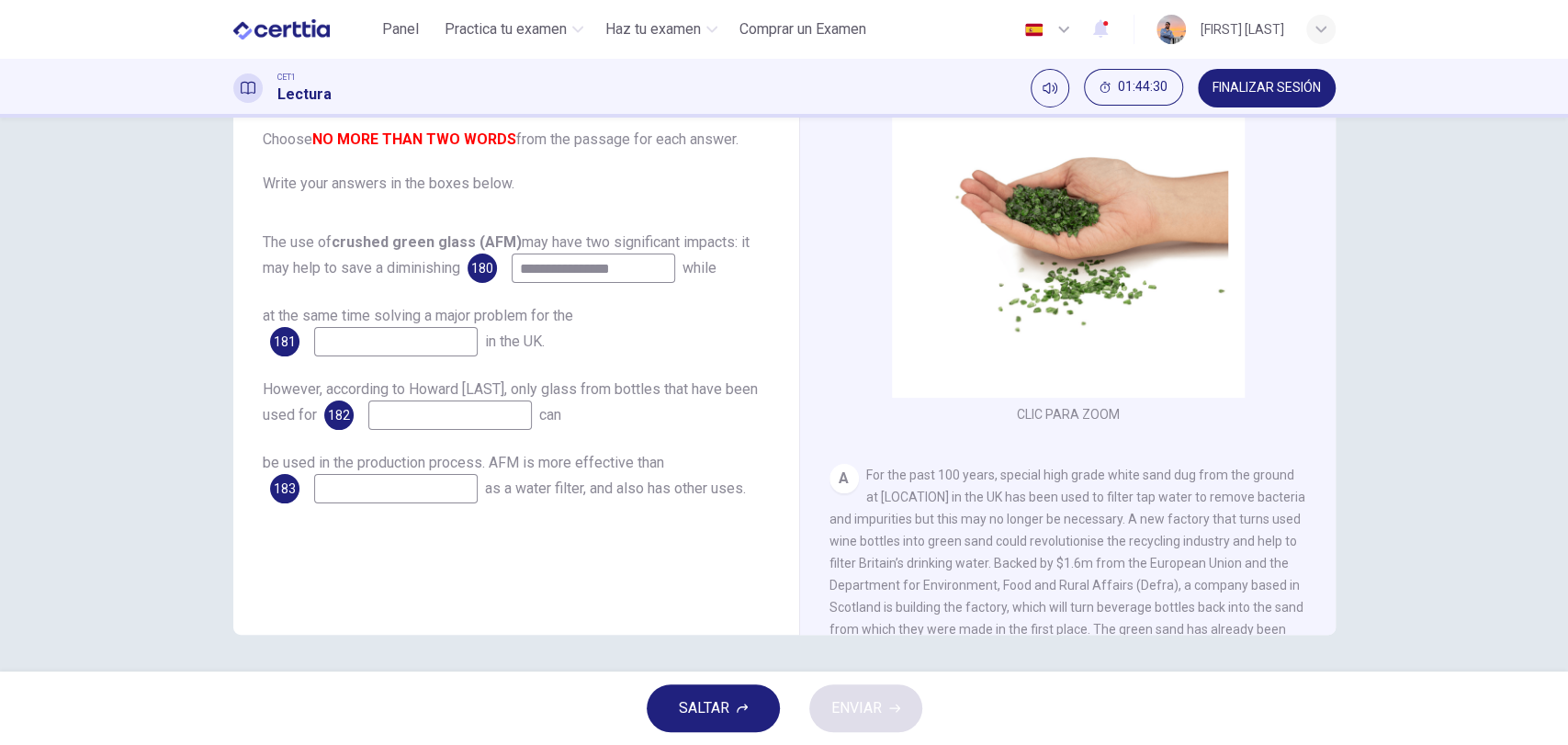 type on "**********" 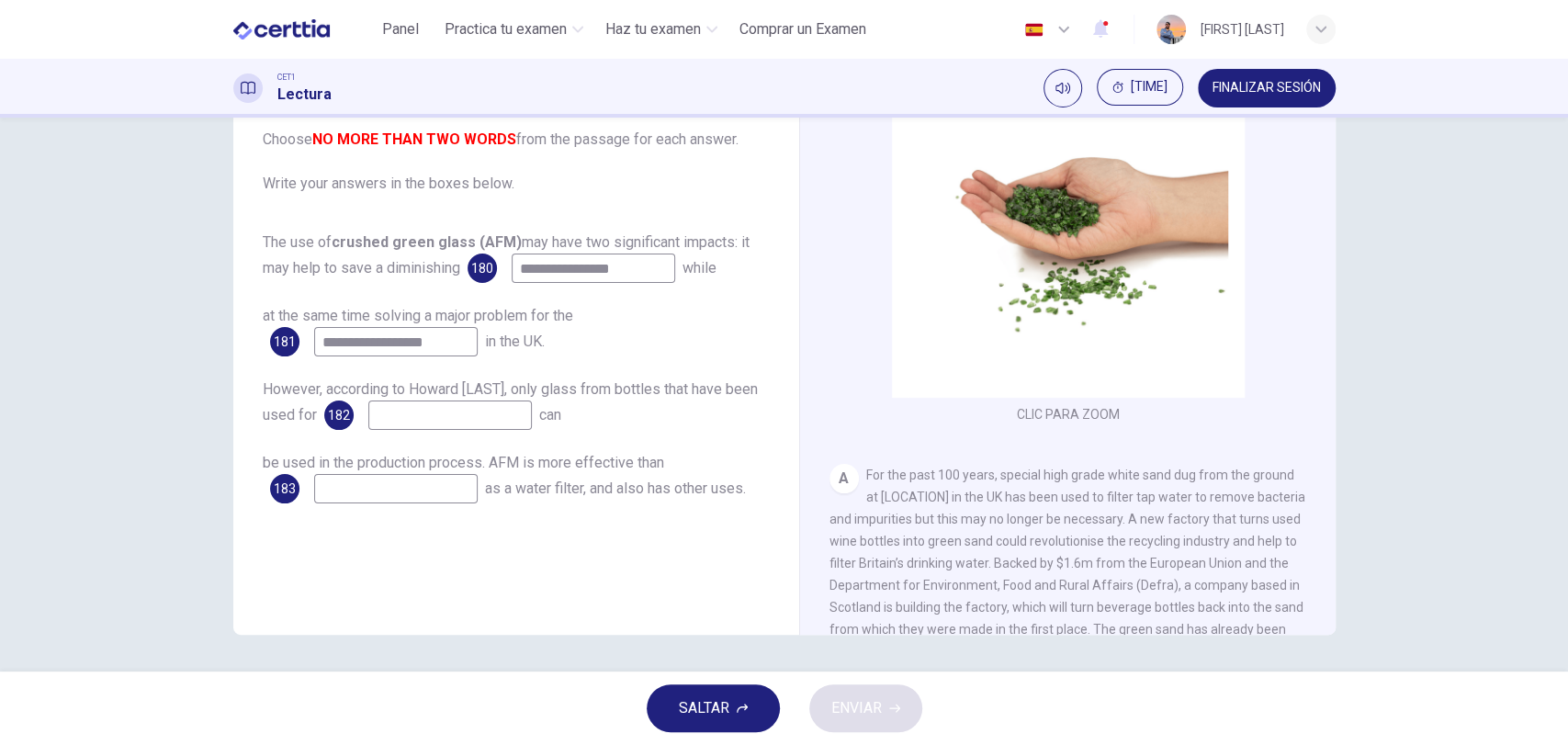 click on "**********" at bounding box center [396, 342] 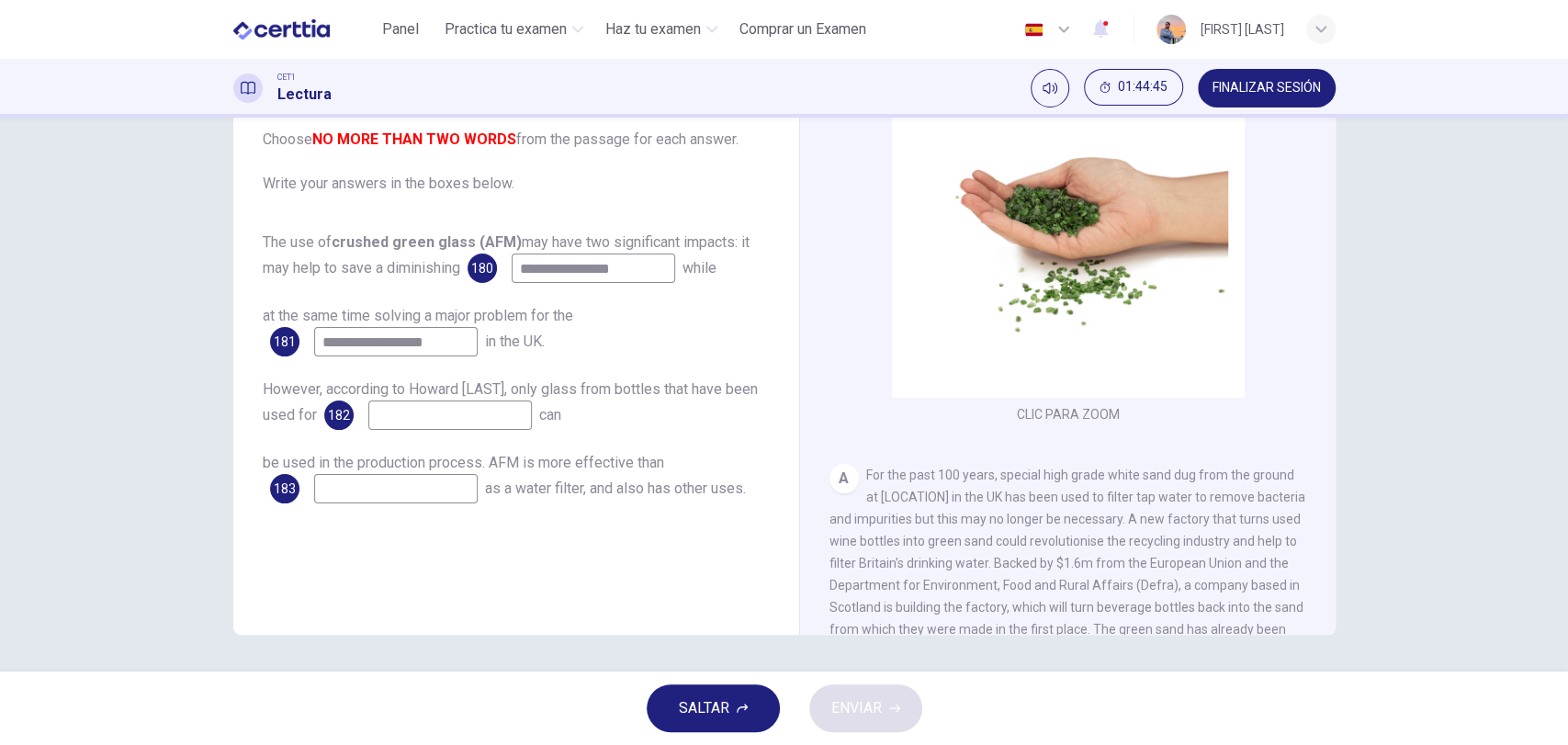 type on "**********" 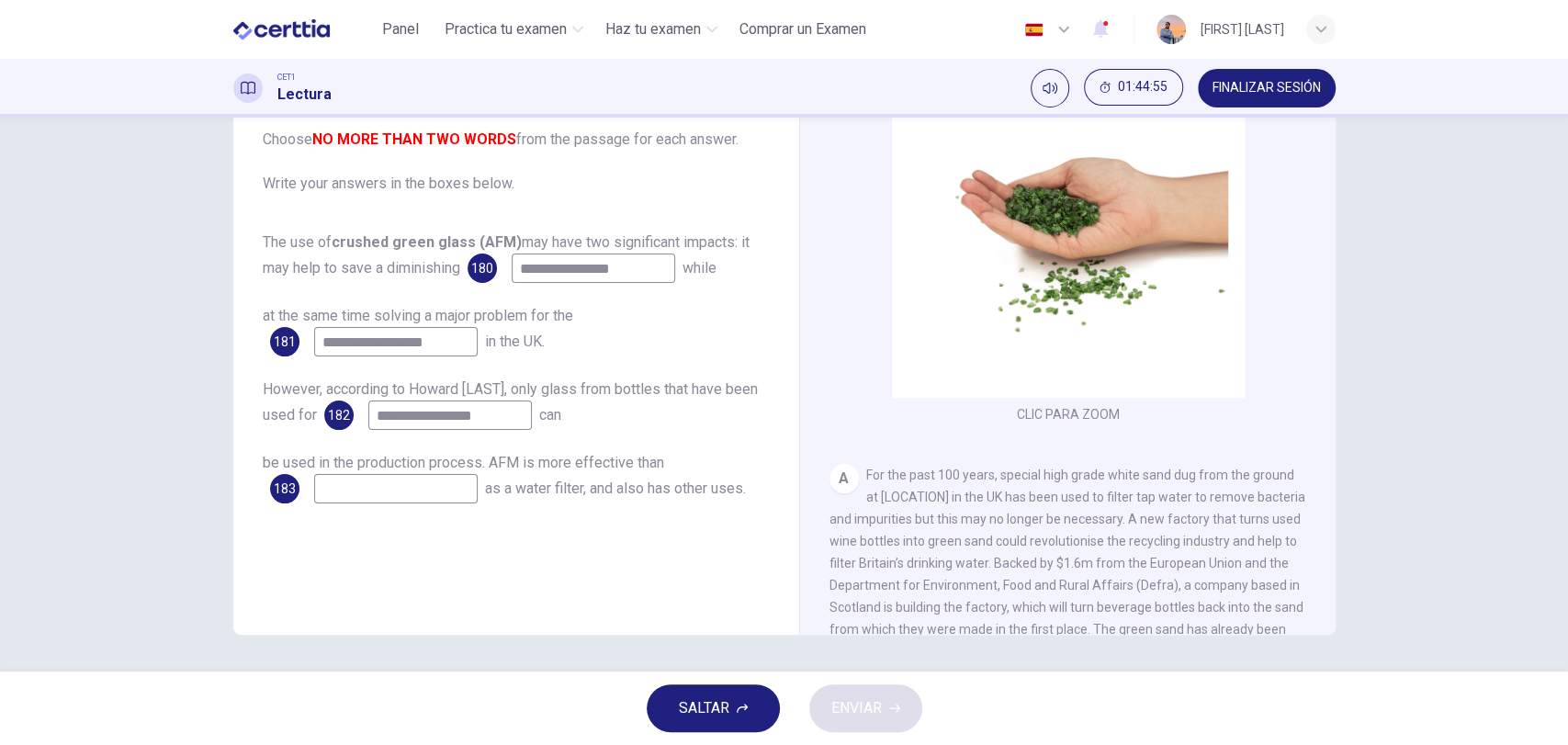 type on "**********" 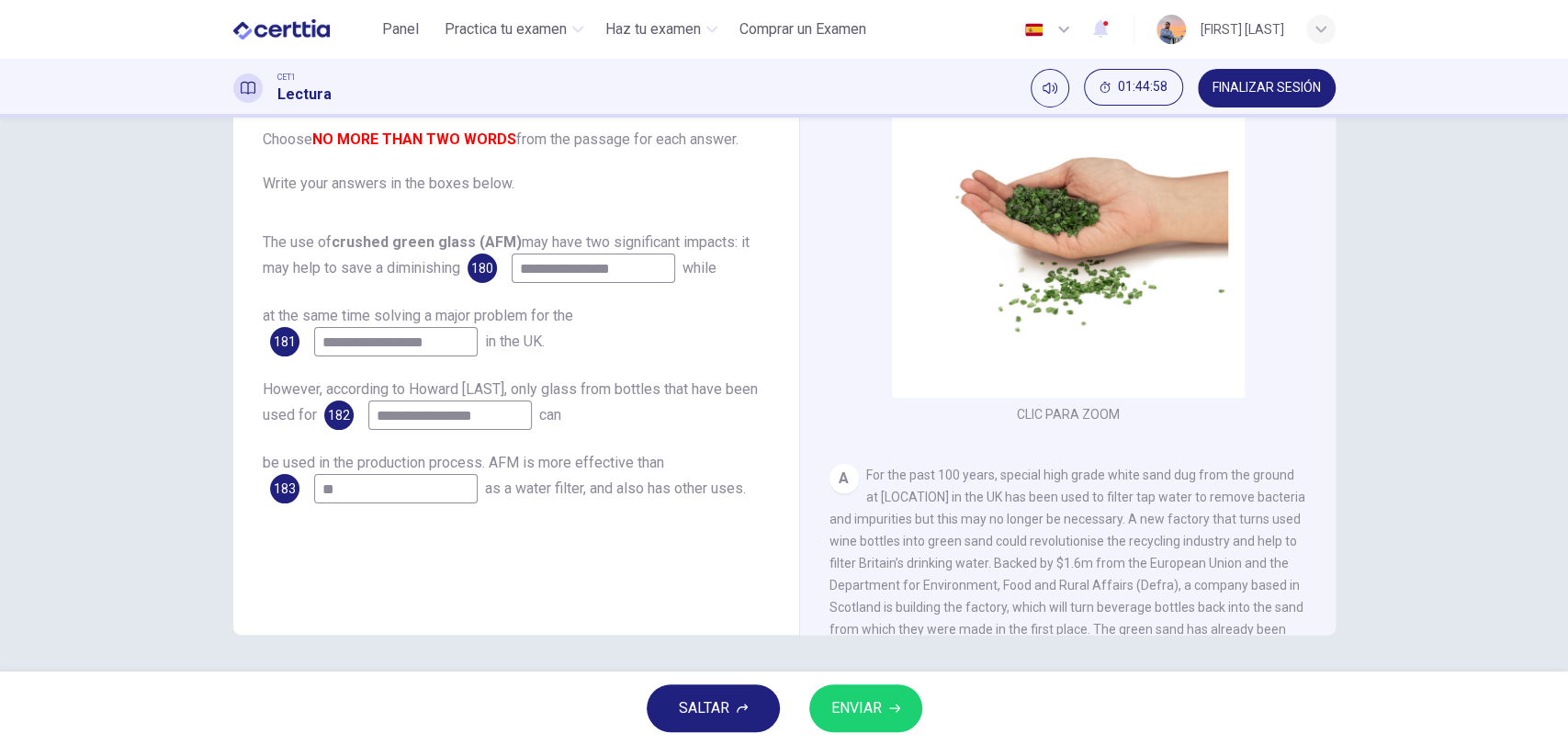 type on "*" 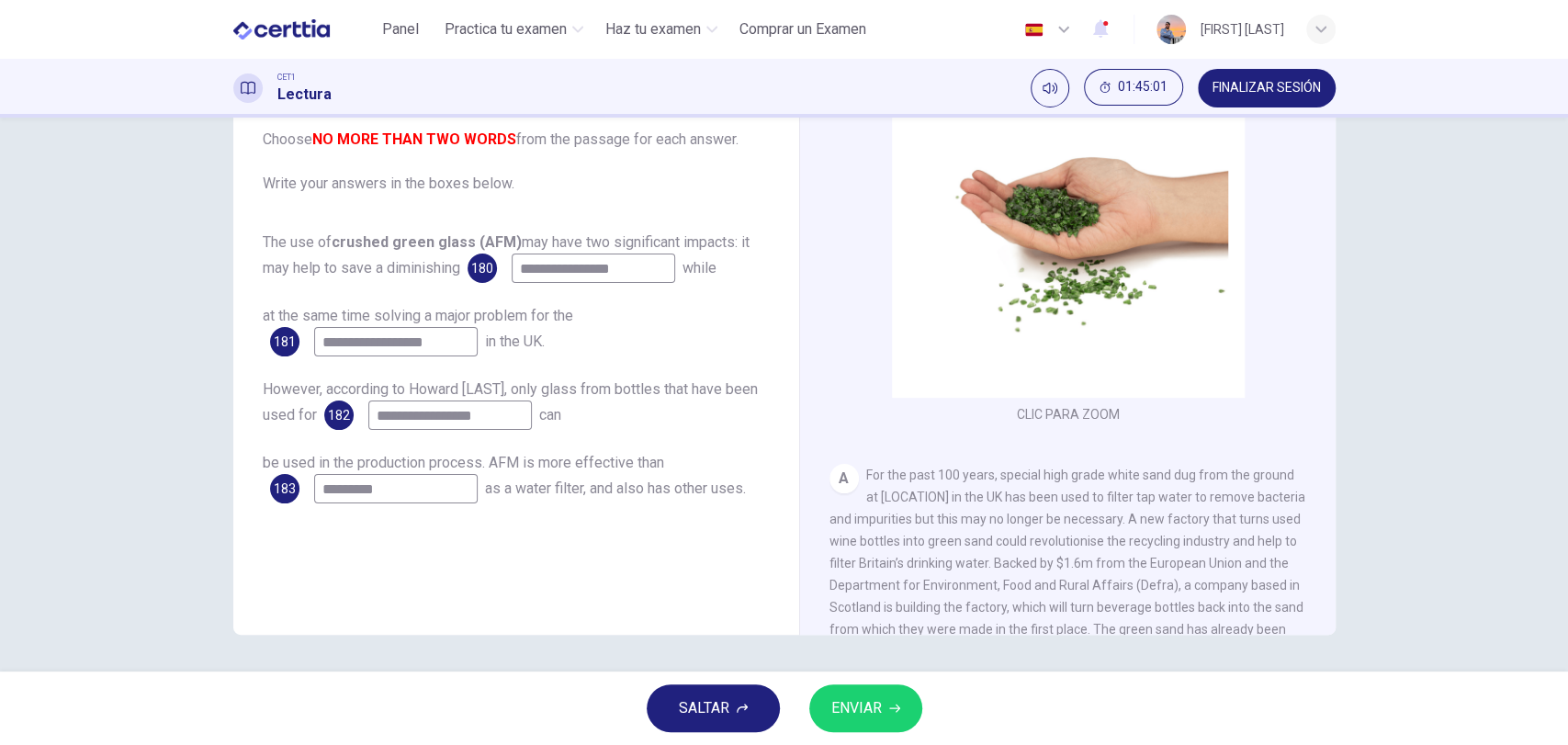 type on "*********" 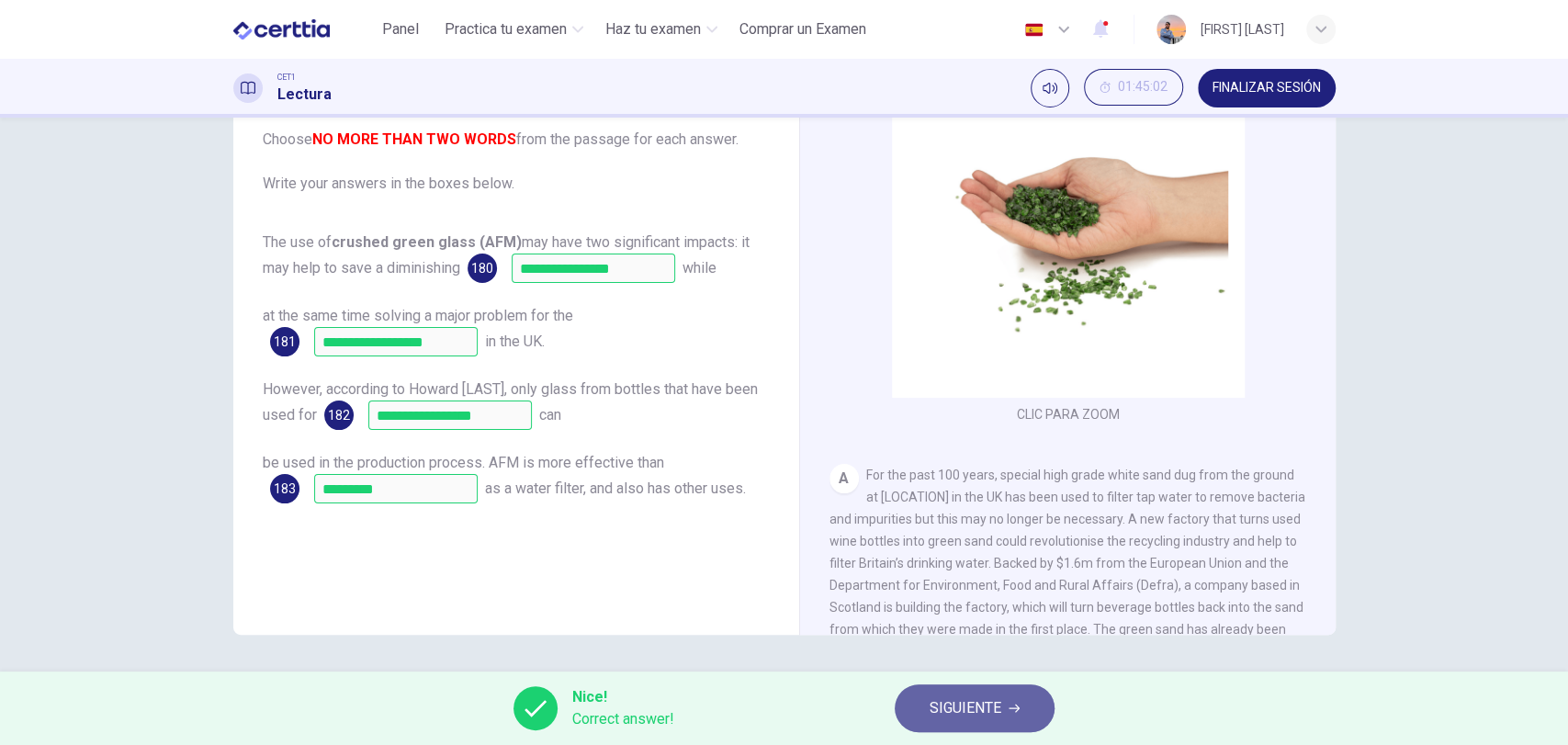 click on "SIGUIENTE" at bounding box center [965, 708] 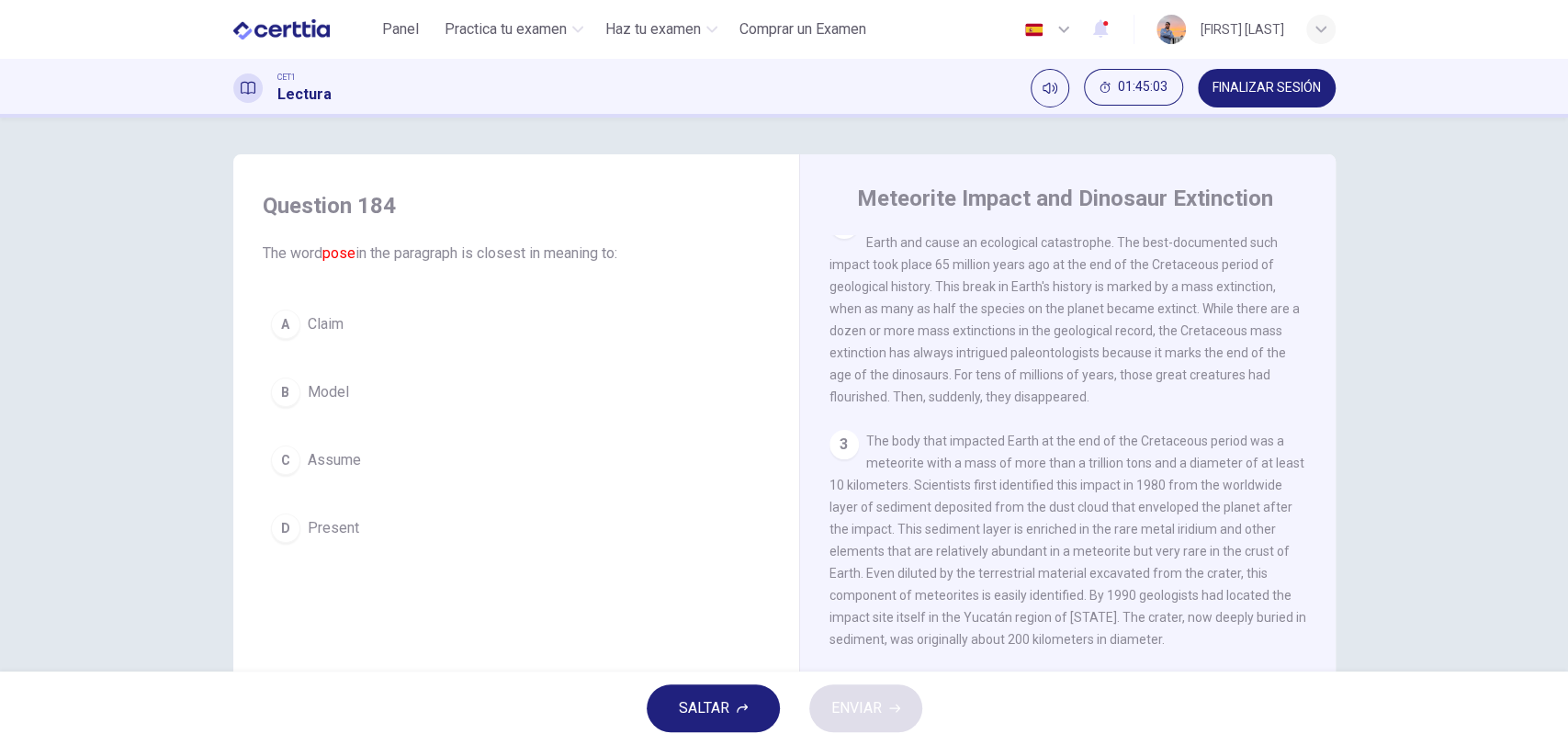 scroll, scrollTop: 0, scrollLeft: 0, axis: both 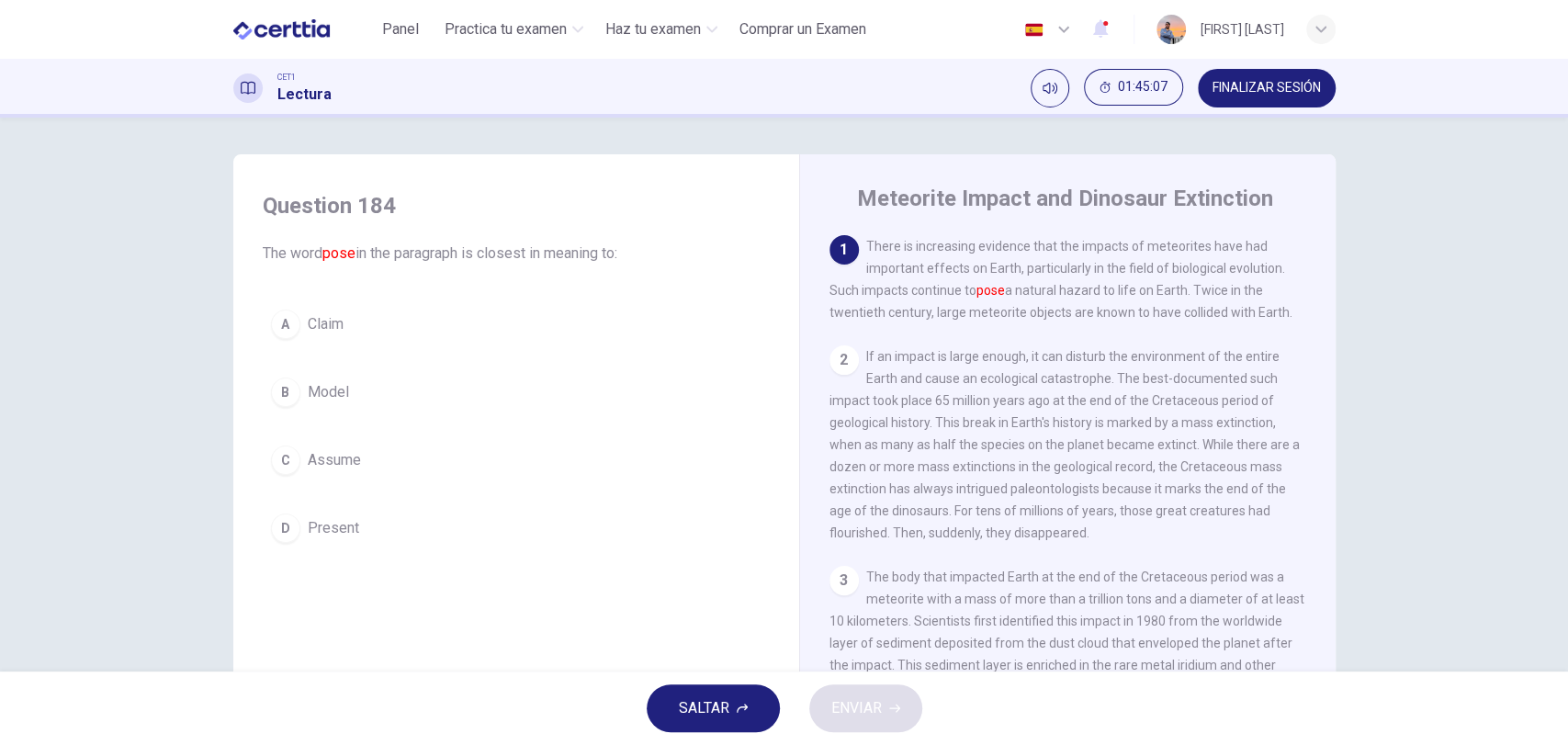 click on "Assume" at bounding box center [334, 460] 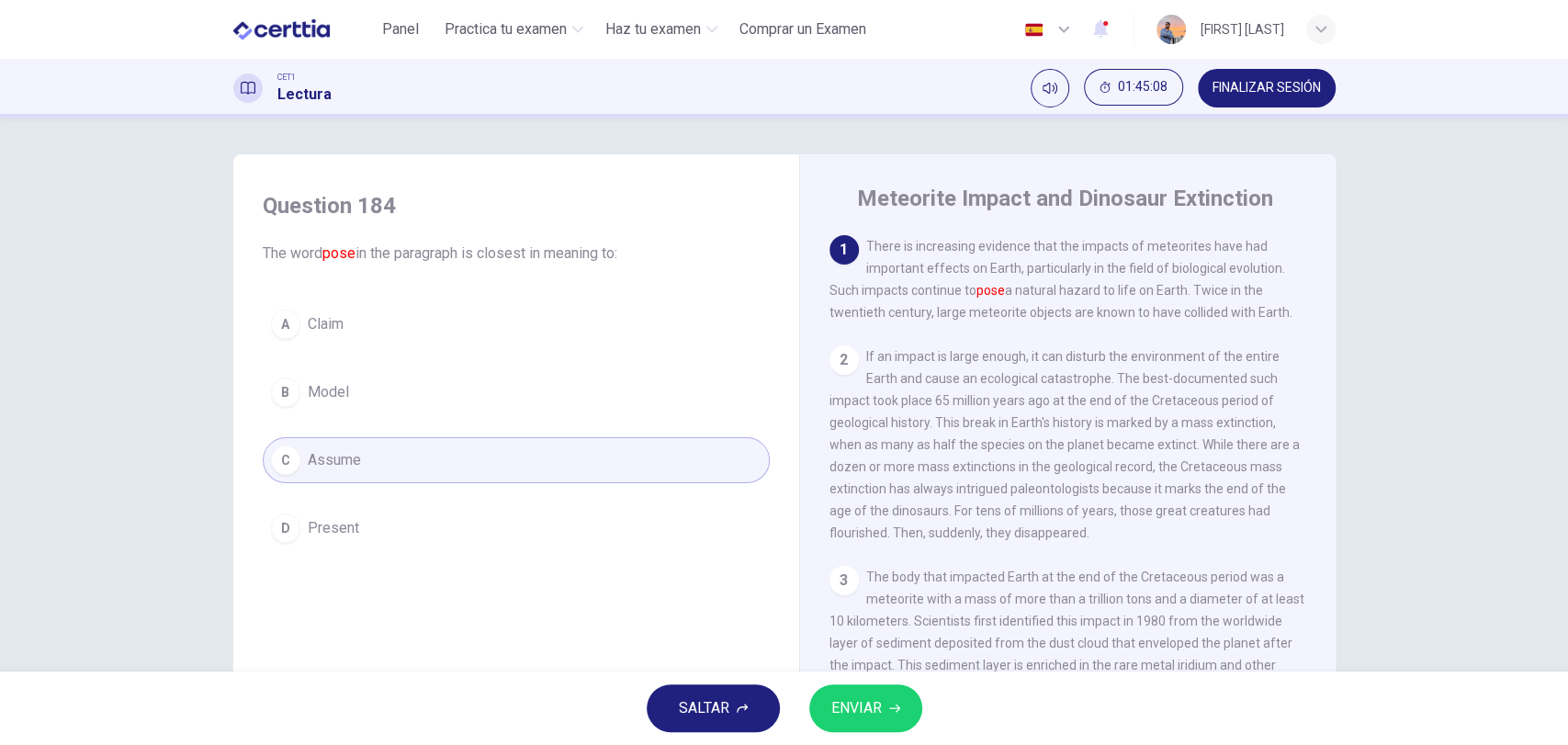 click on "ENVIAR" at bounding box center (865, 708) 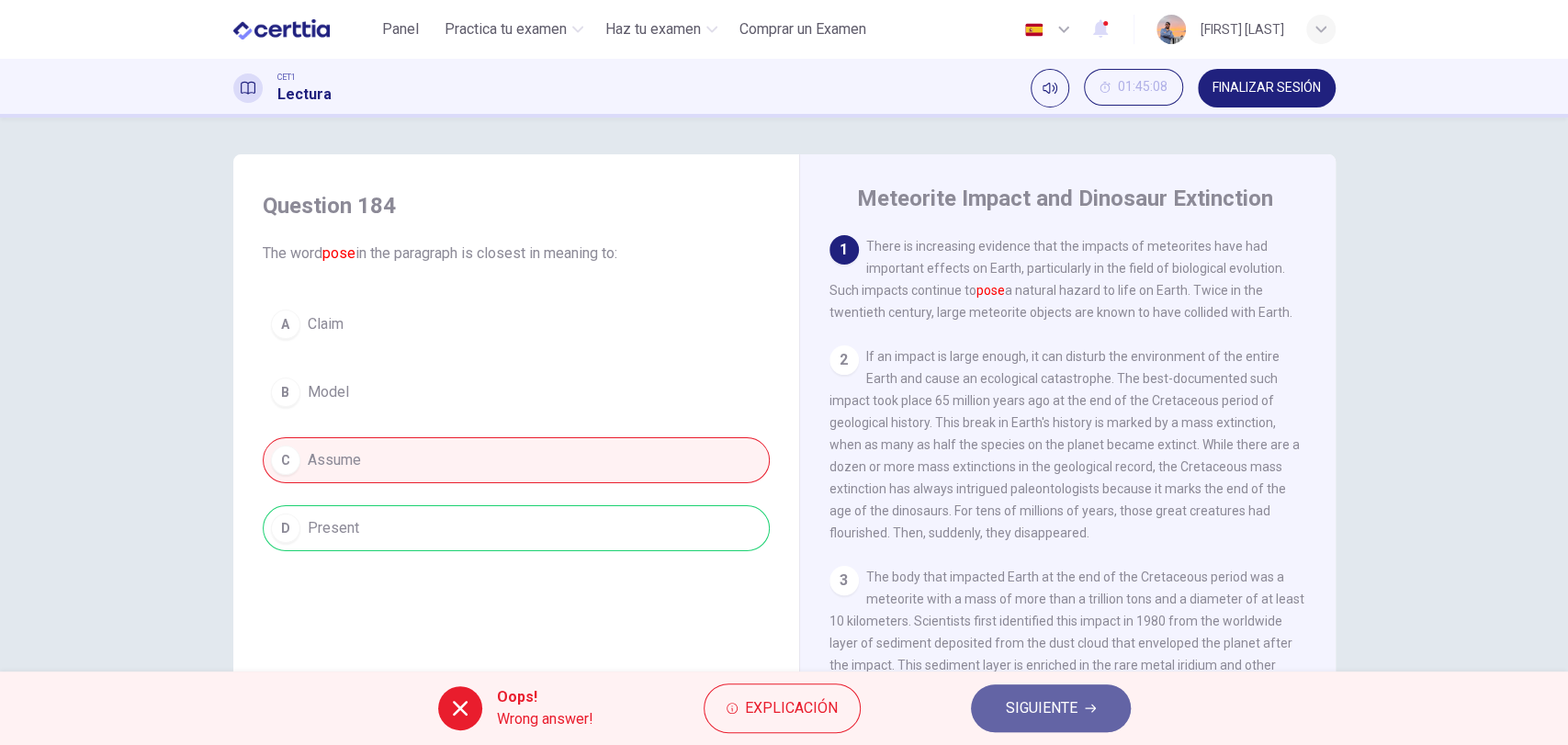 click on "SIGUIENTE" at bounding box center (1042, 708) 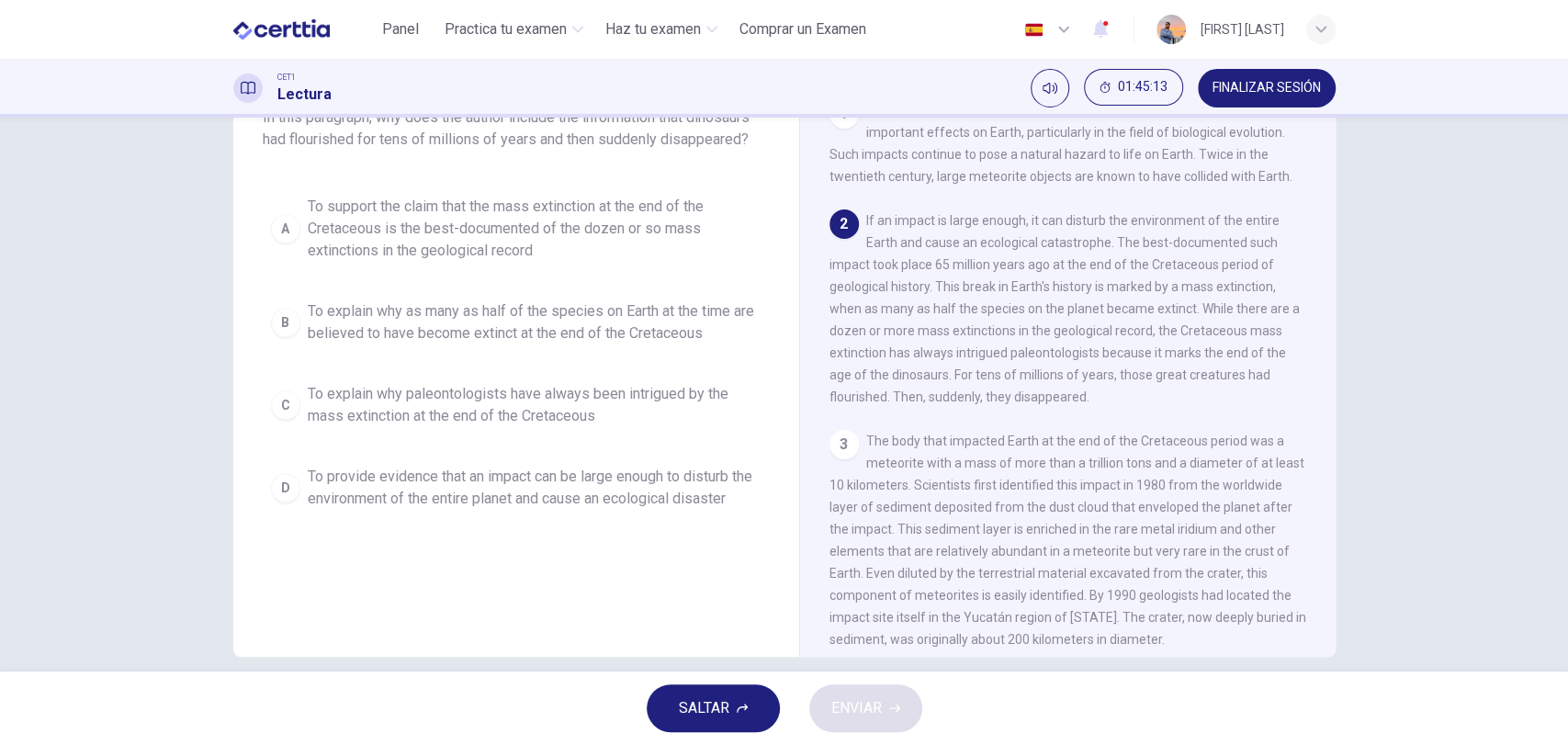 scroll, scrollTop: 0, scrollLeft: 0, axis: both 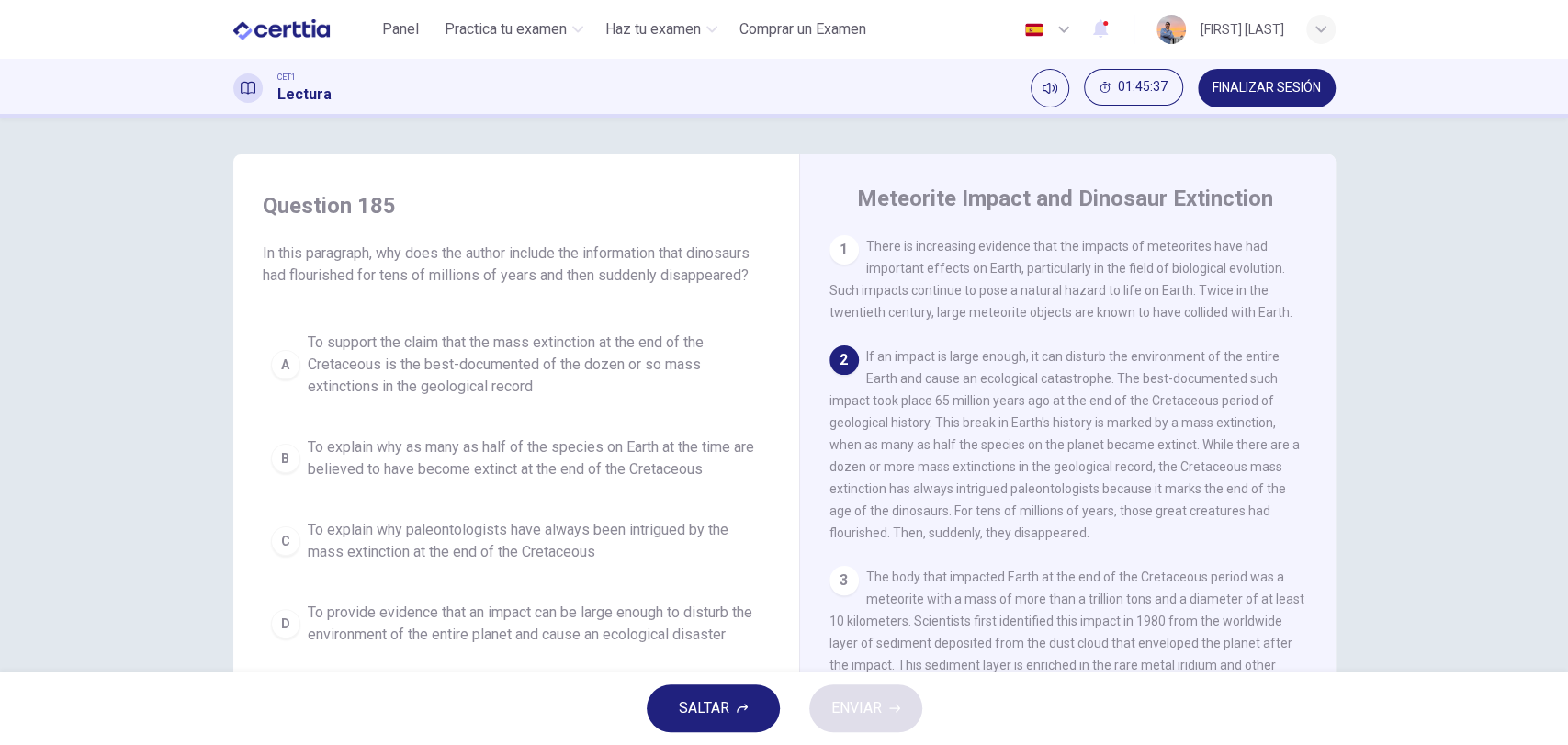 click on "To support the claim that the mass extinction at the end of the Cretaceous is the best-documented of the dozen or so mass extinctions in the geological record" at bounding box center (535, 365) 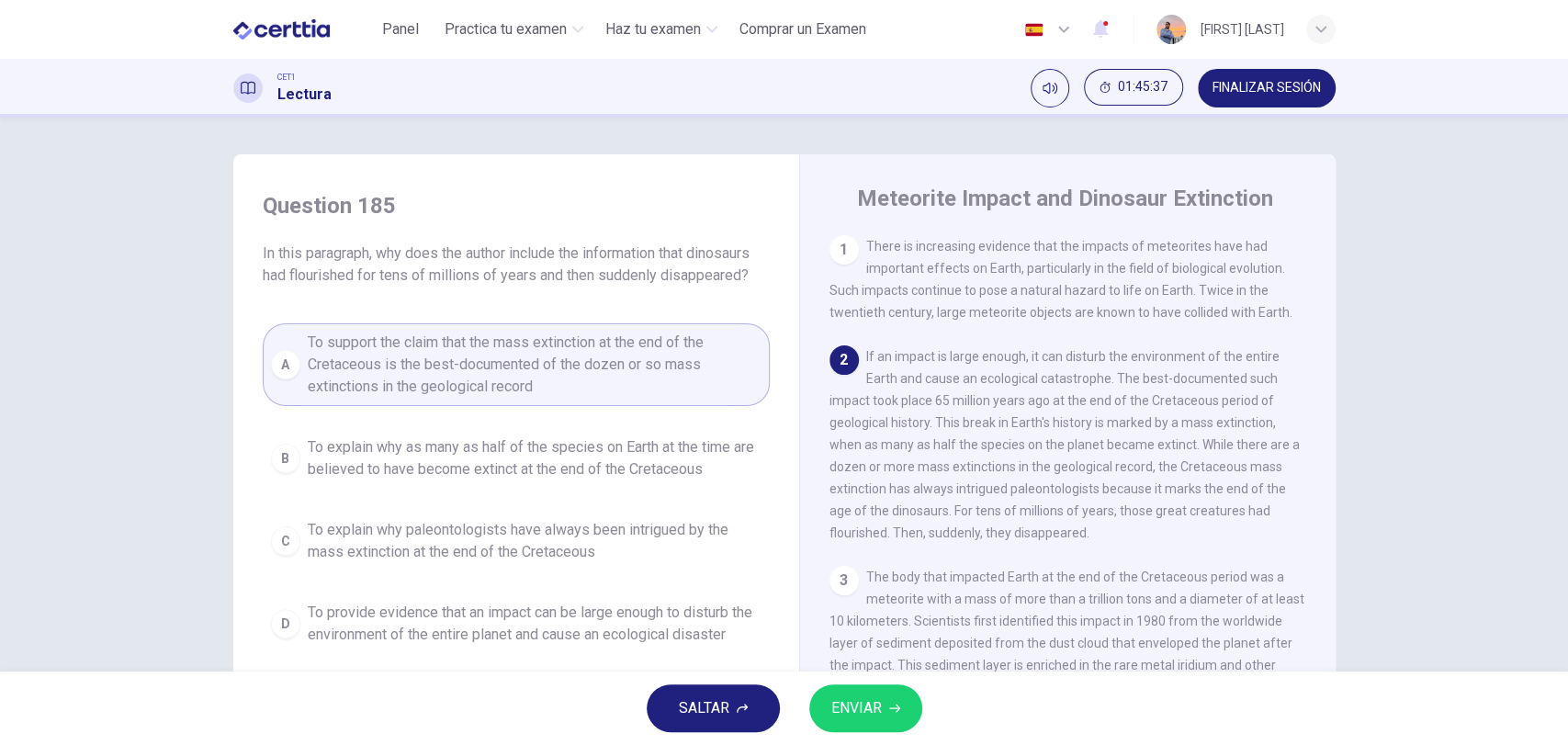 scroll, scrollTop: 136, scrollLeft: 0, axis: vertical 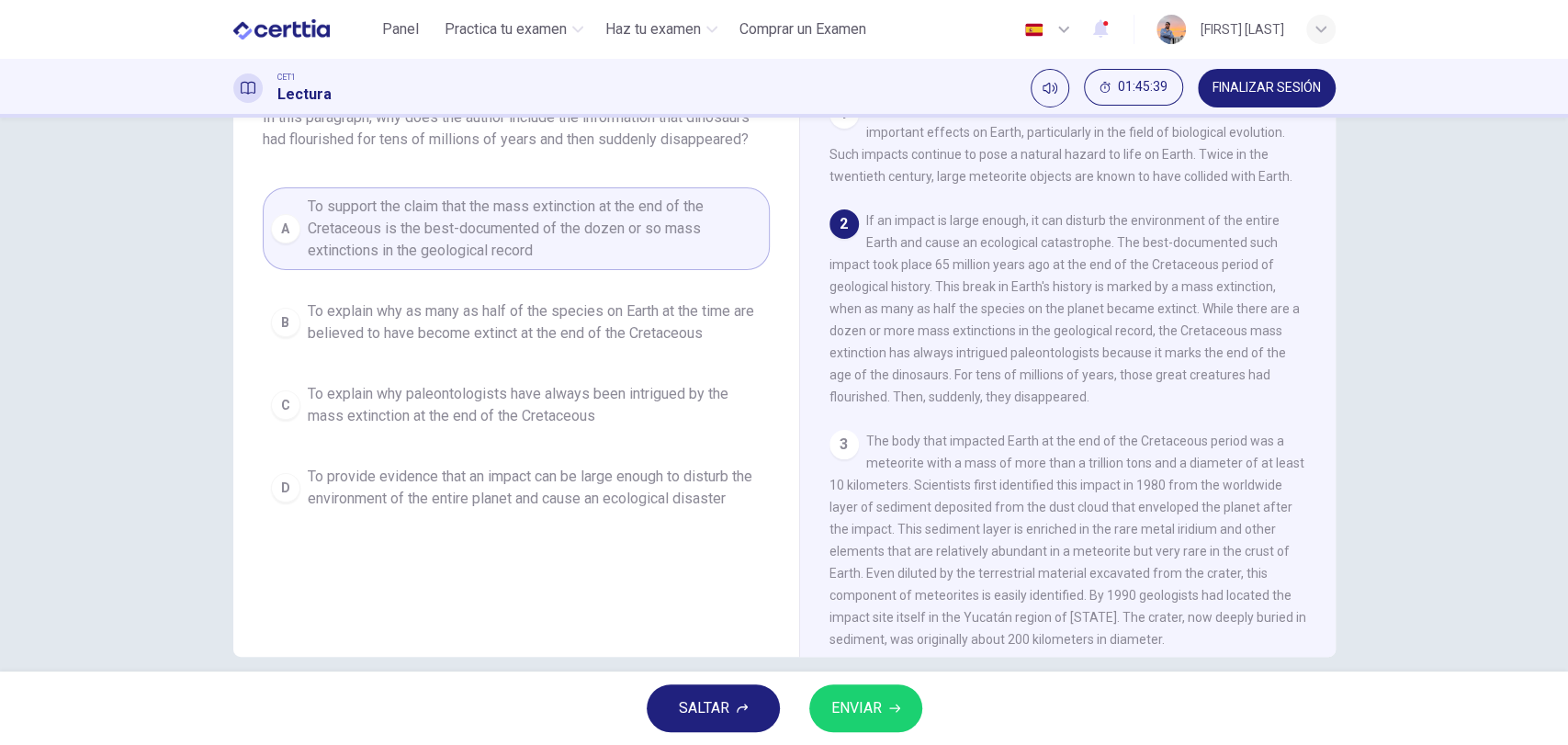 click on "To explain why paleontologists have always been intrigued by the mass extinction at the end of the Cretaceous" at bounding box center [535, 405] 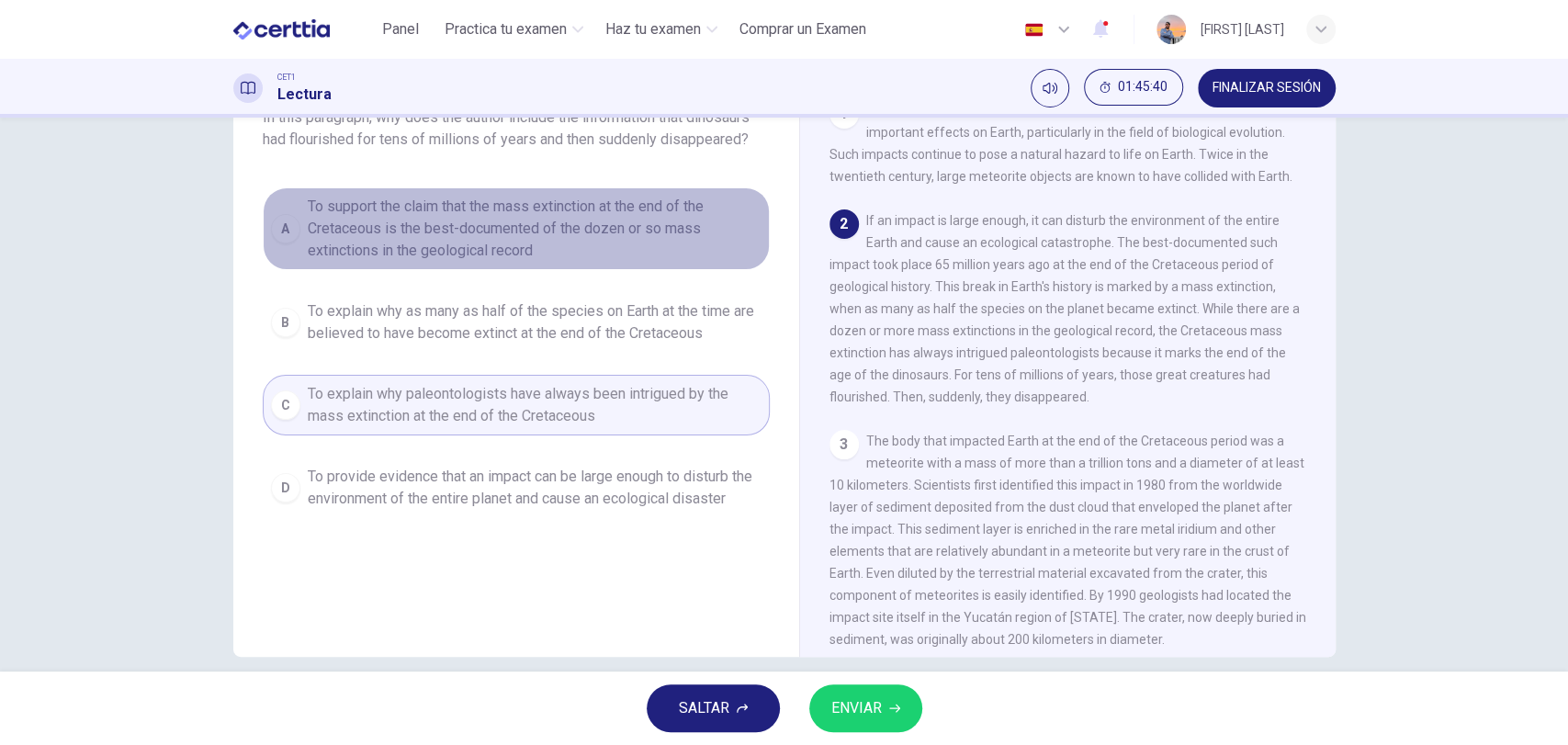 click on "To support the claim that the mass extinction at the end of the Cretaceous is the best-documented of the dozen or so mass extinctions in the geological record" at bounding box center (535, 229) 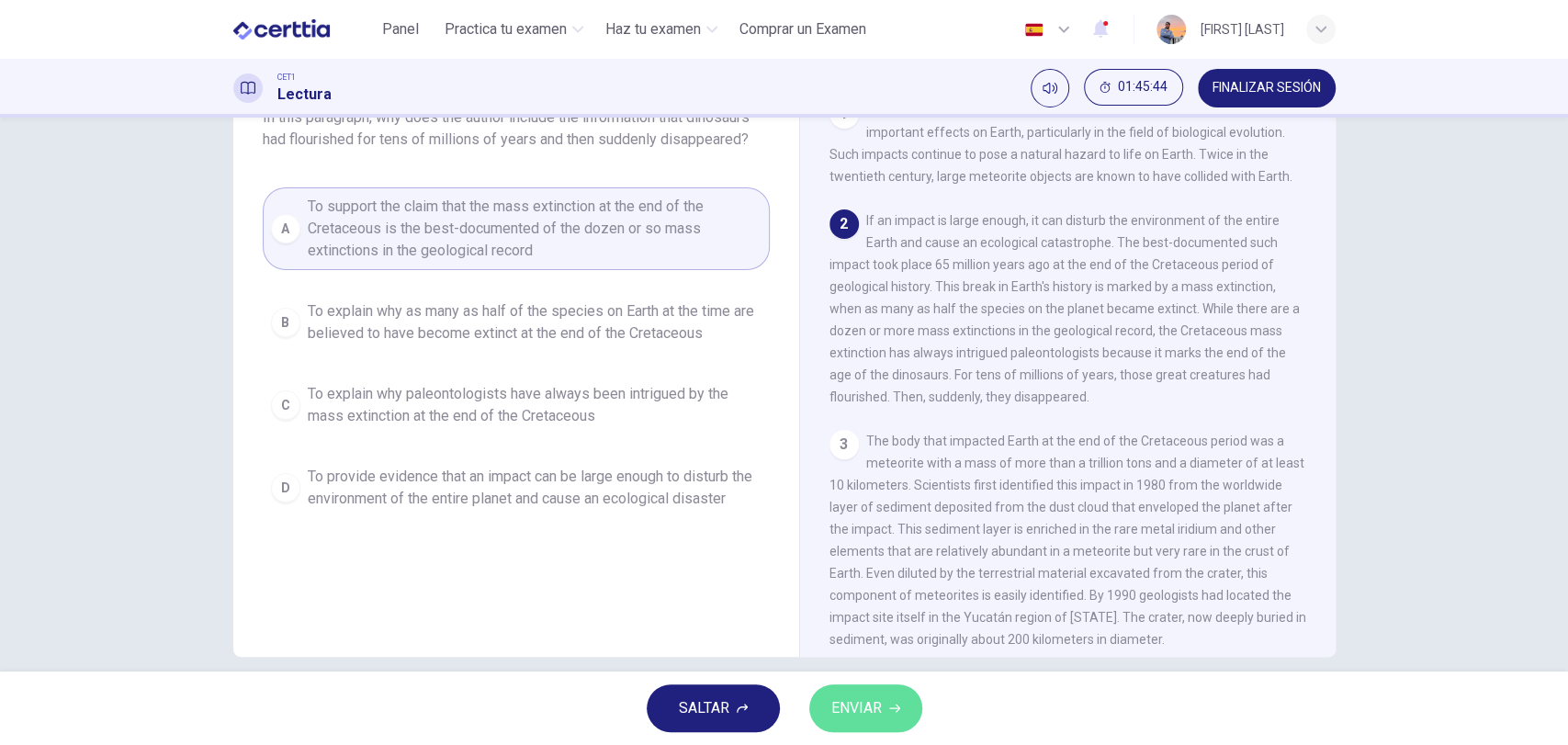 click on "ENVIAR" at bounding box center [856, 708] 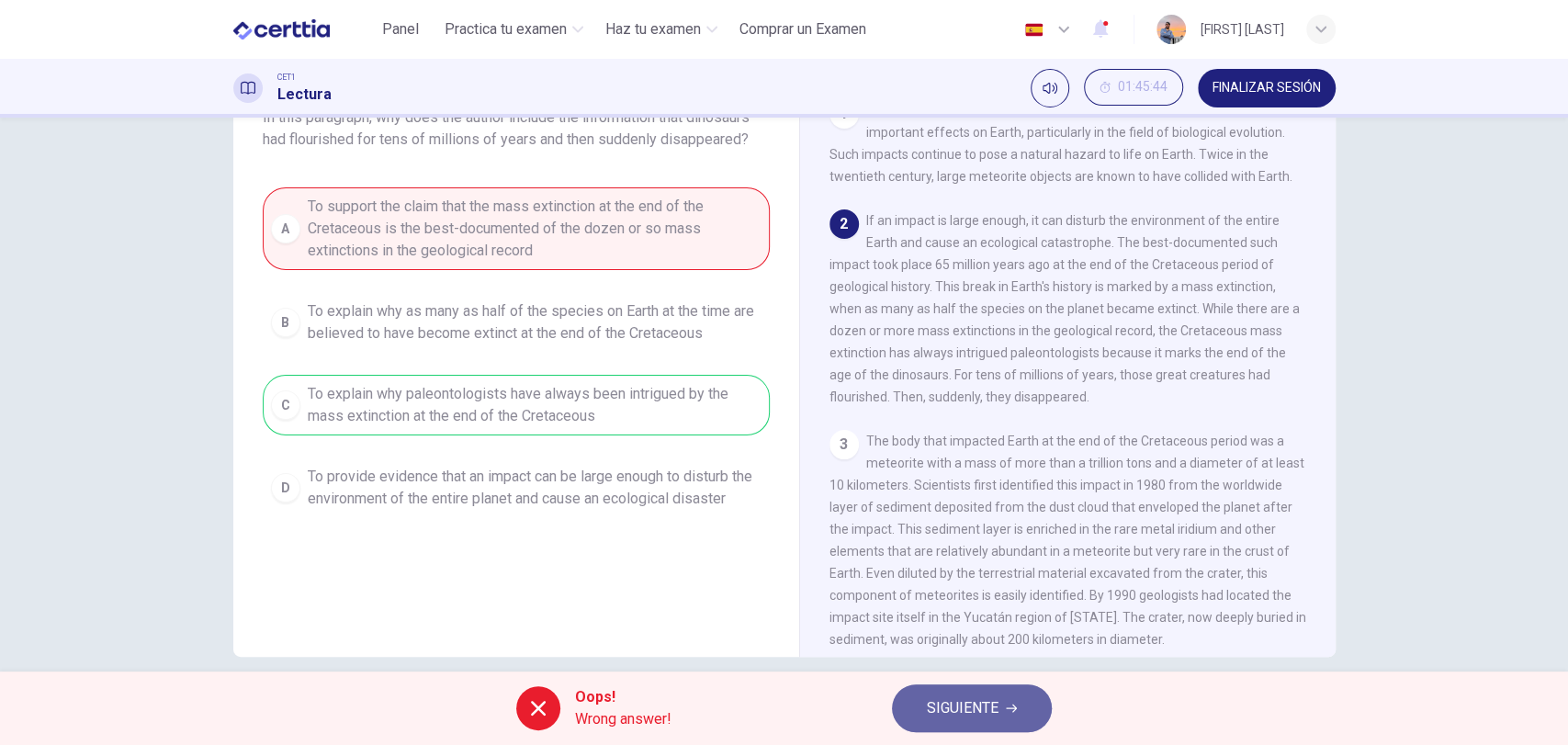 click on "SIGUIENTE" at bounding box center [972, 708] 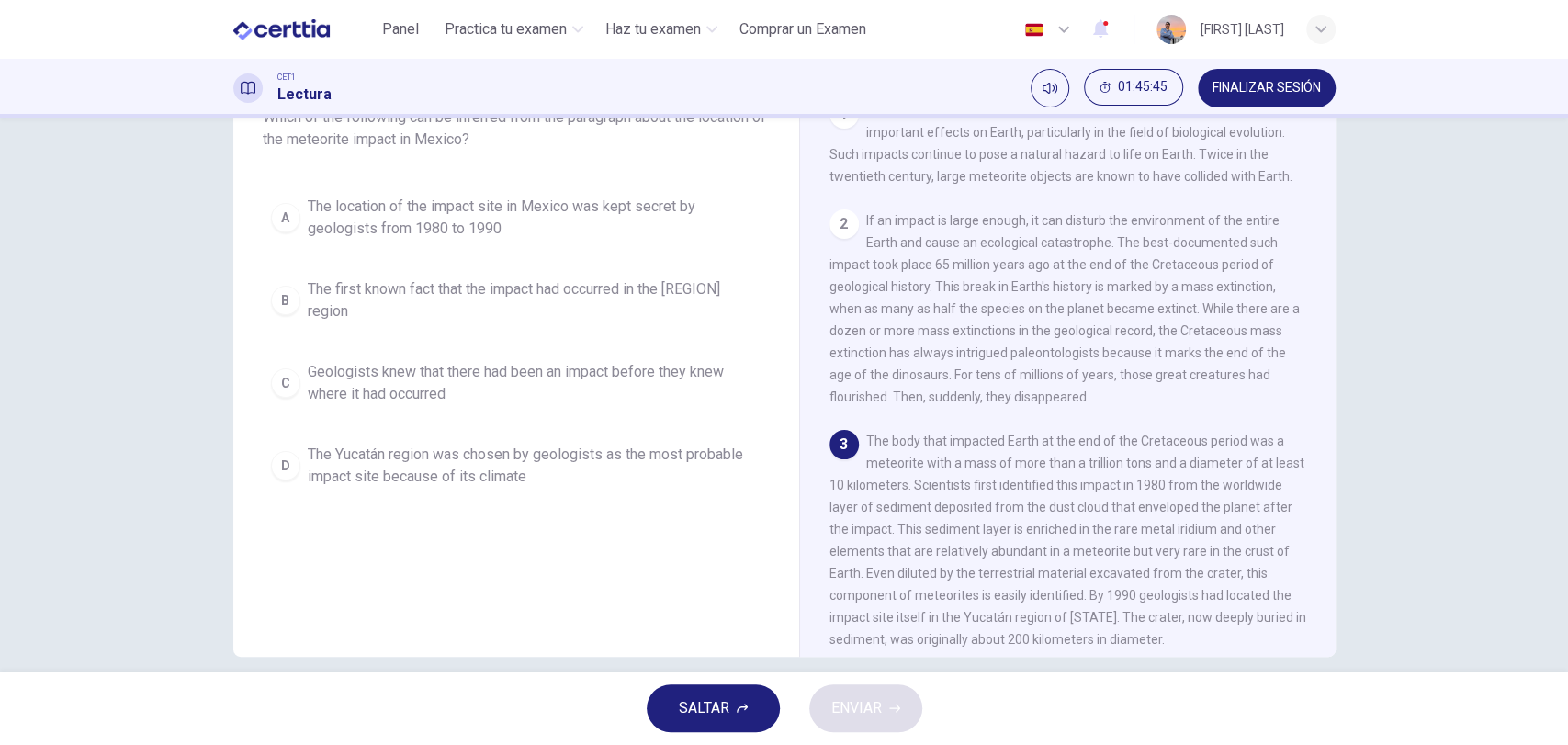 scroll, scrollTop: 0, scrollLeft: 0, axis: both 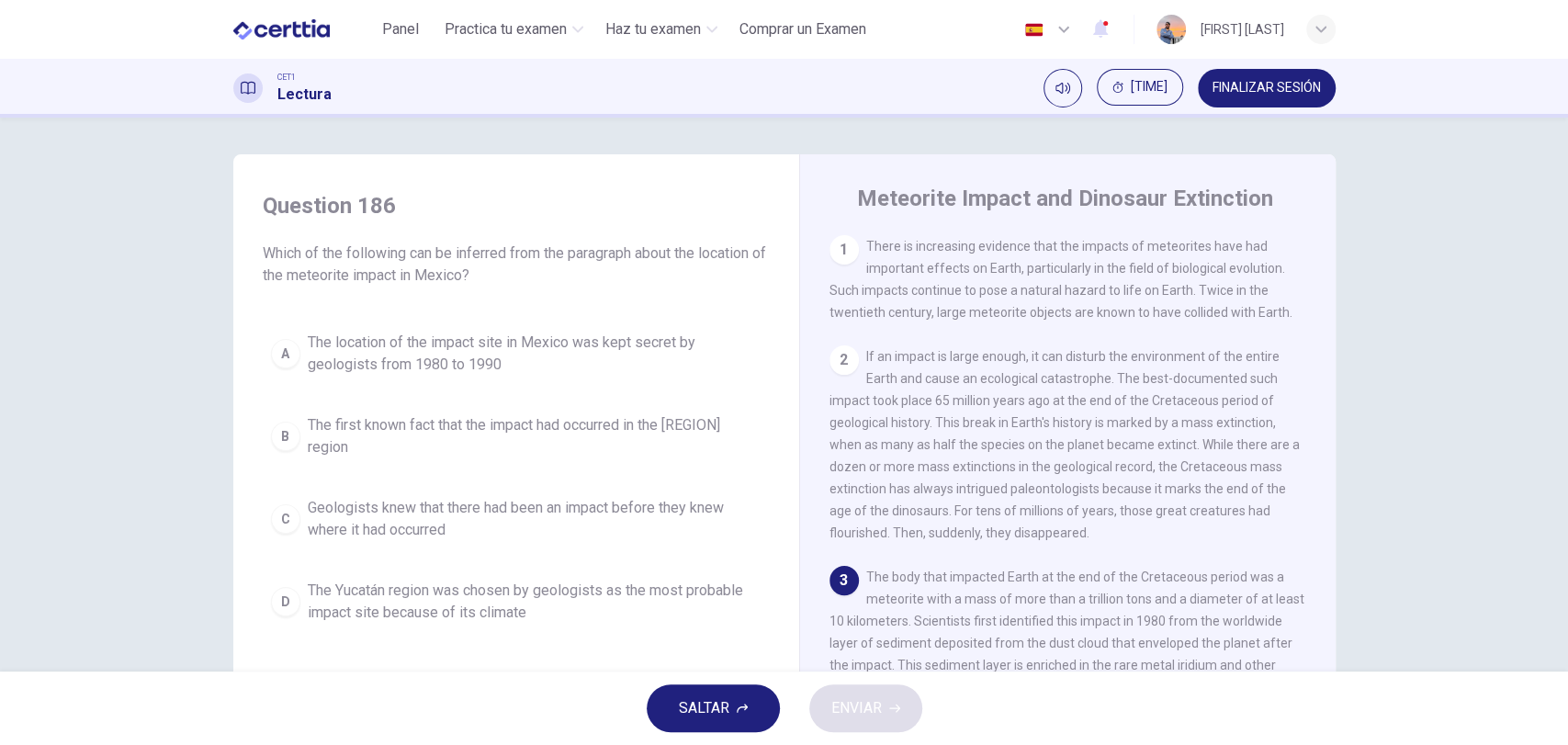 click on "The location of the impact site in Mexico was kept secret by geologists from 1980 to 1990" at bounding box center (535, 354) 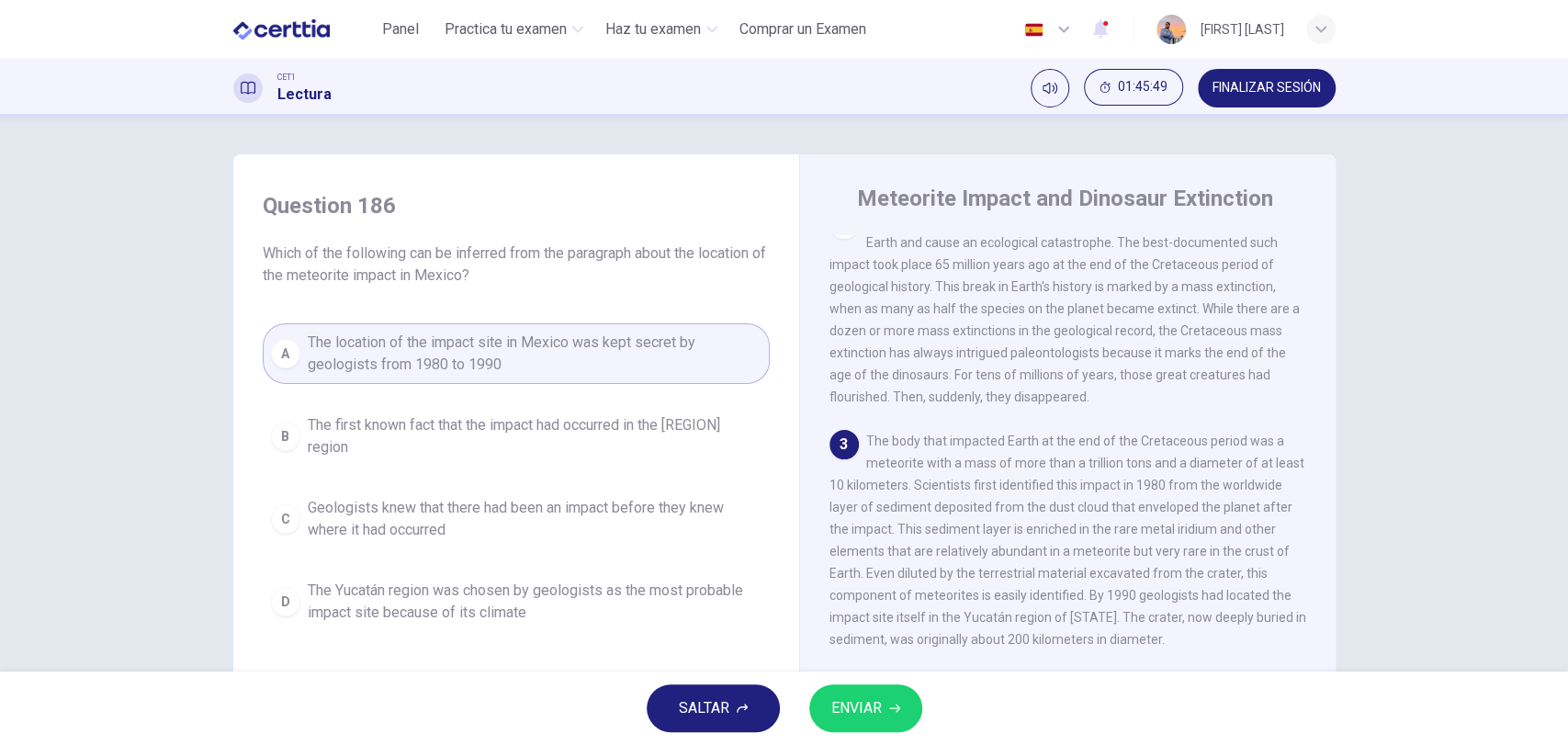 scroll, scrollTop: 272, scrollLeft: 0, axis: vertical 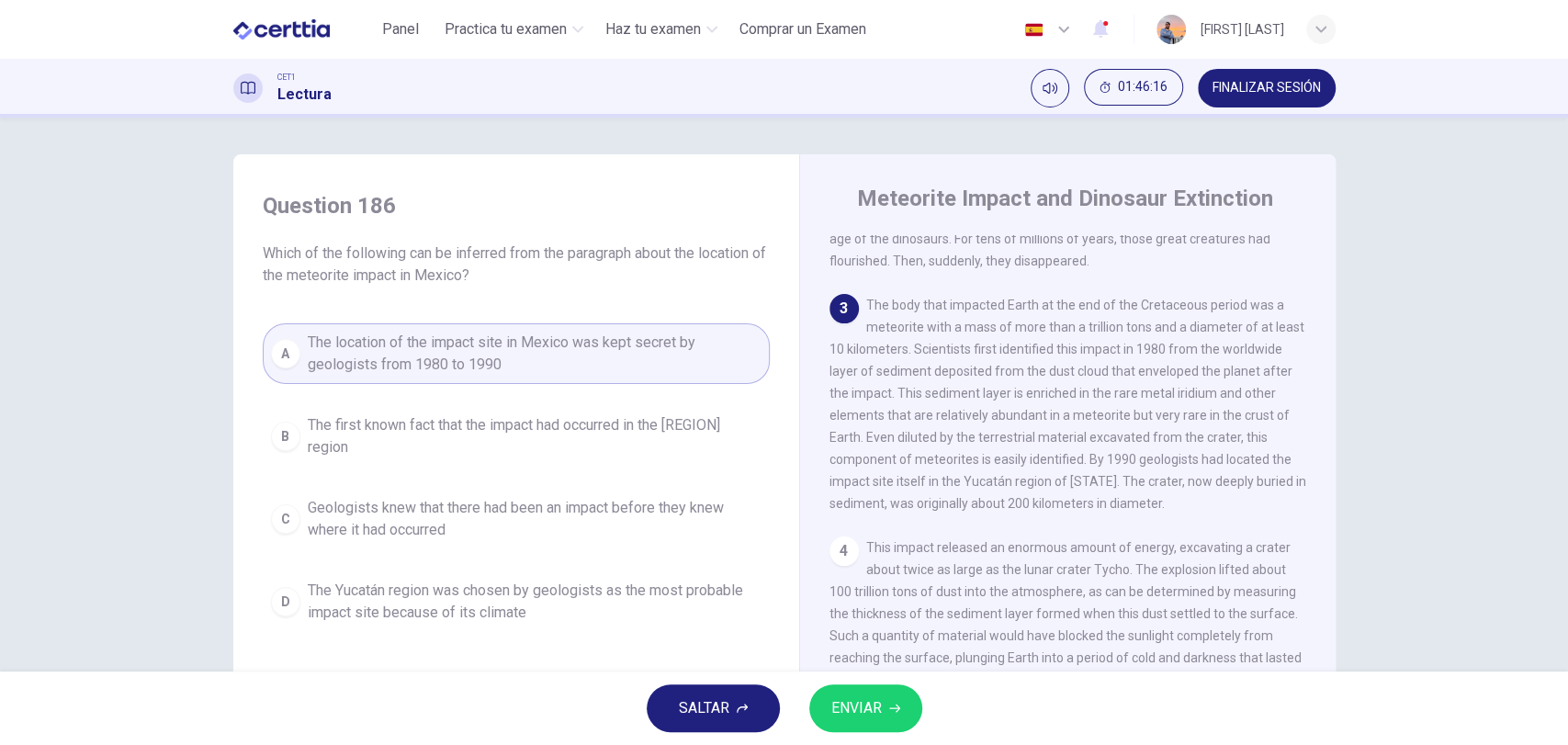 click on "The first known fact that the impact had occurred in the [REGION] region" at bounding box center (535, 436) 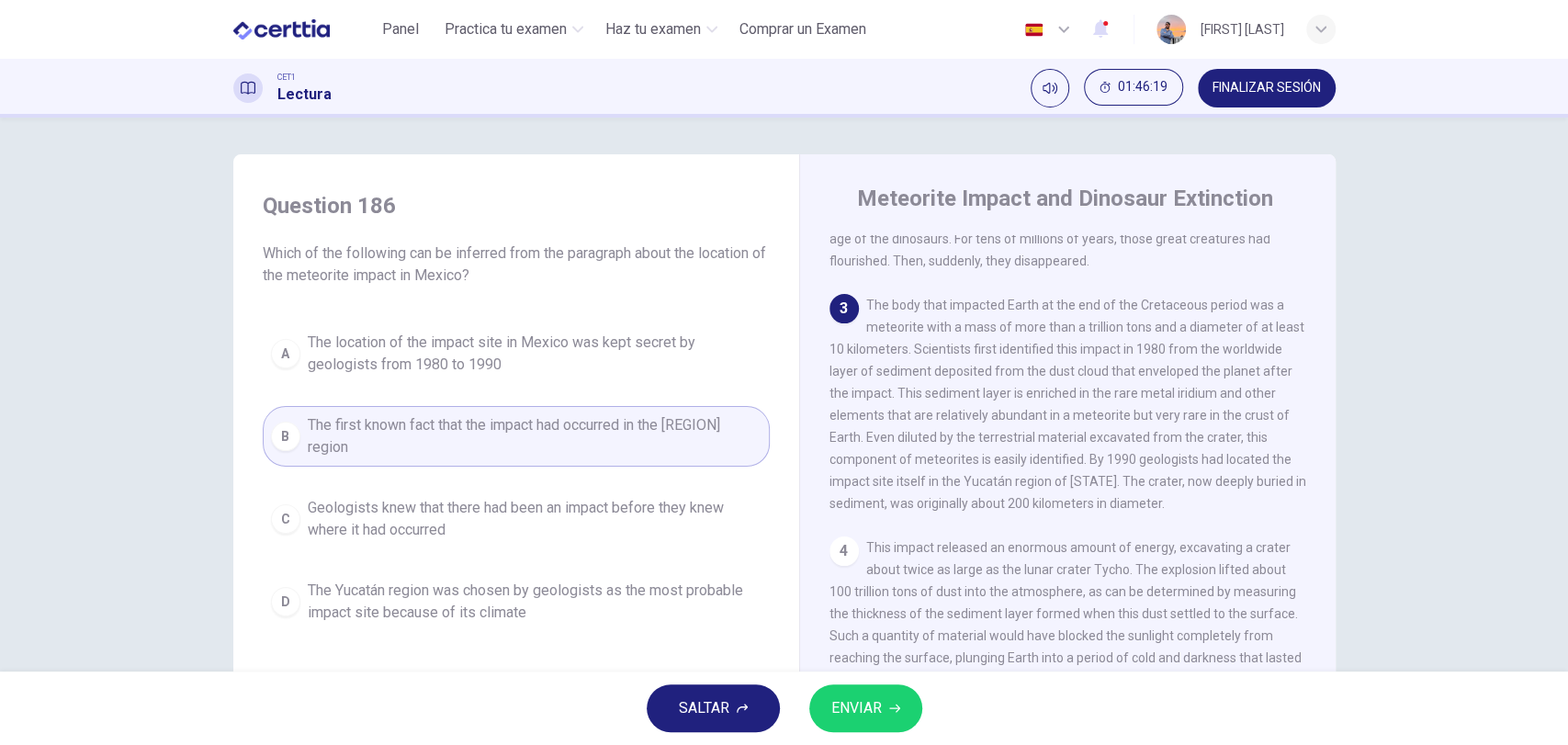 click on "Geologists knew that there had been an impact before they knew where it had occurred" at bounding box center (535, 519) 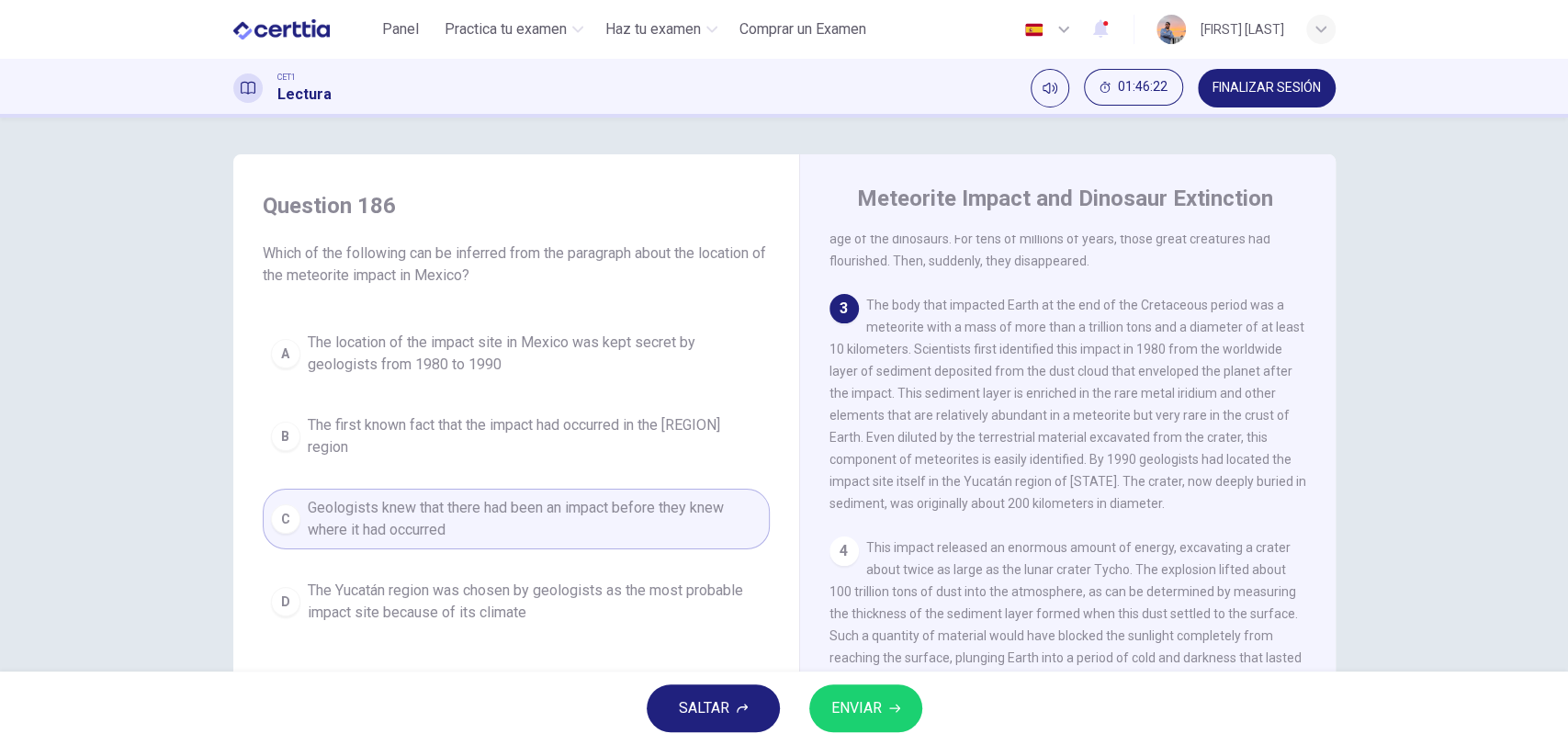 scroll, scrollTop: 136, scrollLeft: 0, axis: vertical 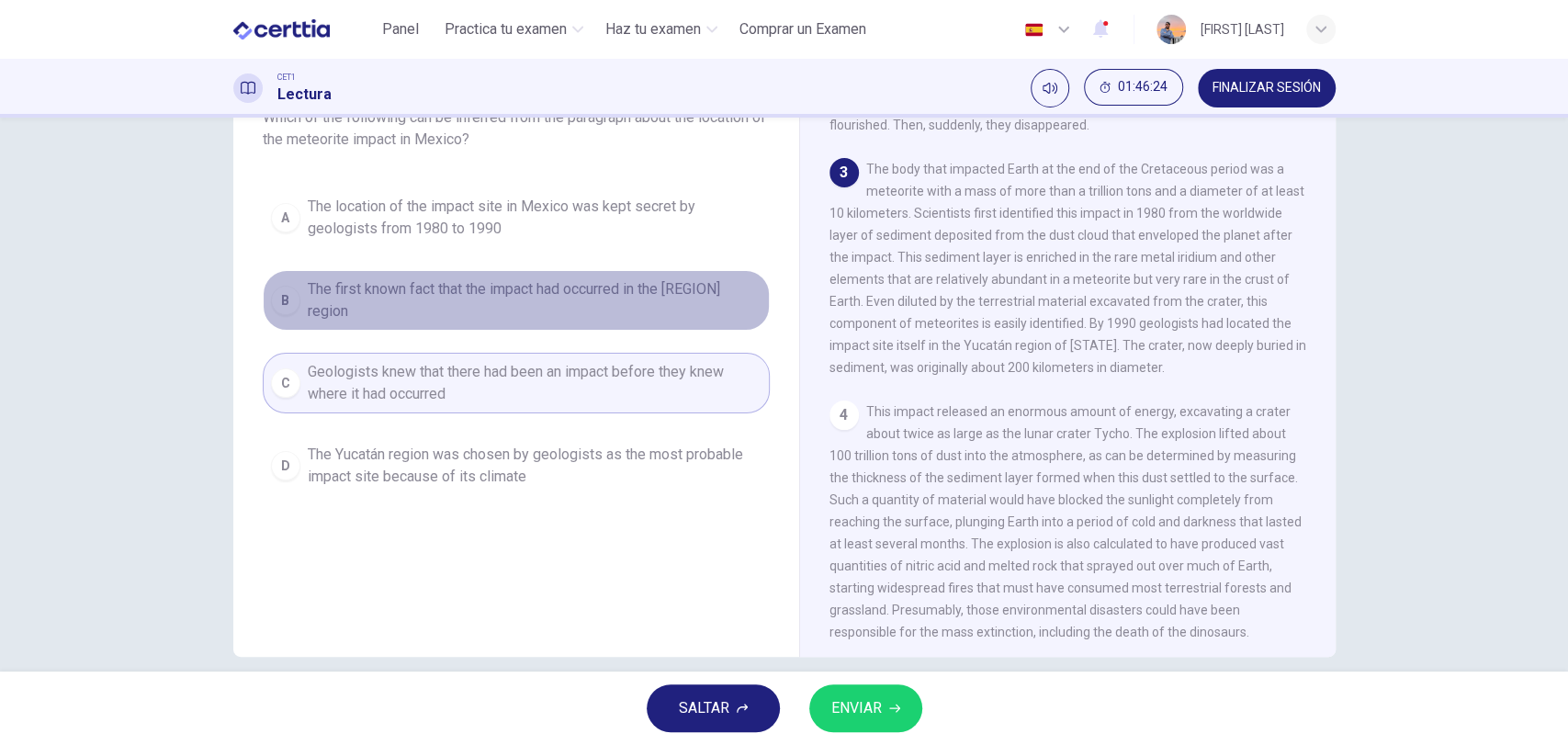 click on "The first known fact that the impact had occurred in the [REGION] region" at bounding box center [535, 300] 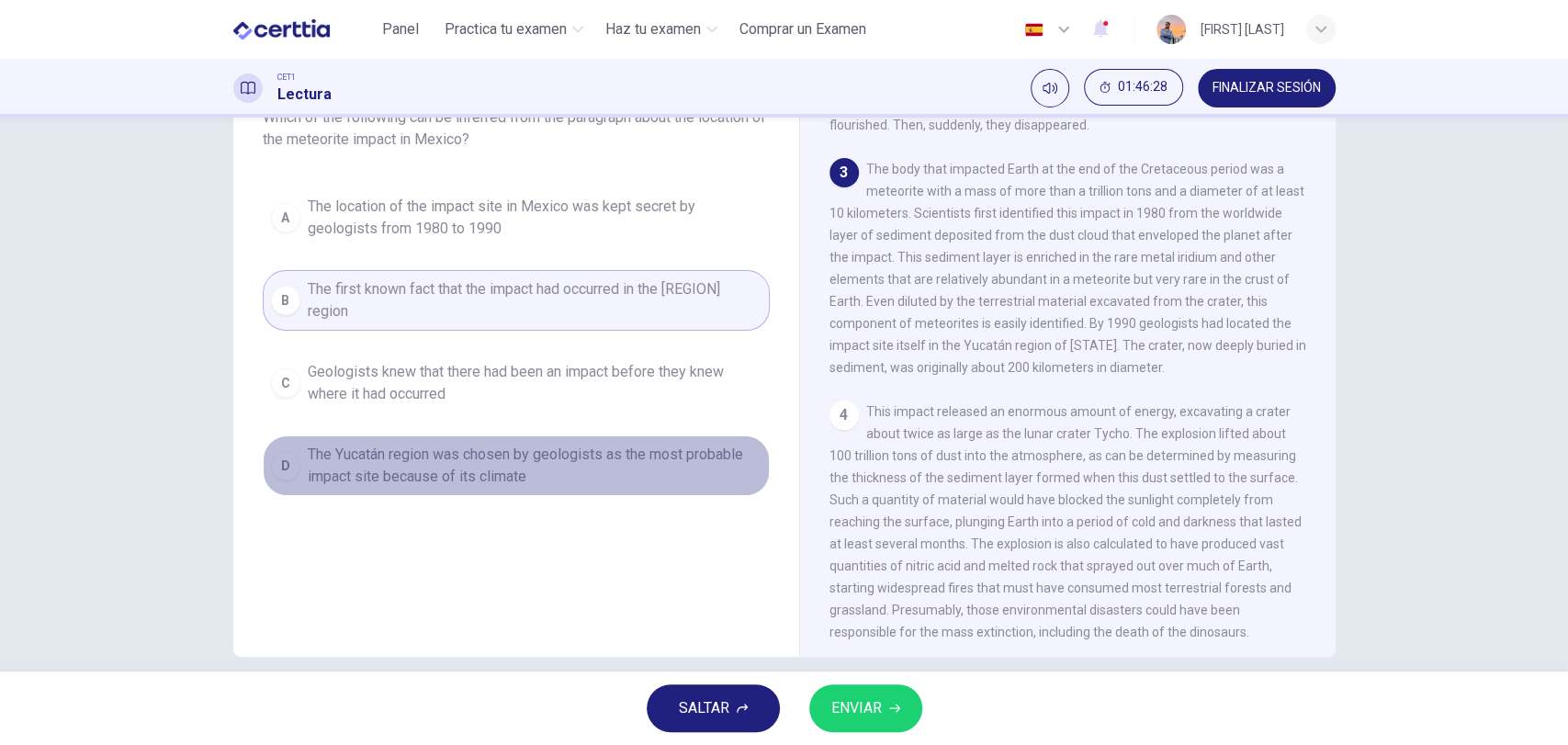 click on "The Yucatán region was chosen by geologists as the most probable impact site because of its climate" at bounding box center [535, 466] 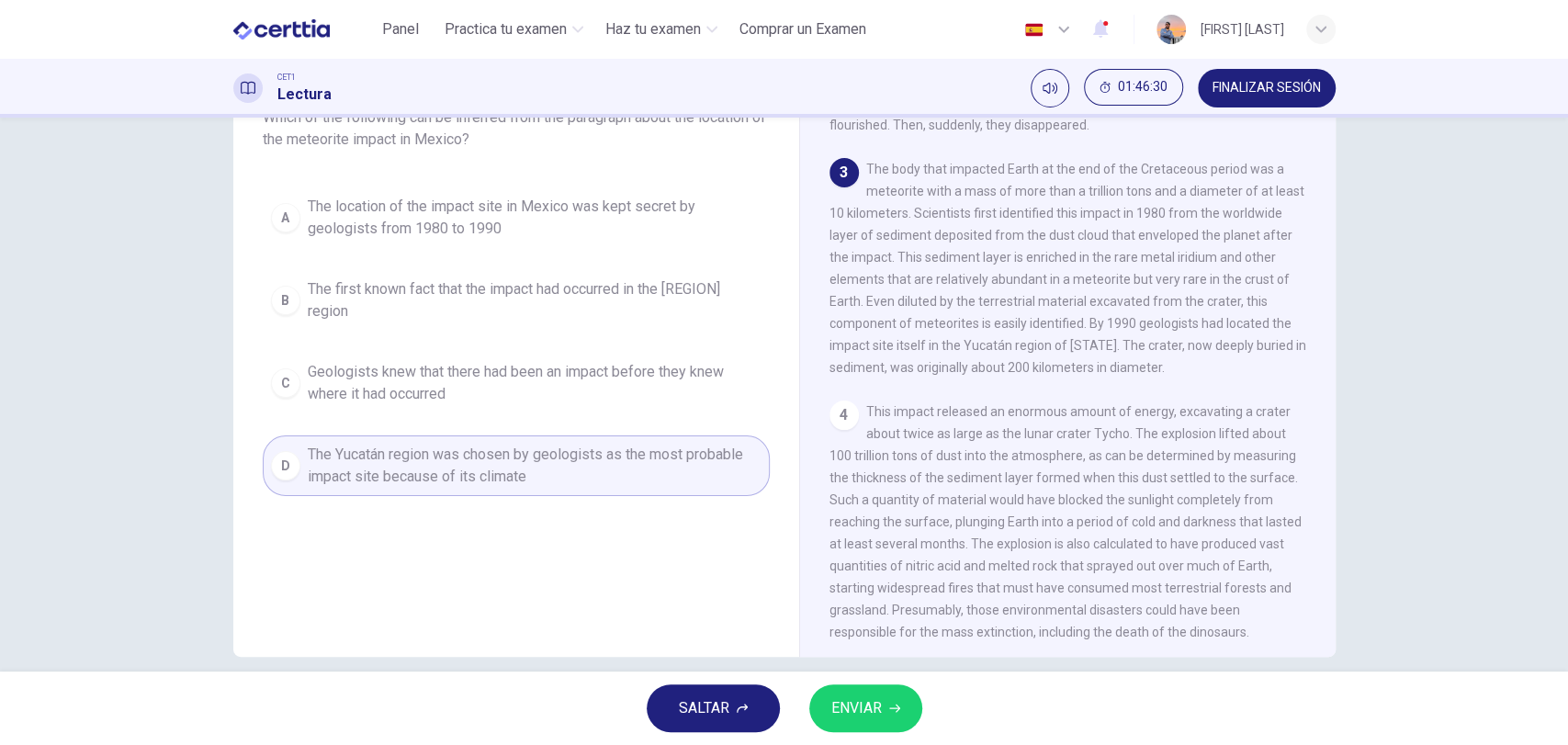 click on "ENVIAR" at bounding box center [865, 708] 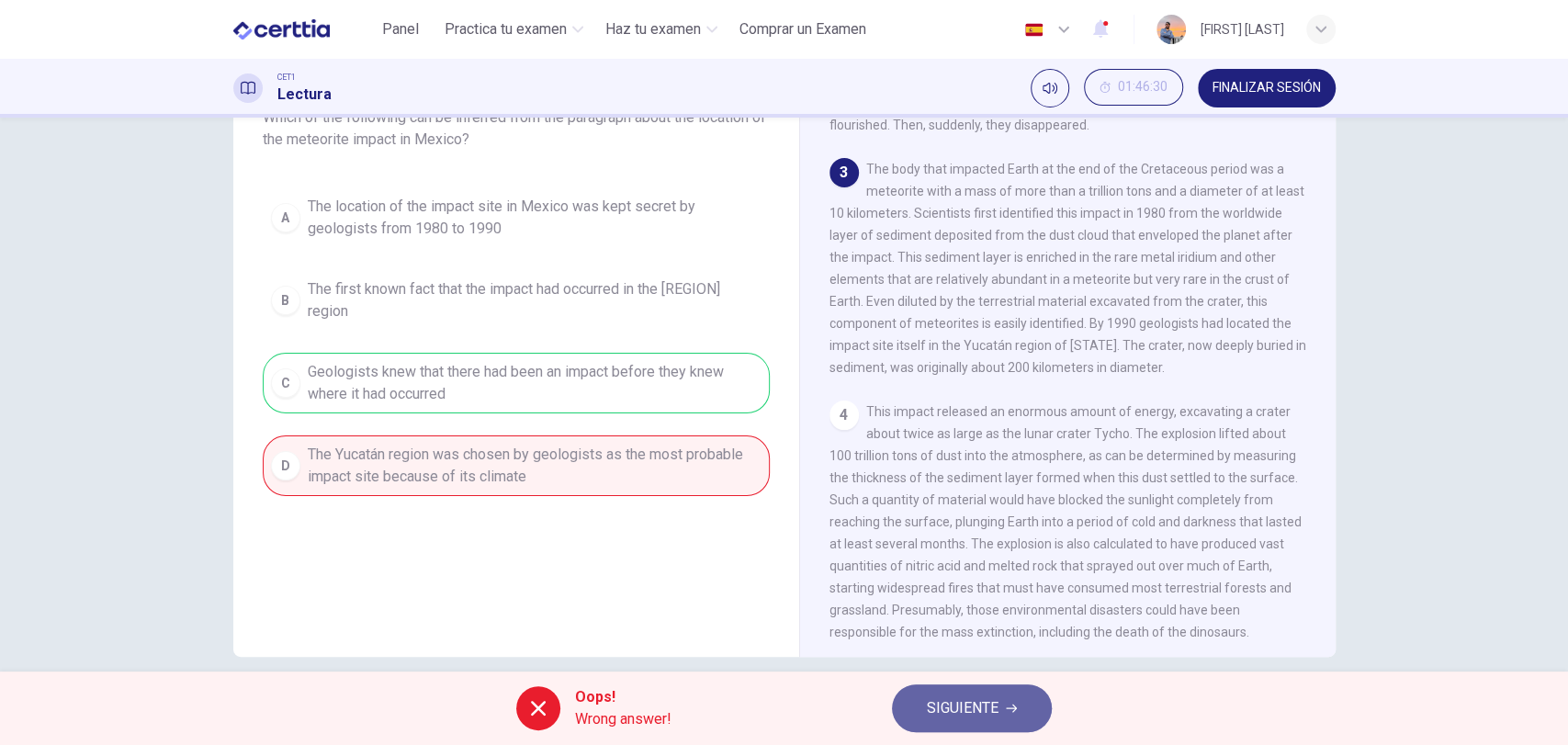 click on "SIGUIENTE" at bounding box center [972, 708] 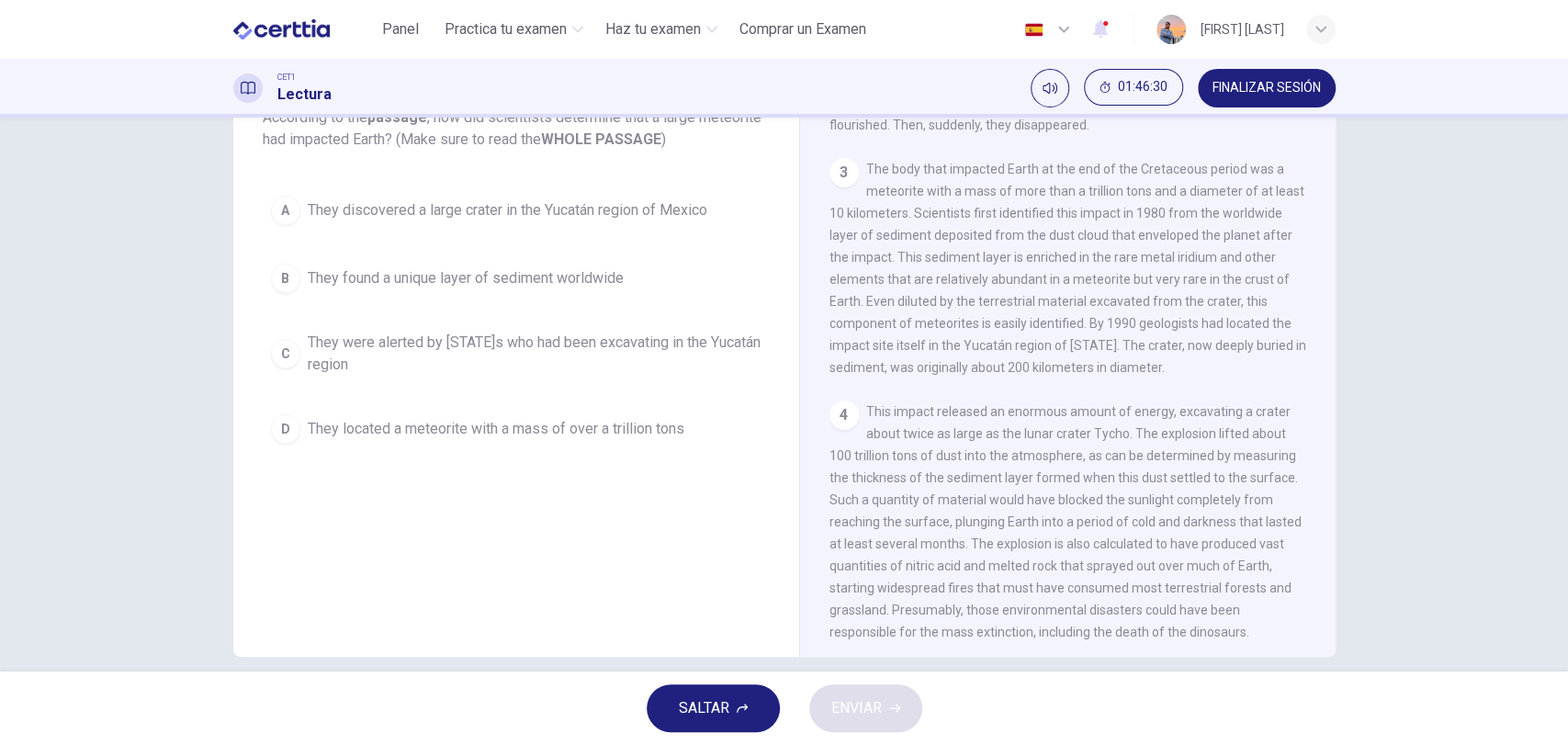 scroll, scrollTop: 0, scrollLeft: 0, axis: both 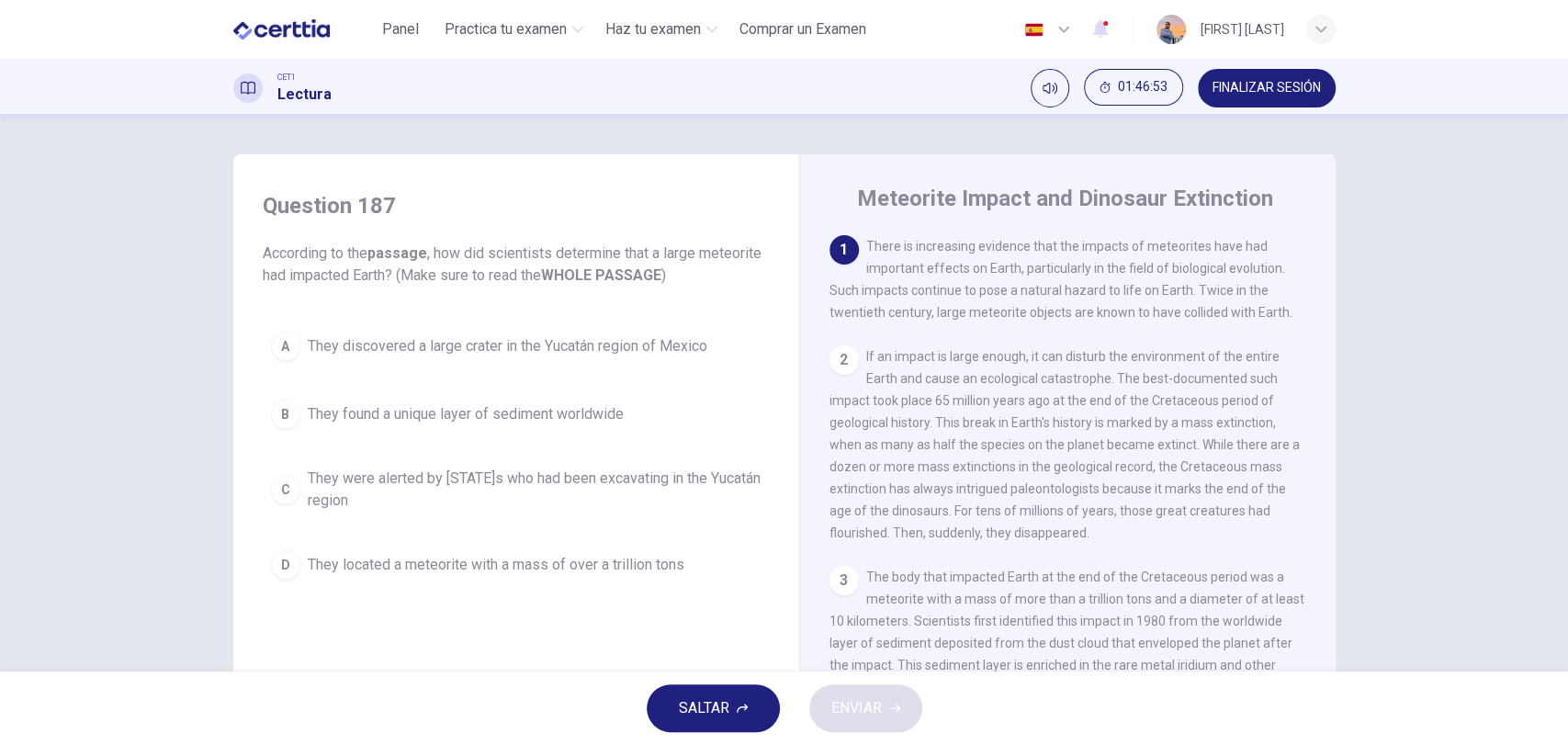 click on "They found a unique layer of sediment worldwide" at bounding box center [466, 414] 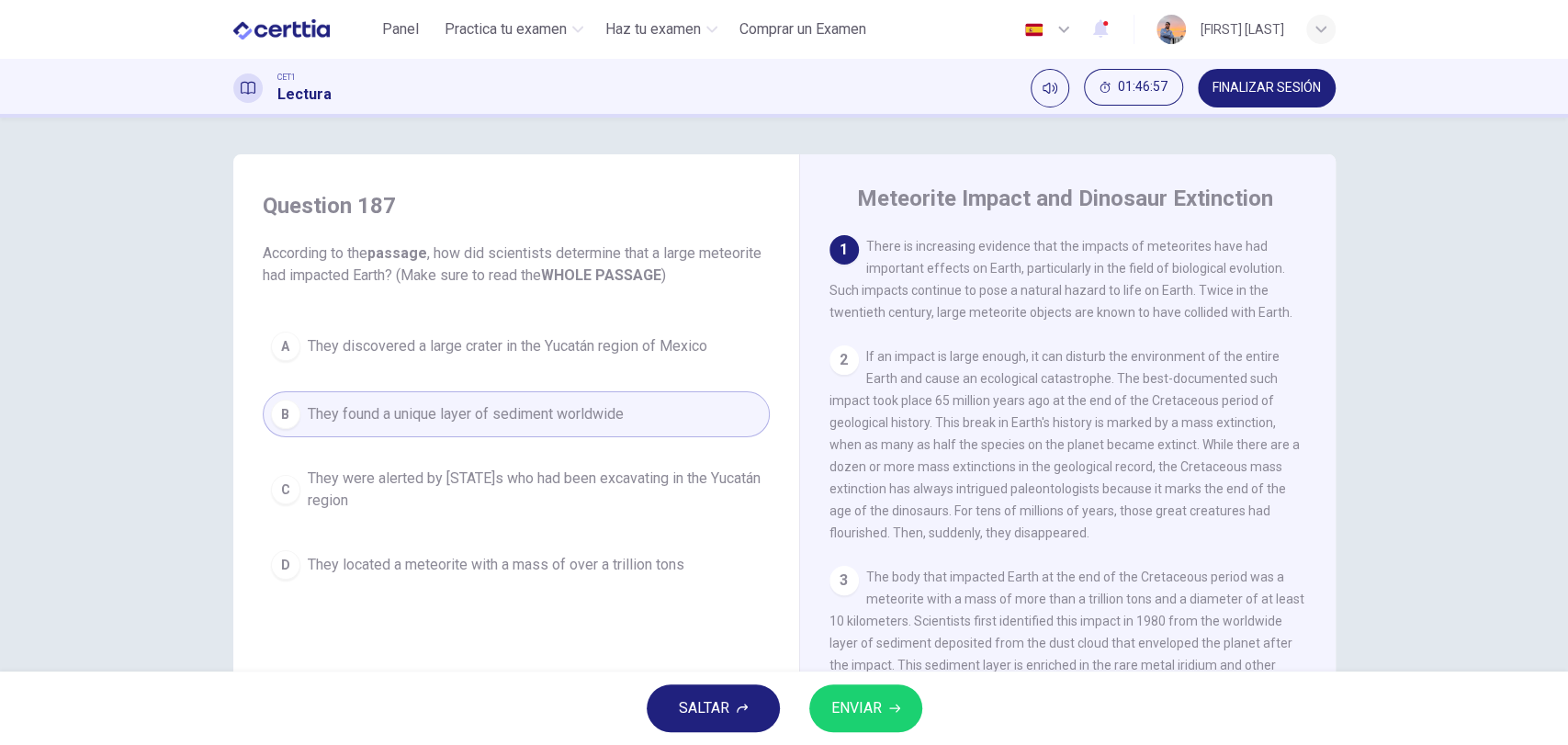 click on "ENVIAR" at bounding box center (856, 708) 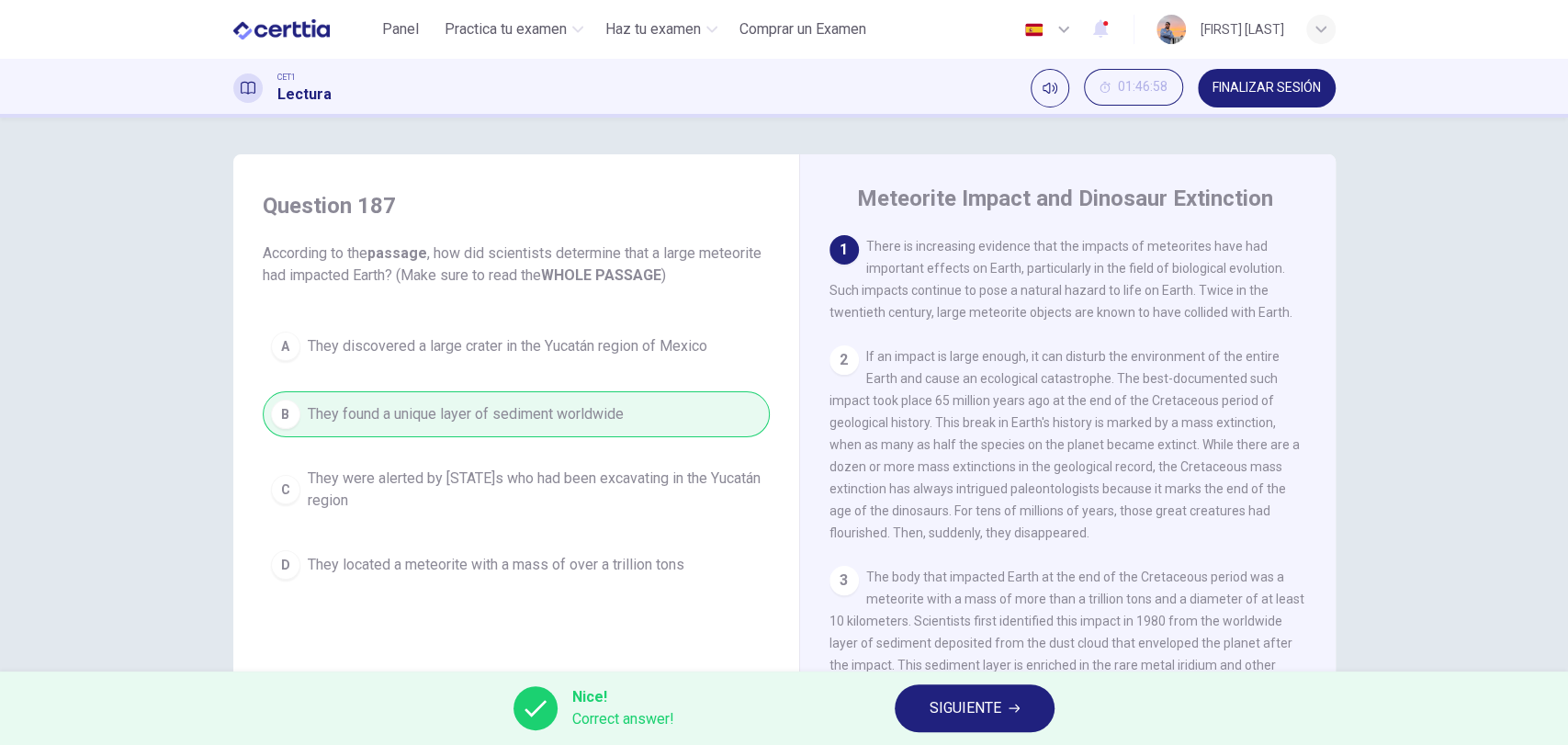 click on "Nice! Correct answer! SIGUIENTE" at bounding box center [784, 708] 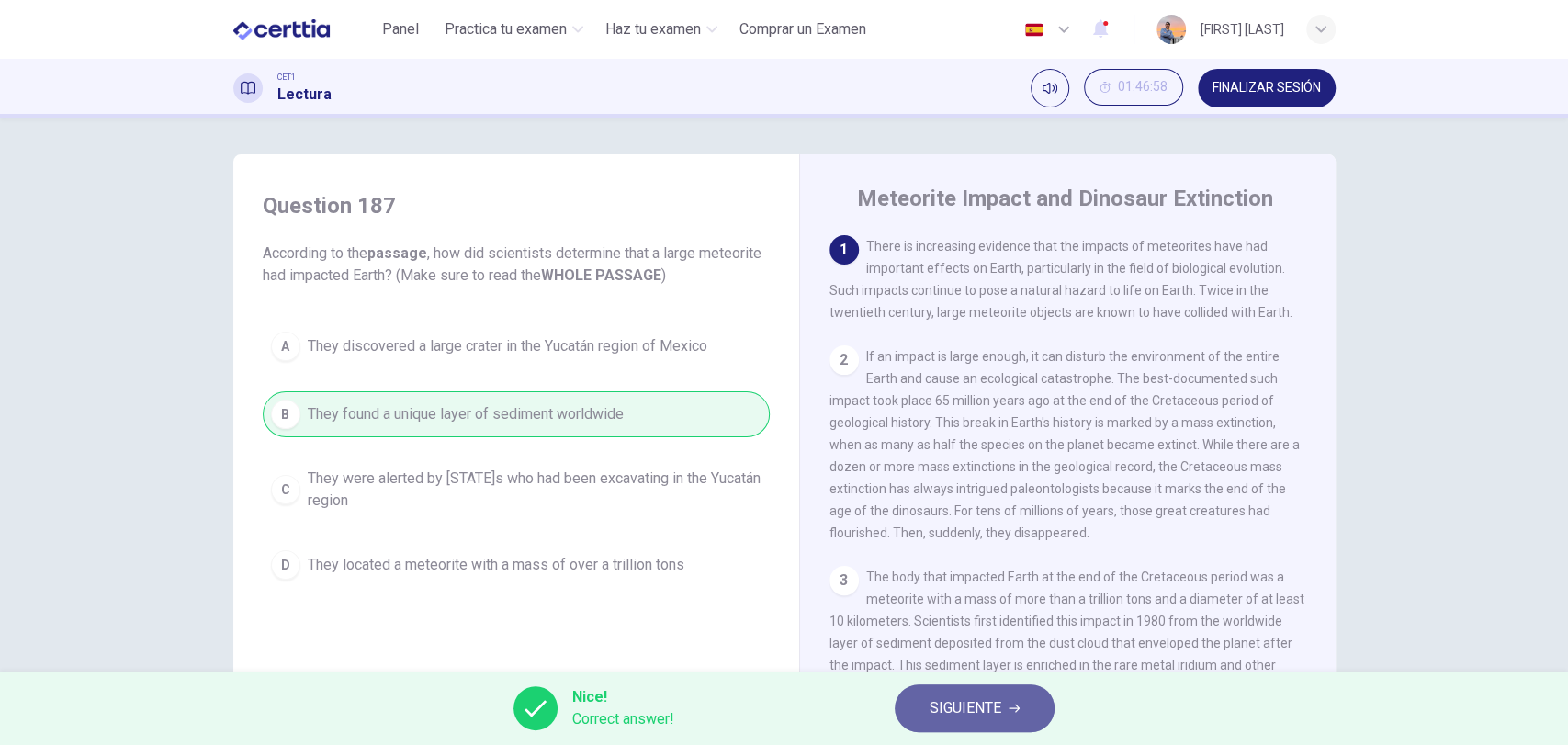 click on "SIGUIENTE" at bounding box center [975, 708] 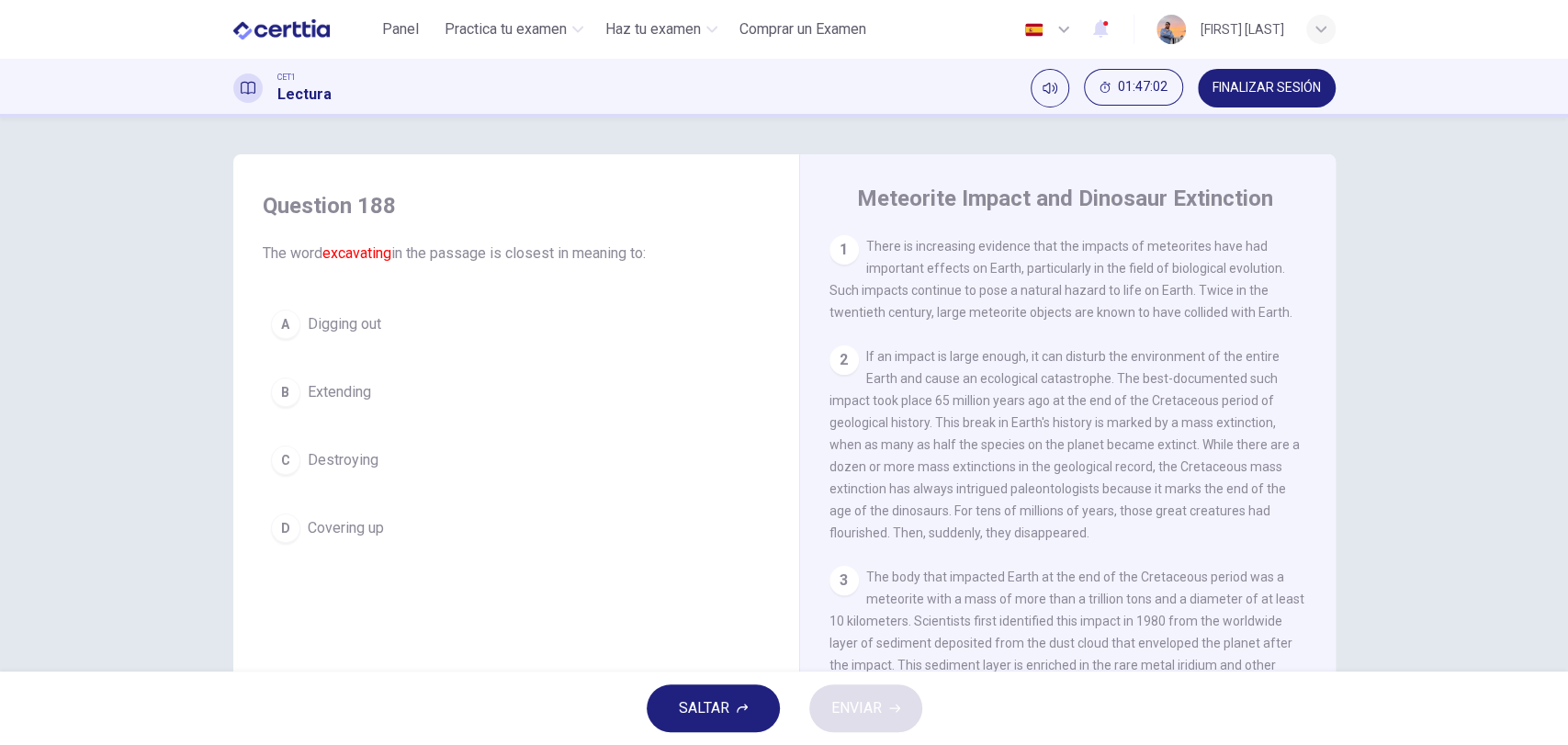 click on "Digging out" at bounding box center [344, 324] 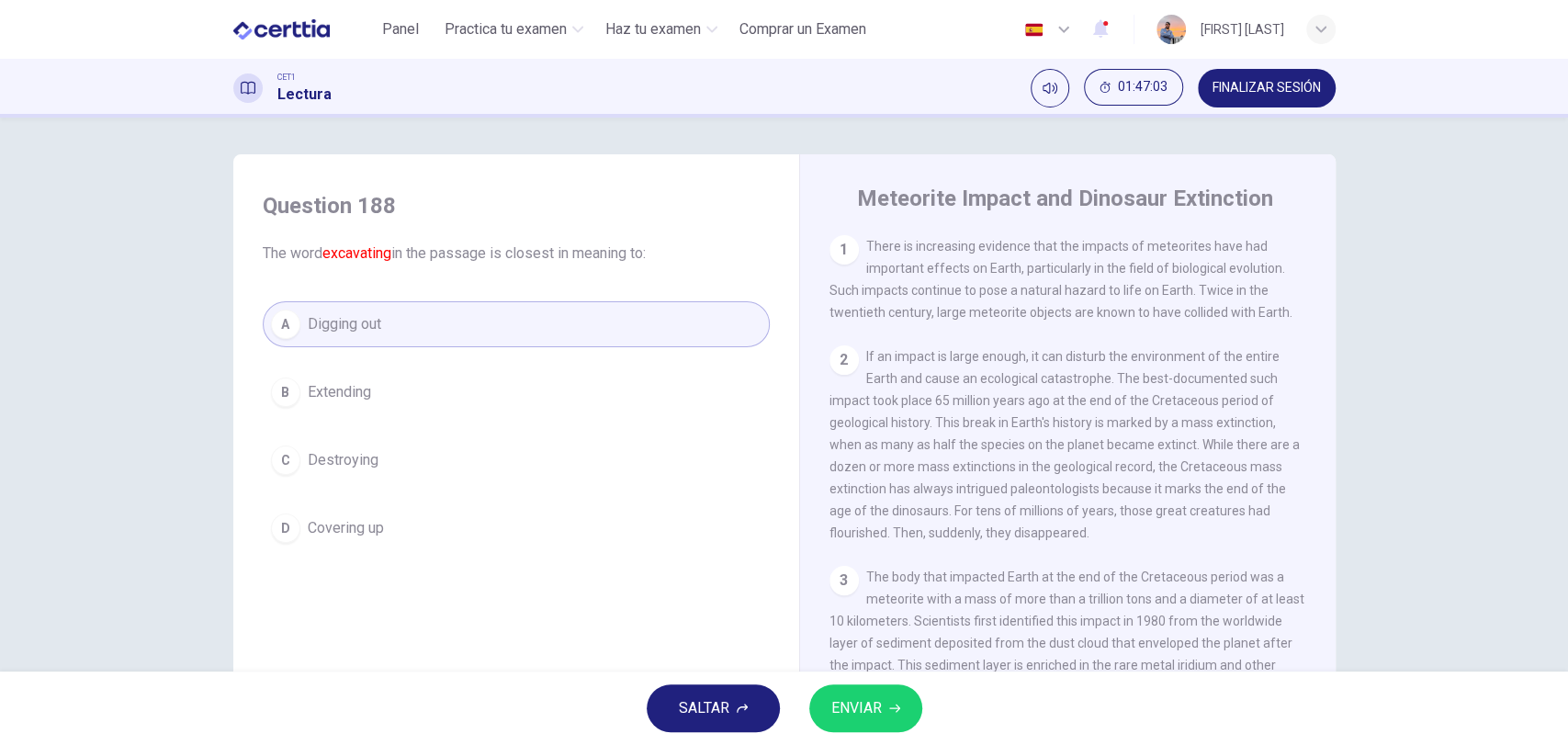 click on "ENVIAR" at bounding box center (856, 708) 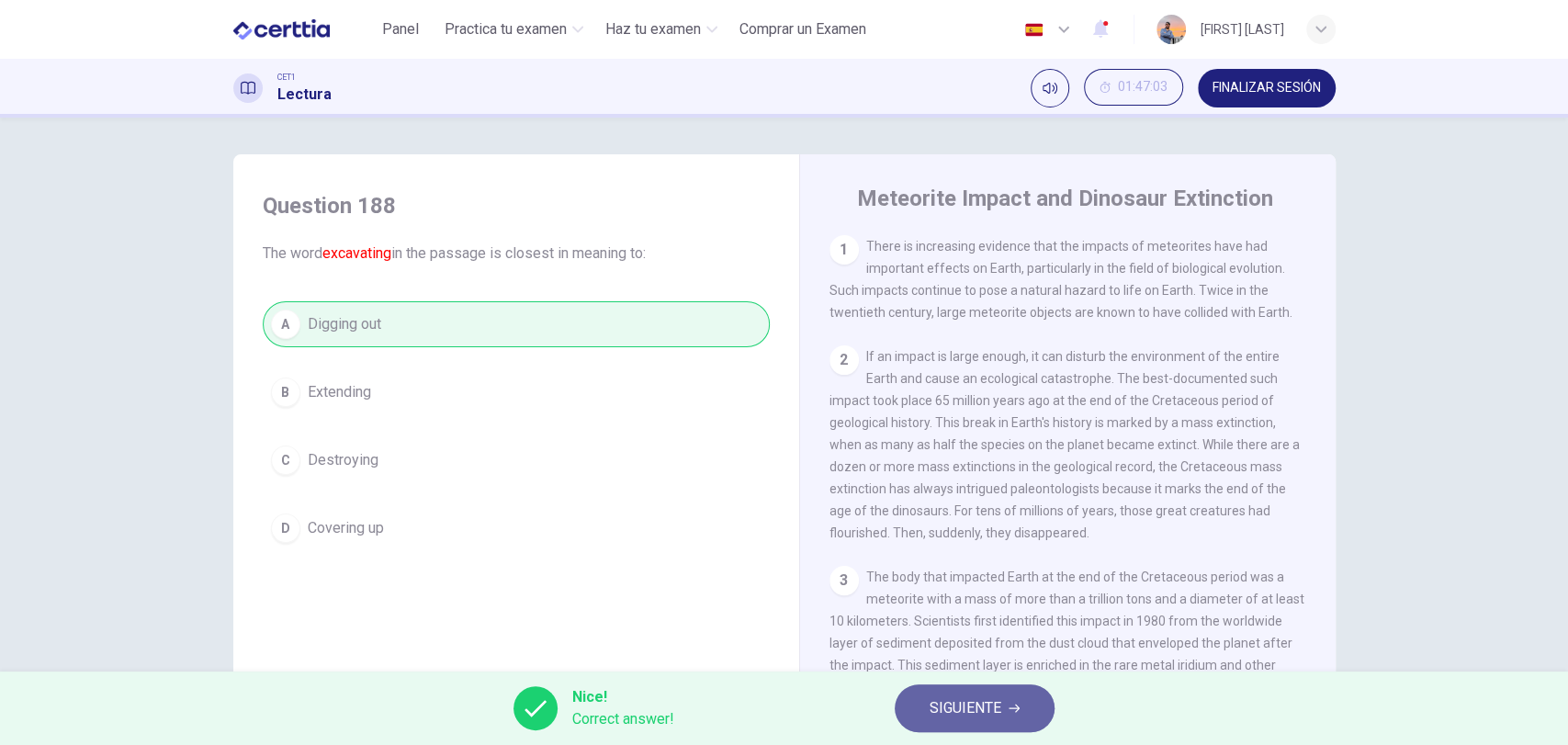 click on "SIGUIENTE" at bounding box center [965, 708] 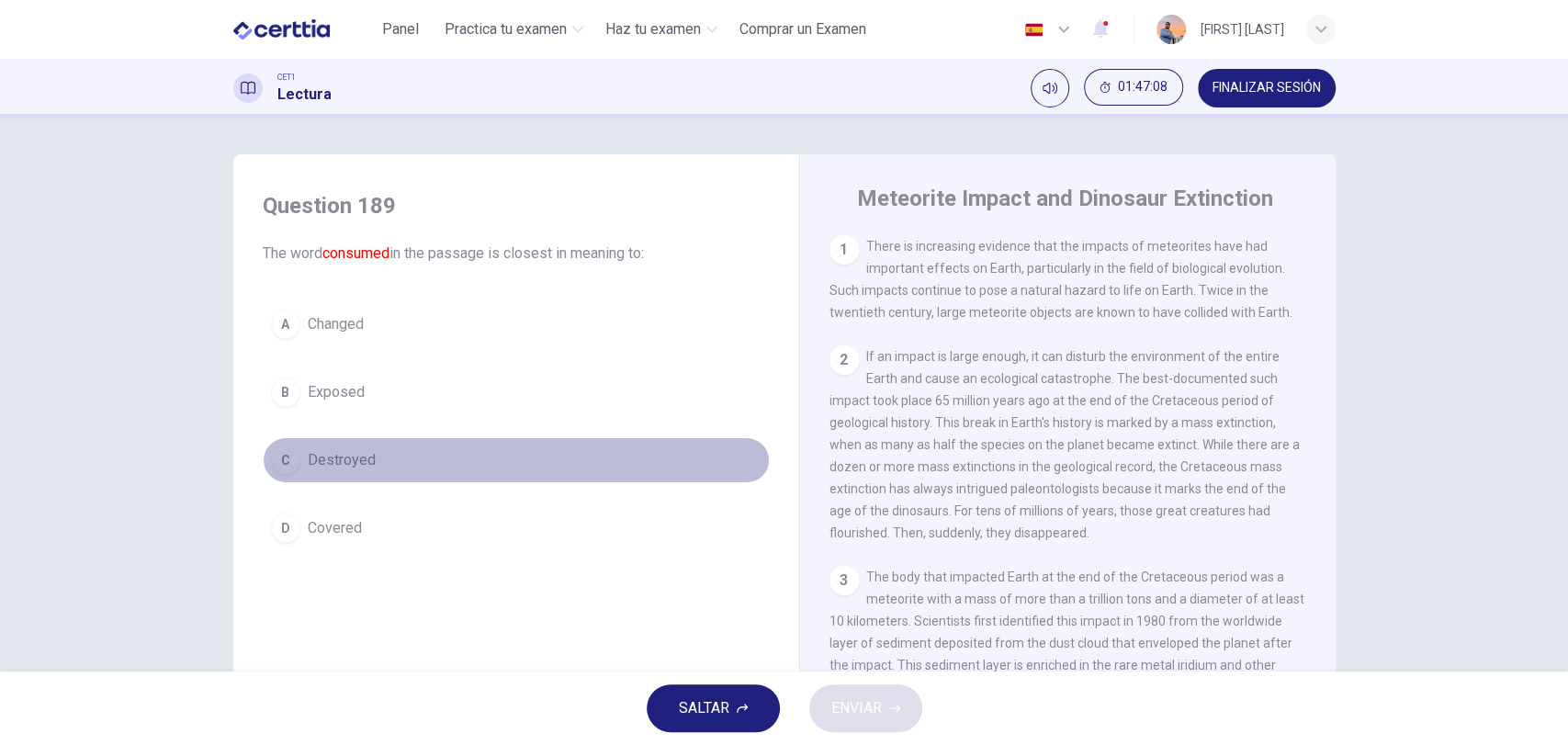 click on "Destroyed" at bounding box center (342, 460) 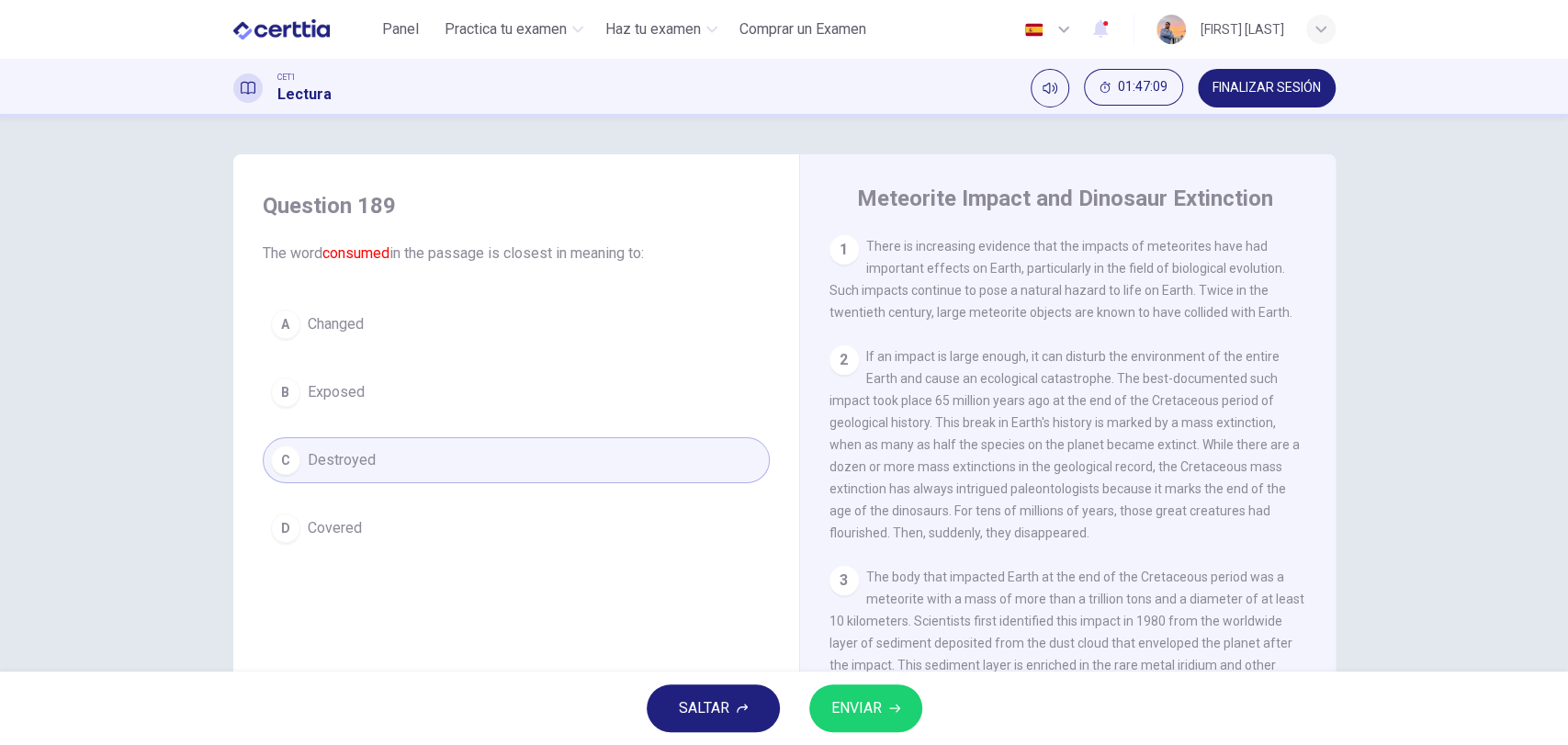 click on "ENVIAR" at bounding box center [865, 708] 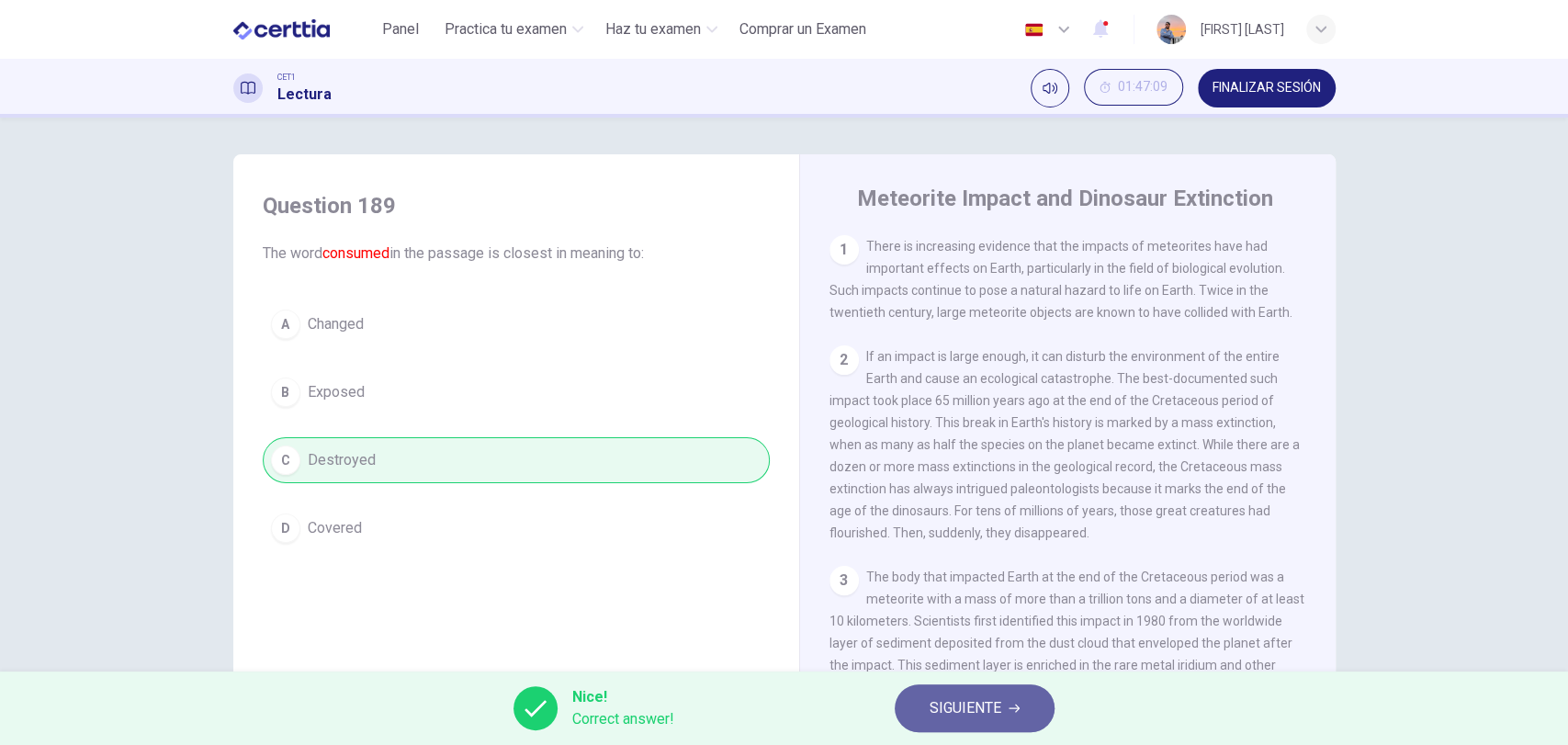 click on "SIGUIENTE" at bounding box center [965, 708] 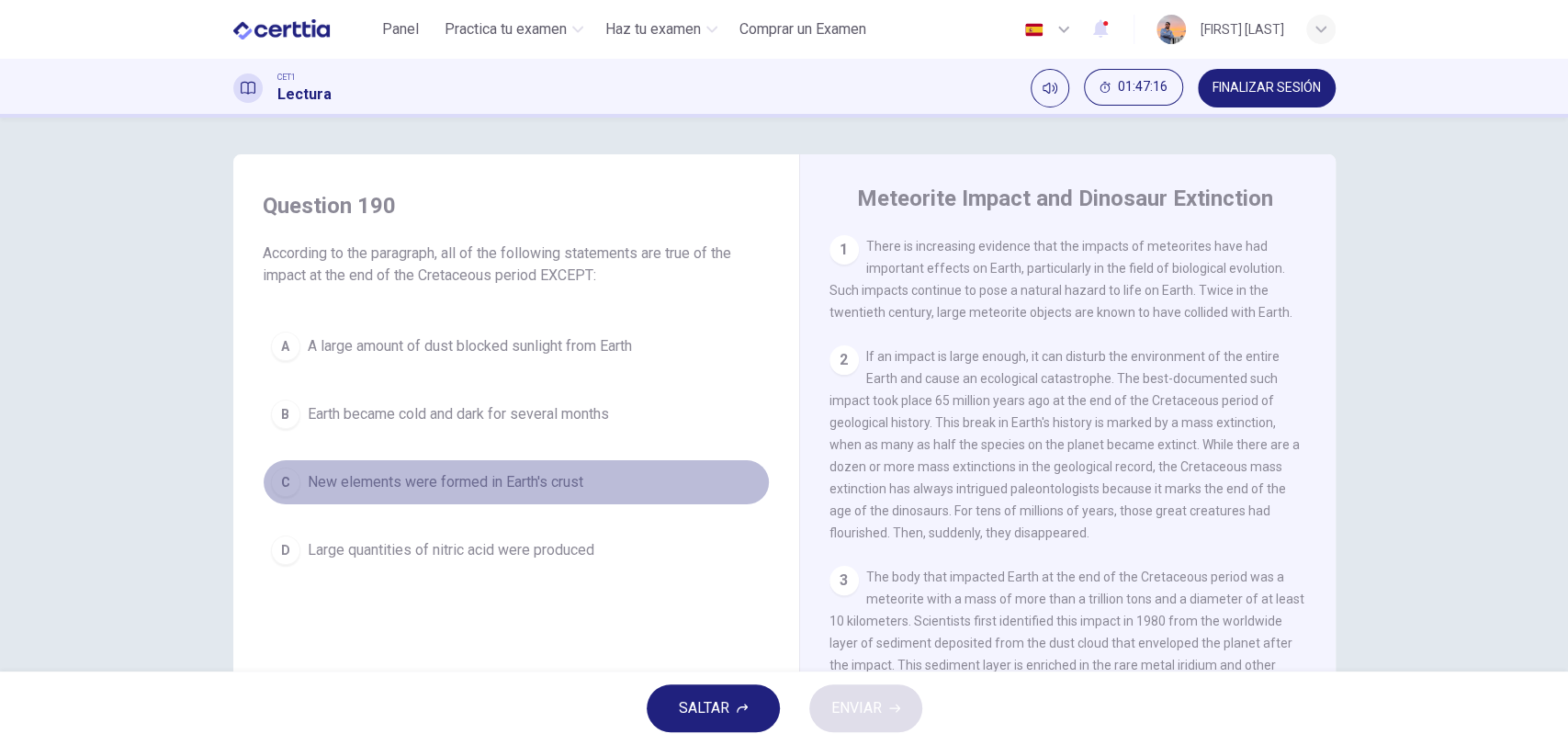 click on "New elements were formed in Earth's crust" at bounding box center (446, 482) 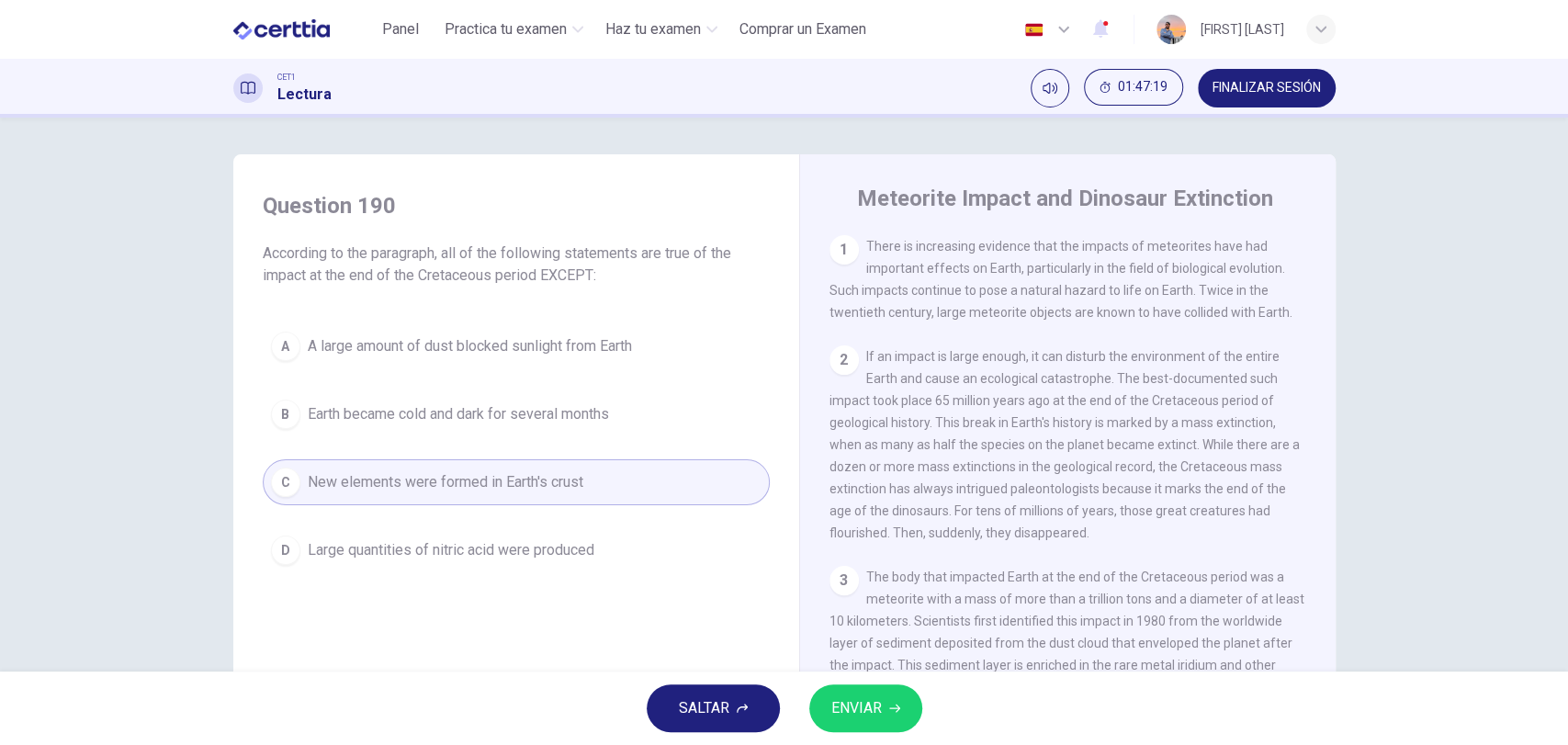 click on "ENVIAR" at bounding box center [856, 708] 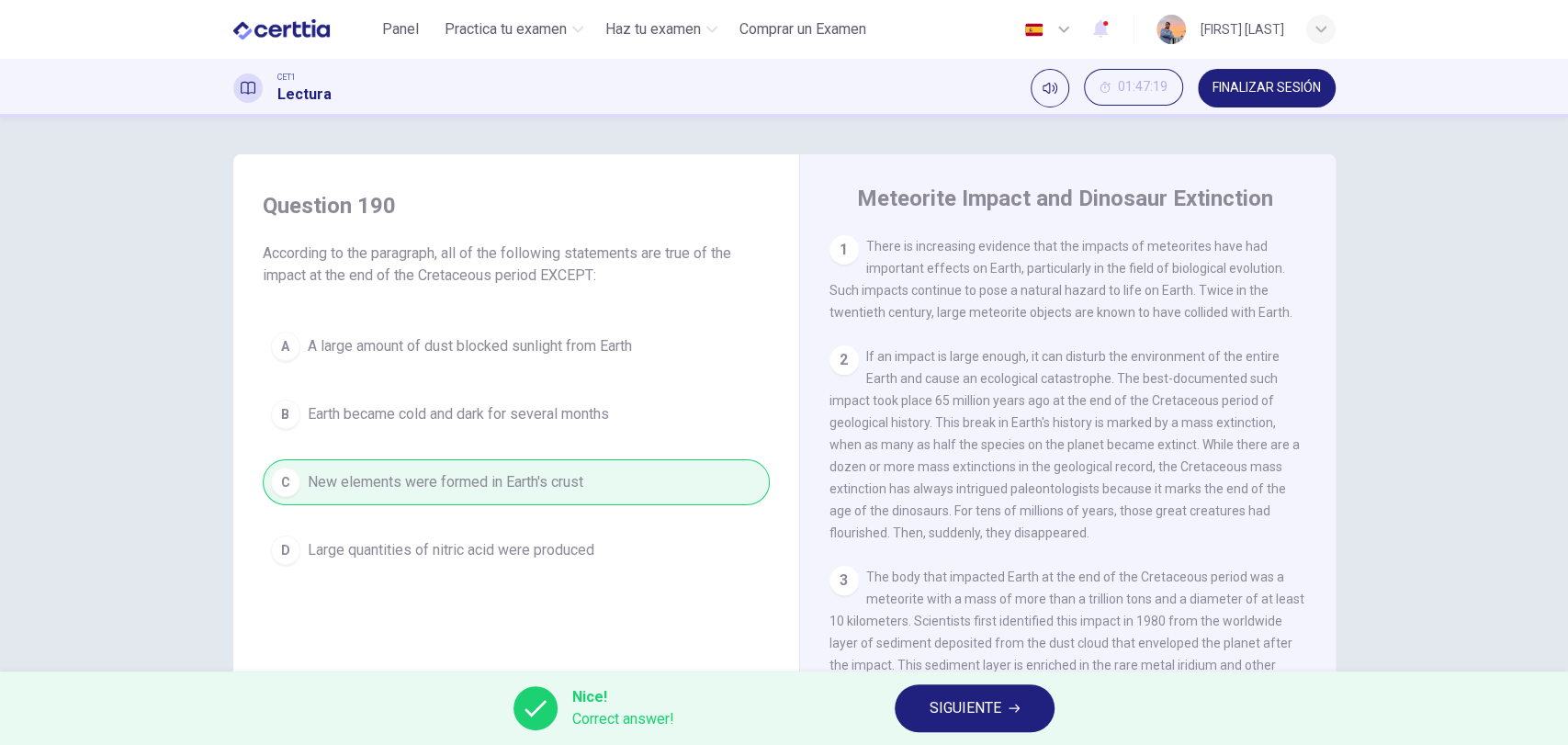 click on "SIGUIENTE" at bounding box center [965, 708] 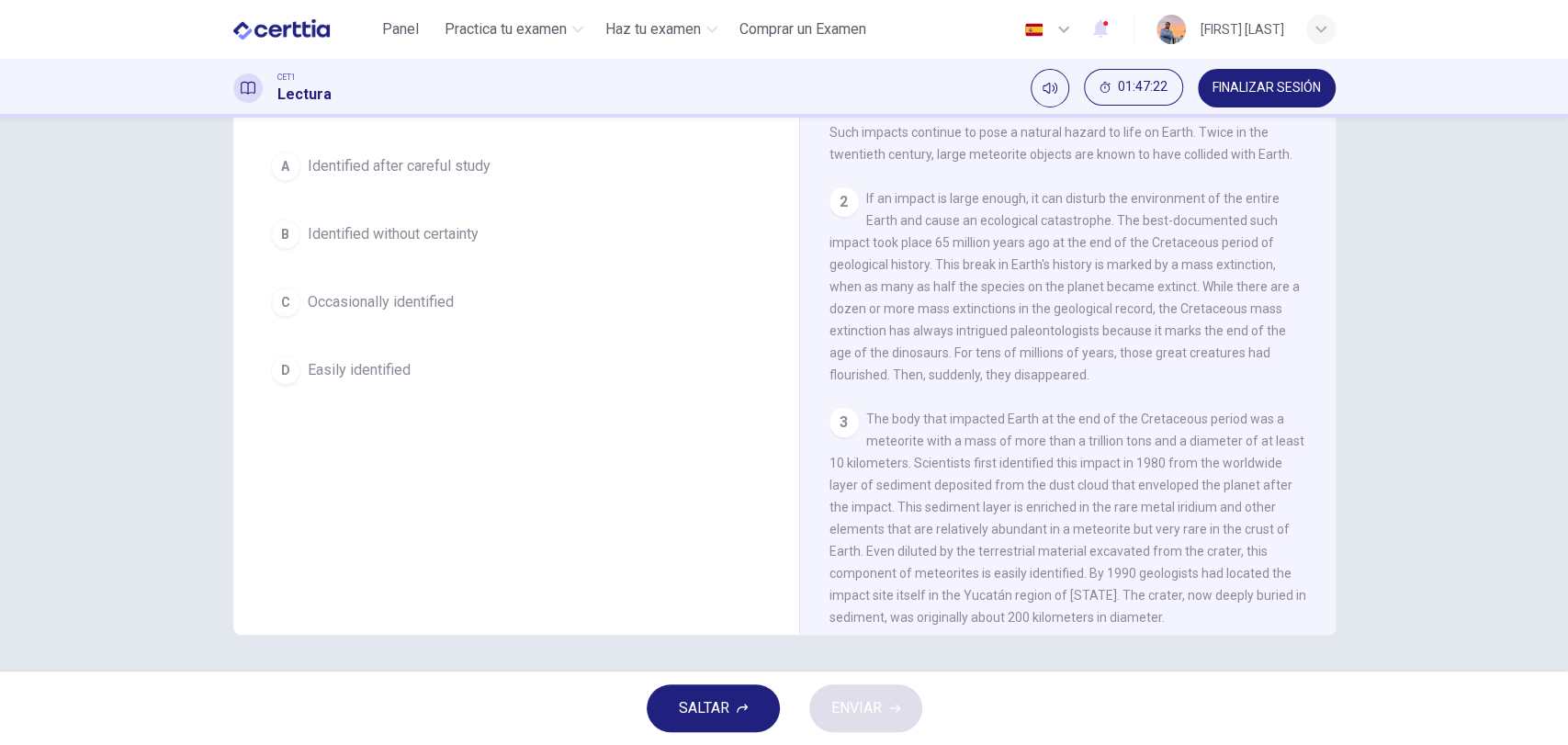 scroll, scrollTop: 0, scrollLeft: 0, axis: both 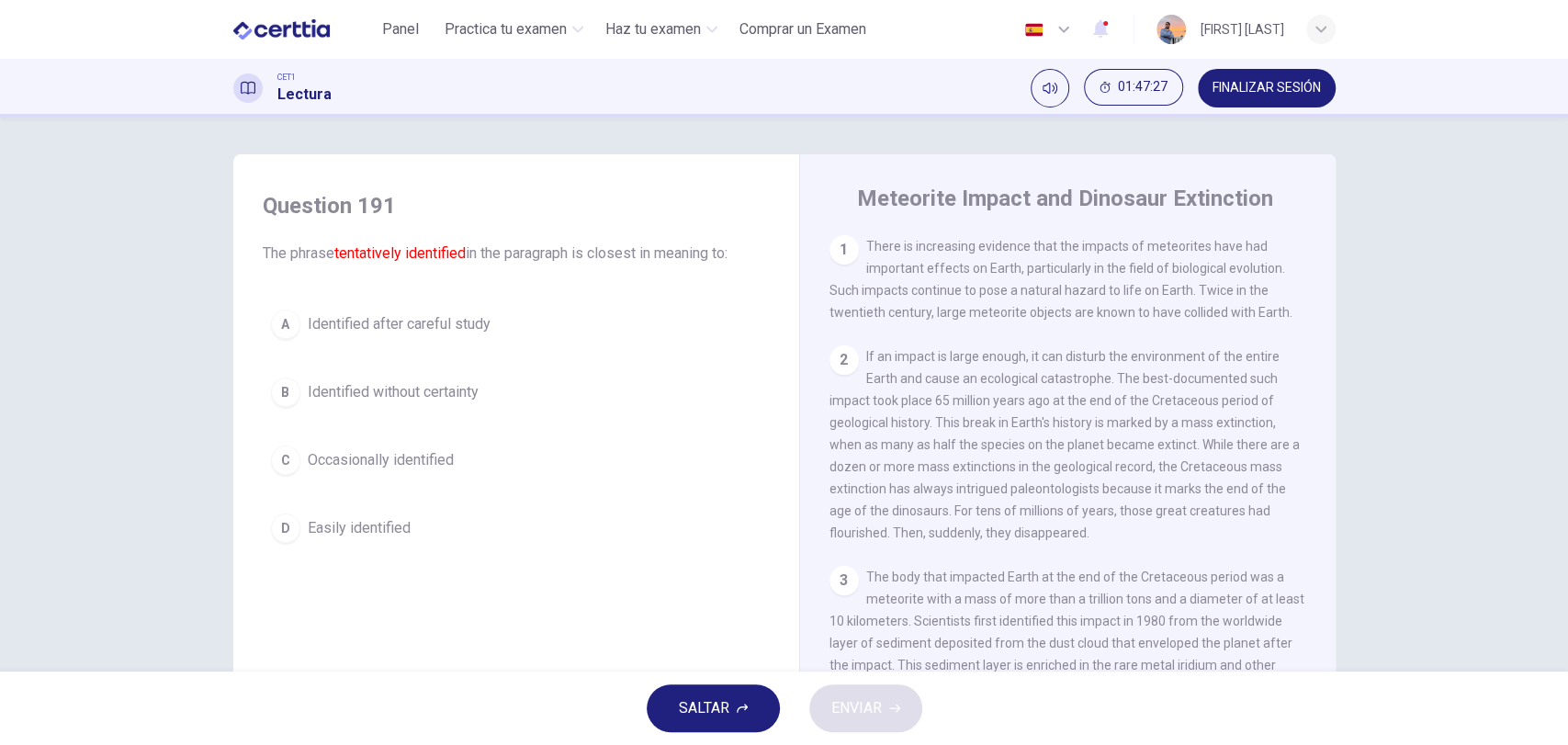 click on "Identified without certainty" at bounding box center (393, 392) 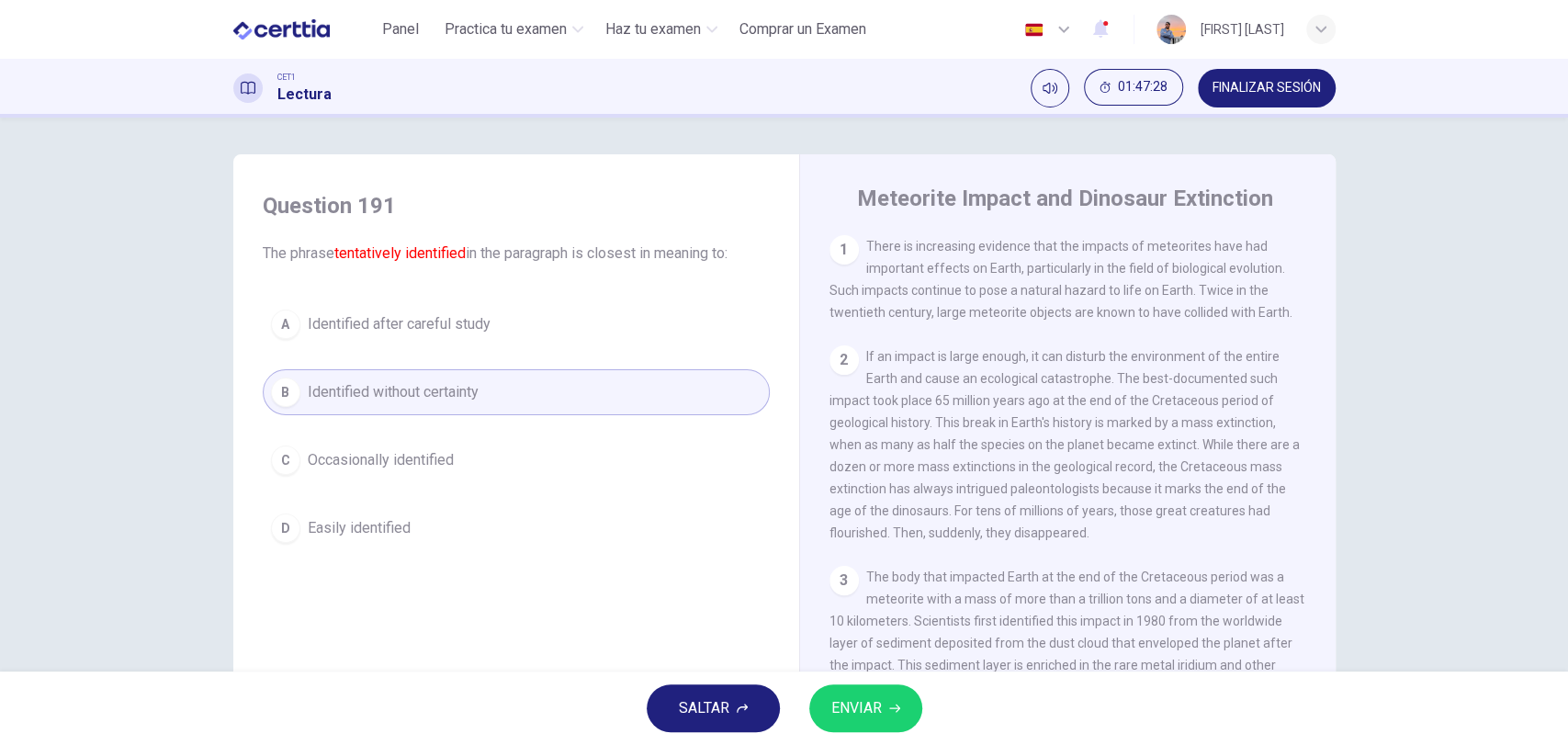 click on "ENVIAR" at bounding box center (856, 708) 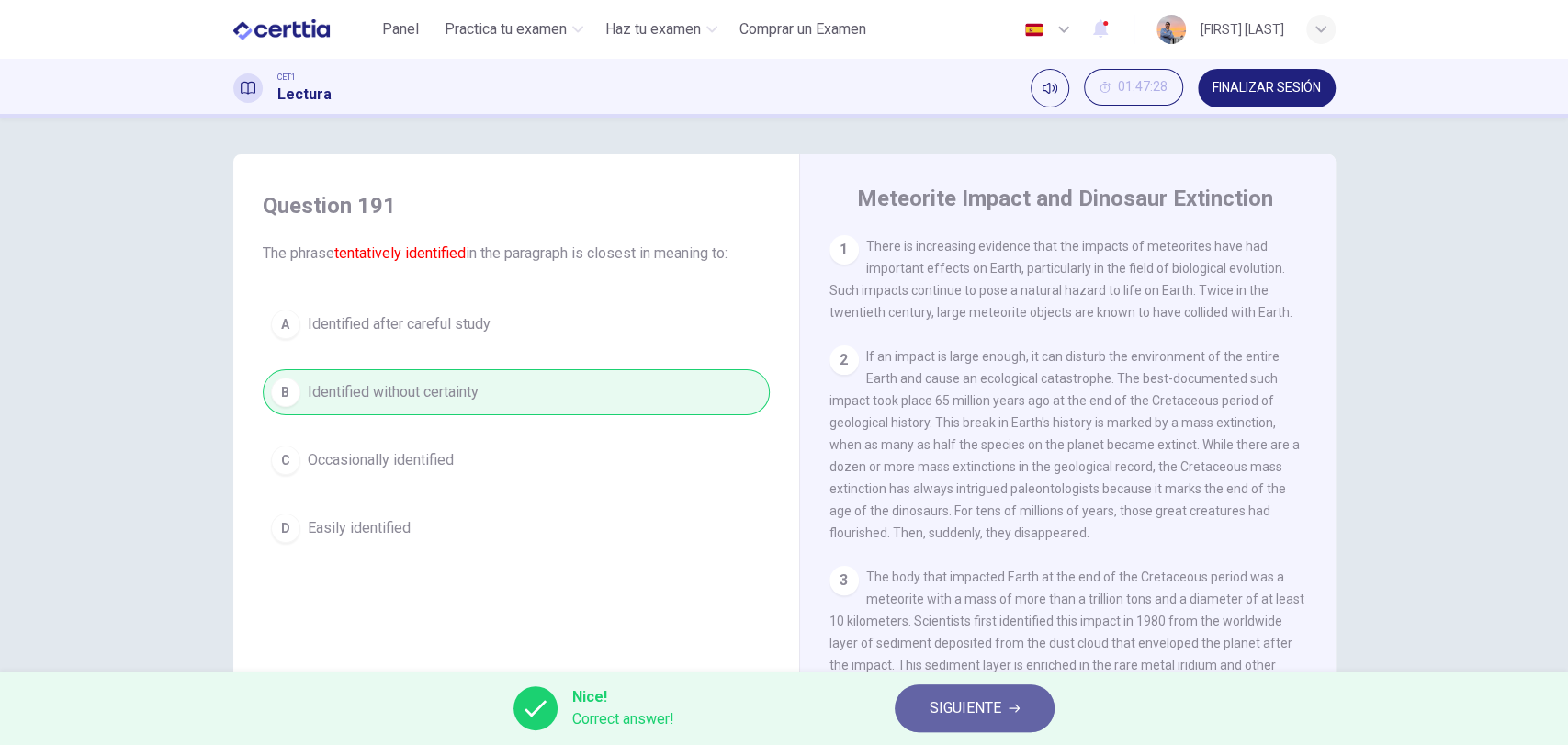 click on "SIGUIENTE" at bounding box center [975, 708] 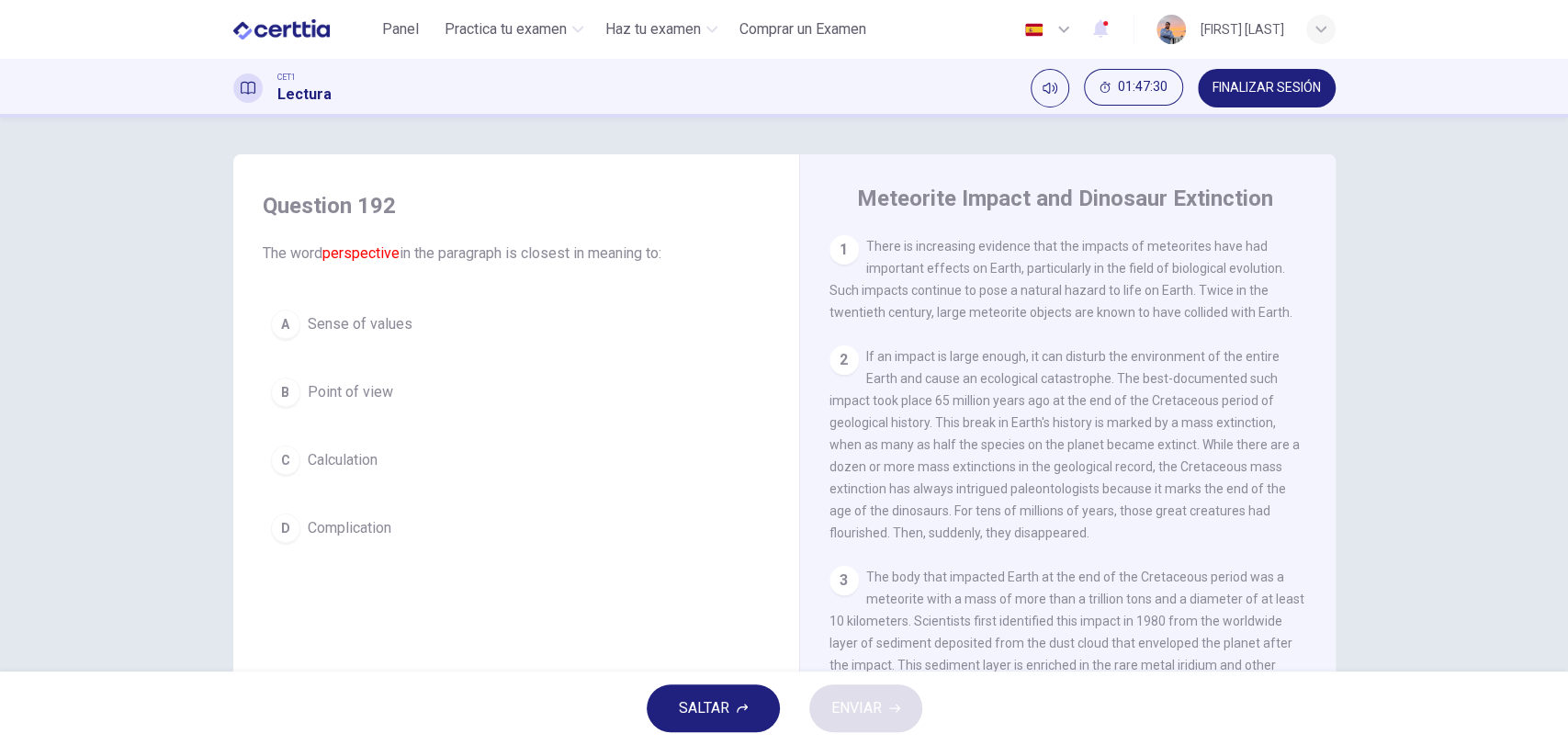 click on "Point of view" at bounding box center [350, 392] 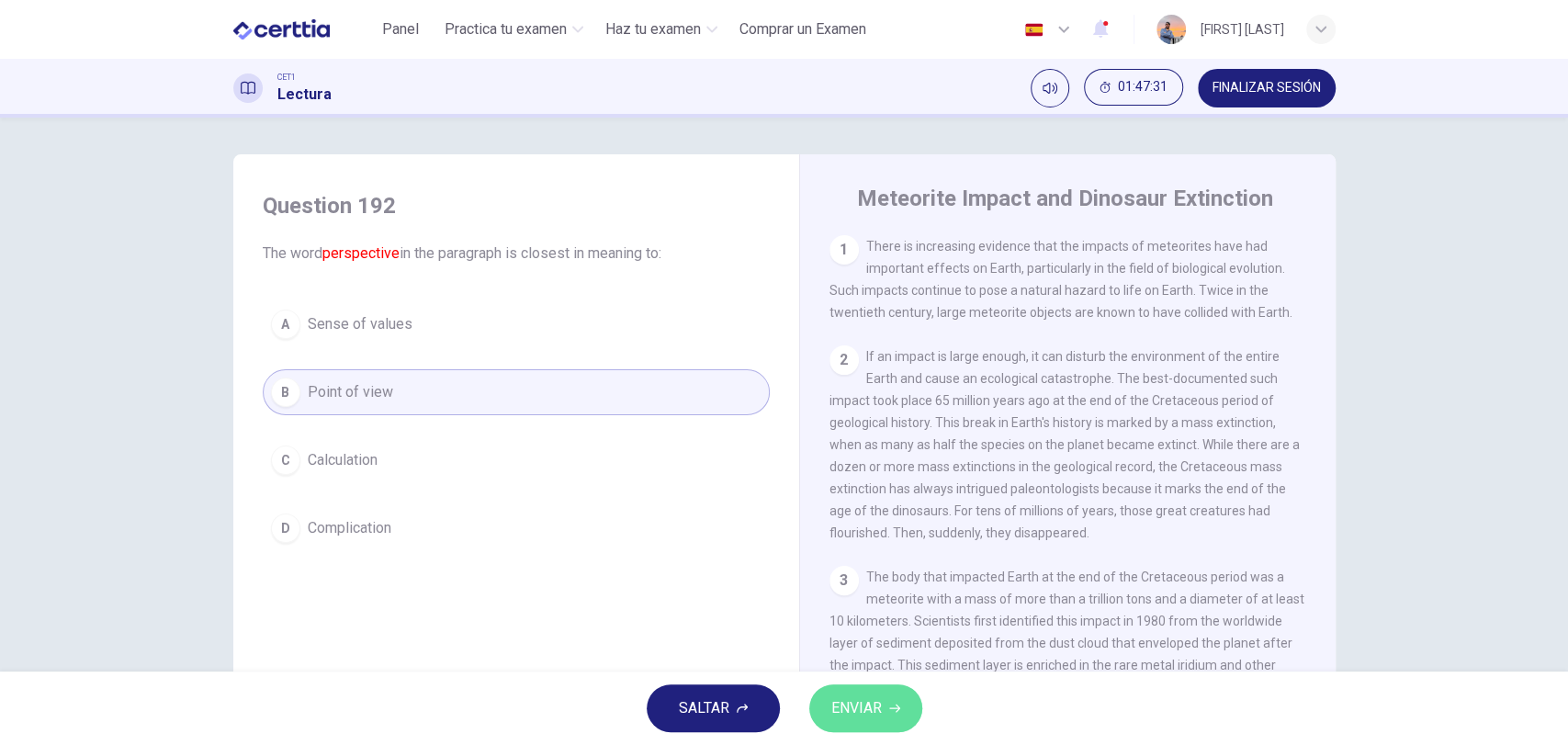 click on "ENVIAR" at bounding box center (856, 708) 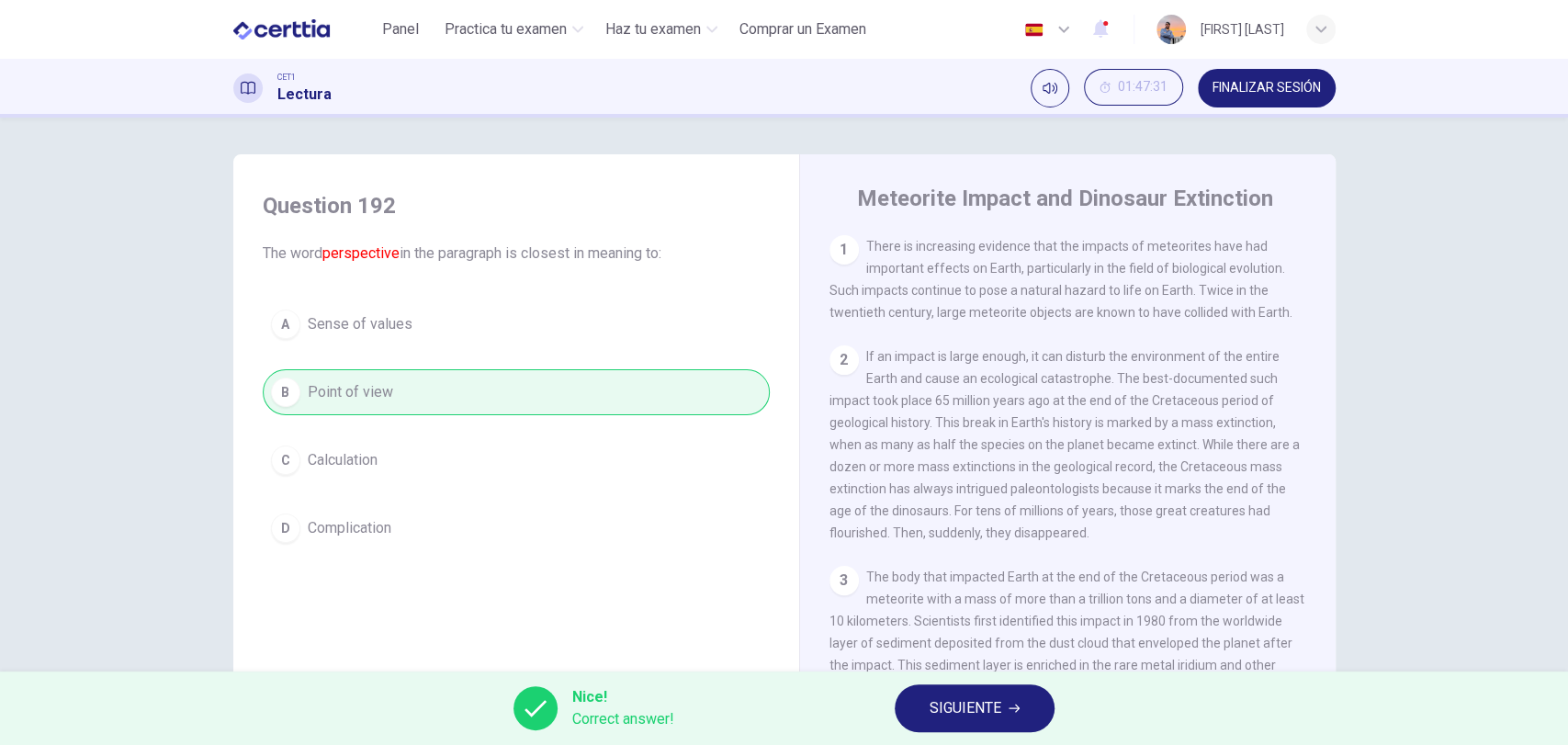 click on "SIGUIENTE" at bounding box center (965, 708) 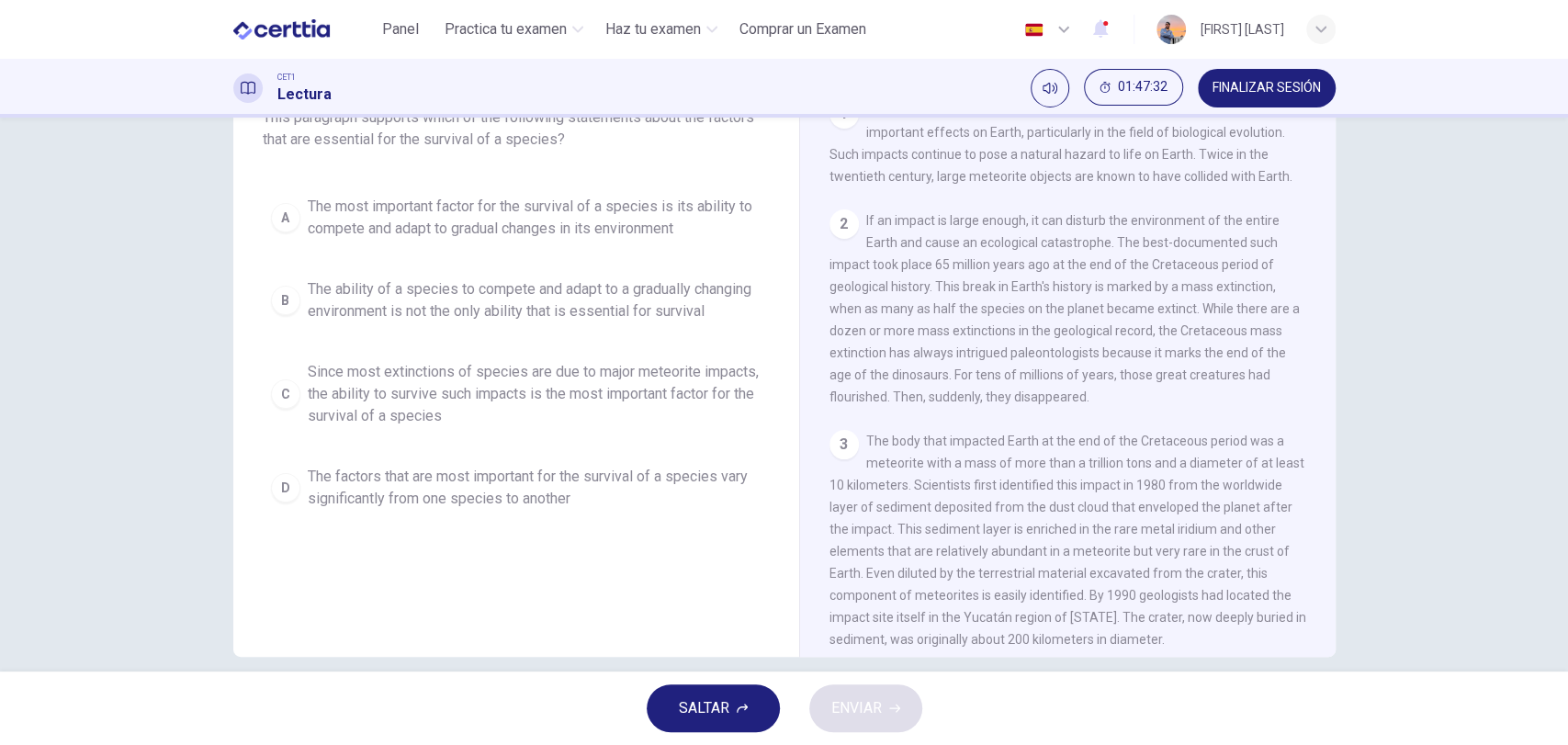scroll, scrollTop: 0, scrollLeft: 0, axis: both 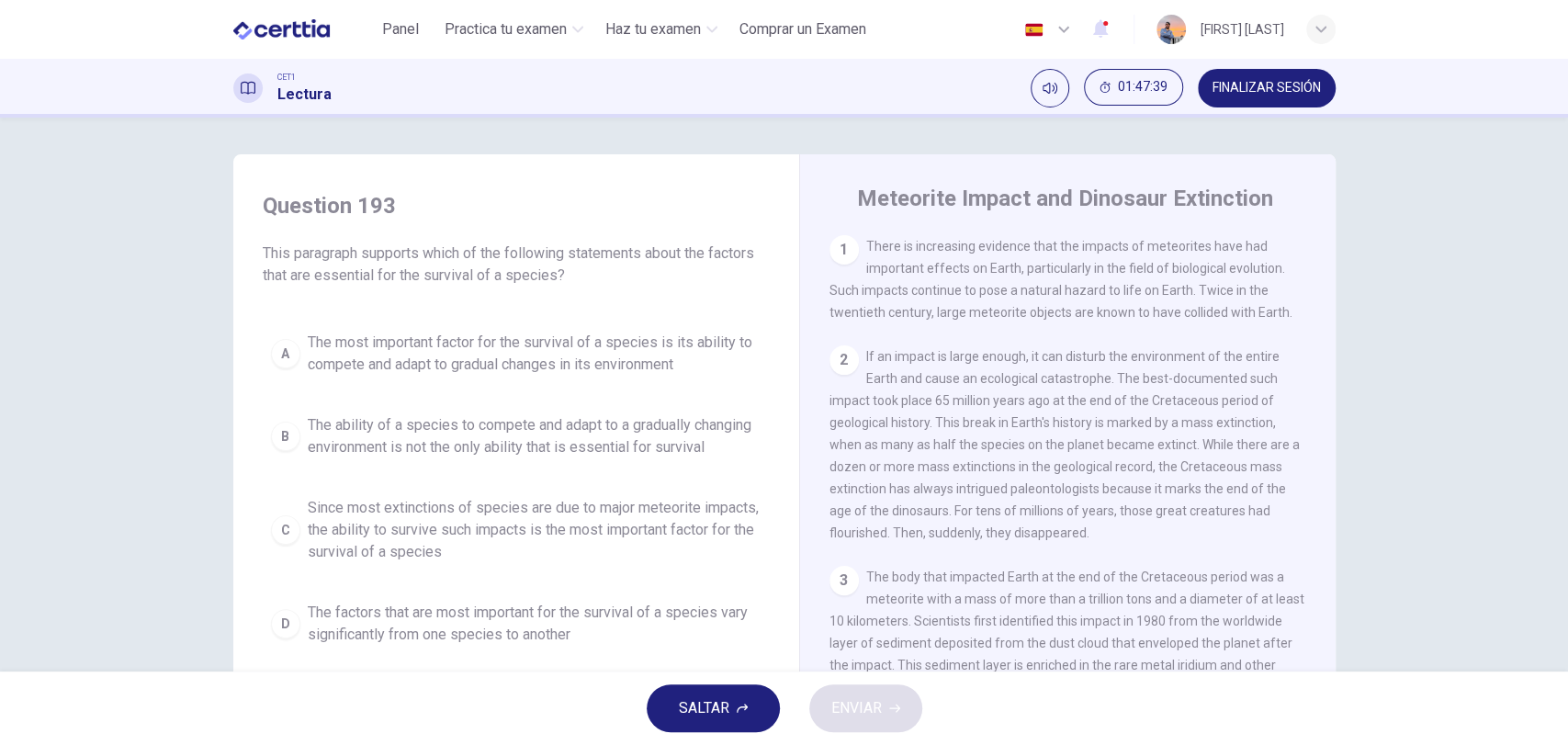 click on "A The most important factor for the survival of a species is its ability to compete and adapt to gradual changes in its environment" at bounding box center (516, 354) 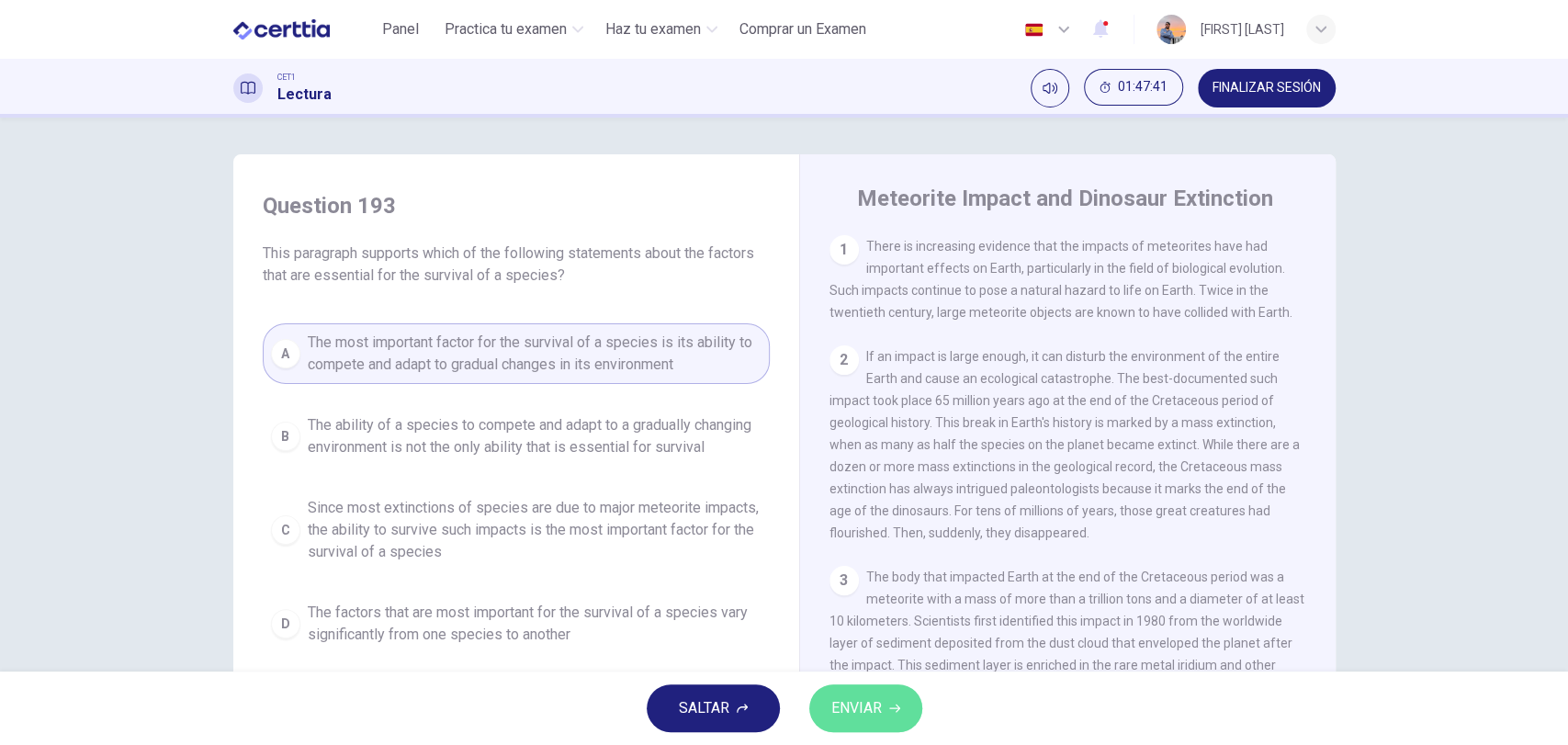 click on "ENVIAR" at bounding box center (856, 708) 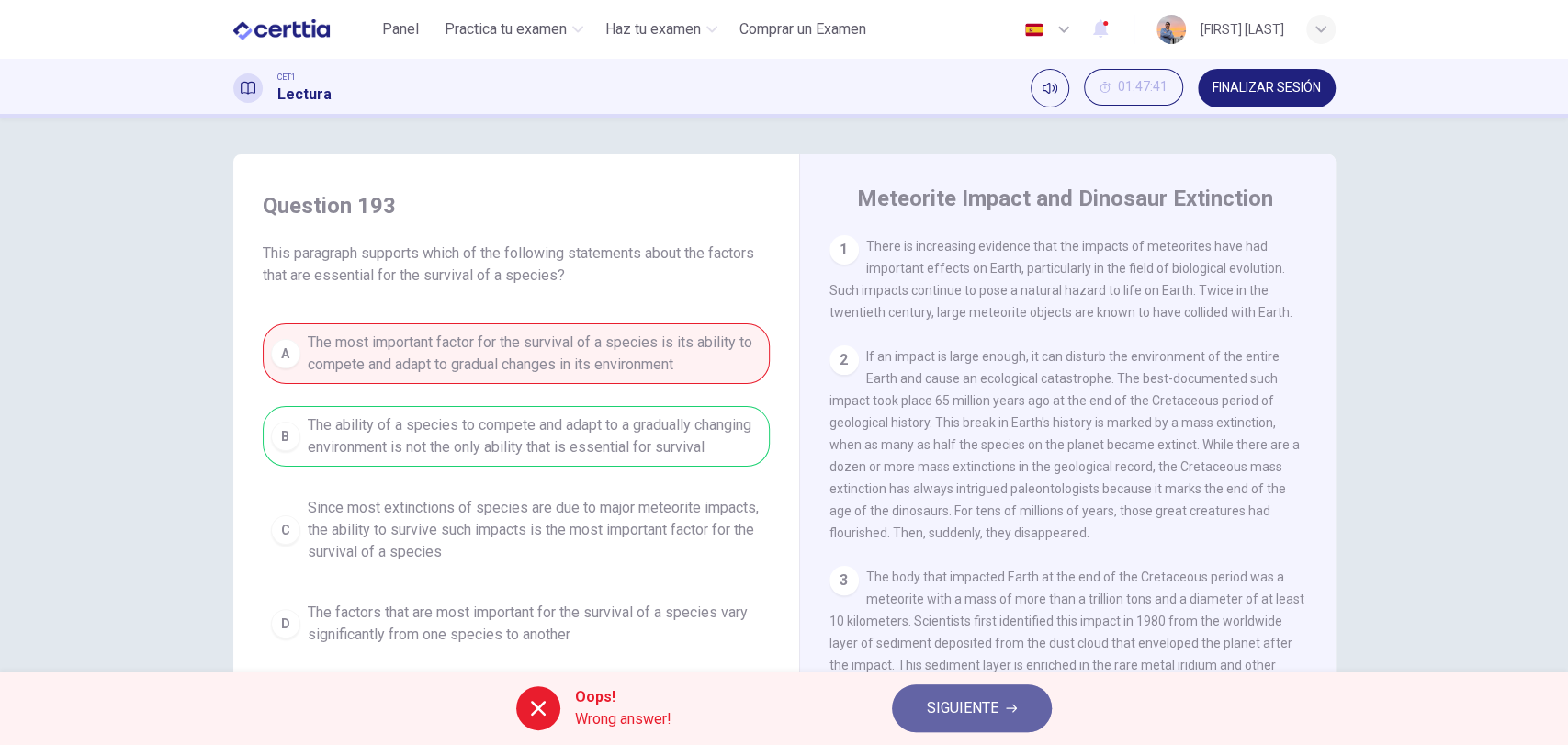click on "SIGUIENTE" at bounding box center [963, 708] 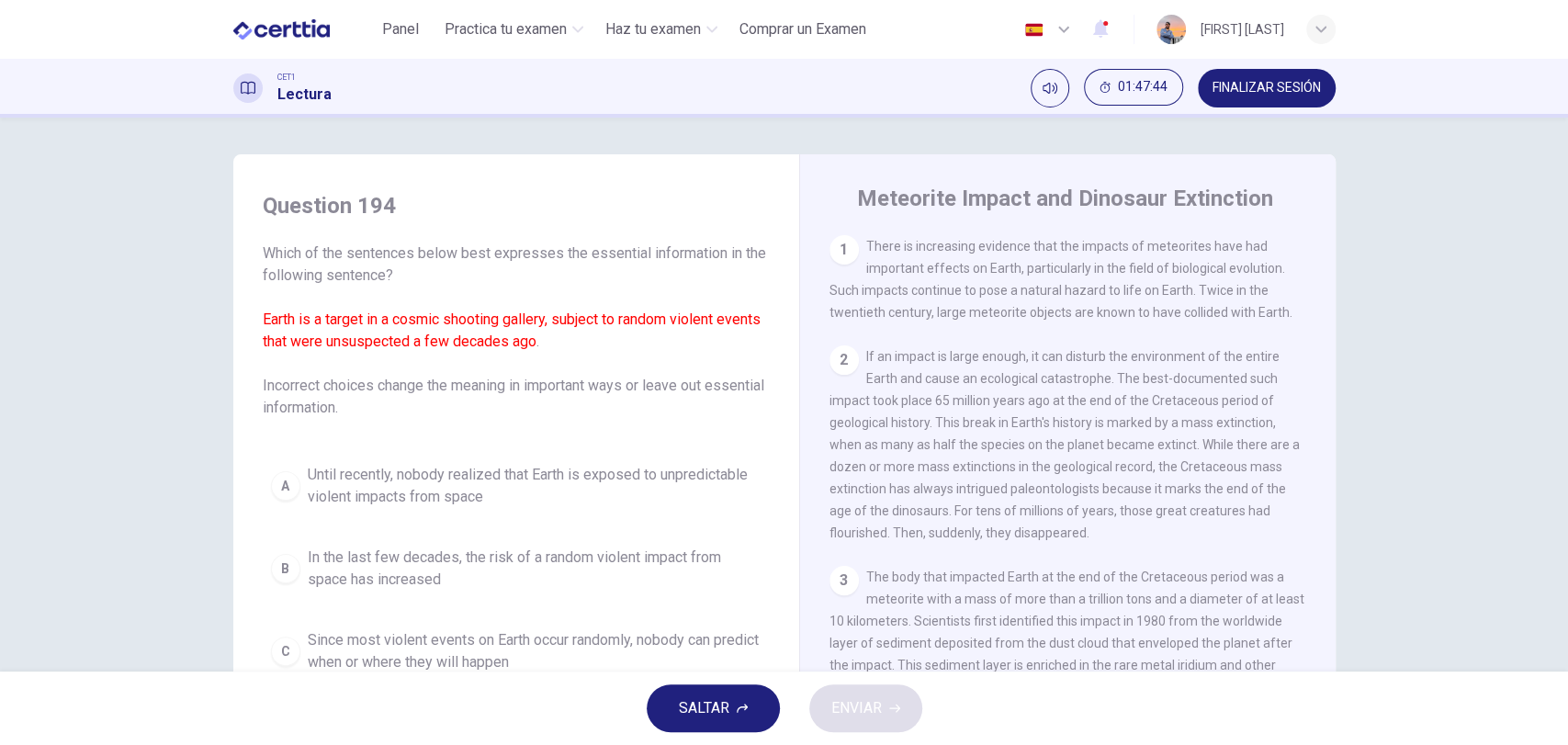 scroll, scrollTop: 7, scrollLeft: 0, axis: vertical 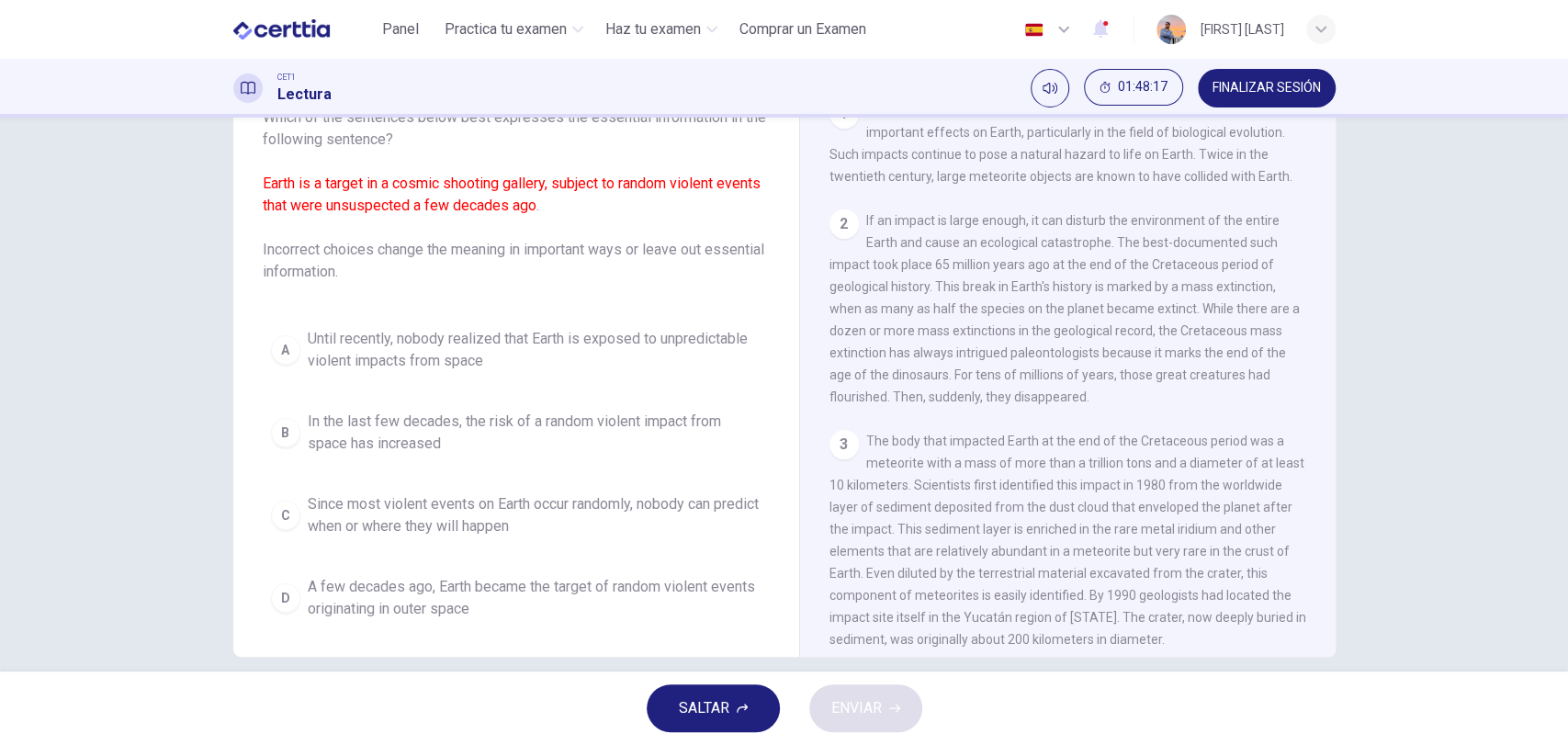 click on "In the last few decades, the risk of a random violent impact from space has increased" at bounding box center (535, 433) 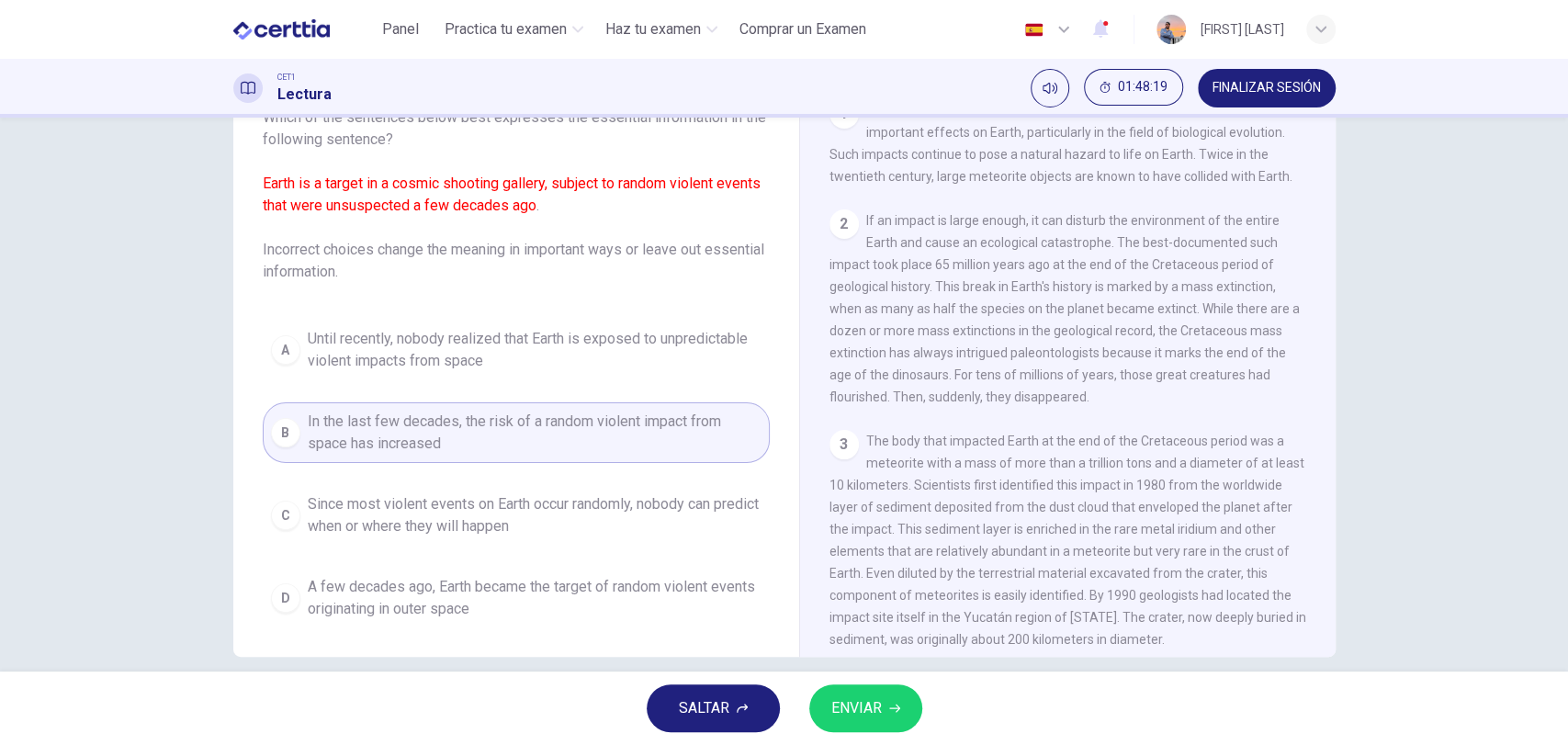 click on "Until recently, nobody realized that Earth is exposed to unpredictable violent impacts from space" at bounding box center [535, 350] 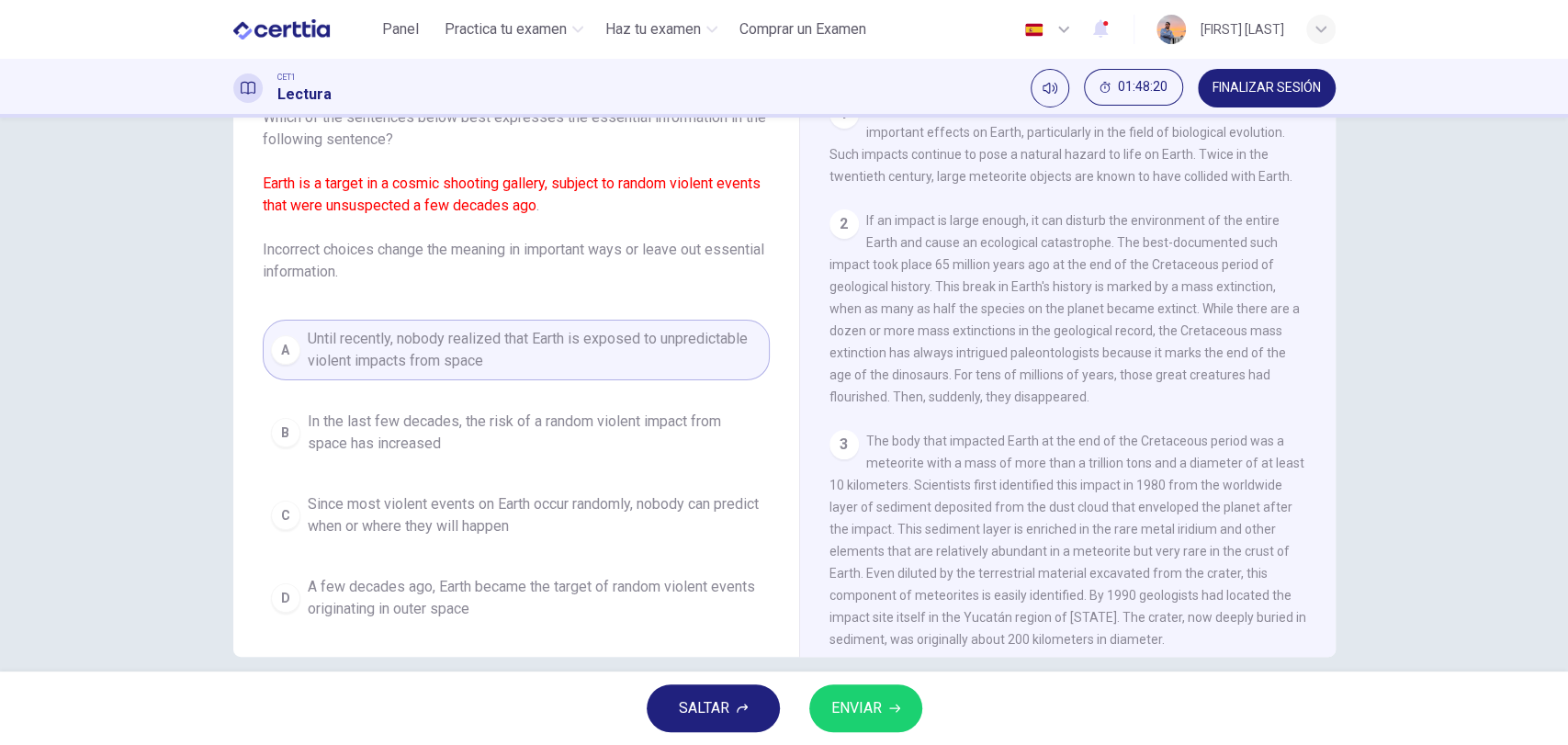 drag, startPoint x: 800, startPoint y: 626, endPoint x: 878, endPoint y: 692, distance: 102.176318 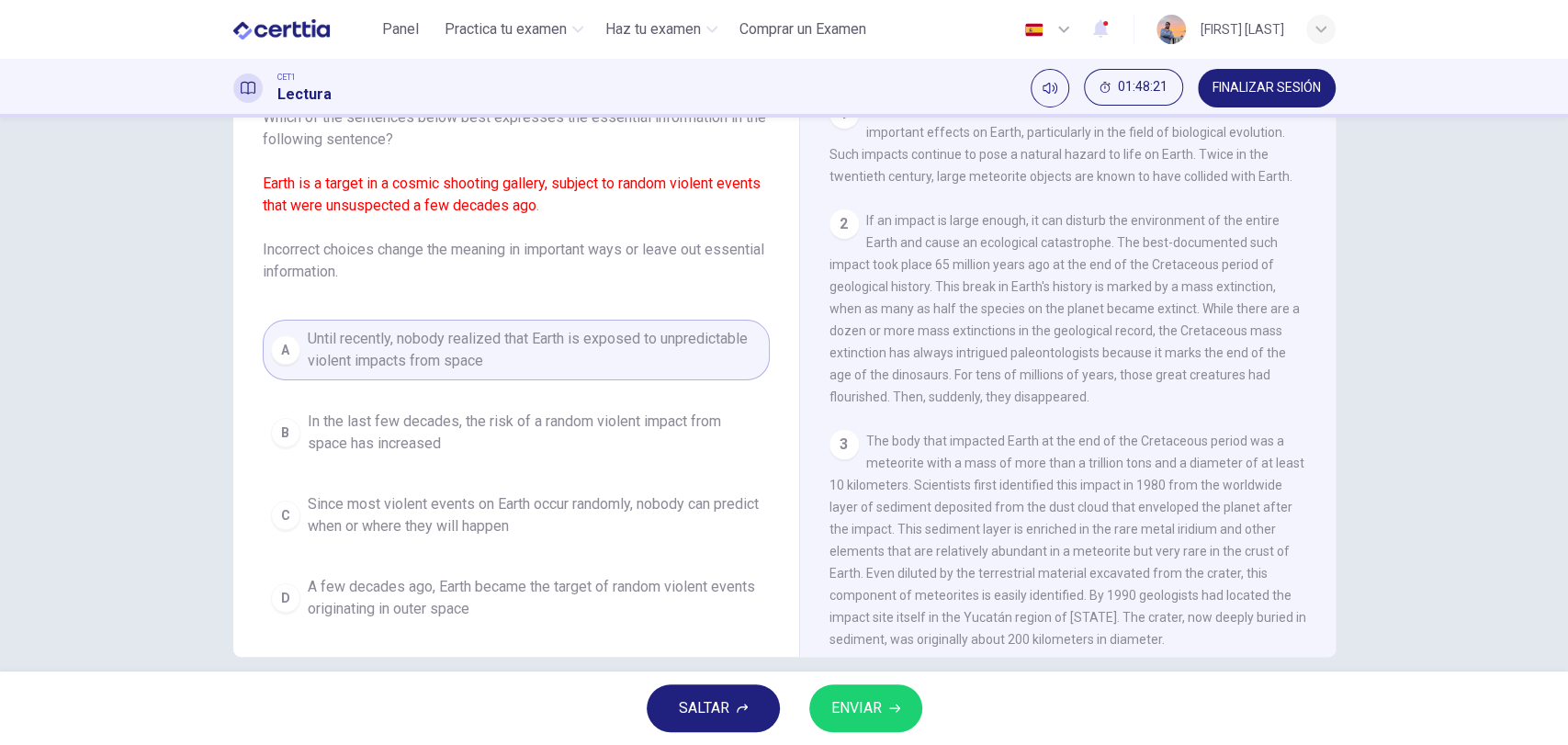 click on "ENVIAR" at bounding box center (865, 708) 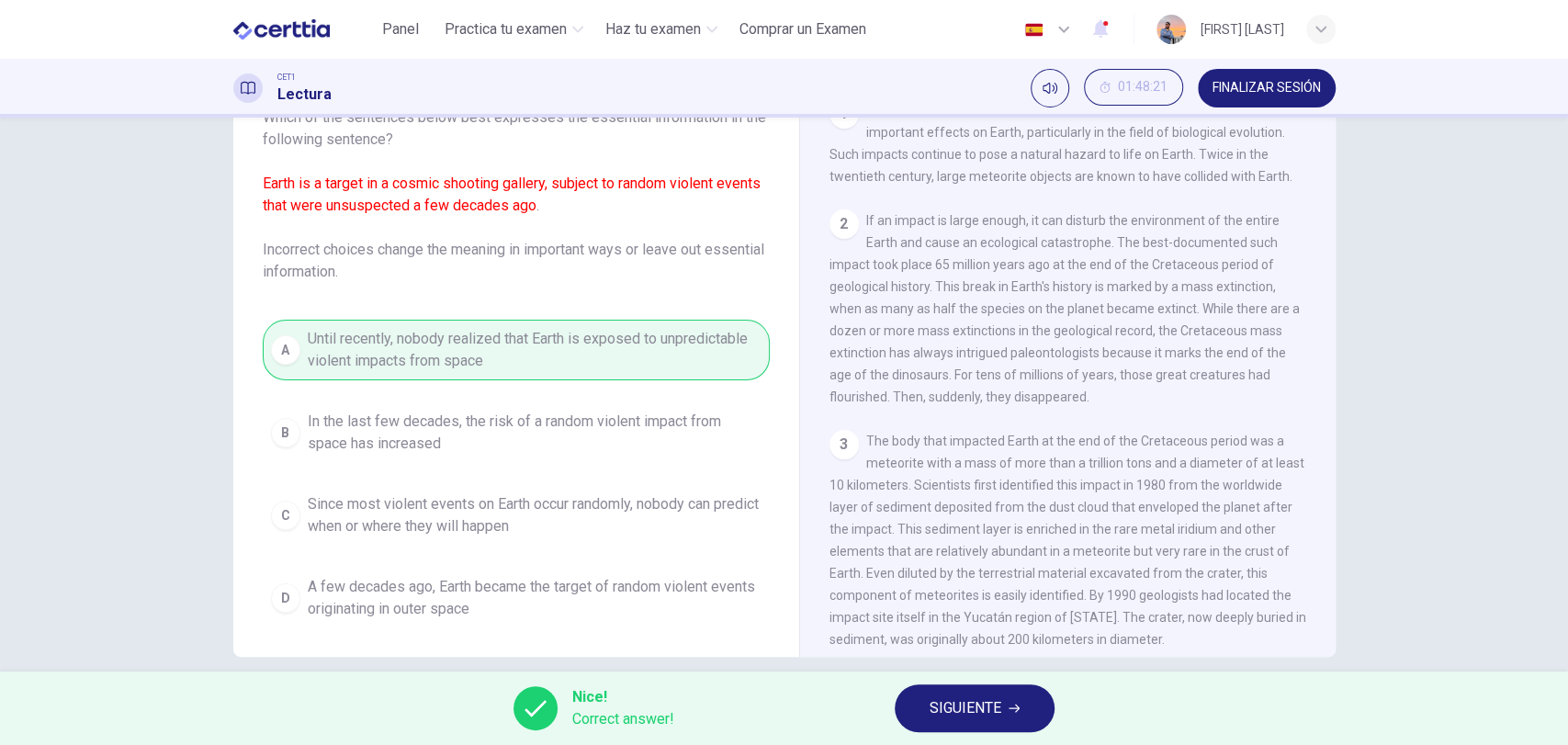 click on "SIGUIENTE" at bounding box center [975, 708] 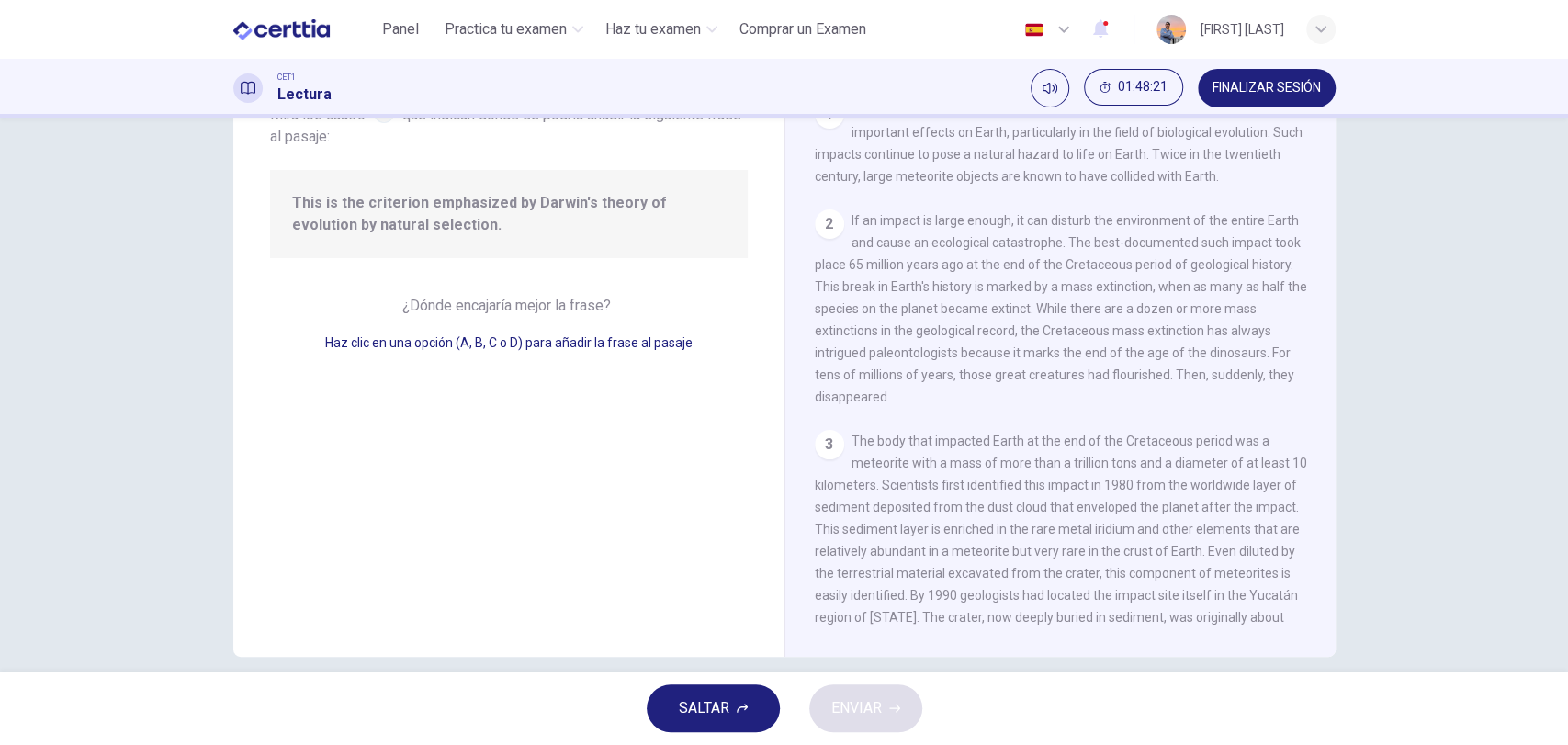 scroll, scrollTop: 1066, scrollLeft: 0, axis: vertical 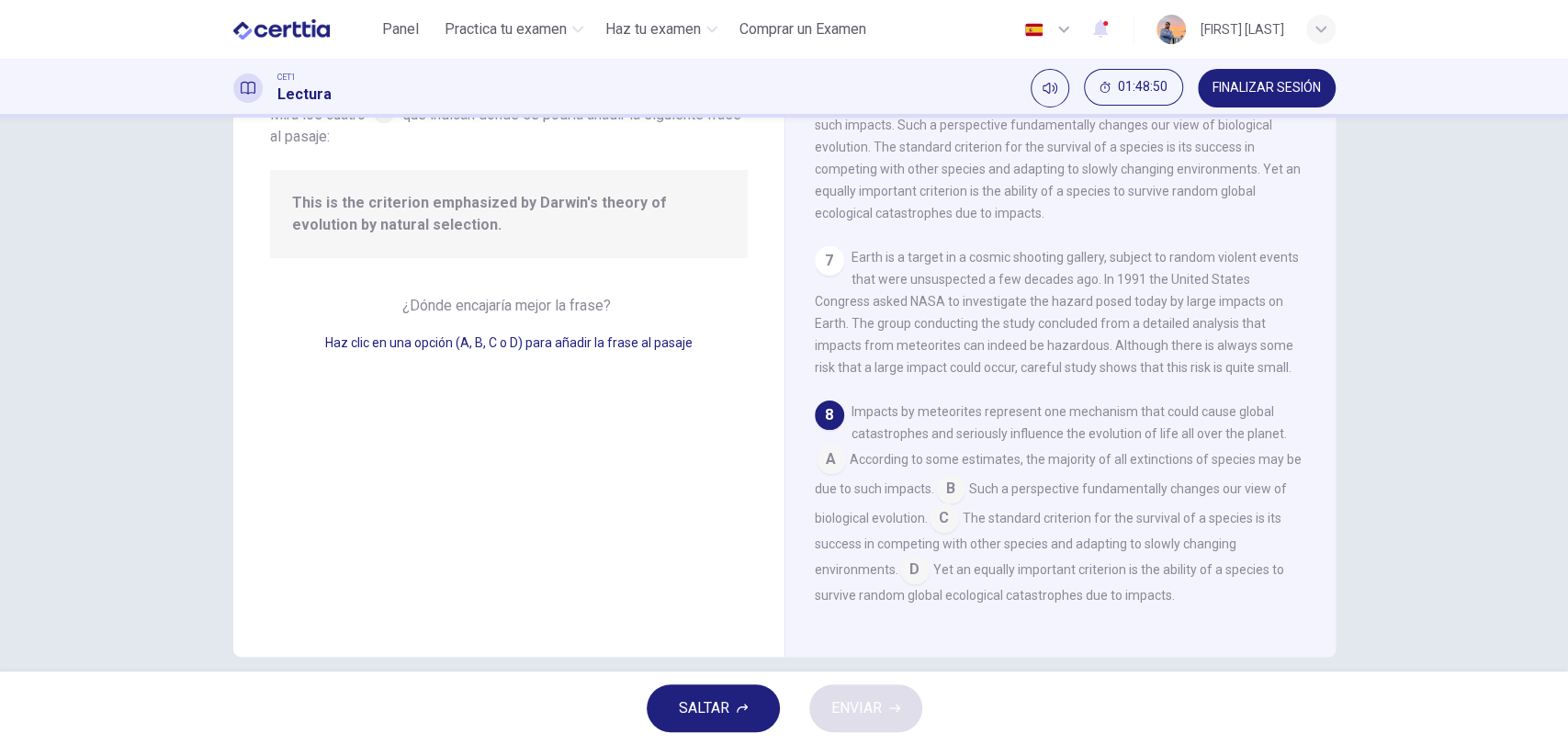 click at bounding box center [915, 571] 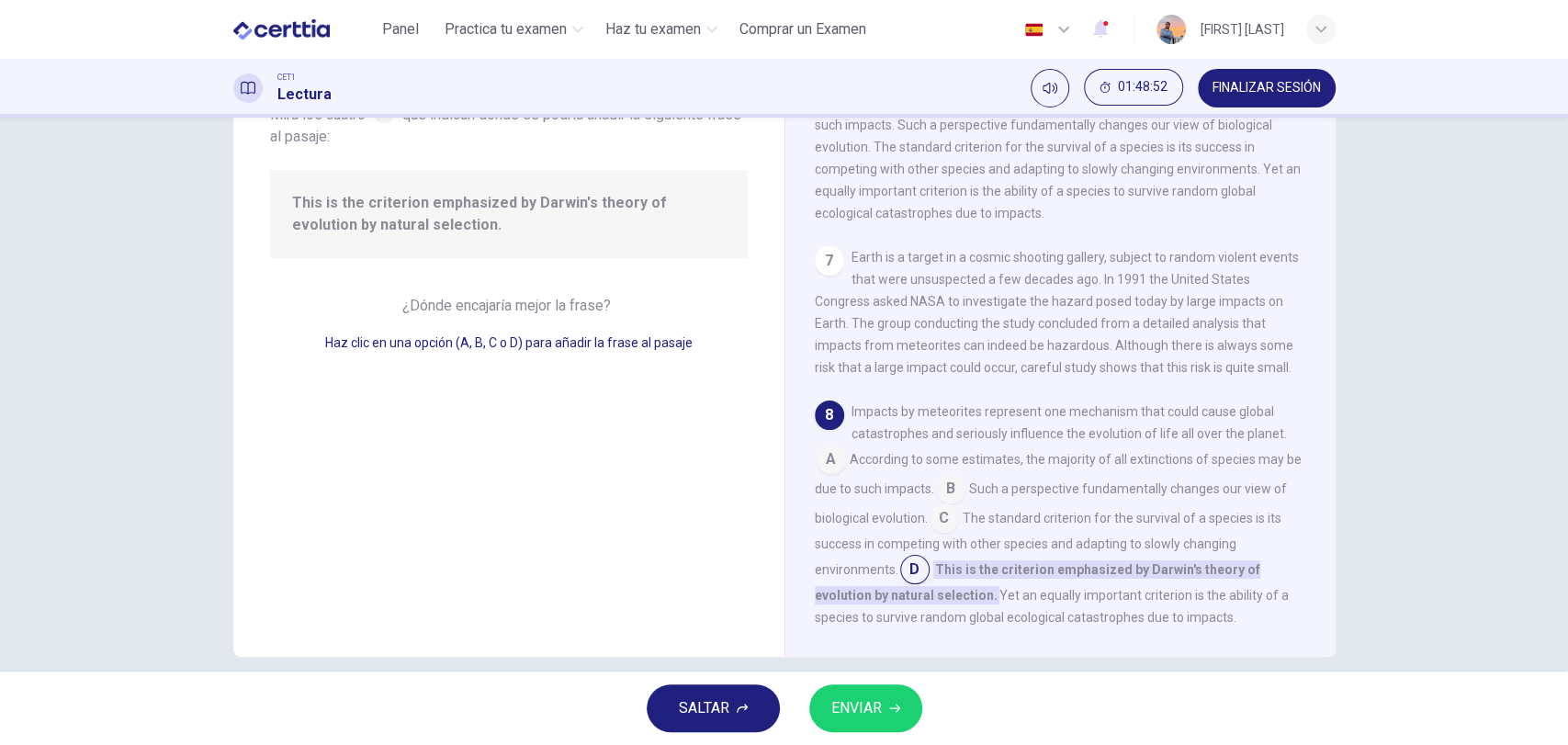 click on "ENVIAR" at bounding box center [856, 708] 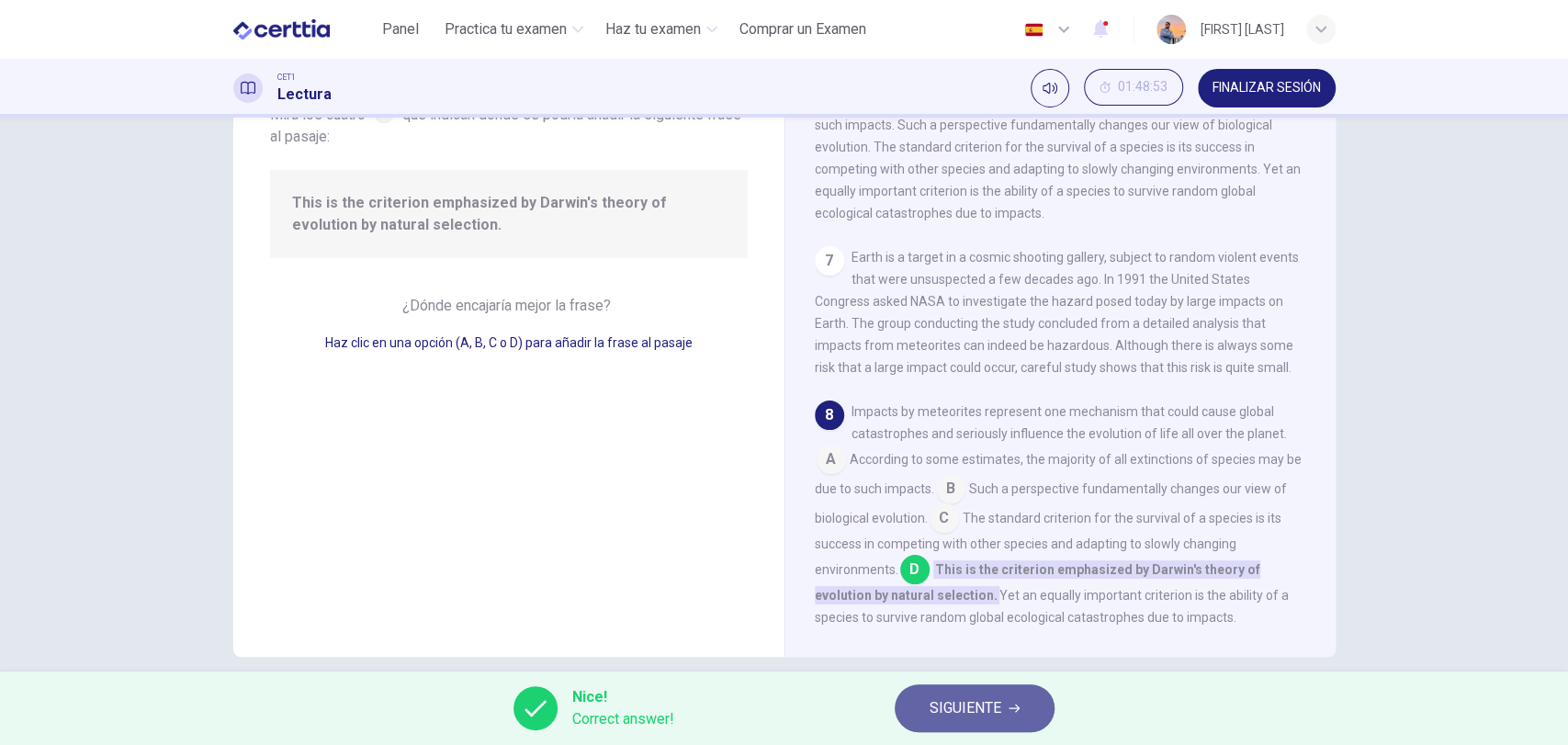 click on "SIGUIENTE" at bounding box center (975, 708) 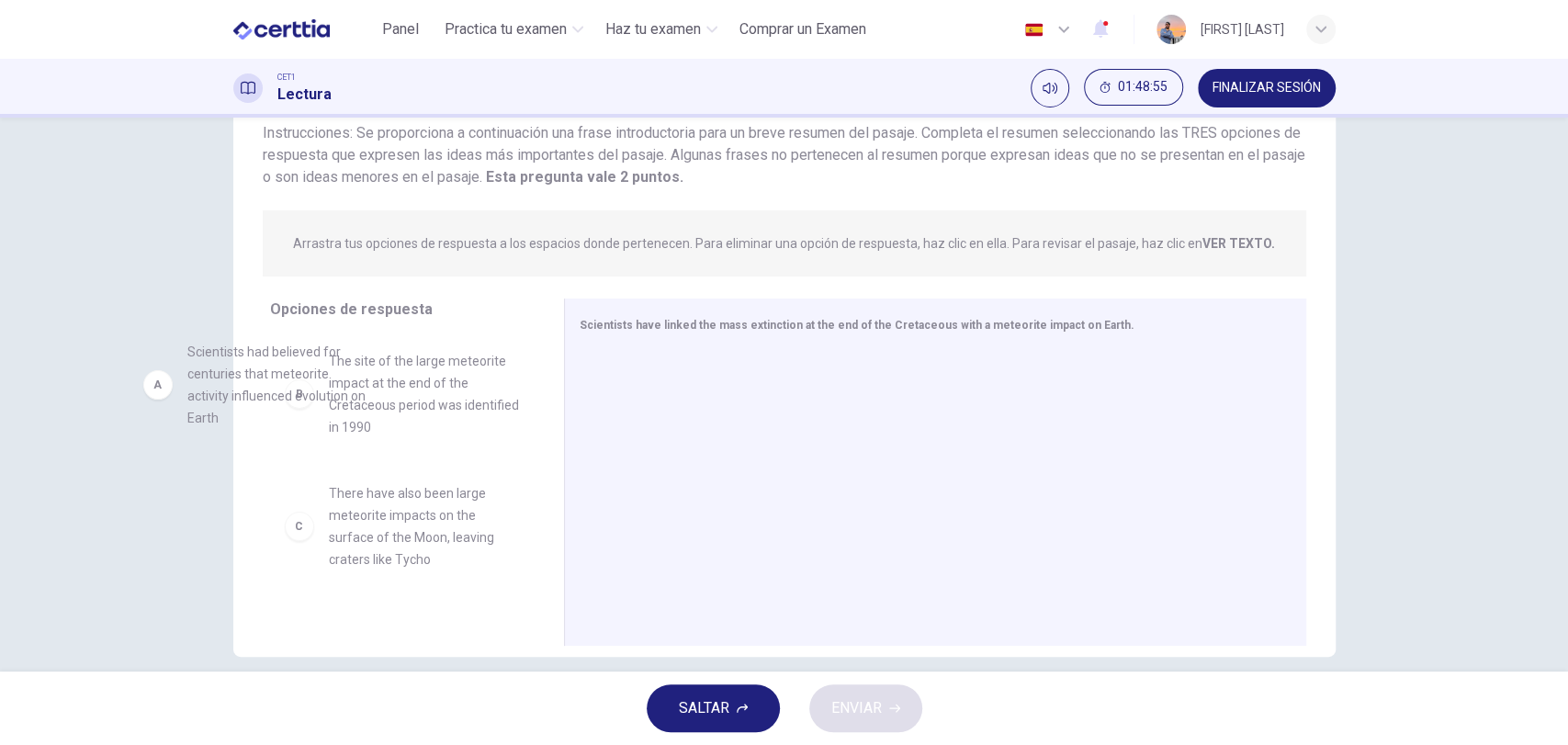 drag, startPoint x: 424, startPoint y: 388, endPoint x: 329, endPoint y: 379, distance: 95.425364 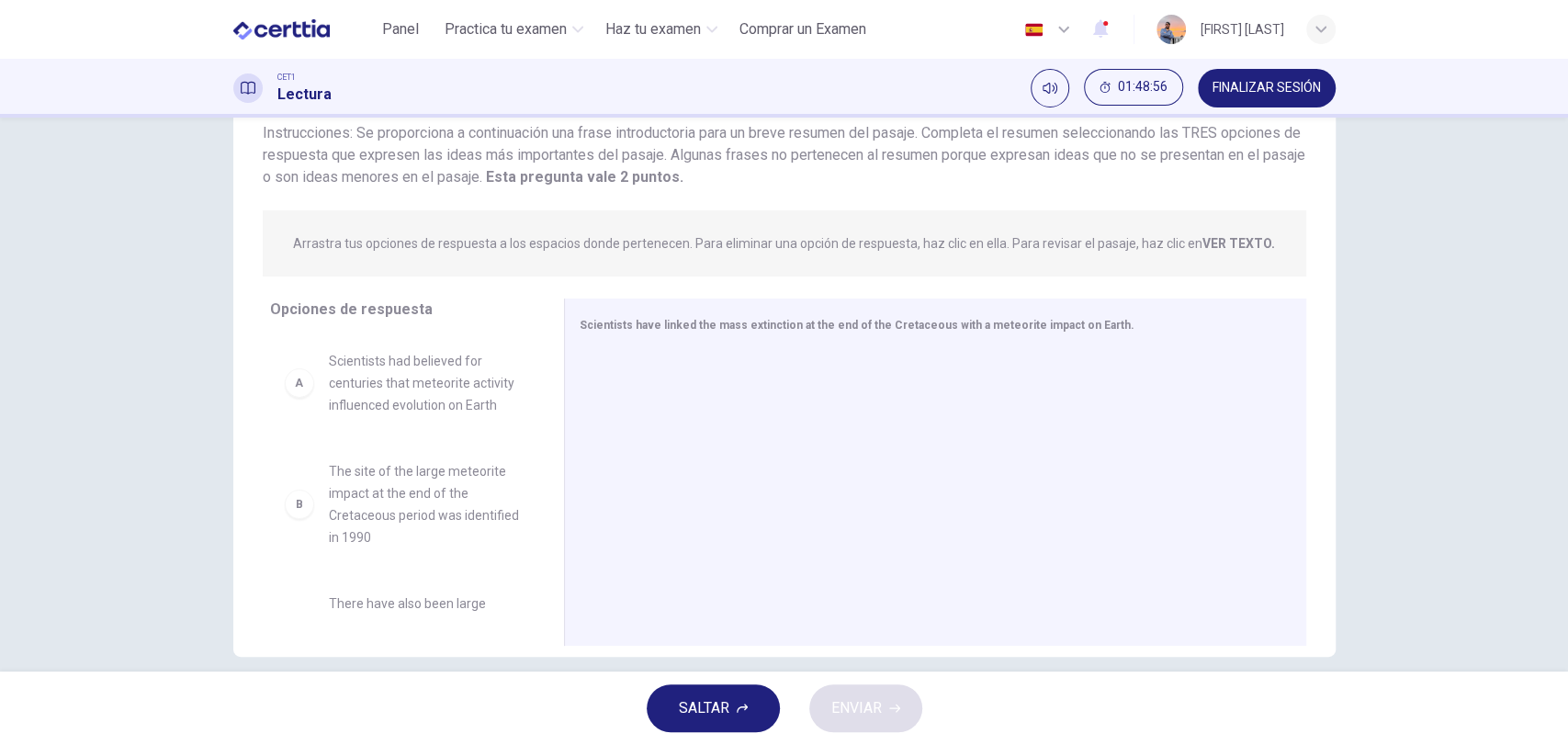 scroll, scrollTop: 136, scrollLeft: 0, axis: vertical 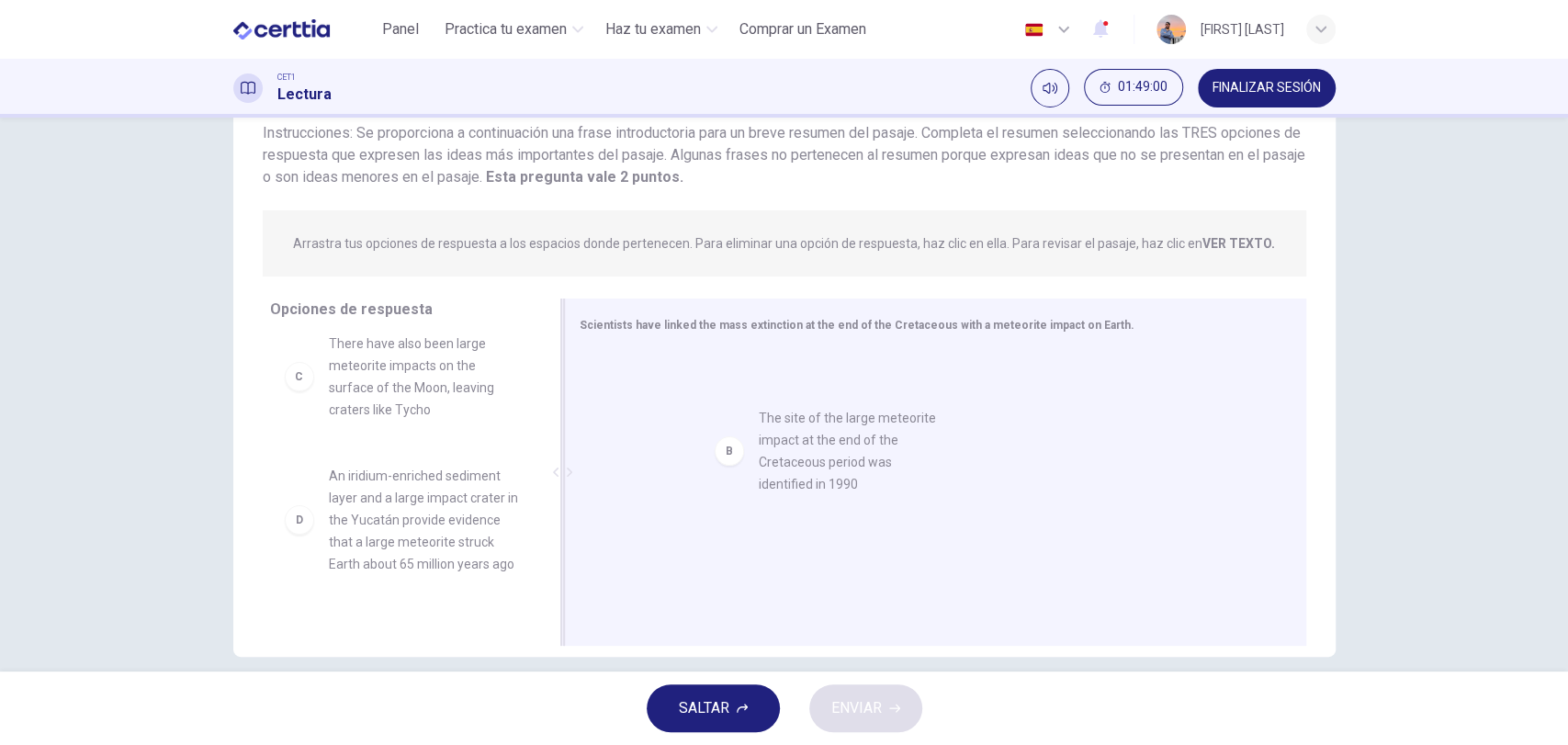 drag, startPoint x: 408, startPoint y: 401, endPoint x: 852, endPoint y: 464, distance: 448.4473 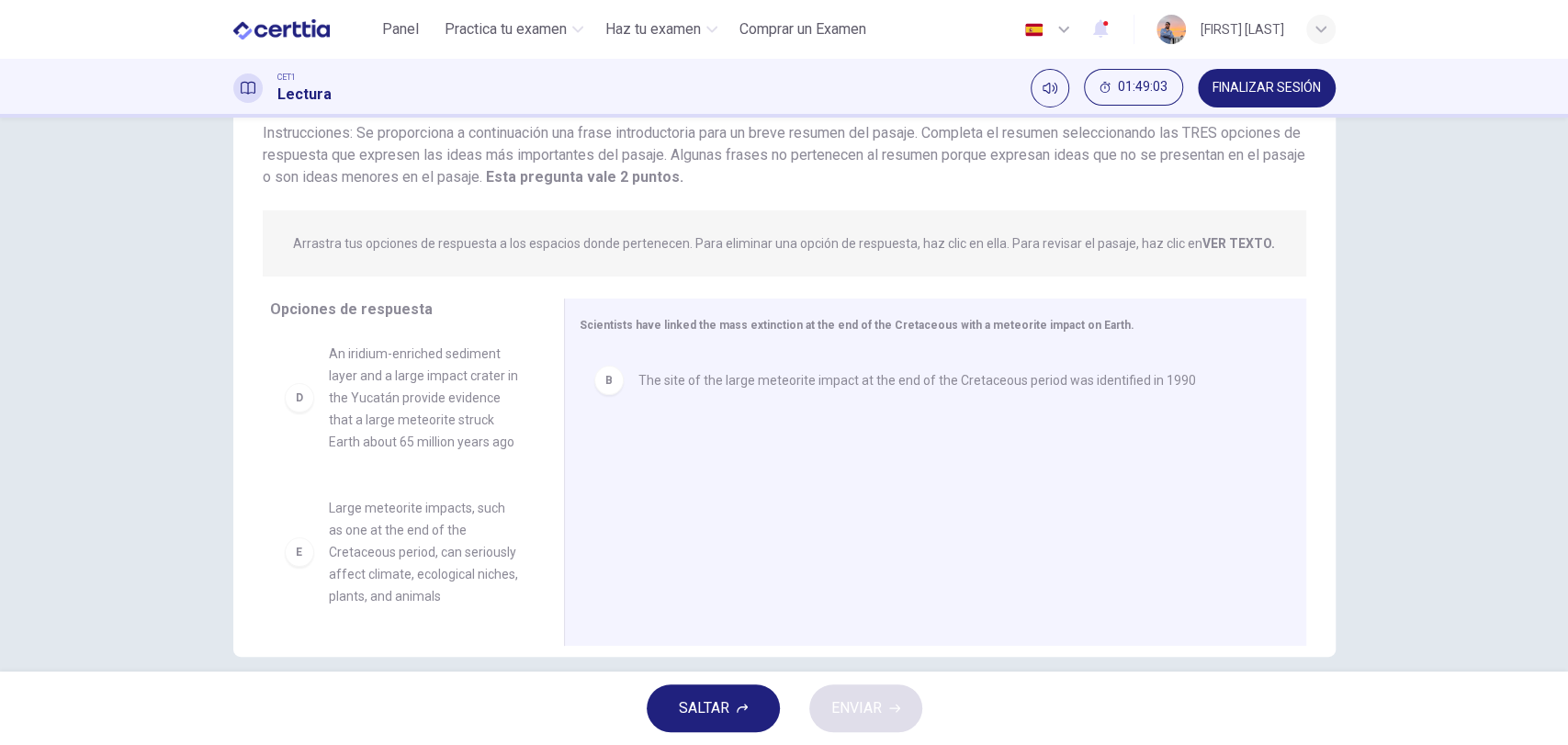 scroll, scrollTop: 244, scrollLeft: 0, axis: vertical 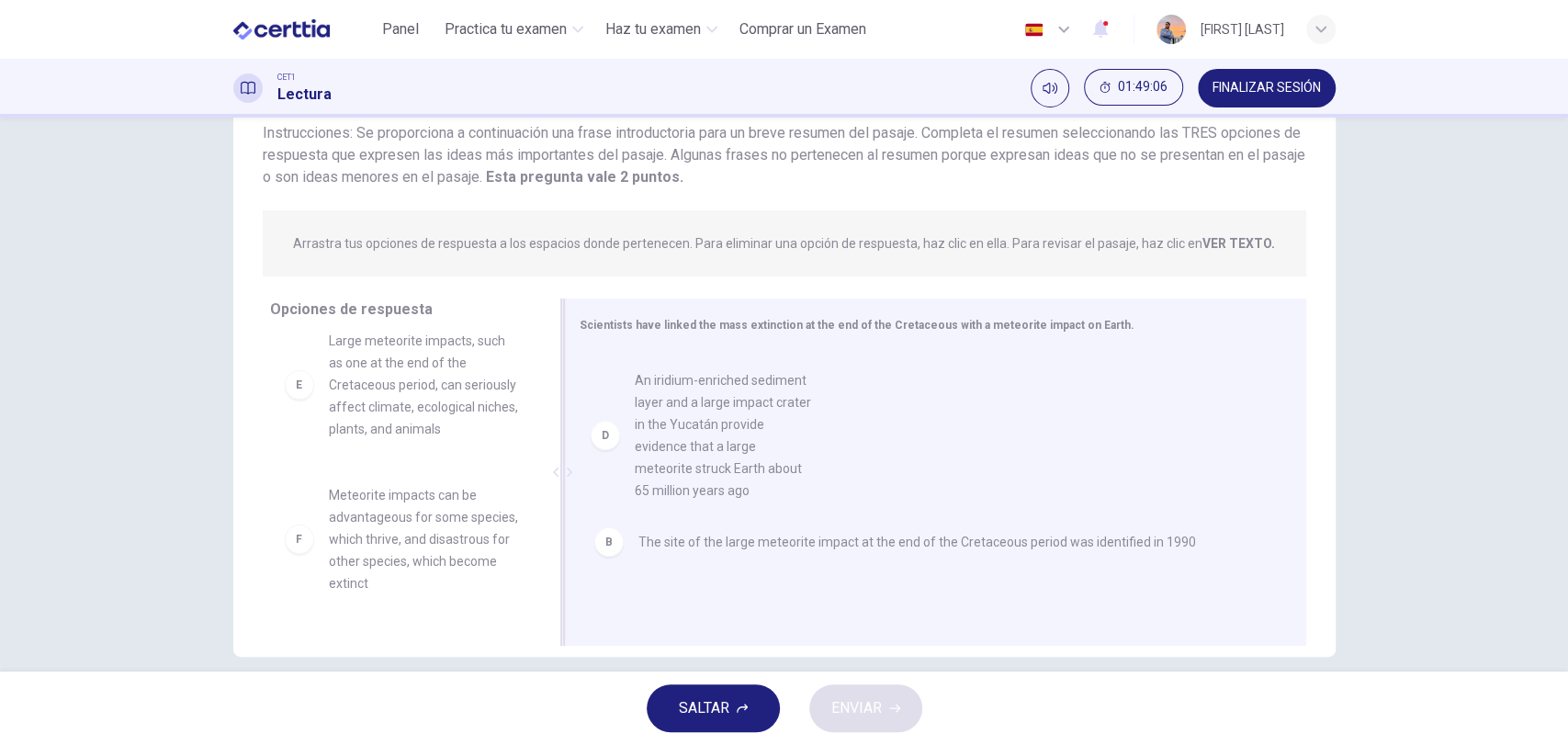 drag, startPoint x: 391, startPoint y: 438, endPoint x: 708, endPoint y: 457, distance: 317.56889 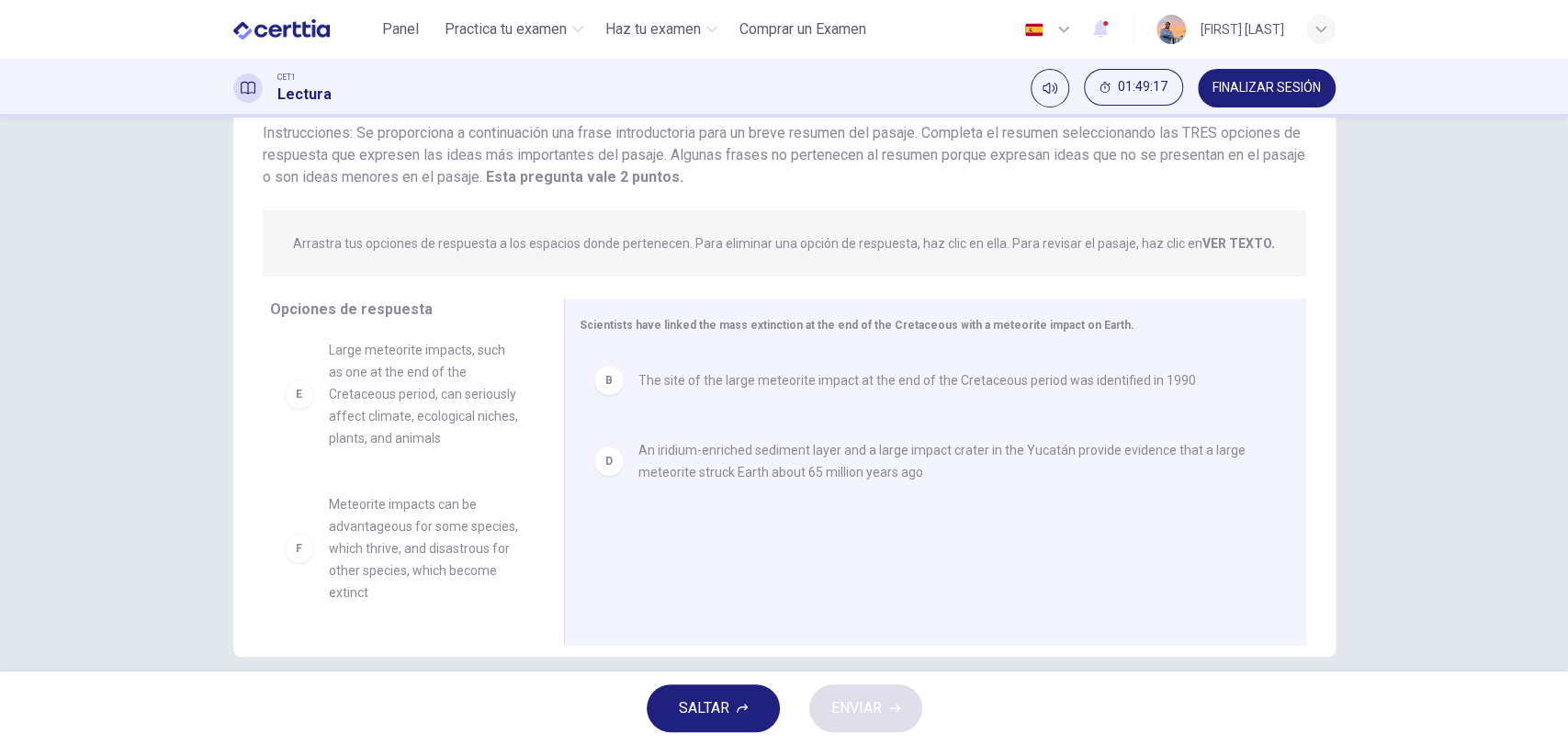 scroll, scrollTop: 162, scrollLeft: 0, axis: vertical 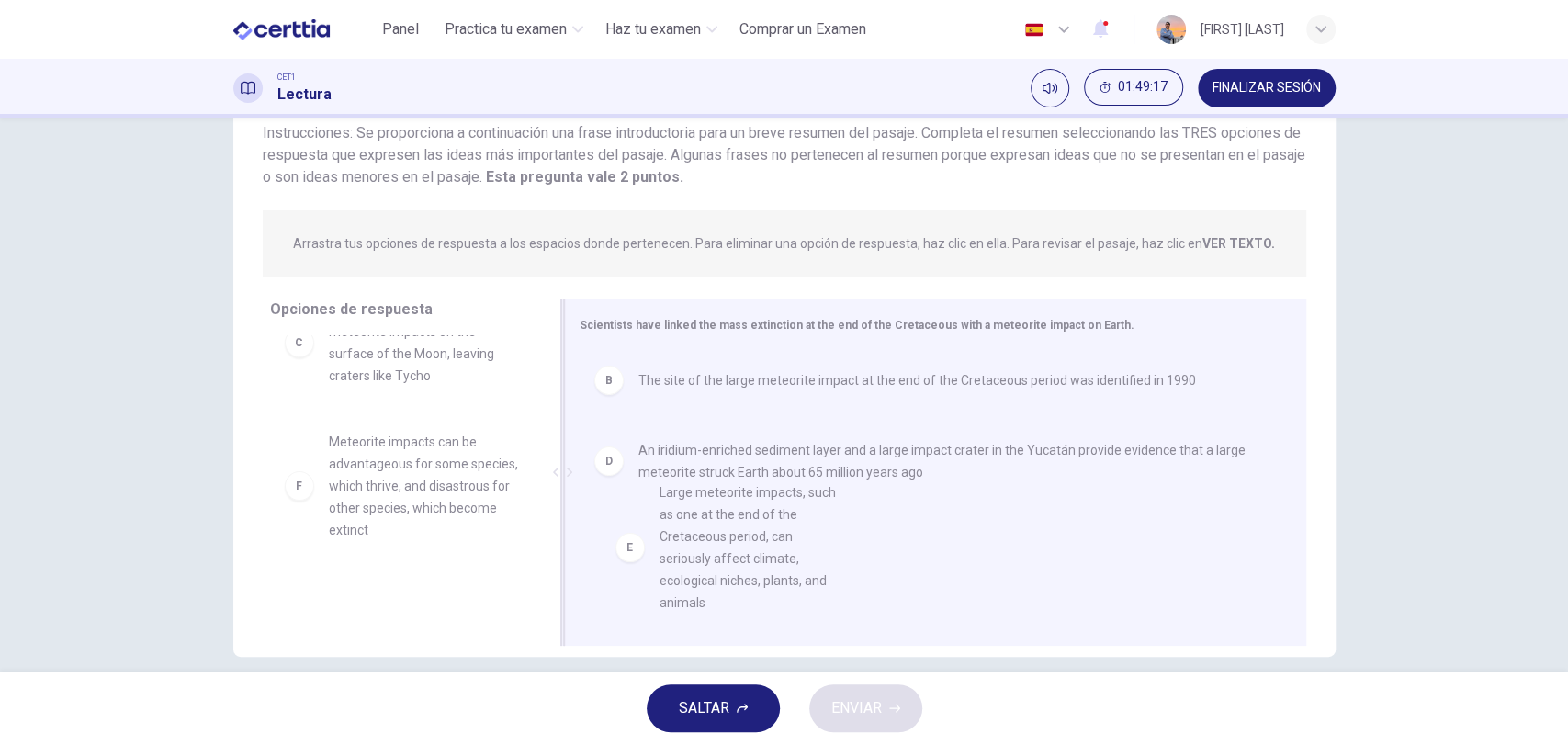 drag, startPoint x: 386, startPoint y: 511, endPoint x: 786, endPoint y: 553, distance: 402.199 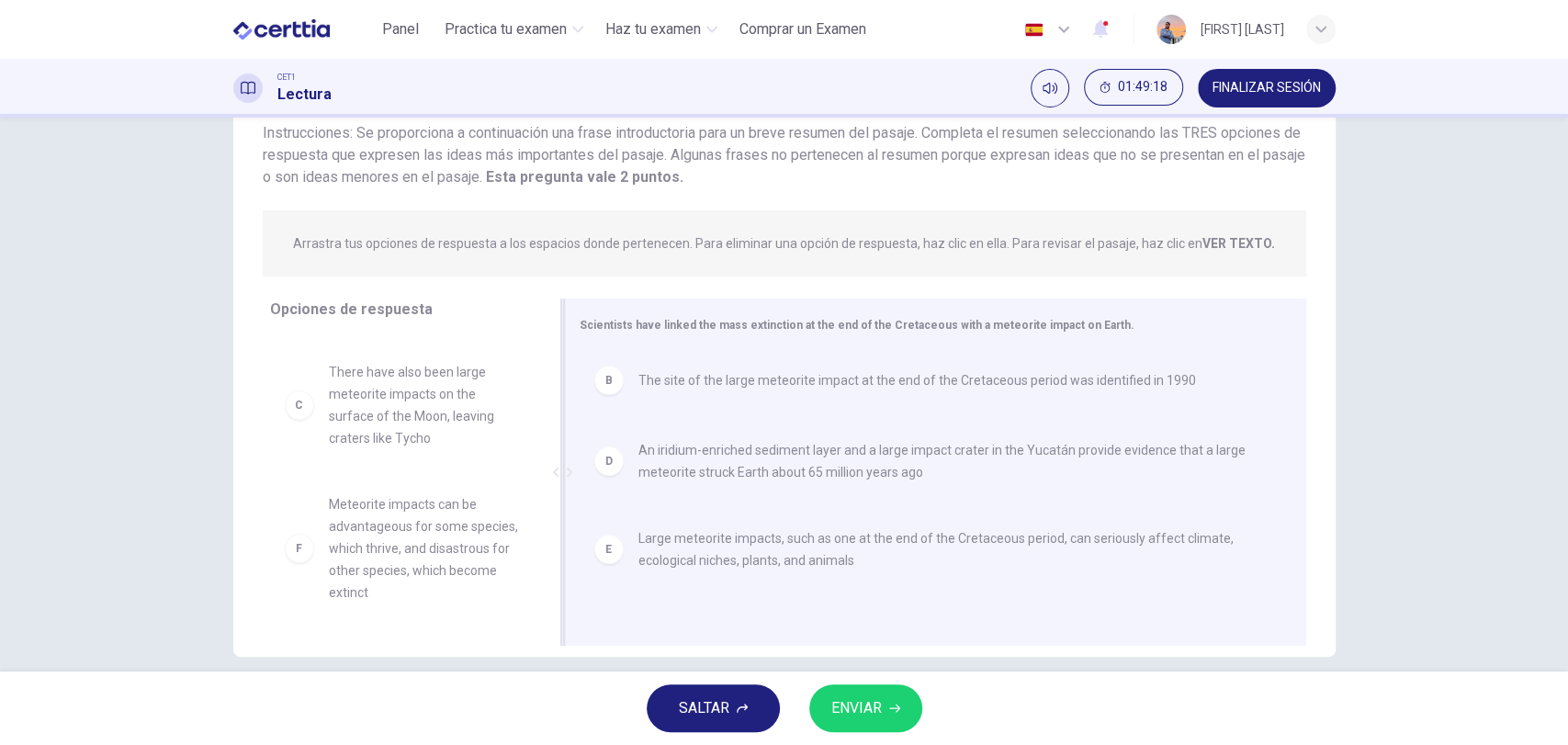 scroll, scrollTop: 0, scrollLeft: 0, axis: both 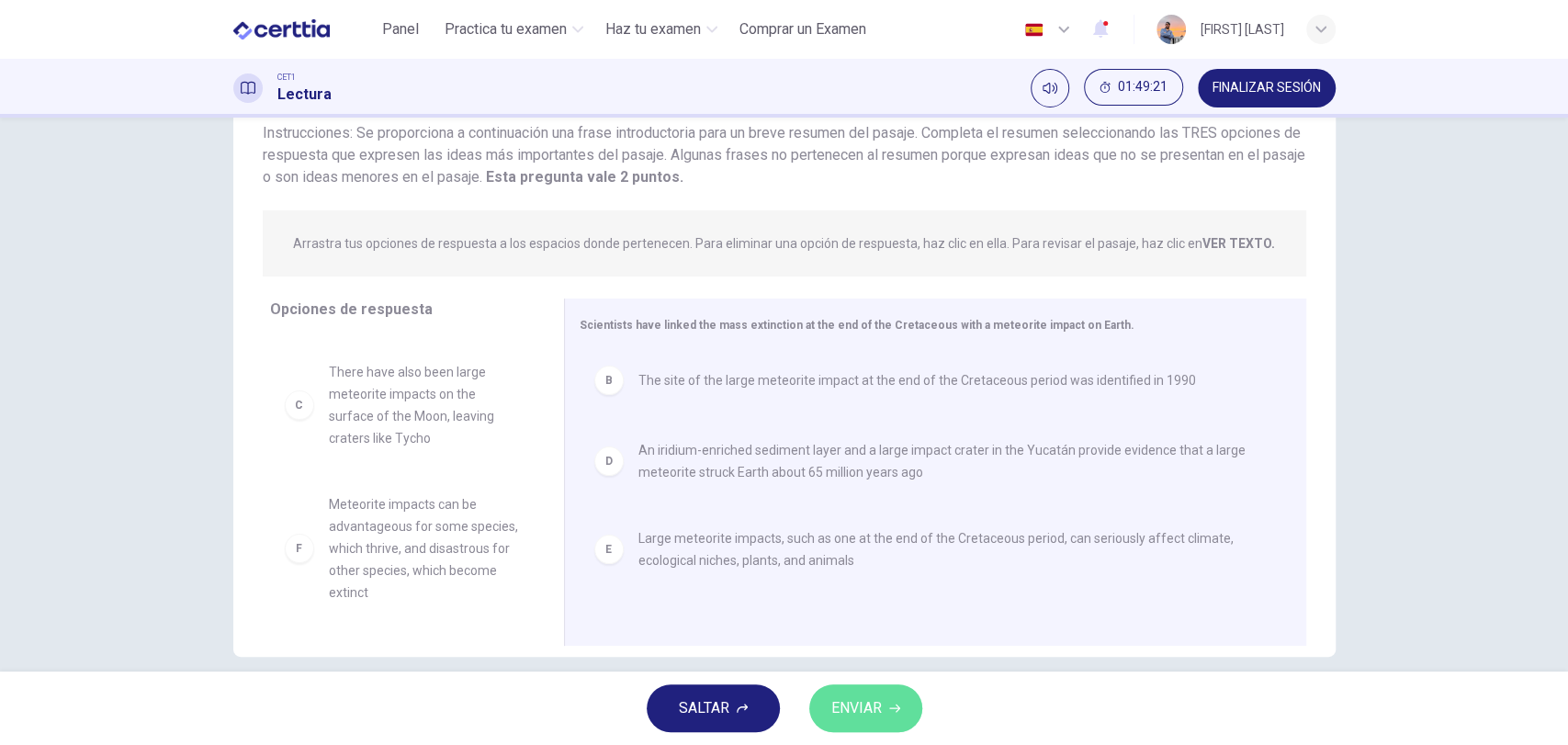 click on "ENVIAR" at bounding box center (865, 708) 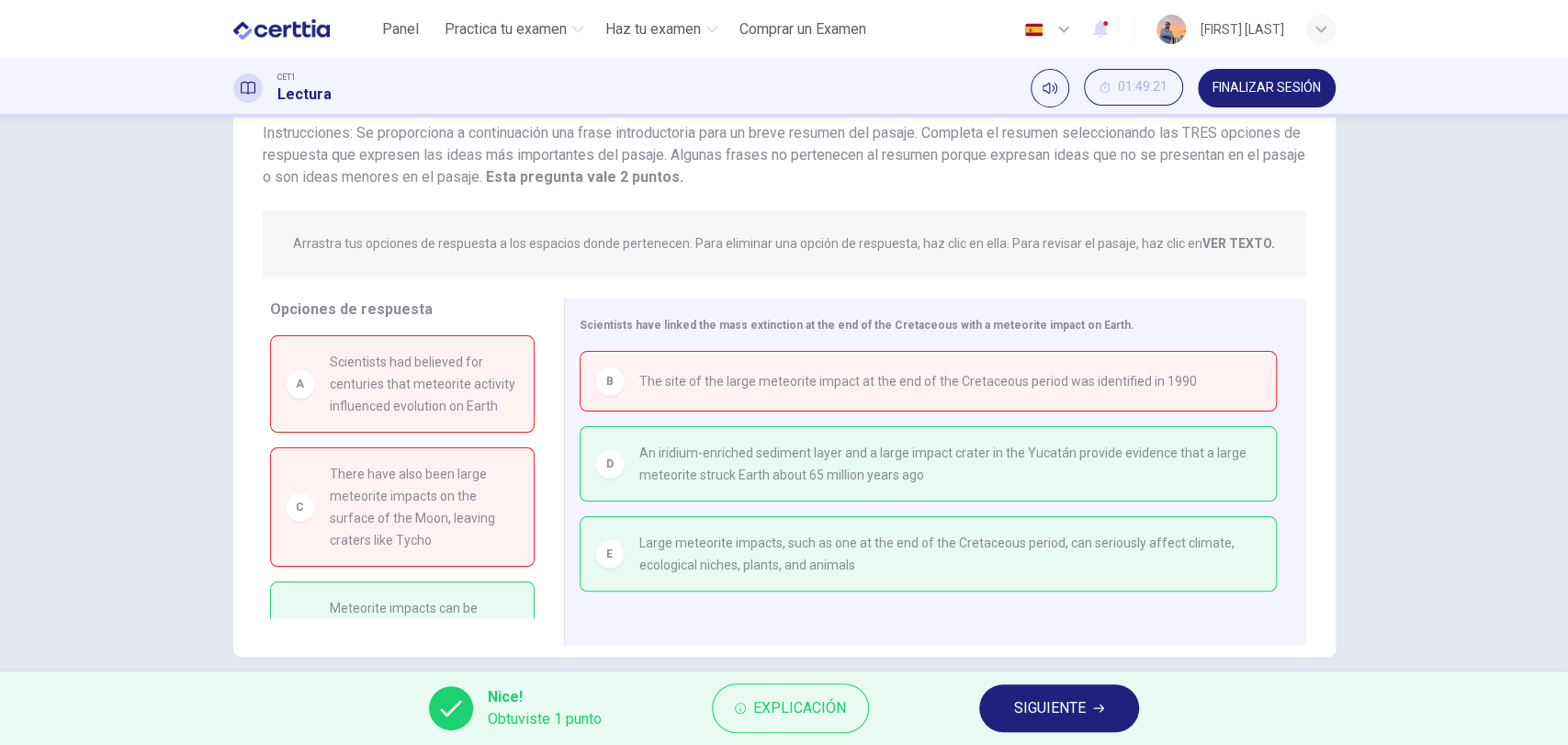 scroll, scrollTop: 125, scrollLeft: 0, axis: vertical 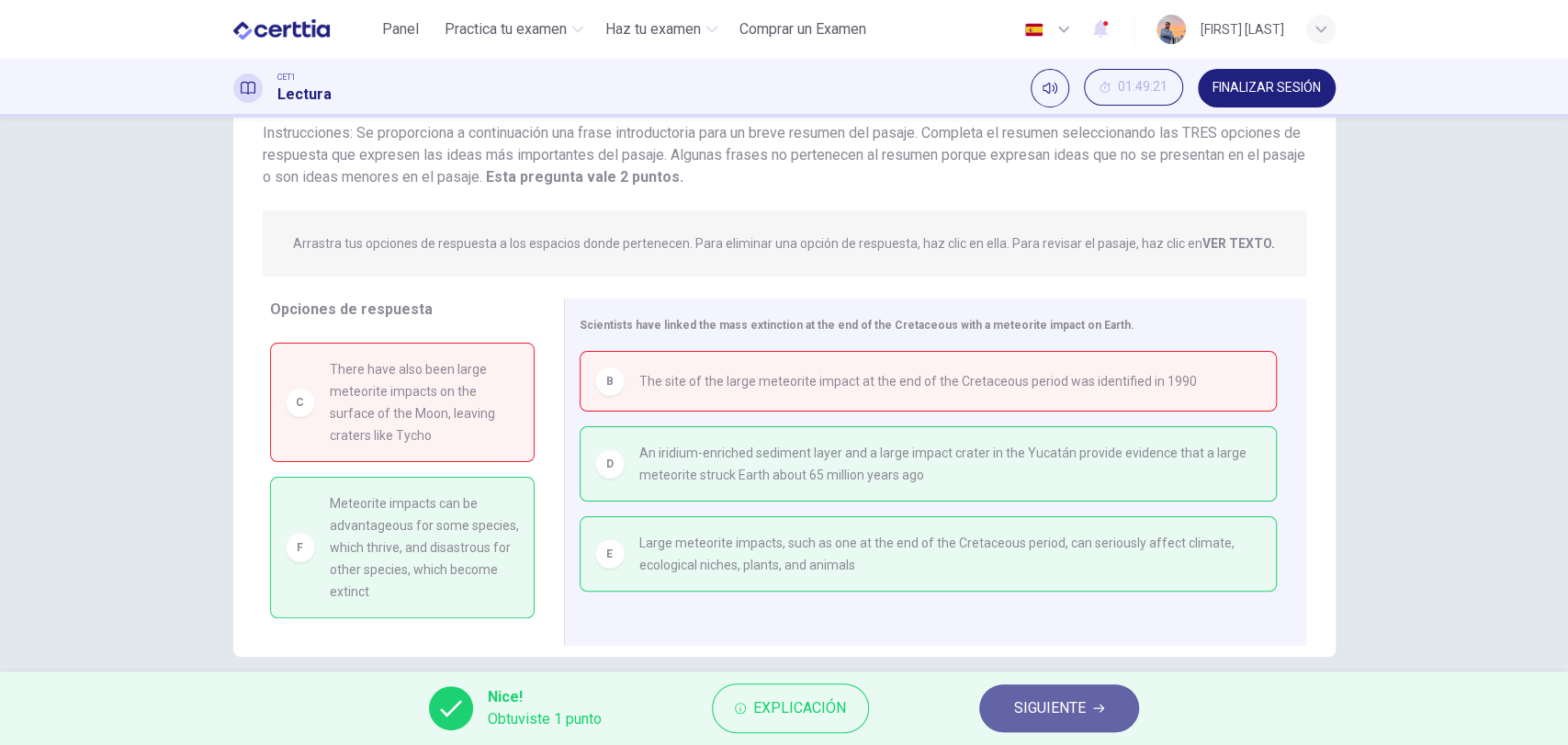 click on "SIGUIENTE" at bounding box center (1050, 708) 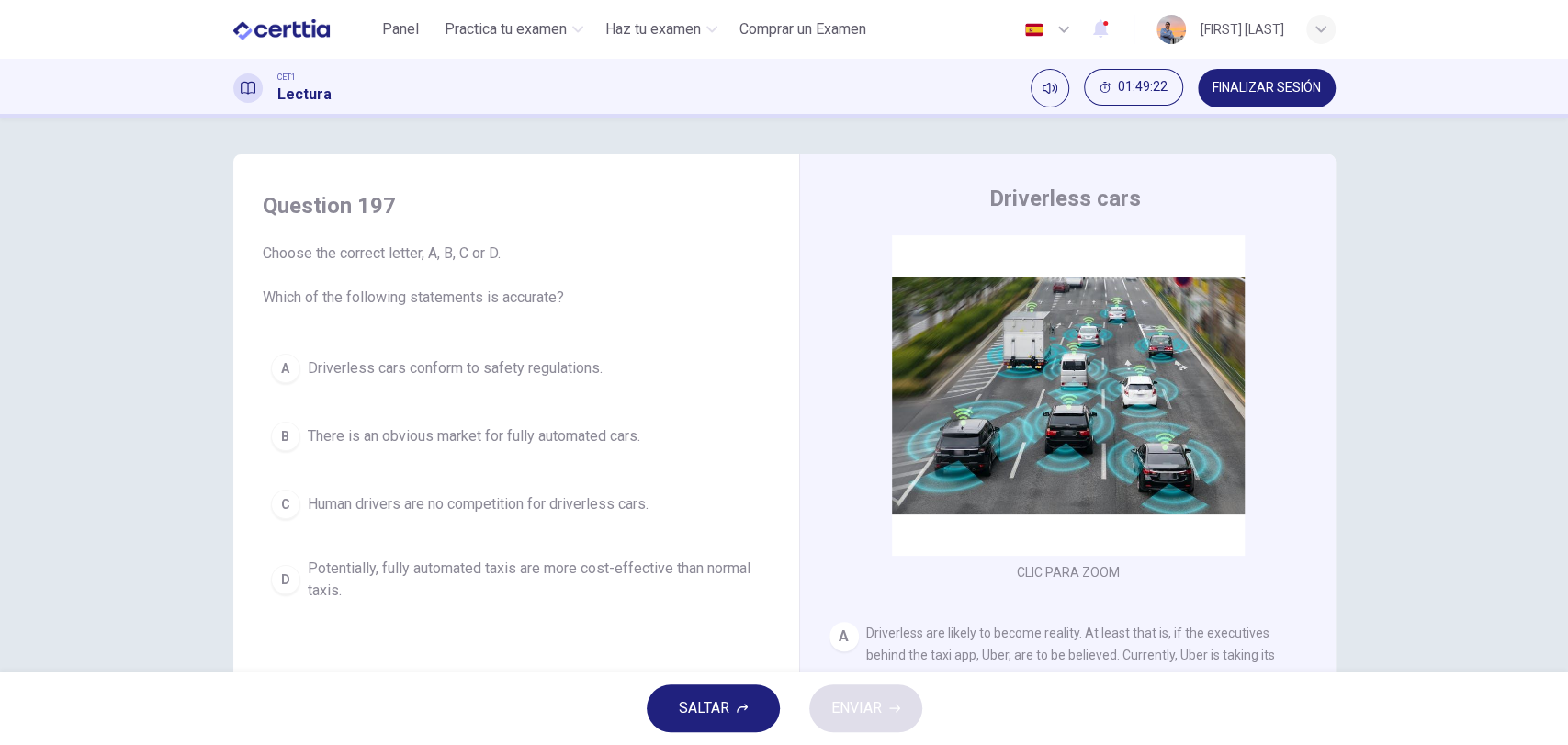 scroll, scrollTop: 136, scrollLeft: 0, axis: vertical 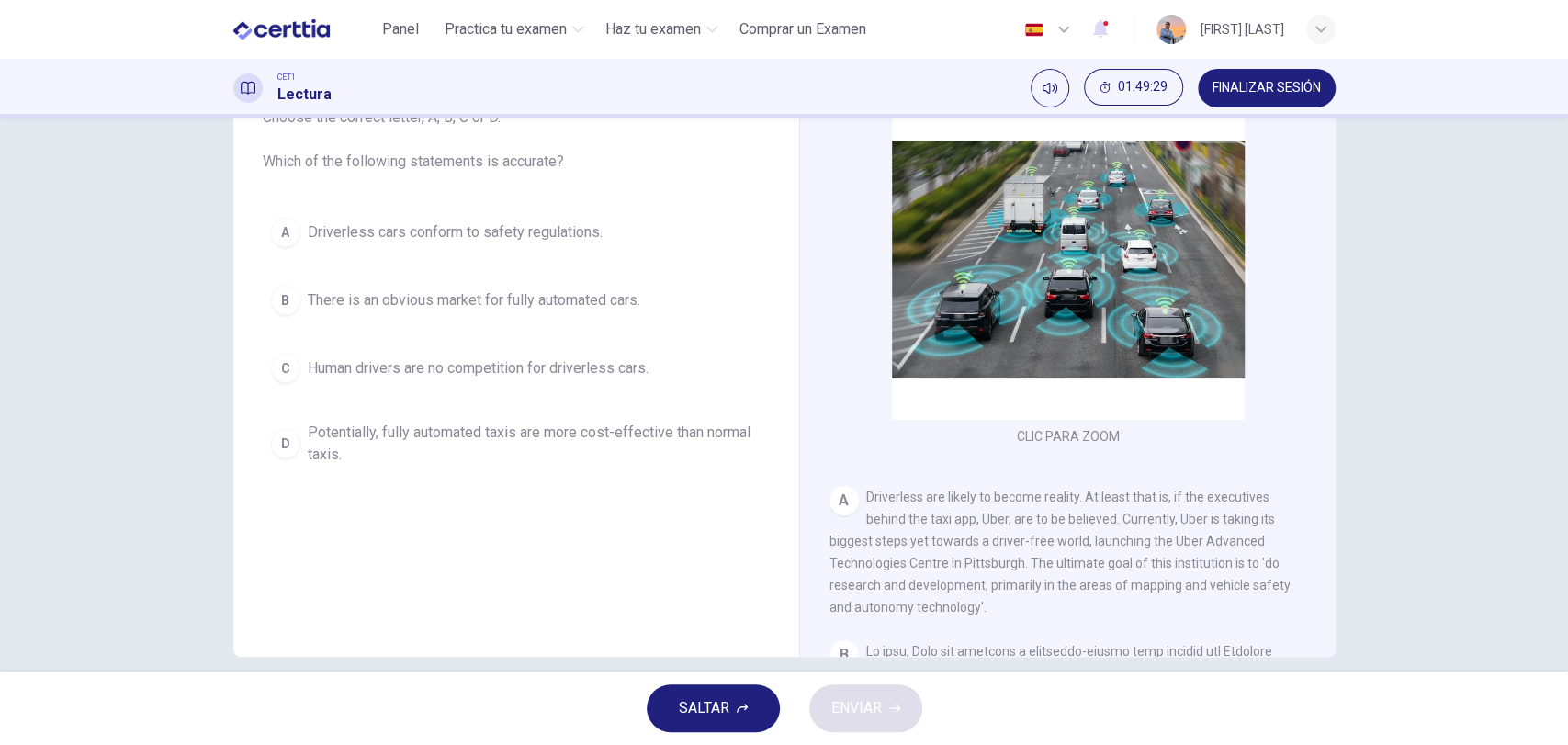 click on "C Human drivers are no competition for driverless cars." at bounding box center [516, 368] 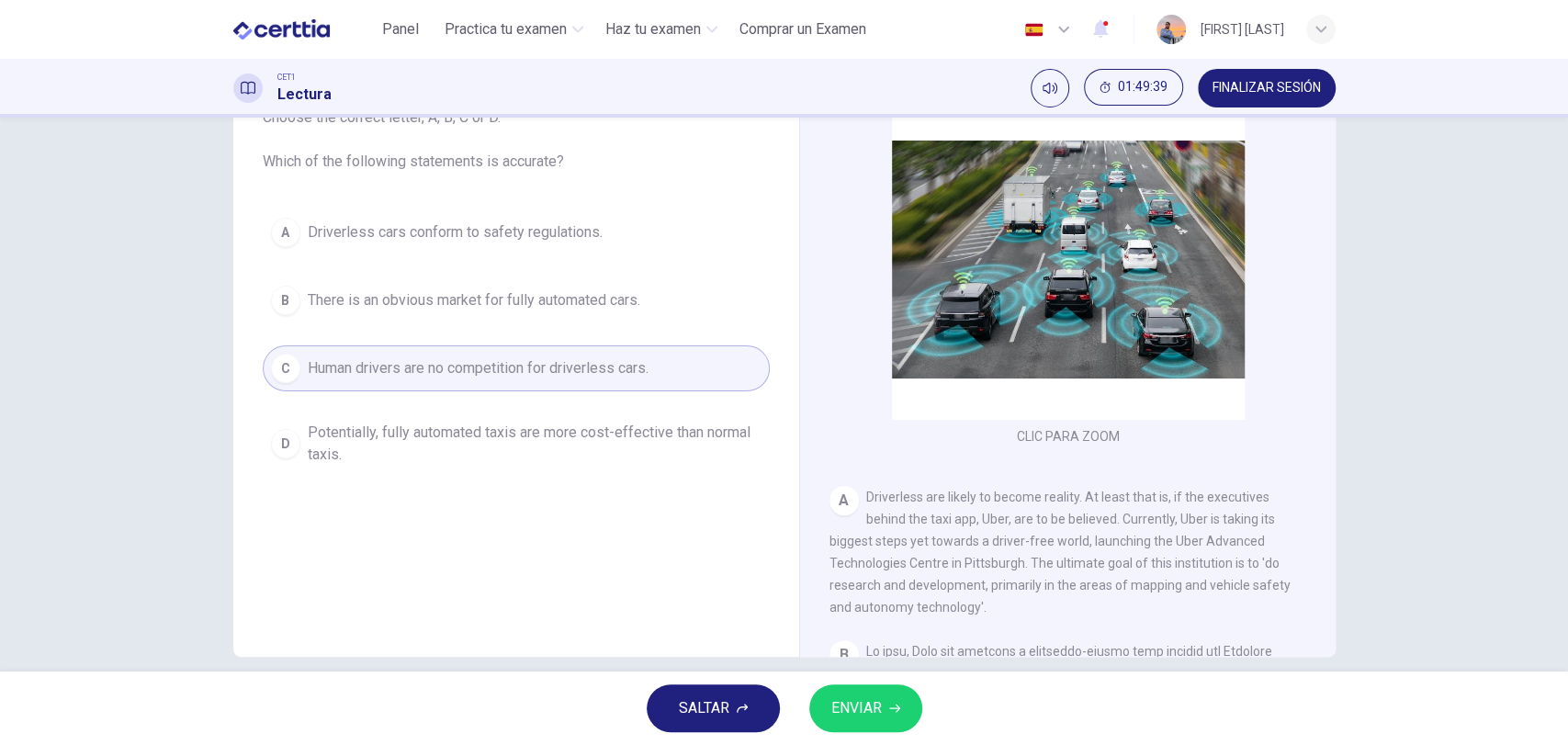 click on "There is an obvious market for fully automated cars." at bounding box center [474, 300] 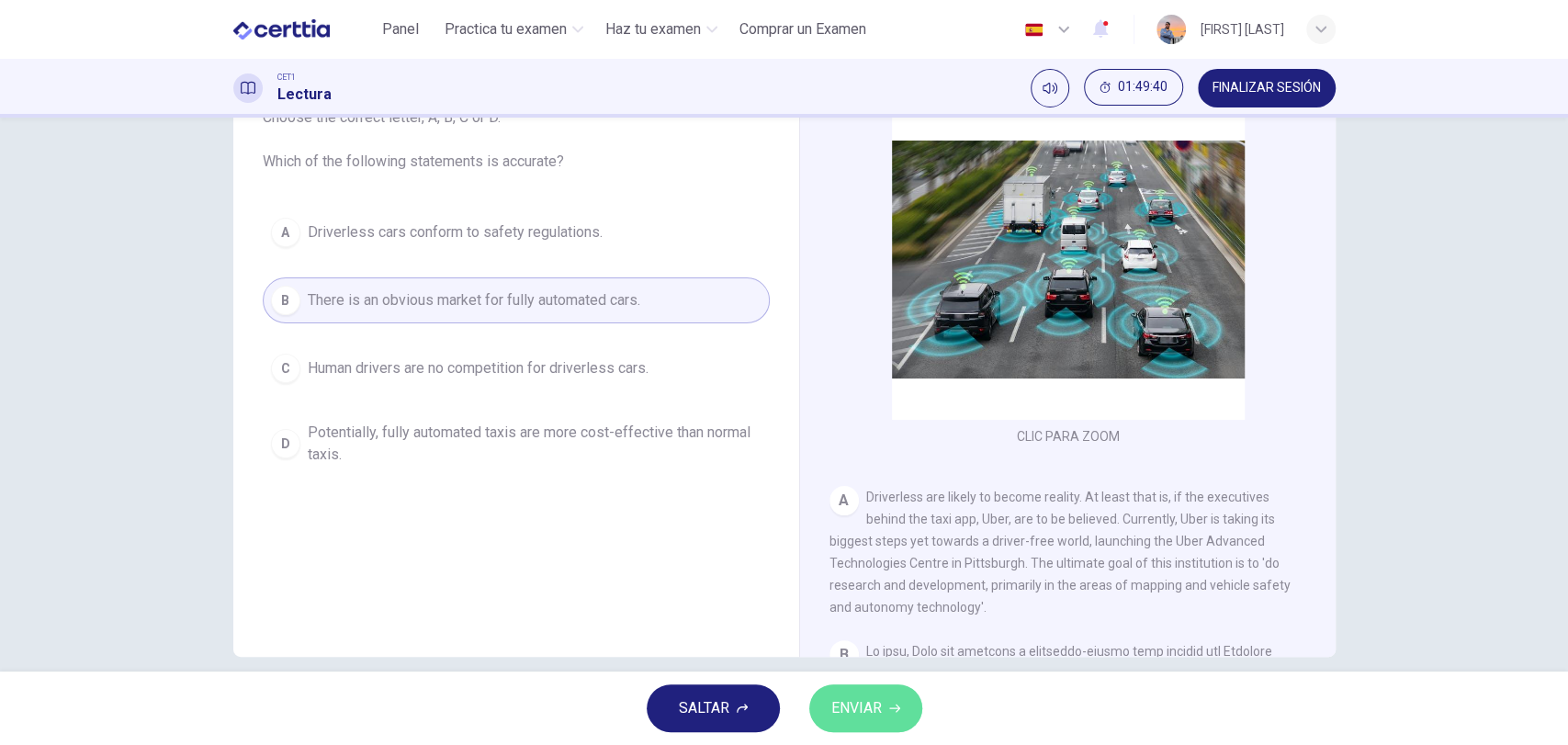 click on "ENVIAR" at bounding box center [856, 708] 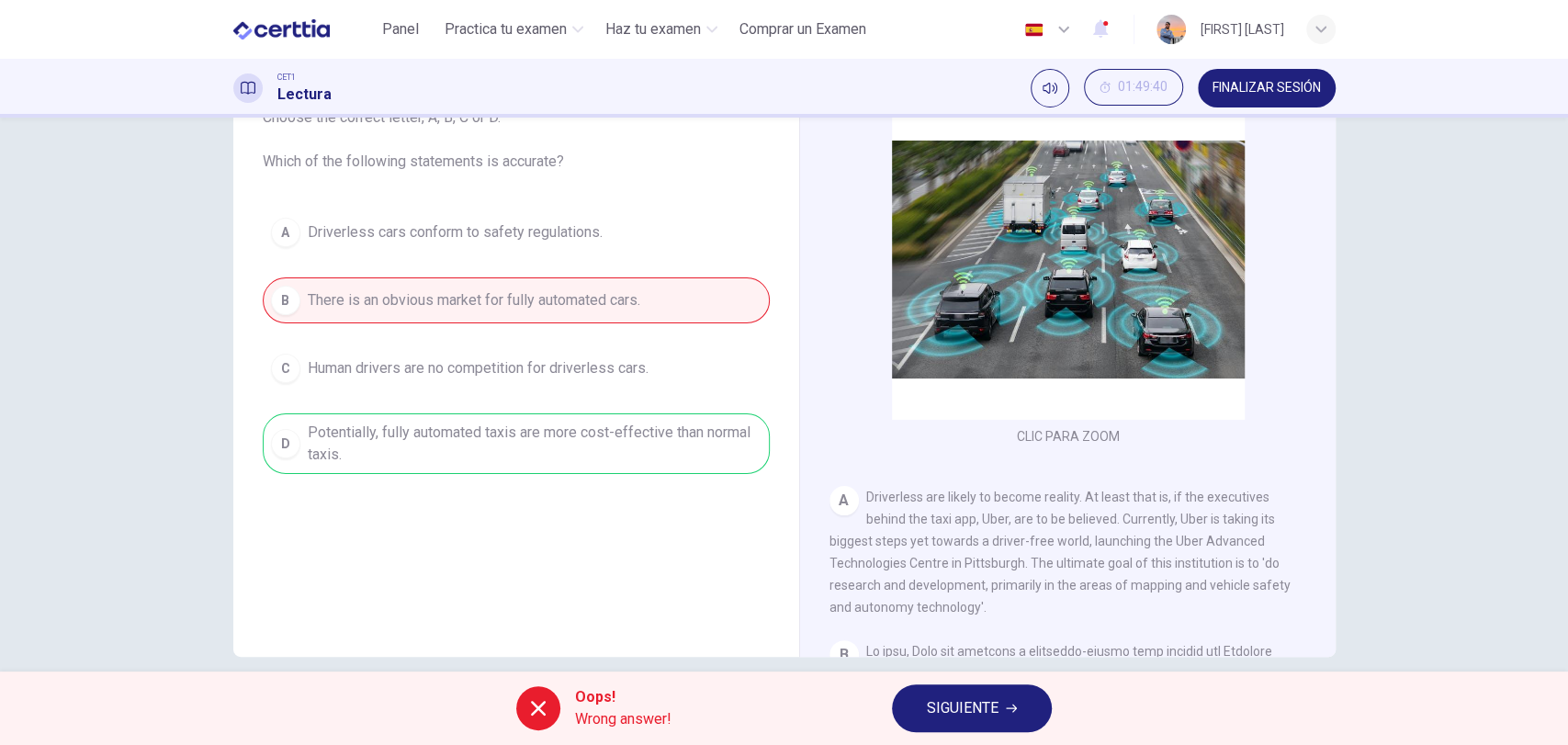 click on "SIGUIENTE" at bounding box center [963, 708] 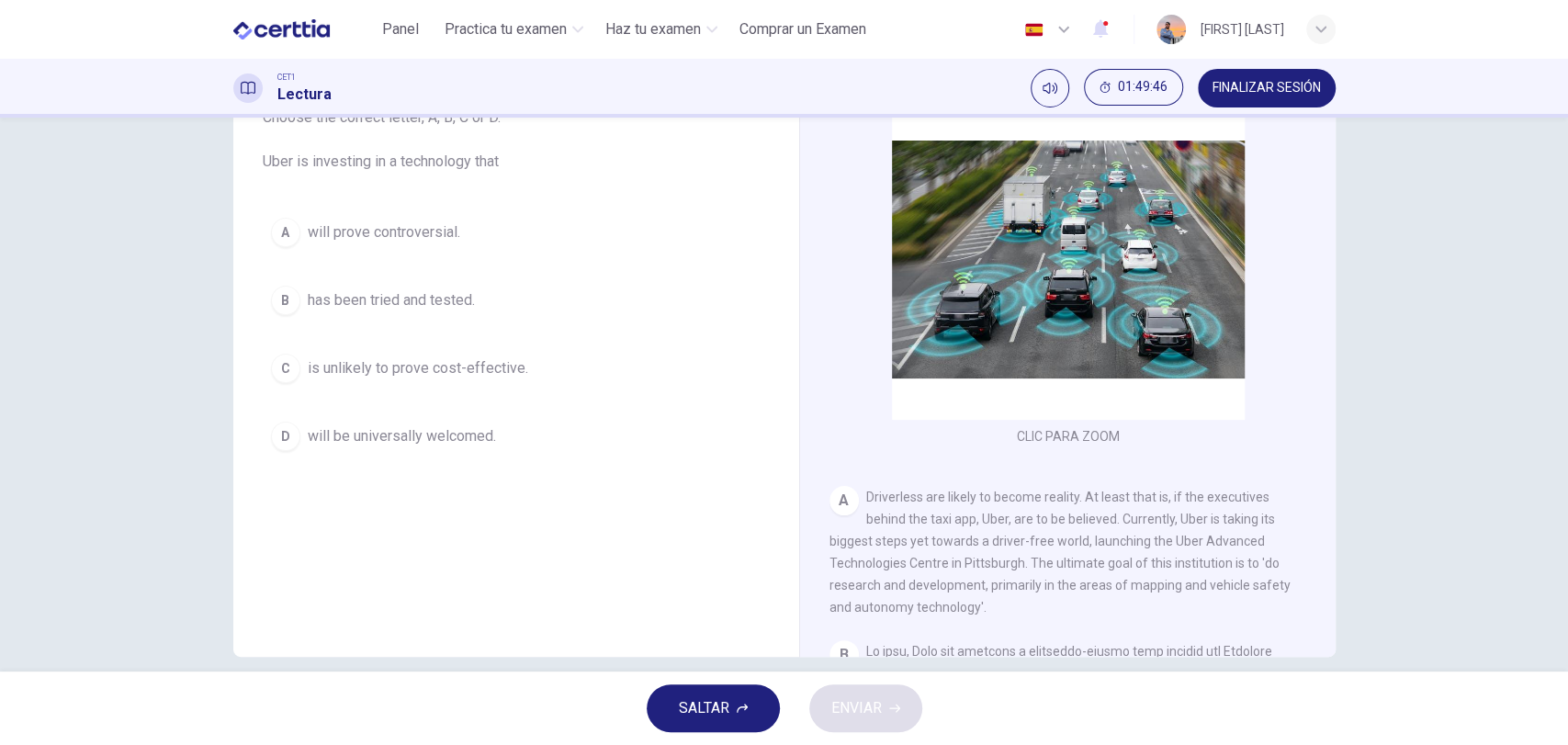 click on "is unlikely to prove cost-effective." at bounding box center (418, 368) 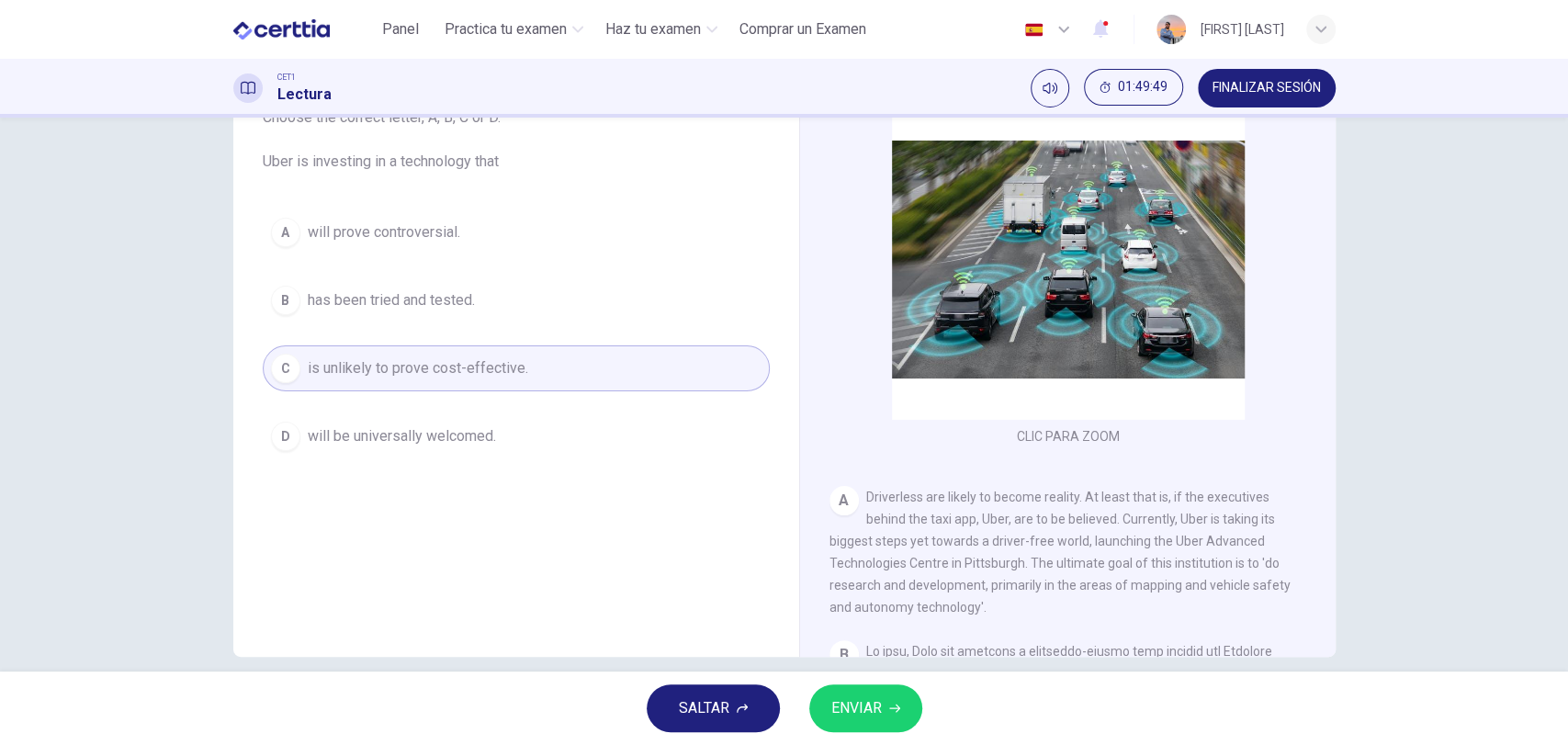 click on "A will prove controversial." at bounding box center [516, 232] 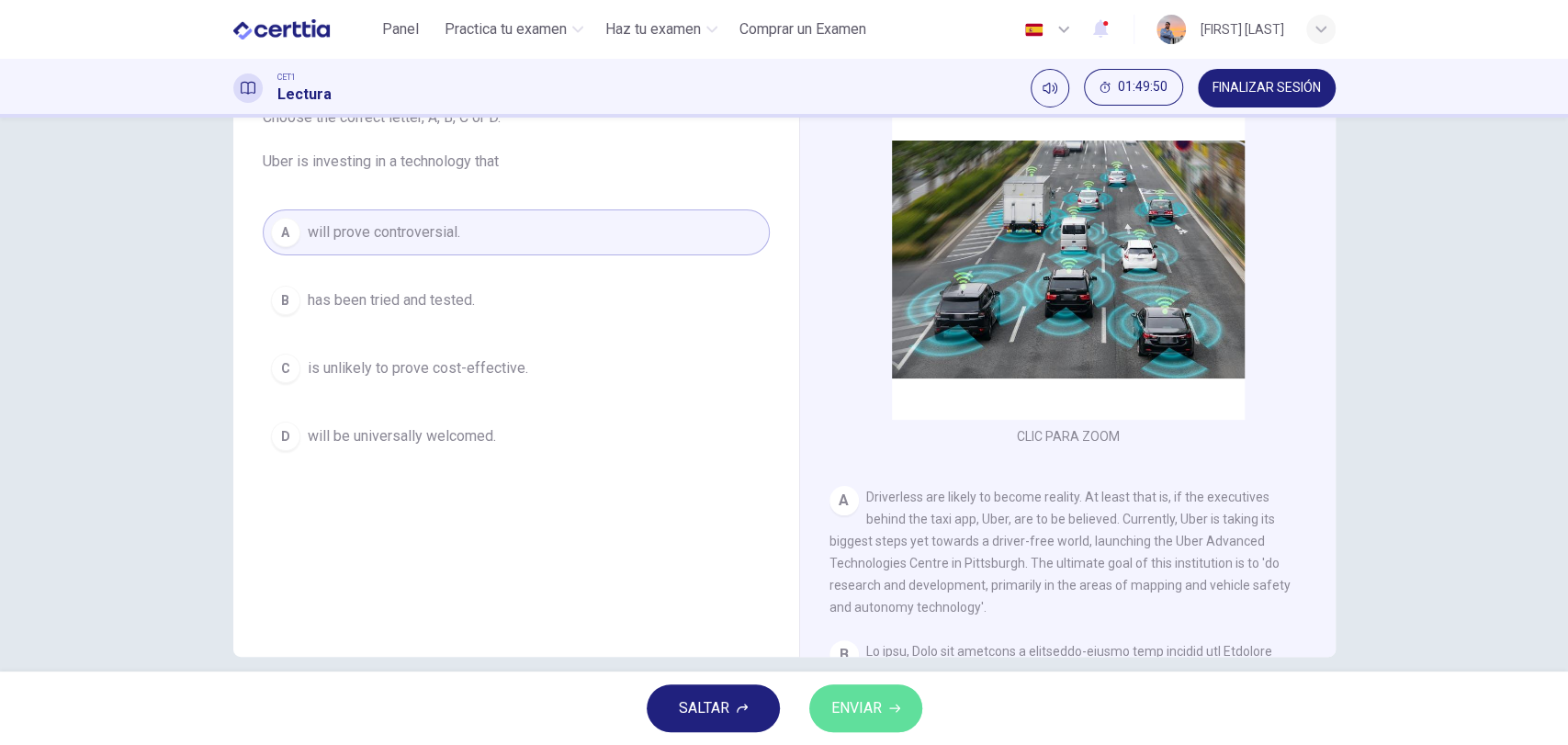 click on "ENVIAR" at bounding box center (856, 708) 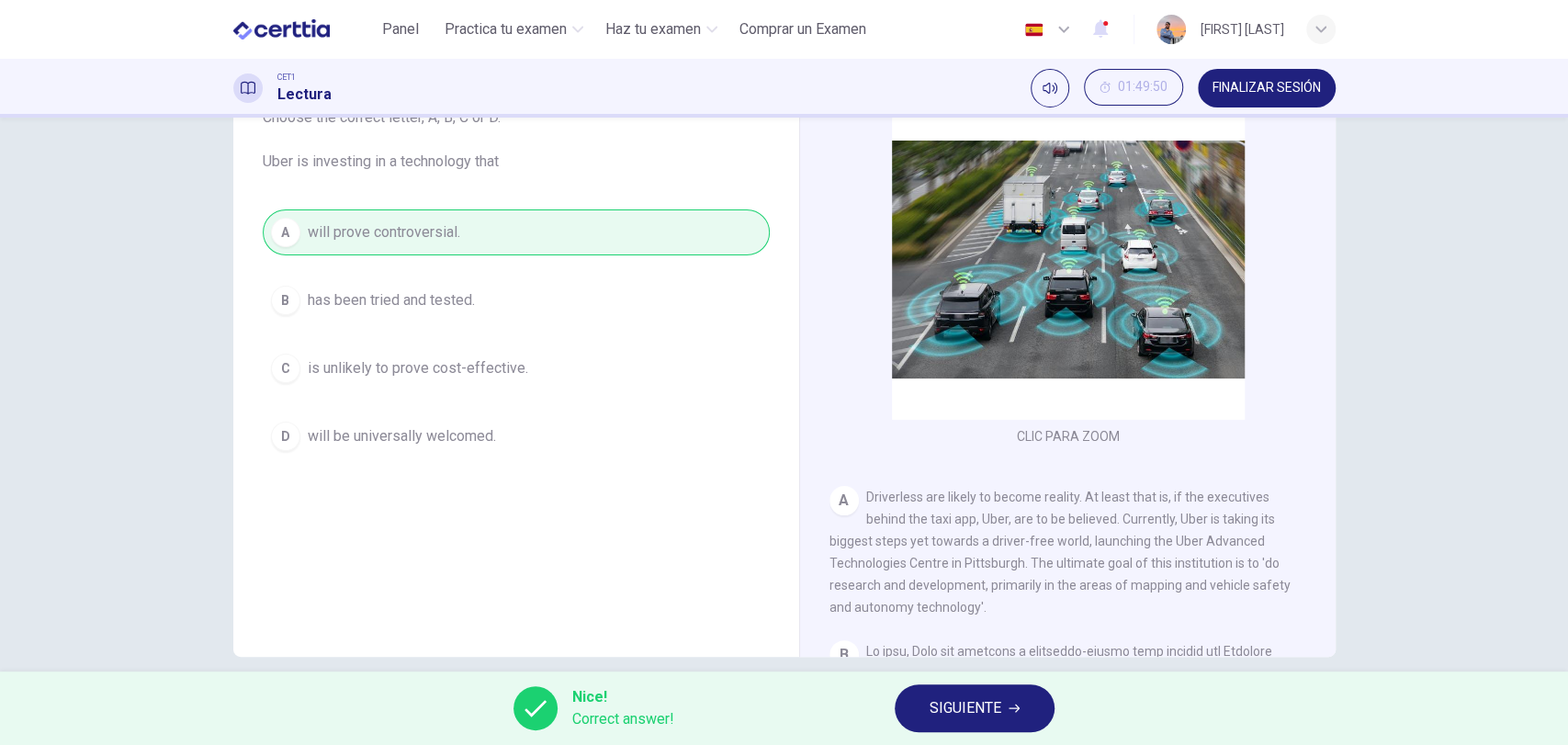 click on "SIGUIENTE" at bounding box center (965, 708) 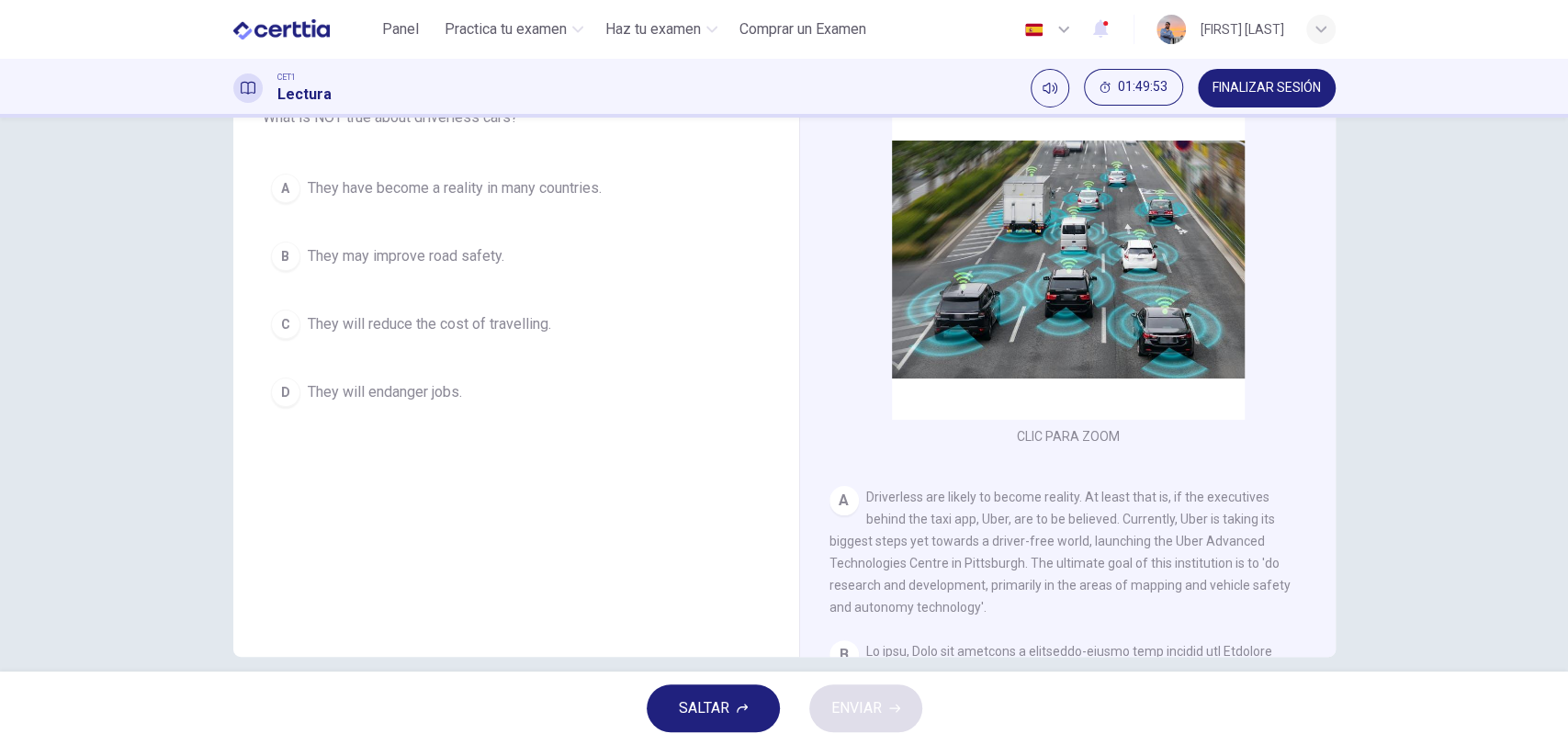 scroll, scrollTop: 0, scrollLeft: 0, axis: both 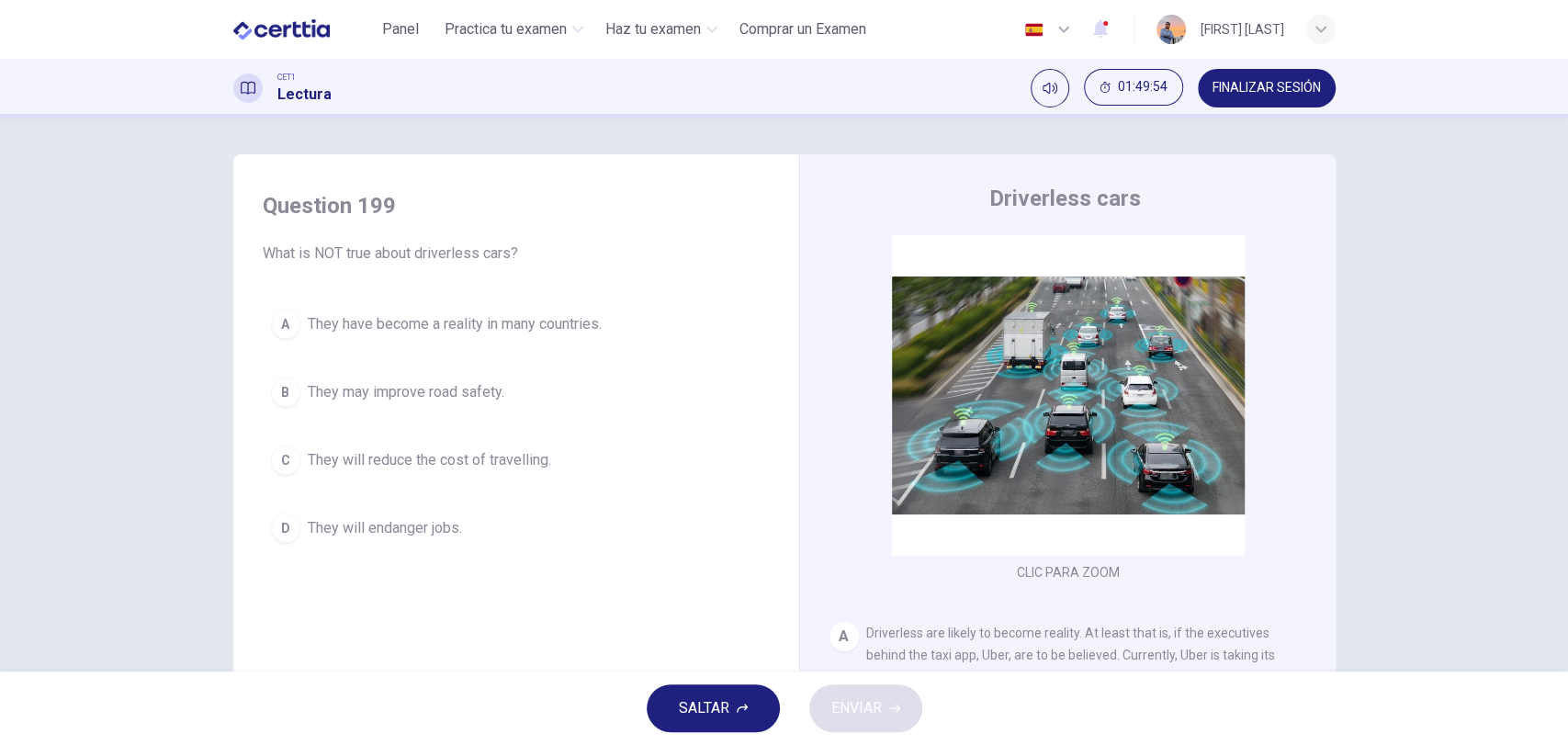 click on "A They have become a reality in many countries." at bounding box center [516, 324] 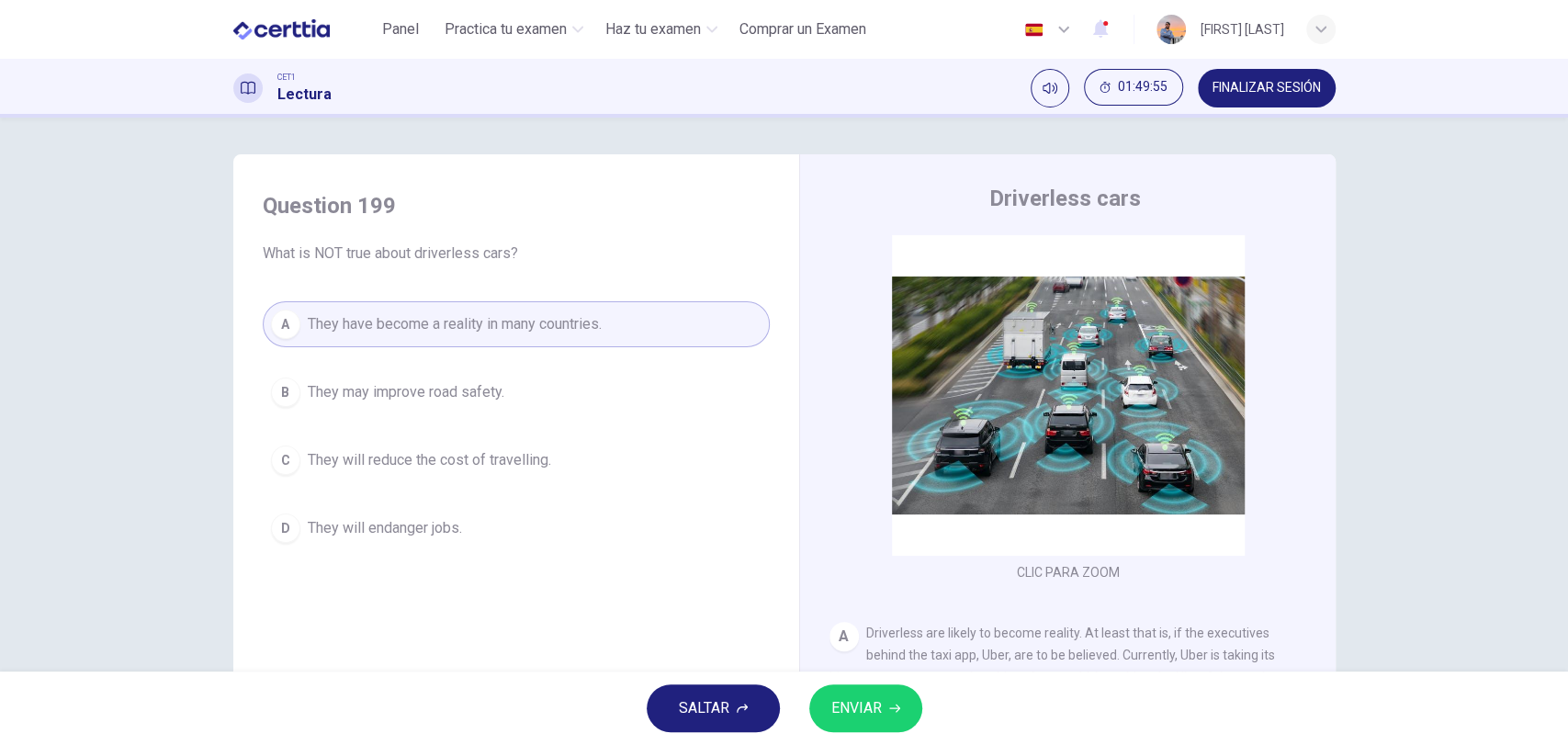 click on "ENVIAR" at bounding box center (856, 708) 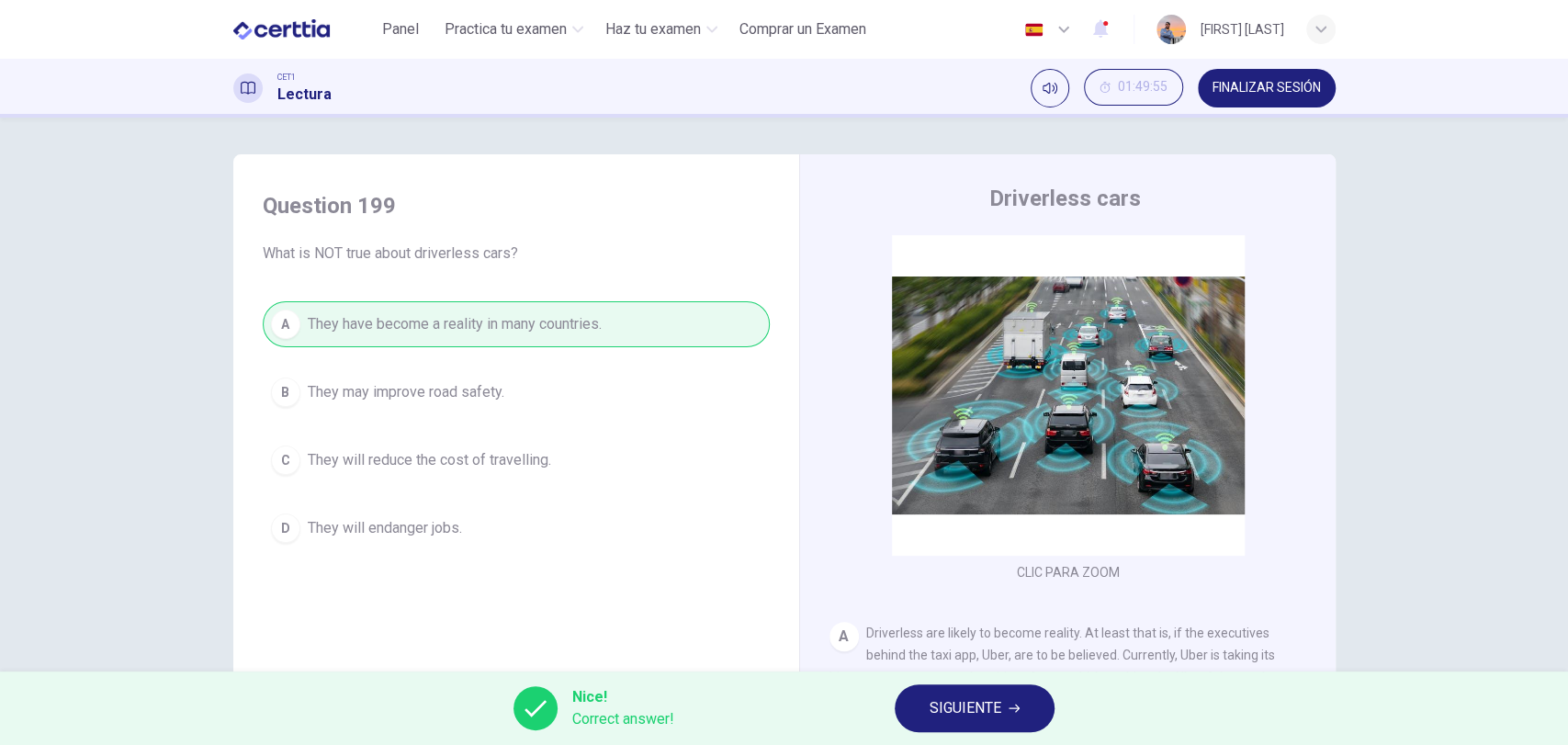 click on "Nice! Correct answer! SIGUIENTE" at bounding box center [784, 708] 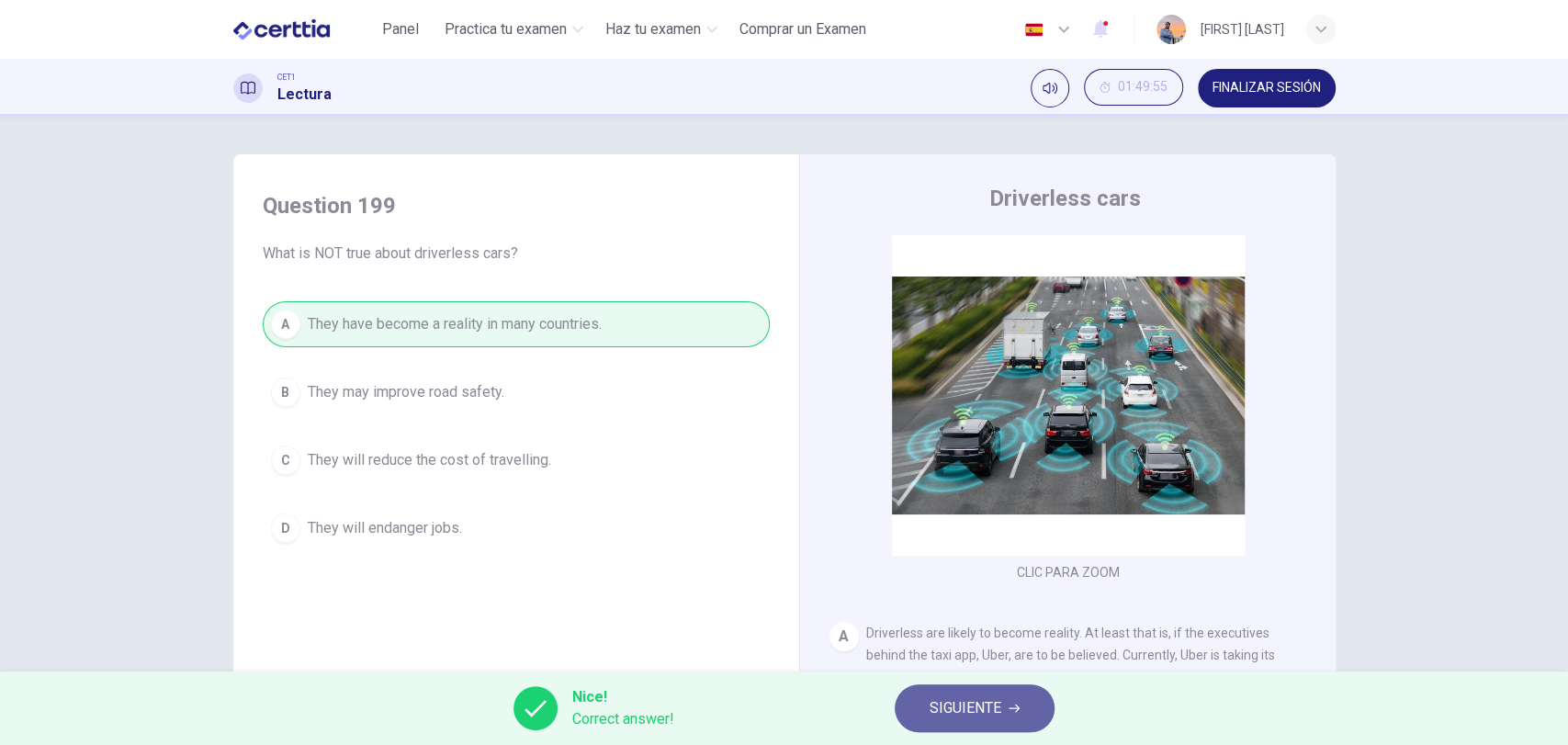 click on "SIGUIENTE" at bounding box center [965, 708] 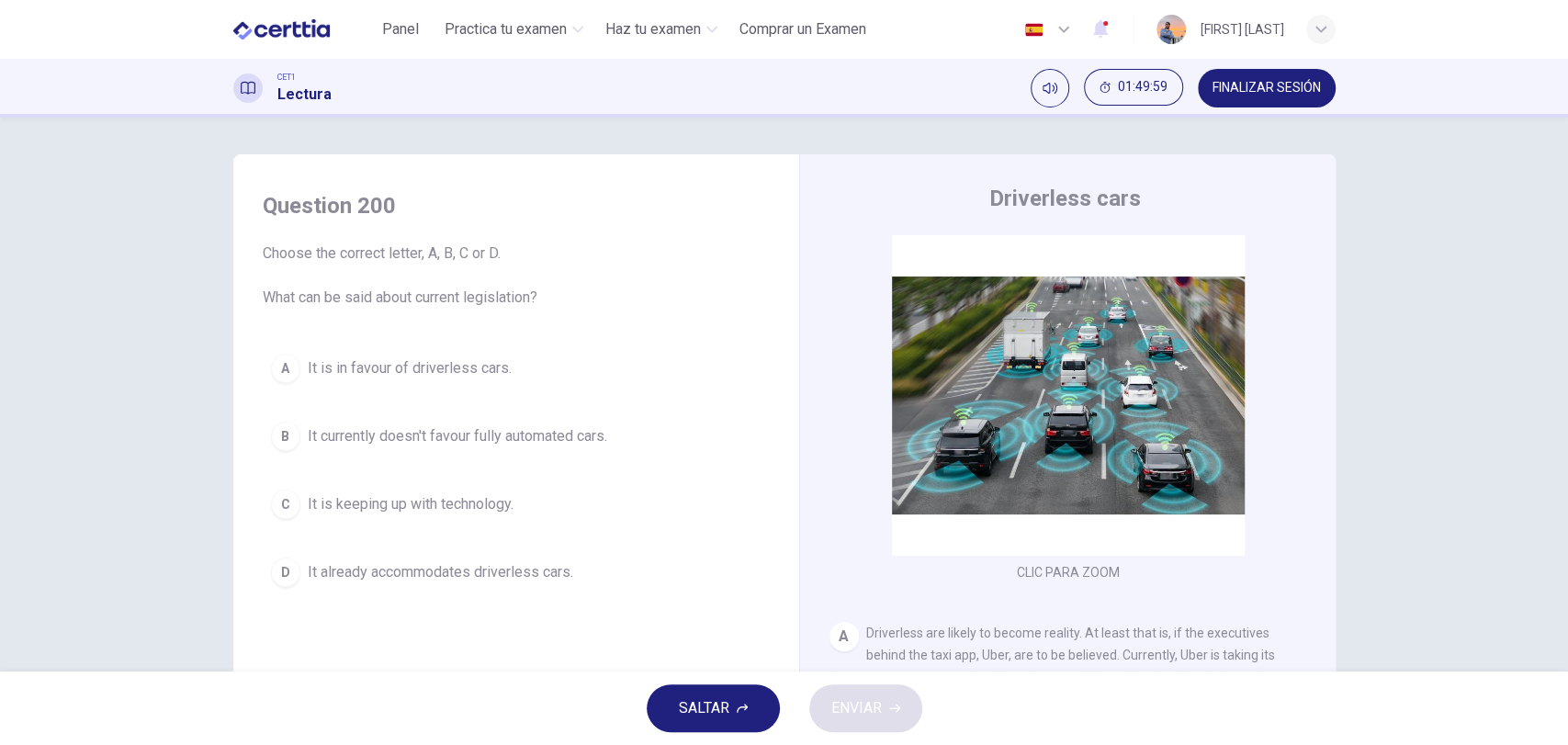 click on "It currently doesn't favour fully automated cars." at bounding box center [457, 436] 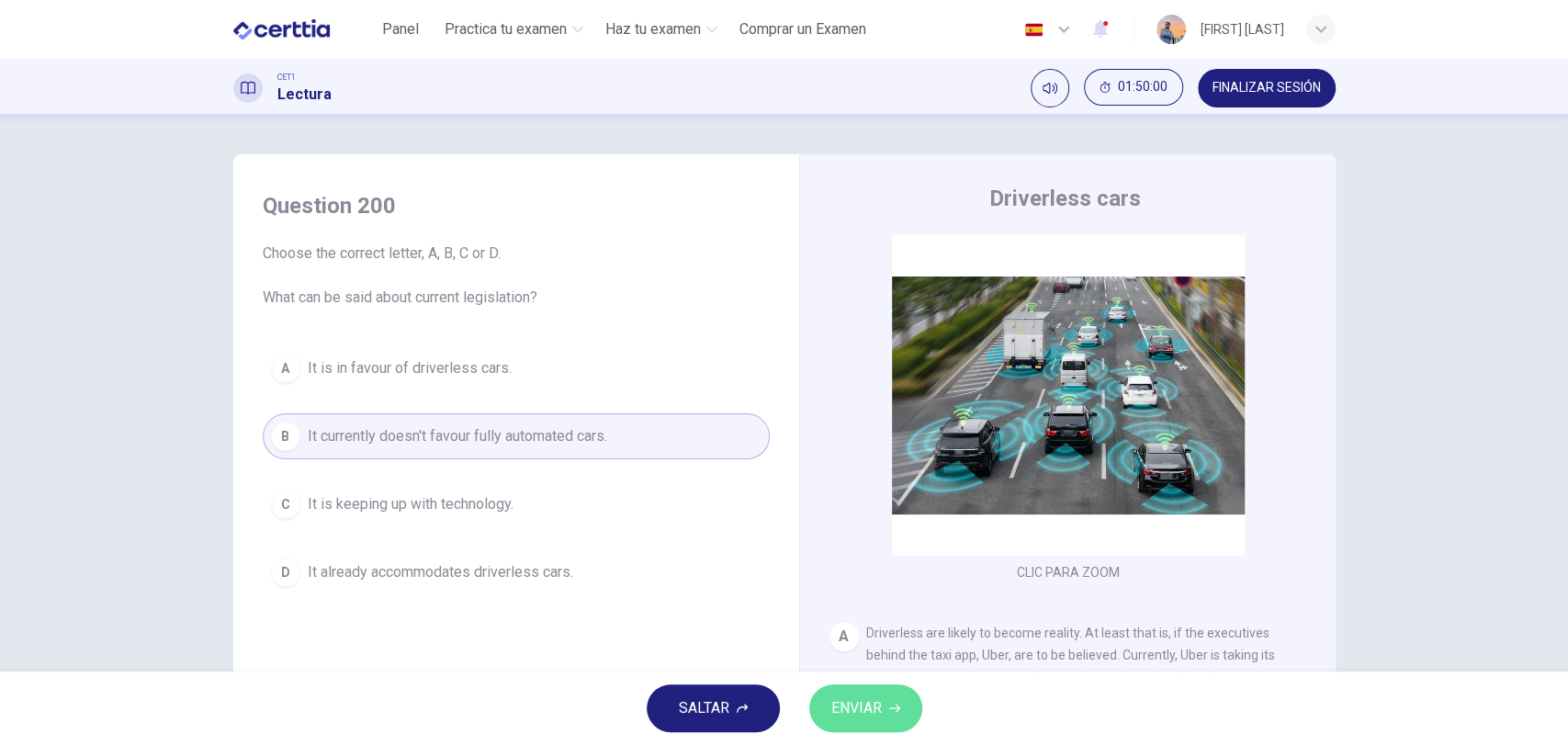 click on "ENVIAR" at bounding box center [856, 708] 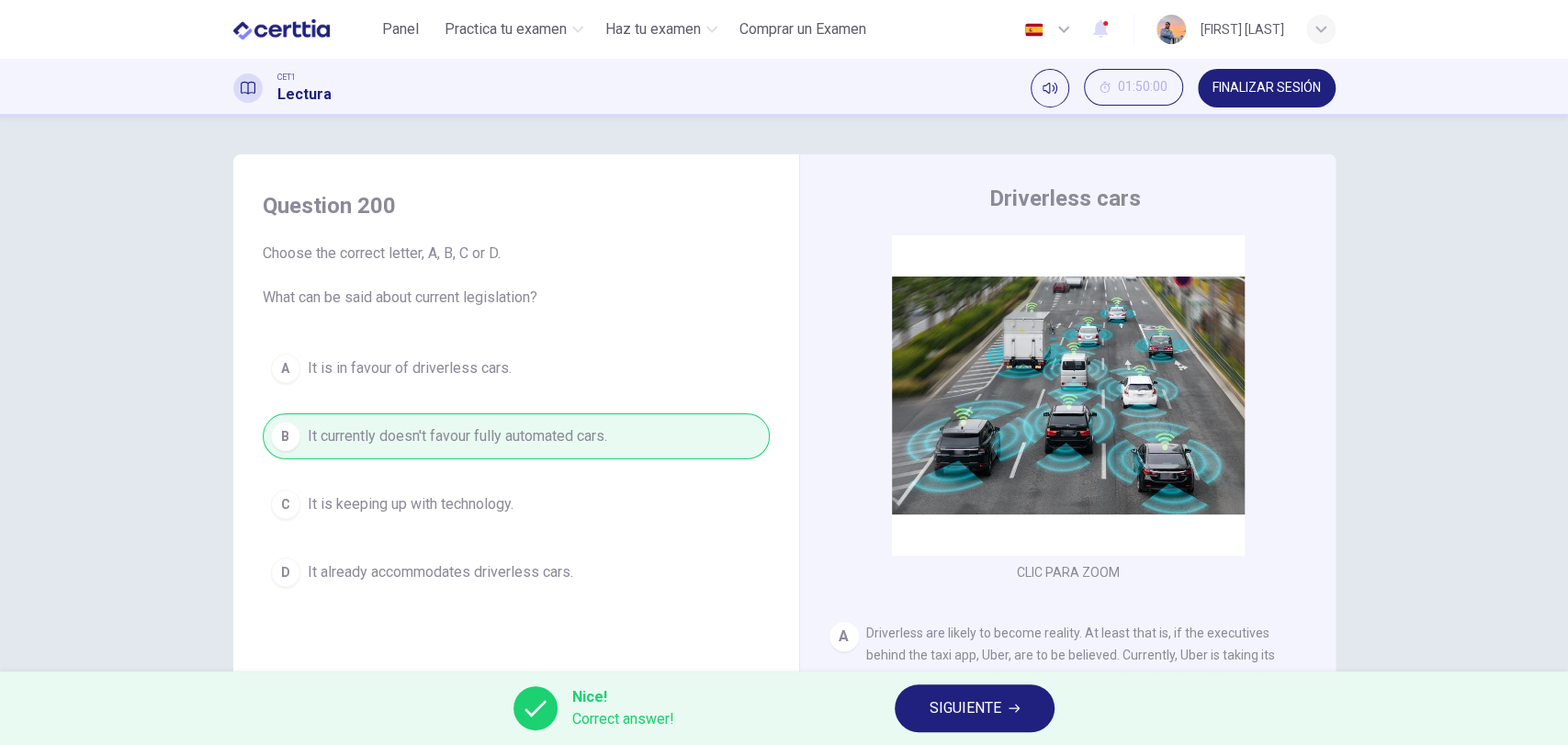 click on "SIGUIENTE" at bounding box center (965, 708) 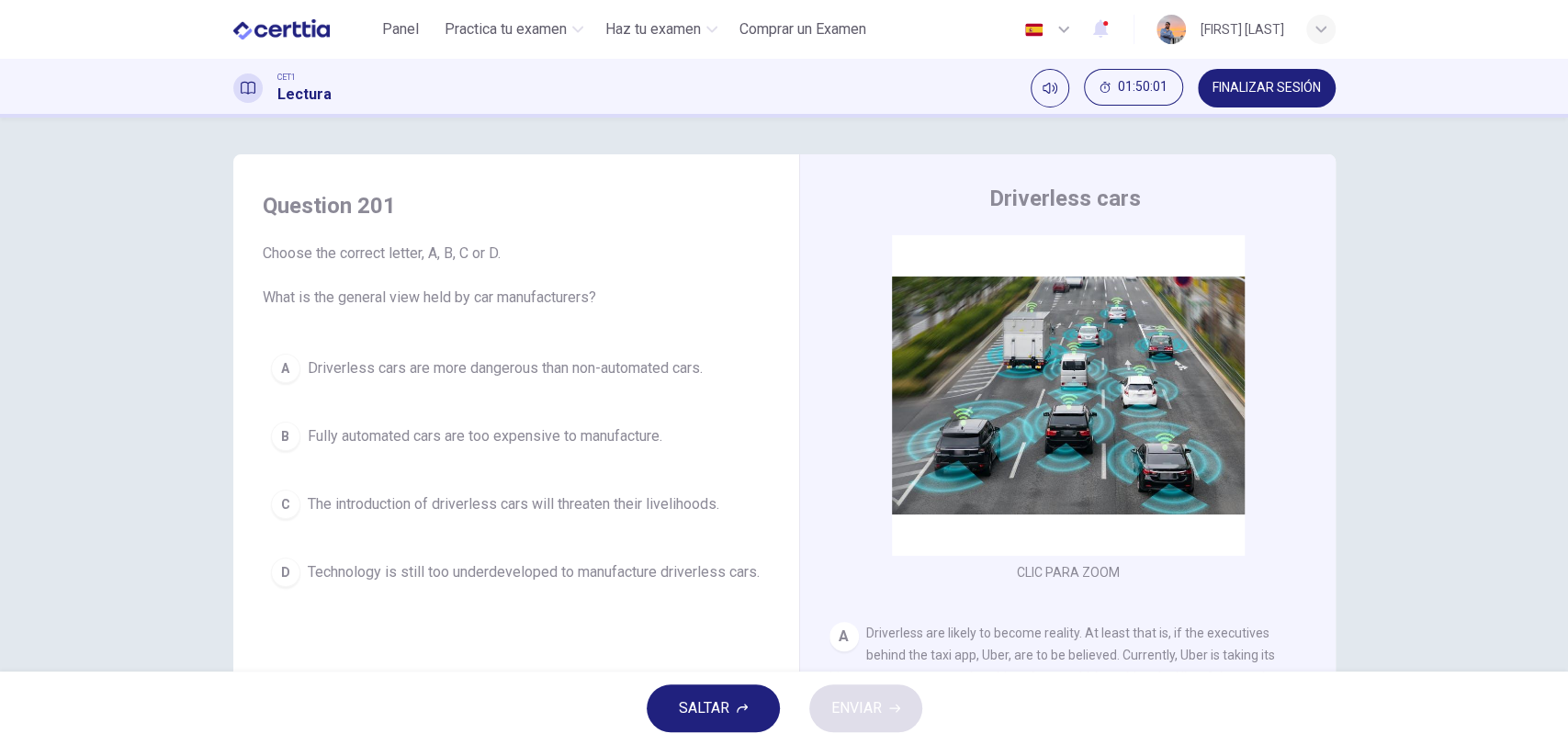 scroll, scrollTop: 136, scrollLeft: 0, axis: vertical 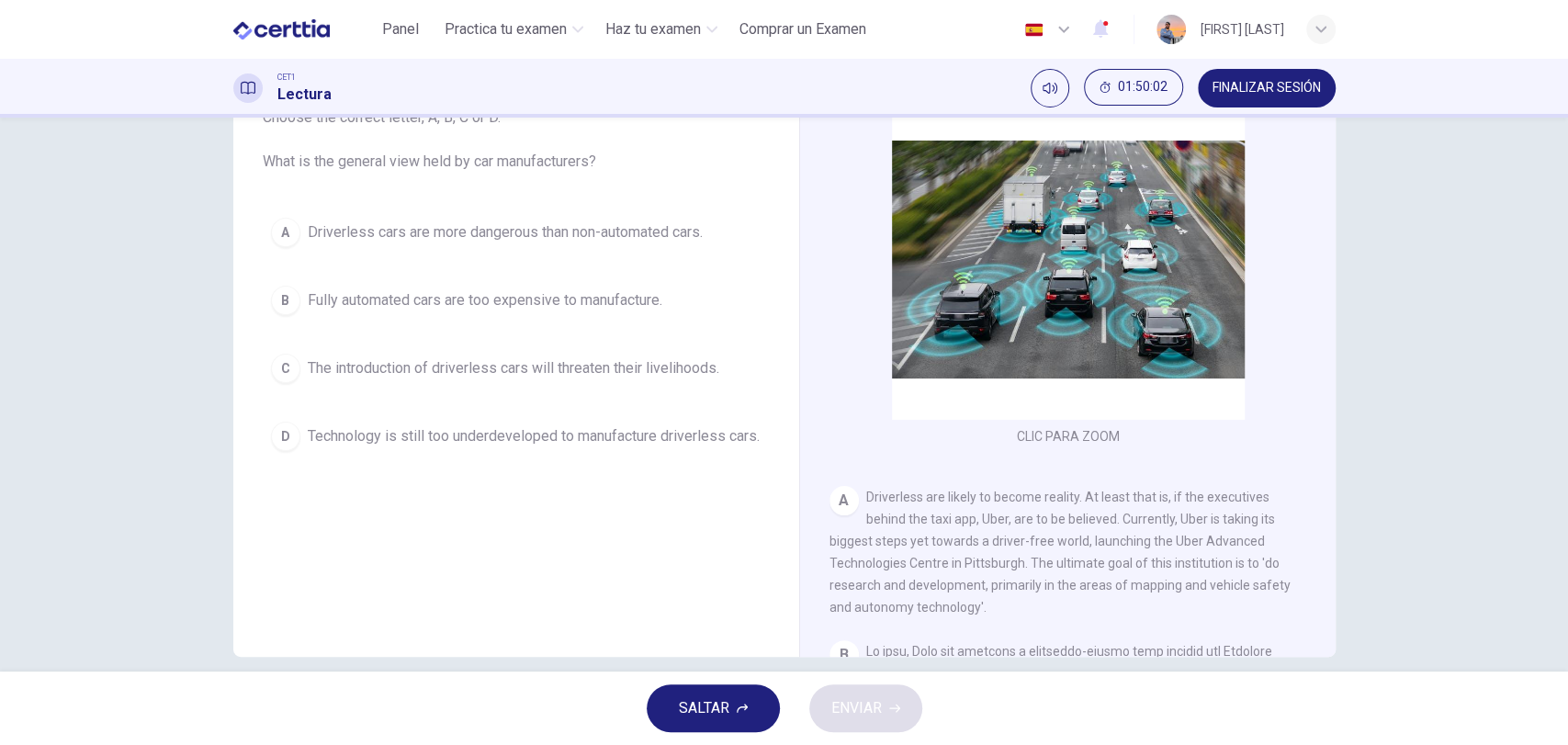 click on "FINALIZAR SESIÓN" at bounding box center [1267, 88] 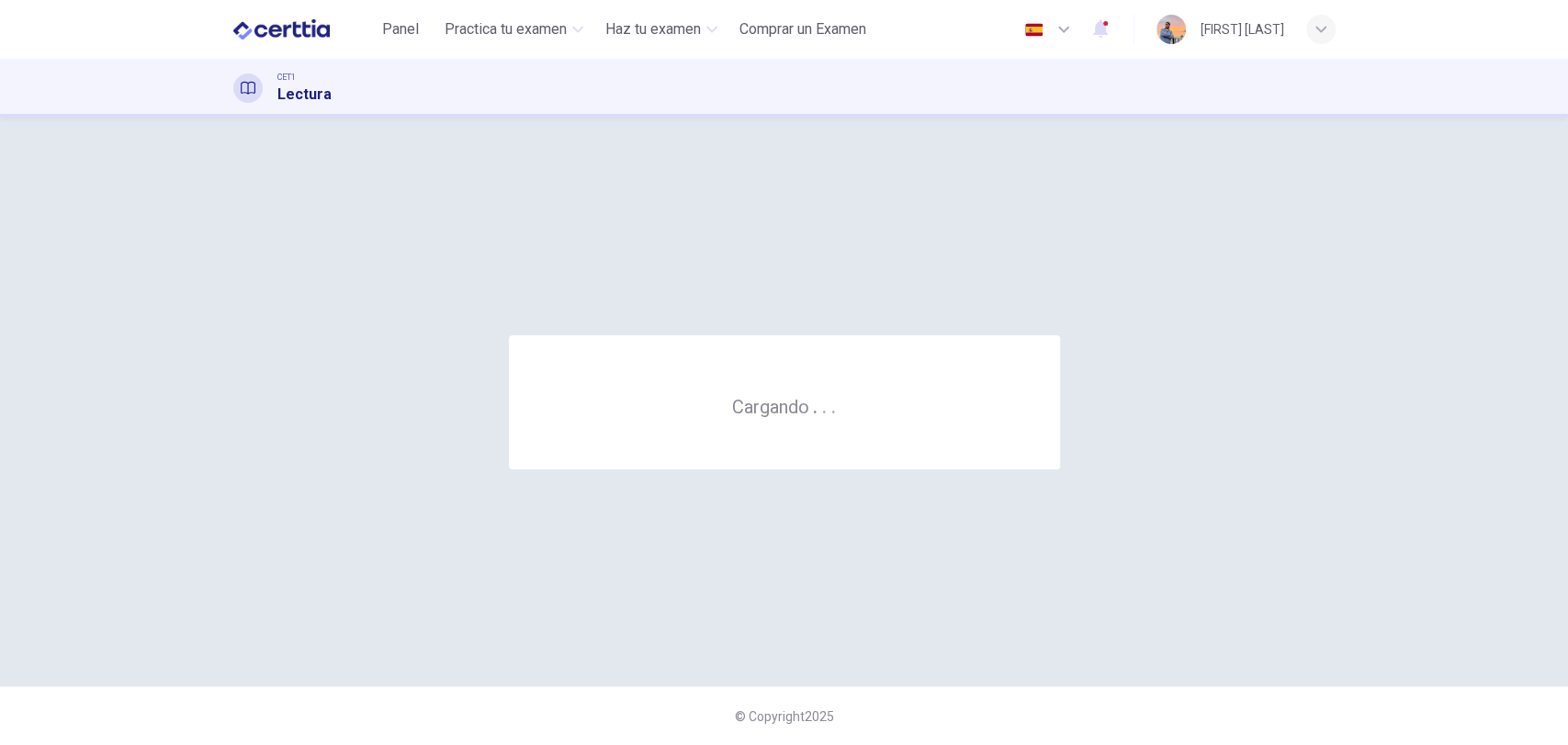 scroll, scrollTop: 0, scrollLeft: 0, axis: both 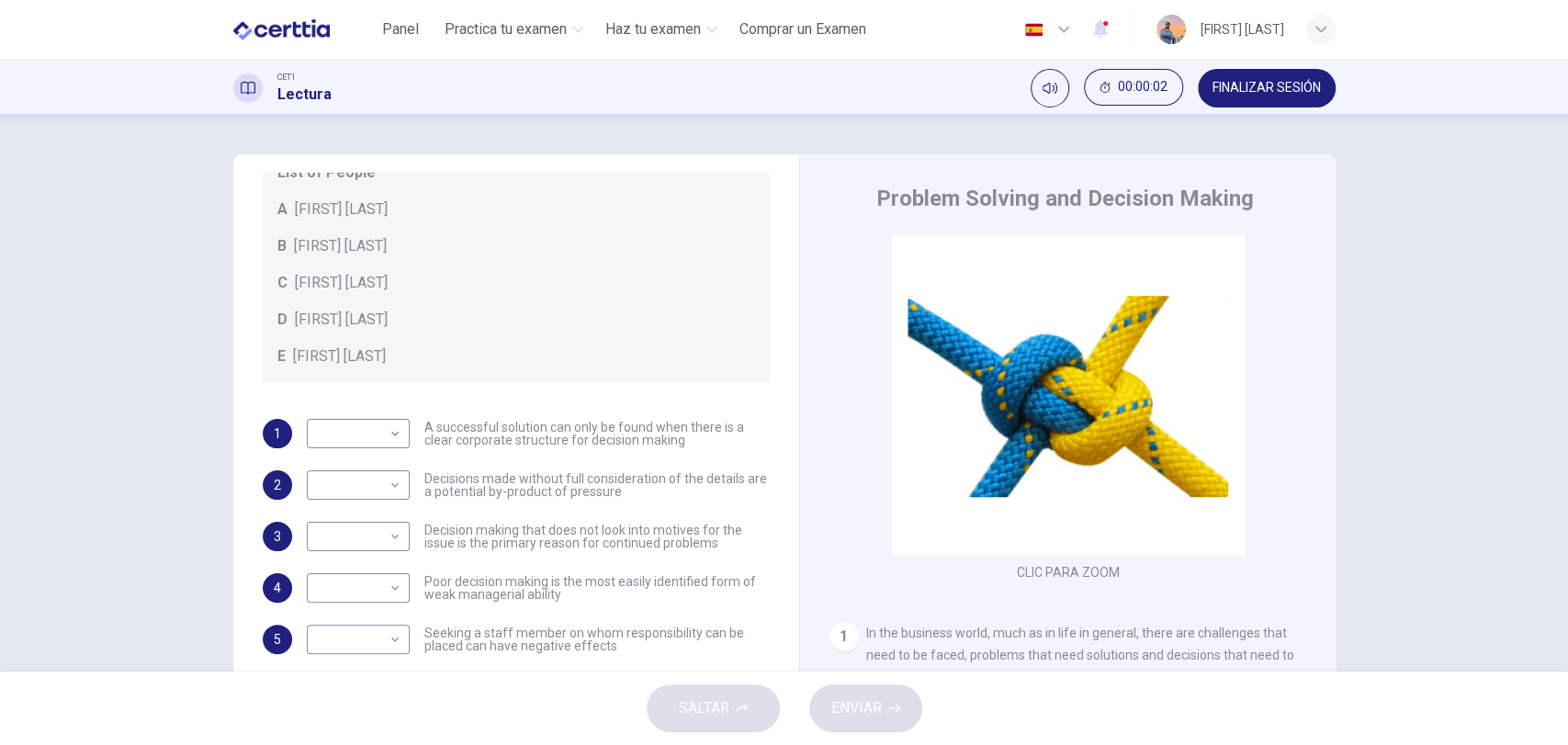 click on "SALTAR ENVIAR" at bounding box center [784, 708] 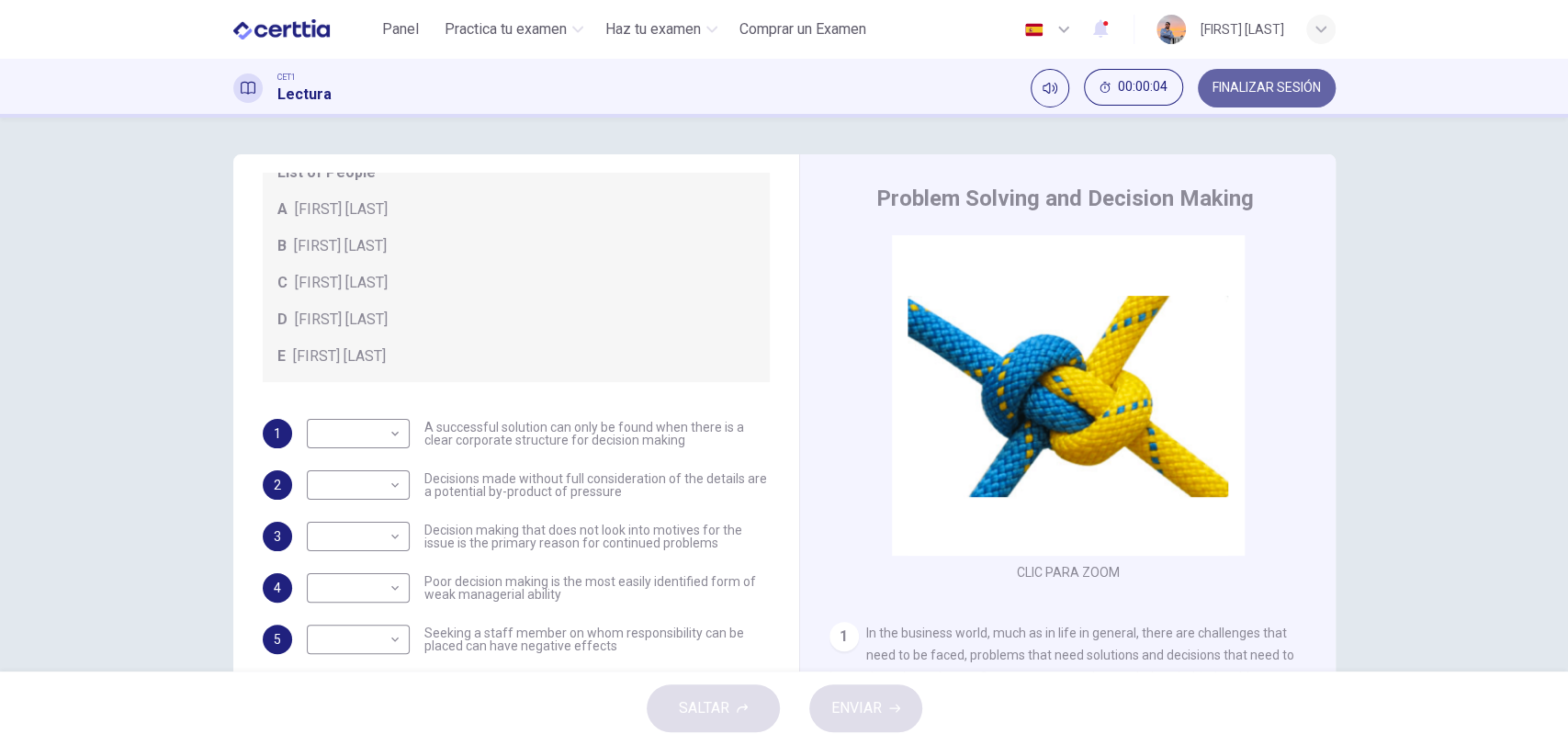 click on "FINALIZAR SESIÓN" at bounding box center [1267, 88] 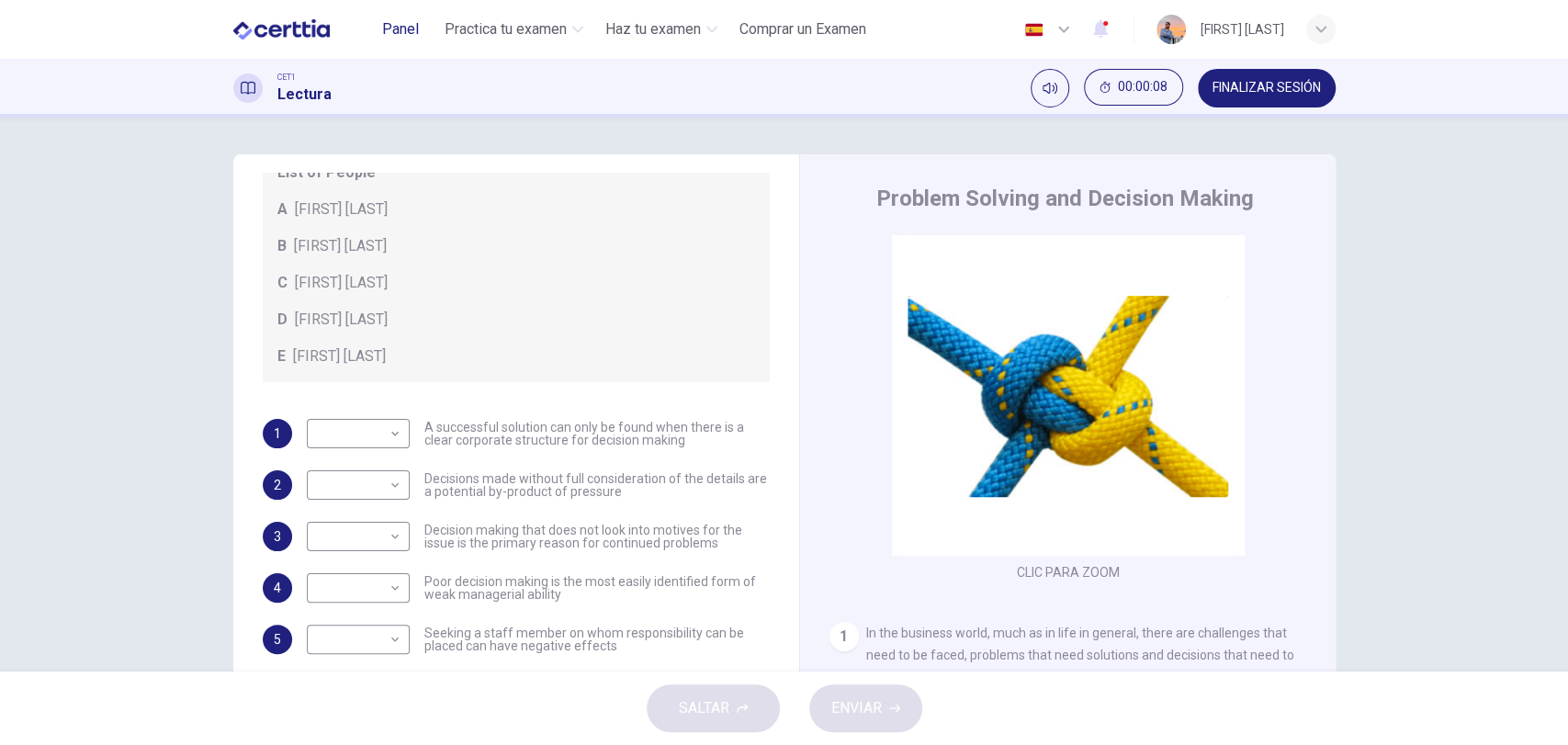 click on "Panel" at bounding box center [400, 29] 